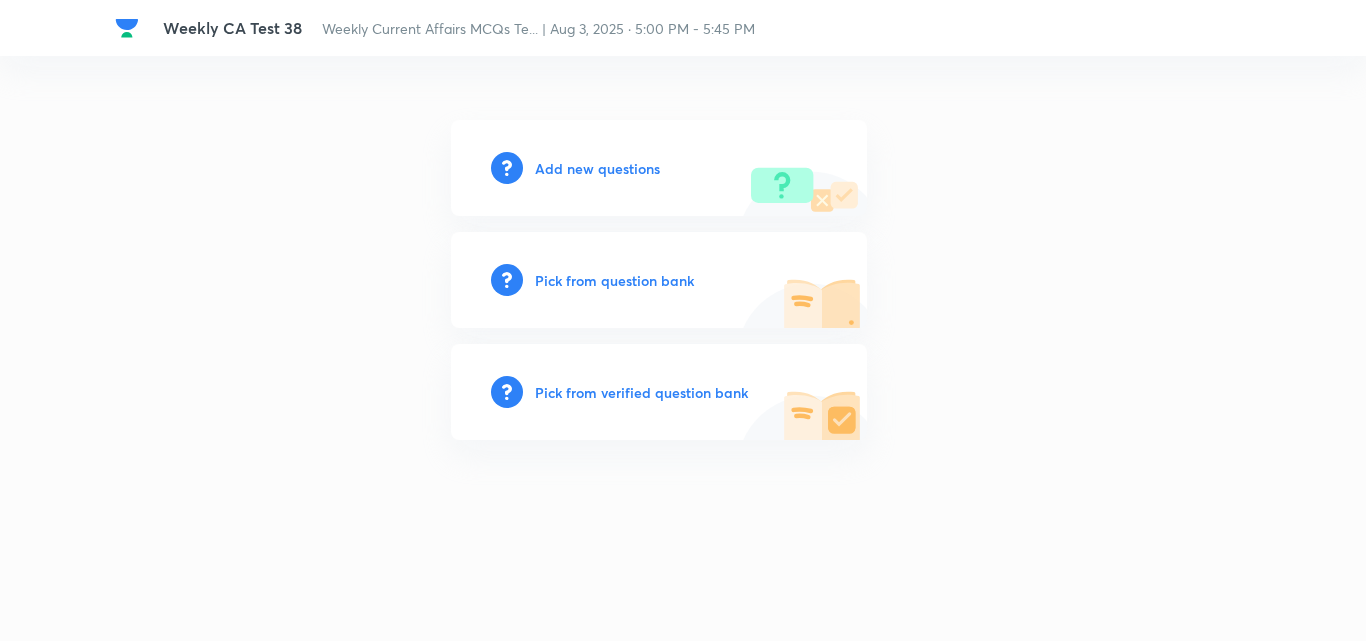 scroll, scrollTop: 0, scrollLeft: 0, axis: both 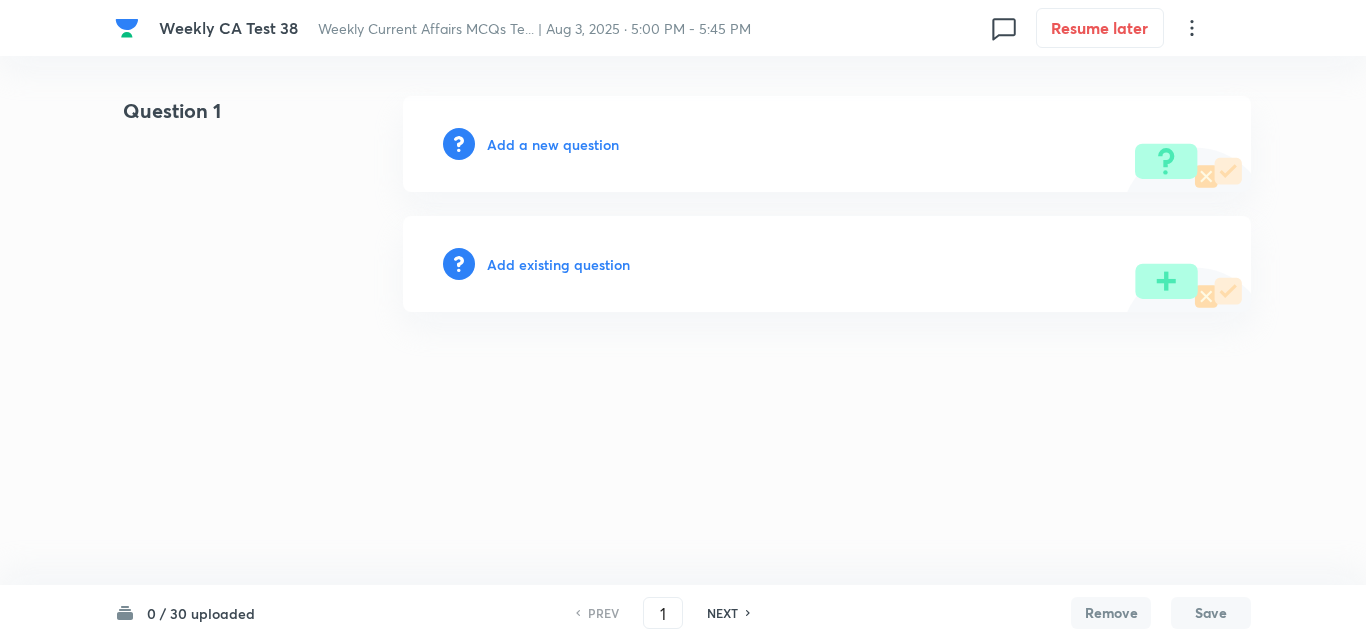 click on "Add a new question" at bounding box center [553, 144] 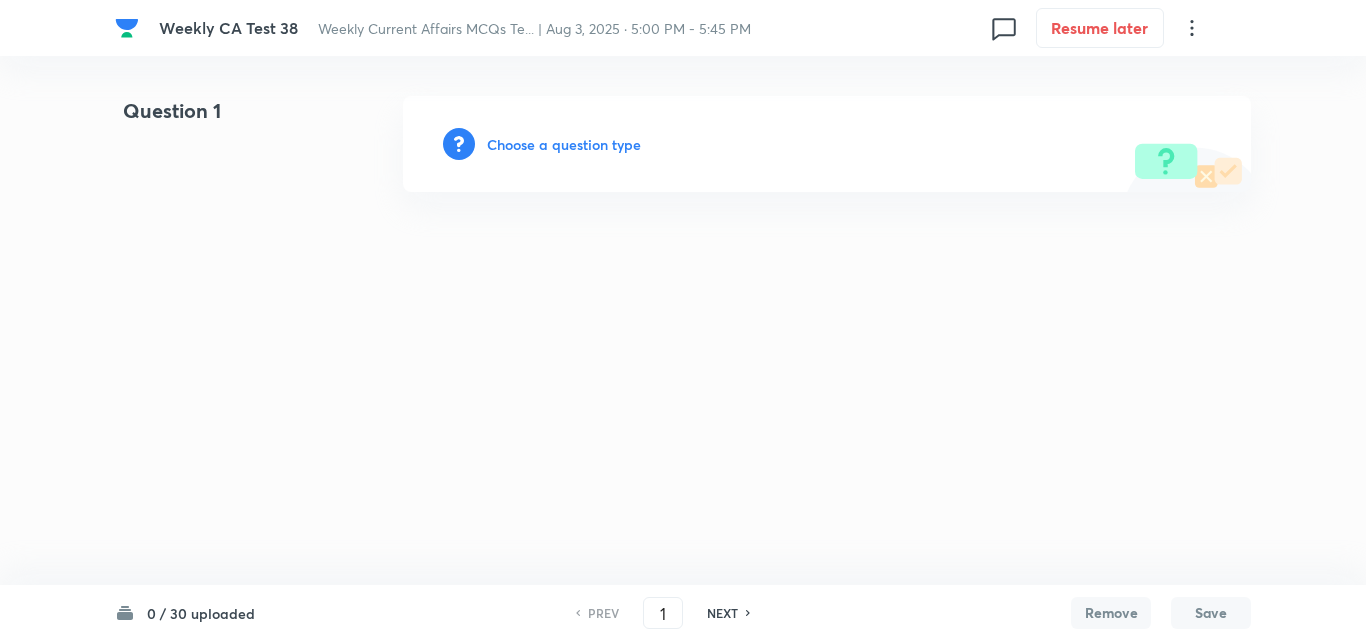 click on "Choose a question type" at bounding box center (564, 144) 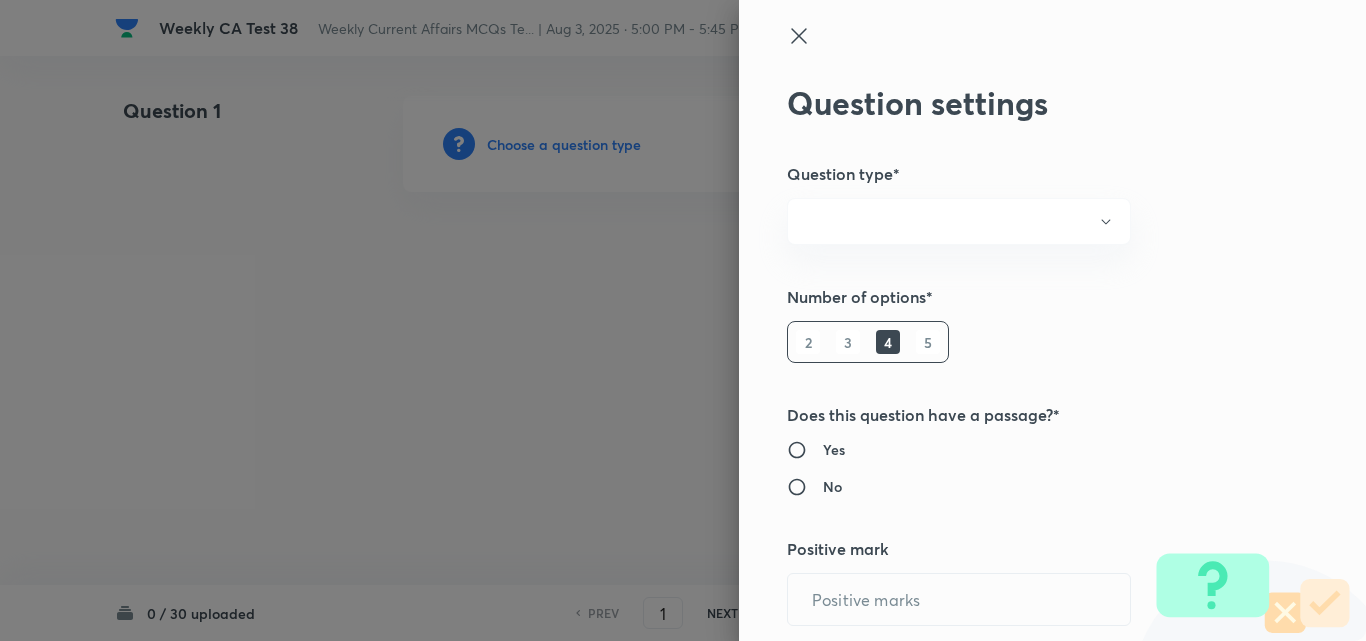 radio on "true" 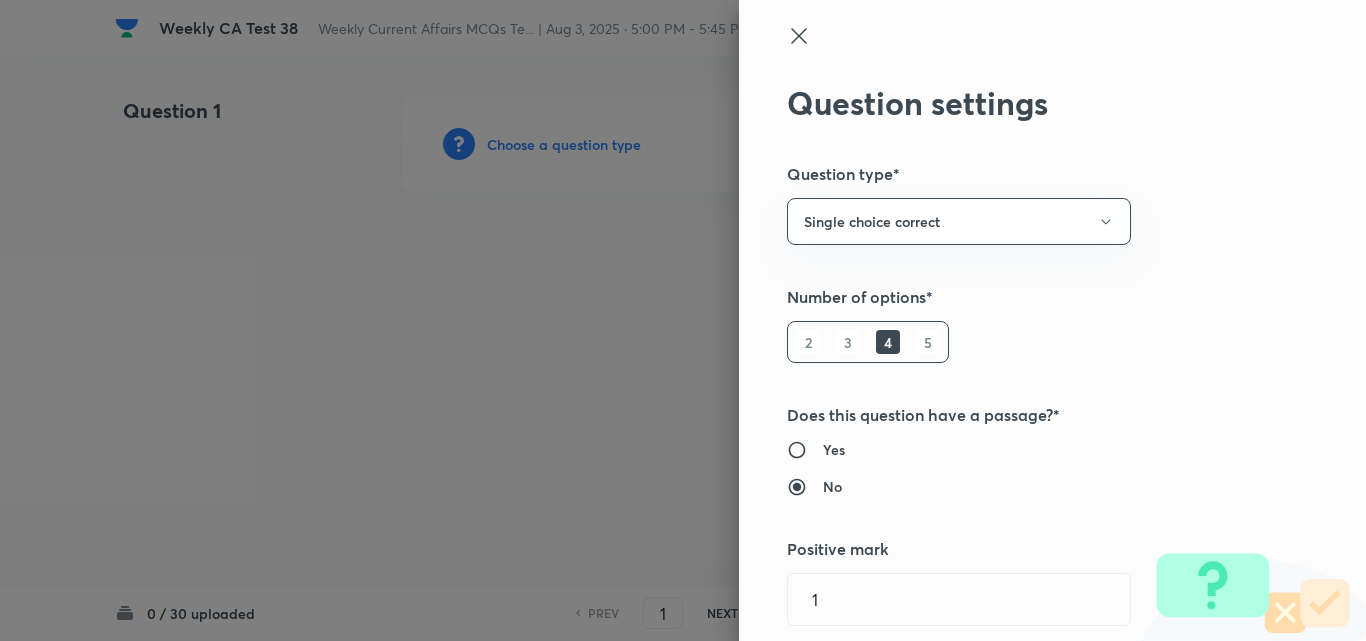 scroll, scrollTop: 300, scrollLeft: 0, axis: vertical 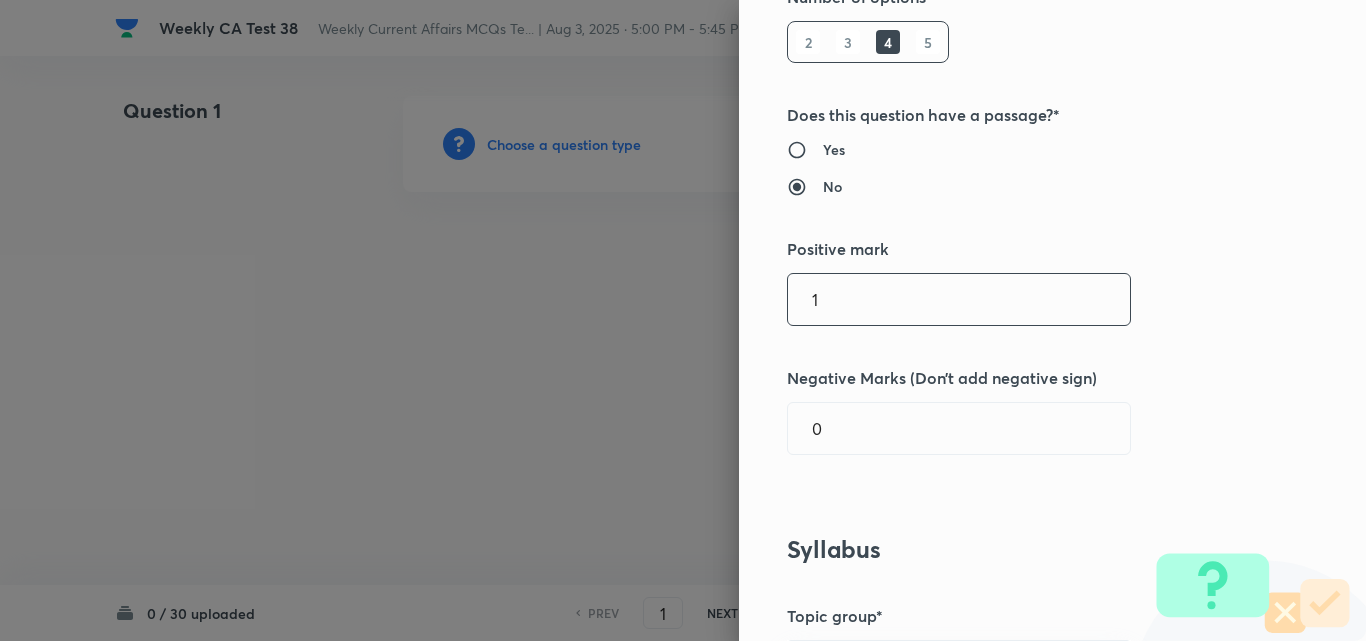 drag, startPoint x: 846, startPoint y: 305, endPoint x: 713, endPoint y: 288, distance: 134.08206 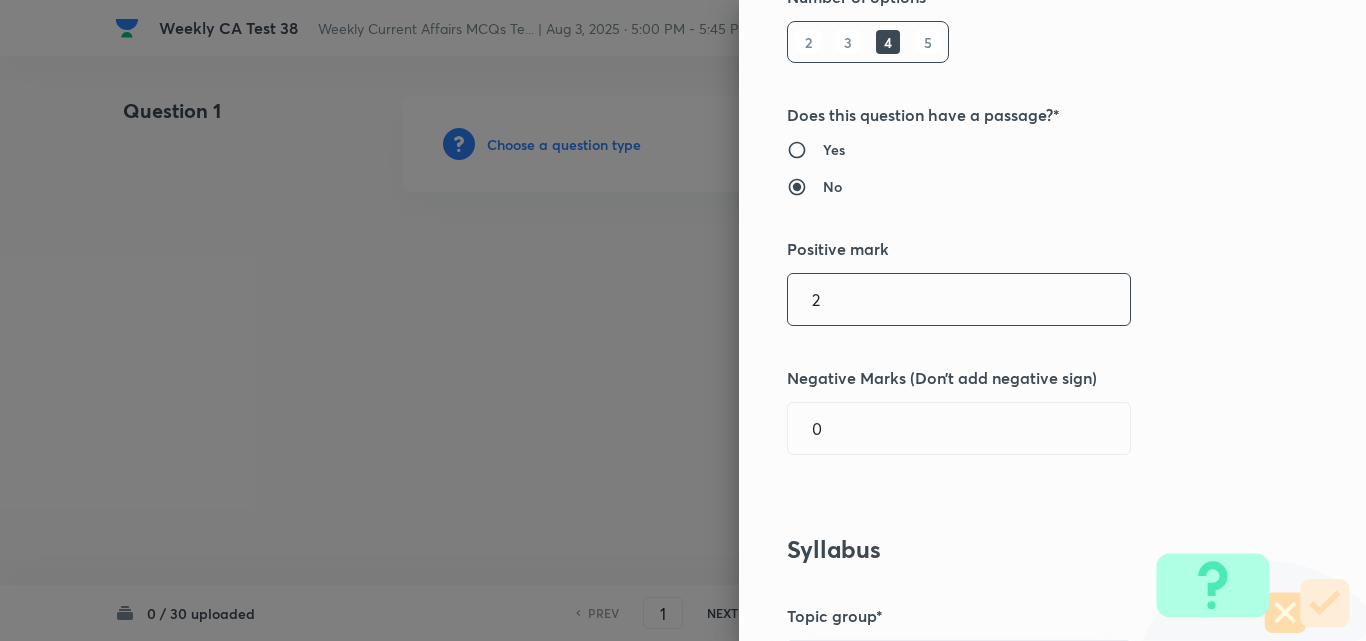 type on "2" 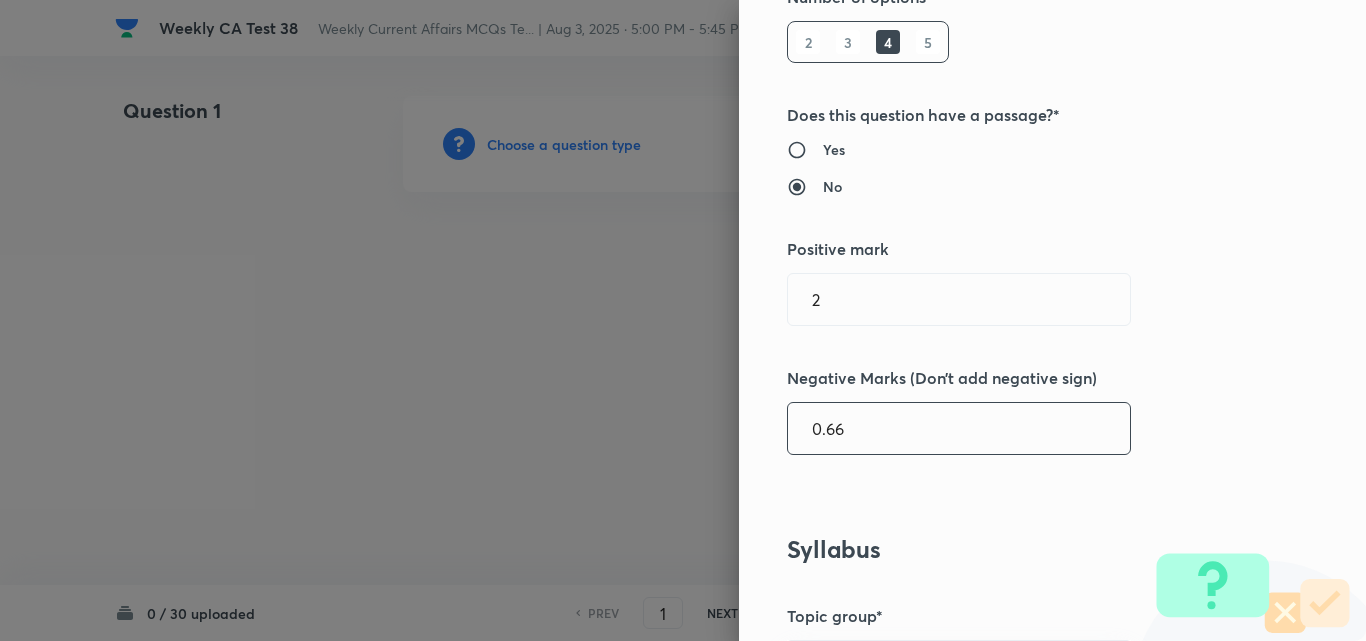 type on "0.66" 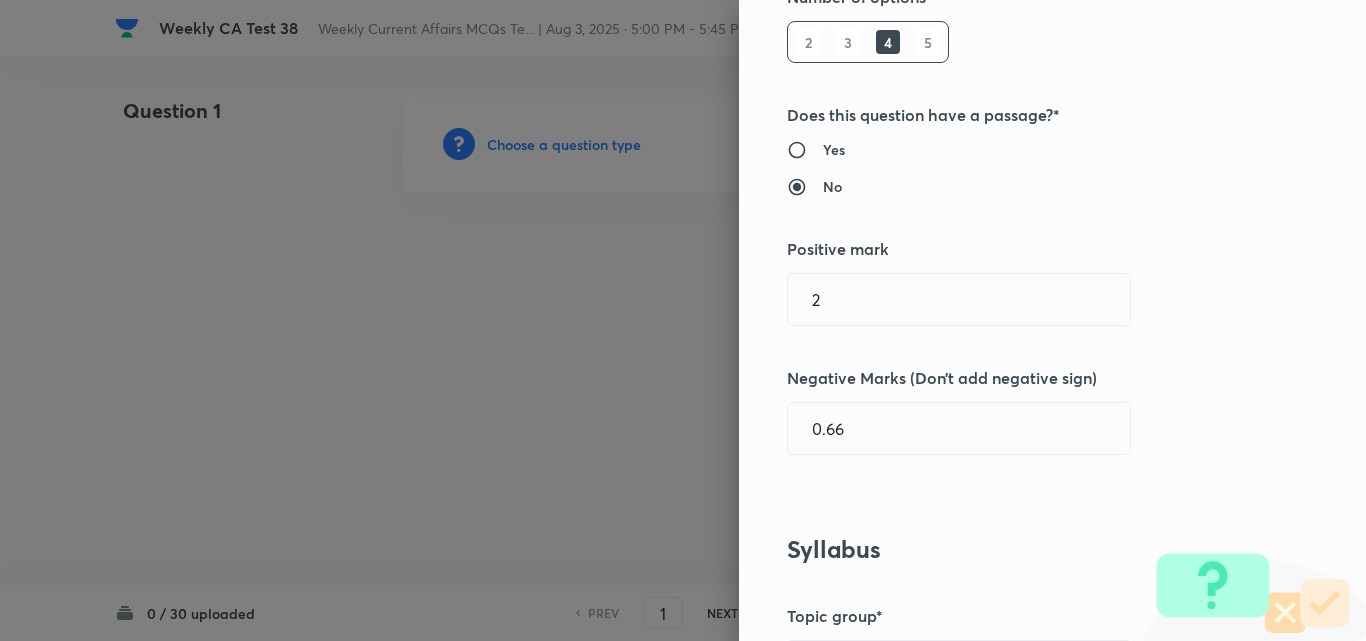 click on "Question settings Question type* Single choice correct Number of options* 2 3 4 5 Does this question have a passage?* Yes No Positive mark 2 ​ Negative Marks (Don’t add negative sign) 0.66 ​ Syllabus Topic group* ​ Topic* ​ Concept* ​ Sub-concept* ​ Concept-field ​ Additional details Question Difficulty Very easy Easy Moderate Hard Very hard Question is based on Fact Numerical Concept Previous year question Yes No Does this question have equation? Yes No Verification status Is the question verified? *Select 'yes' only if a question is verified Yes No Save" at bounding box center (1052, 320) 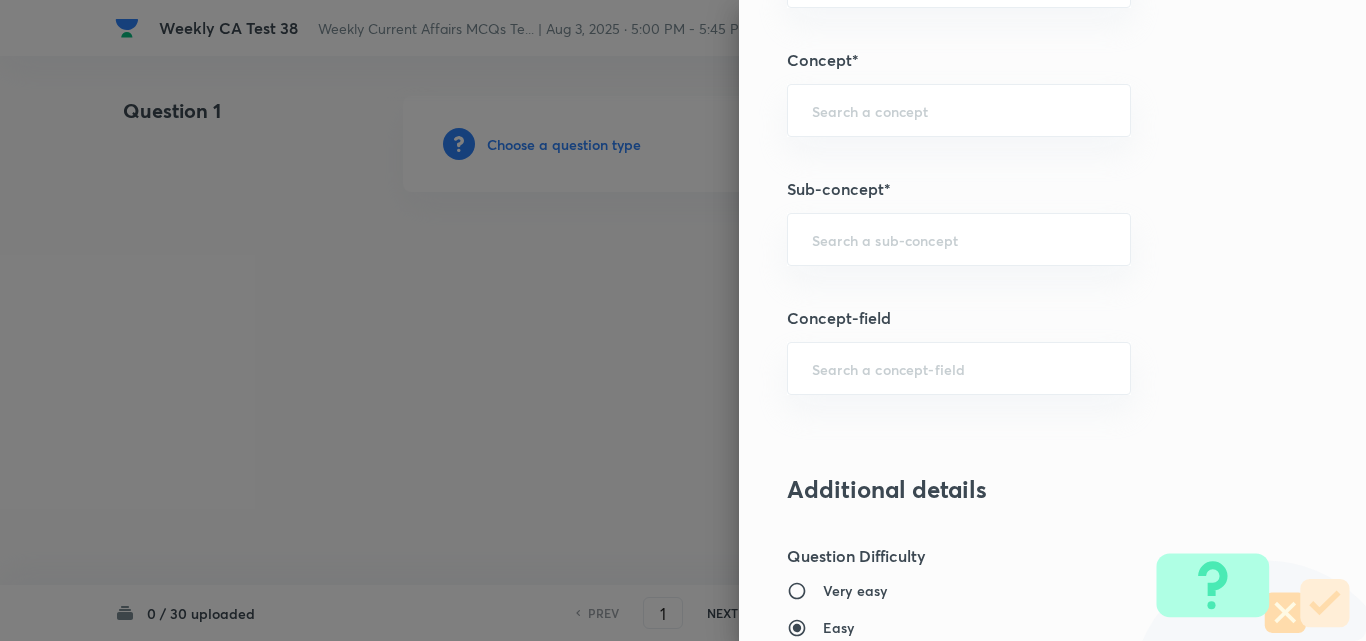 scroll, scrollTop: 1300, scrollLeft: 0, axis: vertical 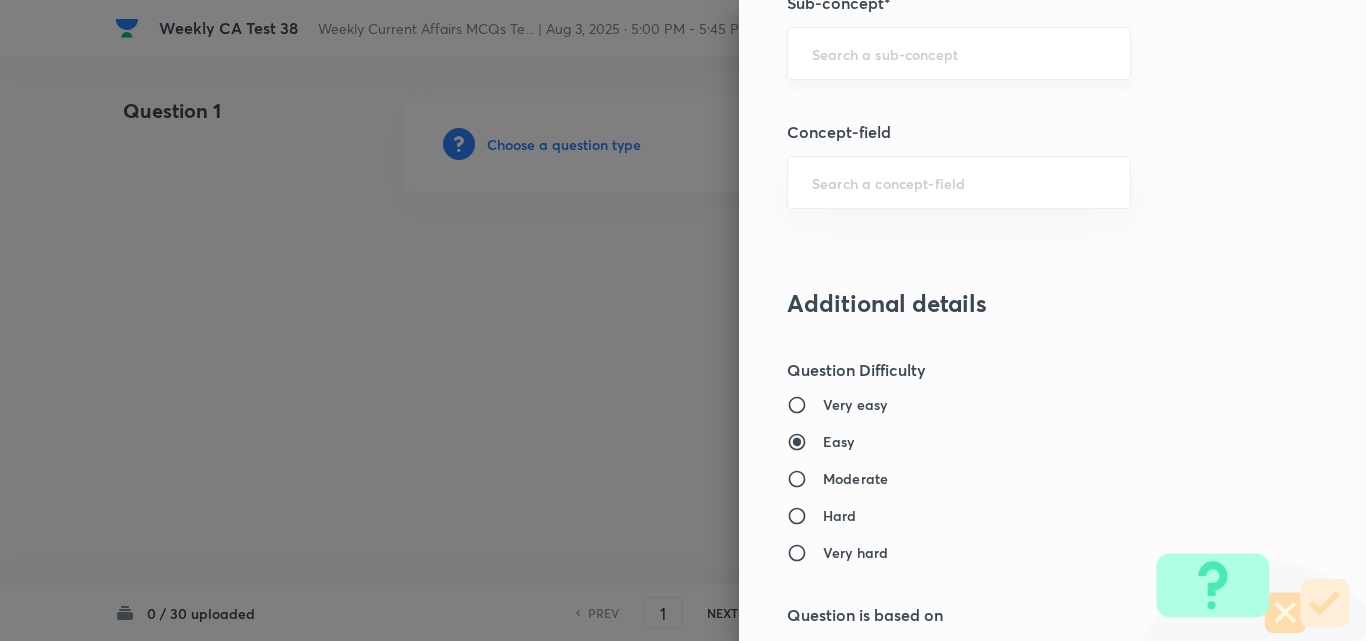 click on "​" at bounding box center (959, 53) 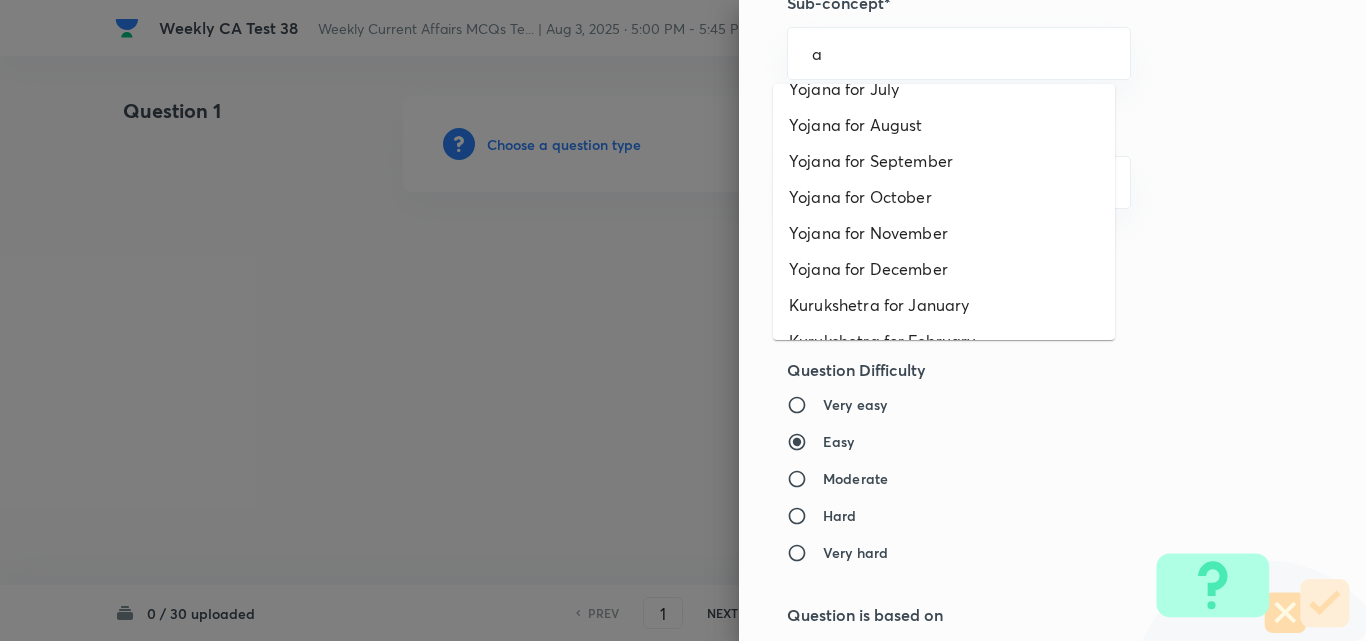 scroll, scrollTop: 500, scrollLeft: 0, axis: vertical 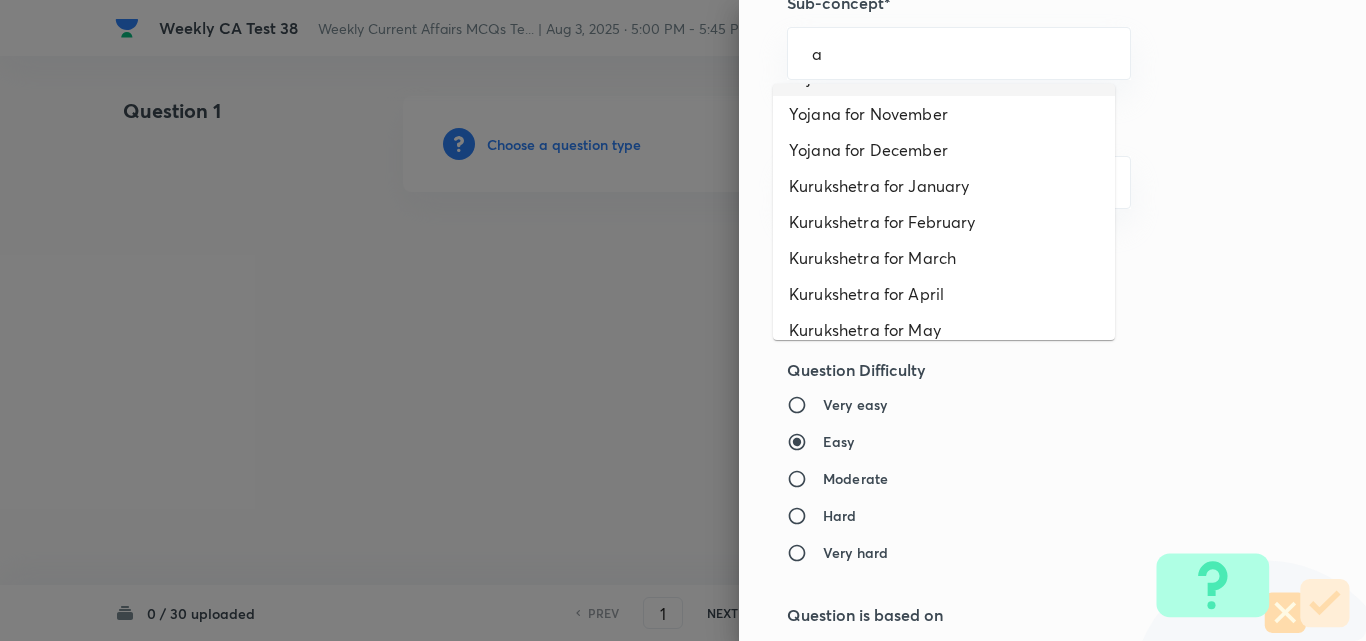 drag, startPoint x: 847, startPoint y: 65, endPoint x: 662, endPoint y: 37, distance: 187.10692 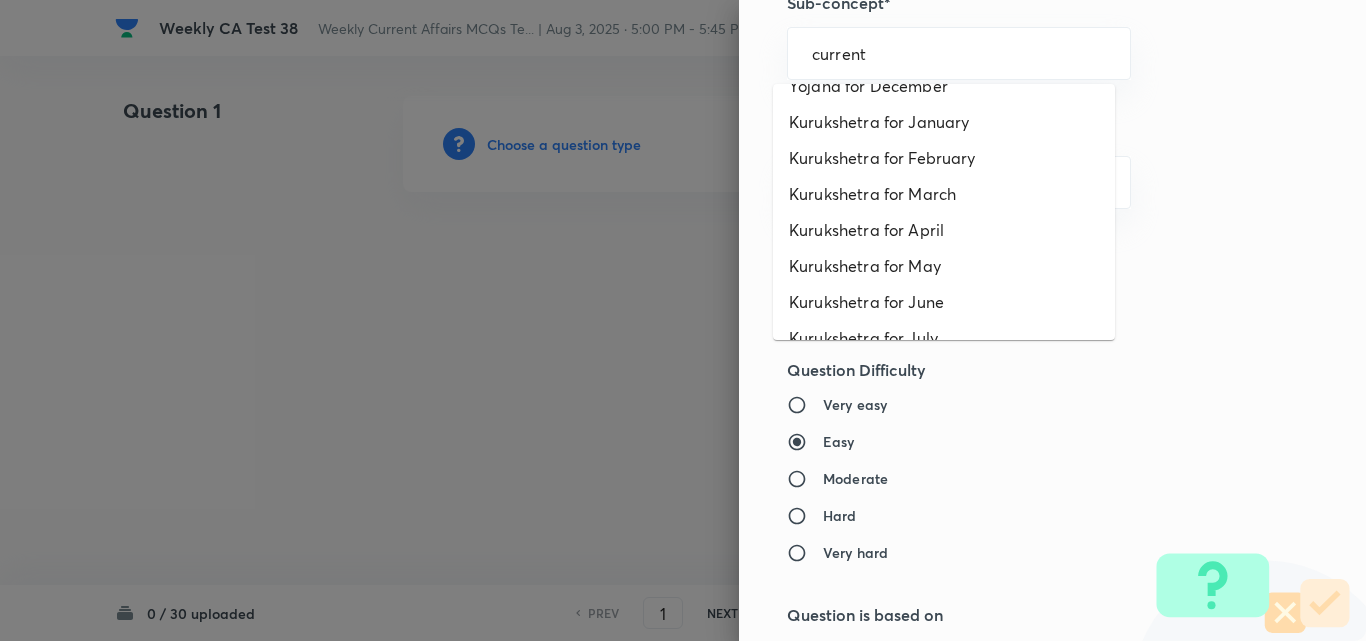 scroll, scrollTop: 0, scrollLeft: 0, axis: both 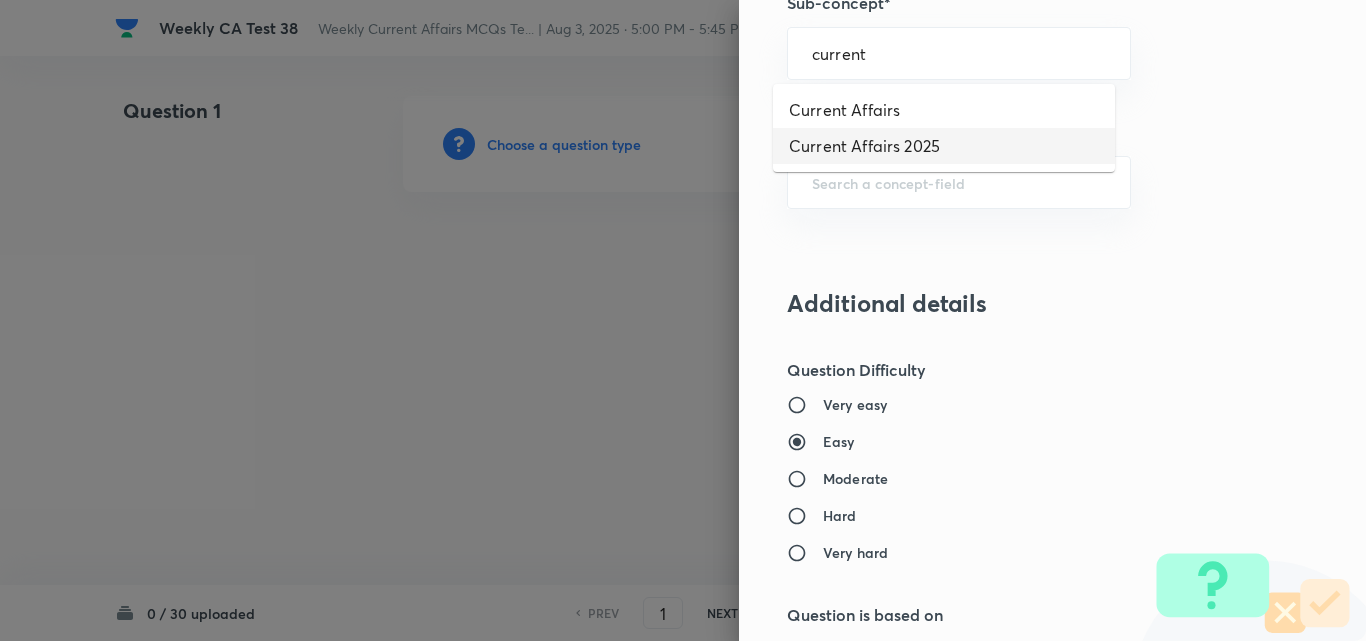 click on "Current Affairs 2025" at bounding box center (944, 146) 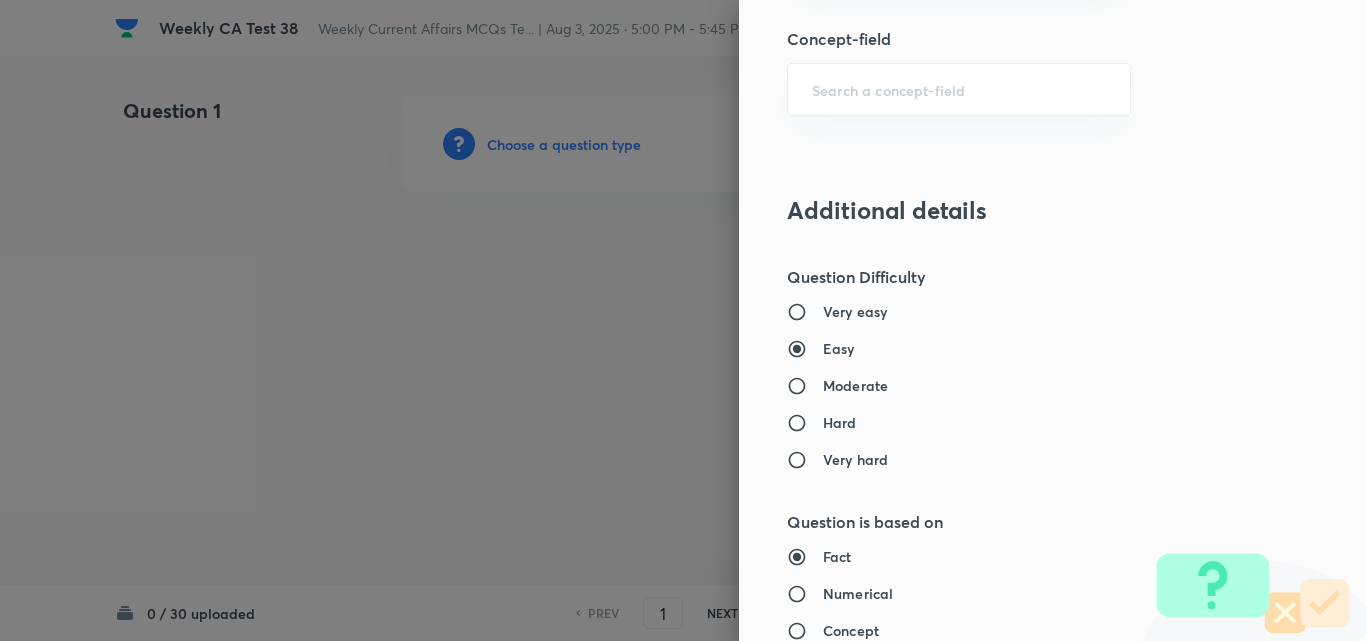 type on "Current Affairs" 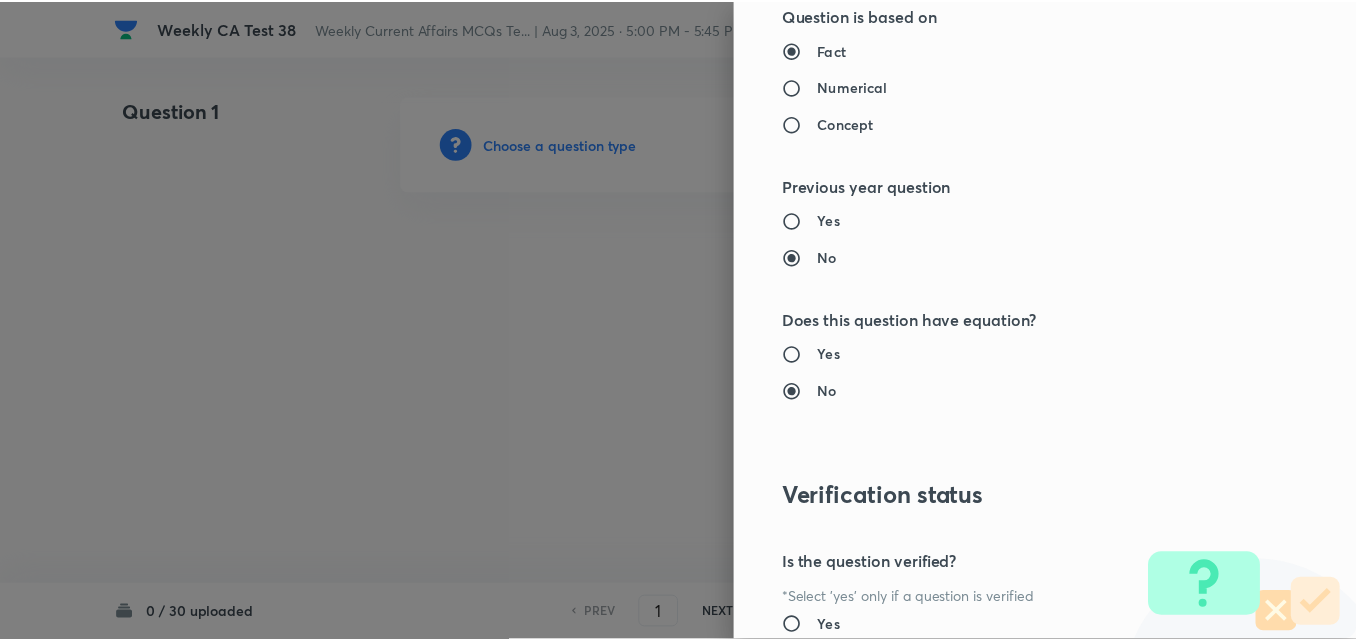 scroll, scrollTop: 2085, scrollLeft: 0, axis: vertical 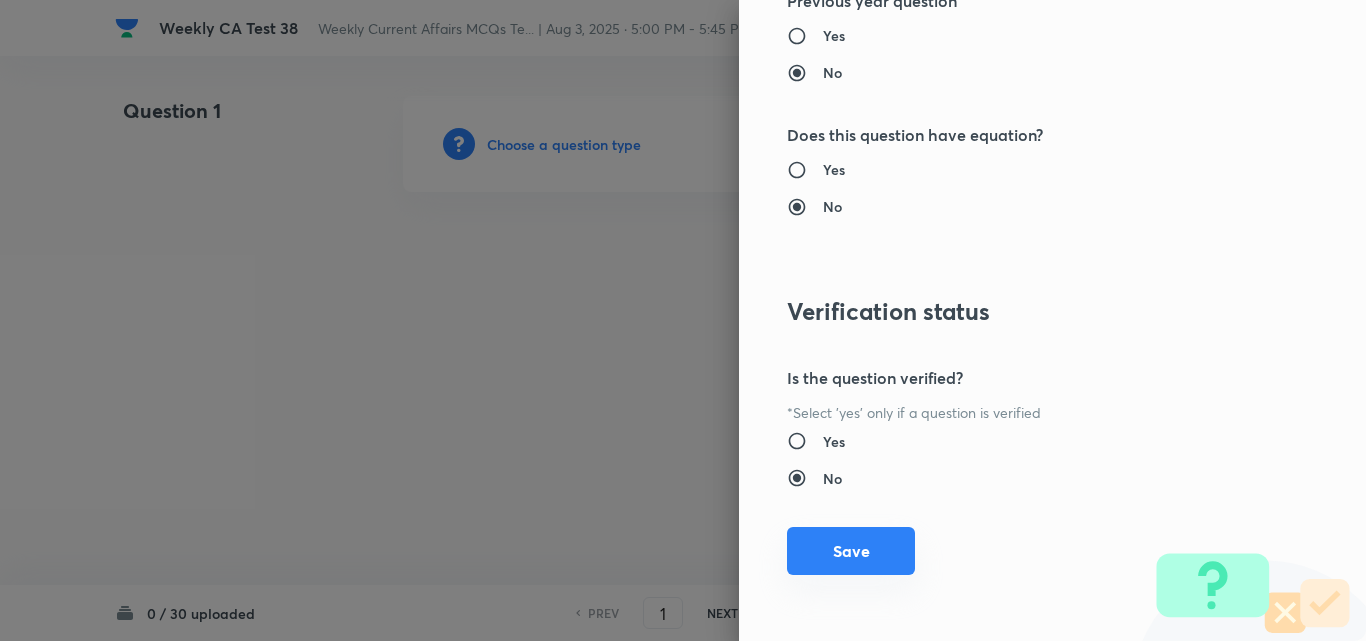 click on "Save" at bounding box center (851, 551) 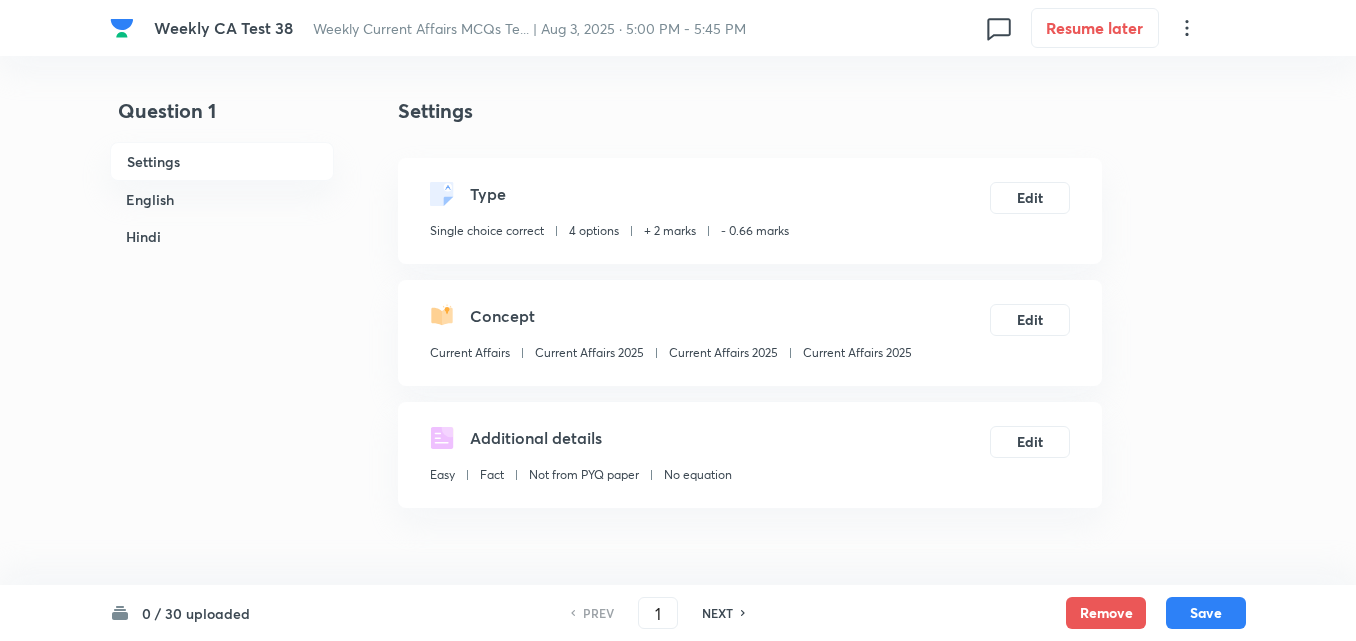click on "English" at bounding box center (222, 199) 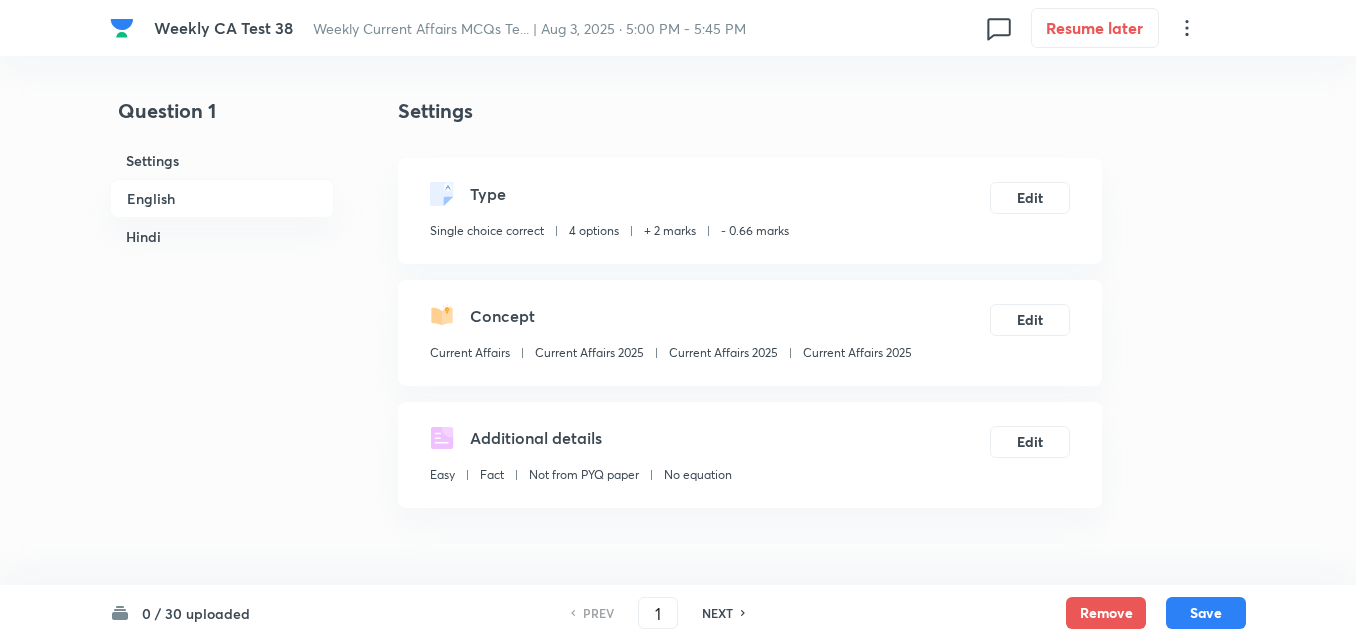 scroll, scrollTop: 516, scrollLeft: 0, axis: vertical 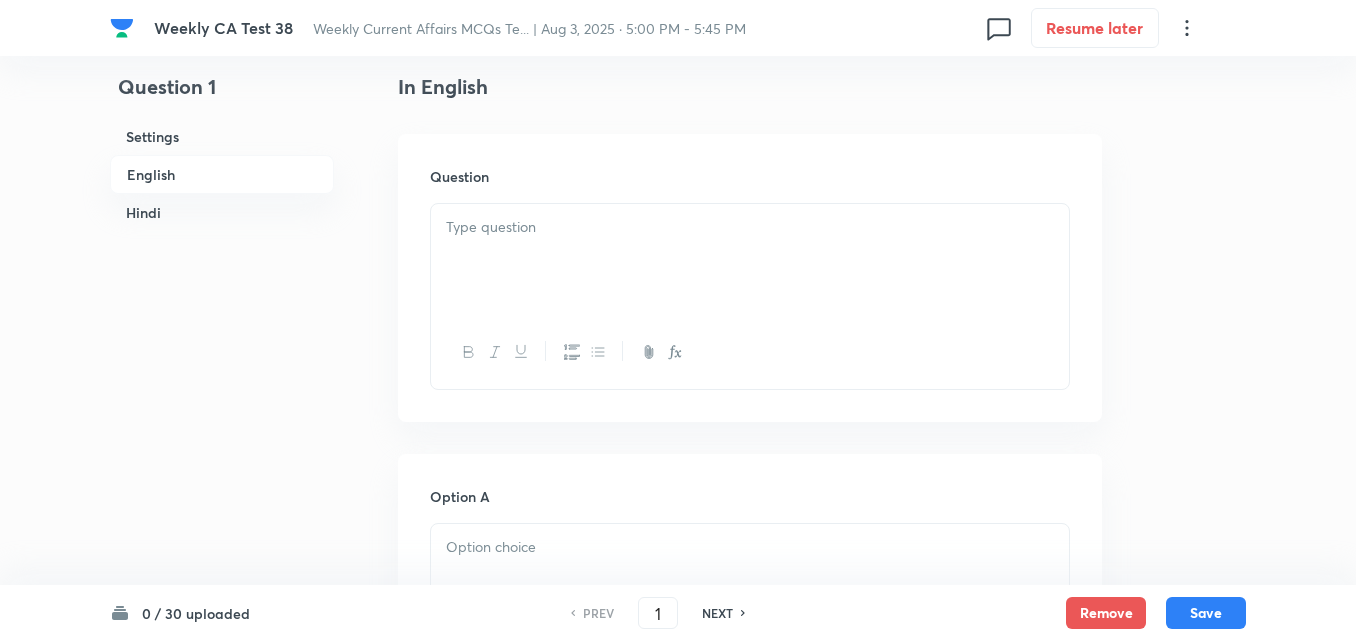 click at bounding box center (750, 260) 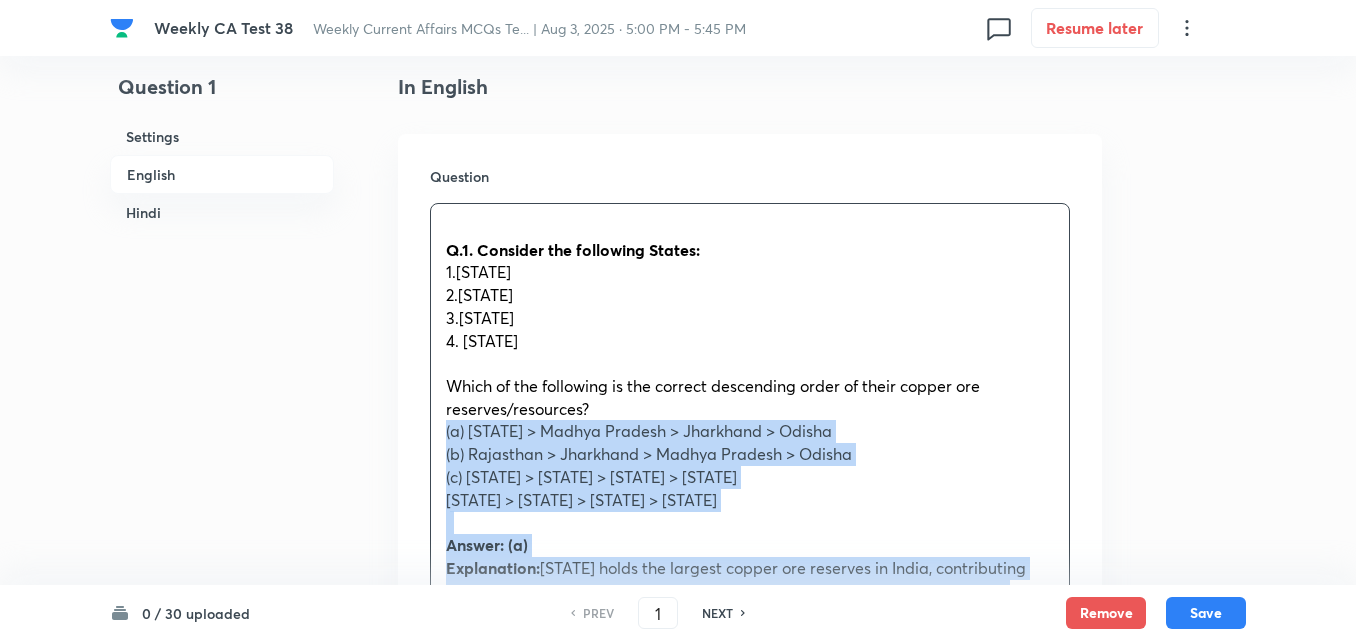 click on "Q.1. Consider the following States: 1. [STATE] 2. [STATE] 3. [STATE] 4. [STATE] Which of the following is the correct descending order of their copper ore reserves/resources? (a) [STATE] > [STATE] > [STATE] > [STATE] (b) [STATE] > [STATE] > [STATE] > [STATE] (c) [STATE] > [STATE] > [STATE] > [STATE] (d) [STATE] > [STATE] > [STATE] > [STATE] Answer: (a) Explanation: [STATE] holds the largest copper ore reserves in India, contributing nearly half of the country’s total, mainly from the Khetri region. [STATE] ranks second, with significant deposits in Malanjkhand, one of Asia’s largest open-pit copper mines. [STATE], with deposits in Singhbhum, comes third, while [STATE], with smaller deposits in Sundargarh and Mayurbhanj, ranks fourth. Thus, the correct descending order is [STATE] > [STATE] > [STATE] > [STATE]. 1.[STATE] 2.[STATE] 3.[STATE] 4.[STATE]" at bounding box center (750, 704) 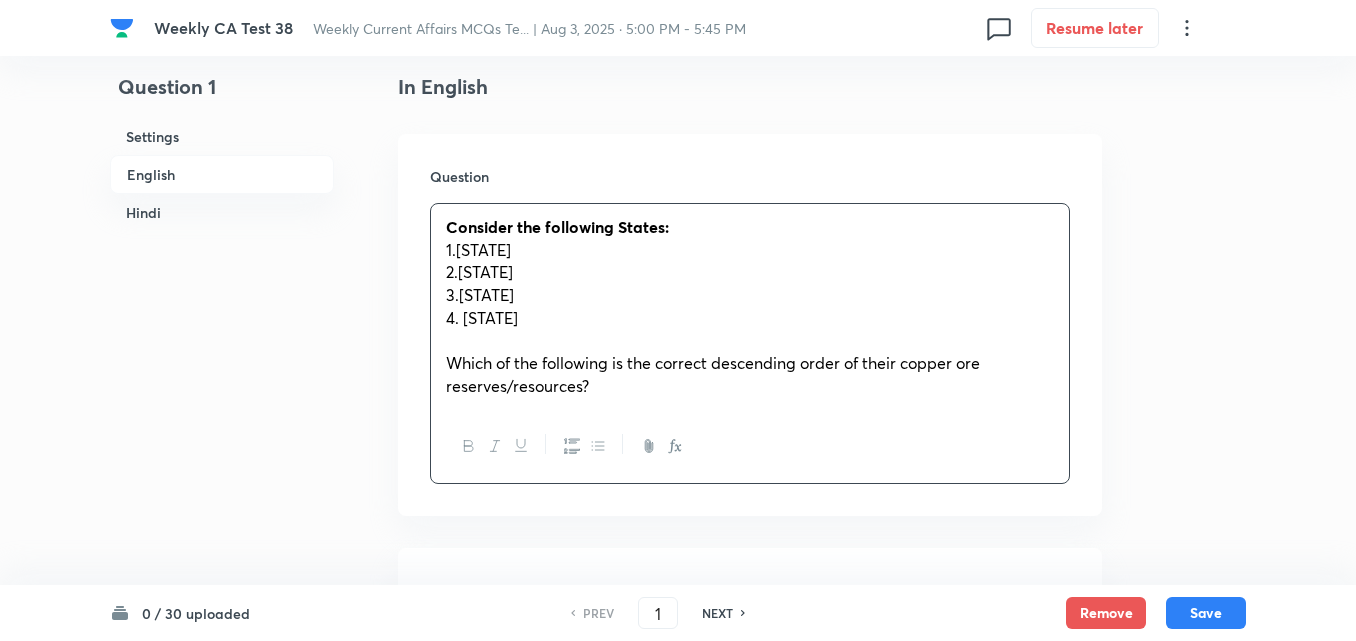 click at bounding box center (750, 341) 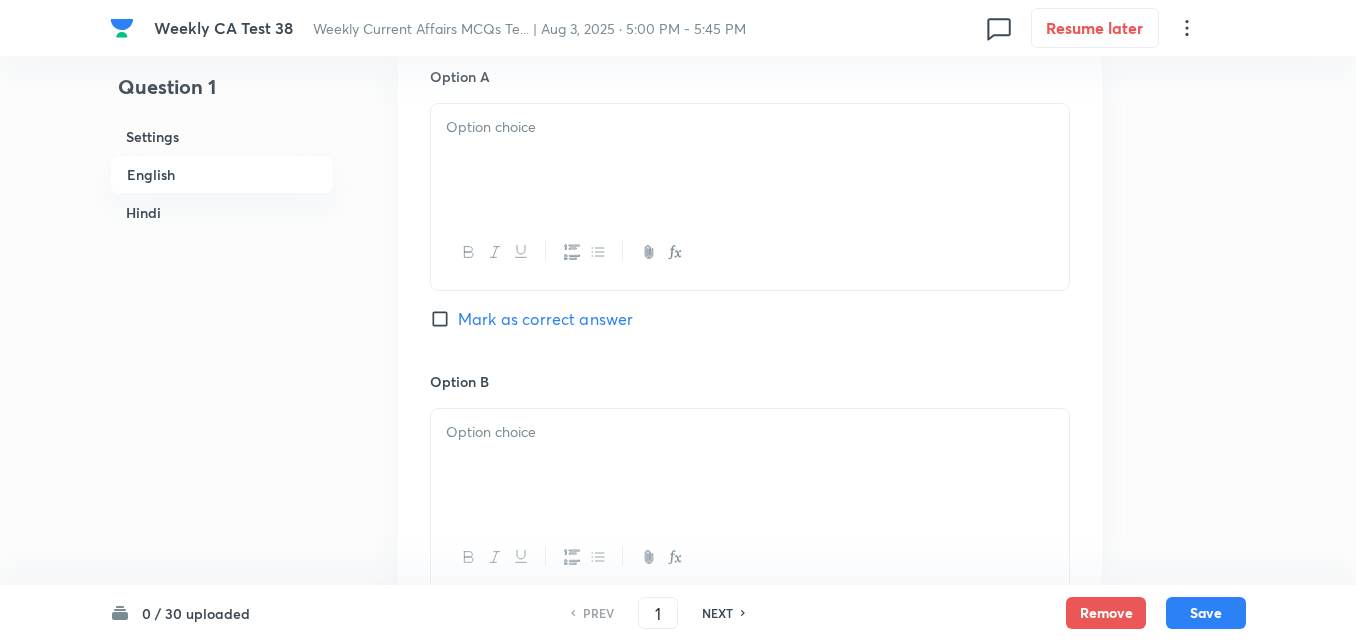 scroll, scrollTop: 1016, scrollLeft: 0, axis: vertical 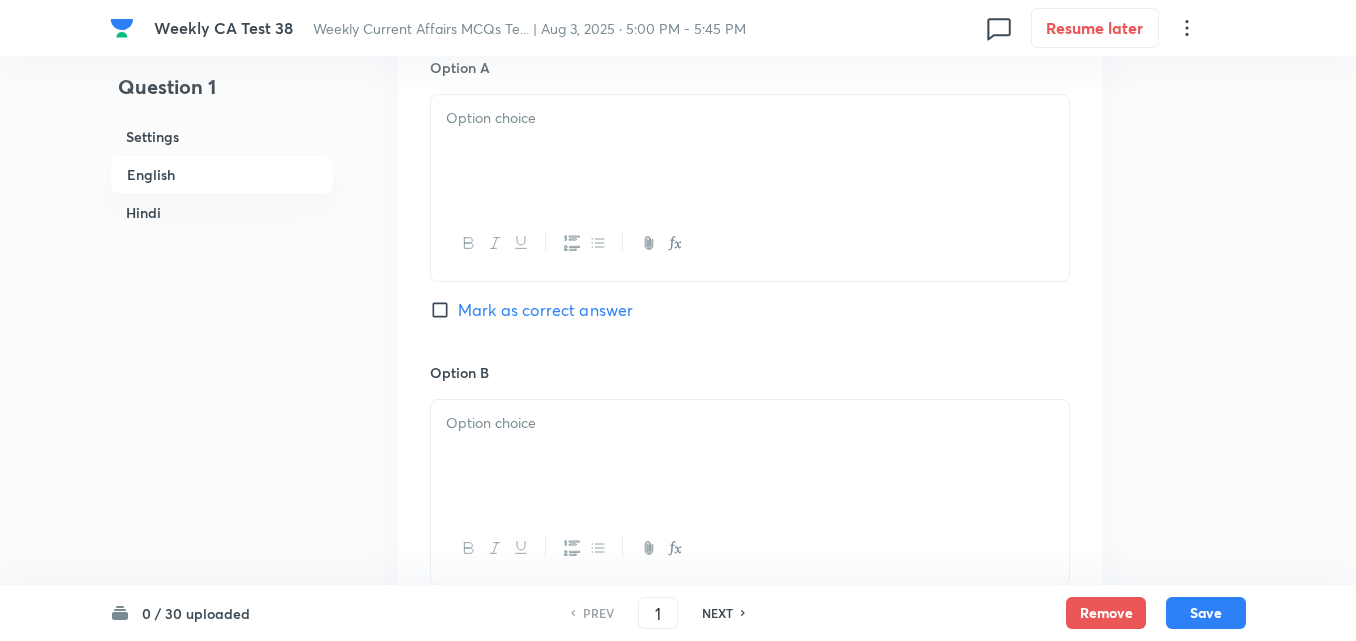 click at bounding box center (750, 151) 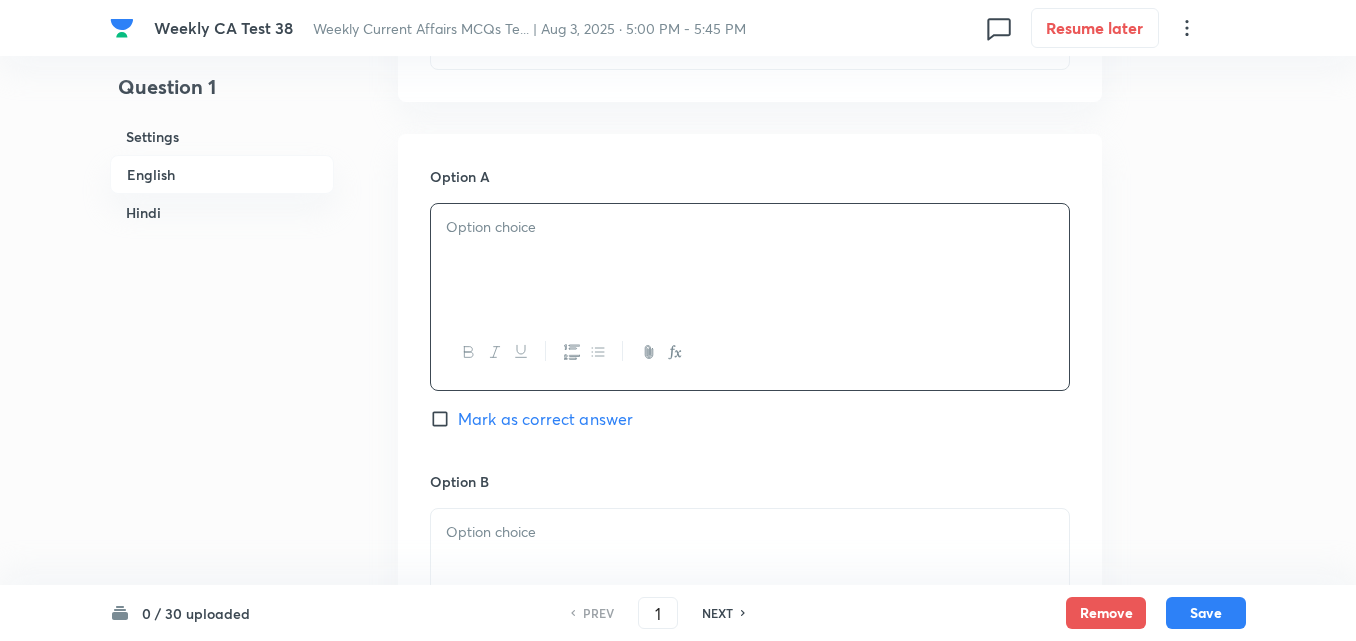 scroll, scrollTop: 716, scrollLeft: 0, axis: vertical 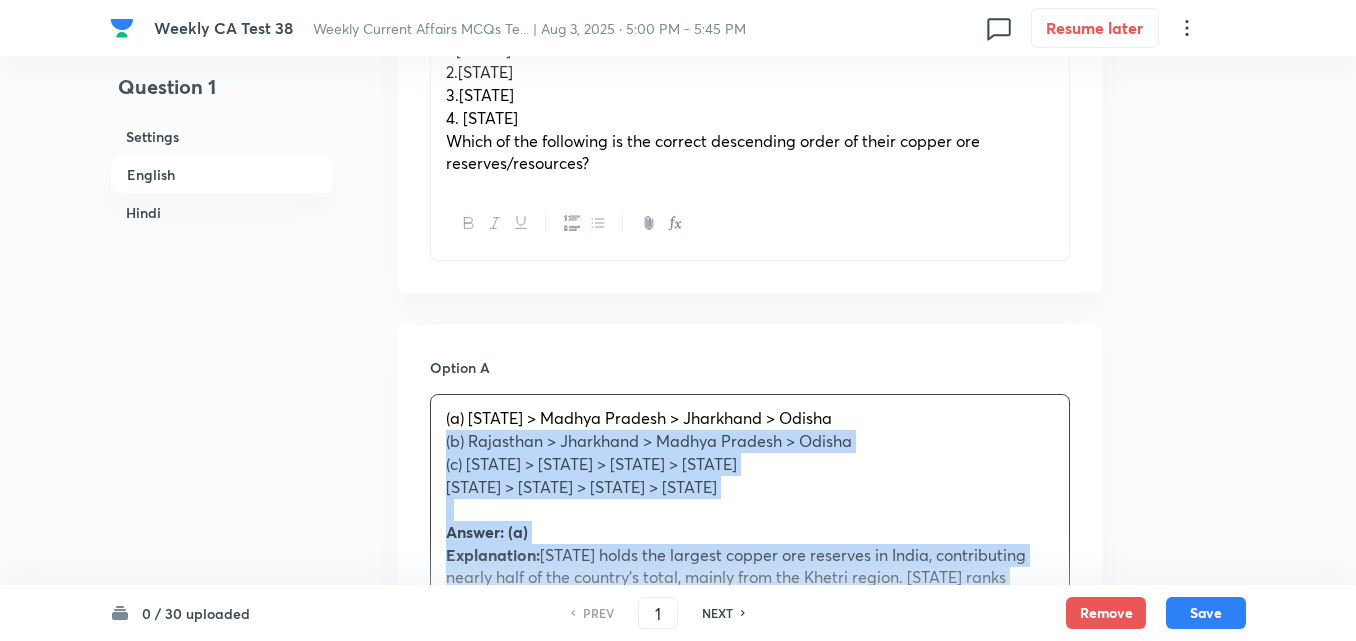 drag, startPoint x: 449, startPoint y: 433, endPoint x: 434, endPoint y: 440, distance: 16.552946 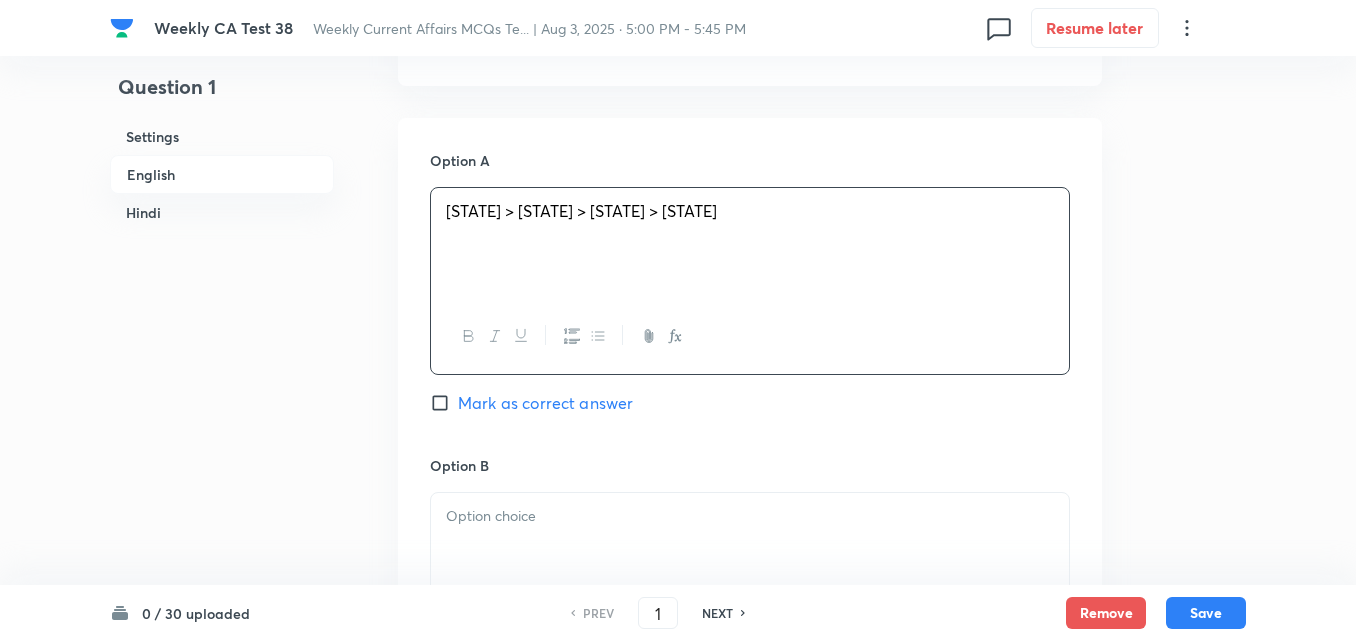 scroll, scrollTop: 1216, scrollLeft: 0, axis: vertical 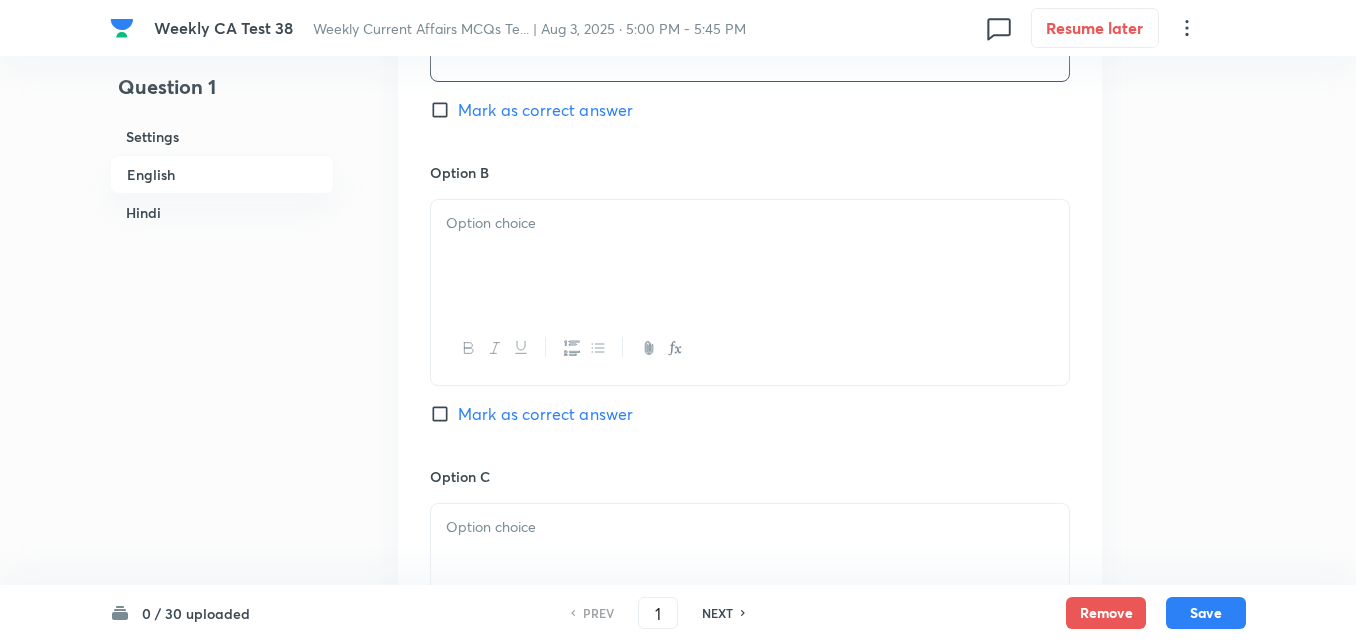 click at bounding box center (750, 256) 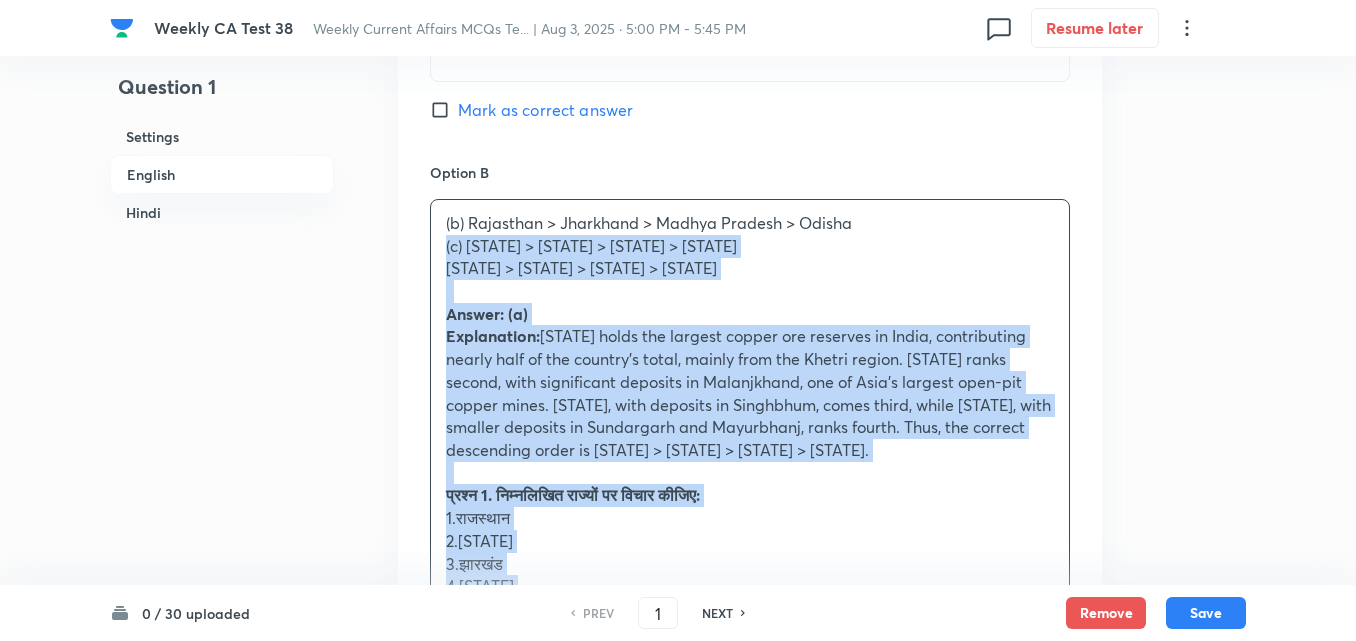 click on "Option A [STATE] > [STATE] > [STATE] > [STATE] Mark as correct answer Option B (b) [STATE] > [STATE] > [STATE] > [STATE] (c) [STATE] > [STATE] > [STATE] > [STATE] (d) [STATE] > [STATE] > [STATE] > [STATE]   Answer: (a)   Explanation:  [STATE] holds the largest copper ore reserves in India, contributing nearly half of the country’s total, mainly from the Khetri region. [STATE] ranks second, with significant deposits in Malanjkhand, one of Asia’s largest open-pit copper mines. [STATE], with deposits in Singhbhum, comes third, while [STATE], with smaller deposits in Sundargarh and Mayurbhanj, ranks fourth. Thus, the correct descending order is [STATE] > [STATE] > [STATE] > [STATE].   प्रश्न 1. निम्नलिखित राज्यों पर विचार कीजिए: 1.[STATE] 2.[STATE] 3.[STATE] 4.[STATE]     उत्तर: (a)   Option C Option D" at bounding box center (750, 765) 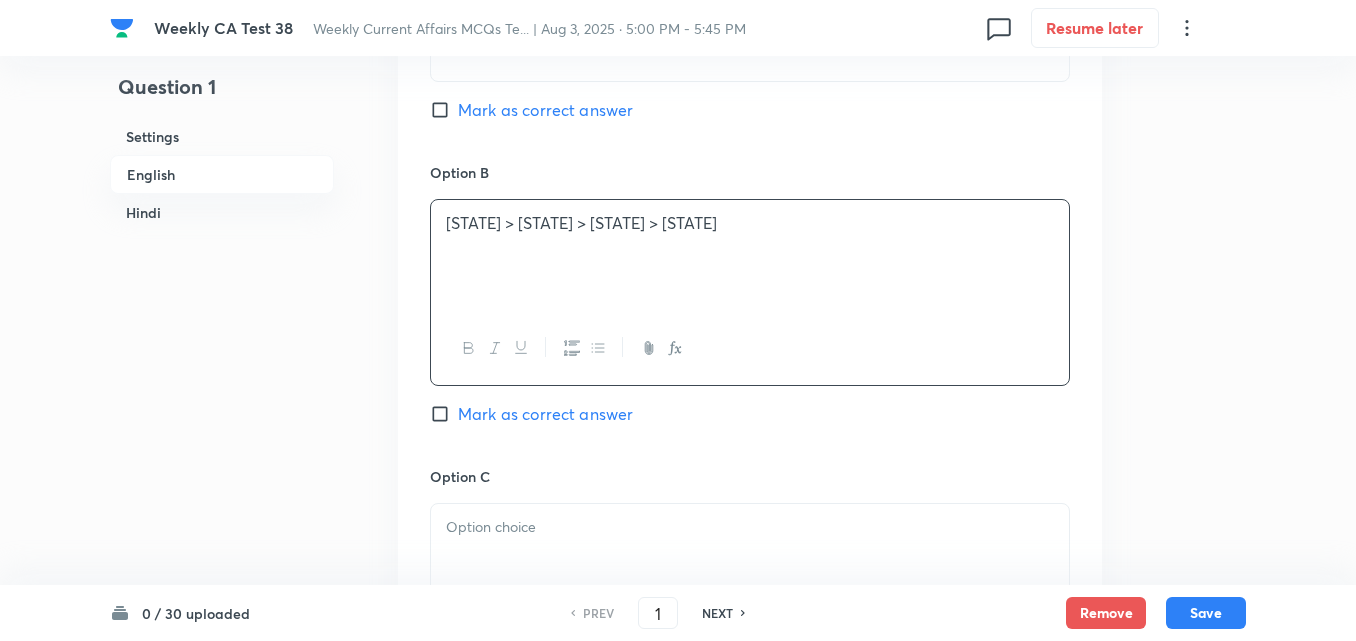 click on "Mark as correct answer" at bounding box center [545, 110] 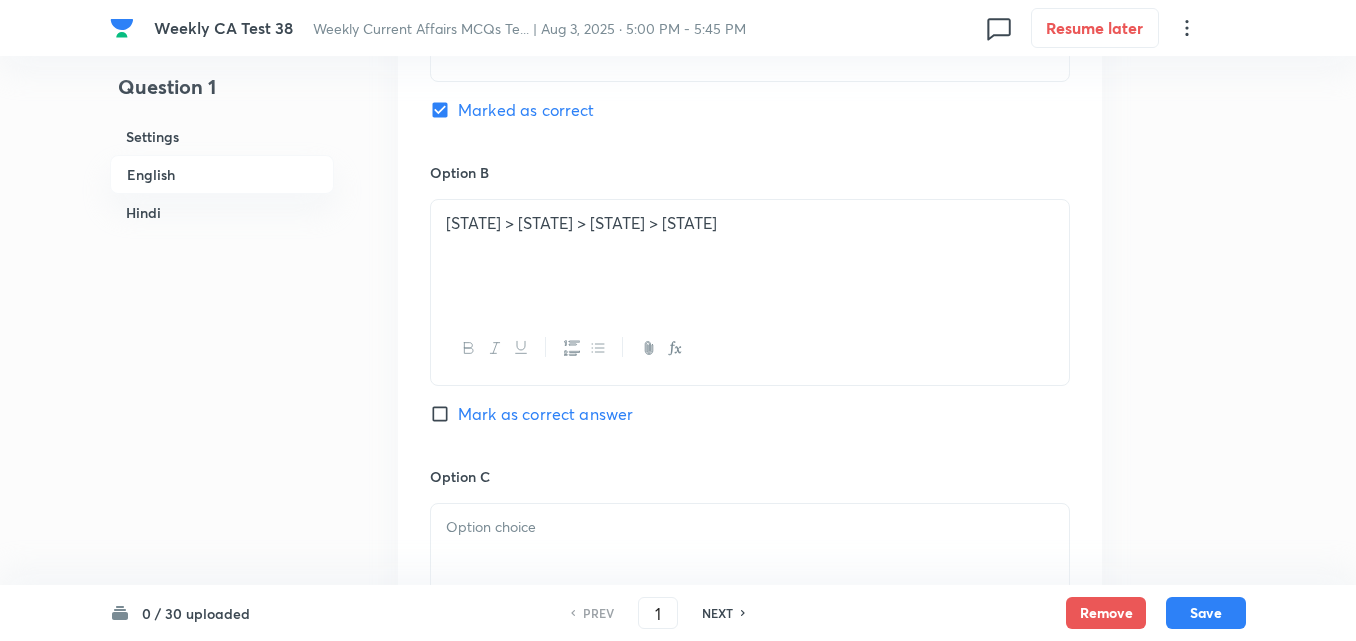 checkbox on "true" 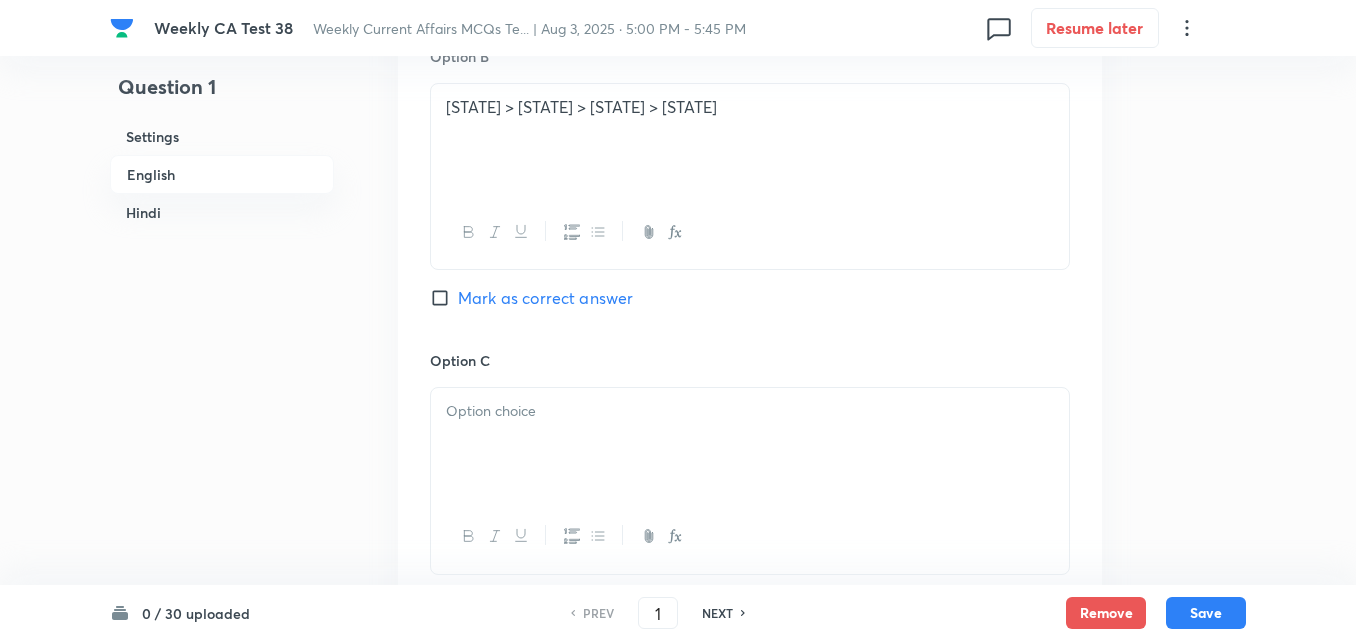 scroll, scrollTop: 1516, scrollLeft: 0, axis: vertical 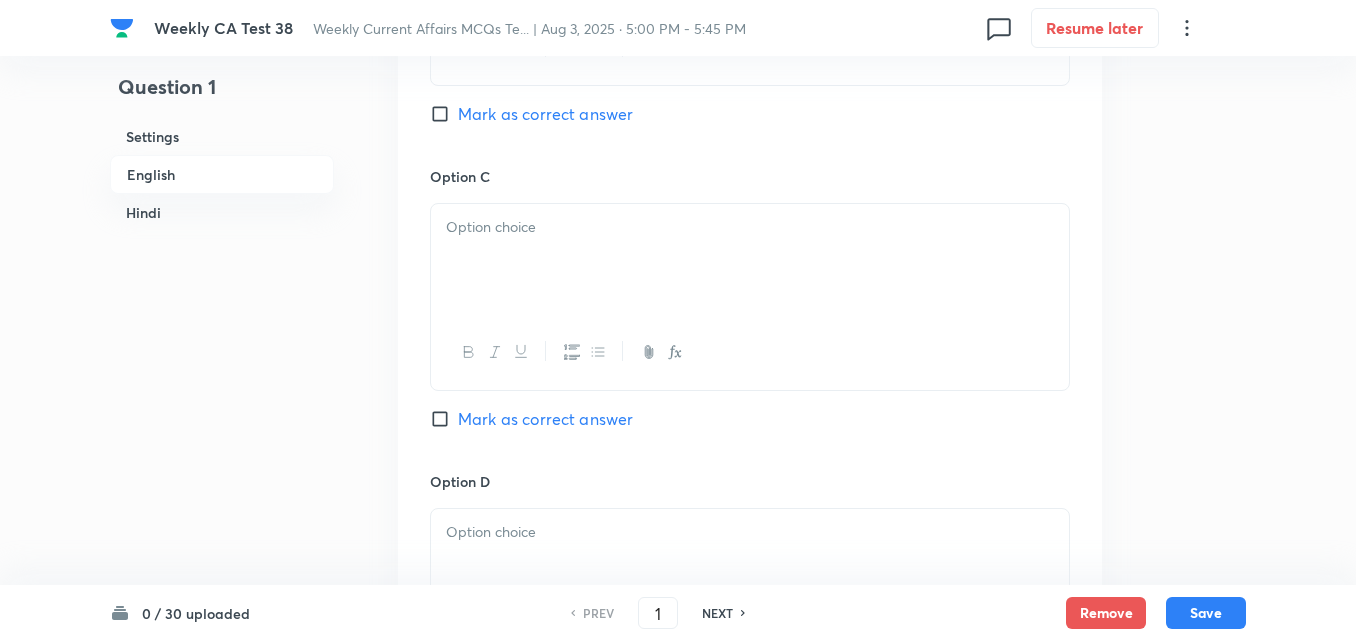 click at bounding box center [750, 260] 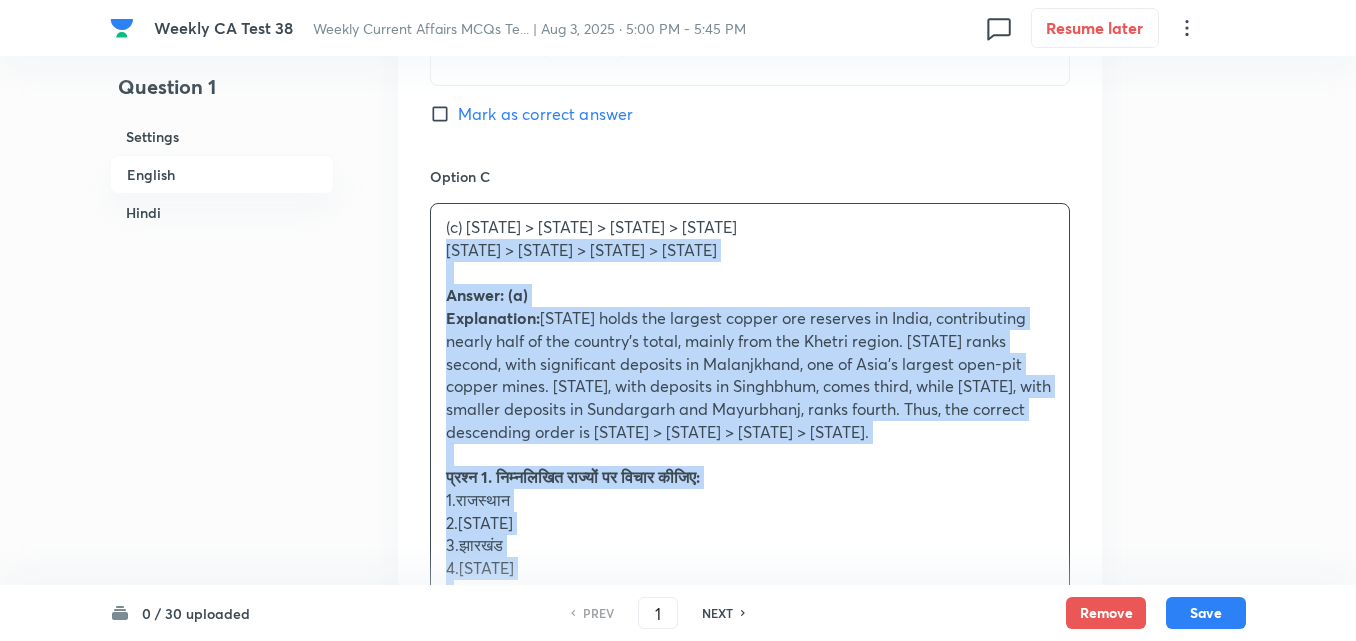 click on "Option A Rajasthan > Madhya Pradesh > Jharkhand > Odisha Marked as correct Option B Rajasthan > Jharkhand > Madhya Pradesh > Odisha Mark as correct answer Option C (c) Rajasthan > Odisha > Madhya Pradesh > Jharkhand (d) Madhya Pradesh > Rajasthan > Odisha > Jharkhand <STATE> > <STATE> > <STATE> > <STATE>   Answer: (a)<STATE>   Explanation:   Rajasthan holds the largest copper ore reserves in India, contributing nearly half of the country’s total, mainly from the Khetri region. Madhya Pradesh ranks second, with significant deposits in Malanjkhand, one of Asia’s largest open-pit copper mines. Jharkhand, with deposits in Singhbhum, comes third, while Odisha, with smaller deposits in Sundargarh and Mayurbhanj, ranks fourth. Thus, the correct descending order is Rajasthan > Madhya Pradesh > Jharkhand > Odisha.   प्रश्न 1. निम्नलिखित राज्यों पर विचार कीजिए: 1.राजस्थान 2.मध्य प्रदेश 3.झारखंड 4.ओडिशा     उत्तर: (a)" at bounding box center (750, 454) 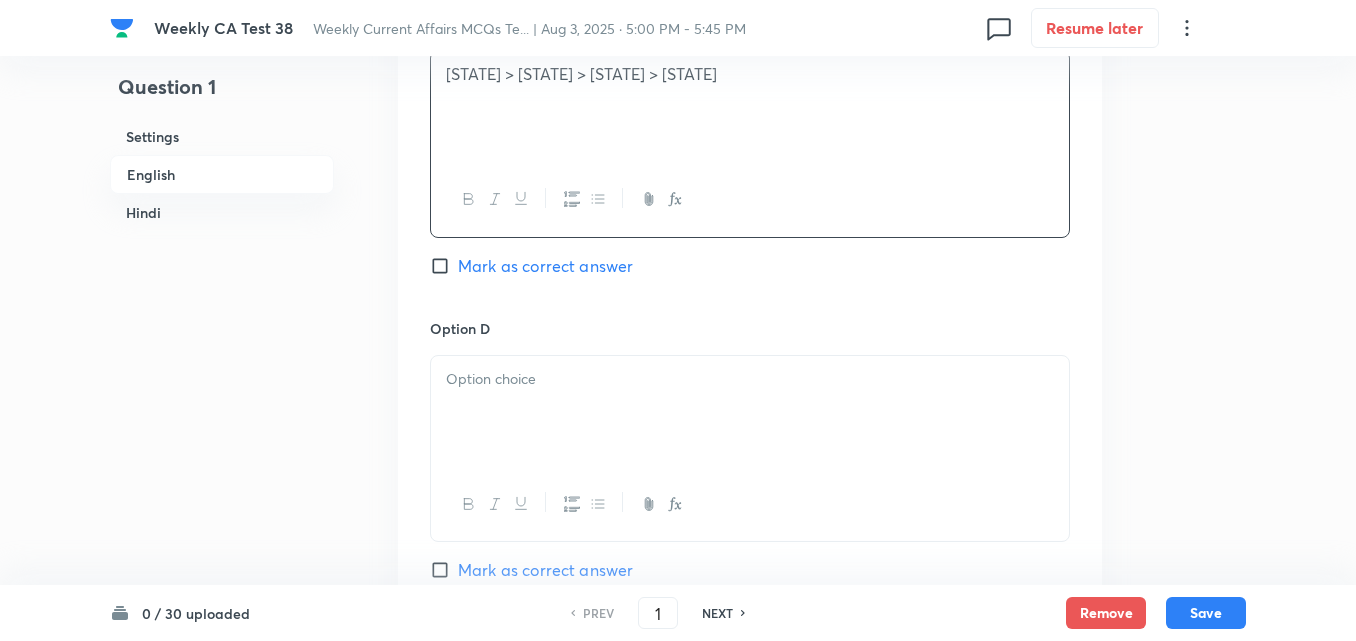 scroll, scrollTop: 1916, scrollLeft: 0, axis: vertical 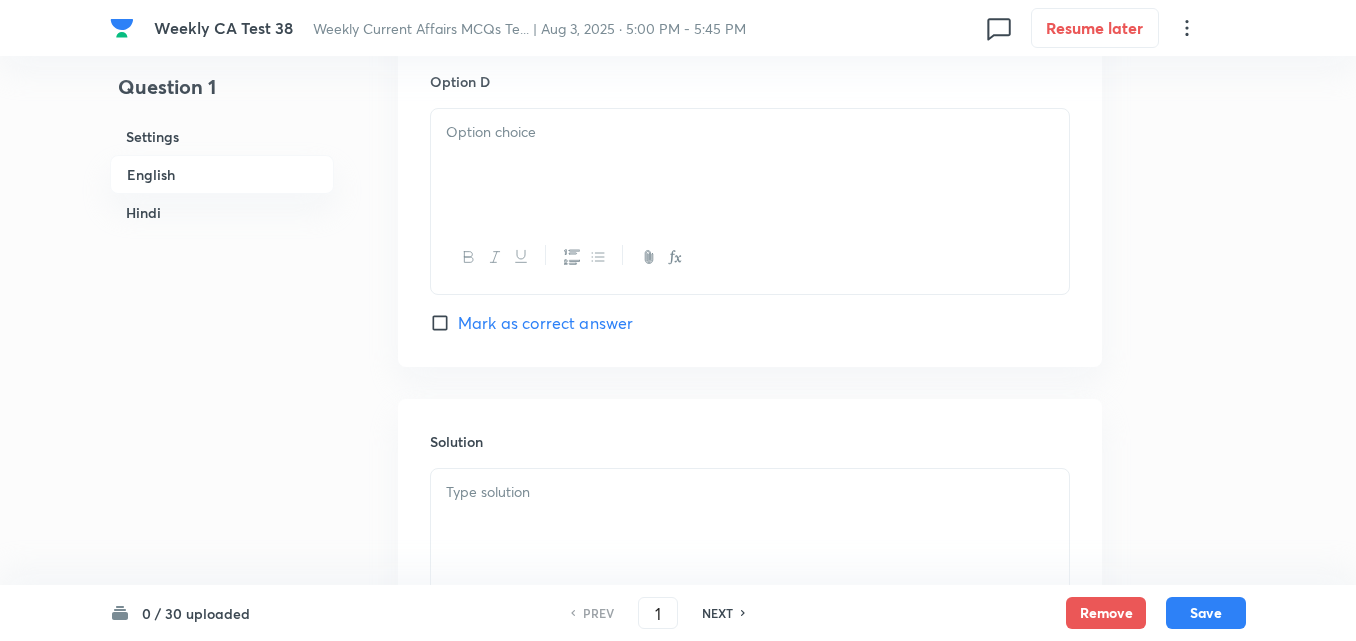 click at bounding box center [750, 165] 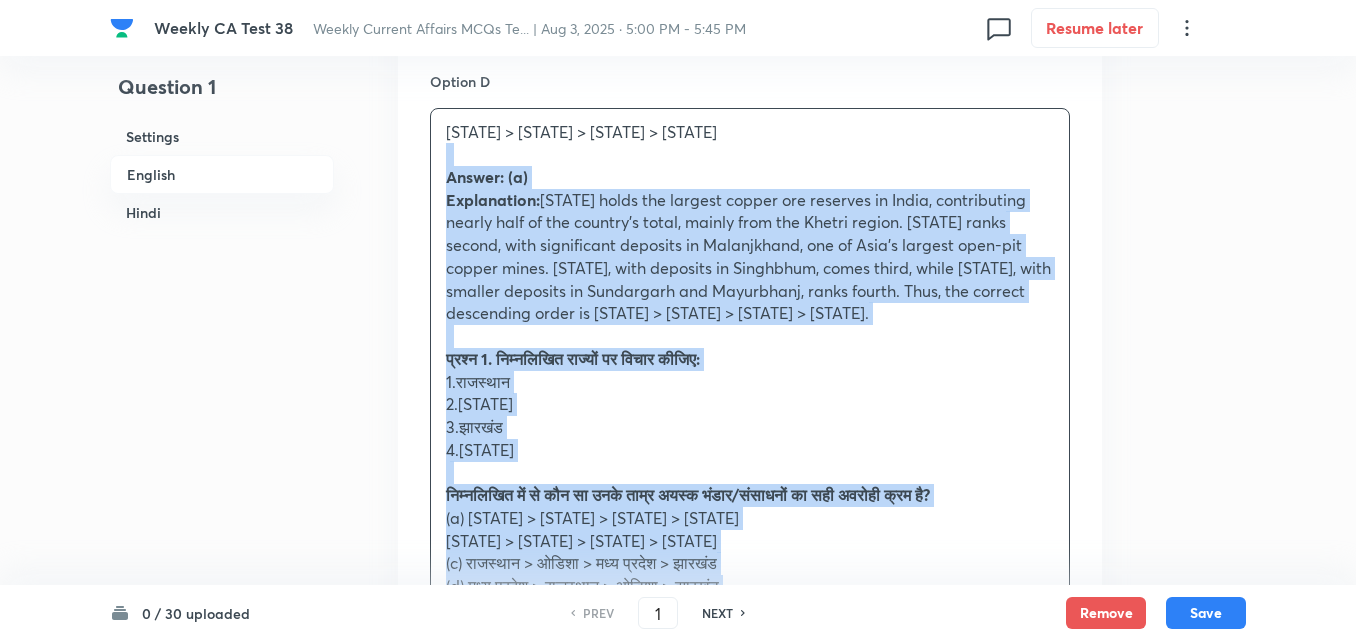 drag, startPoint x: 418, startPoint y: 153, endPoint x: 314, endPoint y: 248, distance: 140.85808 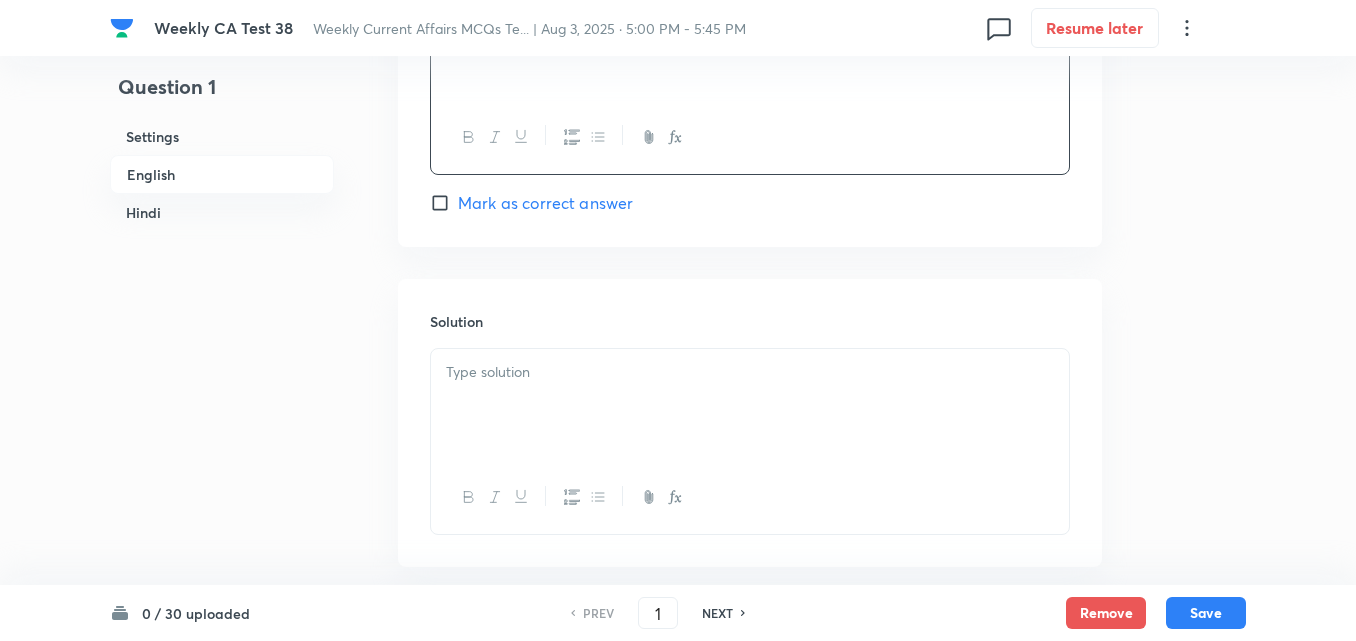 scroll, scrollTop: 2316, scrollLeft: 0, axis: vertical 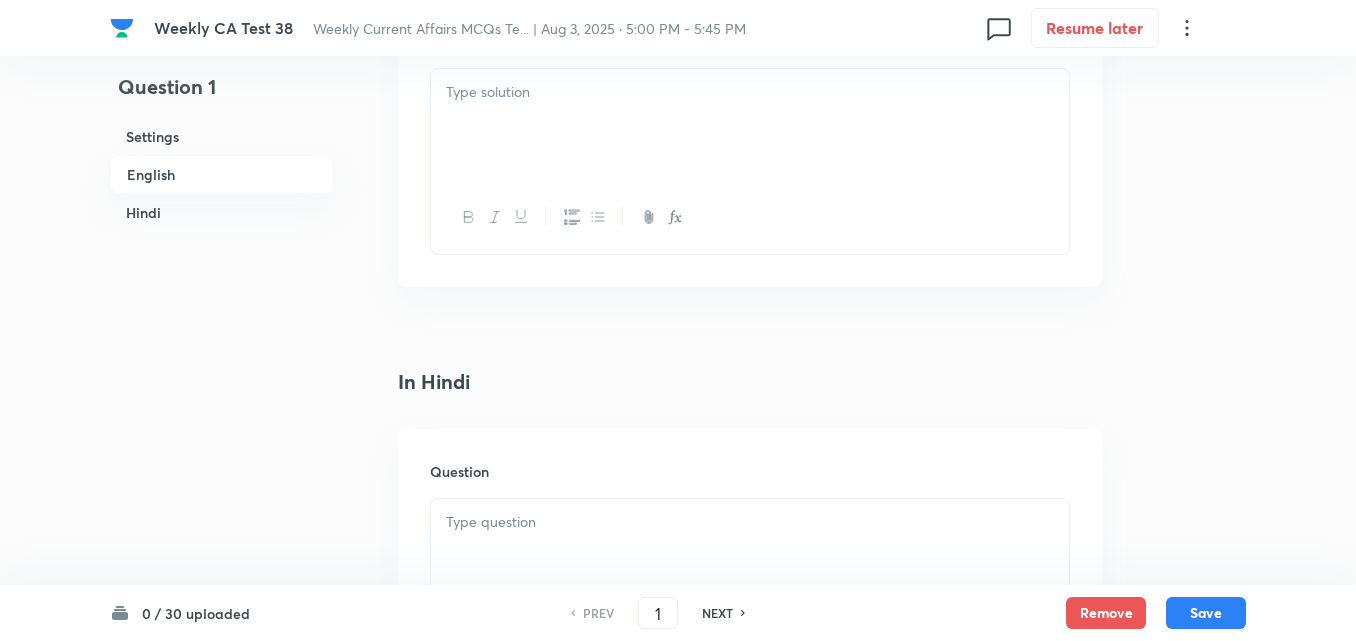 click at bounding box center [750, 125] 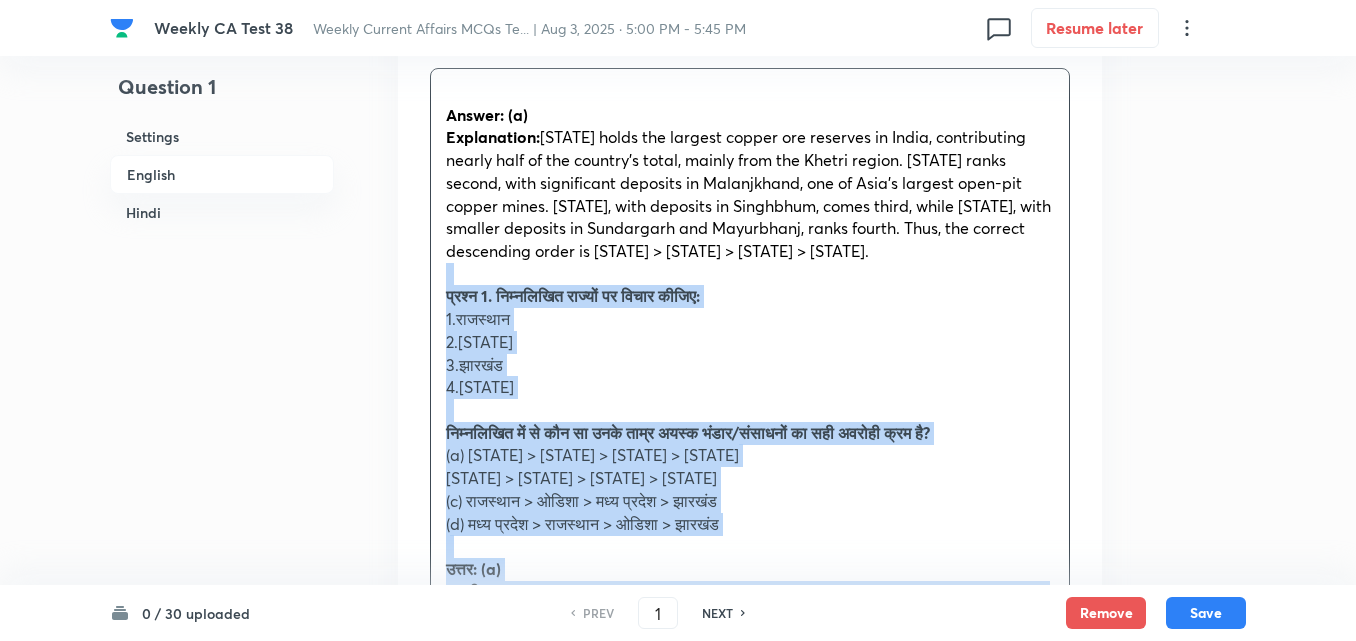 drag, startPoint x: 441, startPoint y: 305, endPoint x: 298, endPoint y: 327, distance: 144.6824 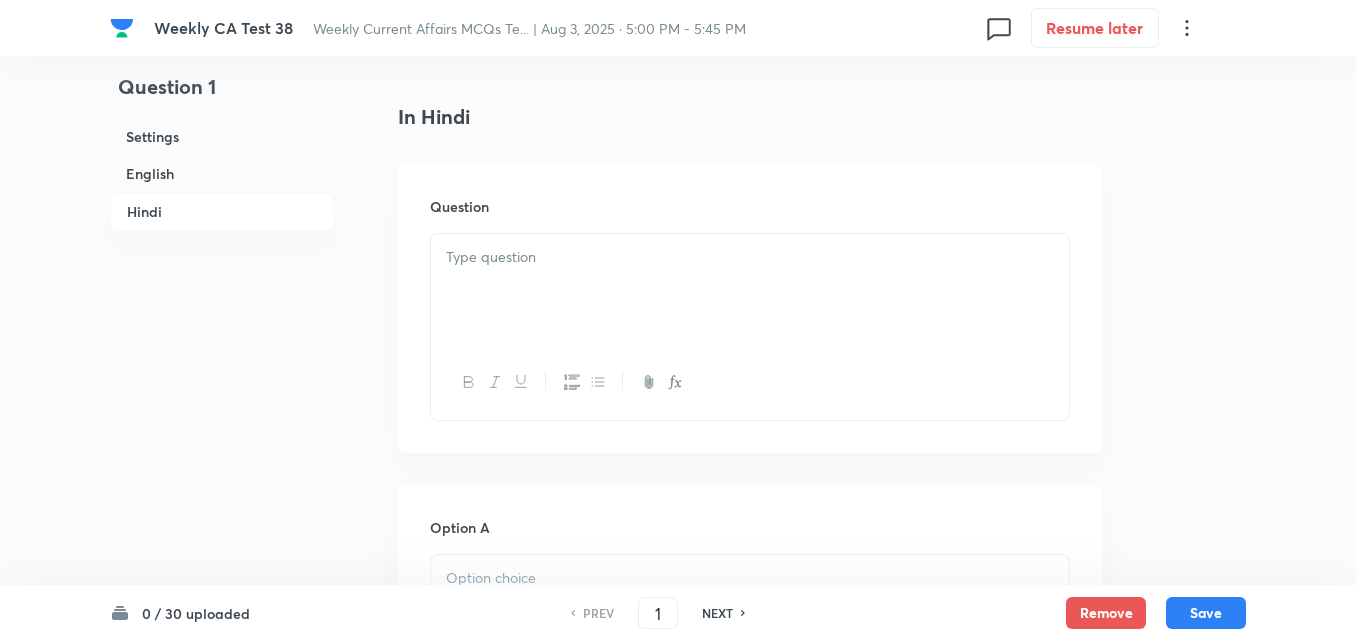 scroll, scrollTop: 2716, scrollLeft: 0, axis: vertical 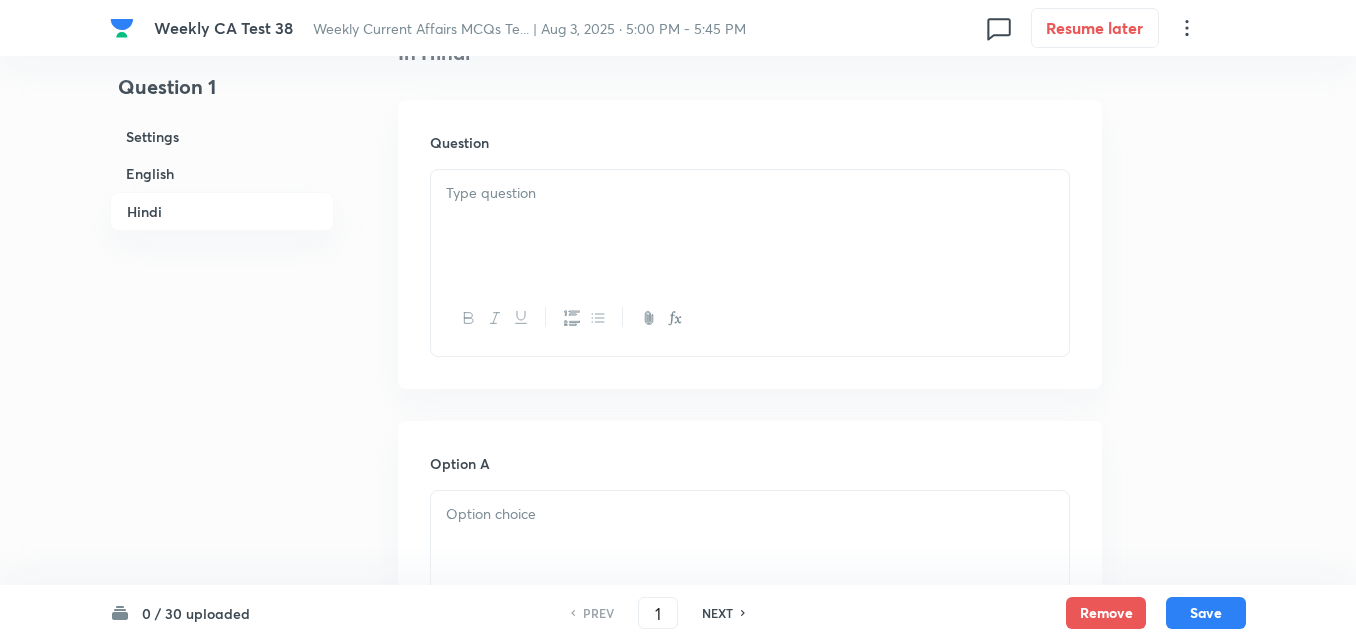 click at bounding box center [750, 226] 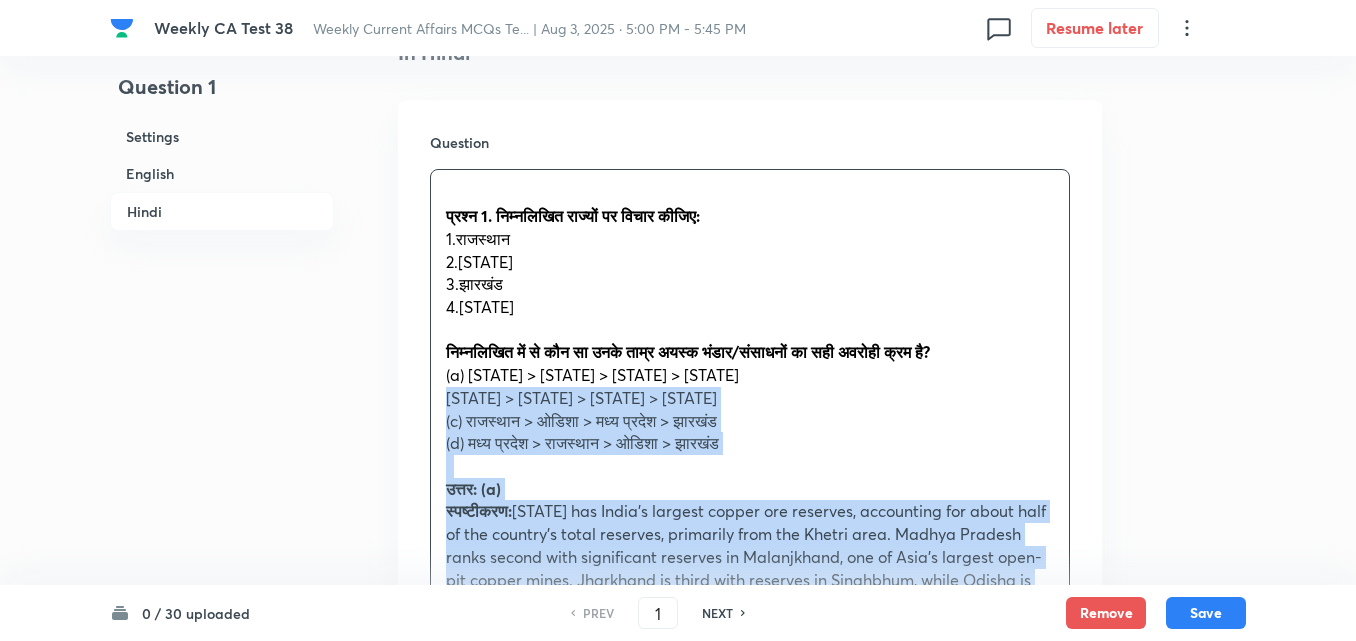 click on "प्रश्न 1. निम्नलिखित राज्यों पर विचार कीजिए: 1.[STATE] 2.[STATE] 3.[STATE] 4.[STATE]   निम्नलिखित में से कौन सा उनके ताम्र अयस्क भंडार/संसाधनों का सही अवरोही क्रम है? (a) [STATE] > [STATE] > [STATE] > [STATE] (b) [STATE] > [STATE] > [STATE] > [STATE] (c) [STATE] > [STATE] > [STATE] > [STATE] (d) [STATE] > [STATE] > [STATE] > [STATE]   उत्तर: (a) स्पष्टीकरण:" at bounding box center [750, 438] 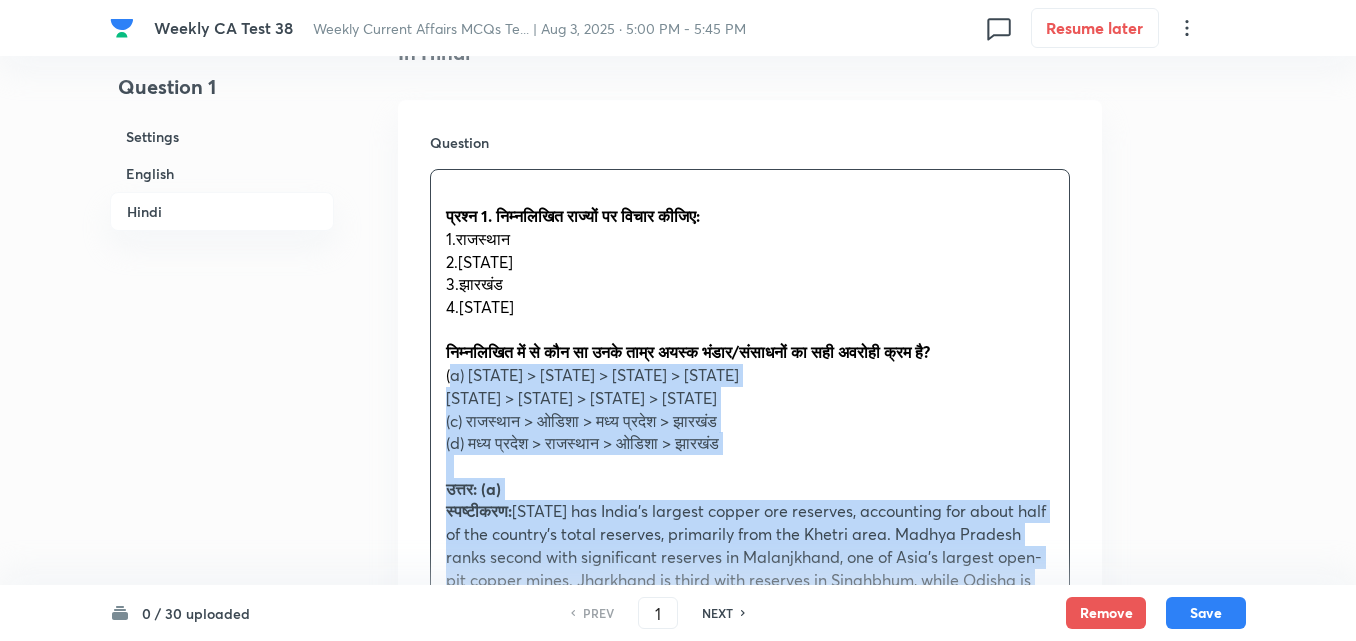 drag, startPoint x: 450, startPoint y: 384, endPoint x: 440, endPoint y: 394, distance: 14.142136 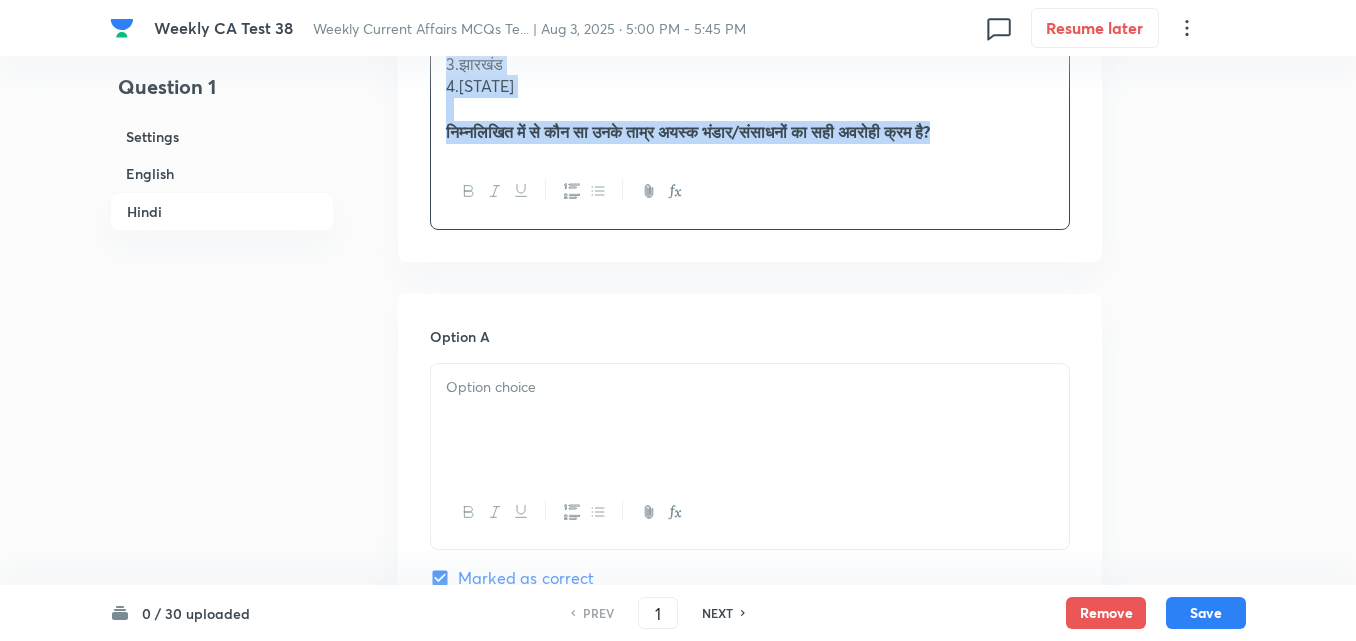 scroll, scrollTop: 3116, scrollLeft: 0, axis: vertical 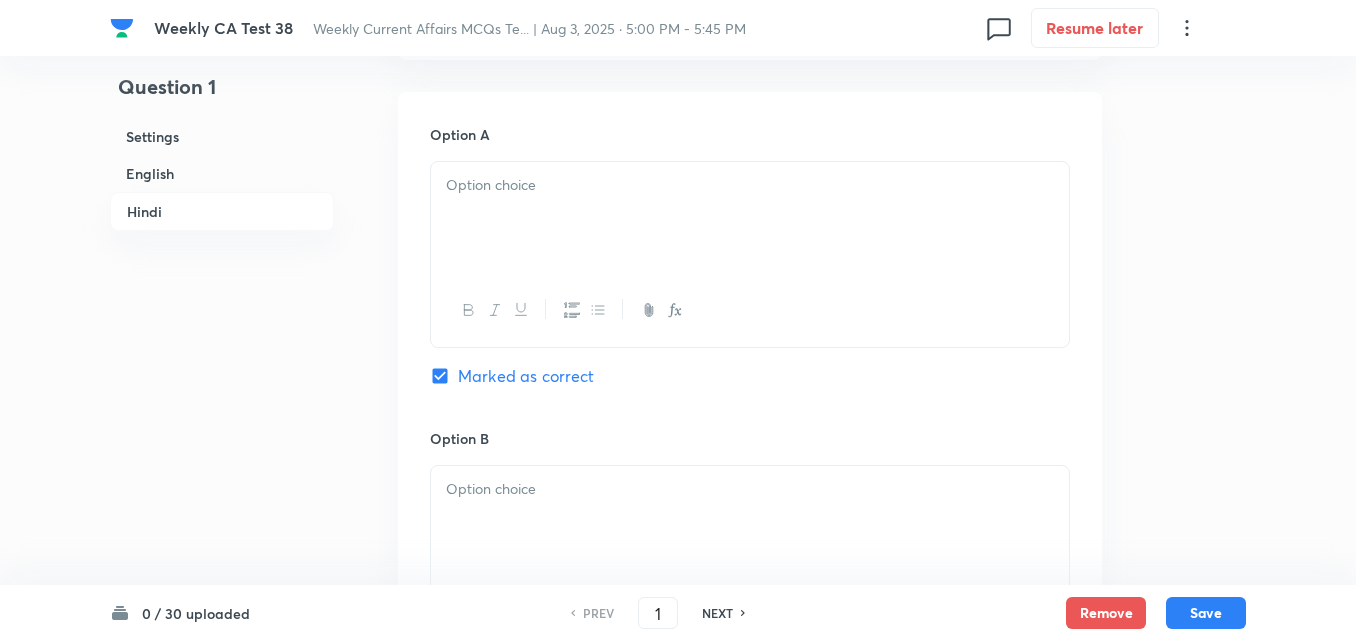 click at bounding box center (750, 218) 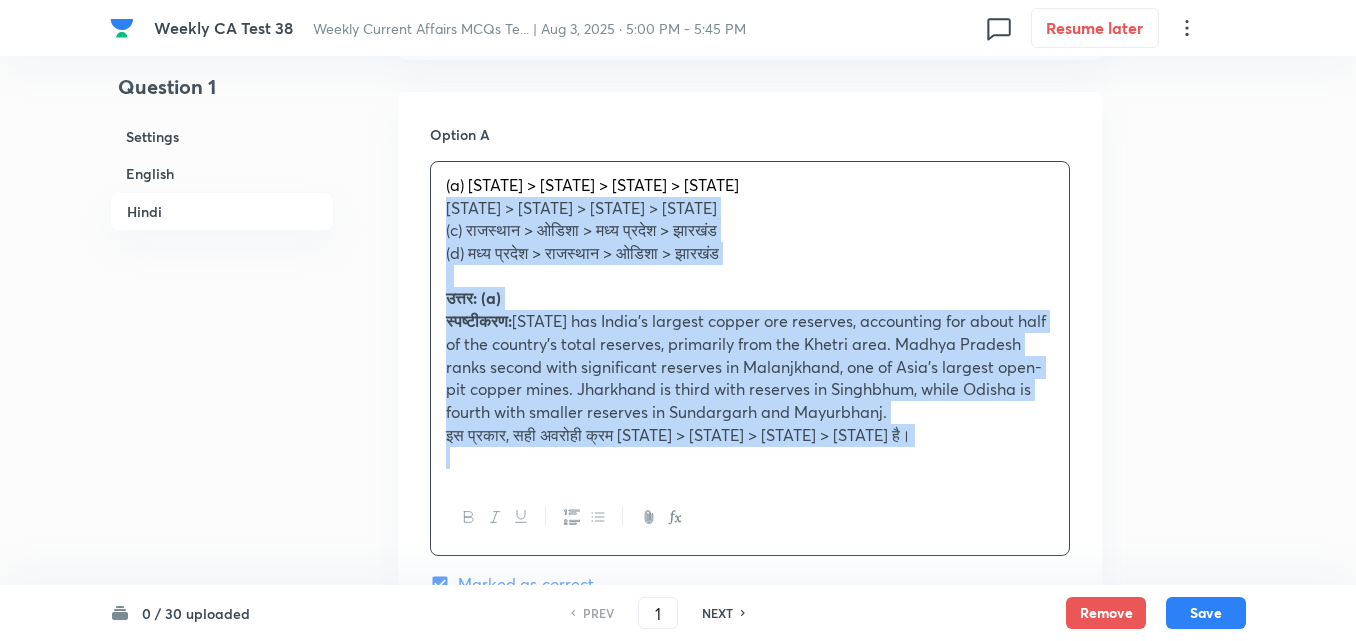 click on "Option A (a) राजस्थान > मध्य प्रदेश > झारखंड > ओडिशा (b) राजस्थान > झारखंड > मध्य प्रदेश > ओडिशा (c) राजस्थान > ओडिशा > मध्य प्रदेश > झारखंड (d) मध्य प्रदेश > राजस्थान > ओडिशा > झारखंड   उत्तर: (a) स्पष्टीकरण:  इस प्रकार, सही अवरोही क्रम राजस्थान > मध्य प्रदेश > झारखंड > ओडिशा है।   Marked as correct Option B Mark as correct answer Option C Mark as correct answer Option D Mark as correct answer" at bounding box center [750, 816] 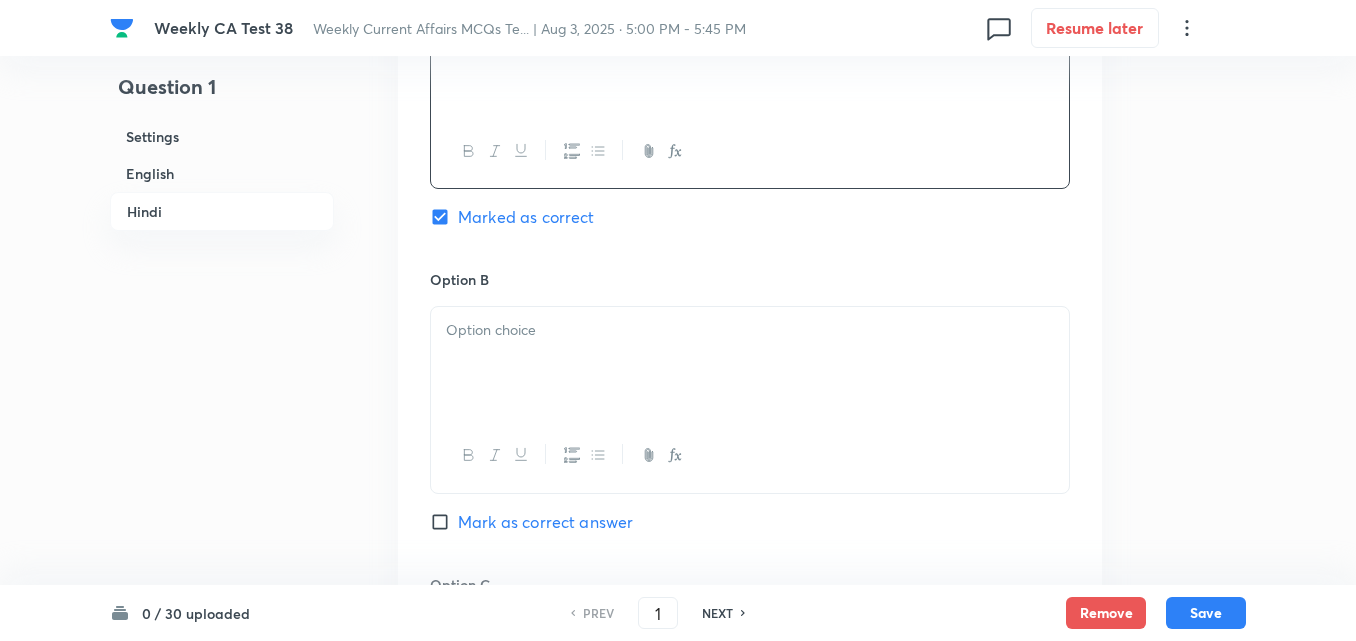 scroll, scrollTop: 3416, scrollLeft: 0, axis: vertical 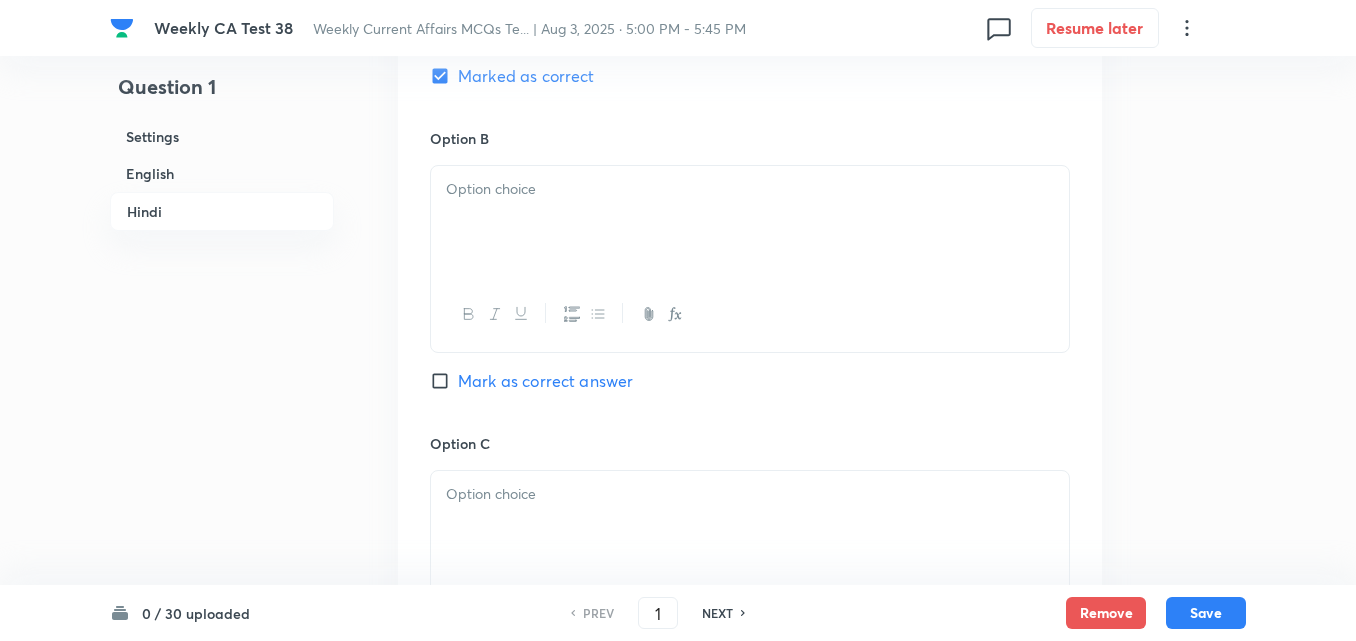 click at bounding box center [750, 222] 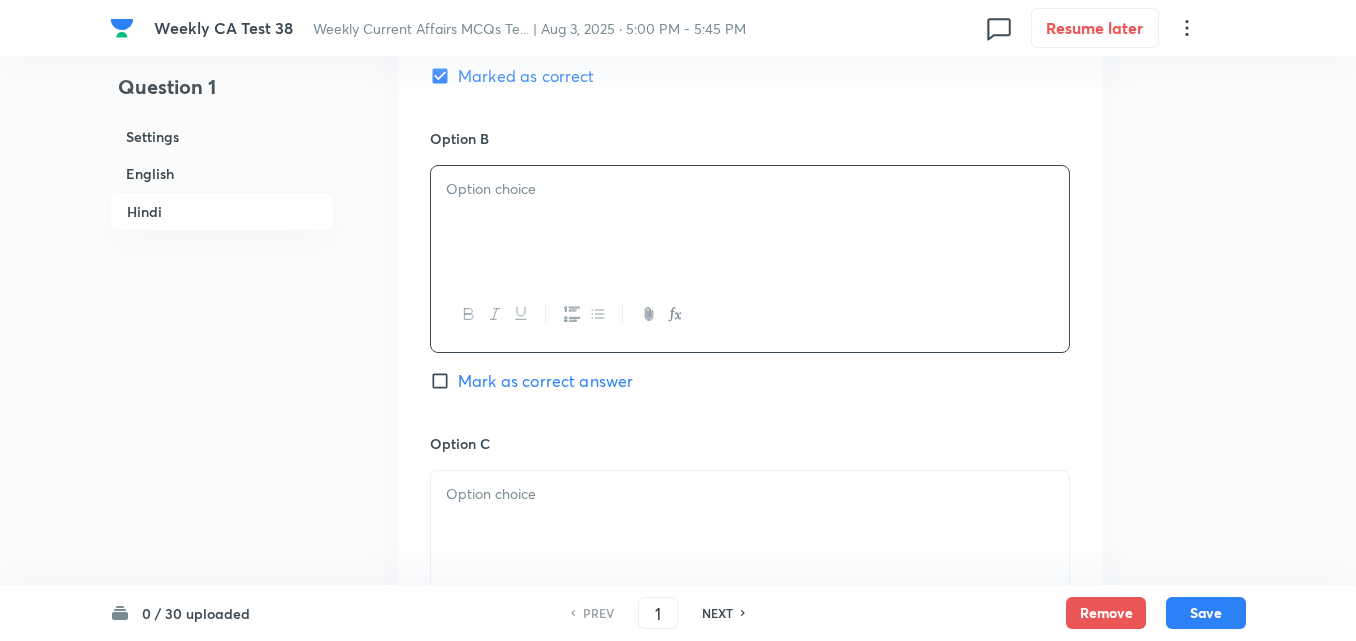 paste 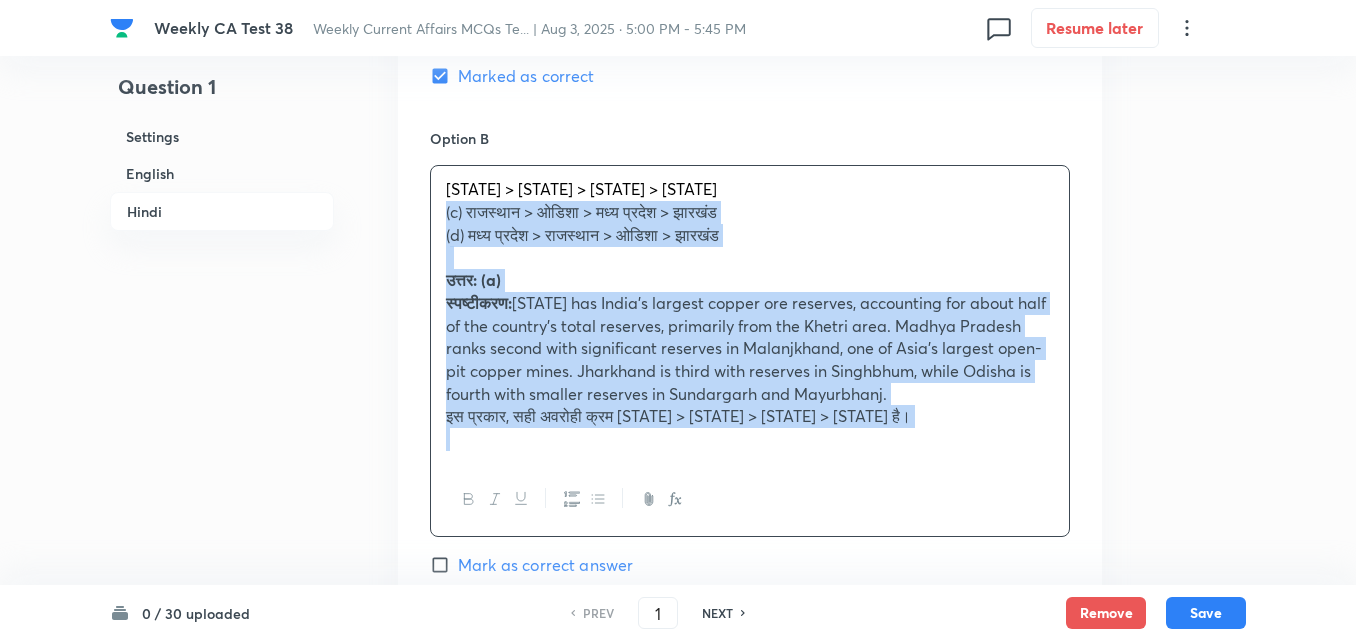 drag, startPoint x: 451, startPoint y: 231, endPoint x: 347, endPoint y: 274, distance: 112.53888 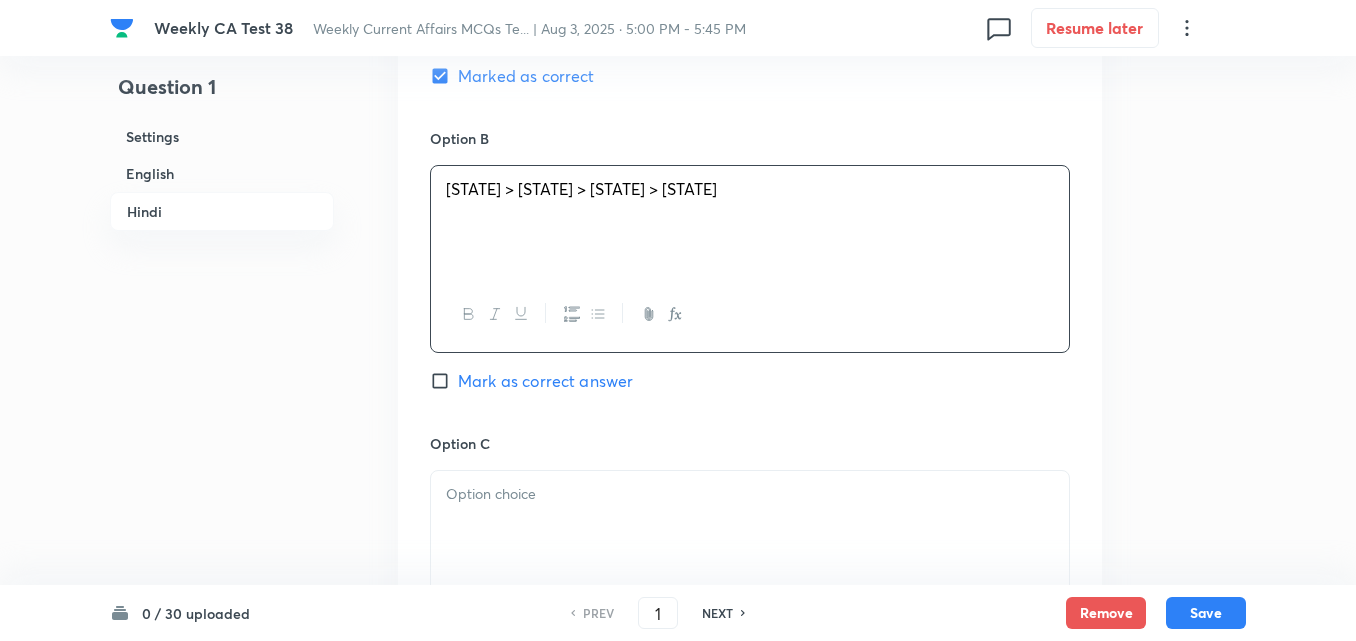 type 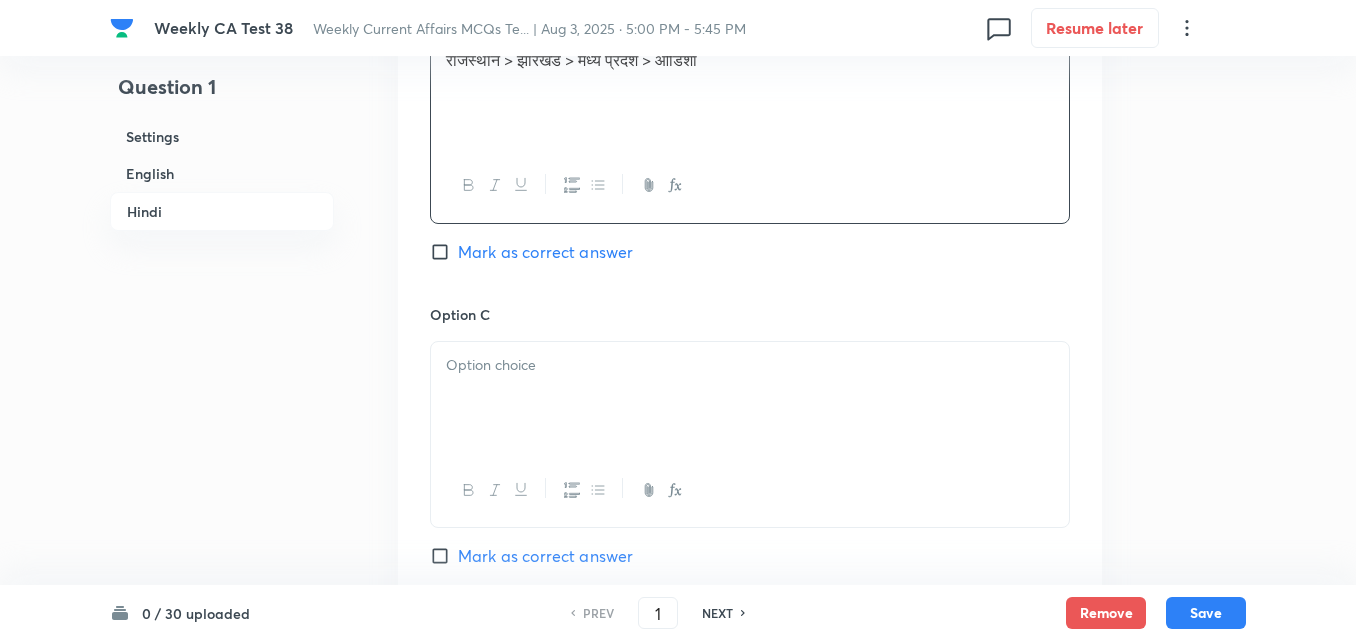 scroll, scrollTop: 3716, scrollLeft: 0, axis: vertical 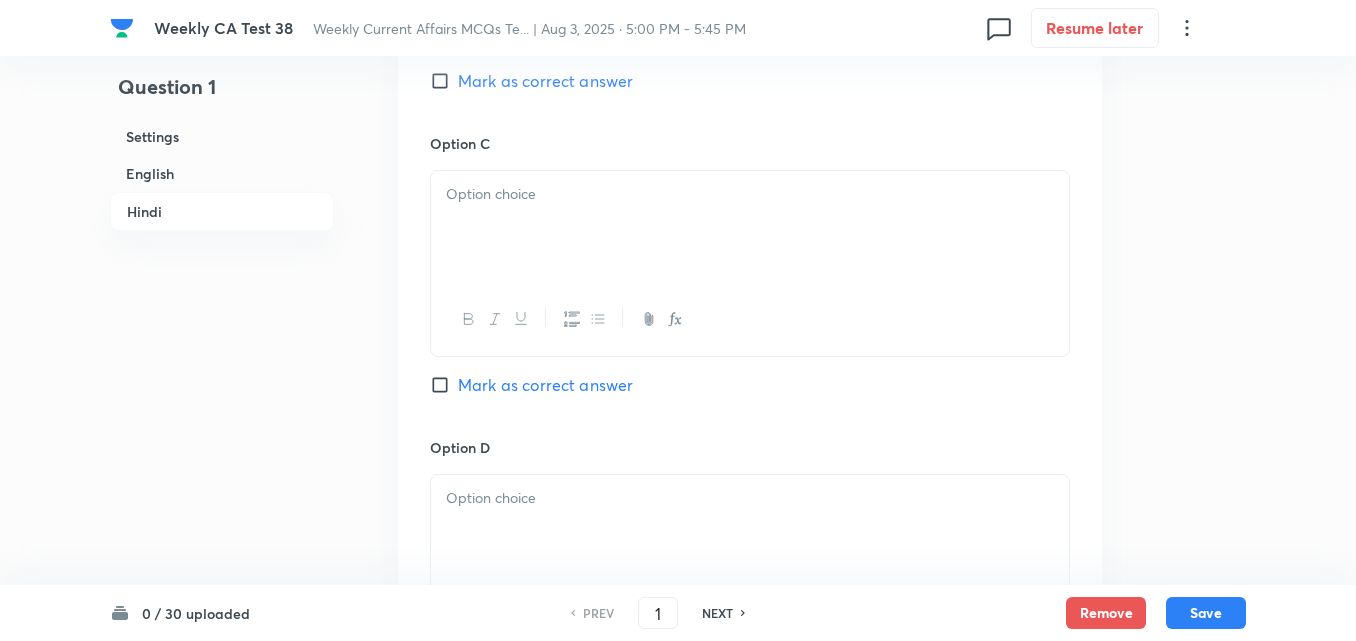 click at bounding box center [750, 227] 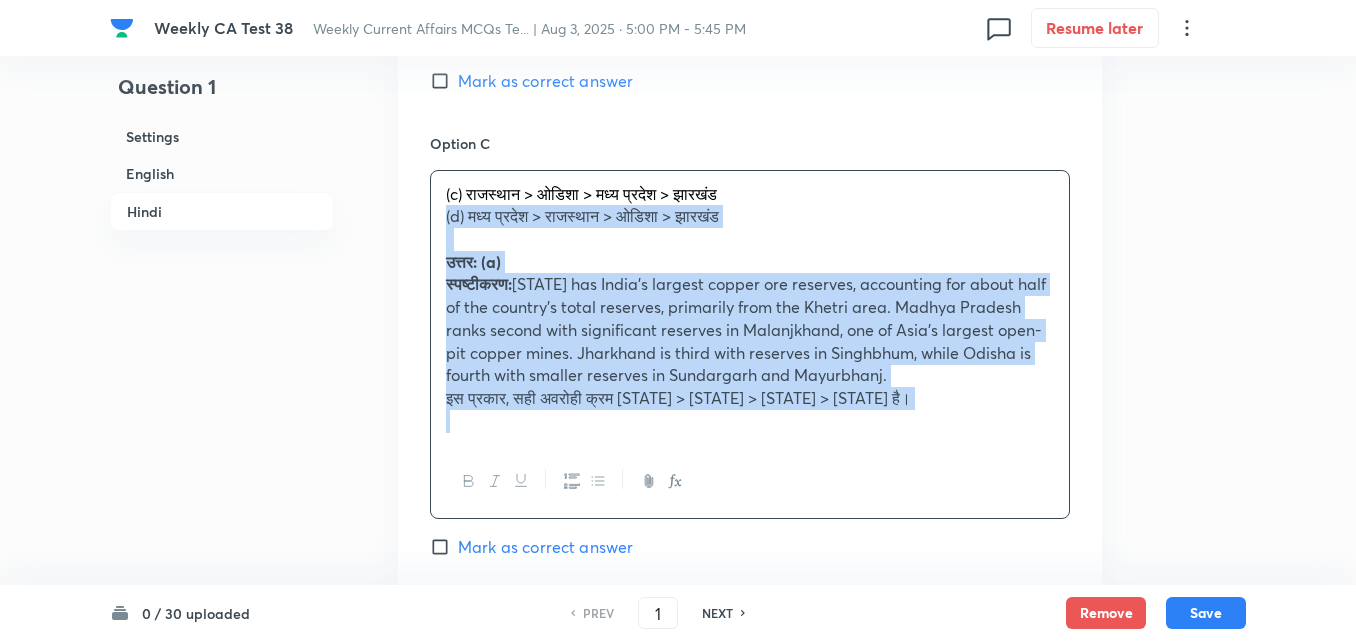 click on "Option A राजस्थान > मध्य प्रदेश > झारखंड > ओडिशा Marked as correct Option B राजस्थान > झारखंड > मध्य प्रदेश > ओडिशा Mark as correct answer Option C (c)राजस्थान > ओडिशा > मध्य प्रदेश > झारखंड (d) मध्य प्रदेश > राजस्थान > ओडिशा > झारखंड उत्तर: (a) स्पष्टीकरण: इस प्रकार, सही अवरोही क्रम राजस्थान > मध्य प्रदेश > झारखंड > ओडिशा है। Mark as correct answer Option D Mark as correct answer" at bounding box center (750, 193) 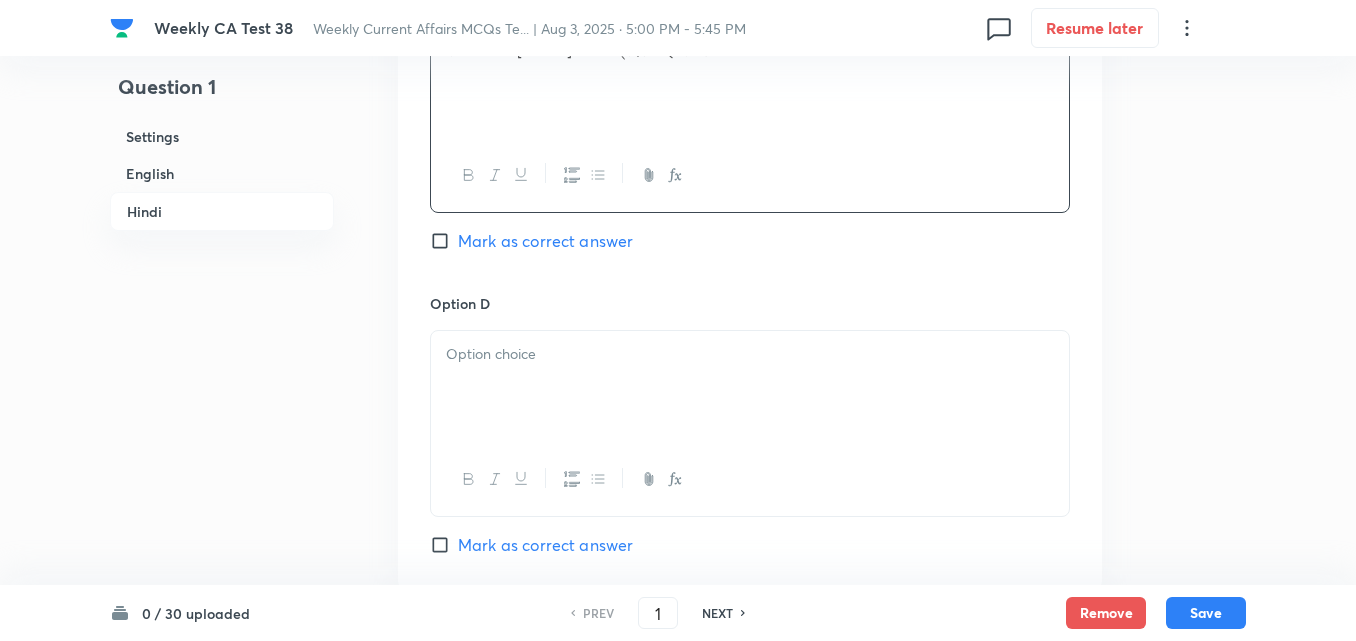 scroll, scrollTop: 4016, scrollLeft: 0, axis: vertical 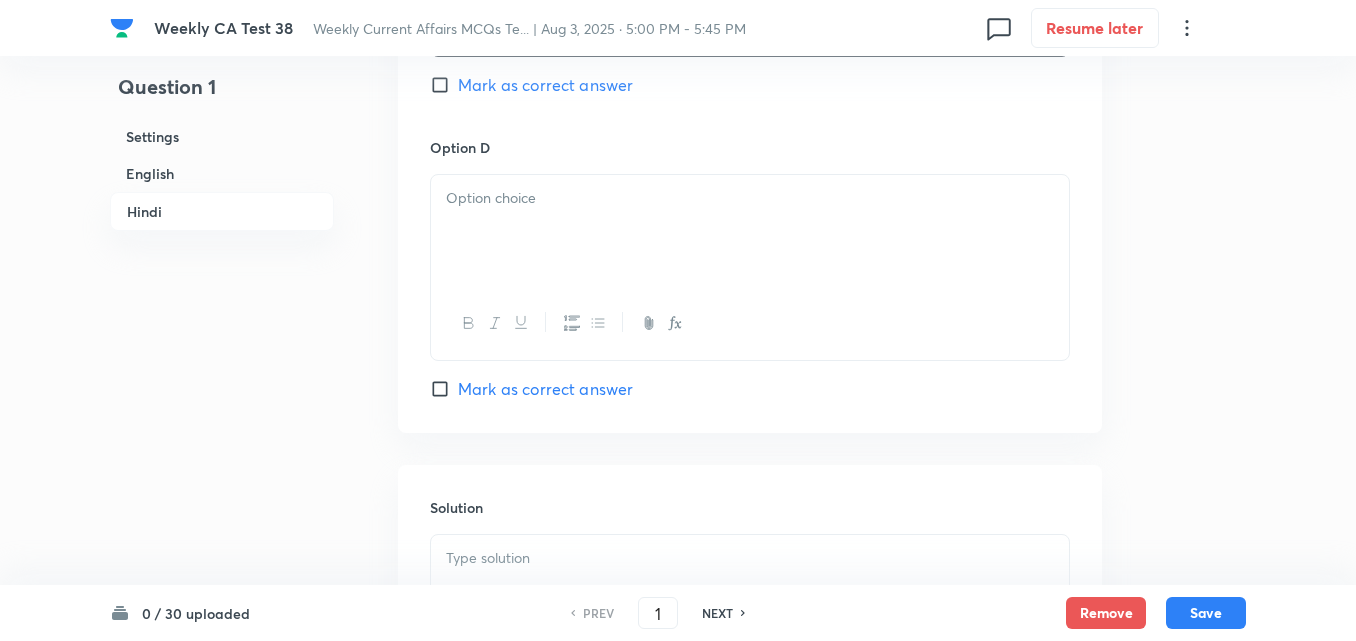 click at bounding box center (750, 231) 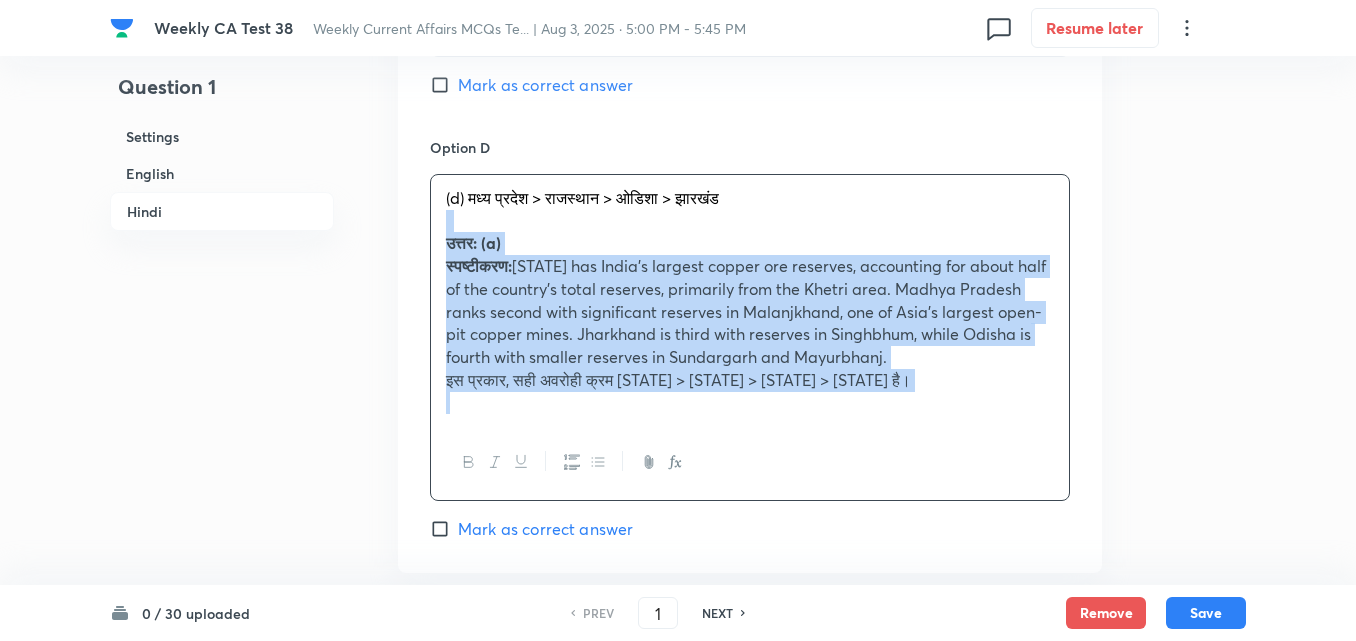 click on "(d) [STATE] > [STATE] > [STATE] > [STATE]   उत्तर: (a) स्पष्टीकरण:   इस प्रकार, सही अवरोही क्रम [STATE] > [STATE] > [STATE] > [STATE] है।" at bounding box center (750, 337) 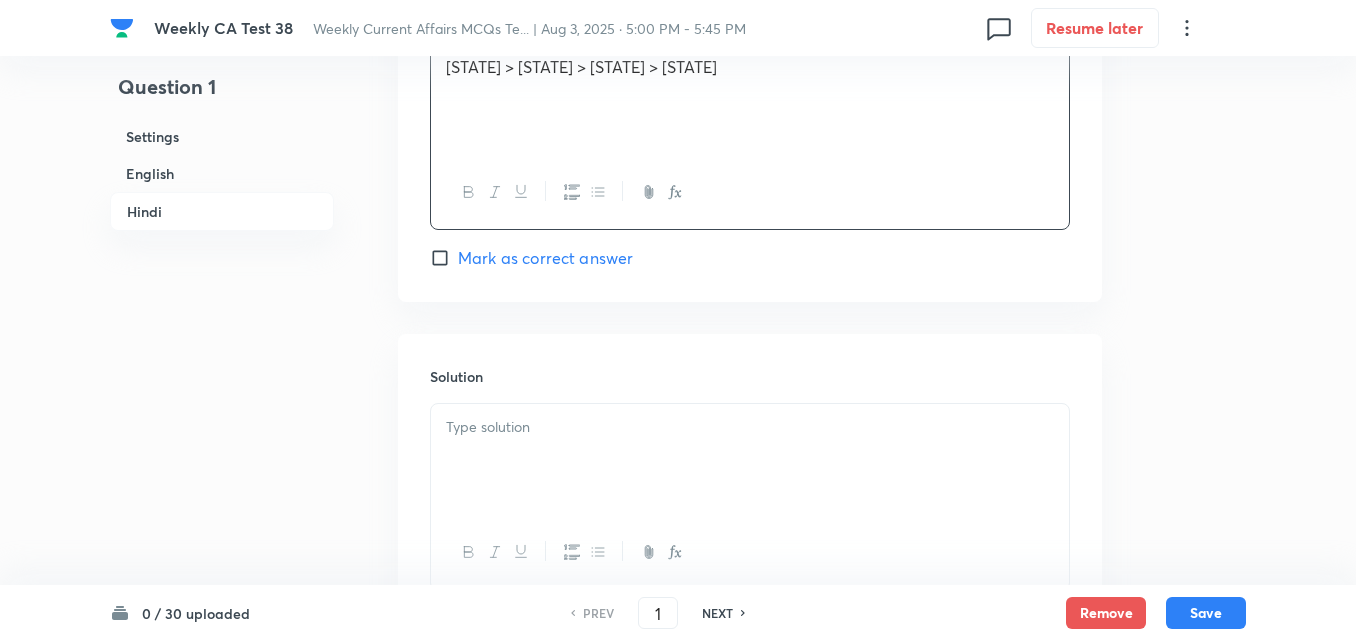 scroll, scrollTop: 4328, scrollLeft: 0, axis: vertical 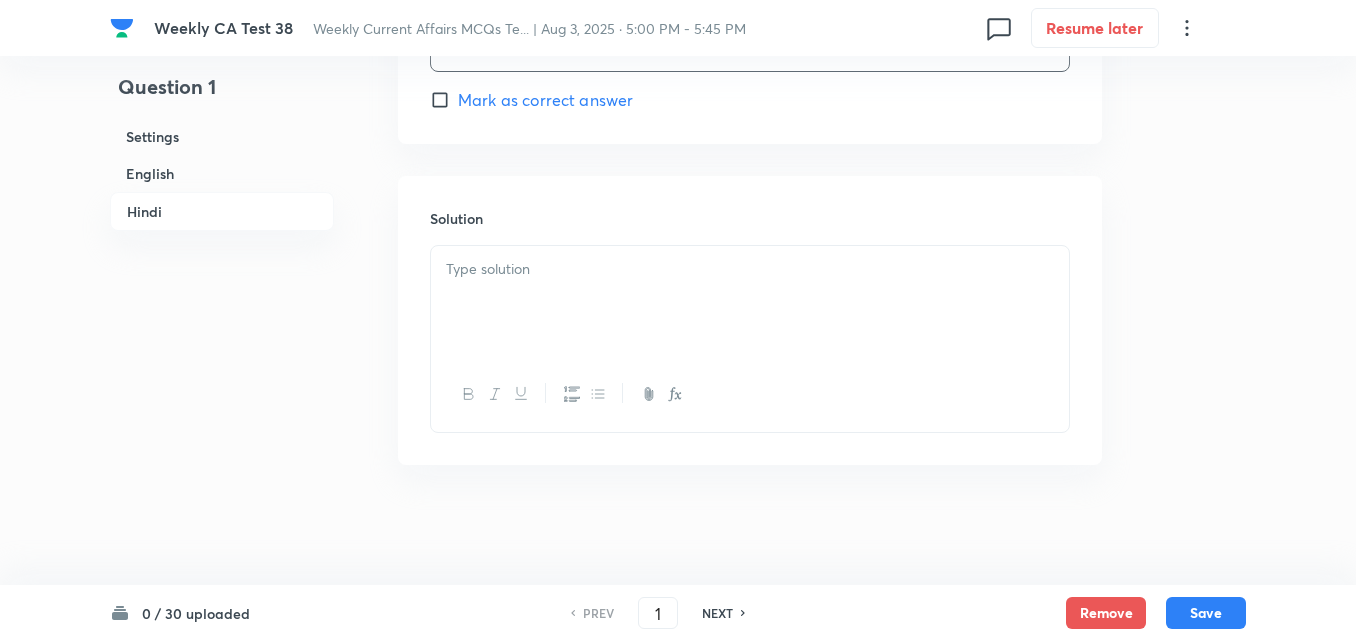 click at bounding box center [750, 302] 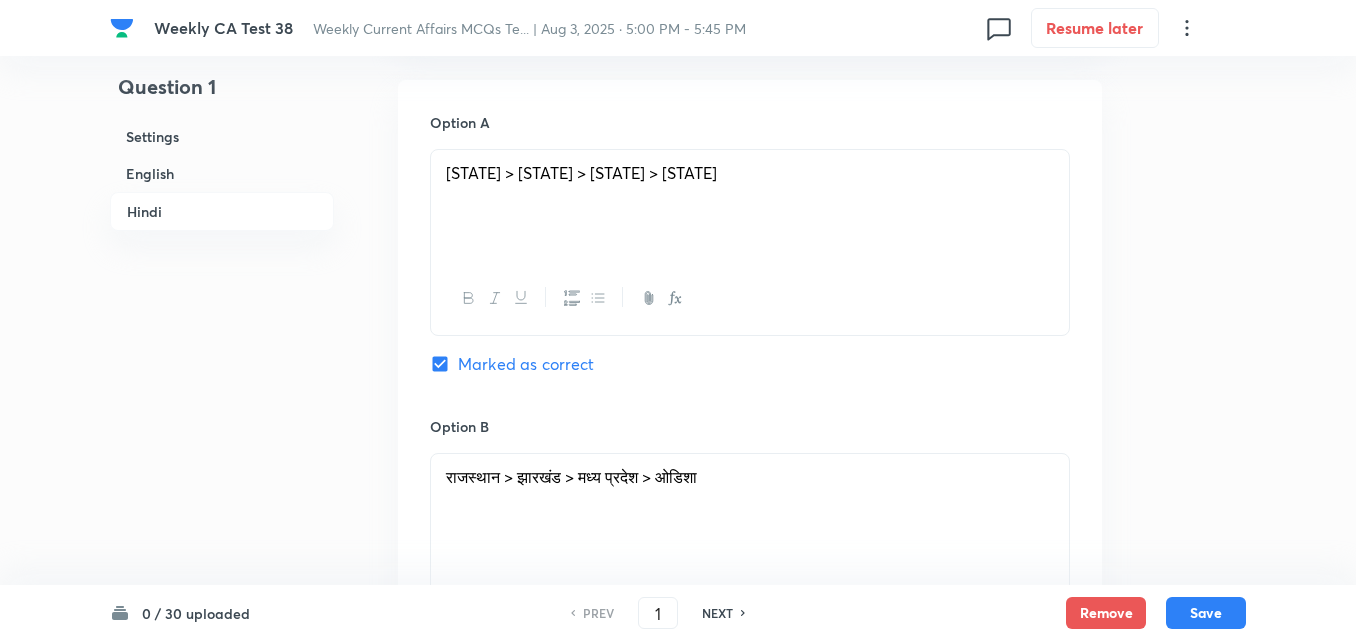 click on "Settings" at bounding box center (222, 136) 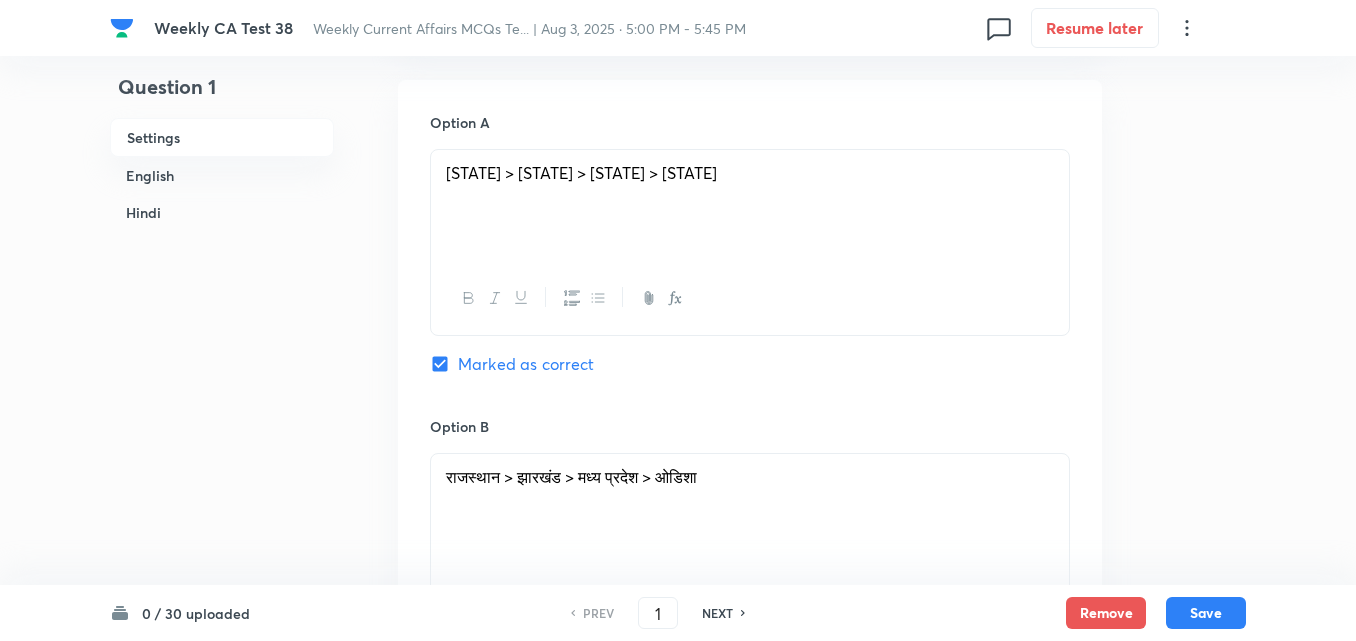 scroll, scrollTop: 24, scrollLeft: 0, axis: vertical 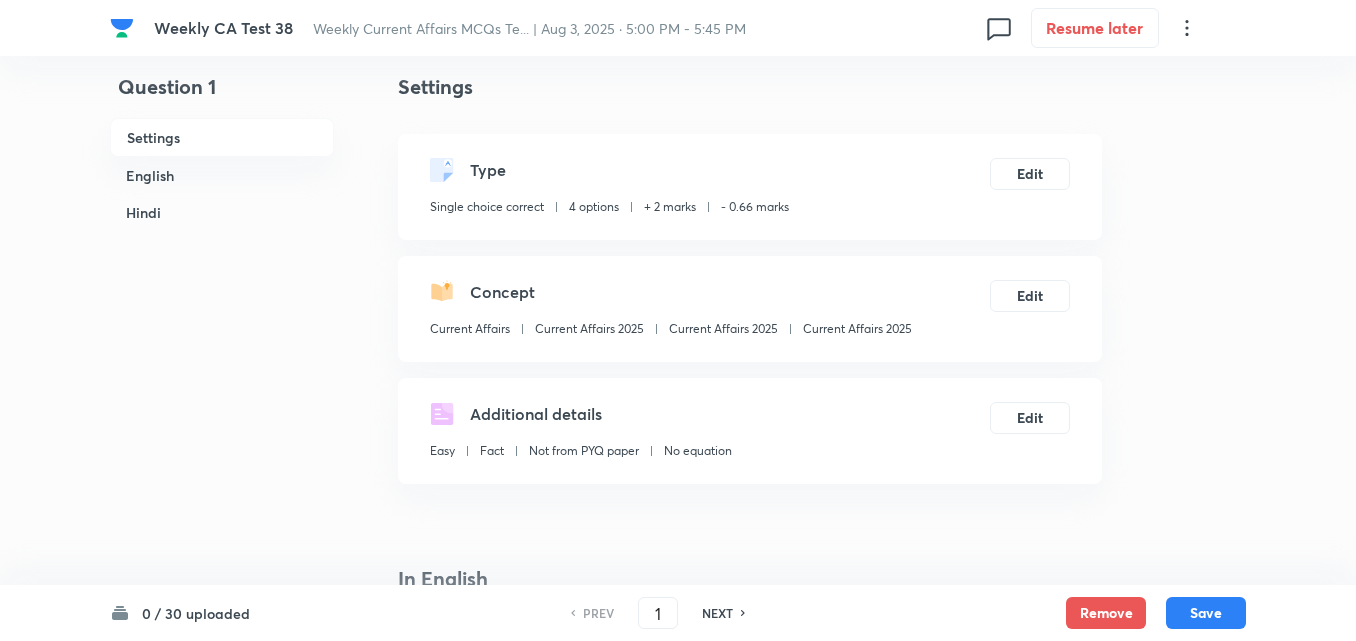 click on "Current Affairs Current Affairs 2025 Current Affairs 2025 Current Affairs 2025" at bounding box center [671, 333] 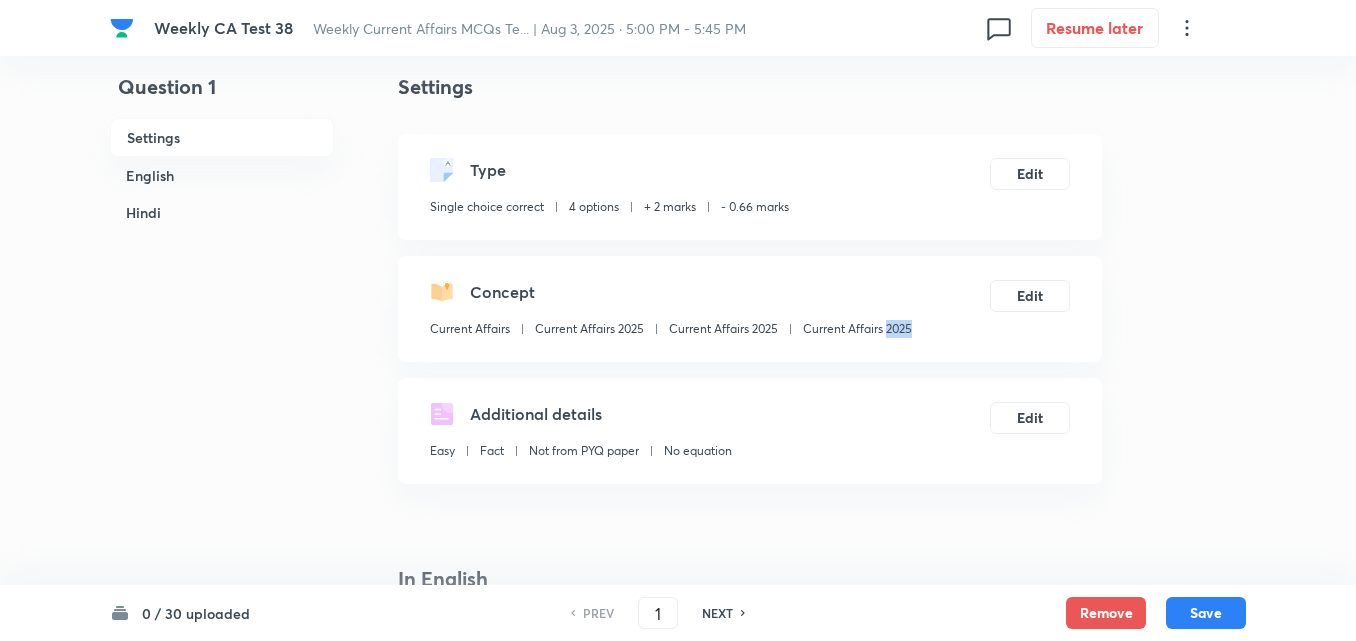 click on "Current Affairs Current Affairs 2025 Current Affairs 2025 Current Affairs 2025" at bounding box center (671, 333) 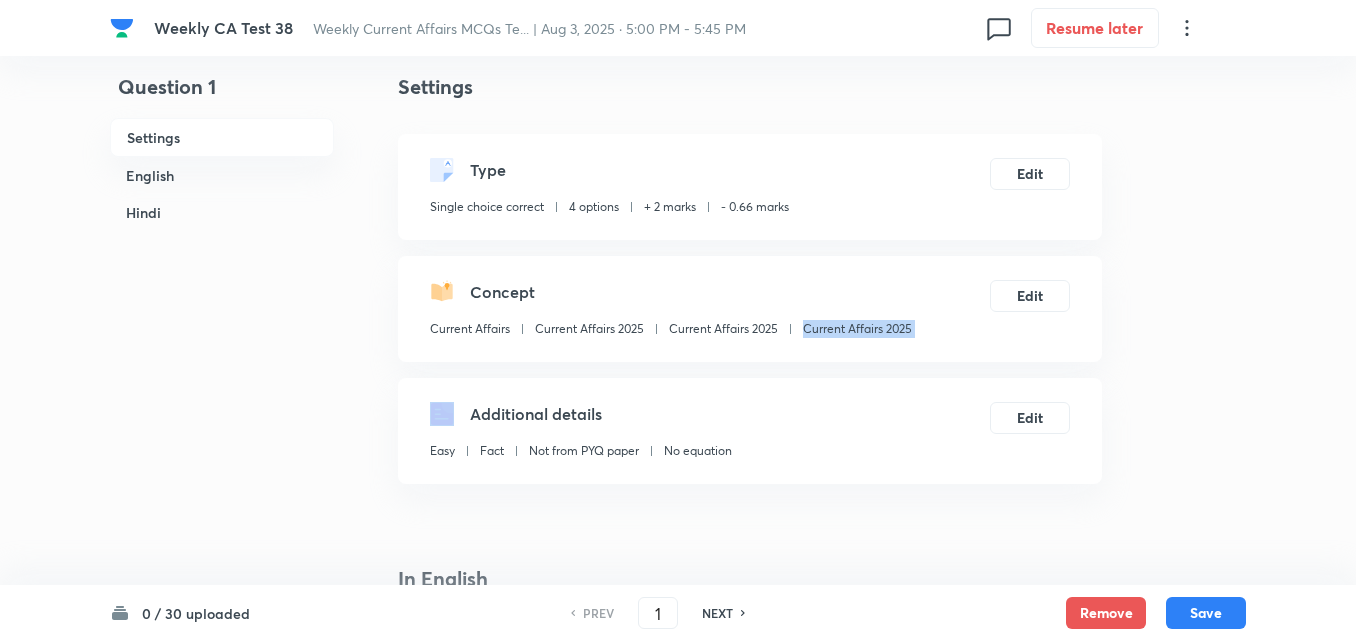 click on "Current Affairs Current Affairs 2025 Current Affairs 2025 Current Affairs 2025" at bounding box center [671, 333] 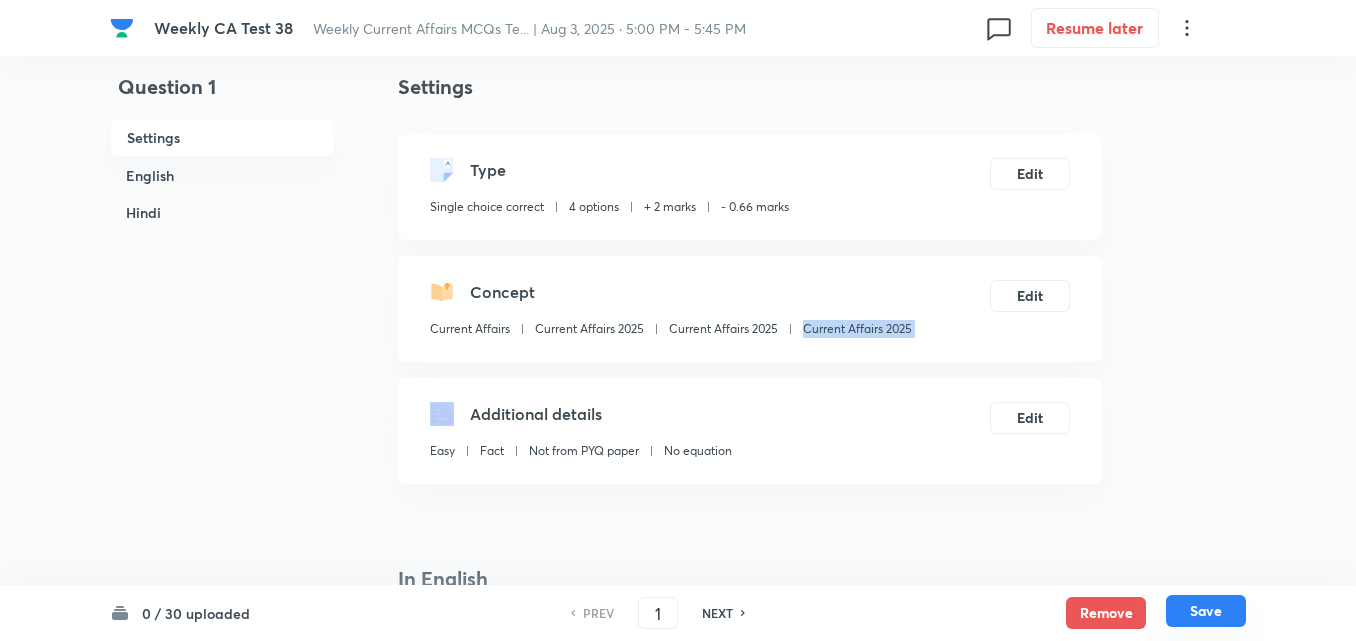 click on "Save" at bounding box center (1206, 611) 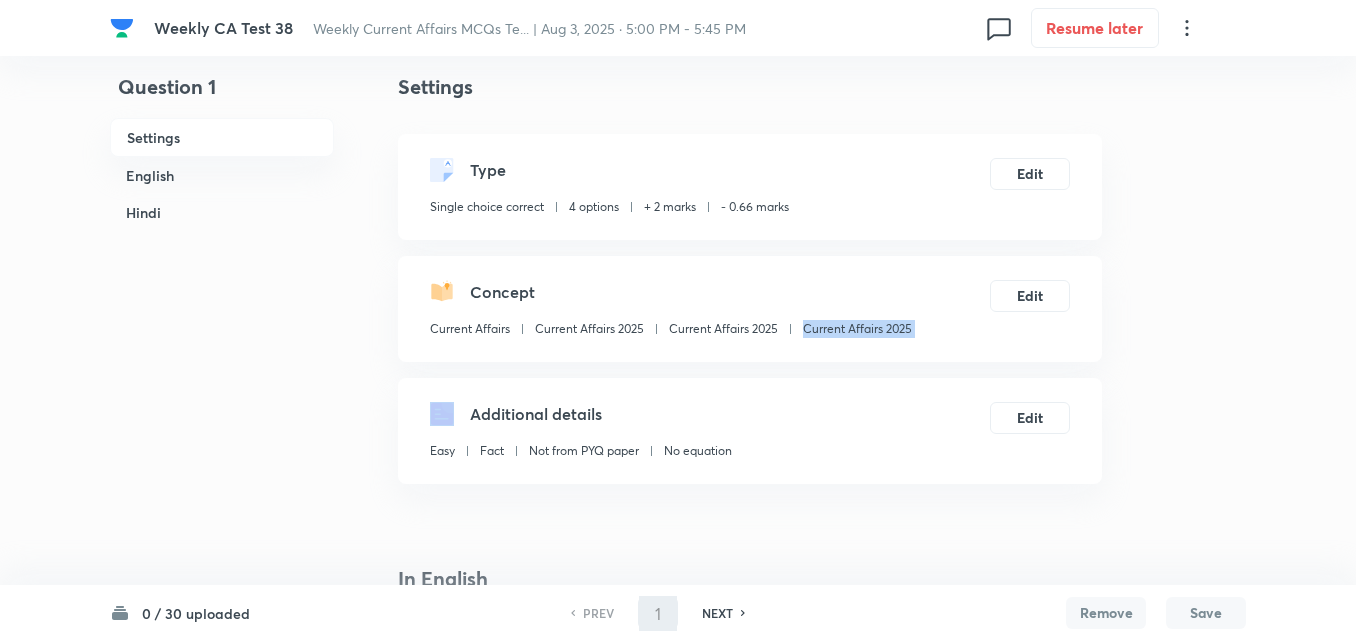 type 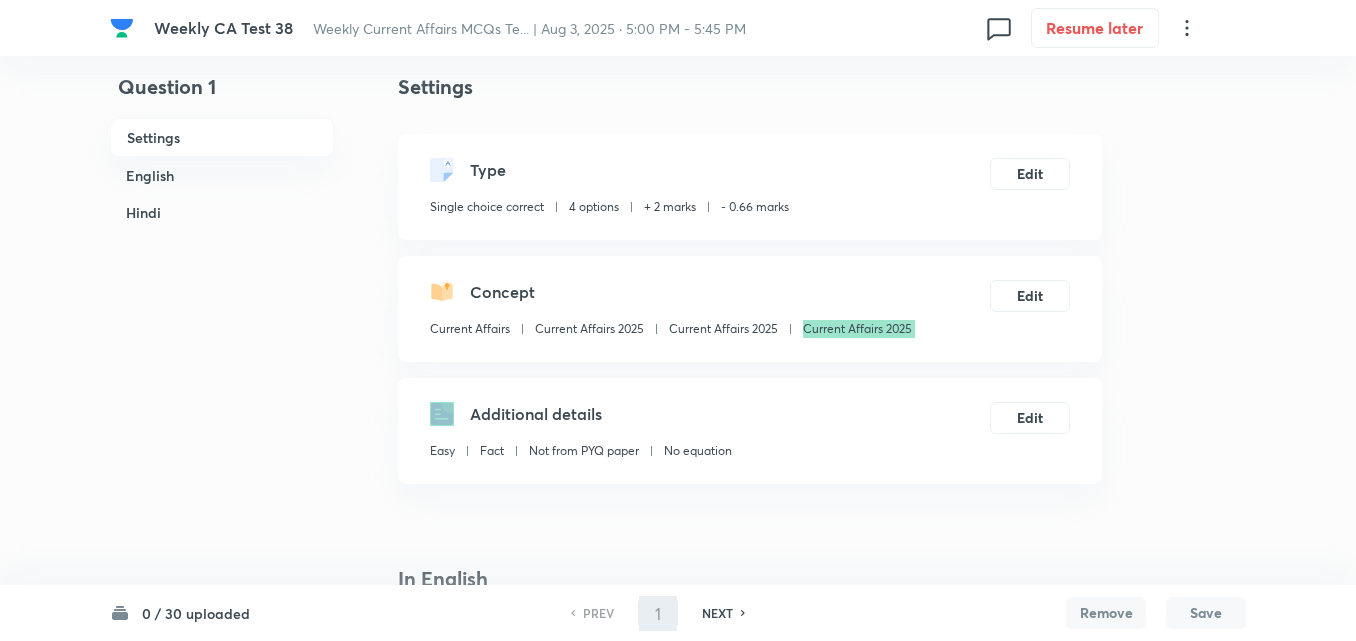 type on "2" 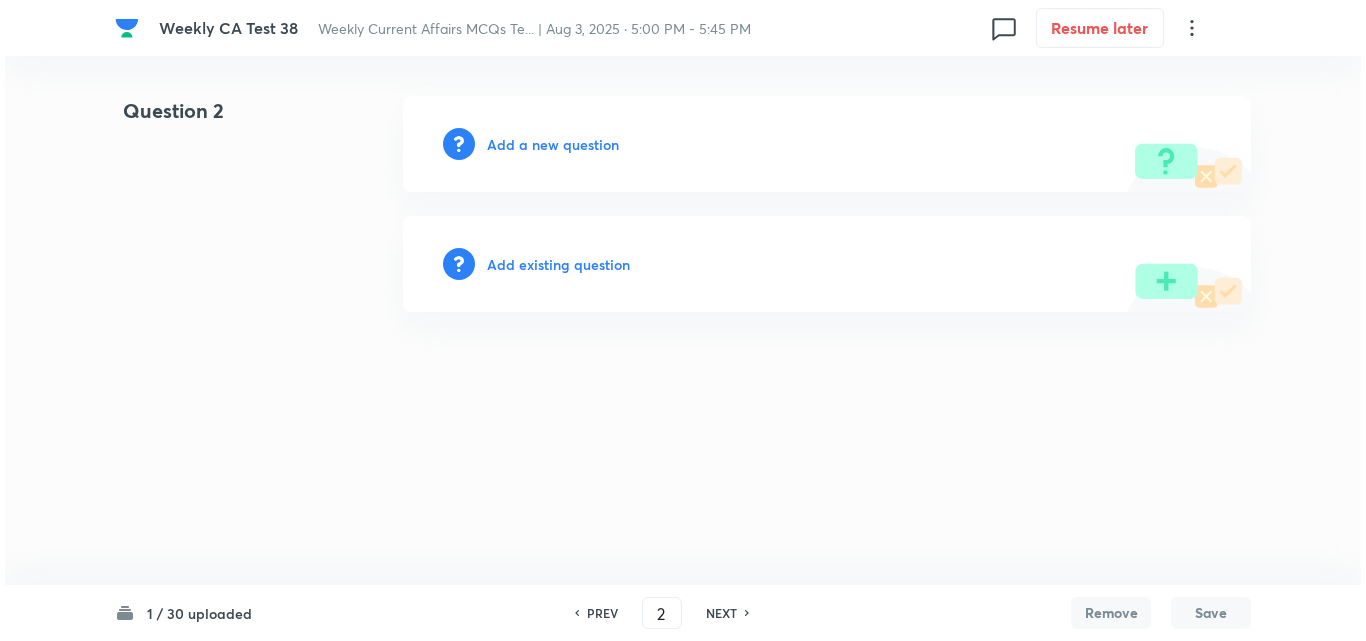 scroll, scrollTop: 0, scrollLeft: 0, axis: both 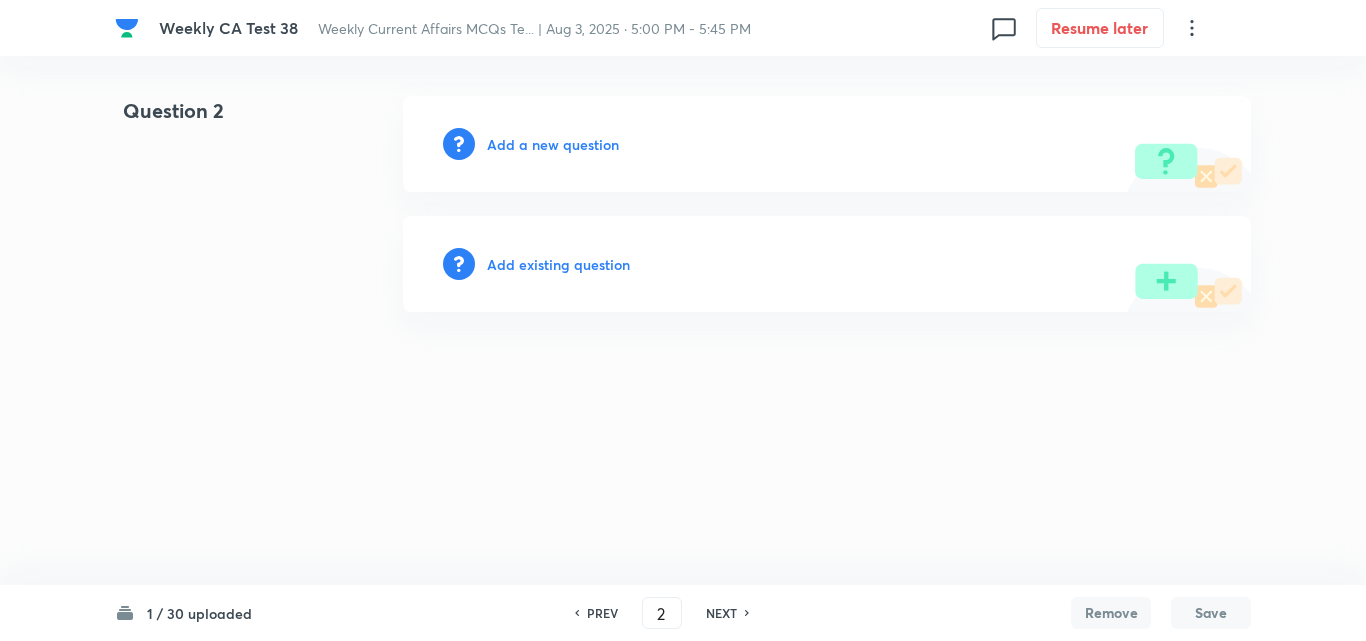 click on "Add a new question" at bounding box center (553, 144) 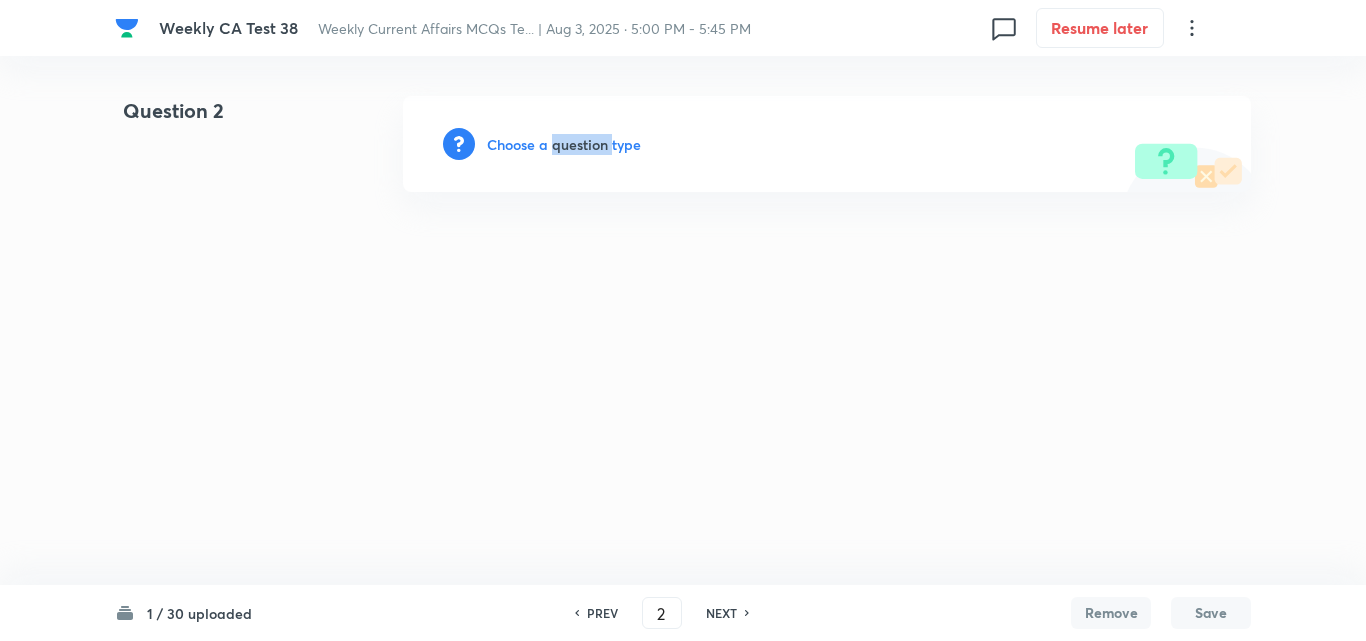 click on "Choose a question type" at bounding box center [564, 144] 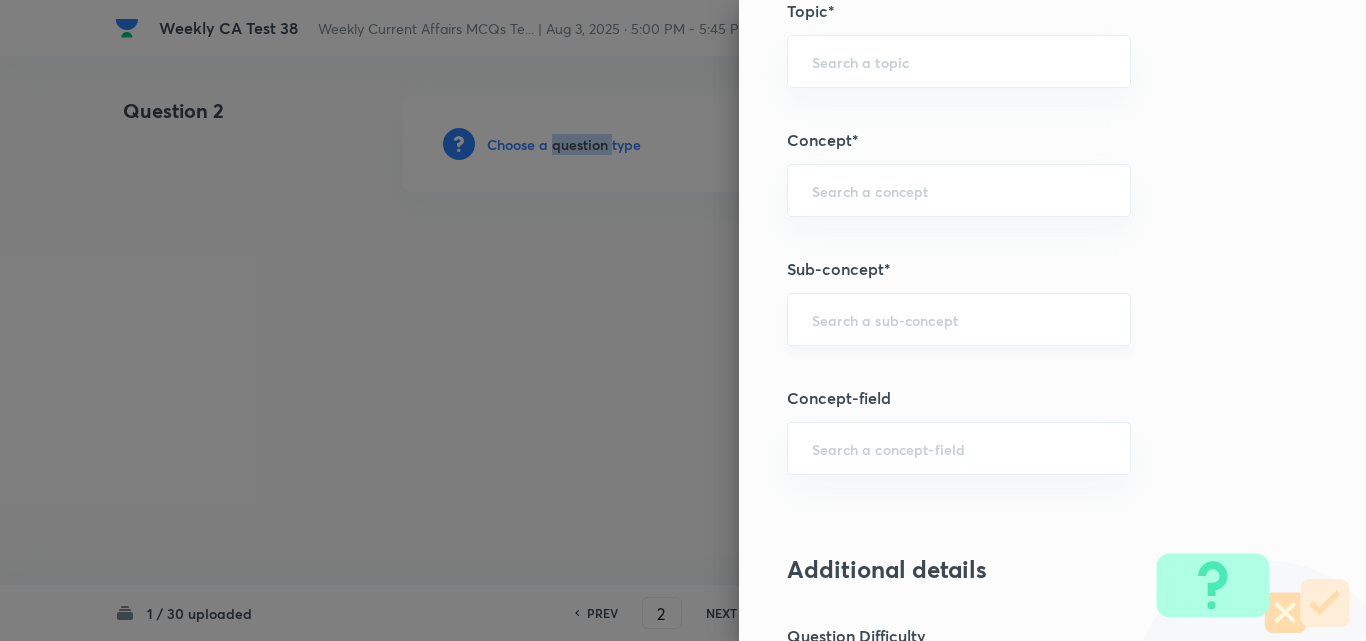 scroll, scrollTop: 1100, scrollLeft: 0, axis: vertical 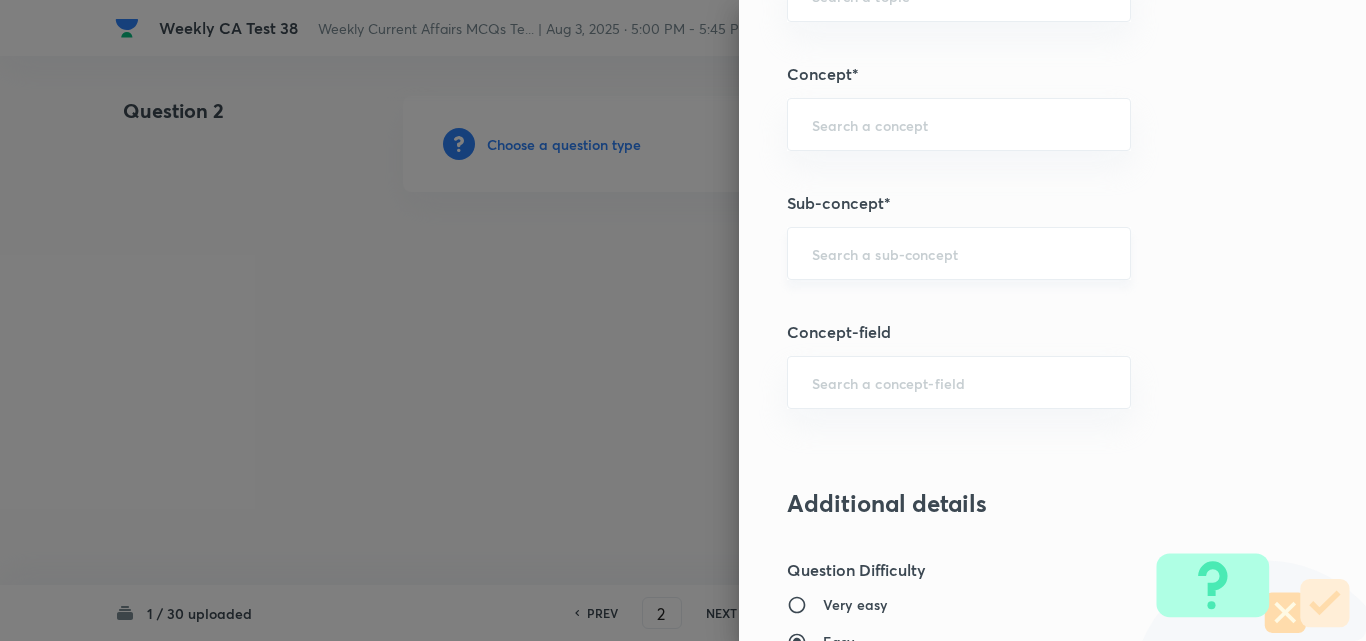 click at bounding box center [959, 253] 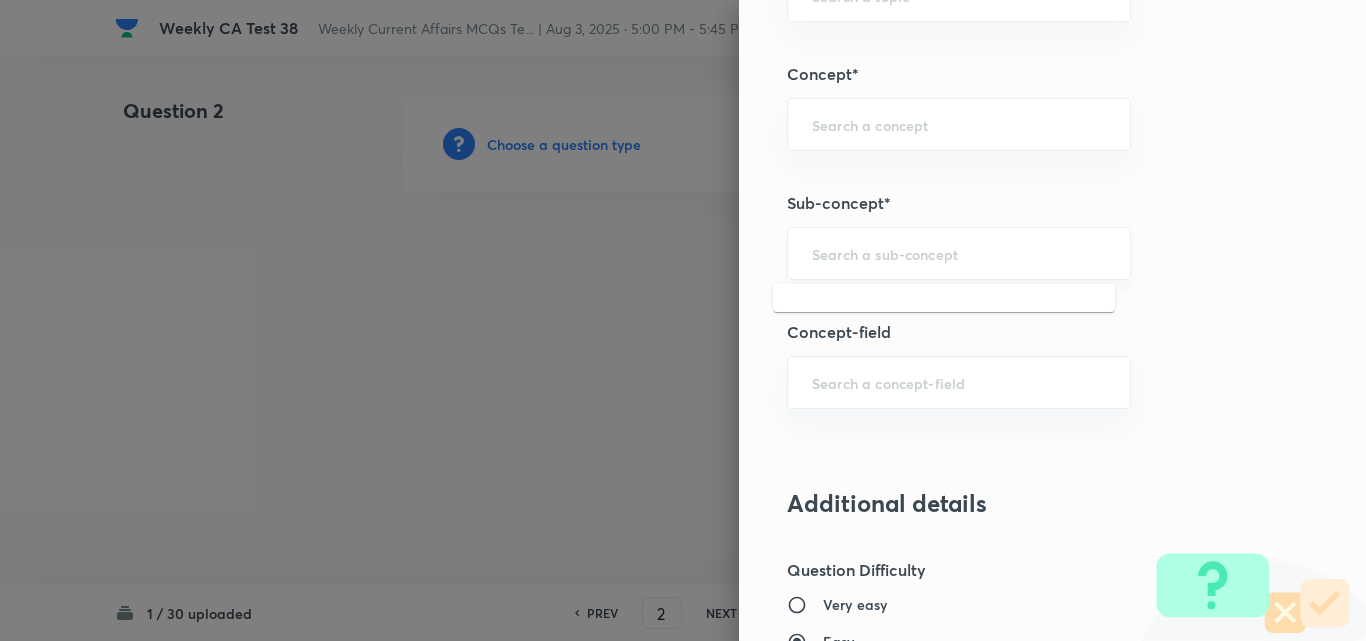paste on "Current Affairs 2025" 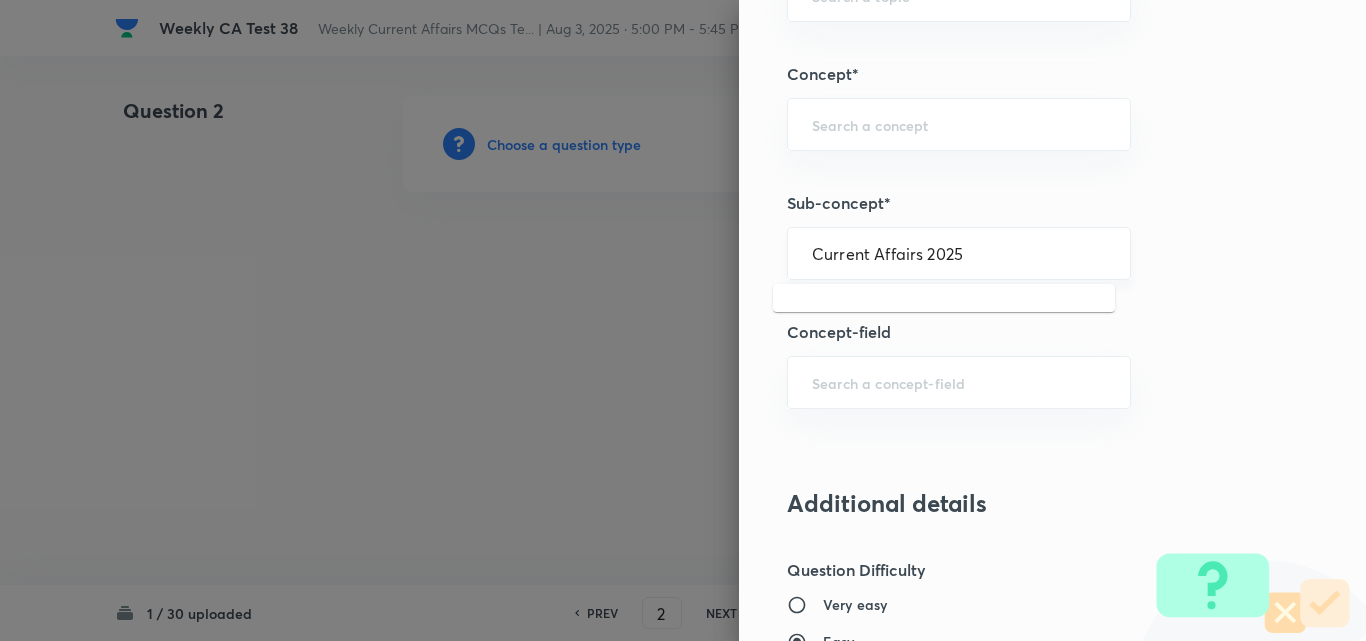 click on "Current Affairs 2025" at bounding box center (959, 253) 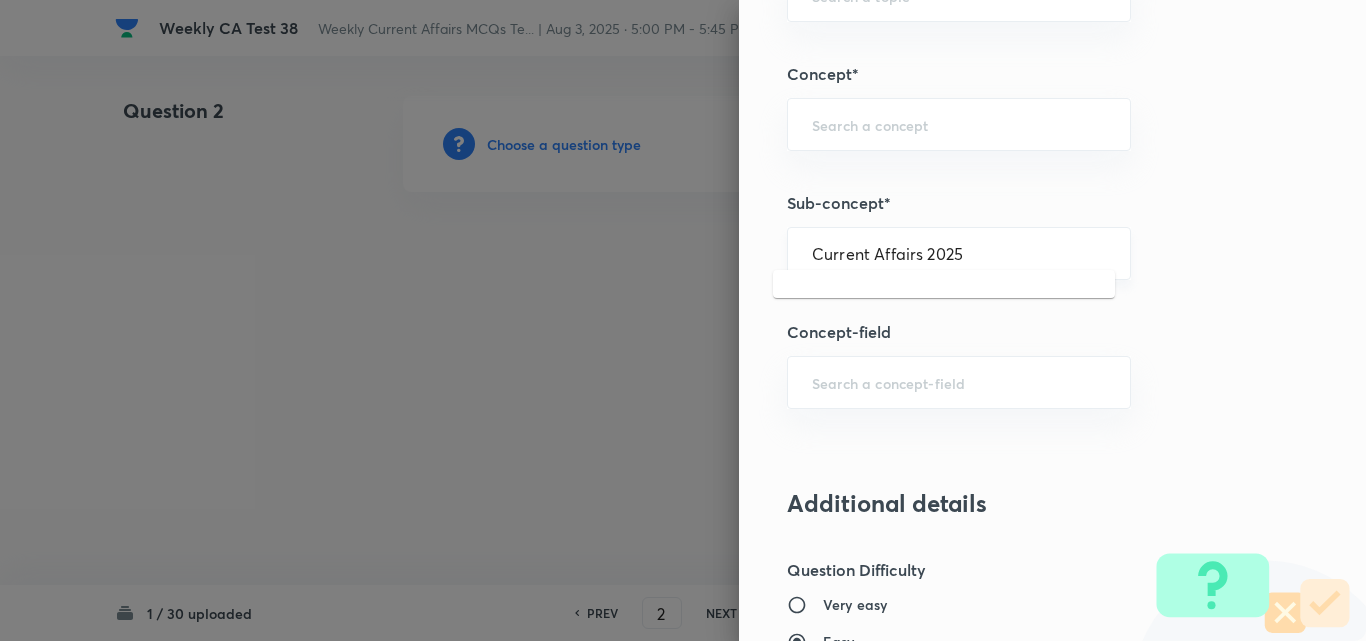 scroll, scrollTop: 1200, scrollLeft: 0, axis: vertical 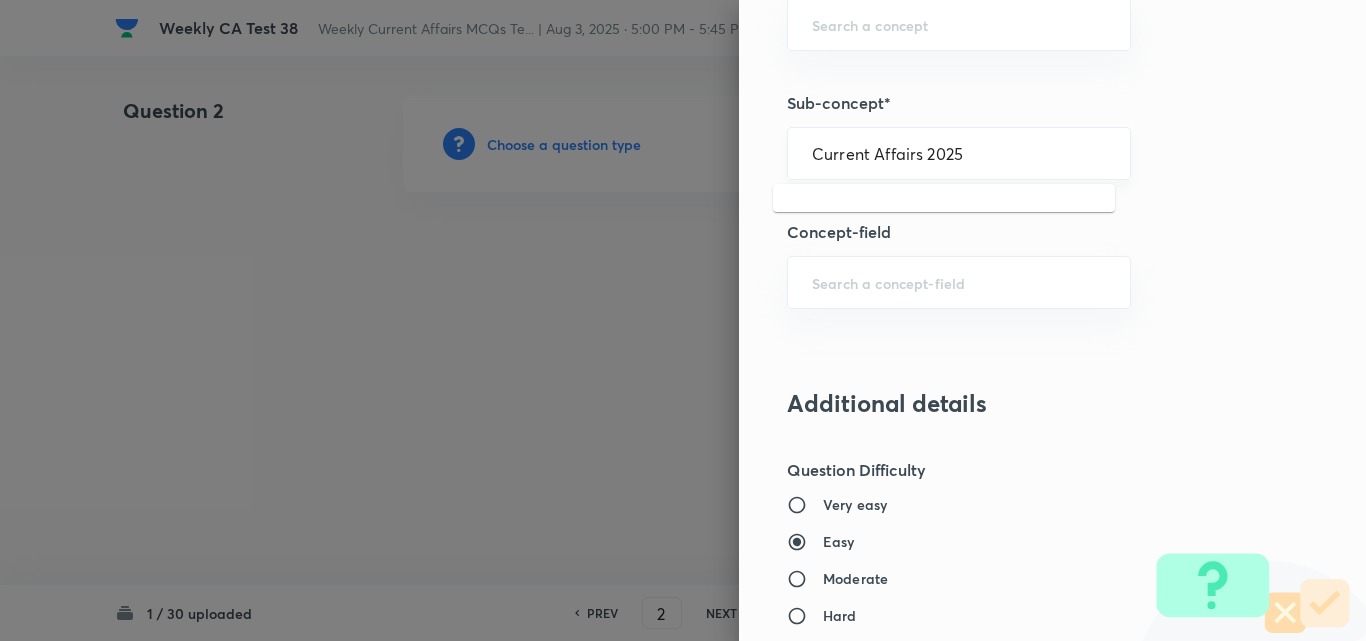 click on "Current Affairs 2025" at bounding box center [959, 153] 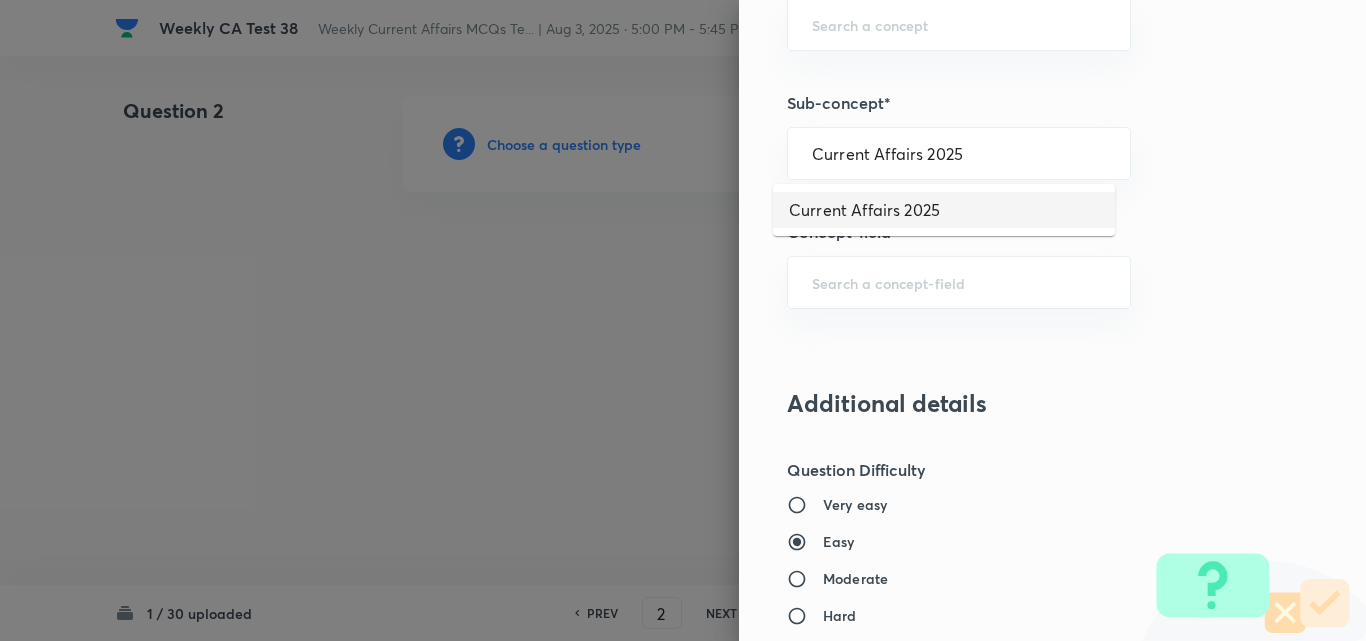 click on "Current Affairs 2025" at bounding box center (944, 210) 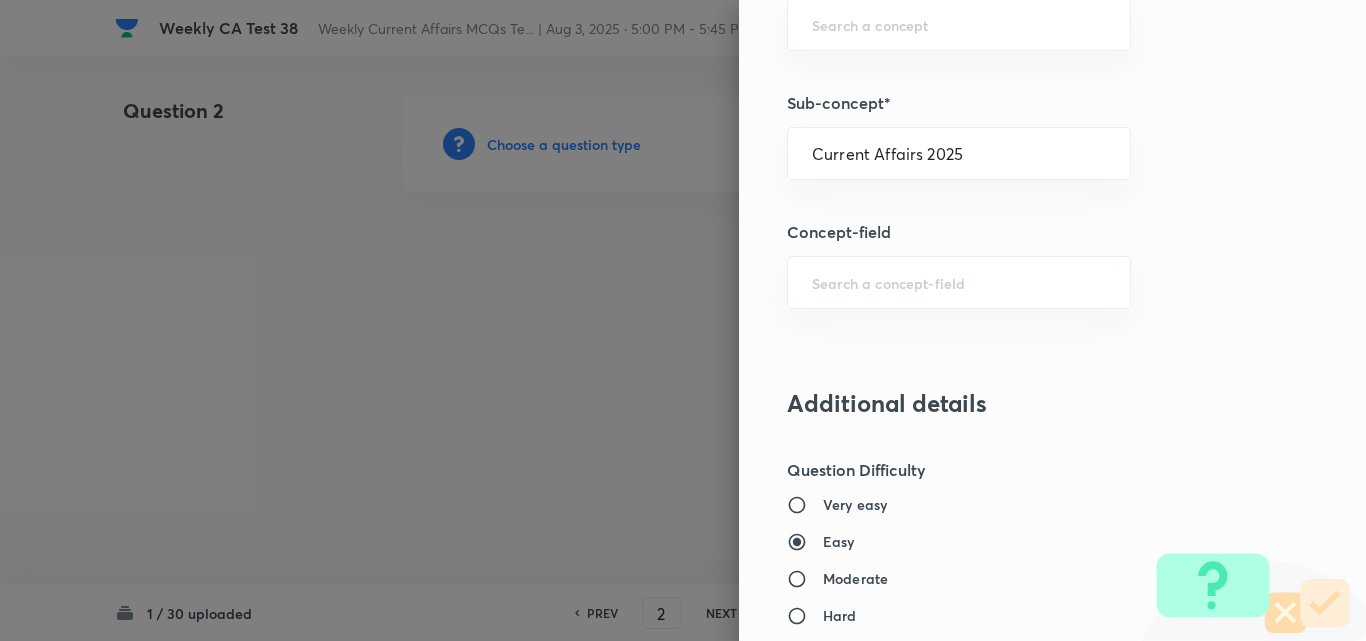 type on "Current Affairs" 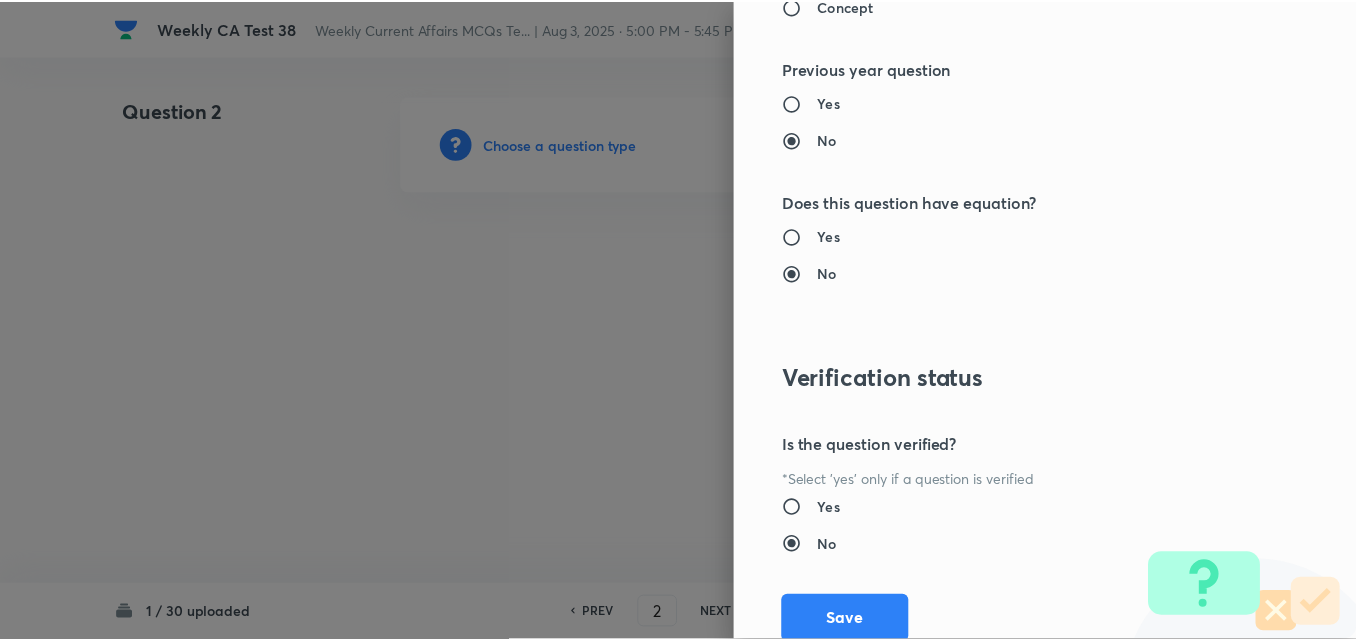 scroll, scrollTop: 2085, scrollLeft: 0, axis: vertical 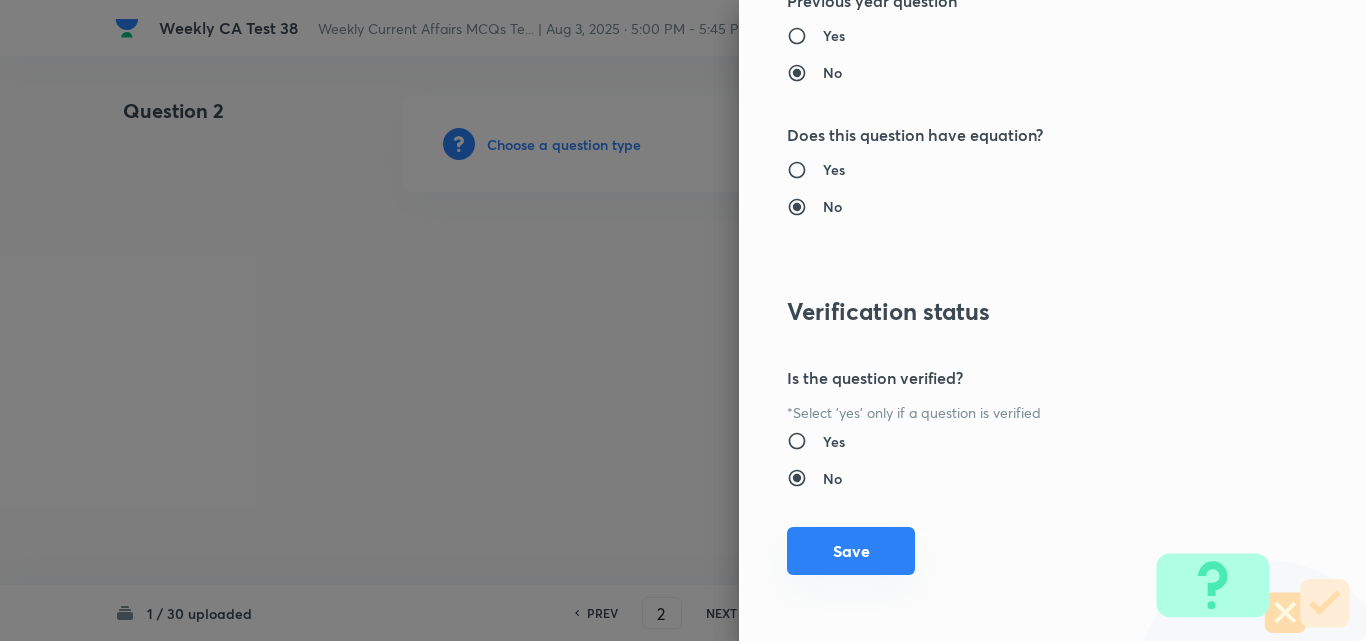 click on "Save" at bounding box center (851, 551) 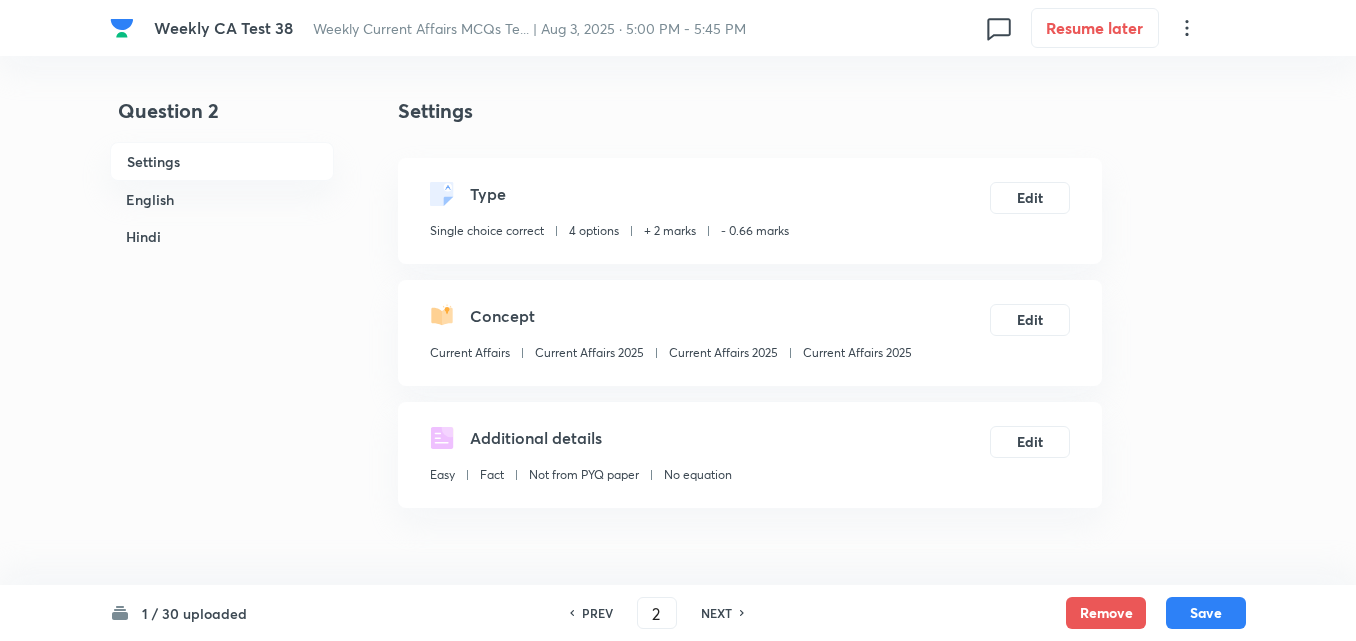 click on "English" at bounding box center [222, 199] 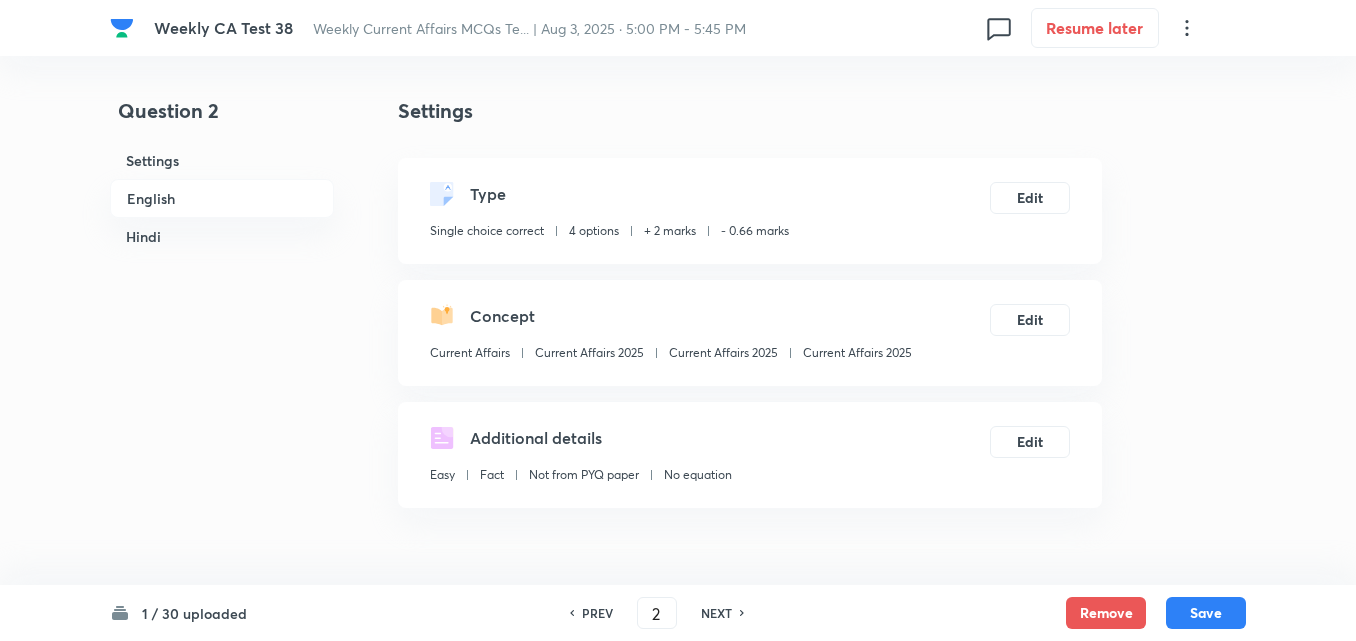 scroll, scrollTop: 516, scrollLeft: 0, axis: vertical 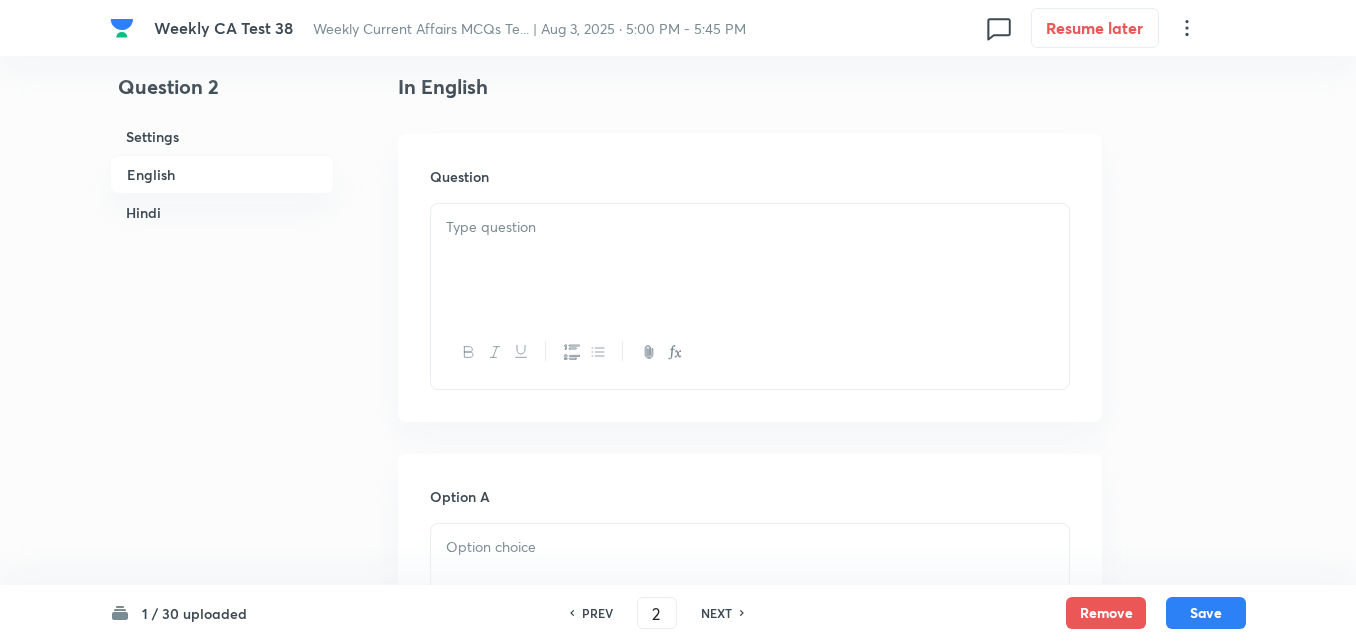 click at bounding box center [750, 260] 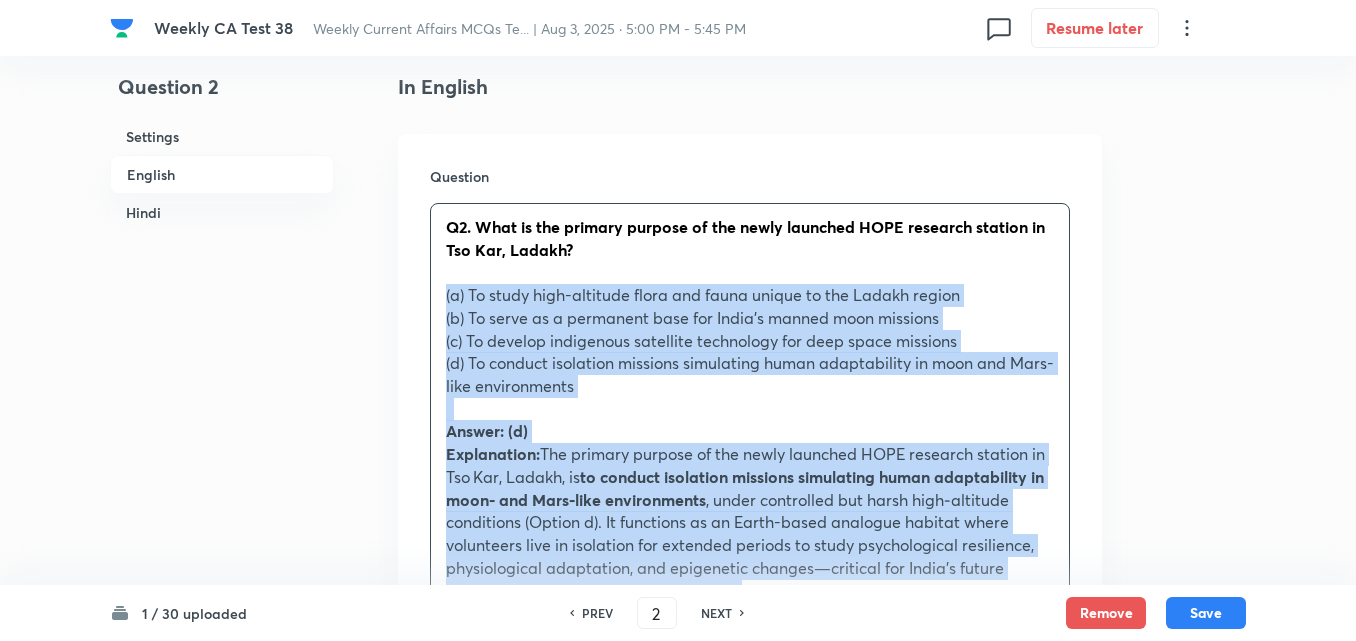 drag, startPoint x: 442, startPoint y: 302, endPoint x: 428, endPoint y: 302, distance: 14 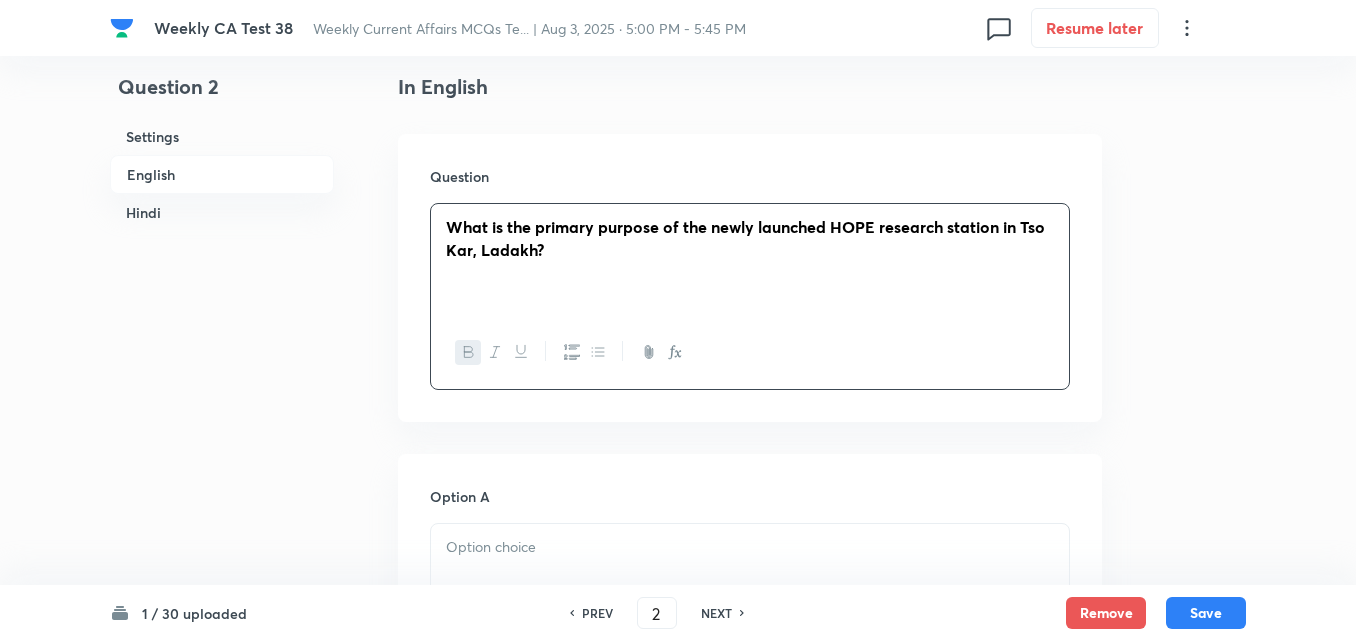 click on "What is the primary purpose of the newly launched HOPE research station in Tso Kar, Ladakh?" at bounding box center [750, 260] 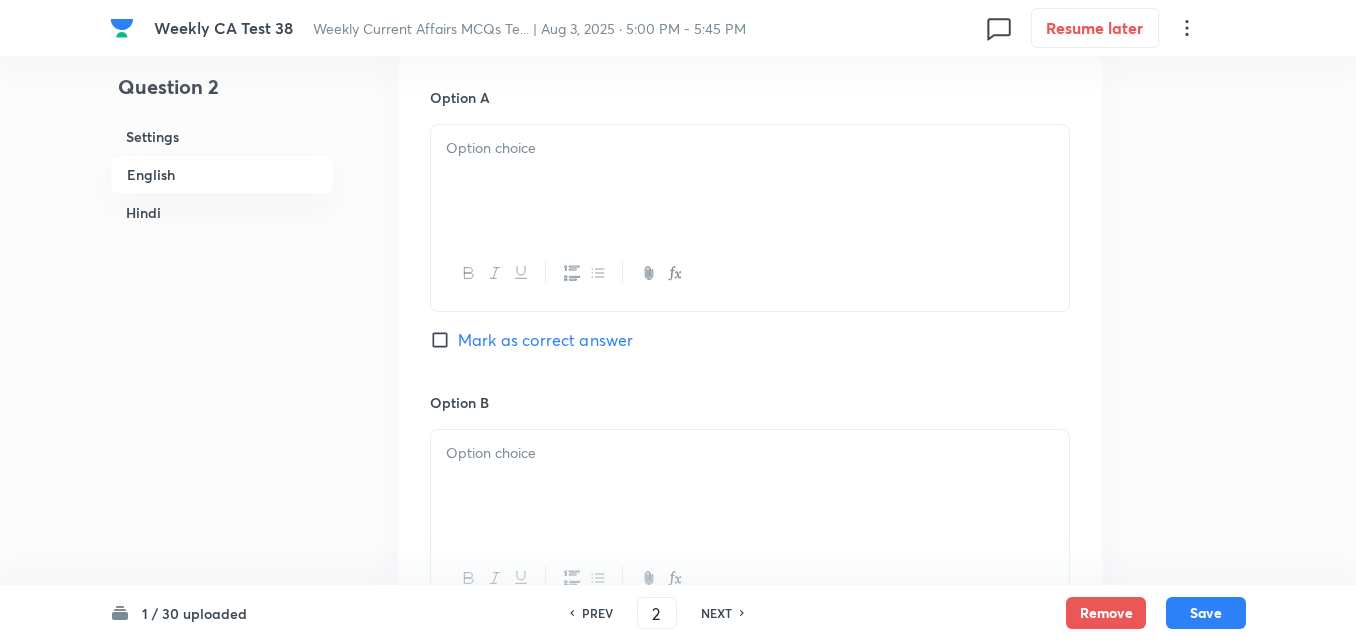 scroll, scrollTop: 916, scrollLeft: 0, axis: vertical 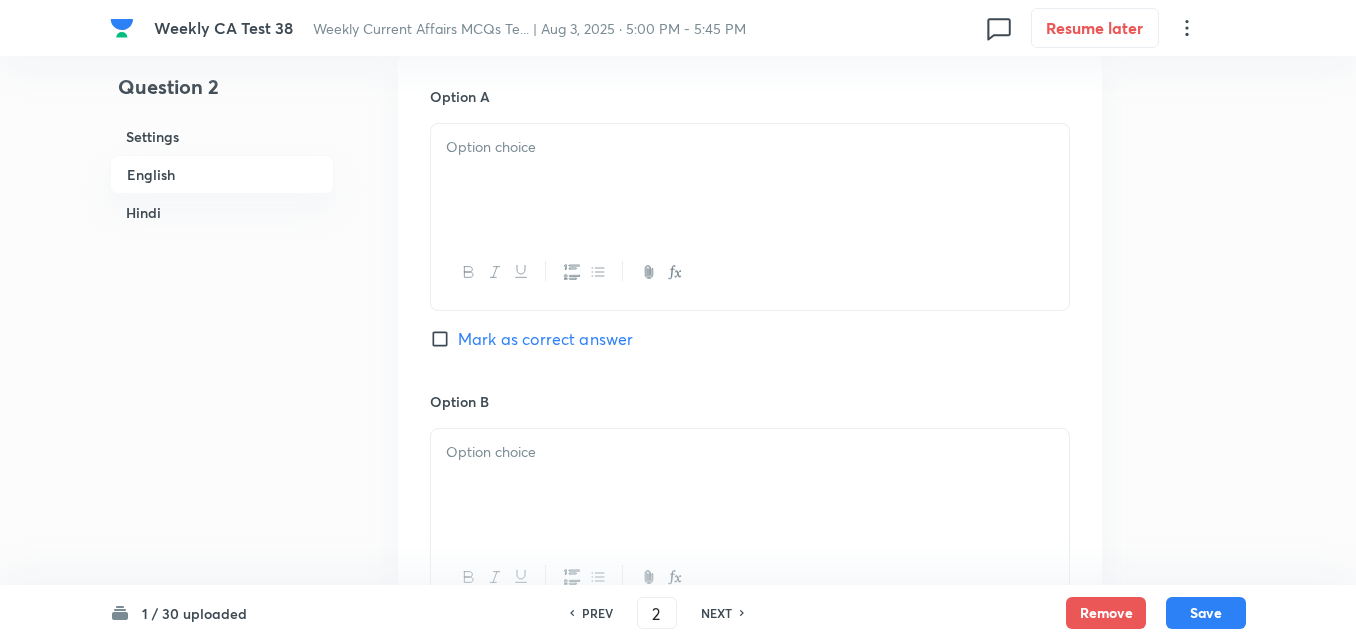 click at bounding box center [750, 180] 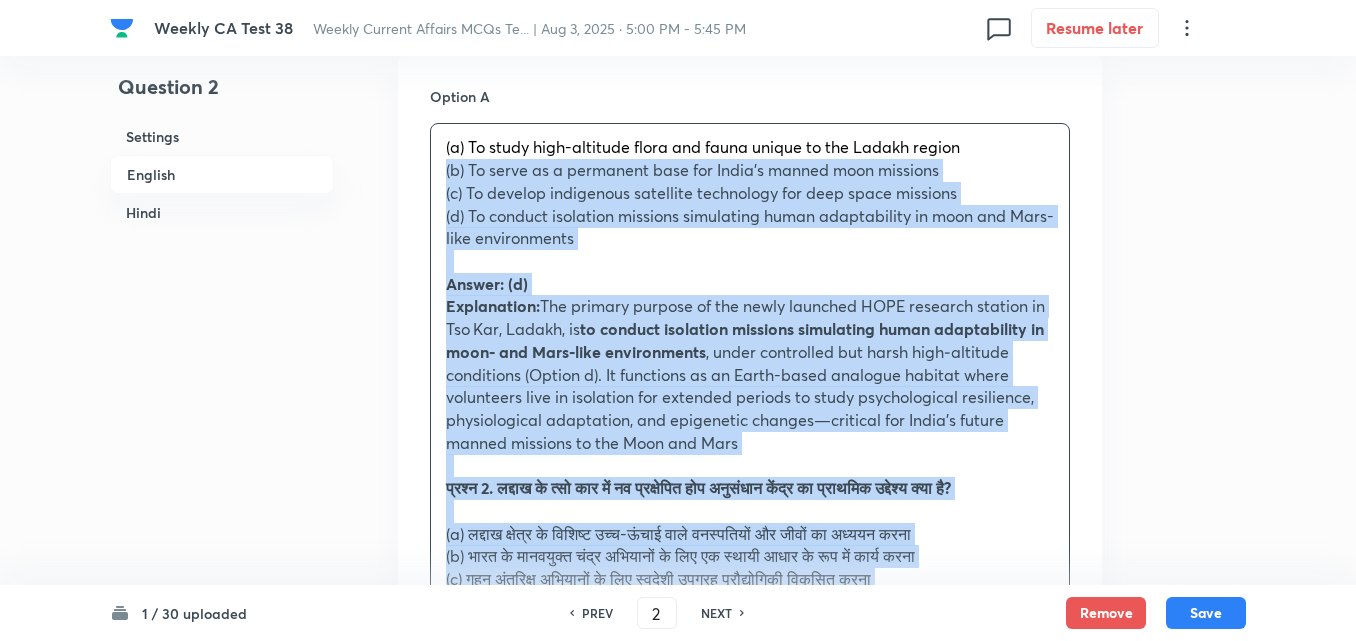 click on "Option A (a) To study high-altitude flora and fauna unique to the [REGION] (b) To serve as a permanent base for India’s manned moon missions (c) To develop indigenous satellite technology for deep space missions (d) To conduct isolation missions simulating human adaptability in moon and Mars-like environments Answer: (d) Explanation: The primary purpose of the newly launched HOPE research station in Tso Kar, [REGION], is to conduct isolation missions simulating human adaptability in moon‑ and Mars‑like environments , under controlled but harsh high‑altitude conditions (Option d). It functions as an Earth-based analogue habitat where volunteers live in isolation for extended periods to study psychological resilience, physiological adaptation, and epigenetic changes—critical for India’s future manned missions to the Moon and Mars उत्तर: (d) स्पष्टीकरण कठोर उच्च-ऊंचाई वाली परिस्थितियों" at bounding box center [750, 983] 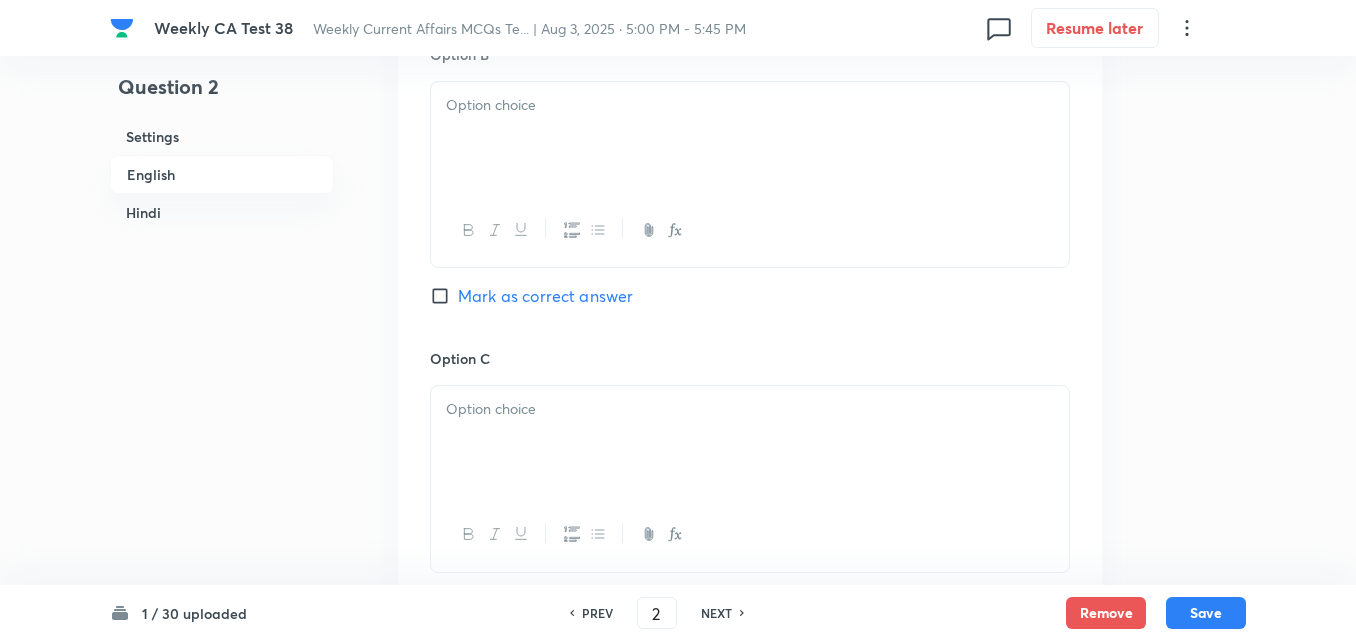 scroll, scrollTop: 1216, scrollLeft: 0, axis: vertical 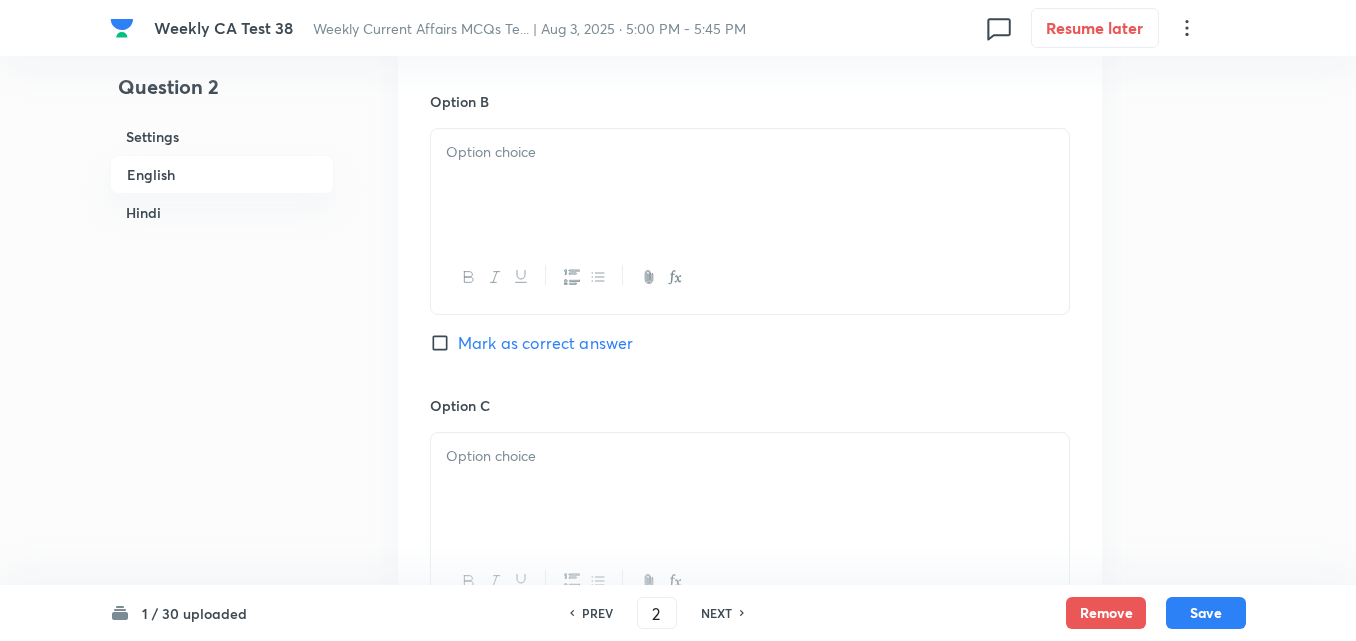 click at bounding box center (750, 185) 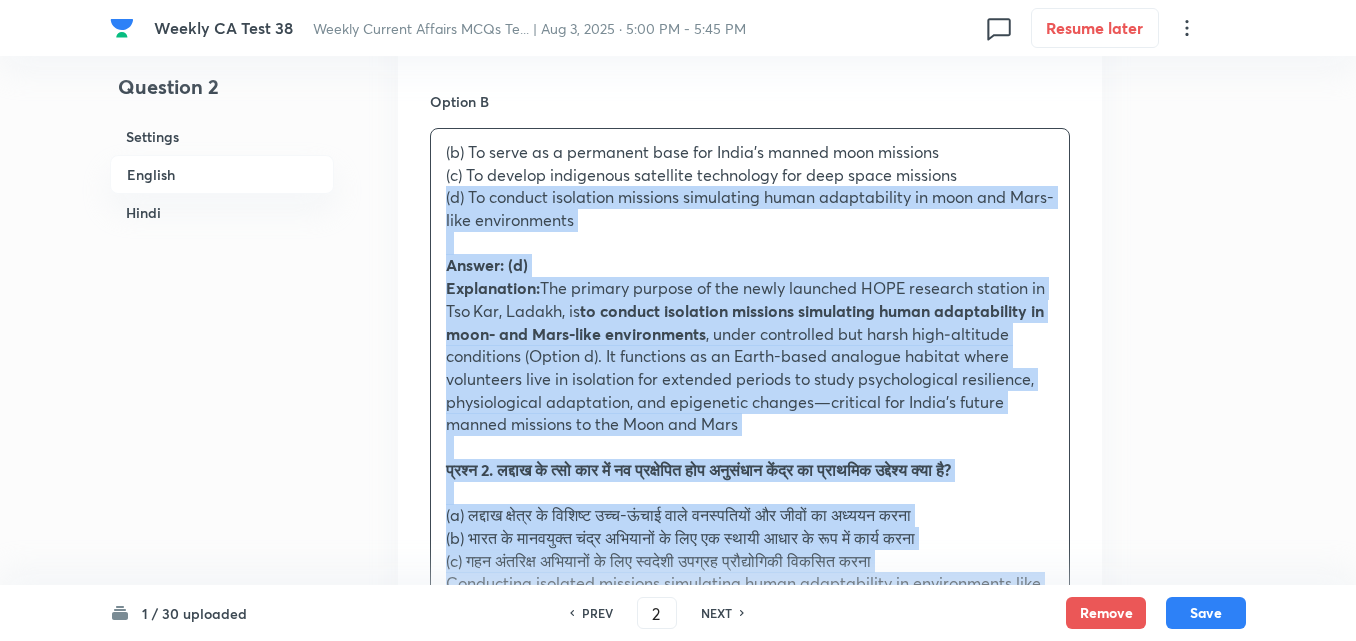 click on "Option A To study high-altitude flora and fauna unique to the [CITY] region Mark as correct answer Option B (b) To serve as a permanent base for India’s manned moon missions (c) To develop indigenous satellite technology for deep space missions (d) To conduct isolation missions simulating human adaptability in moon and Mars-like environments    Answer: (d)  Explanation:   The primary purpose of the newly launched HOPE research station in Tso Kar, [CITY], is  to conduct isolation missions simulating human adaptability in moon‑ and Mars‑like environments , under controlled but harsh high‑altitude conditions (Option d). It functions as an Earth-based analogue habitat where volunteers live in isolation for extended periods to study psychological resilience, physiological adaptation, and epigenetic changes—critical for India’s future manned missions to the Moon and Mars       उत्तर: (d) स्पष्टीकरण  (विकल्प d) में   Mark as correct answer Option C" at bounding box center [750, 671] 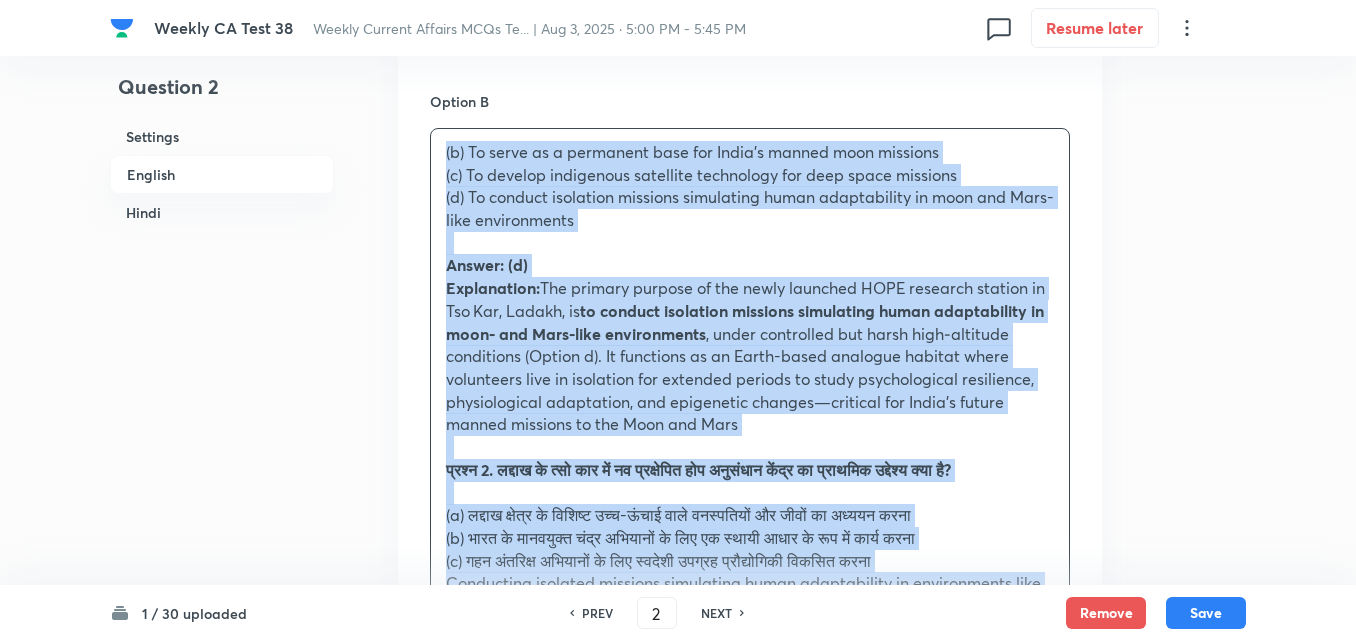 click on "Option A To study high-altitude flora and fauna unique to the [CITY] region Mark as correct answer Option B (b) To serve as a permanent base for India’s manned moon missions (c) To develop indigenous satellite technology for deep space missions (d) To conduct isolation missions simulating human adaptability in moon and Mars-like environments    Answer: (d)  Explanation:   The primary purpose of the newly launched HOPE research station in Tso Kar, [CITY], is  to conduct isolation missions simulating human adaptability in moon‑ and Mars‑like environments , under controlled but harsh high‑altitude conditions (Option d). It functions as an Earth-based analogue habitat where volunteers live in isolation for extended periods to study psychological resilience, physiological adaptation, and epigenetic changes—critical for India’s future manned missions to the Moon and Mars       उत्तर: (d) स्पष्टीकरण  (विकल्प d) में   Mark as correct answer Option C" at bounding box center (750, 671) 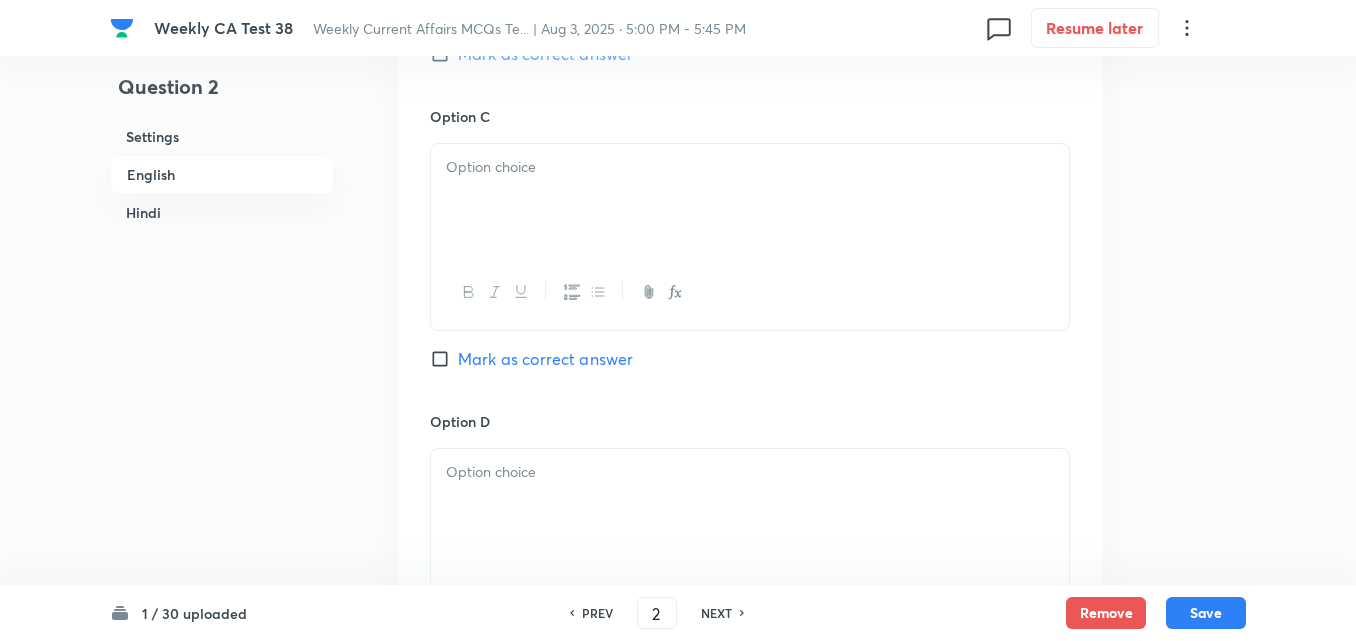 scroll, scrollTop: 1516, scrollLeft: 0, axis: vertical 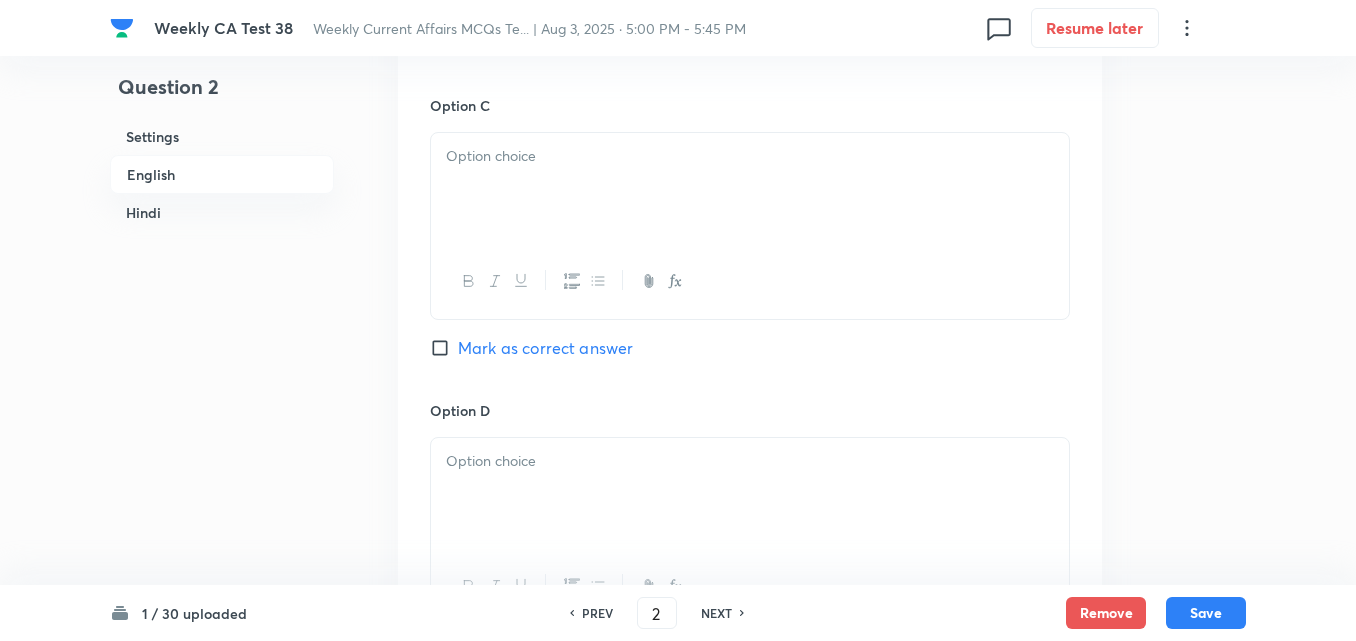 click at bounding box center (750, 189) 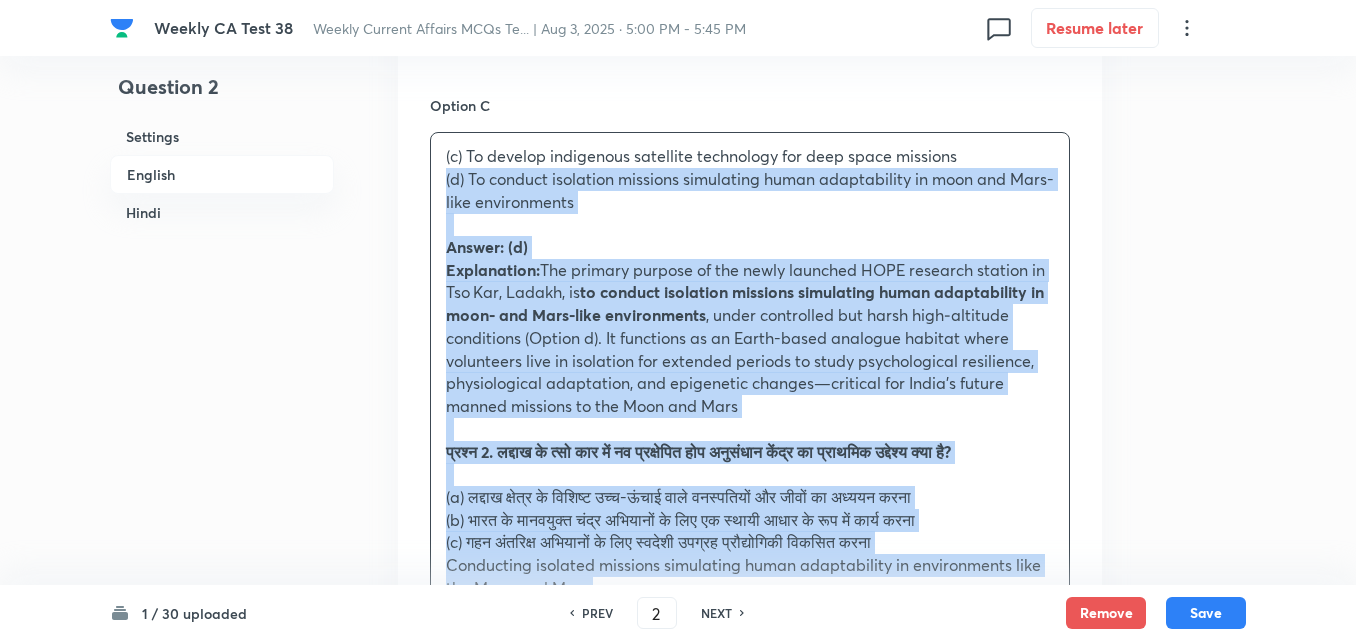 click on "Option A To study high-altitude flora and fauna unique to the Ladakh region Mark as correct answer Option B To serve as a permanent base for India’s manned moon missions Mark as correct answer Option C (c) To develop indigenous satellite technology for deep space missions (d) To conduct isolation missions simulating human adaptability in moon and Mars-like environments    Answer: (d)  Explanation:  The primary purpose of the newly launched HOPE research station in Tso Kar, Ladakh, is  to conduct isolation missions simulating human adaptability in moon‑ and Mars‑like environments , under controlled but harsh high‑altitude conditions (Option d). It functions as an Earth-based analogue habitat where volunteers live in isolation for extended periods to study psychological resilience, physiological adaptation, and epigenetic changes—critical for India’s future manned missions to the Moon and Mars       उत्तर: (d) स्पष्टीकरण  (विकल्प d) में" at bounding box center [750, 360] 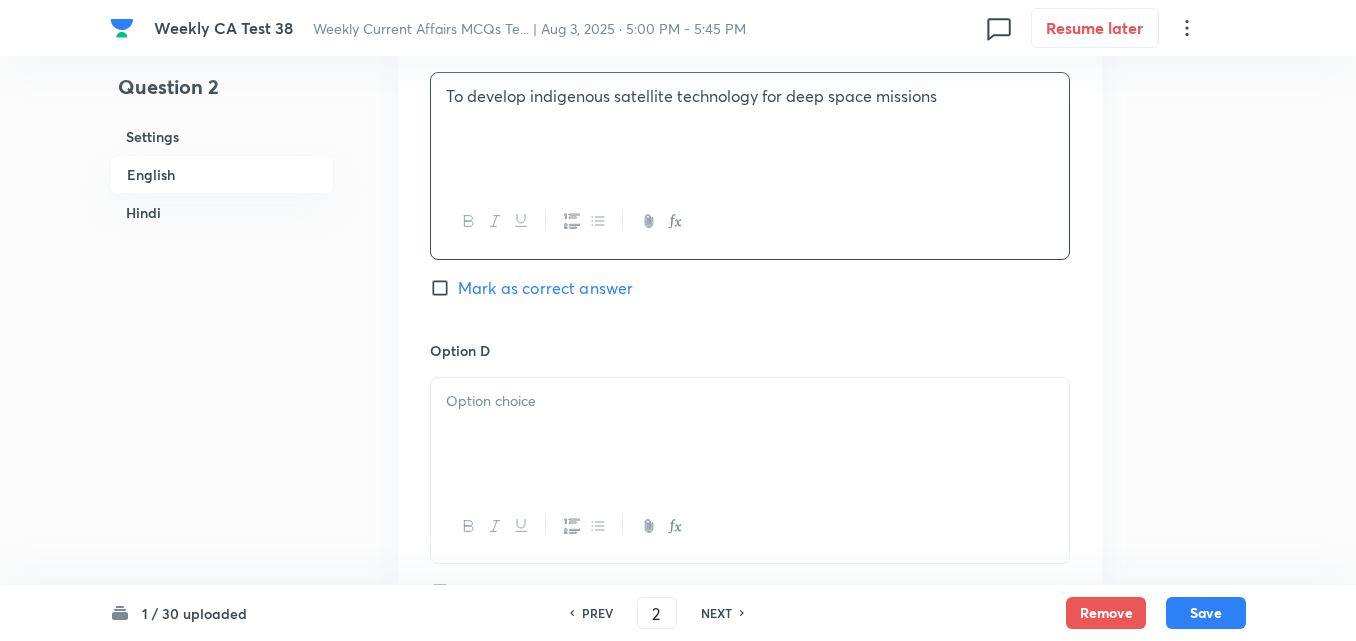 scroll, scrollTop: 1816, scrollLeft: 0, axis: vertical 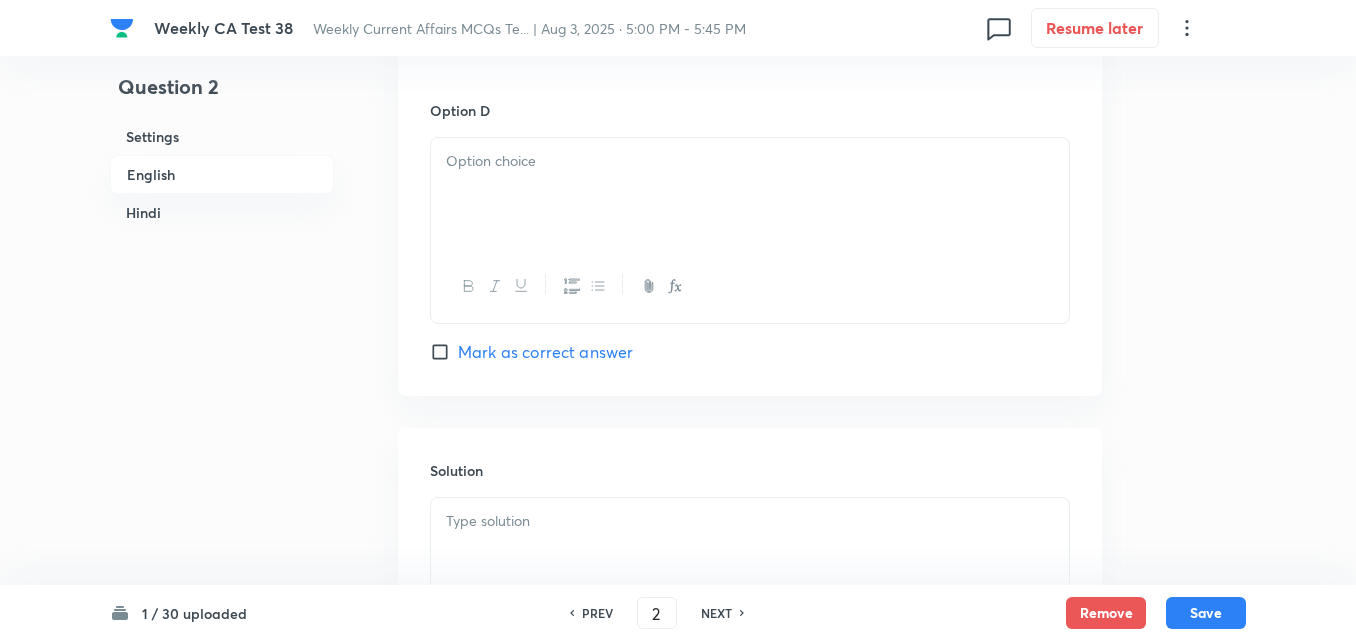 click at bounding box center [750, 194] 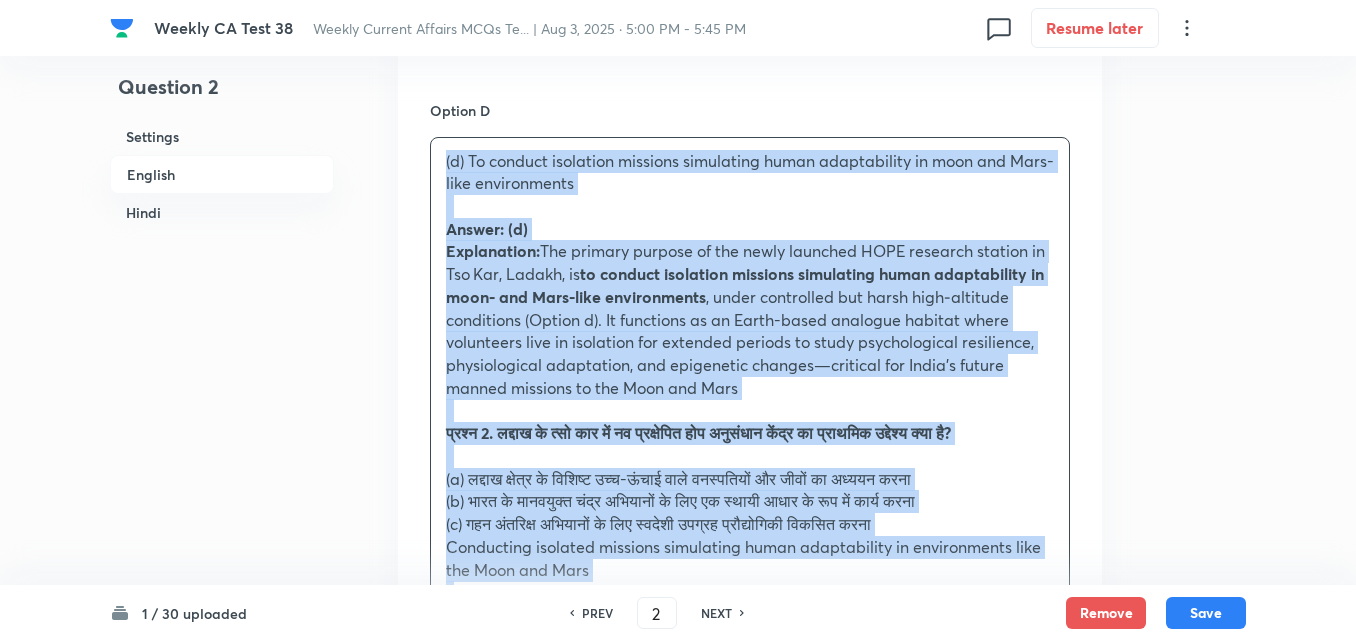click on "Option A To study high-altitude flora and fauna unique to the Ladakh region Mark as correct answer Option B To serve as a permanent base for India’s manned moon missions Mark as correct answer Option C To develop indigenous satellite technology for deep space missions Mark as correct answer Option D (d) To conduct isolation missions simulating human adaptability in moon and Mars-like environments    Answer: (d)  Explanation:  The primary purpose of the newly launched HOPE research station in Tso Kar, Ladakh, is  to conduct isolation missions simulating human adaptability in moon‑ and Mars‑like environments , under controlled but harsh high‑altitude conditions (Option d). It functions as an Earth-based analogue habitat where volunteers live in isolation for extended periods to study psychological resilience, physiological adaptation, and epigenetic changes—critical for India’s future manned missions to the Moon and Mars       उत्तर: (d) स्पष्टीकरण" at bounding box center (750, 49) 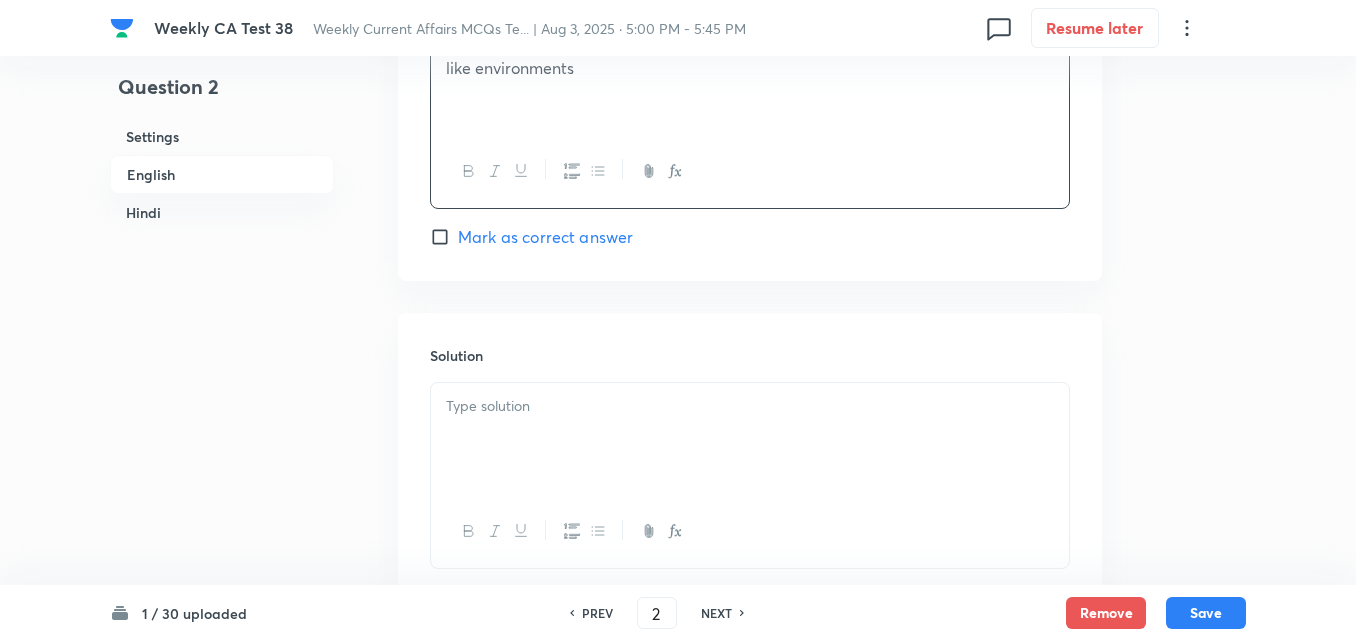 scroll, scrollTop: 2016, scrollLeft: 0, axis: vertical 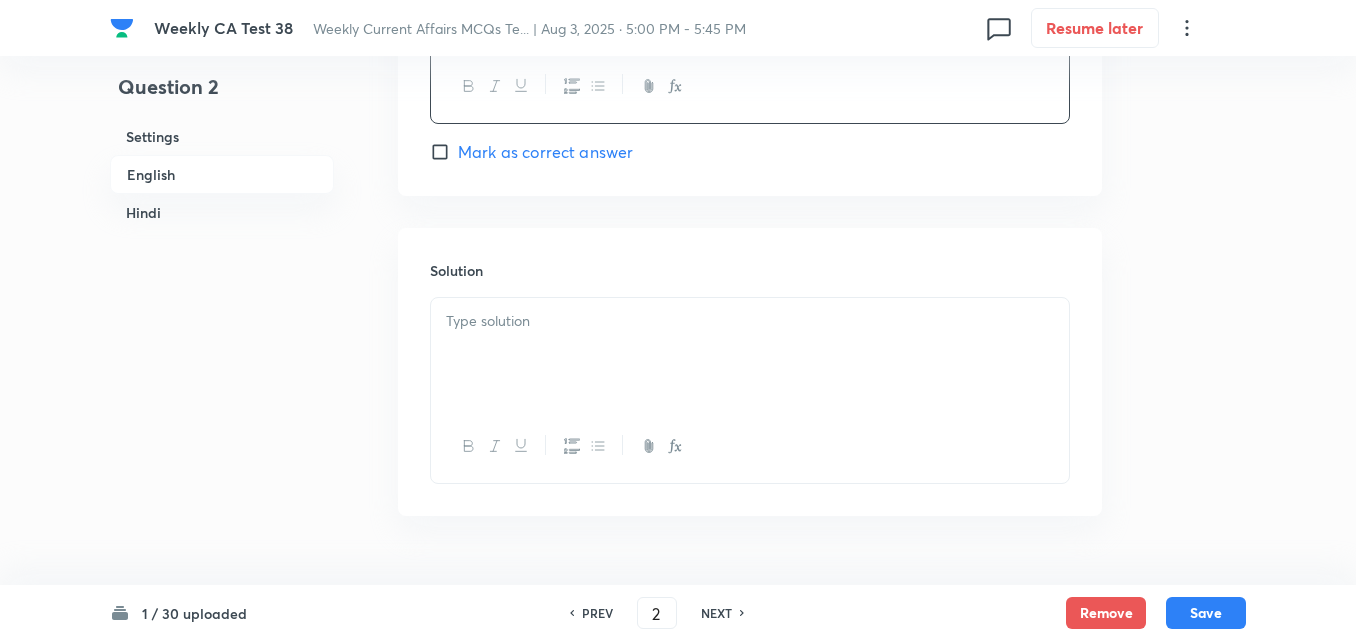 click on "Option D To conduct isolation missions simulating human adaptability in moon and Mars-like environments  Mark as correct answer" at bounding box center [750, 32] 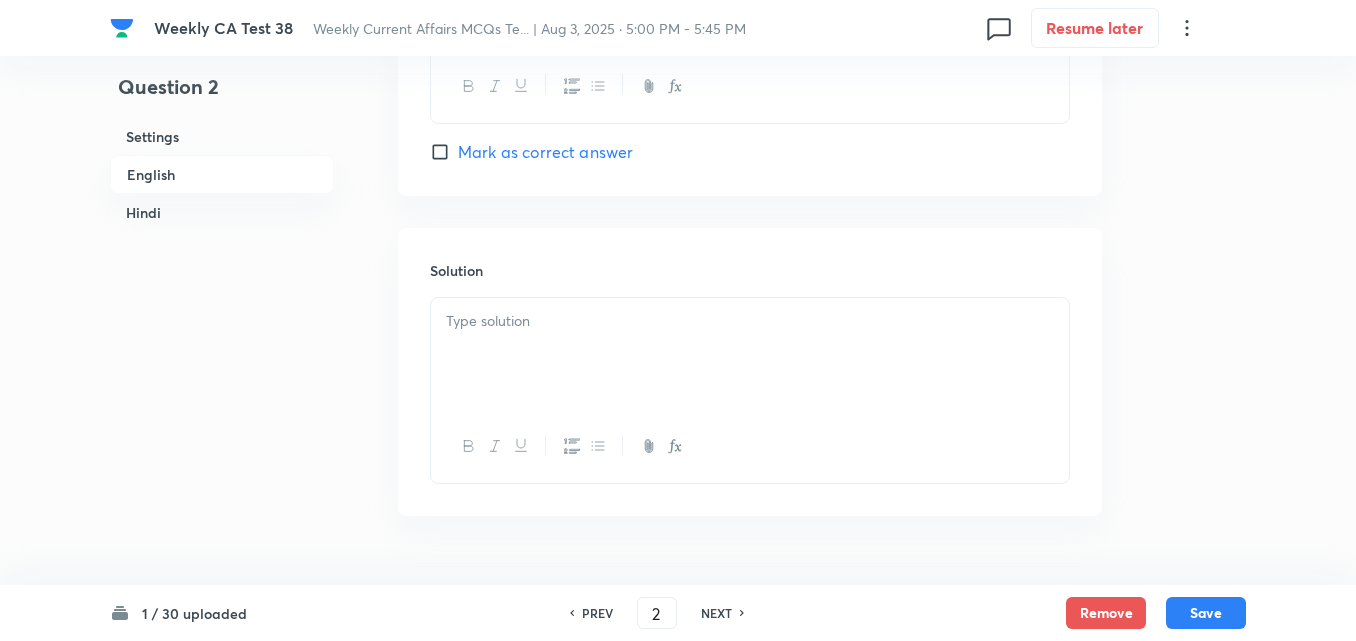 click on "Mark as correct answer" at bounding box center [545, 152] 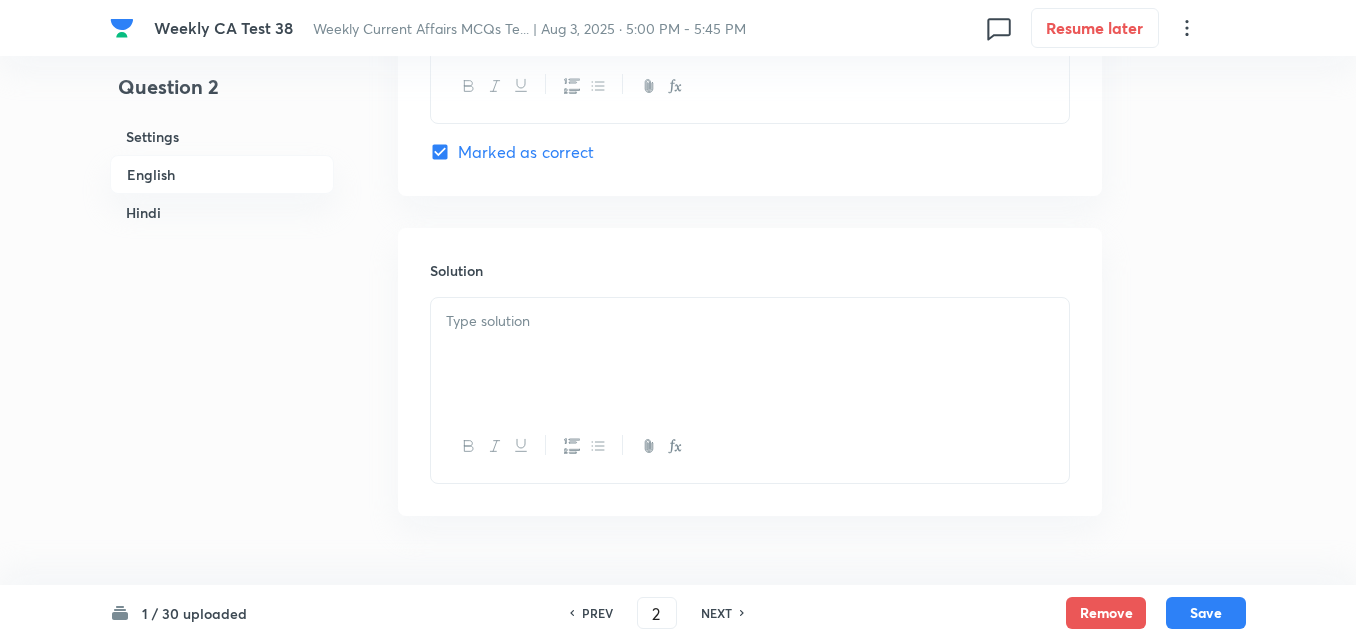 checkbox on "true" 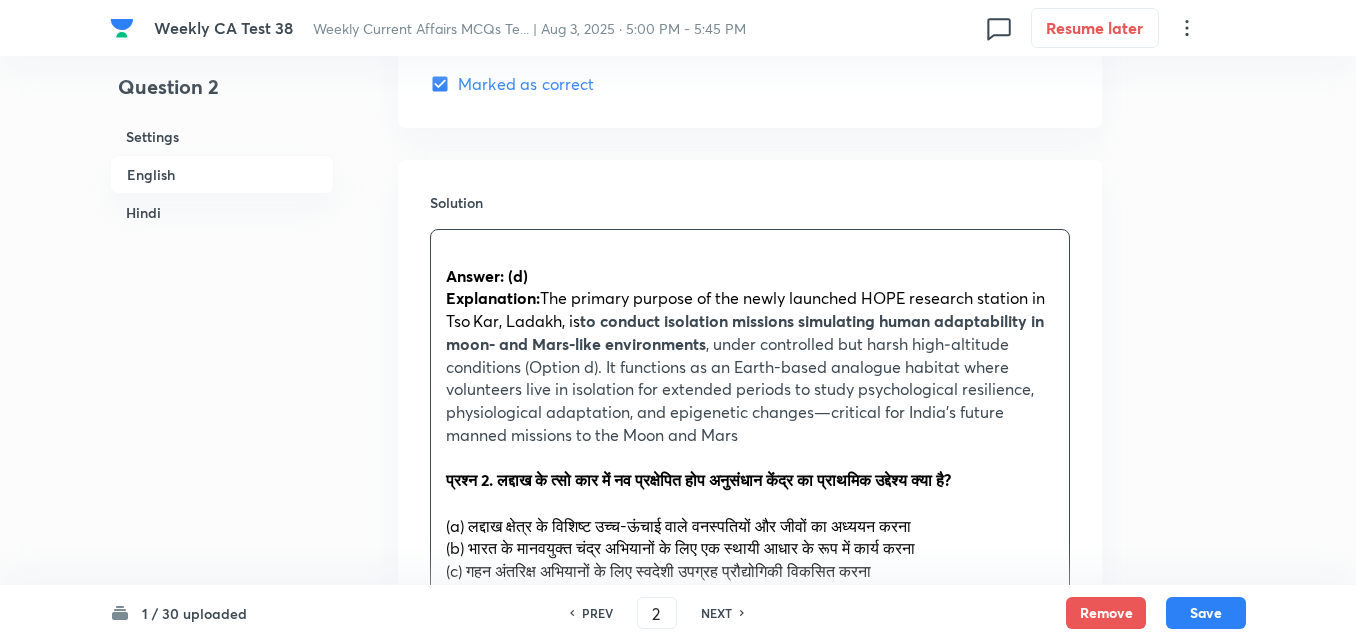 scroll, scrollTop: 2116, scrollLeft: 0, axis: vertical 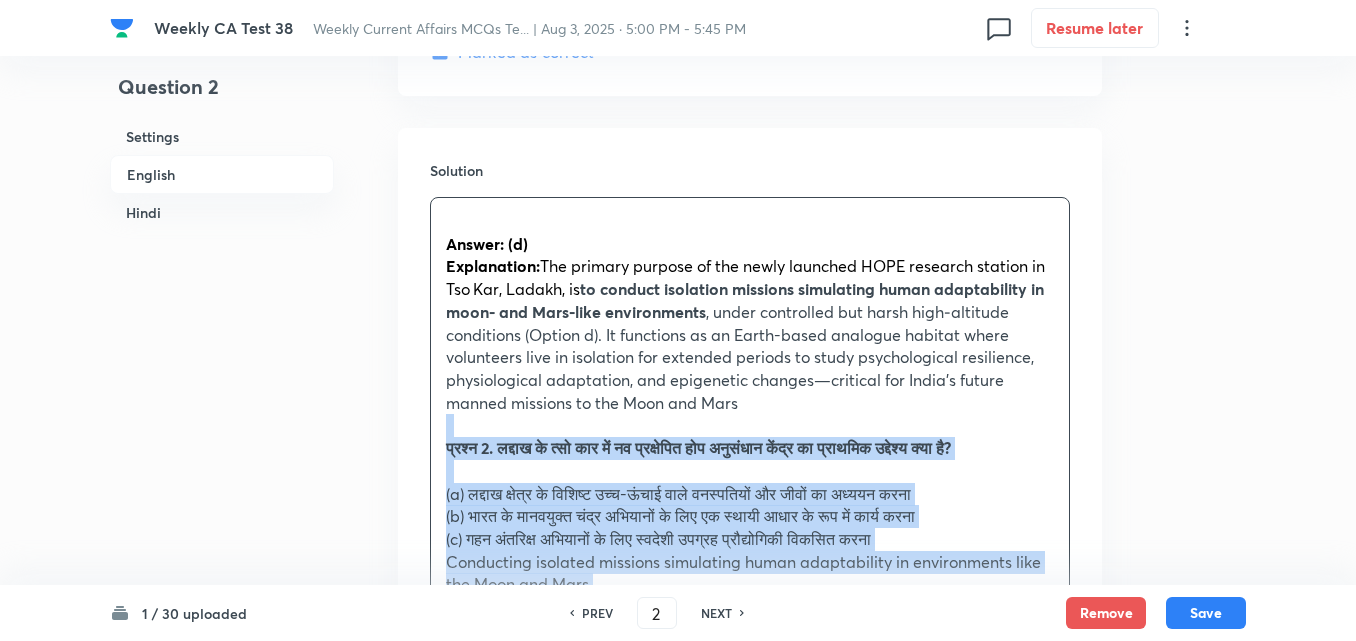 drag, startPoint x: 440, startPoint y: 436, endPoint x: 421, endPoint y: 429, distance: 20.248457 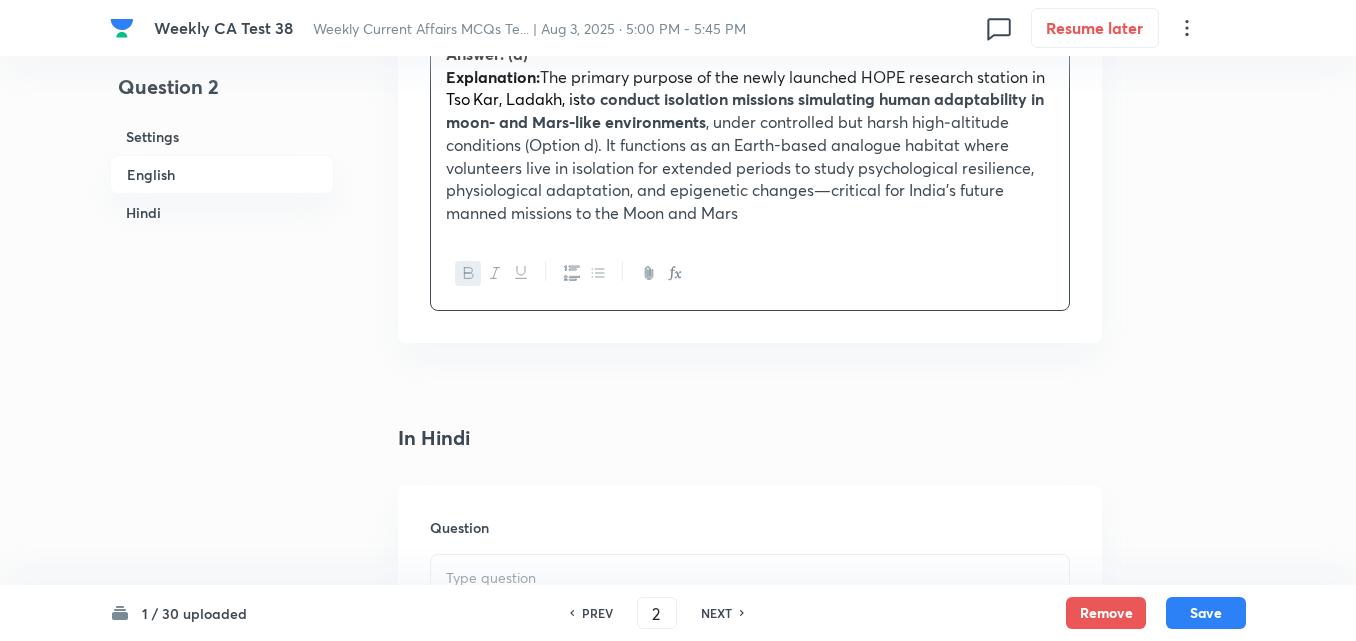 scroll, scrollTop: 2516, scrollLeft: 0, axis: vertical 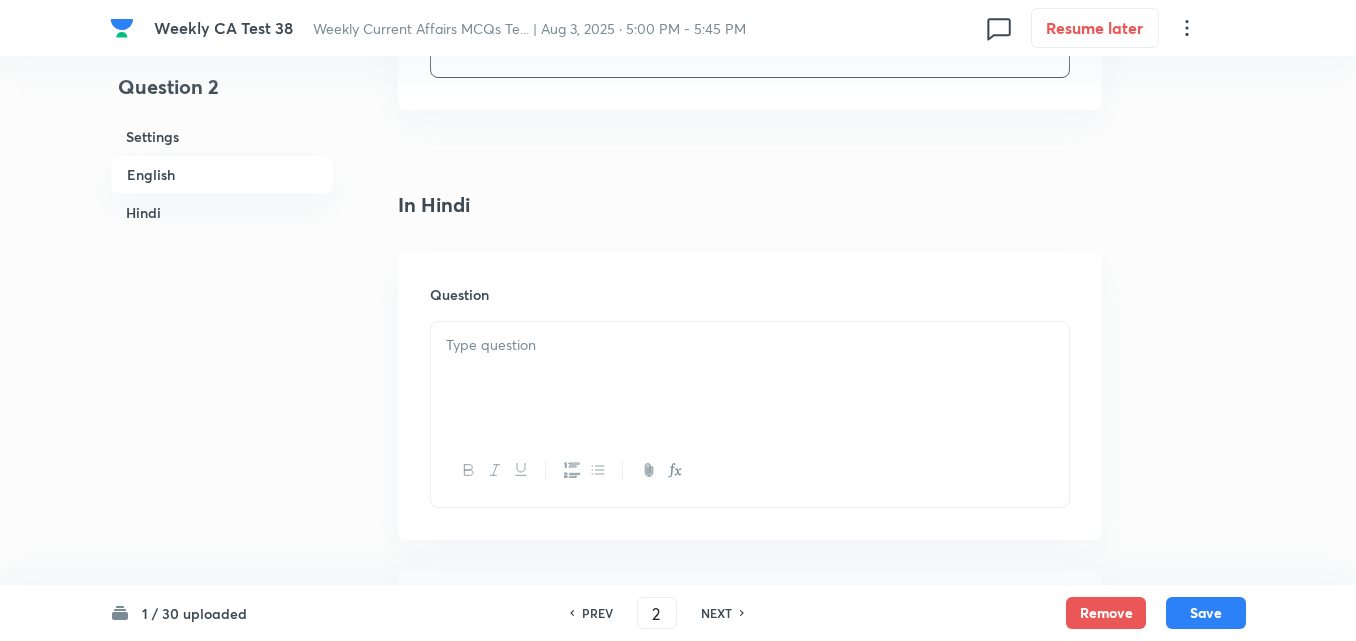 click at bounding box center (750, 345) 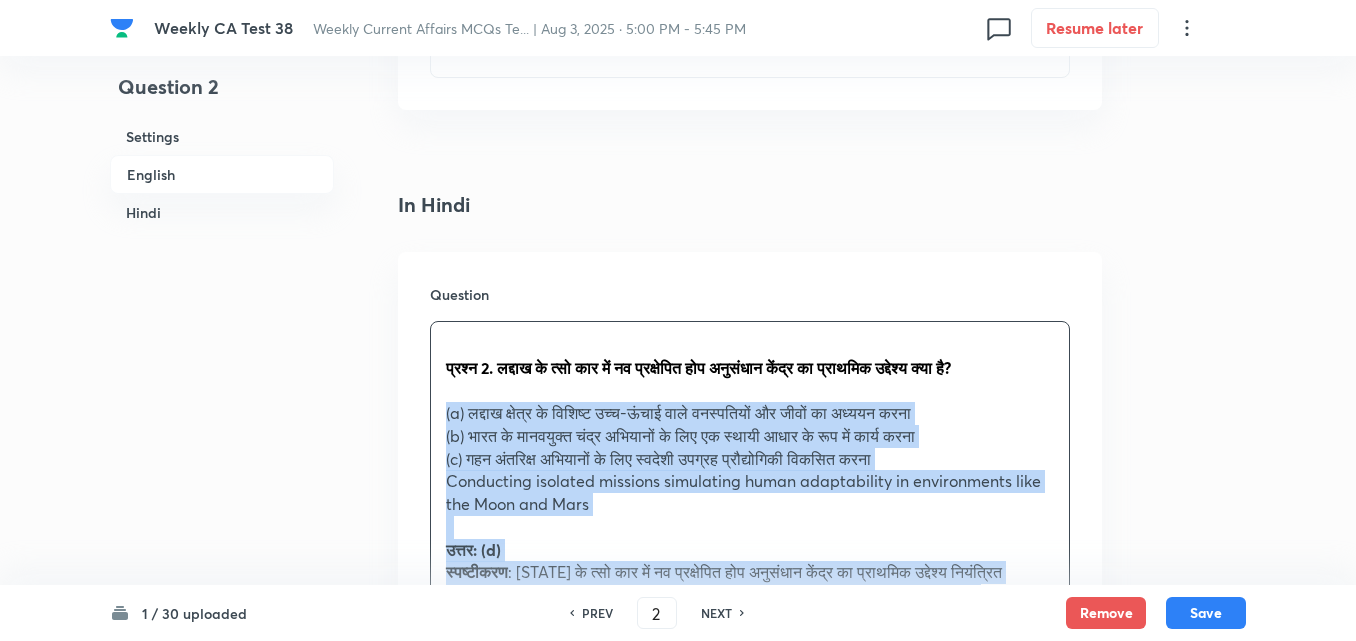drag, startPoint x: 450, startPoint y: 406, endPoint x: 424, endPoint y: 406, distance: 26 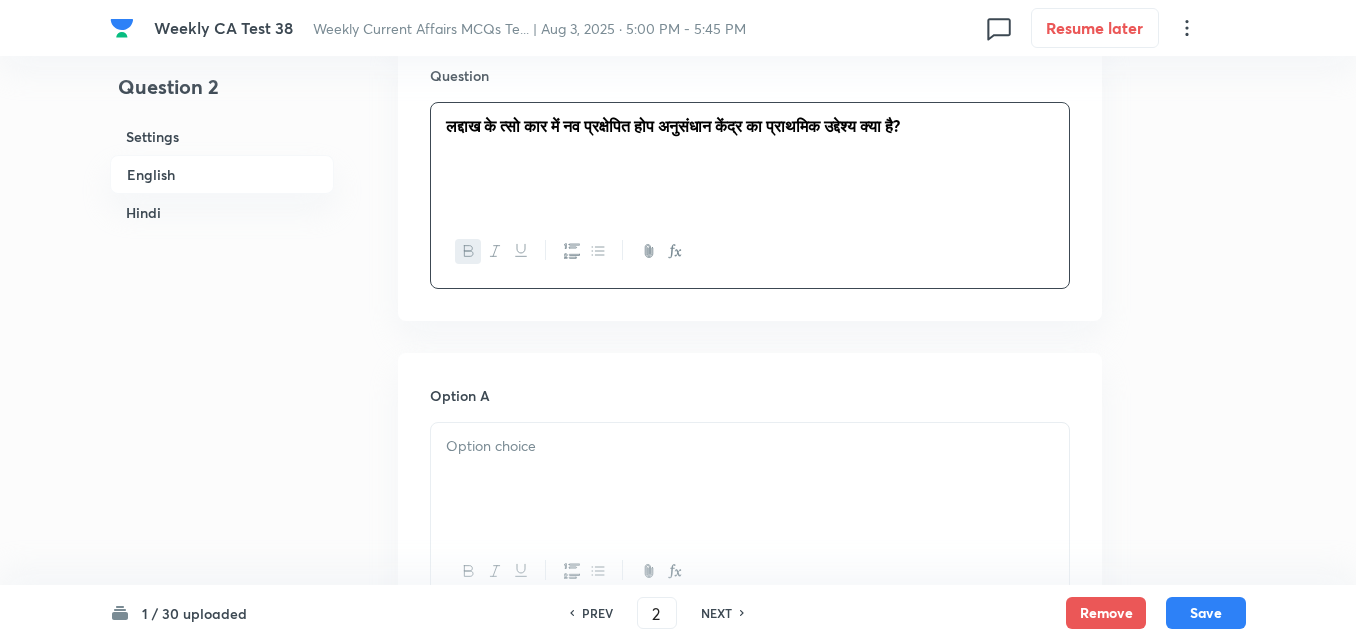 scroll, scrollTop: 3016, scrollLeft: 0, axis: vertical 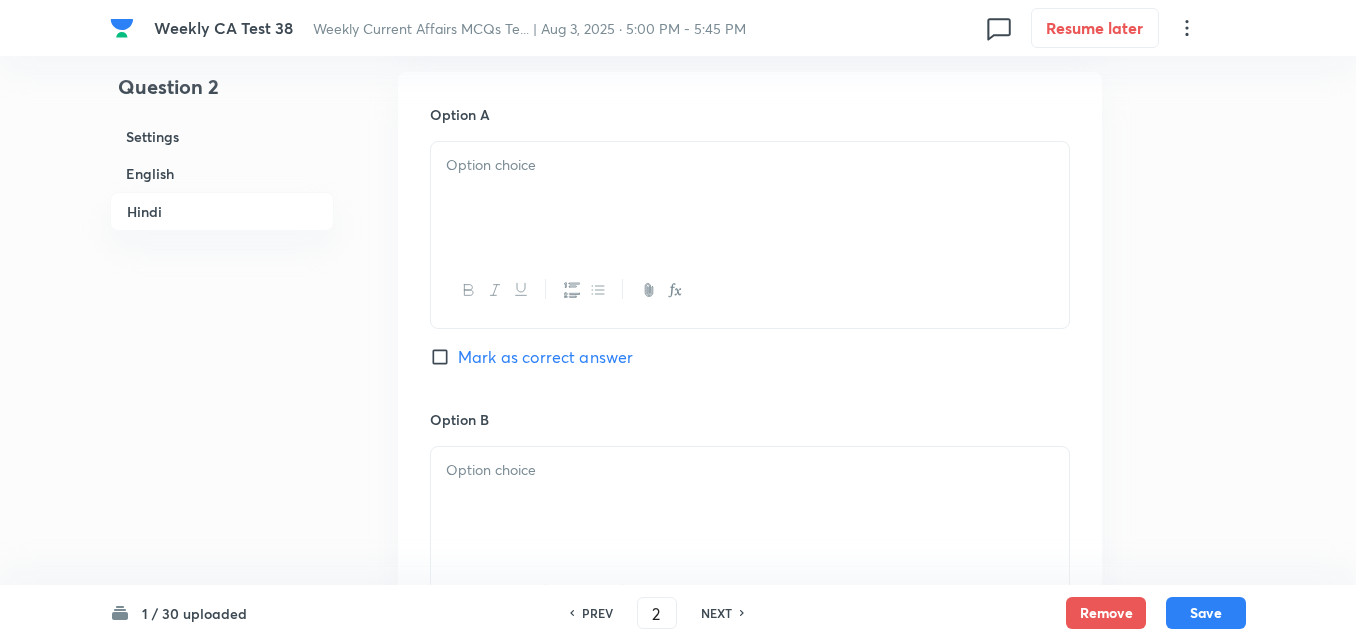 click at bounding box center [750, 198] 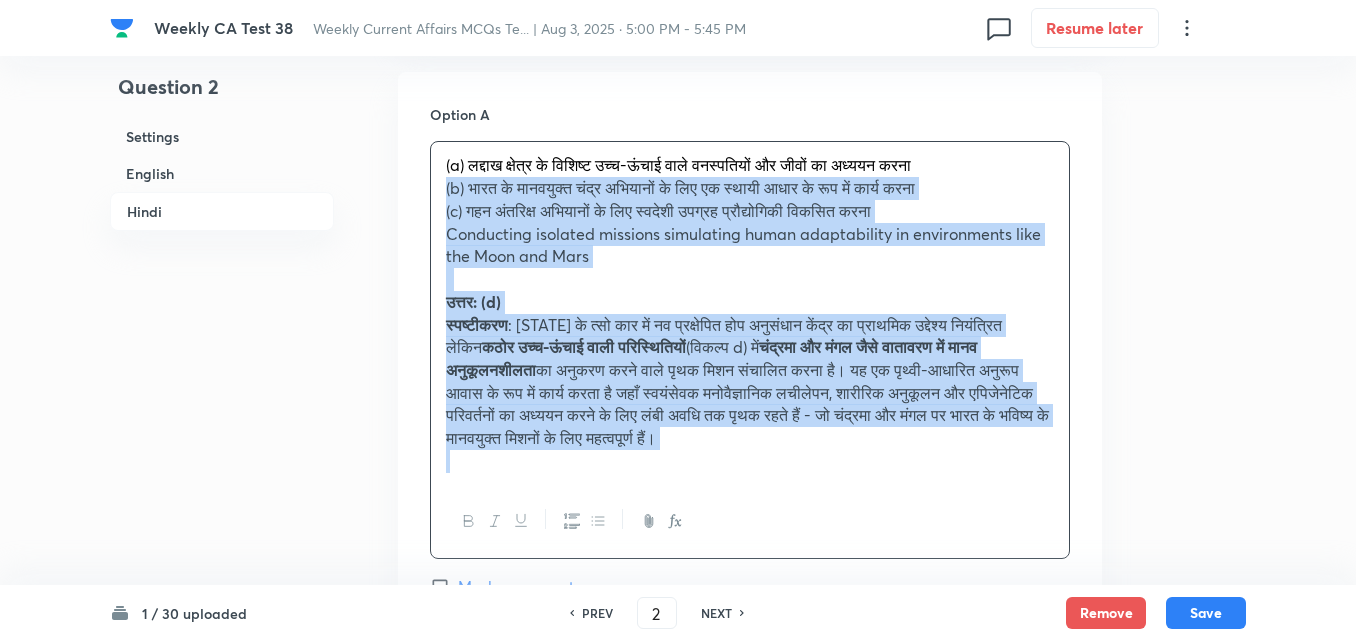 drag, startPoint x: 434, startPoint y: 201, endPoint x: 412, endPoint y: 192, distance: 23.769728 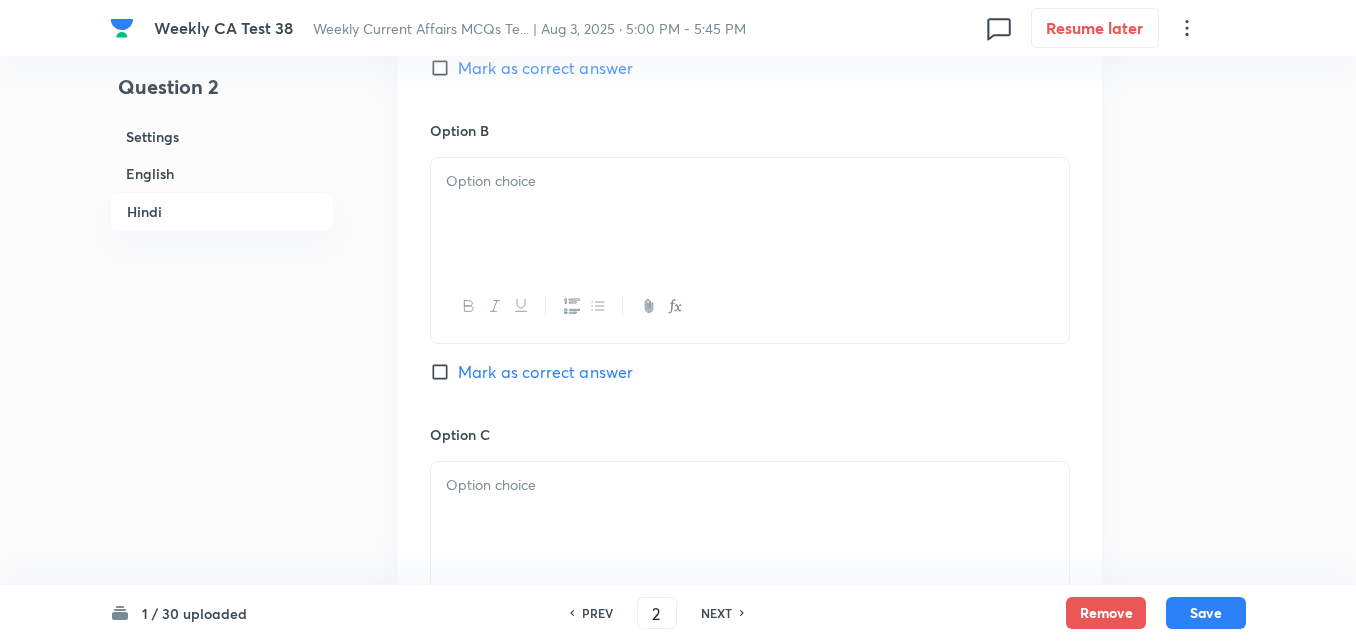 scroll, scrollTop: 3316, scrollLeft: 0, axis: vertical 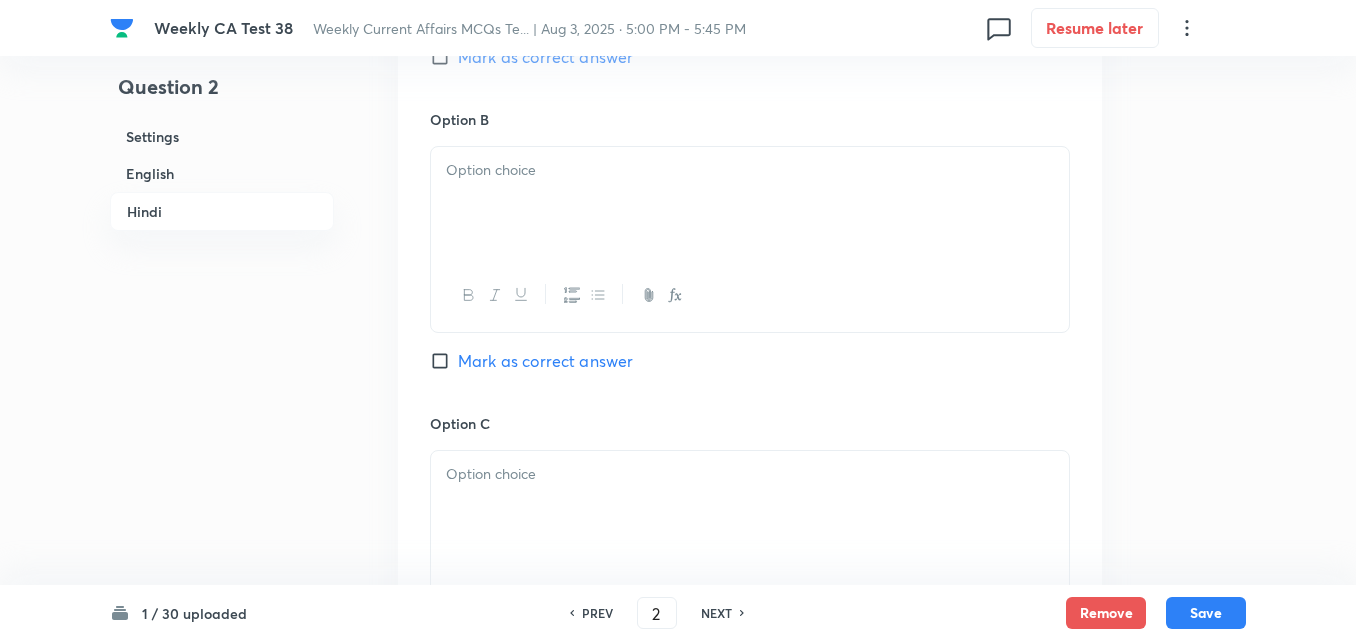click at bounding box center [750, 203] 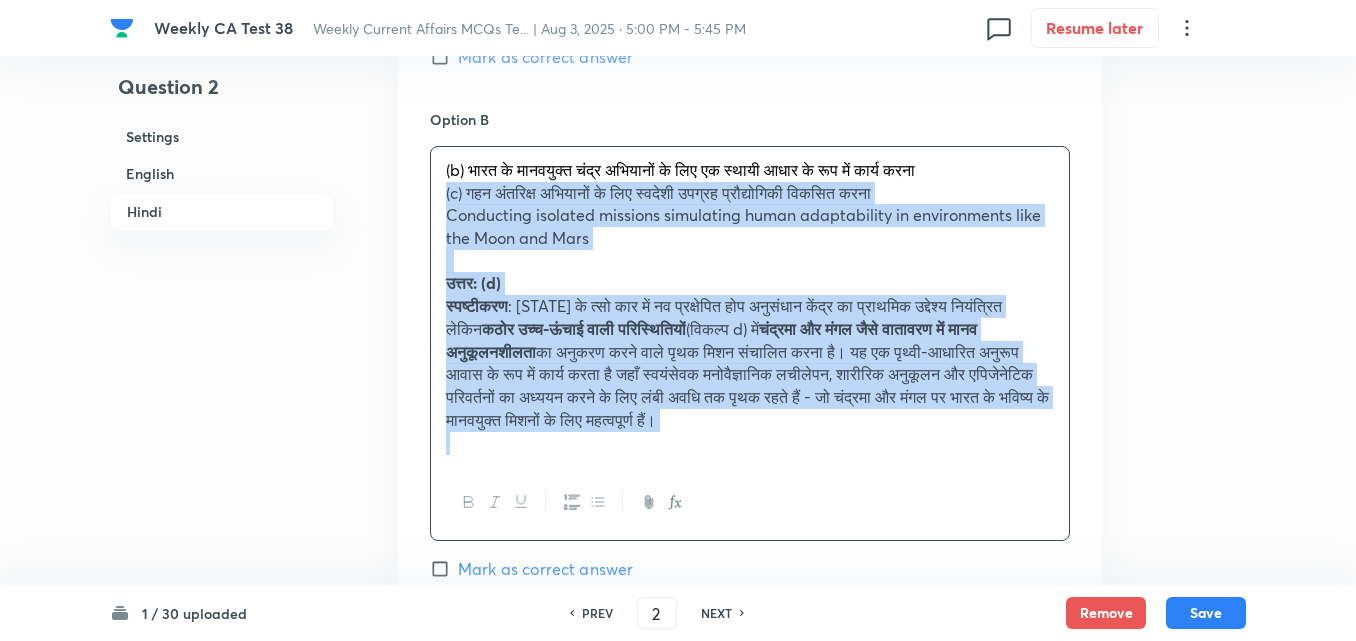 click on "Option A लद्दाख क्षेत्र के विशिष्ट उच्च-ऊंचाई वाले वनस्पतियों और जीवों का अध्ययन करना Mark as correct answer Option B (b) भारत के मानवयुक्त चंद्र अभियानों के लिए एक स्थायी आधार के रूप में कार्य करना (c) गहन अंतरिक्ष अभियानों के लिए स्वदेशी उपग्रह प्रौद्योगिकी विकसित करना (d) चंद्रमा और मंगल जैसे वातावरण में मानव अनुकूलनशीलता का अनुकरण करने वाले पृथक मिशन संचालित करना उत्तर: (d) स्पष्टीकरण (विकल्प d) में Mark as correct answer Option C" at bounding box center (750, 496) 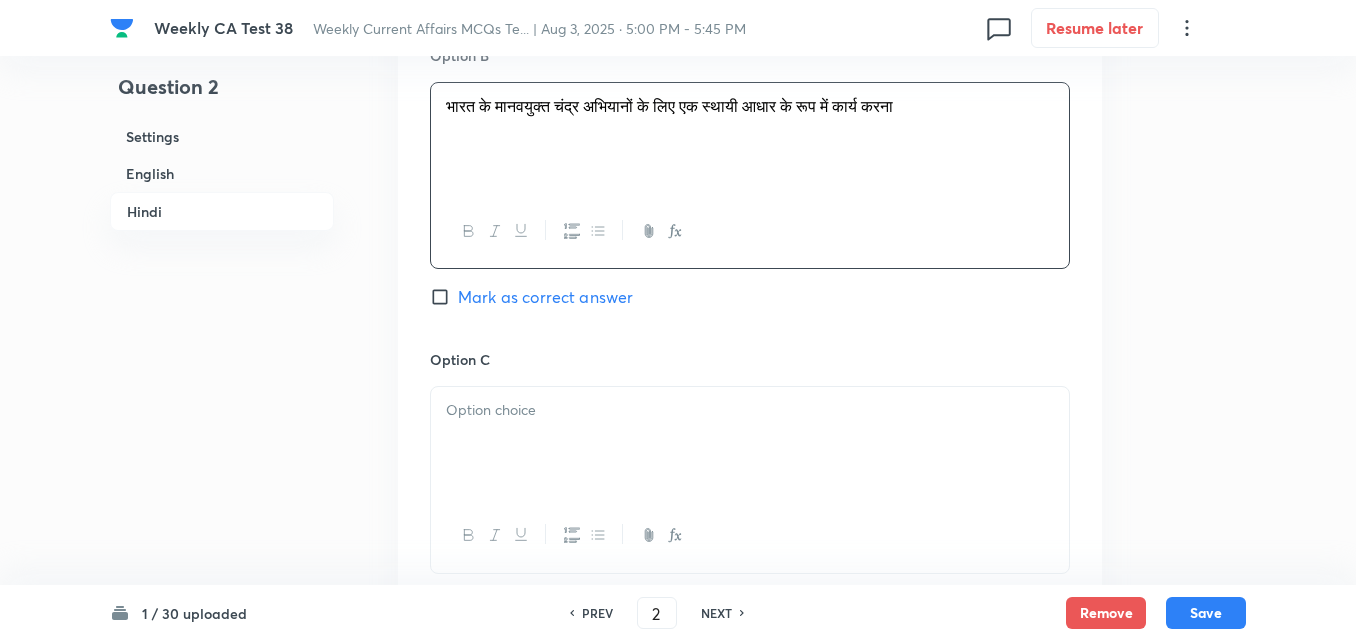 scroll, scrollTop: 3416, scrollLeft: 0, axis: vertical 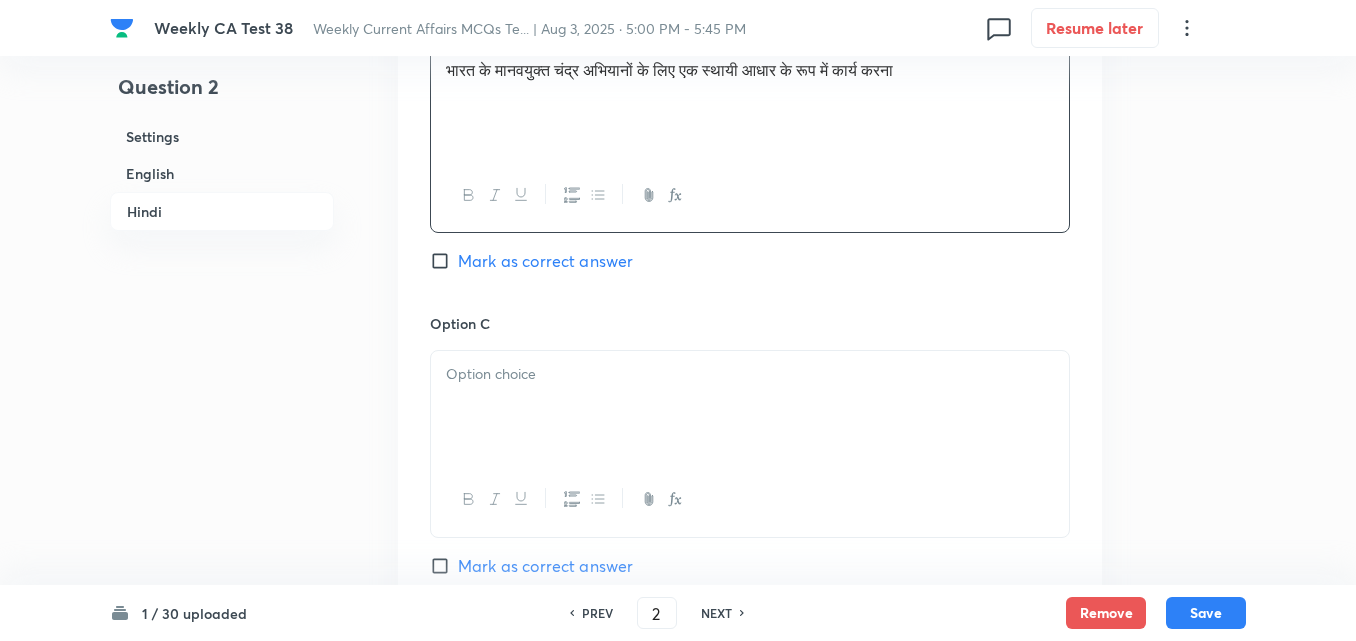drag, startPoint x: 529, startPoint y: 410, endPoint x: 527, endPoint y: 421, distance: 11.18034 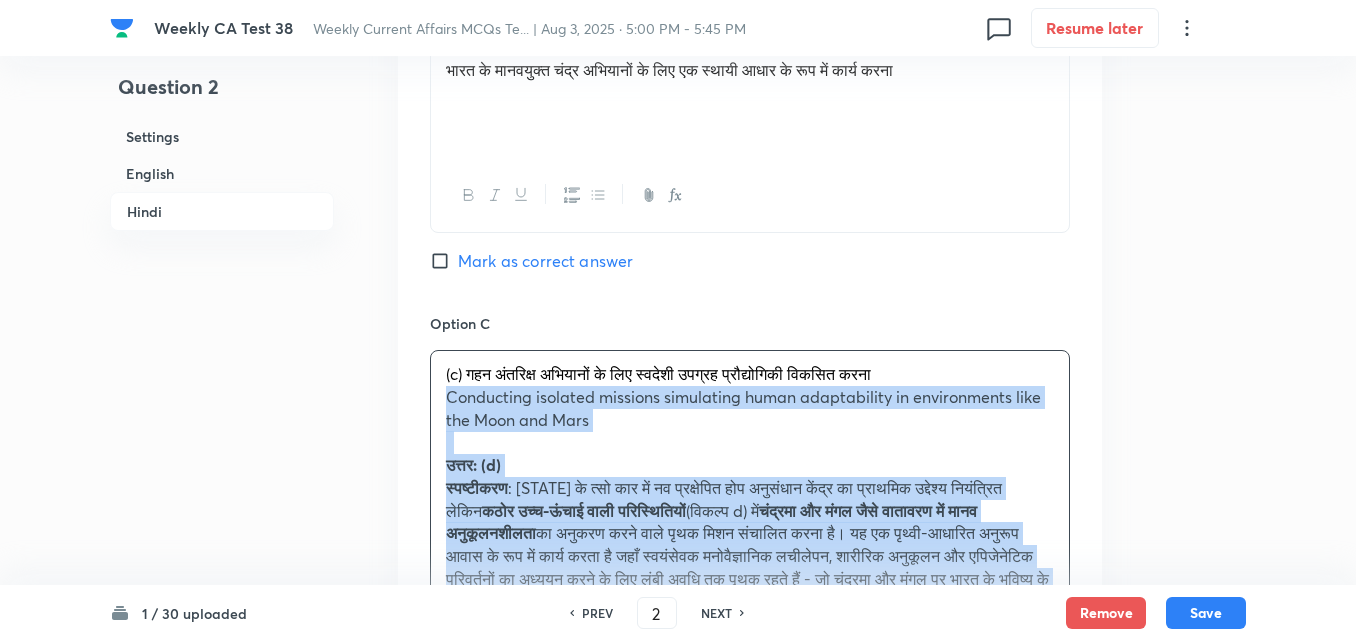 click on "Option A लद्दाख क्षेत्र के विशिष्ट उच्च-ऊंचाई वाले वनस्पतियों और जीवों का अध्ययन करना Mark as correct answer Option B भारत के मानवयुक्त चंद्र अभियानों के लिए एक स्थायी आधार के रूप में कार्य करना Mark as correct answer Option C (c) गहन अंतरिक्ष अभियानों के लिए स्वदेशी उपग्रह प्रौद्योगिकी विकसित करना (d) चंद्रमा और मंगल जैसे वातावरण में मानव अनुकूलनशीलता का अनुकरण करने वाले पृथक मिशन संचालित करना   उत्तर: (d) स्पष्टीकरण  (विकल्प d) में   Option D" at bounding box center [750, 385] 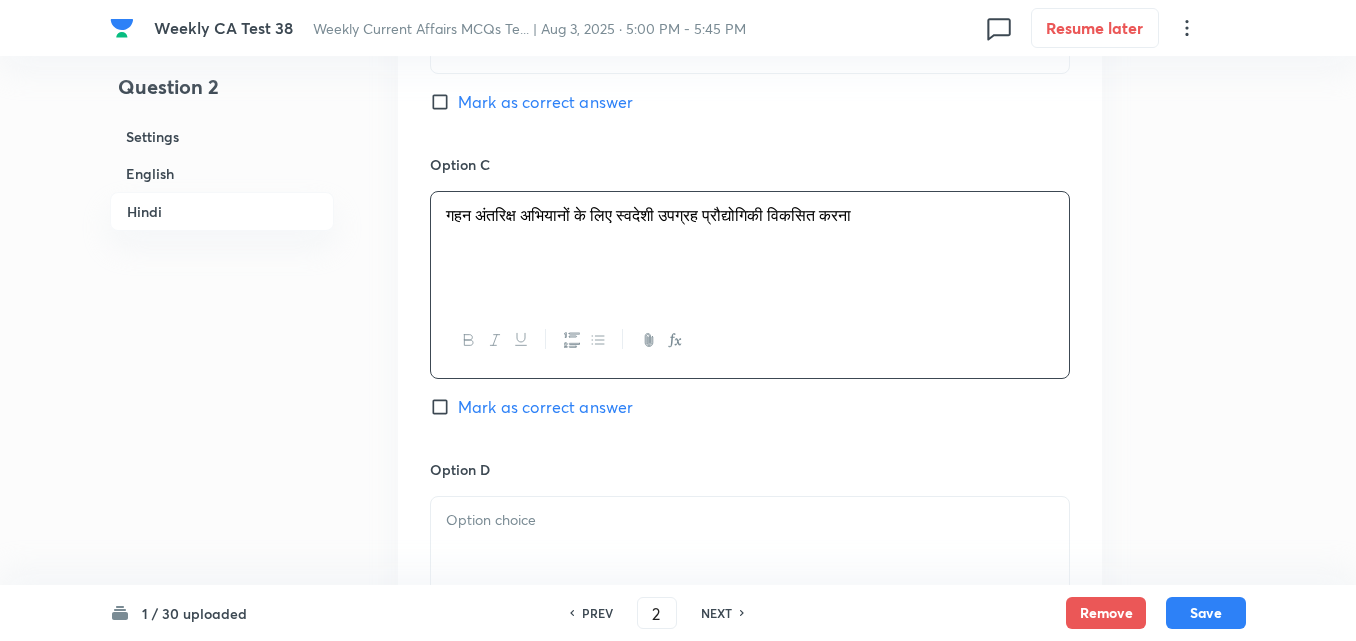 scroll, scrollTop: 3816, scrollLeft: 0, axis: vertical 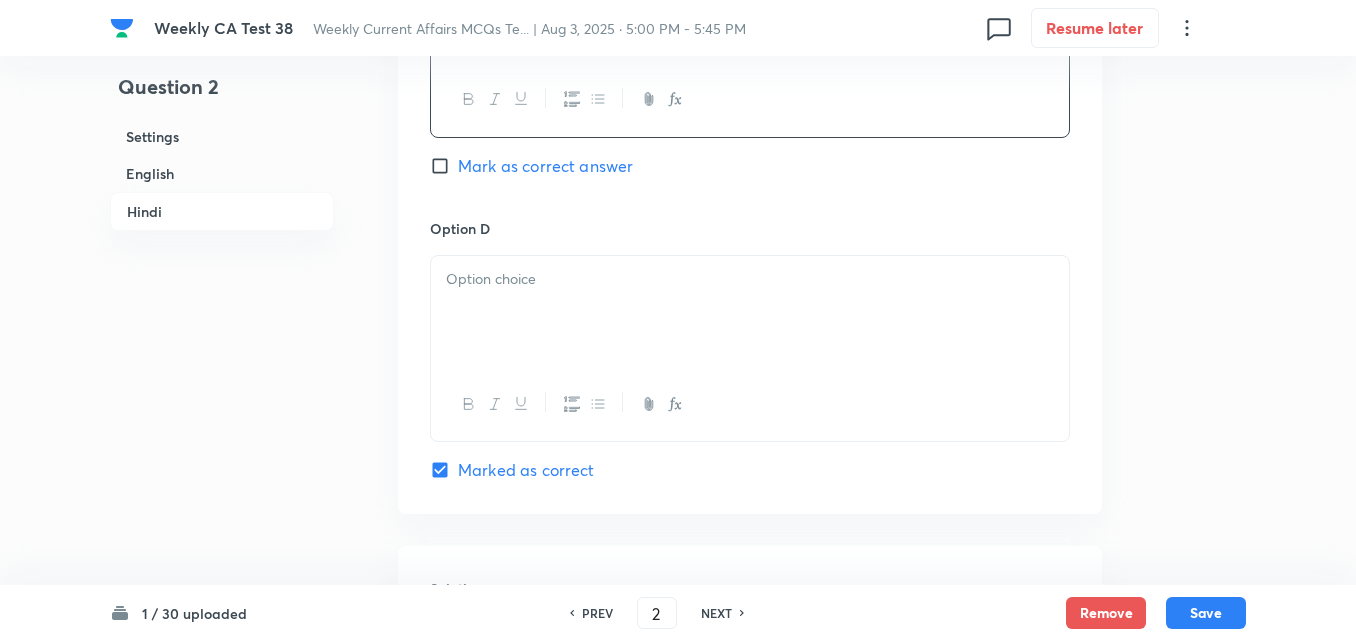 click at bounding box center (750, 312) 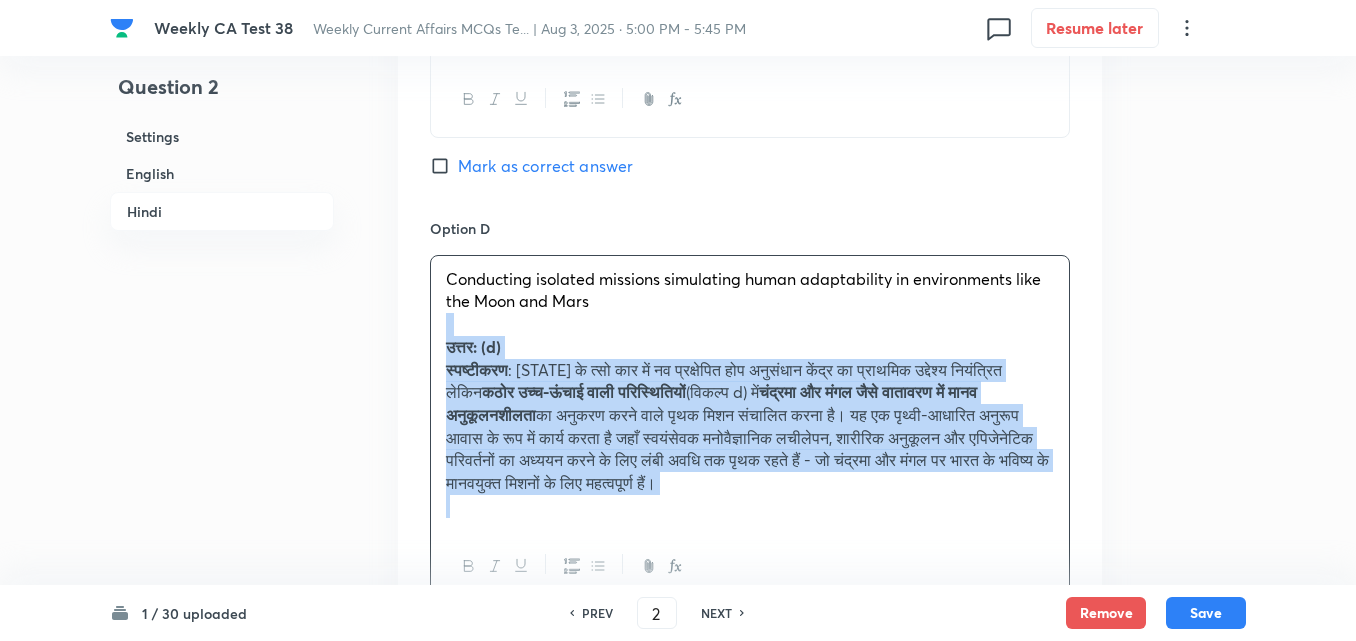 click on "Option A लद्दाख क्षेत्र के विशिष्ट उच्च-ऊंचाई वाले वनस्पतियों और जीवों का अध्ययन करना Mark as correct answer Option B भारत के मानवयुक्त चंद्र अभियानों के लिए एक स्थायी आधार के रूप में कार्य करना Mark as correct answer Option C गहन अंतरिक्ष अभियानों के लिए स्वदेशी उपग्रह प्रौद्योगिकी विकसित करना Mark as correct answer Option D (d) चंद्रमा और मंगल जैसे वातावरण में मानव अनुकूलनशीलता का अनुकरण करने वाले पृथक मिशन संचालित करना   उत्तर: (d) स्पष्टीकरण" at bounding box center [750, -27] 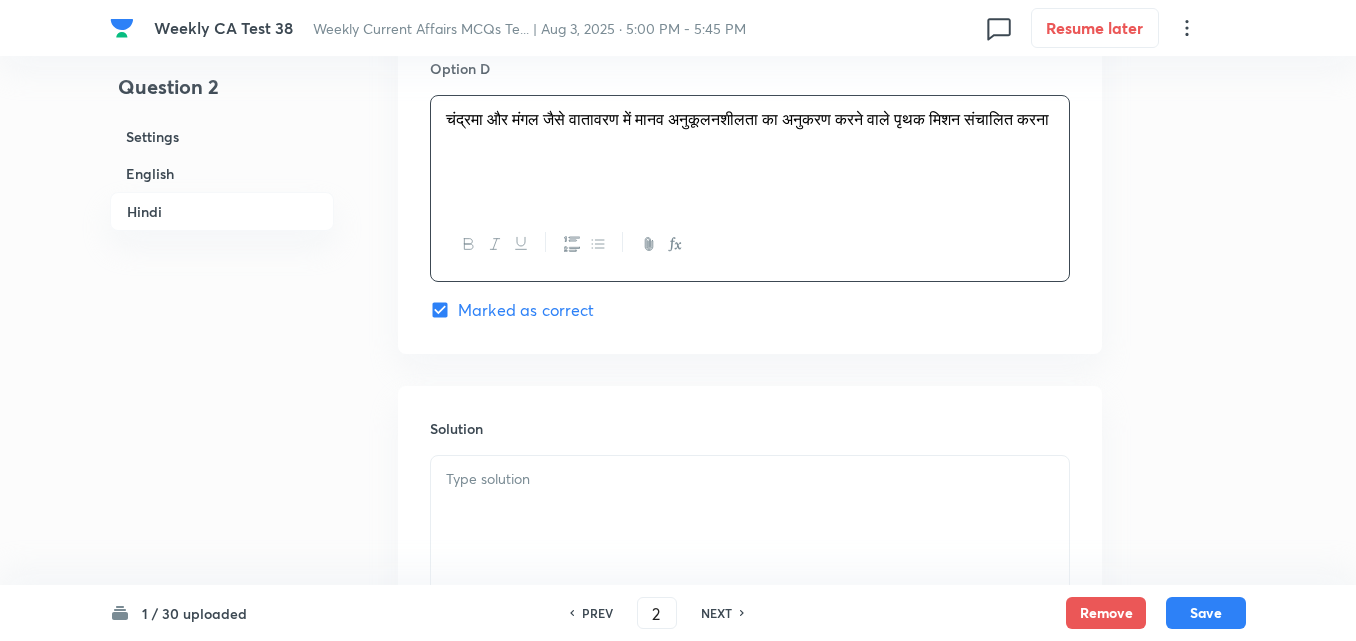 scroll, scrollTop: 4185, scrollLeft: 0, axis: vertical 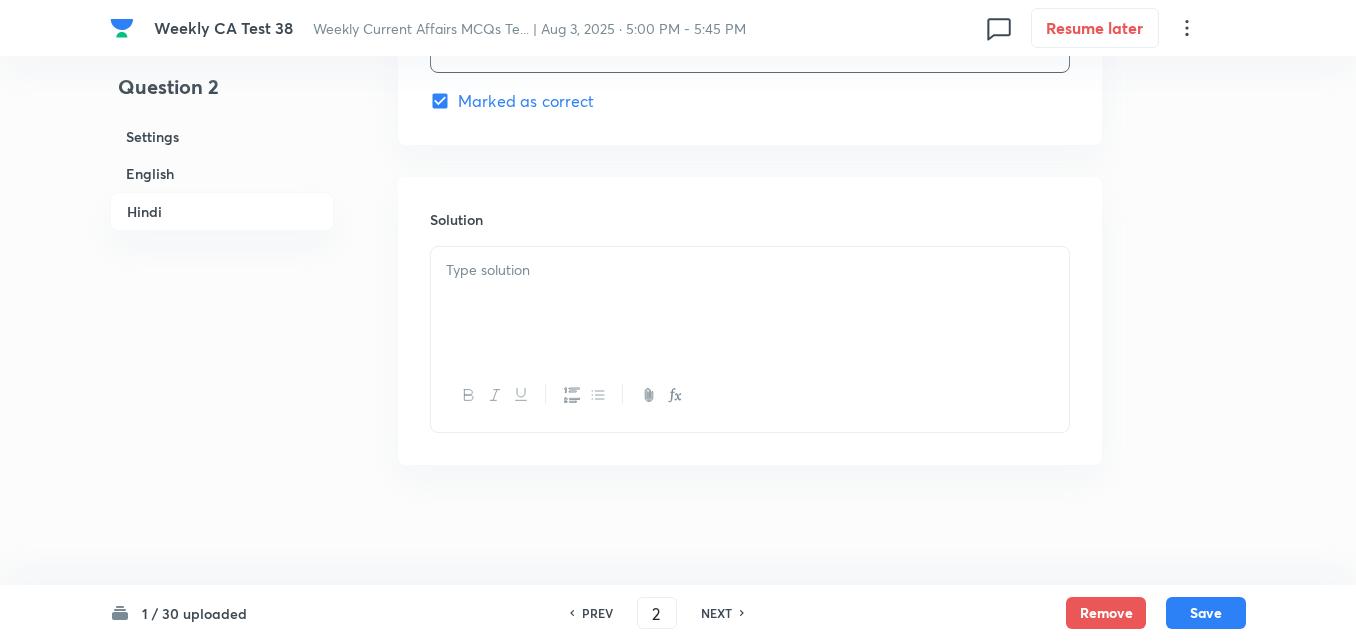 click at bounding box center [750, 303] 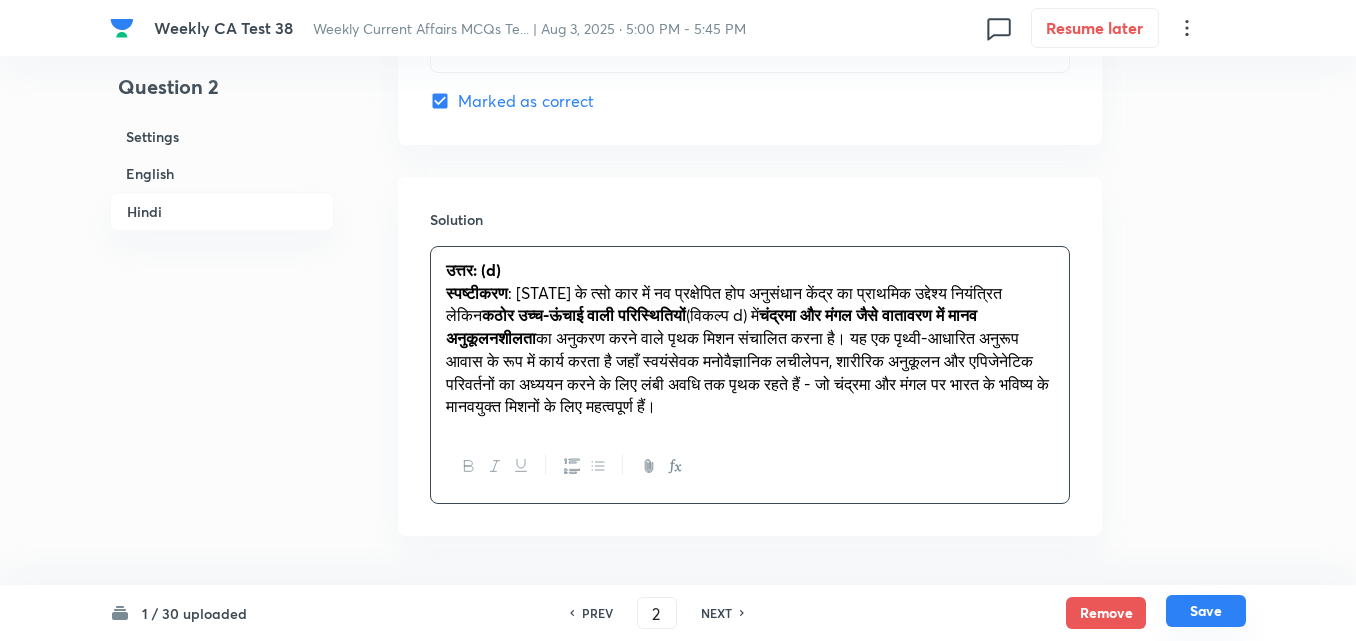 click on "Save" at bounding box center [1206, 611] 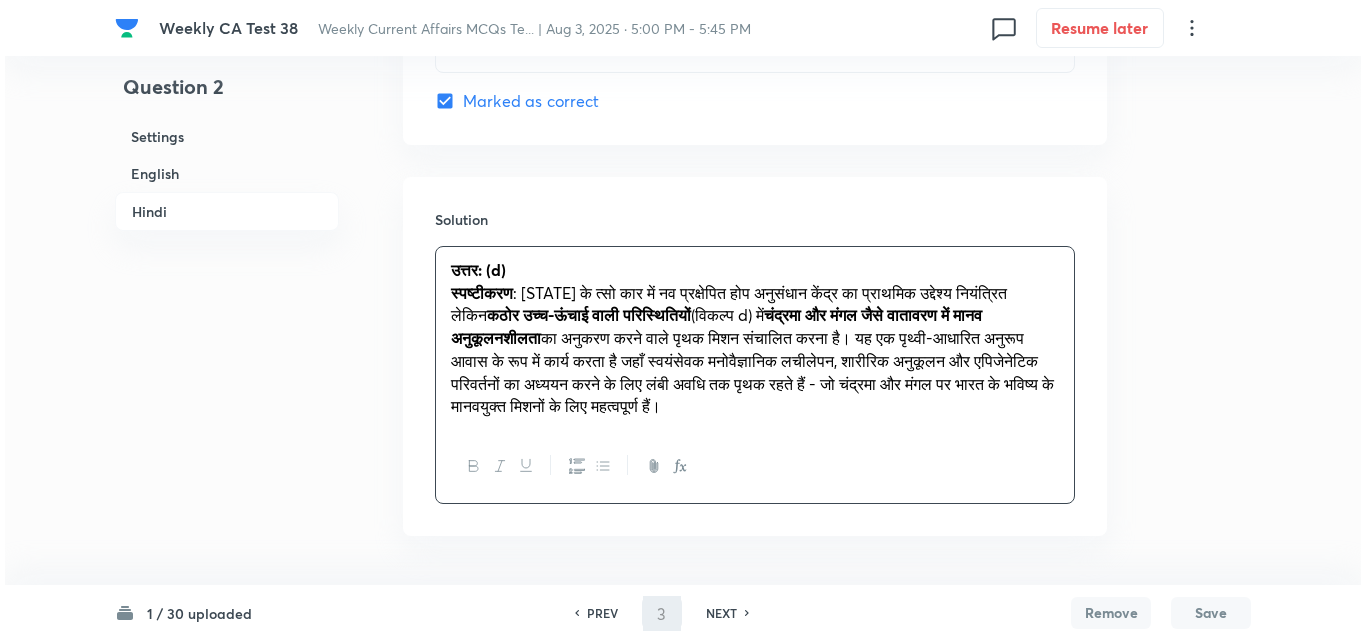 scroll, scrollTop: 0, scrollLeft: 0, axis: both 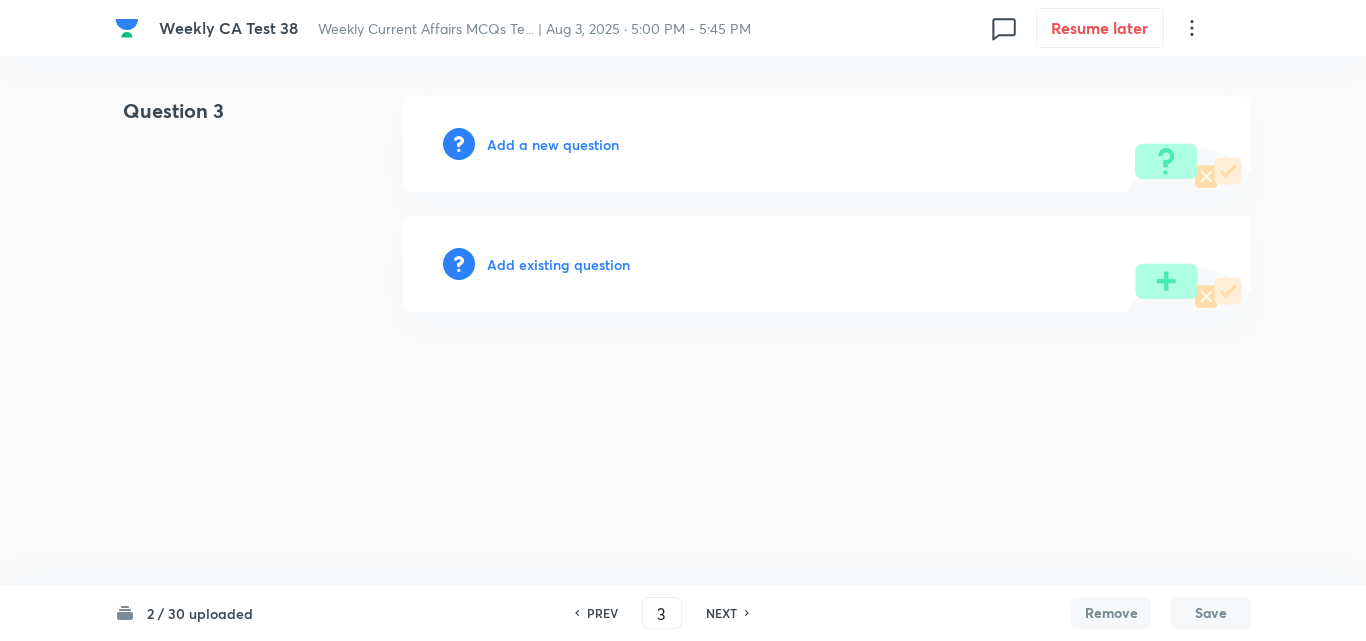 click on "PREV" at bounding box center (602, 613) 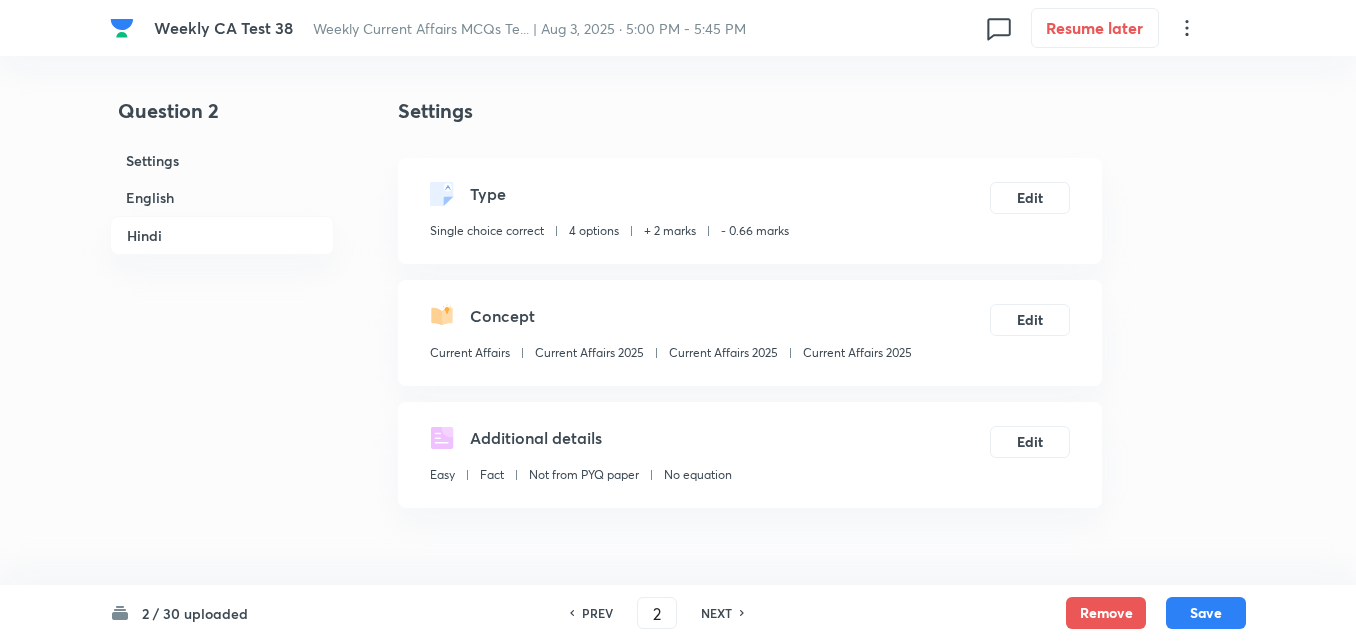 click on "Current Affairs 2025" at bounding box center (857, 353) 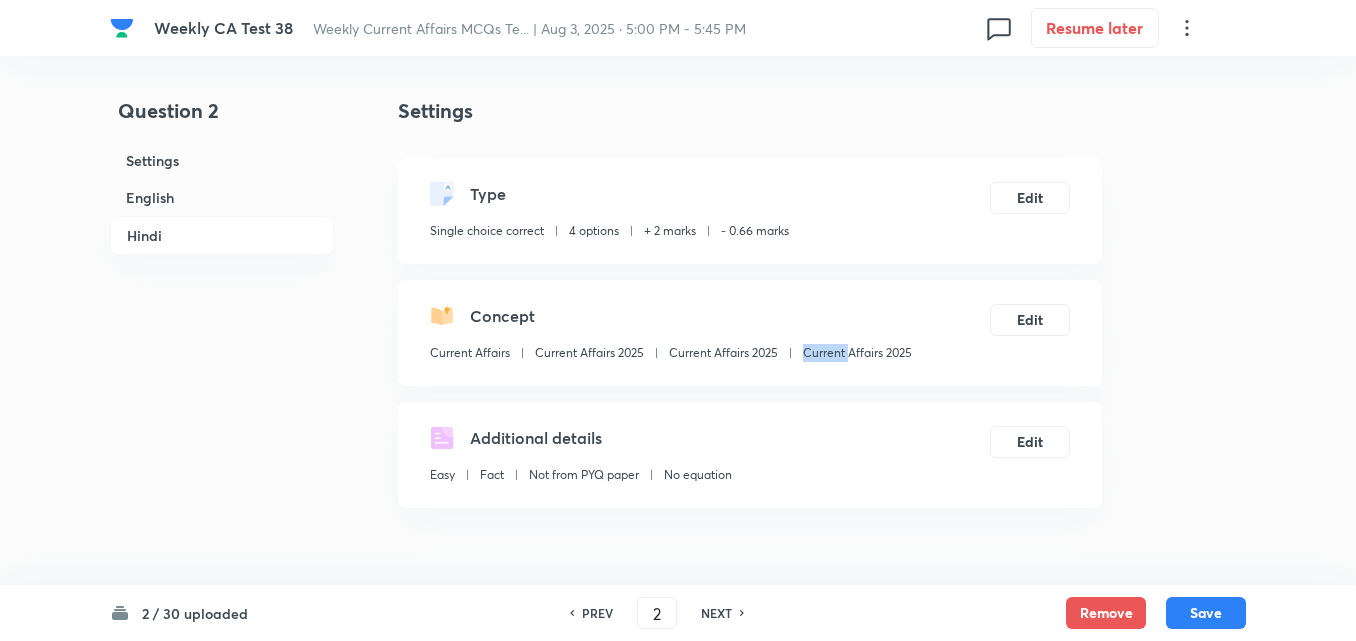 click on "Current Affairs 2025" at bounding box center [857, 353] 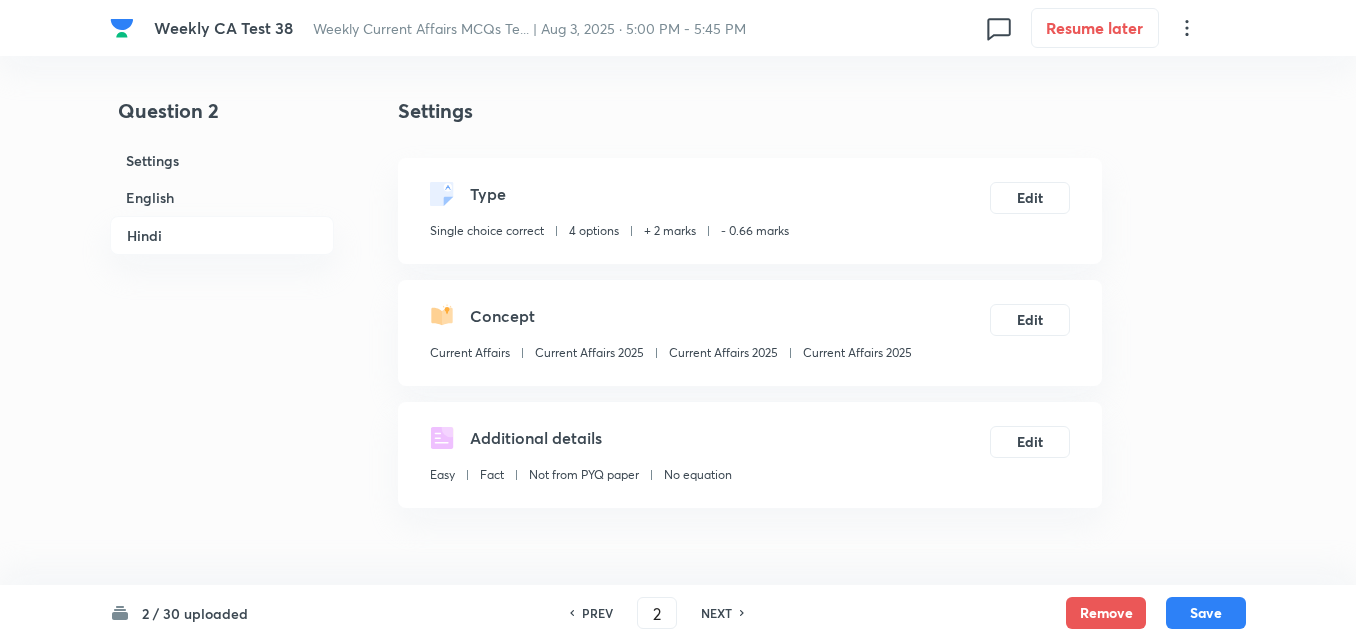 click on "Current Affairs 2025" at bounding box center (857, 353) 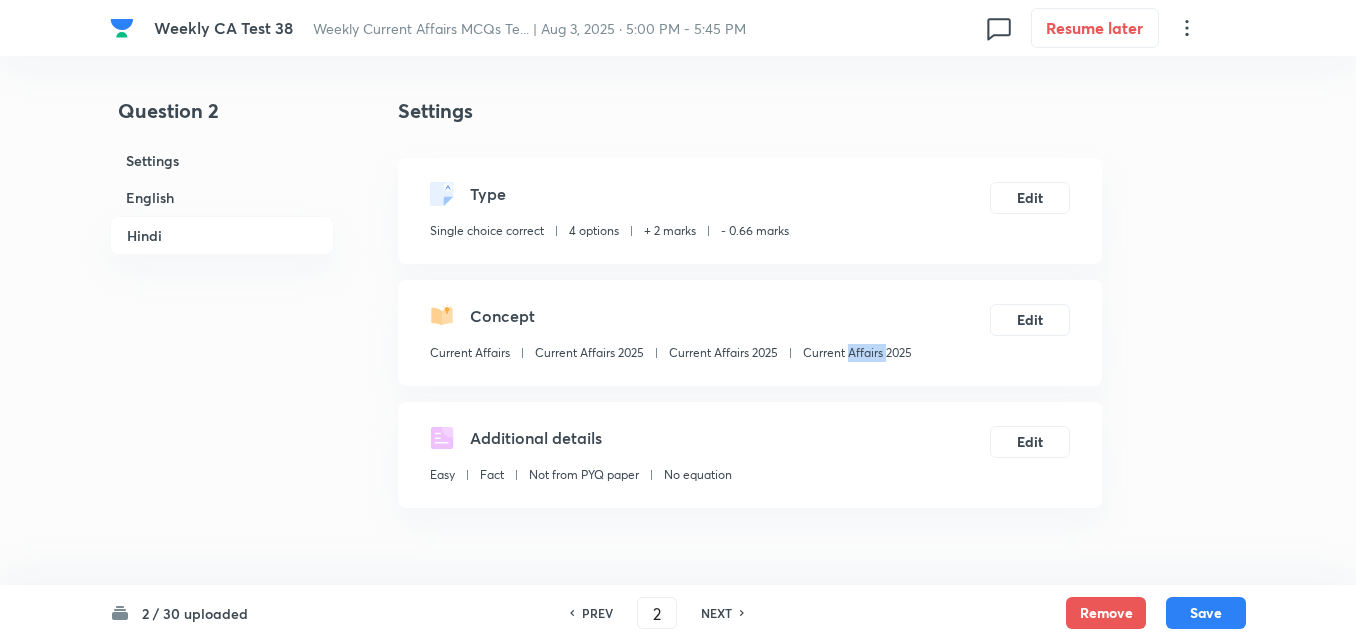 click on "Current Affairs 2025" at bounding box center (857, 353) 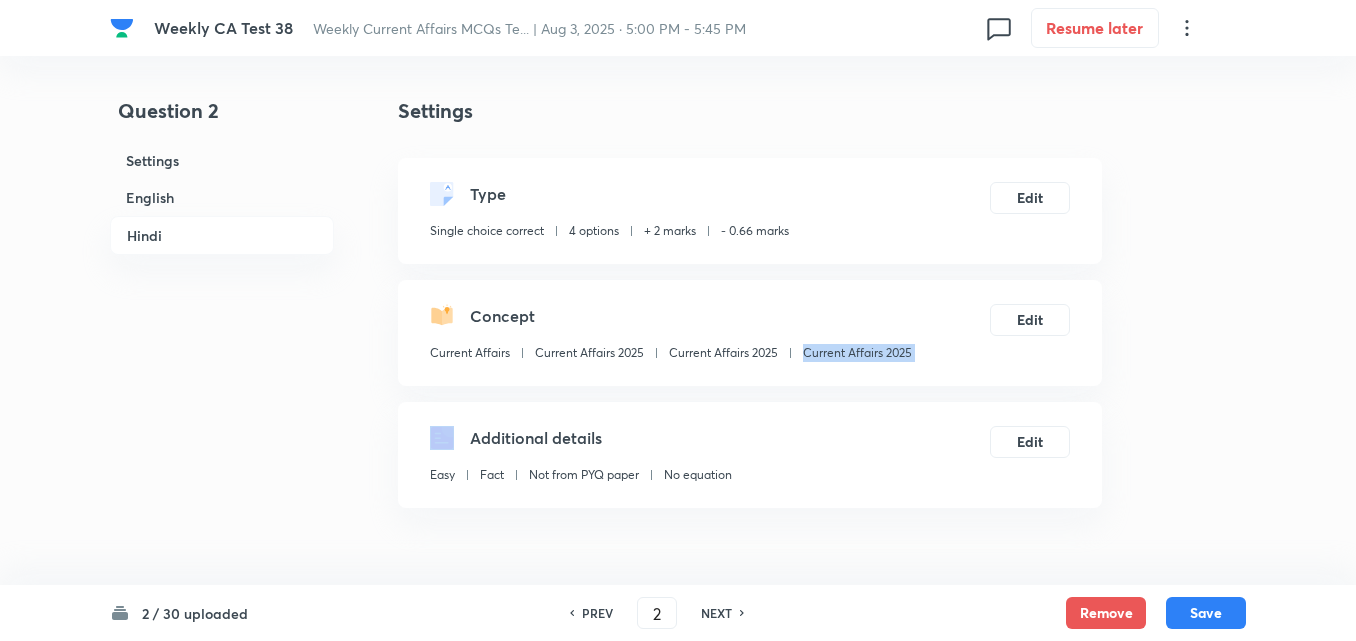 click on "Current Affairs 2025" at bounding box center (857, 353) 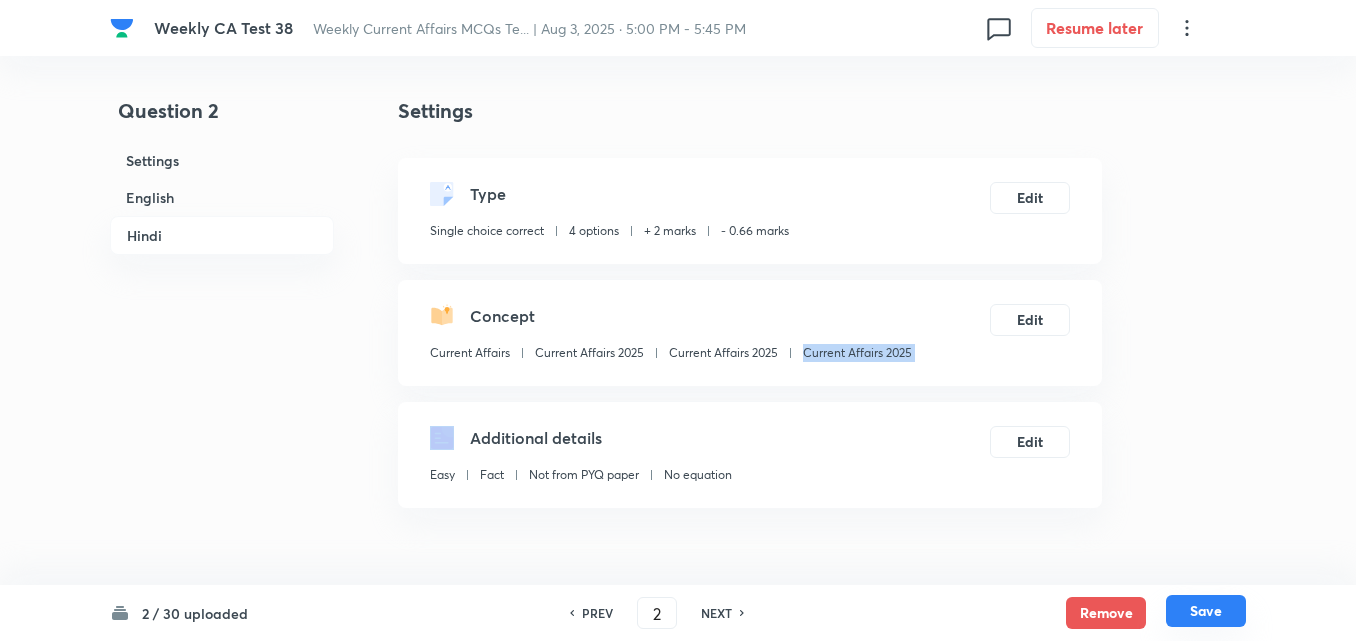 click on "Save" at bounding box center [1206, 611] 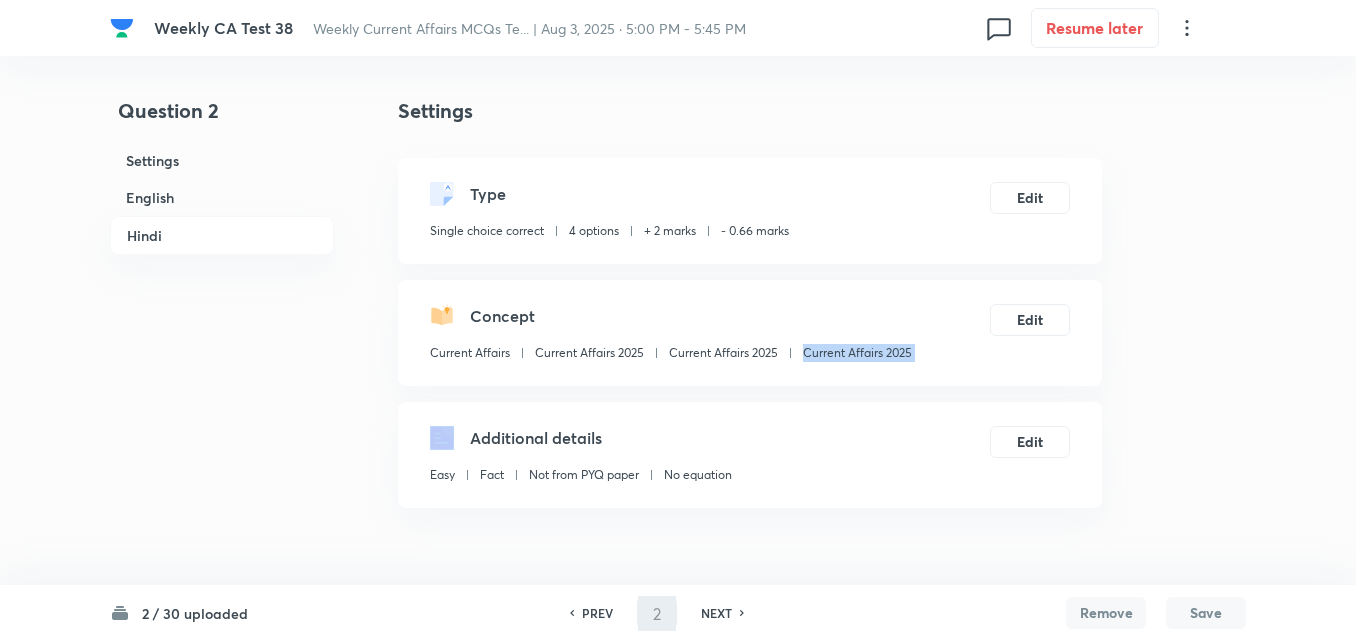 type on "3" 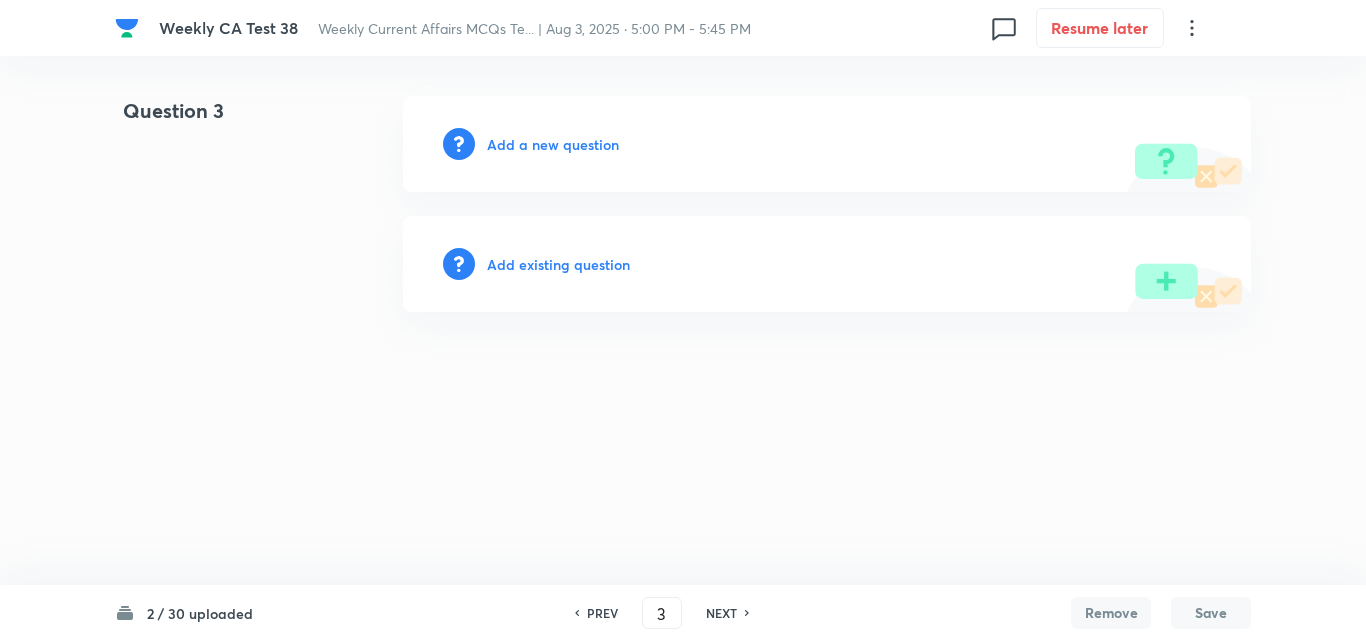 click on "Add a new question" at bounding box center (553, 144) 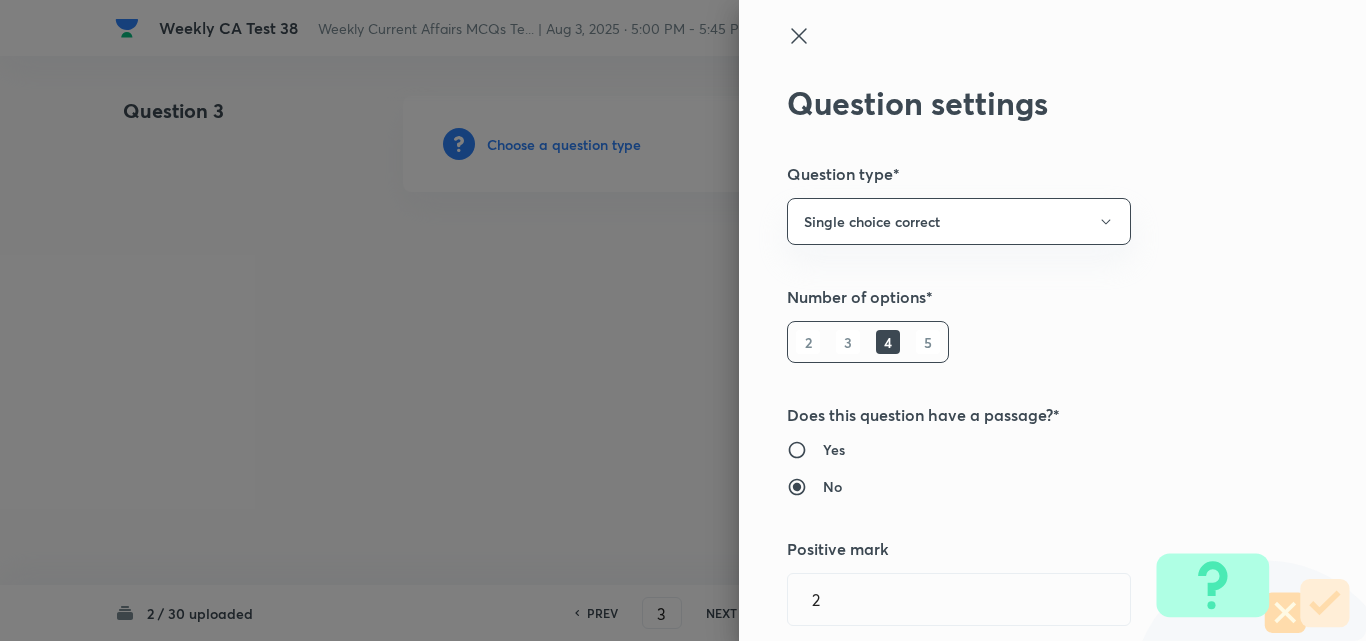 type on "Current Affairs" 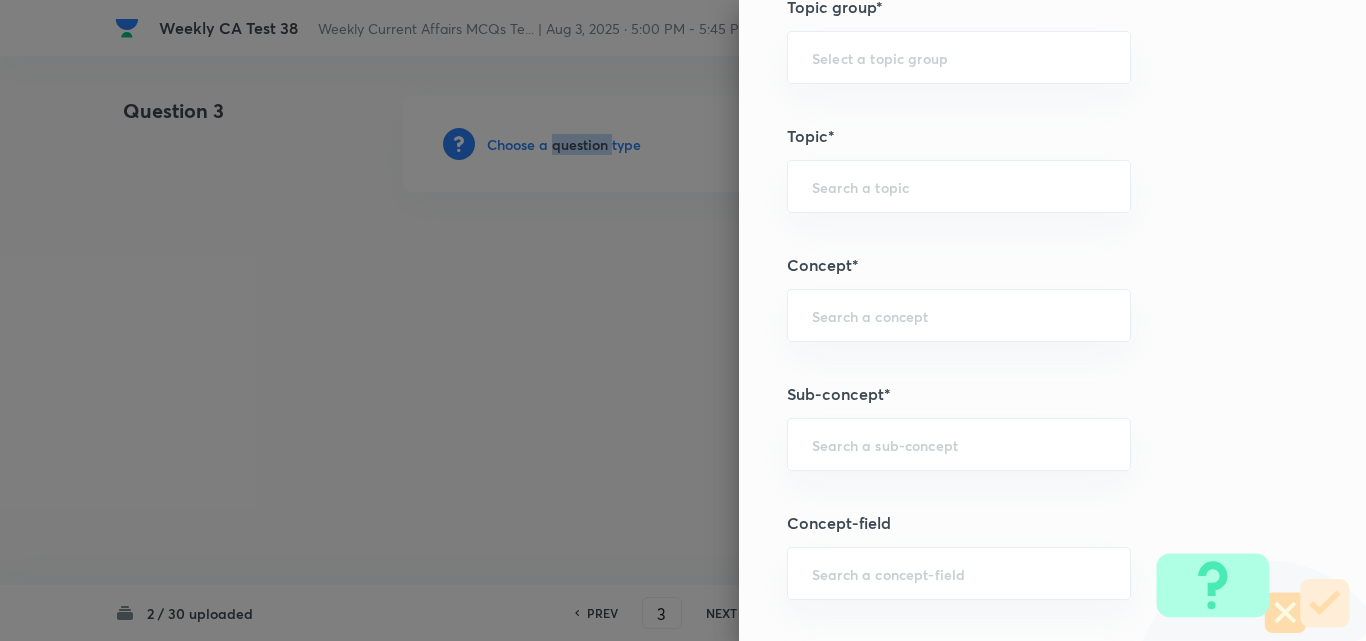 scroll, scrollTop: 1100, scrollLeft: 0, axis: vertical 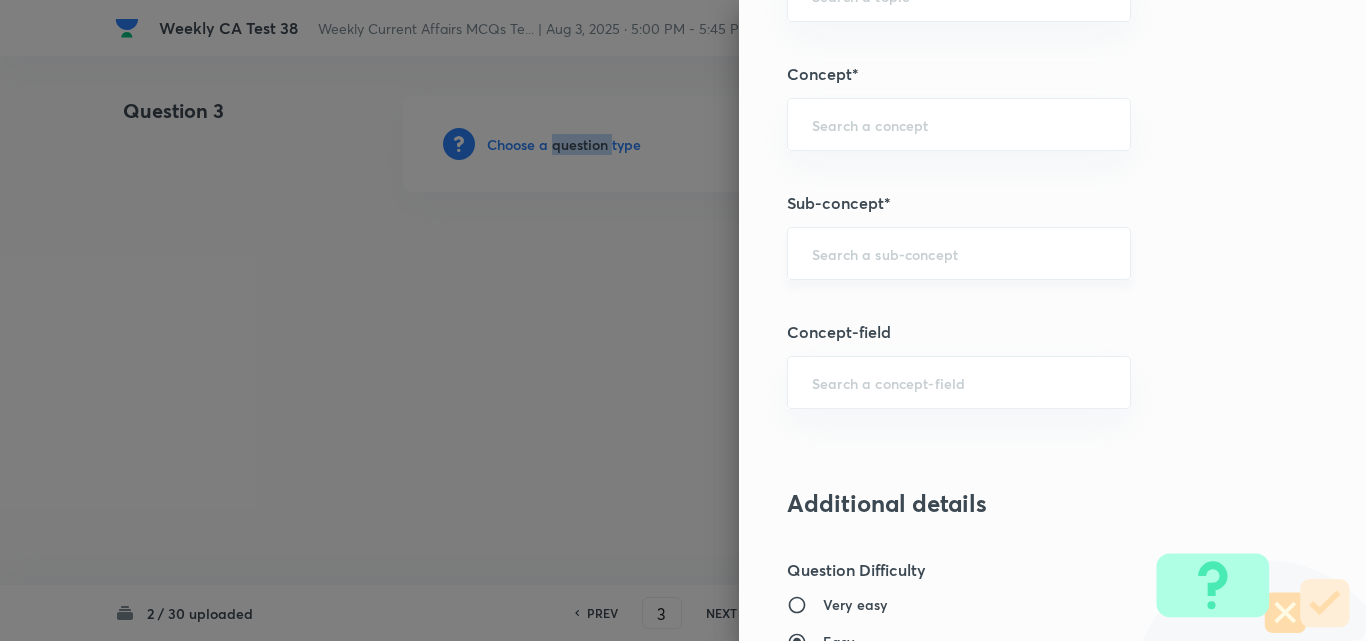click on "​" at bounding box center (959, 253) 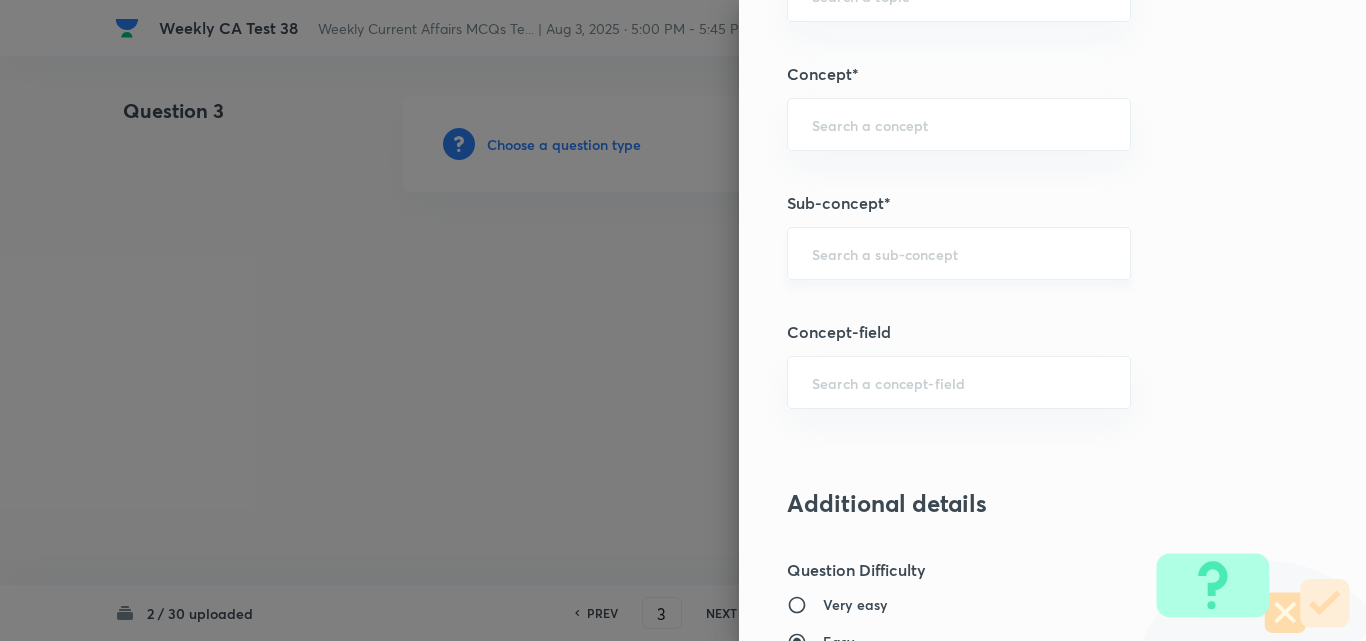 paste on "Current Affairs 2025" 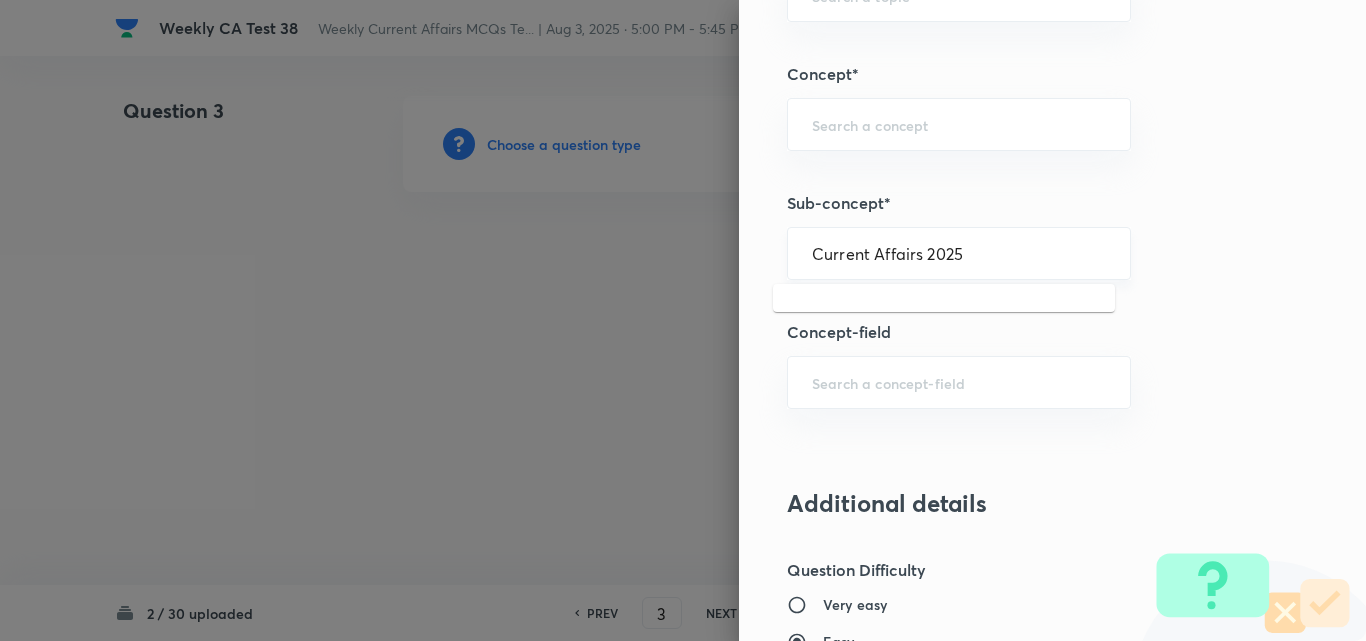 click on "Current Affairs 2025 ​" at bounding box center (959, 253) 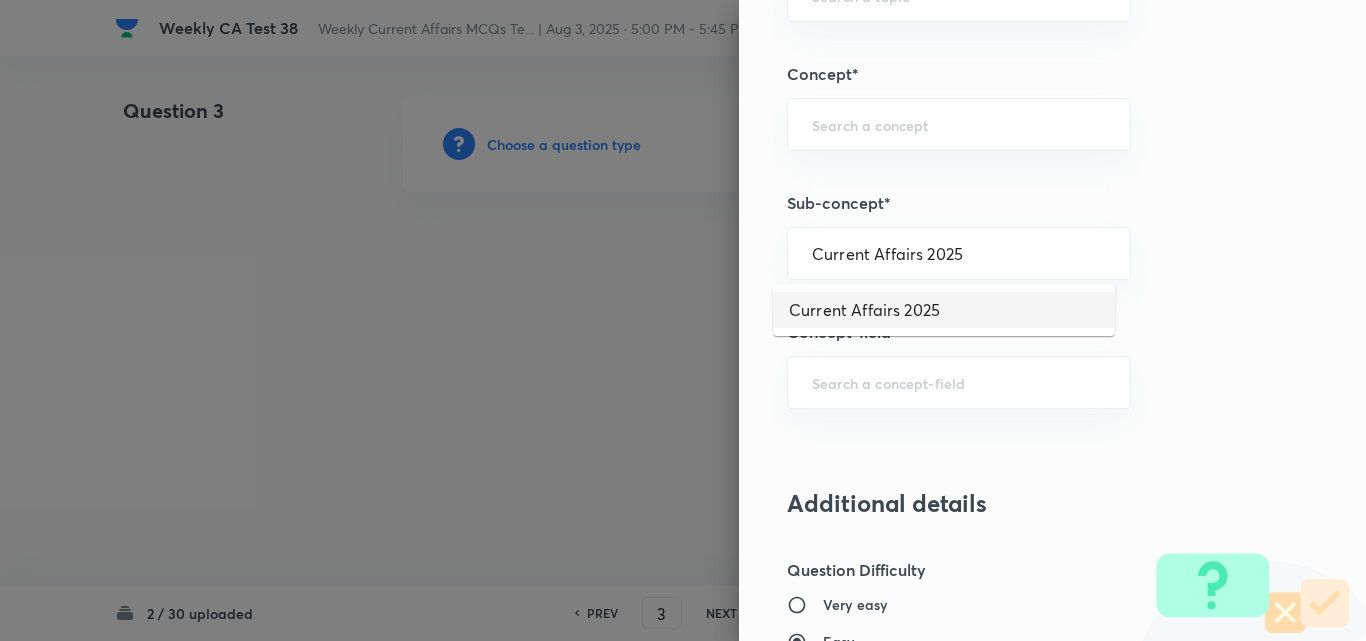 click on "Current Affairs 2025" at bounding box center [944, 310] 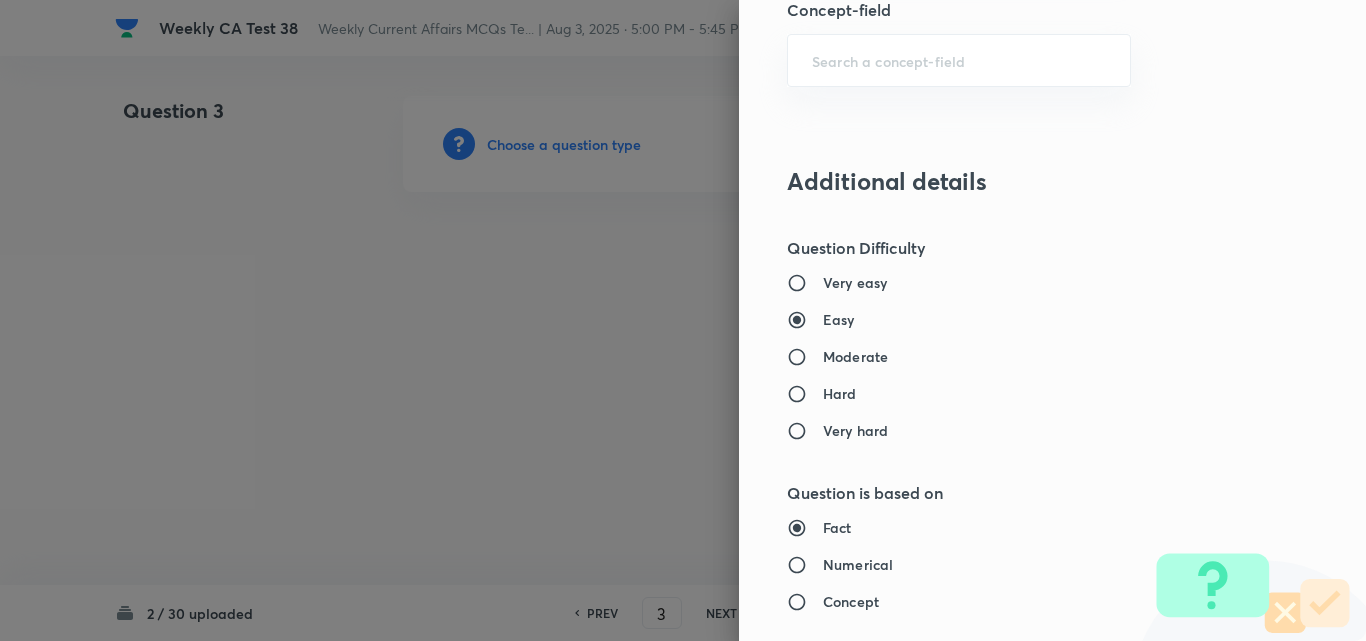 type on "Current Affairs" 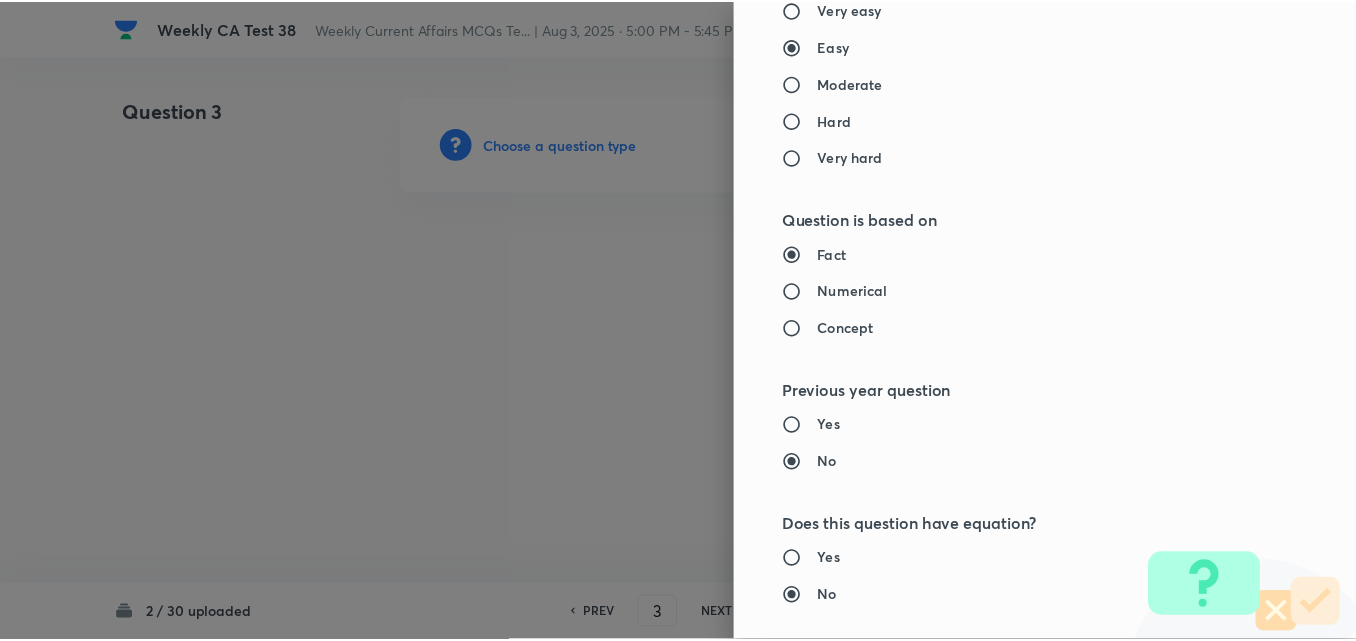scroll, scrollTop: 2085, scrollLeft: 0, axis: vertical 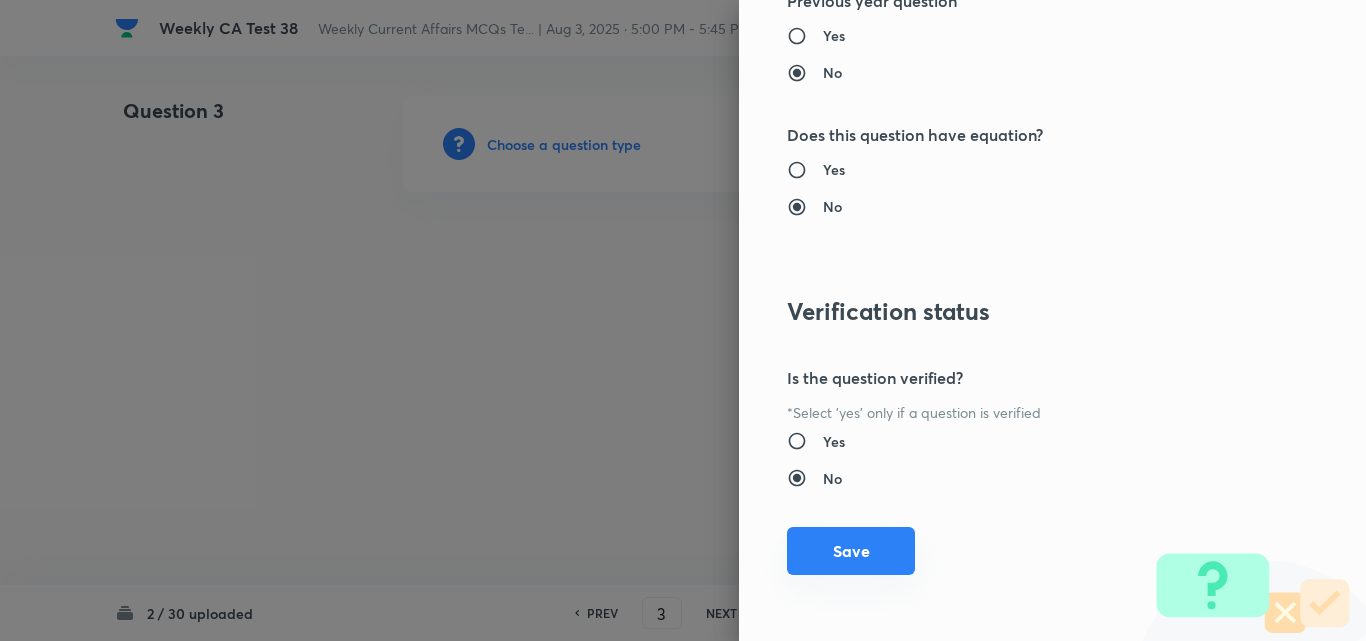click on "Save" at bounding box center [851, 551] 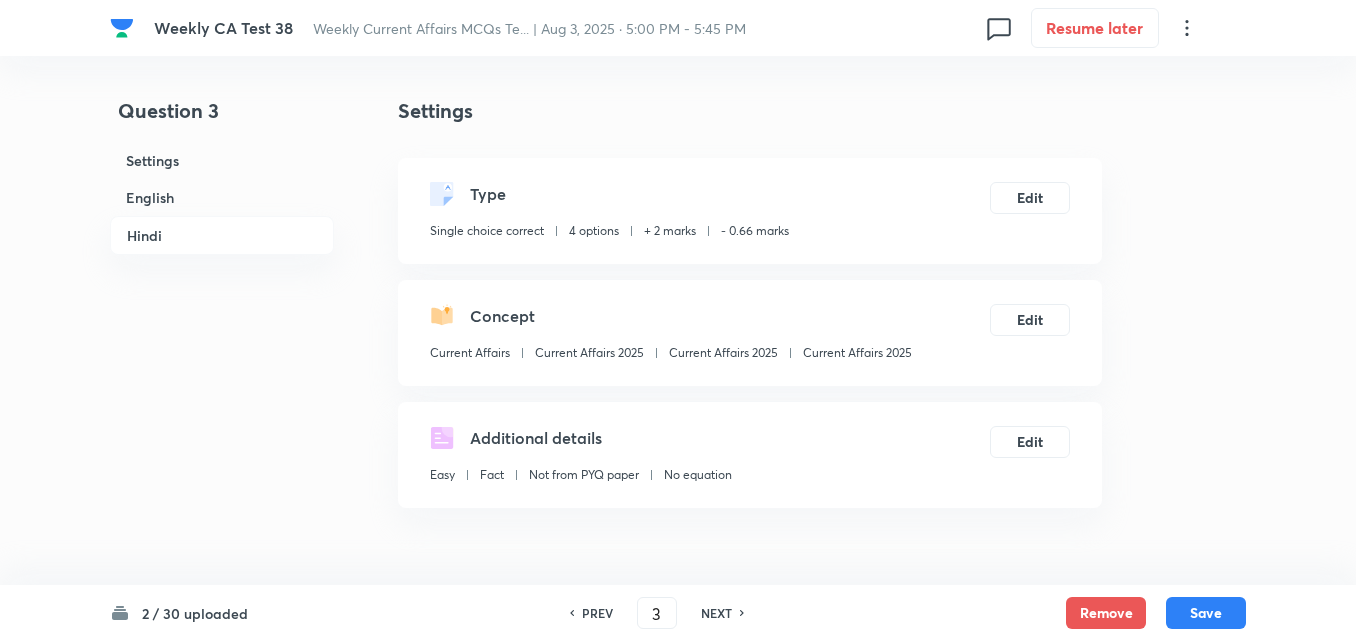 click on "English" at bounding box center (222, 197) 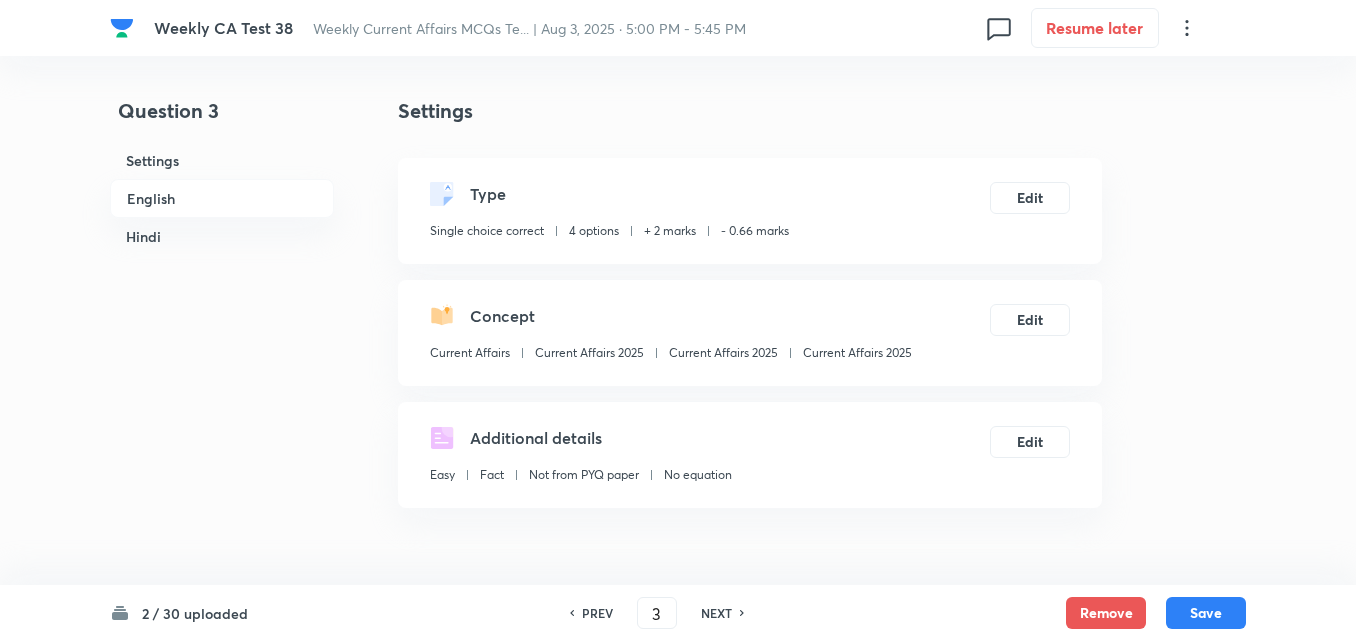 scroll, scrollTop: 516, scrollLeft: 0, axis: vertical 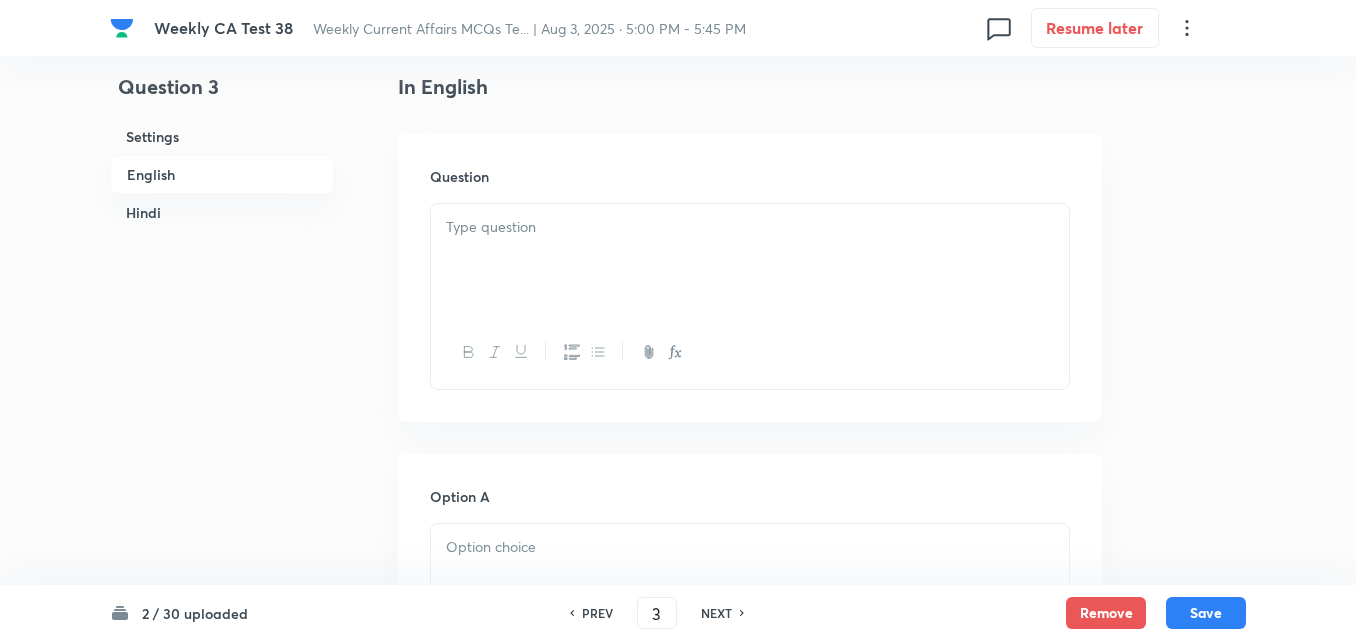 click at bounding box center (750, 260) 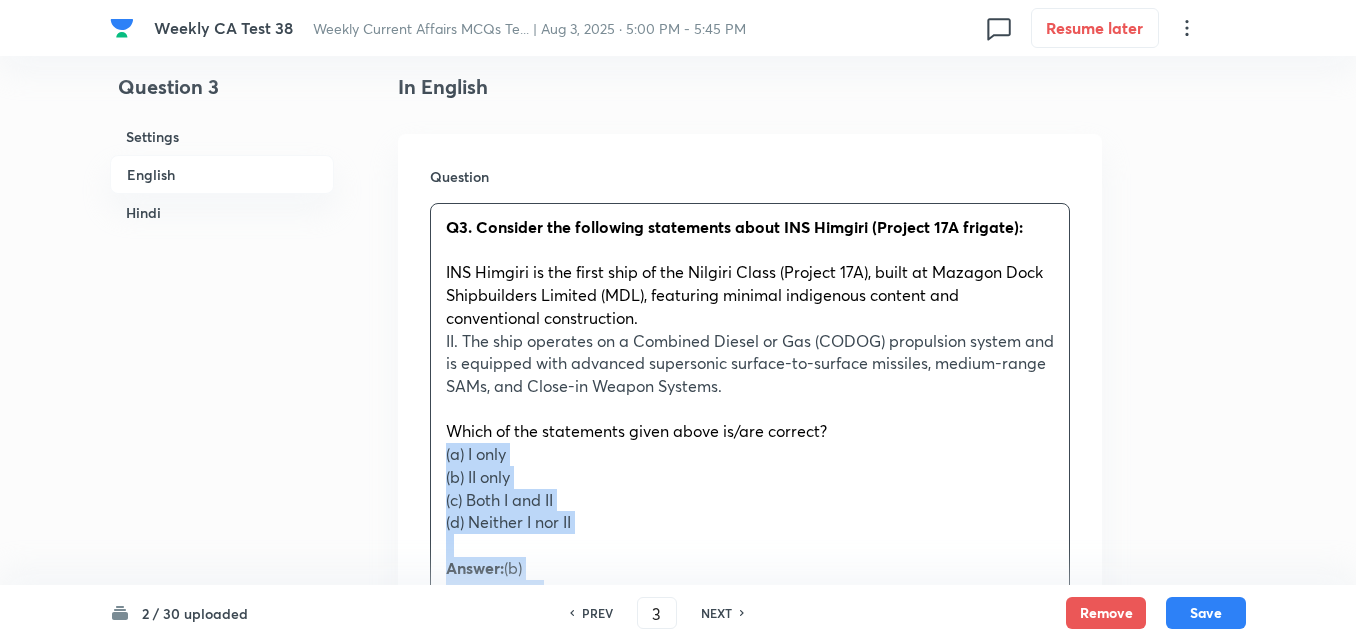 click on "Q3. Consider the following statements about INS Himgiri (Project 17A frigate):   I. INS Himgiri is the first ship of the Nilgiri Class (Project 17A), built at Mazagon Dock Shipbuilders Limited (MDL), featuring minimal indigenous content and conventional construction. II. The ship operates on a Combined Diesel or Gas (CODOG) propulsion system and is equipped with advanced supersonic surface-to-surface missiles, medium-range SAMs, and Close-in Weapon Systems.   Which of the statements given above is/are correct? (a) I only (b) II only (c) Both I and II (d) Neither I nor II   Answer:  (b)  Explanation: Statement I  is not correct : INS Himgiri is  not  the first ship of the Nilgiri‑class (Project 17A); that distinction belongs to  INS Nilgiri  built by Mazagon Dock. INS Himgiri is the second ship and is being built by  Garden Reach Shipbuilders & Engineers (GRSE) high indigenous content  (around 80%) and follows modern modular shipbuilding methods. Statement II is  Combined Diesel or Gas (CODOG)  ,  , and" at bounding box center (750, 920) 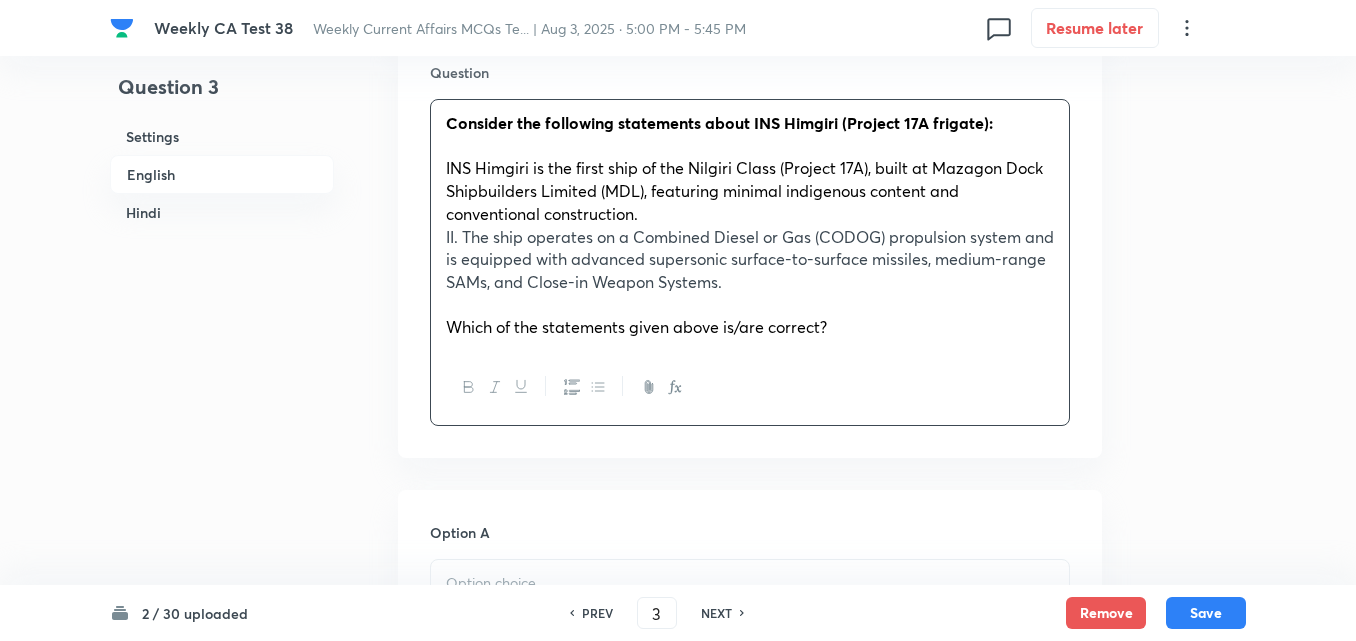 scroll, scrollTop: 916, scrollLeft: 0, axis: vertical 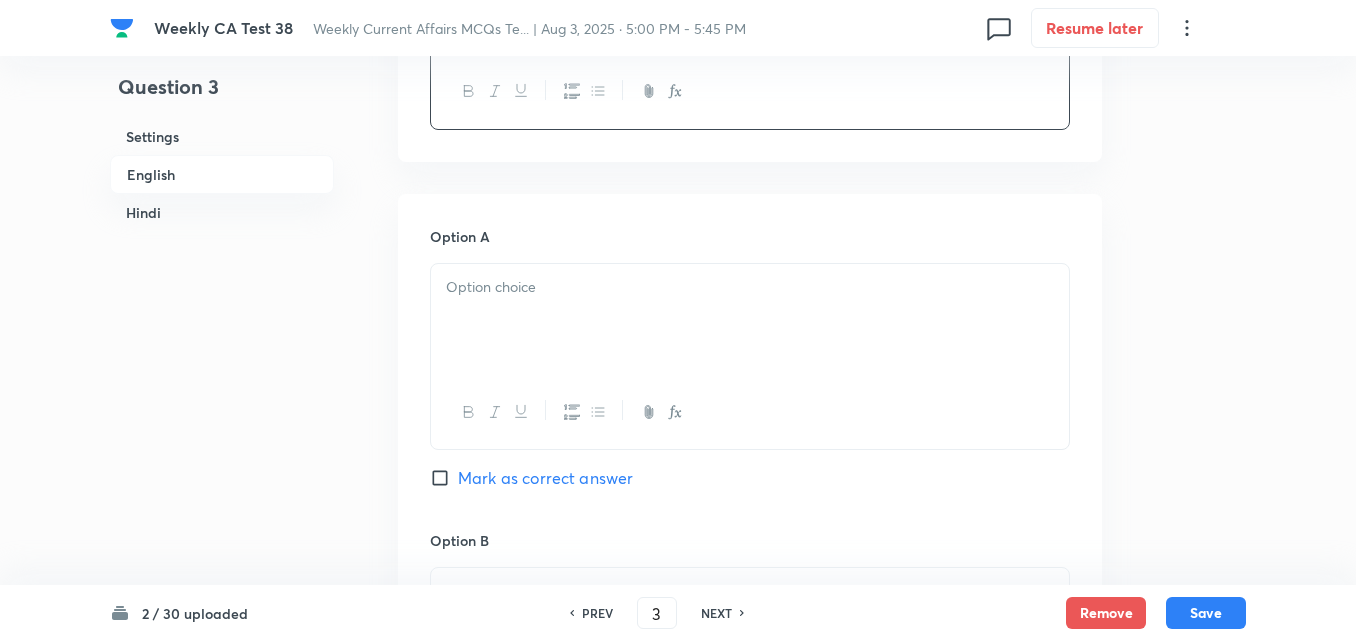 click at bounding box center [750, 320] 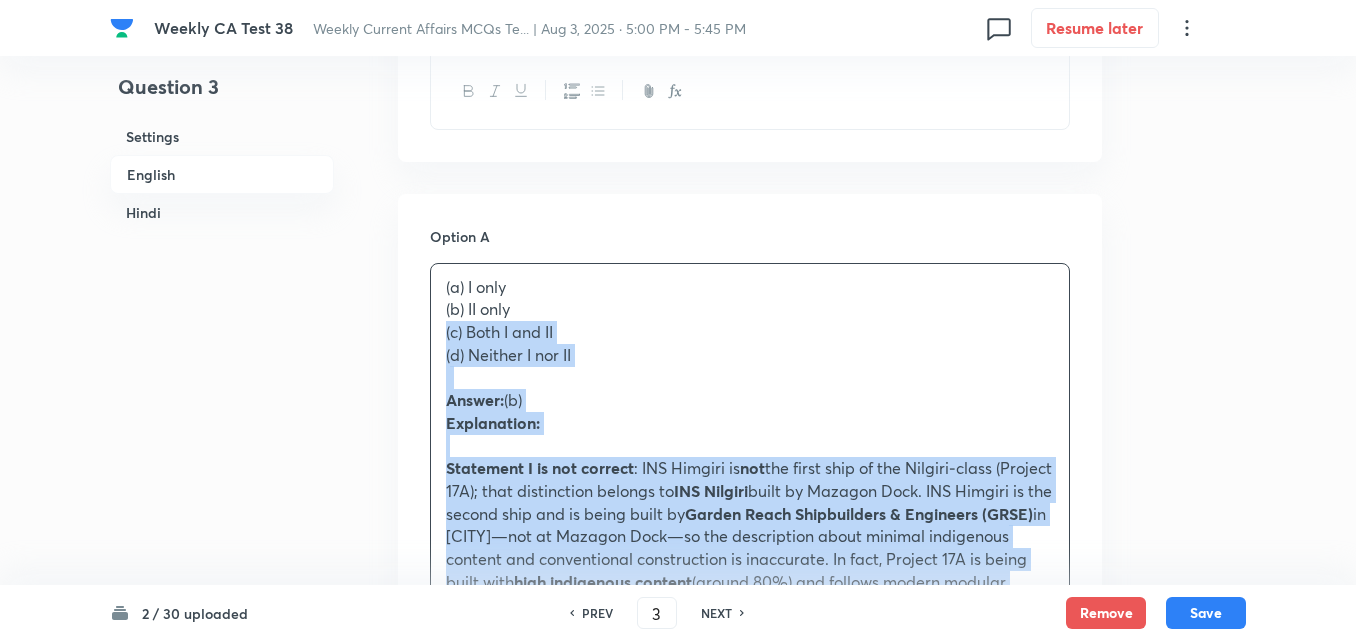 click on "Statement I is not correct : INS Himgiri is not the first ship of the Nilgiri‑class (Project 17A); that distinction belongs to INS Nilgiri built by Mazagon Dock. INS Himgiri is the second ship and is being built by Garden Reach Shipbuilders & Engineers (GRSE) in [CITY]—not at Mazagon Dock—so the description about minimal indigenous content and conventional construction is inaccurate. In fact, Project 17A is being built with high indigenous content (around 80%) and follows modern modular shipbuilding methods. Statement II is Correct: INS Himgiri (and its sister ships in P17A) uses a Combined Diesel or Gas (CODOG) propulsion system. It is equipped with supersonic surface-to‑surface BrahMos cruise missiles , medium‑range Barak‑8 surface‑to‑air missiles , and Close‑in Weapon Systems (CIWS) along with guns and torpedo launchers, matching the statement details" at bounding box center [750, 1350] 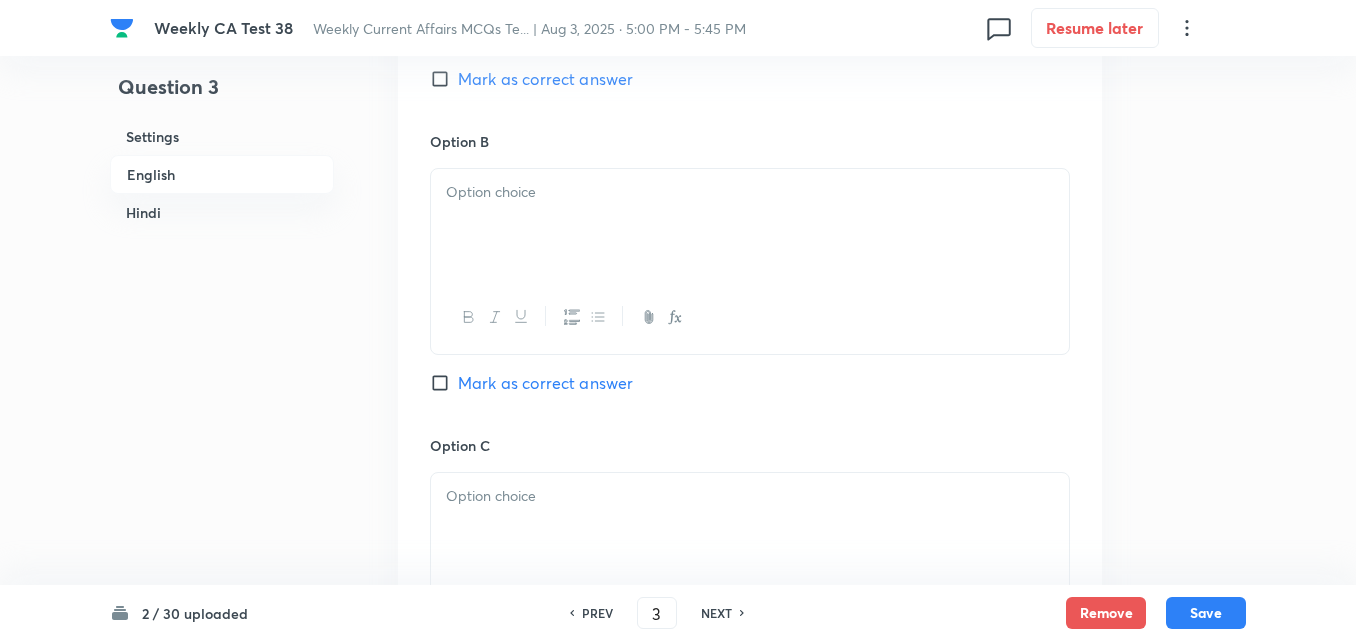 scroll, scrollTop: 1316, scrollLeft: 0, axis: vertical 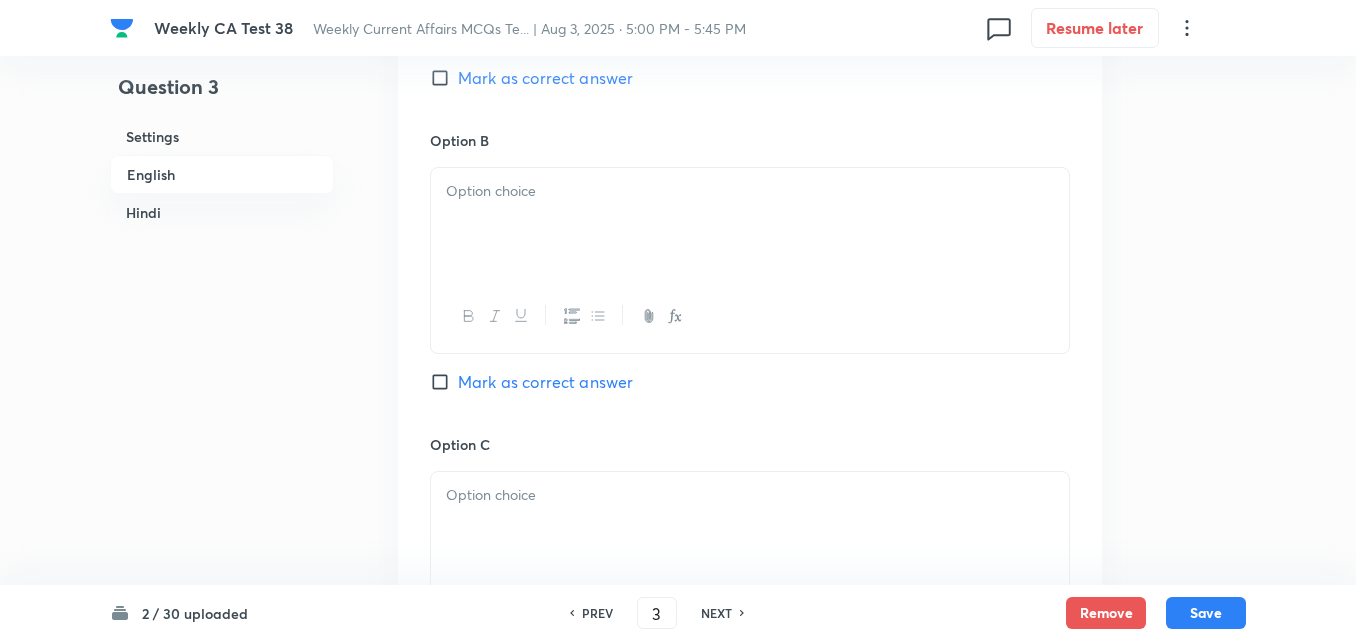 click at bounding box center [750, 224] 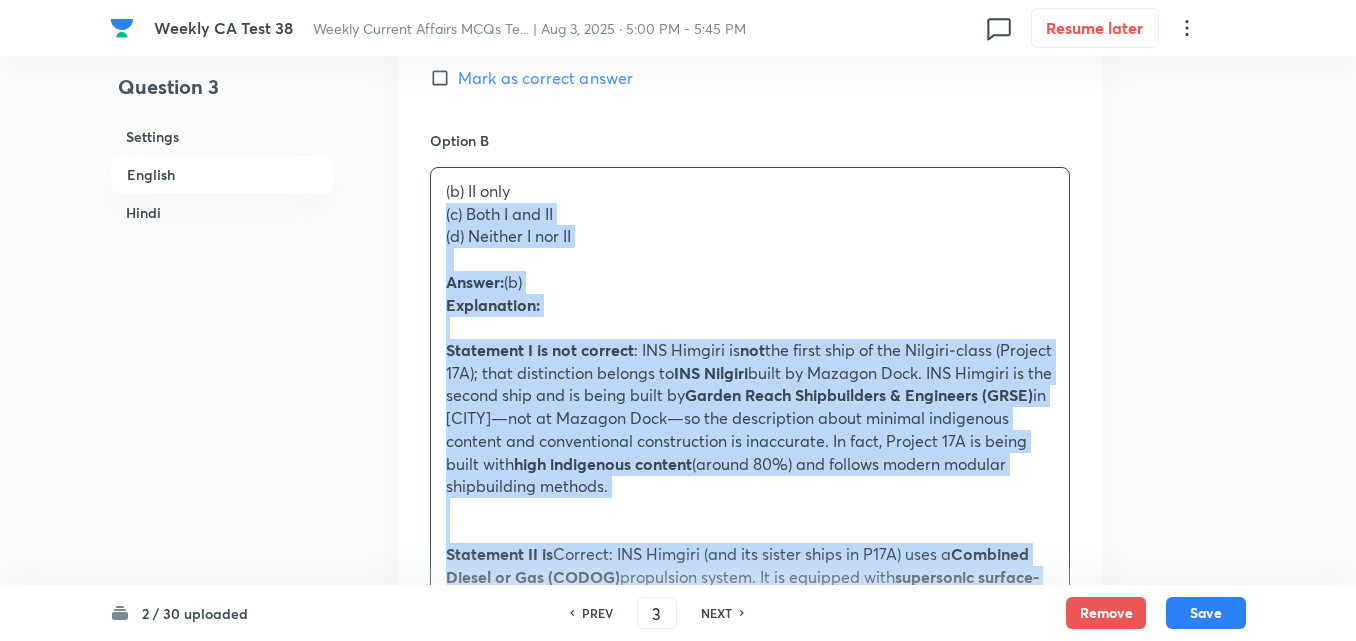 click on "Option A I only Mark as correct answer Option B (b) II only (c) Both I and II (d) Neither I nor II Answer: (b) Explanation: Statement I is not correct : INS Himgiri is not the first ship of the Nilgiri‑class (Project 17A); that distinction belongs to INS Nilgiri built by Mazagon Dock. INS Himgiri is the second ship and is being built by Garden Reach Shipbuilders & Engineers (GRSE) in Kolkata—not at Mazagon Dock—so the description about minimal indigenous content and conventional construction is inaccurate. In fact, Project 17A is being built with high indigenous content (around 80%) and follows modern modular shipbuilding methods. Statement II is Correct: INS Himgiri (and its sister ships in P17A) uses a Combined Diesel or Gas (CODOG) propulsion system. It is equipped with supersonic surface-to‑surface BrahMos cruise missiles , medium‑range Barak‑8 surface‑to‑air missiles , and Close‑in Weapon Systems (CIWS) (a) केवल I (b) केवल II ( CIWS)" at bounding box center [750, 939] 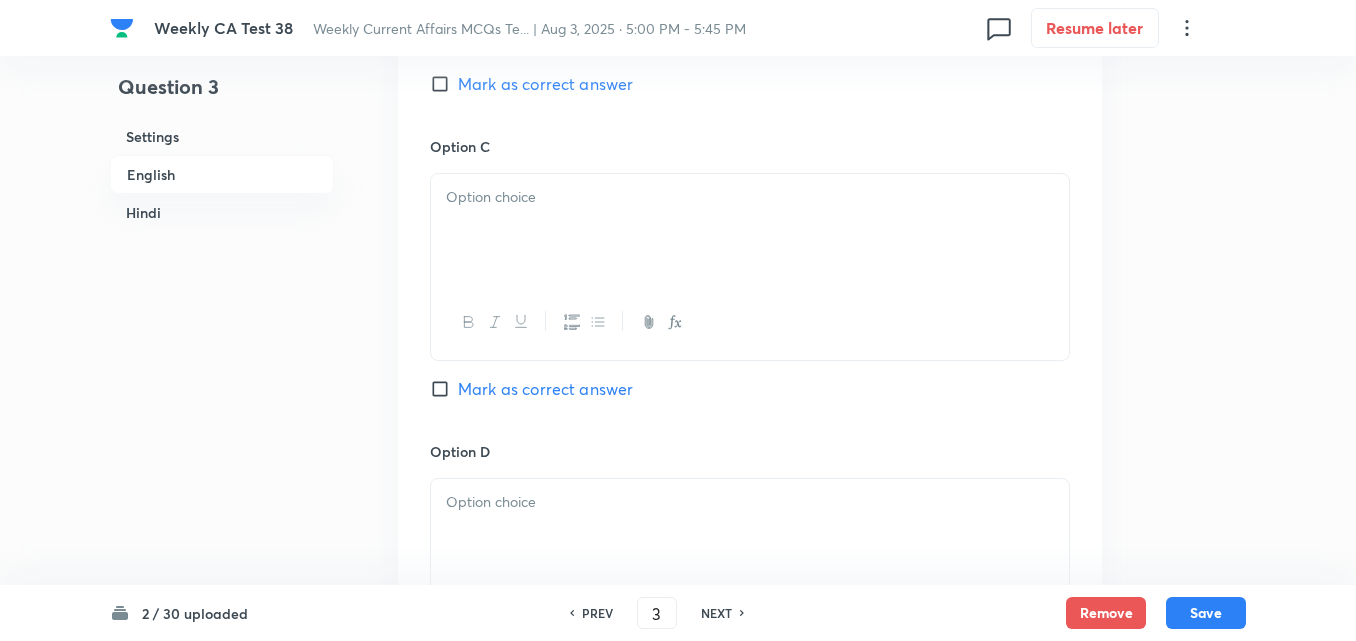 scroll, scrollTop: 1616, scrollLeft: 0, axis: vertical 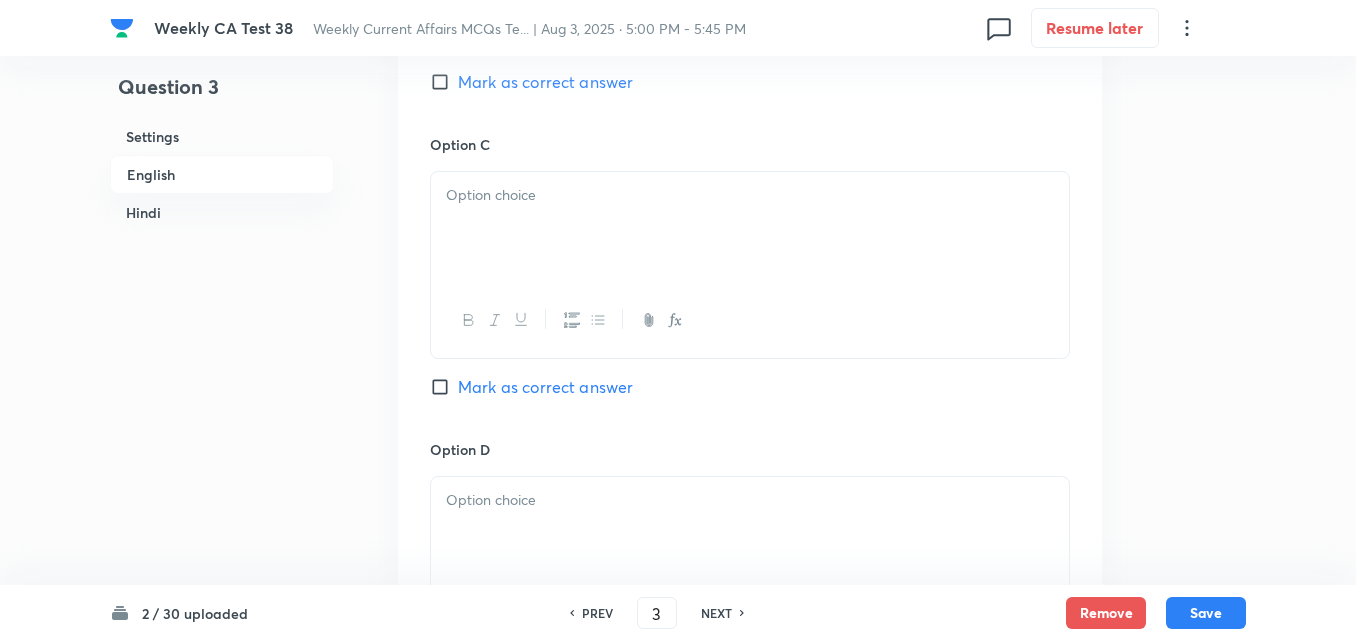 click at bounding box center (750, 228) 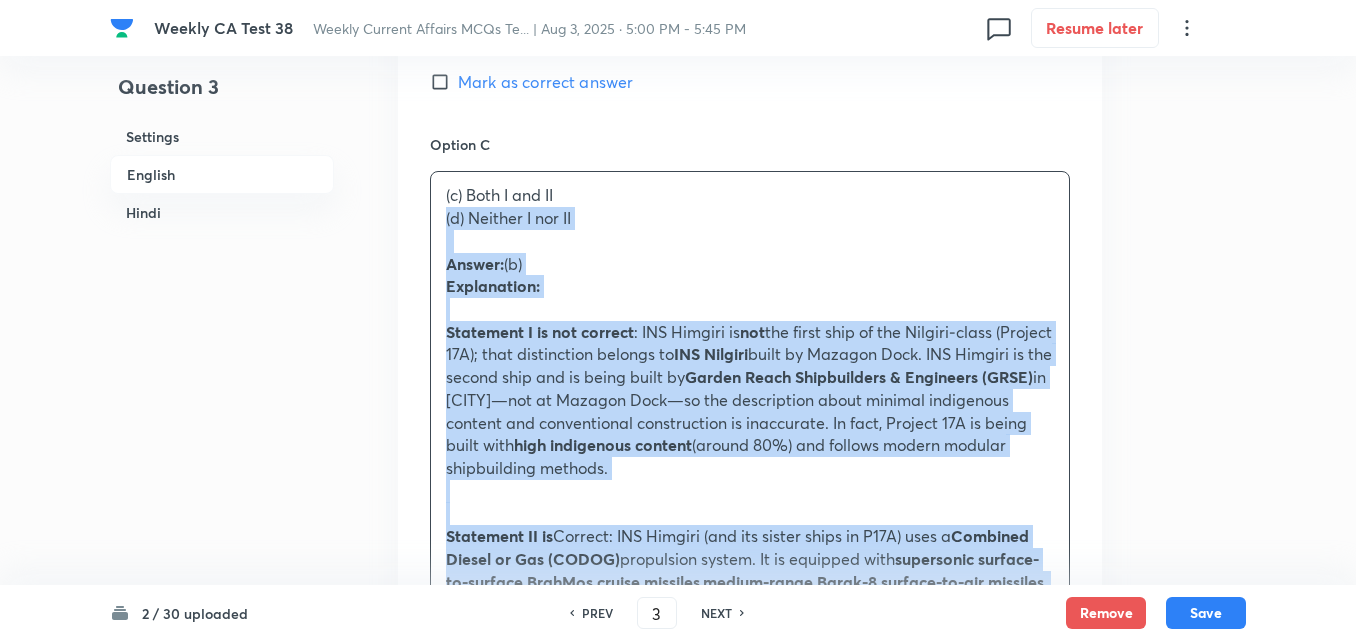 click on "INS Himgiri is  not  the first ship of the Nilgiri‑class (Project 17A); that distinction belongs to  INS Nilgiri  built by Mazagon Dock. INS Himgiri is the second ship and is being built by  Garden Reach Shipbuilders & Engineers (GRSE)  in [CITY]—not at Mazagon Dock—so the description about minimal indigenous content and conventional construction is inaccurate. In fact, Project 17A is being built with  high indigenous content  (around 80%) and follows modern modular shipbuilding methods. Statement II is  Correct: INS Himgiri (and its sister ships in P17A) uses a  Combined Diesel or Gas (CODOG)  propulsion system. It is equipped with  supersonic surface-to‑surface BrahMos cruise missiles ,  medium‑range Barak‑8 surface‑to‑air missiles , and  Close‑in Weapon Systems (CIWS)" at bounding box center (750, 627) 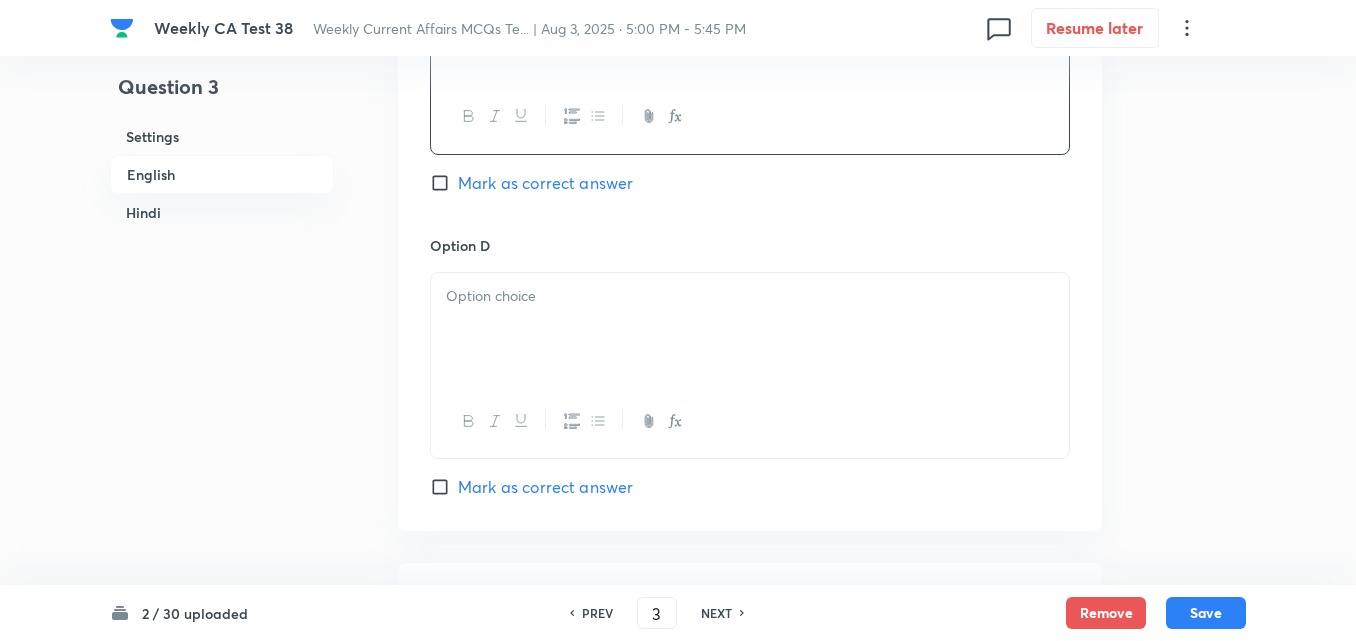scroll, scrollTop: 1916, scrollLeft: 0, axis: vertical 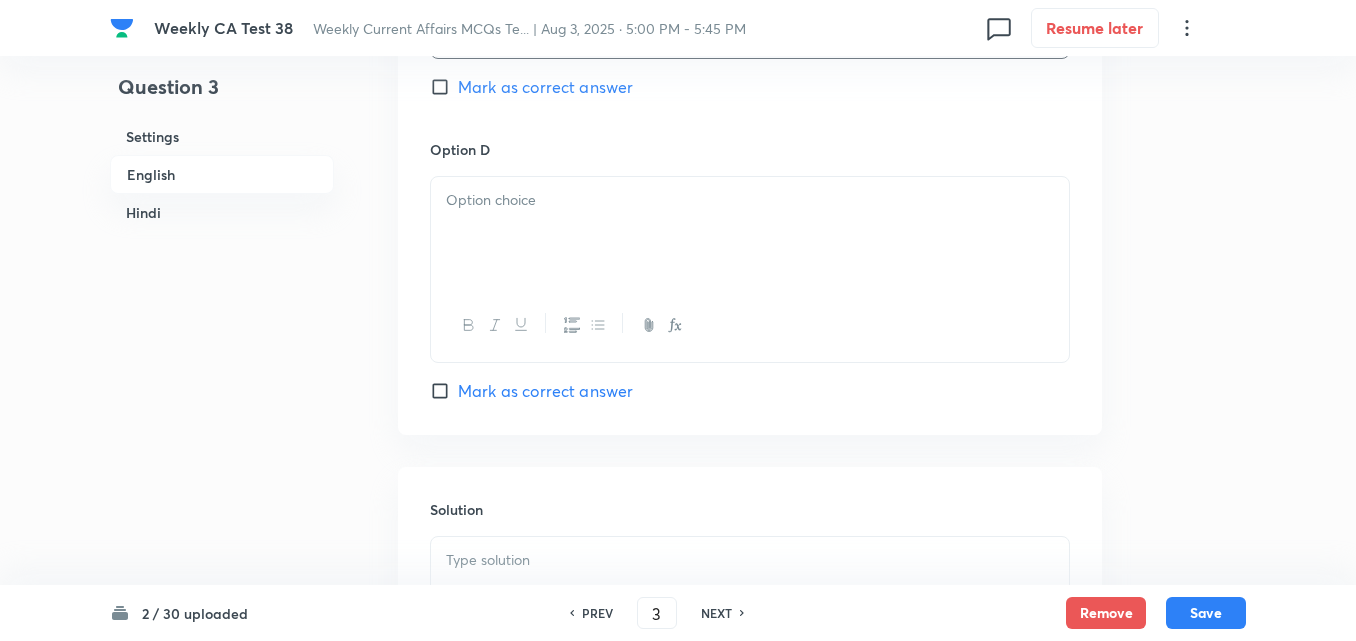 click at bounding box center (750, 233) 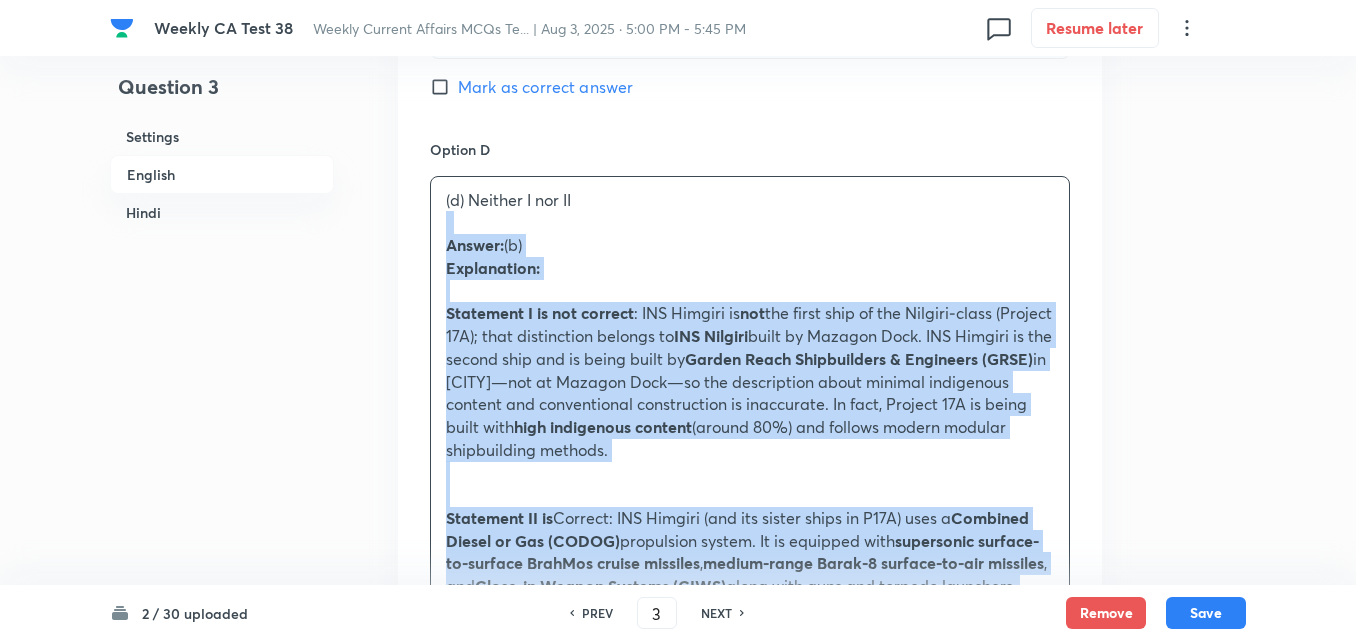 drag, startPoint x: 421, startPoint y: 228, endPoint x: 411, endPoint y: 227, distance: 10.049875 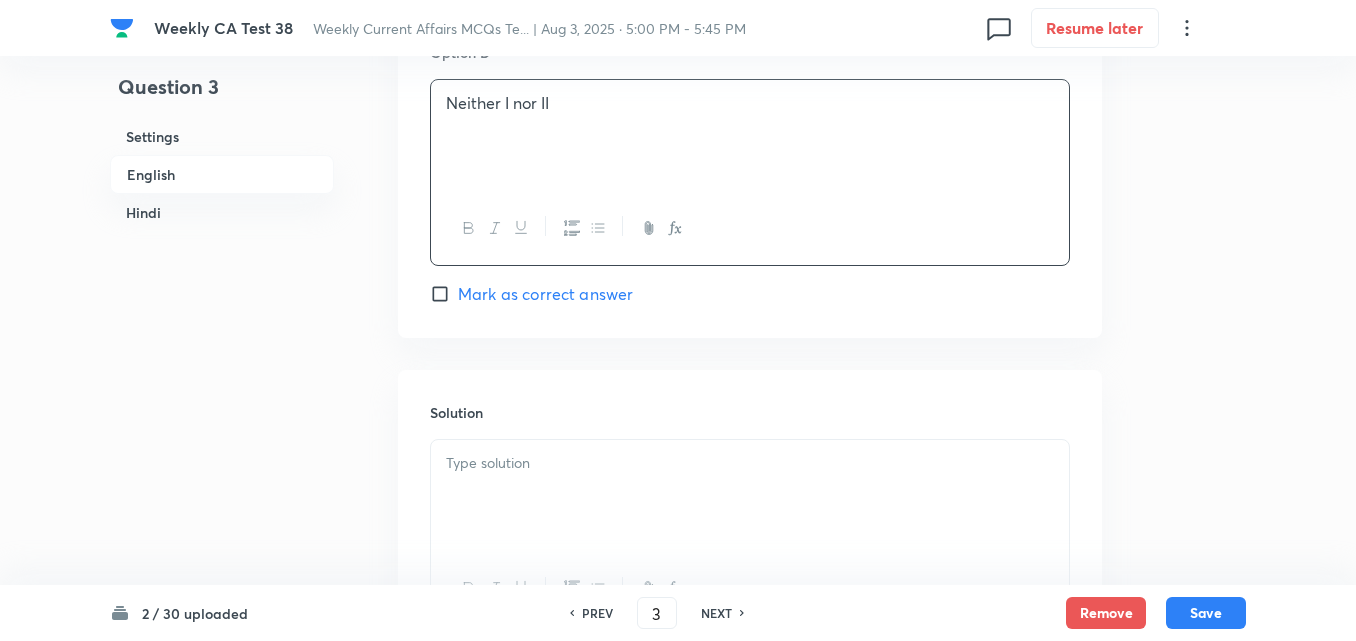 scroll, scrollTop: 2216, scrollLeft: 0, axis: vertical 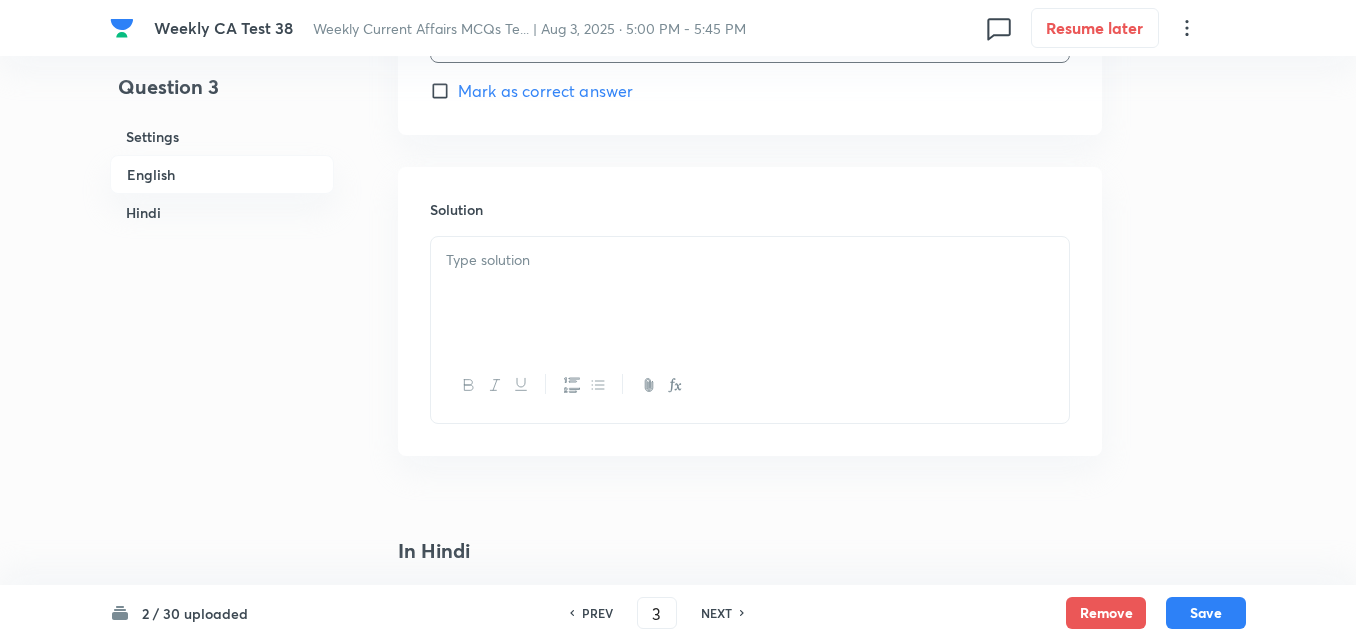 click at bounding box center [750, 293] 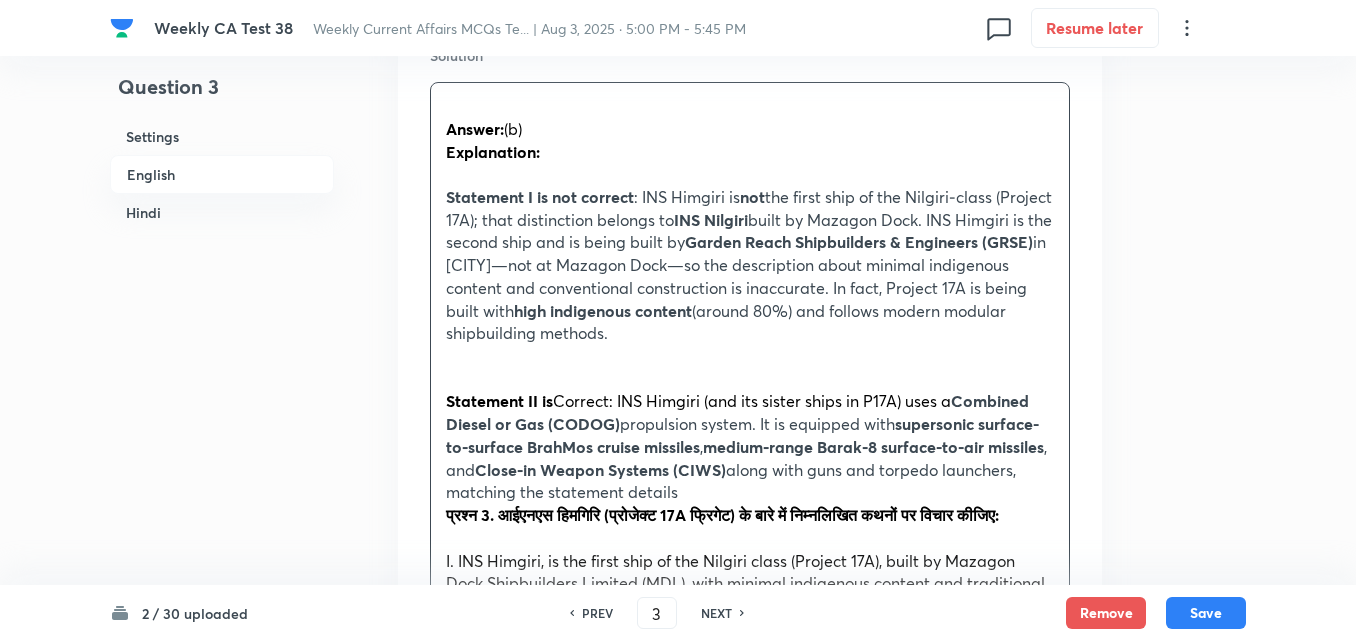 scroll, scrollTop: 2416, scrollLeft: 0, axis: vertical 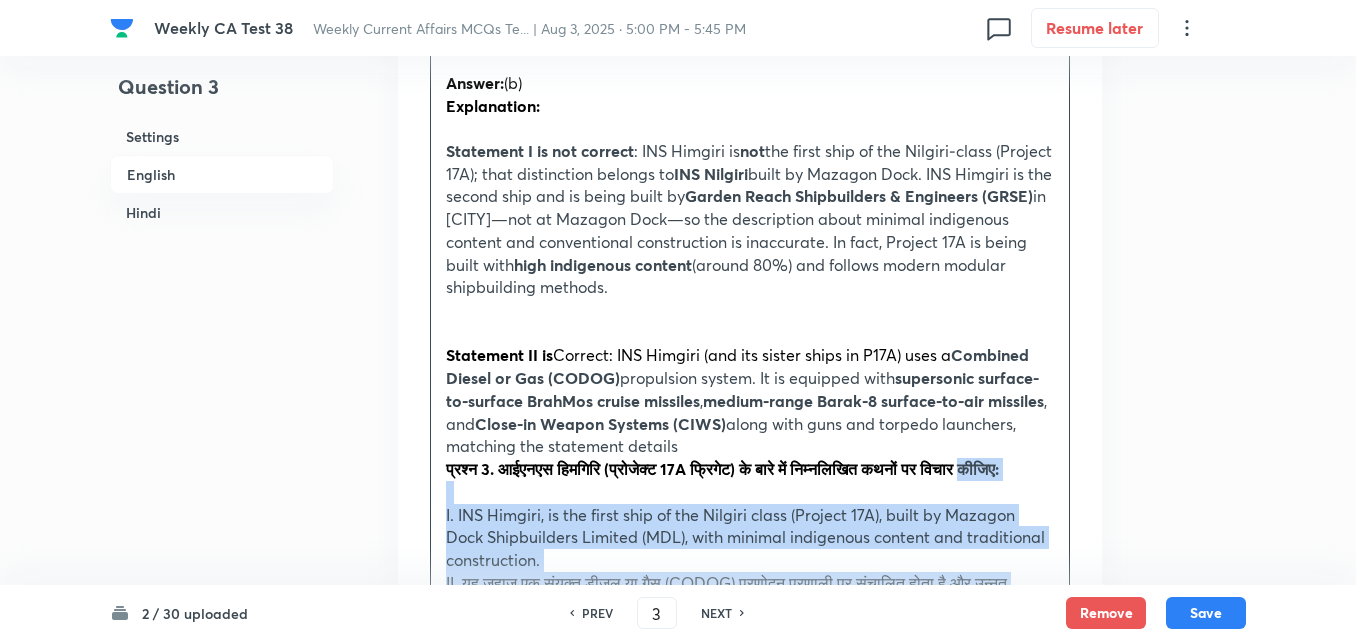 drag, startPoint x: 441, startPoint y: 487, endPoint x: 419, endPoint y: 485, distance: 22.090721 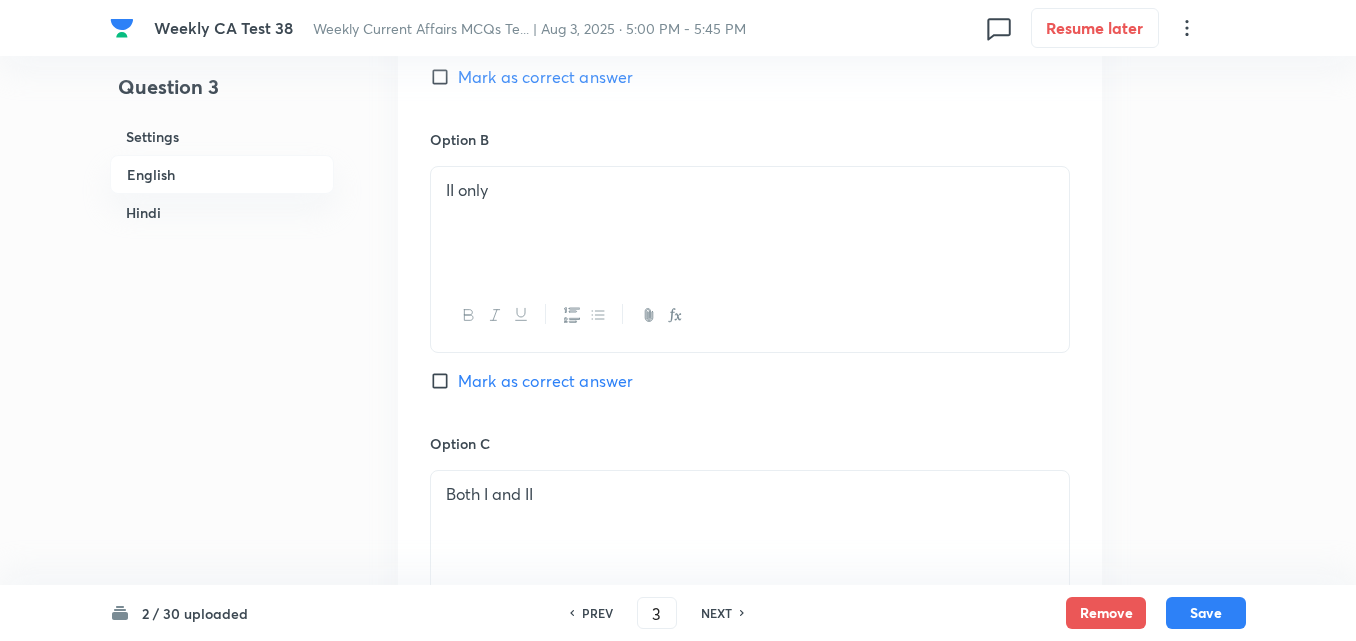 scroll, scrollTop: 1316, scrollLeft: 0, axis: vertical 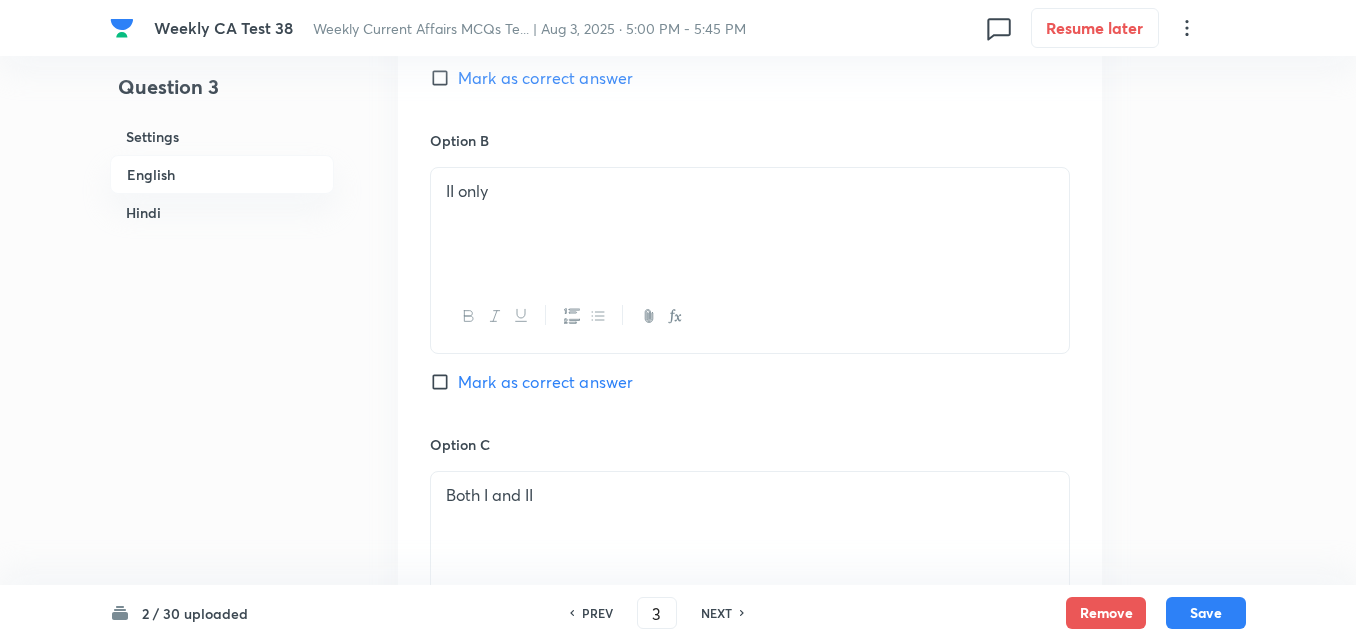 click on "Mark as correct answer" at bounding box center (545, 382) 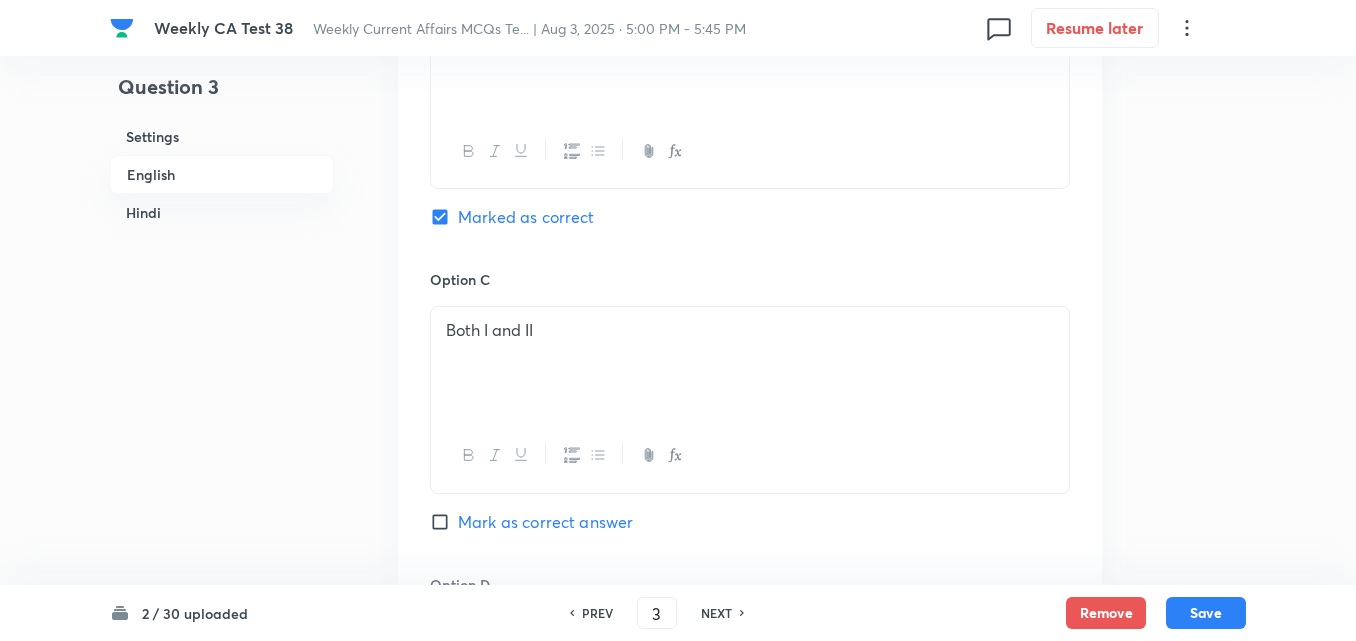 checkbox on "true" 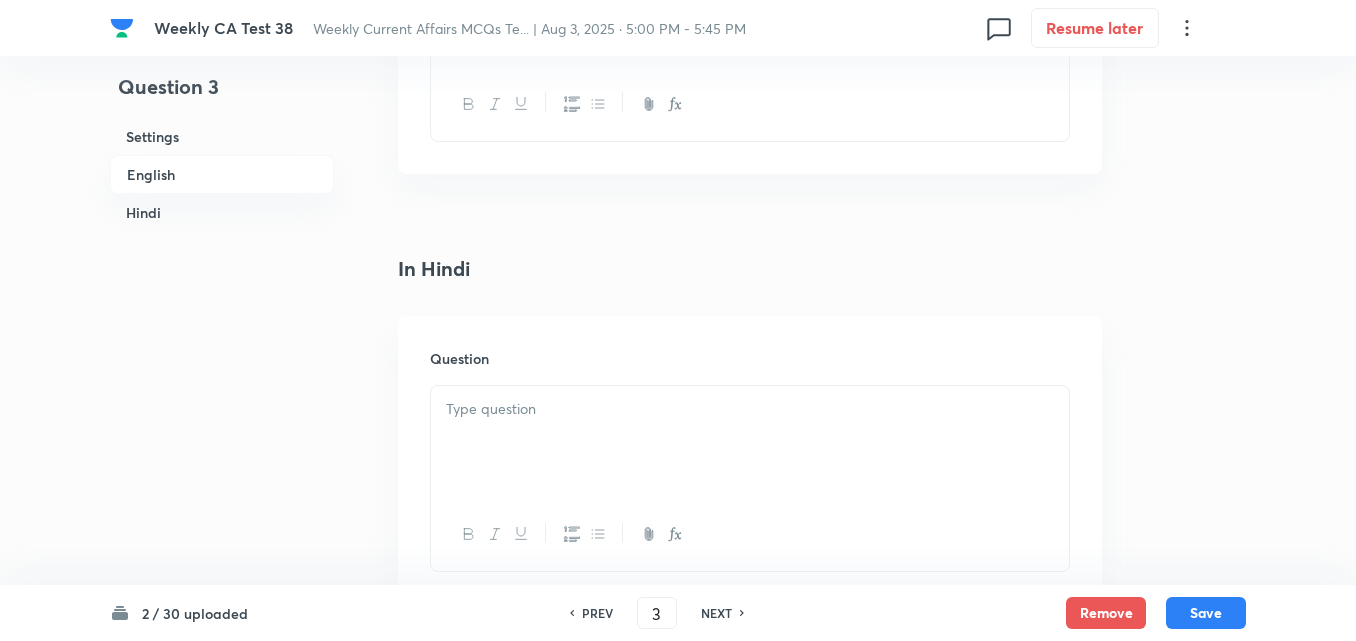 scroll, scrollTop: 2816, scrollLeft: 0, axis: vertical 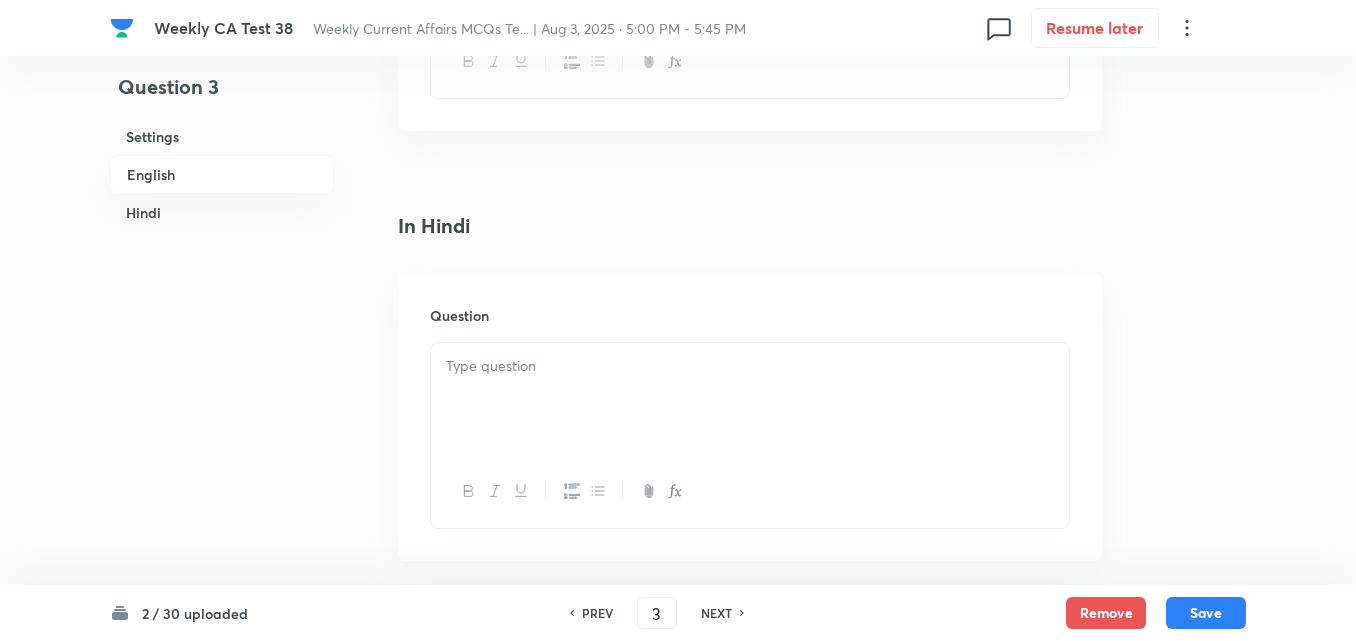 click at bounding box center [750, 399] 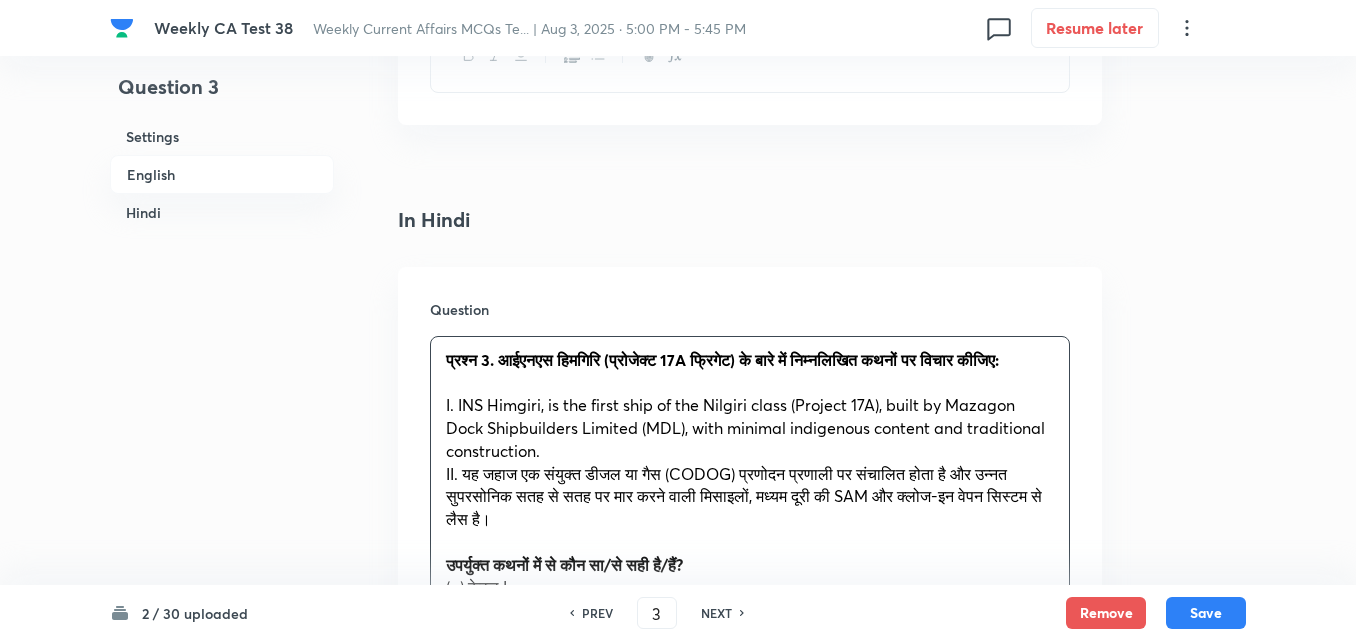 scroll, scrollTop: 2916, scrollLeft: 0, axis: vertical 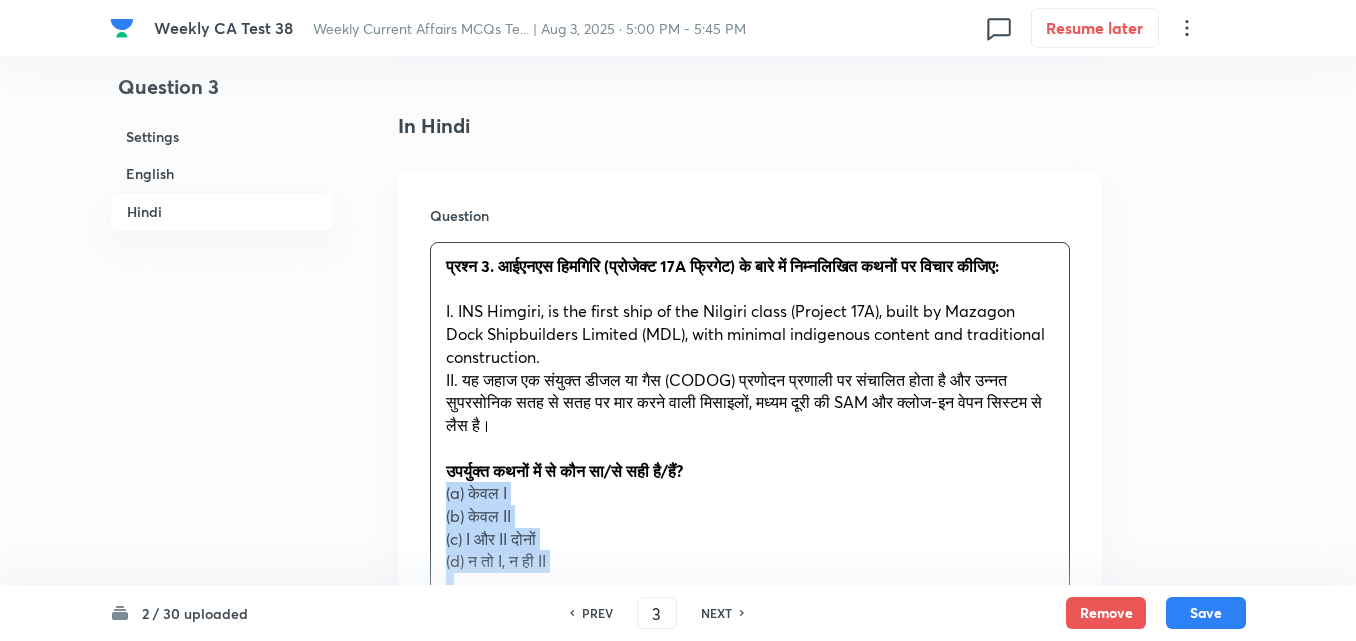 drag, startPoint x: 440, startPoint y: 513, endPoint x: 419, endPoint y: 510, distance: 21.213203 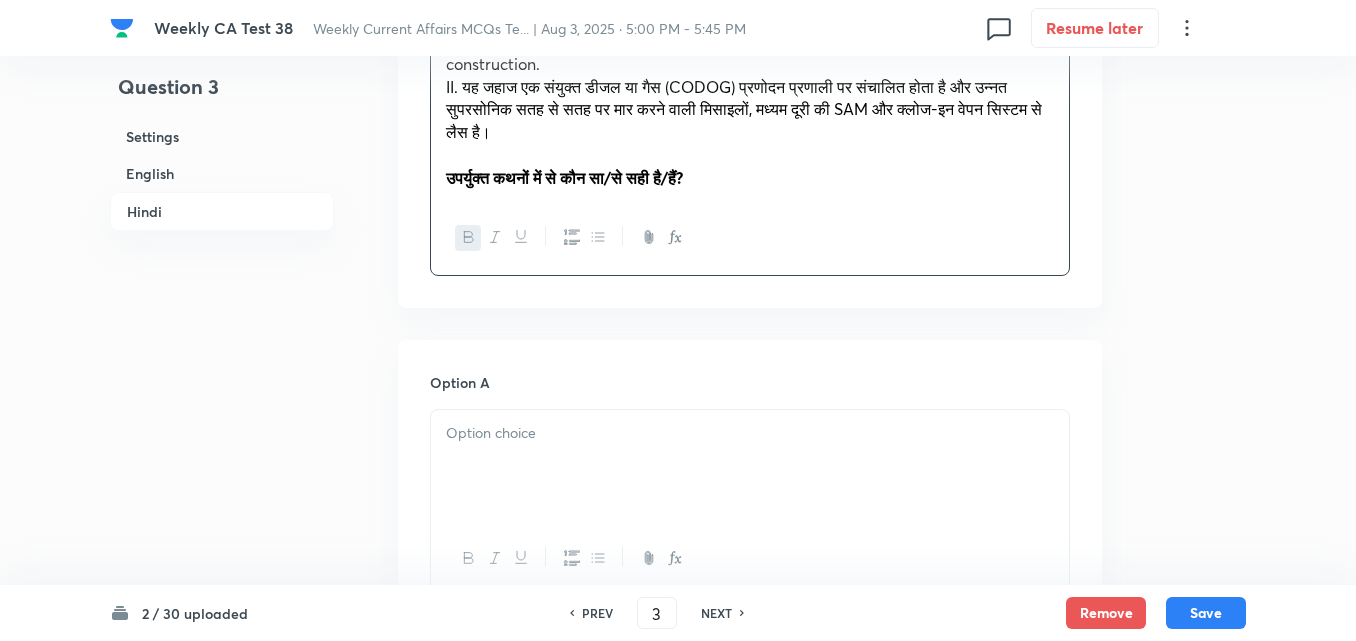 scroll, scrollTop: 3416, scrollLeft: 0, axis: vertical 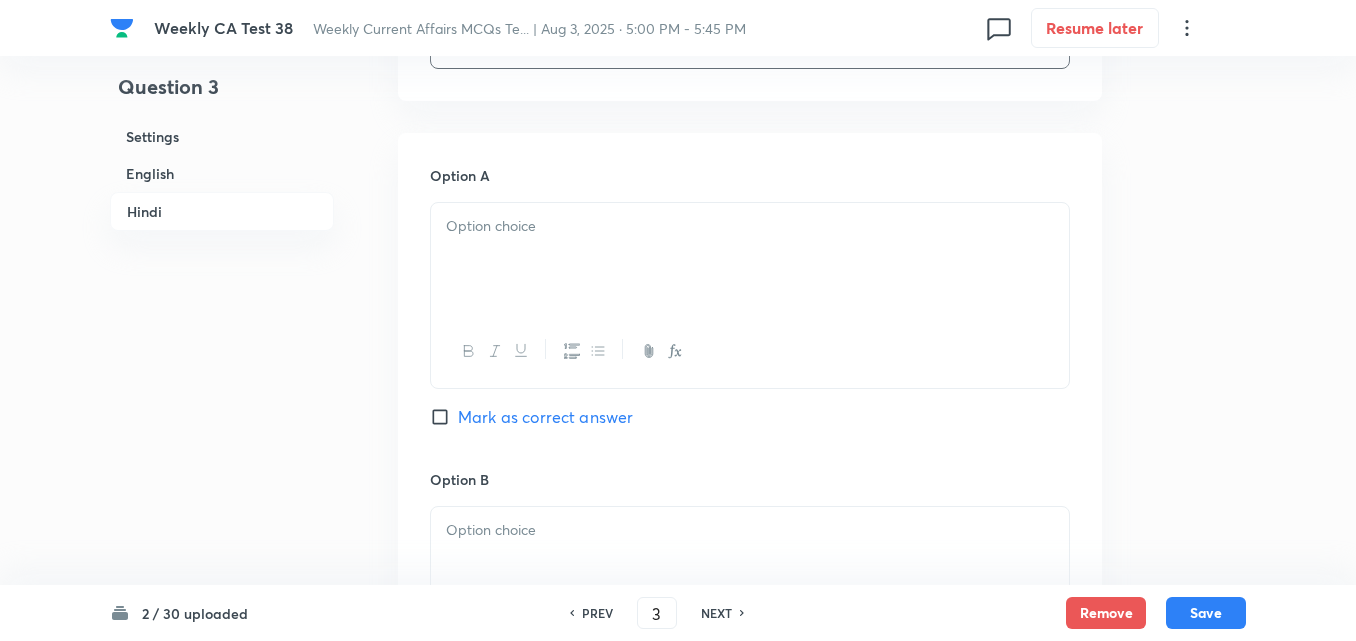 click at bounding box center (750, 351) 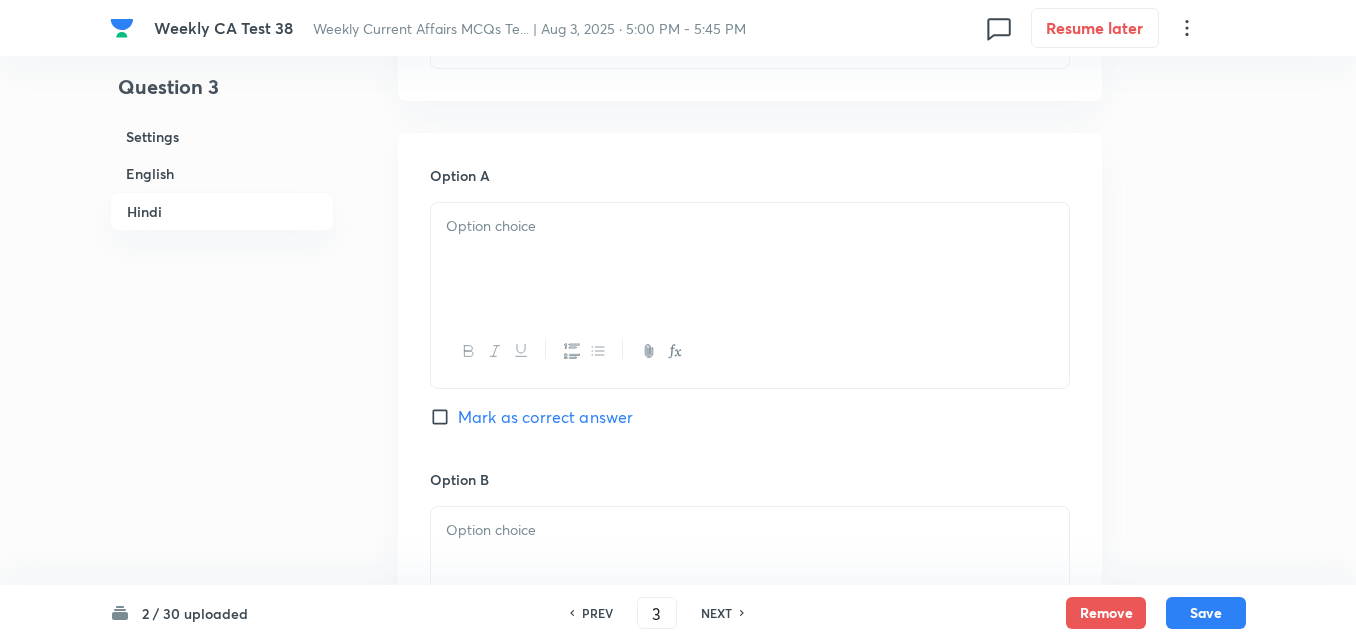 click at bounding box center (750, 259) 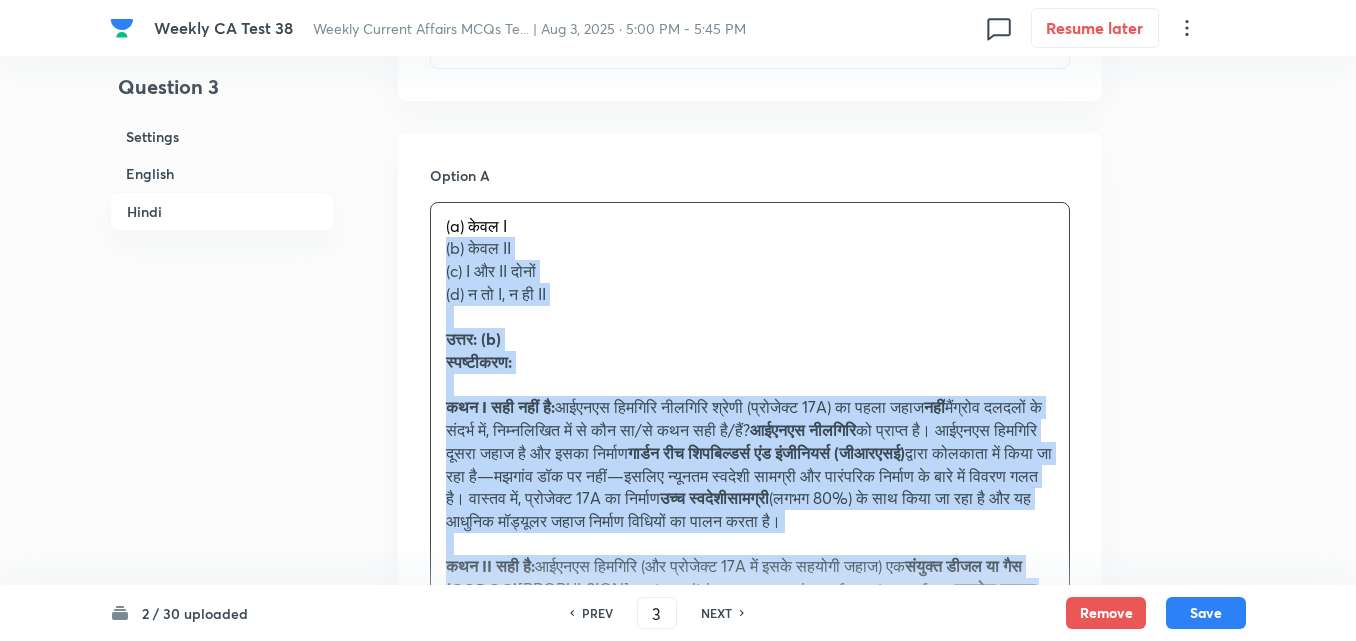 click on "कथन I सही नहीं है: आईएनएस हिमगिरि नीलगिरि श्रेणी (प्रोजेक्ट 17A) का पहला जहाज नहीं है; यह विशिष्टता मझगांव डॉक द्वारा निर्मित आईएनएस नीलगिरि को प्राप्त है। आईएनएस हिमगिरि दूसरा जहाज है और इसका निर्माण गार्डन रीच शिपबिल्डर्स एंड इंजीनियर्स (जीआरएसई) उच्च स्वदेशी सामग्री" at bounding box center (750, 925) 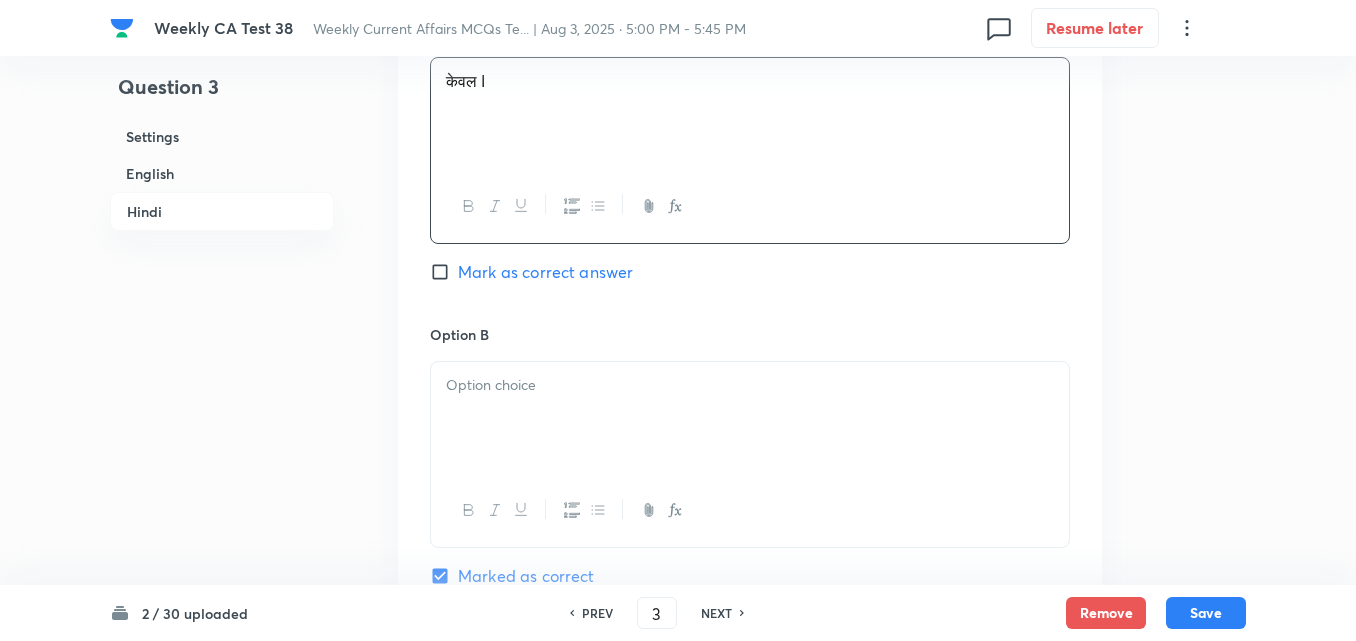 scroll, scrollTop: 3716, scrollLeft: 0, axis: vertical 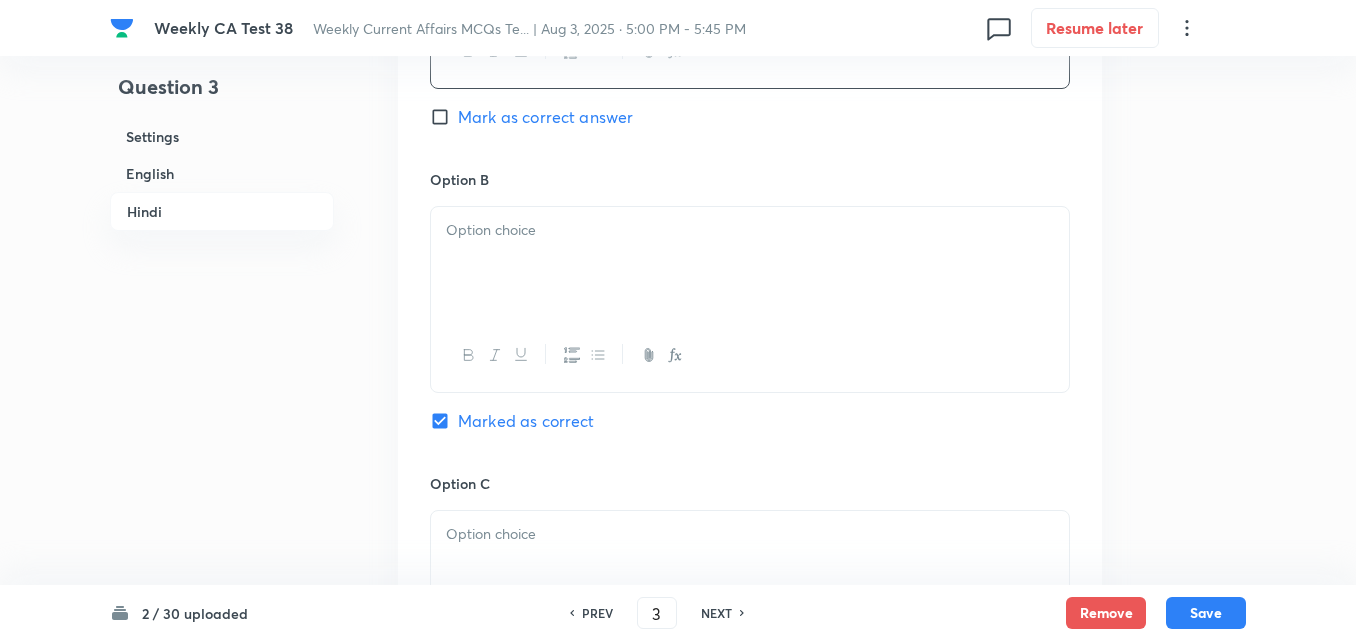 click at bounding box center (750, 230) 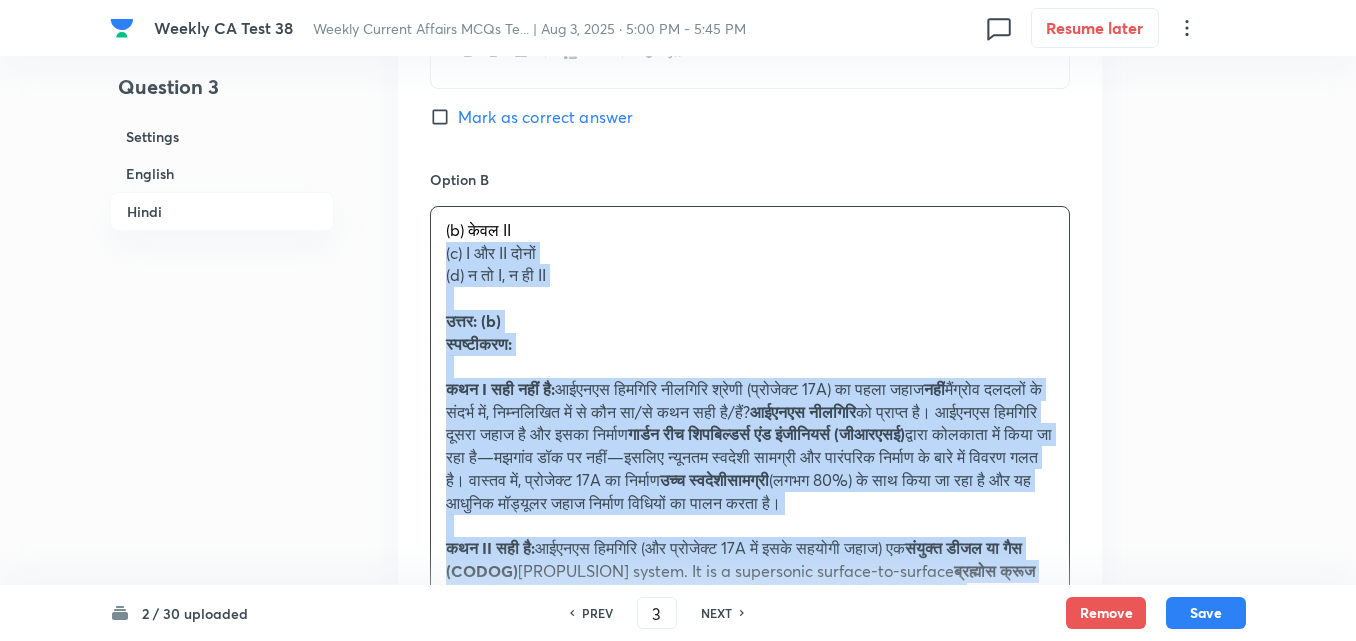 drag, startPoint x: 430, startPoint y: 253, endPoint x: 420, endPoint y: 255, distance: 10.198039 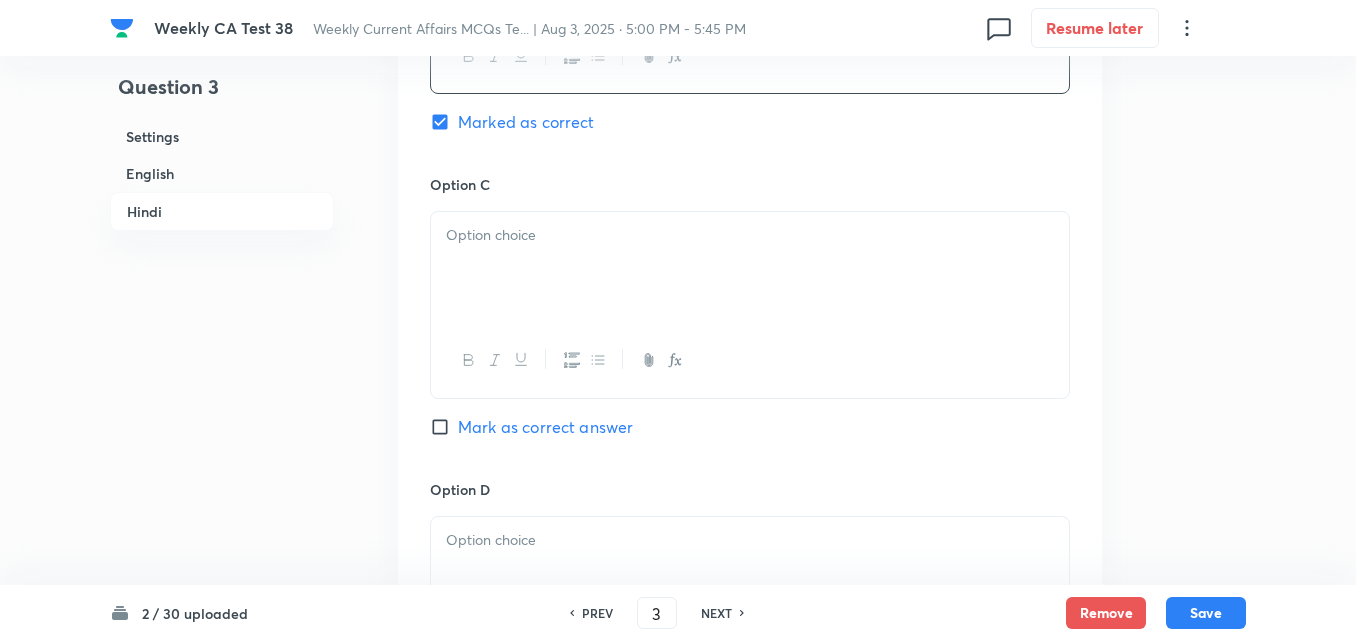 scroll, scrollTop: 4016, scrollLeft: 0, axis: vertical 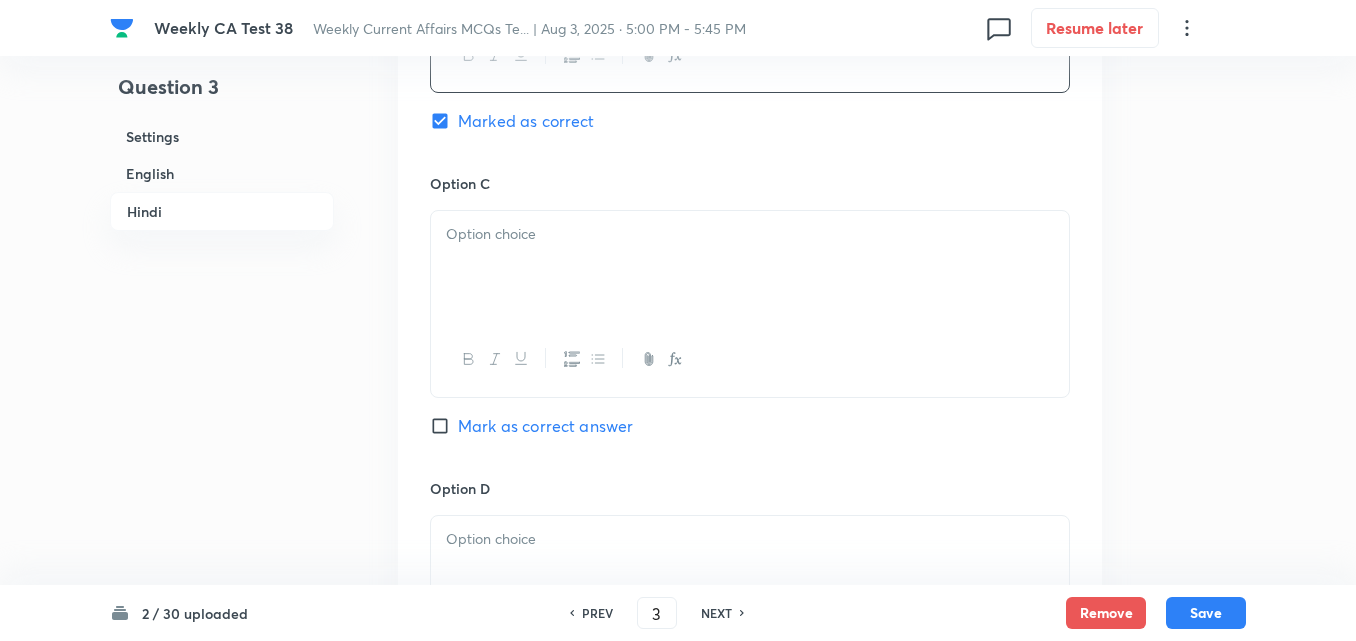 click at bounding box center [750, 267] 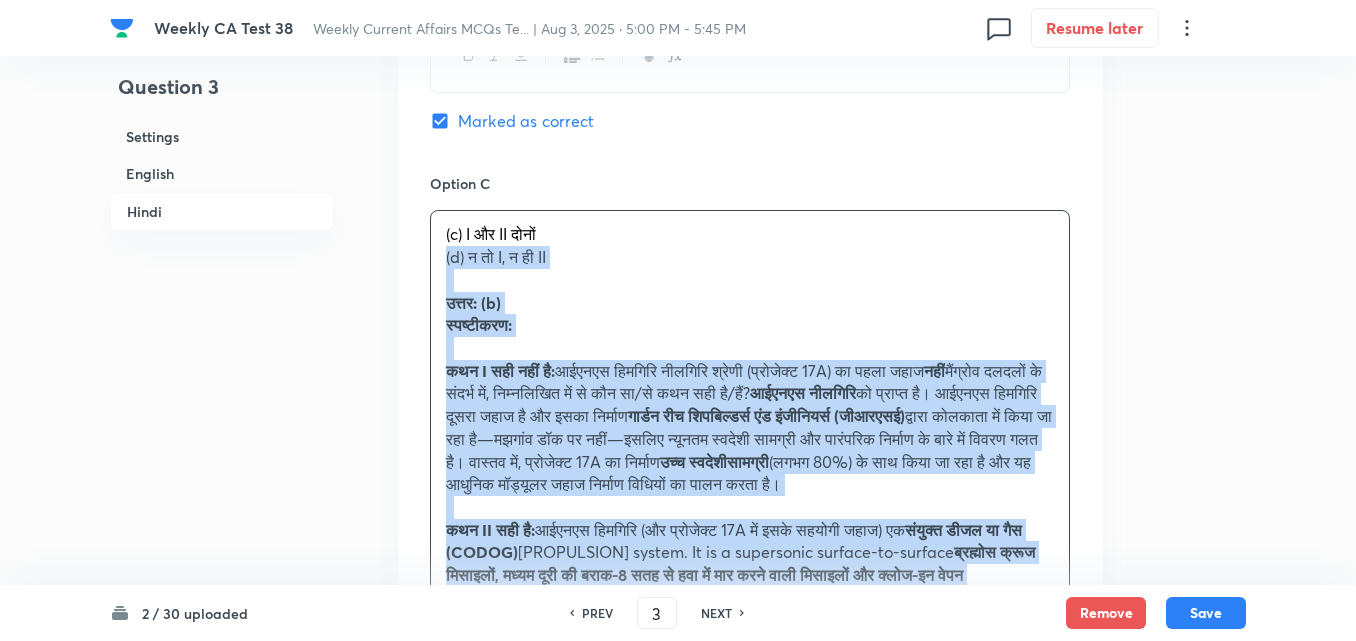 drag, startPoint x: 417, startPoint y: 253, endPoint x: 405, endPoint y: 257, distance: 12.649111 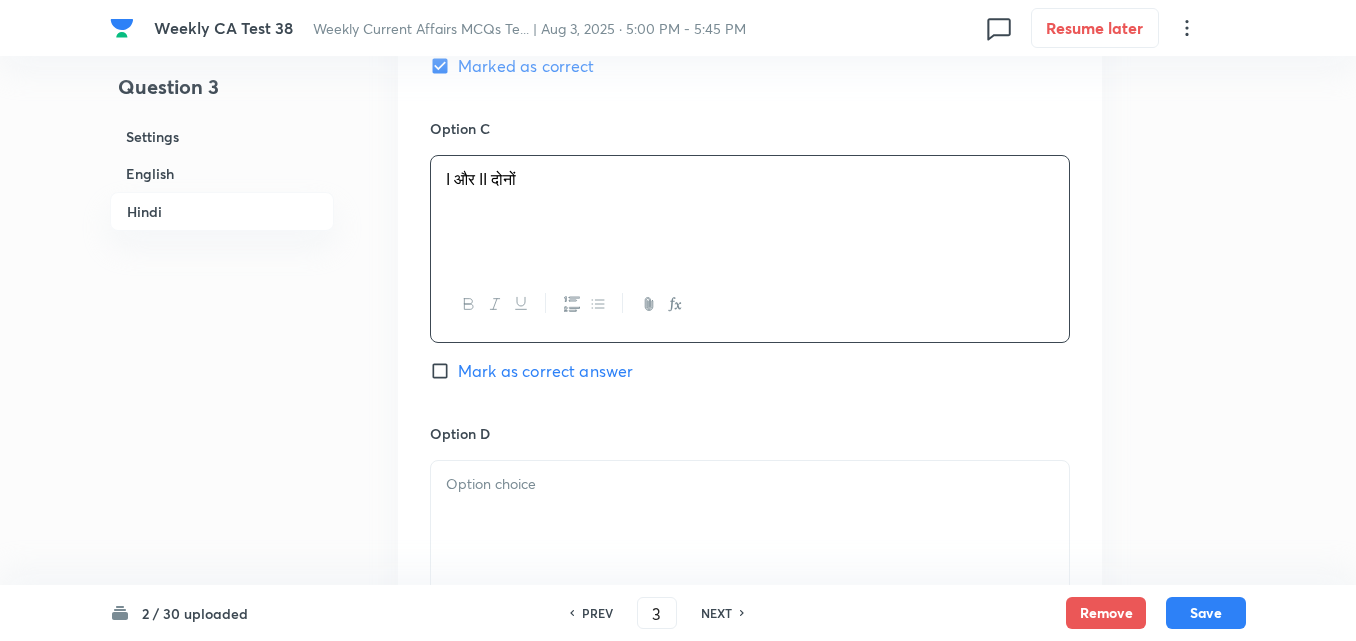 scroll, scrollTop: 4116, scrollLeft: 0, axis: vertical 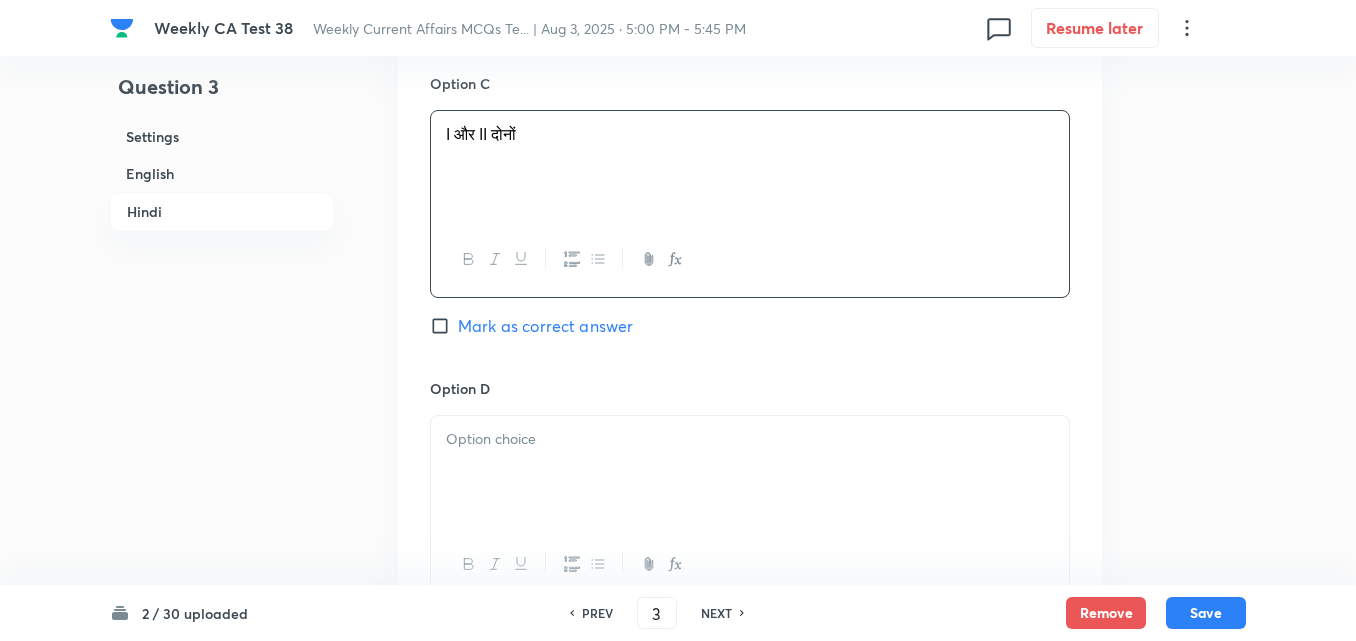 click at bounding box center [750, 472] 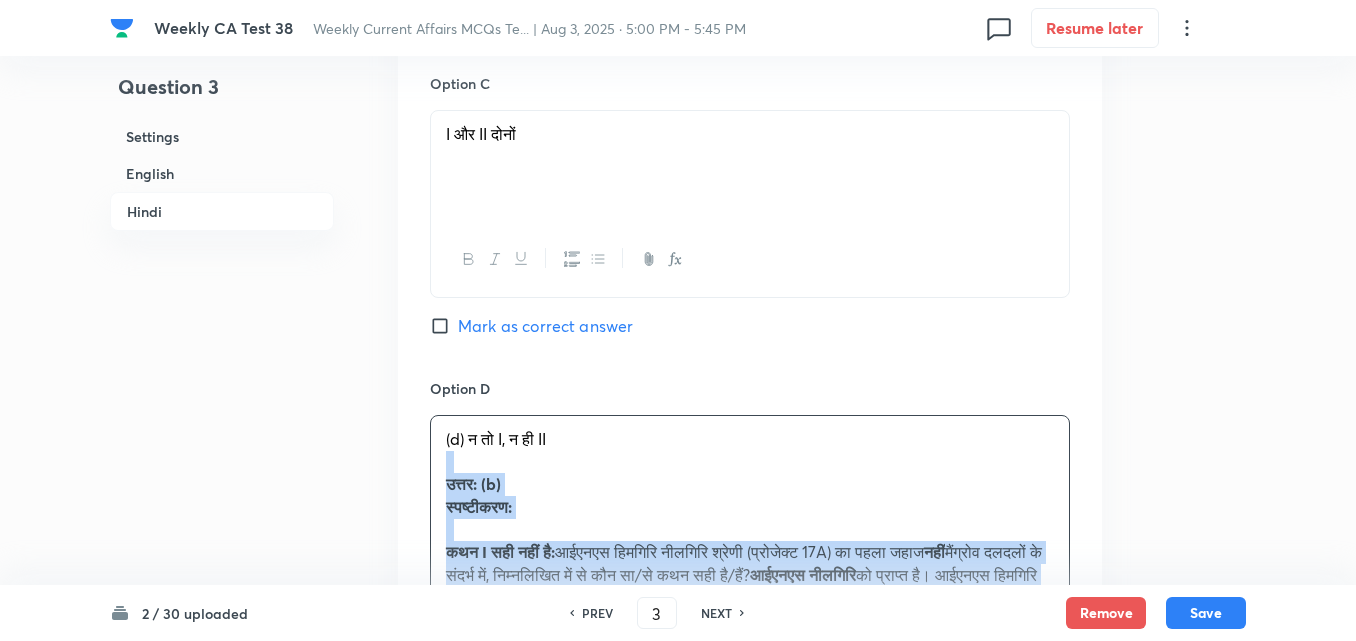 drag, startPoint x: 447, startPoint y: 465, endPoint x: 426, endPoint y: 465, distance: 21 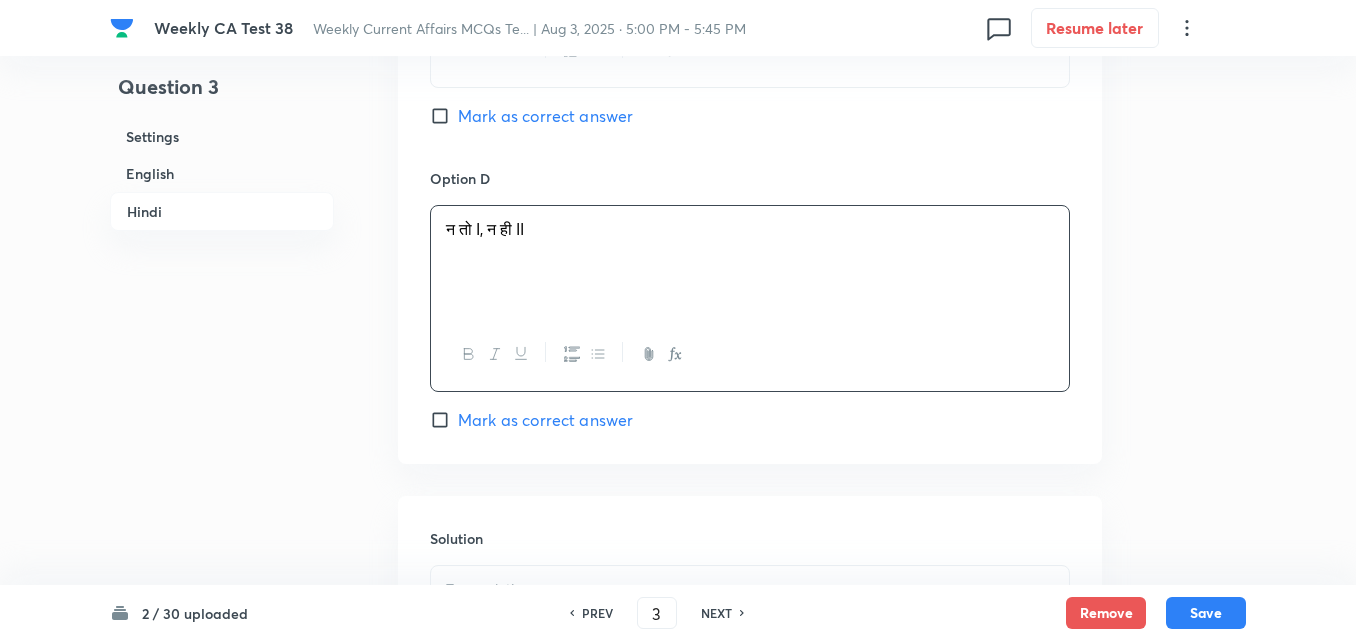 scroll, scrollTop: 4616, scrollLeft: 0, axis: vertical 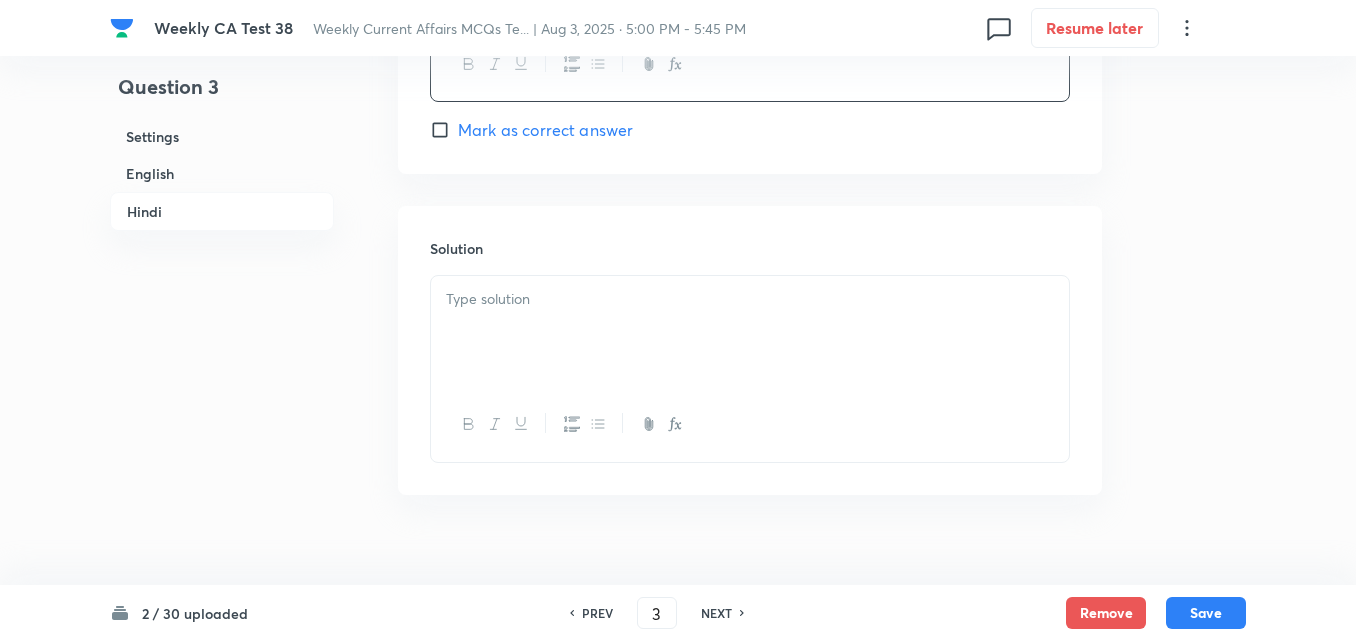 click at bounding box center (750, 332) 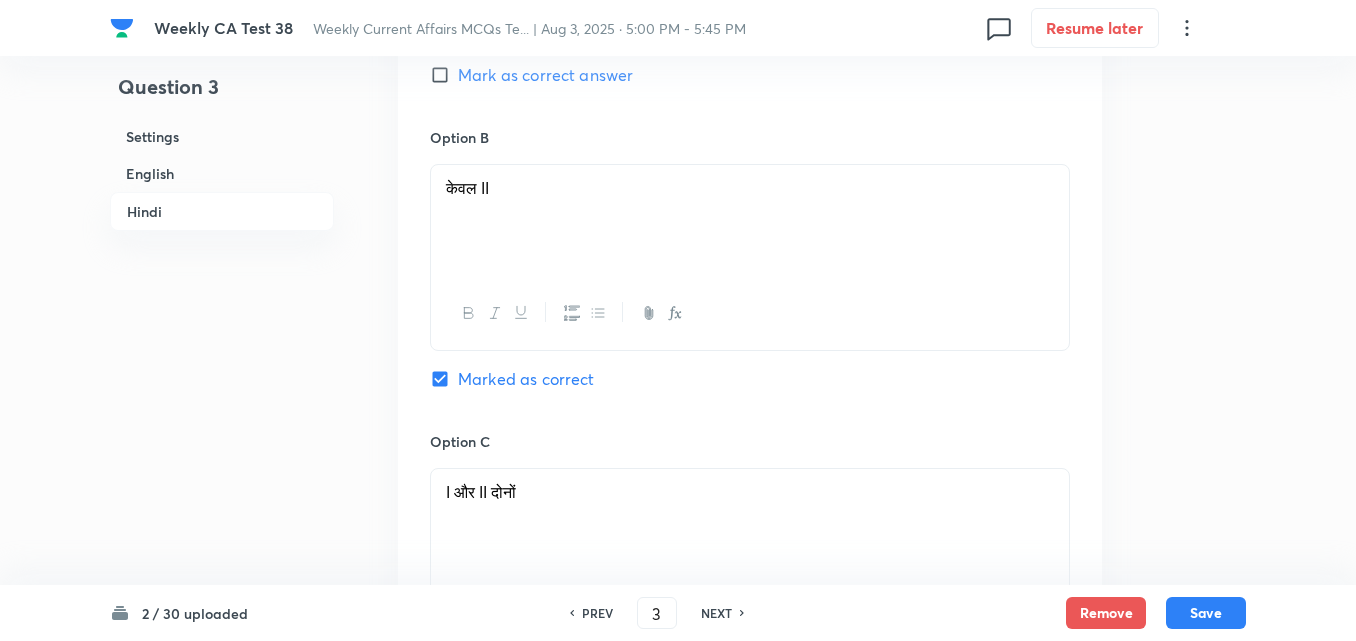scroll, scrollTop: 3716, scrollLeft: 0, axis: vertical 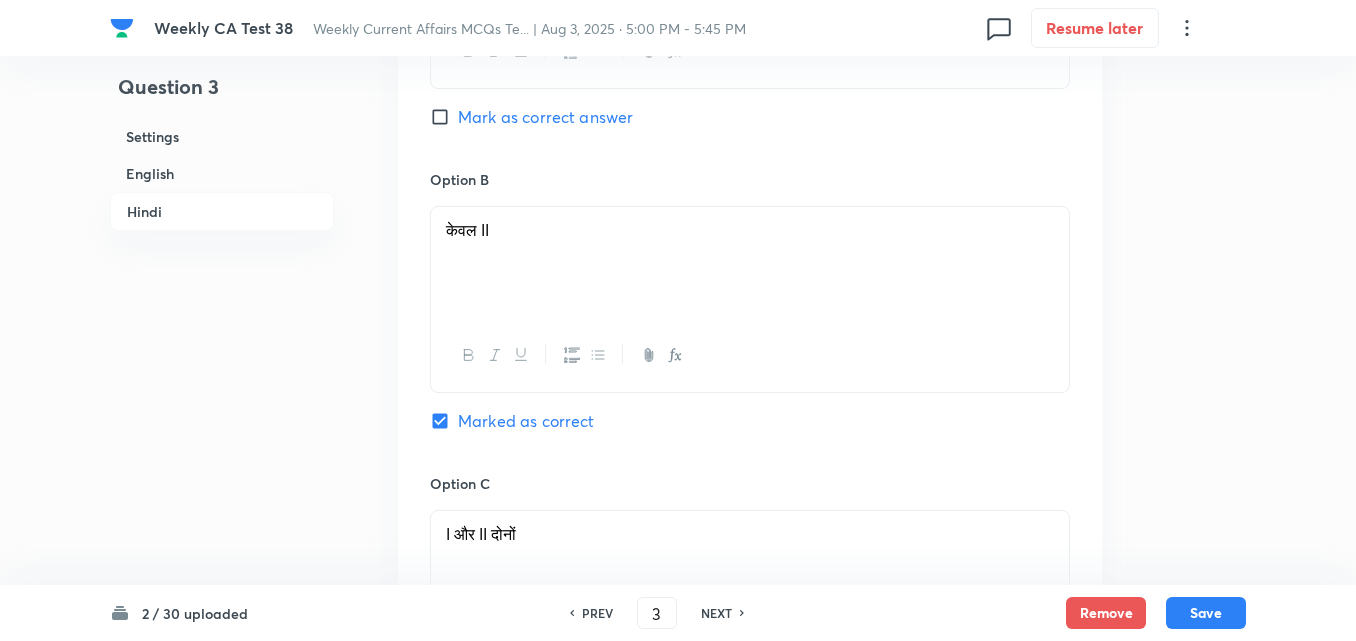 click on "Settings" at bounding box center (222, 136) 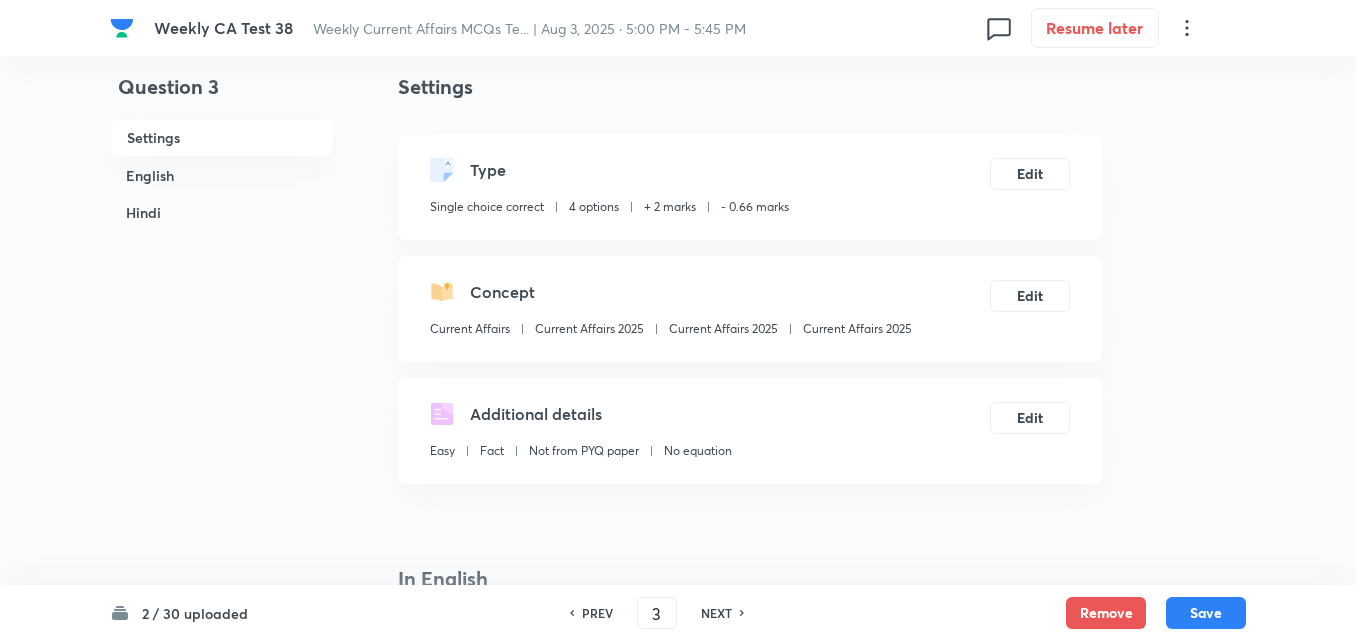 click on "Concept Current Affairs Current Affairs 2025 Current Affairs 2025 Current Affairs 2025" at bounding box center [671, 313] 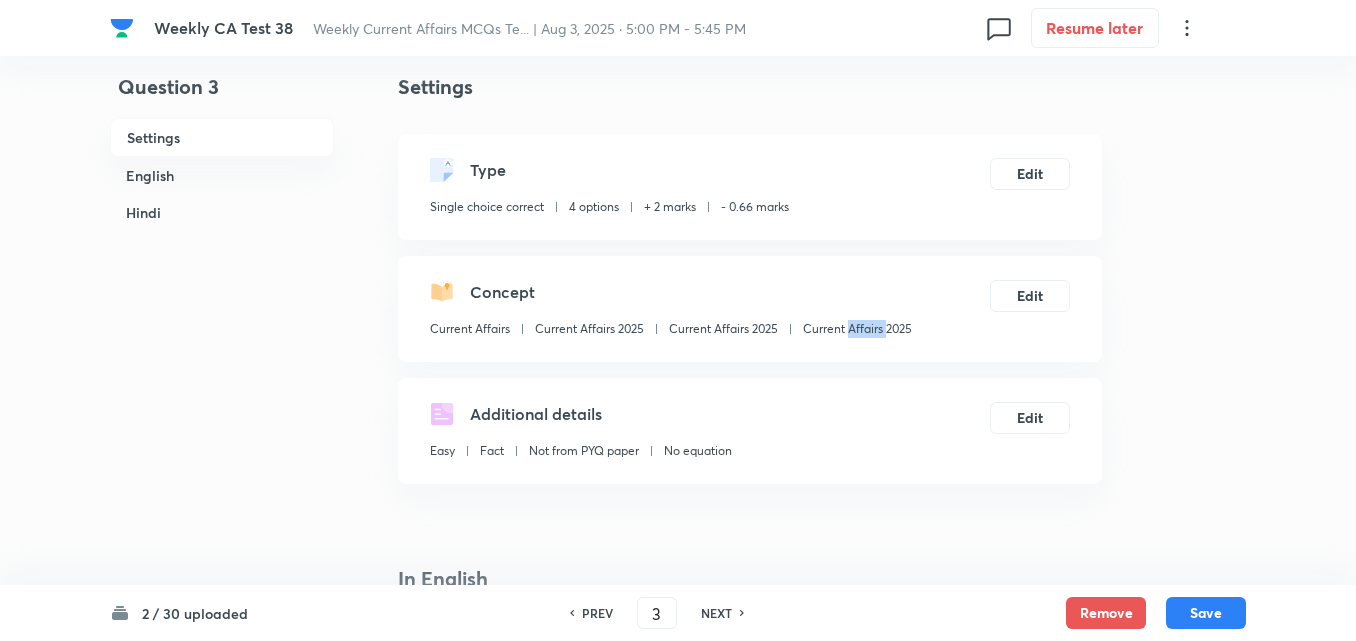 click on "Current Affairs 2025" at bounding box center [857, 329] 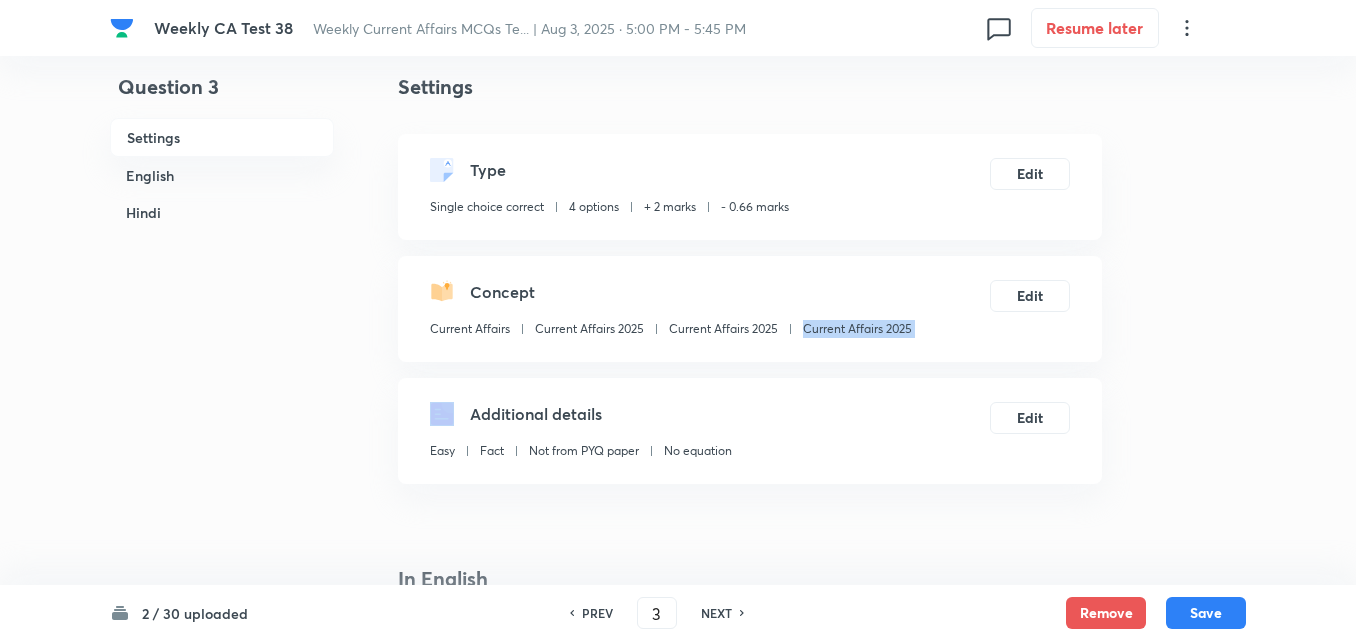 click on "Current Affairs 2025" at bounding box center [857, 329] 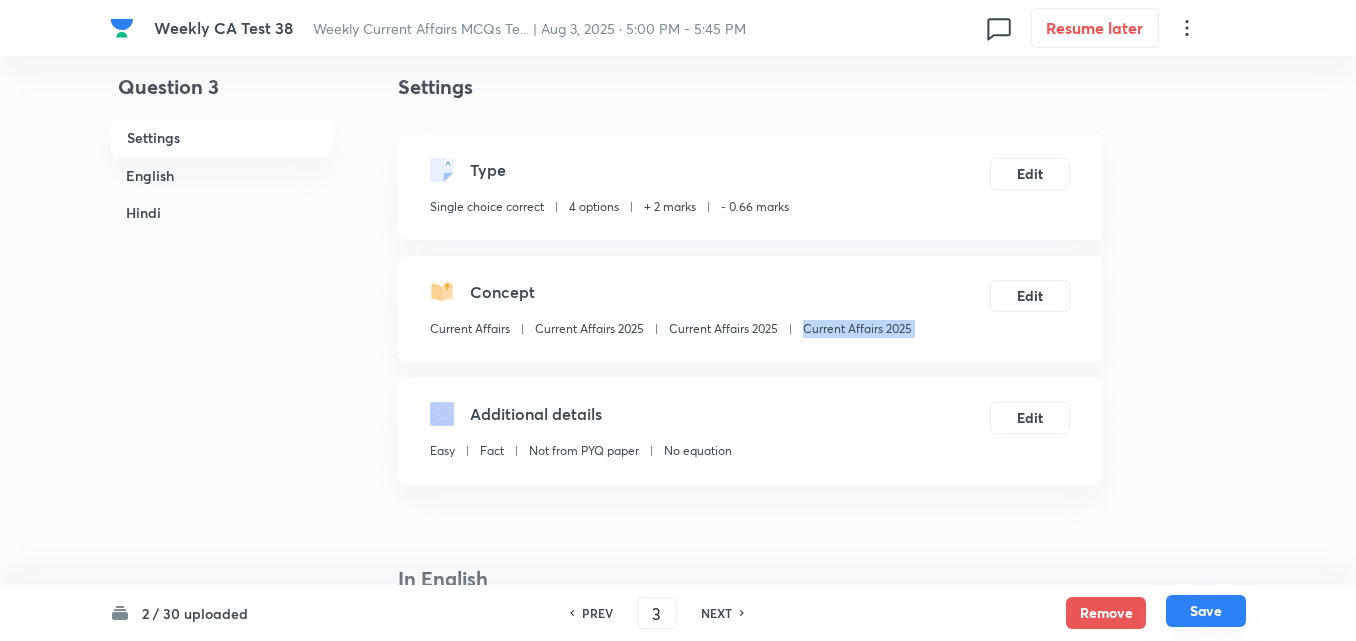 click on "Save" at bounding box center (1206, 611) 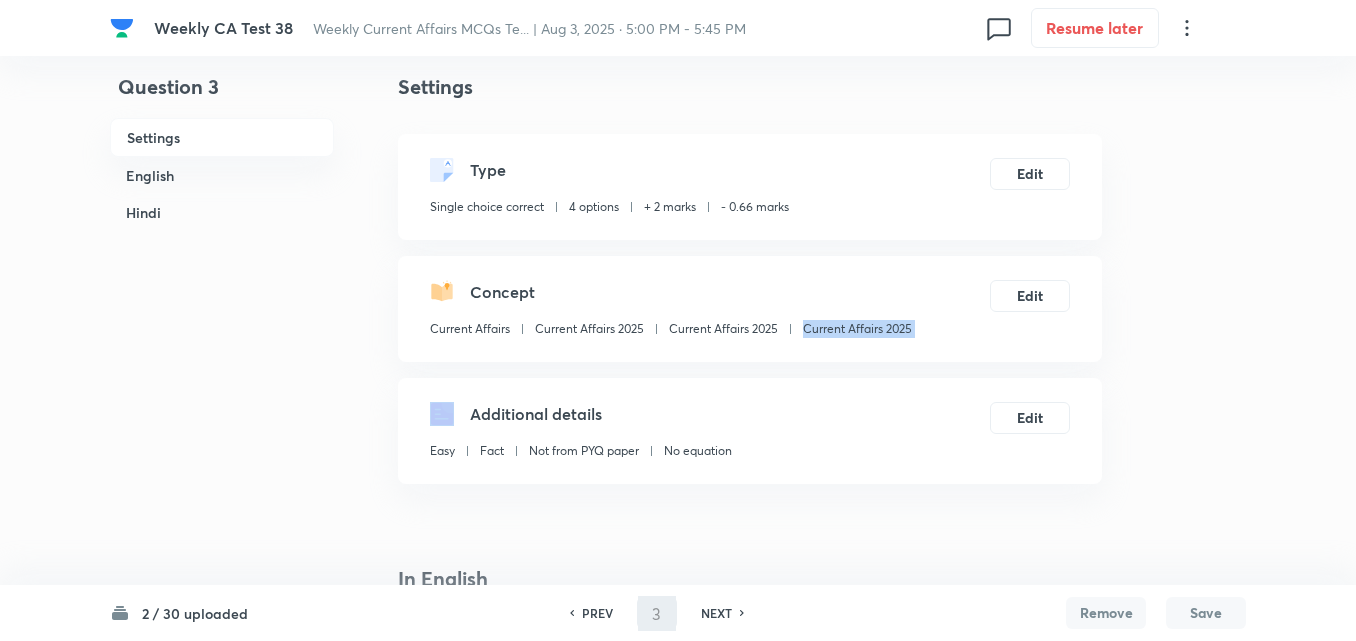 type on "4" 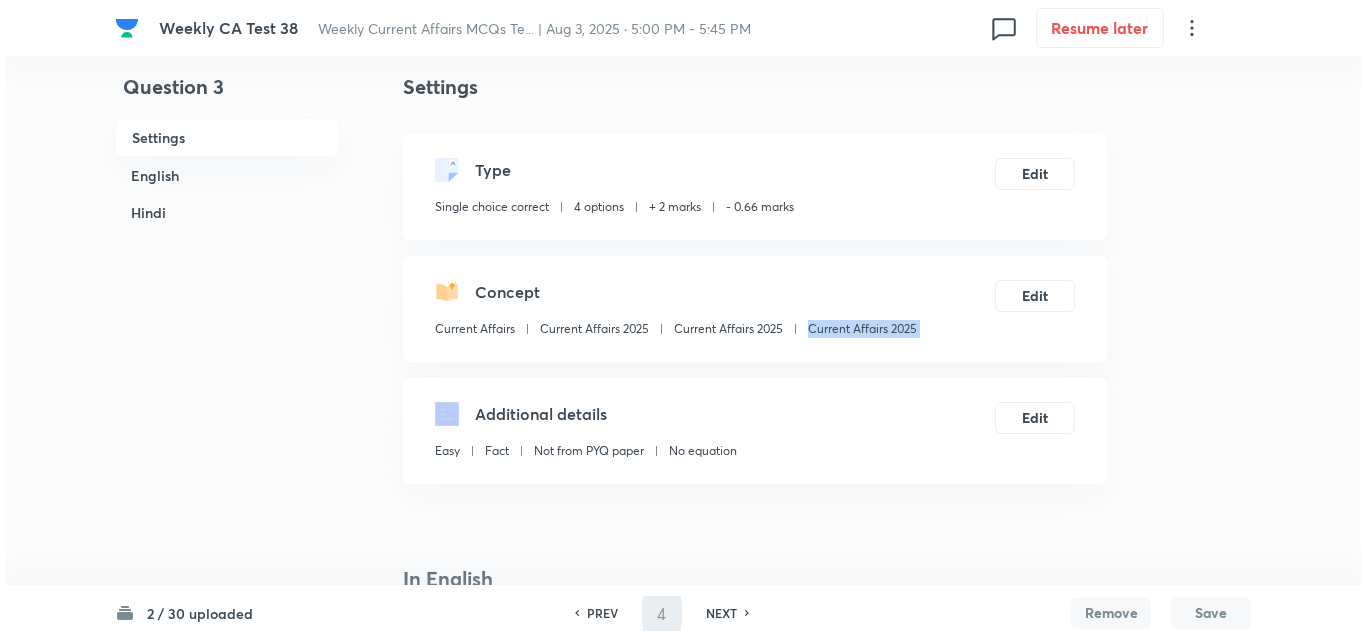 scroll, scrollTop: 0, scrollLeft: 0, axis: both 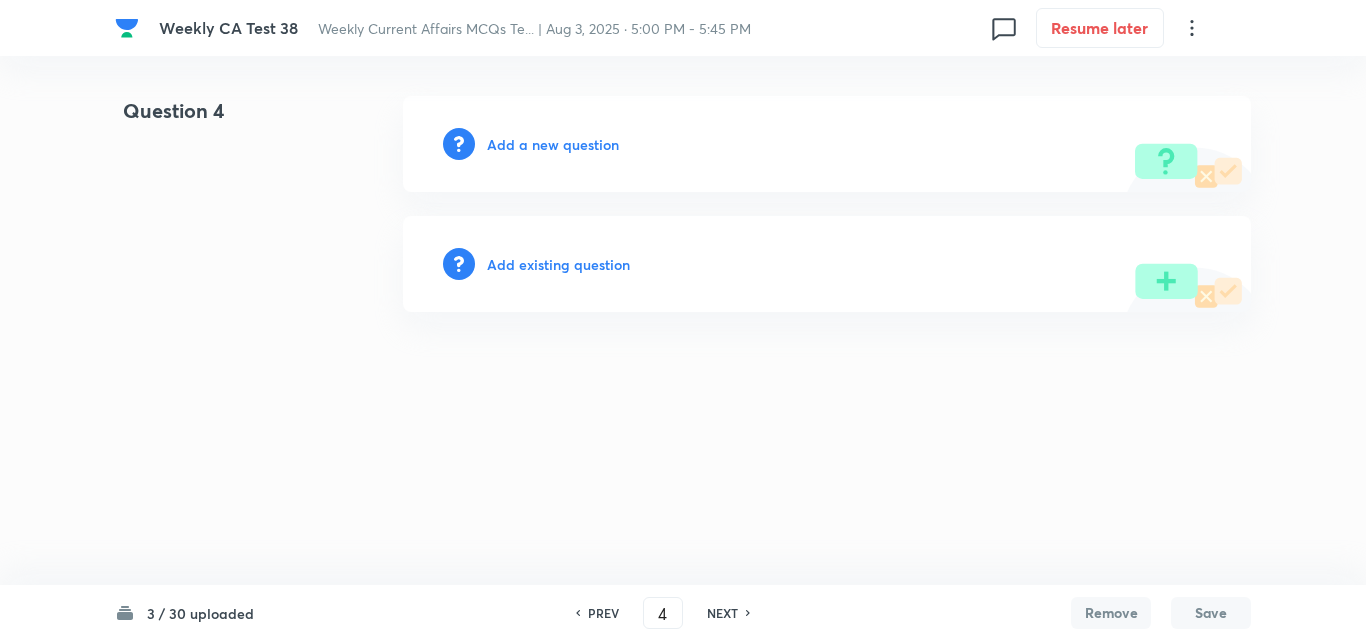 click on "Add a new question" at bounding box center [553, 144] 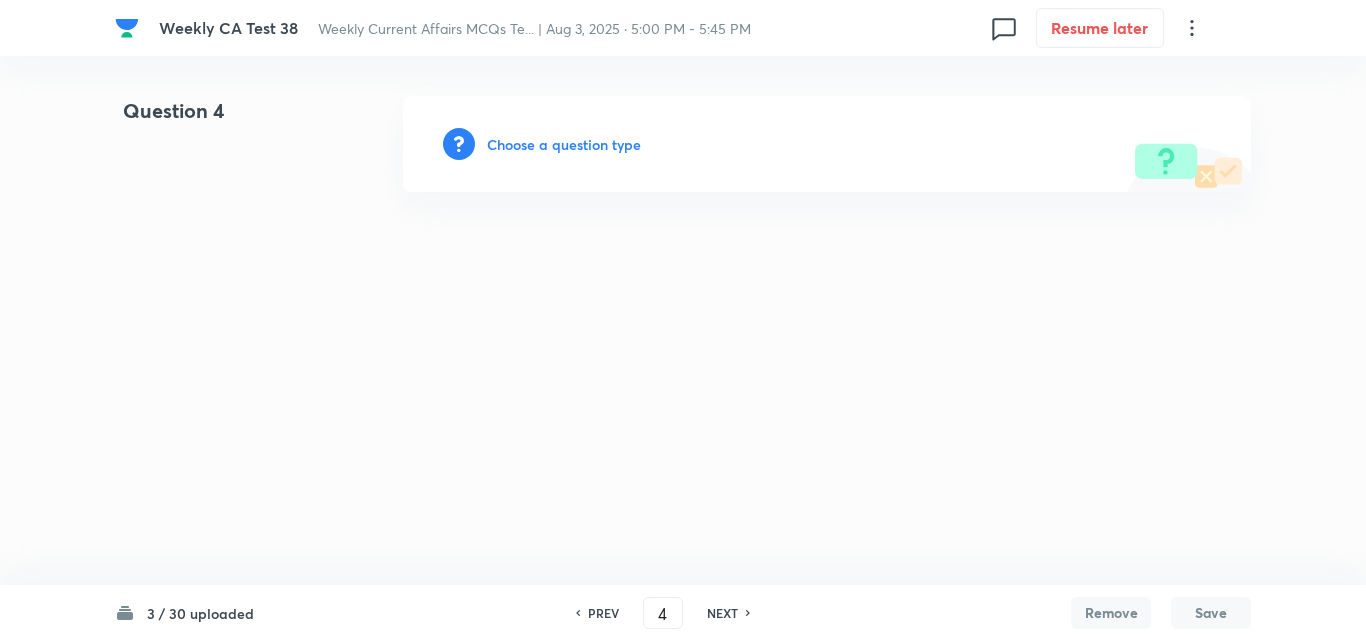 click on "Choose a question type" at bounding box center [564, 144] 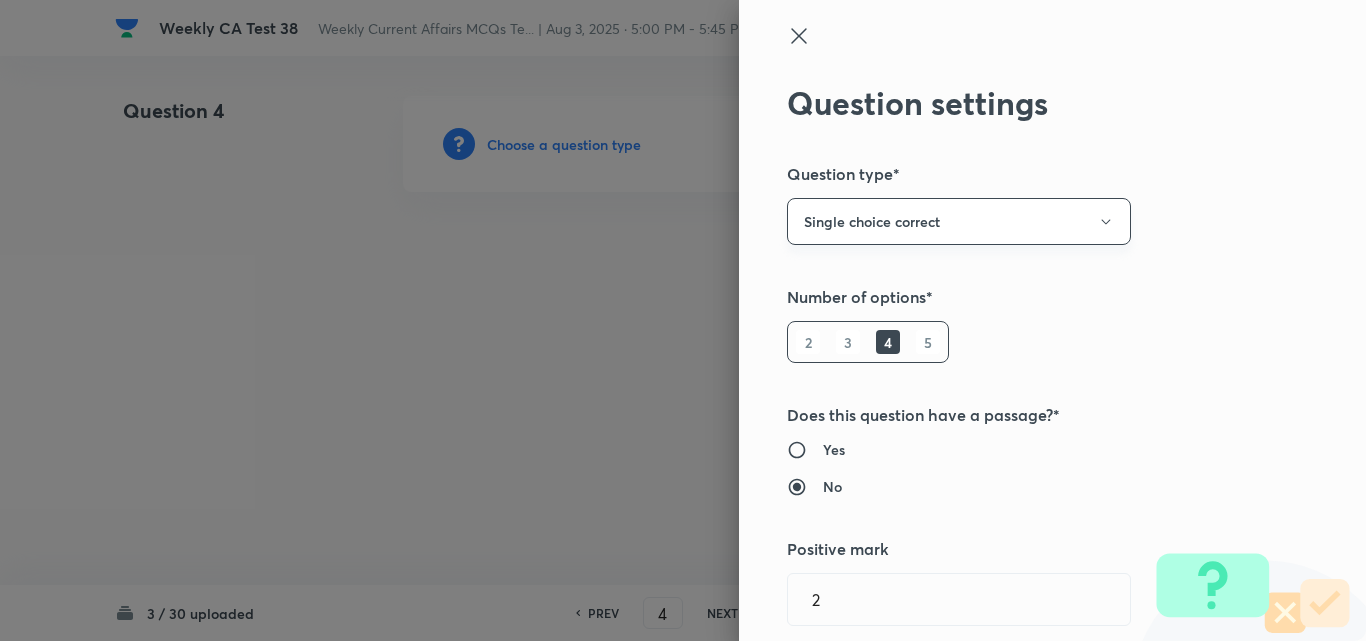 type 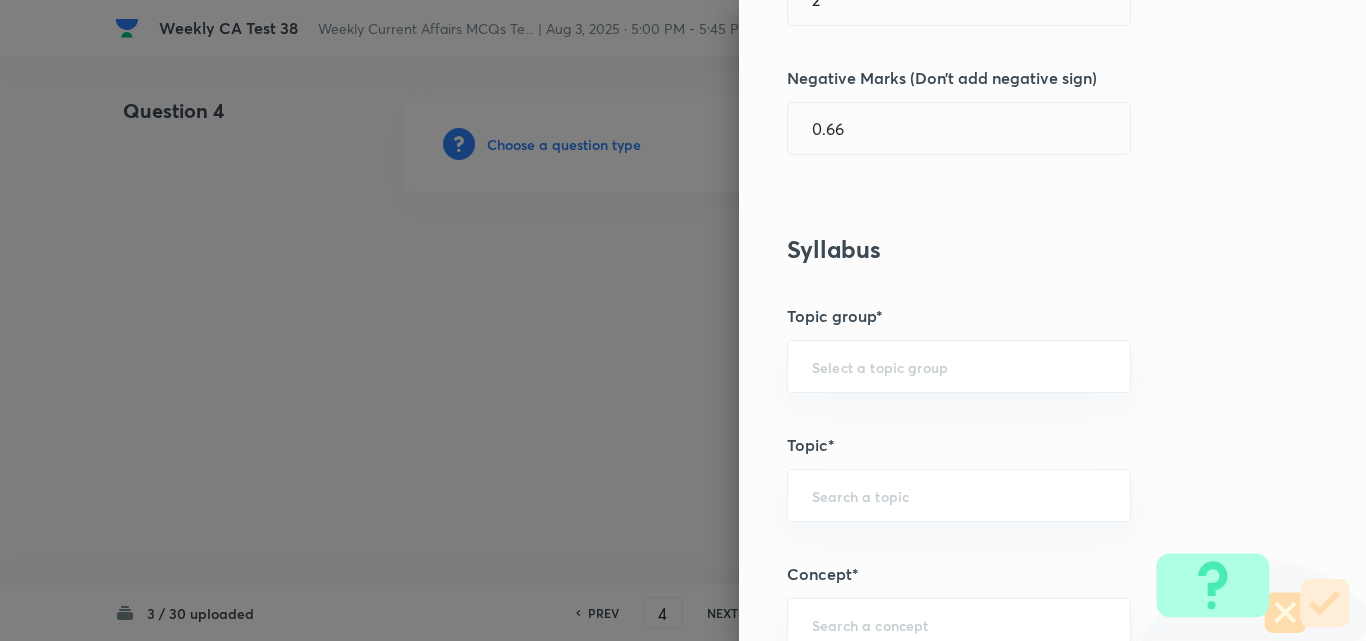 scroll, scrollTop: 1100, scrollLeft: 0, axis: vertical 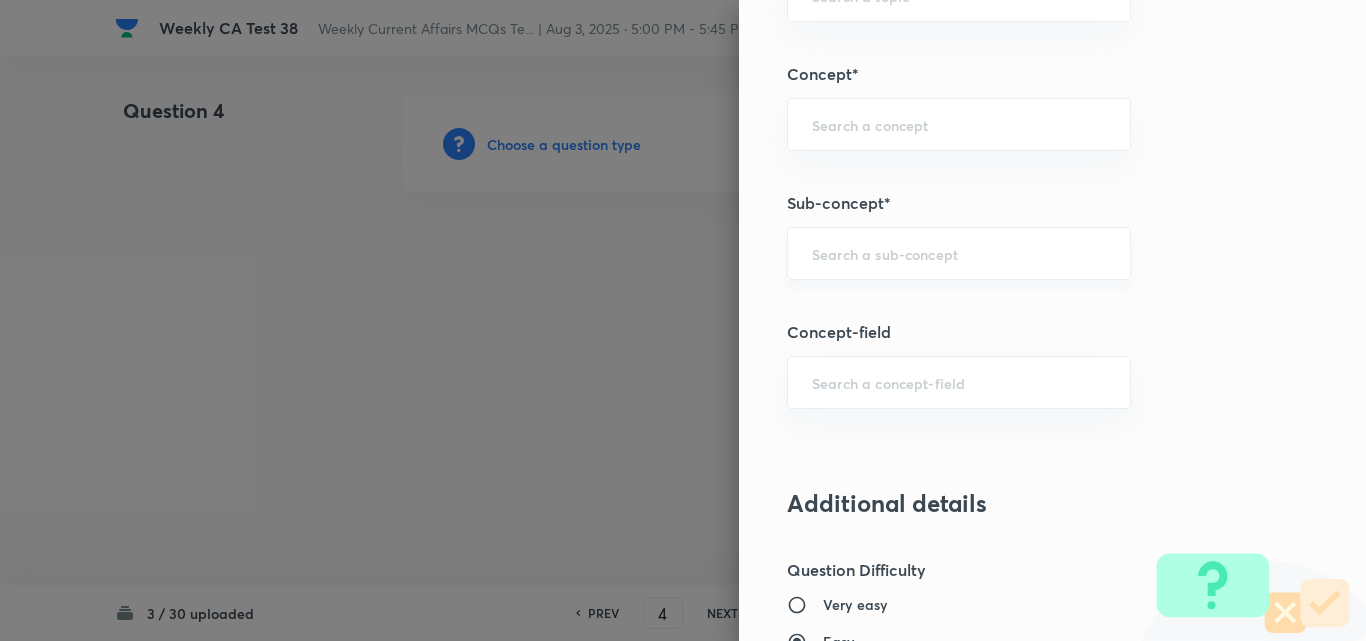 click on "​" at bounding box center (959, 253) 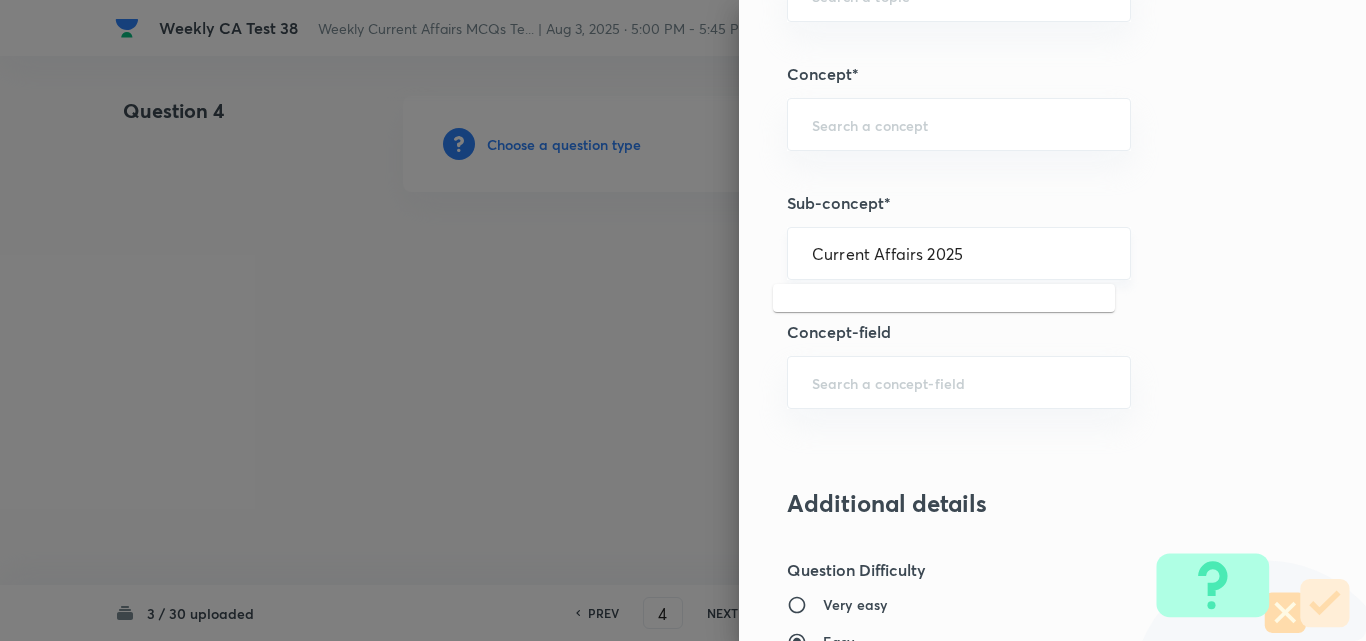 click on "Current Affairs 2025 ​" at bounding box center [959, 253] 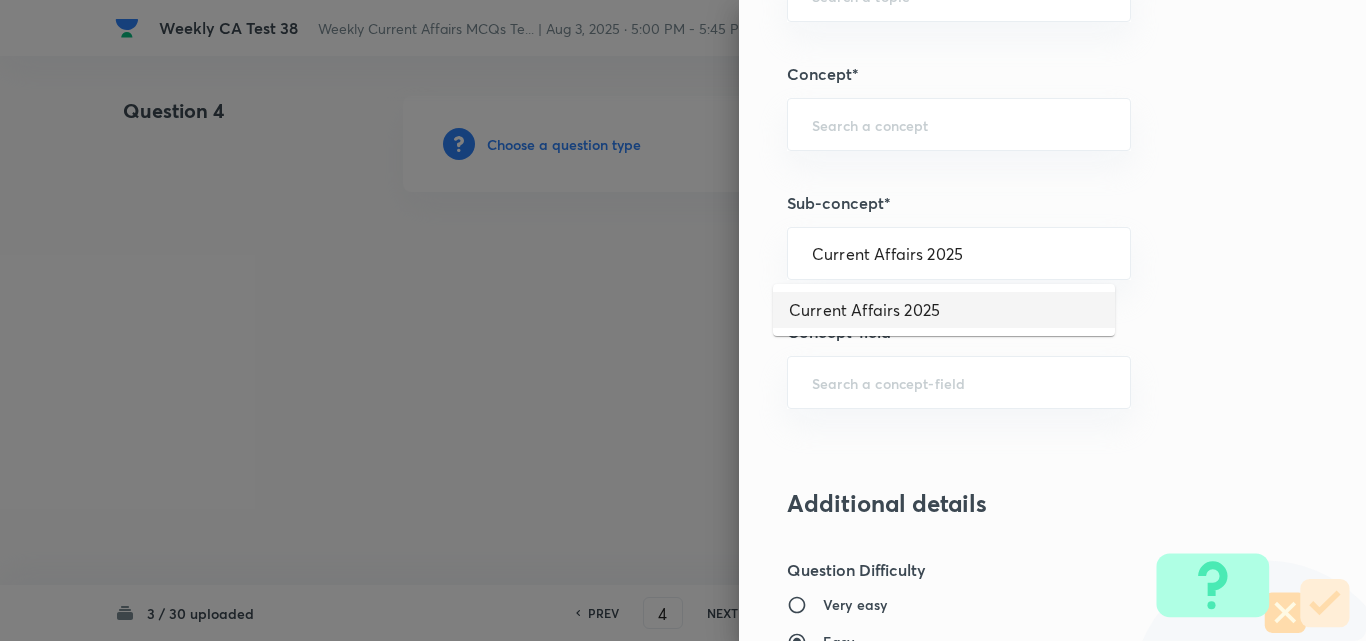 click on "Current Affairs 2025" at bounding box center (944, 310) 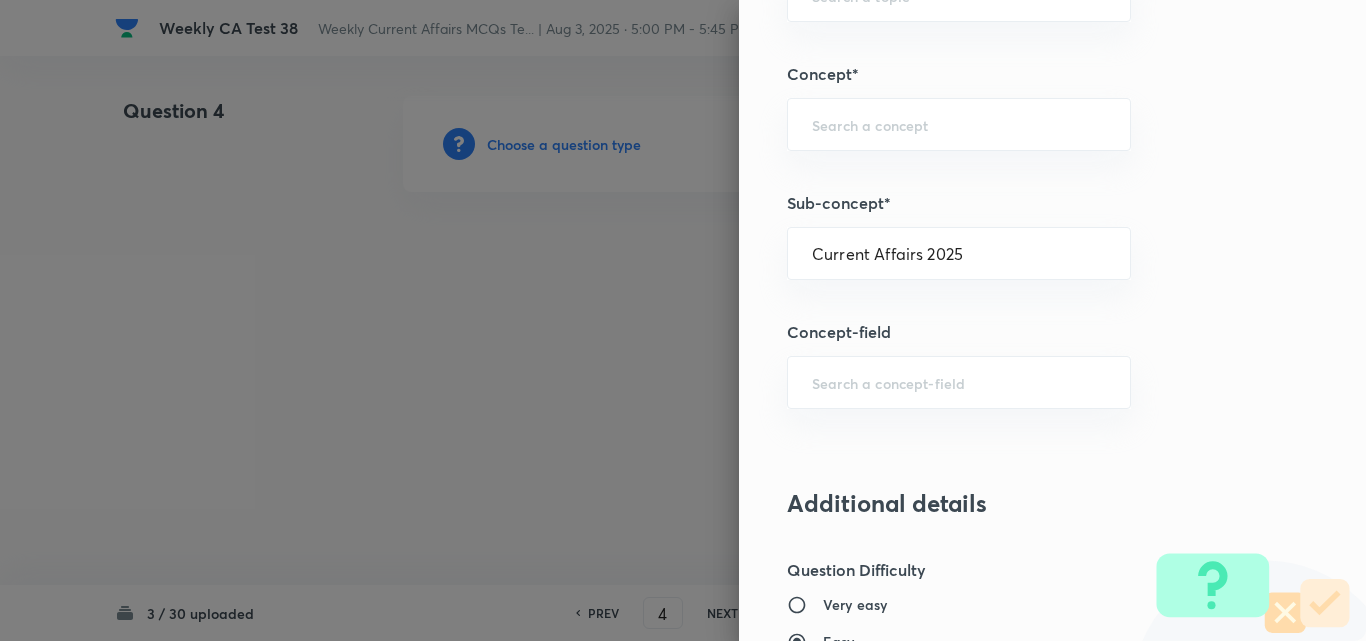 type on "Current Affairs" 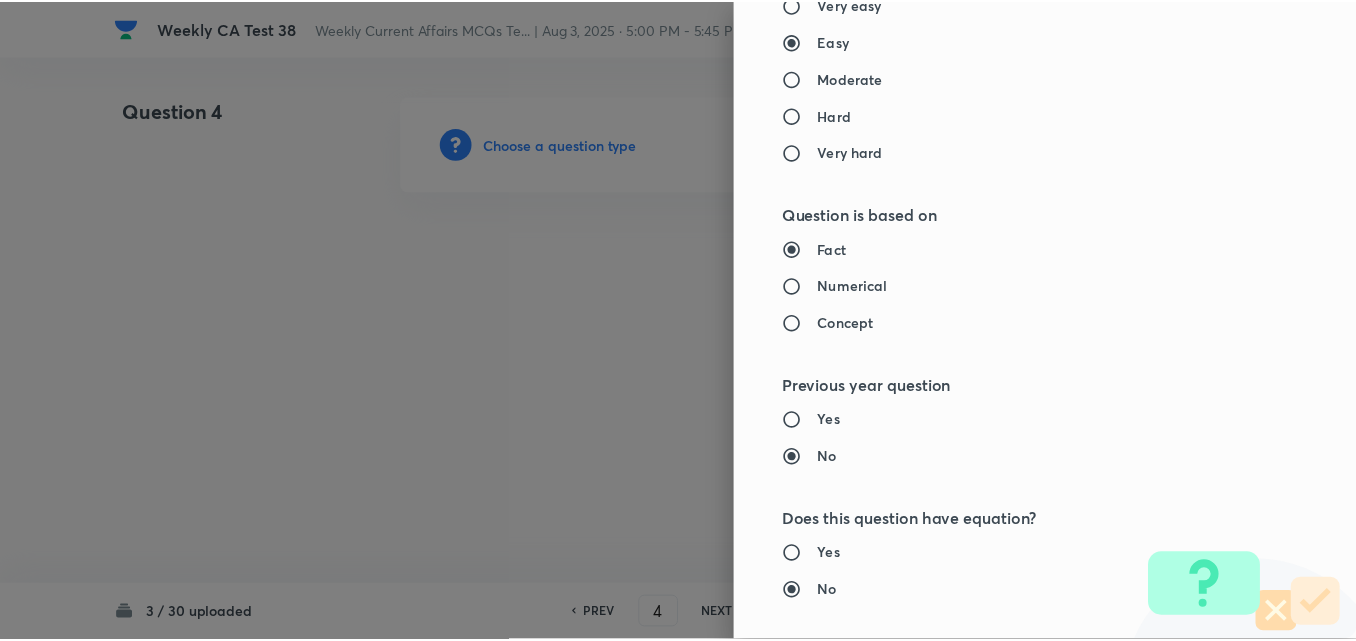scroll, scrollTop: 2085, scrollLeft: 0, axis: vertical 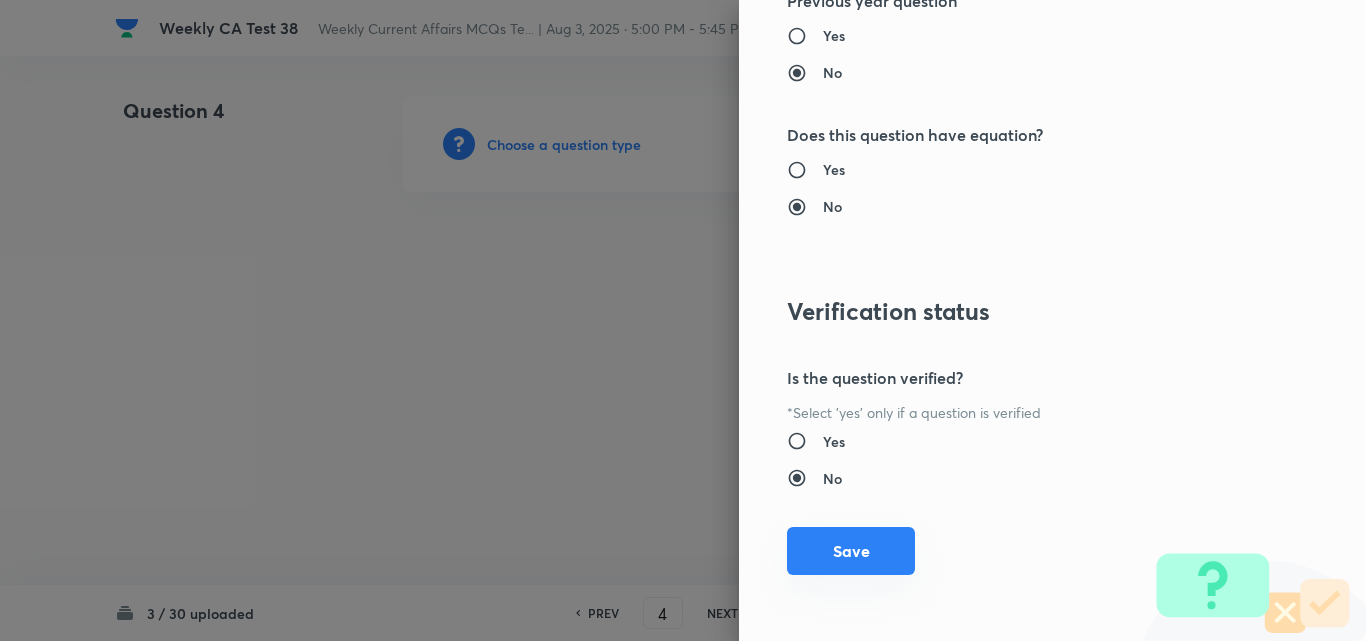click on "Save" at bounding box center [851, 551] 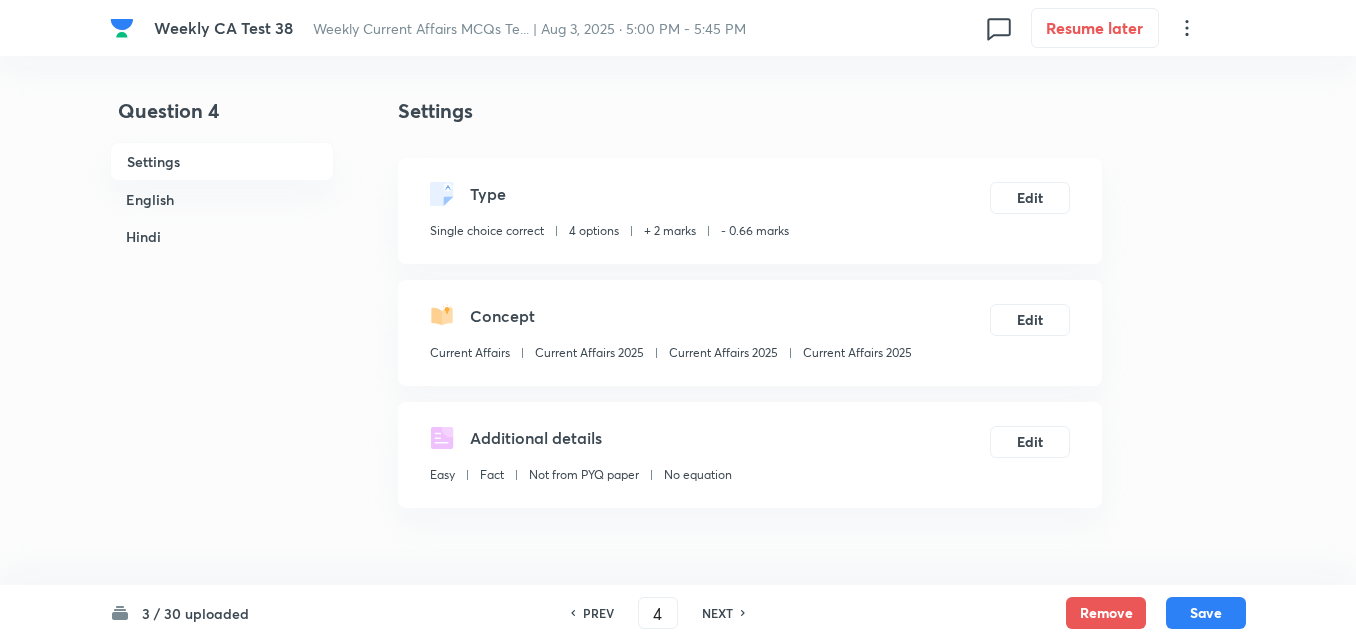 click on "English" at bounding box center [222, 199] 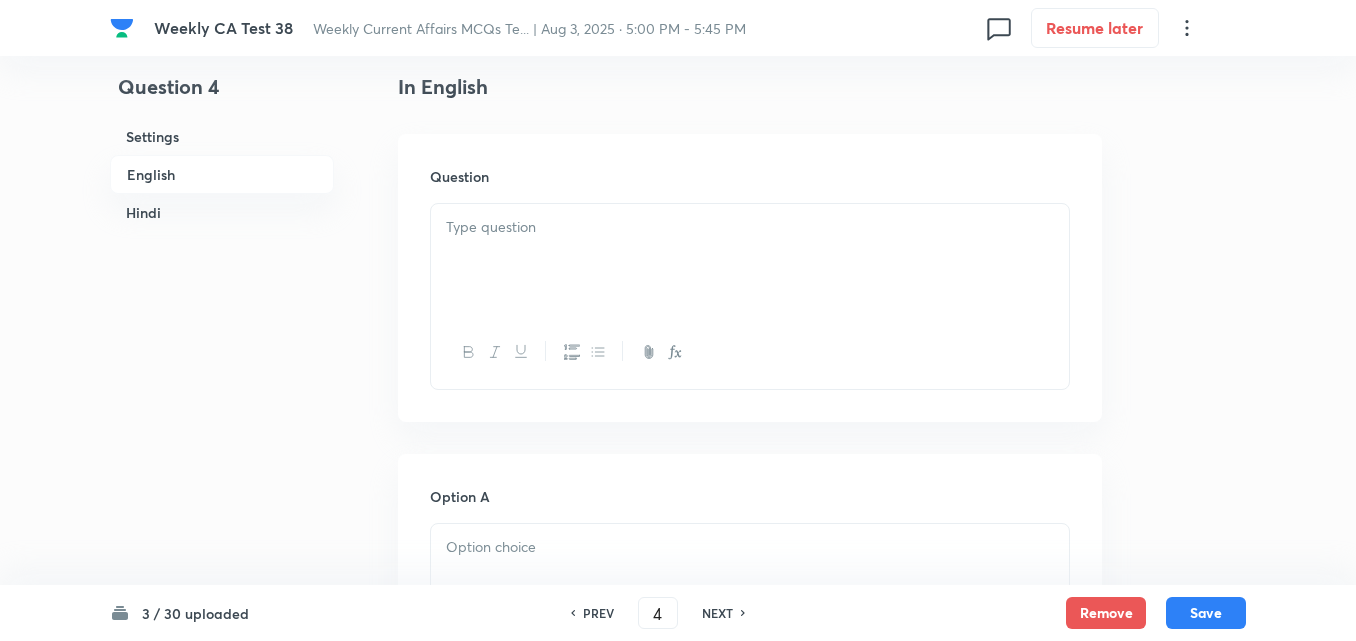 click on "English" at bounding box center (222, 174) 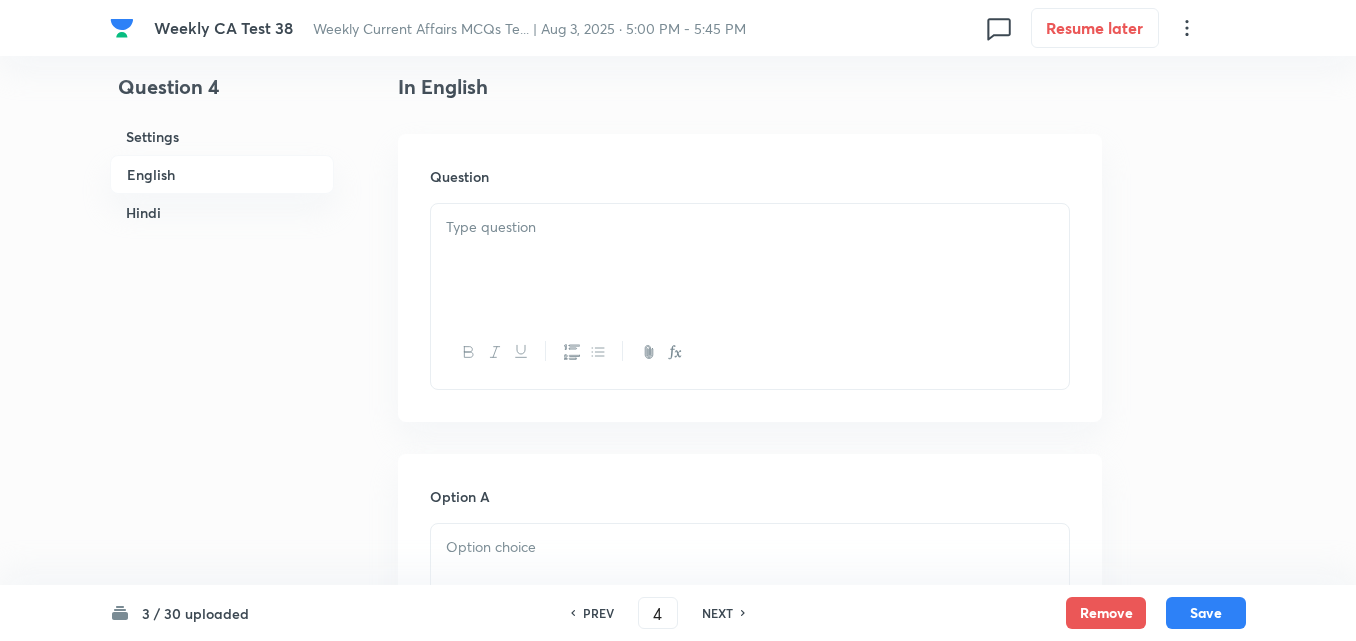 click at bounding box center [750, 227] 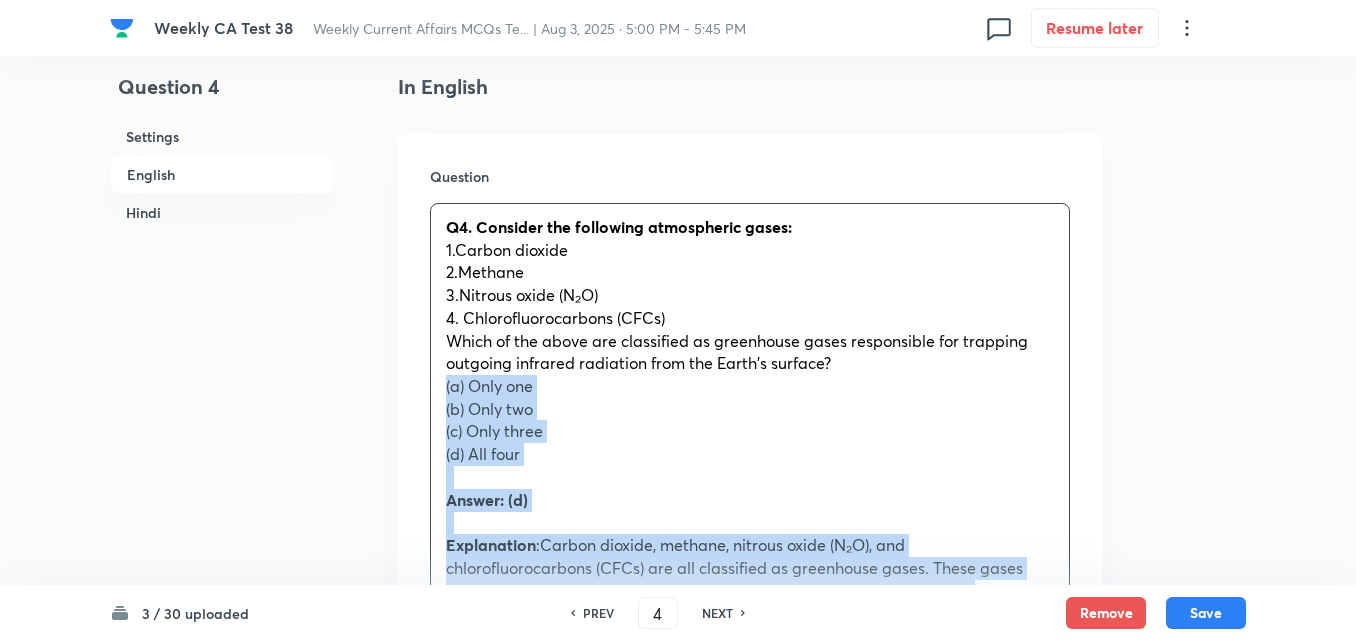 click on "Q4. Consider the following atmospheric gases: 1.Carbon dioxide 2.Methane 3.Nitrous oxide (N₂O) 4.  Chlorofluorocarbons (CFCs) Which of the above are classified as greenhouse gases responsible for trapping outgoing infrared radiation from the Earth's surface? (a) Only one (b) Only two (c) Only three (d) All four   Answer: (d)    Explanation :Carbon dioxide, methane, nitrous oxide (N₂O), and chlorofluorocarbons (CFCs) are all classified as greenhouse gases. These gases trap outgoing infrared radiation from the Earth's surface, leading to the greenhouse effect and global warming. While CO₂ is the most abundant, gases like methane and CFCs have a much higher warming potential per molecule. N₂O, mainly from agriculture, is also a potent contributor. Hence, all four gases play a significant role in climate change.   प्रश्न 4. निम्नलिखित वायुमंडलीय गैसों पर विचार कीजिए: 2.मीथेन (a) केवल एक" at bounding box center (750, 704) 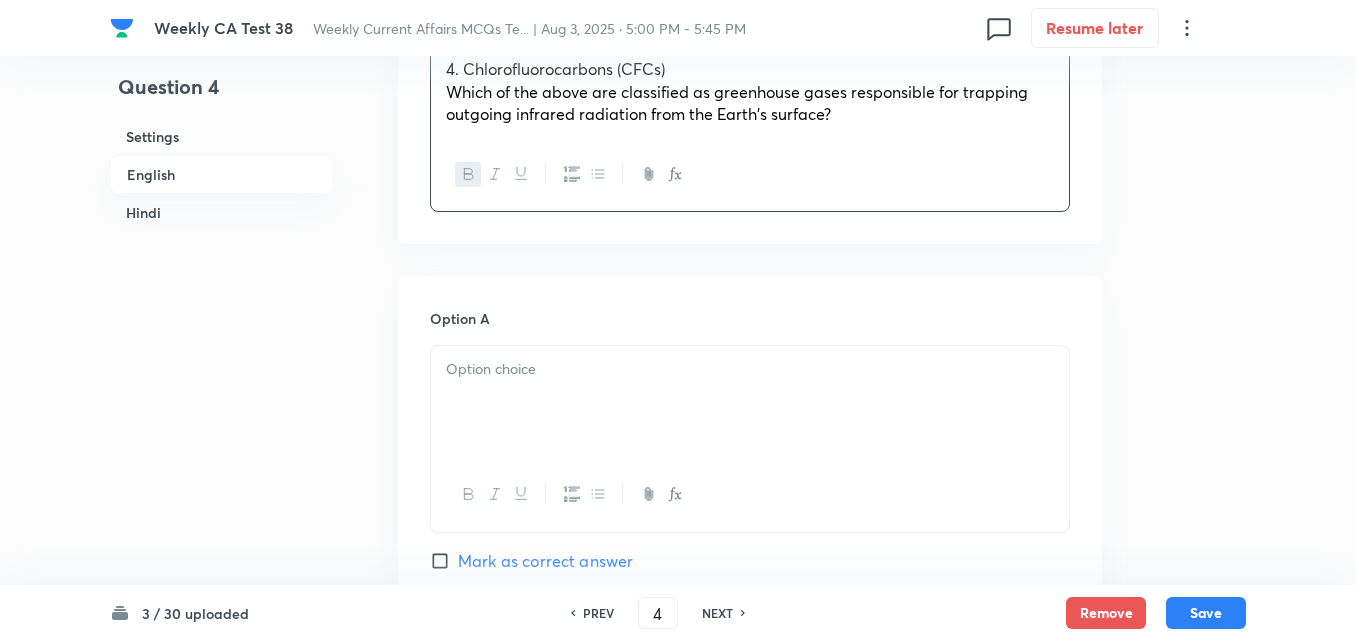 scroll, scrollTop: 916, scrollLeft: 0, axis: vertical 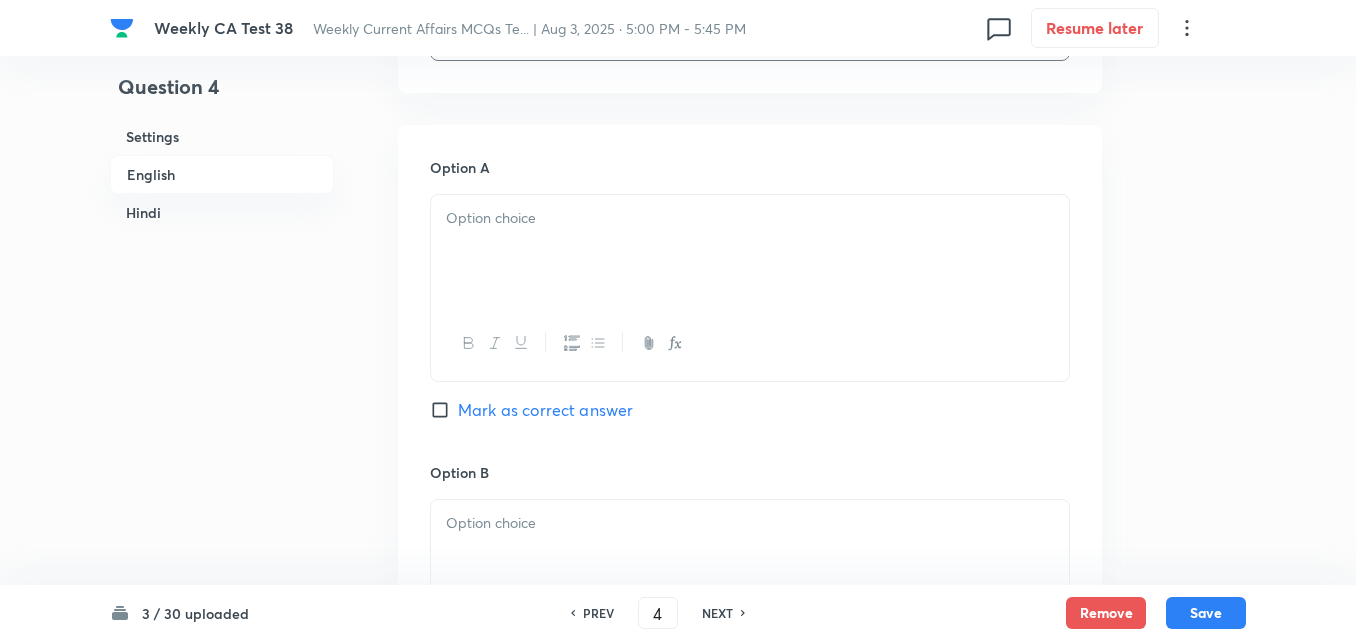 click at bounding box center [750, 251] 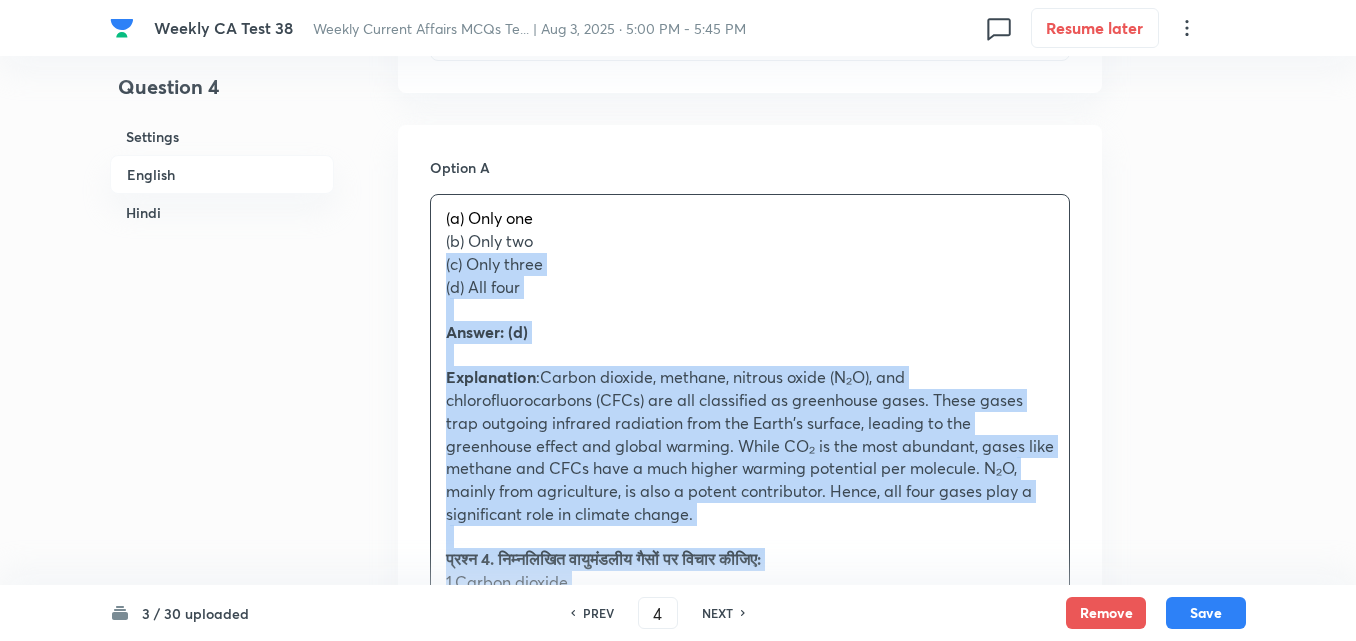click on "(a) Only one (b) Only two (c) Only three (d) All four   Answer: (d)    Explanation :Carbon dioxide, methane, nitrous oxide (N₂O), and chlorofluorocarbons (CFCs) are all classified as greenhouse gases. These gases trap outgoing infrared radiation from the Earth's surface, leading to the greenhouse effect and global warming. While CO₂ is the most abundant, gases like methane and CFCs have a much higher warming potential per molecule. N₂O, mainly from agriculture, is also a potent contributor. Hence, all four gases play a significant role in climate change.   प्रश्न 4. निम्नलिखित वायुमंडलीय गैसों पर विचार कीजिए: 1.कार्बन डाइऑक्साइड 2.मीथेन 3.नाइट्रस ऑक्साइड (N₂O) 4.क्लोरोफ्लोरोकार्बन (CFCs) (a) केवल एक (b) केवल दो (c) केवल तीन (d) सभी चार   उत्तर: (d)" at bounding box center [750, 604] 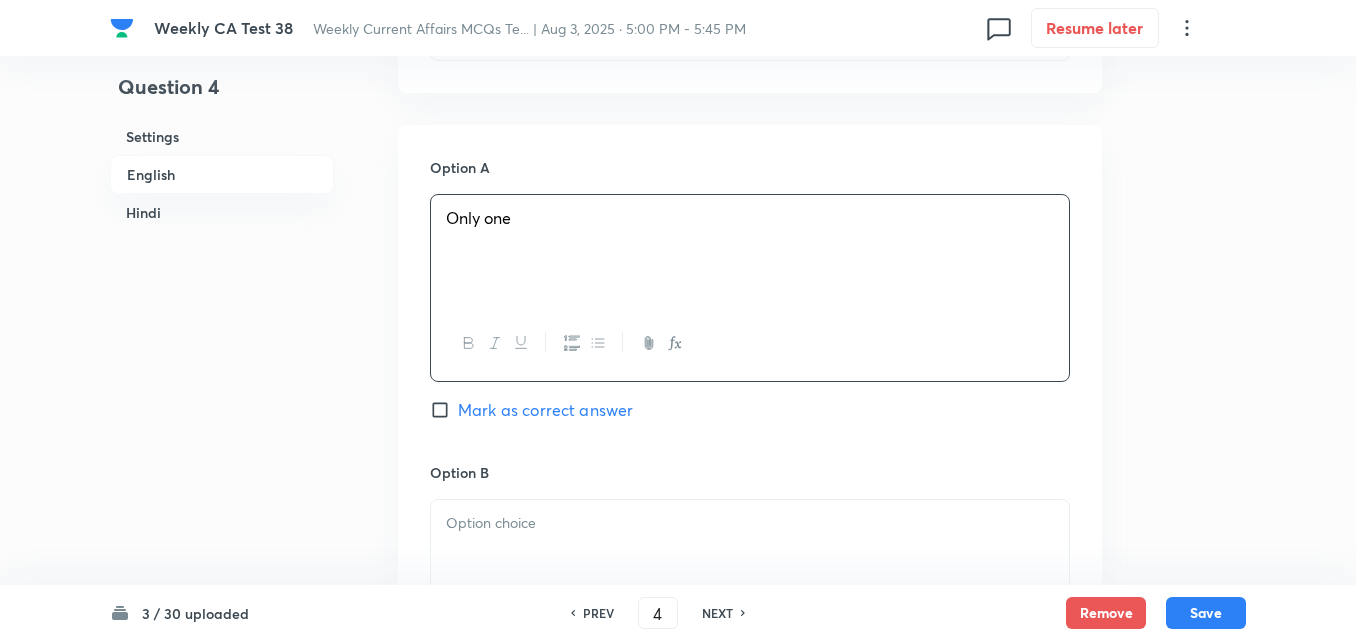 scroll, scrollTop: 1216, scrollLeft: 0, axis: vertical 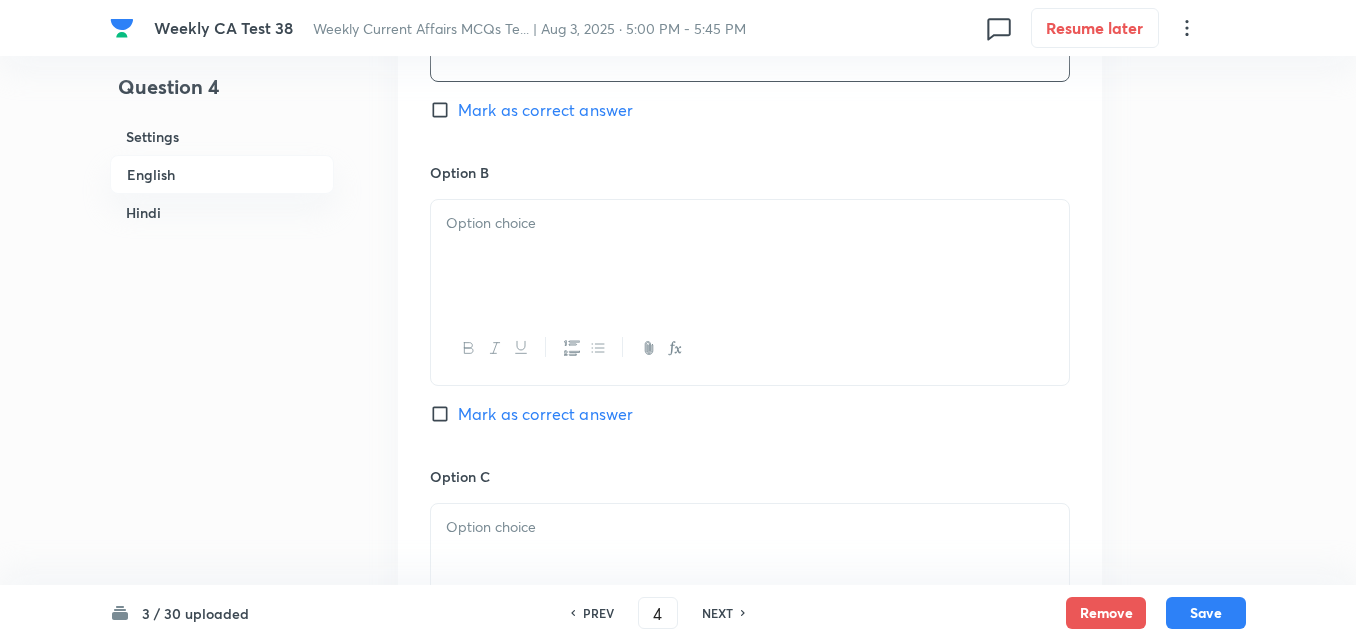 click at bounding box center [750, 256] 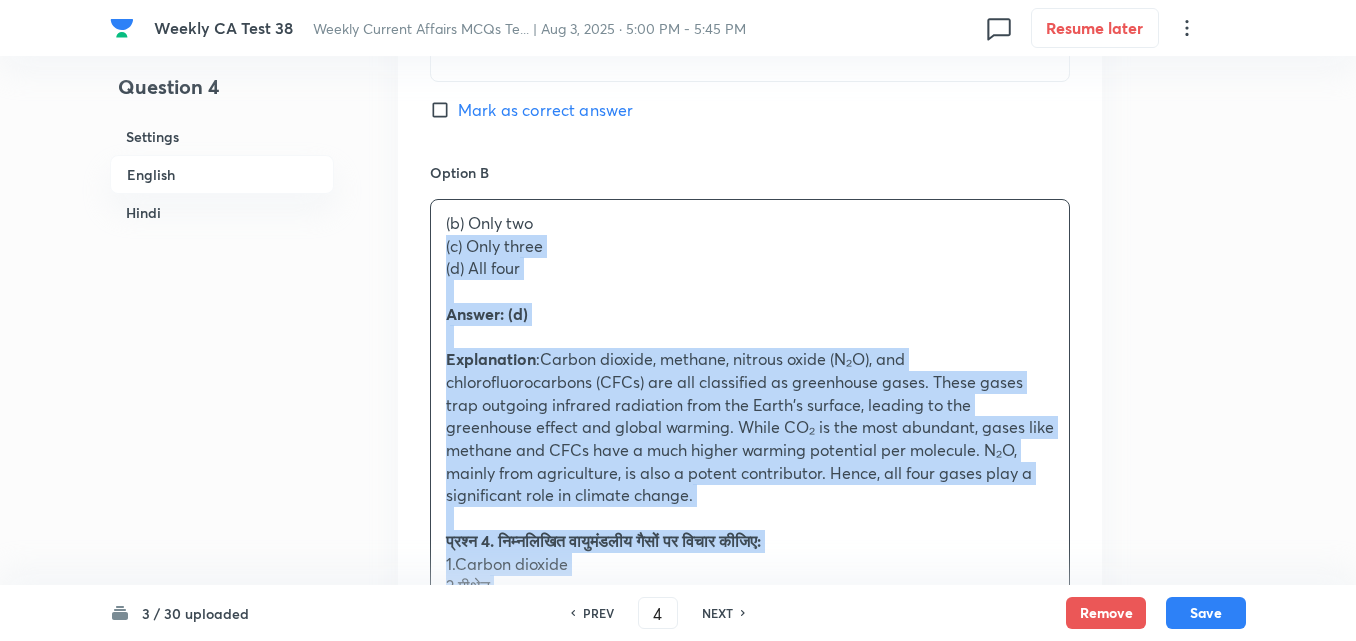 click on "Option A Only one Mark as correct answer Option B (b) Only two (c) Only three (d) All four   Answer: (d)    Explanation :Carbon dioxide, methane, nitrous oxide (N₂O), and chlorofluorocarbons (CFCs) are all classified as greenhouse gases. These gases trap outgoing infrared radiation from the Earth's surface, leading to the greenhouse effect and global warming. While CO₂ is the most abundant, gases like methane and CFCs have a much higher warming potential per molecule. N₂O, mainly from agriculture, is also a potent contributor. Hence, all four gases play a significant role in climate change.   प्रश्न 4. निम्नलिखित वायुमंडलीय गैसों पर विचार कीजिए: 1.कार्बन डाइऑक्साइड 2.मीथेन 3.नाइट्रस ऑक्साइड (N₂O) 4.क्लोरोफ्लोरोकार्बन (CFCs) (a) केवल एक (b) केवल दो (c) केवल तीन" at bounding box center (750, 788) 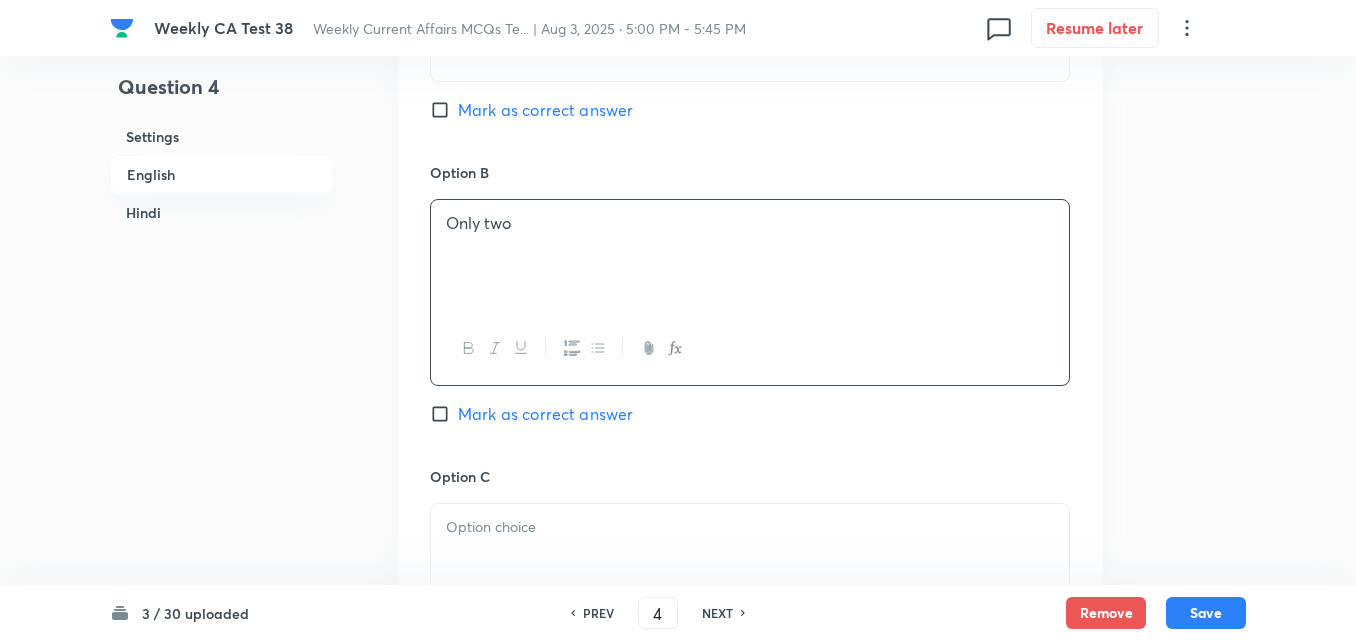scroll, scrollTop: 1516, scrollLeft: 0, axis: vertical 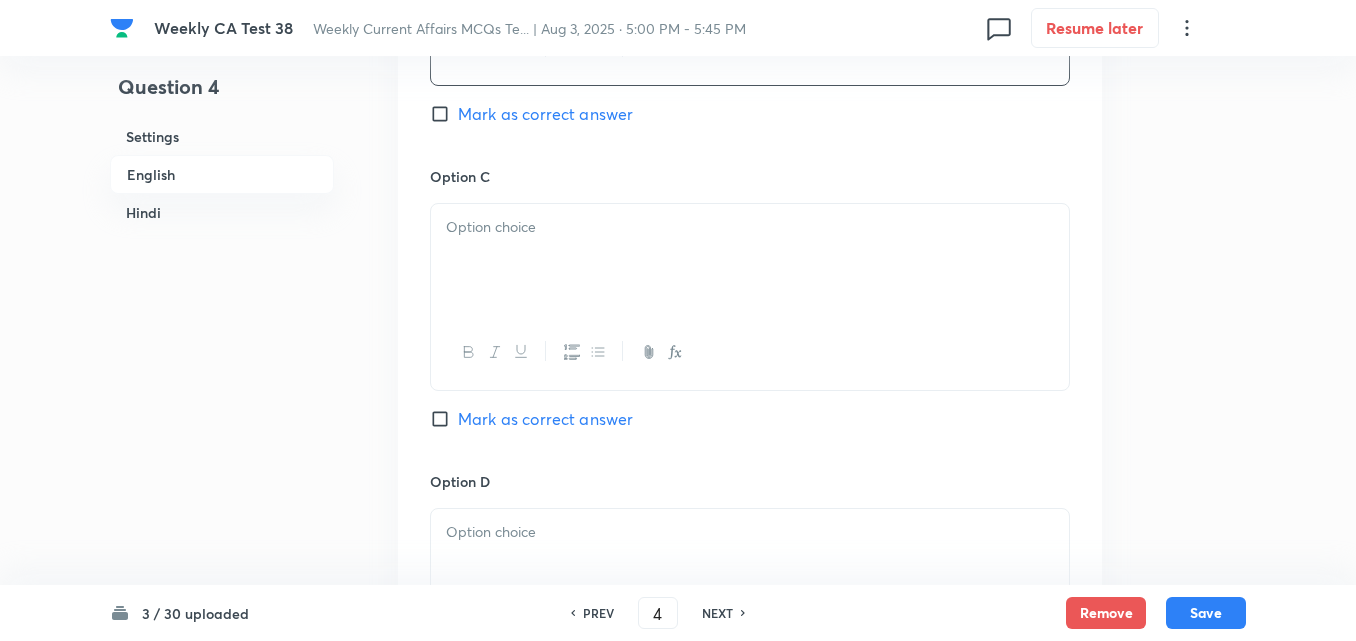 click at bounding box center [750, 227] 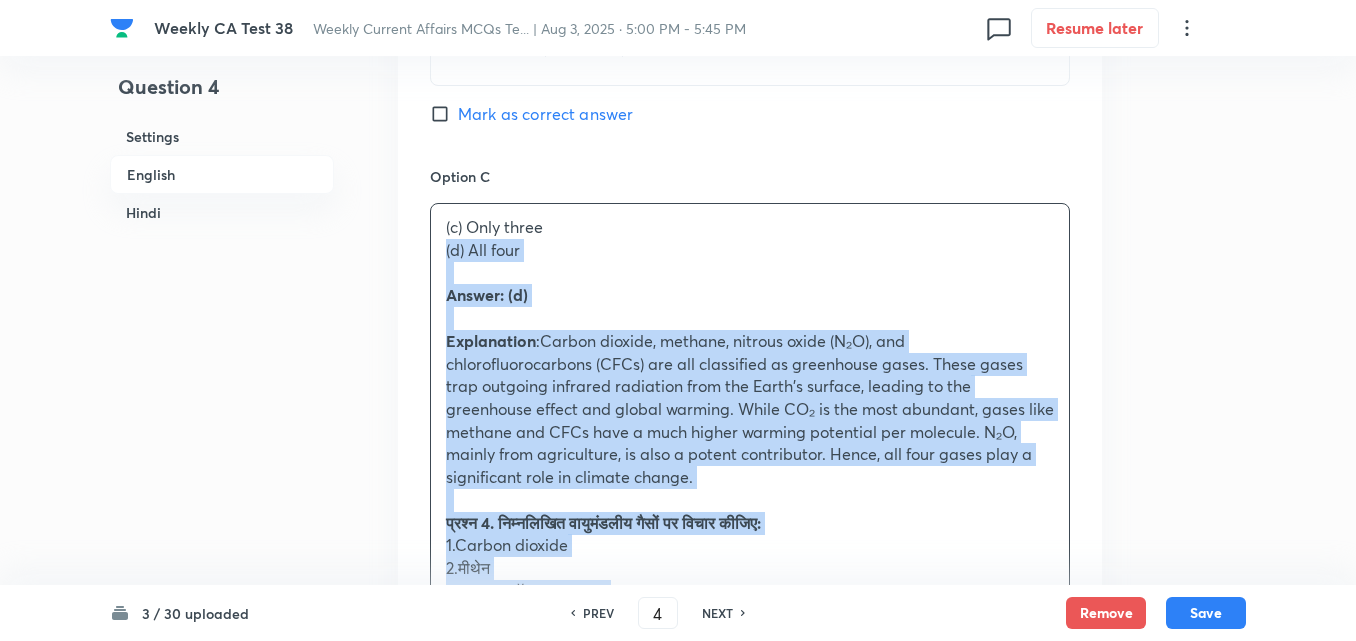 click on "Option A Only one Mark as correct answer Option B Only two Mark as correct answer Option C (c) Only three (d) All four   Answer: (d)    Explanation :Carbon dioxide, methane, nitrous oxide (N₂O), and chlorofluorocarbons (CFCs) are all classified as greenhouse gases. These gases trap outgoing infrared radiation from the Earth's surface, leading to the greenhouse effect and global warming. While CO₂ is the most abundant, gases like methane and CFCs have a much higher warming potential per molecule. N₂O, mainly from agriculture, is also a potent contributor. Hence, all four gases play a significant role in climate change.   प्रश्न 4. निम्नलिखित वायुमंडलीय गैसों पर विचार कीजिए: 1.कार्बन डाइऑक्साइड 2.मीथेन 3.नाइट्रस ऑक्साइड (N₂O) 4.क्लोरोफ्लोरोकार्बन (CFCs) (a) केवल एक (b) केवल दो" at bounding box center (750, 476) 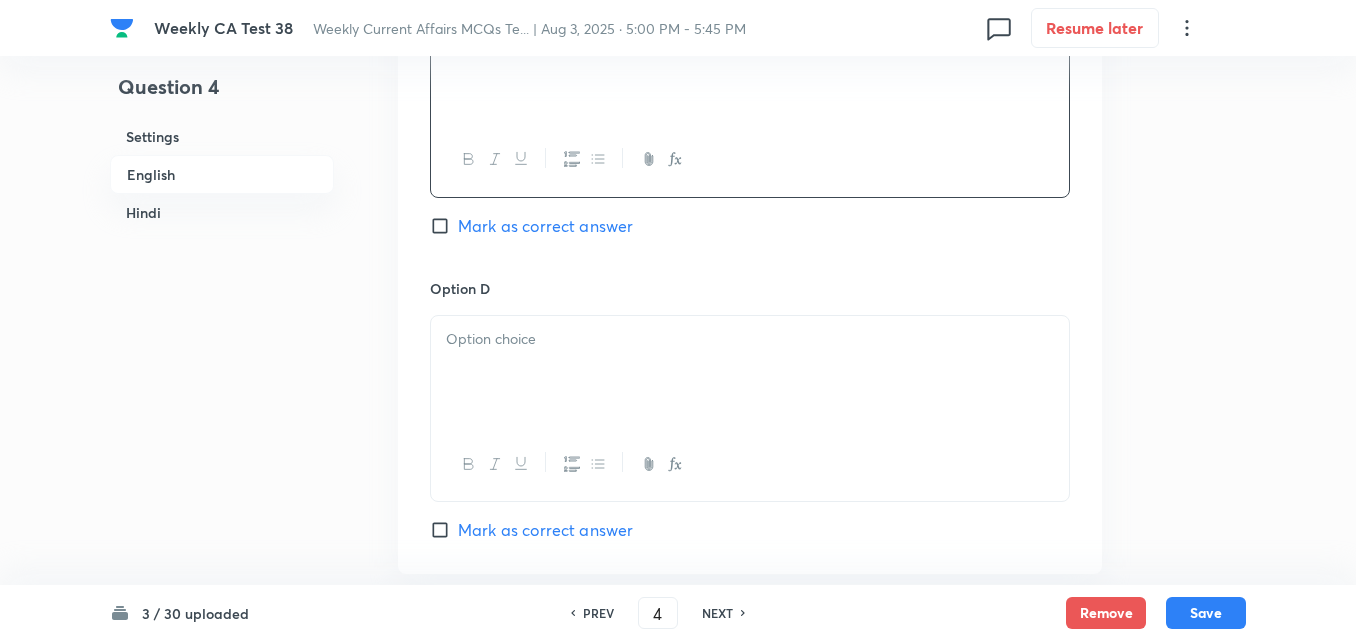 scroll, scrollTop: 1716, scrollLeft: 0, axis: vertical 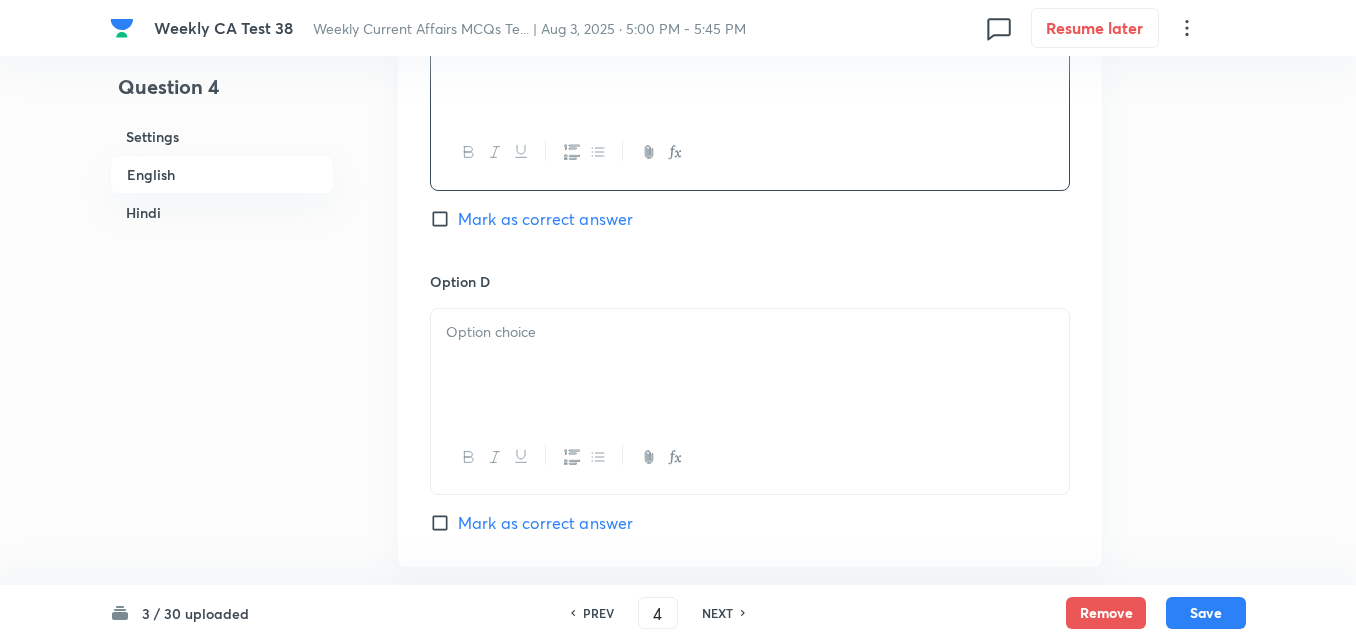 click at bounding box center [750, 365] 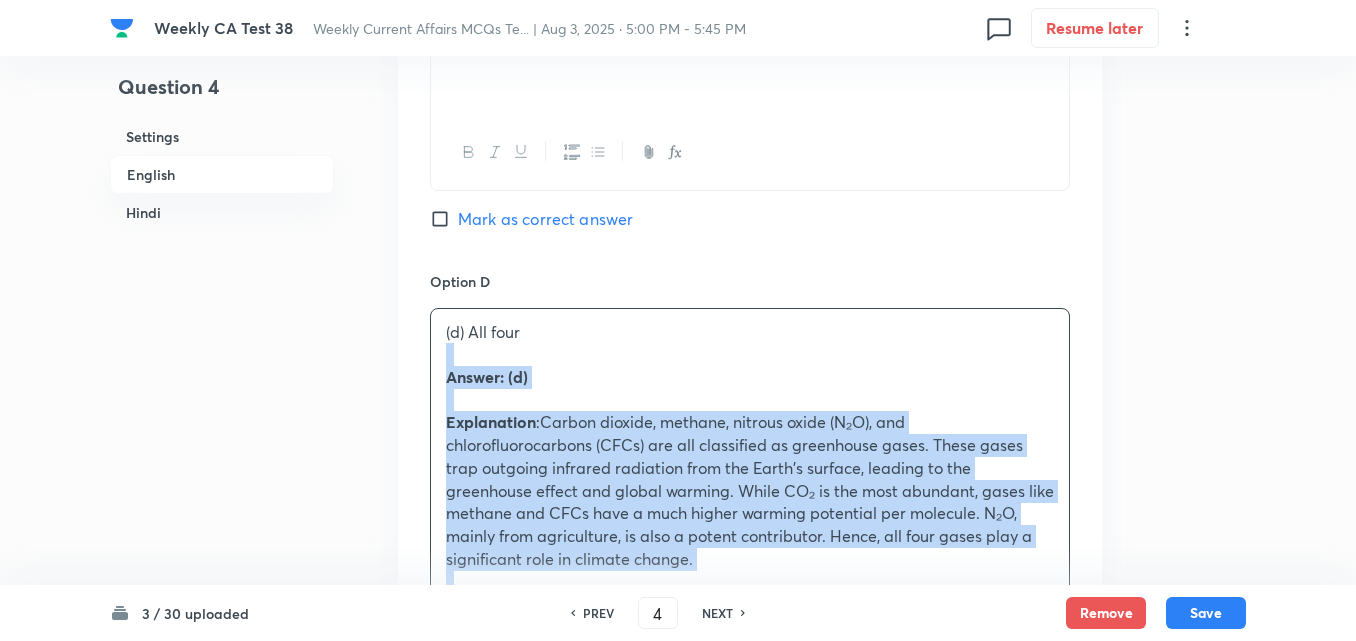 click on "Option A Only one Mark as correct answer Option B Only two Mark as correct answer Option C Only three Mark as correct answer Option D (d) All four   Answer: (d)    Explanation :Carbon dioxide, methane, nitrous oxide (N₂O), and chlorofluorocarbons (CFCs) are all classified as greenhouse gases. These gases trap outgoing infrared radiation from the Earth's surface, leading to the greenhouse effect and global warming. While CO₂ is the most abundant, gases like methane and CFCs have a much higher warming potential per molecule. N₂O, mainly from agriculture, is also a potent contributor. Hence, all four gases play a significant role in climate change.   प्रश्न 4. निम्नलिखित वायुमंडलीय गैसों पर विचार कीजिए: 1.कार्बन डाइऑक्साइड 2.मीथेन 3.नाइट्रस ऑक्साइड (N₂O) 4.क्लोरोफ्लोरोकार्बन (CFCs) (a) केवल एक" at bounding box center (750, 265) 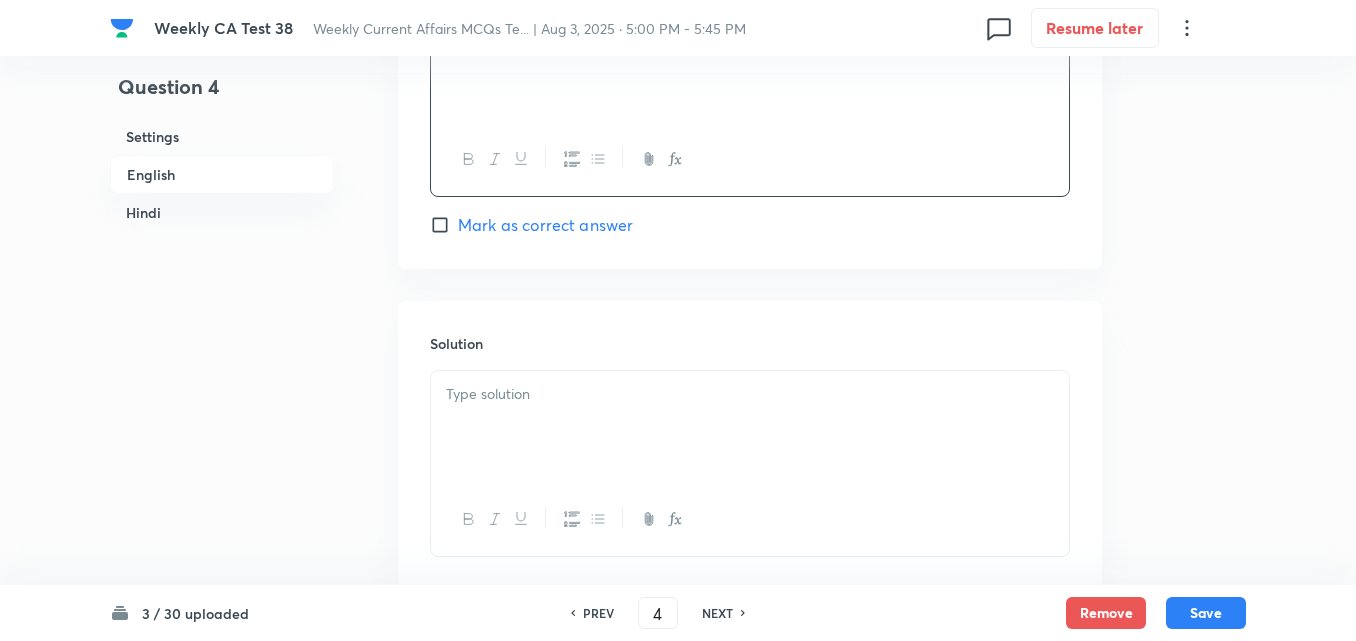 scroll, scrollTop: 2016, scrollLeft: 0, axis: vertical 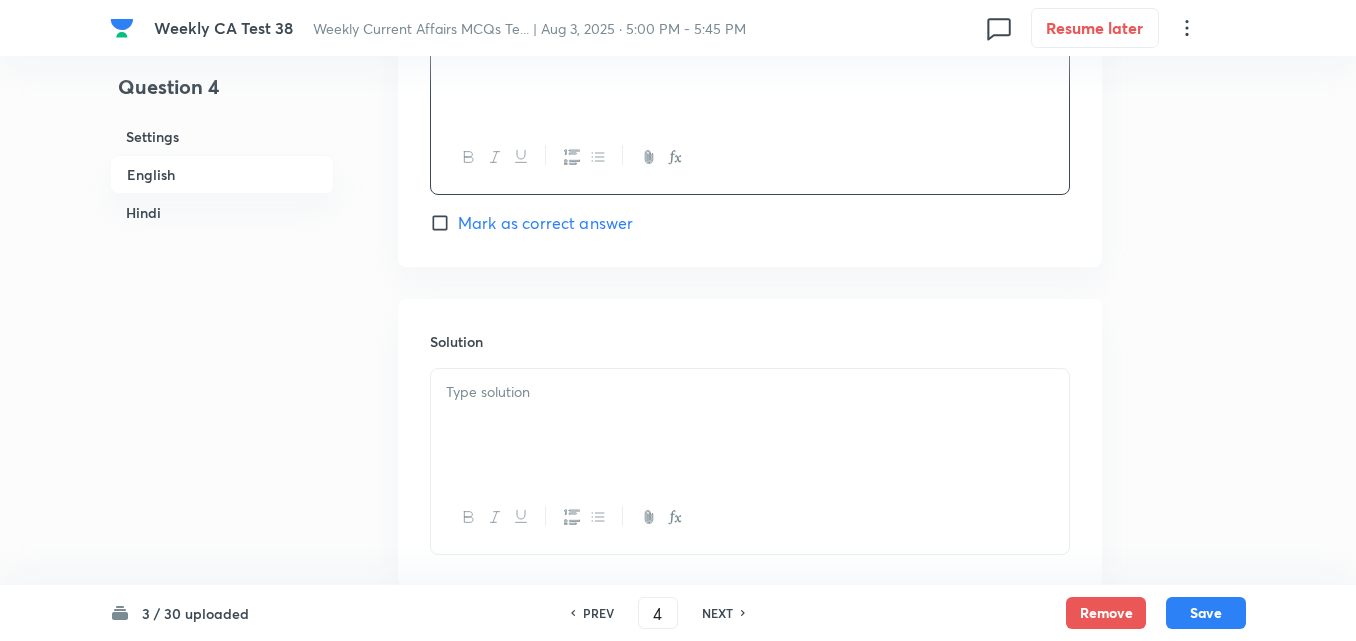 click on "Mark as correct answer" at bounding box center [545, 223] 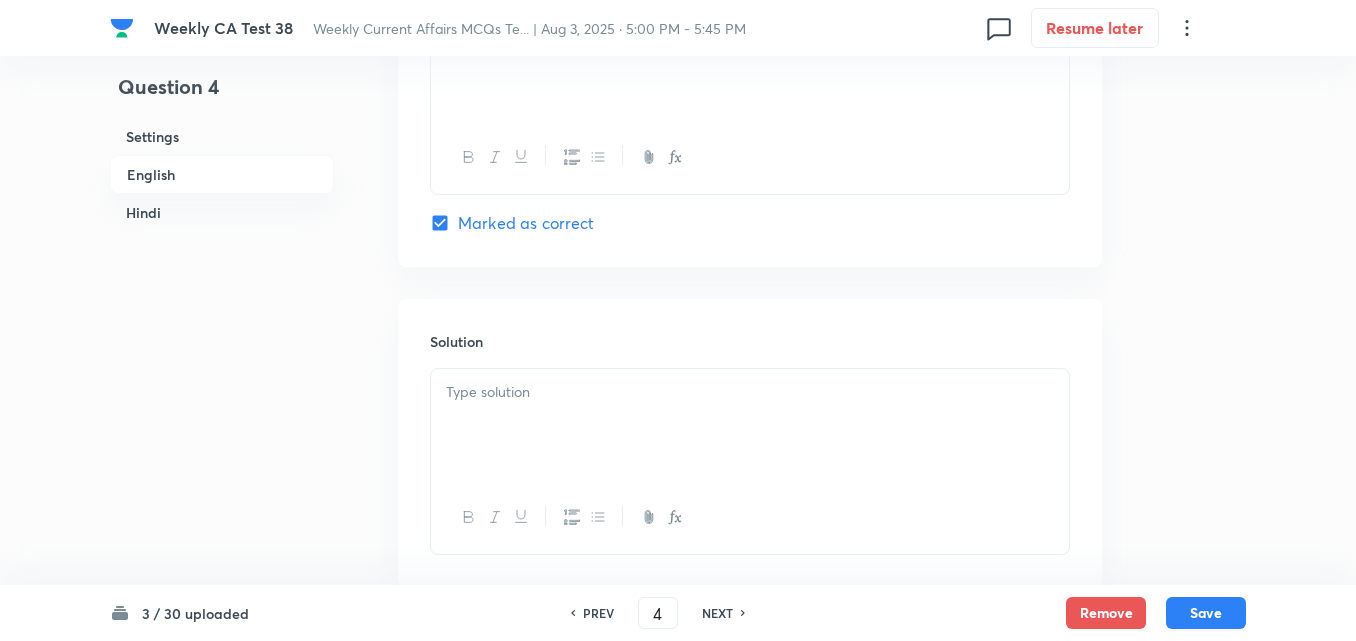 checkbox on "true" 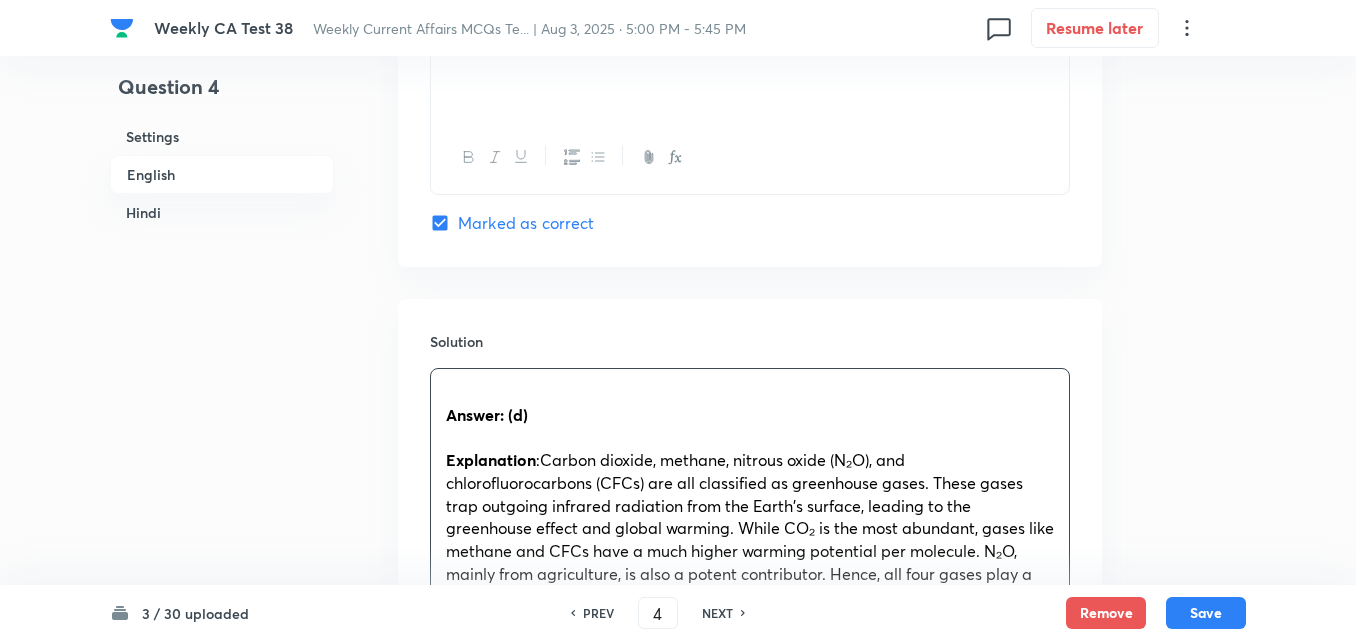 scroll, scrollTop: 2216, scrollLeft: 0, axis: vertical 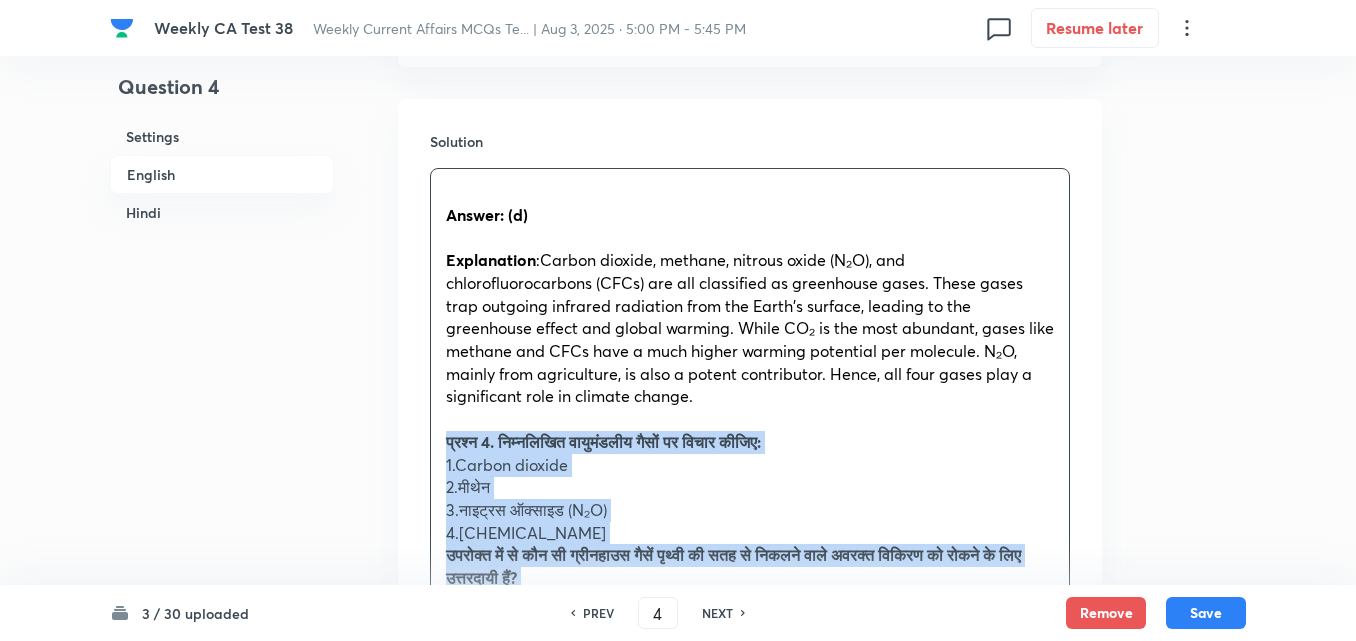 drag, startPoint x: 442, startPoint y: 442, endPoint x: 427, endPoint y: 445, distance: 15.297058 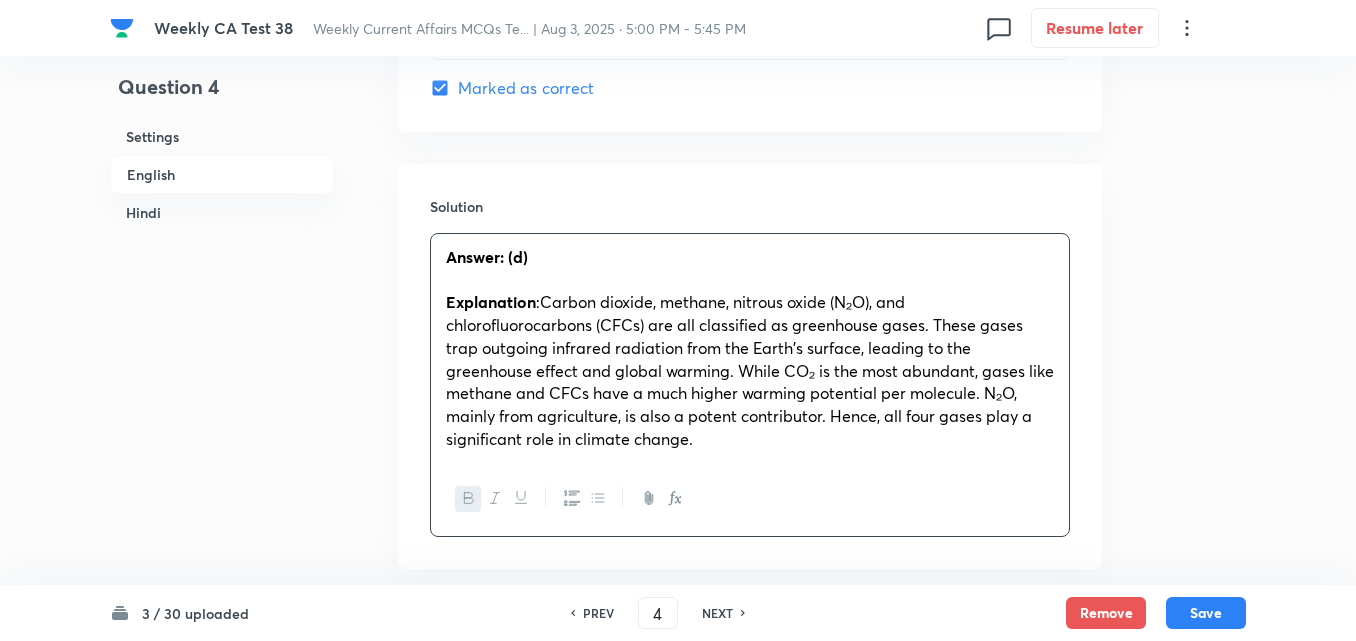 scroll, scrollTop: 2116, scrollLeft: 0, axis: vertical 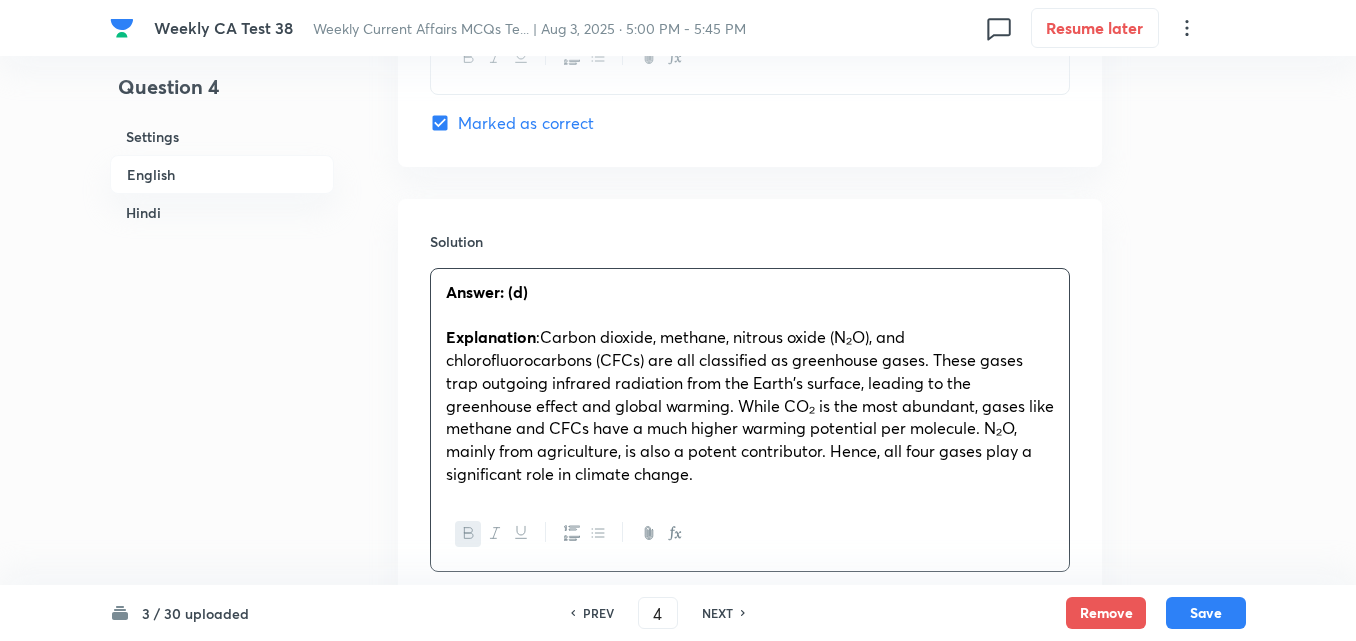 click on ":Carbon dioxide, methane, nitrous oxide (N₂O), and chlorofluorocarbons (CFCs) are all classified as greenhouse gases. These gases trap outgoing infrared radiation from the Earth's surface, leading to the greenhouse effect and global warming. While CO₂ is the most abundant, gases like methane and CFCs have a much higher warming potential per molecule. N₂O, mainly from agriculture, is also a potent contributor. Hence, all four gases play a significant role in climate change." at bounding box center [750, 404] 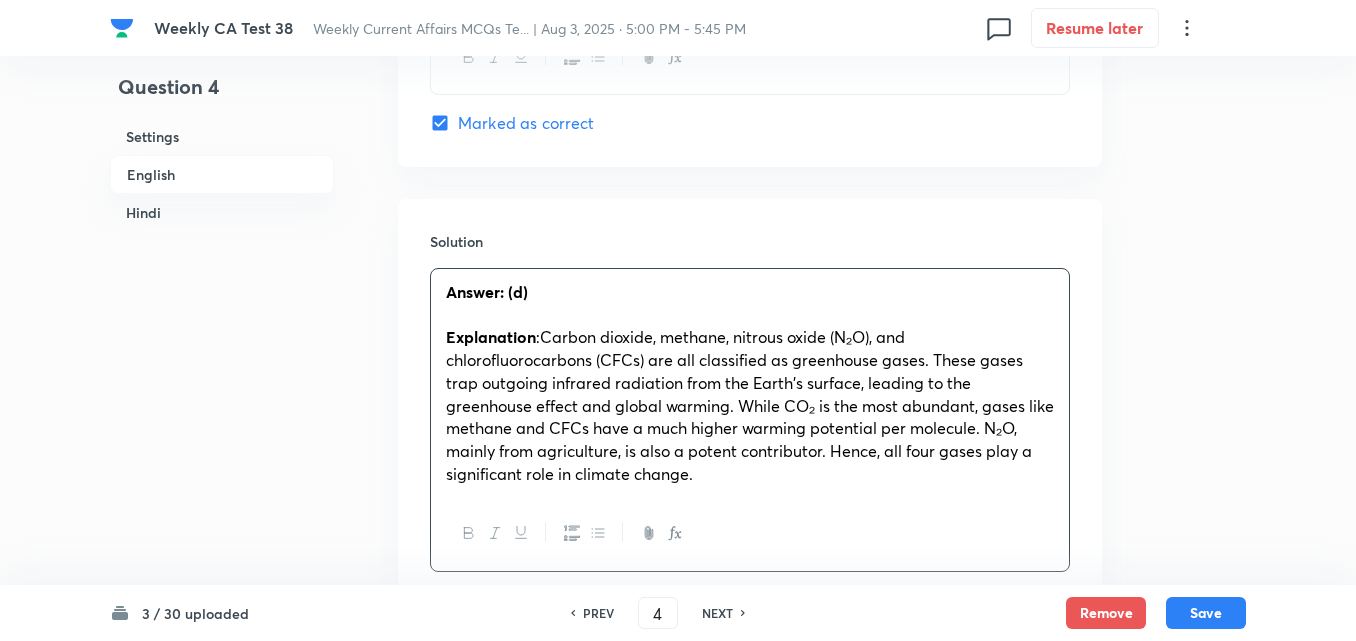 type 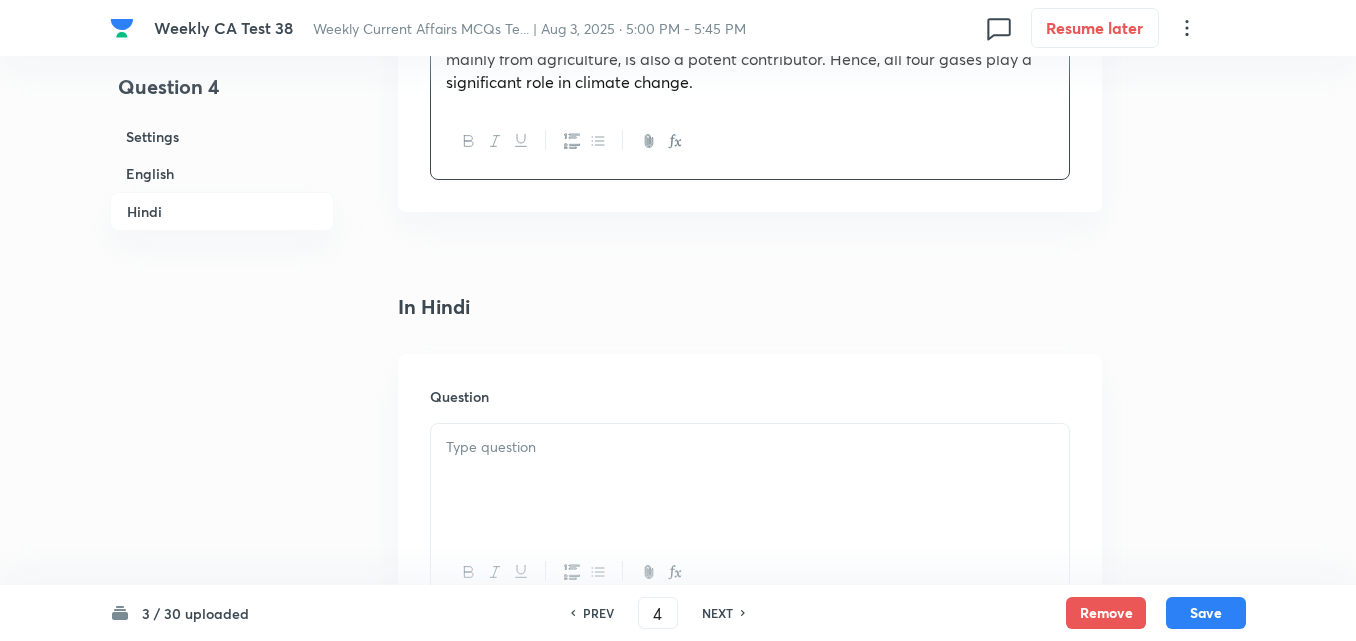 scroll, scrollTop: 2716, scrollLeft: 0, axis: vertical 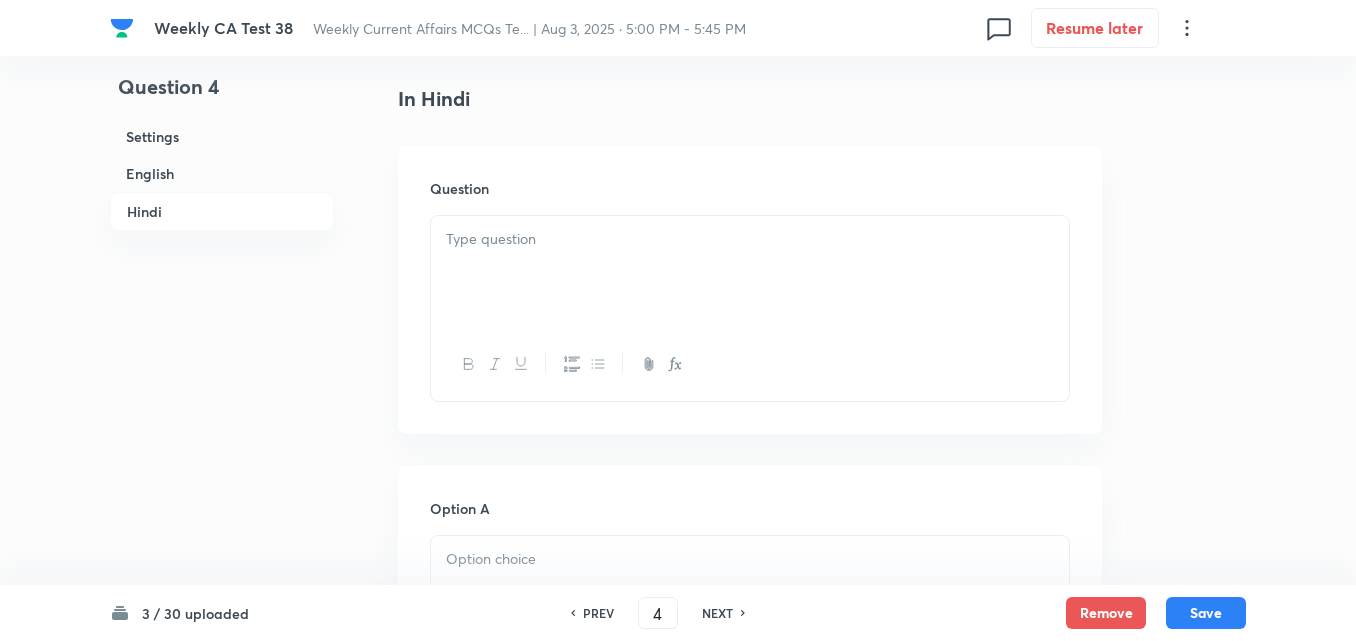 click at bounding box center [750, 272] 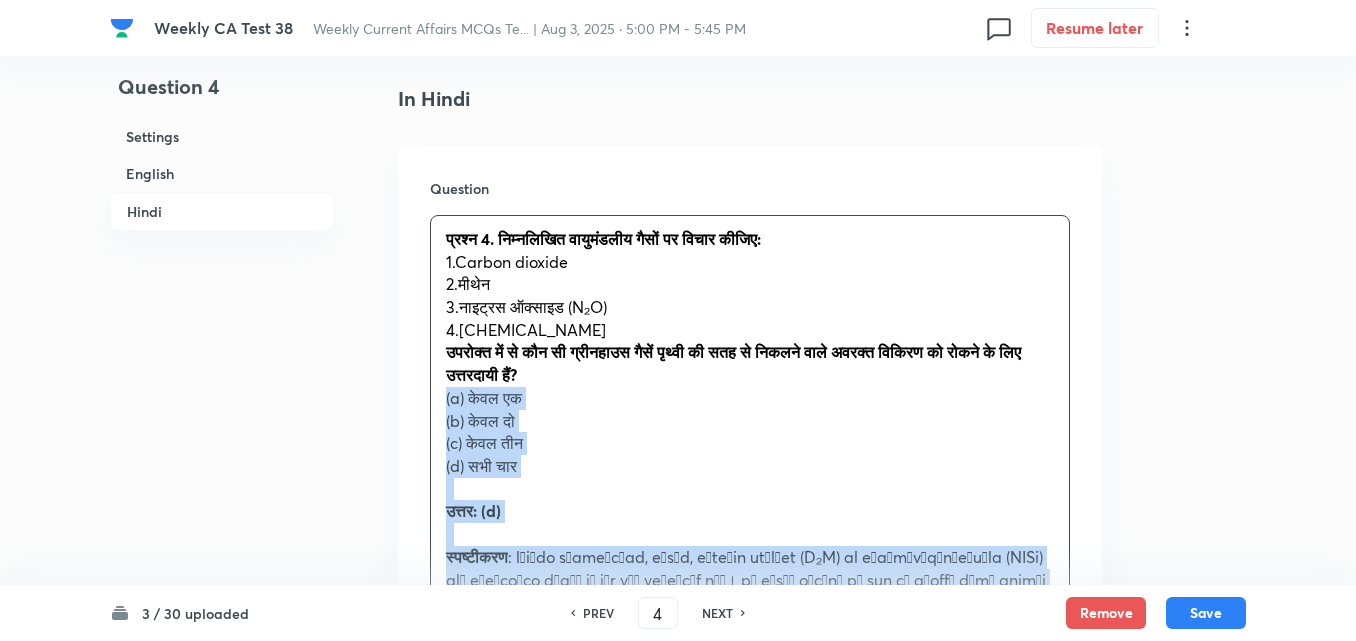 drag, startPoint x: 422, startPoint y: 392, endPoint x: 410, endPoint y: 397, distance: 13 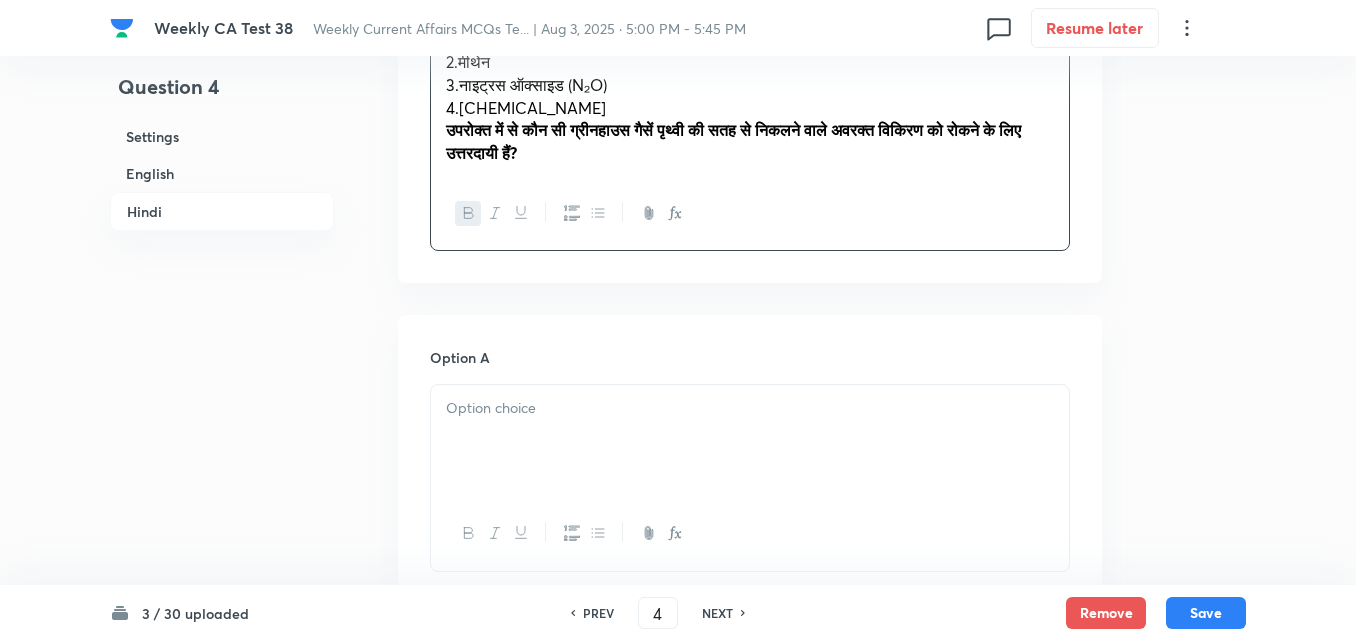 scroll, scrollTop: 3216, scrollLeft: 0, axis: vertical 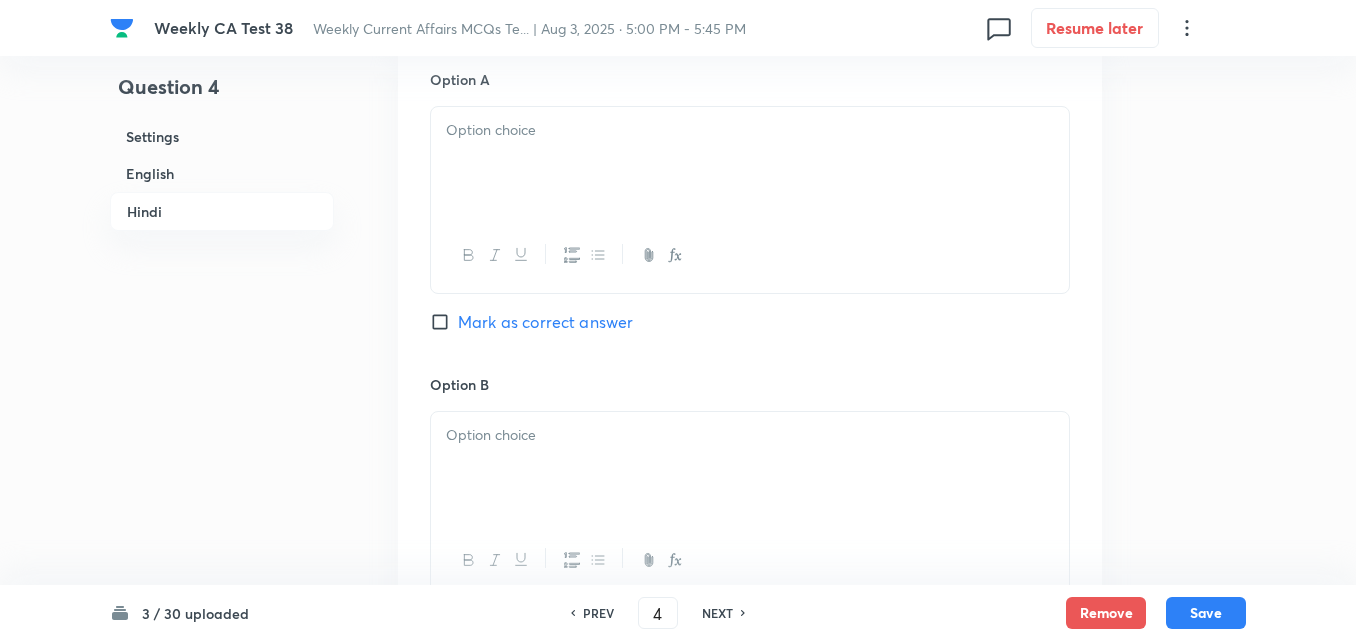 click at bounding box center [750, 163] 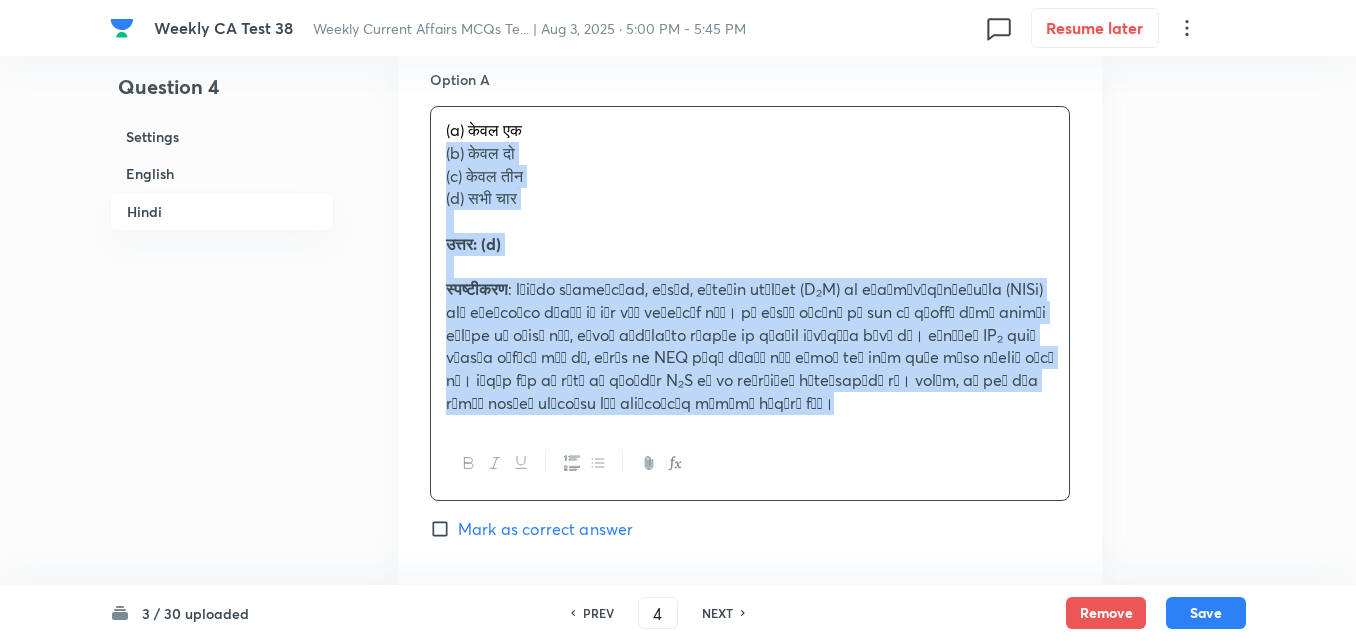 drag, startPoint x: 426, startPoint y: 175, endPoint x: 408, endPoint y: 157, distance: 25.455845 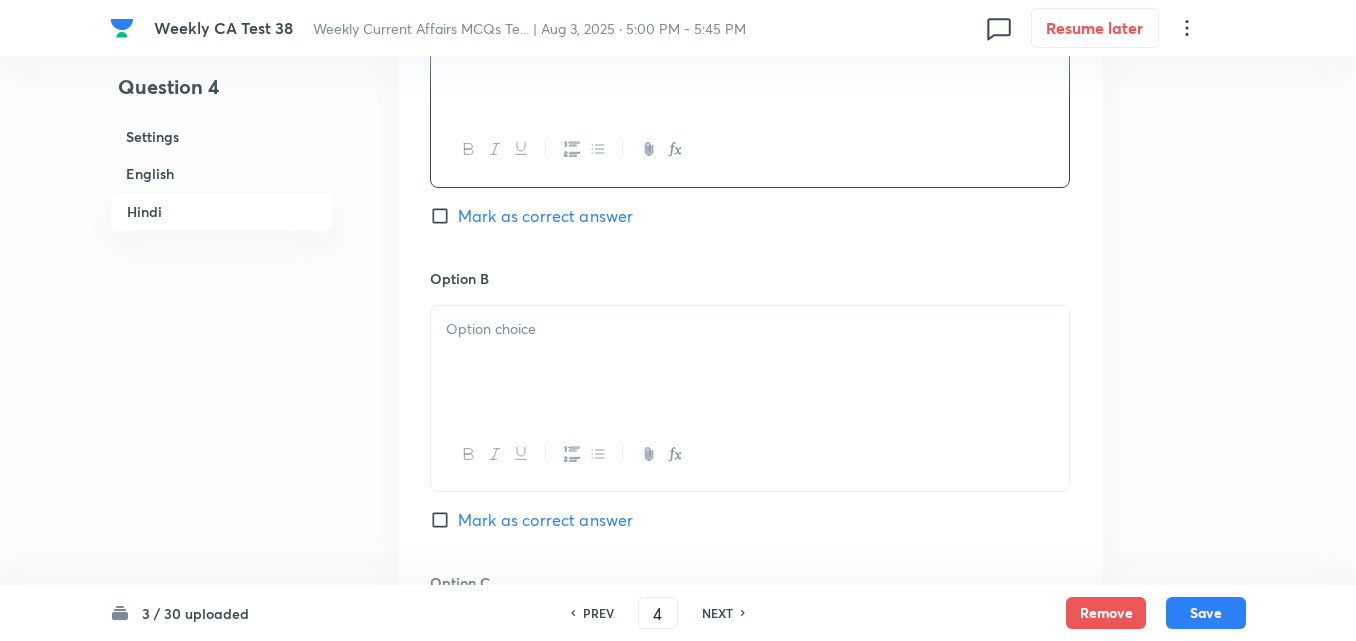 scroll, scrollTop: 3416, scrollLeft: 0, axis: vertical 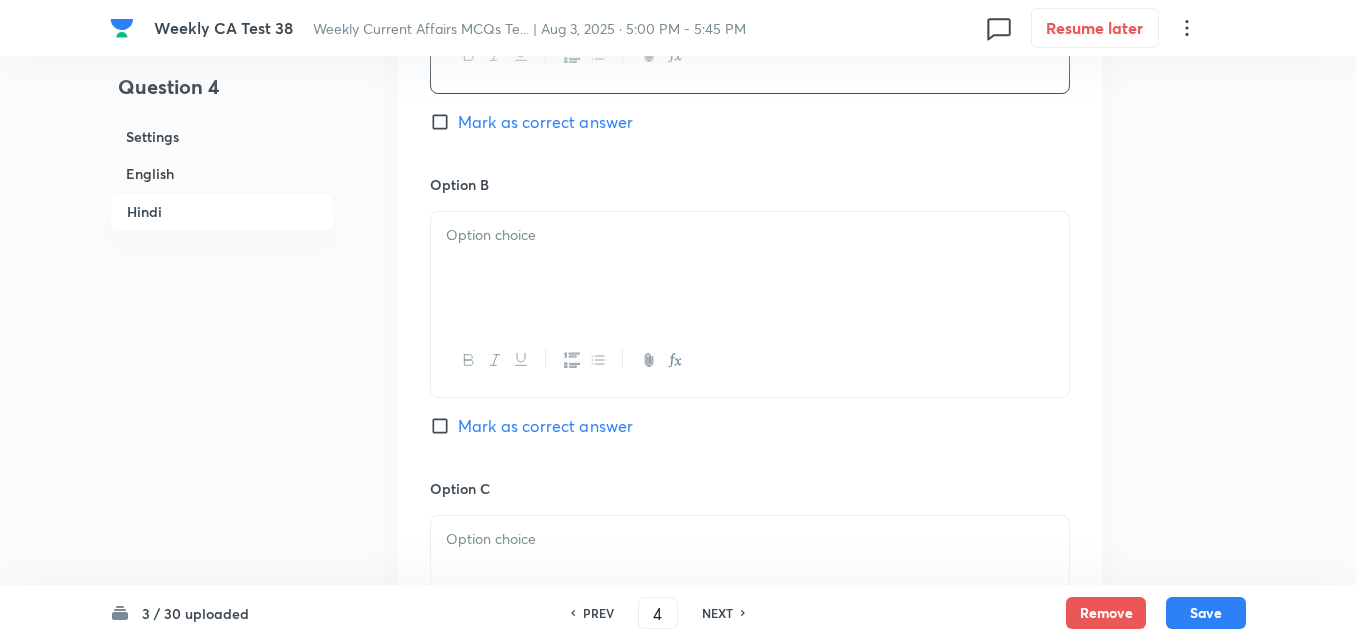 click at bounding box center (750, 268) 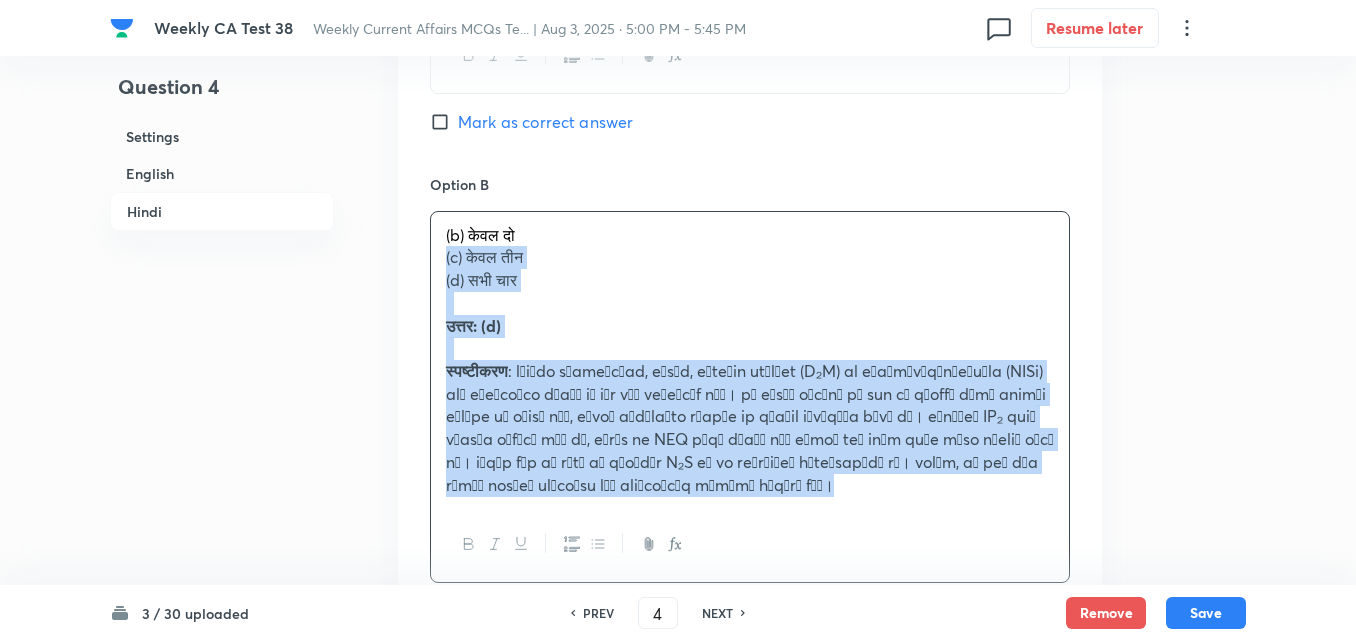 click on "Option A केवल एक Mark as correct answer Option B (b) केवल दो (c) केवल तीन (d) सभी चार   उत्तर: (d)   स्पष्टीकरण Mark as correct answer Option C Mark as correct answer Option D Marked as correct" at bounding box center (750, 550) 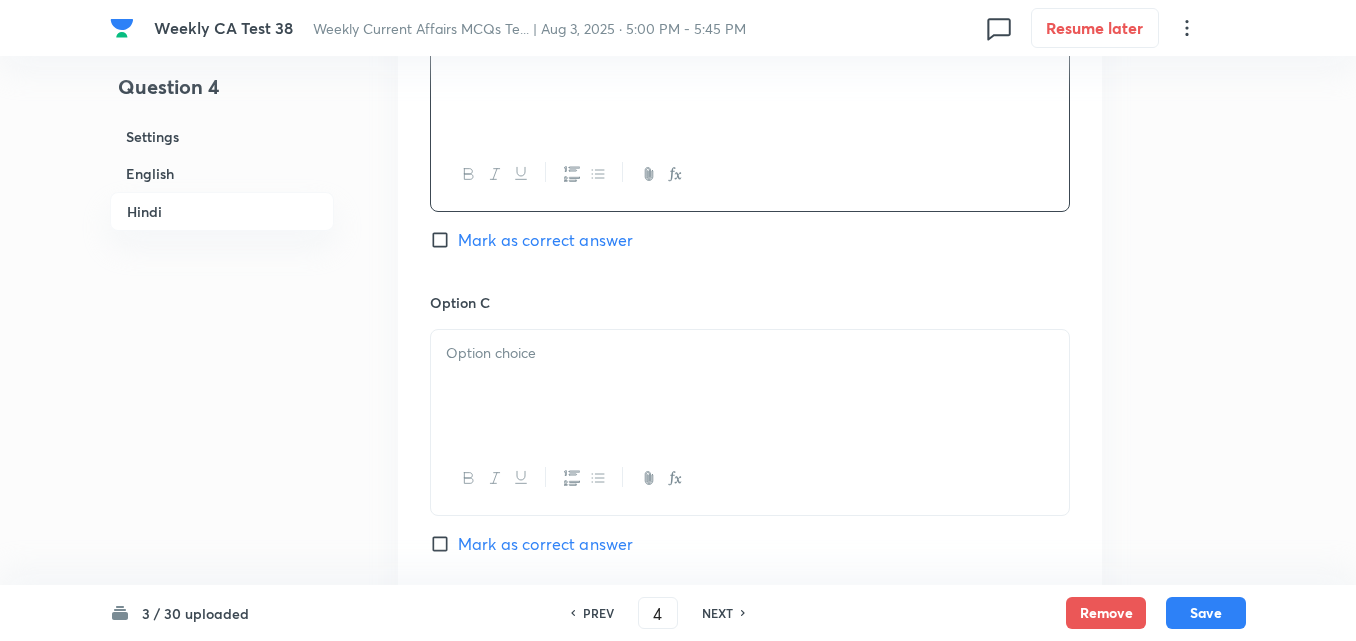 scroll, scrollTop: 3616, scrollLeft: 0, axis: vertical 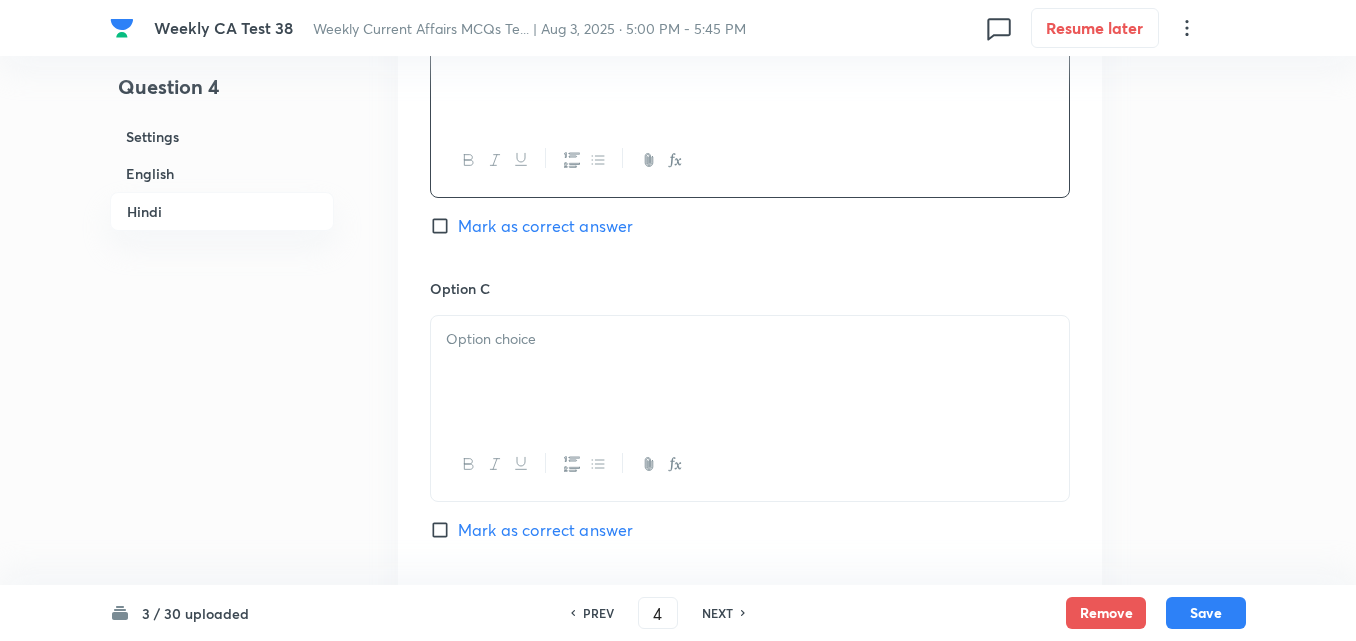 click at bounding box center [750, 372] 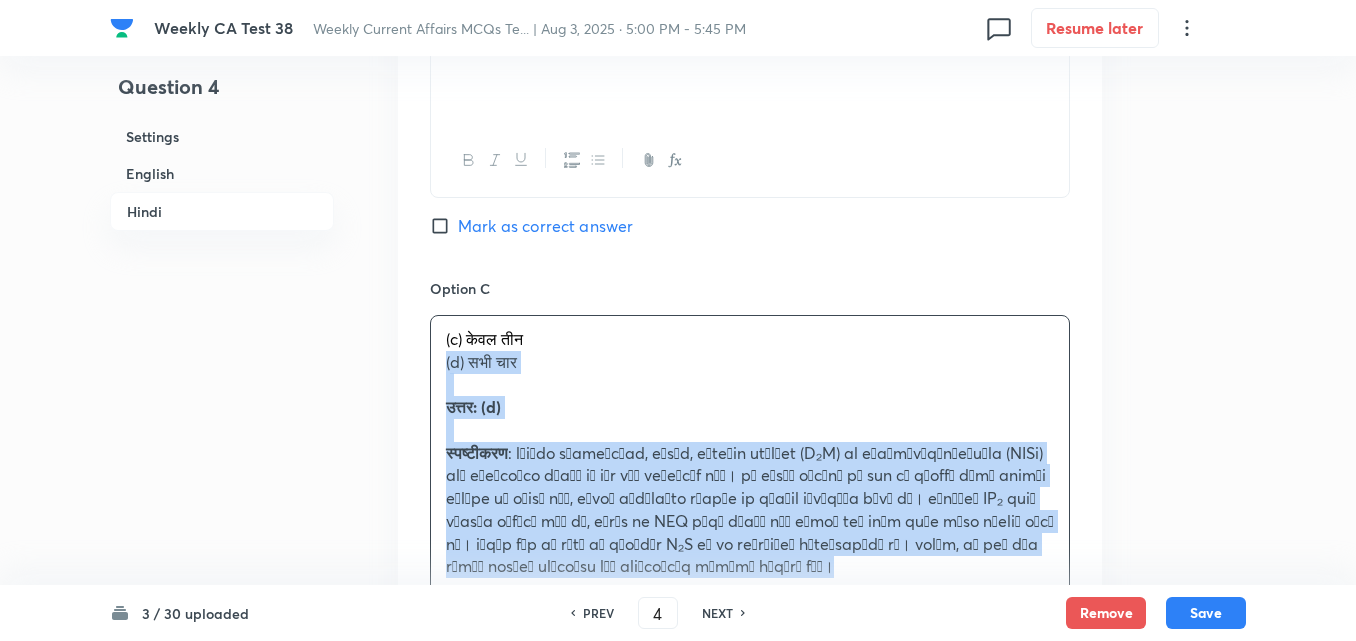 drag, startPoint x: 419, startPoint y: 359, endPoint x: 406, endPoint y: 358, distance: 13.038404 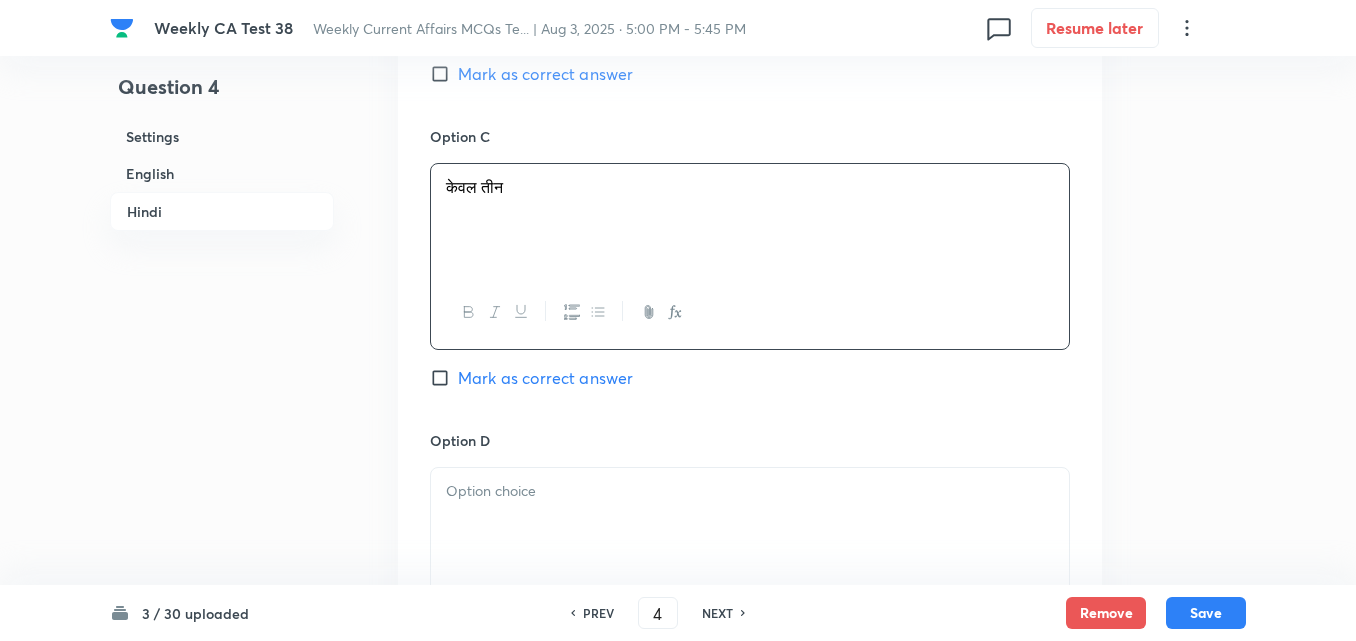 scroll, scrollTop: 4016, scrollLeft: 0, axis: vertical 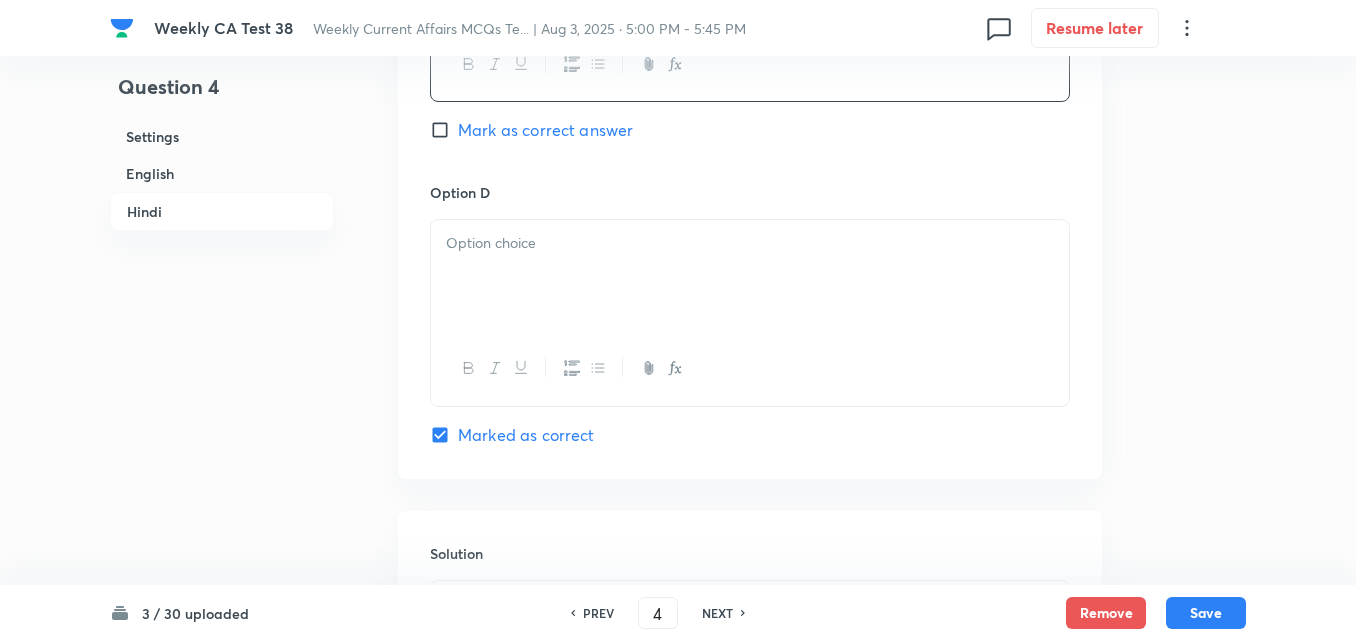 click at bounding box center (750, 243) 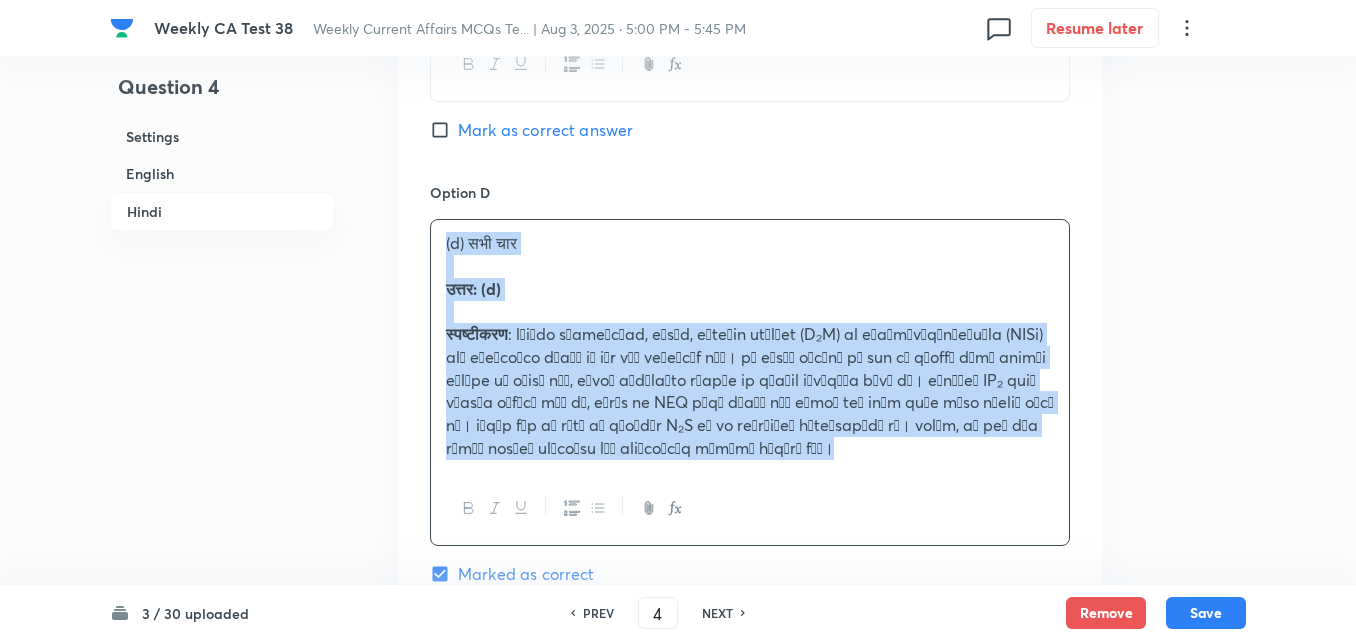 click on "Option A केवल एक Mark as correct answer Option B केवल दो Mark as correct answer Option C केवल तीन Mark as correct answer Option D (d) सभी चार   उत्तर: (d)   स्पष्टीकरण Marked as correct" at bounding box center [750, -73] 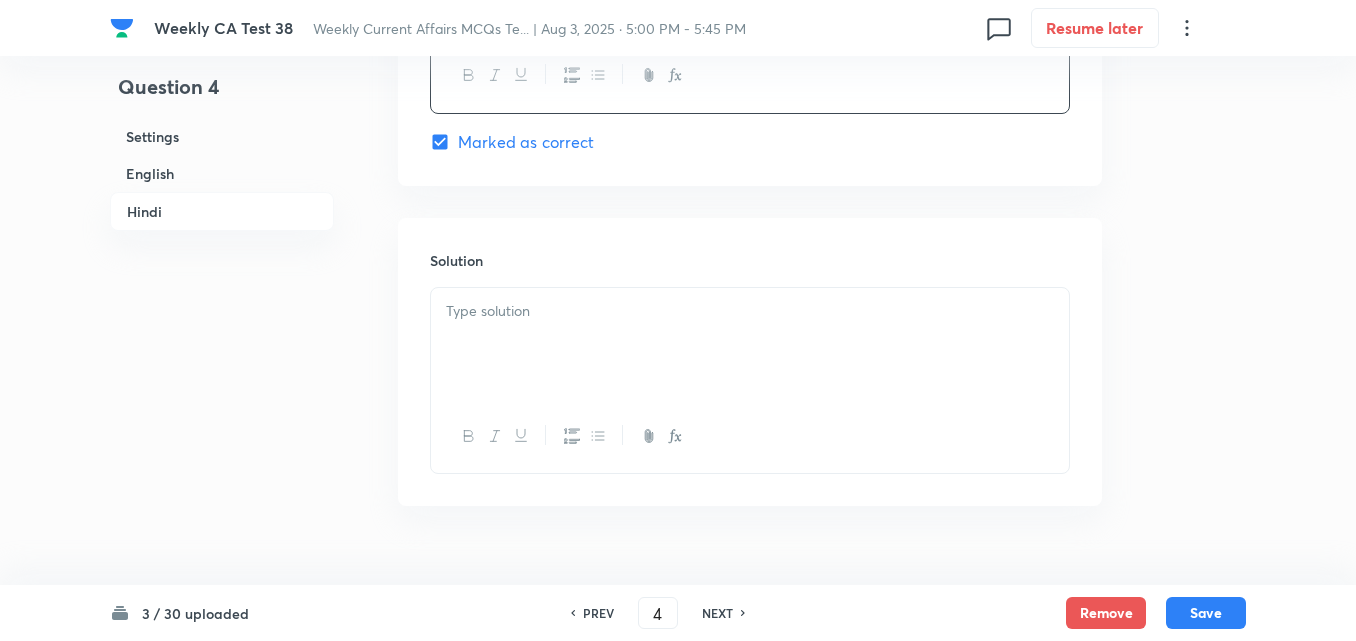 scroll, scrollTop: 4350, scrollLeft: 0, axis: vertical 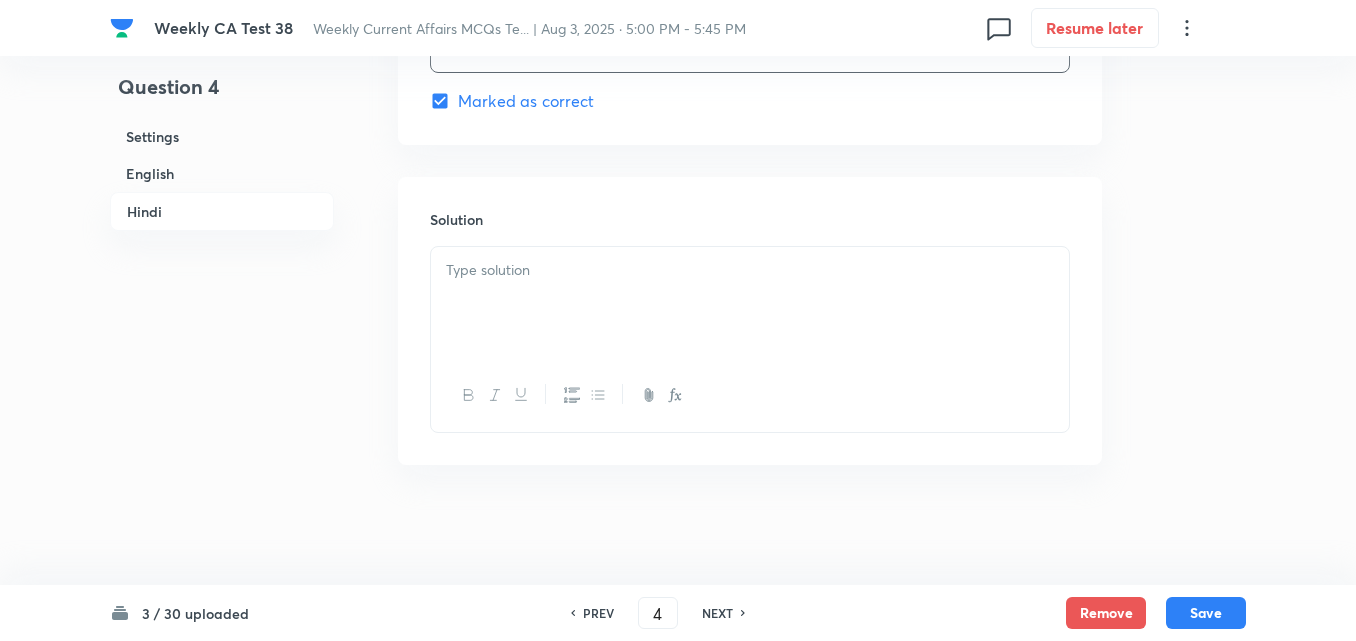 click at bounding box center (750, 303) 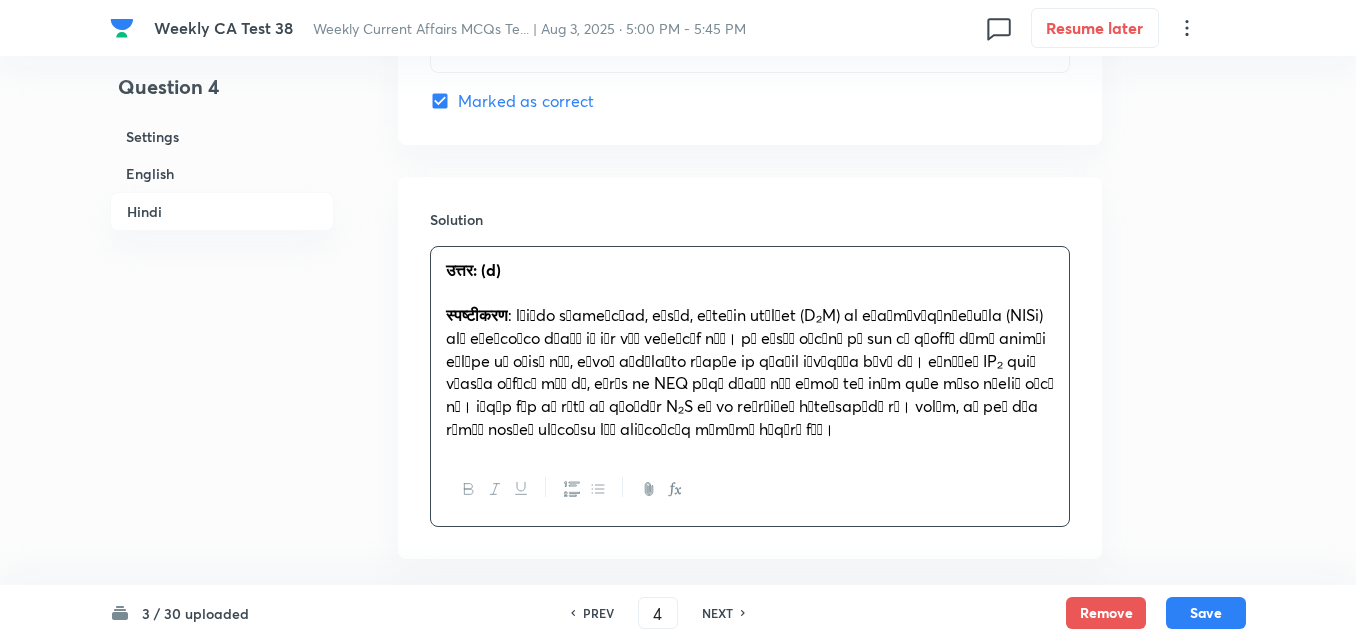 click on "Settings" at bounding box center (222, 136) 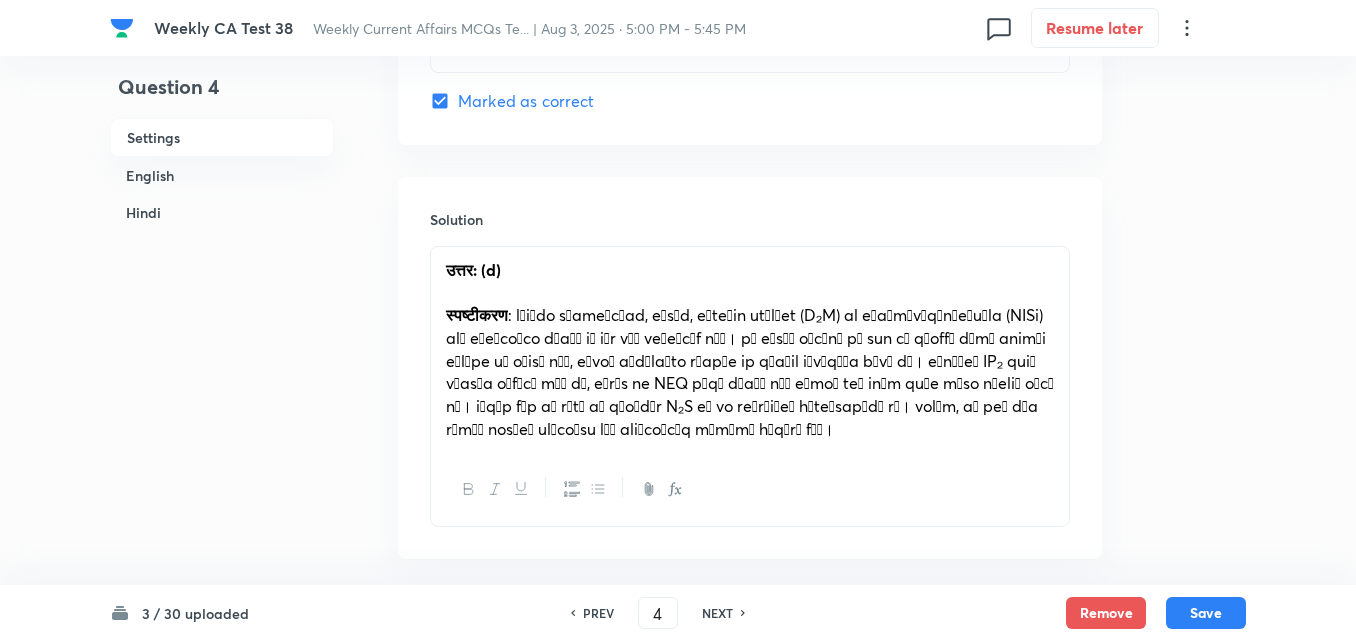 scroll, scrollTop: 24, scrollLeft: 0, axis: vertical 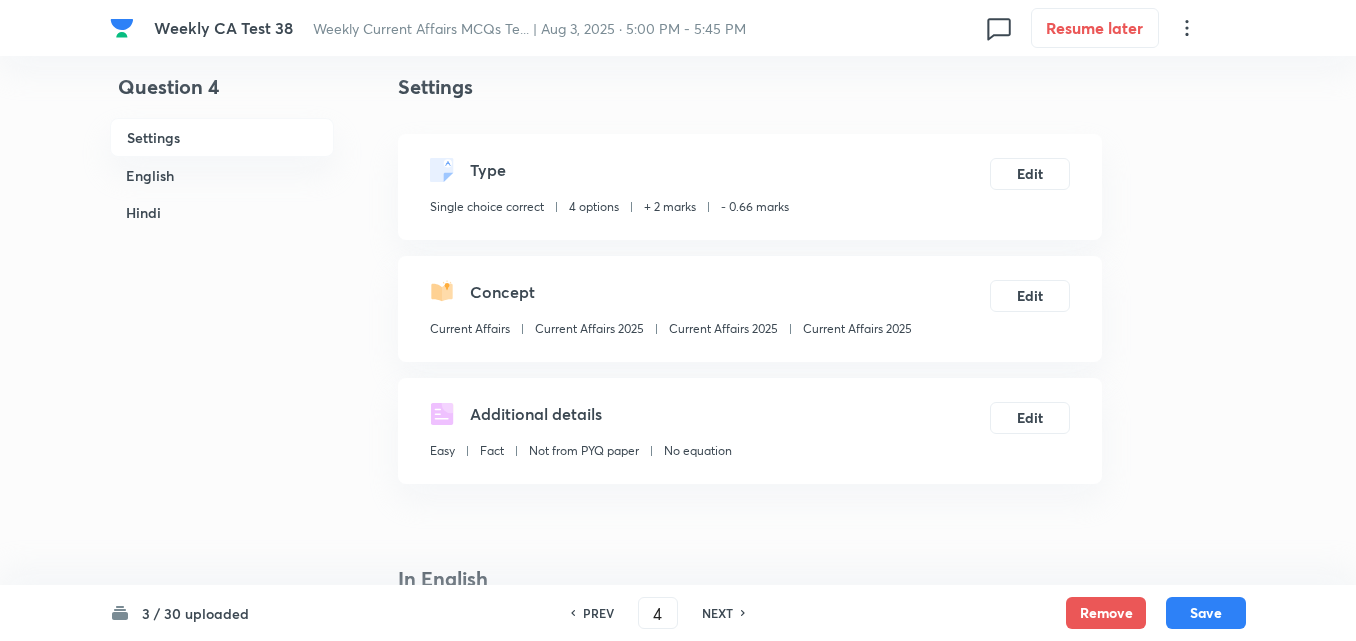 click on "Current Affairs 2025" at bounding box center [857, 329] 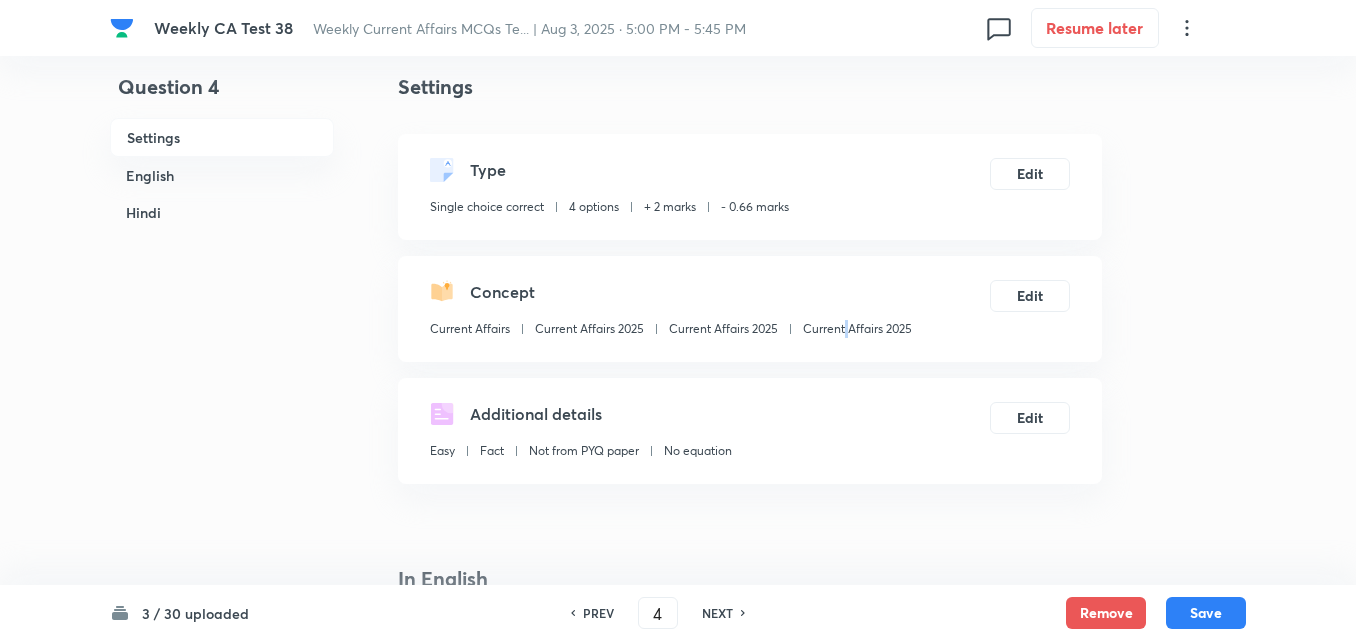 click on "Current Affairs 2025" at bounding box center (857, 329) 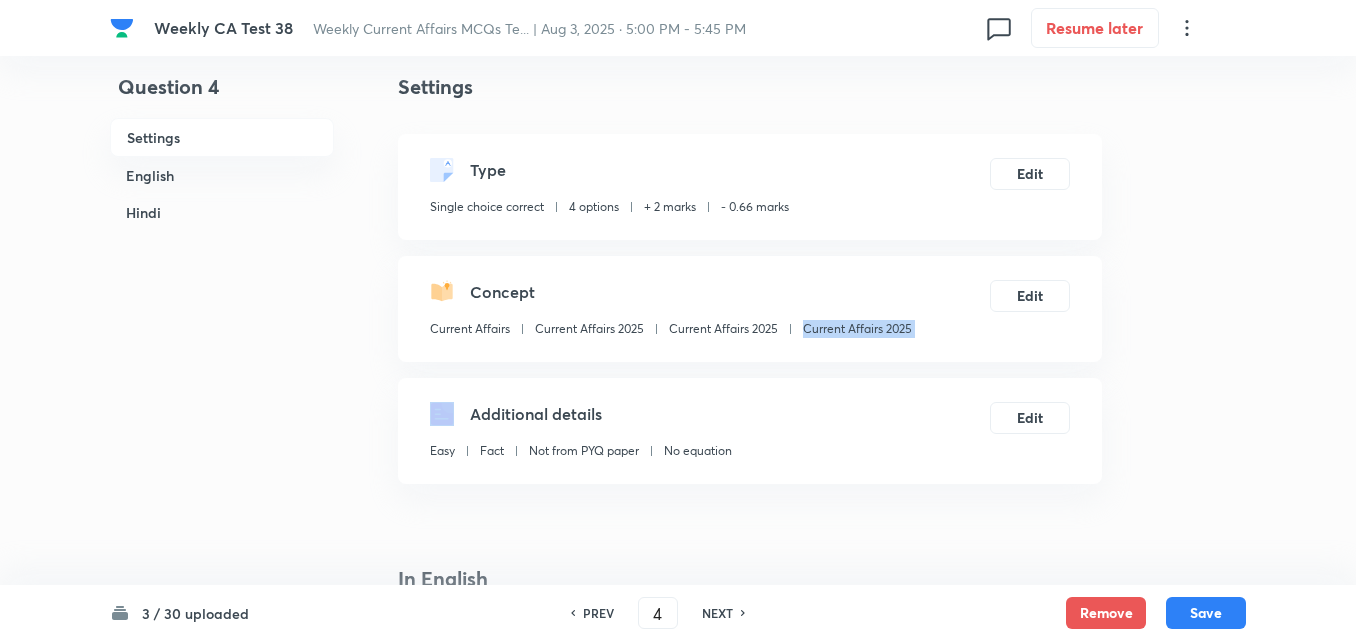 click on "Current Affairs 2025" at bounding box center (857, 329) 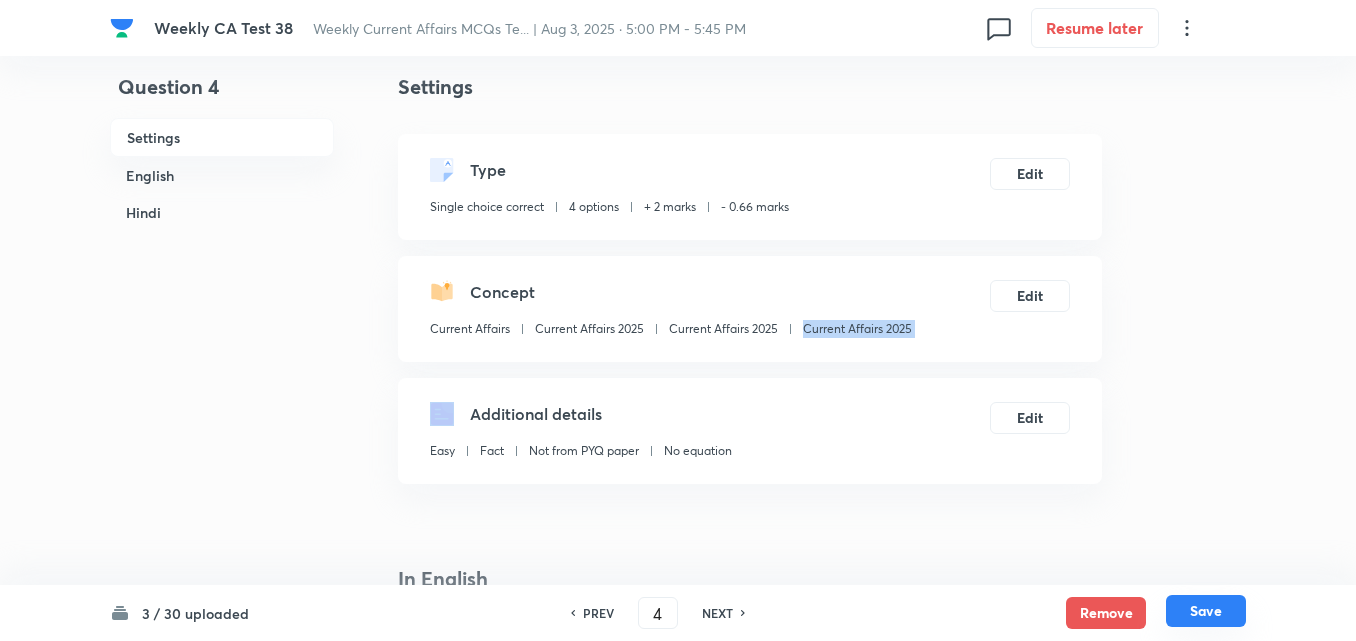 click on "Save" at bounding box center (1206, 611) 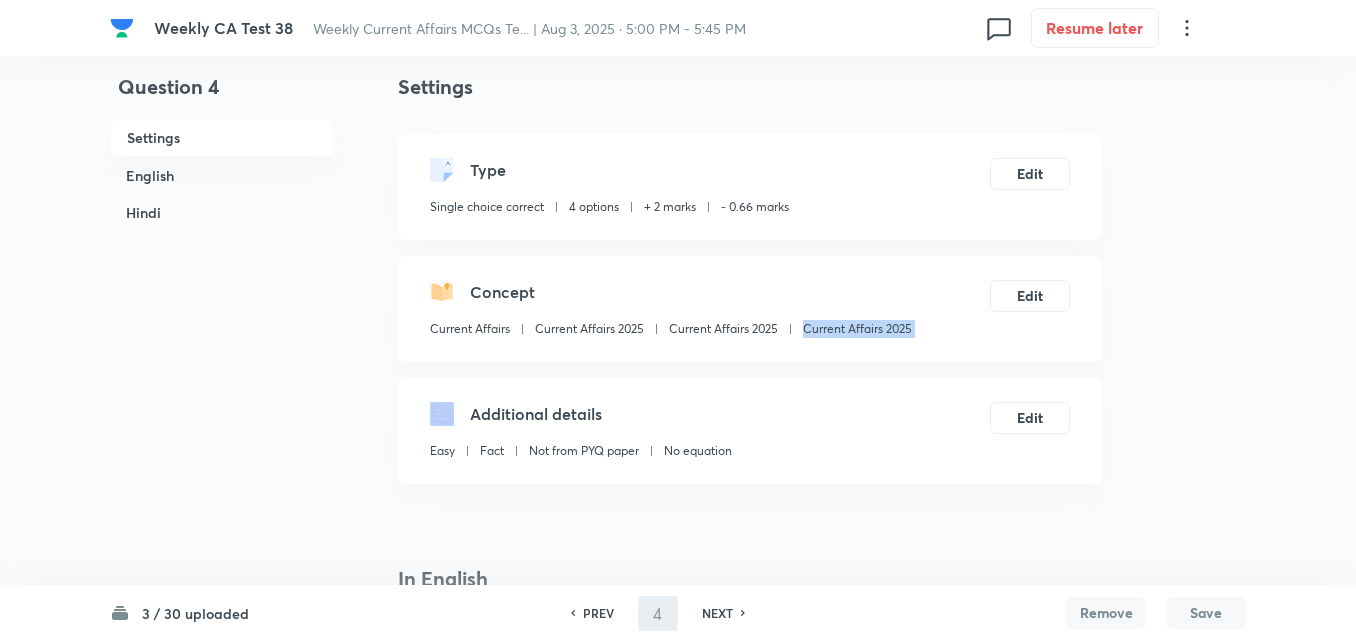 type on "5" 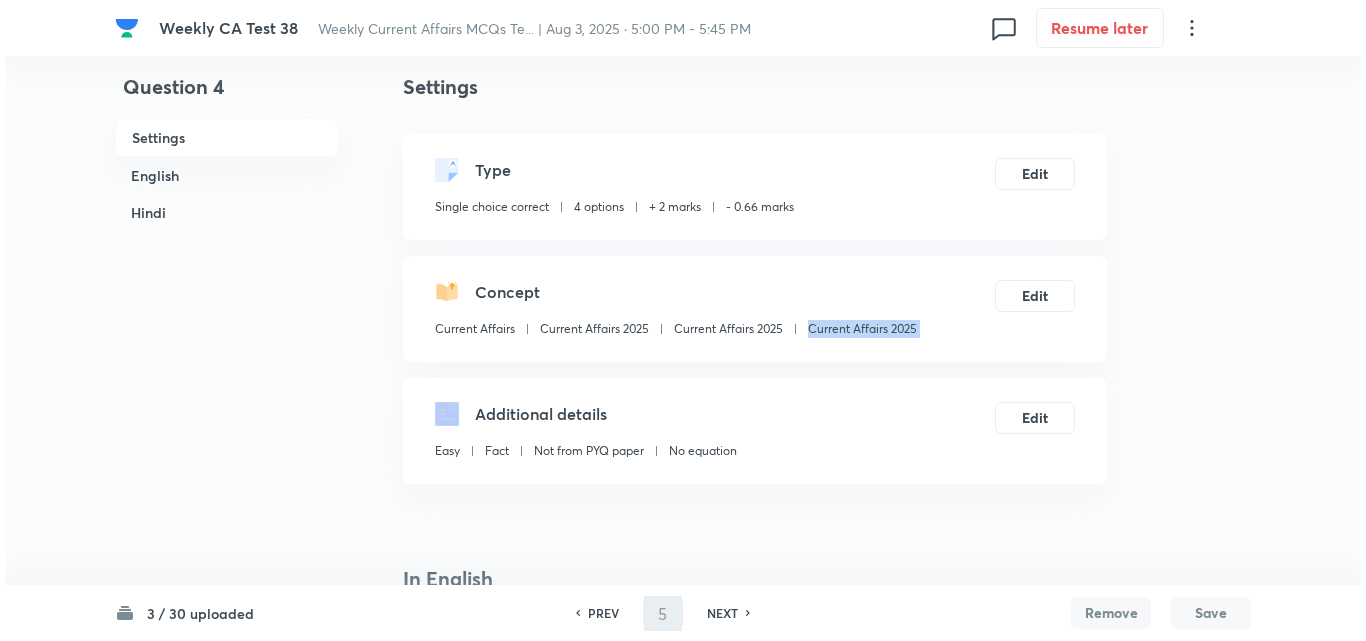 scroll, scrollTop: 0, scrollLeft: 0, axis: both 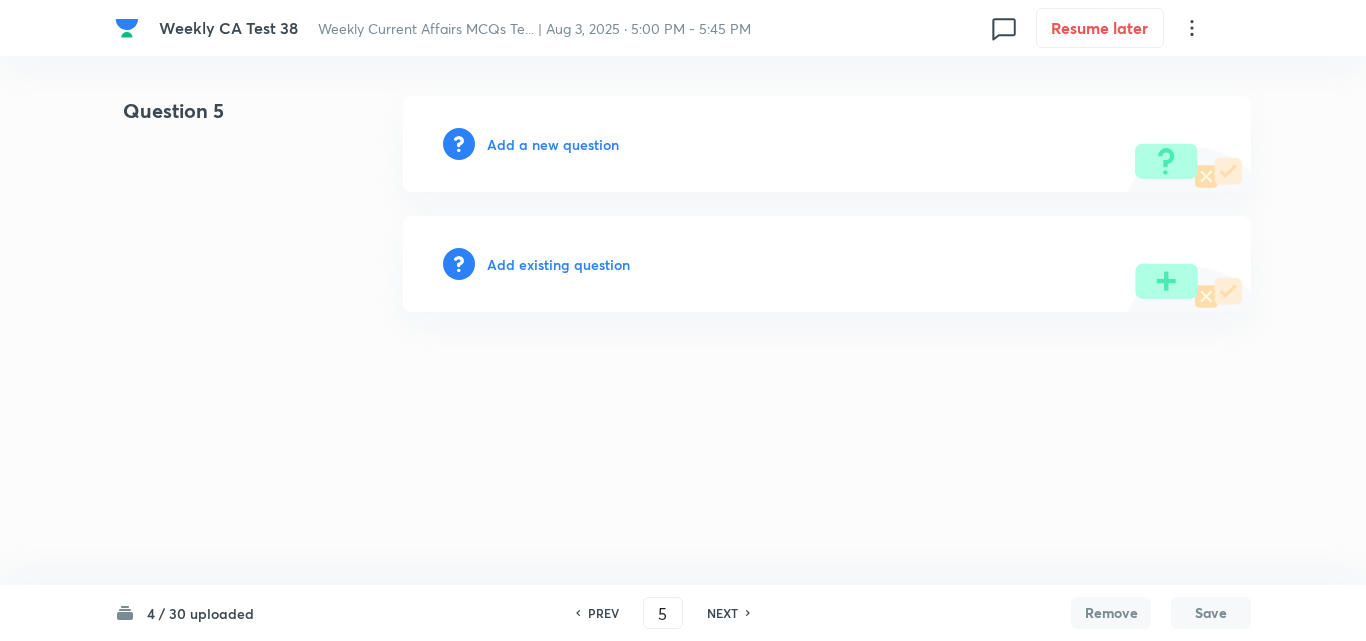 click on "Add a new question" at bounding box center (553, 144) 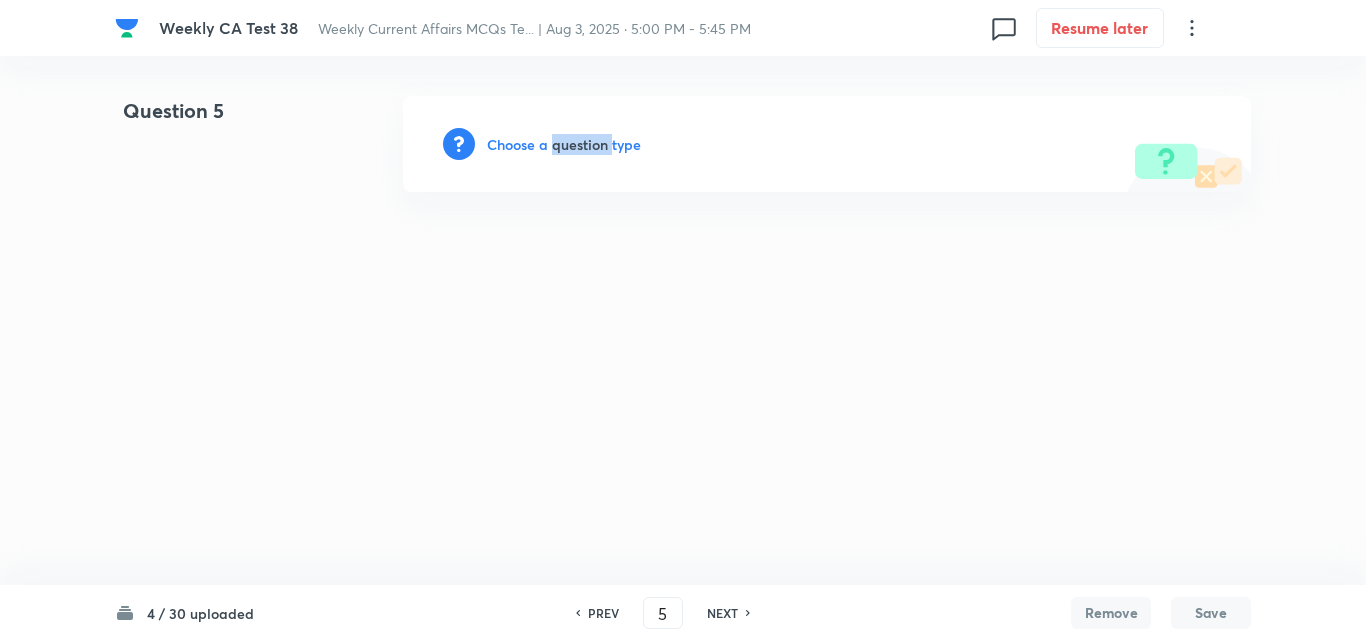 click on "Choose a question type" at bounding box center [564, 144] 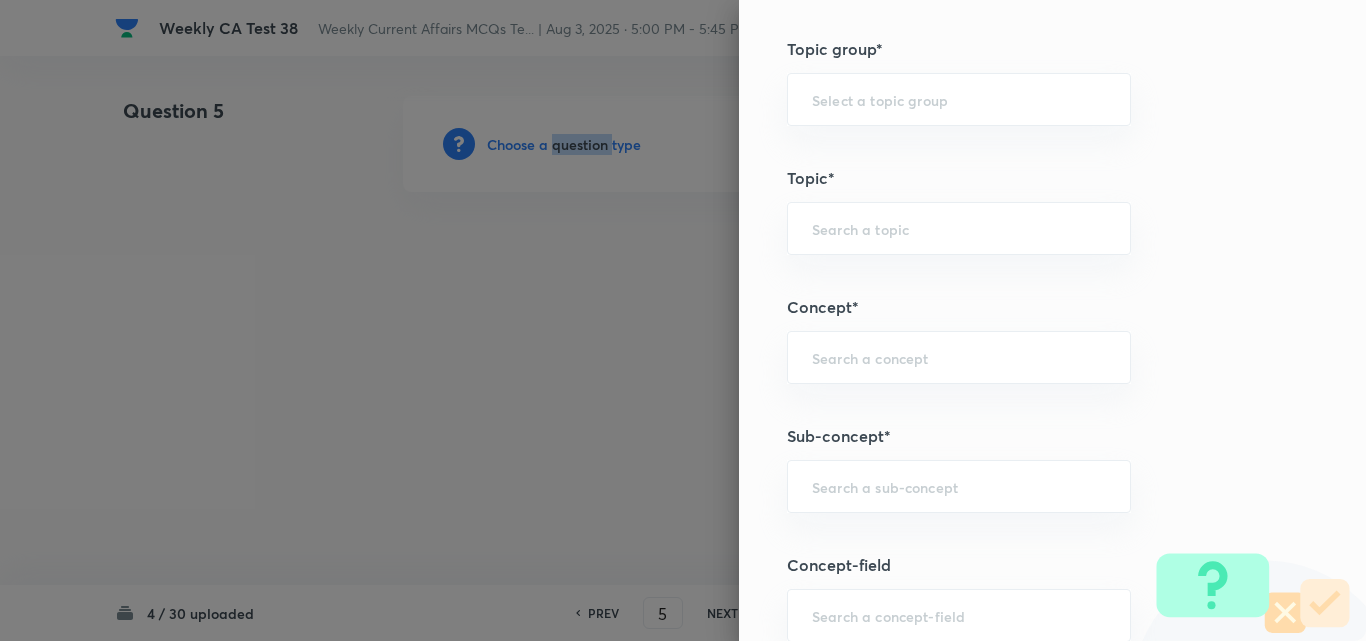 scroll, scrollTop: 1100, scrollLeft: 0, axis: vertical 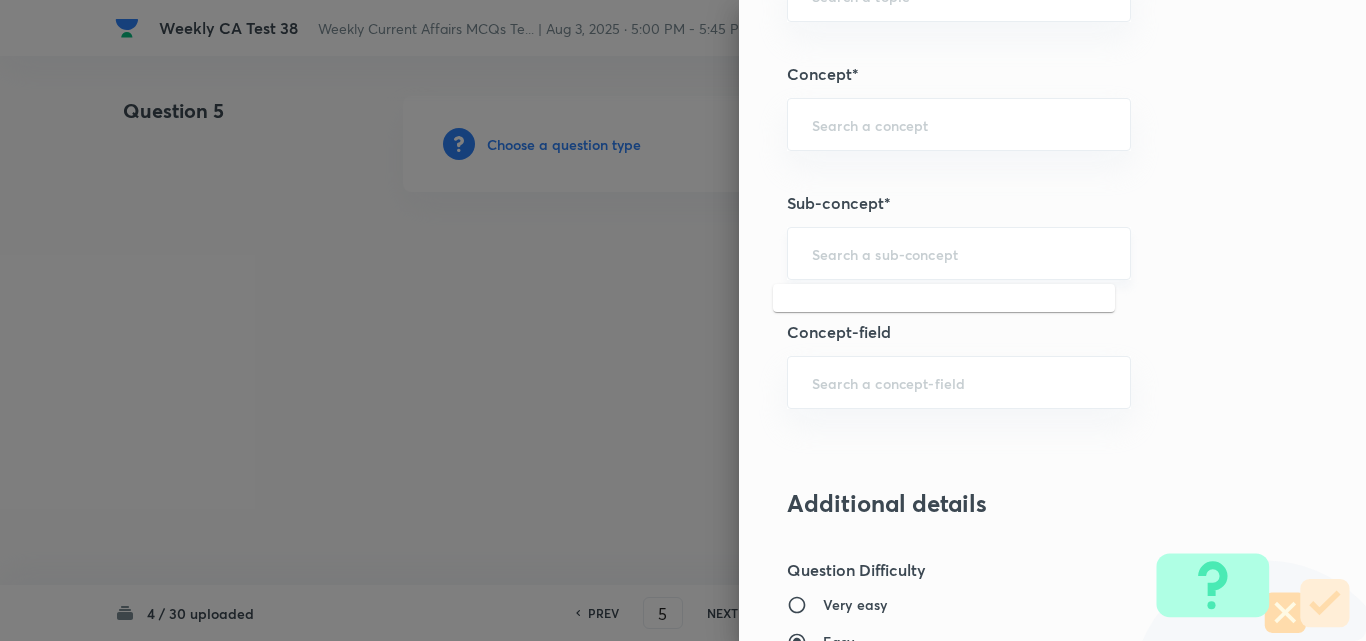 click at bounding box center (959, 253) 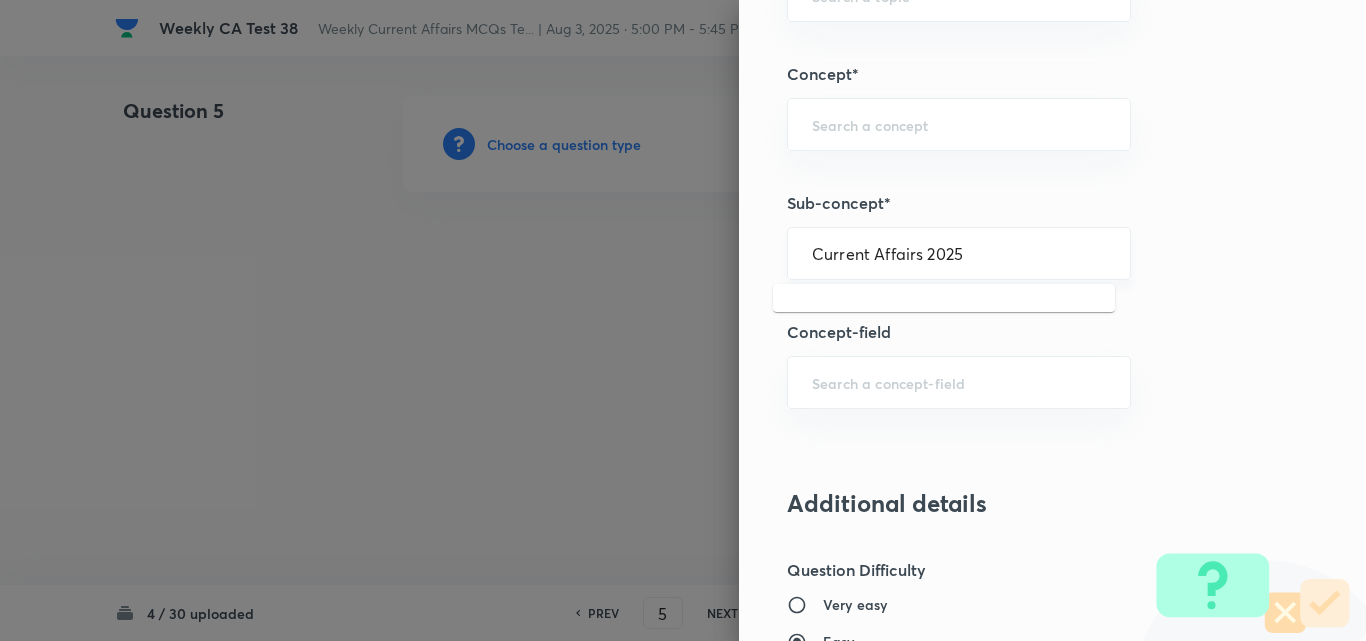 click on "Current Affairs 2025" at bounding box center (959, 253) 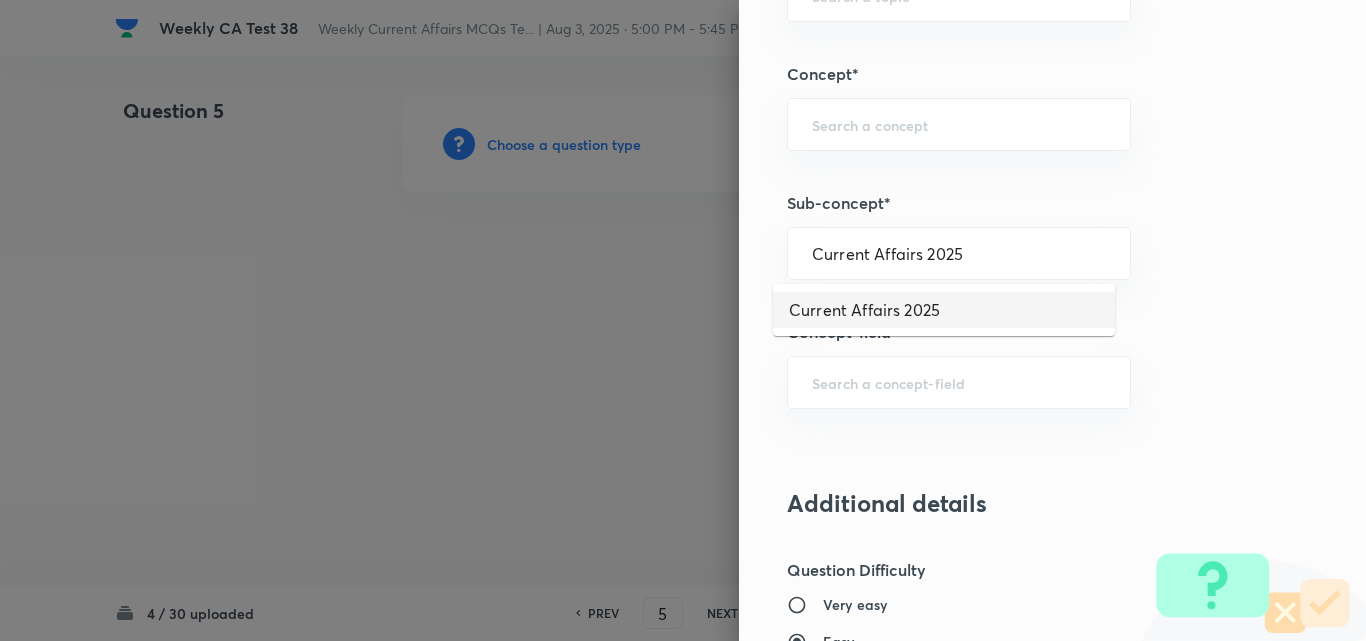 click on "Current Affairs 2025" at bounding box center (944, 310) 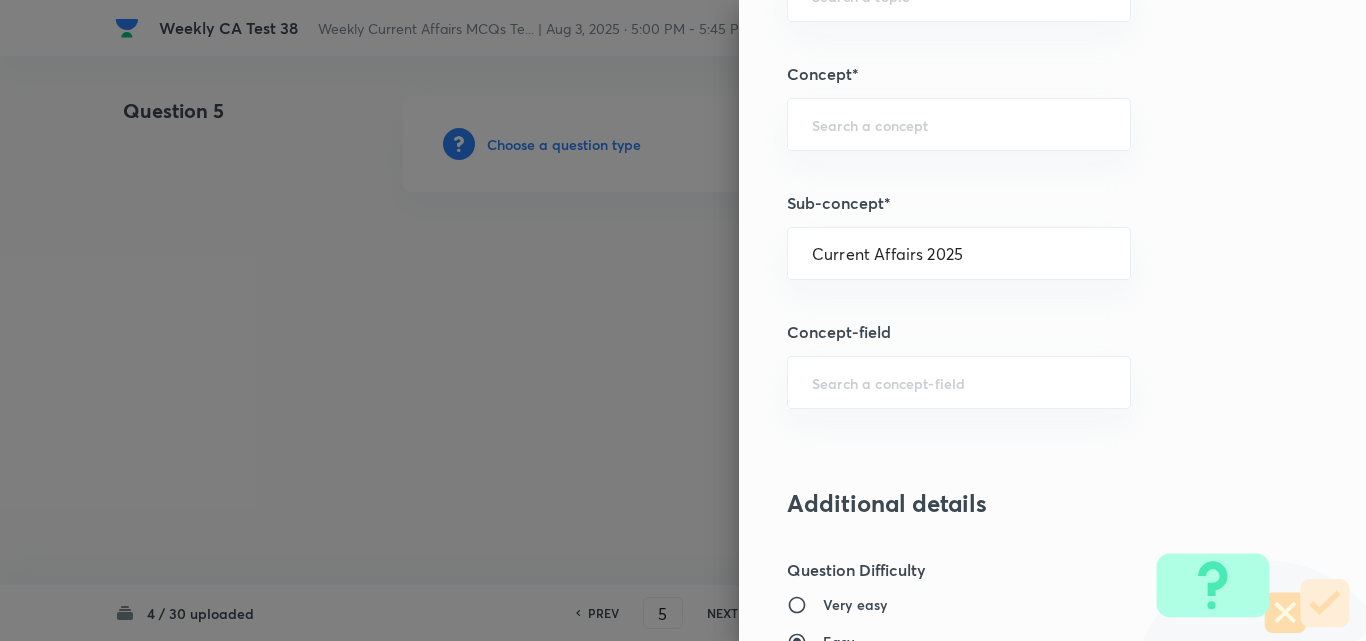 type on "Current Affairs" 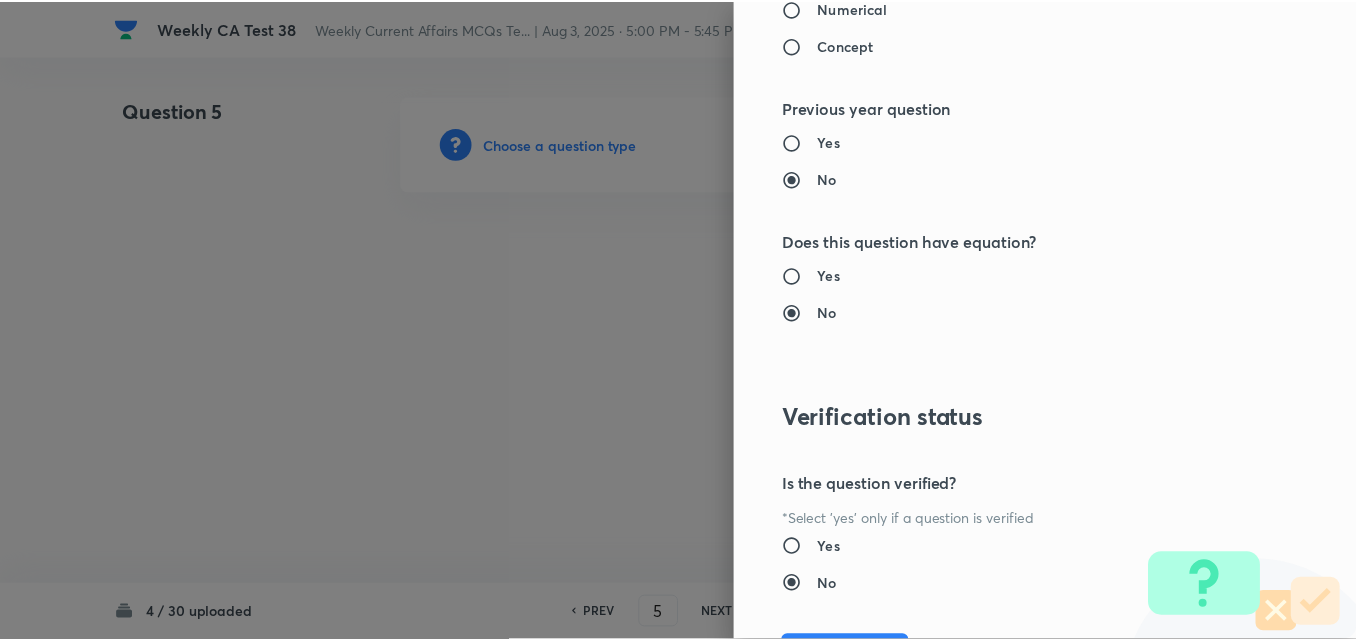 scroll, scrollTop: 2085, scrollLeft: 0, axis: vertical 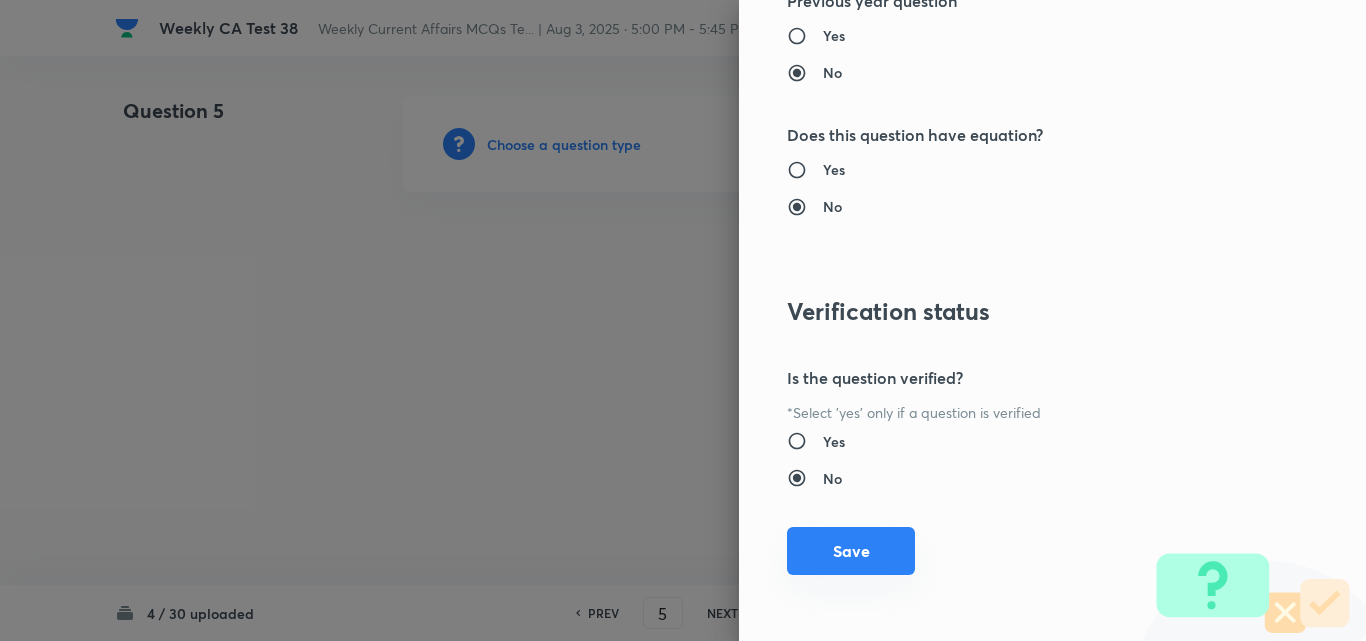 click on "Save" at bounding box center (851, 551) 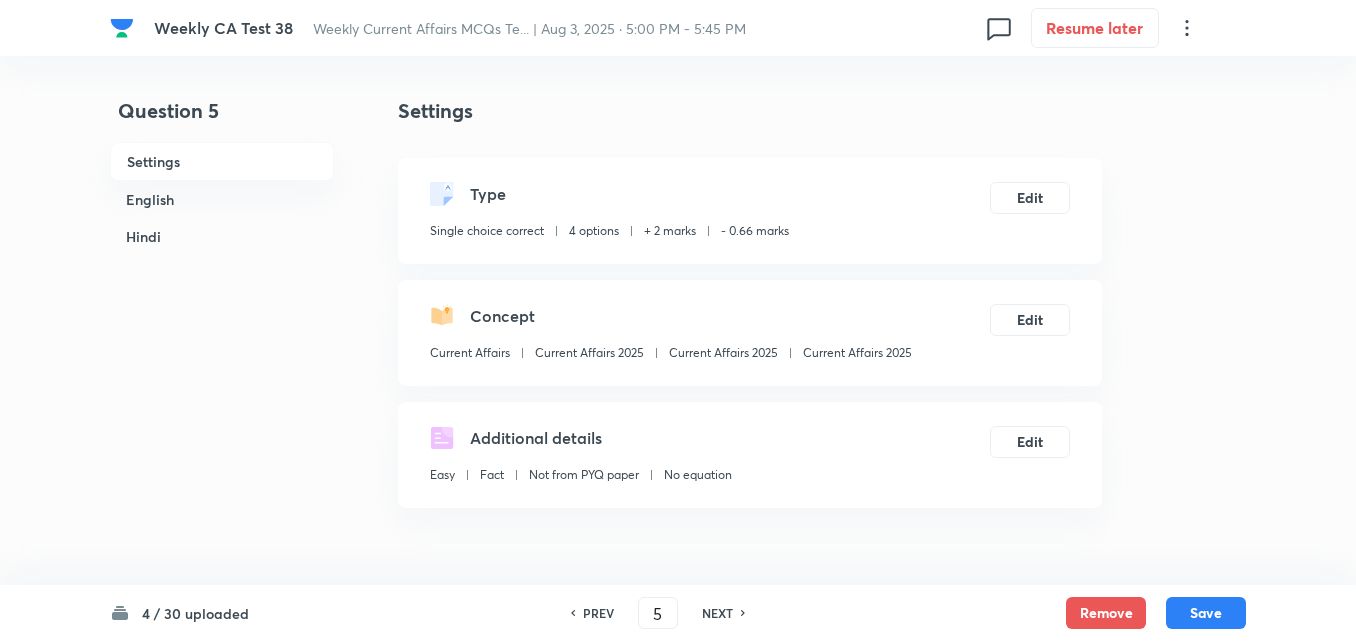 click on "English" at bounding box center [222, 199] 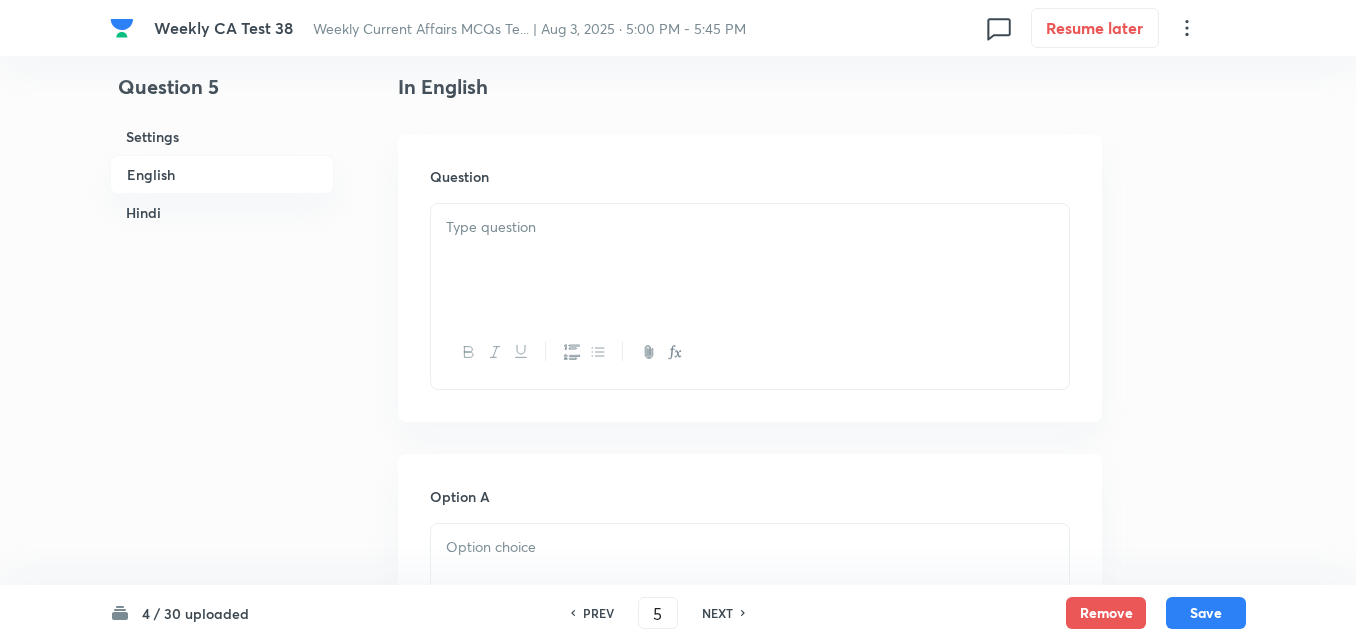 click at bounding box center (750, 227) 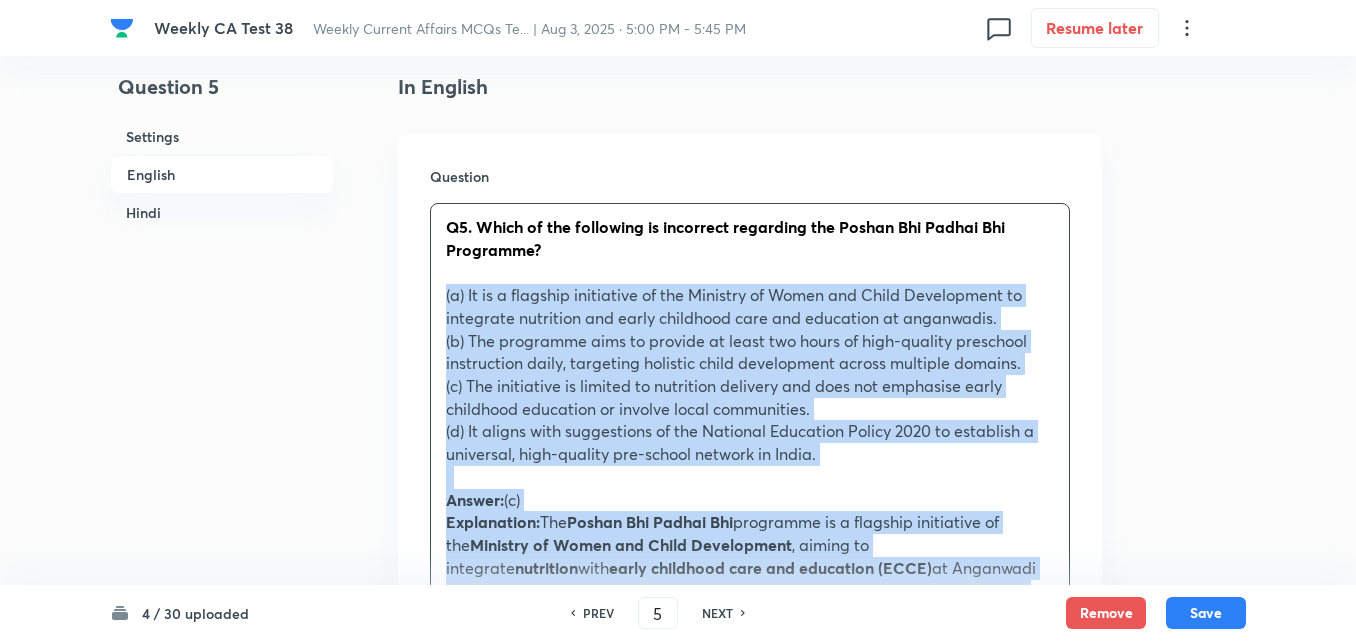 drag, startPoint x: 448, startPoint y: 313, endPoint x: 417, endPoint y: 297, distance: 34.88553 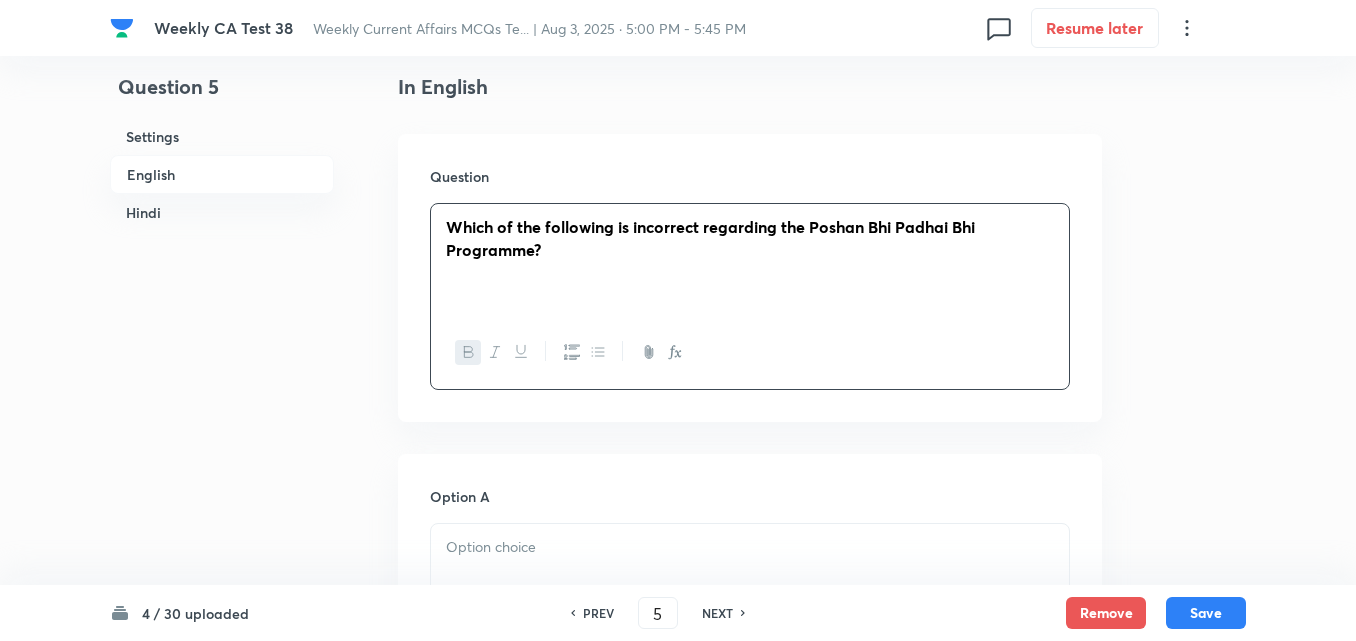 scroll, scrollTop: 916, scrollLeft: 0, axis: vertical 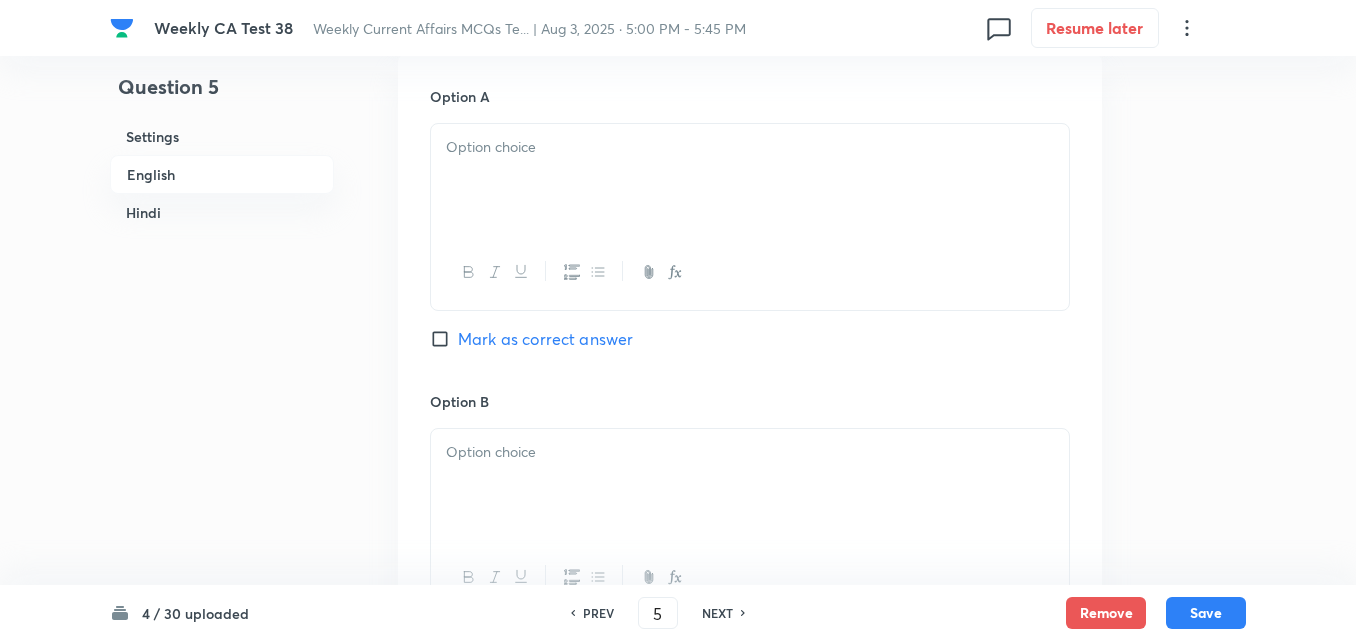 click at bounding box center (750, 180) 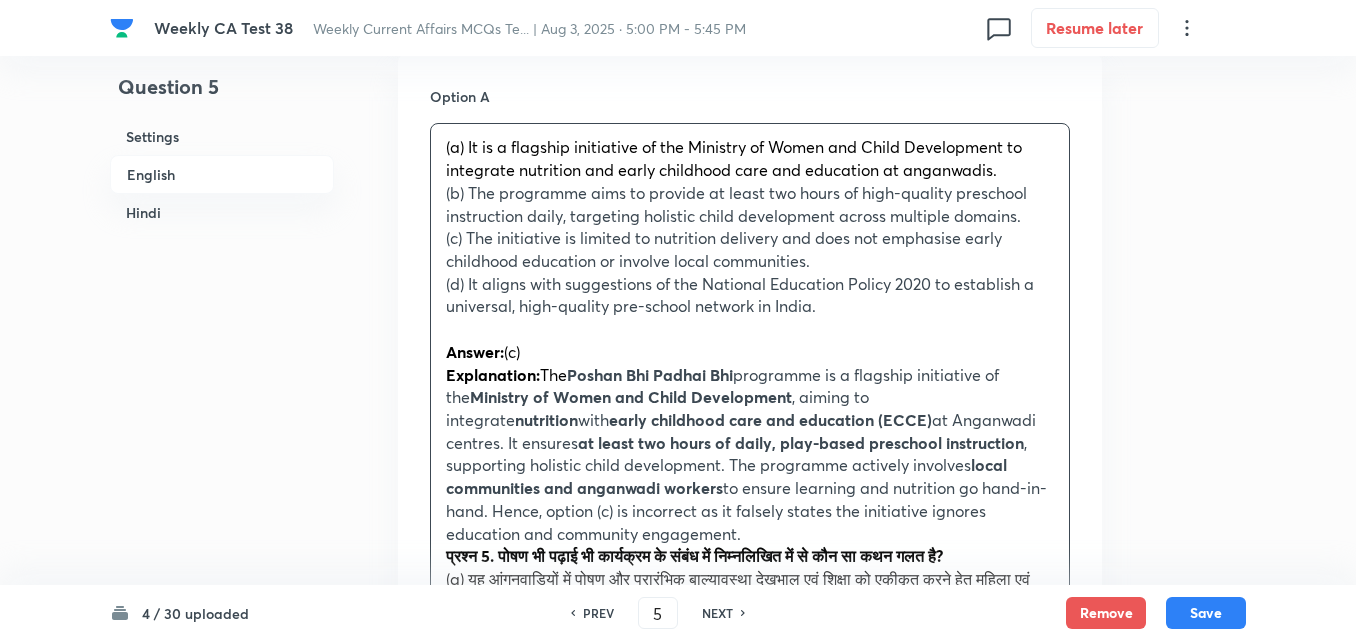 drag, startPoint x: 426, startPoint y: 183, endPoint x: 402, endPoint y: 258, distance: 78.74643 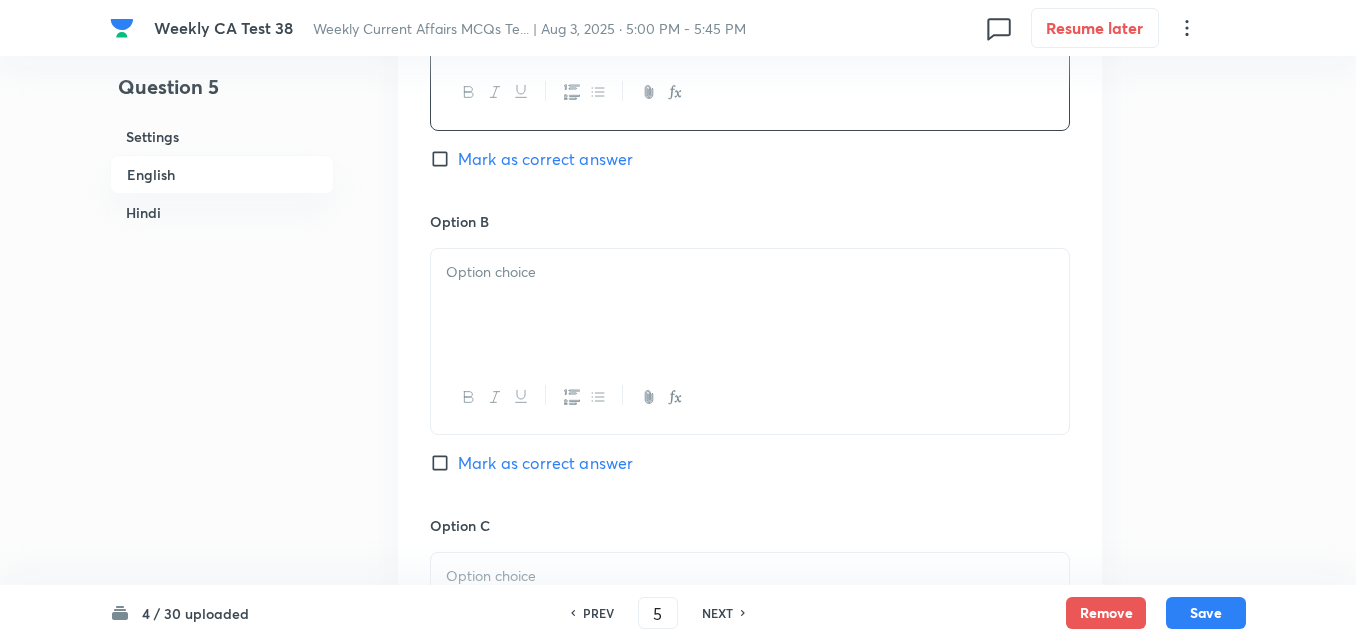 scroll, scrollTop: 1116, scrollLeft: 0, axis: vertical 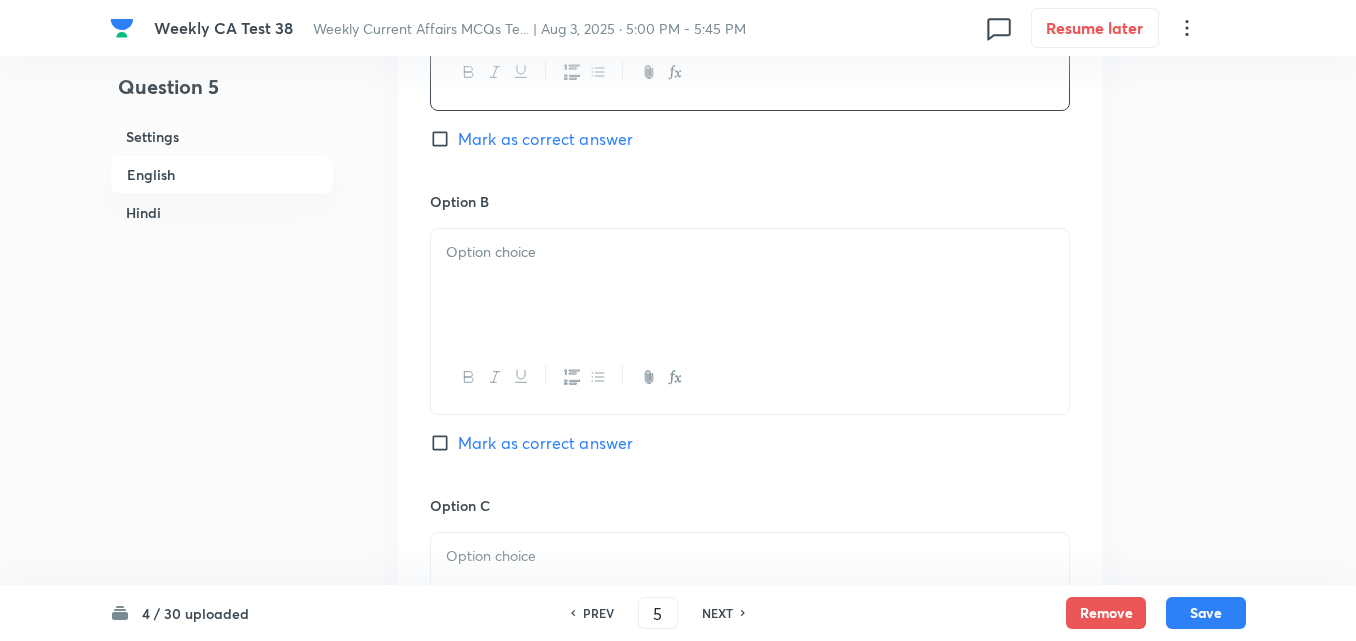 click at bounding box center [750, 285] 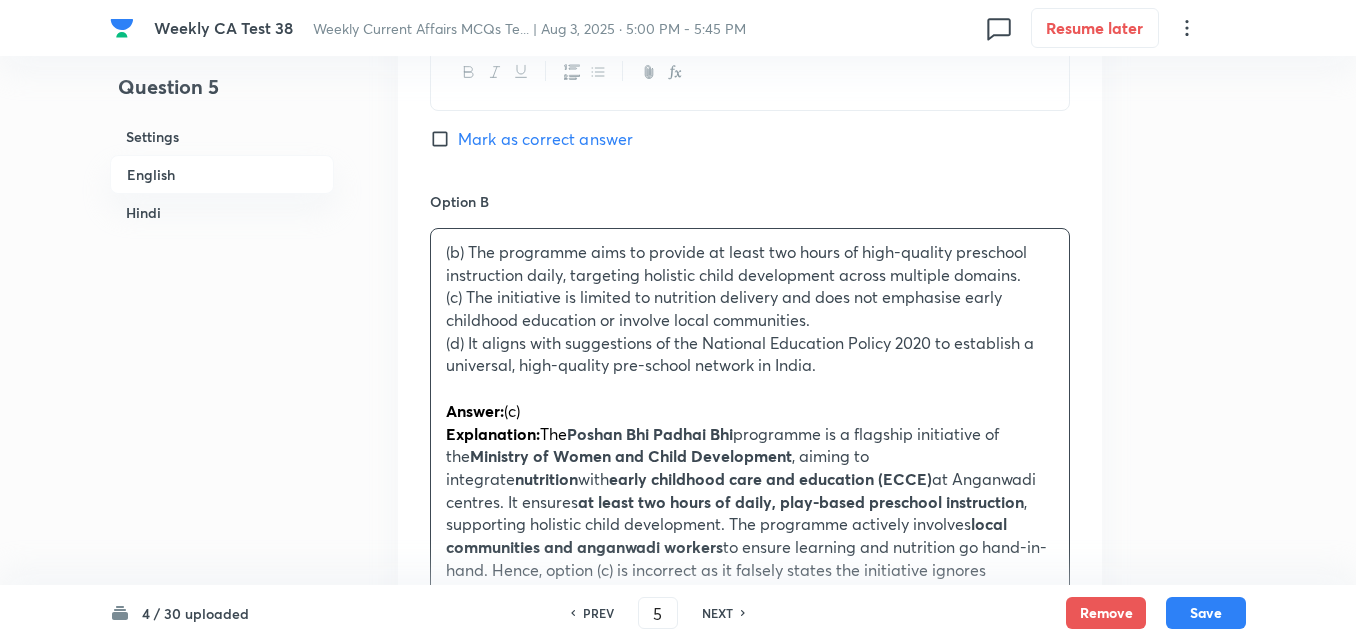 click on "Option A It is a flagship initiative of the Ministry of Women and Child Development to integrate nutrition and early childhood care and education at anganwadis. Mark as correct answer Option B (b) The programme aims to provide at least two hours of high-quality preschool instruction daily, targeting holistic child development across multiple domains. (c) The initiative is limited to nutrition delivery and does not emphasise early childhood education or involve local communities. (d) It aligns with suggestions of the National Education Policy 2020 to establish a universal, high-quality pre-school network in India.   Answer:  (c)   Explanation:  The  Poshan Bhi Padhai Bhi  programme is a flagship initiative of the  Ministry of Women and Child Development , aiming to integrate  nutrition  with  early childhood care and education (ECCE)  at Anganwadi centres. It ensures  at least two hours of daily, play-based preschool instruction , supporting holistic child development. The programme actively involves" at bounding box center (750, 805) 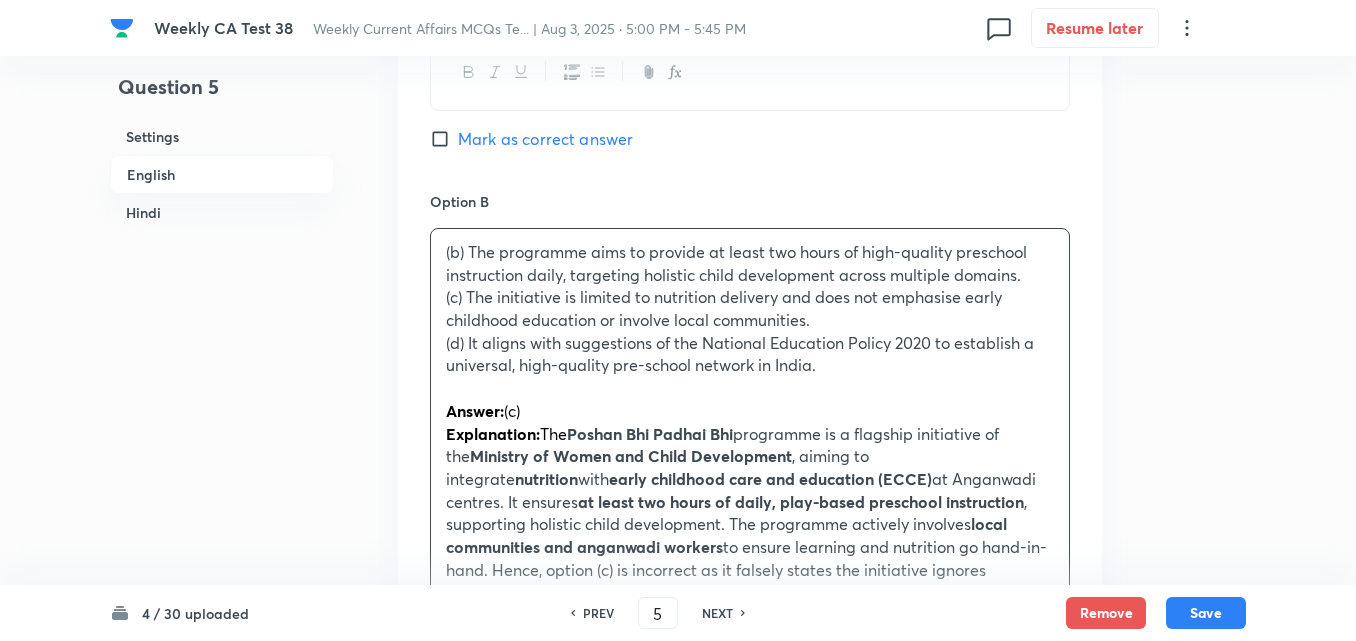 click on "Option A It is a flagship initiative of the Ministry of Women and Child Development to integrate nutrition and early childhood care and education at anganwadis. Mark as correct answer Option B (b) The programme aims to provide at least two hours of high-quality preschool instruction daily, targeting holistic child development across multiple domains. (c) The initiative is limited to nutrition delivery and does not emphasise early childhood education or involve local communities. (d) It aligns with suggestions of the National Education Policy 2020 to establish a universal, high-quality pre-school network in India.   Answer:  (c)   Explanation:  The  Poshan Bhi Padhai Bhi  programme is a flagship initiative of the  Ministry of Women and Child Development , aiming to integrate  nutrition  with  early childhood care and education (ECCE)  at Anganwadi centres. It ensures  at least two hours of daily, play-based preschool instruction , supporting holistic child development. The programme actively involves" at bounding box center [750, 805] 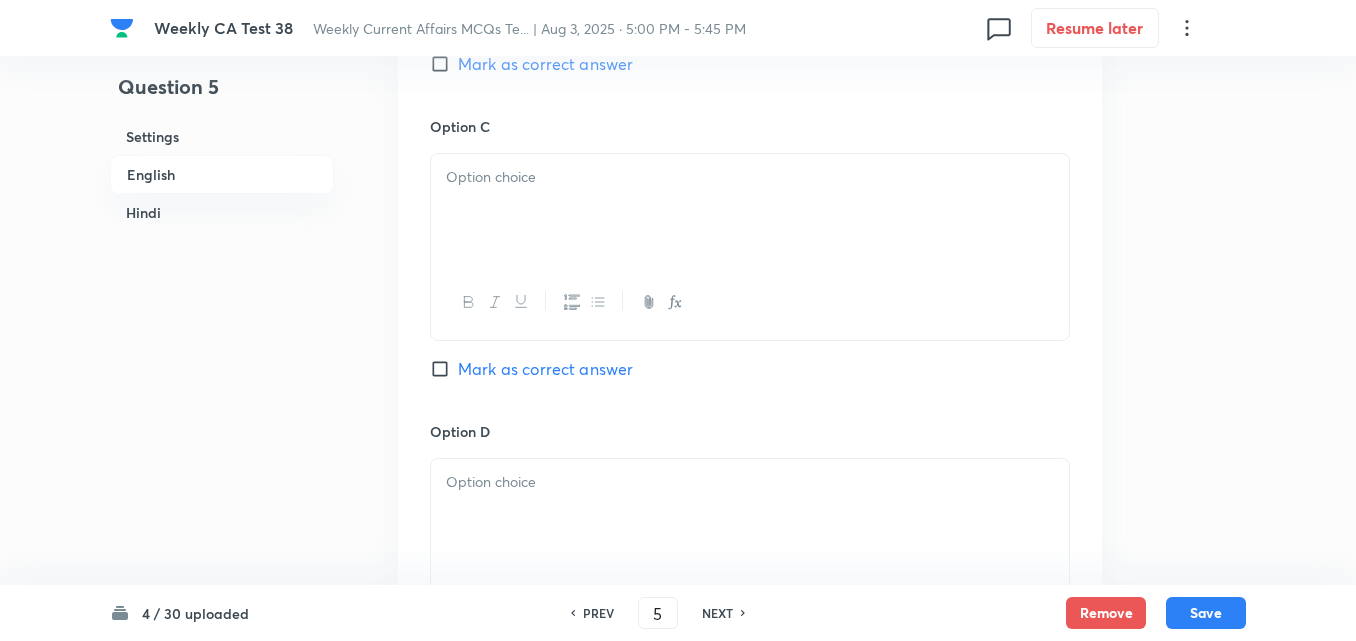scroll, scrollTop: 1516, scrollLeft: 0, axis: vertical 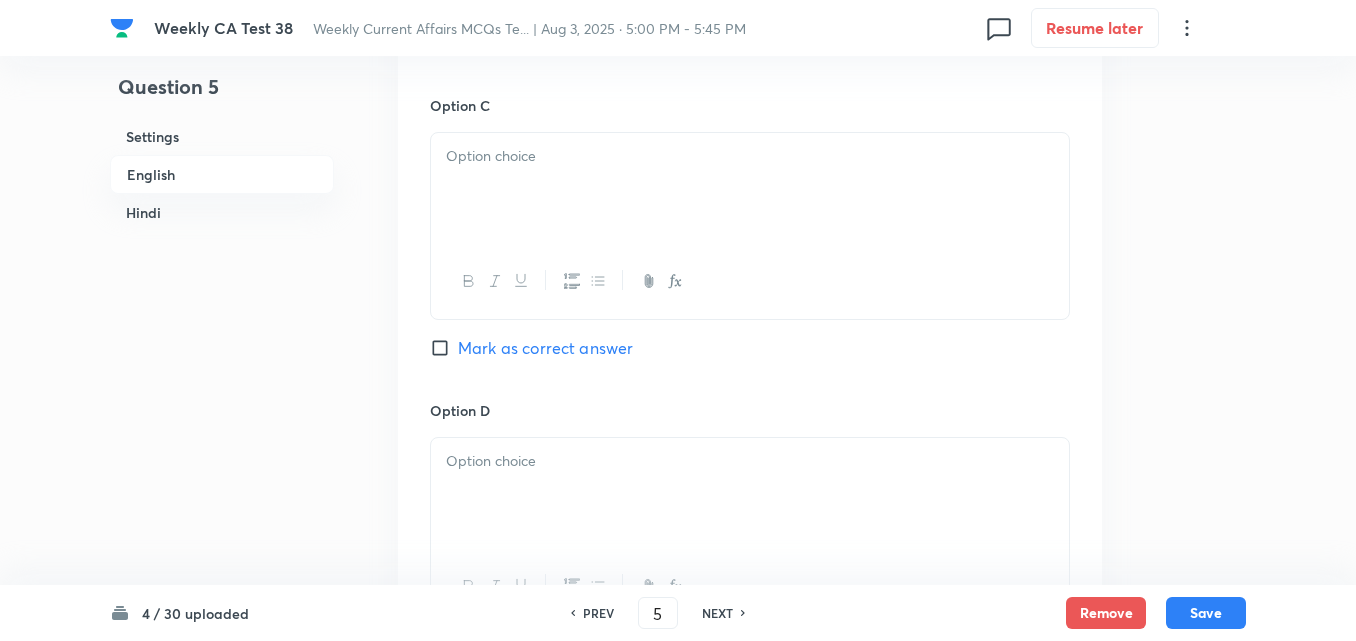 click at bounding box center (750, 189) 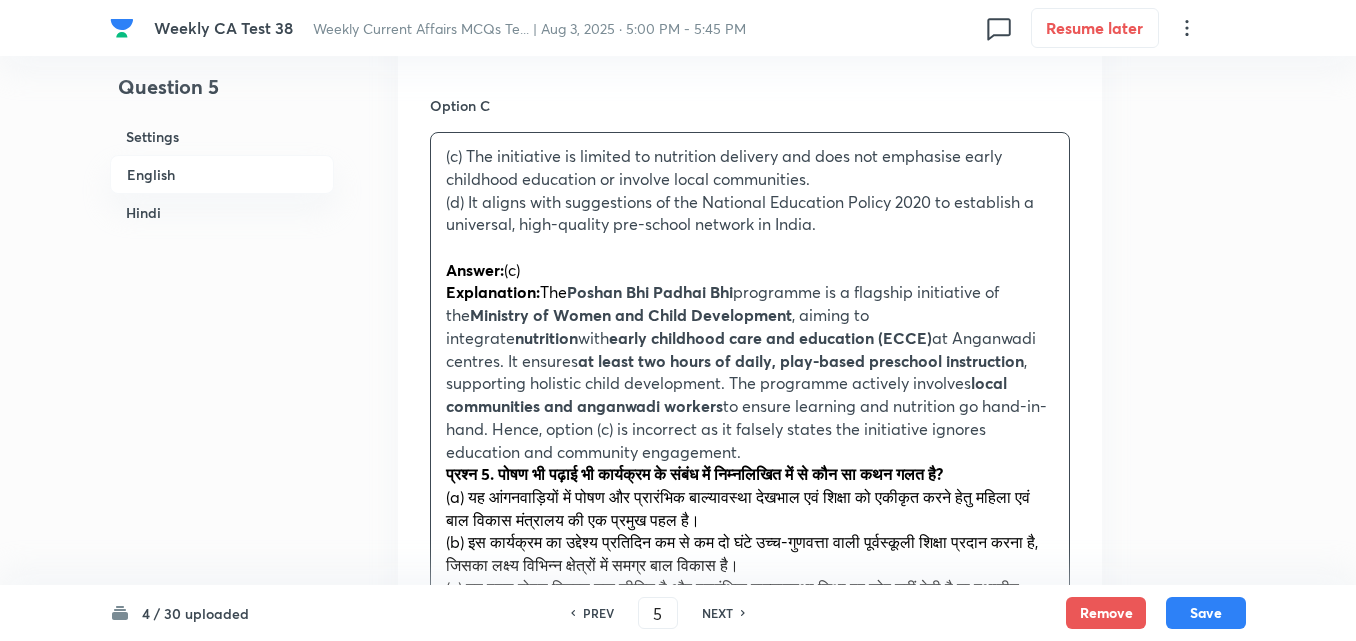 drag, startPoint x: 433, startPoint y: 202, endPoint x: 422, endPoint y: 207, distance: 12.083046 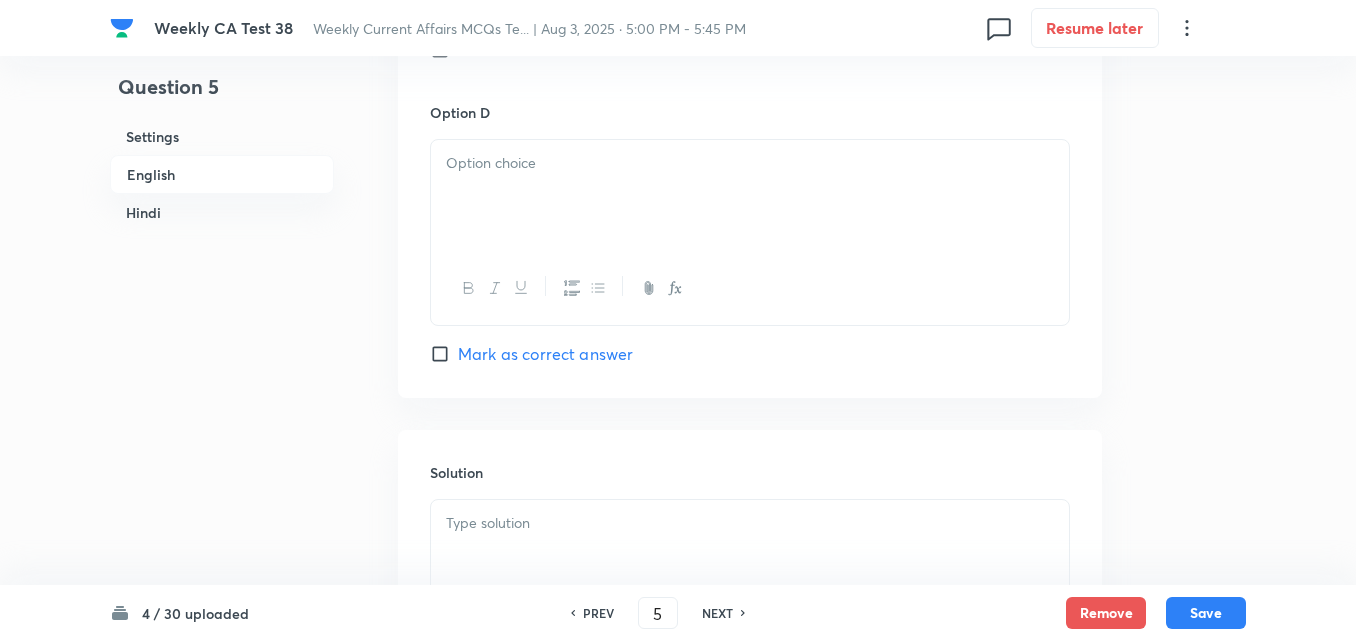 scroll, scrollTop: 1816, scrollLeft: 0, axis: vertical 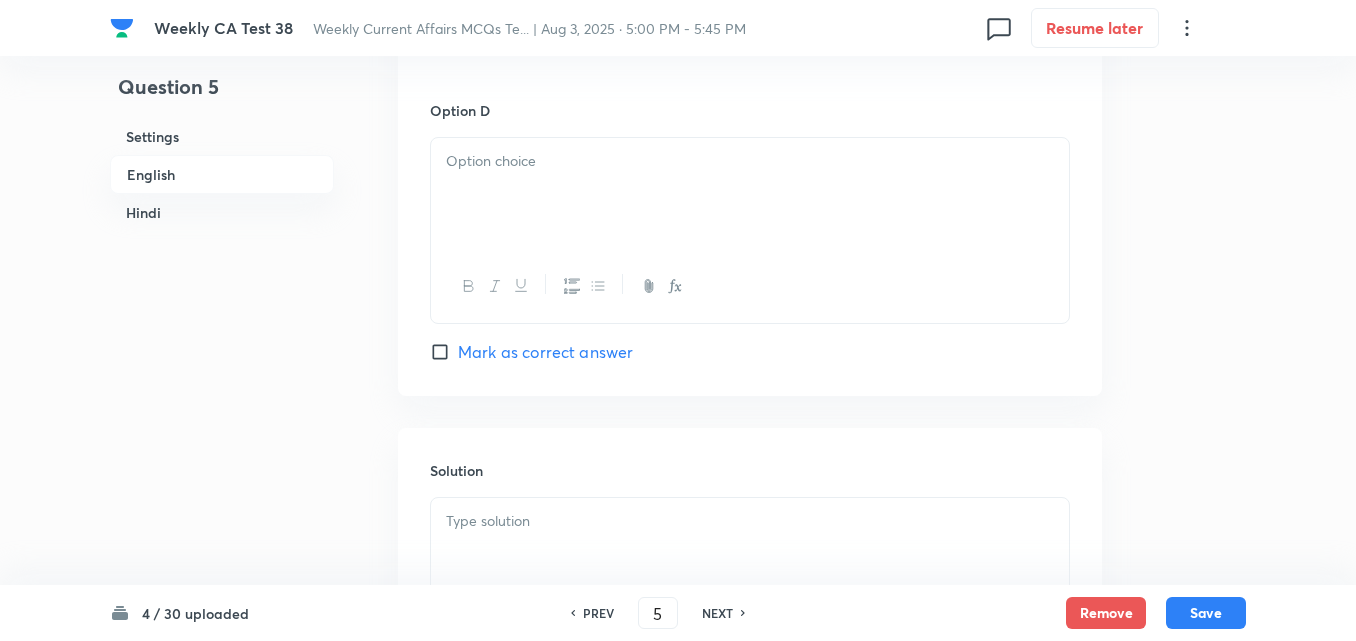 click at bounding box center [750, 194] 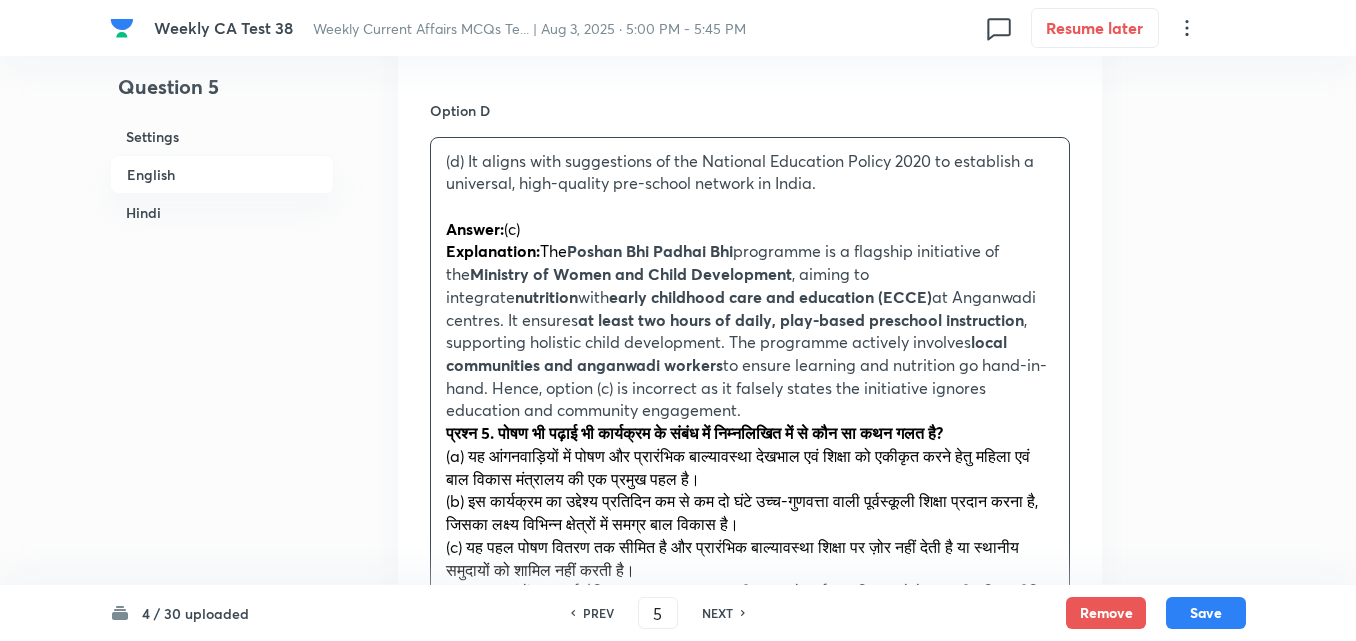 drag, startPoint x: 427, startPoint y: 204, endPoint x: 384, endPoint y: 192, distance: 44.64303 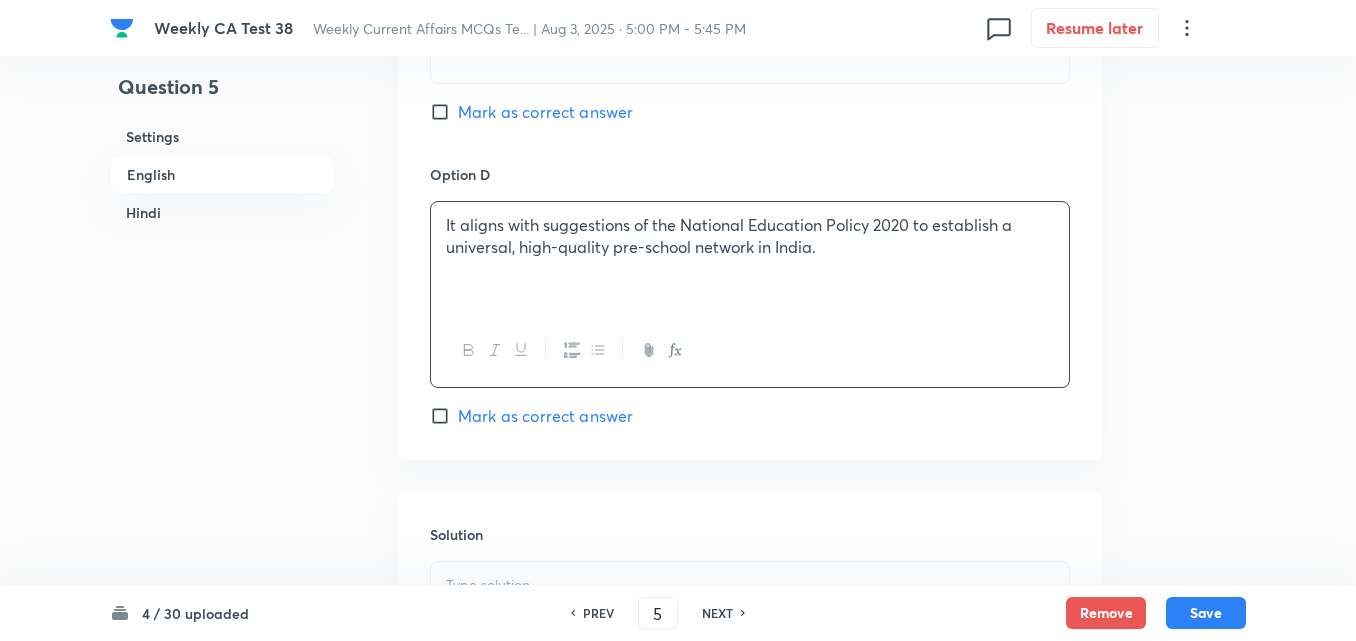 scroll, scrollTop: 1716, scrollLeft: 0, axis: vertical 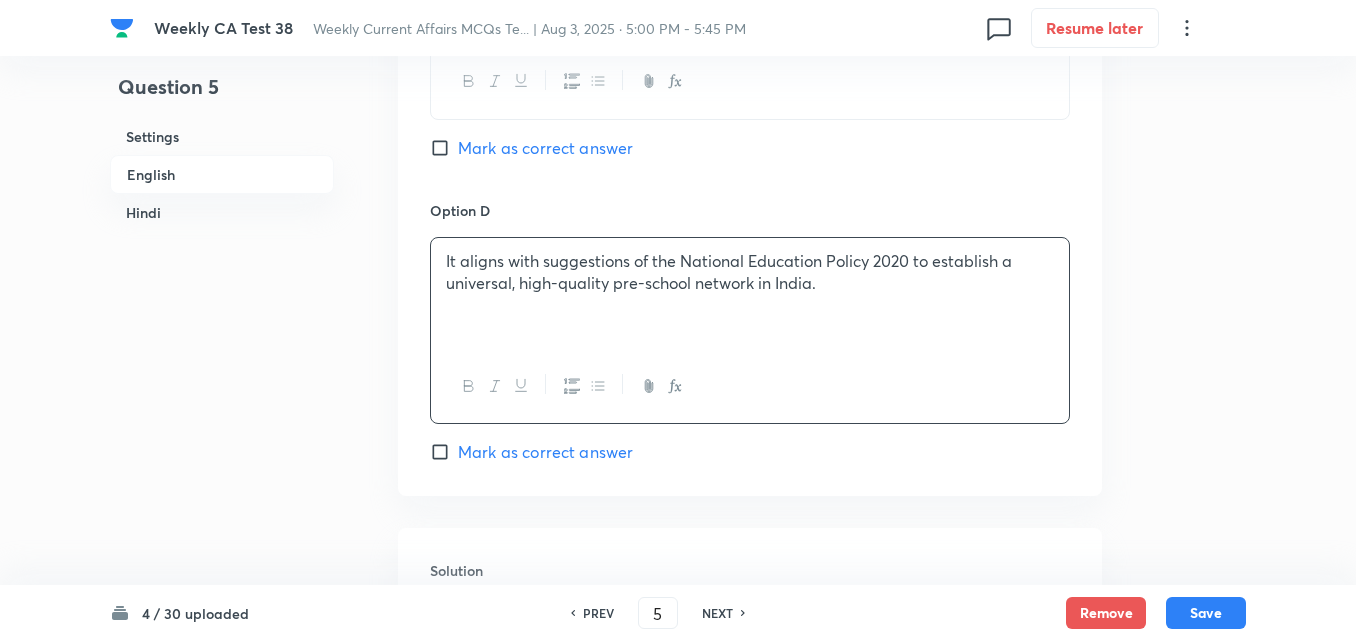click on "Mark as correct answer" at bounding box center [545, 148] 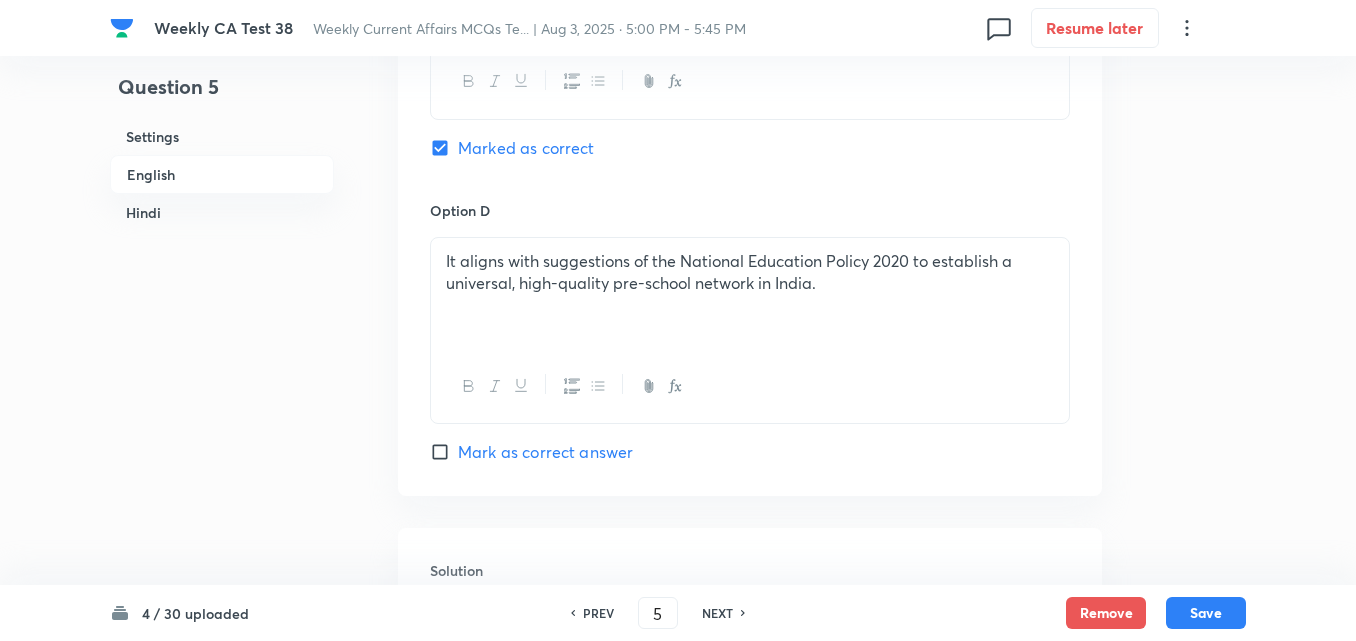 checkbox on "true" 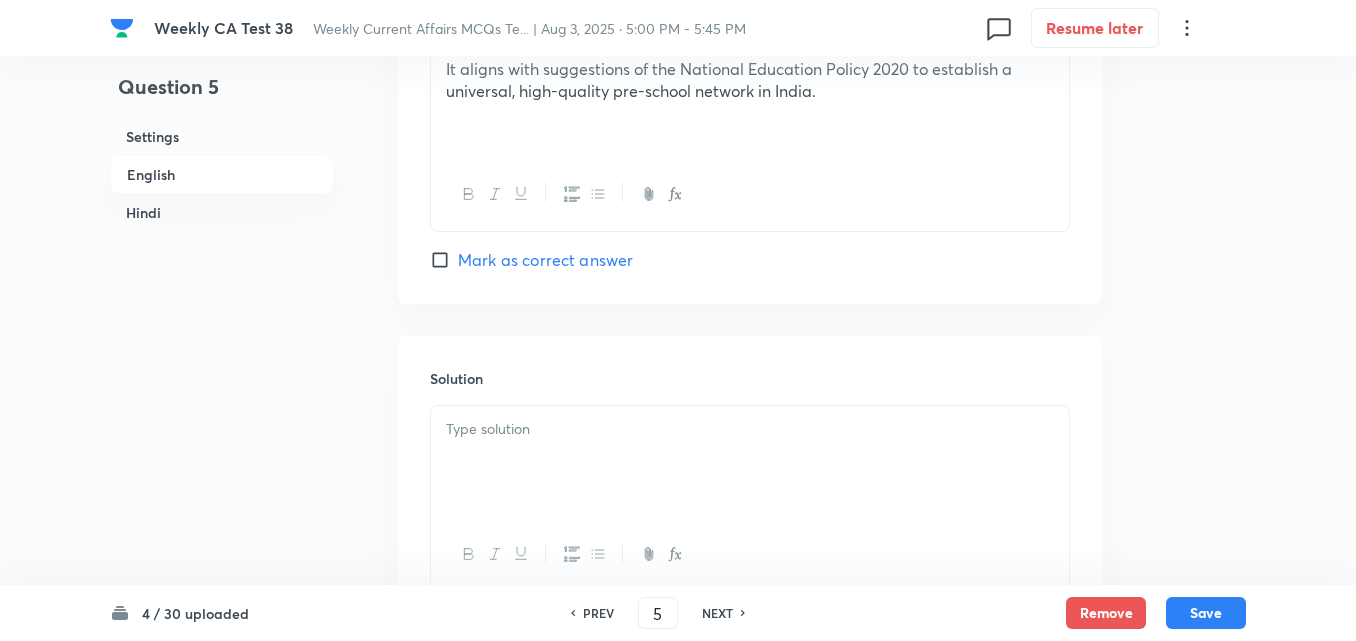 scroll, scrollTop: 2216, scrollLeft: 0, axis: vertical 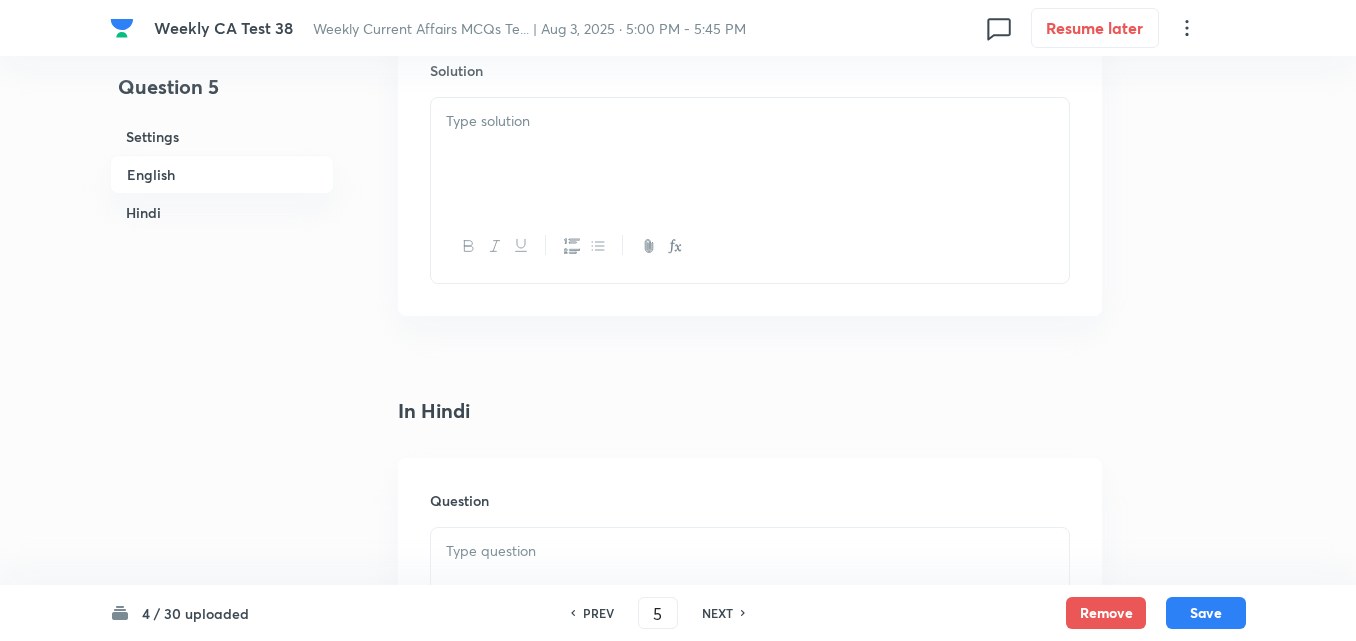 click at bounding box center (750, 154) 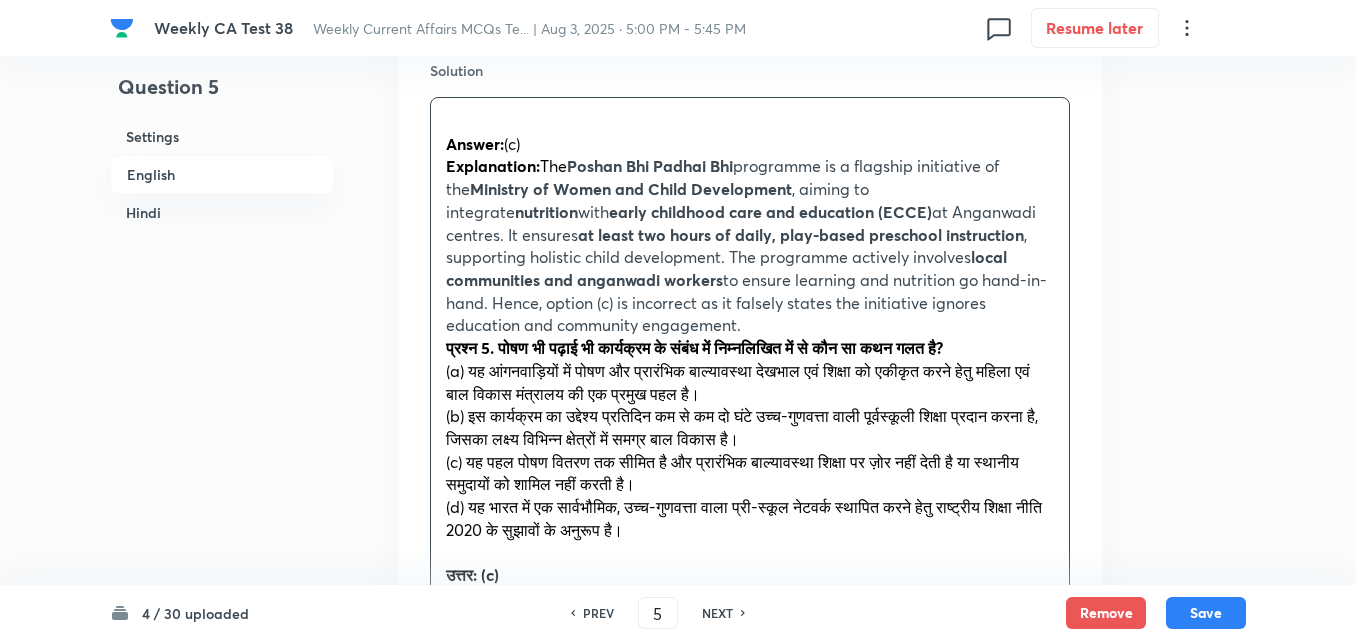 drag, startPoint x: 439, startPoint y: 346, endPoint x: 398, endPoint y: 345, distance: 41.01219 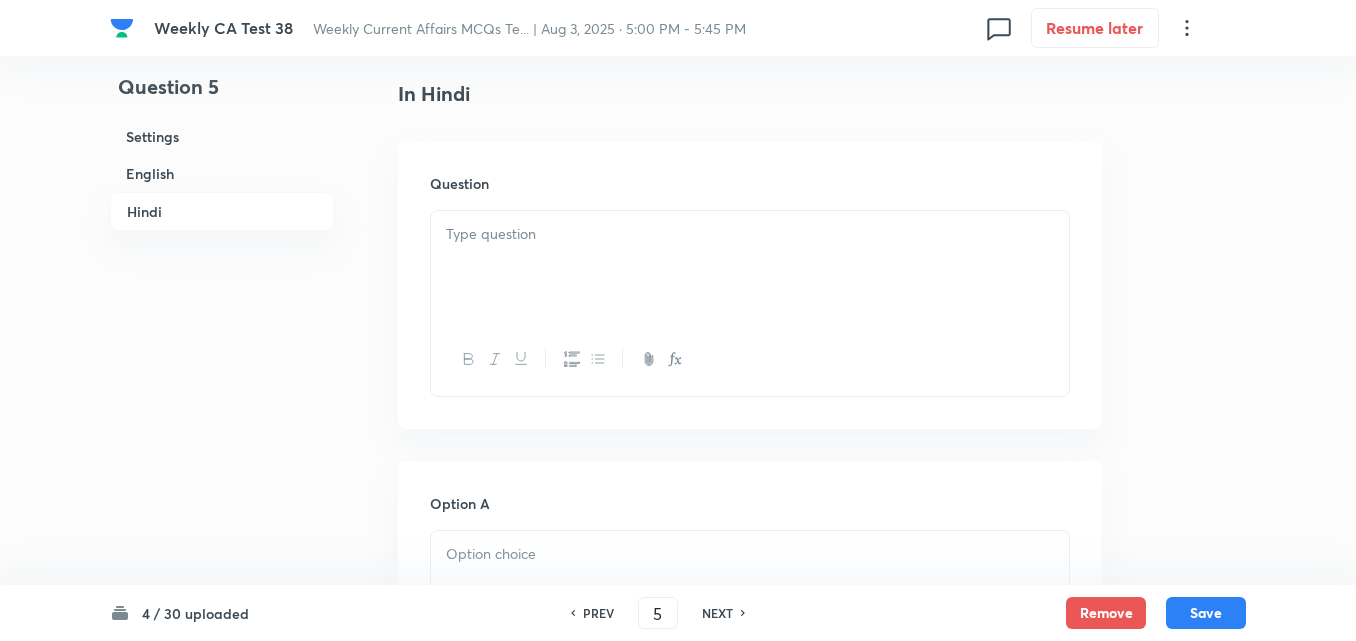 scroll, scrollTop: 2716, scrollLeft: 0, axis: vertical 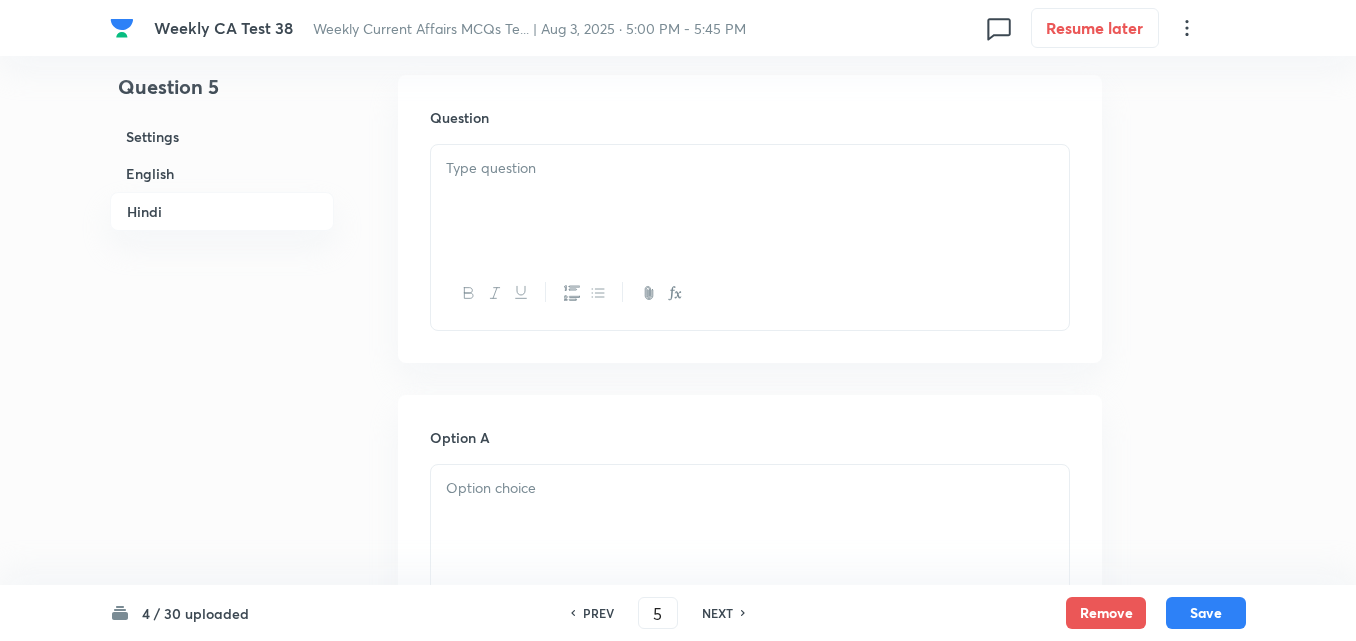 click at bounding box center (750, 201) 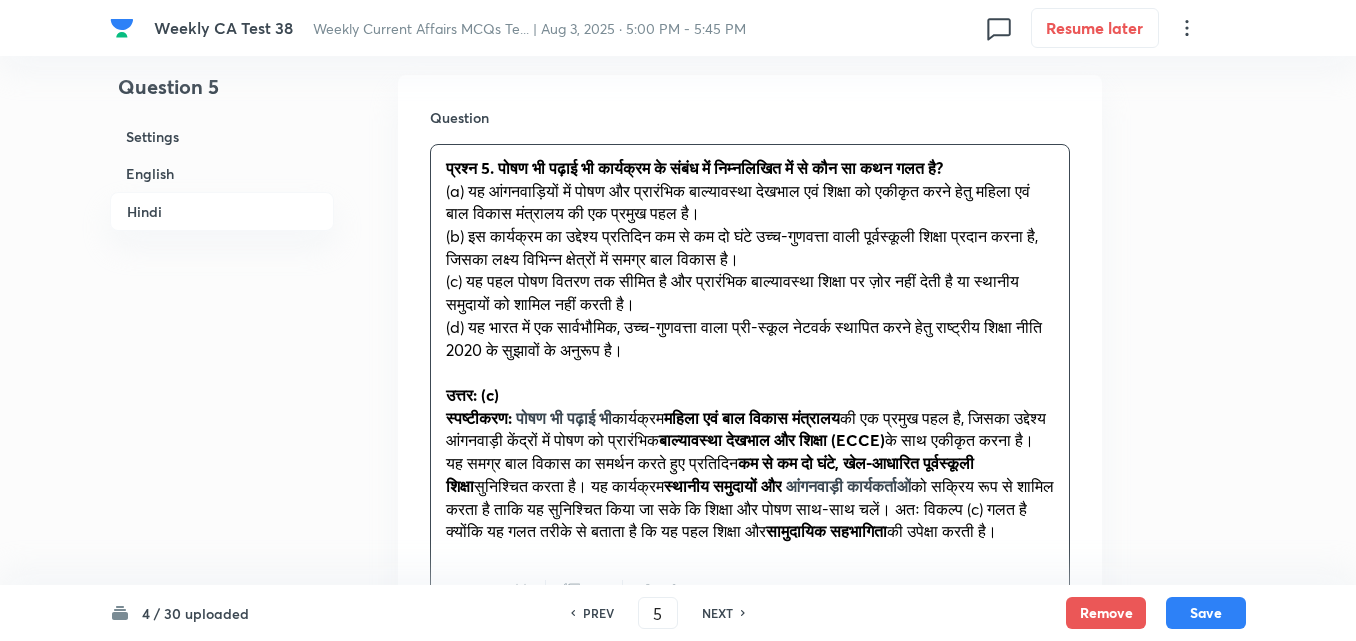 drag, startPoint x: 436, startPoint y: 200, endPoint x: 402, endPoint y: 191, distance: 35.17101 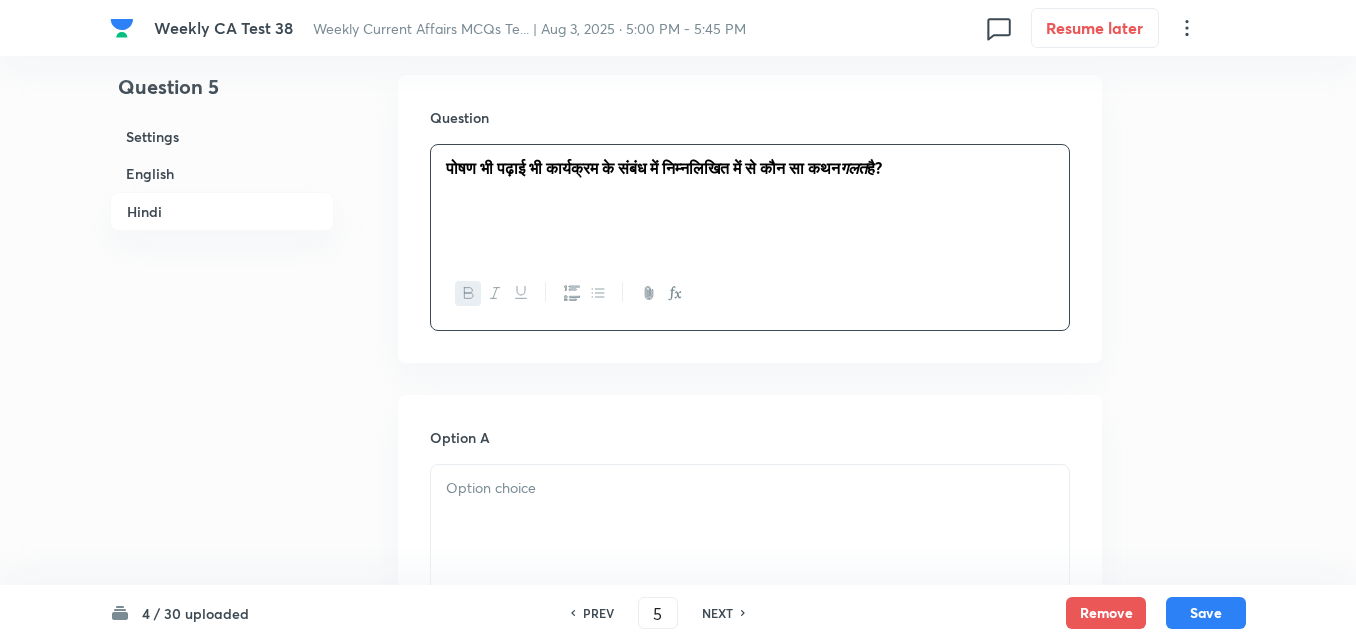 click on "English" at bounding box center [222, 173] 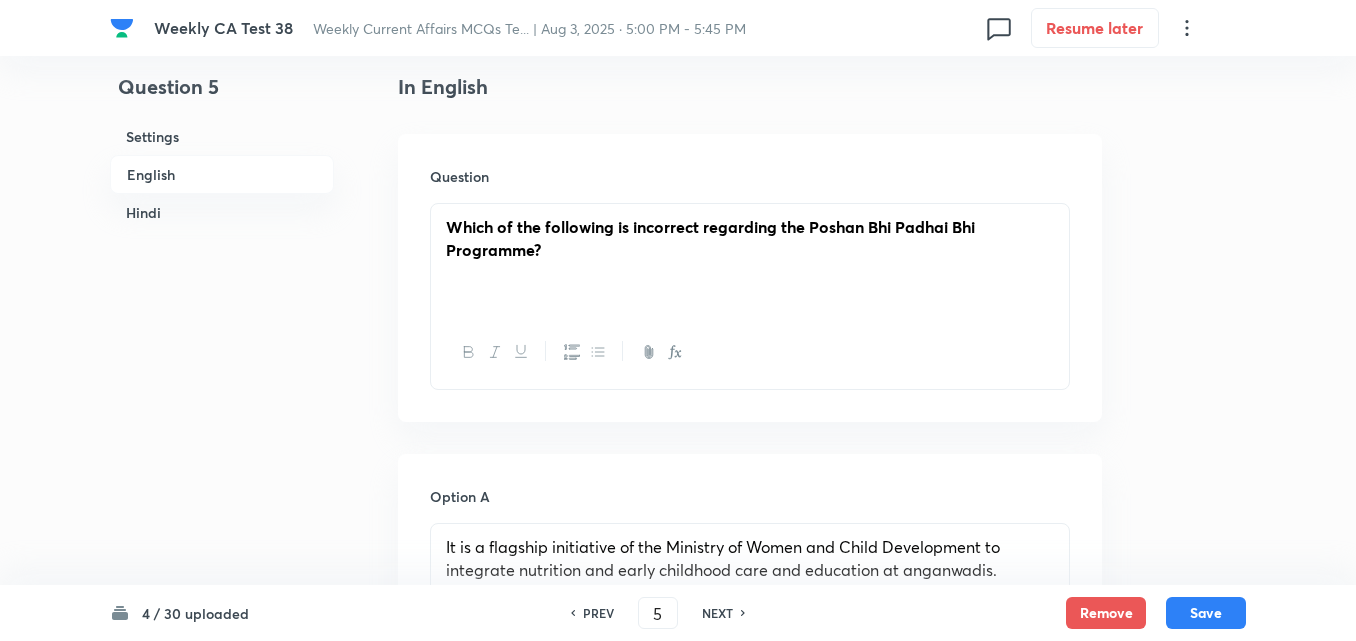 click on "Which of the following is incorrect regarding the Poshan Bhi Padhai Bhi Programme?" at bounding box center (710, 238) 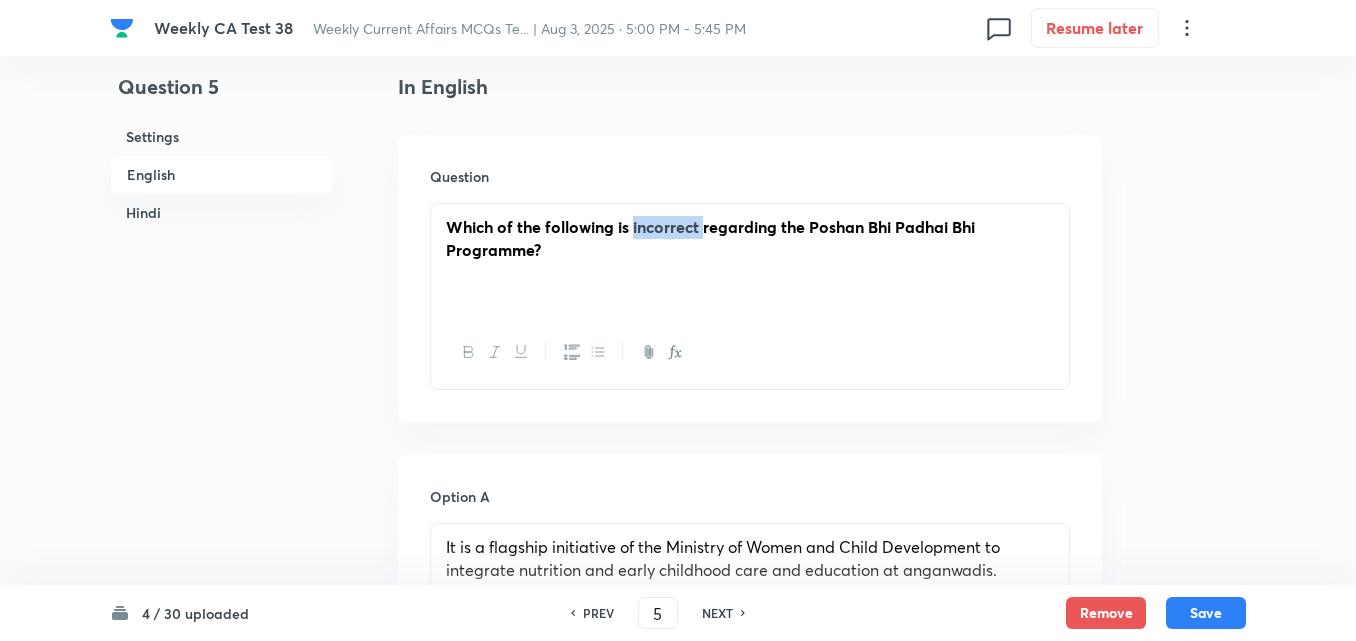 click on "Which of the following is incorrect regarding the Poshan Bhi Padhai Bhi Programme?" at bounding box center (710, 238) 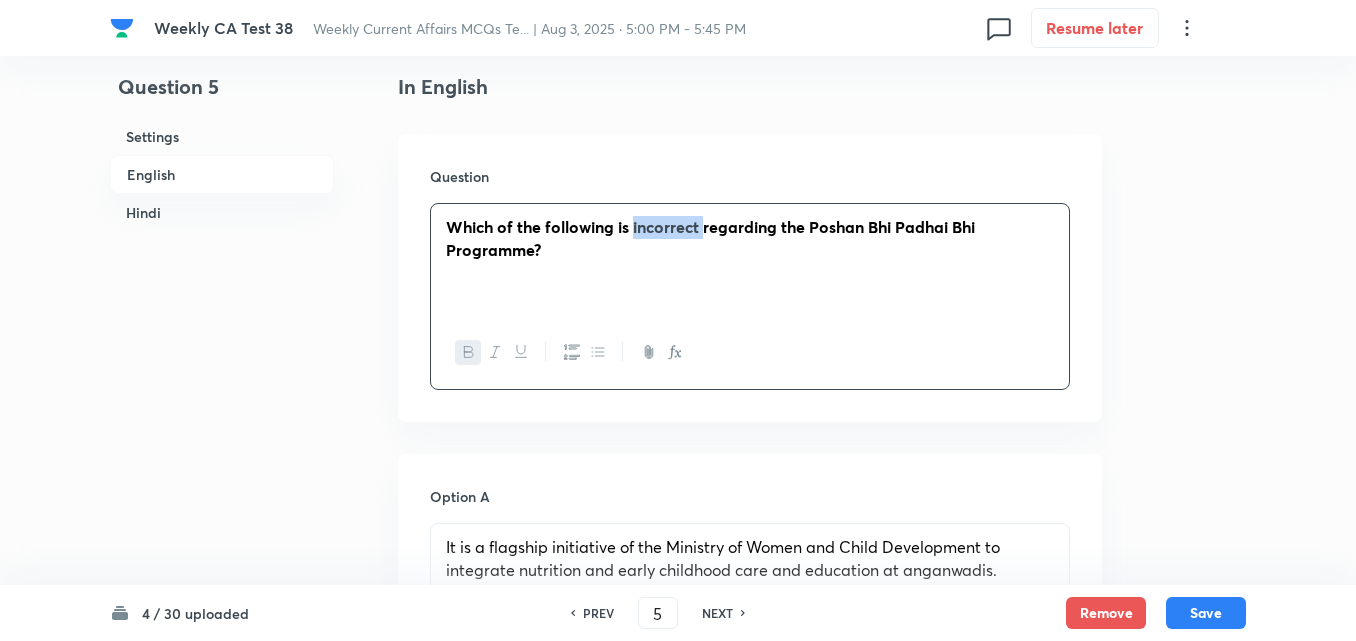 click 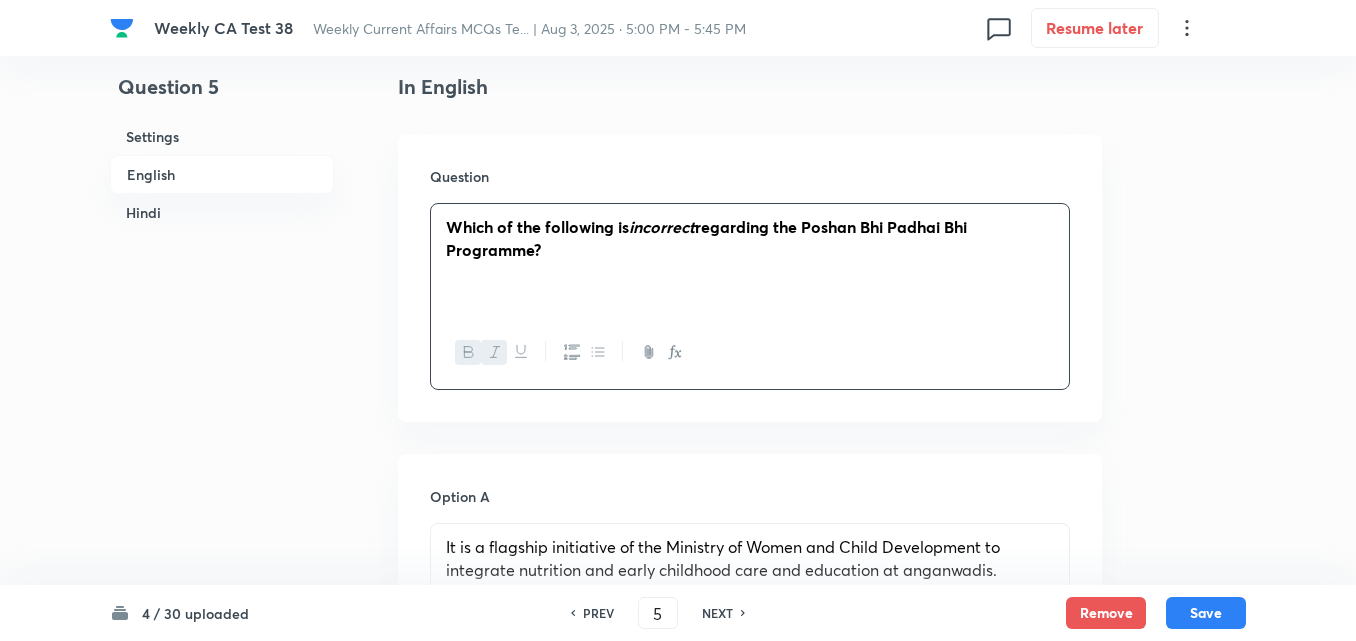 click on "Hindi" at bounding box center (222, 212) 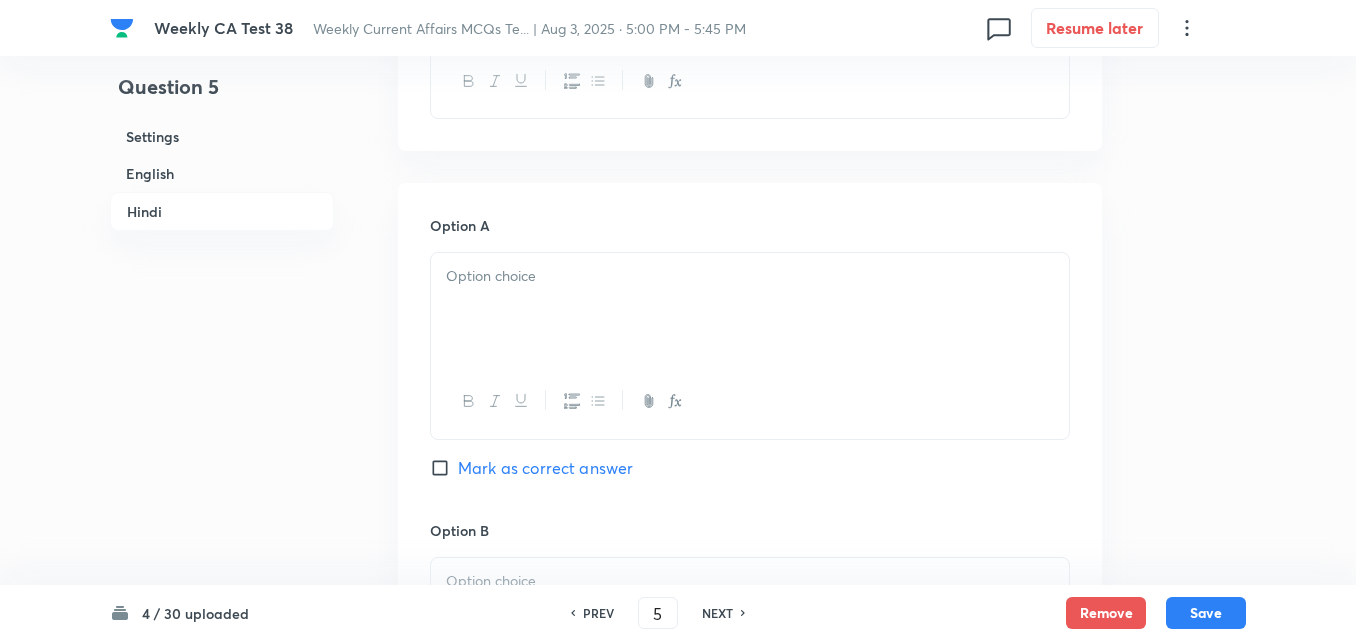 scroll, scrollTop: 2957, scrollLeft: 0, axis: vertical 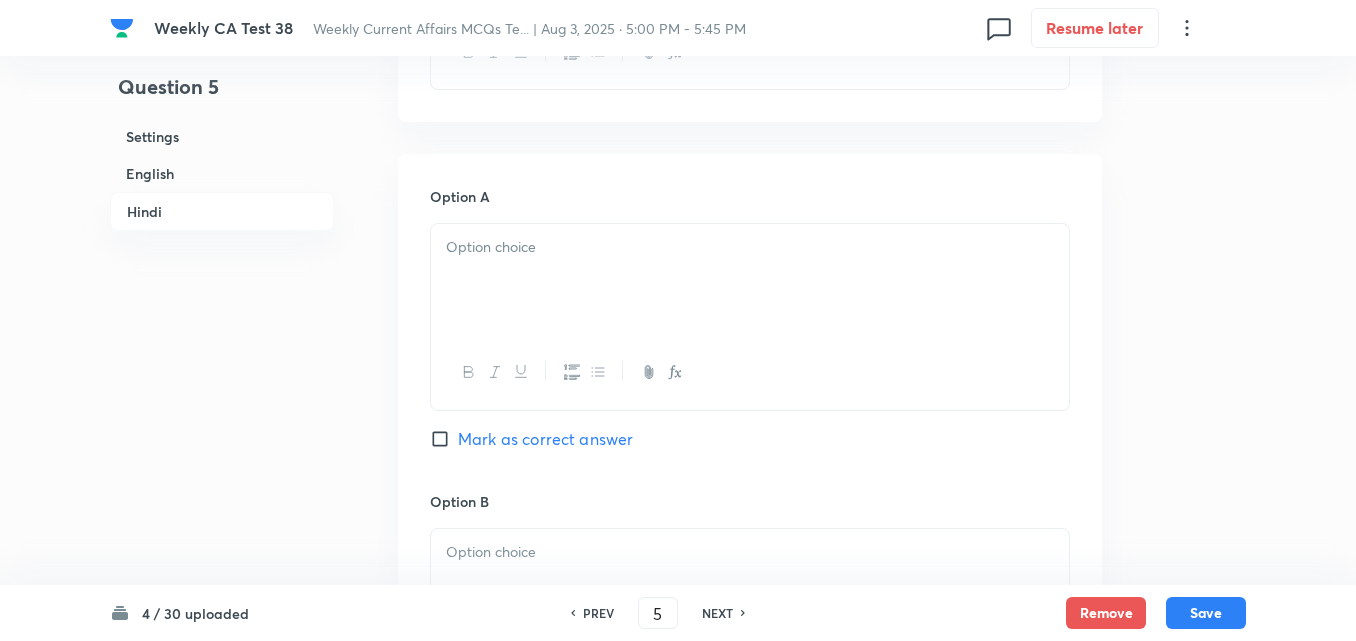 click at bounding box center [750, 247] 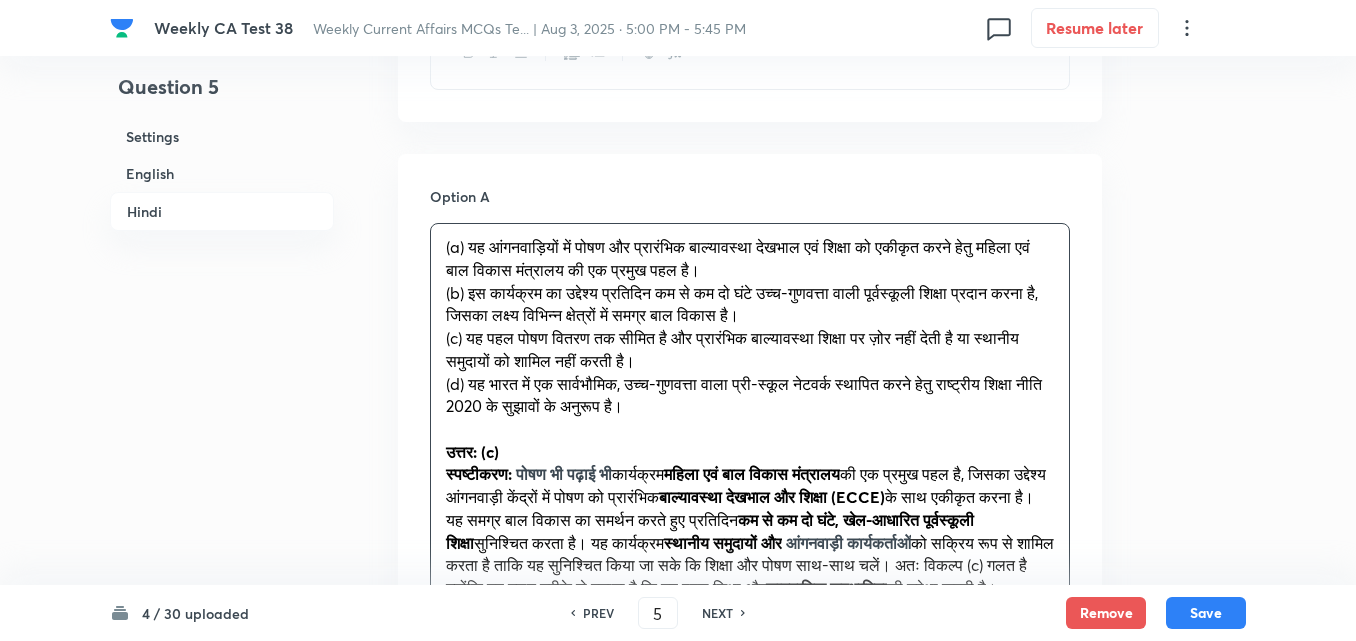 drag, startPoint x: 436, startPoint y: 289, endPoint x: 380, endPoint y: 308, distance: 59.135437 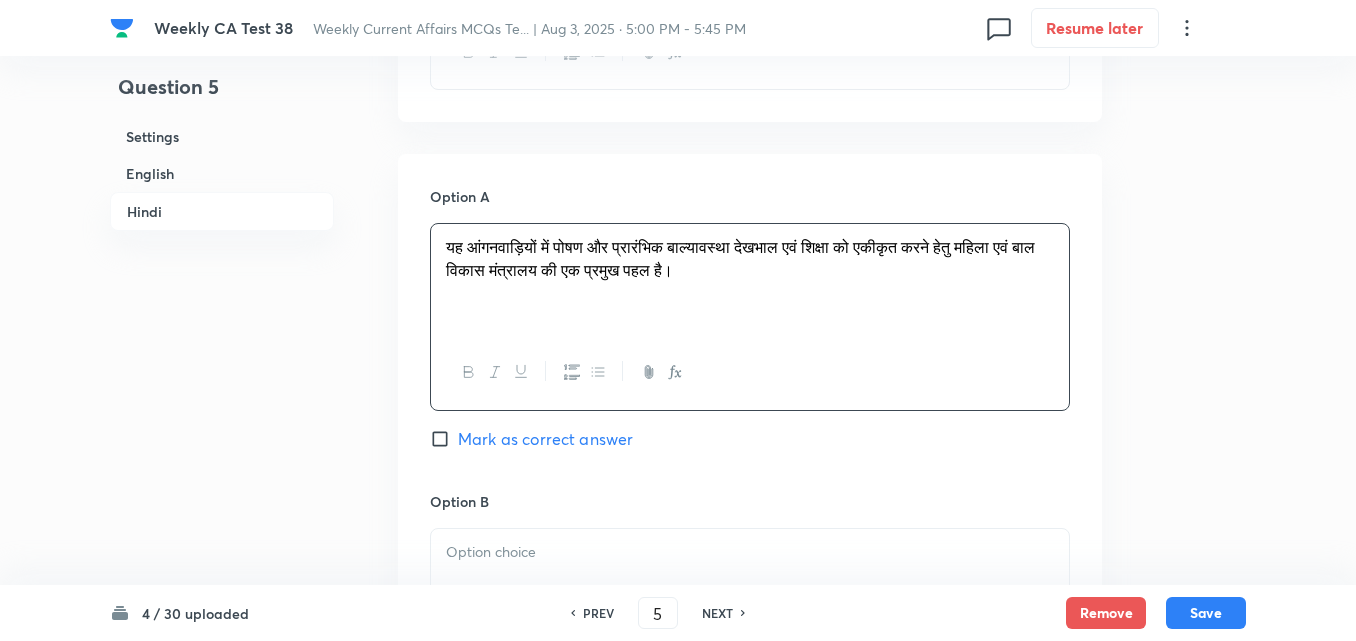 scroll, scrollTop: 3257, scrollLeft: 0, axis: vertical 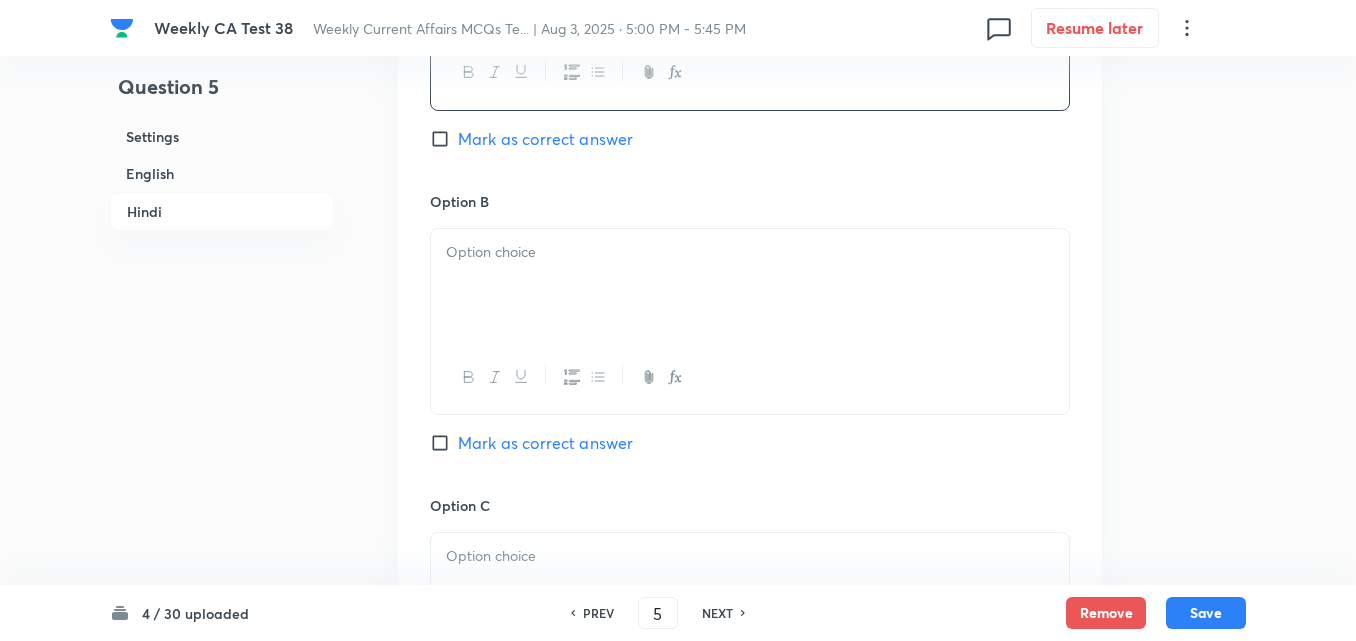 click at bounding box center [750, 285] 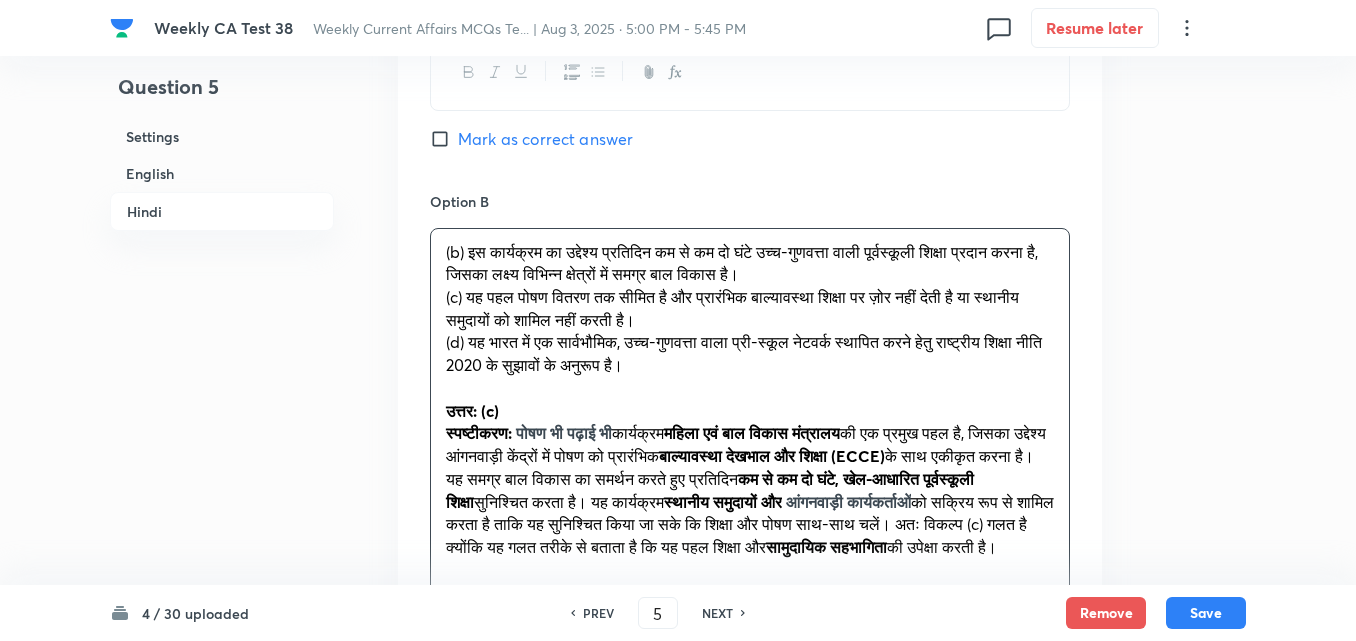 click on "(b) इस कार्यक्रम का उद्देश्य प्रतिदिन कम से कम दो घंटे उच्च-गुणवत्ता वाली पूर्वस्कूली शिक्षा प्रदान करना है, जिसका लक्ष्य विभिन्न क्षेत्रों में समग्र बाल विकास है। (c) यह पहल पोषण वितरण तक सीमित है और प्रारंभिक बाल्यावस्था शिक्षा पर ज़ोर नहीं देती है या स्थानीय समुदायों को शामिल नहीं करती है।   उत्तर: (c) स्पष्टीकरण:   पोषण भी पढ़ाई भी  कार्यक्रम  महिला एवं बाल विकास मंत्रालय  स्थानीय समुदायों और" at bounding box center [750, 436] 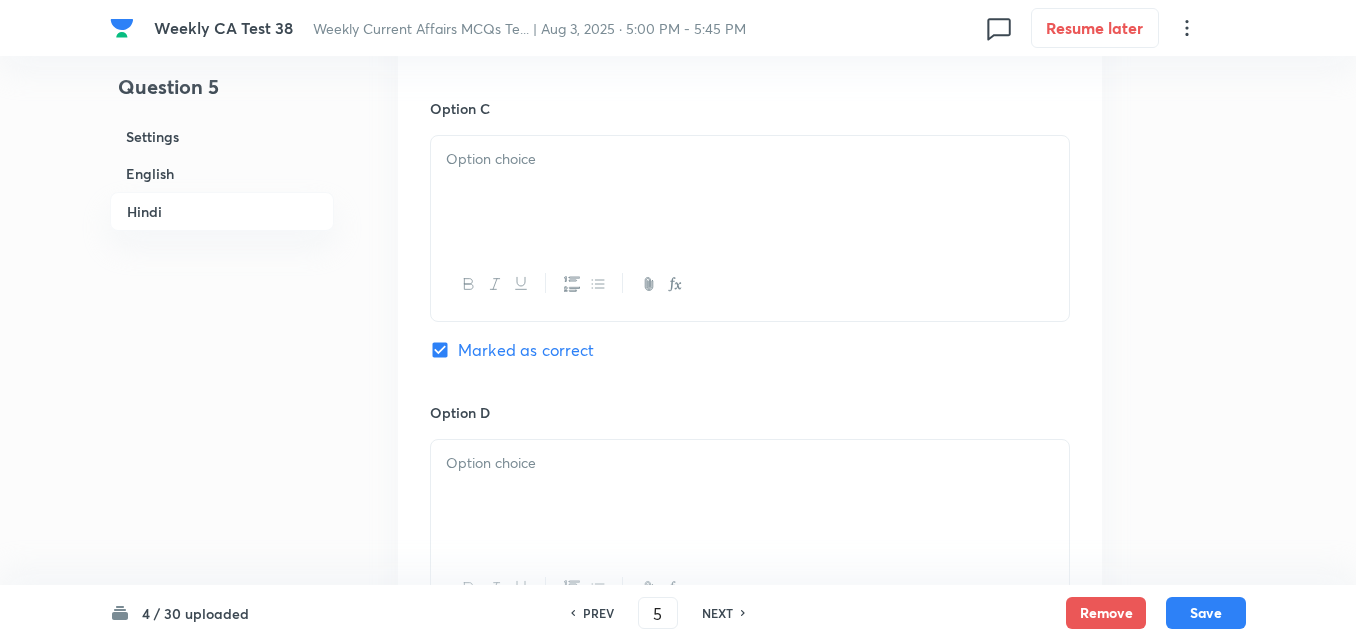 scroll, scrollTop: 3657, scrollLeft: 0, axis: vertical 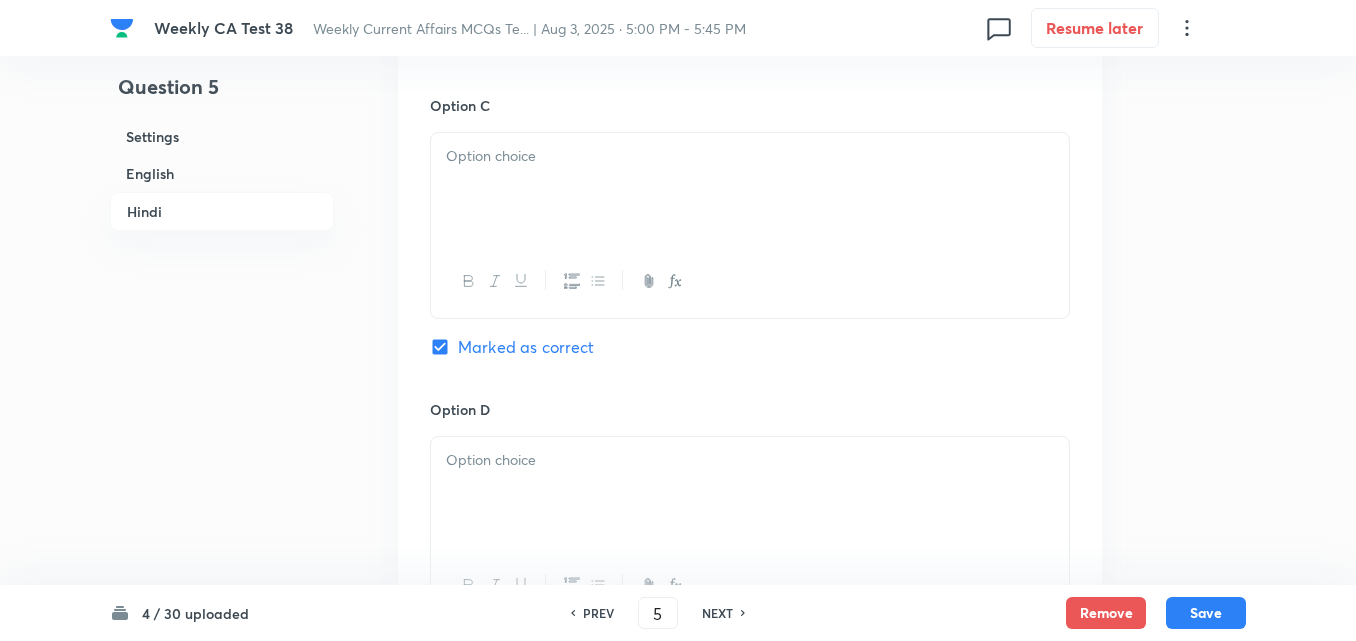 click at bounding box center (750, 189) 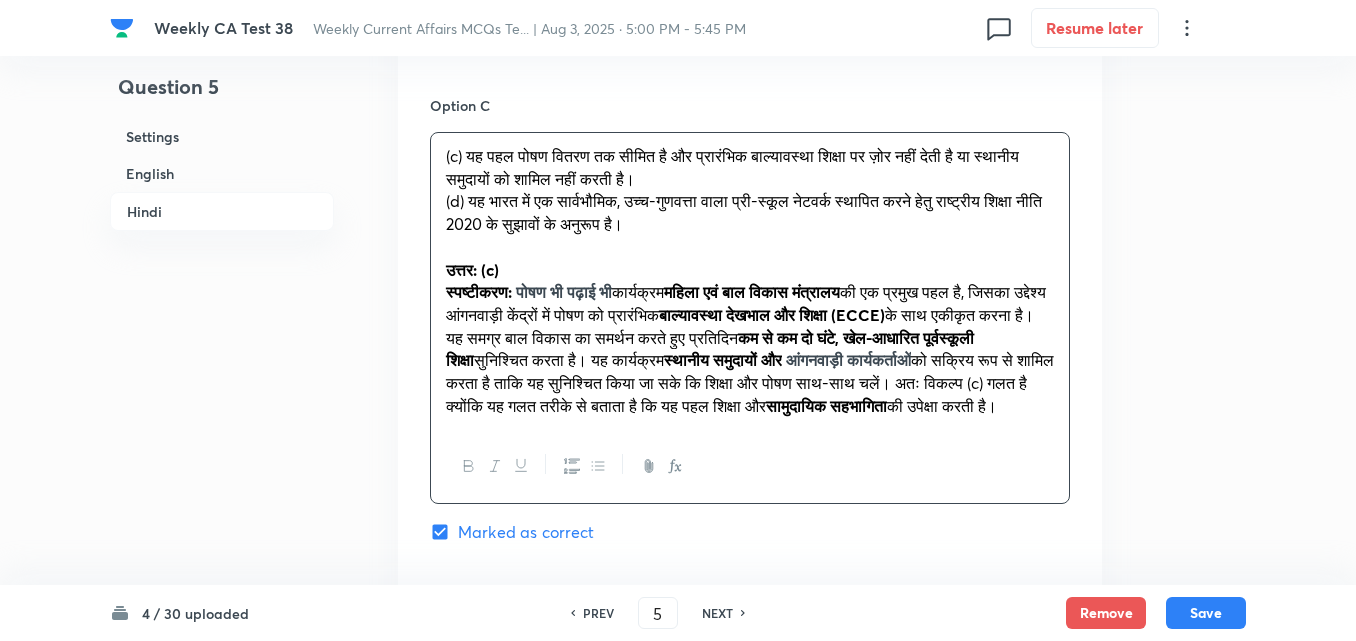 drag, startPoint x: 454, startPoint y: 187, endPoint x: 425, endPoint y: 196, distance: 30.364452 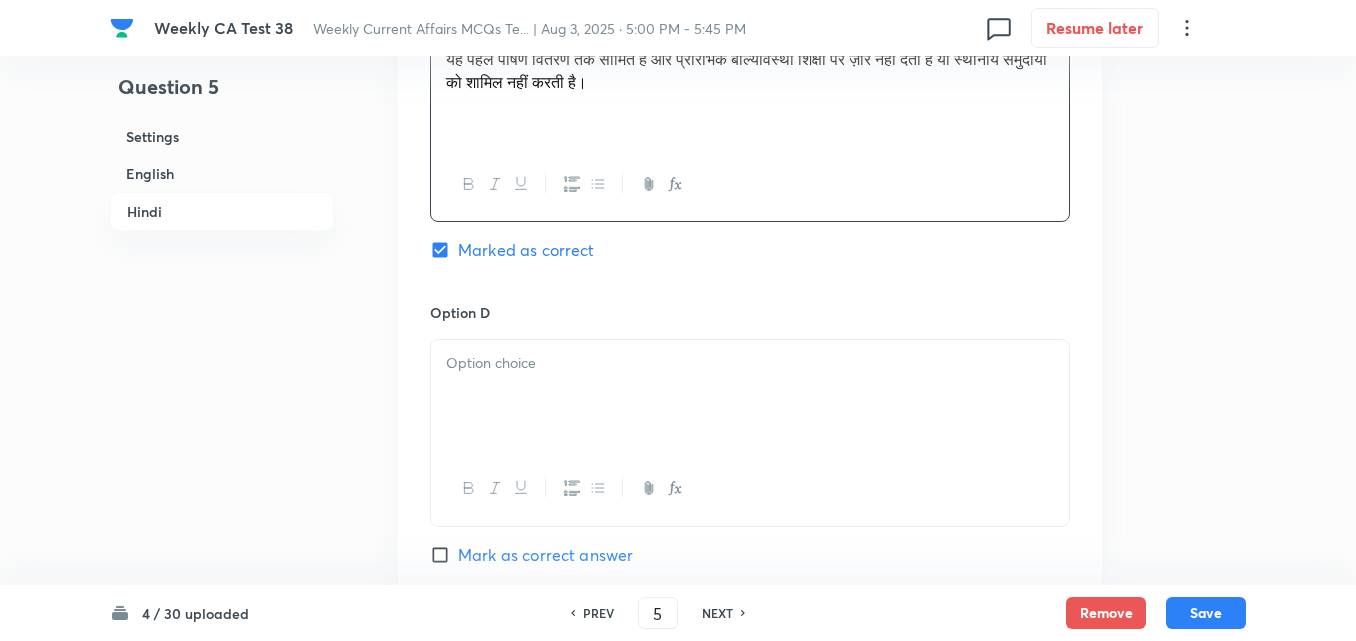 scroll, scrollTop: 3857, scrollLeft: 0, axis: vertical 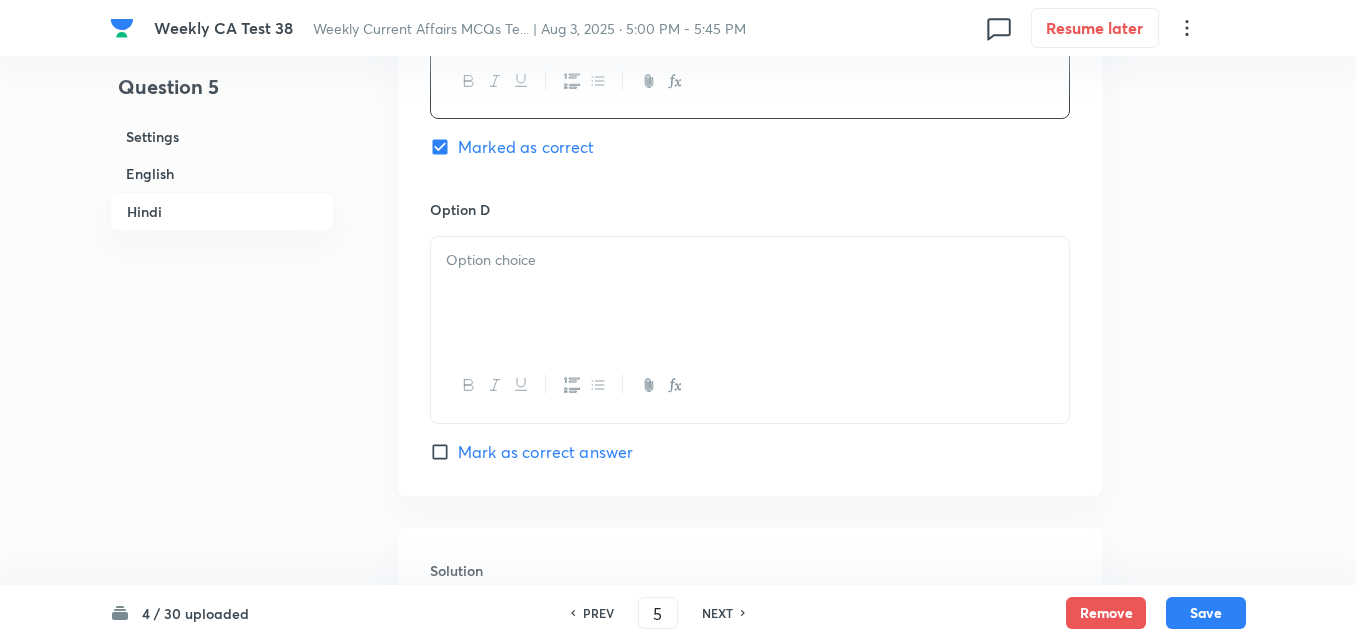click at bounding box center [750, 293] 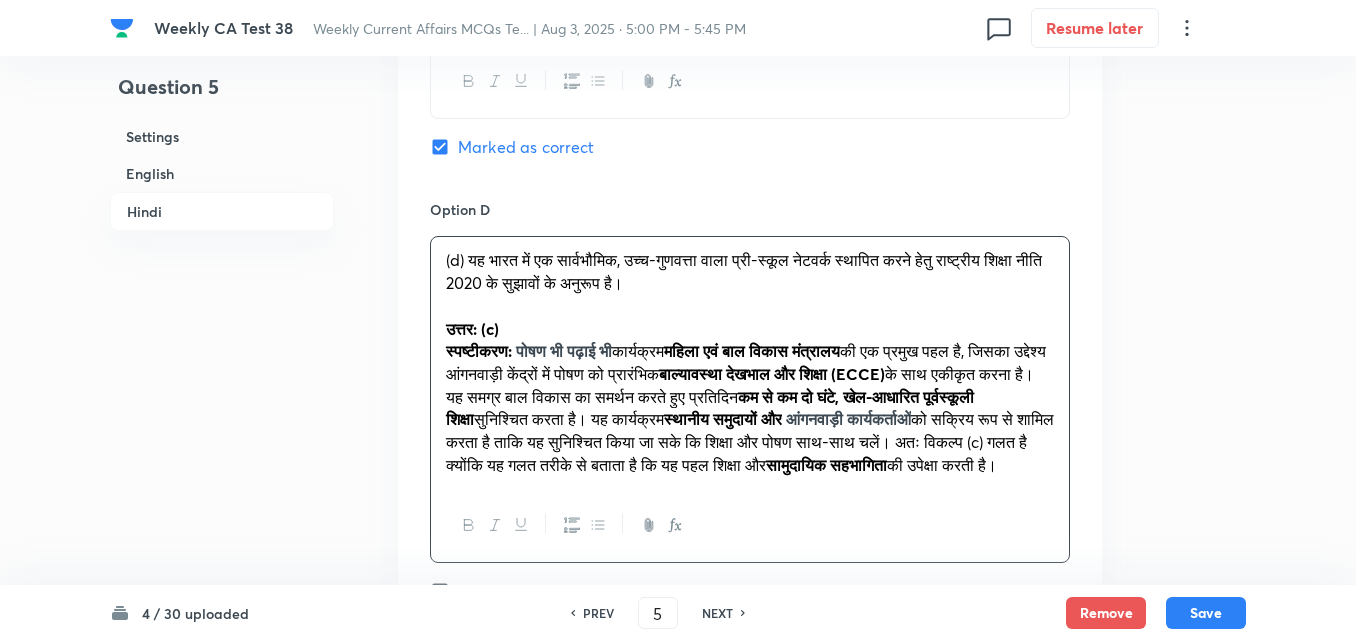 click on "Option A यह आंगनवाड़ियों में पोषण और प्रारंभिक बाल्यावस्था देखभाल एवं शिक्षा को एकीकृत करने हेतु महिला एवं बाल विकास मंत्रालय की एक प्रमुख पहल है। Mark as correct answer Option B इस कार्यक्रम का उद्देश्य प्रतिदिन कम से कम दो घंटे उच्च-गुणवत्ता वाली पूर्वस्कूली शिक्षा प्रदान करना है, जिसका लक्ष्य विभिन्न क्षेत्रों में समग्र बाल विकास है। Mark as correct answer Option C Marked as correct Option D   उत्तर: (c) स्पष्टीकरण:   पोषण भी पढ़ाई भी  कार्यक्रम" at bounding box center (750, -56) 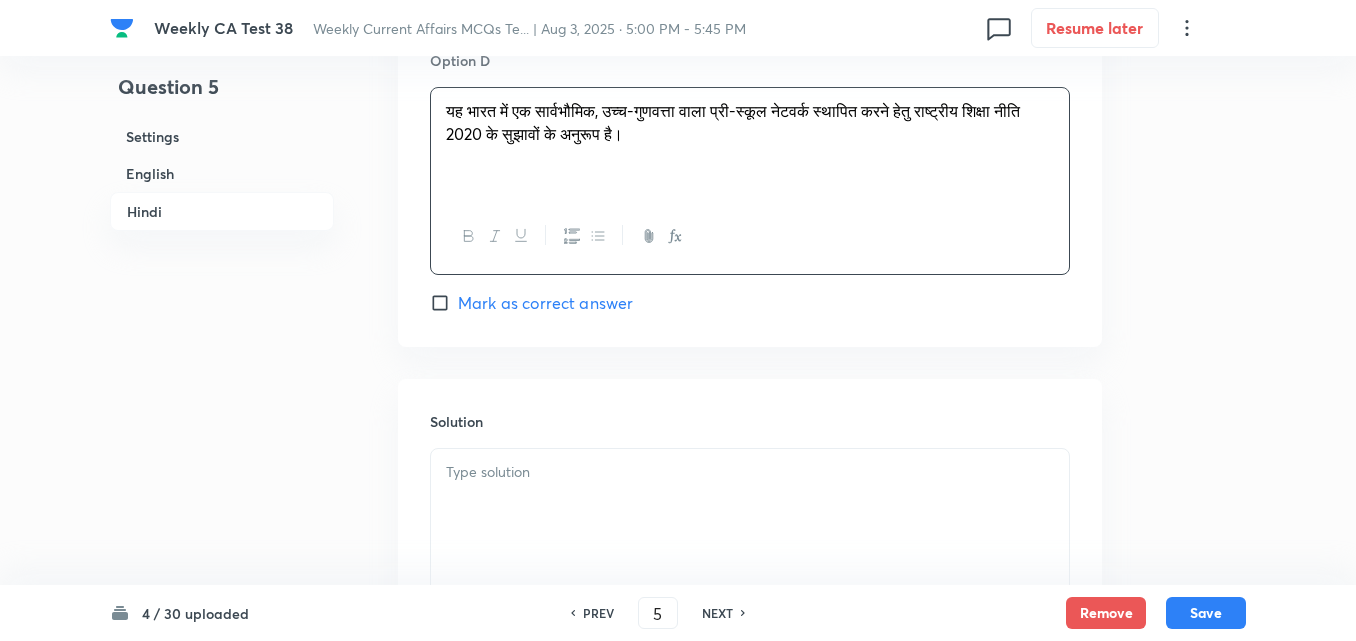 scroll, scrollTop: 4208, scrollLeft: 0, axis: vertical 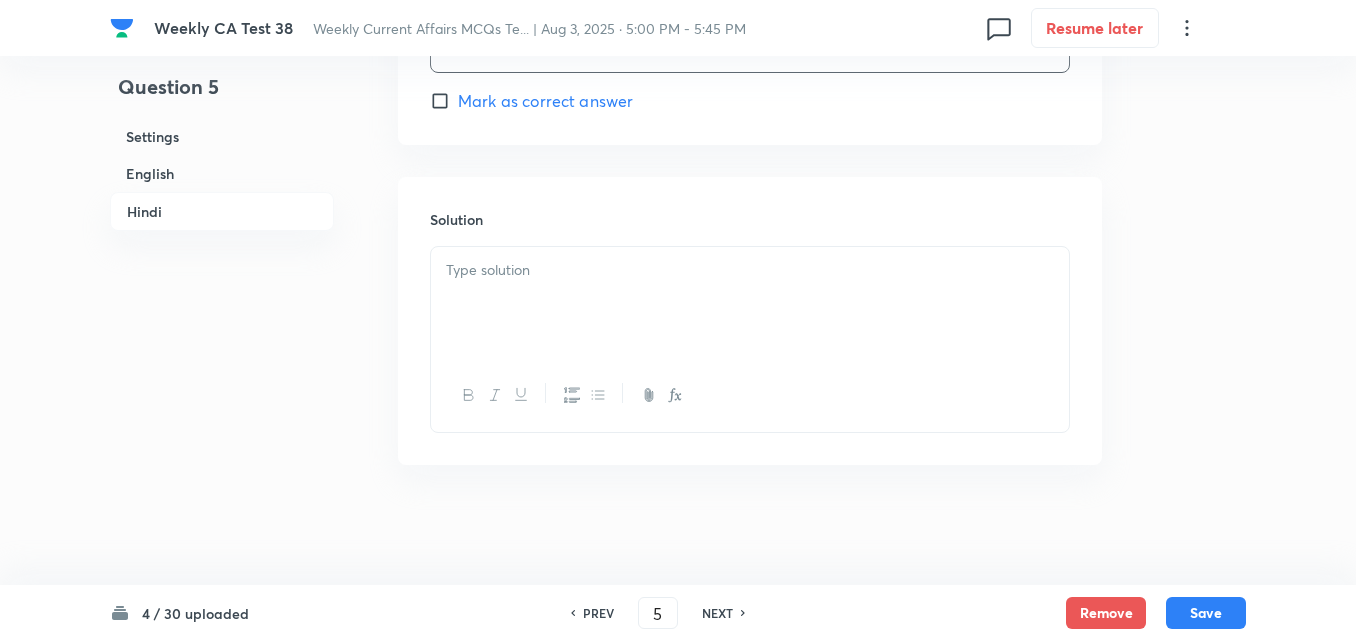 click at bounding box center [750, 270] 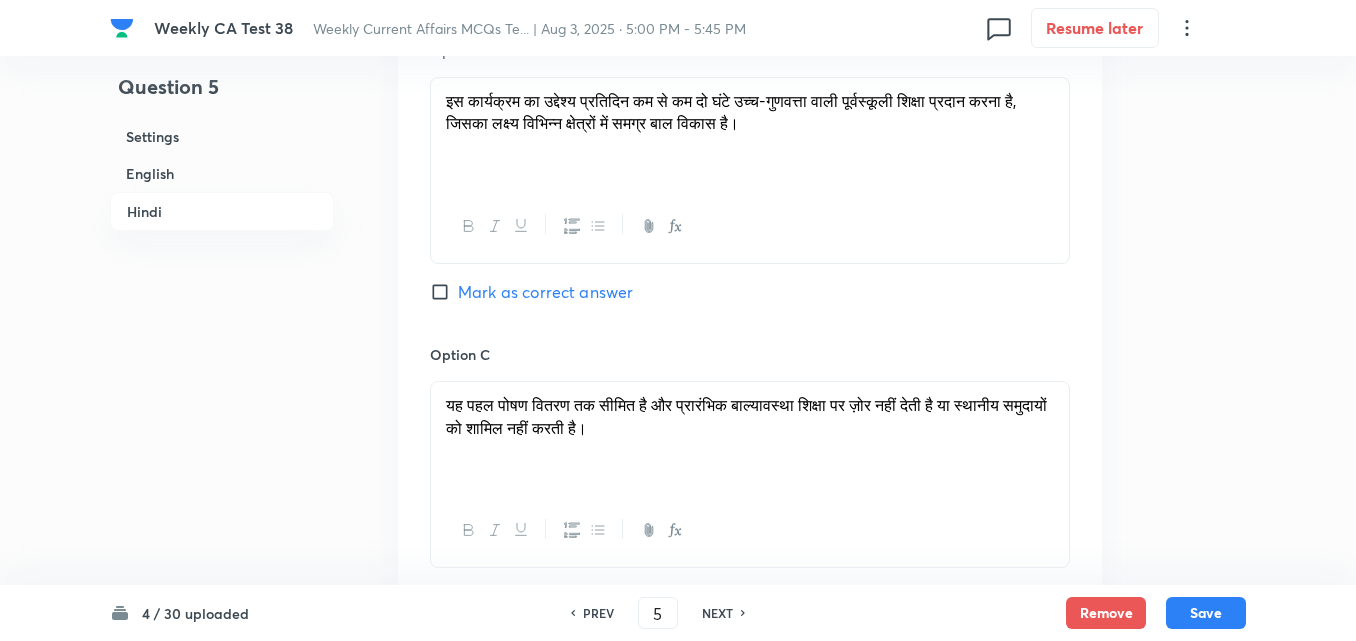 click on "Settings" at bounding box center [222, 136] 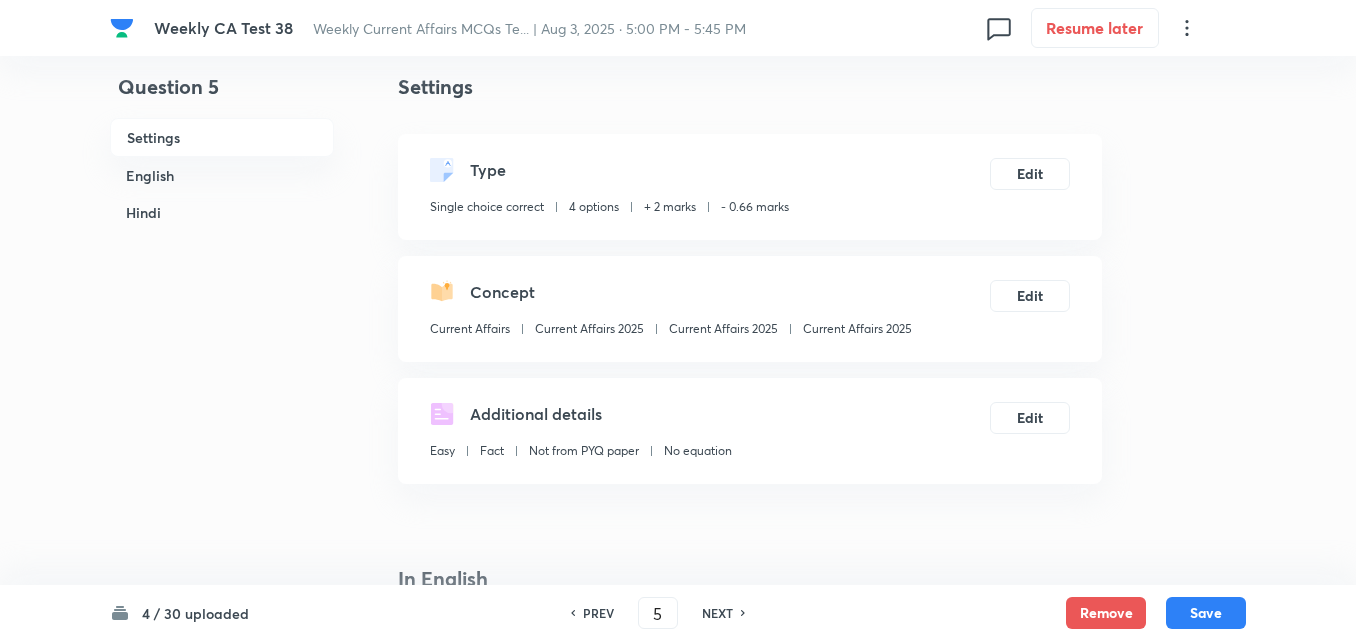 click on "Current Affairs 2025" at bounding box center [857, 329] 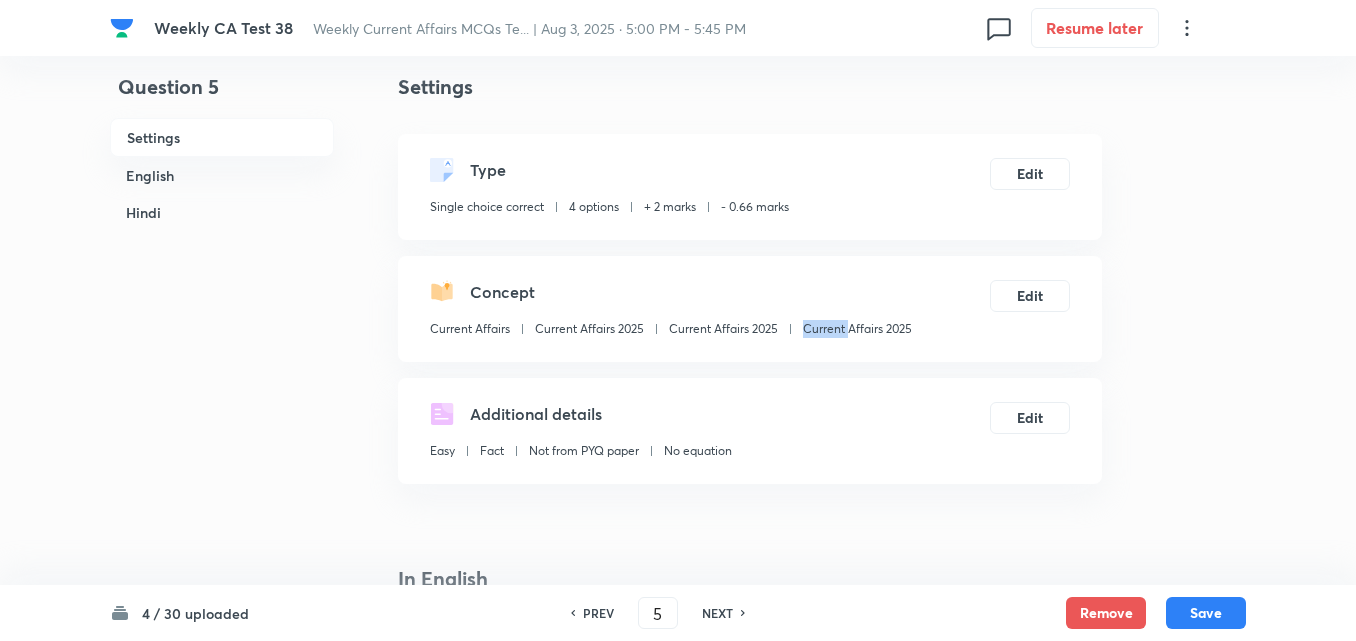 click on "Current Affairs 2025" at bounding box center (857, 329) 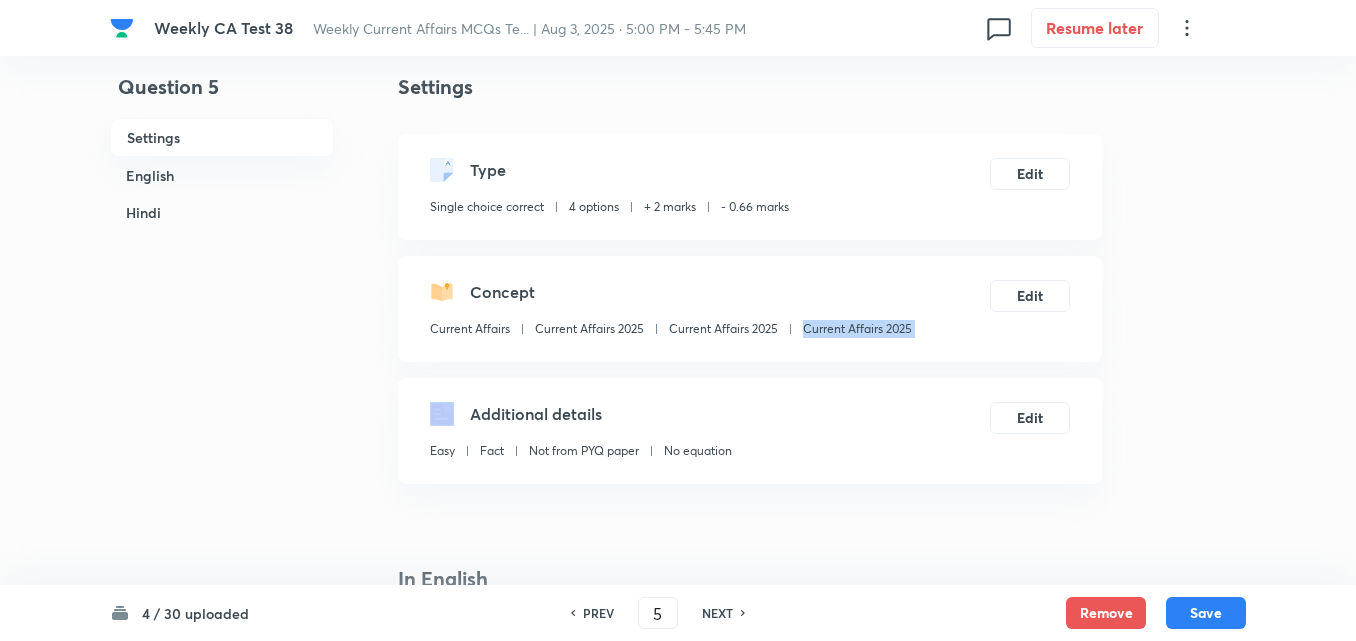 click on "Current Affairs 2025" at bounding box center [857, 329] 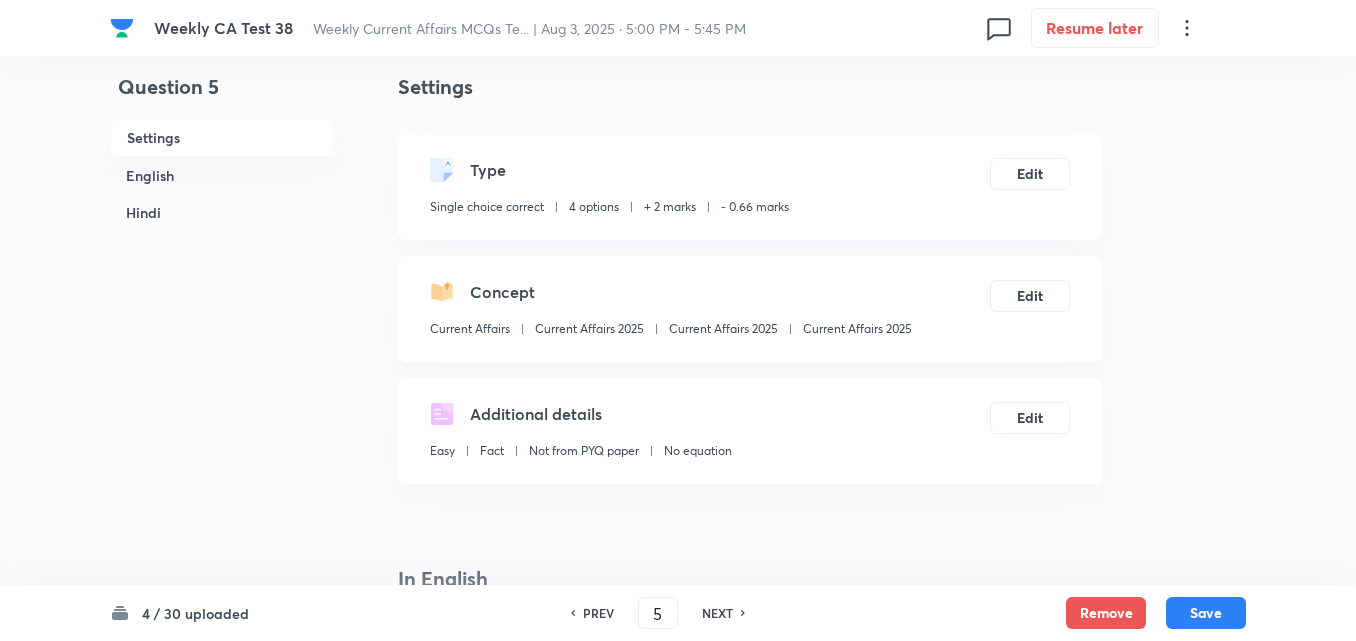 click on "4 / 30 uploaded
PREV 5 ​ NEXT Remove Save" at bounding box center (678, 613) 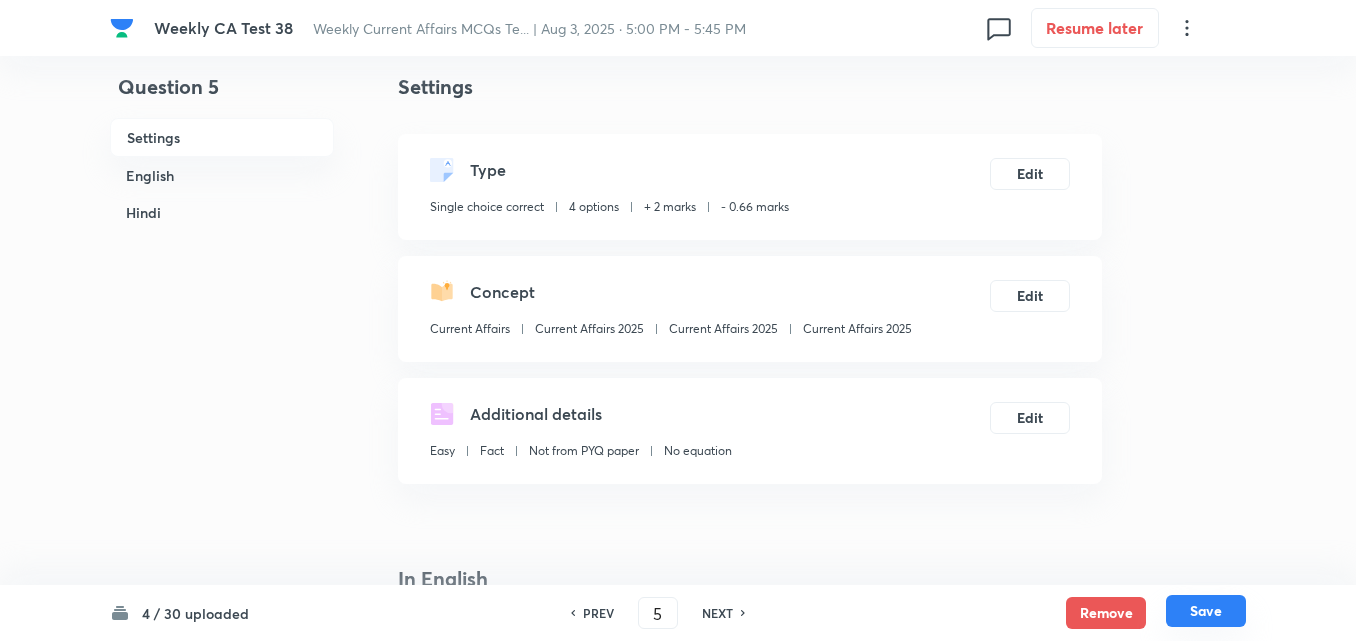 click on "Save" at bounding box center [1206, 611] 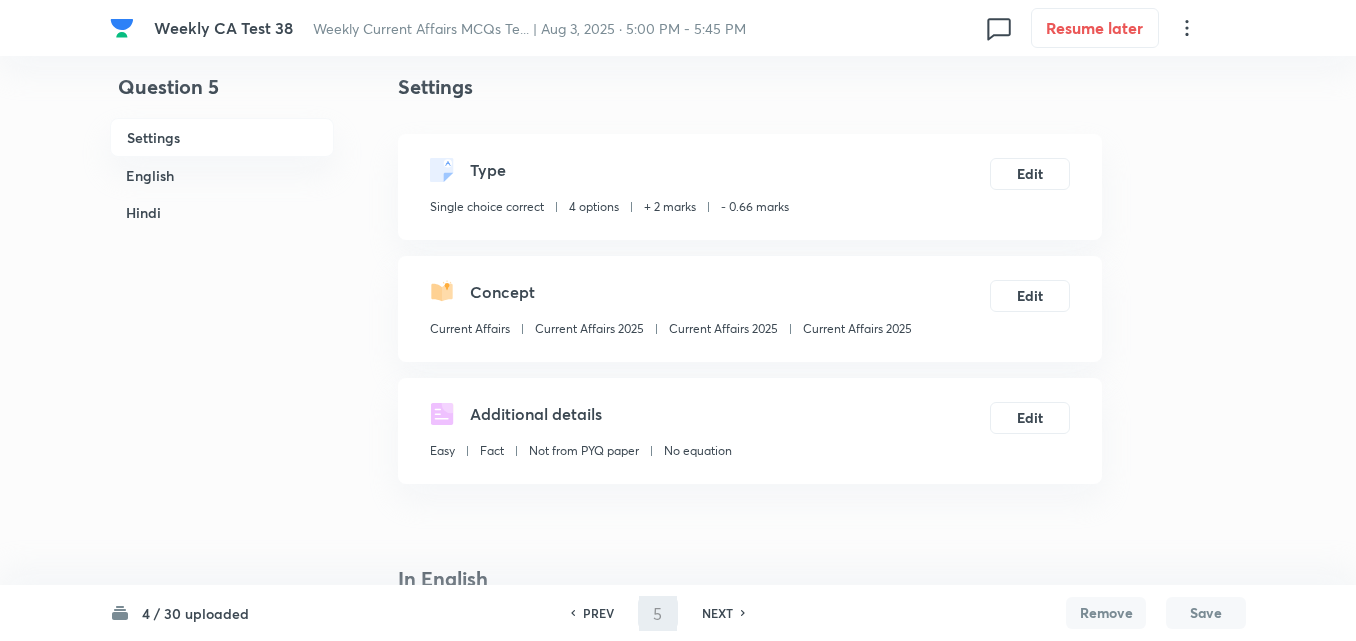 type on "6" 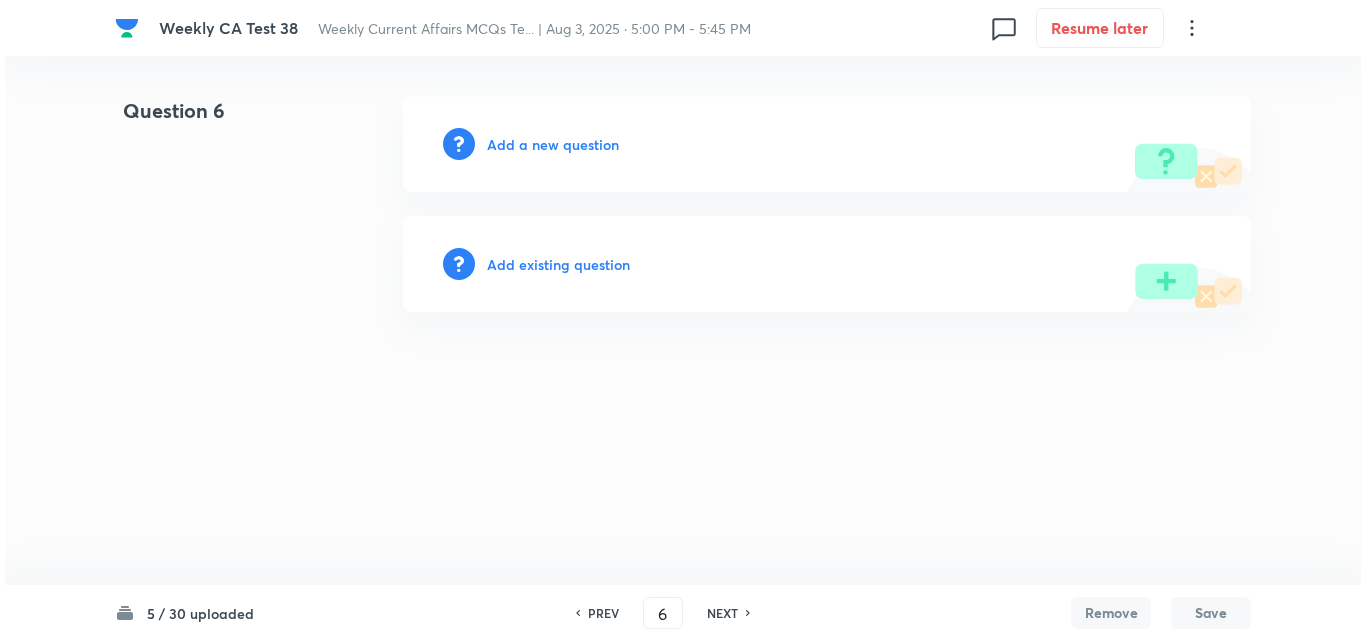scroll, scrollTop: 0, scrollLeft: 0, axis: both 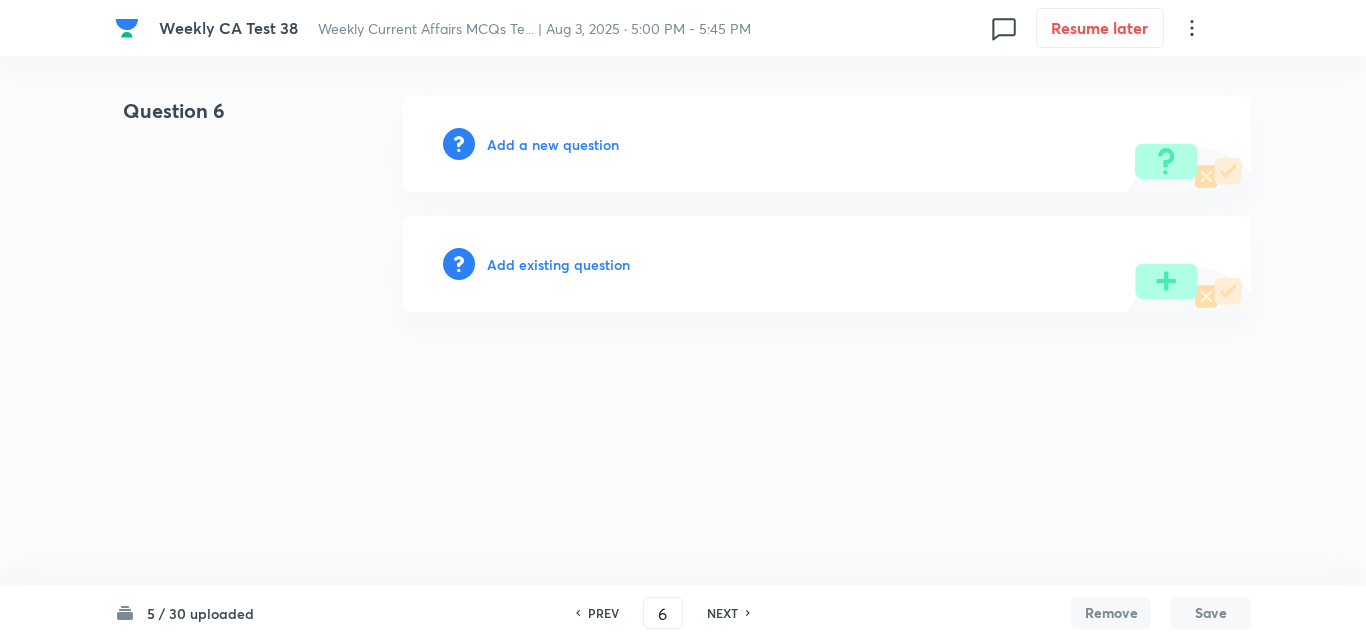 click on "Add a new question" at bounding box center (827, 144) 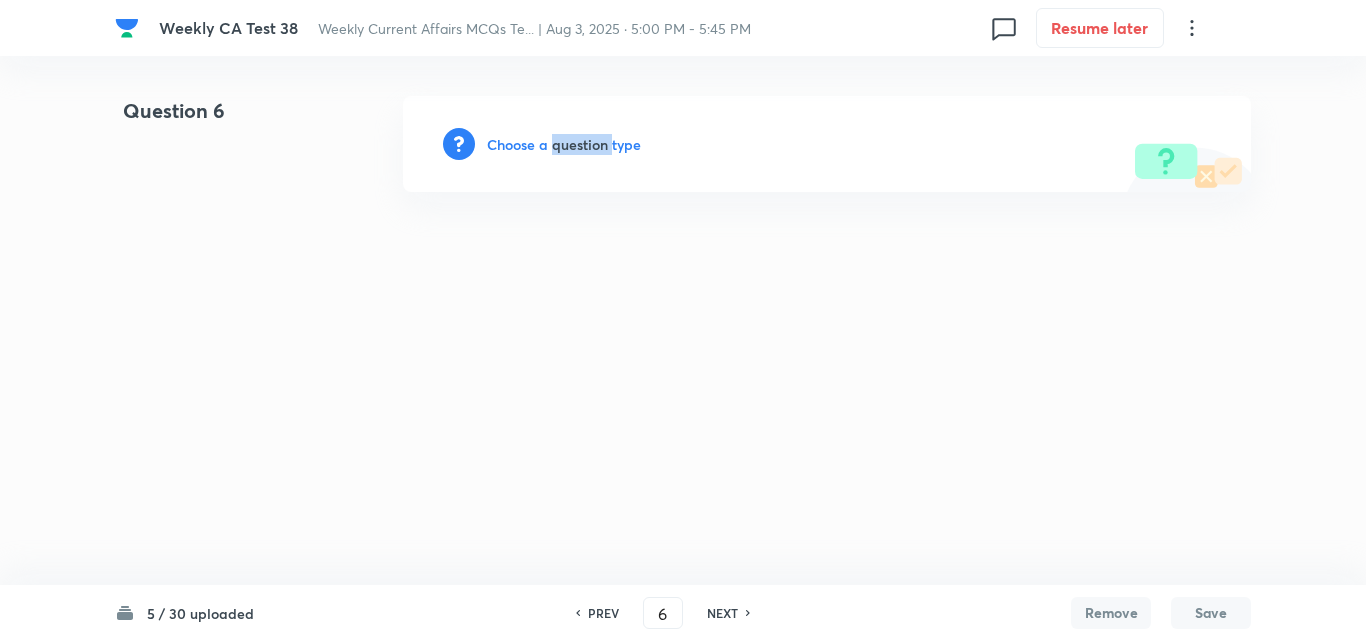 click on "Choose a question type" at bounding box center (564, 144) 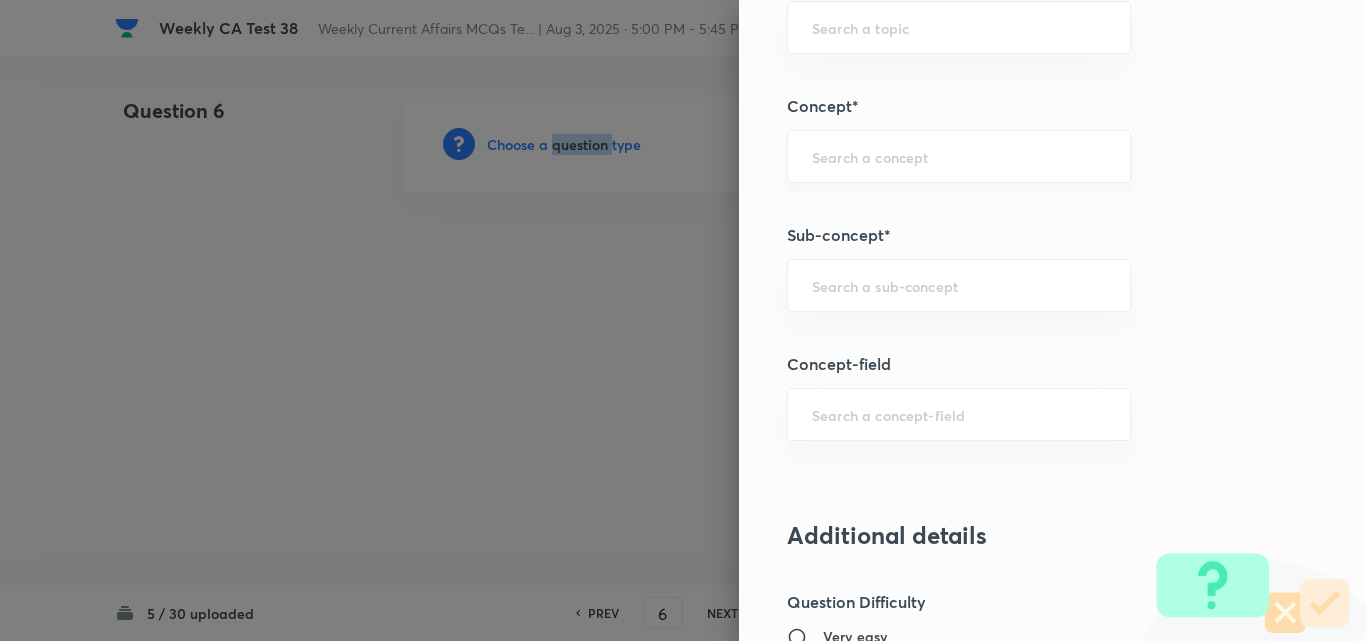 scroll, scrollTop: 1100, scrollLeft: 0, axis: vertical 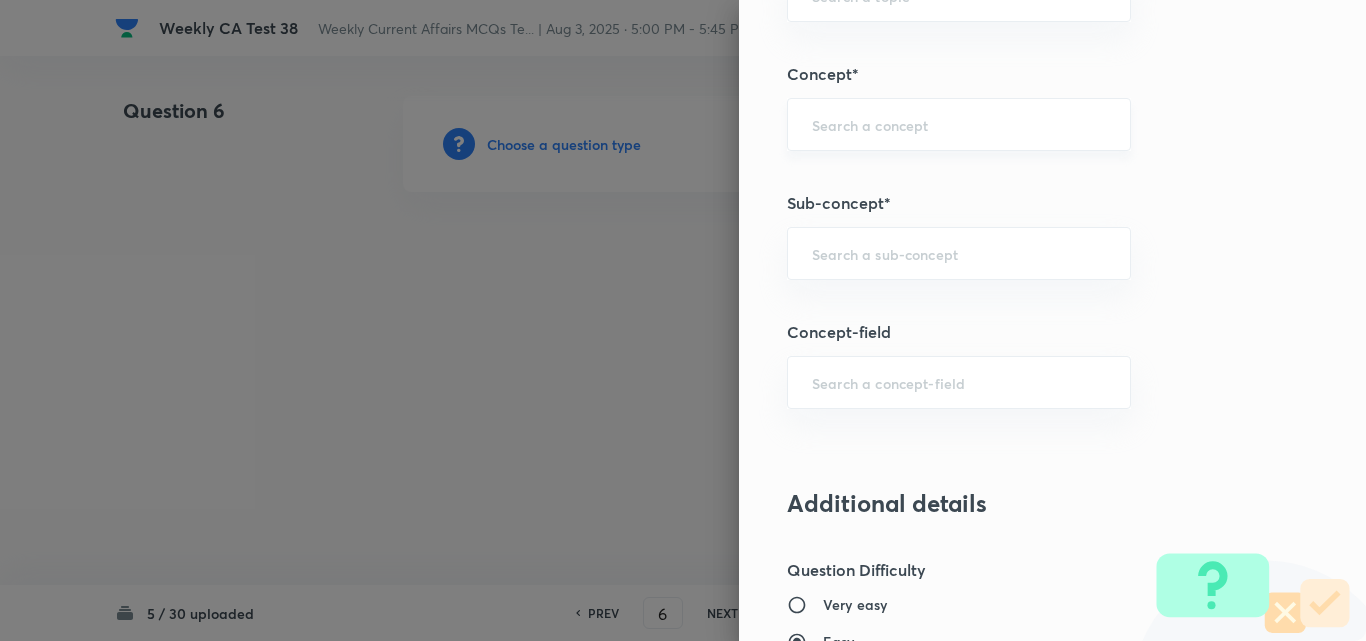 click on "Question settings Question type* Single choice correct Number of options* 2 3 4 5 Does this question have a passage?* Yes No Positive mark 2 ​ Negative Marks (Don’t add negative sign) 0.66 ​ Syllabus Topic group* ​ Topic* ​ Concept* ​ Sub-concept* ​ Concept-field ​ Additional details Question Difficulty Very easy Easy Moderate Hard Very hard Question is based on Fact Numerical Concept Previous year question Yes No Does this question have equation? Yes No Verification status Is the question verified? *Select 'yes' only if a question is verified Yes No Save" at bounding box center [1052, 320] 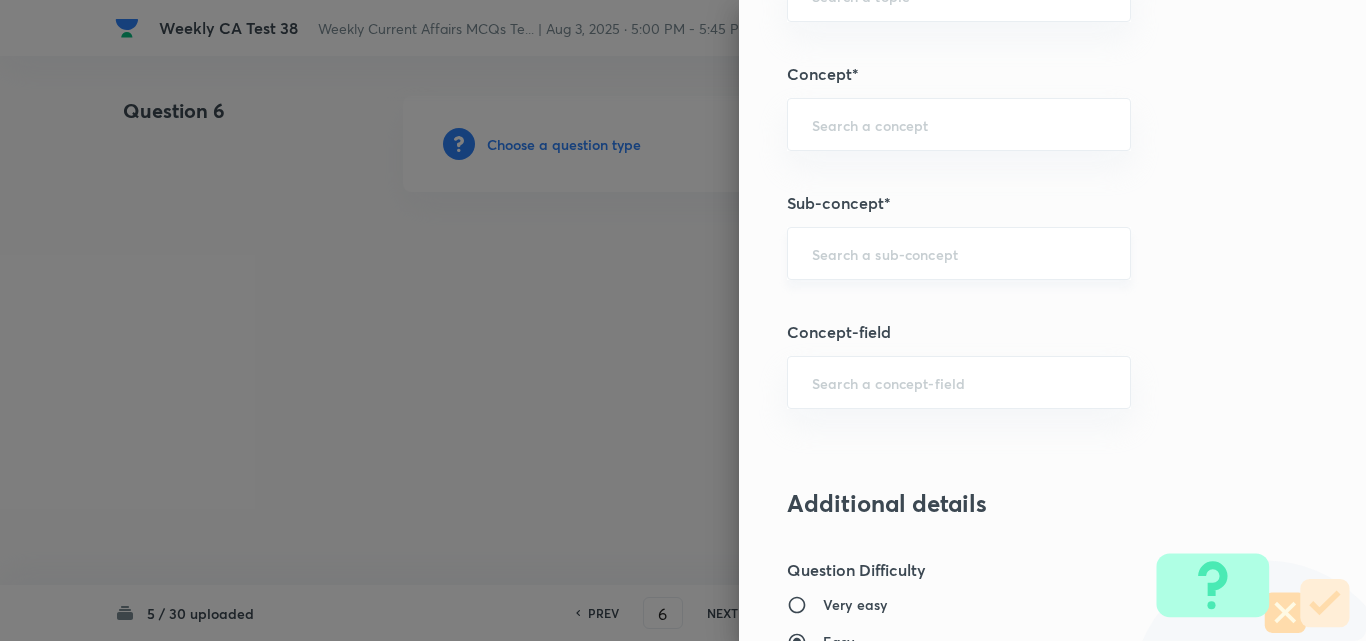 click on "​" at bounding box center [959, 253] 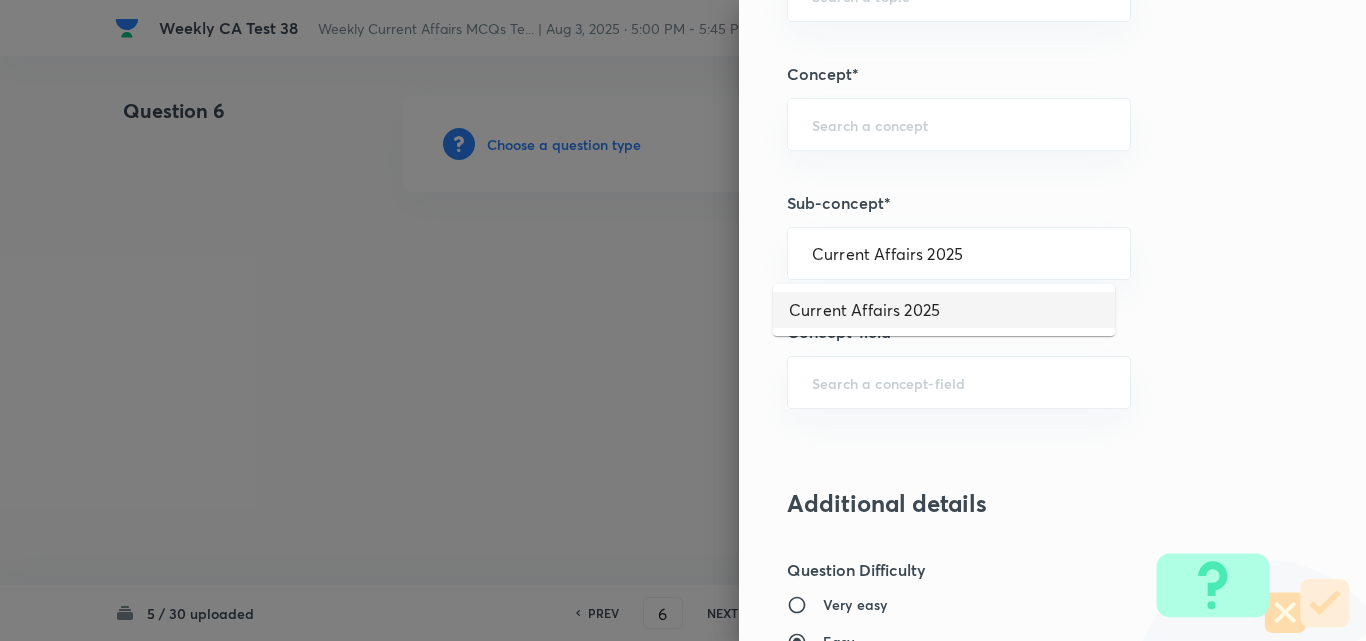 click on "Current Affairs 2025" at bounding box center (944, 310) 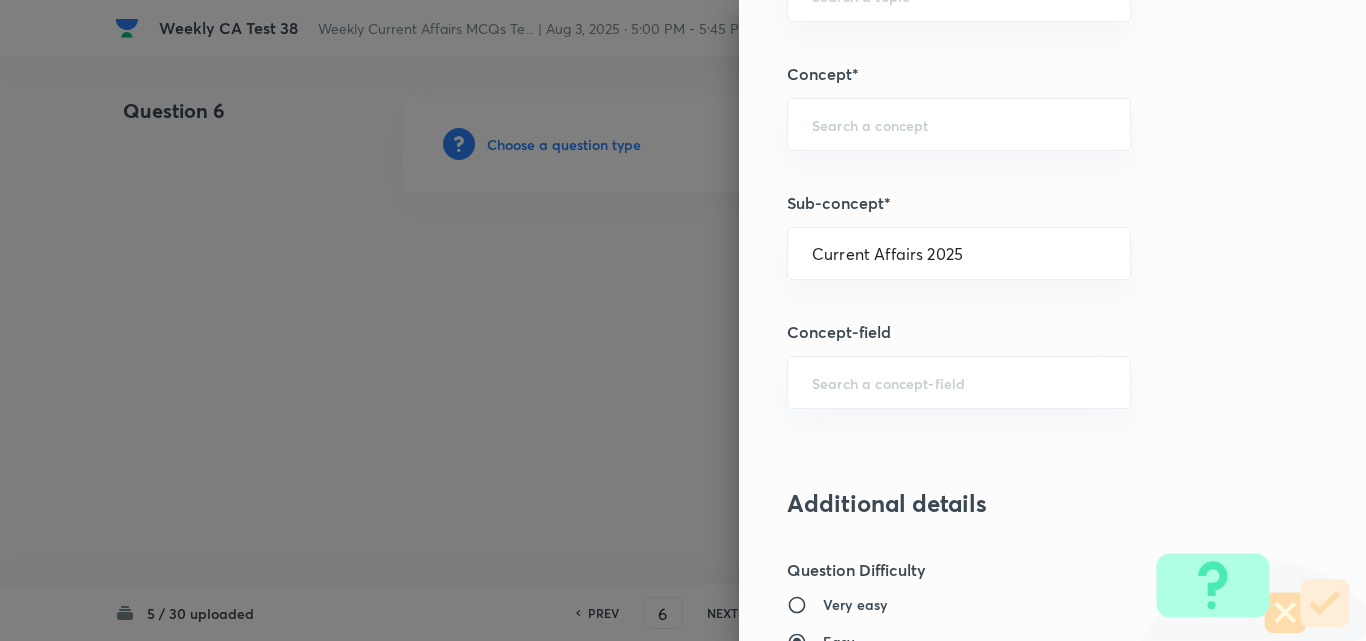 type on "Current Affairs" 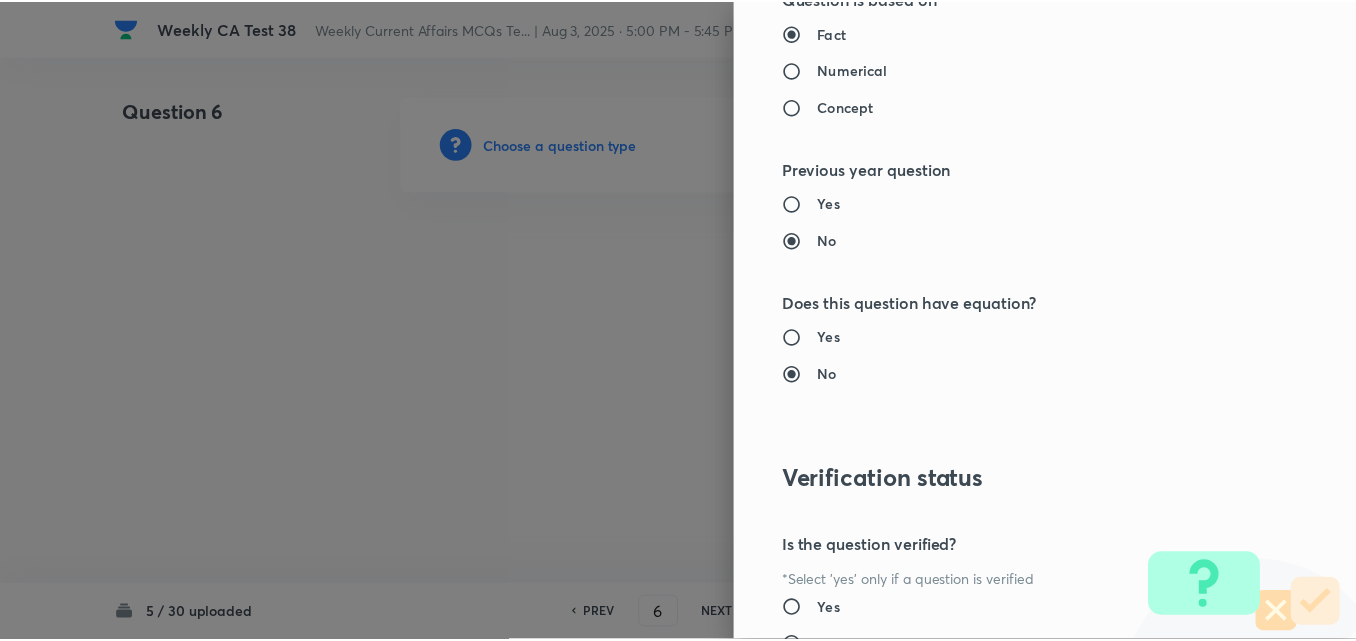 scroll, scrollTop: 2085, scrollLeft: 0, axis: vertical 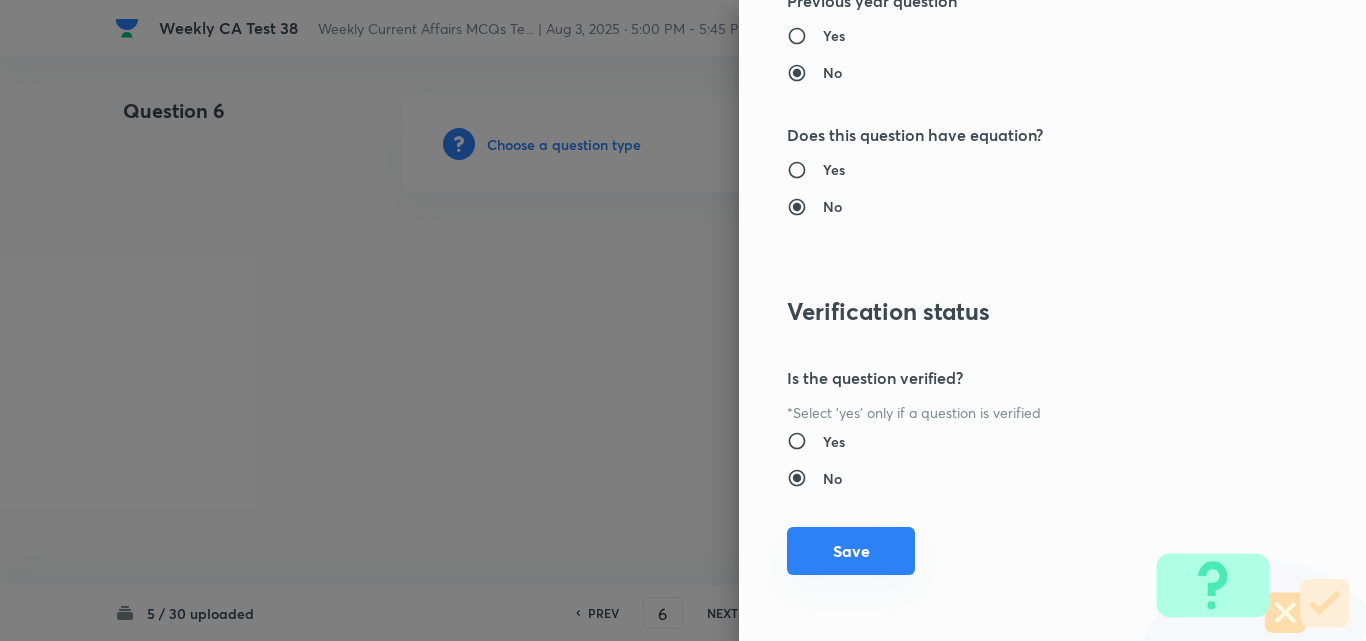 click on "Save" at bounding box center [851, 551] 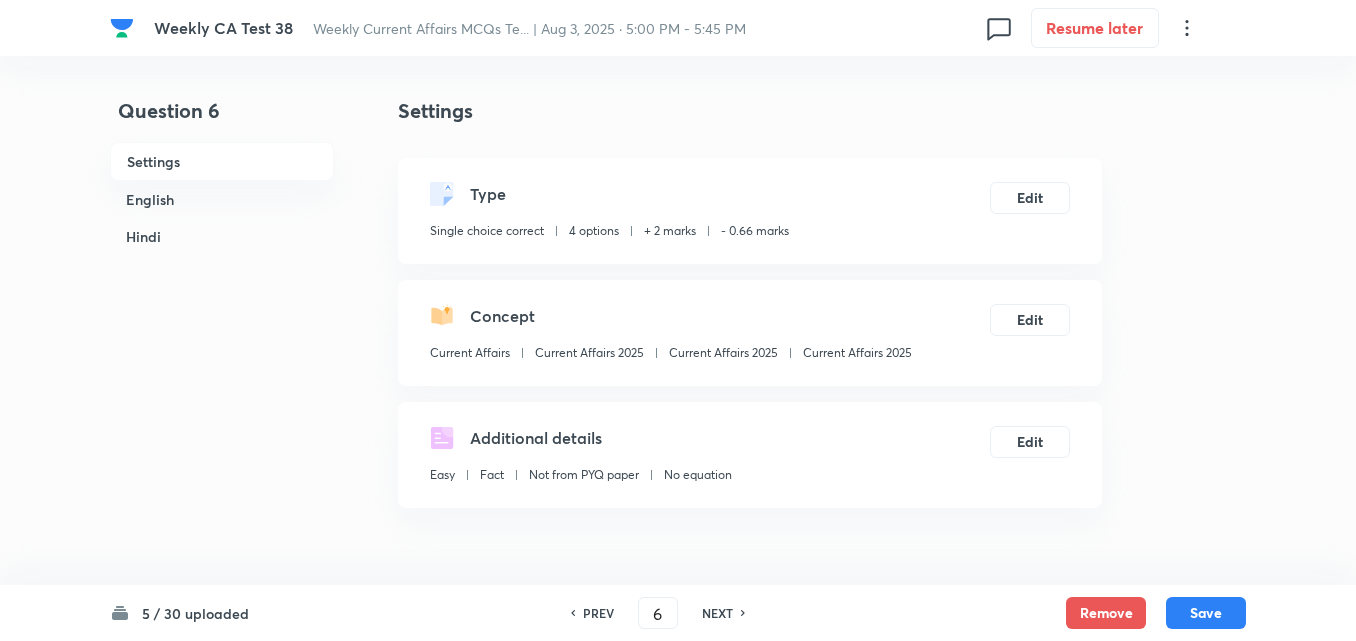 click on "English" at bounding box center (222, 199) 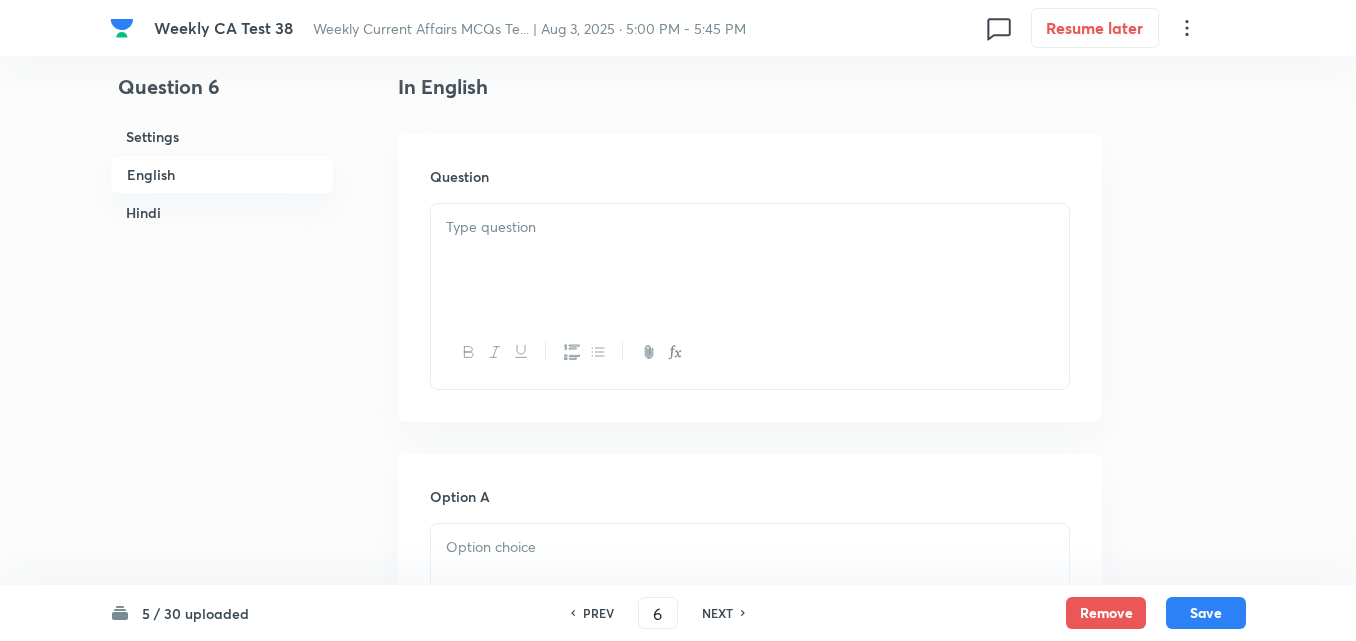 click on "English" at bounding box center (222, 174) 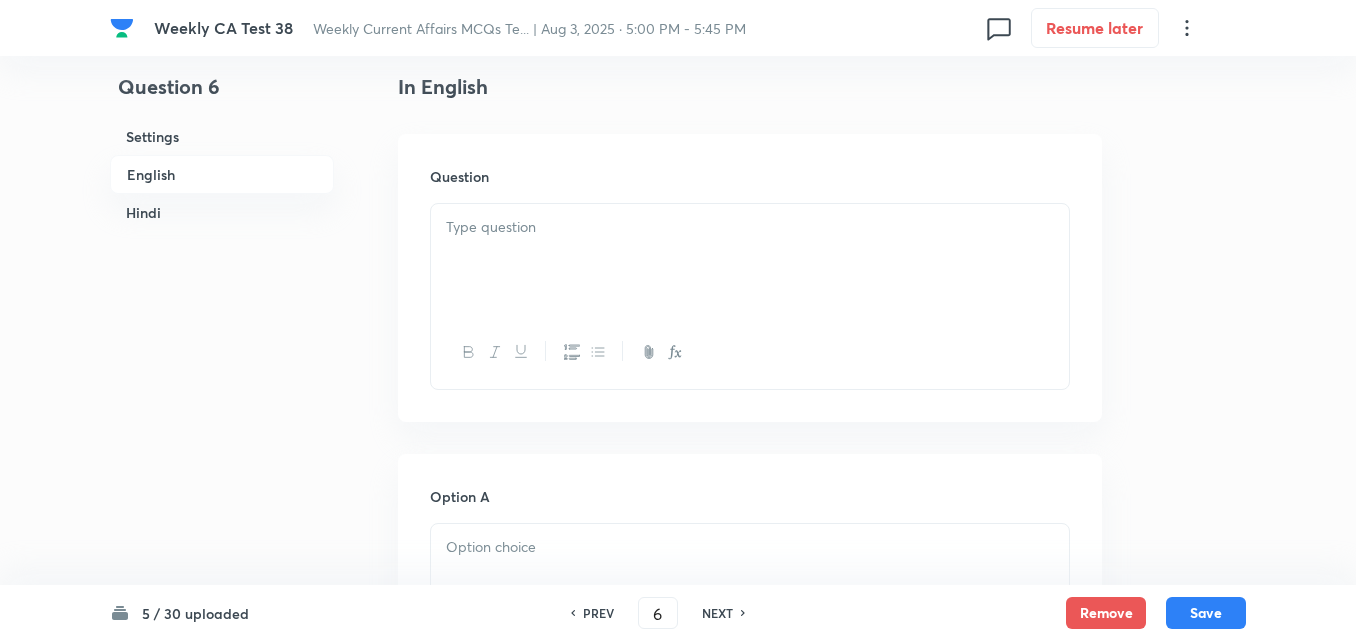 click at bounding box center (750, 260) 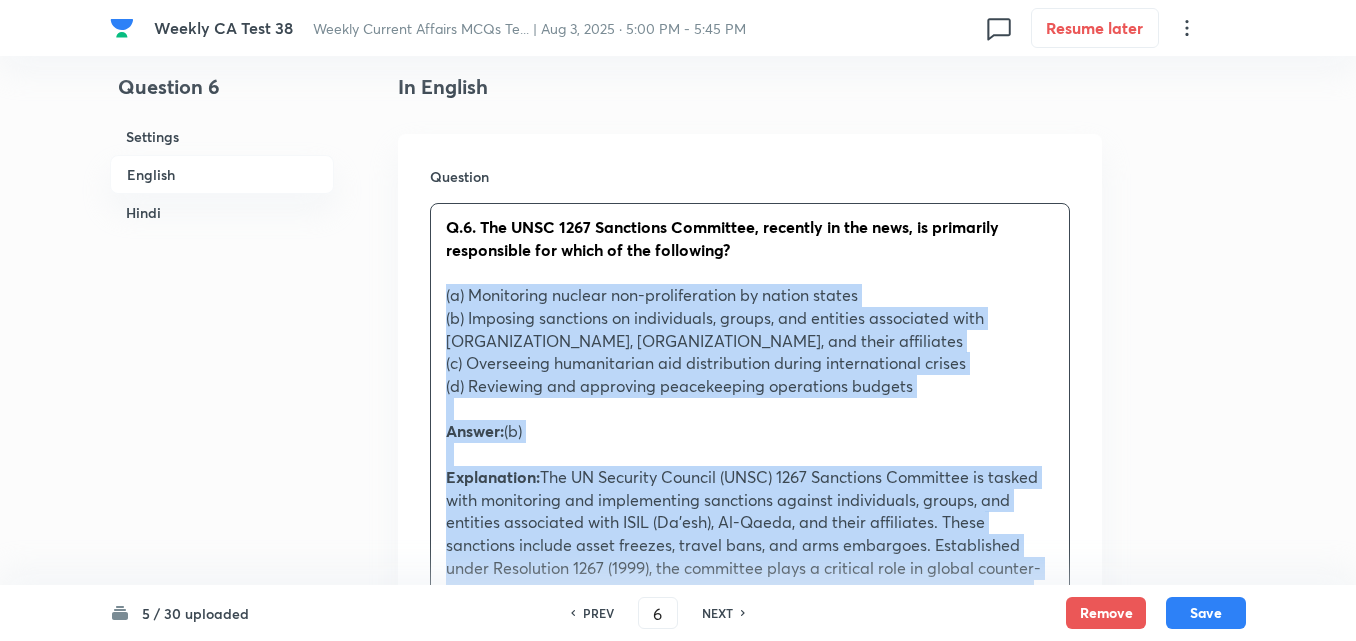 drag, startPoint x: 457, startPoint y: 300, endPoint x: 414, endPoint y: 300, distance: 43 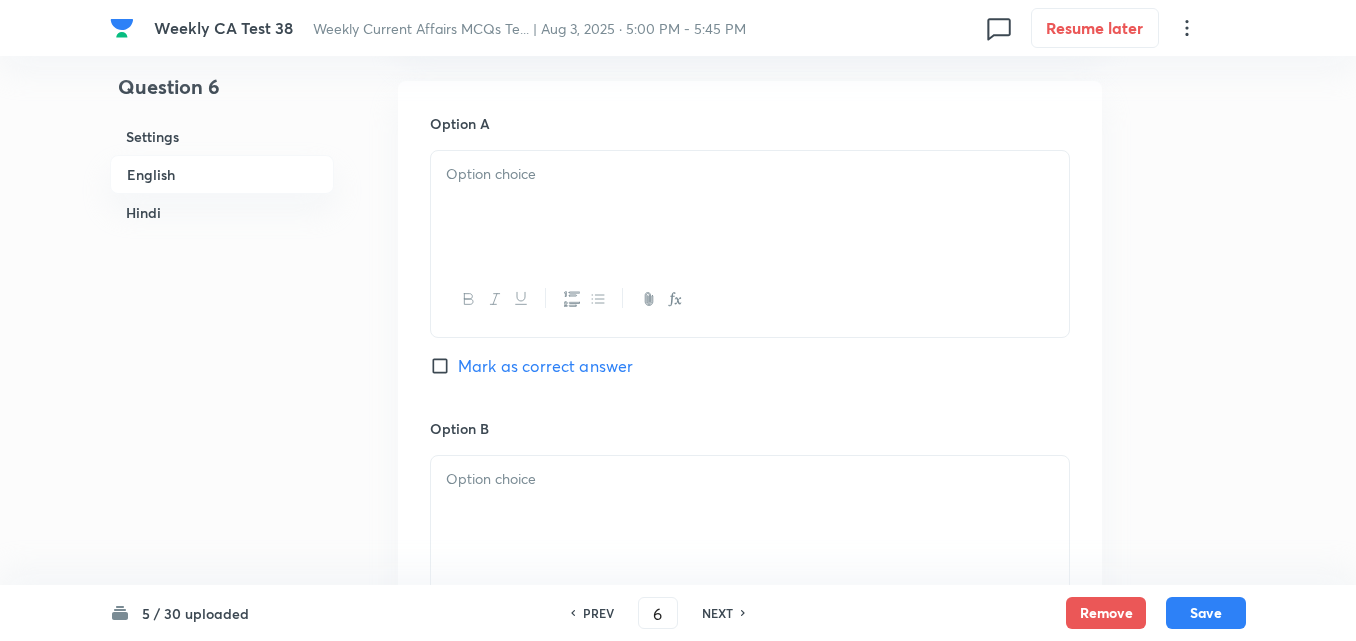 scroll, scrollTop: 916, scrollLeft: 0, axis: vertical 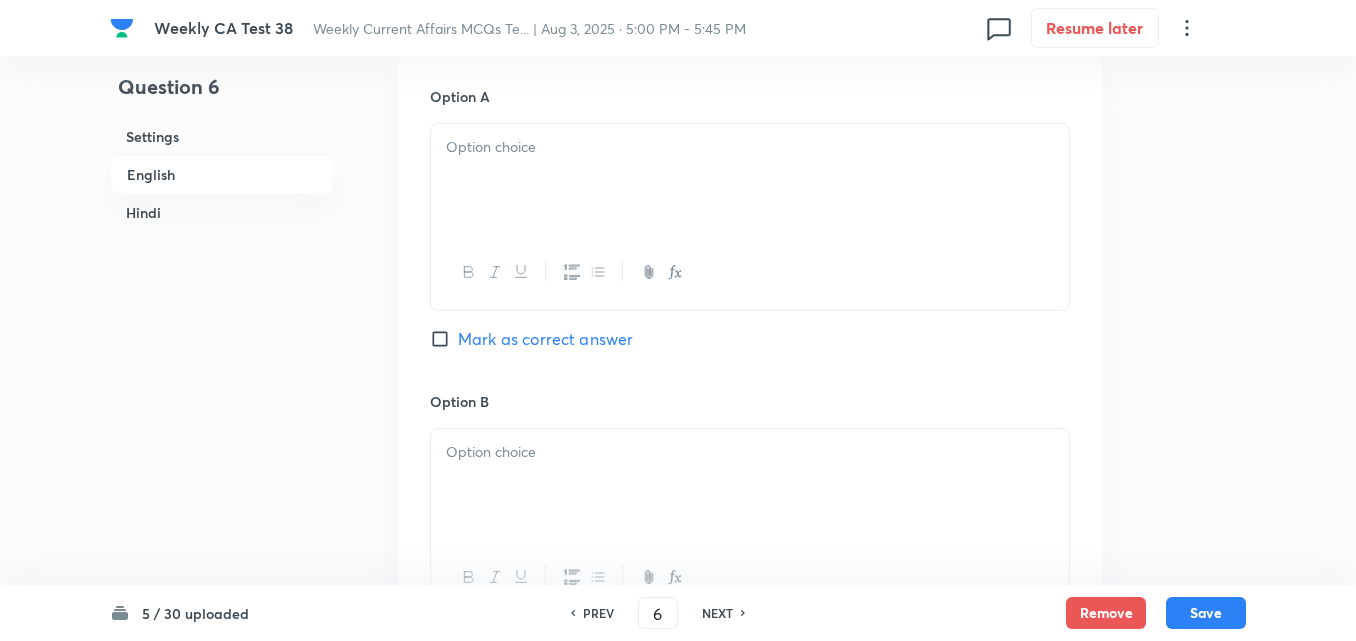 click at bounding box center (750, 180) 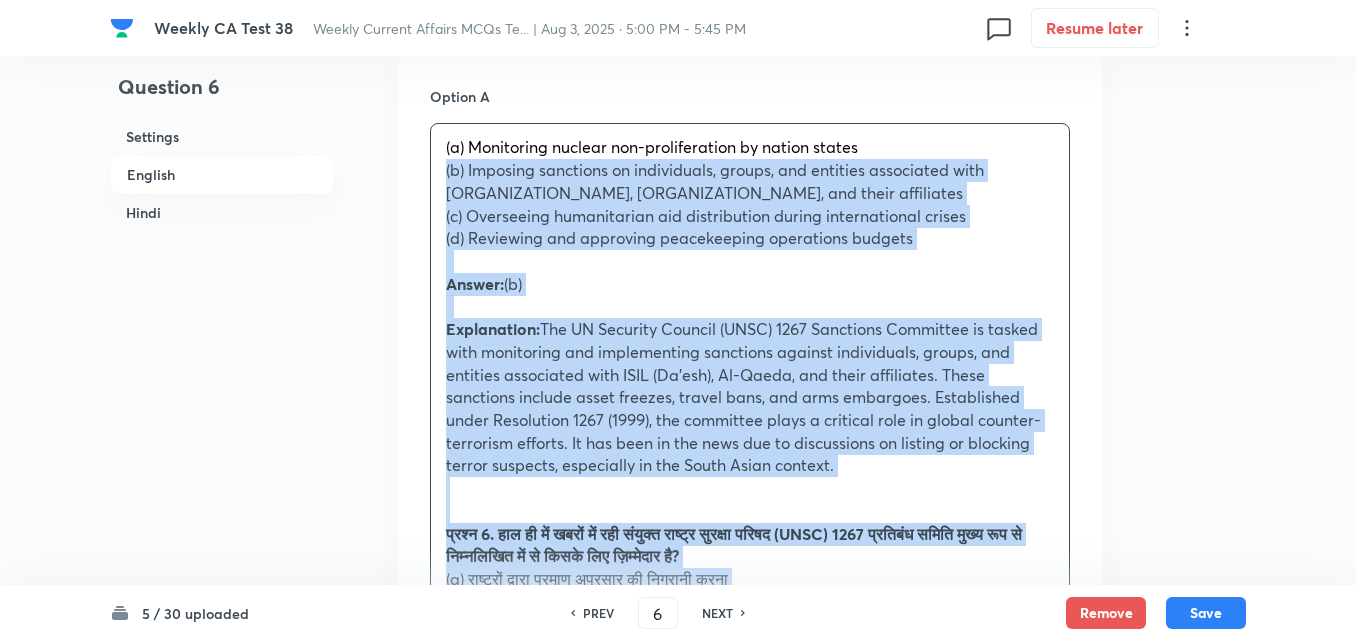 click on "(a) Monitoring nuclear non-proliferation by nation states (b) Imposing sanctions on individuals, groups, and entities associated with ISIL (Da’esh), Al-Qaeda, and their affiliates (c) Overseeing humanitarian aid distribution during international crises (d) Reviewing and approving peacekeeping operations budgets   Answer:  (b)     Explanation:  The UN Security Council (UNSC) 1267 Sanctions Committee is tasked with monitoring and implementing sanctions against individuals, groups, and entities associated with ISIL (Da’esh), Al-Qaeda, and their affiliates. These sanctions include asset freezes, travel bans, and arms embargoes. Established under Resolution 1267 (1999), the committee plays a critical role in global counter-terrorism efforts. It has been in the news due to discussions on listing or blocking terror suspects, especially in the South Asian context. (a) राष्ट्रों द्वारा परमाणु अप्रसार की निगरानी करना" at bounding box center (750, 511) 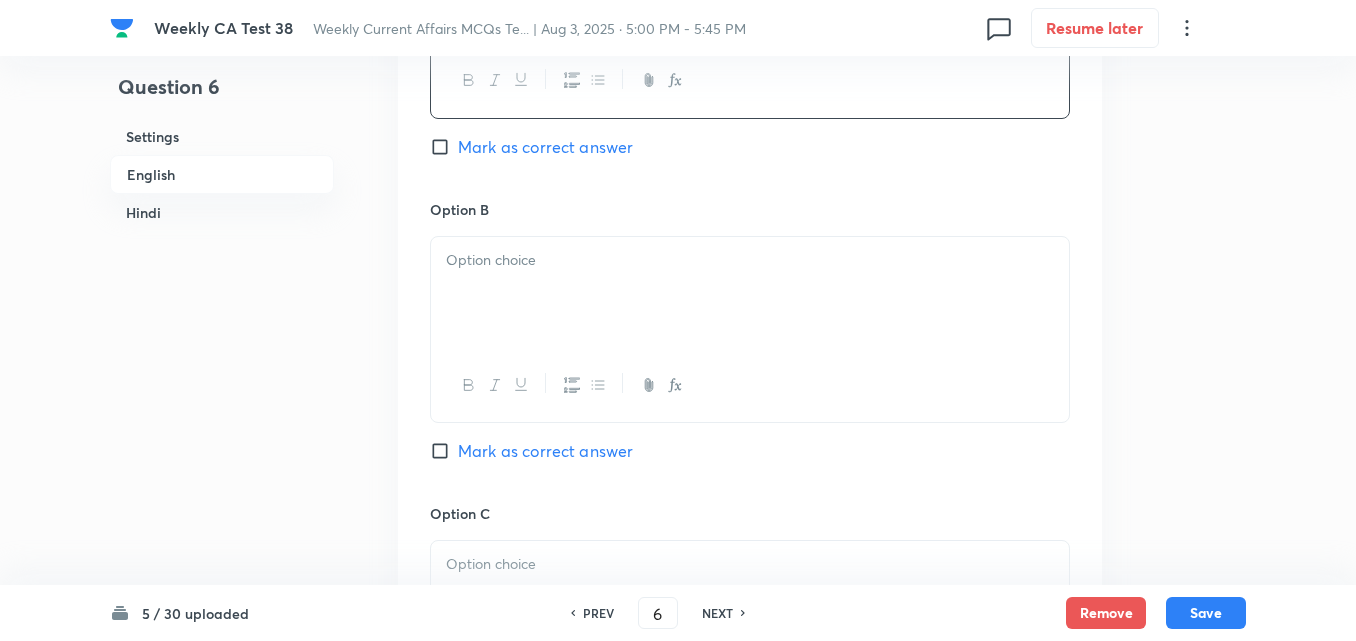 scroll, scrollTop: 1116, scrollLeft: 0, axis: vertical 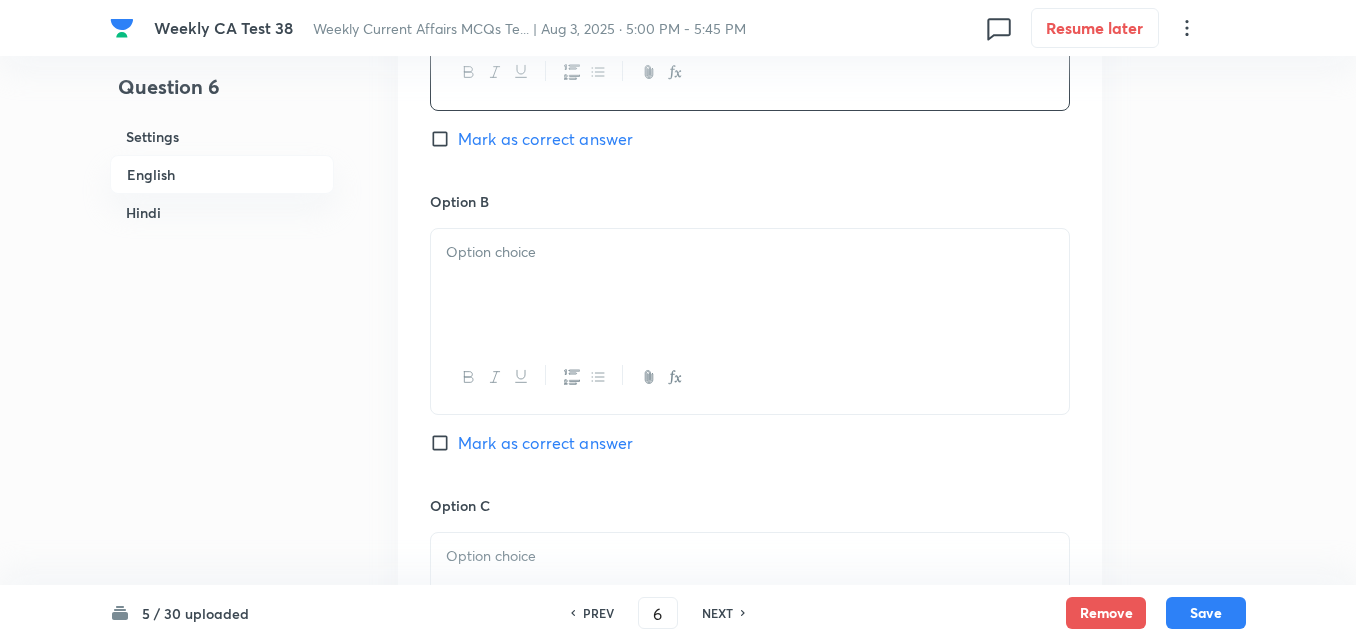 click at bounding box center [750, 285] 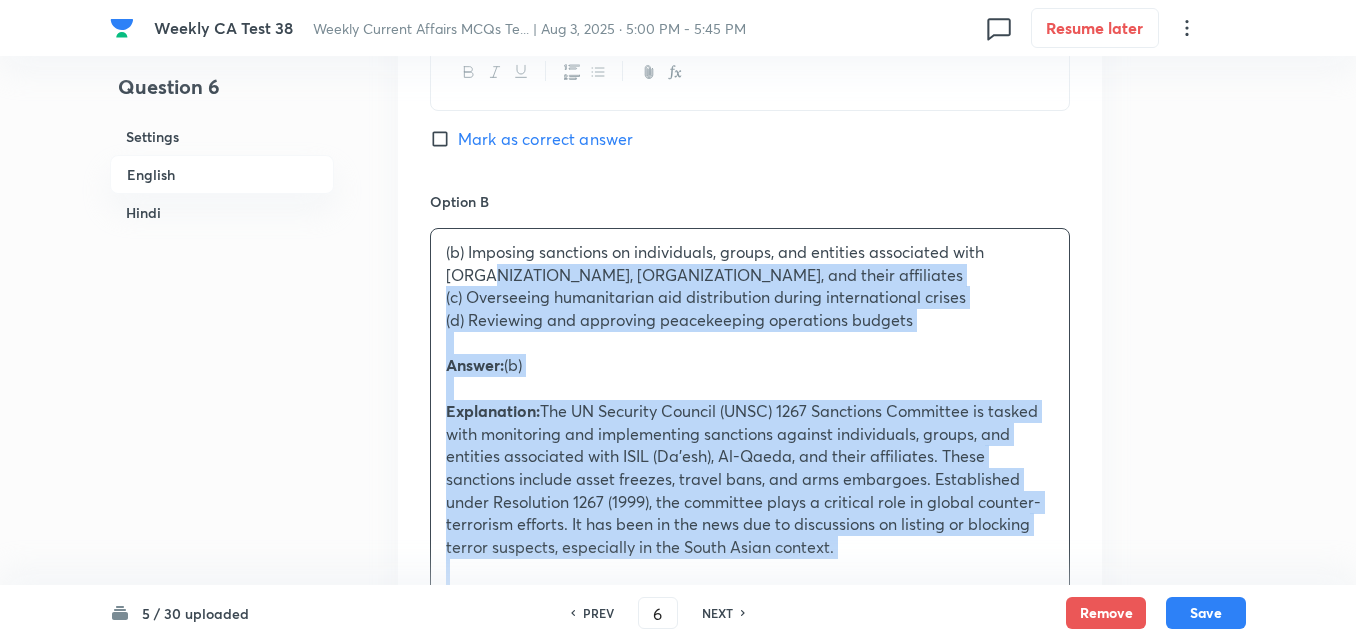 click on "Option A Monitoring nuclear non-proliferation by nation states Mark as correct answer Option B (b) Imposing sanctions on individuals, groups, and entities associated with ISIL (Da’esh), Al-Qaeda, and their affiliates (c) Overseeing humanitarian aid distribution during international crises (d) Reviewing and approving peacekeeping operations budgets   Answer:  (b)     Explanation:  The UN Security Council (UNSC) 1267 Sanctions Committee is tasked with monitoring and implementing sanctions against individuals, groups, and entities associated with ISIL (Da’esh), Al-Qaeda, and their affiliates. These sanctions include asset freezes, travel bans, and arms embargoes. Established under Resolution 1267 (1999), the committee plays a critical role in global counter-terrorism efforts. It has been in the news due to discussions on listing or blocking terror suspects, especially in the South Asian context.   उत्तर: (b)   स्पष्टीकरण: Mark as correct answer Option C Option D" at bounding box center [750, 794] 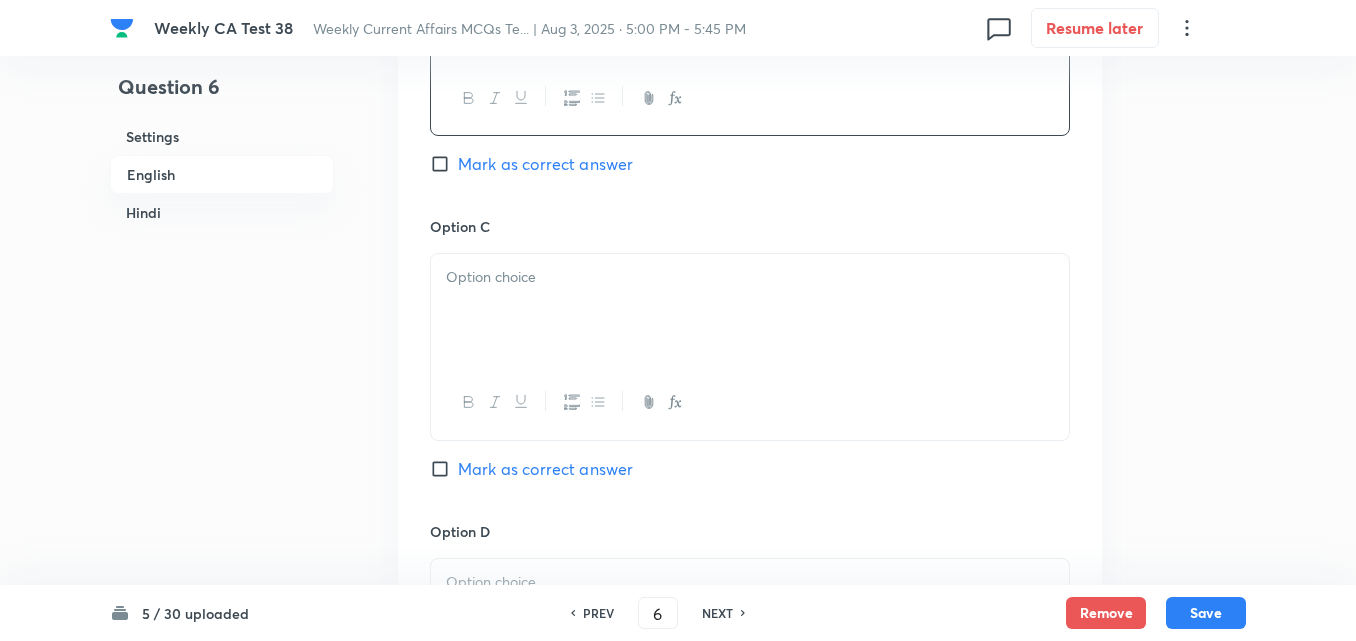 scroll, scrollTop: 1416, scrollLeft: 0, axis: vertical 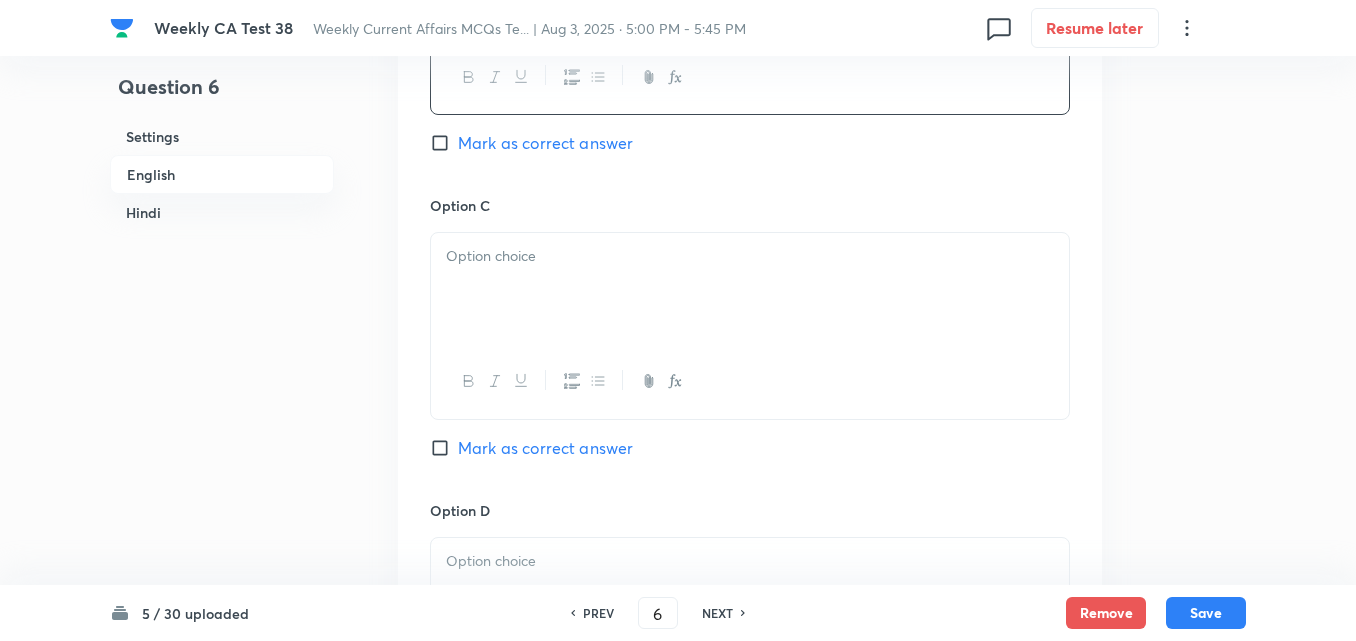 click on "Mark as correct answer" at bounding box center (545, 143) 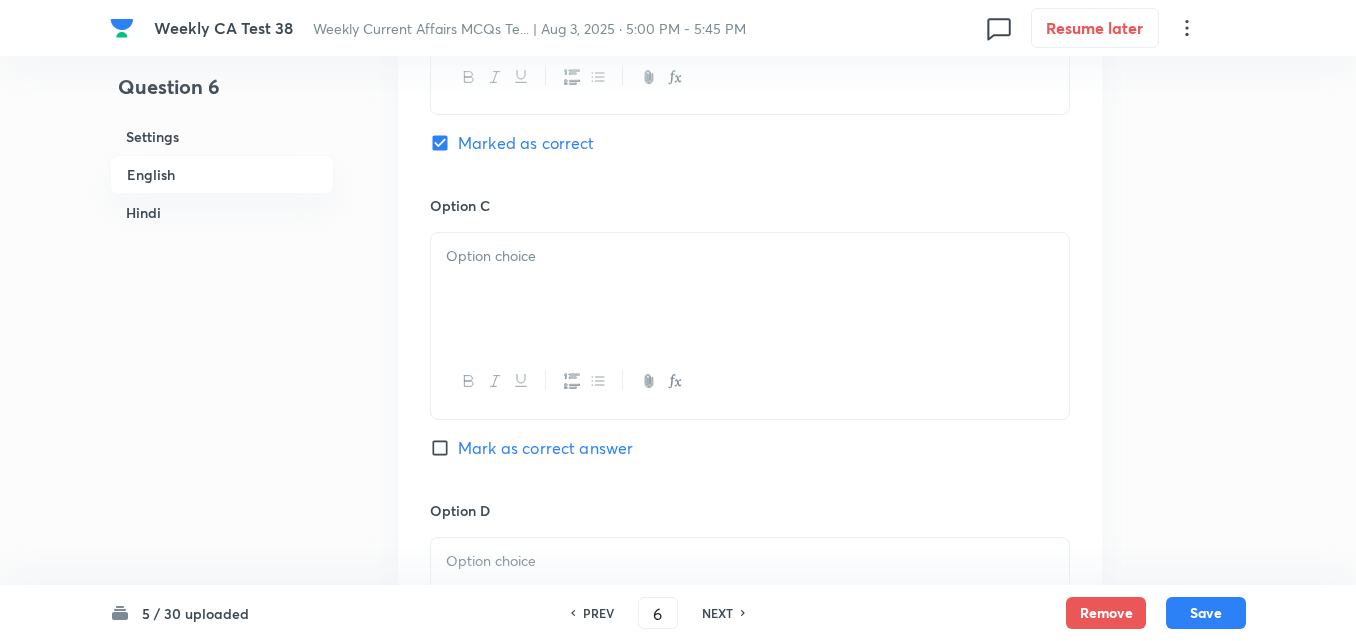 checkbox on "true" 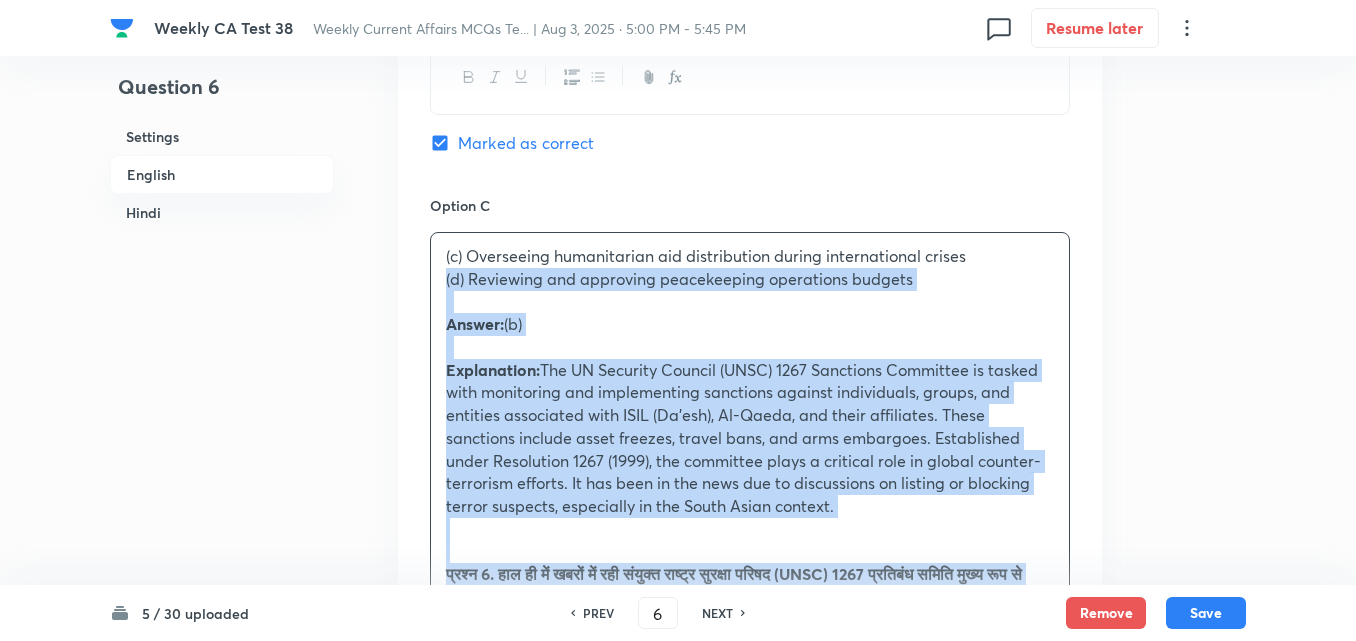 drag, startPoint x: 450, startPoint y: 284, endPoint x: 434, endPoint y: 281, distance: 16.27882 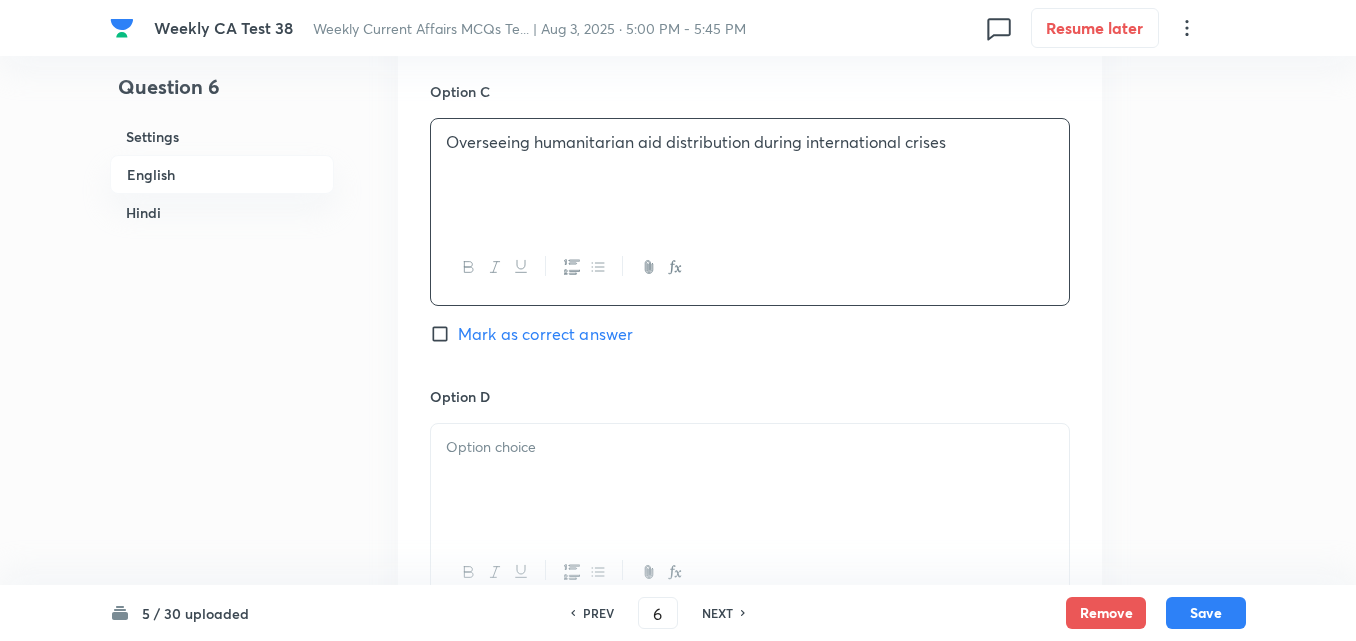 scroll, scrollTop: 1716, scrollLeft: 0, axis: vertical 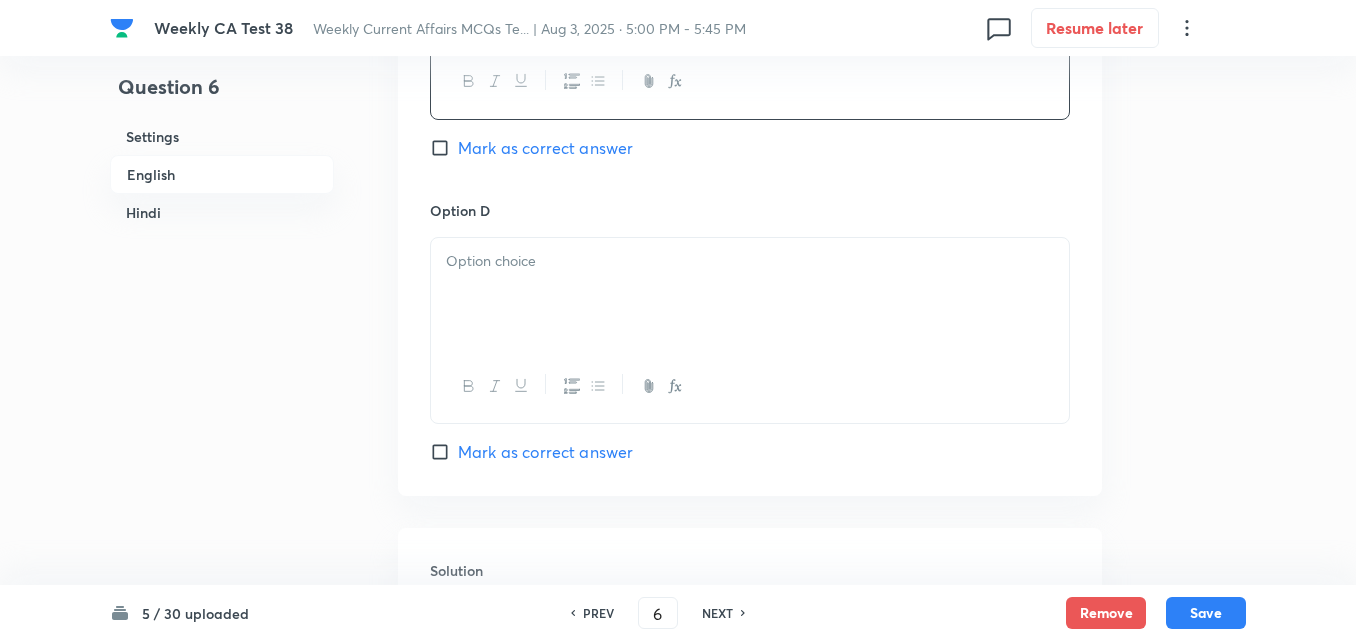 click at bounding box center [750, 294] 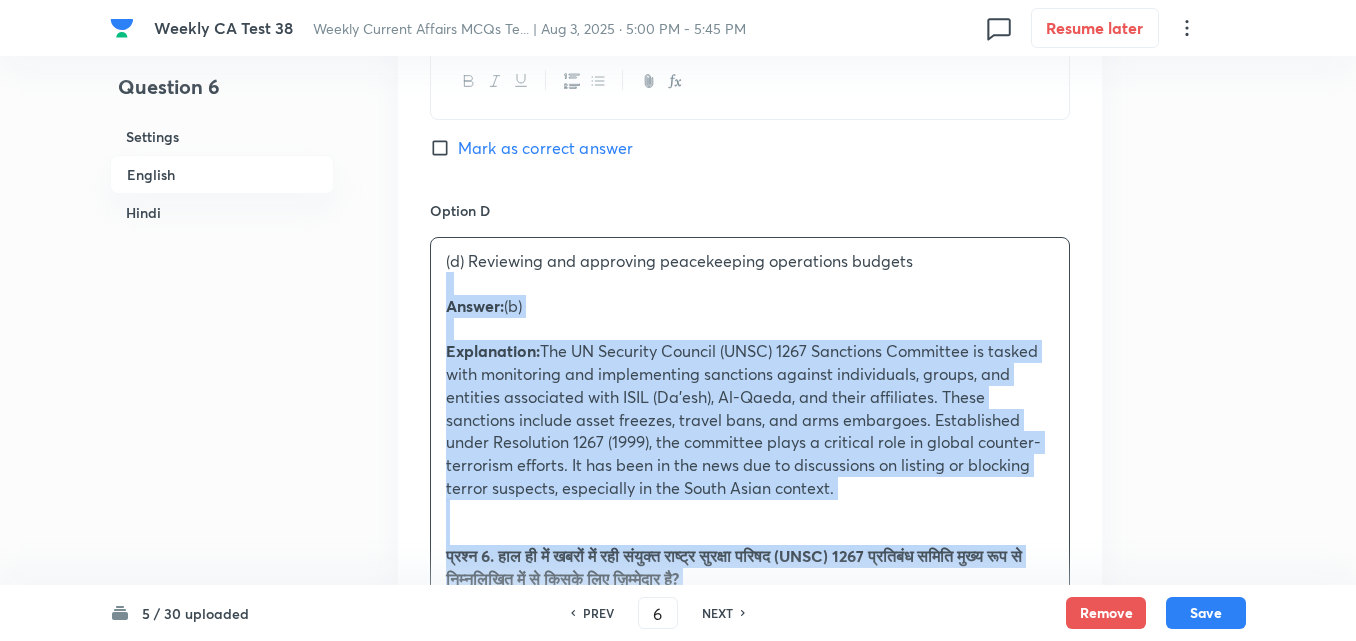 click on "Option A Monitoring nuclear non-proliferation by nation states Mark as correct answer Option B Imposing sanctions on individuals, groups, and entities associated with ISIL (Da’esh), Al-Qaeda, and their affiliates Marked as correct Option C Overseeing humanitarian aid distribution during international crises Mark as correct answer Option D (d) Reviewing and approving peacekeeping operations budgets   Answer:  (b)     Explanation:  The UN Security Council (UNSC) 1267 Sanctions Committee is tasked with monitoring and implementing sanctions against individuals, groups, and entities associated with ISIL (Da’esh), Al-Qaeda, and their affiliates. These sanctions include asset freezes, travel bans, and arms embargoes. Established under Resolution 1267 (1999), the committee plays a critical role in global counter-terrorism efforts. It has been in the news due to discussions on listing or blocking terror suspects, especially in the South Asian context.   उत्तर: (b)   स्पष्टीकरण:" at bounding box center [750, 160] 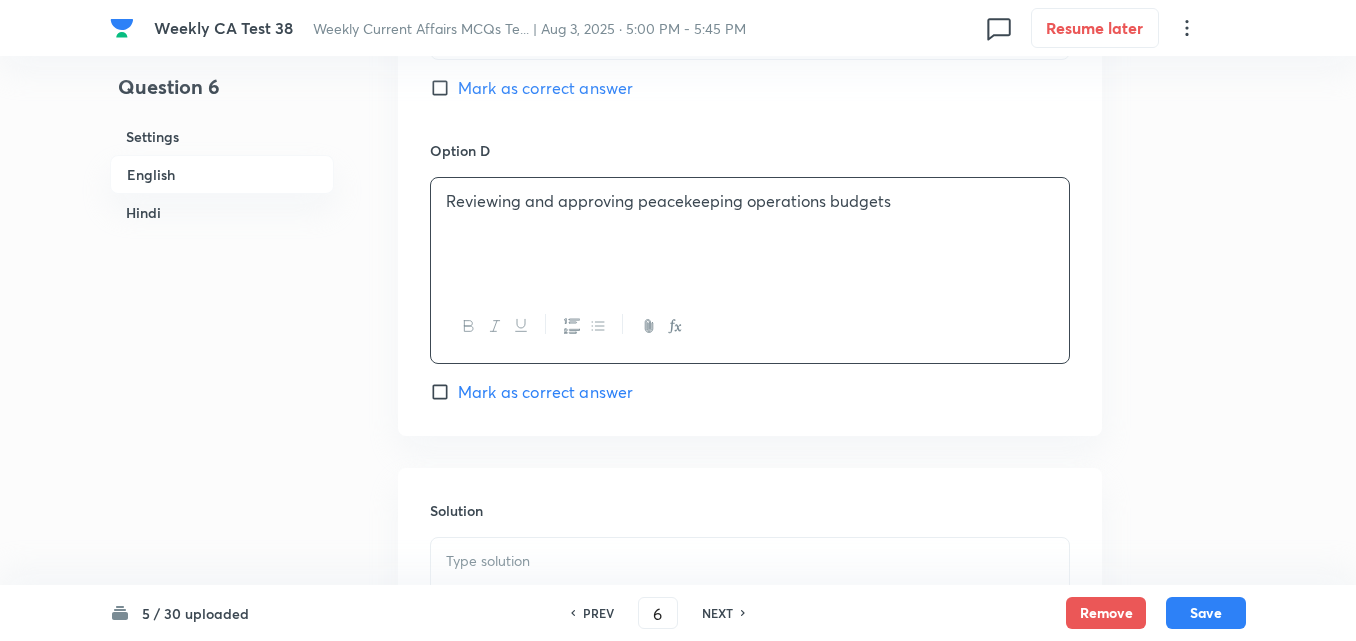 scroll, scrollTop: 2016, scrollLeft: 0, axis: vertical 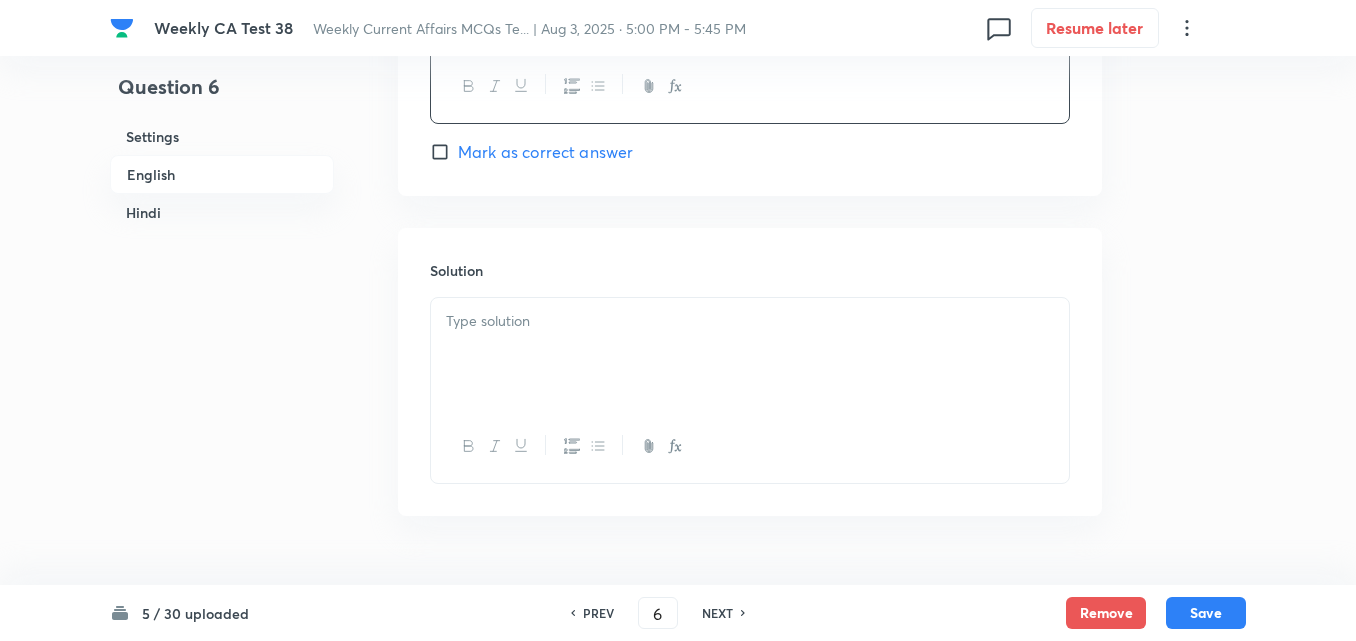 click at bounding box center (750, 354) 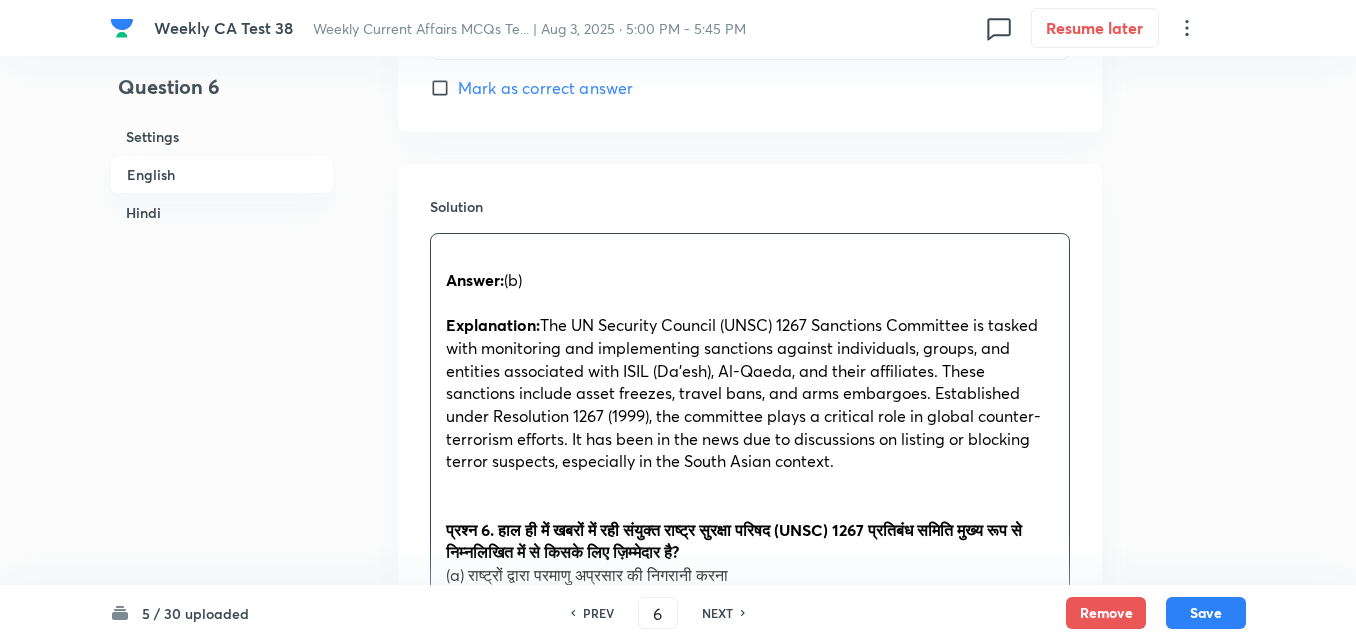 scroll, scrollTop: 2116, scrollLeft: 0, axis: vertical 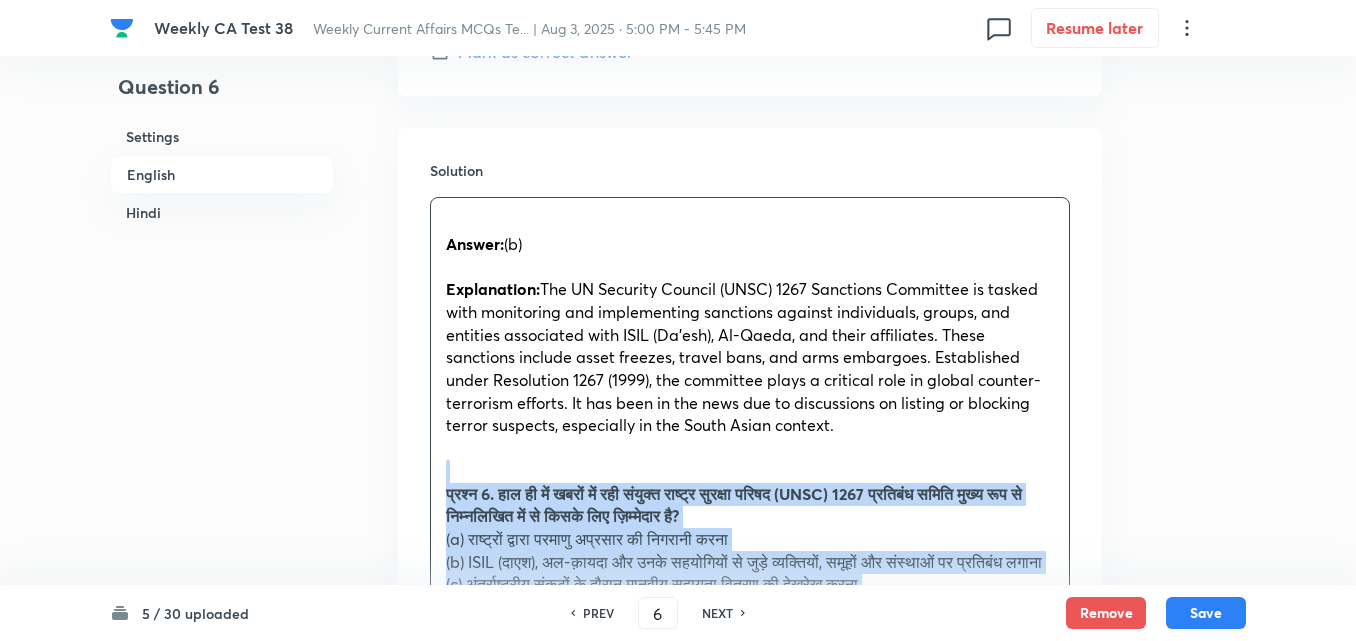 click on "Solution   Answer:  (b)     Explanation:  The UN Security Council (UNSC) 1267 Sanctions Committee is tasked with monitoring and implementing sanctions against individuals, groups, and entities associated with ISIL (Da’esh), Al-Qaeda, and their affiliates. These sanctions include asset freezes, travel bans, and arms embargoes. Established under Resolution 1267 (1999), the committee plays a critical role in global counter-terrorism efforts. It has been in the news due to discussions on listing or blocking terror suspects, especially in the South Asian context. प्रश्न 6. हाल ही में खबरों में रही संयुक्त राष्ट्र सुरक्षा परिषद (UNSC) 1267 प्रतिबंध समिति मुख्य रूप से निम्नलिखित में से किसके लिए ज़िम्मेदार है?   उत्तर: (b)   स्पष्टीकरण:" at bounding box center [750, 546] 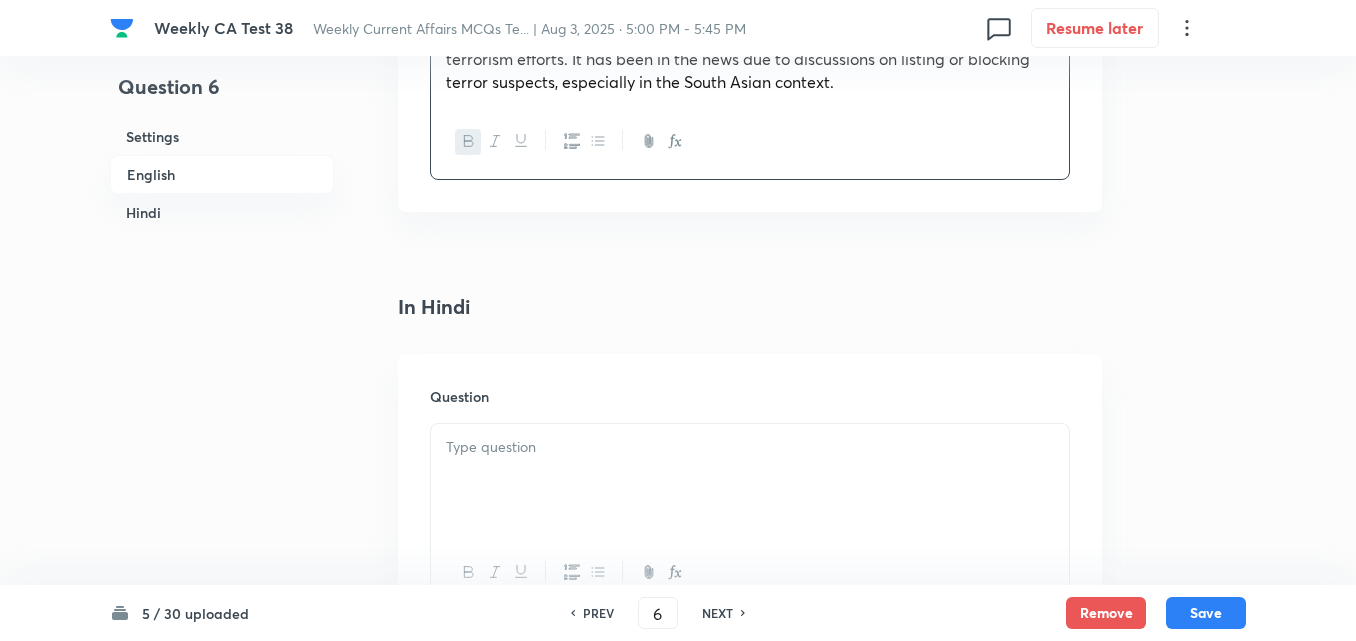 scroll, scrollTop: 2516, scrollLeft: 0, axis: vertical 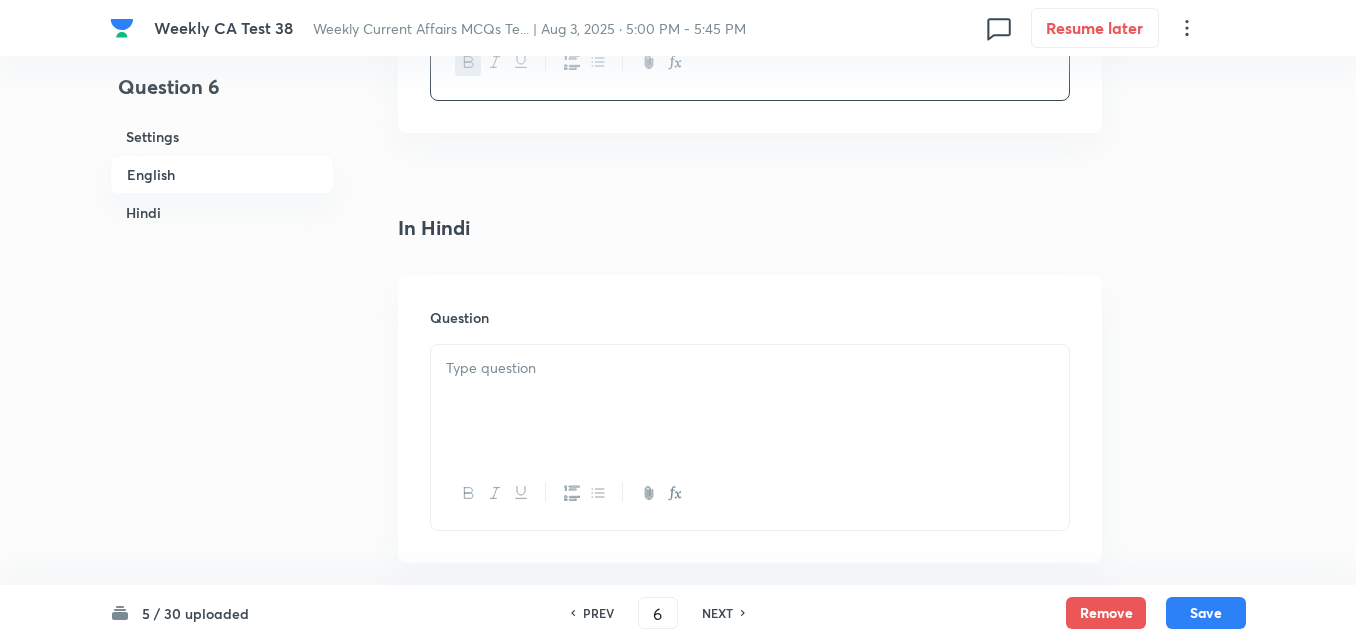 click at bounding box center [750, 401] 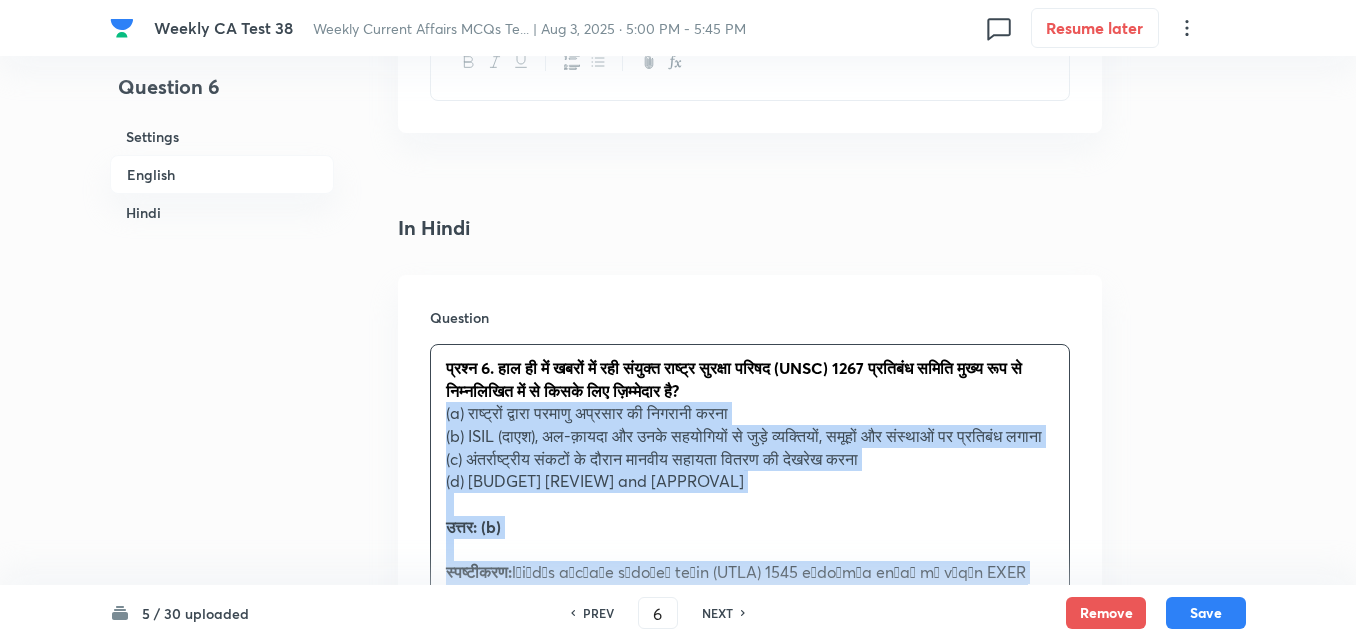 click on "Question प्रश्न 6. हाल ही में खबरों में रही संयुक्त राष्ट्र सुरक्षा परिषद (UNSC) 1267 प्रतिबंध समिति मुख्य रूप से निम्नलिखित में से किसके लिए ज़िम्मेदार है? (a) राष्ट्रों द्वारा परमाणु अप्रसार की निगरानी करना (b) ISIL (दाएश), अल-क़ायदा और उनके सहयोगियों से जुड़े व्यक्तियों, समूहों और संस्थाओं पर प्रतिबंध लगाना (c) अंतर्राष्ट्रीय संकटों के दौरान मानवीय सहायता वितरण की देखरेख करना   उत्तर: (b)   स्पष्टीकरण:" at bounding box center (750, 557) 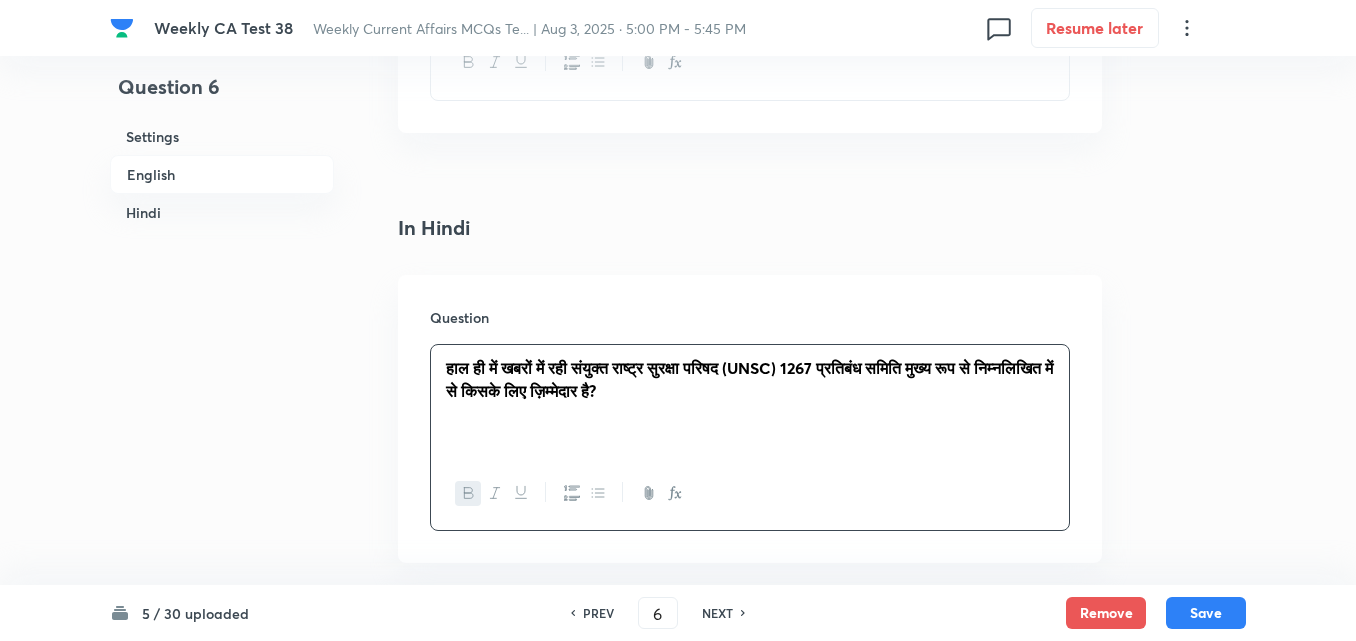 scroll, scrollTop: 2916, scrollLeft: 0, axis: vertical 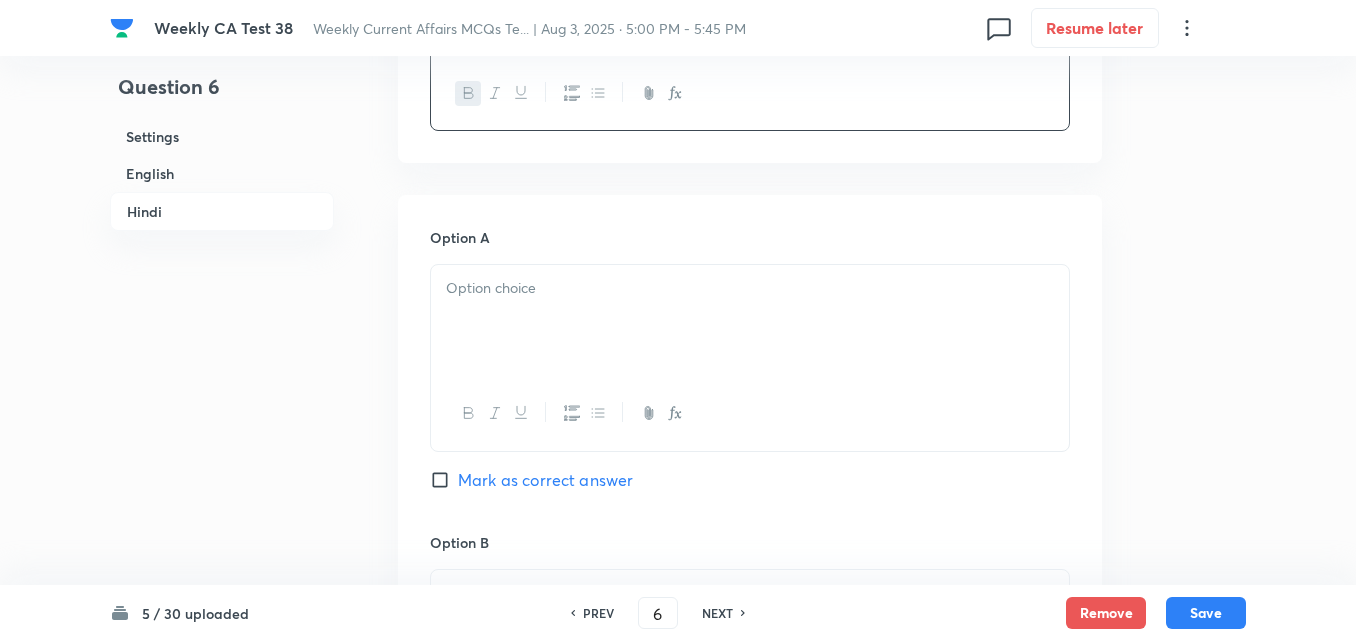 click at bounding box center [750, 321] 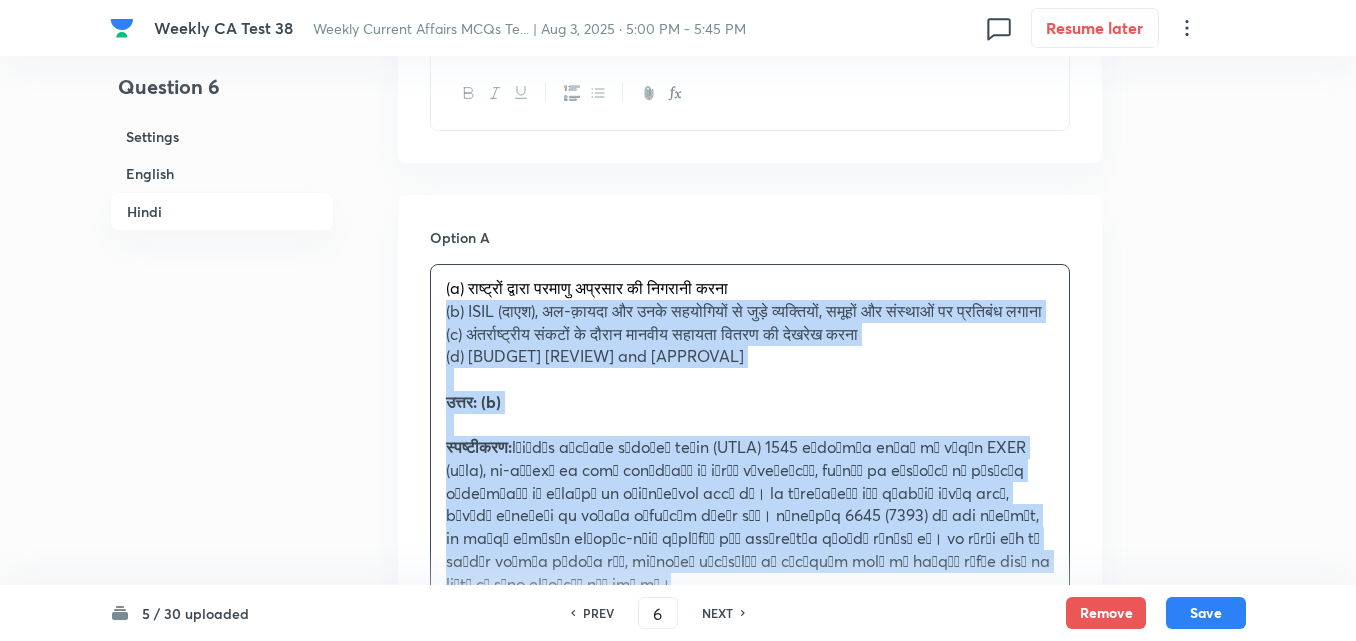 click on "Option A (a) राष्ट्रों द्वारा परमाणु अप्रसार की निगरानी करना (b) ISIL (दाएश), अल-क़ायदा और उनके सहयोगियों से जुड़े व्यक्तियों, समूहों और संस्थाओं पर प्रतिबंध लगाना (c) अंतर्राष्ट्रीय संकटों के दौरान मानवीय सहायता वितरण की देखरेख करना (d) शांति अभियानों के बजट की समीक्षा और अनुमोदन करना   उत्तर: (b)   स्पष्टीकरण: Mark as correct answer Option B Marked as correct Option C Mark as correct answer Option D Mark as correct answer" at bounding box center (750, 931) 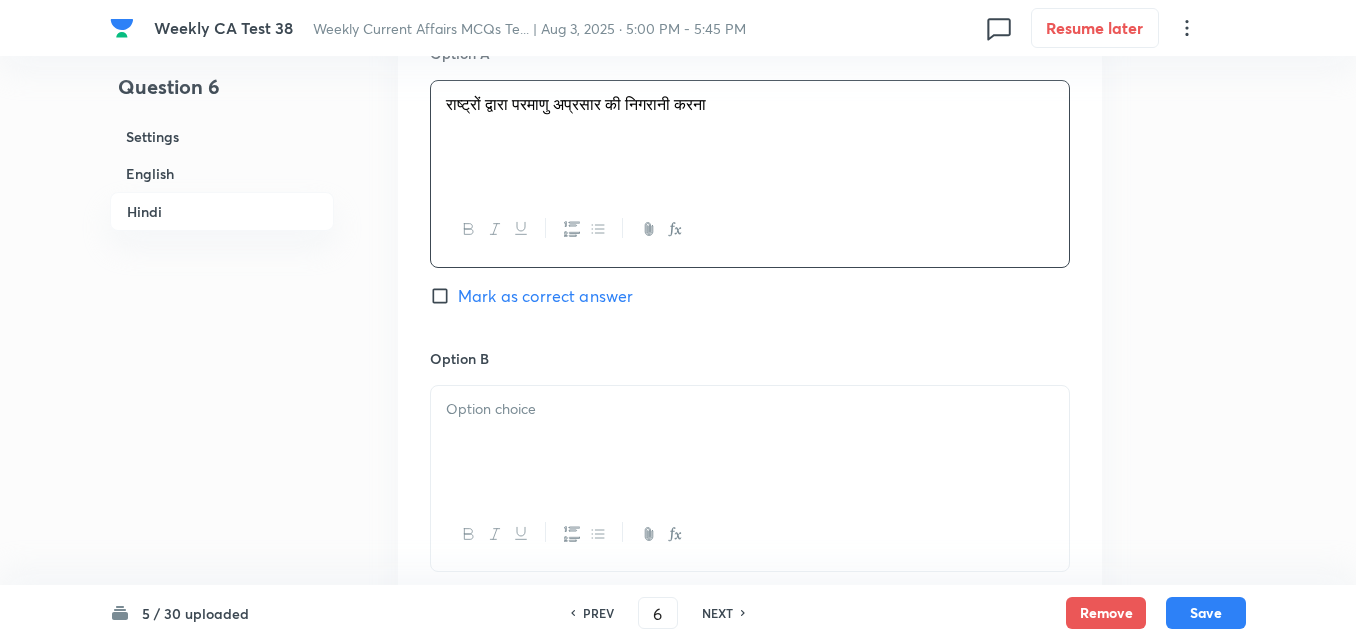 scroll, scrollTop: 3316, scrollLeft: 0, axis: vertical 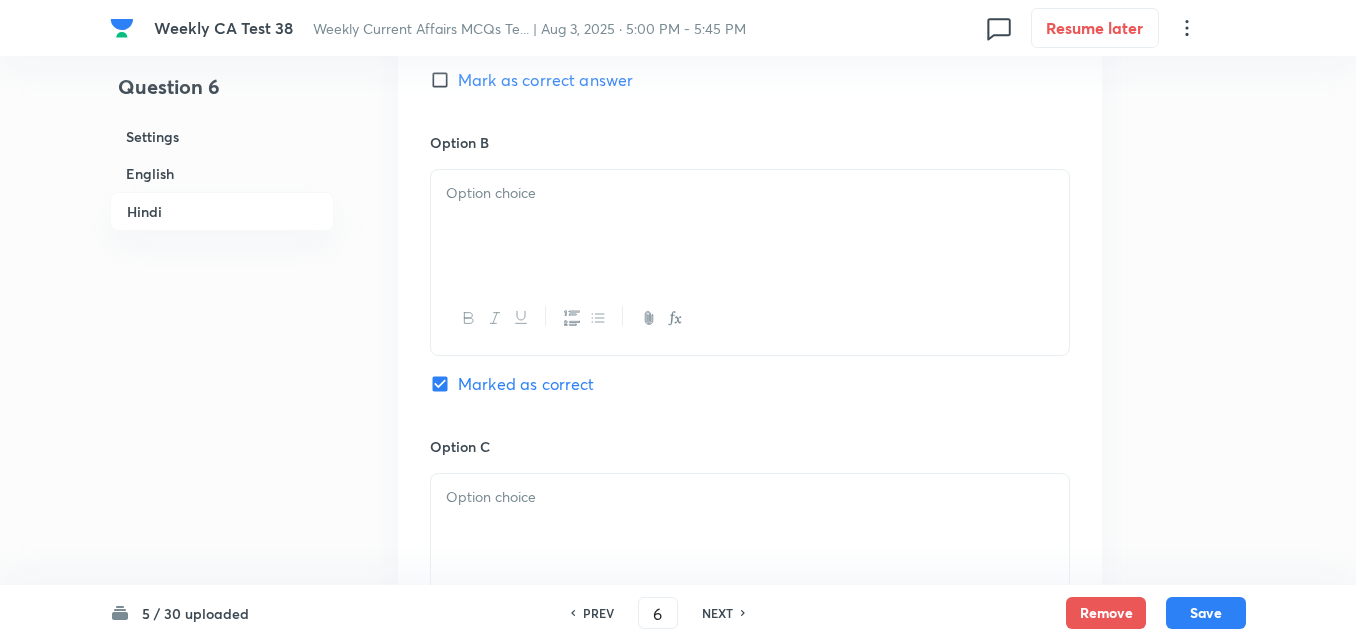click at bounding box center (750, 226) 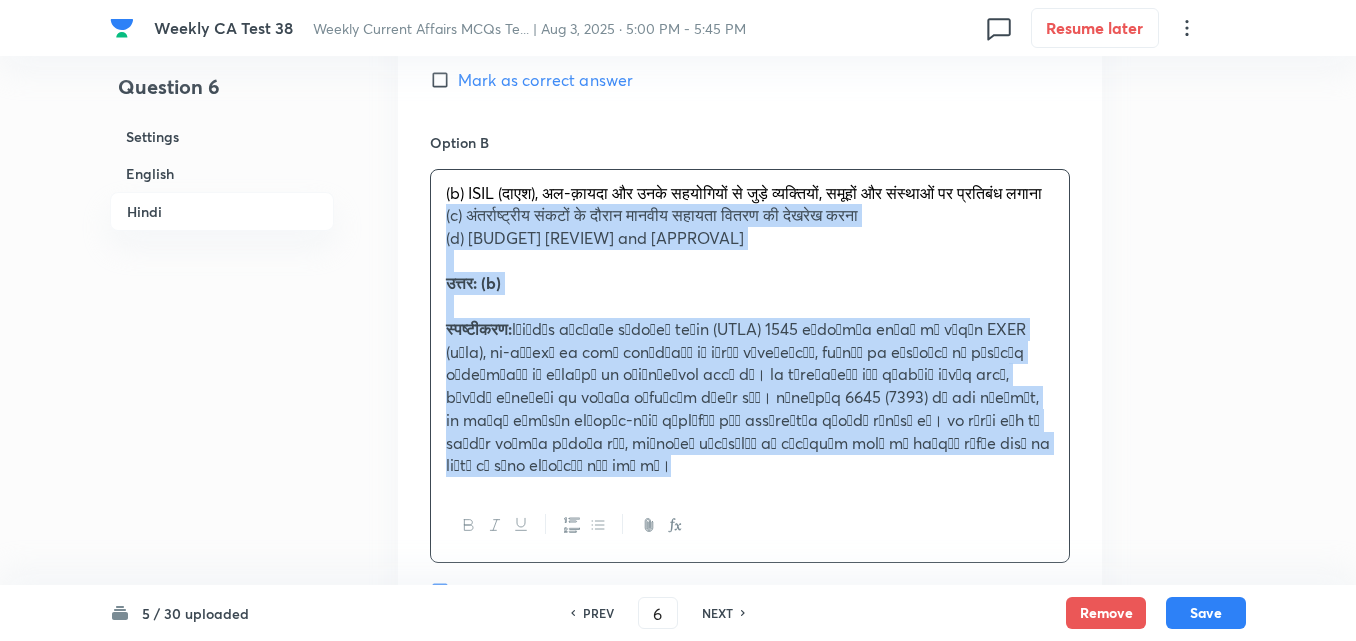 drag, startPoint x: 445, startPoint y: 231, endPoint x: 428, endPoint y: 238, distance: 18.384777 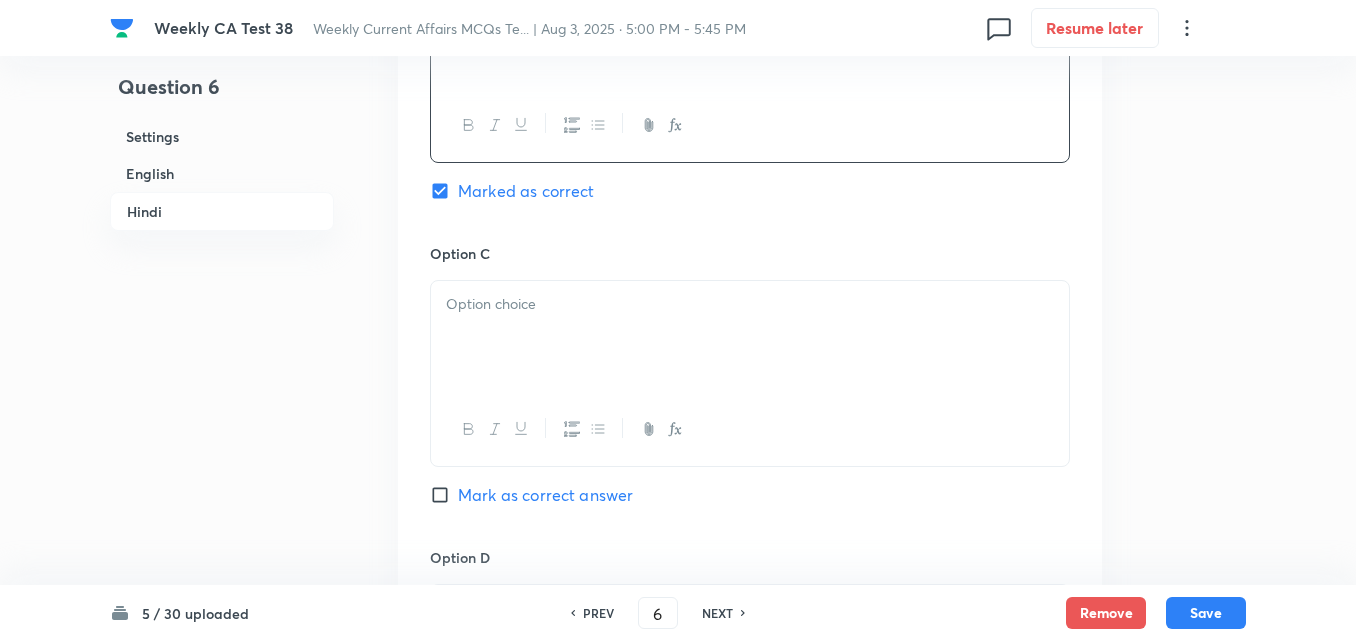 scroll, scrollTop: 3516, scrollLeft: 0, axis: vertical 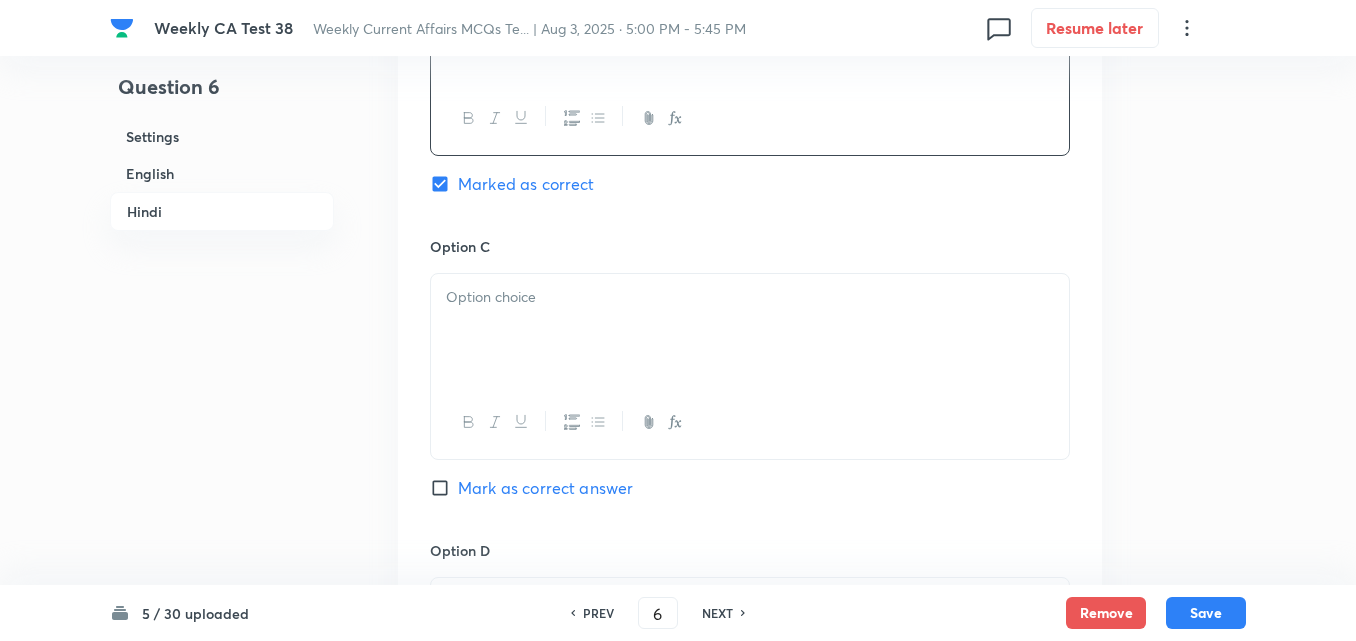 click at bounding box center (750, 330) 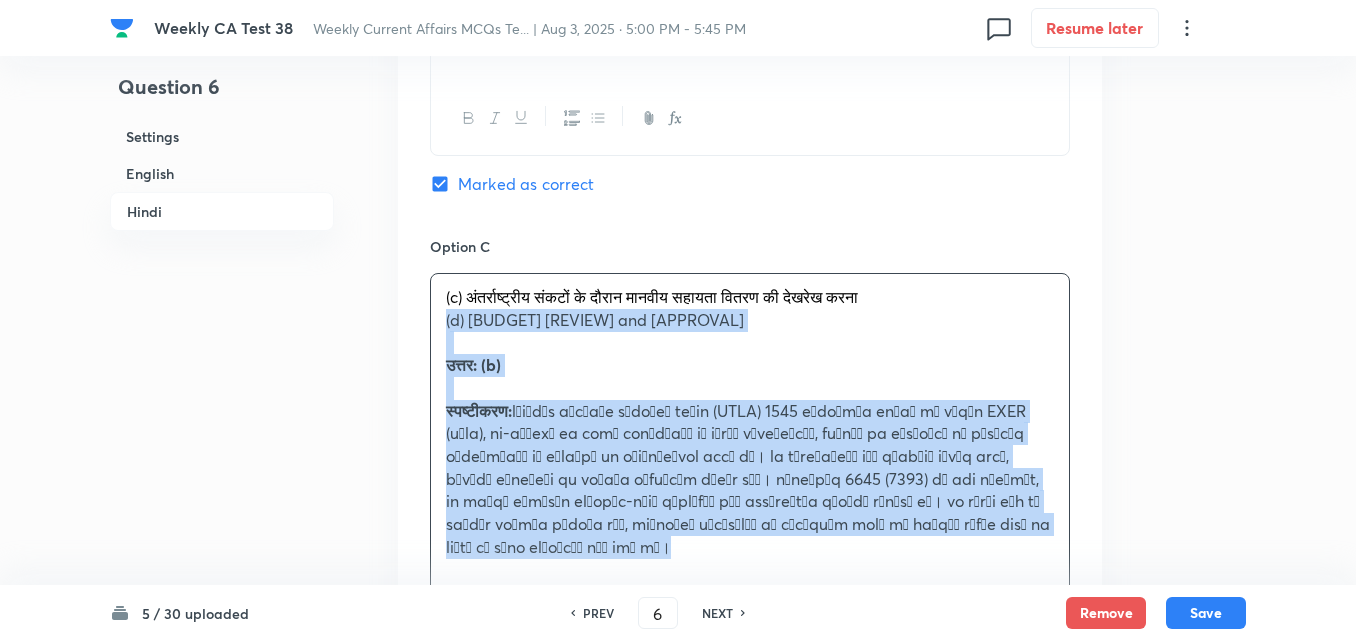 click on "Option A राष्ट्रों द्वारा परमाणु अप्रसार की निगरानी करना Mark as correct answer Option B ISIL (दाएश), अल-क़ायदा और उनके सहयोगियों से जुड़े व्यक्तियों, समूहों और संस्थाओं पर प्रतिबंध लगाना Marked as correct Option C (c) अंतर्राष्ट्रीय संकटों के दौरान मानवीय सहायता वितरण की देखरेख करना (d) शांति अभियानों के बजट की समीक्षा और अनुमोदन करना   उत्तर: (b)   स्पष्टीकरण: Mark as correct answer Option D Mark as correct answer" at bounding box center [750, 308] 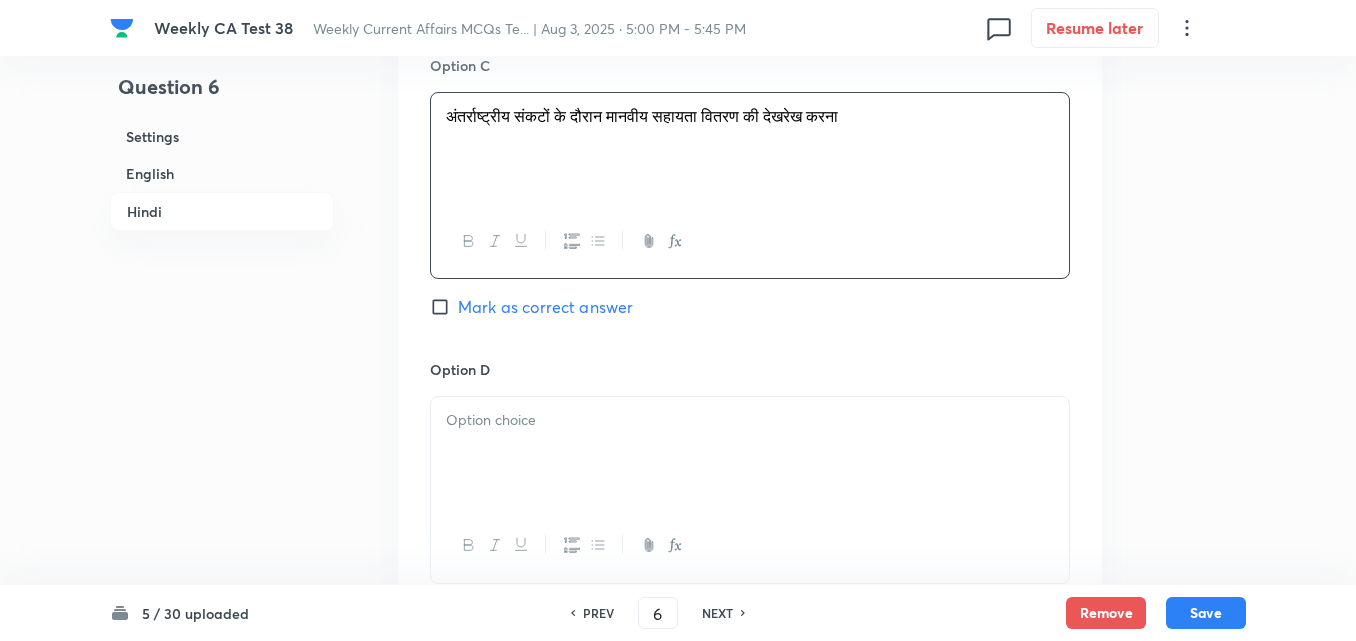scroll, scrollTop: 3916, scrollLeft: 0, axis: vertical 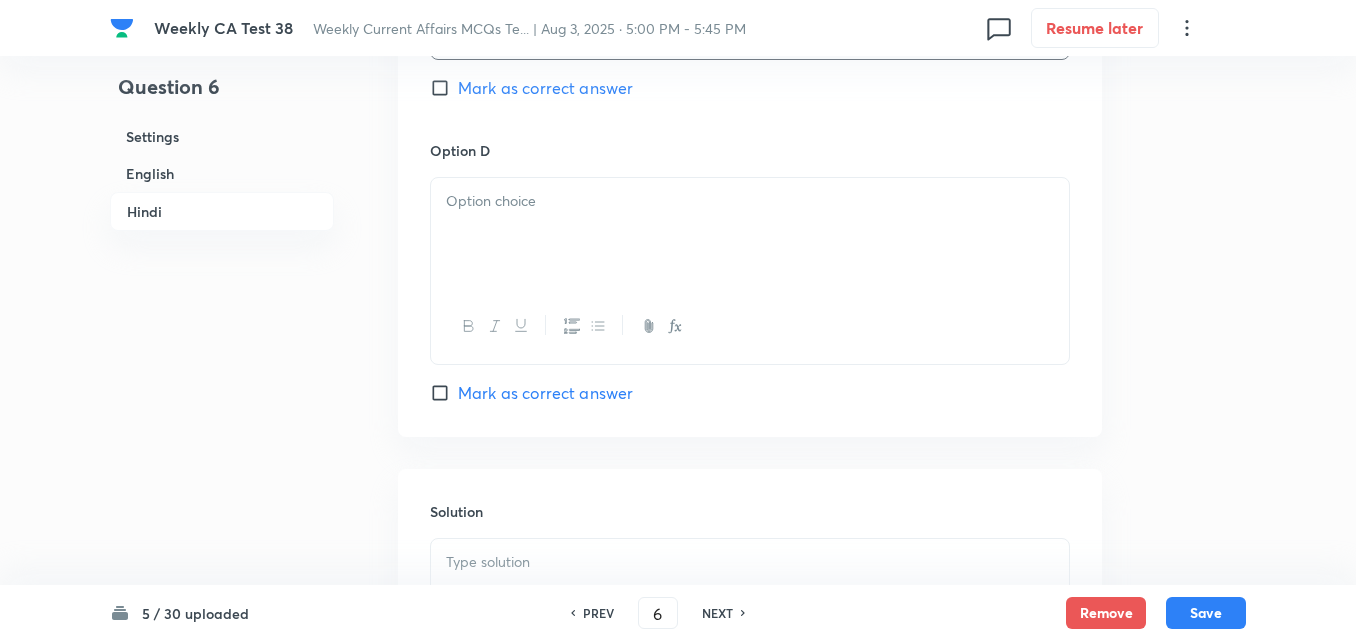 click at bounding box center [750, 326] 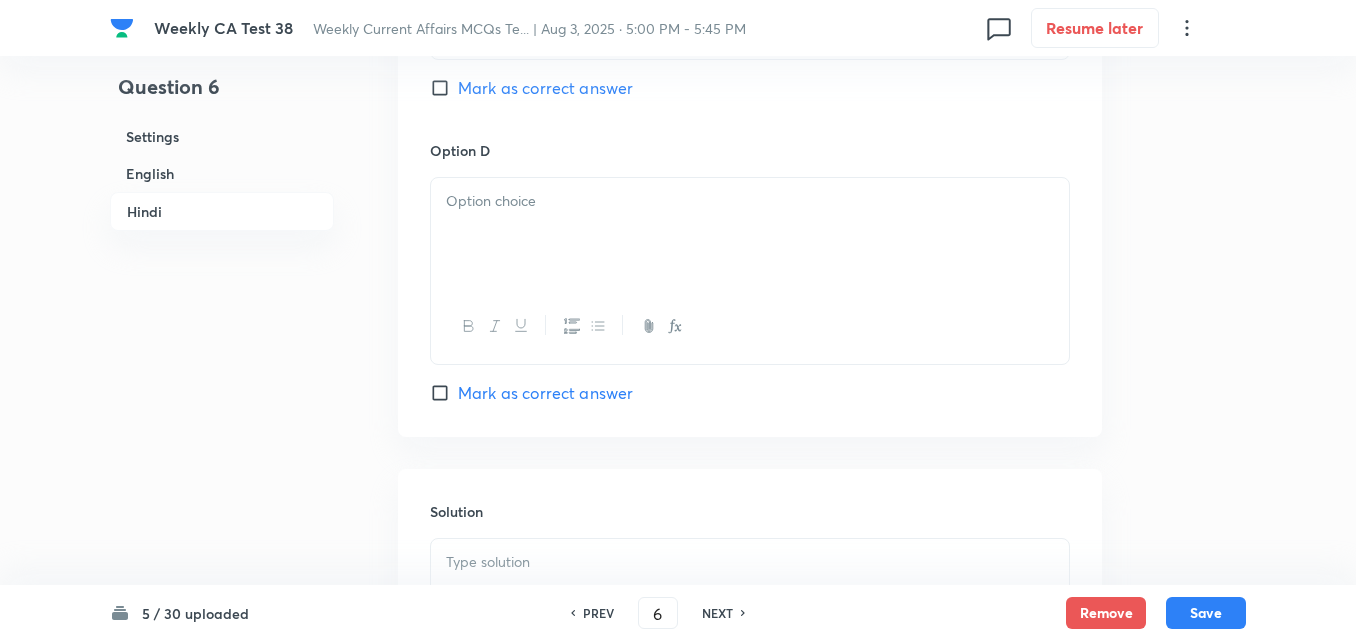 click at bounding box center (750, 234) 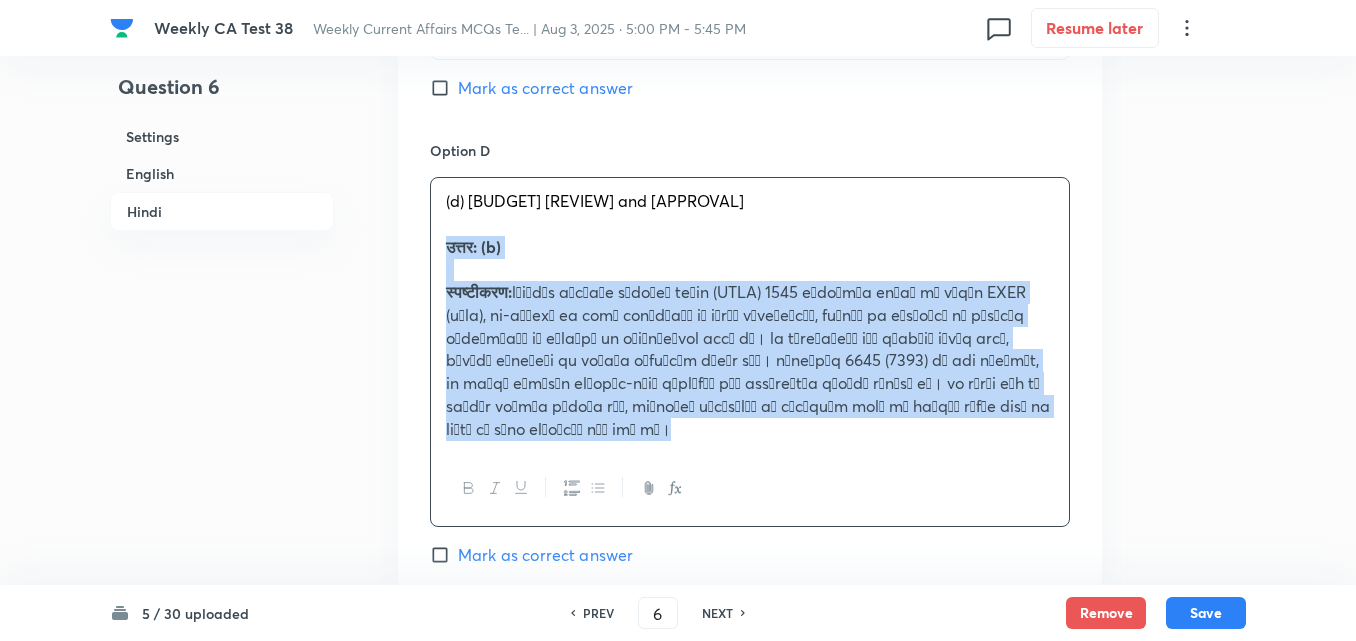 drag, startPoint x: 425, startPoint y: 252, endPoint x: 412, endPoint y: 253, distance: 13.038404 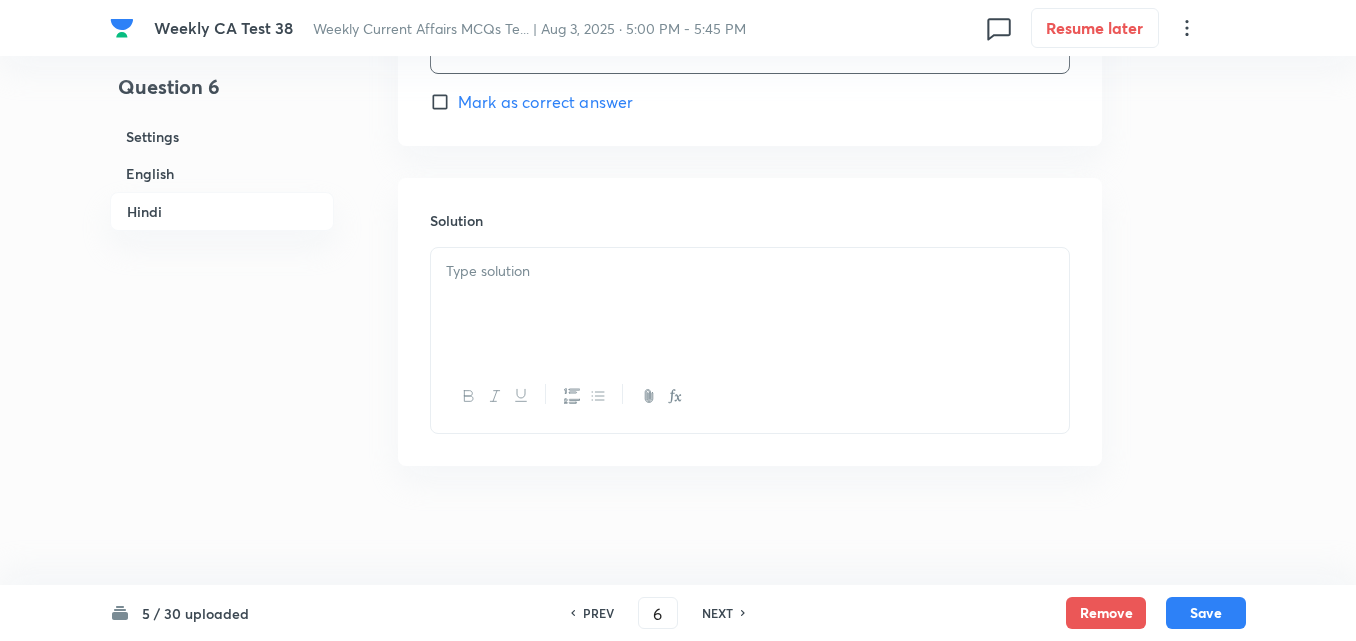scroll, scrollTop: 4208, scrollLeft: 0, axis: vertical 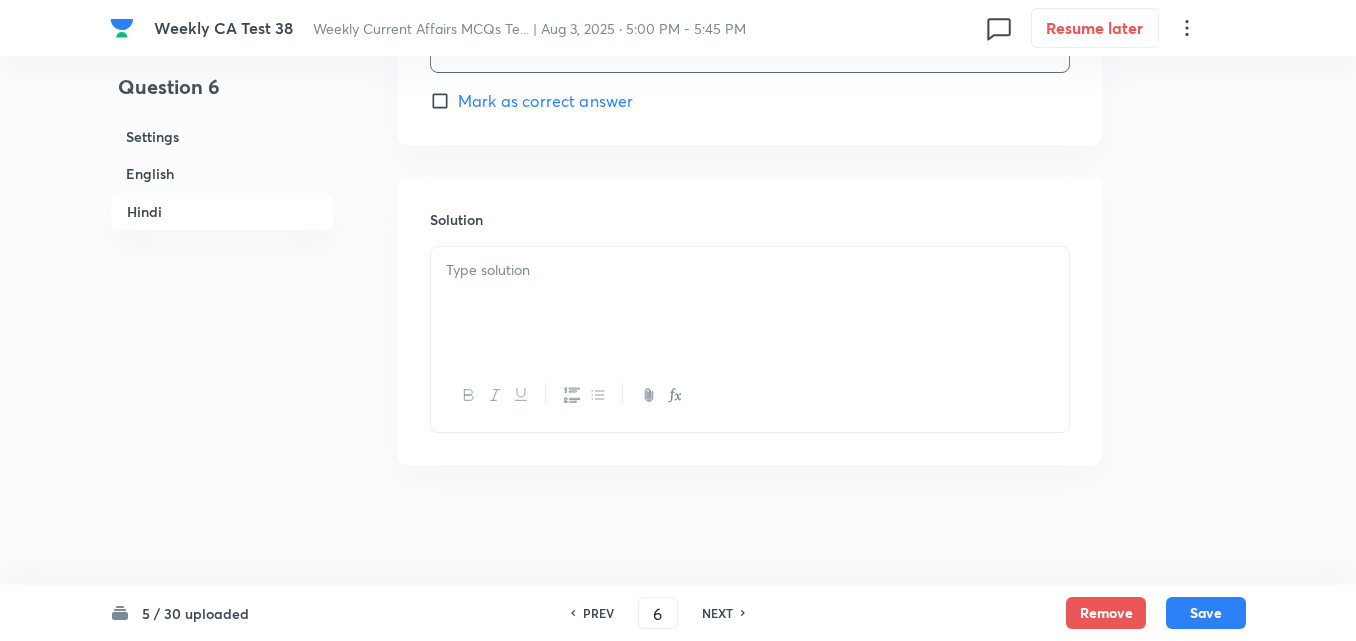 click at bounding box center (750, 303) 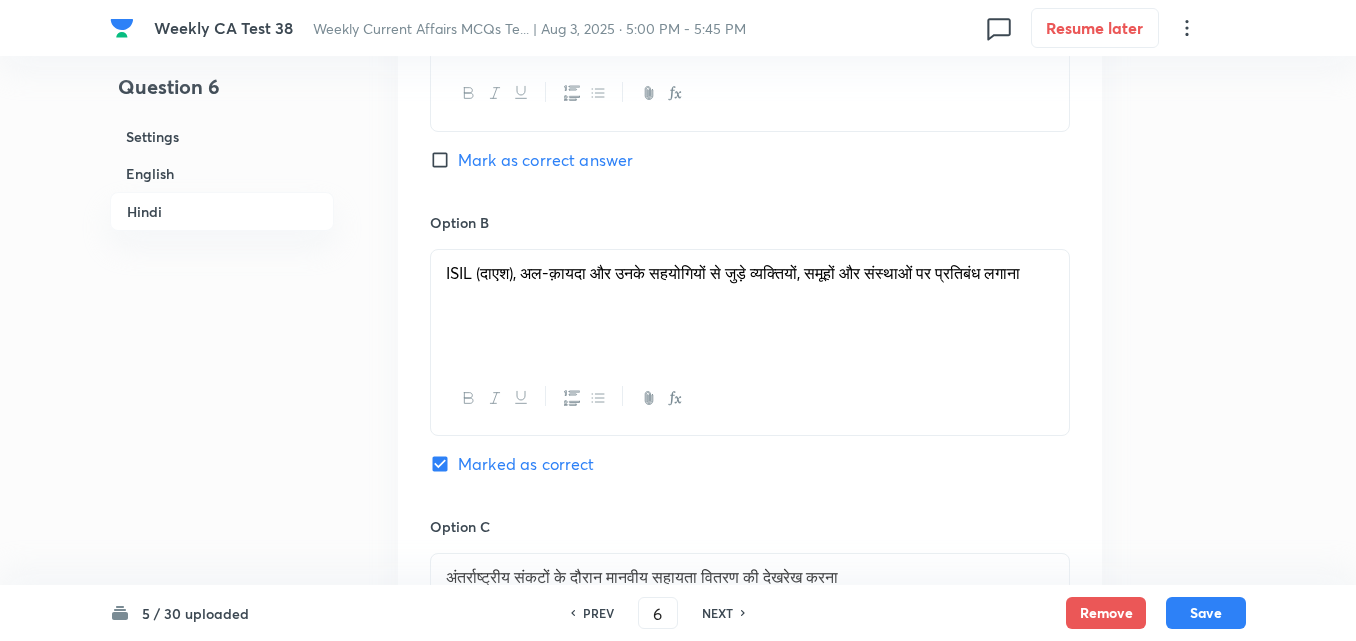 scroll, scrollTop: 3208, scrollLeft: 0, axis: vertical 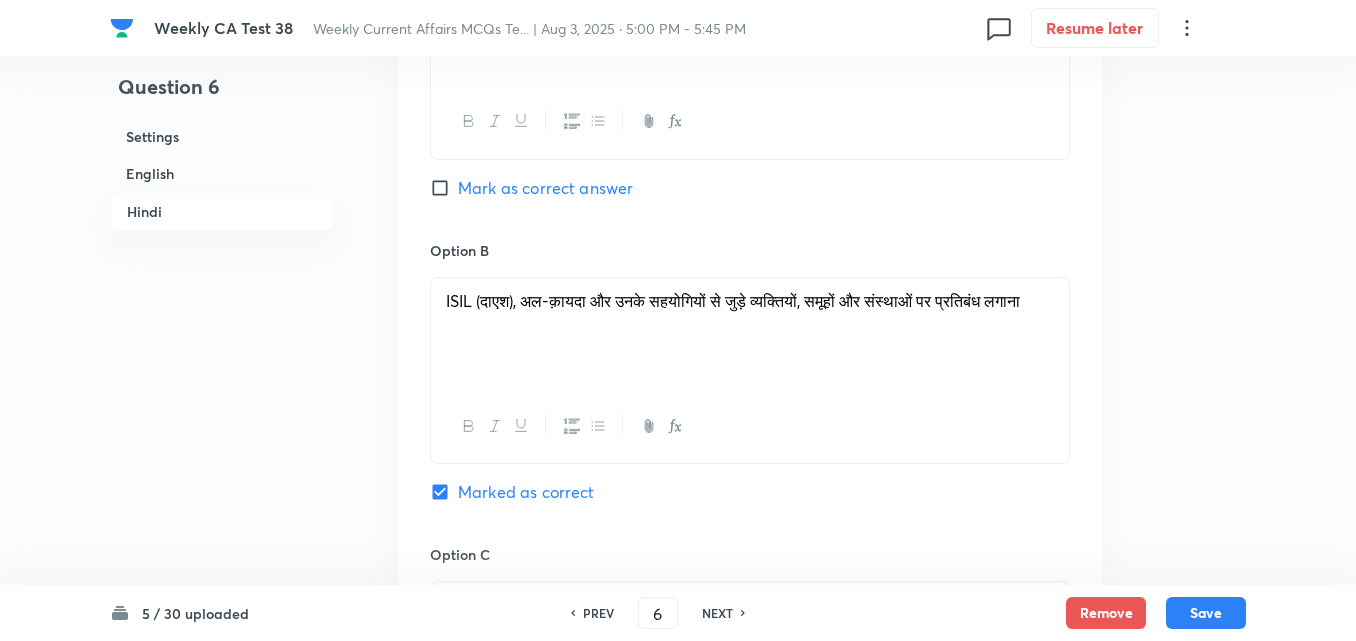 click on "Settings" at bounding box center (222, 136) 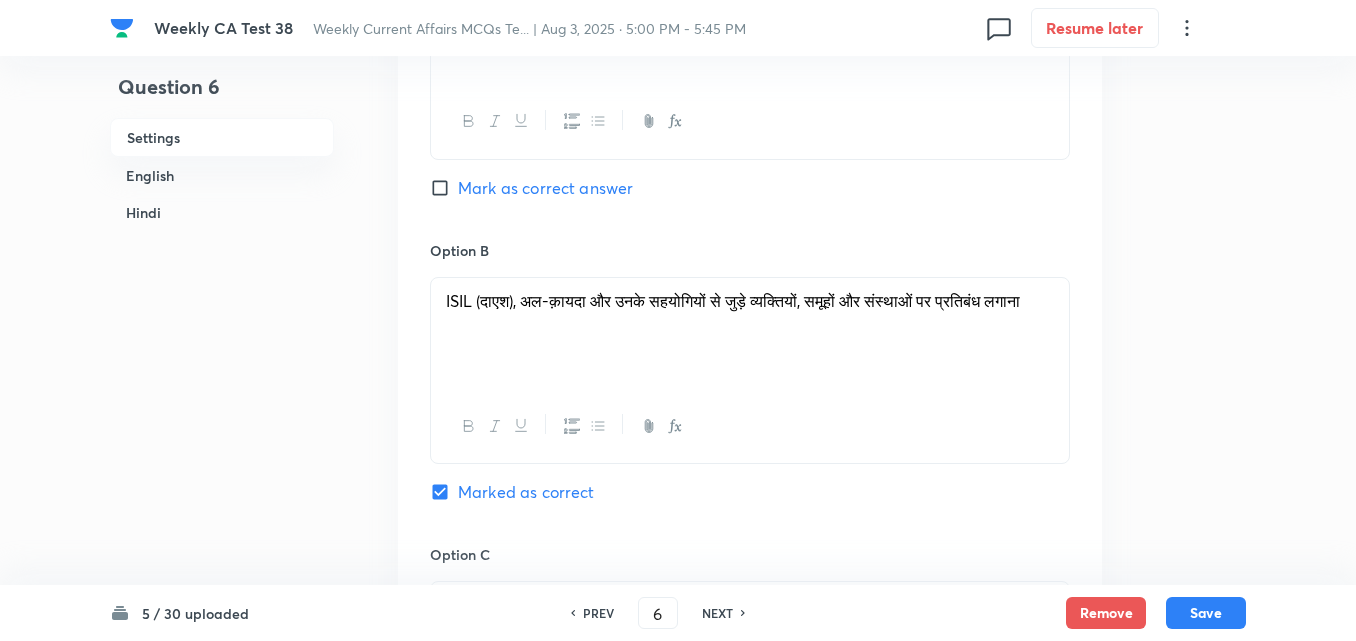 scroll, scrollTop: 24, scrollLeft: 0, axis: vertical 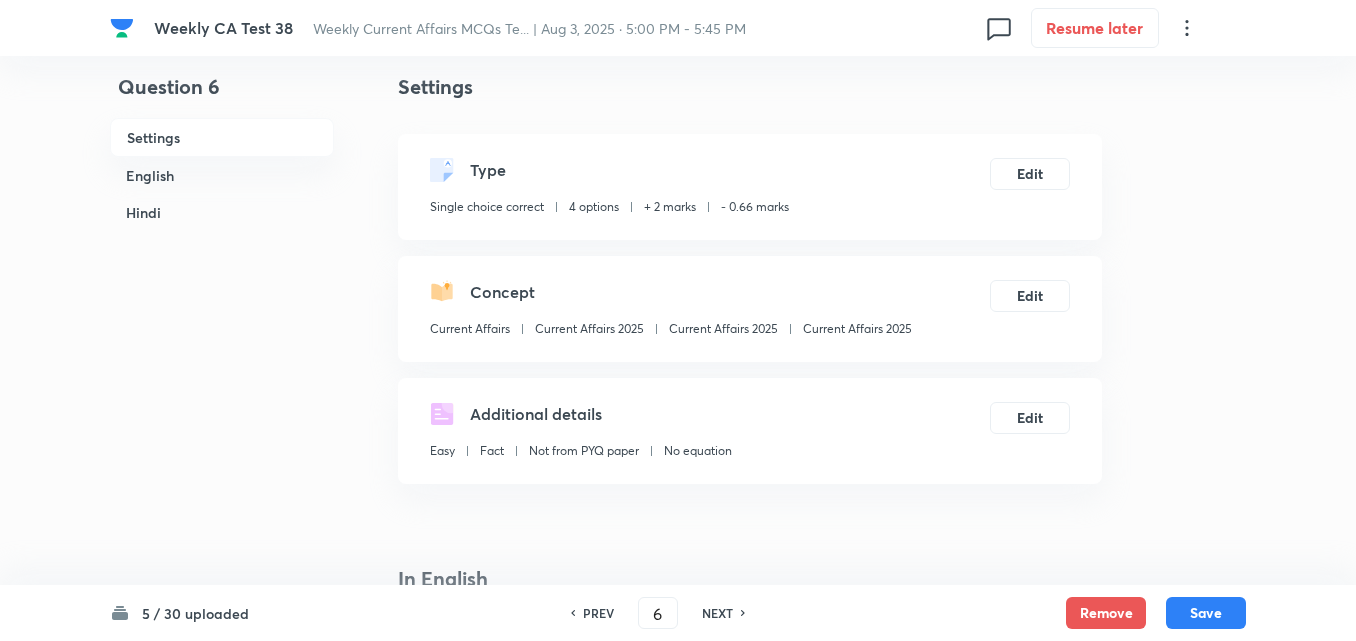 click on "Concept Current Affairs Current Affairs 2025 Current Affairs 2025 Current Affairs 2025 Edit" at bounding box center (750, 309) 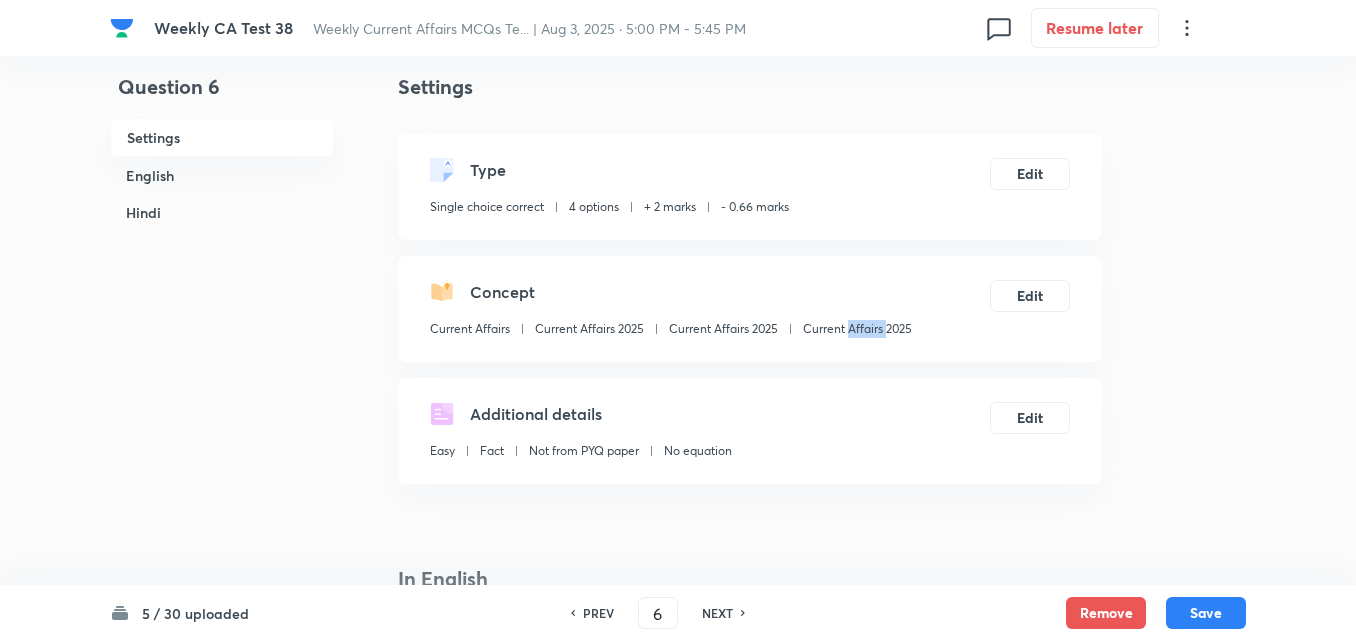click on "Current Affairs 2025" at bounding box center (857, 329) 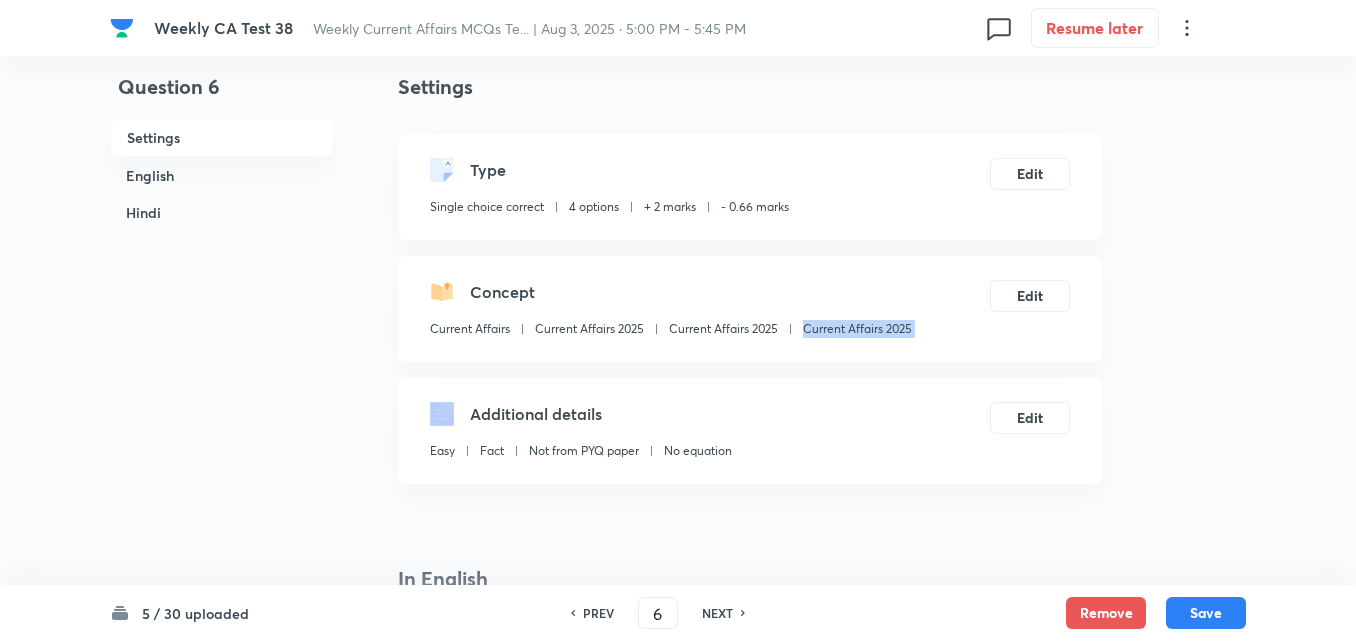 click on "Current Affairs 2025" at bounding box center [857, 329] 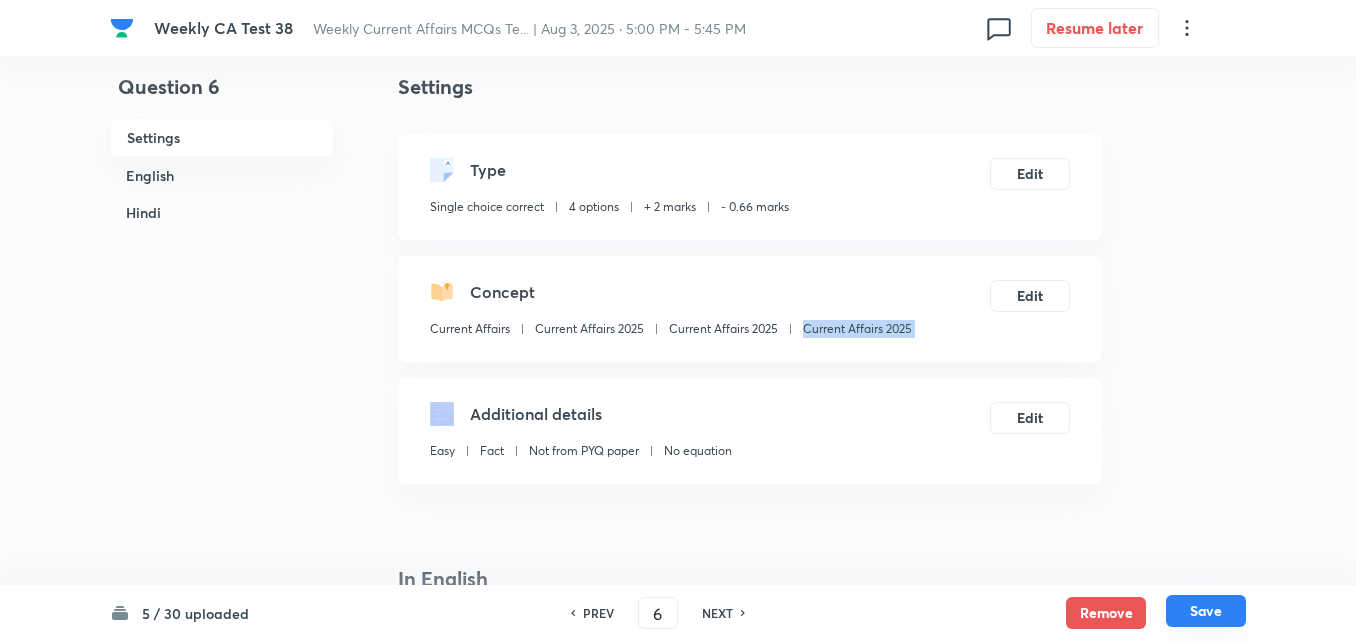 click on "Save" at bounding box center (1206, 611) 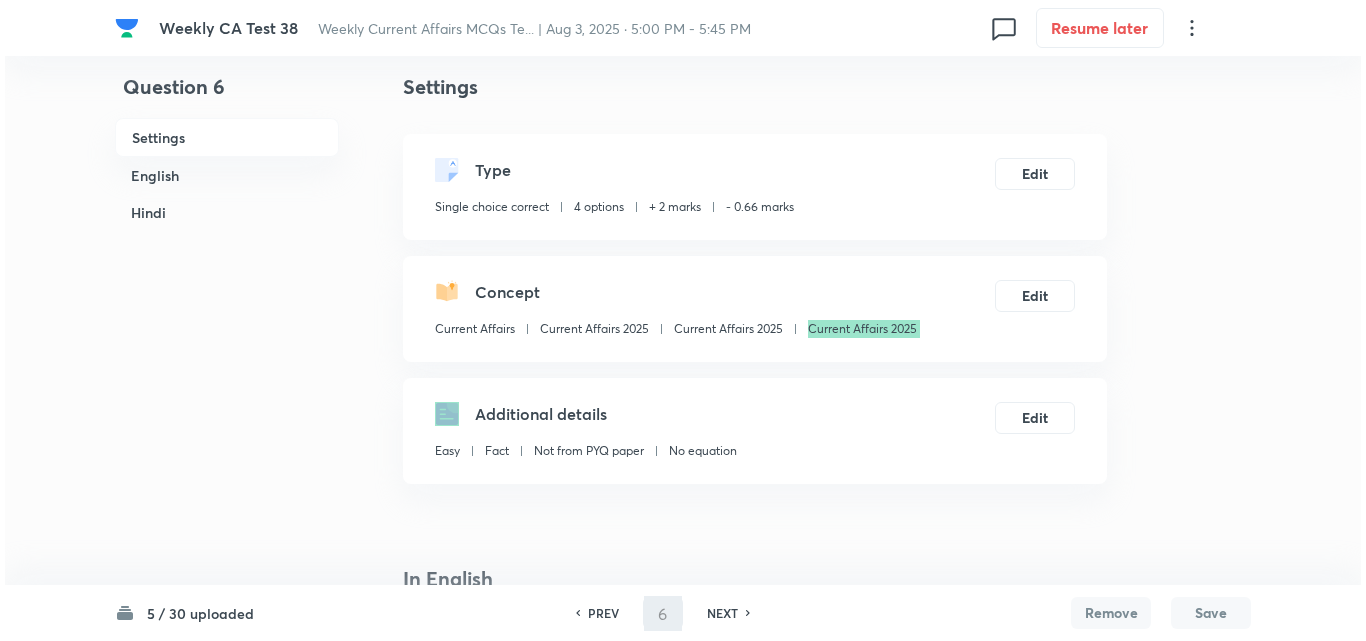 scroll, scrollTop: 0, scrollLeft: 0, axis: both 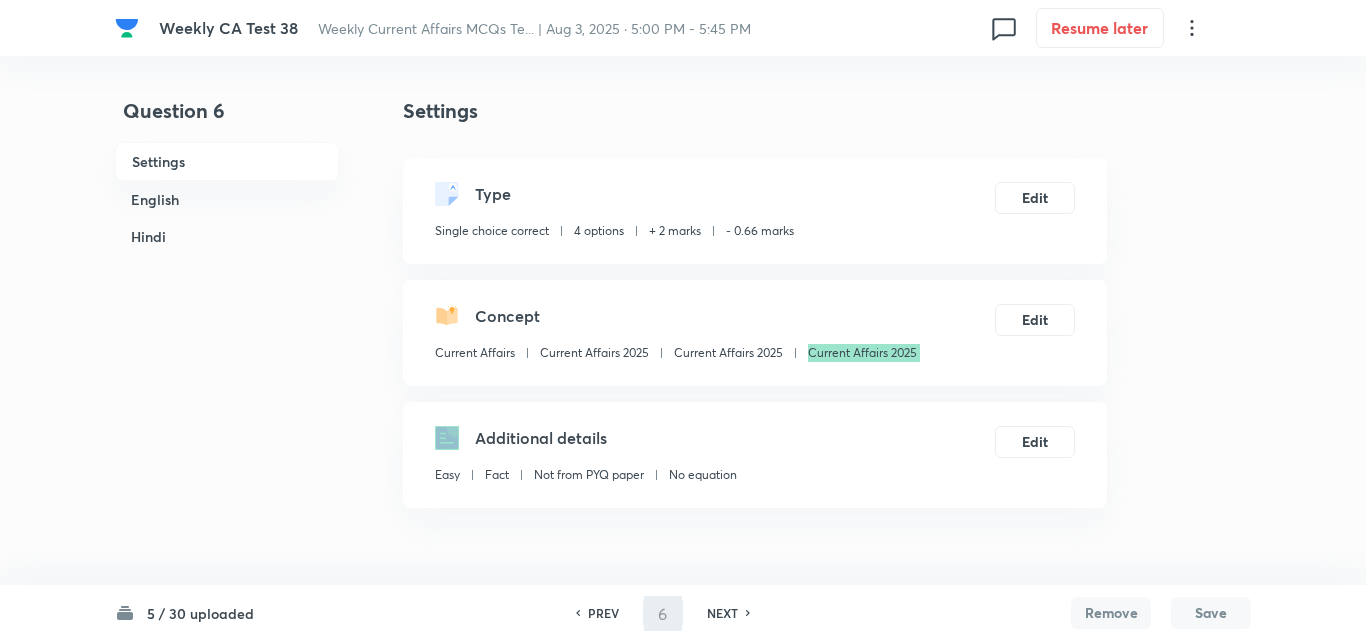 type on "7" 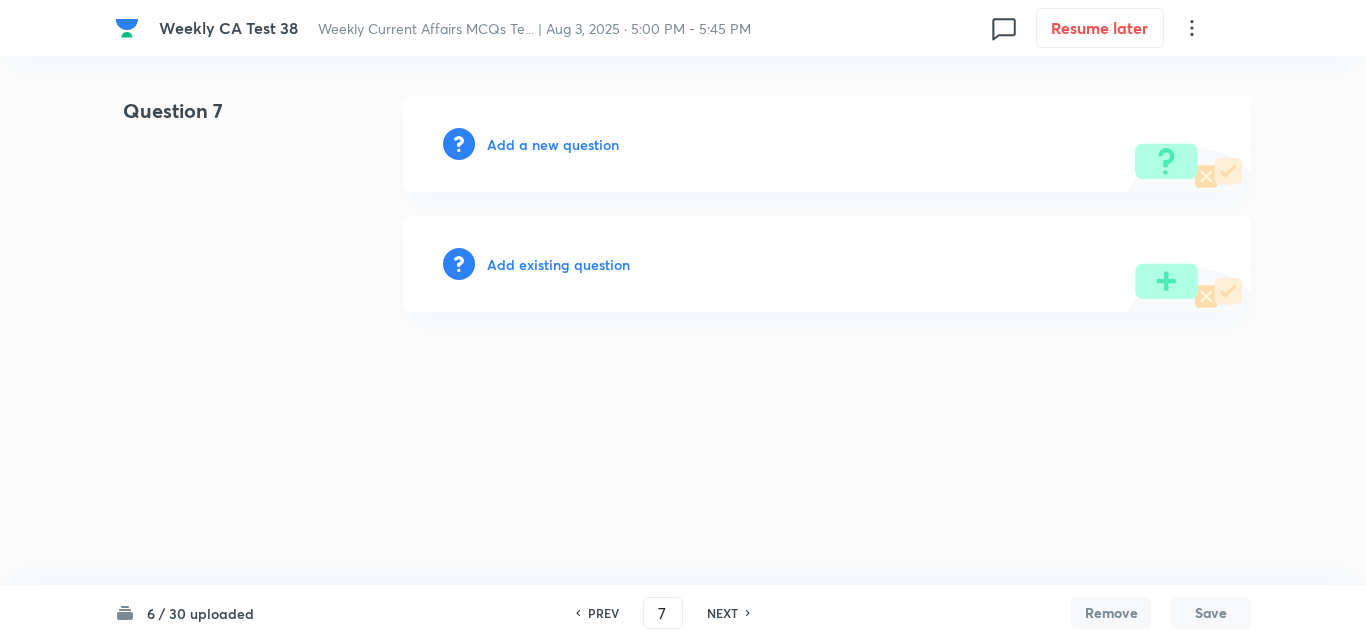 click on "Add a new question" at bounding box center [553, 144] 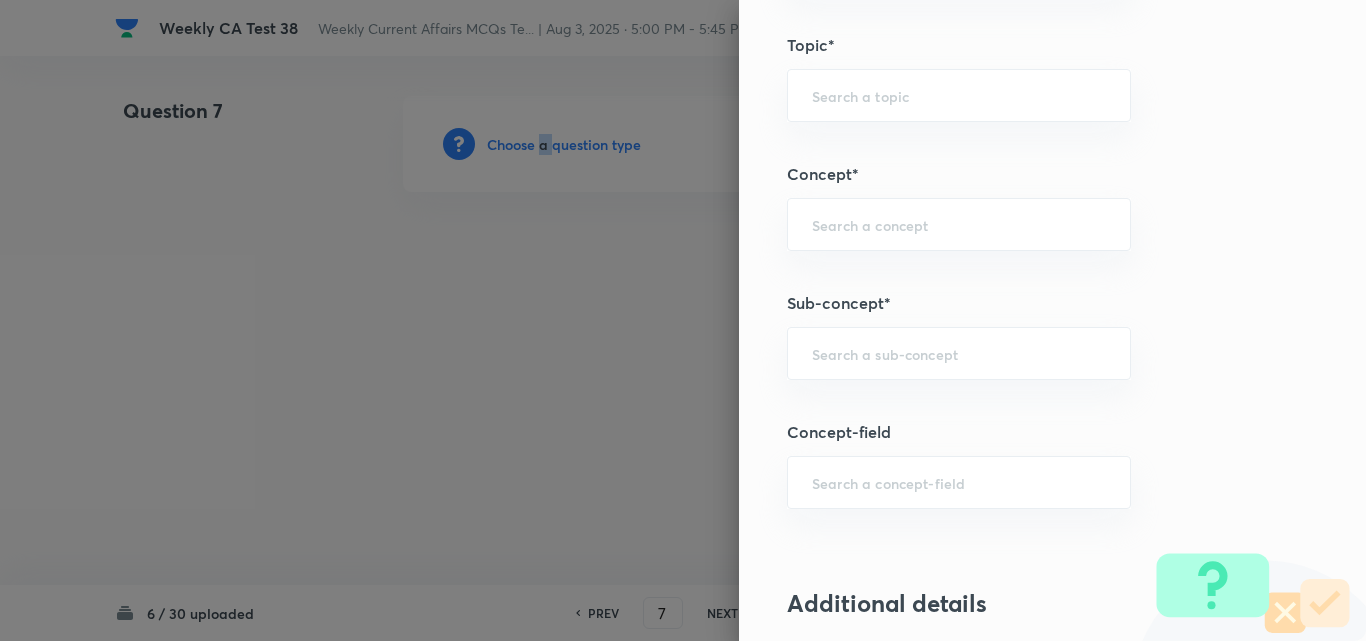 scroll, scrollTop: 1100, scrollLeft: 0, axis: vertical 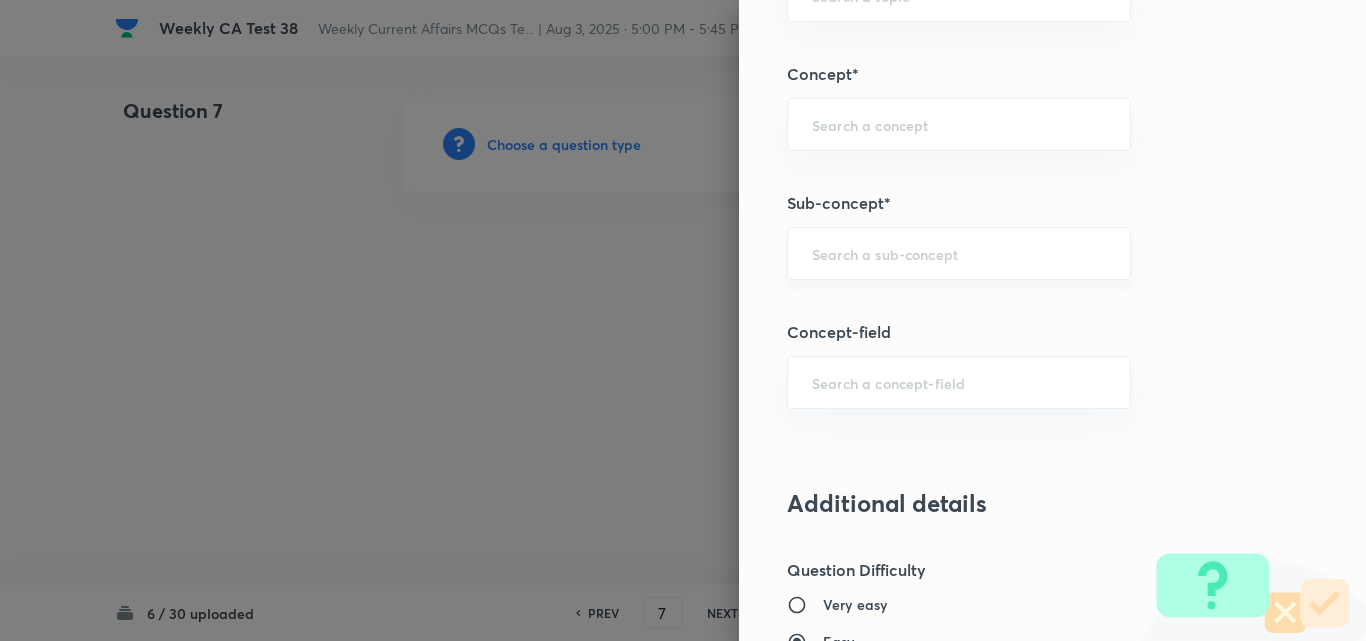 click at bounding box center (959, 253) 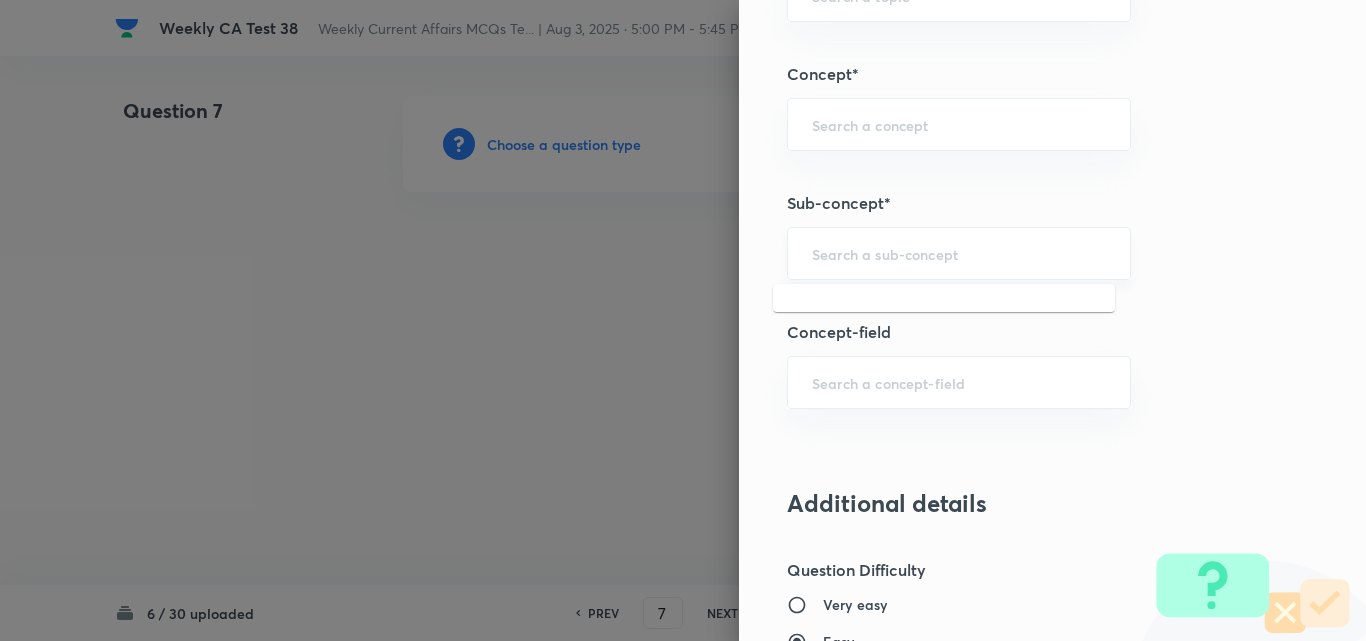 paste on "Current Affairs 2025" 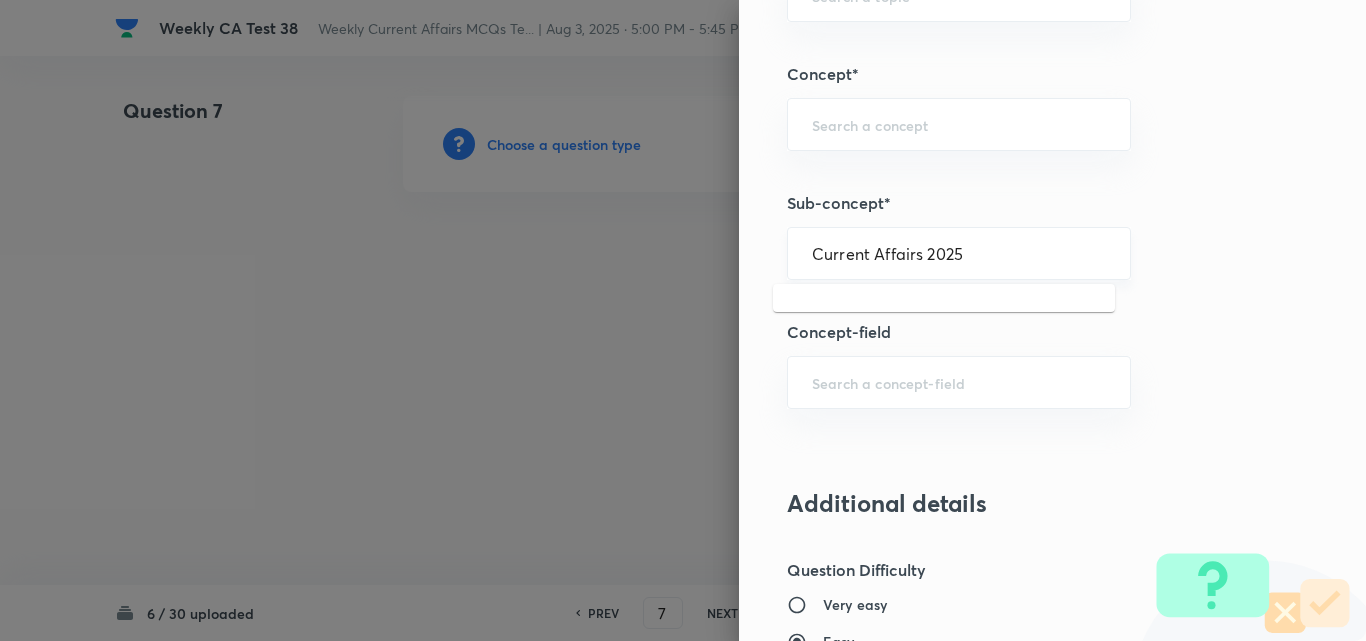 click on "Current Affairs 2025" at bounding box center (959, 253) 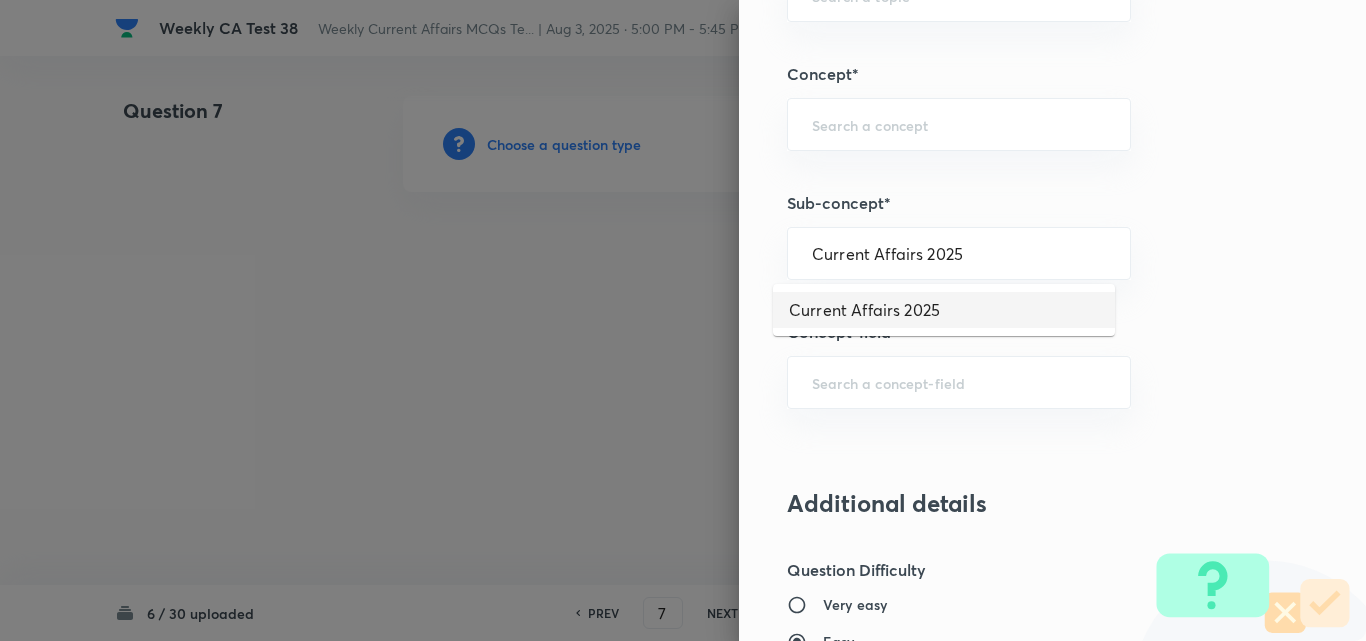 click on "Current Affairs 2025" at bounding box center (944, 310) 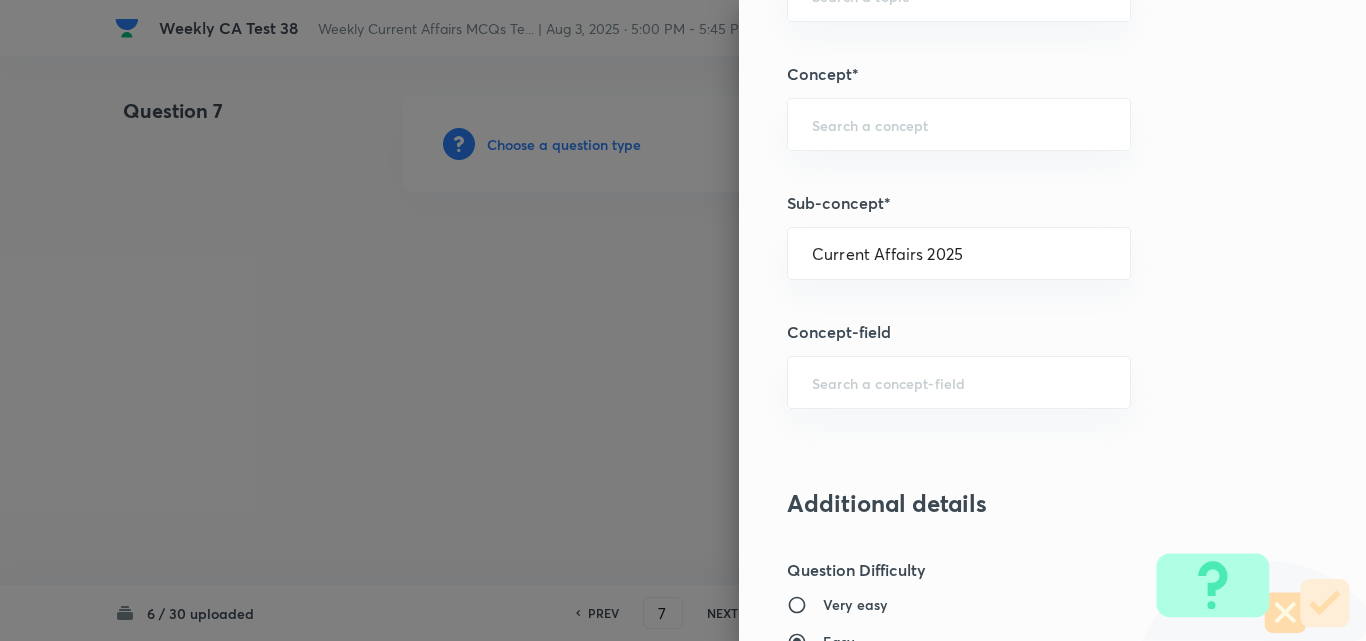 type on "Current Affairs" 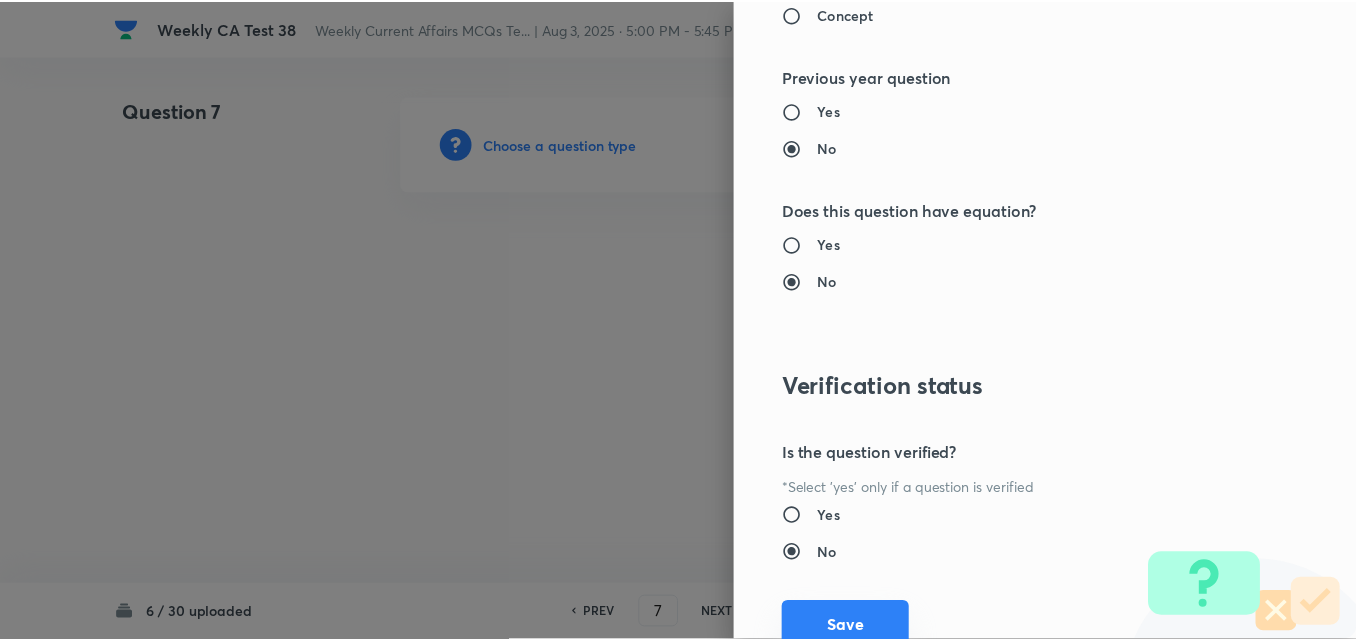 scroll, scrollTop: 2085, scrollLeft: 0, axis: vertical 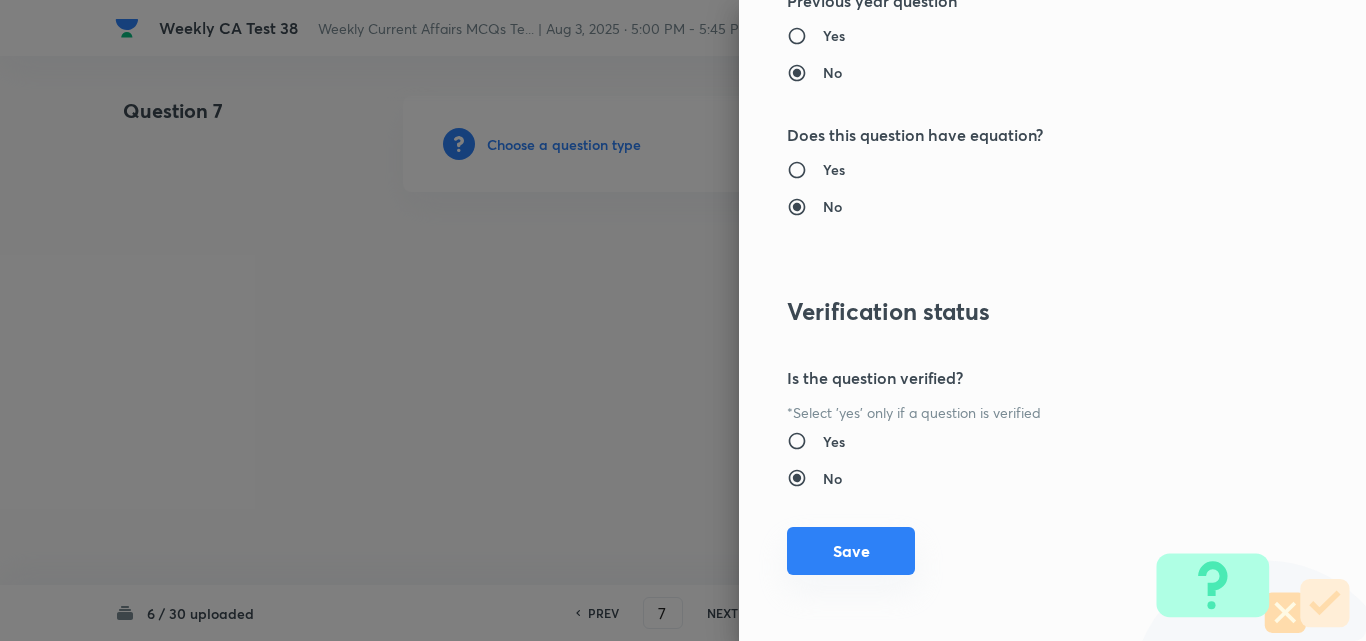 click on "Save" at bounding box center [851, 551] 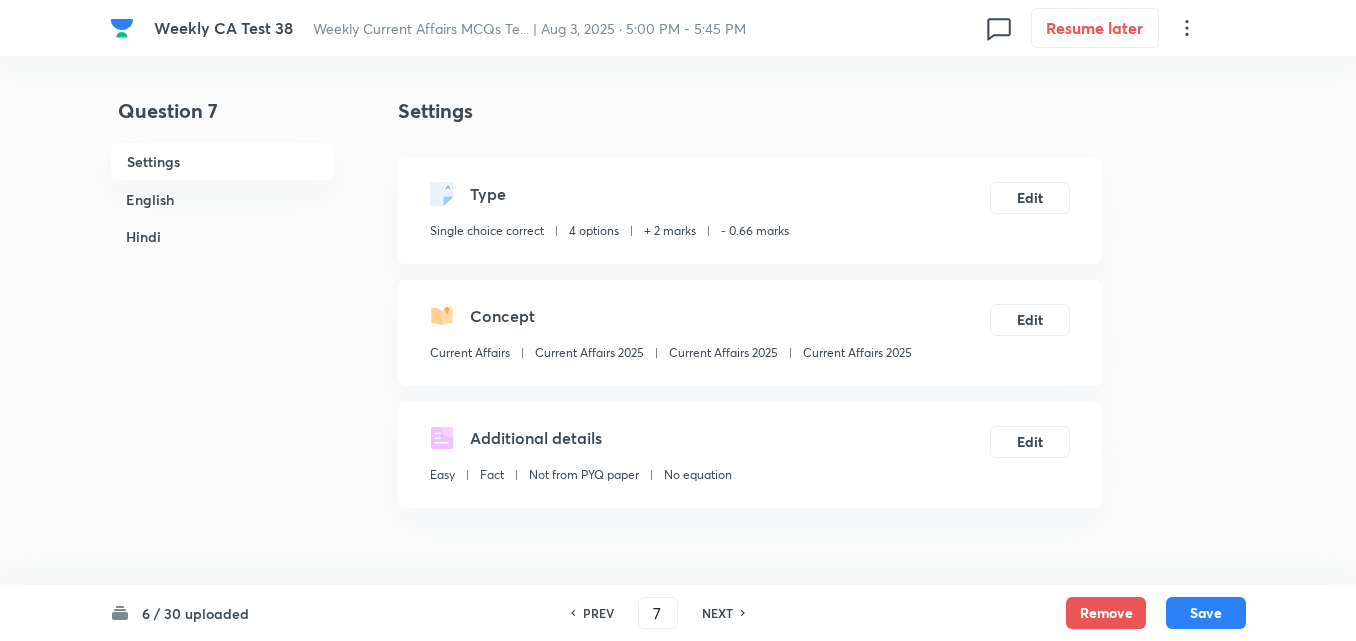 click on "English" at bounding box center [222, 199] 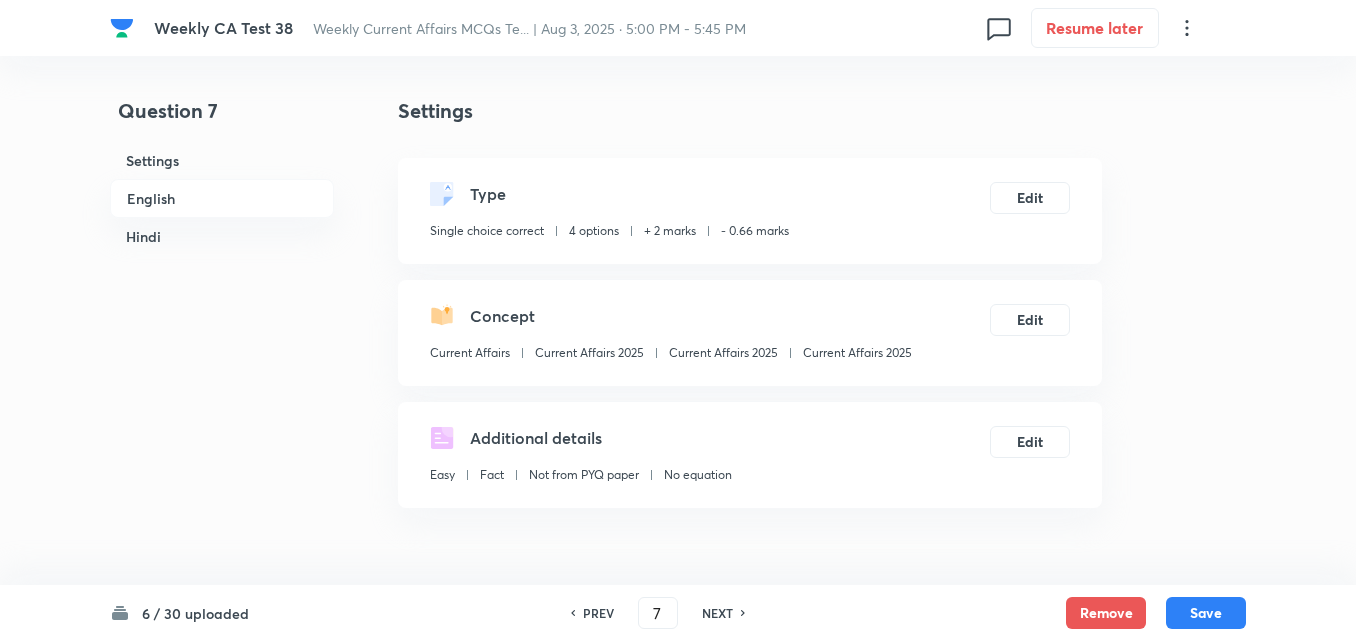 scroll, scrollTop: 516, scrollLeft: 0, axis: vertical 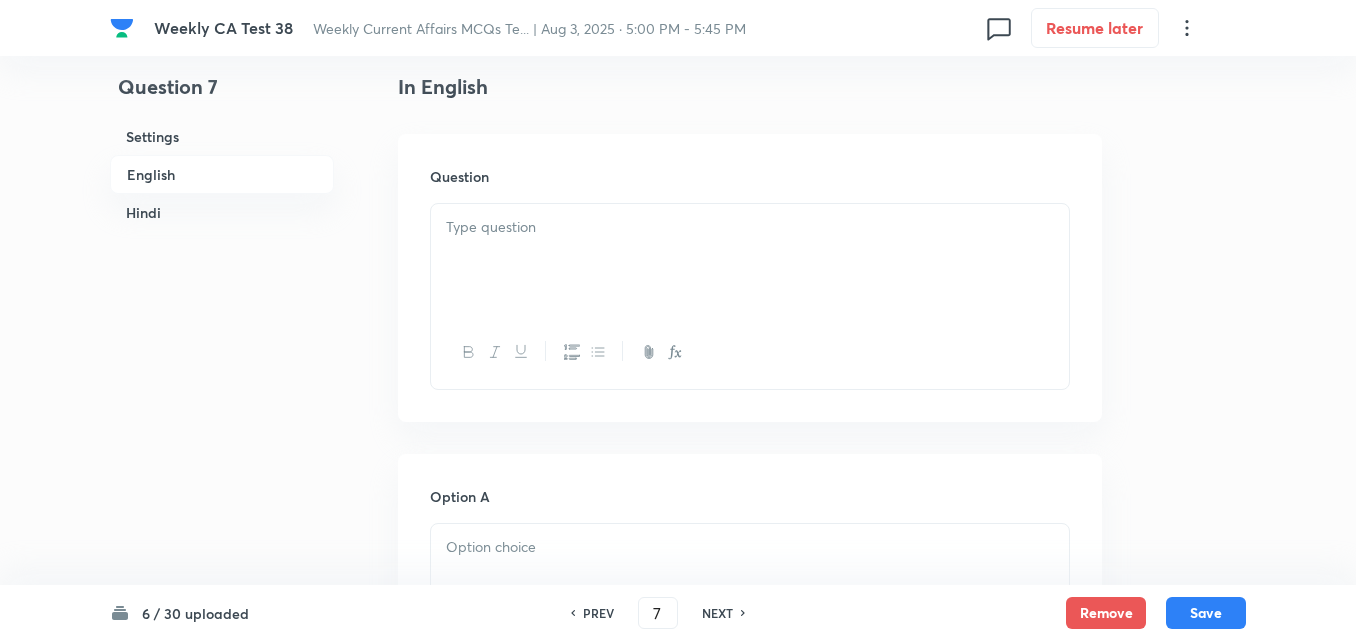 click at bounding box center (750, 260) 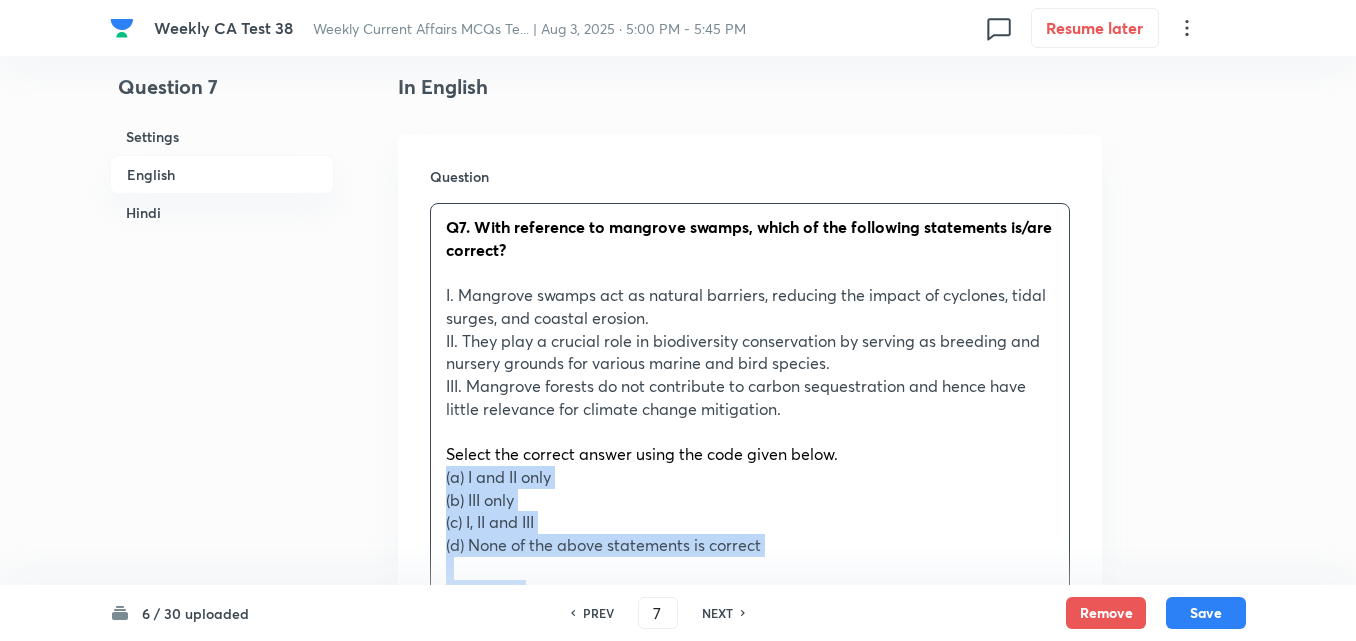 drag, startPoint x: 442, startPoint y: 488, endPoint x: 429, endPoint y: 486, distance: 13.152946 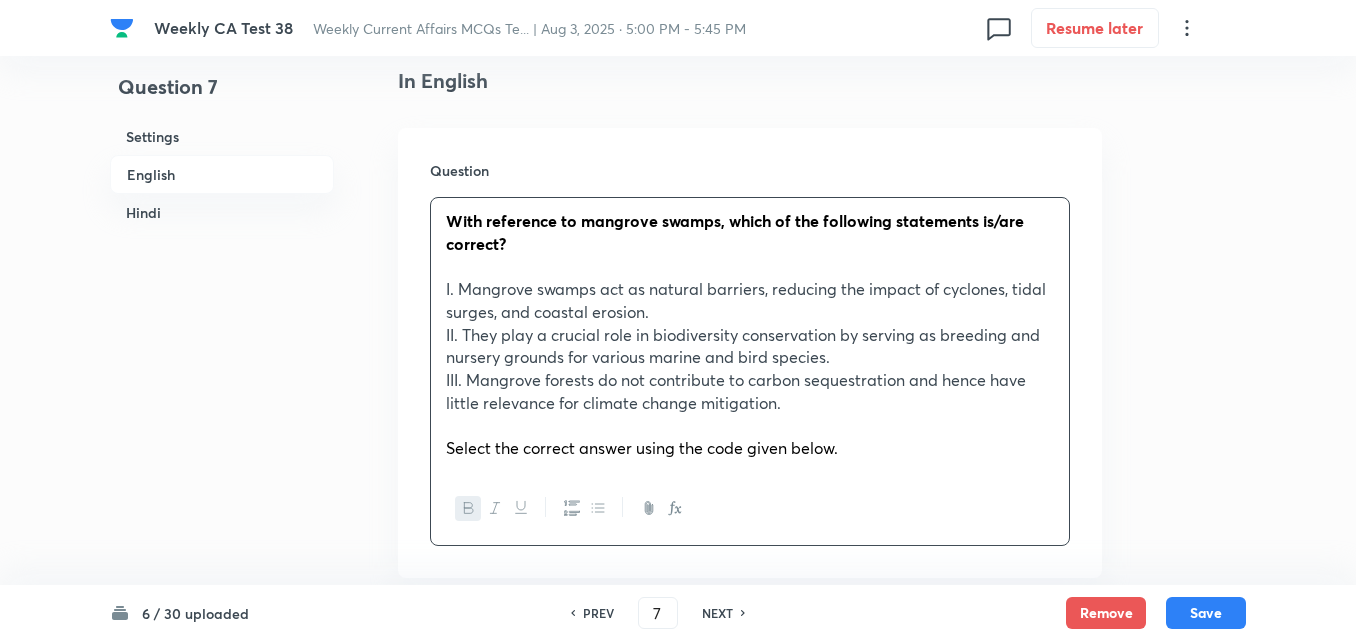 scroll, scrollTop: 916, scrollLeft: 0, axis: vertical 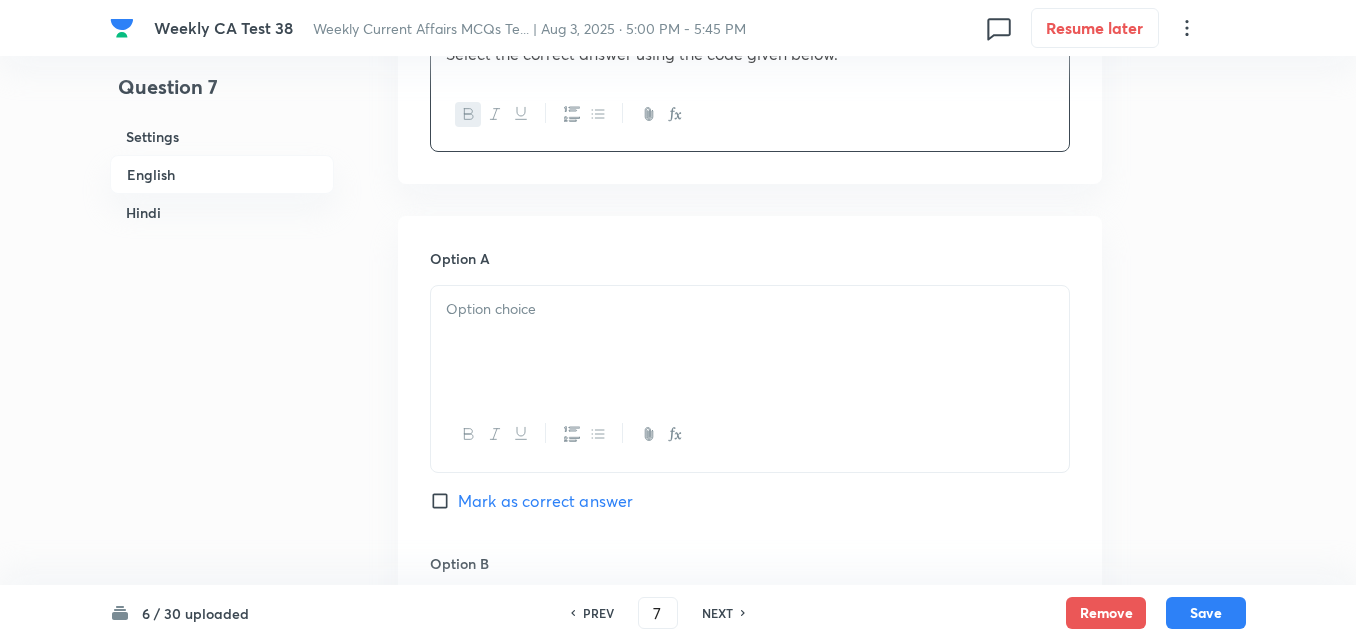 click at bounding box center (750, 342) 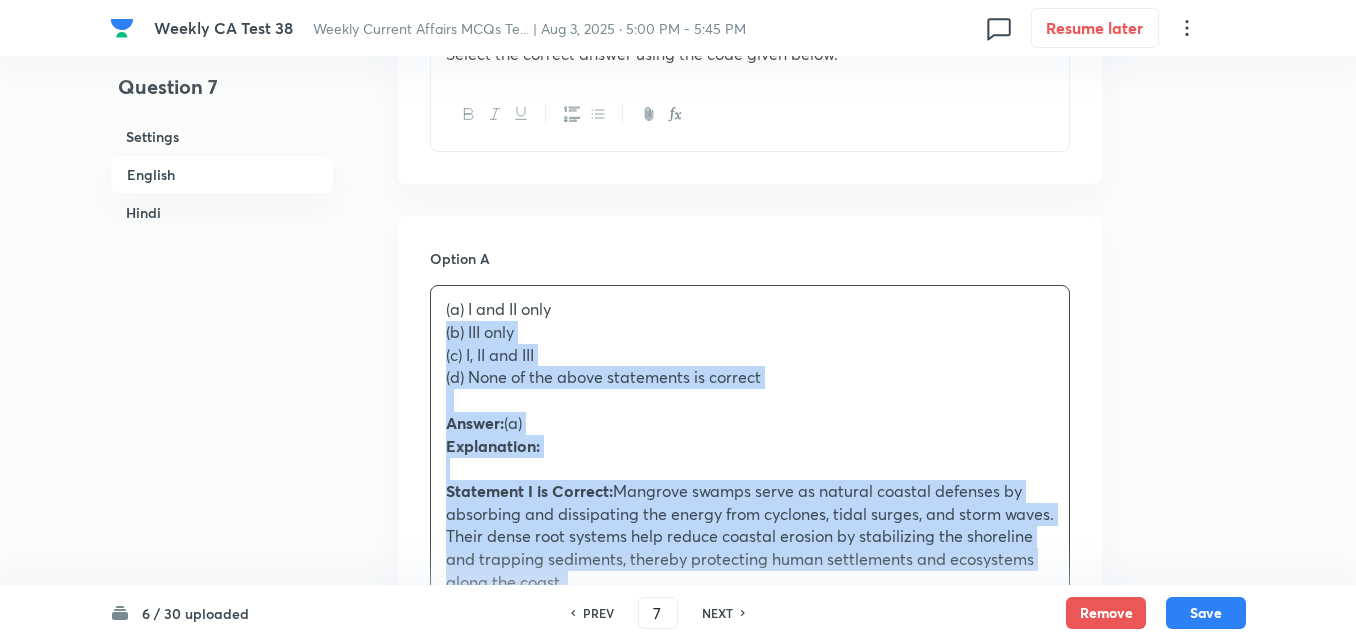 click on "Option A (a) I and II only (b) III only (c) I, II and III (d) None of the above statements is correct   Answer:  (a)  Explanation: Statement I is Correct:  Mangrove swamps serve as natural coastal defenses by absorbing and dissipating the energy from cyclones, tidal surges, and storm waves. Their dense root systems help reduce coastal erosion by stabilizing the shoreline and trapping sediments, thereby protecting human settlements and ecosystems along the coast. Statement II is Correct:  Mangroves provide essential habitats for a wide variety of marine and bird species. They act as breeding, spawning, and nursery grounds for many fish, crustaceans, and migratory birds. This biodiversity support helps maintain the health of coastal and marine ecosystems, making mangroves crucial for ecological balance and fisheries. Statement III is Not Correct:        नीचे दिए गए कूट का उपयोग करके सही उत्तर चुनिए: (a) केवल I और II" at bounding box center [750, 1406] 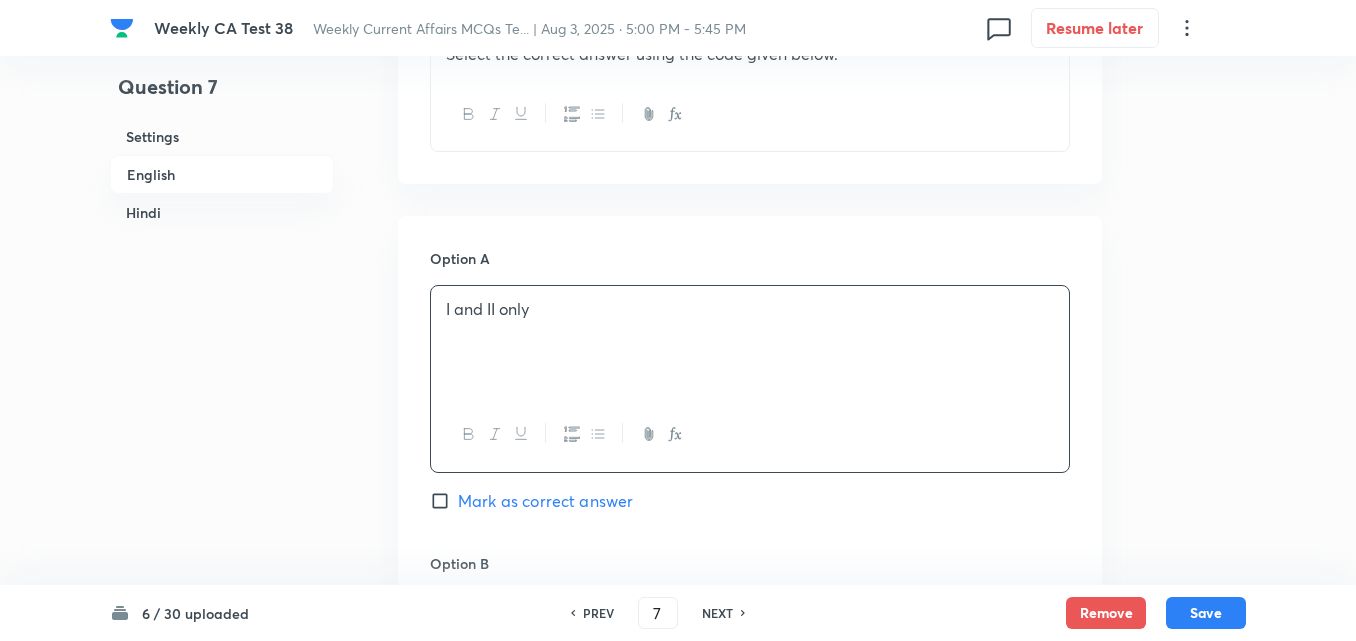 scroll, scrollTop: 1316, scrollLeft: 0, axis: vertical 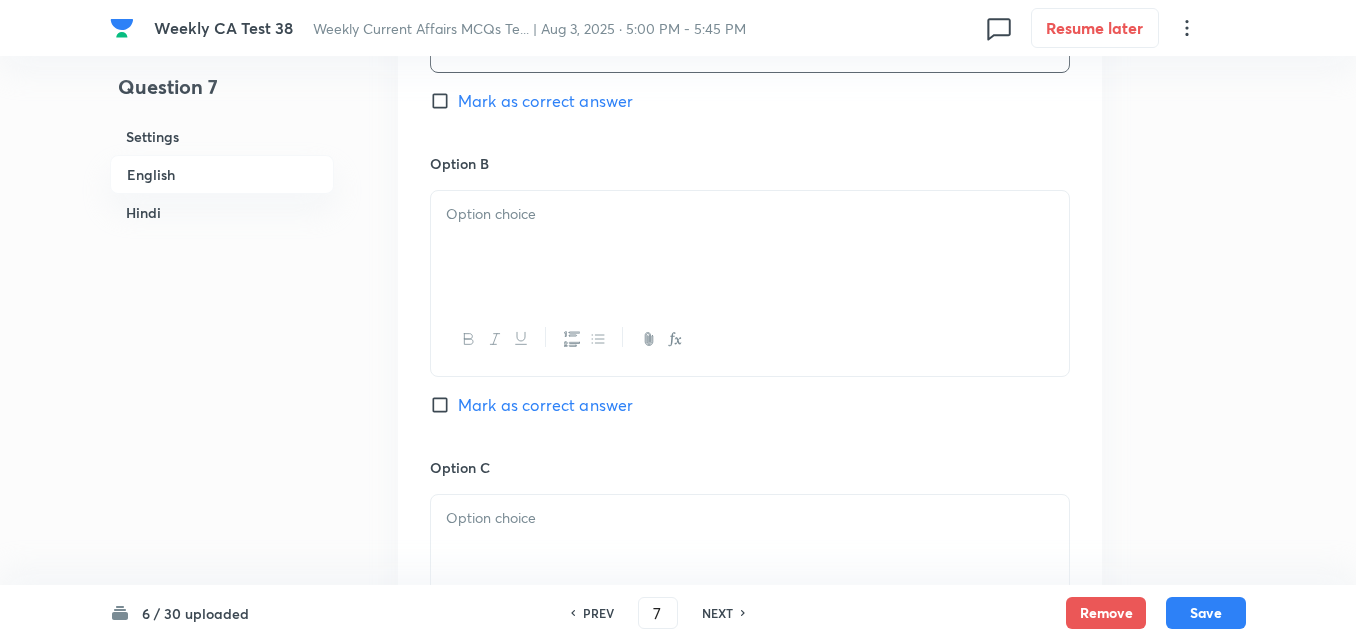 click at bounding box center (750, 247) 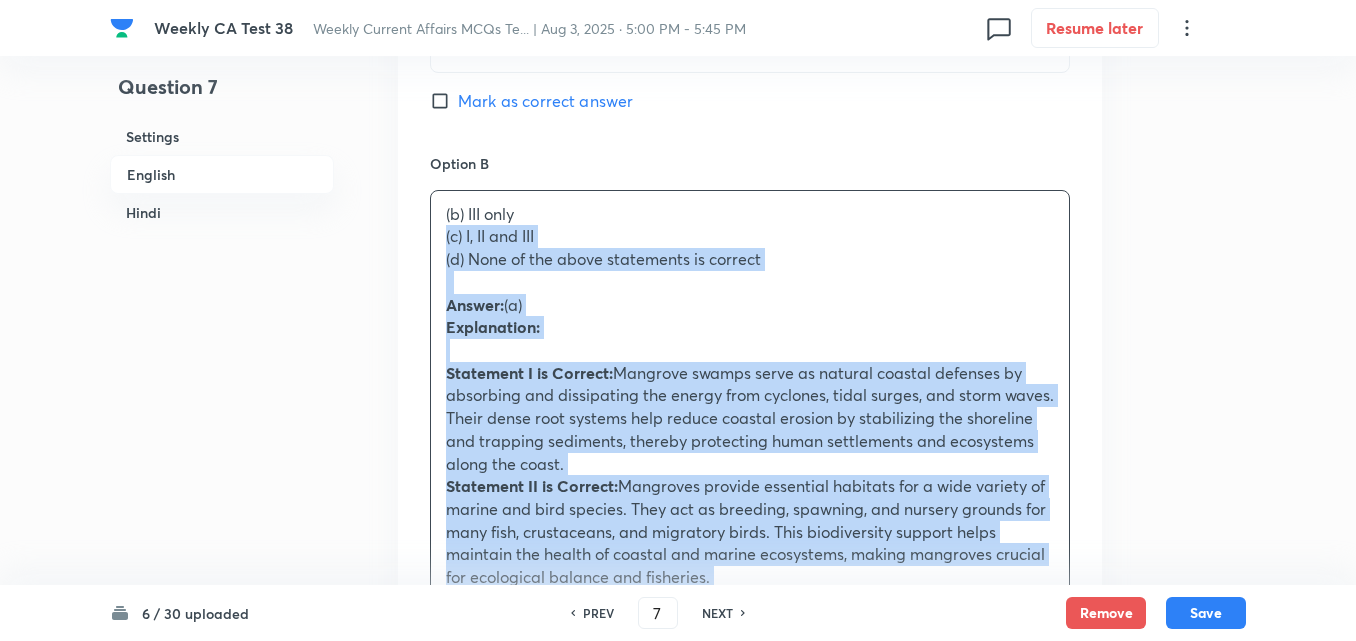 click on "(b) III only (c) I, II and III (d) None of the above statements is correct   Answer:  (a)  Explanation: Statement I is Correct:  Mangrove swamps serve as natural coastal defenses by absorbing and dissipating the energy from cyclones, tidal surges, and storm waves. Their dense root systems help reduce coastal erosion by stabilizing the shoreline and trapping sediments, thereby protecting human settlements and ecosystems along the coast. Statement II is Correct:  Mangroves provide essential habitats for a wide variety of marine and bird species. They act as breeding, spawning, and nursery grounds for many fish, crustaceans, and migratory birds. This biodiversity support helps maintain the health of coastal and marine ecosystems, making mangroves crucial for ecological balance and fisheries. Statement III is Not Correct:        नीचे दिए गए कूट का उपयोग करके सही उत्तर चुनिए: (a) केवल I और II (b) केवल III" at bounding box center (750, 841) 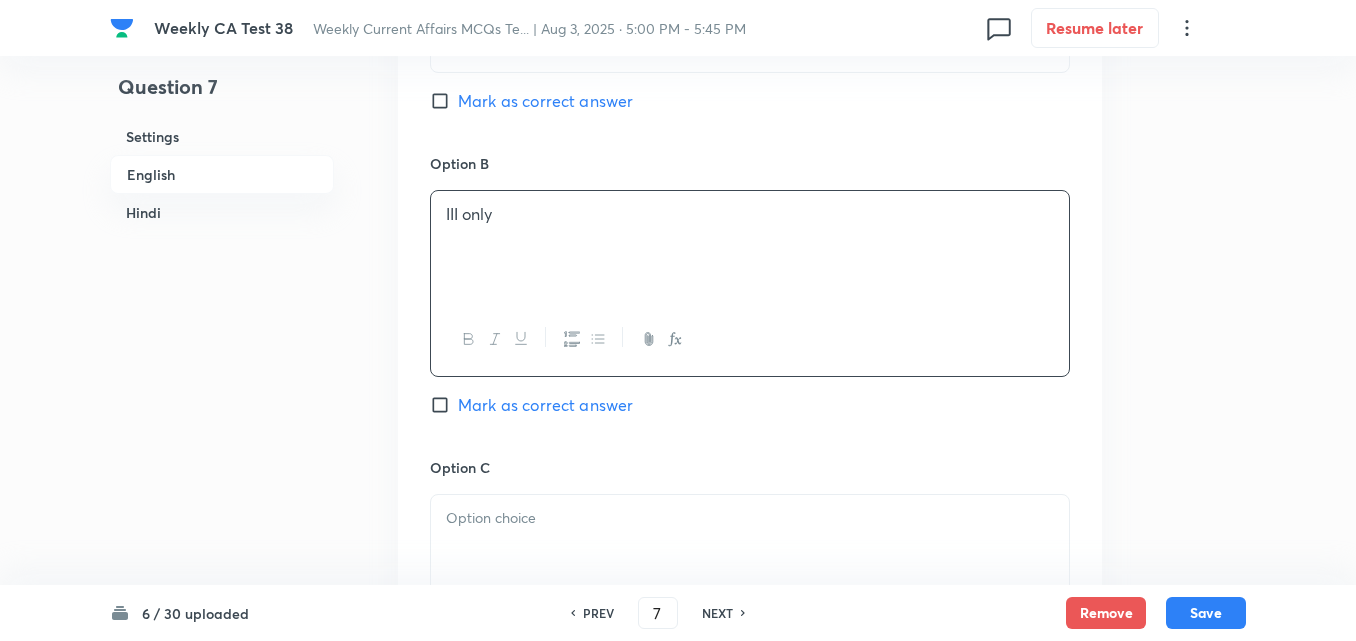 click on "Mark as correct answer" at bounding box center (545, 101) 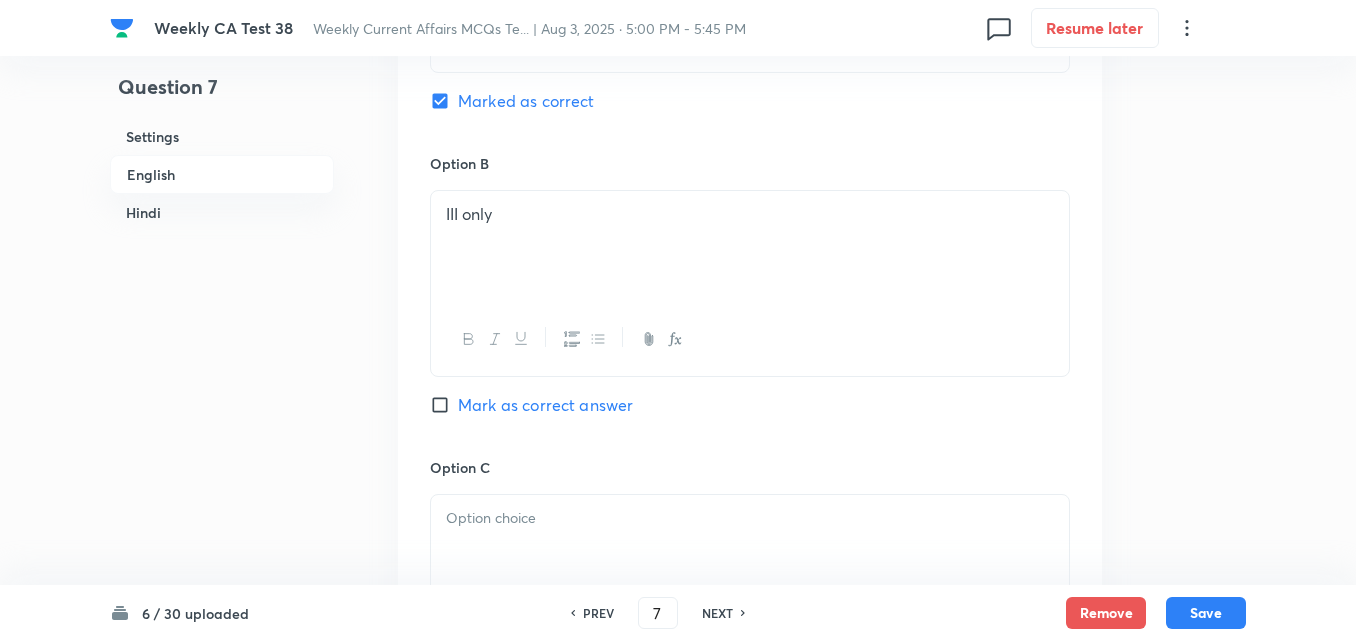 checkbox on "true" 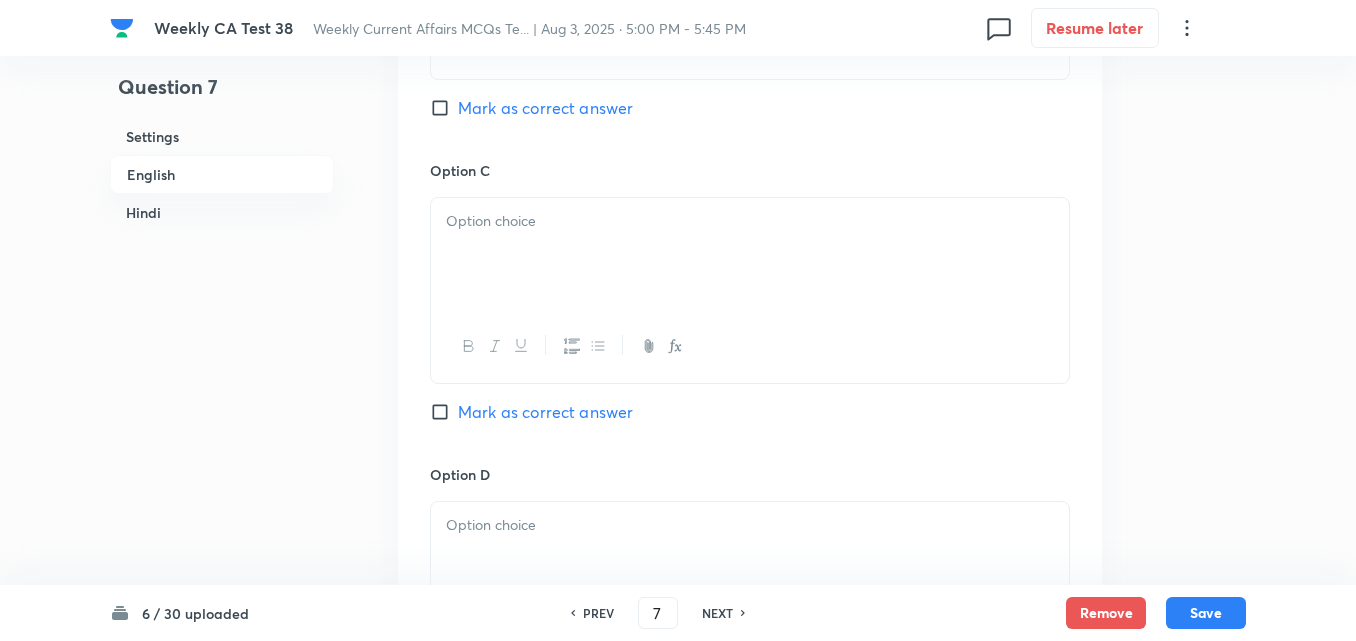 scroll, scrollTop: 1616, scrollLeft: 0, axis: vertical 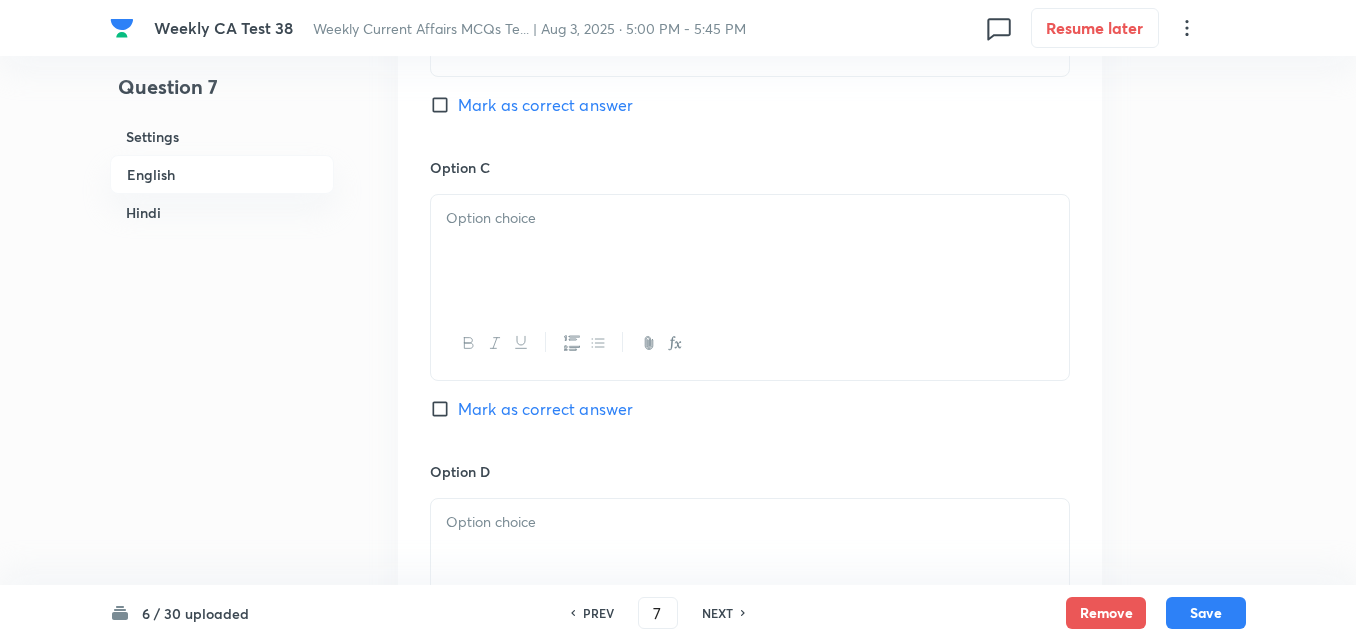 click at bounding box center [750, 251] 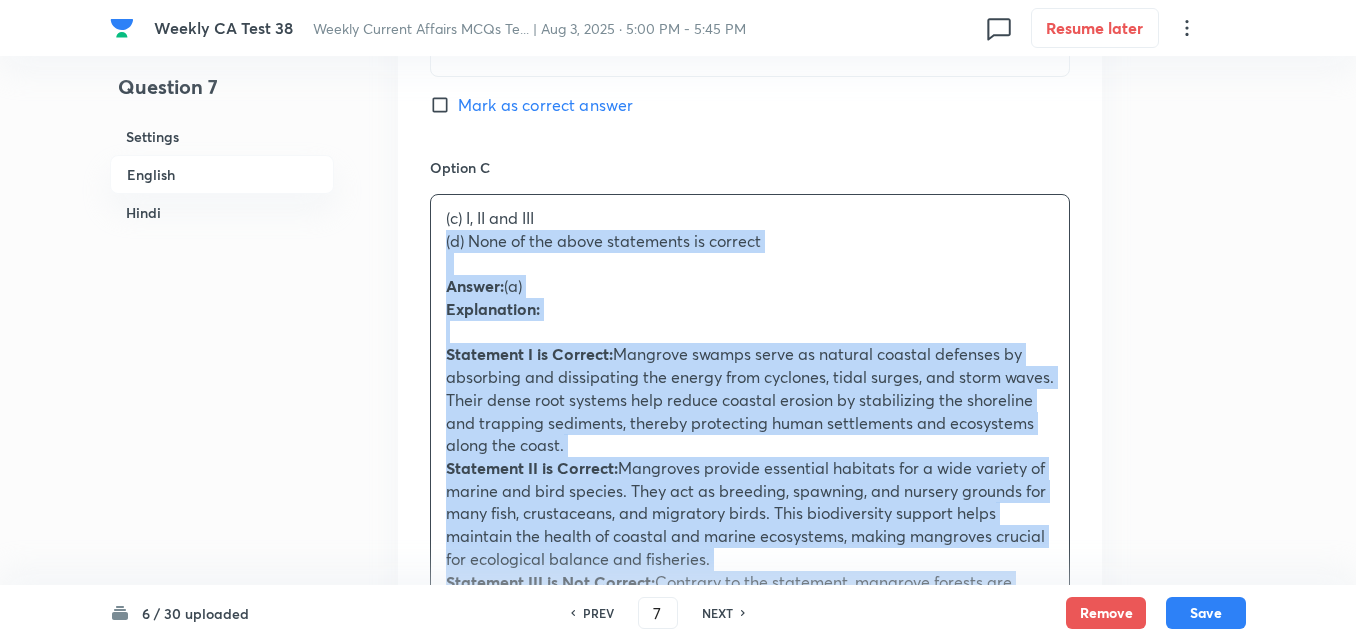 drag, startPoint x: 453, startPoint y: 248, endPoint x: 413, endPoint y: 239, distance: 41 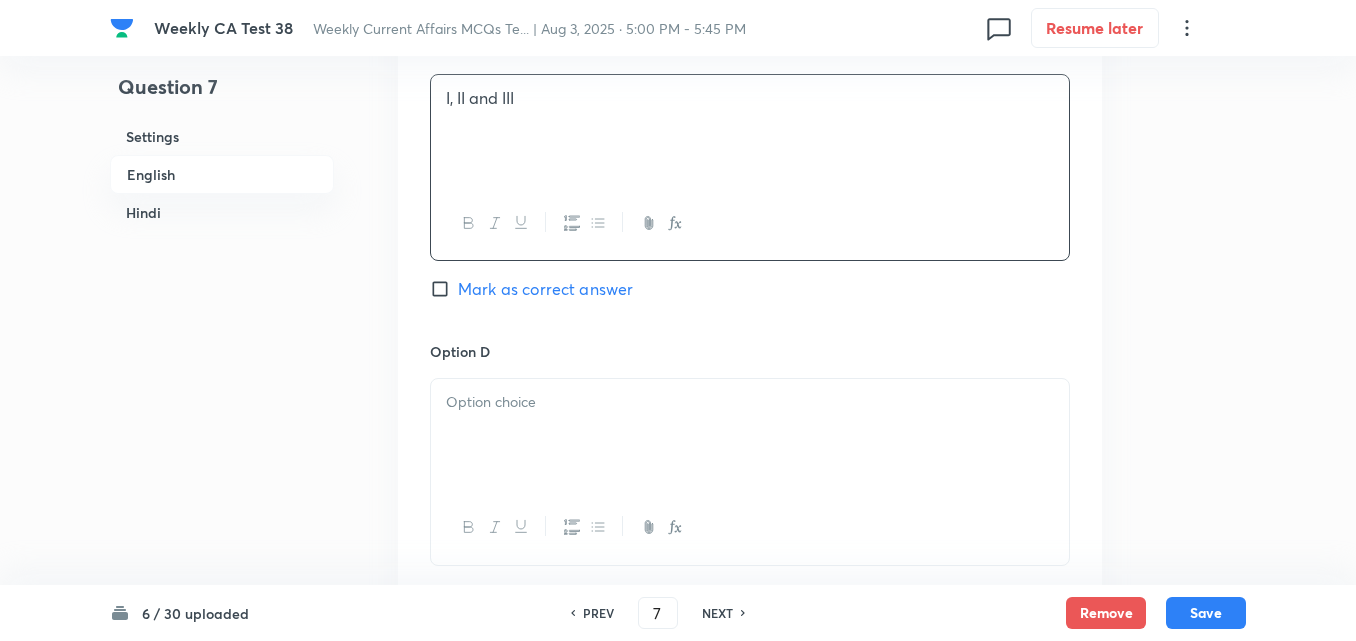 scroll, scrollTop: 1916, scrollLeft: 0, axis: vertical 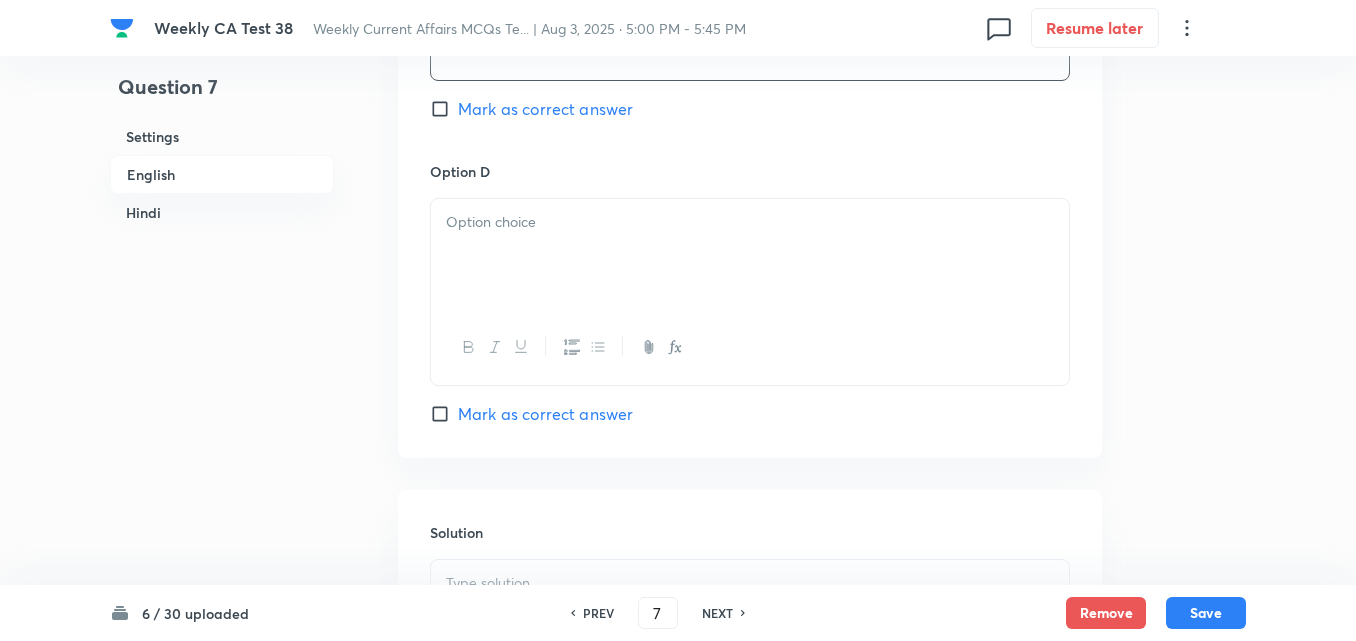 click at bounding box center (750, 255) 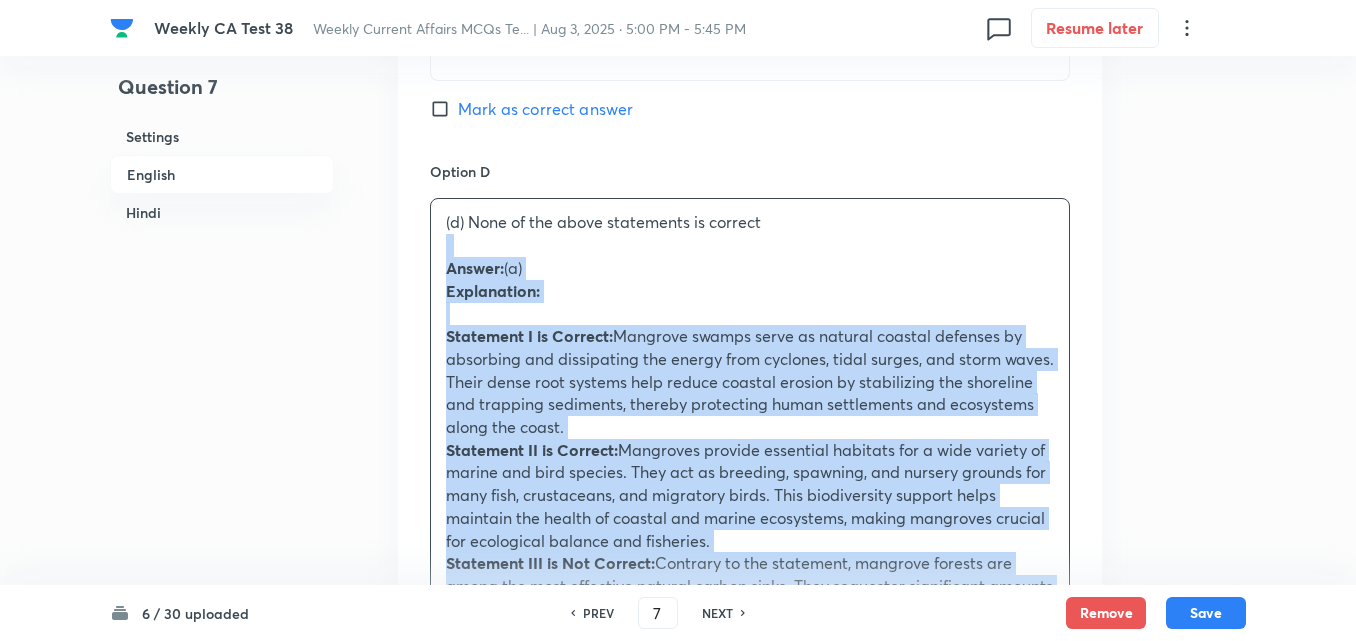 click on "Option A I and II only Marked as correct Option B III only Mark as correct answer Option C I, II and III Mark as correct answer Option D (d) None of the above statements is correct   Answer:  (a)  Explanation: Statement I is Correct:  Mangrove swamps serve as natural coastal defenses by absorbing and dissipating the energy from cyclones, tidal surges, and storm waves. Their dense root systems help reduce coastal erosion by stabilizing the shoreline and trapping sediments, thereby protecting human settlements and ecosystems along the coast. Statement II is Correct:  Mangroves provide essential habitats for a wide variety of marine and bird species. They act as breeding, spawning, and nursery grounds for many fish, crustaceans, and migratory birds. This biodiversity support helps maintain the health of coastal and marine ecosystems, making mangroves crucial for ecological balance and fisheries. Statement III is Not Correct:        (a) केवल I और II (b) केवल III (c) I, II और III" at bounding box center (750, 372) 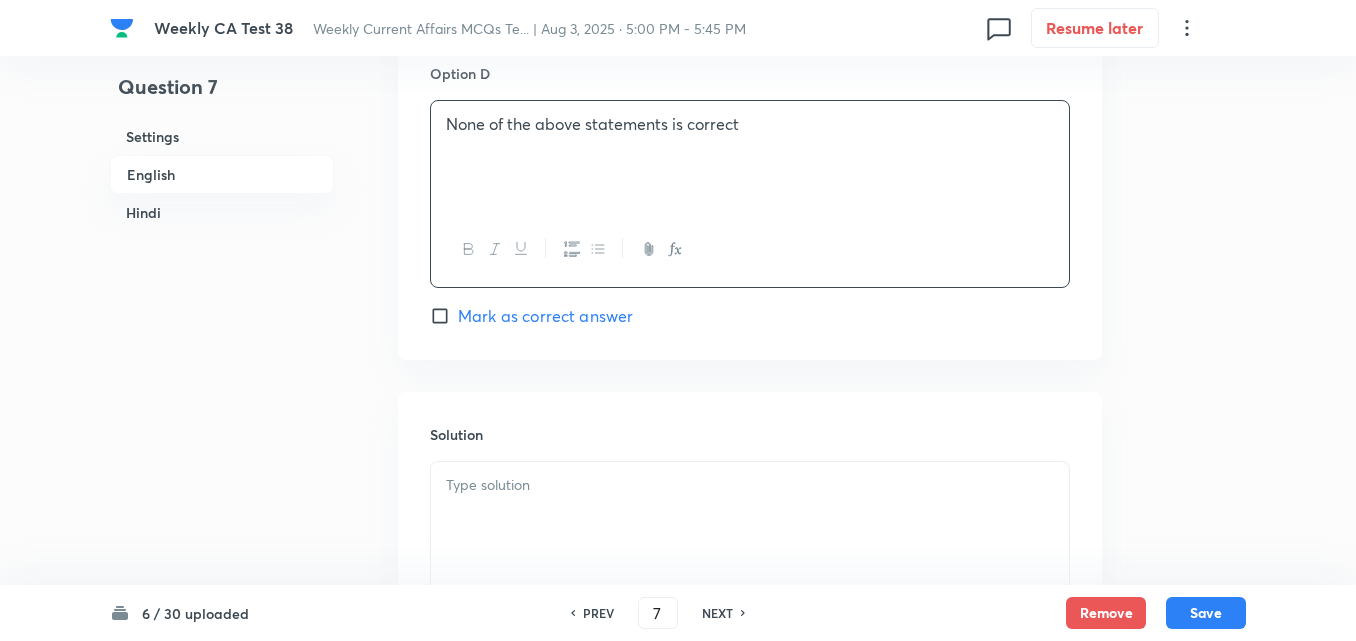 scroll, scrollTop: 2216, scrollLeft: 0, axis: vertical 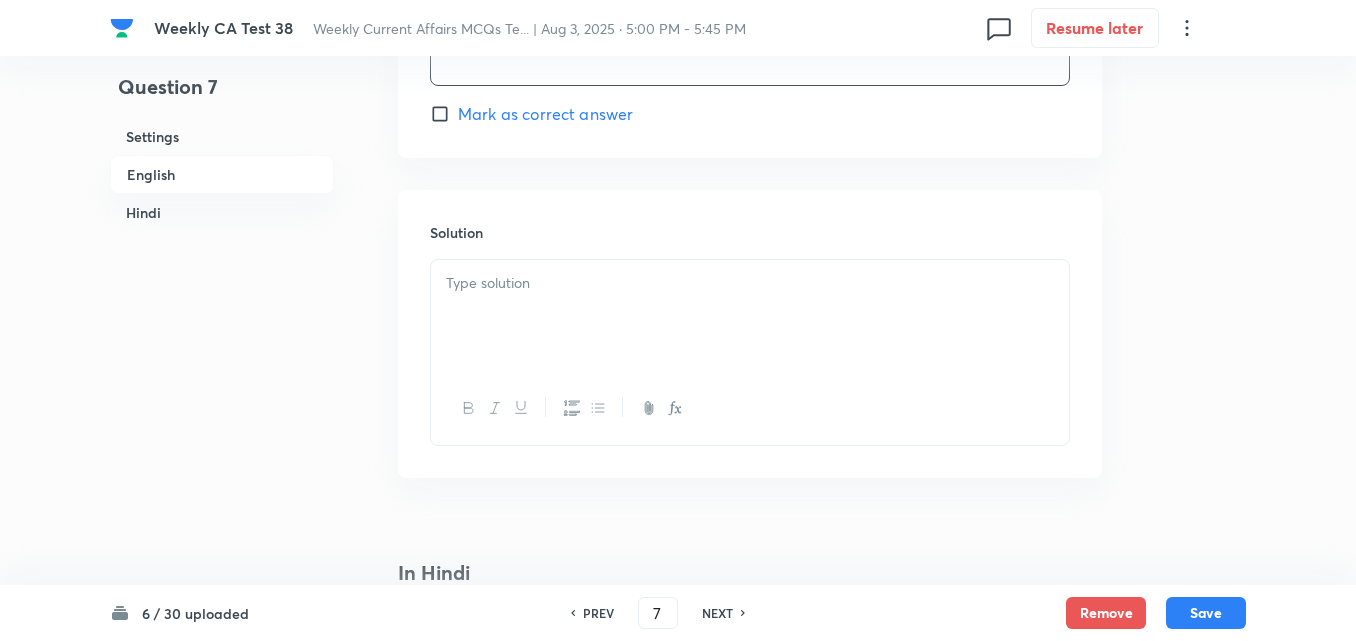 click at bounding box center [750, 283] 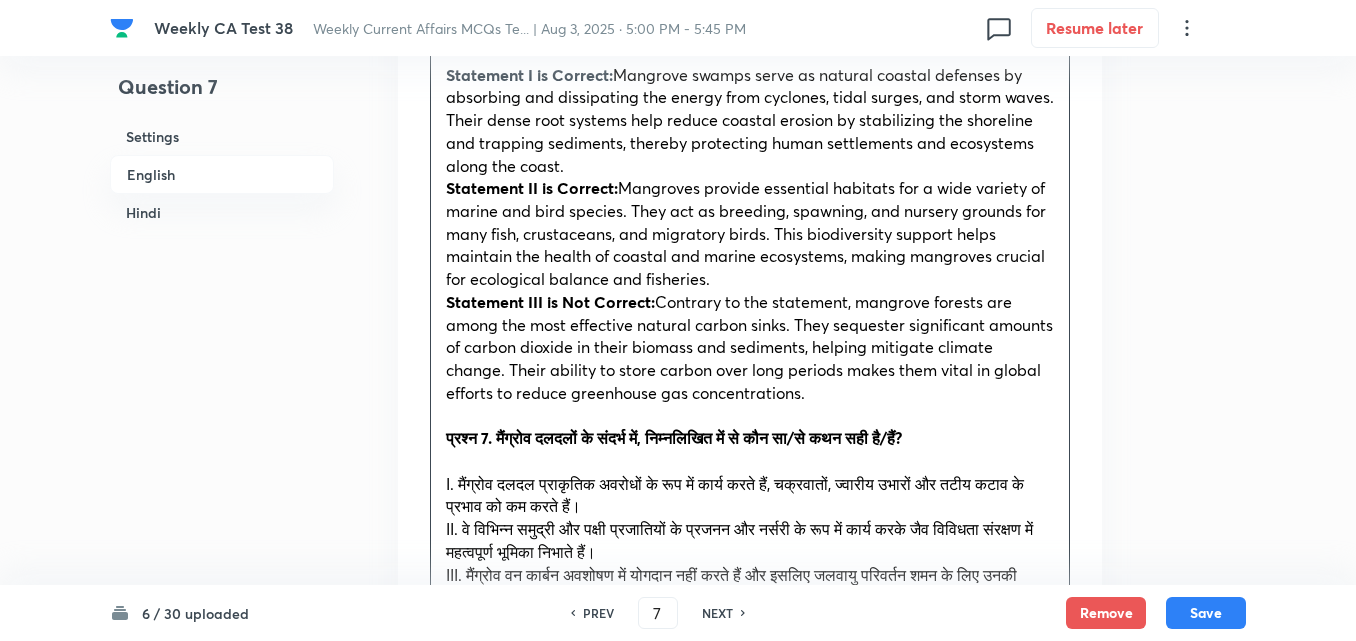 scroll, scrollTop: 2516, scrollLeft: 0, axis: vertical 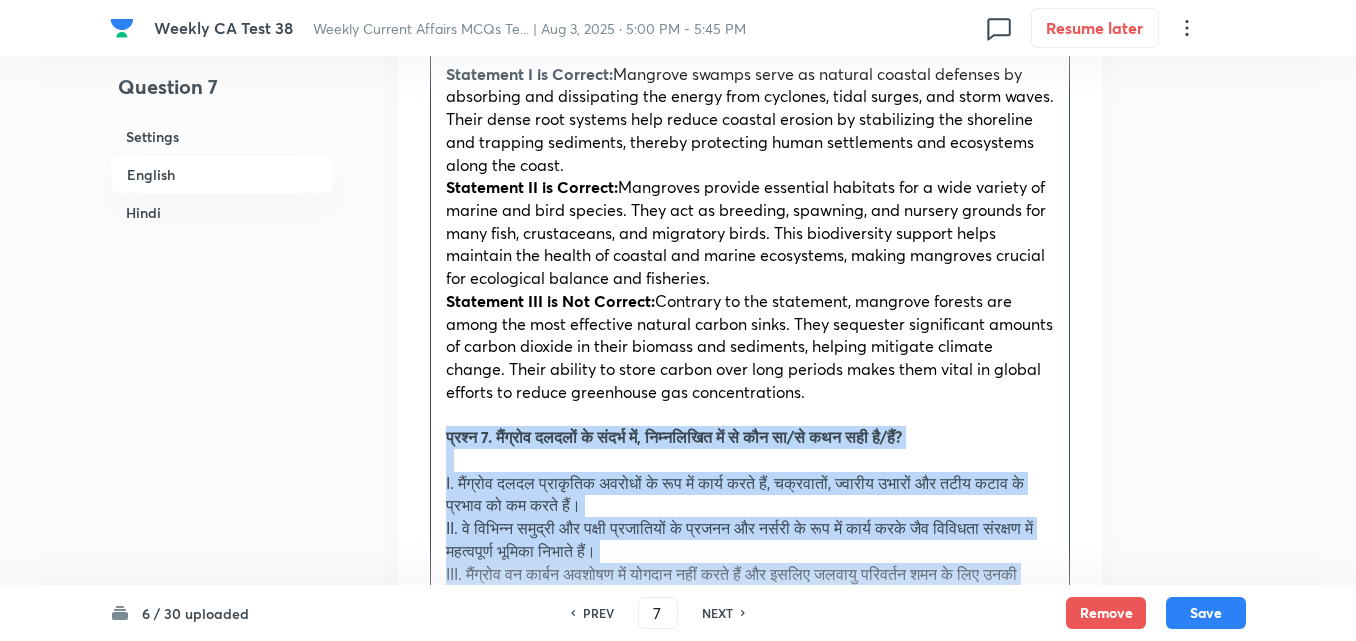 drag, startPoint x: 440, startPoint y: 442, endPoint x: 421, endPoint y: 436, distance: 19.924858 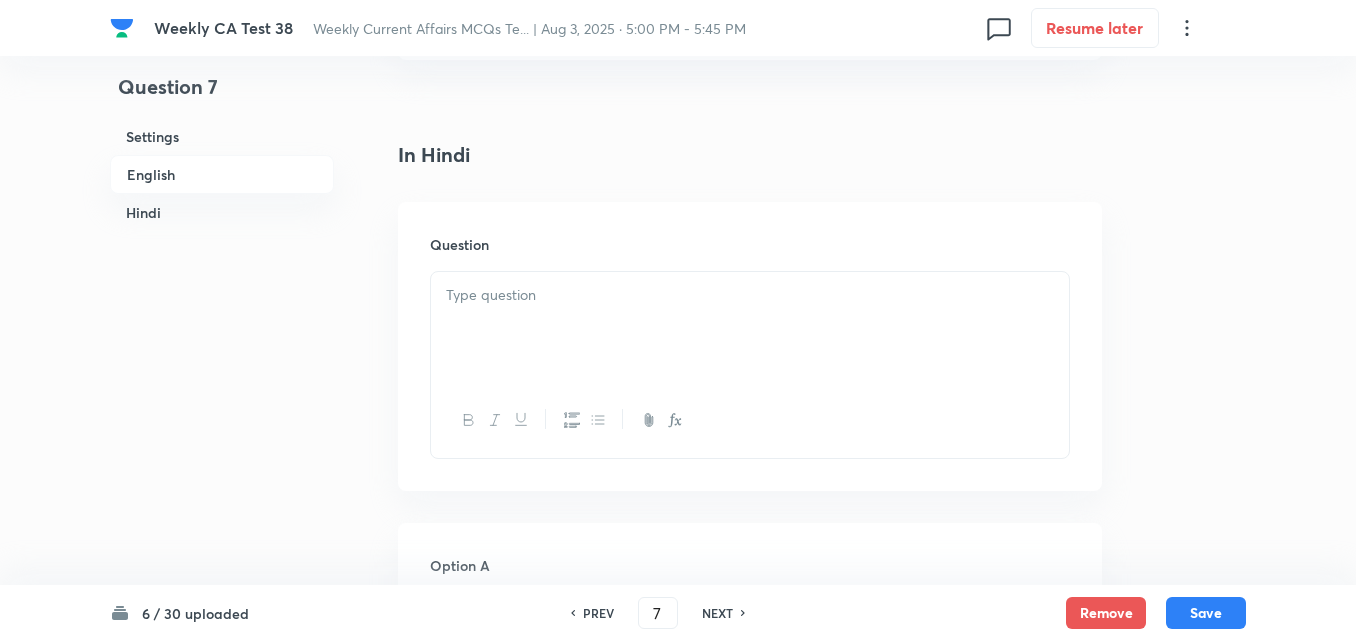 scroll, scrollTop: 2987, scrollLeft: 0, axis: vertical 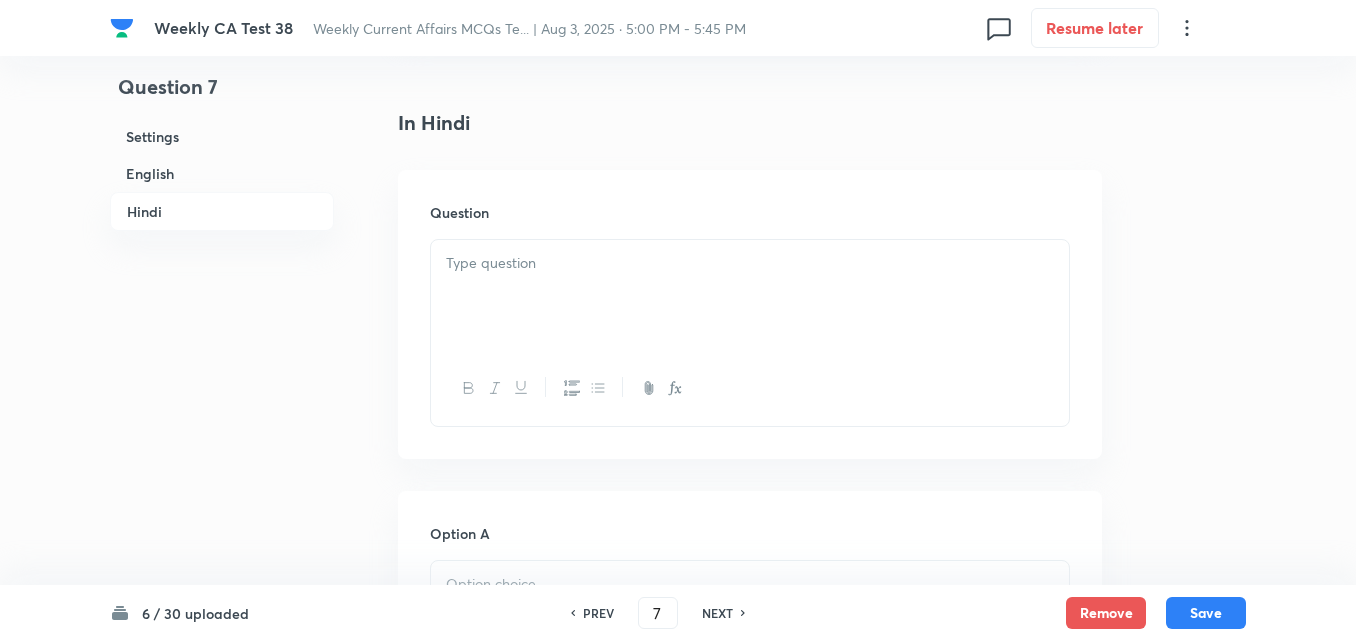 click at bounding box center [750, 296] 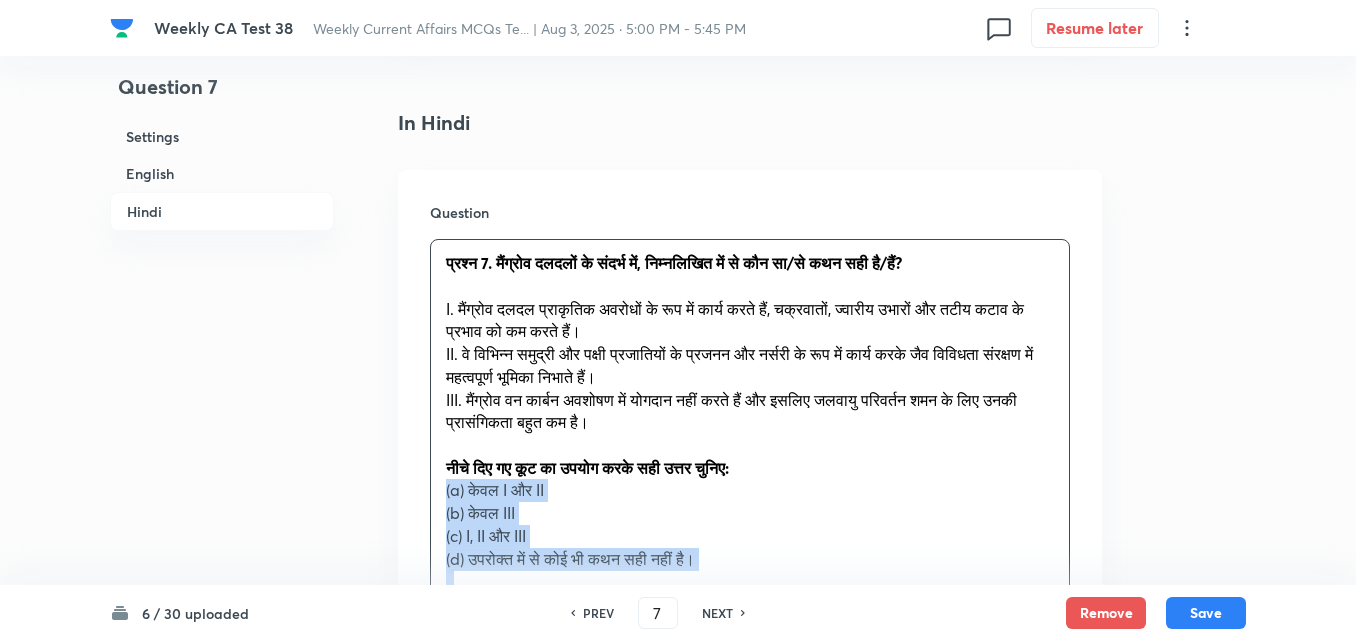 drag, startPoint x: 423, startPoint y: 484, endPoint x: 413, endPoint y: 482, distance: 10.198039 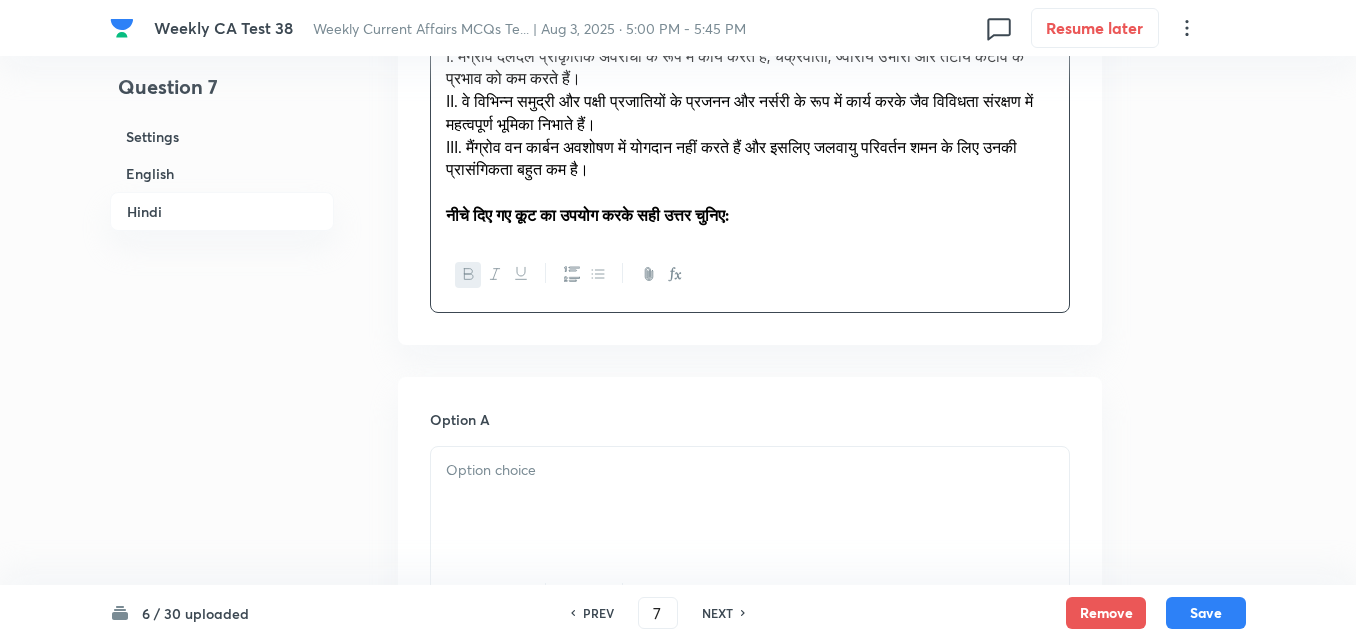 scroll, scrollTop: 3387, scrollLeft: 0, axis: vertical 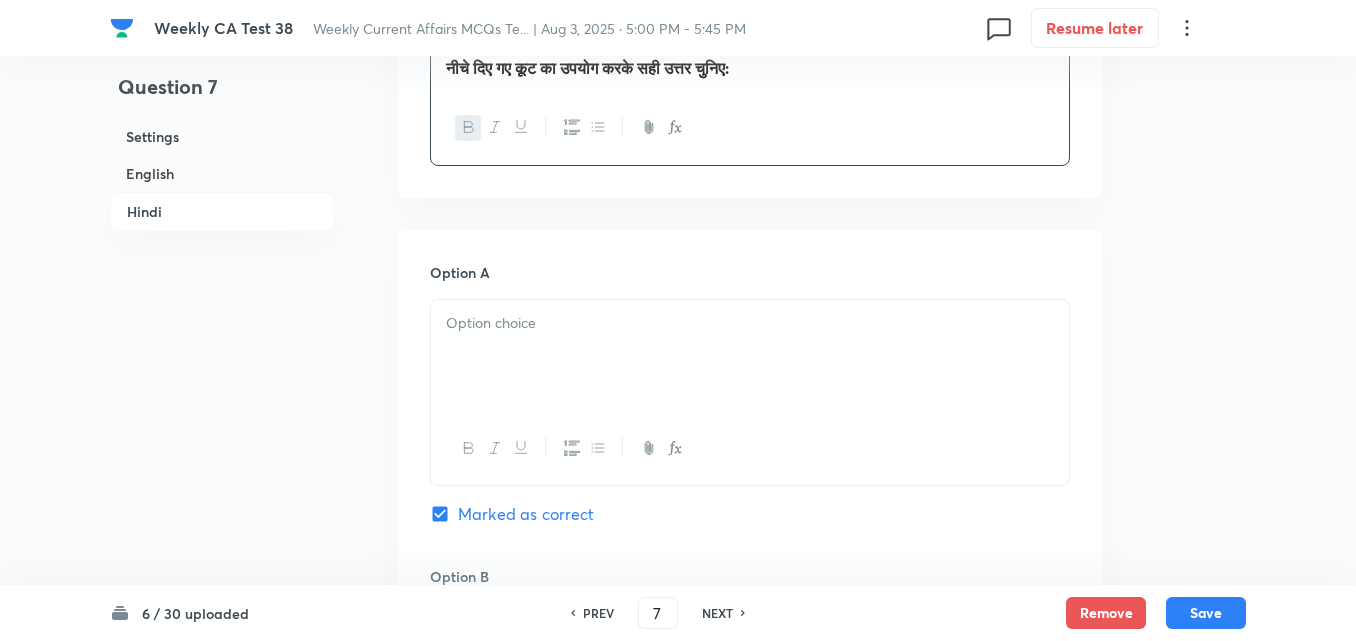 click at bounding box center [750, 323] 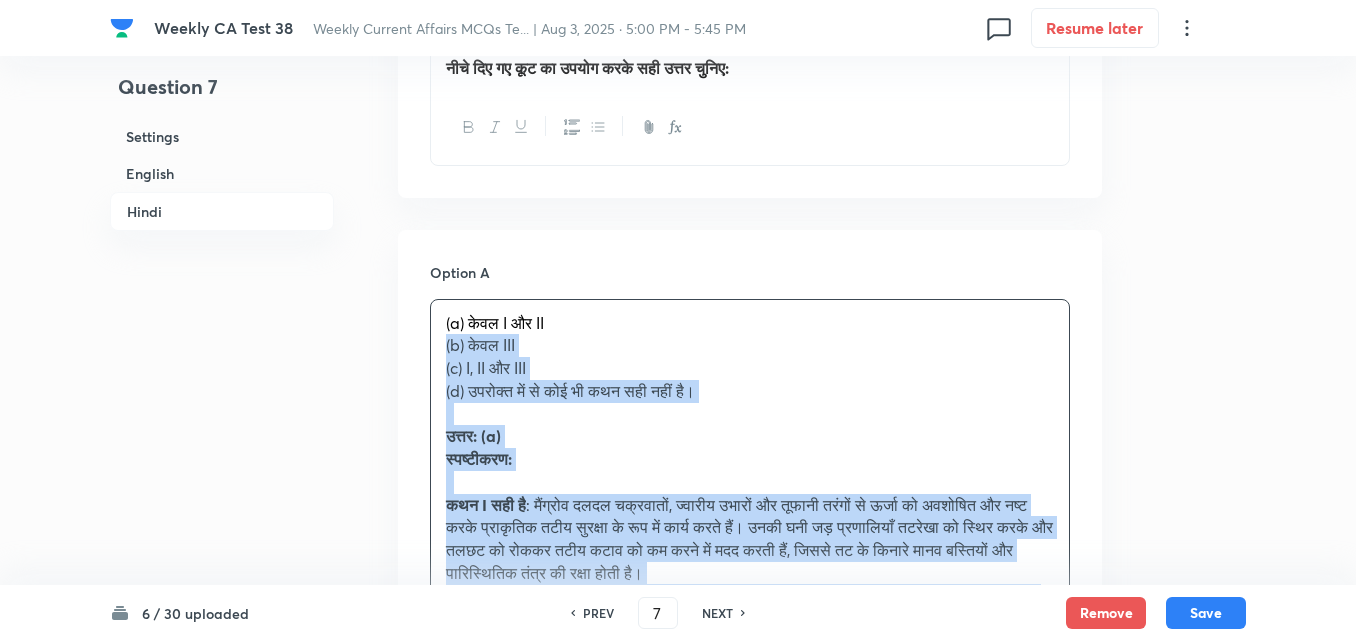 click on "Option A (a) केवल I और II (b) केवल III (c) I, II और III (d) उपरोक्त में से कोई भी कथन सही नहीं है।   उत्तर: (a) स्पष्टीकरण:   कथन I सही है कथन II सही है: कथन III सही नहीं है: Marked as correct Option B Mark as correct answer Option C Mark as correct answer Option D Mark as correct answer" at bounding box center (750, 1034) 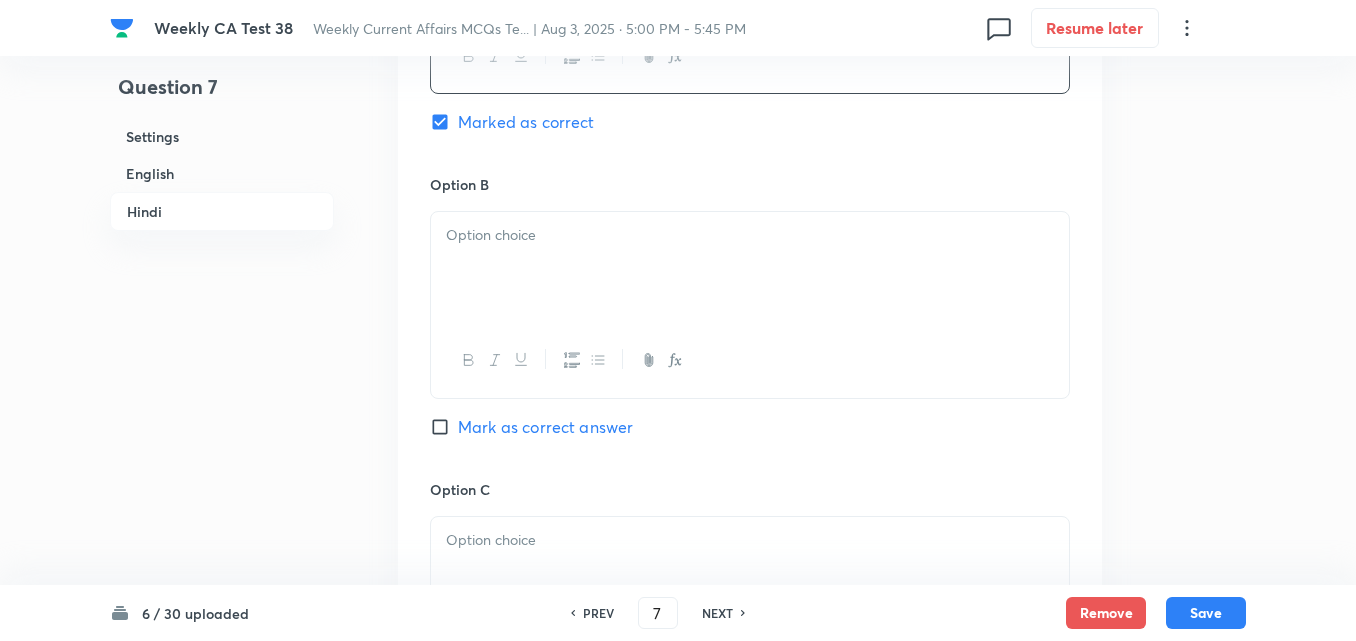 scroll, scrollTop: 3787, scrollLeft: 0, axis: vertical 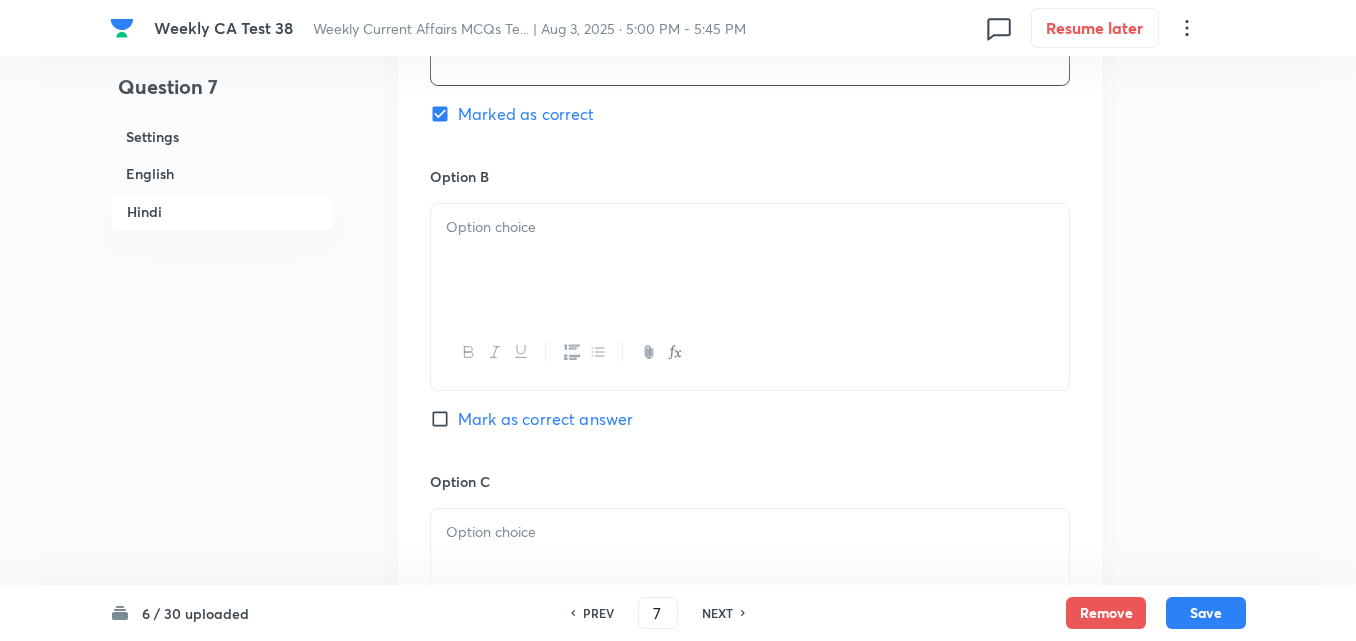 click at bounding box center (750, 260) 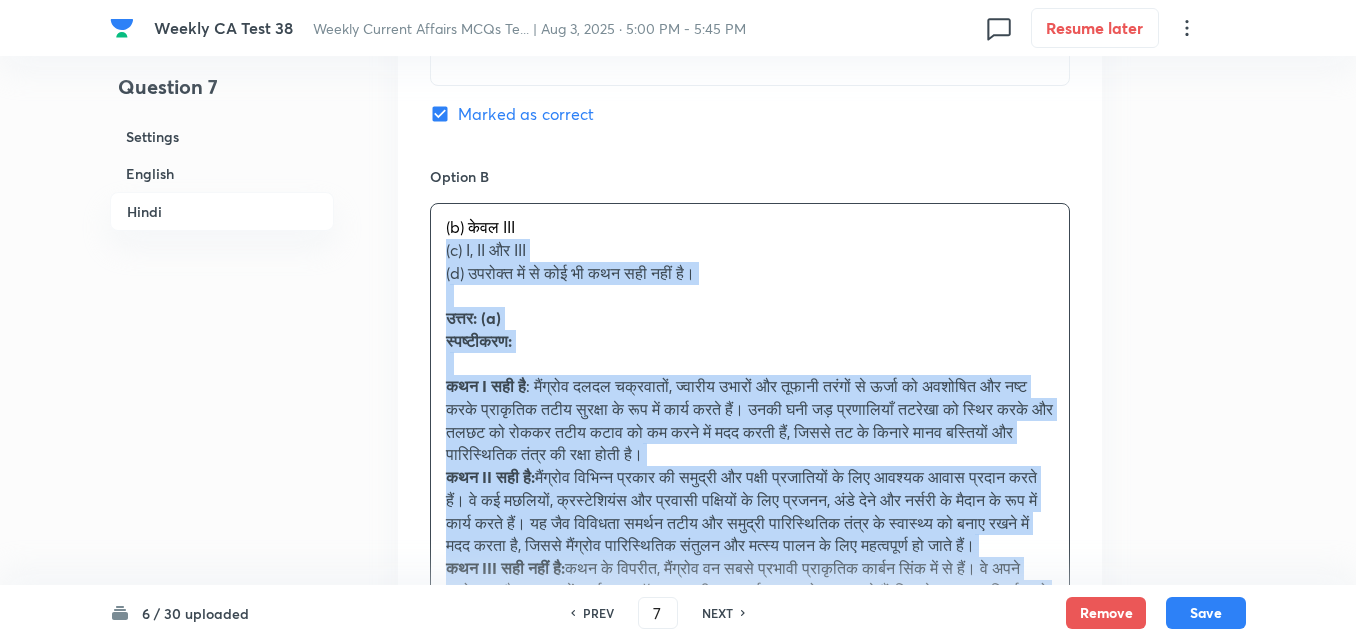 click on "(b) केवल III (c) I, II और III (d) उपरोक्त में से कोई भी कथन सही नहीं है।   उत्तर: (a) स्पष्टीकरण:   कथन I सही है कथन II सही है: कथन III सही नहीं है:" at bounding box center (750, 432) 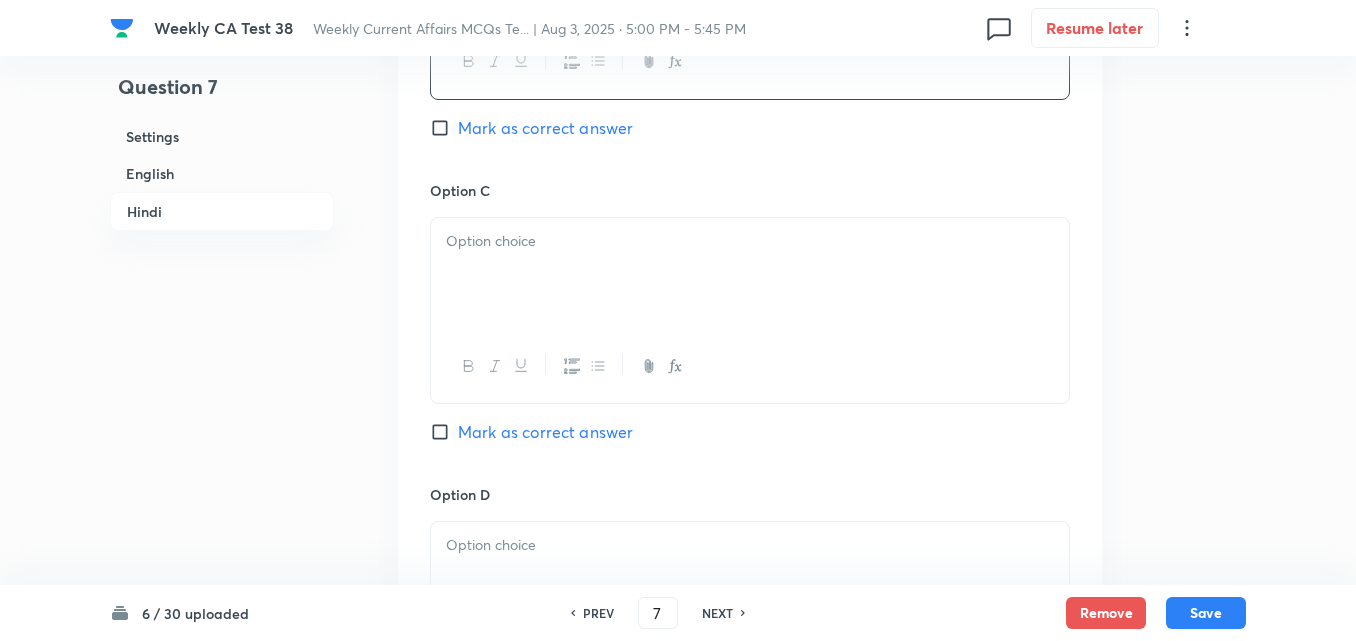 scroll, scrollTop: 4087, scrollLeft: 0, axis: vertical 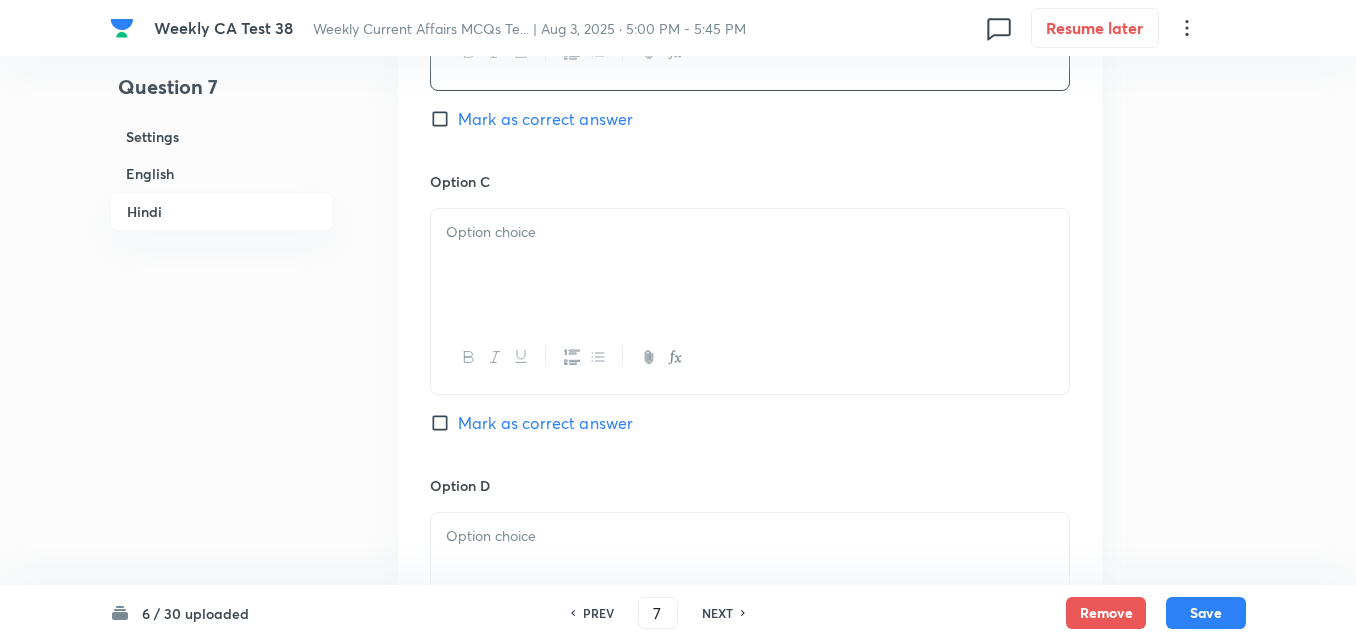 click at bounding box center [750, 265] 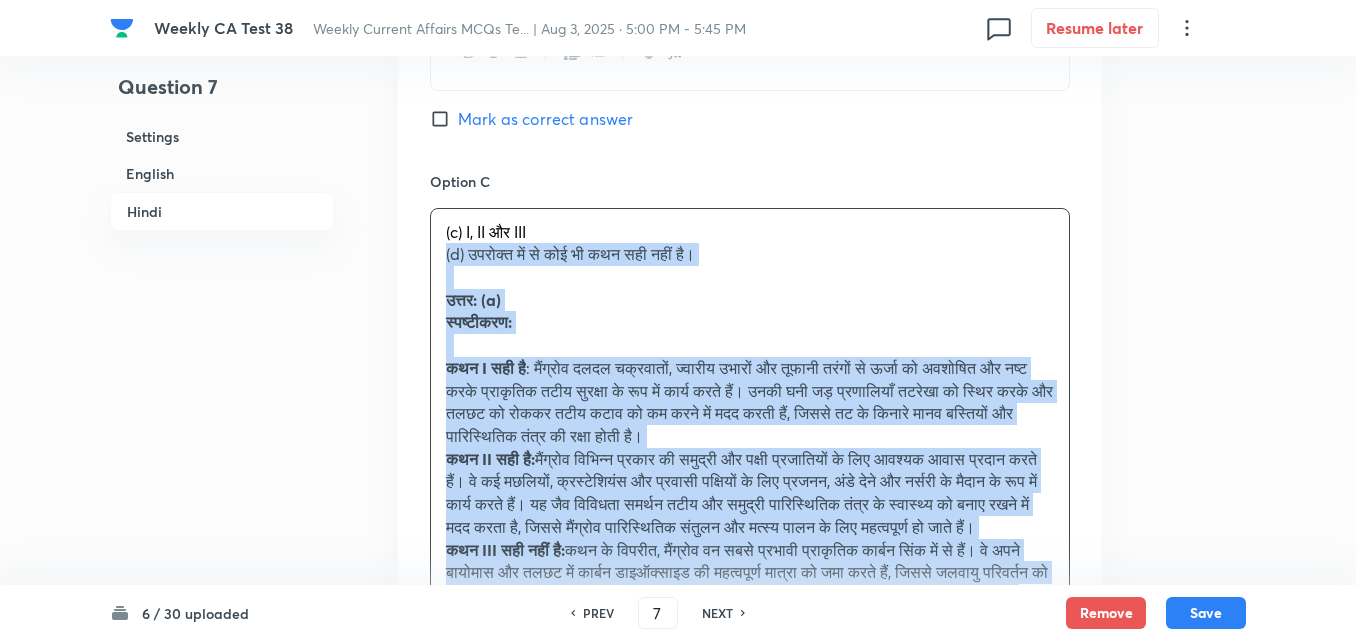 drag, startPoint x: 436, startPoint y: 246, endPoint x: 424, endPoint y: 246, distance: 12 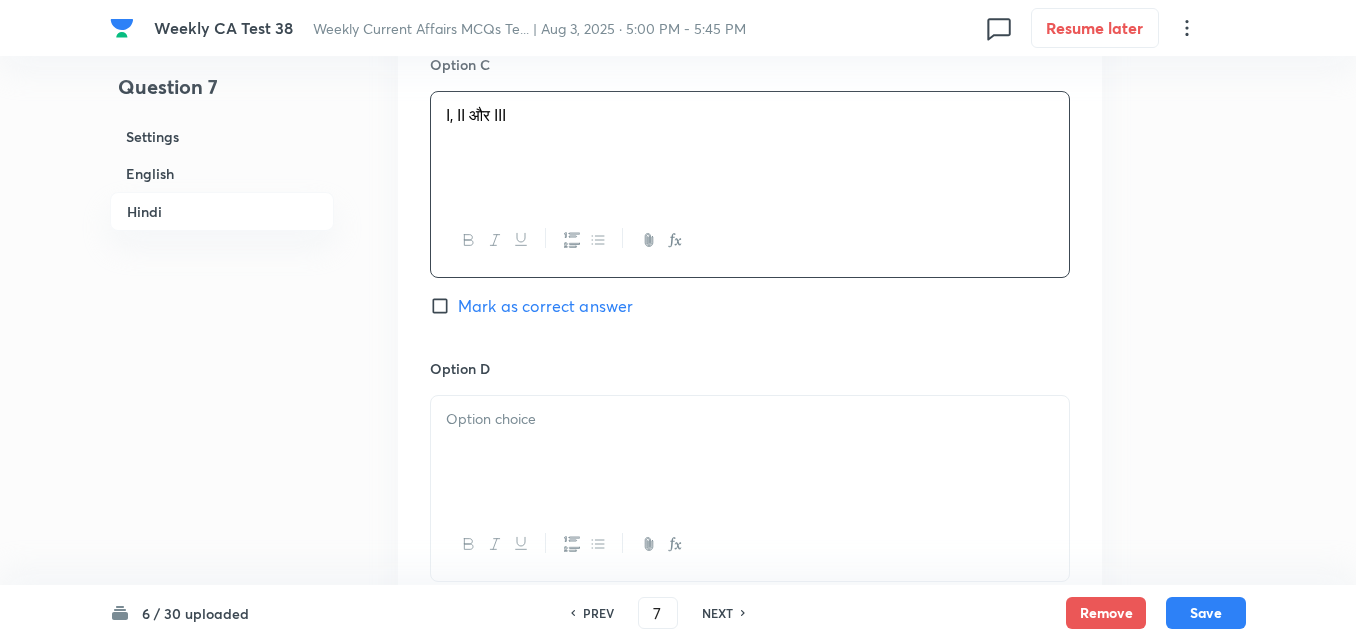 scroll, scrollTop: 4387, scrollLeft: 0, axis: vertical 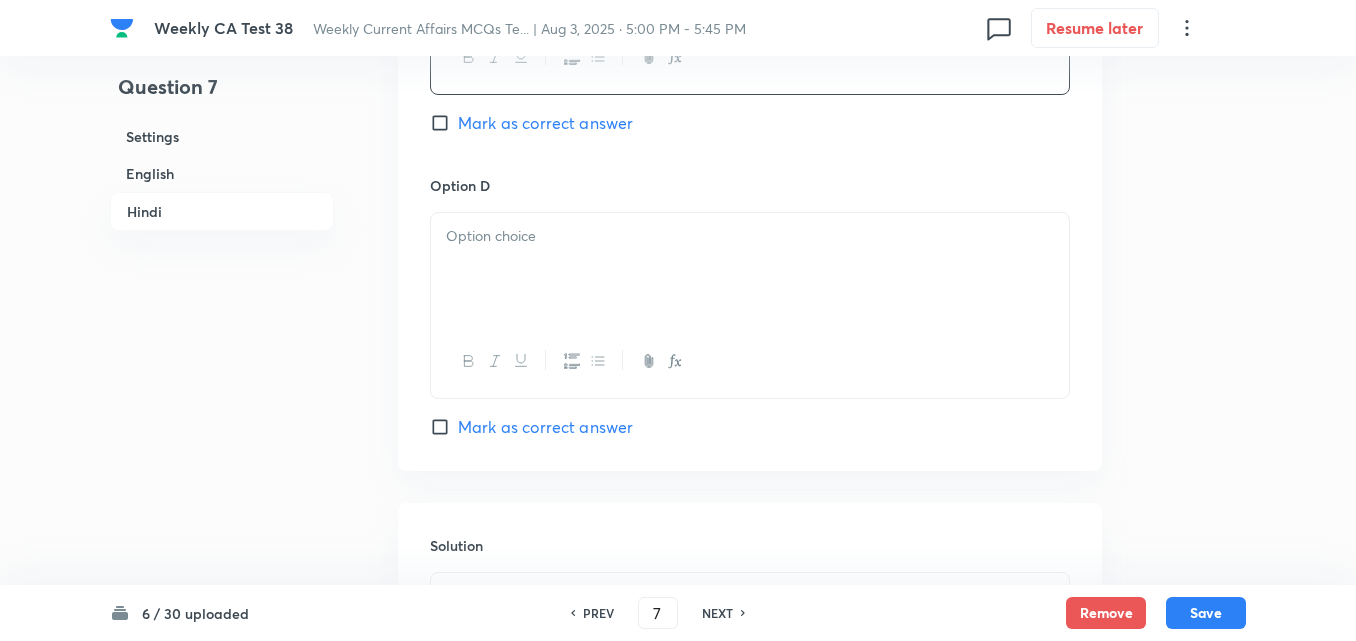 click at bounding box center [750, 269] 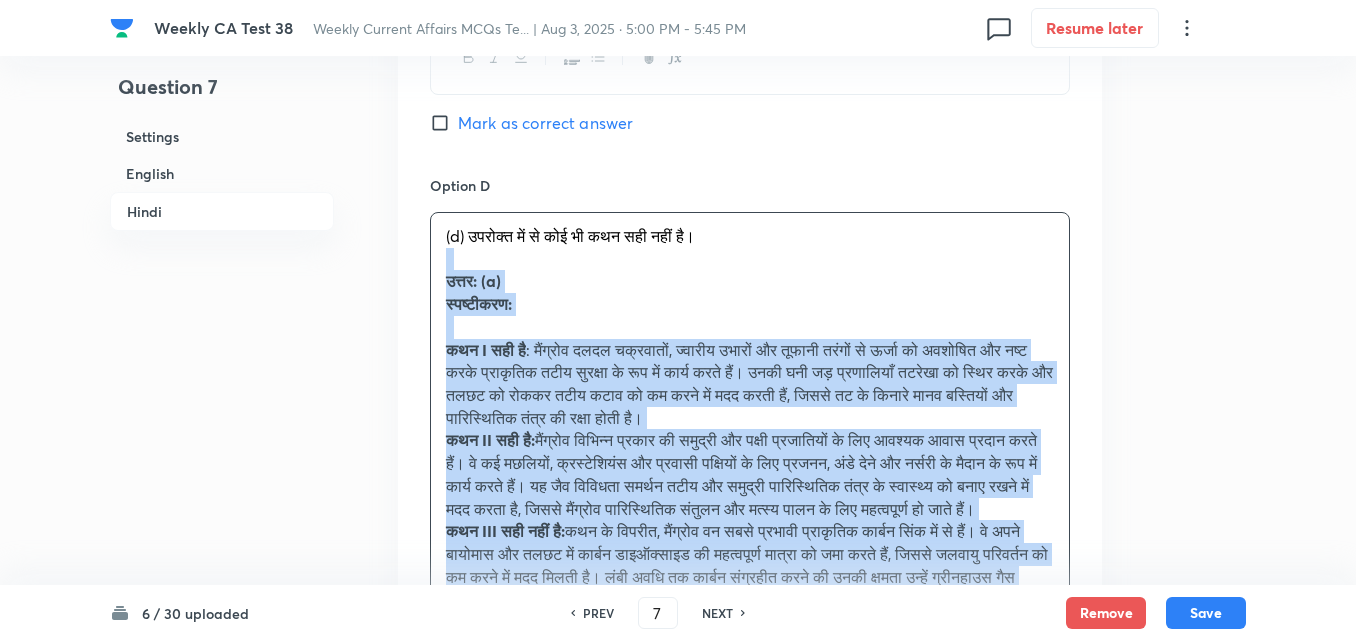 drag, startPoint x: 443, startPoint y: 258, endPoint x: 418, endPoint y: 257, distance: 25.019993 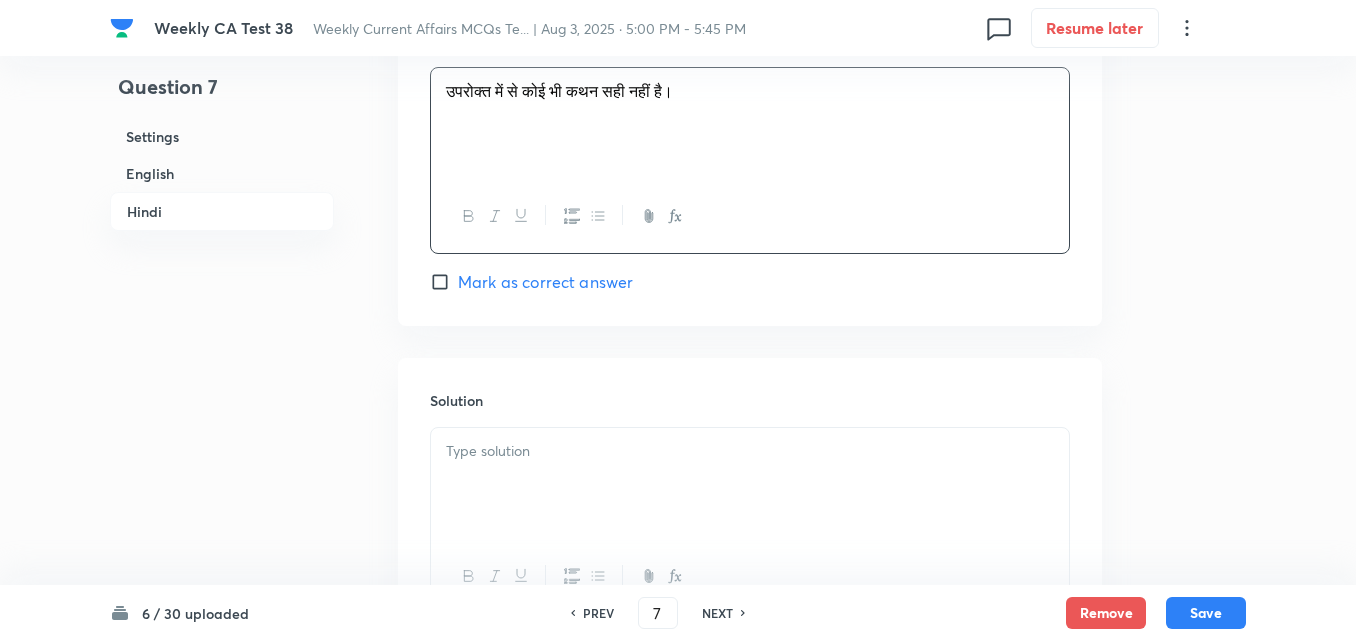 scroll, scrollTop: 4687, scrollLeft: 0, axis: vertical 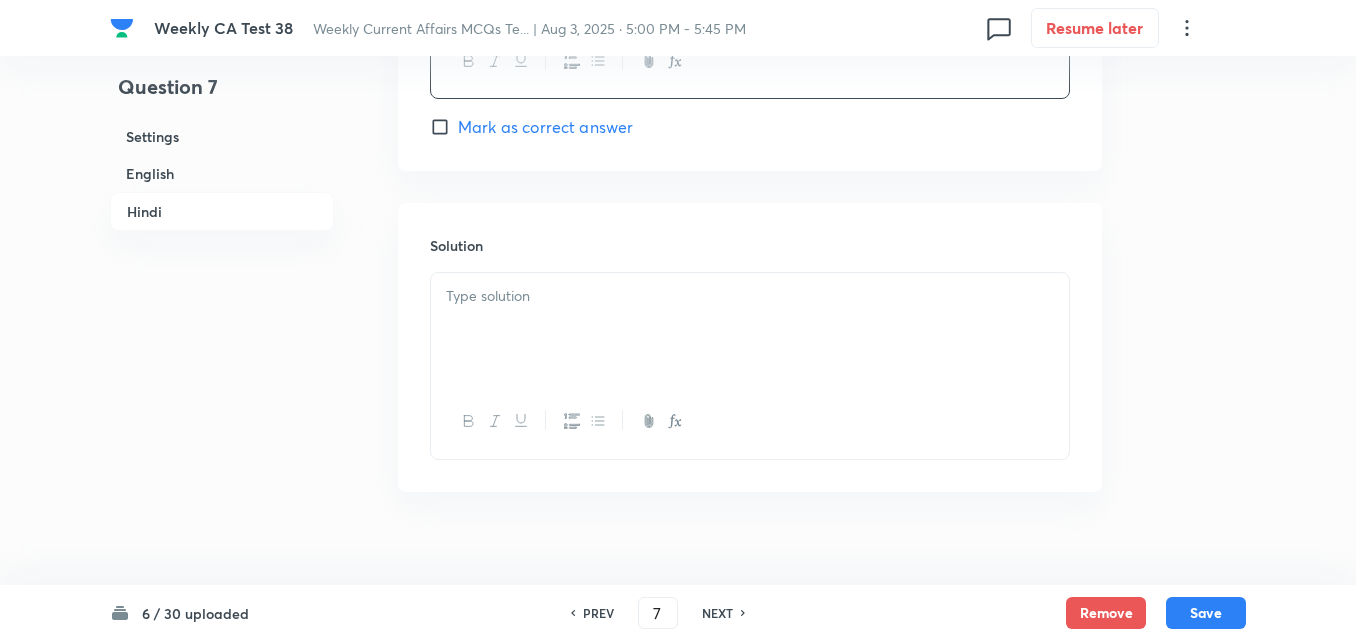 click at bounding box center (750, 329) 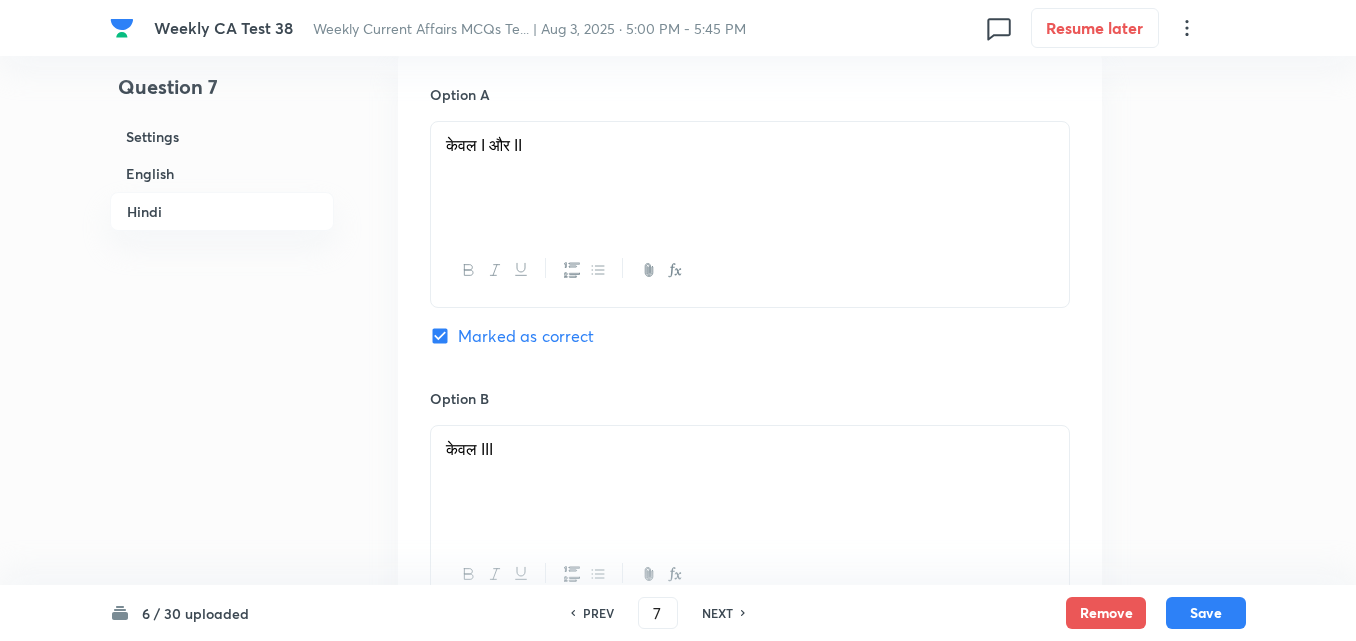 scroll, scrollTop: 3387, scrollLeft: 0, axis: vertical 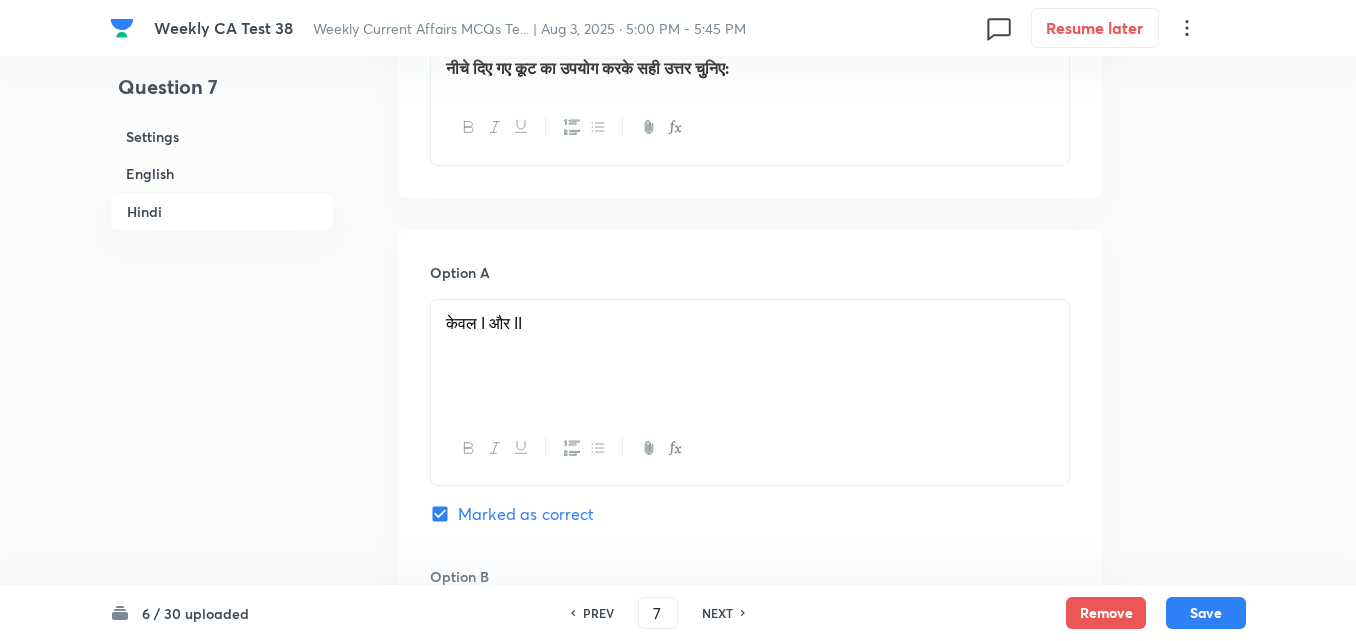 click on "Settings" at bounding box center [222, 136] 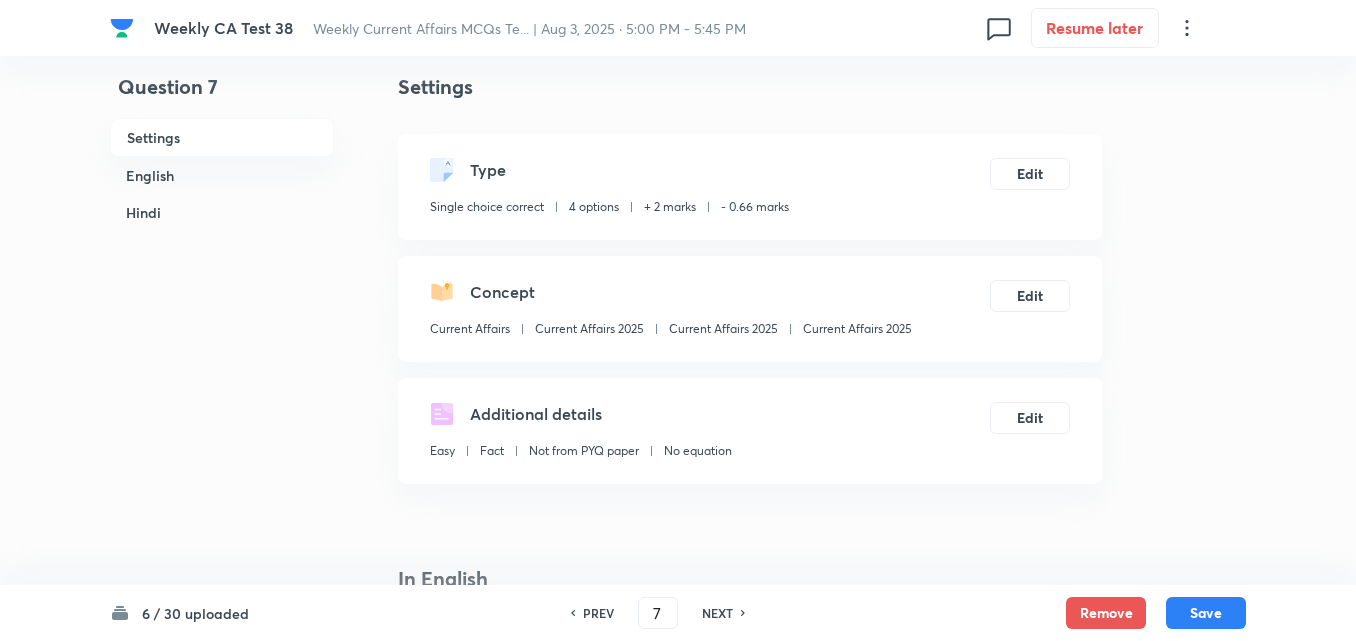 click on "Current Affairs 2025" at bounding box center [857, 329] 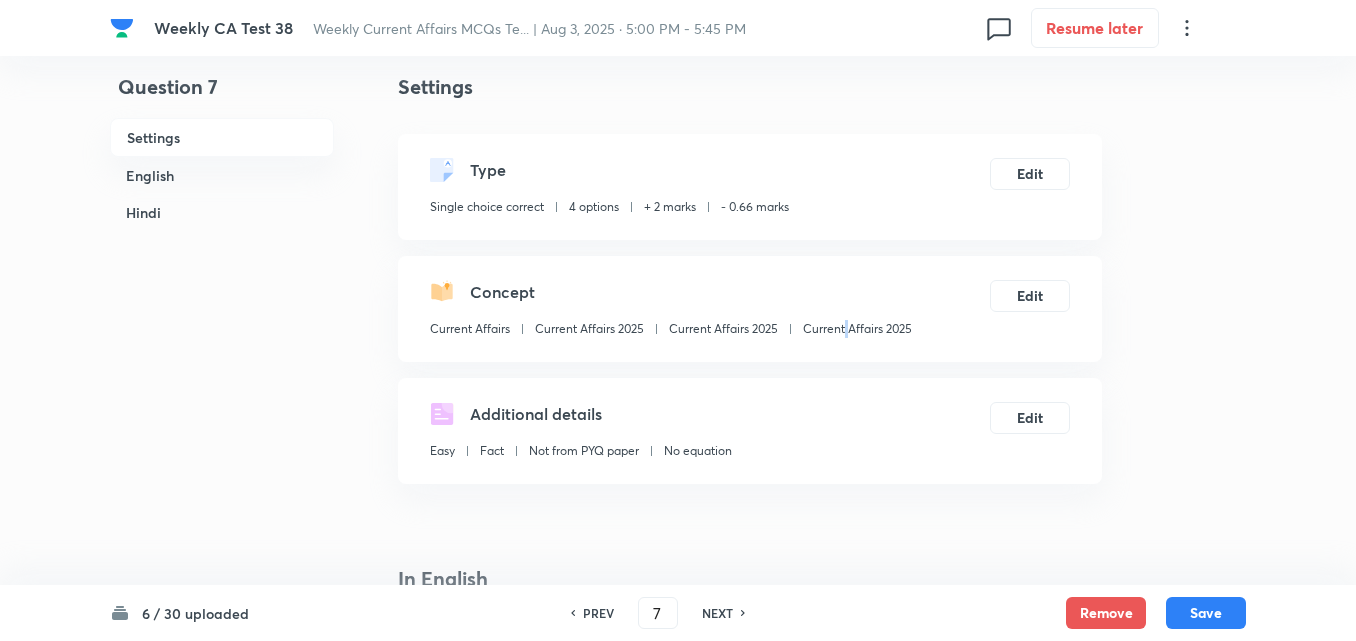 click on "Current Affairs 2025" at bounding box center [857, 329] 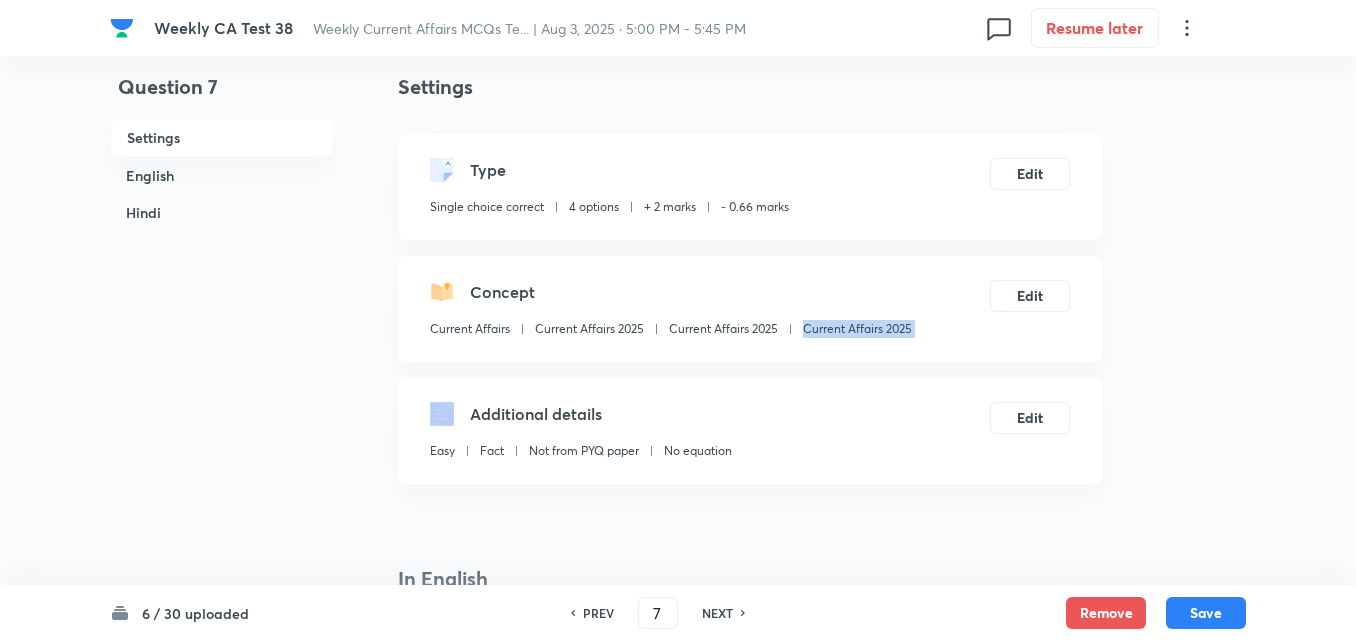 click on "Current Affairs 2025" at bounding box center (857, 329) 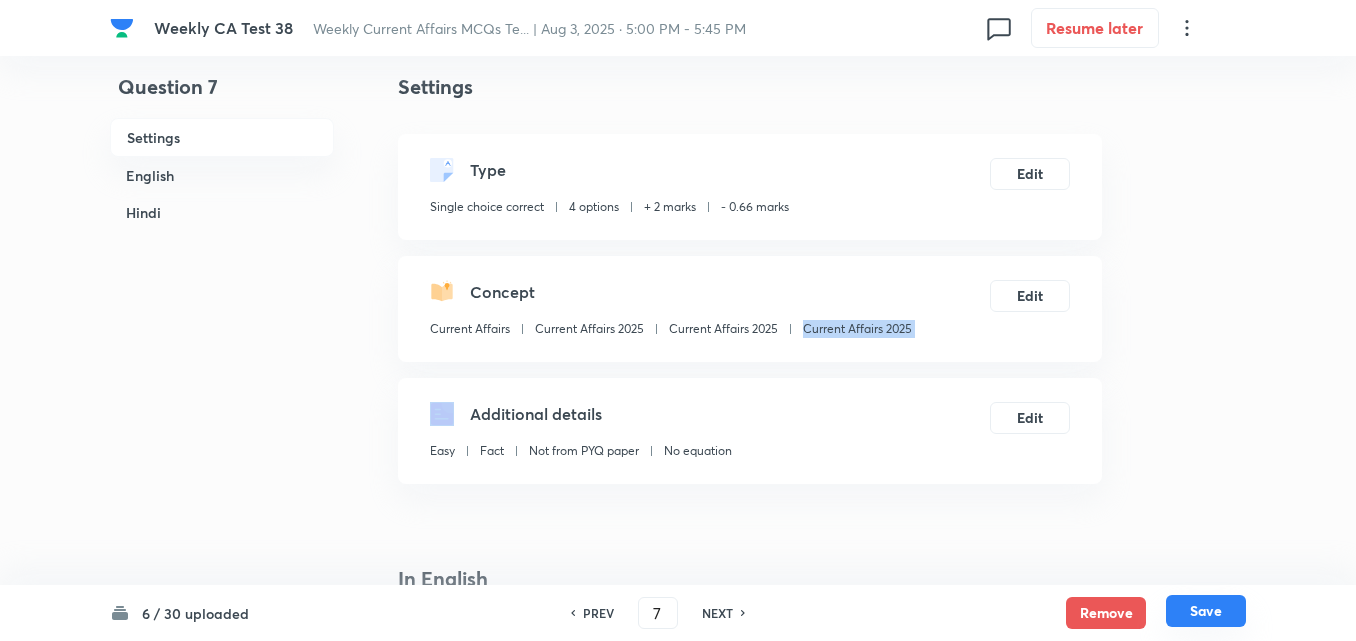 click on "Save" at bounding box center (1206, 611) 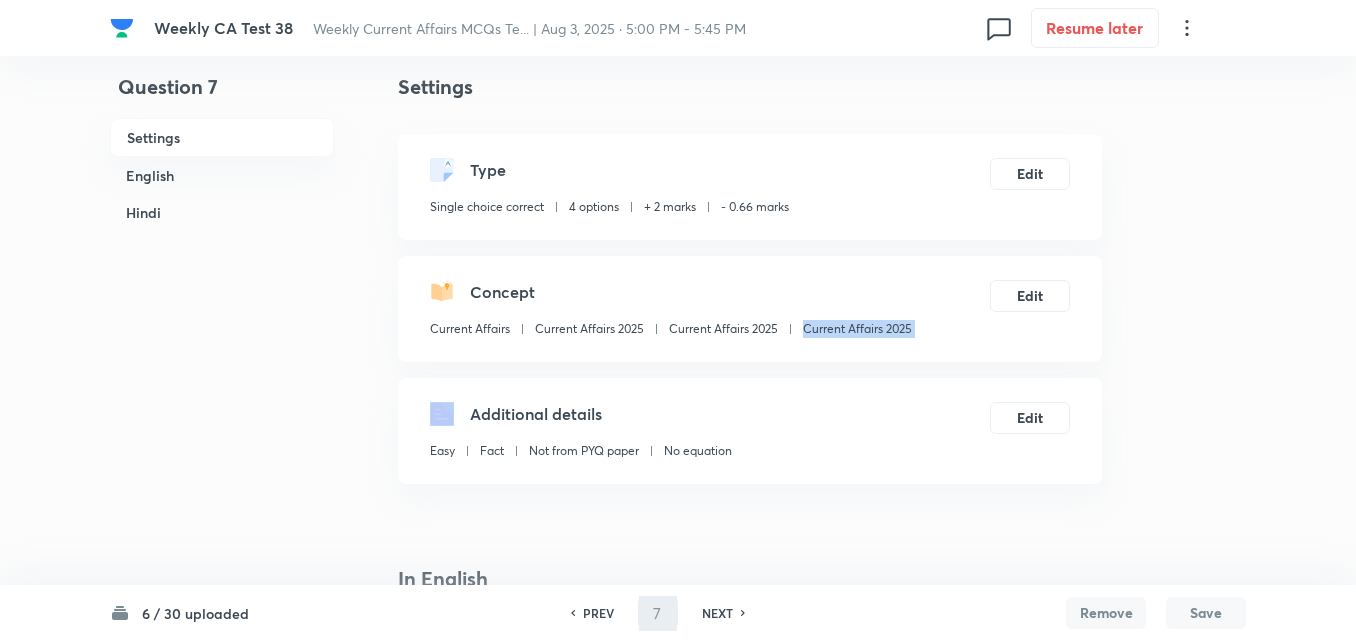type on "8" 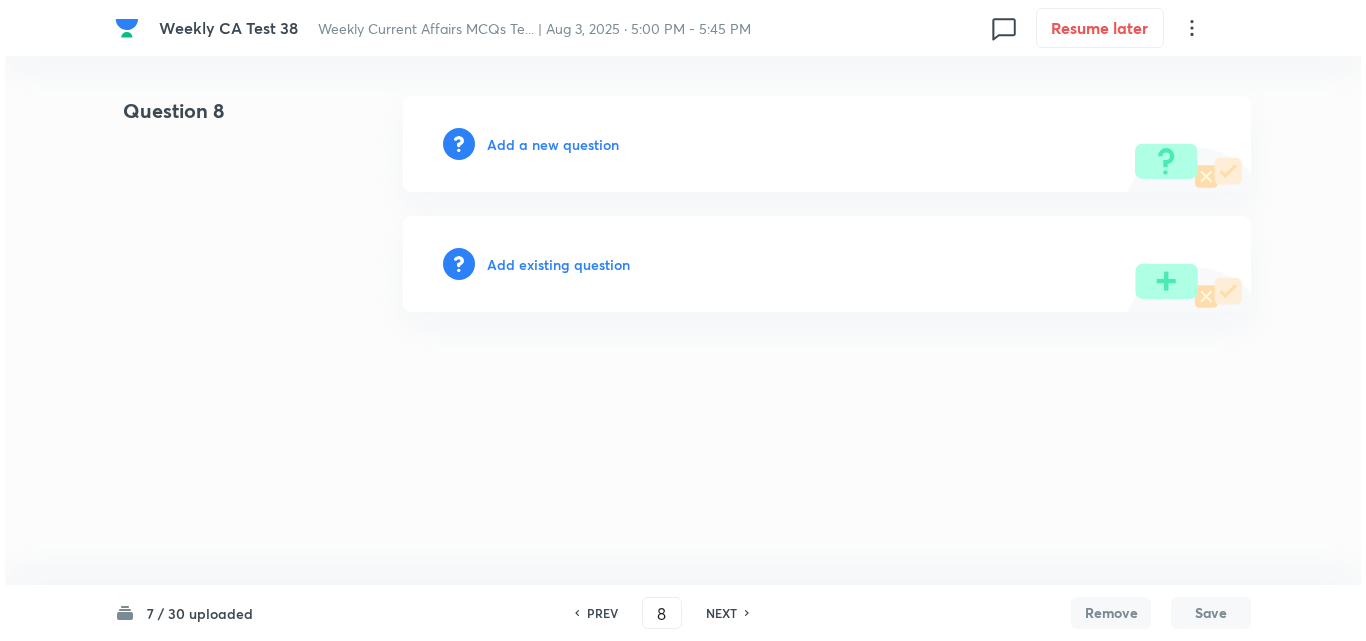 scroll, scrollTop: 0, scrollLeft: 0, axis: both 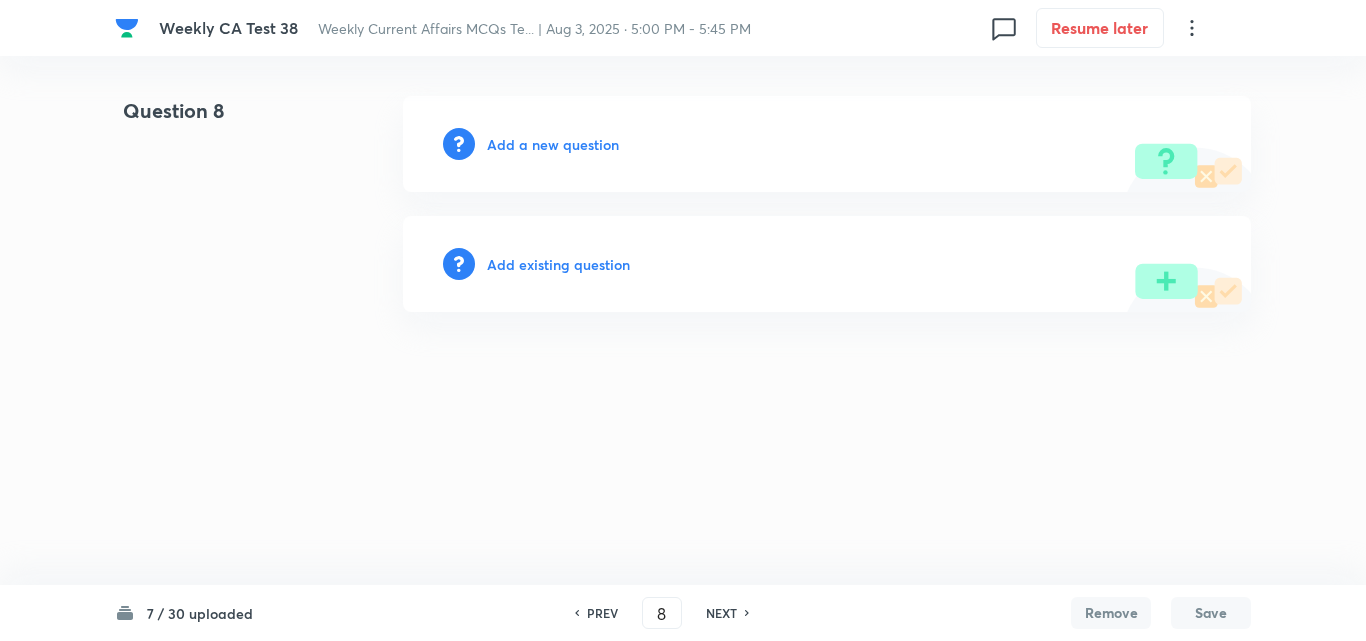 click on "Add a new question" at bounding box center [553, 144] 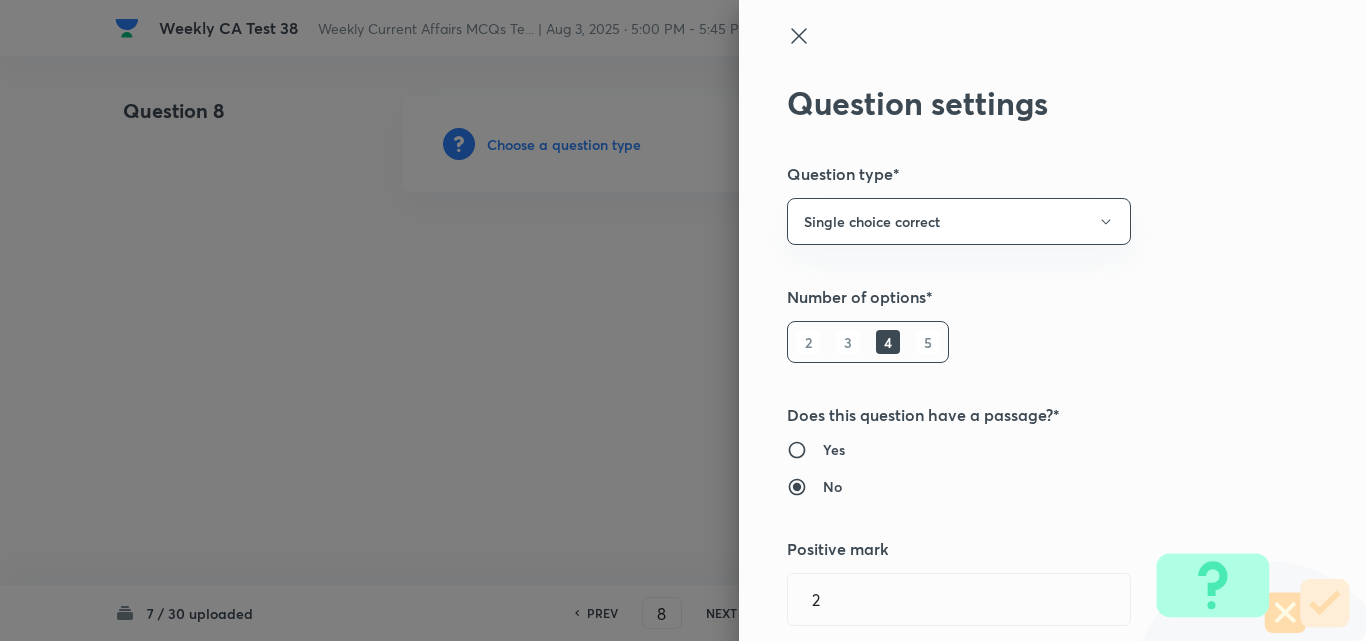 type 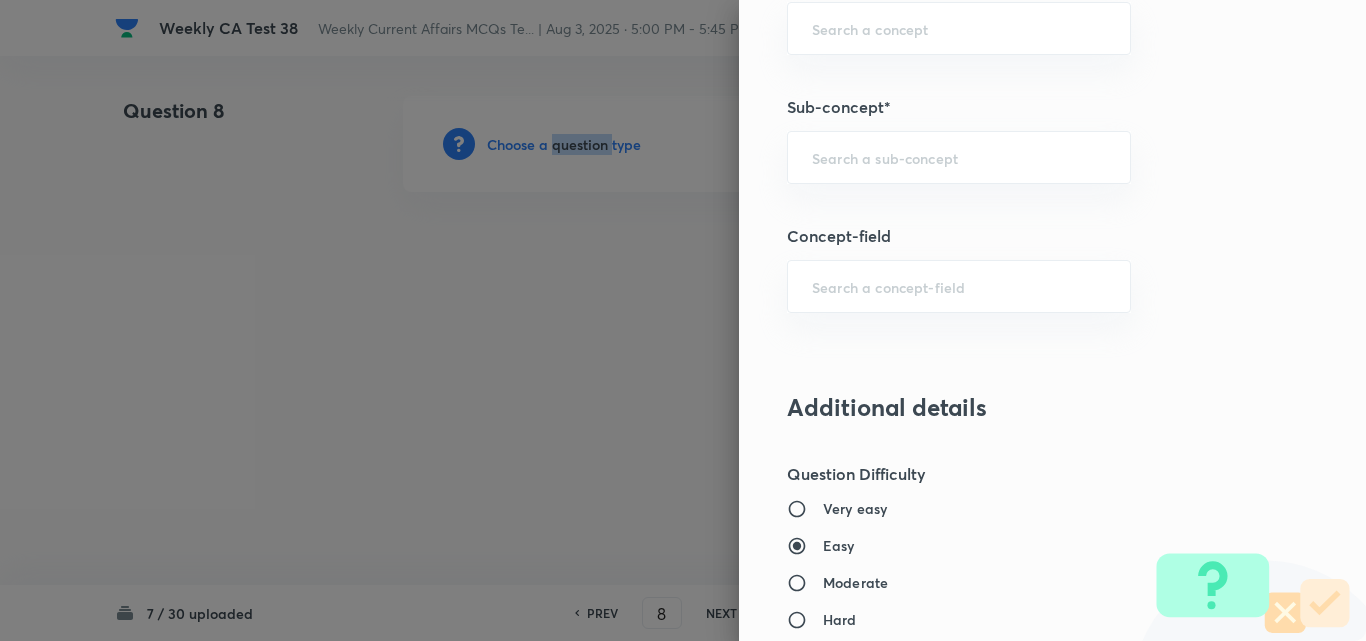 scroll, scrollTop: 1200, scrollLeft: 0, axis: vertical 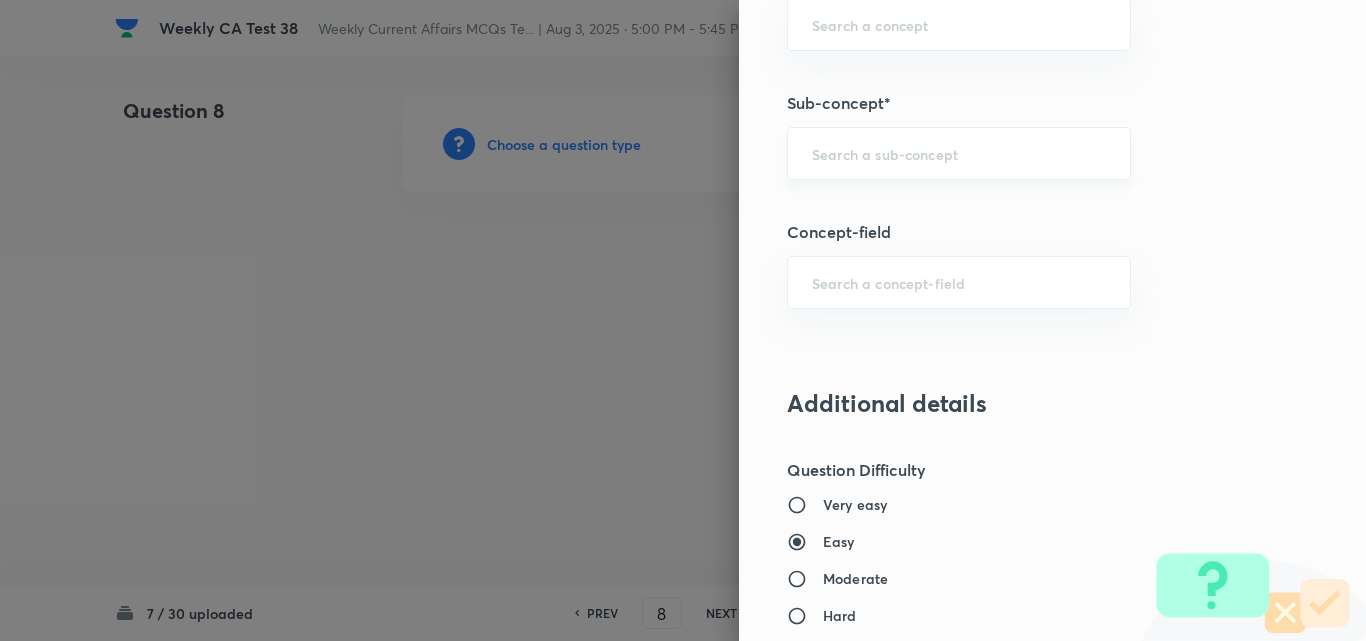 click at bounding box center [959, 153] 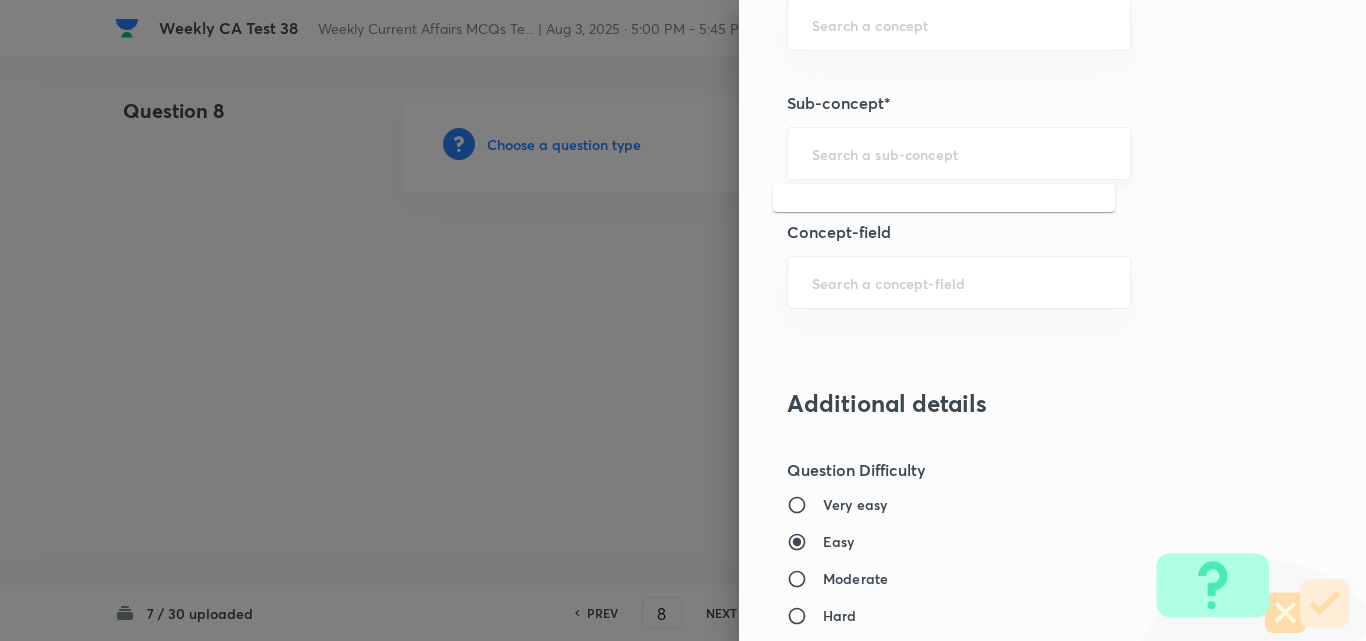 paste on "Current Affairs 2025" 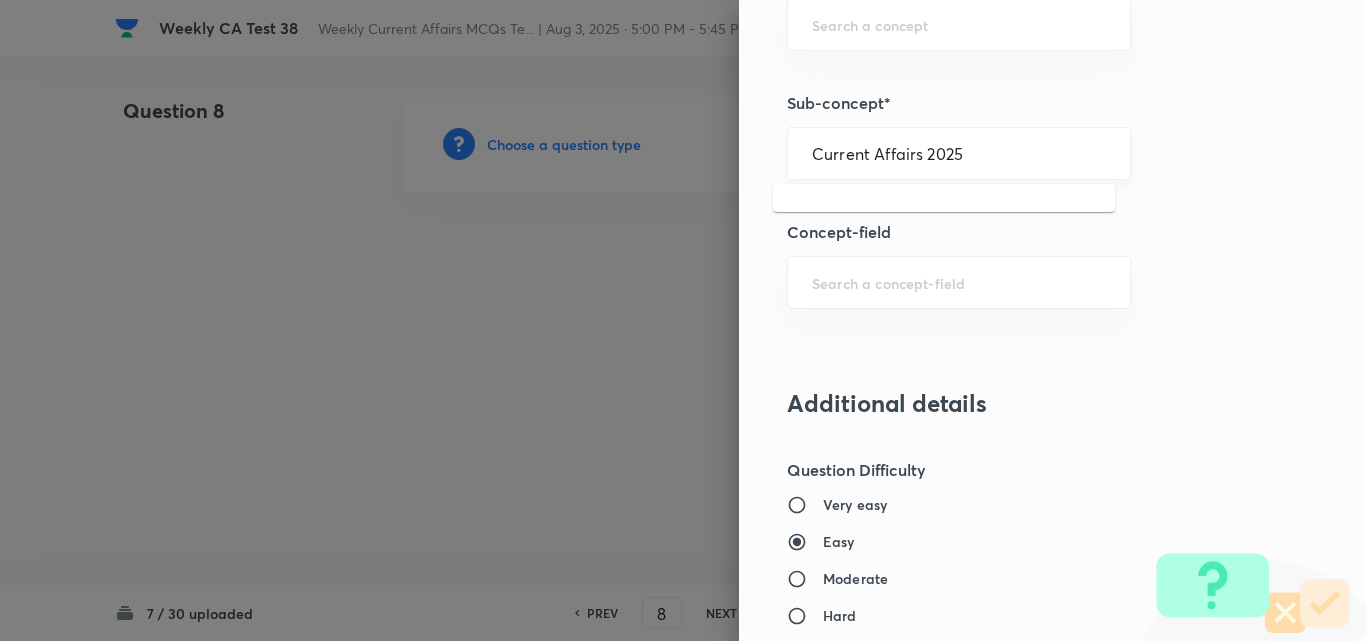 click on "Current Affairs 2025" at bounding box center (959, 153) 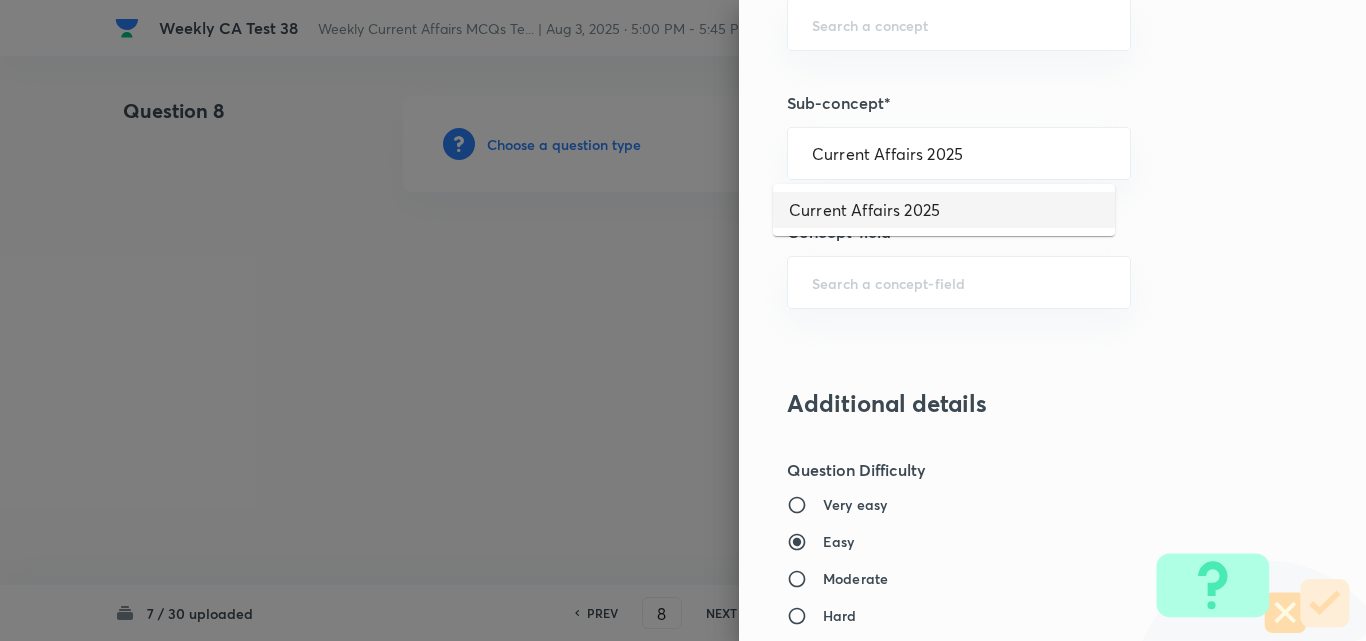 click on "Current Affairs 2025" at bounding box center [944, 210] 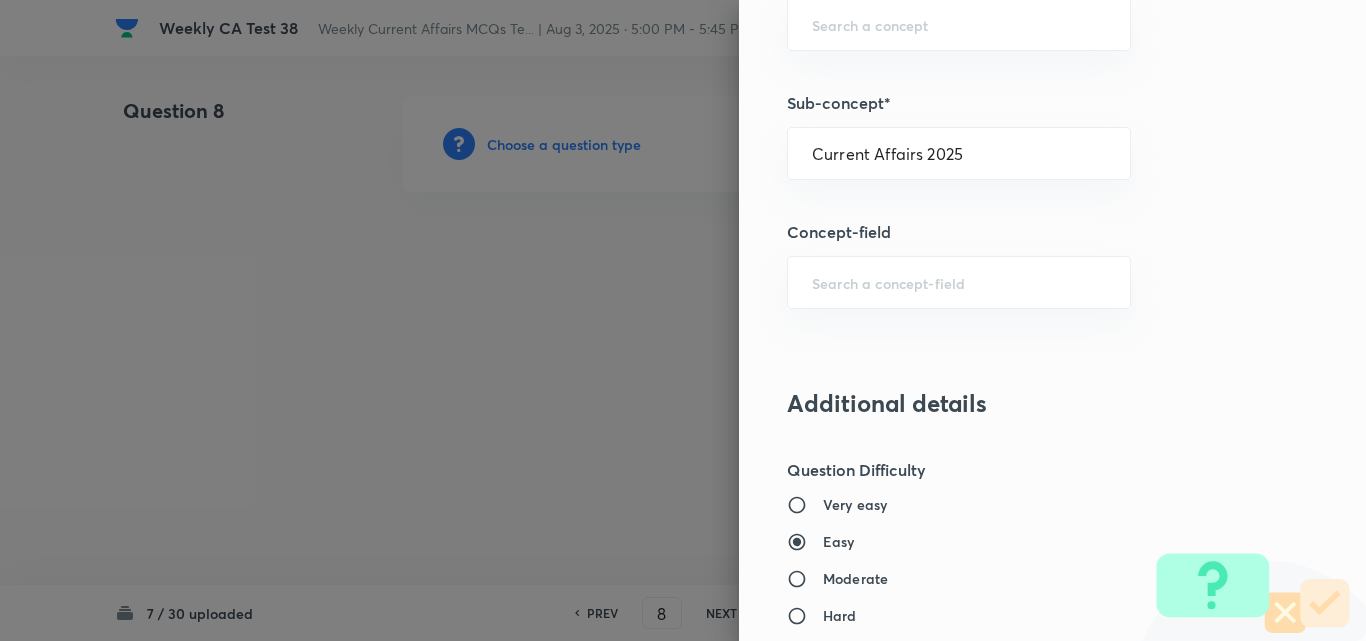 type on "Current Affairs" 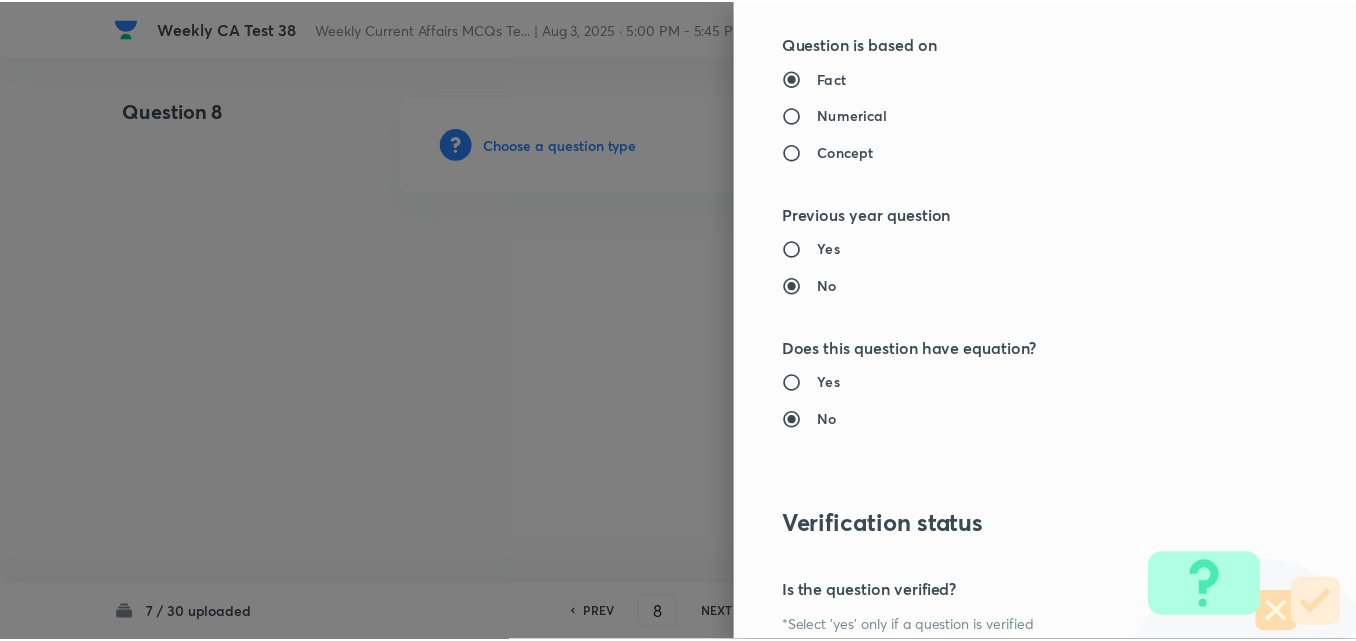 scroll, scrollTop: 2085, scrollLeft: 0, axis: vertical 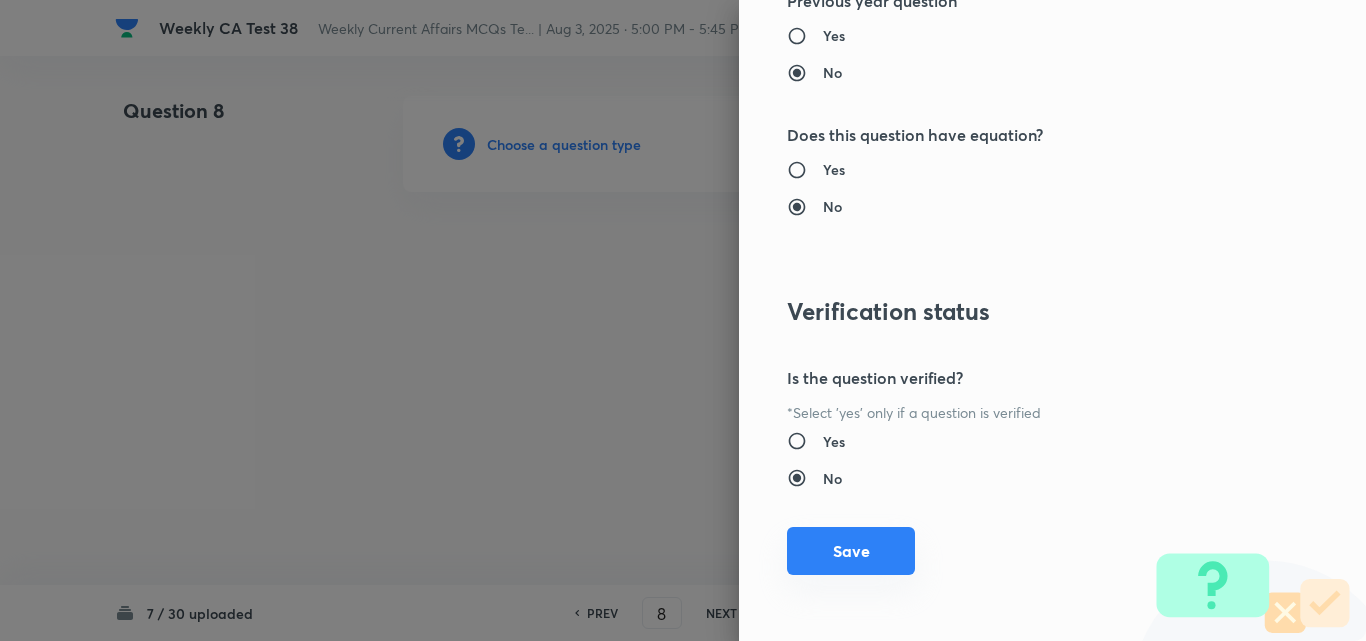 click on "Save" at bounding box center [851, 551] 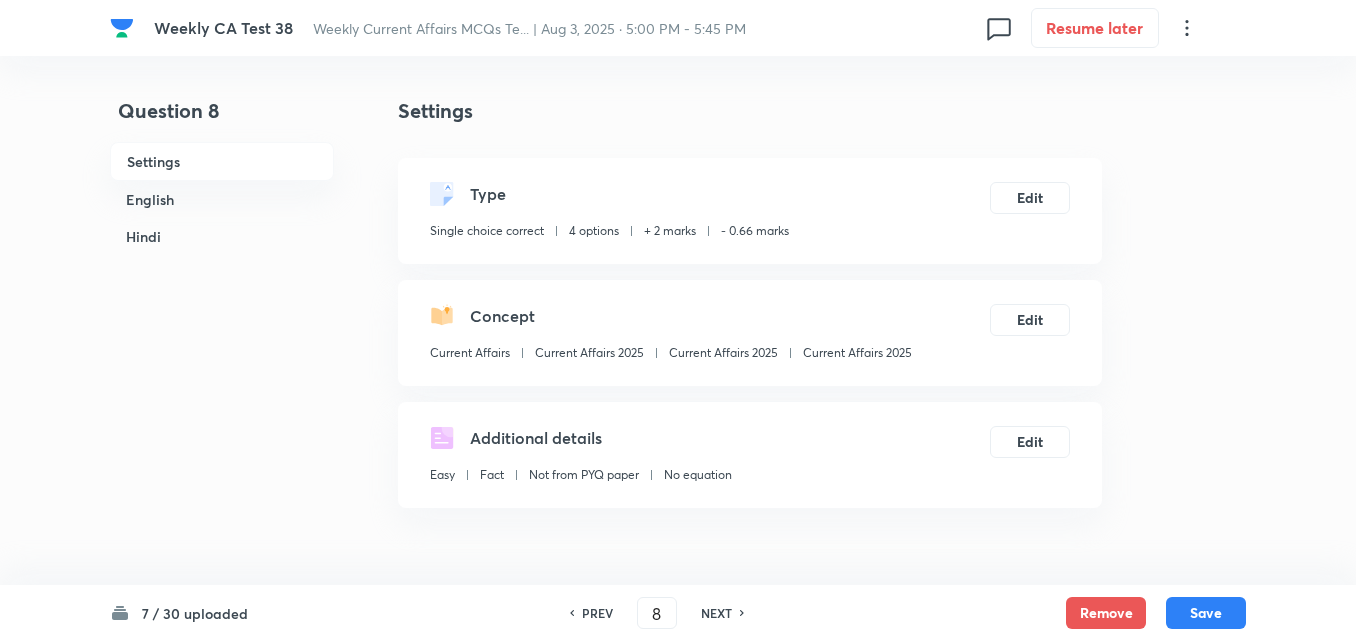 click on "English" at bounding box center (222, 199) 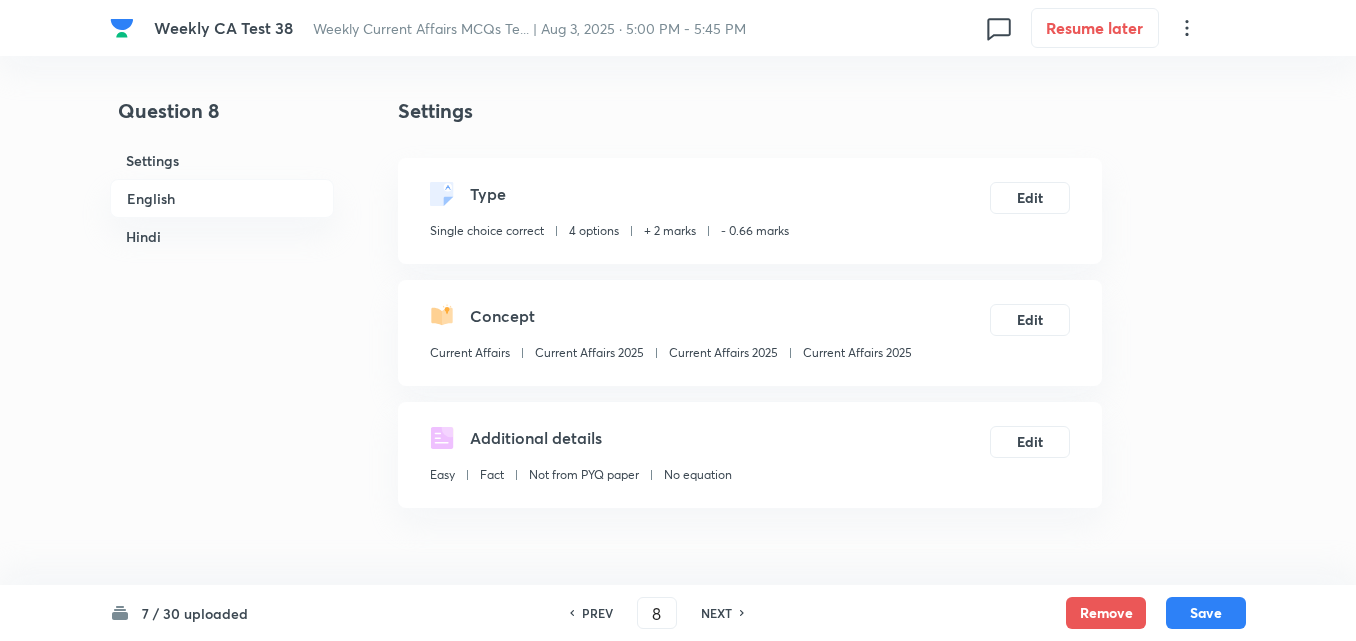 scroll, scrollTop: 516, scrollLeft: 0, axis: vertical 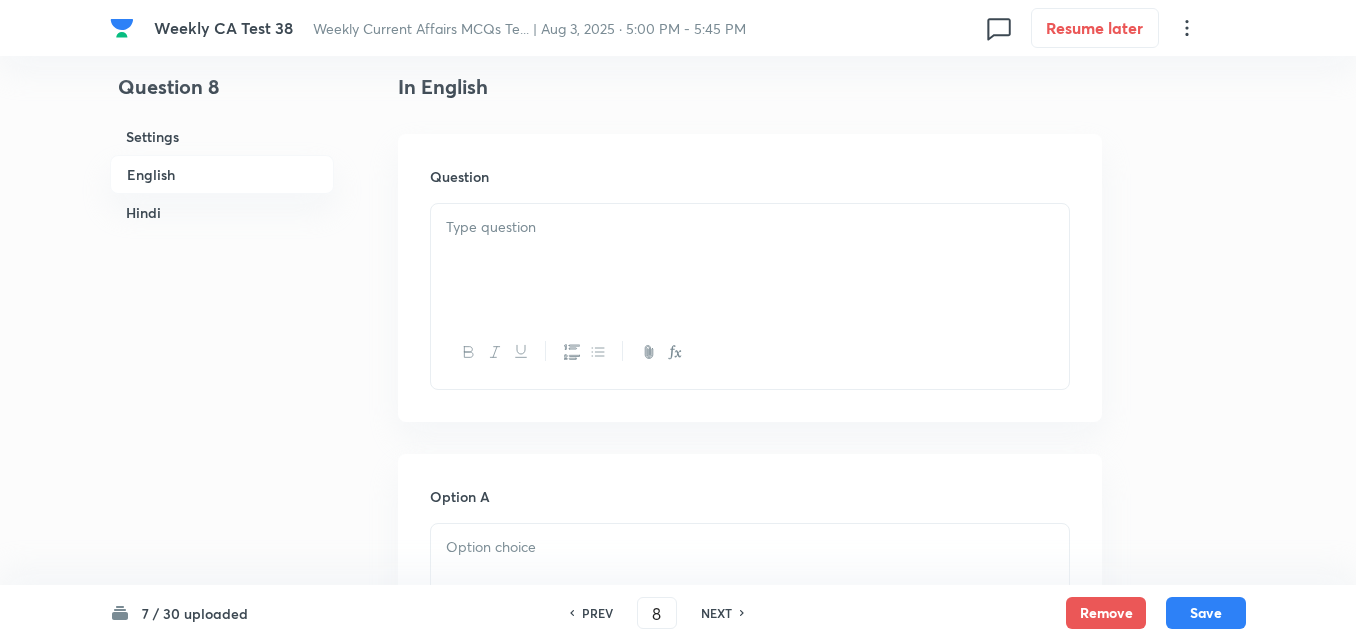 click at bounding box center [750, 260] 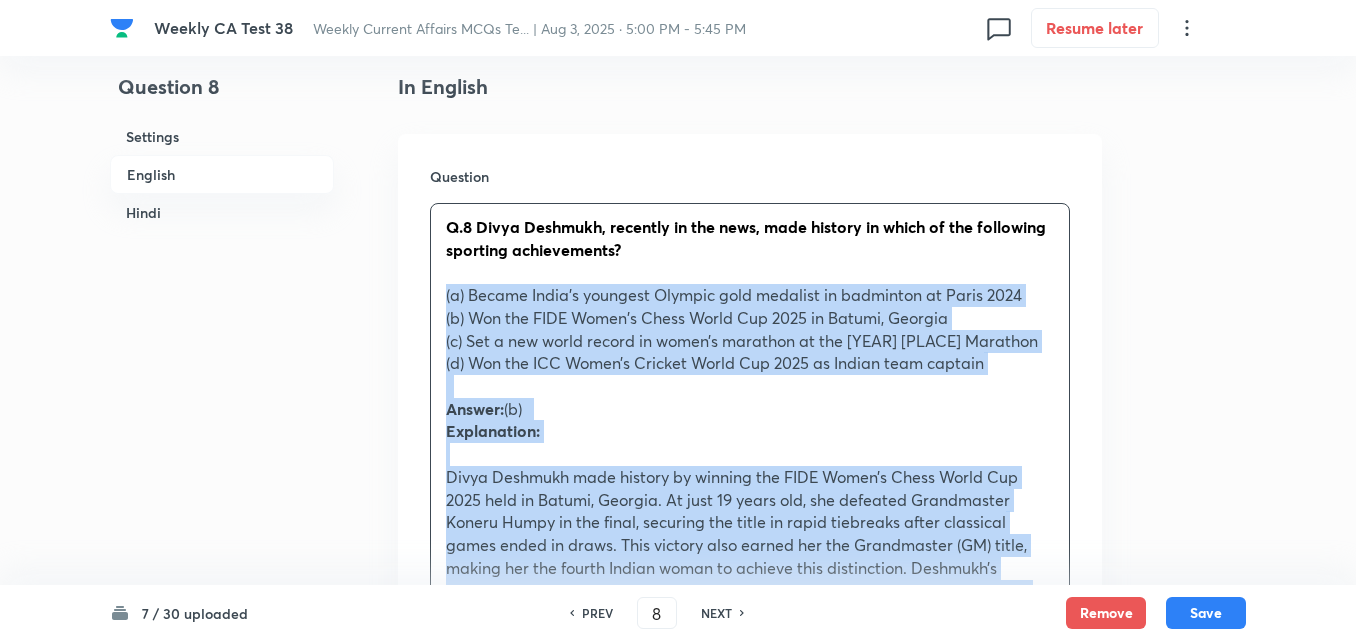 drag, startPoint x: 458, startPoint y: 299, endPoint x: 418, endPoint y: 290, distance: 41 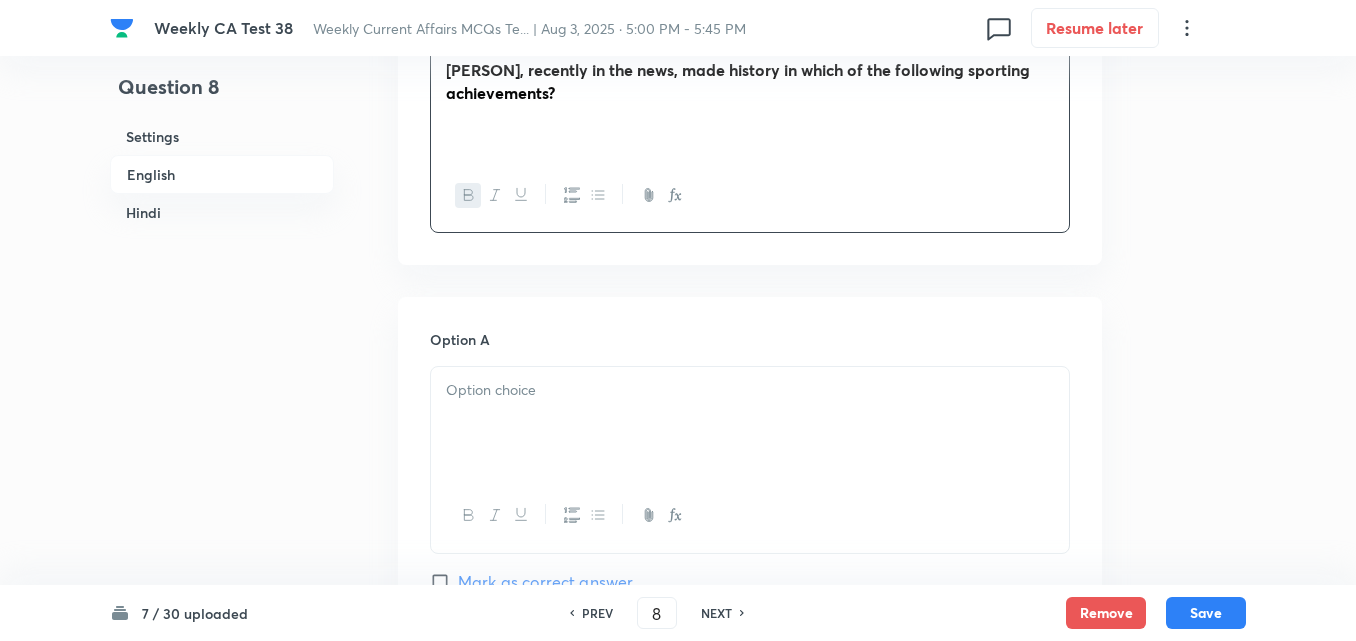 scroll, scrollTop: 816, scrollLeft: 0, axis: vertical 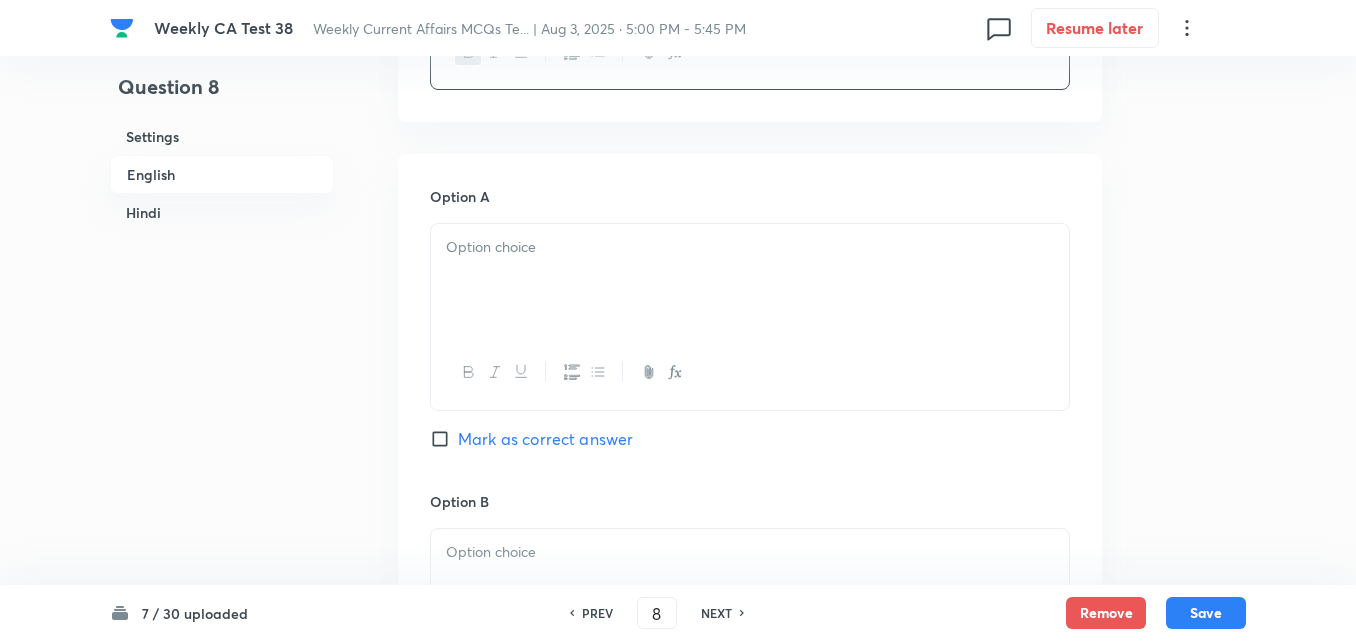 click on "Option A" at bounding box center [750, 196] 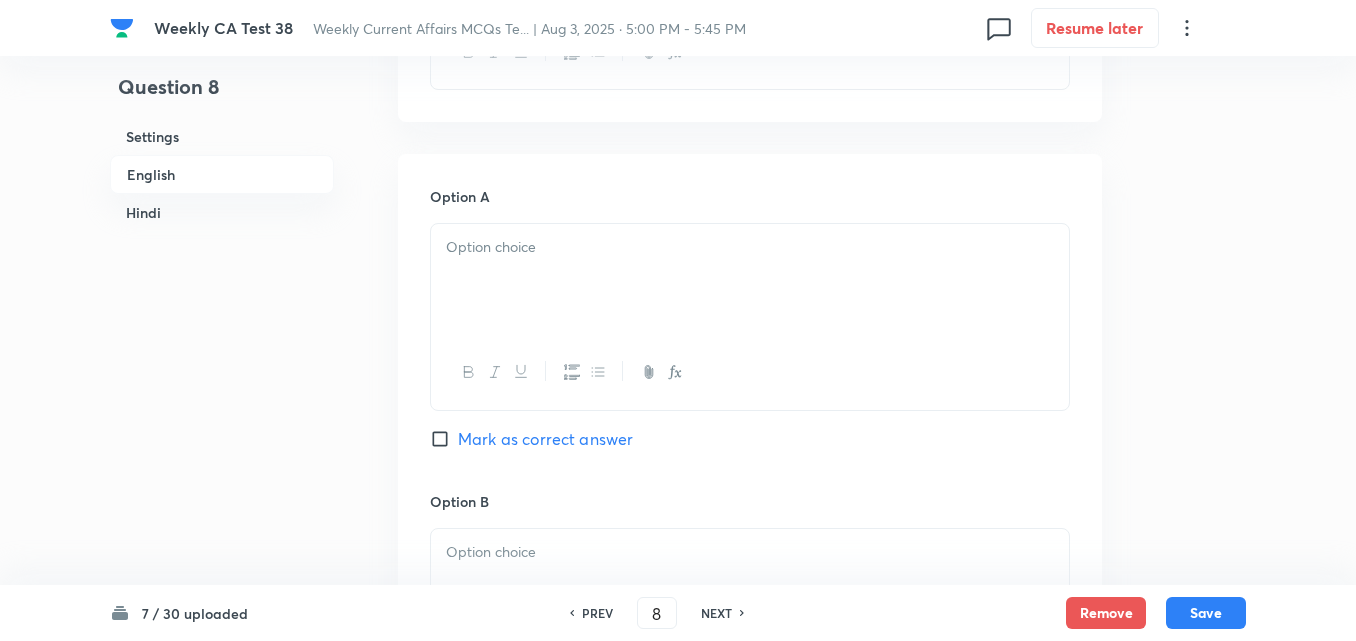 click at bounding box center [750, 247] 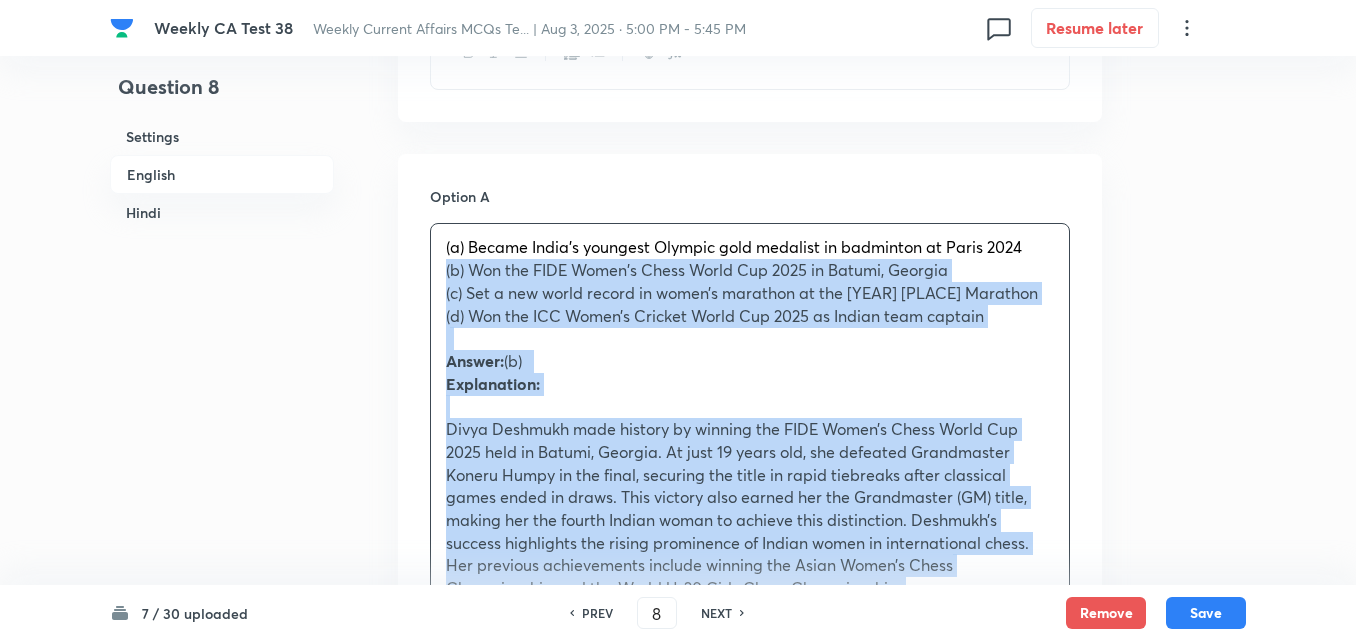 click on "Option A (a) Became India's youngest Olympic gold medalist in badminton at Paris 2024 (b) Won the FIDE Women's Chess World Cup 2025 in Batumi, Georgia (c) Set a new world record in women’s marathon at the 2025 Tokyo Marathon (d) Won the ICC Women’s Cricket World Cup 2025 as Indian team captain   Answer:  (b)    Explanation: Divya Deshmukh made history by winning the FIDE Women’s Chess World Cup 2025 held in Batumi, Georgia. At just 19 years old, she defeated Grandmaster Koneru Humpy in the final, securing the title in rapid tiebreaks after classical games ended in draws. This victory also earned her the Grandmaster (GM) title, making her the fourth Indian woman to achieve this distinction. Deshmukh’s success highlights the rising prominence of Indian women in international chess. Her previous achievements include winning the Asian Women’s Chess Championship and the World U-20 Girls Chess Championship.     उत्तर: (b) स्पष्टीकरण:   Mark as correct answer Option B" at bounding box center [750, 1117] 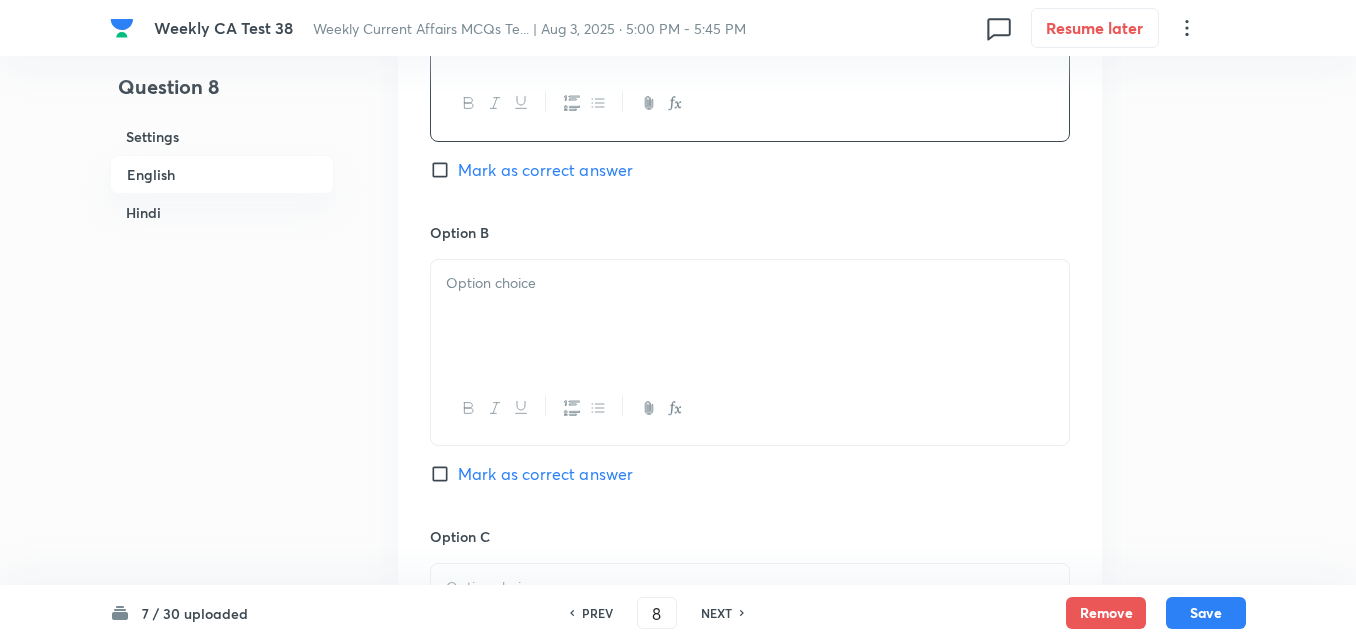 scroll, scrollTop: 1116, scrollLeft: 0, axis: vertical 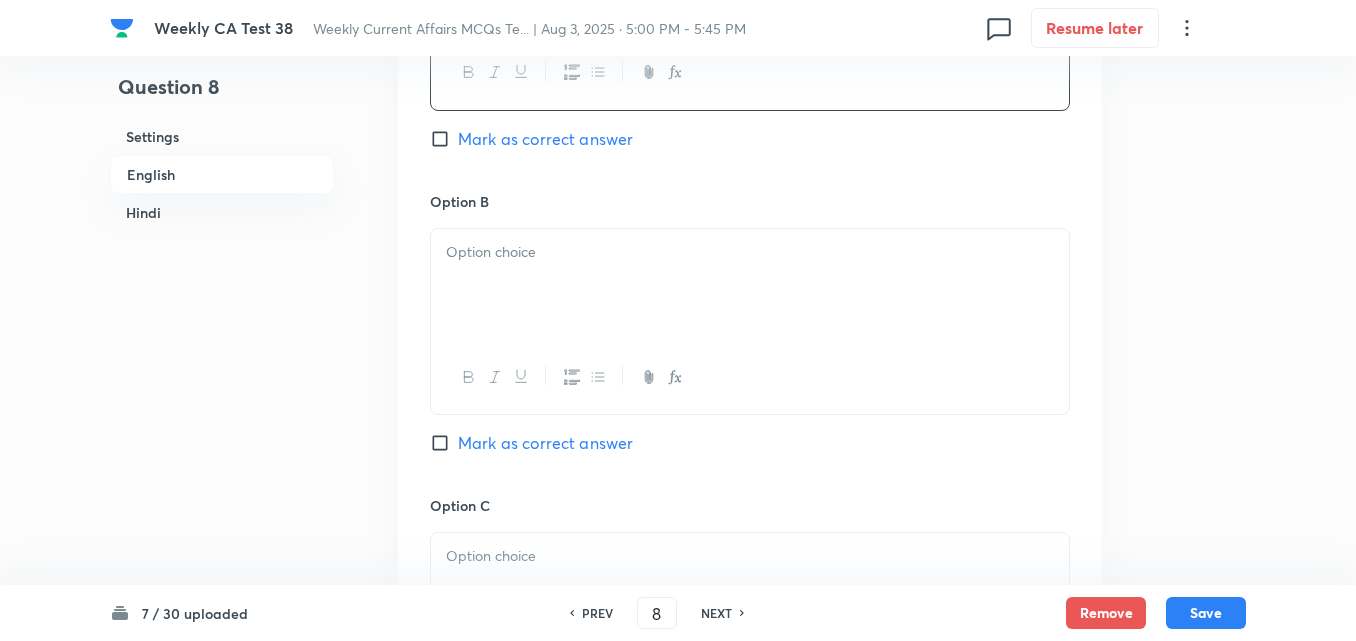 click at bounding box center [750, 285] 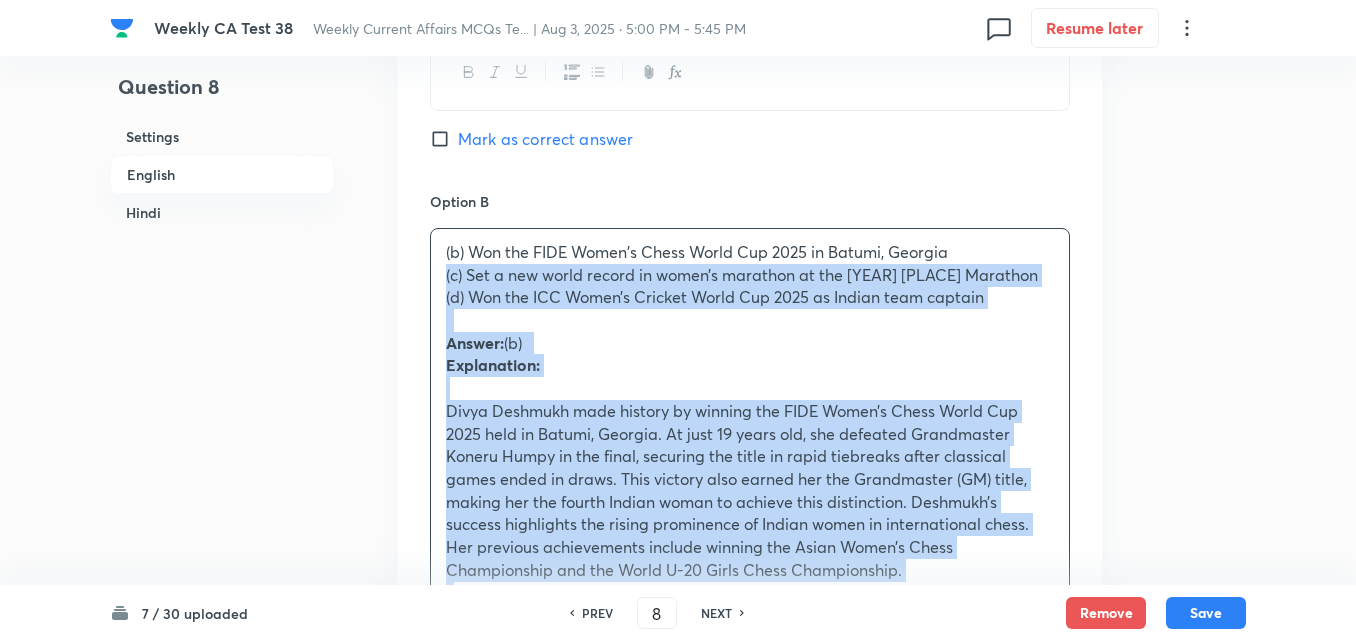 drag, startPoint x: 415, startPoint y: 282, endPoint x: 403, endPoint y: 278, distance: 12.649111 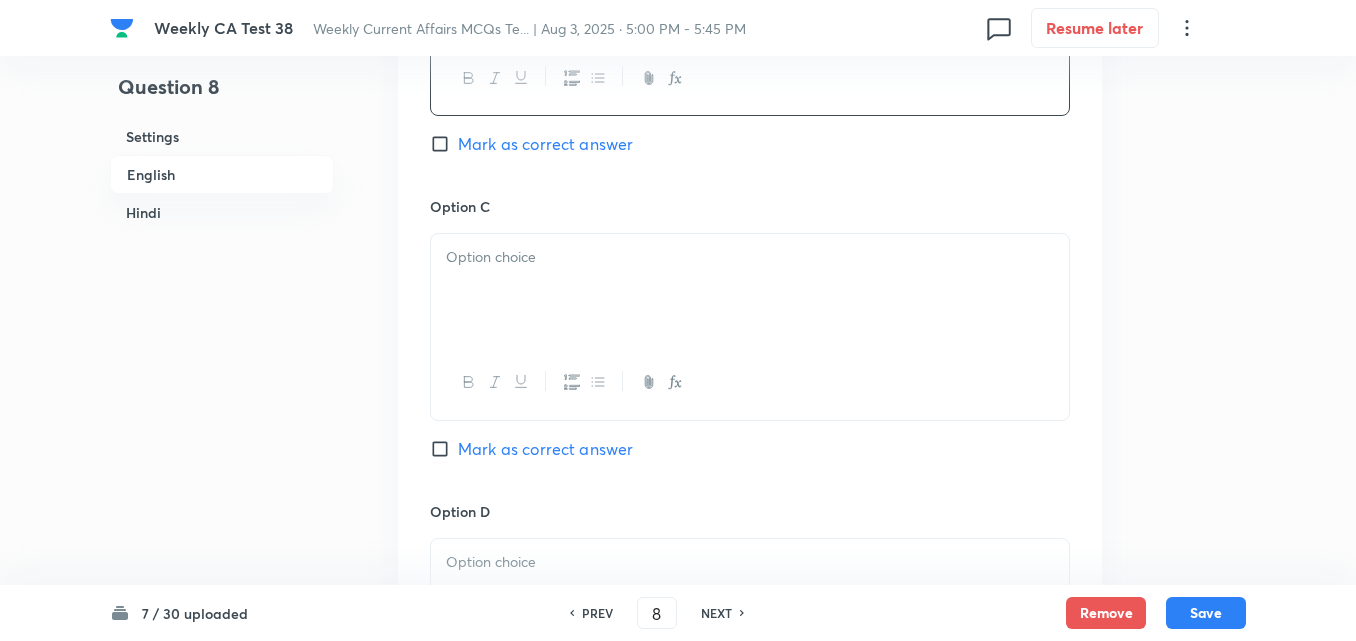scroll, scrollTop: 1416, scrollLeft: 0, axis: vertical 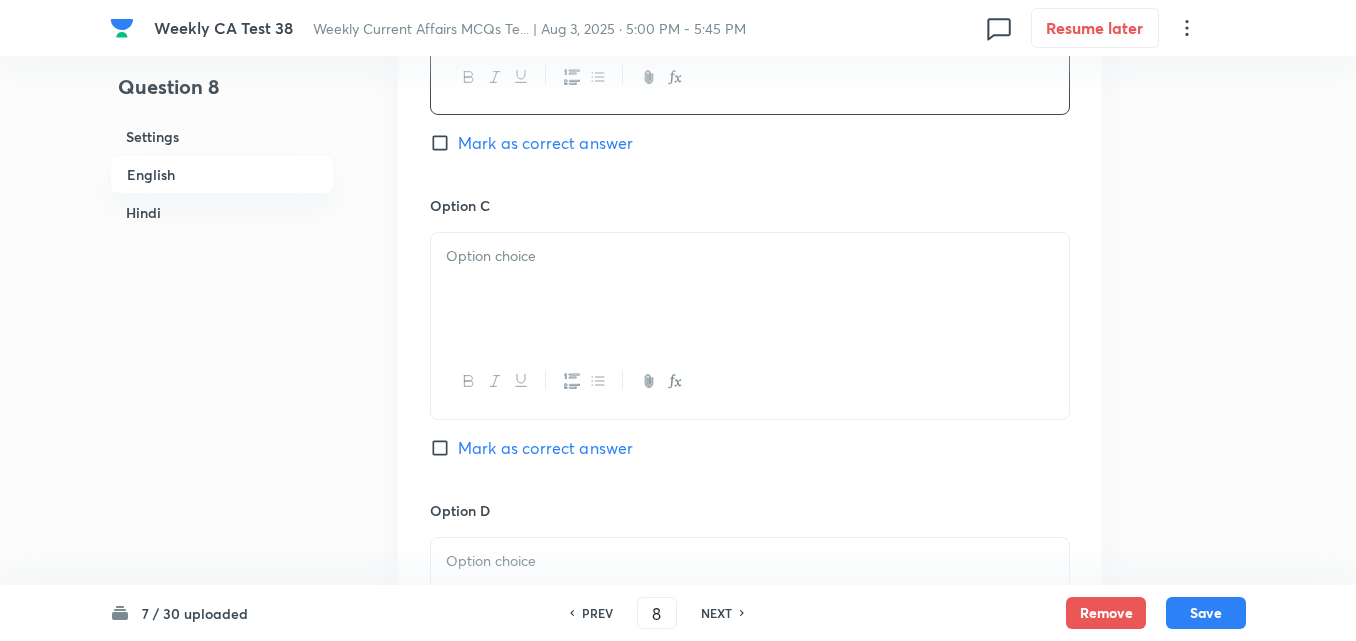 click on "Mark as correct answer" at bounding box center [545, 143] 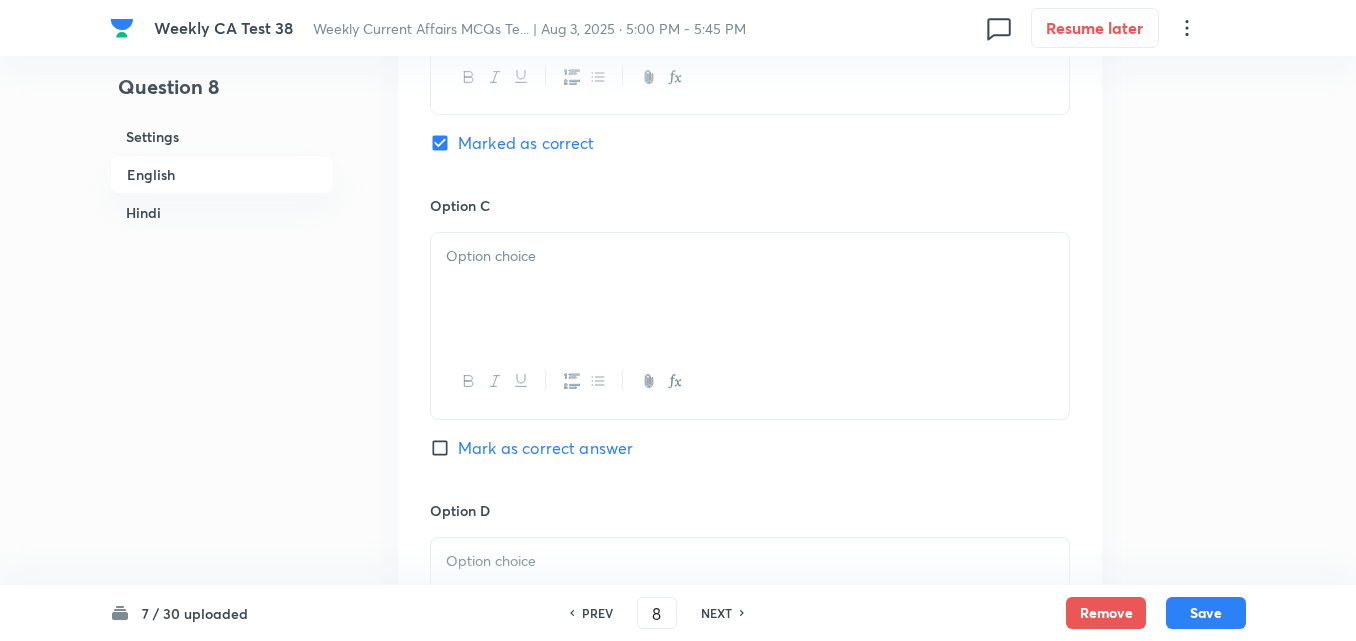 checkbox on "true" 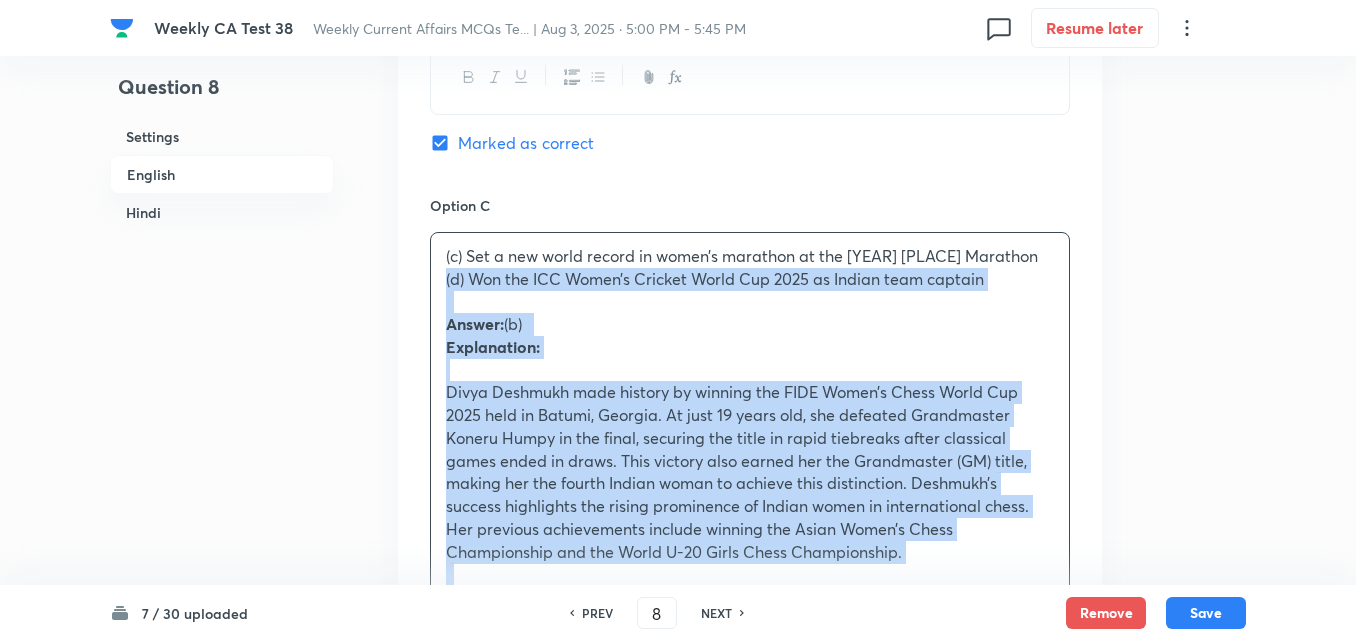 click on "(c) Set a new world record in women’s marathon at the 2025 Tokyo Marathon (d) Won the ICC Women’s Cricket World Cup 2025 as Indian team captain   Answer:  (b)    Explanation: Divya Deshmukh made history by winning the FIDE Women’s Chess World Cup 2025 held in Batumi, Georgia. At just 19 years old, she defeated Grandmaster Koneru Humpy in the final, securing the title in rapid tiebreaks after classical games ended in draws. This victory also earned her the Grandmaster (GM) title, making her the fourth Indian woman to achieve this distinction. Deshmukh’s success highlights the rising prominence of Indian women in international chess. Her previous achievements include winning the Asian Women’s Chess Championship and the World U-20 Girls Chess Championship.     (a) पेरिस 2024 में बैडमिंटन में भारत की सबसे कम उम्र की ओलंपिक स्वर्ण पदक विजेता बनीं। उत्तर: (b)" at bounding box center [750, 608] 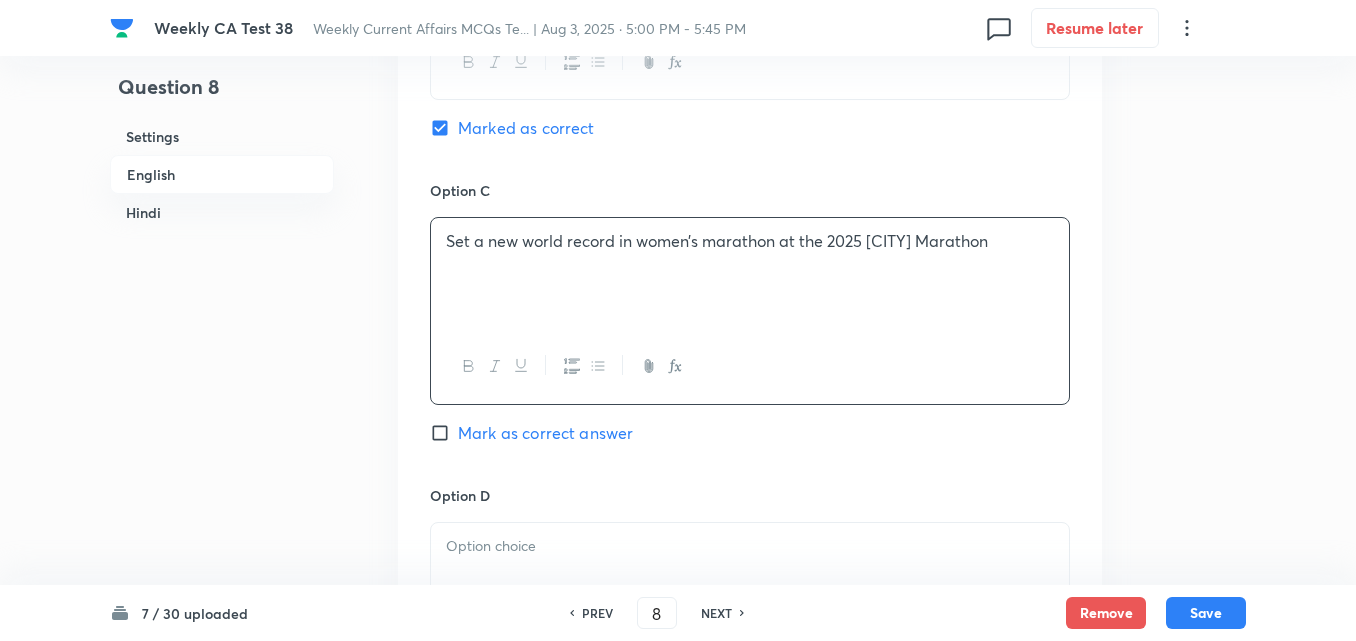 scroll, scrollTop: 1716, scrollLeft: 0, axis: vertical 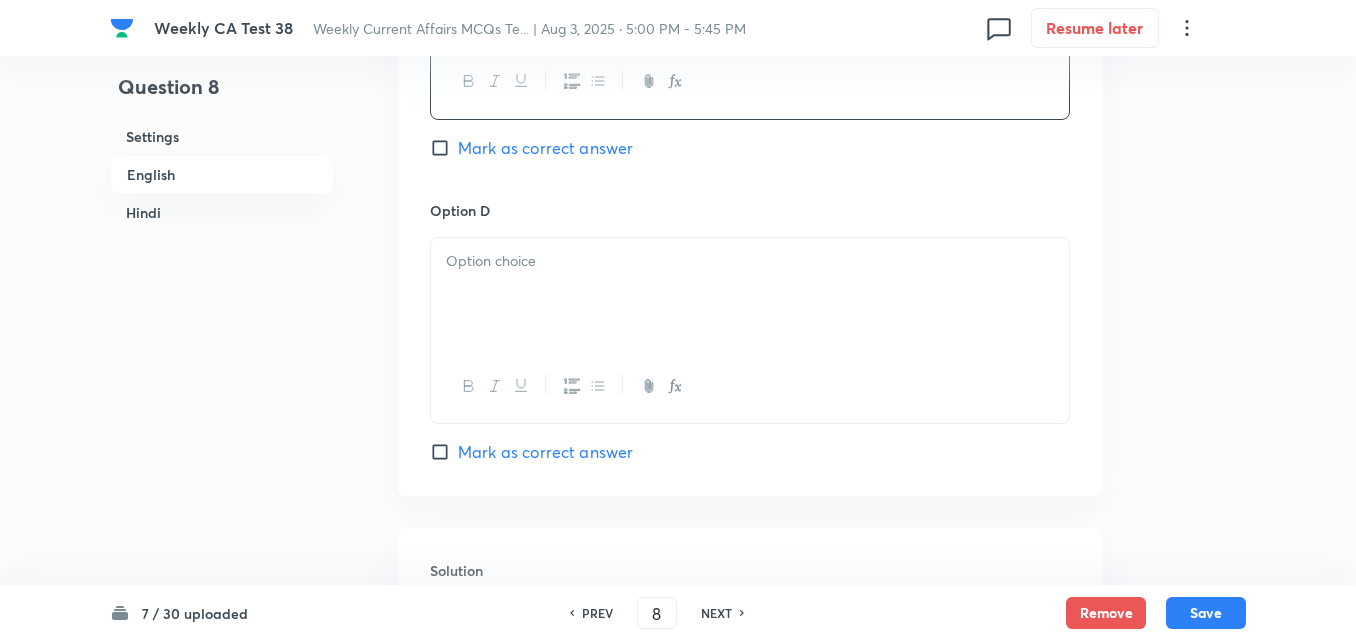click at bounding box center (750, 294) 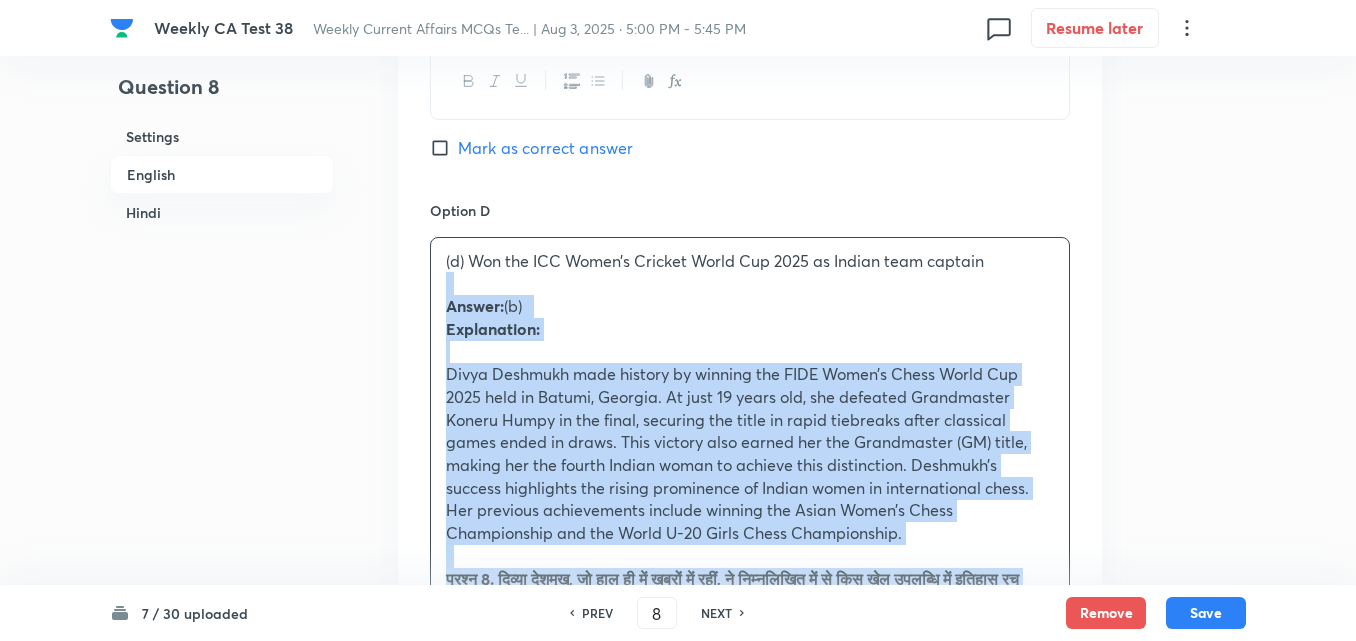 click on "Option A Became India's youngest Olympic gold medalist in badminton at Paris 2024 Mark as correct answer Option B Won the FIDE Women's Chess World Cup 2025 in Batumi, Georgia Marked as correct Option C Set a new world record in women’s marathon at the 2025 Tokyo Marathon Mark as correct answer Option D (d) Won the ICC Women’s Cricket World Cup 2025 as Indian team captain   Answer:  (b)    Explanation: Divya Deshmukh made history by winning the FIDE Women’s Chess World Cup 2025 held in Batumi, Georgia. At just 19 years old, she defeated Grandmaster Koneru Humpy in the final, securing the title in rapid tiebreaks after classical games ended in draws. This victory also earned her the Grandmaster (GM) title, making her the fourth Indian woman to achieve this distinction. Deshmukh’s success highlights the rising prominence of Indian women in international chess. Her previous achievements include winning the Asian Women’s Chess Championship and the World U-20 Girls Chess Championship." at bounding box center [750, 183] 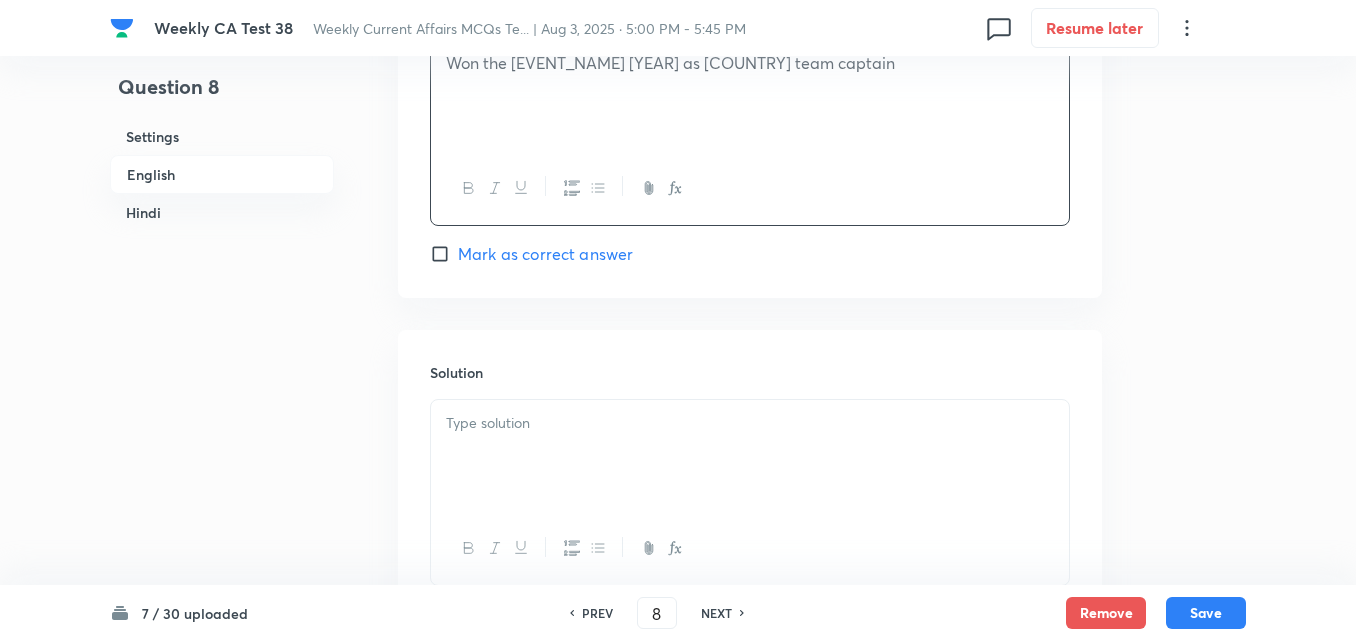 scroll, scrollTop: 2116, scrollLeft: 0, axis: vertical 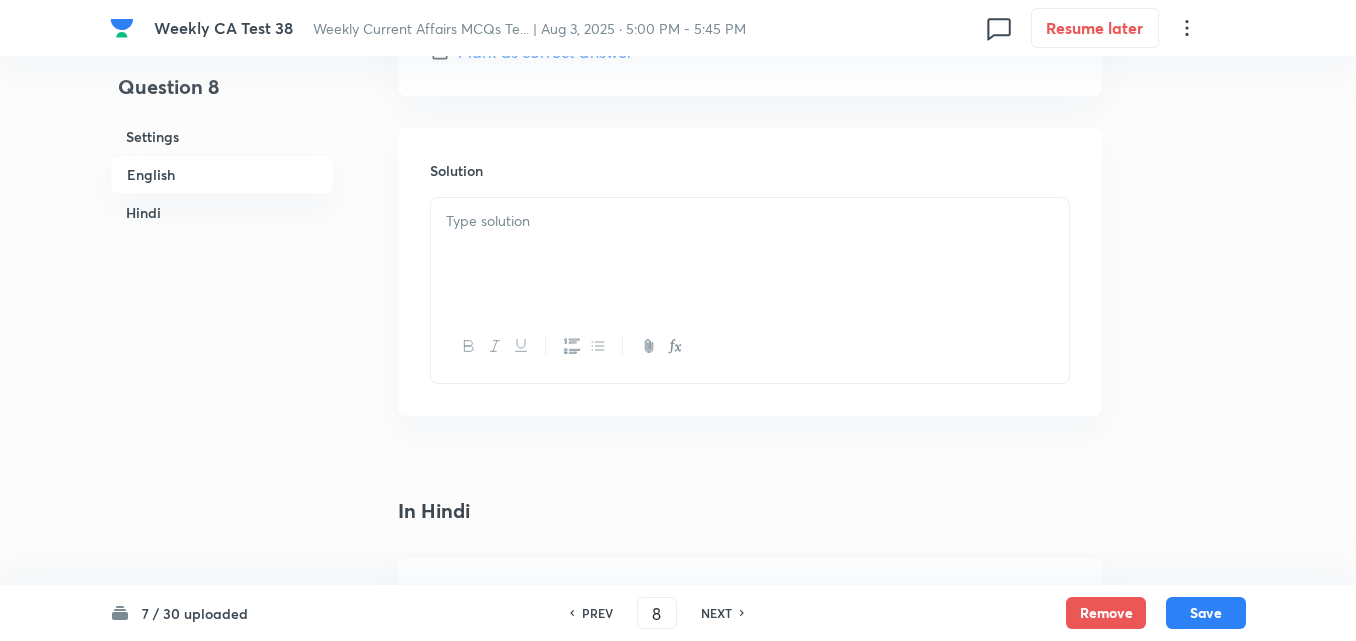 click at bounding box center (750, 254) 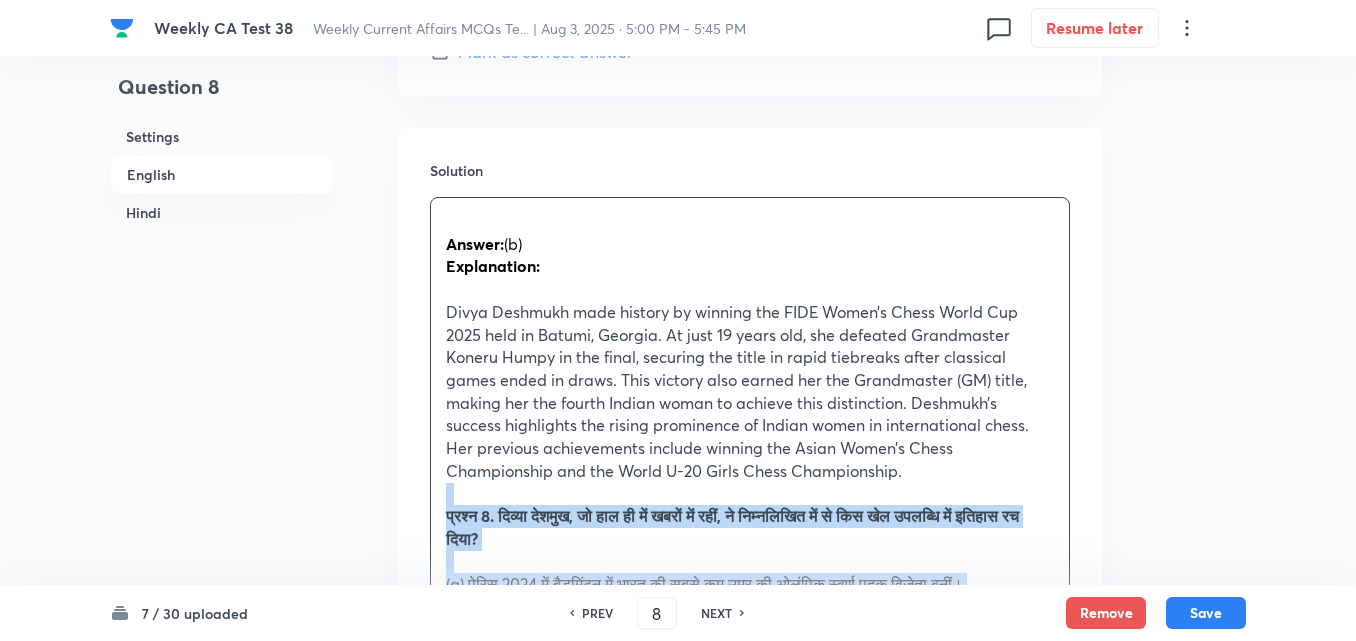 drag, startPoint x: 446, startPoint y: 490, endPoint x: 422, endPoint y: 486, distance: 24.33105 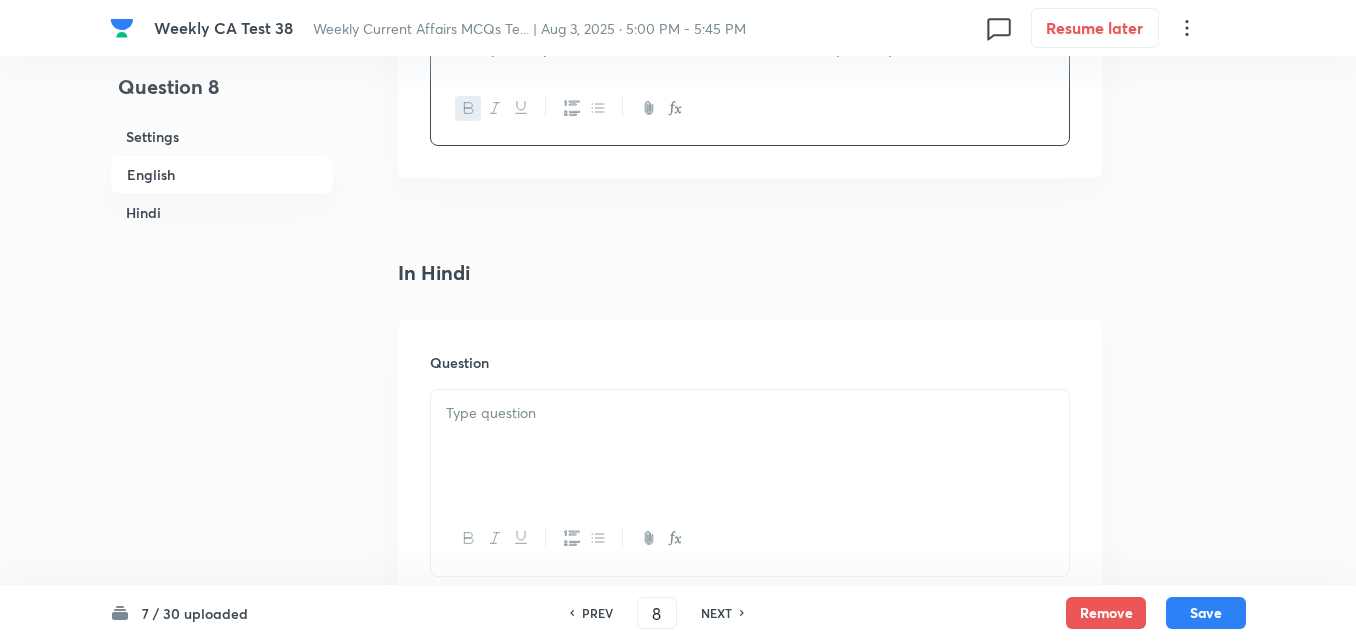 click at bounding box center (750, 413) 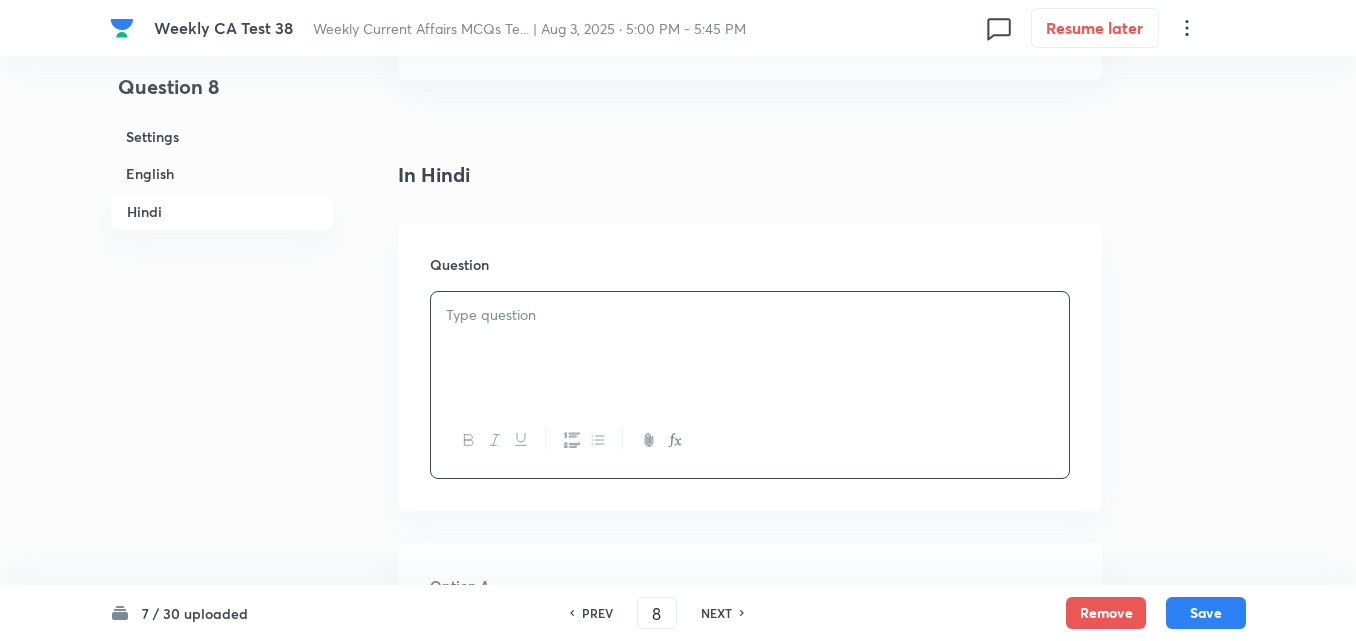 scroll, scrollTop: 2716, scrollLeft: 0, axis: vertical 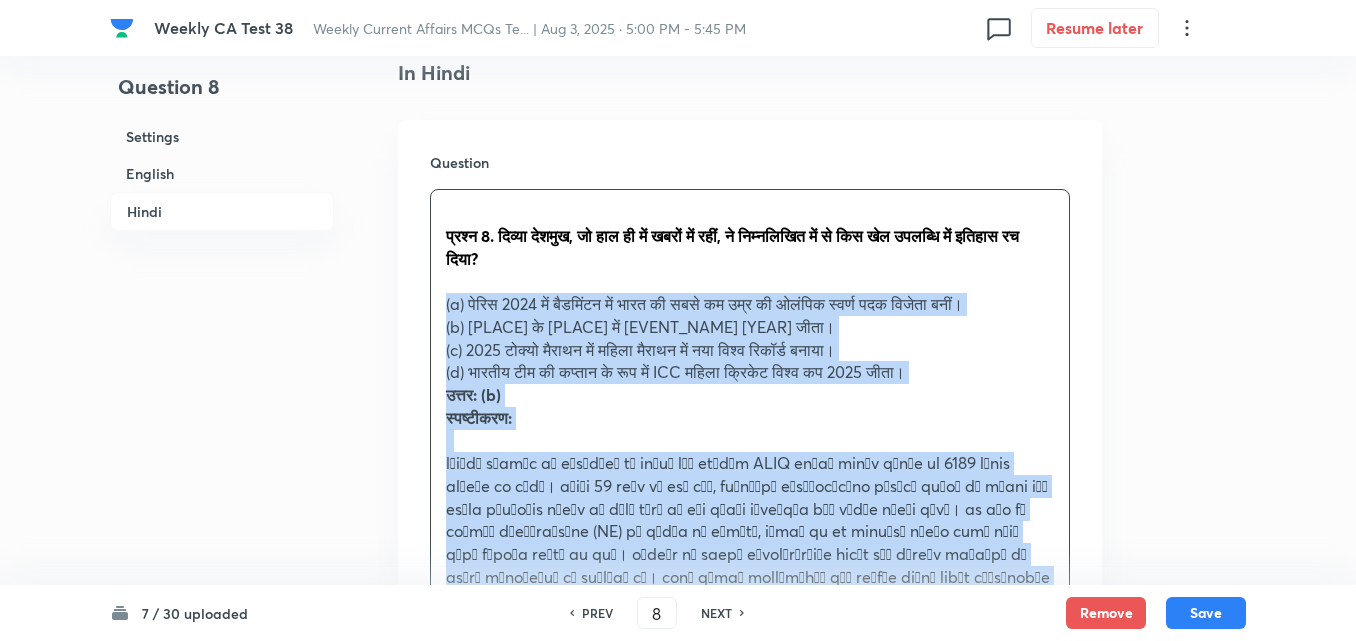 drag, startPoint x: 451, startPoint y: 312, endPoint x: 438, endPoint y: 311, distance: 13.038404 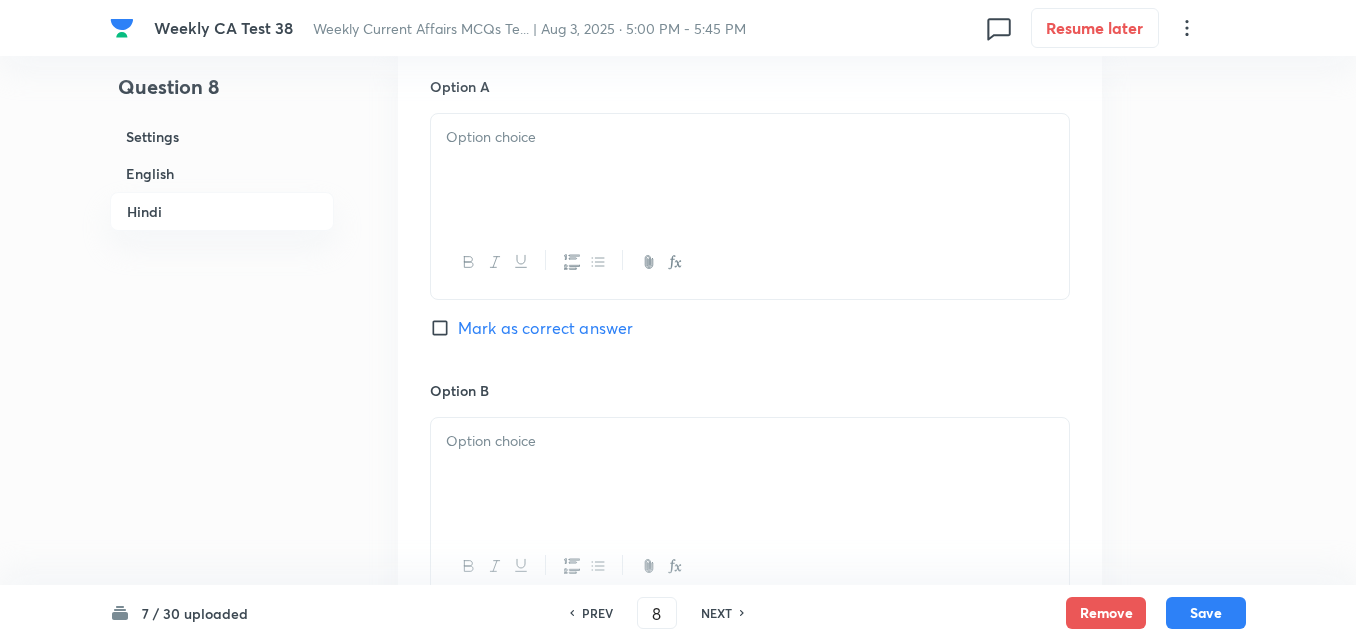 scroll, scrollTop: 3116, scrollLeft: 0, axis: vertical 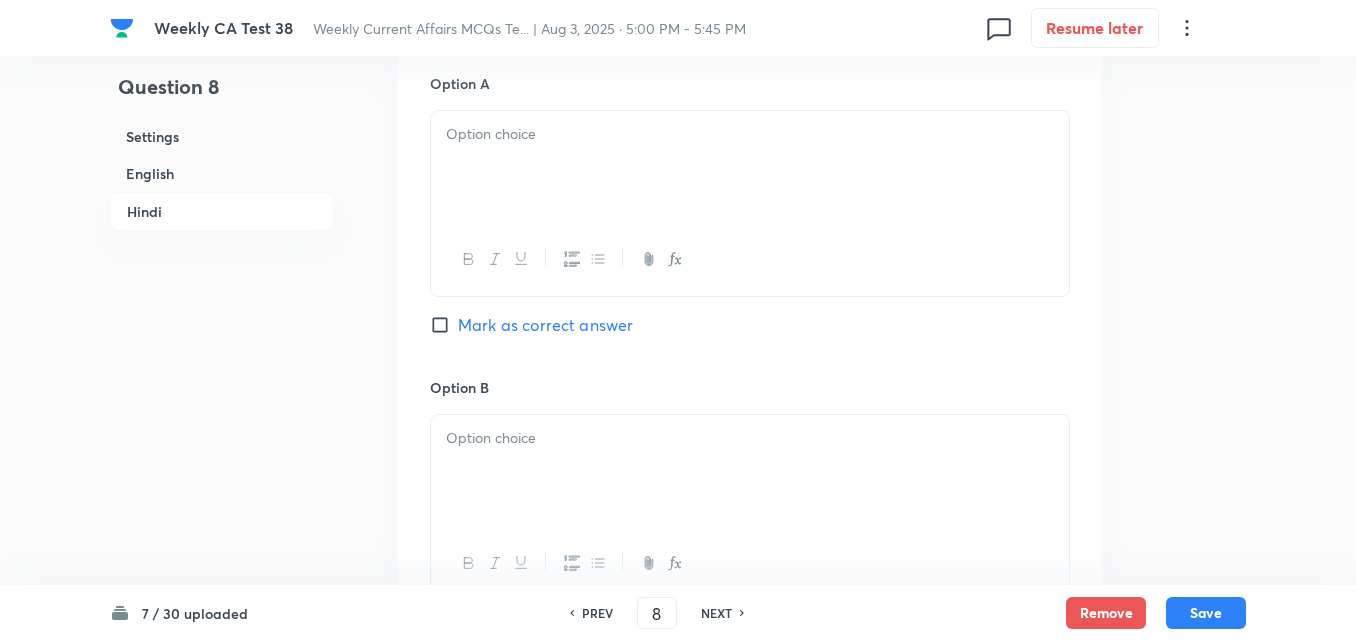 click at bounding box center [750, 167] 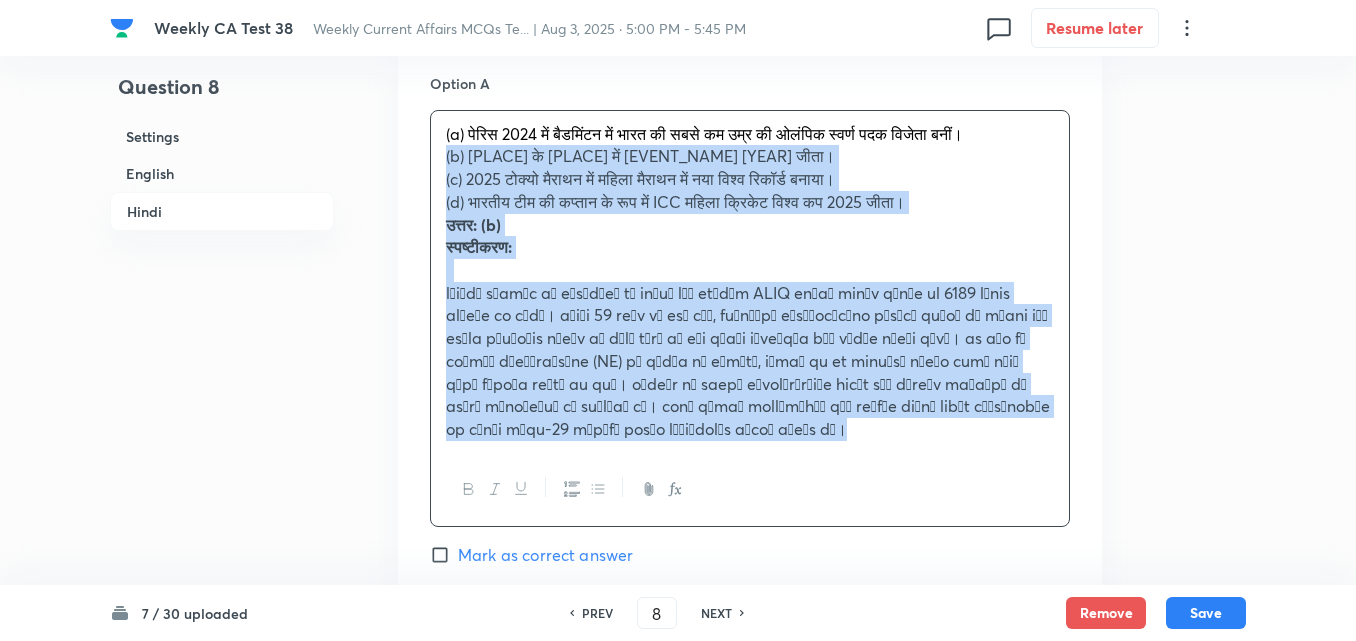 click on "Option A (a) पेरिस 2024 में बैडमिंटन में भारत की सबसे कम उम्र की ओलंपिक स्वर्ण पदक विजेता बनीं। (b) जॉर्जिया के बटुमी में FIDE महिला शतरंज विश्व कप 2025 जीता। (c) 2025 टोक्यो मैराथन में महिला मैराथन में नया विश्व रिकॉर्ड बनाया। (d) भारतीय टीम की कप्तान के रूप में ICC महिला क्रिकेट विश्व कप 2025 जीता। उत्तर: (b) स्पष्टीकरण:   Mark as correct answer Option B Marked as correct Option C Mark as correct answer Option D Mark as correct answer" at bounding box center [750, 777] 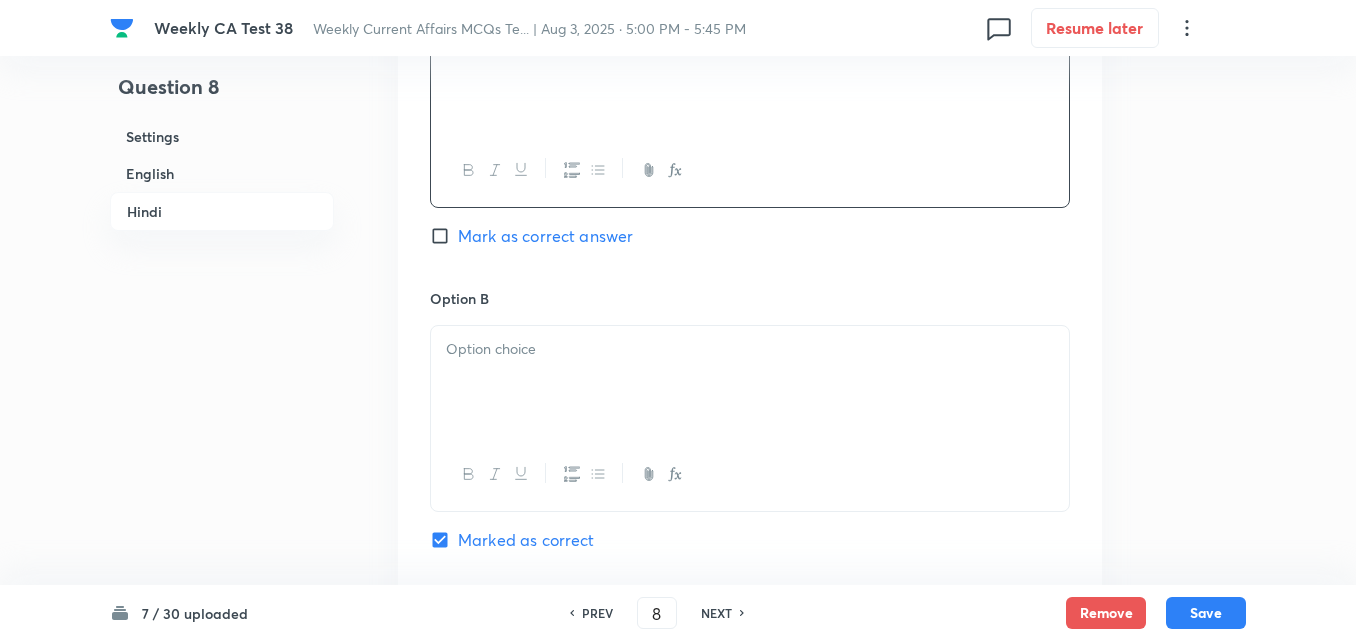 scroll, scrollTop: 3316, scrollLeft: 0, axis: vertical 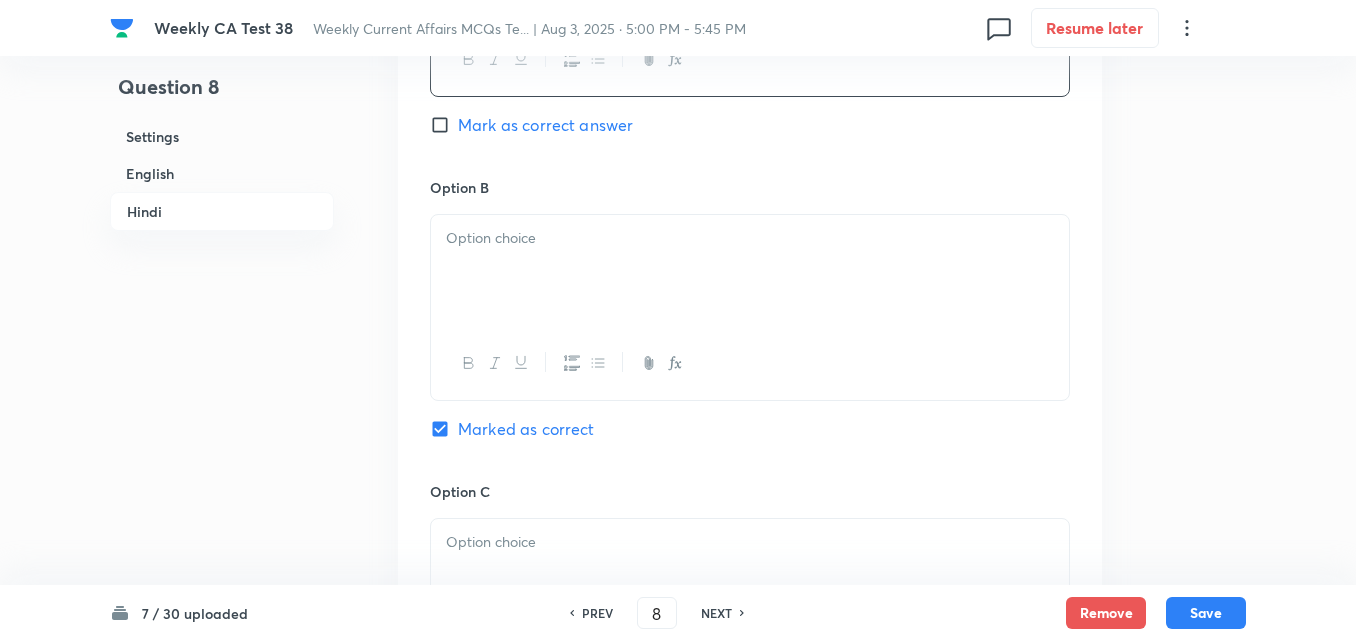 click at bounding box center [750, 271] 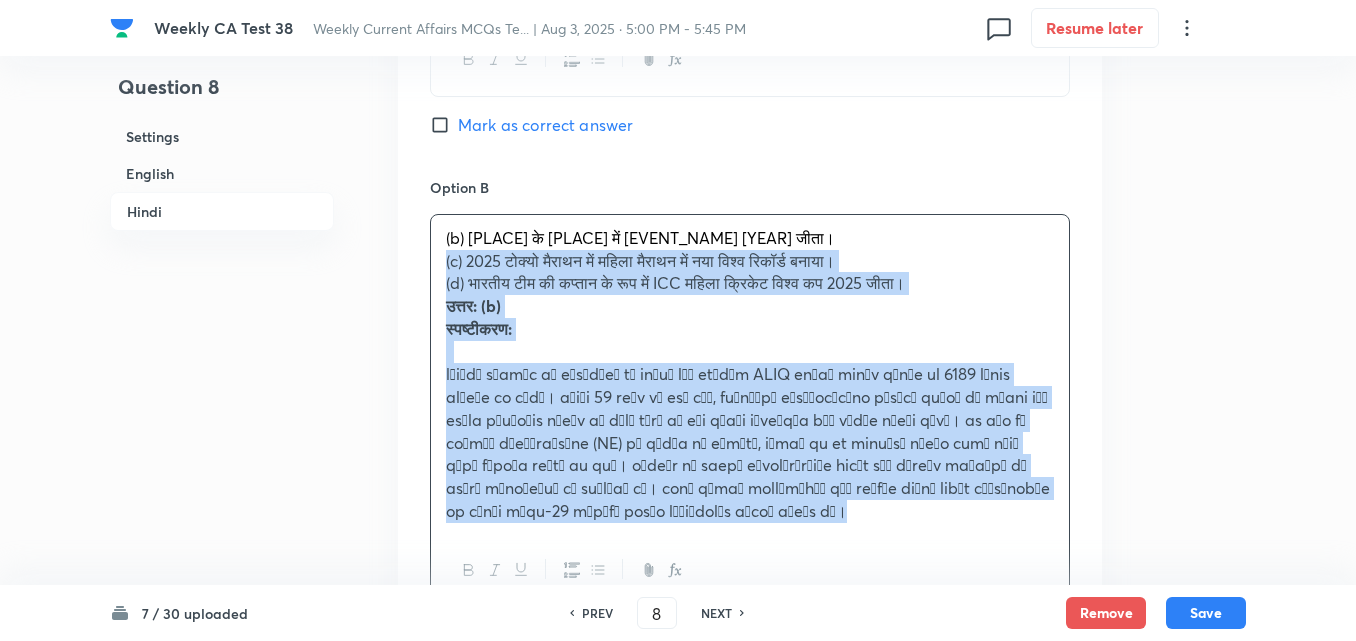 click on "Option A पेरिस 2024 में बैडमिंटन में भारत की सबसे कम उम्र की ओलंपिक स्वर्ण पदक विजेता बनीं। Mark as correct answer Option B (b) जॉर्जिया के बटुमी में FIDE महिला शतरंज विश्व कप 2025 जीता। (c) 2025 टोक्यो मैराथन में महिला मैराथन में नया विश्व रिकॉर्ड बनाया। (d) भारतीय टीम की कप्तान के रूप में ICC महिला क्रिकेट विश्व कप 2025 जीता। उत्तर: (b) स्पष्टीकरण:   Marked as correct Option C Mark as correct answer Option D Mark as correct answer" at bounding box center [750, 565] 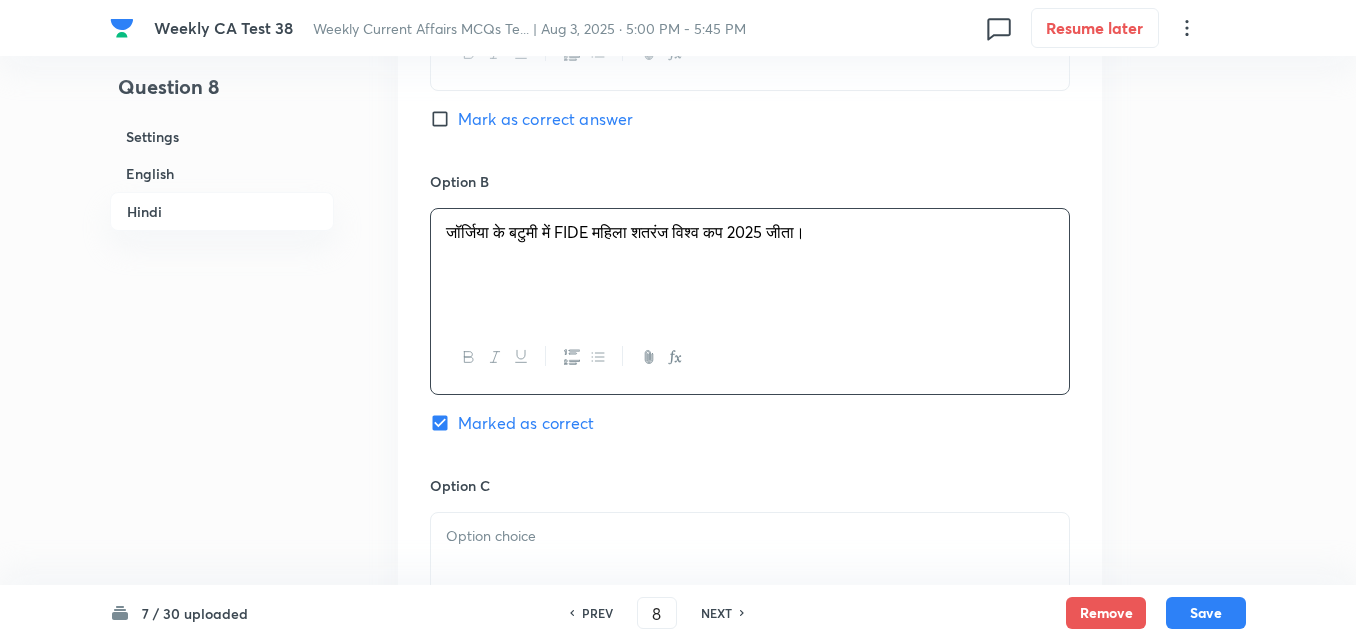scroll, scrollTop: 3616, scrollLeft: 0, axis: vertical 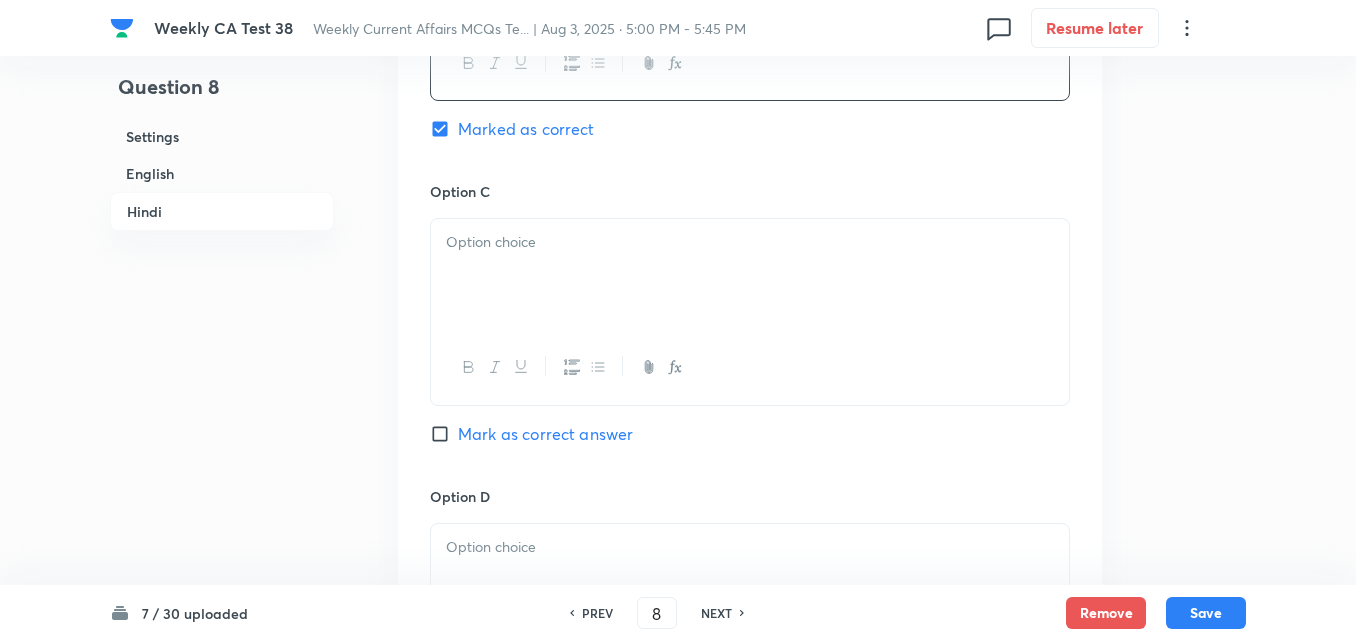 click at bounding box center [750, 275] 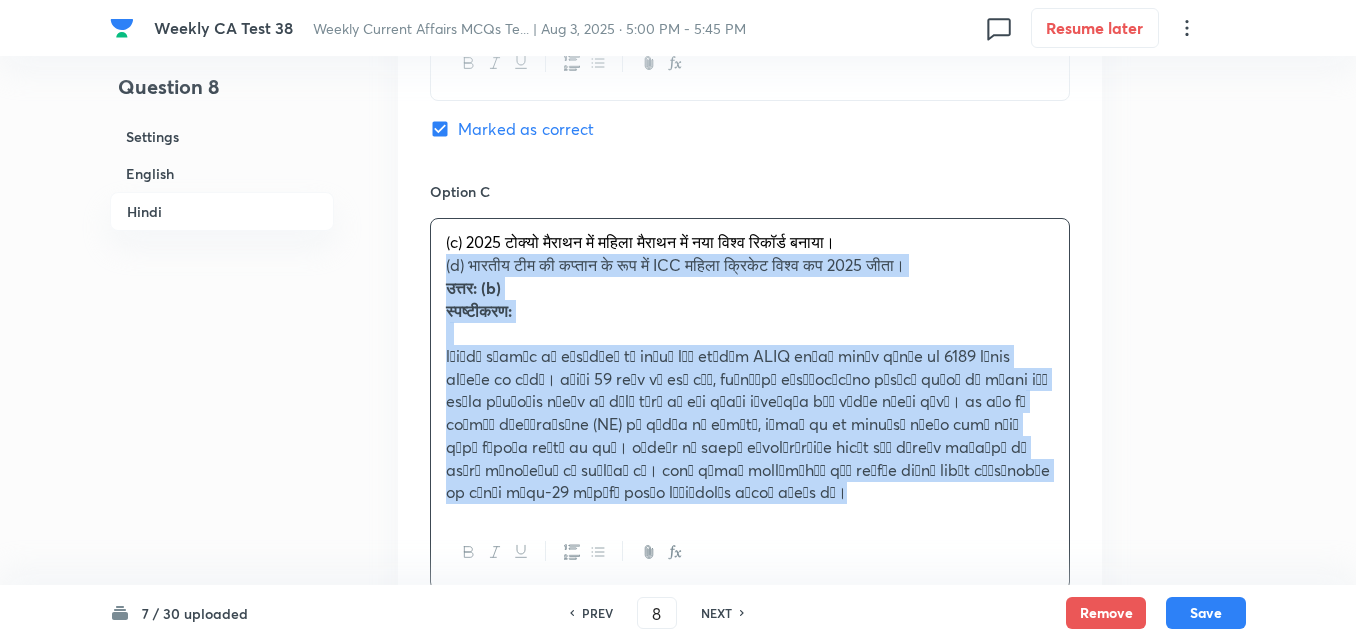 drag, startPoint x: 436, startPoint y: 266, endPoint x: 418, endPoint y: 266, distance: 18 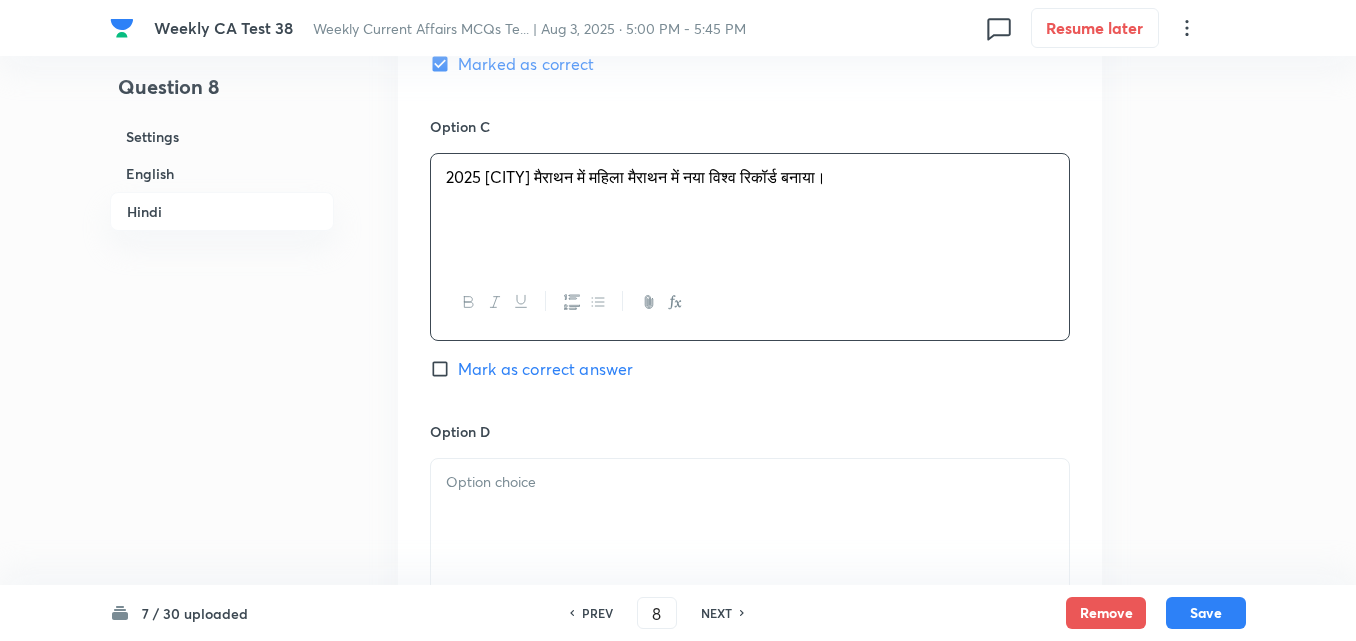 scroll, scrollTop: 3916, scrollLeft: 0, axis: vertical 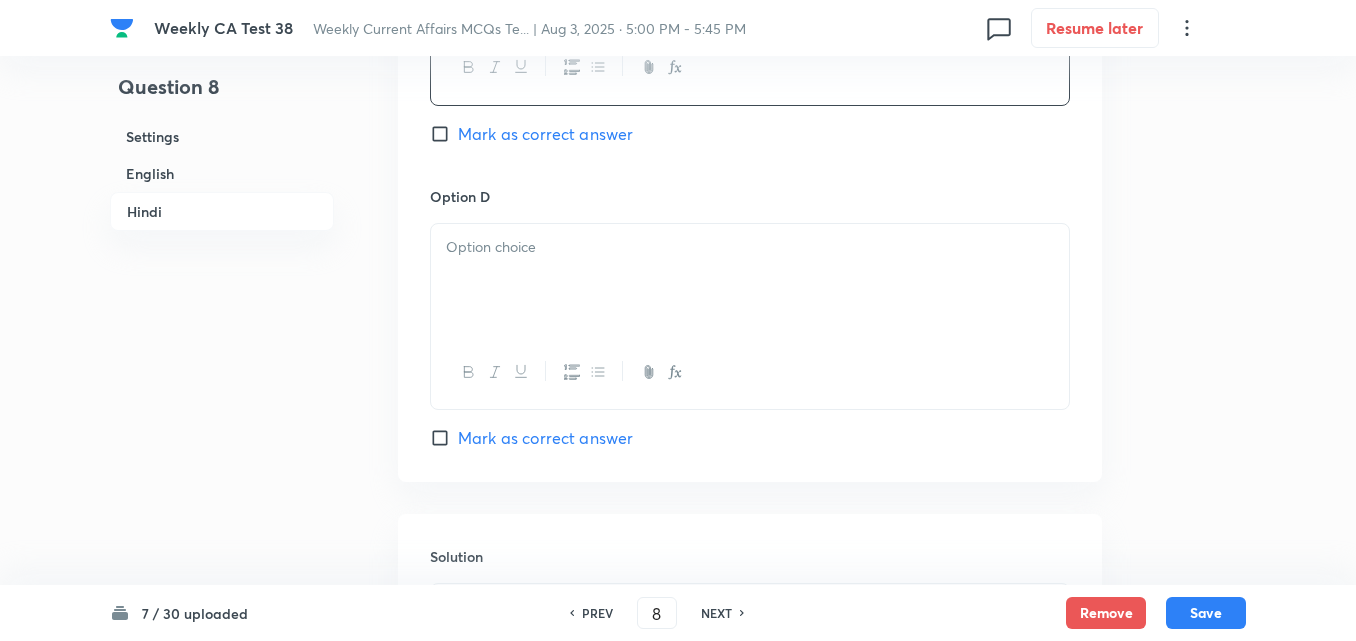 click at bounding box center (750, 280) 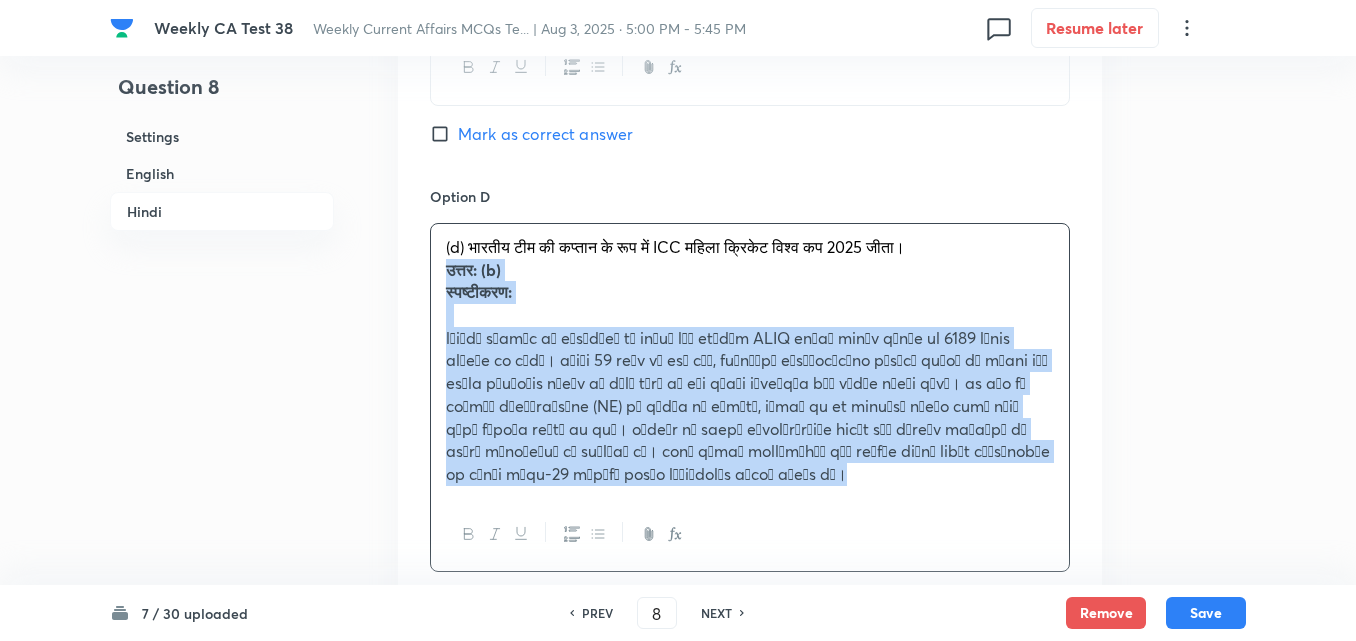 click on "Option A पेरिस 2024 में बैडमिंटन में भारत की सबसे कम उम्र की ओलंपिक स्वर्ण पदक विजेता बनीं। Mark as correct answer Option B जॉर्जिया के बटुमी में FIDE महिला शतरंज विश्व कप 2025 जीता। Marked as correct Option C 2025 टोक्यो मैराथन में महिला मैराथन में नया विश्व रिकॉर्ड बनाया। Mark as correct answer Option D (d) भारतीय टीम की कप्तान के रूप में ICC महिला क्रिकेट विश्व कप 2025 जीता। उत्तर: (b) स्पष्टीकरण:   Mark as correct answer" at bounding box center (750, -58) 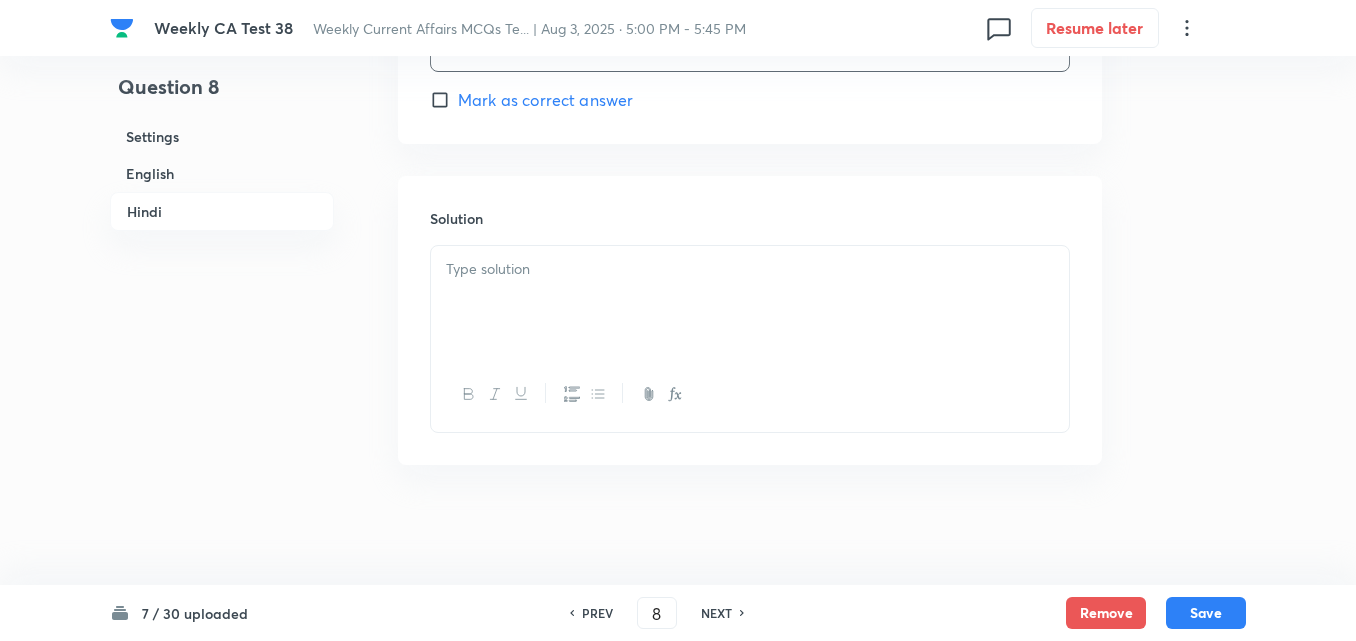 click at bounding box center [750, 302] 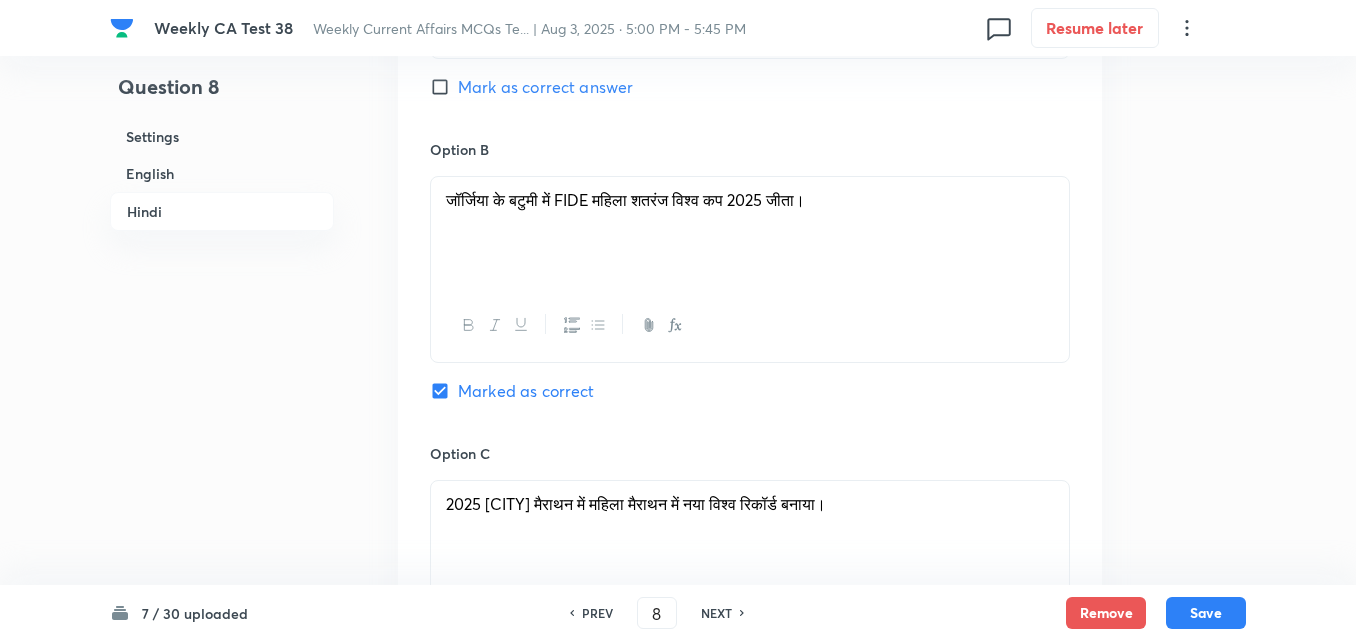 click on "Settings" at bounding box center (222, 136) 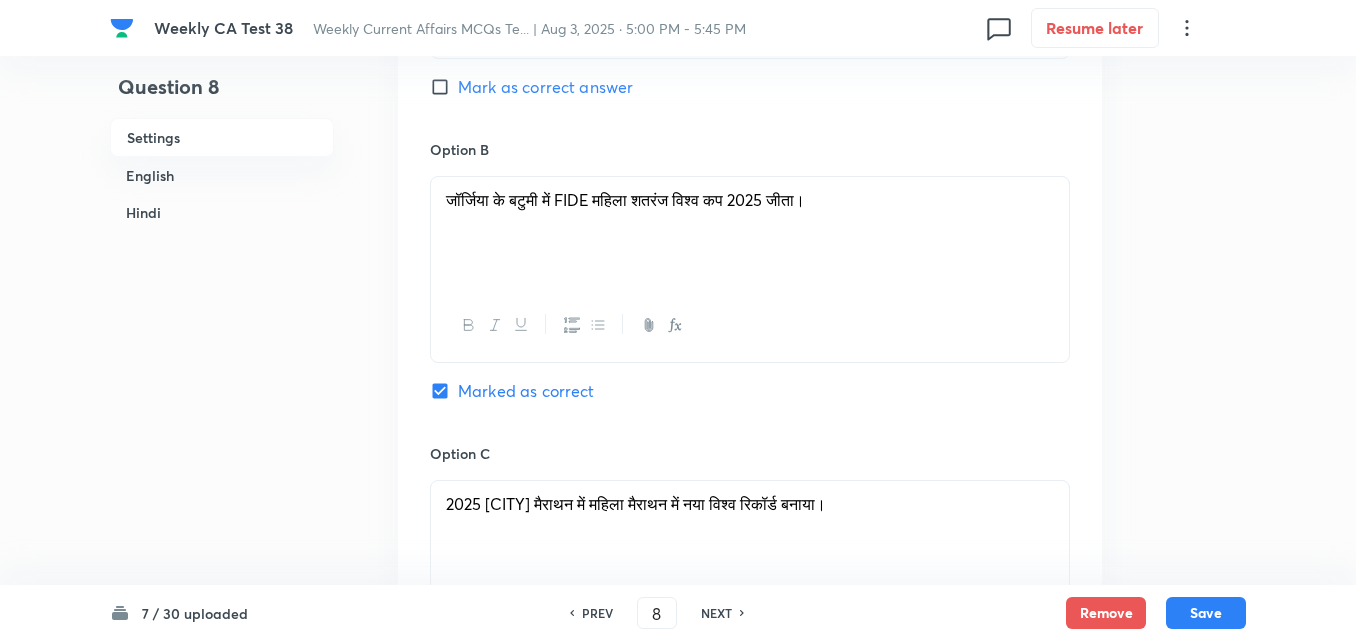 scroll, scrollTop: 24, scrollLeft: 0, axis: vertical 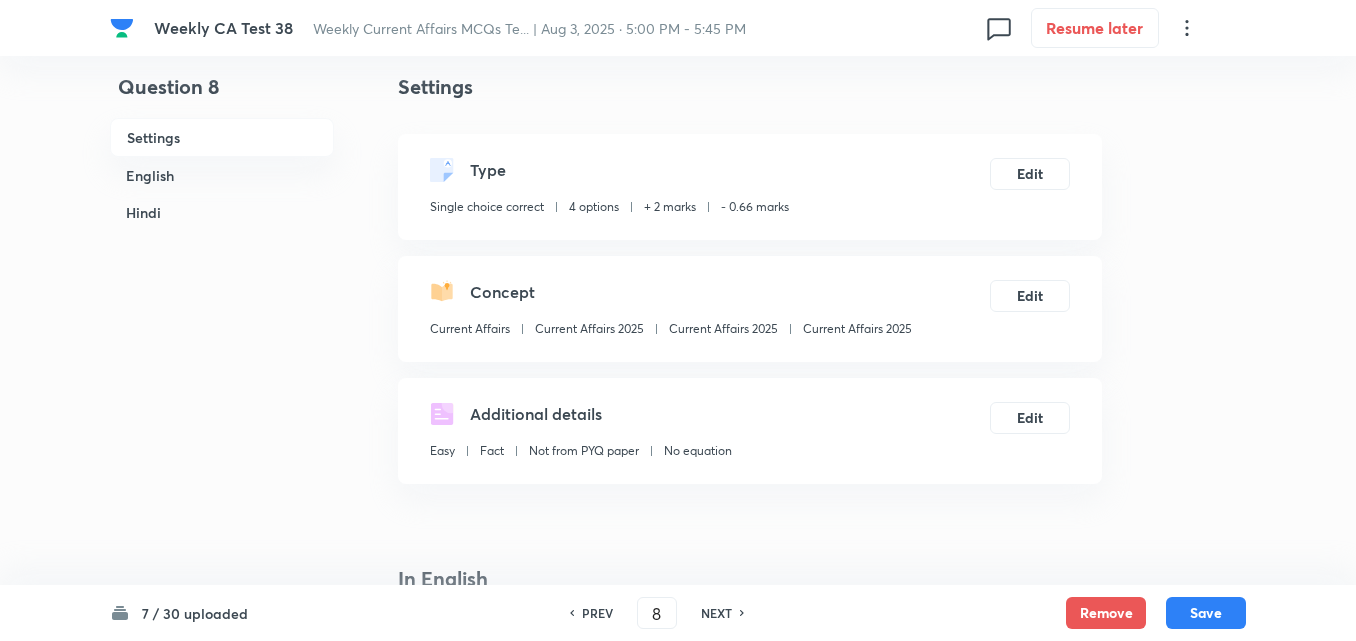 click on "Current Affairs 2025" at bounding box center [857, 329] 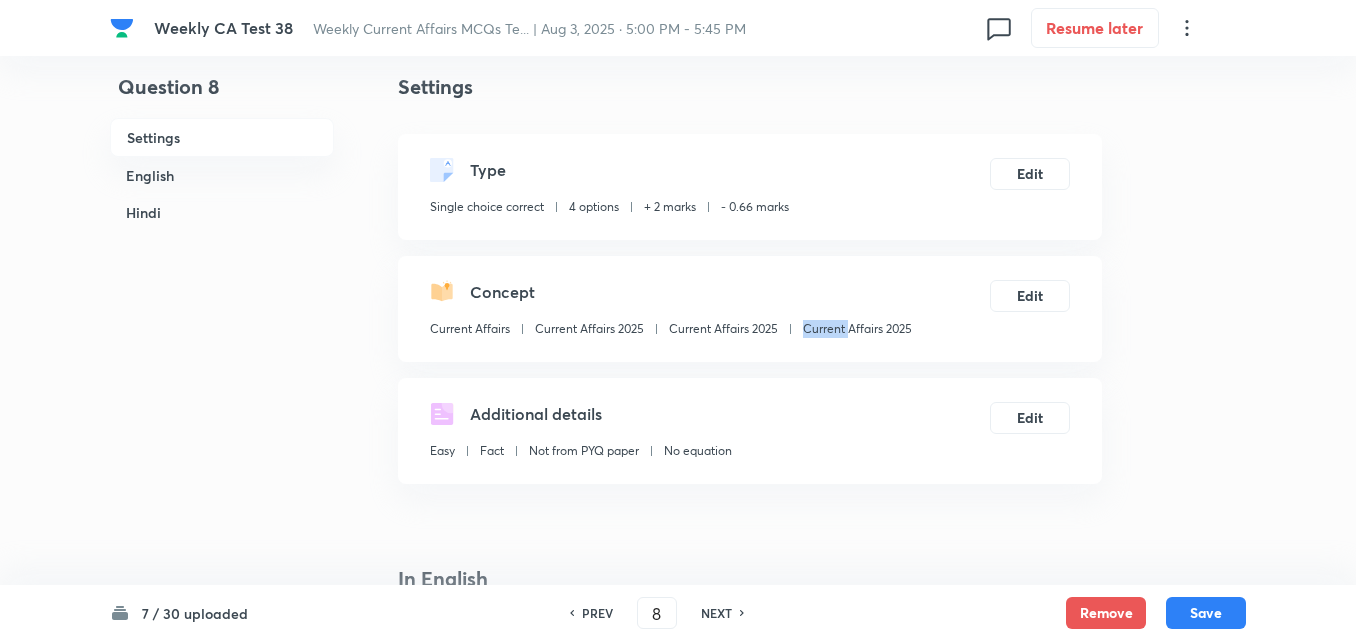 click on "Current Affairs 2025" at bounding box center (857, 329) 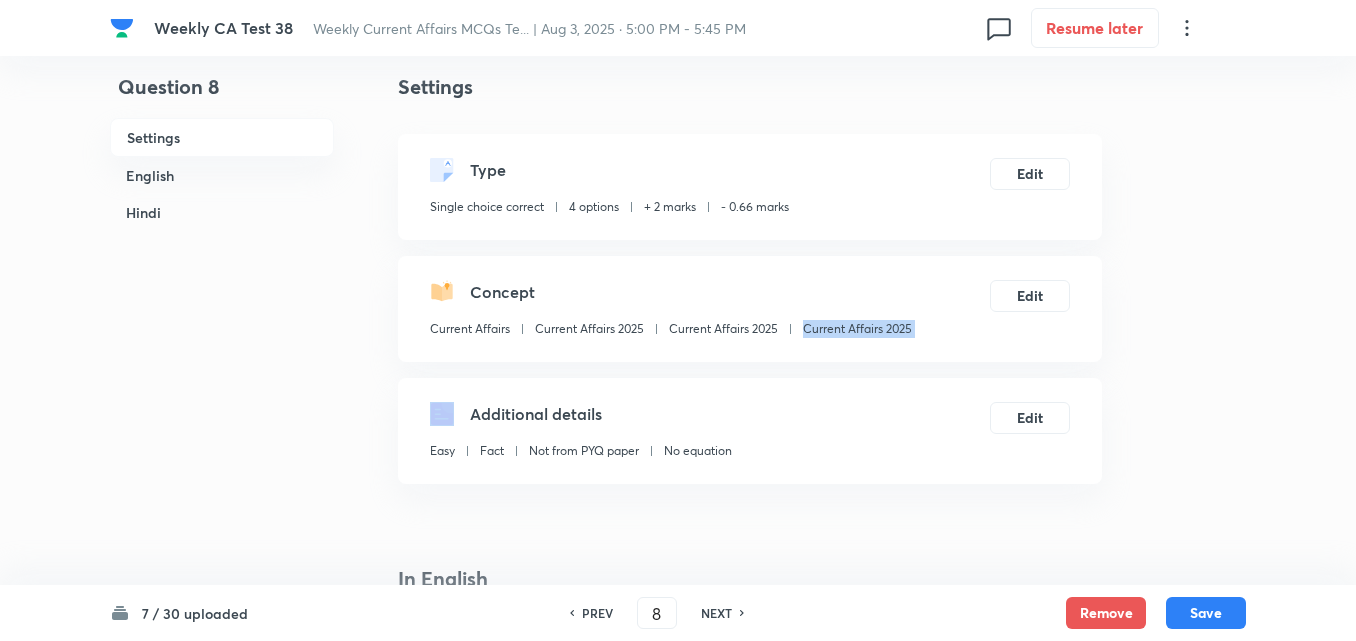 click on "Current Affairs 2025" at bounding box center [857, 329] 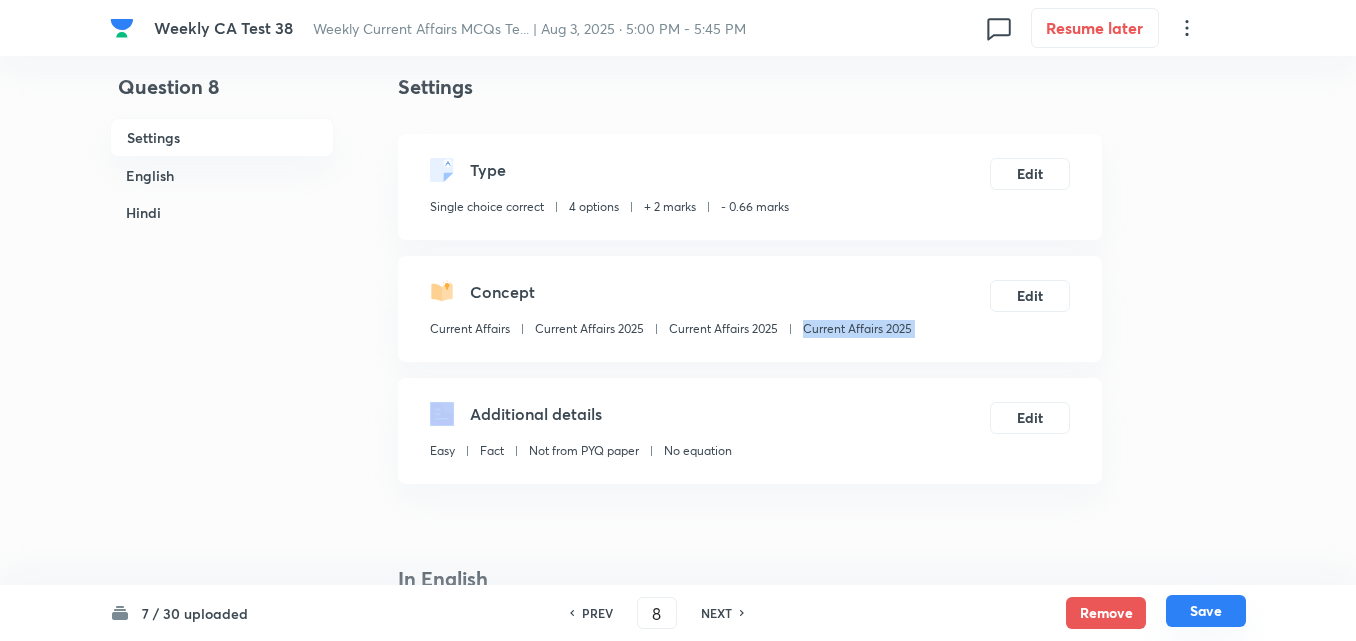 click on "Save" at bounding box center [1206, 611] 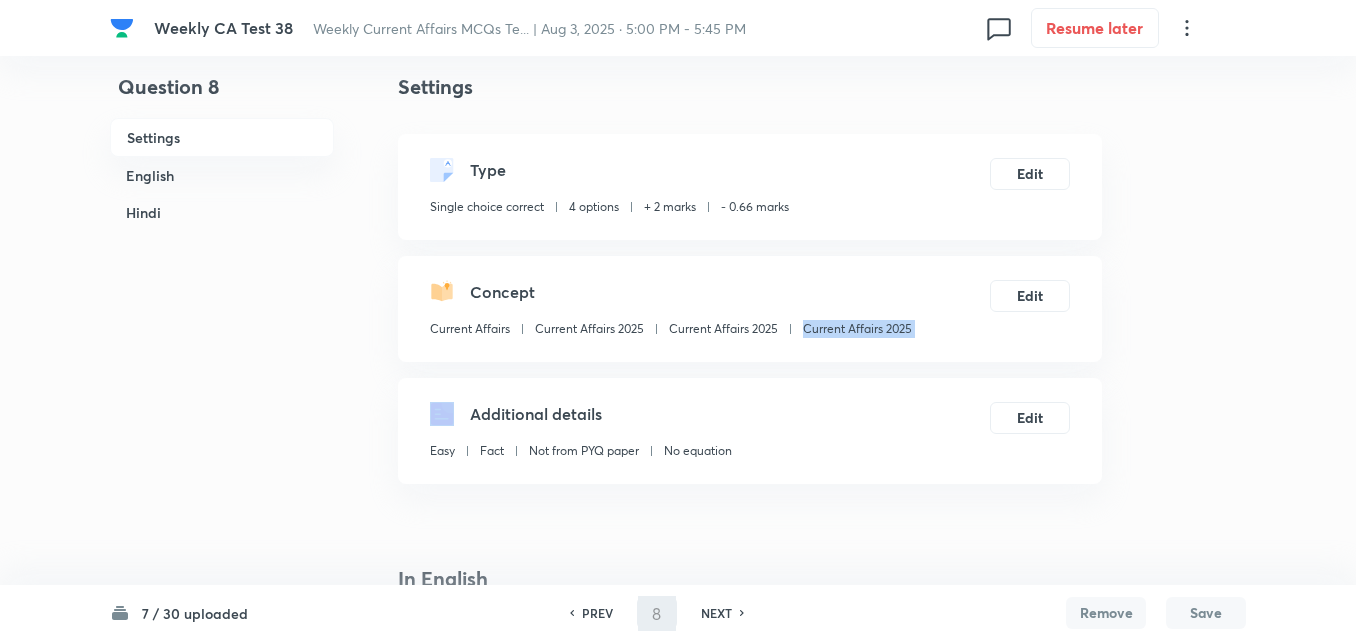 type on "9" 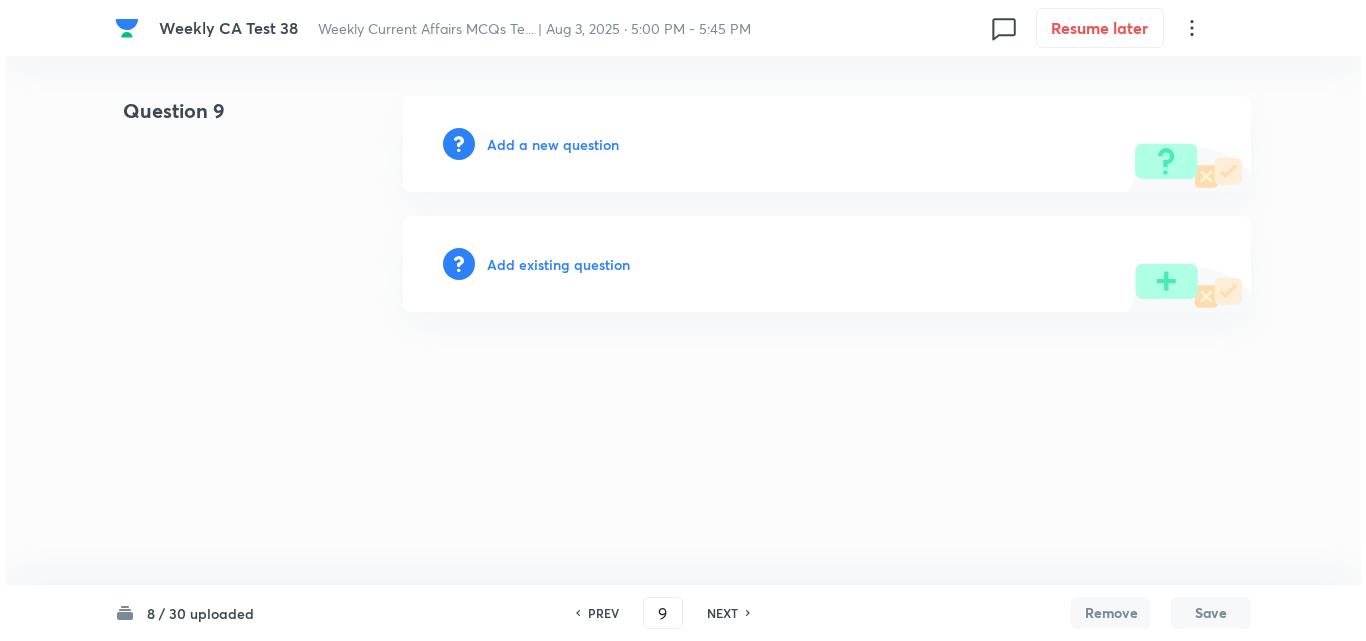 scroll, scrollTop: 0, scrollLeft: 0, axis: both 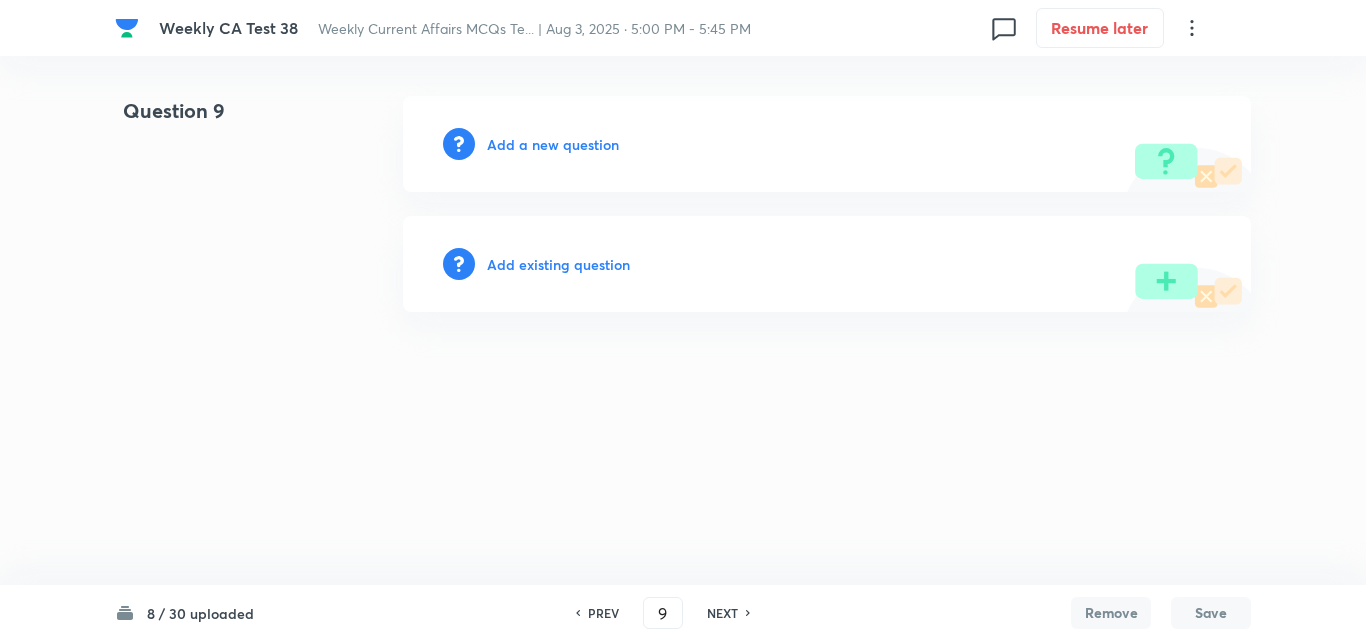 click on "Add a new question" at bounding box center (553, 144) 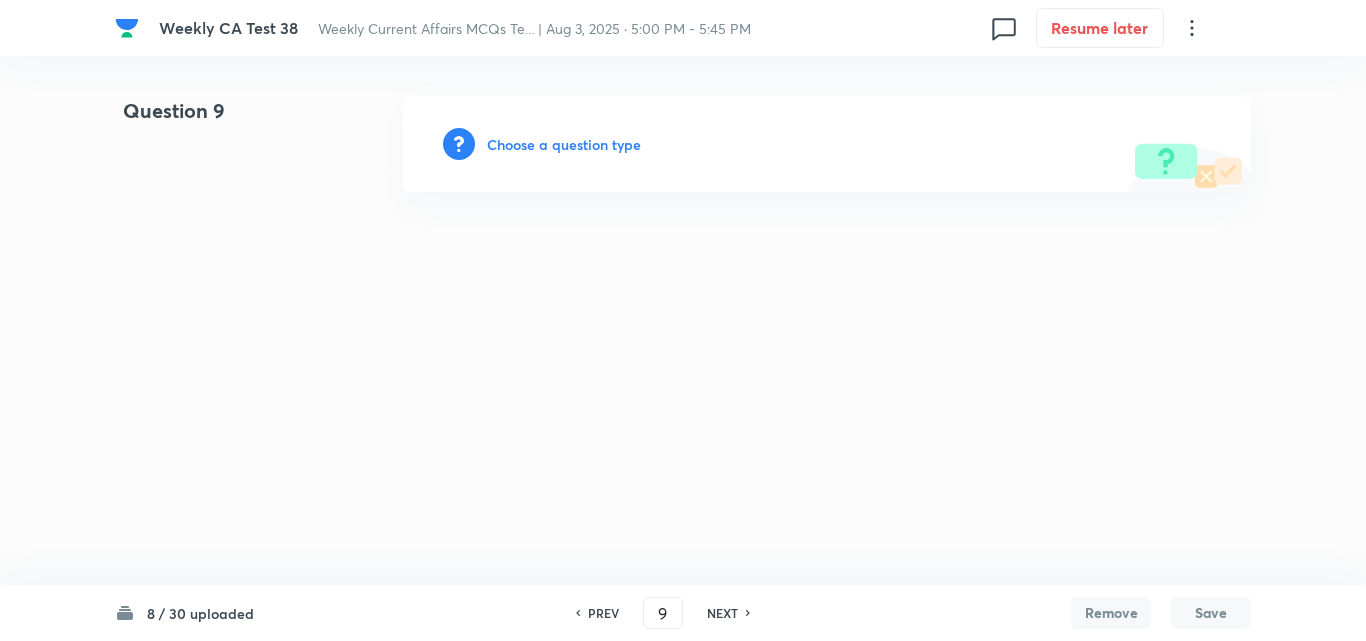 click on "Choose a question type" at bounding box center [564, 144] 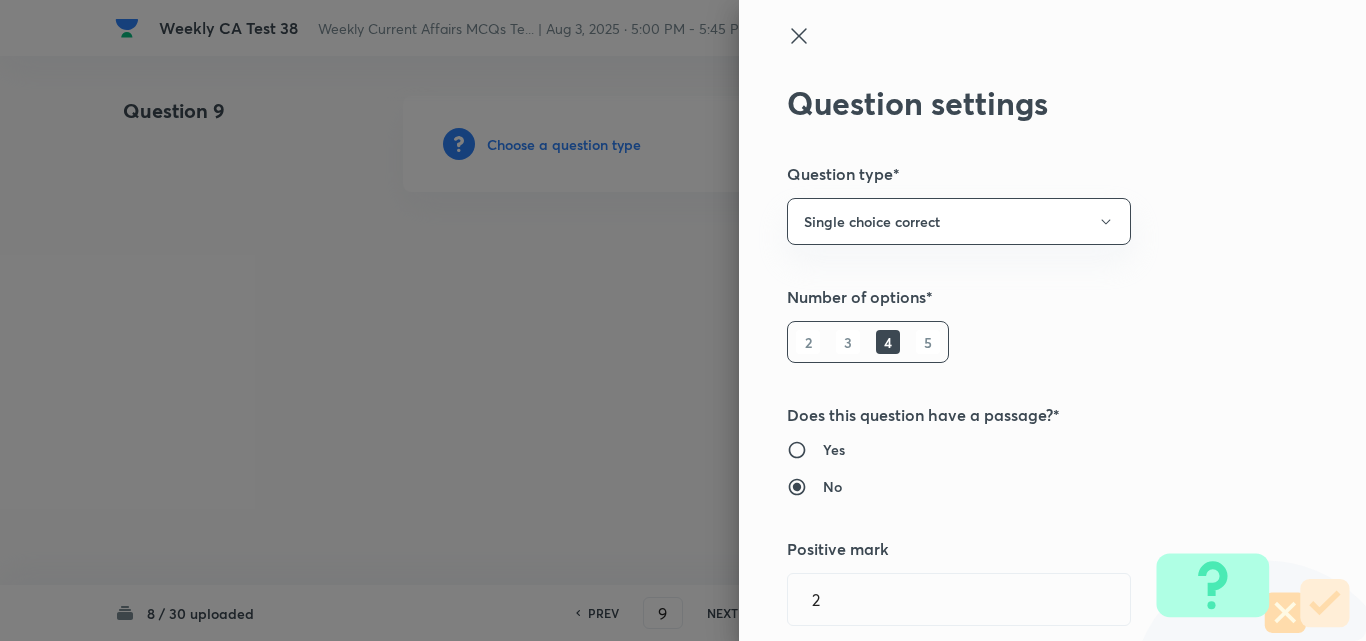 type 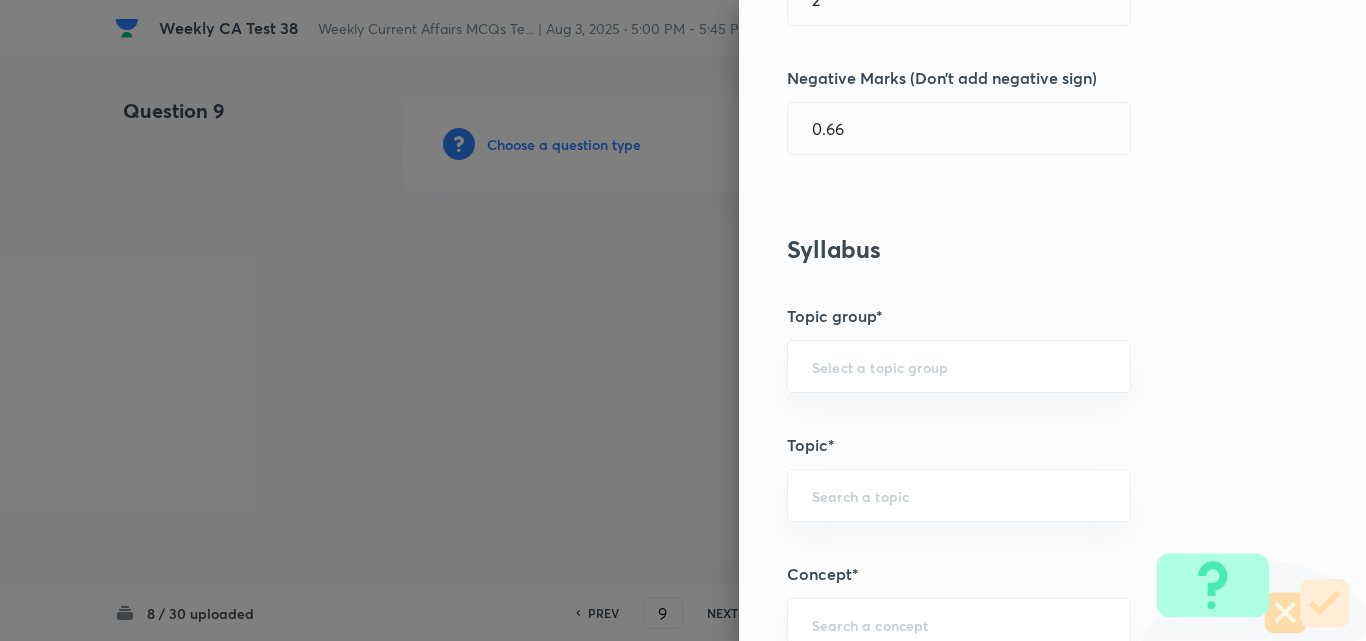 scroll, scrollTop: 1100, scrollLeft: 0, axis: vertical 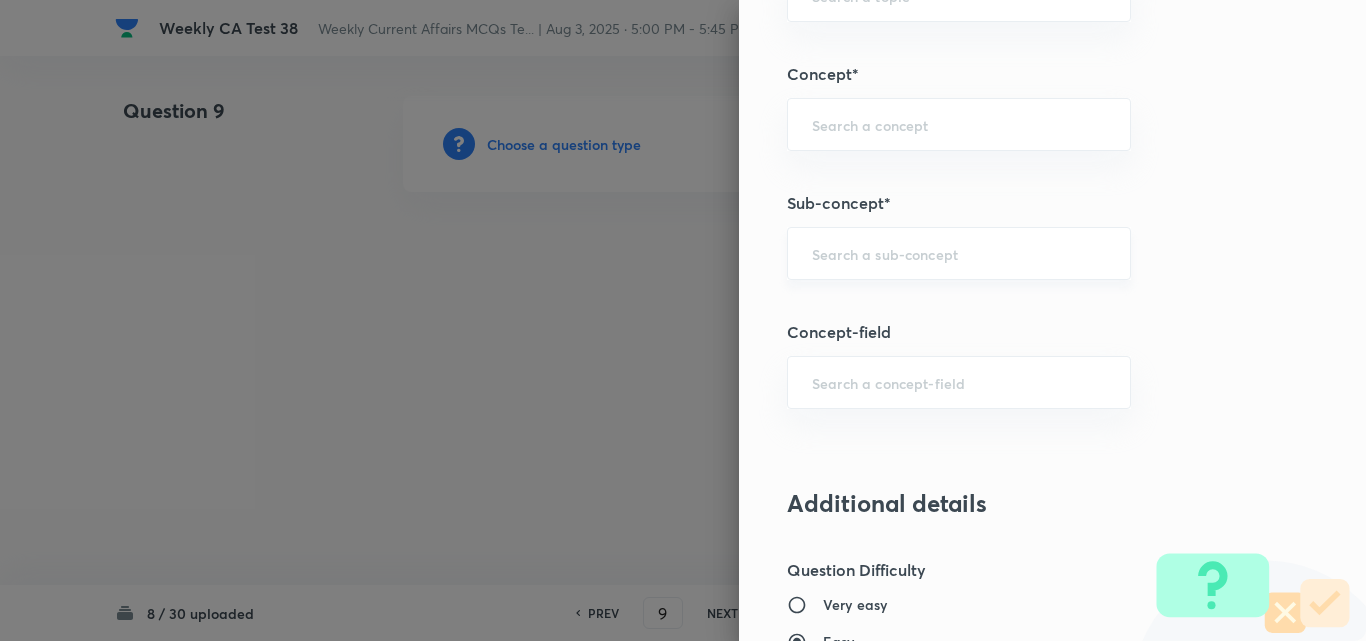 click on "​" at bounding box center (959, 253) 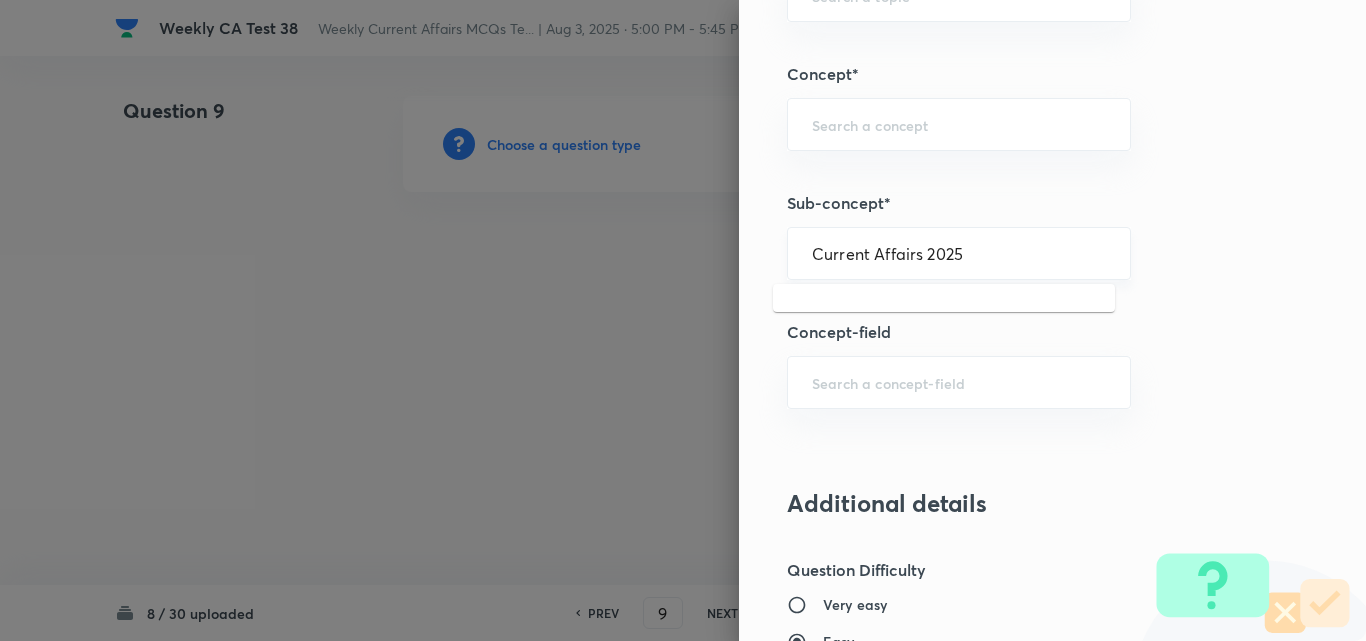 click on "Current Affairs 2025 ​" at bounding box center (959, 253) 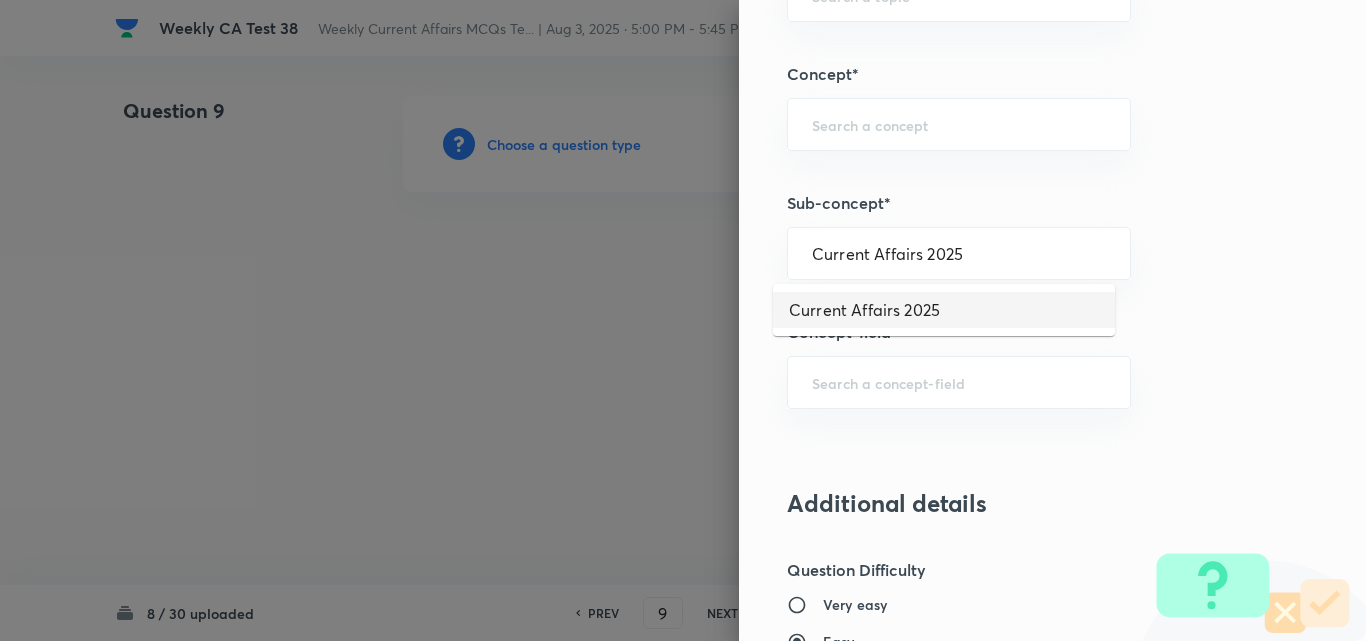click on "Current Affairs 2025" at bounding box center [944, 310] 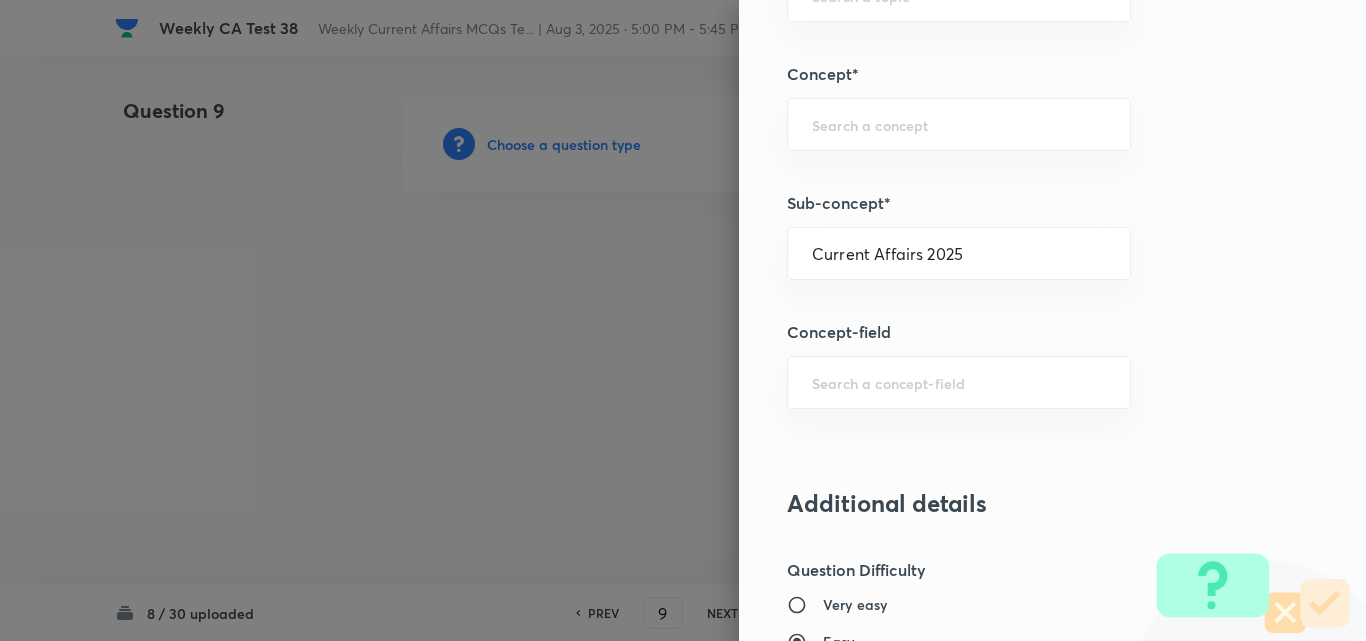 type on "Current Affairs" 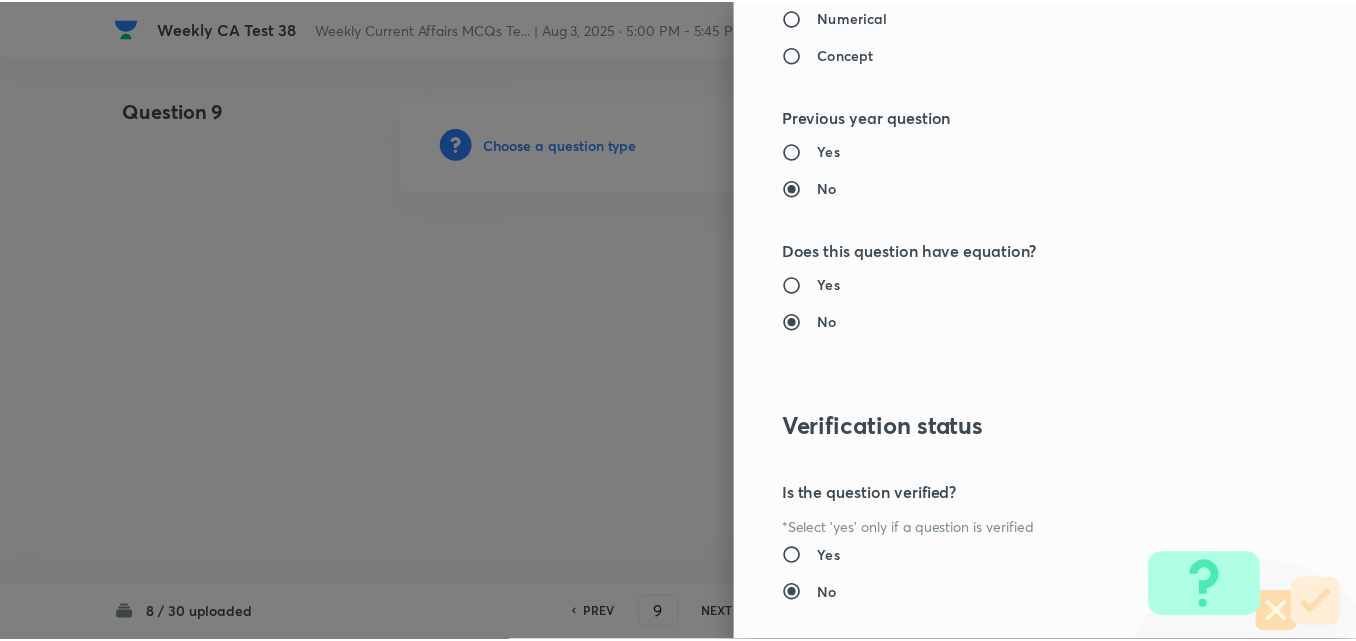 scroll, scrollTop: 2085, scrollLeft: 0, axis: vertical 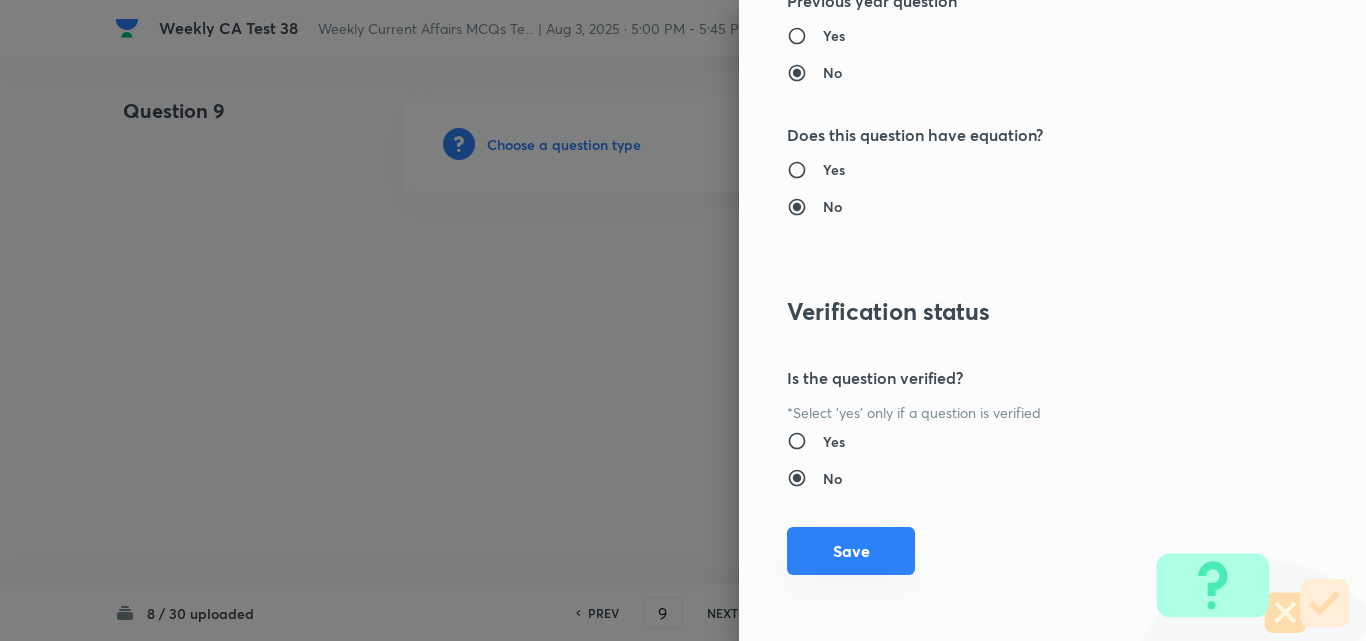 click on "Save" at bounding box center (851, 551) 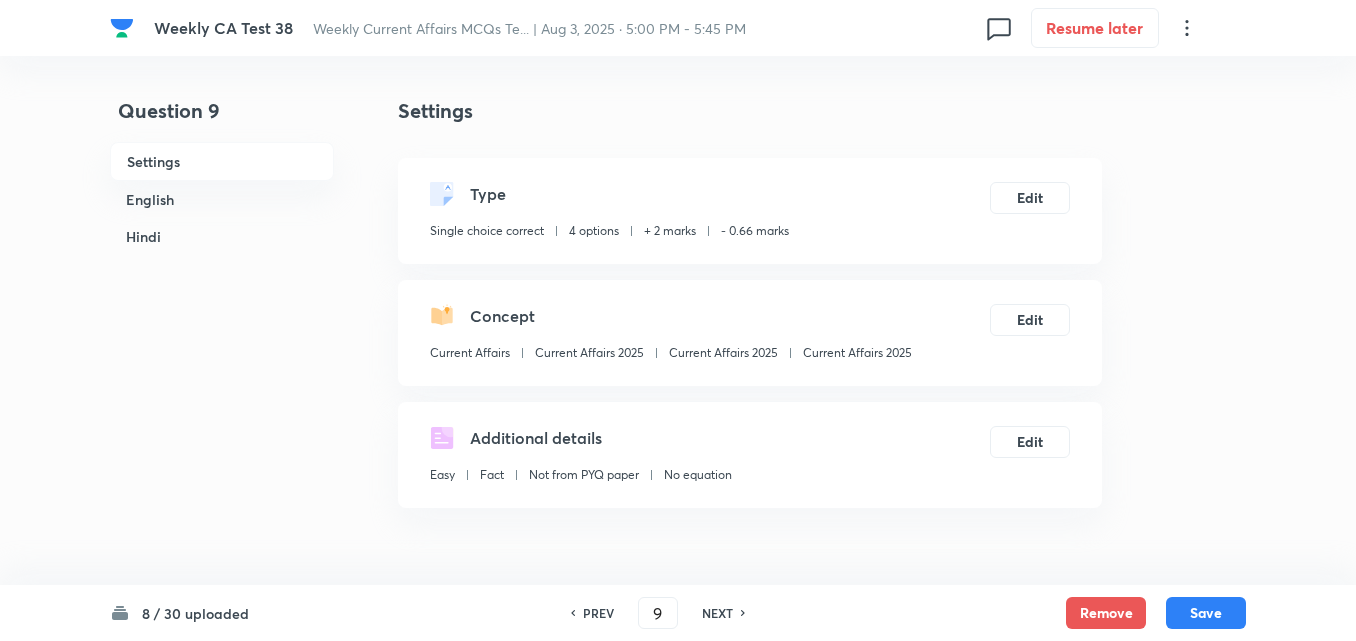click on "English" at bounding box center [222, 199] 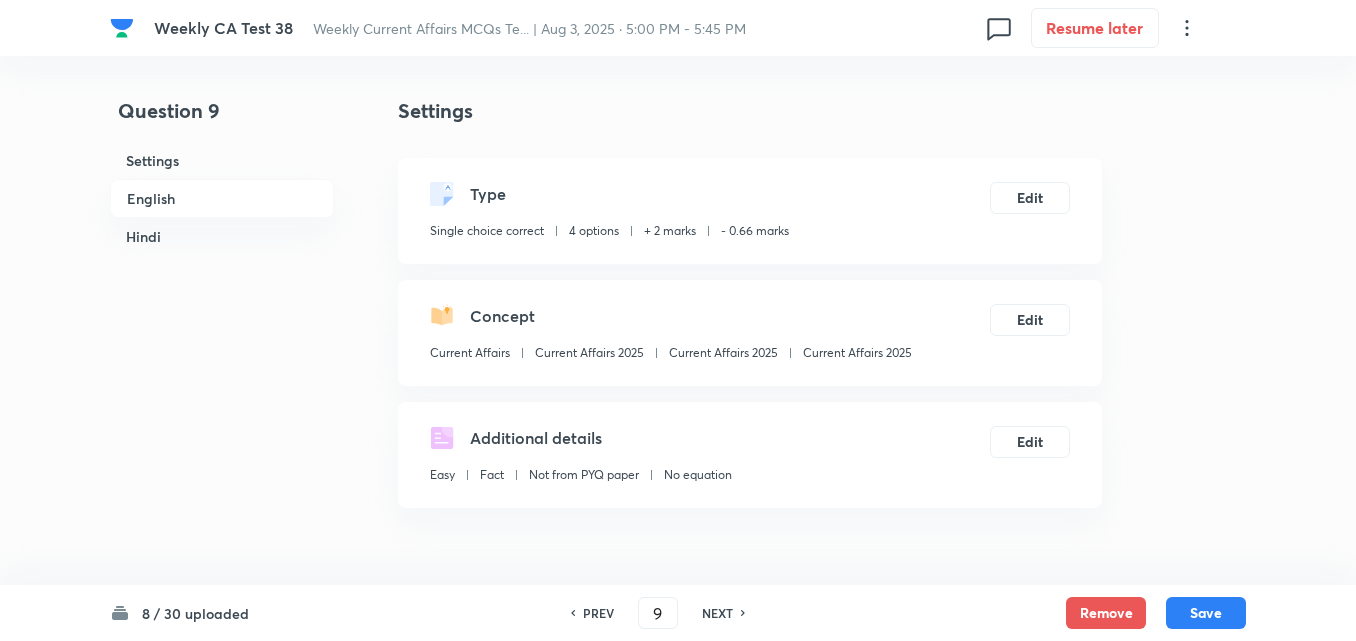 scroll, scrollTop: 516, scrollLeft: 0, axis: vertical 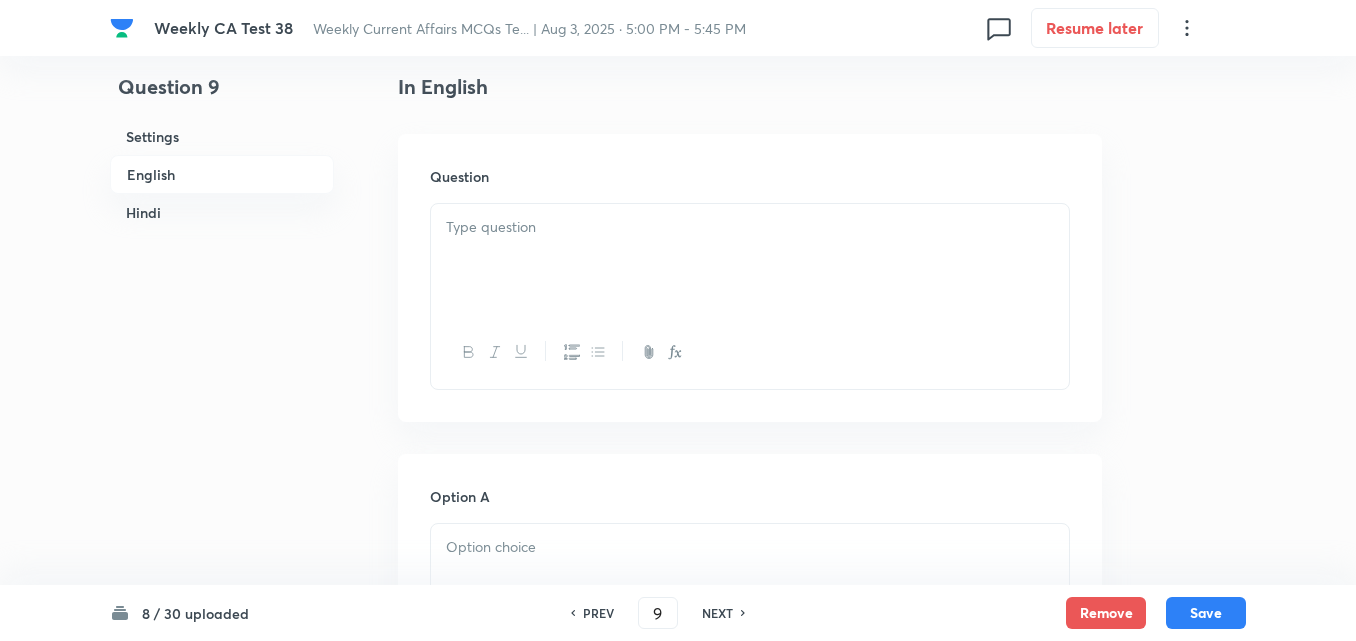 click at bounding box center (750, 260) 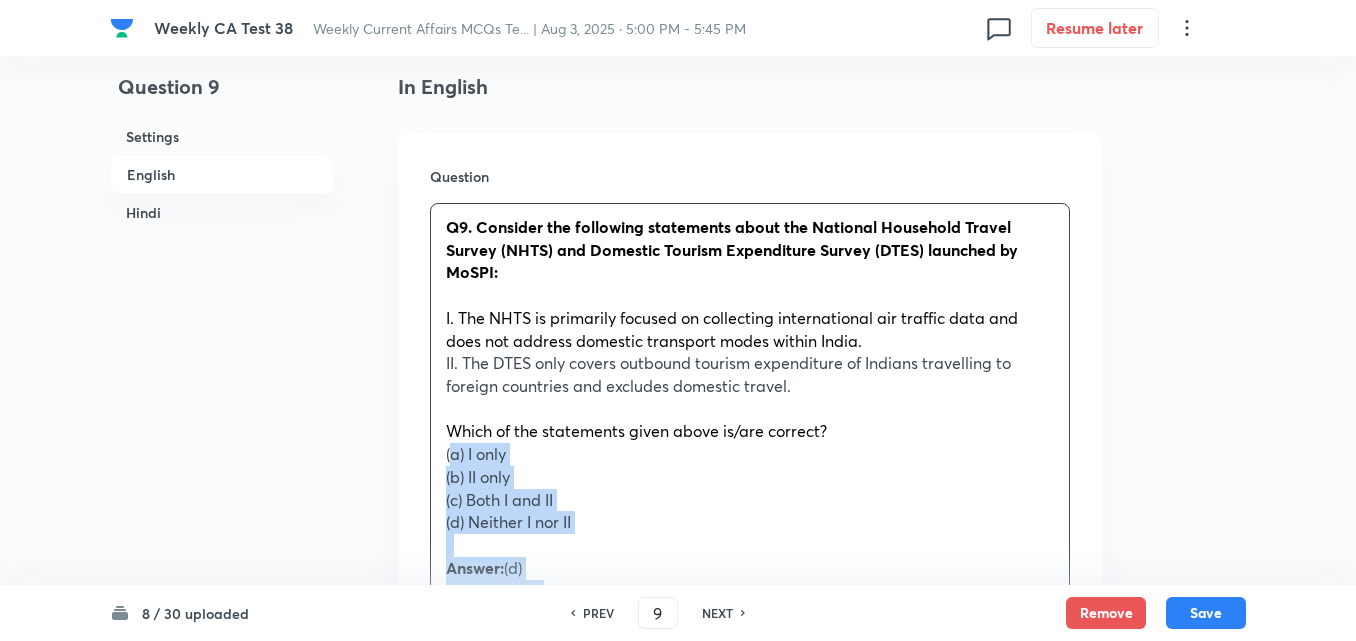 click on "Q9. Consider the following statements about the National Household Travel Survey (NHTS) and Domestic Tourism Expenditure Survey (DTES) launched by MoSPI:   I. The NHTS is primarily focused on collecting international air traffic data and does not address domestic transport modes within India. II. The DTES only covers outbound tourism expenditure of Indians travelling to foreign countries and excludes domestic travel.   Which of the statements given above is/are correct? (a) I only (b) II only (c) Both I and II (d) Neither I nor II   Answer:  (d)   Explanation: Statement I is Not Correct:  The National Household Travel Survey (NHTS) focuses on collecting detailed data about  domestic travel patterns  within India, covering various modes of transport such as road, rail, and air. It does  not  primarily focus on international air traffic but aims to understand domestic mobility behavior. Statement II is Not Correct:  The Domestic Tourism Expenditure Survey (DTES) collects data on the  not" at bounding box center [750, 784] 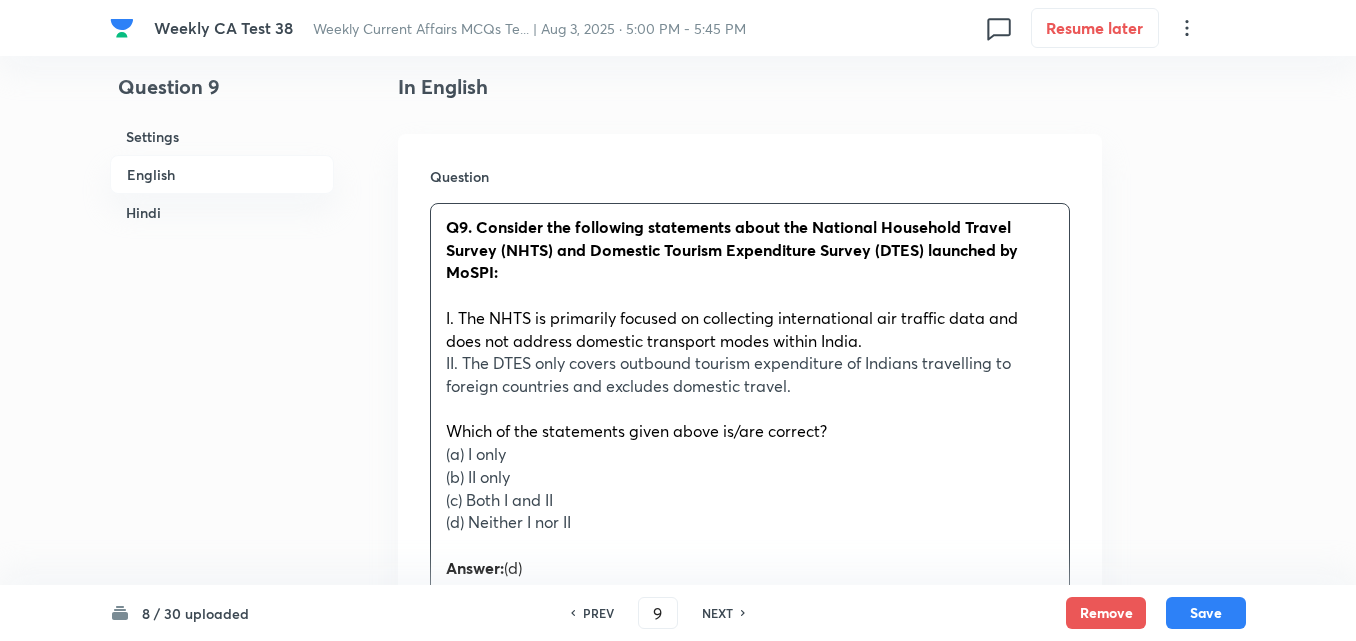 drag, startPoint x: 470, startPoint y: 463, endPoint x: 490, endPoint y: 476, distance: 23.853722 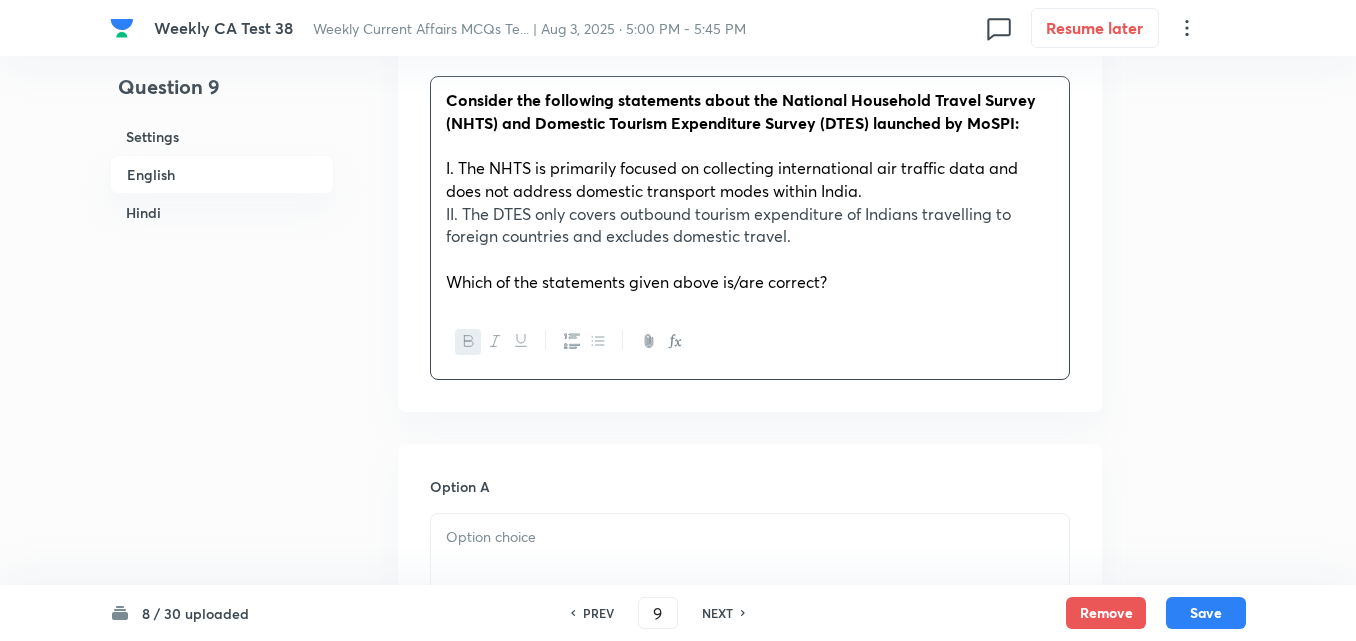 scroll, scrollTop: 916, scrollLeft: 0, axis: vertical 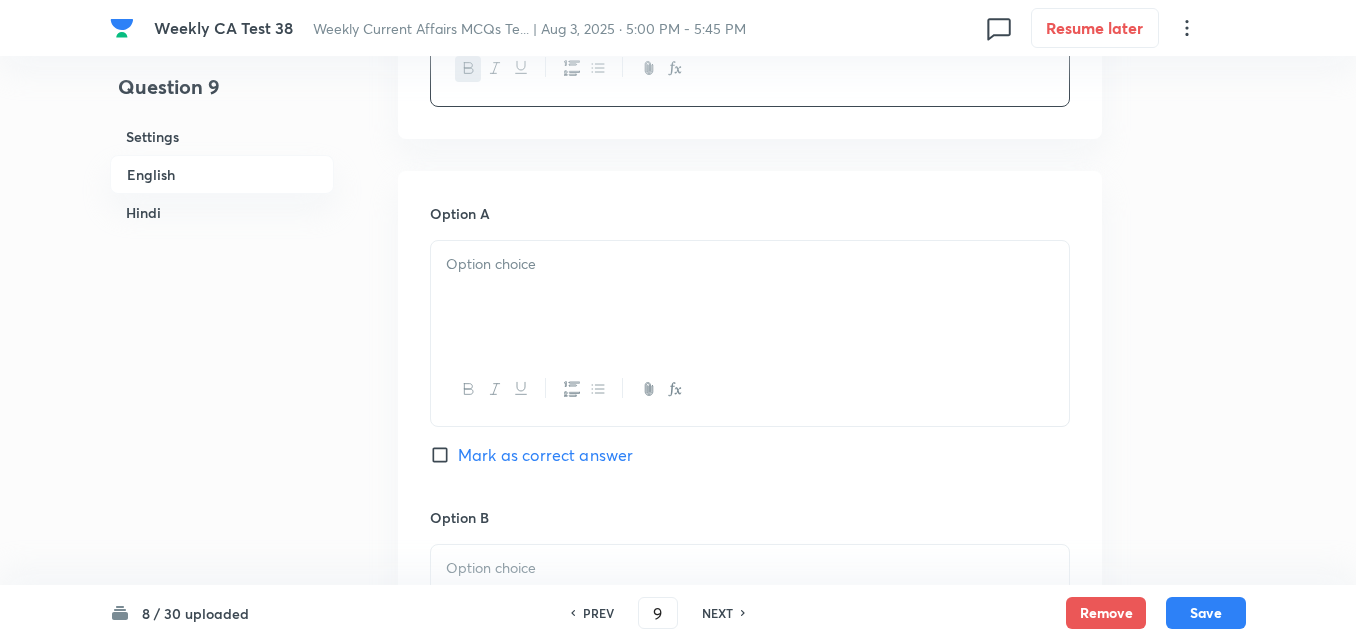 click at bounding box center (750, 297) 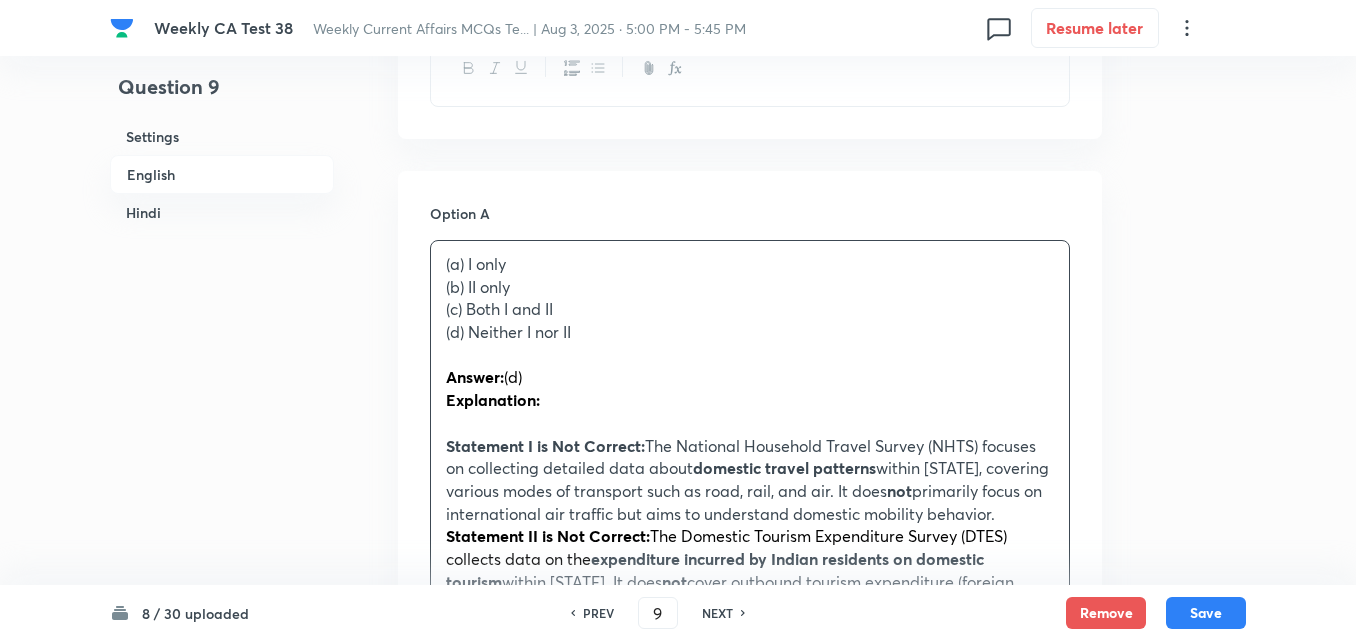 click on "Question 9 Settings English Hindi Settings Type Single choice correct 4 options + 2 marks - 0.66 marks Edit Concept Current Affairs Current Affairs 2025 Current Affairs 2025 Current Affairs 2025 Edit Additional details Easy Fact Not from PYQ paper No equation Edit In English Question Consider the following statements about the National Household Travel Survey (NHTS) and Domestic Tourism Expenditure Survey (DTES) launched by MoSPI:   I. The NHTS is primarily focused on collecting international air traffic data and does not address domestic transport modes within India. II. The DTES only covers outbound tourism expenditure of Indians travelling to foreign countries and excludes domestic travel.   Which of the statements given above is/are correct? Option A (a) I only (b) II only (c) Both I and II (d) Neither I nor II   Answer:  (d)   Explanation: Statement I is Not Correct:  The National Household Travel Survey (NHTS) focuses on collecting detailed data about  domestic travel patterns not not" at bounding box center (678, 1907) 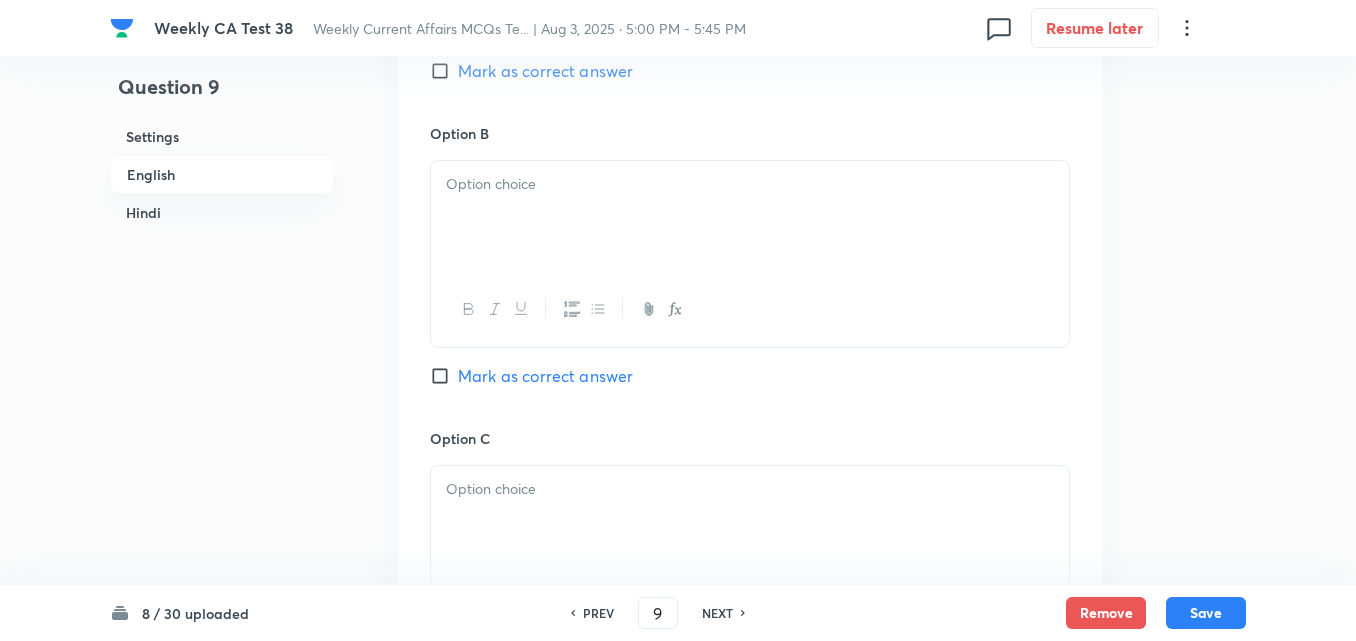 scroll, scrollTop: 1316, scrollLeft: 0, axis: vertical 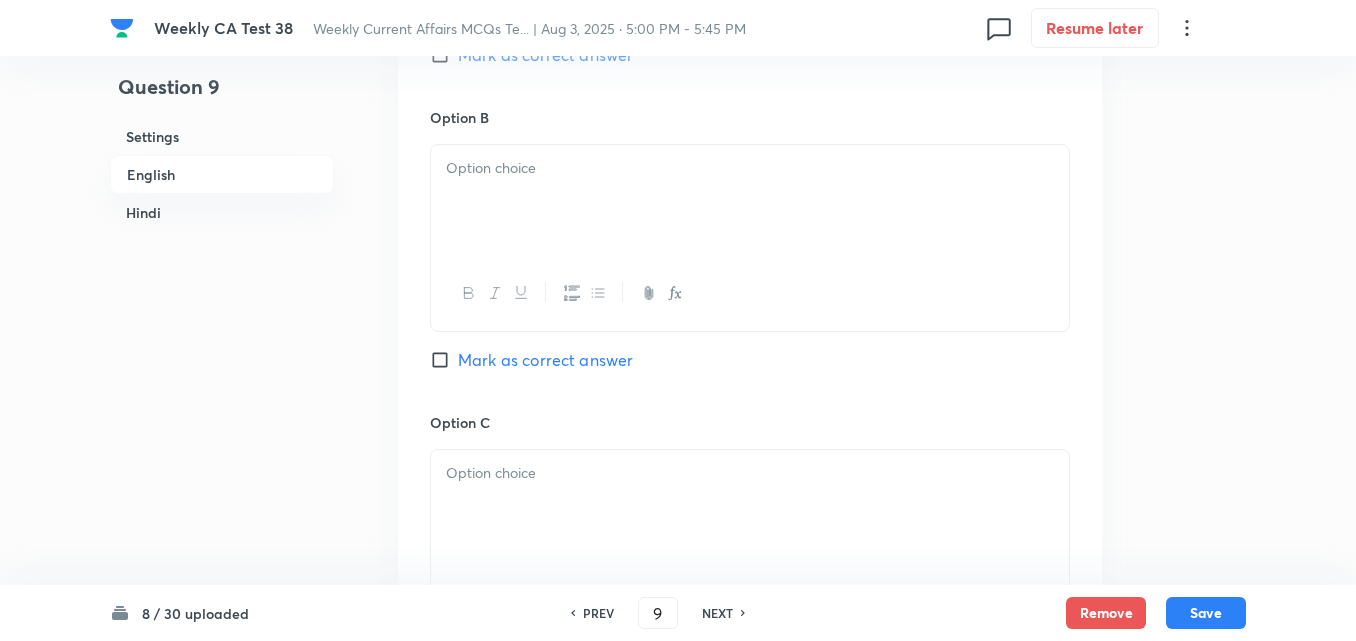 click at bounding box center (750, 201) 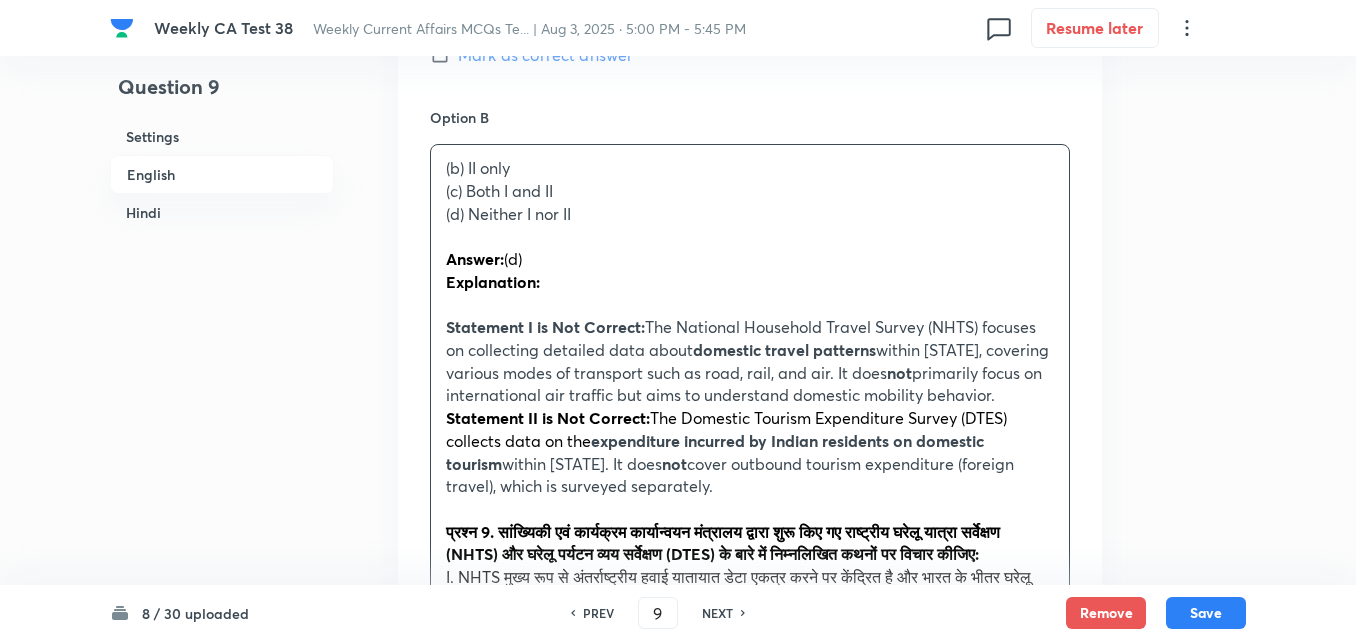 drag, startPoint x: 435, startPoint y: 195, endPoint x: 418, endPoint y: 191, distance: 17.464249 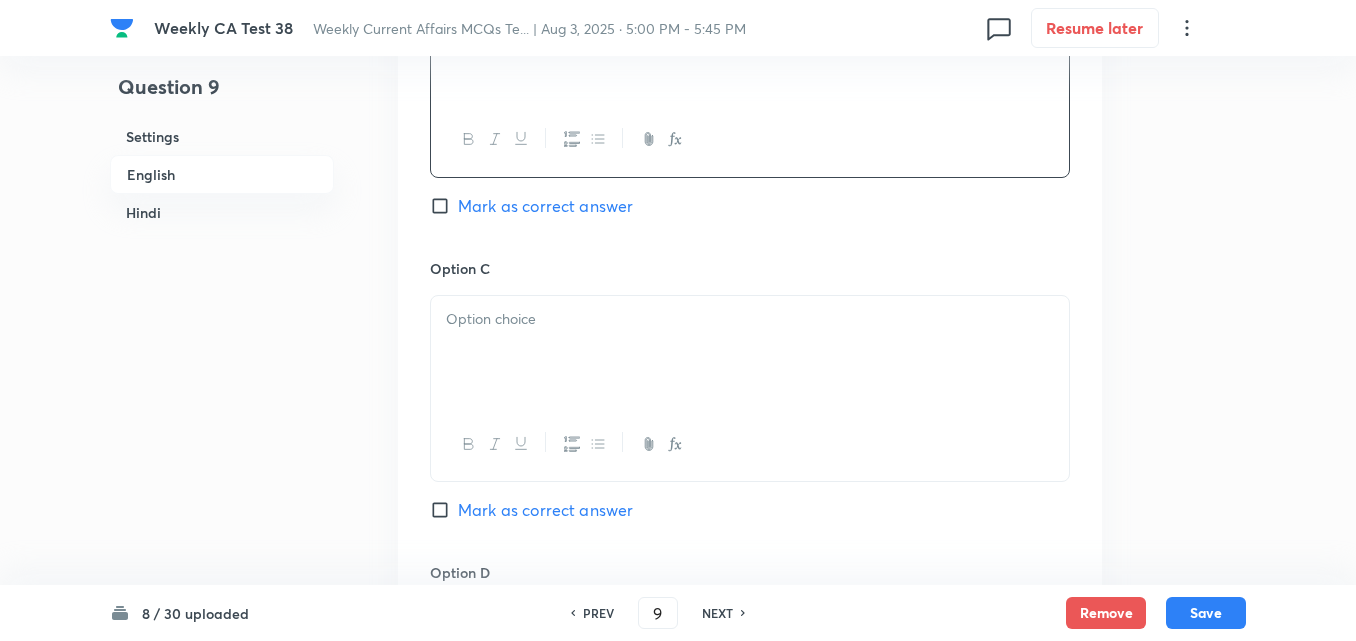 scroll, scrollTop: 1616, scrollLeft: 0, axis: vertical 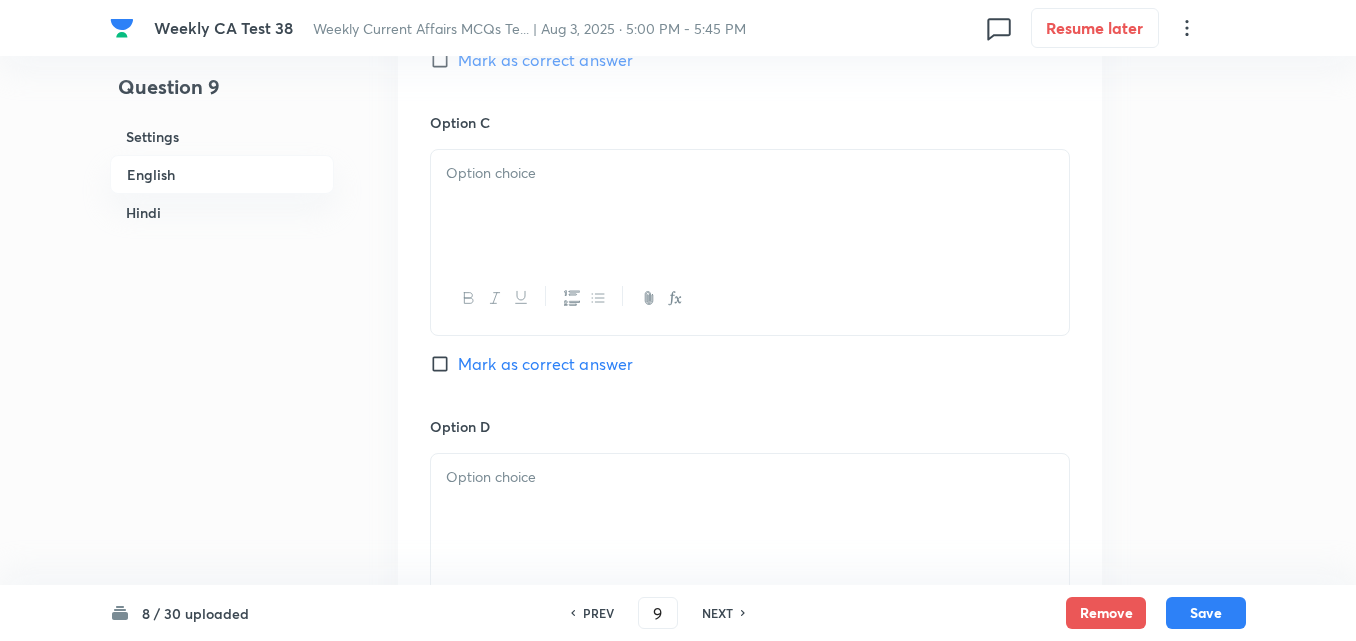 click at bounding box center [750, 206] 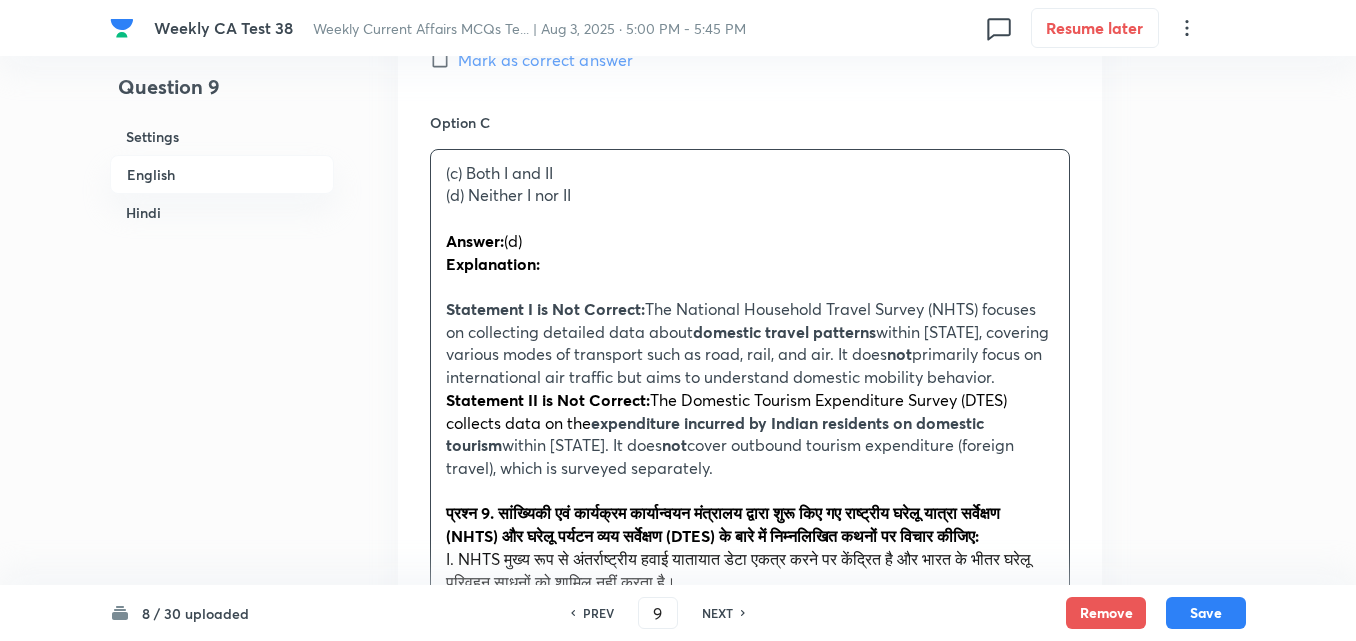 click on "Option A I only Mark as correct answer Option B II only Mark as correct answer Option C (c) Both I and II (d) Neither I nor II   Answer:  (d)   Explanation: Statement I is Not Correct:  The National Household Travel Survey (NHTS) focuses on collecting detailed data about  domestic travel patterns  within India, covering various modes of transport such as road, rail, and air. It does  not  primarily focus on international air traffic but aims to understand domestic mobility behavior. Statement II is Not Correct:  The Domestic Tourism Expenditure Survey (DTES) collects data on the  expenditure incurred by Indian residents on domestic tourism  within India. It does  not  cover outbound tourism expenditure (foreign travel), which is surveyed separately.   उपर्युक्त कथनों में से कौन सा/से सही है/हैं? (a) केवल I (b) केवल II (c) I और II दोनों (d) न तो I, न ही II   उत्तर: (d)   Option D" at bounding box center (750, 468) 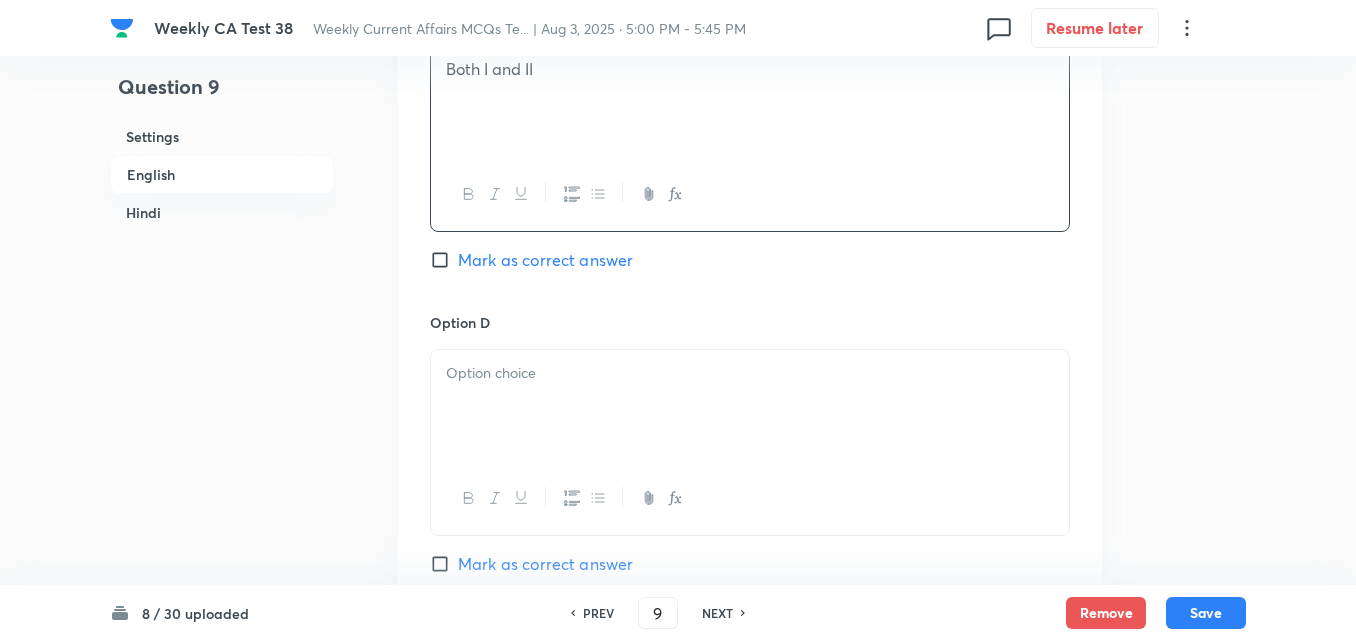 scroll, scrollTop: 1816, scrollLeft: 0, axis: vertical 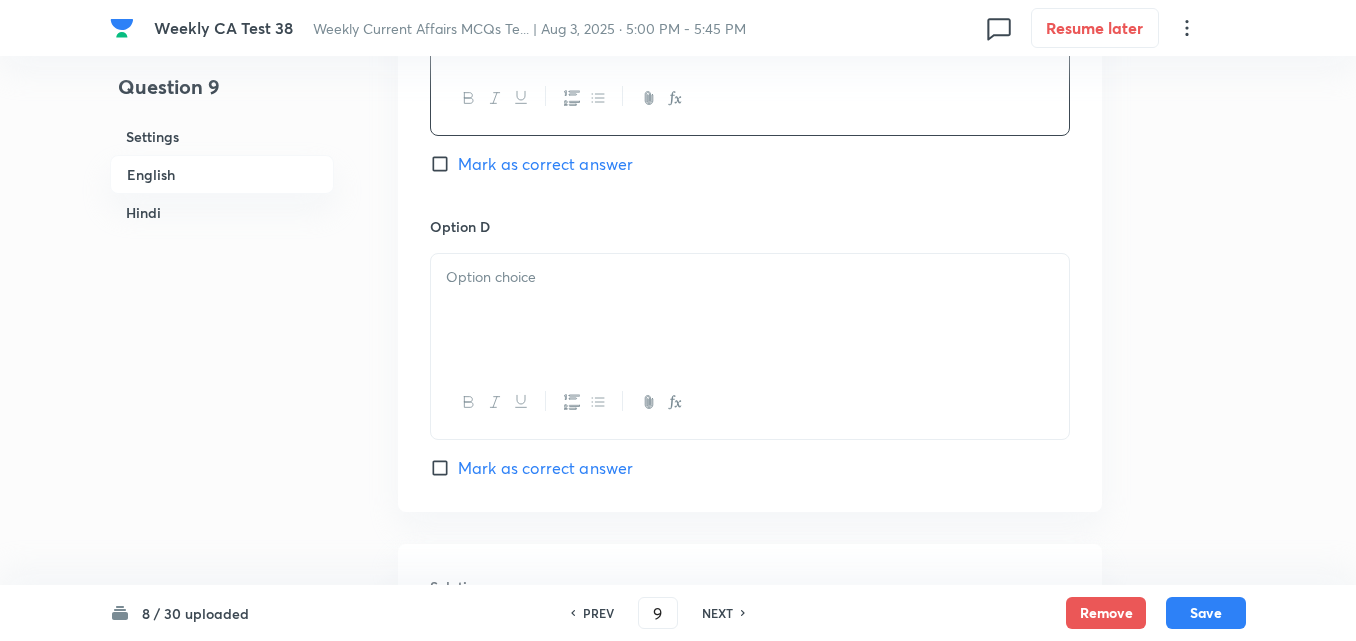 click at bounding box center (750, 310) 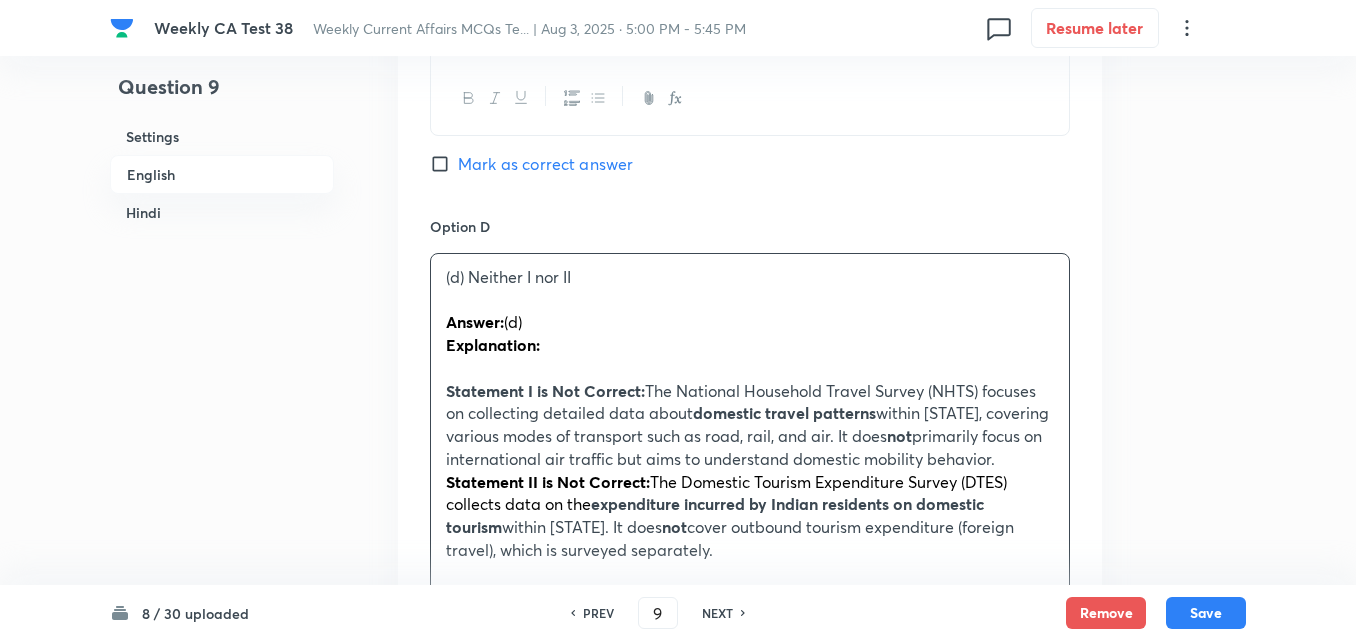 drag, startPoint x: 437, startPoint y: 302, endPoint x: 426, endPoint y: 302, distance: 11 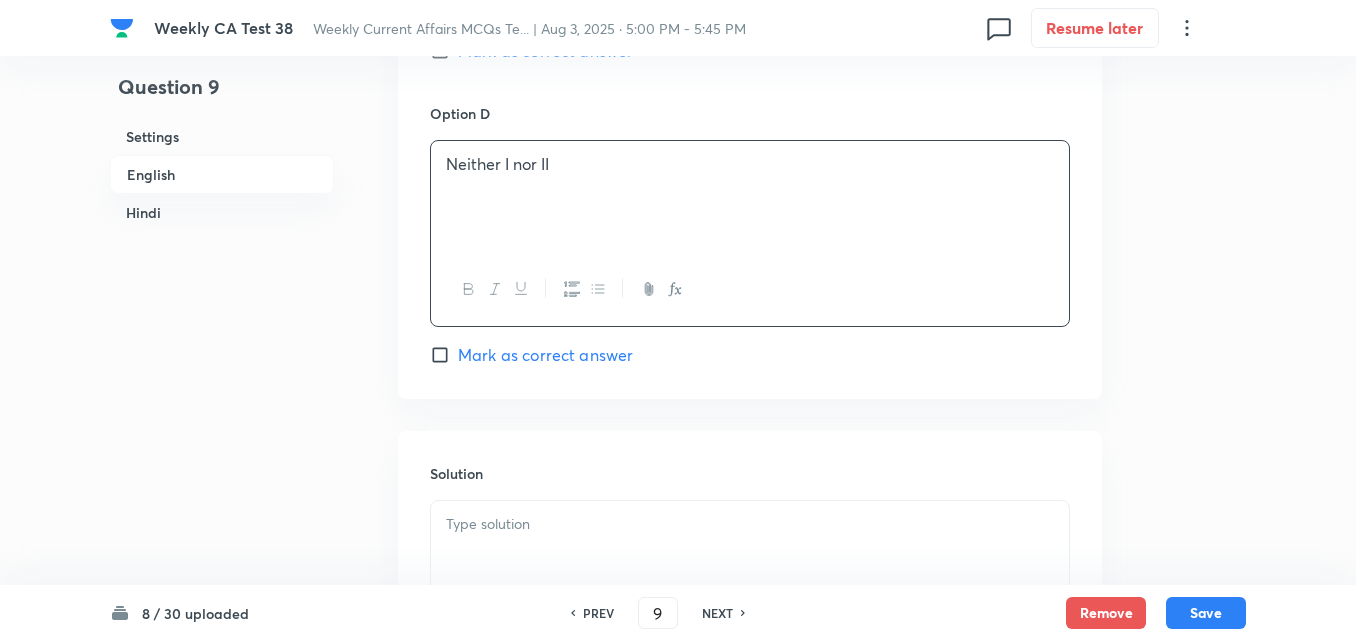 scroll, scrollTop: 2116, scrollLeft: 0, axis: vertical 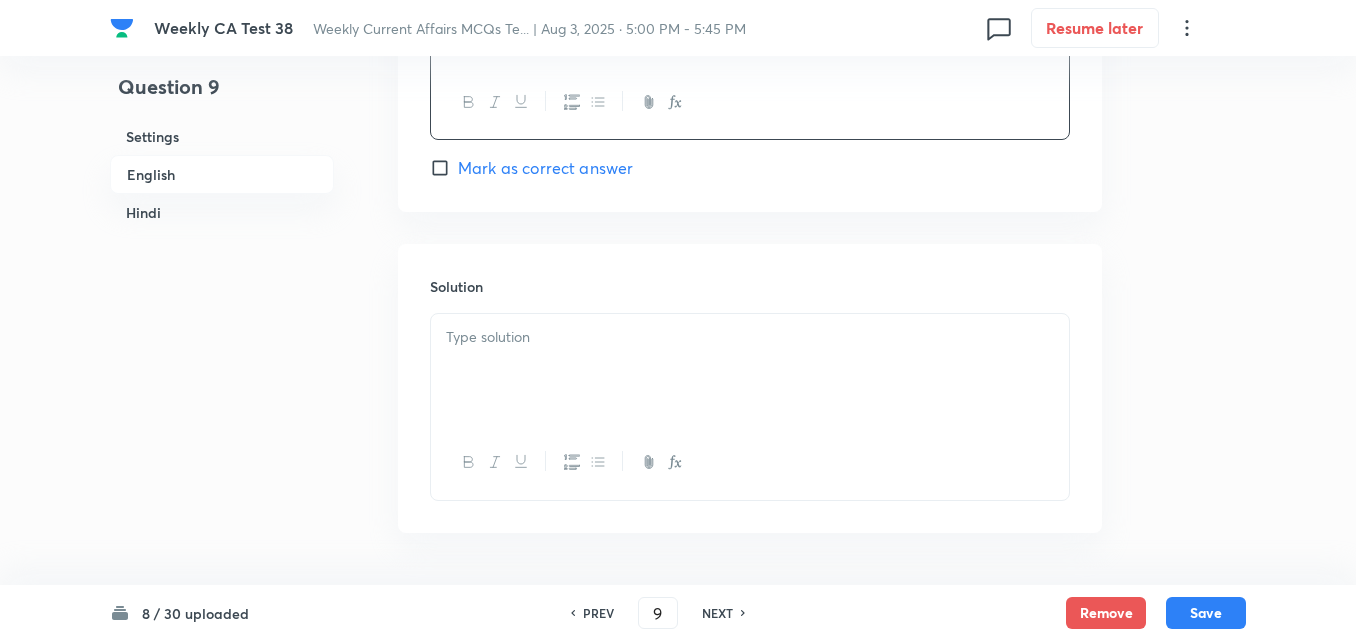 click on "Mark as correct answer" at bounding box center (545, 168) 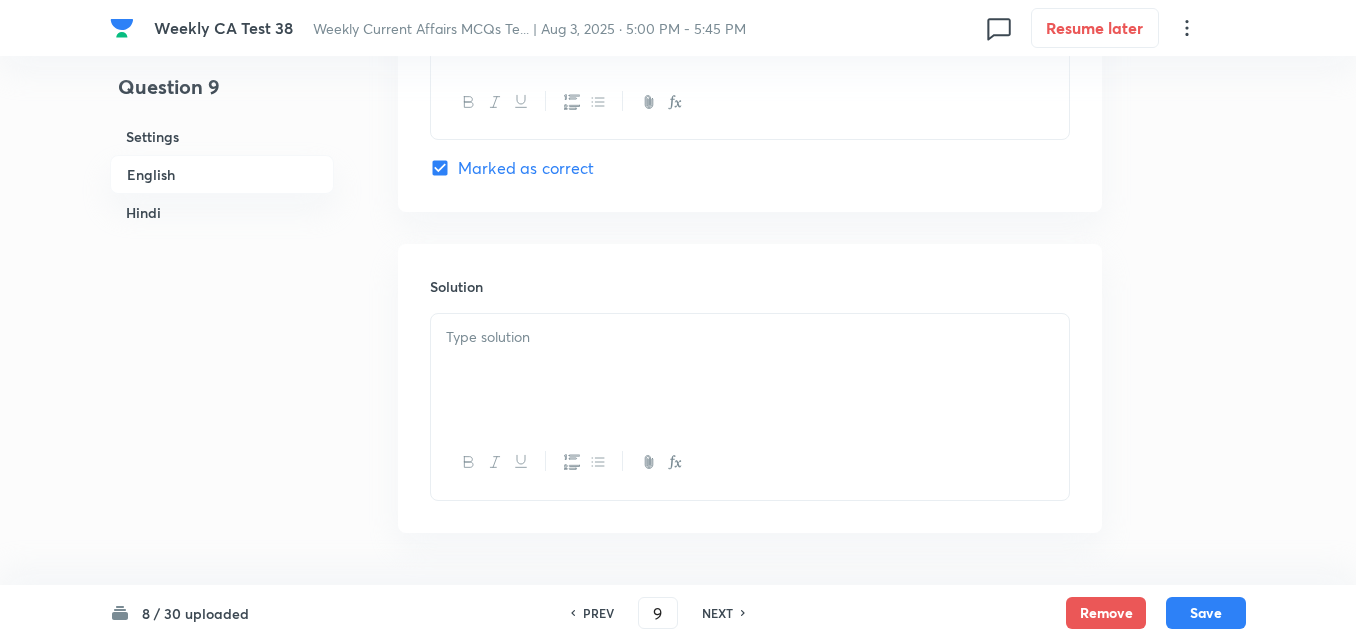 checkbox on "true" 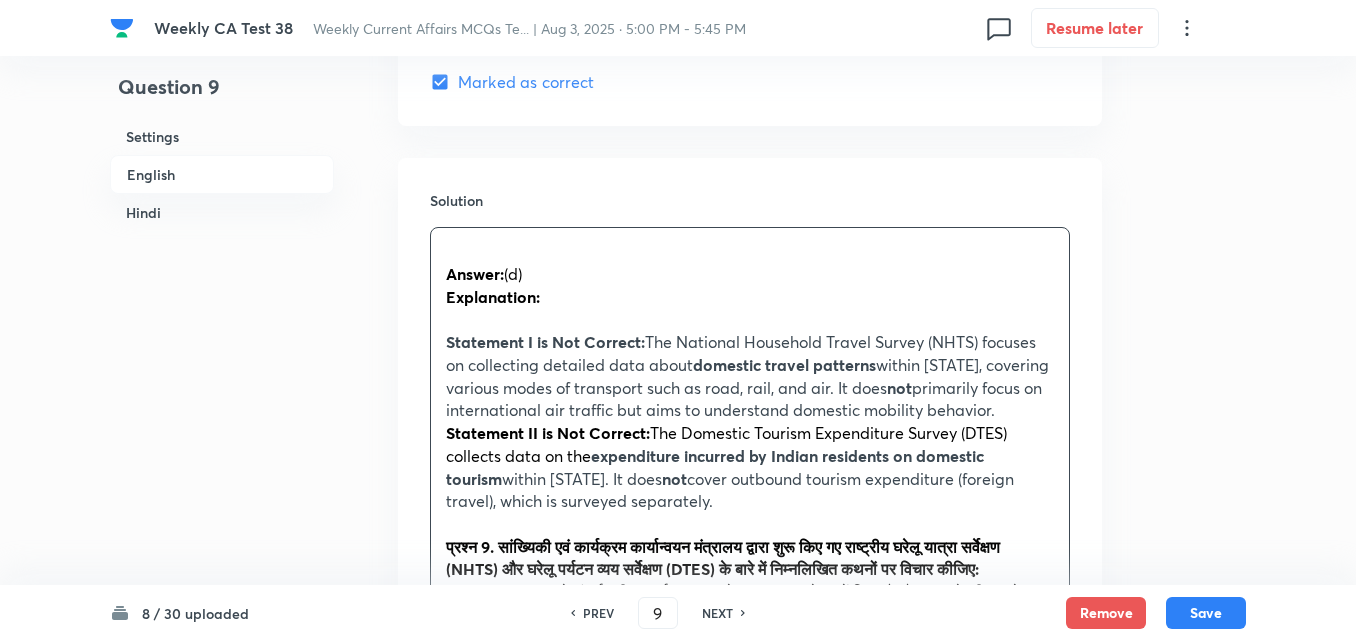 scroll, scrollTop: 2316, scrollLeft: 0, axis: vertical 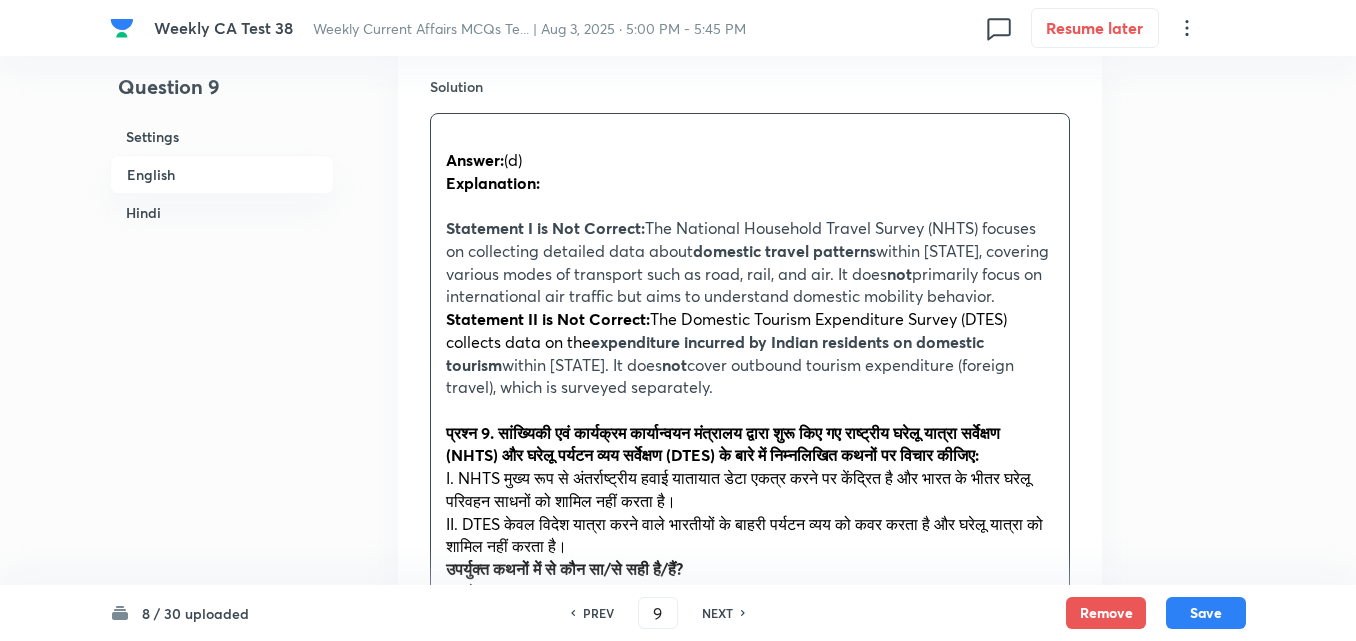 drag, startPoint x: 426, startPoint y: 423, endPoint x: 408, endPoint y: 416, distance: 19.313208 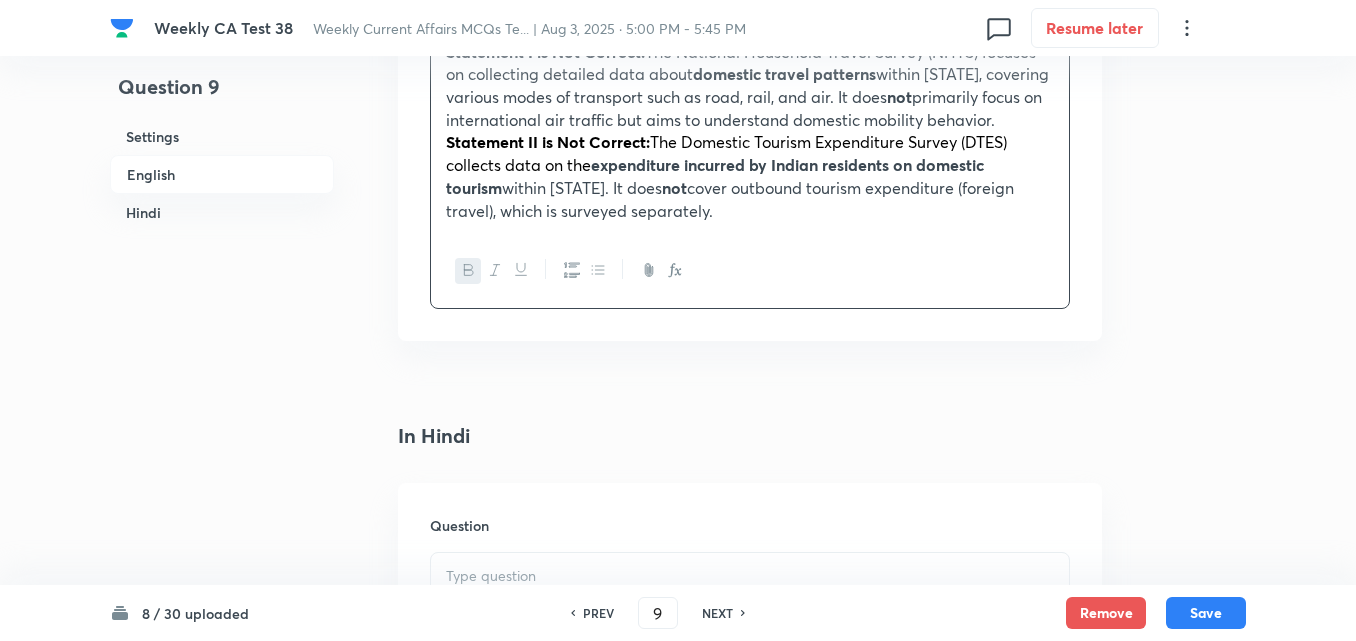 scroll, scrollTop: 2716, scrollLeft: 0, axis: vertical 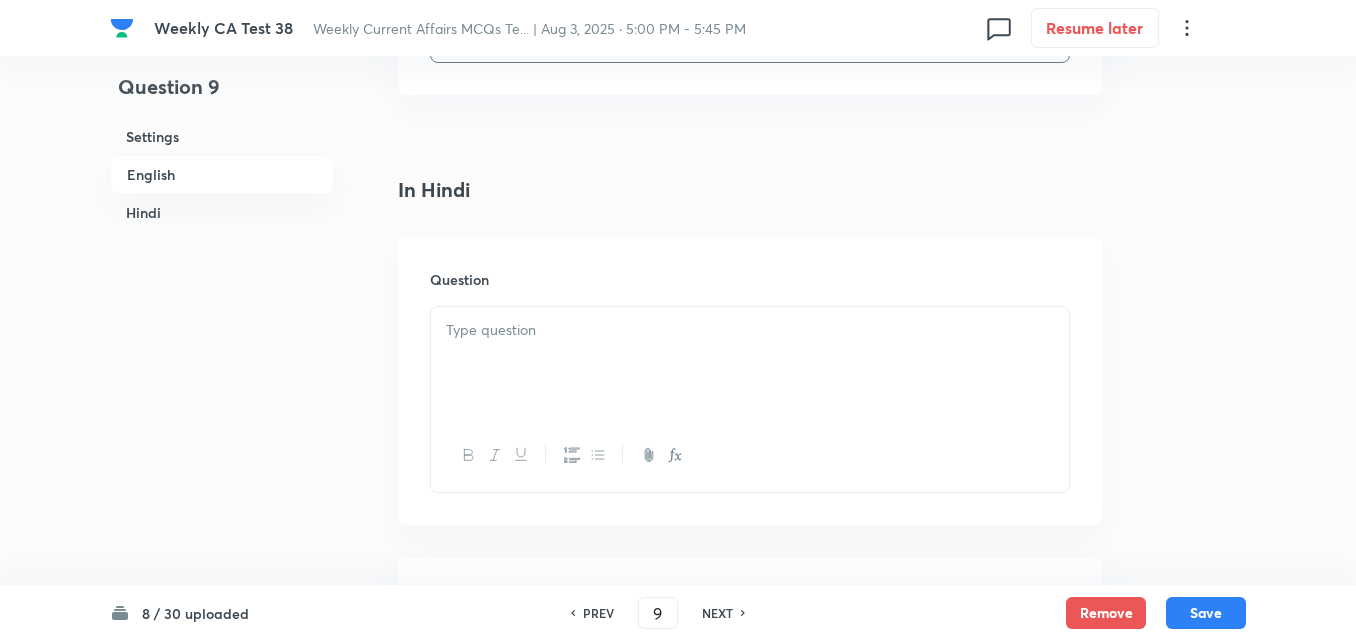click at bounding box center [750, 330] 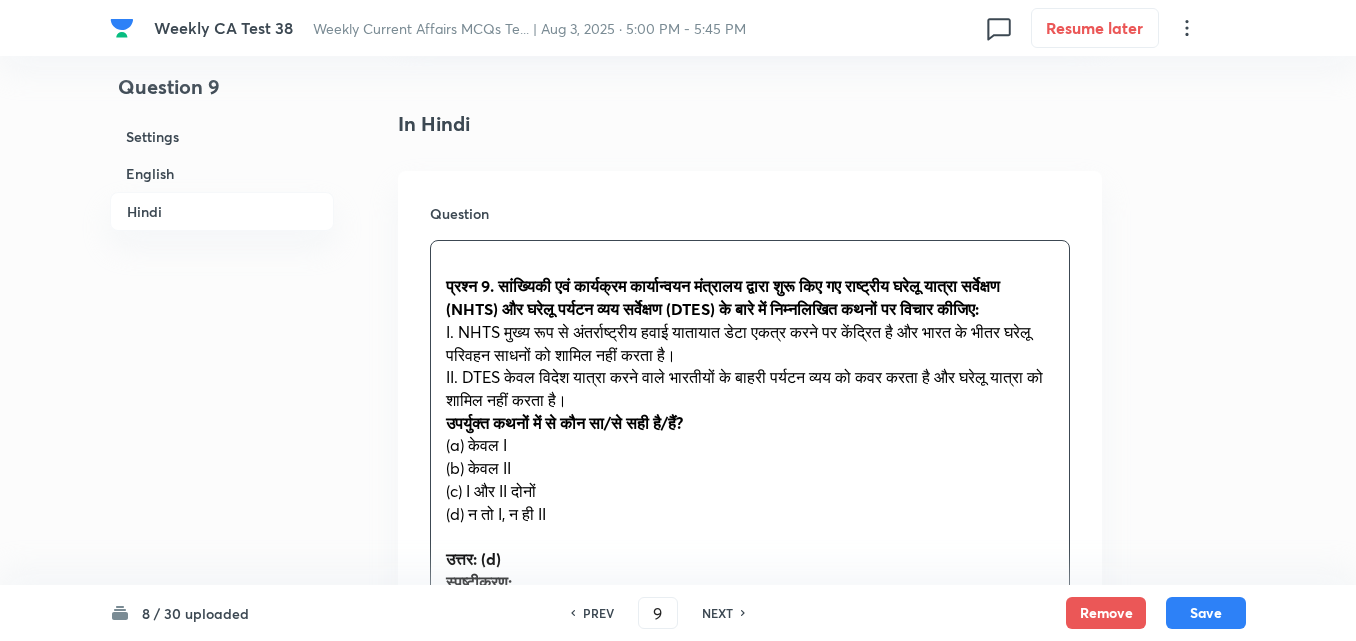 scroll, scrollTop: 2816, scrollLeft: 0, axis: vertical 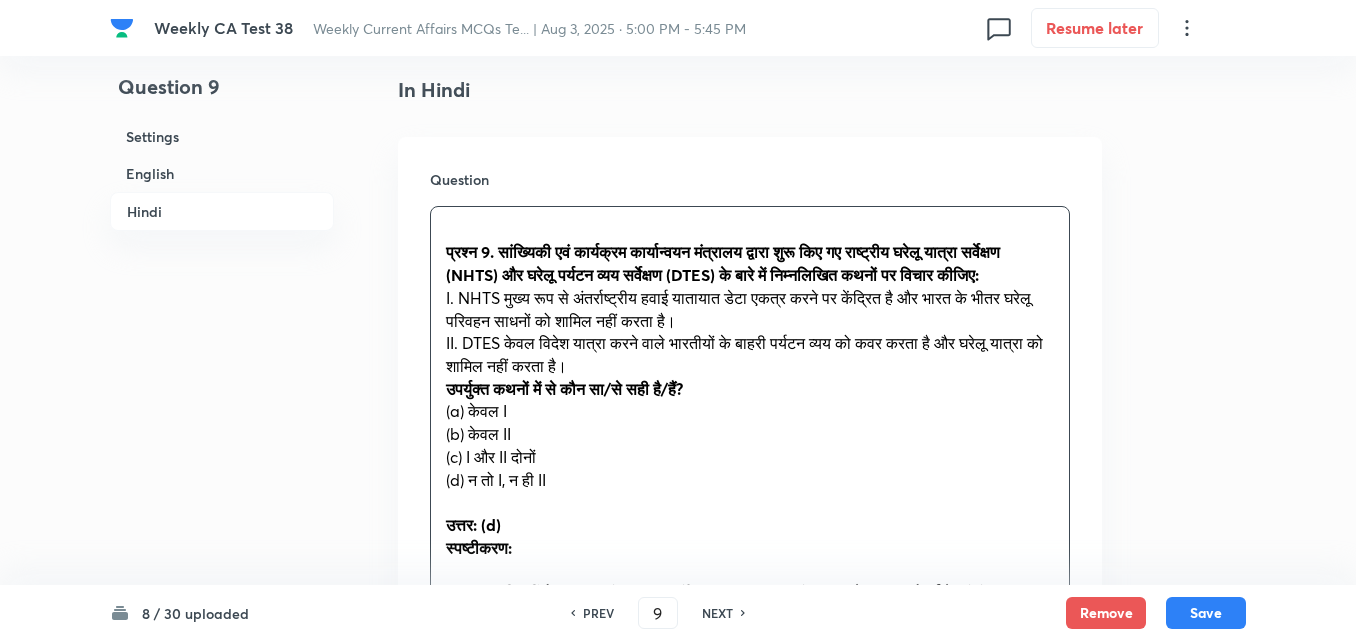 click on "Question   प्रश्न 9. सांख्यिकी एवं कार्यक्रम कार्यान्वयन मंत्रालय द्वारा शुरू किए गए राष्ट्रीय घरेलू यात्रा सर्वेक्षण (NHTS) और घरेलू पर्यटन व्यय सर्वेक्षण (DTES) के बारे में निम्नलिखित कथनों पर विचार कीजिए: I. NHTS मुख्य रूप से अंतर्राष्ट्रीय हवाई यातायात डेटा एकत्र करने पर केंद्रित है और भारत के भीतर घरेलू परिवहन साधनों को शामिल नहीं करता है। उपर्युक्त कथनों में से कौन सा/से सही है/हैं? (a) केवल I (b) केवल II" at bounding box center [750, 498] 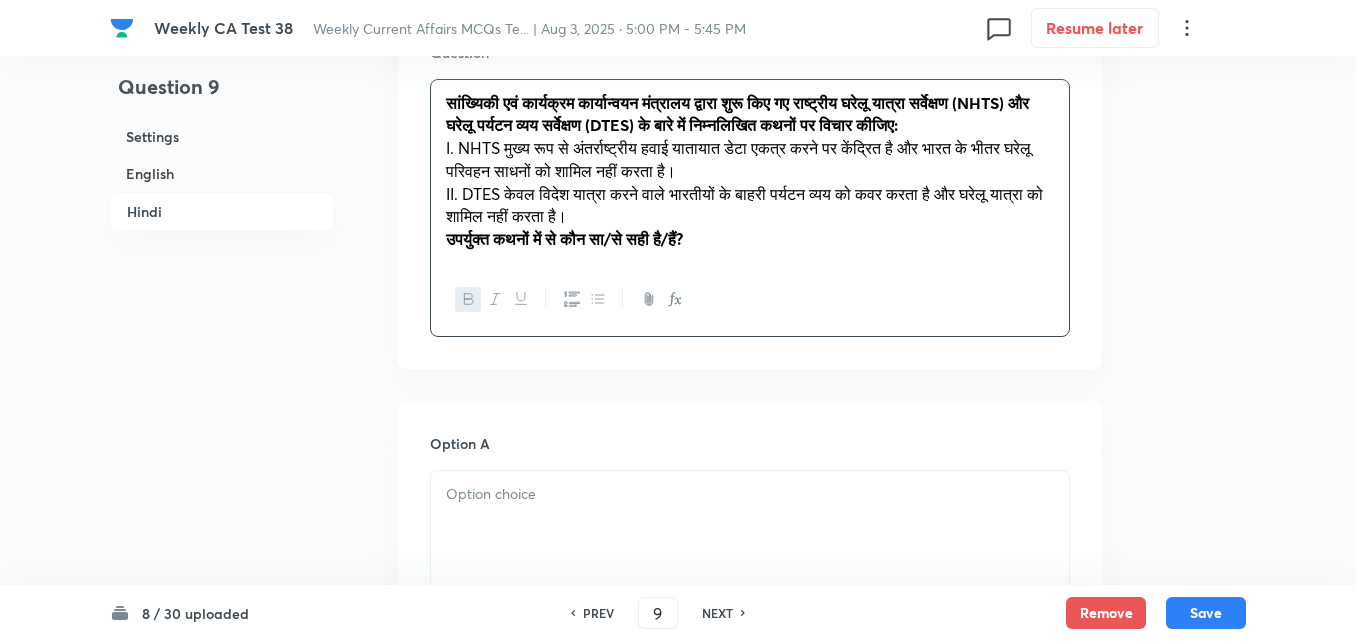 scroll, scrollTop: 3216, scrollLeft: 0, axis: vertical 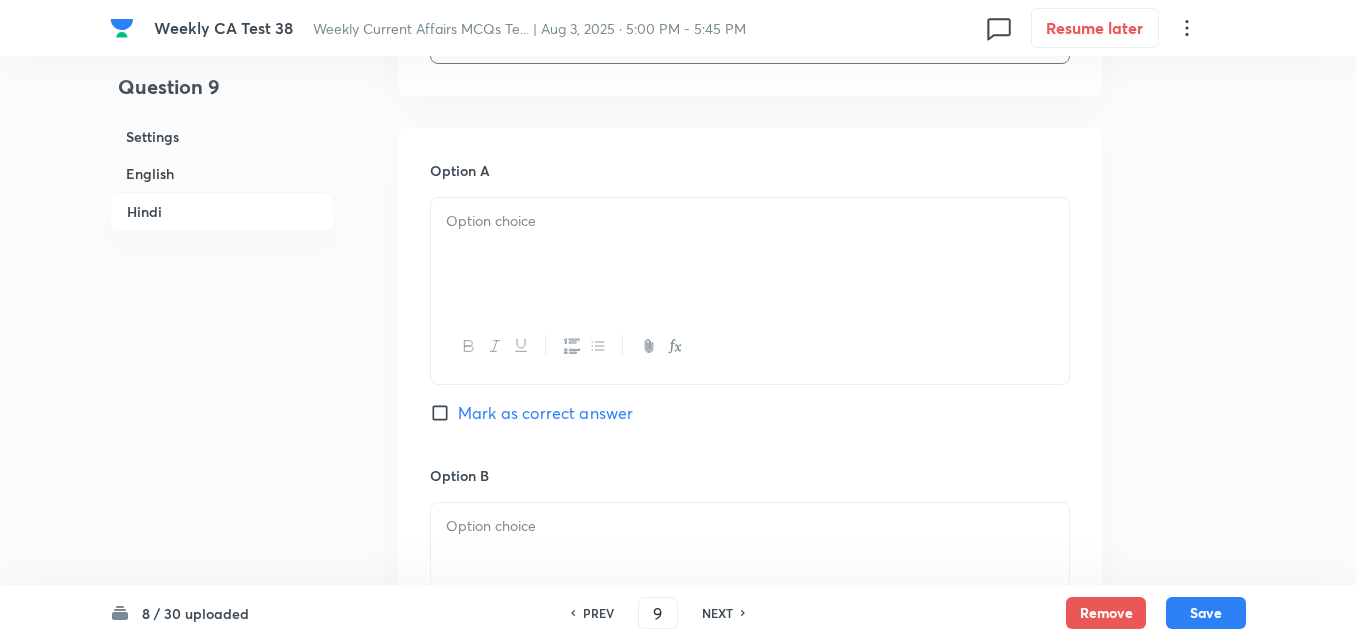 click at bounding box center [750, 254] 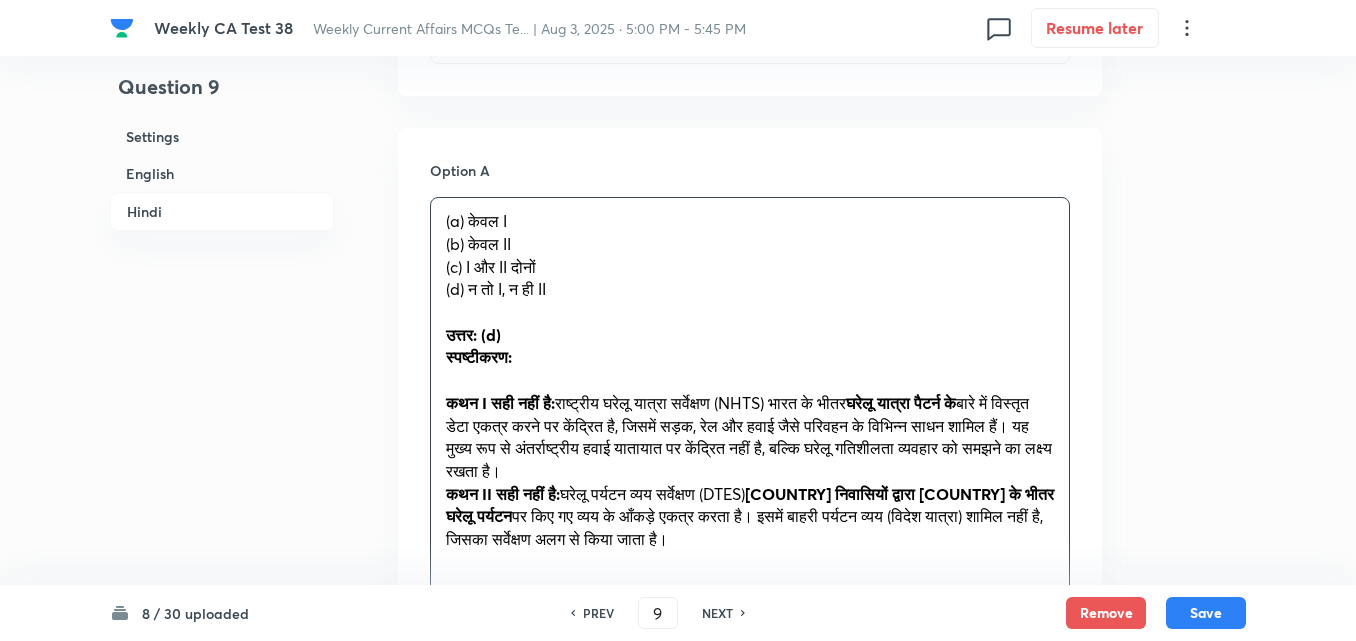 drag, startPoint x: 427, startPoint y: 267, endPoint x: 414, endPoint y: 265, distance: 13.152946 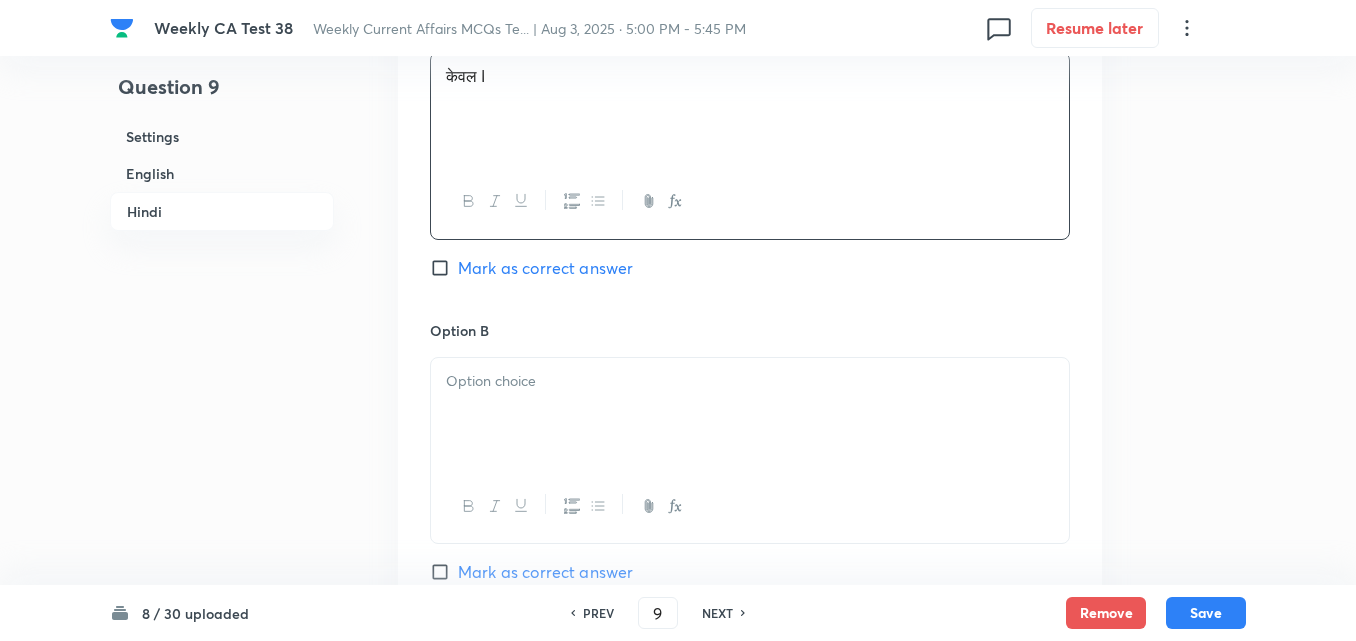 scroll, scrollTop: 3516, scrollLeft: 0, axis: vertical 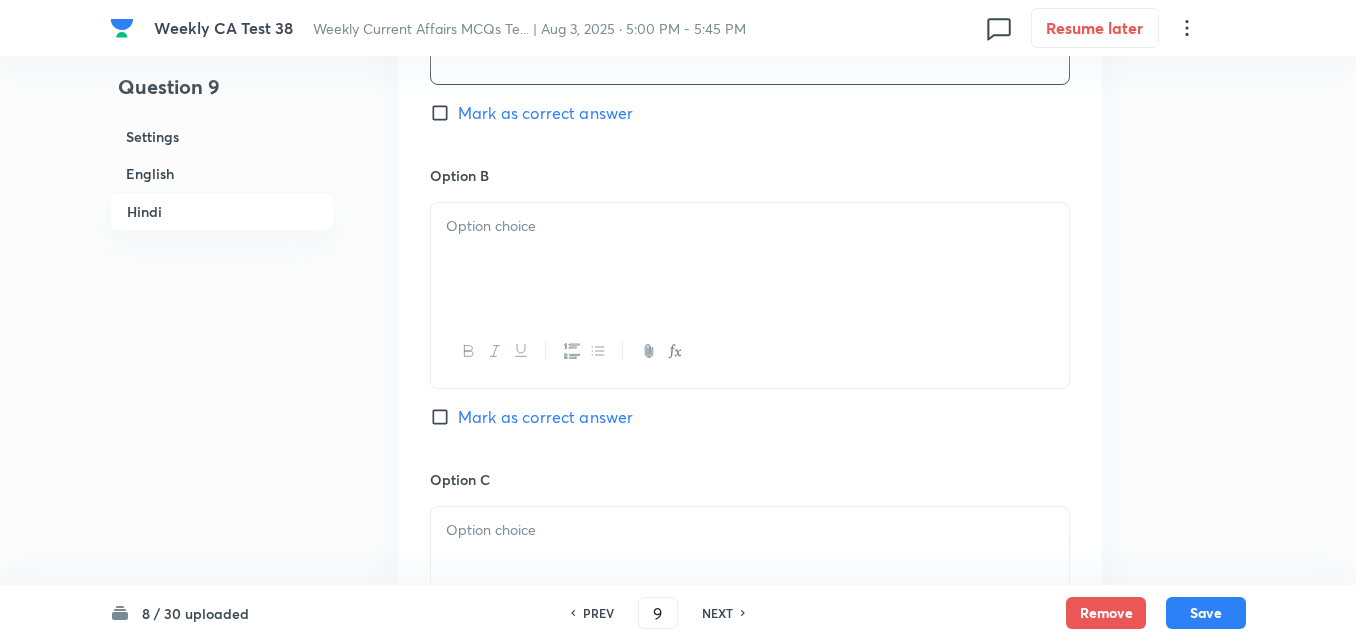 click at bounding box center (750, 259) 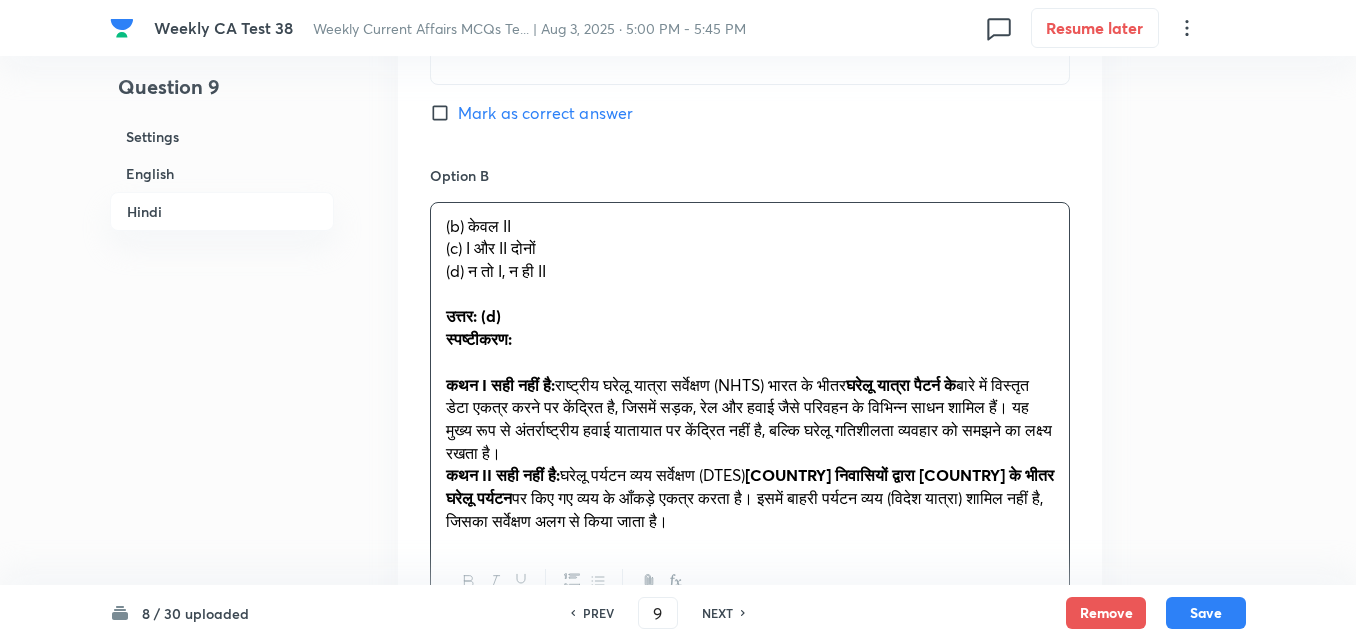 drag, startPoint x: 424, startPoint y: 277, endPoint x: 412, endPoint y: 272, distance: 13 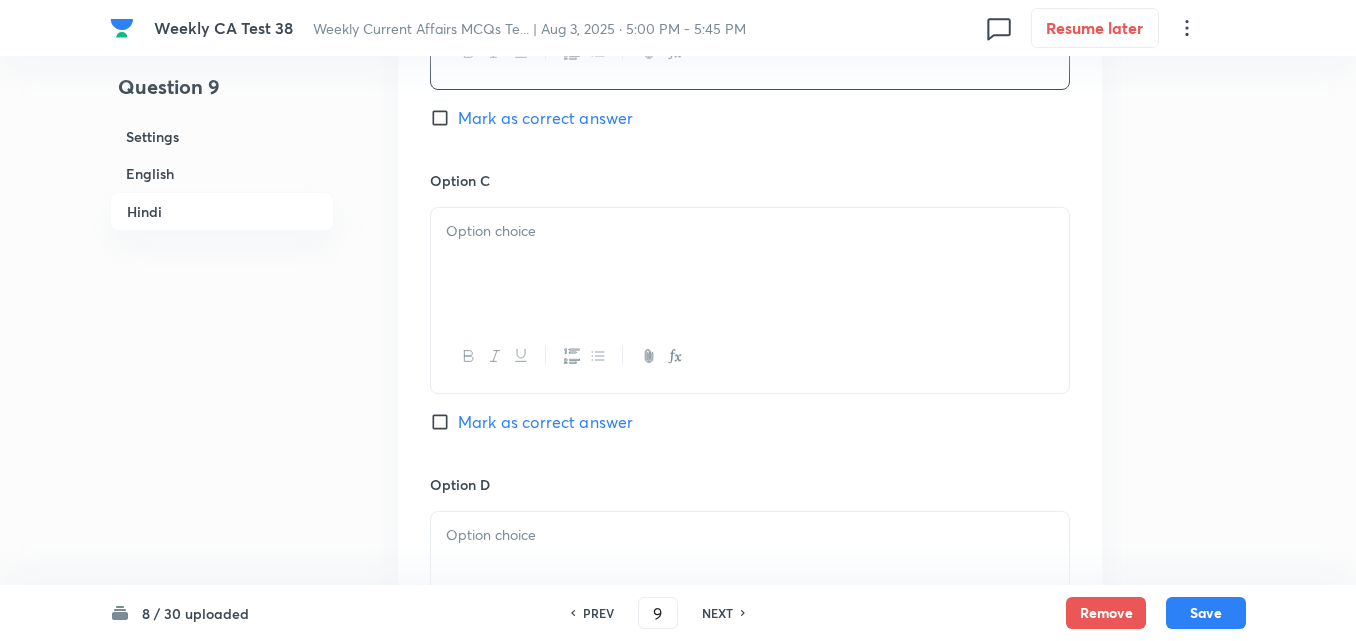 scroll, scrollTop: 3816, scrollLeft: 0, axis: vertical 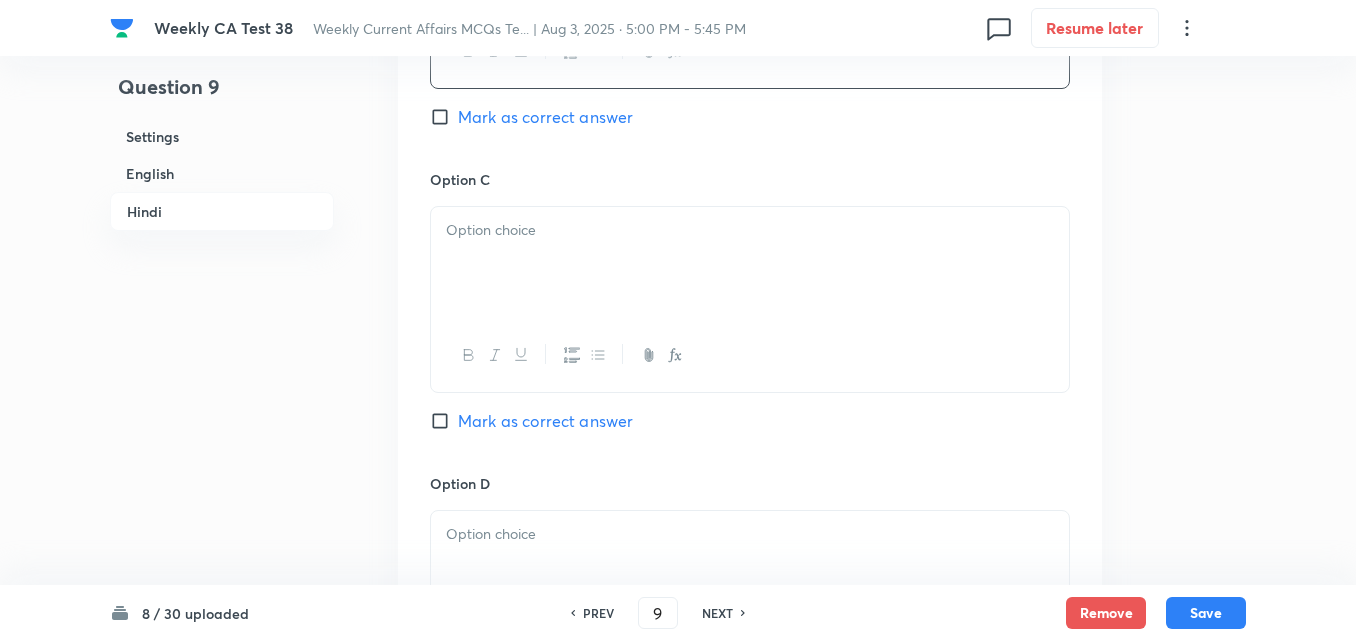 click at bounding box center [750, 263] 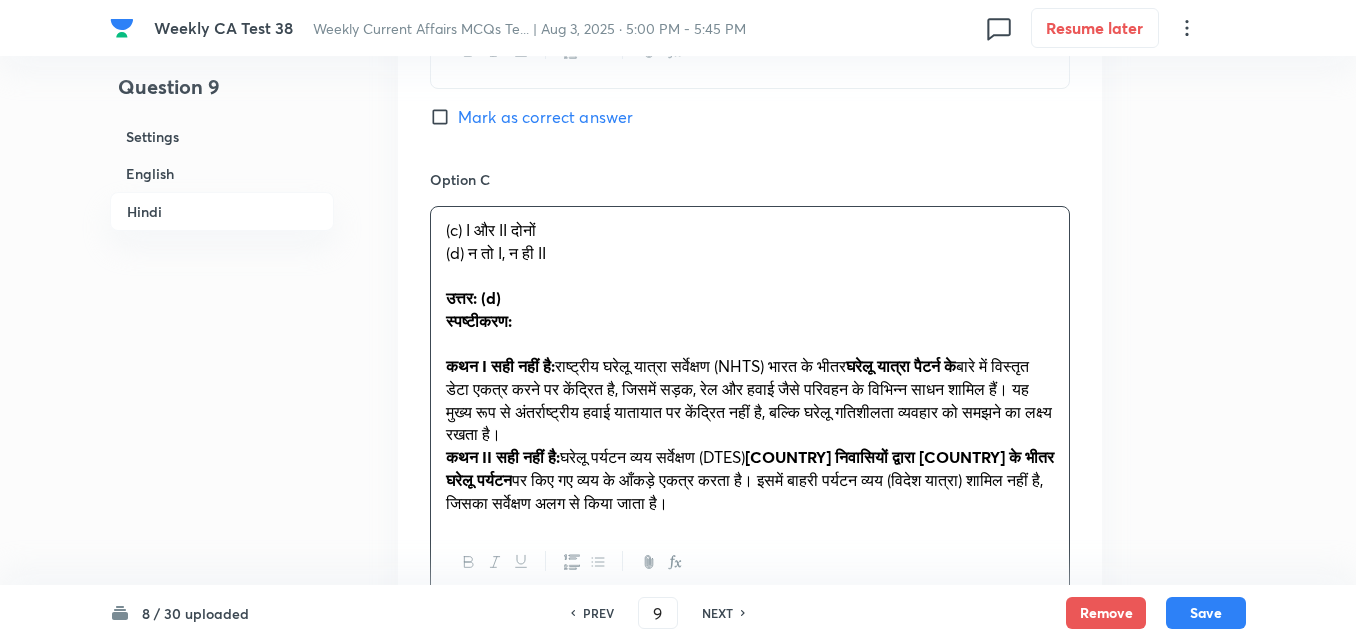 click on "Option A केवल I Mark as correct answer Option B केवल II Mark as correct answer Option C (c) I और II दोनों (d) न तो I, न ही II   उत्तर: (d) स्पष्टीकरण:   कथन I सही नहीं है:  राष्ट्रीय घरेलू यात्रा सर्वेक्षण (NHTS) भारत के भीतर  घरेलू यात्रा पैटर्न के कथन II सही नहीं है:  घरेलू पर्यटन व्यय सर्वेक्षण (DTES)  भारतीय निवासियों द्वारा भारत के भीतर घरेलू पर्यटन Mark as correct answer Option D Marked as correct" at bounding box center [750, 252] 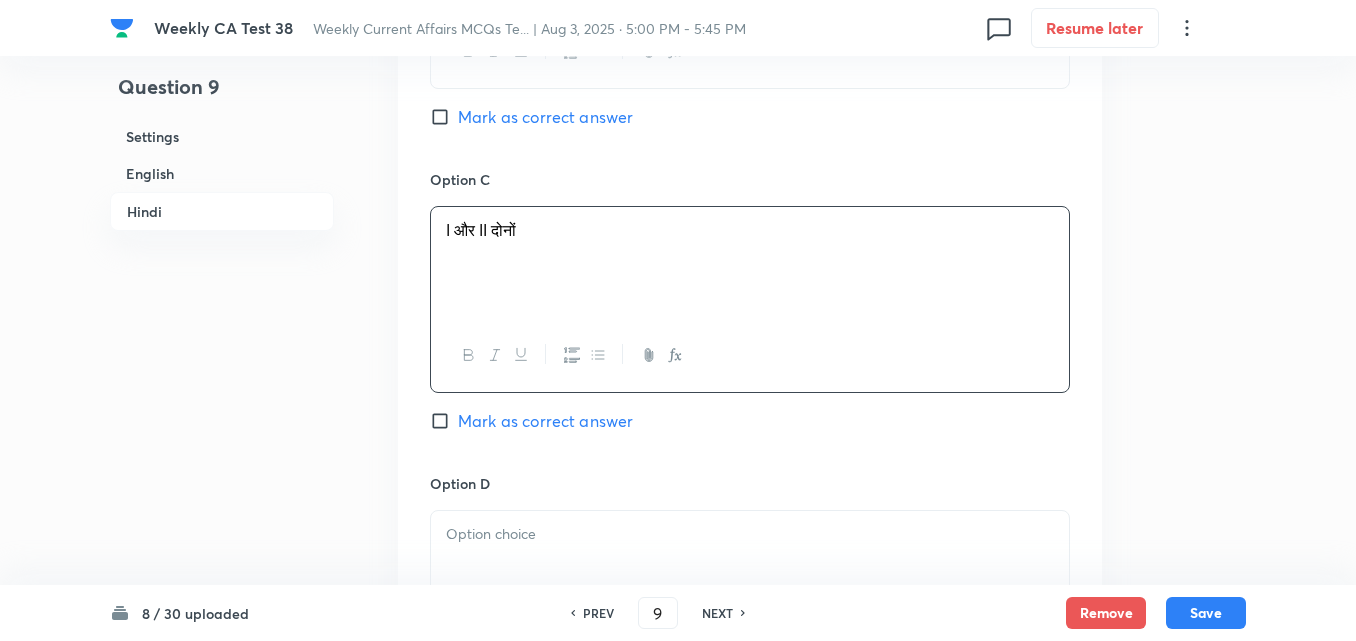 scroll, scrollTop: 4016, scrollLeft: 0, axis: vertical 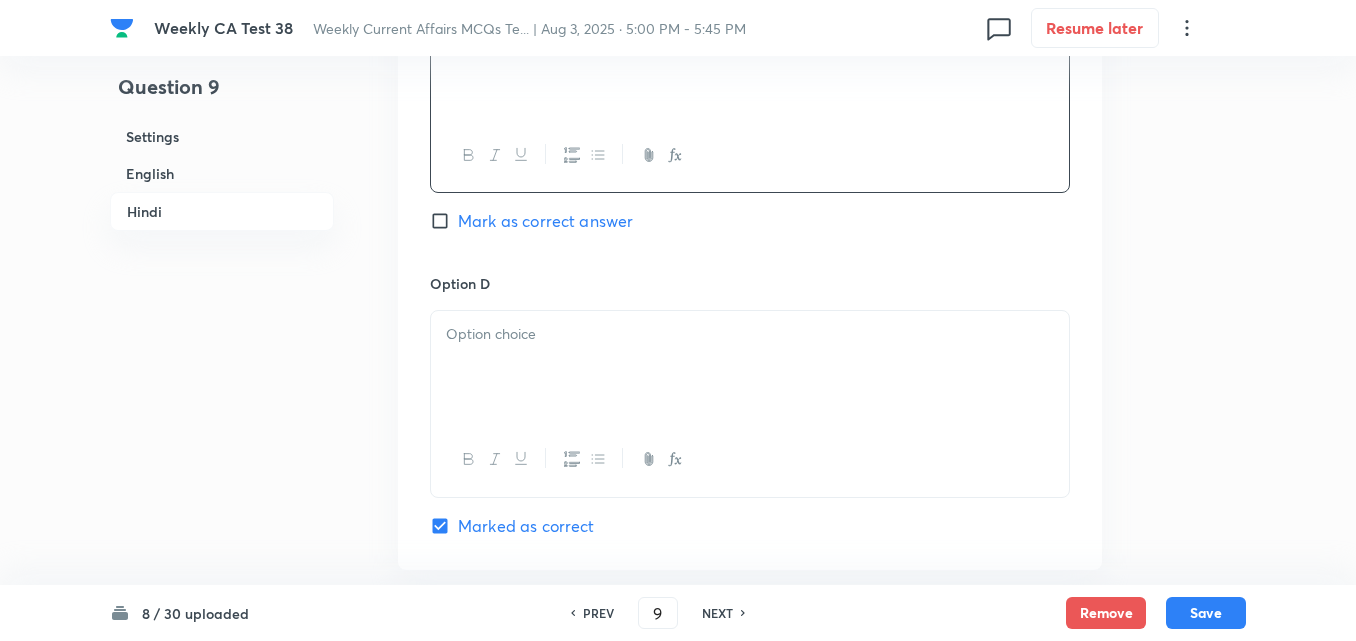 click on "Option D Marked as correct" at bounding box center (750, 405) 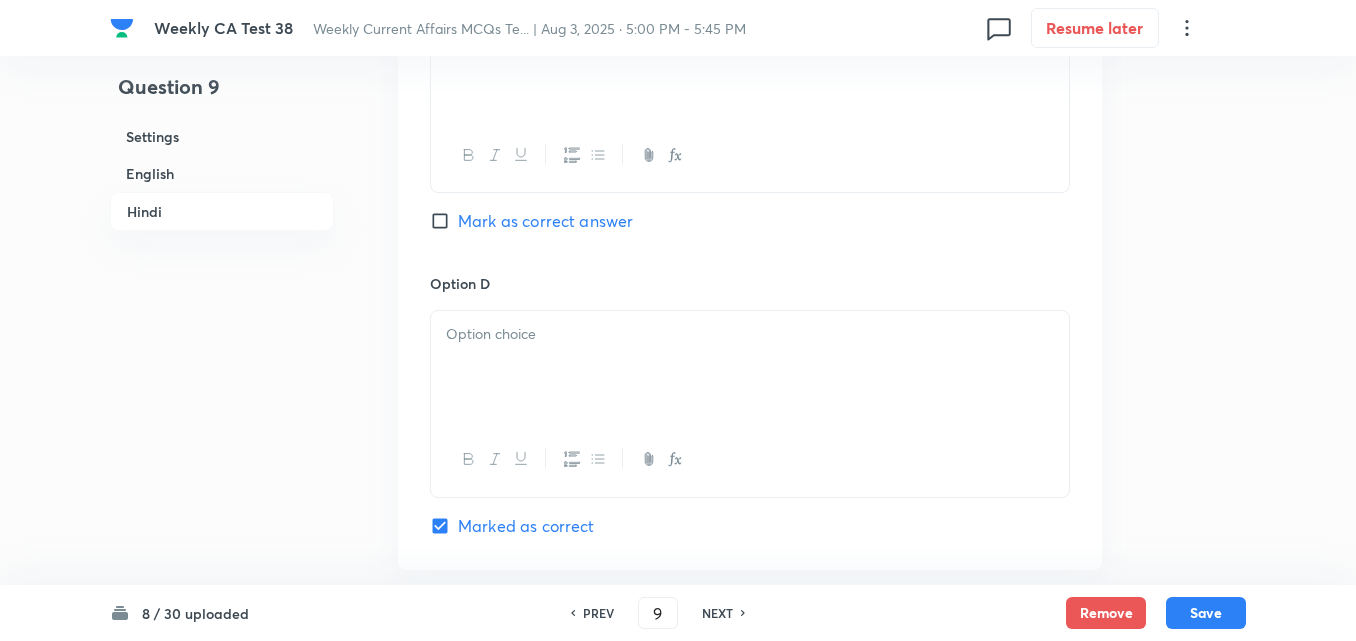 click at bounding box center (750, 334) 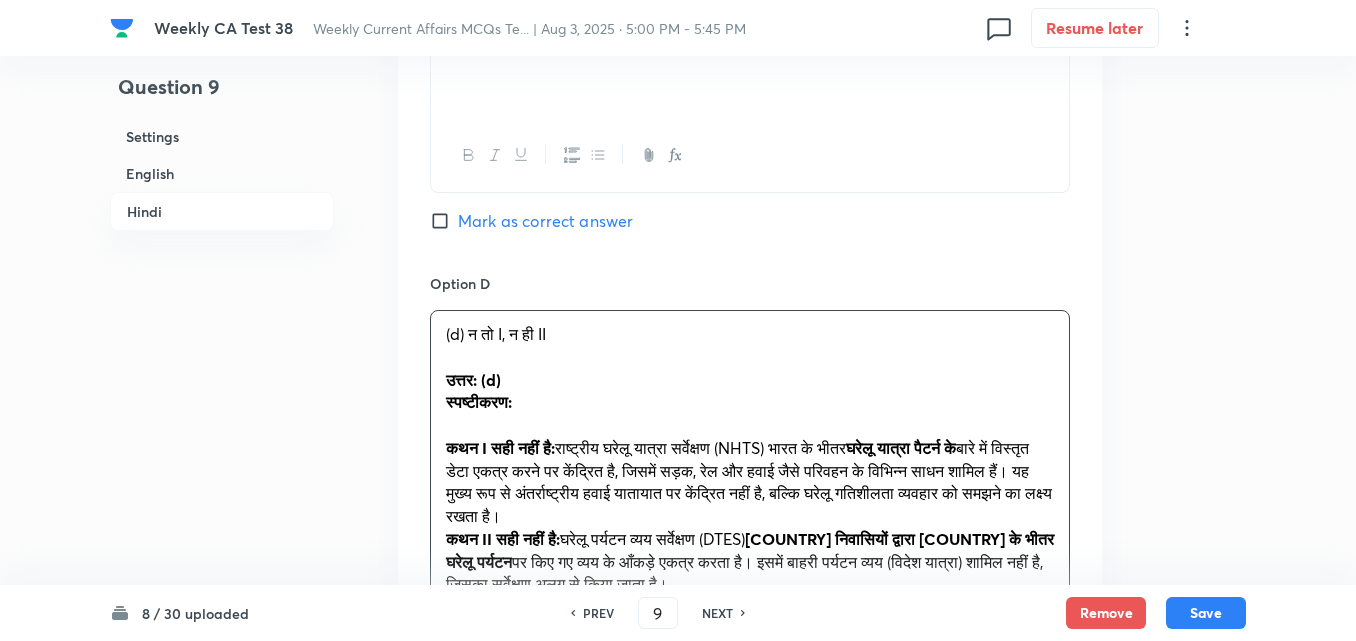 click on "(d) न तो I, न ही II   उत्तर: (d) स्पष्टीकरण:   कथन I सही नहीं है:  राष्ट्रीय घरेलू यात्रा सर्वेक्षण (NHTS) भारत के भीतर  घरेलू यात्रा पैटर्न के  बारे में विस्तृत डेटा एकत्र करने पर केंद्रित है, जिसमें सड़क, रेल और हवाई जैसे परिवहन के विभिन्न साधन शामिल हैं। यह मुख्य रूप से अंतर्राष्ट्रीय हवाई यातायात पर केंद्रित नहीं है, बल्कि घरेलू गतिशीलता व्यवहार को समझने का लक्ष्य रखता है। कथन II सही नहीं है:" at bounding box center [750, 459] 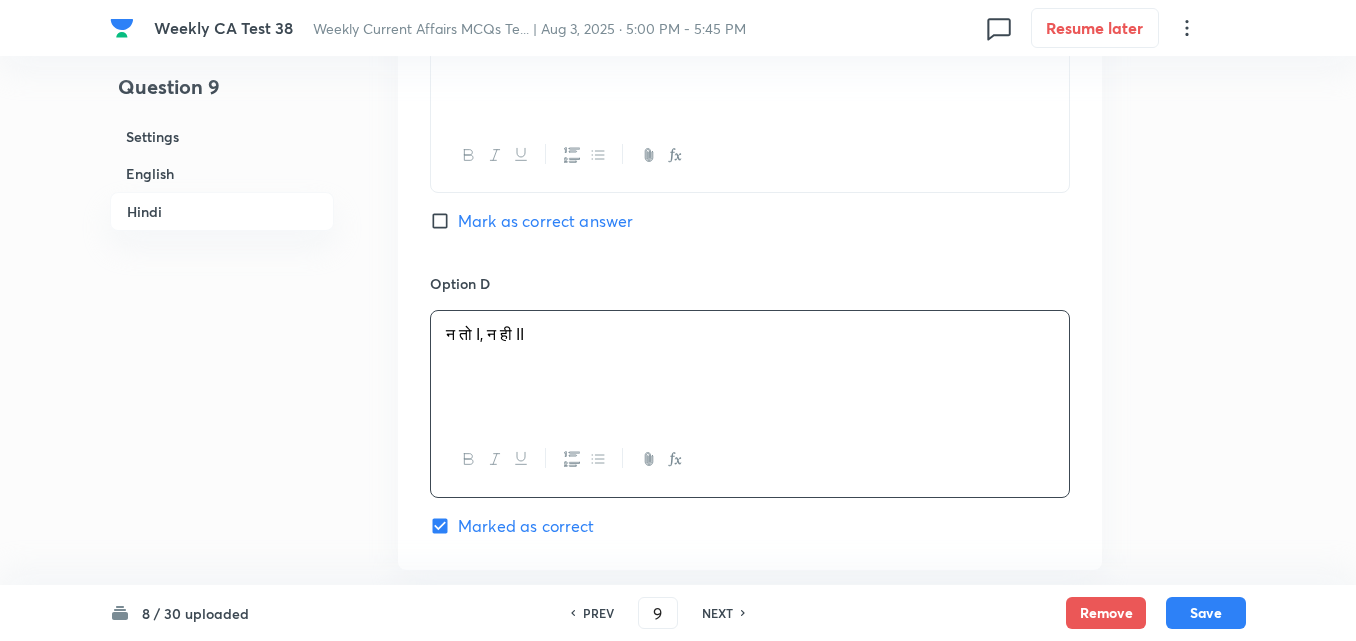 scroll, scrollTop: 4416, scrollLeft: 0, axis: vertical 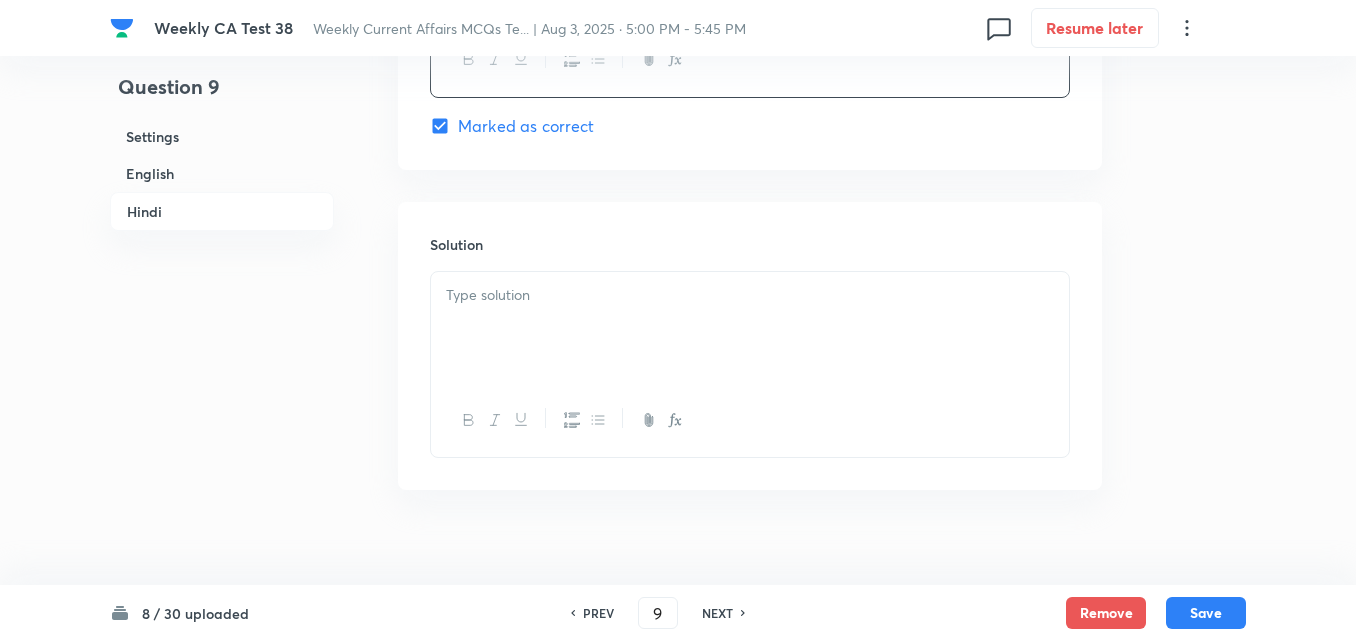 click at bounding box center [750, 295] 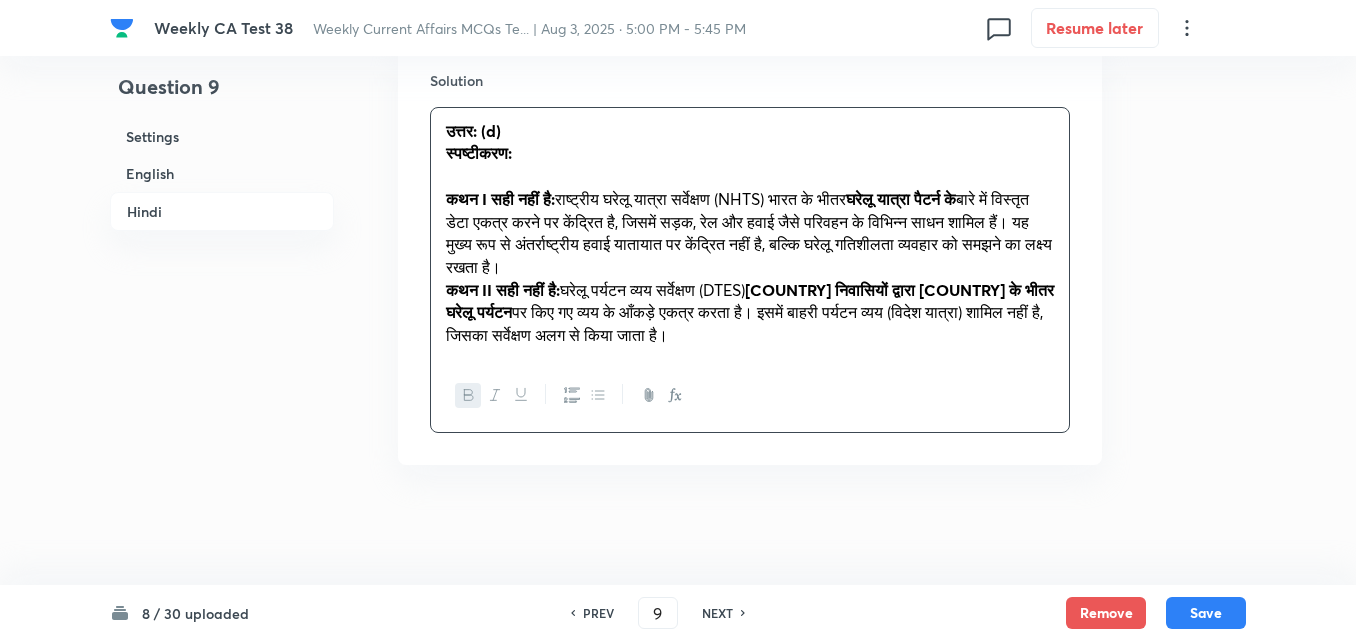 click on "Settings" at bounding box center [222, 136] 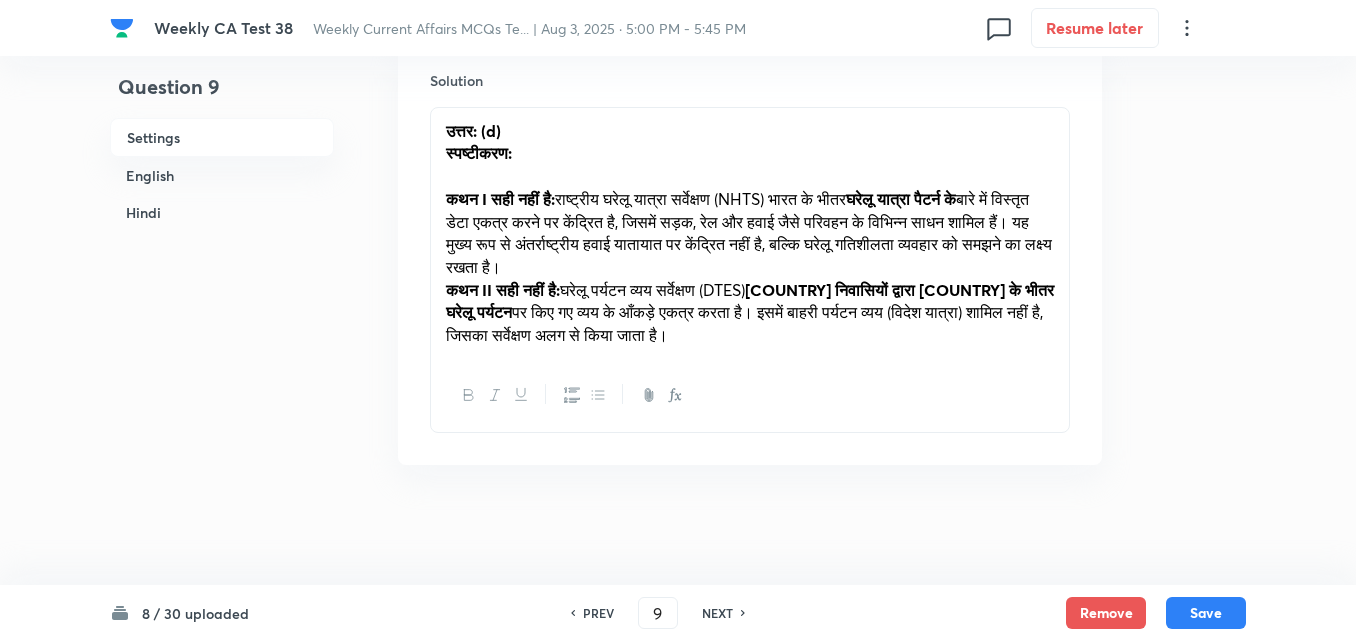 scroll, scrollTop: 24, scrollLeft: 0, axis: vertical 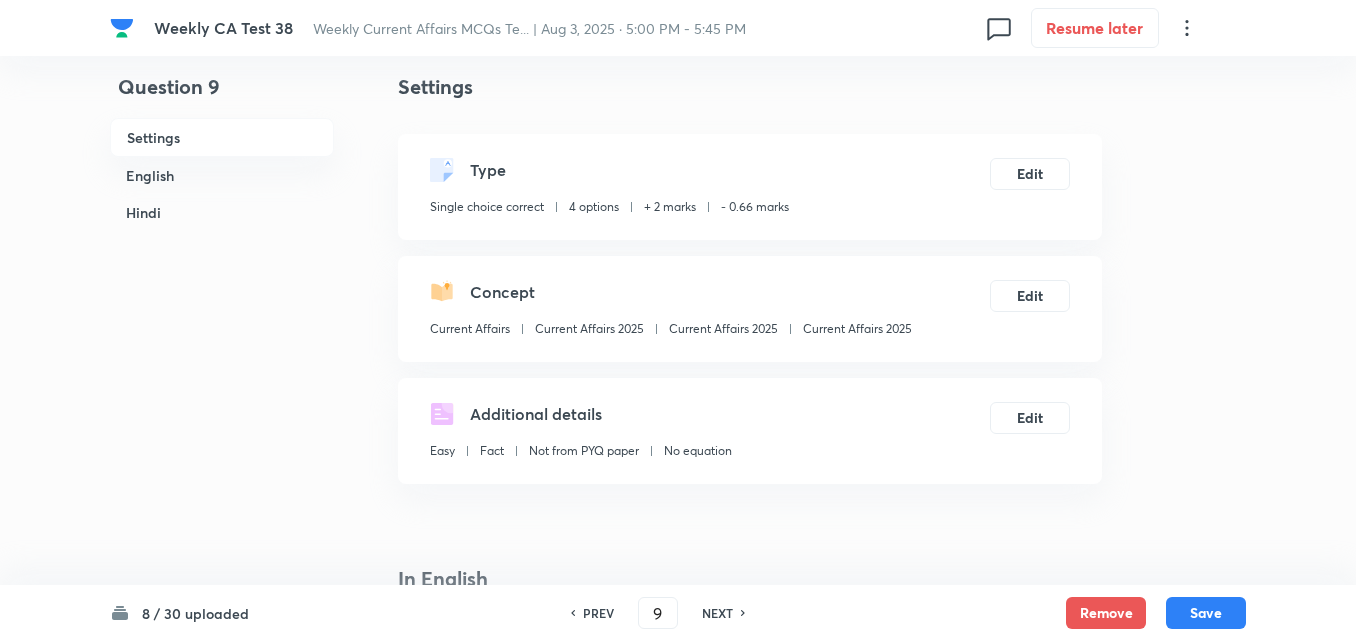click on "Current Affairs Current Affairs 2025 Current Affairs 2025 Current Affairs 2025" at bounding box center [671, 333] 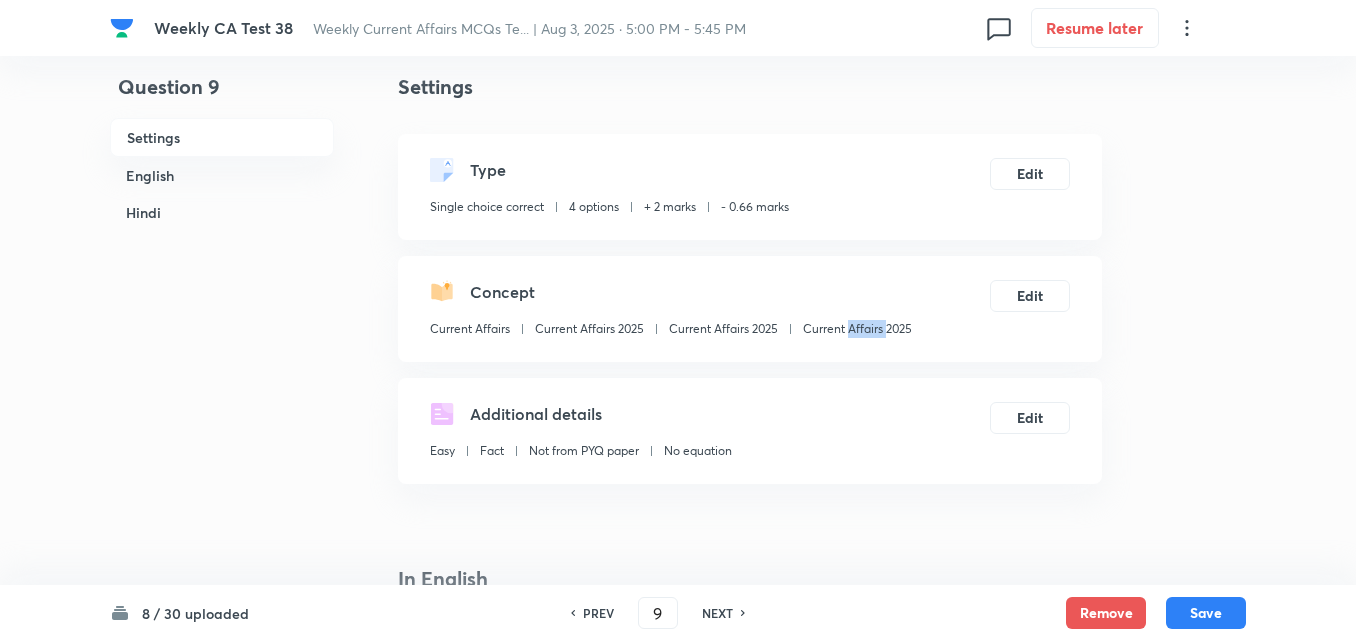 click on "Current Affairs Current Affairs 2025 Current Affairs 2025 Current Affairs 2025" at bounding box center [671, 333] 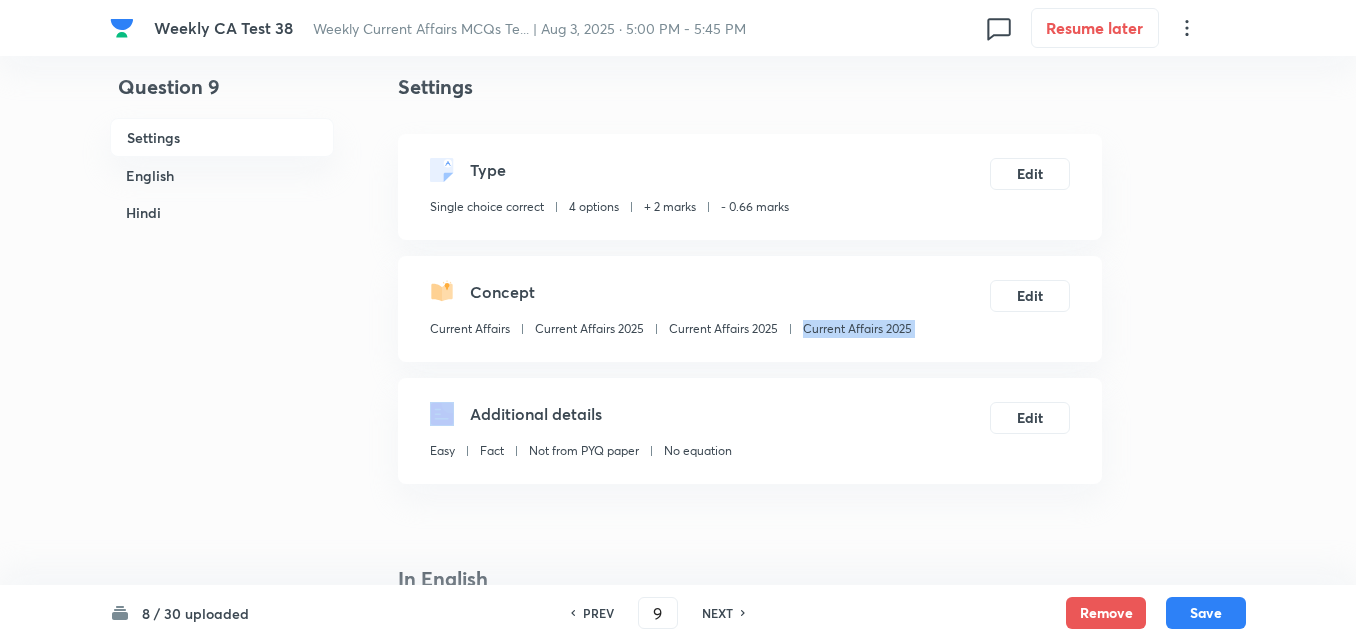 click on "Current Affairs Current Affairs 2025 Current Affairs 2025 Current Affairs 2025" at bounding box center (671, 333) 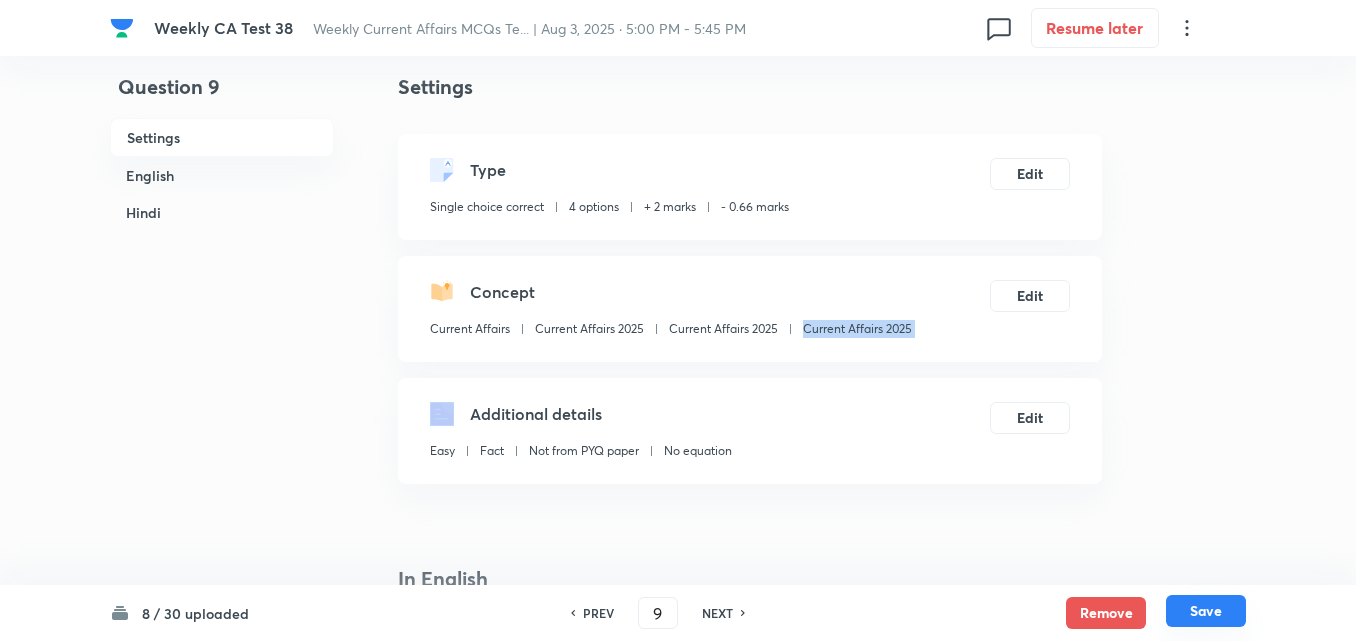 click on "Save" at bounding box center [1206, 611] 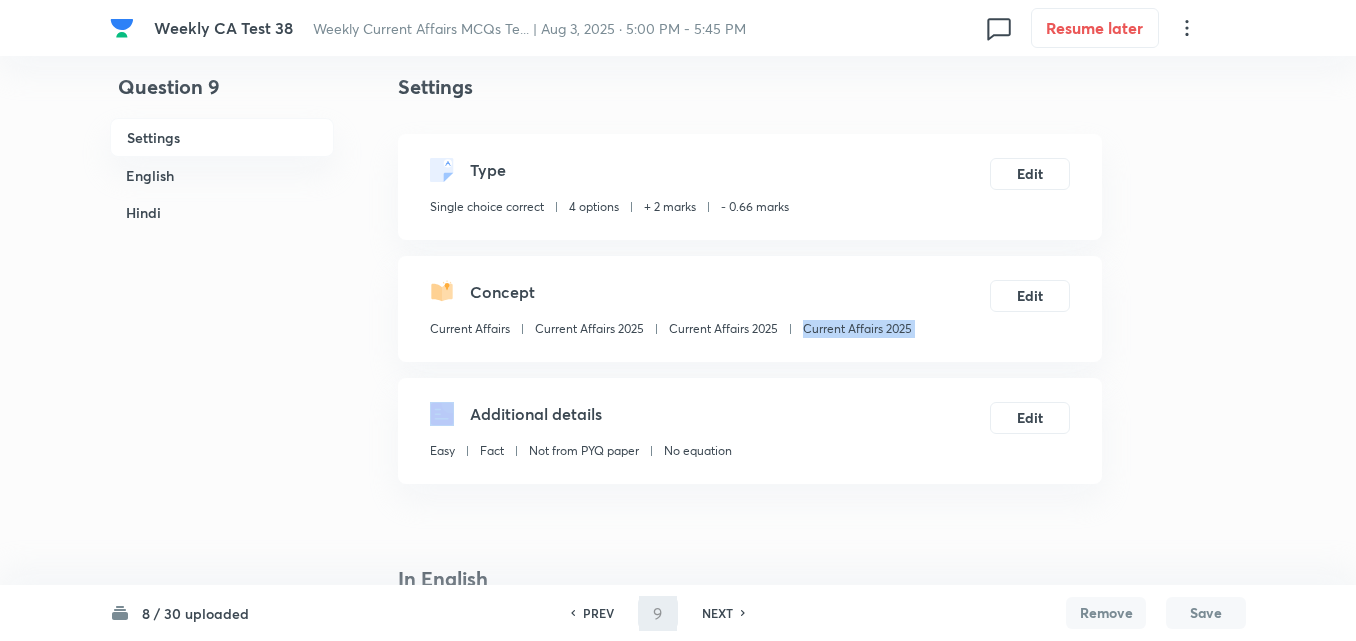 type on "10" 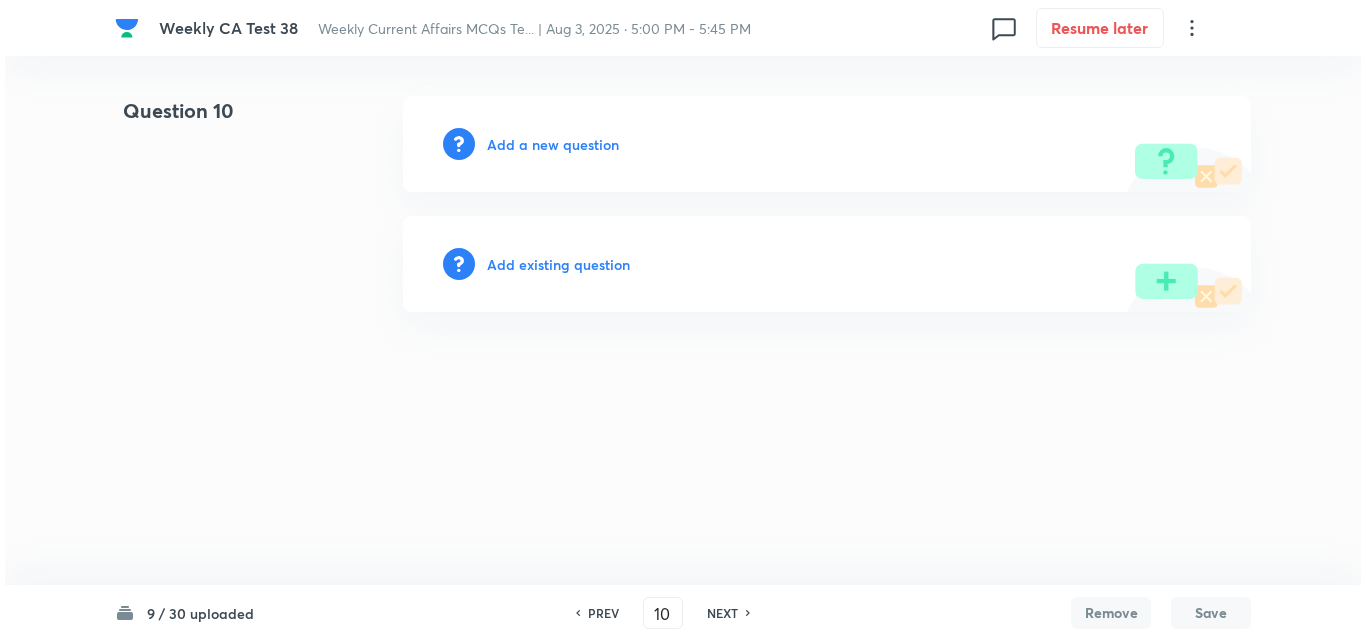 scroll, scrollTop: 0, scrollLeft: 0, axis: both 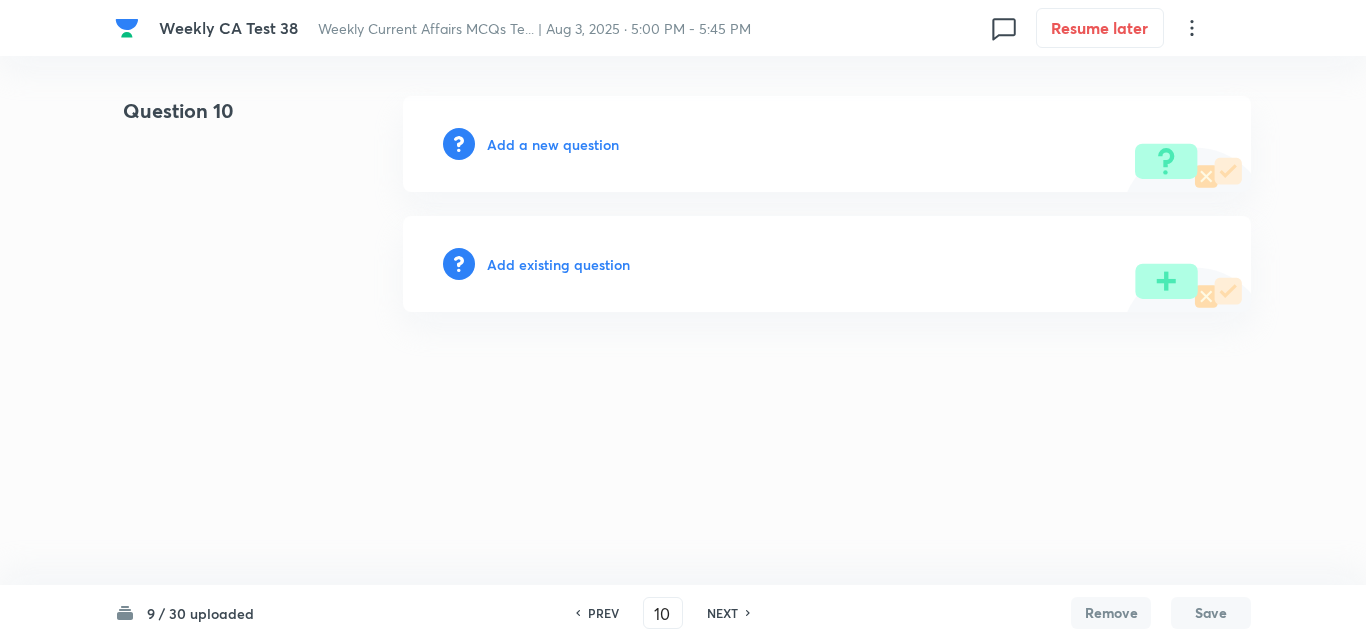 click on "Add a new question" at bounding box center (553, 144) 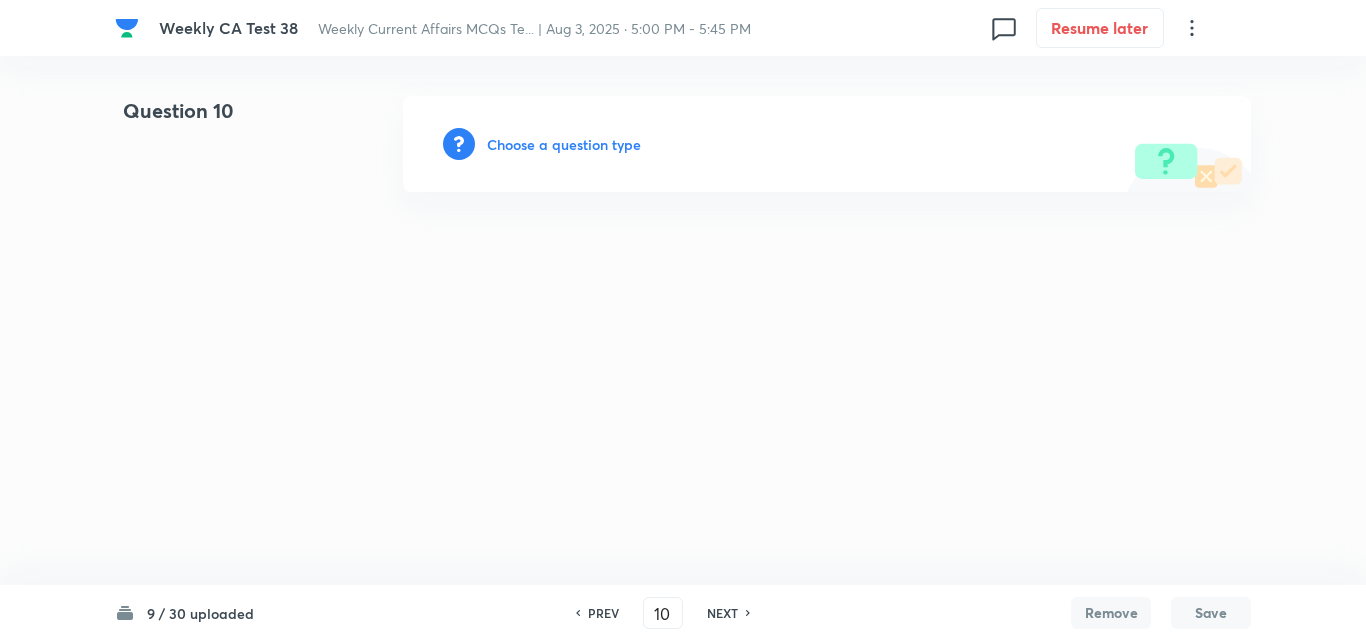 click on "Choose a question type" at bounding box center [564, 144] 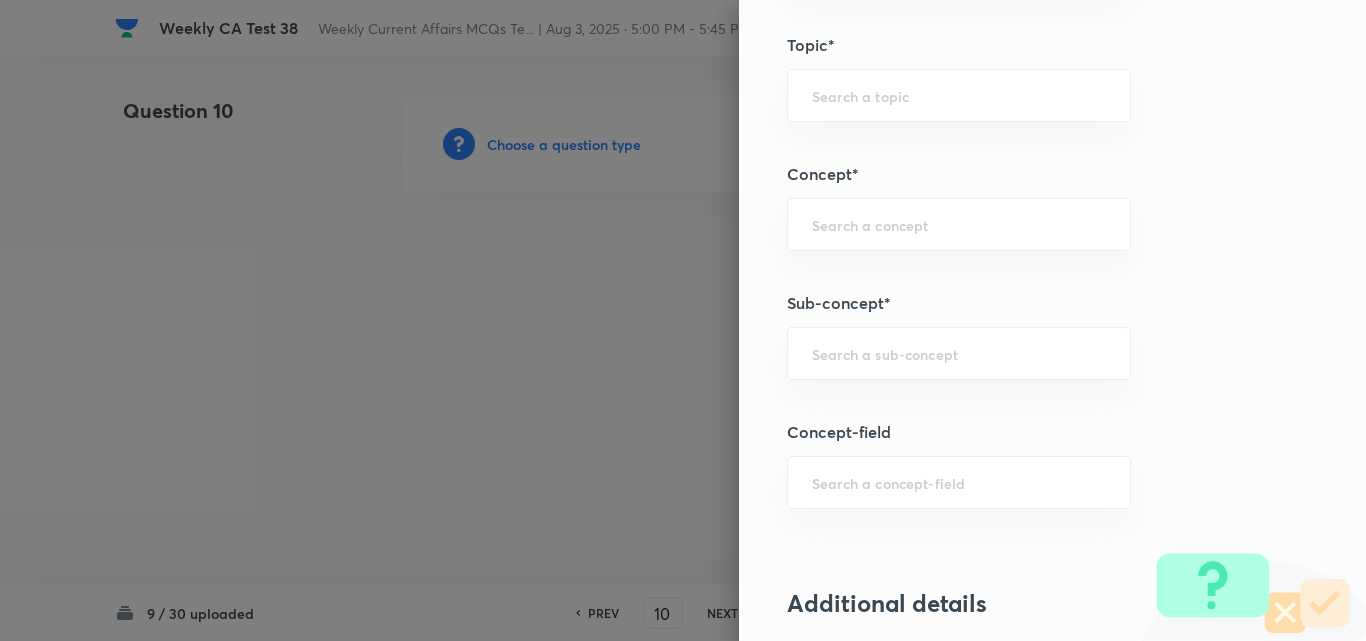 click on "Question settings Question type* Single choice correct Number of options* 2 3 4 5 Does this question have a passage?* Yes No Positive mark 2 ​ Negative Marks (Don’t add negative sign) 0.66 ​ Syllabus Topic group* ​ Topic* ​ Concept* ​ Sub-concept* ​ Concept-field ​ Additional details Question Difficulty Very easy Easy Moderate Hard Very hard Question is based on Fact Numerical Concept Previous year question Yes No Does this question have equation? Yes No Verification status Is the question verified? *Select 'yes' only if a question is verified Yes No Save" at bounding box center [1052, 320] 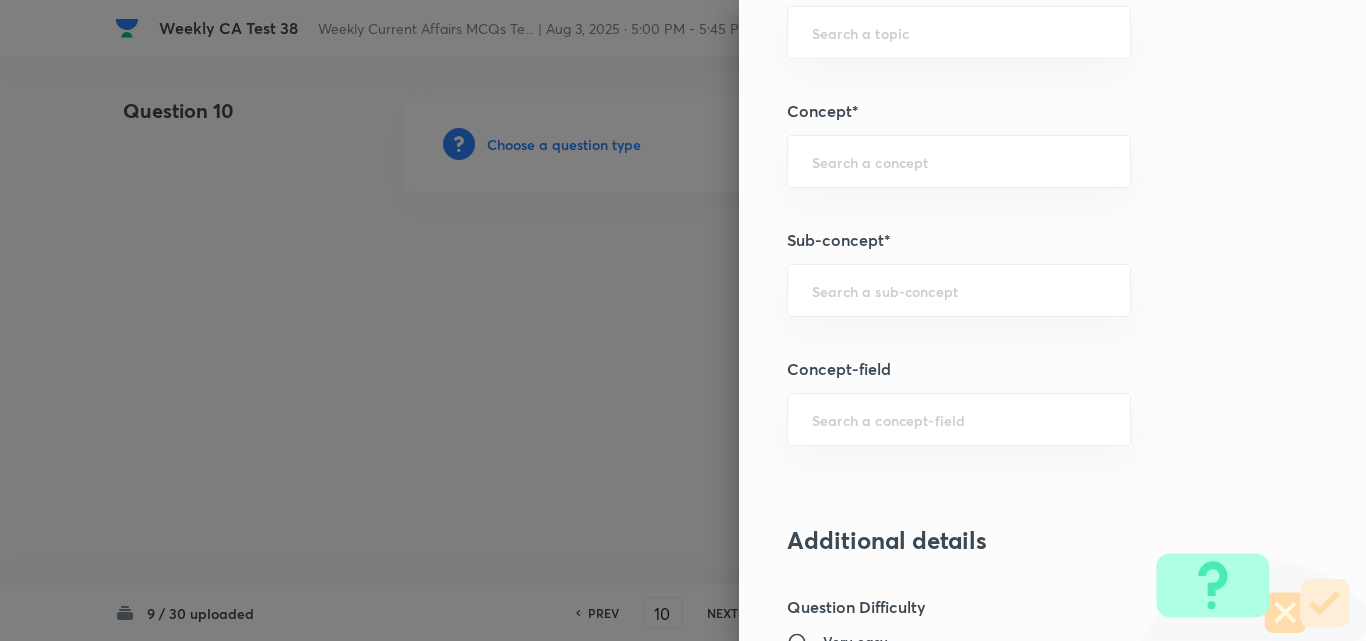scroll, scrollTop: 1200, scrollLeft: 0, axis: vertical 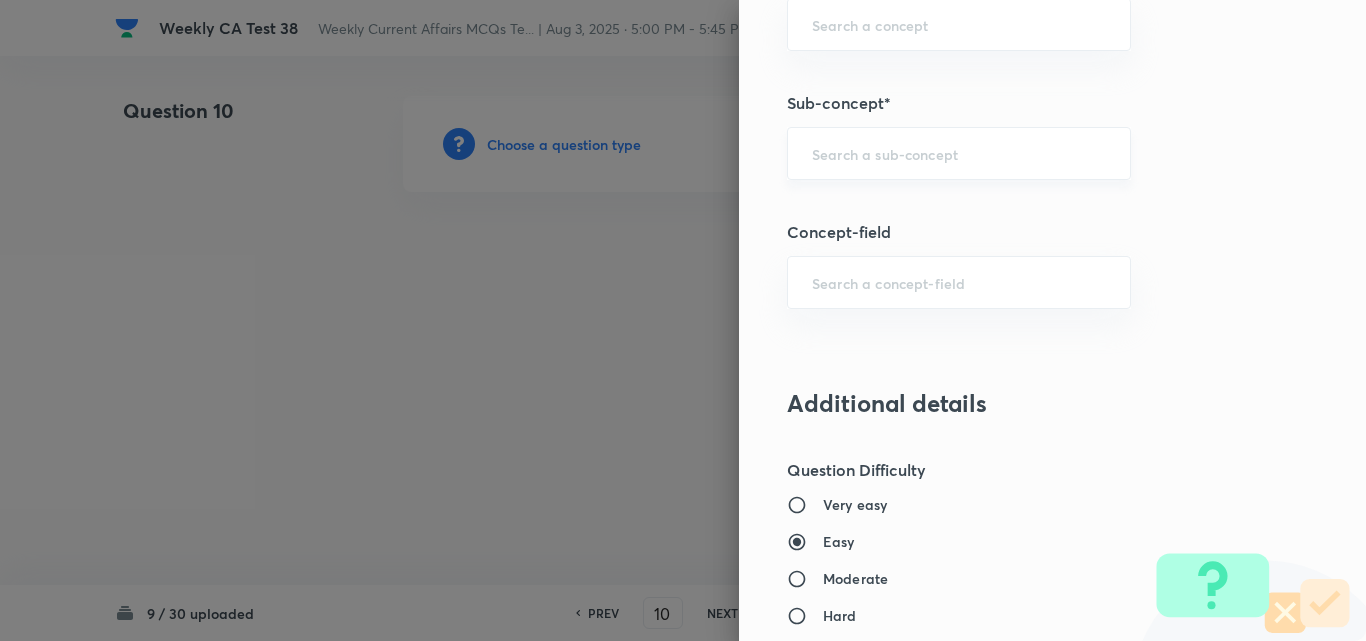 click at bounding box center (959, 153) 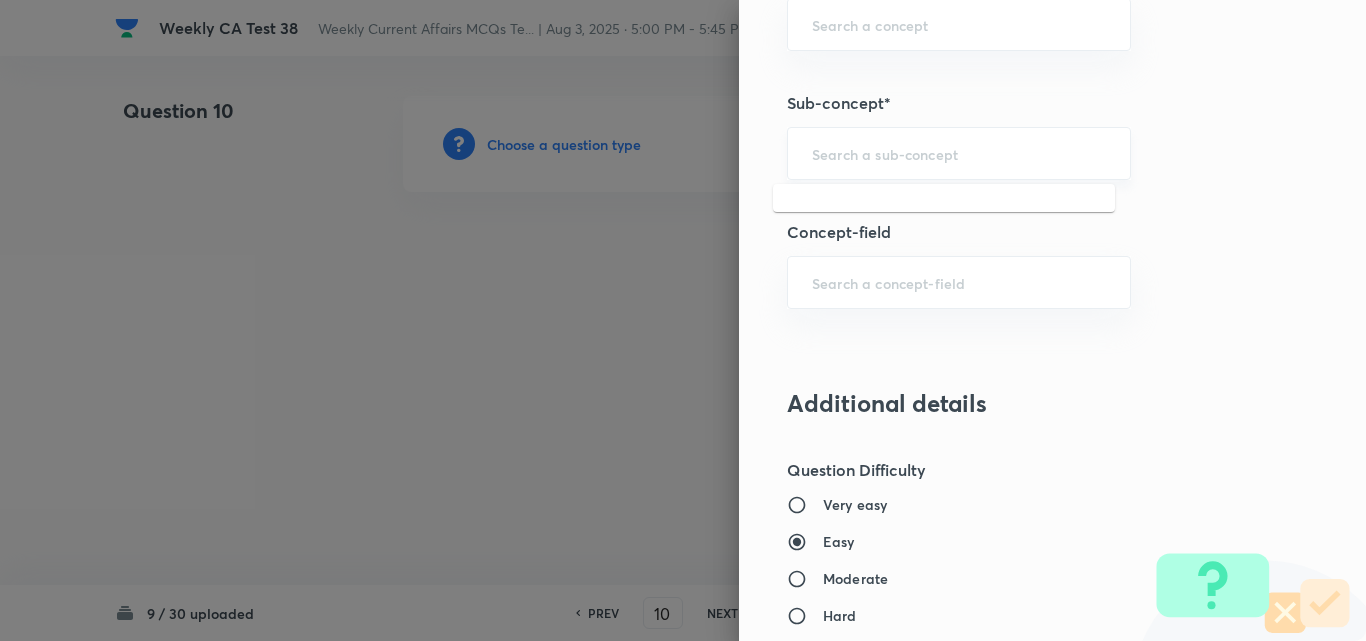 paste on "Current Affairs 2025" 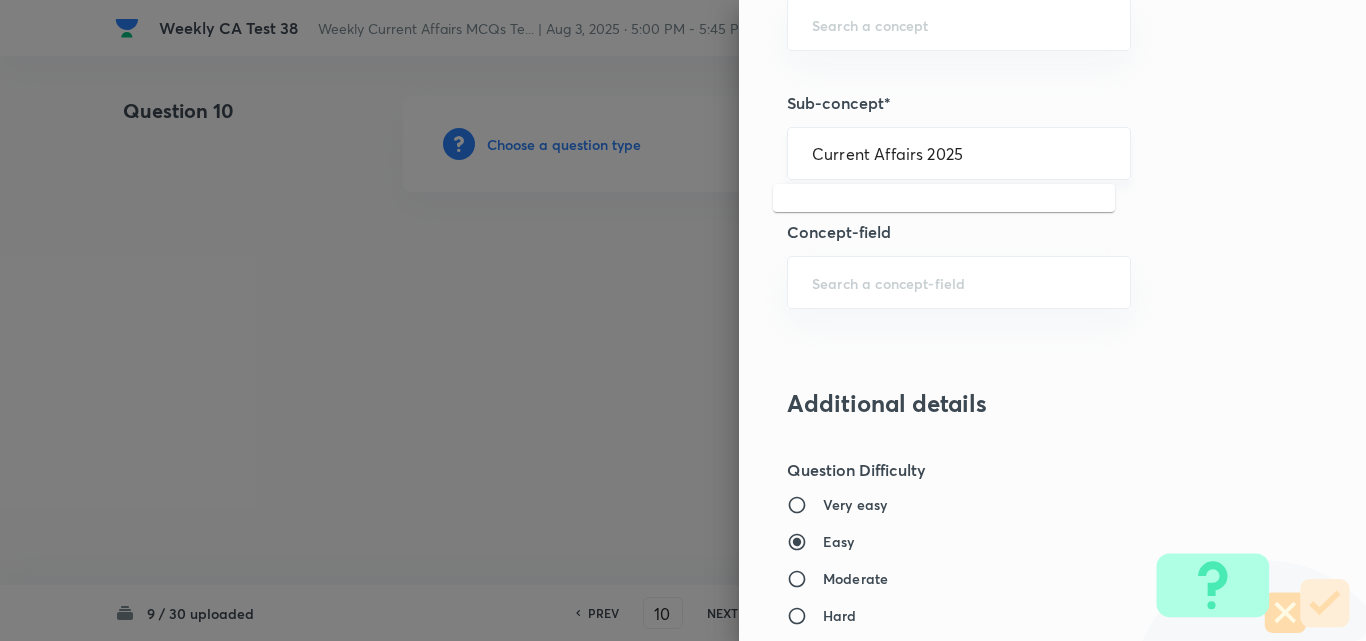 click on "Current Affairs 2025" at bounding box center (959, 153) 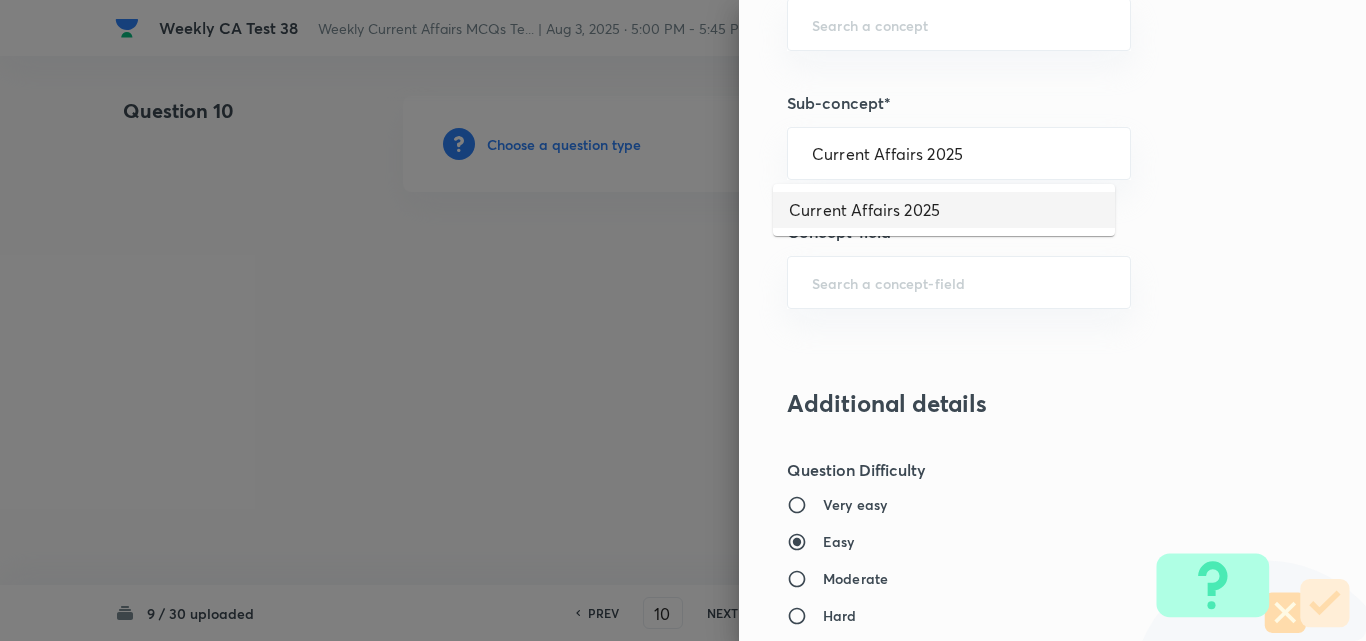 click on "Current Affairs 2025" at bounding box center [944, 210] 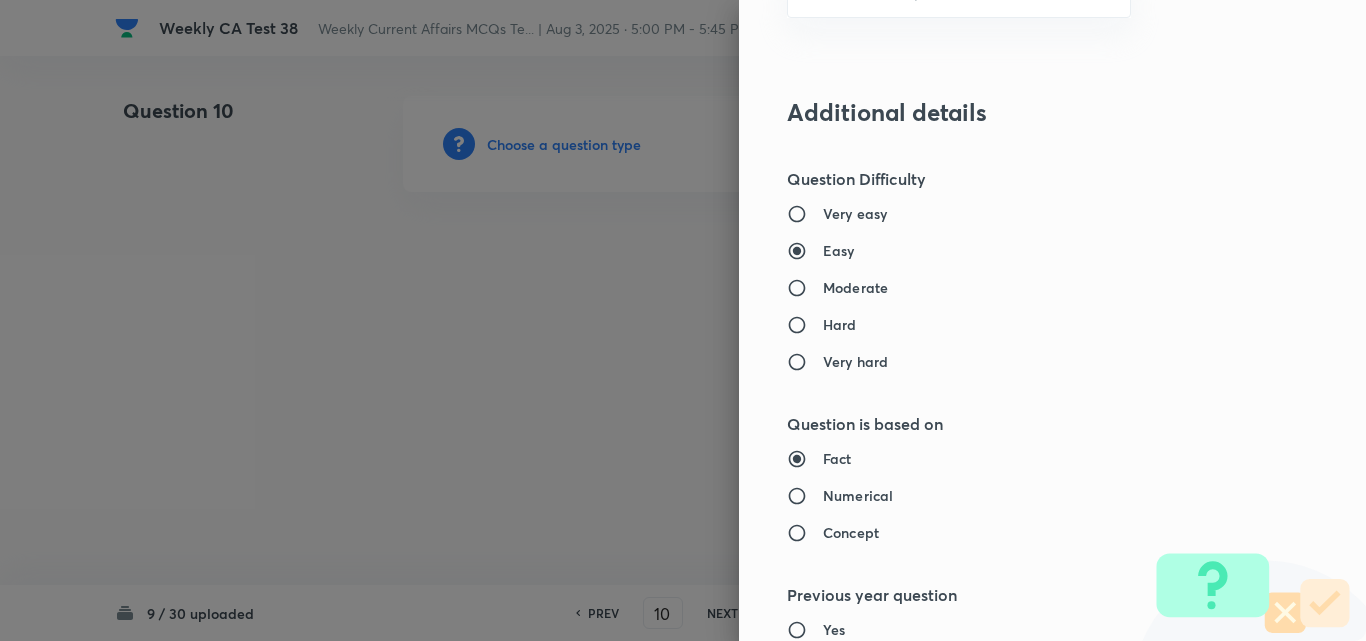type on "Current Affairs" 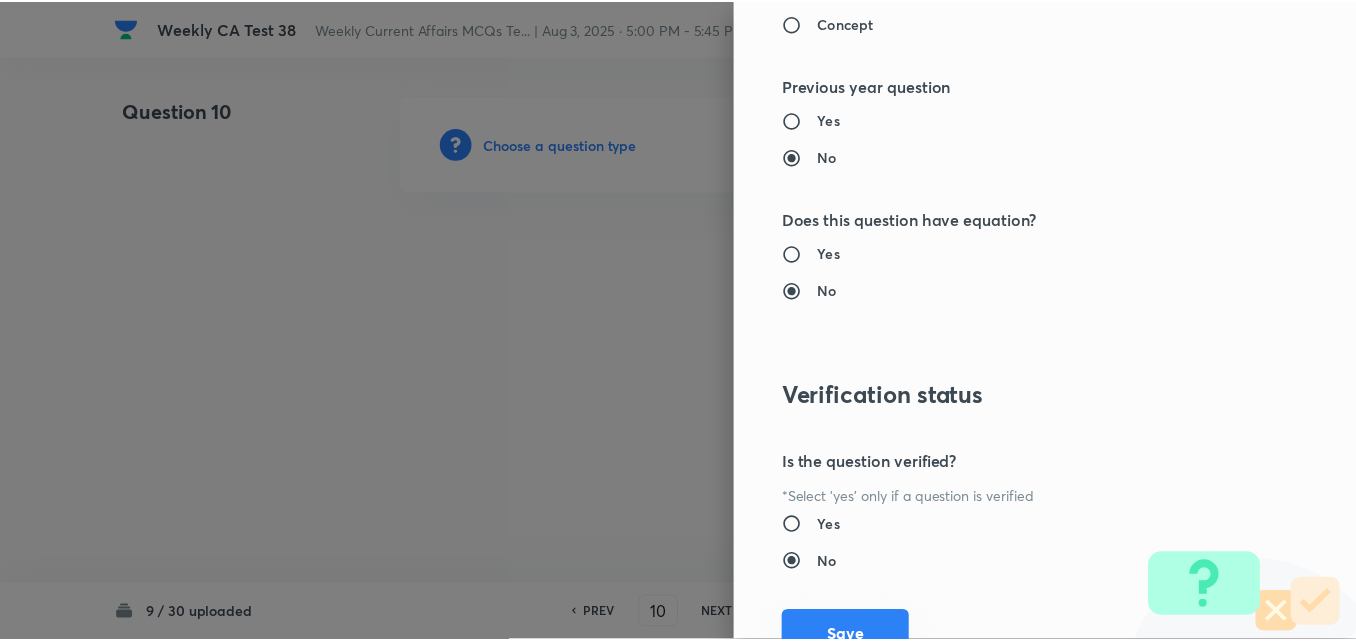 scroll, scrollTop: 2085, scrollLeft: 0, axis: vertical 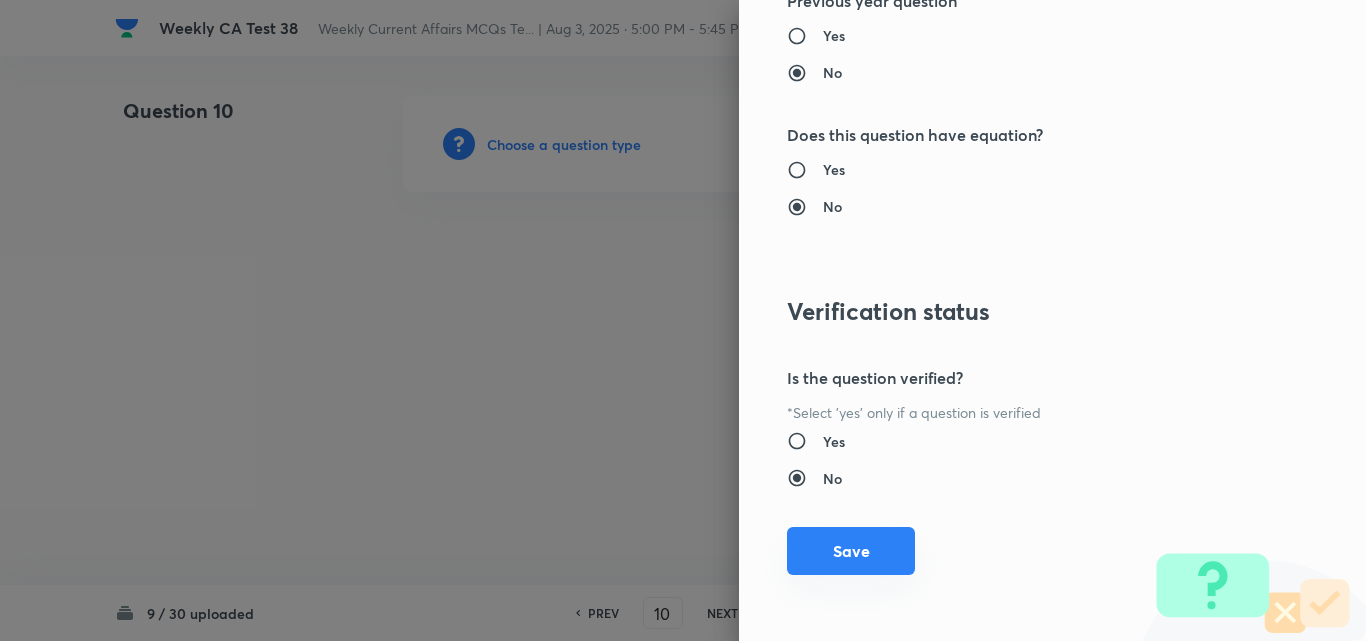 click on "Save" at bounding box center [851, 551] 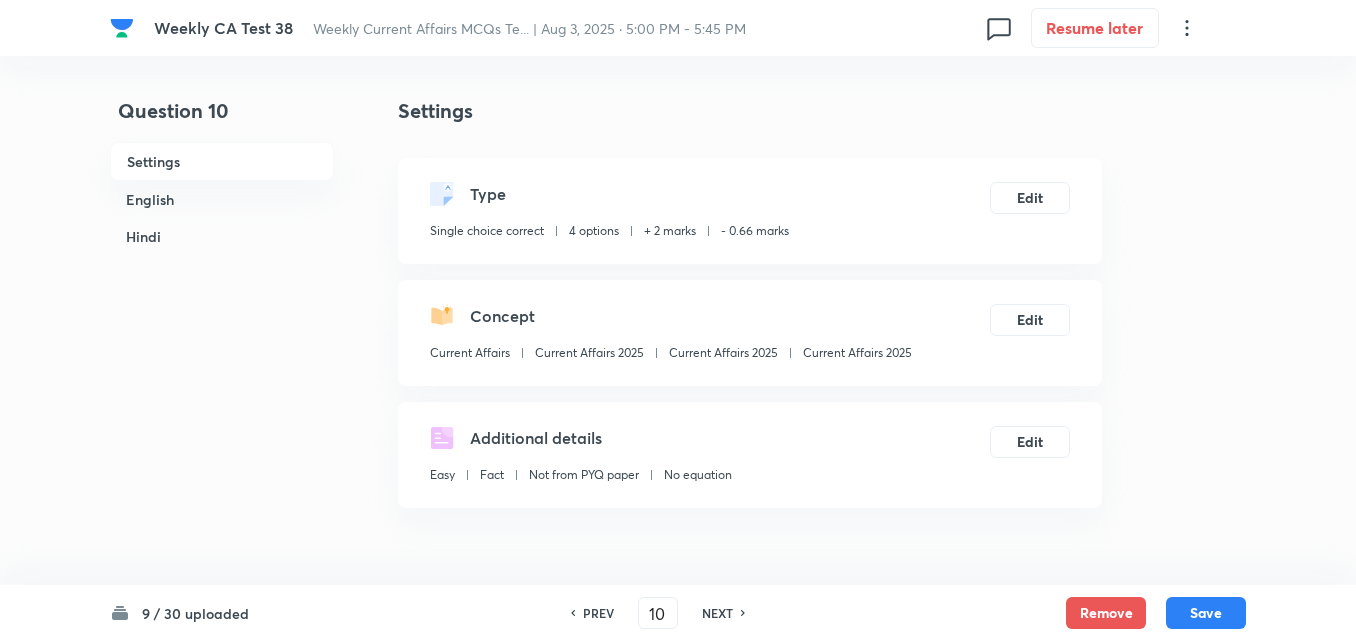 click on "English" at bounding box center [222, 199] 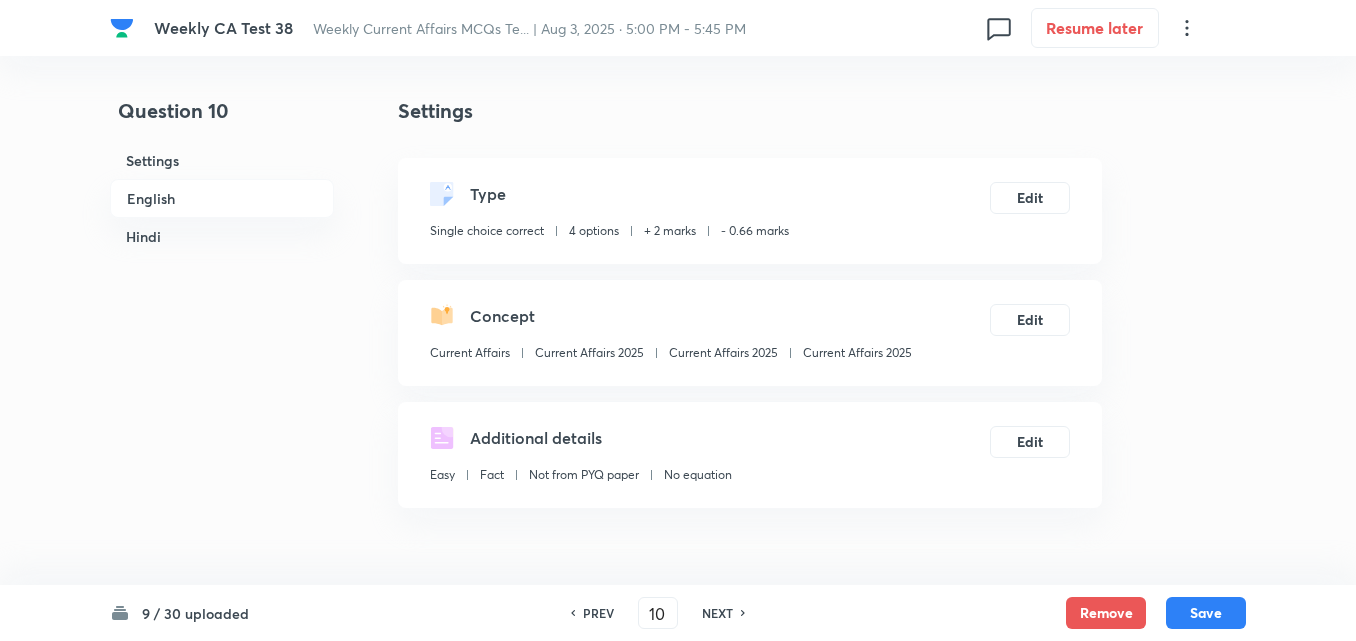 scroll, scrollTop: 516, scrollLeft: 0, axis: vertical 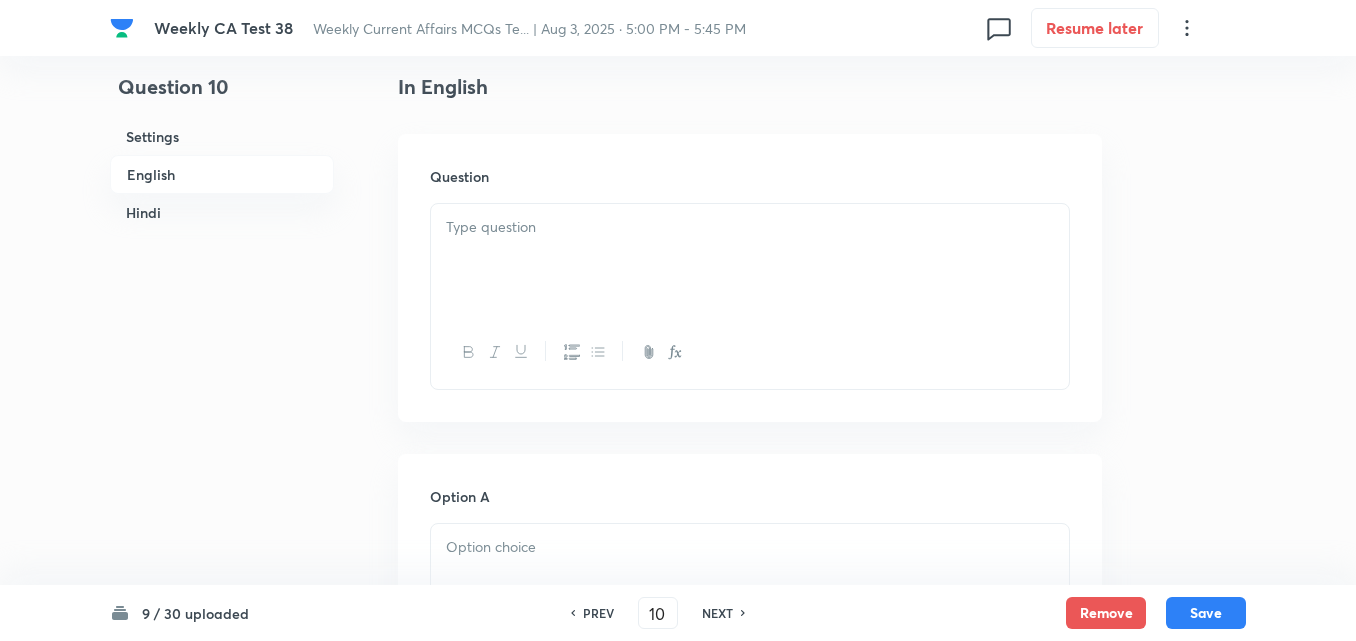 click at bounding box center [750, 260] 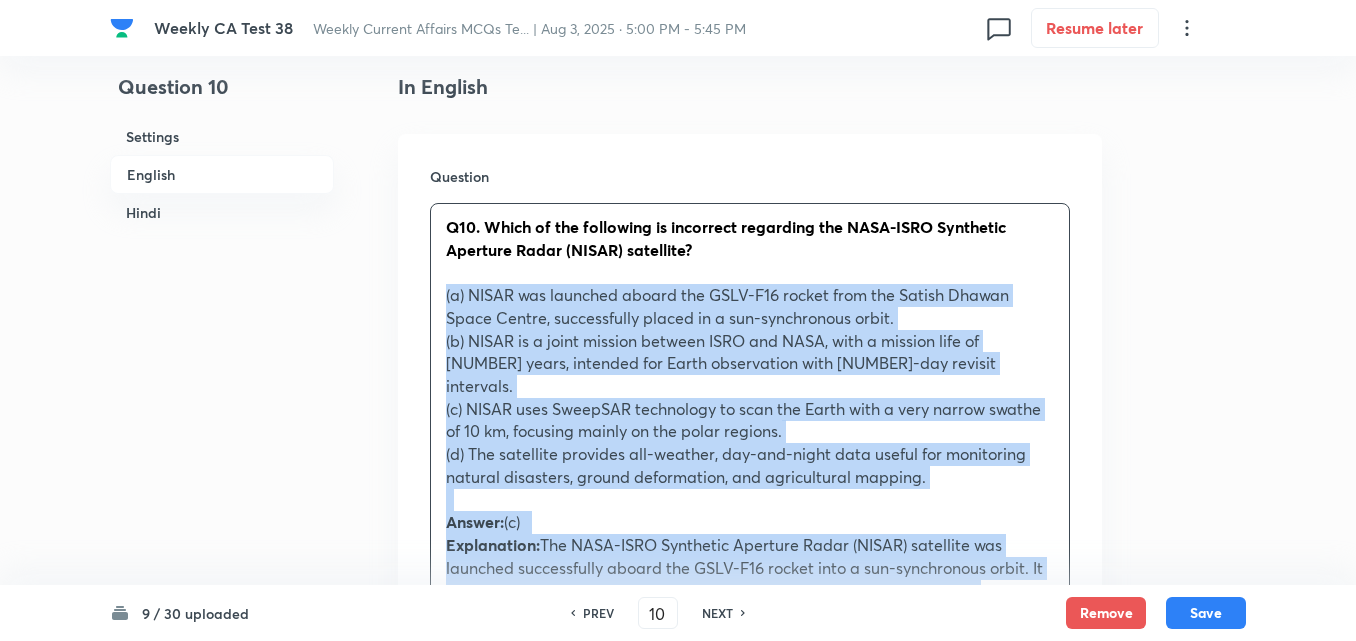 click on "Question Q10. Which of the following is incorrect regarding the NASA-ISRO Synthetic Aperture Radar (NISAR) satellite?   (a) NISAR was launched aboard the GSLV-F16 rocket from the Satish Dhawan Space Centre, successfully placed in a sun-synchronous orbit. (b) NISAR is a joint mission between ISRO and NASA, with a mission life of five years, intended for Earth observation with 12-day revisit intervals. (c) NISAR uses SweepSAR technology to scan the Earth with a very narrow swathe of 10 km, focusing mainly on the polar regions. (d) The satellite provides all-weather, day-and-night data useful for monitoring natural disasters, ground deformation, and agricultural mapping.   Answer:  (c)    Explanation: प्रश्न 10. नासा-इसरो सिंथेटिक अपर्चर रडार (निसार) उपग्रह के संबंध में निम्नलिखित में से कौन सा कथन गलत है?   उत्तर: (c)" at bounding box center (750, 722) 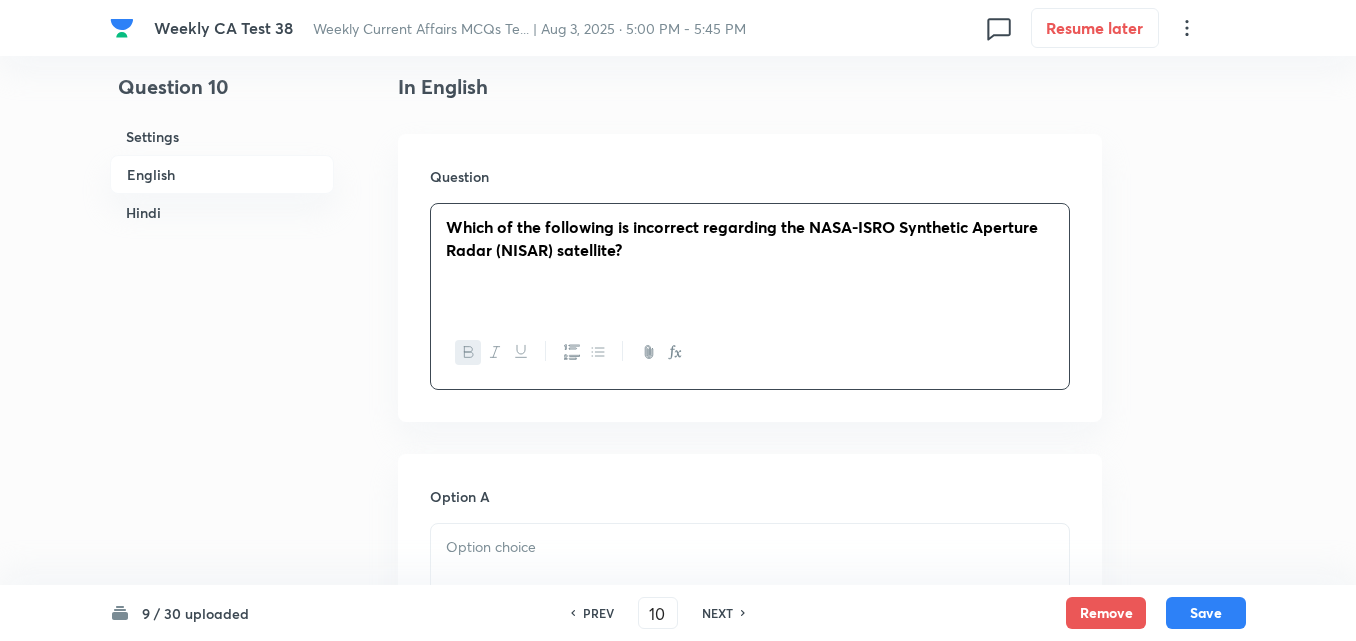 click on "Which of the following is incorrect regarding the NASA-ISRO Synthetic Aperture Radar (NISAR) satellite?" at bounding box center [742, 238] 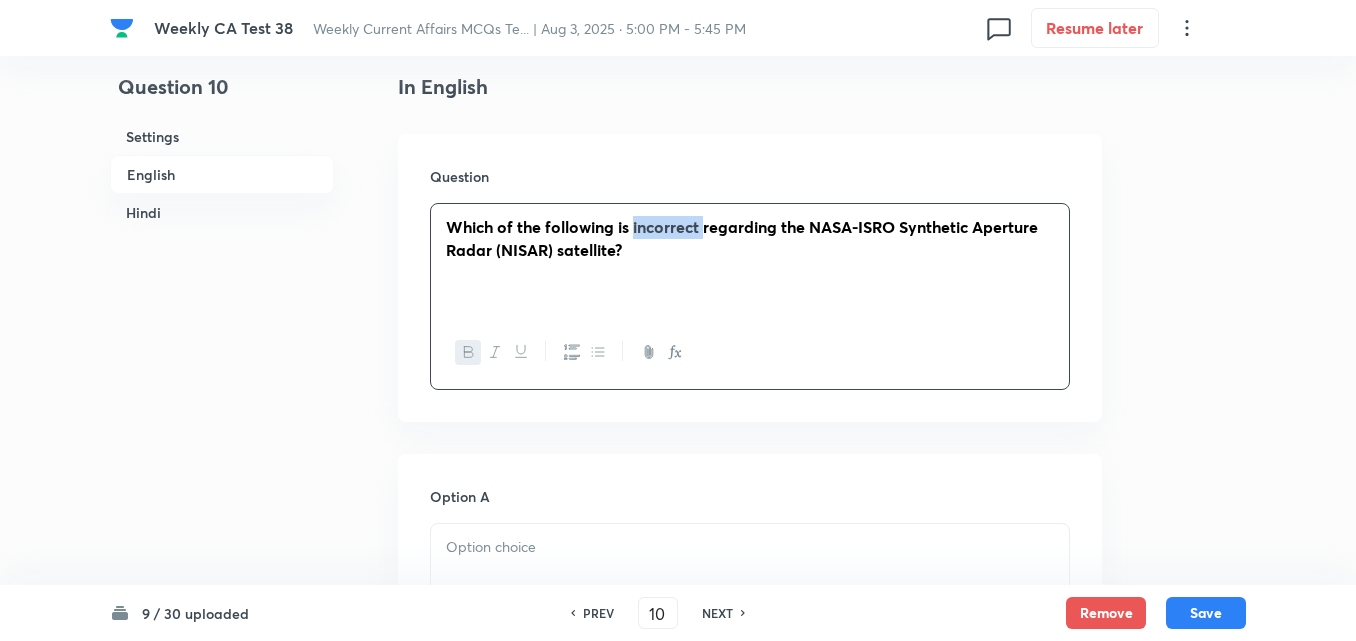 click on "Which of the following is incorrect regarding the NASA-ISRO Synthetic Aperture Radar (NISAR) satellite?" at bounding box center (742, 238) 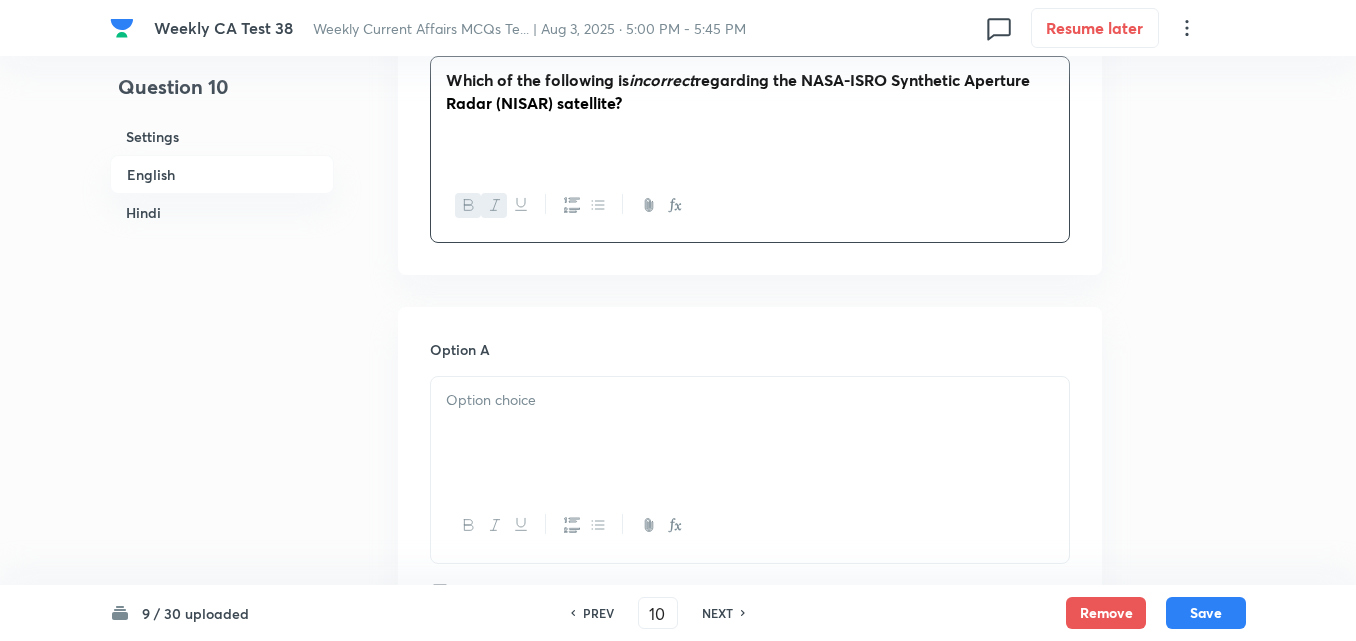 scroll, scrollTop: 816, scrollLeft: 0, axis: vertical 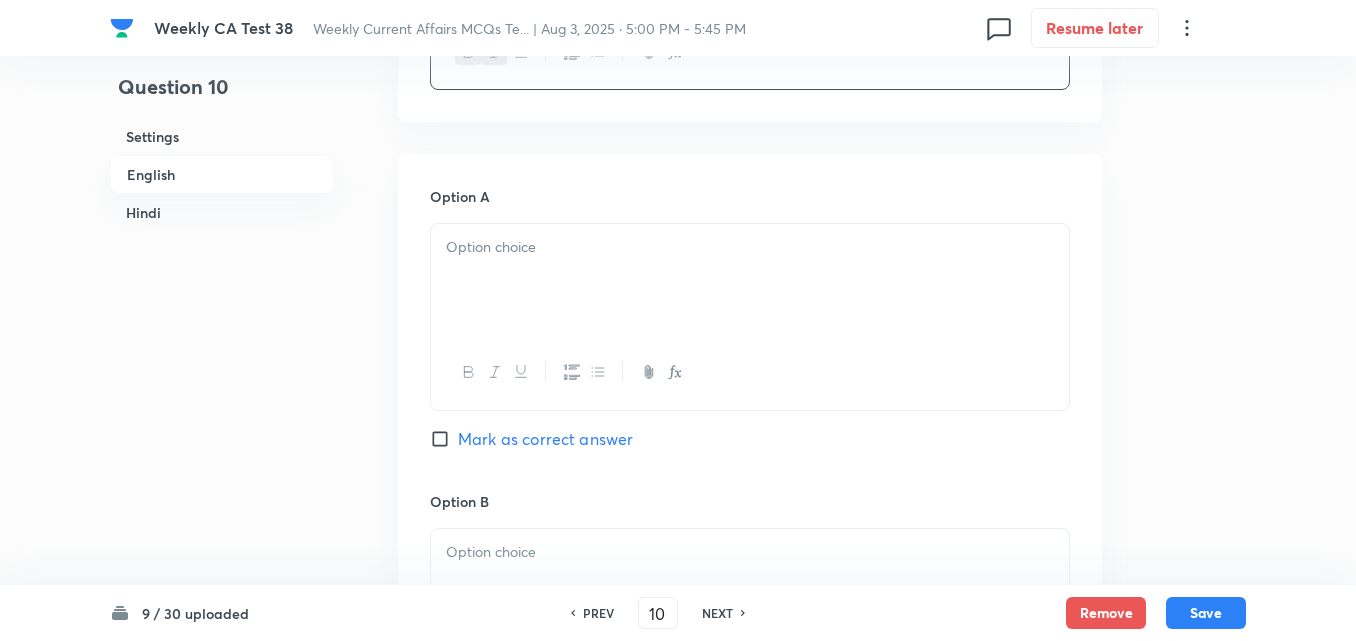 click at bounding box center [750, 280] 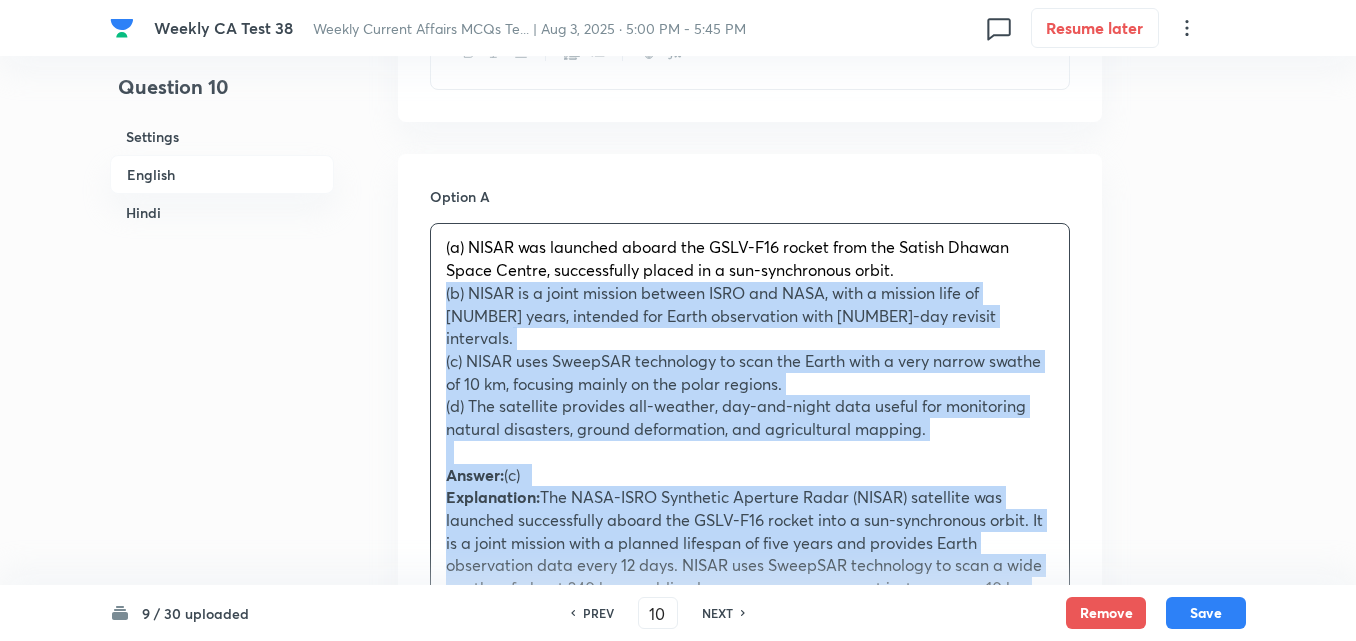 click on "Option A (a) NISAR was launched aboard the GSLV-F16 rocket from the Satish Dhawan Space Centre, successfully placed in a sun-synchronous orbit. (b) NISAR is a joint mission between ISRO and NASA, with a mission life of five years, intended for Earth observation with 12-day revisit intervals. (c) NISAR uses SweepSAR technology to scan the Earth with a very narrow swathe of 10 km, focusing mainly on the polar regions. (d) The satellite provides all-weather, day-and-night data useful for monitoring natural disasters, ground deformation, and agricultural mapping.   Answer:  (c)    Explanation: प्रश्न 10. नासा-इसरो सिंथेटिक अपर्चर रडार (निसार) उपग्रह के संबंध में निम्नलिखित में से कौन सा कथन गलत है?   उत्तर: (c) स्पष्टीकरण Mark as correct answer Option B Mark as correct answer Option C Mark as correct answer Option D" at bounding box center (750, 1174) 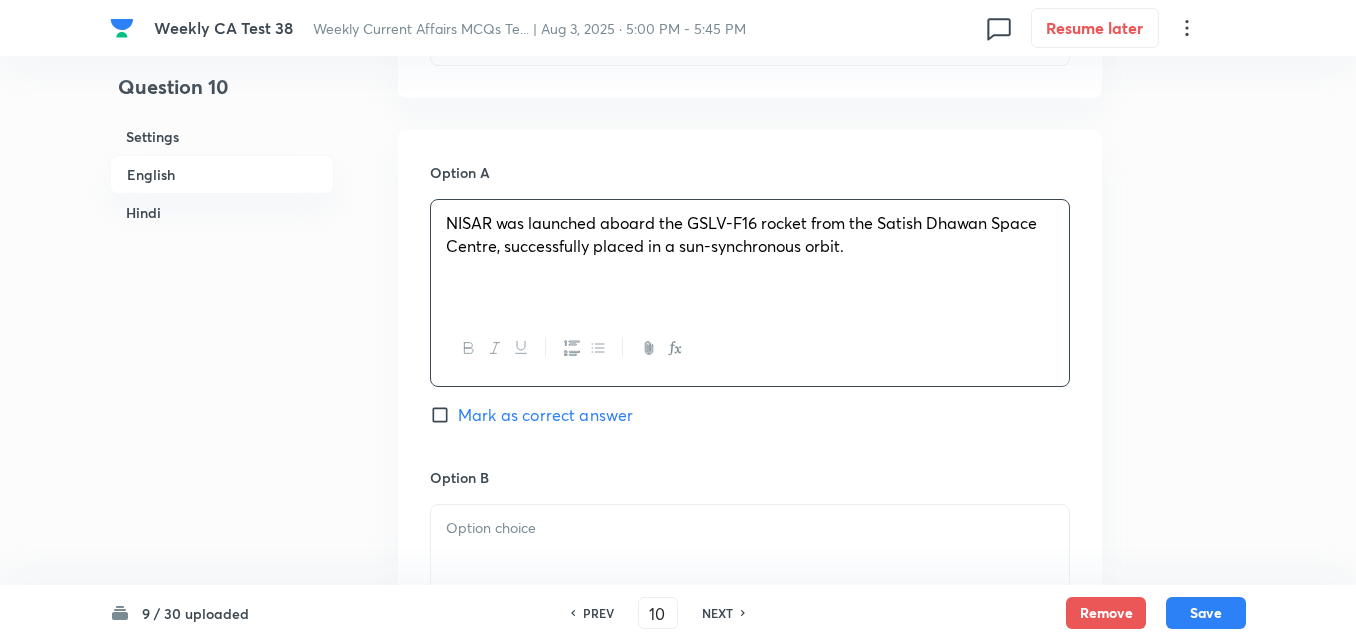 scroll, scrollTop: 1116, scrollLeft: 0, axis: vertical 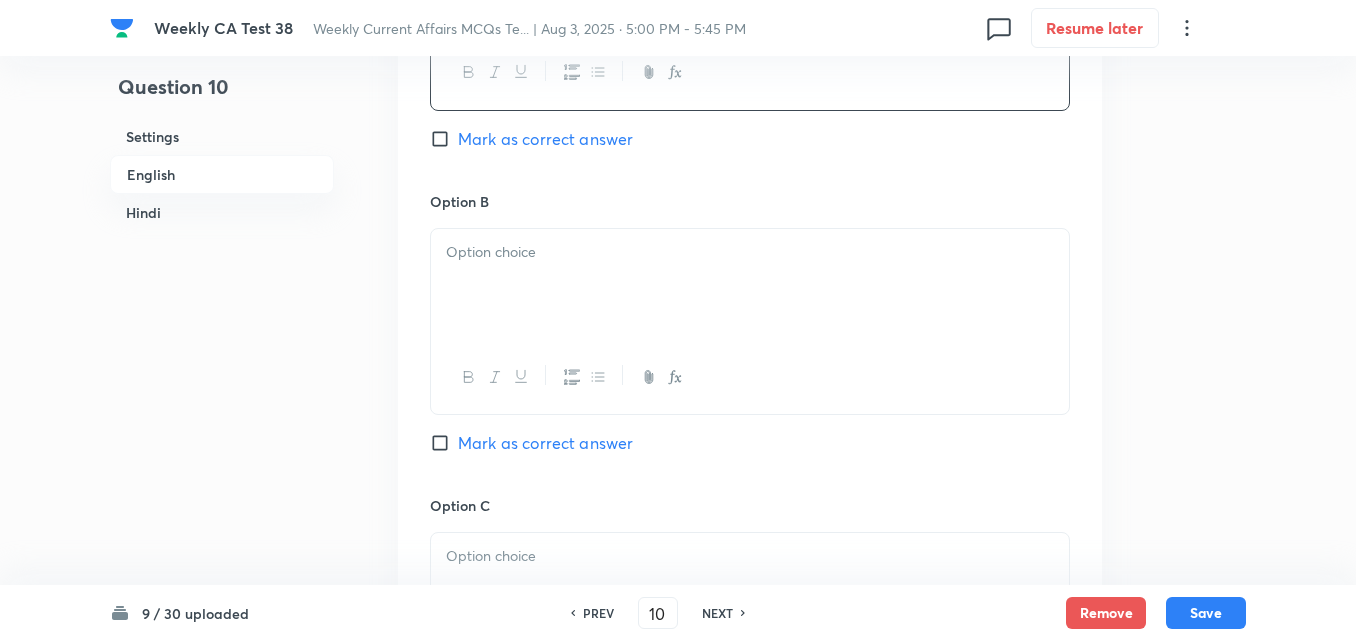 click at bounding box center (750, 285) 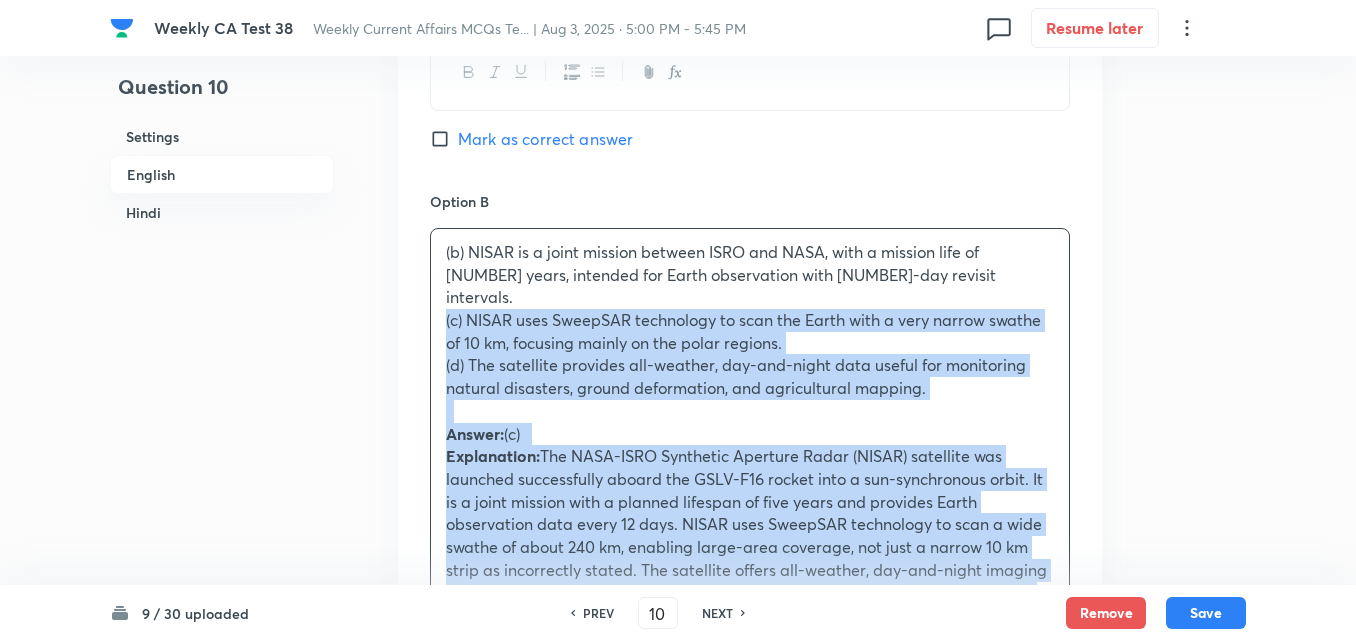 drag, startPoint x: 454, startPoint y: 295, endPoint x: 416, endPoint y: 292, distance: 38.118237 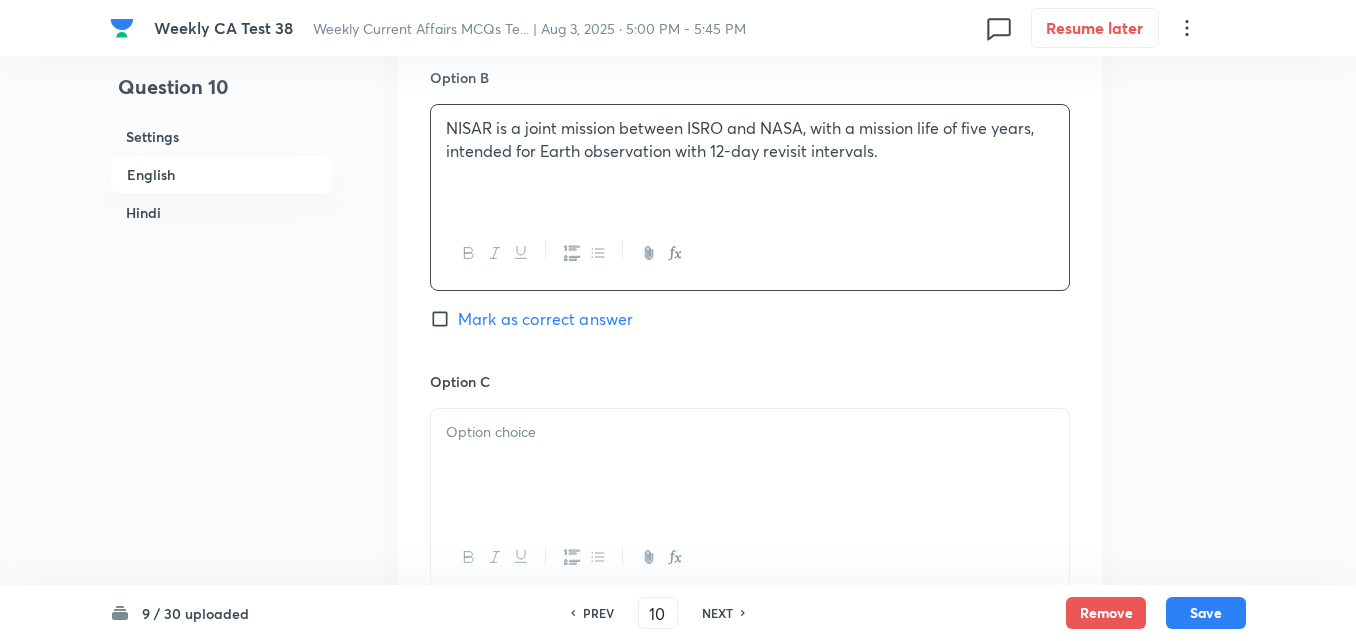 scroll, scrollTop: 1416, scrollLeft: 0, axis: vertical 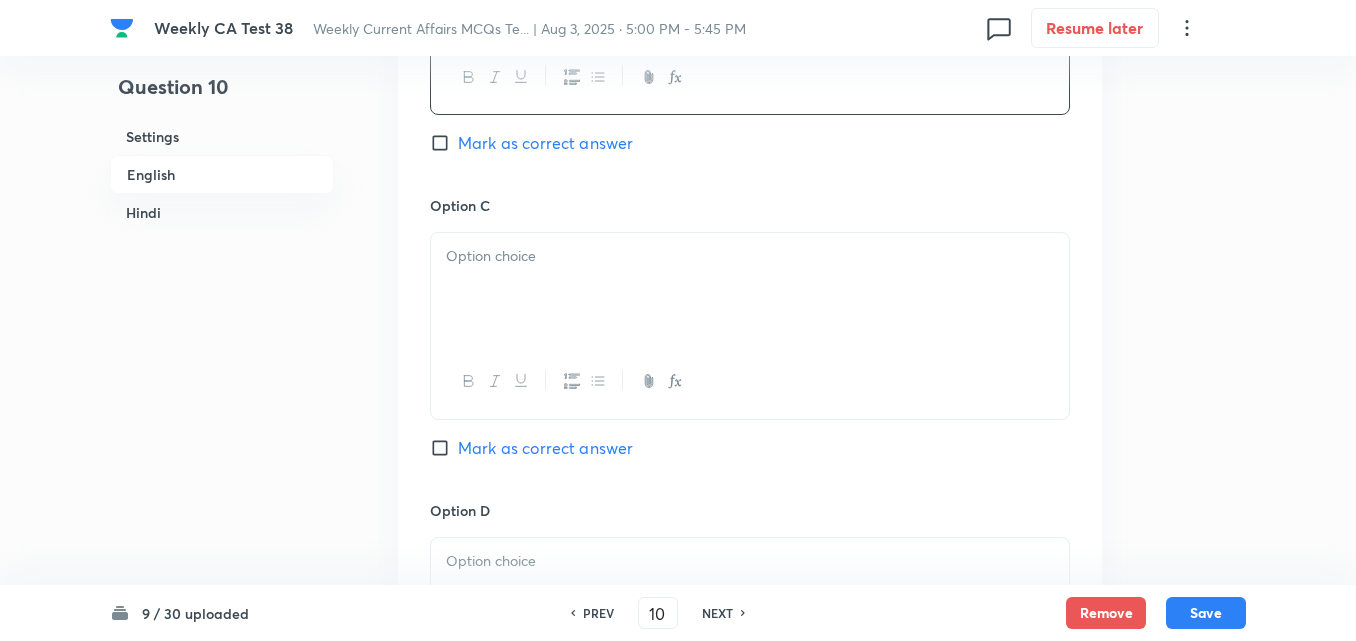 click at bounding box center [750, 289] 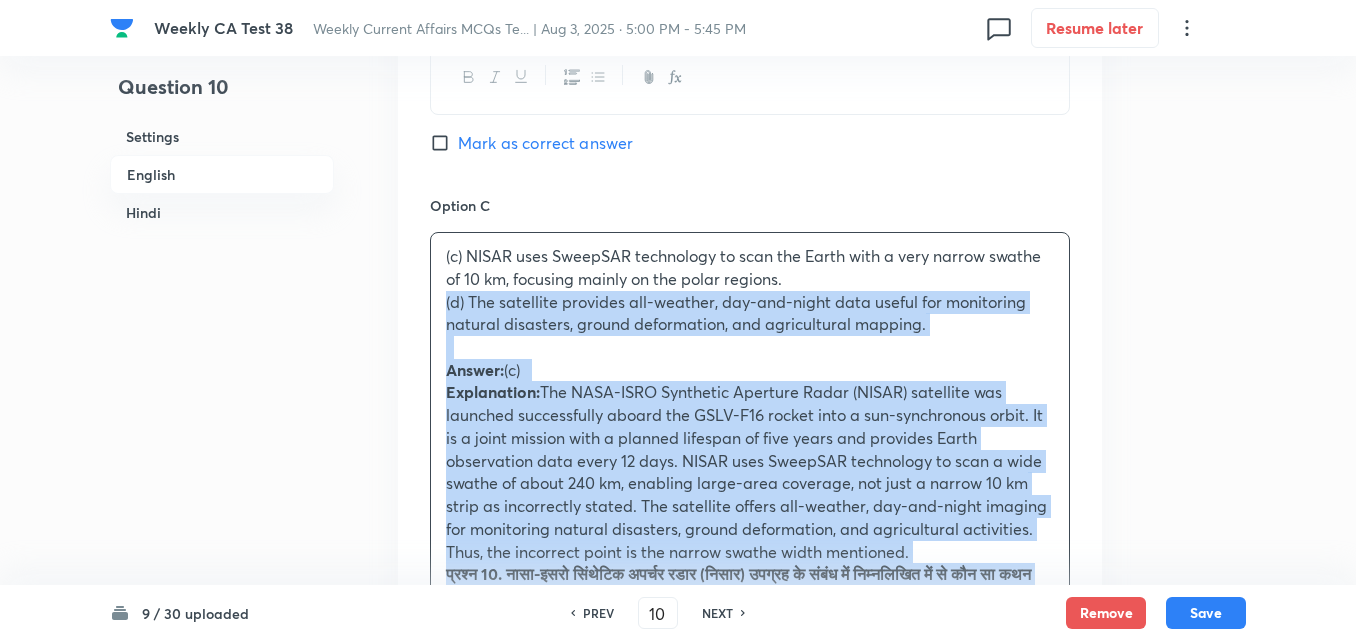 drag, startPoint x: 448, startPoint y: 298, endPoint x: 437, endPoint y: 301, distance: 11.401754 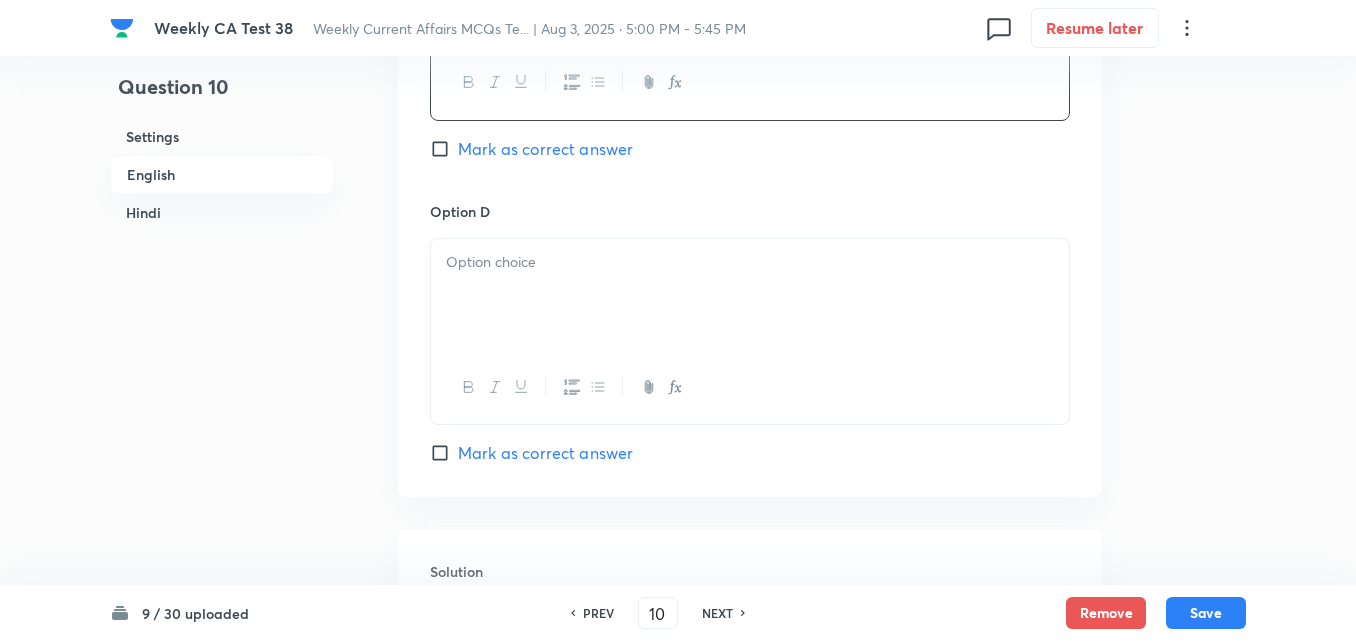 scroll, scrollTop: 1716, scrollLeft: 0, axis: vertical 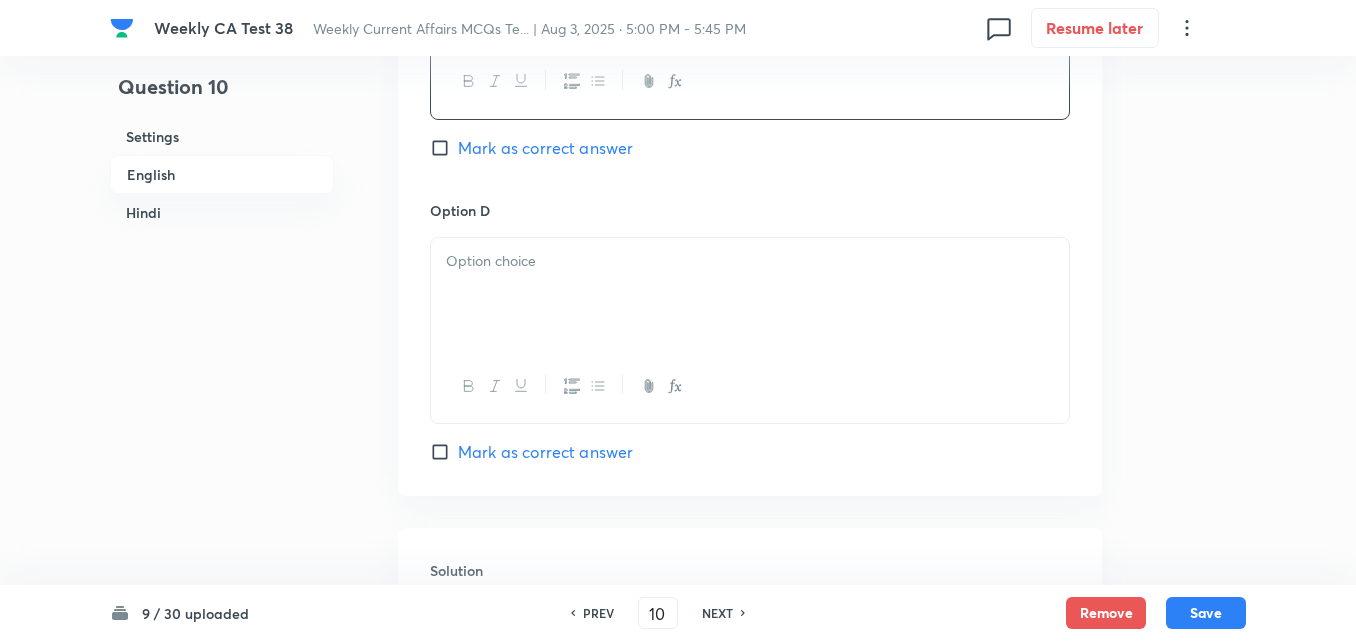 click on "Mark as correct answer" at bounding box center (545, 148) 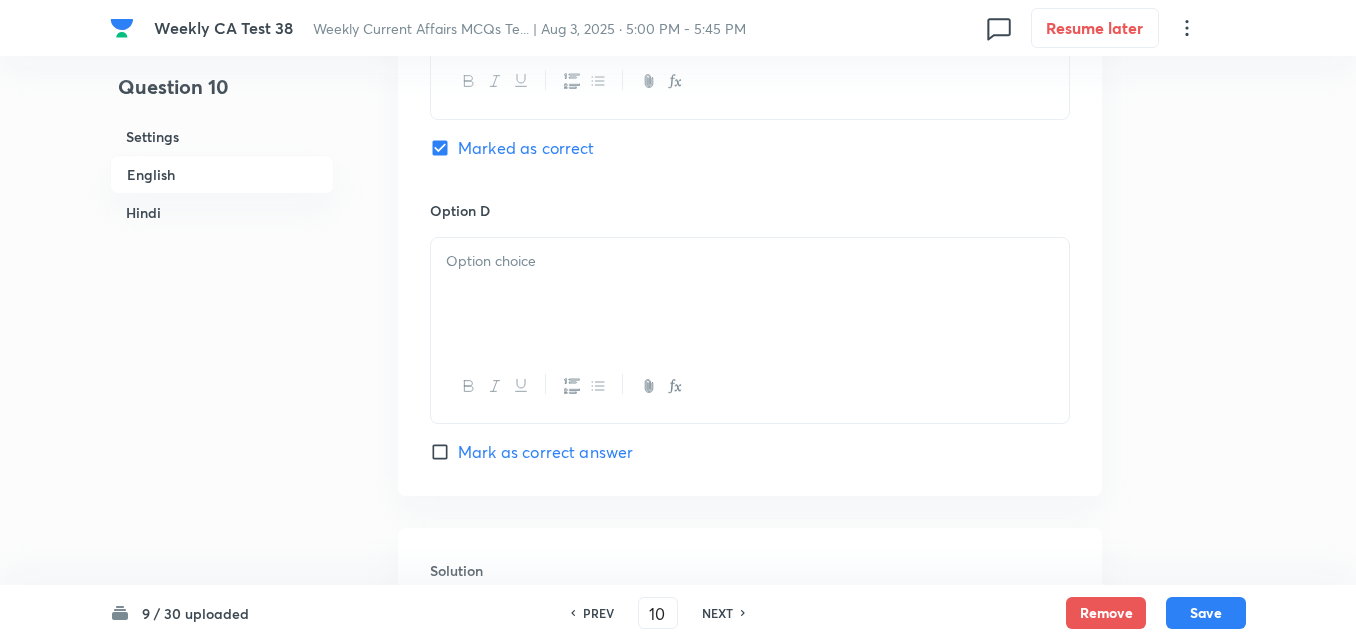 checkbox on "true" 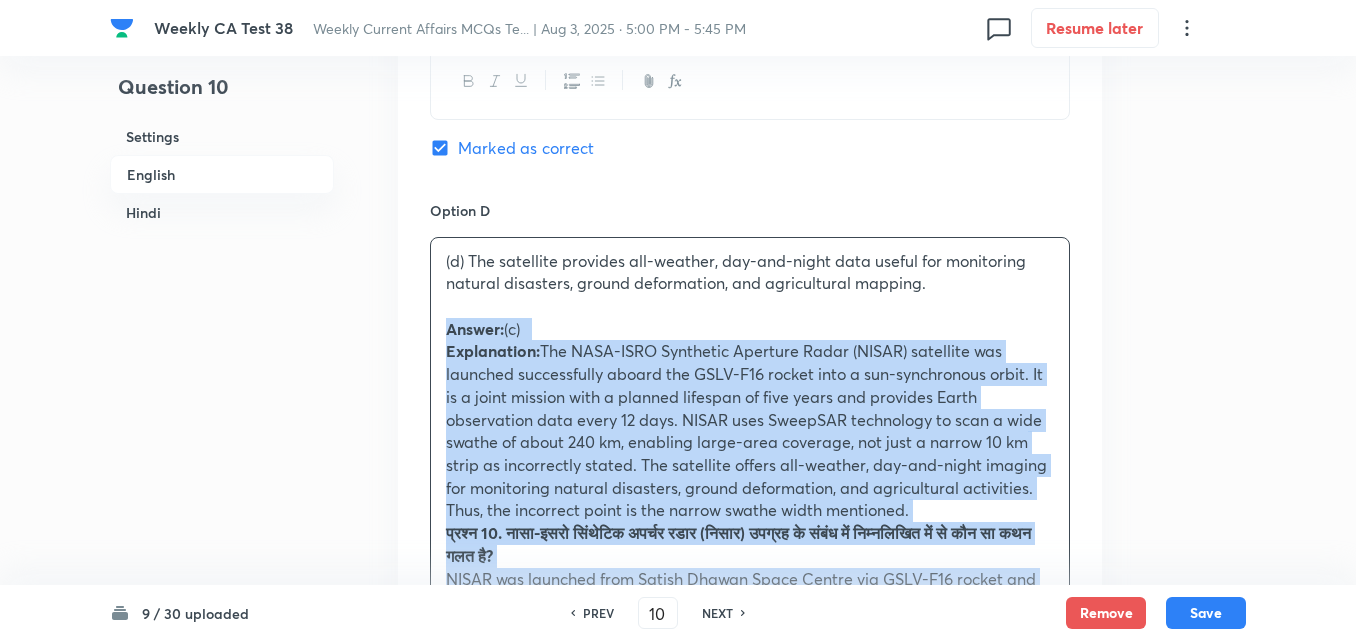 drag, startPoint x: 434, startPoint y: 317, endPoint x: 421, endPoint y: 319, distance: 13.152946 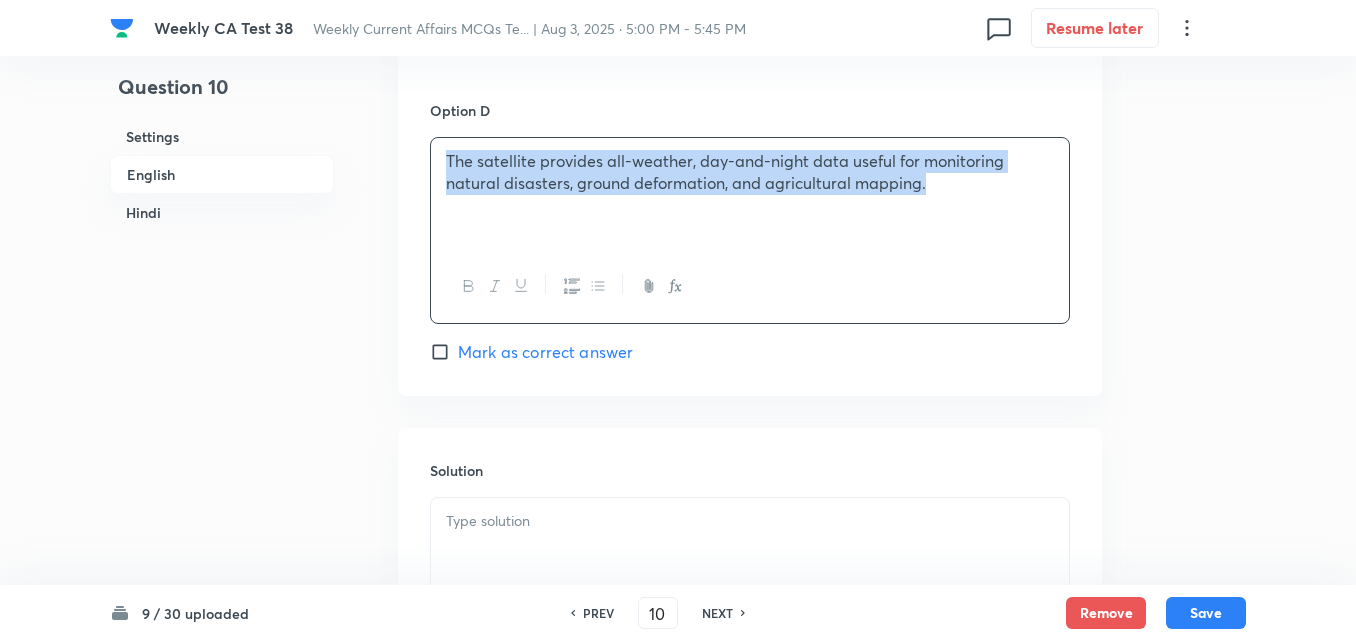 scroll, scrollTop: 2016, scrollLeft: 0, axis: vertical 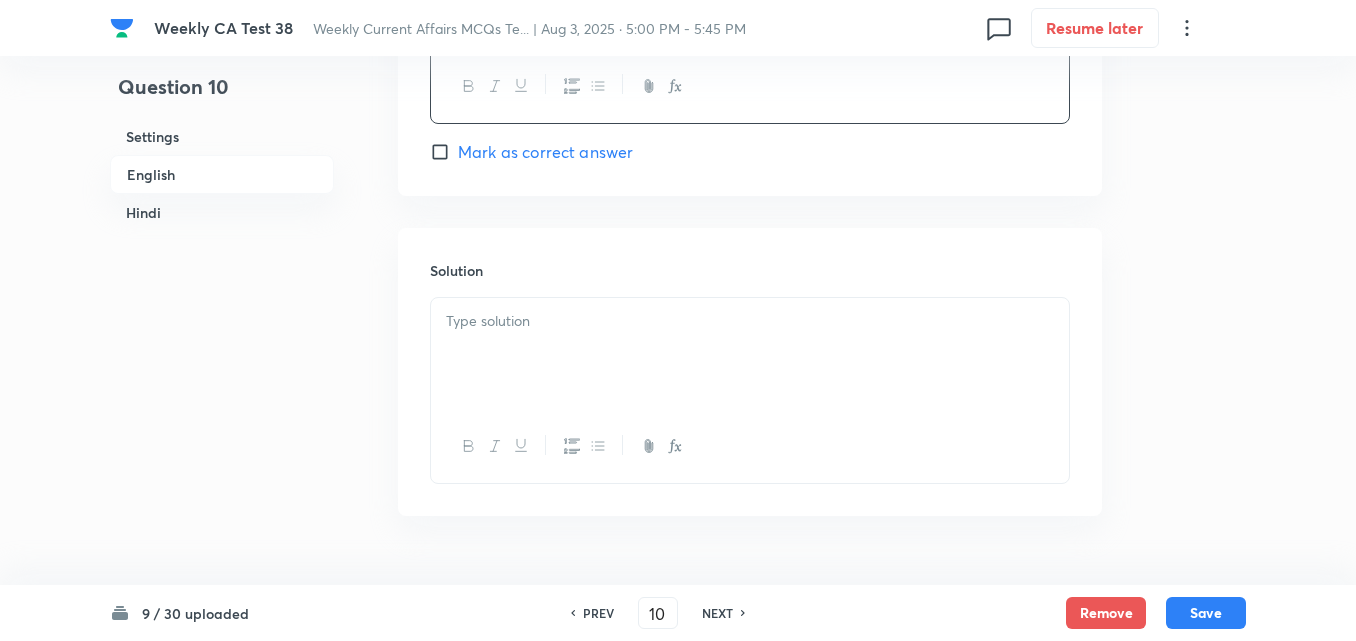 click at bounding box center [750, 354] 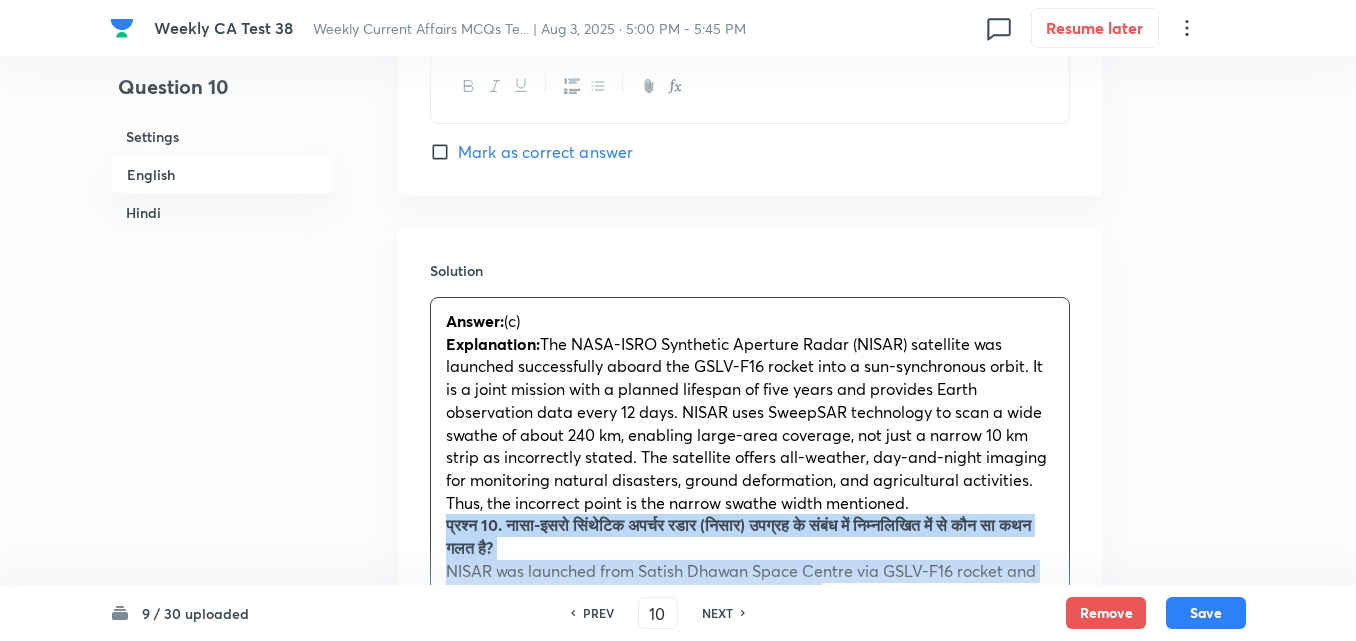 drag, startPoint x: 460, startPoint y: 516, endPoint x: 435, endPoint y: 516, distance: 25 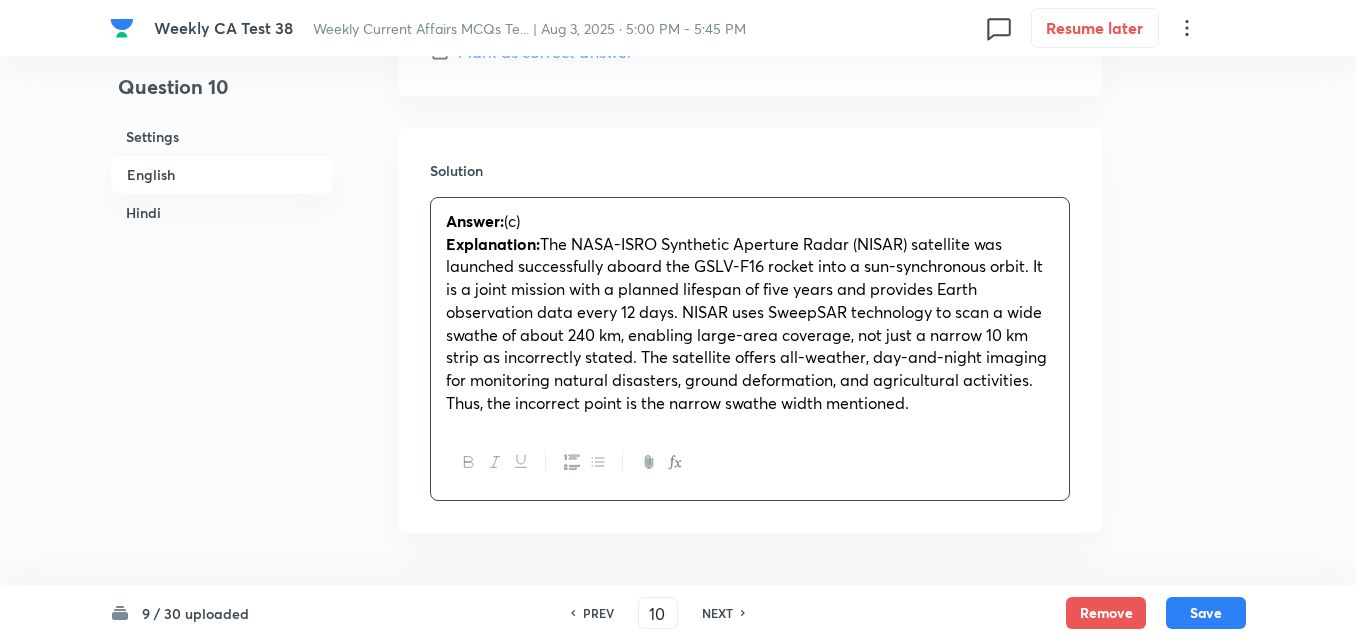 scroll, scrollTop: 2616, scrollLeft: 0, axis: vertical 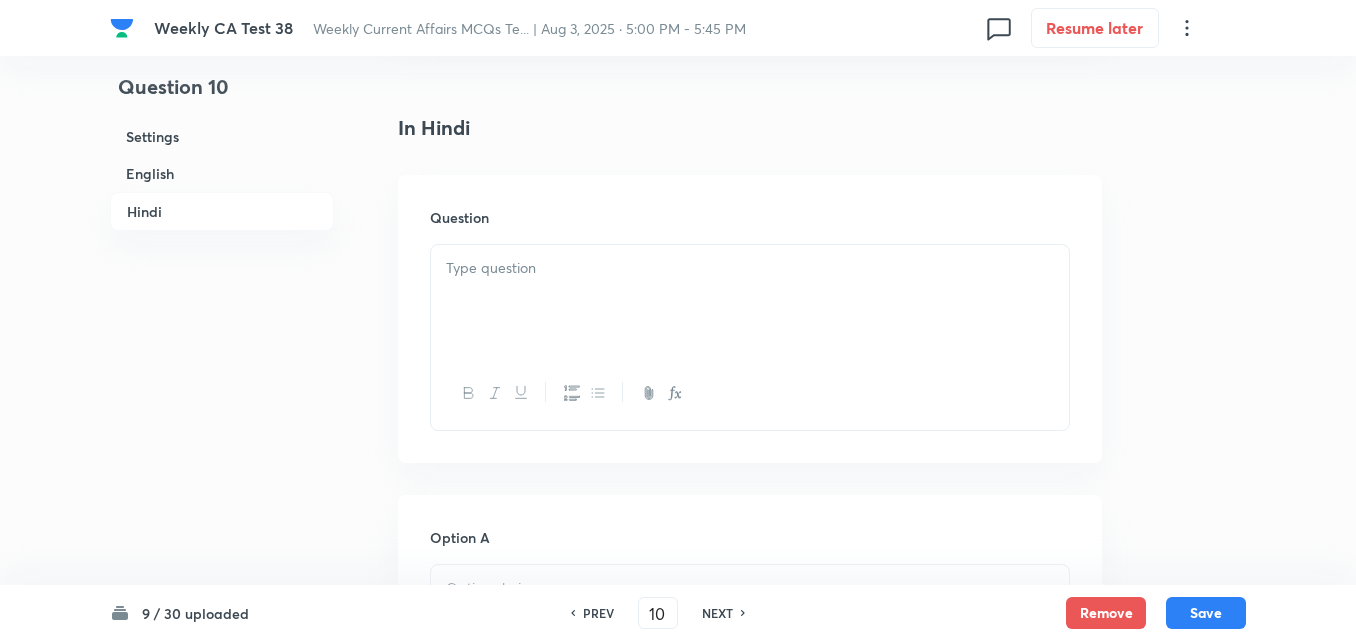 click at bounding box center [750, 301] 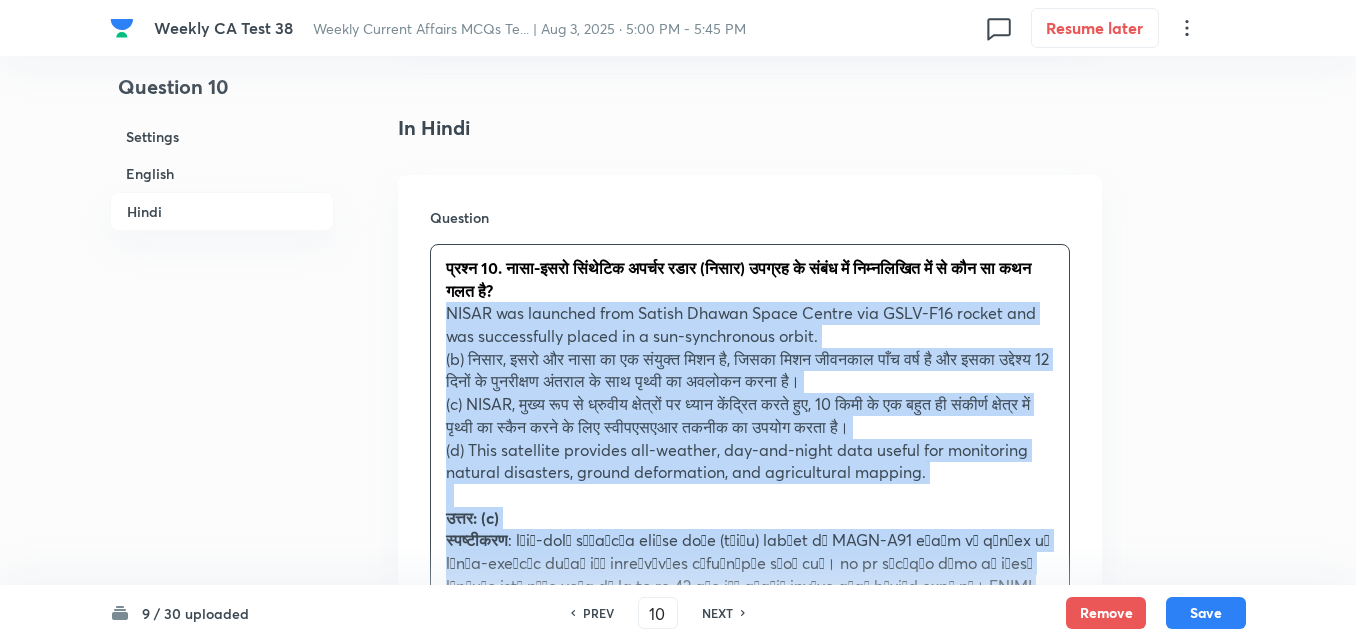 drag, startPoint x: 439, startPoint y: 310, endPoint x: 421, endPoint y: 307, distance: 18.248287 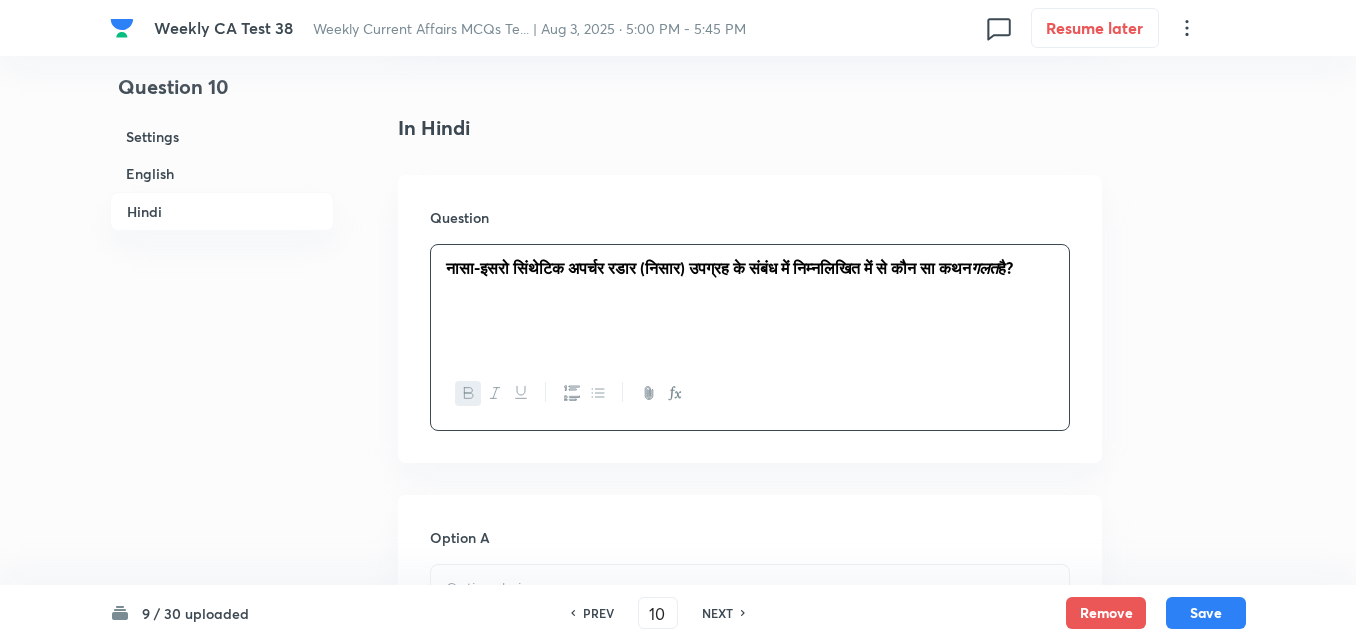 click on "English" at bounding box center [222, 173] 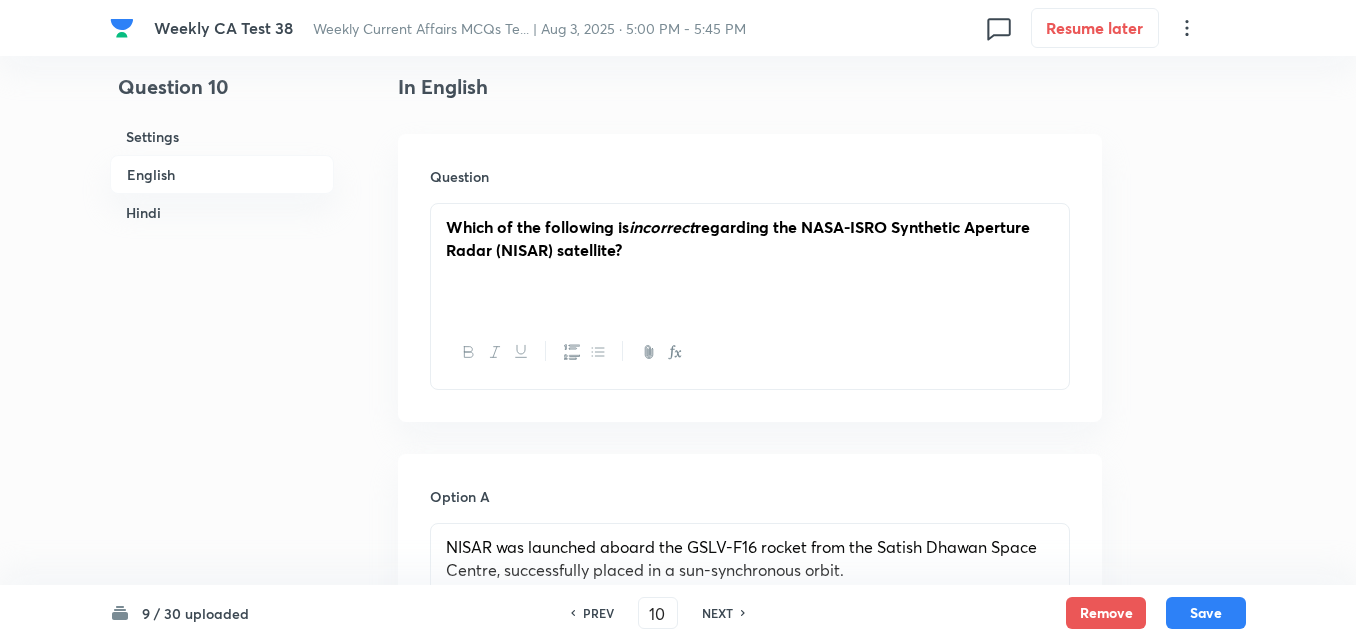 click on "Hindi" at bounding box center [222, 212] 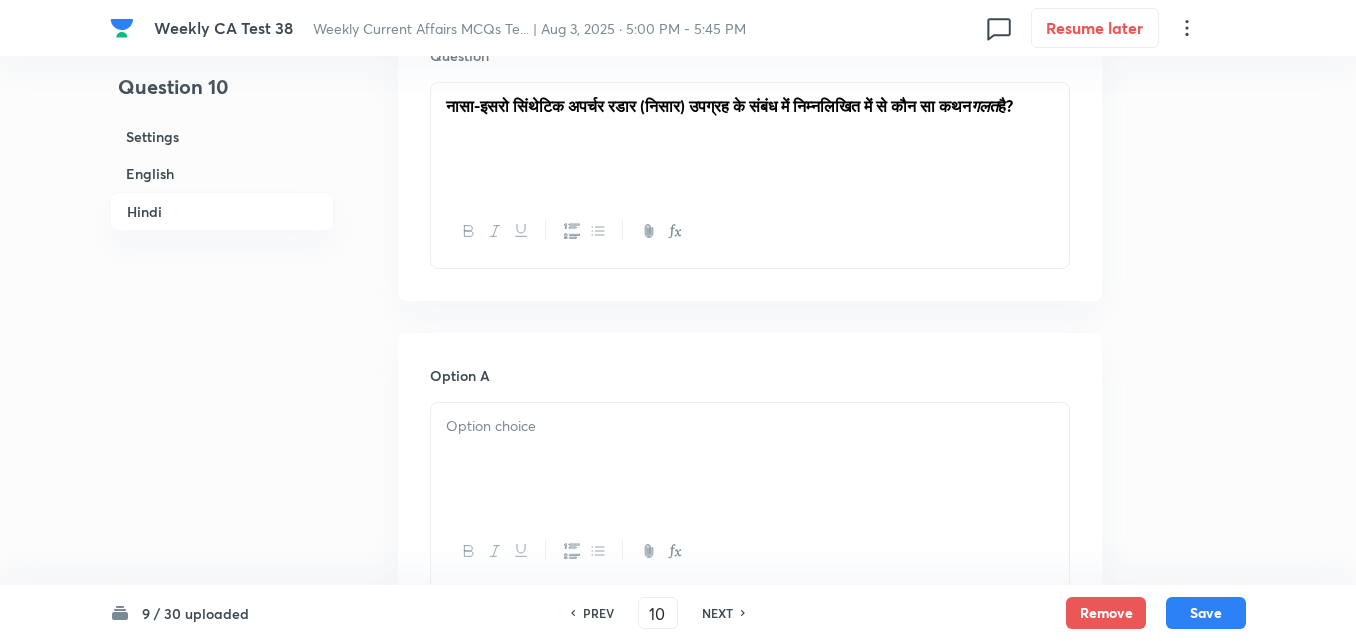 scroll, scrollTop: 3057, scrollLeft: 0, axis: vertical 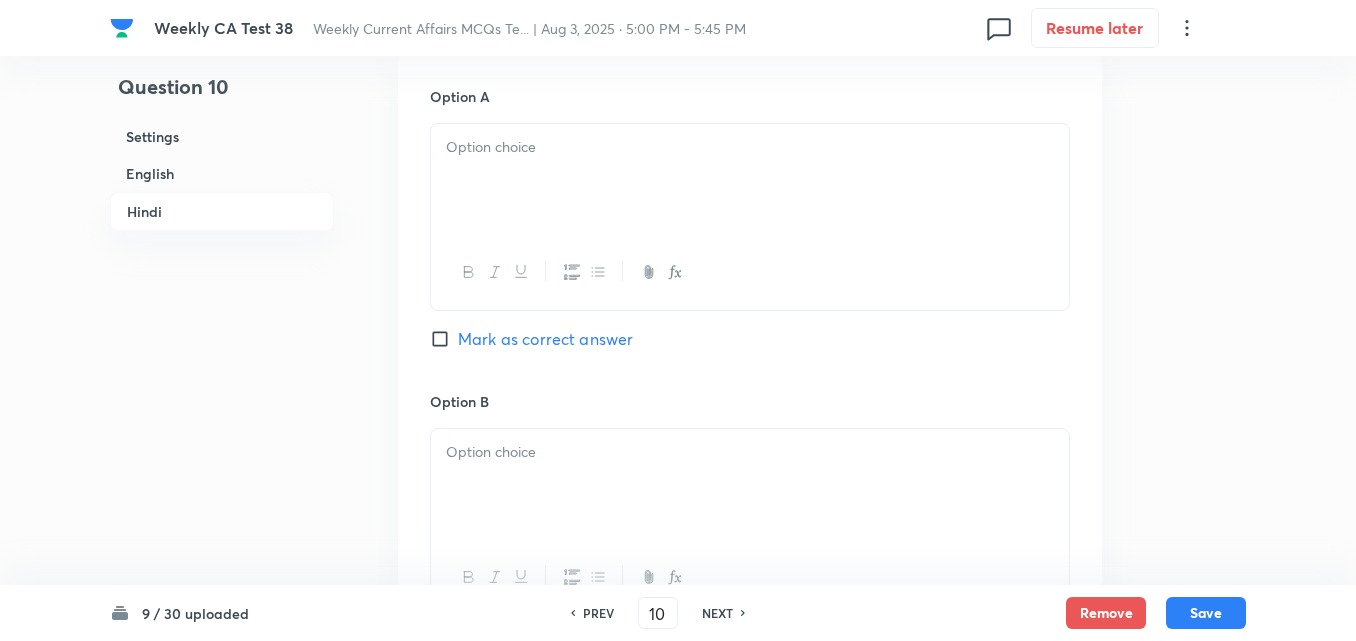 click at bounding box center (750, 180) 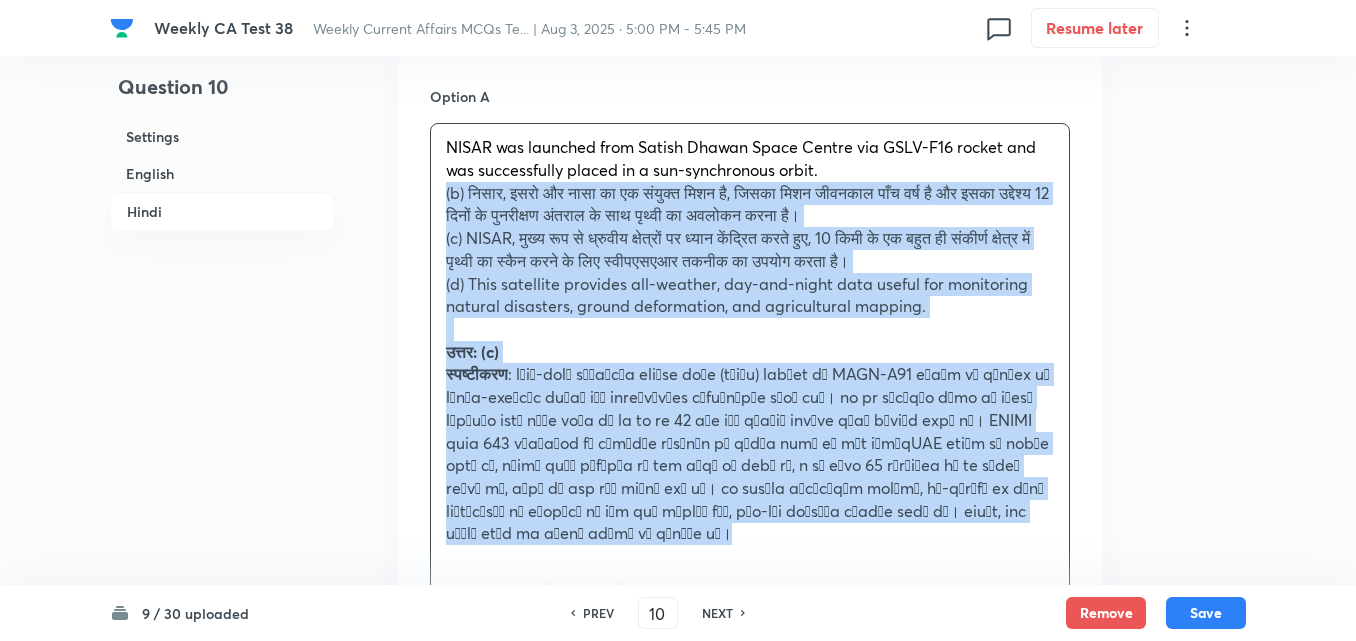 drag, startPoint x: 439, startPoint y: 198, endPoint x: 424, endPoint y: 200, distance: 15.132746 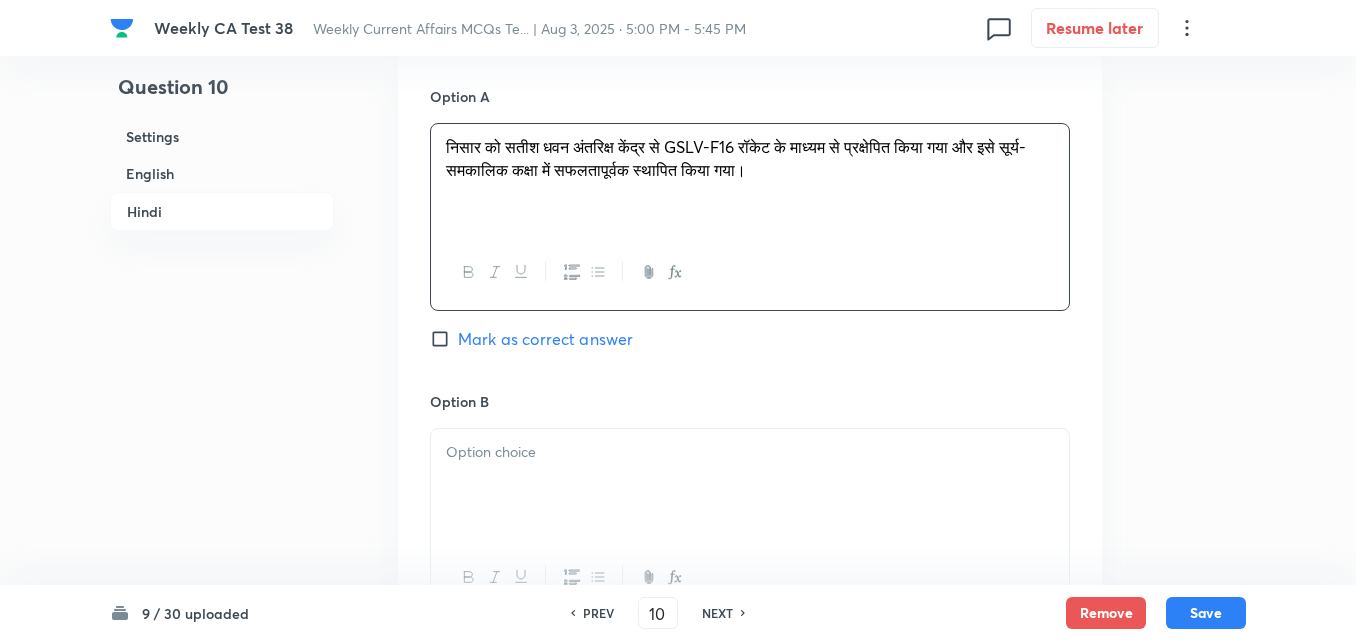 scroll, scrollTop: 3257, scrollLeft: 0, axis: vertical 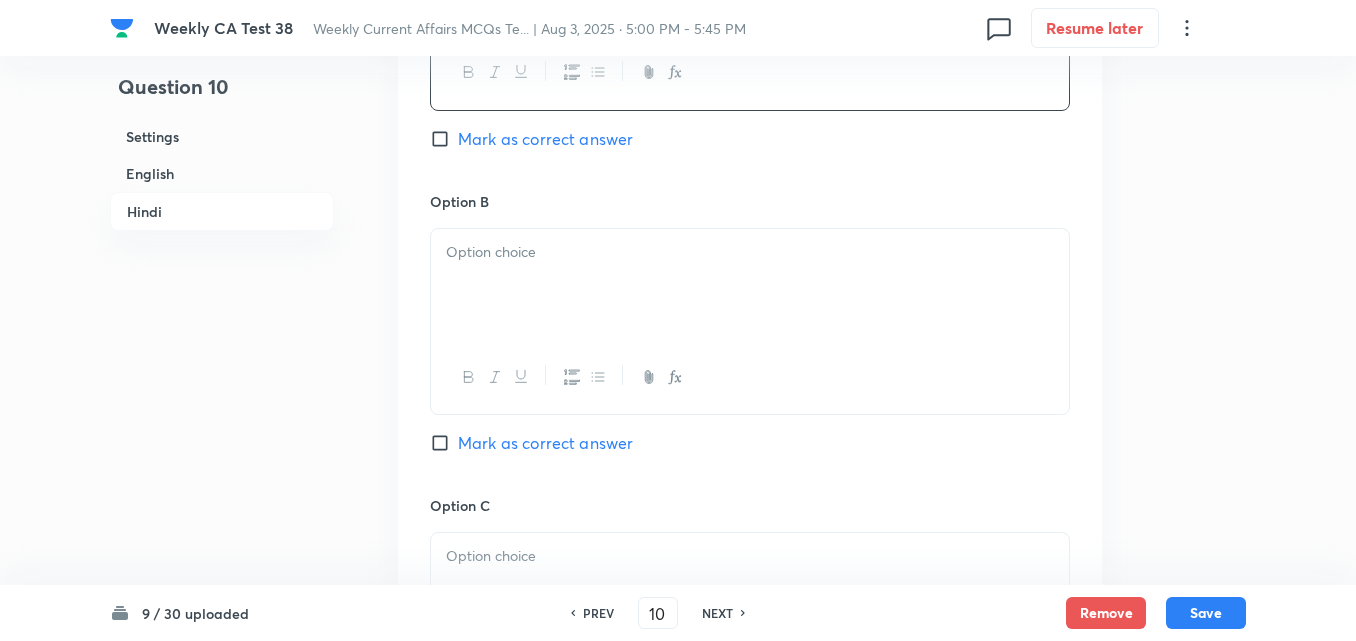 click at bounding box center [750, 285] 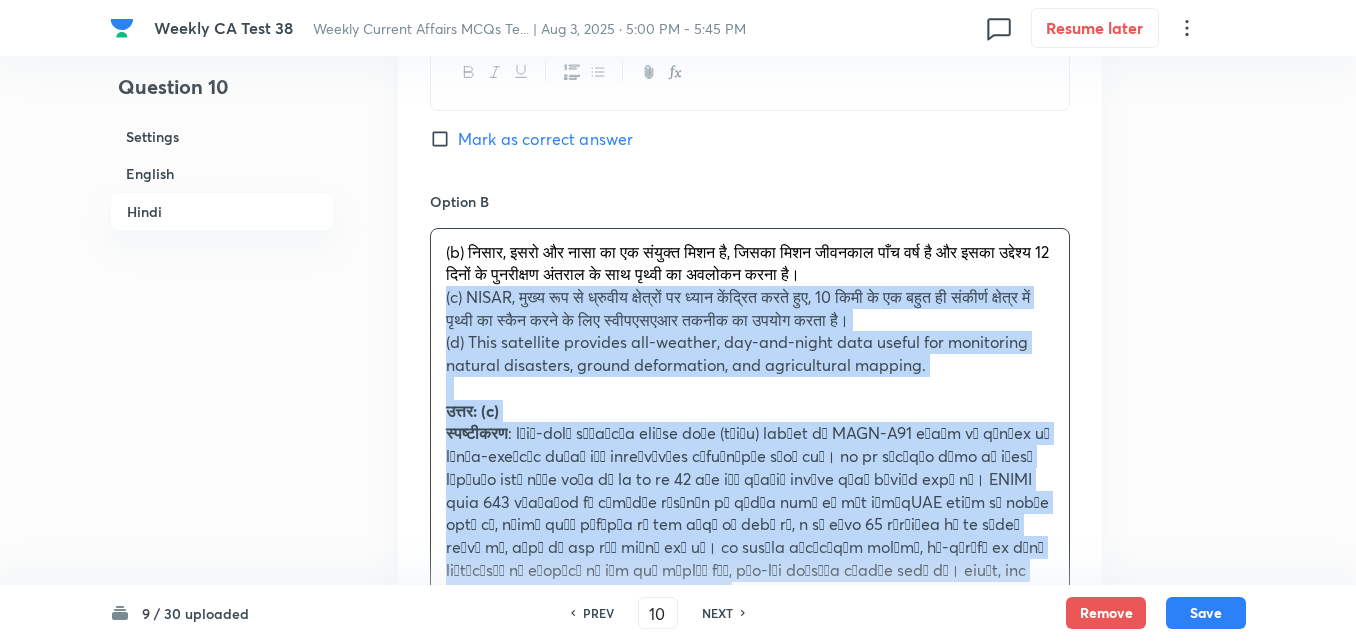 drag, startPoint x: 451, startPoint y: 303, endPoint x: 433, endPoint y: 302, distance: 18.027756 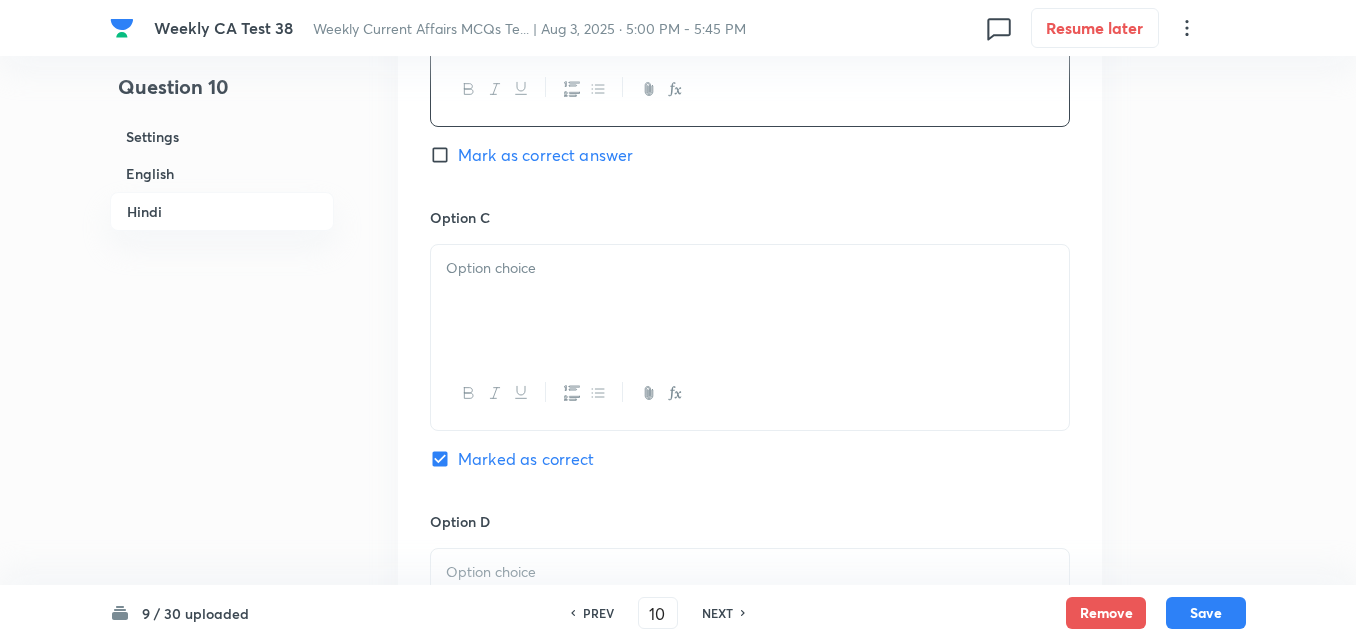scroll, scrollTop: 3557, scrollLeft: 0, axis: vertical 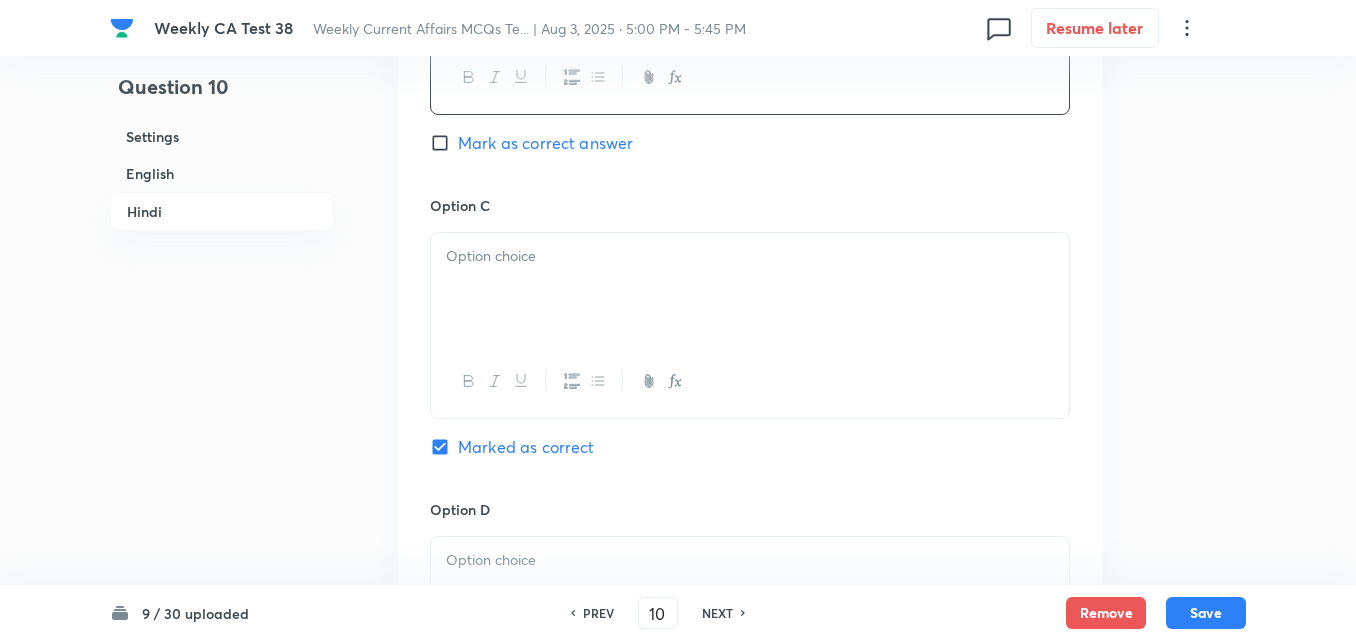 click at bounding box center [750, 289] 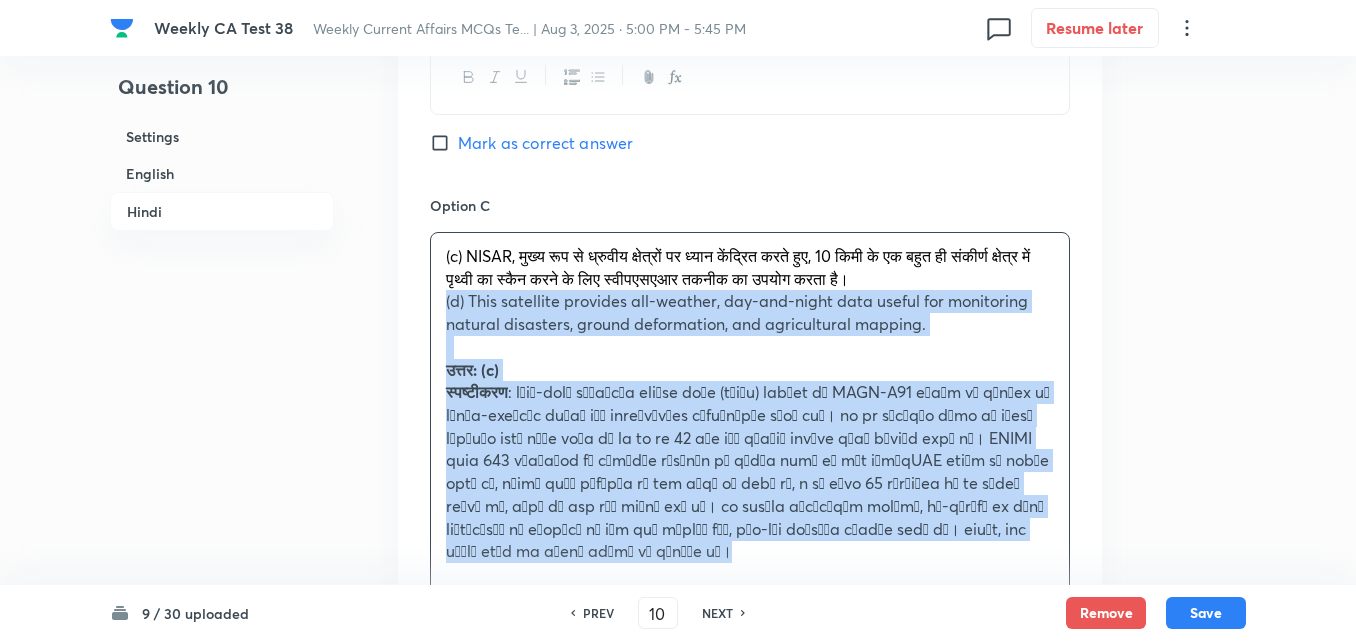 drag, startPoint x: 423, startPoint y: 298, endPoint x: 409, endPoint y: 295, distance: 14.3178215 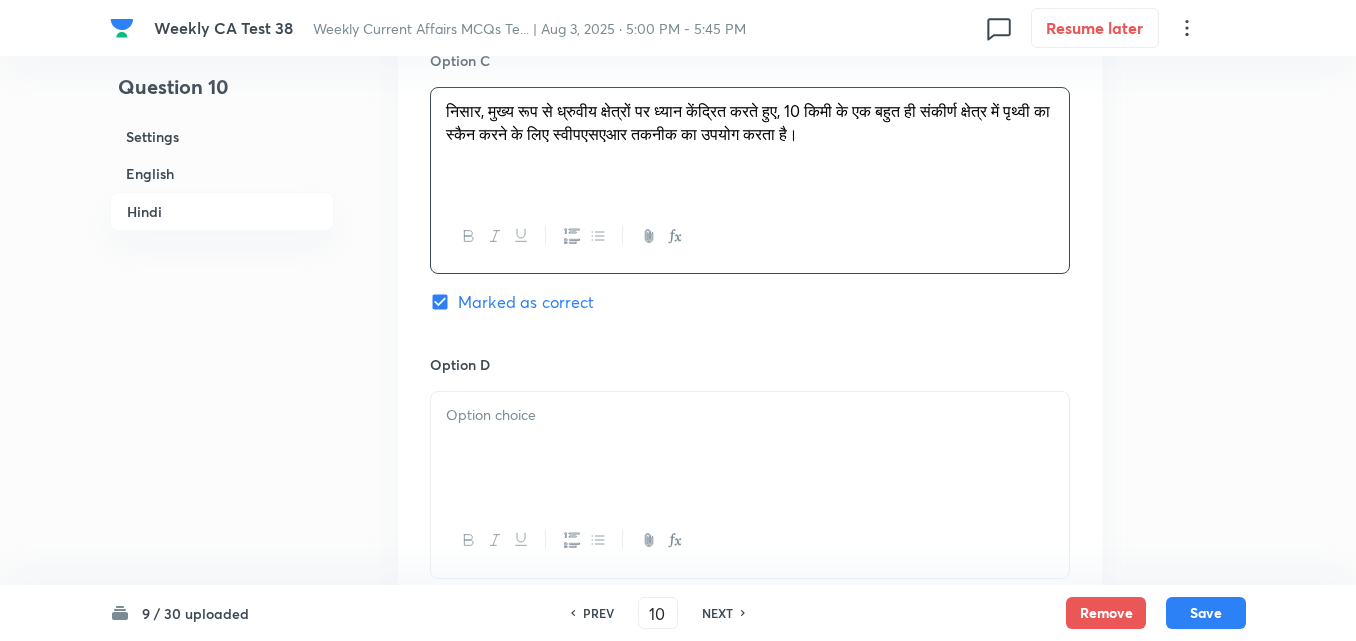 scroll, scrollTop: 3957, scrollLeft: 0, axis: vertical 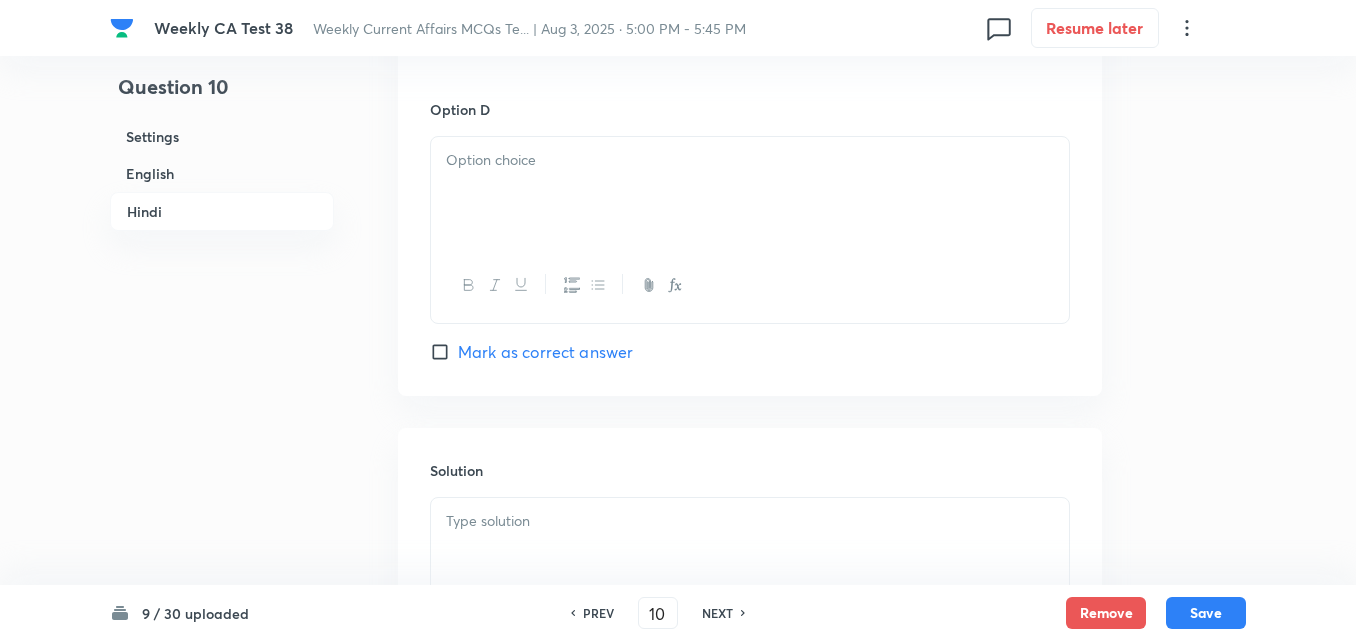 click at bounding box center (750, 193) 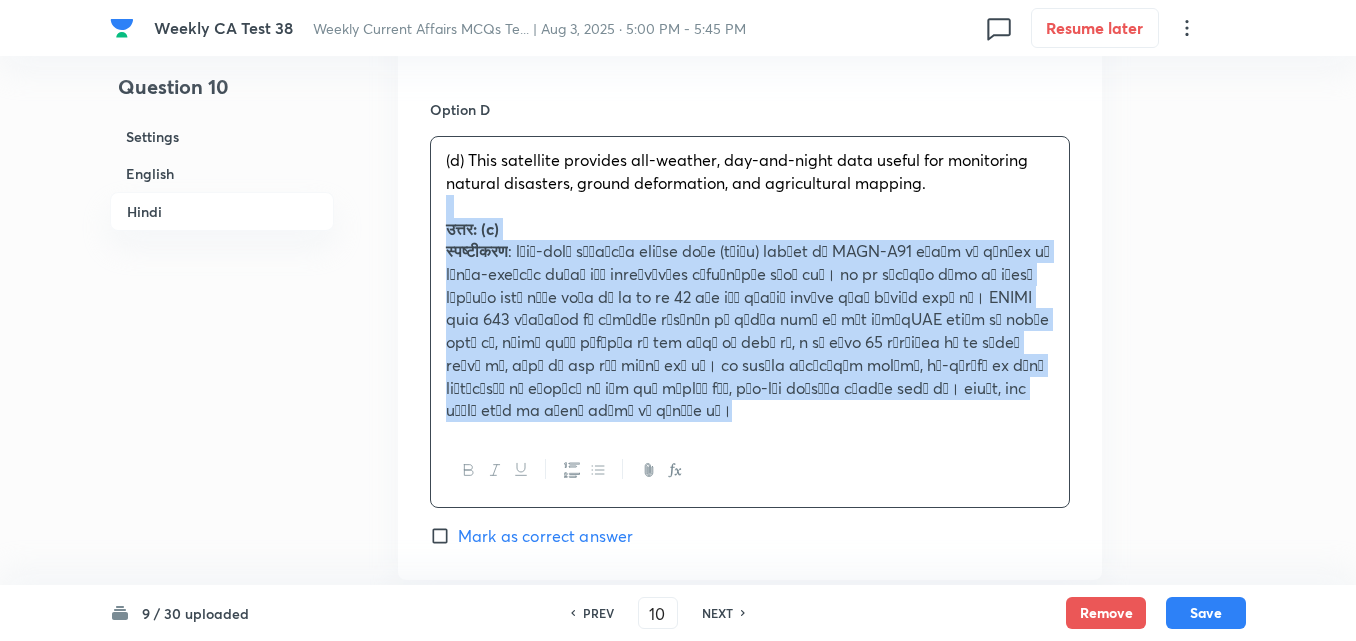 click on "(d) यह उपग्रह प्राकृतिक आपदाओं, भू-विरूपण और कृषि मानचित्रण की निगरानी के लिए उपयोगी सभी मौसमों, दिन-रात का डेटा प्रदान करता है।   उत्तर: (c) स्पष्टीकरण" at bounding box center [750, 322] 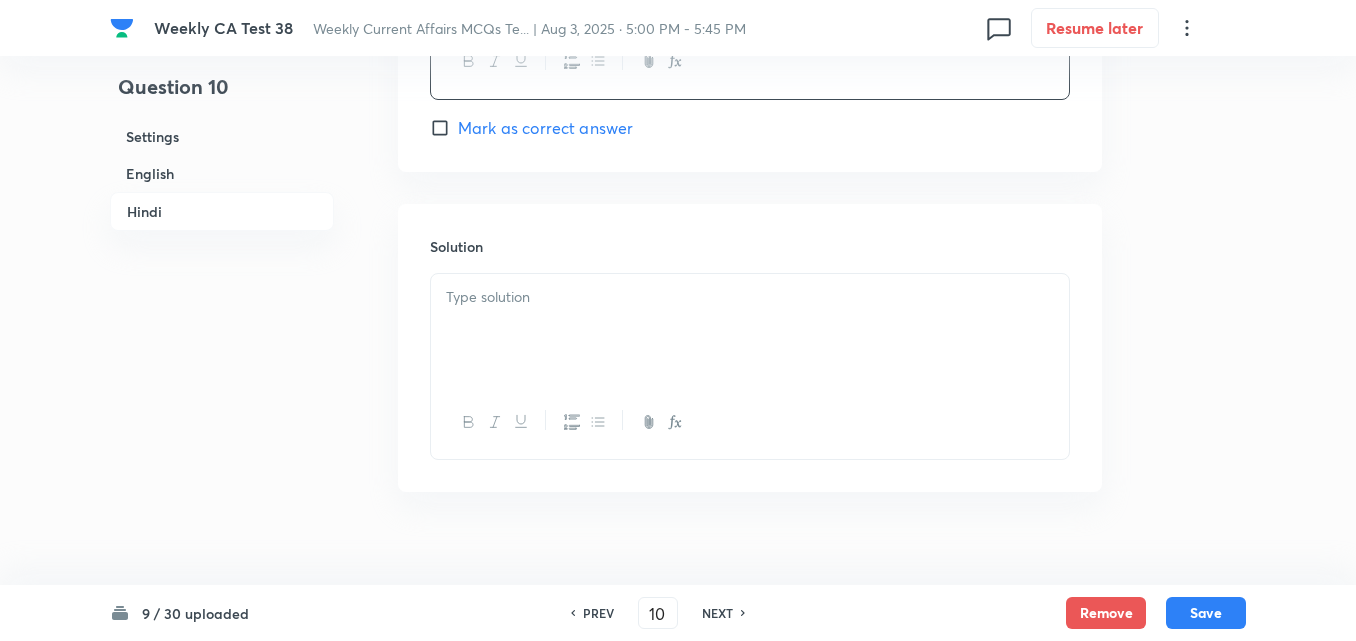 scroll, scrollTop: 4208, scrollLeft: 0, axis: vertical 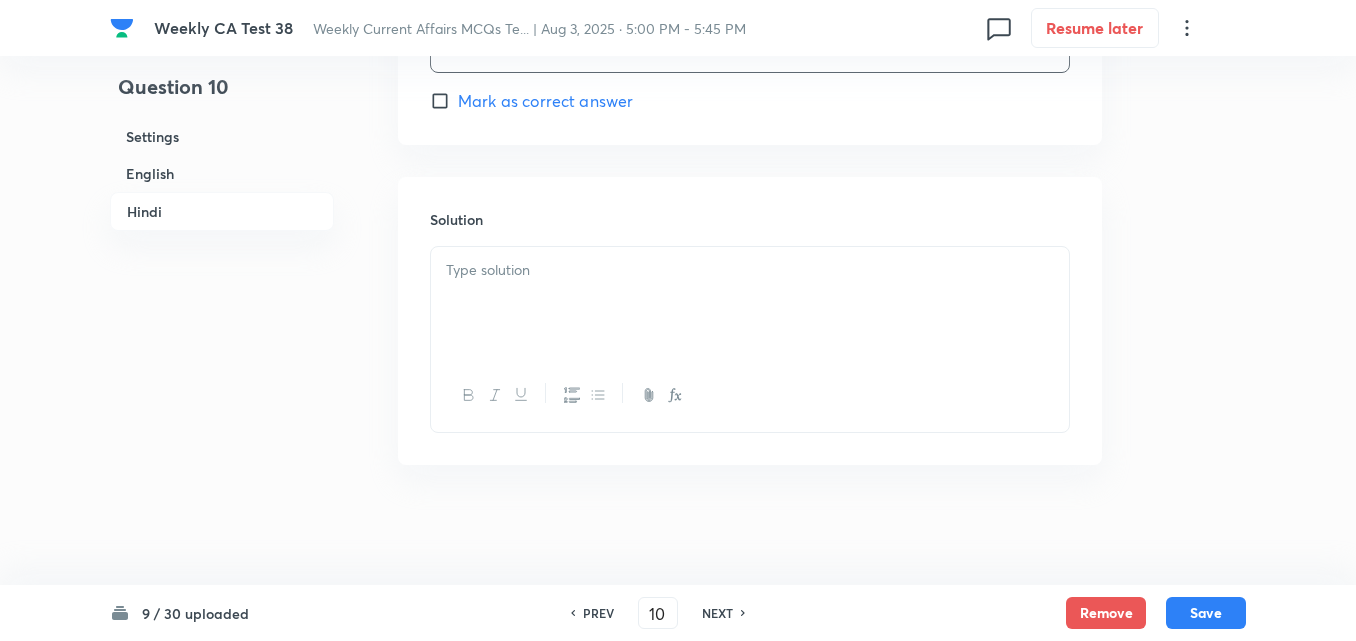 click at bounding box center [750, 395] 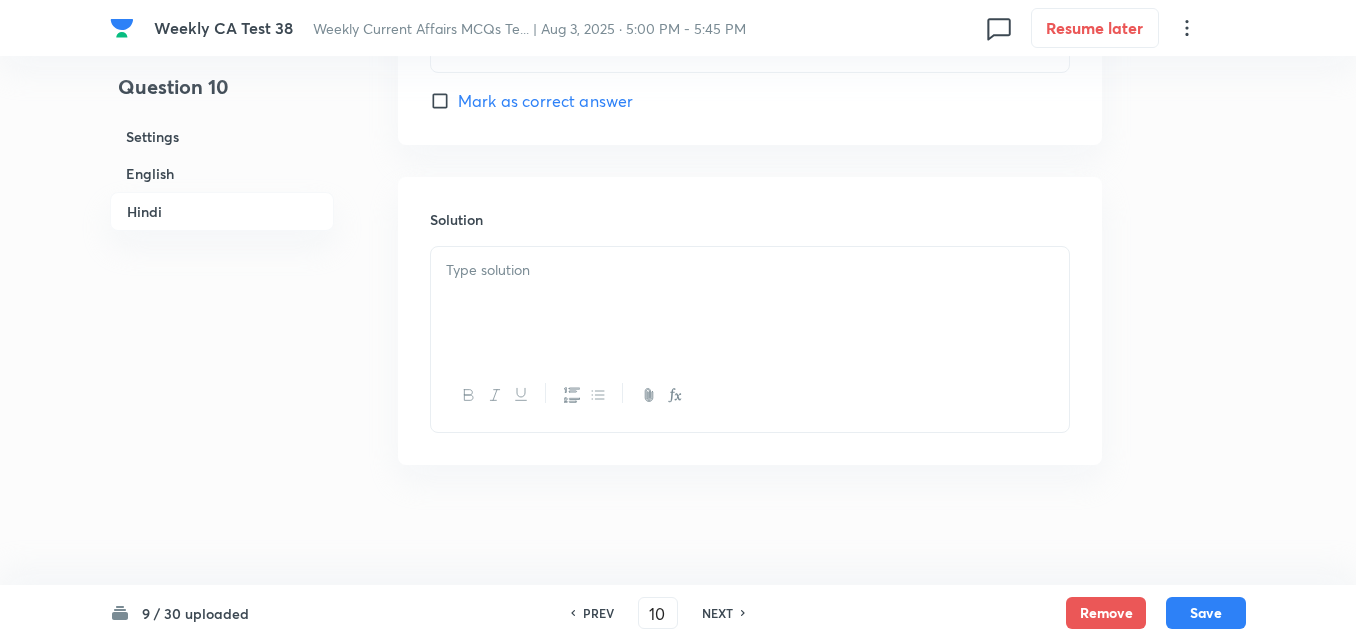 click at bounding box center [750, 303] 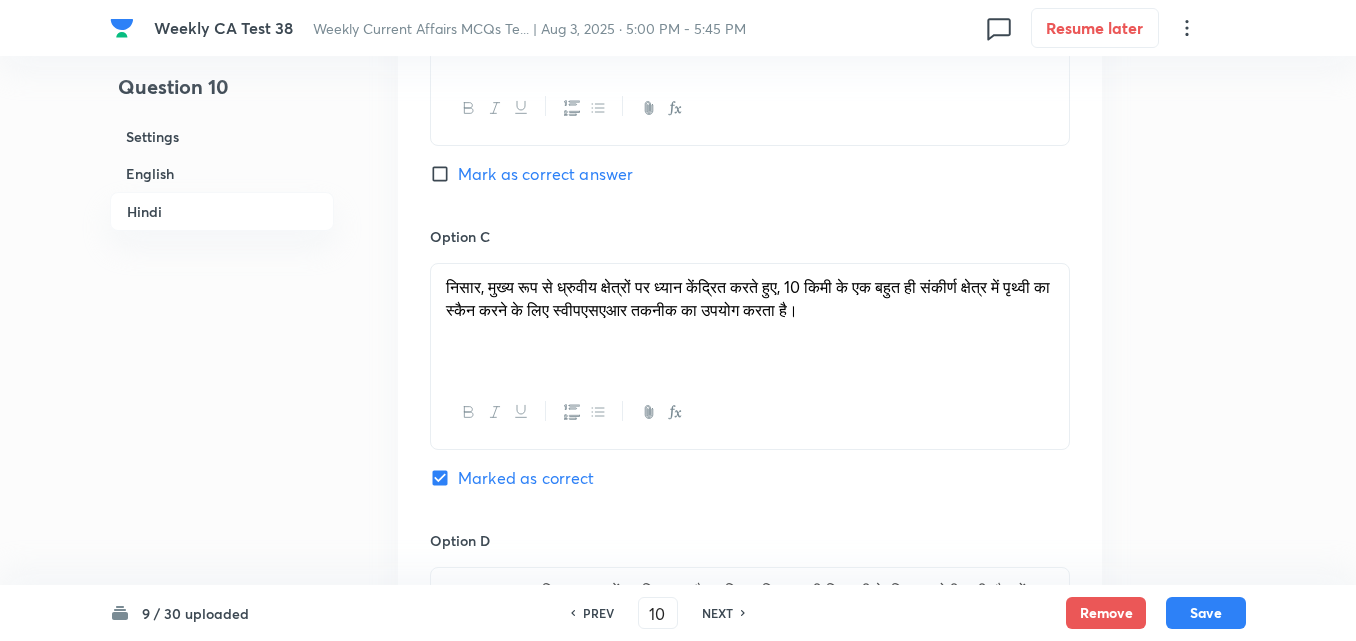 scroll, scrollTop: 3408, scrollLeft: 0, axis: vertical 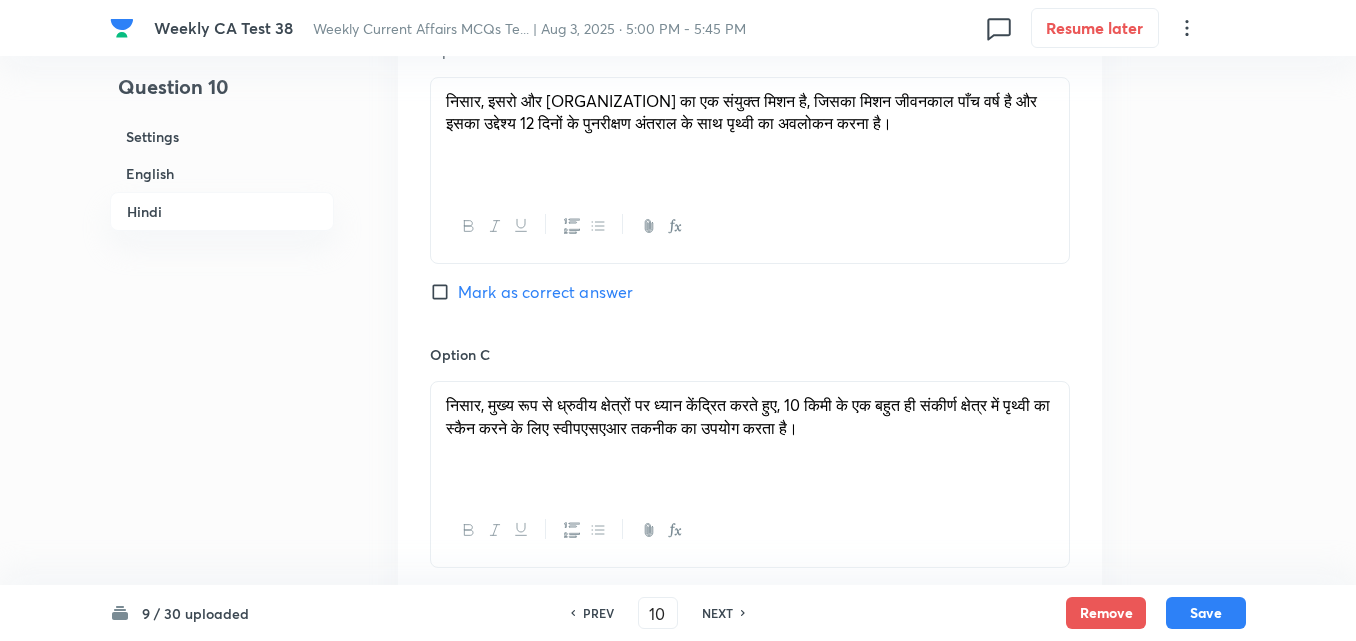 click on "Settings" at bounding box center (222, 136) 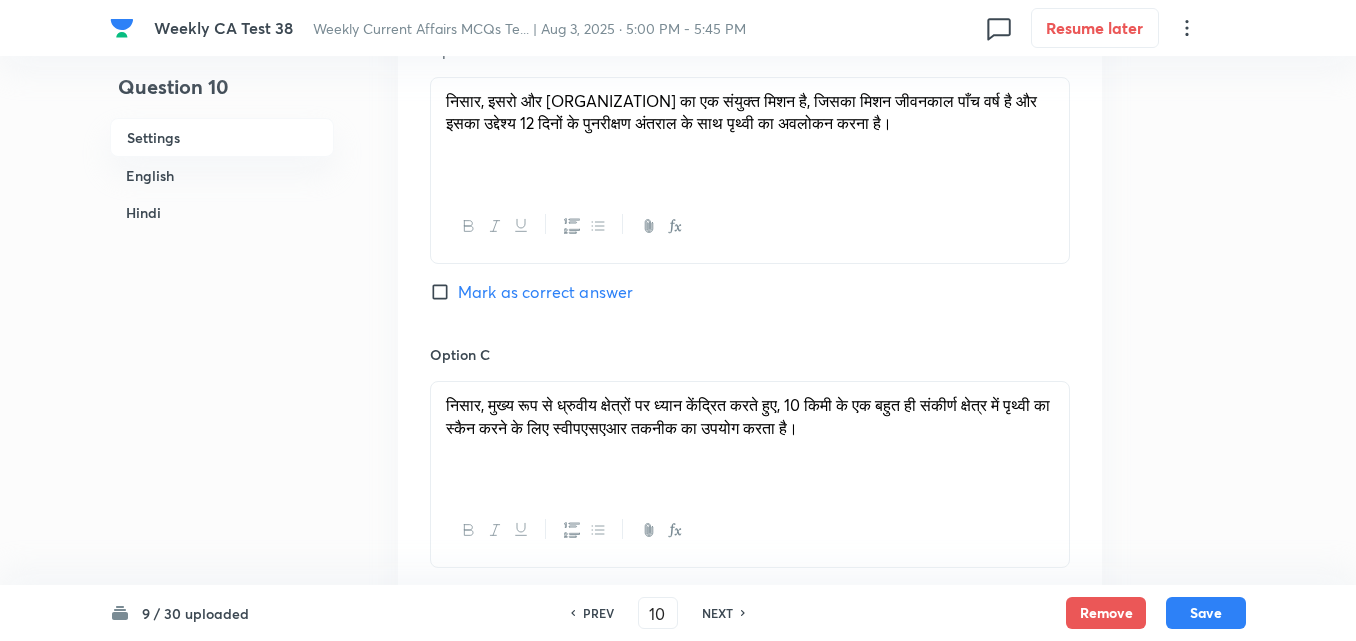 scroll, scrollTop: 24, scrollLeft: 0, axis: vertical 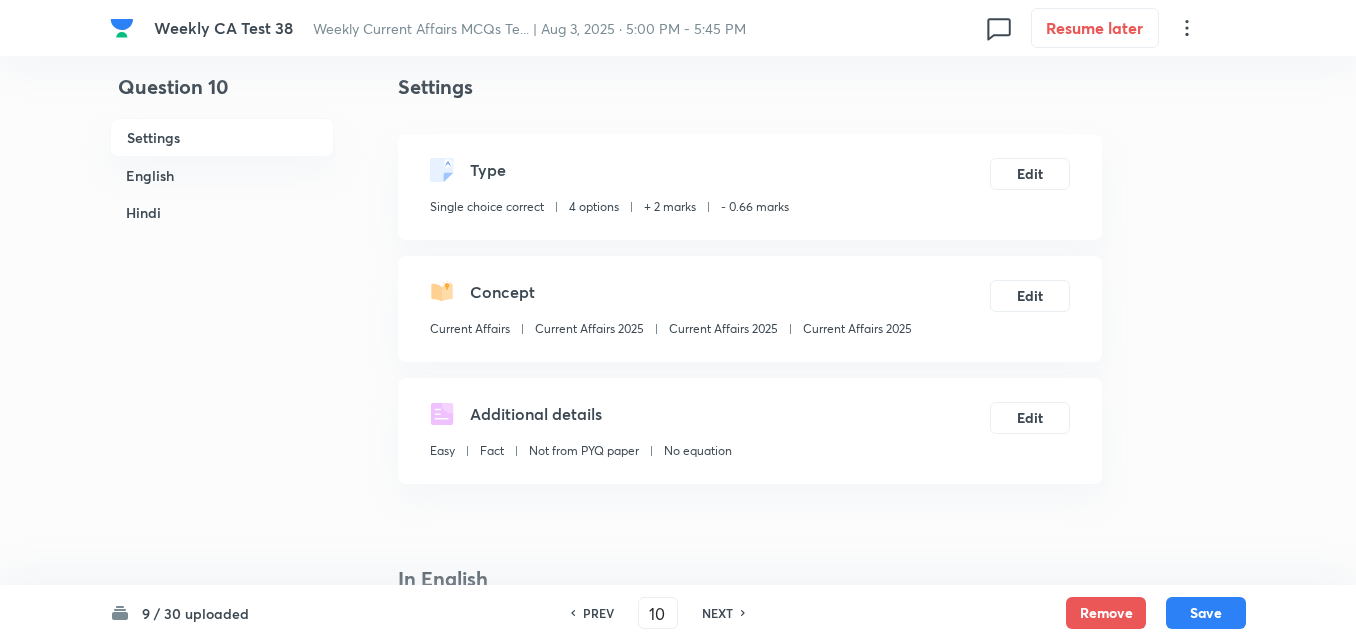 click on "Concept Current Affairs Current Affairs 2025 Current Affairs 2025 Current Affairs 2025" at bounding box center [671, 313] 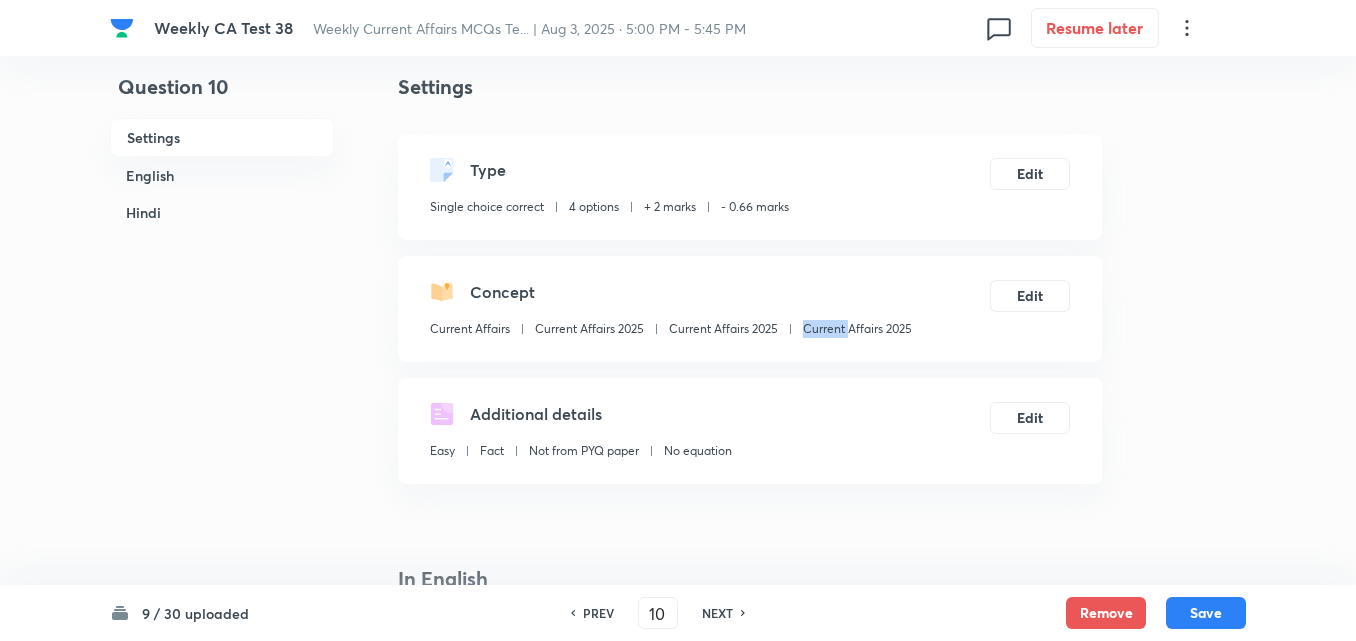 click on "Concept Current Affairs Current Affairs 2025 Current Affairs 2025 Current Affairs 2025" at bounding box center (671, 313) 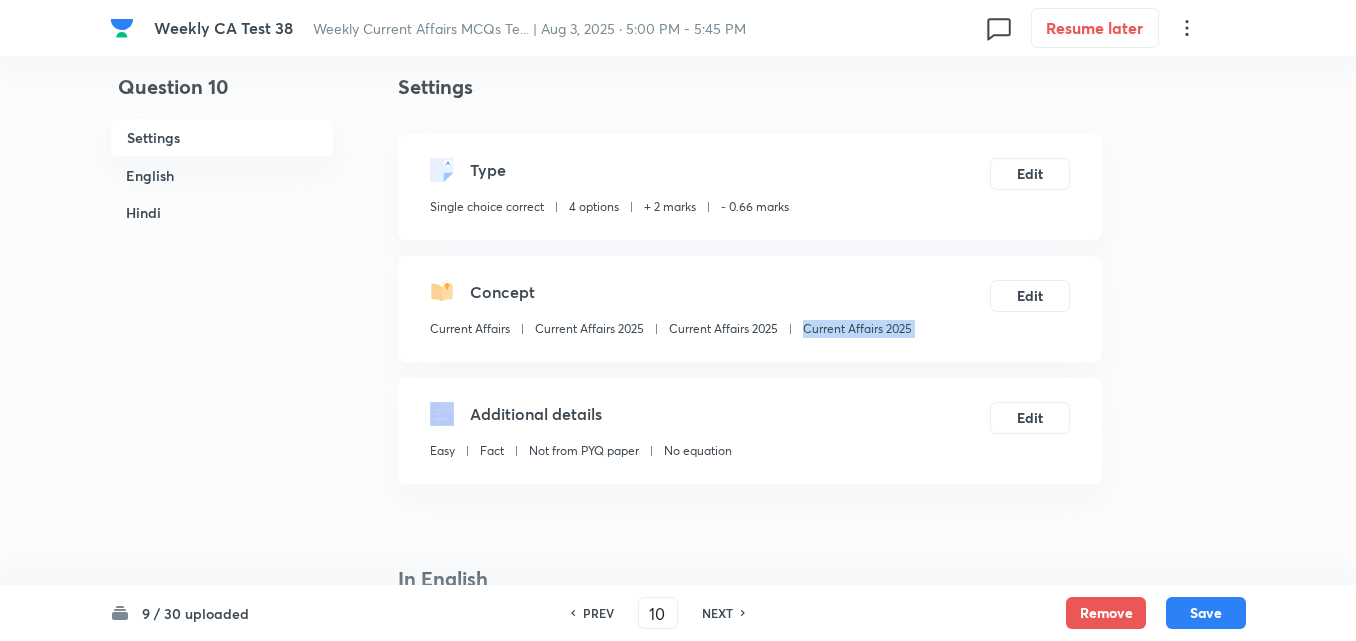 click on "Concept Current Affairs Current Affairs 2025 Current Affairs 2025 Current Affairs 2025" at bounding box center [671, 313] 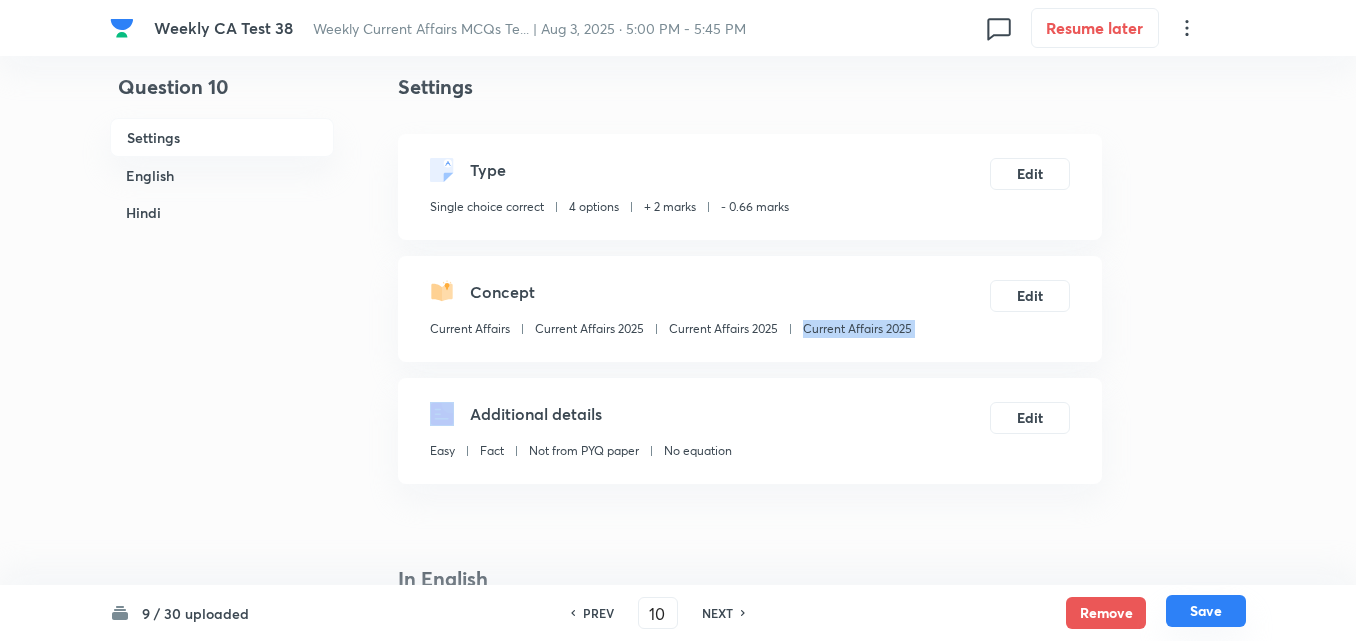 click on "Save" at bounding box center (1206, 611) 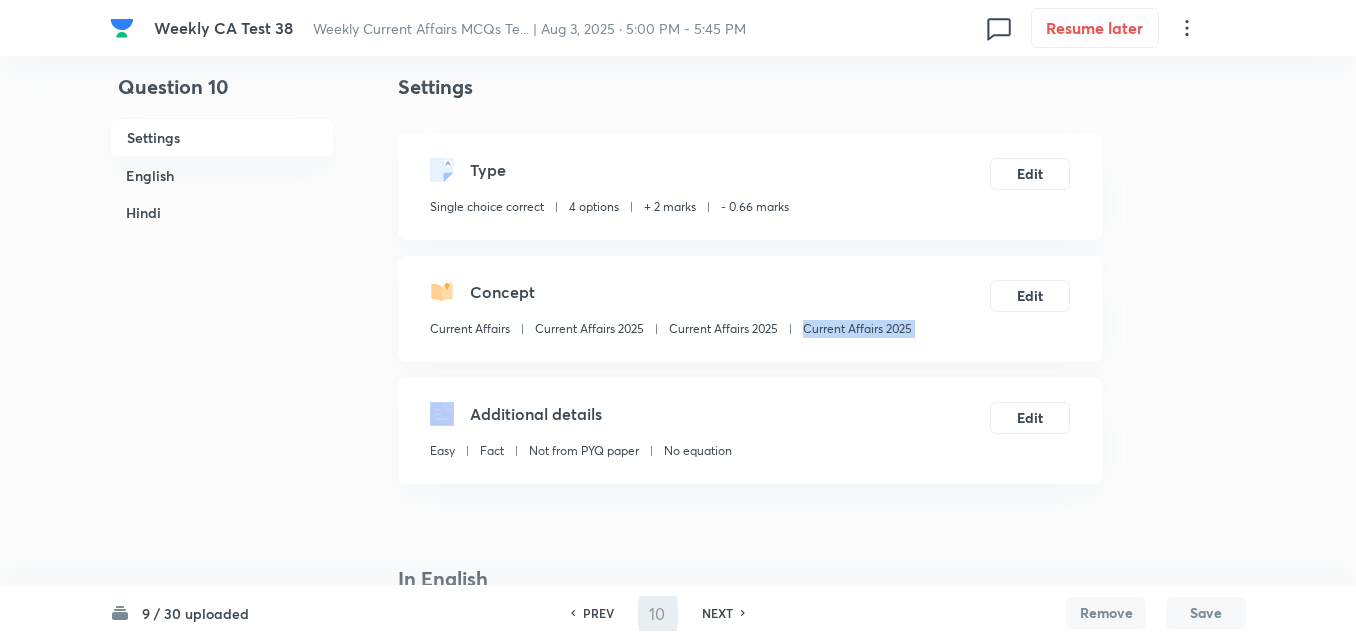 type on "11" 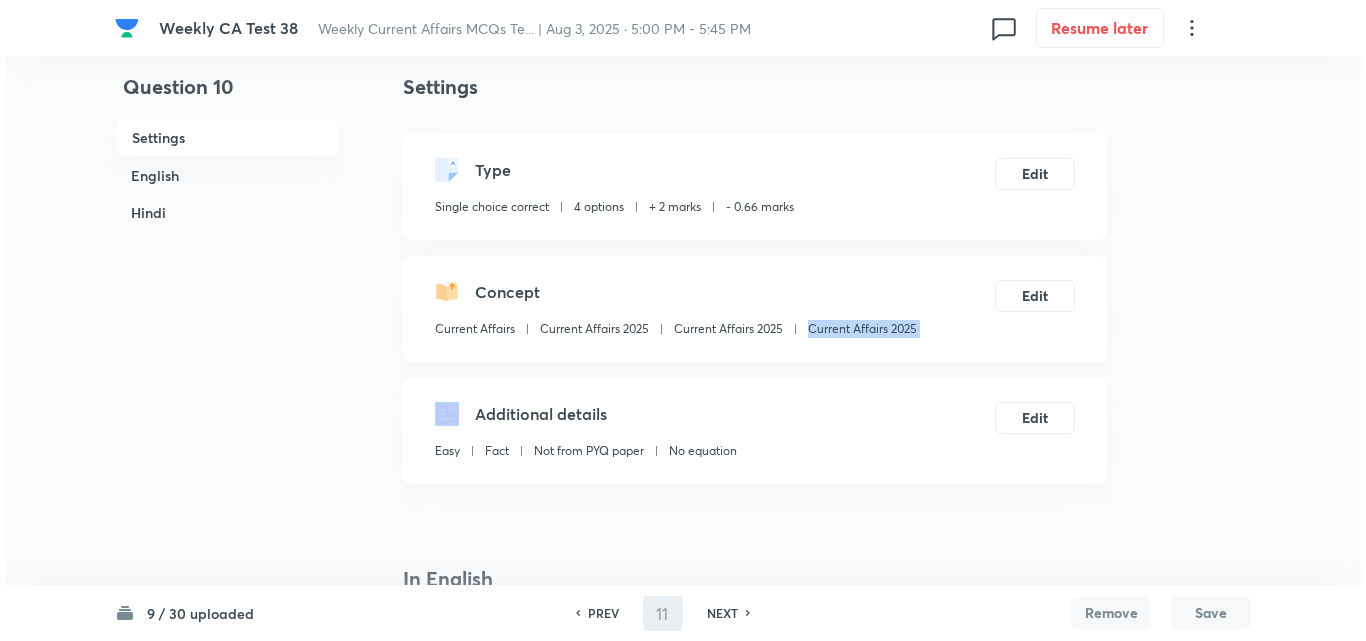 scroll, scrollTop: 0, scrollLeft: 0, axis: both 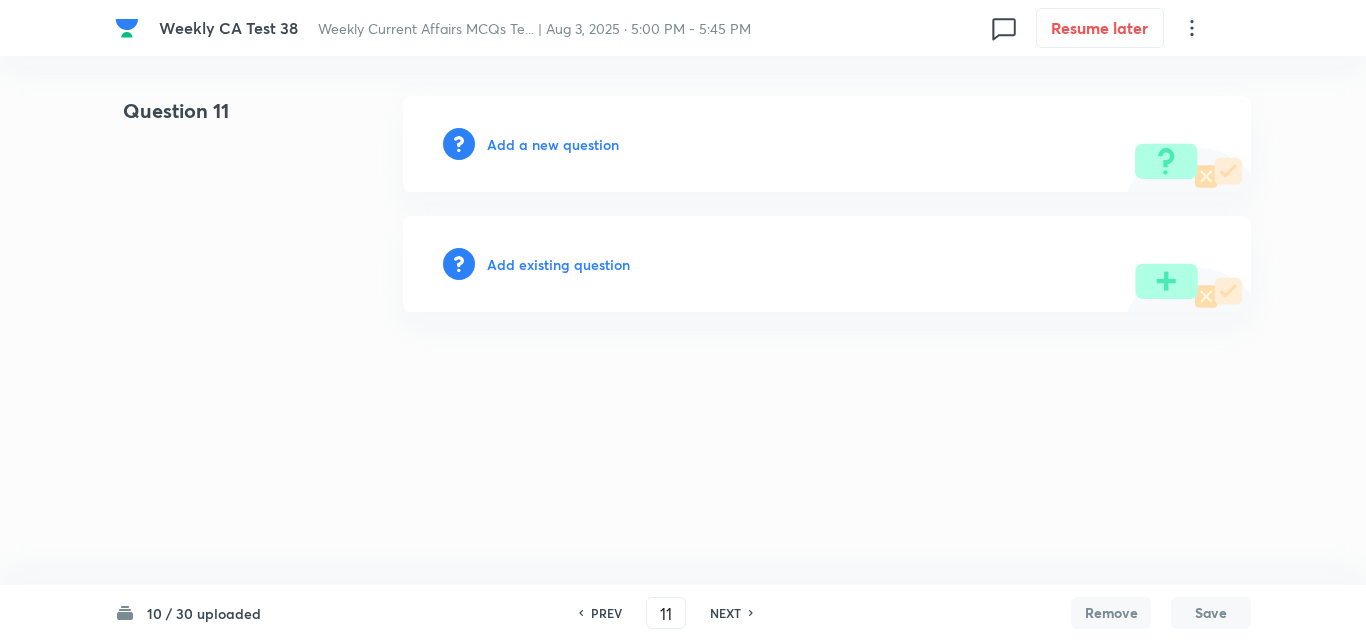 click on "Add a new question" at bounding box center (553, 144) 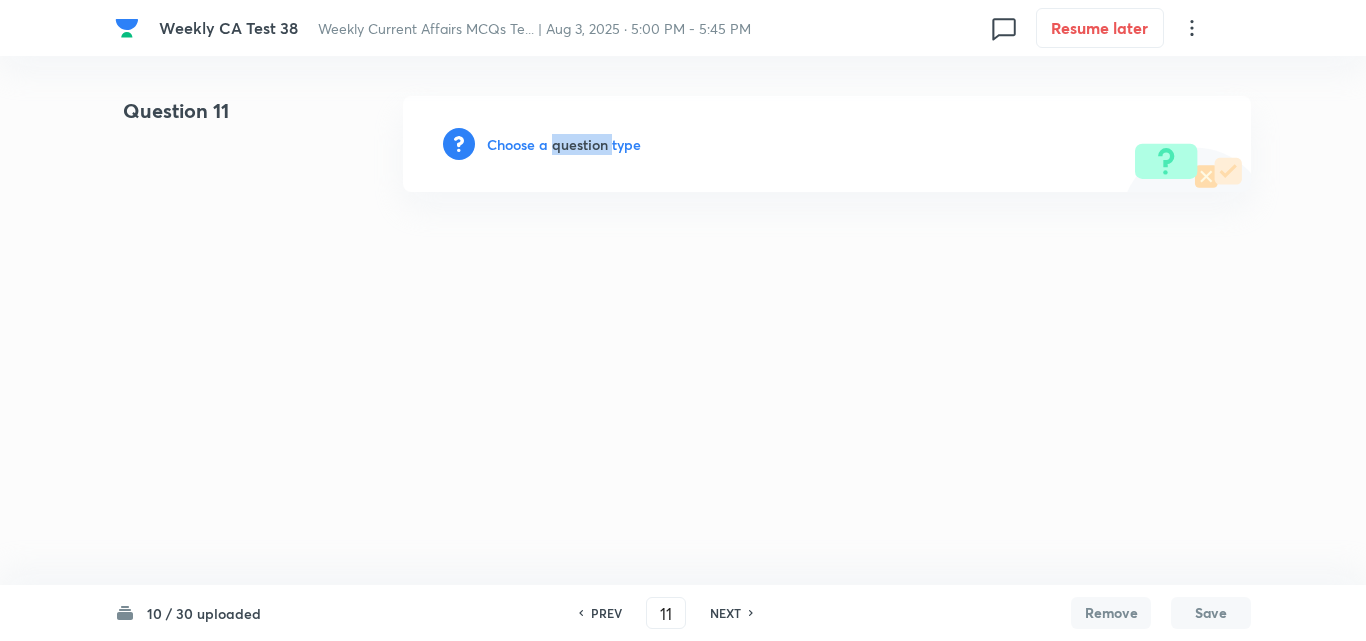 click on "Choose a question type" at bounding box center (564, 144) 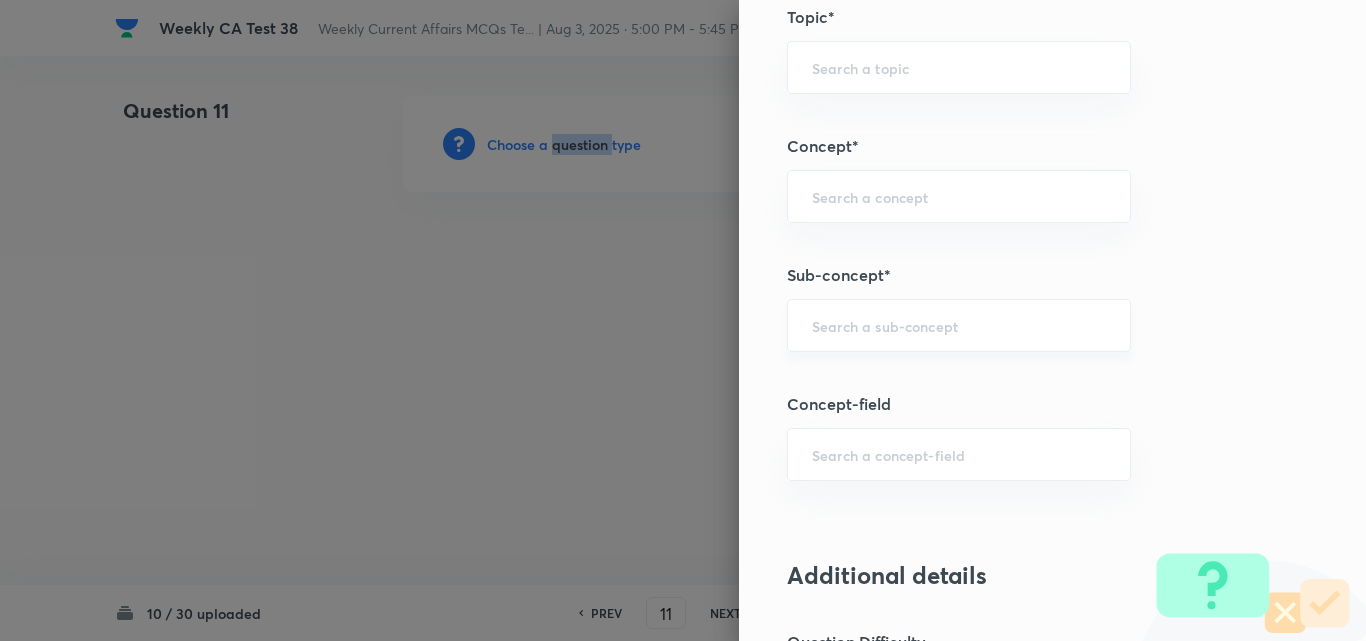 scroll, scrollTop: 1100, scrollLeft: 0, axis: vertical 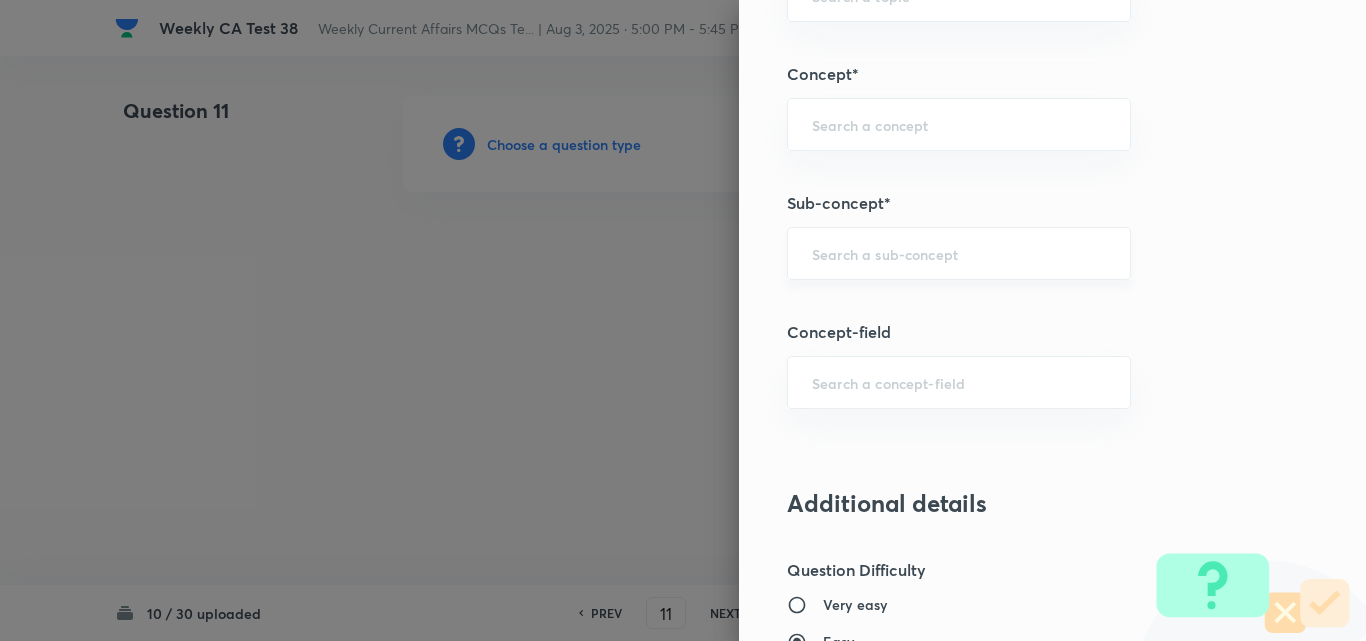 click at bounding box center (959, 253) 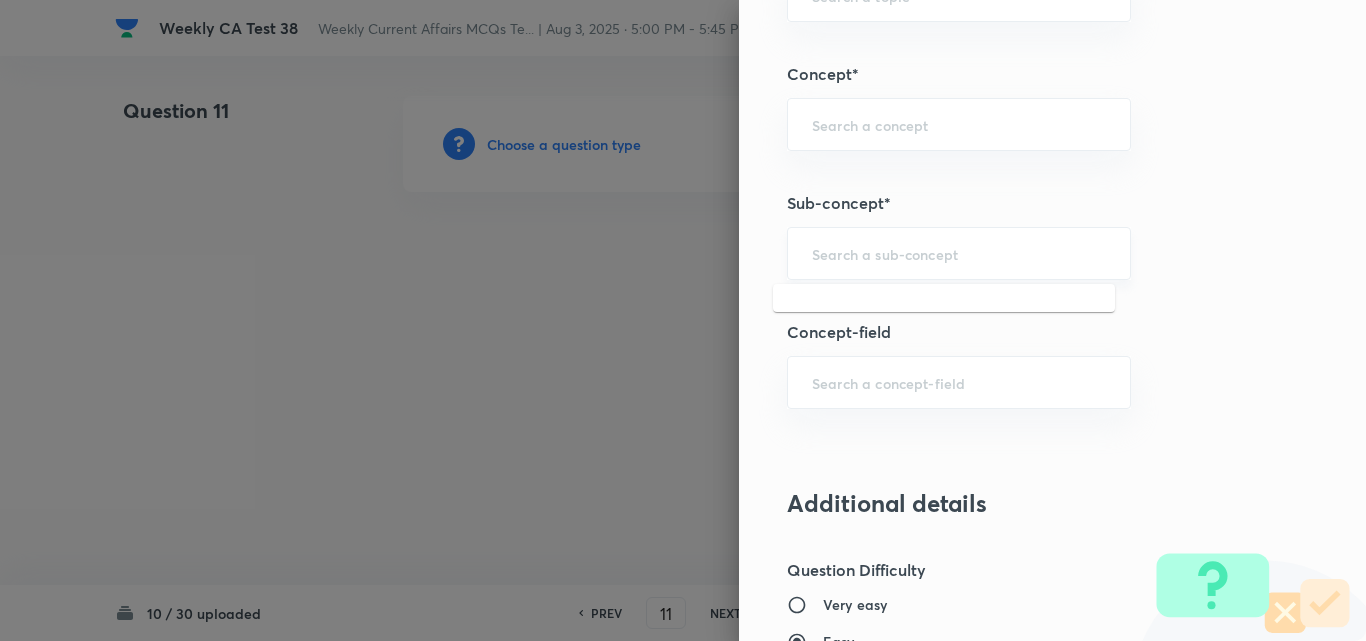 paste on "Current Affairs 2025" 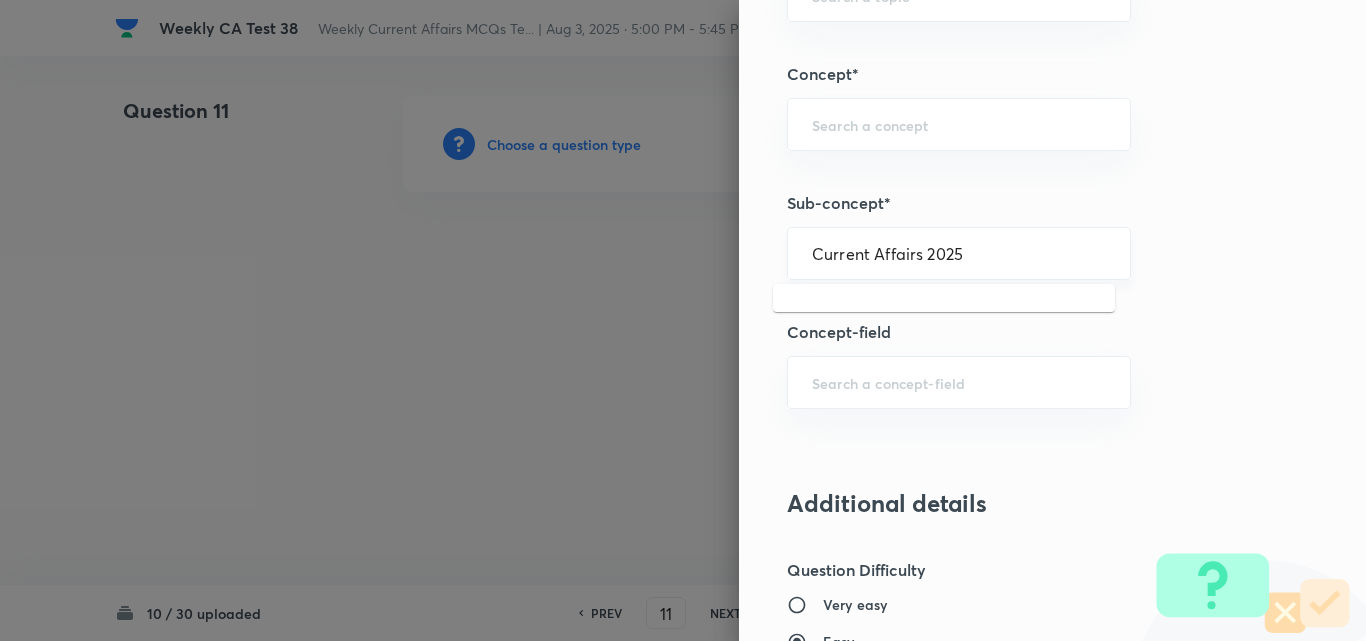click on "Current Affairs 2025 ​" at bounding box center [959, 253] 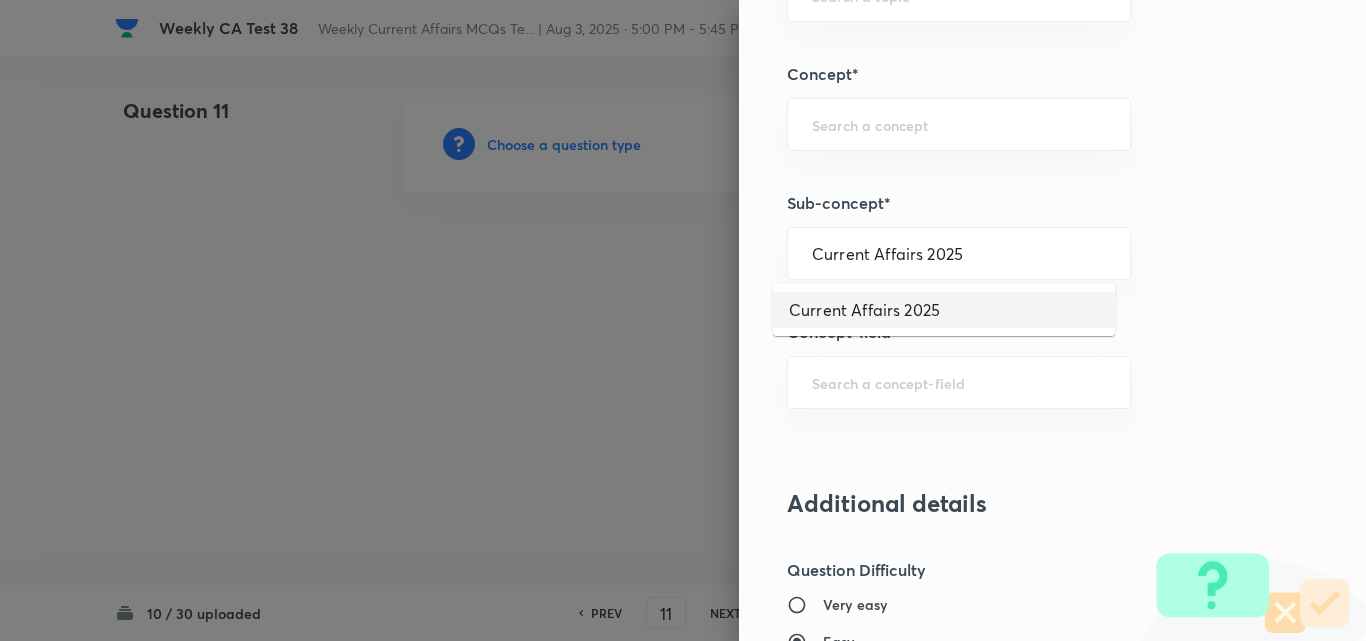 click on "Current Affairs 2025" at bounding box center [944, 310] 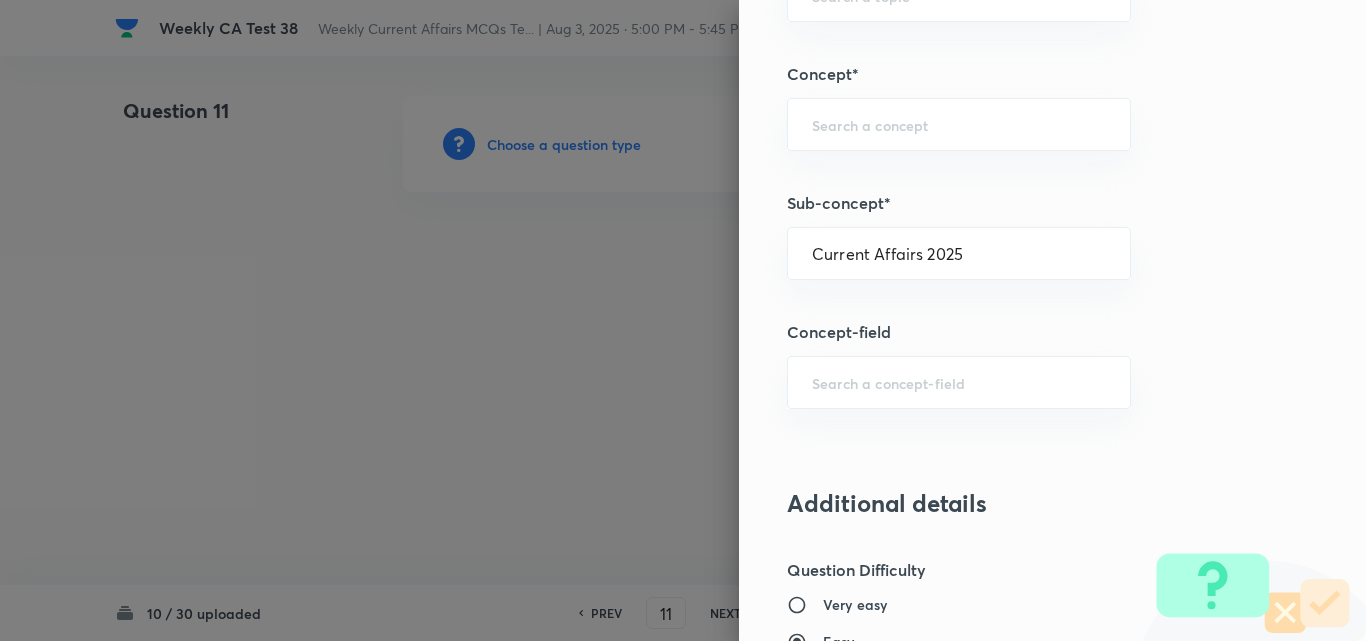 type on "Current Affairs" 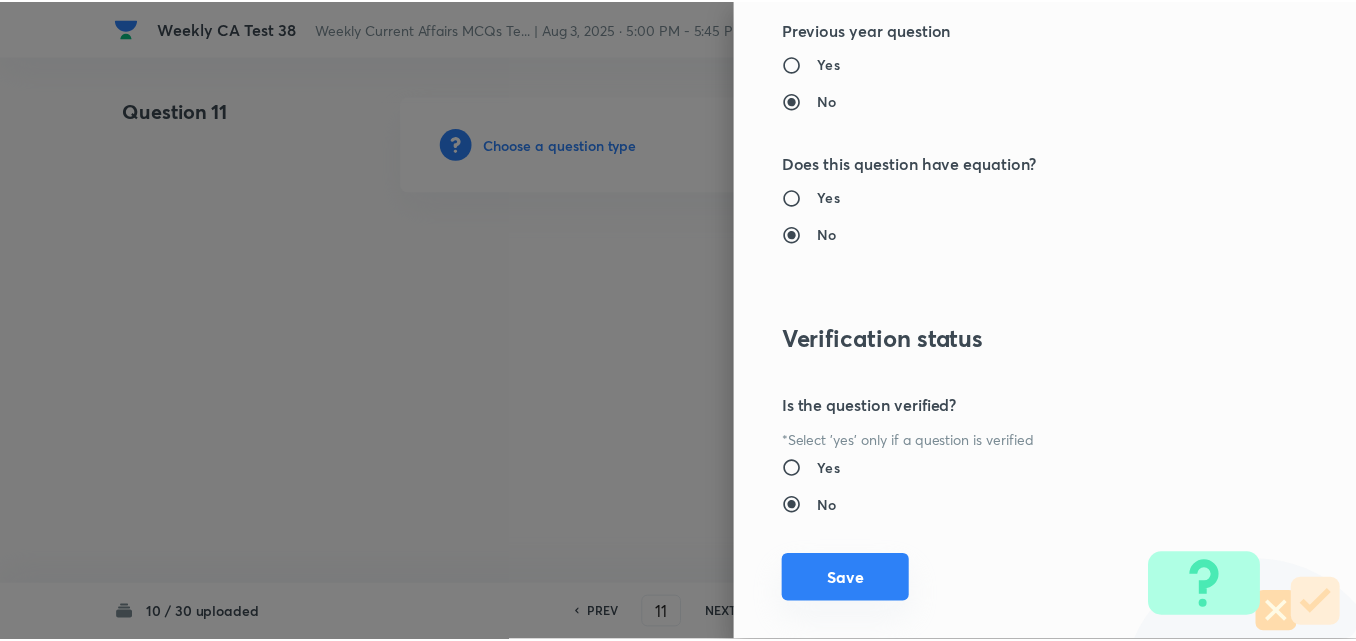 scroll, scrollTop: 2085, scrollLeft: 0, axis: vertical 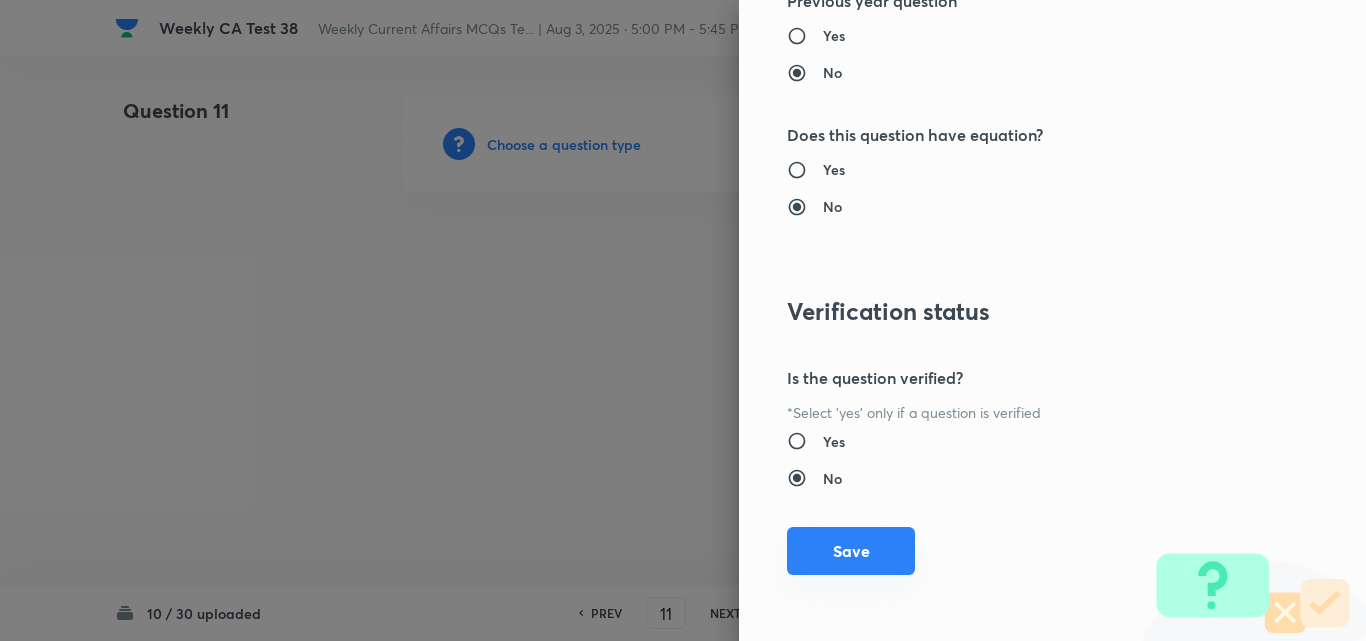 drag, startPoint x: 857, startPoint y: 539, endPoint x: 739, endPoint y: 481, distance: 131.48384 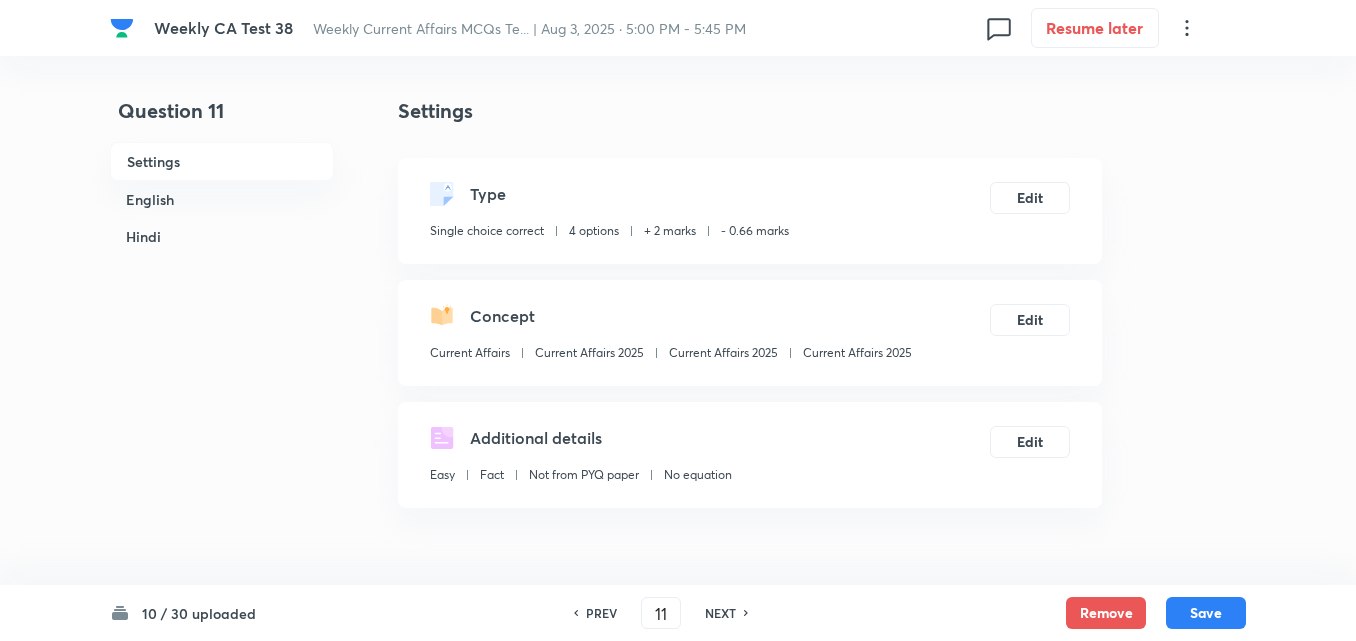 click on "English" at bounding box center (222, 199) 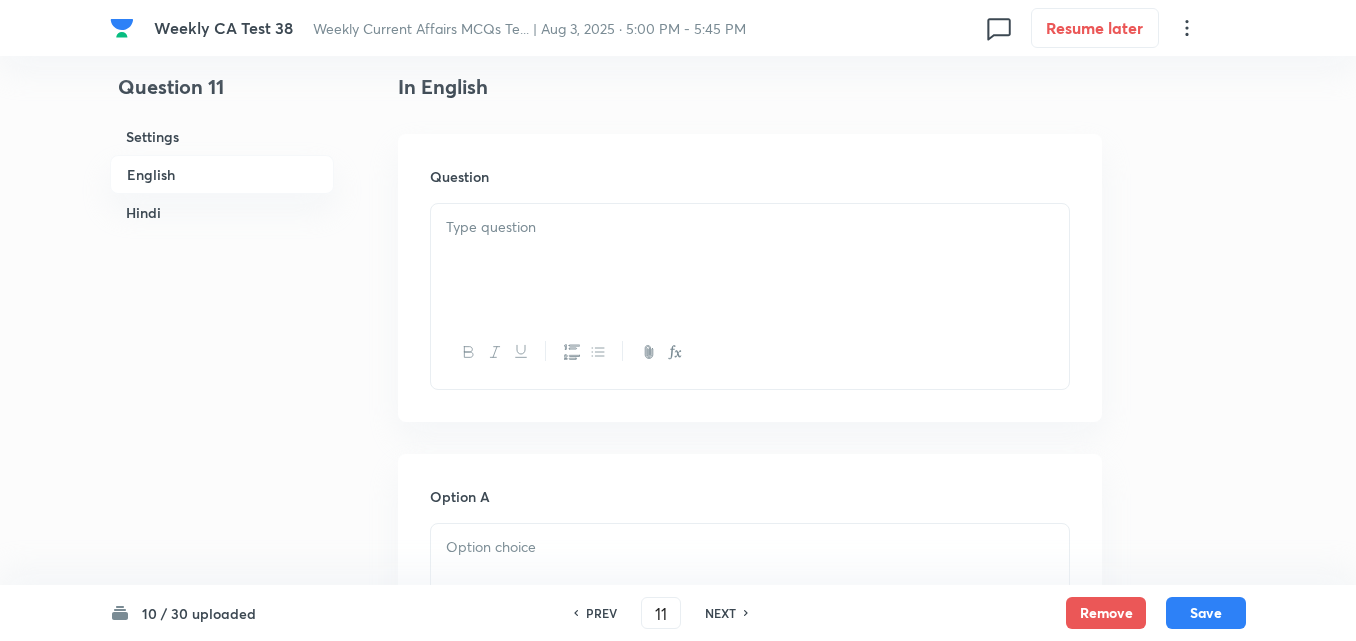 click at bounding box center [750, 227] 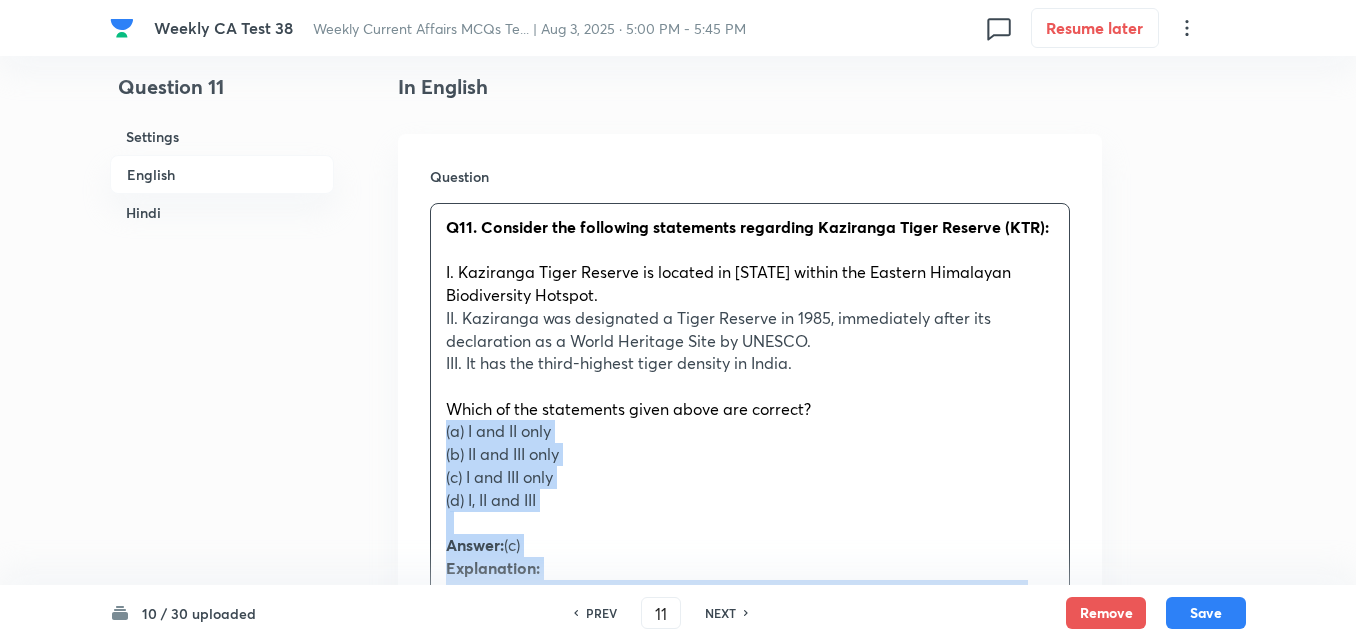 drag, startPoint x: 447, startPoint y: 436, endPoint x: 425, endPoint y: 440, distance: 22.36068 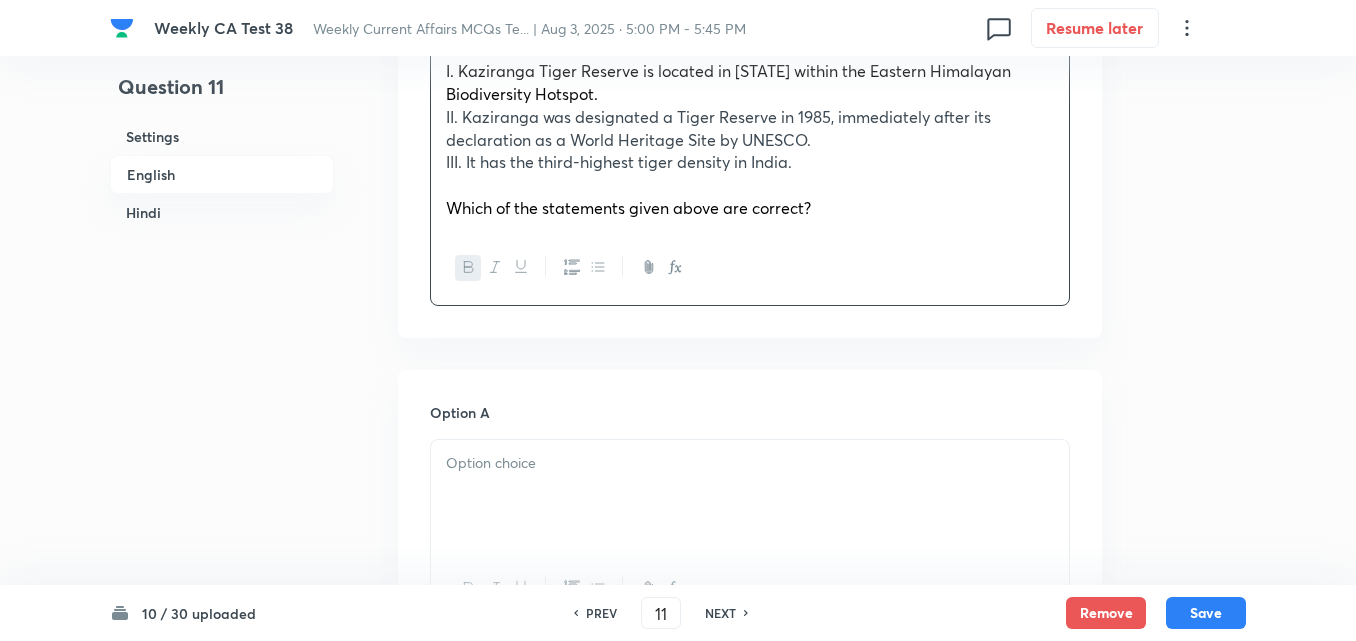 scroll, scrollTop: 816, scrollLeft: 0, axis: vertical 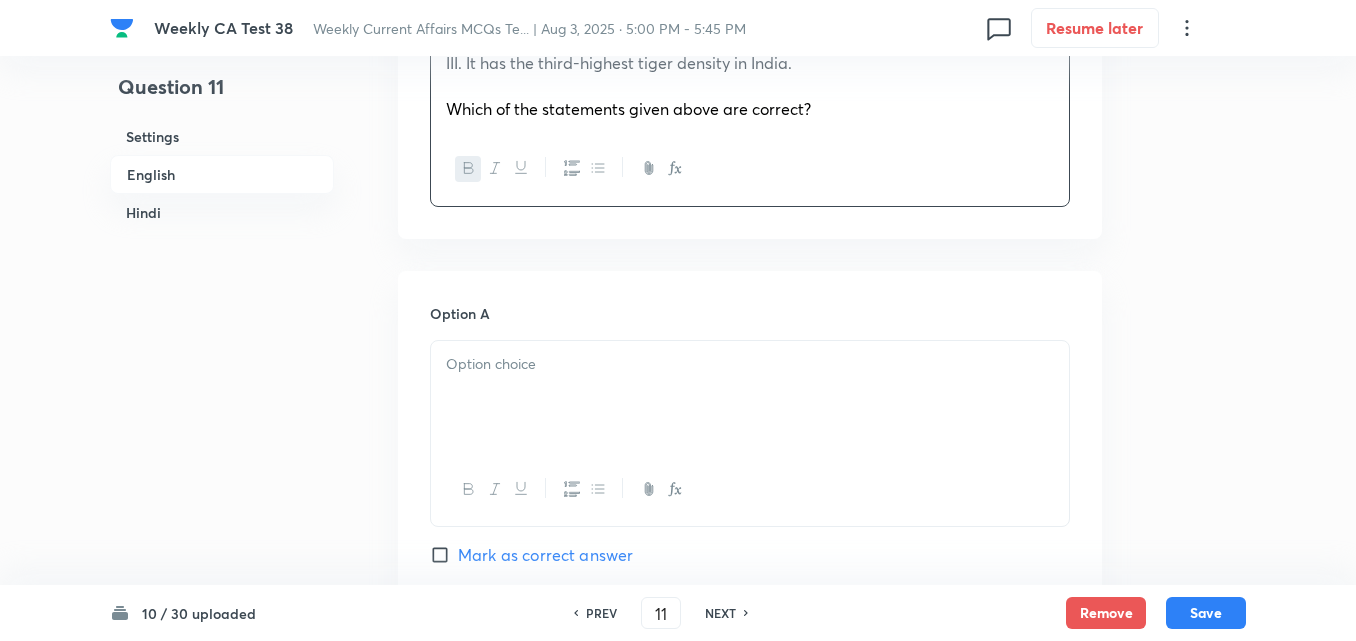 click at bounding box center (750, 364) 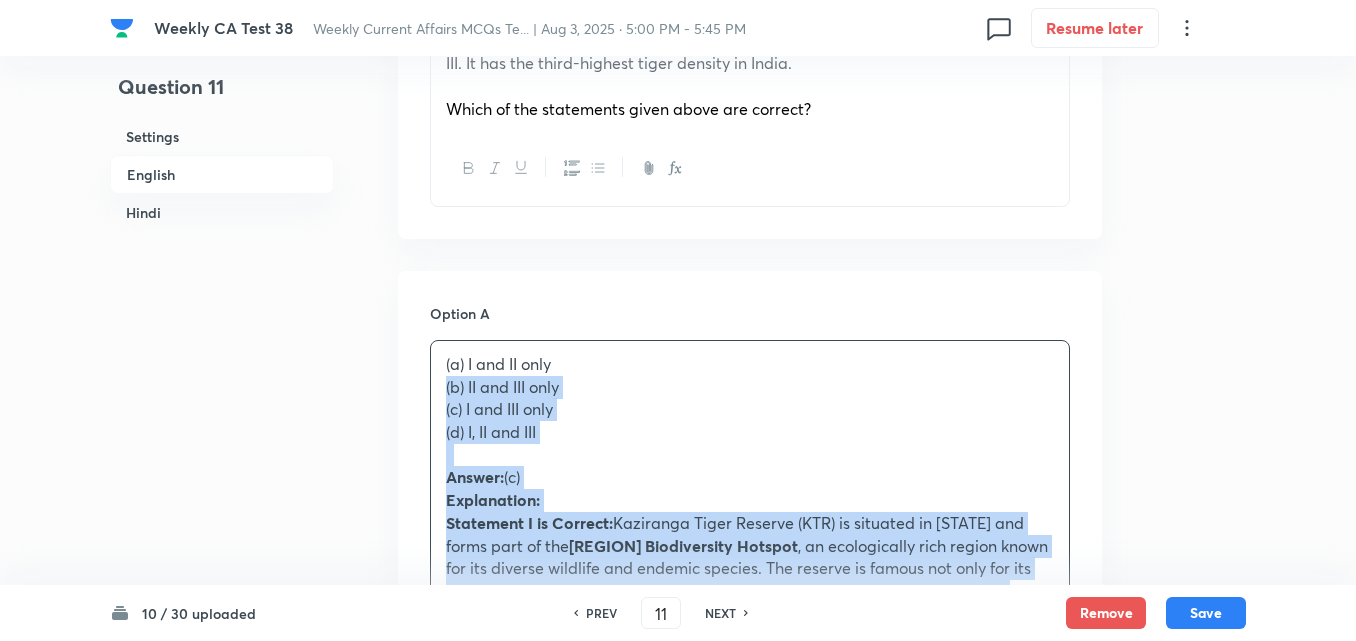 click on "Option A (a) I and II only (b) II and III only (c) I and III only (d) I, II and III   Answer:  (c)  Explanation: Statement I is Correct:  Kaziranga Tiger Reserve (KTR) is situated in Assam and forms part of the  Eastern Himalayan Biodiversity Hotspot , an ecologically rich region known for its diverse wildlife and endemic species. The reserve is famous not only for its tiger population but also for the largest population of the Indian one-horned rhinoceros. Statement II is Not Correct:  While Kaziranga was declared a  UNESCO World Heritage Site in 1985  due to its exceptional biodiversity, it was officially designated as a  Tiger Reserve only in 2006  under Project Tiger. This gap shows that the tiger reserve status did not immediately follow the World Heritage designation. Statement III is Correct:  Kaziranga has the  third-highest tiger density in India   III. भारत में बाघों का घनत्व यहाँ तीसरा सबसे अधिक है।       Option B" at bounding box center (750, 1381) 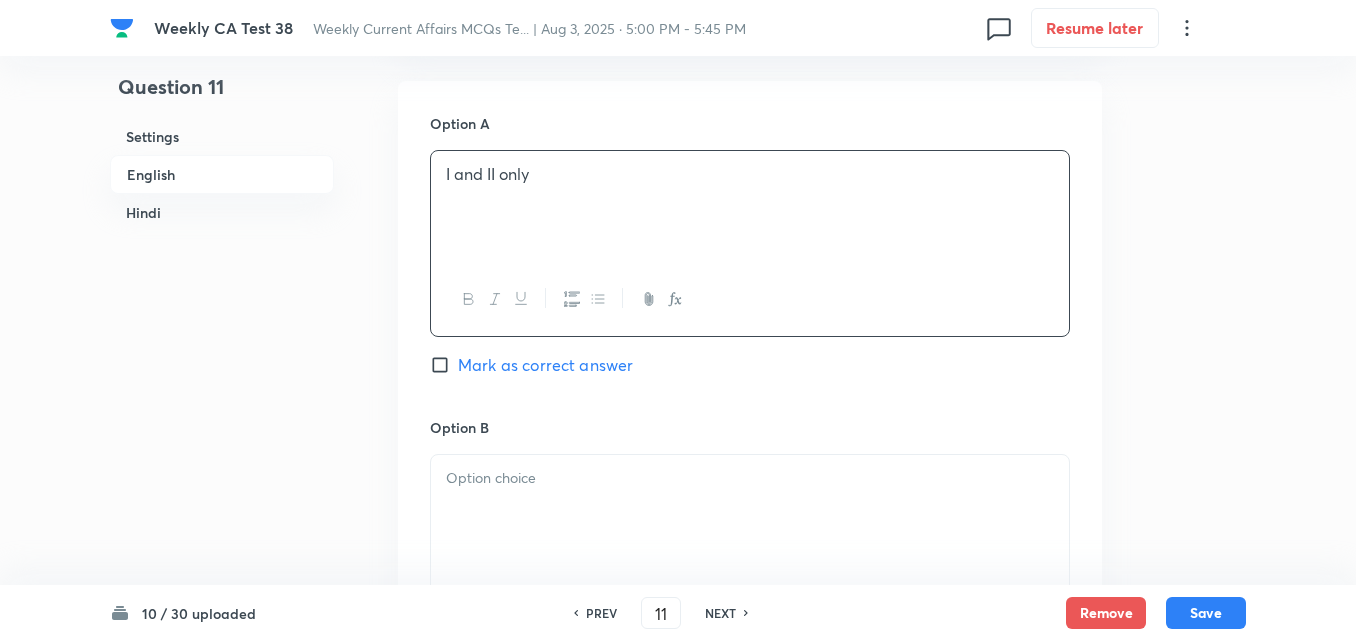 scroll, scrollTop: 1116, scrollLeft: 0, axis: vertical 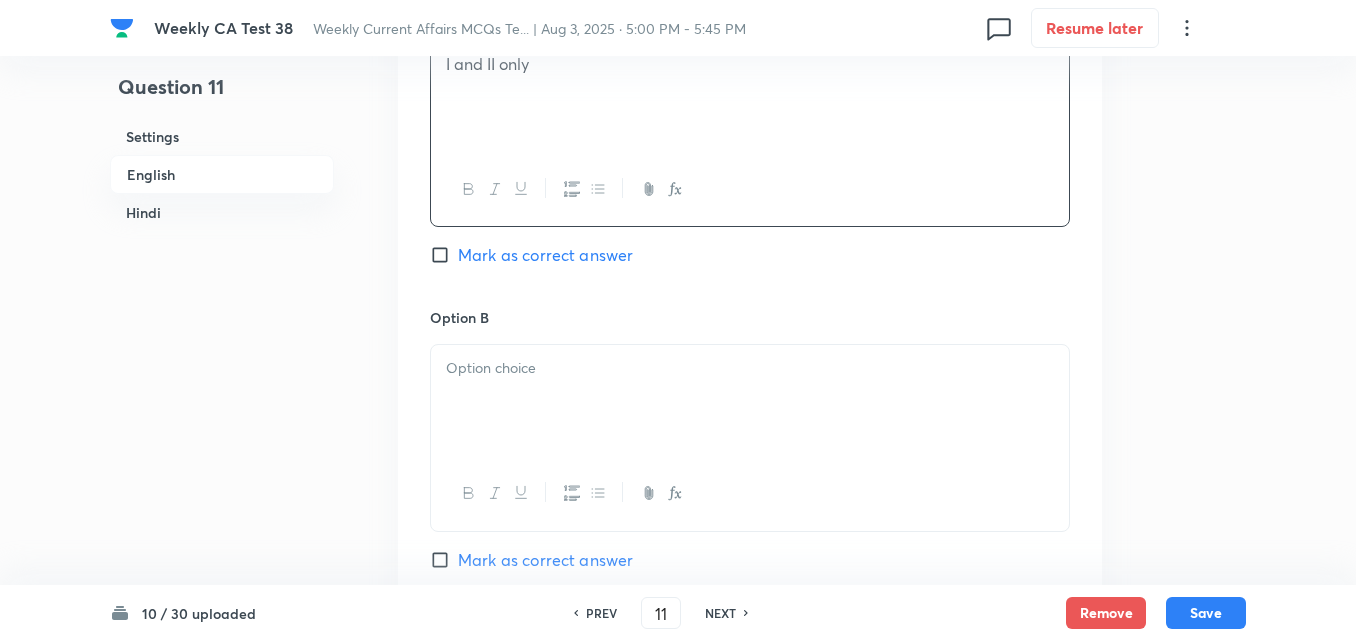 click at bounding box center (750, 401) 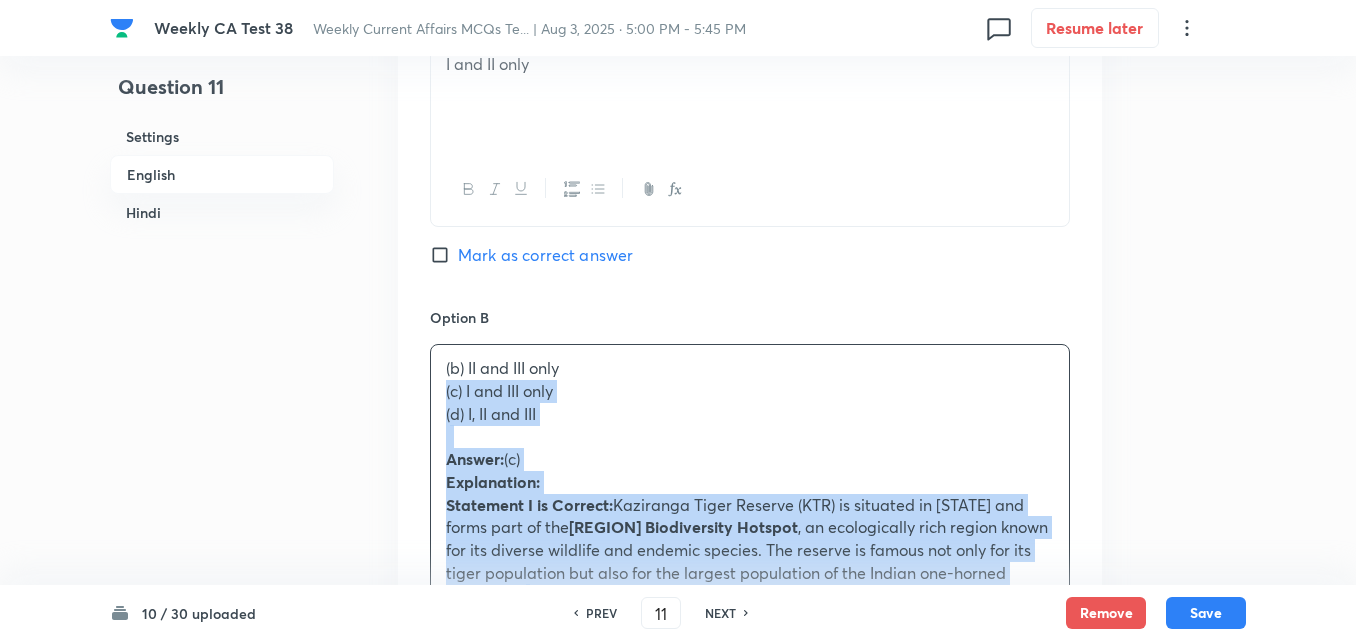 click on "Option A I and II only Mark as correct answer Option B (b) II and III only (c) I and III only (d) I, II and III   Answer:  (c)  Explanation: Statement I is Correct:  Kaziranga Tiger Reserve (KTR) is situated in Assam and forms part of the  Eastern Himalayan Biodiversity Hotspot , an ecologically rich region known for its diverse wildlife and endemic species. The reserve is famous not only for its tiger population but also for the largest population of the Indian one-horned rhinoceros. Statement II is Not Correct:  While Kaziranga was declared a  UNESCO World Heritage Site in 1985  due to its exceptional biodiversity, it was officially designated as a  Tiger Reserve only in 2006  under Project Tiger. This gap shows that the tiger reserve status did not immediately follow the World Heritage designation. Statement III is Correct:  Kaziranga has the  third-highest tiger density in India     उपर्युक्त कथनों में से कौन से सही हैं? (d) I, II और III" at bounding box center [750, 1070] 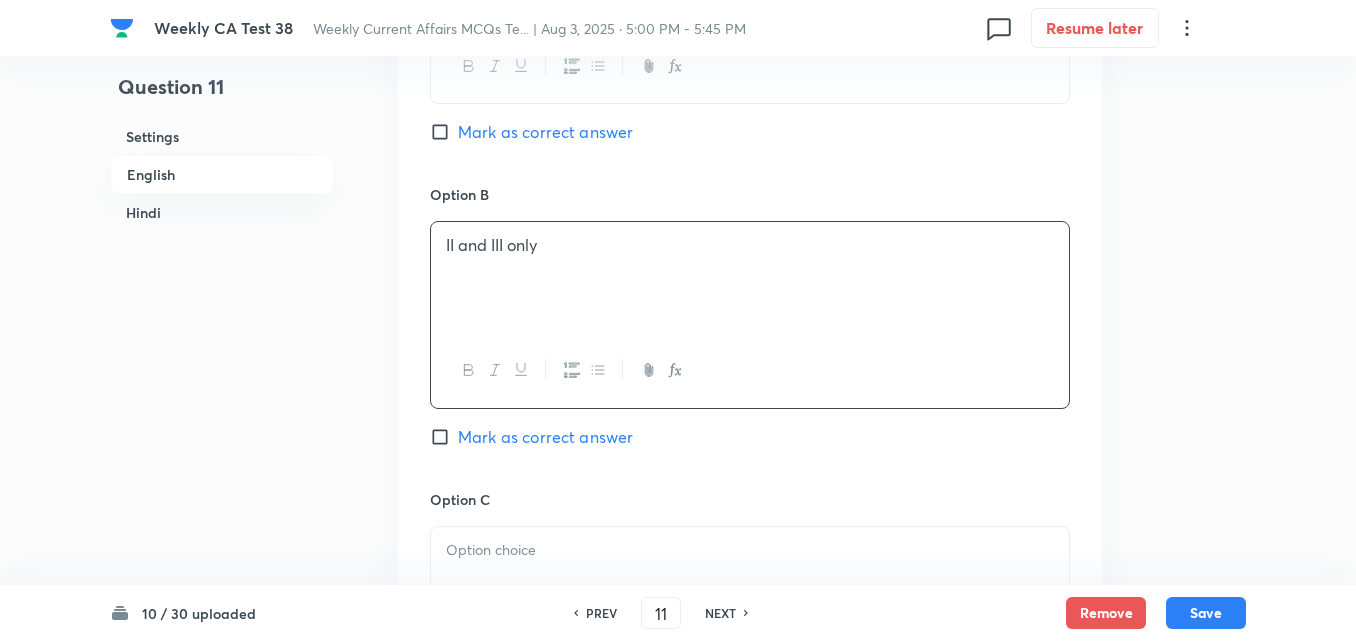 scroll, scrollTop: 1416, scrollLeft: 0, axis: vertical 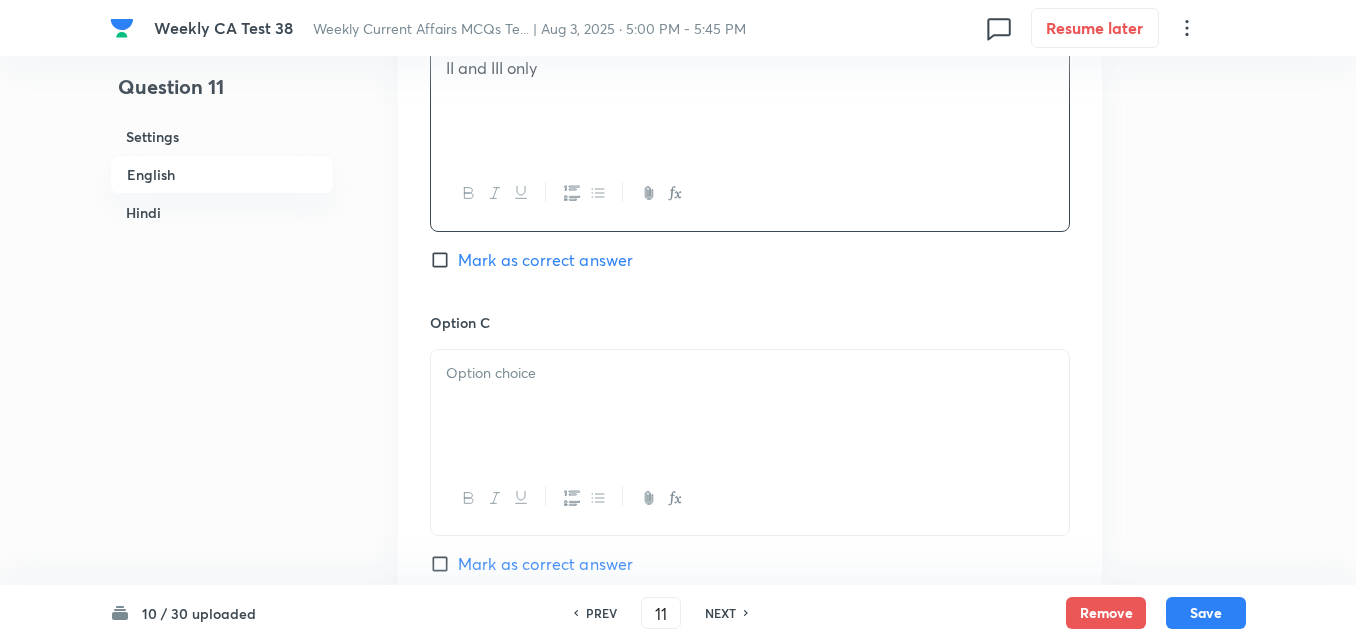 click at bounding box center (750, 406) 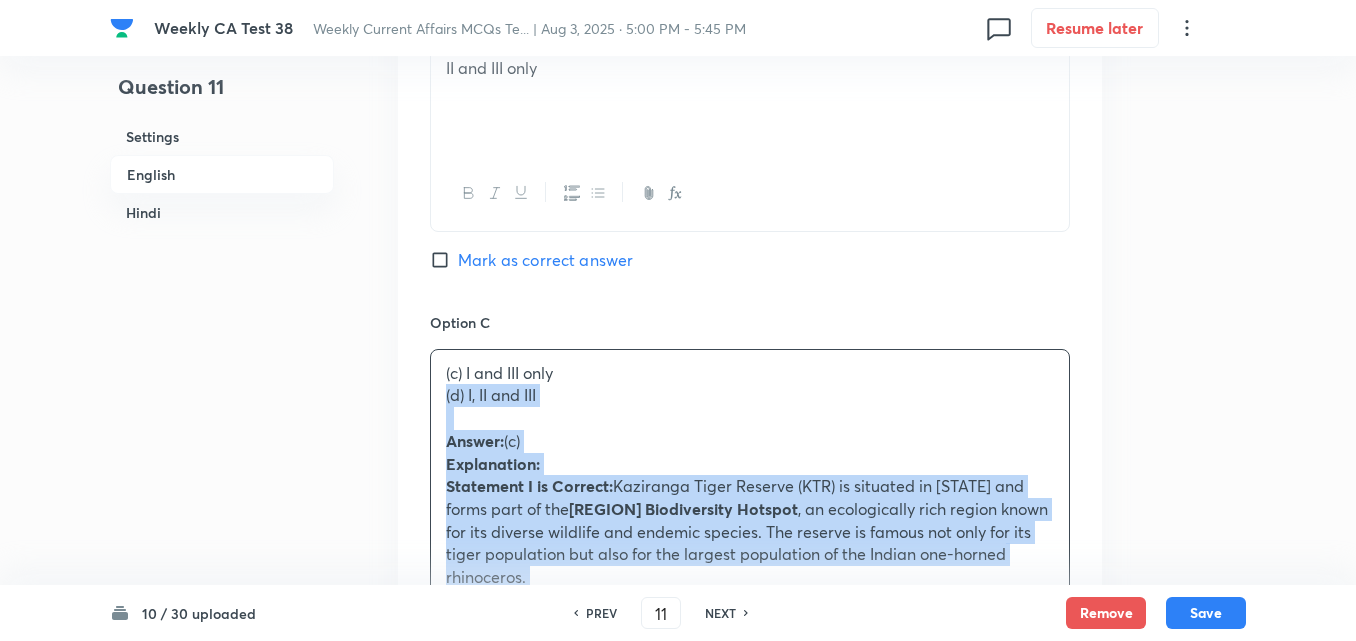 click on "Option A I and II only Mark as correct answer Option B II and III only Mark as correct answer Option C (c) I and III only (d) I, II and III   Answer:  (c)  Explanation: Statement I is Correct:  Kaziranga Tiger Reserve (KTR) is situated in Assam and forms part of the  Eastern Himalayan Biodiversity Hotspot , an ecologically rich region known for its diverse wildlife and endemic species. The reserve is famous not only for its tiger population but also for the largest population of the Indian one-horned rhinoceros. Statement II is Not Correct:  While Kaziranga was declared a  UNESCO World Heritage Site in 1985  due to its exceptional biodiversity, it was officially designated as a  Tiger Reserve only in 2006  under Project Tiger. This gap shows that the tiger reserve status did not immediately follow the World Heritage designation. Statement III is Correct:  Kaziranga has the  third-highest tiger density in India     (a) केवल I और II (b) केवल II और III (c) केवल I और III" at bounding box center (750, 759) 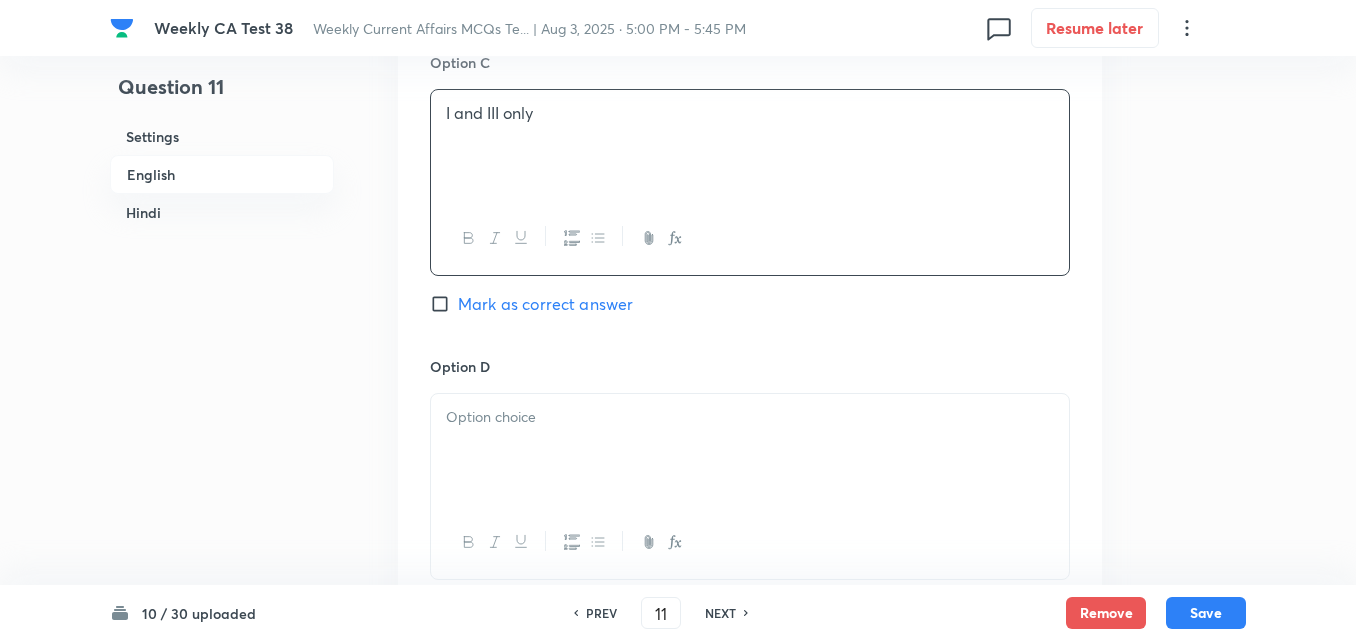 scroll, scrollTop: 1716, scrollLeft: 0, axis: vertical 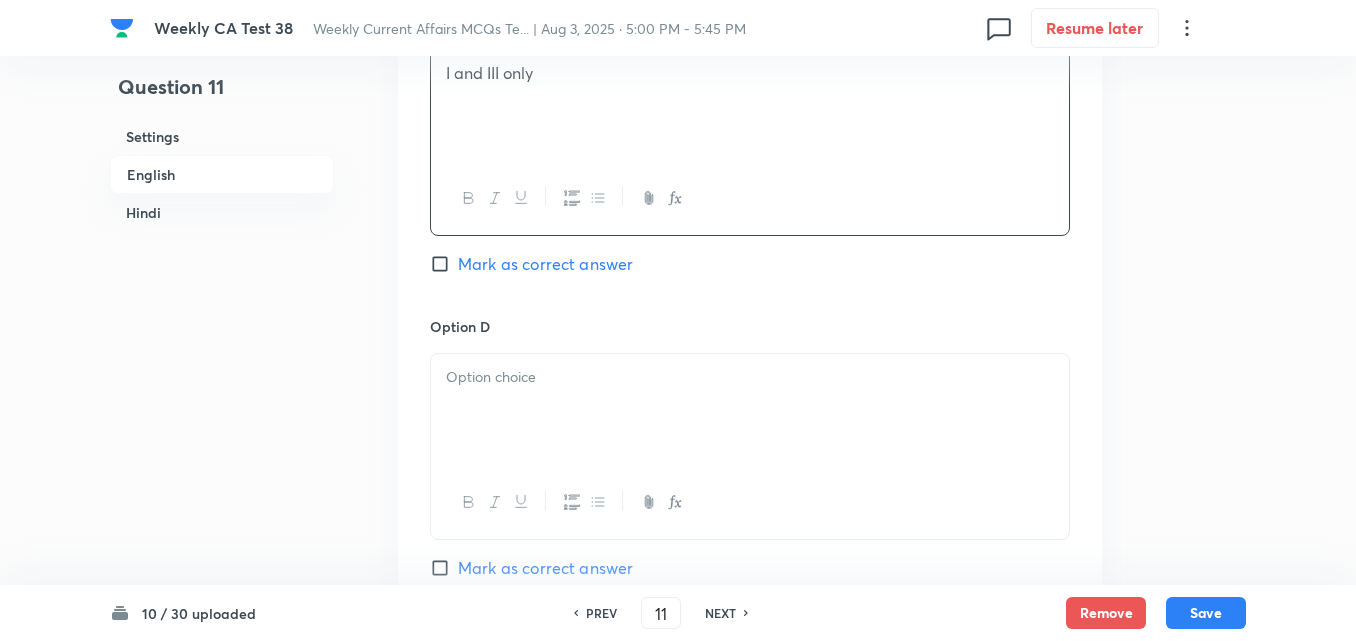 click at bounding box center (750, 377) 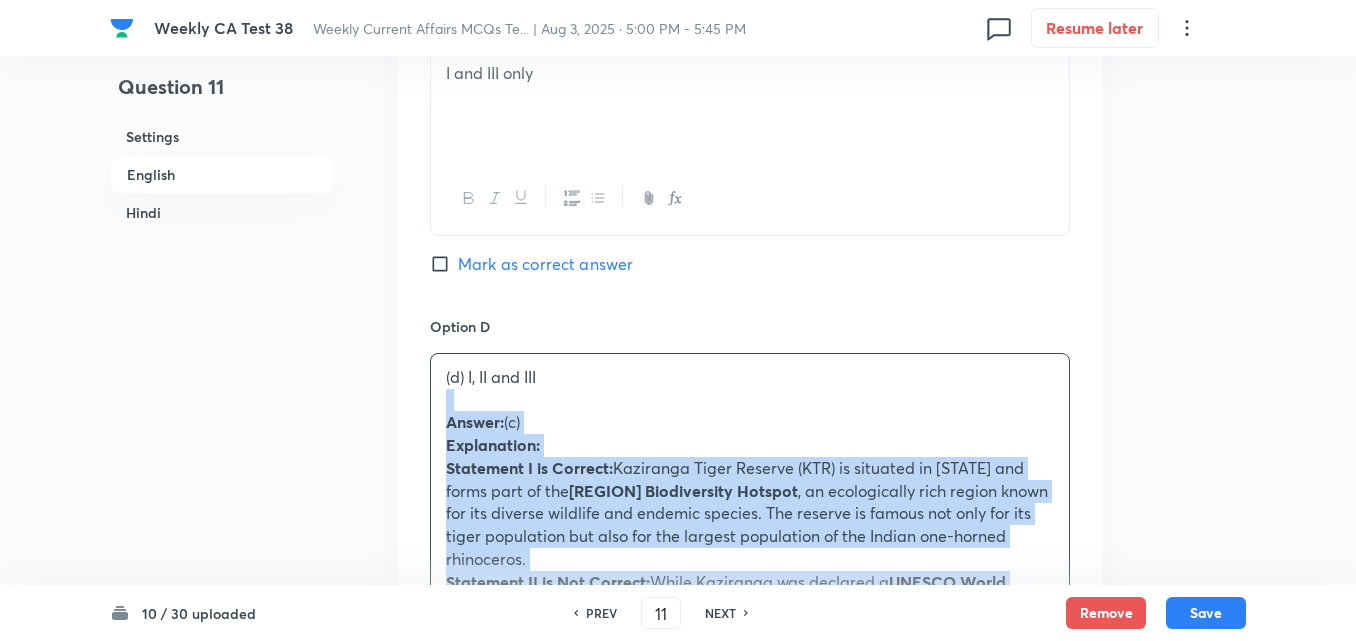 drag, startPoint x: 437, startPoint y: 402, endPoint x: 425, endPoint y: 403, distance: 12.0415945 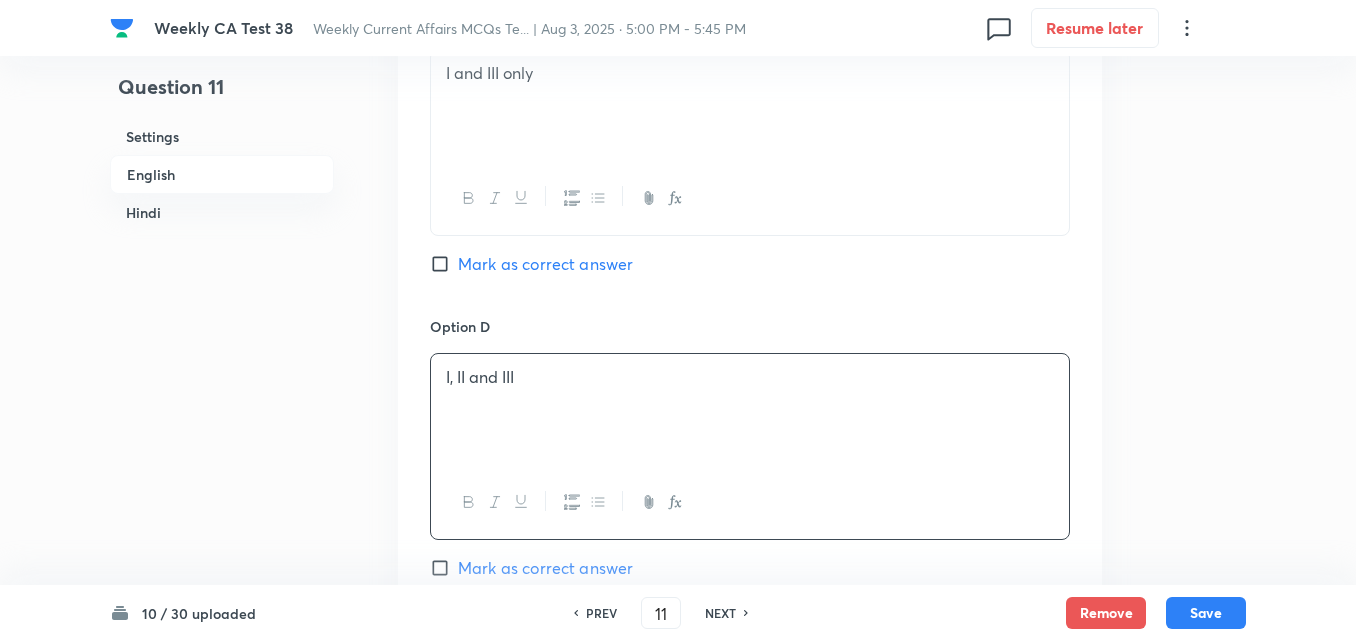 click on "Mark as correct answer" at bounding box center (545, 264) 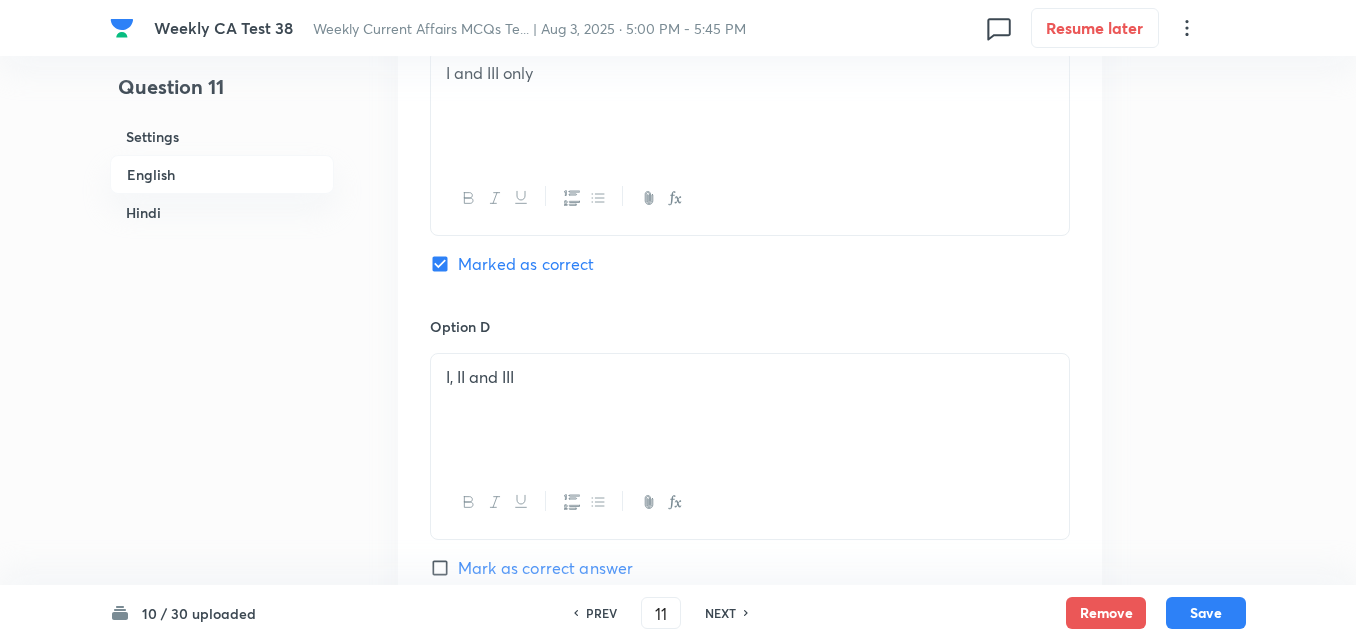 checkbox on "true" 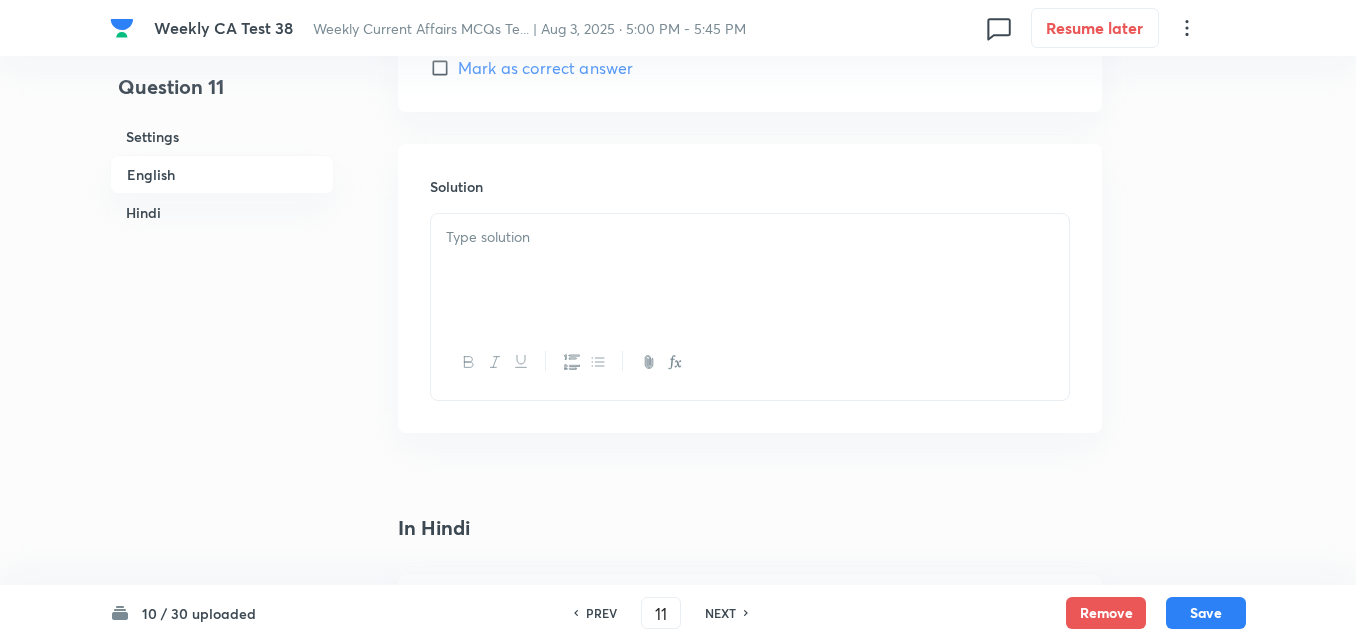 click at bounding box center (750, 270) 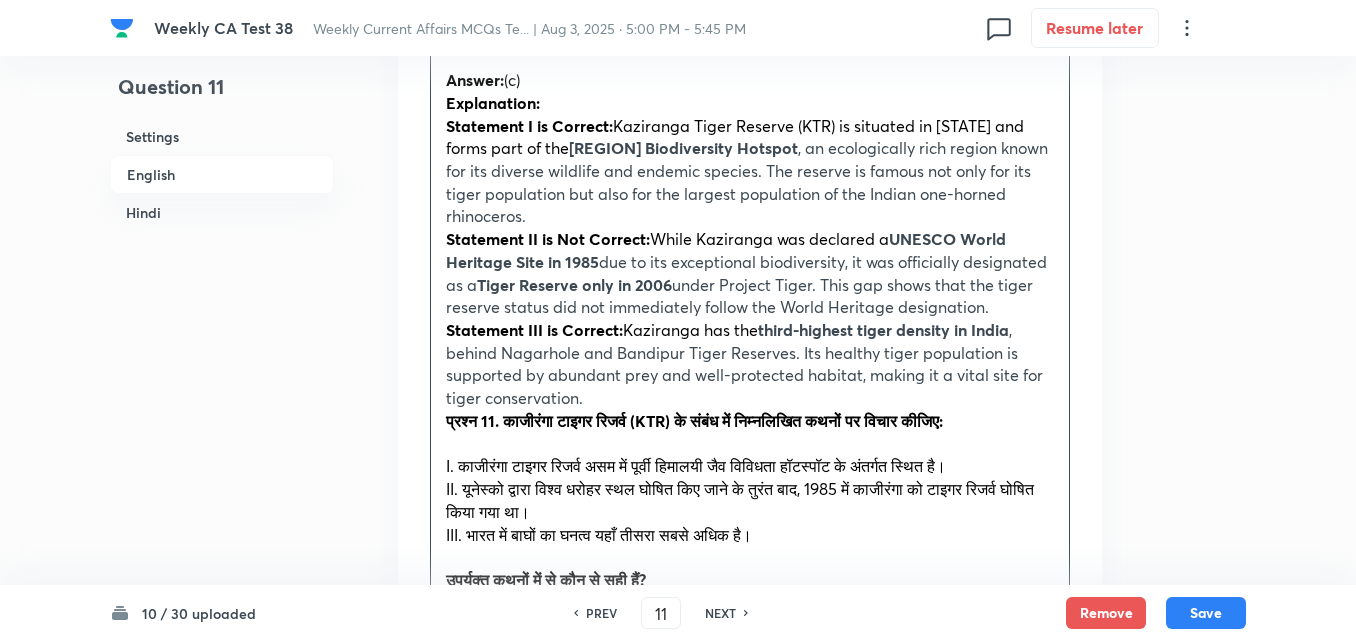 scroll, scrollTop: 2416, scrollLeft: 0, axis: vertical 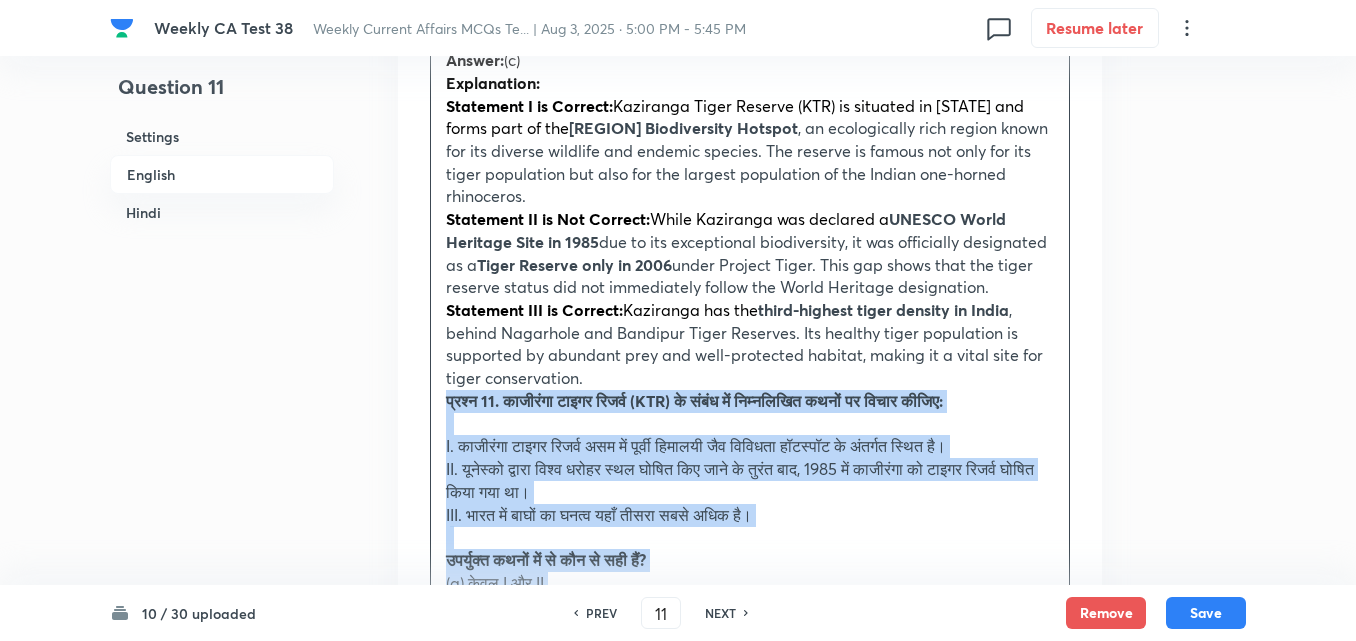 drag, startPoint x: 445, startPoint y: 412, endPoint x: 427, endPoint y: 412, distance: 18 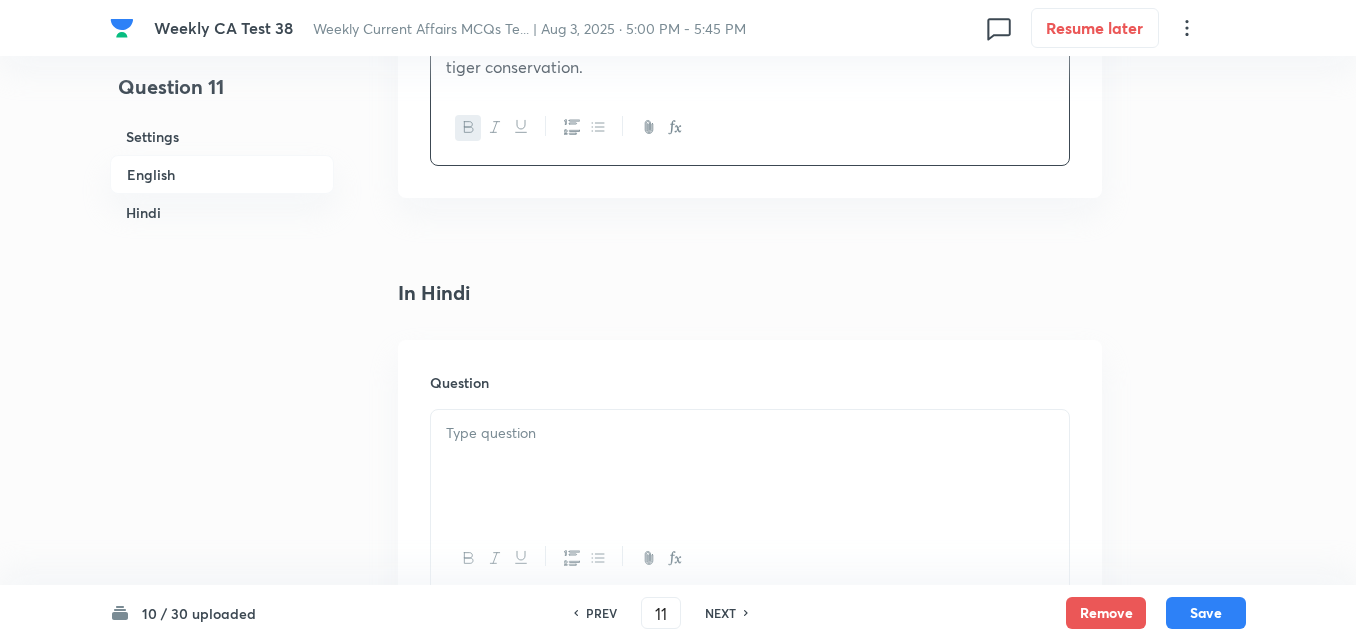 scroll, scrollTop: 2816, scrollLeft: 0, axis: vertical 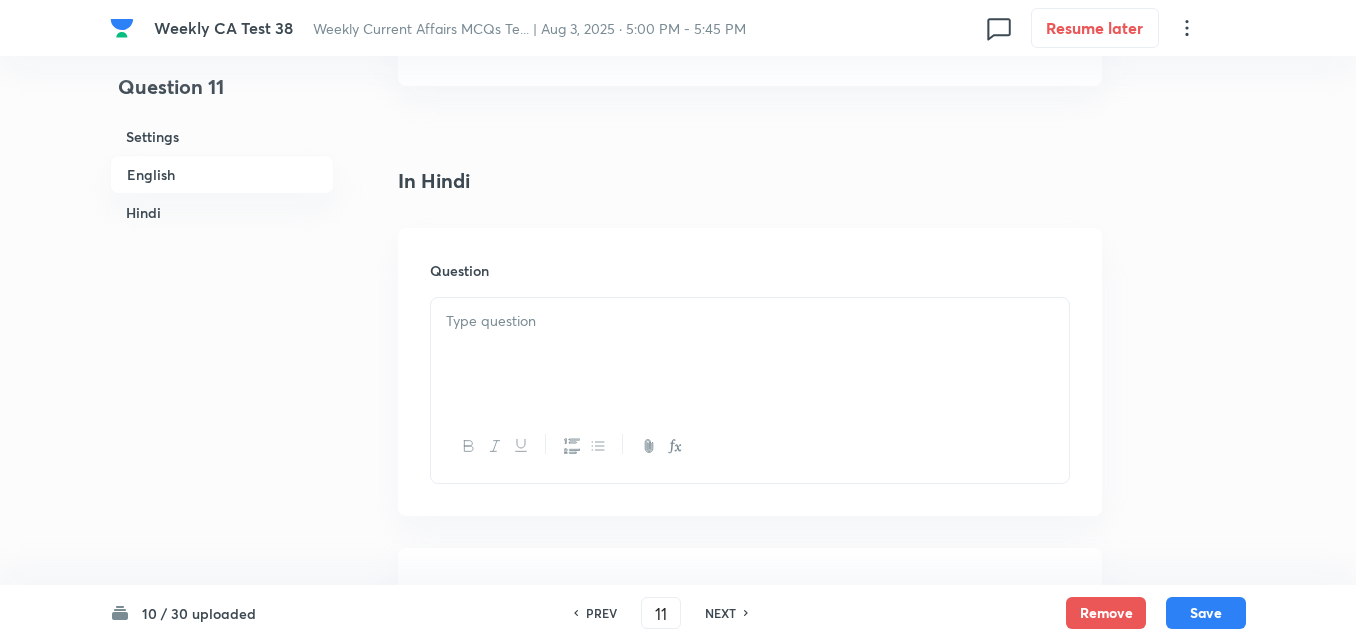 click on "Question" at bounding box center (750, 372) 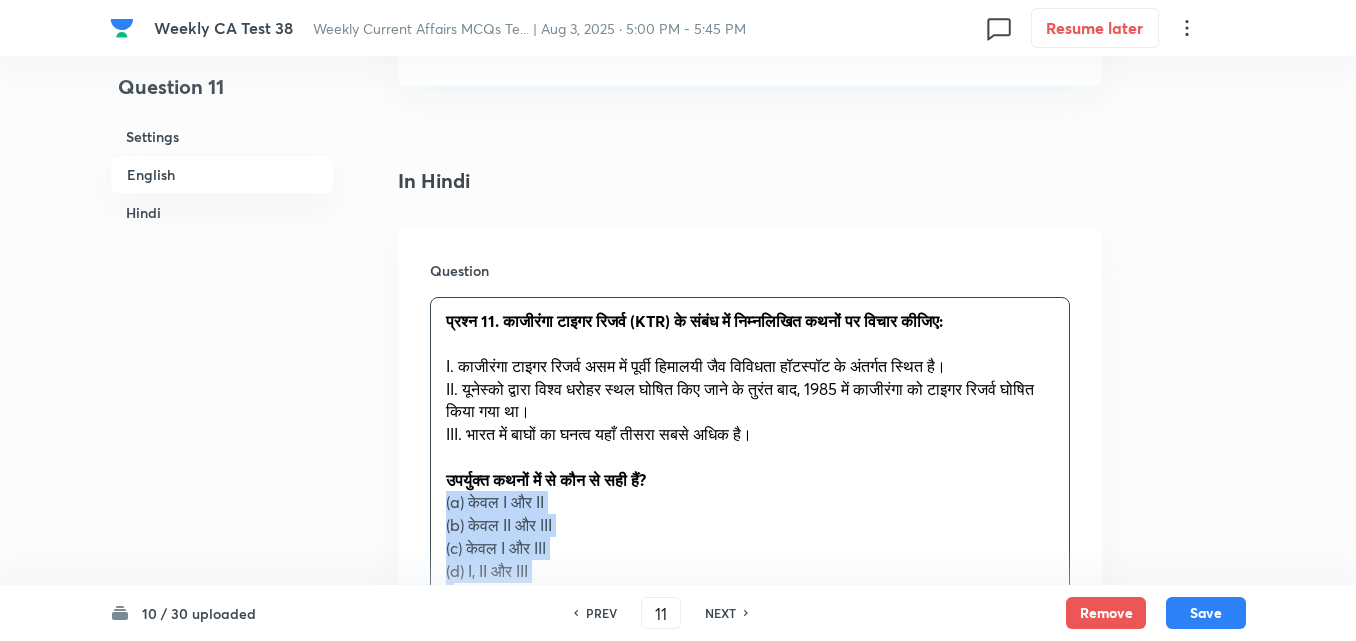 drag, startPoint x: 441, startPoint y: 514, endPoint x: 423, endPoint y: 510, distance: 18.439089 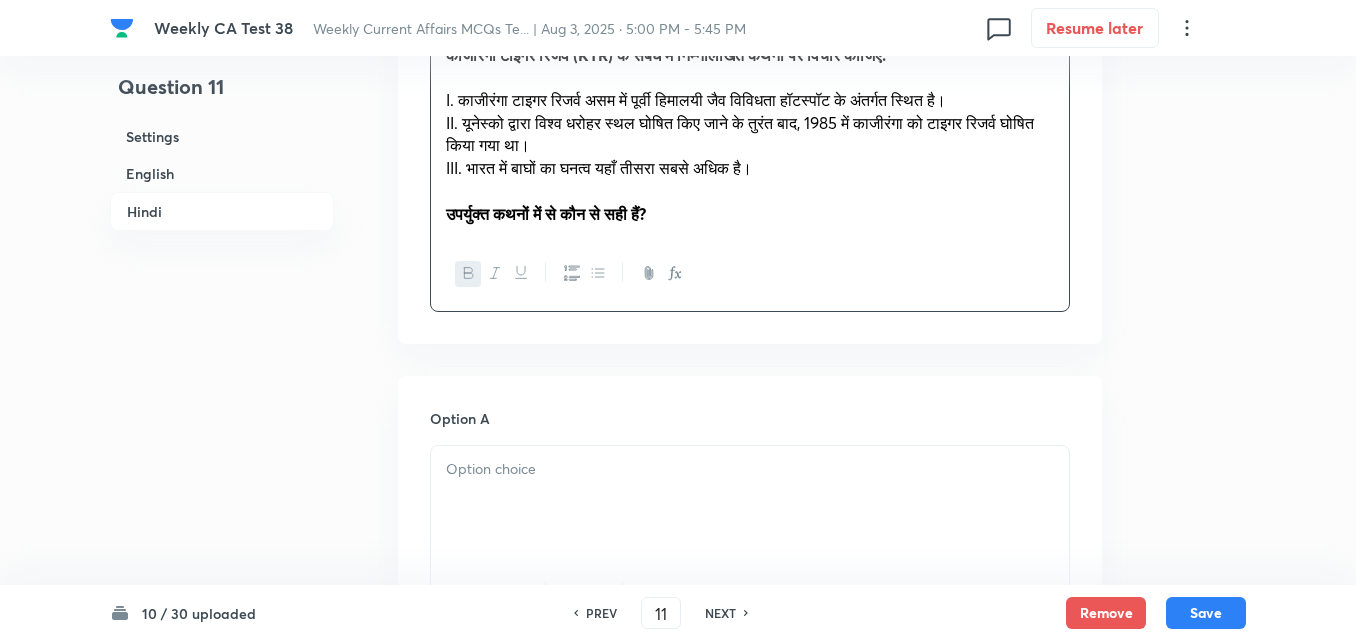 scroll, scrollTop: 3316, scrollLeft: 0, axis: vertical 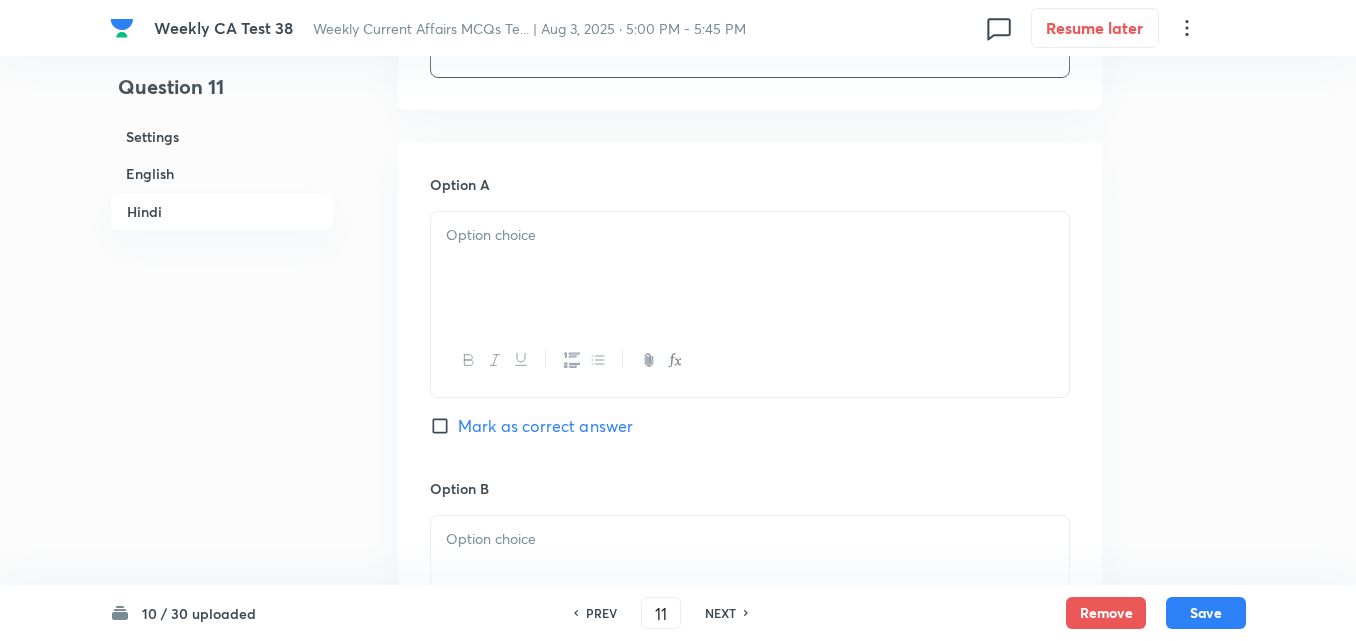 click at bounding box center (750, 268) 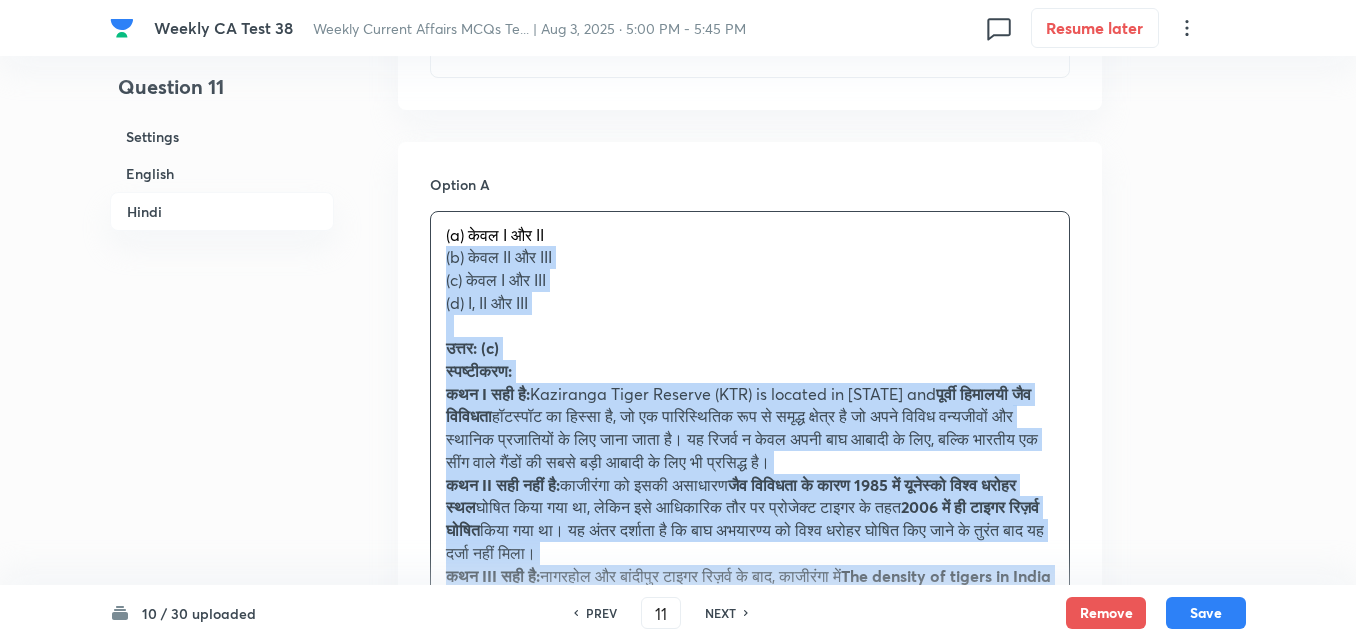 drag, startPoint x: 425, startPoint y: 260, endPoint x: 400, endPoint y: 269, distance: 26.57066 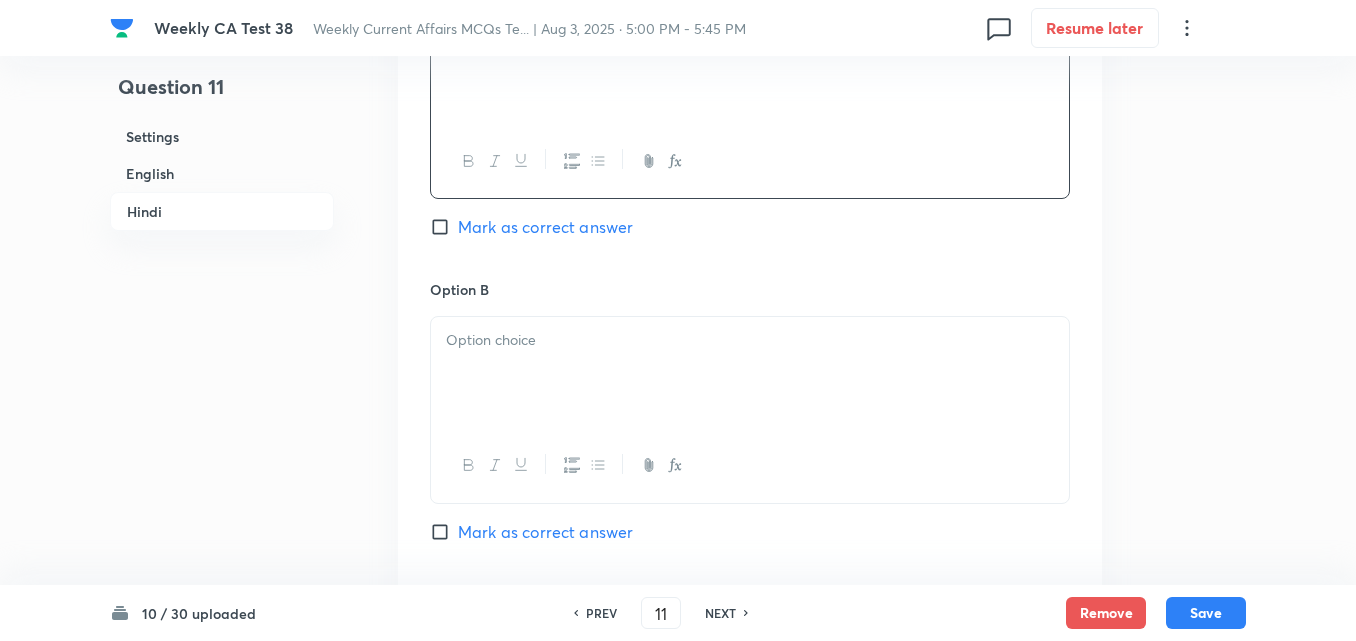 scroll, scrollTop: 3516, scrollLeft: 0, axis: vertical 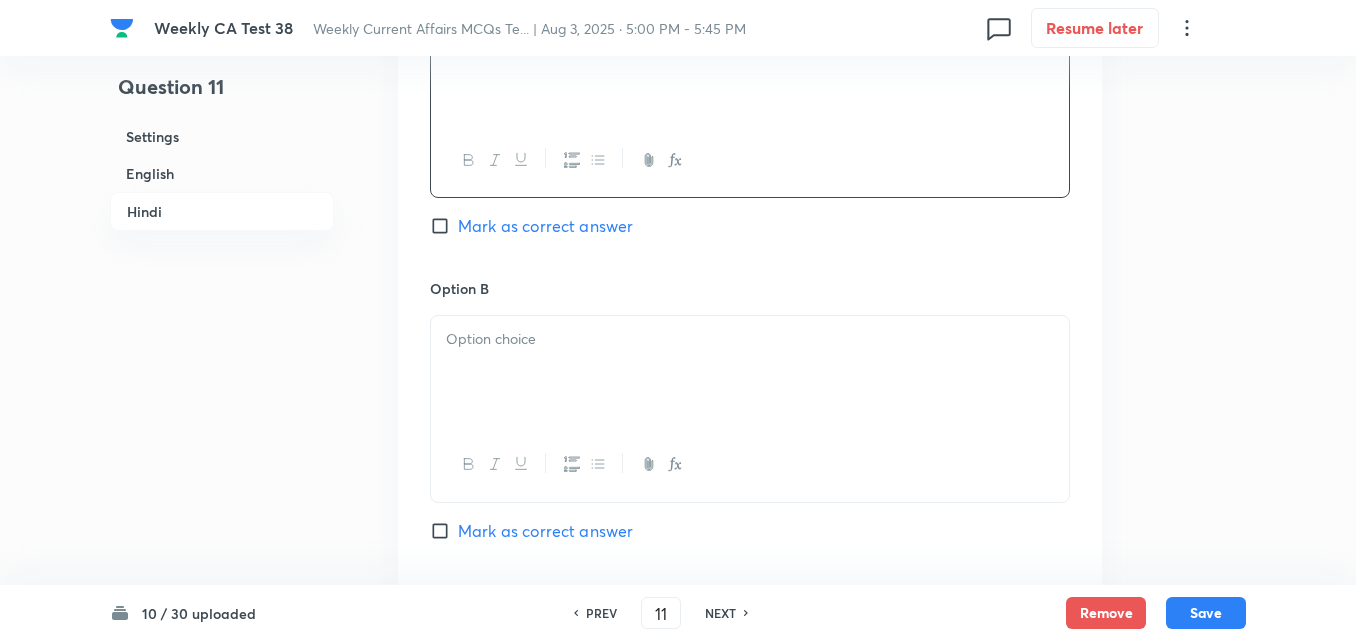 click at bounding box center (750, 372) 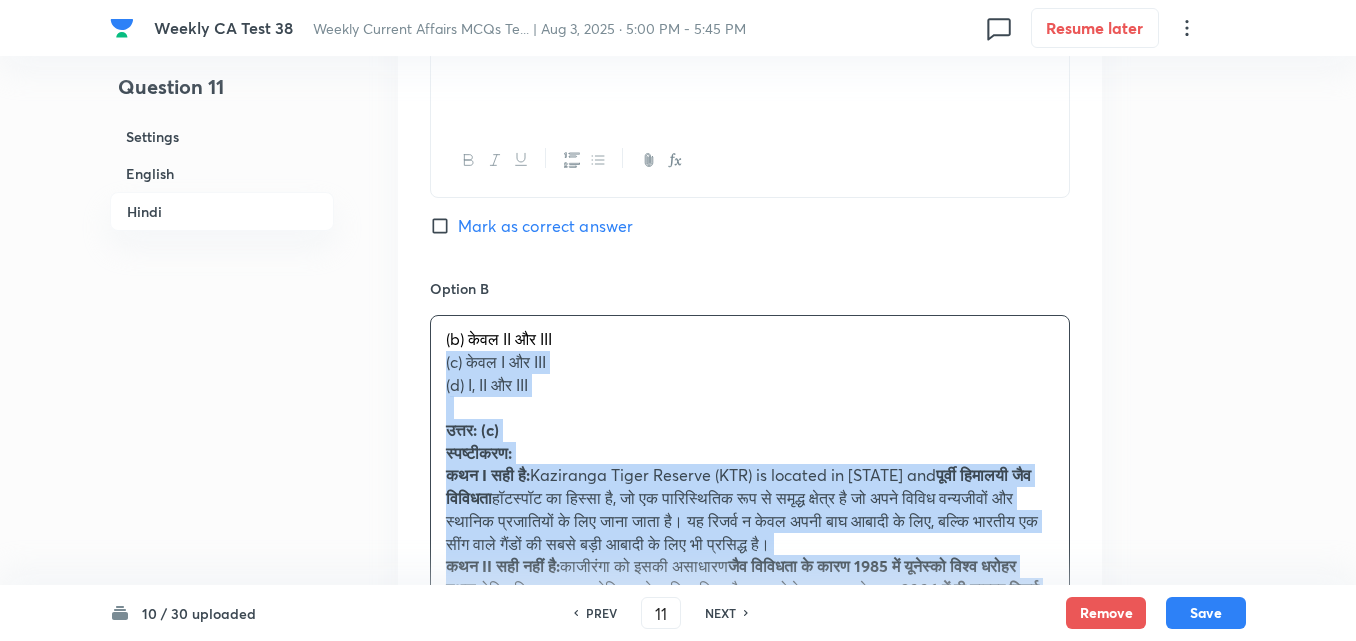 drag, startPoint x: 425, startPoint y: 358, endPoint x: 412, endPoint y: 362, distance: 13.601471 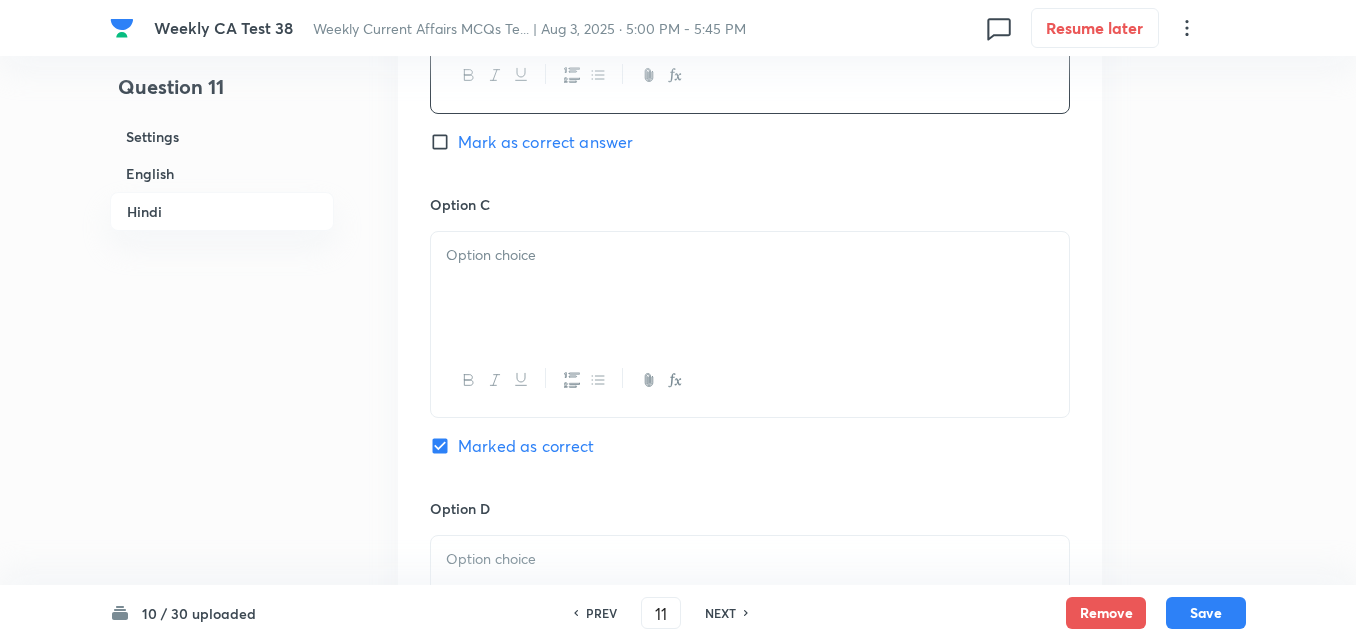 scroll, scrollTop: 3916, scrollLeft: 0, axis: vertical 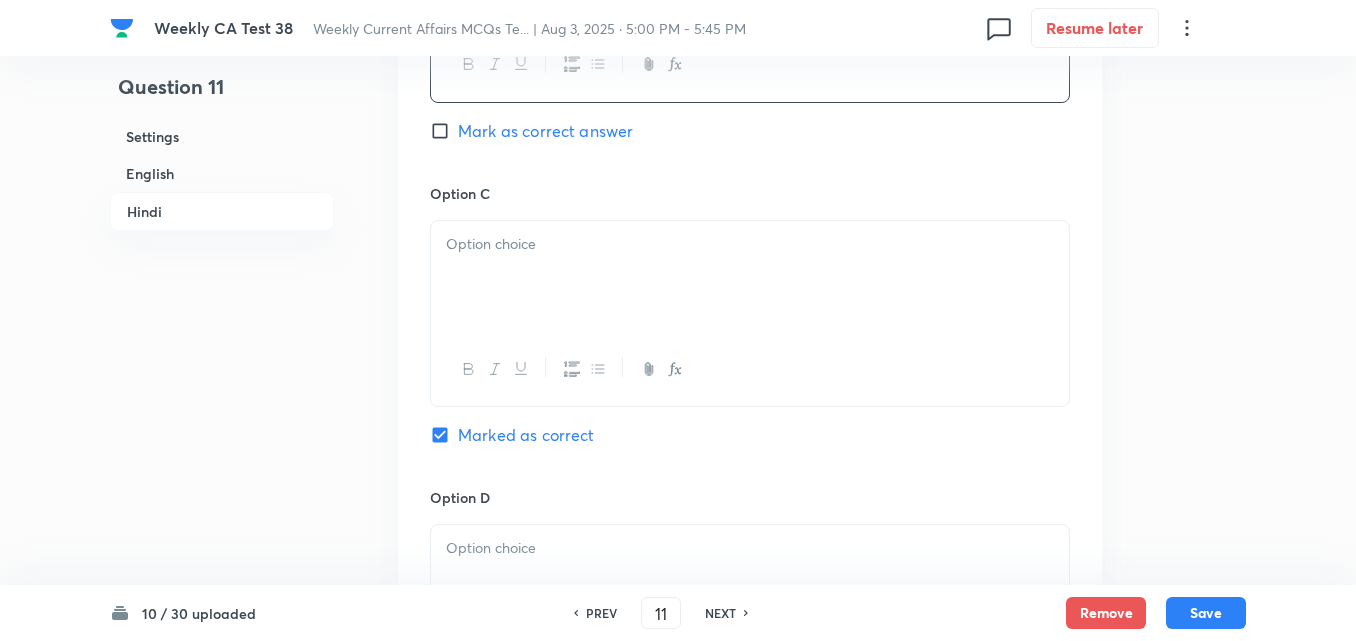 click at bounding box center [750, 277] 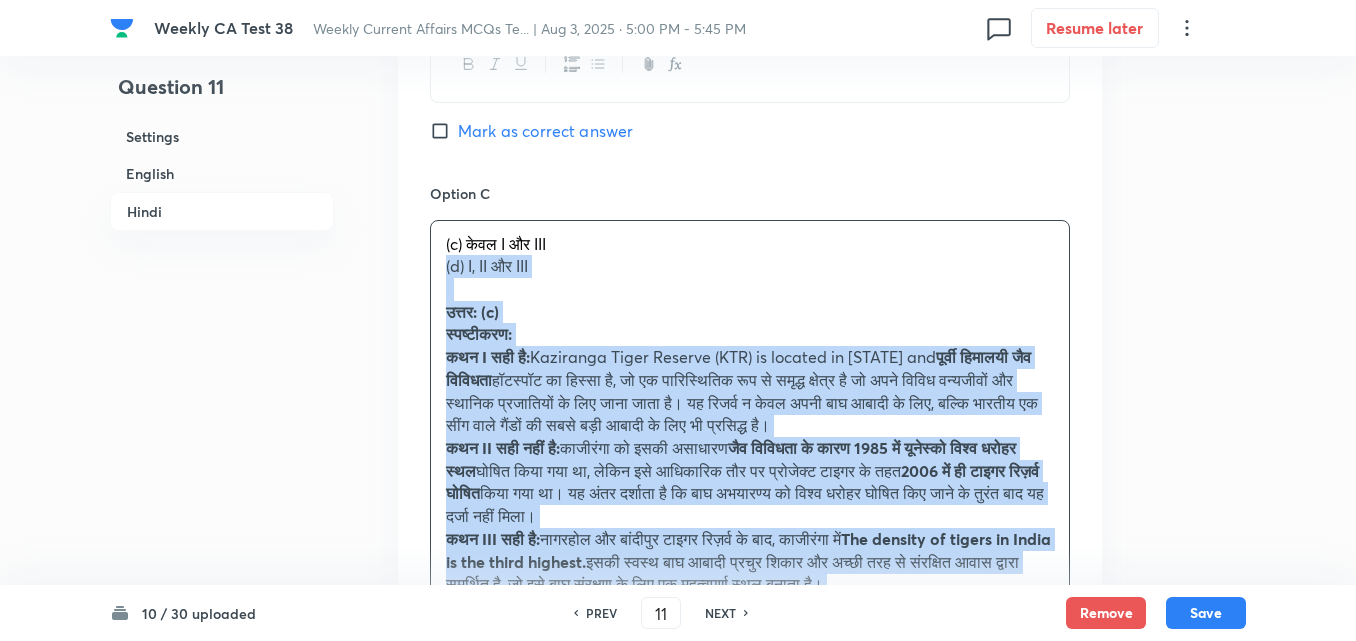 click on "Option A केवल I और II Mark as correct answer Option B केवल II और III Mark as correct answer Option C (c) केवल I और III (d) I, II और III   उत्तर: (c) स्पष्टीकरण: कथन I सही है:  काजीरंगा टाइगर रिजर्व (KTR) असम में स्थित है और पूर्वी हिमालयी जैव विविधता कथन II सही नहीं है:  काजीरंगा को इसकी असाधारण जैव विविधता के कारण 1985 में यूनेस्को विश्व धरोहर स्थल  घोषित किया गया था, लेकिन इसे आधिकारिक तौर पर प्रोजेक्ट टाइगर के तहत  2006 में ही टाइगर रिज़र्व घोषित कथन III सही है:   Marked as correct Option D" at bounding box center (750, 312) 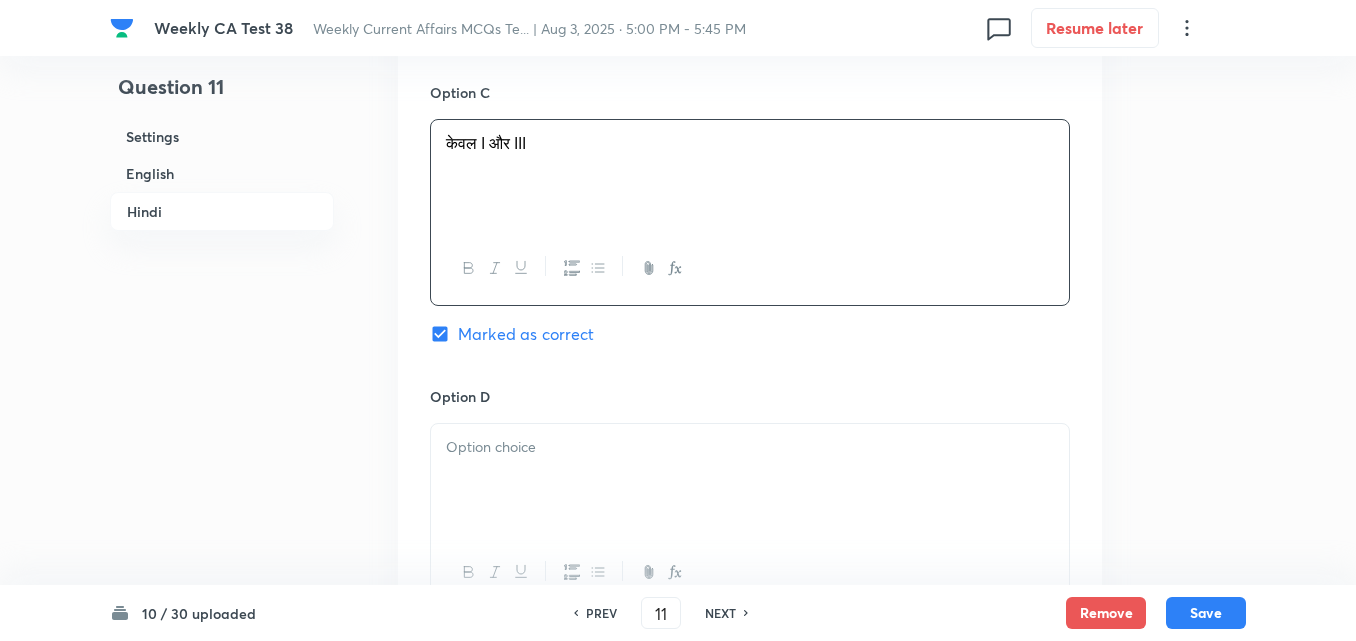 scroll, scrollTop: 4216, scrollLeft: 0, axis: vertical 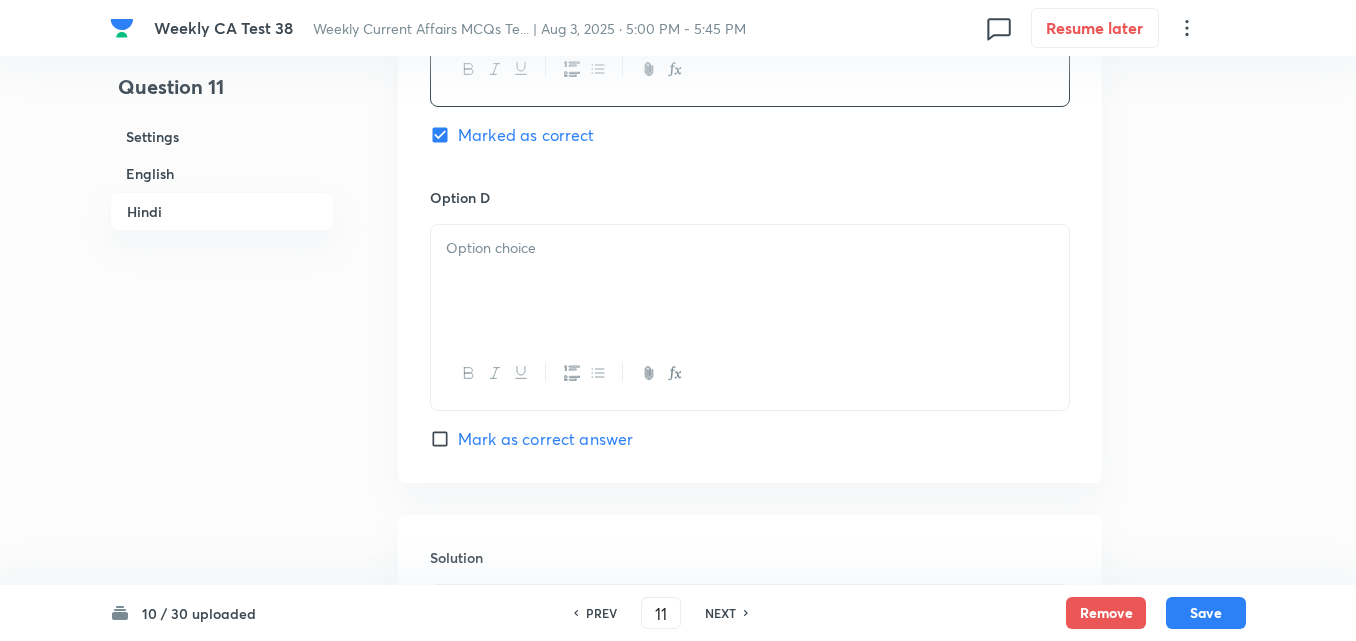 click at bounding box center (750, 281) 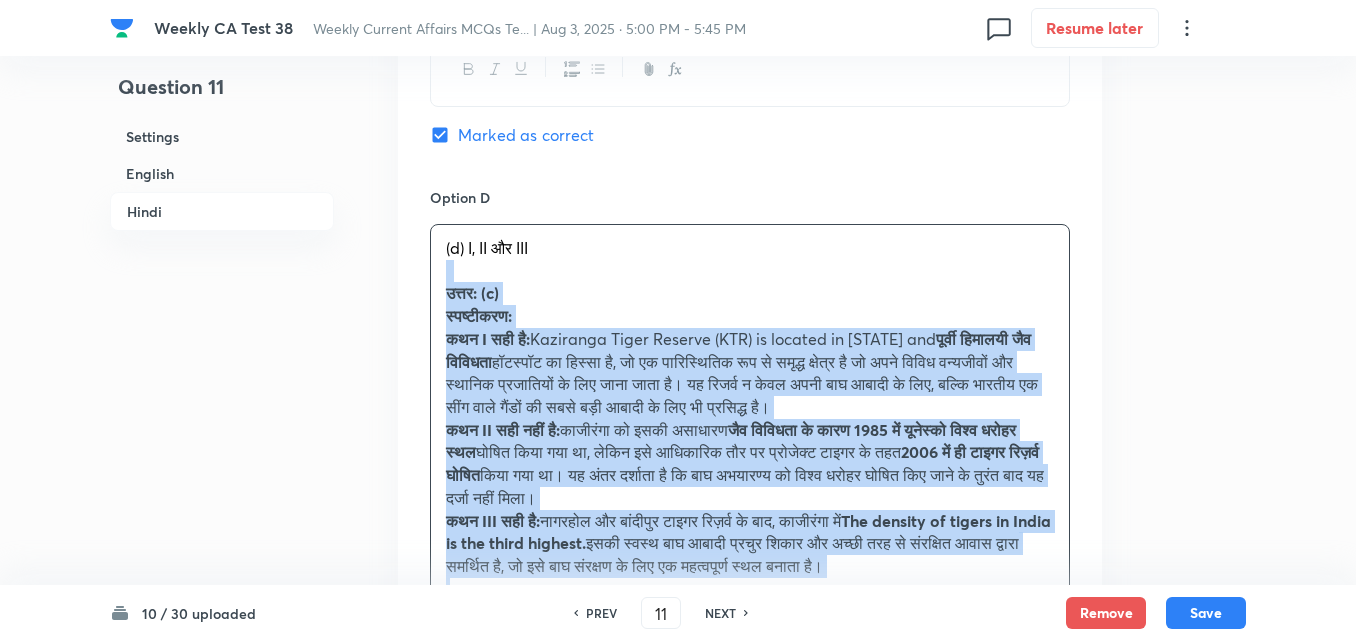 click on "(d) I, II और III   उत्तर: (c) स्पष्टीकरण: कथन I सही है:  काजीरंगा टाइगर रिजर्व (KTR) असम में स्थित है और पूर्वी हिमालयी जैव विविधता  हॉटस्पॉट का हिस्सा है, जो एक पारिस्थितिक रूप से समृद्ध क्षेत्र है जो अपने विविध वन्यजीवों और स्थानिक प्रजातियों के लिए जाना जाता है। यह रिजर्व न केवल अपनी बाघ आबादी के लिए, बल्कि भारतीय एक सींग वाले गैंडों की सबसे बड़ी आबादी के लिए भी प्रसिद्ध है। कथन II सही नहीं है: कथन III सही है:" at bounding box center [750, 419] 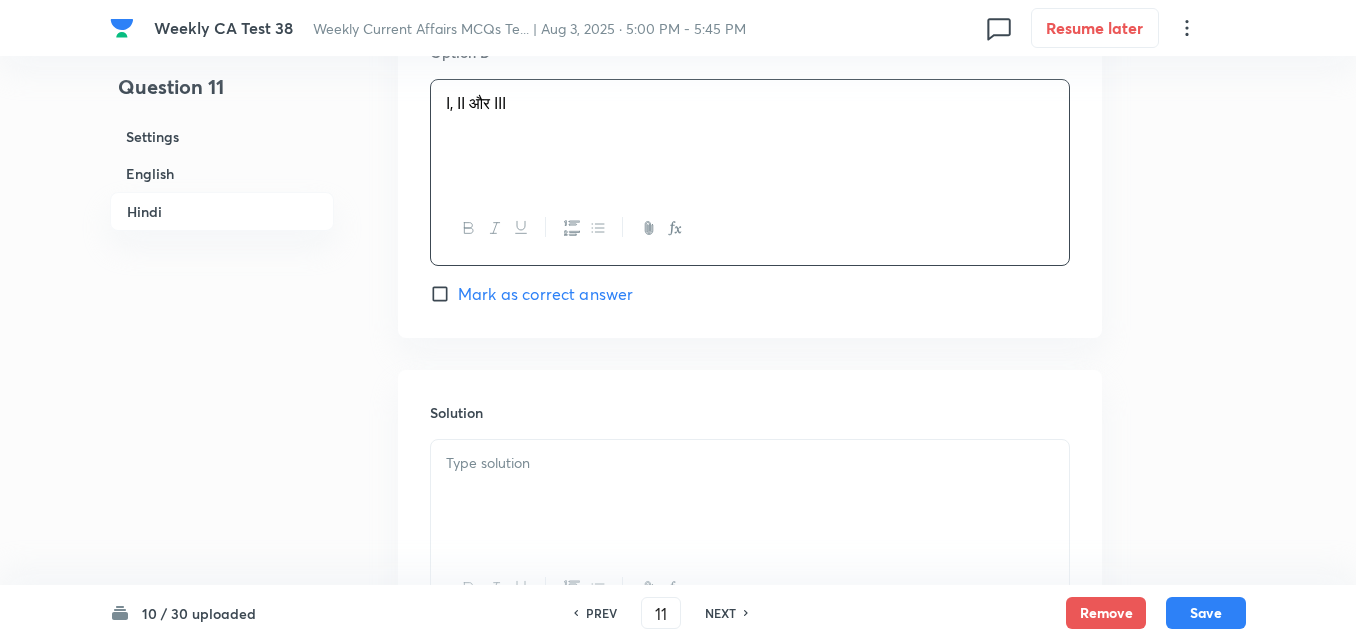 scroll, scrollTop: 4555, scrollLeft: 0, axis: vertical 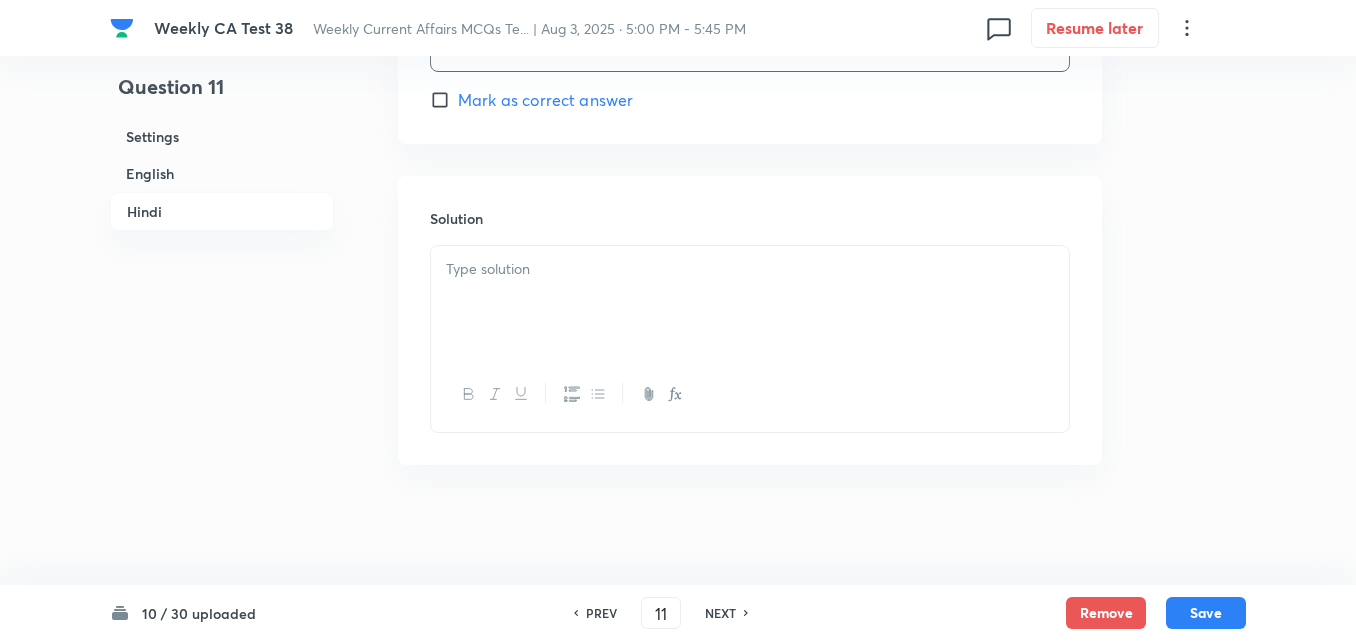 click at bounding box center (750, 302) 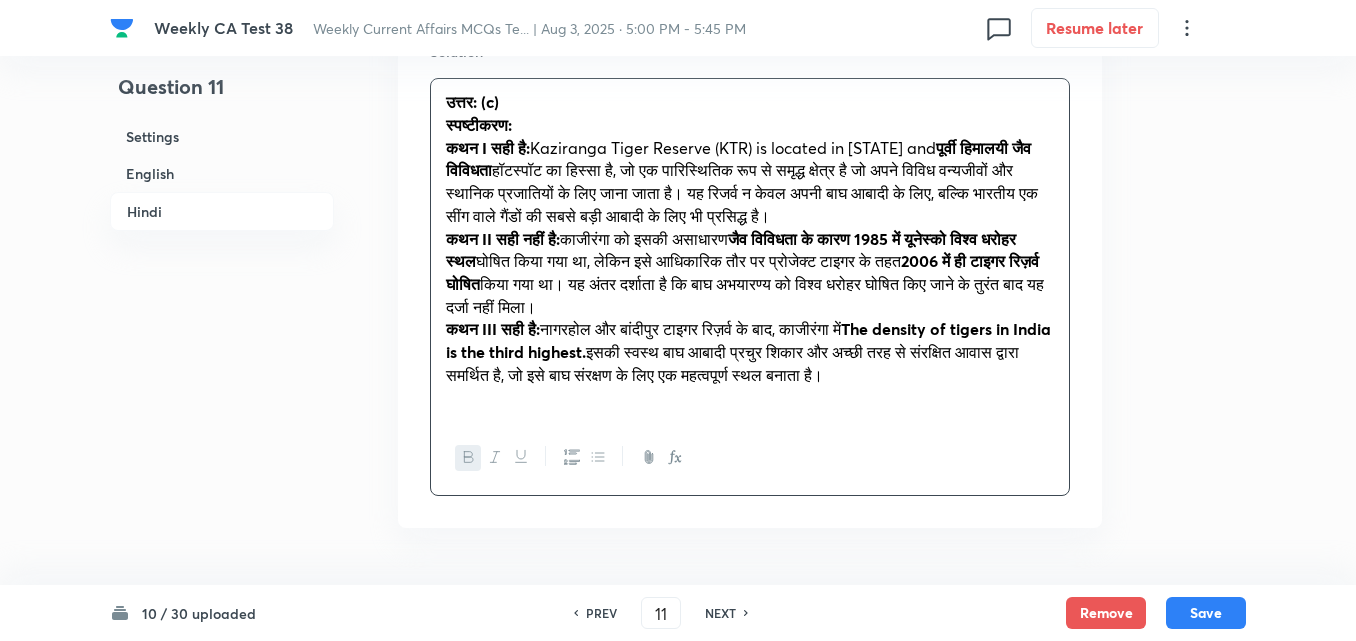 scroll, scrollTop: 4785, scrollLeft: 0, axis: vertical 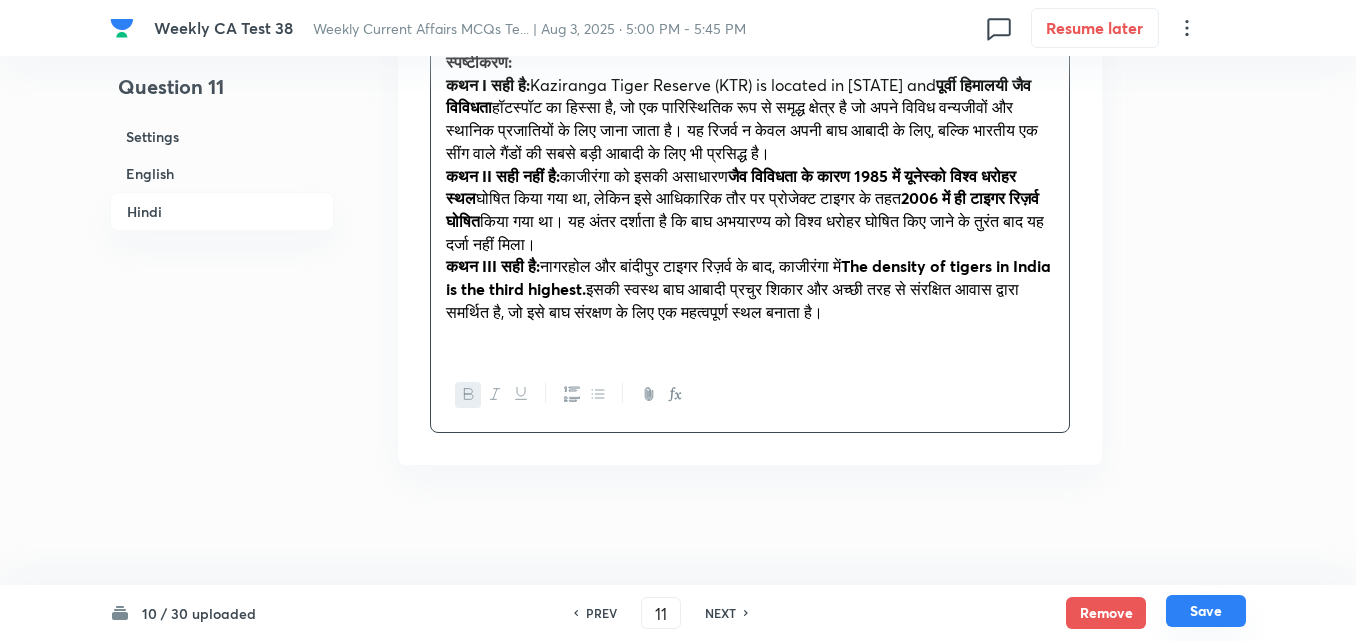 click on "Save" at bounding box center (1206, 611) 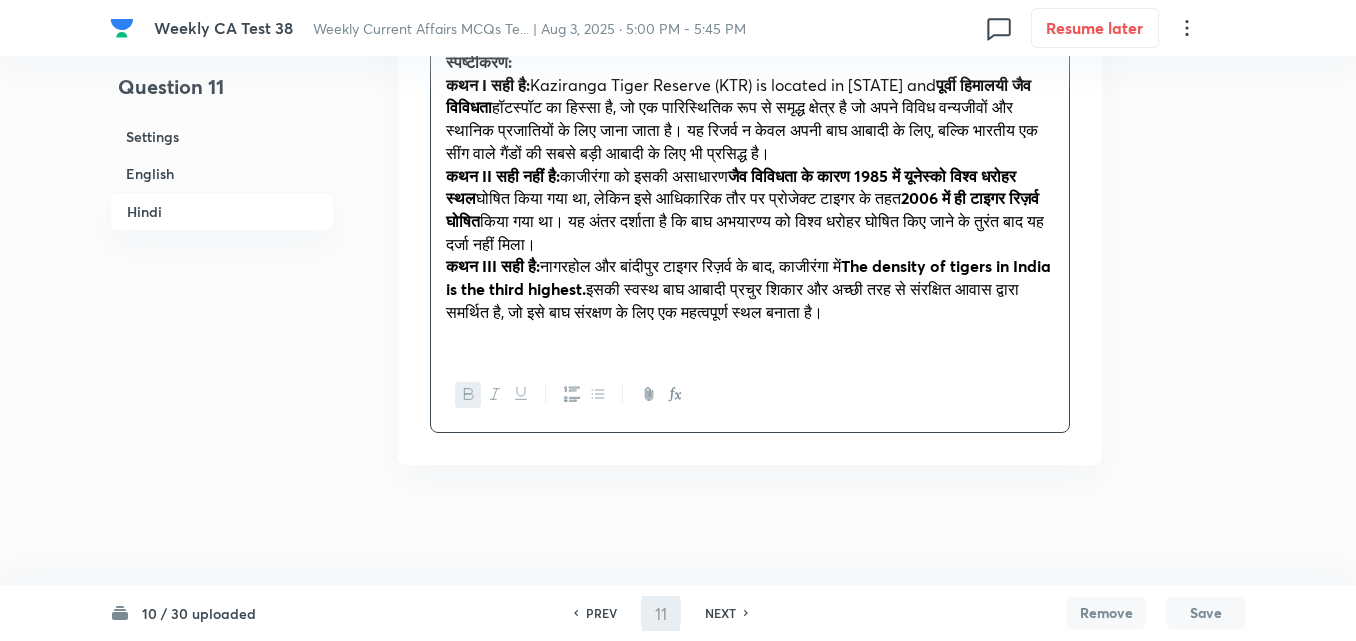 type on "12" 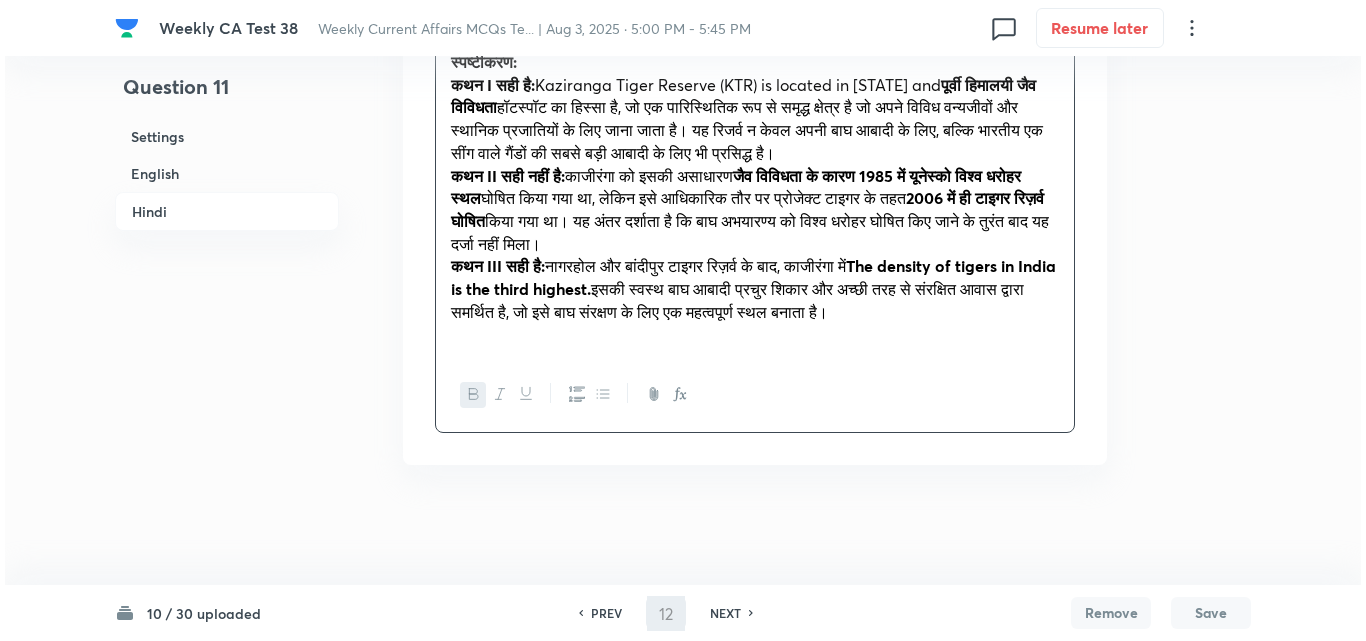 scroll, scrollTop: 0, scrollLeft: 0, axis: both 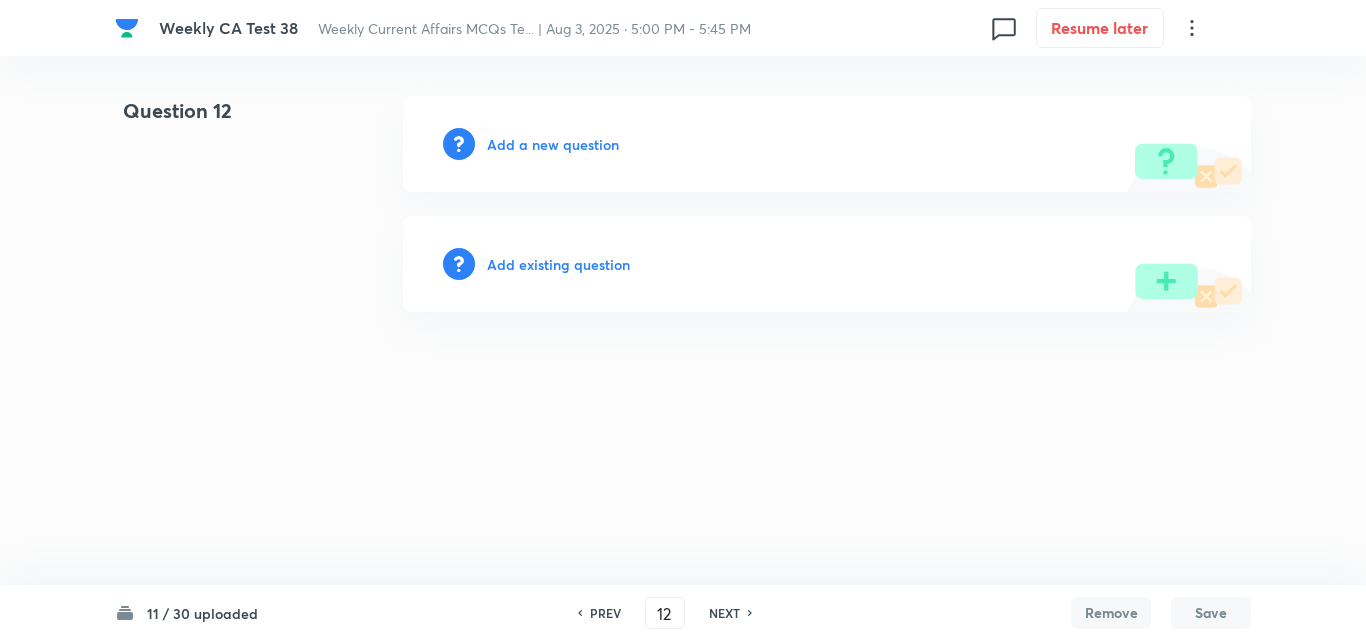 click on "Add a new question" at bounding box center (553, 144) 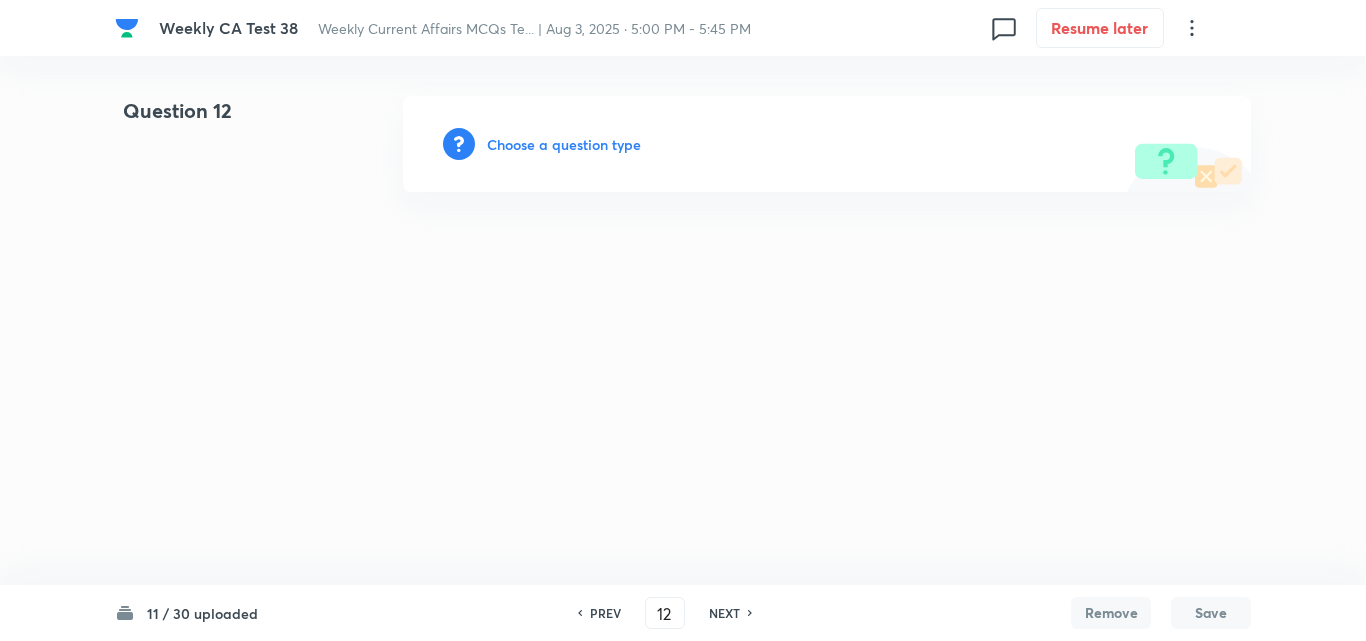 click on "Choose a question type" at bounding box center (564, 144) 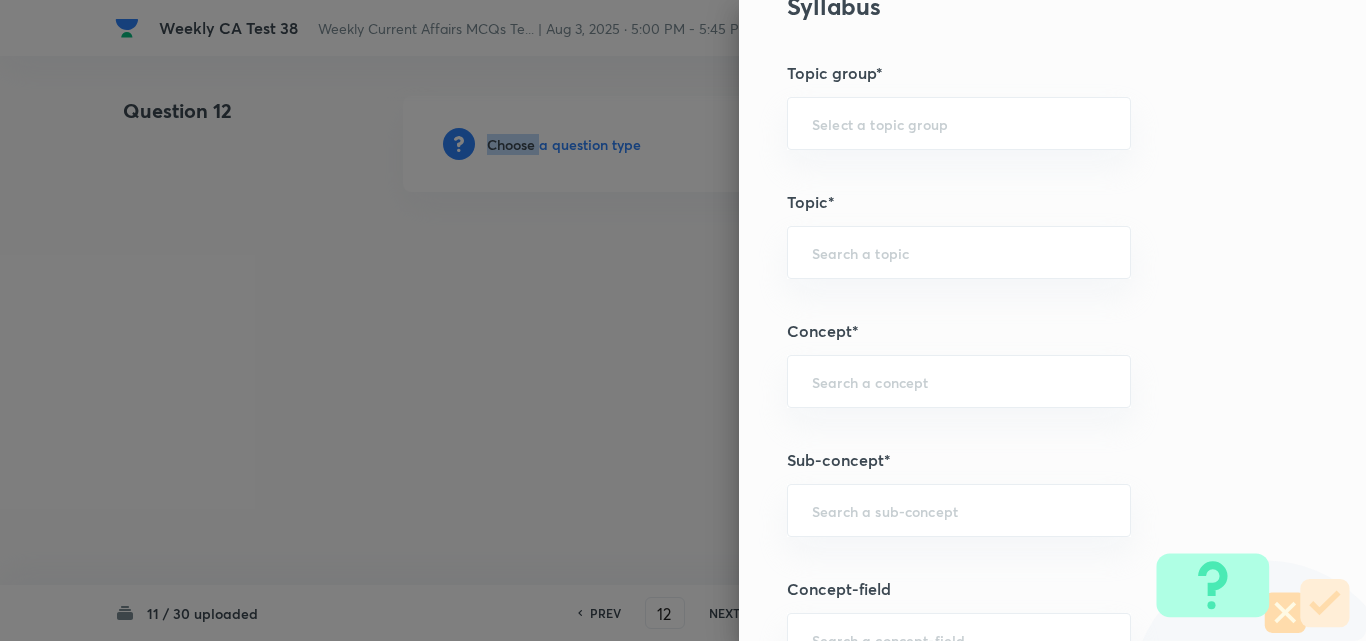 scroll, scrollTop: 1200, scrollLeft: 0, axis: vertical 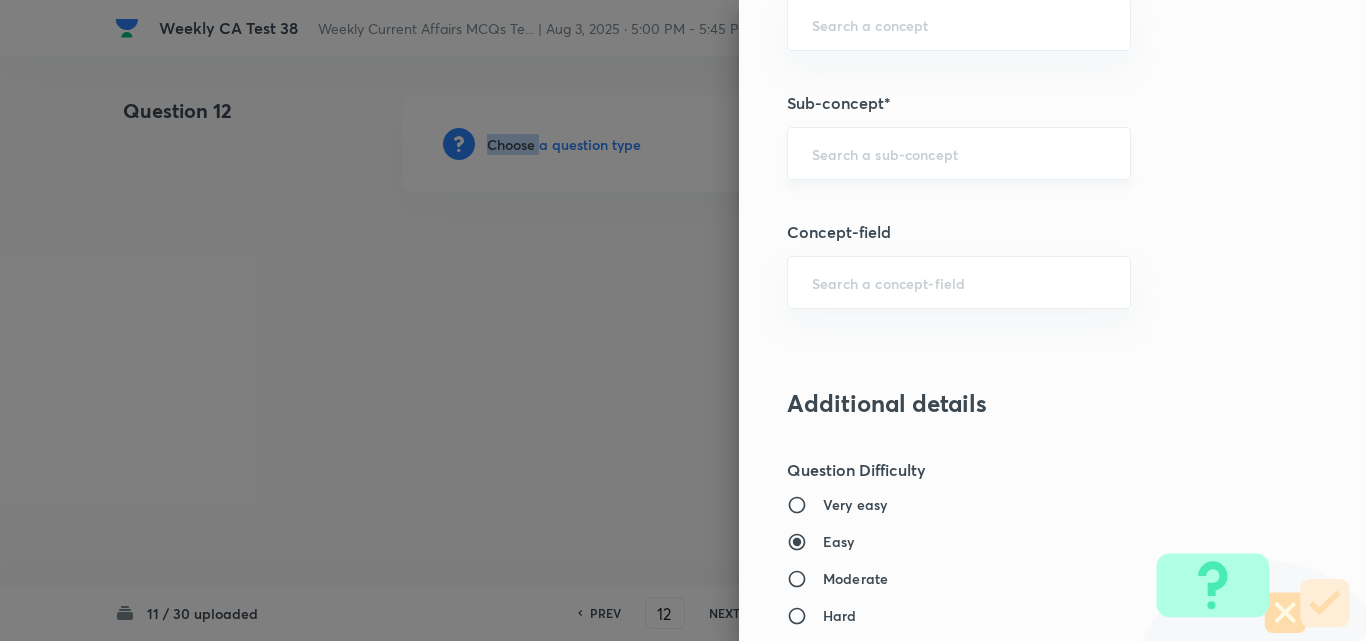 click on "​" at bounding box center [959, 153] 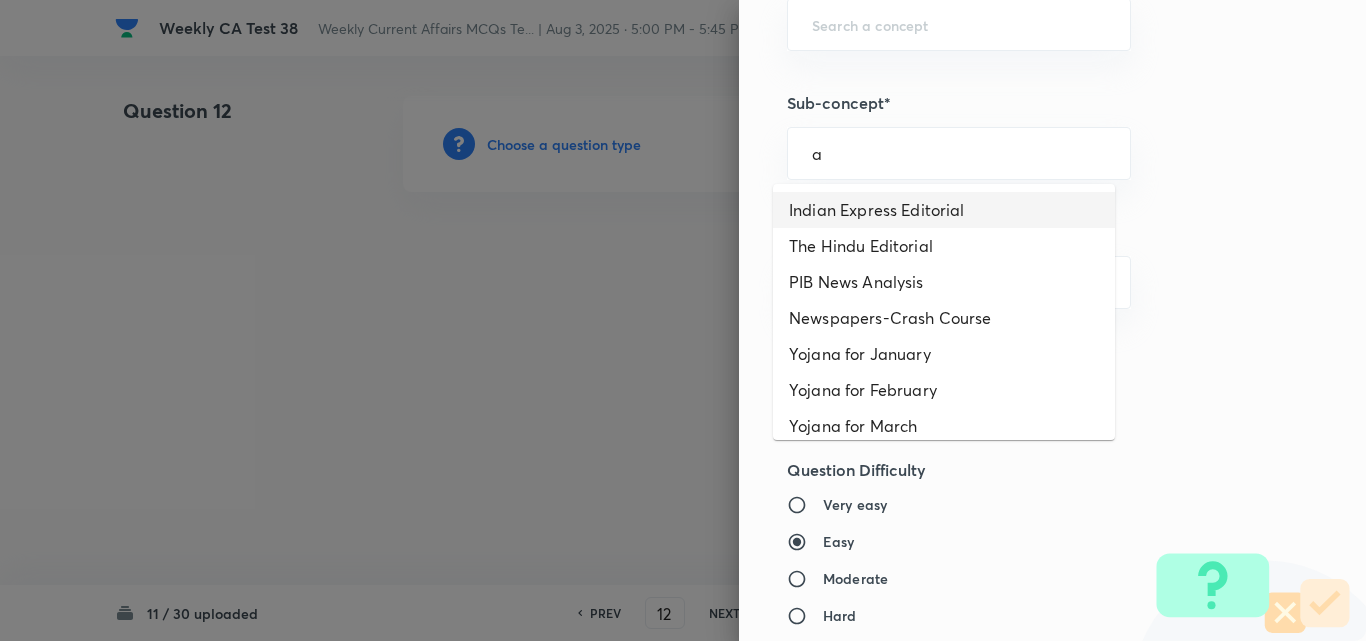 click on "Indian Express Editorial" at bounding box center [944, 210] 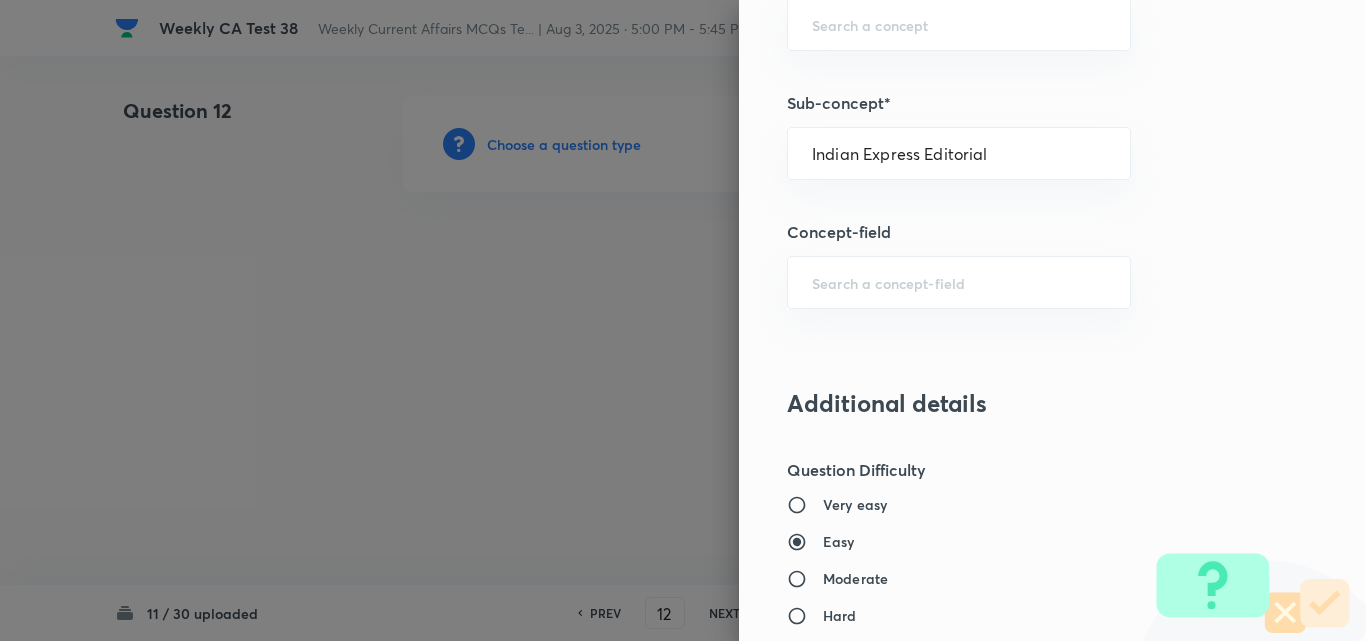 type on "Current Affairs" 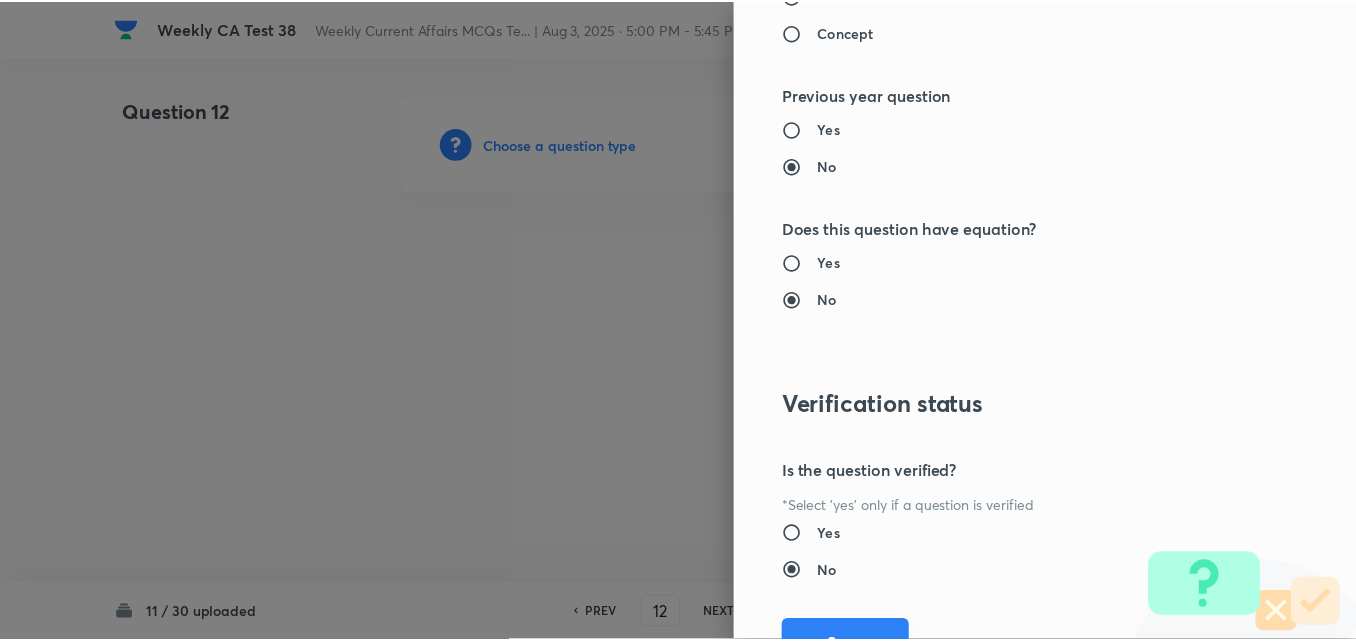 scroll, scrollTop: 2085, scrollLeft: 0, axis: vertical 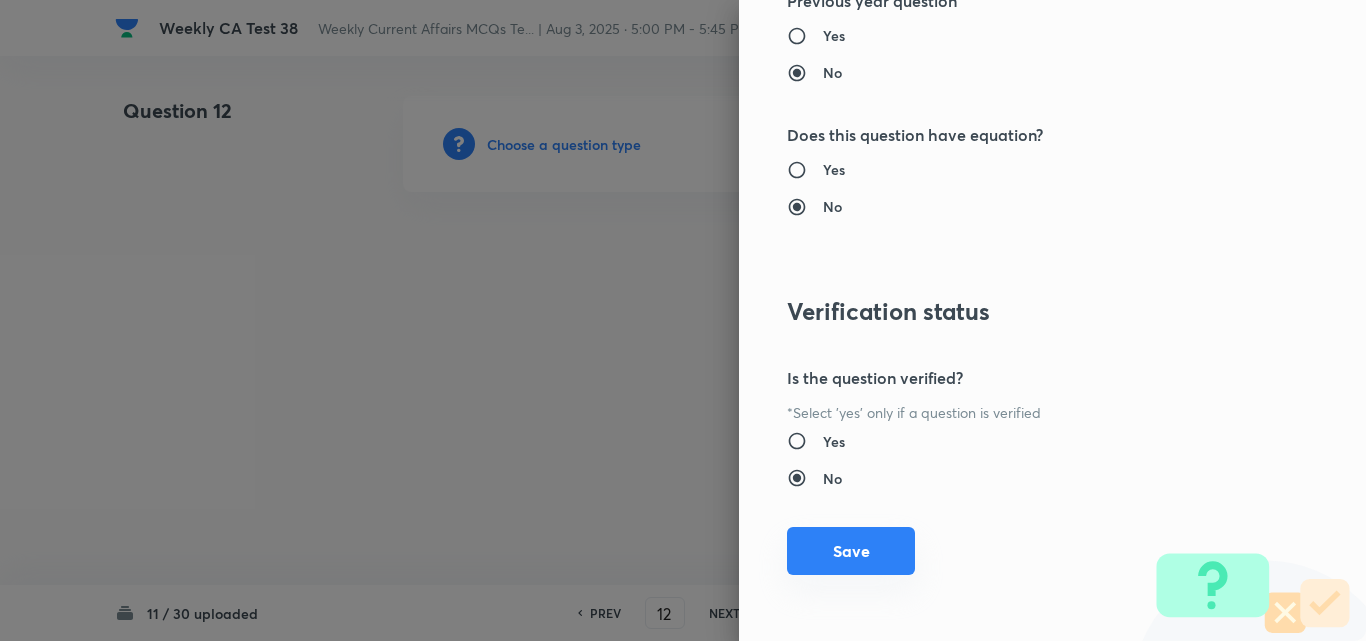 click on "Save" at bounding box center (851, 551) 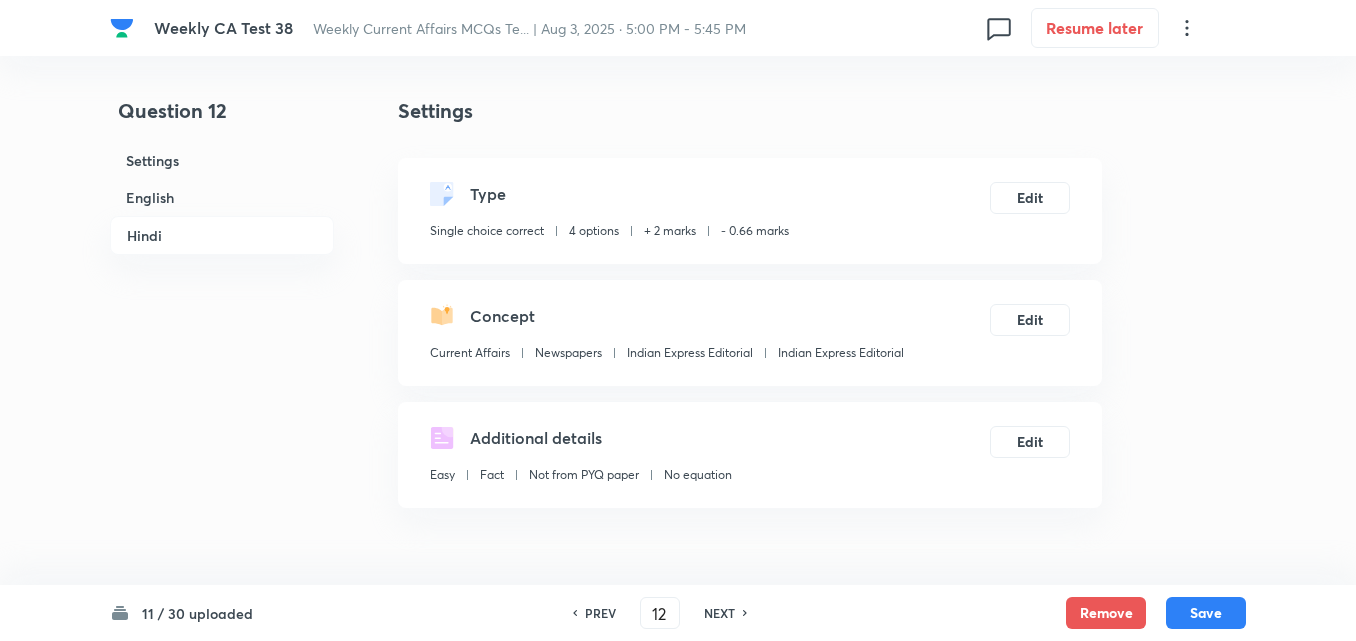 click on "English" at bounding box center [222, 197] 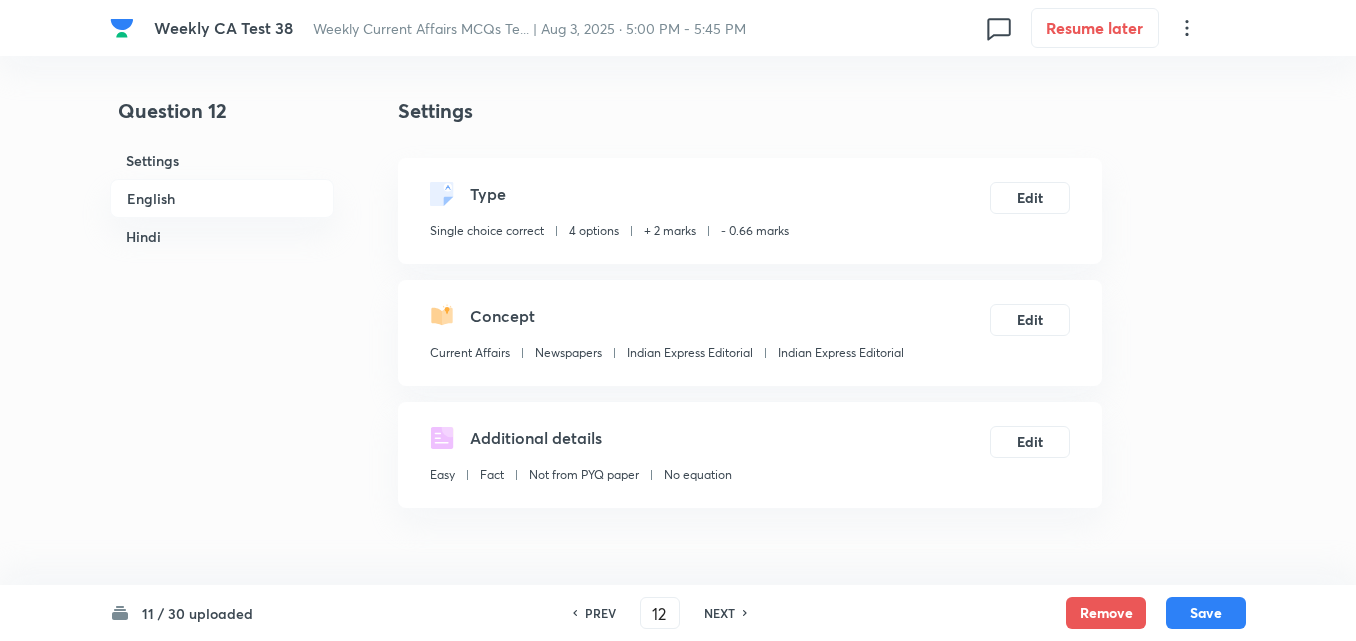 scroll, scrollTop: 516, scrollLeft: 0, axis: vertical 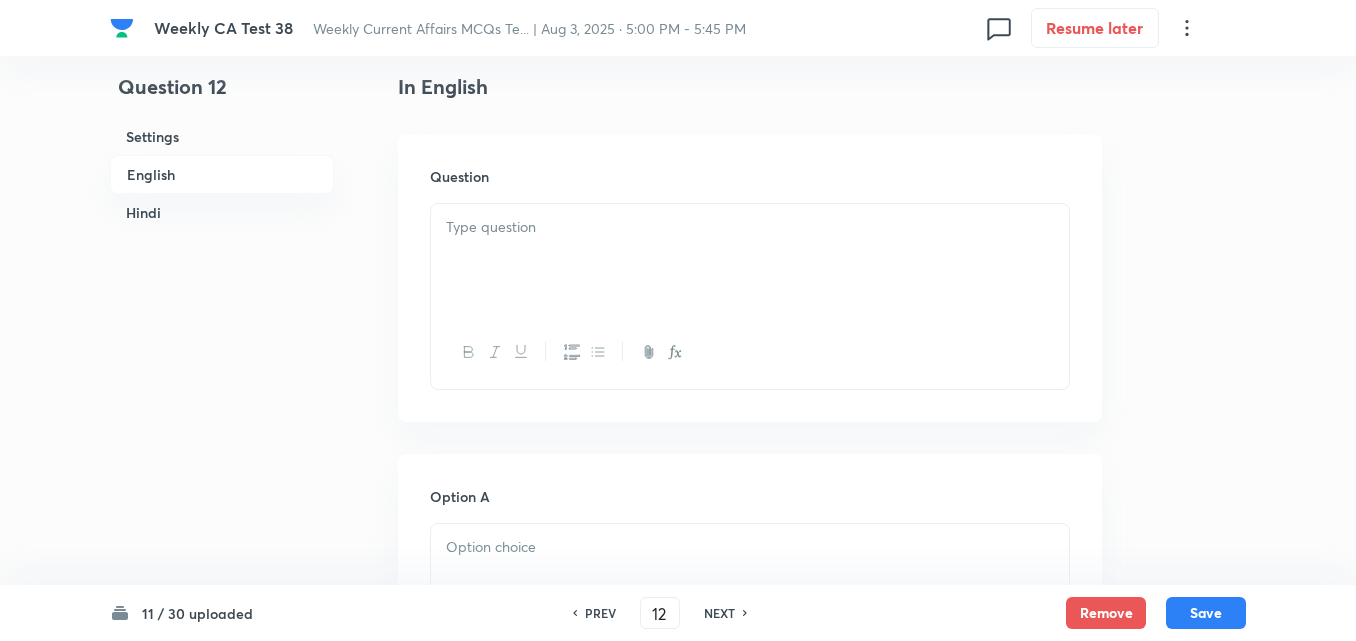 click at bounding box center [750, 227] 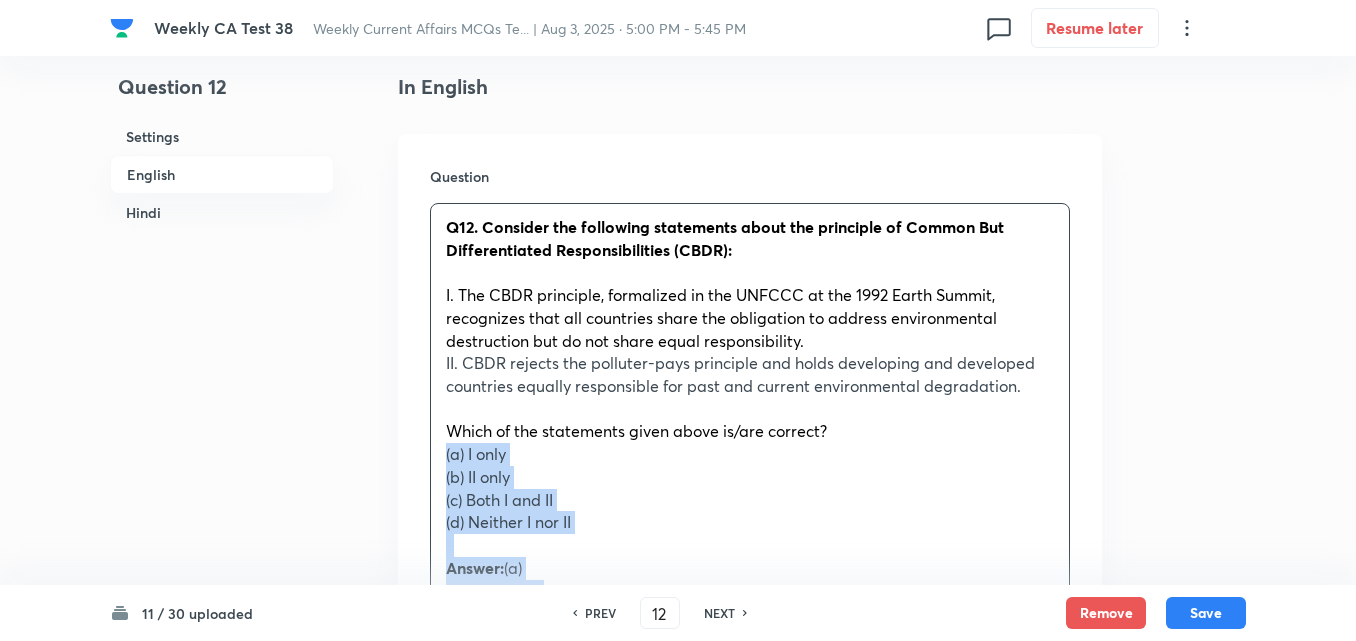 click on "Q12. Consider the following statements about the principle of Common But Differentiated Responsibilities (CBDR):   I. The CBDR principle, formalized in the UNFCCC at the 1992 Earth Summit, recognizes that all countries share the obligation to address environmental destruction but do not share equal responsibility. II. CBDR rejects the polluter-pays principle and holds developing and developed countries equally responsible for past and current environmental degradation.   Which of the statements given above is/are correct? (a) I only (b) II only (c) Both I and II (d) Neither I nor II   Answer:  (a)  Explanation: Statement I is Correct:  The principle of  Common But Differentiated Responsibilities (CBDR)  was formalized in the  UN Framework Convention on Climate Change (UNFCCC) Statement II is Not Correct:  CBDR does  not reject  the  polluter-pays principle ; rather, it emphasizes that developed countries have greater responsibility because of their historic emissions. It does  not     (a) केवल I" at bounding box center [750, 852] 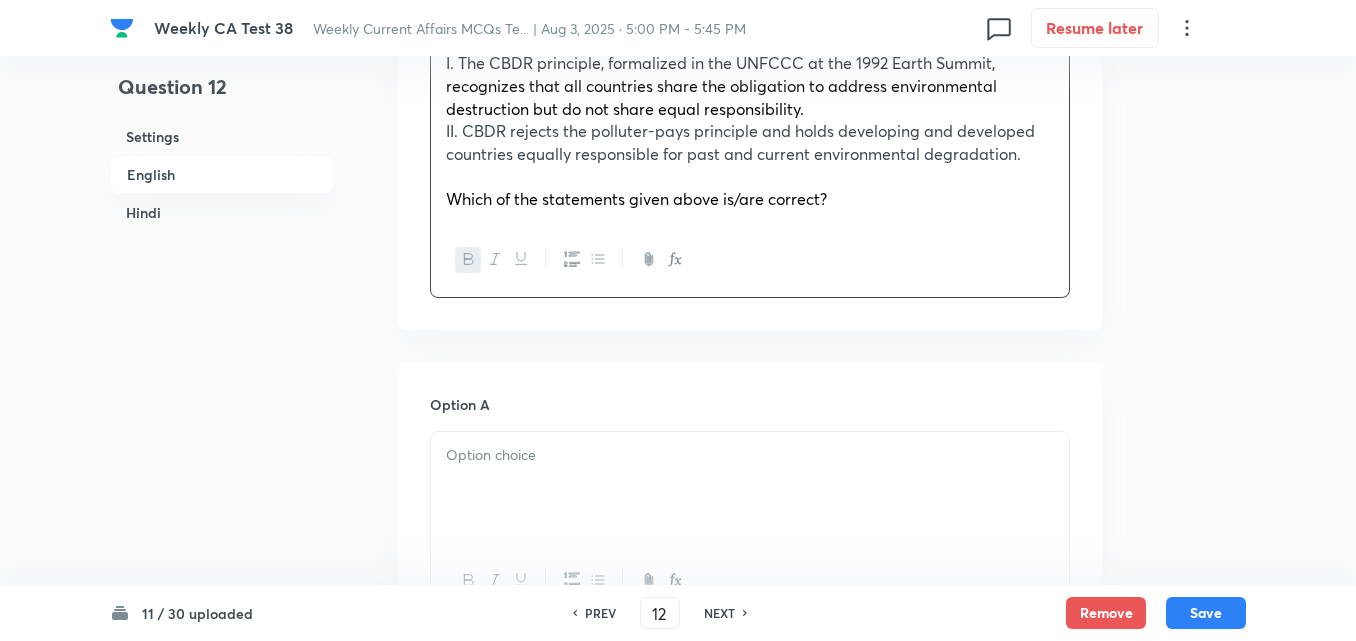 scroll, scrollTop: 916, scrollLeft: 0, axis: vertical 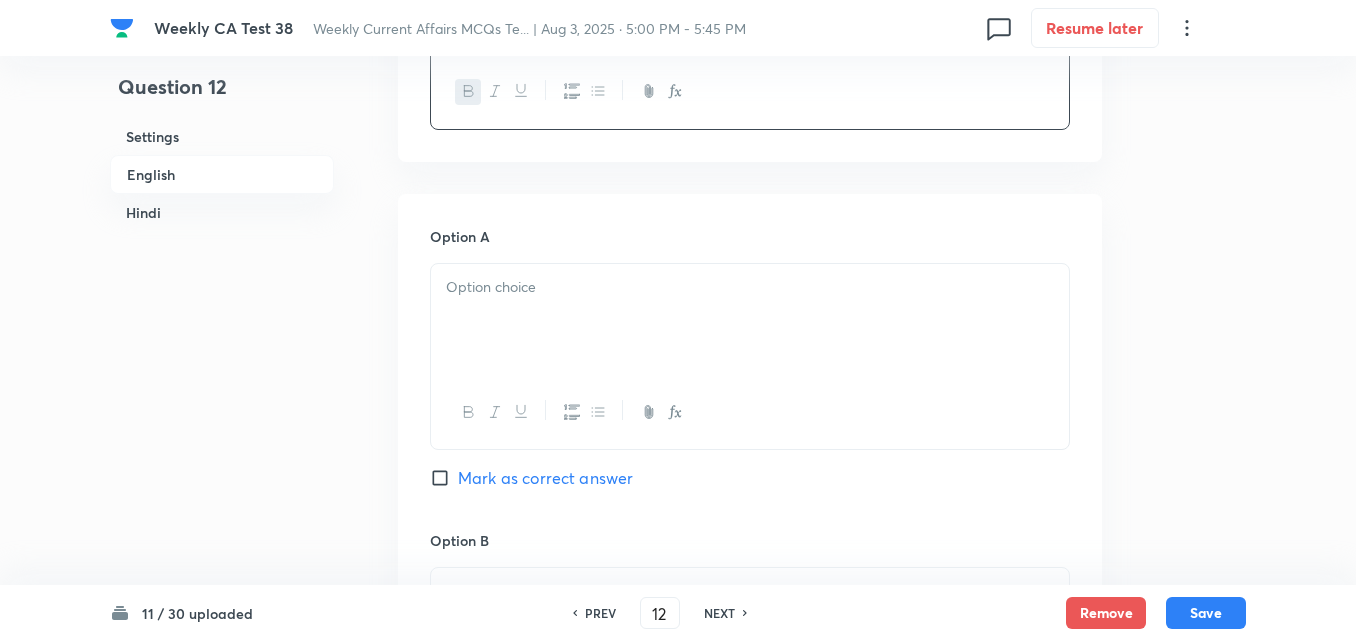 click at bounding box center (750, 320) 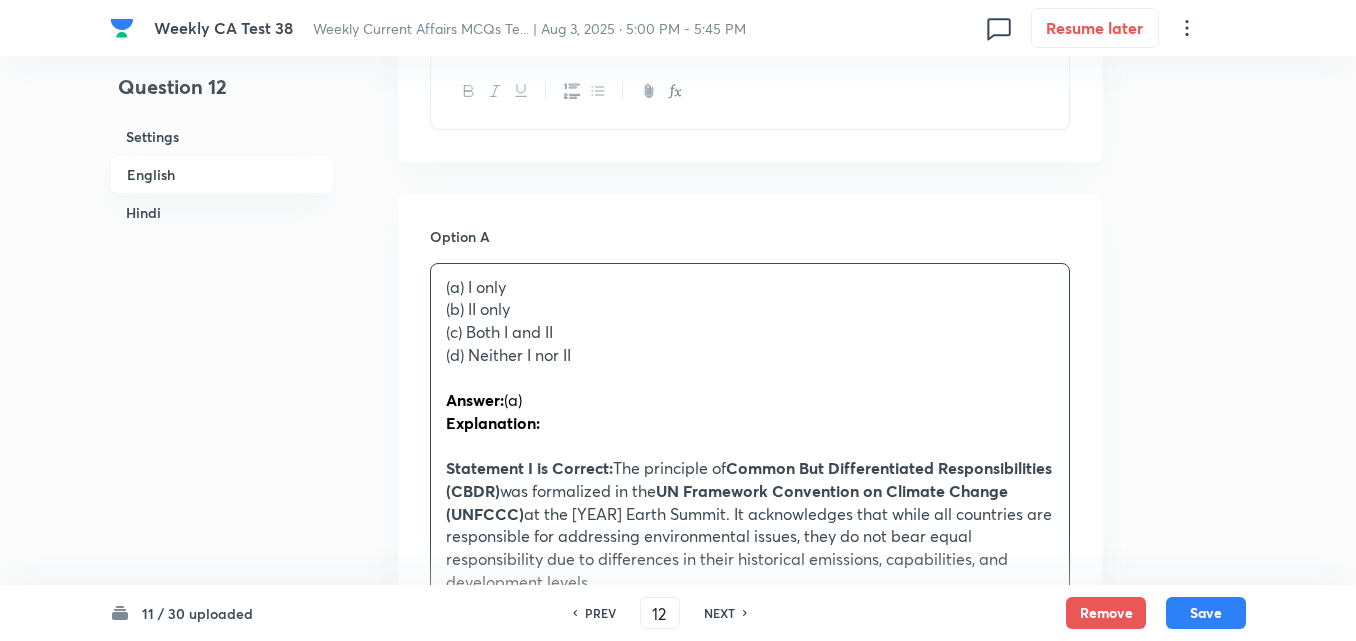 drag, startPoint x: 460, startPoint y: 325, endPoint x: 445, endPoint y: 325, distance: 15 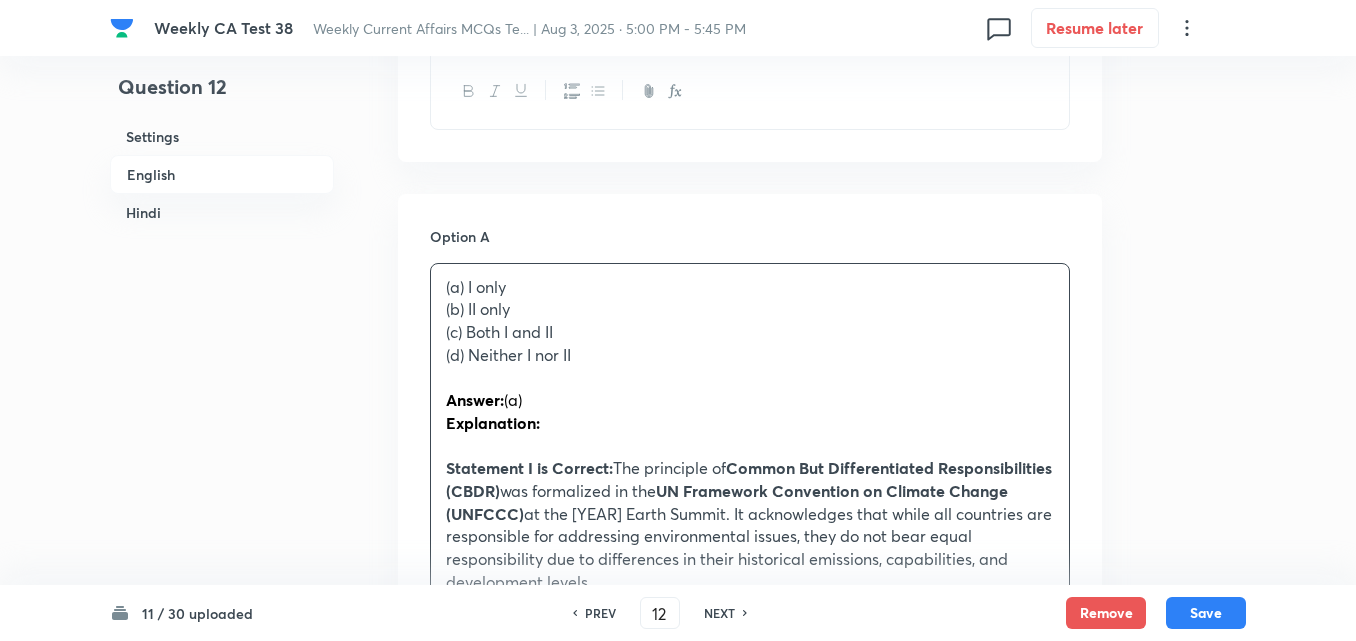 click on "Option A (a) I only (b) II only (c) Both I and II (d) Neither I nor II   Answer:  (a)  Explanation: Statement I is Correct:  The principle of  Common But Differentiated Responsibilities (CBDR)  was formalized in the  UN Framework Convention on Climate Change (UNFCCC)  at the 1992 Earth Summit. It acknowledges that while all countries are responsible for addressing environmental issues, they do not bear equal responsibility due to differences in their historical emissions, capabilities, and development levels. Statement II is Not Correct:  CBDR does  not reject  the  polluter-pays principle ; rather, it emphasizes that developed countries have greater responsibility because of their historic emissions. It does  not  hold developing and developed countries equally responsible for past environmental degradation; instead, it differentiates their responsibilities.     उपर्युक्त कथनों में से कौन सा/से सही है/हैं? (a) केवल I" at bounding box center [750, 1282] 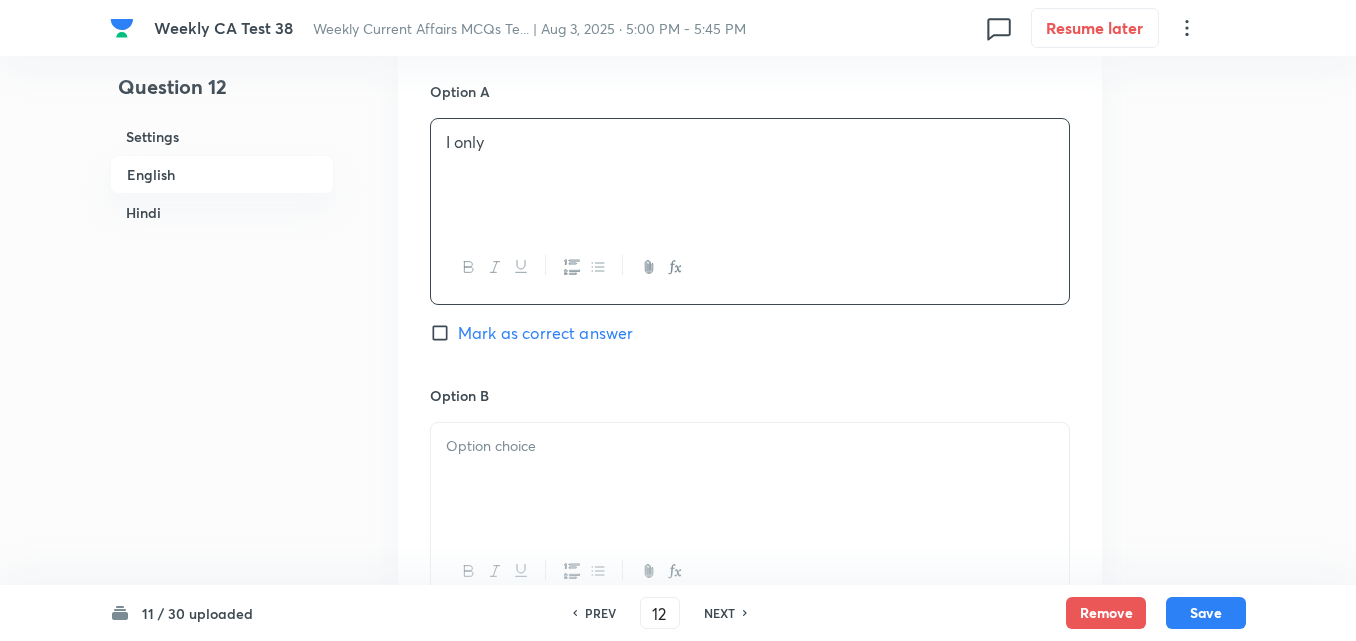 scroll, scrollTop: 1216, scrollLeft: 0, axis: vertical 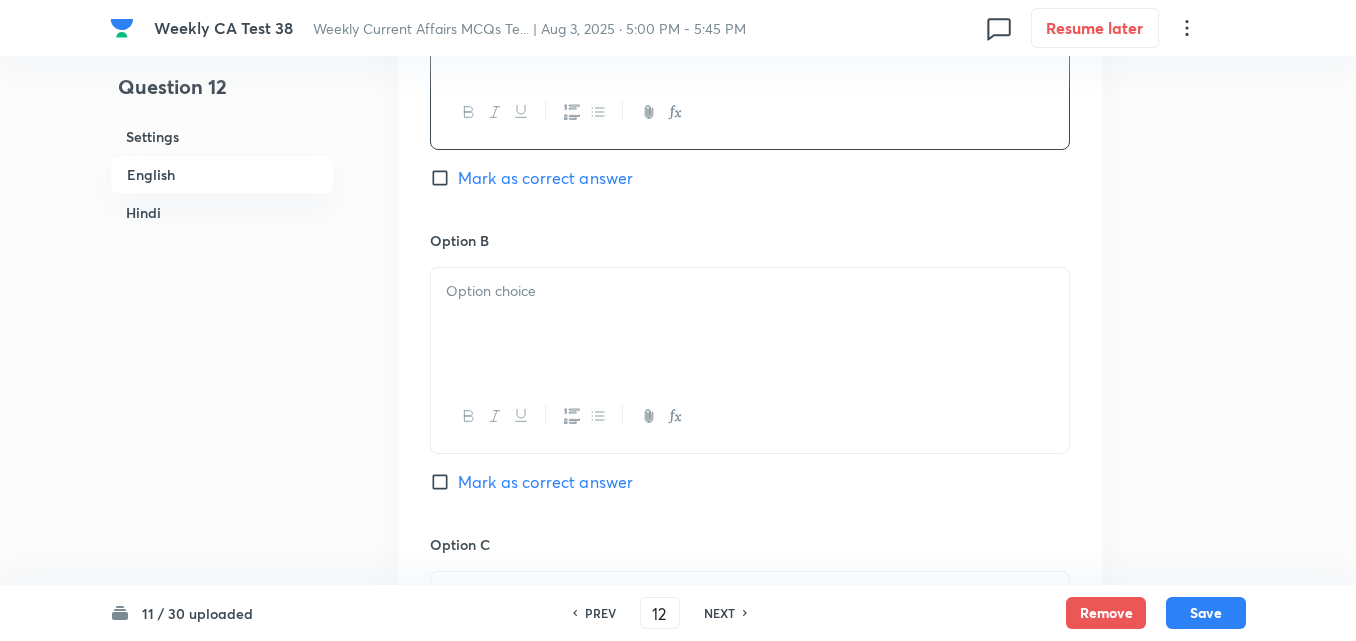 click at bounding box center [750, 324] 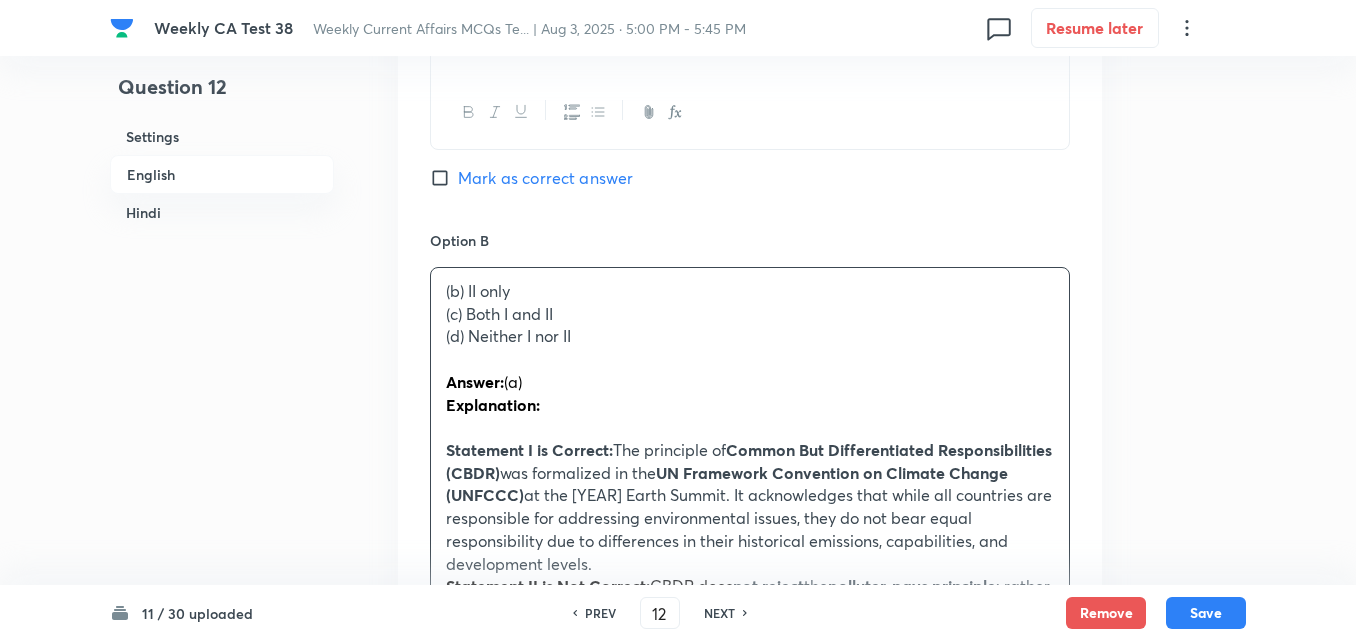 click on "Option A I only Mark as correct answer Option B (b) II only (c) Both I and II (d) Neither I nor II   Answer:  (a)  Explanation: Statement I is Correct:  The principle of  Common But Differentiated Responsibilities (CBDR)  was formalized in the  UN Framework Convention on Climate Change (UNFCCC)  at the 1992 Earth Summit. It acknowledges that while all countries are responsible for addressing environmental issues, they do not bear equal responsibility due to differences in their historical emissions, capabilities, and development levels. Statement II is Not Correct:  CBDR does  not reject  the  polluter-pays principle ; rather, it emphasizes that developed countries have greater responsibility because of their historic emissions. It does  not  hold developing and developed countries equally responsible for past environmental degradation; instead, it differentiates their responsibilities.     उपर्युक्त कथनों में से कौन सा/से सही है/हैं?" at bounding box center (750, 970) 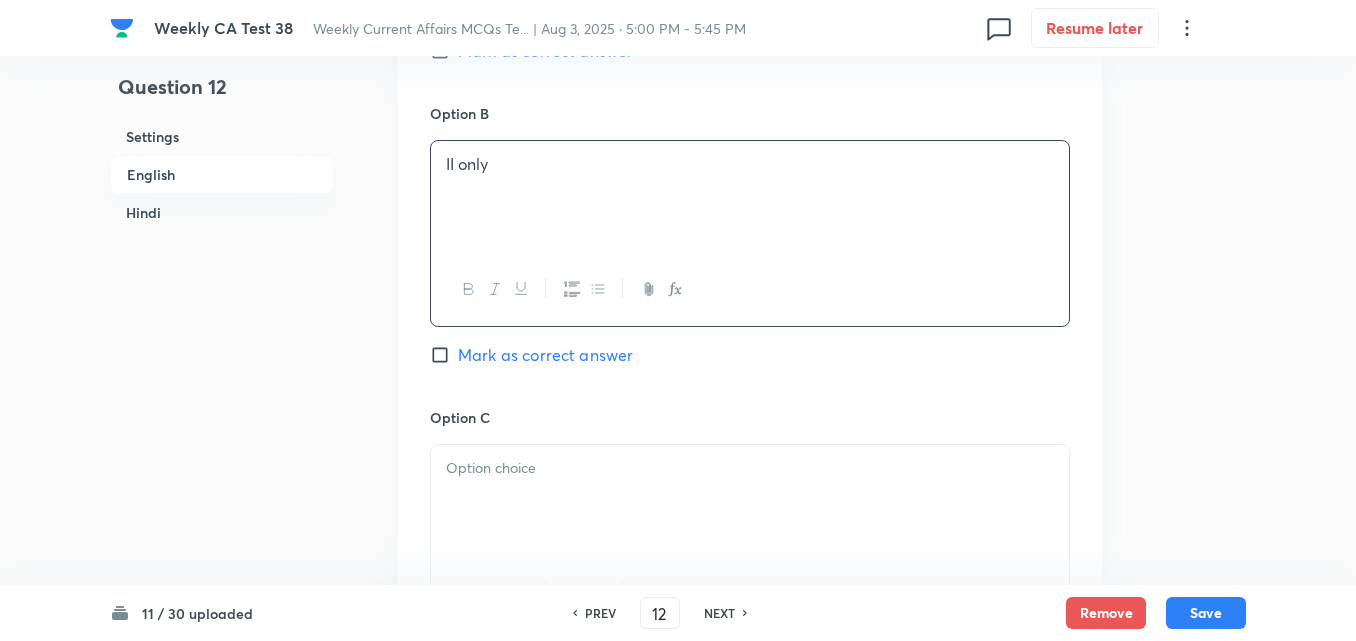 scroll, scrollTop: 1616, scrollLeft: 0, axis: vertical 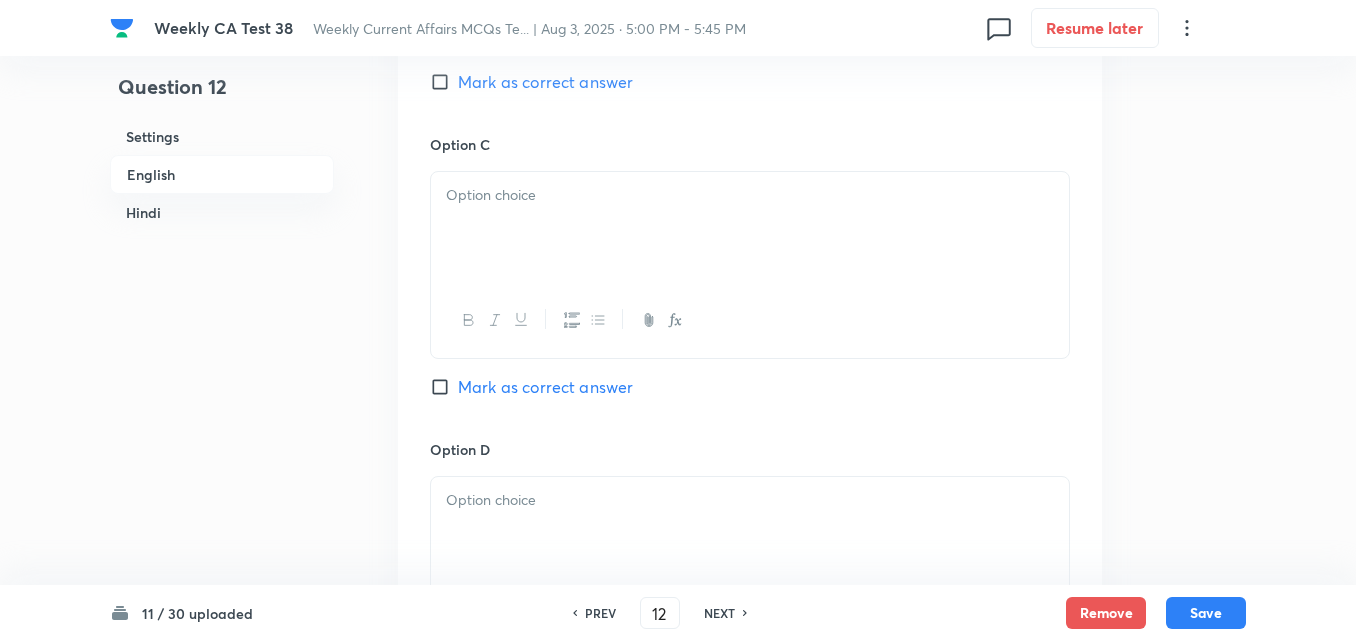 click at bounding box center [750, 228] 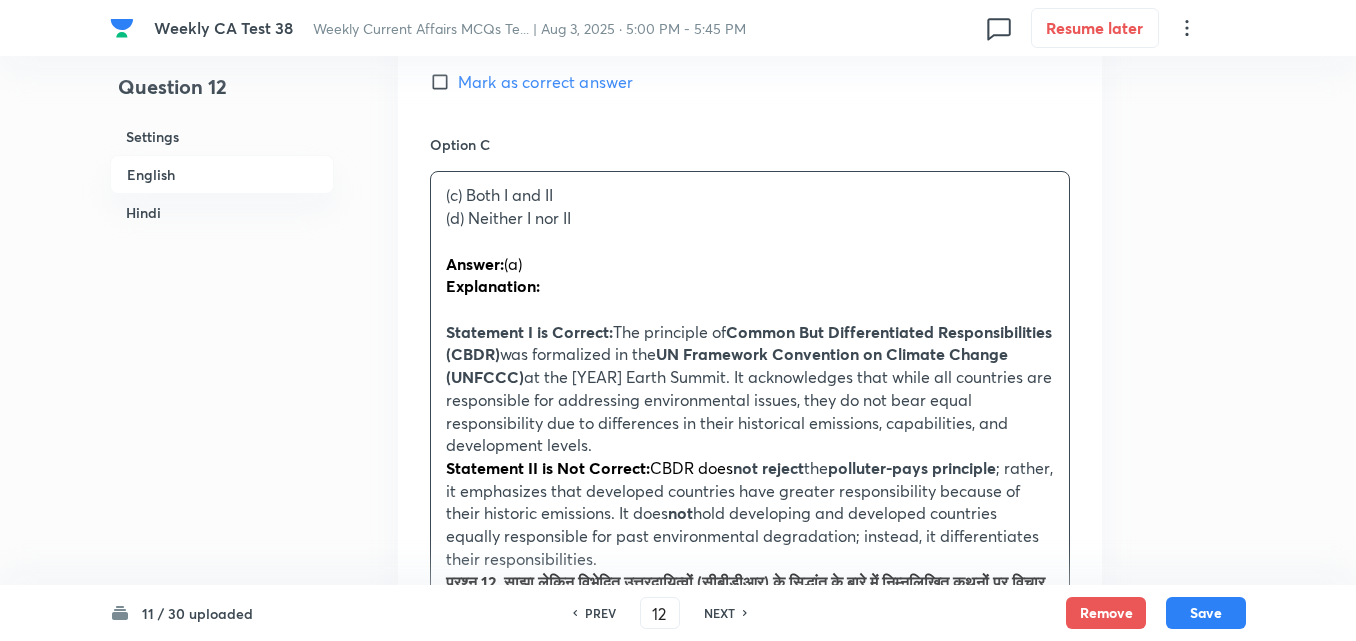 click on "Option A I only Mark as correct answer Option B II only Mark as correct answer Option C (c) Both I and II (d) Neither I nor II   Answer:  (a)  Explanation: Statement I is Correct:  The principle of  Common But Differentiated Responsibilities (CBDR)  was formalized in the  UN Framework Convention on Climate Change (UNFCCC)  at the 1992 Earth Summit. It acknowledges that while all countries are responsible for addressing environmental issues, they do not bear equal responsibility due to differences in their historical emissions, capabilities, and development levels. Statement II is Not Correct:  CBDR does  not reject  the  polluter-pays principle ; rather, it emphasizes that developed countries have greater responsibility because of their historic emissions. It does  not  hold developing and developed countries equally responsible for past environmental degradation; instead, it differentiates their responsibilities.     (a) केवल I (b) केवल II (c) I और II दोनों       Option D" at bounding box center [750, 559] 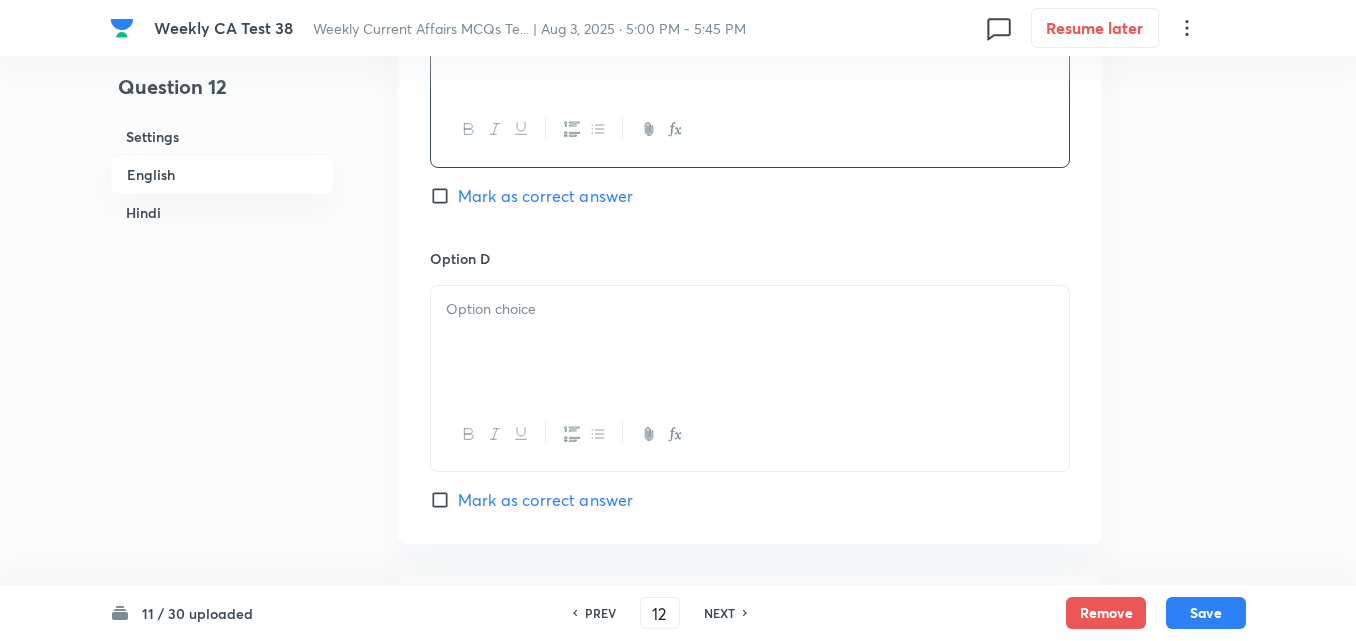 scroll, scrollTop: 1816, scrollLeft: 0, axis: vertical 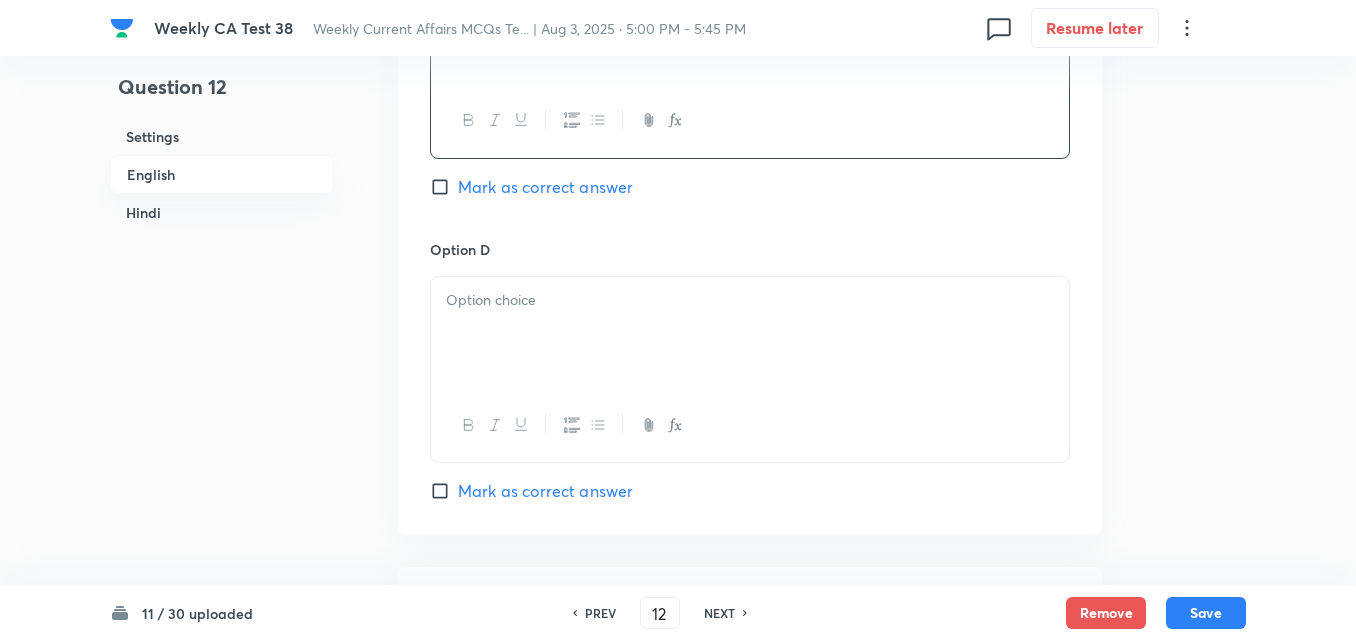 click at bounding box center (750, 333) 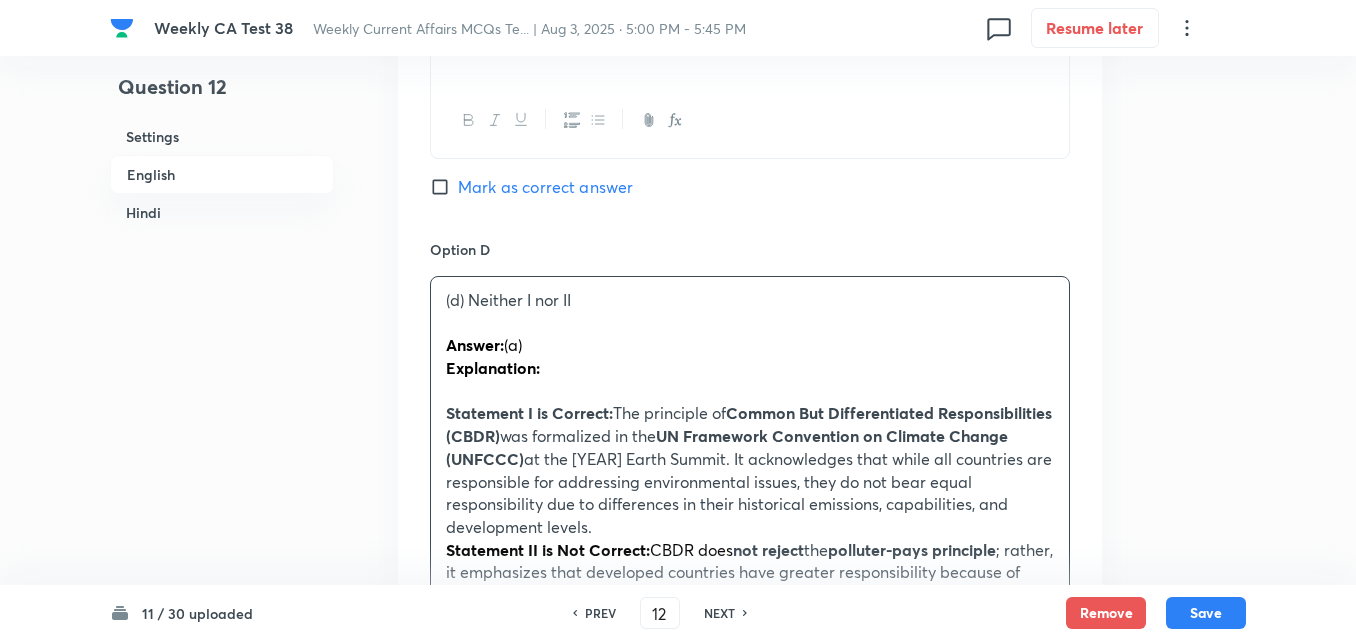 drag, startPoint x: 419, startPoint y: 327, endPoint x: 404, endPoint y: 325, distance: 15.132746 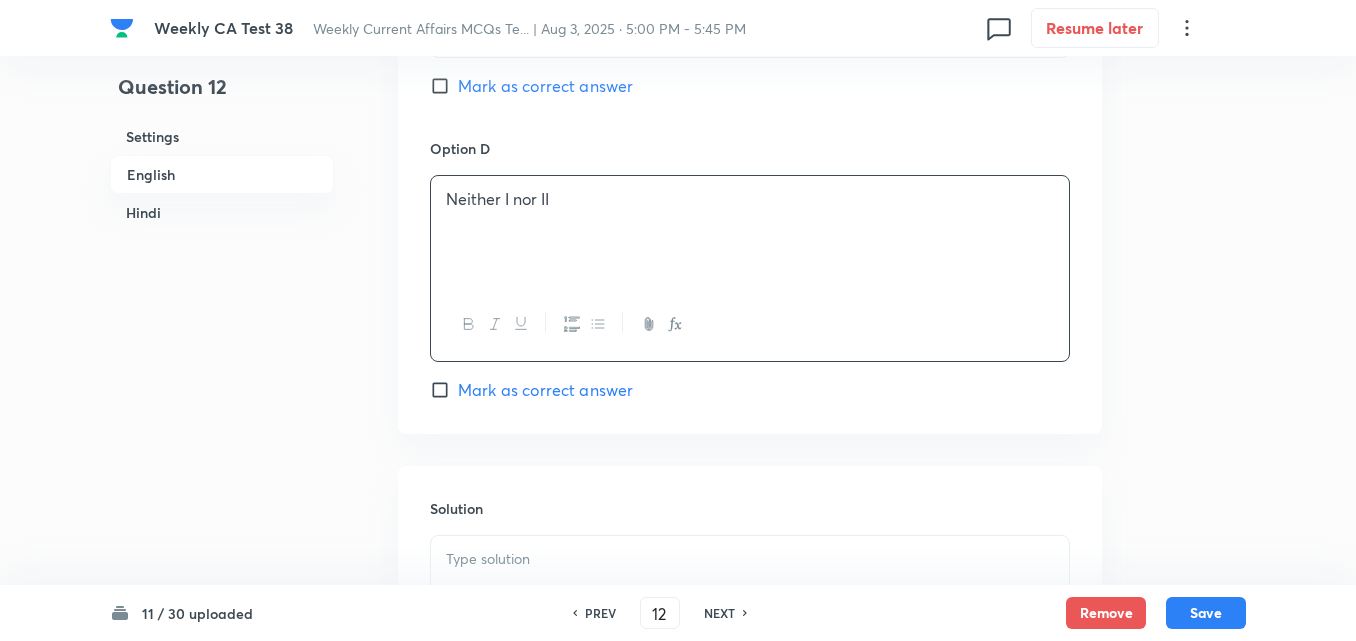 scroll, scrollTop: 2116, scrollLeft: 0, axis: vertical 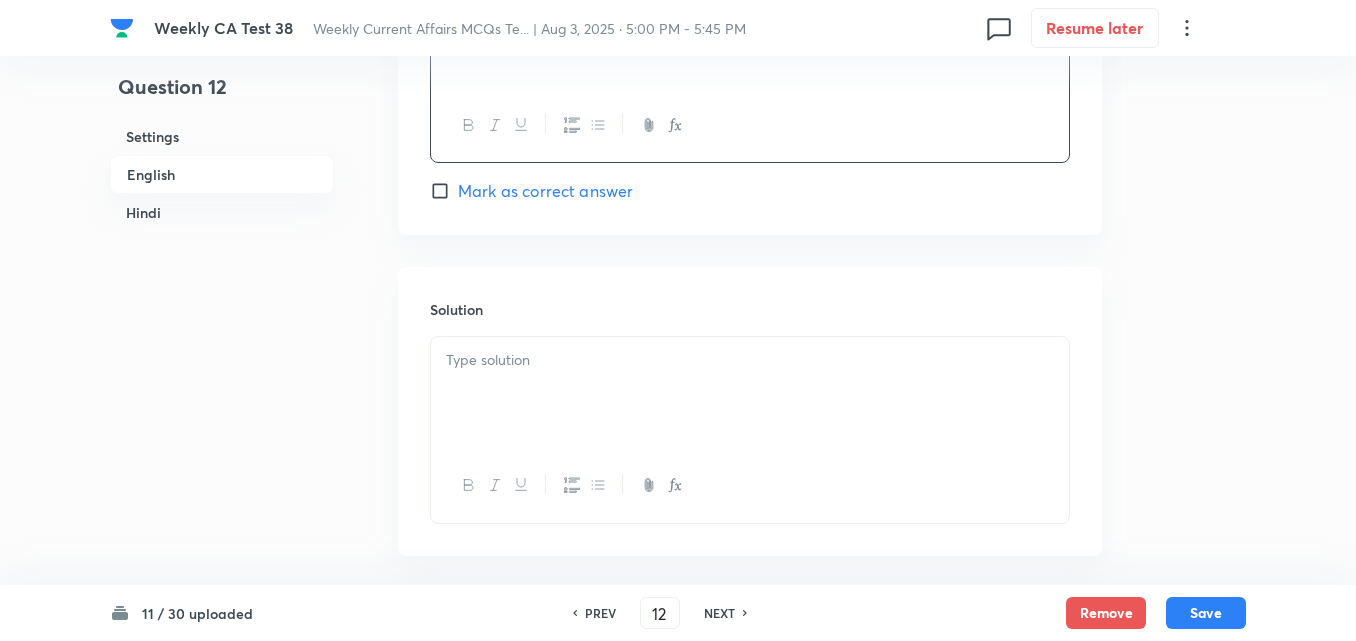 click at bounding box center [750, 360] 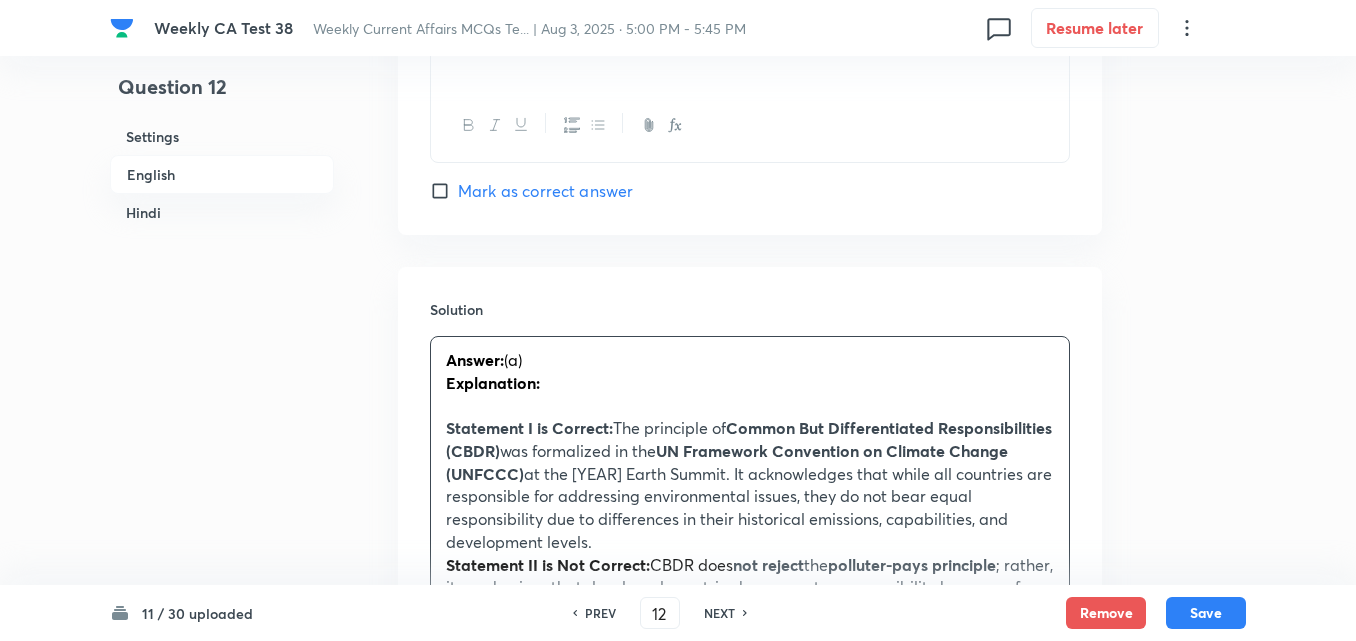 scroll, scrollTop: 2416, scrollLeft: 0, axis: vertical 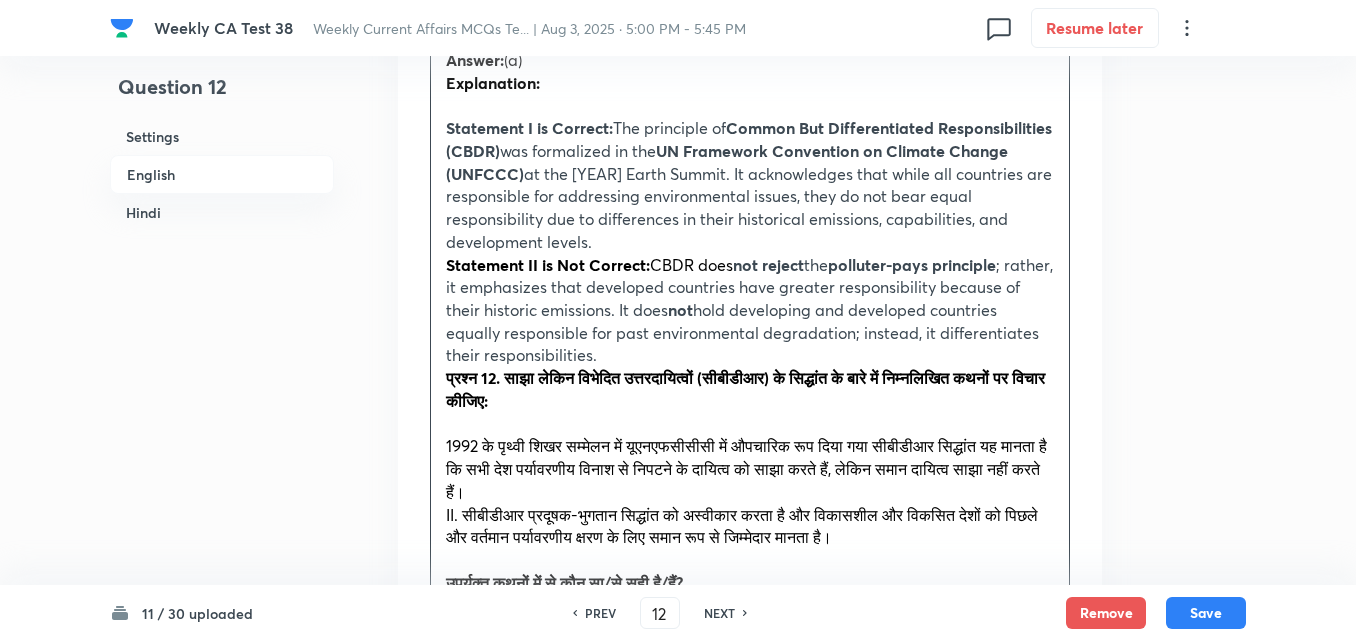 click on "Answer:  (a)  Explanation: Statement I is Correct:  The principle of  Common But Differentiated Responsibilities (CBDR)  was formalized in the  UN Framework Convention on Climate Change (UNFCCC)  at the 1992 Earth Summit. It acknowledges that while all countries are responsible for addressing environmental issues, they do not bear equal responsibility due to differences in their historical emissions, capabilities, and development levels. Statement II is Not Correct:  CBDR does  not reject  the  polluter-pays principle ; rather, it emphasizes that developed countries have greater responsibility because of their historic emissions. It does  not  hold developing and developed countries equally responsible for past environmental degradation; instead, it differentiates their responsibilities.     उपर्युक्त कथनों में से कौन सा/से सही है/हैं? (a) केवल I (b) केवल II (c) I और II दोनों (d) न तो I, न ही II" at bounding box center (750, 503) 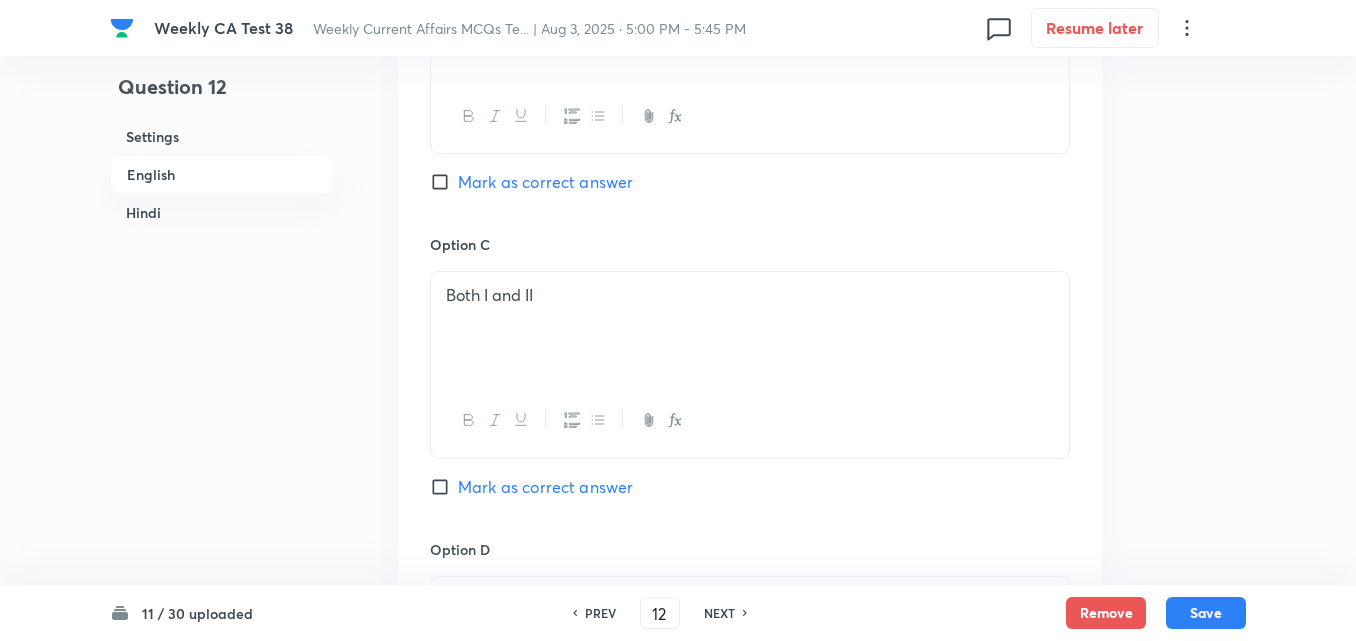 scroll, scrollTop: 1216, scrollLeft: 0, axis: vertical 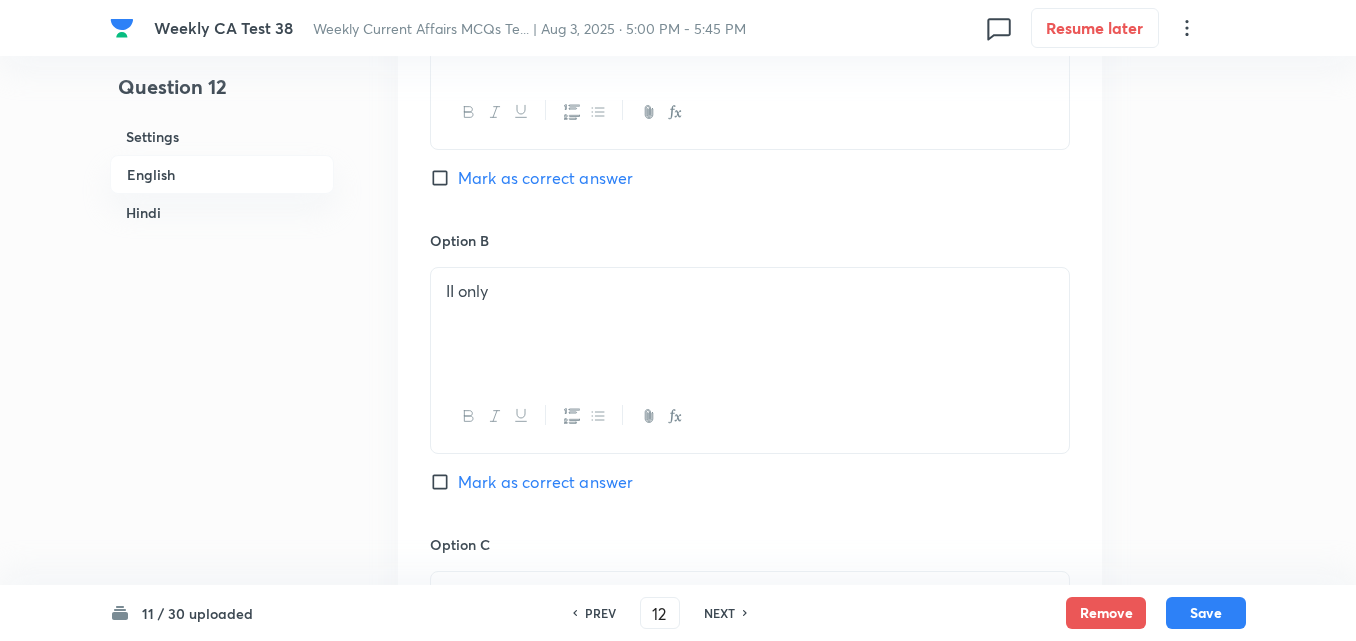 click on "Mark as correct answer" at bounding box center [545, 178] 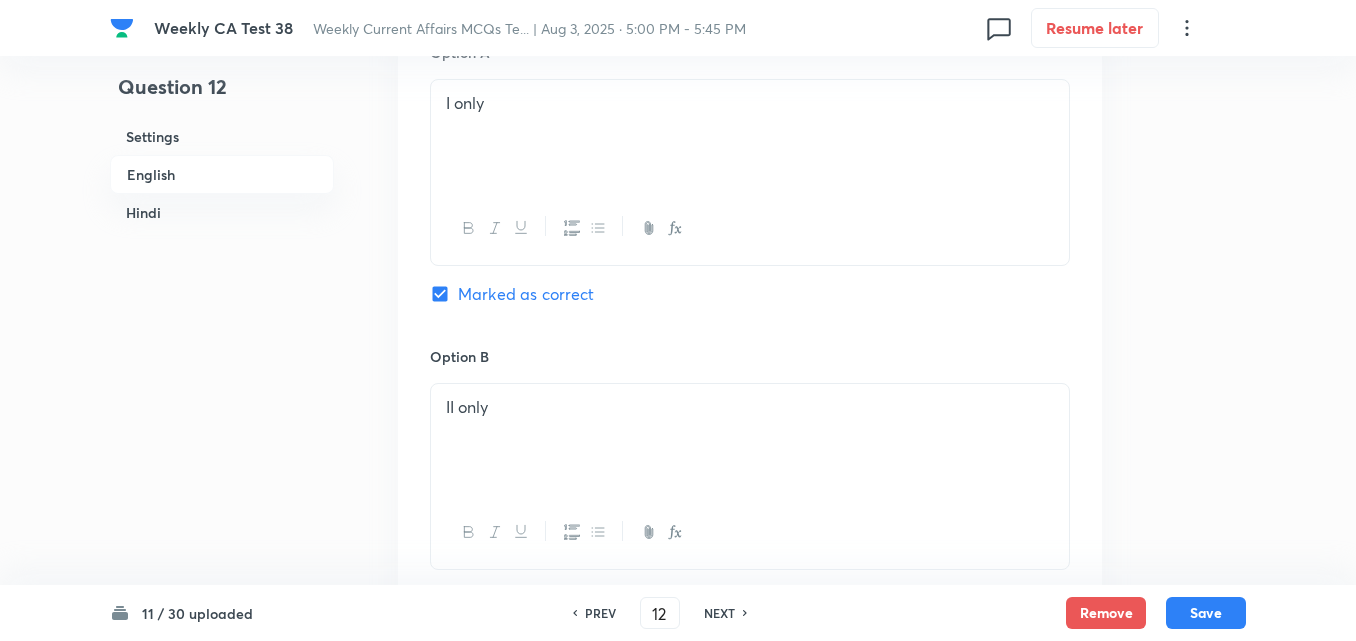 checkbox on "true" 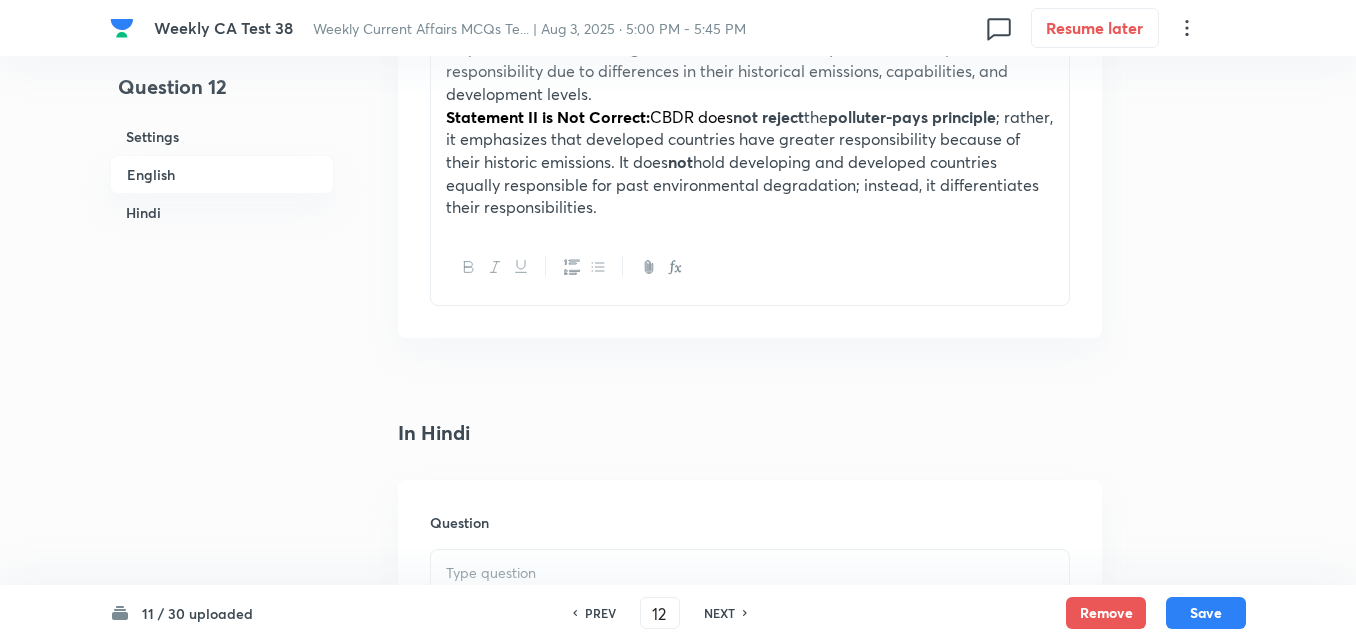 scroll, scrollTop: 2916, scrollLeft: 0, axis: vertical 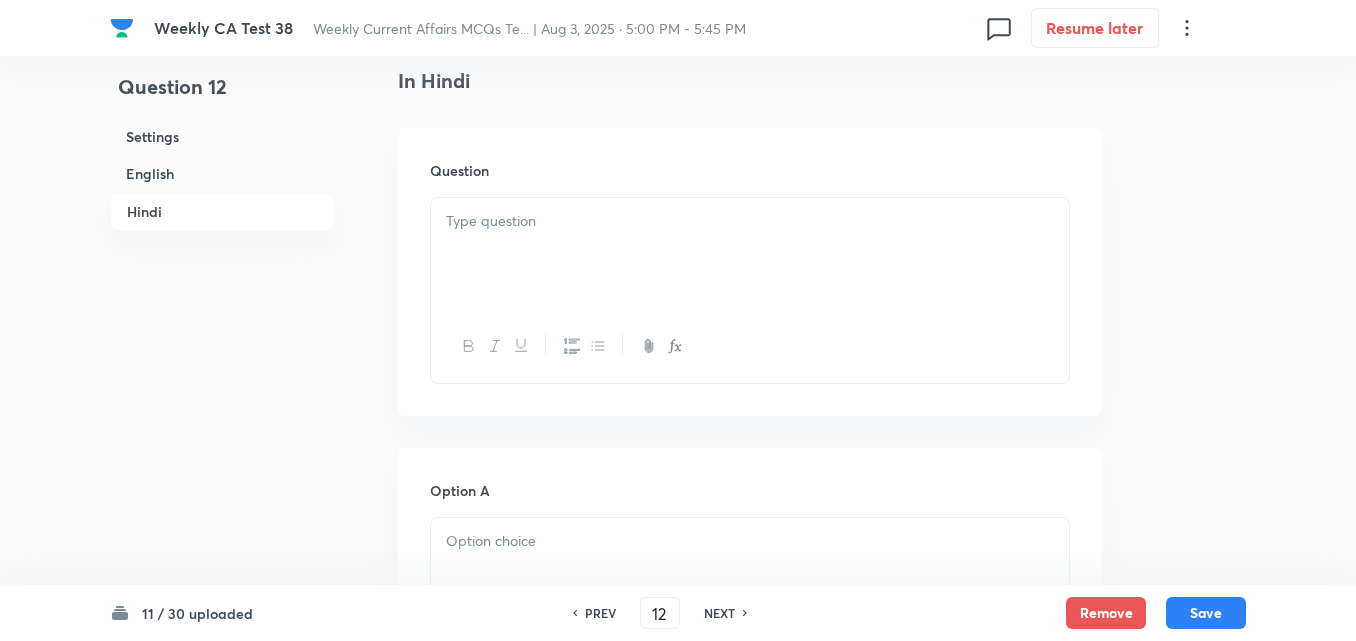 click at bounding box center [750, 254] 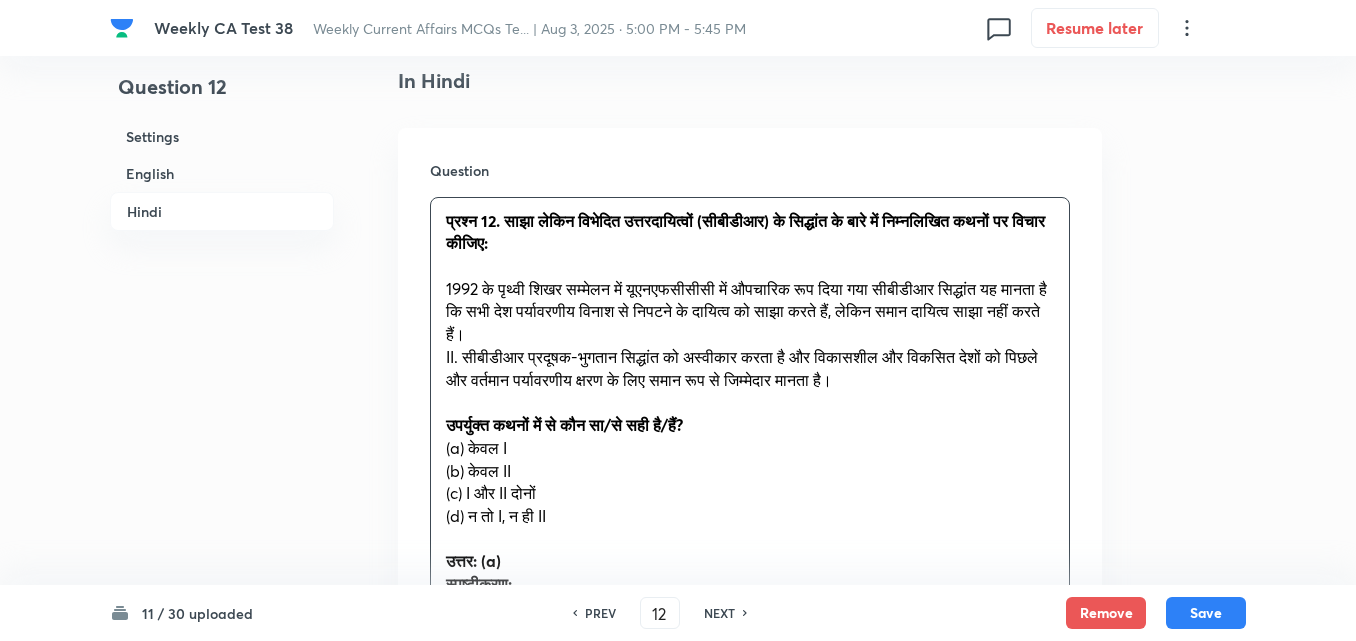 click on "Question प्रश्न 12. साझा लेकिन विभेदित उत्तरदायित्वों (सीबीडीआर) के सिद्धांत के बारे में निम्नलिखित कथनों पर विचार कीजिए:   I. 1992 के पृथ्वी शिखर सम्मेलन में यूएनएफसीसीसी में औपचारिक रूप दिया गया सीबीडीआर सिद्धांत यह मानता है कि सभी देश पर्यावरणीय विनाश से निपटने के दायित्व को साझा करते हैं, लेकिन समान दायित्व साझा नहीं करते हैं।   उपर्युक्त कथनों में से कौन सा/से सही है/हैं? (a) केवल I (b) केवल II   उत्तर: (a)" at bounding box center (750, 523) 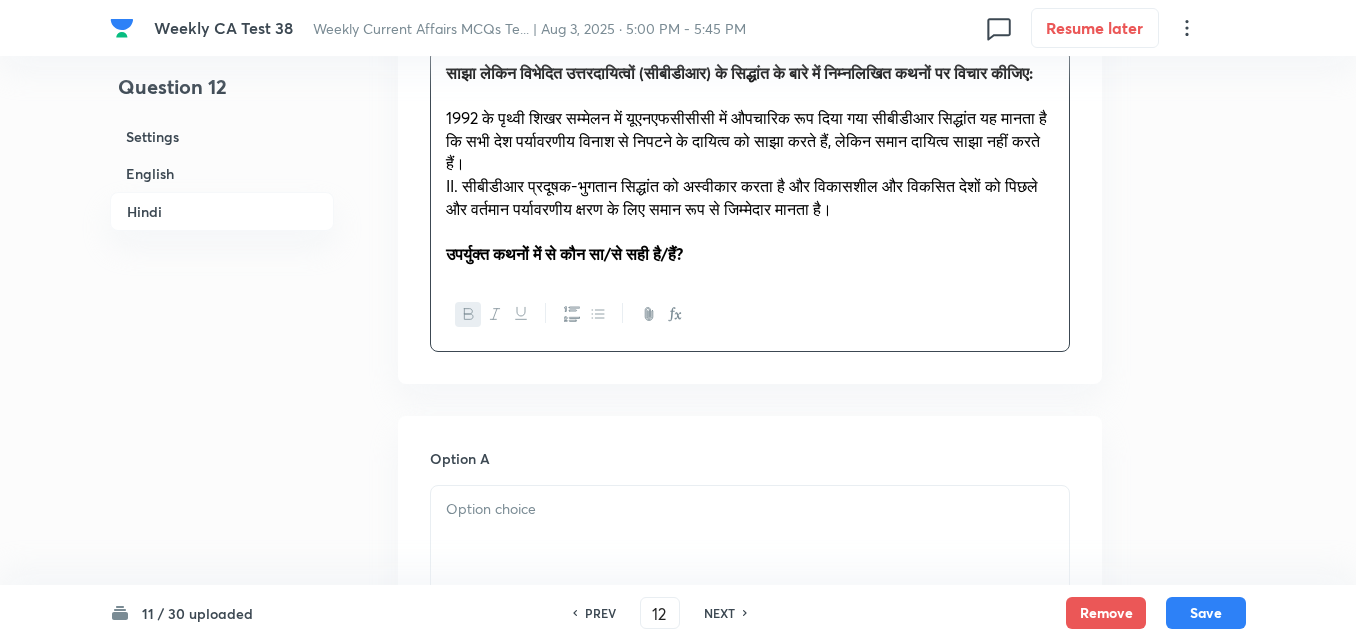 scroll, scrollTop: 3216, scrollLeft: 0, axis: vertical 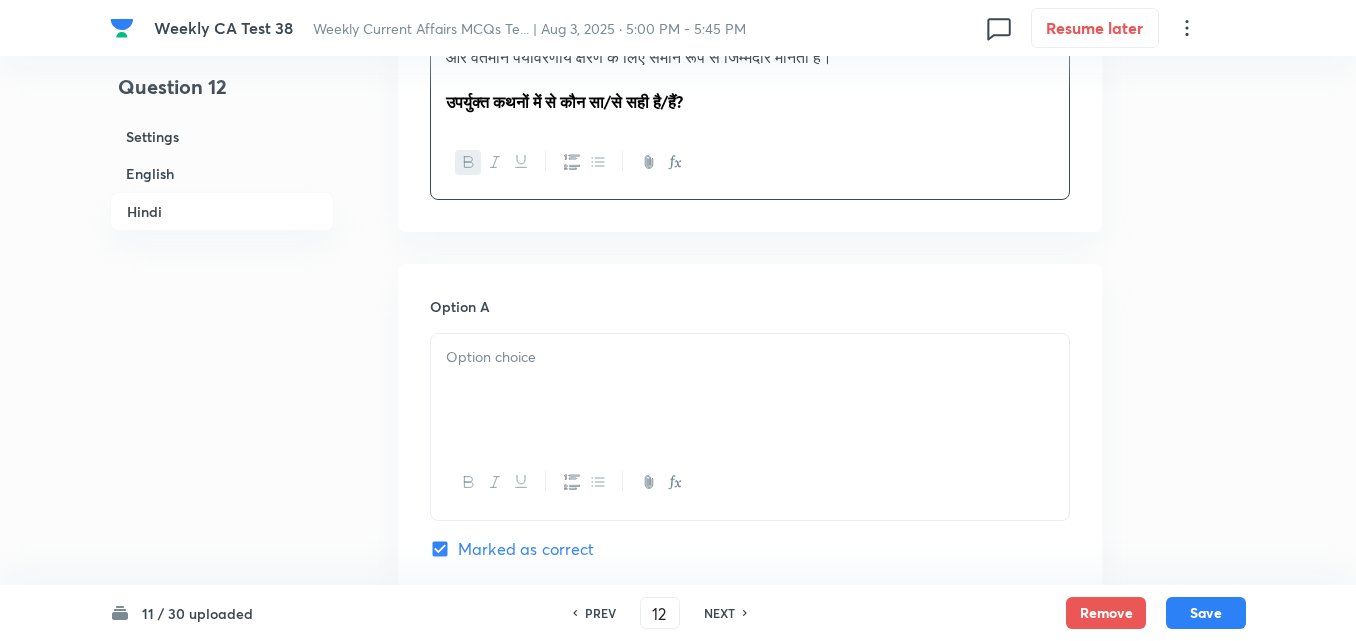 click at bounding box center (750, 390) 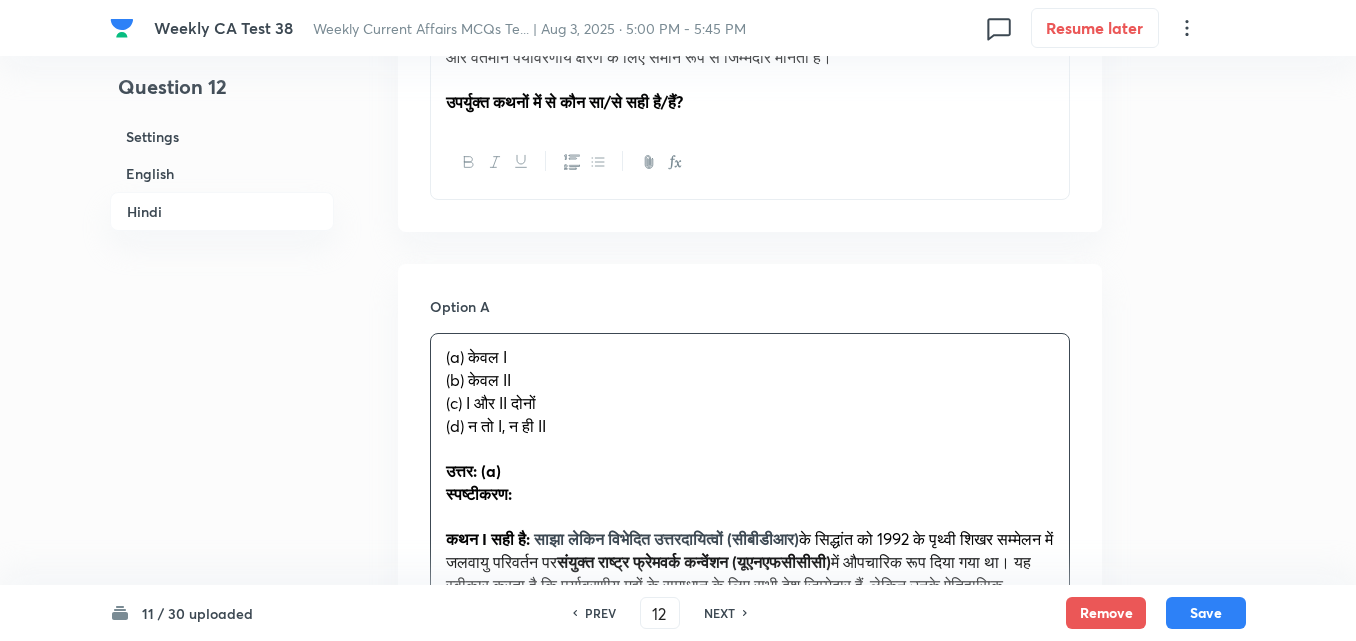 click on "(a) केवल I (b) केवल II (c) I और II दोनों (d) न तो I, न ही II   उत्तर: (a) स्पष्टीकरण:   कथन I सही है:   साझा लेकिन विभेदित उत्तरदायित्वों (सीबीडीआर)  के सिद्धांत को 1992 के पृथ्वी शिखर सम्मेलन में जलवायु परिवर्तन पर  संयुक्त राष्ट्र फ्रेमवर्क कन्वेंशन (यूएनएफसीसीसी) कथन II सही नहीं है:  CBDR प्रदूषक-भुगतान सिद्धांत को अस्वीकार नहीं करता नहीं  मानता; बल्कि, यह उनकी ज़िम्मेदारियों में अंतर करता है।" at bounding box center (750, 528) 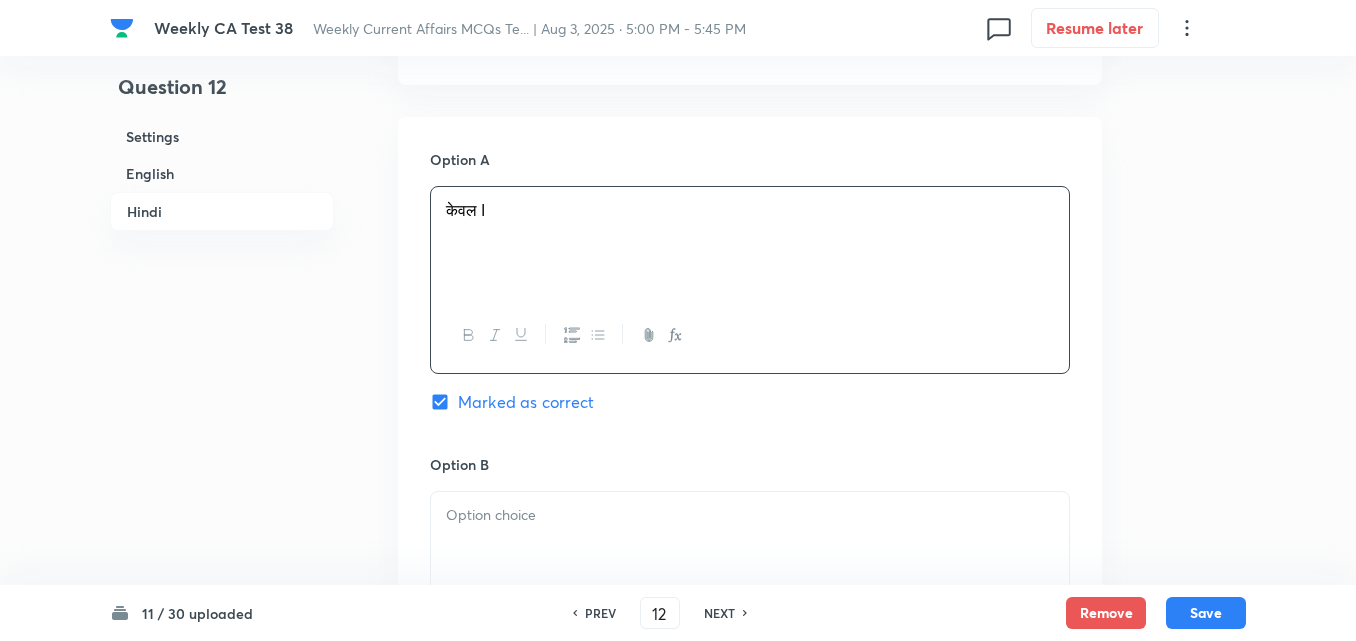 scroll, scrollTop: 3616, scrollLeft: 0, axis: vertical 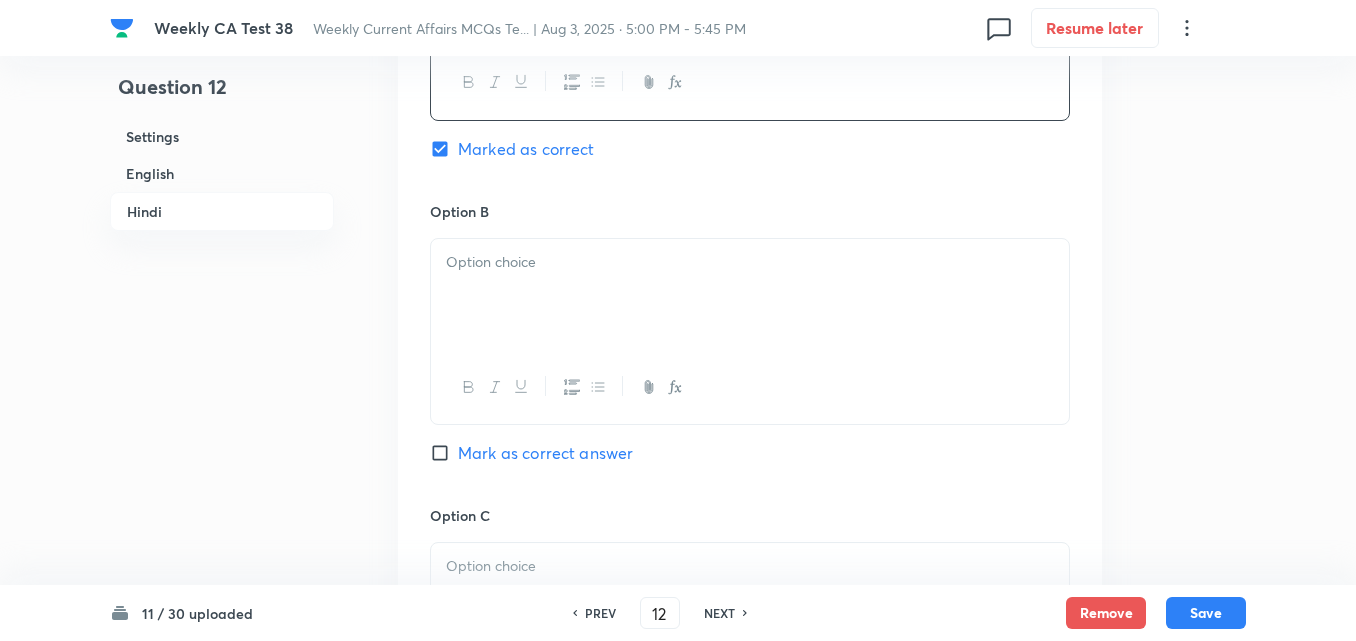 click at bounding box center [750, 295] 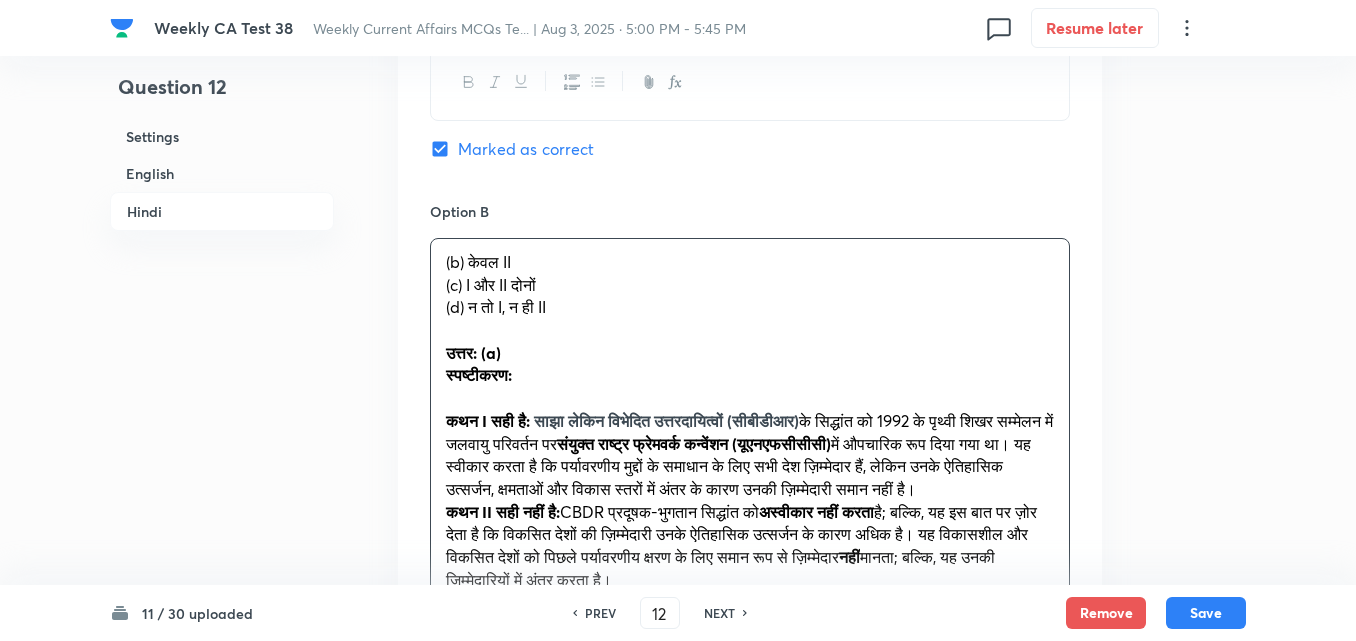click on "Option A केवल I Marked as correct Option B (b) केवल II (c) I और II दोनों (d) न तो I, न ही II   उत्तर: (a) स्पष्टीकरण:   कथन I सही है:   साझा लेकिन विभेदित उत्तरदायित्वों (सीबीडीआर)  के सिद्धांत को 1992 के पृथ्वी शिखर सम्मेलन में जलवायु परिवर्तन पर  संयुक्त राष्ट्र फ्रेमवर्क कन्वेंशन (यूएनएफसीसीसी) कथन II सही नहीं है:  CBDR प्रदूषक-भुगतान सिद्धांत को अस्वीकार नहीं करता नहीं  मानता; बल्कि, यह उनकी ज़िम्मेदारियों में अंतर करता है। Mark as correct answer Option C Option D" at bounding box center [750, 611] 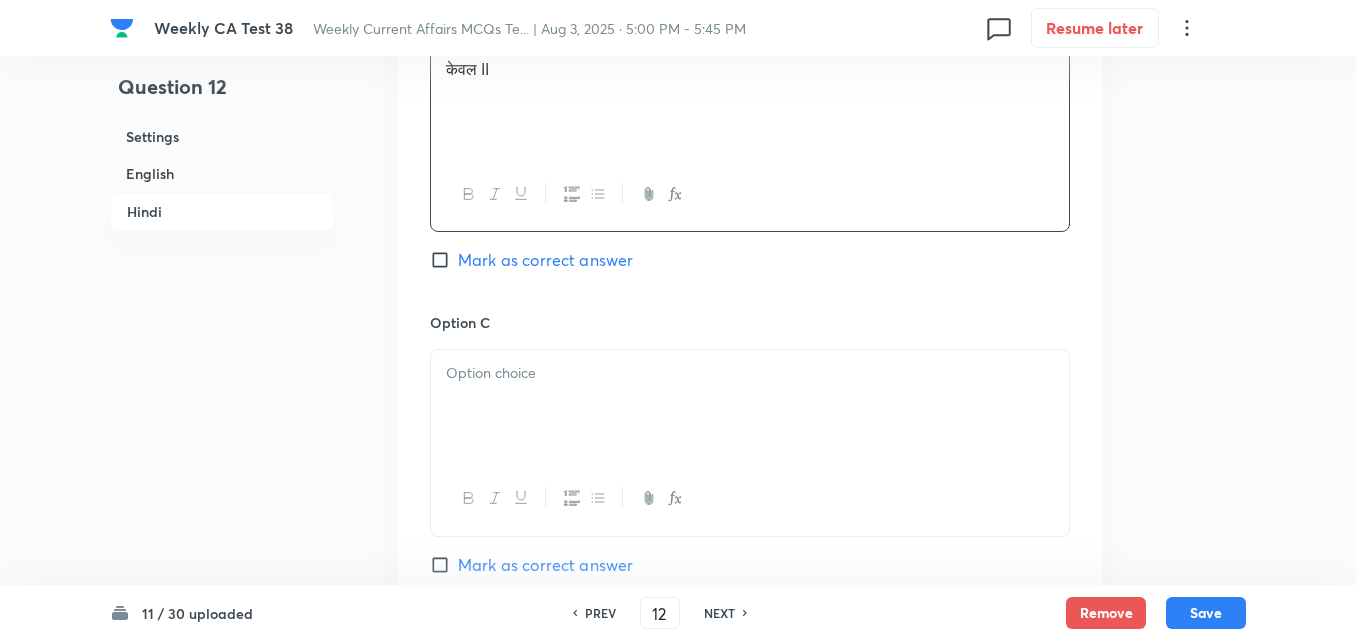 scroll, scrollTop: 4016, scrollLeft: 0, axis: vertical 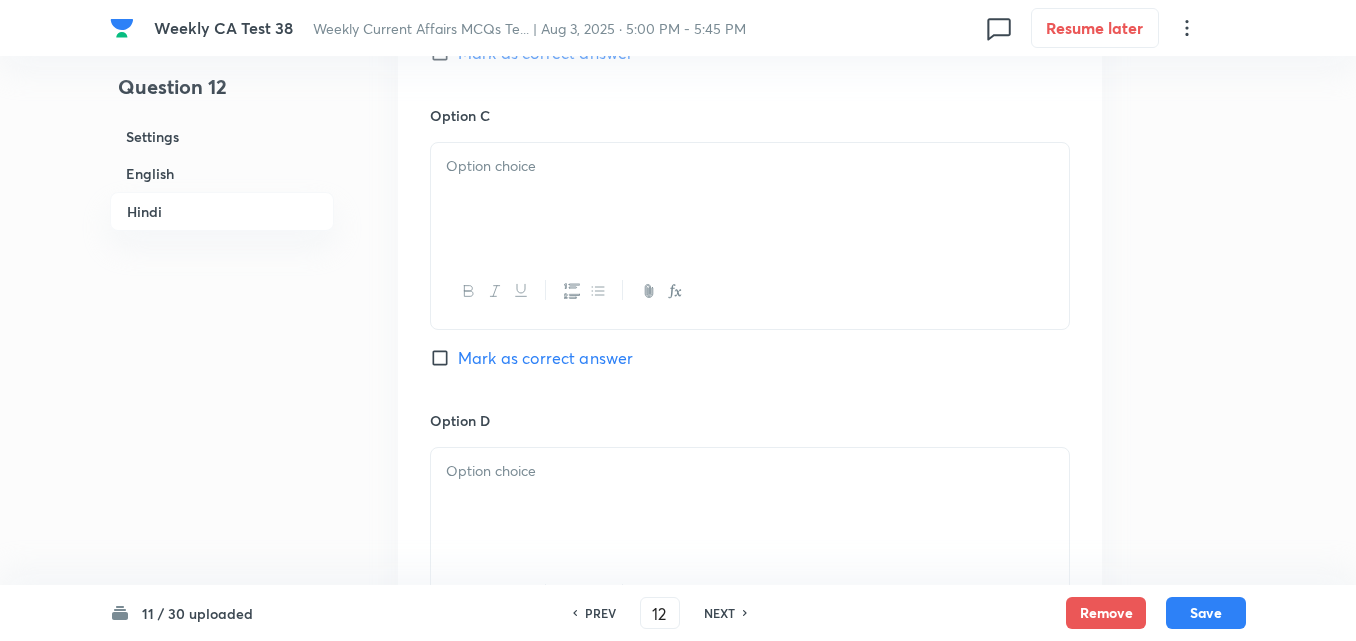 click at bounding box center (750, 199) 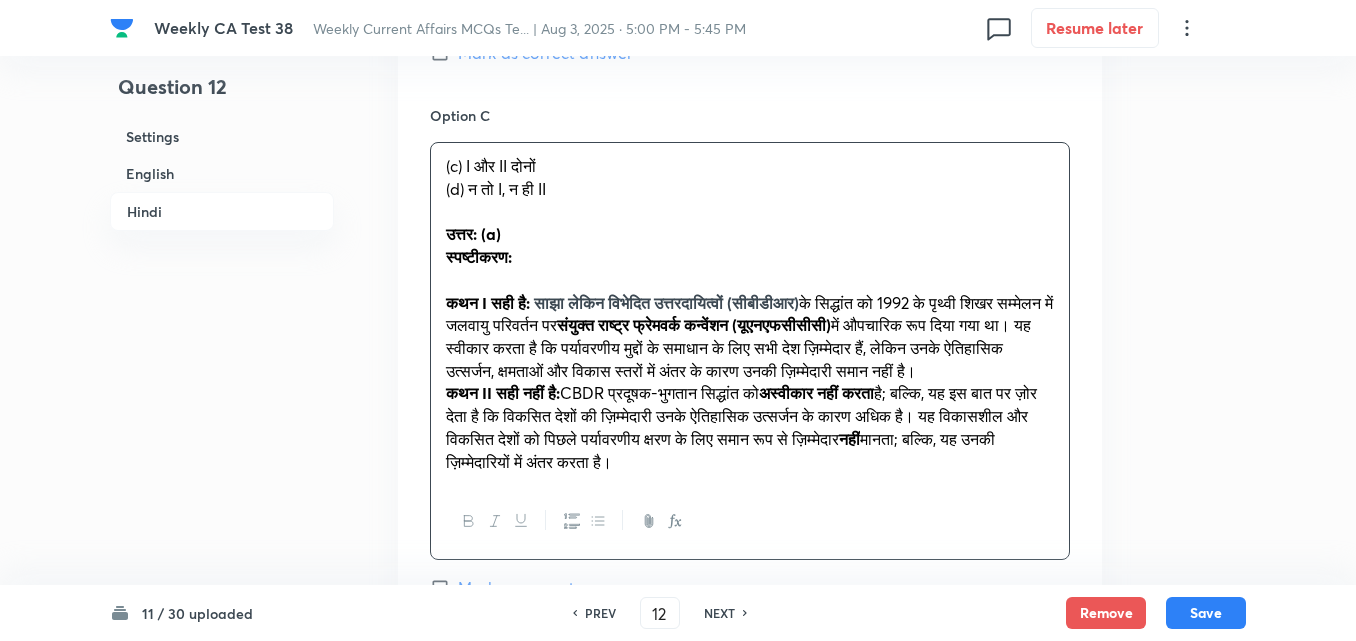 click on "(c) I और II दोनों (d) न तो I, न ही II   उत्तर: (a) स्पष्टीकरण:   कथन I सही है:   साझा लेकिन विभेदित उत्तरदायित्वों (सीबीडीआर)  के सिद्धांत को 1992 के पृथ्वी शिखर सम्मेलन में जलवायु परिवर्तन पर  संयुक्त राष्ट्र फ्रेमवर्क कन्वेंशन (यूएनएफसीसीसी) कथन II सही नहीं है:  CBDR प्रदूषक-भुगतान सिद्धांत को अस्वीकार नहीं करता नहीं  मानता; बल्कि, यह उनकी ज़िम्मेदारियों में अंतर करता है।" at bounding box center [750, 314] 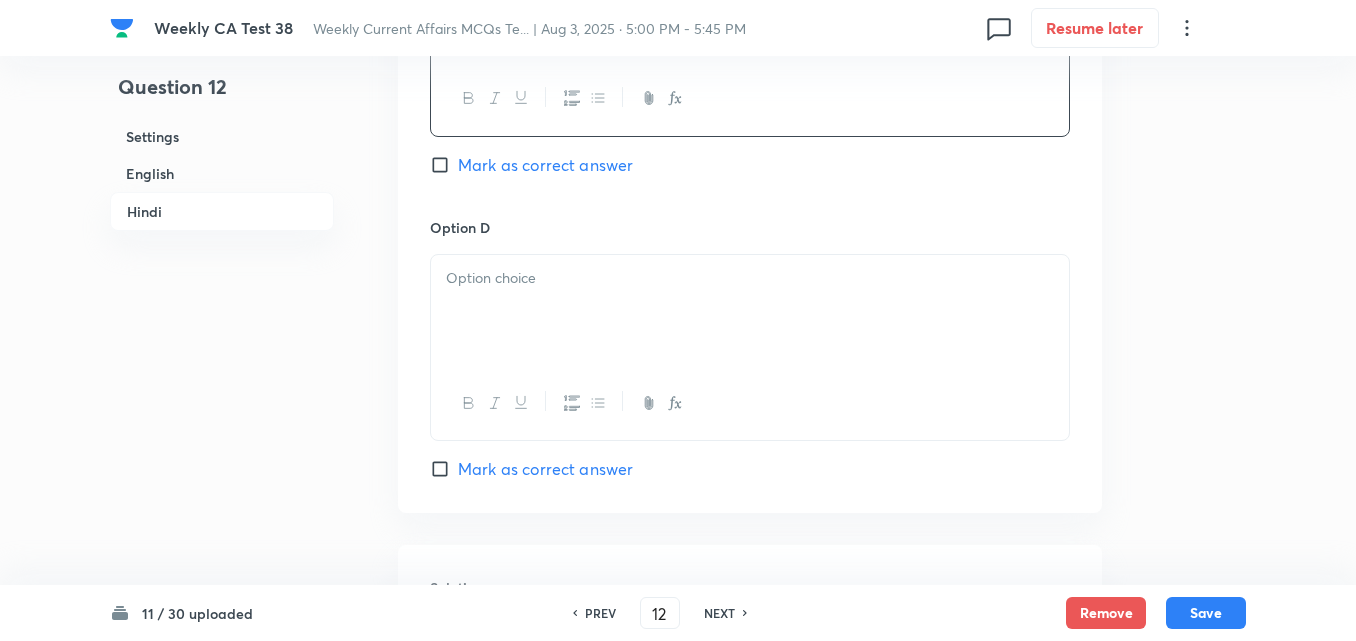 scroll, scrollTop: 4216, scrollLeft: 0, axis: vertical 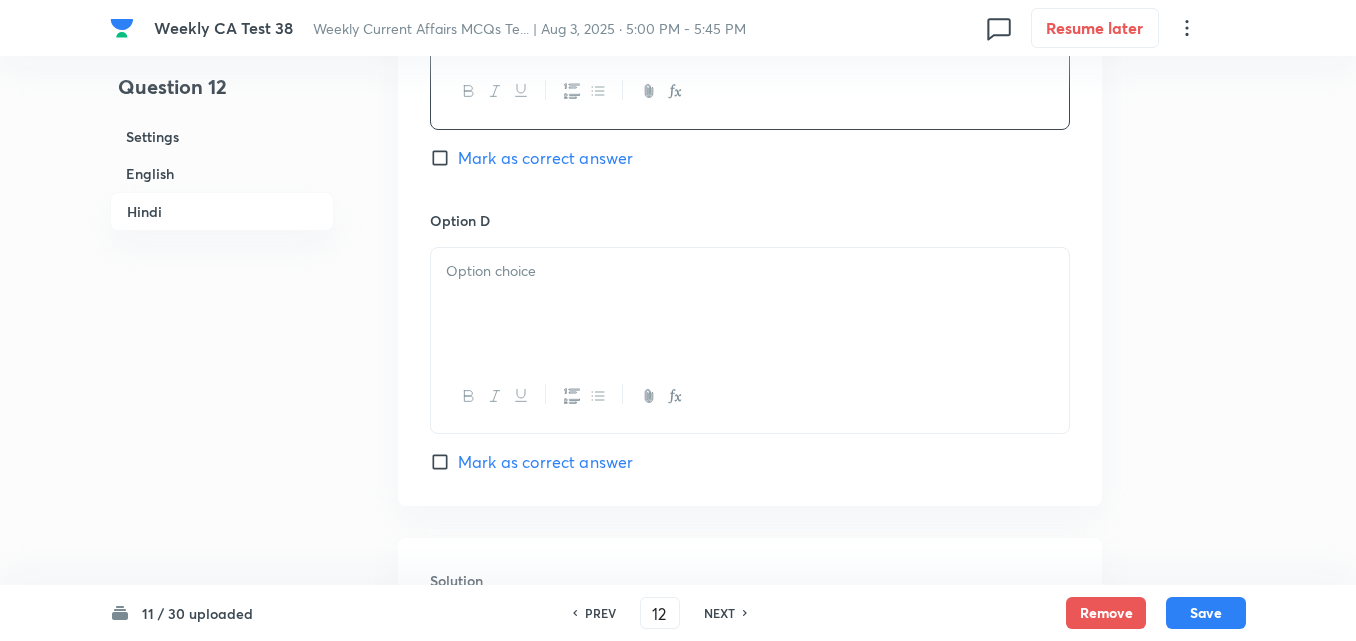 click at bounding box center [750, 304] 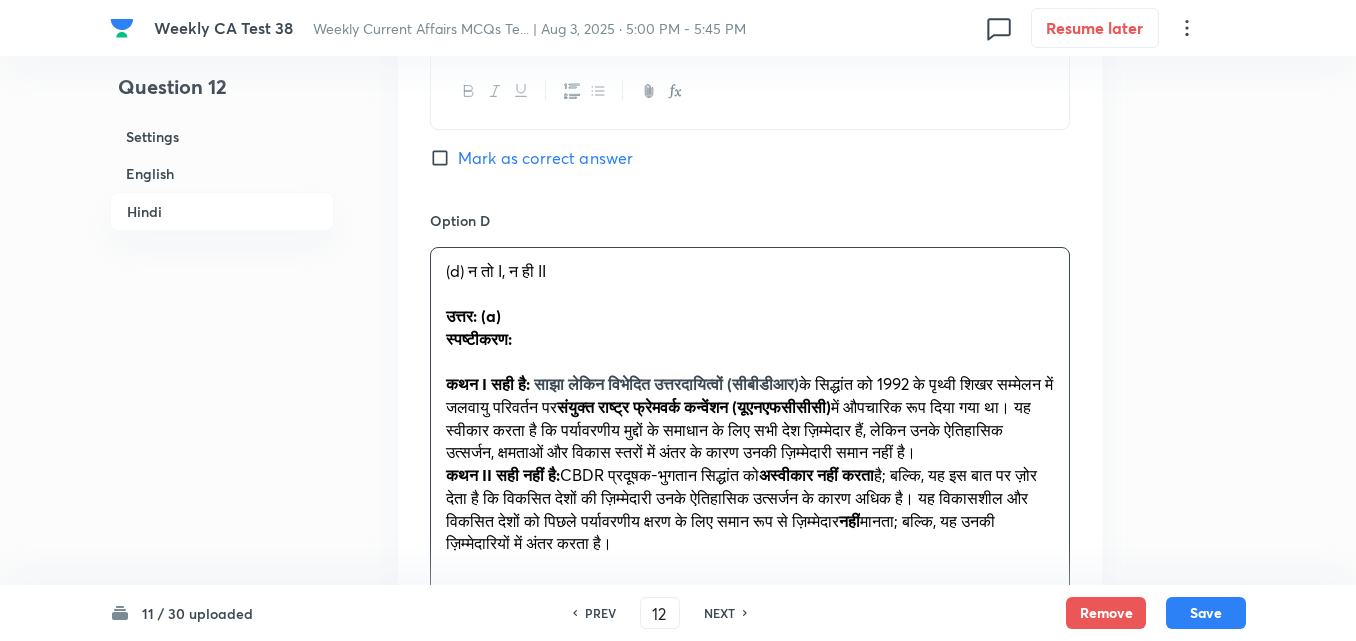 click on "Option A केवल I Marked as correct Option B केवल II Mark as correct answer Option C I और II दोनों Mark as correct answer Option D (d) न तो I, न ही II   उत्तर: (a) स्पष्टीकरण:   कथन I सही है:   साझा लेकिन विभेदित उत्तरदायित्वों (सीबीडीआर)  के सिद्धांत को 1992 के पृथ्वी शिखर सम्मेलन में जलवायु परिवर्तन पर  संयुक्त राष्ट्र फ्रेमवर्क कन्वेंशन (यूएनएफसीसीसी) कथन II सही नहीं है:  CBDR प्रदूषक-भुगतान सिद्धांत को अस्वीकार नहीं करता नहीं Mark as correct answer" at bounding box center [750, -12] 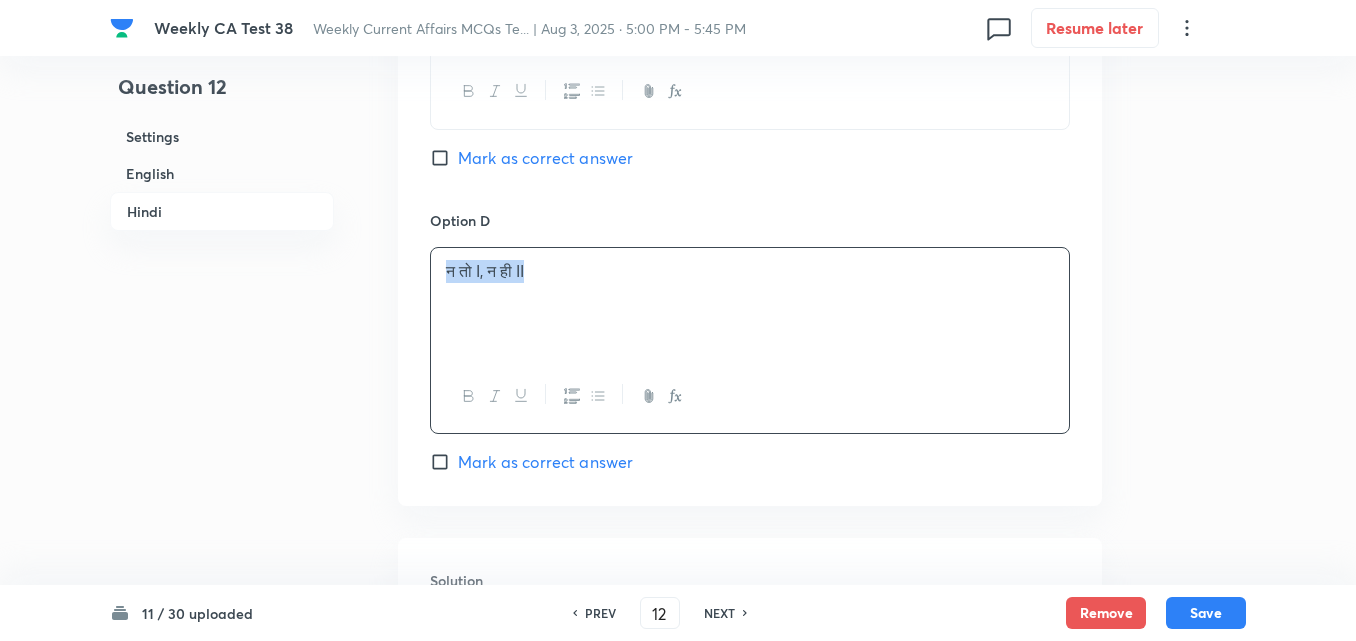 scroll, scrollTop: 4516, scrollLeft: 0, axis: vertical 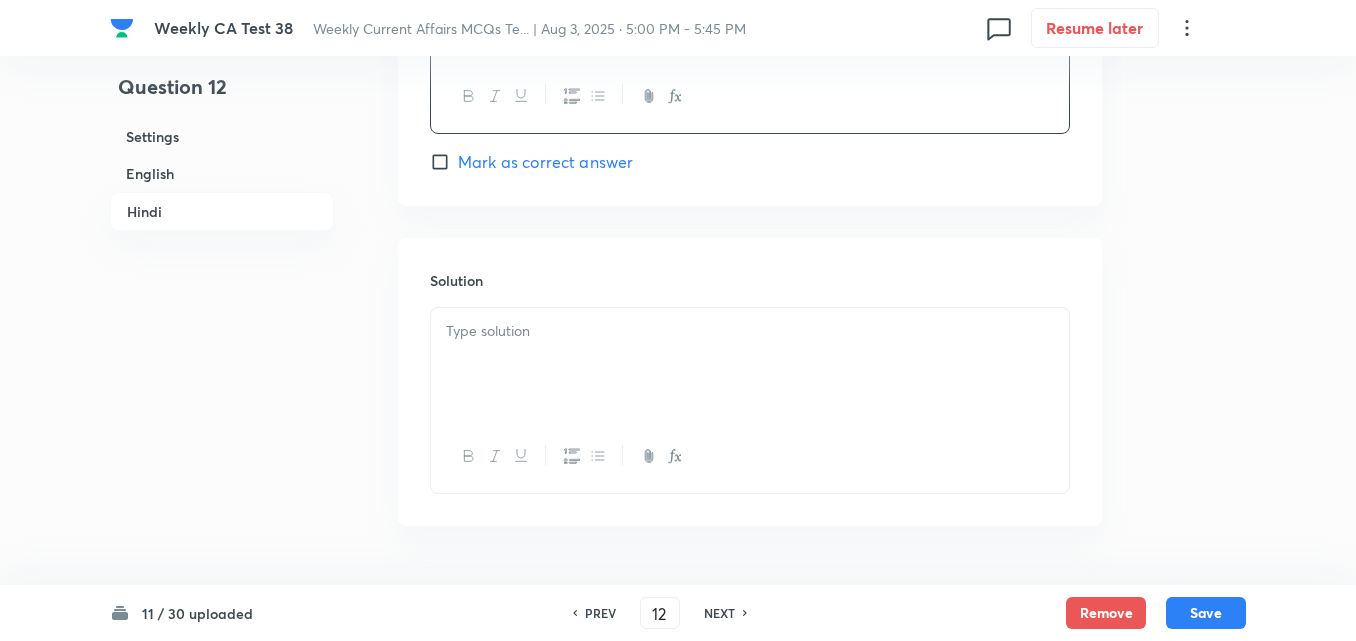 click at bounding box center [750, 364] 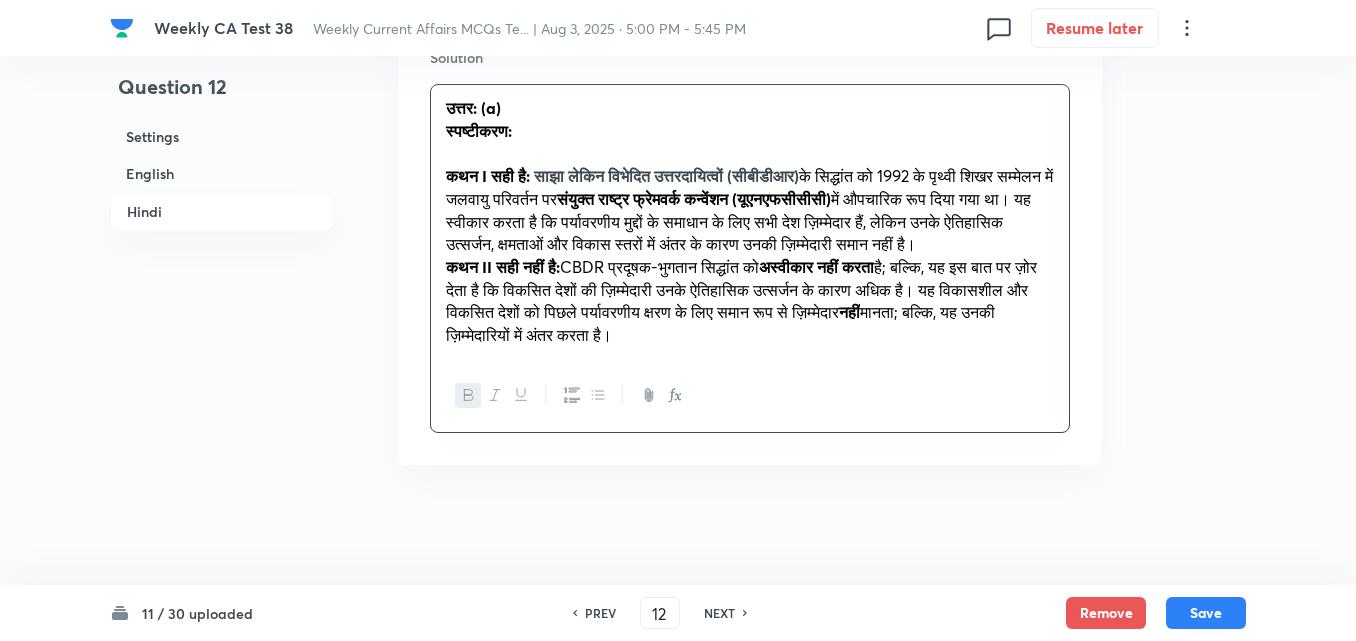 click on "Settings" at bounding box center (222, 136) 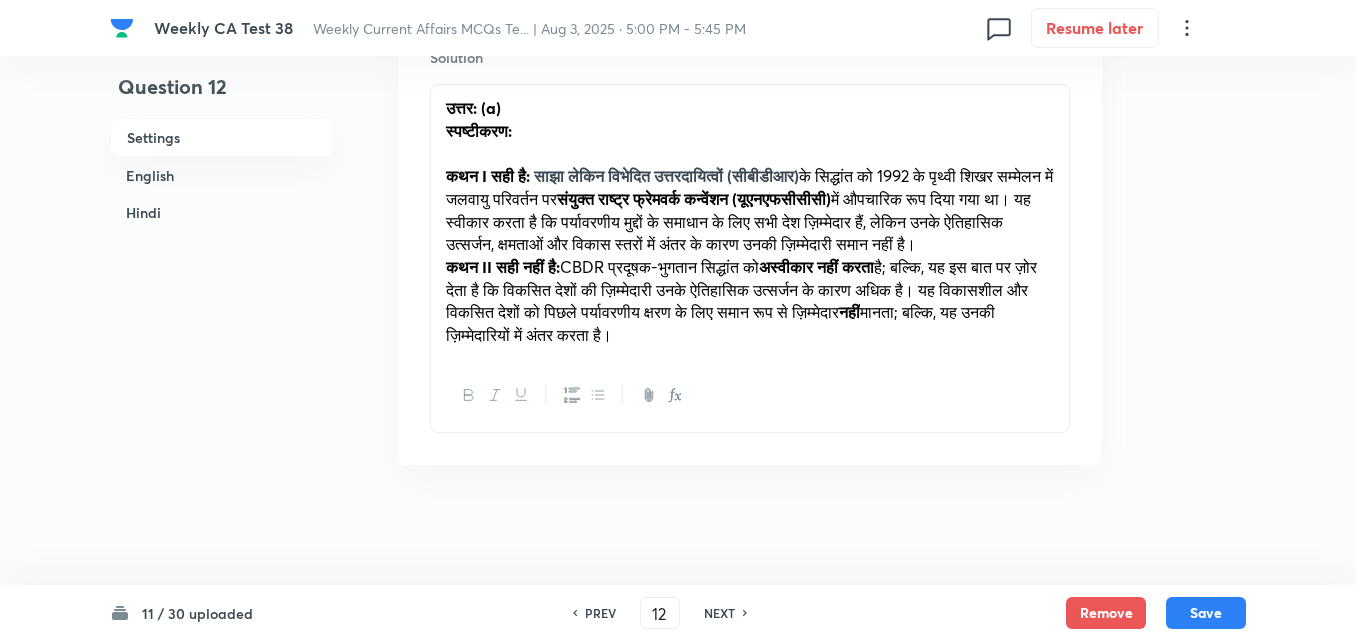 scroll, scrollTop: 24, scrollLeft: 0, axis: vertical 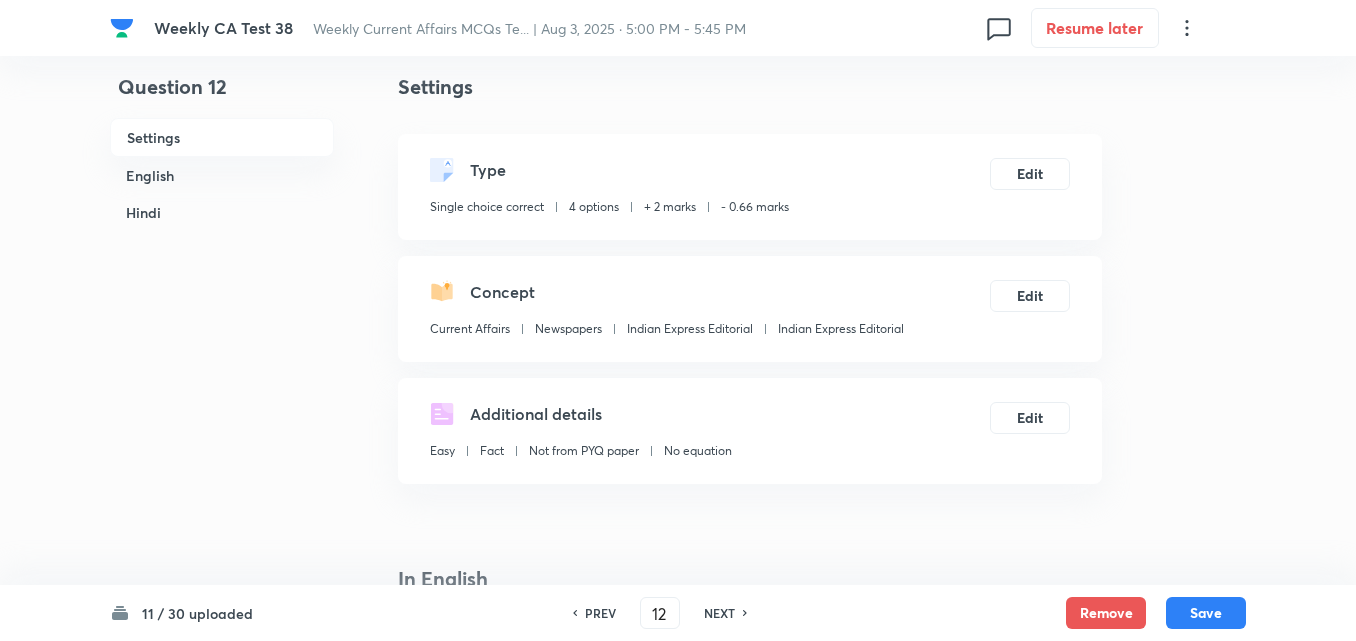 click on "Concept Current Affairs Newspapers Indian Express Editorial  Indian Express Editorial" at bounding box center [667, 313] 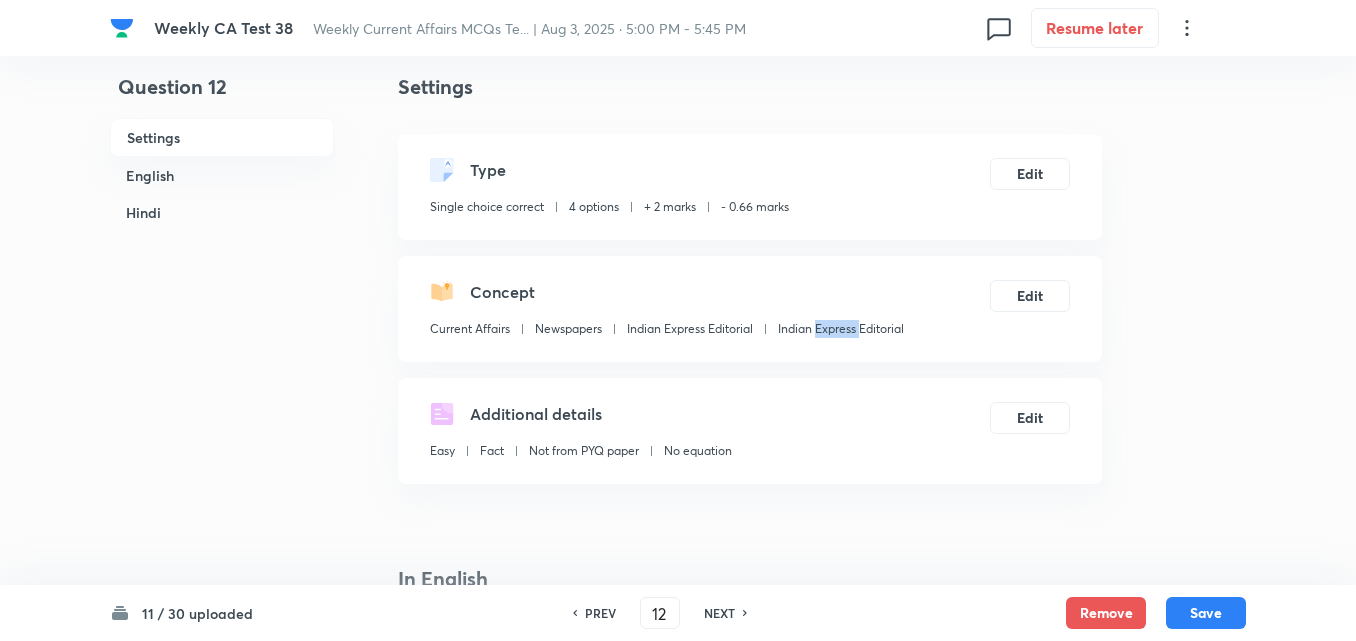 click on "Concept Current Affairs Newspapers Indian Express Editorial  Indian Express Editorial" at bounding box center (667, 313) 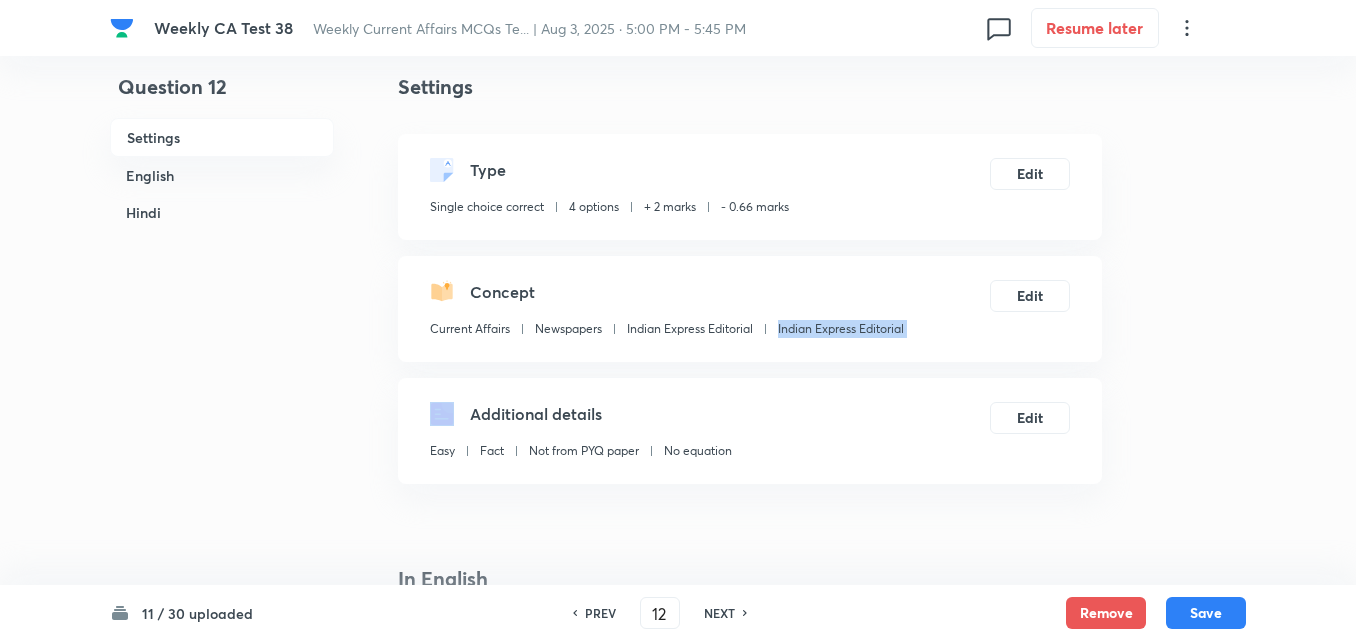 click on "Concept Current Affairs Newspapers Indian Express Editorial  Indian Express Editorial" at bounding box center (667, 313) 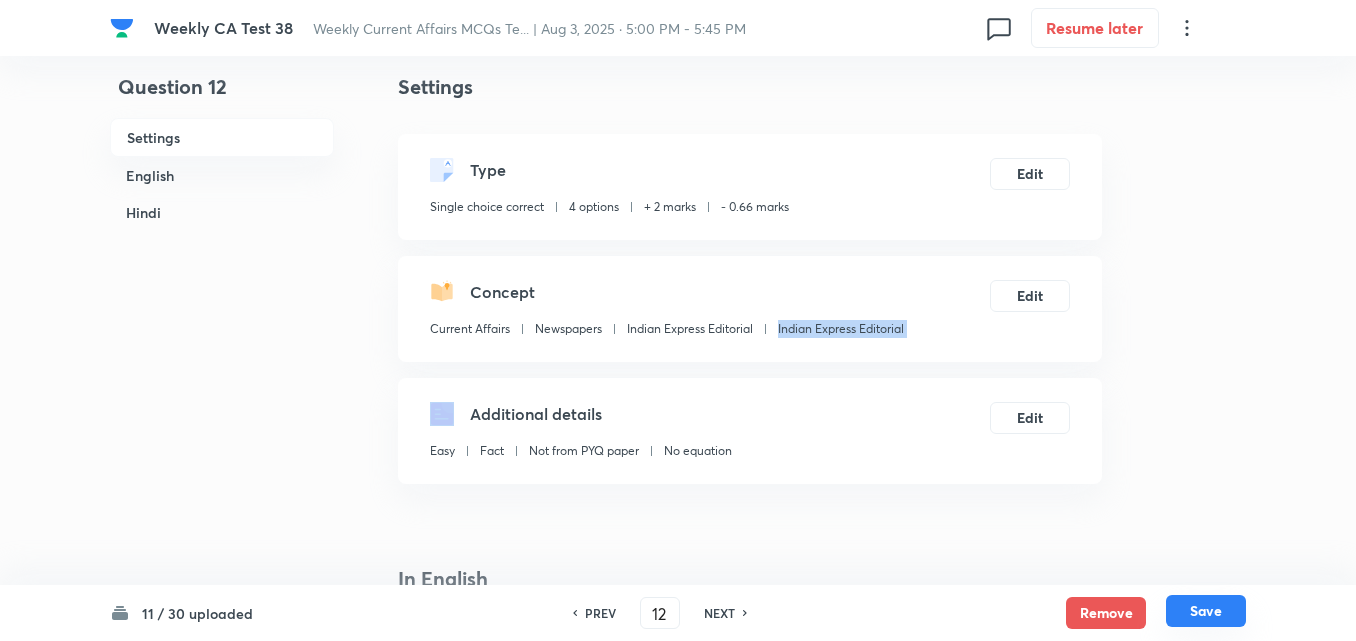 click on "Save" at bounding box center (1206, 611) 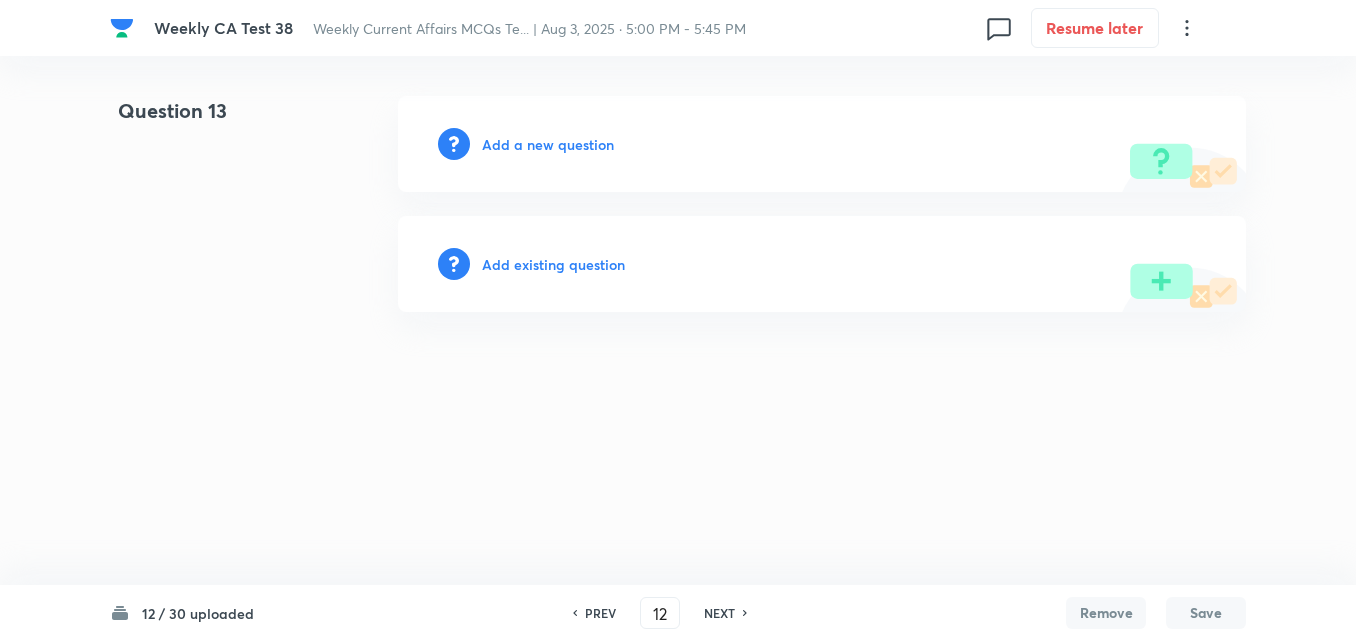 type on "13" 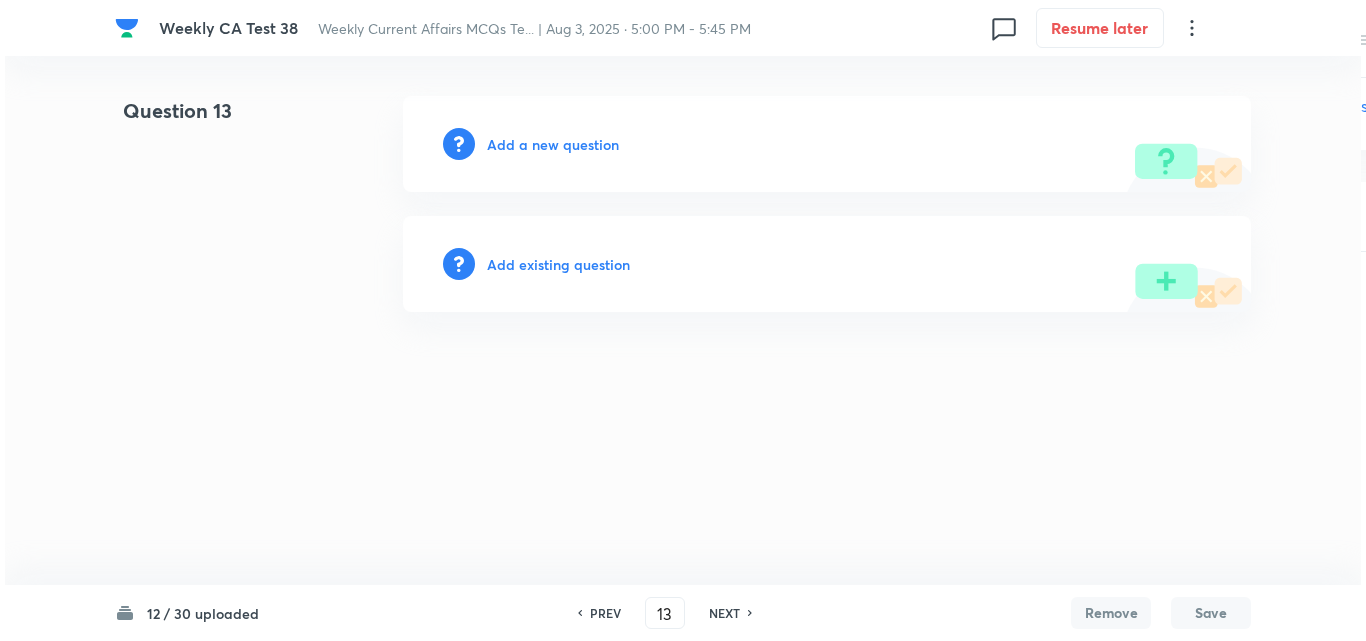 scroll, scrollTop: 0, scrollLeft: 0, axis: both 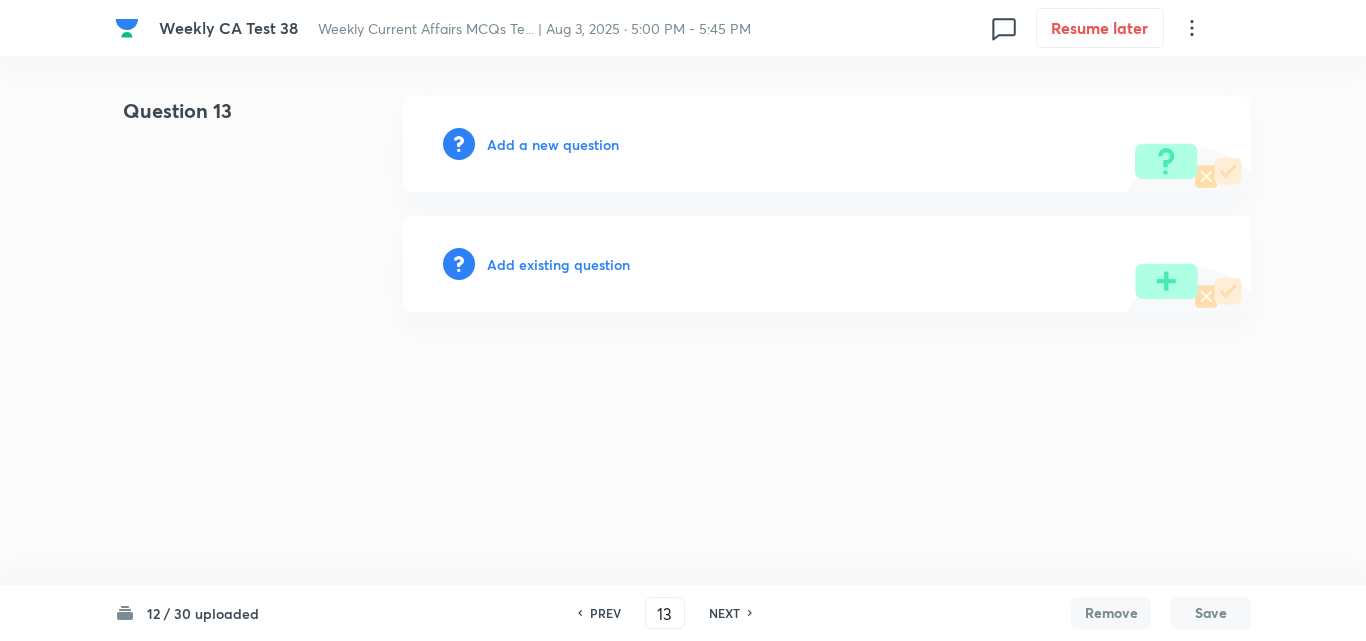 click on "Add a new question" at bounding box center (553, 144) 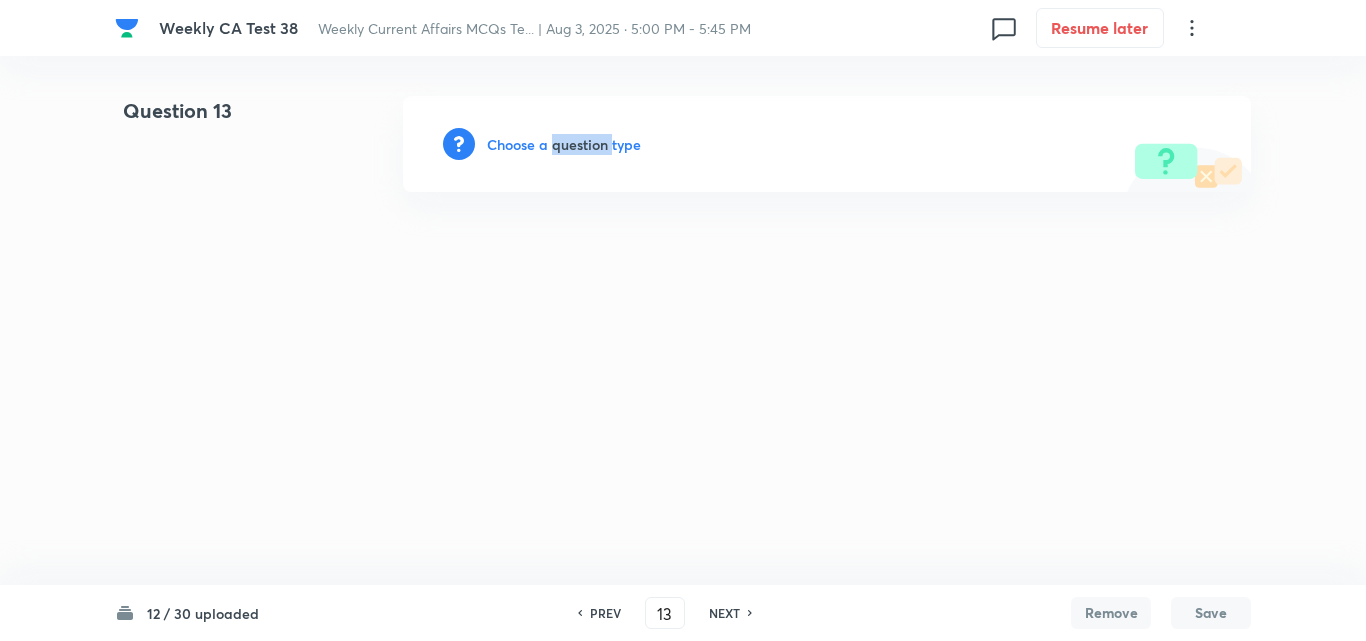 click on "Choose a question type" at bounding box center [564, 144] 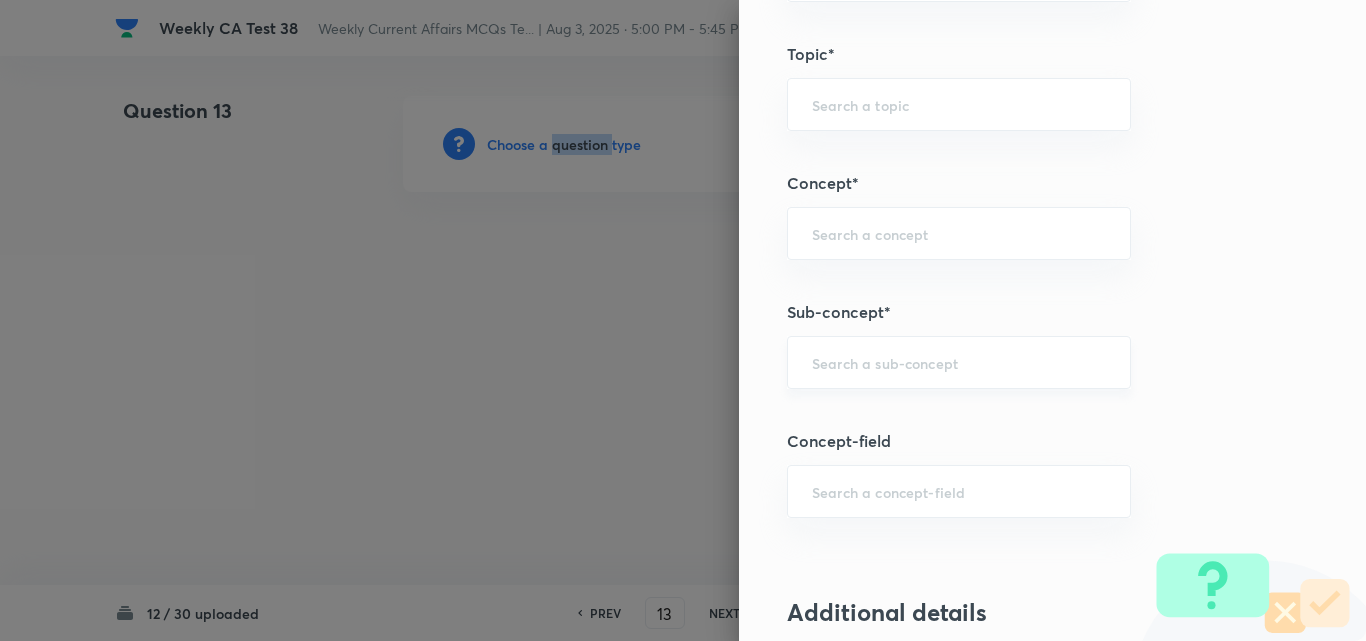 scroll, scrollTop: 1100, scrollLeft: 0, axis: vertical 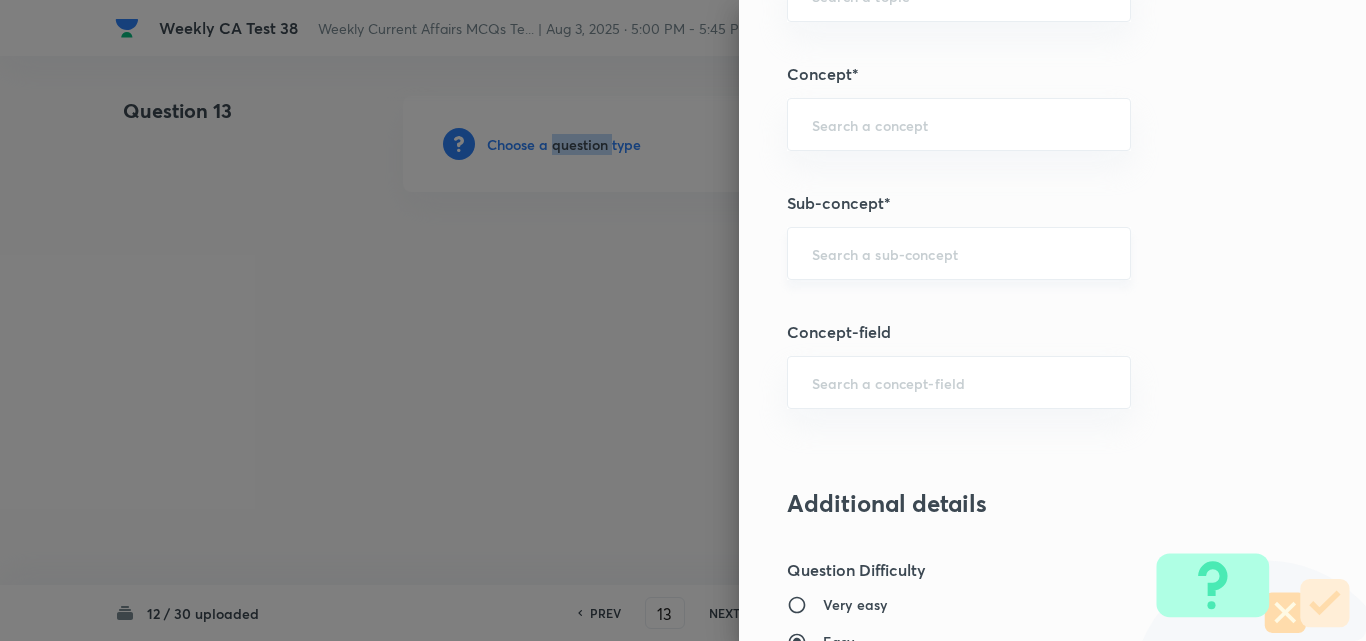 click on "​" at bounding box center (959, 253) 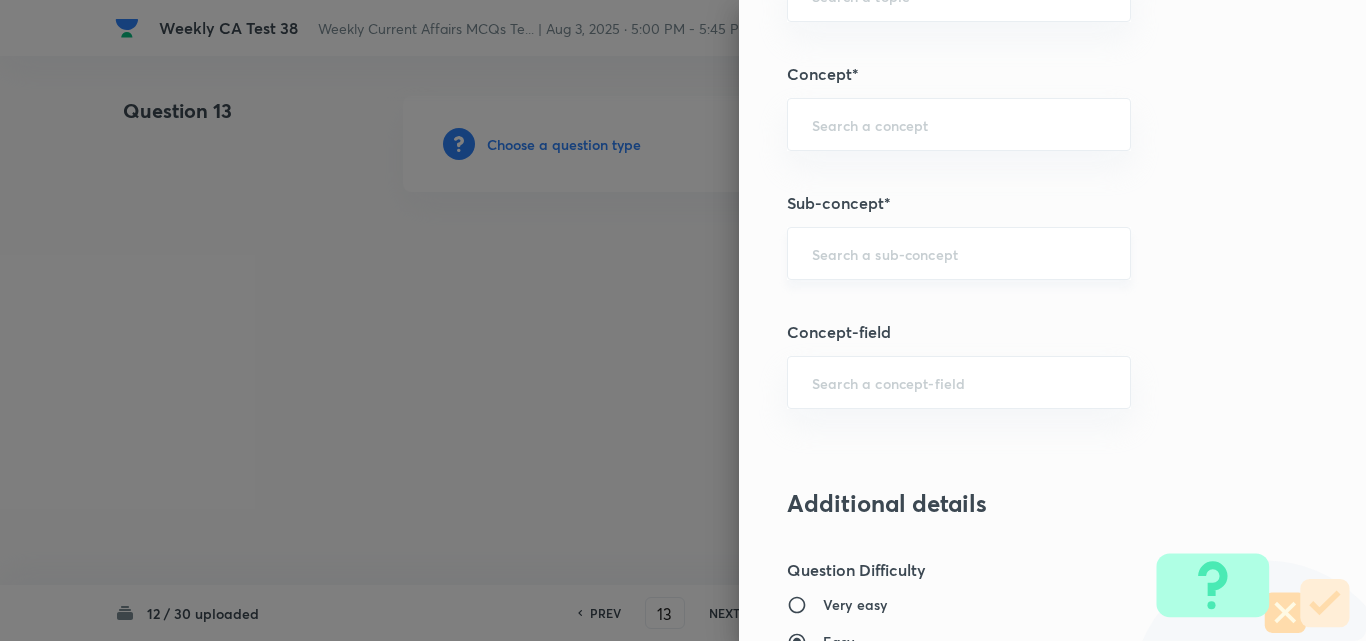 paste on "Indian Express Editorial" 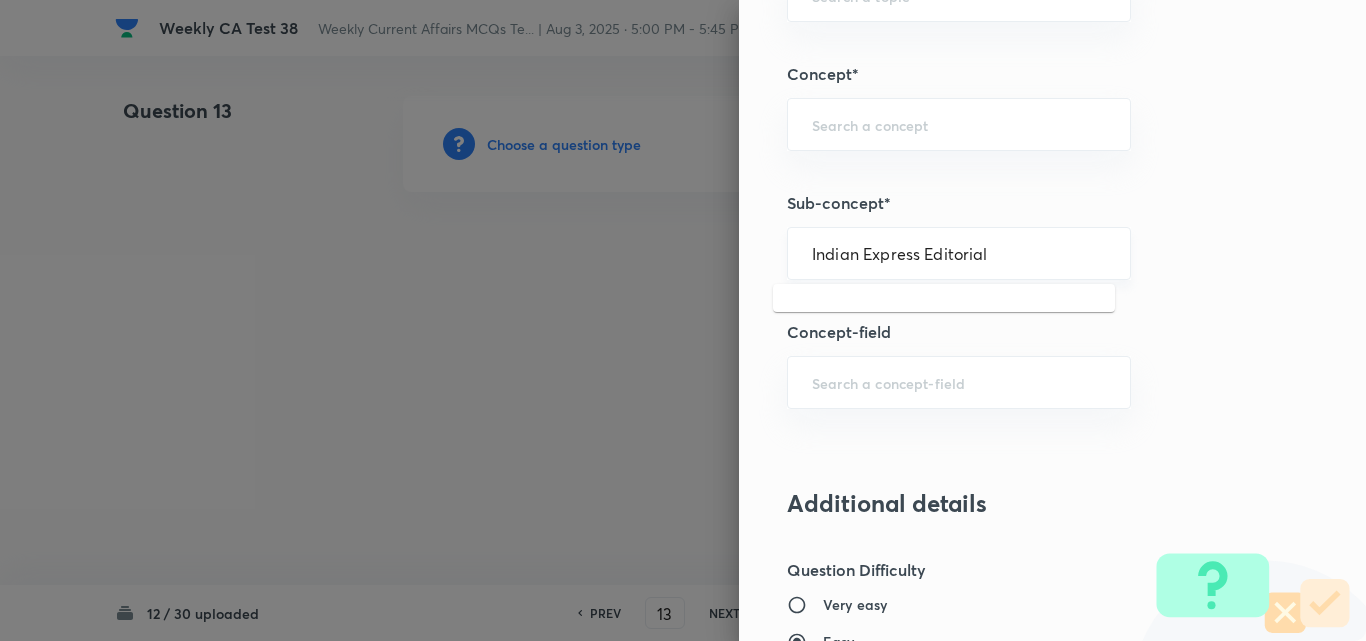 click on "Indian Express Editorial" at bounding box center (959, 253) 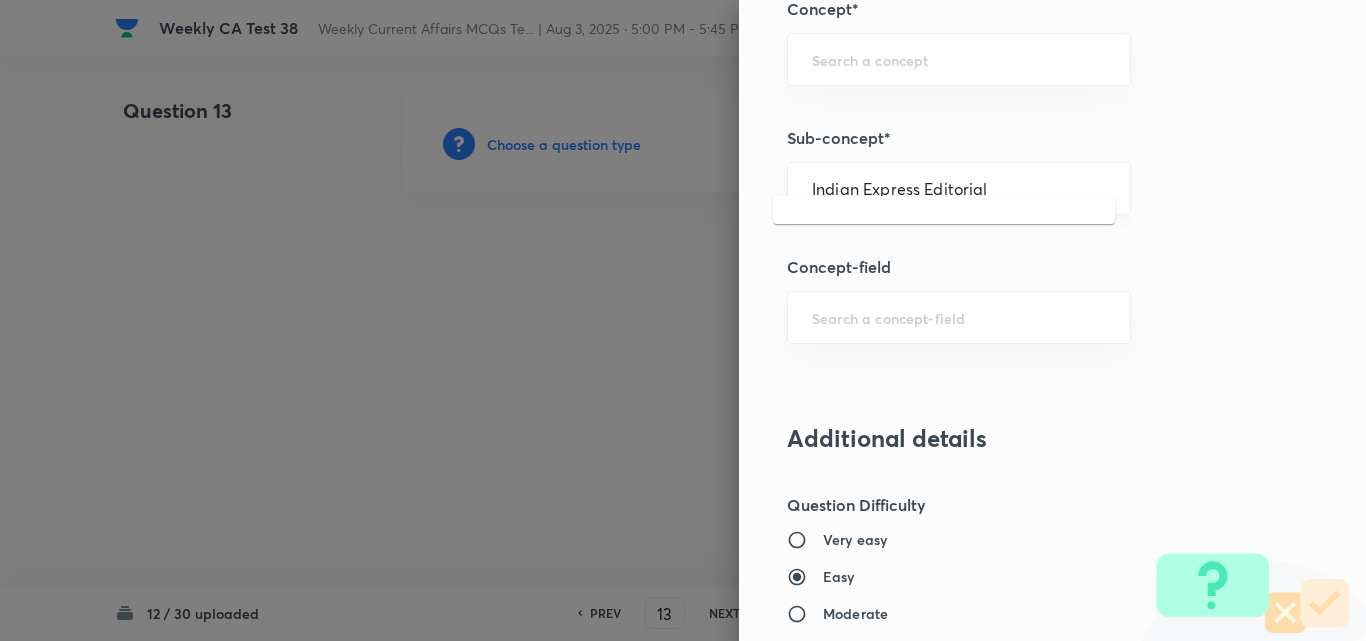 scroll, scrollTop: 1200, scrollLeft: 0, axis: vertical 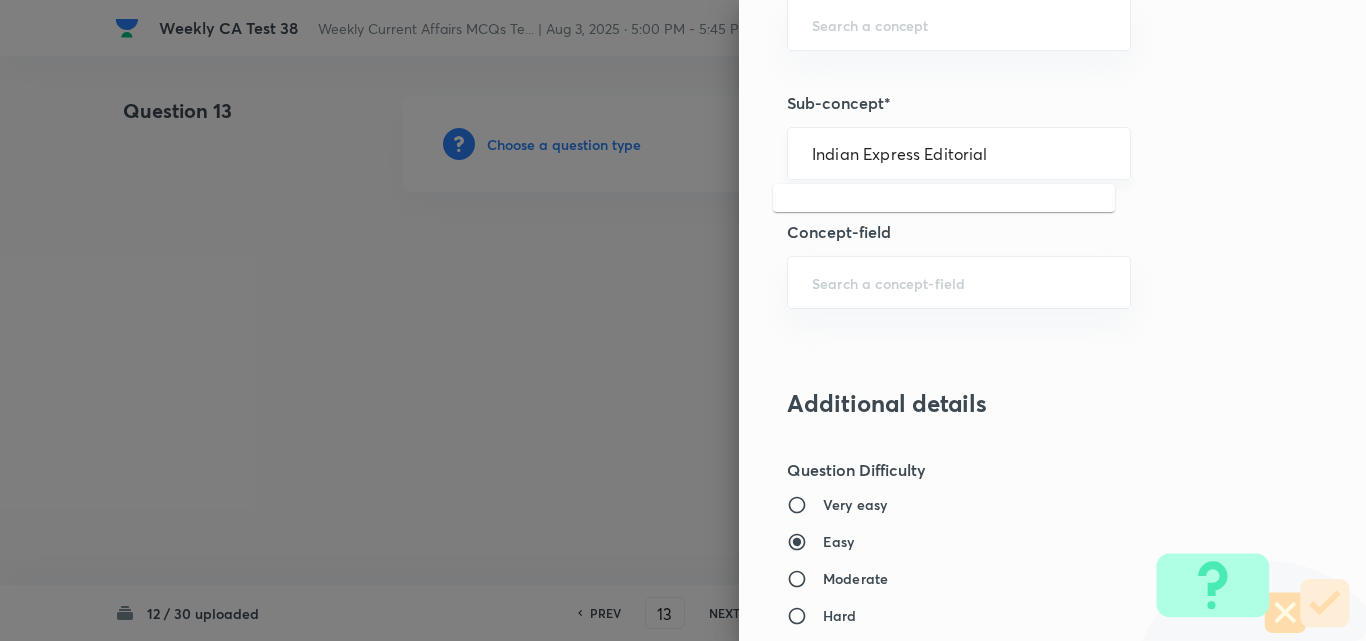 click on "Indian Express Editorial" at bounding box center (959, 153) 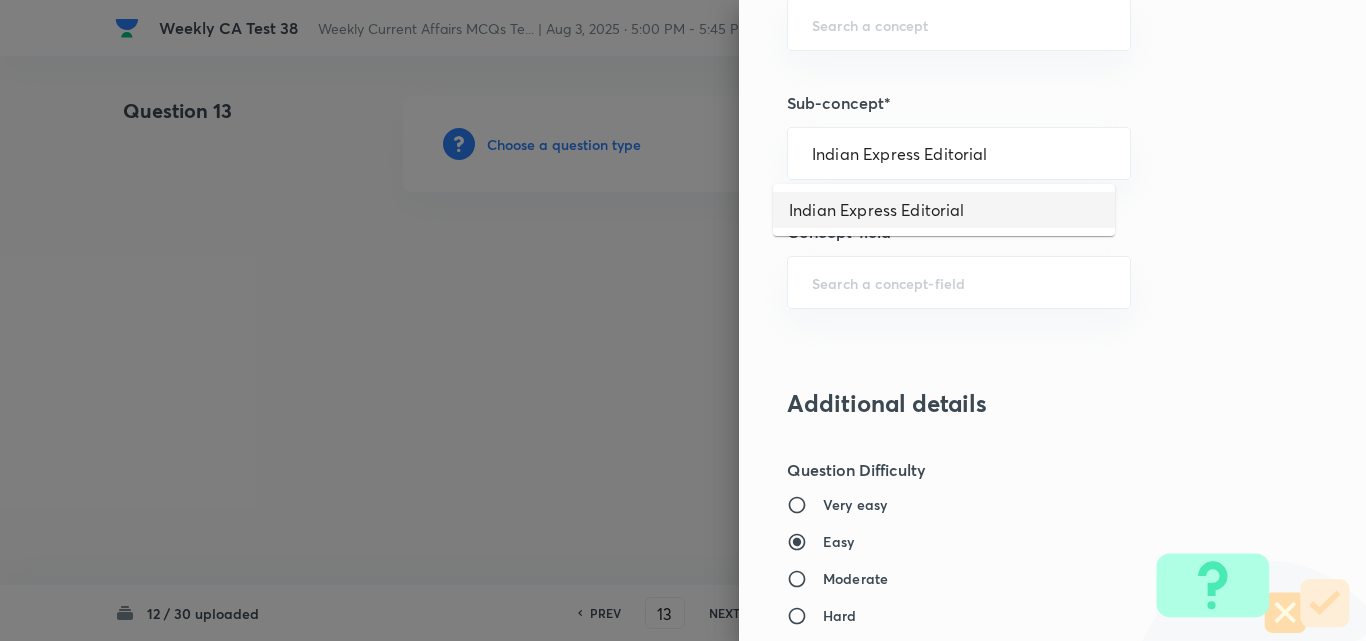 click on "Indian Express Editorial" at bounding box center [944, 210] 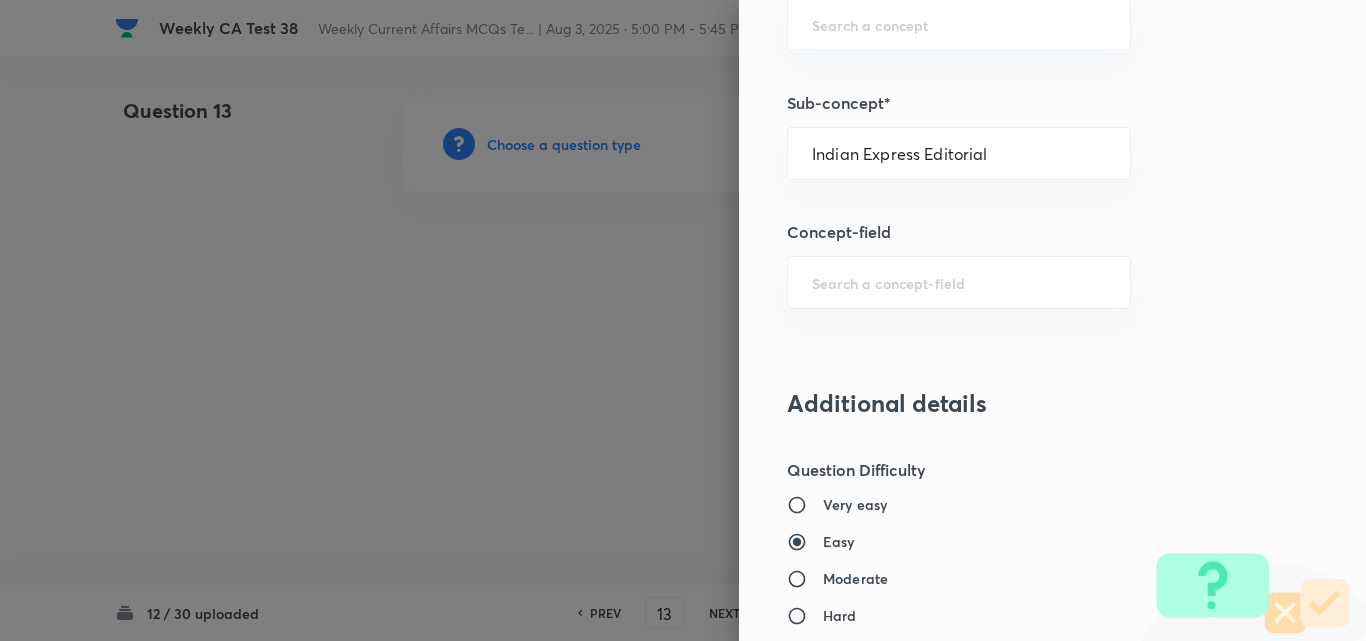 type on "Current Affairs" 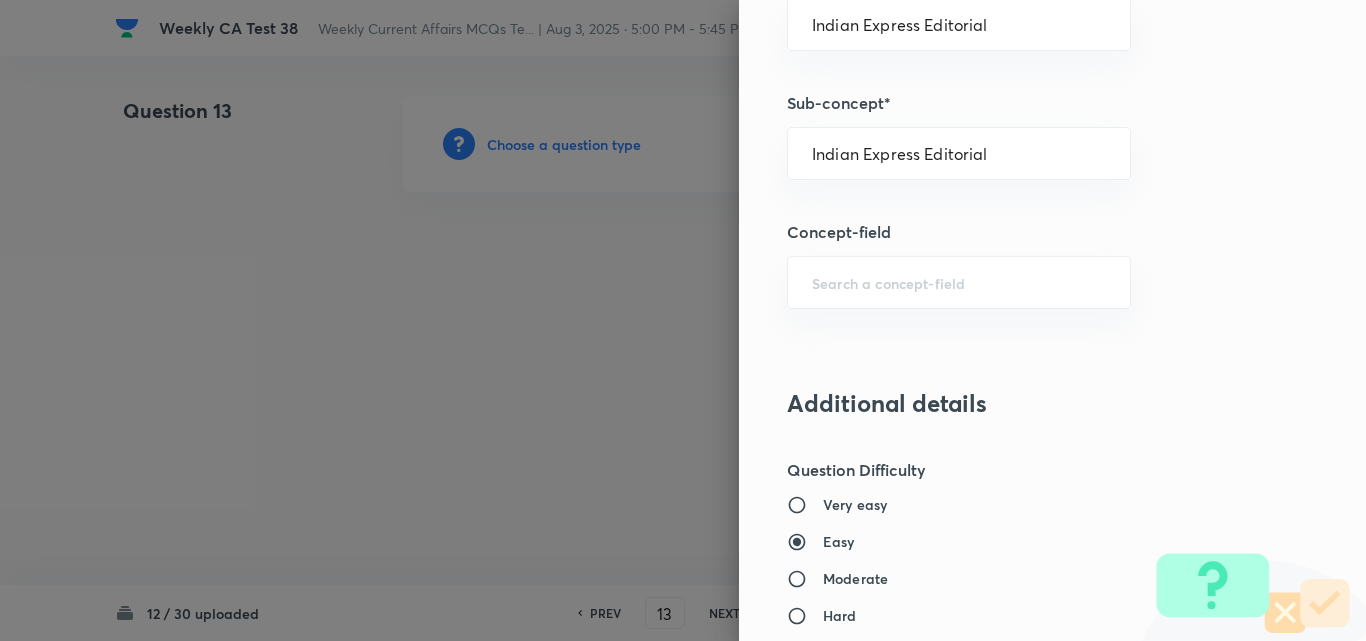 scroll, scrollTop: 800, scrollLeft: 0, axis: vertical 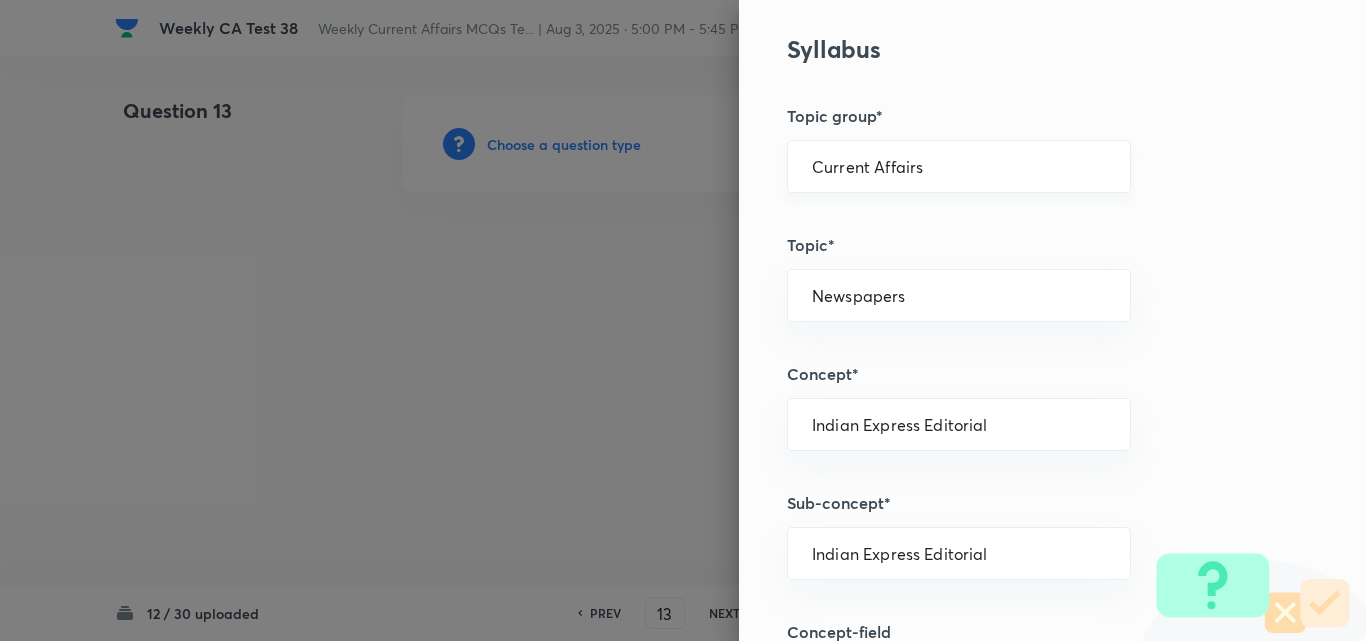 click on "Current Affairs" at bounding box center [959, 166] 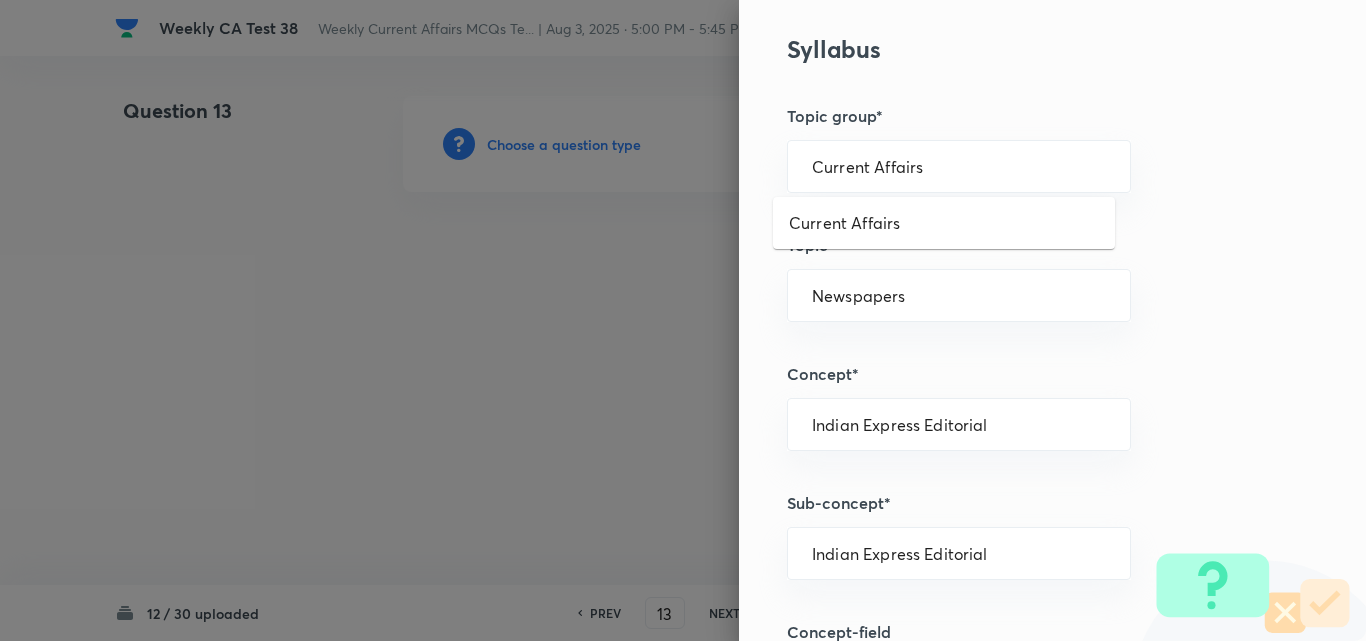 click on "Current Affairs" at bounding box center [944, 223] 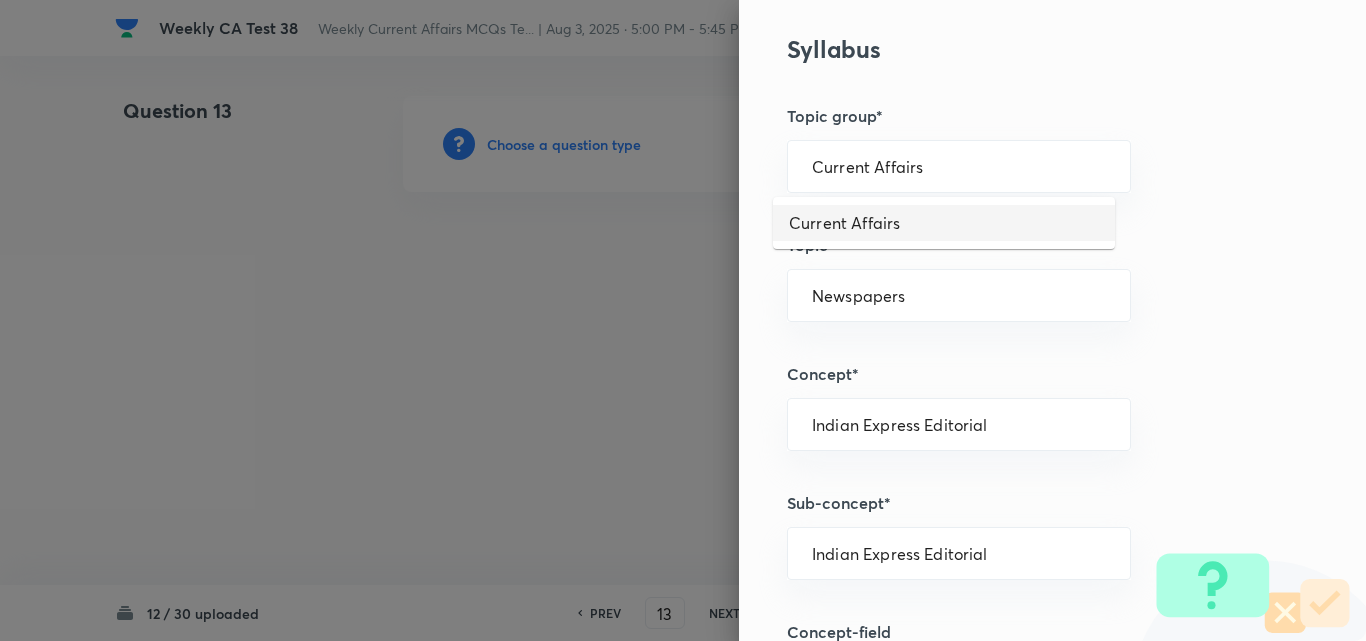click on "Current Affairs" at bounding box center (944, 223) 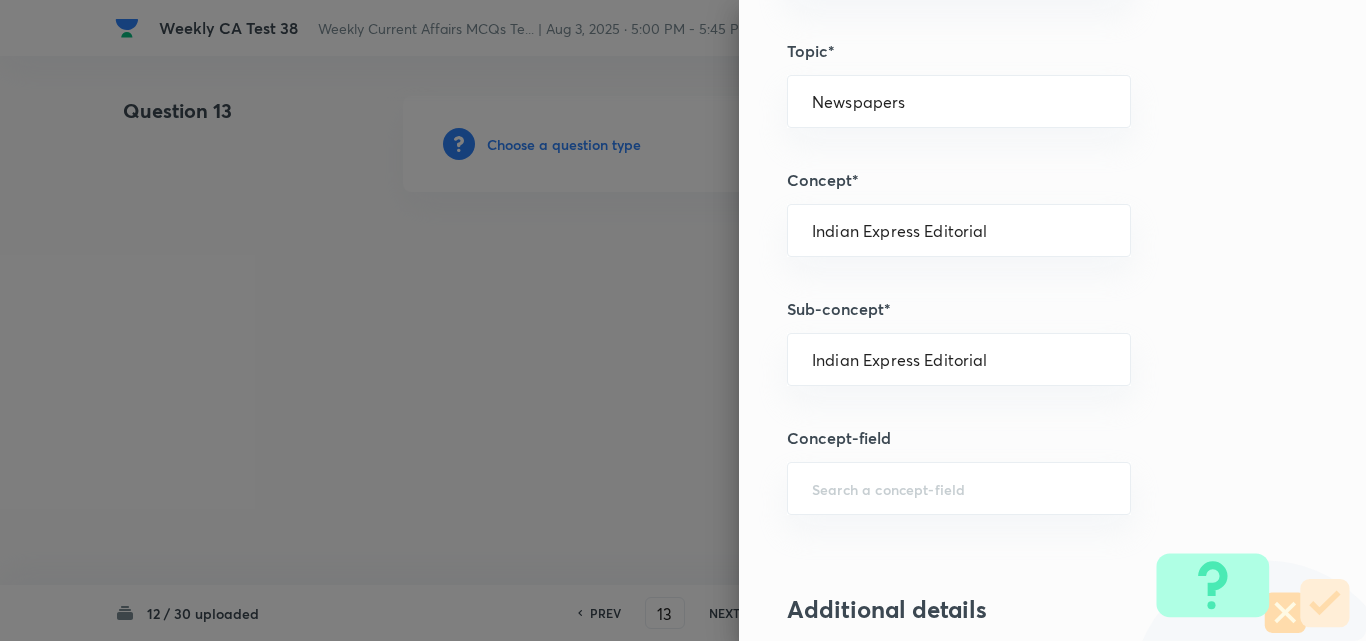 type 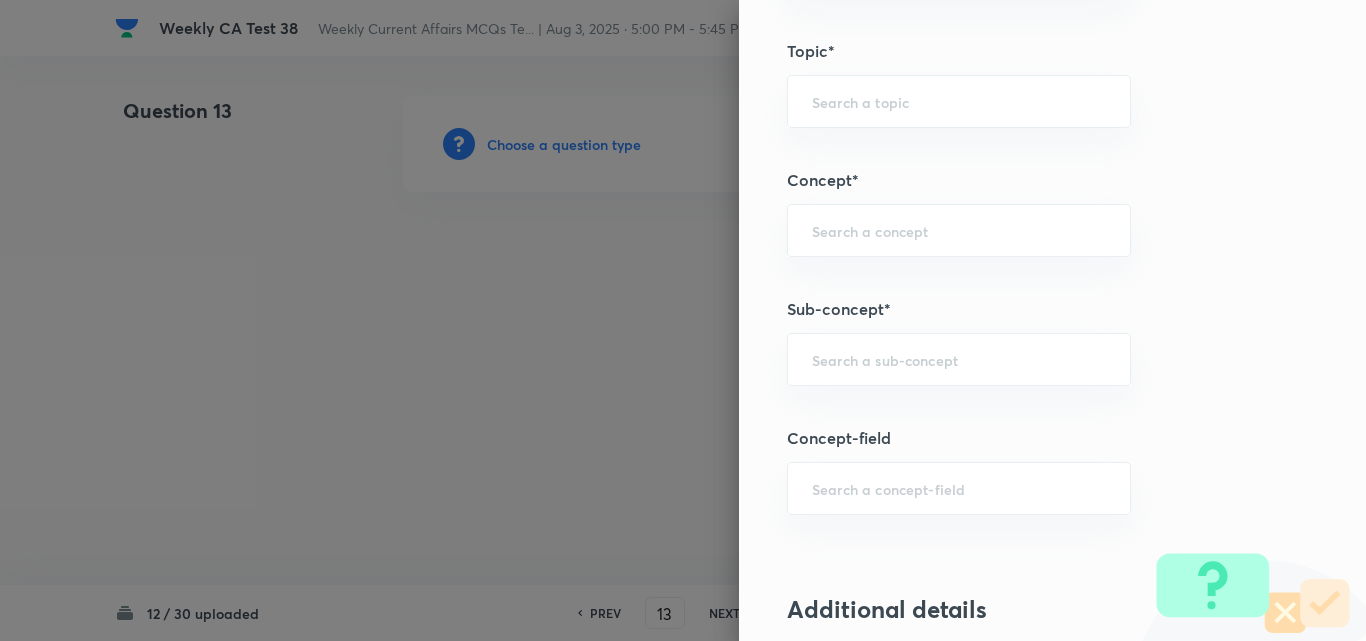scroll, scrollTop: 1200, scrollLeft: 0, axis: vertical 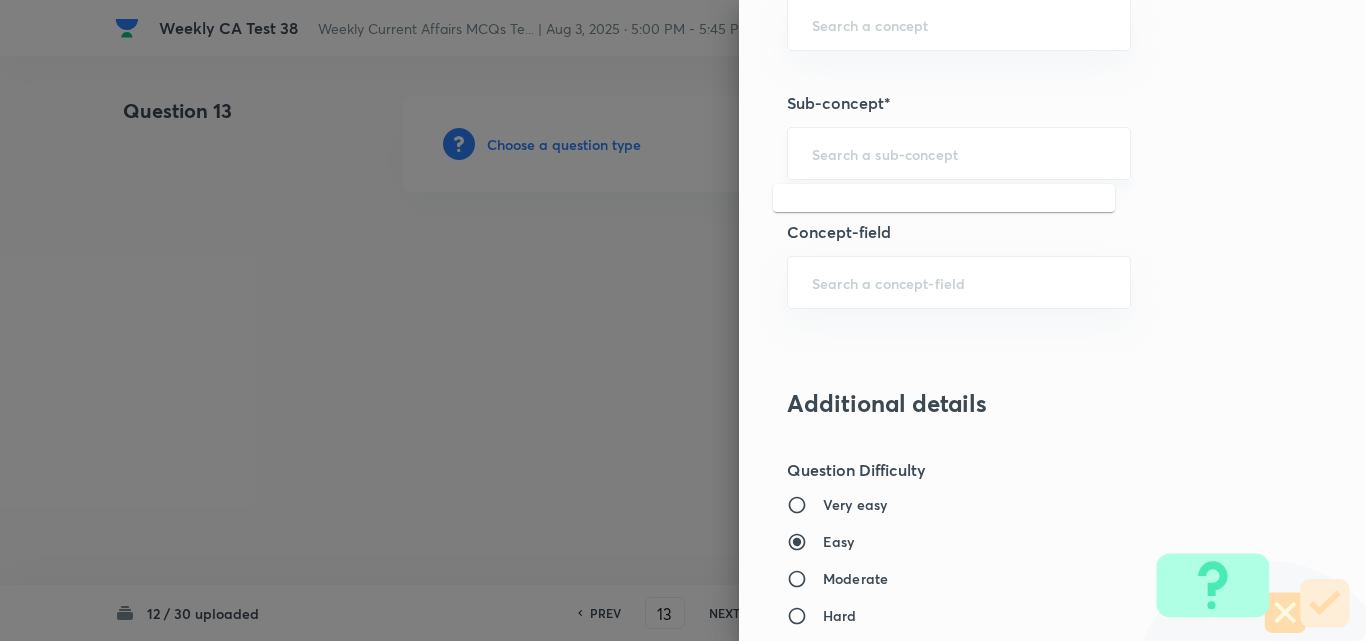 click at bounding box center [959, 153] 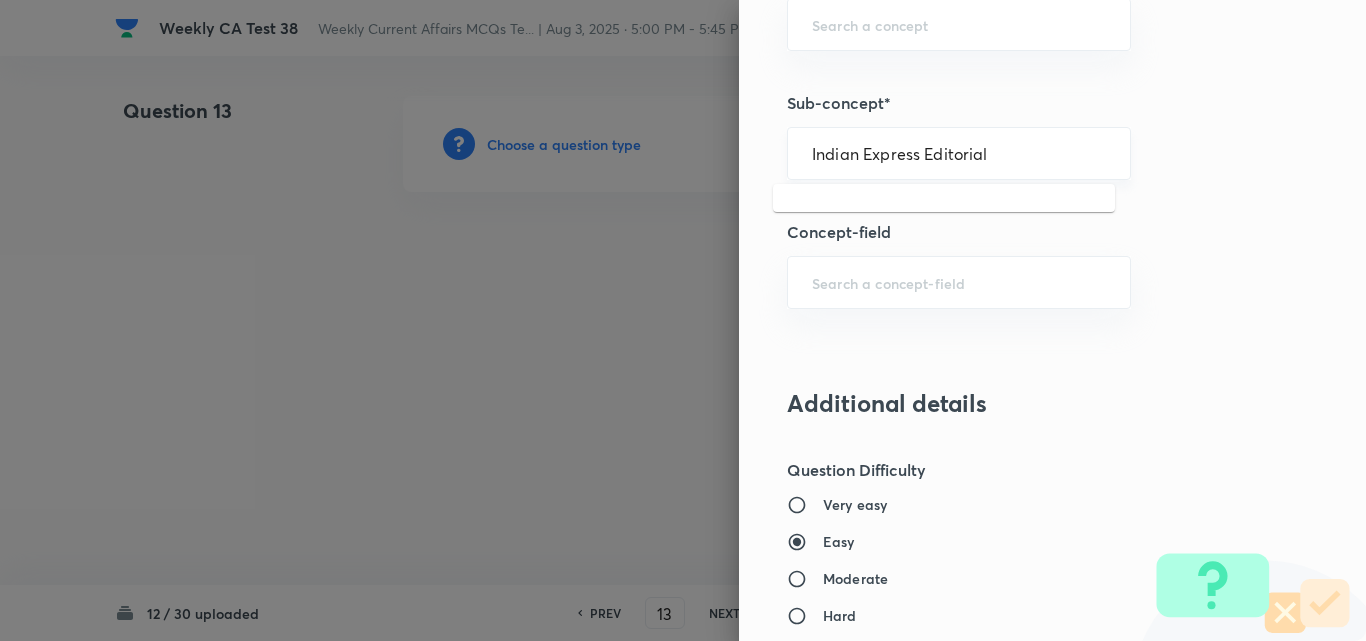 click on "Indian Express Editorial" at bounding box center (959, 153) 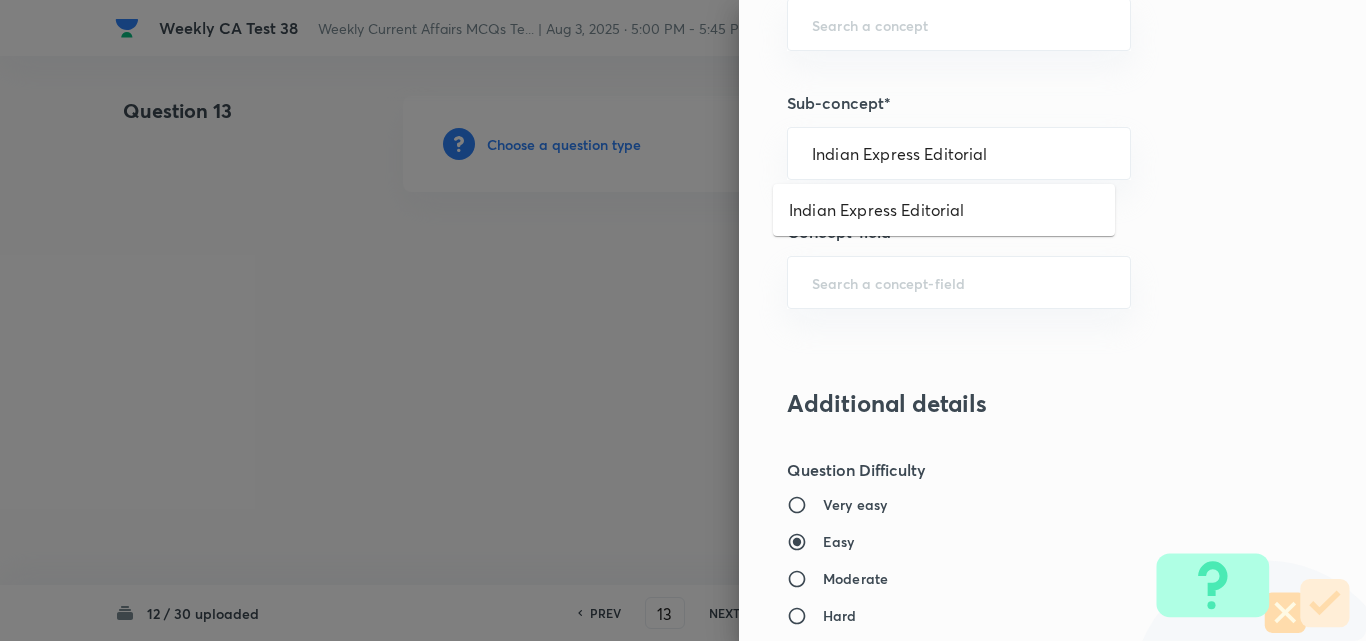 type on "Indian Express Editorial" 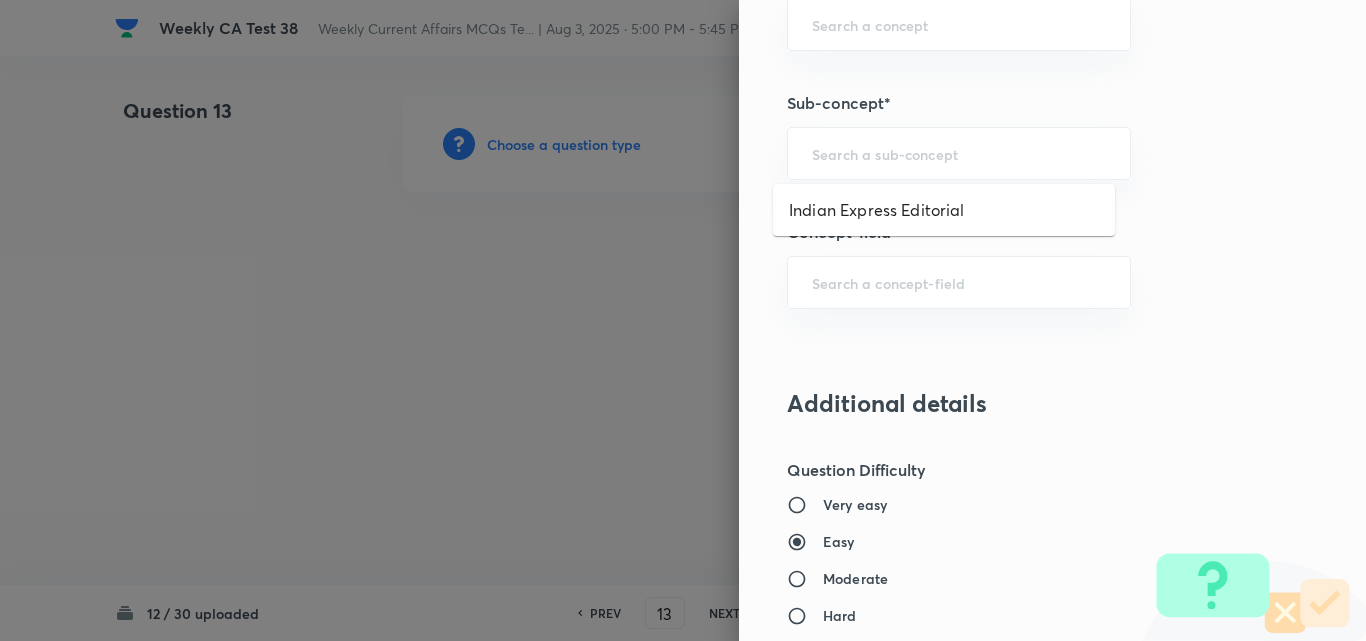 click on "Question settings Question type* Single choice correct Number of options* 2 3 4 5 Does this question have a passage?* Yes No Positive mark 2 ​ Negative Marks (Don’t add negative sign) 0.66 ​ Syllabus Topic group* Current Affairs ​ Topic* ​ Concept* ​ Sub-concept* ​ Concept-field ​ Additional details Question Difficulty Very easy Easy Moderate Hard Very hard Question is based on Fact Numerical Concept Previous year question Yes No Does this question have equation? Yes No Verification status Is the question verified? *Select 'yes' only if a question is verified Yes No Save" at bounding box center [1052, 320] 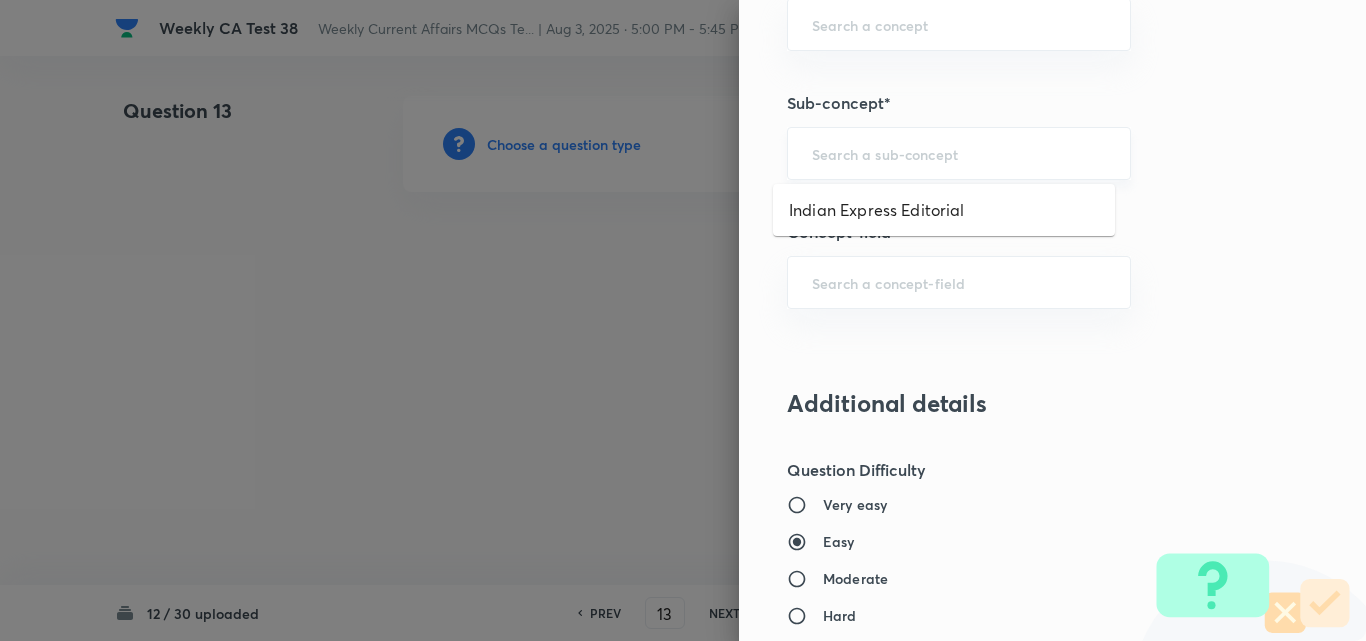 click at bounding box center (959, 153) 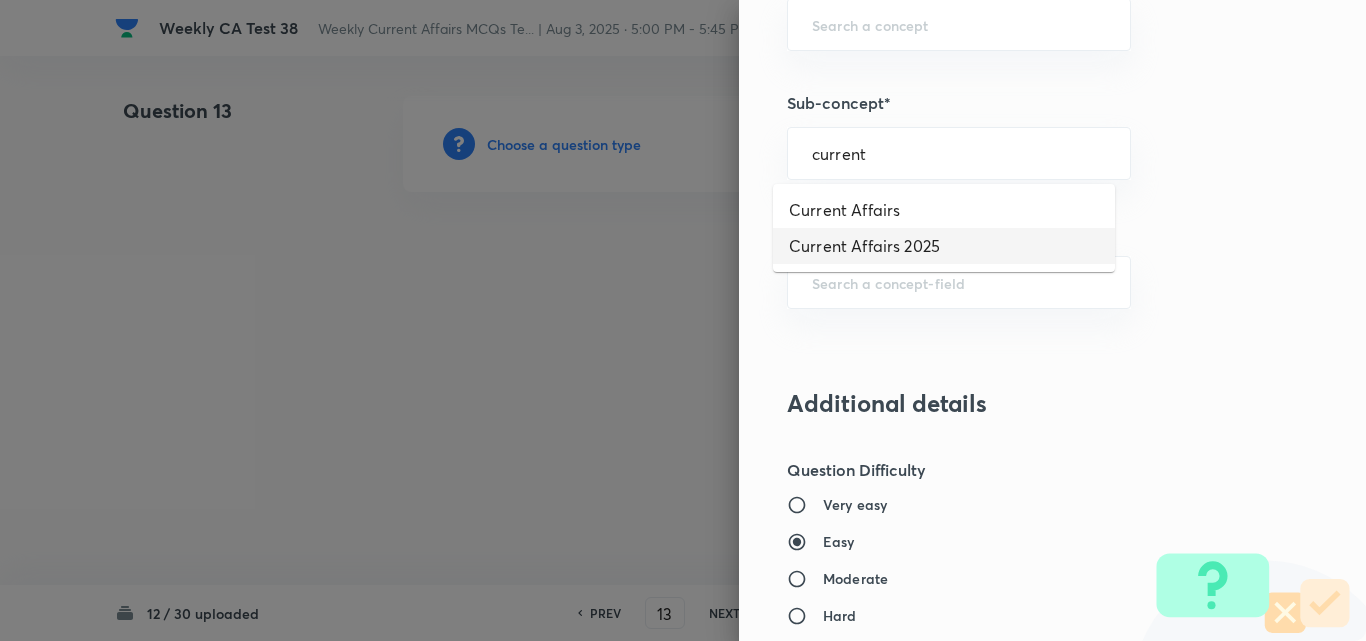click on "Current Affairs 2025" at bounding box center (944, 246) 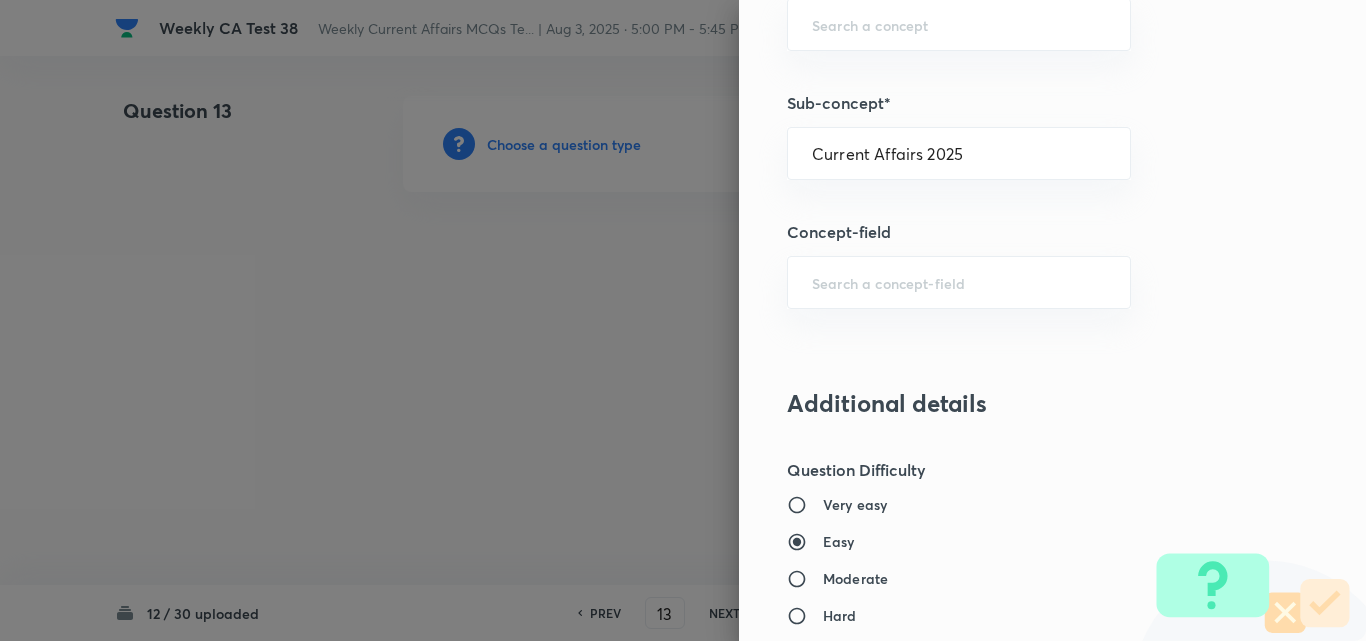 type on "Current Affairs 2025" 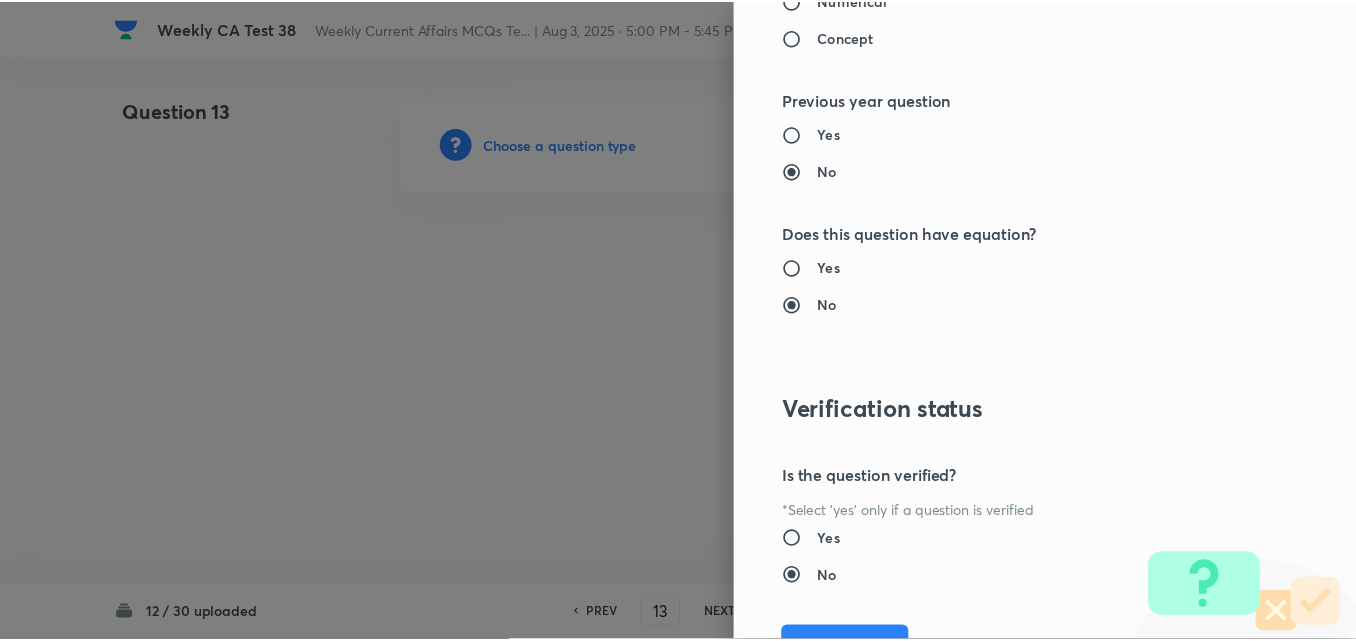 scroll, scrollTop: 2085, scrollLeft: 0, axis: vertical 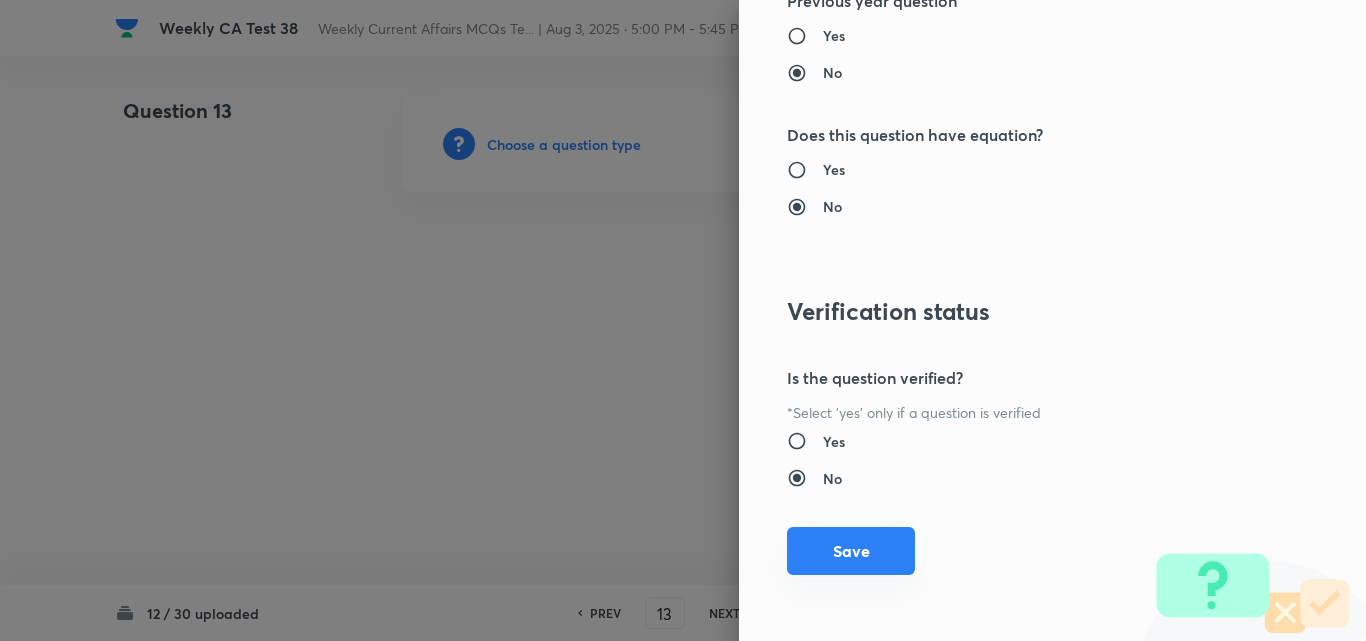 click on "Save" at bounding box center [851, 551] 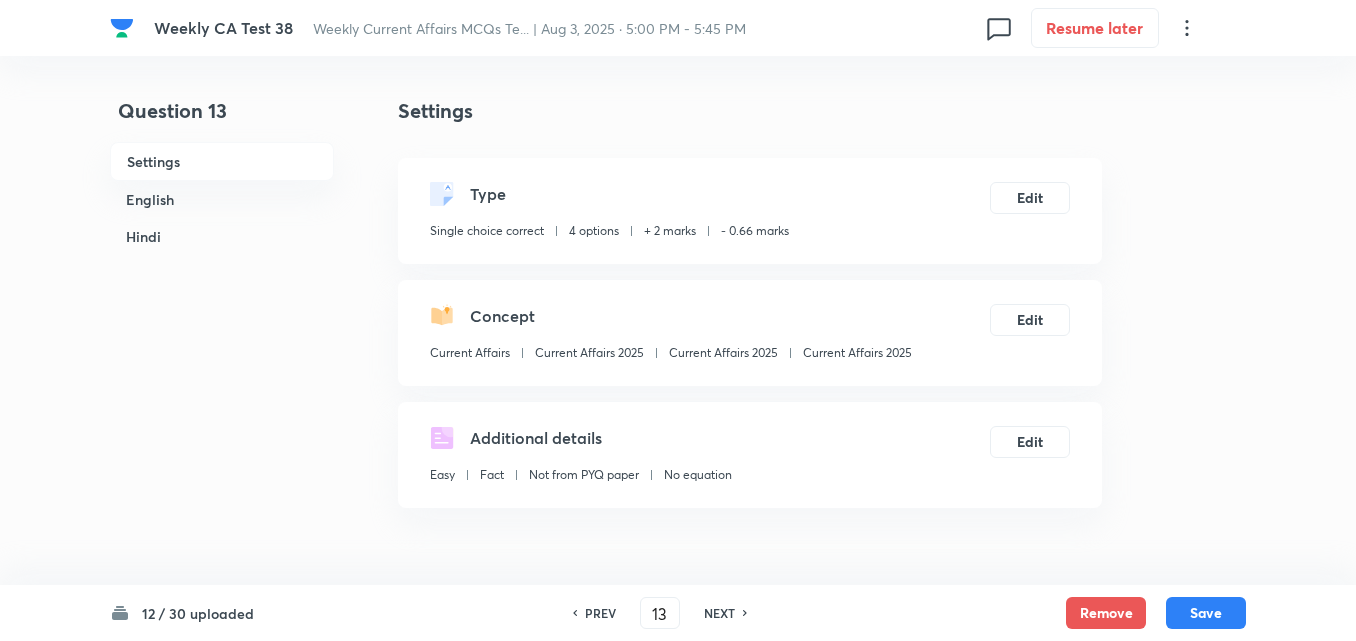 click on "English" at bounding box center (222, 199) 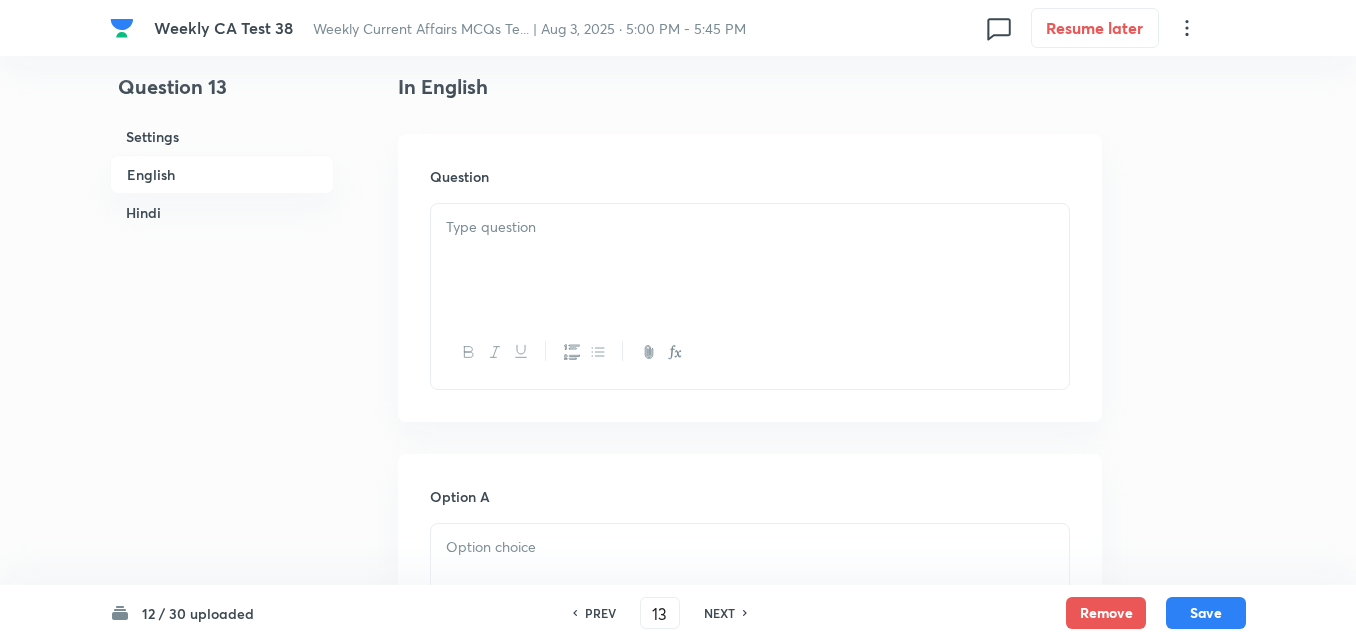 click at bounding box center [750, 260] 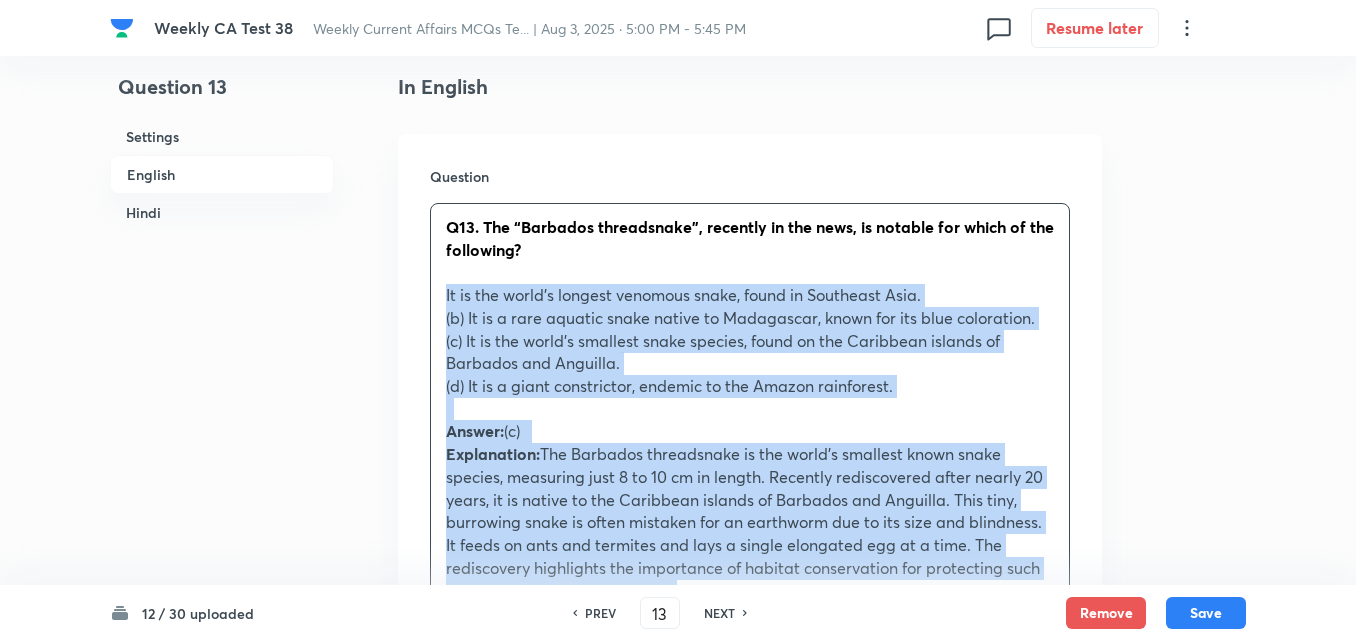 drag, startPoint x: 459, startPoint y: 302, endPoint x: 441, endPoint y: 301, distance: 18.027756 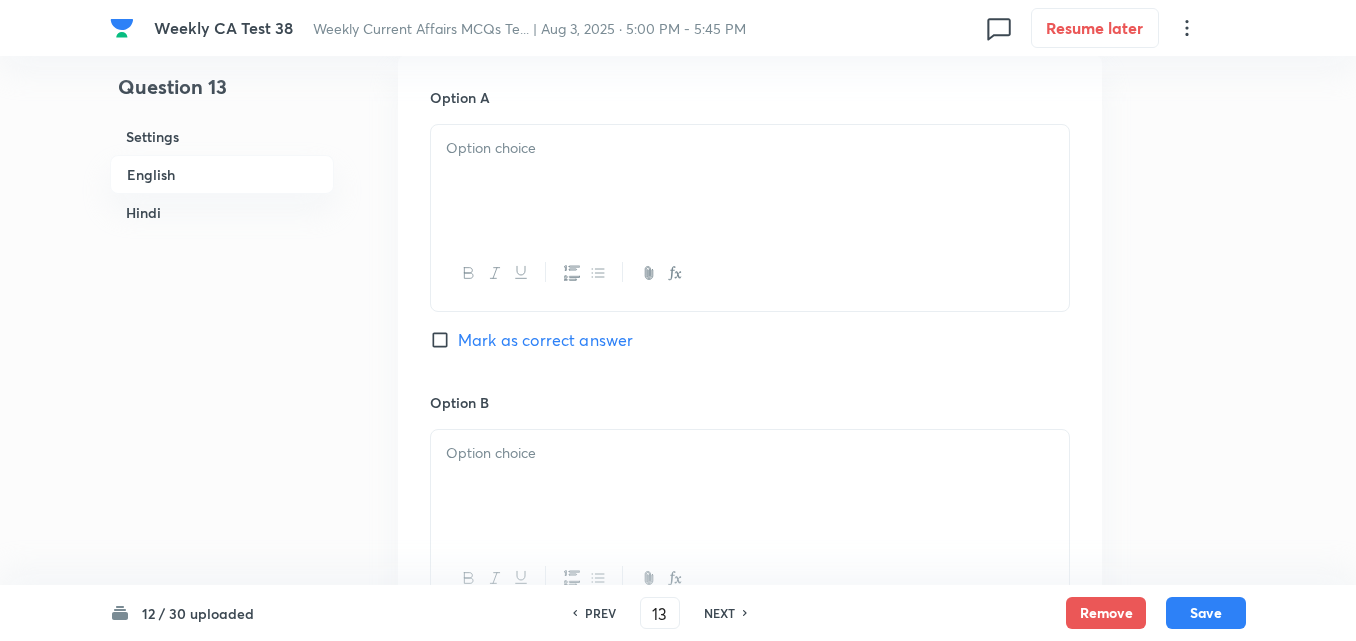 scroll, scrollTop: 916, scrollLeft: 0, axis: vertical 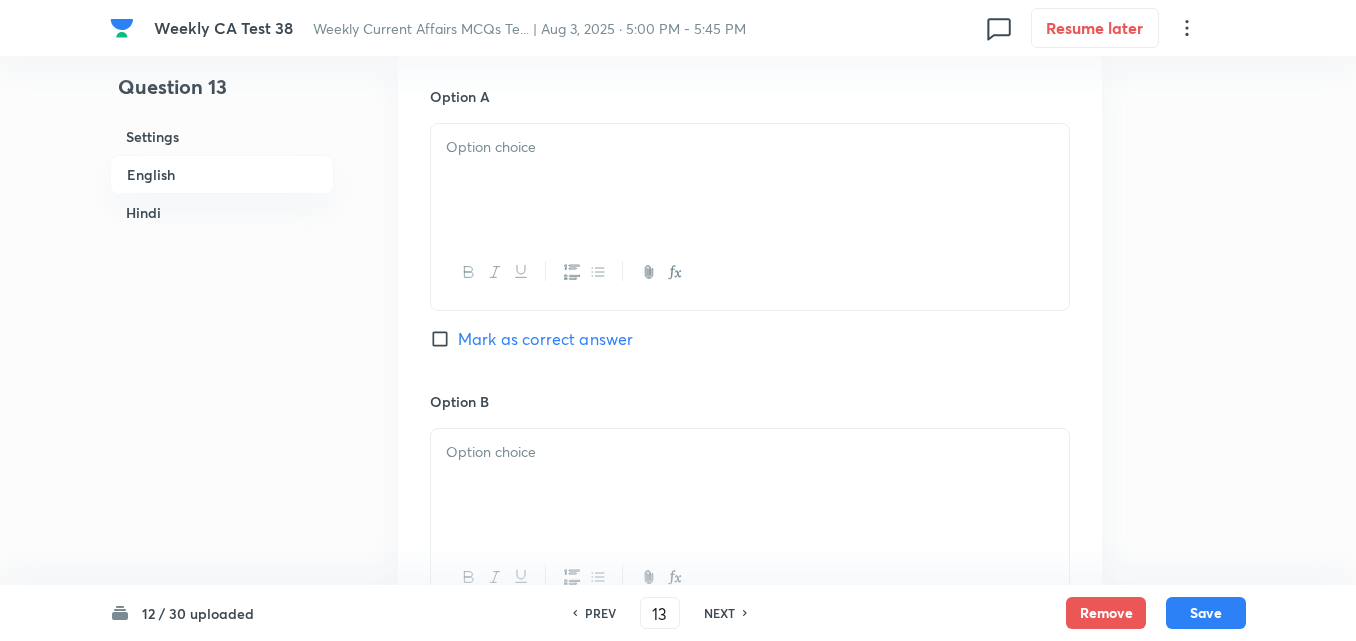 click at bounding box center (750, 180) 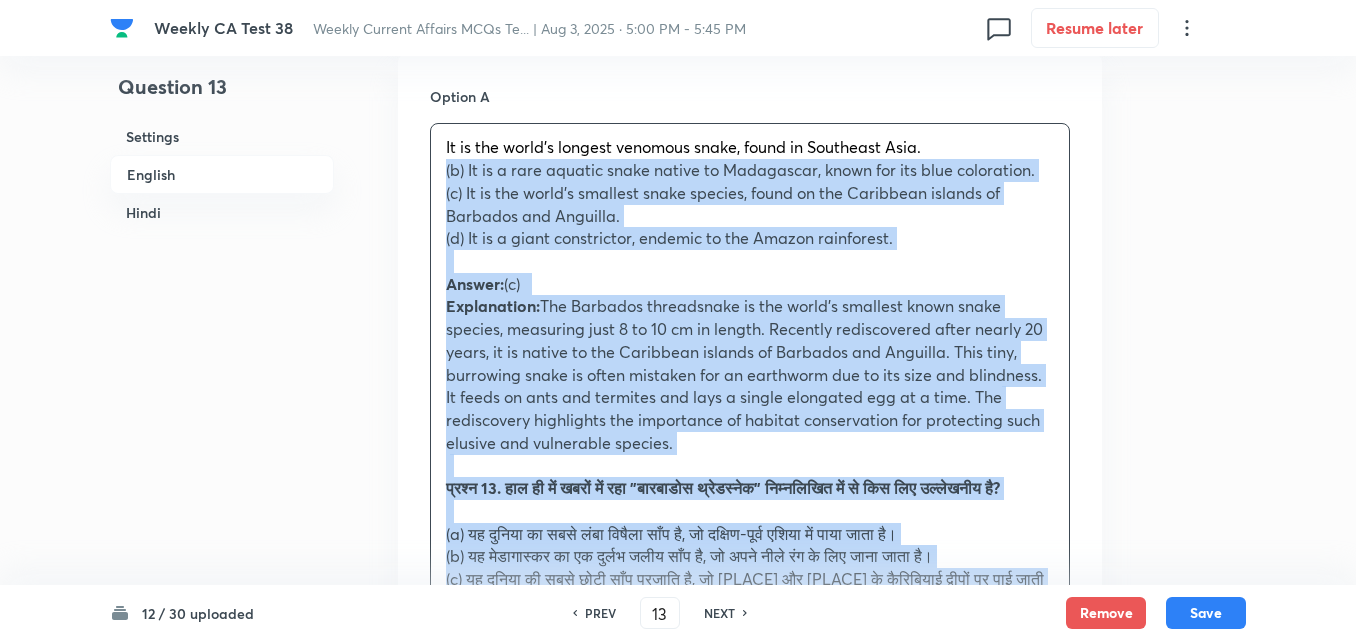 click on "(a) It is the world’s longest venomous snake, found in Southeast Asia. (b) It is a rare aquatic snake native to Madagascar, known for its blue coloration. (c) It is the world’s smallest snake species, found on the Caribbean islands of Barbados and Anguilla. (d) It is a giant constrictor, endemic to the Amazon rainforest.   Answer:  (c)    Explanation:  The Barbados threadsnake is the world’s smallest known snake species, measuring just 8 to 10 cm in length. Recently rediscovered after nearly 20 years, it is native to the Caribbean islands of Barbados and Anguilla. This tiny, burrowing snake is often mistaken for an earthworm due to its size and blindness. It feeds on ants and termites and lays a single elongated egg at a time. The rediscovery highlights the importance of habitat conservation for protecting such elusive and vulnerable species.       उत्तर: (c) स्पष्टीकरण" at bounding box center (750, 513) 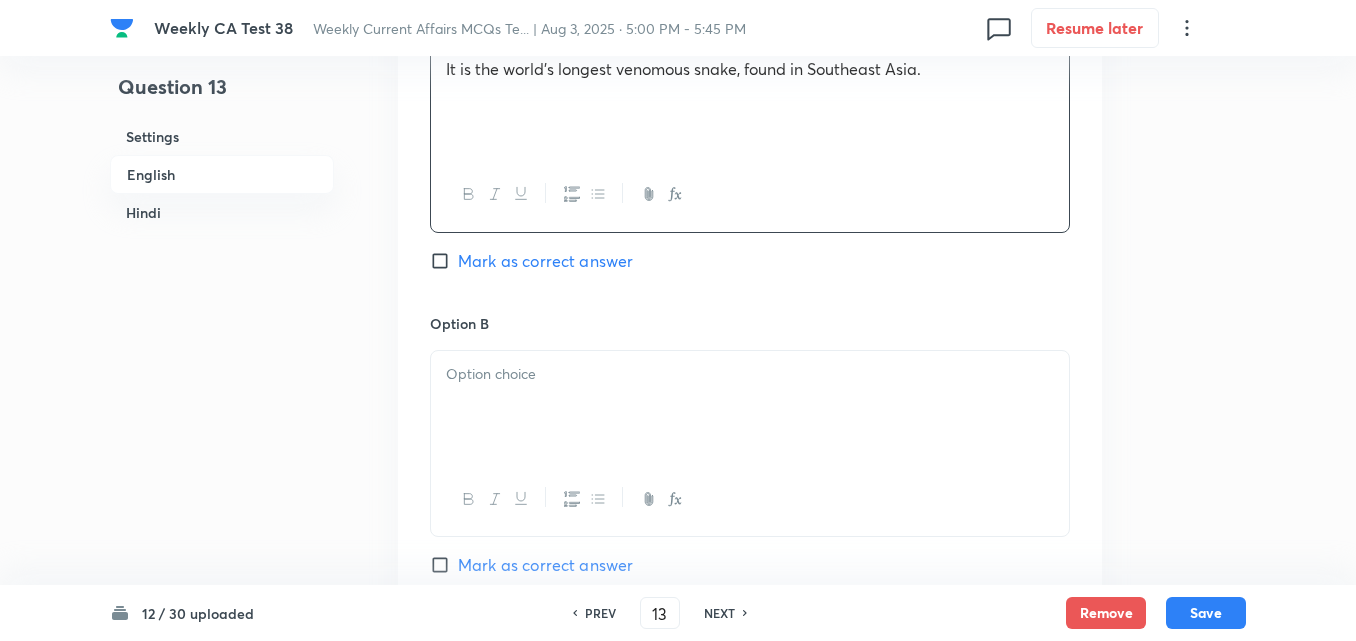 scroll, scrollTop: 1116, scrollLeft: 0, axis: vertical 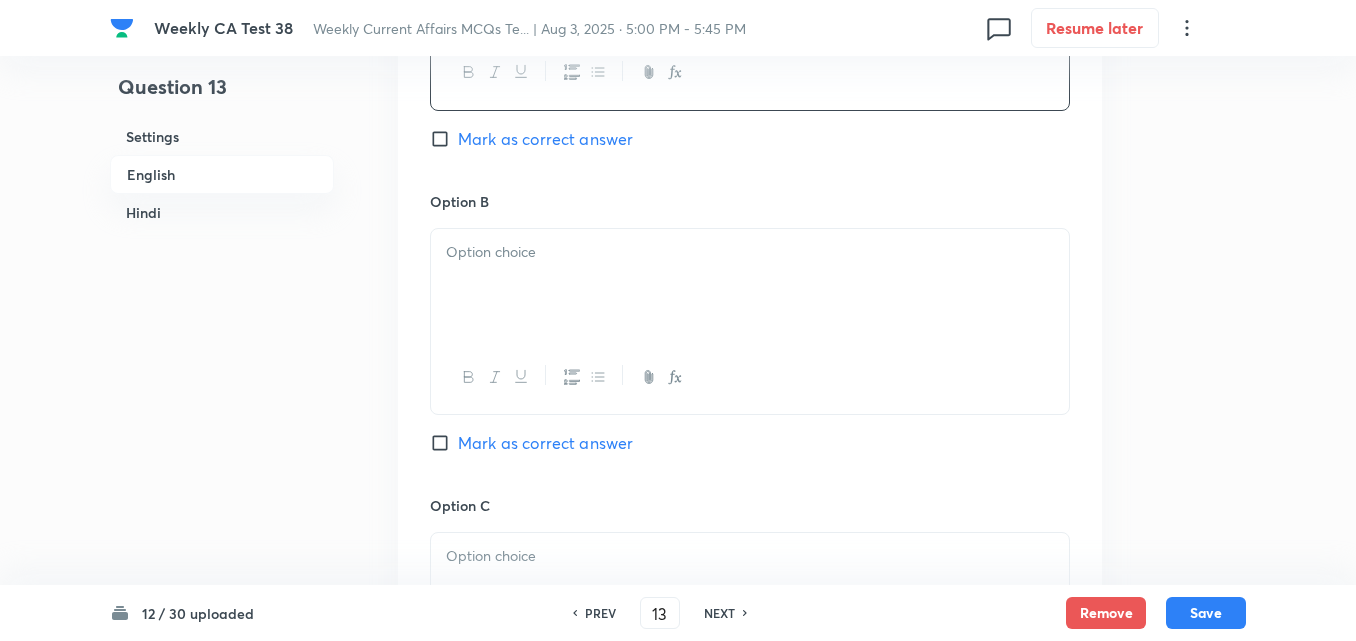 click at bounding box center (750, 285) 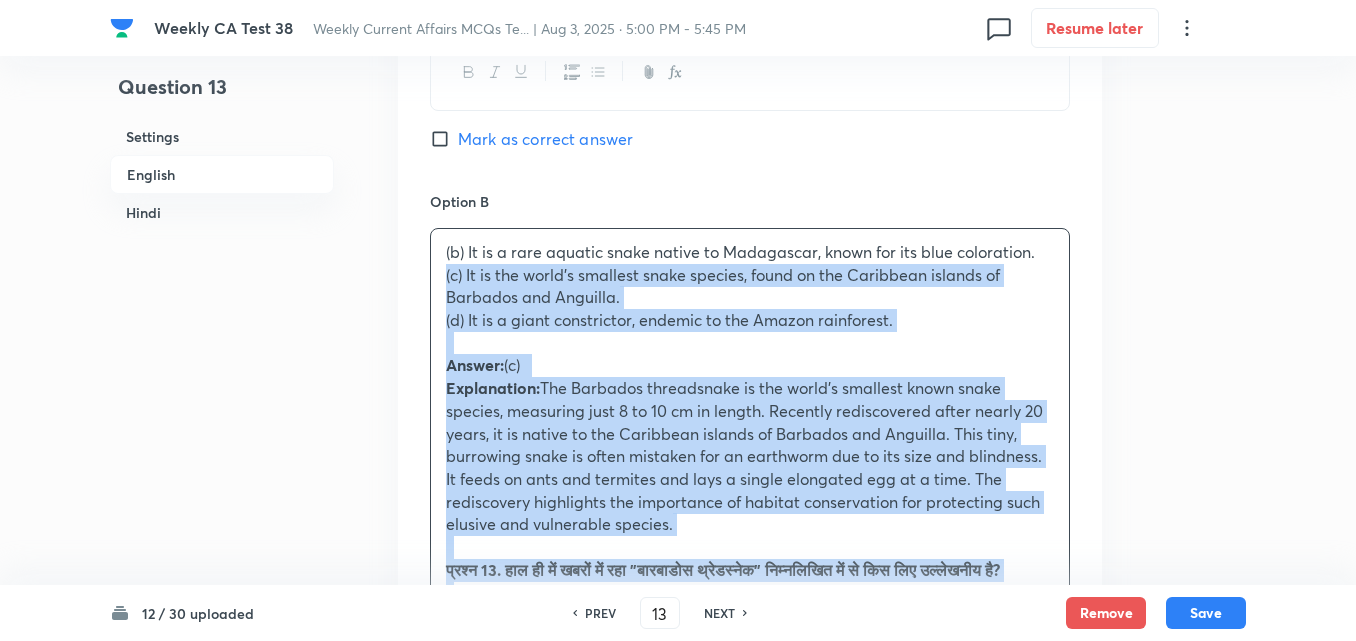 click on "Option A It is the world’s longest venomous snake, found in Southeast Asia. Mark as correct answer Option B (b) It is a rare aquatic snake native to Madagascar, known for its blue coloration. (c) It is the world’s smallest snake species, found on the Caribbean islands of Barbados and Anguilla. (d) It is a giant constrictor, endemic to the Amazon rainforest.   Answer:  (c)    Explanation:  The Barbados threadsnake is the world’s smallest known snake species, measuring just 8 to 10 cm in length. Recently rediscovered after nearly 20 years, it is native to the Caribbean islands of Barbados and Anguilla. This tiny, burrowing snake is often mistaken for an earthworm due to its size and blindness. It feeds on ants and termites and lays a single elongated egg at a time. The rediscovery highlights the importance of habitat conservation for protecting such elusive and vulnerable species.       उत्तर: (c) स्पष्टीकरण Mark as correct answer Option C Mark as correct answer" at bounding box center (750, 760) 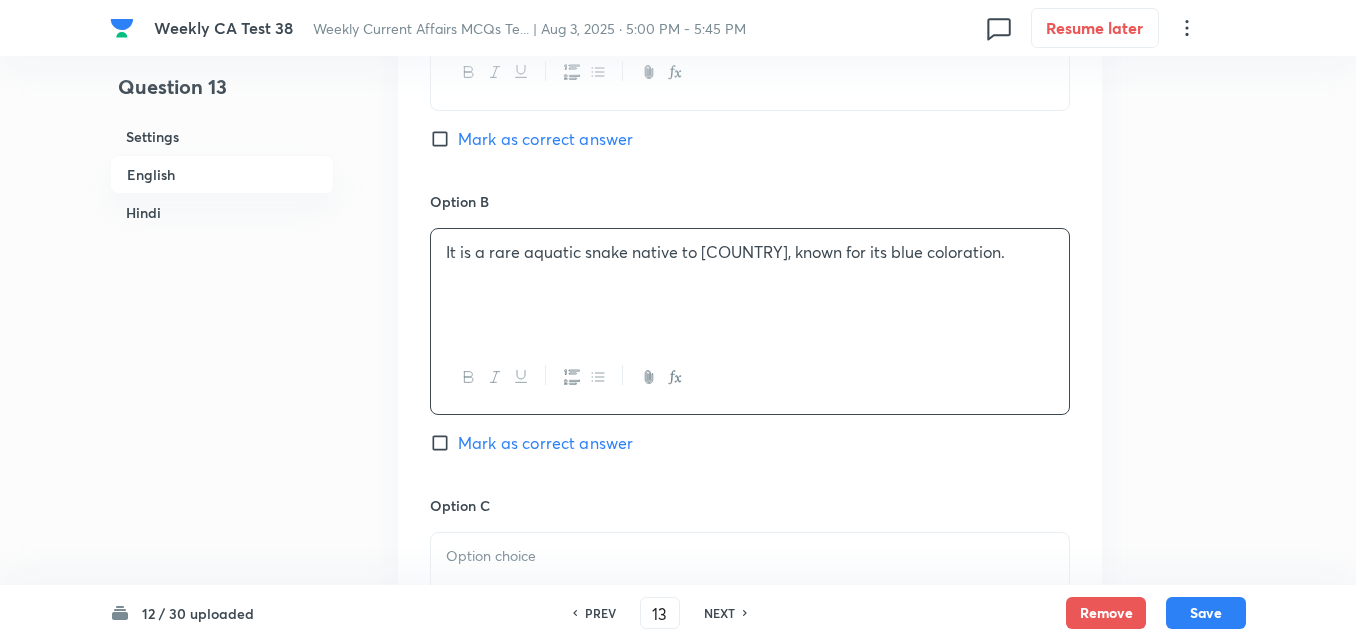 scroll, scrollTop: 1516, scrollLeft: 0, axis: vertical 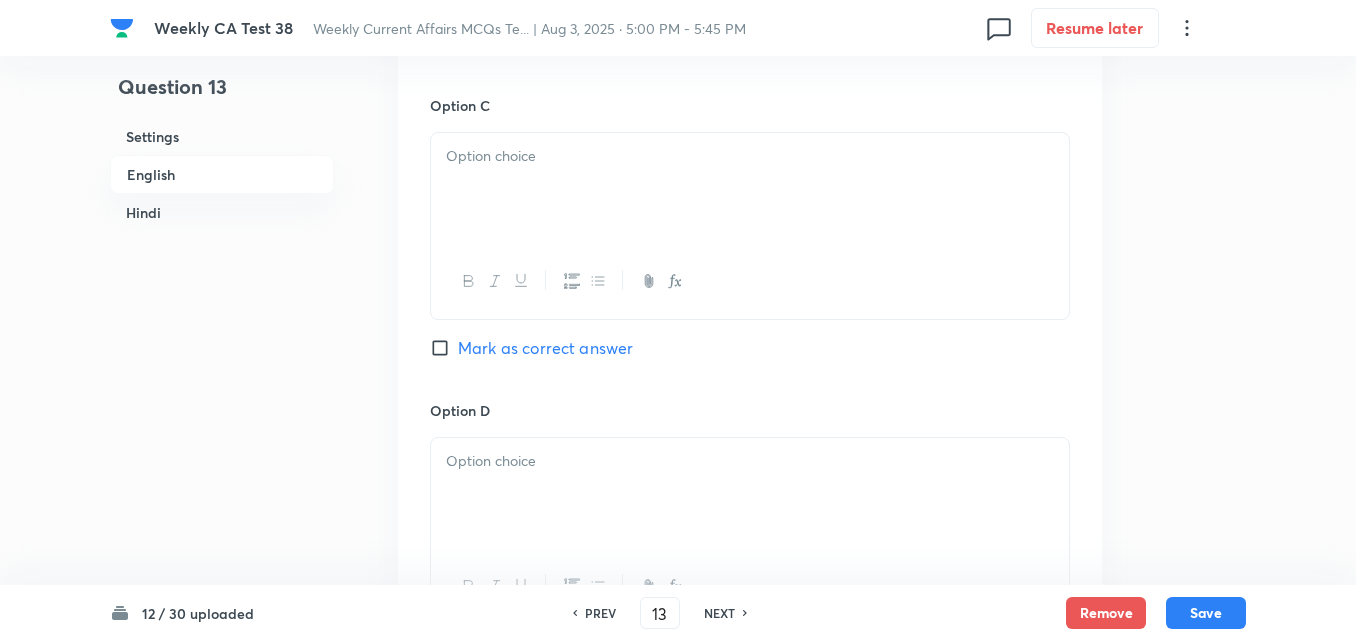 click at bounding box center [750, 189] 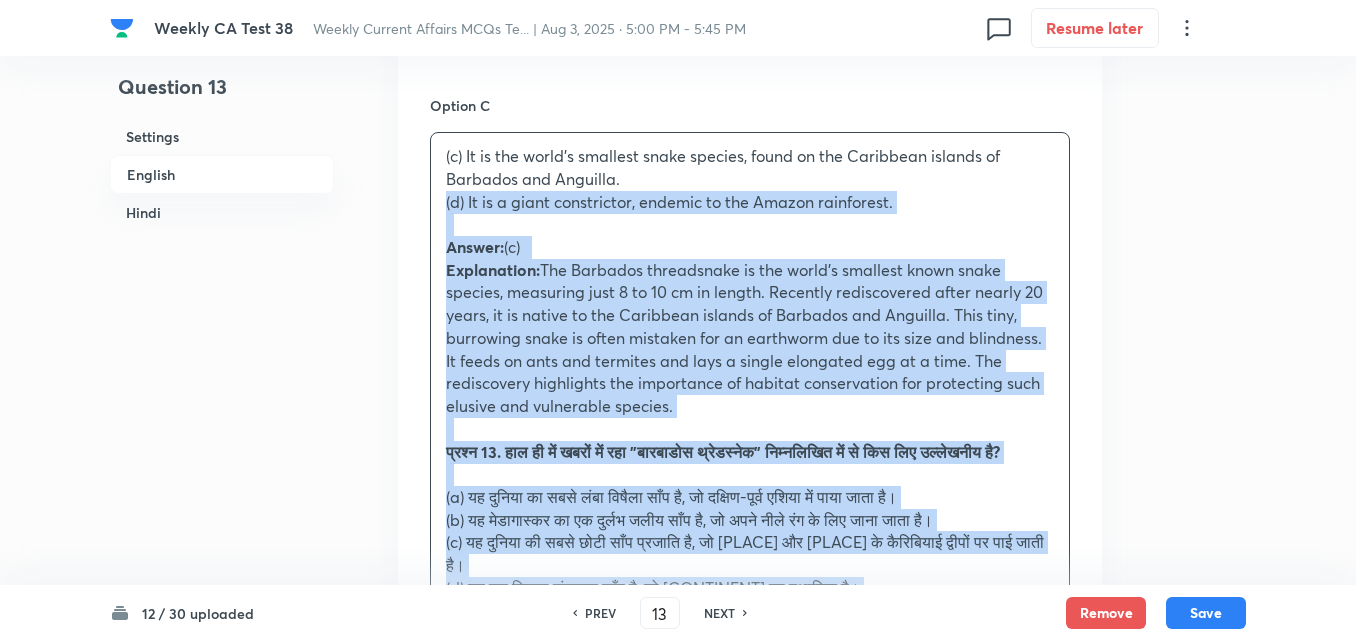 drag, startPoint x: 440, startPoint y: 199, endPoint x: 429, endPoint y: 199, distance: 11 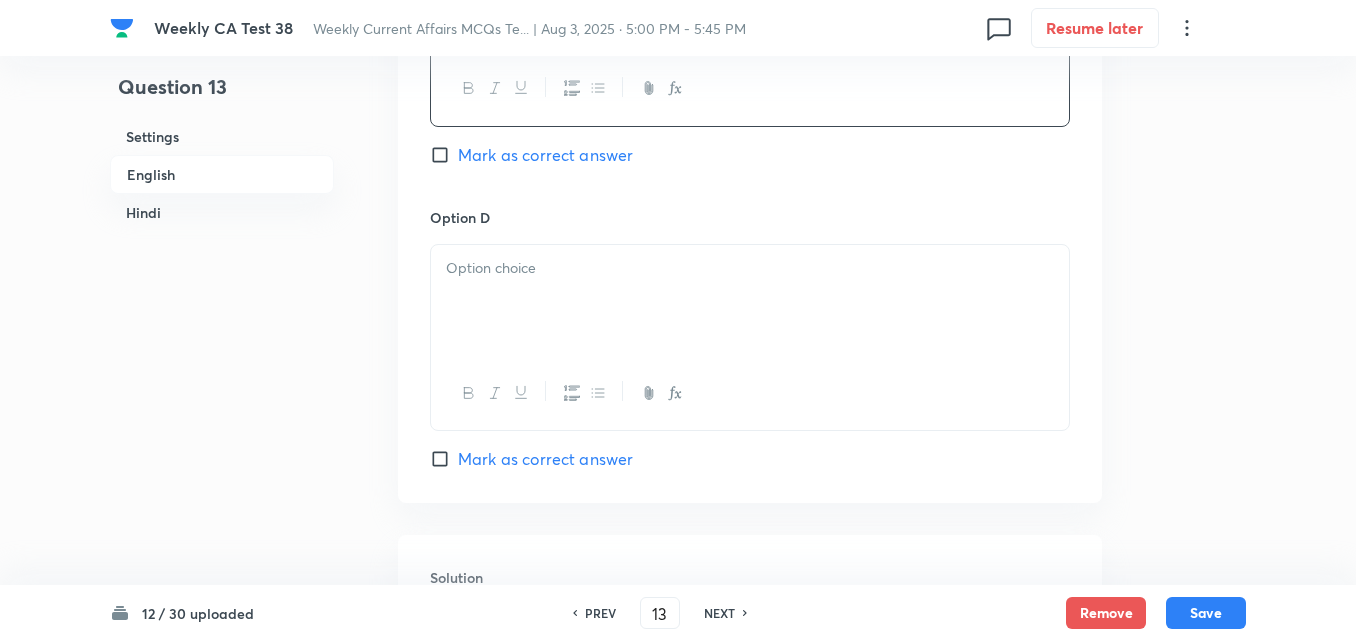 scroll, scrollTop: 1716, scrollLeft: 0, axis: vertical 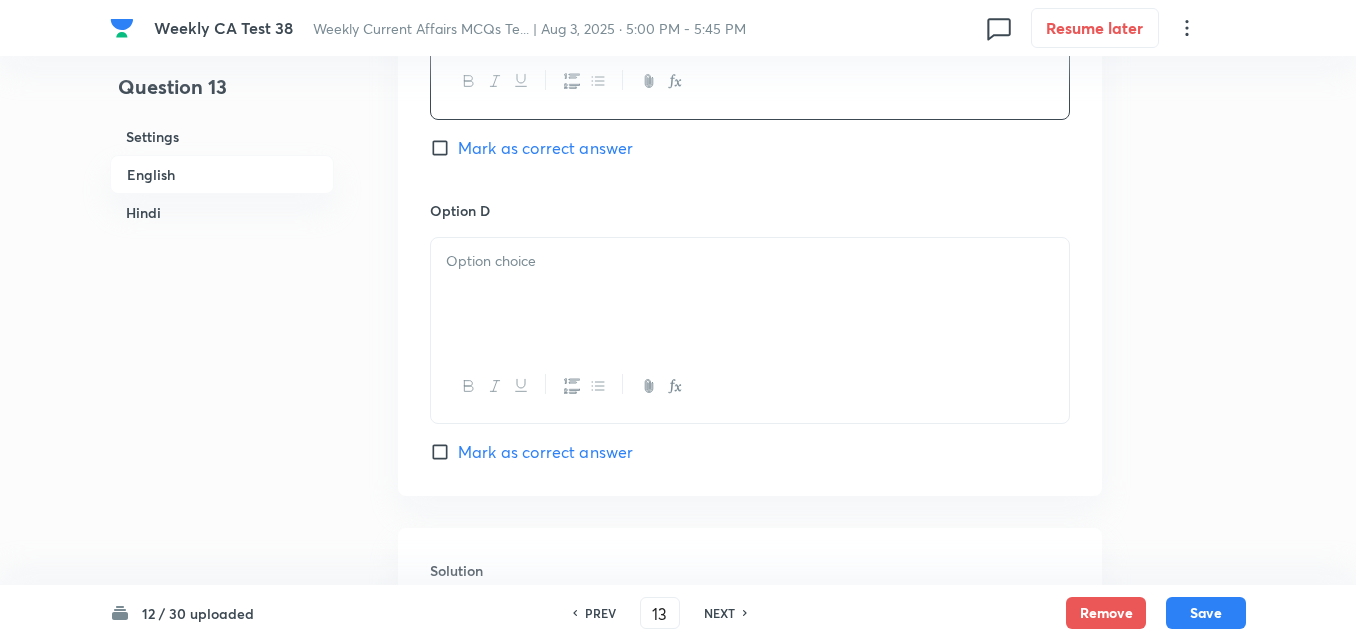 click on "Mark as correct answer" at bounding box center (545, 148) 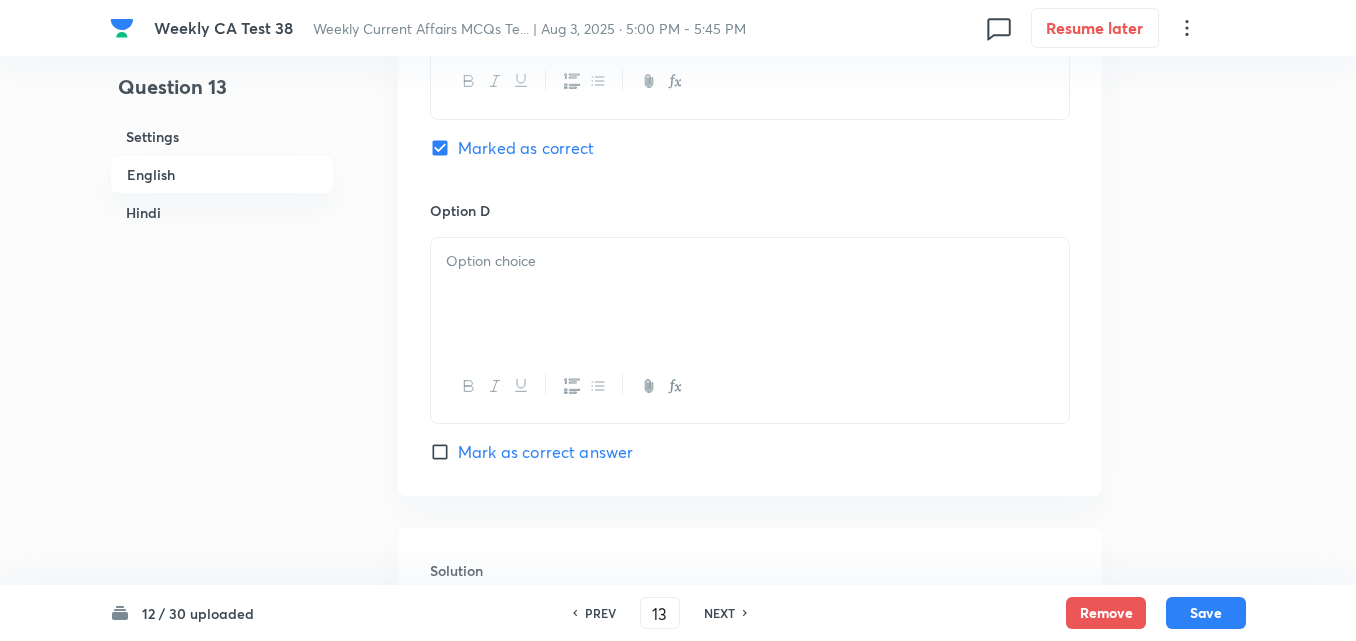 checkbox on "true" 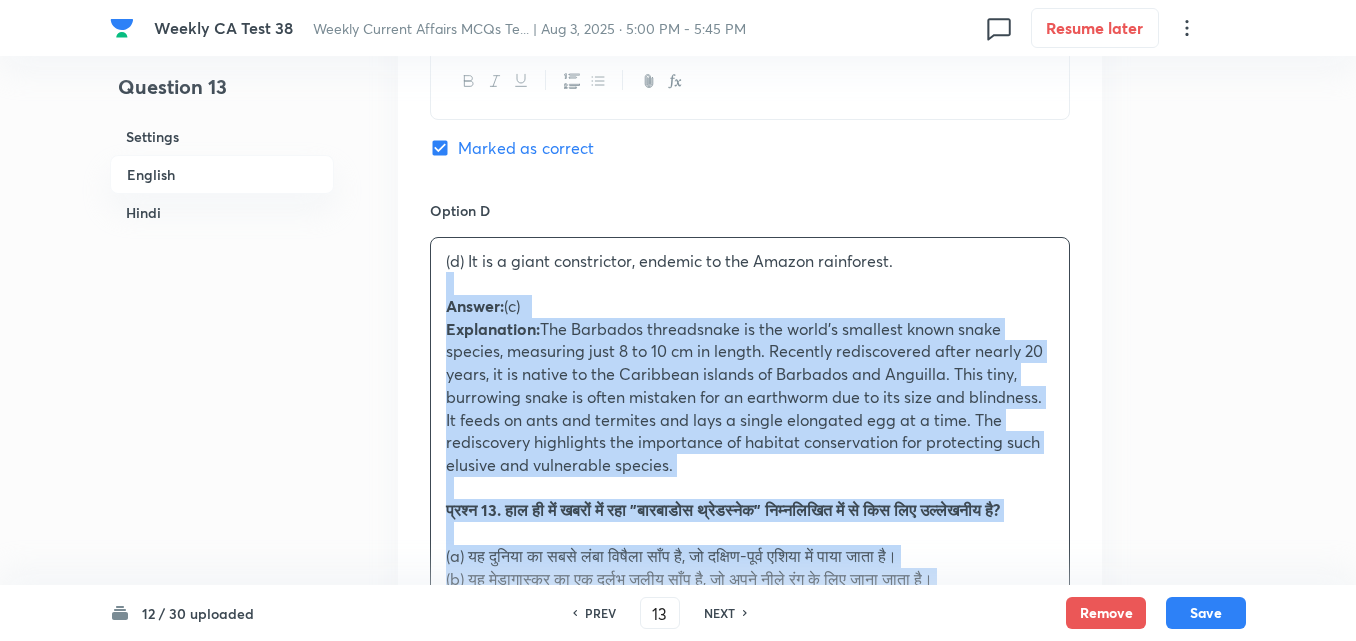 drag, startPoint x: 429, startPoint y: 288, endPoint x: 413, endPoint y: 285, distance: 16.27882 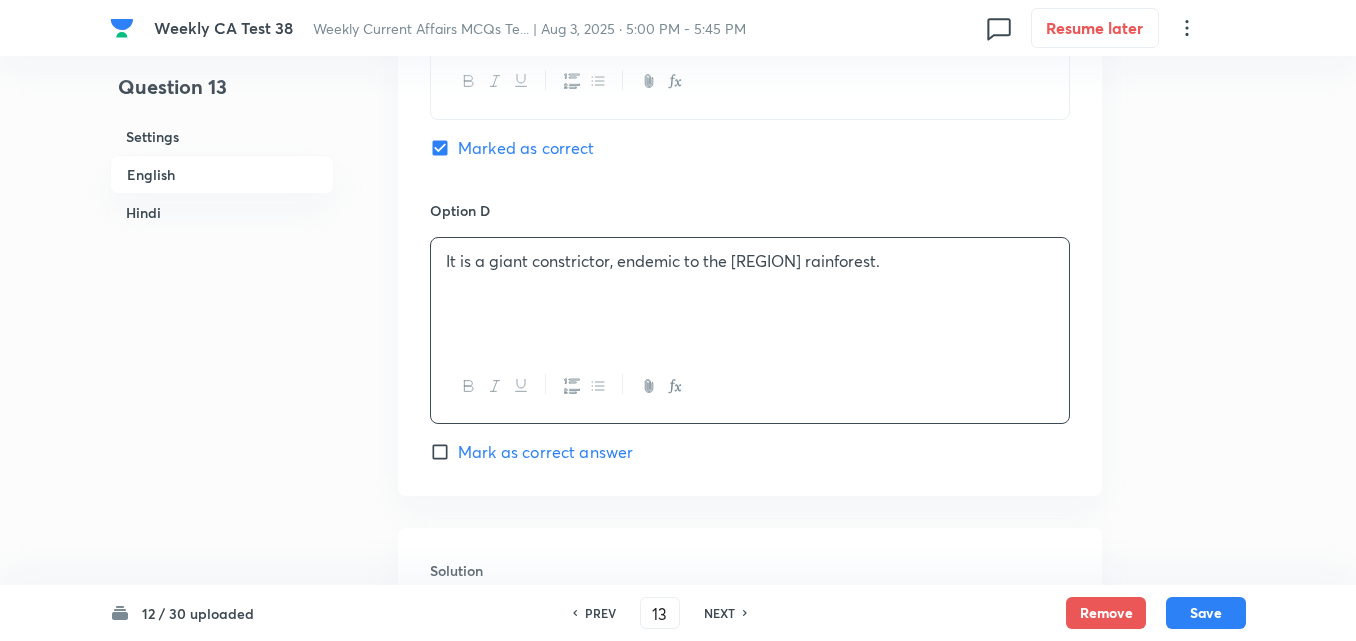 scroll, scrollTop: 2016, scrollLeft: 0, axis: vertical 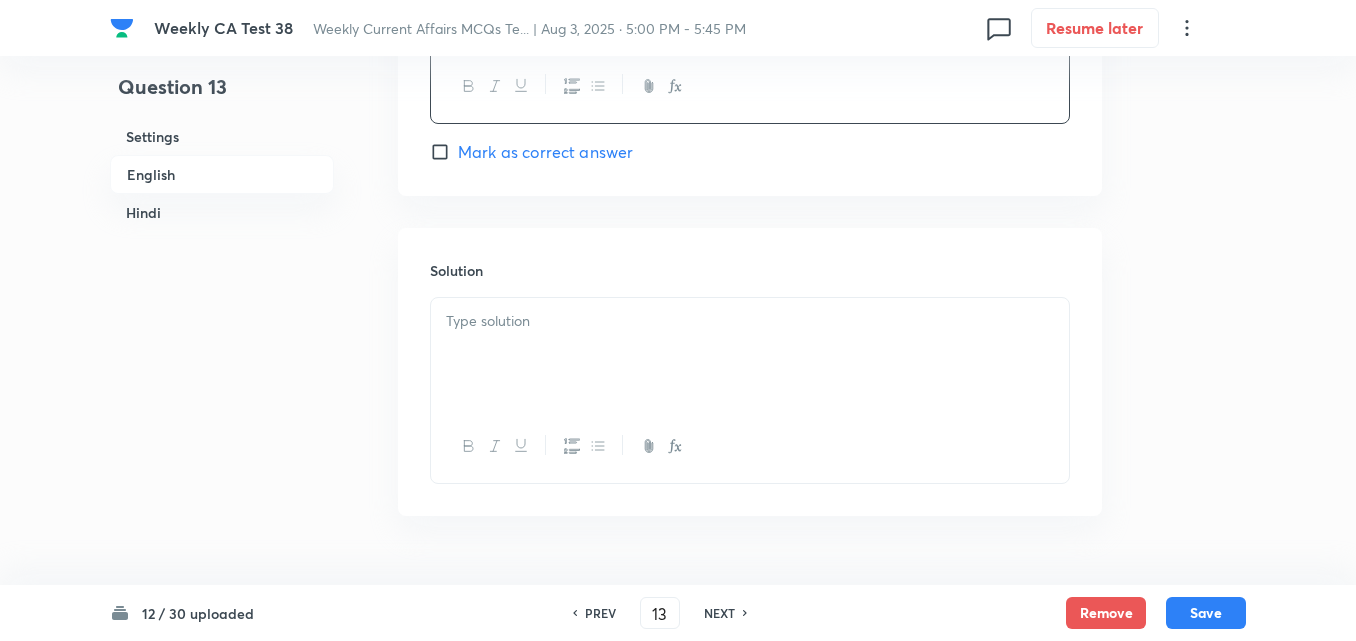 click on "Solution" at bounding box center (750, 270) 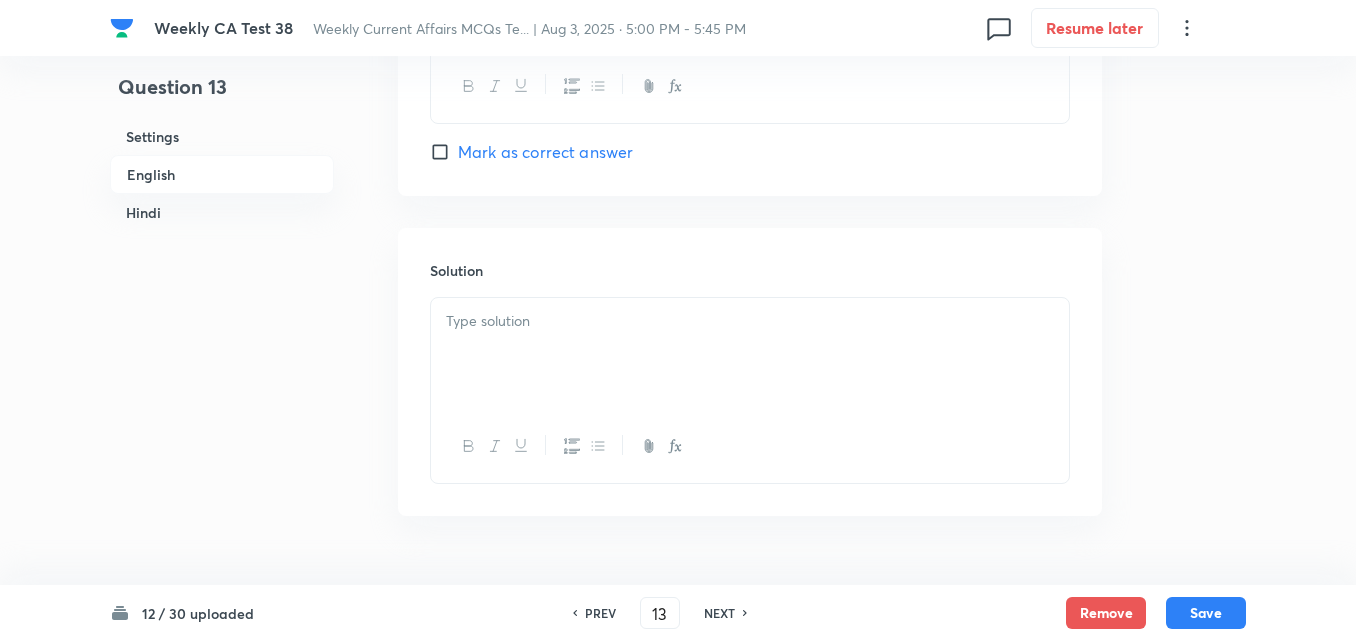 click at bounding box center (750, 321) 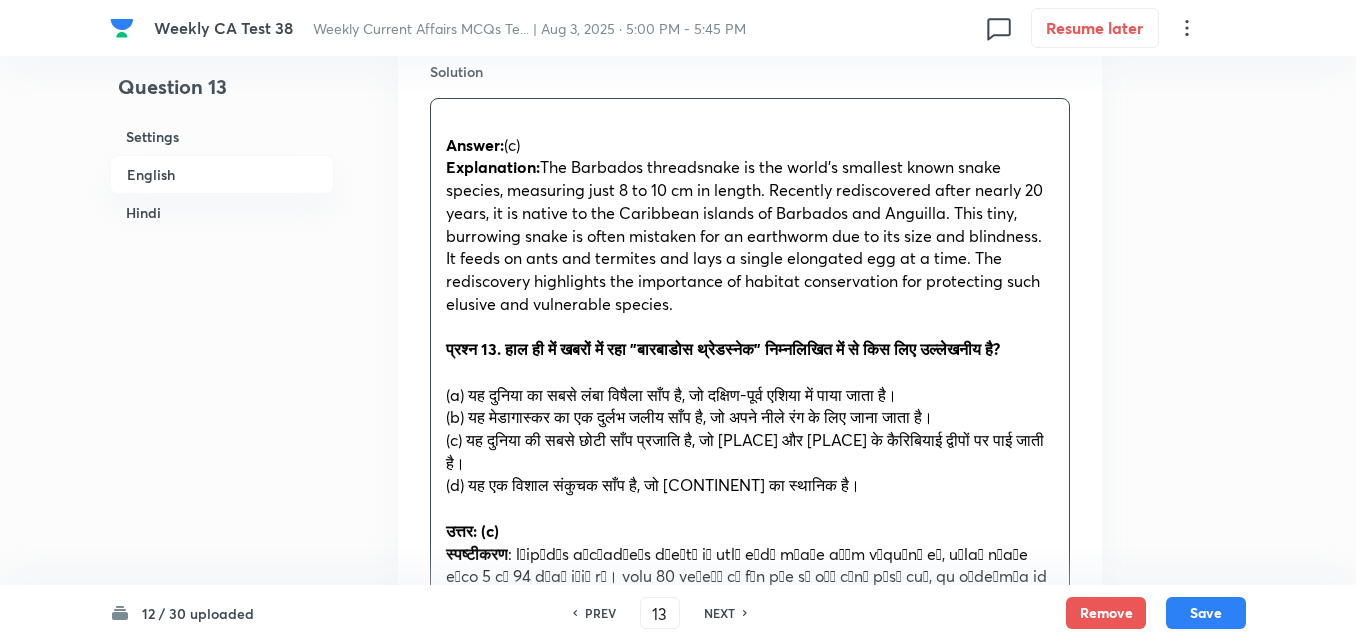 scroll, scrollTop: 2216, scrollLeft: 0, axis: vertical 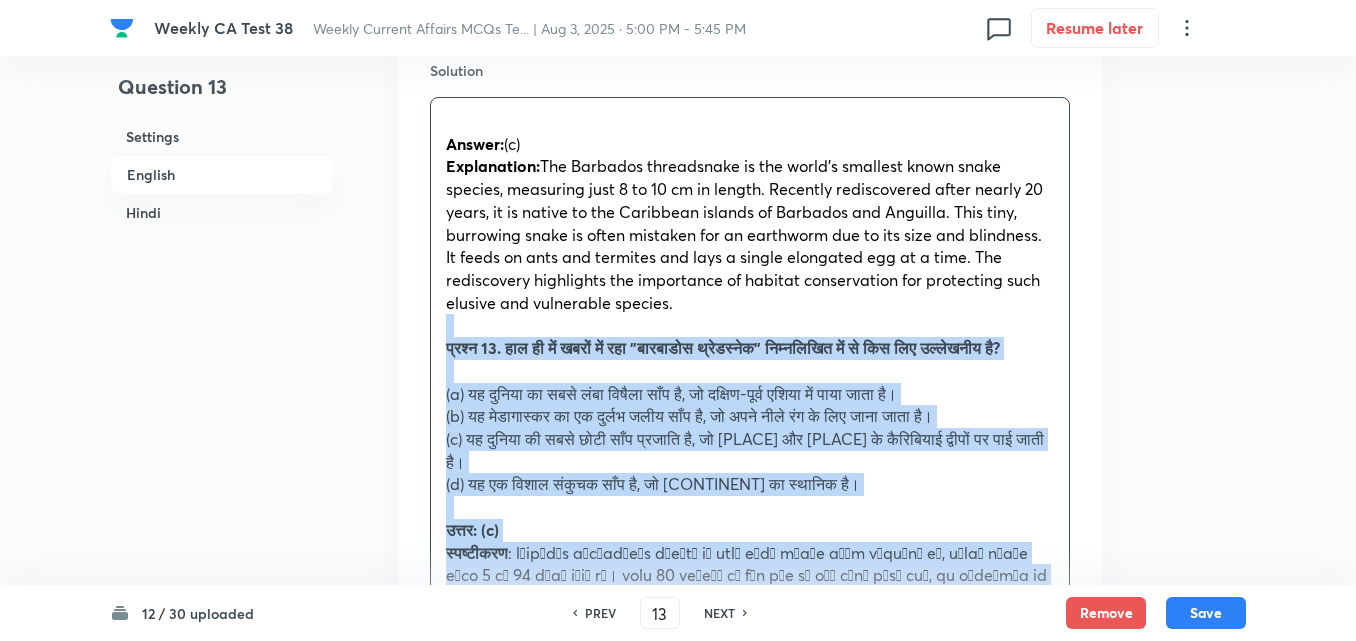 drag, startPoint x: 435, startPoint y: 319, endPoint x: 417, endPoint y: 319, distance: 18 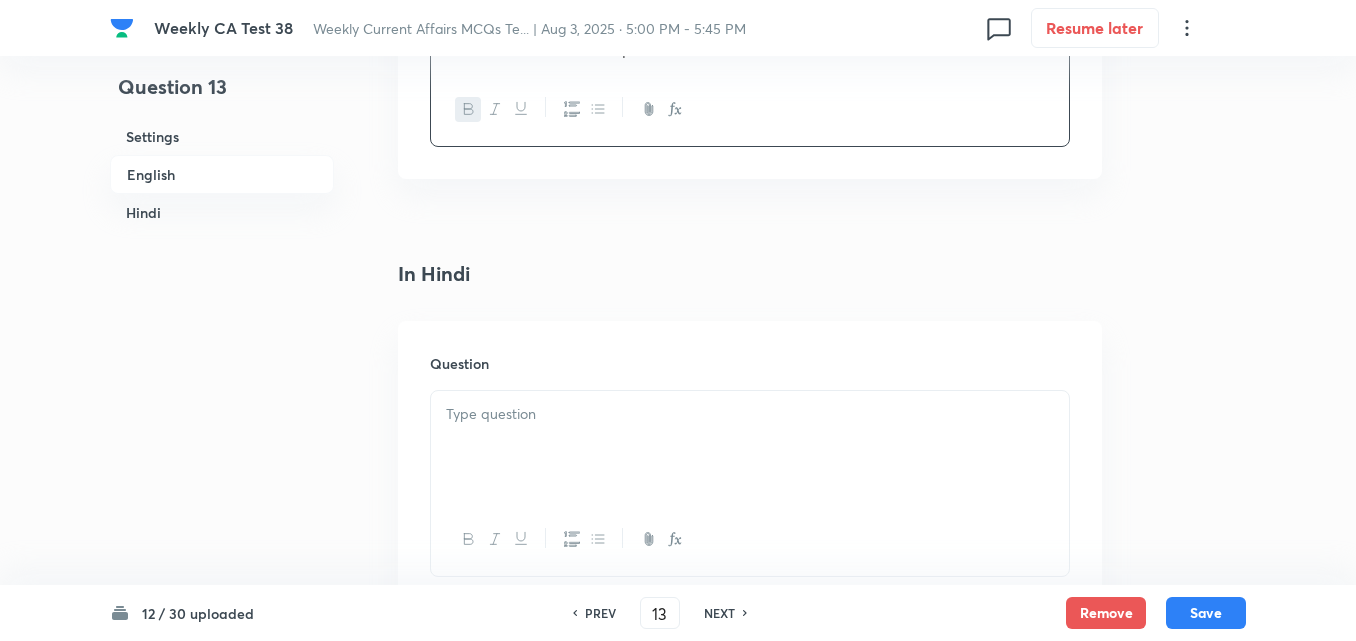 scroll, scrollTop: 2616, scrollLeft: 0, axis: vertical 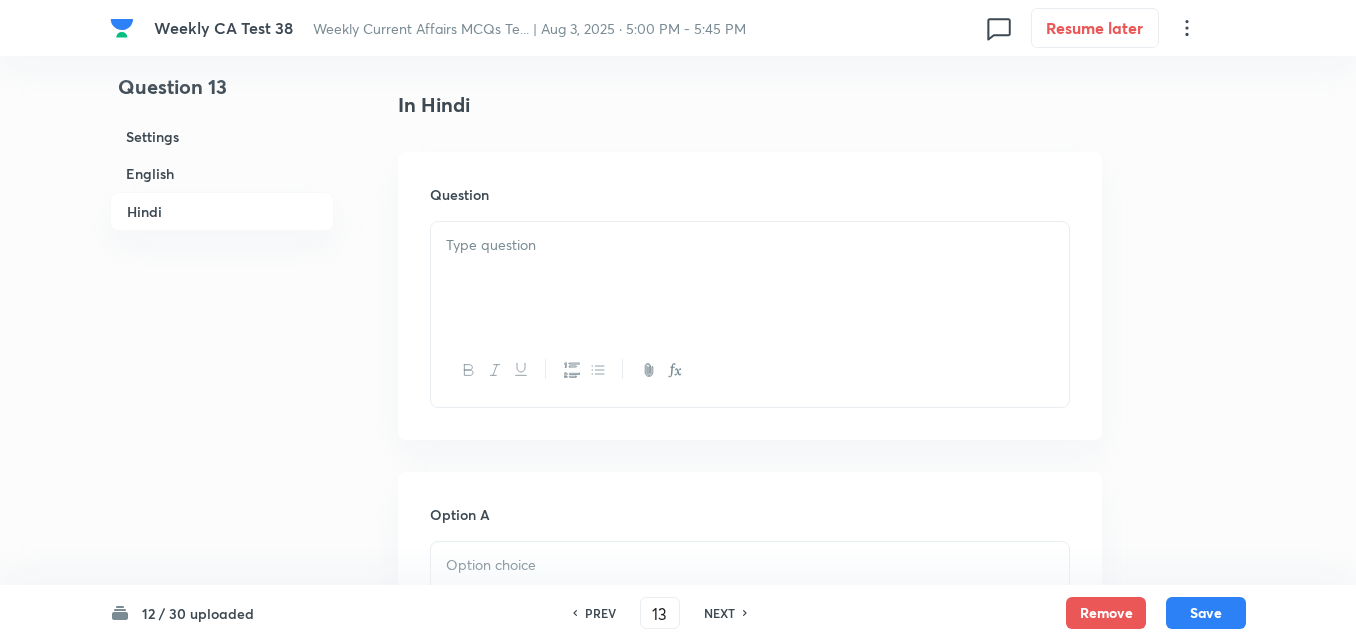 click at bounding box center (750, 278) 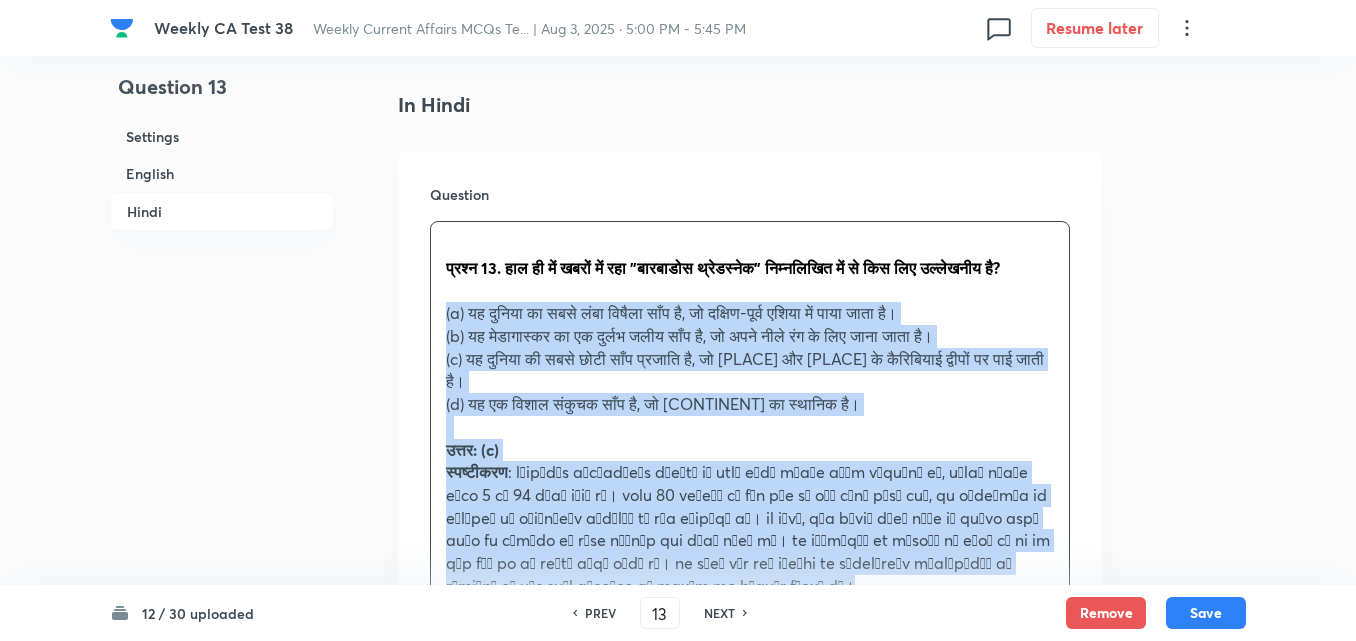 drag, startPoint x: 439, startPoint y: 346, endPoint x: 268, endPoint y: 347, distance: 171.00293 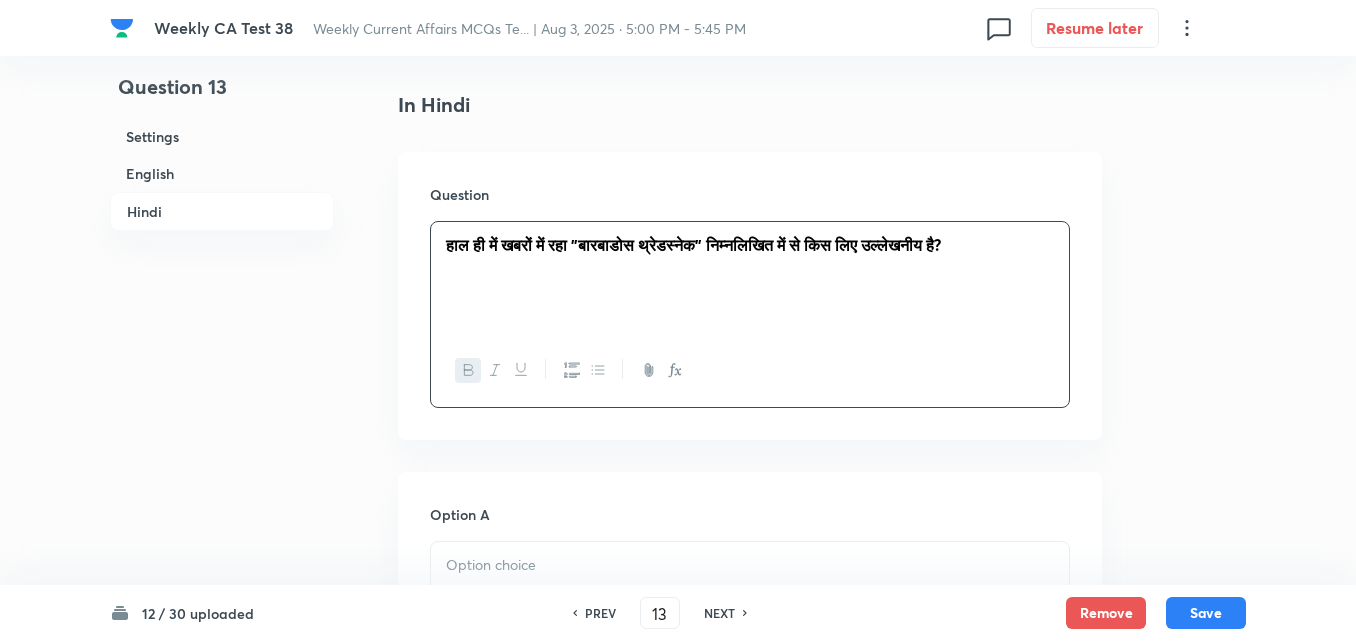 scroll, scrollTop: 3016, scrollLeft: 0, axis: vertical 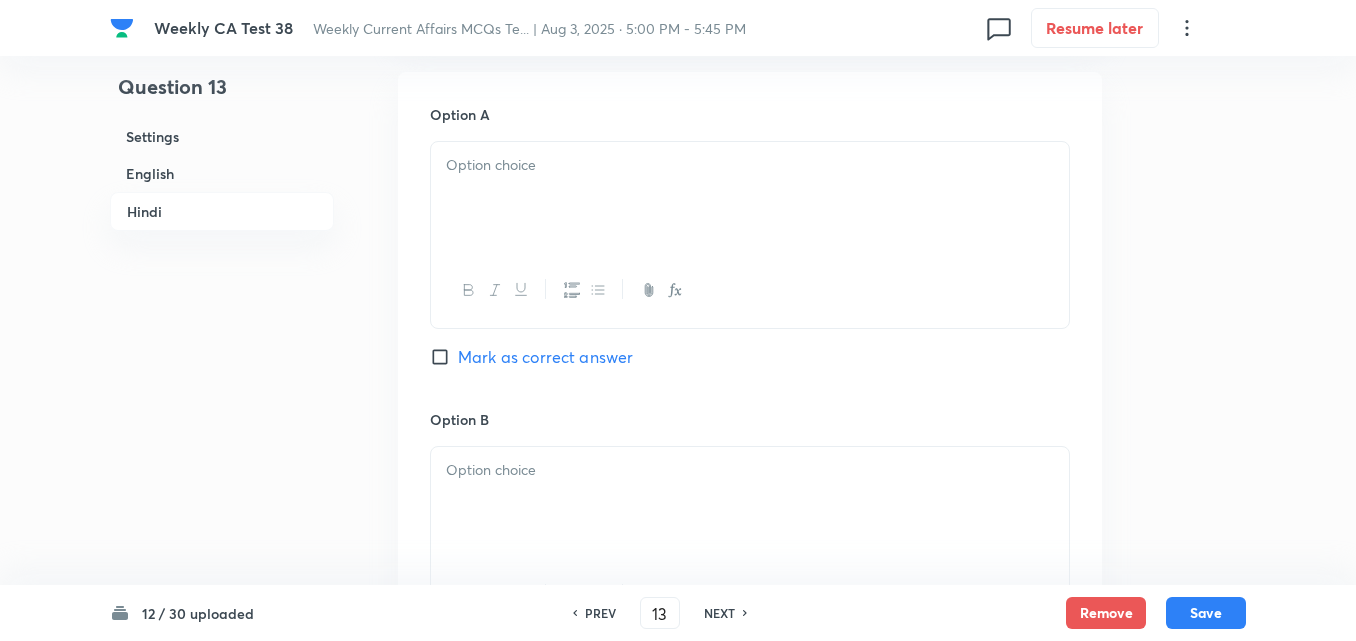 click at bounding box center (750, 198) 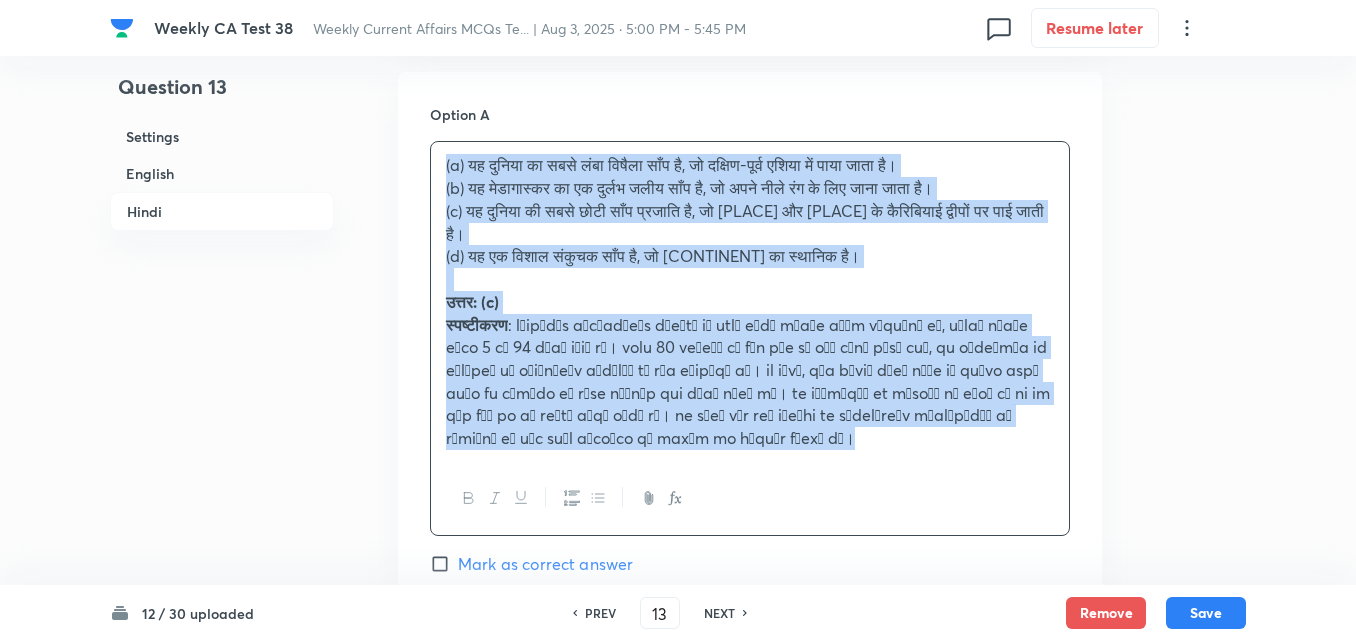 click on "Option A (a) यह दुनिया का सबसे लंबा विषैला साँप है, जो दक्षिण-पूर्व एशिया में पाया जाता है। (b) यह मेडागास्कर का एक दुर्लभ जलीय साँप है, जो अपने नीले रंग के लिए जाना जाता है। (c) यह दुनिया की सबसे छोटी साँप प्रजाति है, जो बारबाडोस और एंगुइला के कैरिबियाई द्वीपों पर पाई जाती है। (d) यह एक विशाल संकुचक साँप है, जो अमेज़न वर्षावन का स्थानिक है।   उत्तर: (c) स्पष्टीकरण Mark as correct answer Option B Mark as correct answer Option C Marked as correct Option D Mark as correct answer" at bounding box center [750, 796] 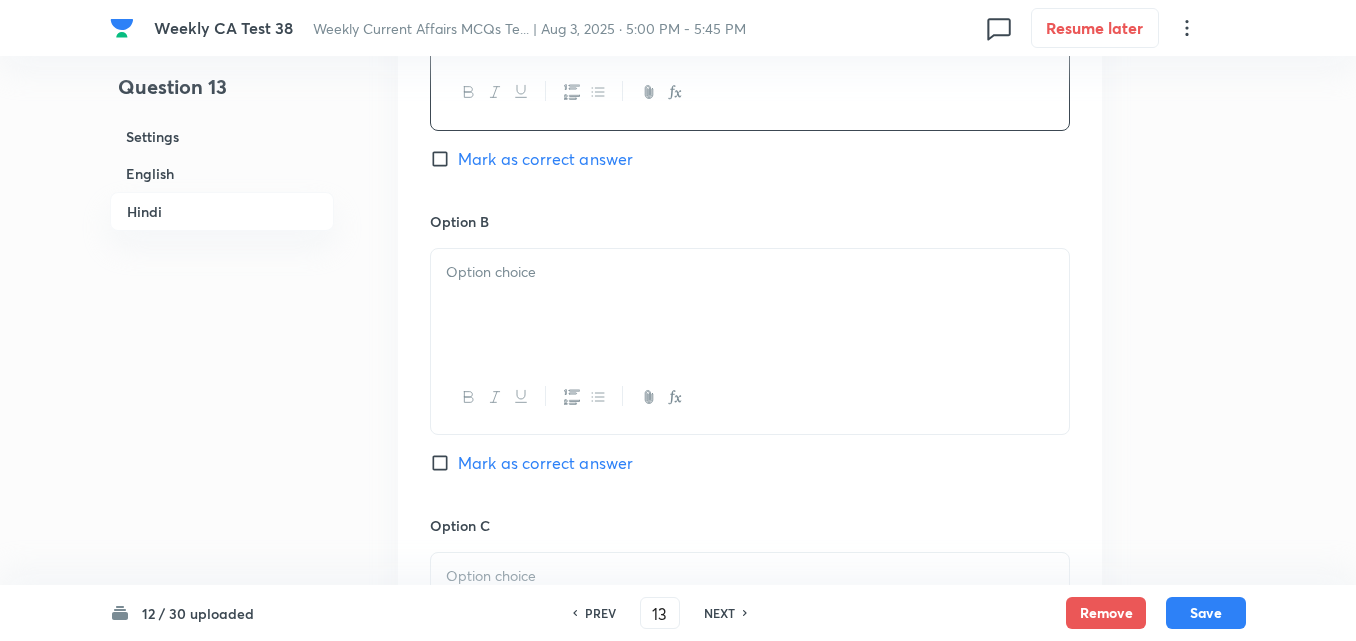scroll, scrollTop: 3216, scrollLeft: 0, axis: vertical 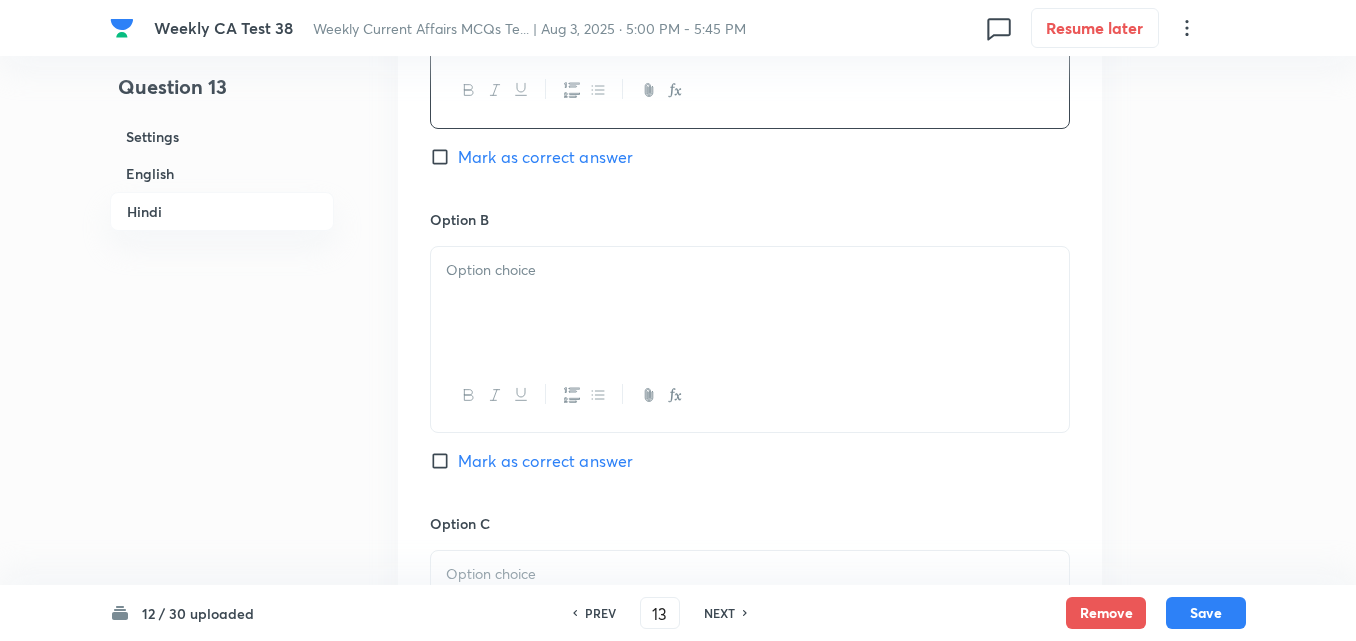 click at bounding box center [750, 303] 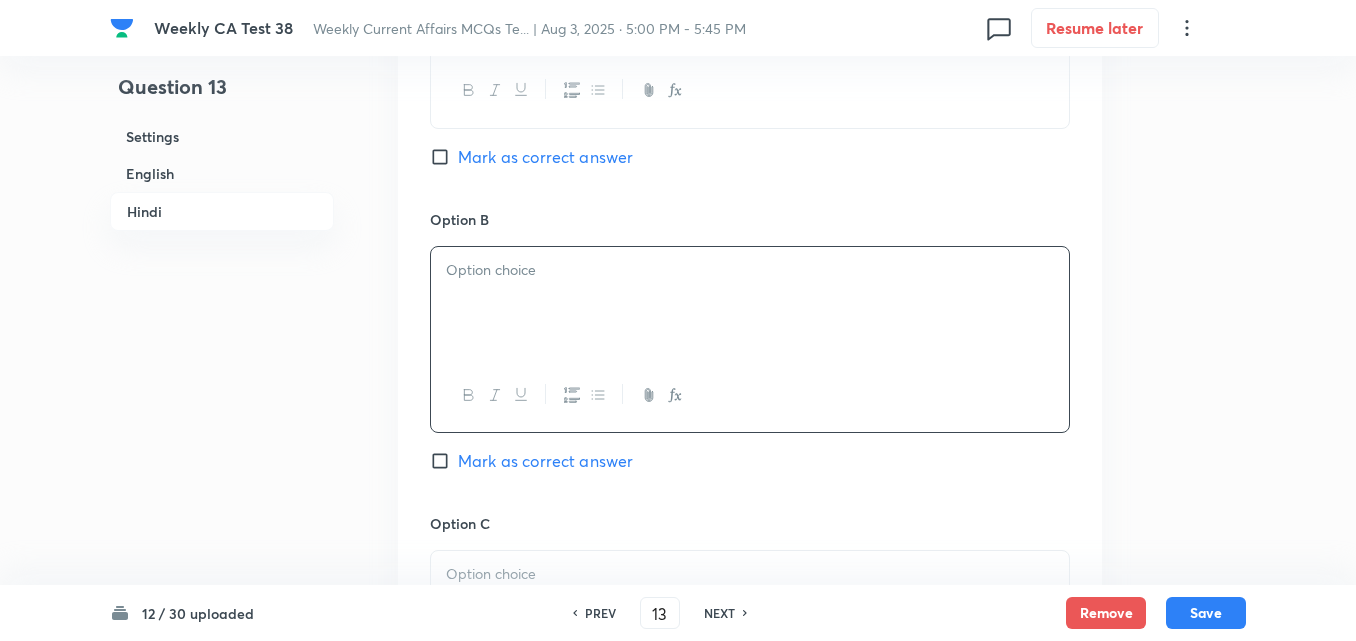 click at bounding box center (750, 303) 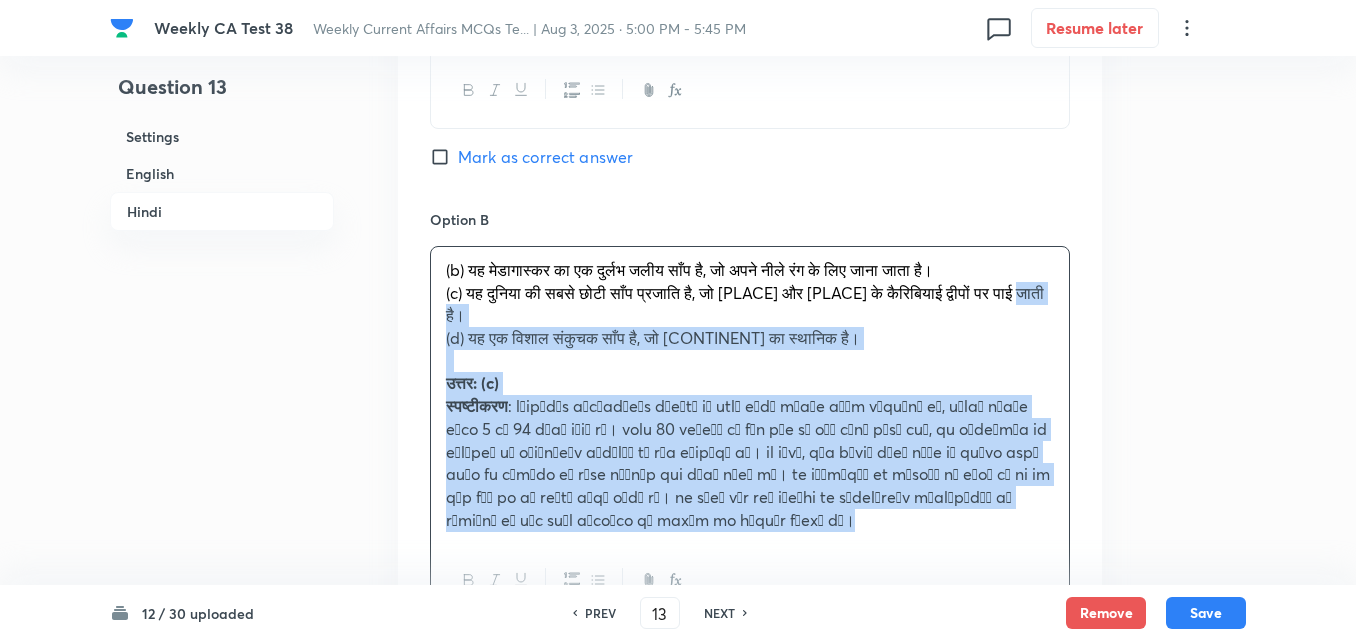 drag, startPoint x: 439, startPoint y: 303, endPoint x: 424, endPoint y: 306, distance: 15.297058 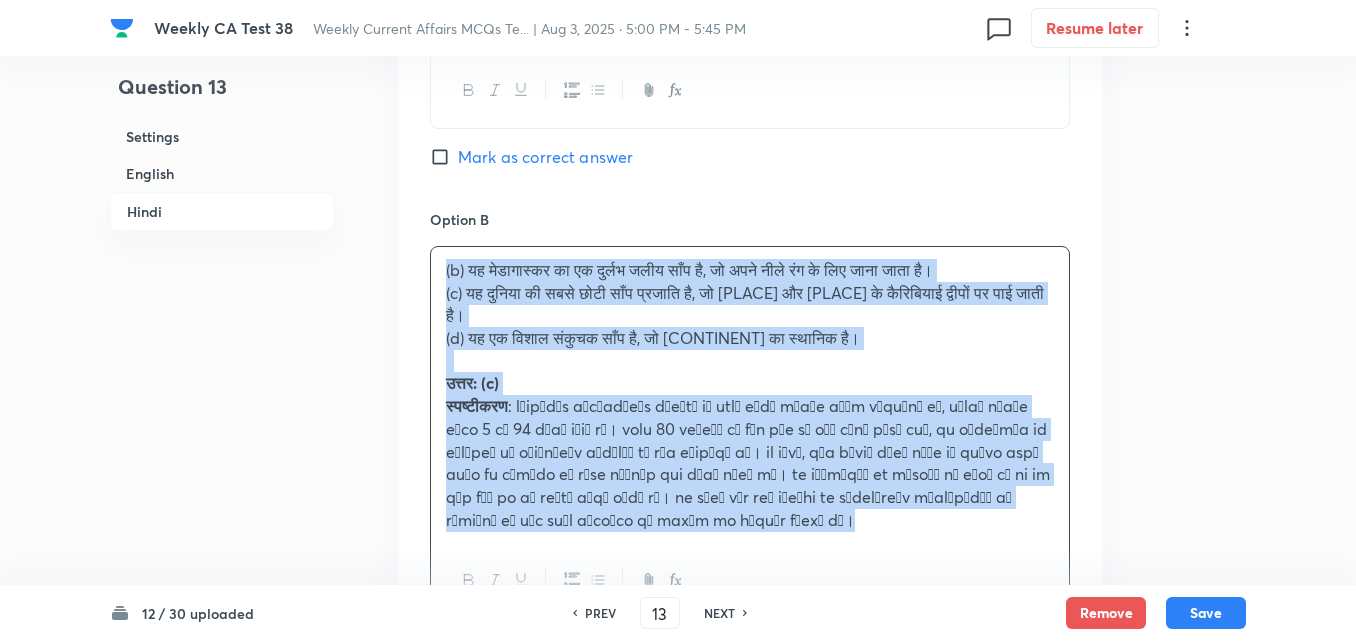 click on "Option A यह दुनिया का सबसे लंबा विषैला साँप है, जो दक्षिण-पूर्व एशिया में पाया जाता है। Mark as correct answer Option B (b) यह मेडागास्कर का एक दुर्लभ जलीय साँप है, जो अपने नीले रंग के लिए जाना जाता है। (c) यह दुनिया की सबसे छोटी साँप प्रजाति है, जो बारबाडोस और एंगुइला के कैरिबियाई द्वीपों पर पाई जाती है। (d) यह एक विशाल संकुचक साँप है, जो अमेज़न वर्षावन का स्थानिक है।   उत्तर: (c) स्पष्टीकरण Mark as correct answer Option C Marked as correct Option D Mark as correct answer" at bounding box center [750, 585] 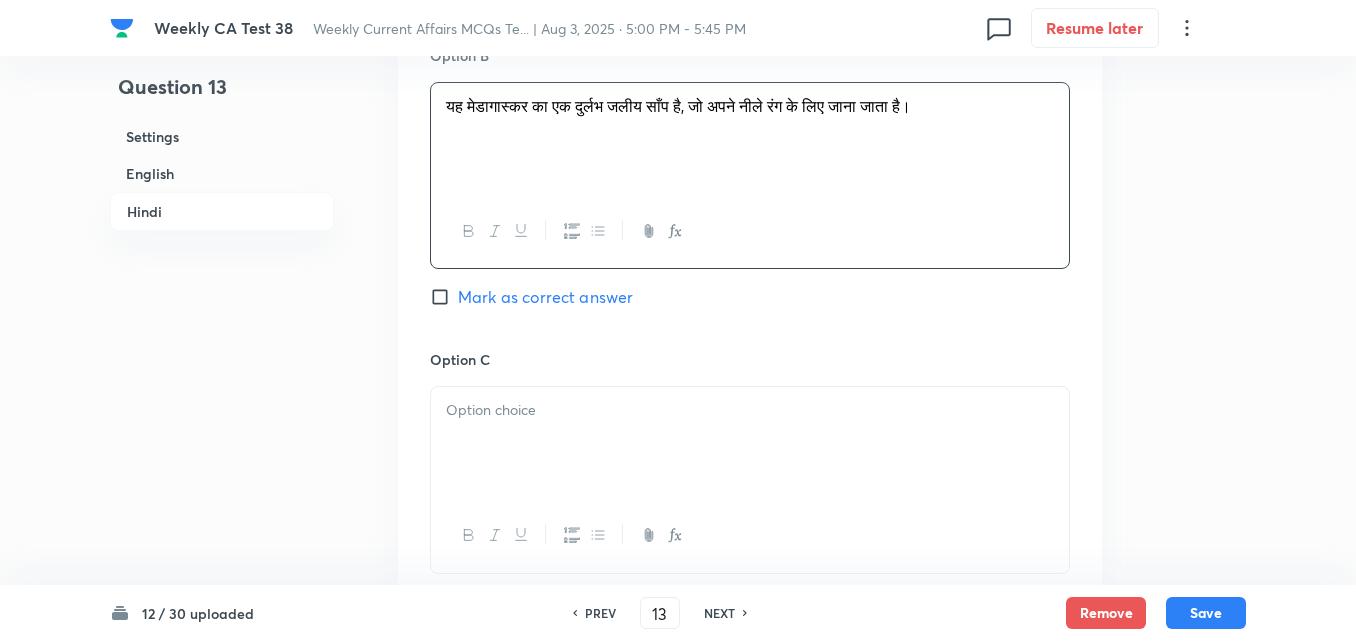 scroll, scrollTop: 3616, scrollLeft: 0, axis: vertical 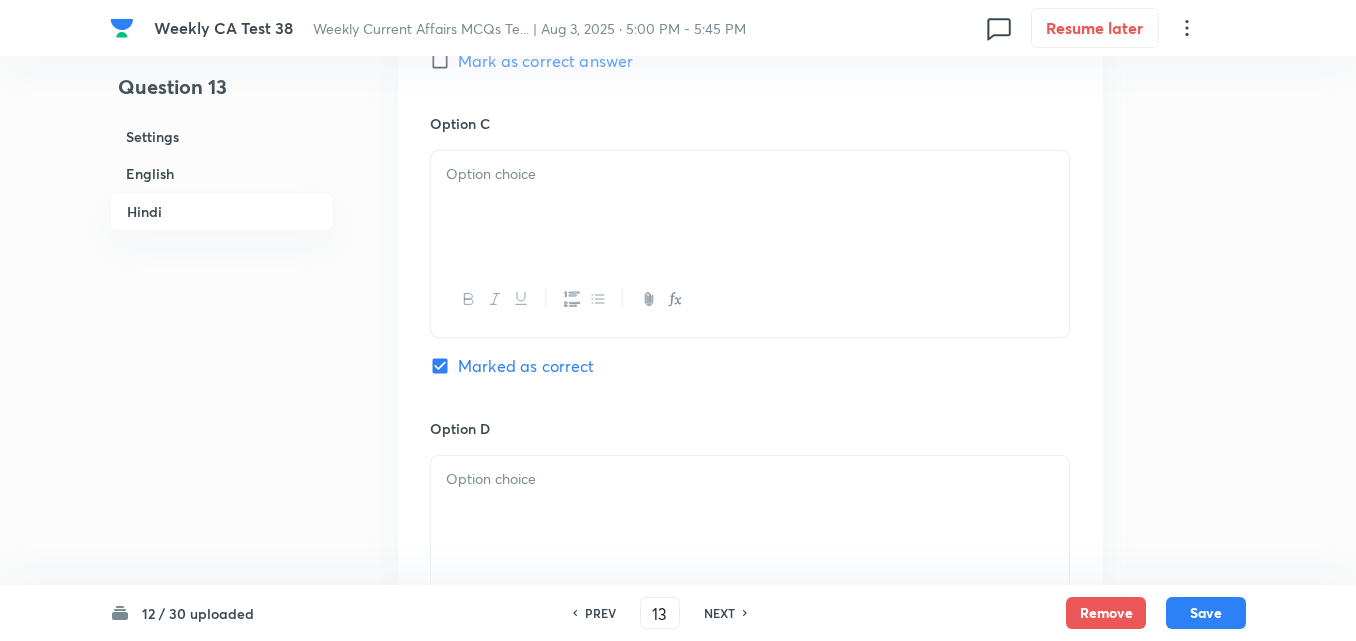 click at bounding box center (750, 207) 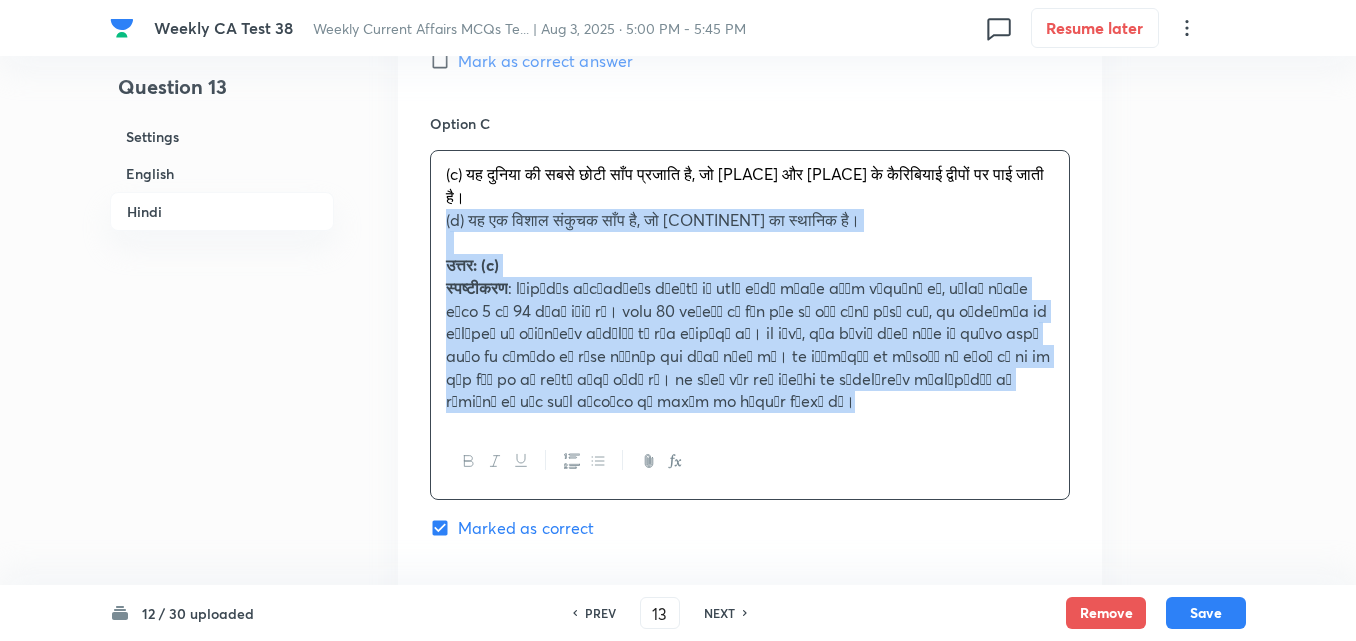 drag, startPoint x: 445, startPoint y: 212, endPoint x: 425, endPoint y: 214, distance: 20.09975 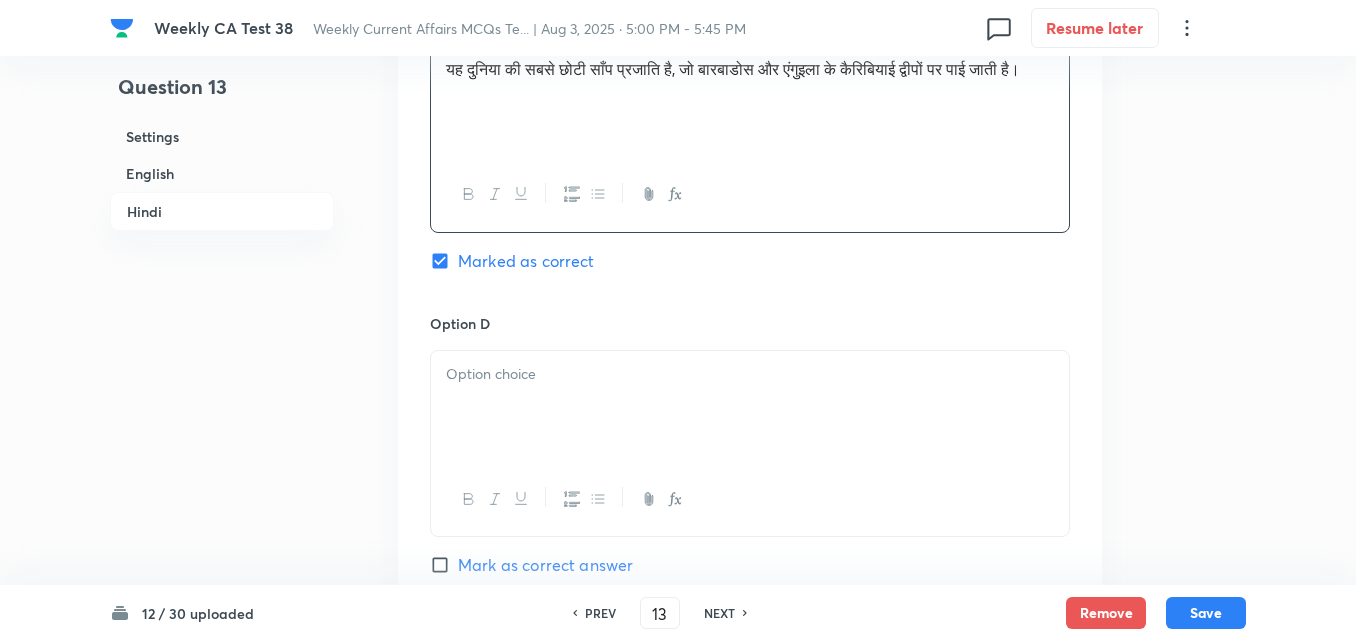 scroll, scrollTop: 3916, scrollLeft: 0, axis: vertical 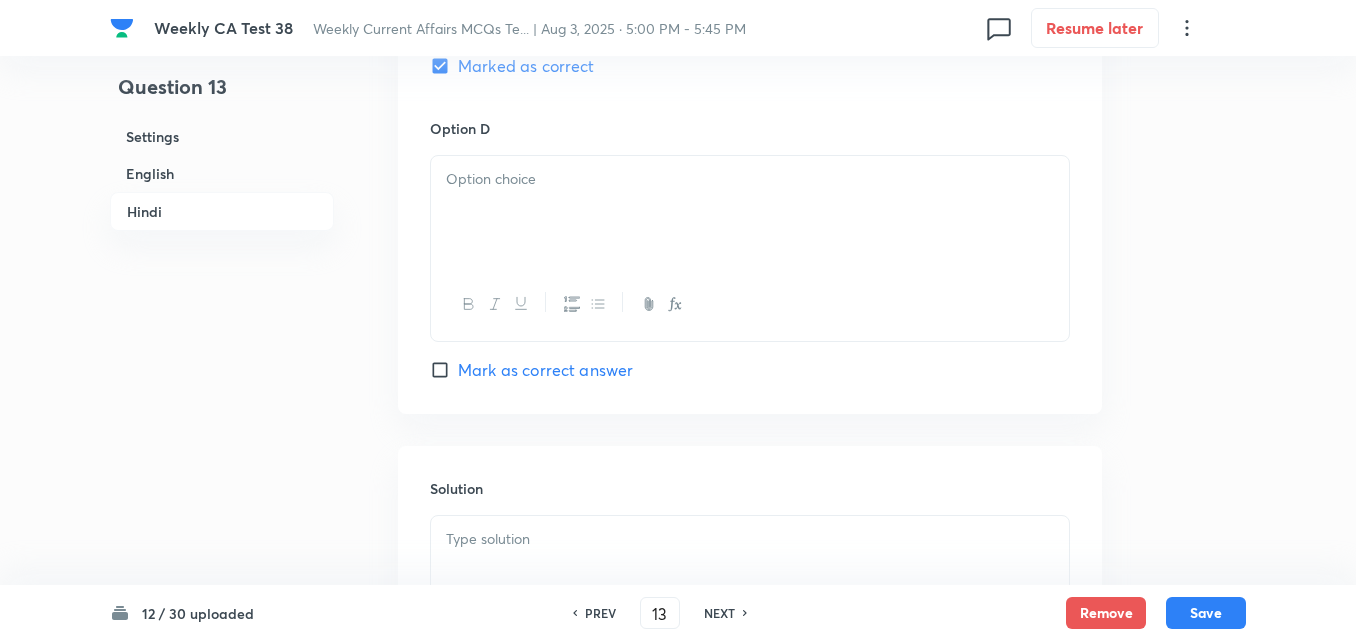 click at bounding box center (750, 212) 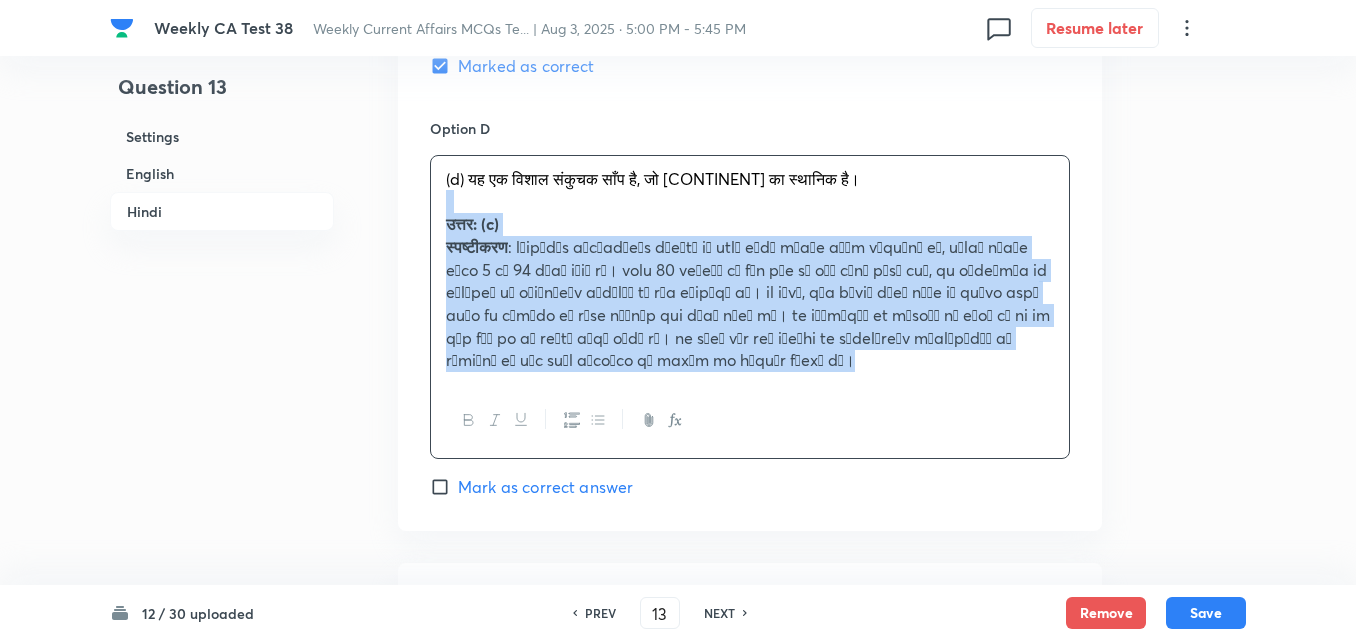 click on "Option A यह दुनिया का सबसे लंबा विषैला साँप है, जो दक्षिण-पूर्व एशिया में पाया जाता है। Mark as correct answer Option B यह मेडागास्कर का एक दुर्लभ जलीय साँप है, जो अपने नीले रंग के लिए जाना जाता है। Mark as correct answer Option C यह दुनिया की सबसे छोटी साँप प्रजाति है, जो बारबाडोस और एंगुइला के कैरिबियाई द्वीपों पर पाई जाती है। Marked as correct Option D (d) यह एक विशाल संकुचक साँप है, जो अमेज़न वर्षावन का स्थानिक है।   उत्तर: (c) स्पष्टीकरण Mark as correct answer" at bounding box center [750, -149] 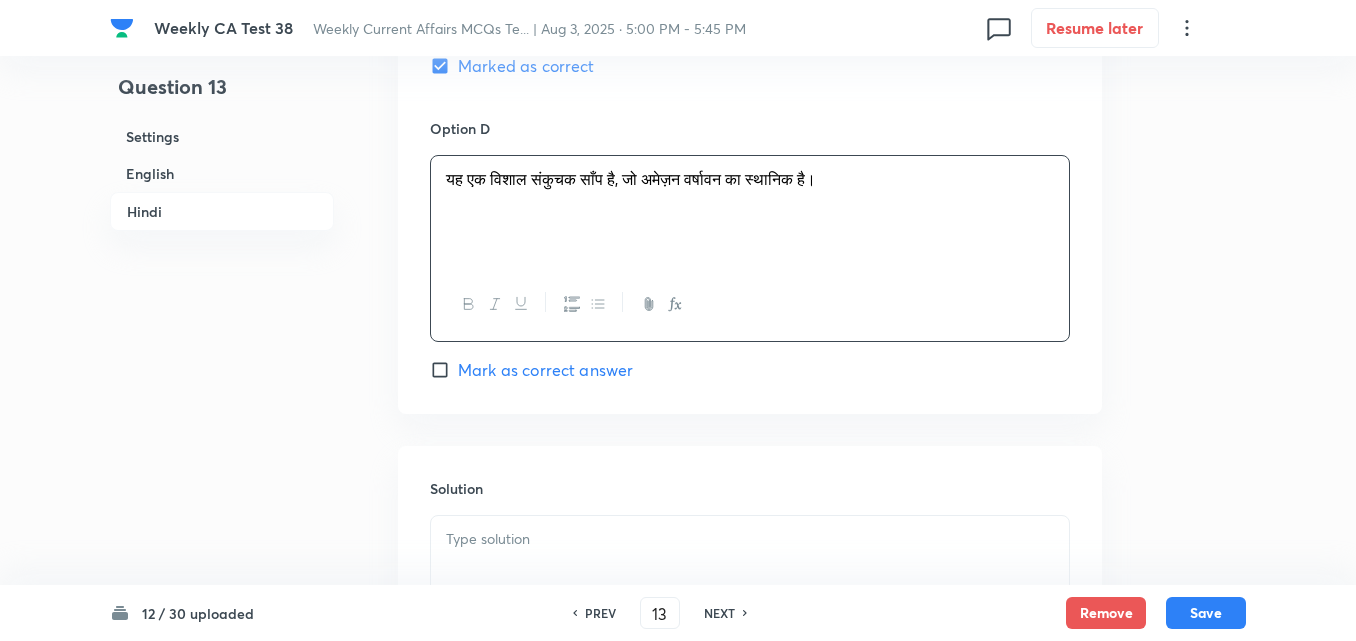 scroll, scrollTop: 4185, scrollLeft: 0, axis: vertical 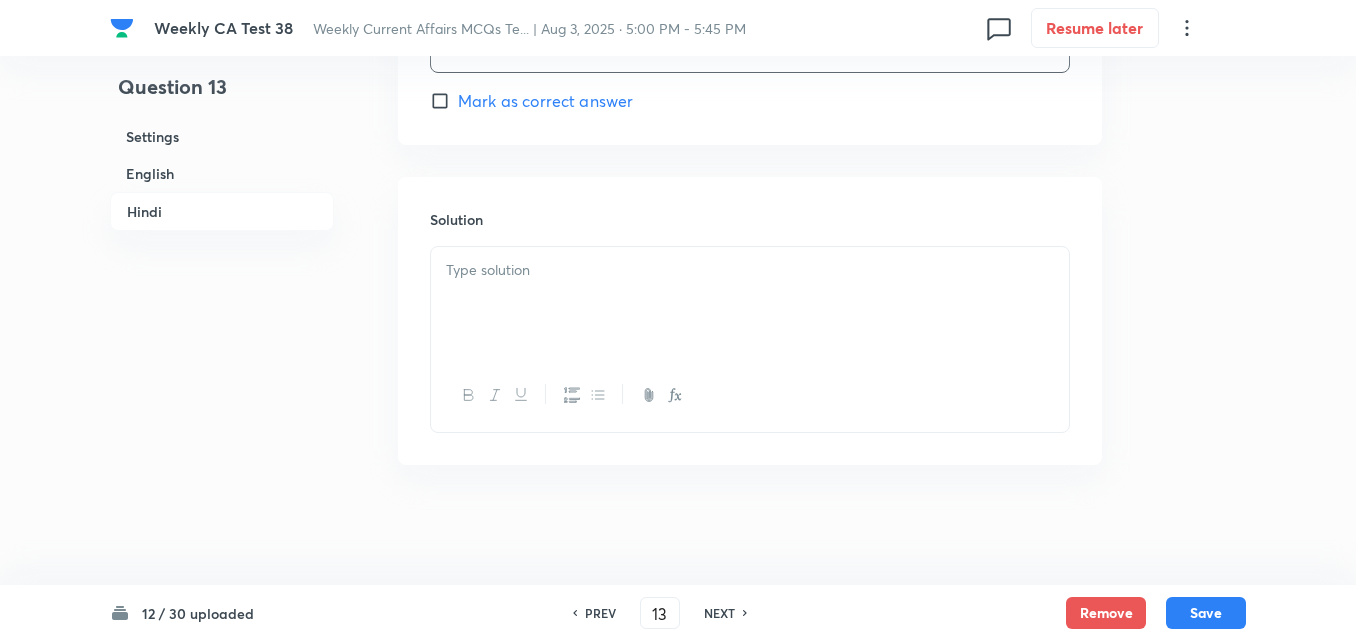 click at bounding box center (750, 303) 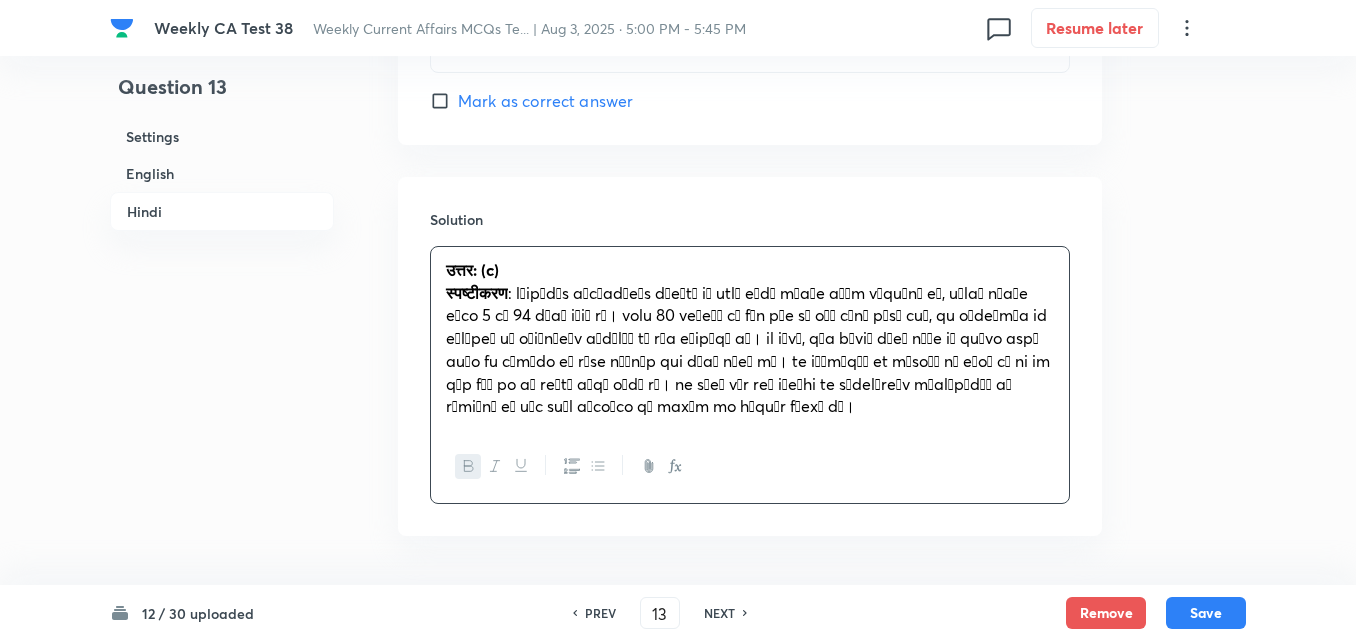 scroll, scrollTop: 3585, scrollLeft: 0, axis: vertical 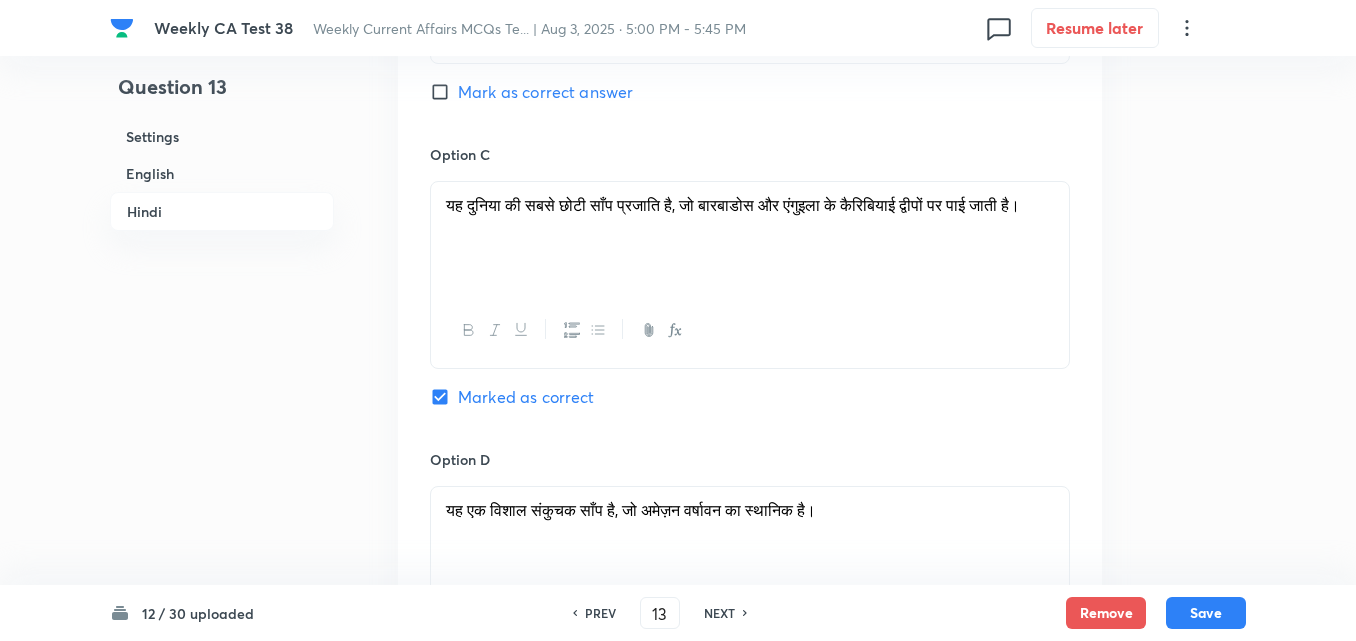 click on "Settings" at bounding box center [222, 136] 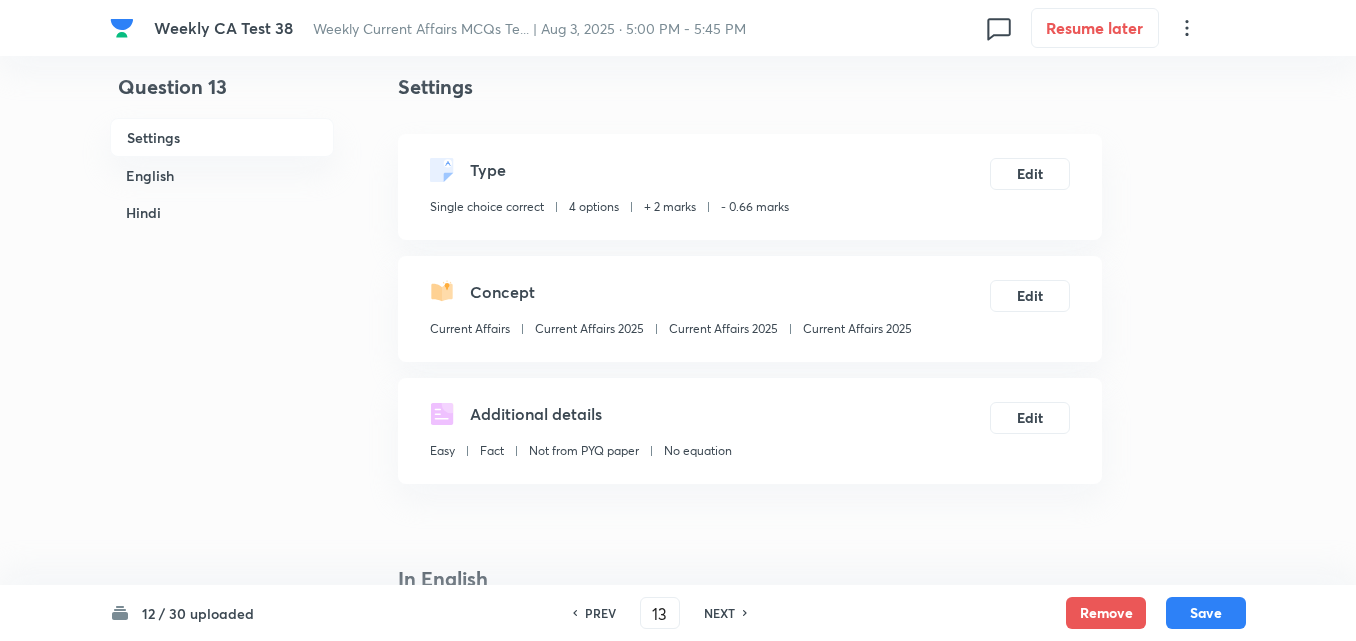 click on "Current Affairs 2025" at bounding box center (857, 329) 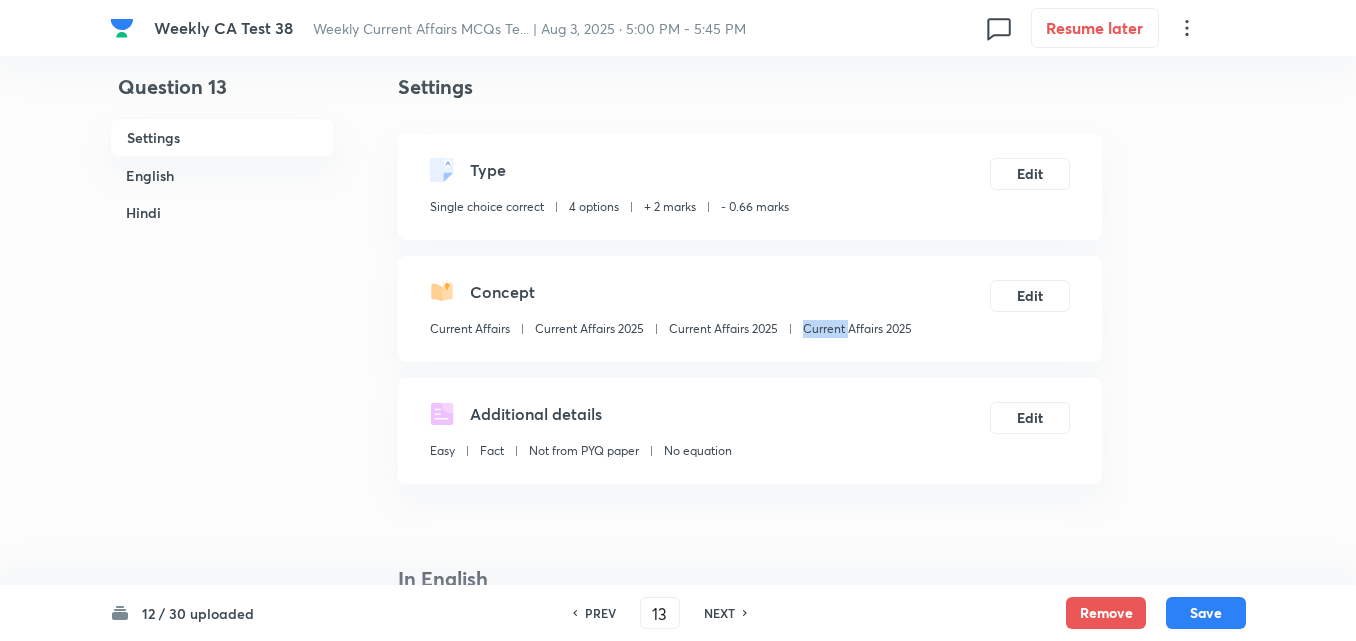 click on "Current Affairs 2025" at bounding box center (857, 329) 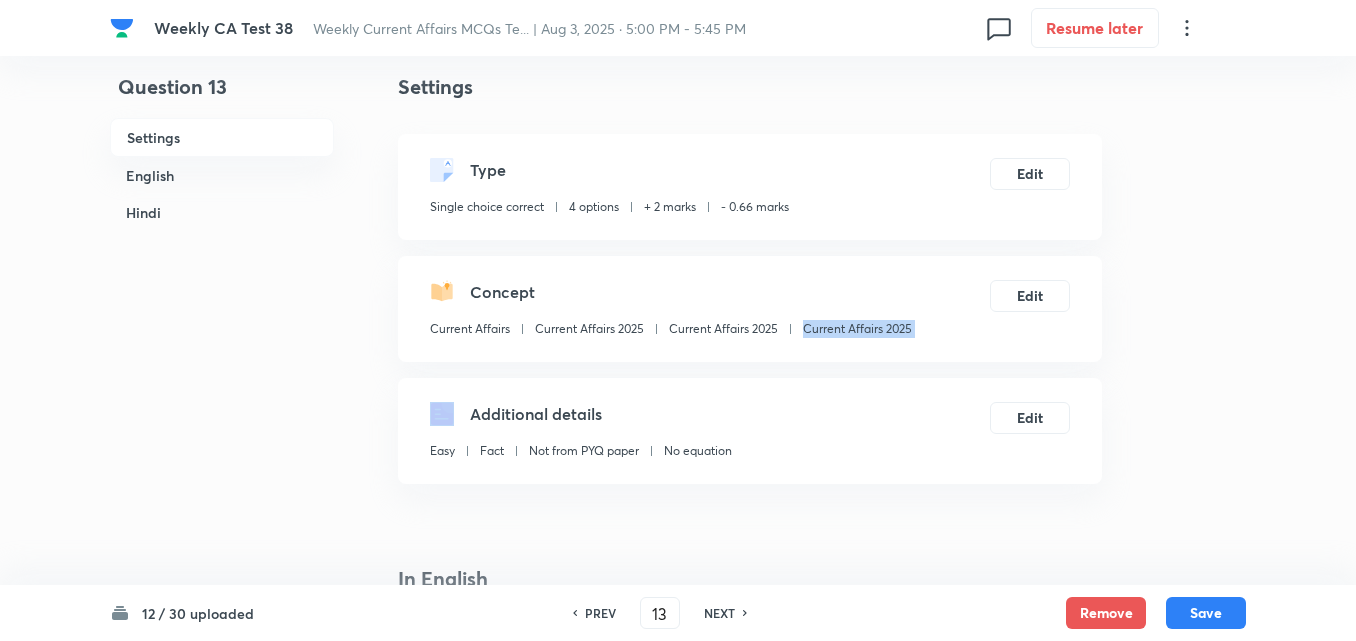 click on "Current Affairs 2025" at bounding box center [857, 329] 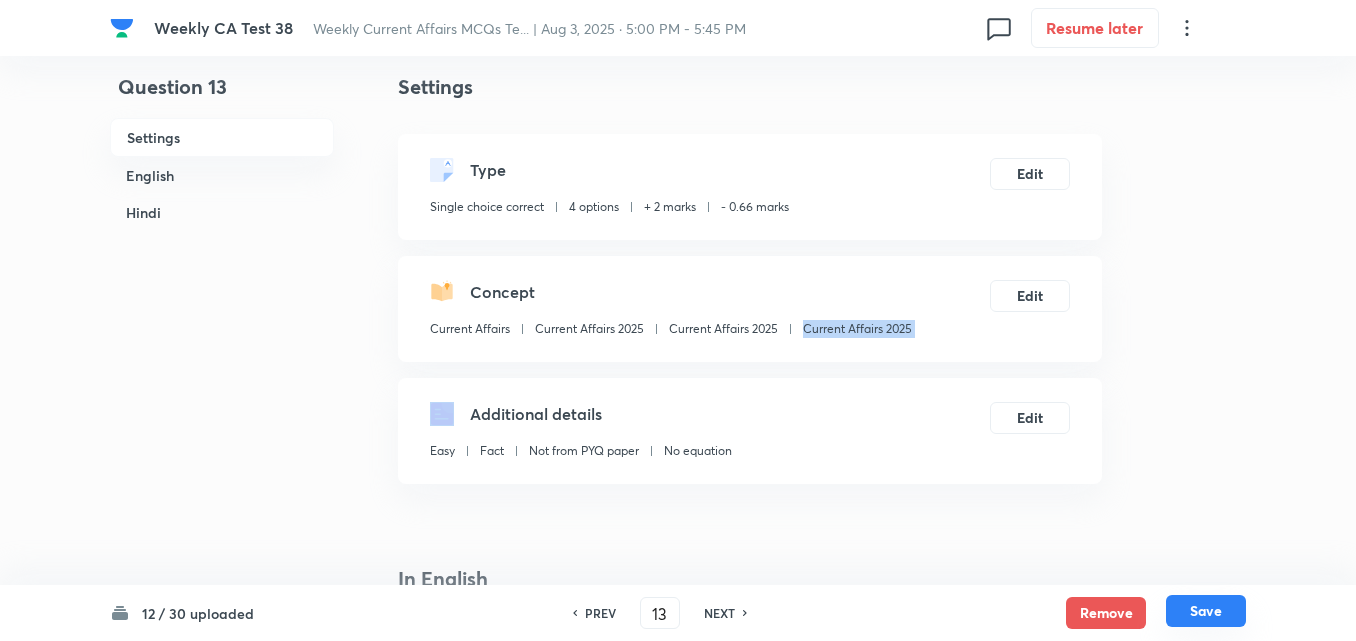 click on "Save" at bounding box center [1206, 611] 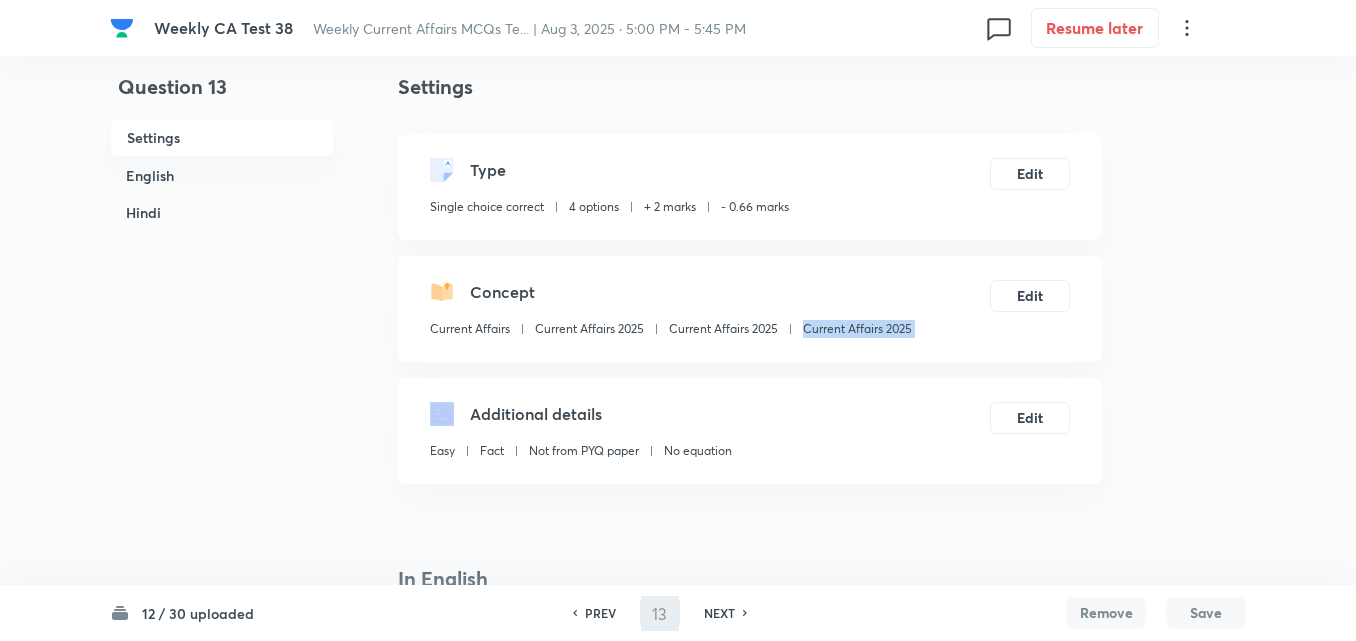type on "14" 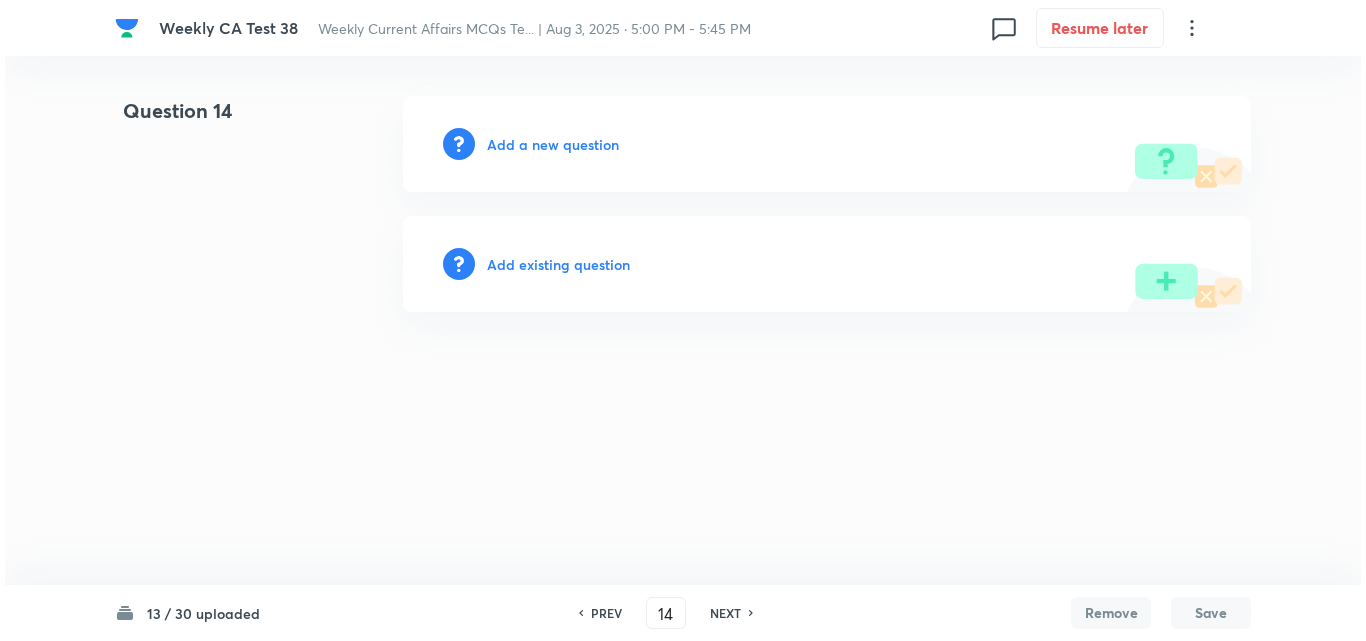 scroll, scrollTop: 0, scrollLeft: 0, axis: both 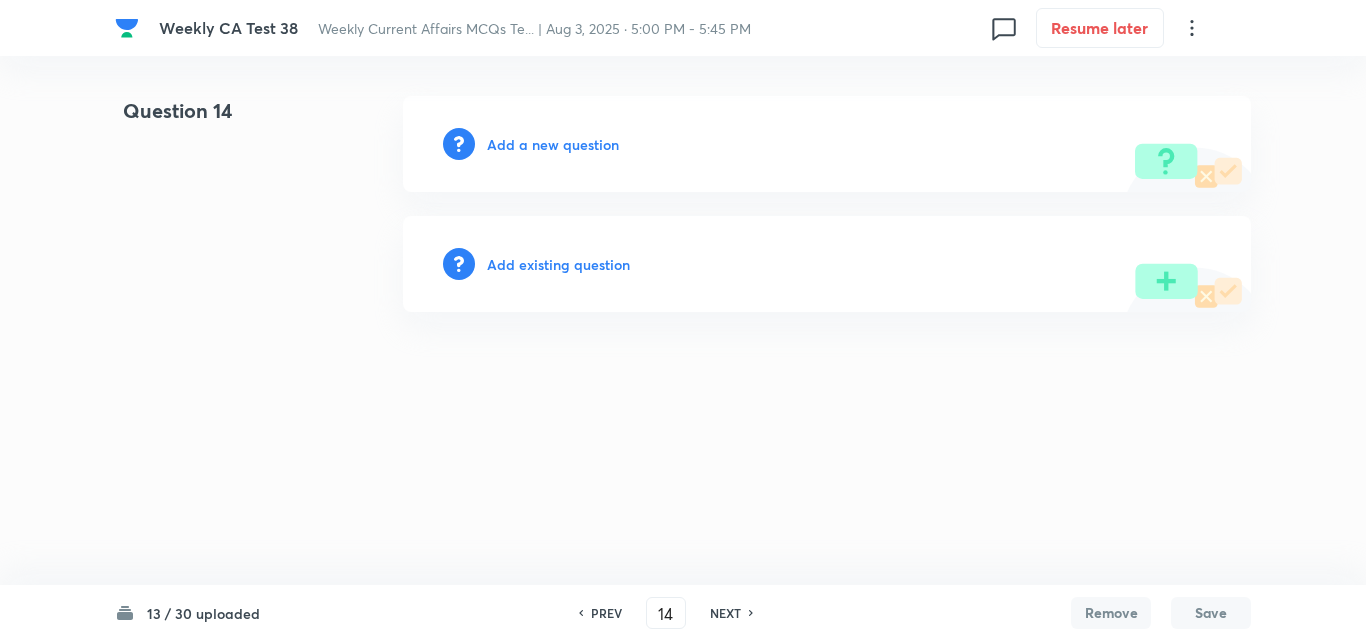 click on "Add a new question" at bounding box center (553, 144) 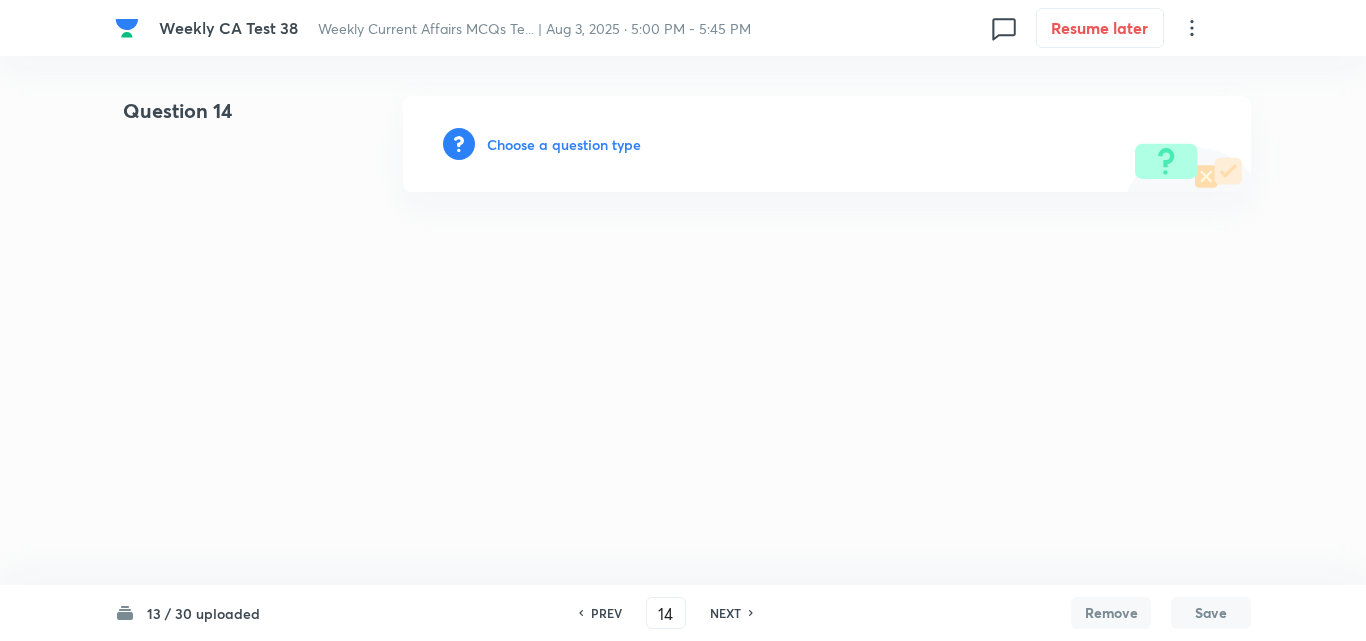 click on "Choose a question type" at bounding box center [564, 144] 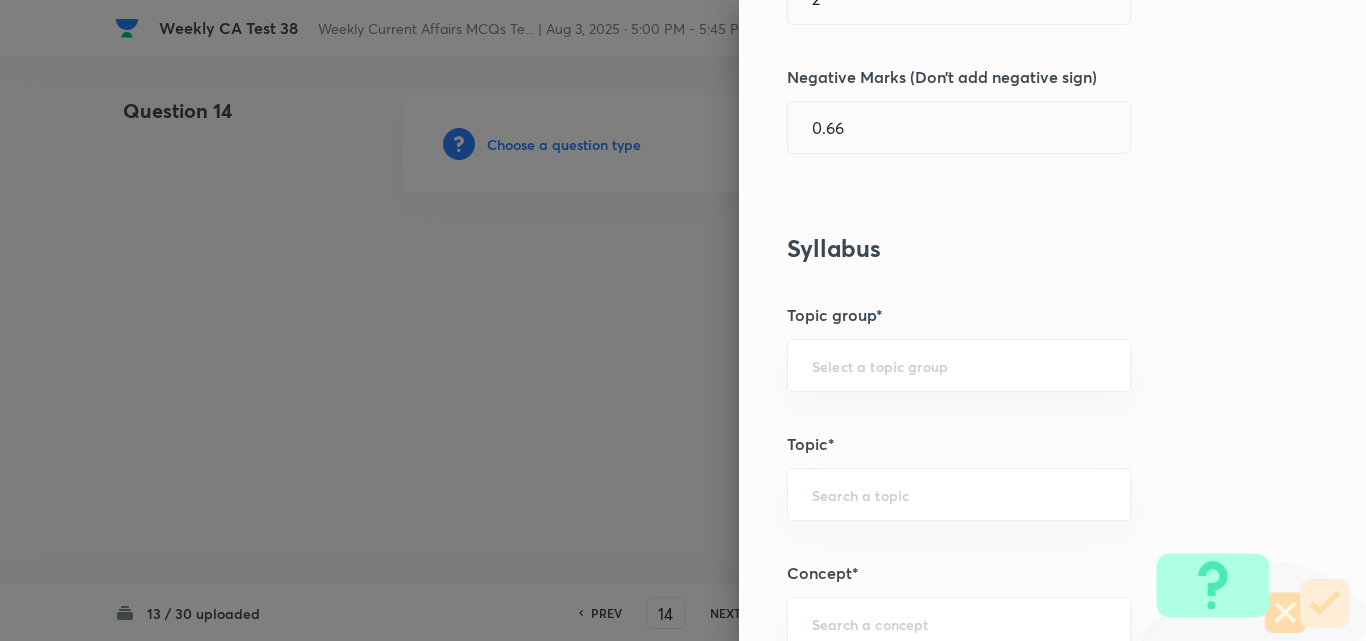 scroll, scrollTop: 1100, scrollLeft: 0, axis: vertical 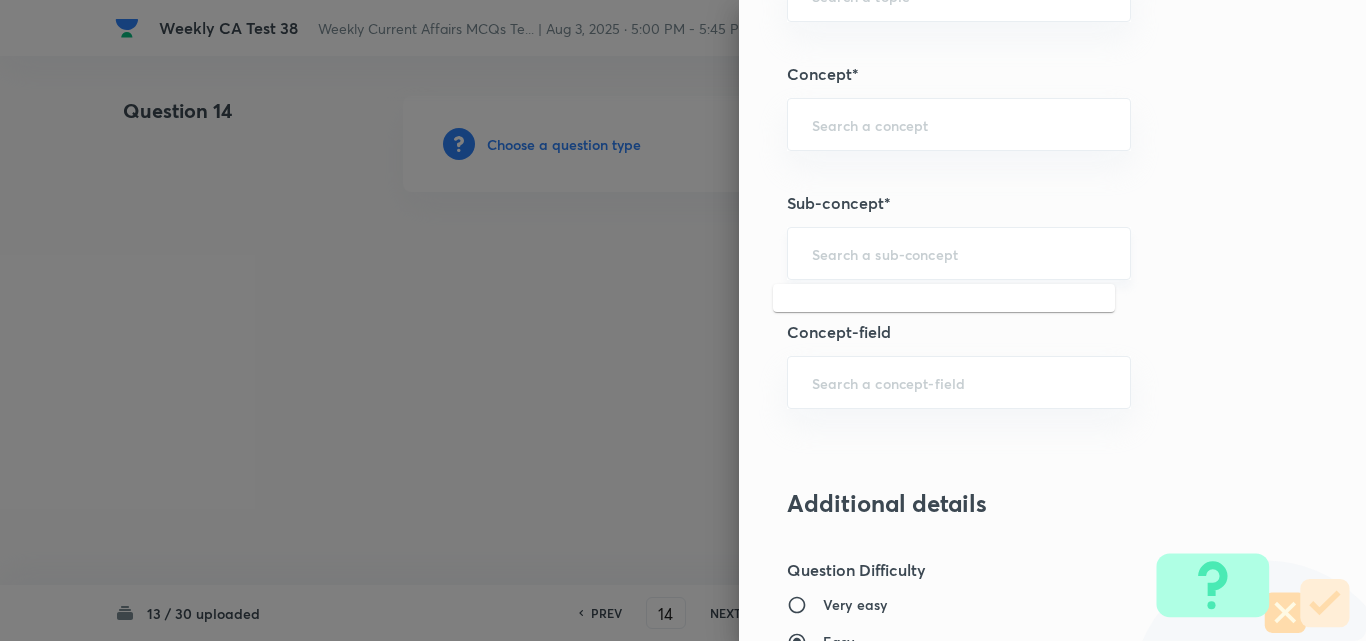 click at bounding box center (959, 253) 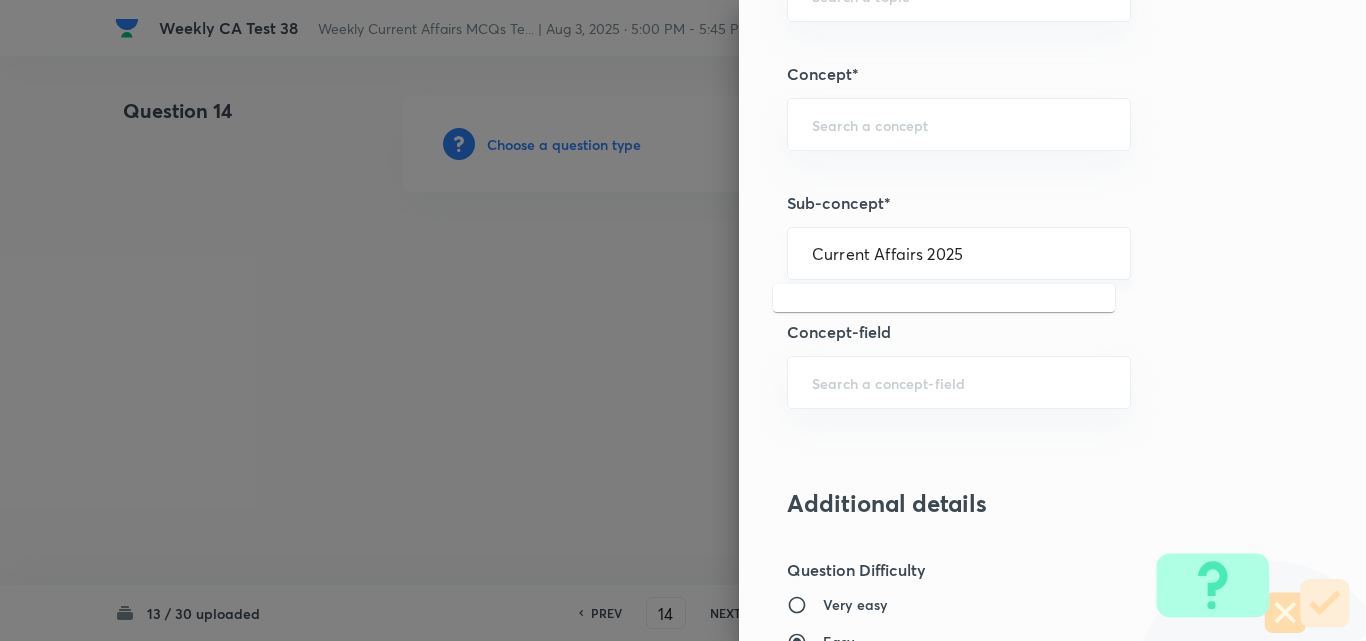 click on "Current Affairs 2025" at bounding box center [959, 253] 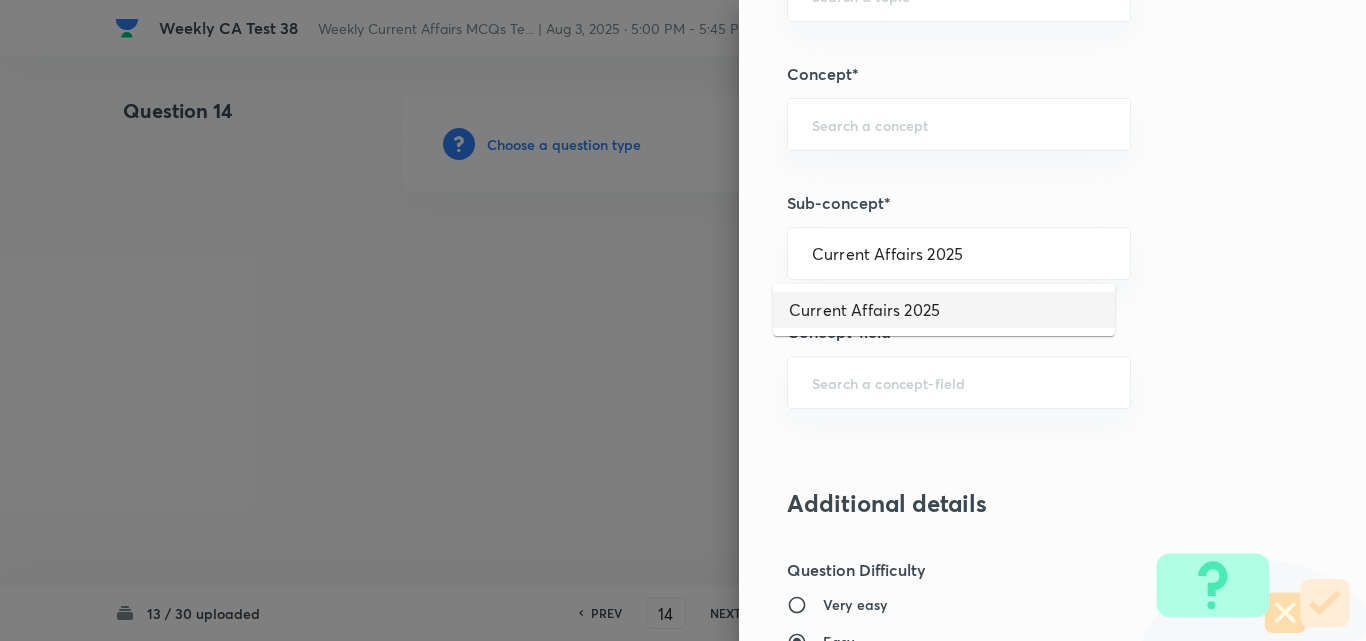 click on "Current Affairs 2025" at bounding box center [944, 310] 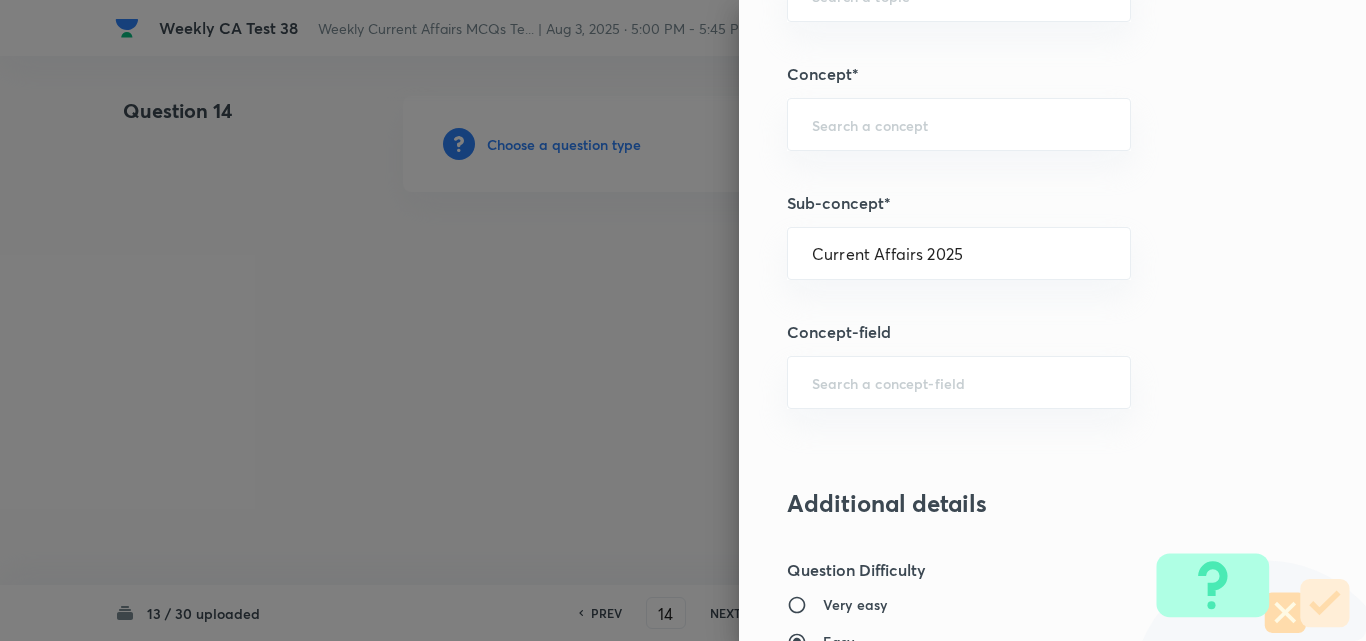 type on "Current Affairs" 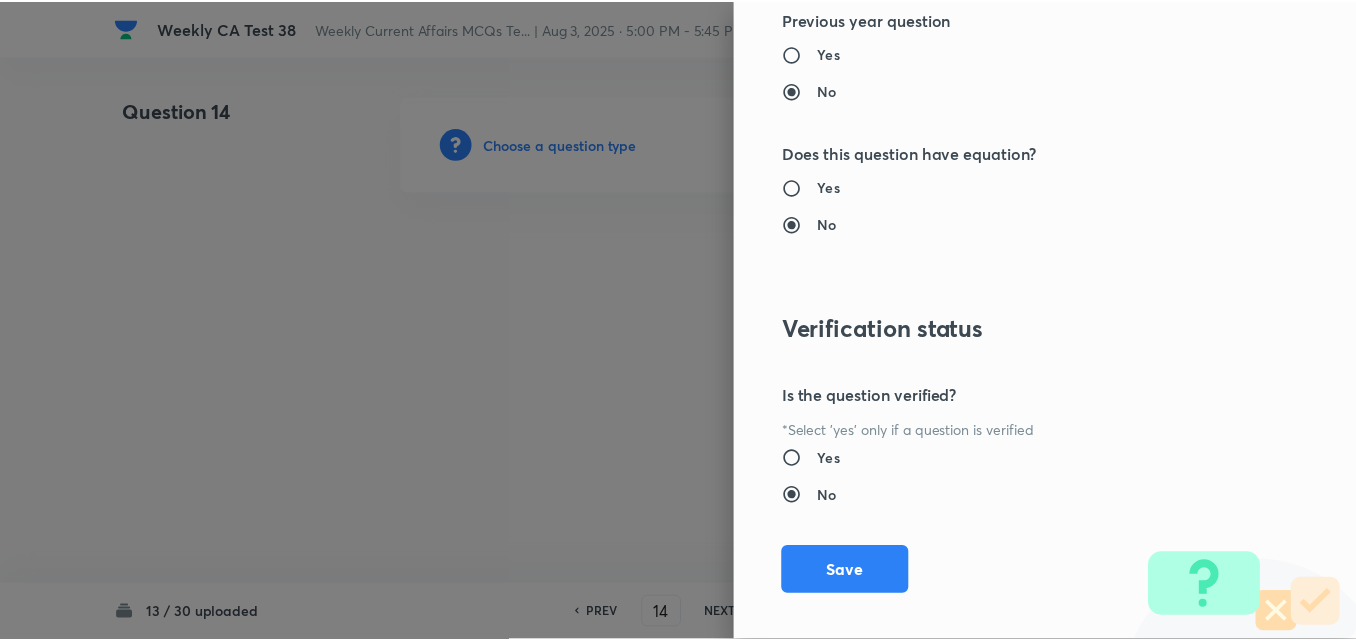 scroll, scrollTop: 2085, scrollLeft: 0, axis: vertical 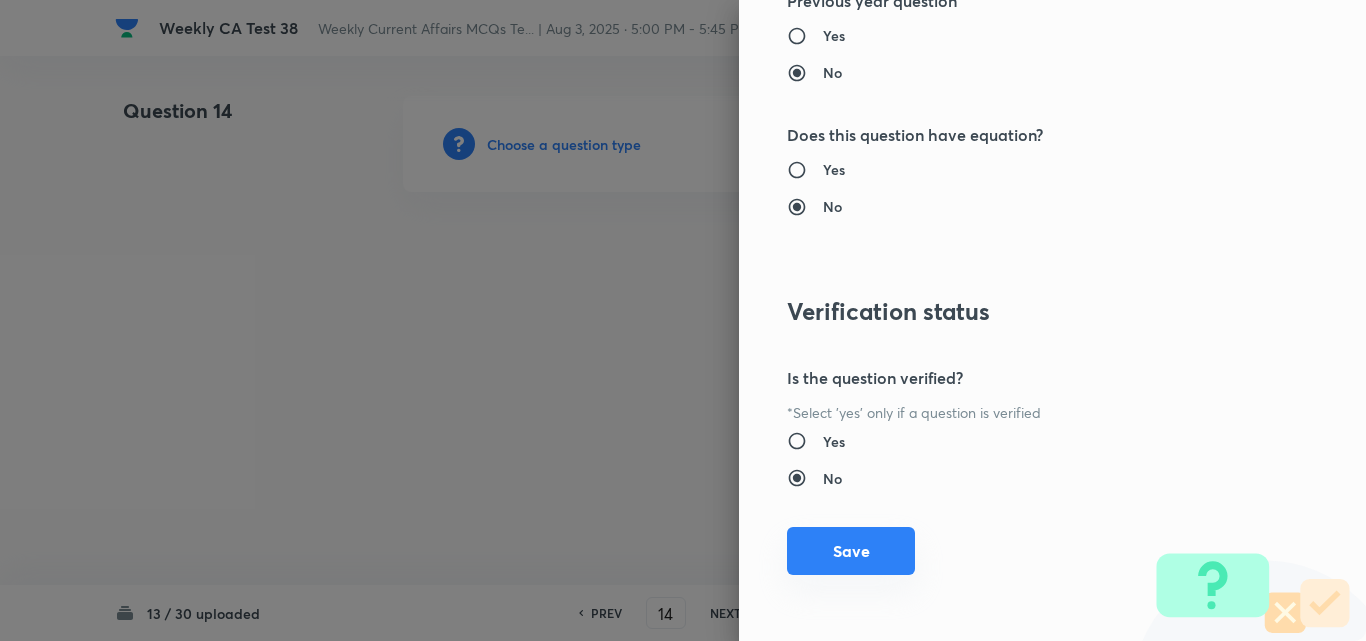 click on "Save" at bounding box center (851, 551) 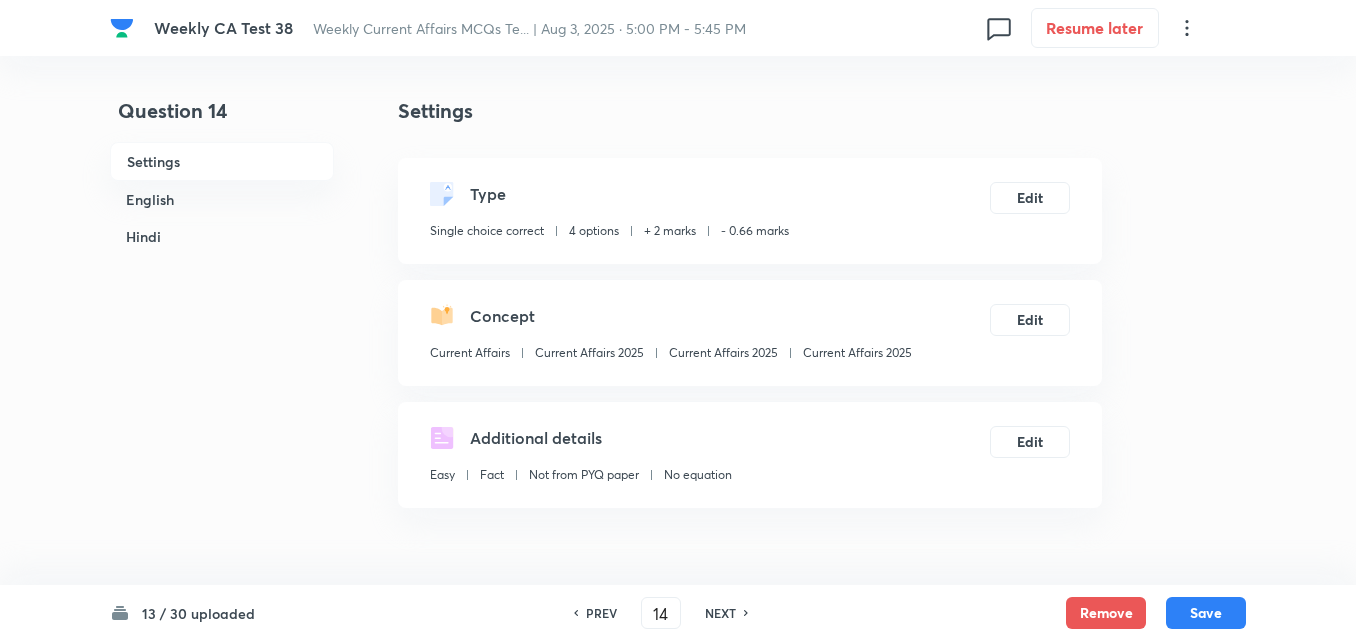 click on "English" at bounding box center [222, 199] 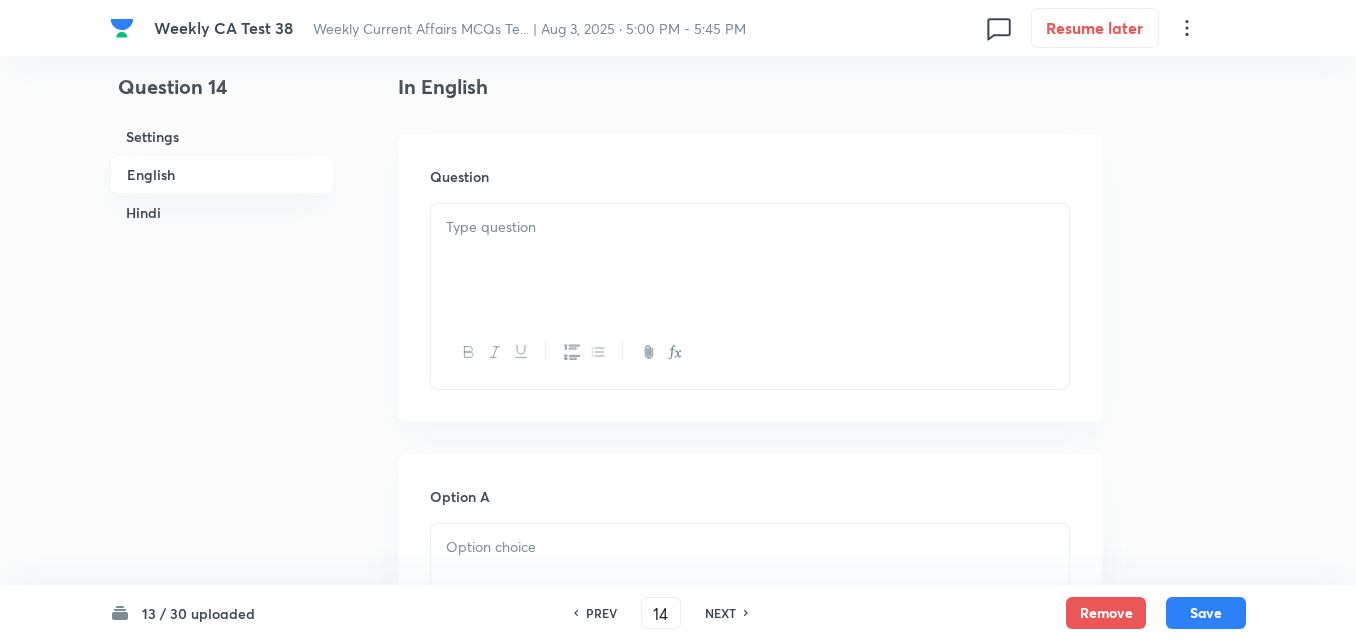 click at bounding box center (750, 260) 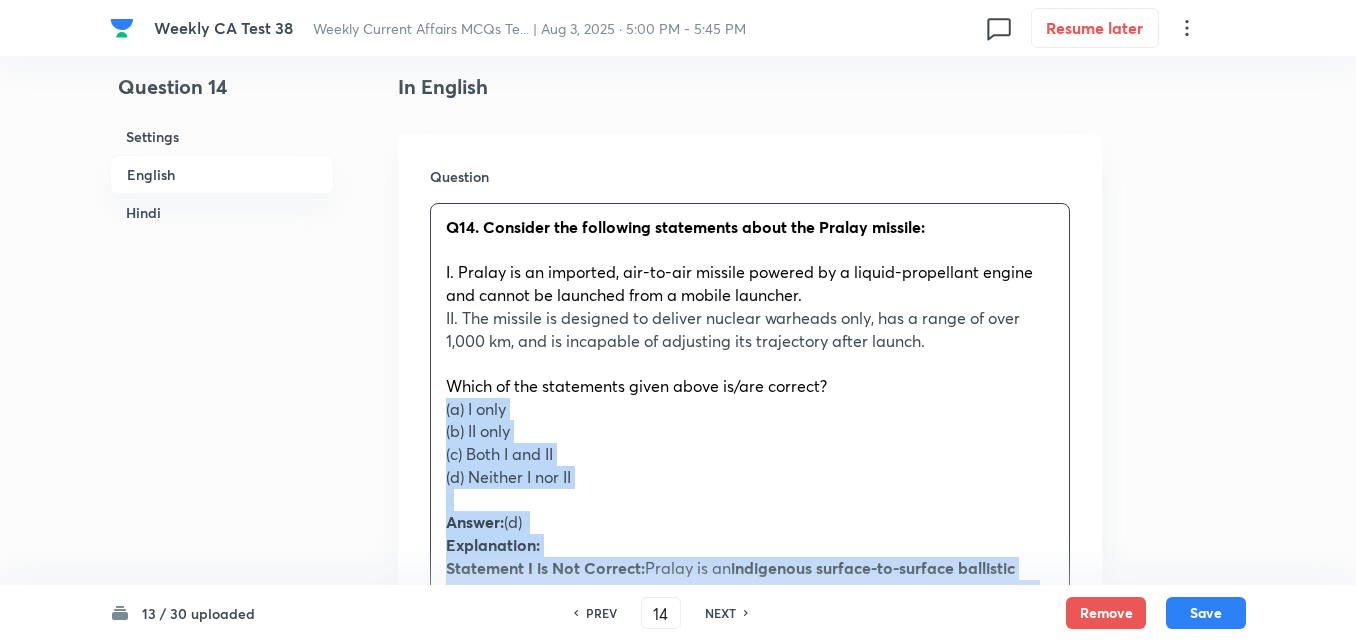 drag, startPoint x: 451, startPoint y: 419, endPoint x: 424, endPoint y: 416, distance: 27.166155 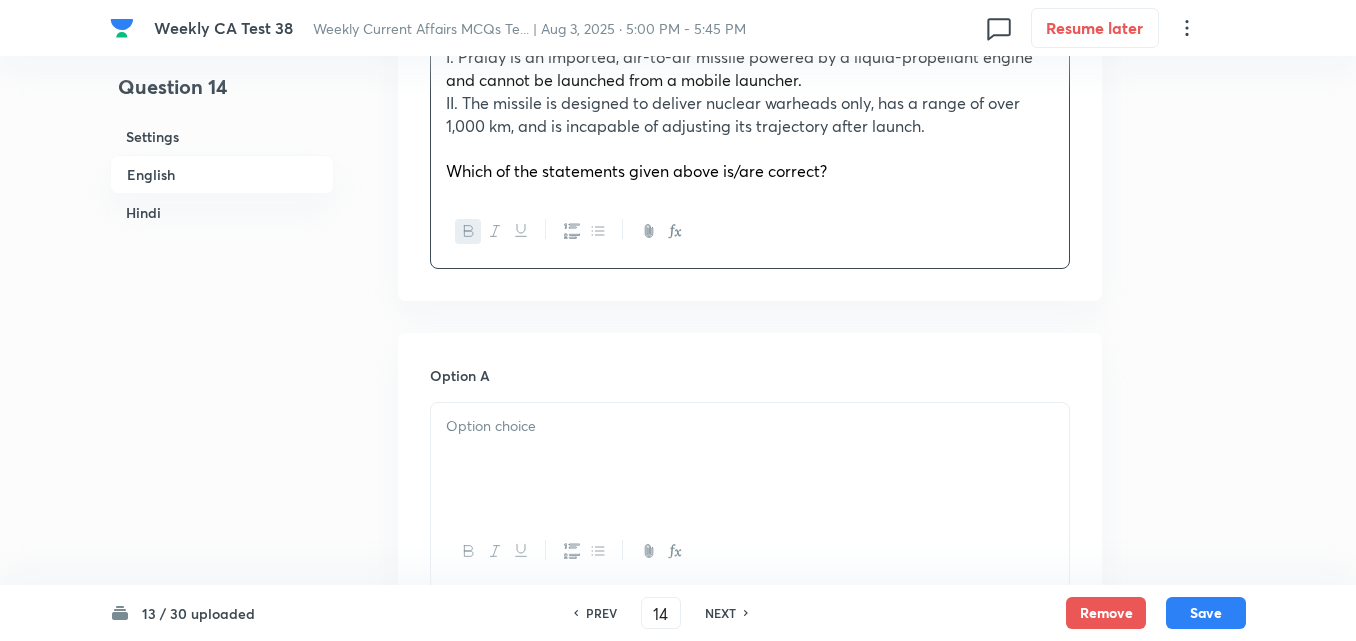 scroll, scrollTop: 916, scrollLeft: 0, axis: vertical 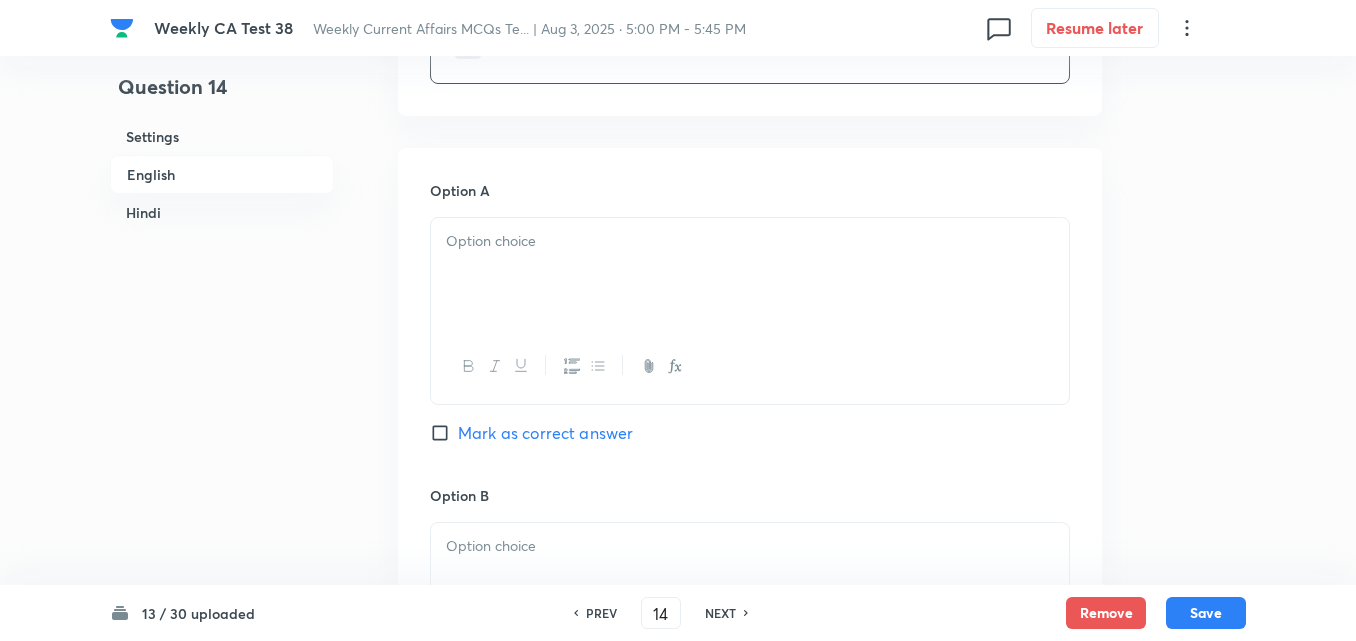 click at bounding box center (750, 274) 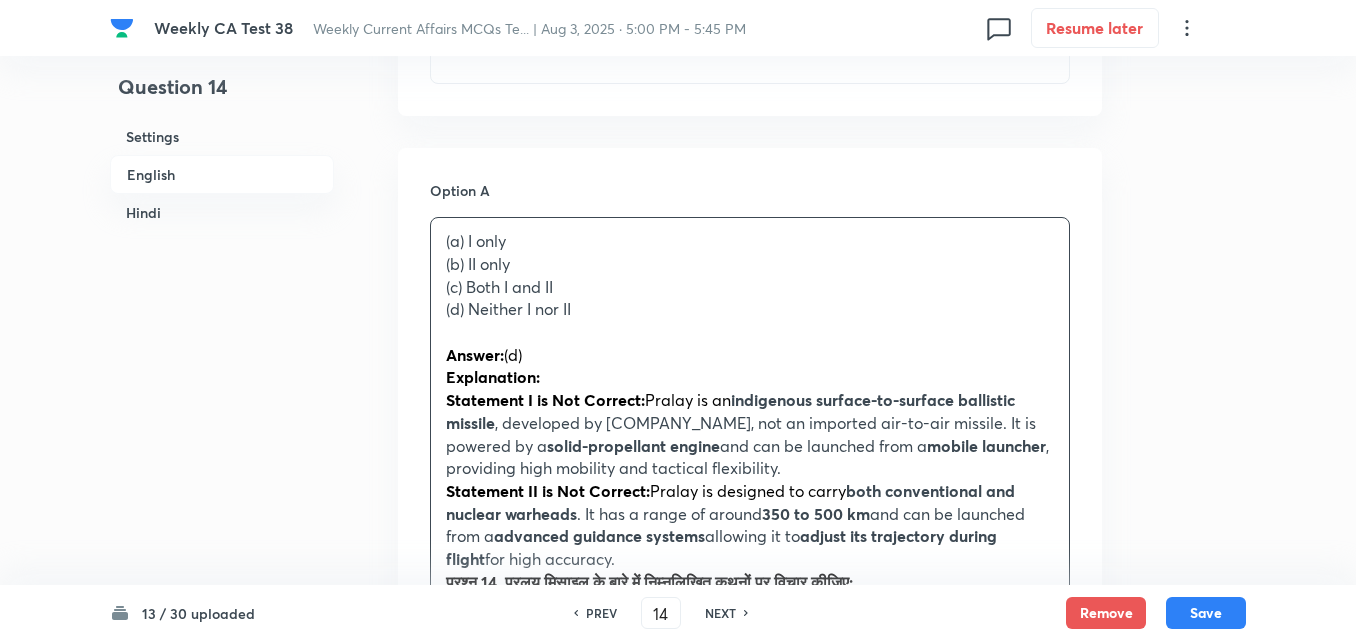 click on "Option A (a) I only (b) II only (c) Both I and II (d) Neither I nor II   Answer:  (d)    Explanation: Statement I is Not Correct:  Pralay is an  indigenous surface-to-surface ballistic missile , developed by DRDO, not an imported air-to-air missile. It is powered by a  solid-propellant engine  and can be launched from a  mobile launcher , providing high mobility and tactical flexibility. Statement II is Not Correct:  Pralay is designed to carry  both conventional and nuclear warheads . It has a range of around  350 to 500 km , not over 1,000 km. Additionally, it features  advanced guidance systems  allowing it to  adjust its trajectory during flight  for high accuracy. प्रश्न 14. प्रलय मिसाइल के बारे में निम्नलिखित कथनों पर विचार कीजिए:     उपर्युक्त कथनों में से कौन सा/से कथन सही है/हैं? (a) केवल I (b) केवल II" at bounding box center [750, 1156] 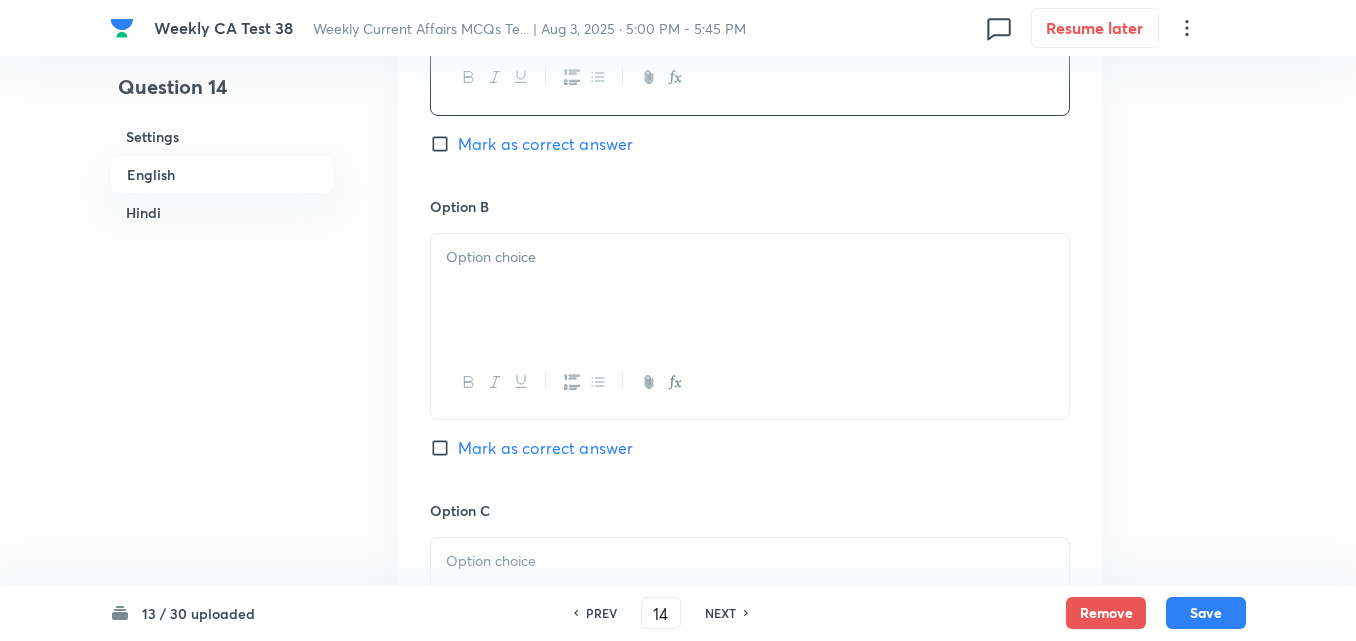scroll, scrollTop: 1216, scrollLeft: 0, axis: vertical 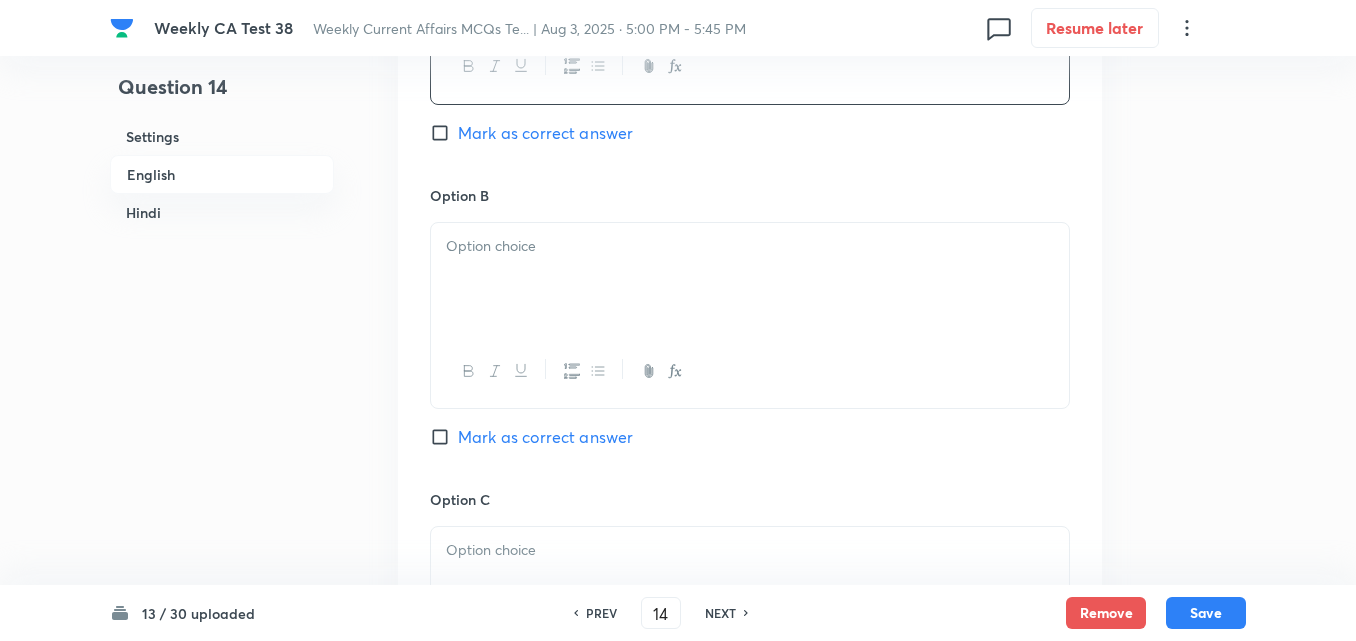 click at bounding box center [750, 279] 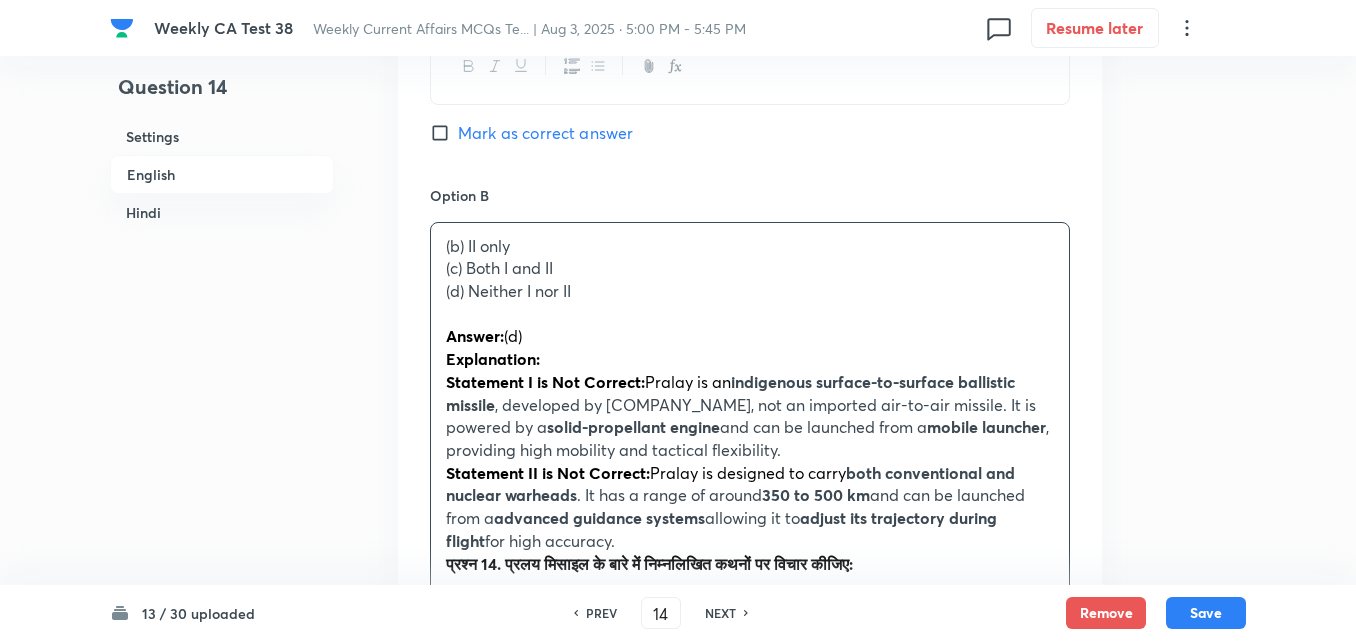 click on "Question 14 Settings English Hindi Settings Type Single choice correct 4 options + 2 marks - 0.66 marks Edit Concept Current Affairs Current Affairs 2025 Current Affairs 2025 Current Affairs 2025 Edit Additional details Easy Fact Not from PYQ paper No equation Edit In English Question Consider the following statements about the Pralay missile:   I. Pralay is an imported, air-to-air missile powered by a liquid-propellant engine and cannot be launched from a mobile launcher. II. The missile is designed to deliver nuclear warheads only, has a range of over 1,000 km, and is incapable of adjusting its trajectory after launch.   Which of the statements given above is/are correct? Option A I only Mark as correct answer Option B (b) II only (c) Both I and II (d) Neither I nor II   Answer:  (d)    Explanation: Statement I is Not Correct:  Pralay is an  indigenous surface-to-surface ballistic missile , developed by DRDO, not an imported air-to-air missile. It is powered by a  solid-propellant engine mobile launcher" at bounding box center (678, 1573) 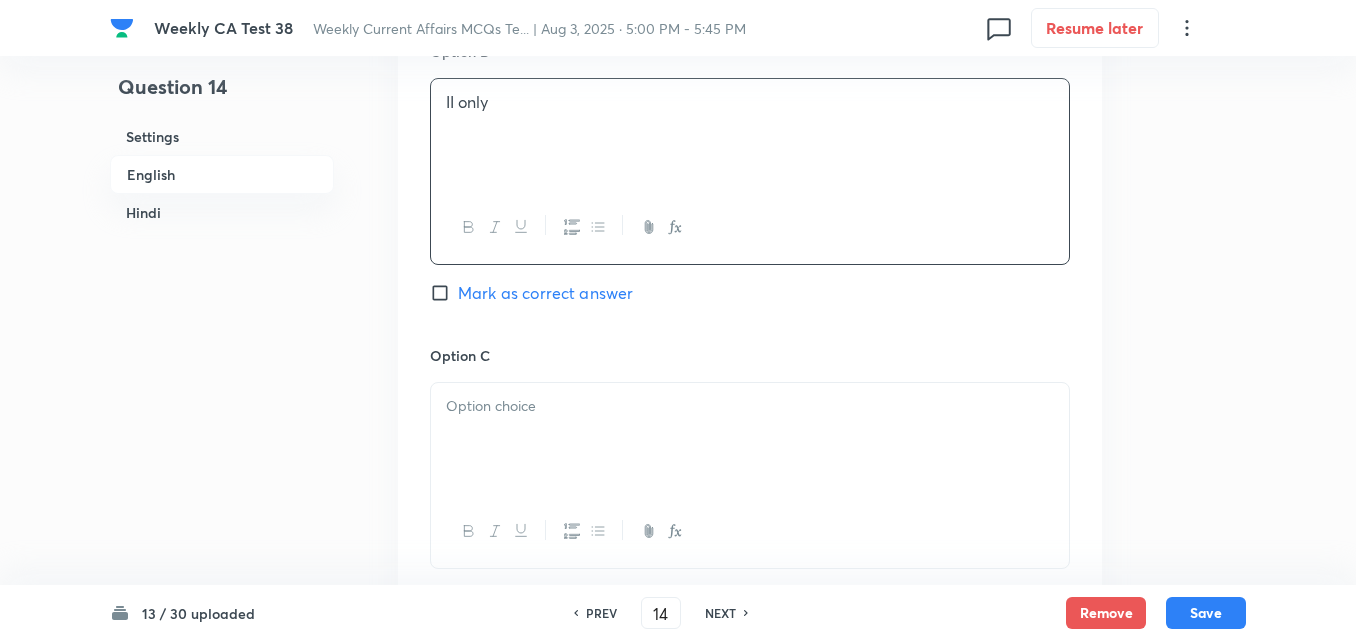 scroll, scrollTop: 1516, scrollLeft: 0, axis: vertical 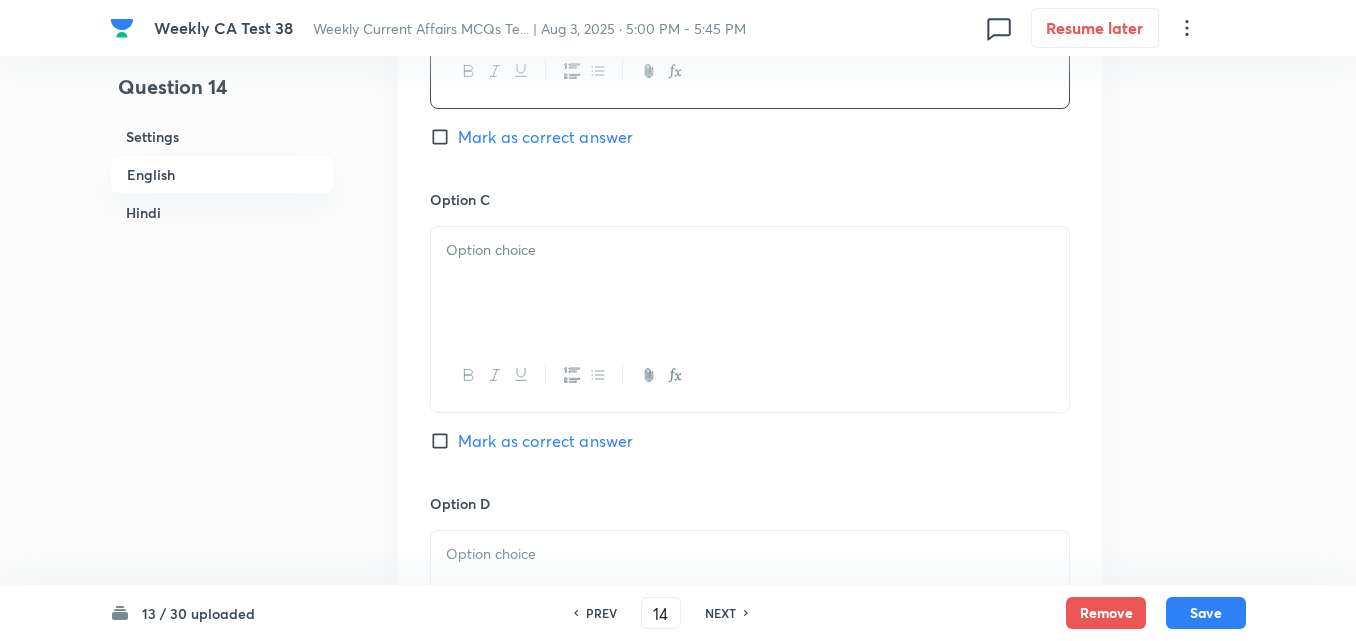 click at bounding box center [750, 283] 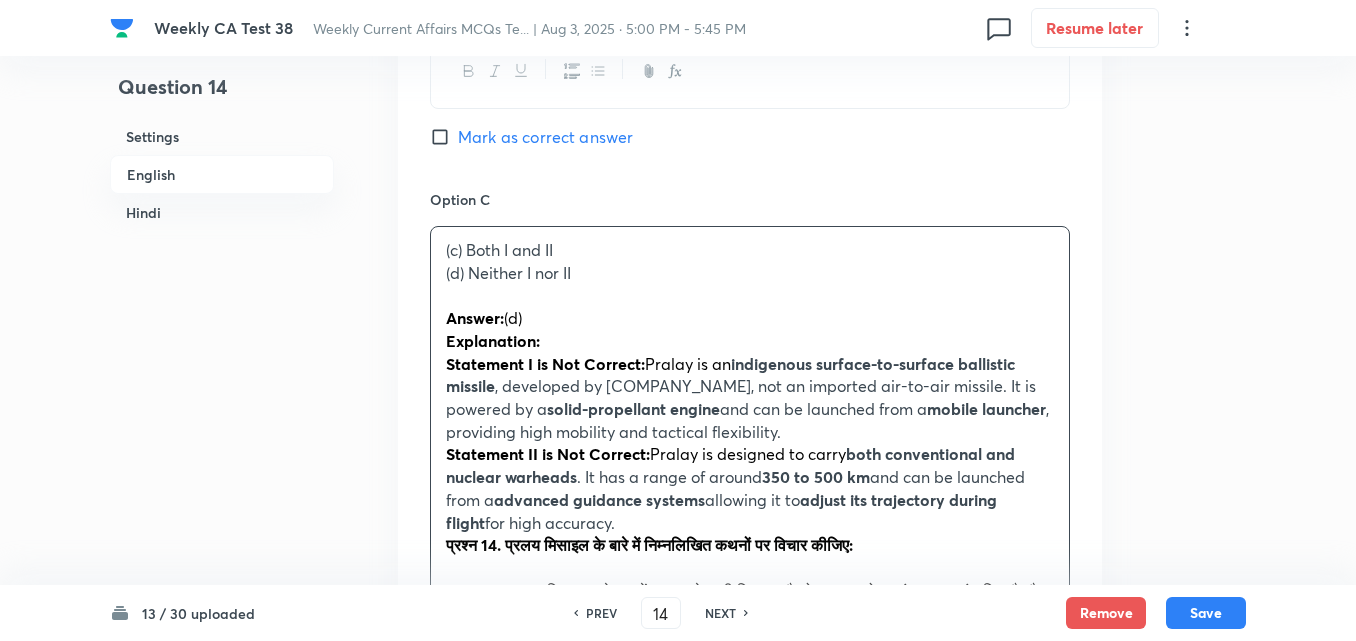 drag, startPoint x: 423, startPoint y: 274, endPoint x: 405, endPoint y: 269, distance: 18.681541 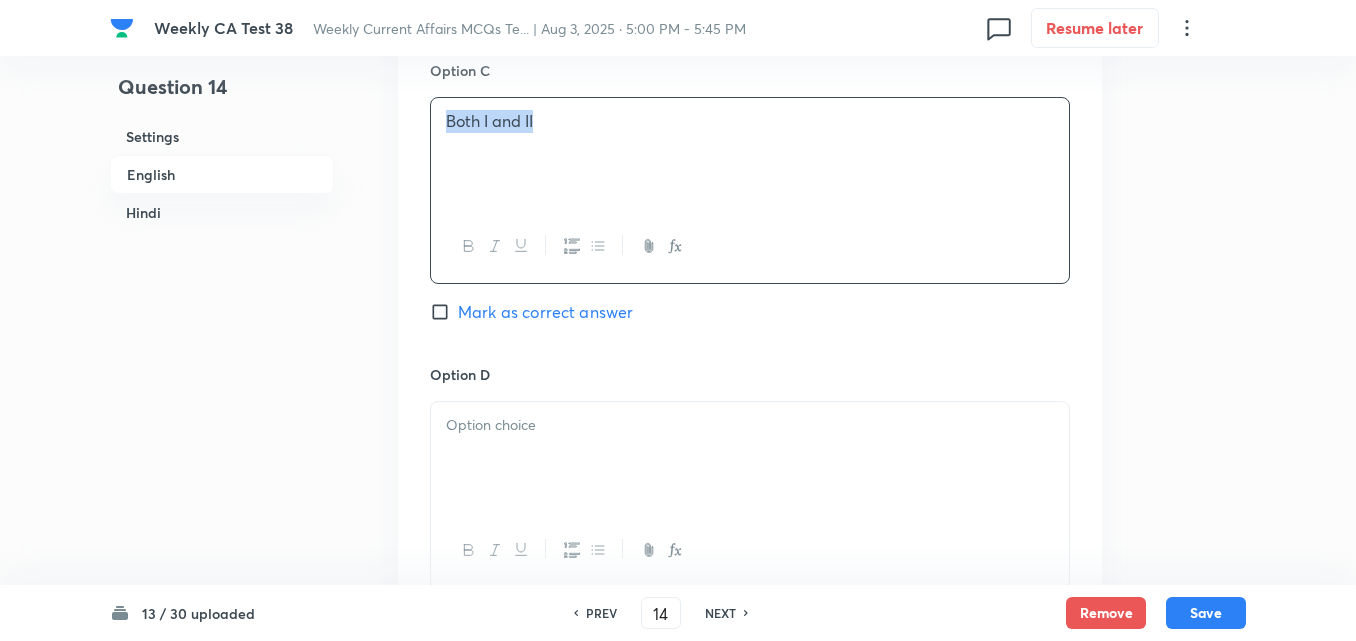 scroll, scrollTop: 1816, scrollLeft: 0, axis: vertical 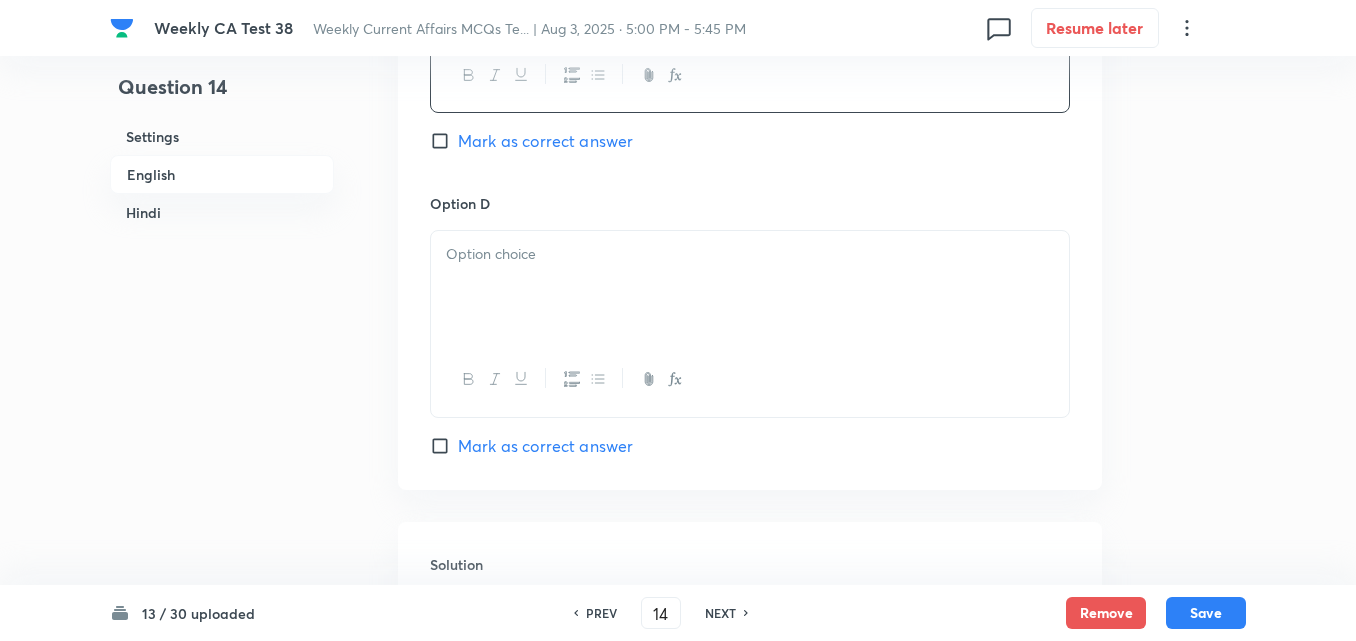 click at bounding box center [750, 254] 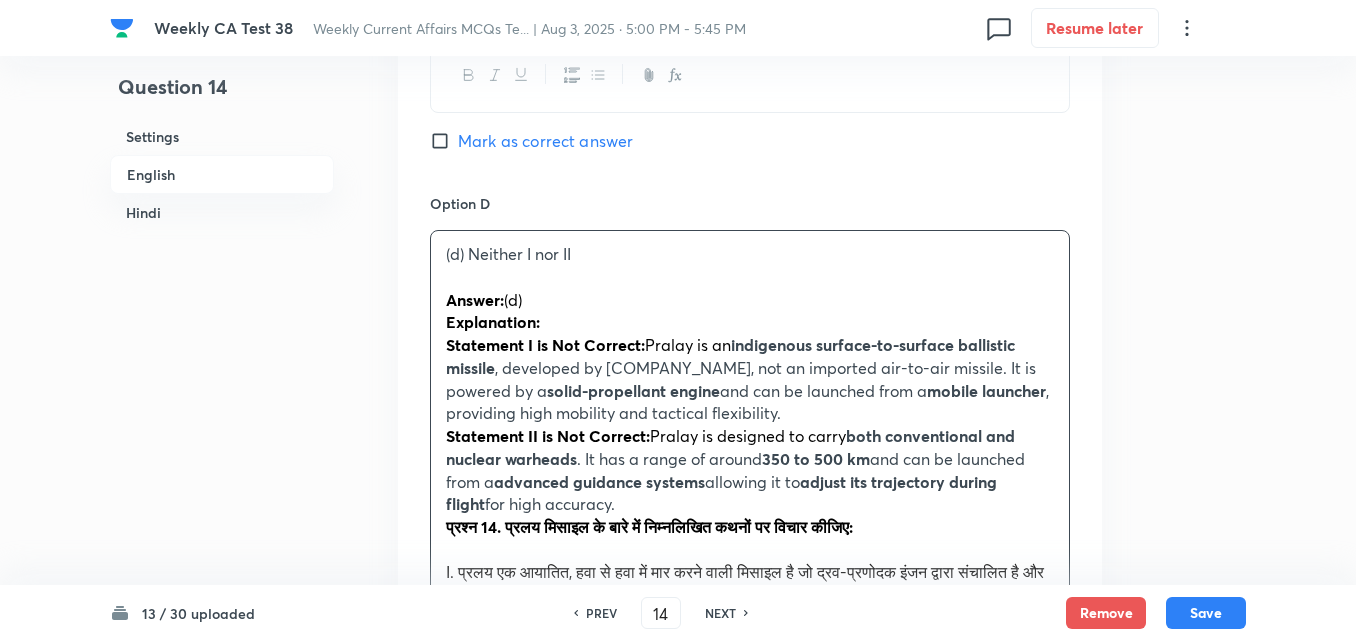 drag, startPoint x: 420, startPoint y: 270, endPoint x: 405, endPoint y: 269, distance: 15.033297 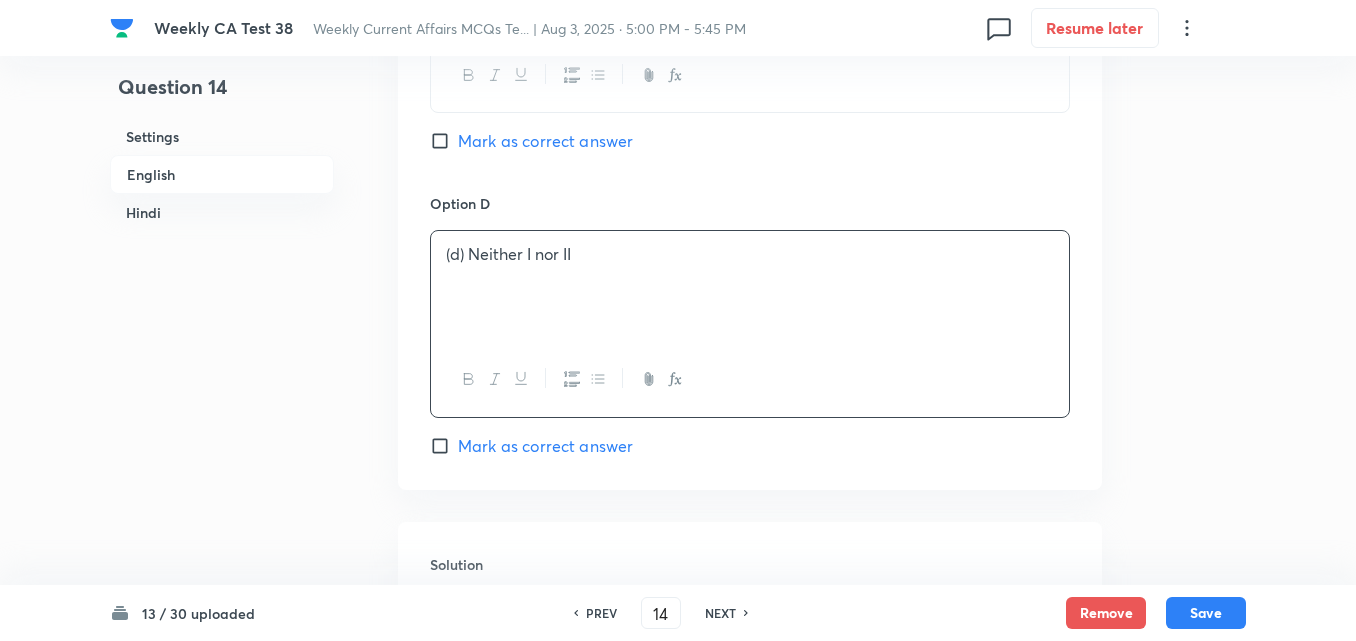 type 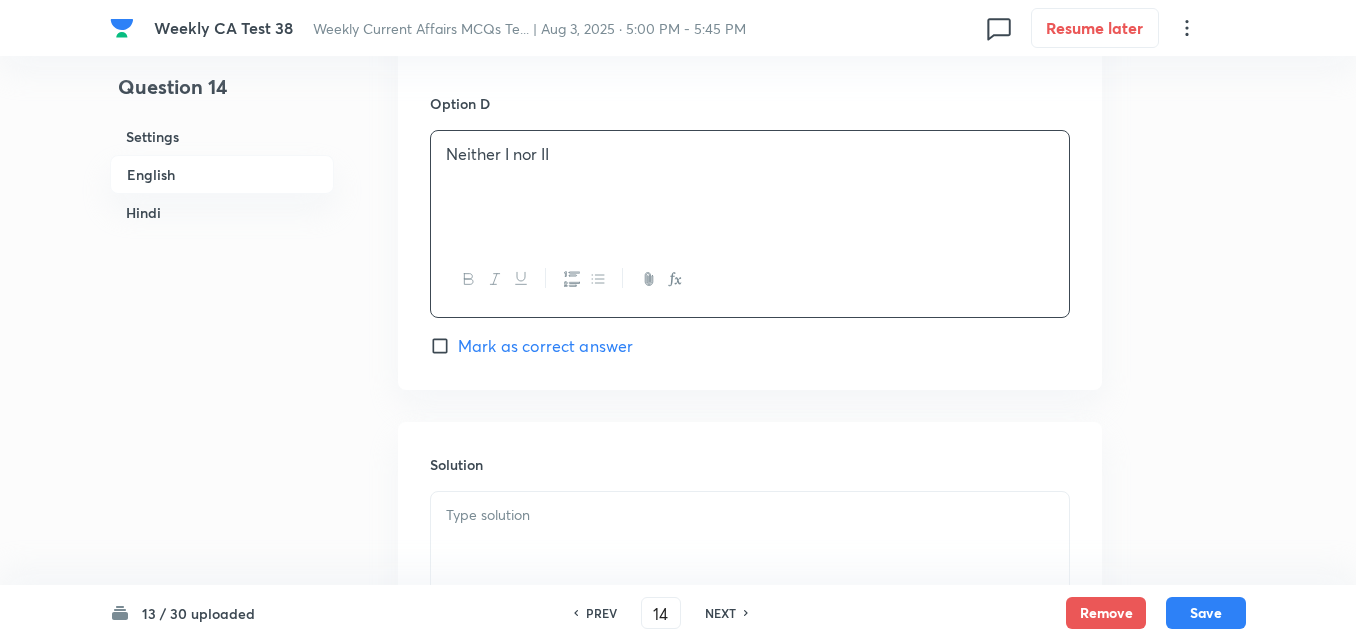 click on "Mark as correct answer" at bounding box center (545, 346) 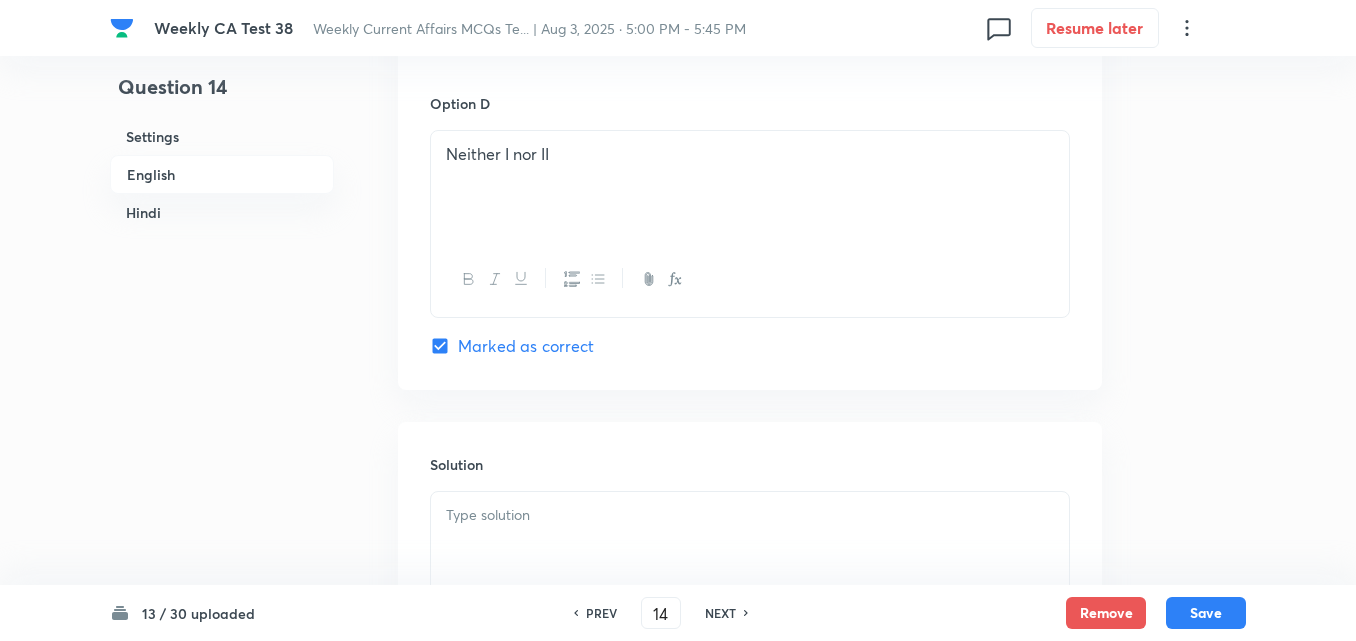 checkbox on "true" 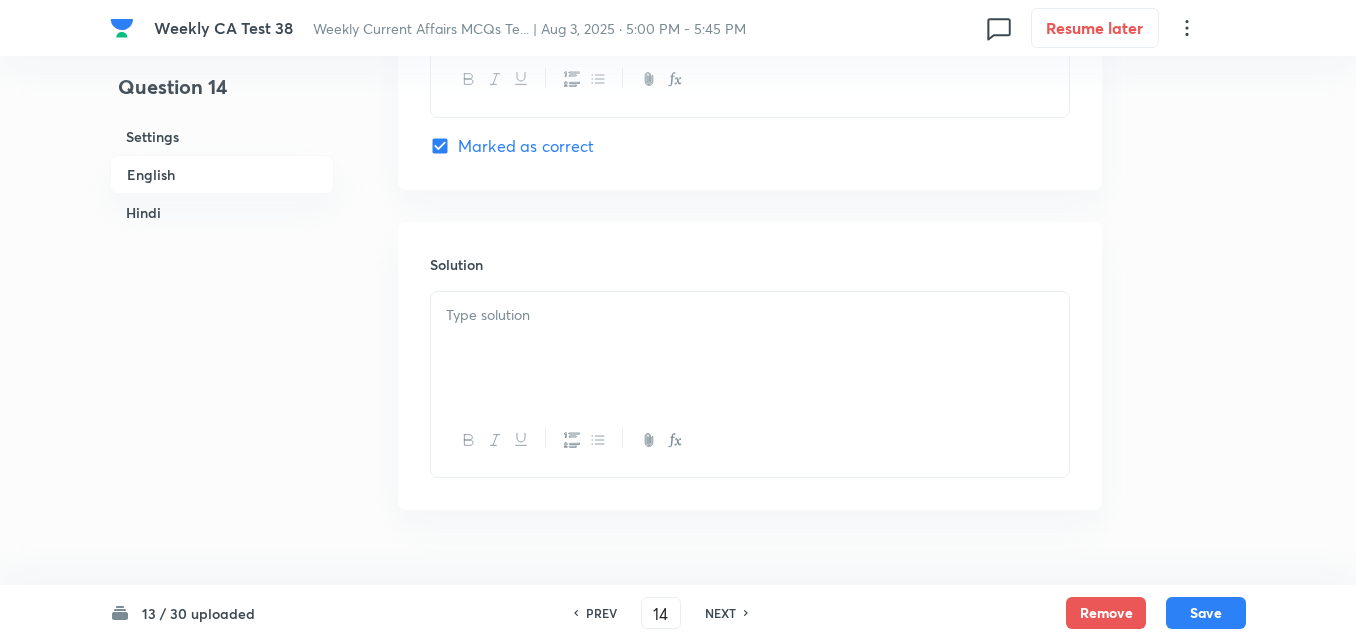 click at bounding box center [750, 348] 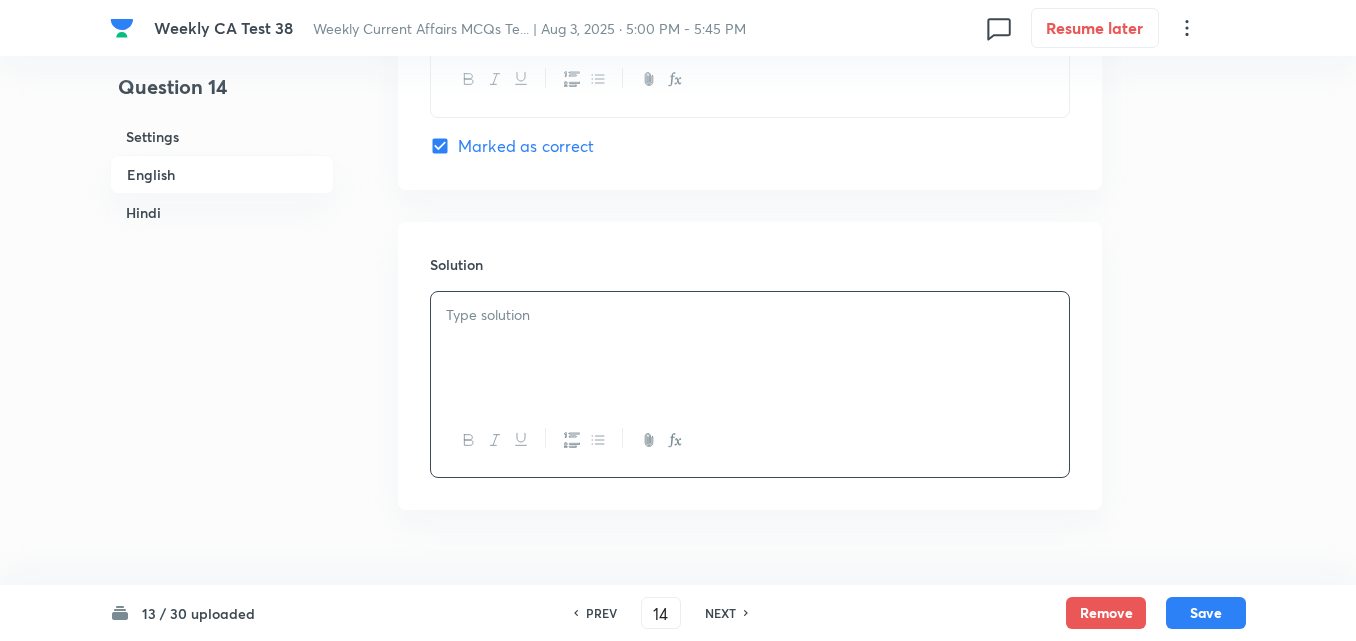 click at bounding box center [750, 348] 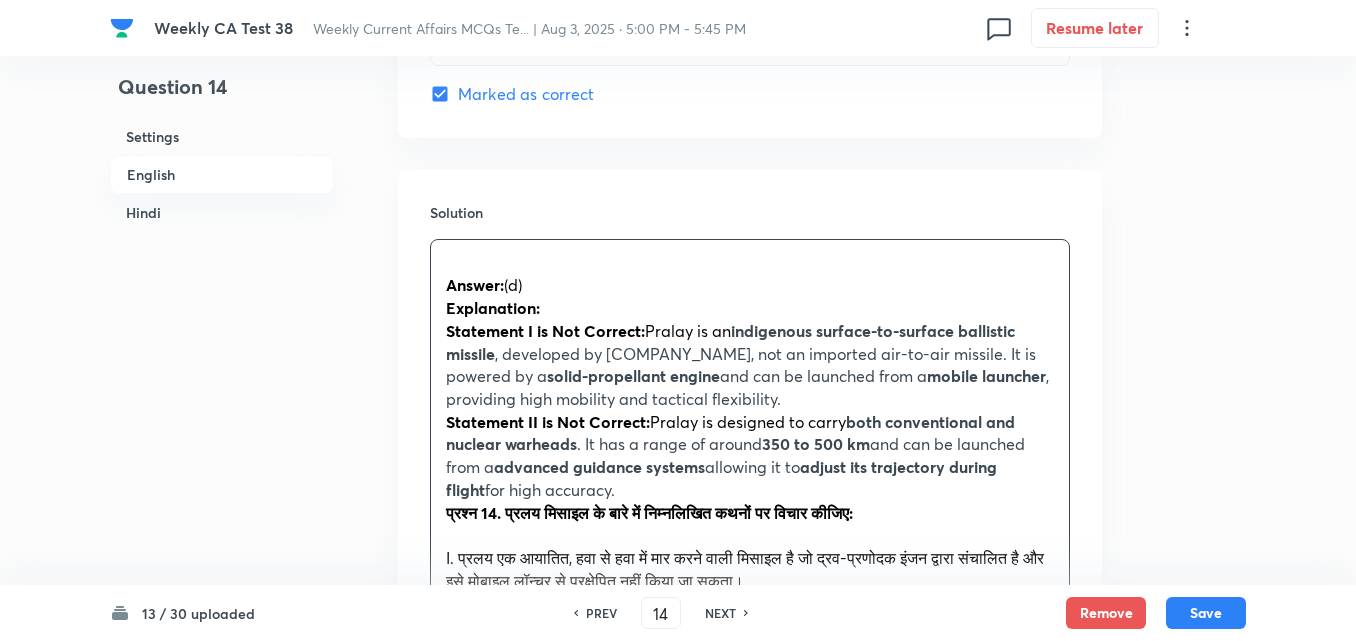 scroll, scrollTop: 2216, scrollLeft: 0, axis: vertical 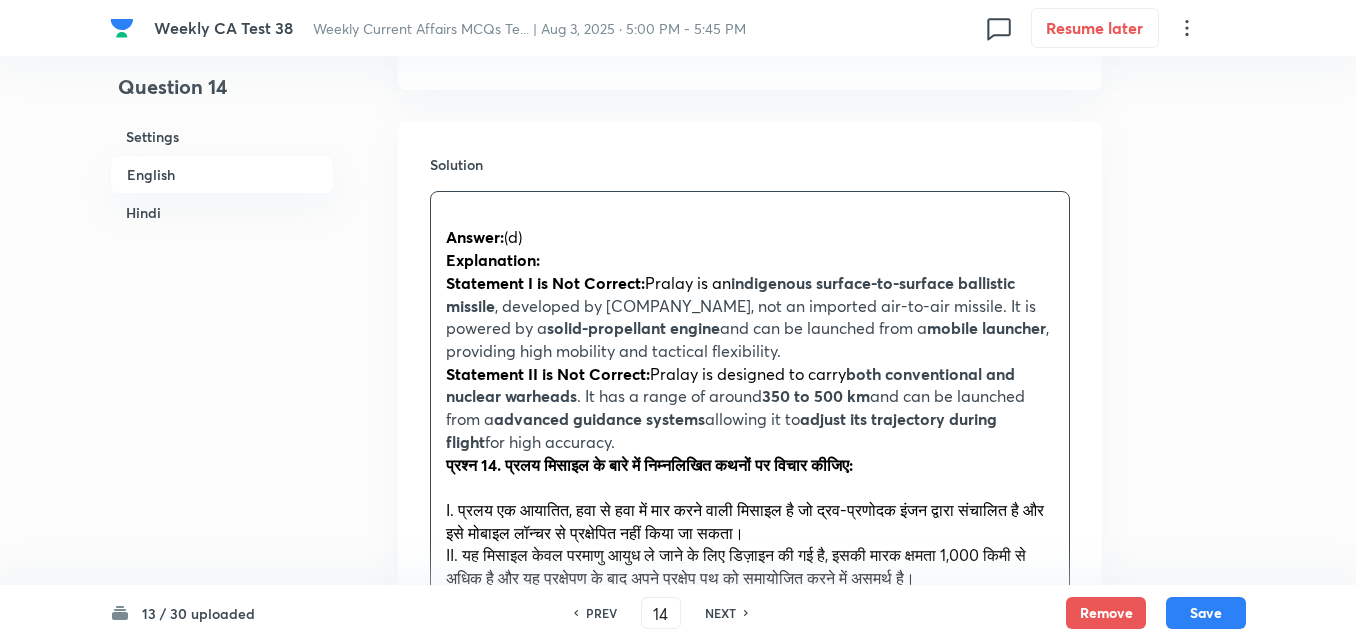 drag, startPoint x: 448, startPoint y: 452, endPoint x: 439, endPoint y: 457, distance: 10.29563 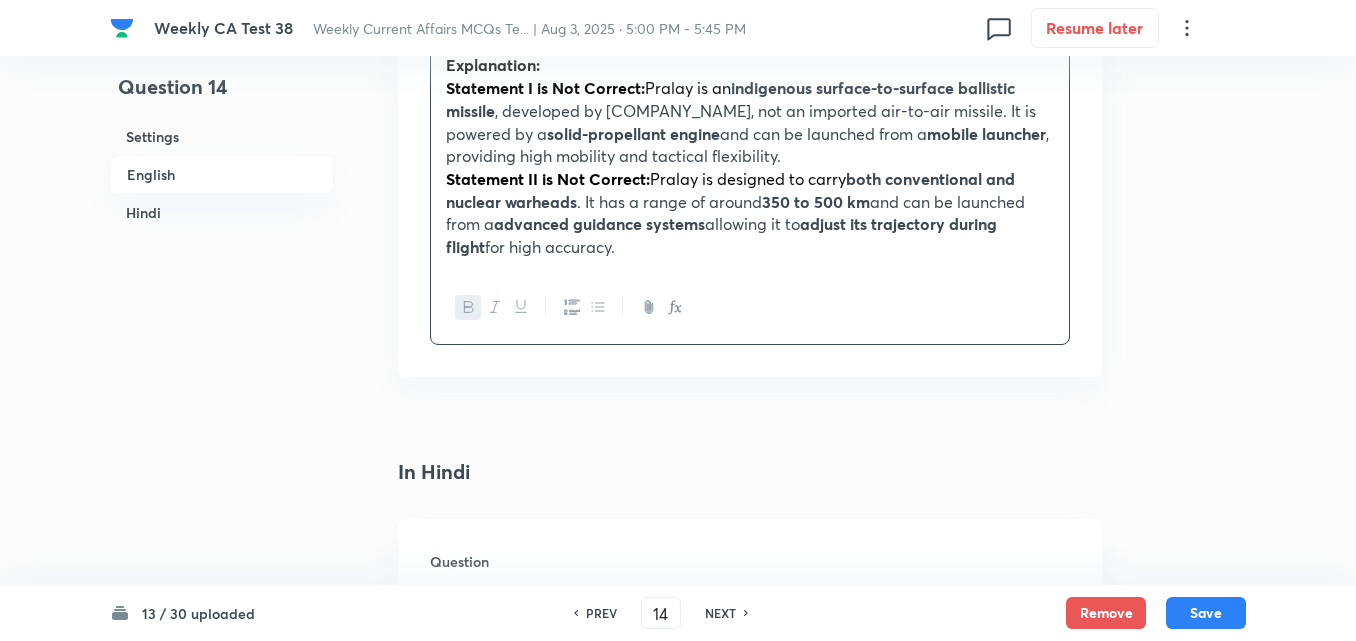 scroll, scrollTop: 2716, scrollLeft: 0, axis: vertical 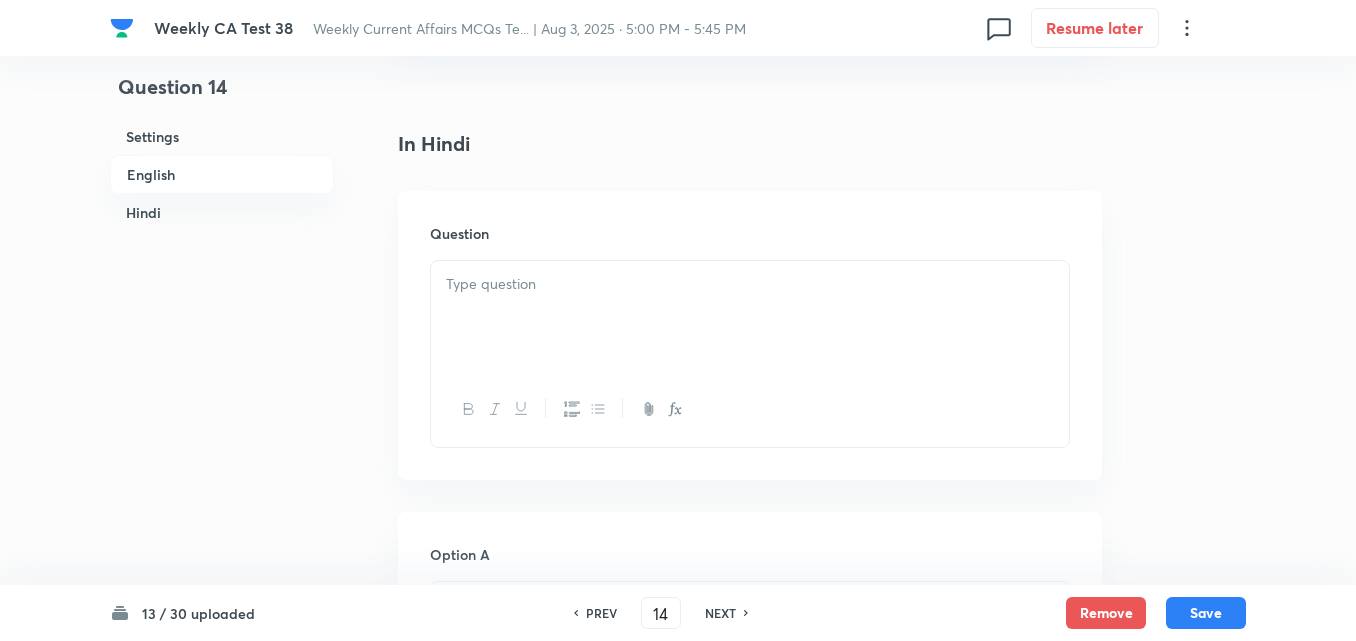 click at bounding box center (750, 317) 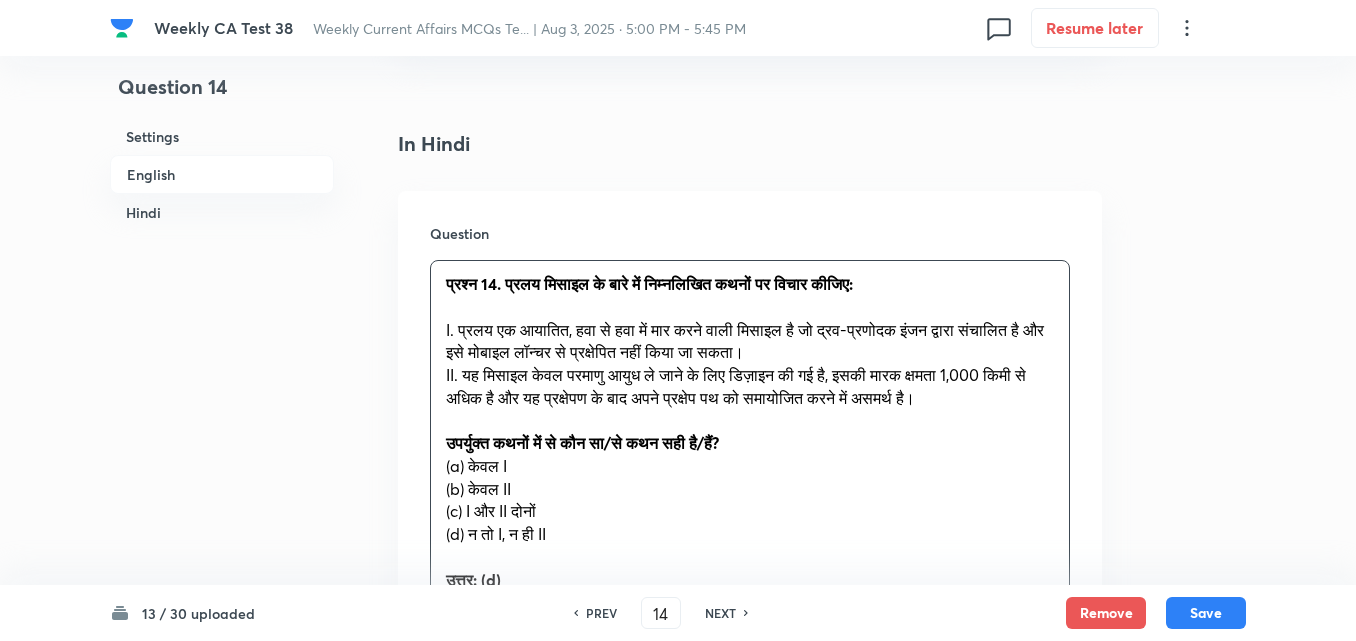 drag, startPoint x: 438, startPoint y: 466, endPoint x: 407, endPoint y: 470, distance: 31.257 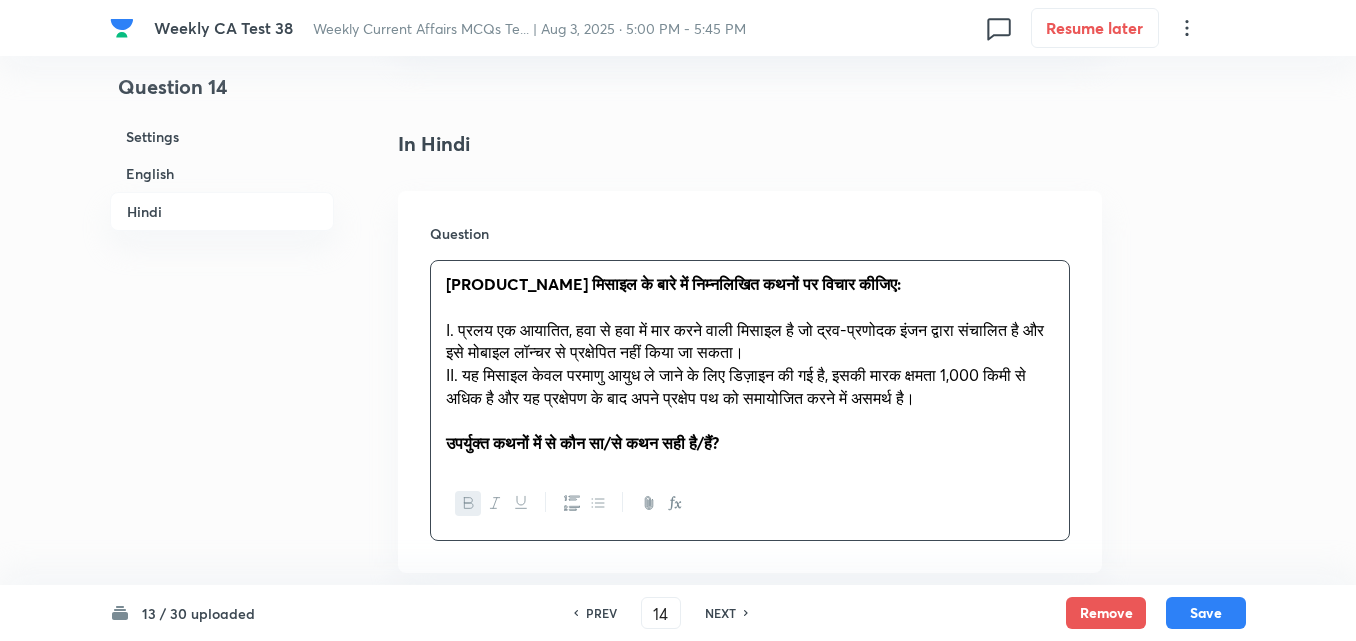 scroll, scrollTop: 3216, scrollLeft: 0, axis: vertical 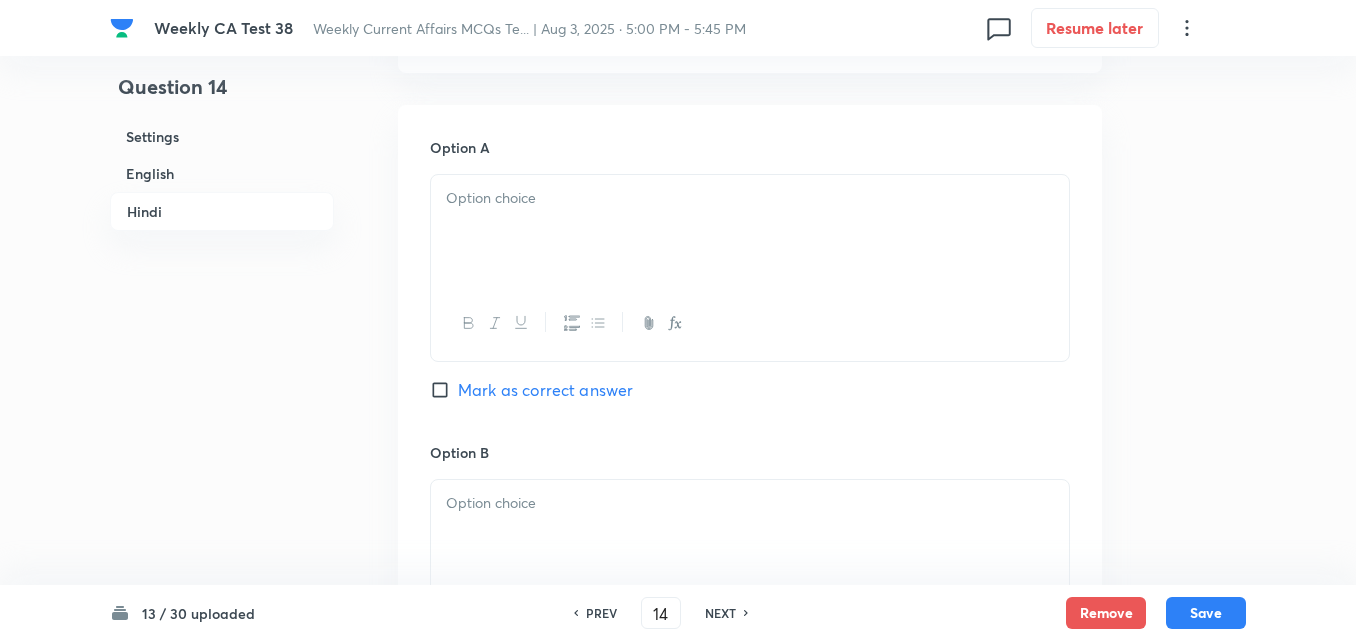 click at bounding box center (750, 231) 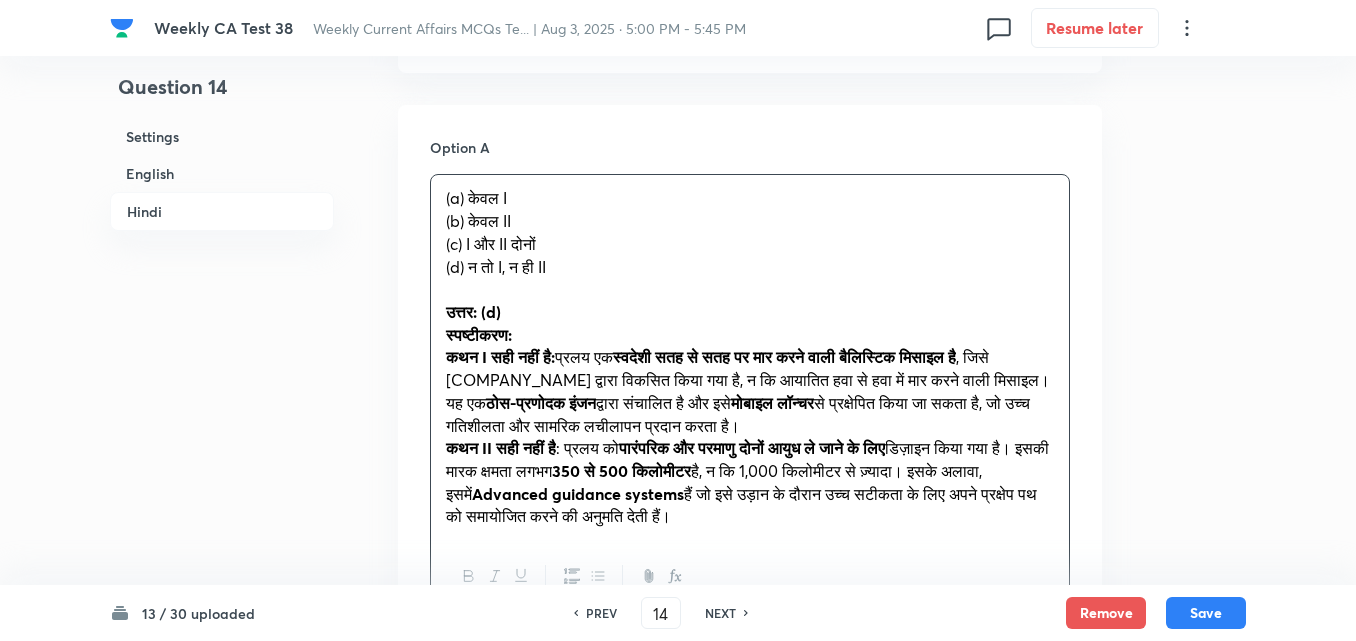 click on "Option A (a) केवल I (b) केवल II (c) I और II दोनों (d) न तो I, न ही II   उत्तर: (d) स्पष्टीकरण: कथन I सही नहीं है:  प्रलय एक  स्वदेशी सतह से सतह पर मार करने वाली बैलिस्टिक मिसाइल है , जिसे DRDO द्वारा विकसित किया गया है, न कि आयातित हवा से हवा में मार करने वाली मिसाइल। यह एक  ठोस-प्रणोदक इंजन  द्वारा संचालित है और इसे मोबाइल लॉन्चर  से प्रक्षेपित किया जा सकता है, जो उच्च गतिशीलता और सामरिक लचीलापन प्रदान करता है। कथन II सही नहीं है" at bounding box center [750, 852] 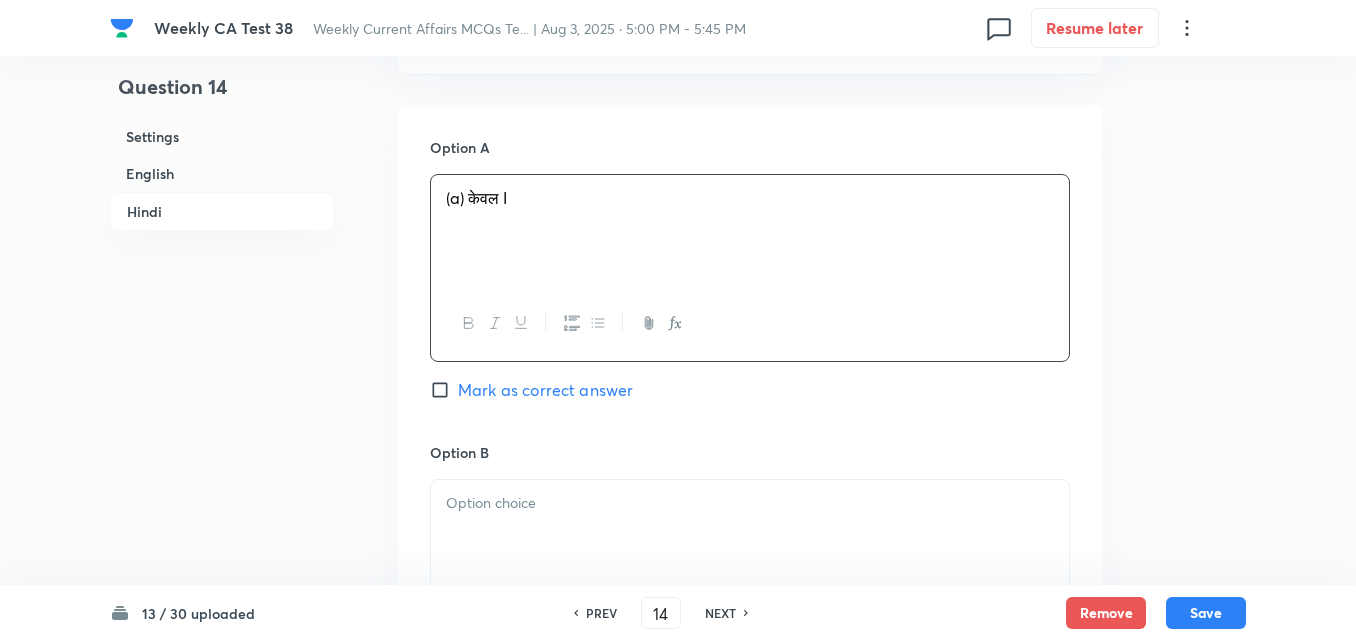 type 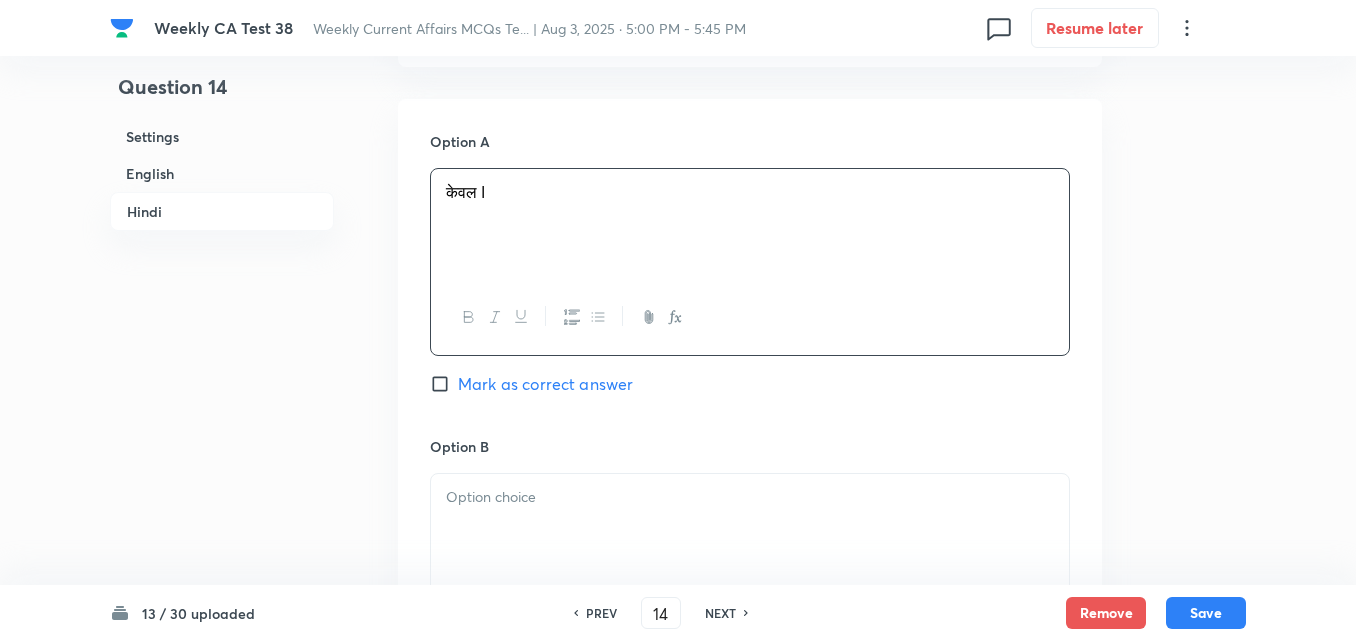 scroll, scrollTop: 3516, scrollLeft: 0, axis: vertical 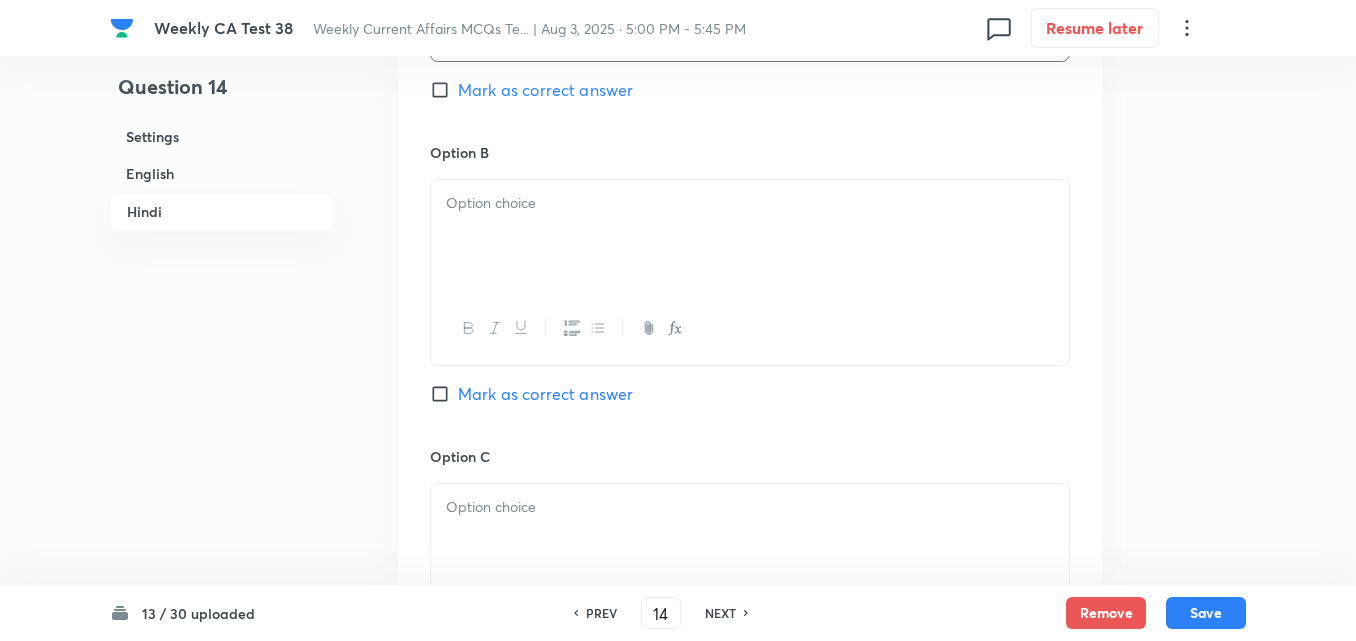 click at bounding box center (750, 203) 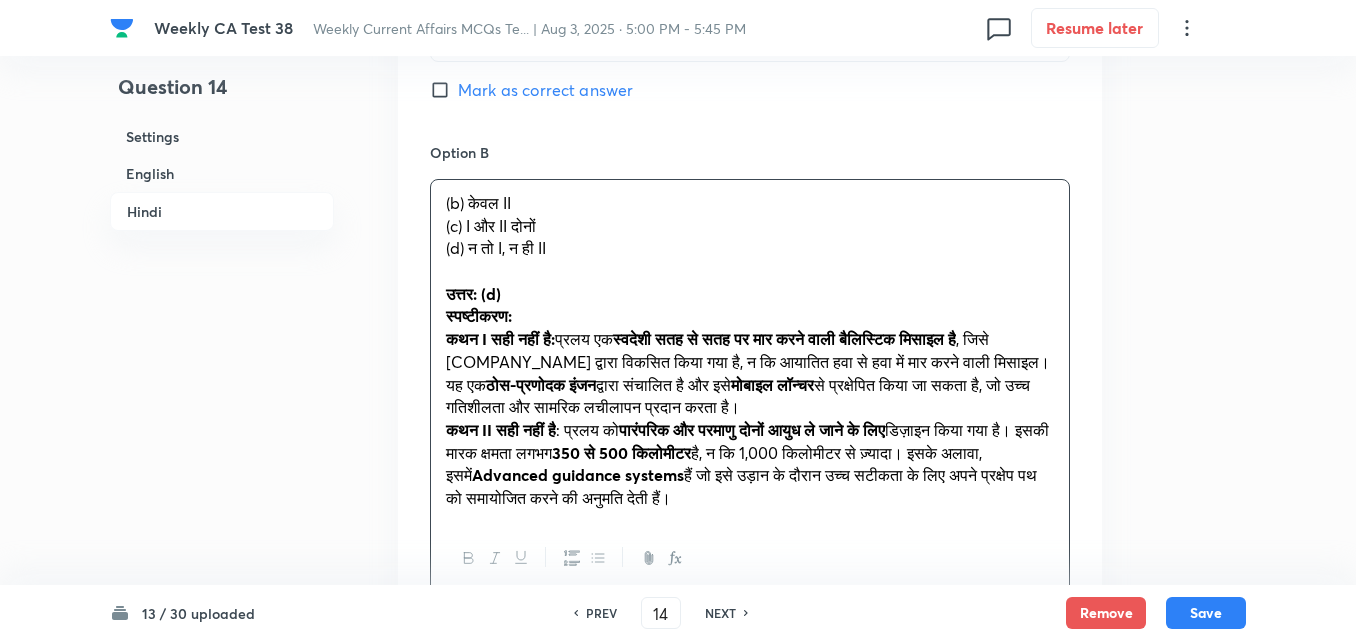 click on "Option A केवल I Mark as correct answer Option B (b) केवल II (c) I और II दोनों (d) न तो I, न ही II   उत्तर: (d) स्पष्टीकरण: कथन I सही नहीं है:  प्रलय एक  स्वदेशी सतह से सतह पर मार करने वाली बैलिस्टिक मिसाइल है , जिसे DRDO द्वारा विकसित किया गया है, न कि आयातित हवा से हवा में मार करने वाली मिसाइल। यह एक  ठोस-प्रणोदक इंजन  द्वारा संचालित है और इसे मोबाइल लॉन्चर  से प्रक्षेपित किया जा सकता है, जो उच्च गतिशीलता और सामरिक लचीलापन प्रदान करता है। Option C Option D" at bounding box center [750, 541] 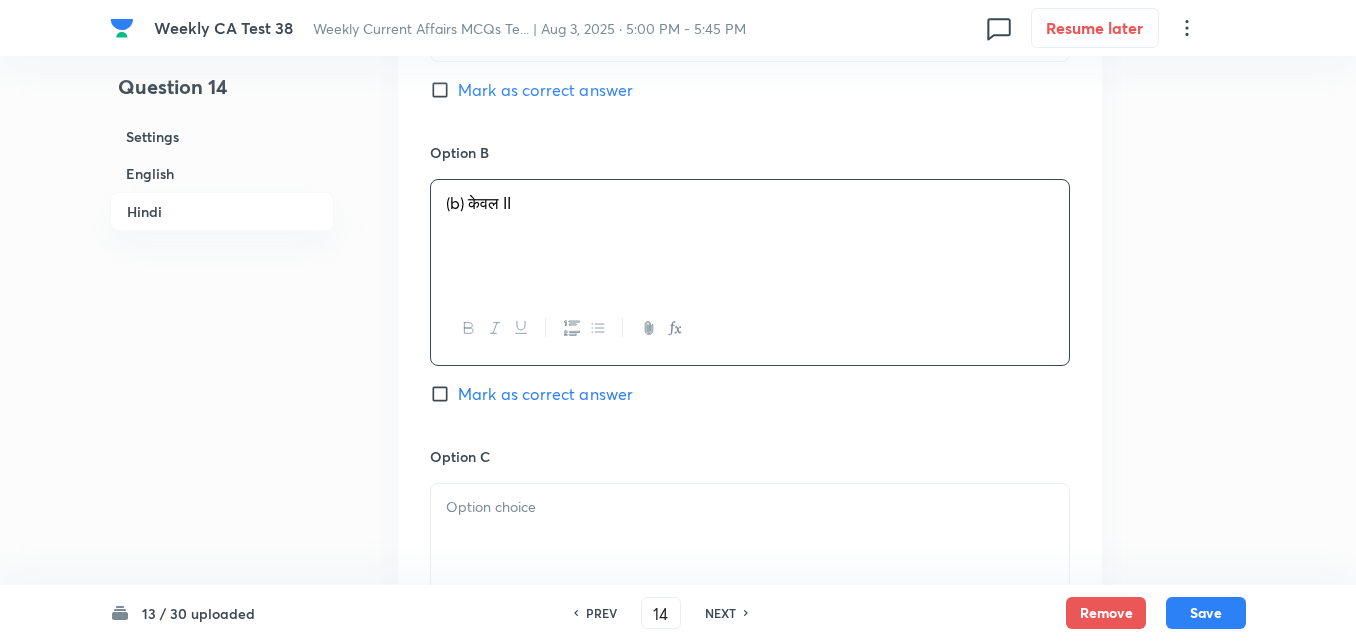 type 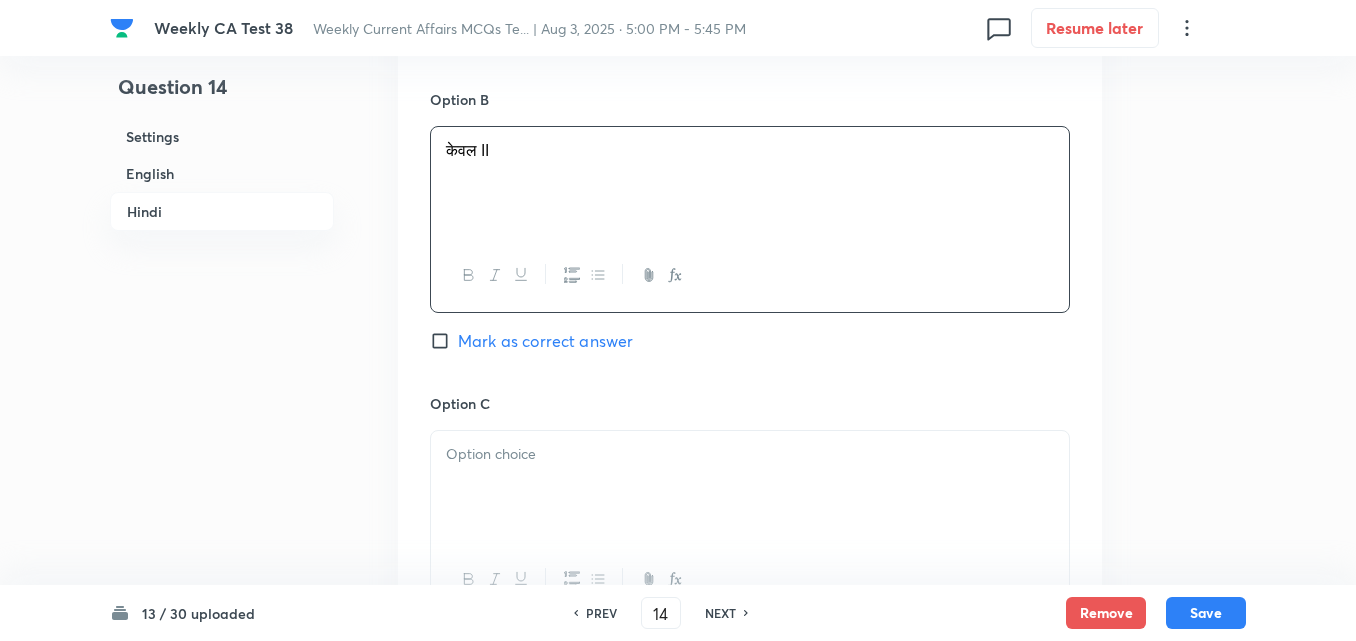 scroll, scrollTop: 3716, scrollLeft: 0, axis: vertical 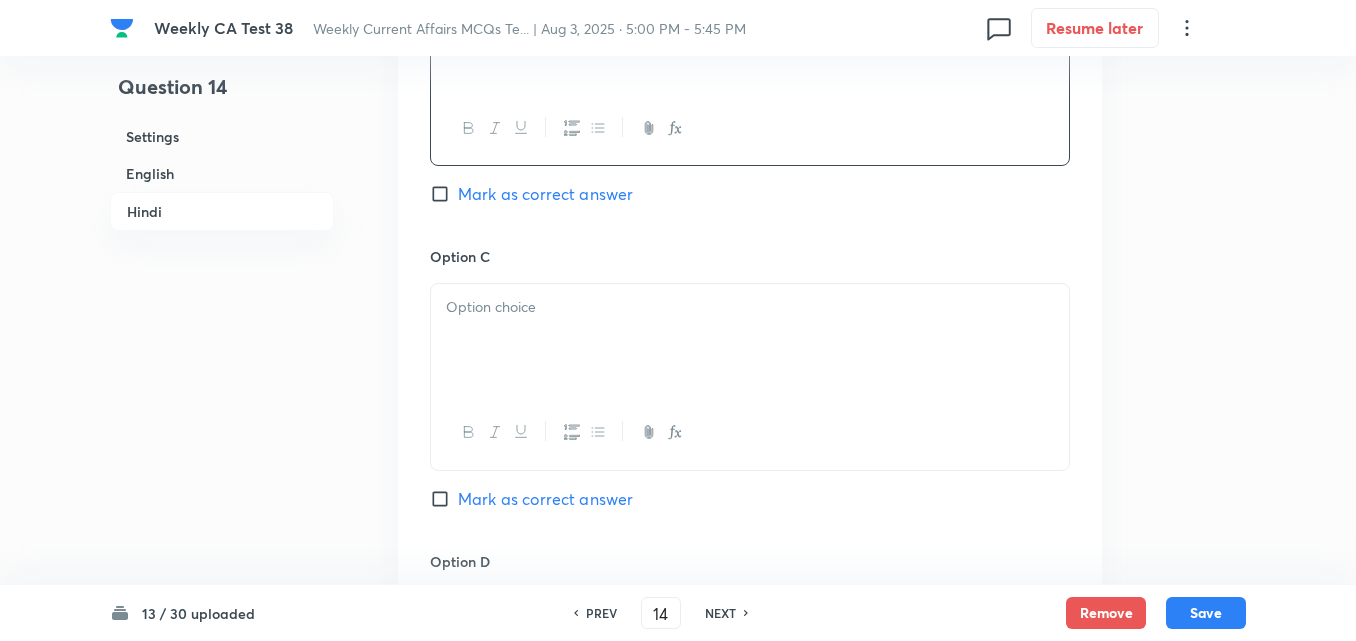 click at bounding box center (750, 340) 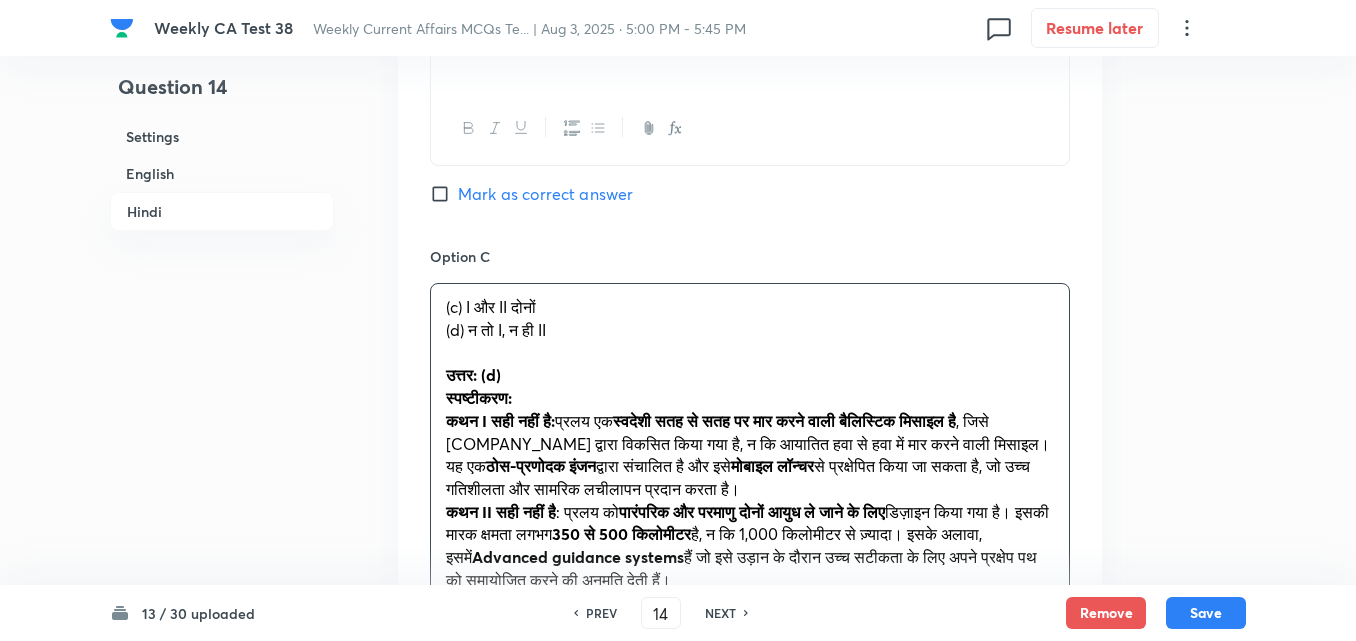 drag, startPoint x: 440, startPoint y: 318, endPoint x: 429, endPoint y: 322, distance: 11.7046995 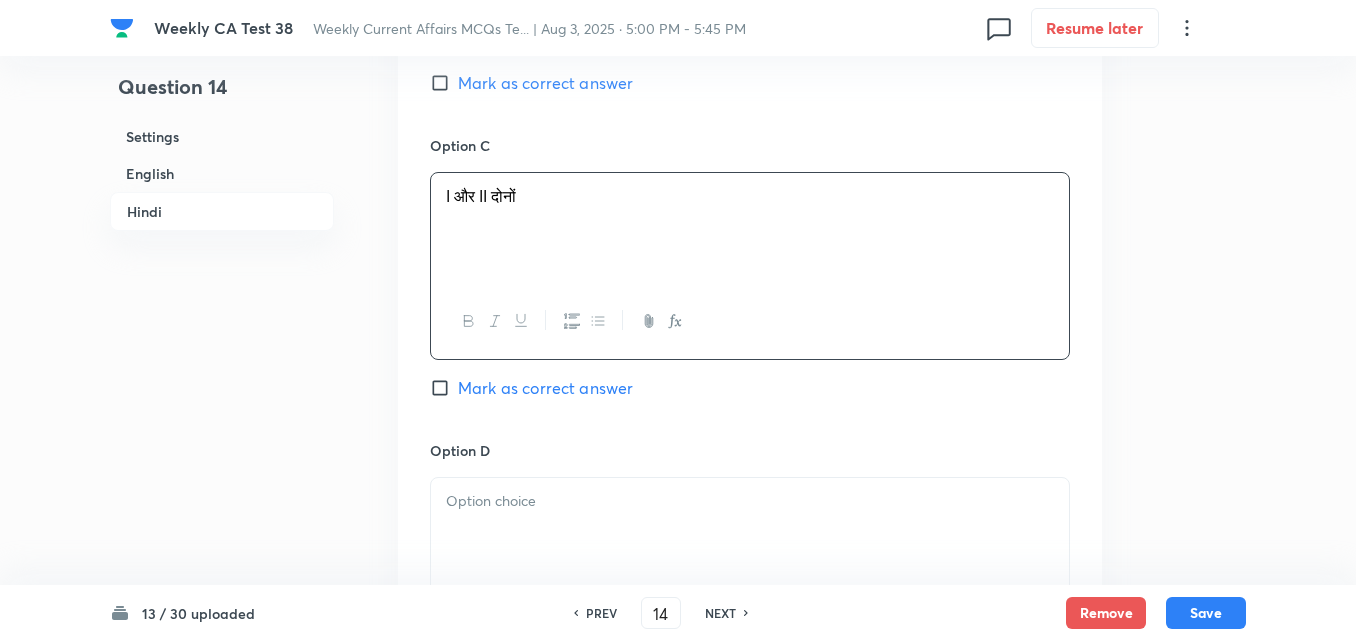 scroll, scrollTop: 4016, scrollLeft: 0, axis: vertical 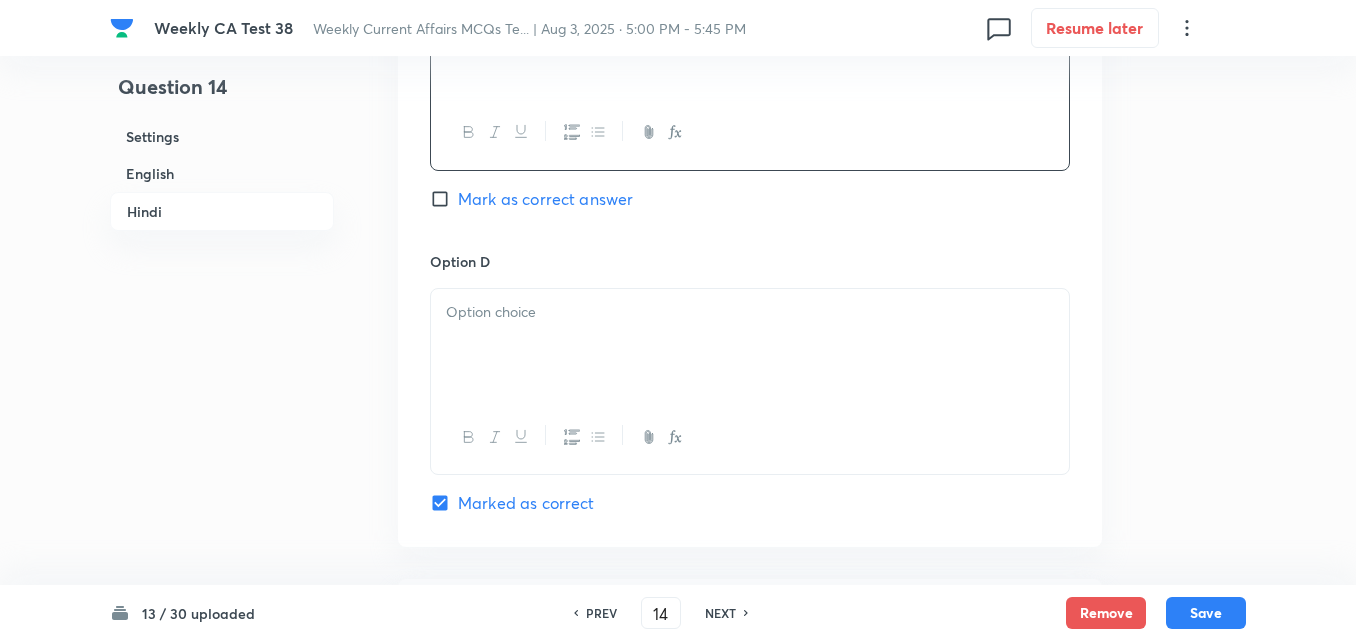 click at bounding box center [750, 312] 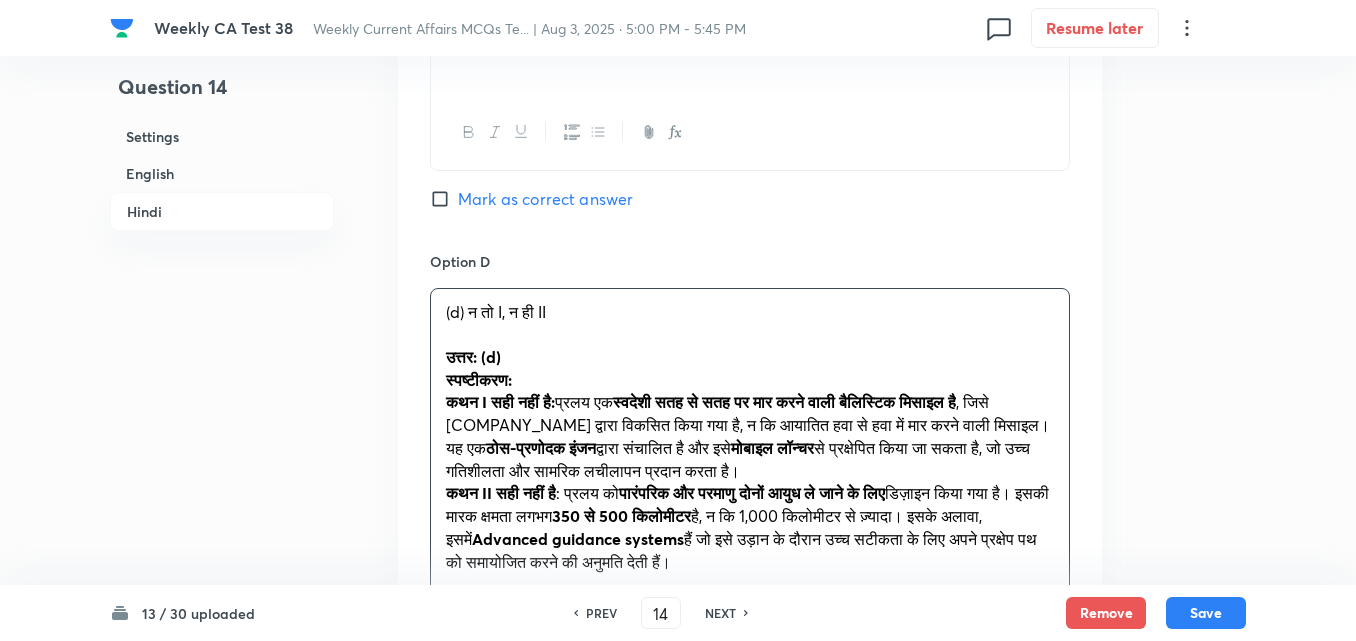 drag, startPoint x: 423, startPoint y: 333, endPoint x: 410, endPoint y: 340, distance: 14.764823 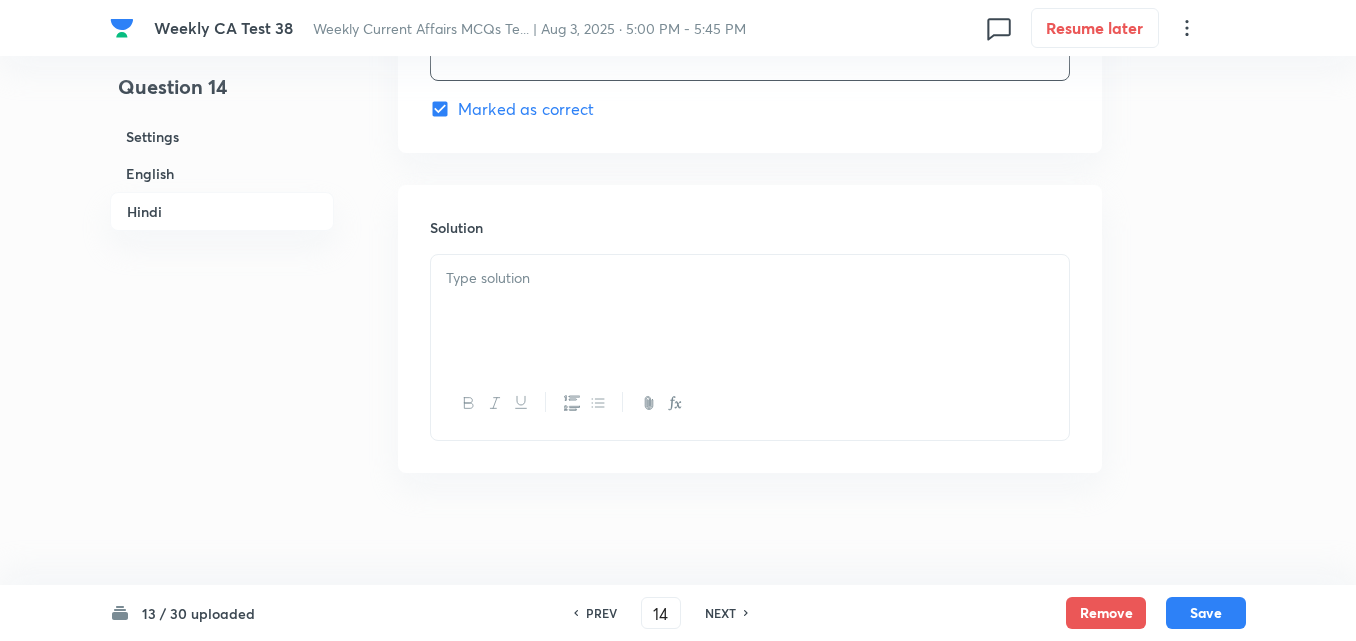 scroll, scrollTop: 4416, scrollLeft: 0, axis: vertical 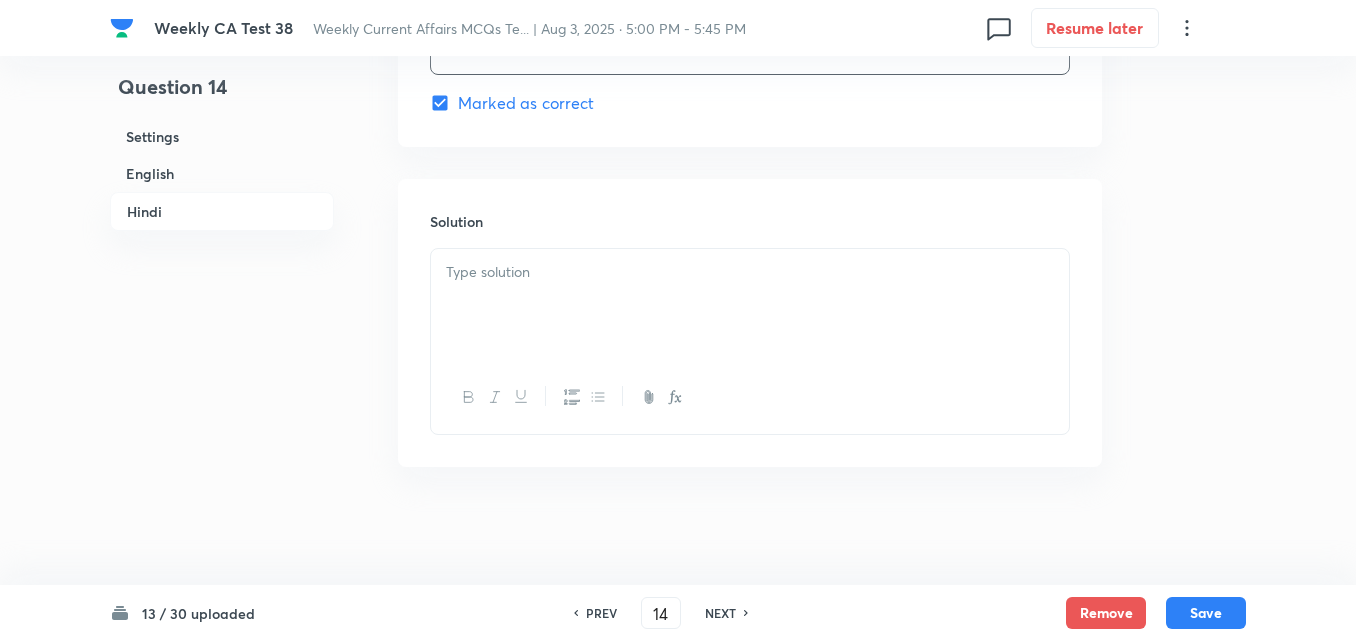 click at bounding box center (750, 305) 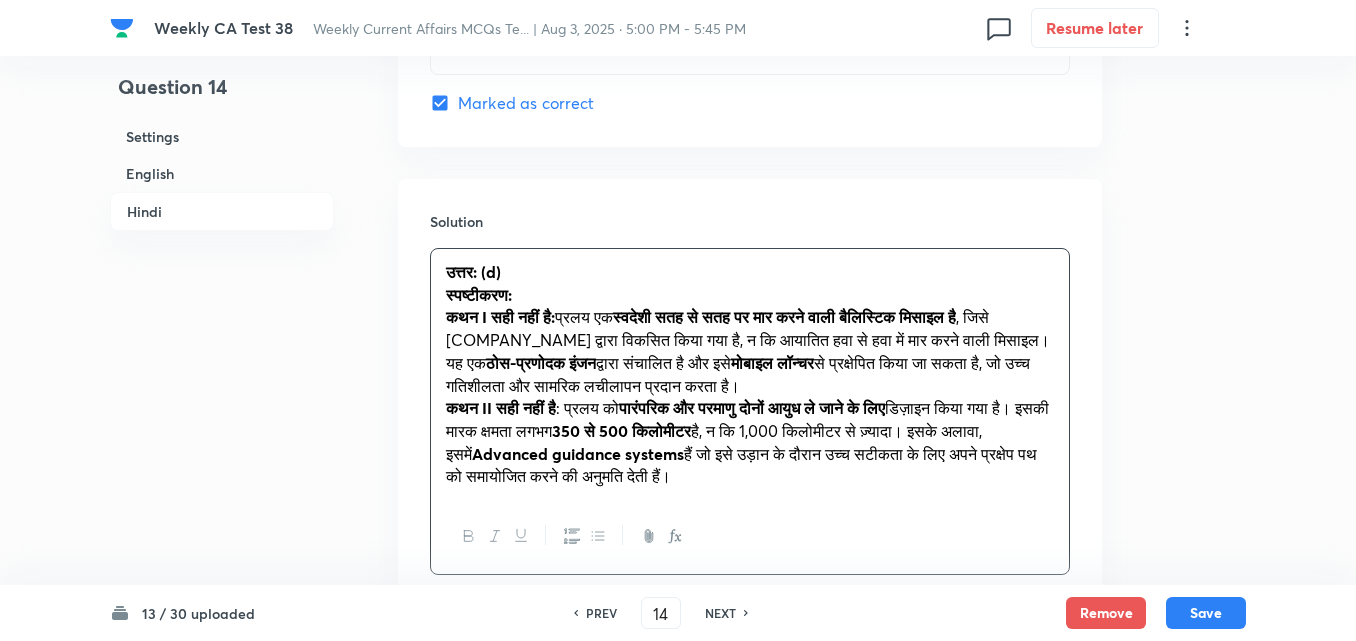 click on "Settings" at bounding box center [222, 136] 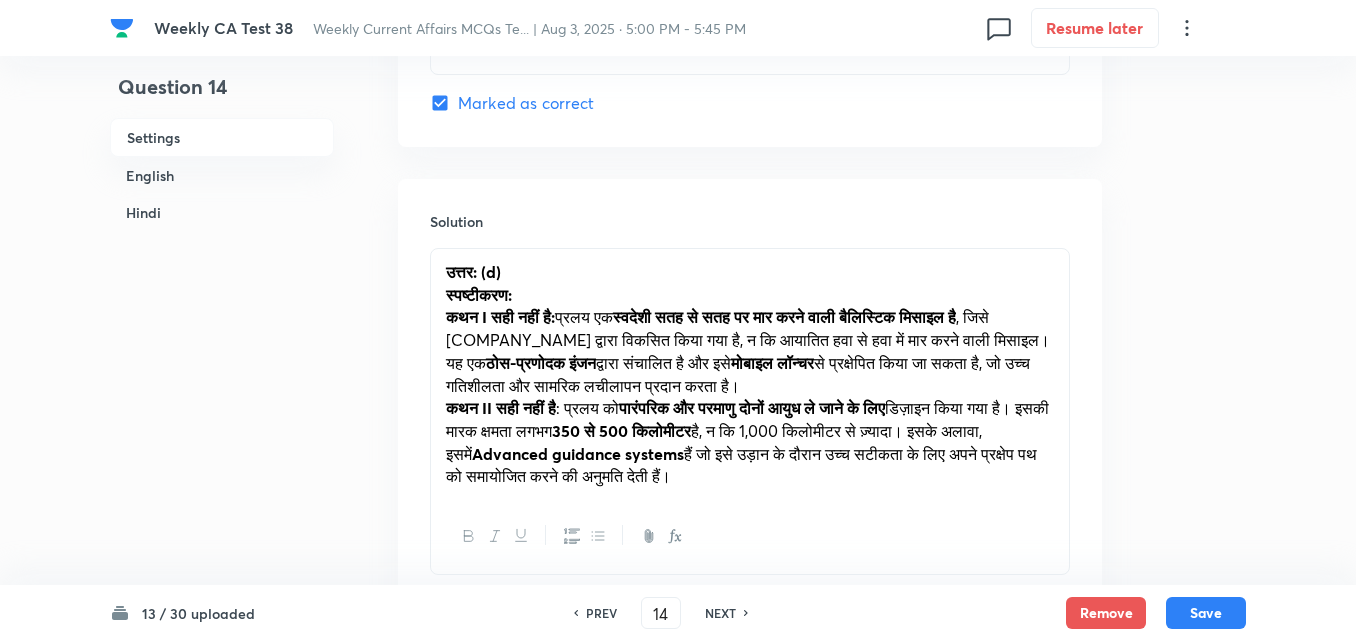 scroll, scrollTop: 24, scrollLeft: 0, axis: vertical 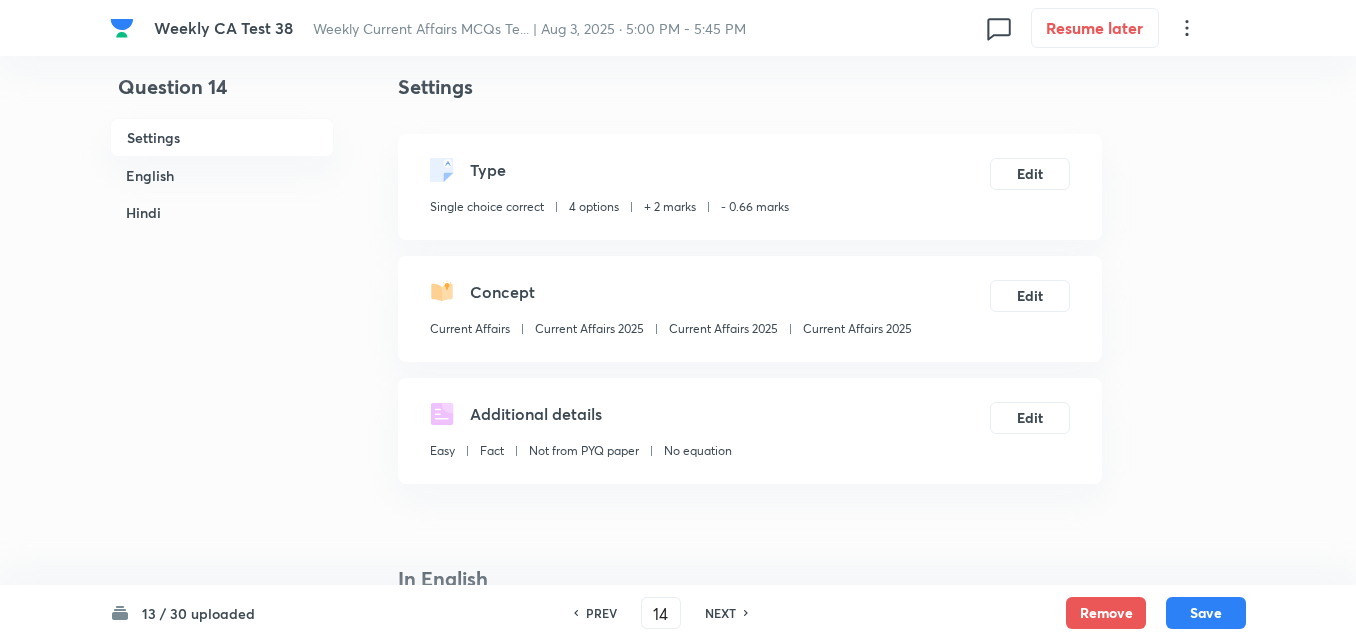 click on "Current Affairs 2025" at bounding box center [857, 329] 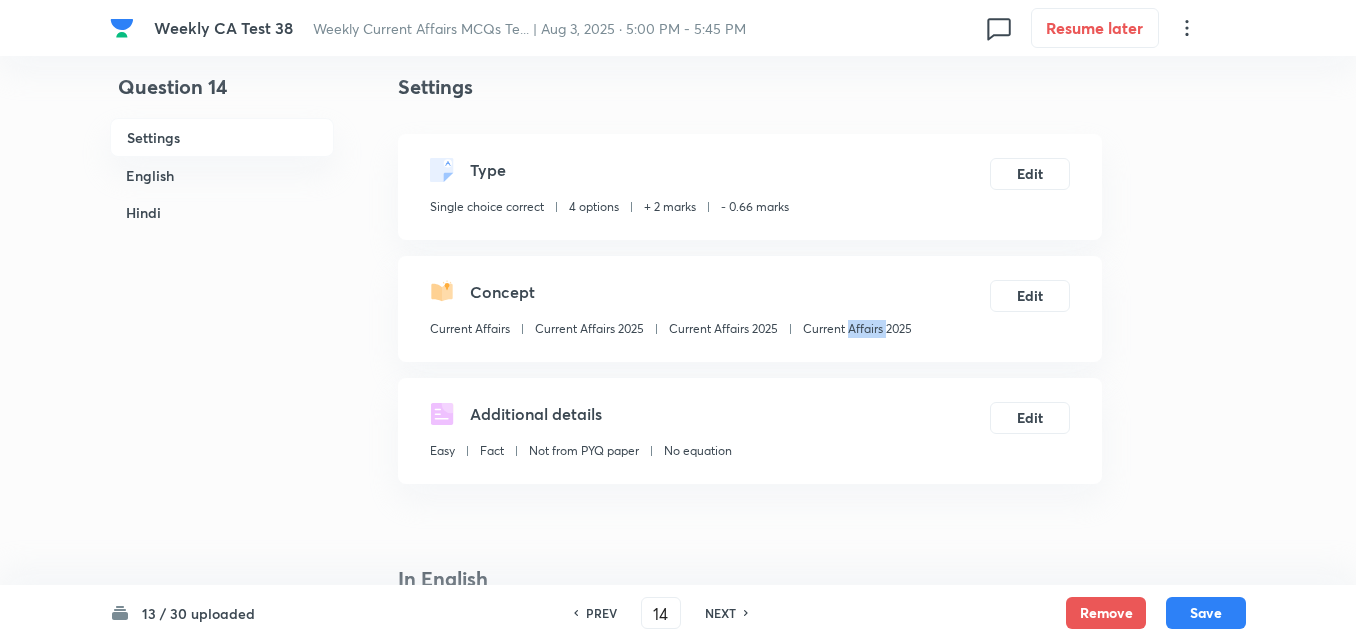click on "Current Affairs 2025" at bounding box center (857, 329) 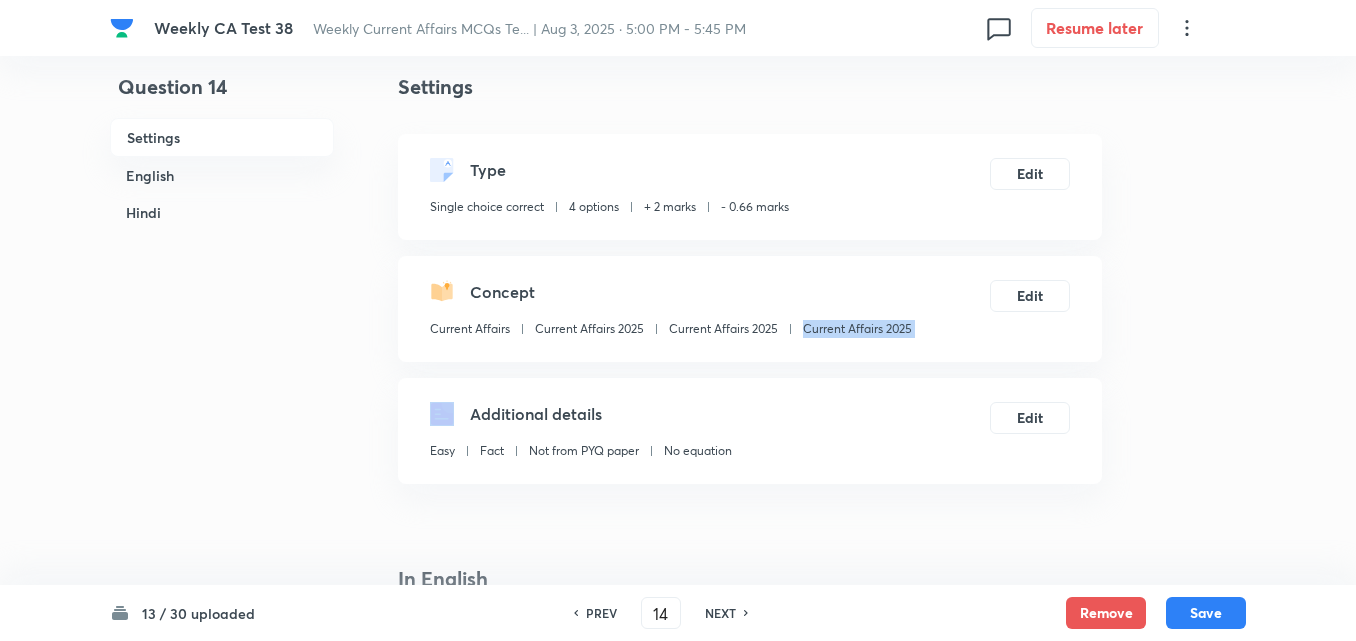 click on "Current Affairs 2025" at bounding box center (857, 329) 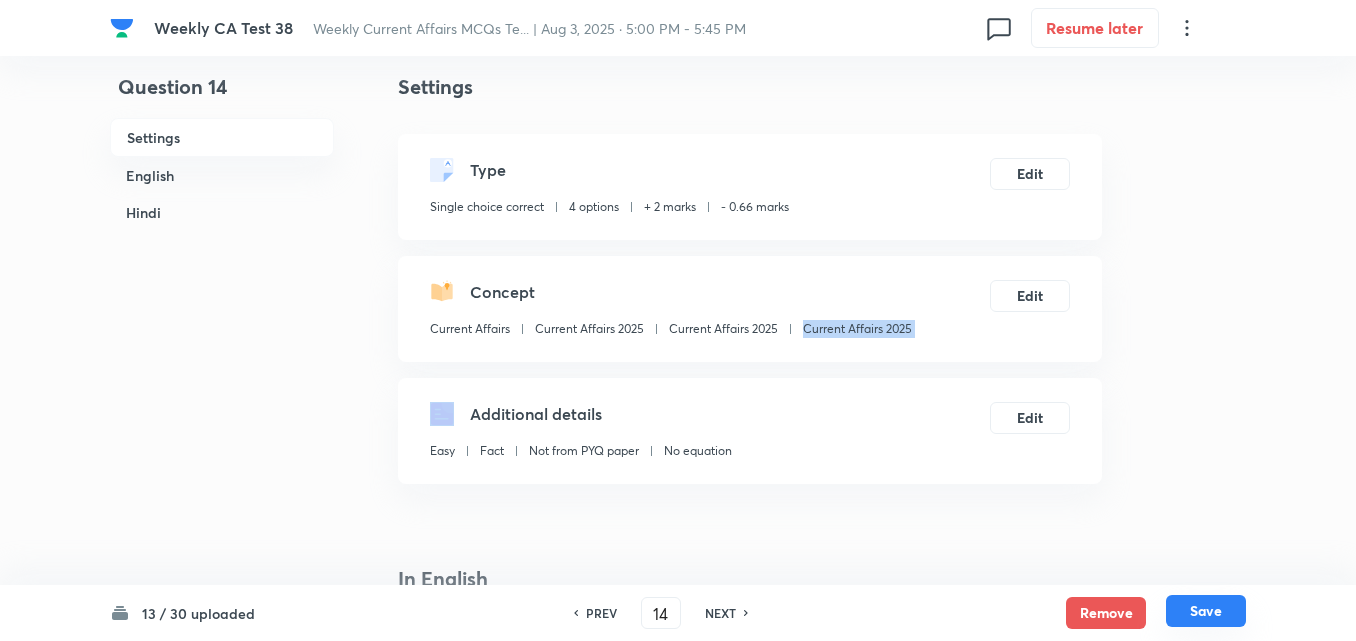 click on "Save" at bounding box center (1206, 611) 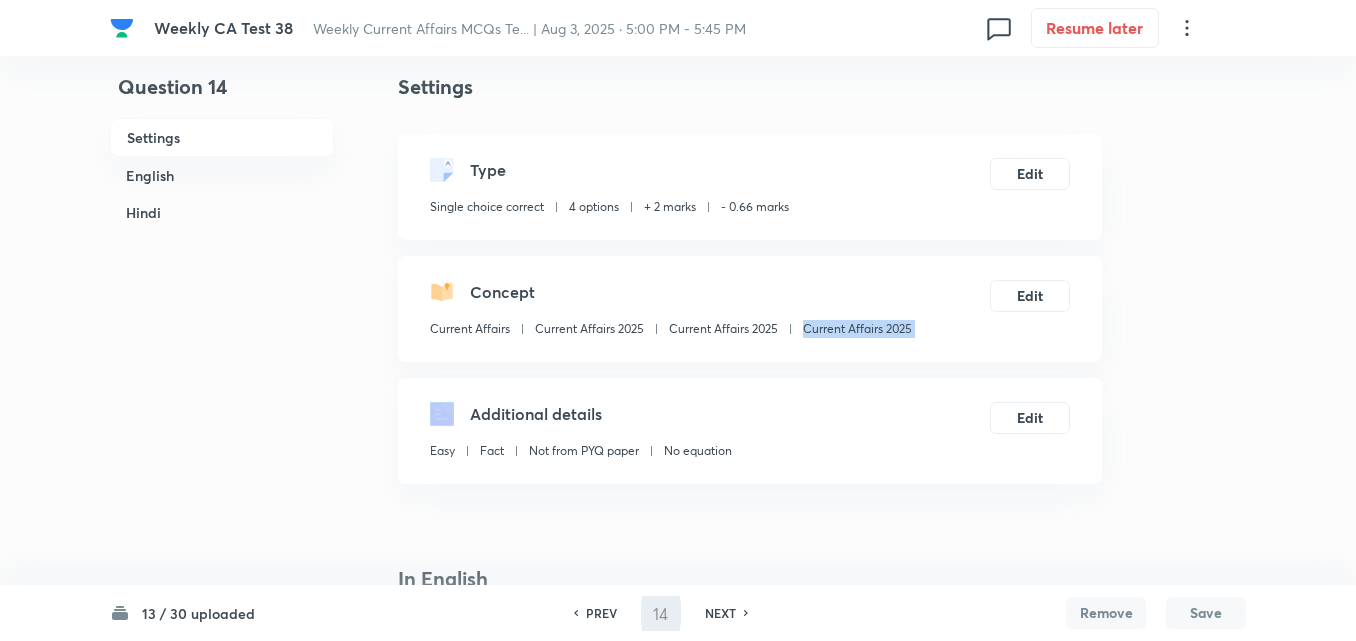 type on "15" 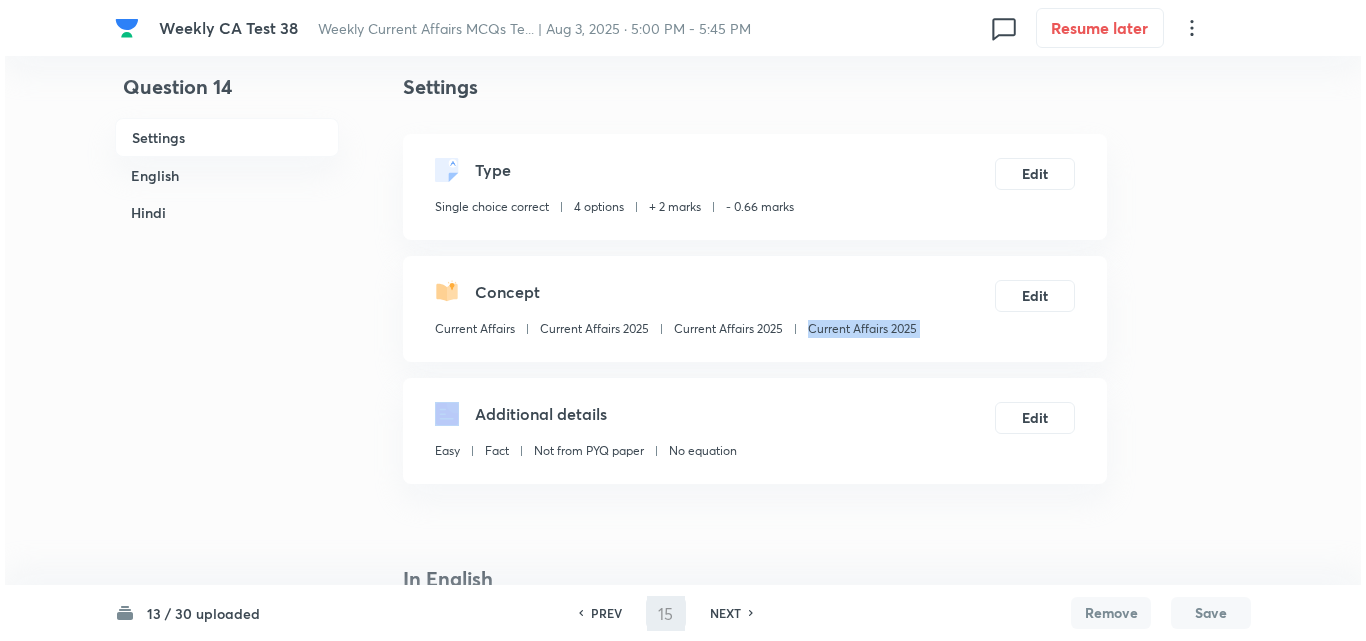 scroll, scrollTop: 0, scrollLeft: 0, axis: both 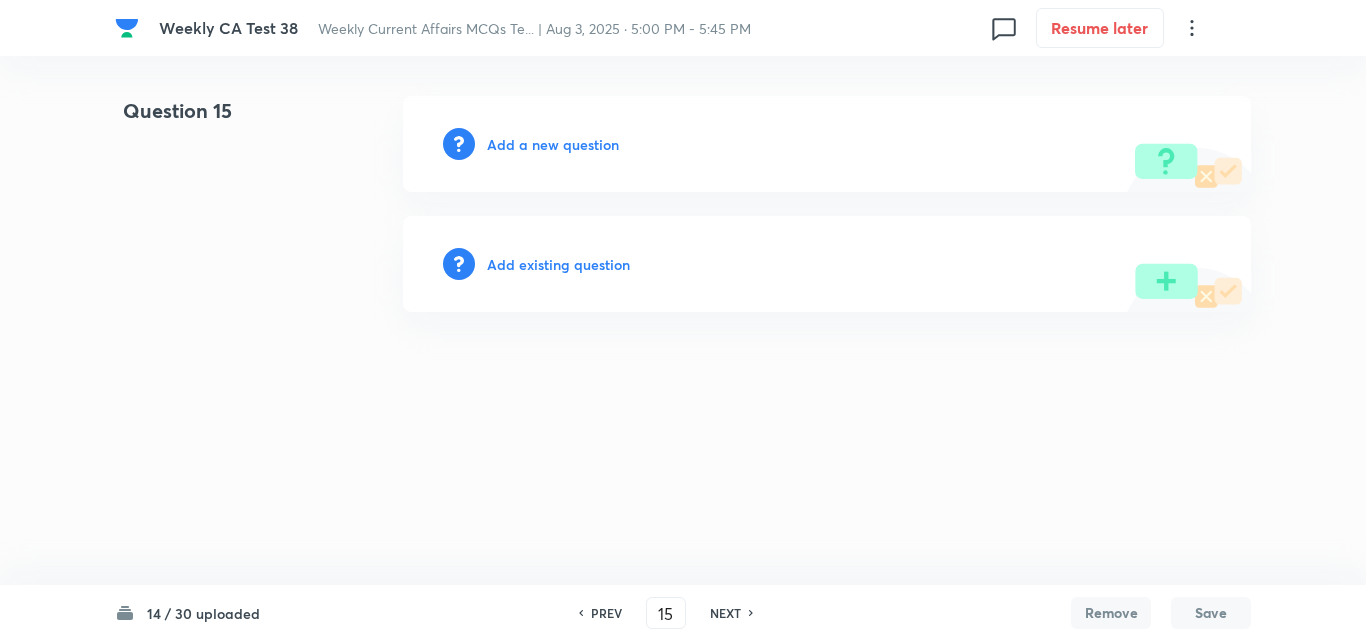 click on "Add a new question" at bounding box center [553, 144] 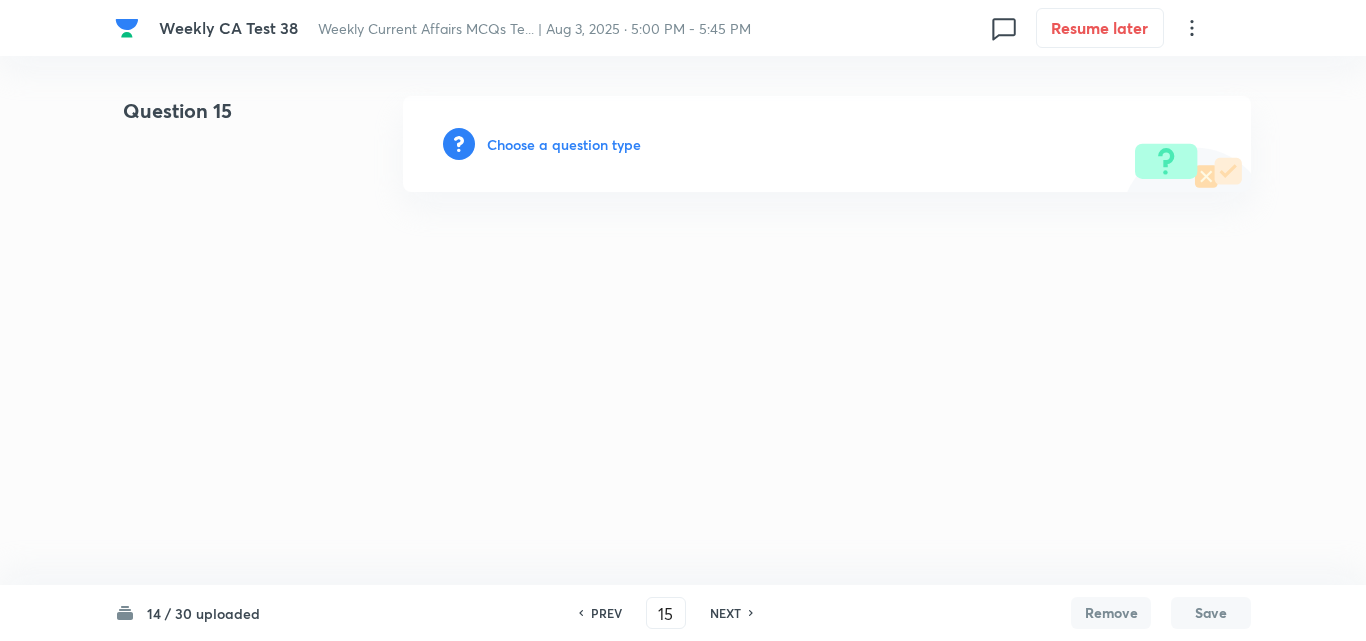 click on "Choose a question type" at bounding box center (564, 144) 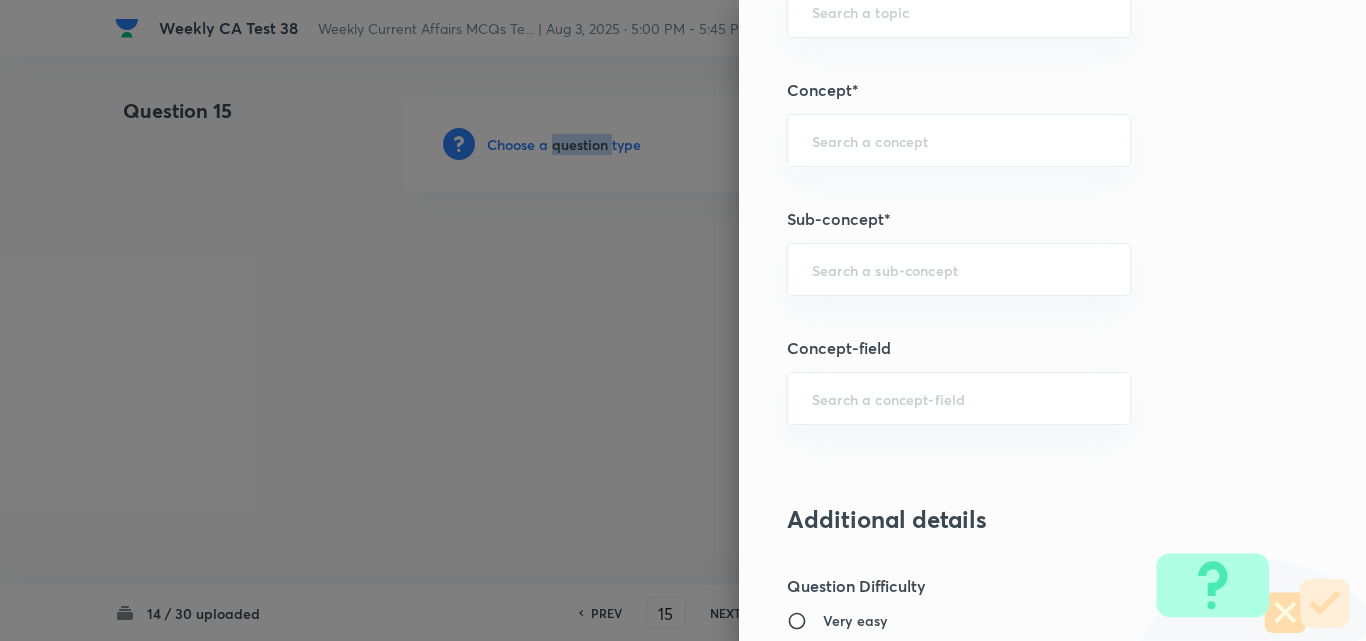 scroll, scrollTop: 1200, scrollLeft: 0, axis: vertical 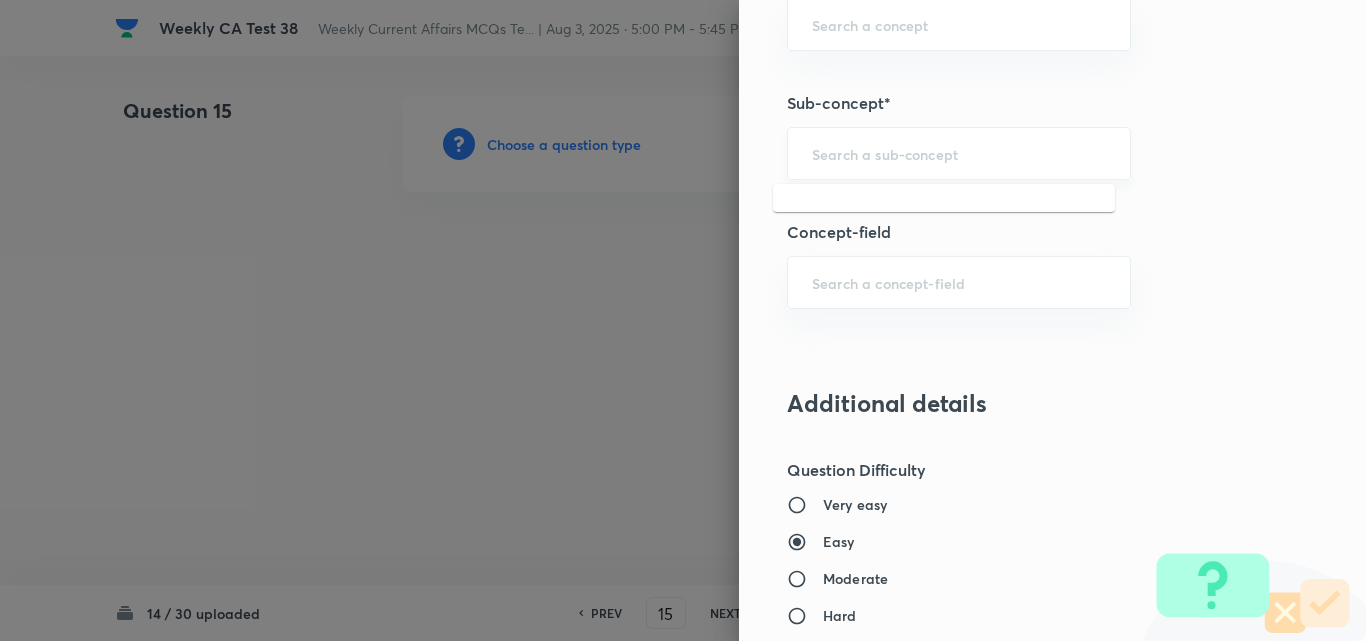 click at bounding box center [959, 153] 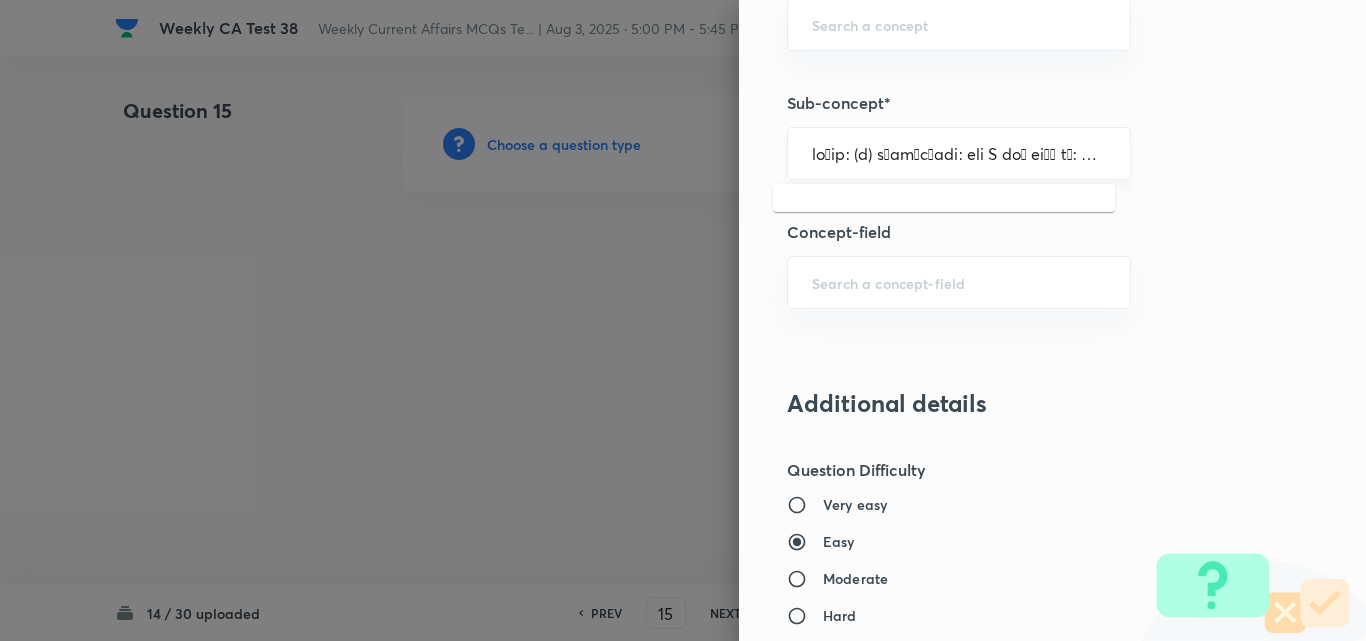 scroll, scrollTop: 0, scrollLeft: 4157, axis: horizontal 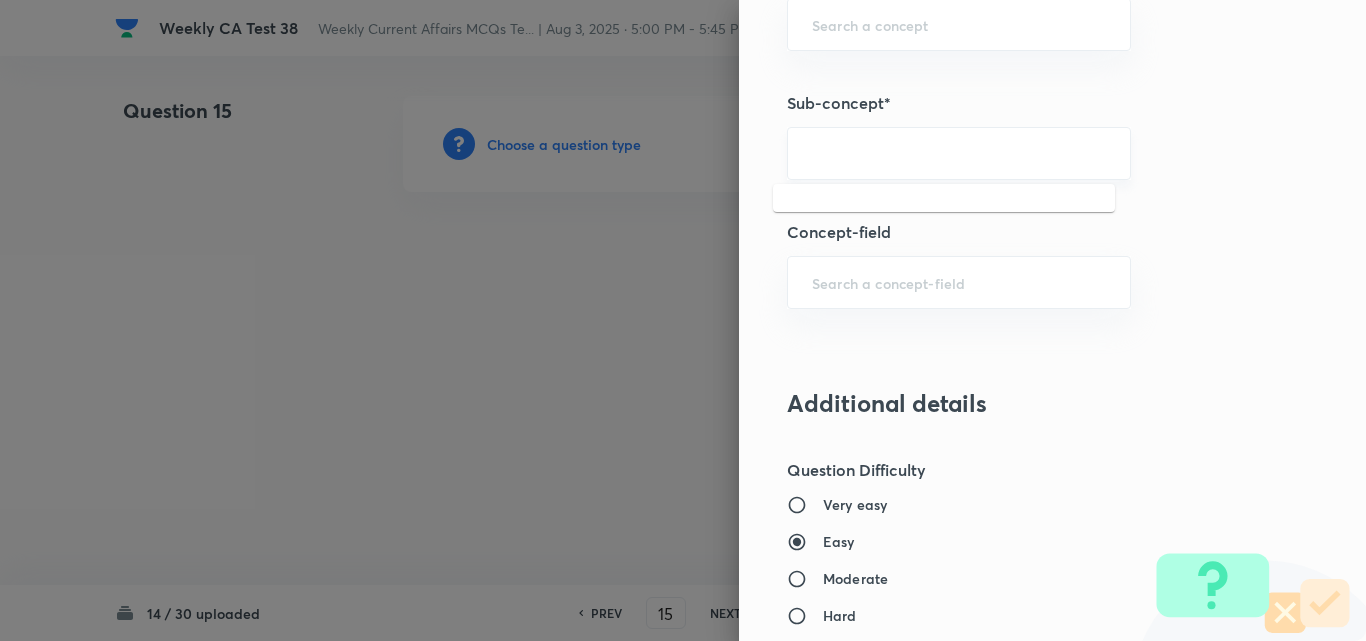 click at bounding box center (959, 153) 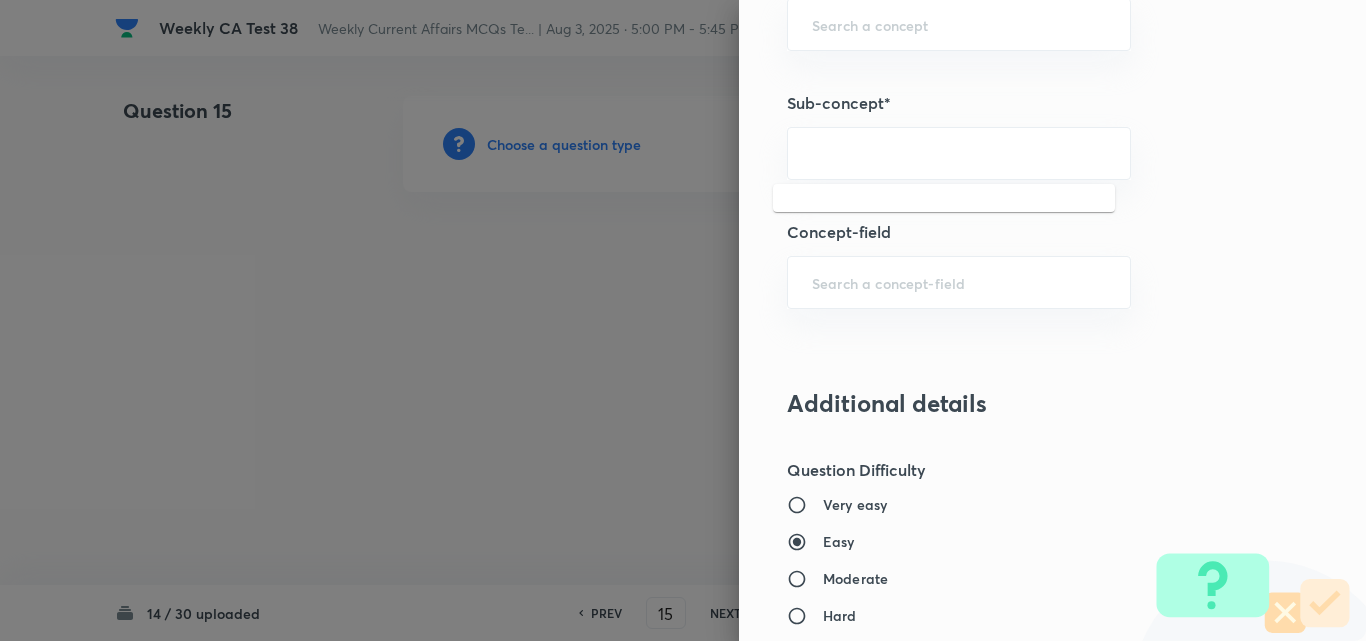 type on "उत्तर: (d) स्पष्टीकरण: कथन I सही नहीं है: प्रलय एक स्वदेशी सतह से सतह पर मार करने वाली बैलिस्टिक मिसाइल है, जिसे DRDO द्वारा विकसित किया गया है, न कि आयातित हवा से हवा में मार करने वाली मिसाइल। यह एक ठोस-प्रणोदक इंजन द्वारा संचालित है और इसेमोबाइल लॉन्चर से प्रक्षेपित किया जा सकता है, जो उच्च गतिशीलता और सामरिक लचीलापन प्रदान करता है। कथन II सही नहीं है: प्रलय को पारंपरिक और परमाणु दोनों आयुध ले जाने के लिए डिज़ाइन किया गया है। इसकी मारक क्षमता लगभग350 से 500 किलोमीटर है, न कि 1,000 किलोमीटर से ज़्यादा। इसके अलावा, इसमें उन्नत मार्गदर्शन प्रणालियाँ हैं जो इसे उड़ान के दौरान उच्च सटीकता के लिए अपने प्रक्षेप पथ को समायोजित करने की अनुमति देती हैं।..." 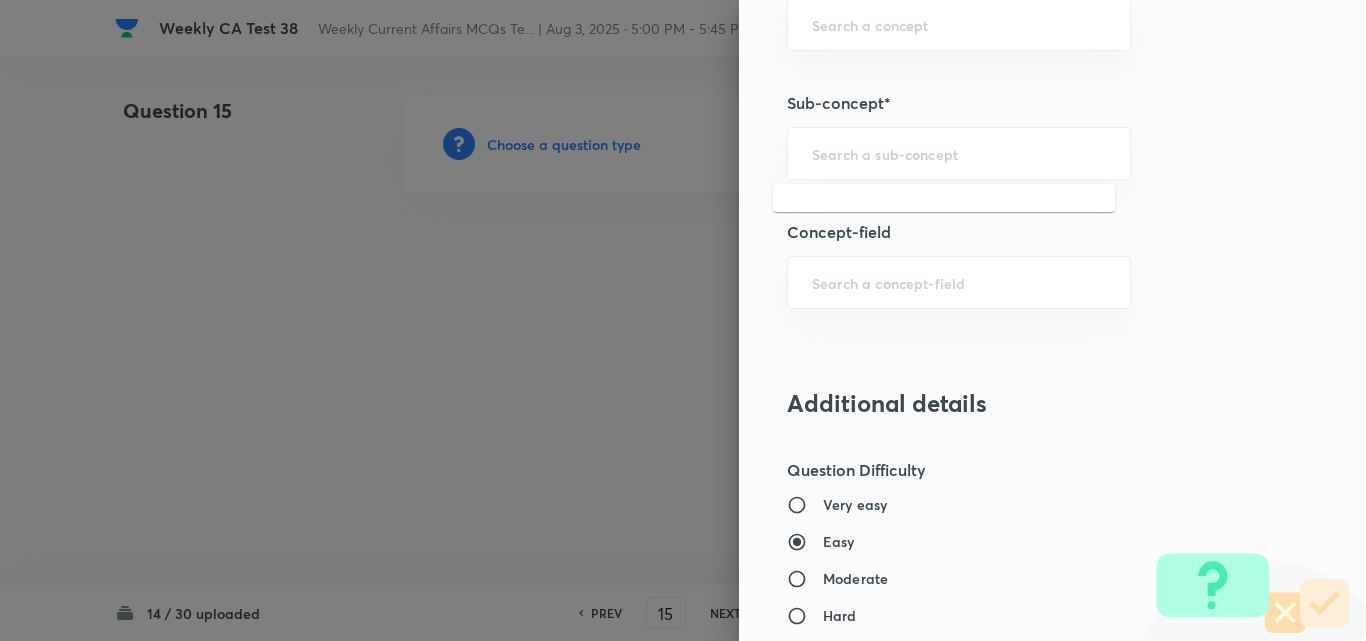 click on "Question settings Question type* Single choice correct Number of options* 2 3 4 5 Does this question have a passage?* Yes No Positive mark 2 ​ Negative Marks (Don’t add negative sign) 0.66 ​ Syllabus Topic group* ​ Topic* ​ Concept* ​ Sub-concept* ​ Concept-field ​ Additional details Question Difficulty Very easy Easy Moderate Hard Very hard Question is based on Fact Numerical Concept Previous year question Yes No Does this question have equation? Yes No Verification status Is the question verified? *Select 'yes' only if a question is verified Yes No Save" at bounding box center (1052, 320) 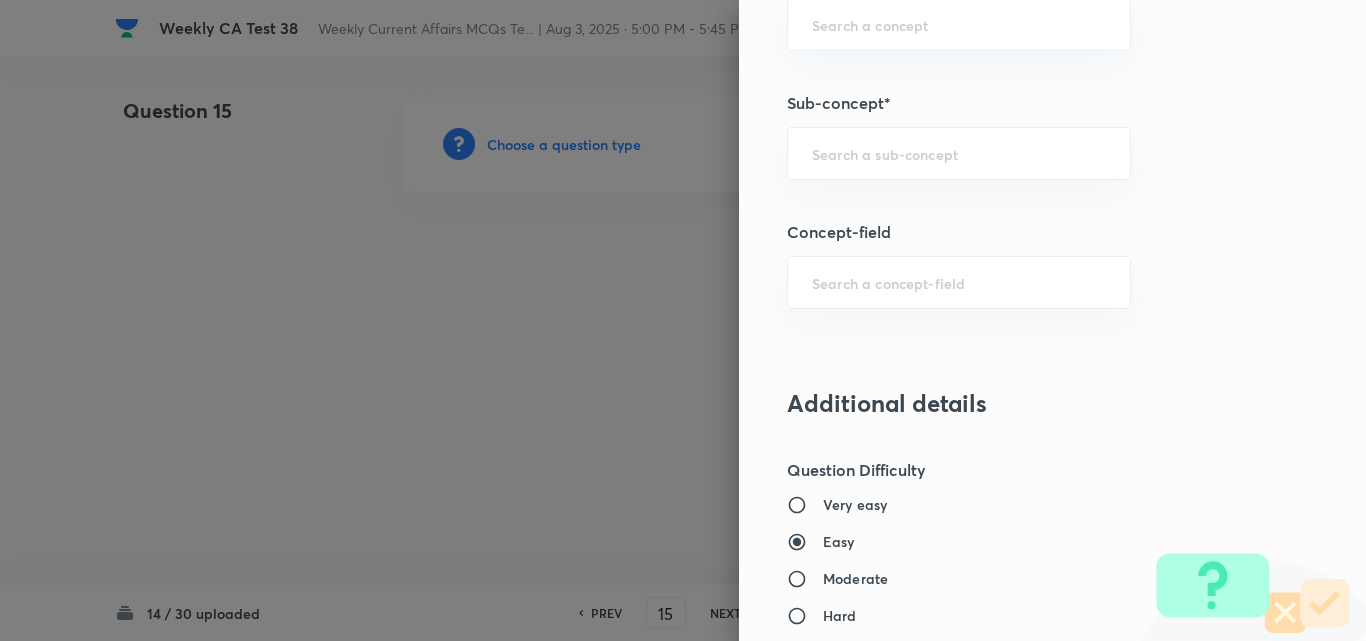 scroll, scrollTop: 0, scrollLeft: 0, axis: both 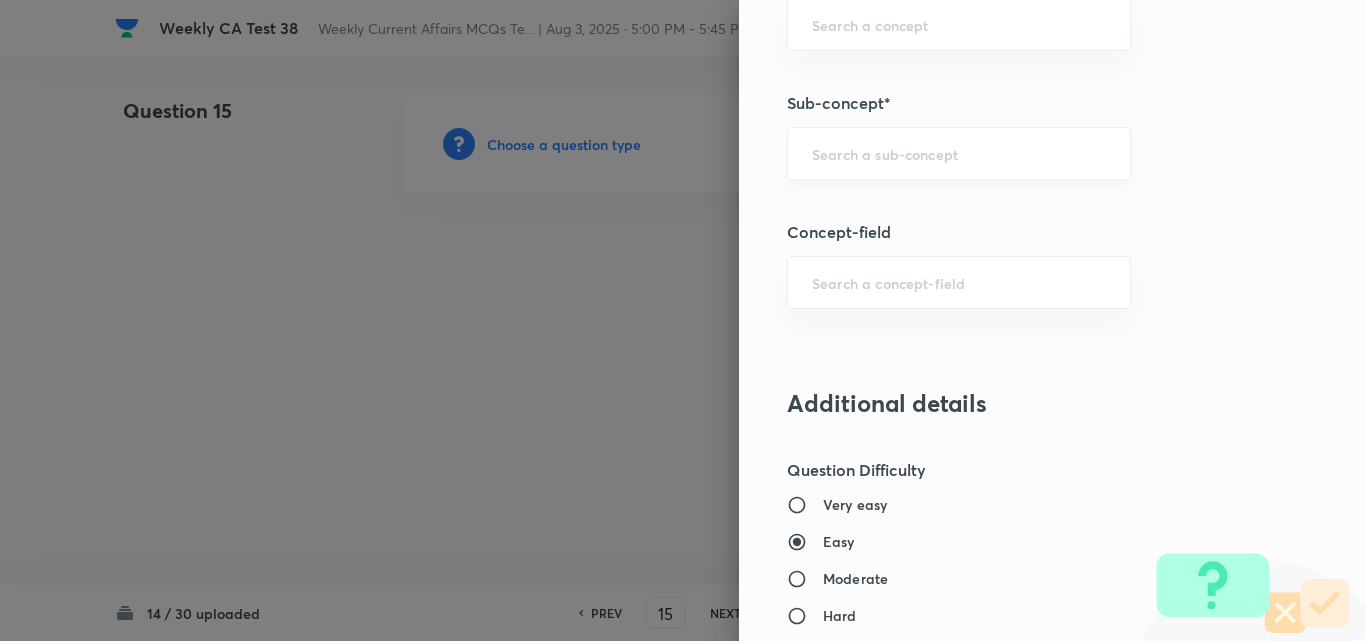 click on "​" at bounding box center (959, 153) 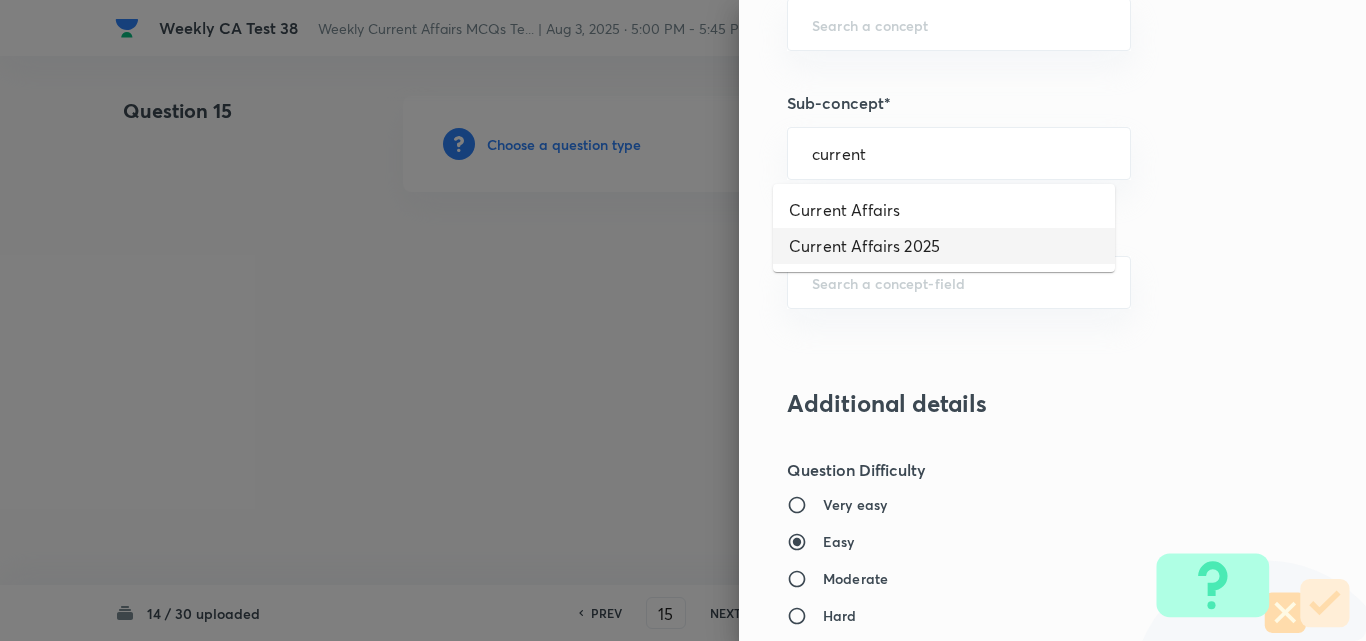 click on "Current Affairs 2025" at bounding box center (944, 246) 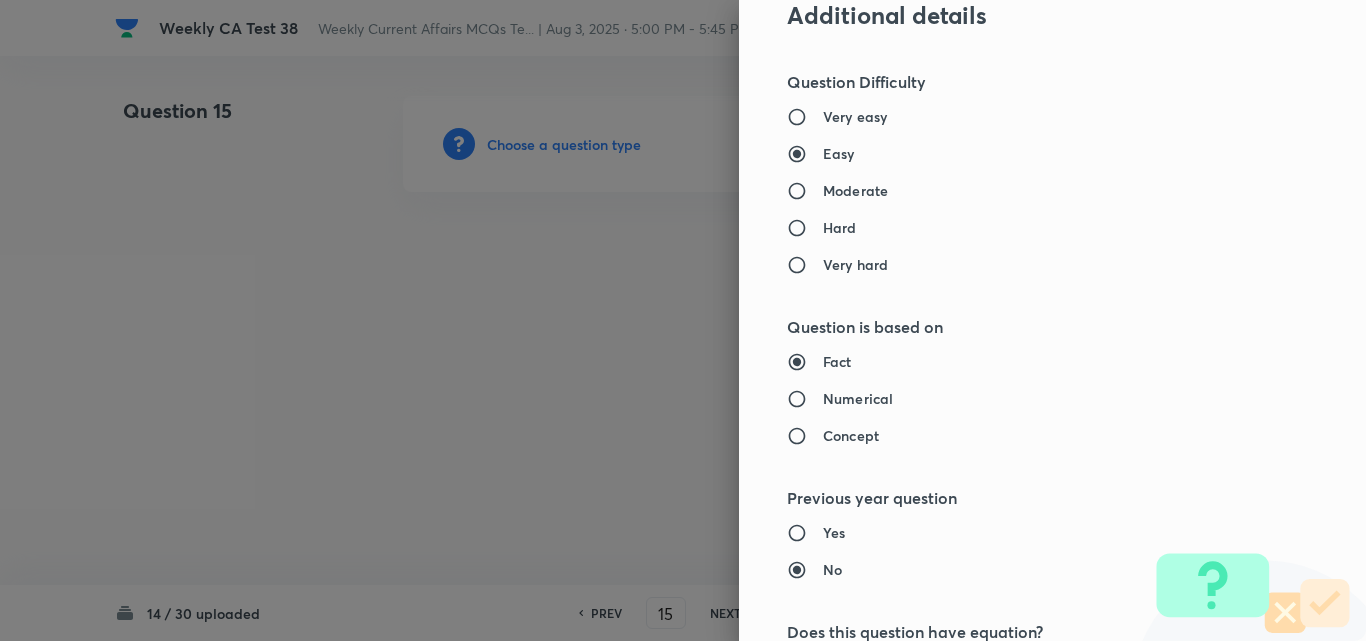 type on "Current Affairs" 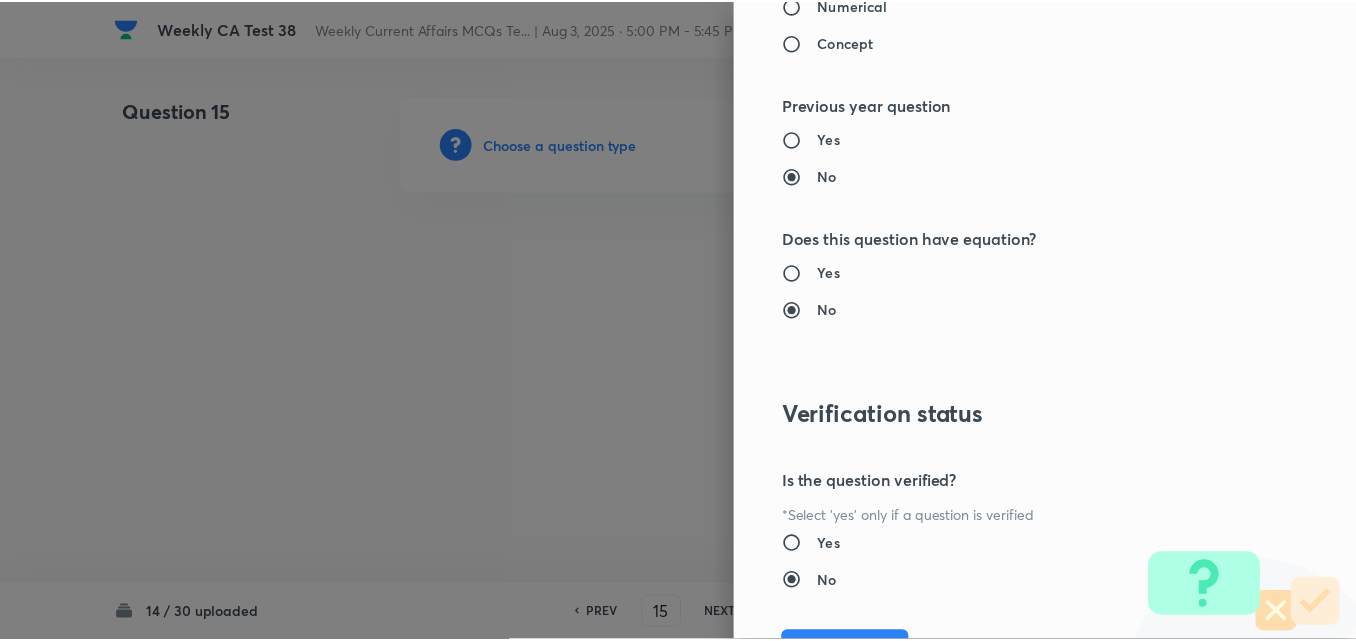 scroll, scrollTop: 2085, scrollLeft: 0, axis: vertical 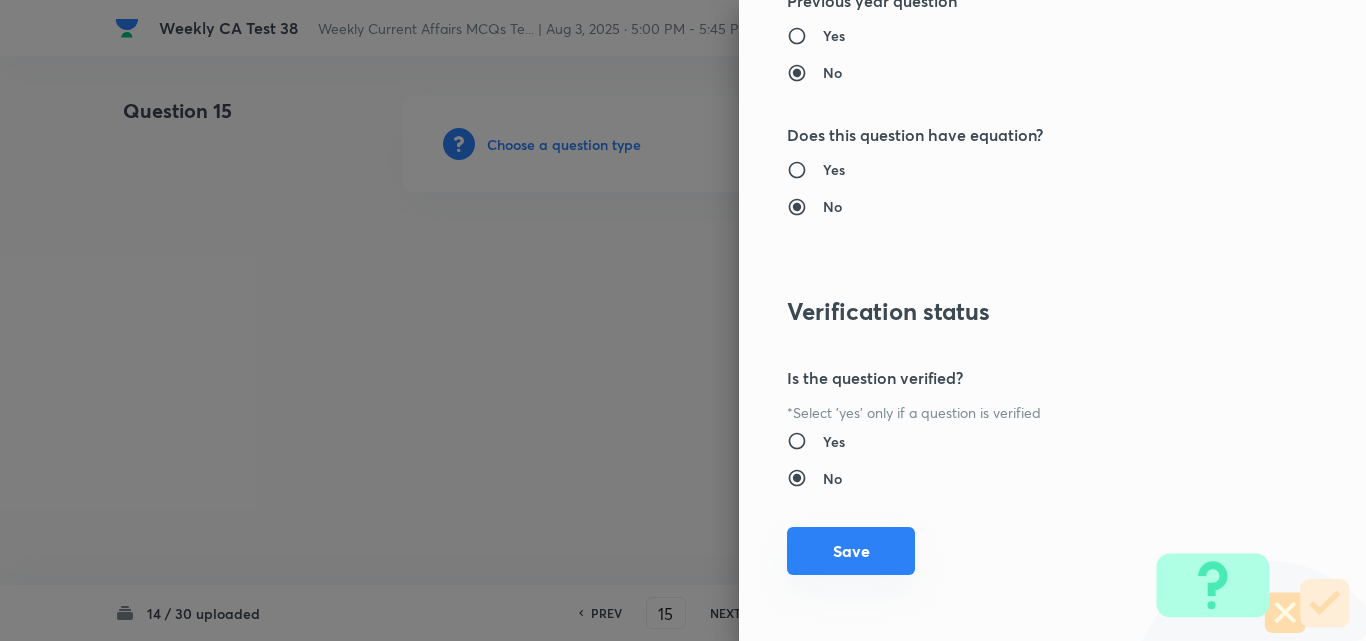 click on "Save" at bounding box center (851, 551) 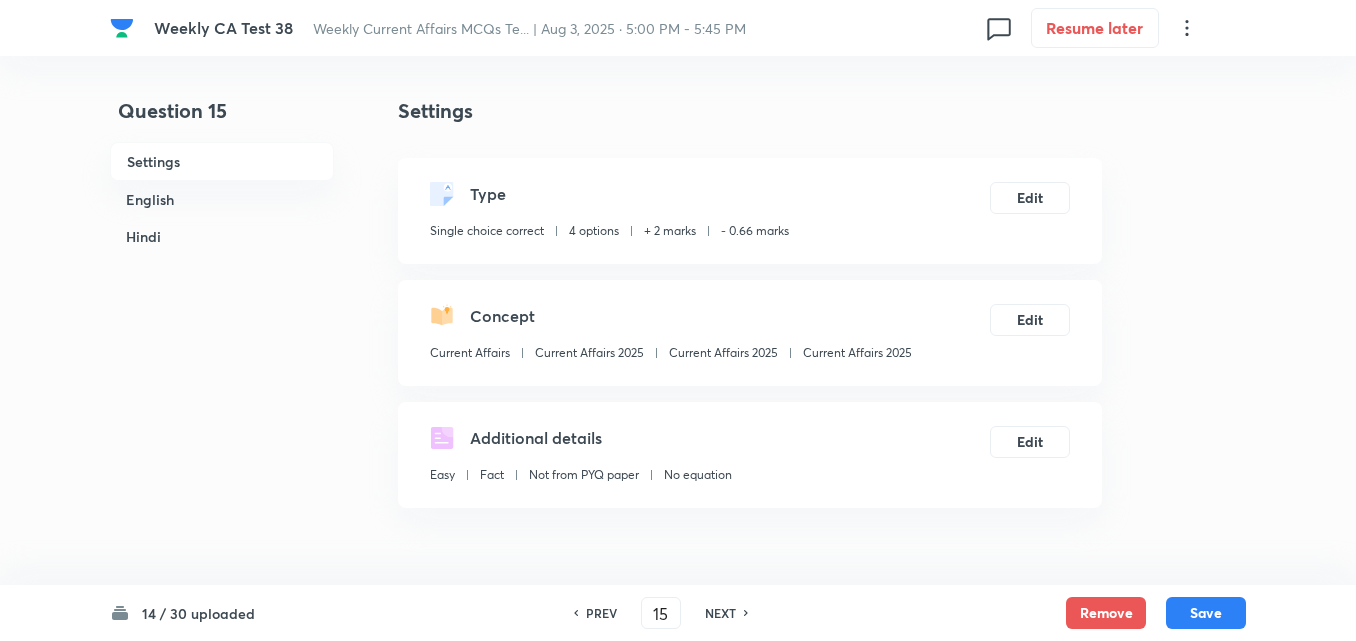 click on "English" at bounding box center (222, 199) 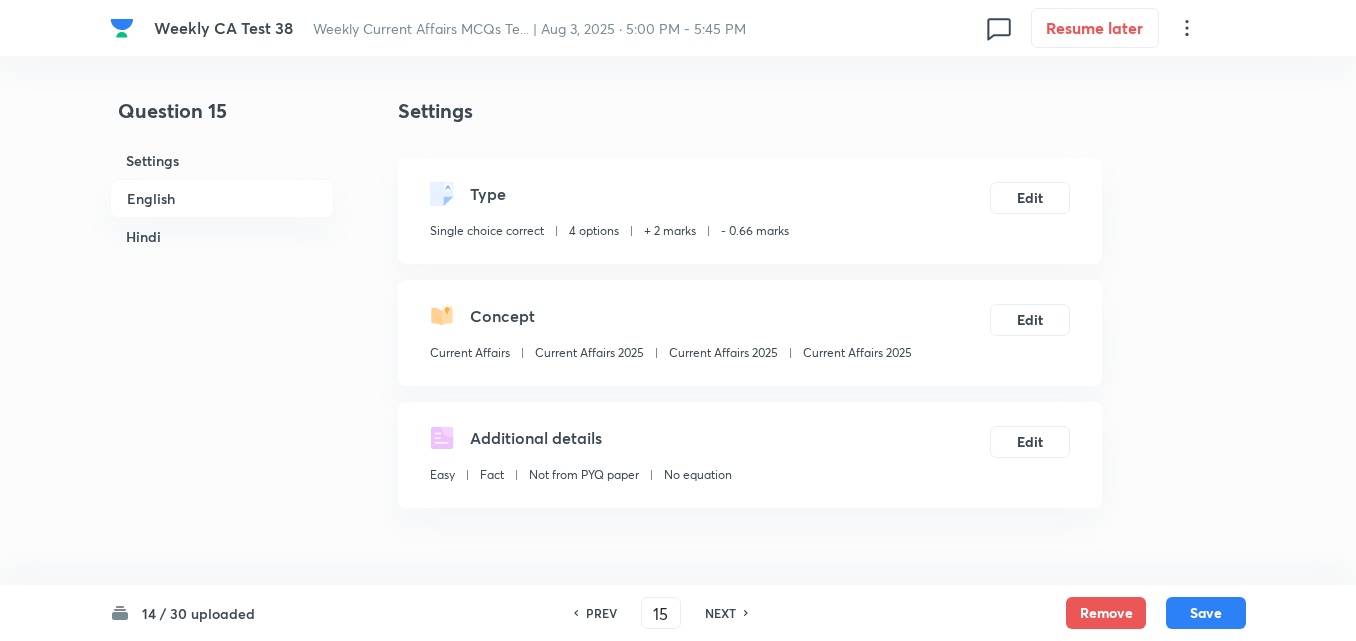 scroll, scrollTop: 516, scrollLeft: 0, axis: vertical 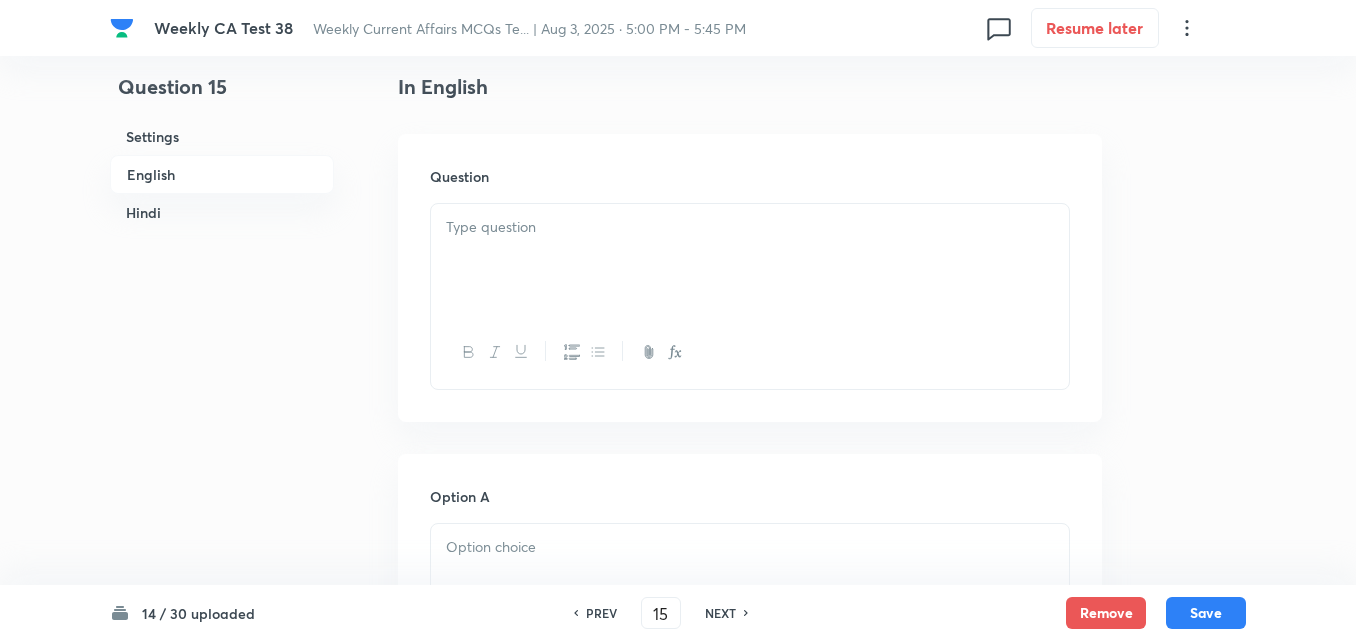 click at bounding box center (750, 260) 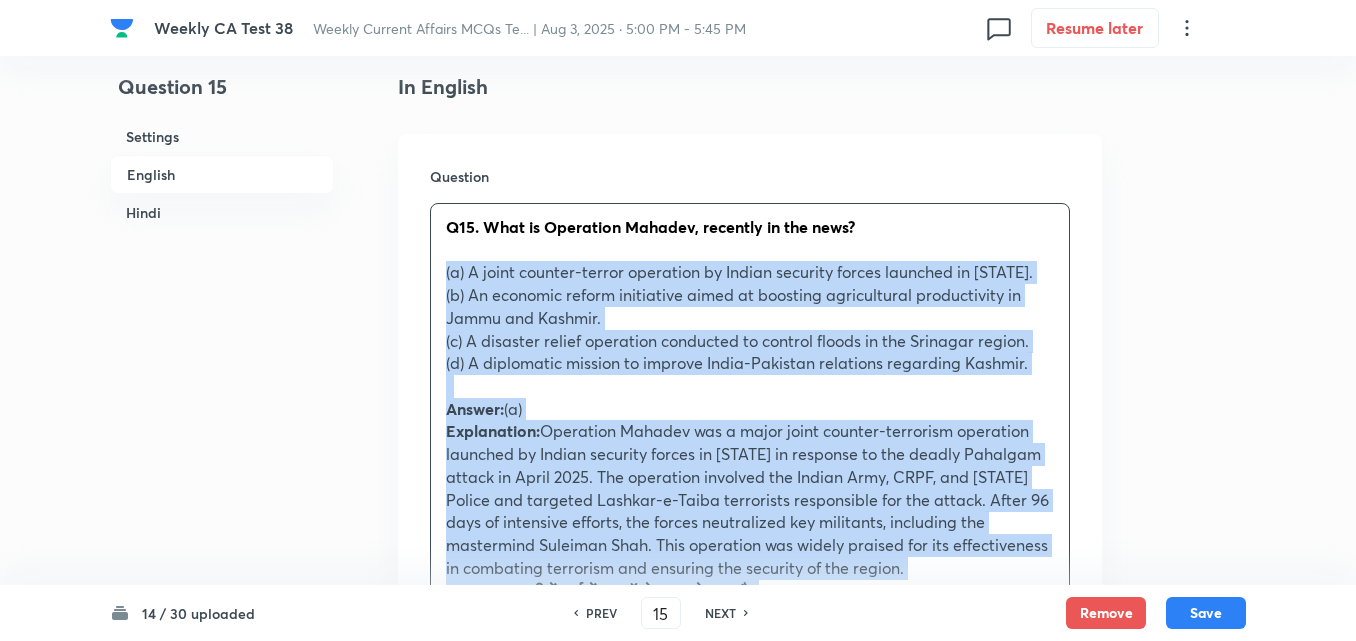 click on "Q15. What is Operation Mahadev, recently in the news?   (a) A joint counter-terror operation by Indian security forces launched in Kashmir. (b) An economic reform initiative aimed at boosting agricultural productivity in Jammu and Kashmir. (c) A disaster relief operation conducted to control floods in the Srinagar region. (d) A diplomatic mission to improve India-Pakistan relations regarding Kashmir.   Answer:  (a)   Explanation:  Operation Mahadev was a major joint counter-terrorism operation launched by Indian security forces in Jammu and Kashmir in response to the deadly Pahalgam attack in April 2025. The operation involved the Indian Army, CRPF, and Jammu and Kashmir Police and targeted Lashkar-e-Taiba terrorists responsible for the attack. After 96 days of intensive efforts, the forces neutralized key militants, including the mastermind Suleiman Shah. This operation was widely praised for its effectiveness in combating terrorism and ensuring the security of the region. उत्तर: (a)" at bounding box center [750, 568] 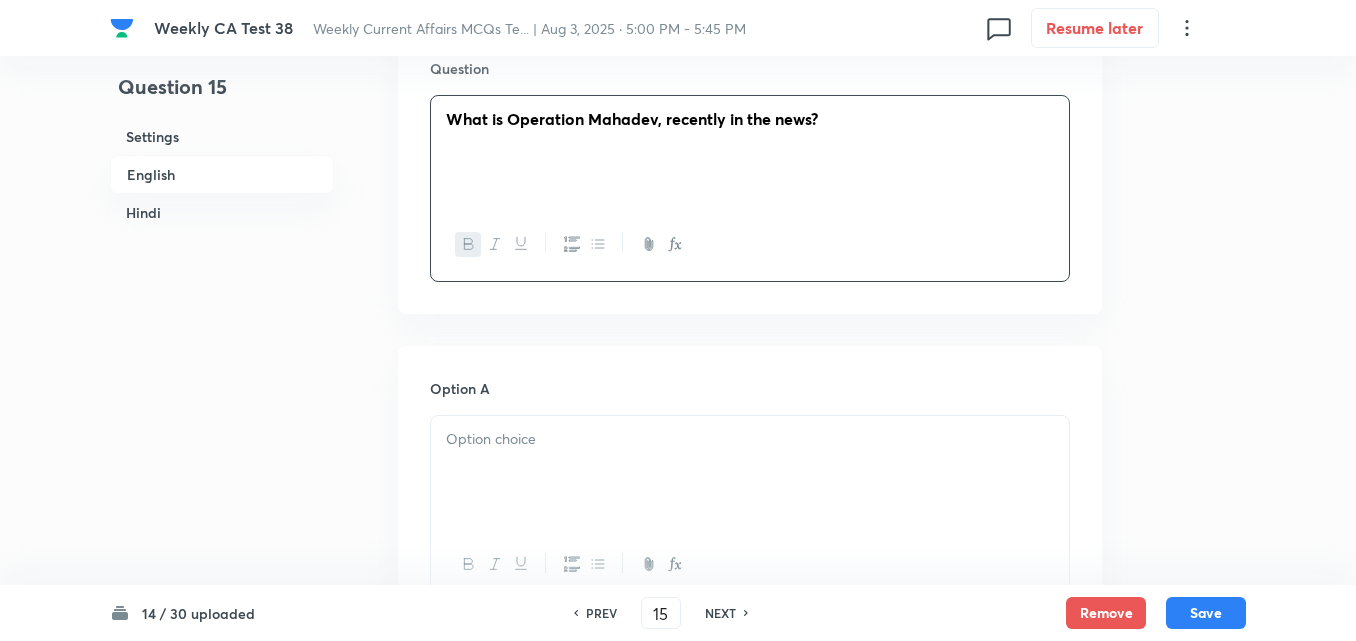 scroll, scrollTop: 716, scrollLeft: 0, axis: vertical 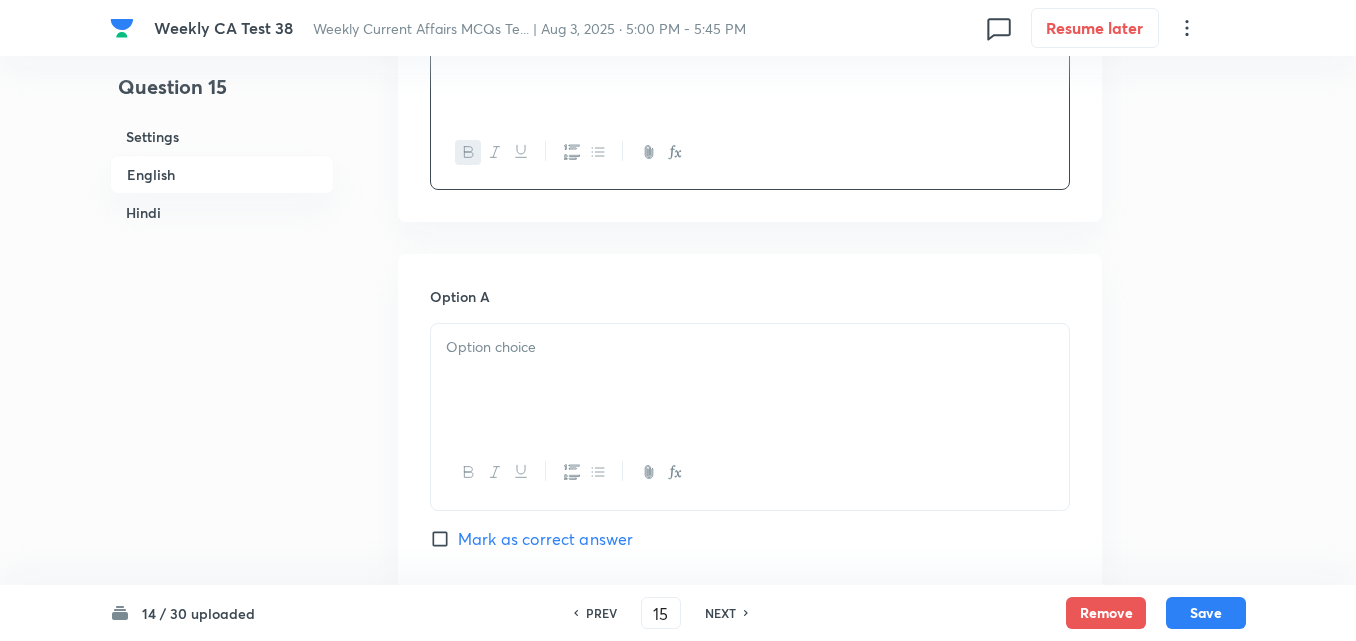 click at bounding box center [750, 380] 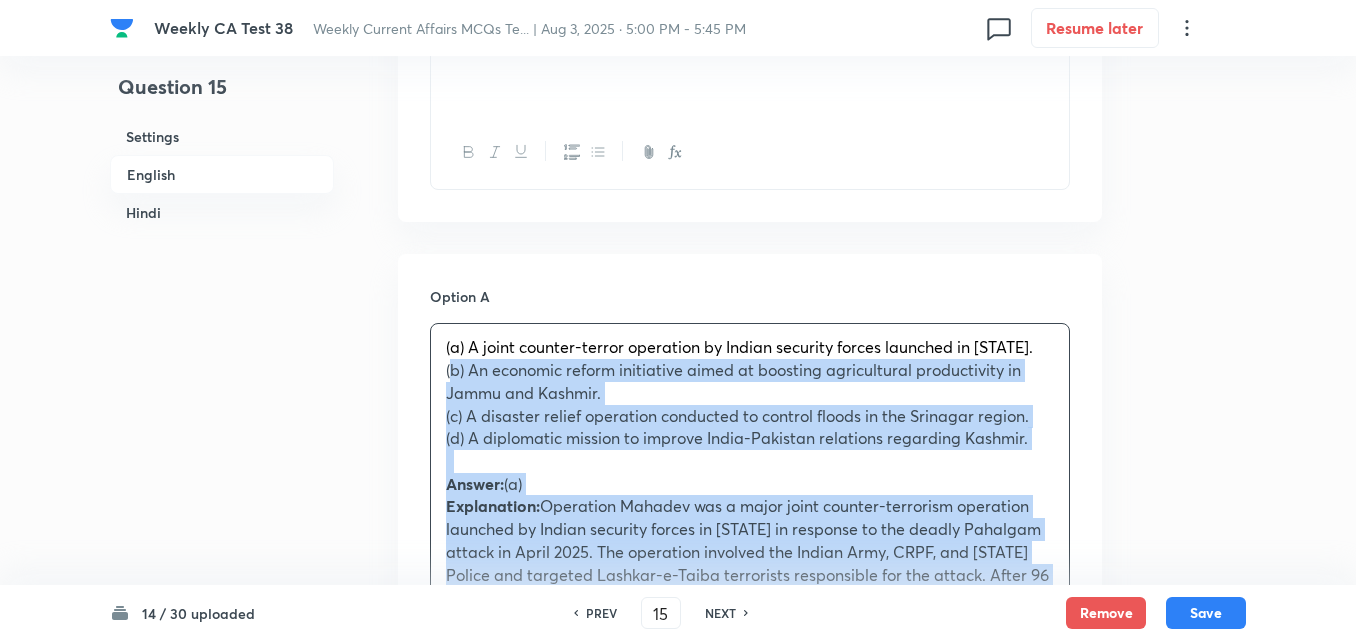 drag, startPoint x: 468, startPoint y: 376, endPoint x: 452, endPoint y: 372, distance: 16.492422 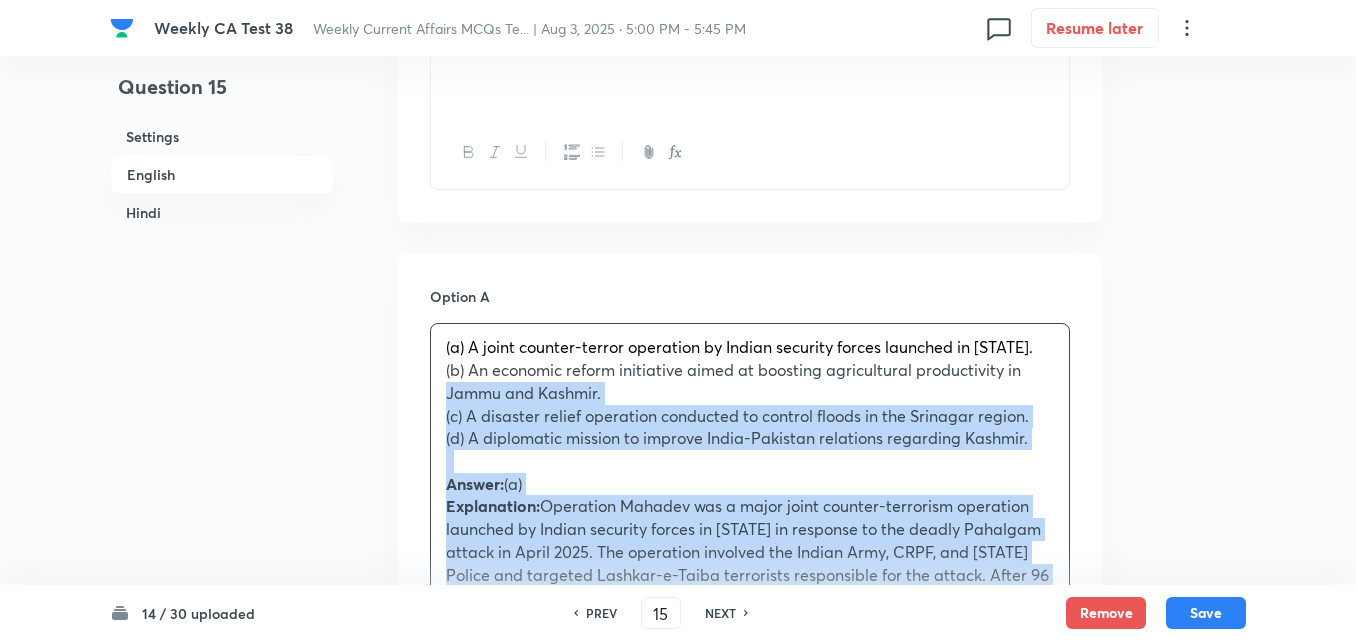 click on "Option A (a) A joint counter-terror operation by Indian security forces launched in Kashmir. (b) An economic reform initiative aimed at boosting agricultural productivity in Jammu and Kashmir. (c) A disaster relief operation conducted to control floods in the Srinagar region. (d) A diplomatic mission to improve India-Pakistan relations regarding Kashmir.   Answer:  (a)   Explanation:  Operation Mahadev was a major joint counter-terrorism operation launched by Indian security forces in Jammu and Kashmir in response to the deadly Pahalgam attack in April 2025. The operation involved the Indian Army, CRPF, and Jammu and Kashmir Police and targeted Lashkar-e-Taiba terrorists responsible for the attack. After 96 days of intensive efforts, the forces neutralized key militants, including the mastermind Suleiman Shah. This operation was widely praised for its effectiveness in combating terrorism and ensuring the security of the region. उत्तर: (a) व्याख्या   Mark as correct answer" at bounding box center [750, 1149] 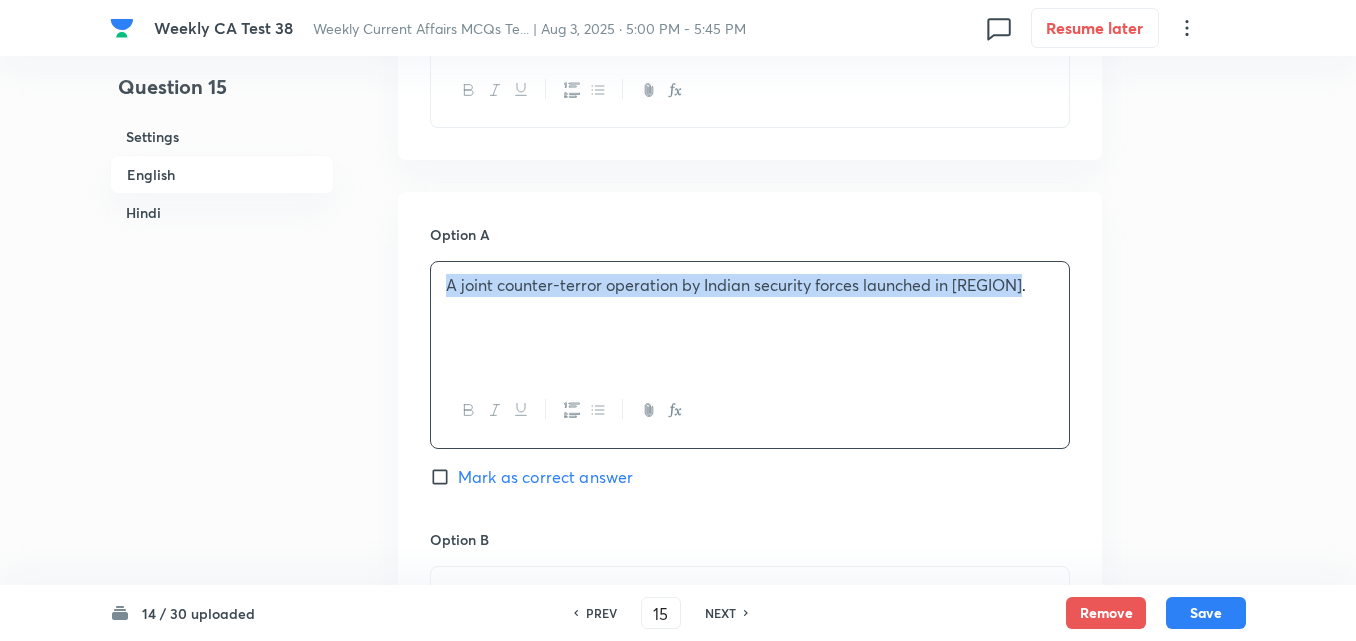 scroll, scrollTop: 1016, scrollLeft: 0, axis: vertical 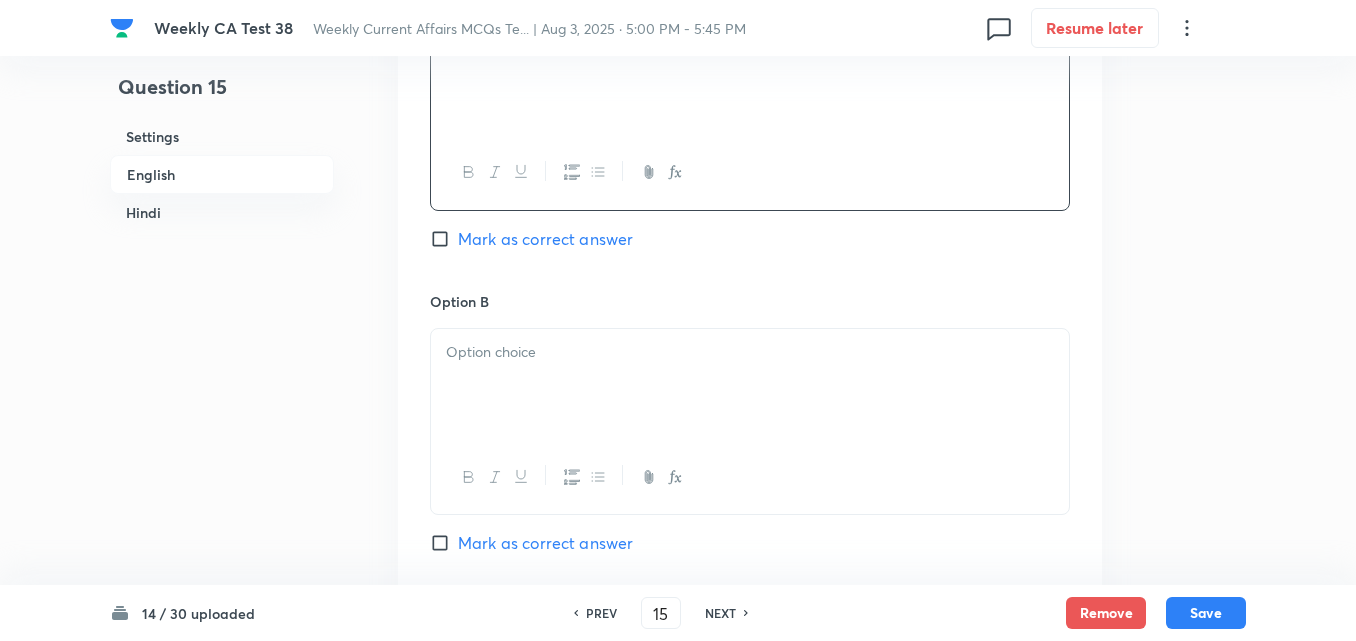 click on "Option B Mark as correct answer" at bounding box center [750, 443] 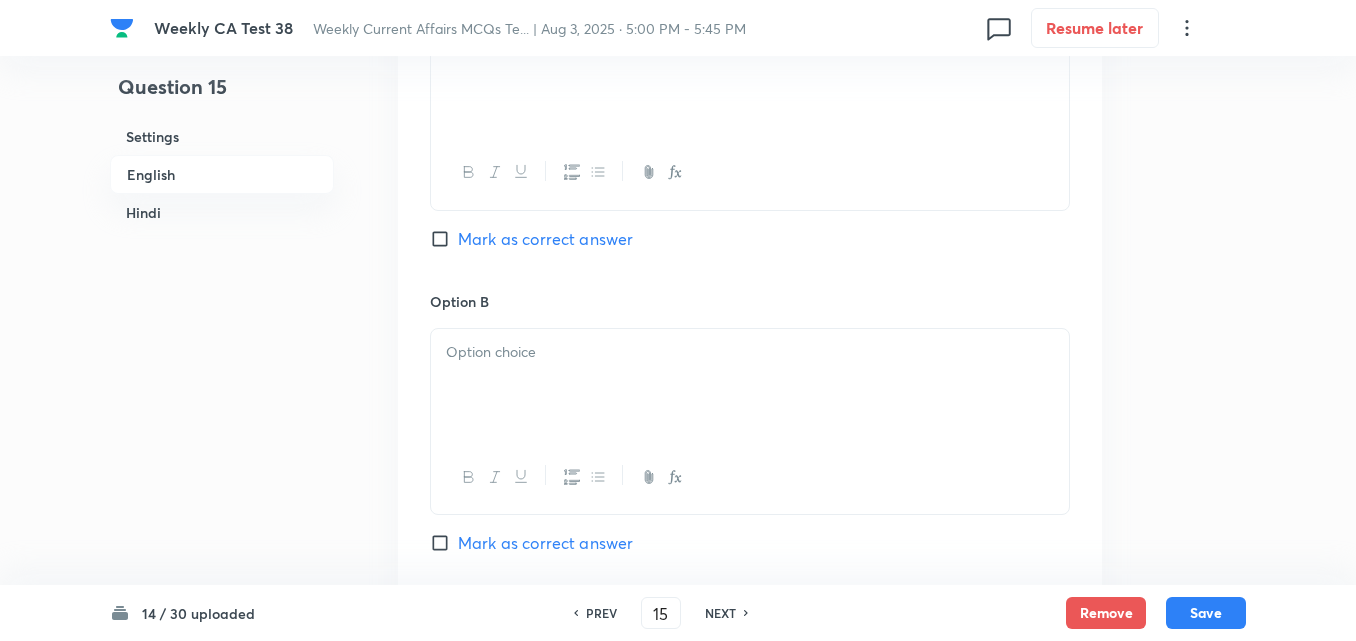 click at bounding box center [750, 385] 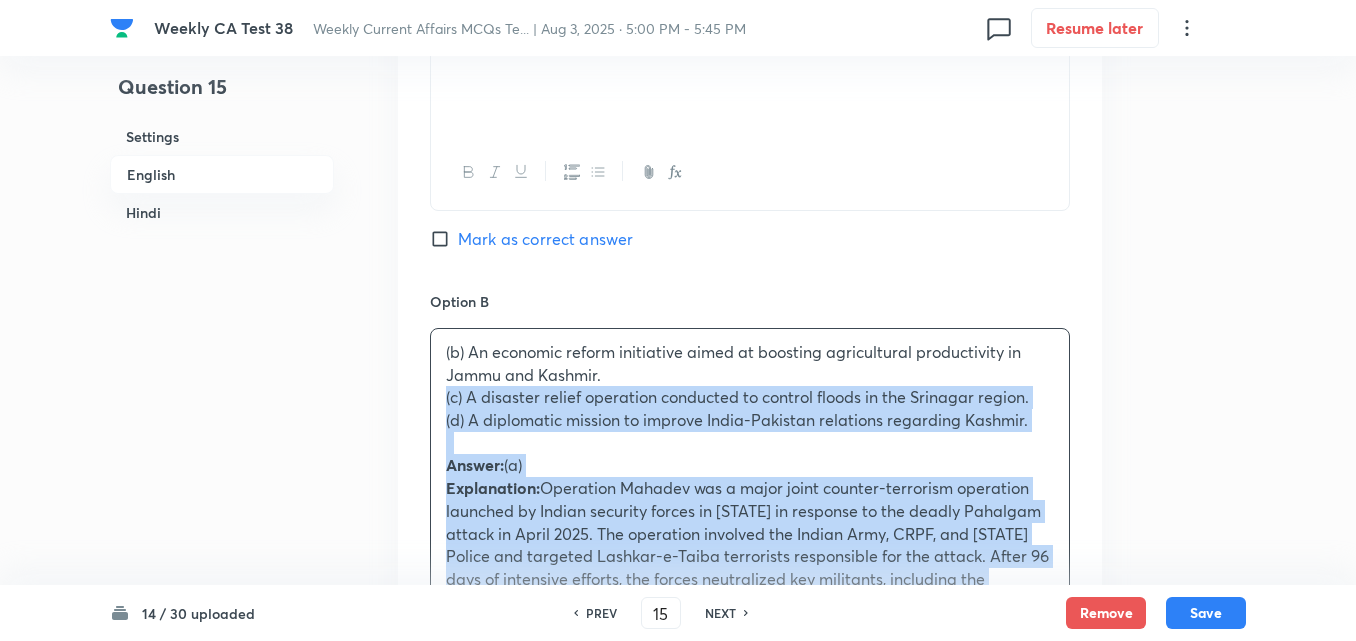 drag, startPoint x: 445, startPoint y: 397, endPoint x: 428, endPoint y: 398, distance: 17.029387 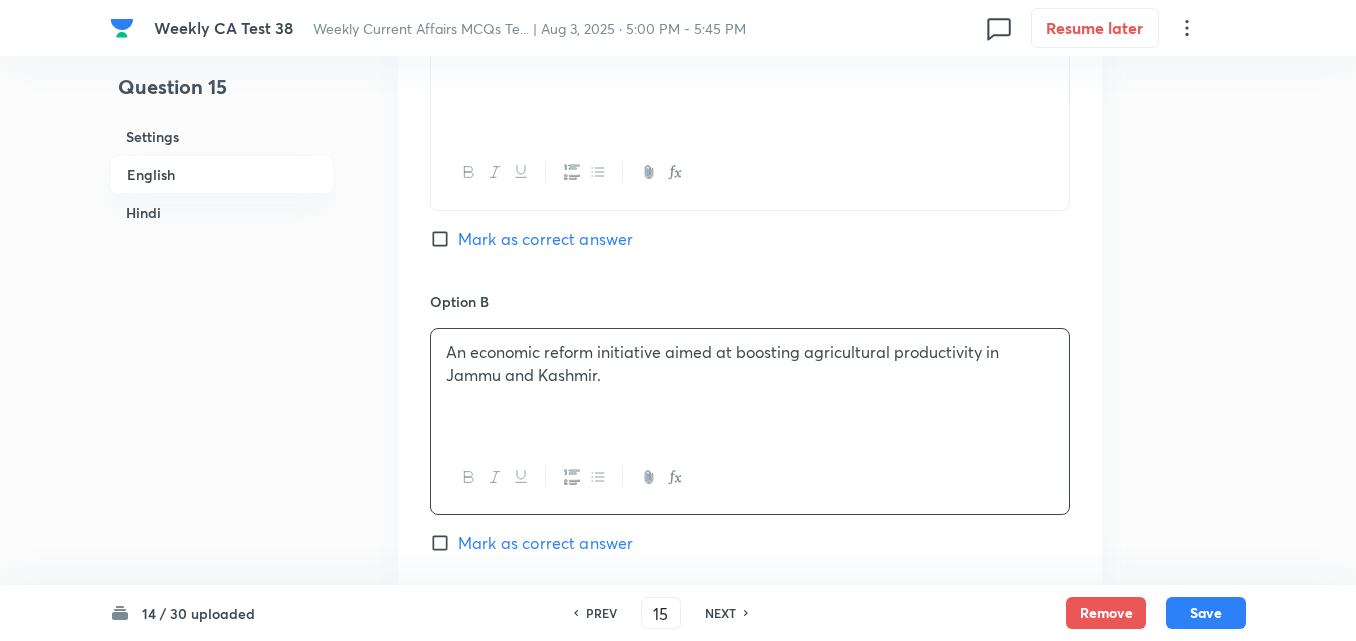 scroll, scrollTop: 1516, scrollLeft: 0, axis: vertical 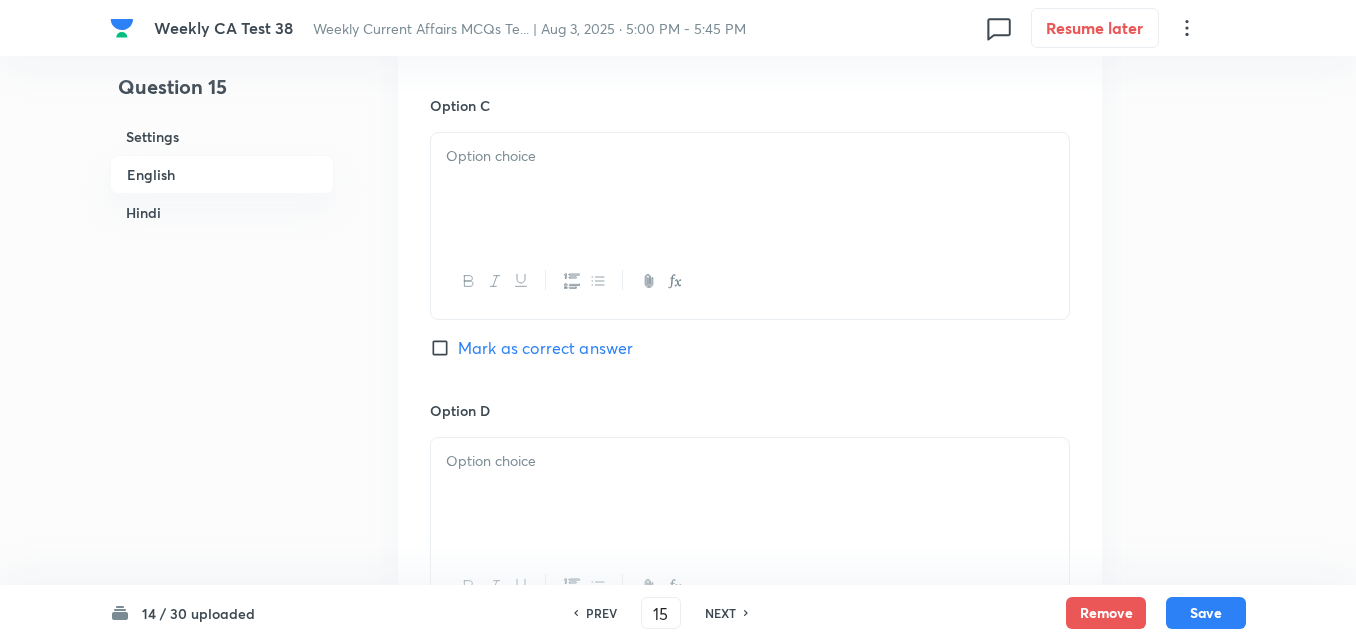 click at bounding box center (750, 189) 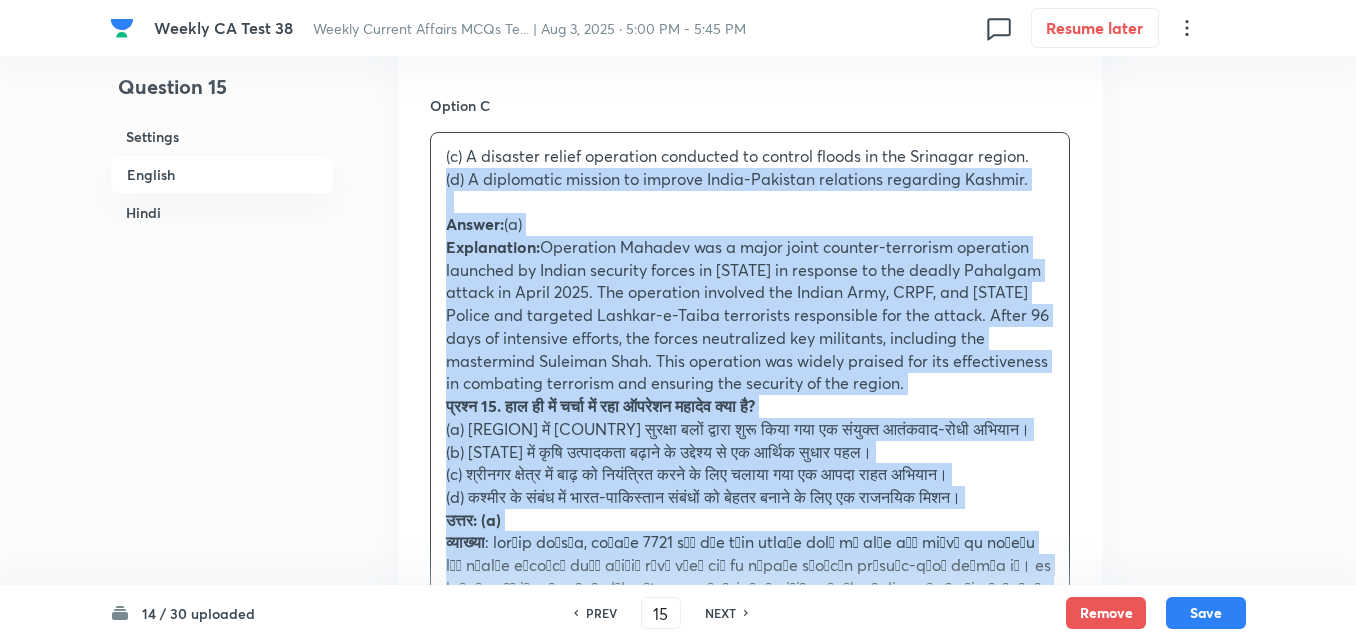 click on "Option A A joint counter-terror operation by Indian security forces launched in Kashmir. Mark as correct answer Option B An economic reform initiative aimed at boosting agricultural productivity in Jammu and Kashmir. Mark as correct answer Option C (c) A disaster relief operation conducted to control floods in the Srinagar region. (d) A diplomatic mission to improve India-Pakistan relations regarding Kashmir.   Answer:  (a)   Explanation:  Operation Mahadev was a major joint counter-terrorism operation launched by Indian security forces in Jammu and Kashmir in response to the deadly Pahalgam attack in April 2025. The operation involved the Indian Army, CRPF, and Jammu and Kashmir Police and targeted Lashkar-e-Taiba terrorists responsible for the attack. After 96 days of intensive efforts, the forces neutralized key militants, including the mastermind Suleiman Shah. This operation was widely praised for its effectiveness in combating terrorism and ensuring the security of the region. उत्तर: (a)" at bounding box center (750, 315) 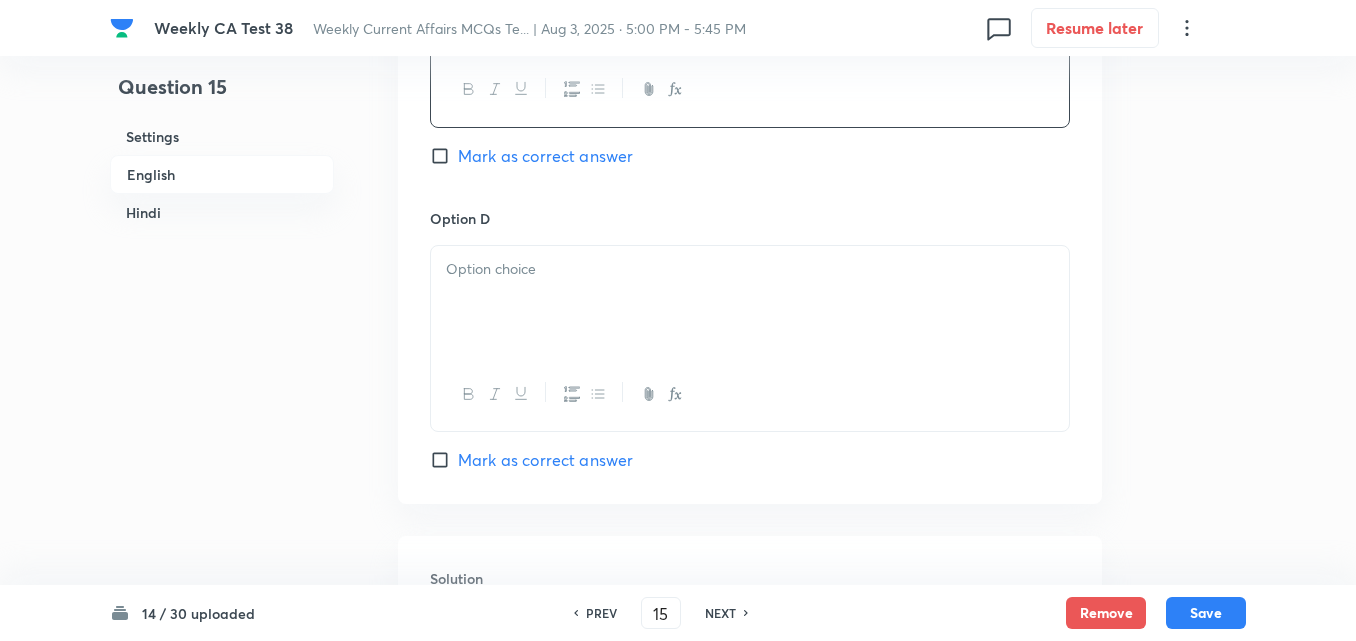 scroll, scrollTop: 1716, scrollLeft: 0, axis: vertical 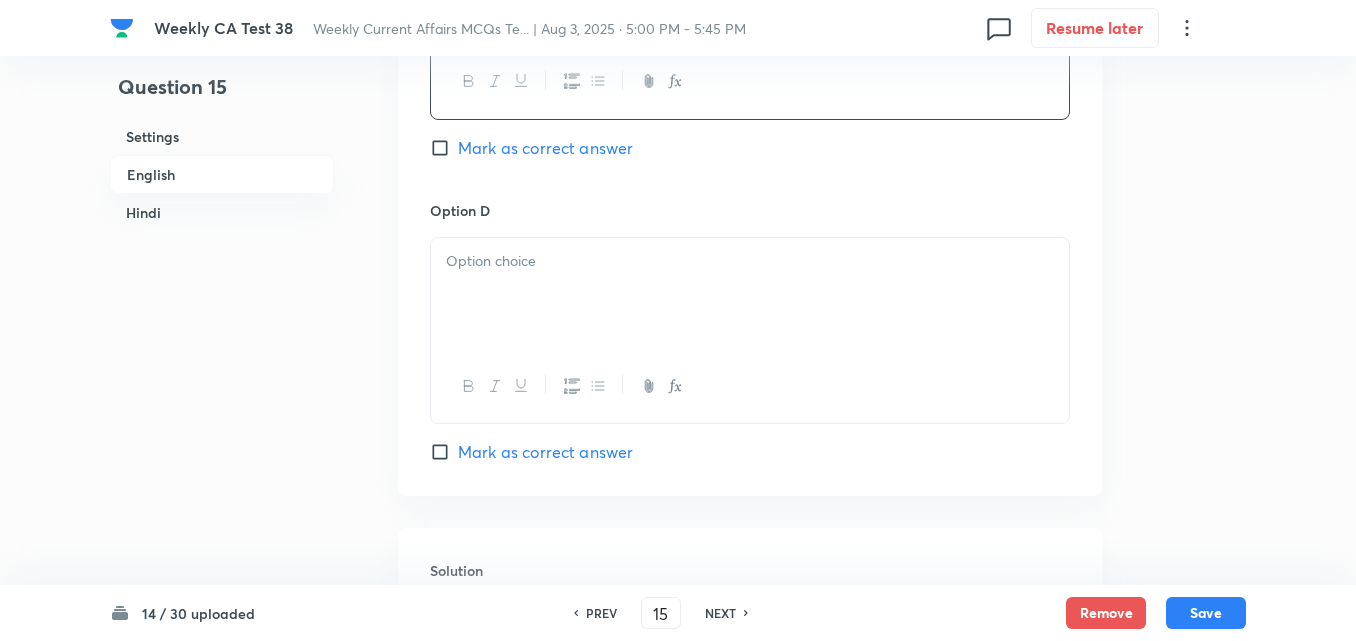 click at bounding box center [750, 294] 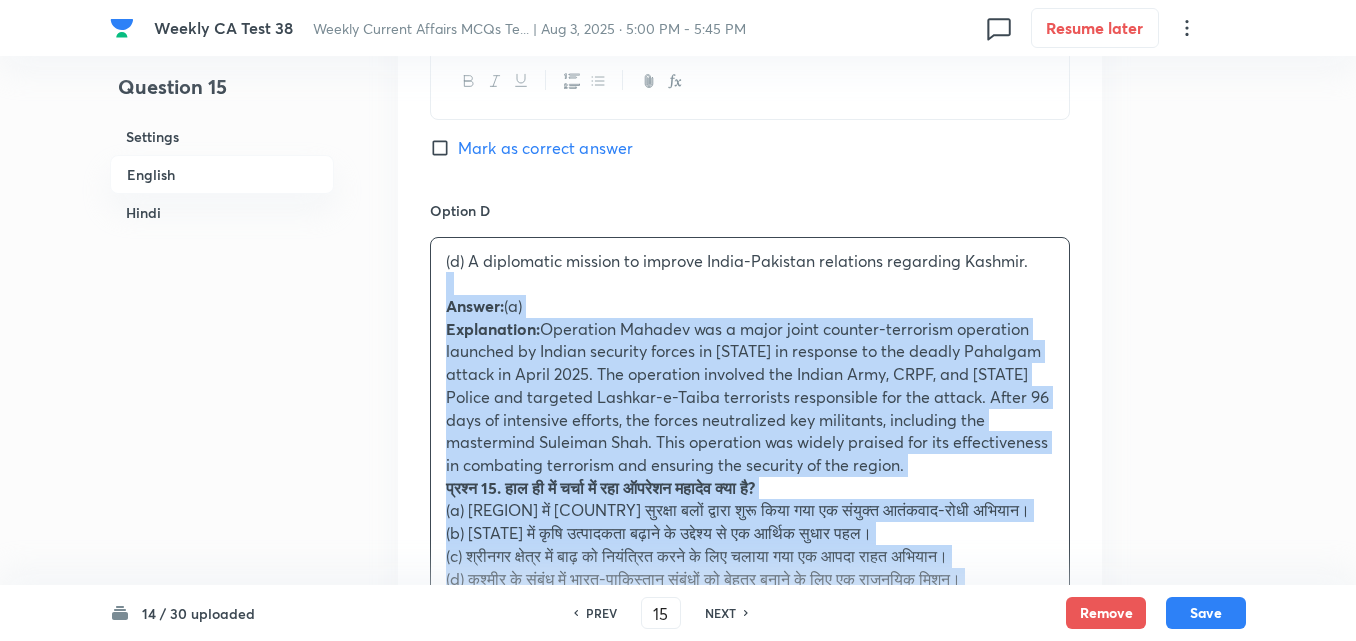click on "Question 15 Settings English Hindi Settings Type Single choice correct 4 options + 2 marks - 0.66 marks Edit Concept Current Affairs Current Affairs 2025 Current Affairs 2025 Current Affairs 2025 Edit Additional details Easy Fact Not from PYQ paper No equation Edit In English Question What is Operation Mahadev, recently in the news? Option A A joint counter-terror operation by Indian security forces launched in Kashmir. Mark as correct answer Option B An economic reform initiative aimed at boosting agricultural productivity in Jammu and Kashmir. Mark as correct answer Option C A disaster relief operation conducted to control floods in the Srinagar region. Mark as correct answer Option D (d) A diplomatic mission to improve India-Pakistan relations regarding Kashmir.   Answer:  (a)   Explanation: प्रश्न 15. हाल ही में चर्चा में रहा ऑपरेशन महादेव क्या है? उत्तर: (a) व्याख्या   Solution In Hindi" at bounding box center (678, 879) 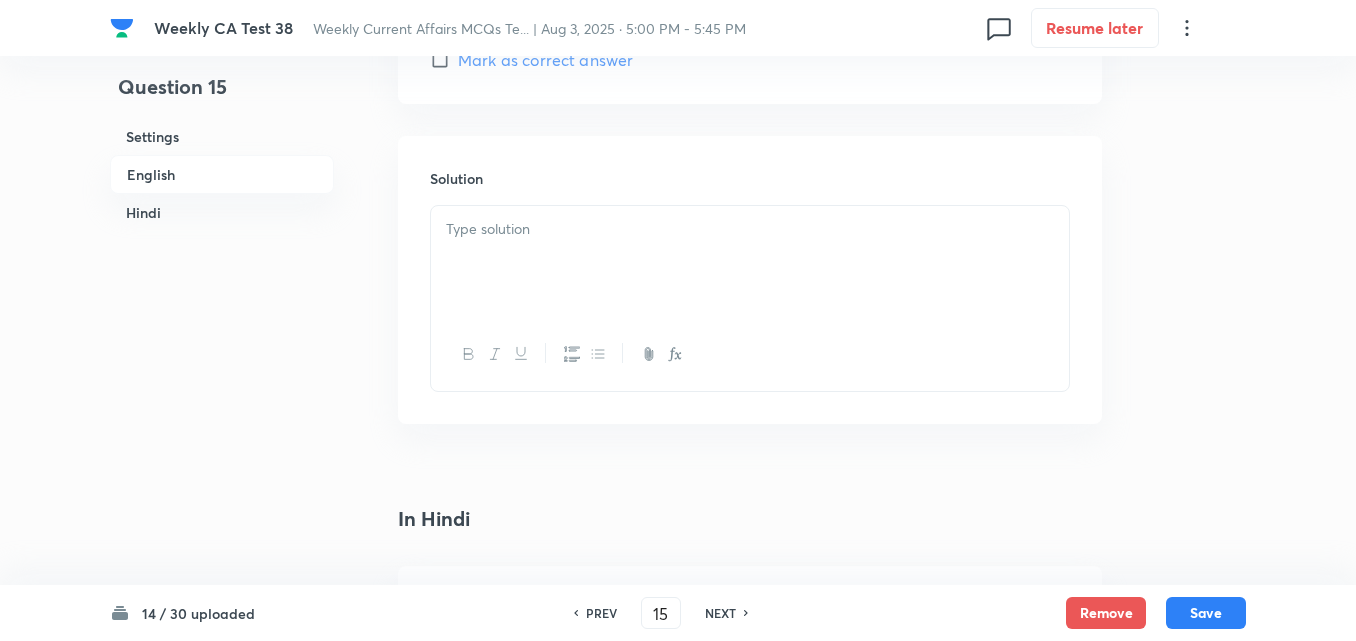 scroll, scrollTop: 2116, scrollLeft: 0, axis: vertical 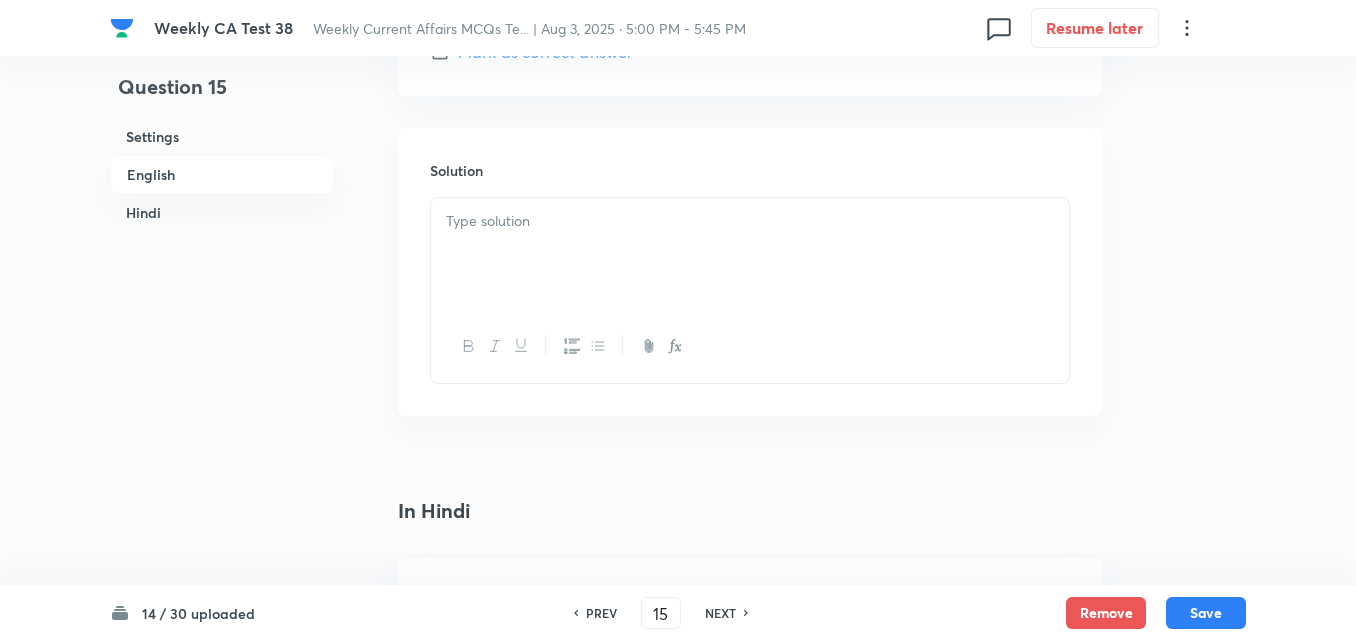 click at bounding box center [750, 254] 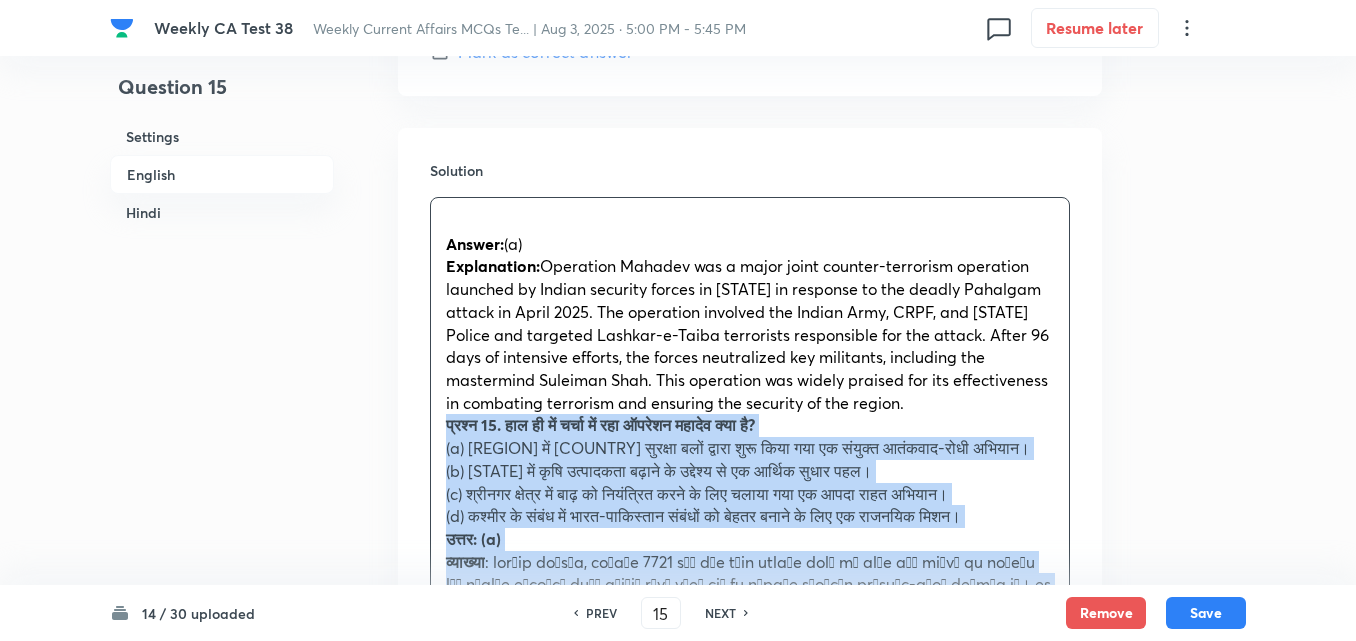 click on "Answer:  (a)   Explanation:  Operation Mahadev was a major joint counter-terrorism operation launched by Indian security forces in Jammu and Kashmir in response to the deadly Pahalgam attack in April 2025. The operation involved the Indian Army, CRPF, and Jammu and Kashmir Police and targeted Lashkar-e-Taiba terrorists responsible for the attack. After 96 days of intensive efforts, the forces neutralized key militants, including the mastermind Suleiman Shah. This operation was widely praised for its effectiveness in combating terrorism and ensuring the security of the region. प्रश्न 15. हाल ही में चर्चा में रहा ऑपरेशन महादेव क्या है? (a) कश्मीर में भारतीय सुरक्षा बलों द्वारा शुरू किया गया एक संयुक्त आतंकवाद-रोधी अभियान। उत्तर: (a) व्याख्या" at bounding box center (750, 471) 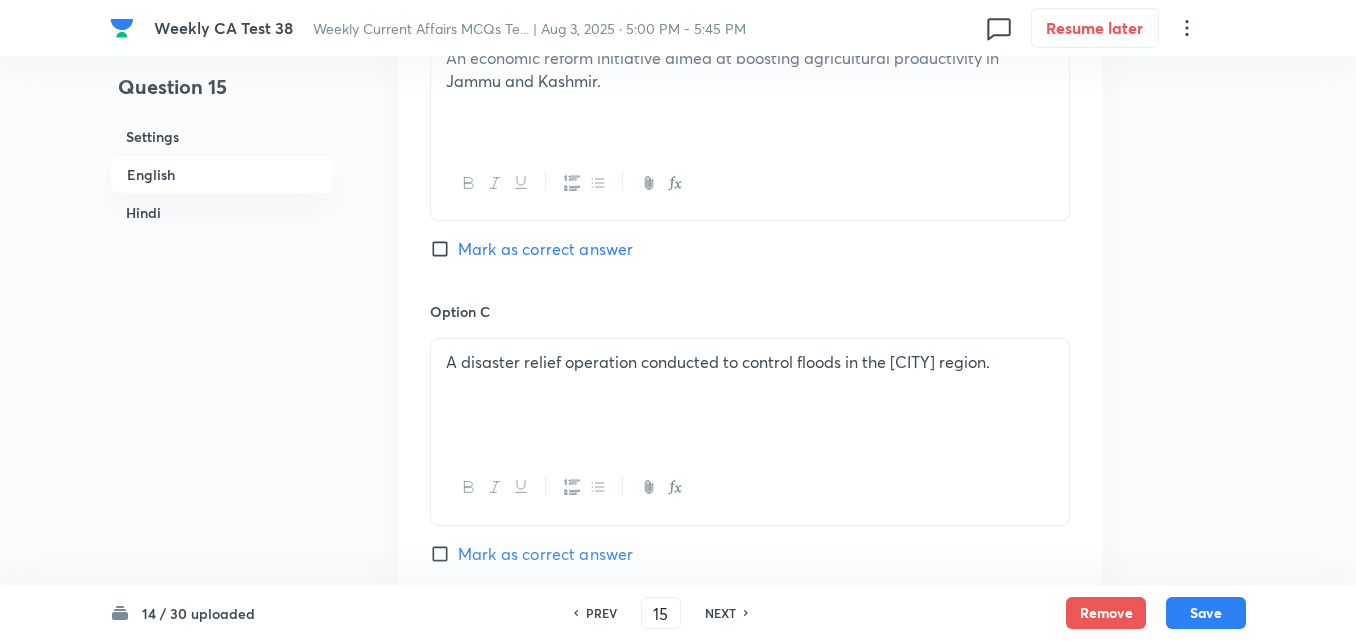 scroll, scrollTop: 1116, scrollLeft: 0, axis: vertical 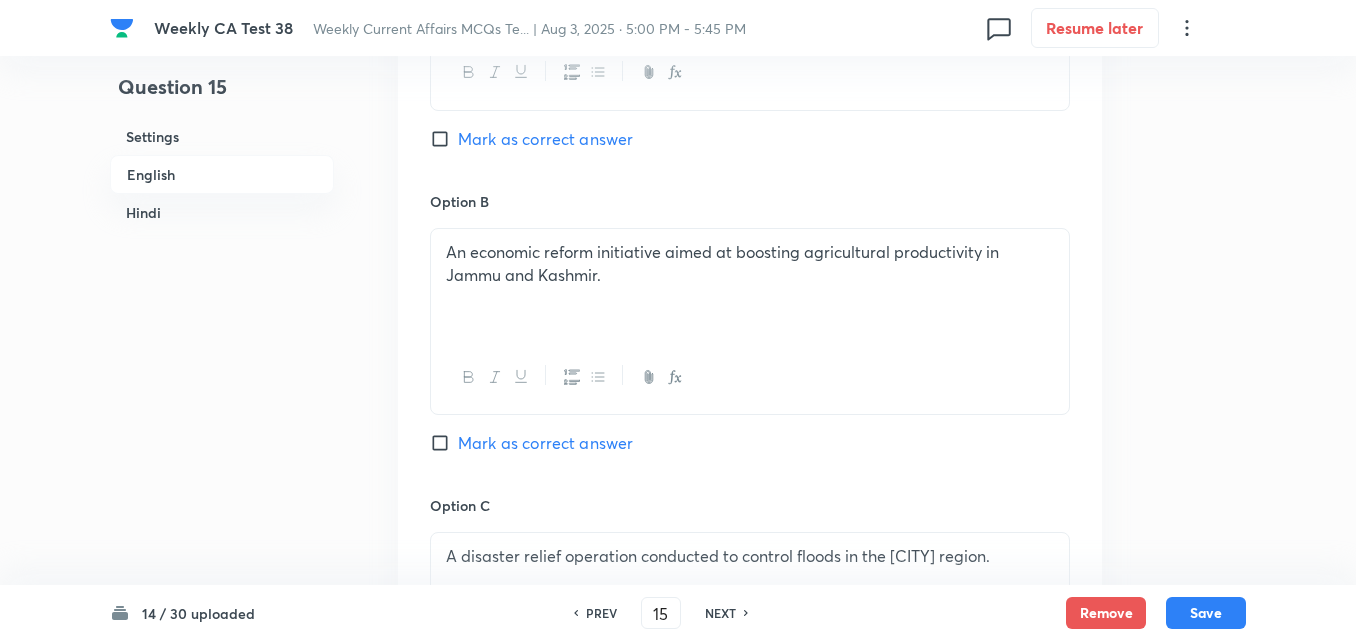click on "Mark as correct answer" at bounding box center (545, 139) 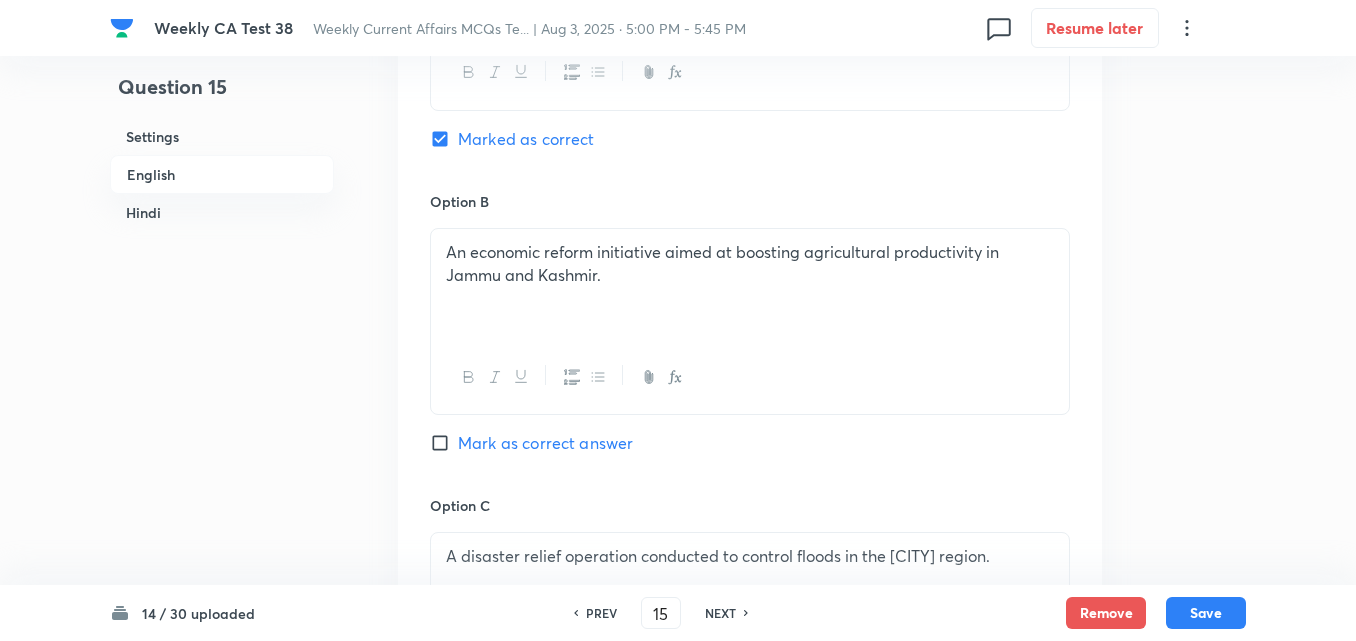 checkbox on "true" 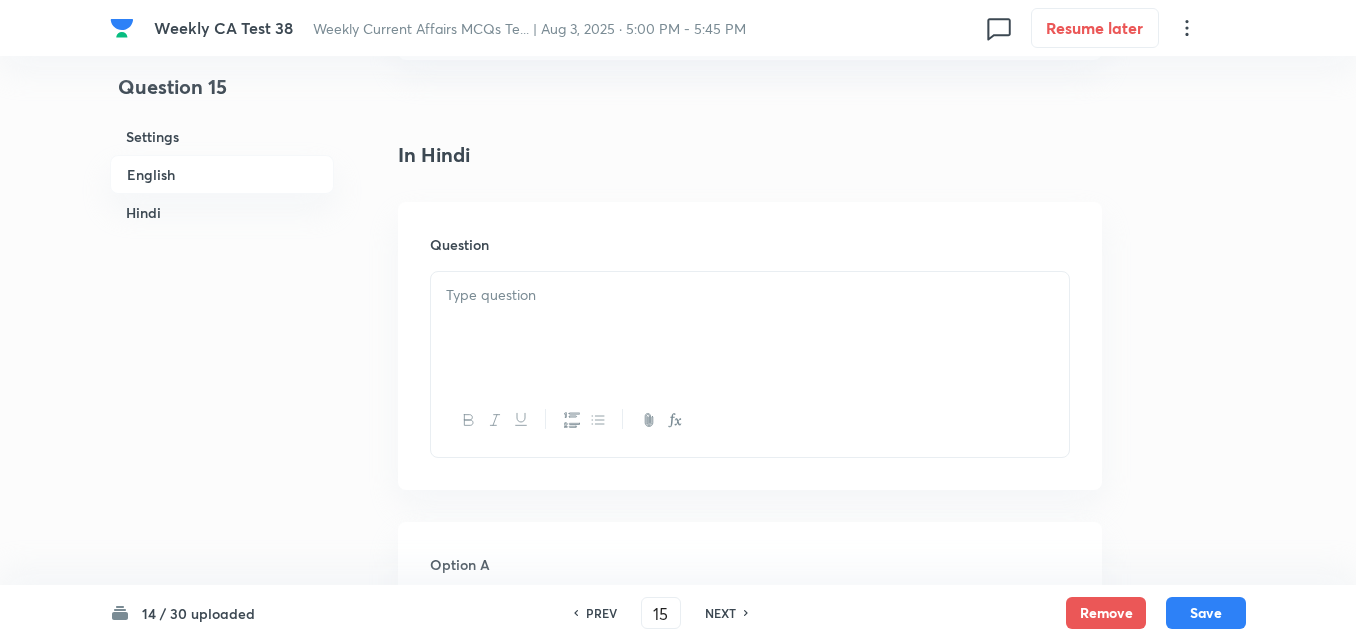 scroll, scrollTop: 2616, scrollLeft: 0, axis: vertical 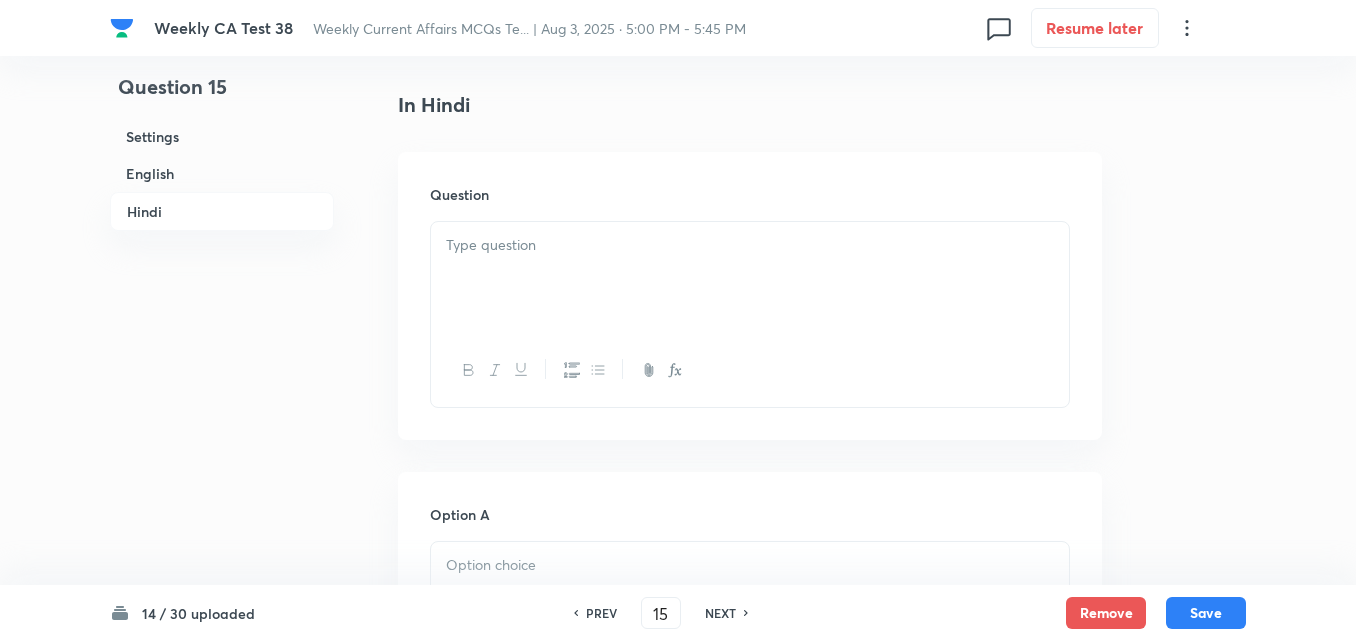 click at bounding box center [750, 278] 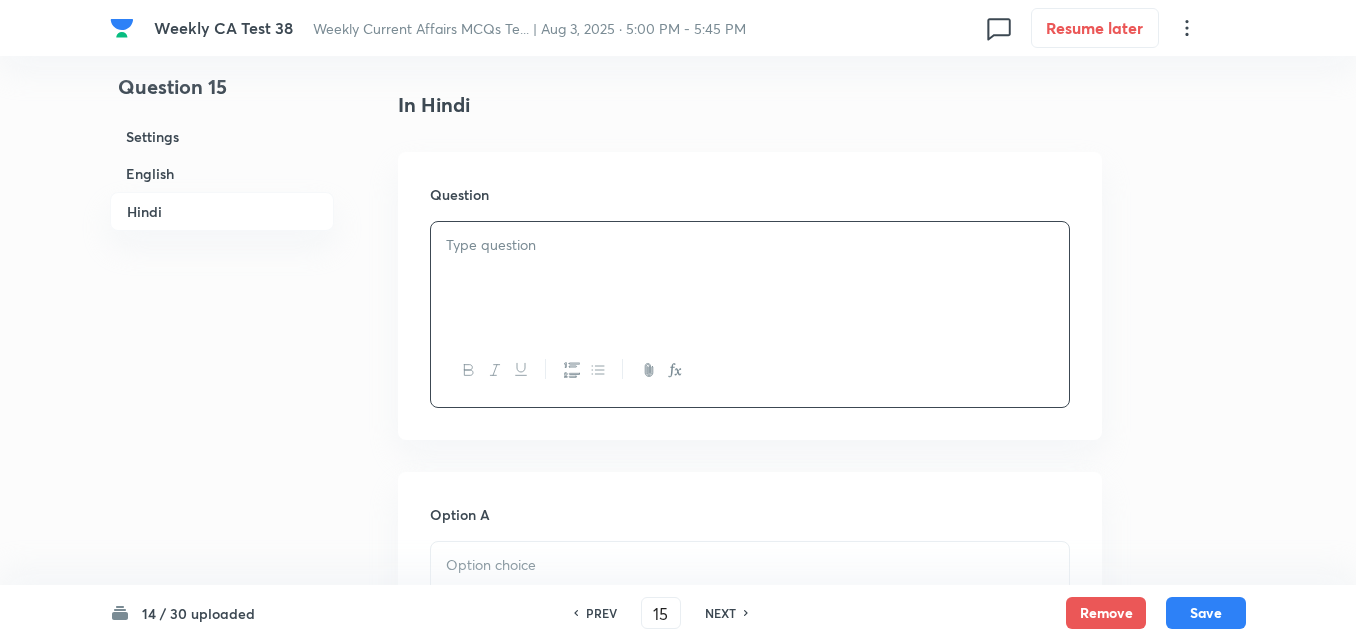 paste 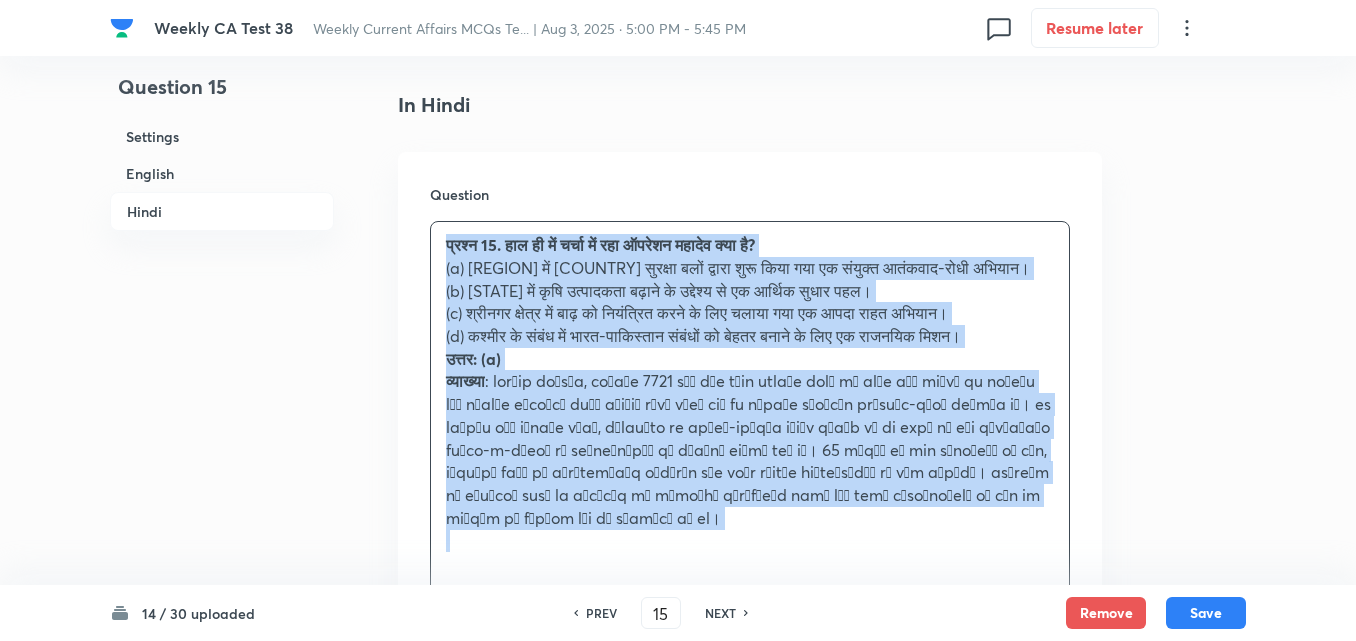 click on "Question प्रश्न 15. हाल ही में चर्चा में रहा ऑपरेशन महादेव क्या है? (a) कश्मीर में भारतीय सुरक्षा बलों द्वारा शुरू किया गया एक संयुक्त आतंकवाद-रोधी अभियान। (b) जम्मू और कश्मीर में कृषि उत्पादकता बढ़ाने के उद्देश्य से एक आर्थिक सुधार पहल। (c) श्रीनगर क्षेत्र में बाढ़ को नियंत्रित करने के लिए चलाया गया एक आपदा राहत अभियान। उत्तर: (a) व्याख्या" at bounding box center [750, 411] 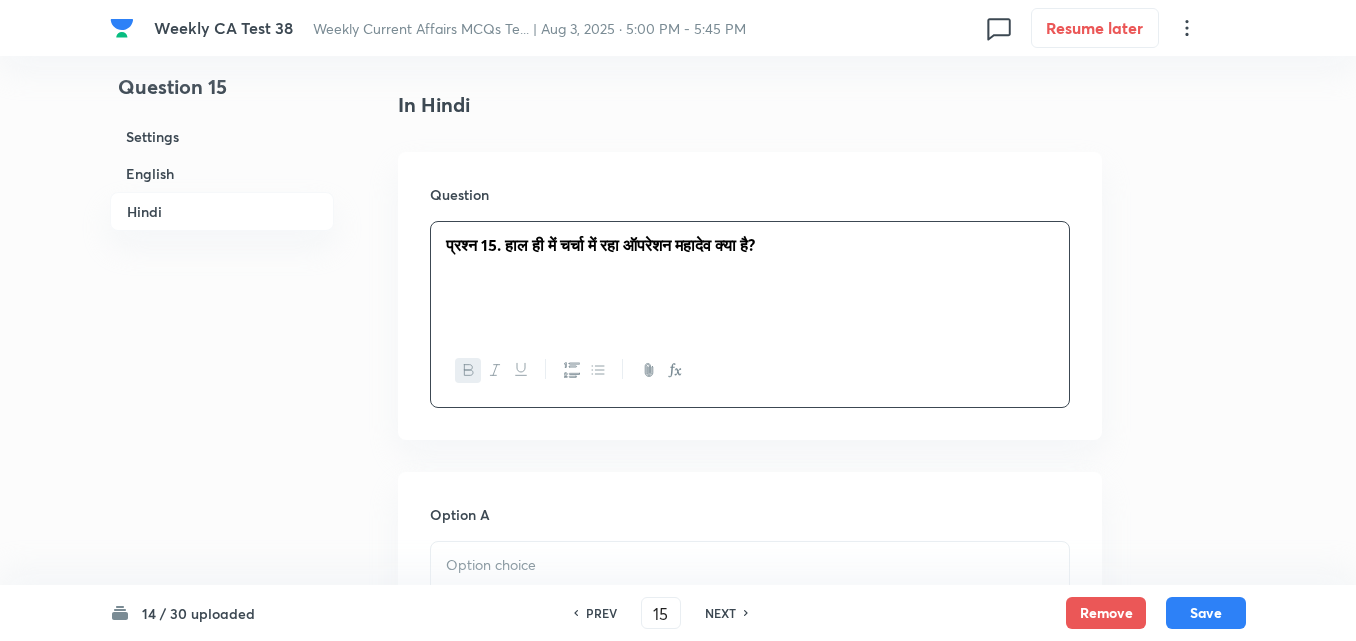 type 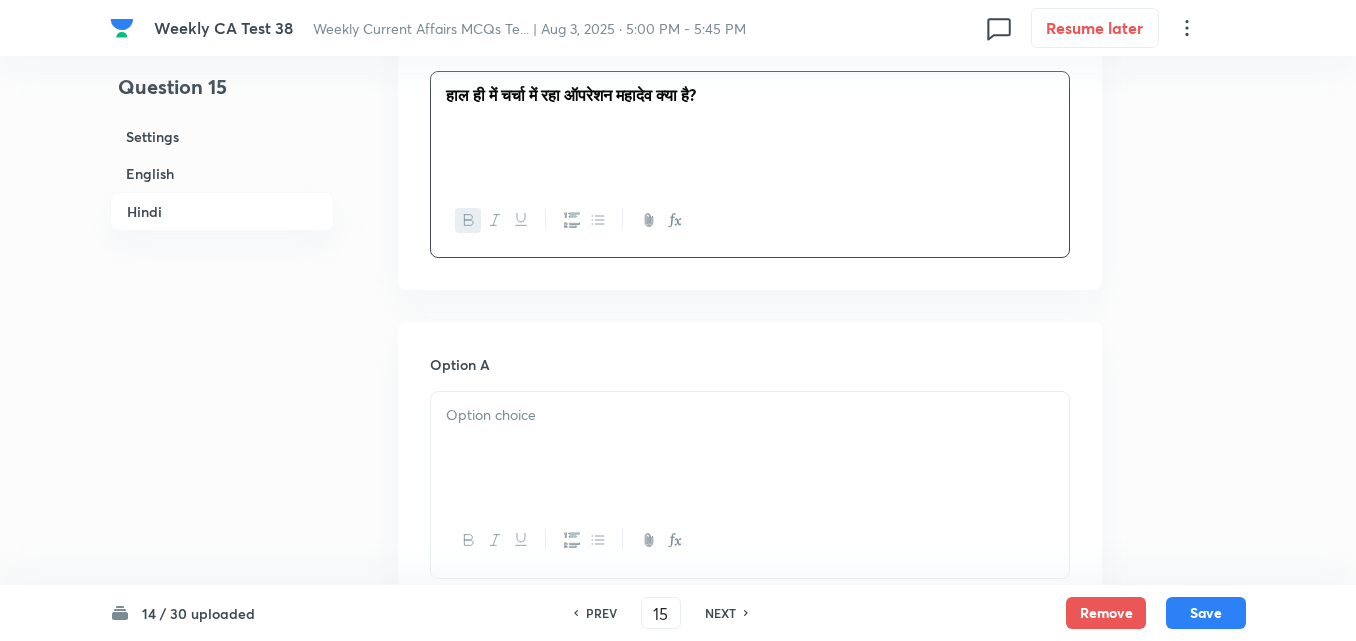 scroll, scrollTop: 3016, scrollLeft: 0, axis: vertical 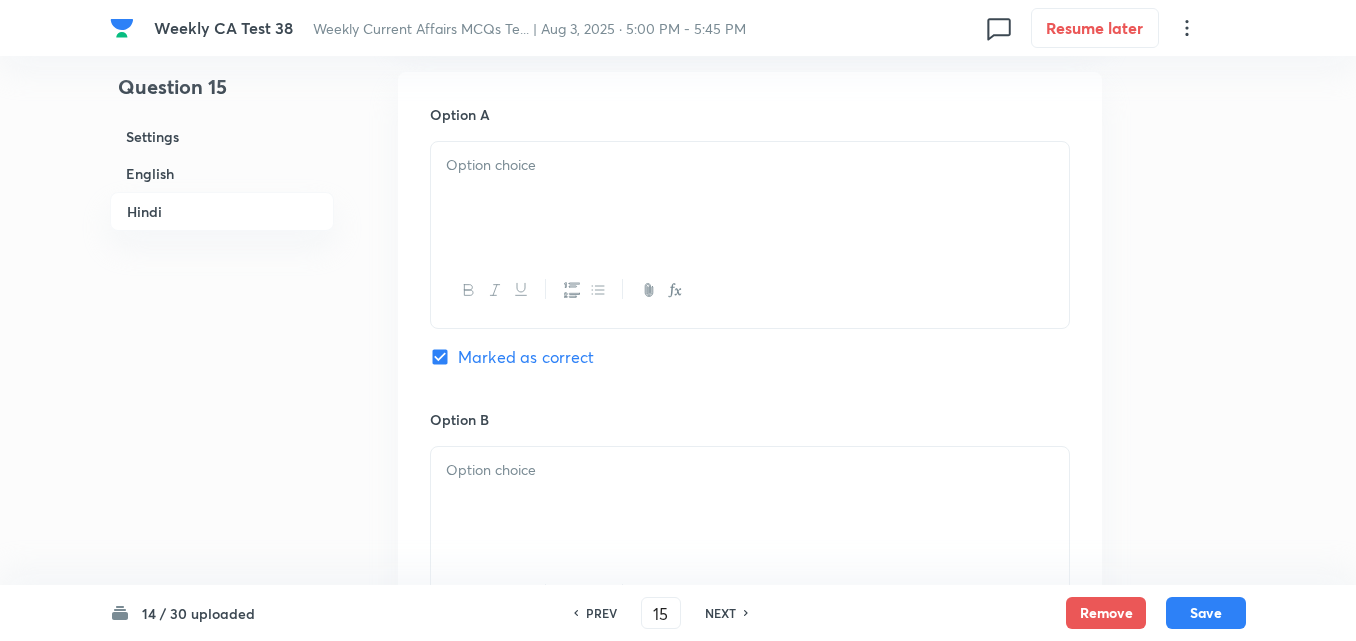click at bounding box center (750, 165) 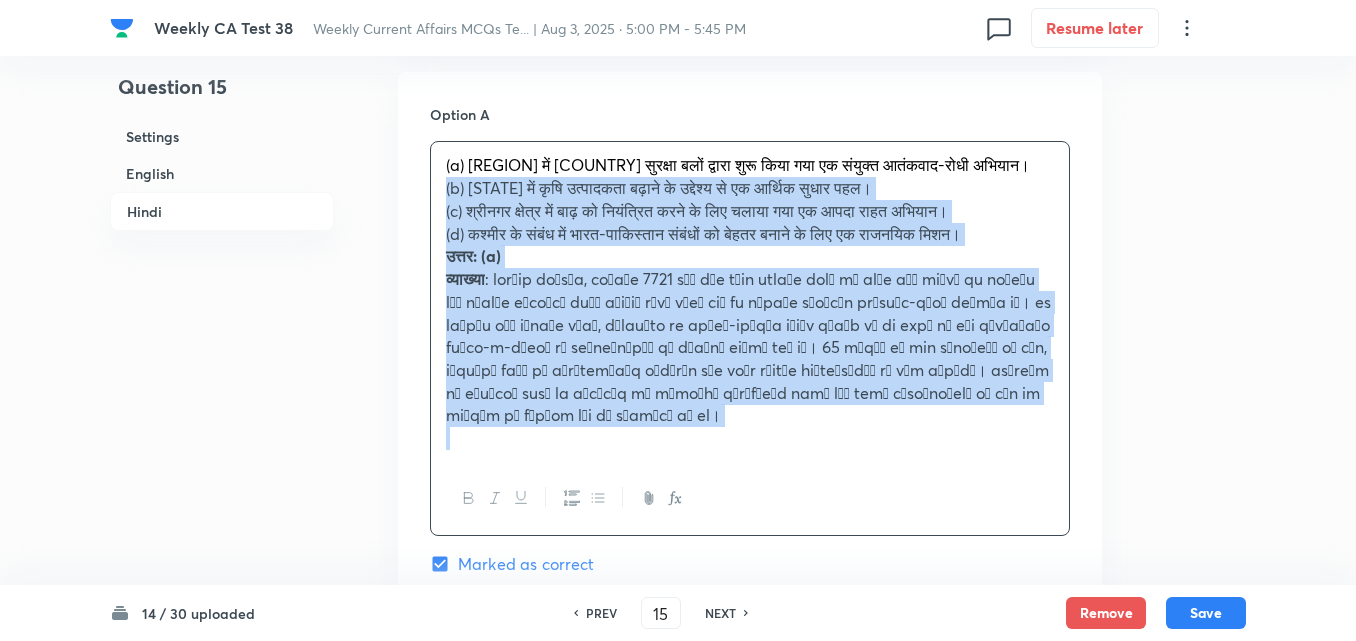 click on "Option A (a) कश्मीर में भारतीय सुरक्षा बलों द्वारा शुरू किया गया एक संयुक्त आतंकवाद-रोधी अभियान। (b) जम्मू और कश्मीर में कृषि उत्पादकता बढ़ाने के उद्देश्य से एक आर्थिक सुधार पहल। (c) श्रीनगर क्षेत्र में बाढ़ को नियंत्रित करने के लिए चलाया गया एक आपदा राहत अभियान। (d) कश्मीर के संबंध में भारत-पाकिस्तान संबंधों को बेहतर बनाने के लिए एक राजनयिक मिशन। उत्तर: (a) व्याख्या   Marked as correct Option B Mark as correct answer Option C Mark as correct answer Option D" at bounding box center [750, 796] 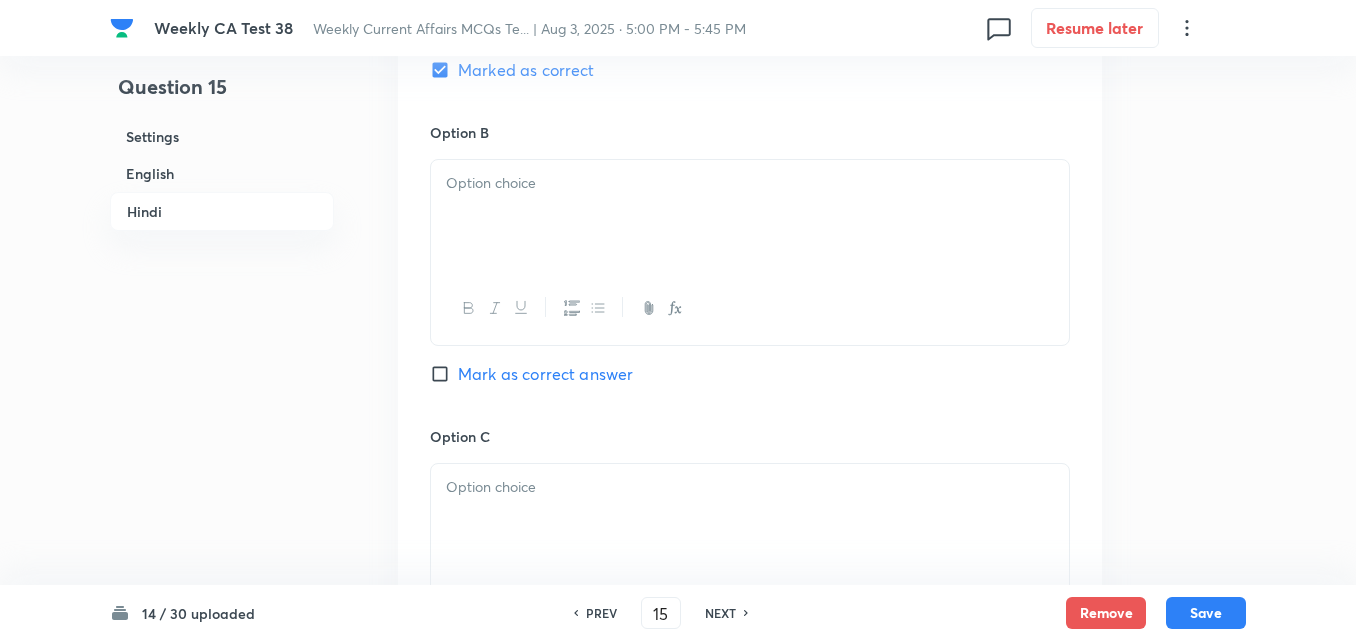 scroll, scrollTop: 3316, scrollLeft: 0, axis: vertical 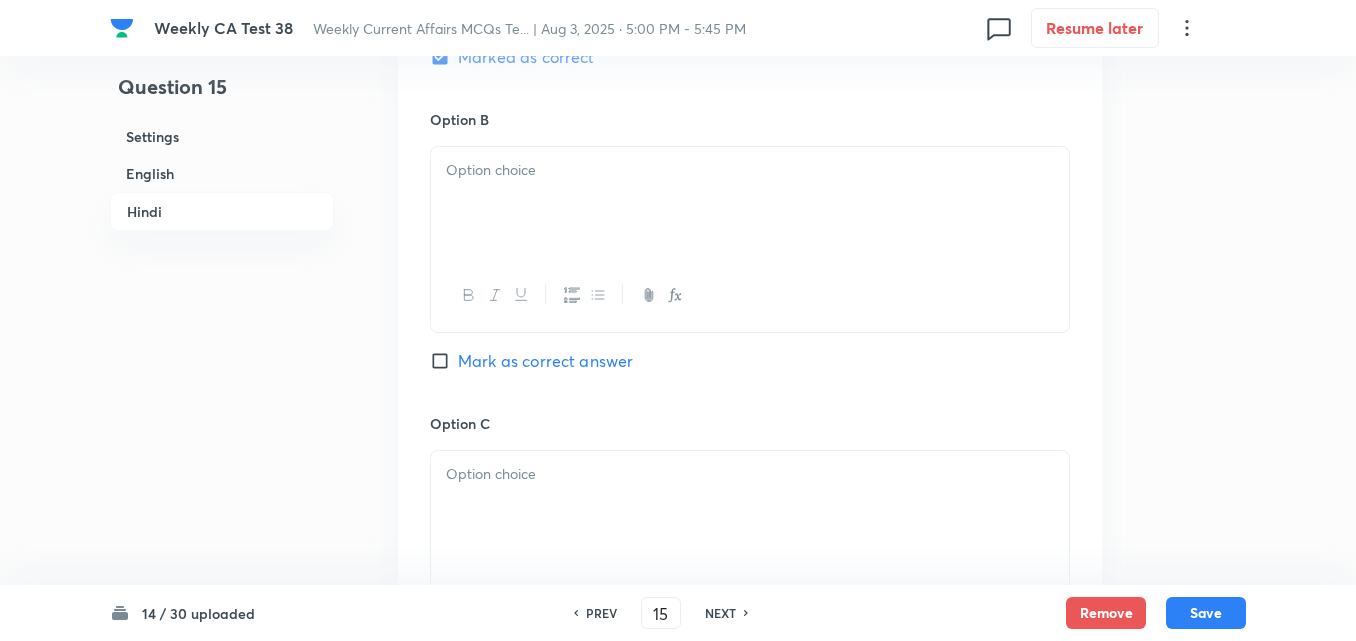 click at bounding box center [750, 170] 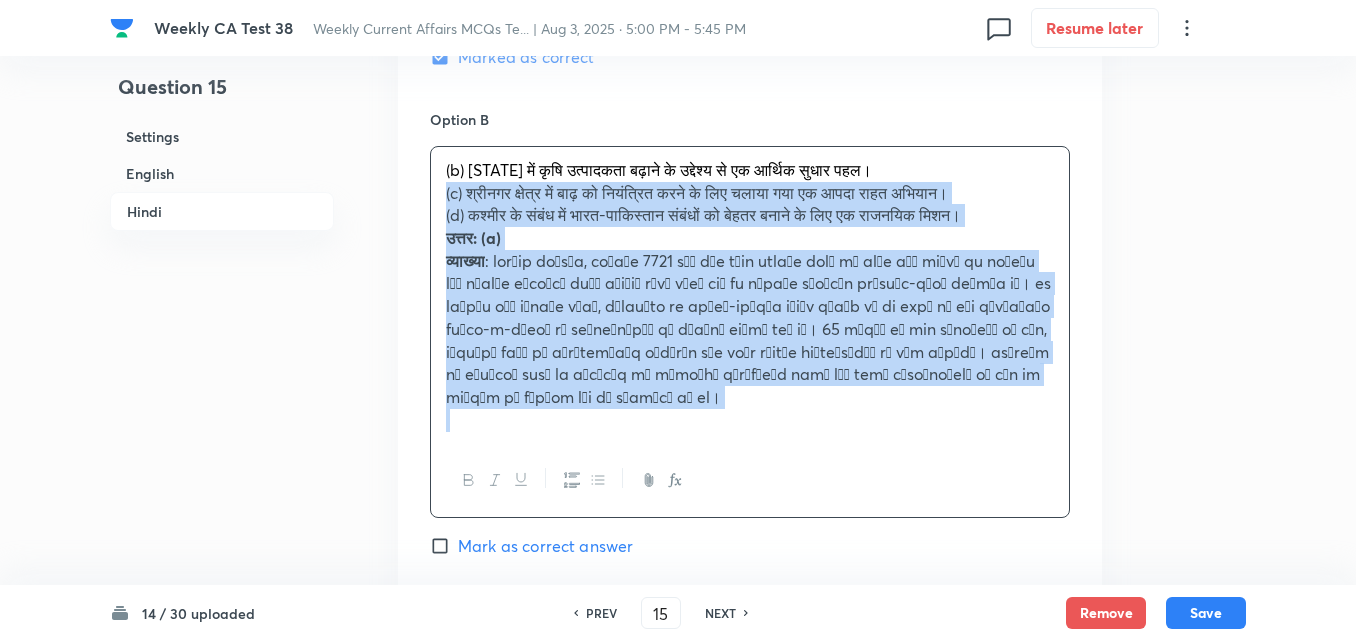 drag, startPoint x: 421, startPoint y: 210, endPoint x: 420, endPoint y: 226, distance: 16.03122 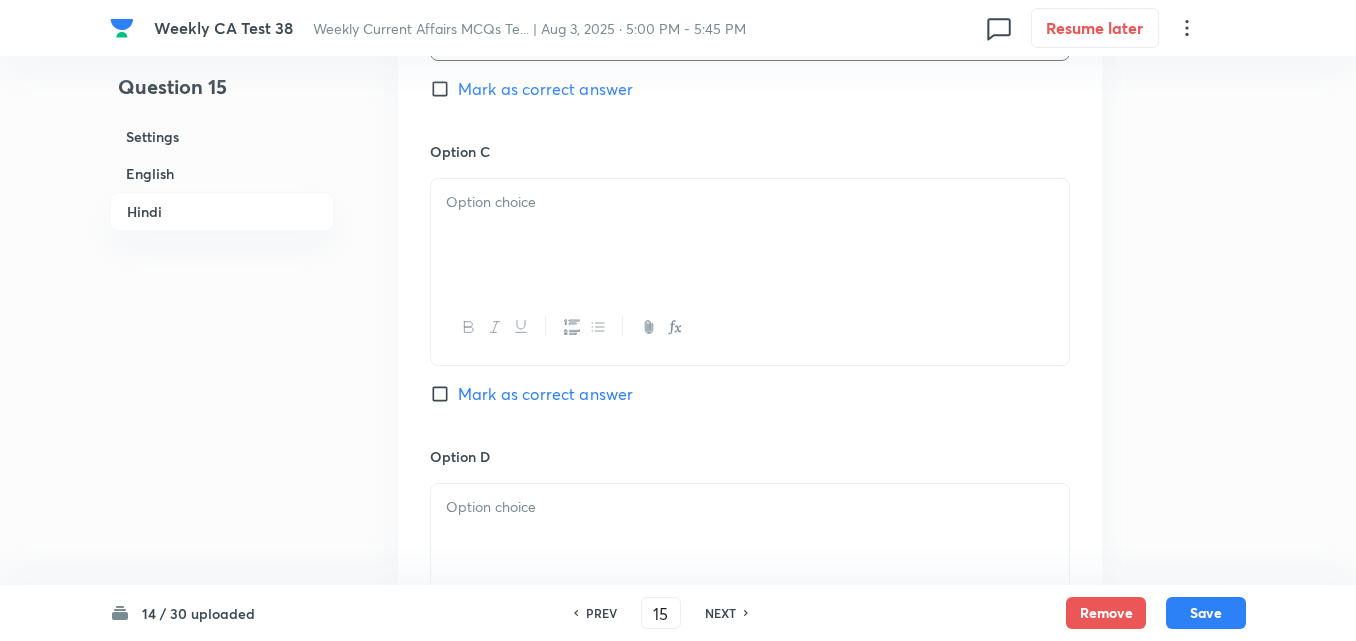 scroll, scrollTop: 3616, scrollLeft: 0, axis: vertical 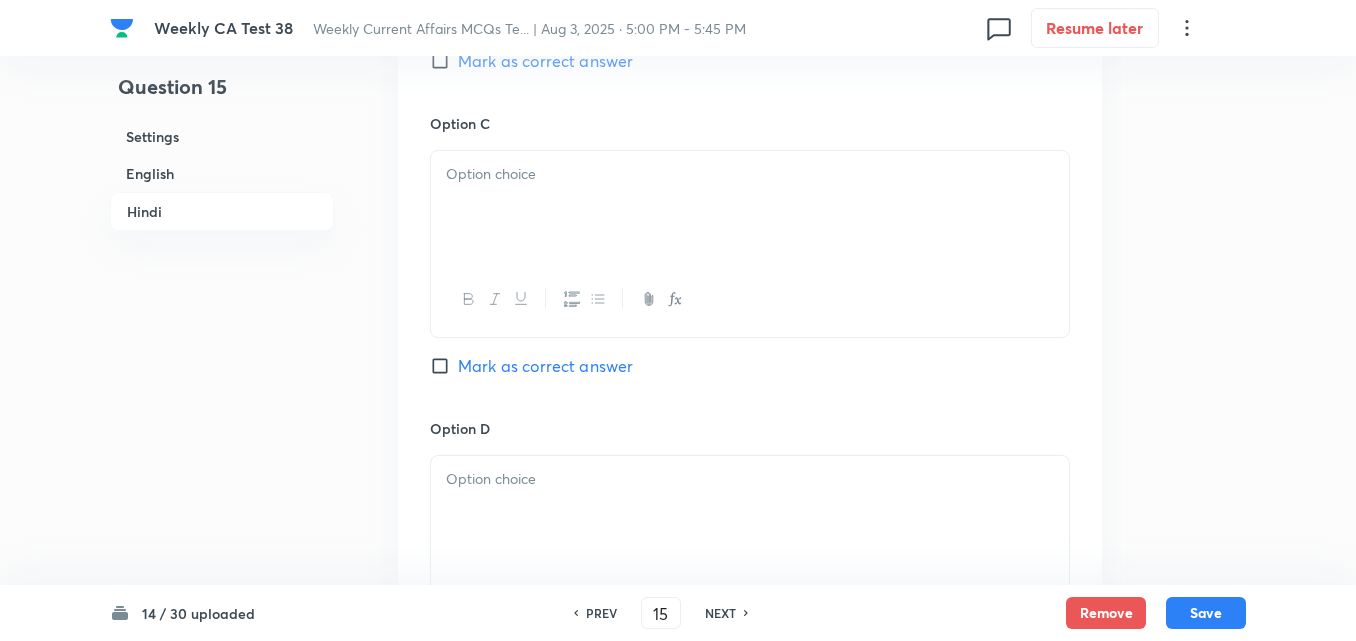click at bounding box center [750, 299] 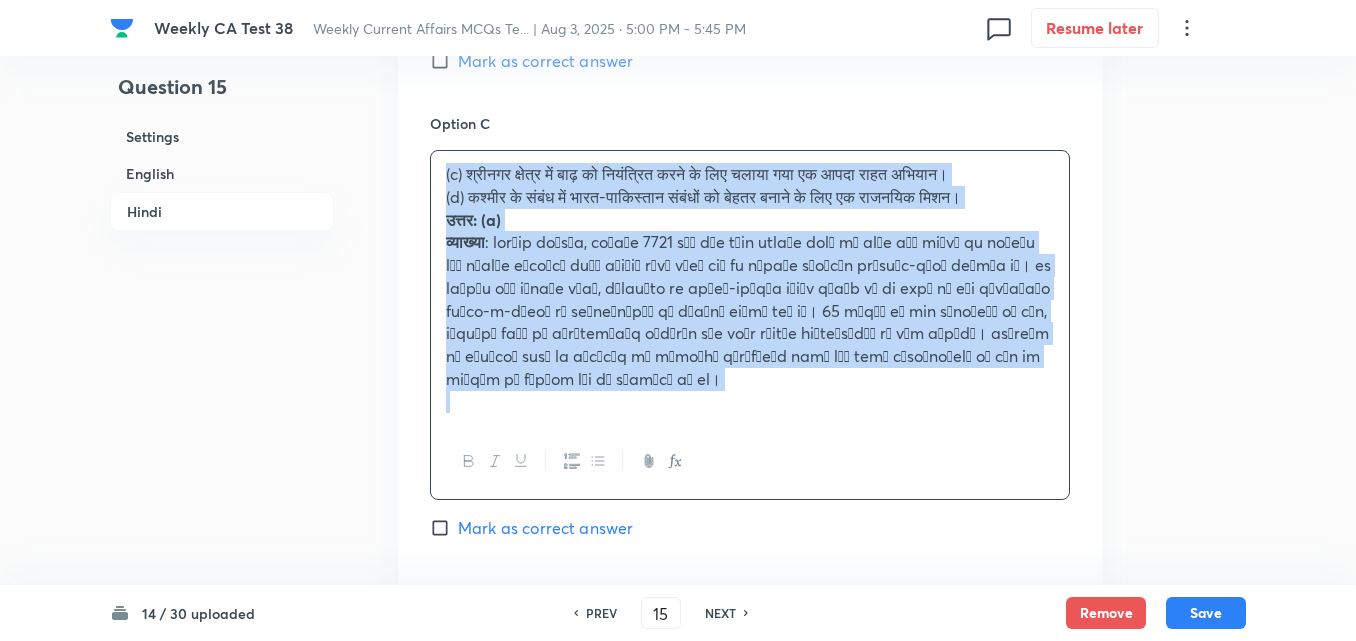 click on "Option A कश्मीर में भारतीय सुरक्षा बलों द्वारा शुरू किया गया एक संयुक्त आतंकवाद-रोधी अभियान। Marked as correct Option B जम्मू और कश्मीर में कृषि उत्पादकता बढ़ाने के उद्देश्य से एक आर्थिक सुधार पहल। Mark as correct answer Option C (c) श्रीनगर क्षेत्र में बाढ़ को नियंत्रित करने के लिए चलाया गया एक आपदा राहत अभियान। (d) कश्मीर के संबंध में भारत-पाकिस्तान संबंधों को बेहतर बनाने के लिए एक राजनयिक मिशन। उत्तर: (a) व्याख्या   Mark as correct answer Option D" at bounding box center (750, 173) 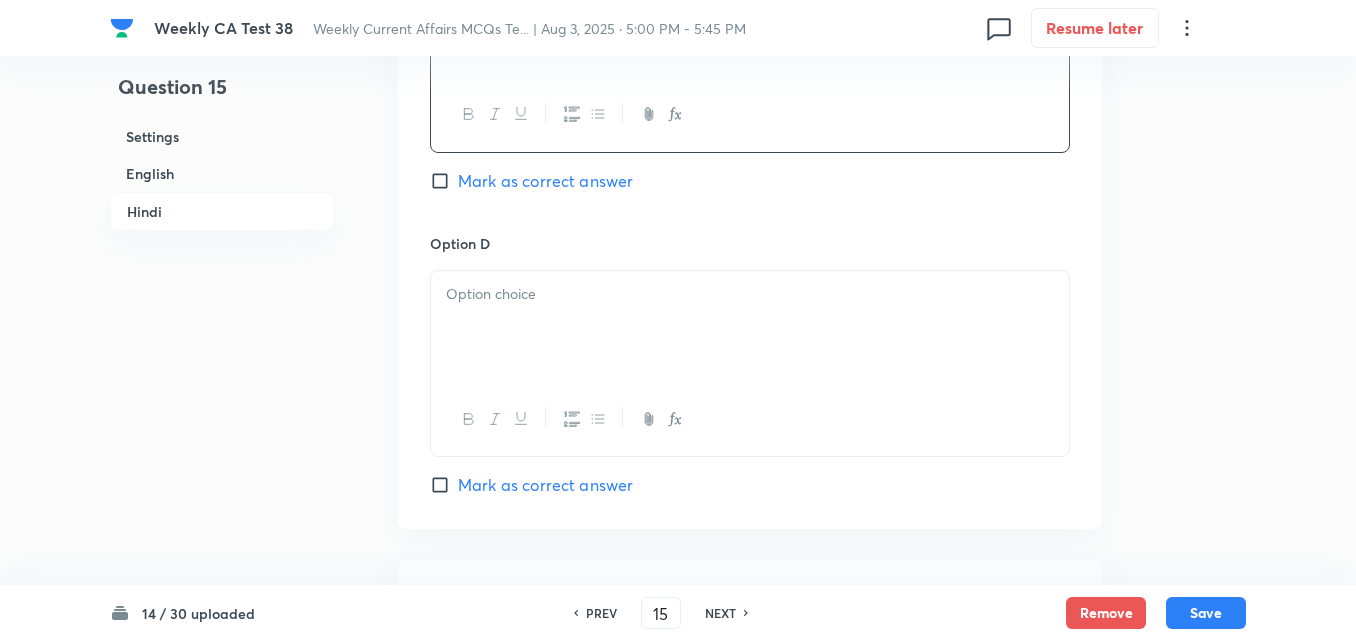 scroll, scrollTop: 3816, scrollLeft: 0, axis: vertical 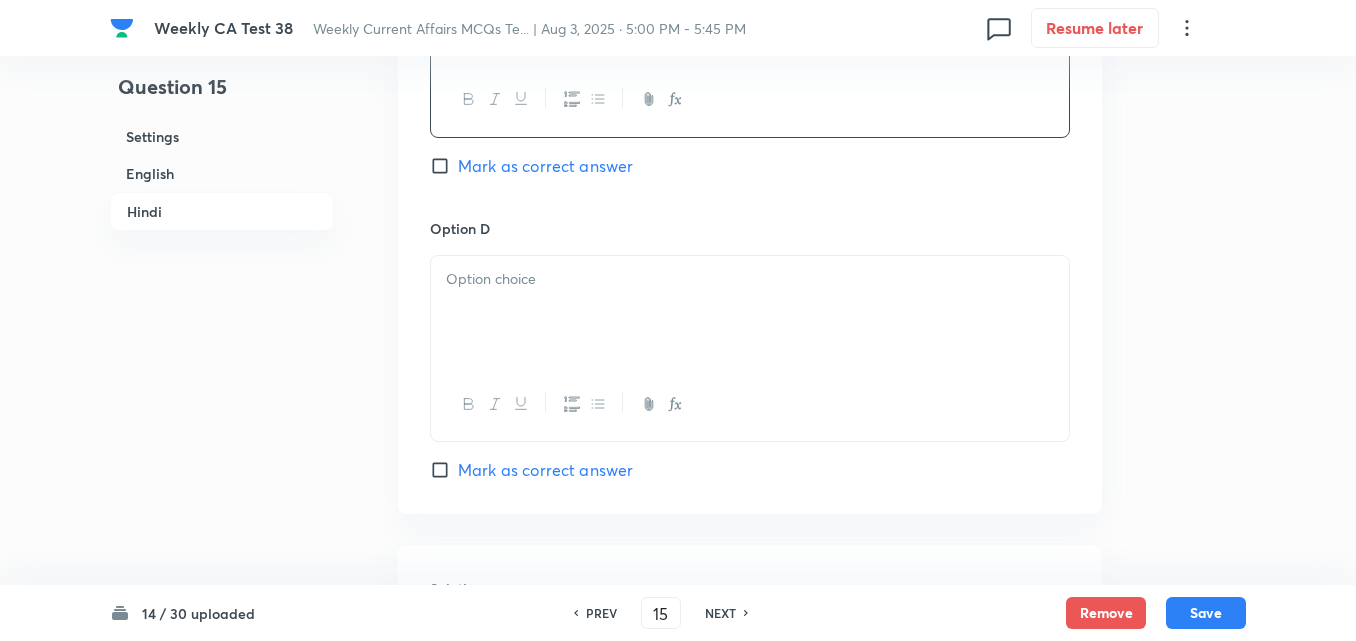 click at bounding box center [750, 312] 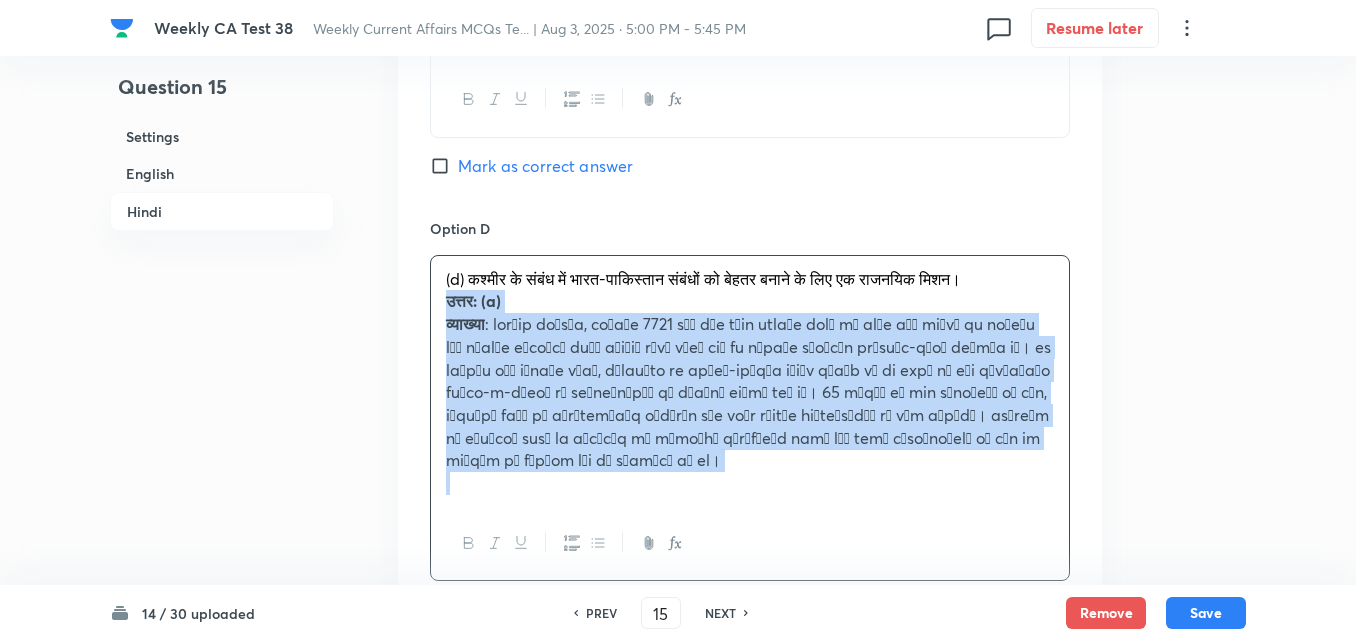 drag, startPoint x: 430, startPoint y: 337, endPoint x: 415, endPoint y: 326, distance: 18.601076 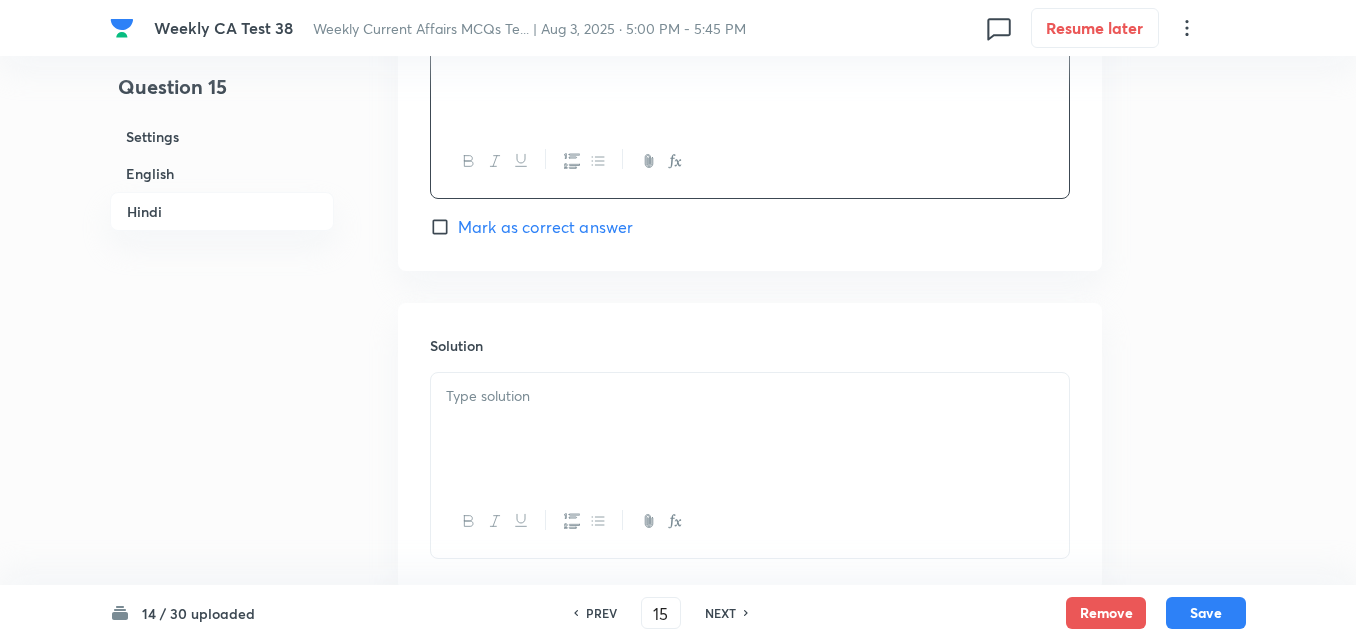 scroll, scrollTop: 4208, scrollLeft: 0, axis: vertical 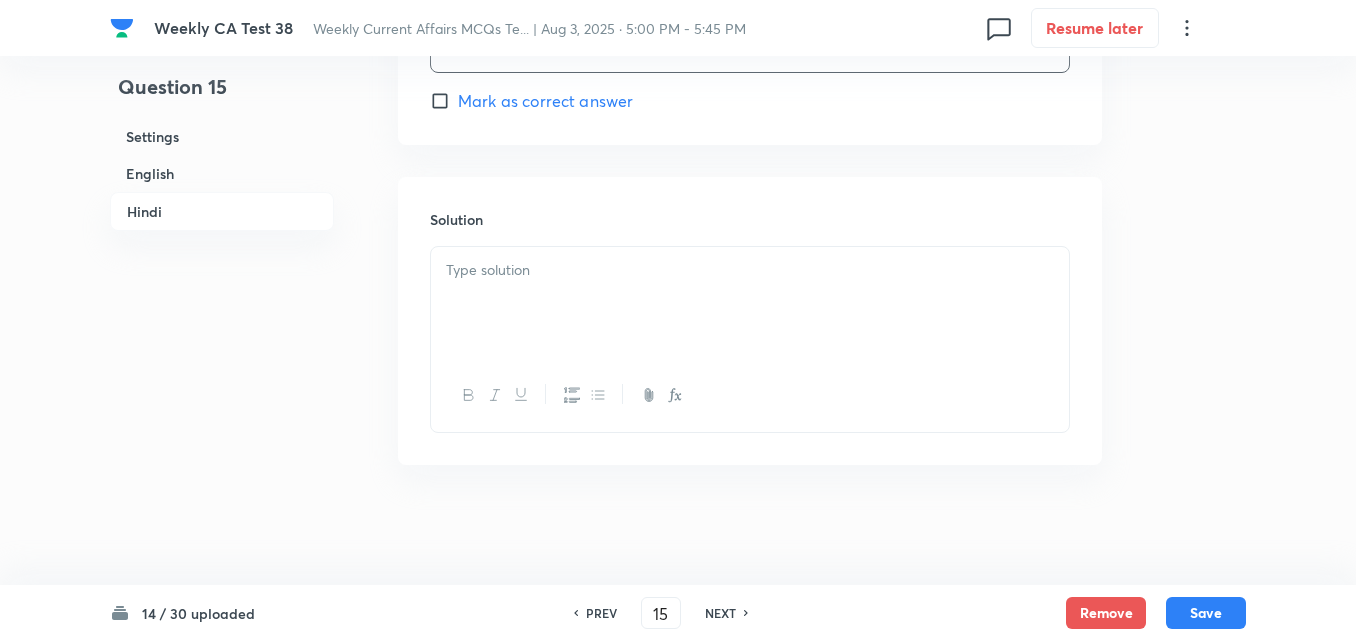 click at bounding box center (750, 303) 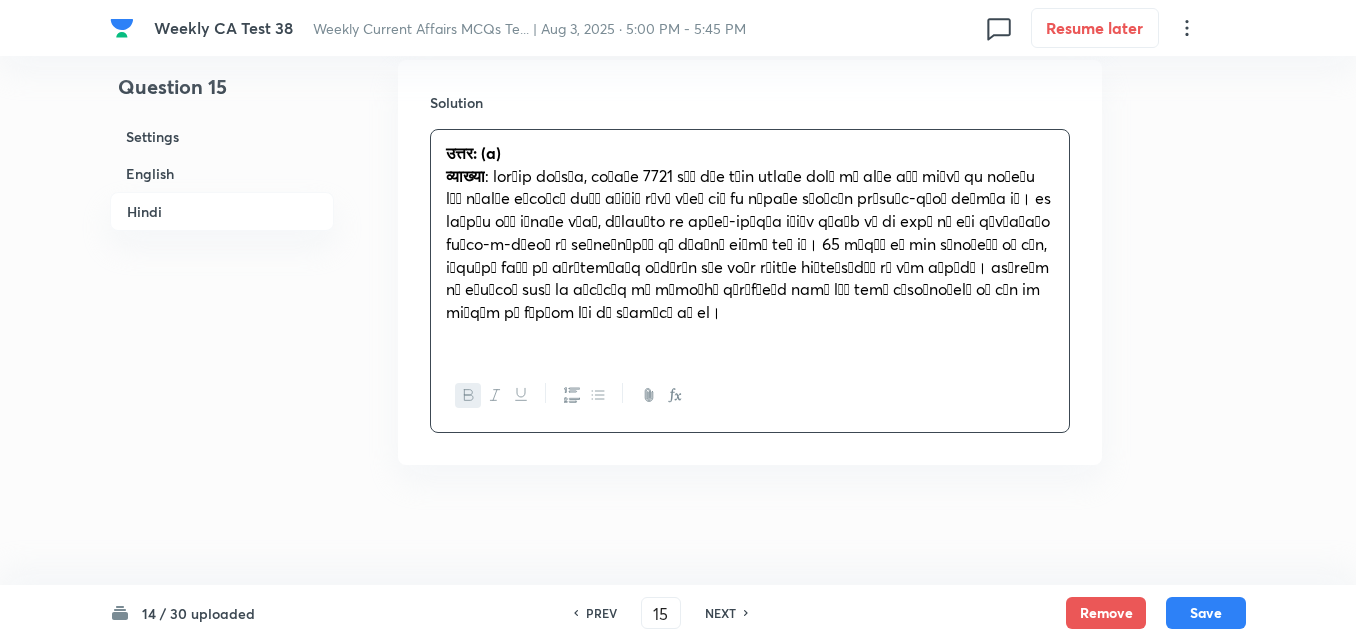 click on "Settings" at bounding box center [222, 136] 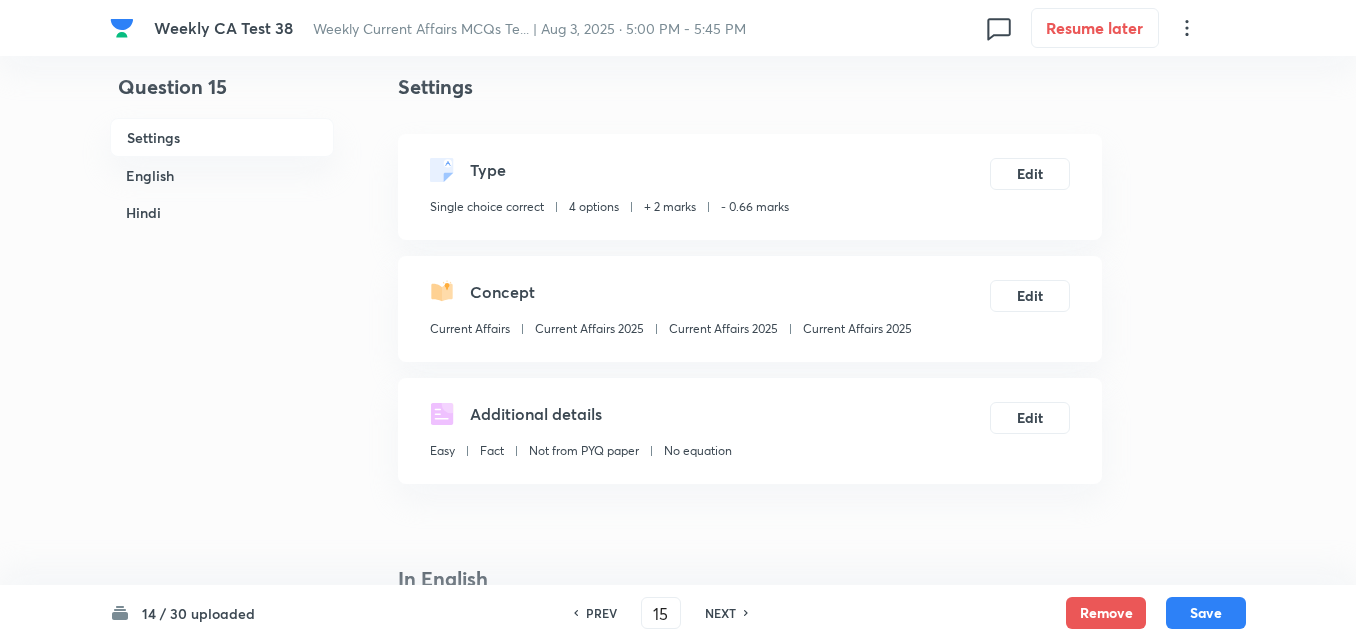 click on "Current Affairs Current Affairs 2025 Current Affairs 2025 Current Affairs 2025" at bounding box center (671, 333) 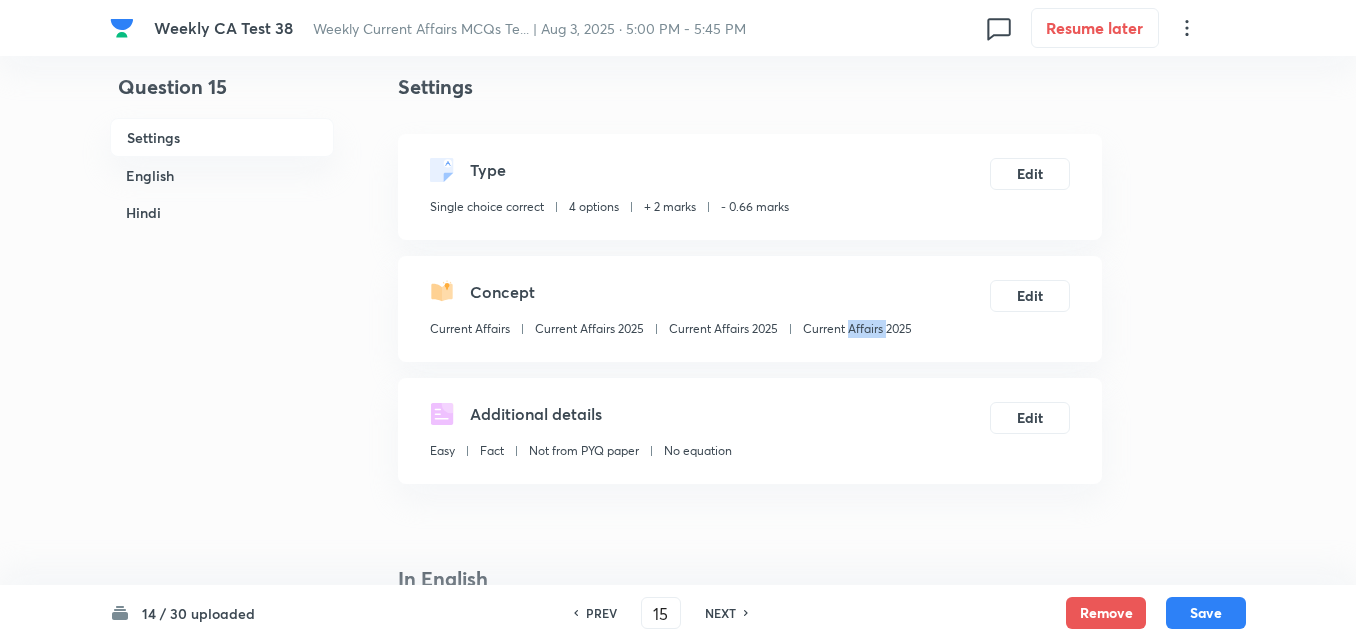 click on "Current Affairs Current Affairs 2025 Current Affairs 2025 Current Affairs 2025" at bounding box center [671, 333] 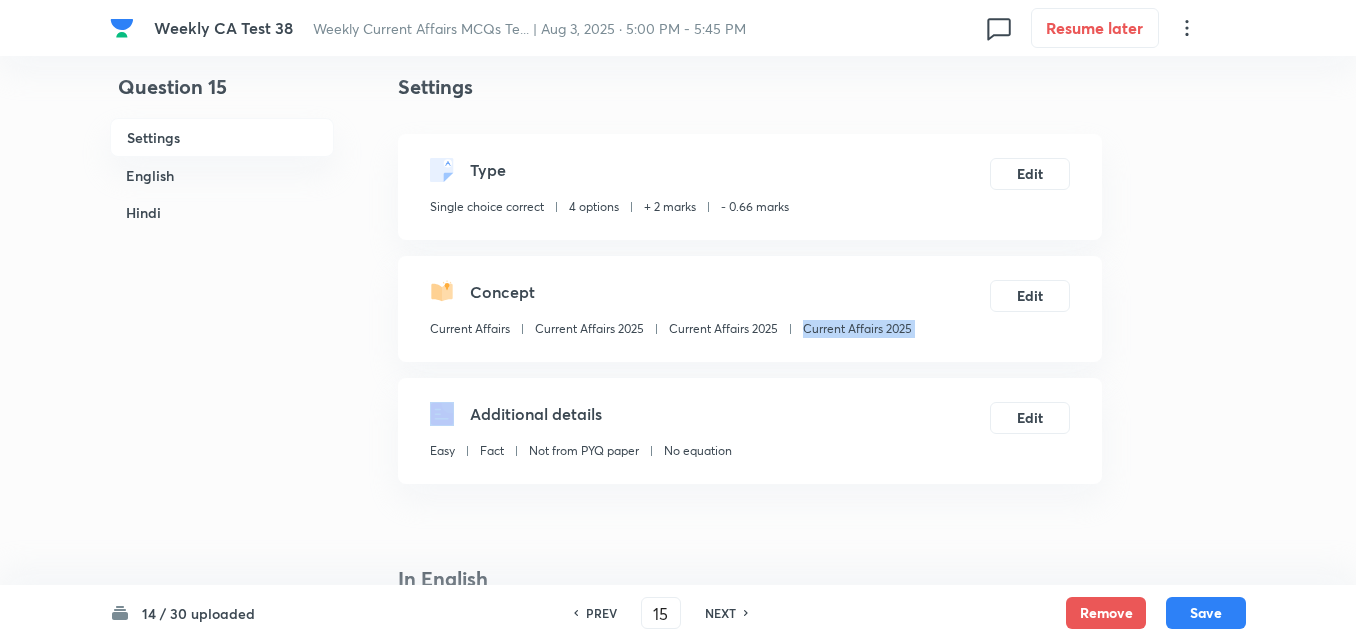 click on "Current Affairs Current Affairs 2025 Current Affairs 2025 Current Affairs 2025" at bounding box center (671, 333) 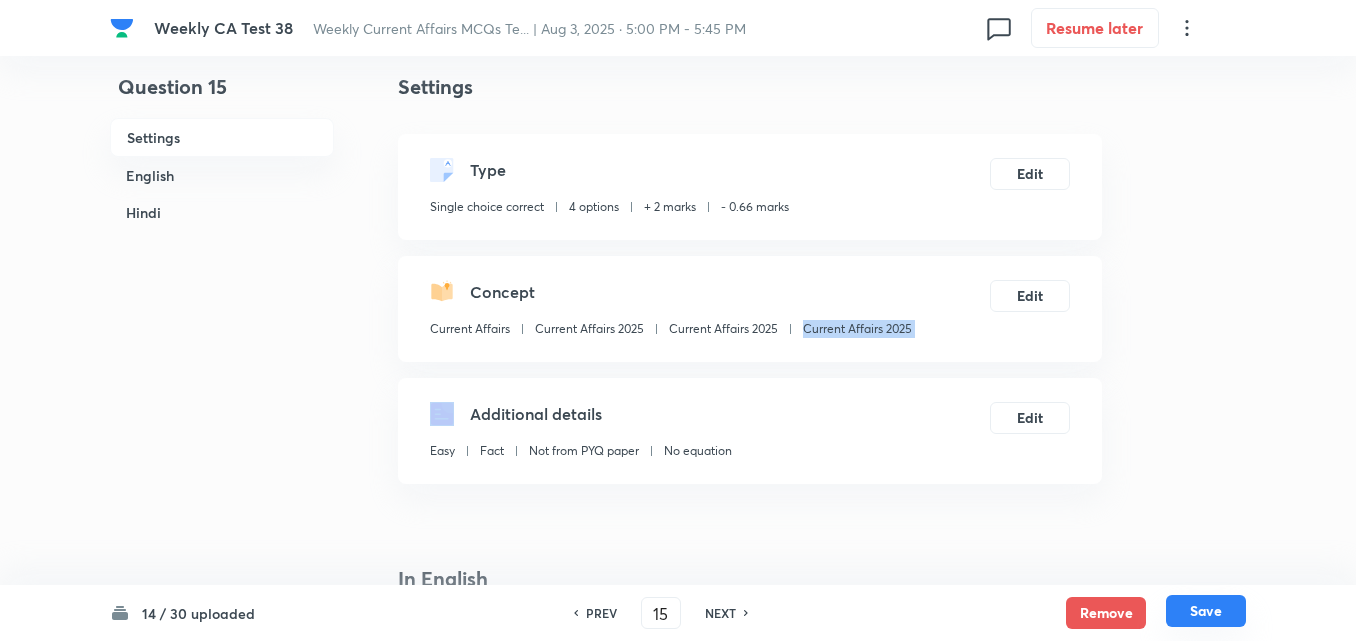 click on "Save" at bounding box center [1206, 611] 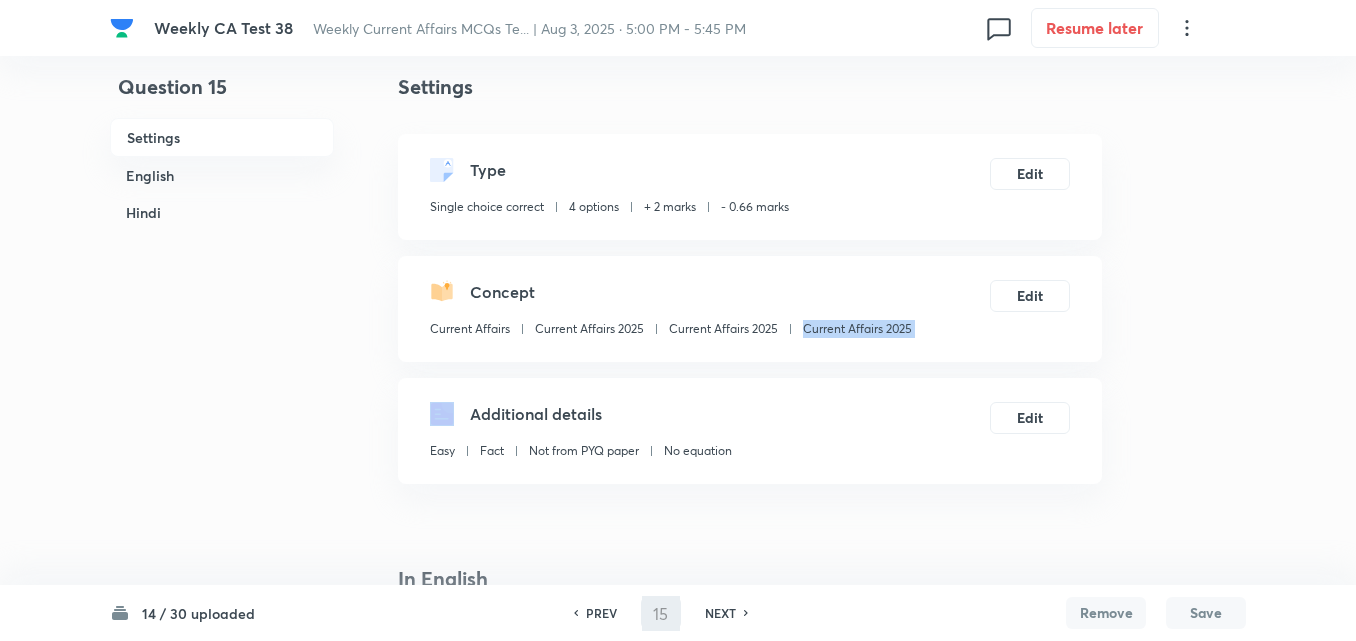 type on "16" 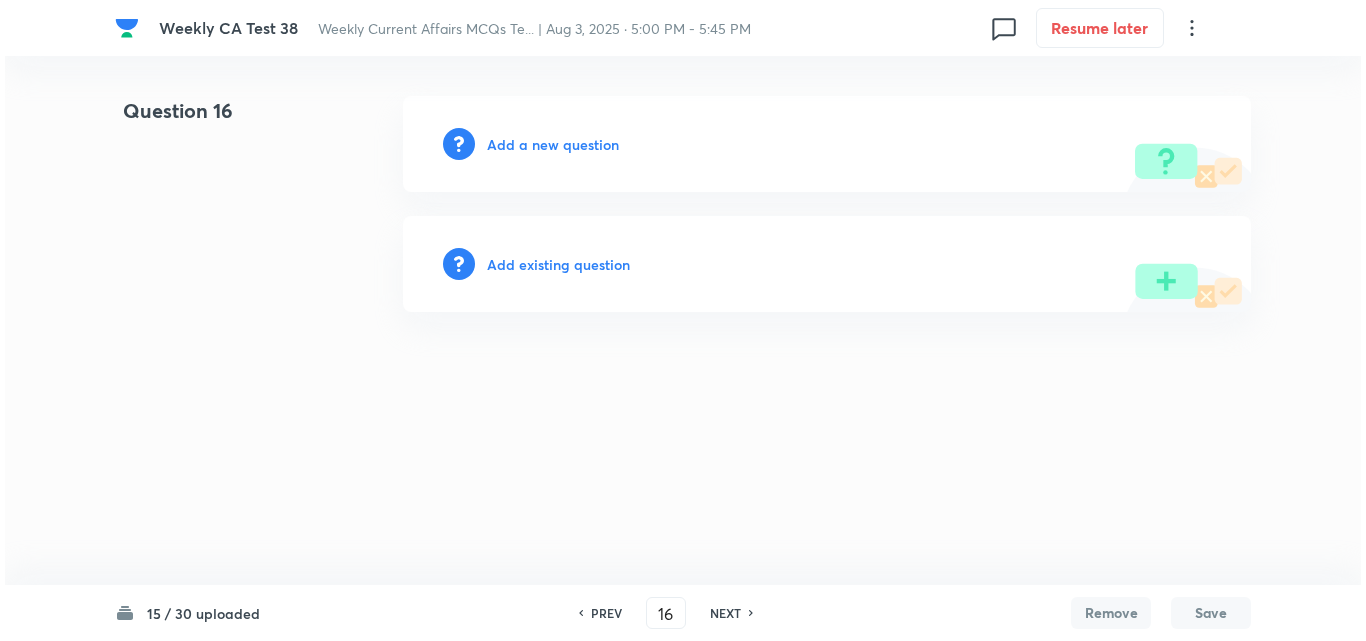 scroll, scrollTop: 0, scrollLeft: 0, axis: both 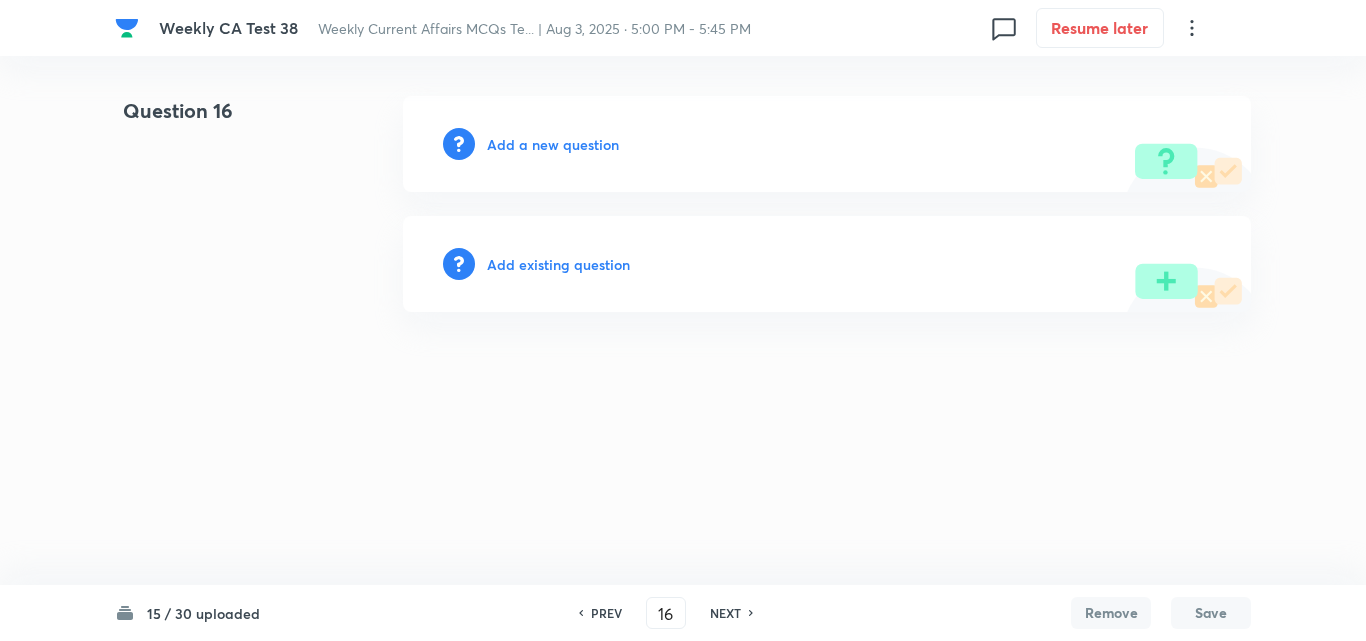 click on "Add a new question" at bounding box center (553, 144) 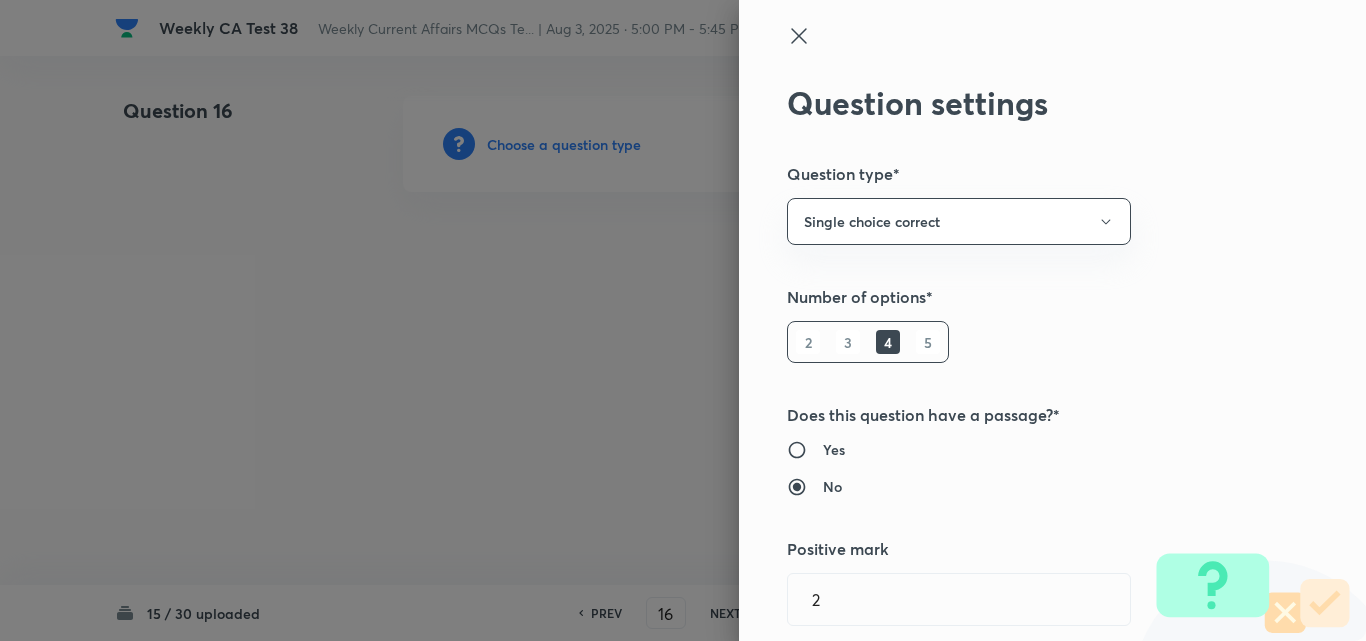 type 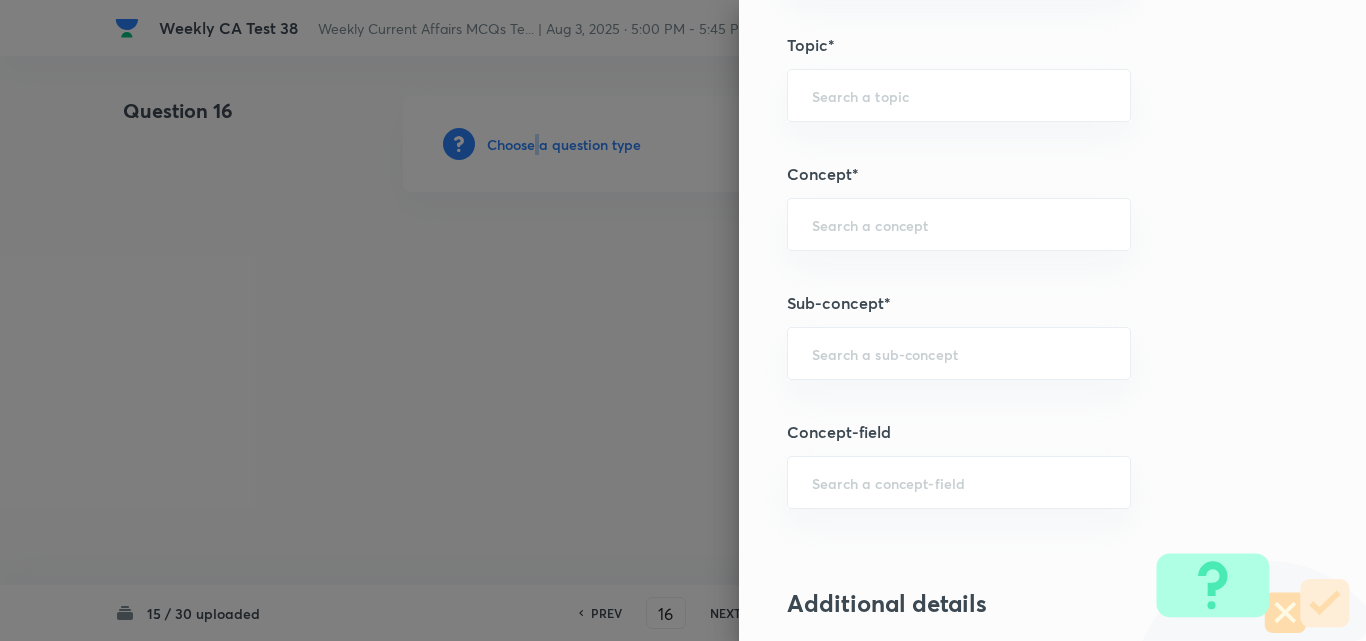 scroll, scrollTop: 1100, scrollLeft: 0, axis: vertical 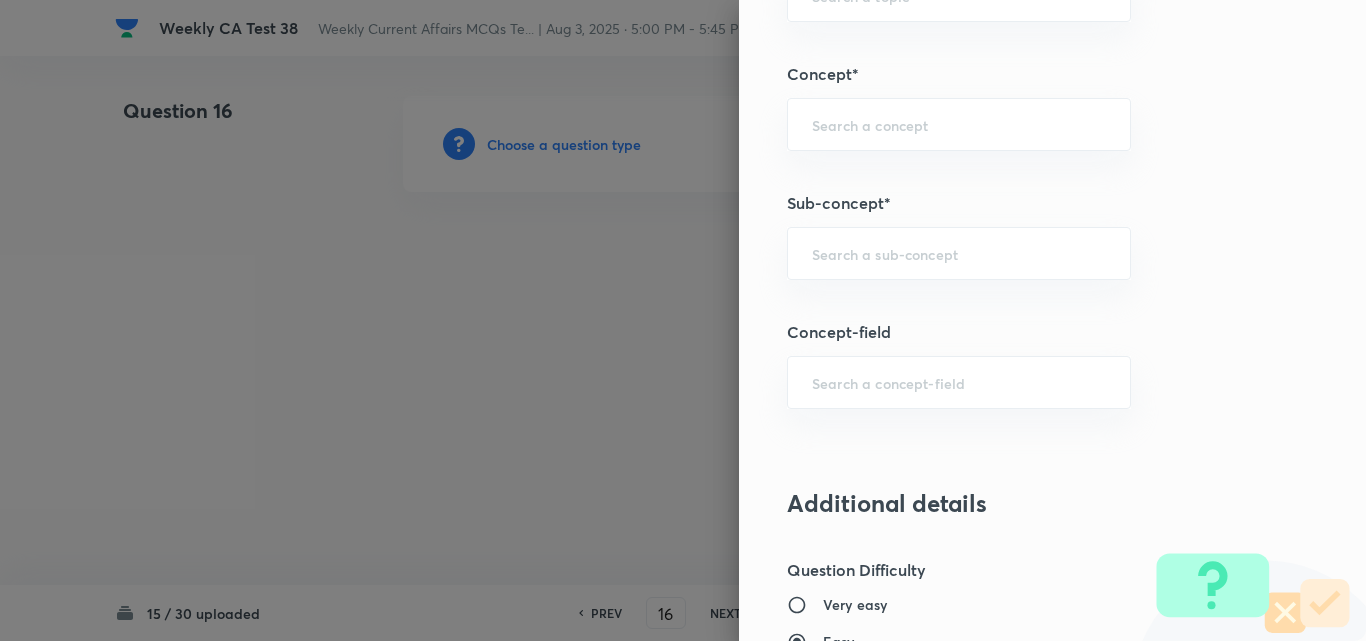 click on "Question settings Question type* Single choice correct Number of options* 2 3 4 5 Does this question have a passage?* Yes No Positive mark 2 ​ Negative Marks (Don’t add negative sign) 0.66 ​ Syllabus Topic group* ​ Topic* ​ Concept* ​ Sub-concept* ​ Concept-field ​ Additional details Question Difficulty Very easy Easy Moderate Hard Very hard Question is based on Fact Numerical Concept Previous year question Yes No Does this question have equation? Yes No Verification status Is the question verified? *Select 'yes' only if a question is verified Yes No Save" at bounding box center [1052, 320] 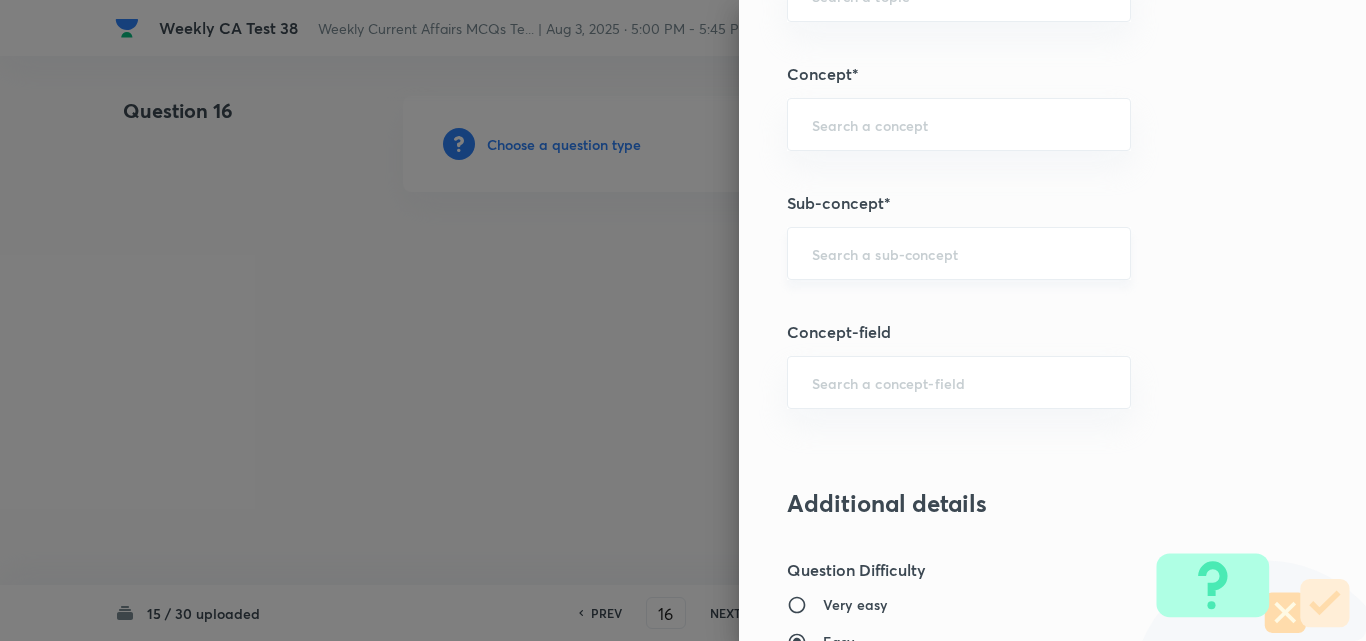 click on "​" at bounding box center [959, 253] 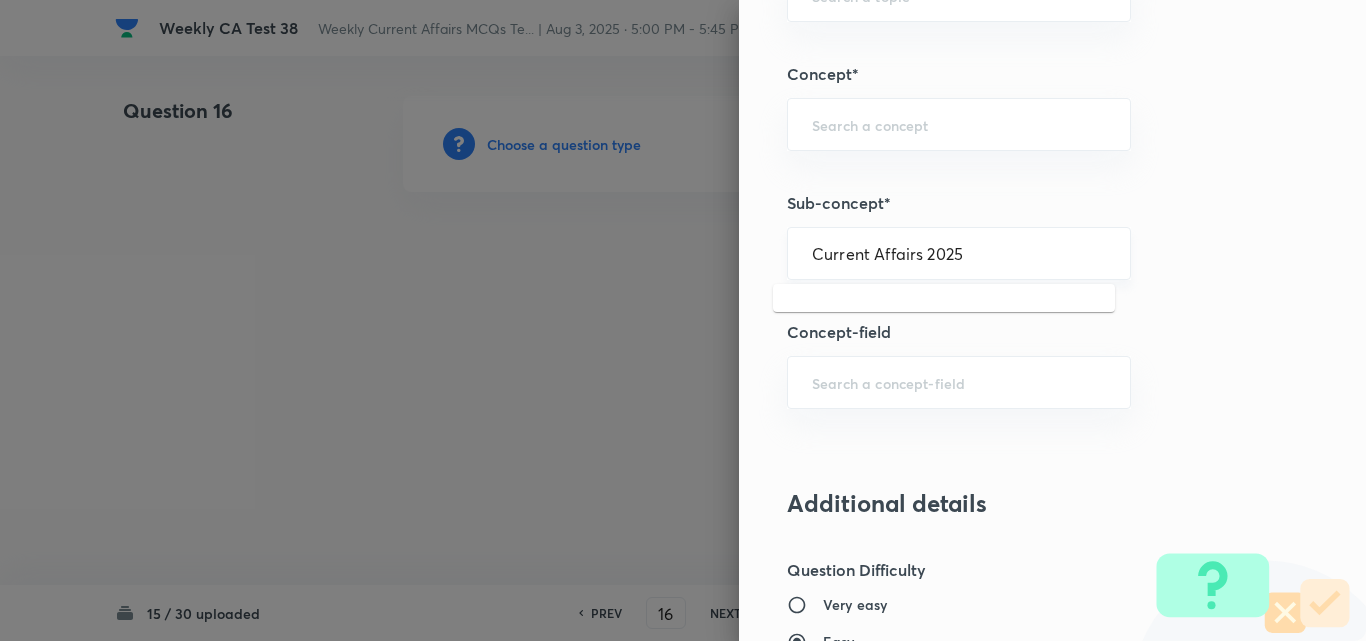 click on "Current Affairs 2025" at bounding box center [959, 253] 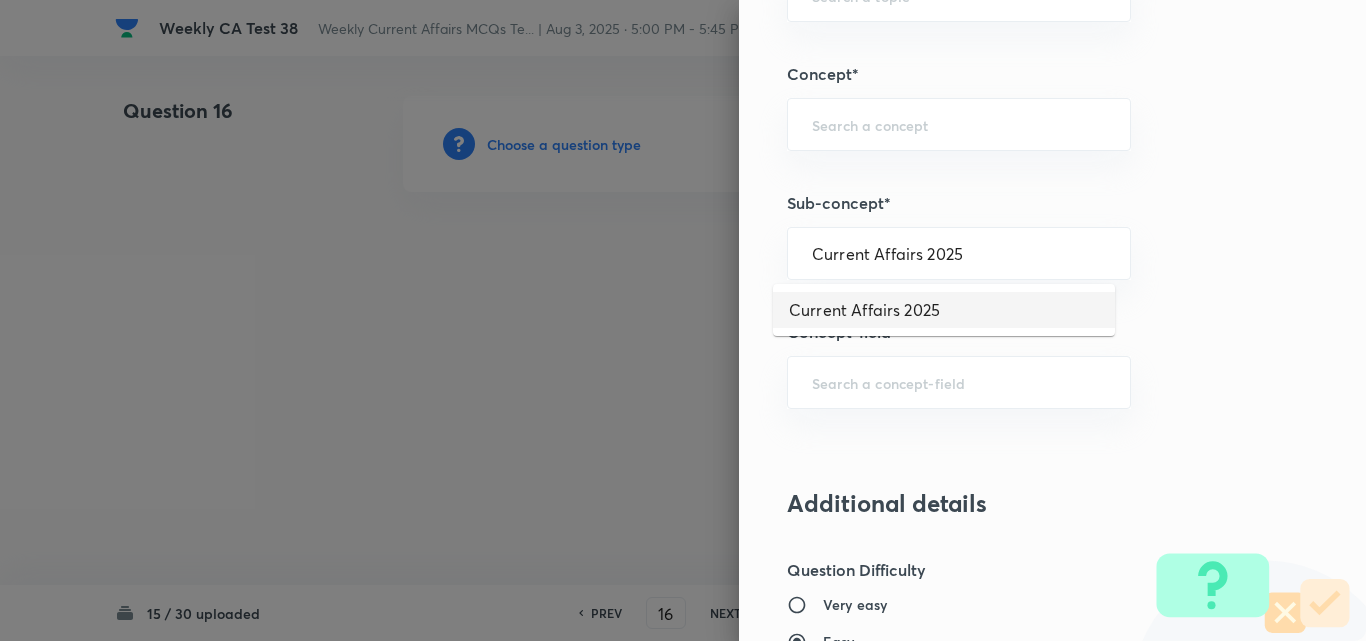 click on "Current Affairs 2025" at bounding box center [944, 310] 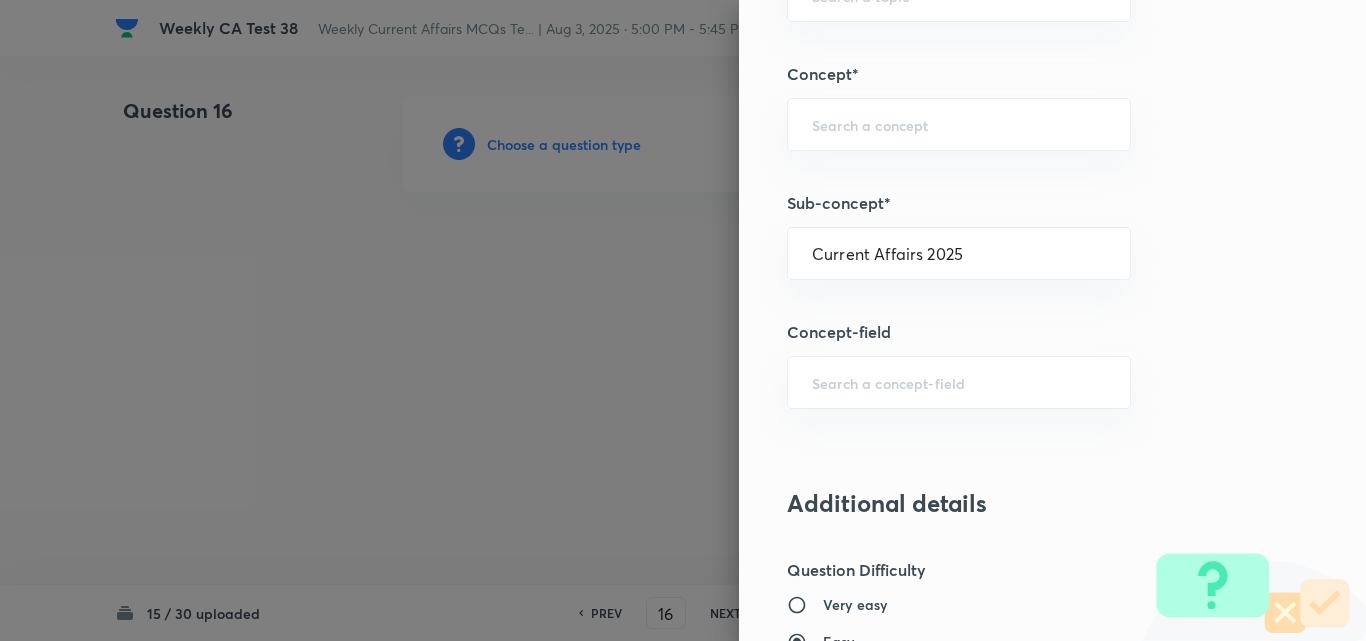 type on "Current Affairs" 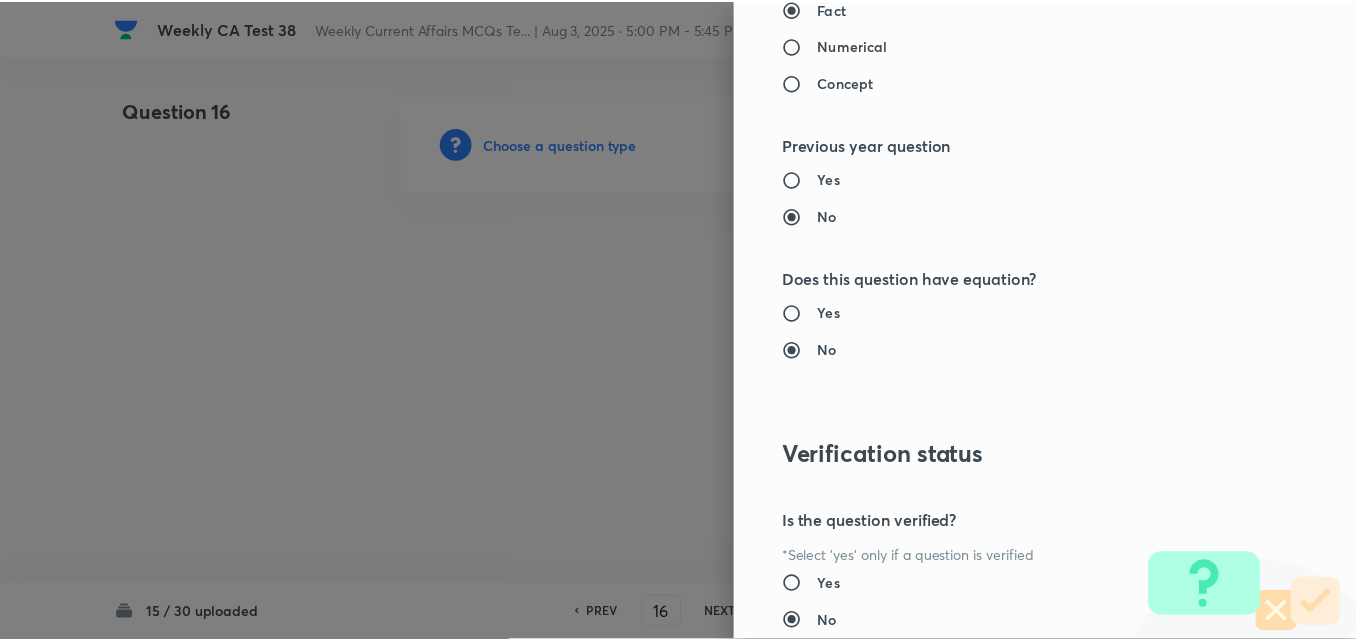 scroll, scrollTop: 2085, scrollLeft: 0, axis: vertical 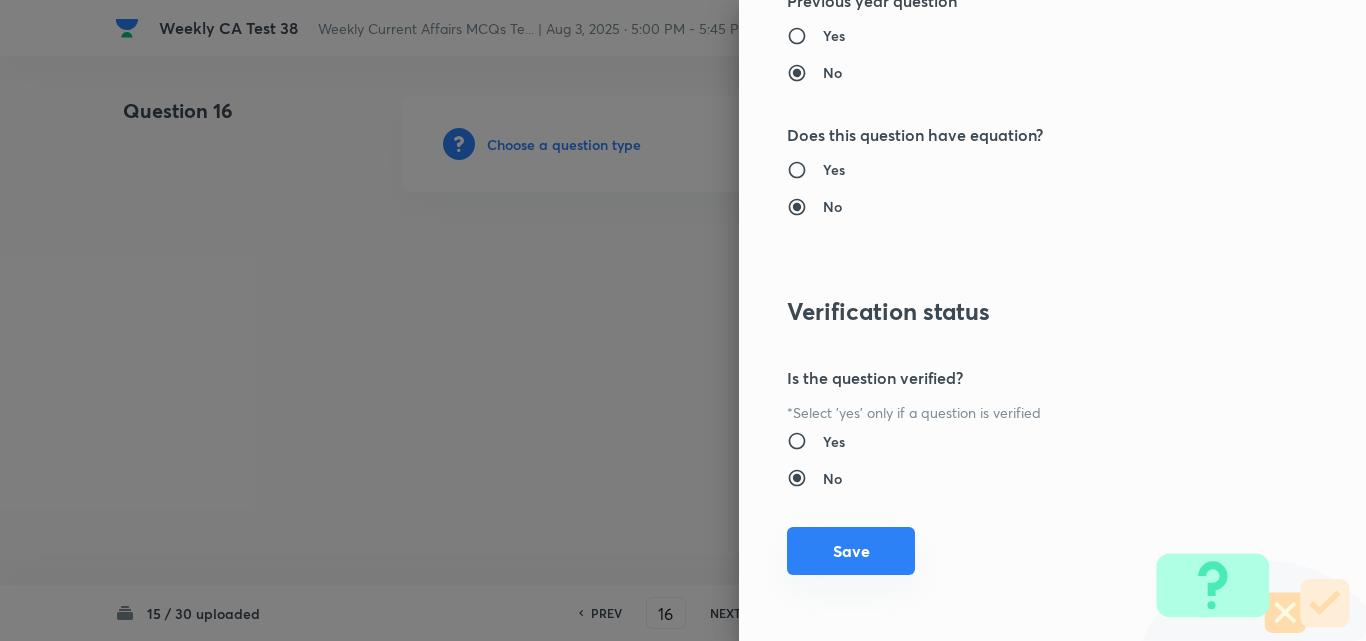 click on "Save" at bounding box center (851, 551) 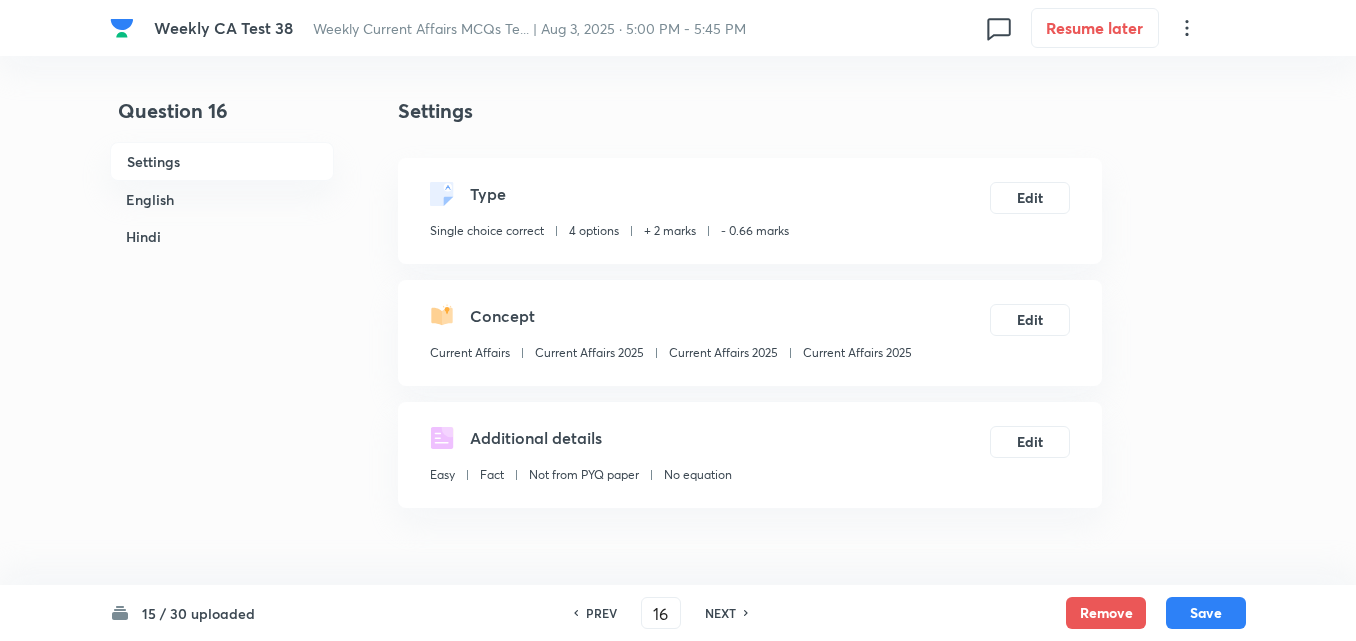 click on "English" at bounding box center (222, 199) 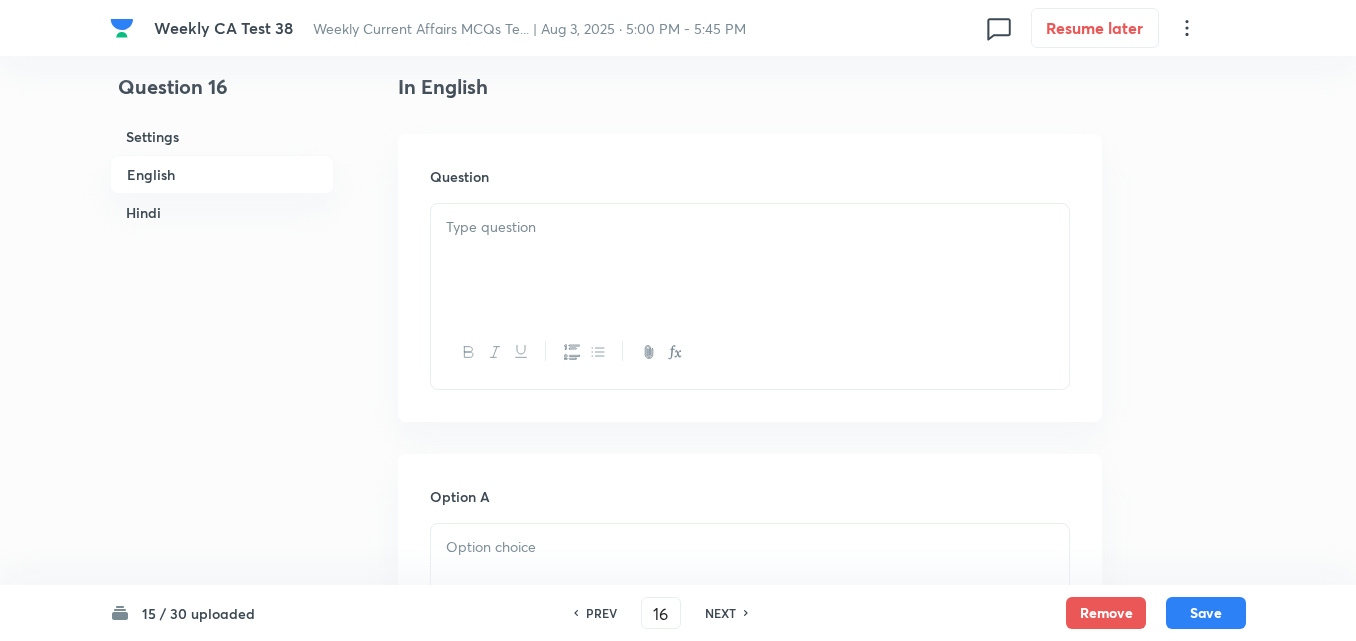 click at bounding box center (750, 260) 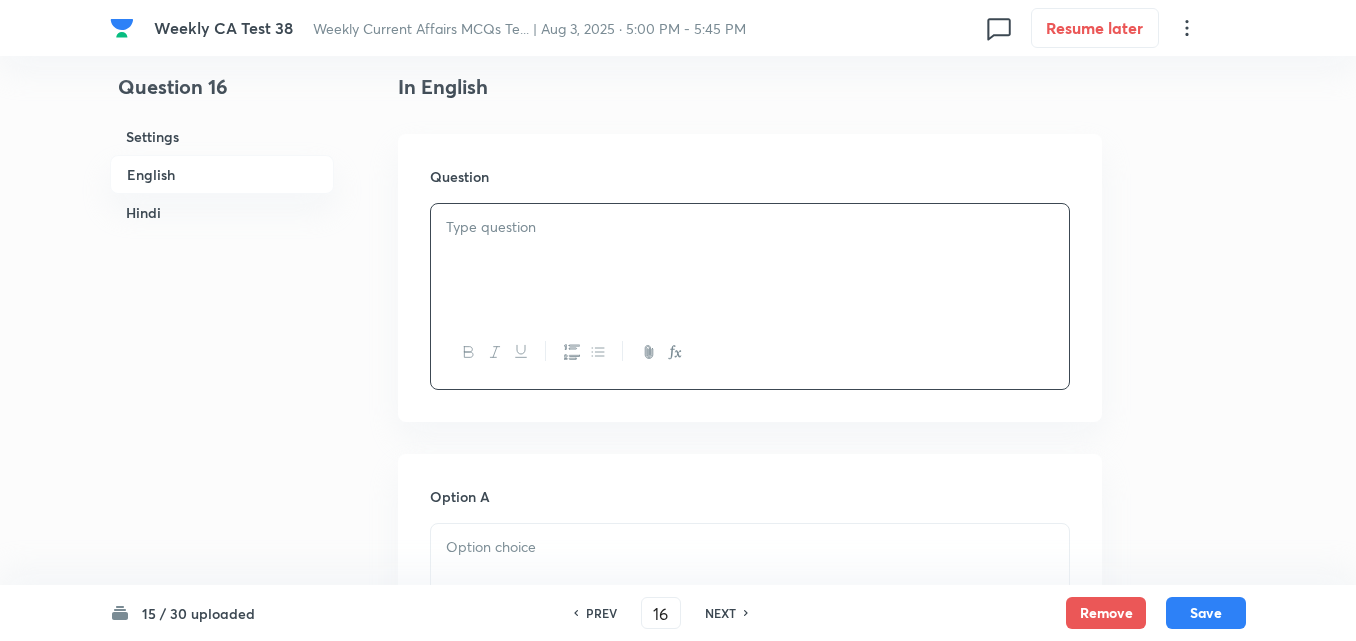 type 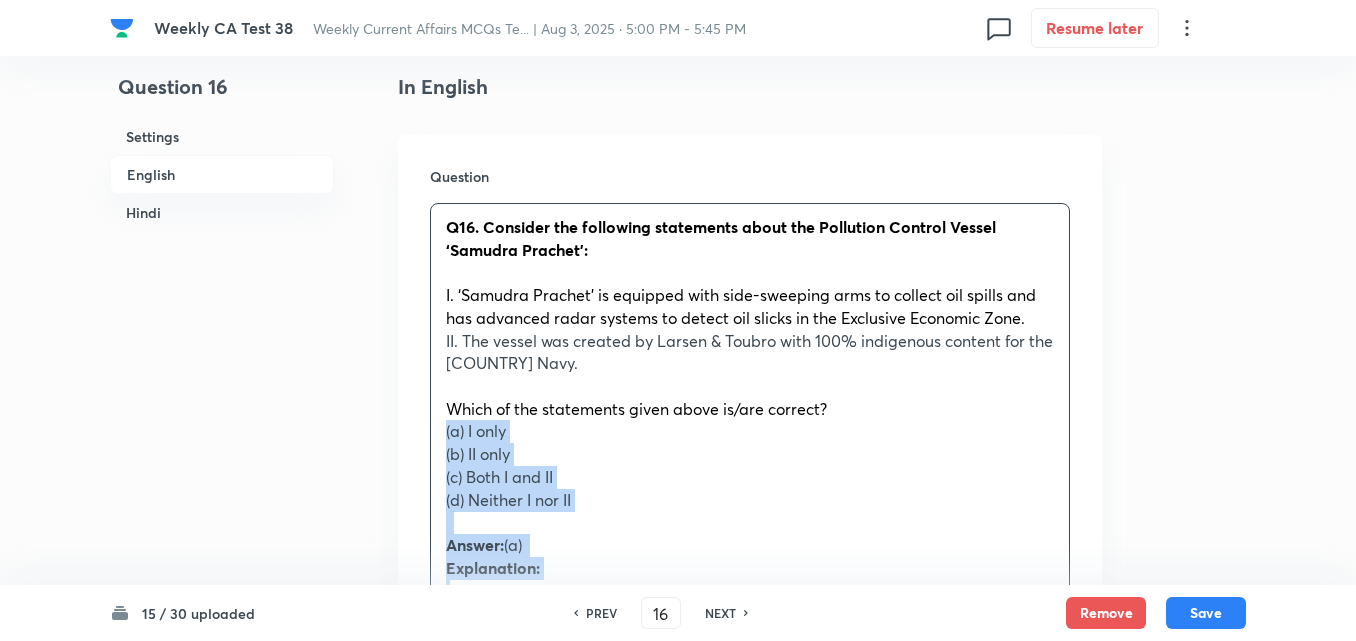 click on "Q16. Consider the following statements about the Pollution Control Vessel ‘Samudra Prachet’:   I. ‘Samudra Prachet’ is equipped with side-sweeping arms to collect oil spills and has advanced radar systems to detect oil slicks in the Exclusive Economic Zone. II. The vessel was created by Larsen & Toubro with 100% indigenous content for the Indian Navy.   Which of the statements given above is/are correct? (a) I only (b) II only (c) Both I and II (d) Neither I nor II   Answer:  (a)   Explanation: Statement I is Correct:  The Pollution Control Vessel  Samudra Prachet  is equipped with advanced oil spill response systems, including two side-sweeping arms capable of collecting oil spills while underway. Additionally, it features a modern radar system designed to detect oil slicks in the Exclusive Economic Zone.    Statement II is Not Correct:   Samudra Prachet       उपर्युक्त कथनों में से कौन सा/से सही है/हैं? (a) केवल I" at bounding box center [750, 841] 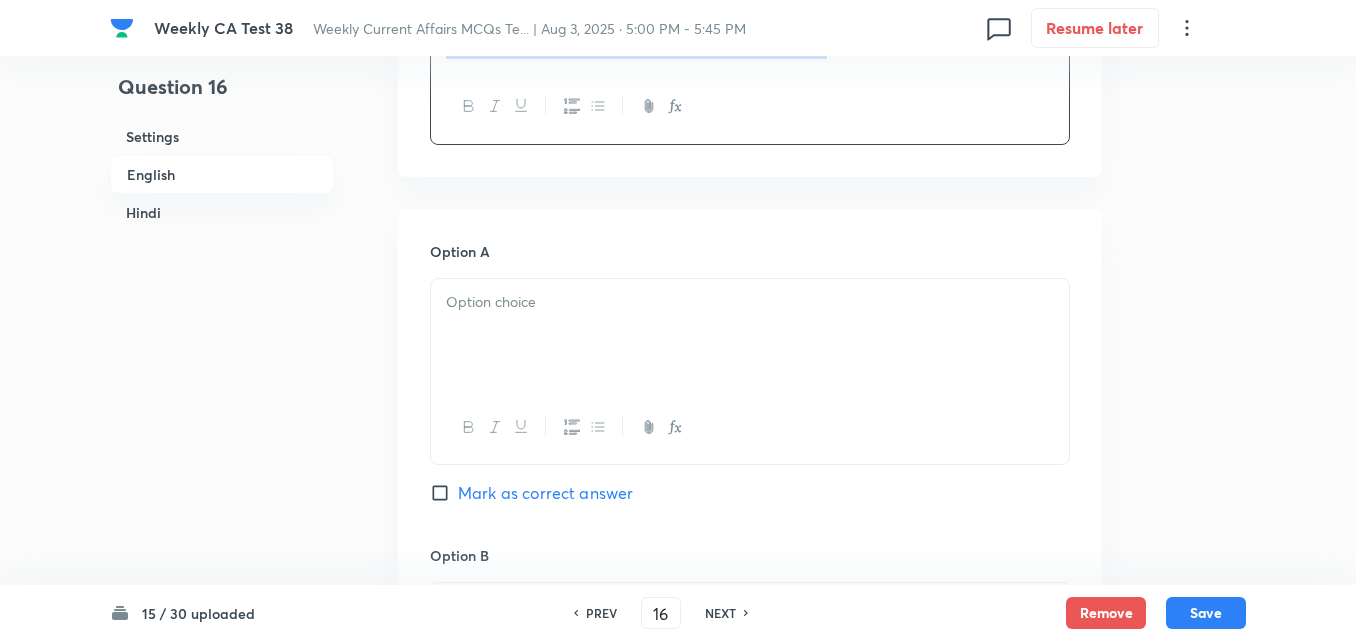scroll, scrollTop: 916, scrollLeft: 0, axis: vertical 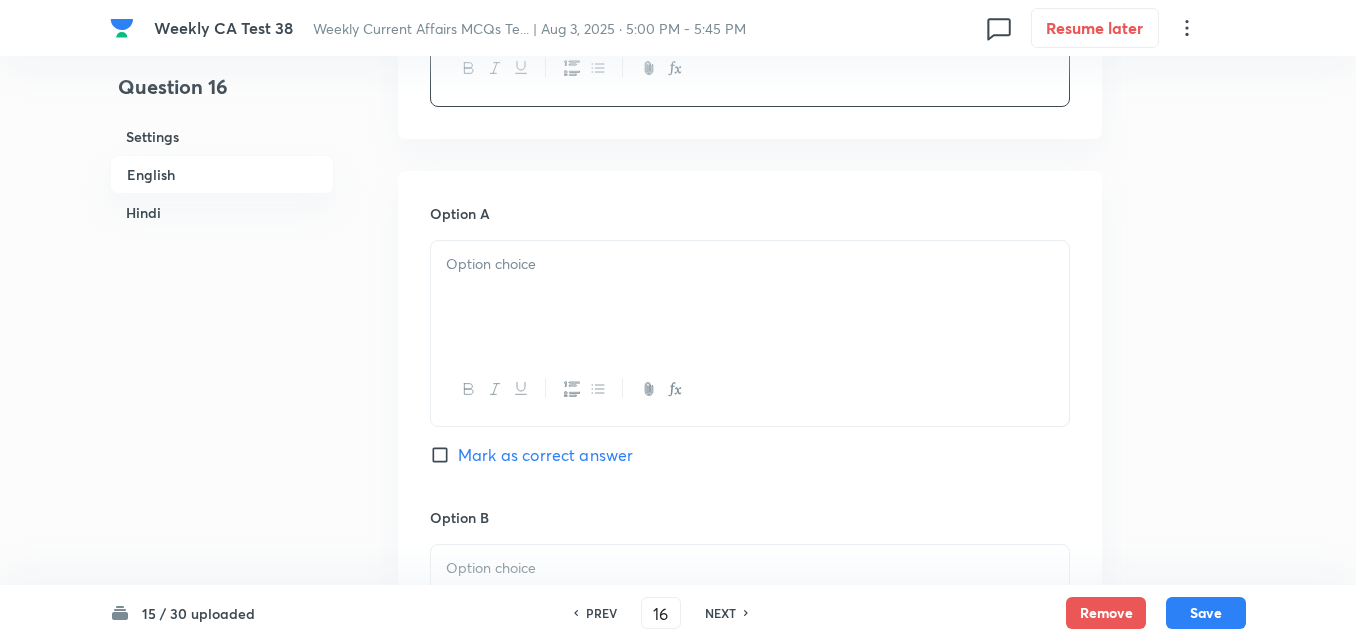 click at bounding box center (750, 297) 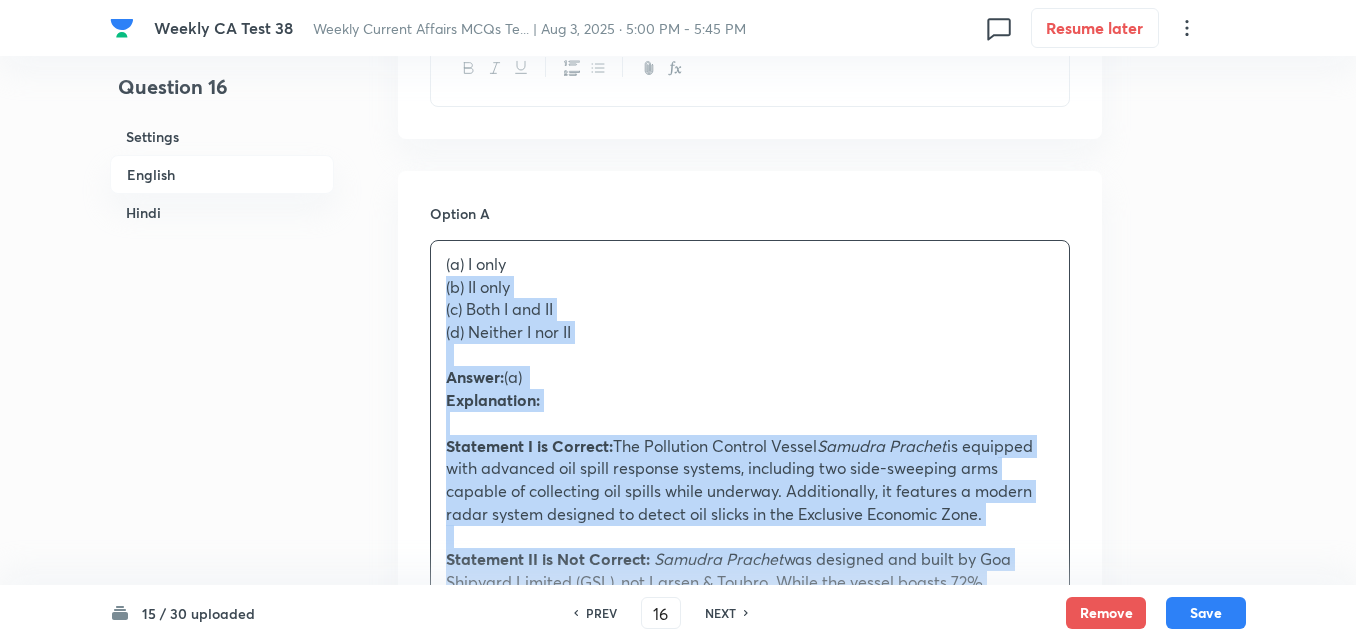 click on "(a) I only (b) II only (c) Both I and II (d) Neither I nor II   Answer:  (a)   Explanation: Statement I is Correct:  The Pollution Control Vessel  Samudra Prachet  is equipped with advanced oil spill response systems, including two side-sweeping arms capable of collecting oil spills while underway. Additionally, it features a modern radar system designed to detect oil slicks in the Exclusive Economic Zone.    Statement II is Not Correct:   Samudra Prachet  was designed and built by Goa Shipyard Limited (GSL), not Larsen & Toubro. While the vessel boasts 72% indigenous content, it does not have 100% indigenous content. The project involved significant contributions from Indian Micro, Small, and Medium Enterprises (MSMEs) and local industries, aligning with the 'Atmanirbhar Bharat' initiative.       उपर्युक्त कथनों में से कौन सा/से सही है/हैं? (a) केवल I (b) केवल II (c) I और II दोनों   उत्तर: (a)" at bounding box center [750, 764] 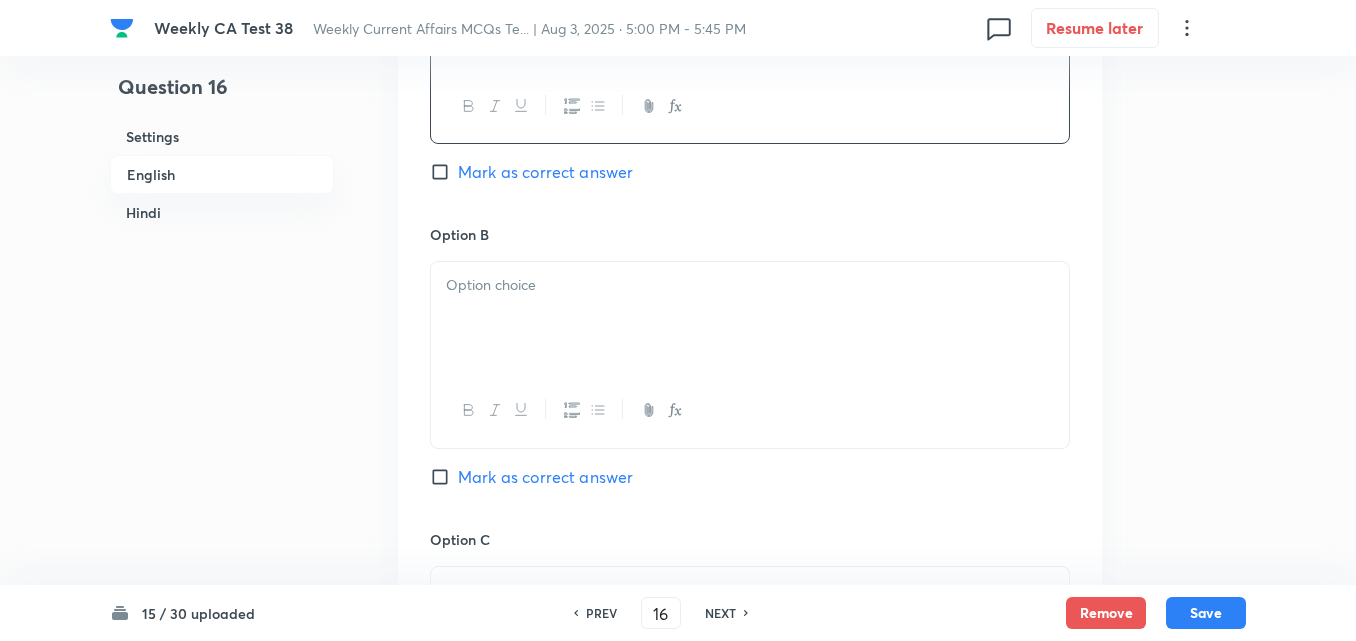 scroll, scrollTop: 1216, scrollLeft: 0, axis: vertical 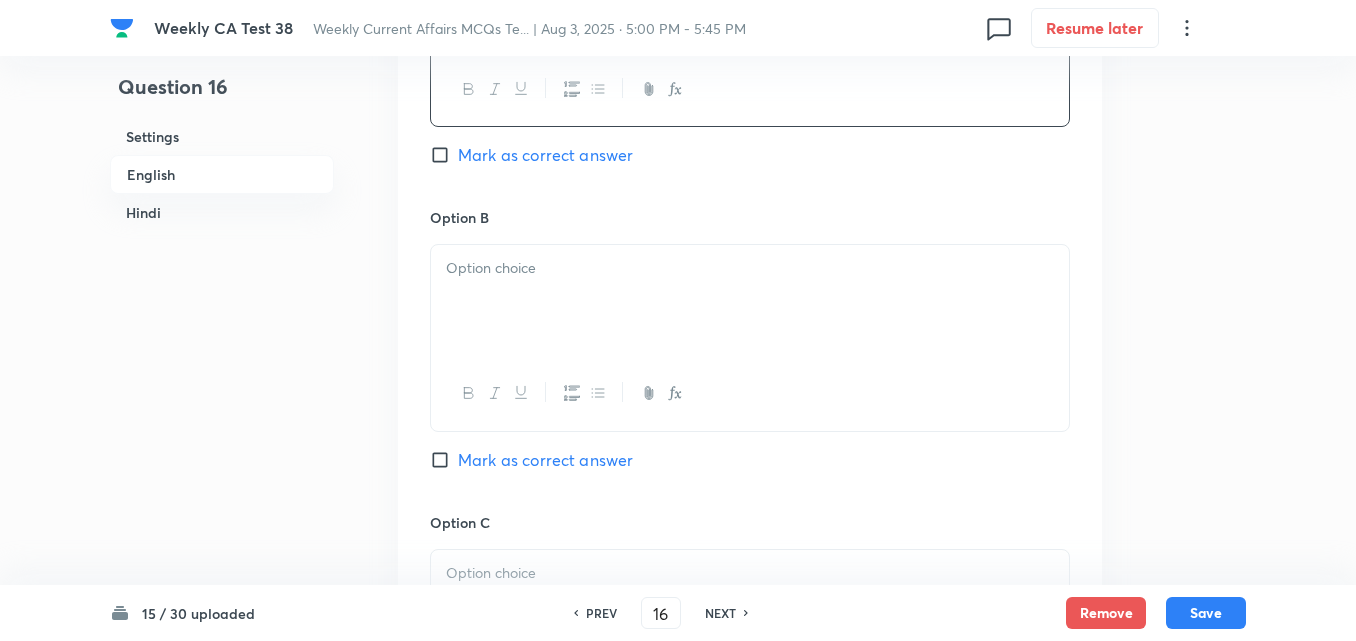 click at bounding box center [750, 301] 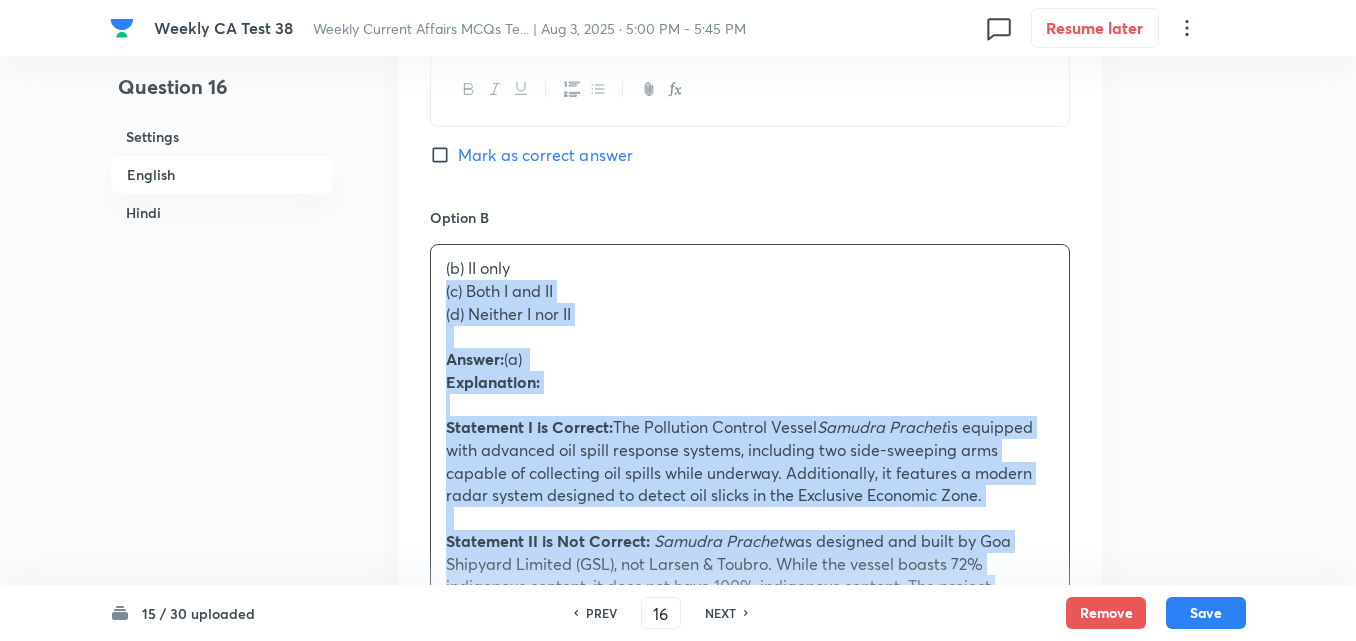 drag, startPoint x: 432, startPoint y: 287, endPoint x: 421, endPoint y: 288, distance: 11.045361 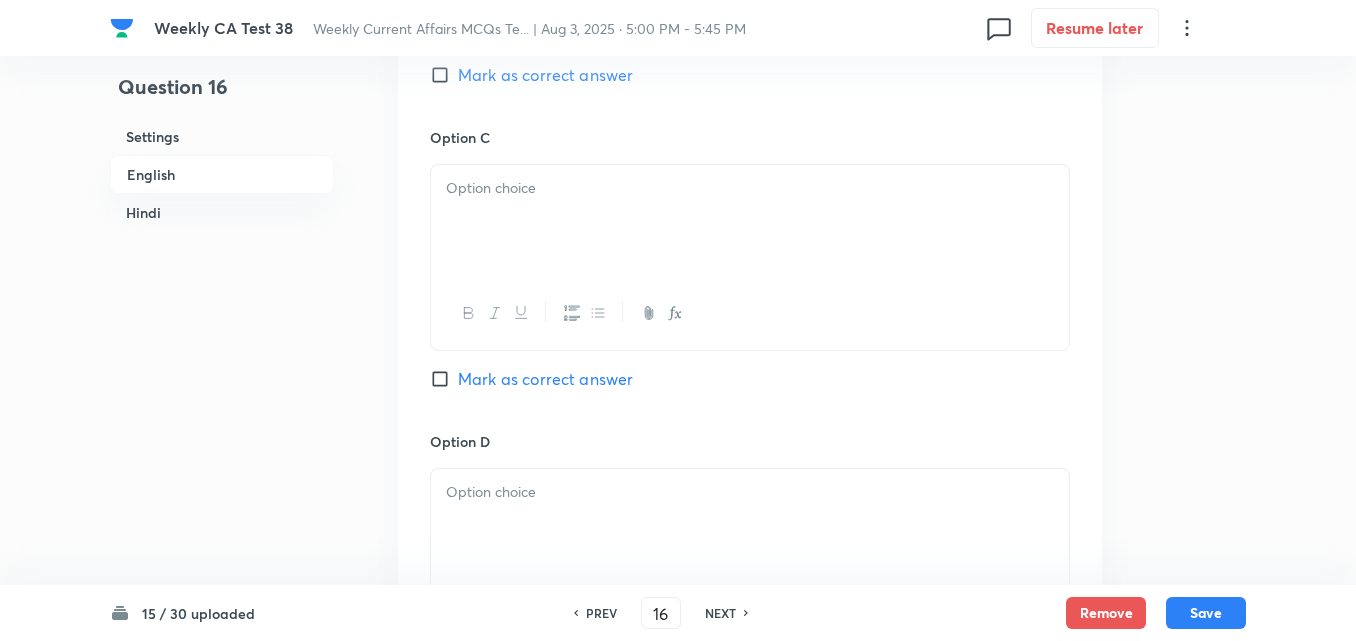 scroll, scrollTop: 1616, scrollLeft: 0, axis: vertical 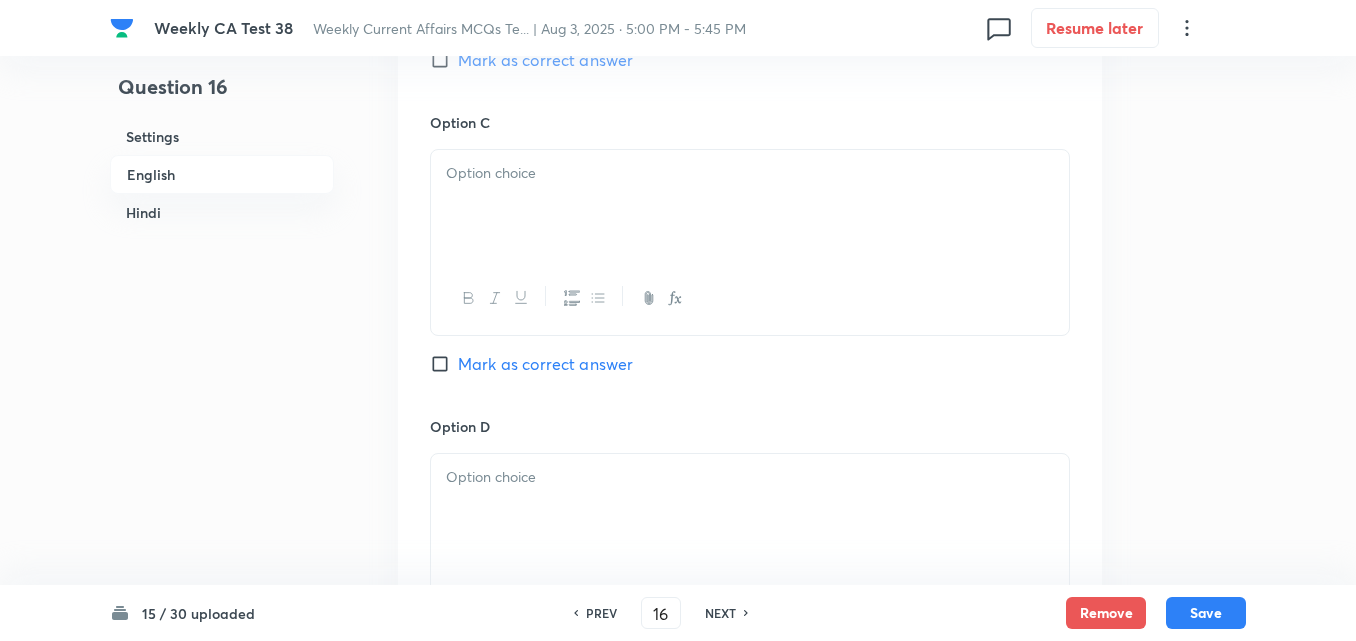 click at bounding box center [750, 206] 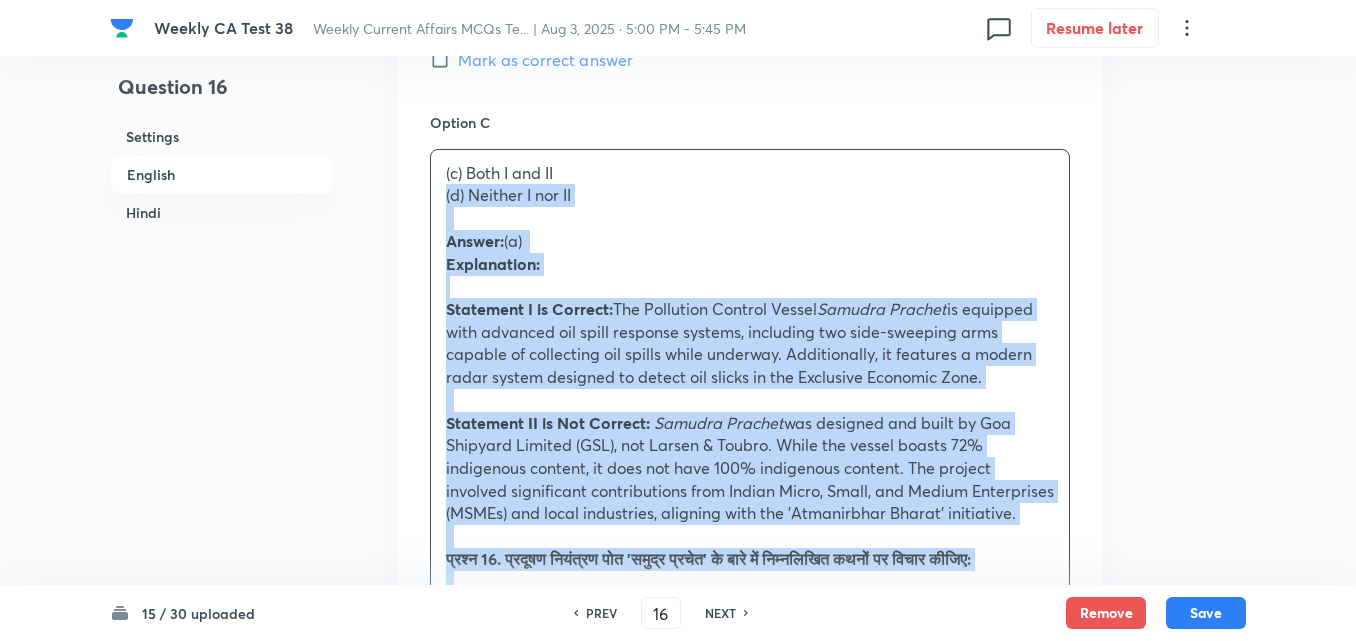 click on "Option A I only Mark as correct answer Option B II only Mark as correct answer Option C (c) Both I and II (d) Neither I nor II   Answer:  (a)   Explanation: Statement I is Correct:  The Pollution Control Vessel  Samudra Prachet  is equipped with advanced oil spill response systems, including two side-sweeping arms capable of collecting oil spills while underway. Additionally, it features a modern radar system designed to detect oil slicks in the Exclusive Economic Zone.    Statement II is Not Correct:   Samudra Prachet  was designed and built by Goa Shipyard Limited (GSL), not Larsen & Toubro. While the vessel boasts 72% indigenous content, it does not have 100% indigenous content. The project involved significant contributions from Indian Micro, Small, and Medium Enterprises (MSMEs) and local industries, aligning with the 'Atmanirbhar Bharat' initiative.       उपर्युक्त कथनों में से कौन सा/से सही है/हैं? (a) केवल I" at bounding box center (750, 536) 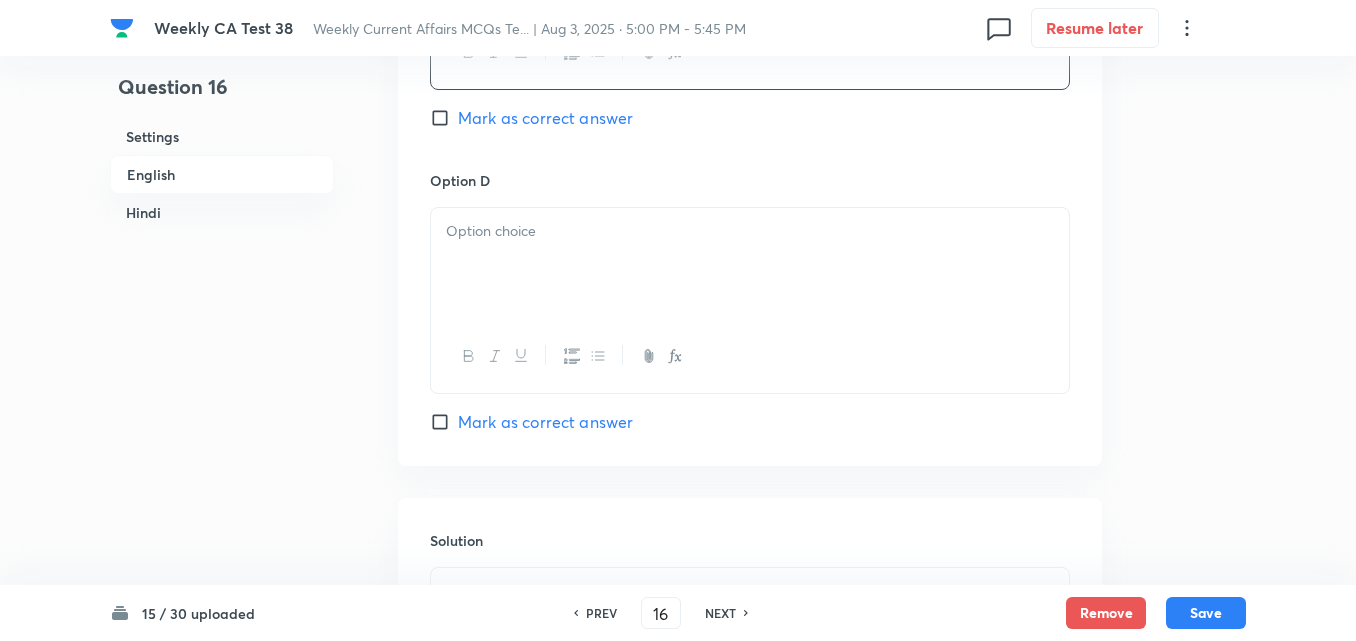 scroll, scrollTop: 1916, scrollLeft: 0, axis: vertical 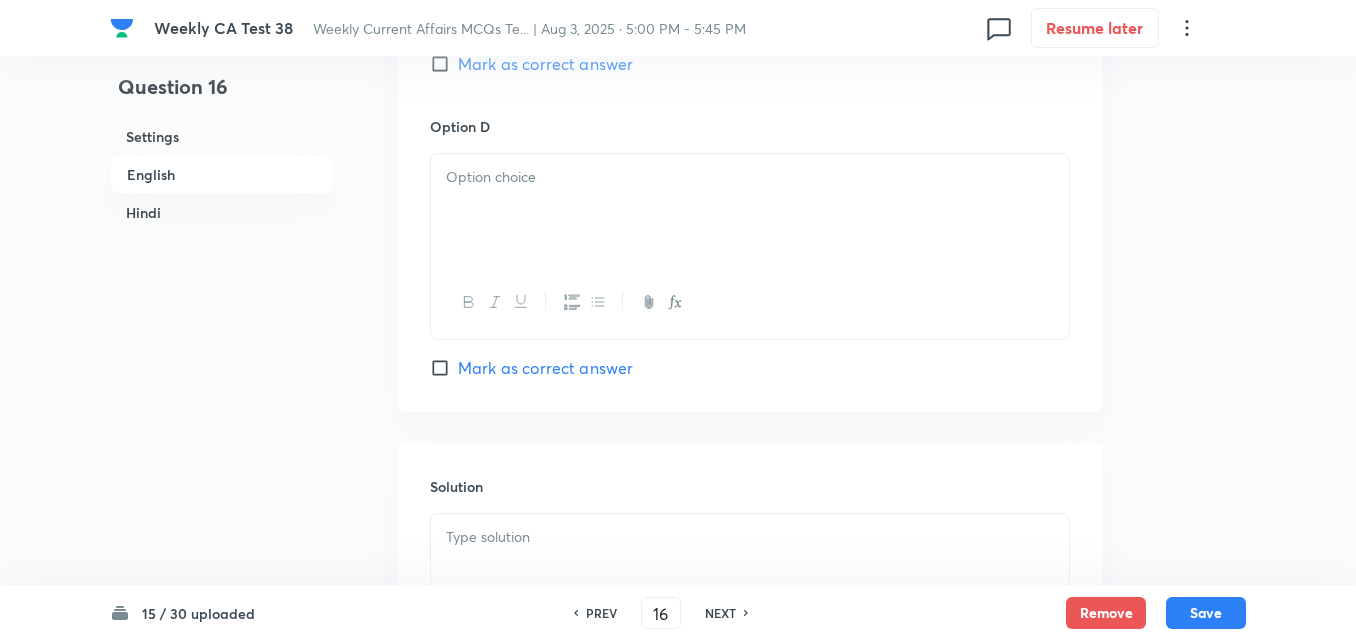 click at bounding box center [750, 210] 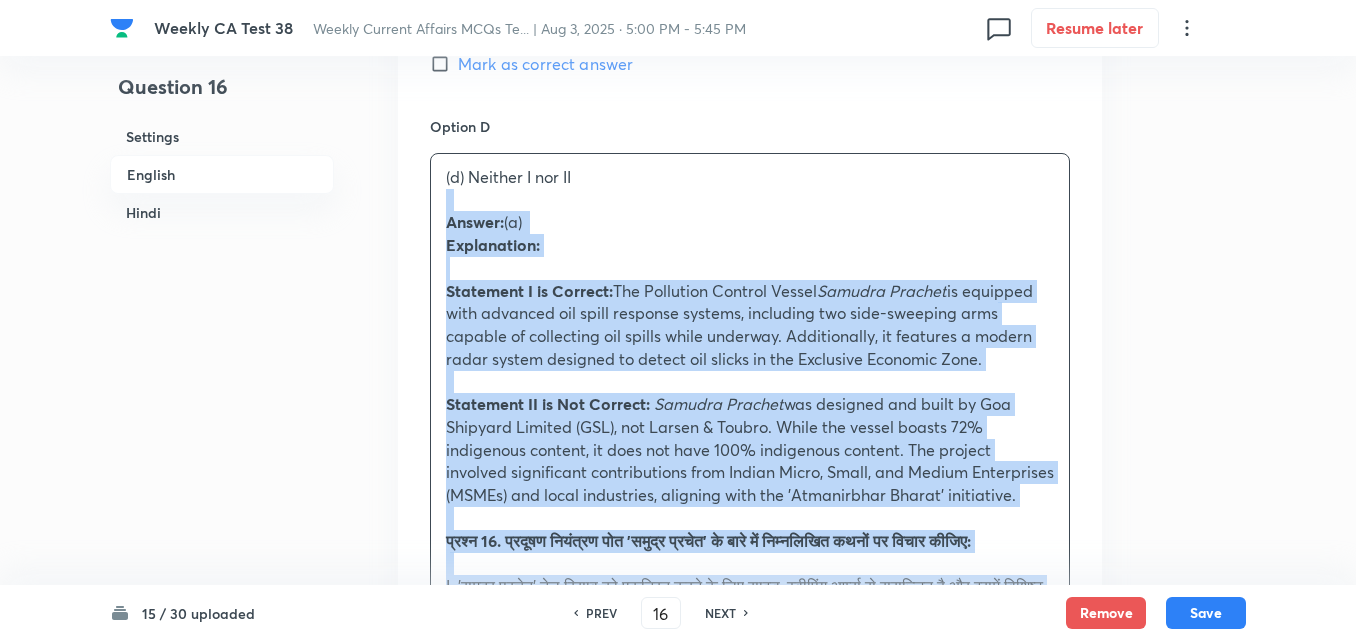 click on "Option A I only Mark as correct answer Option B II only Mark as correct answer Option C Both I and II Mark as correct answer Option D (d) Neither I nor II   Answer:  (a)   Explanation: Statement I is Correct:  The Pollution Control Vessel  Samudra Prachet  is equipped with advanced oil spill response systems, including two side-sweeping arms capable of collecting oil spills while underway. Additionally, it features a modern radar system designed to detect oil slicks in the Exclusive Economic Zone.    Statement II is Not Correct:   Samudra Prachet  was designed and built by Goa Shipyard Limited (GSL), not Larsen & Toubro. While the vessel boasts 72% indigenous content, it does not have 100% indigenous content. The project involved significant contributions from Indian Micro, Small, and Medium Enterprises (MSMEs) and local industries, aligning with the 'Atmanirbhar Bharat' initiative.       उपर्युक्त कथनों में से कौन सा/से सही है/हैं?" at bounding box center (750, 225) 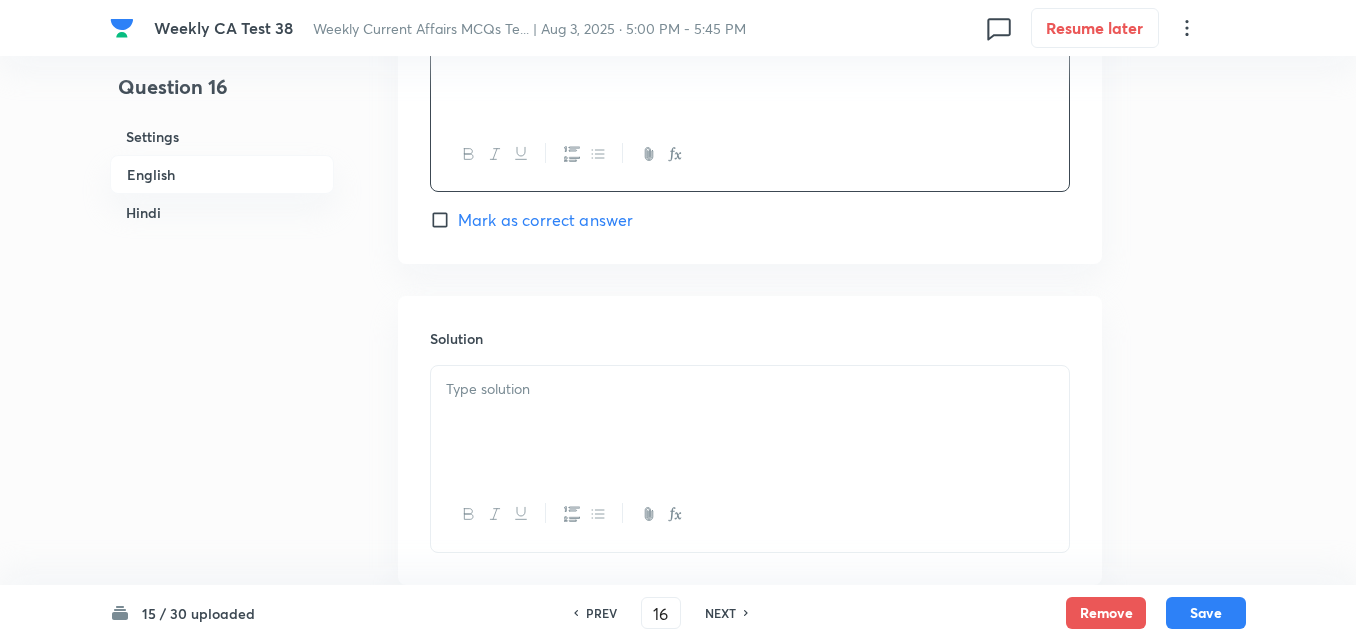 scroll, scrollTop: 2216, scrollLeft: 0, axis: vertical 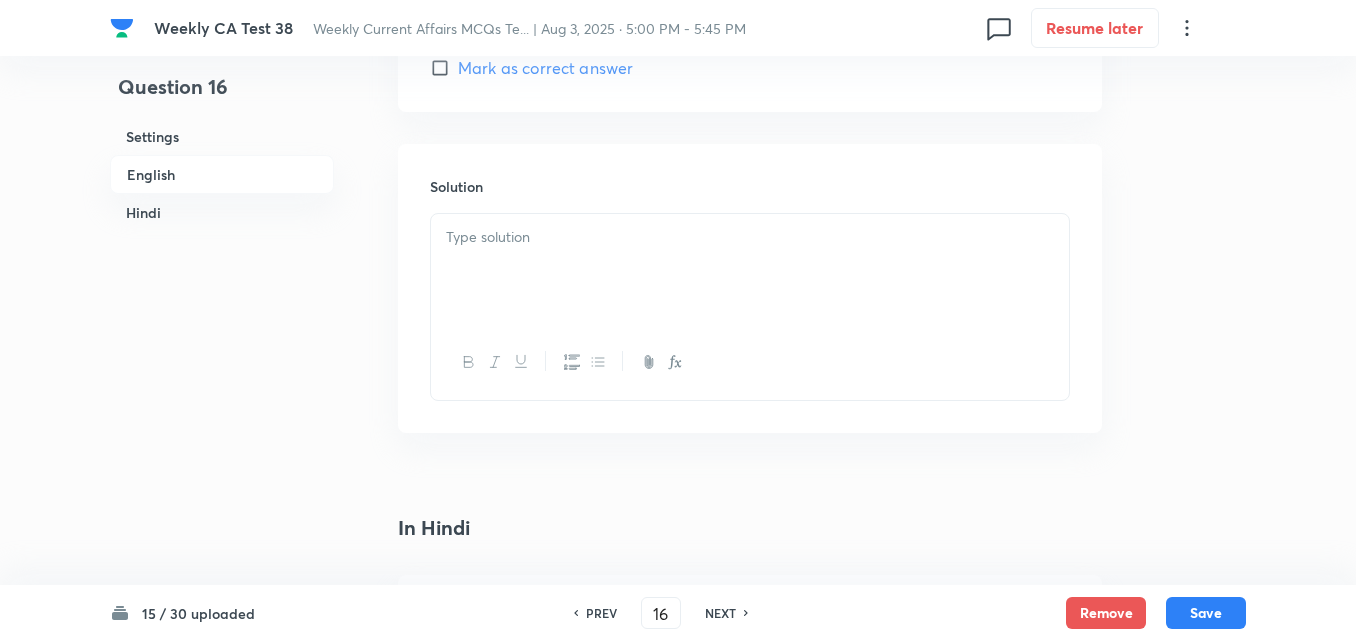 click at bounding box center [750, 270] 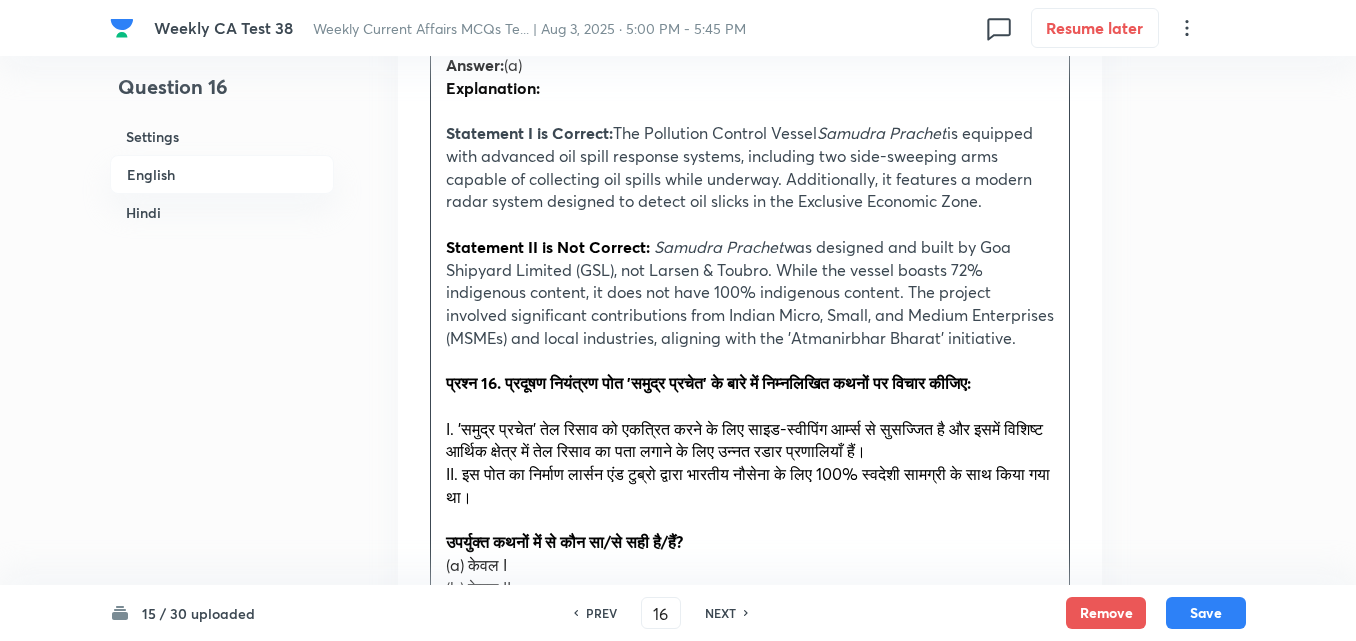 scroll, scrollTop: 2416, scrollLeft: 0, axis: vertical 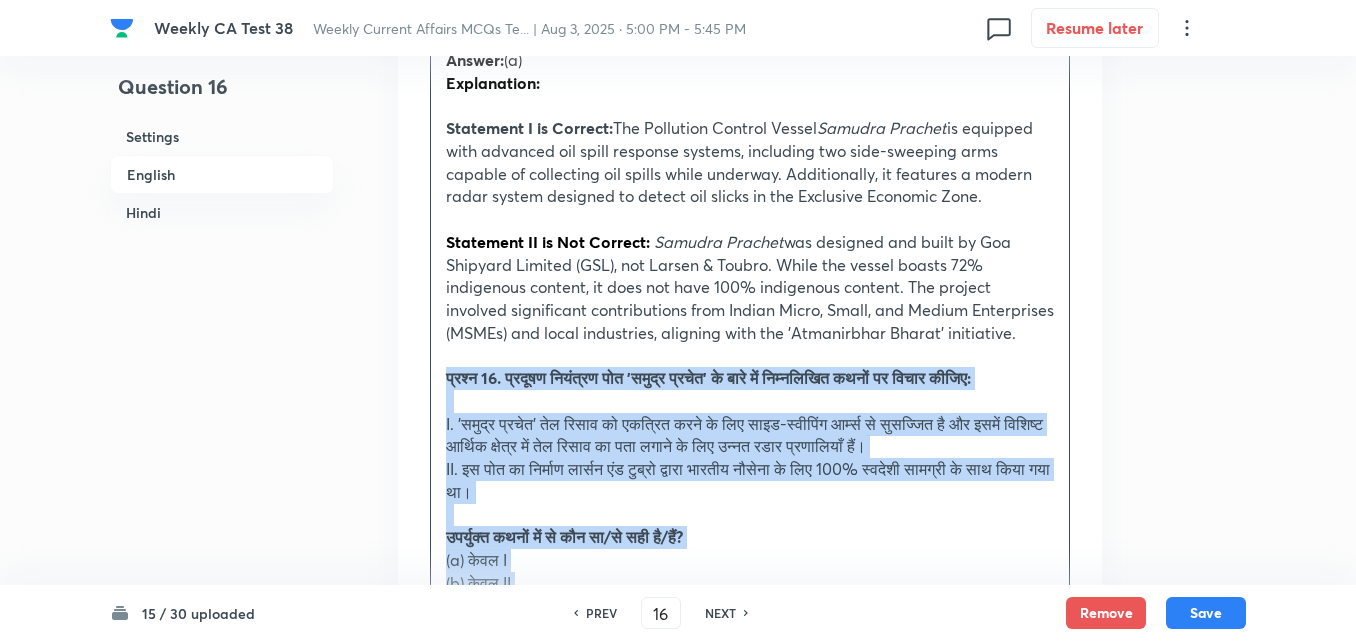 click on "Solution   Answer:  (a)   Explanation: Statement I is Correct:  The Pollution Control Vessel  Samudra Prachet  is equipped with advanced oil spill response systems, including two side-sweeping arms capable of collecting oil spills while underway. Additionally, it features a modern radar system designed to detect oil slicks in the Exclusive Economic Zone.    Statement II is Not Correct:   Samudra Prachet  was designed and built by Goa Shipyard Limited (GSL), not Larsen & Toubro. While the vessel boasts 72% indigenous content, it does not have 100% indigenous content. The project involved significant contributions from Indian Micro, Small, and Medium Enterprises (MSMEs) and local industries, aligning with the 'Atmanirbhar Bharat' initiative.   प्रश्न 16. प्रदूषण नियंत्रण पोत 'समुद्र प्रचेत' के बारे में निम्नलिखित कथनों पर विचार कीजिए:     (a) केवल I" at bounding box center [750, 510] 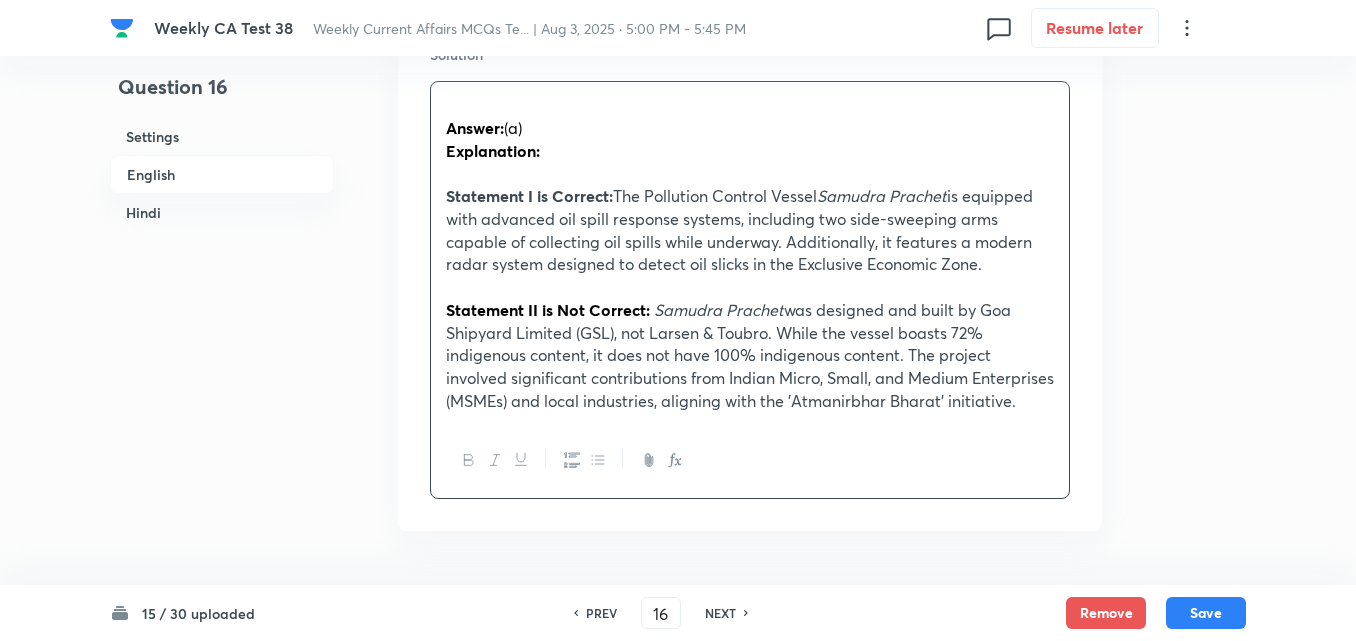 scroll, scrollTop: 2216, scrollLeft: 0, axis: vertical 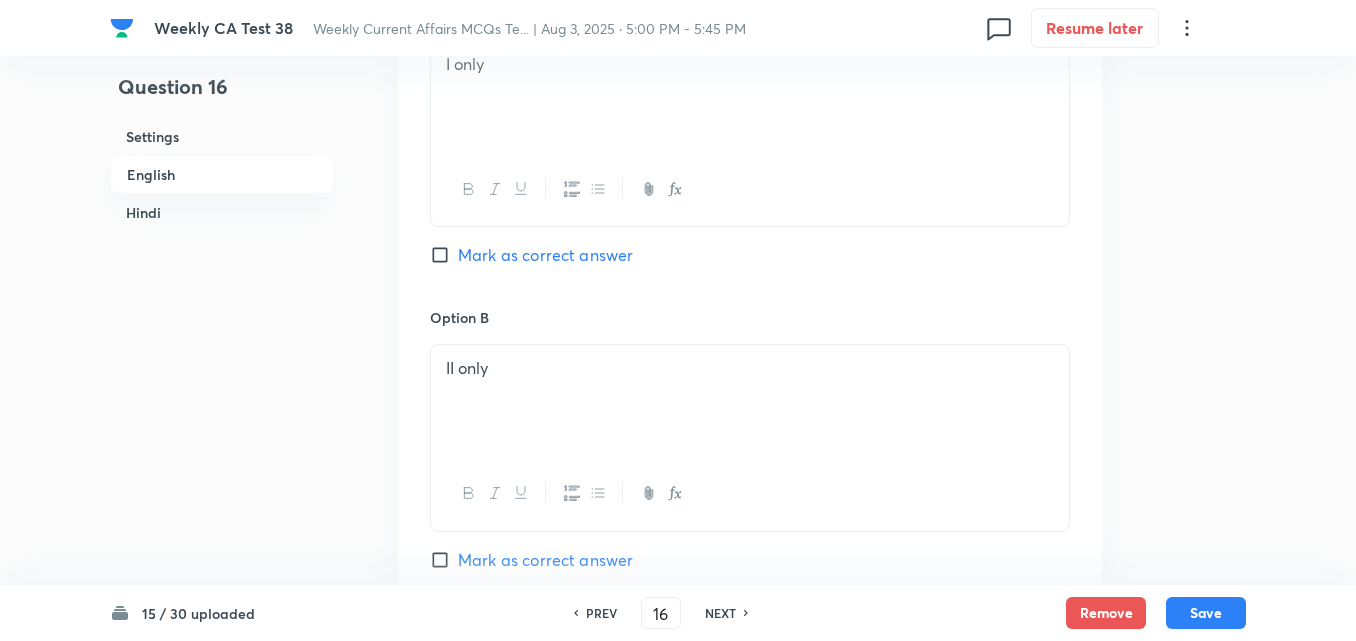 click on "Mark as correct answer" at bounding box center (545, 255) 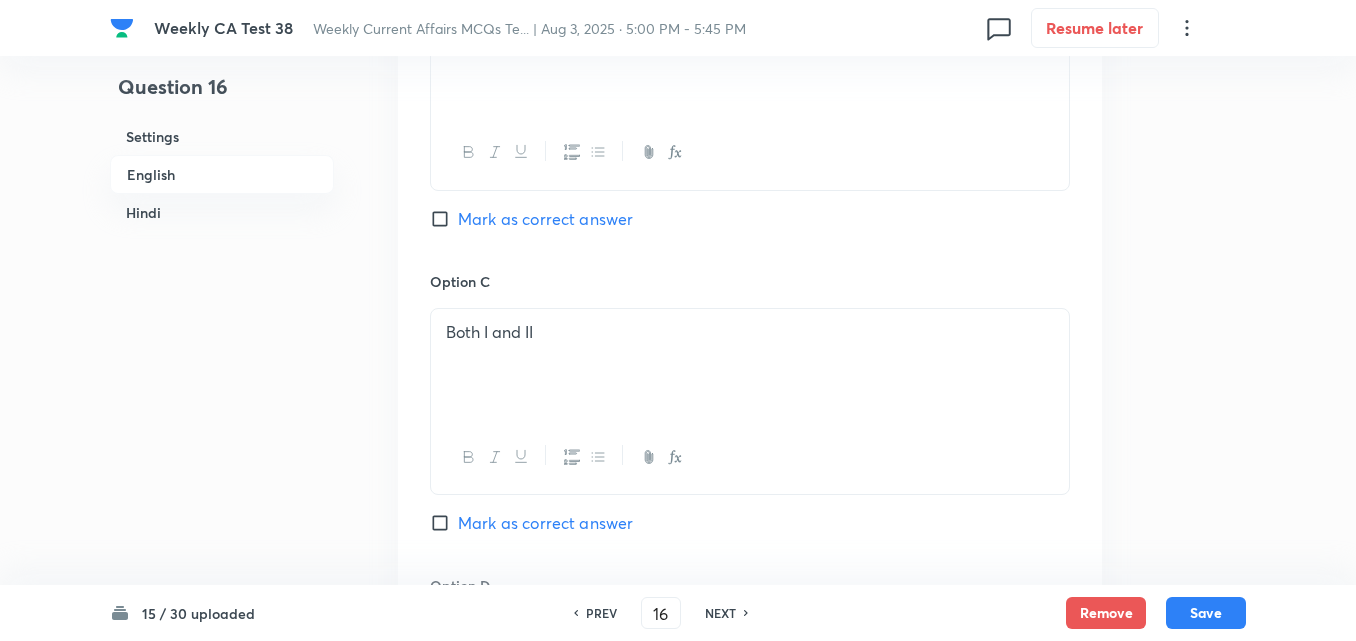 checkbox on "true" 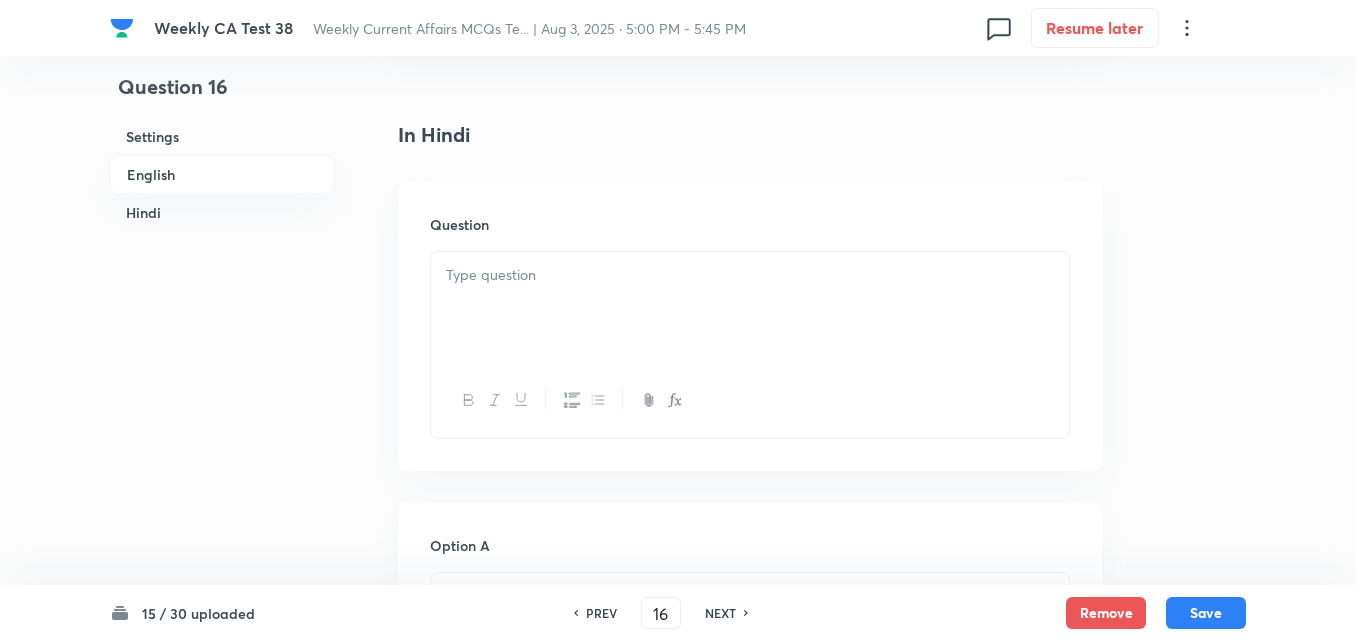 click at bounding box center [750, 275] 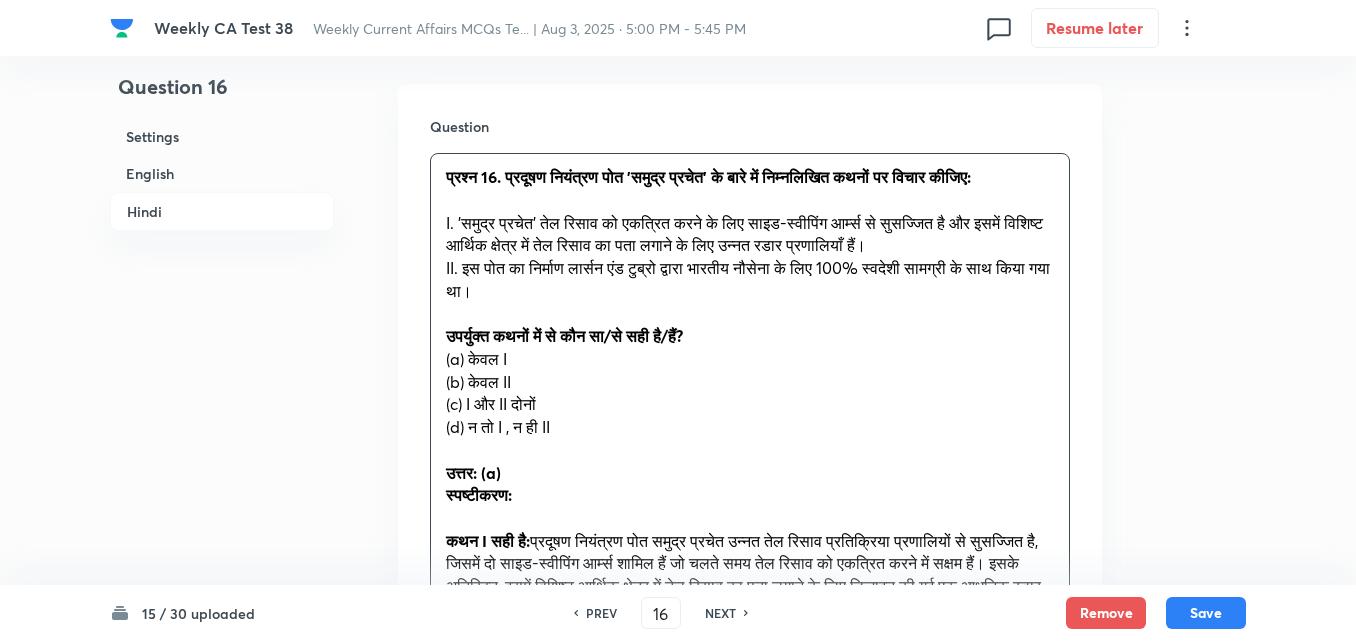 scroll, scrollTop: 2916, scrollLeft: 0, axis: vertical 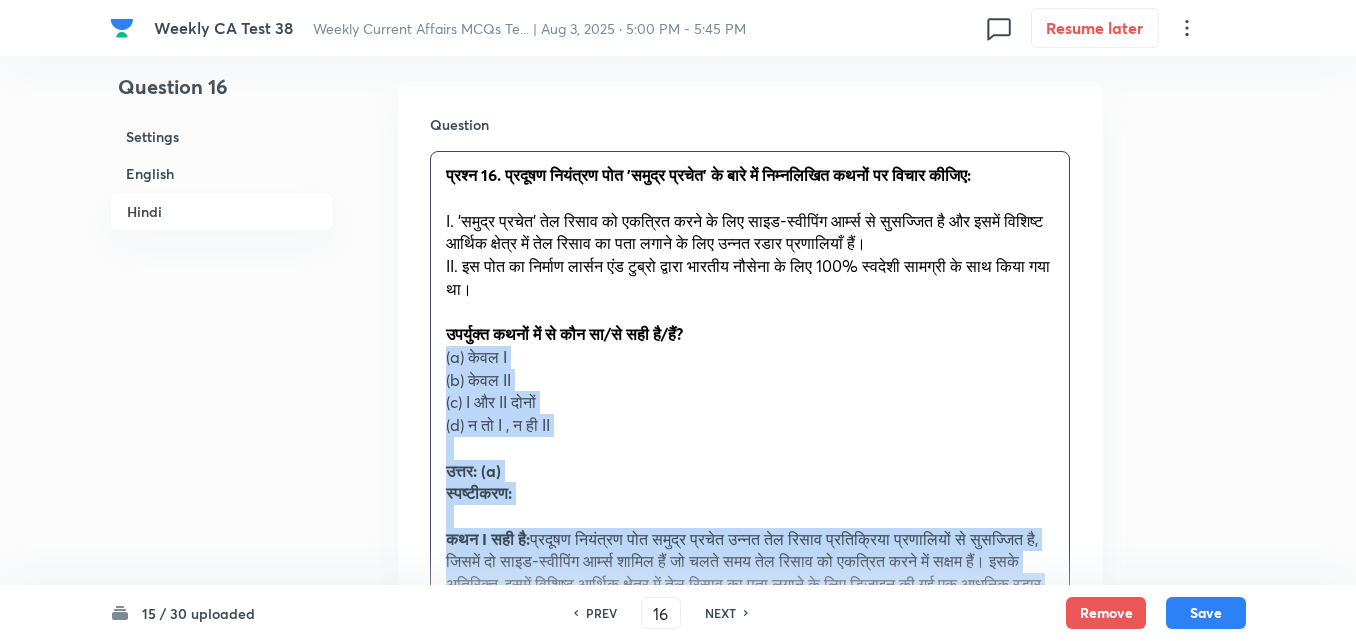drag, startPoint x: 454, startPoint y: 383, endPoint x: 437, endPoint y: 385, distance: 17.117243 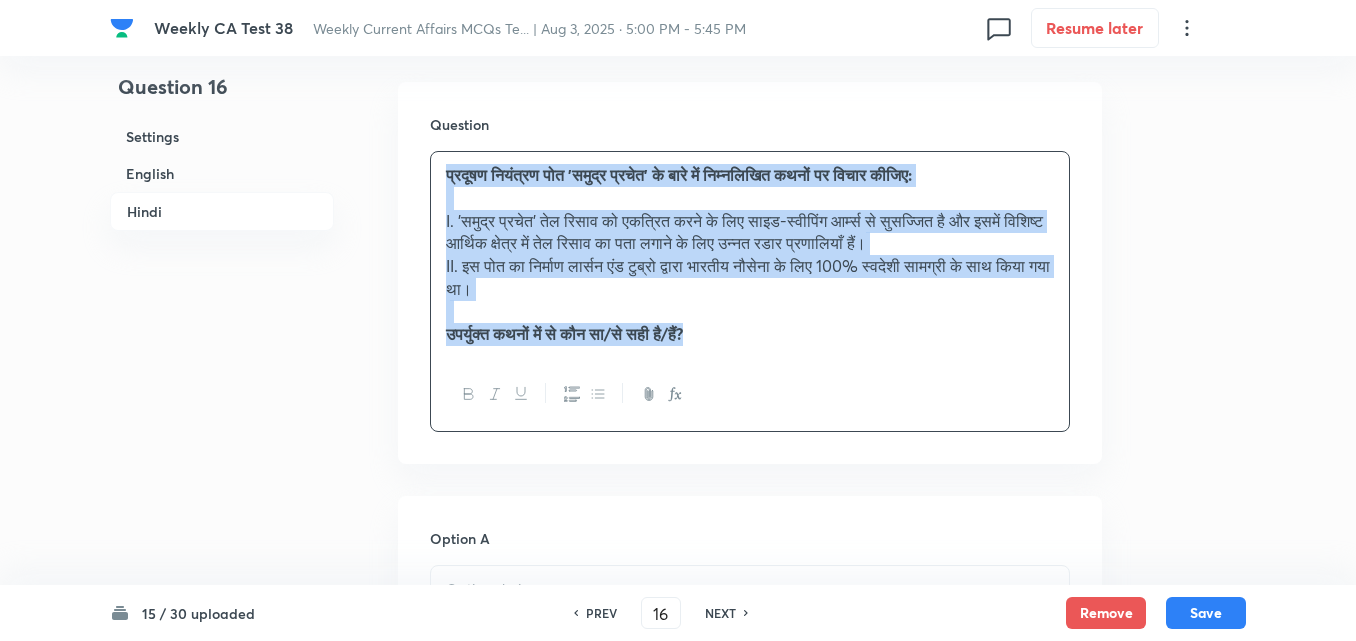 scroll, scrollTop: 3316, scrollLeft: 0, axis: vertical 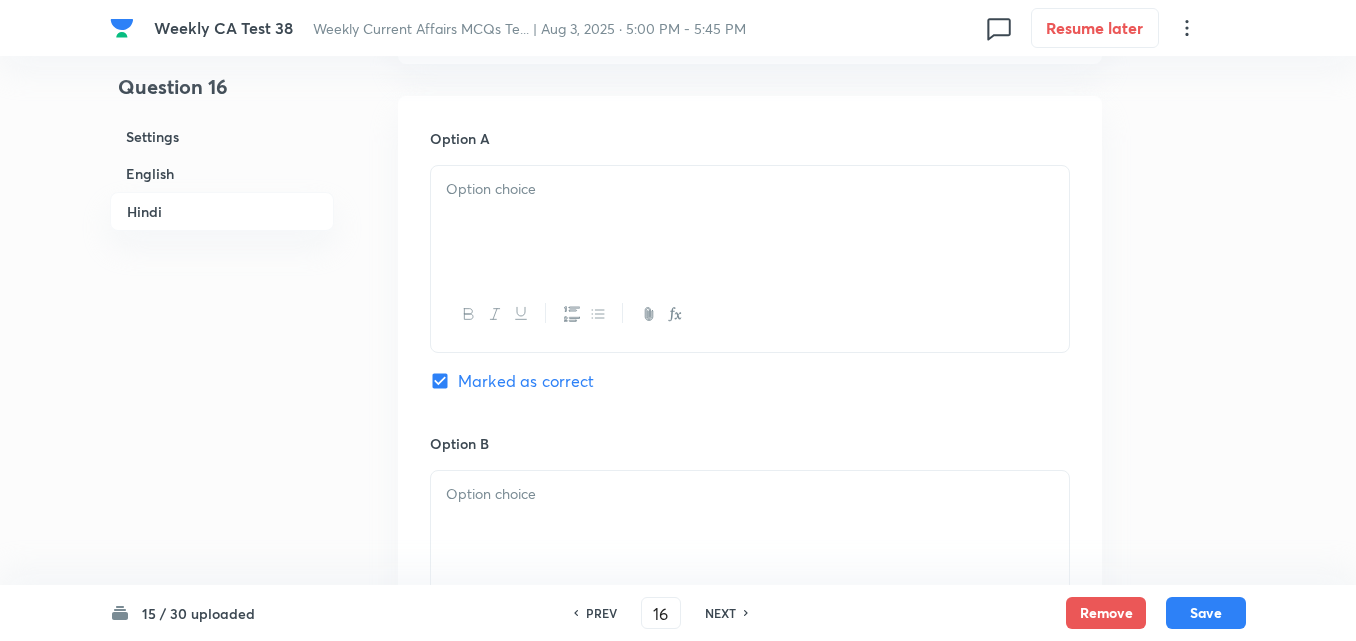 click at bounding box center (750, 222) 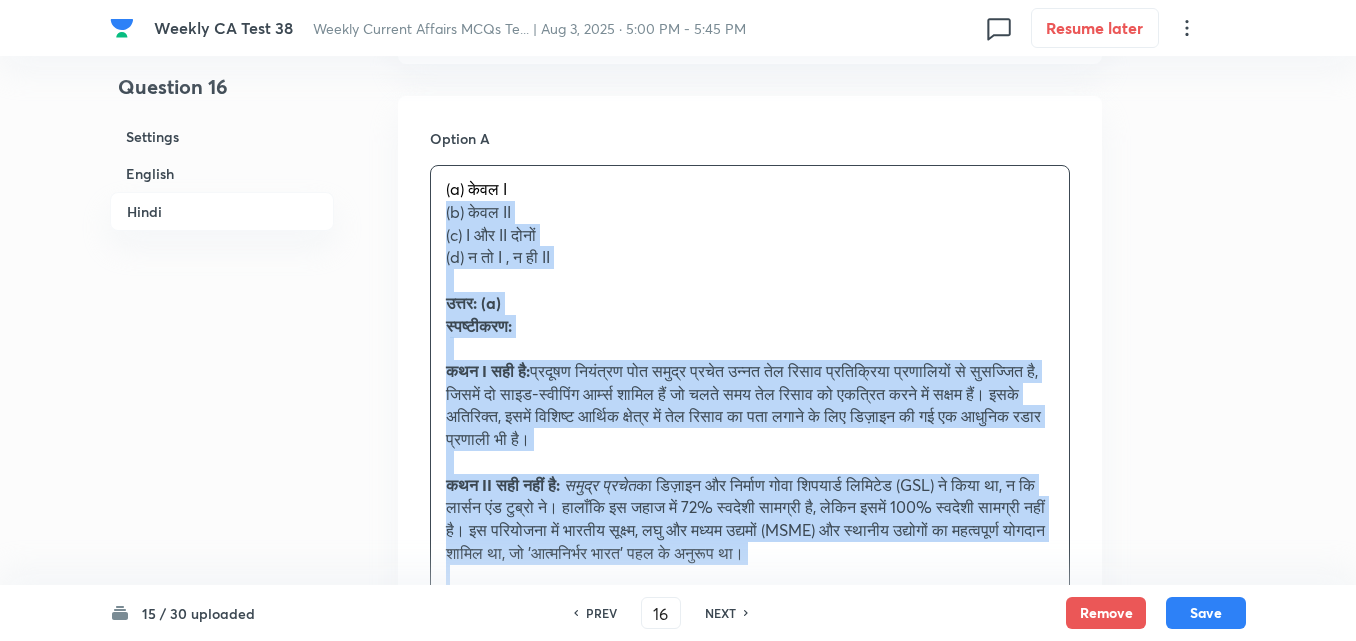 drag, startPoint x: 437, startPoint y: 235, endPoint x: 410, endPoint y: 235, distance: 27 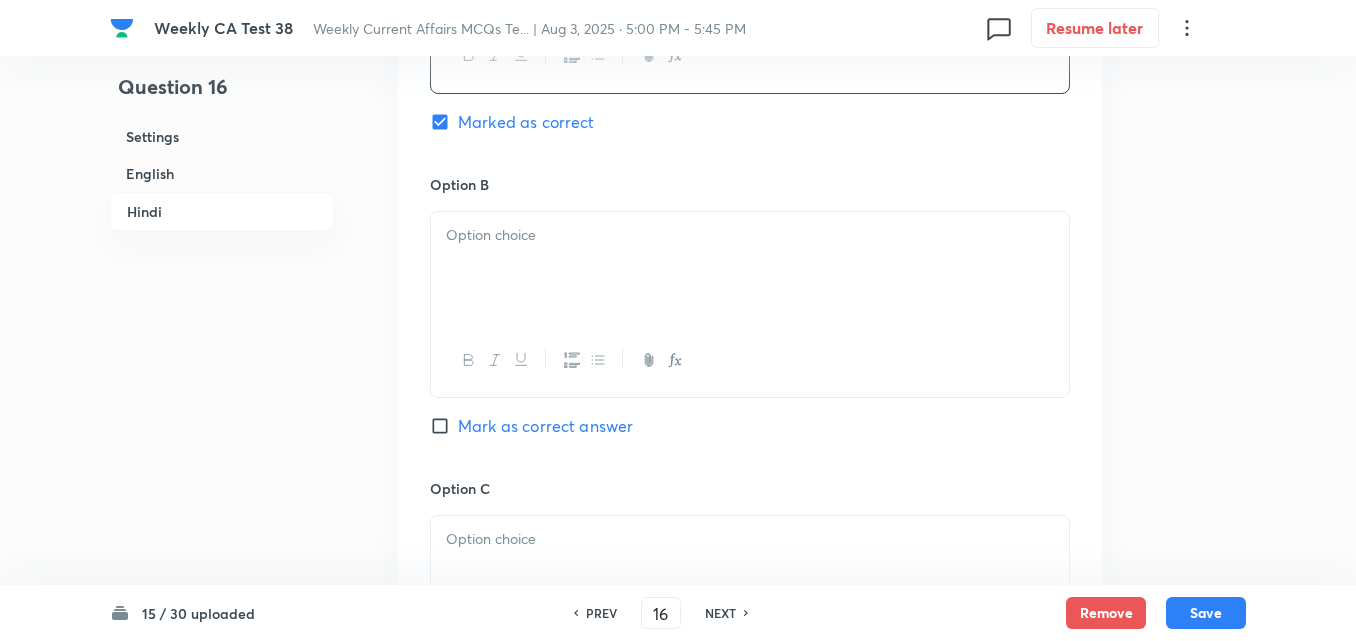 scroll, scrollTop: 3616, scrollLeft: 0, axis: vertical 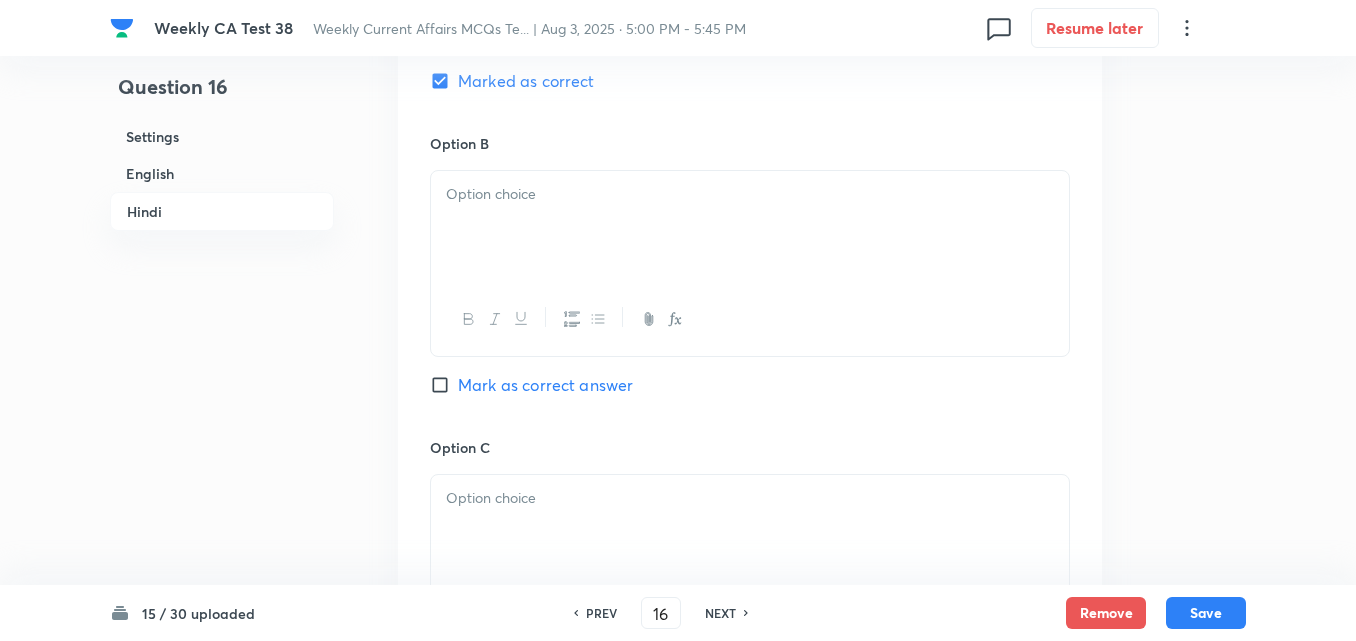 click on "Option B" at bounding box center (750, 143) 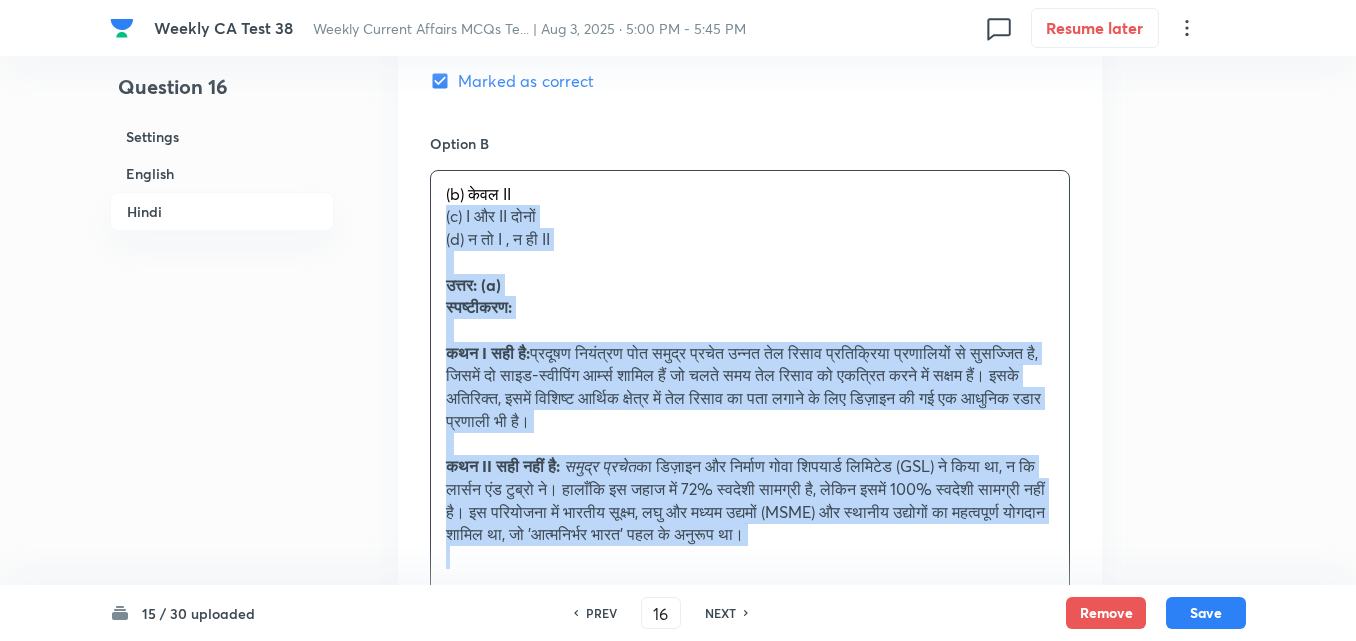 drag, startPoint x: 441, startPoint y: 251, endPoint x: 402, endPoint y: 243, distance: 39.812057 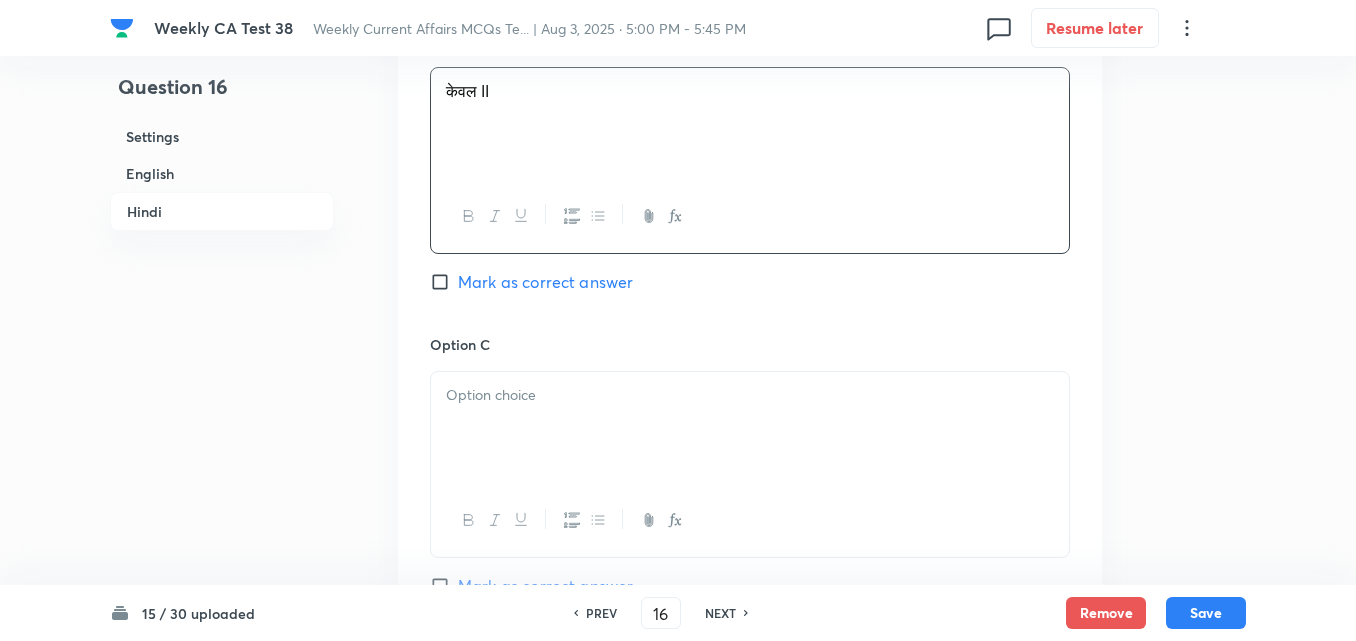 scroll, scrollTop: 3816, scrollLeft: 0, axis: vertical 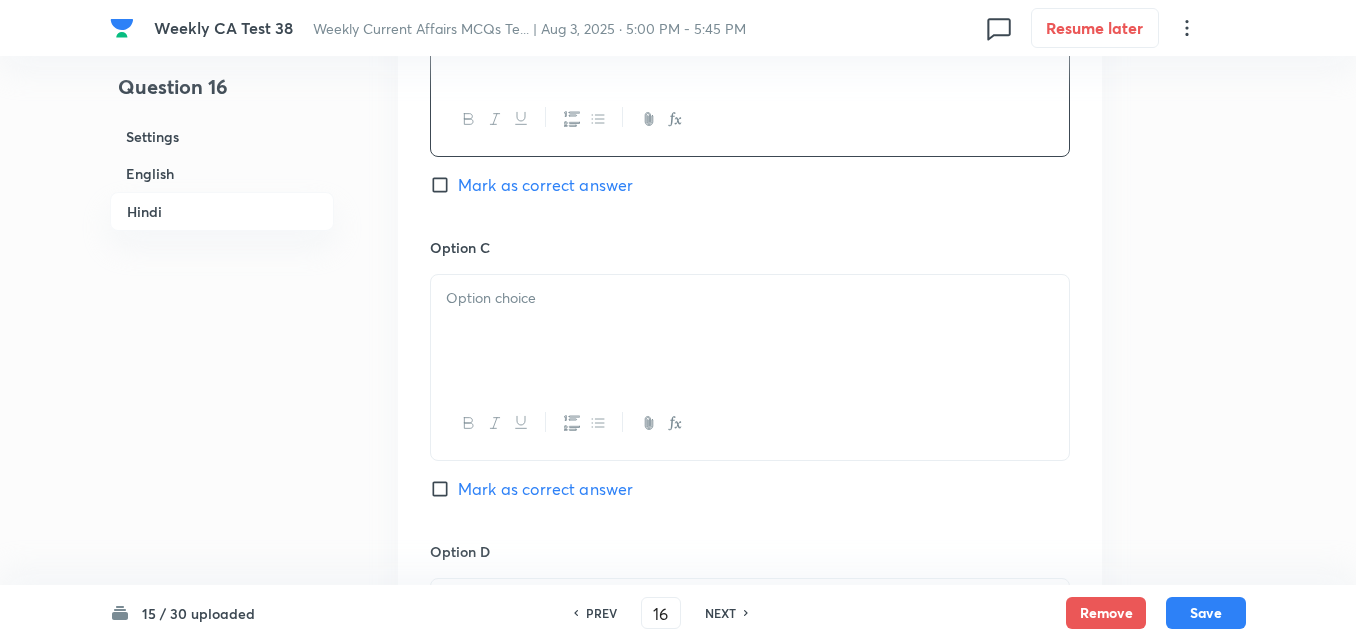 click at bounding box center (750, 331) 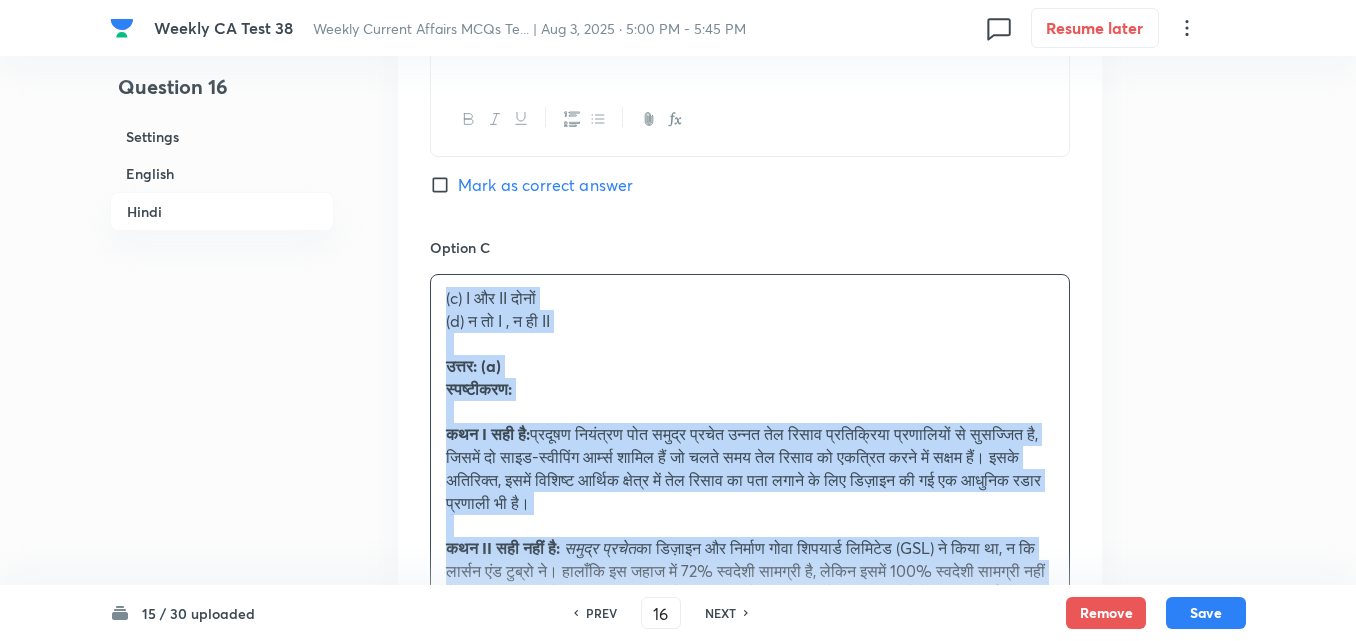 drag, startPoint x: 429, startPoint y: 334, endPoint x: 397, endPoint y: 331, distance: 32.140316 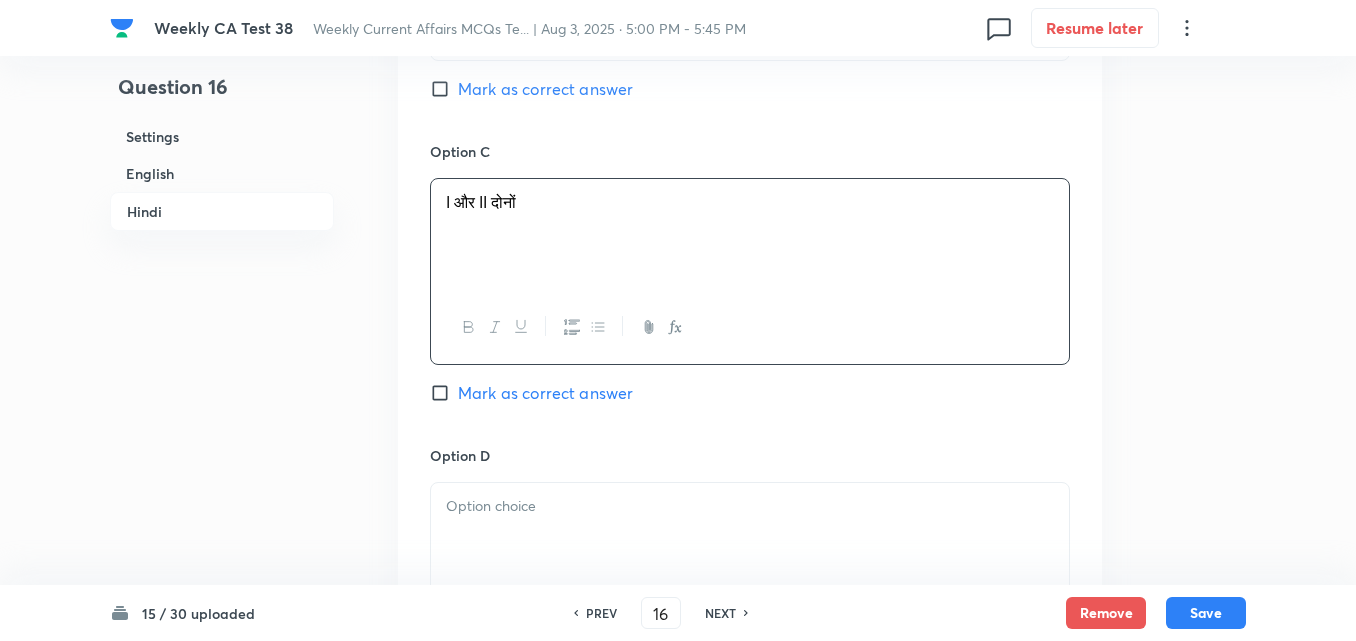 scroll, scrollTop: 4116, scrollLeft: 0, axis: vertical 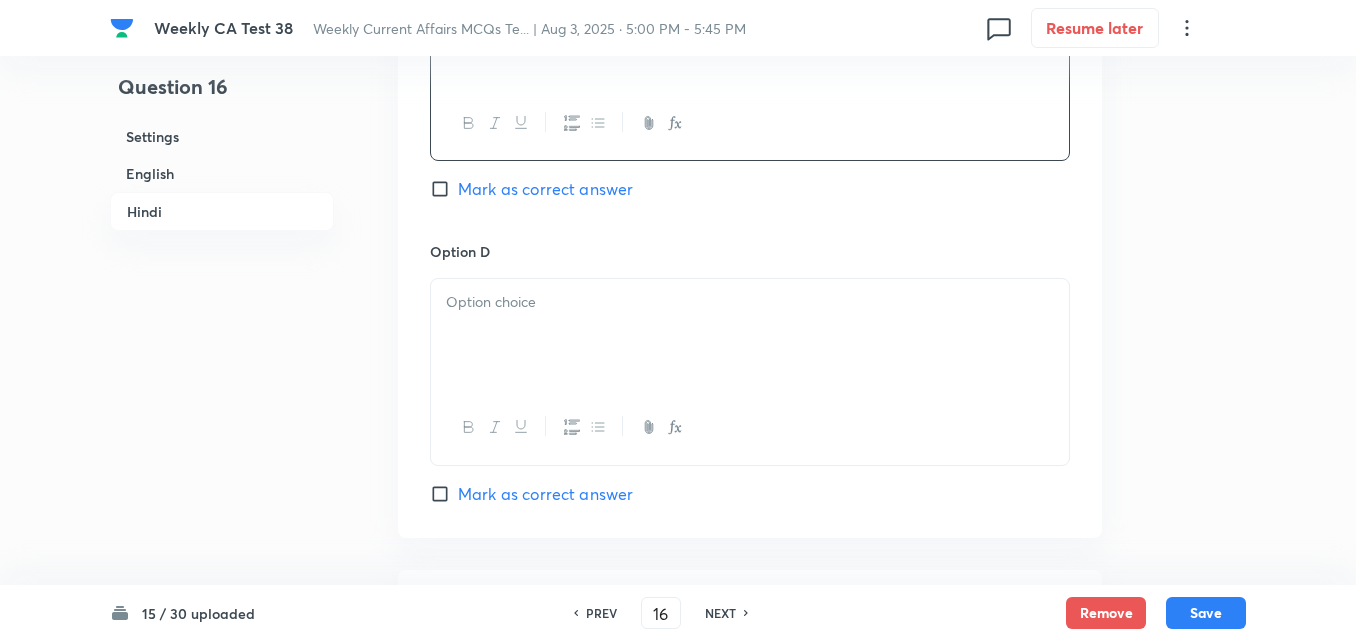 click at bounding box center [750, 335] 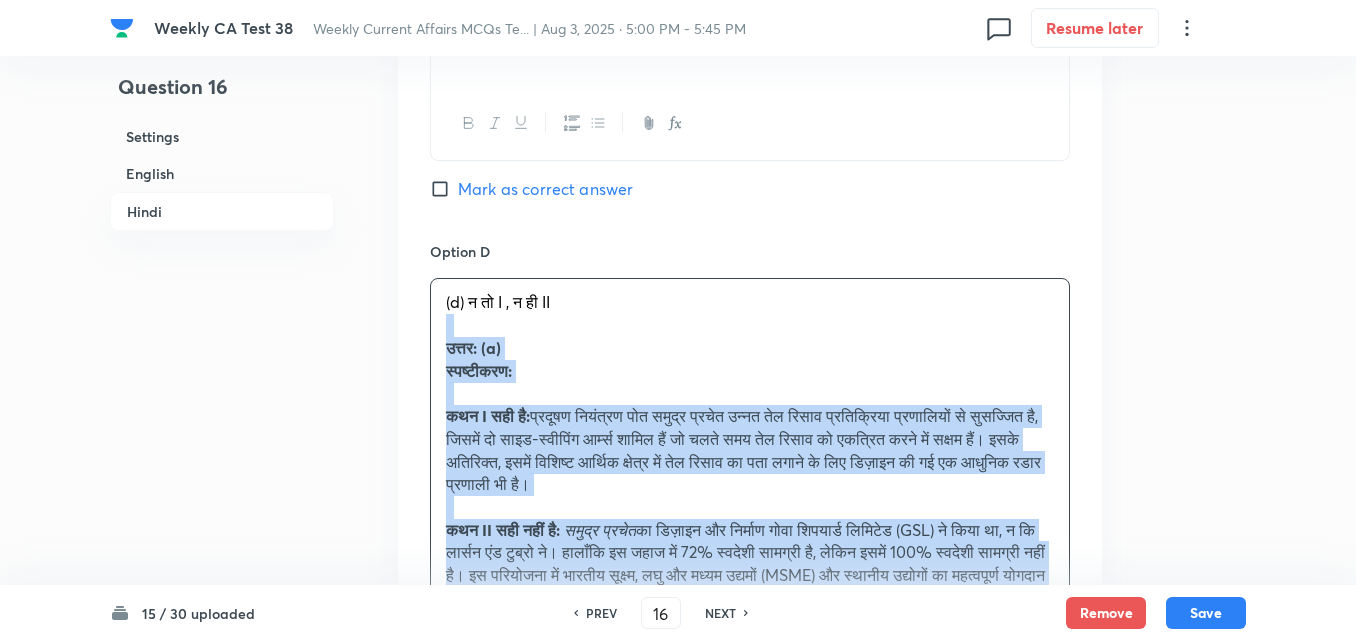 drag, startPoint x: 444, startPoint y: 344, endPoint x: 428, endPoint y: 344, distance: 16 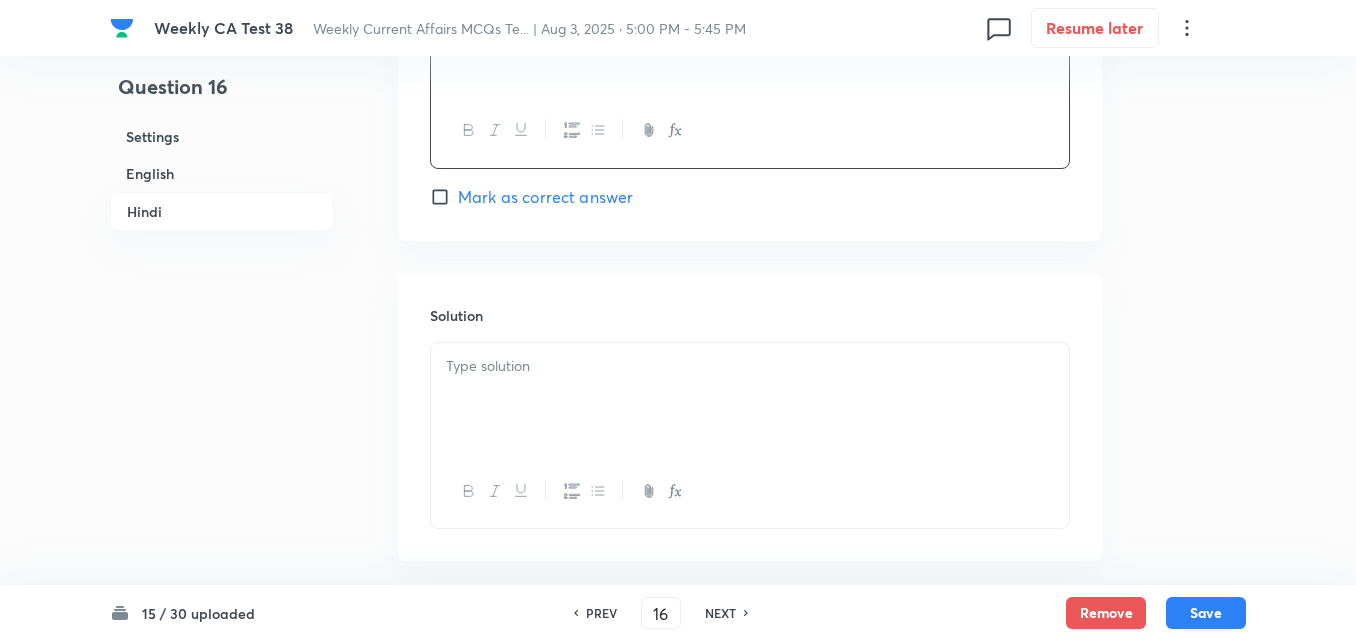 scroll, scrollTop: 4416, scrollLeft: 0, axis: vertical 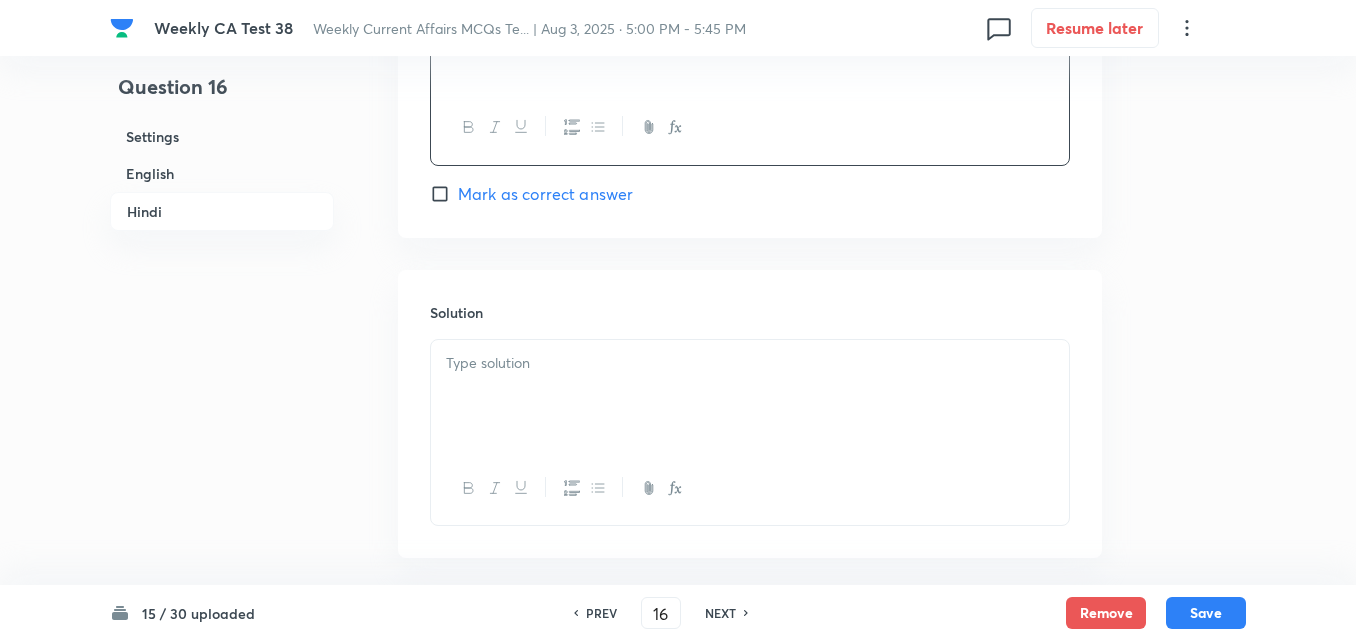 click on "Solution" at bounding box center (750, 414) 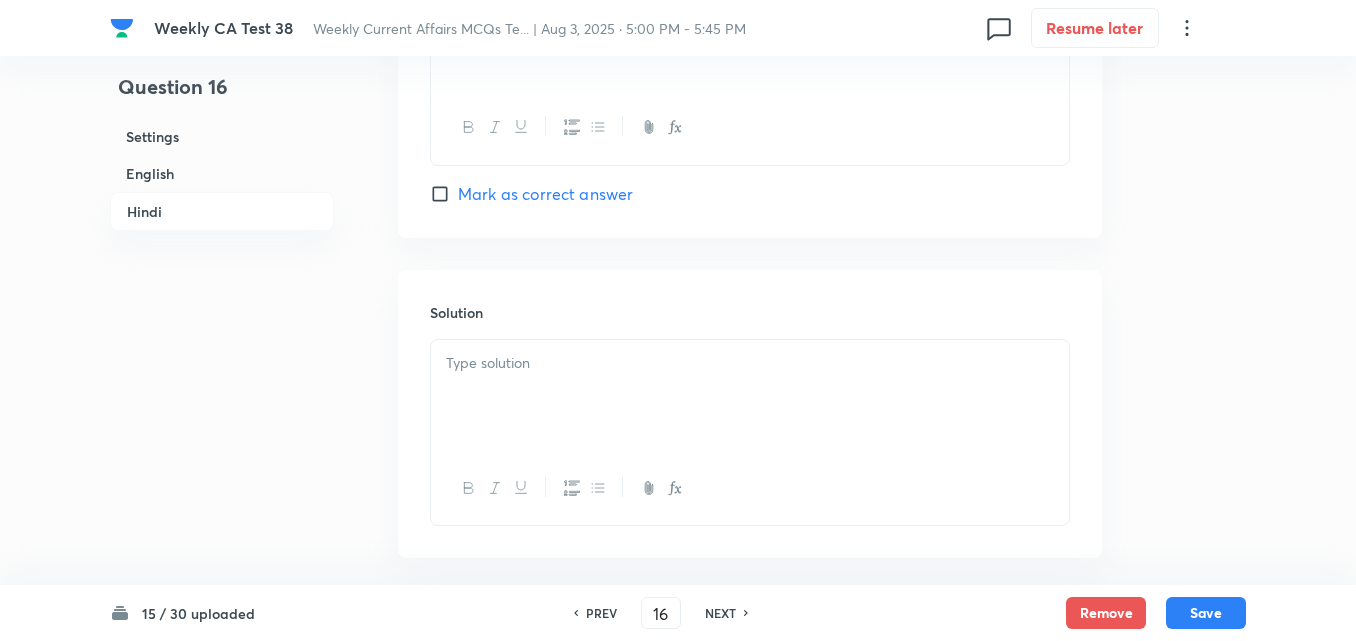 click at bounding box center (750, 396) 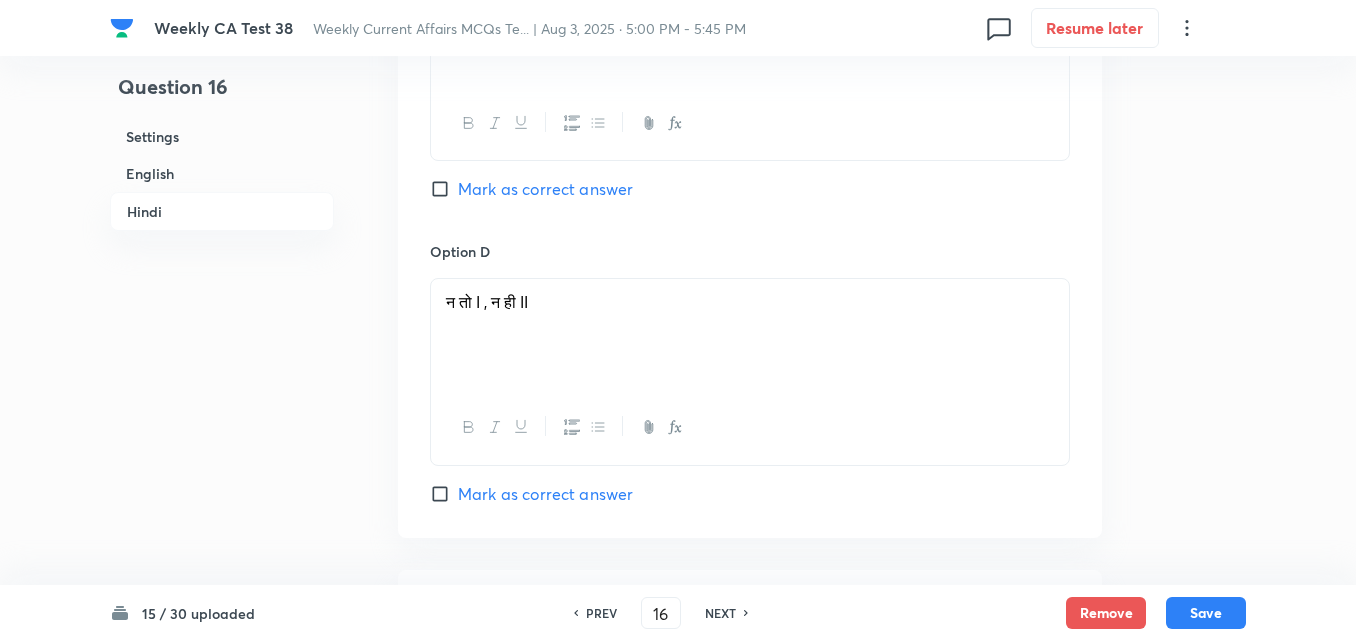 scroll, scrollTop: 4716, scrollLeft: 0, axis: vertical 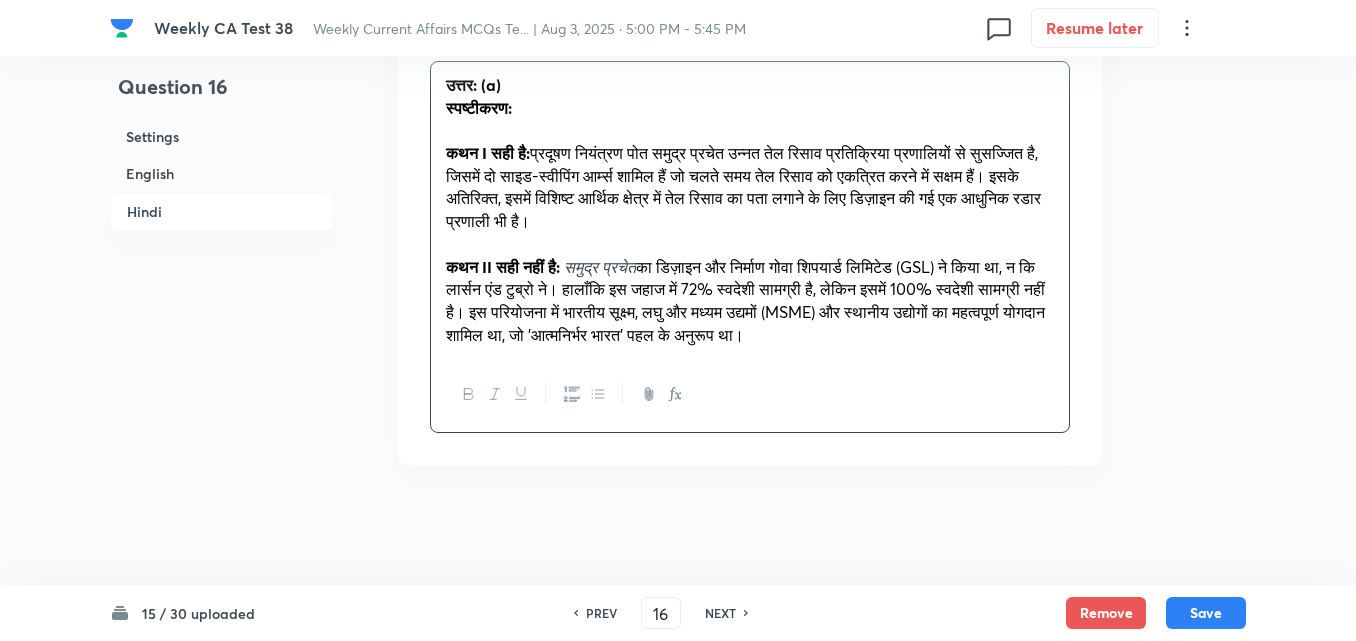 click on "Settings" at bounding box center (222, 136) 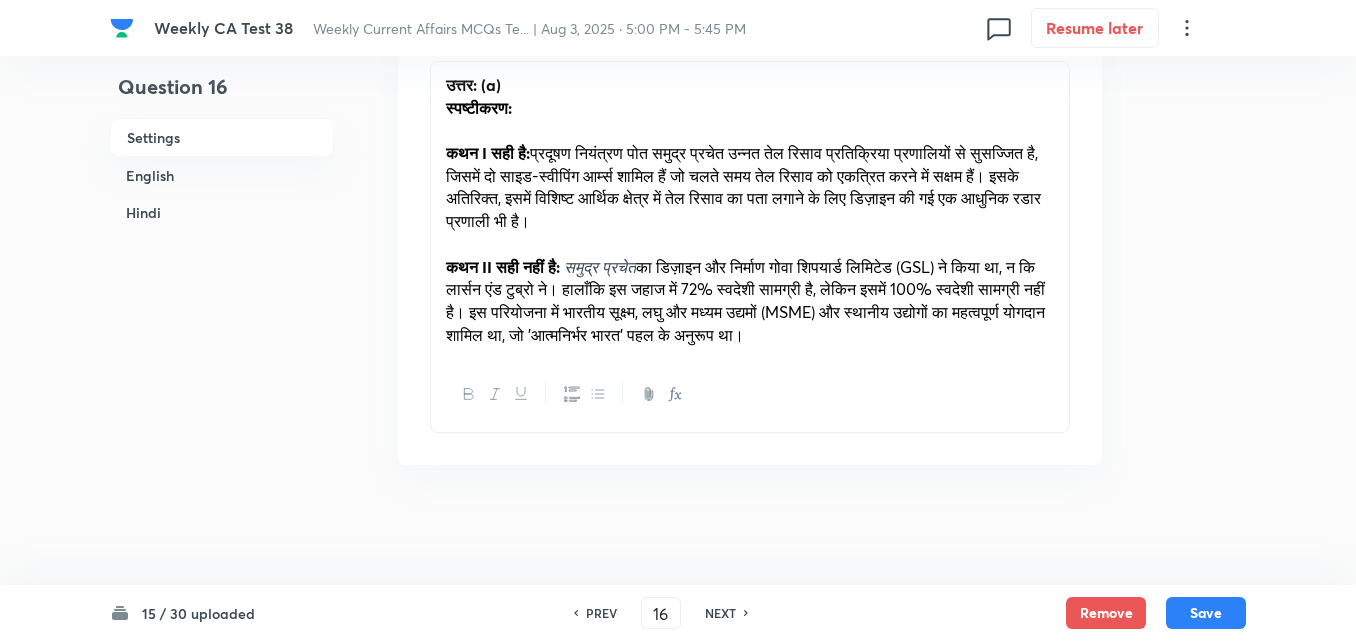 scroll, scrollTop: 24, scrollLeft: 0, axis: vertical 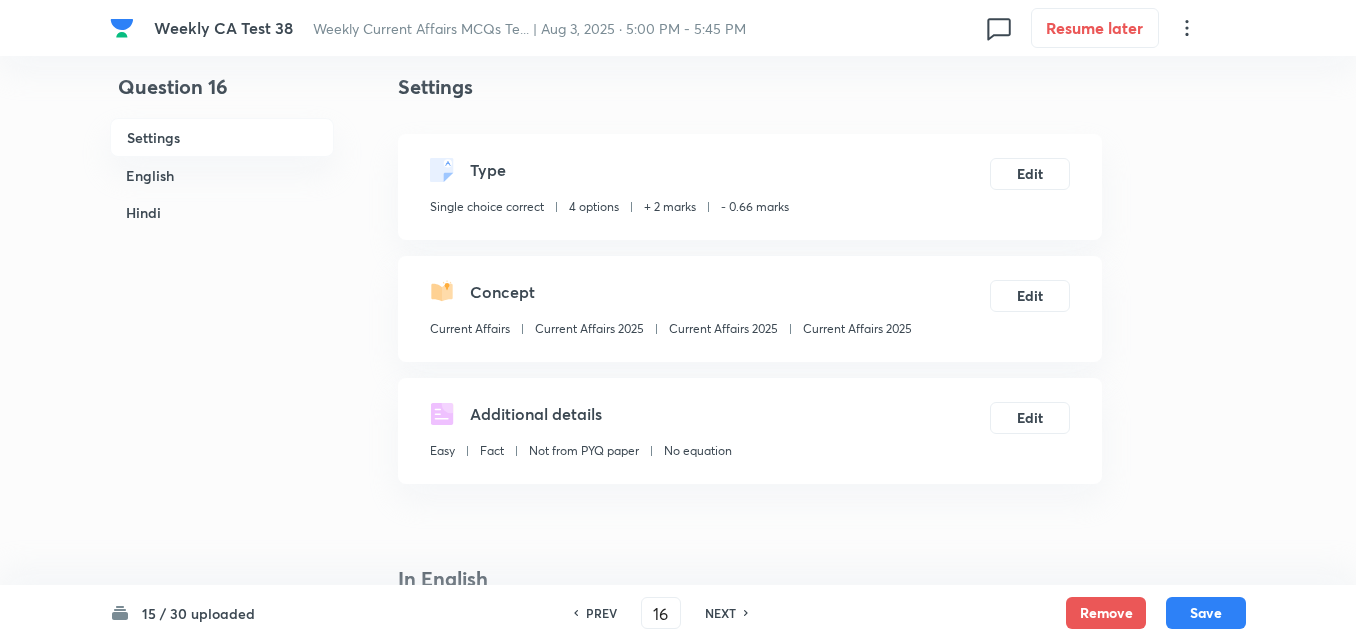 click on "Current Affairs Current Affairs 2025 Current Affairs 2025 Current Affairs 2025" at bounding box center (671, 333) 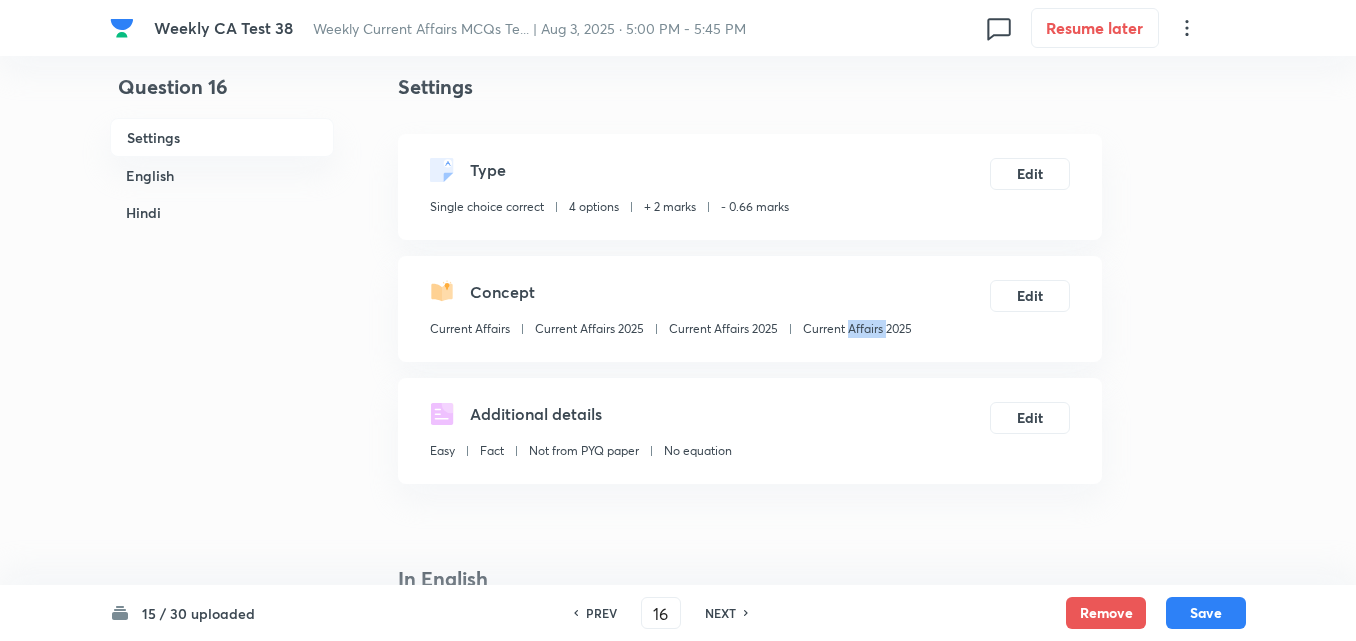 click on "Current Affairs Current Affairs 2025 Current Affairs 2025 Current Affairs 2025" at bounding box center (671, 333) 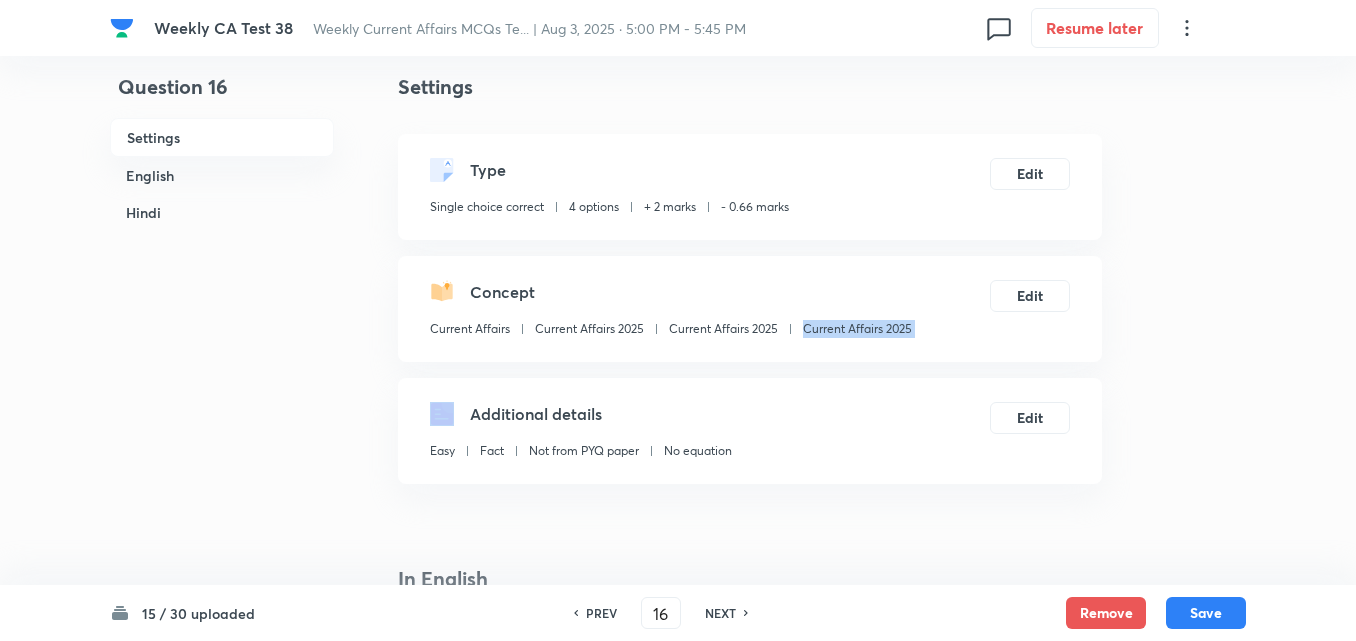 click on "Current Affairs Current Affairs 2025 Current Affairs 2025 Current Affairs 2025" at bounding box center [671, 333] 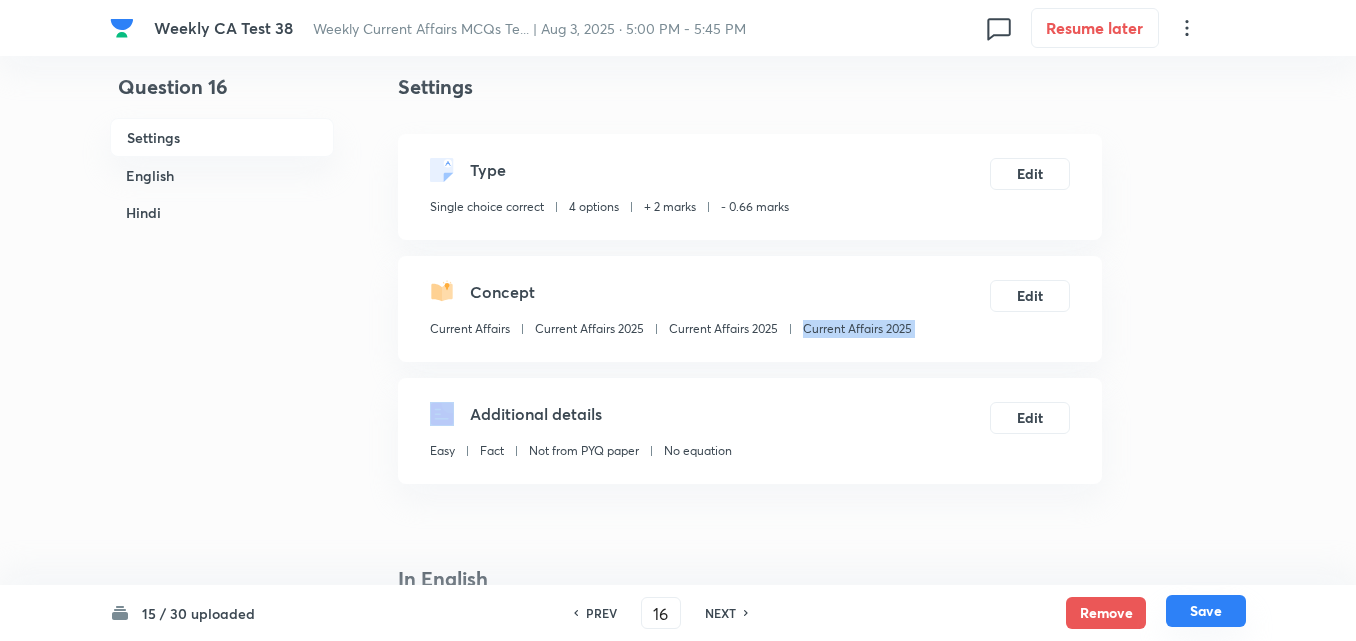 click on "Save" at bounding box center (1206, 611) 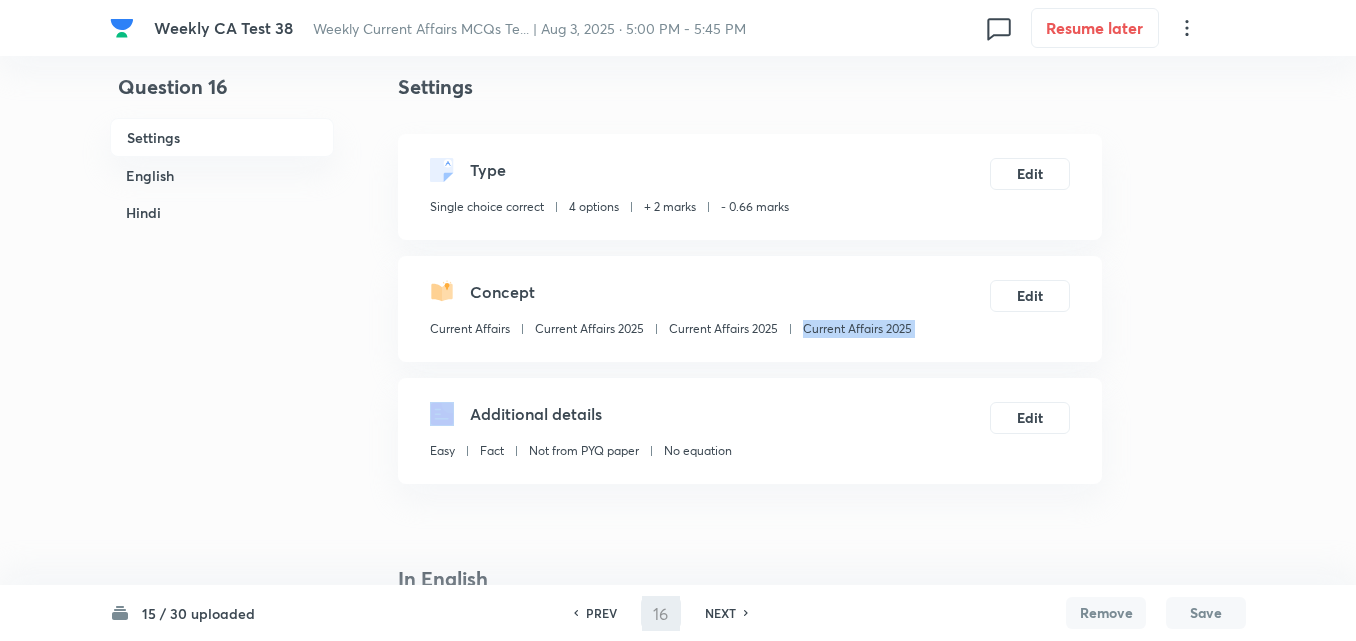 type on "17" 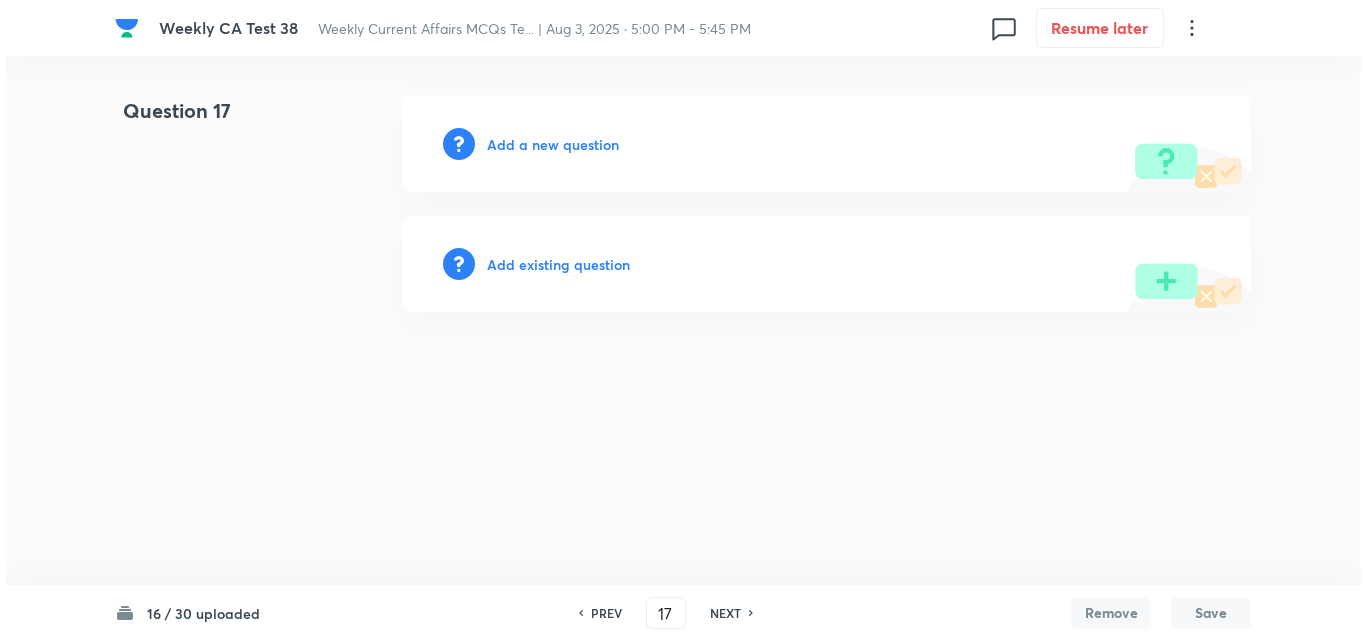 scroll, scrollTop: 0, scrollLeft: 0, axis: both 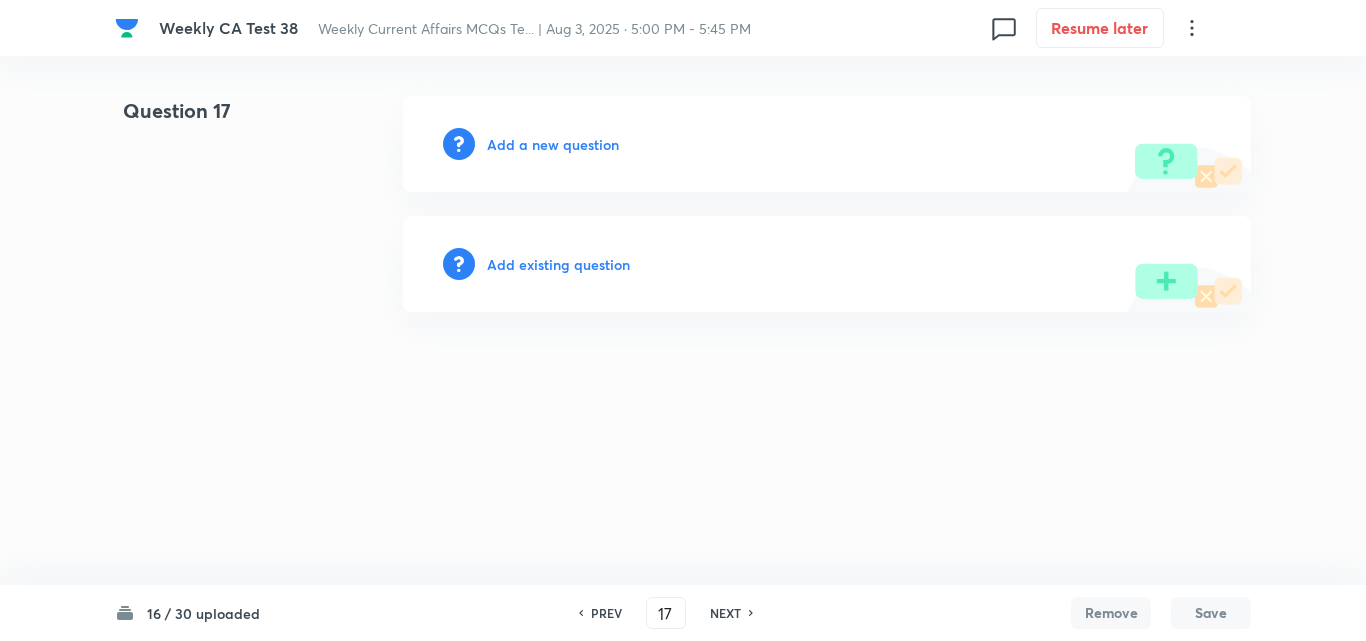 click on "Add a new question" at bounding box center (553, 144) 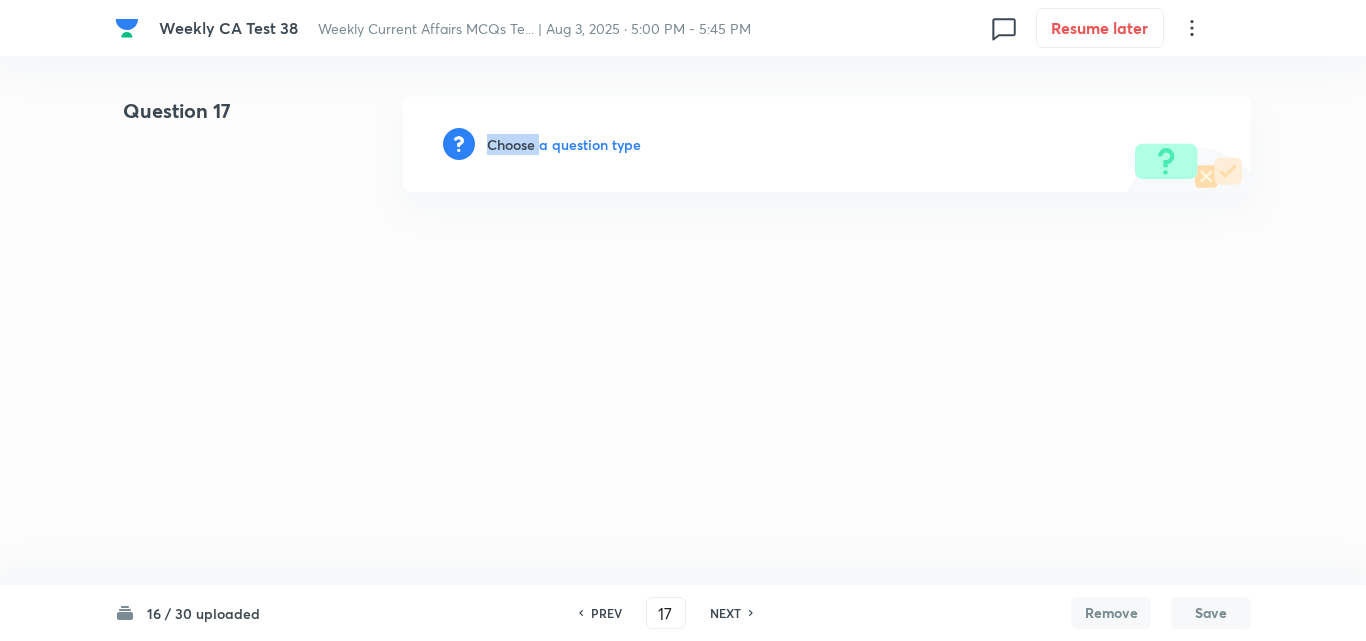 click on "Choose a question type" at bounding box center (564, 144) 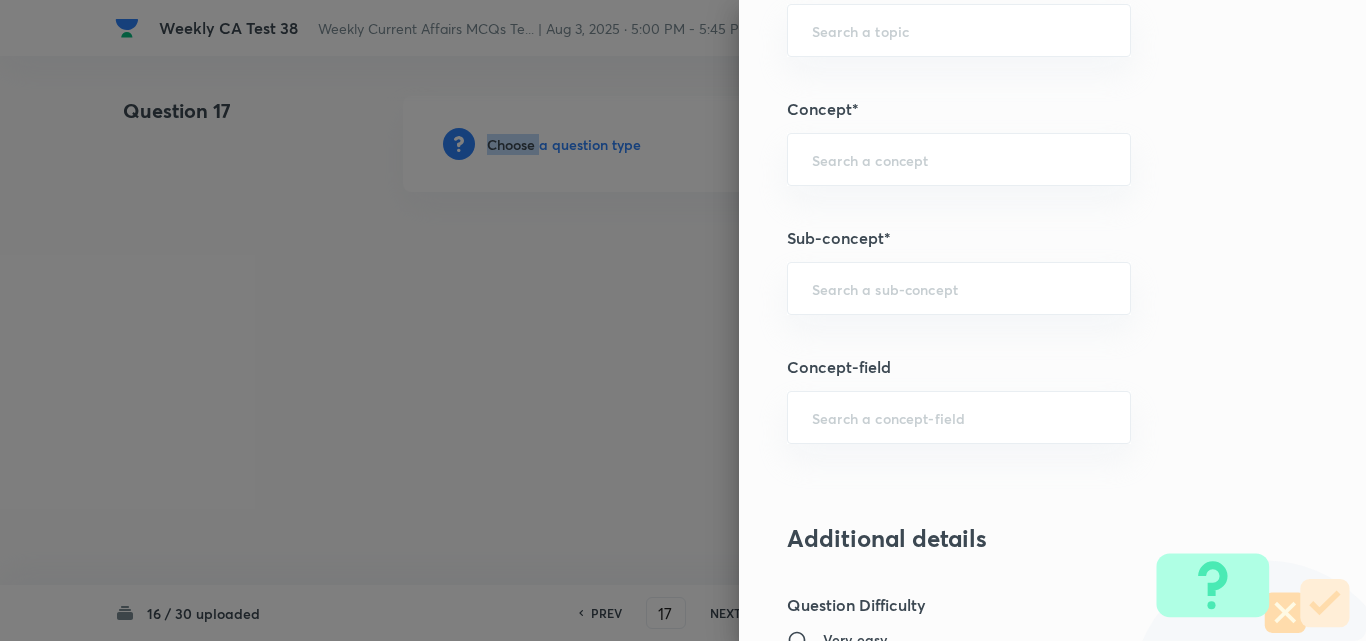 scroll, scrollTop: 1100, scrollLeft: 0, axis: vertical 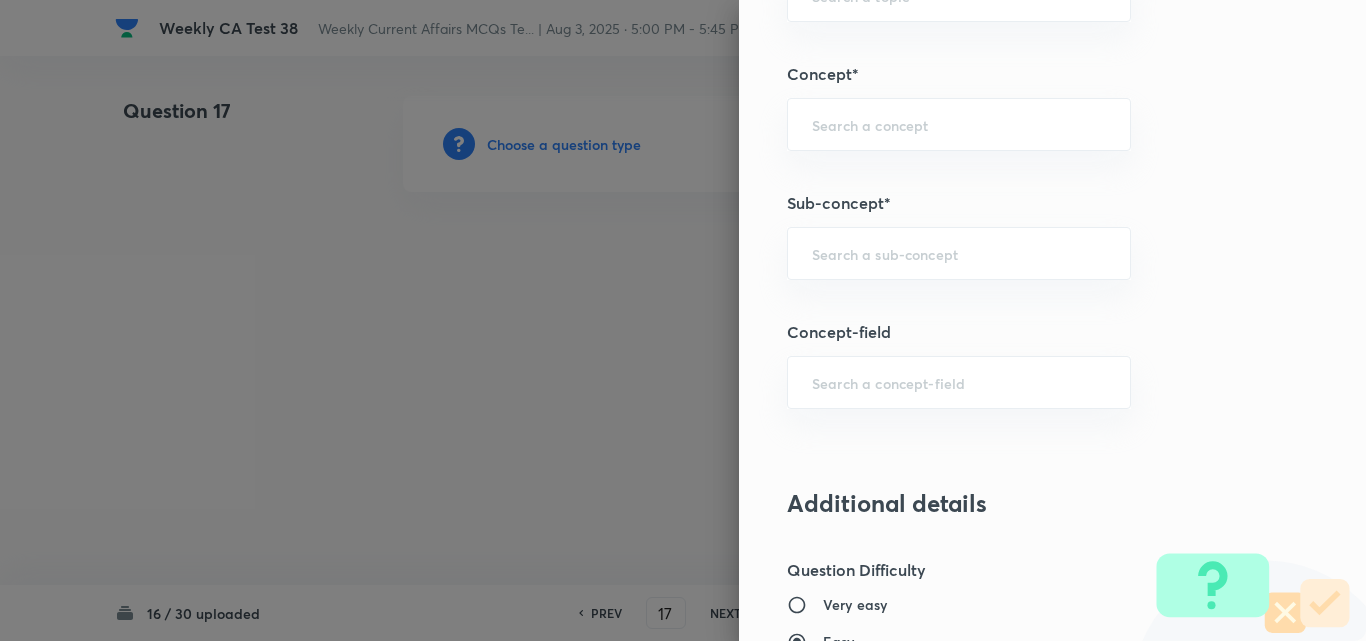 click on "Question settings Question type* Single choice correct Number of options* 2 3 4 5 Does this question have a passage?* Yes No Positive mark 2 ​ Negative Marks (Don’t add negative sign) 0.66 ​ Syllabus Topic group* ​ Topic* ​ Concept* ​ Sub-concept* ​ Concept-field ​ Additional details Question Difficulty Very easy Easy Moderate Hard Very hard Question is based on Fact Numerical Concept Previous year question Yes No Does this question have equation? Yes No Verification status Is the question verified? *Select 'yes' only if a question is verified Yes No Save" at bounding box center [1052, 320] 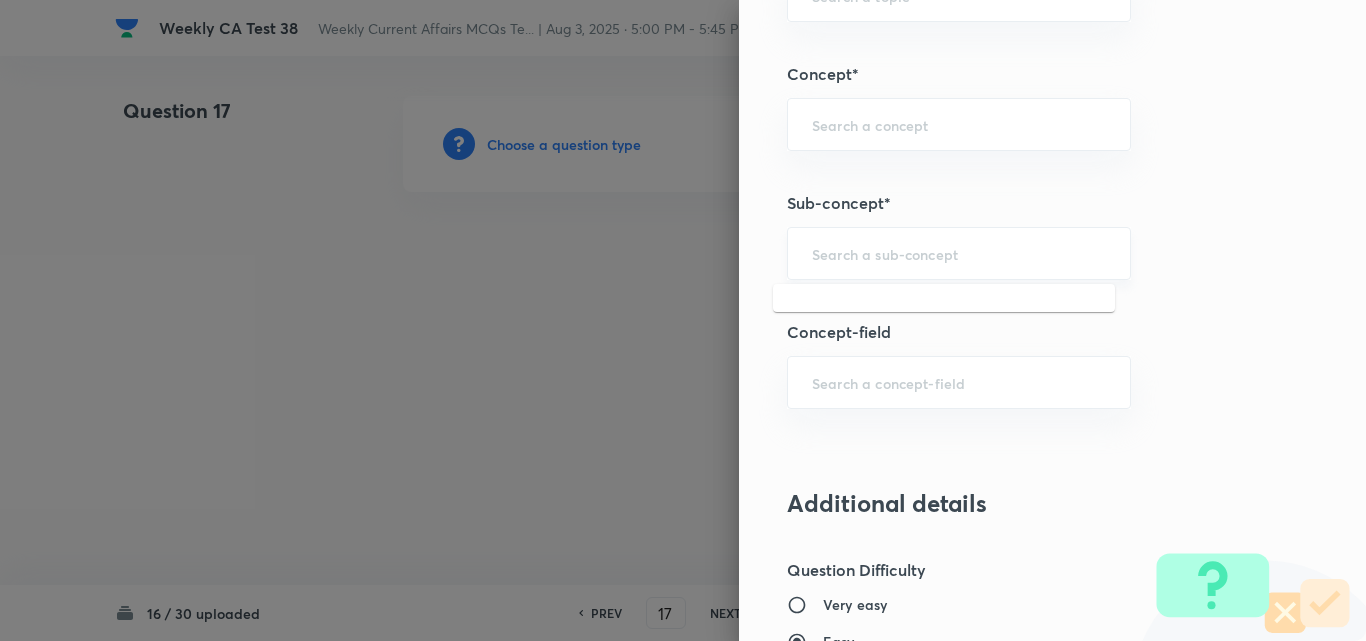 click at bounding box center (959, 253) 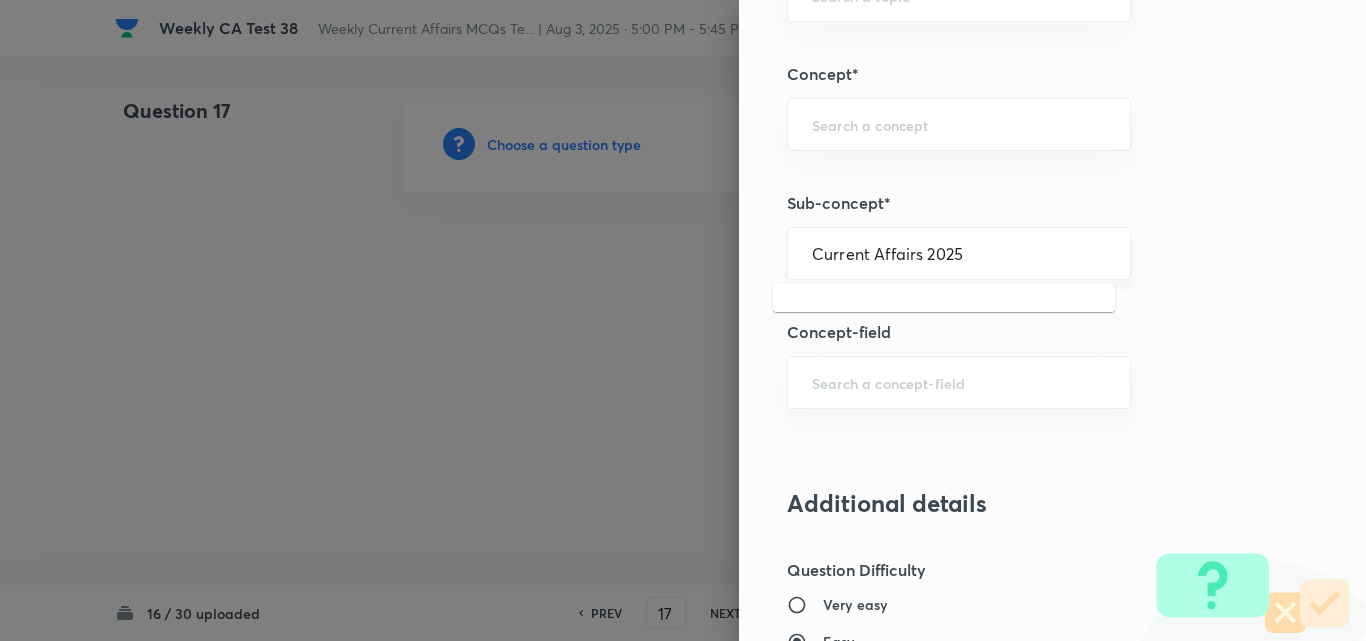 click on "Current Affairs 2025" at bounding box center (959, 253) 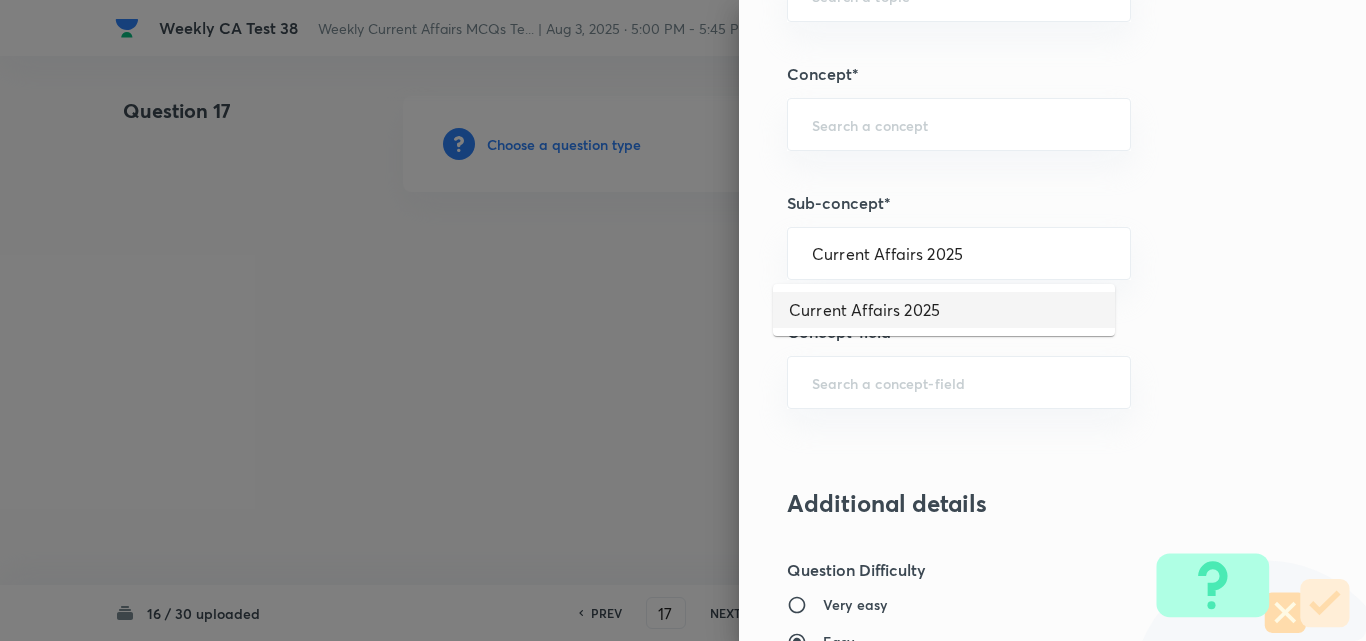 click on "Current Affairs 2025" at bounding box center [944, 310] 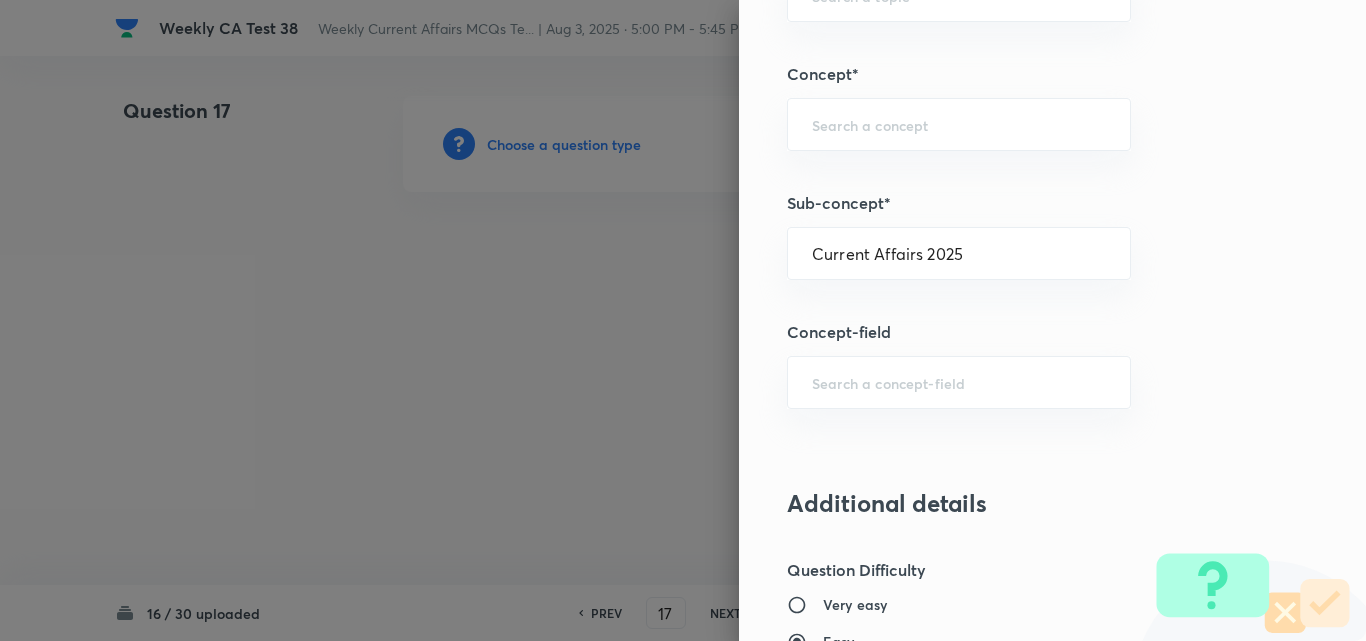 type on "Current Affairs" 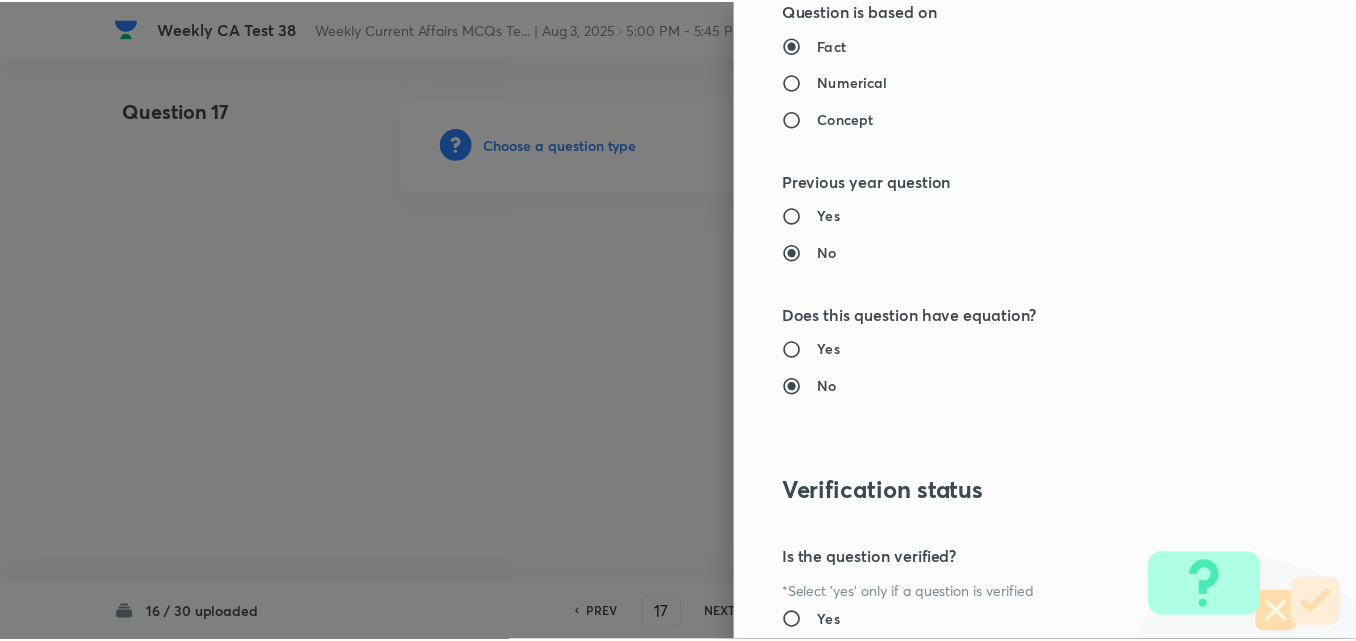 scroll, scrollTop: 2085, scrollLeft: 0, axis: vertical 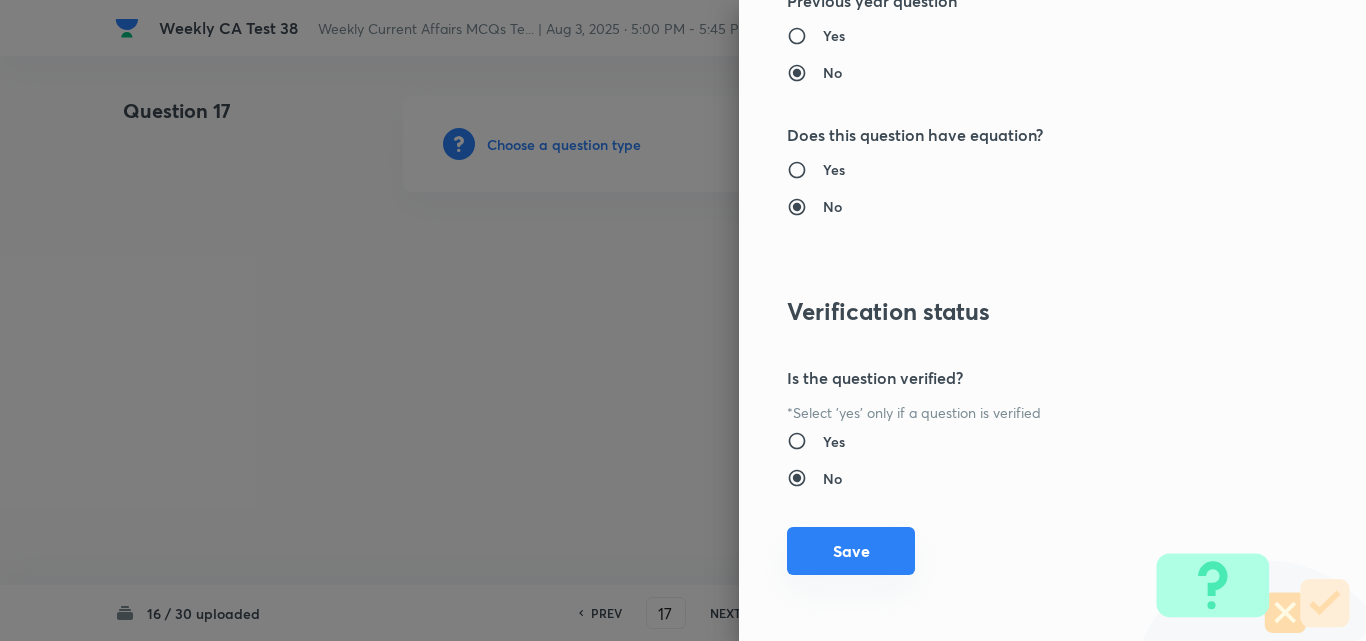 click on "Save" at bounding box center (851, 551) 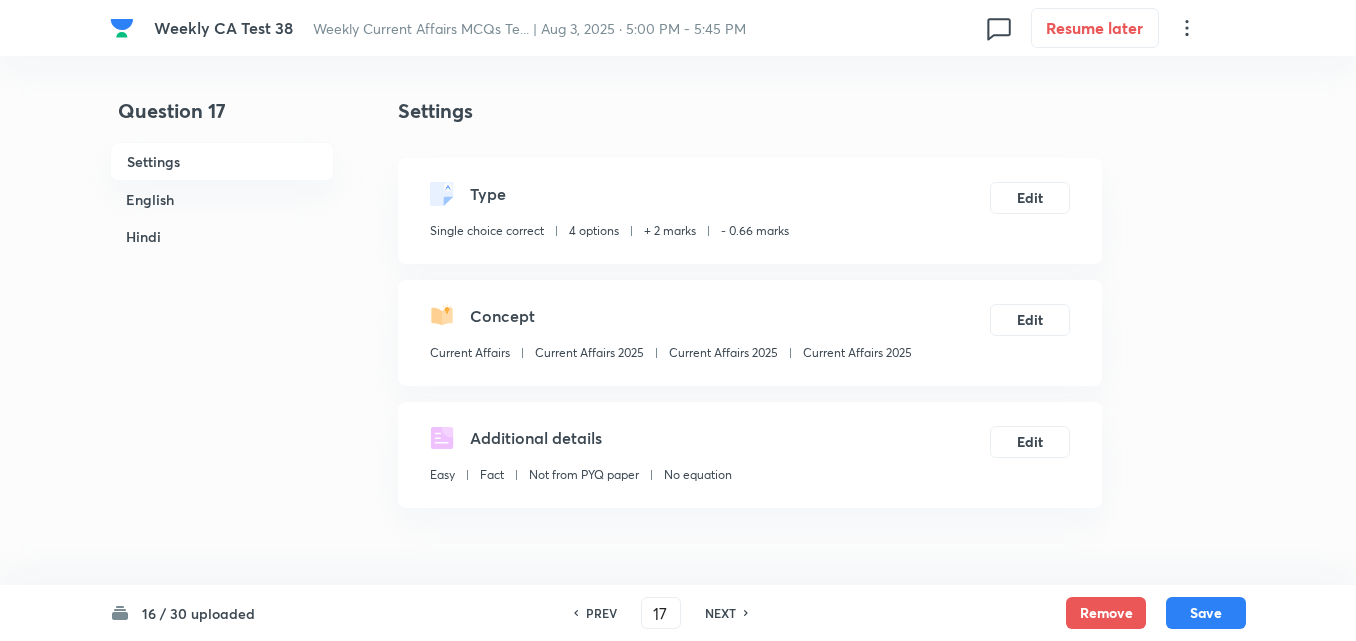 drag, startPoint x: 213, startPoint y: 184, endPoint x: 202, endPoint y: 186, distance: 11.18034 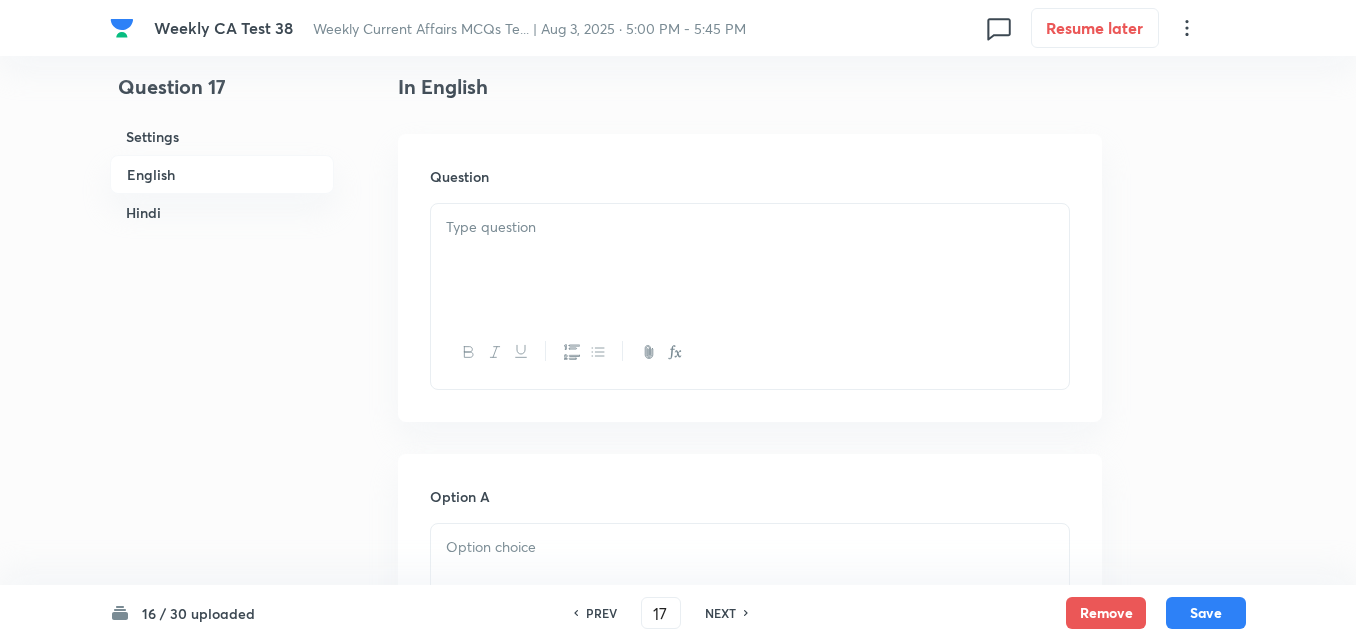 click on "English" at bounding box center [222, 174] 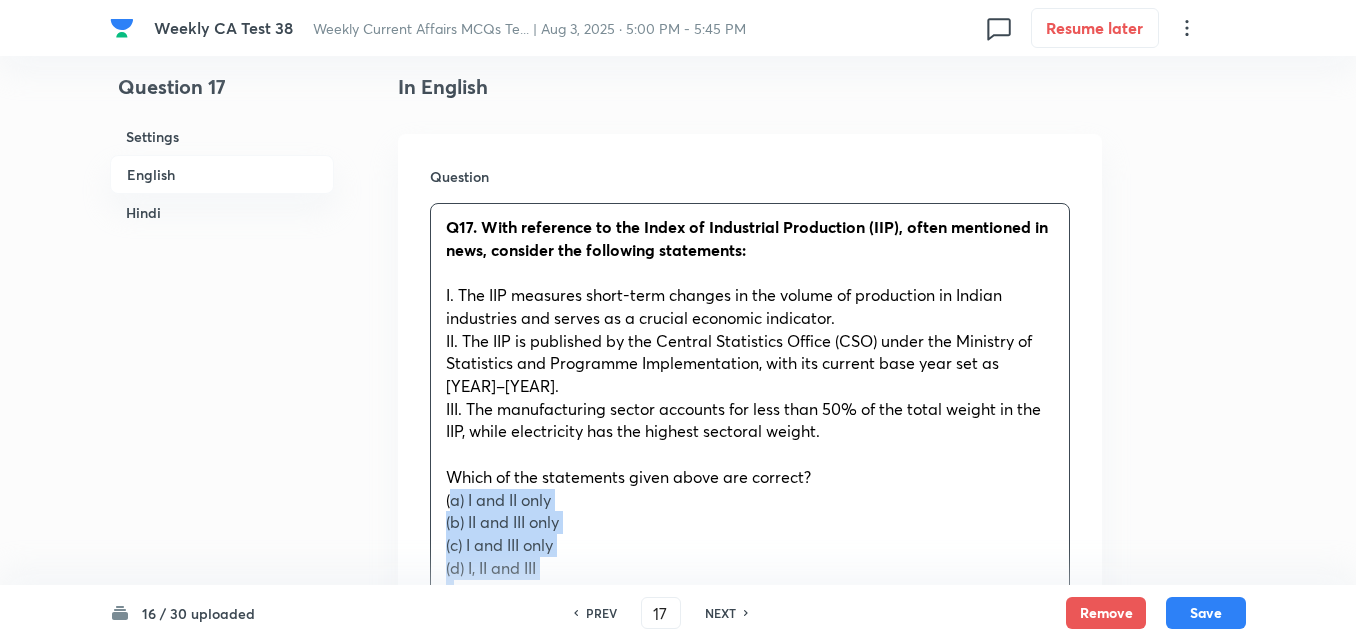 drag, startPoint x: 456, startPoint y: 495, endPoint x: 439, endPoint y: 500, distance: 17.720045 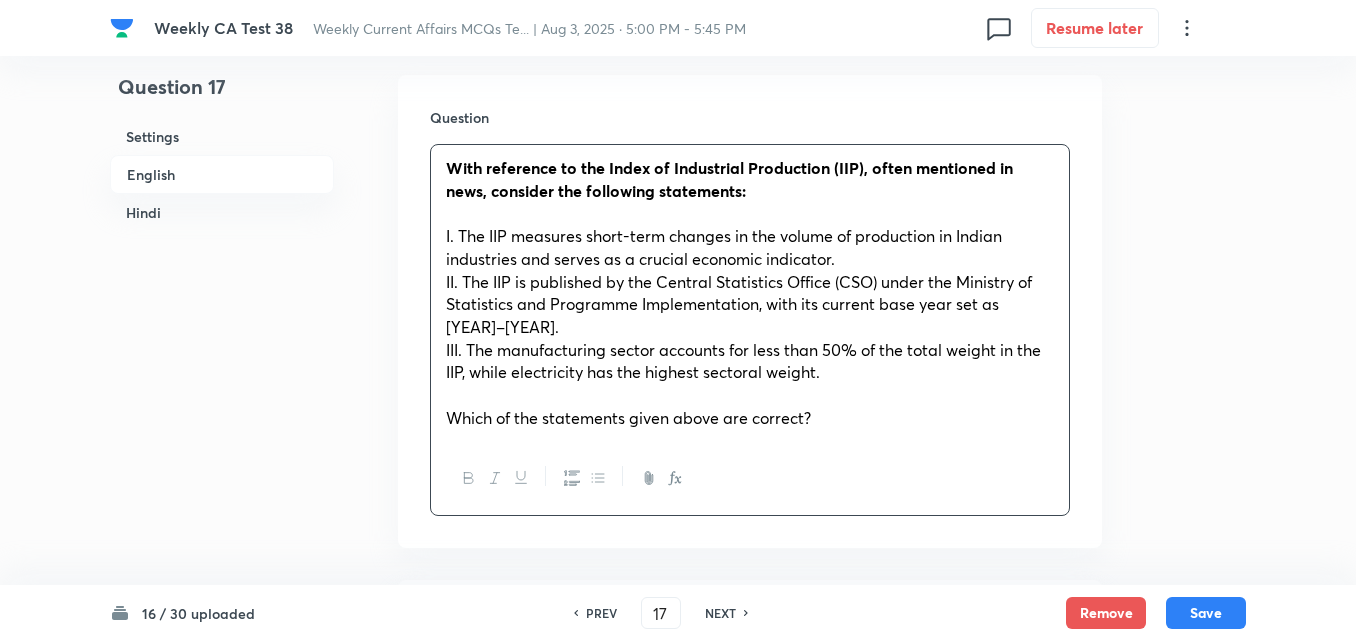 scroll, scrollTop: 1016, scrollLeft: 0, axis: vertical 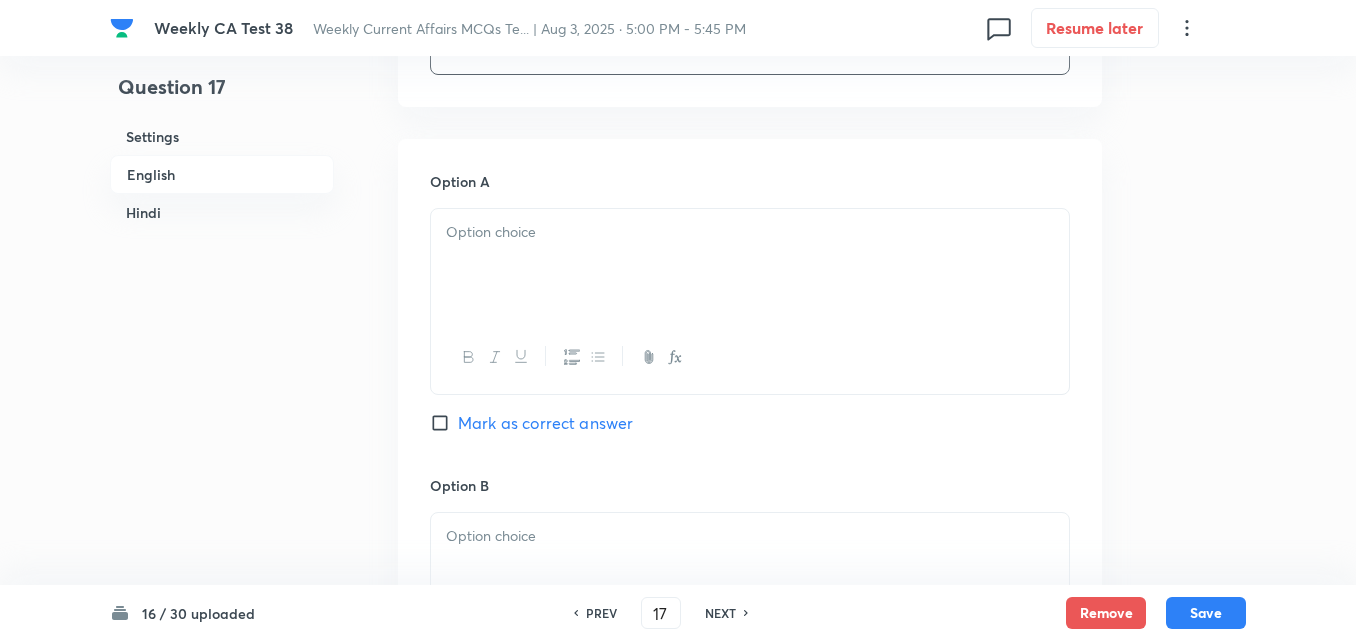 click at bounding box center (750, 357) 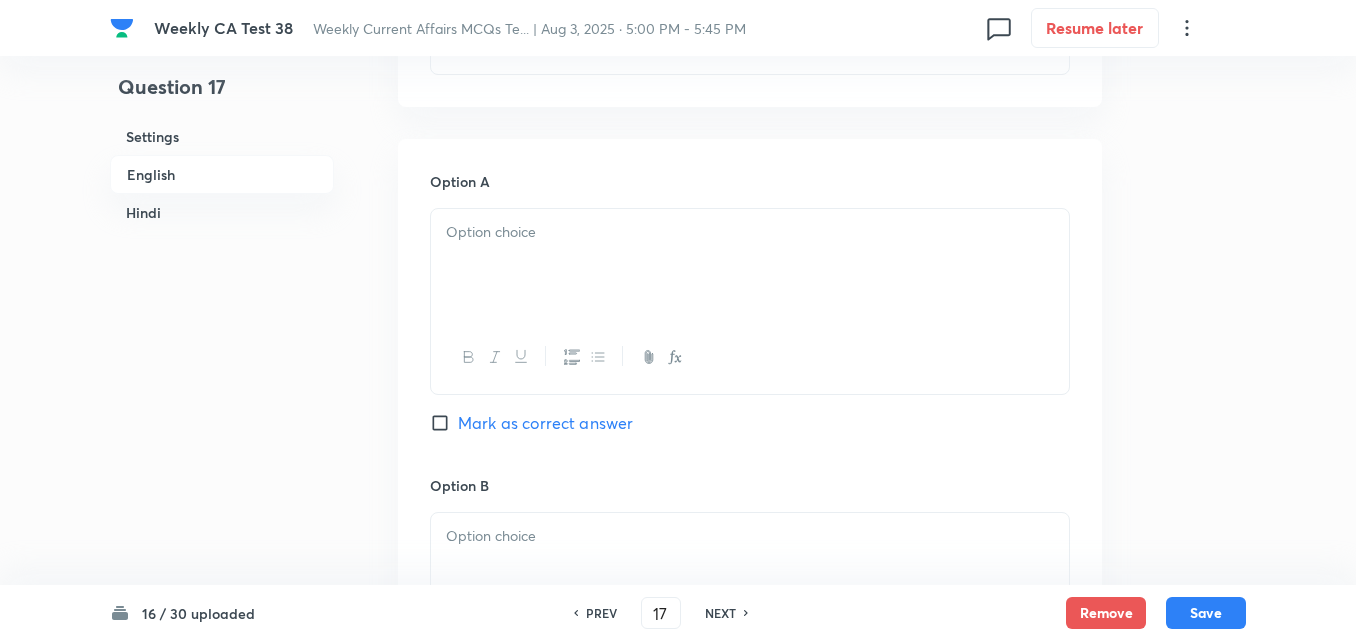 click at bounding box center (750, 265) 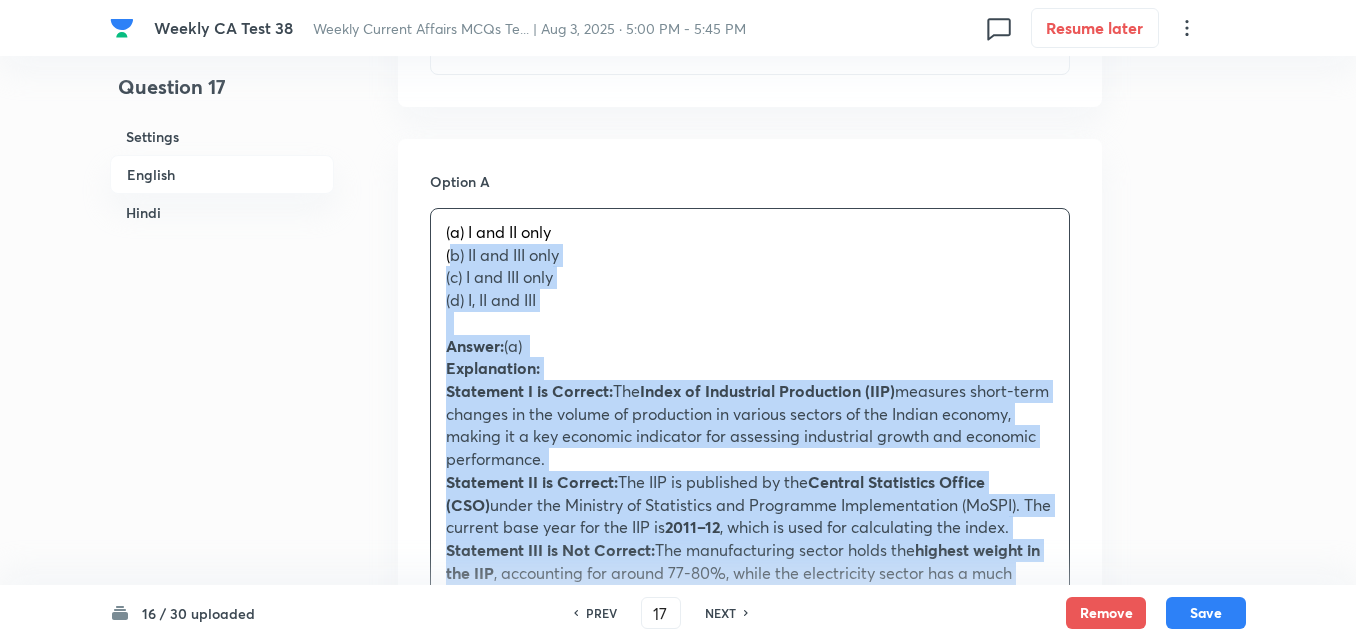 click on "Option A (a) I and II only  (b) II and III only  (c) I and III only  (d) I, II and III   Answer:  (a)   Explanation: Statement I is Correct:  The  Index of Industrial Production (IIP)  measures short-term changes in the volume of production in various sectors of the Indian economy, making it a key economic indicator for assessing industrial growth and economic performance. Statement II is Correct:  The IIP is published by the  Central Statistics Office (CSO)  under the Ministry of Statistics and Programme Implementation (MoSPI). The current base year for the IIP is  2011–12 , which is used for calculating the index. Statement III is Not Correct:  The manufacturing sector holds the  highest weight in the IIP , accounting for around 77-80%, while the electricity sector has a much smaller share. Therefore, electricity does  not  have the highest sectoral weight.     उपर्युक्त कथनों में से कौन से सही हैं? (a) केवल I और II        IIP" at bounding box center [750, 1227] 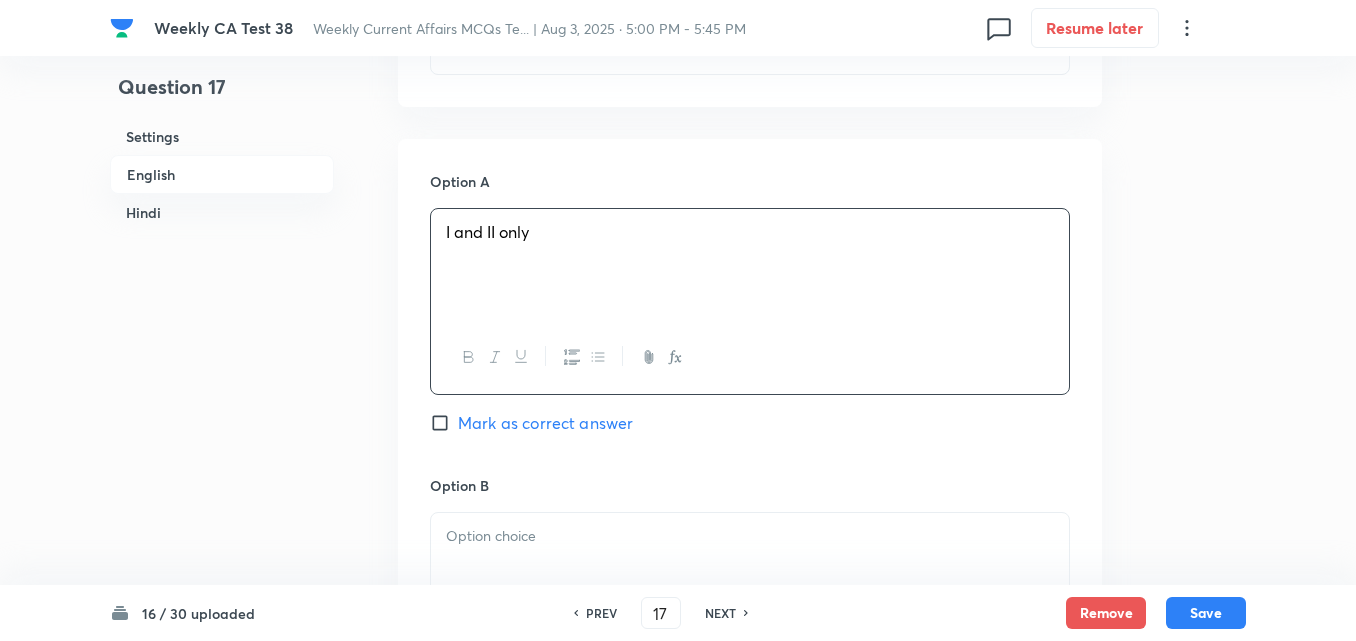 type 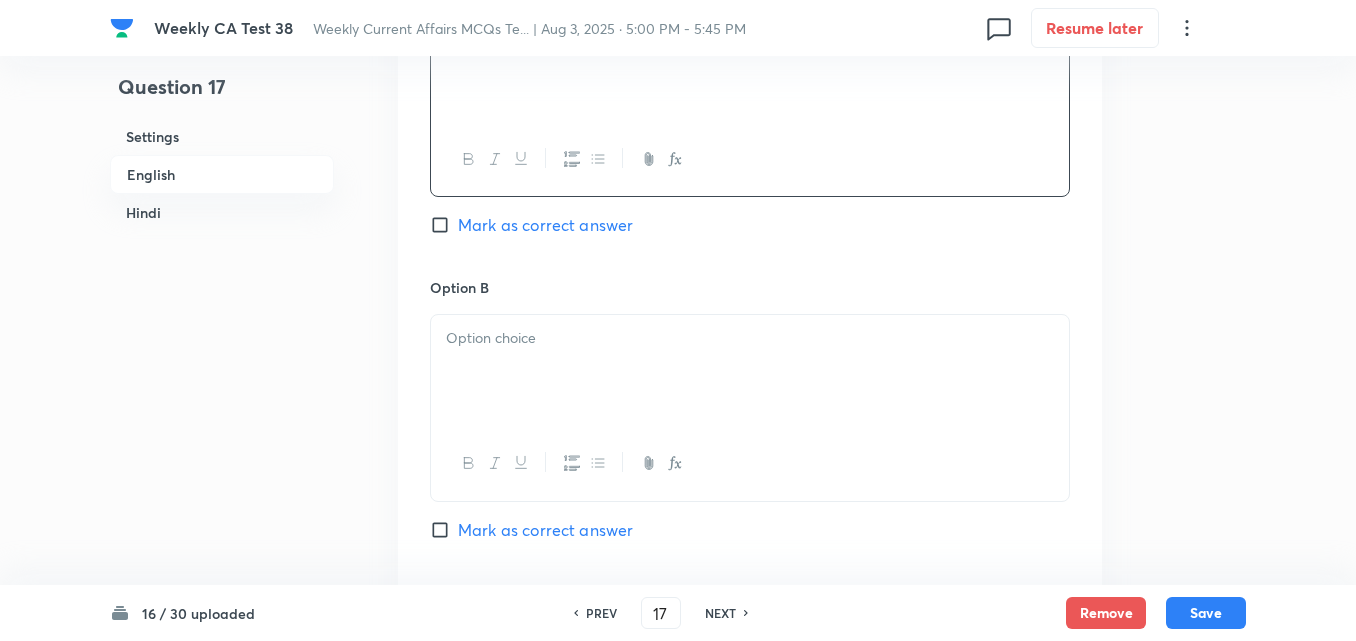 scroll, scrollTop: 1216, scrollLeft: 0, axis: vertical 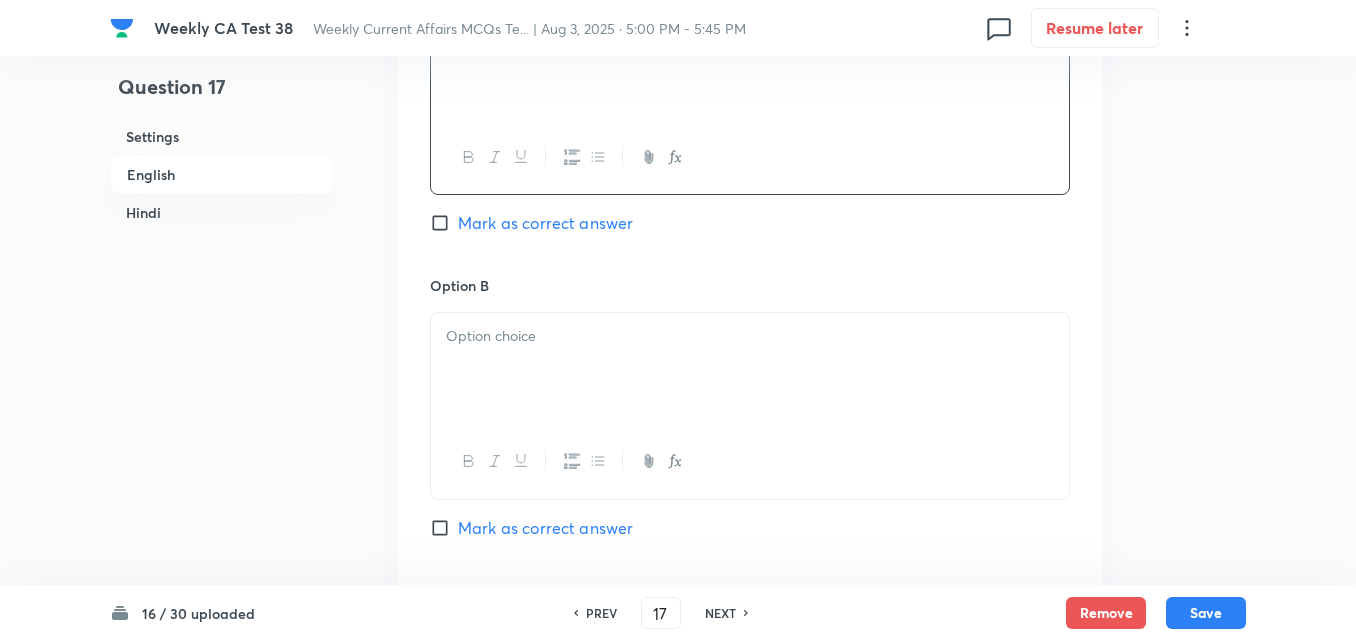 click at bounding box center [750, 369] 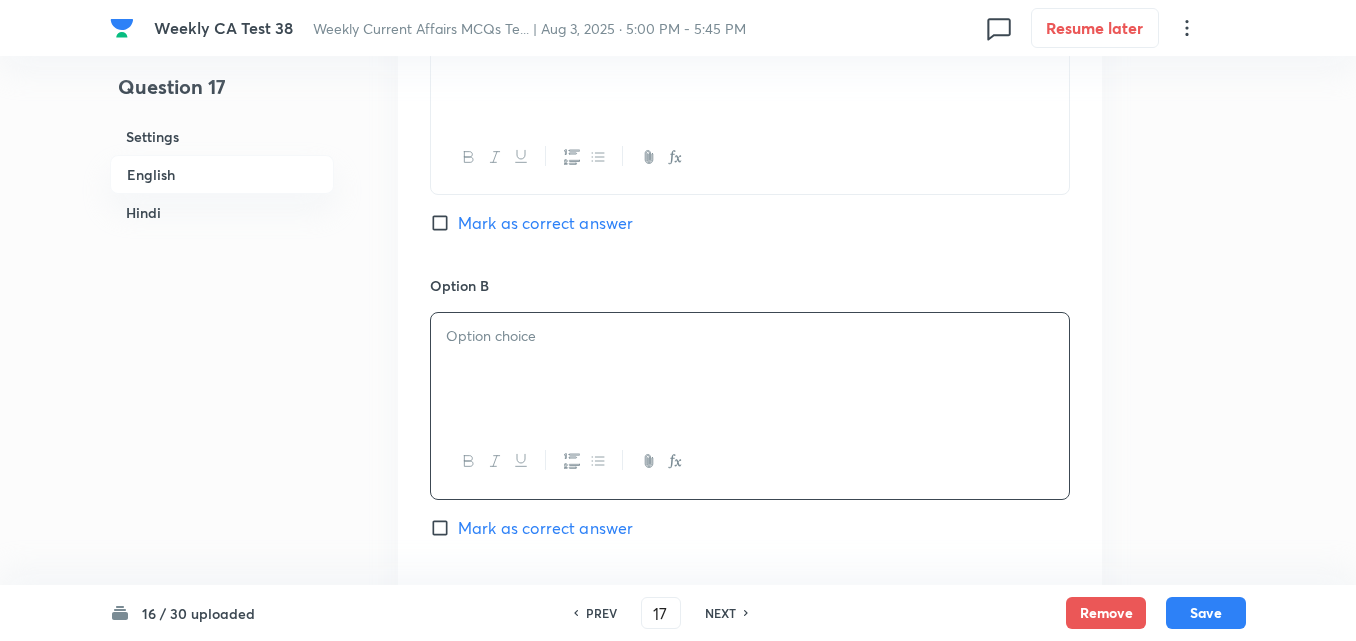 paste 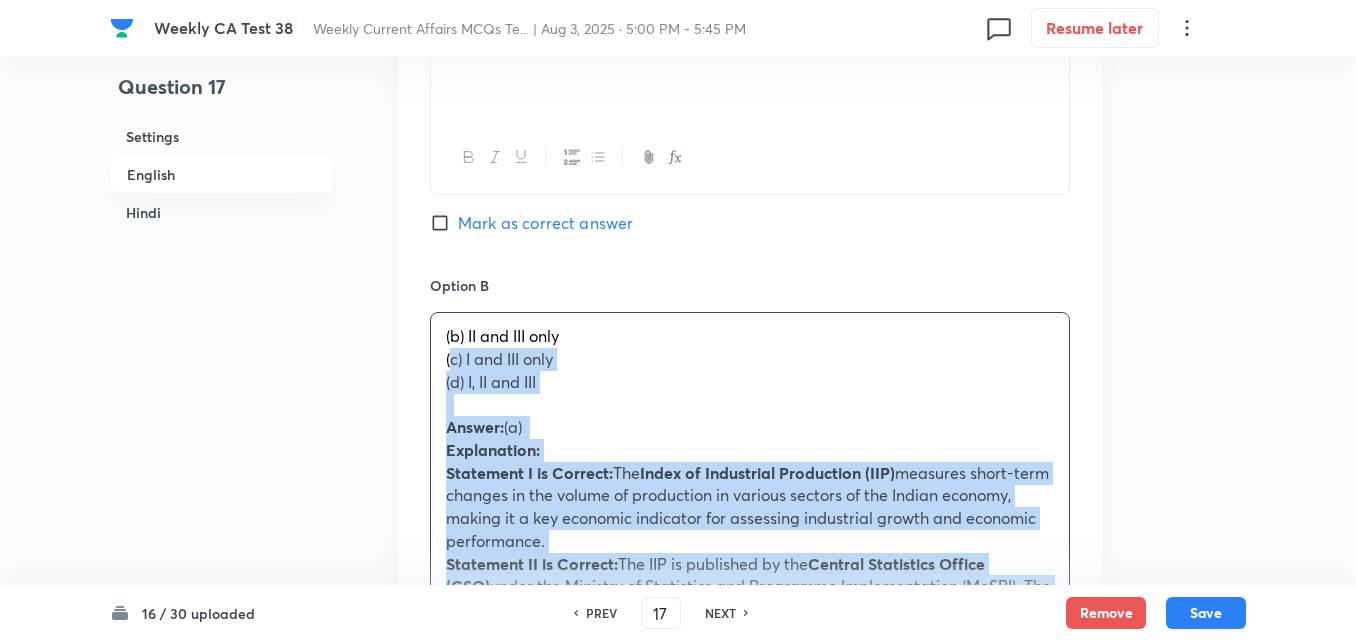 drag, startPoint x: 428, startPoint y: 364, endPoint x: 418, endPoint y: 372, distance: 12.806249 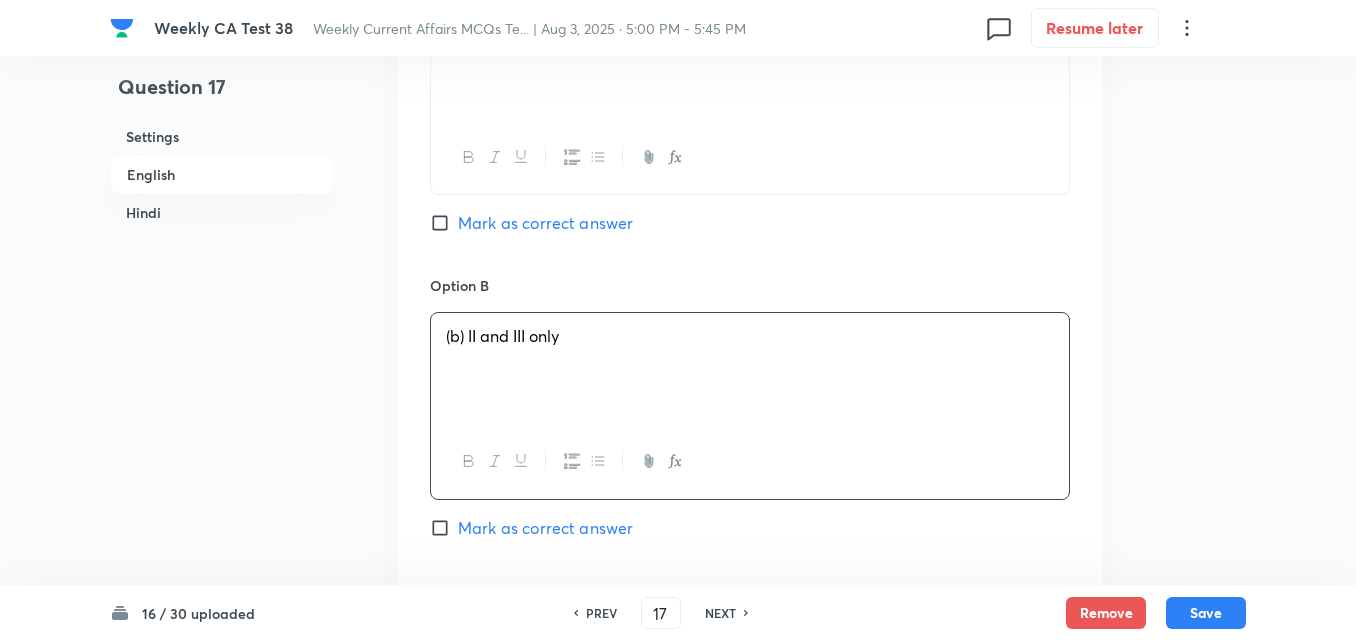 type 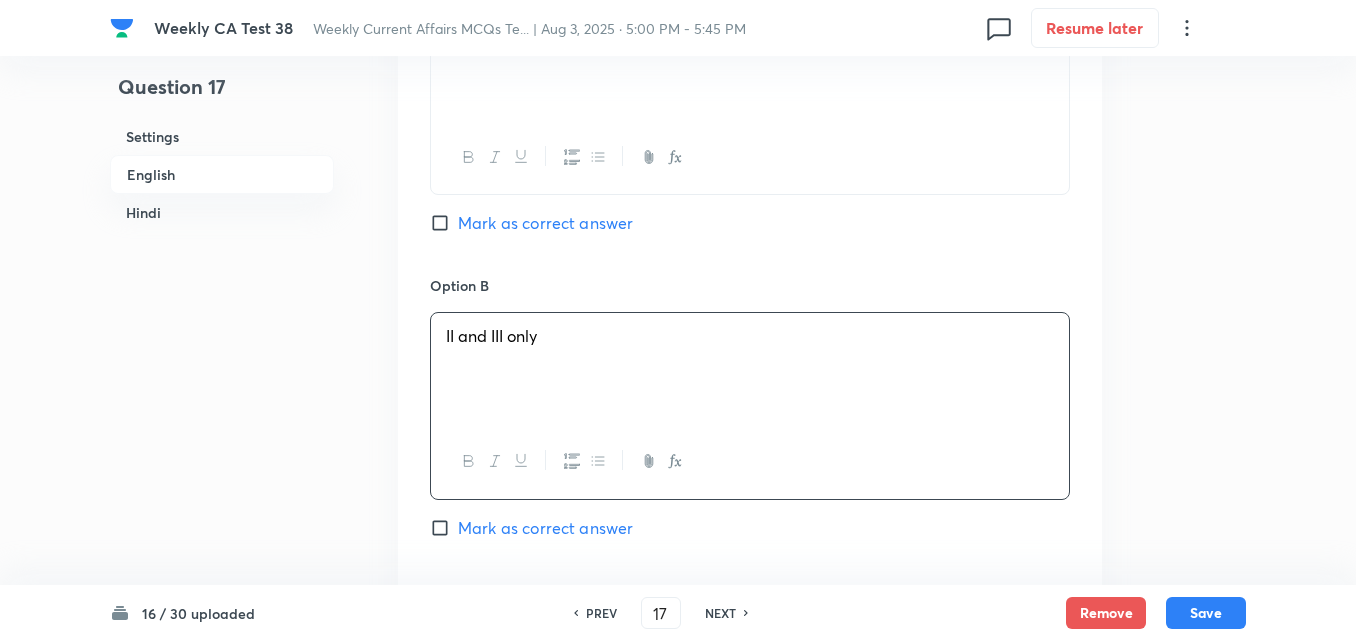 scroll, scrollTop: 1516, scrollLeft: 0, axis: vertical 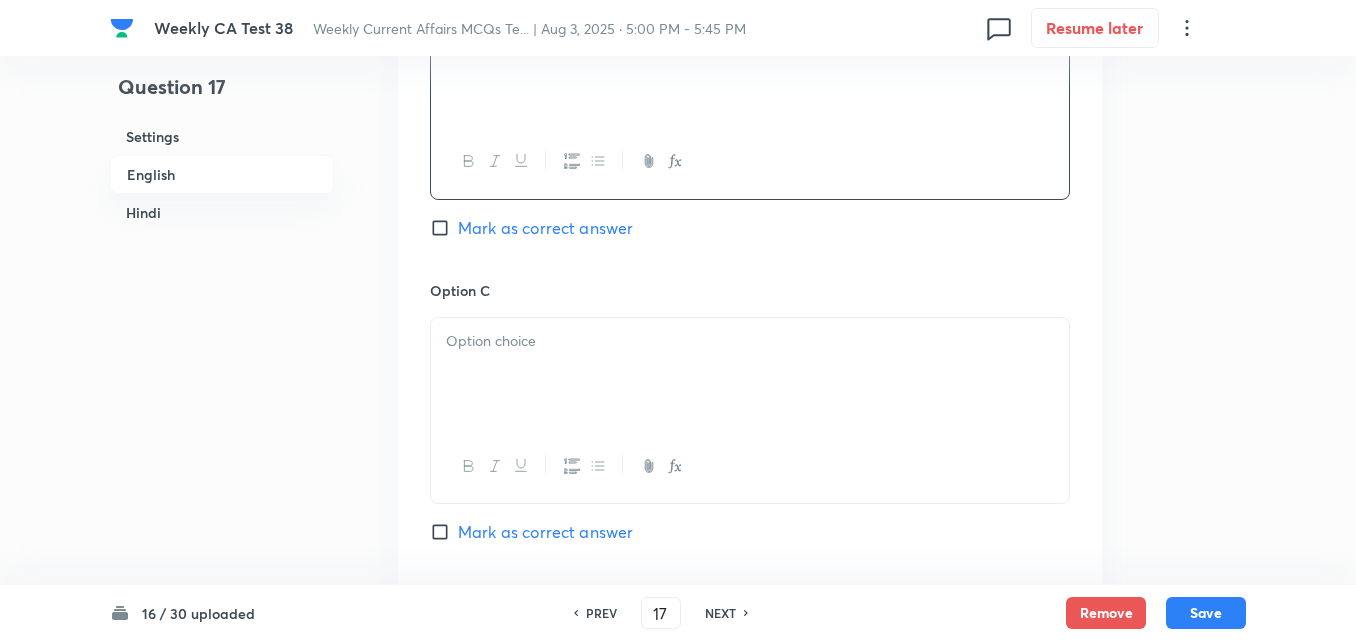 click at bounding box center [750, 374] 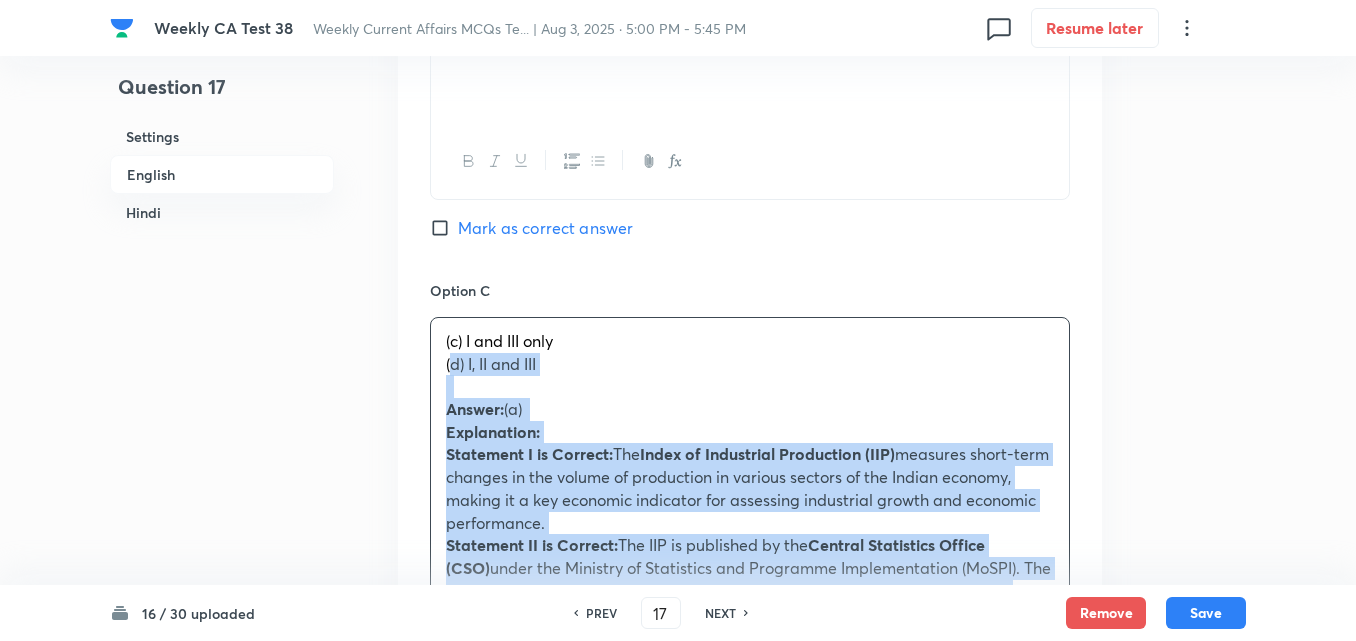 drag, startPoint x: 429, startPoint y: 362, endPoint x: 413, endPoint y: 370, distance: 17.888544 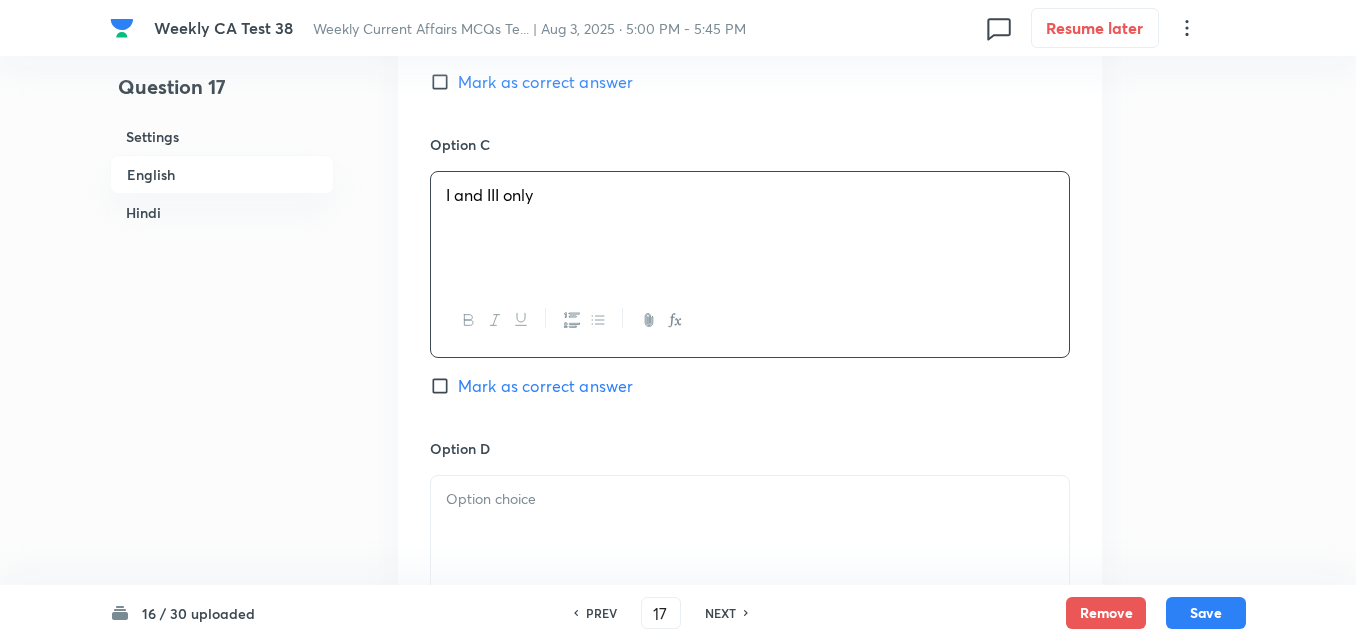 scroll, scrollTop: 1816, scrollLeft: 0, axis: vertical 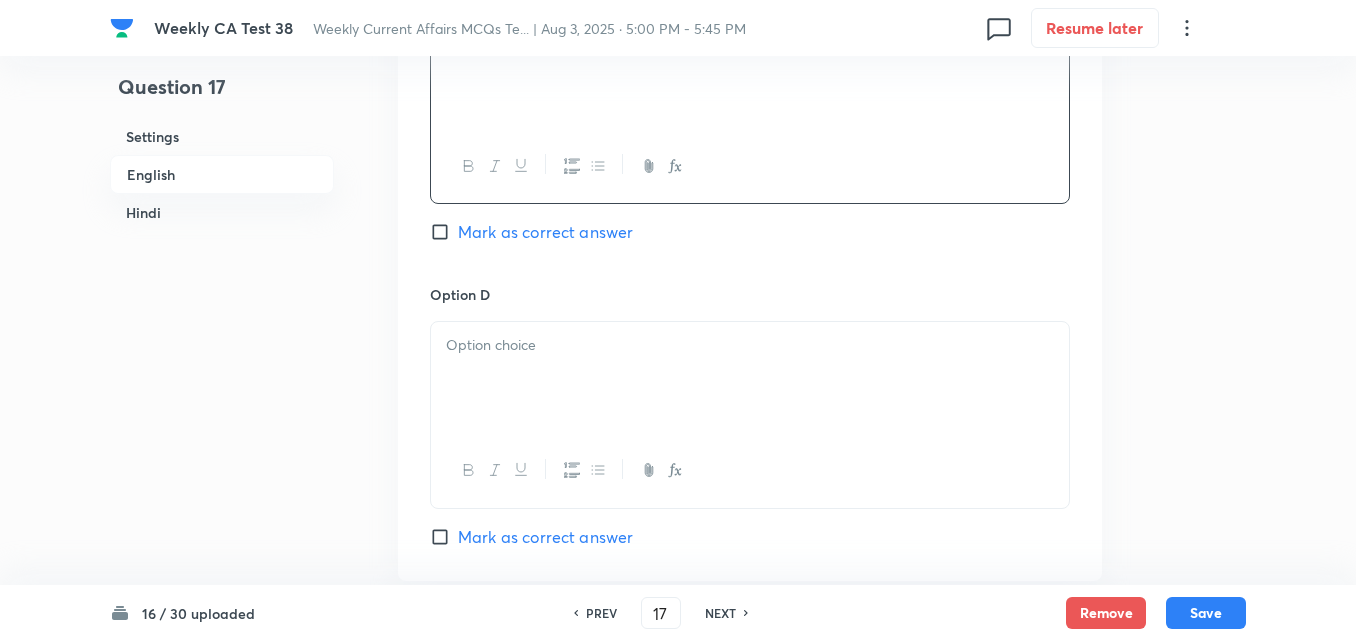 click on "Option D Mark as correct answer" at bounding box center [750, 416] 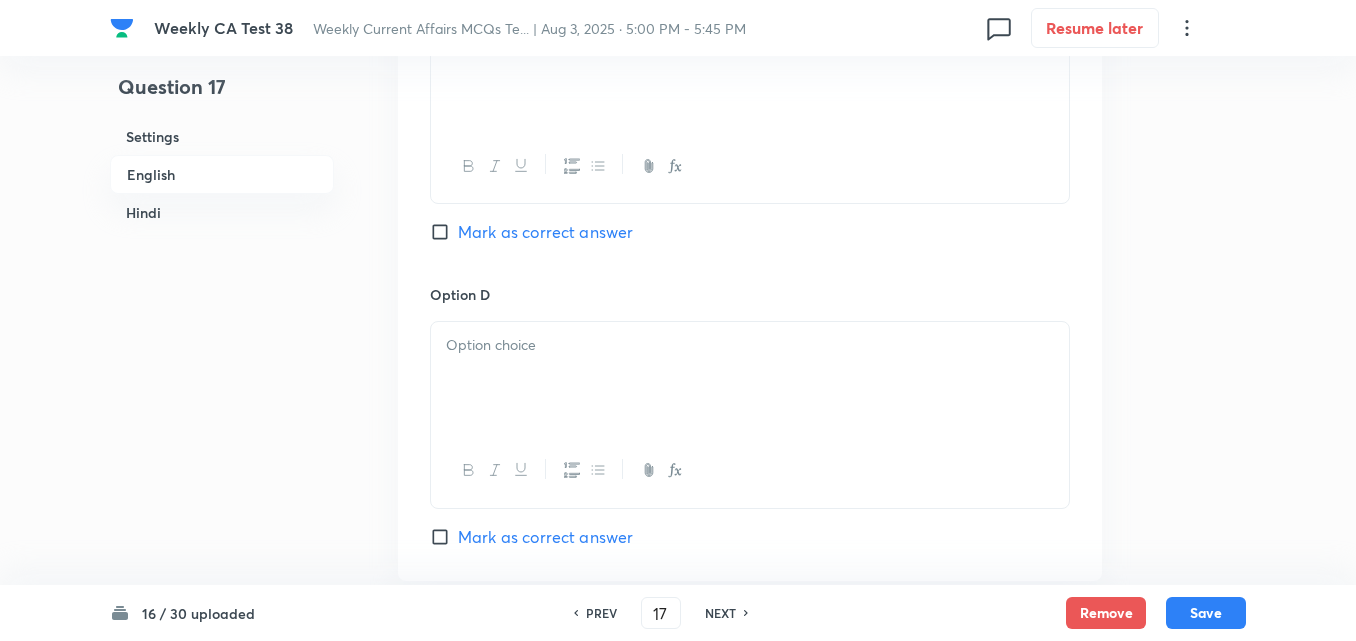 click at bounding box center (750, 345) 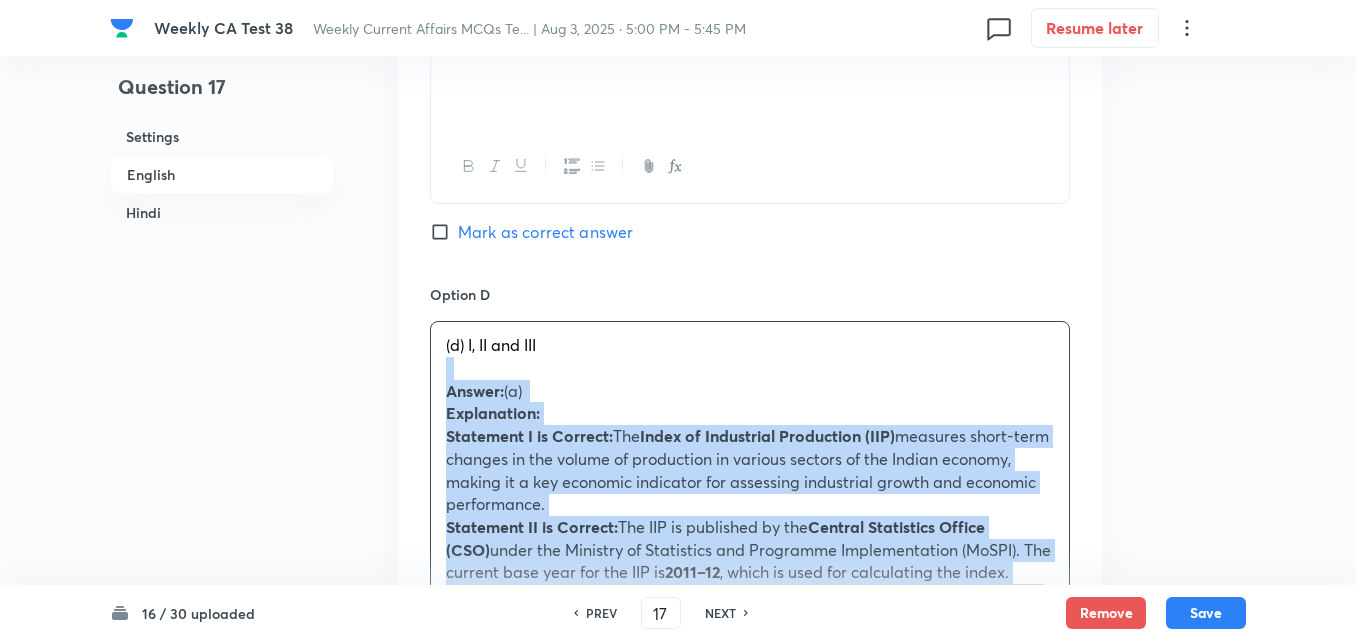 click on "Option A I and II only Mark as correct answer Option B II and III only Mark as correct answer Option C I and III only Mark as correct answer Option D (d) I, II and III   Answer:  (a)   Explanation: Statement I is Correct:  The  Index of Industrial Production (IIP)  measures short-term changes in the volume of production in various sectors of the Indian economy, making it a key economic indicator for assessing industrial growth and economic performance. Statement II is Correct:  The IIP is published by the  Central Statistics Office (CSO)  under the Ministry of Statistics and Programme Implementation (MoSPI). The current base year for the IIP is  2011–12 , which is used for calculating the index. Statement III is Not Correct:  The manufacturing sector holds the  highest weight in the IIP , accounting for around 77-80%, while the electricity sector has a much smaller share. Therefore, electricity does  not  have the highest sectoral weight.     (a) केवल I और II (b) केवल II और III" at bounding box center (750, 393) 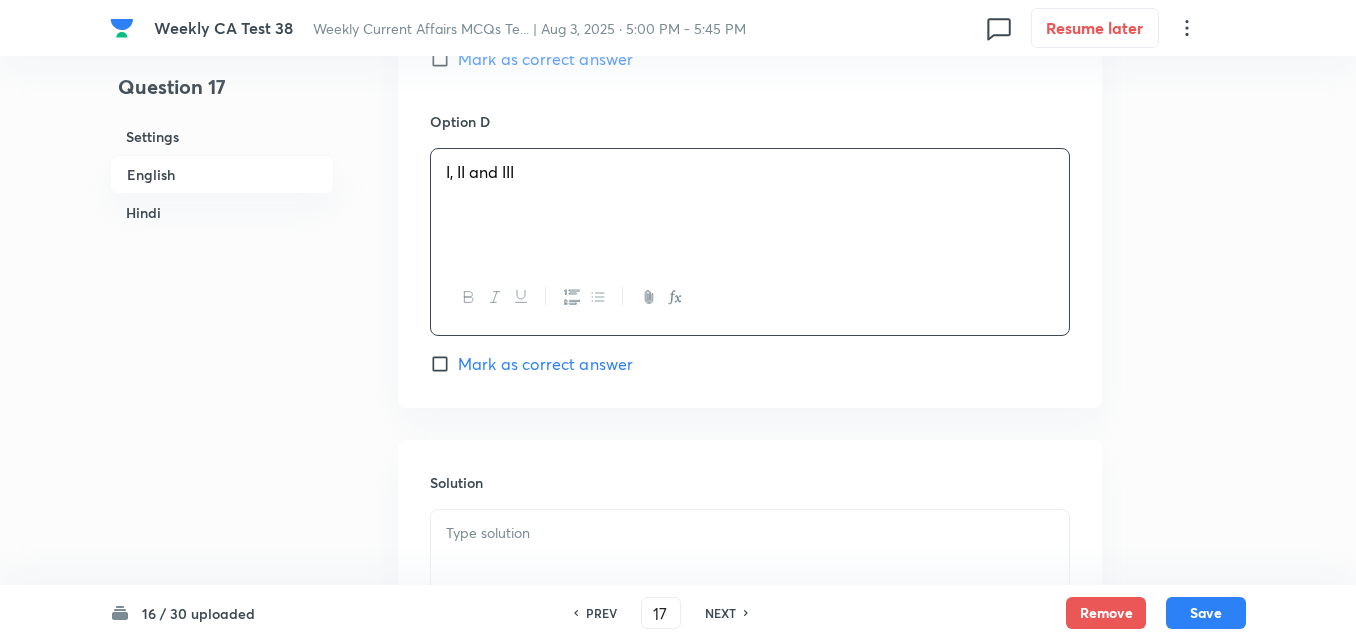 scroll, scrollTop: 2216, scrollLeft: 0, axis: vertical 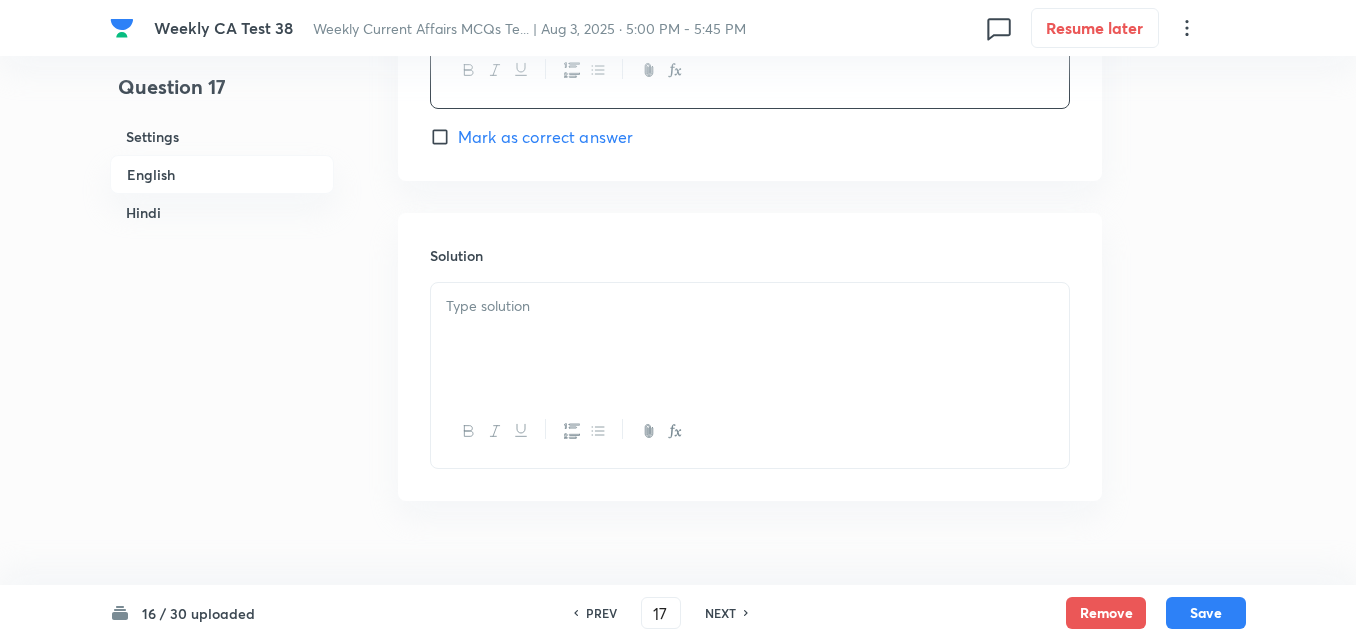 click at bounding box center (750, 339) 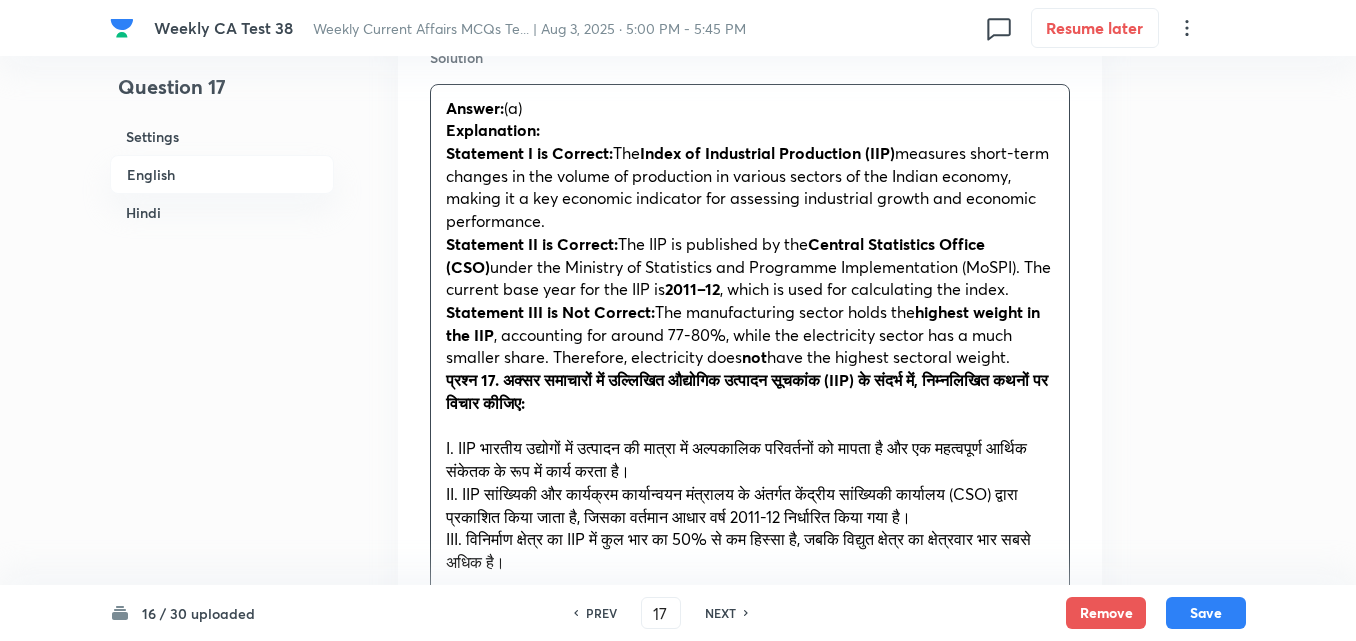 scroll, scrollTop: 2416, scrollLeft: 0, axis: vertical 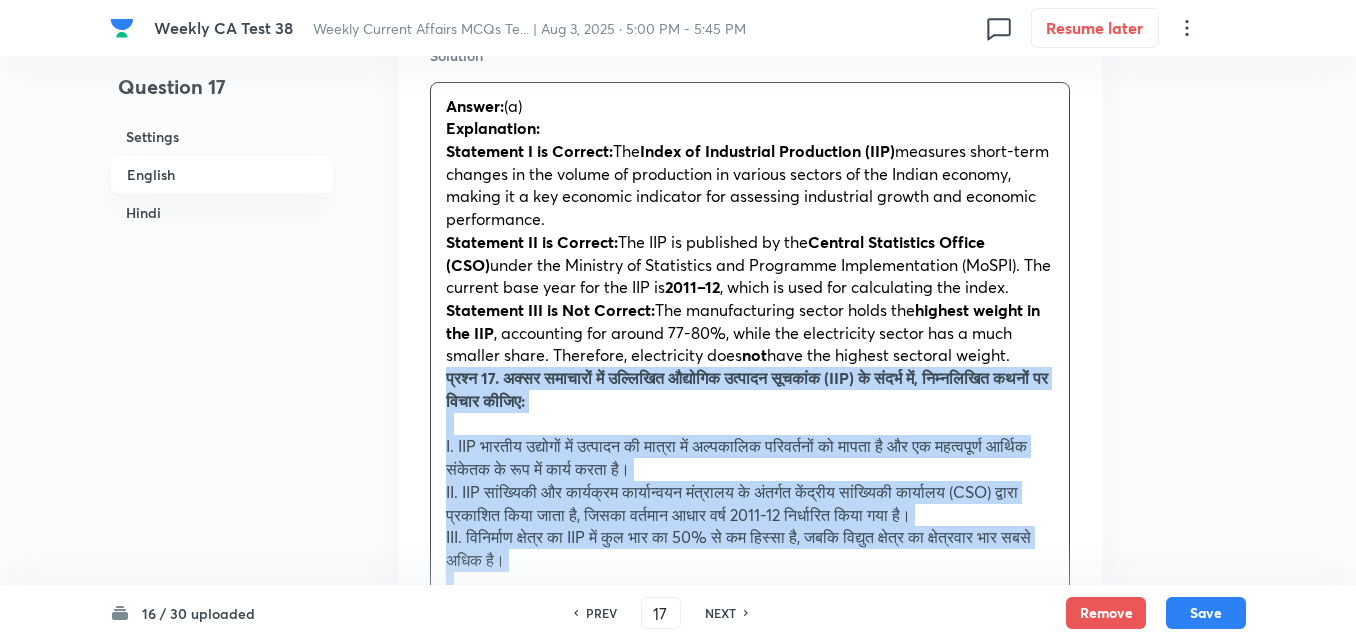 drag, startPoint x: 442, startPoint y: 387, endPoint x: 425, endPoint y: 387, distance: 17 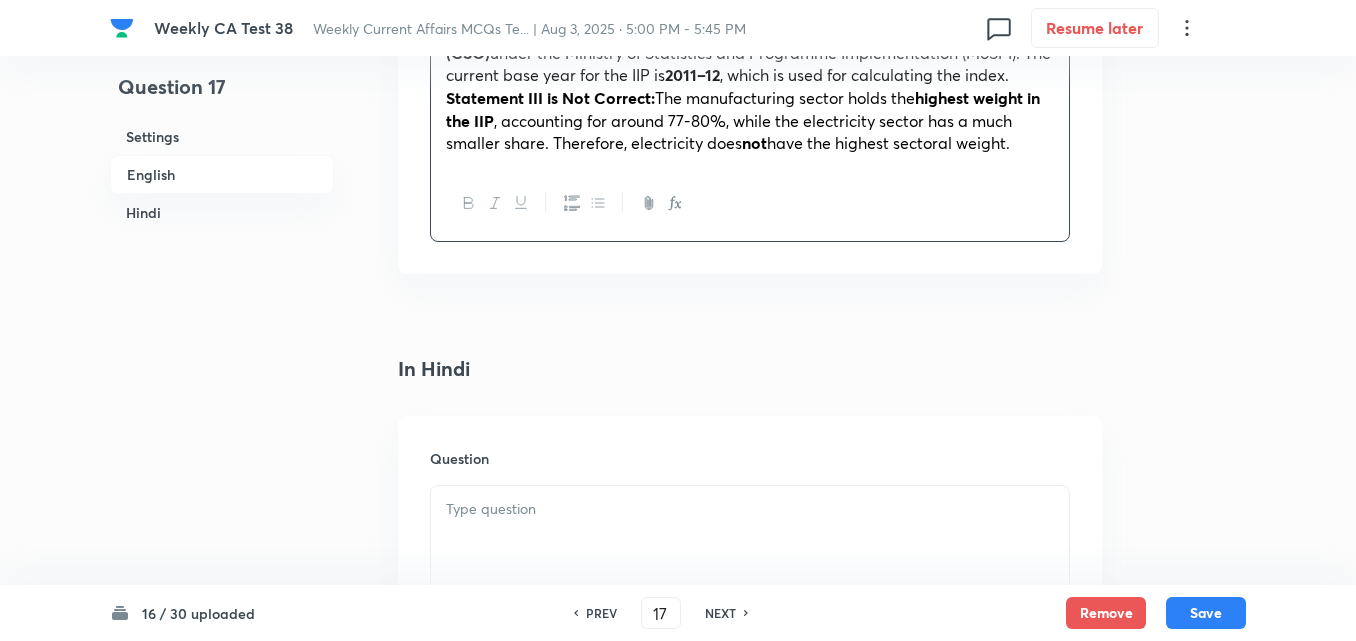 scroll, scrollTop: 2816, scrollLeft: 0, axis: vertical 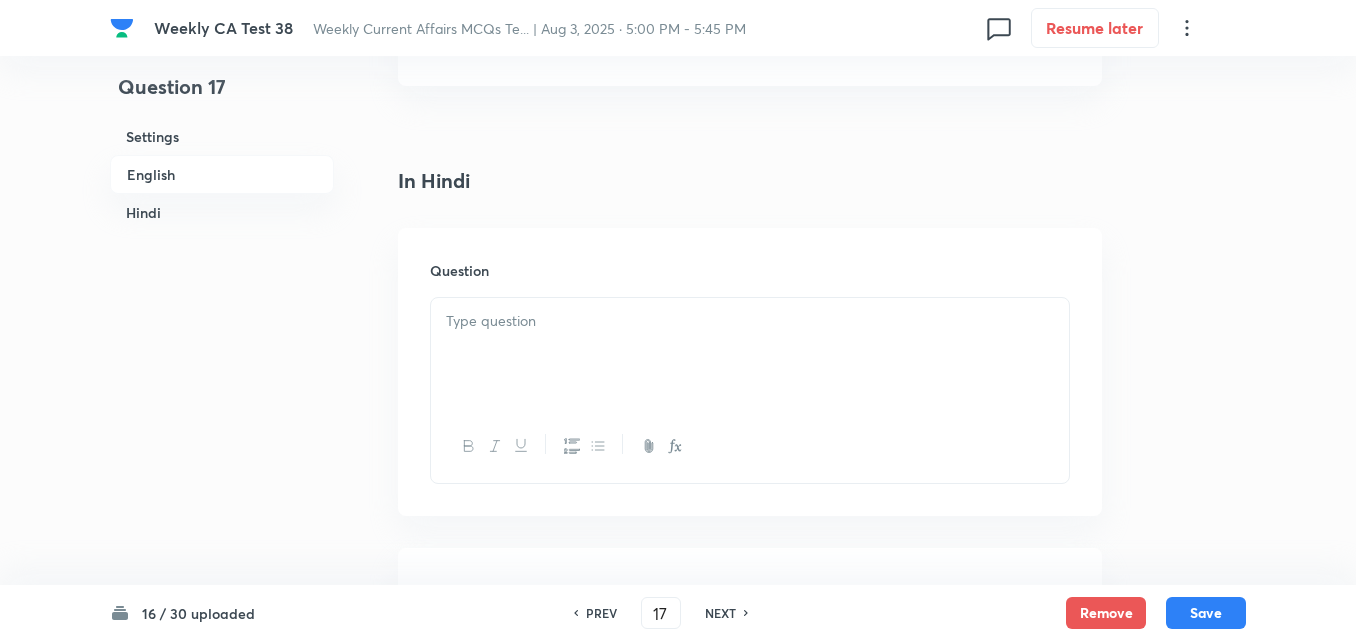 click at bounding box center (750, 354) 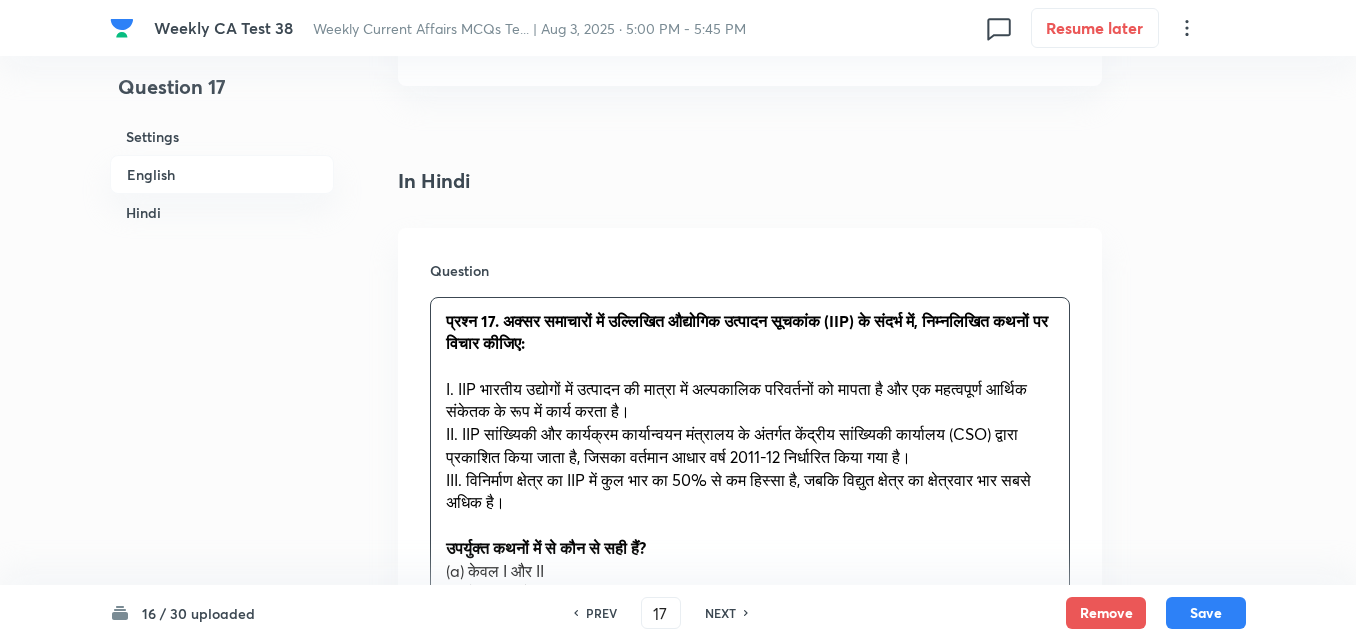 scroll, scrollTop: 2916, scrollLeft: 0, axis: vertical 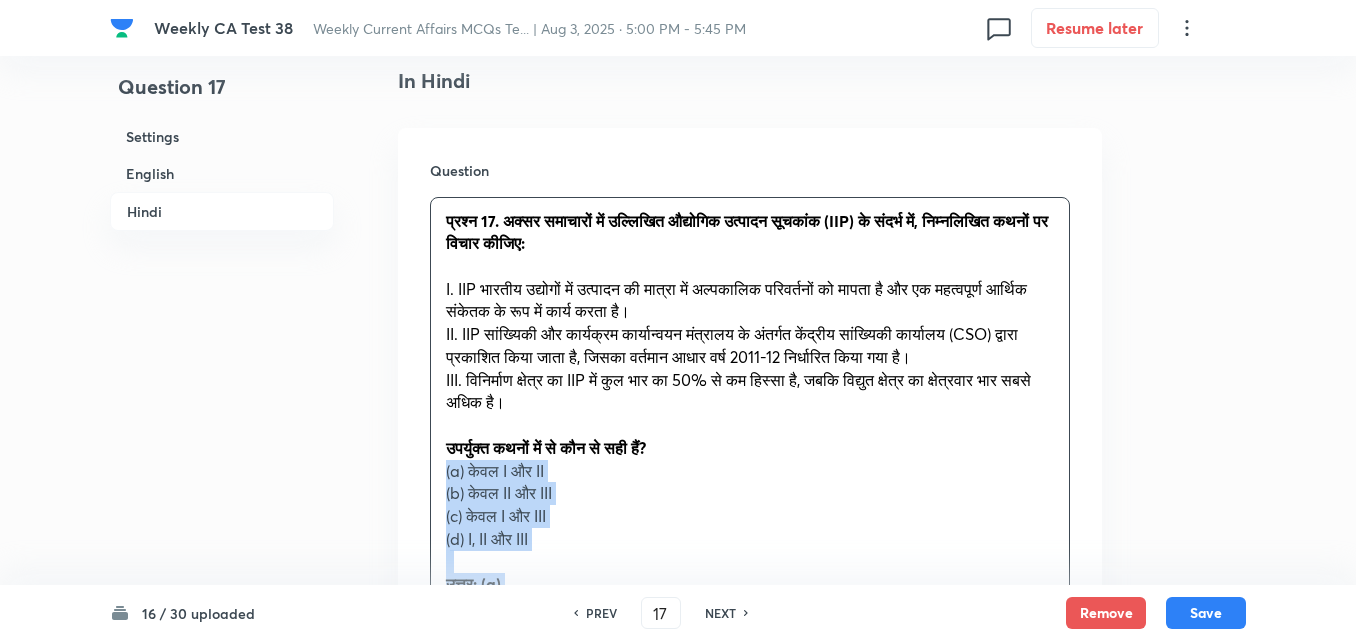 drag, startPoint x: 441, startPoint y: 479, endPoint x: 410, endPoint y: 477, distance: 31.06445 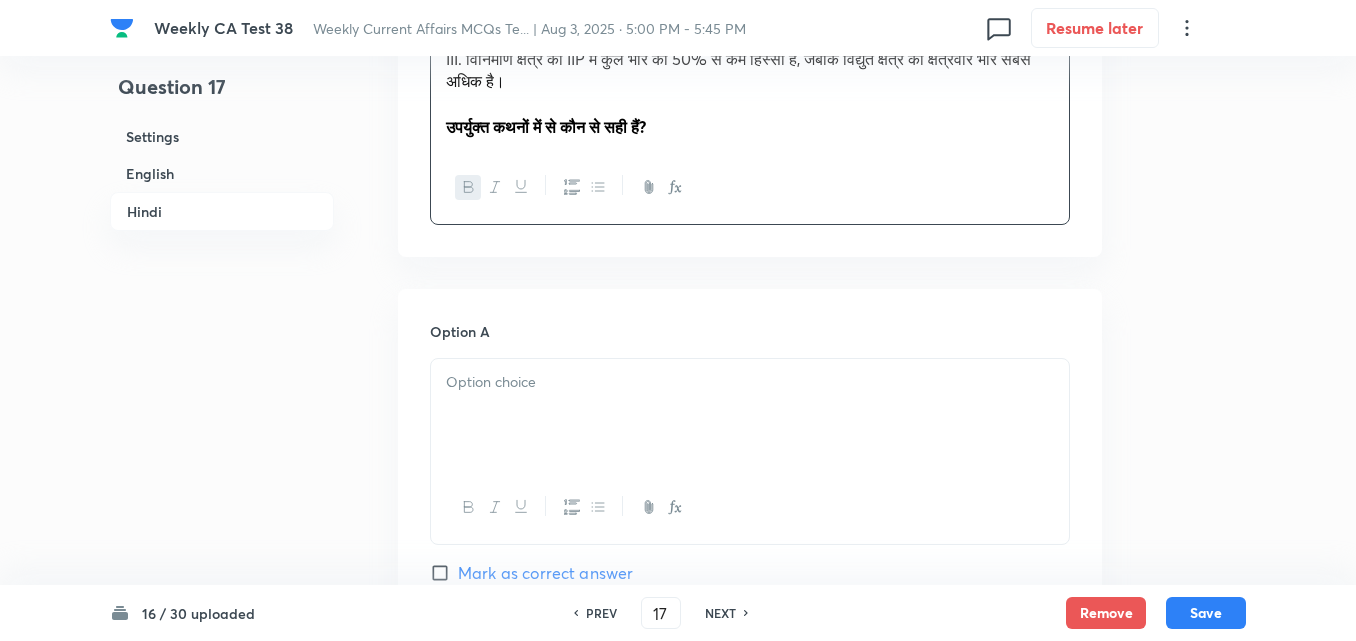 scroll, scrollTop: 3316, scrollLeft: 0, axis: vertical 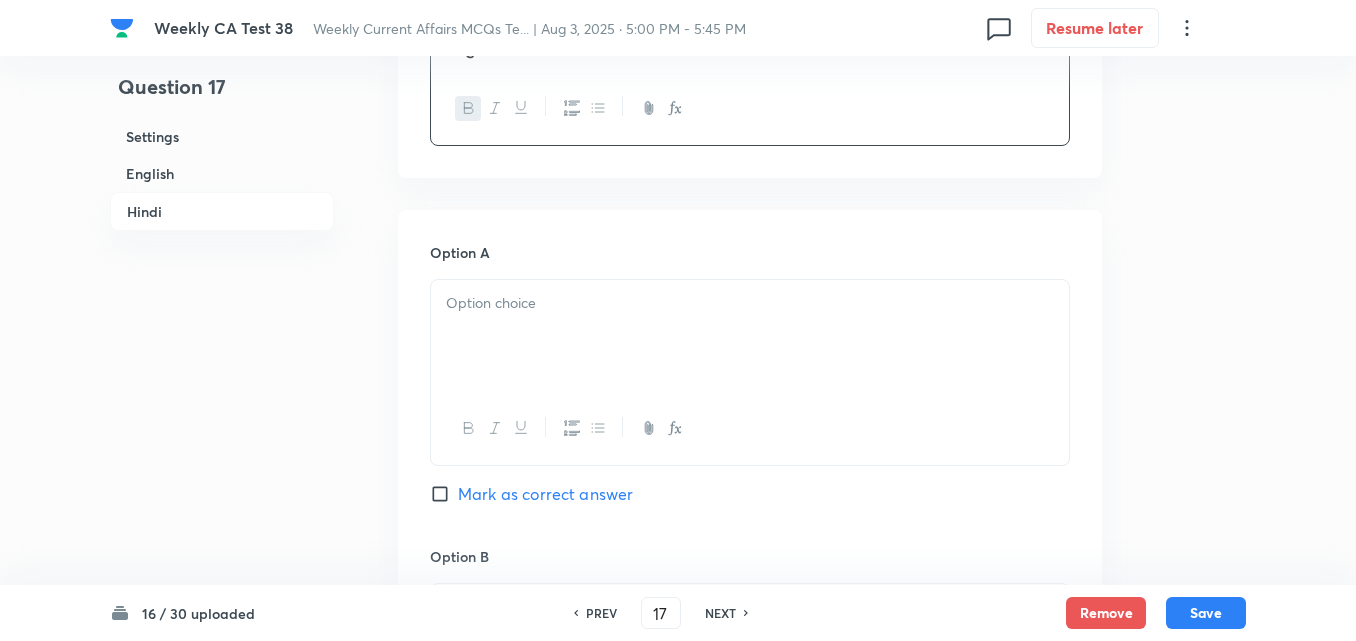 click at bounding box center (750, 336) 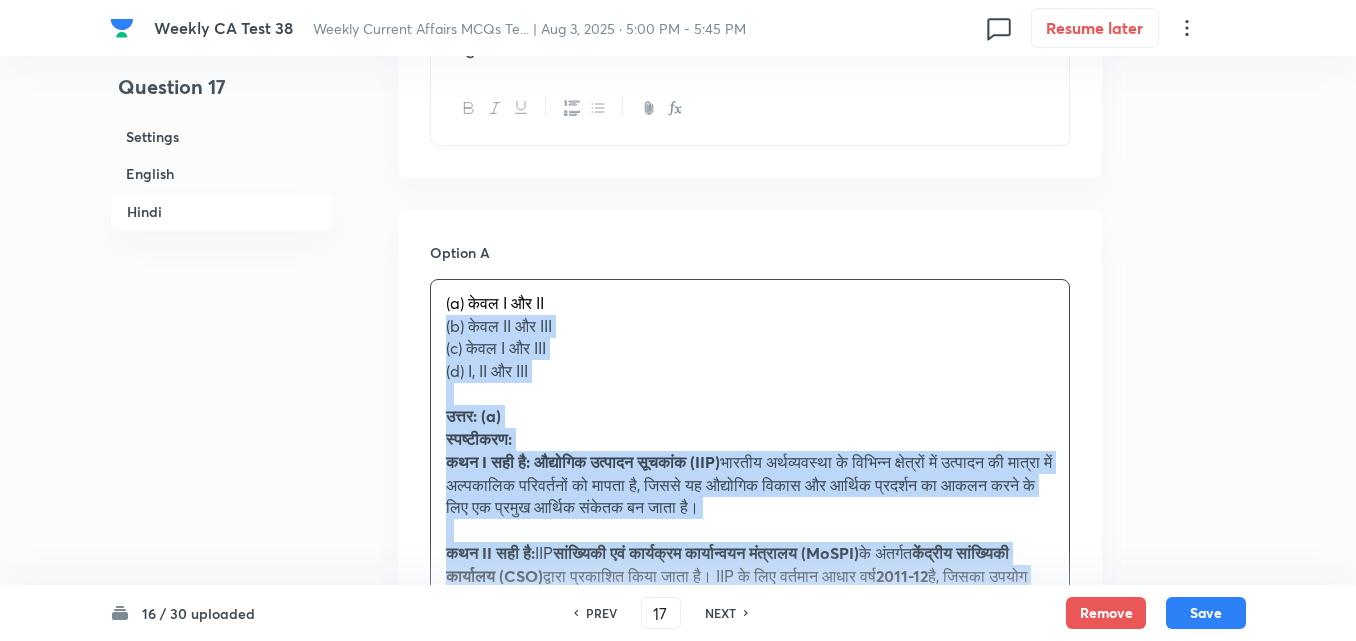 click on "Option A (a) केवल I और II (b) केवल II और III (c) केवल I और III (d) I, II और III   उत्तर: (a) स्पष्टीकरण: कथन I सही है:   औद्योगिक उत्पादन सूचकांक (IIP)  भारतीय अर्थव्यवस्था के विभिन्न क्षेत्रों में उत्पादन की मात्रा में अल्पकालिक परिवर्तनों को मापता है, जिससे यह औद्योगिक विकास और आर्थिक प्रदर्शन का आकलन करने के लिए एक प्रमुख आर्थिक संकेतक बन जाता है।   कथन II सही है:  IIP  सांख्यिकी एवं कार्यक्रम कार्यान्वयन मंत्रालय (MoSPI)  के अंतर्गत" at bounding box center (750, 980) 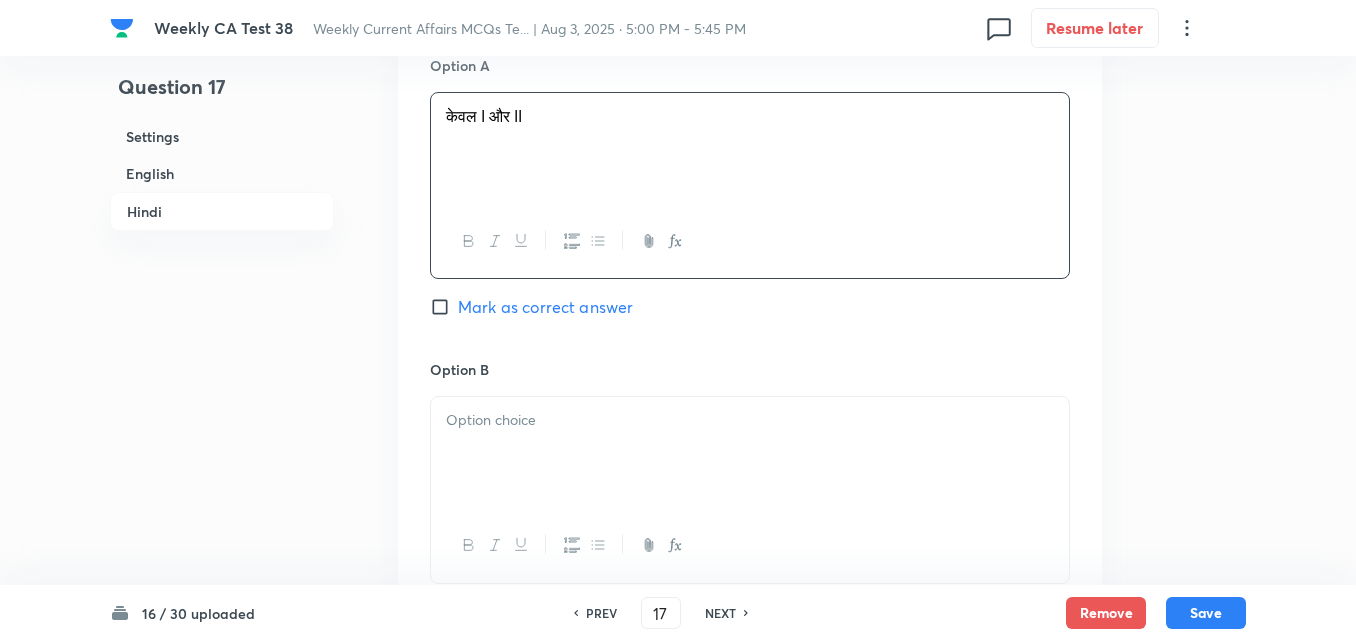 scroll, scrollTop: 3716, scrollLeft: 0, axis: vertical 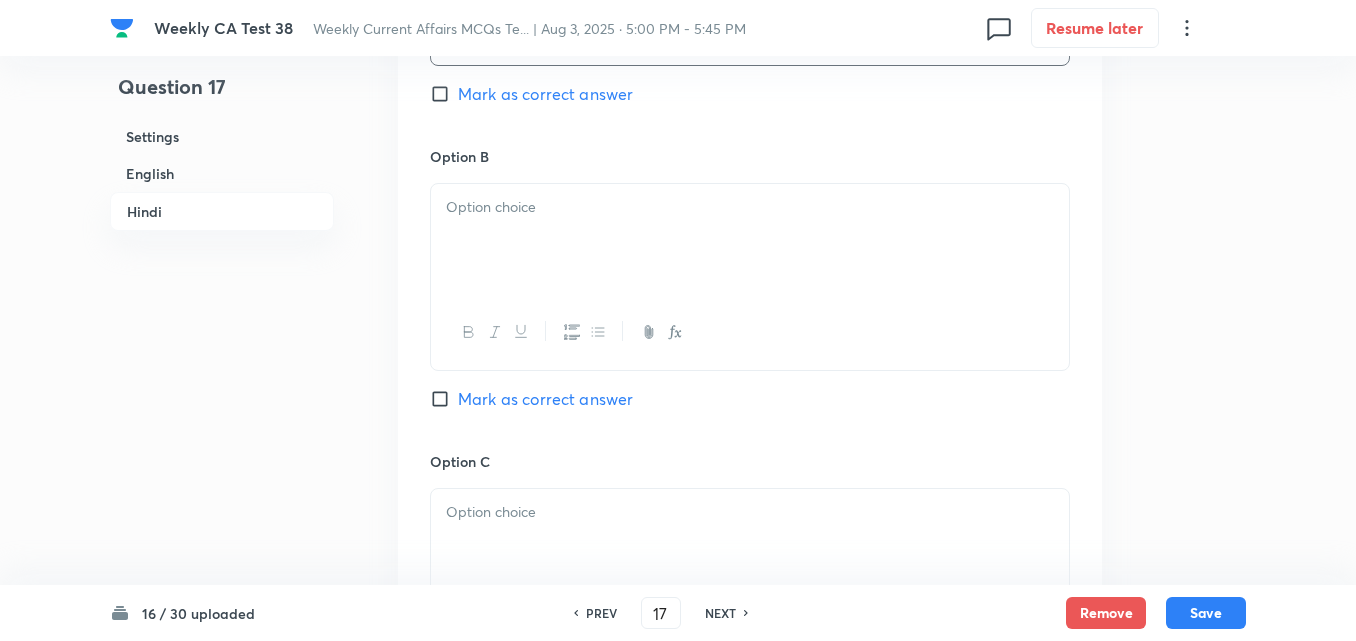 click at bounding box center (750, 240) 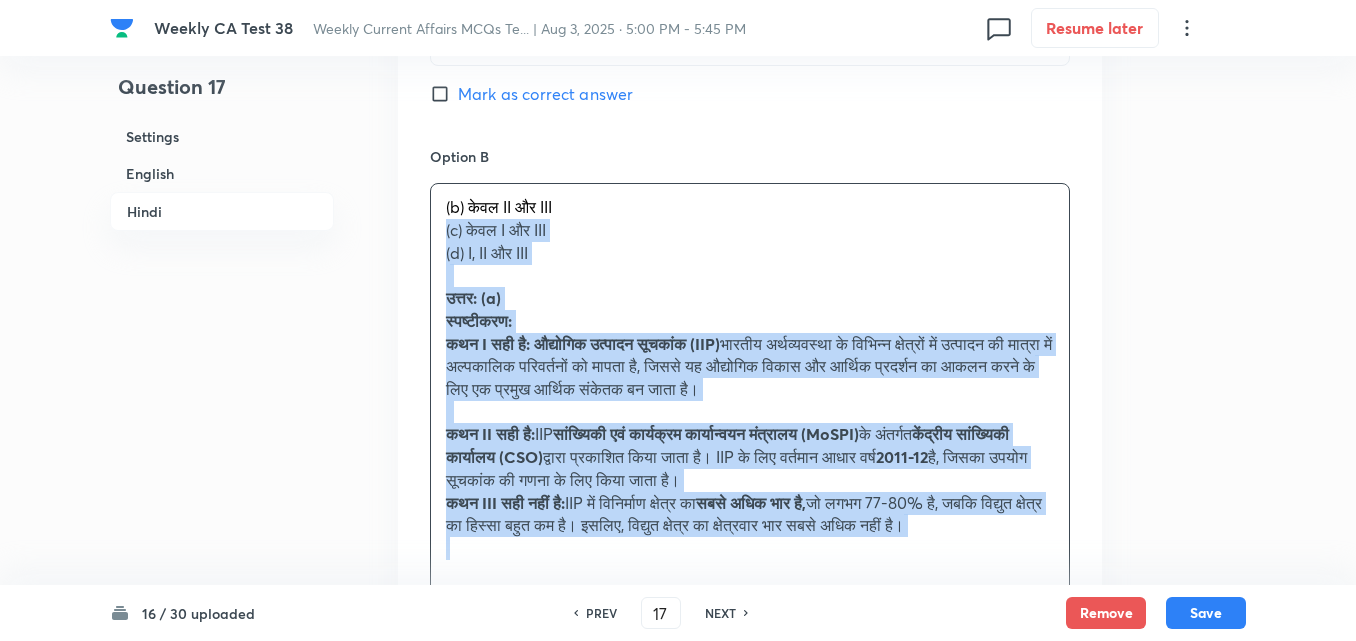 click on "(b) केवल II और III (c) केवल I और III (d) I, II और III   उत्तर: (a) स्पष्टीकरण: कथन I सही है:   औद्योगिक उत्पादन सूचकांक (IIP)  भारतीय अर्थव्यवस्था के विभिन्न क्षेत्रों में उत्पादन की मात्रा में अल्पकालिक परिवर्तनों को मापता है, जिससे यह औद्योगिक विकास और आर्थिक प्रदर्शन का आकलन करने के लिए एक प्रमुख आर्थिक संकेतक बन जाता है।   कथन II सही है:  IIP  सांख्यिकी एवं कार्यक्रम कार्यान्वयन मंत्रालय (MoSPI)  के अंतर्गत  2011-12" at bounding box center (750, 378) 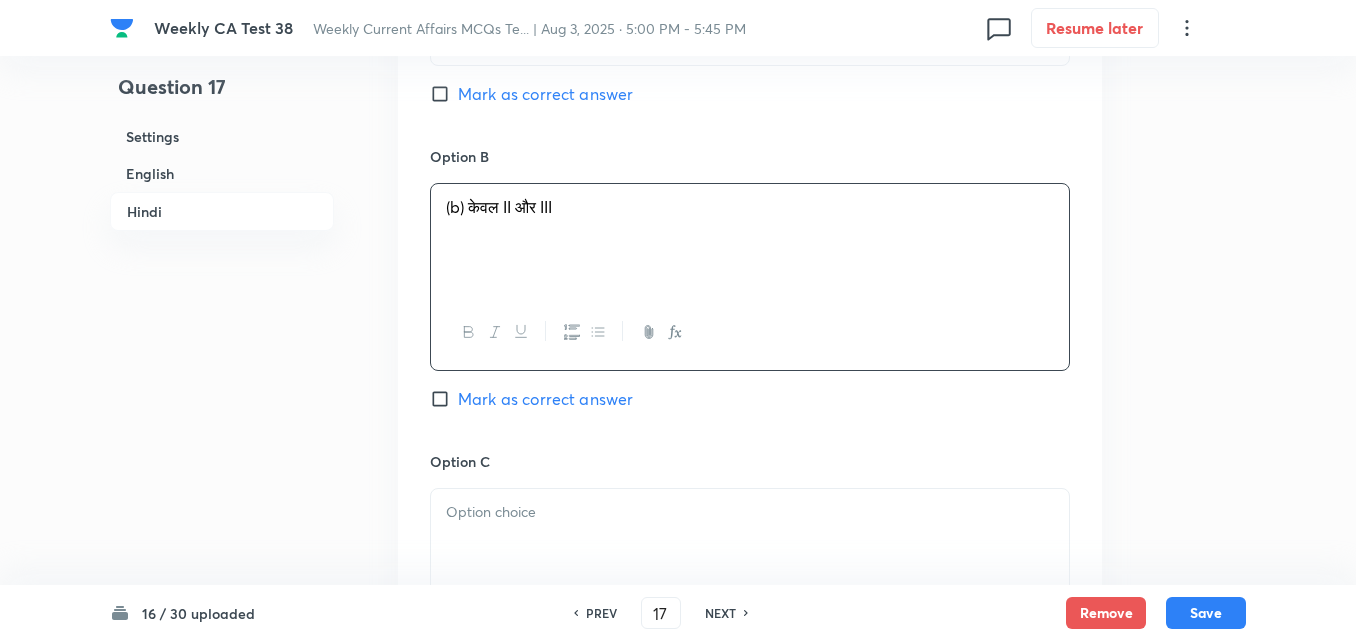 type 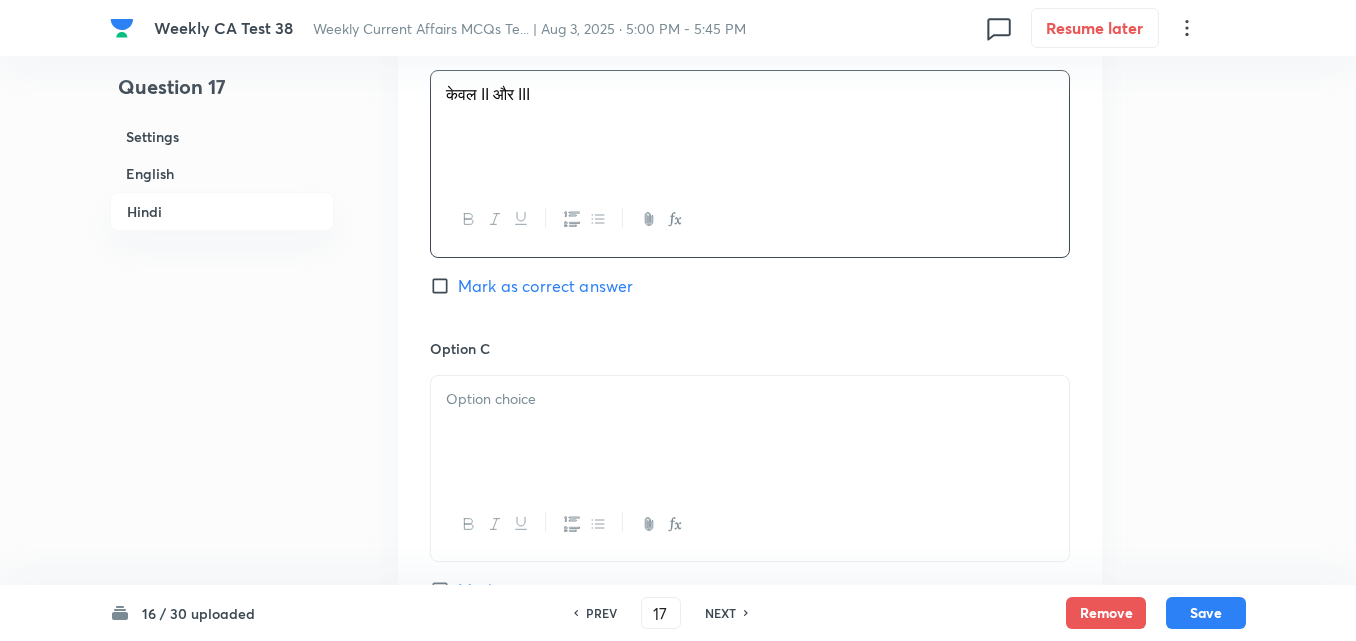 scroll, scrollTop: 4016, scrollLeft: 0, axis: vertical 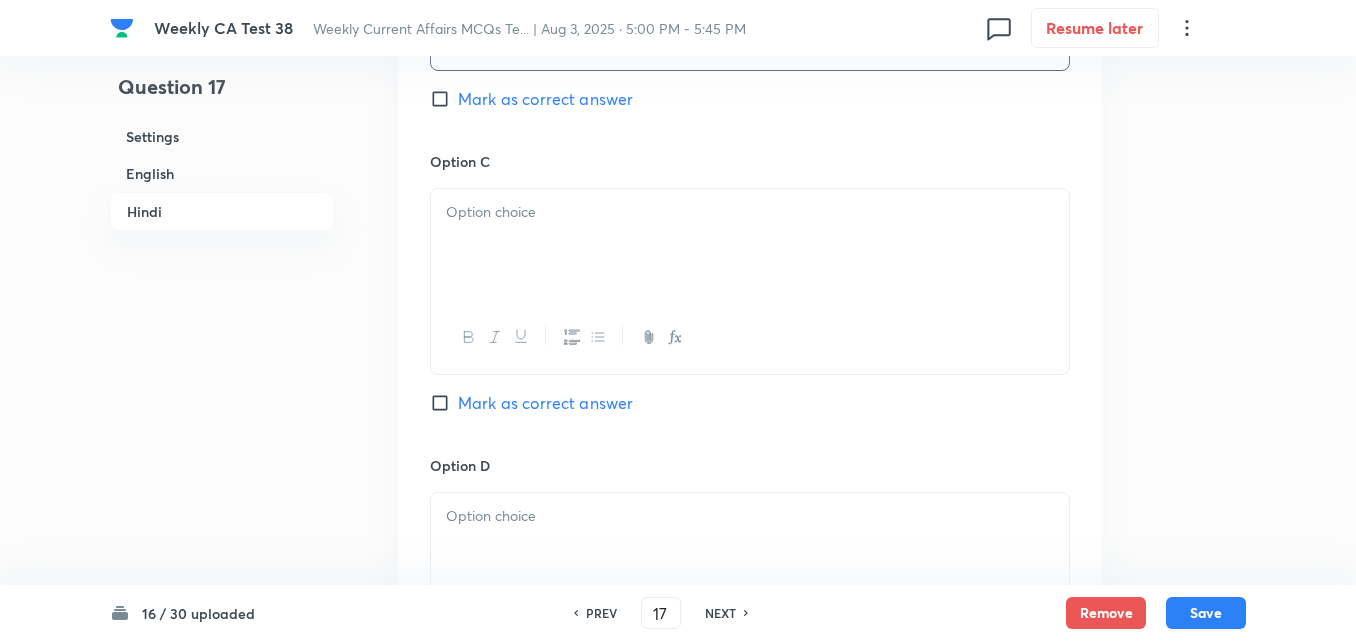 click at bounding box center (750, 245) 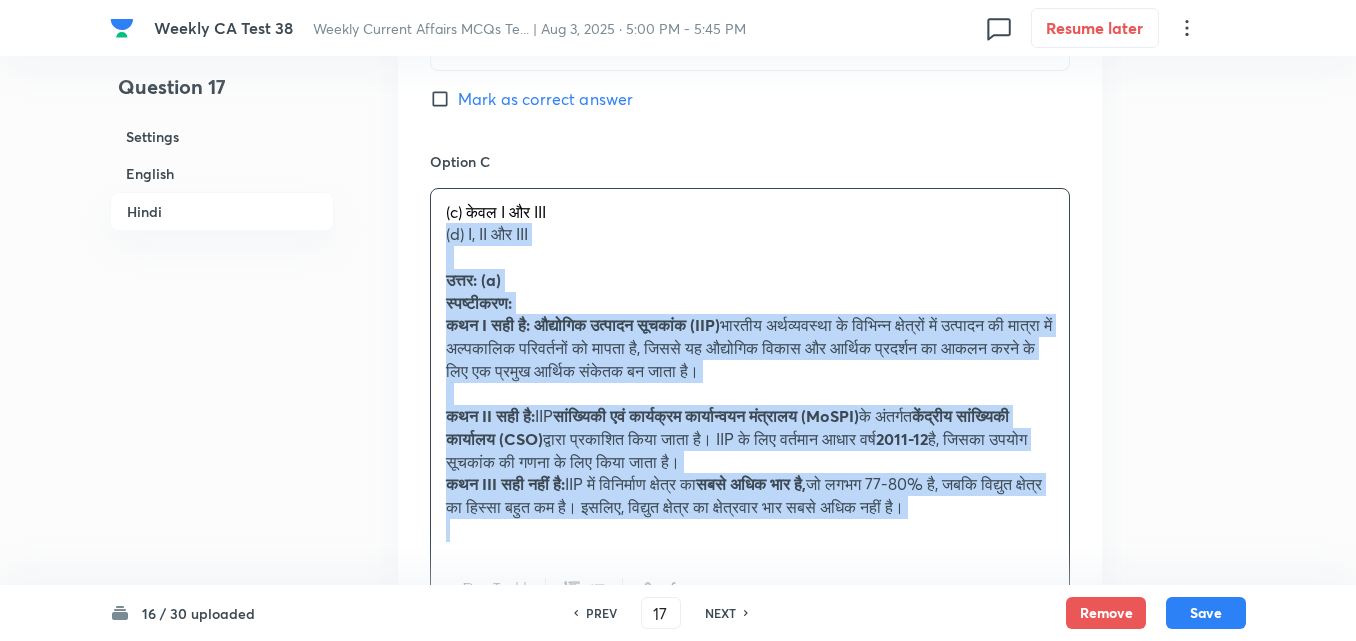 drag, startPoint x: 445, startPoint y: 235, endPoint x: 428, endPoint y: 235, distance: 17 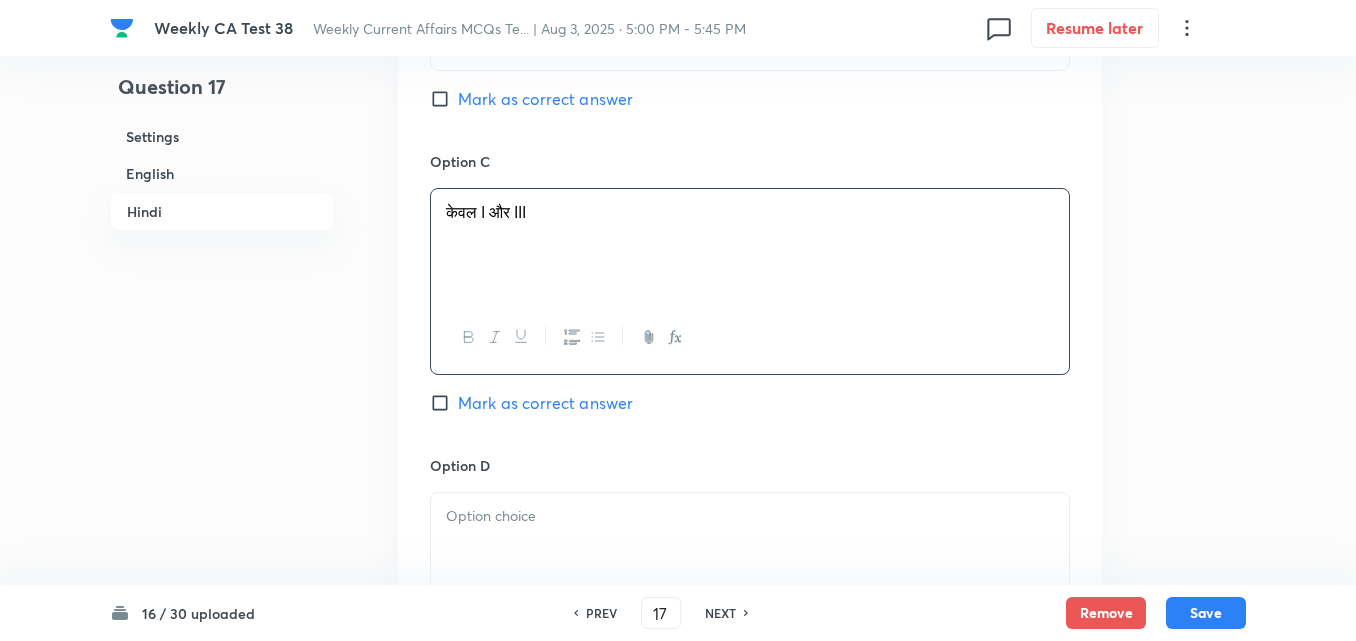 scroll, scrollTop: 4316, scrollLeft: 0, axis: vertical 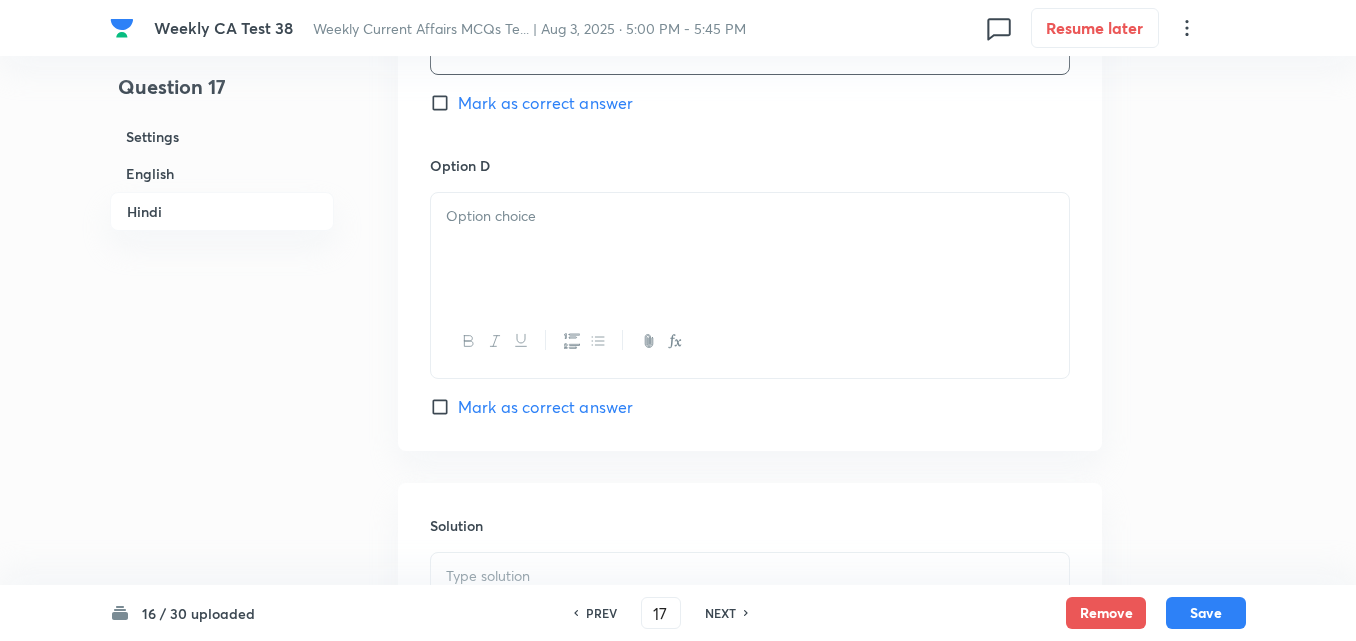 click at bounding box center [750, 249] 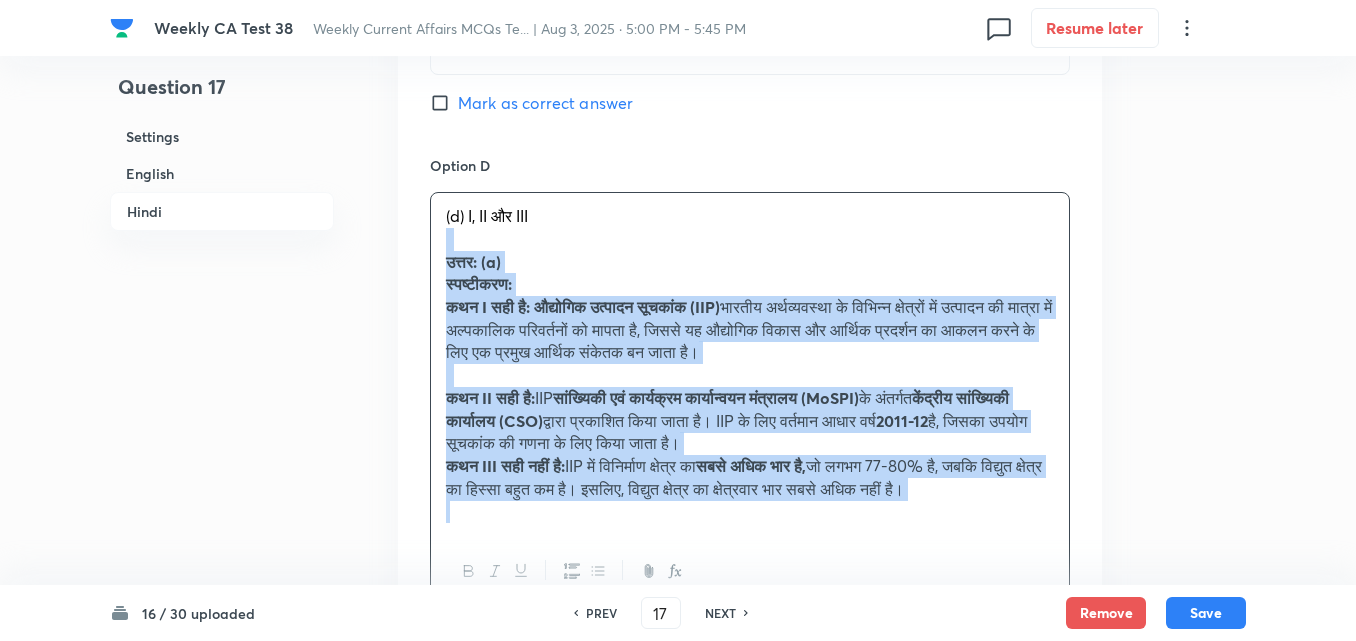 drag, startPoint x: 435, startPoint y: 229, endPoint x: 420, endPoint y: 231, distance: 15.132746 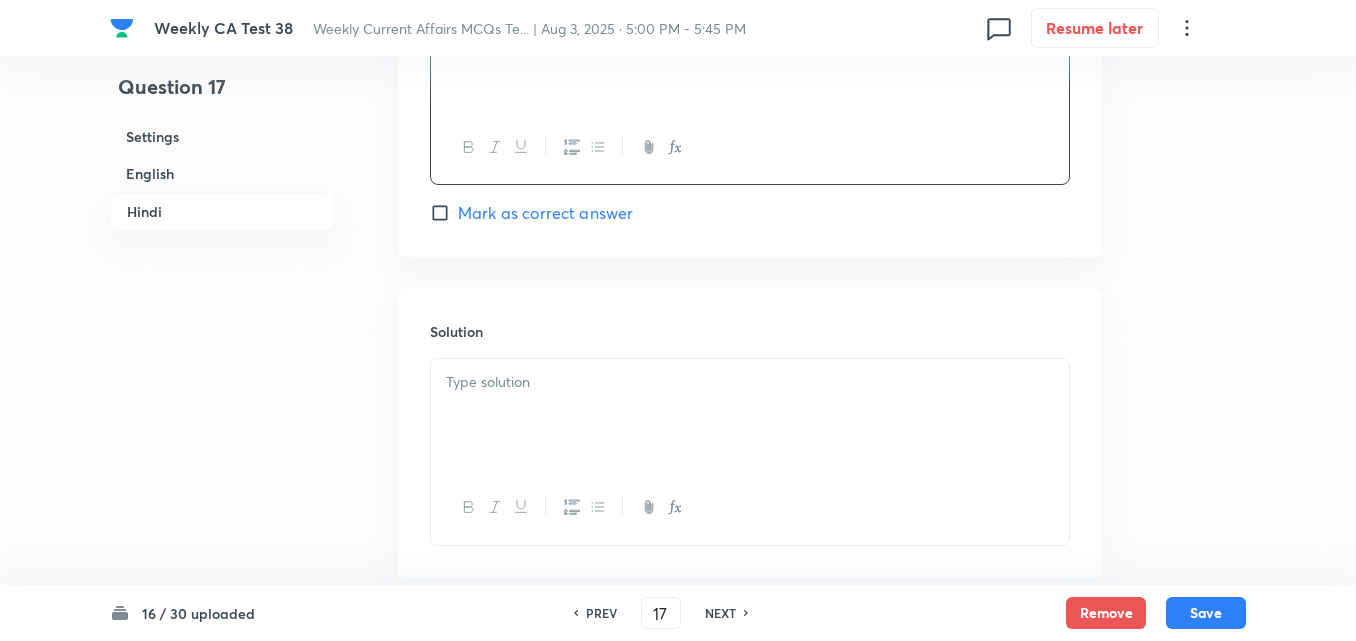 scroll, scrollTop: 4616, scrollLeft: 0, axis: vertical 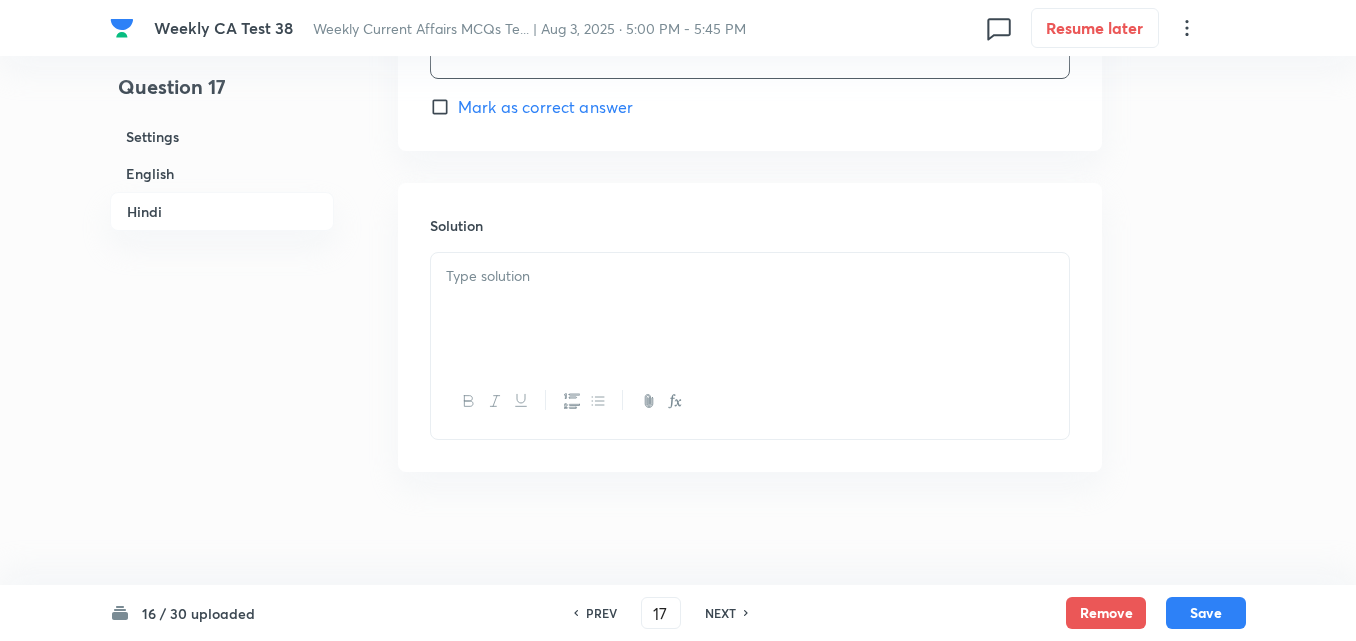 click at bounding box center [750, 309] 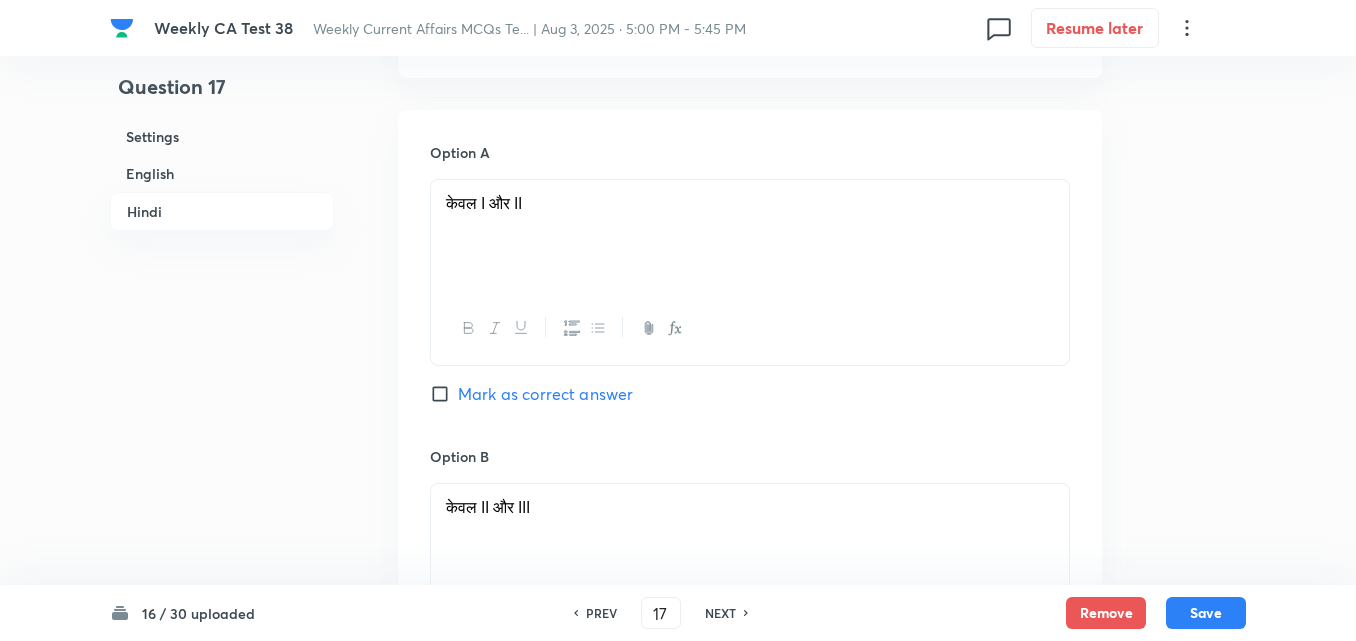 scroll, scrollTop: 3316, scrollLeft: 0, axis: vertical 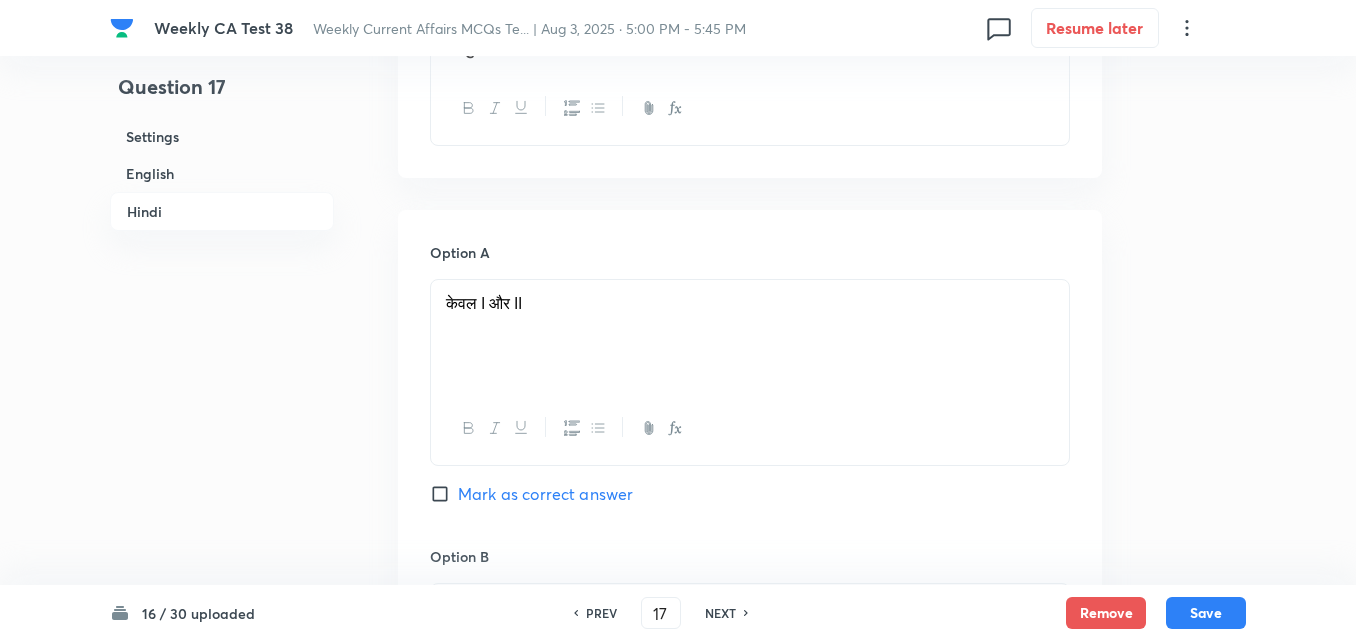 click on "Mark as correct answer" at bounding box center [545, 494] 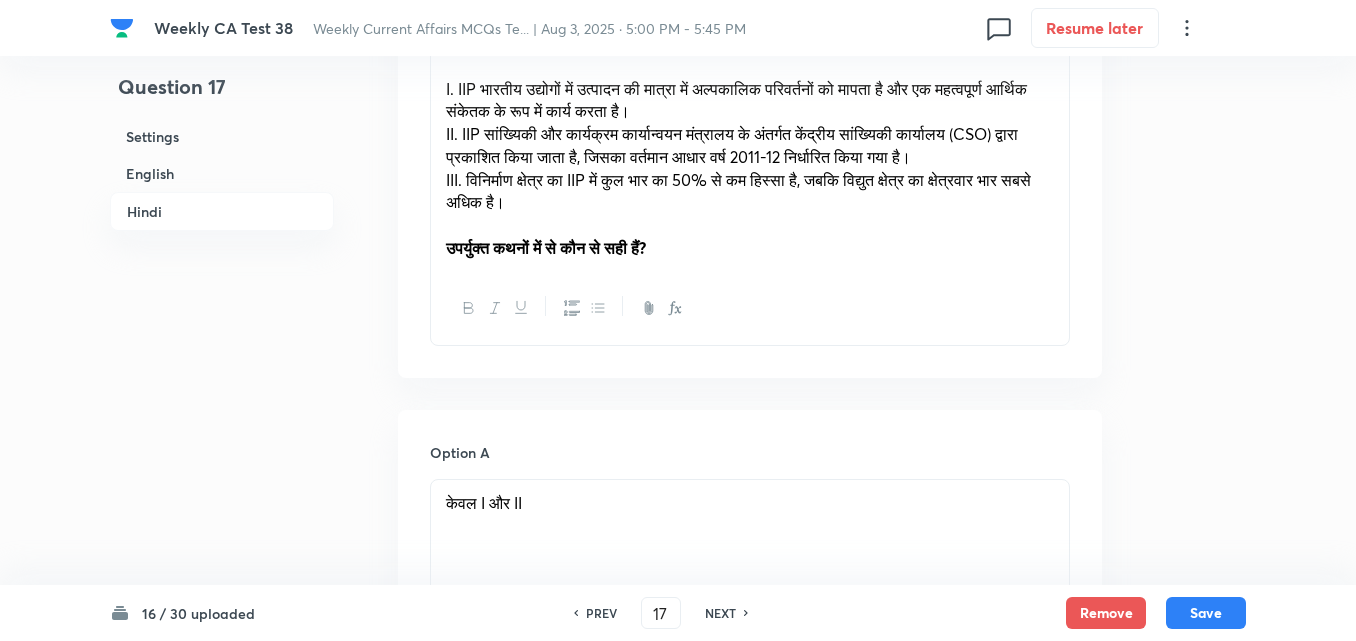 checkbox on "true" 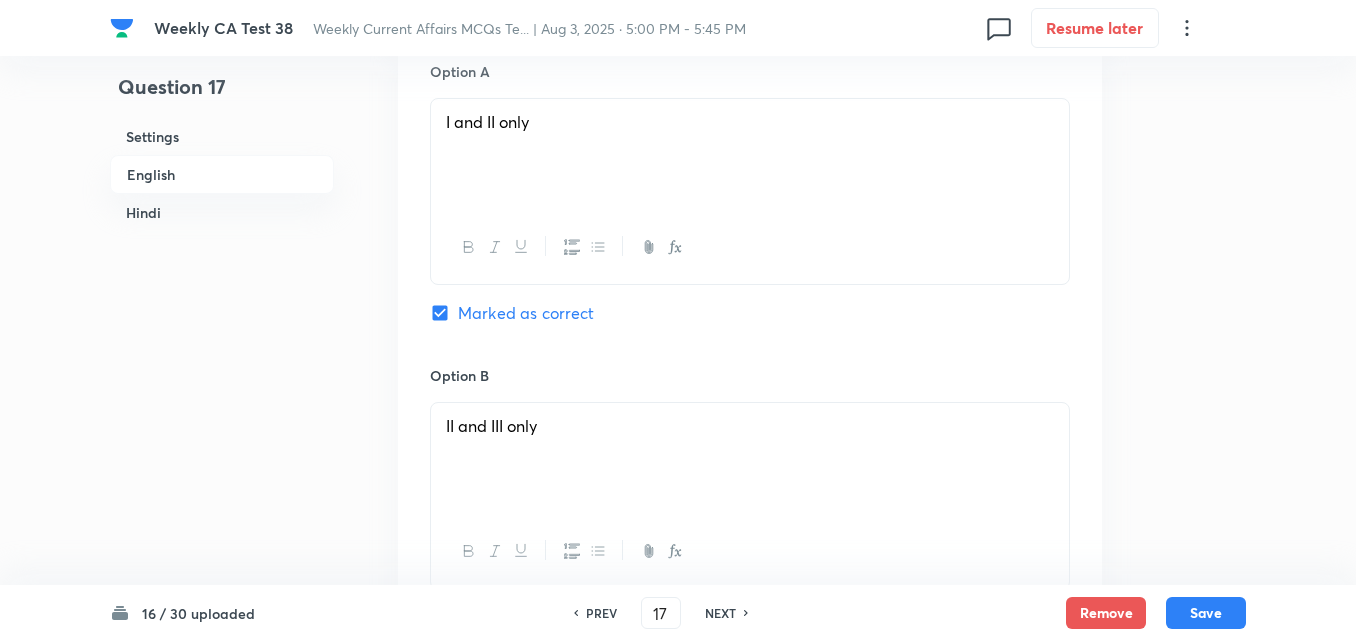 scroll, scrollTop: 1016, scrollLeft: 0, axis: vertical 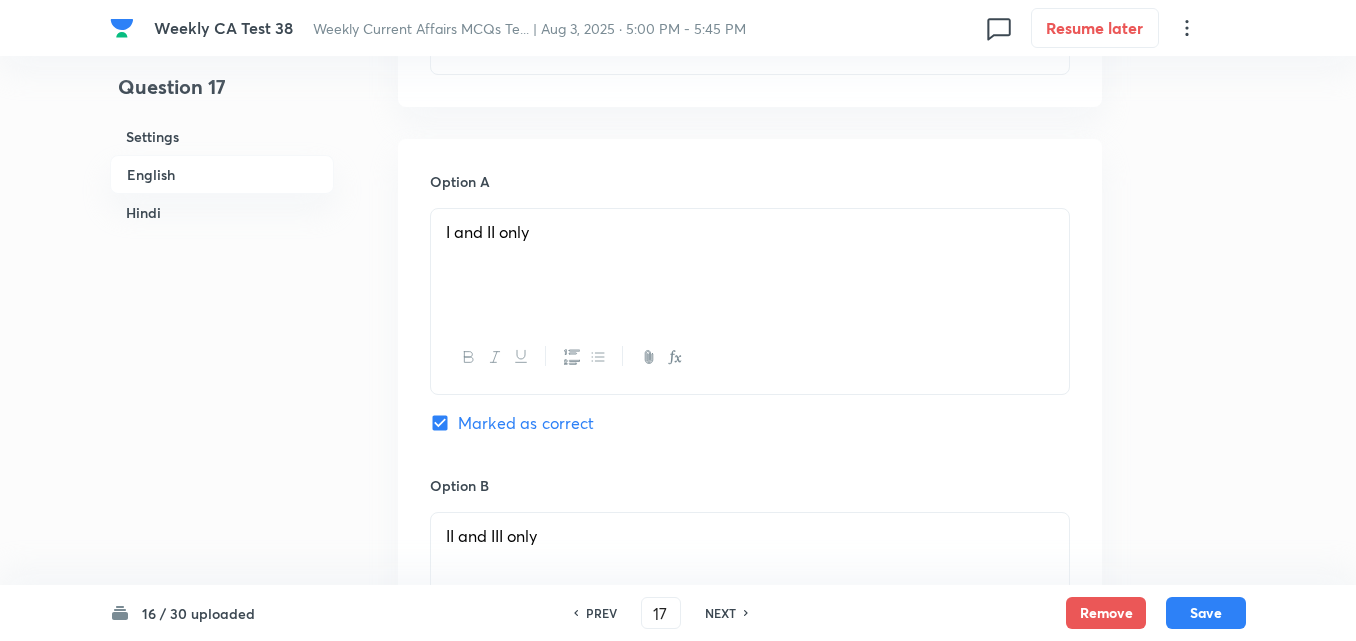 click on "Settings" at bounding box center (222, 136) 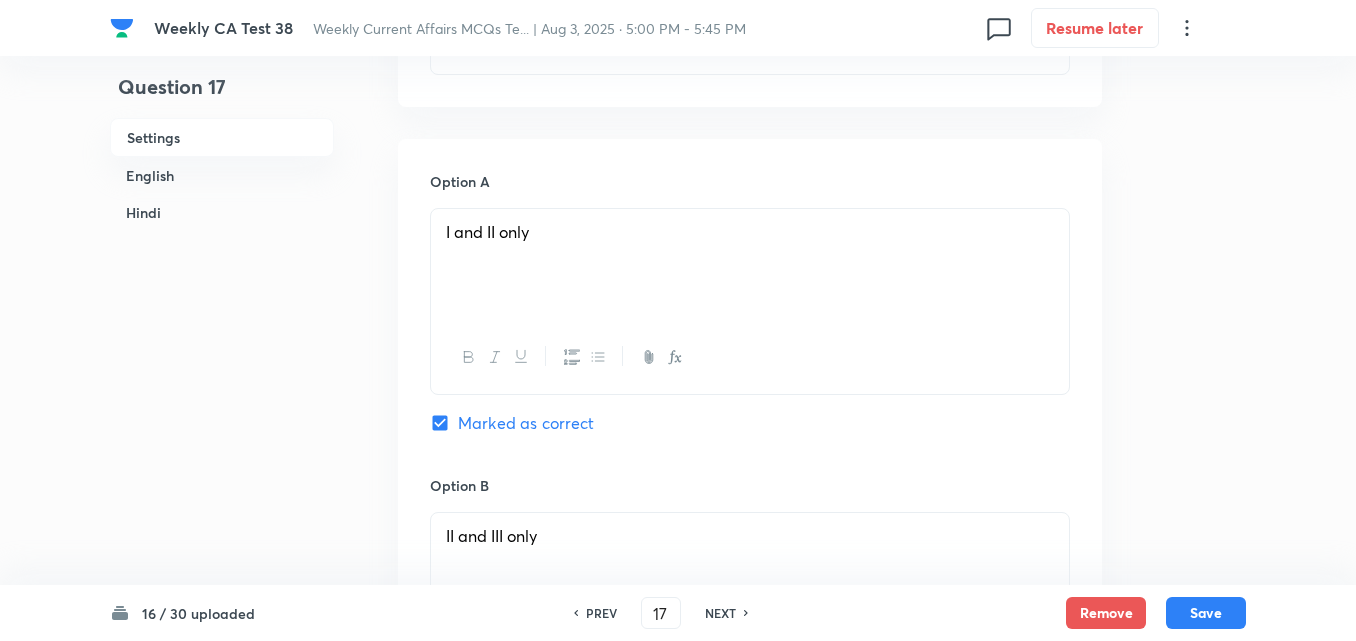 scroll, scrollTop: 24, scrollLeft: 0, axis: vertical 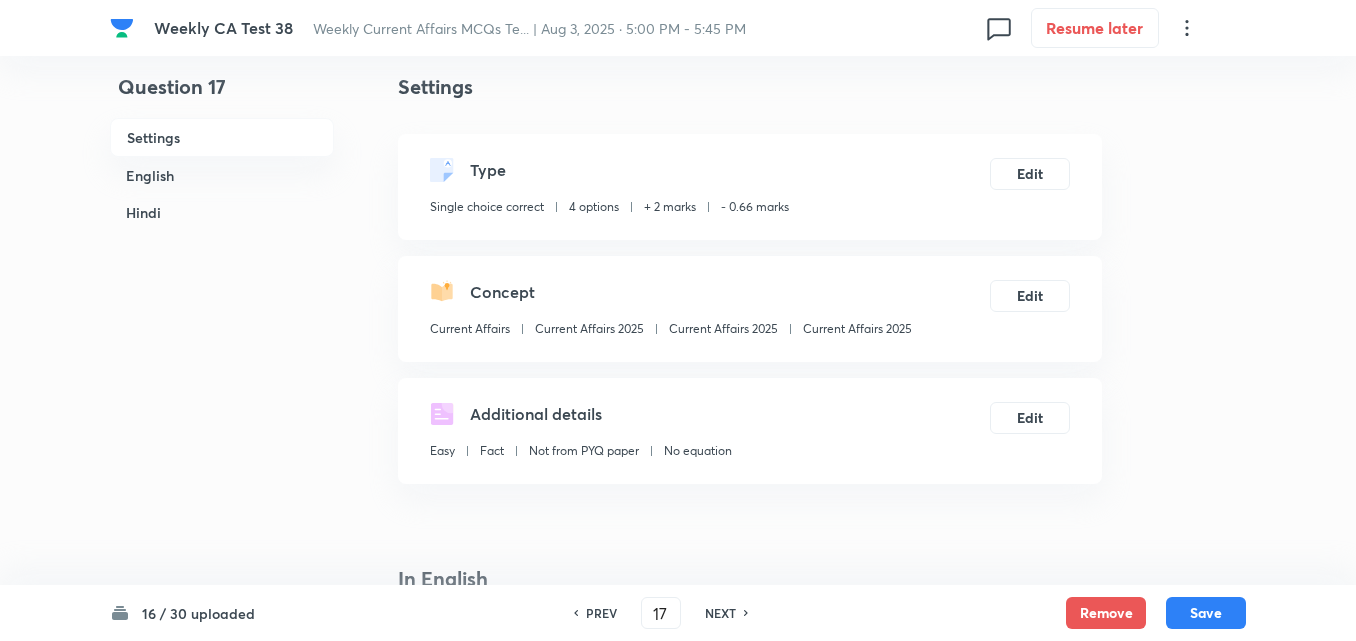 click on "Current Affairs 2025" at bounding box center [857, 329] 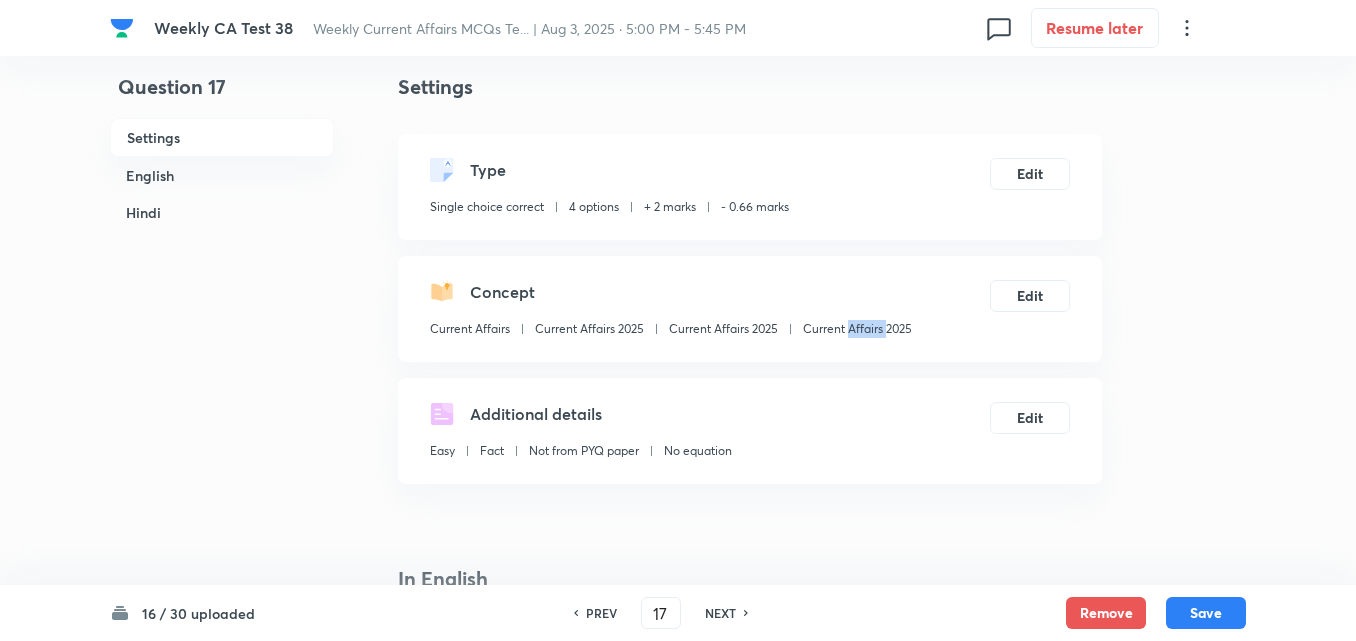click on "Current Affairs 2025" at bounding box center [857, 329] 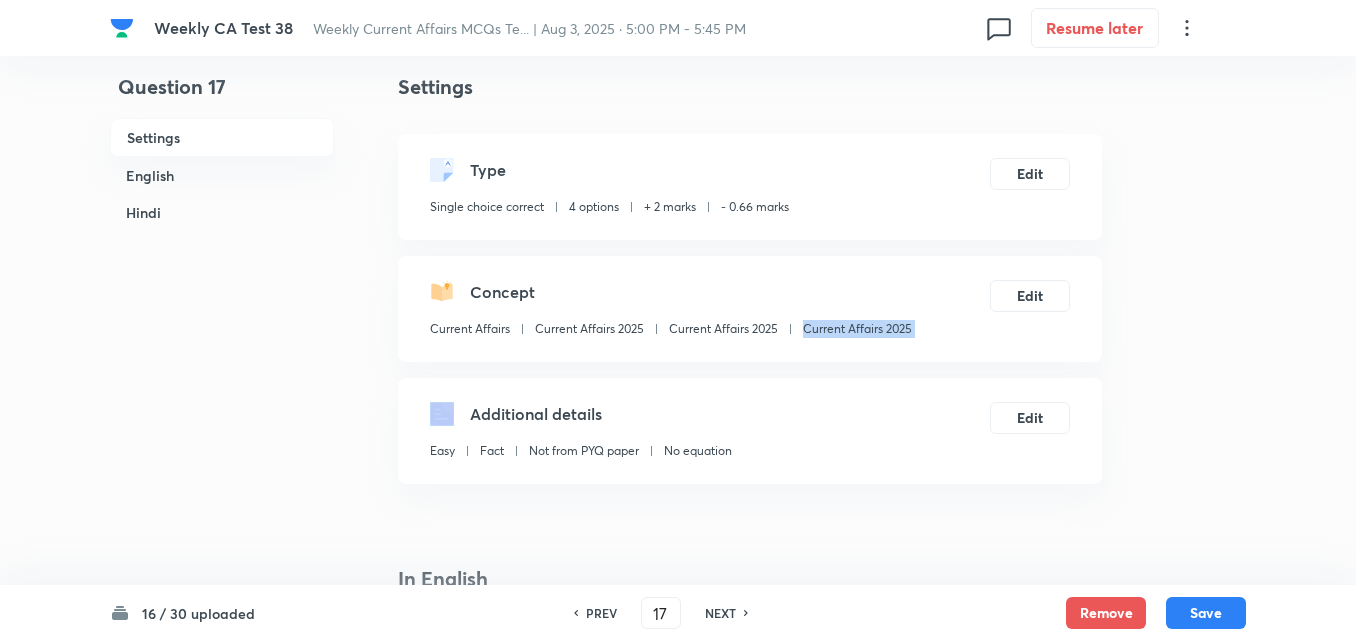 click on "Current Affairs 2025" at bounding box center [857, 329] 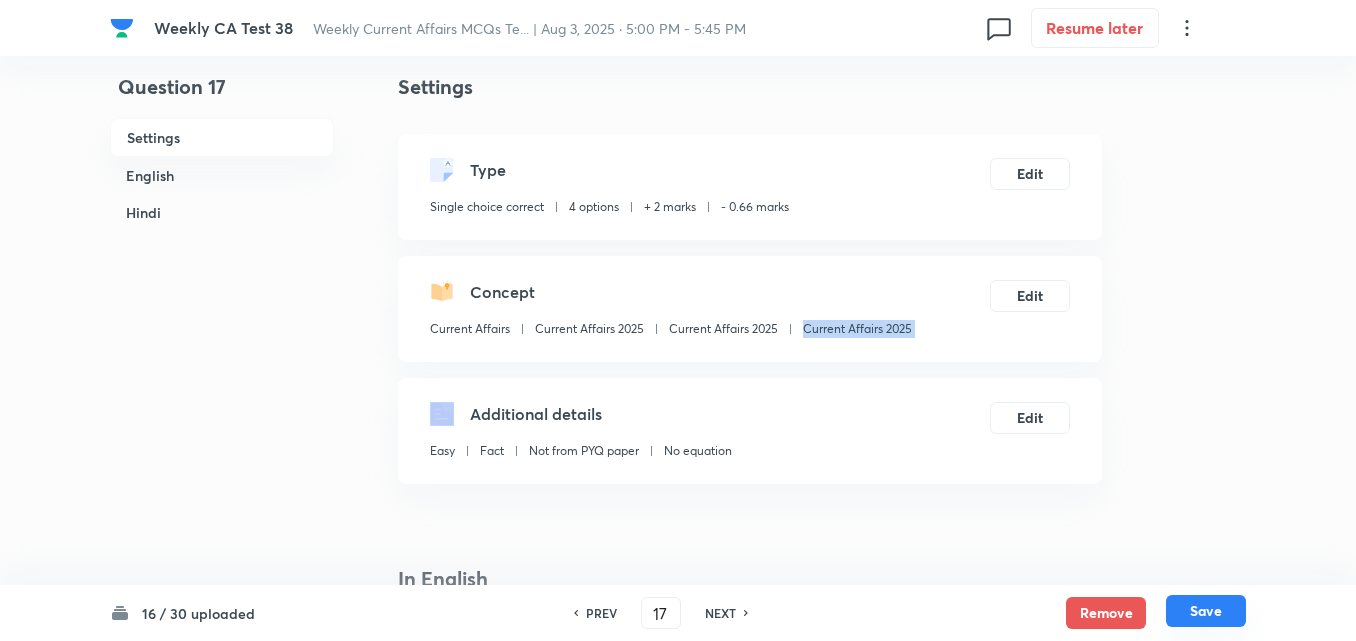 click on "Save" at bounding box center (1206, 611) 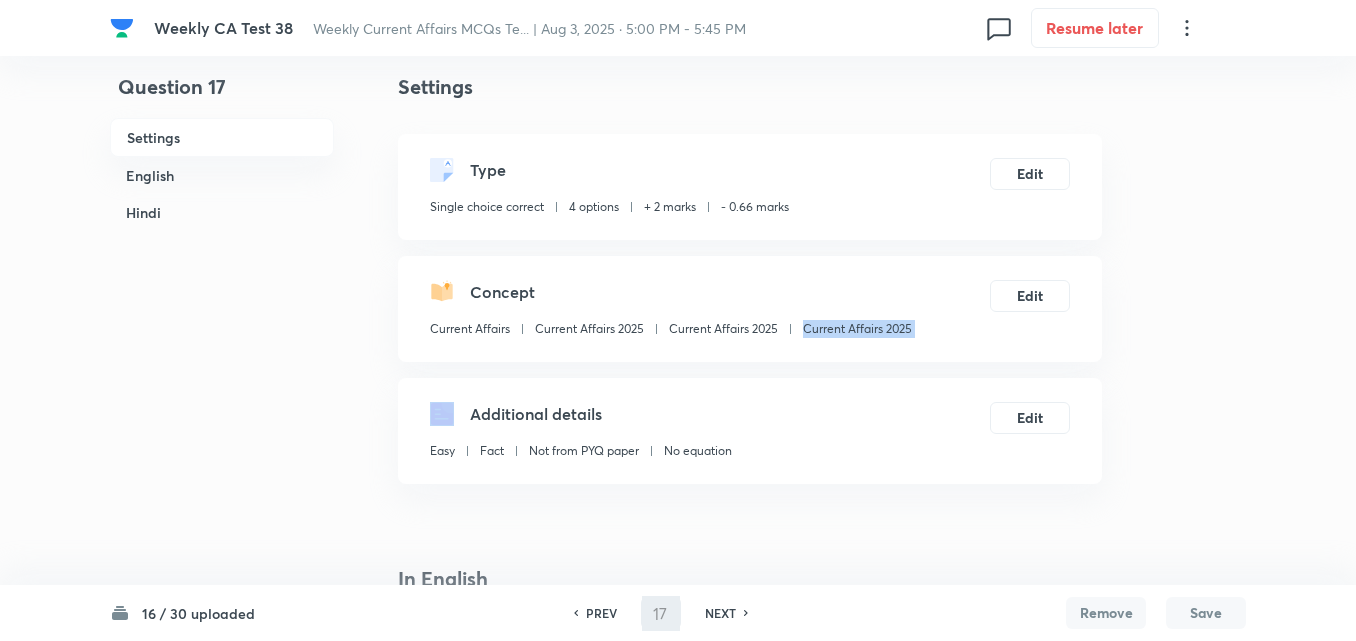 type on "18" 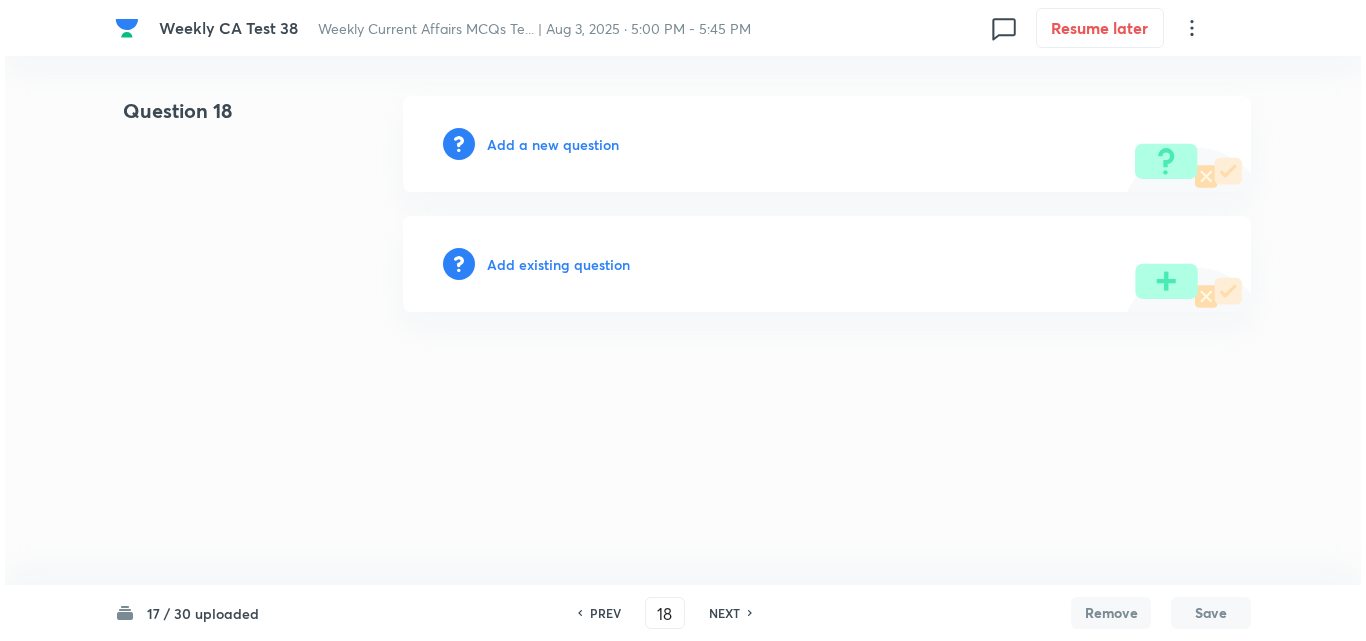 scroll, scrollTop: 0, scrollLeft: 0, axis: both 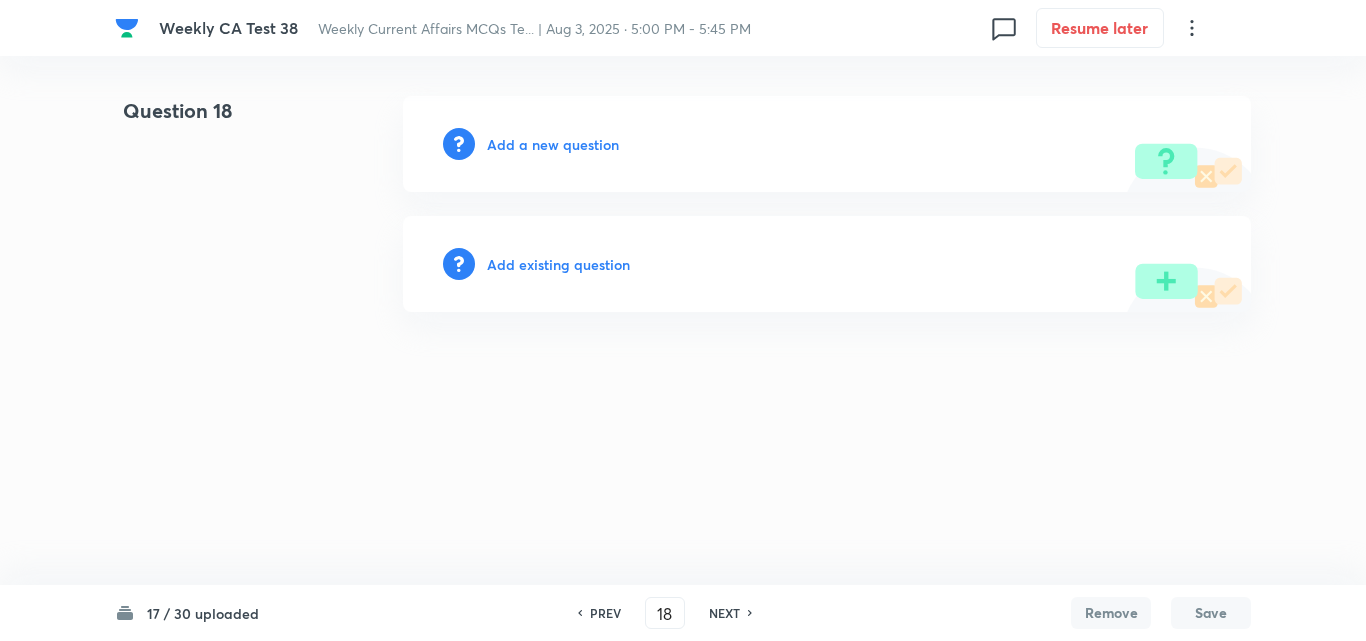 click on "Add a new question" at bounding box center [553, 144] 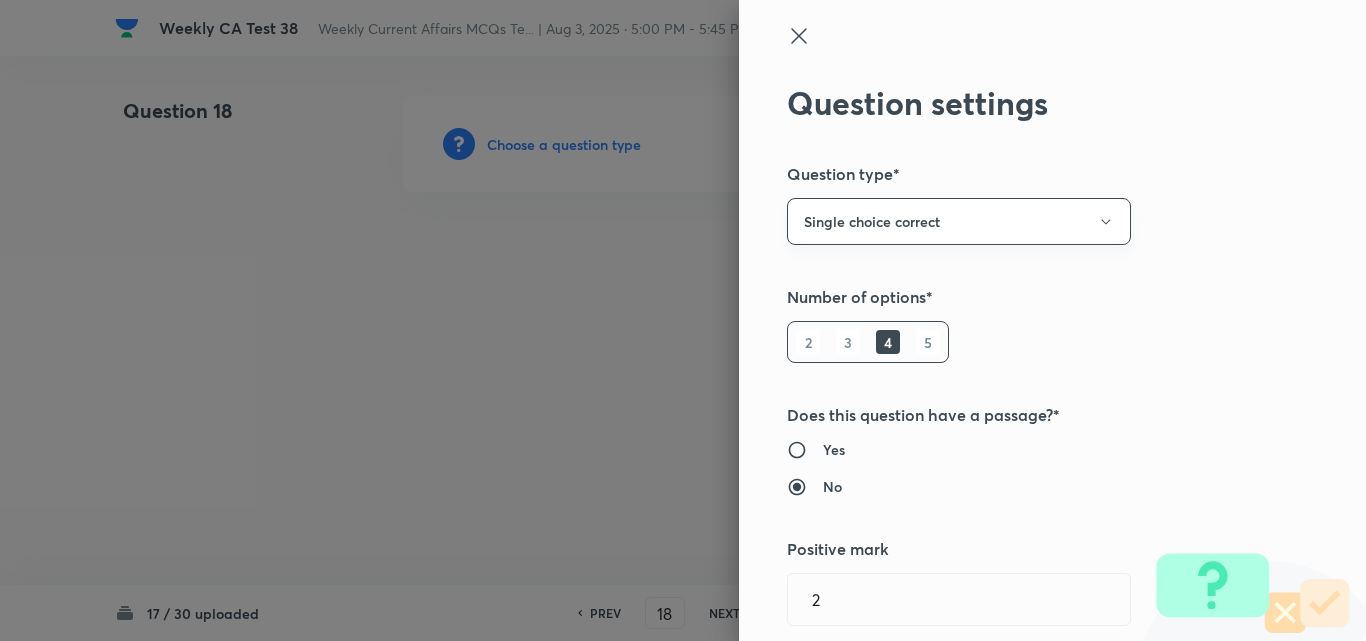 type 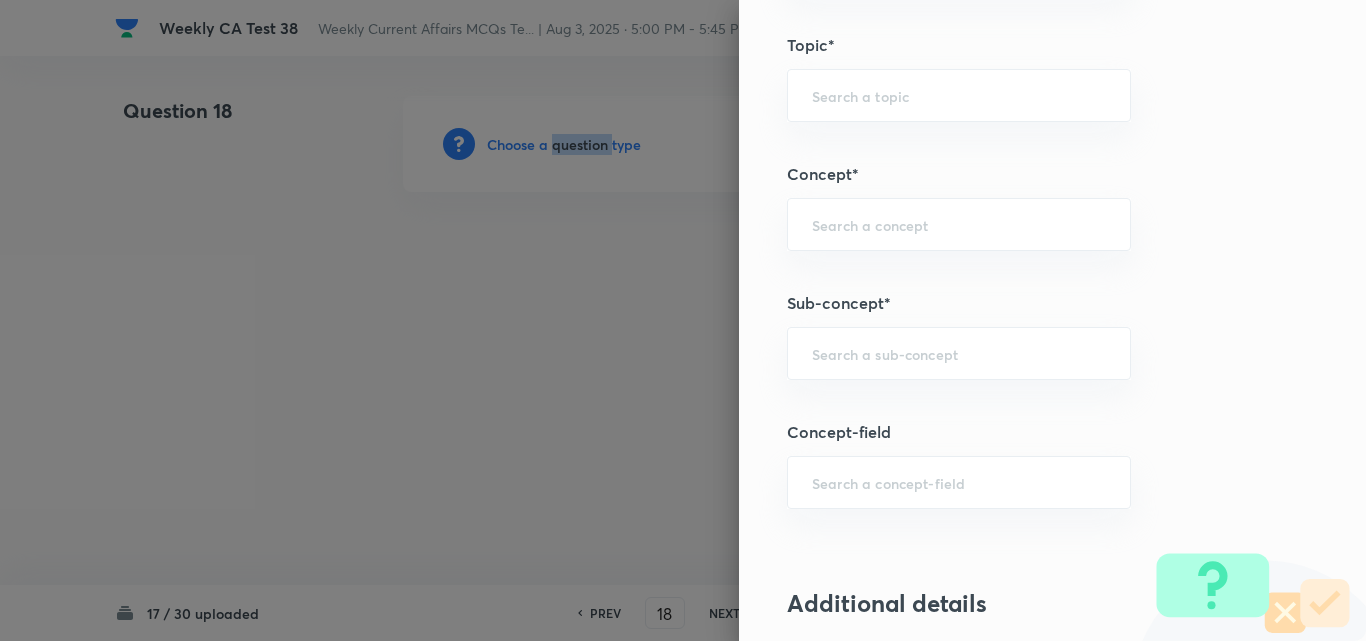 scroll, scrollTop: 1100, scrollLeft: 0, axis: vertical 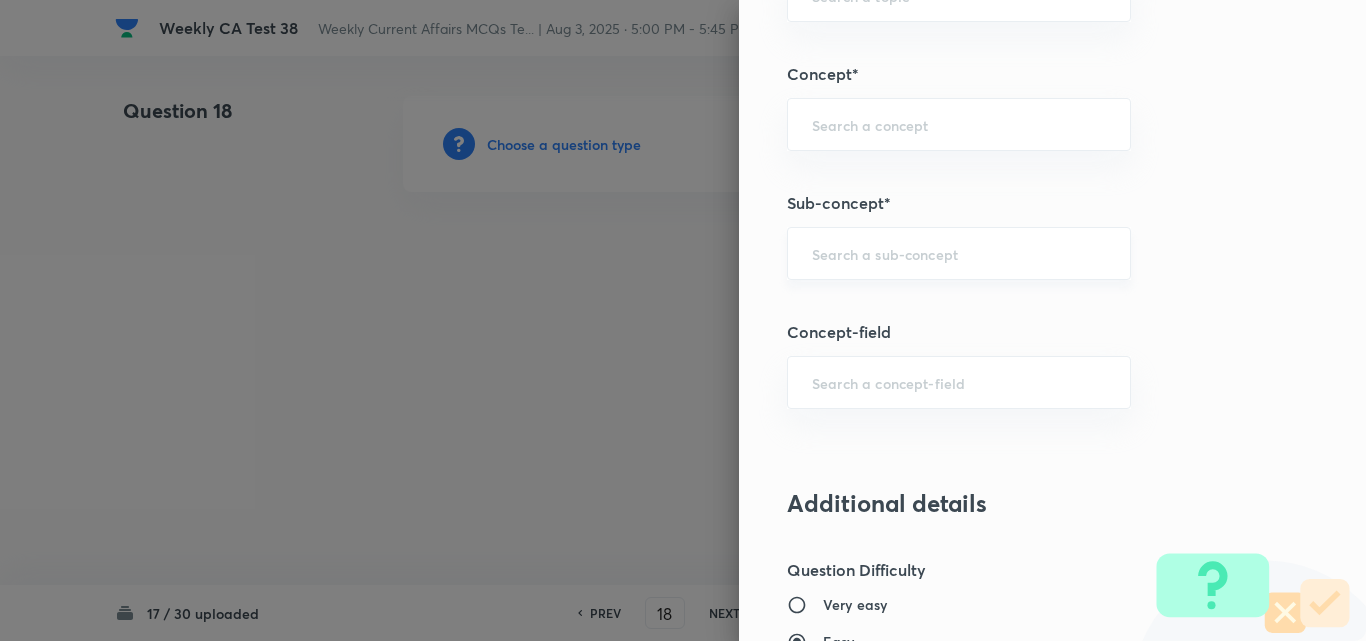 click at bounding box center (959, 253) 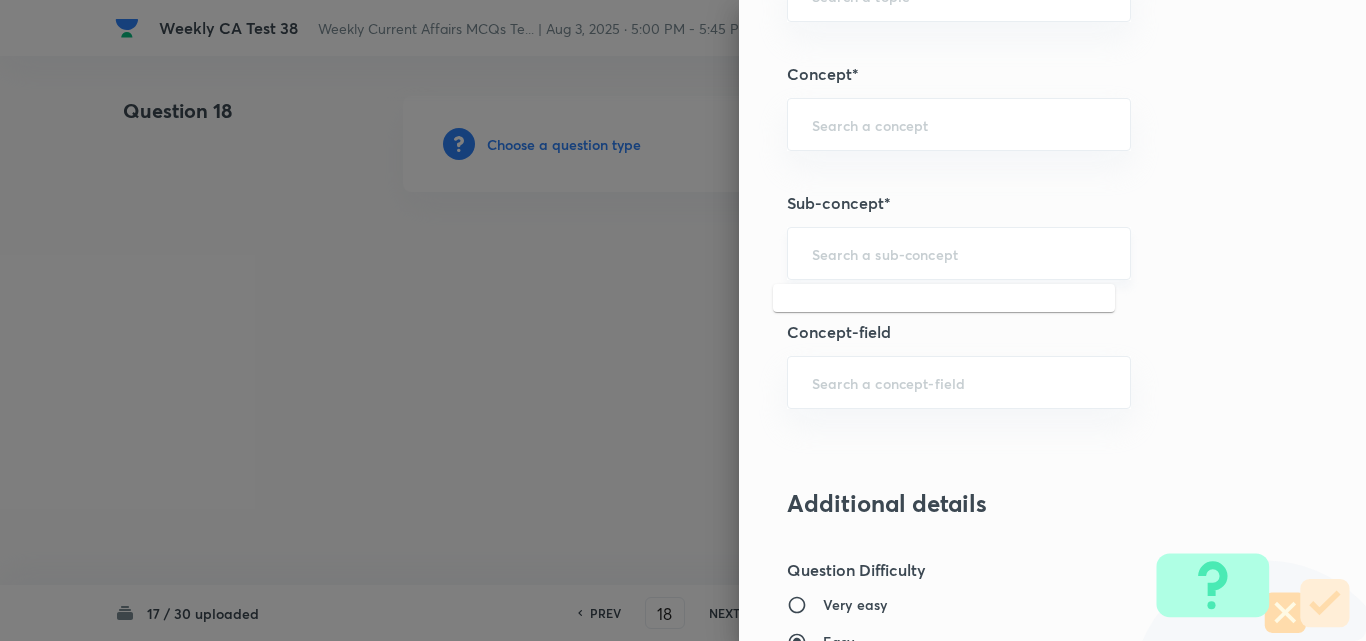 paste on "उत्तर: (a) स्पष्टीकरण: कथन I सही है: औद्योगिक उत्पादन सूचकांक (IIP) भारतीय अर्थव्यवस्था के विभिन्न क्षेत्रों में उत्पादन की मात्रा में अल्पकालिक परिवर्तनों को मापता है, जिससे यह औद्योगिक विकास और आर्थिक प्रदर्शन का आकलन करने के लिए एक प्रमुख आर्थिक संकेतक बन जाता है।   कथन II सही है: IIP सांख्यिकी एवं कार्यक्रम कार्यान्वयन मंत्रालय (MoSPI) के अंतर्गत केंद्रीय सांख्यिकी कार्यालय (CSO) द्वारा प्रकाशित किया जाता है। IIP के लिए वर्तमान आधार वर्ष2011-12 है, जिसका उपयोग सूचकांक की गणना के लिए किया जाता है। कथन III सही नहीं है: IIP में विनिर्माण क्षेत्र कासबसे अधिक भार है, जो लगभग 77-80% है, जबकि विद्युत क्षेत्र का हिस्सा बहुत कम है। इसलिए, विद्युत क्षेत्र का क्षेत्रवार भार सबसे अधिक नहीं है।  ..." 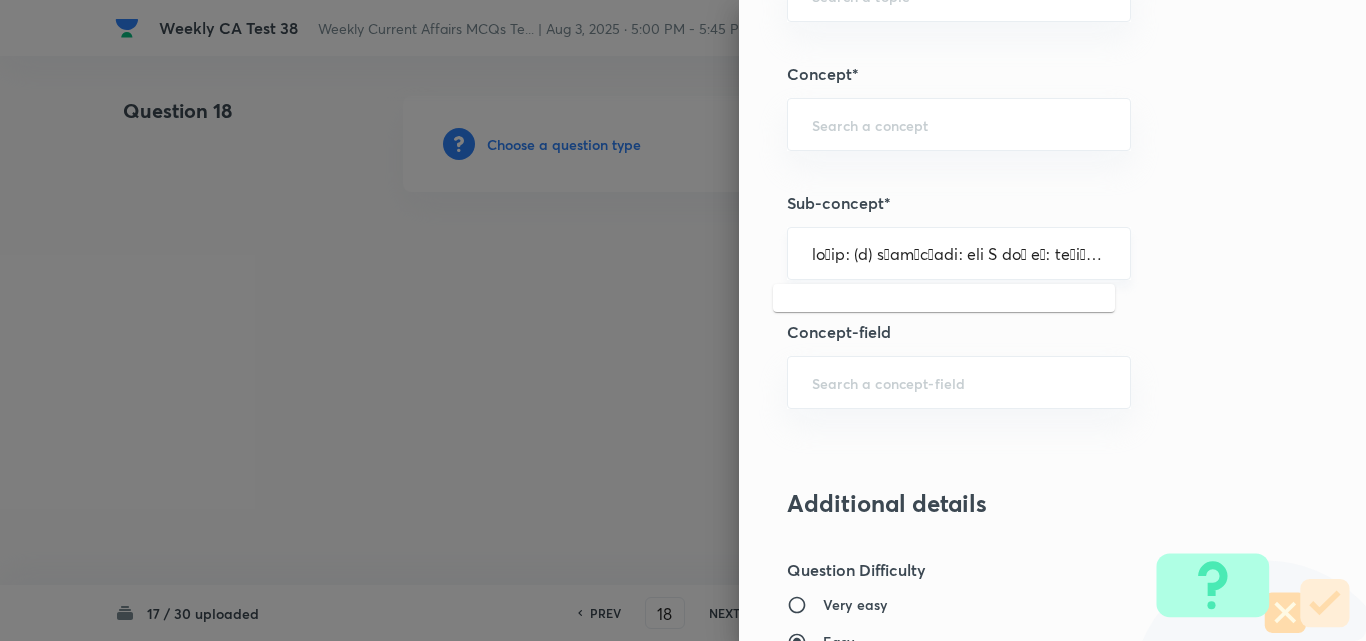 scroll, scrollTop: 0, scrollLeft: 4199, axis: horizontal 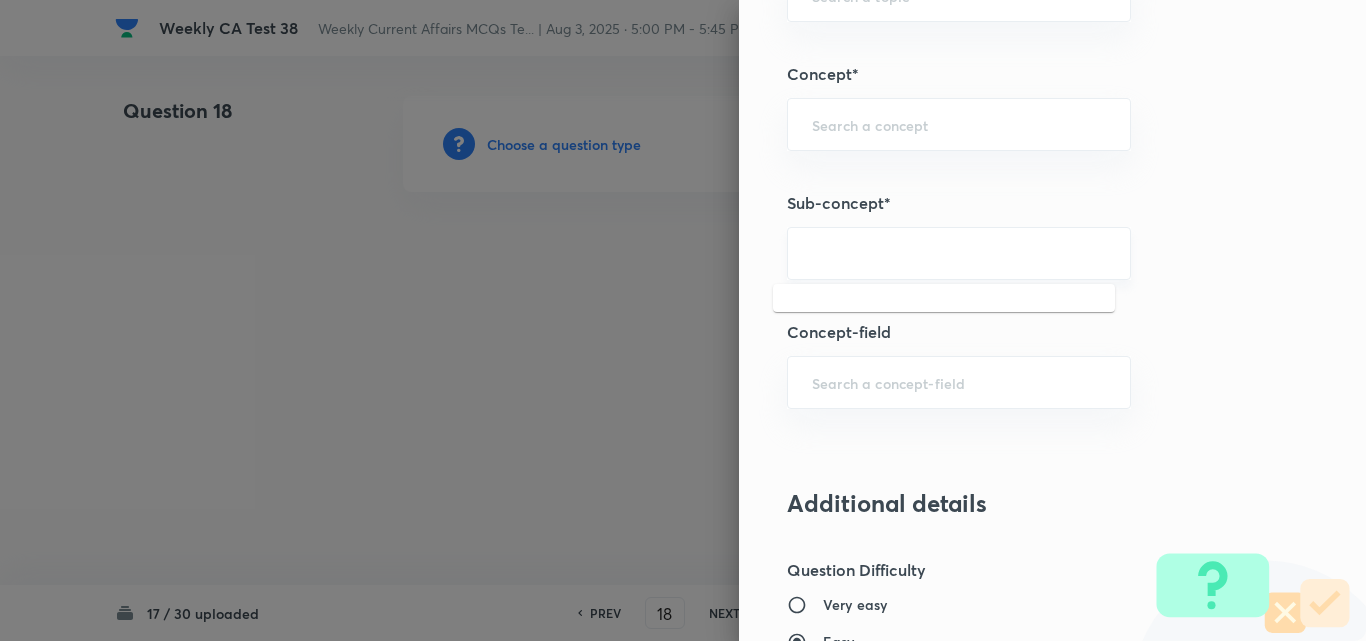 click at bounding box center (959, 253) 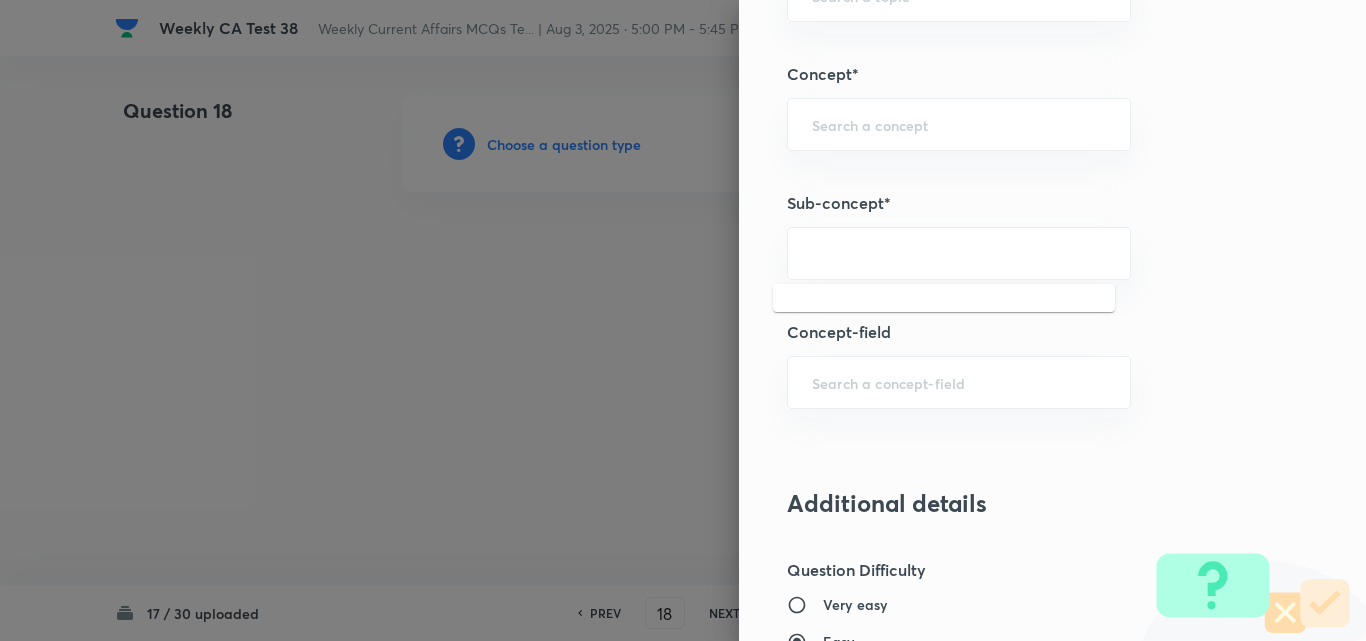 type on "उत्तर: (a) स्पष्टीकरण: कथन I सही है: औद्योगिक उत्पादन सूचकांक (IIP) भारतीय अर्थव्यवस्था के विभिन्न क्षेत्रों में उत्पादन की मात्रा में अल्पकालिक परिवर्तनों को मापता है, जिससे यह औद्योगिक विकास और आर्थिक प्रदर्शन का आकलन करने के लिए एक प्रमुख आर्थिक संकेतक बन जाता है।   कथन II सही है: IIP सांख्यिकी एवं कार्यक्रम कार्यान्वयन मंत्रालय (MoSPI) के अंतर्गत केंद्रीय सांख्यिकी कार्यालय (CSO) द्वारा प्रकाशित किया जाता है। IIP के लिए वर्तमान आधार वर्ष2011-12 है, जिसका उपयोग सूचकांक की गणना के लिए किया जाता है। कथन III सही नहीं है: IIP में विनिर्माण क्षेत्र कासबसे अधिक भार है, जो लगभग 77-80% है, जबकि विद्युत क्षेत्र का हिस्सा बहुत कम है। इसलिए, विद्युत क्षेत्र का क्षेत्रवार भार सबसे अधिक नहीं है।  ..." 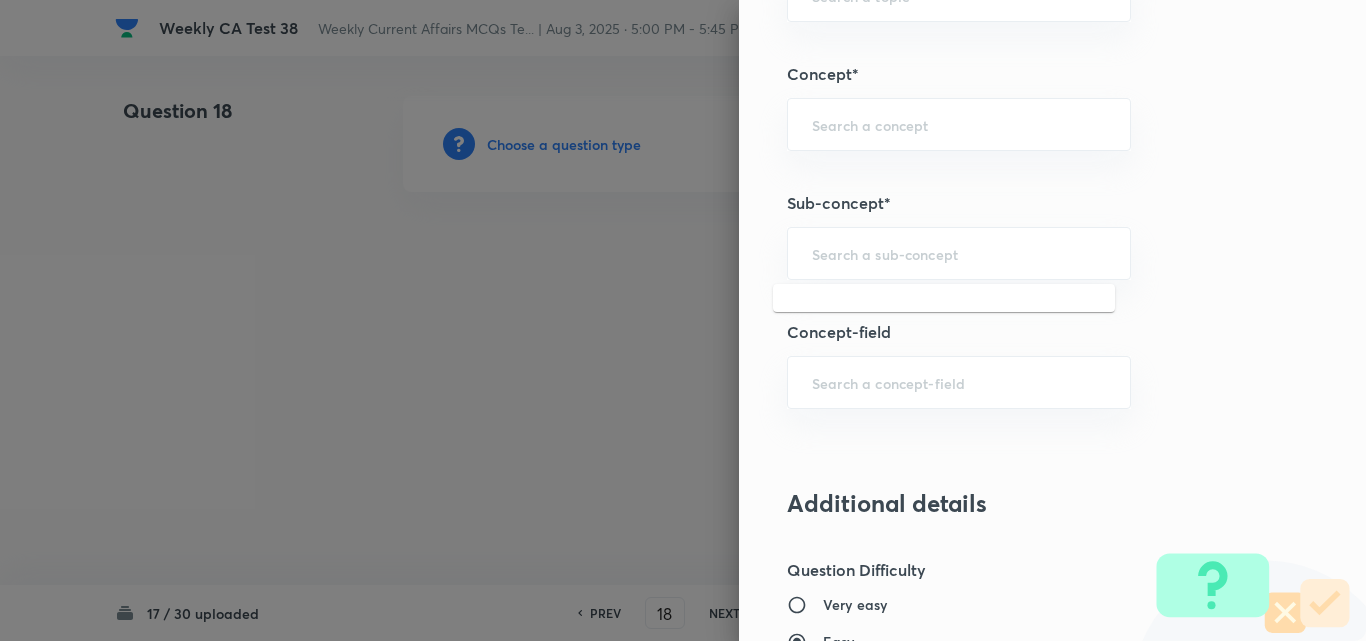 click on "Question settings Question type* Single choice correct Number of options* 2 3 4 5 Does this question have a passage?* Yes No Positive mark 2 ​ Negative Marks (Don’t add negative sign) 0.66 ​ Syllabus Topic group* ​ Topic* ​ Concept* ​ Sub-concept* ​ Concept-field ​ Additional details Question Difficulty Very easy Easy Moderate Hard Very hard Question is based on Fact Numerical Concept Previous year question Yes No Does this question have equation? Yes No Verification status Is the question verified? *Select 'yes' only if a question is verified Yes No Save" at bounding box center (1052, 320) 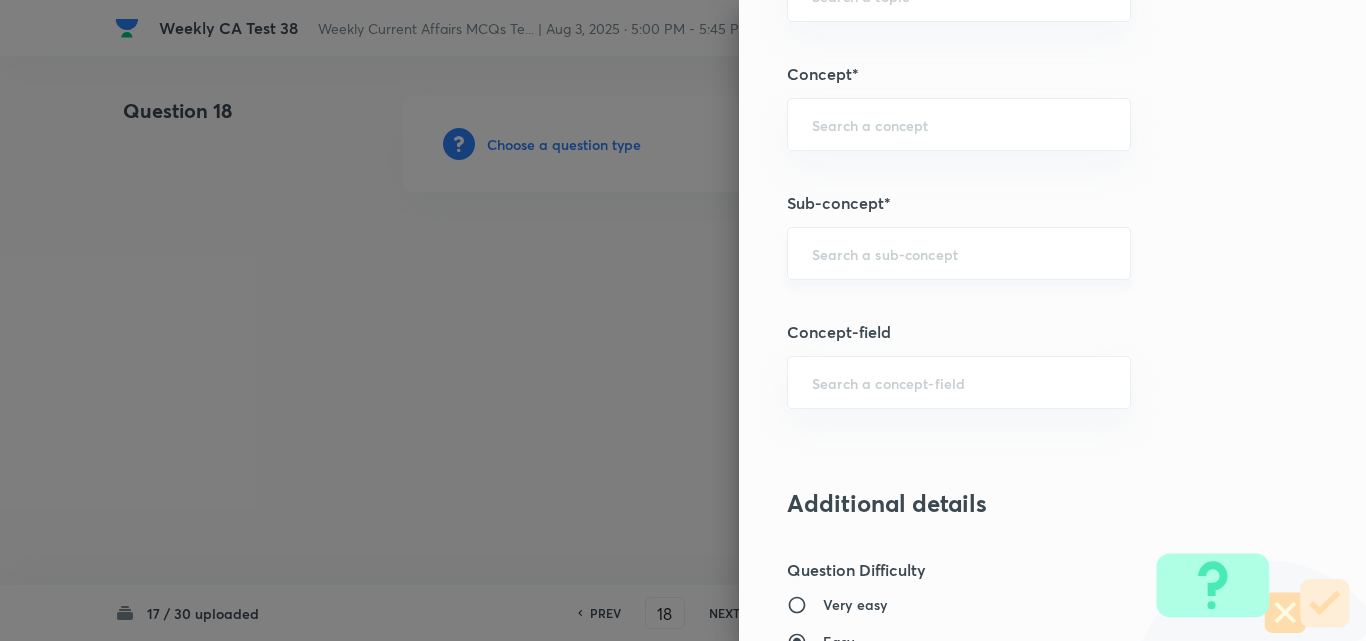 click at bounding box center [959, 253] 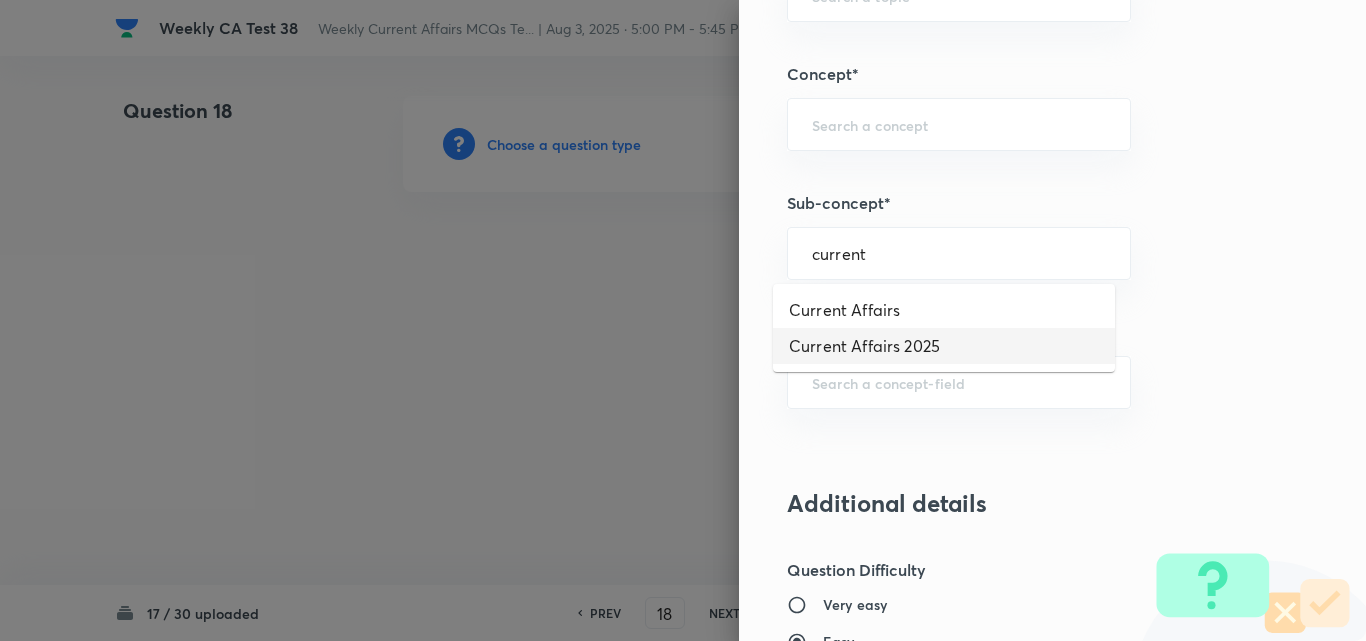 click on "Current Affairs 2025" at bounding box center (944, 346) 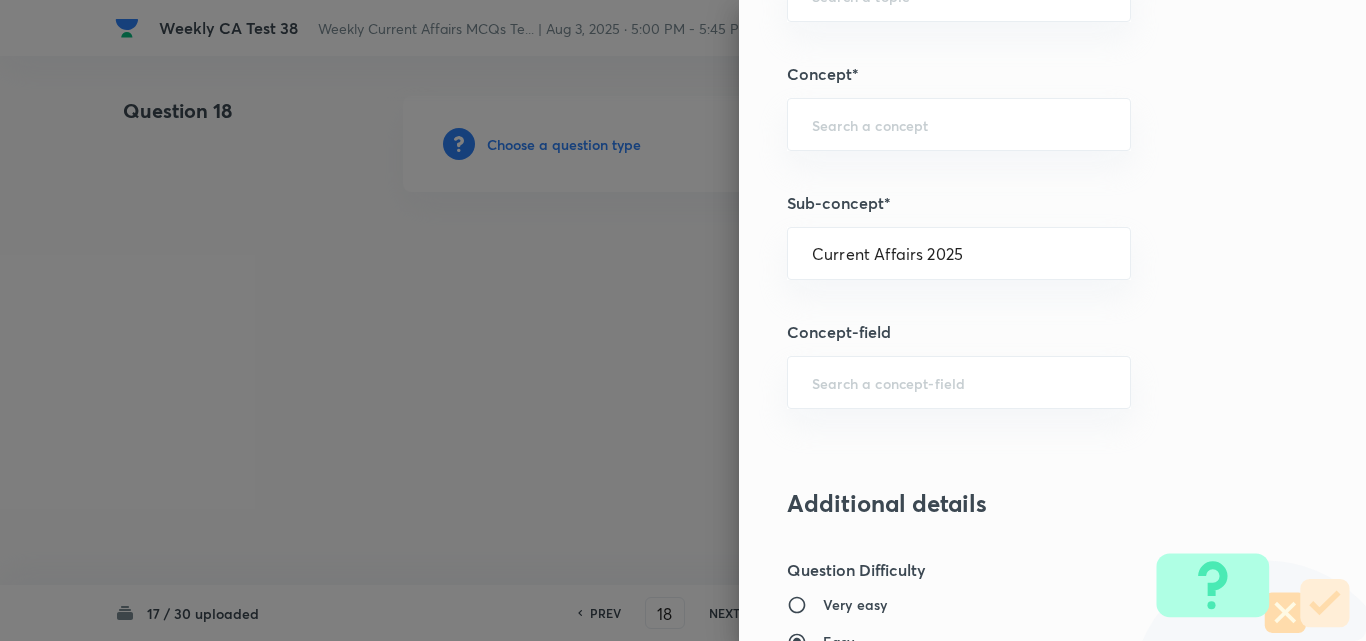 type on "Current Affairs" 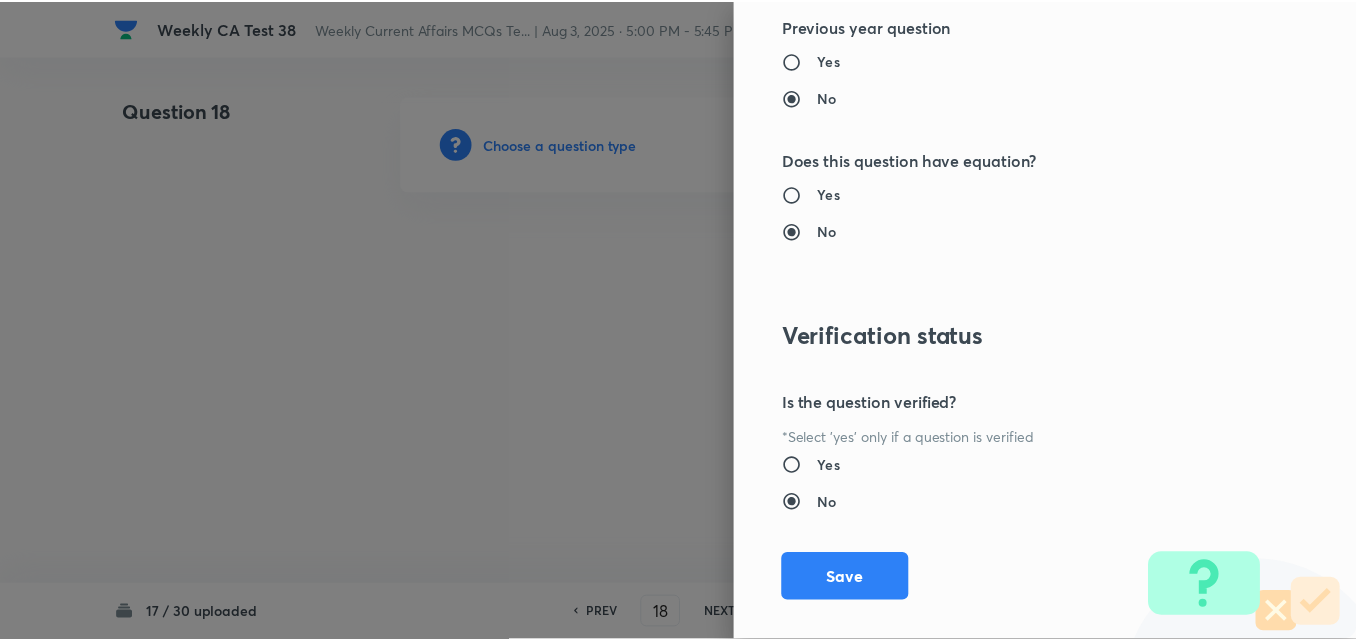 scroll, scrollTop: 2085, scrollLeft: 0, axis: vertical 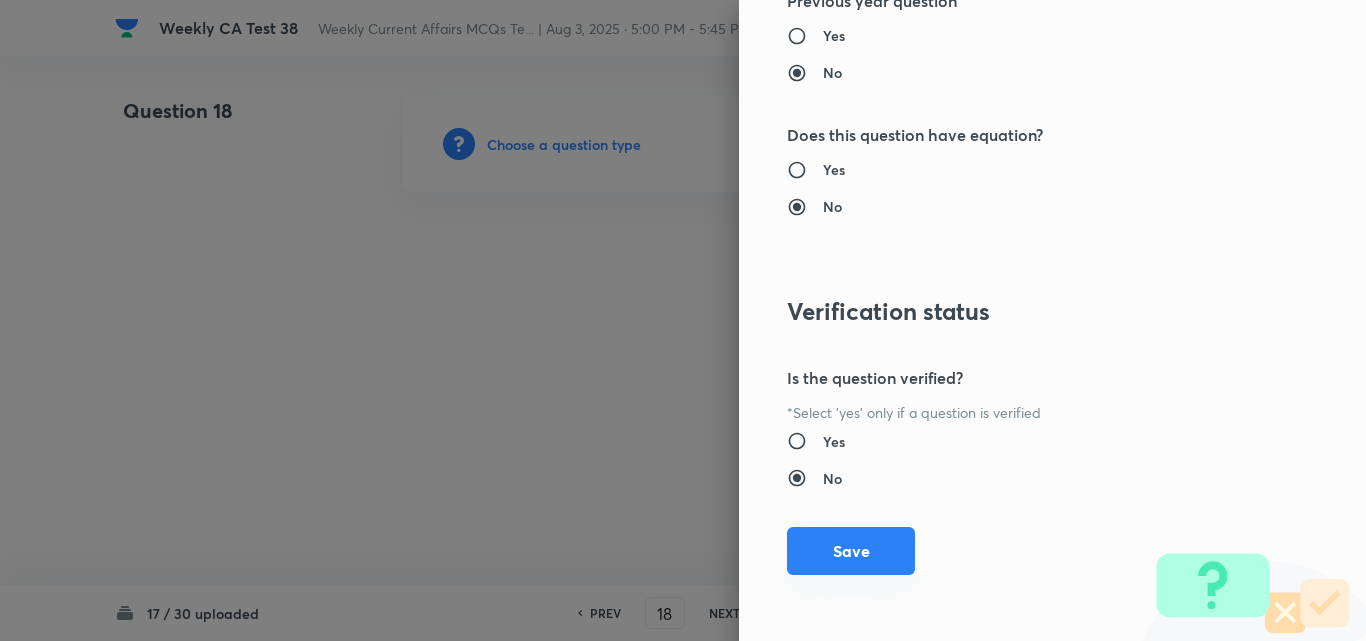 click on "Save" at bounding box center [851, 551] 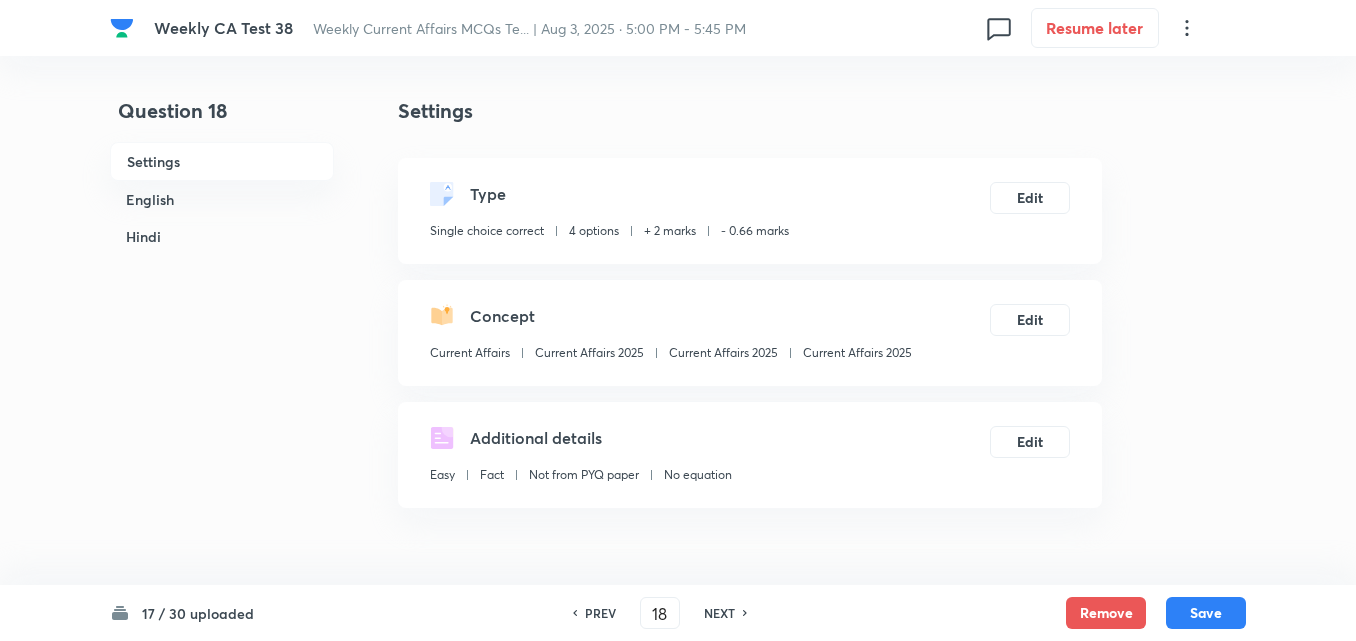 click on "English" at bounding box center [222, 199] 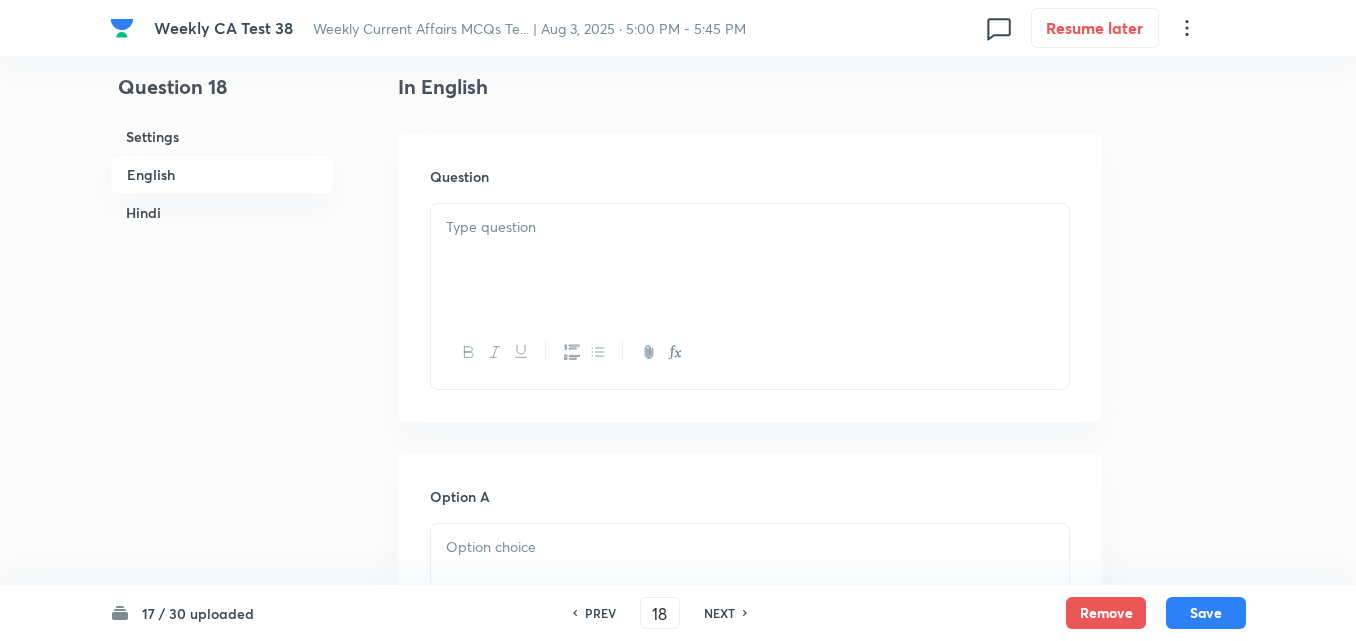 click at bounding box center [750, 227] 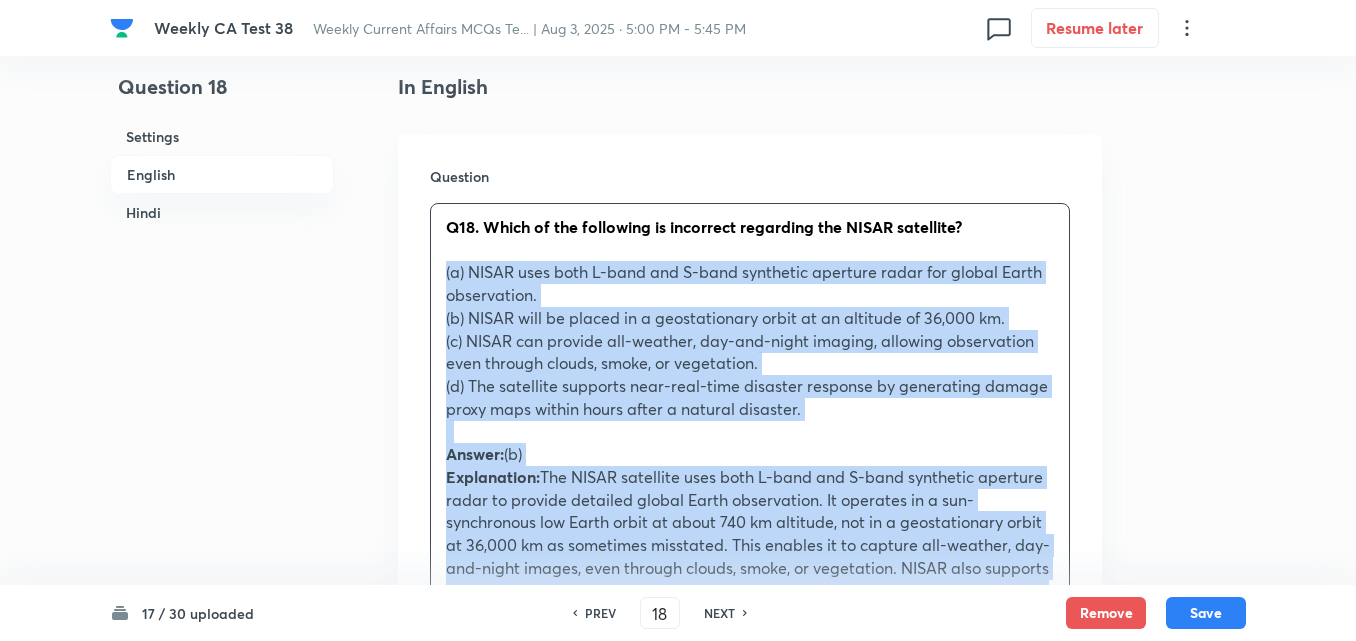 drag, startPoint x: 435, startPoint y: 276, endPoint x: 419, endPoint y: 271, distance: 16.763054 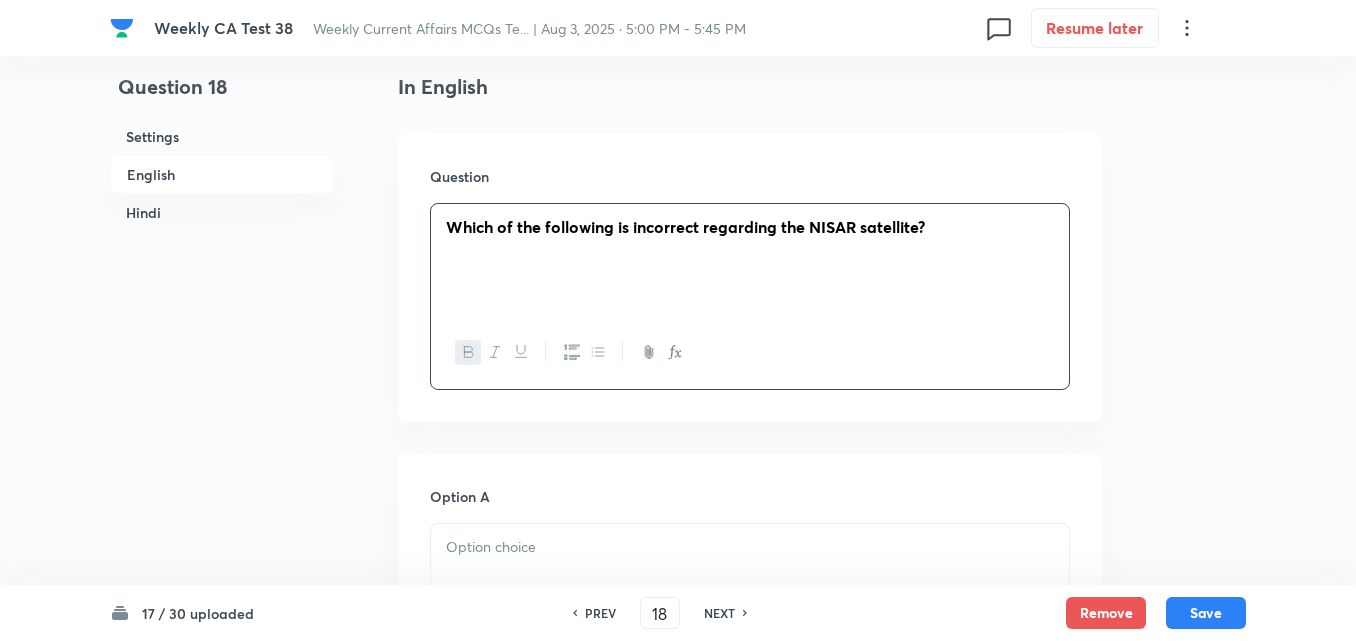 click on "Which of the following is incorrect regarding the NISAR satellite?" at bounding box center [685, 226] 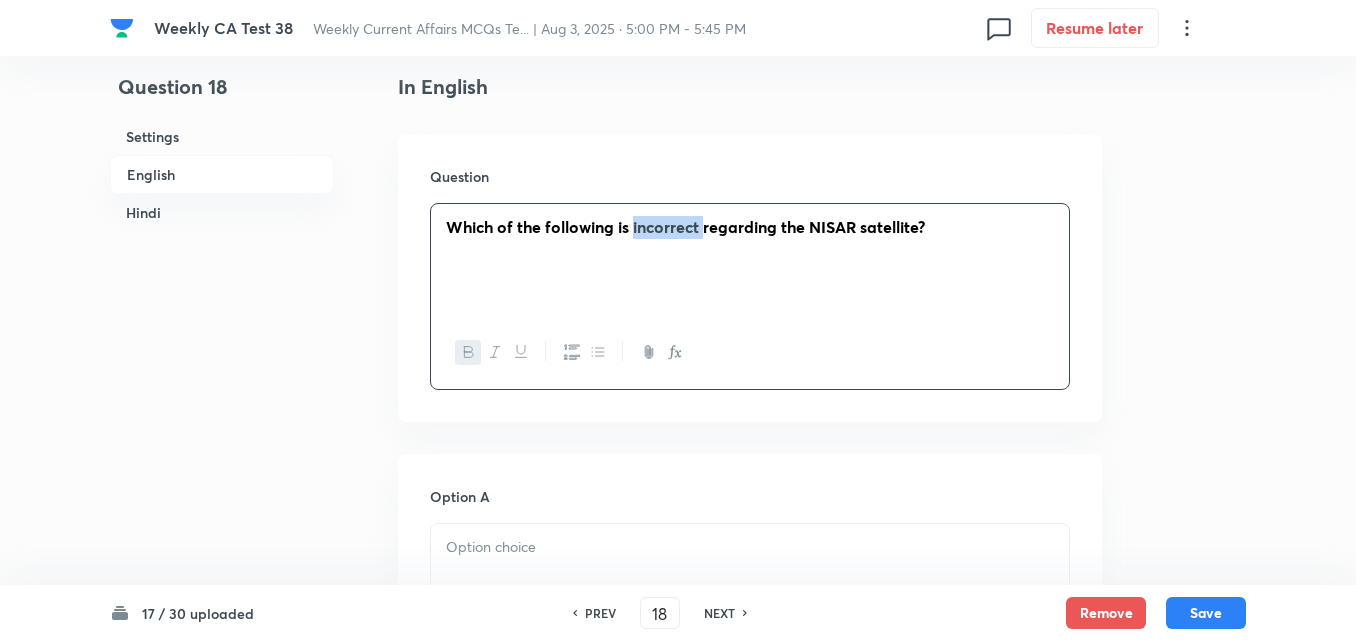 click on "Which of the following is incorrect regarding the NISAR satellite?" at bounding box center (685, 226) 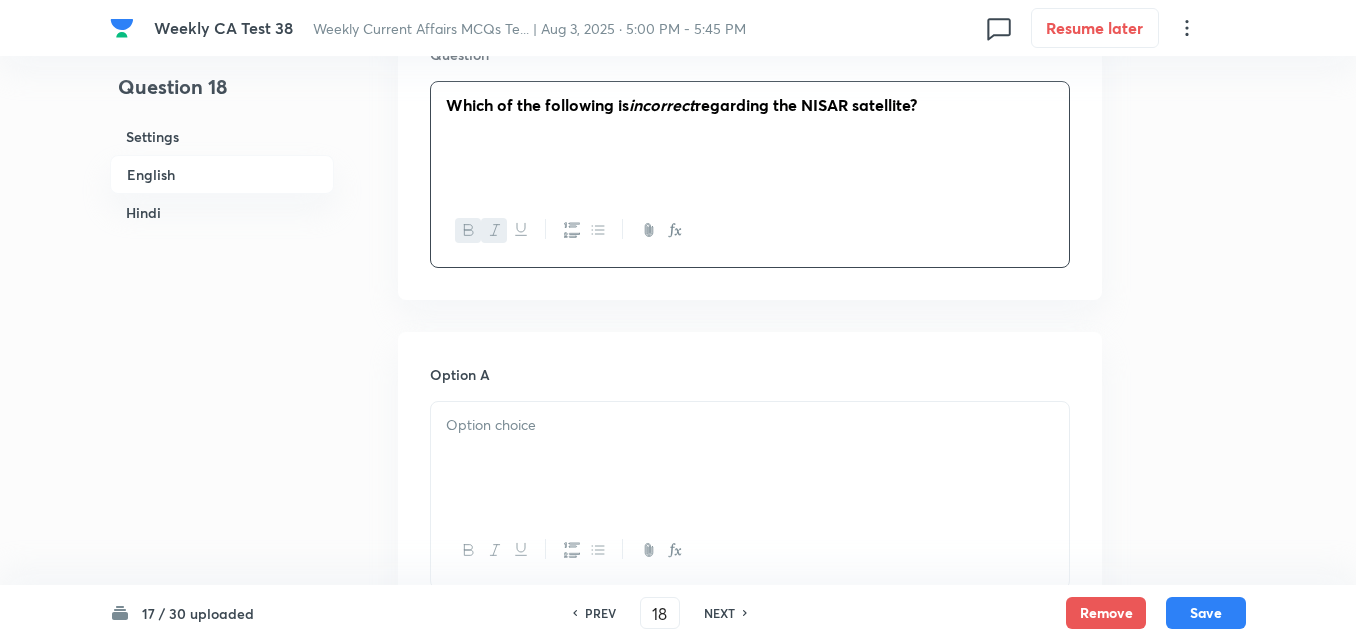 scroll, scrollTop: 816, scrollLeft: 0, axis: vertical 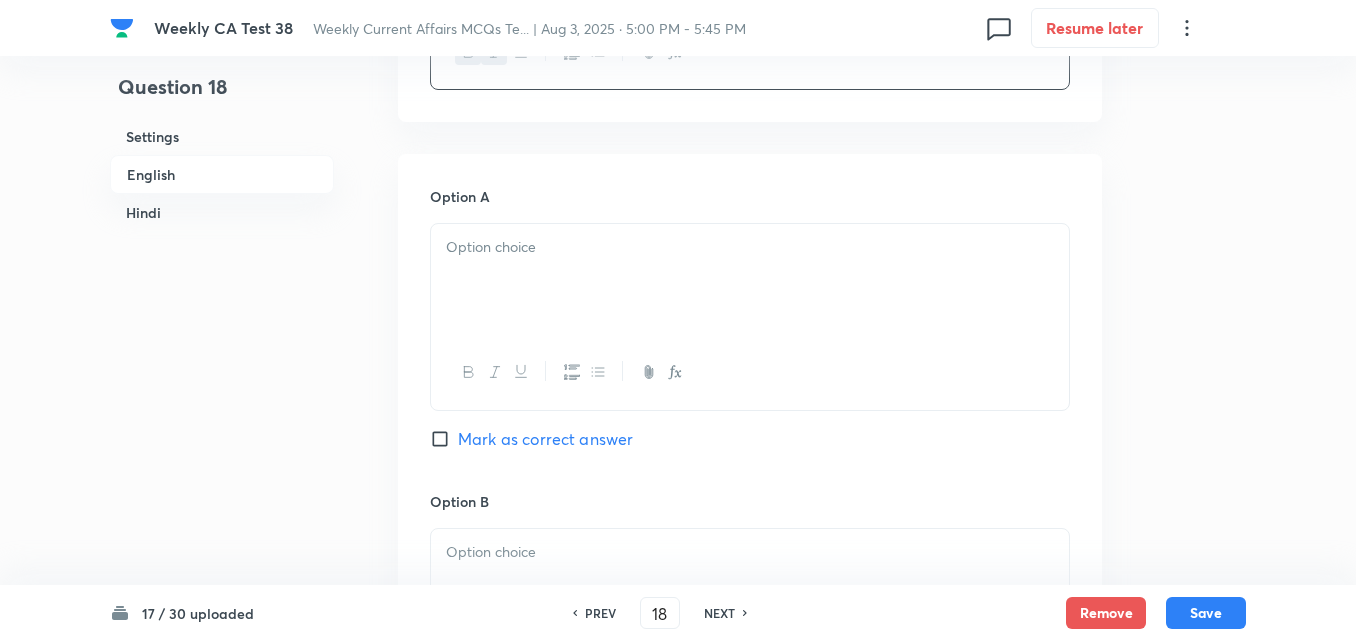 click at bounding box center (750, 280) 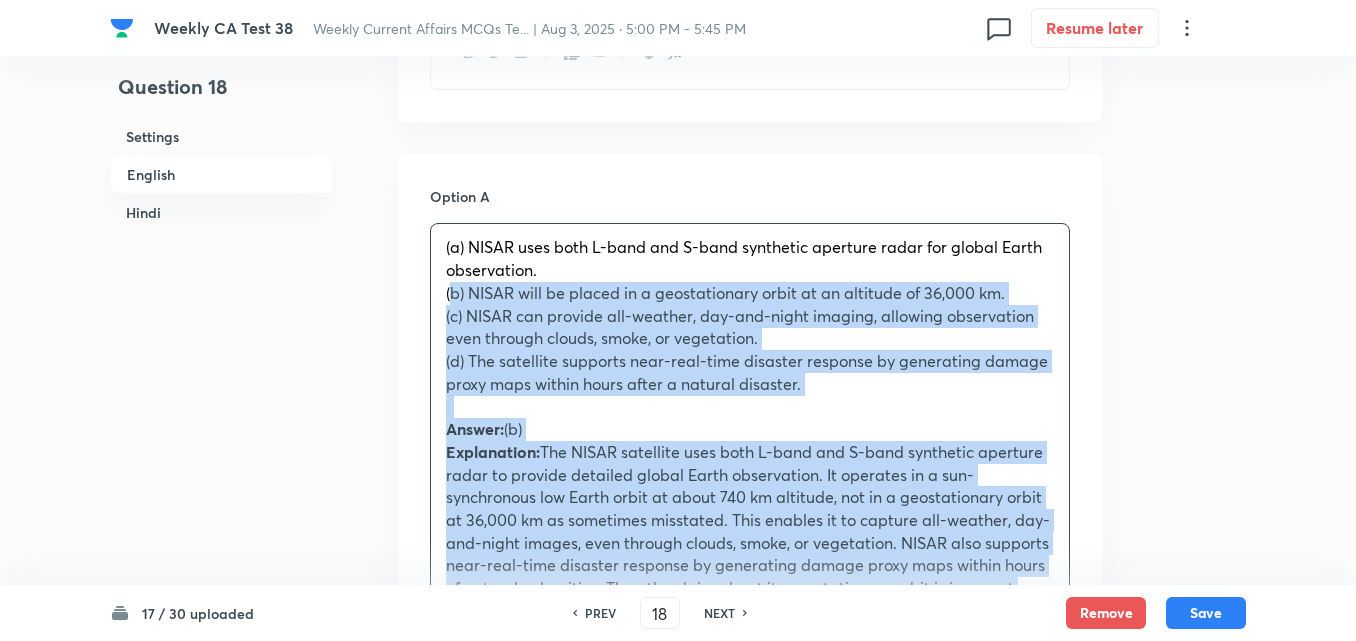 click on "Option A (a) NISAR uses both L-band and S-band synthetic aperture radar for global Earth observation.  (b) NISAR will be placed in a geostationary orbit at an altitude of 36,000 km.  (c) NISAR can provide all-weather, day-and-night imaging, allowing observation even through clouds, smoke, or vegetation.  (d) The satellite supports near-real-time disaster response by generating damage proxy maps within hours after a natural disaster.   Answer:  (b)  Explanation:  The NISAR satellite uses both L-band and S-band synthetic aperture radar to provide detailed global Earth observation. It operates in a sun-synchronous low Earth orbit at about 740 km altitude, not in a geostationary orbit at 36,000 km as sometimes misstated. This enables it to capture all-weather, day-and-night images, even through clouds, smoke, or vegetation. NISAR also supports near-real-time disaster response by generating damage proxy maps within hours of natural calamities. Thus, the claim about its geostationary orbit is incorrect Option B" at bounding box center [750, 1105] 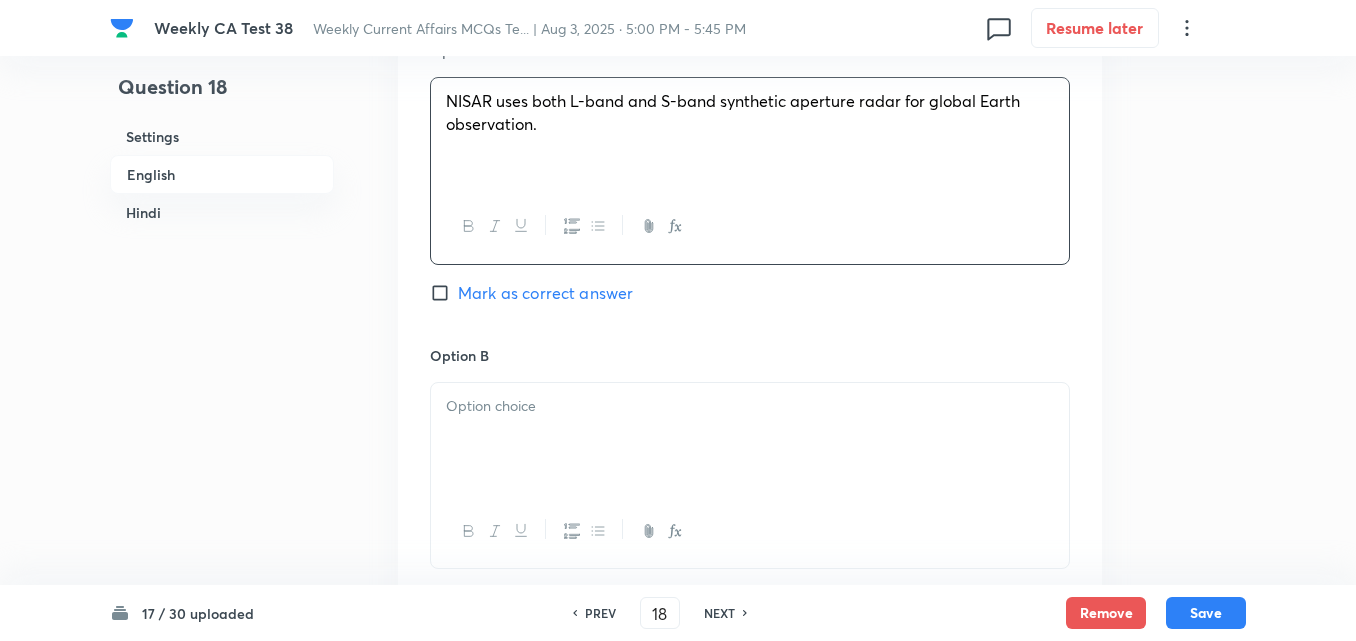 scroll, scrollTop: 1116, scrollLeft: 0, axis: vertical 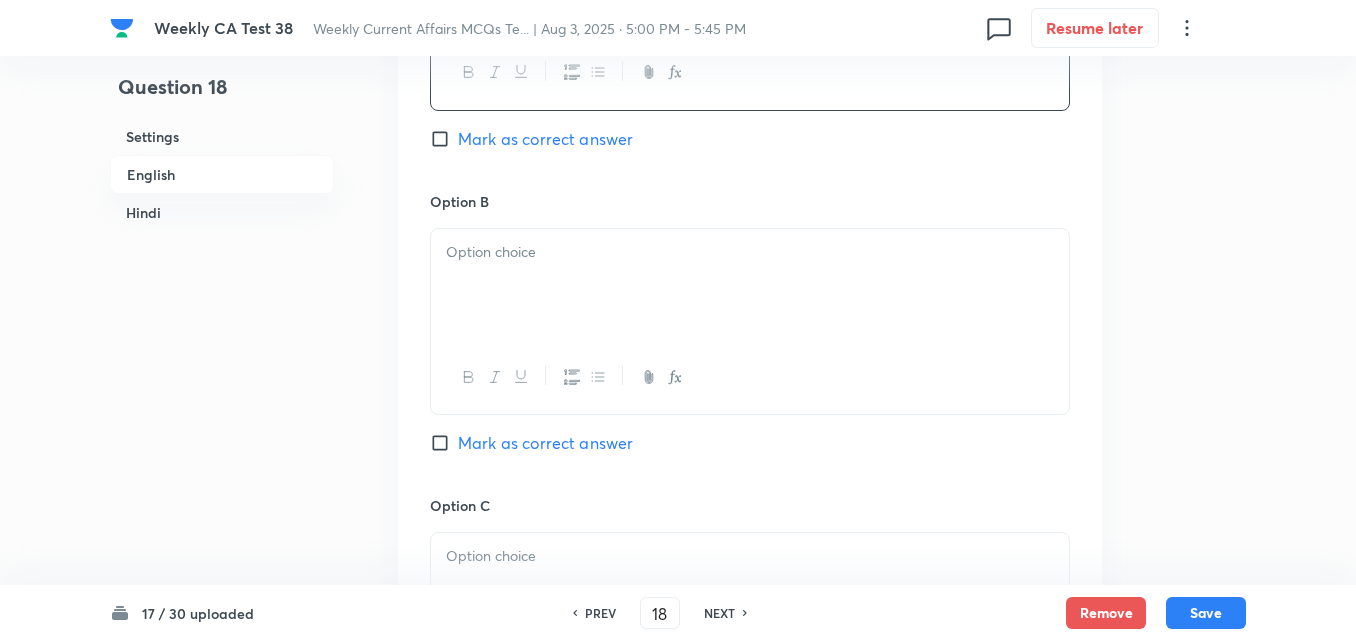 click at bounding box center [750, 285] 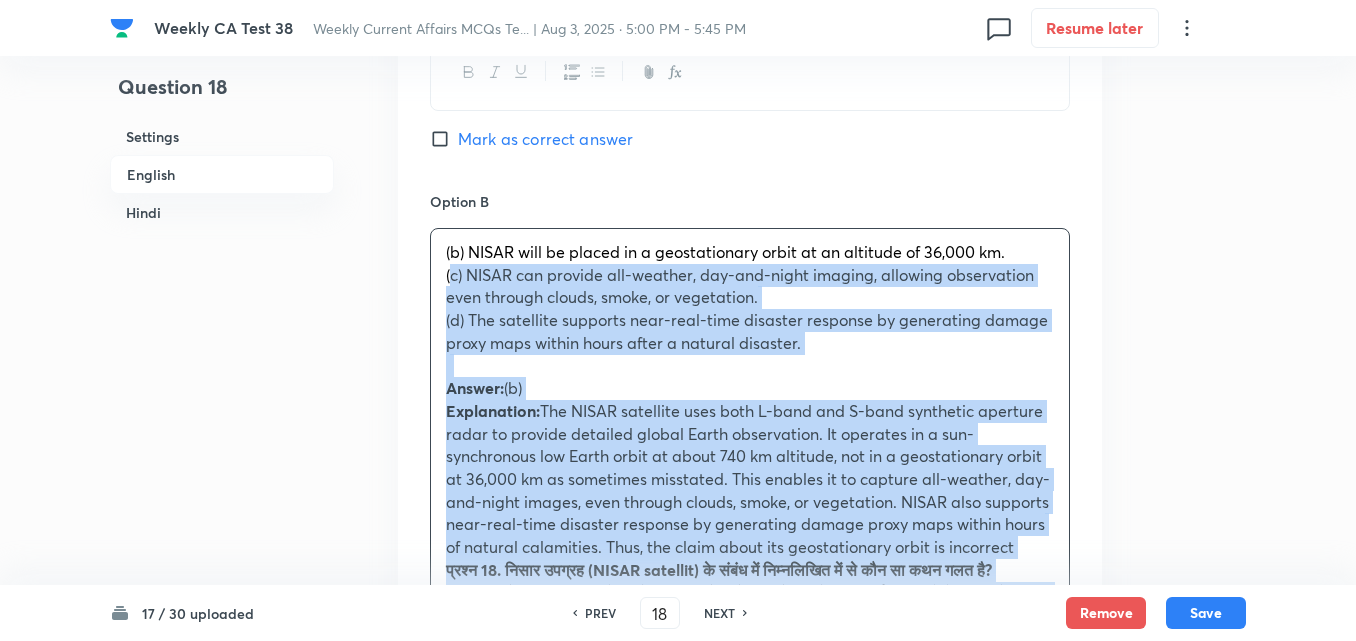drag, startPoint x: 436, startPoint y: 279, endPoint x: 417, endPoint y: 277, distance: 19.104973 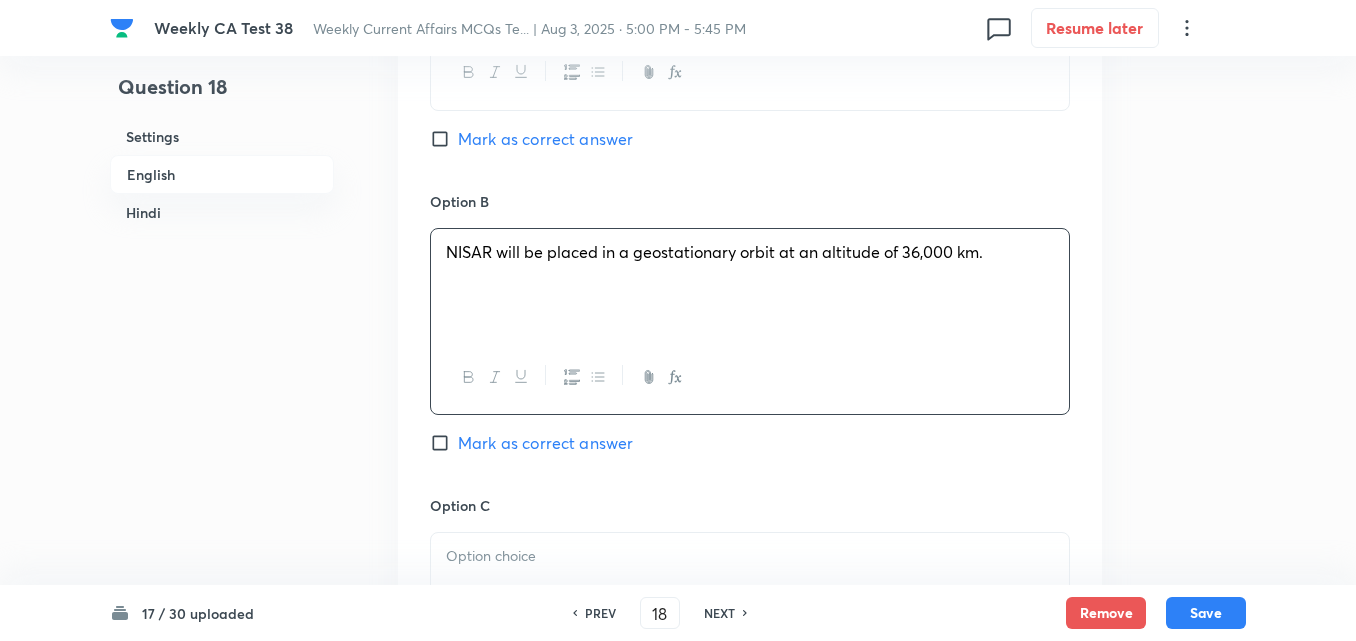 scroll, scrollTop: 1416, scrollLeft: 0, axis: vertical 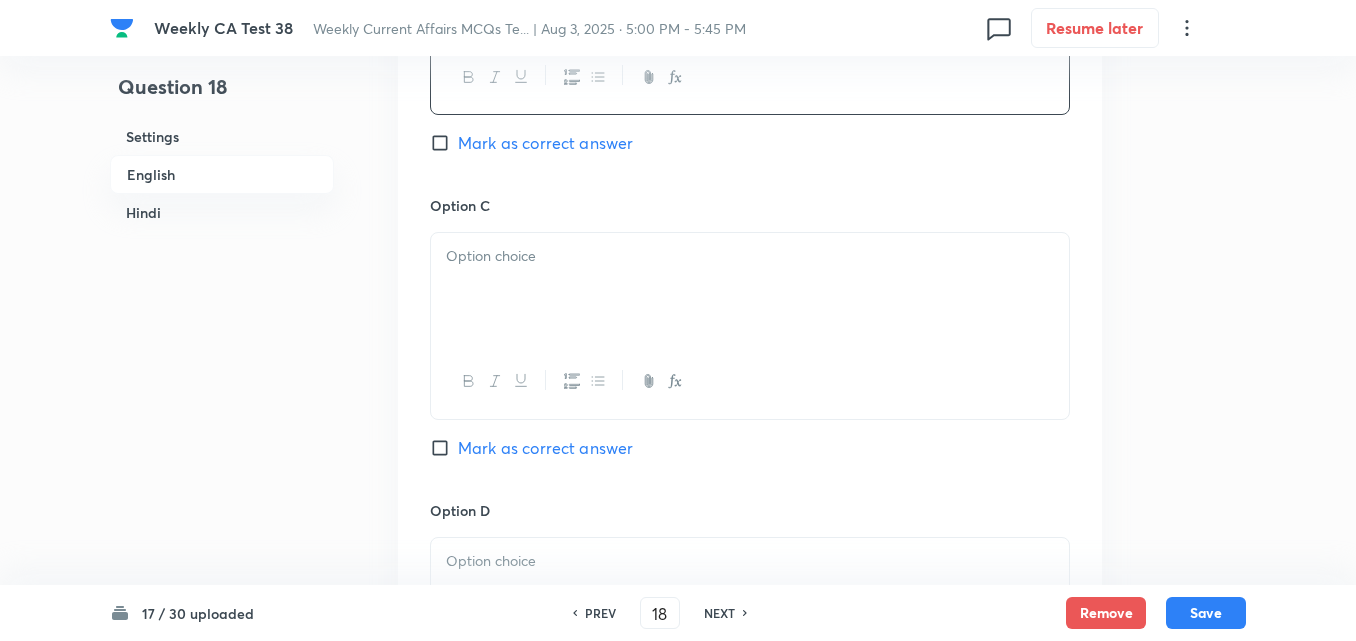 click at bounding box center (750, 289) 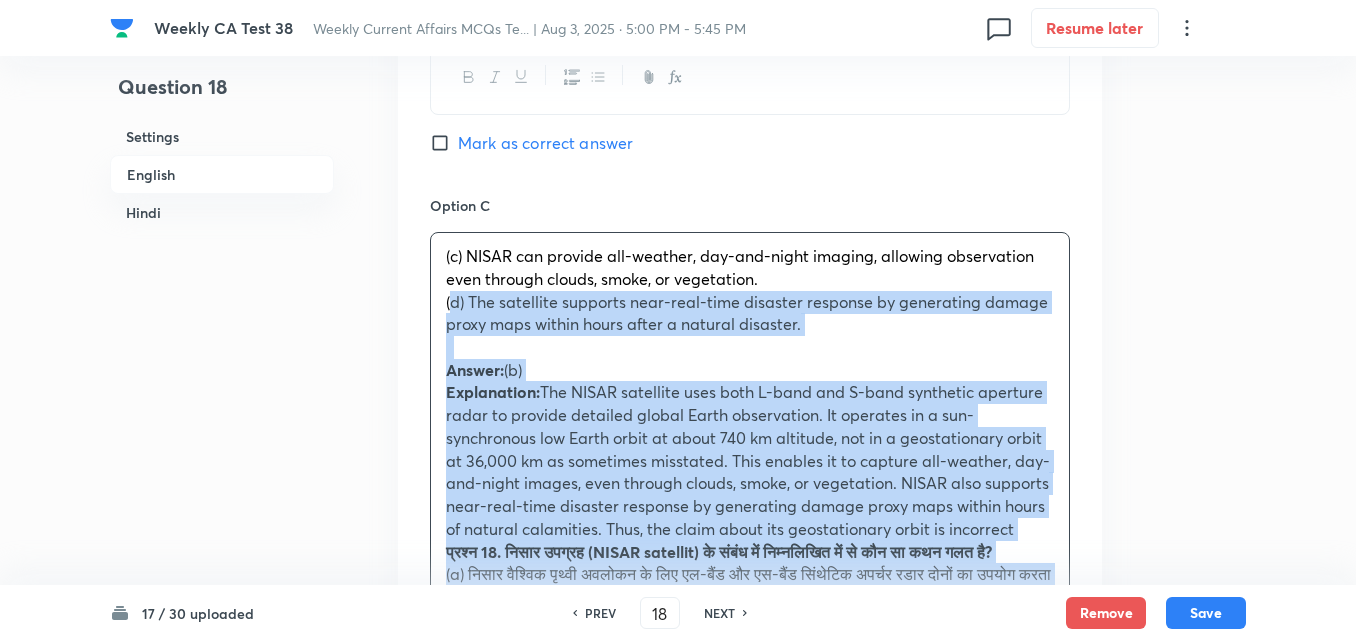 drag, startPoint x: 438, startPoint y: 306, endPoint x: 420, endPoint y: 306, distance: 18 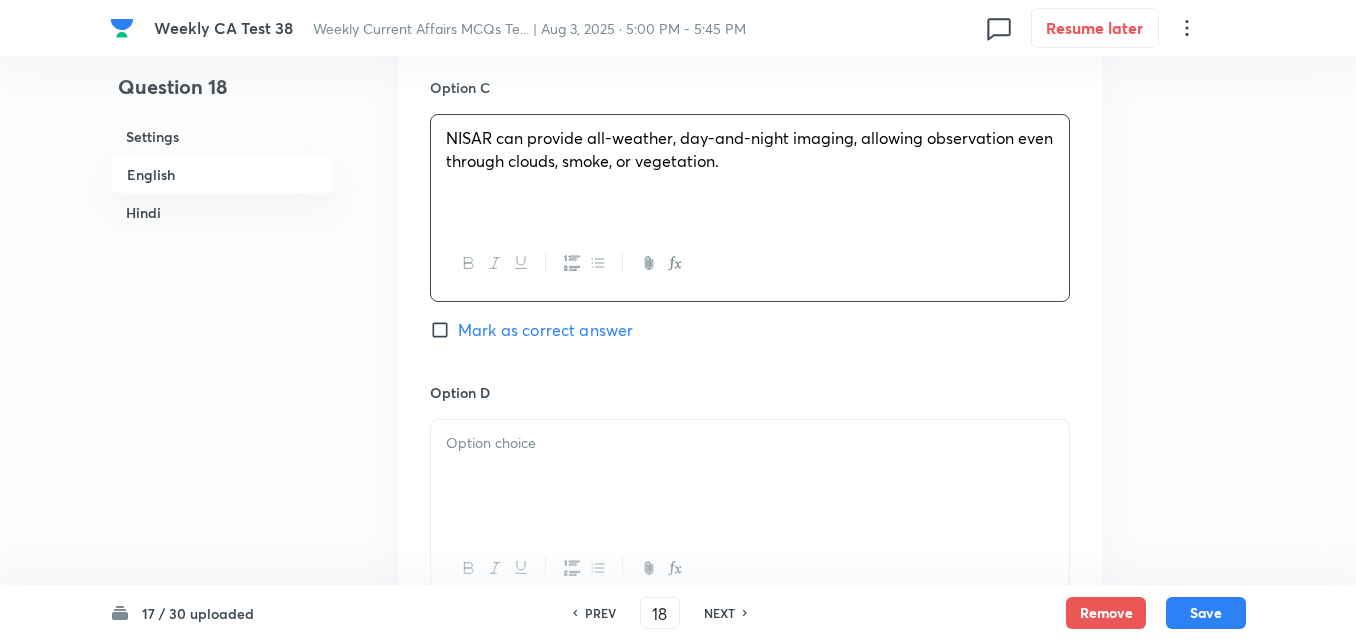 scroll, scrollTop: 1716, scrollLeft: 0, axis: vertical 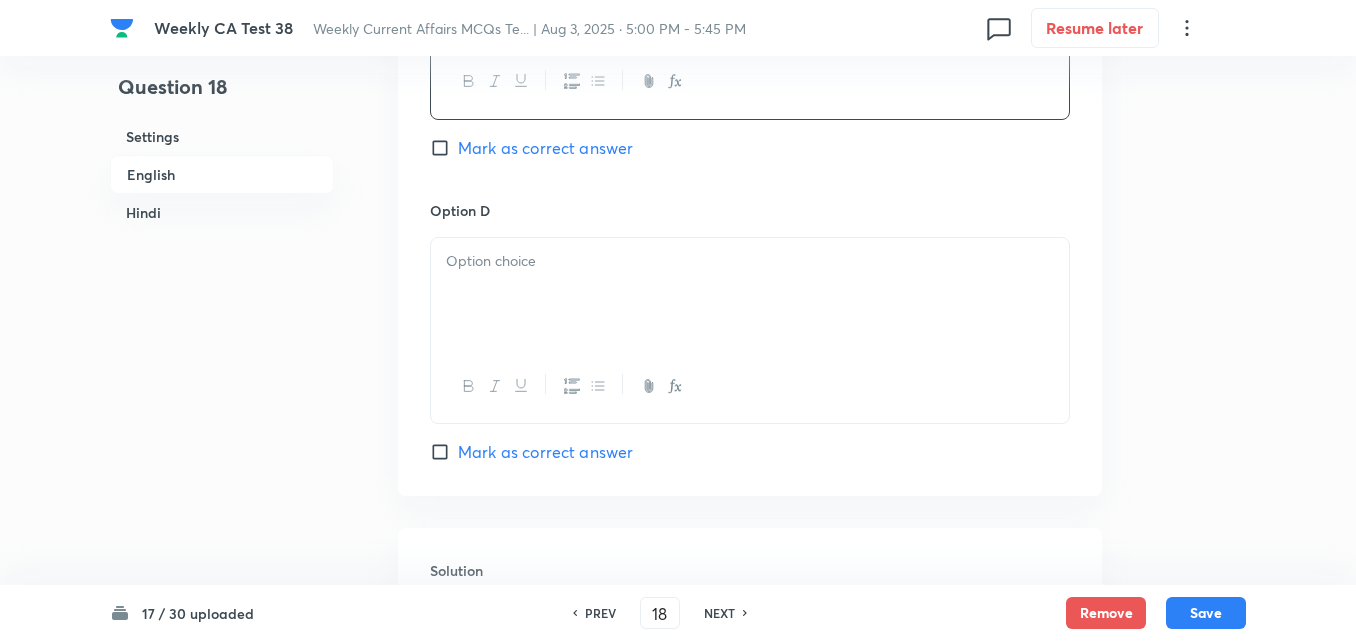click at bounding box center (750, 294) 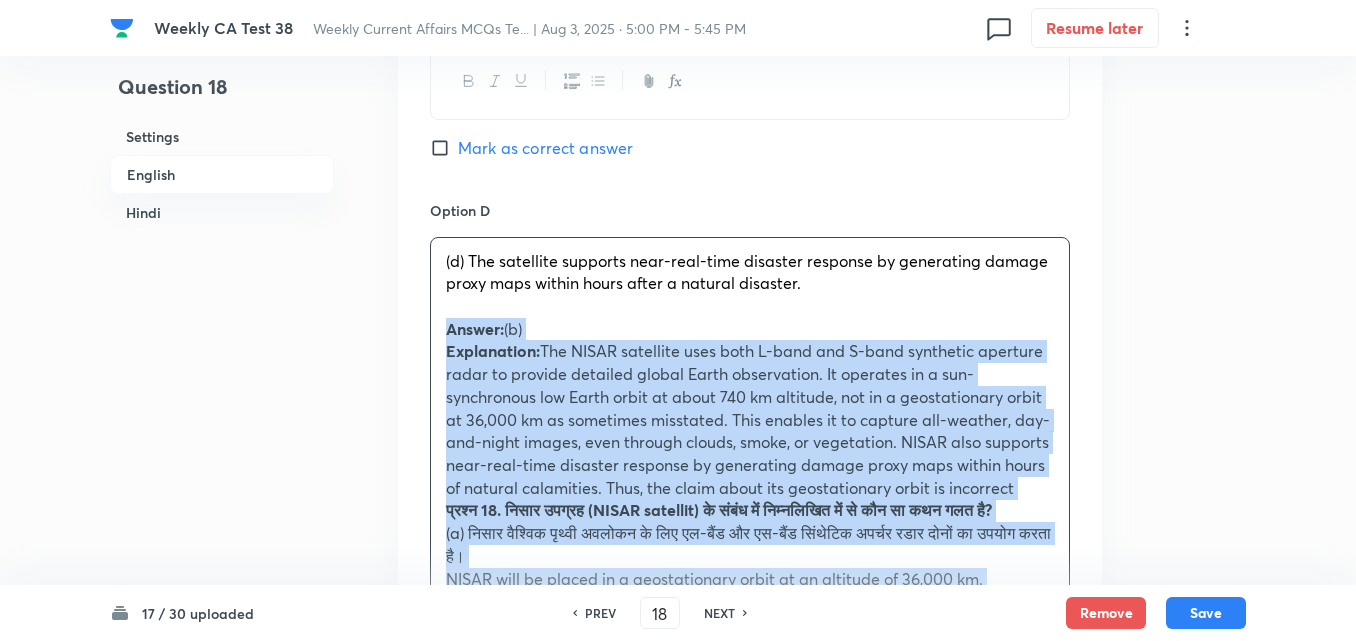 click on "Answer:" at bounding box center (475, 328) 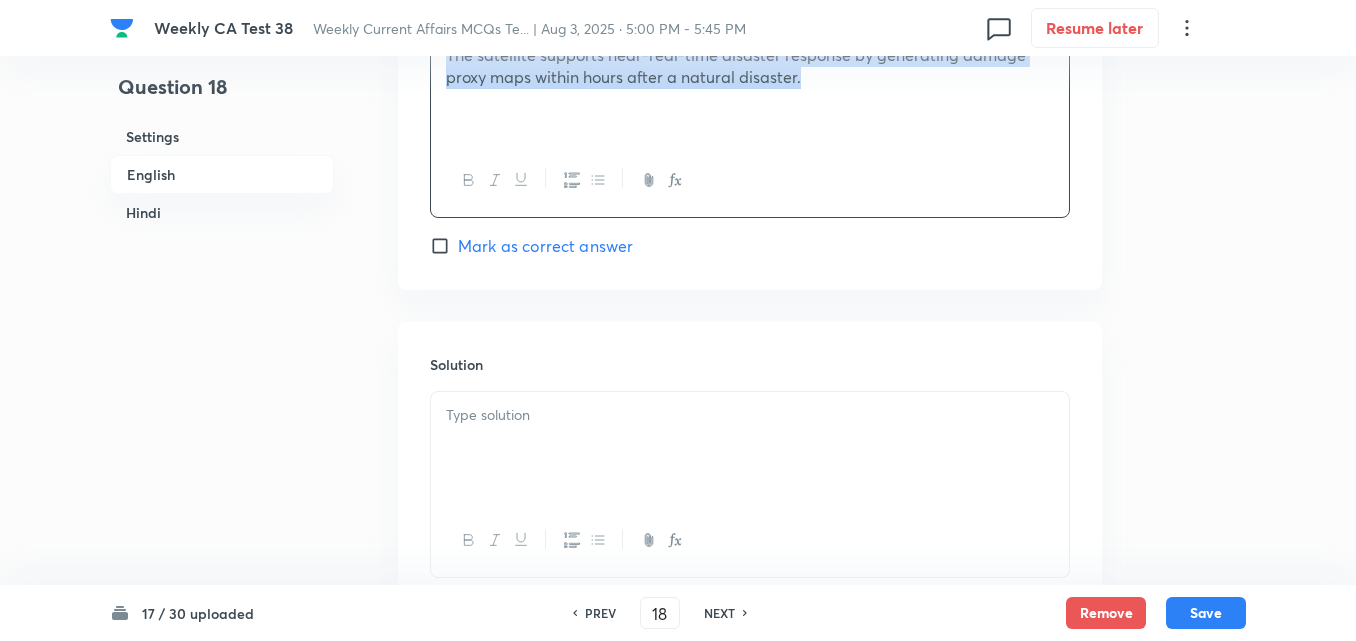 scroll, scrollTop: 2116, scrollLeft: 0, axis: vertical 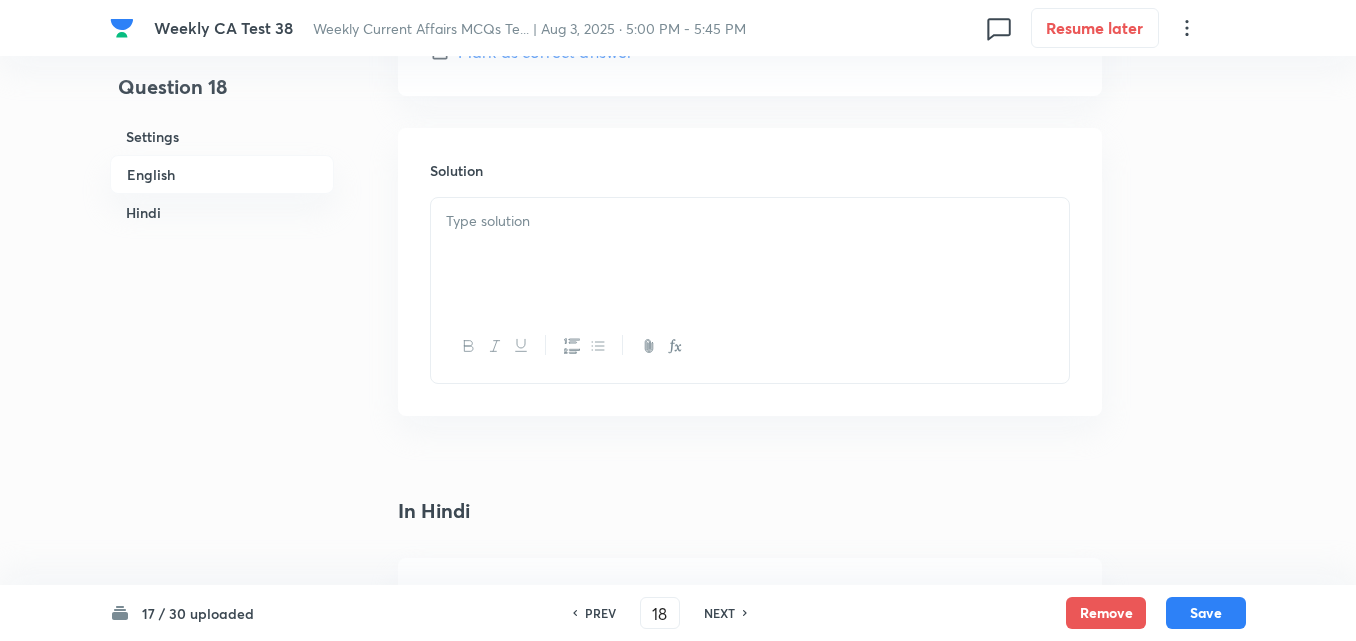 click at bounding box center [750, 254] 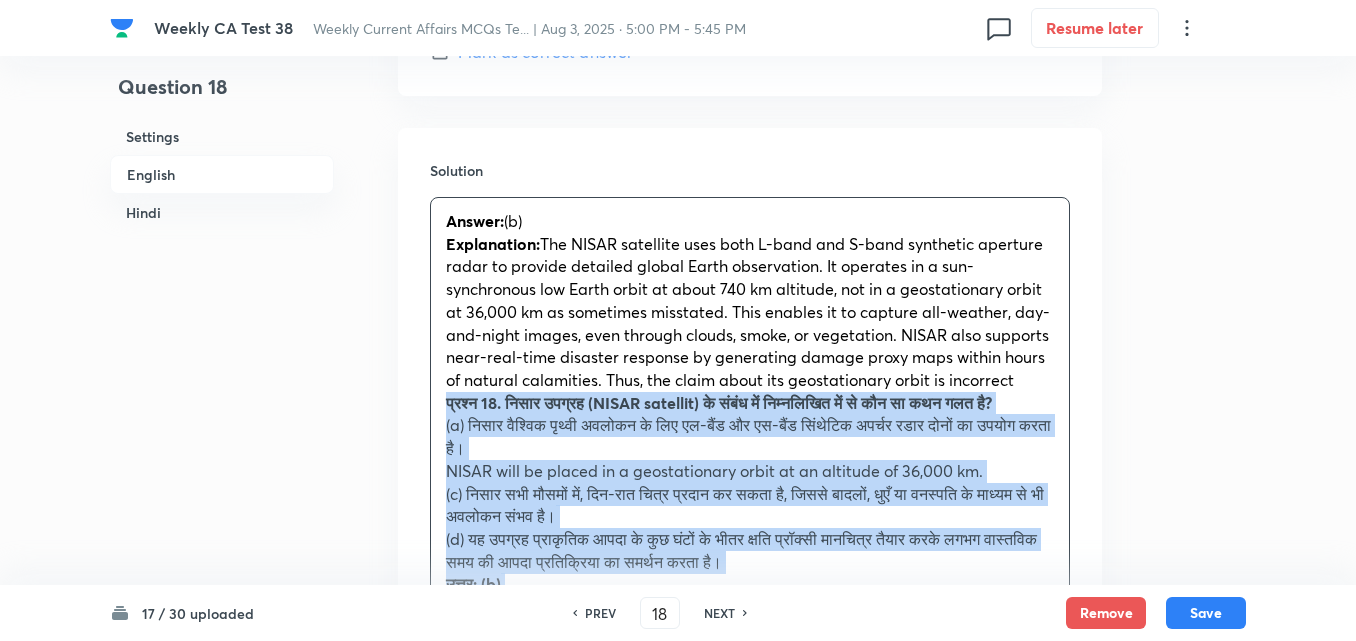 drag, startPoint x: 447, startPoint y: 401, endPoint x: 423, endPoint y: 422, distance: 31.890438 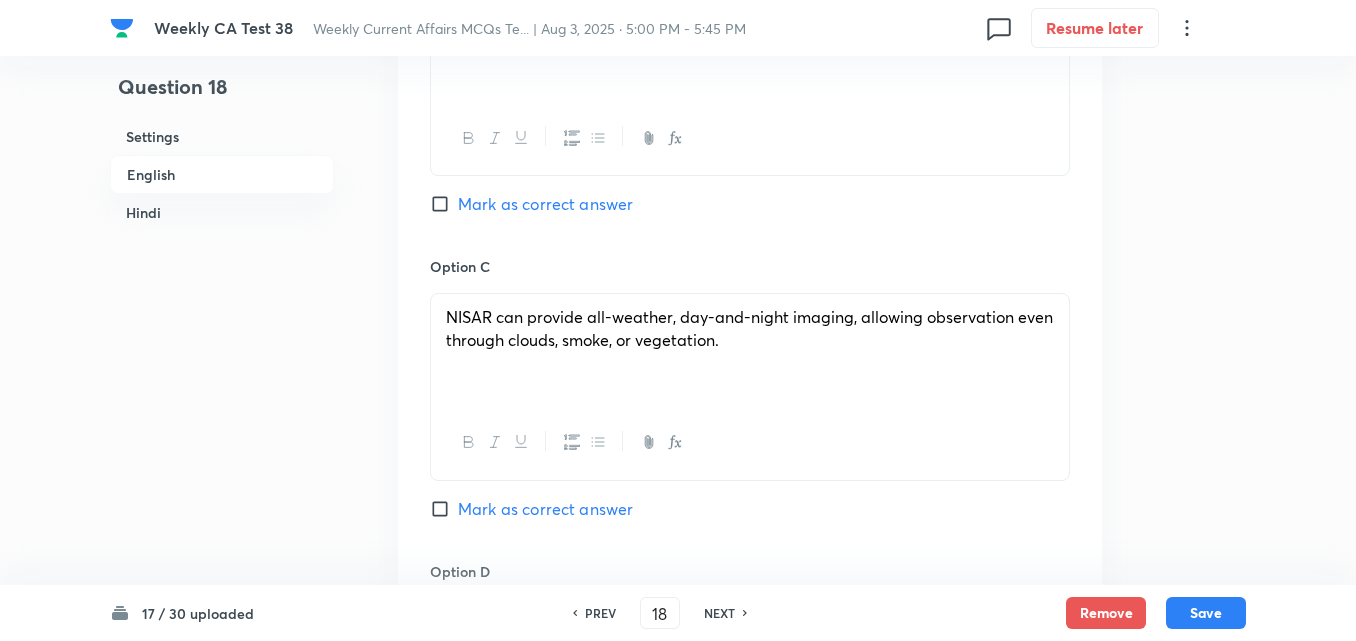 scroll, scrollTop: 1116, scrollLeft: 0, axis: vertical 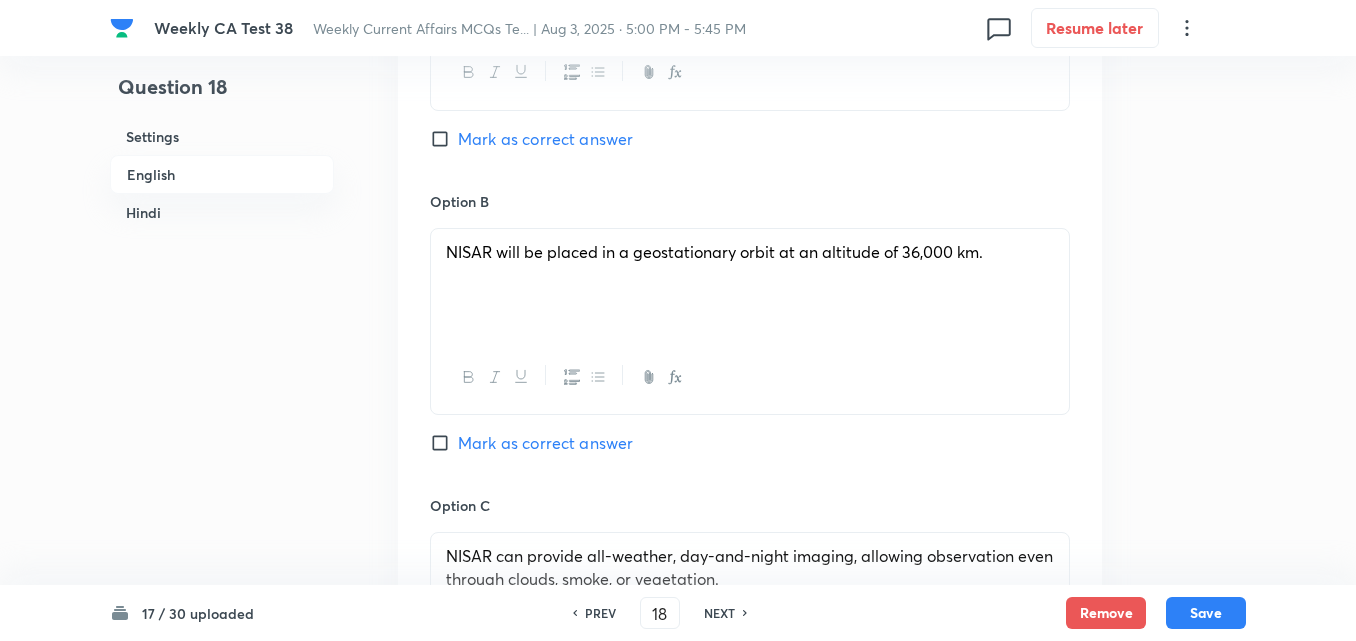 click on "Mark as correct answer" at bounding box center (545, 443) 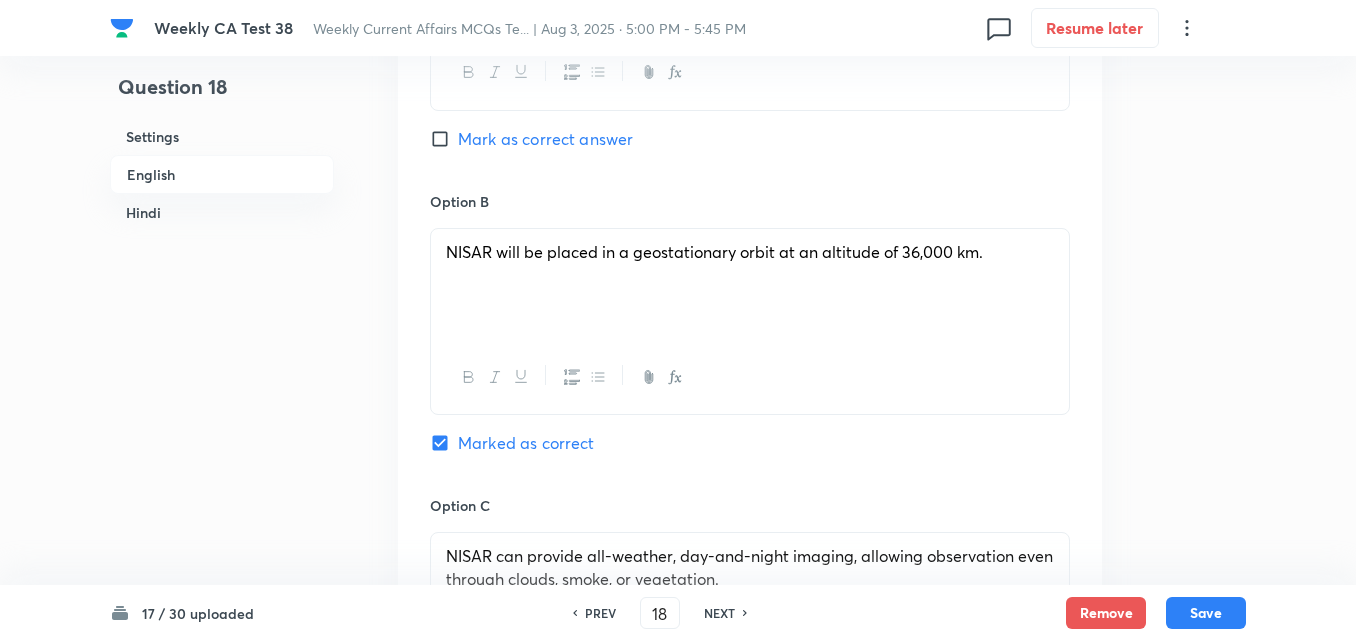 checkbox on "true" 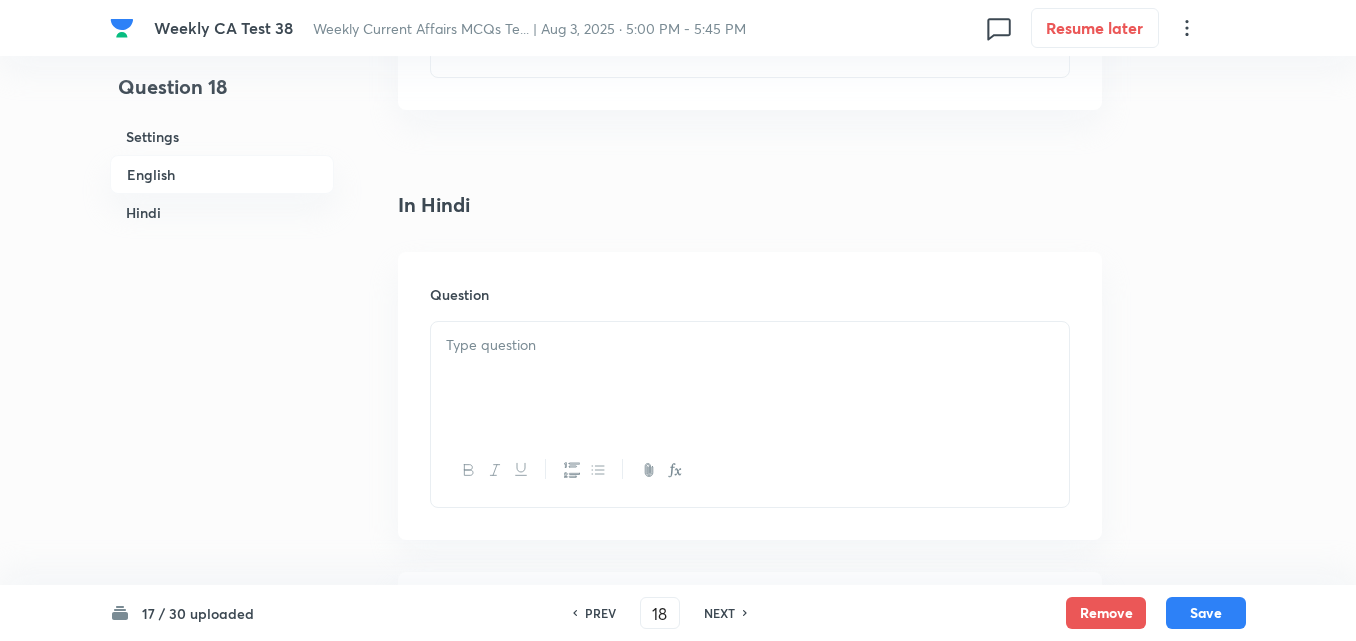 drag, startPoint x: 554, startPoint y: 383, endPoint x: 541, endPoint y: 385, distance: 13.152946 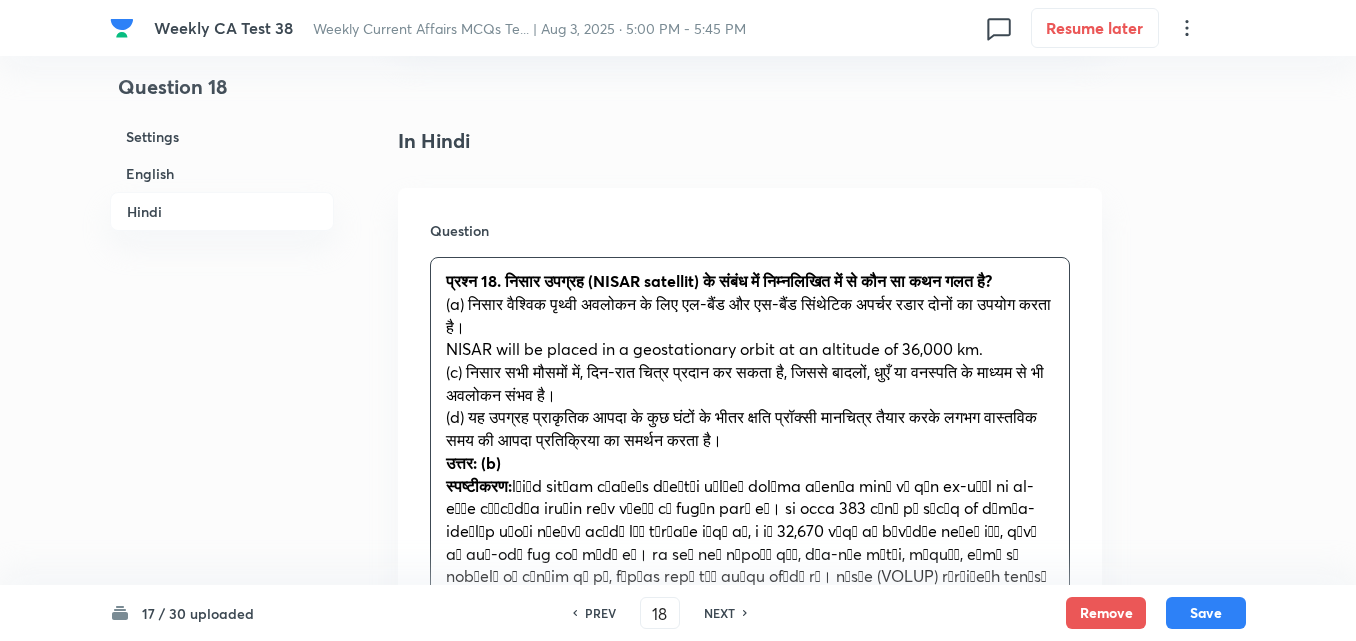 scroll, scrollTop: 2616, scrollLeft: 0, axis: vertical 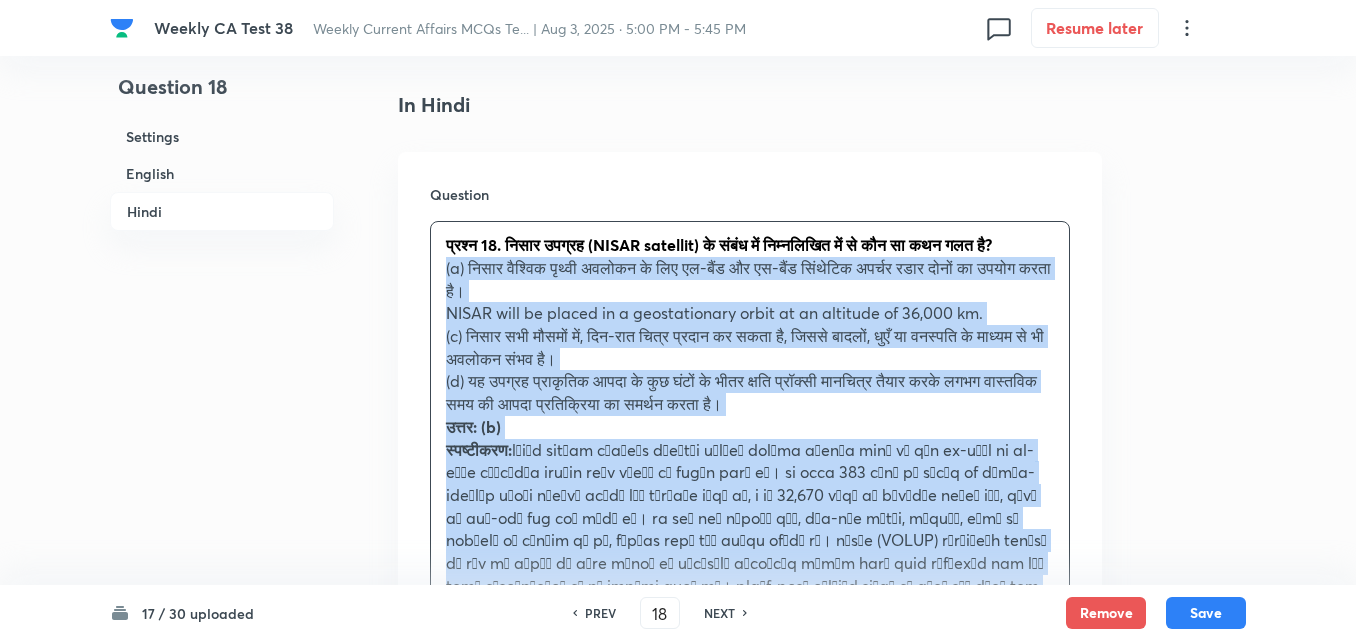 drag, startPoint x: 440, startPoint y: 273, endPoint x: 422, endPoint y: 273, distance: 18 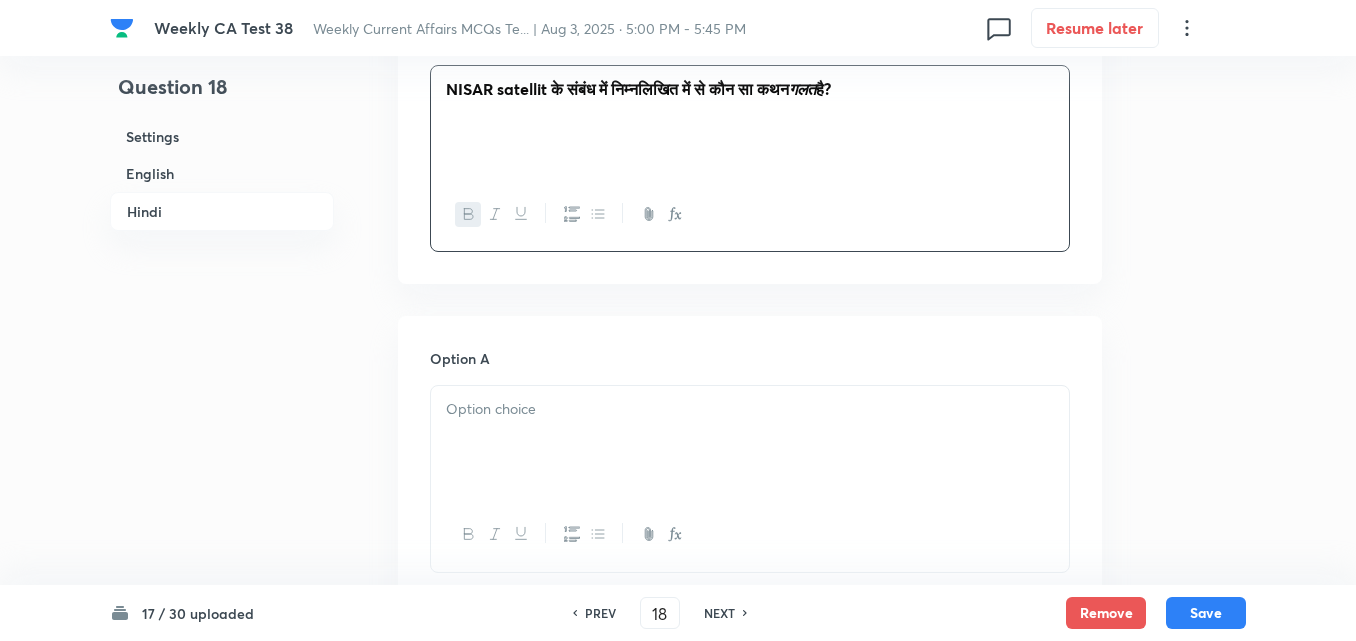 scroll, scrollTop: 2916, scrollLeft: 0, axis: vertical 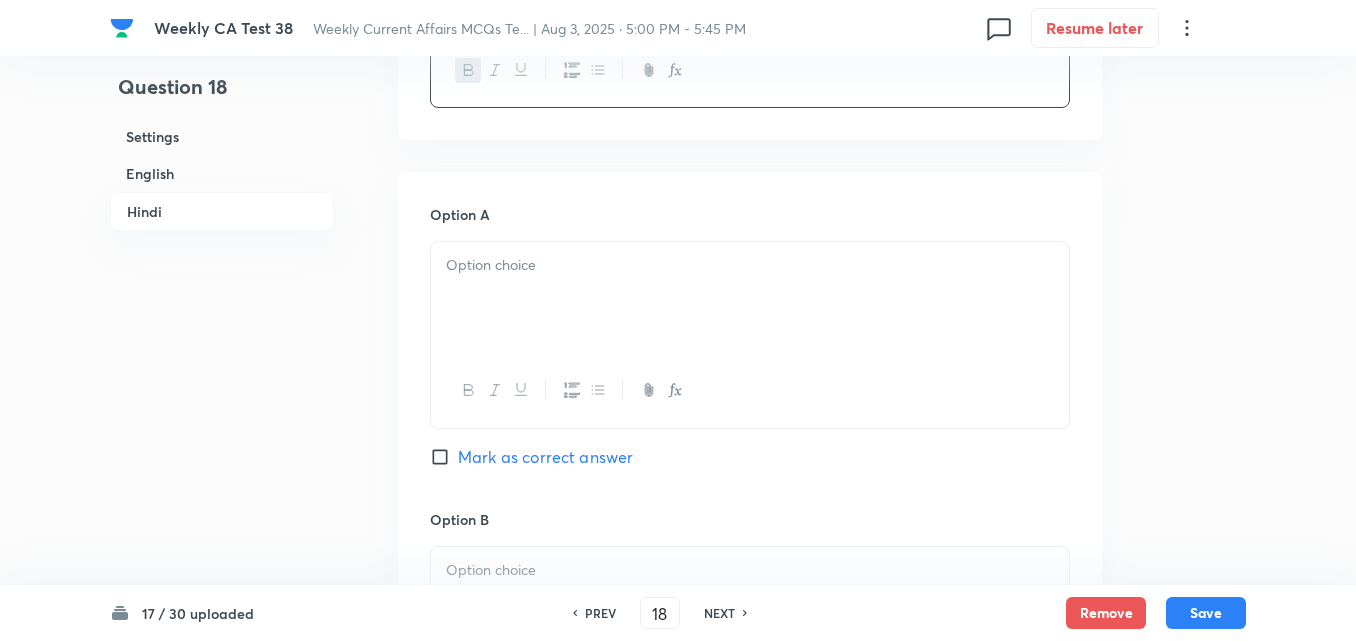 click on "Option A Mark as correct answer" at bounding box center [750, 356] 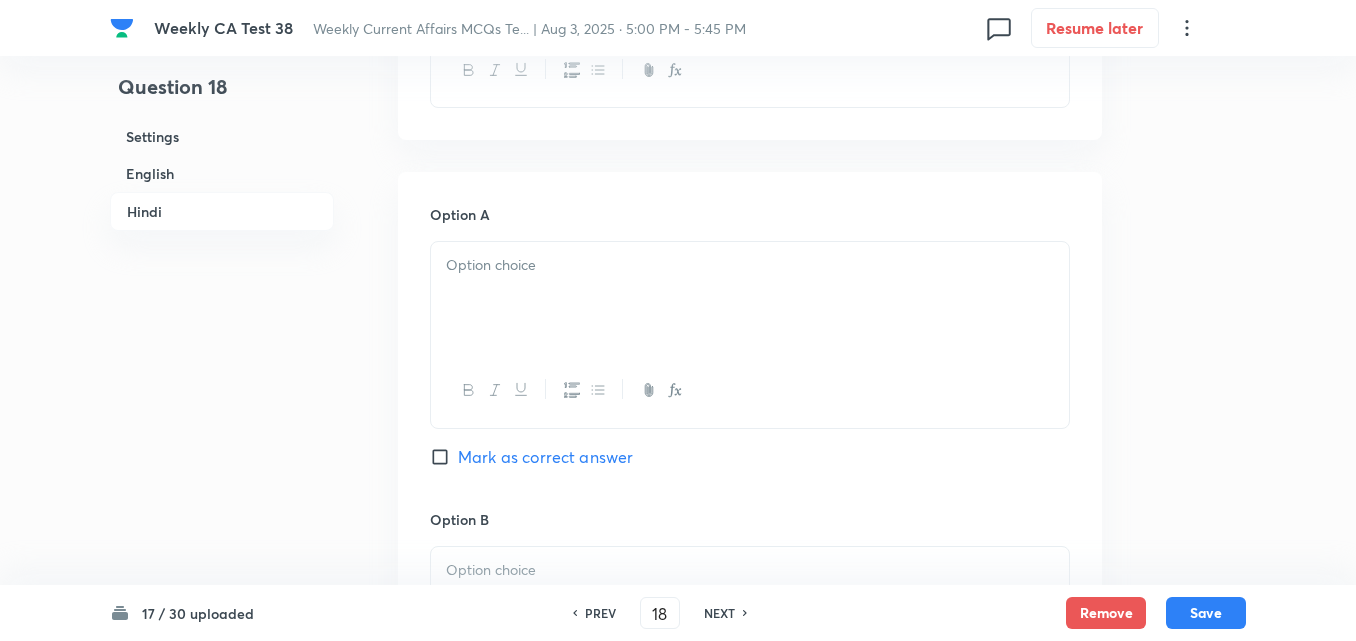 click at bounding box center [750, 298] 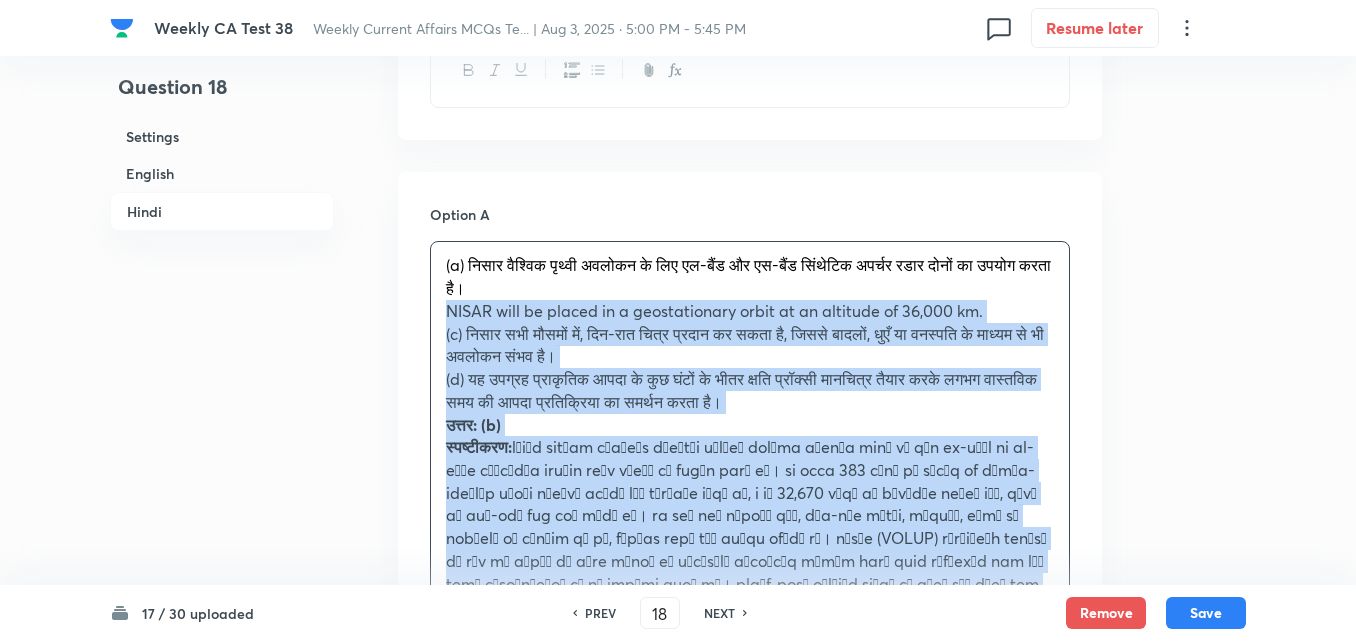 drag, startPoint x: 449, startPoint y: 309, endPoint x: 438, endPoint y: 314, distance: 12.083046 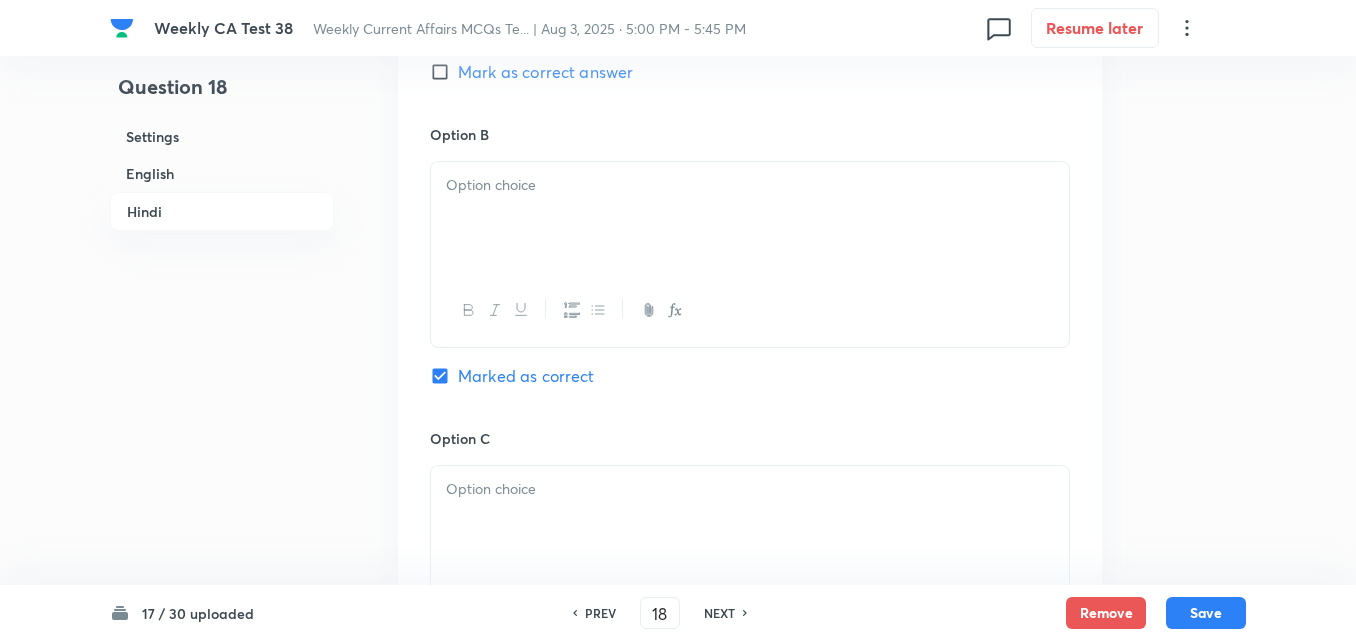 scroll, scrollTop: 3316, scrollLeft: 0, axis: vertical 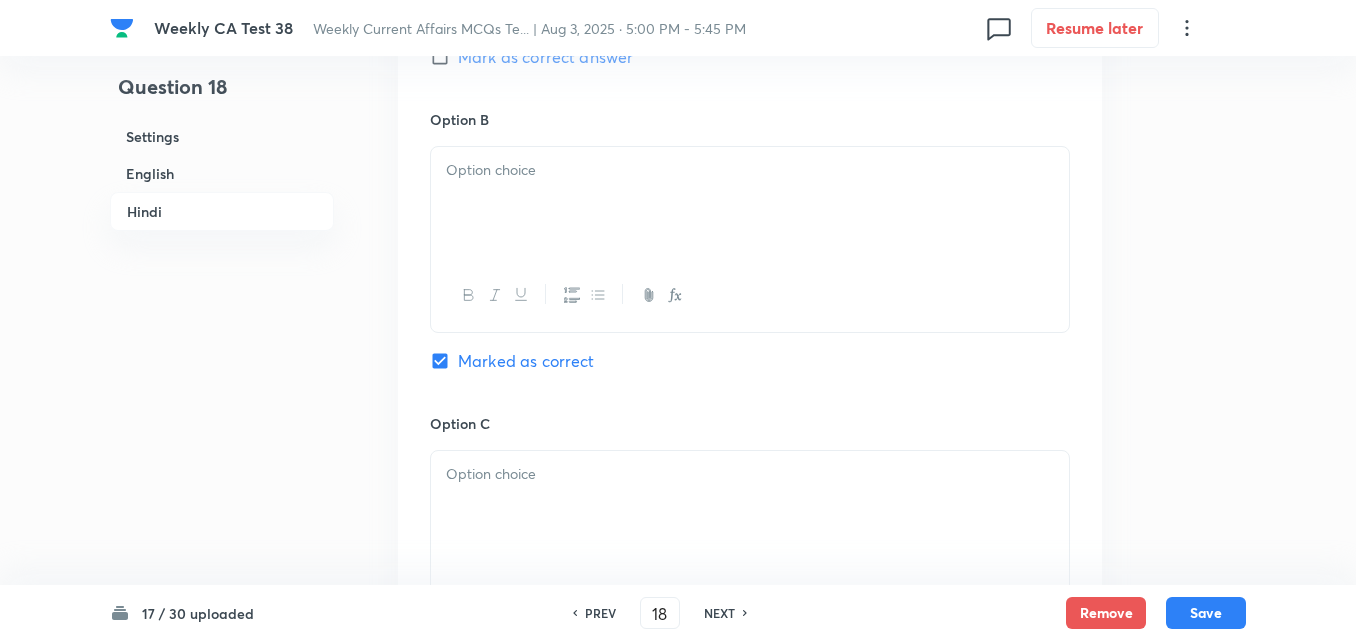 click at bounding box center [750, 203] 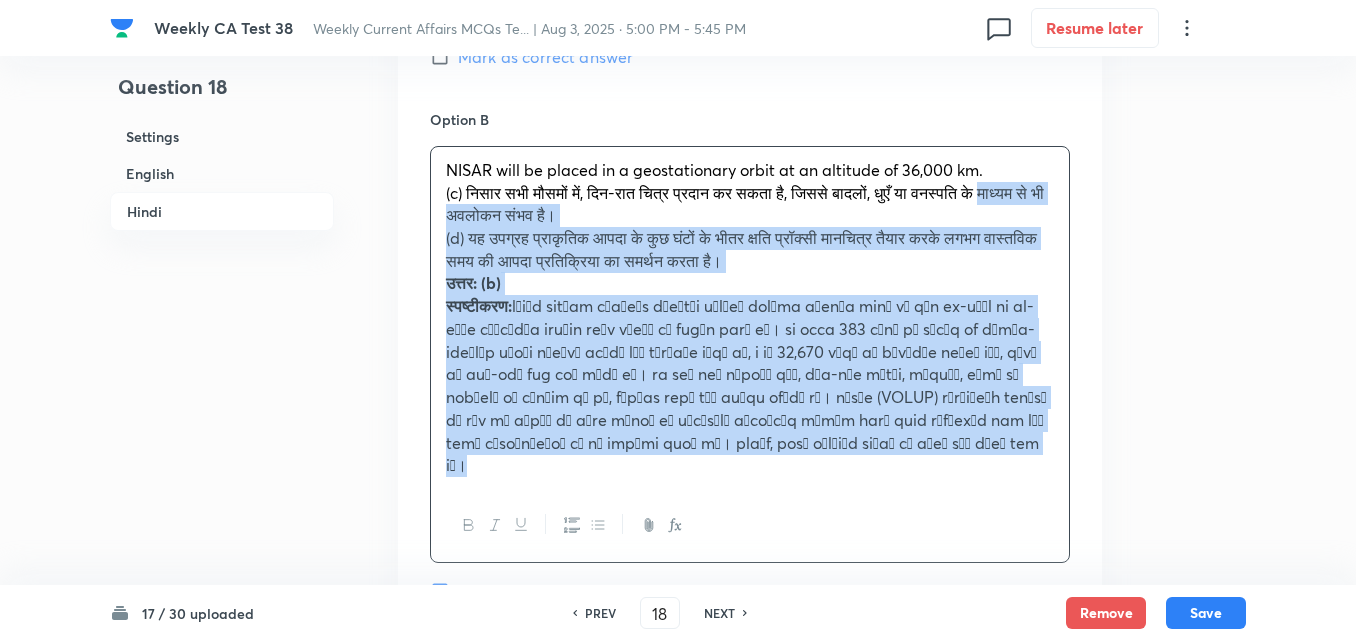 click on "Option A निसार वैश्विक पृथ्वी अवलोकन के लिए एल-बैंड और एस-बैंड सिंथेटिक अपर्चर रडार दोनों का उपयोग करता है। Mark as correct answer Option B (b) निसार को 36,000 किमी की ऊँचाई पर एक भूस्थिर कक्षा में स्थापित किया जाएगा। (c) निसार सभी मौसमों में, दिन-रात चित्र प्रदान कर सकता है, जिससे बादलों, धुएँ या वनस्पति के माध्यम से भी अवलोकन संभव है। उत्तर: (b) स्पष्टीकरण: Marked as correct Option C Mark as correct answer Option D Mark as correct answer" at bounding box center [750, 508] 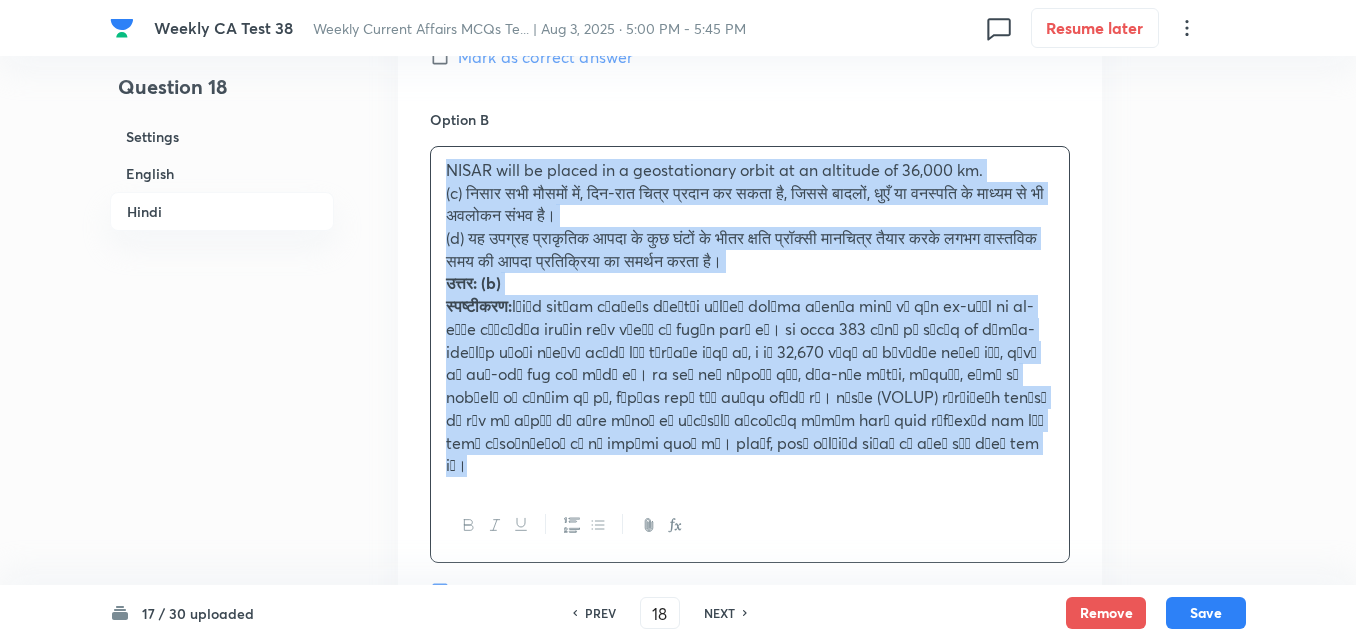 click on "Question 18 Settings English Hindi Settings Type Single choice correct 4 options + 2 marks - 0.66 marks Edit Concept Current Affairs Current Affairs 2025 Current Affairs 2025 Current Affairs 2025 Edit Additional details Easy Fact Not from PYQ paper No equation Edit In English Question Which of the following is  incorrect  regarding the NISAR satellite? Option A NISAR uses both L-band and S-band synthetic aperture radar for global Earth observation. Mark as correct answer Option B NISAR will be placed in a geostationary orbit at an altitude of 36,000 km. Marked as correct Option C NISAR can provide all-weather, day-and-night imaging, allowing observation even through clouds, smoke, or vegetation. Mark as correct answer Option D The satellite supports near-real-time disaster response by generating damage proxy maps within hours after a natural disaster. Mark as correct answer Solution Answer:  (b)  Explanation: In Hindi Question गलत  है? Option A Mark as correct answer Option B उत्तर: (b)" at bounding box center [678, -788] 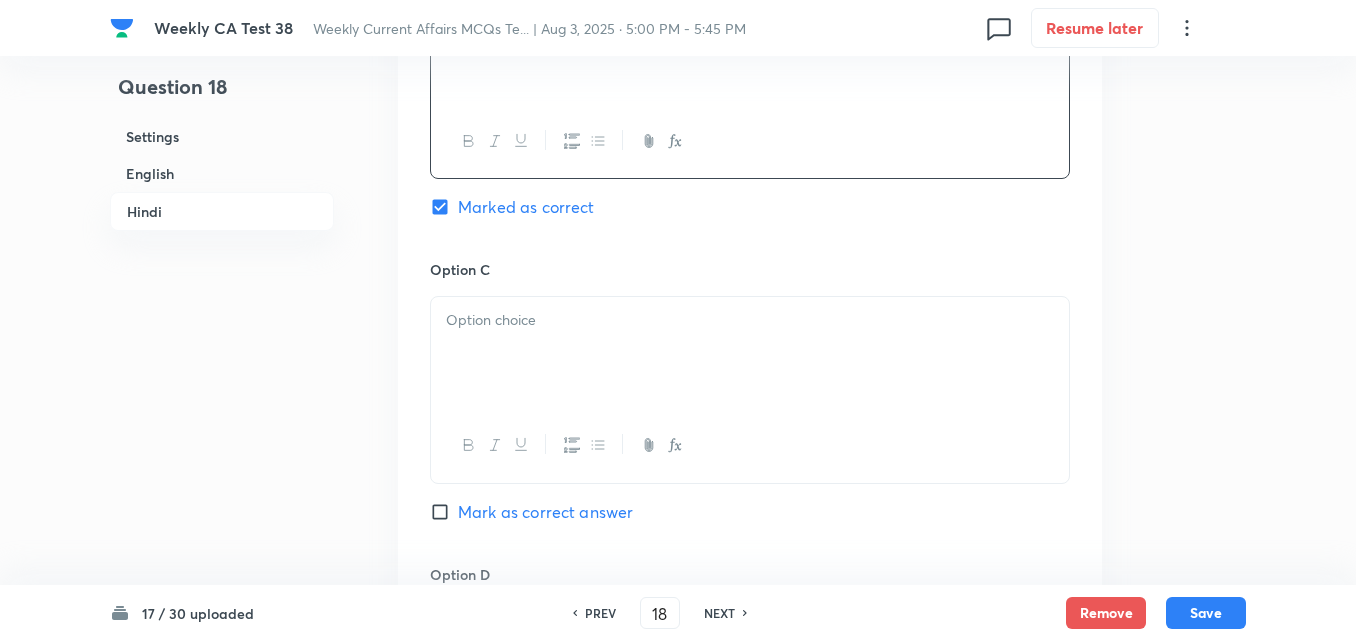 scroll, scrollTop: 3616, scrollLeft: 0, axis: vertical 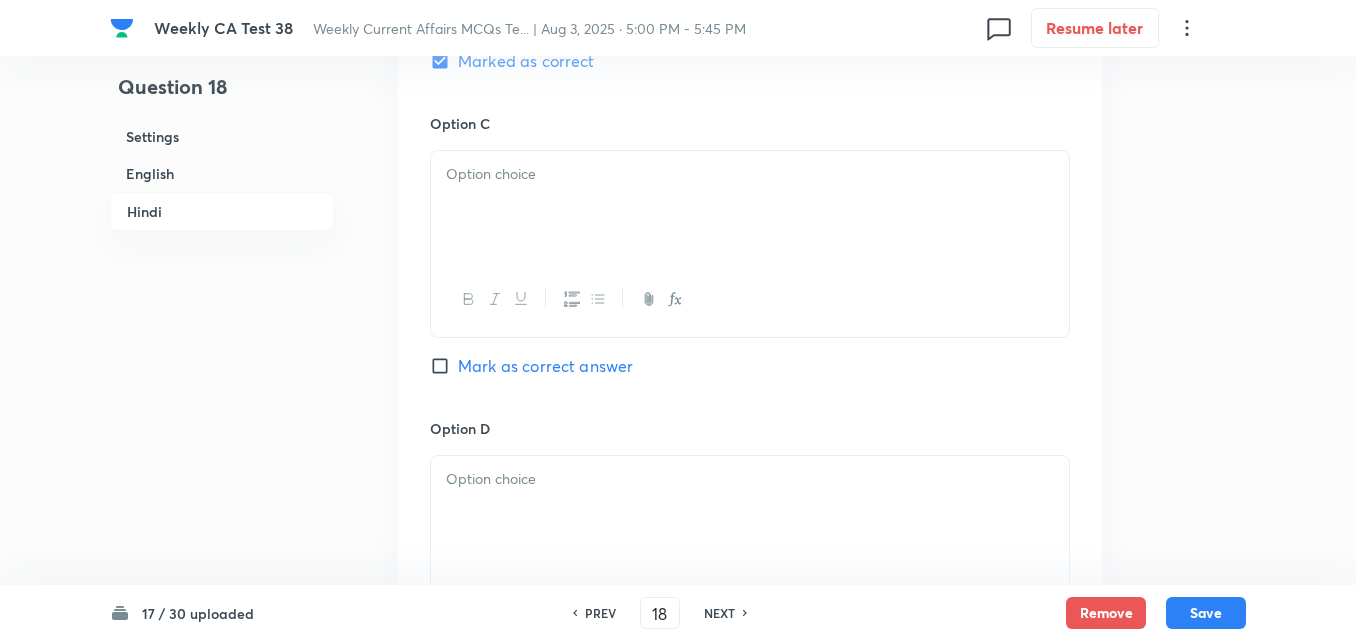 click at bounding box center [750, 207] 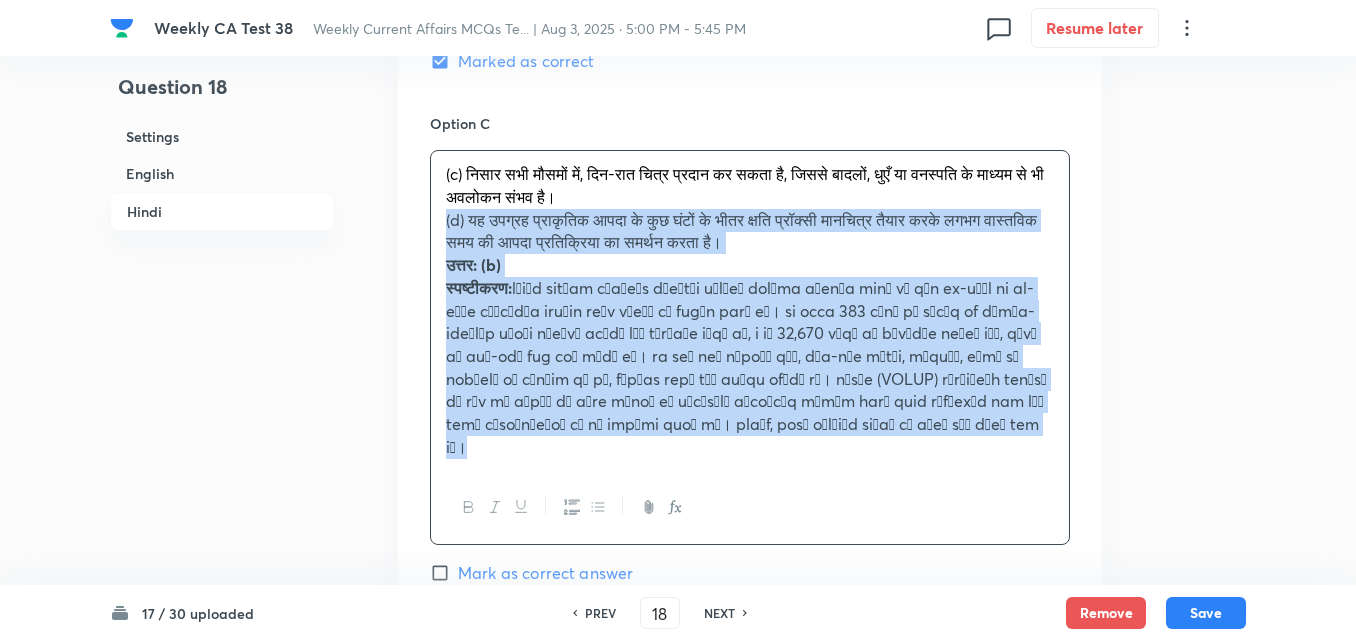 click on "Option A निसार वैश्विक पृथ्वी अवलोकन के लिए एल-बैंड और एस-बैंड सिंथेटिक अपर्चर रडार दोनों का उपयोग करता है। Mark as correct answer Option B निसार को 36,000 किमी की ऊँचाई पर एक भूस्थिर कक्षा में स्थापित किया जाएगा। Marked as correct Option C (c) निसार सभी मौसमों में, दिन-रात चित्र प्रदान कर सकता है, जिससे बादलों, धुएँ या वनस्पति के माध्यम से भी अवलोकन संभव है। उत्तर: (b) स्पष्टीकरण: Mark as correct answer Option D Mark as correct answer" at bounding box center (750, 196) 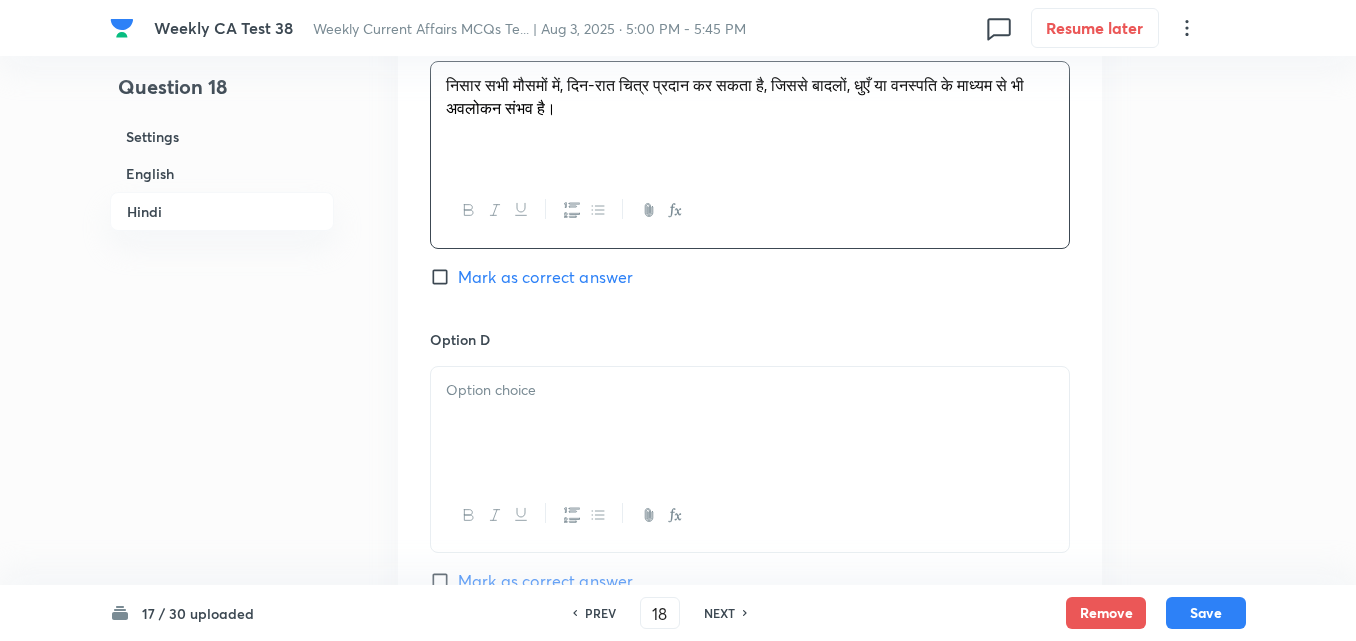 scroll, scrollTop: 3816, scrollLeft: 0, axis: vertical 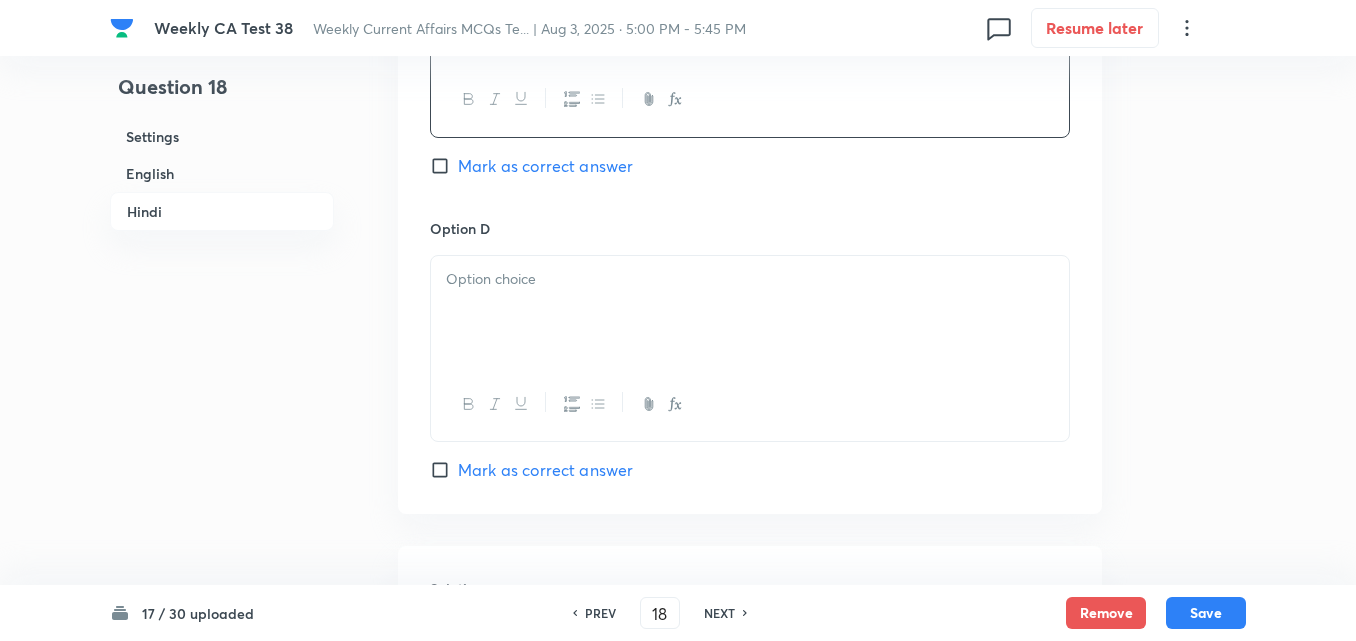 click at bounding box center (750, 312) 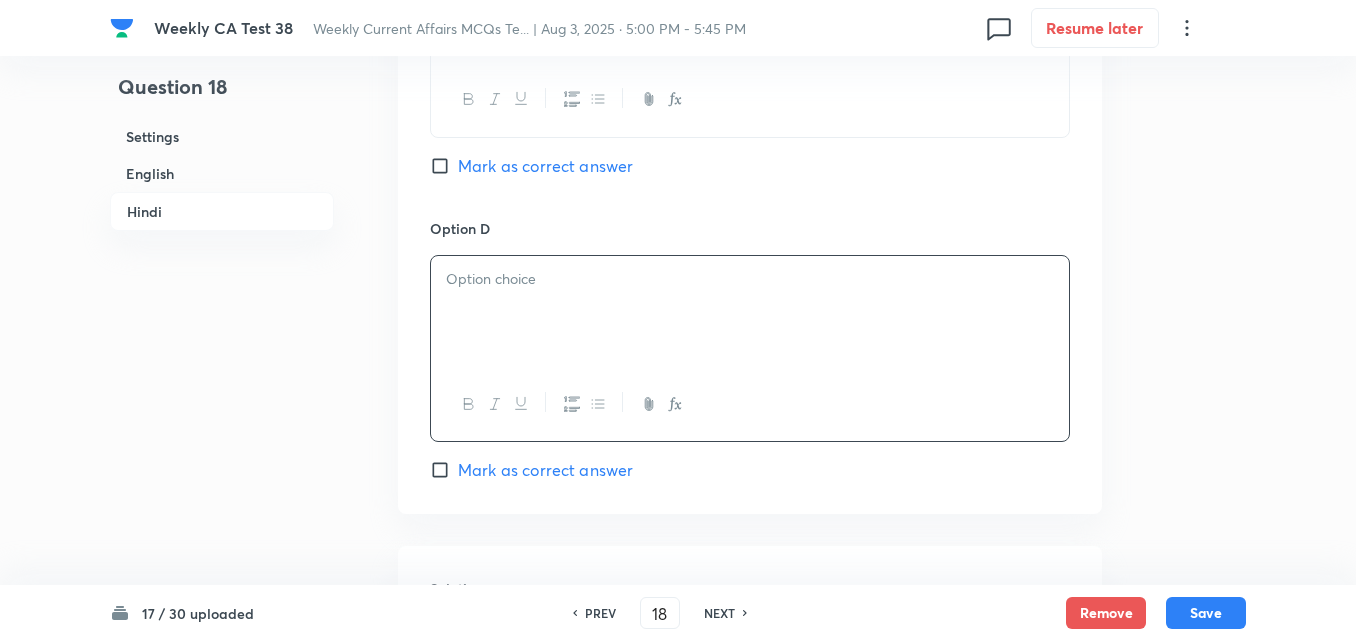 paste 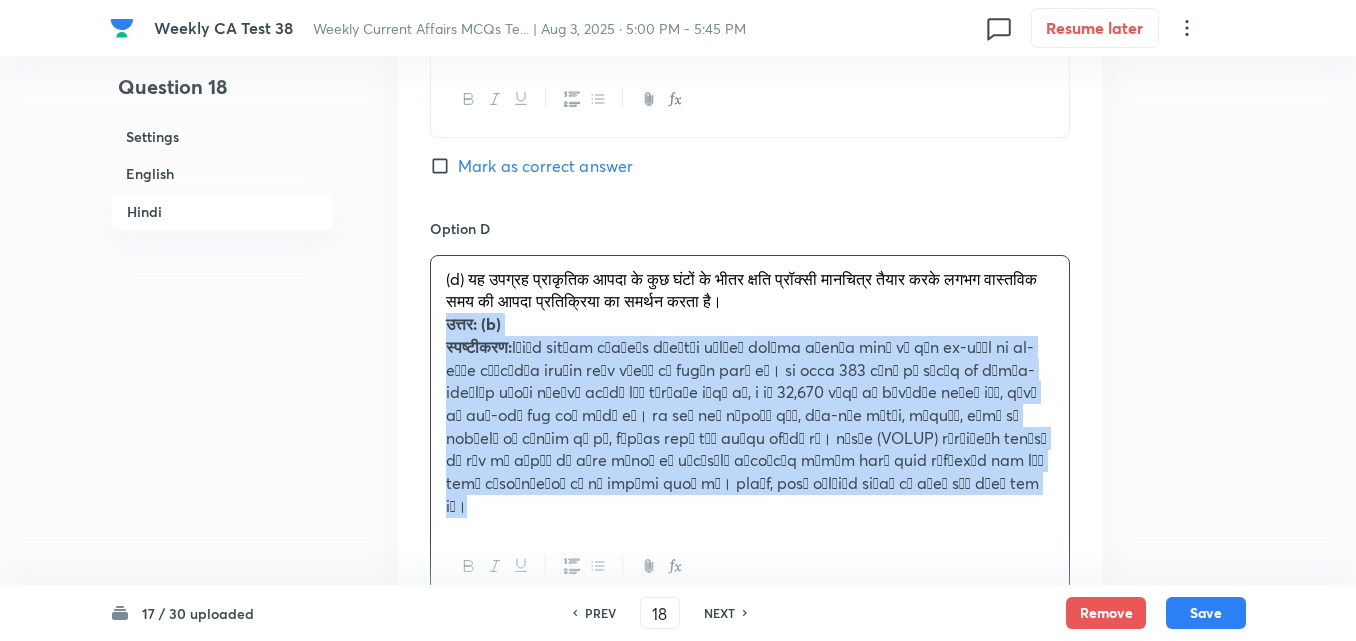 drag, startPoint x: 436, startPoint y: 329, endPoint x: 423, endPoint y: 330, distance: 13.038404 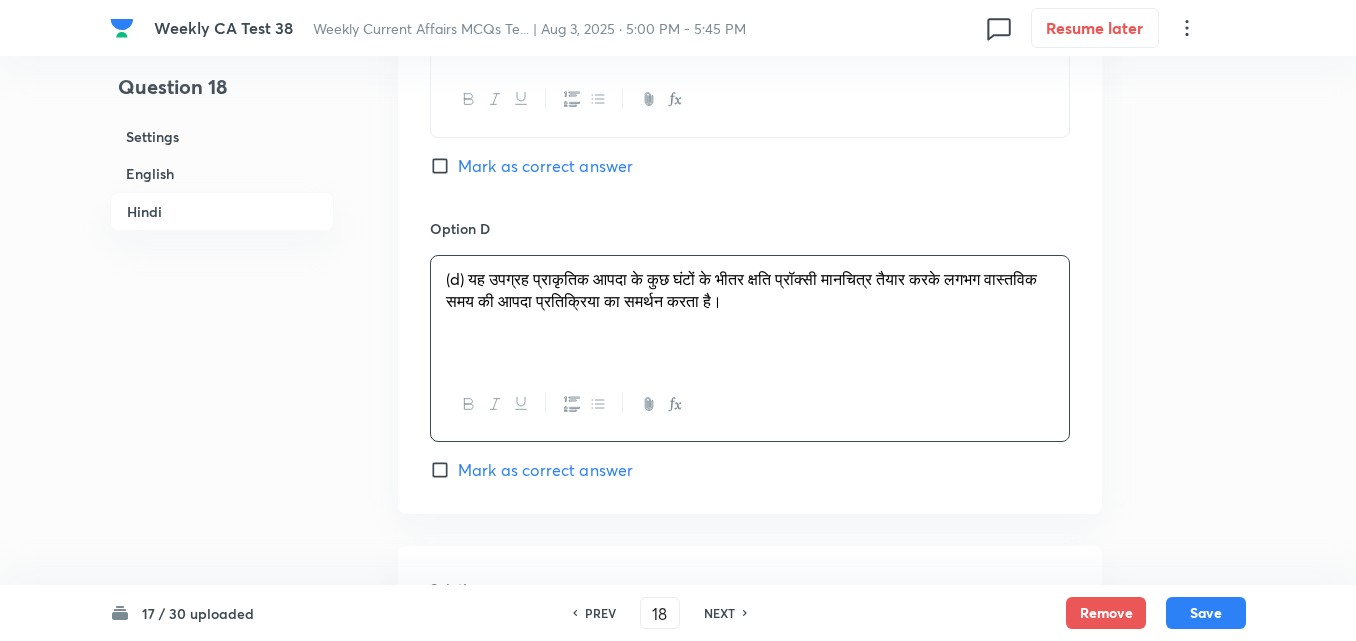 type 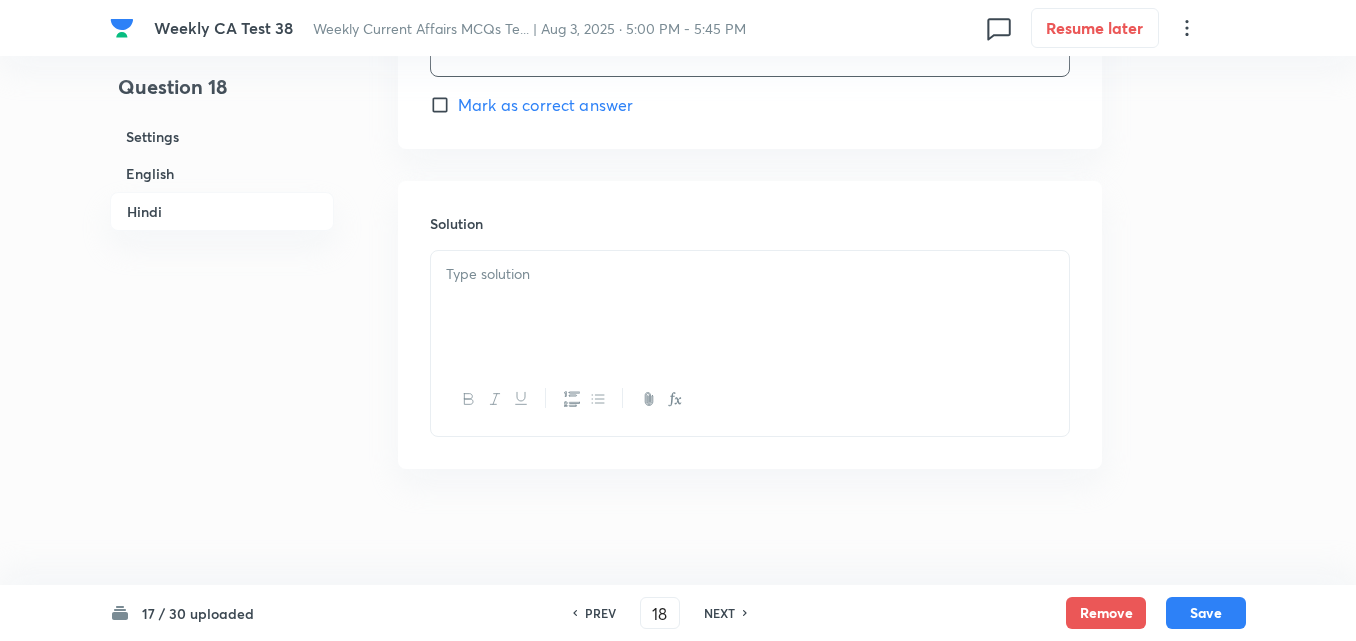 scroll, scrollTop: 4185, scrollLeft: 0, axis: vertical 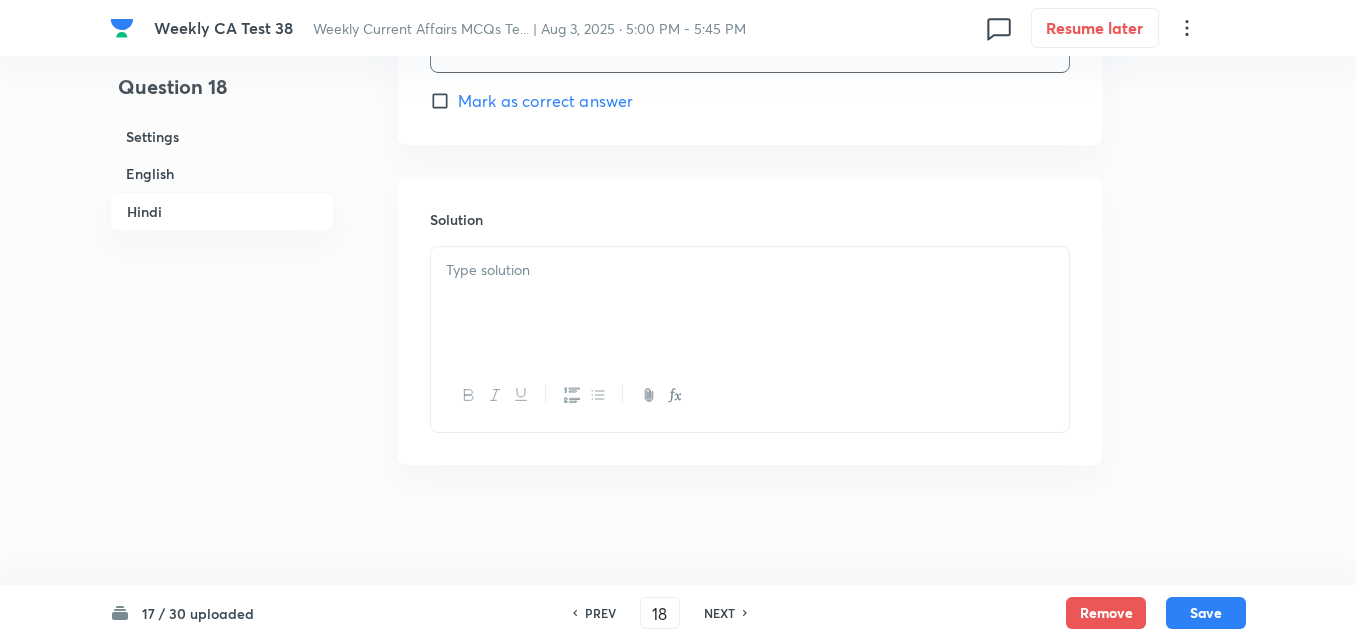 click at bounding box center [750, 303] 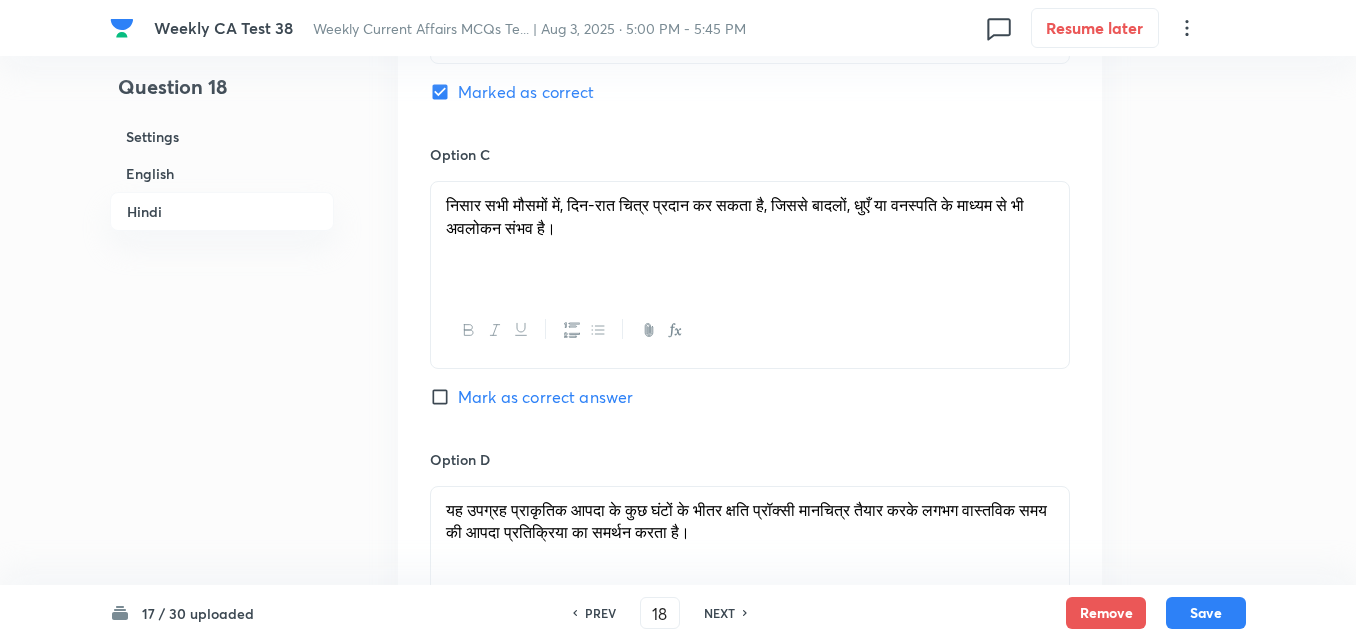 scroll, scrollTop: 3285, scrollLeft: 0, axis: vertical 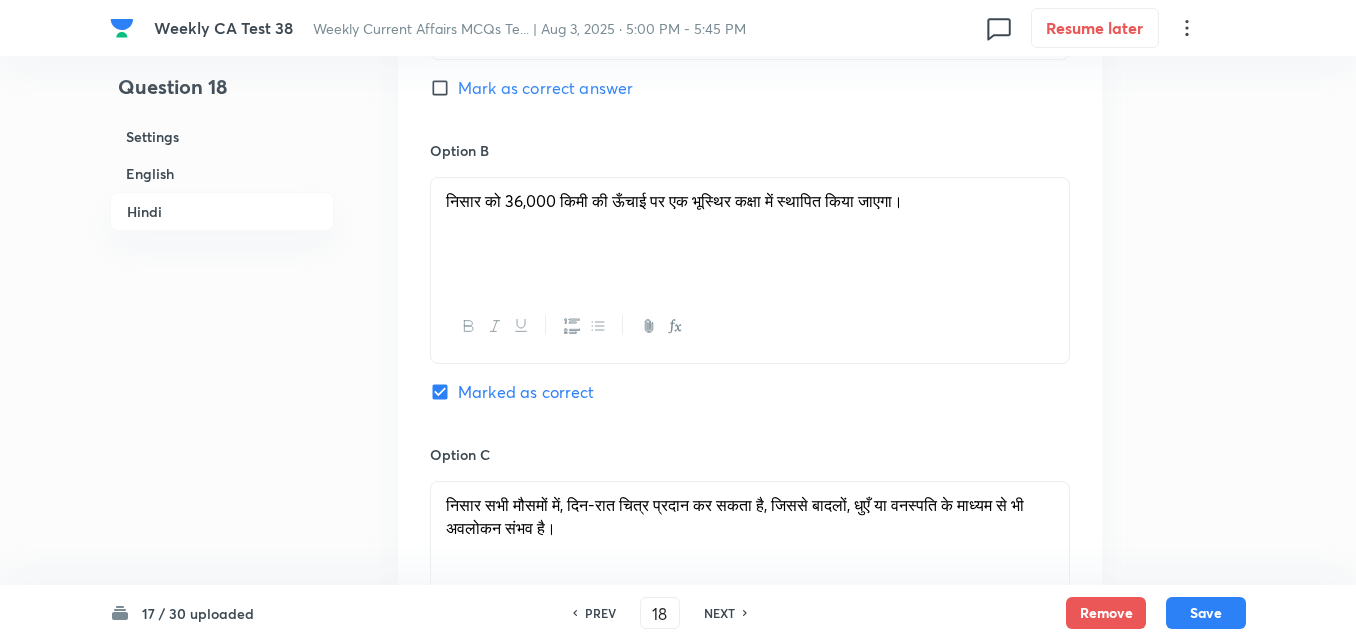 click on "Settings" at bounding box center (222, 136) 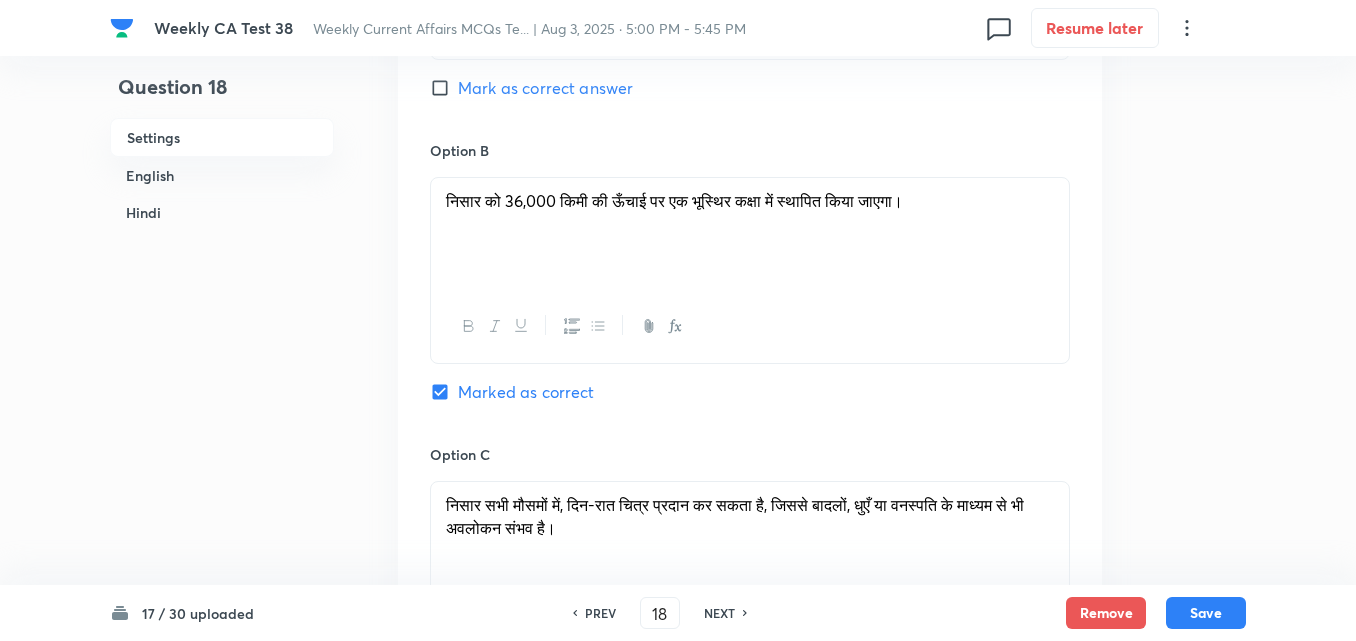 scroll, scrollTop: 24, scrollLeft: 0, axis: vertical 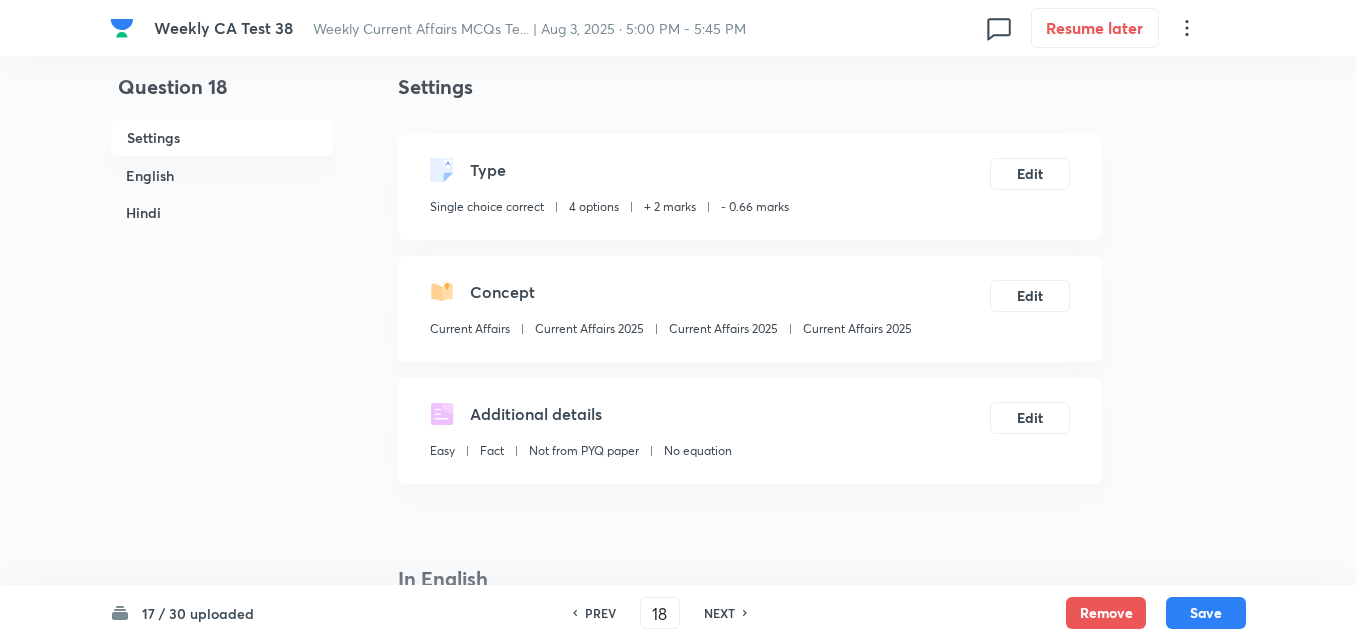 click on "Current Affairs 2025" at bounding box center [857, 329] 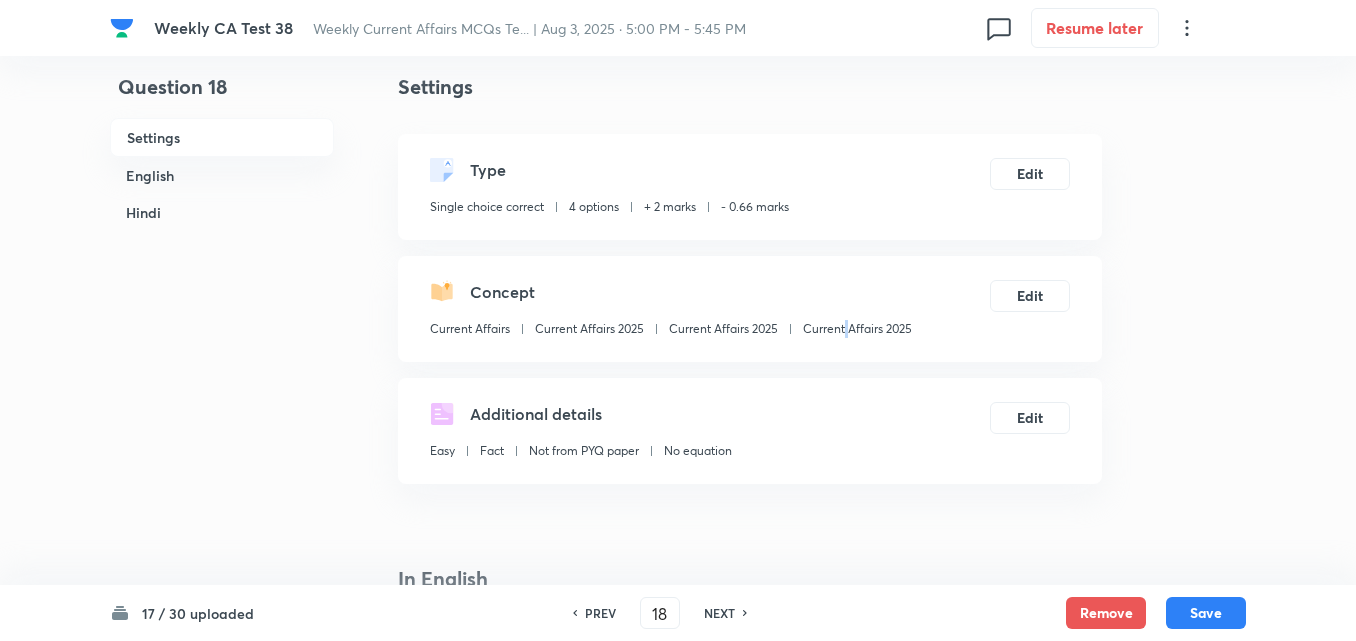 click on "Current Affairs 2025" at bounding box center [857, 329] 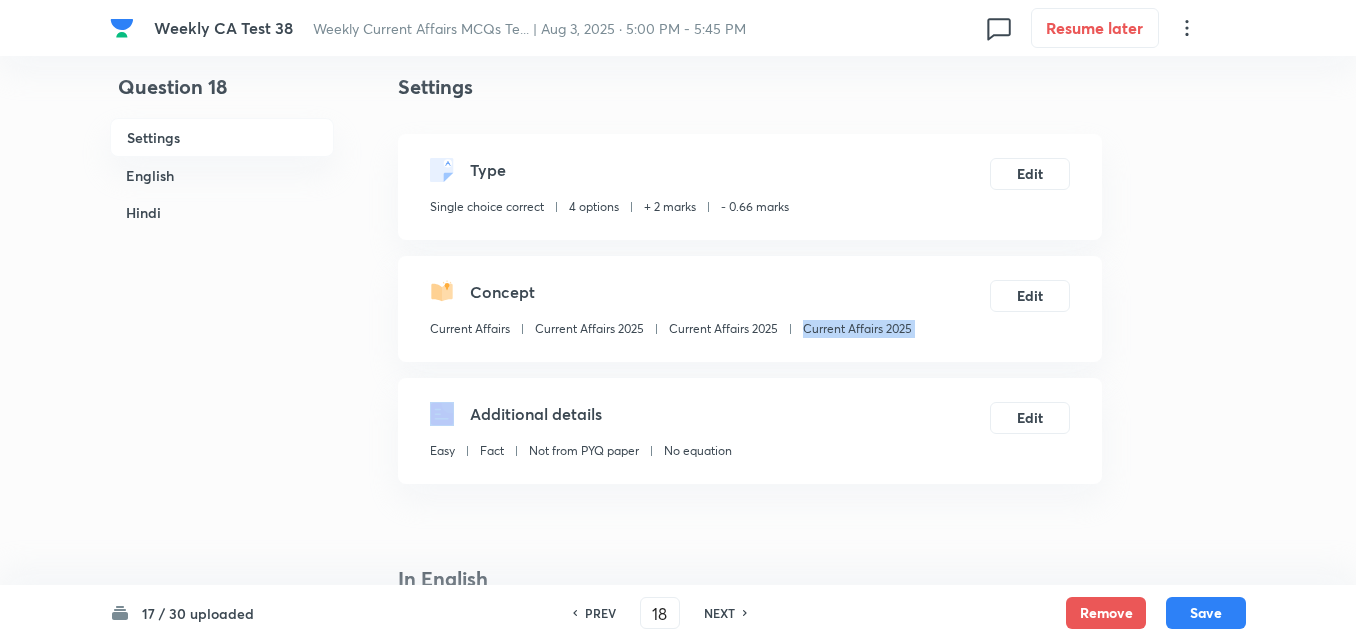 click on "Current Affairs 2025" at bounding box center (857, 329) 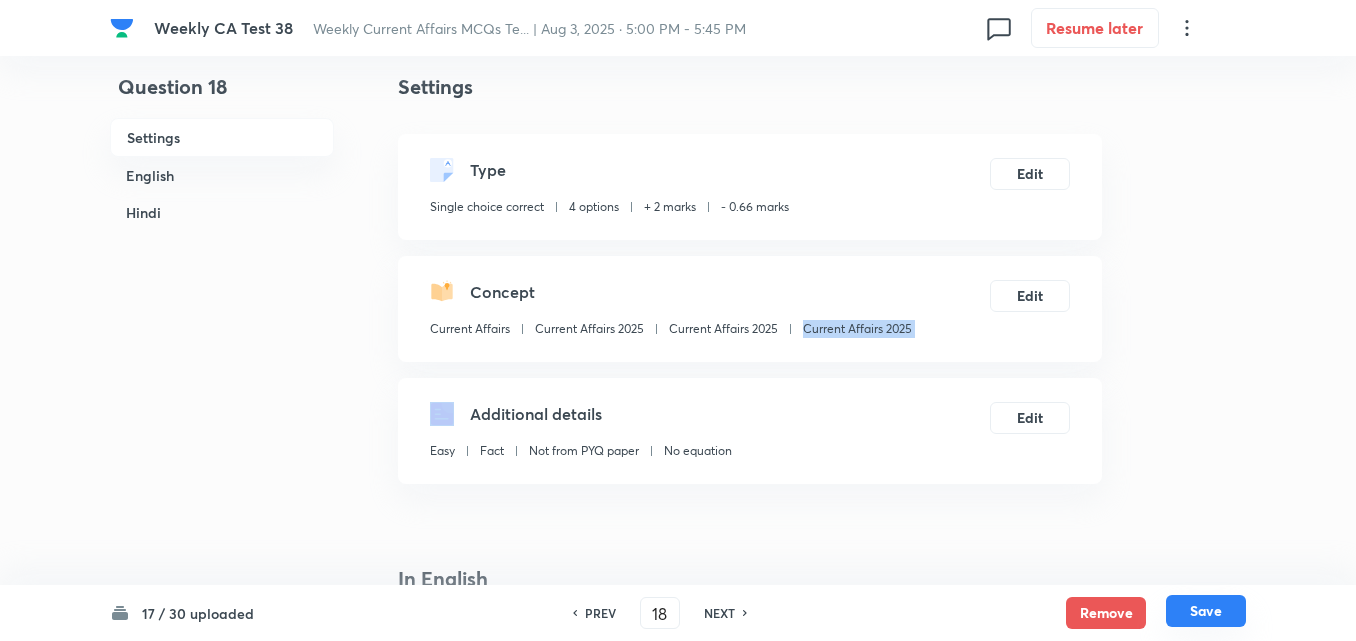 click on "Save" at bounding box center [1206, 611] 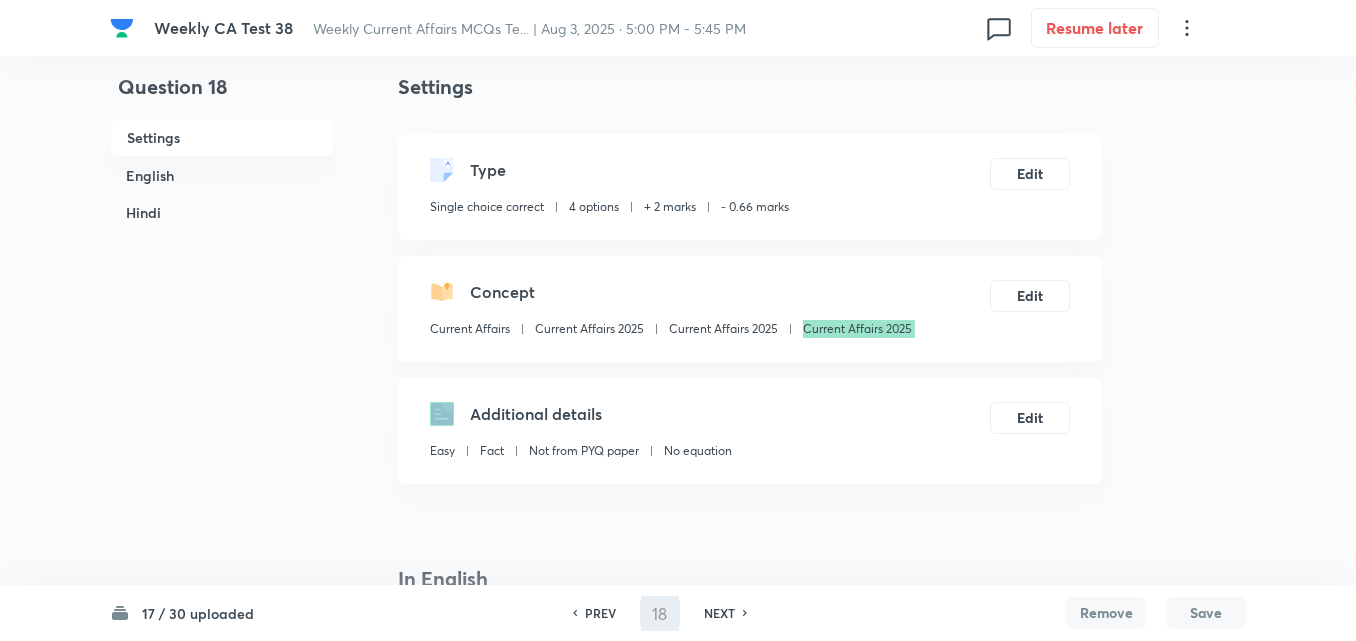type on "19" 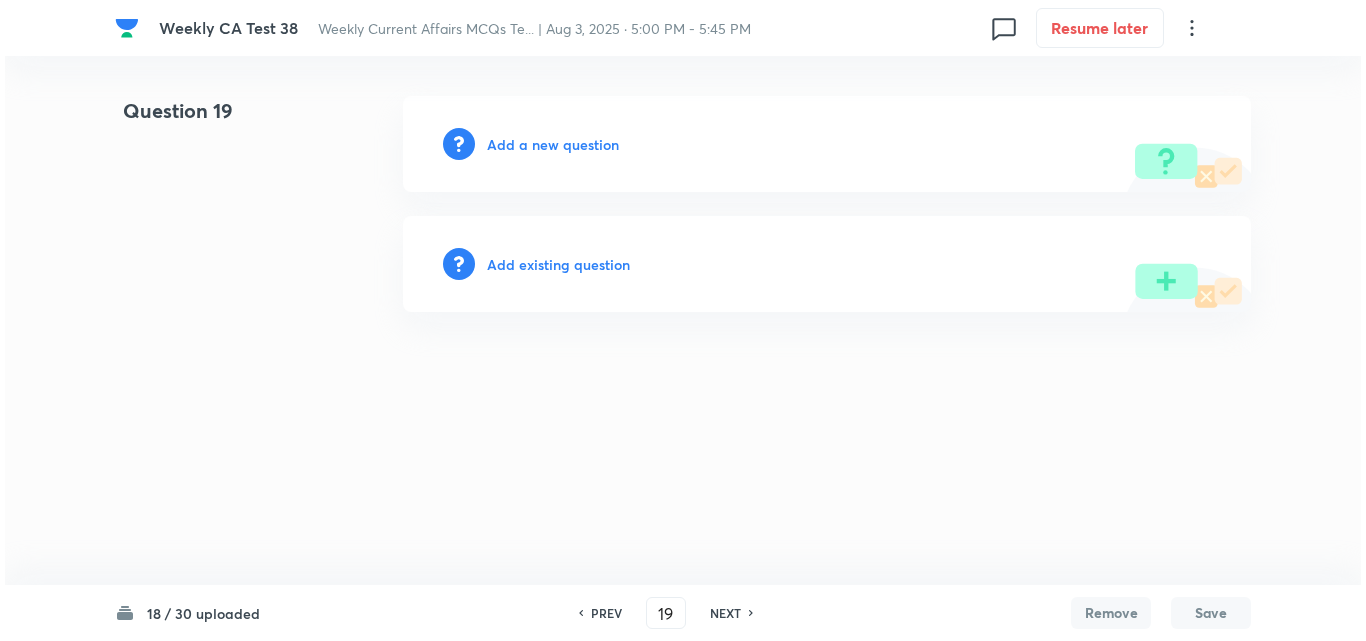 scroll, scrollTop: 0, scrollLeft: 0, axis: both 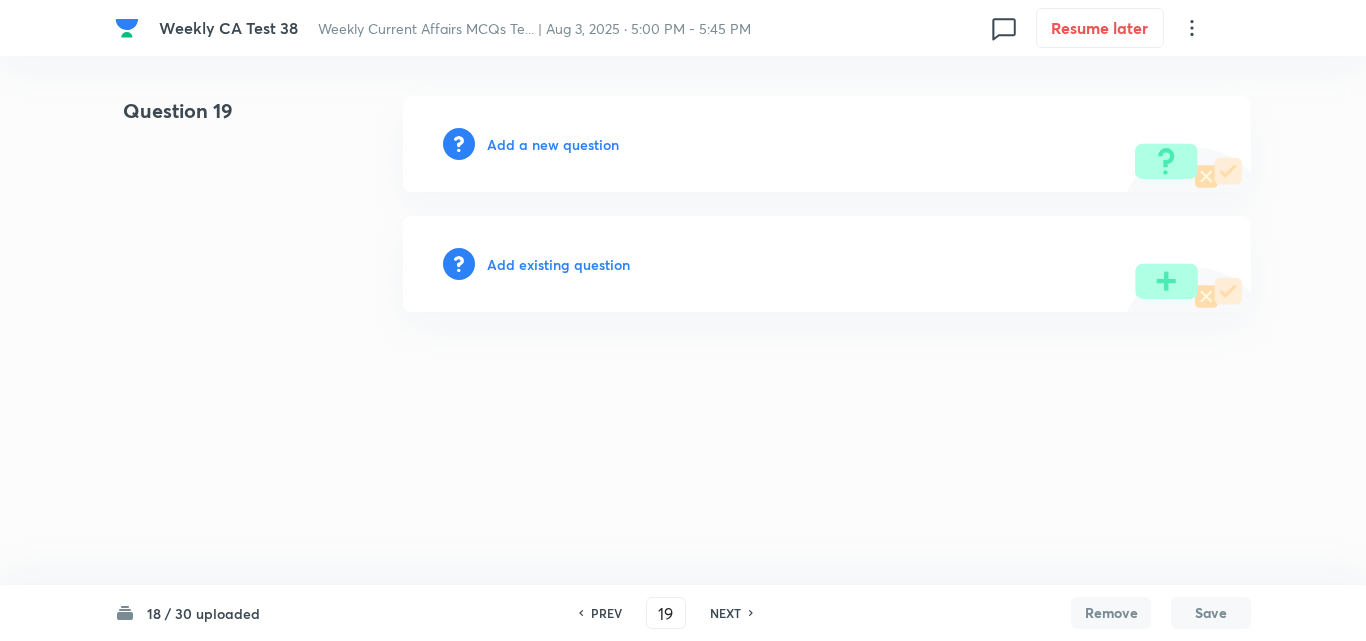 click on "Add a new question" at bounding box center [553, 144] 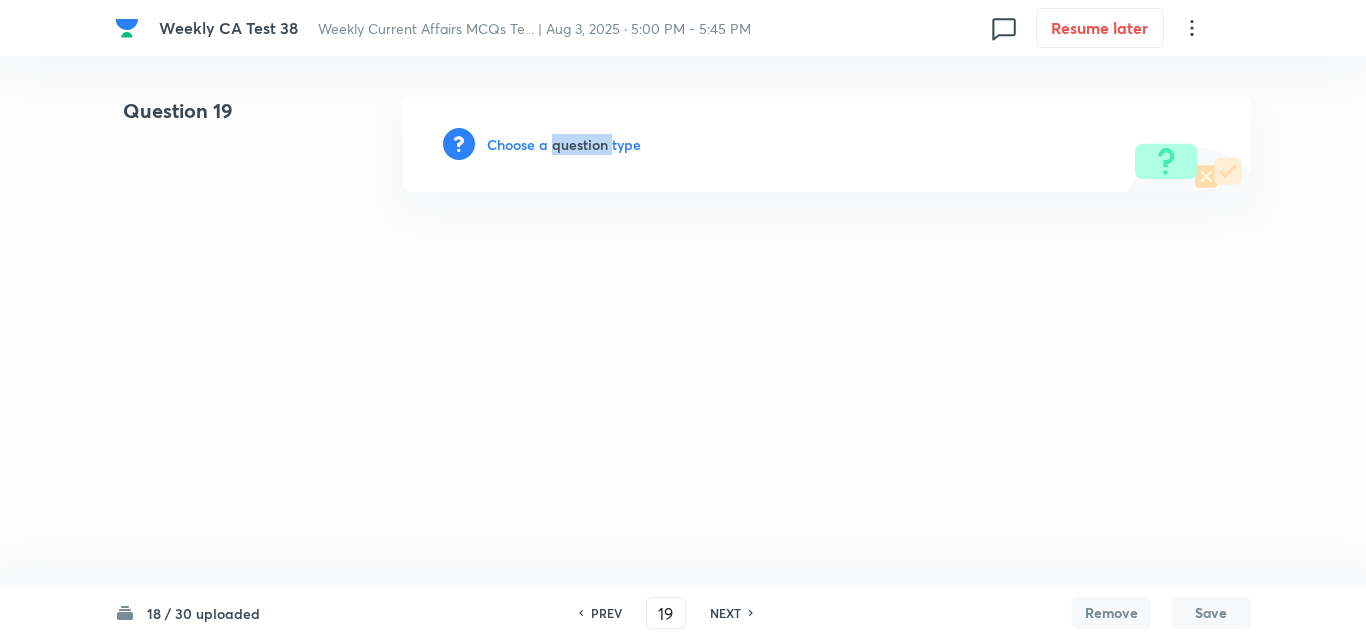 click on "Choose a question type" at bounding box center (564, 144) 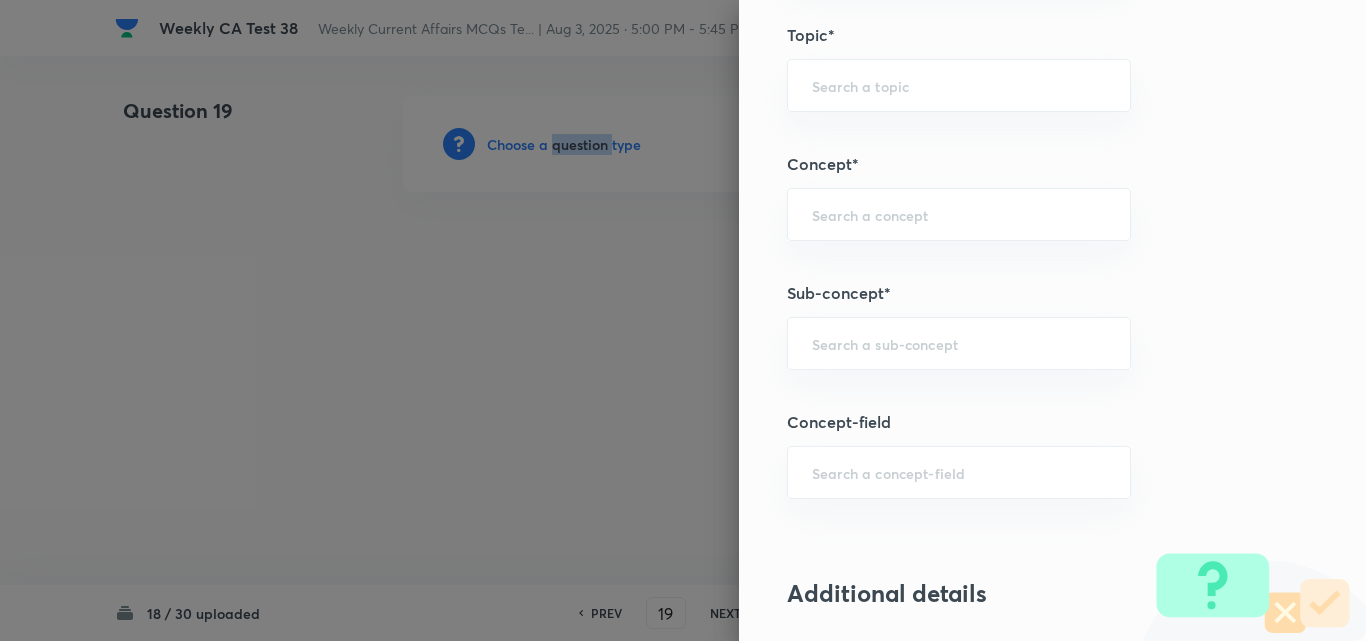 scroll, scrollTop: 1100, scrollLeft: 0, axis: vertical 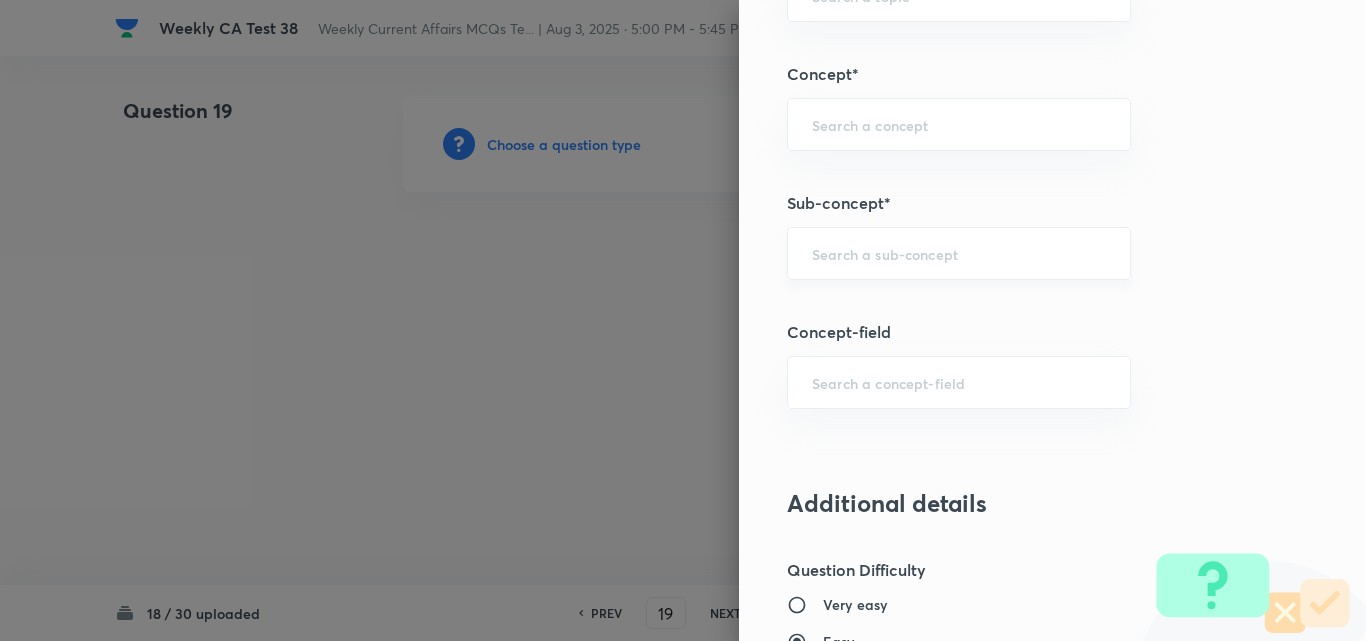 click at bounding box center [959, 253] 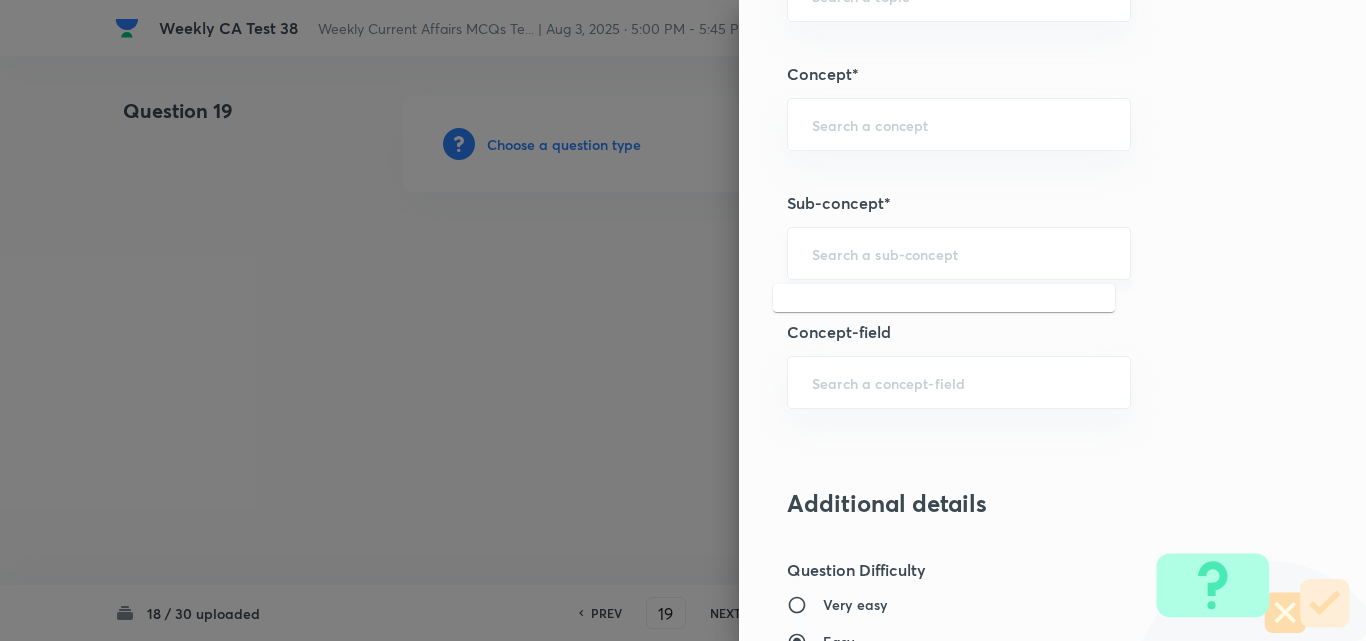 paste on "Current Affairs 2025" 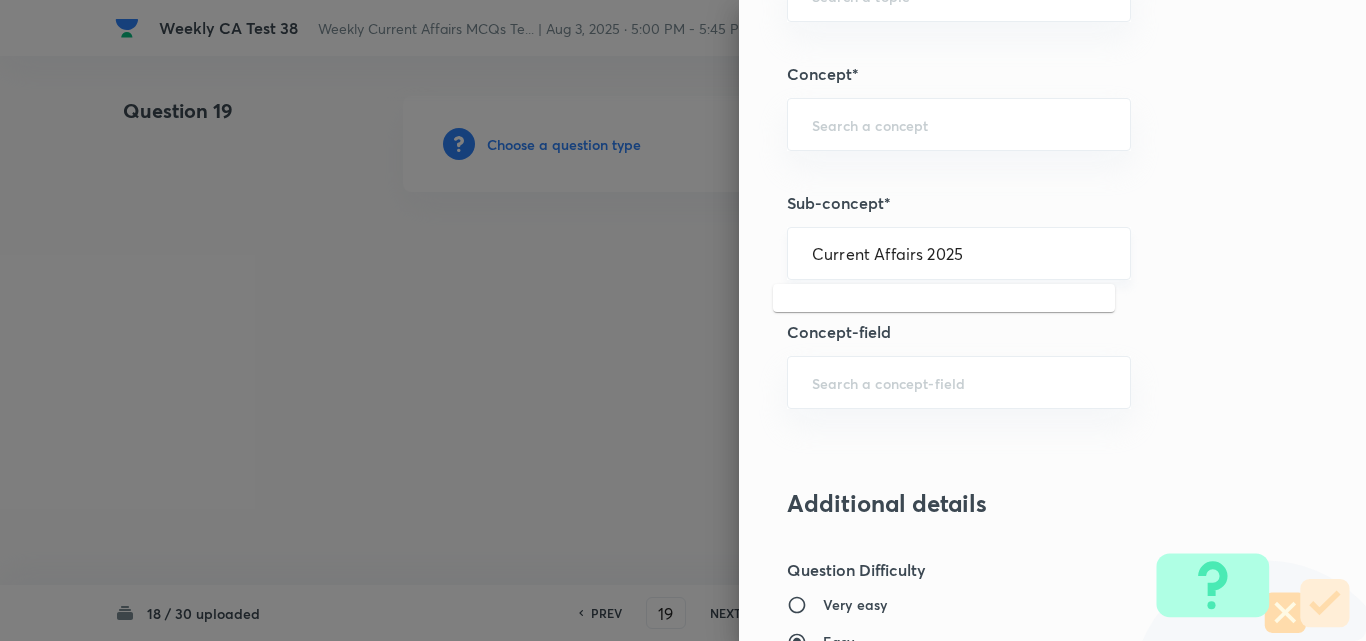 click on "Current Affairs 2025" at bounding box center (959, 253) 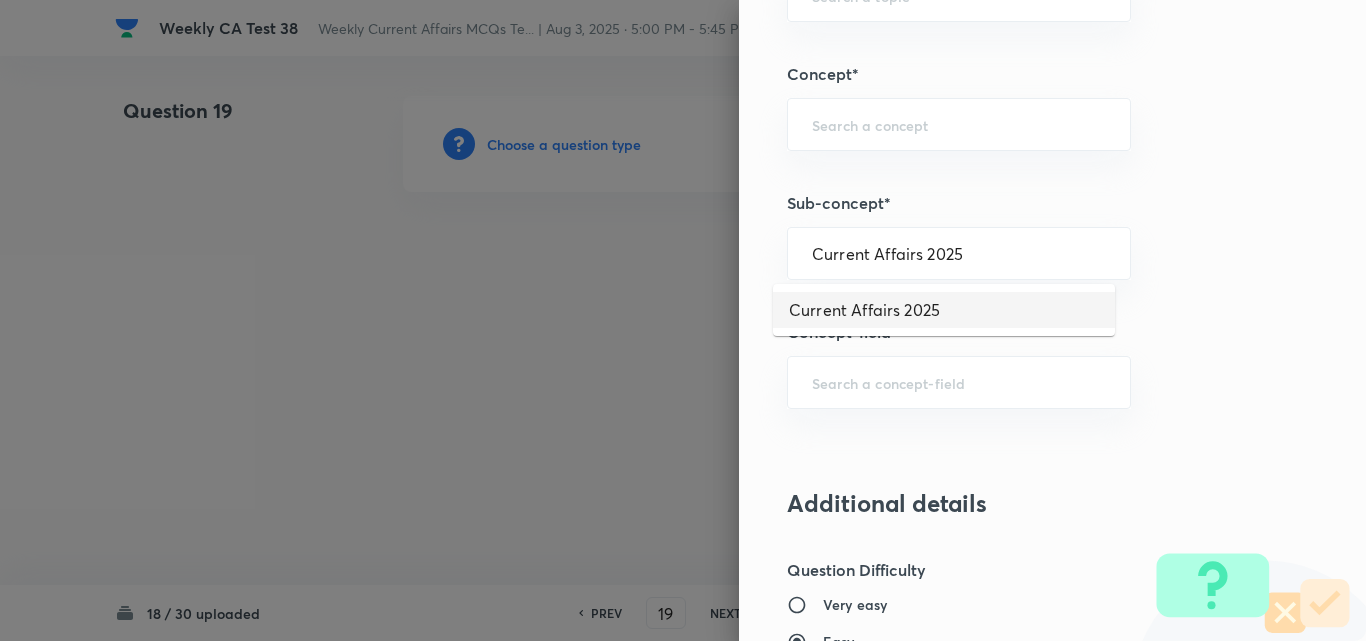 click on "Current Affairs 2025" at bounding box center [944, 310] 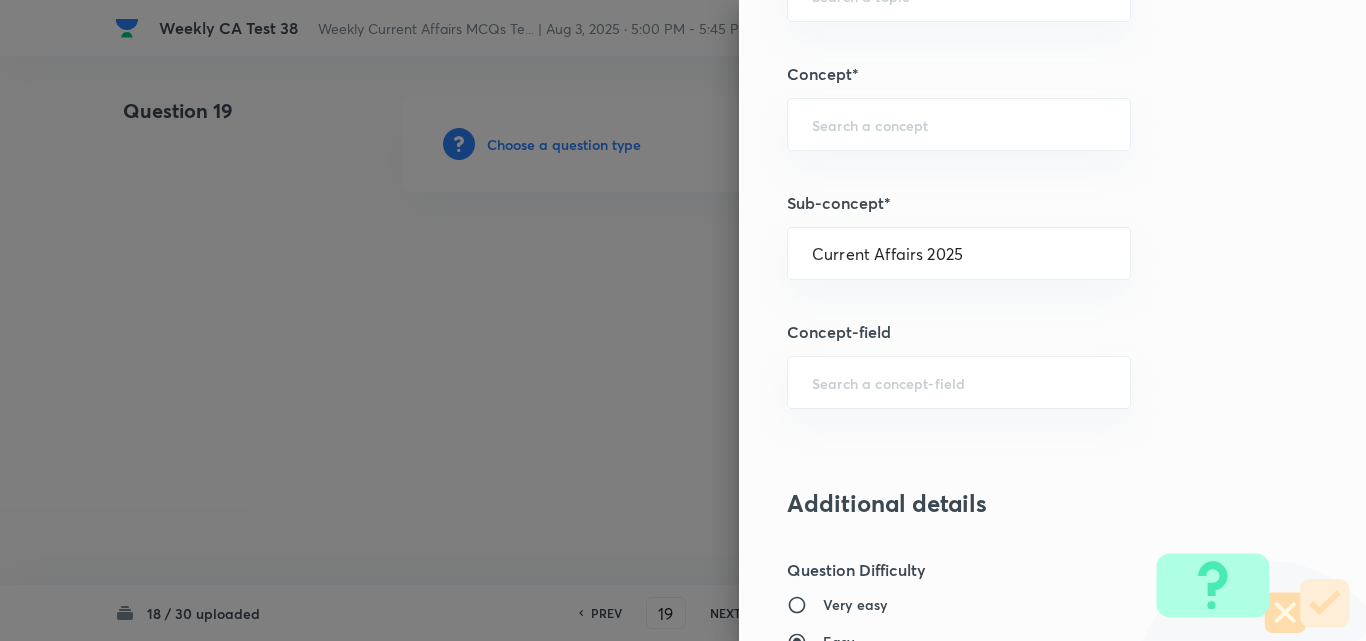 type on "Current Affairs 2025" 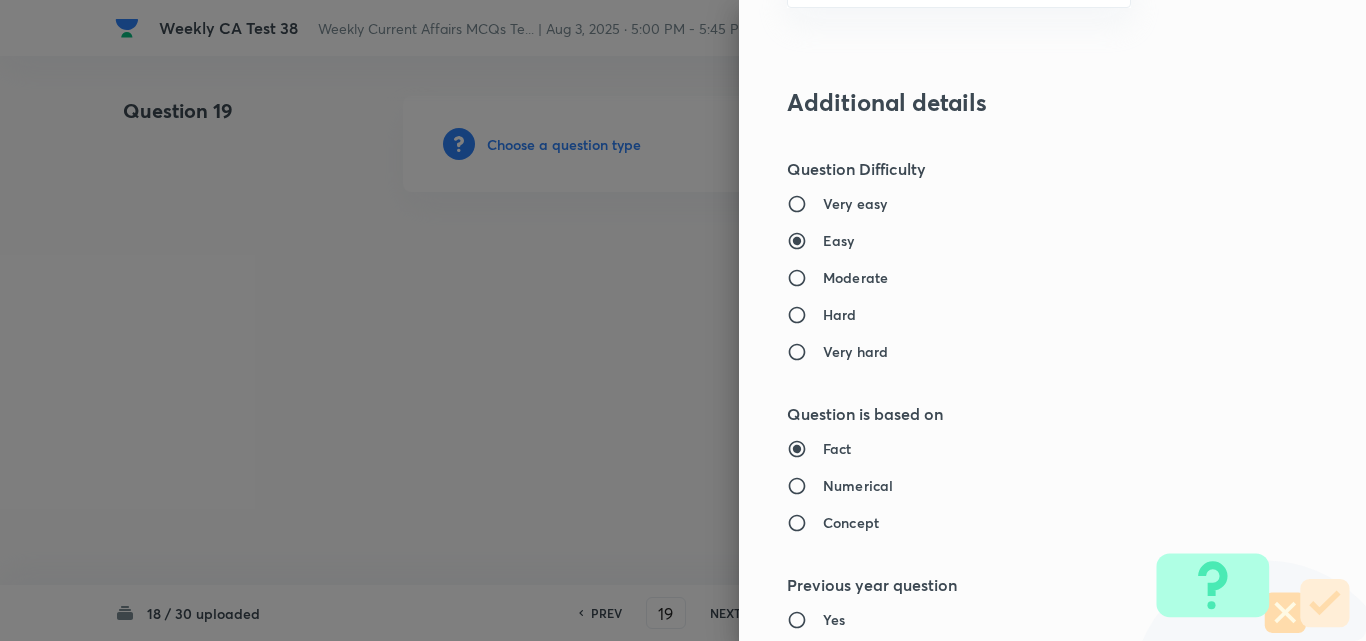 type on "Current Affairs" 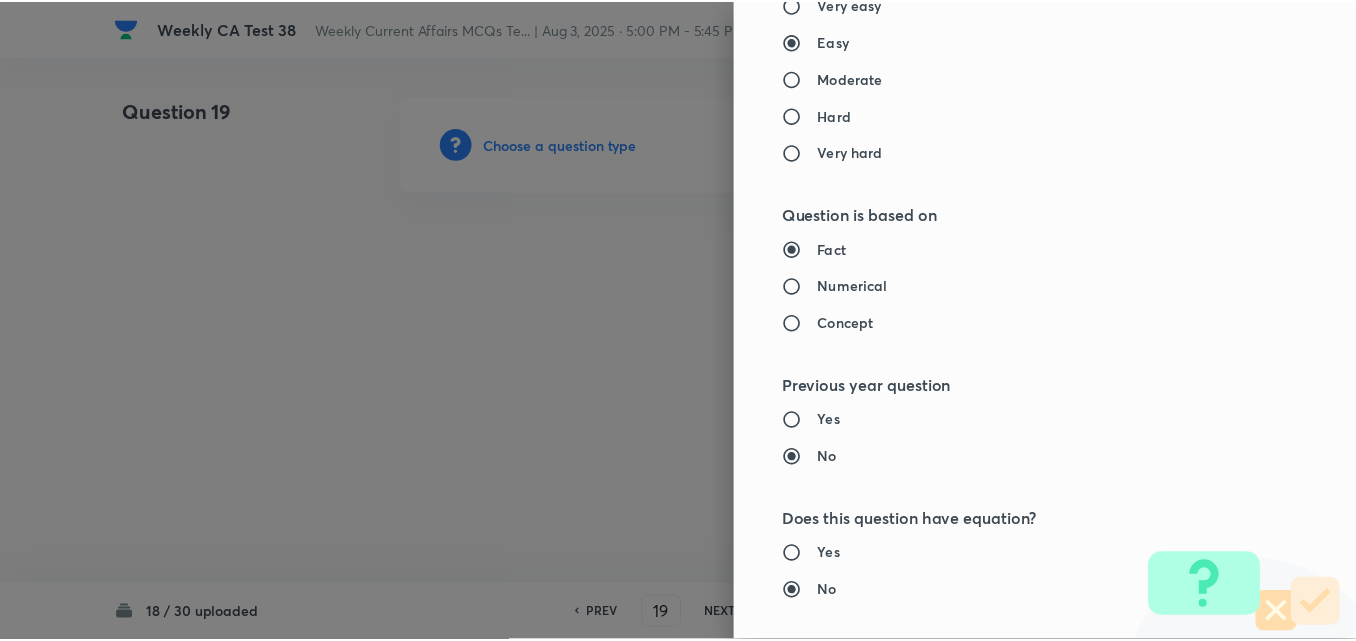 scroll, scrollTop: 2085, scrollLeft: 0, axis: vertical 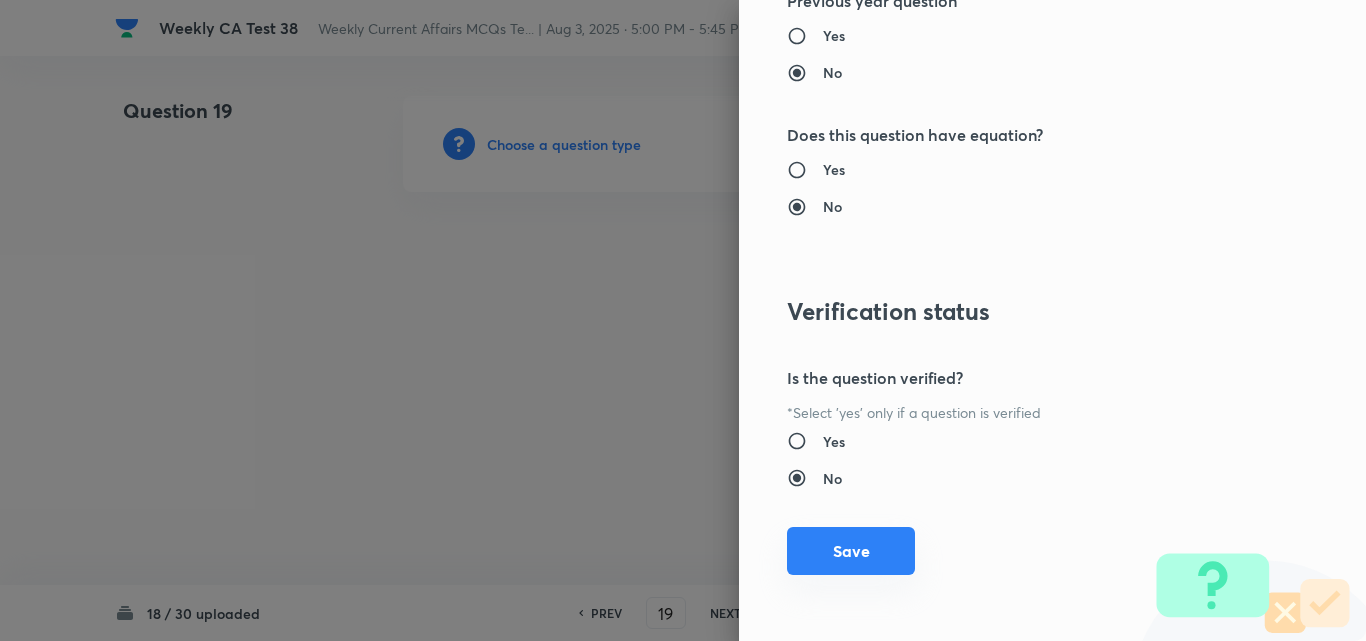 click on "Save" at bounding box center [851, 551] 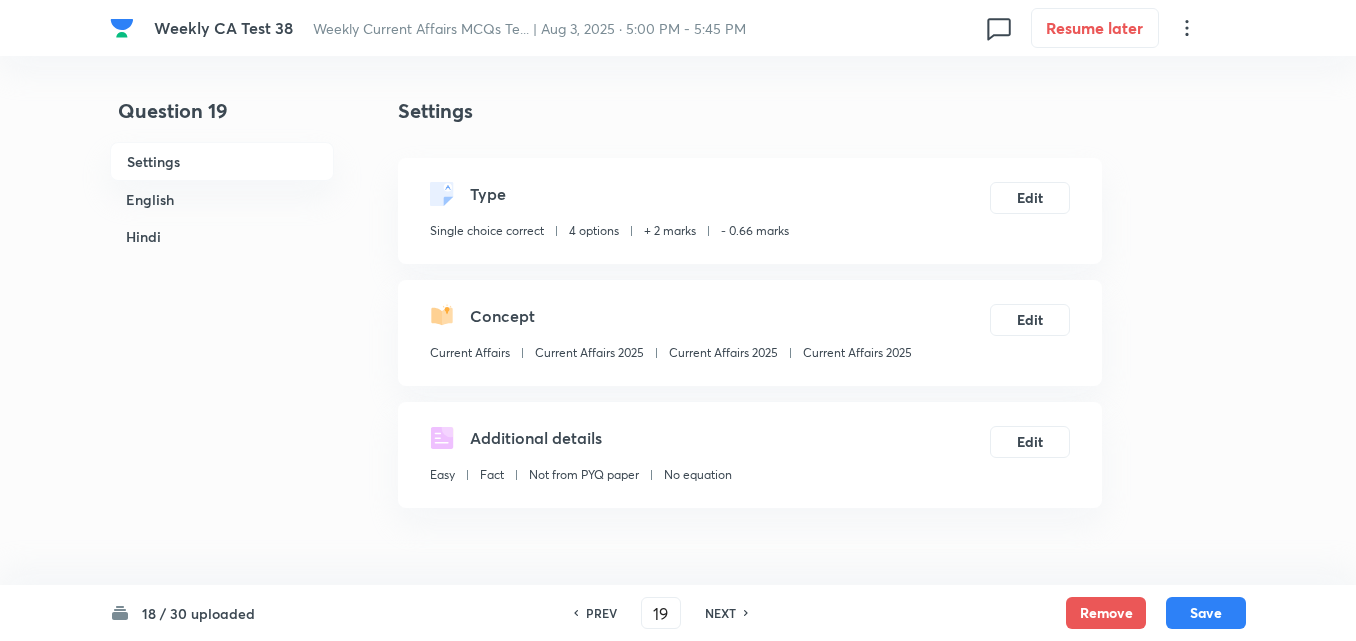 click on "English" at bounding box center (222, 199) 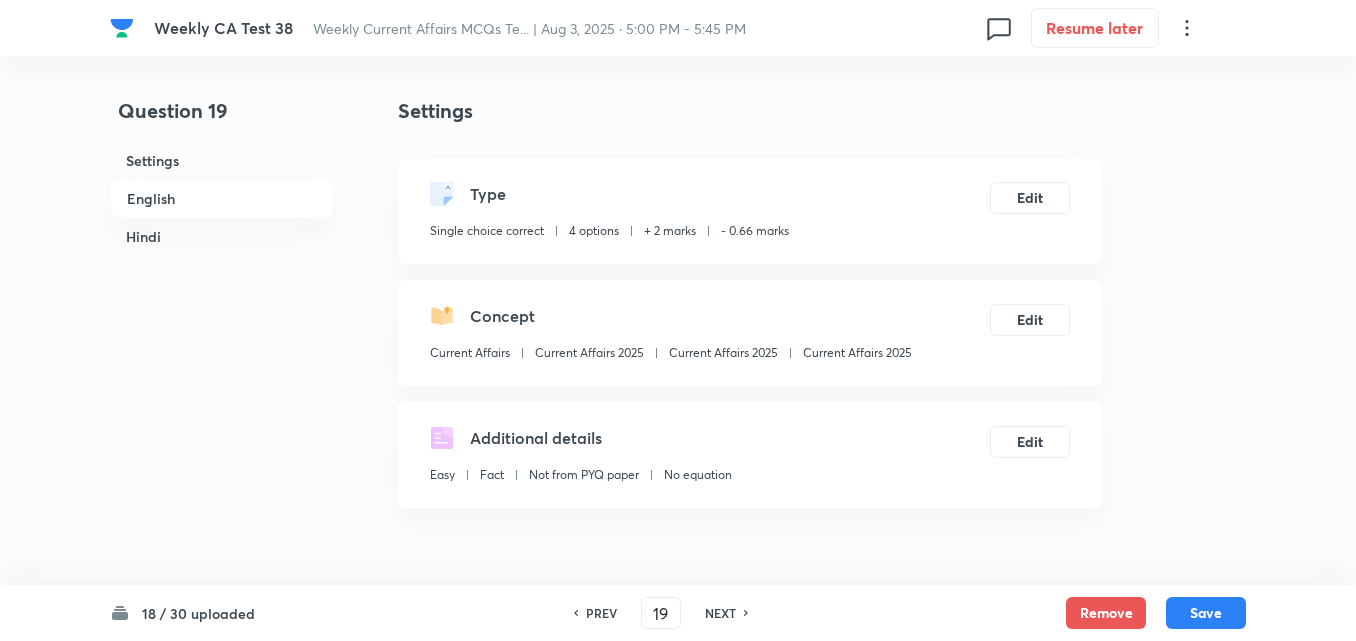 scroll, scrollTop: 516, scrollLeft: 0, axis: vertical 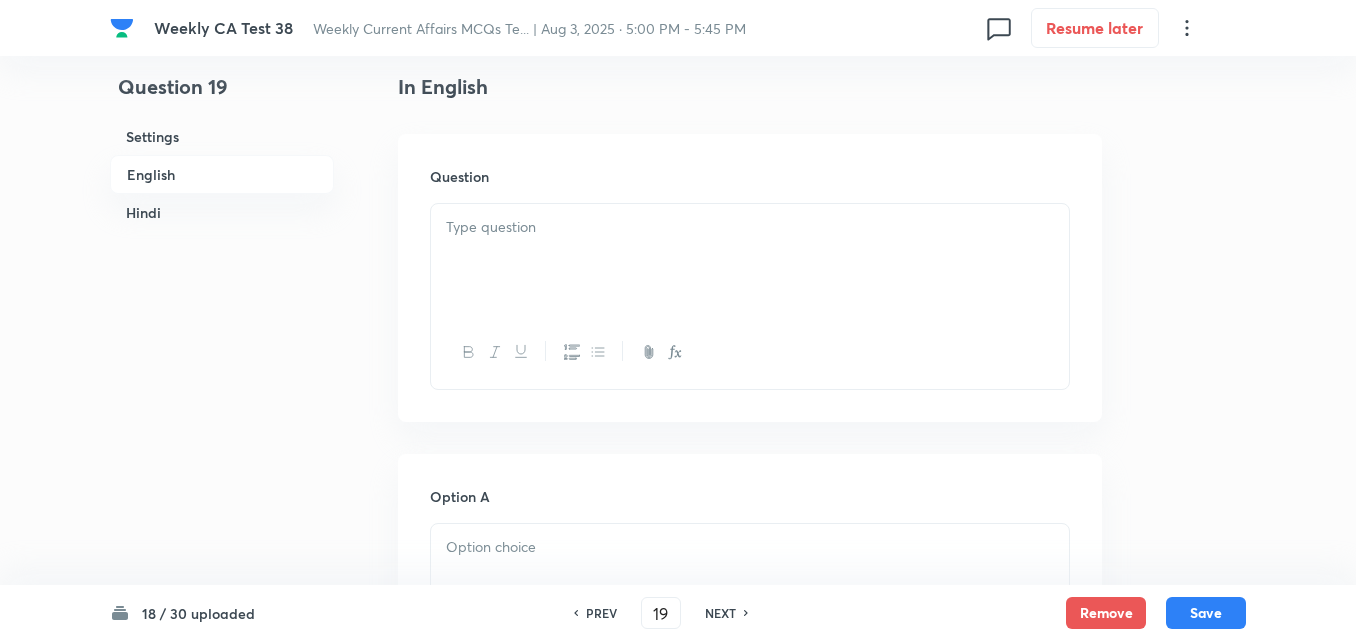 click at bounding box center [750, 260] 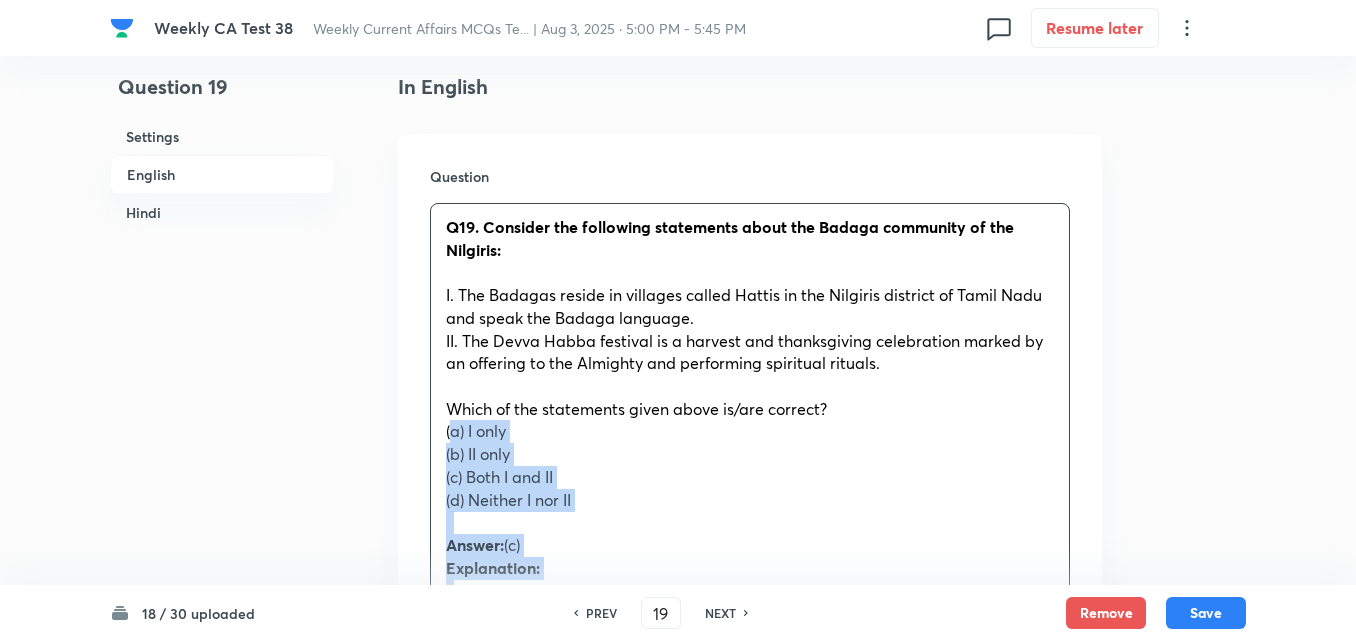 drag, startPoint x: 434, startPoint y: 434, endPoint x: 412, endPoint y: 431, distance: 22.203604 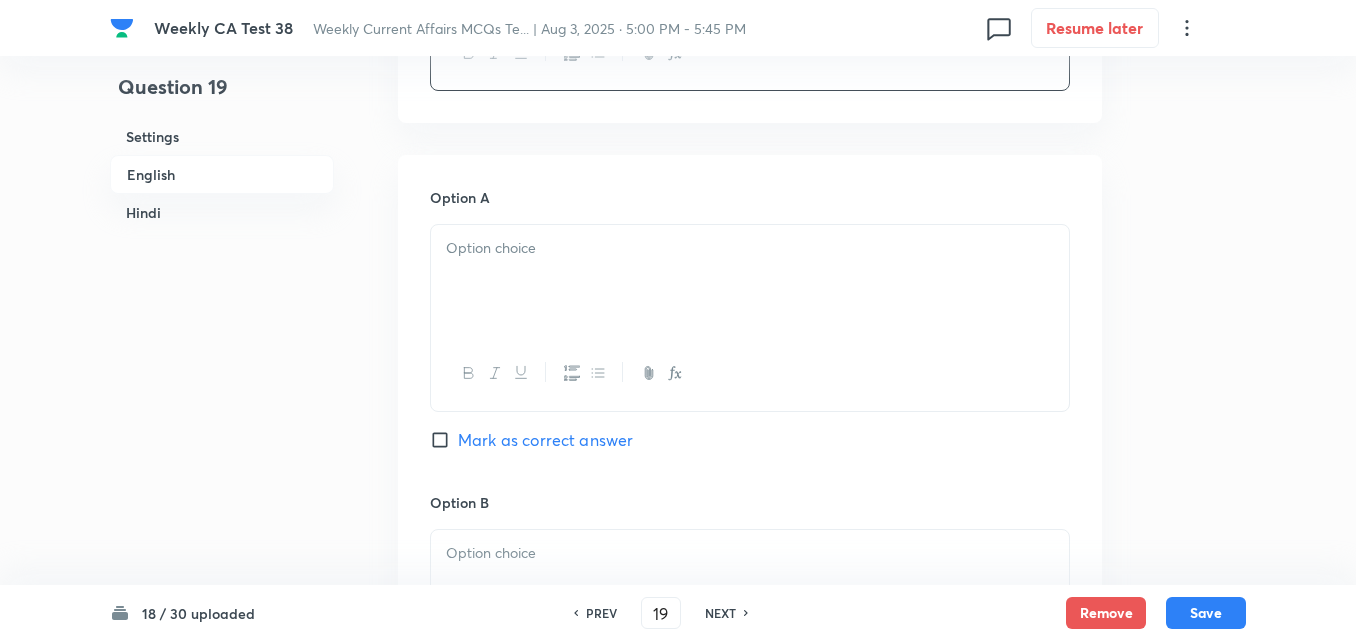 scroll, scrollTop: 916, scrollLeft: 0, axis: vertical 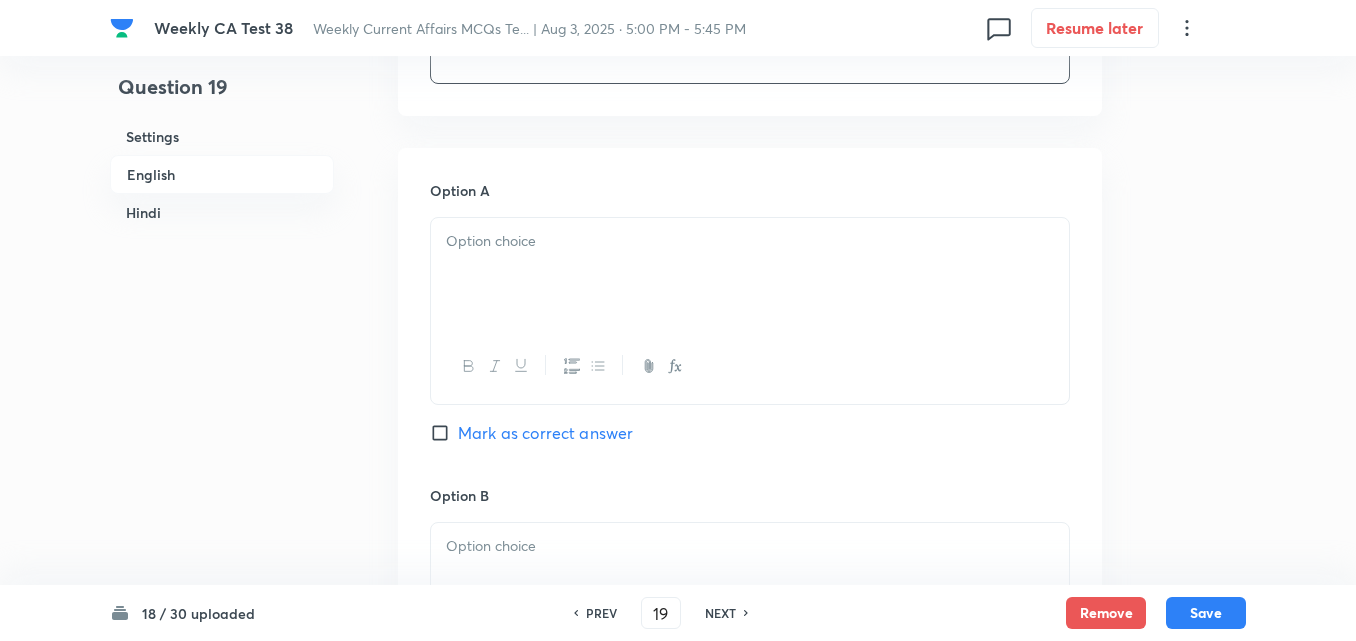 click at bounding box center [750, 274] 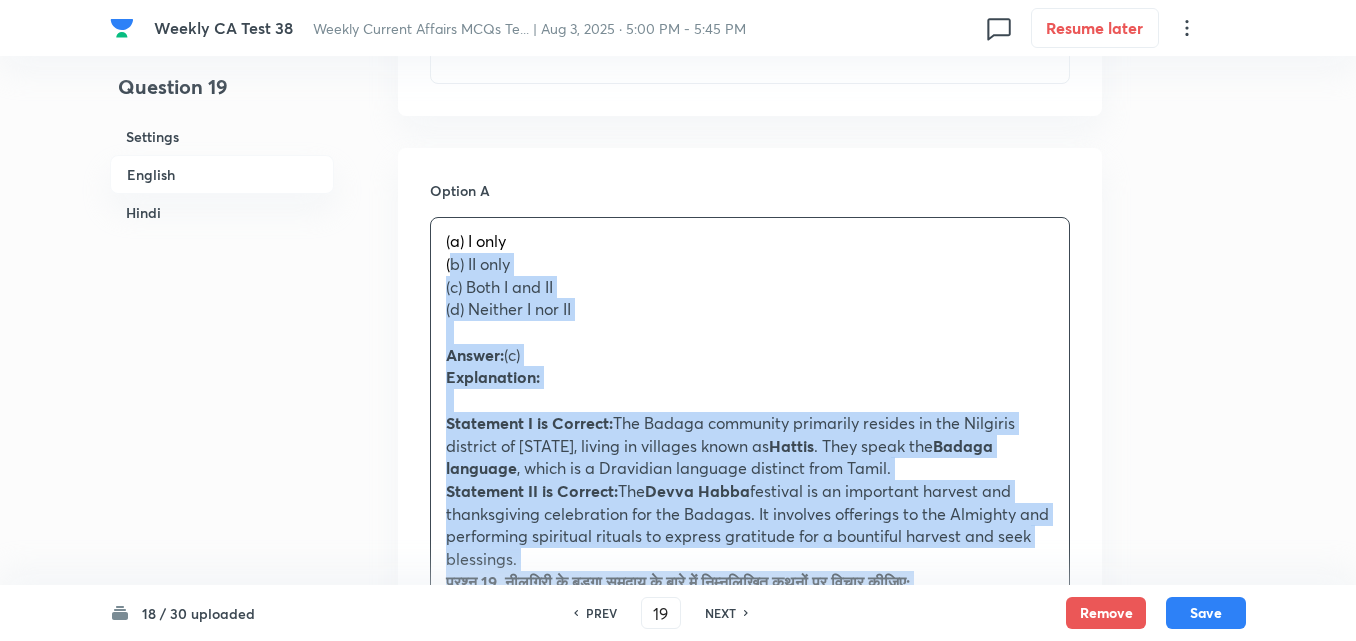 drag, startPoint x: 447, startPoint y: 279, endPoint x: 433, endPoint y: 274, distance: 14.866069 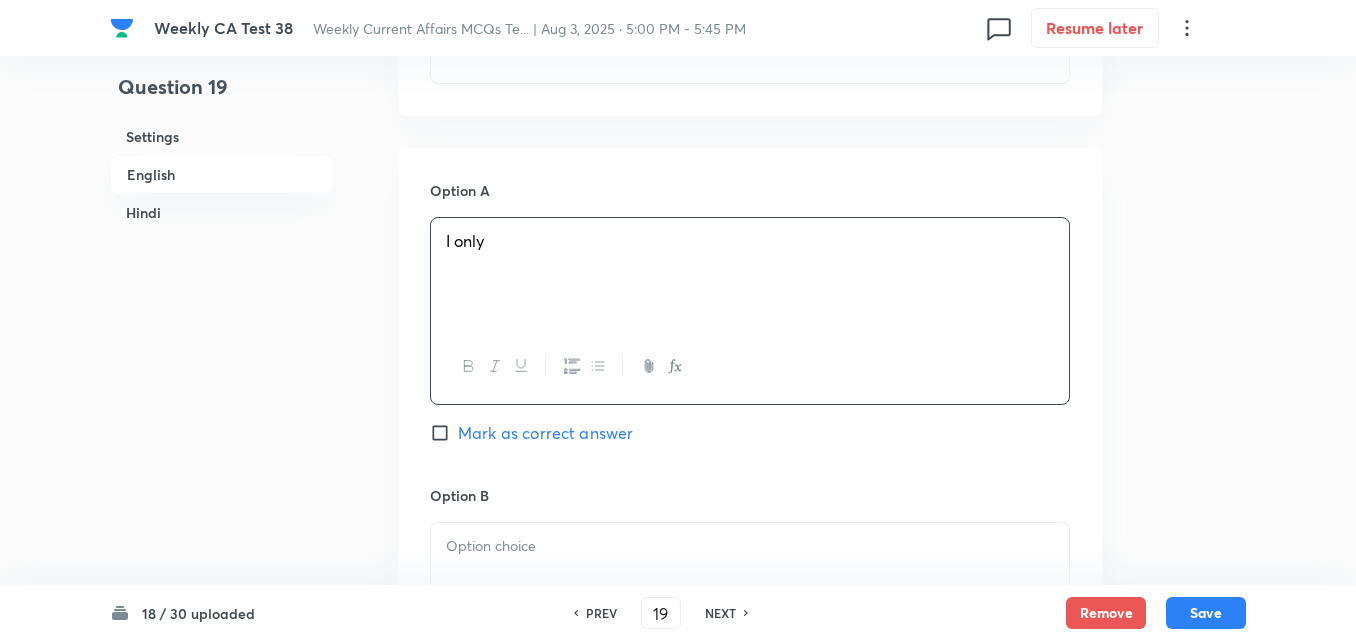 scroll, scrollTop: 1216, scrollLeft: 0, axis: vertical 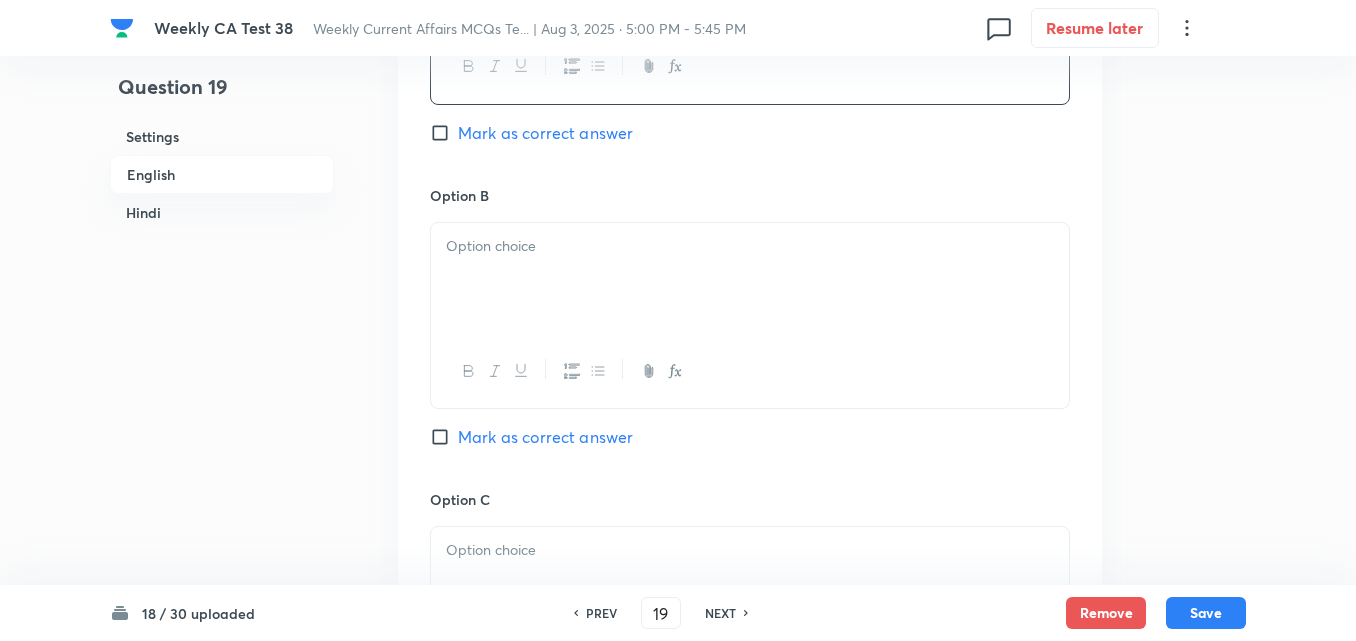 click at bounding box center (750, 279) 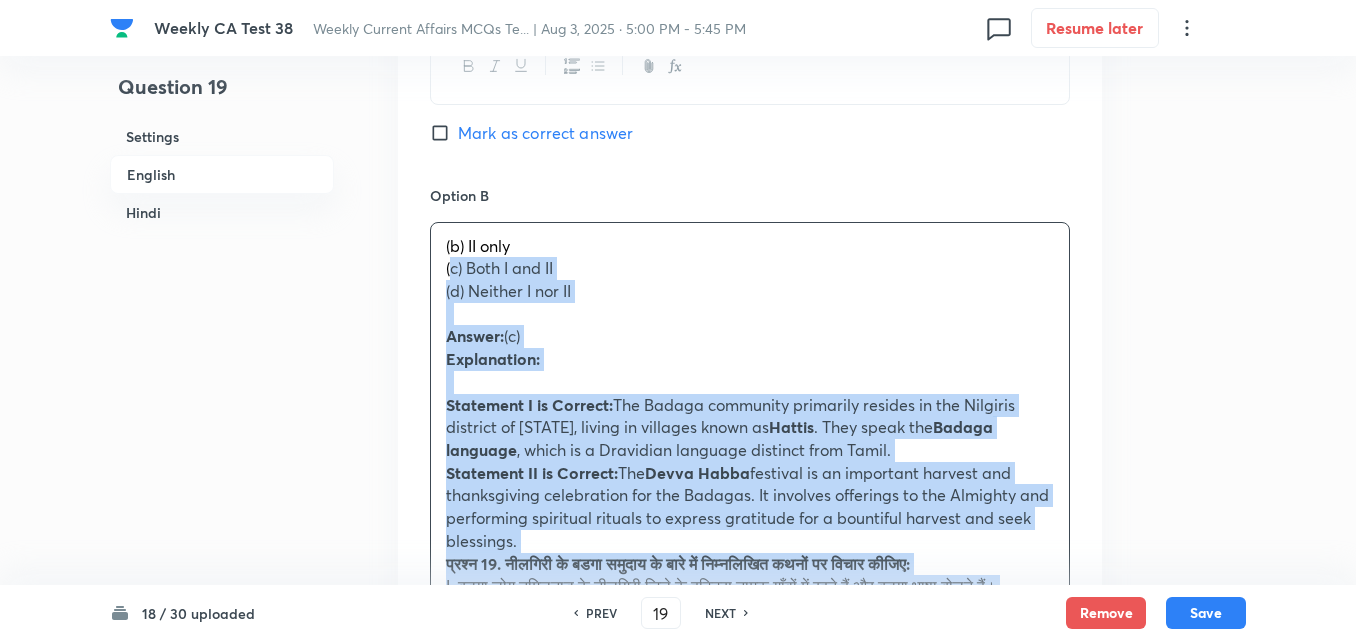 click on "(b) II only  (c) Both I and II  (d) Neither I nor II   Answer:  (c) Explanation:   Statement I is Correct:  The Badaga community primarily resides in the Nilgiris district of Tamil Nadu, living in villages known as  Hattis . They speak the  Badaga language , which is a Dravidian language distinct from Tamil. Statement II is Correct:  The  Devva Habba  festival is an important harvest and thanksgiving celebration for the Badagas. It involves offerings to the Almighty and performing spiritual rituals to express gratitude for a bountiful harvest and seek blessings. प्रश्न 19. नीलगिरी के बडगा समुदाय के बारे में निम्नलिखित कथनों पर विचार कीजिए: I. बडगा लोग तमिलनाडु के नीलगिरी जिले के हट्टिस नामक गाँवों में रहते हैं और बडगा भाषा बोलते हैं।" at bounding box center [750, 587] 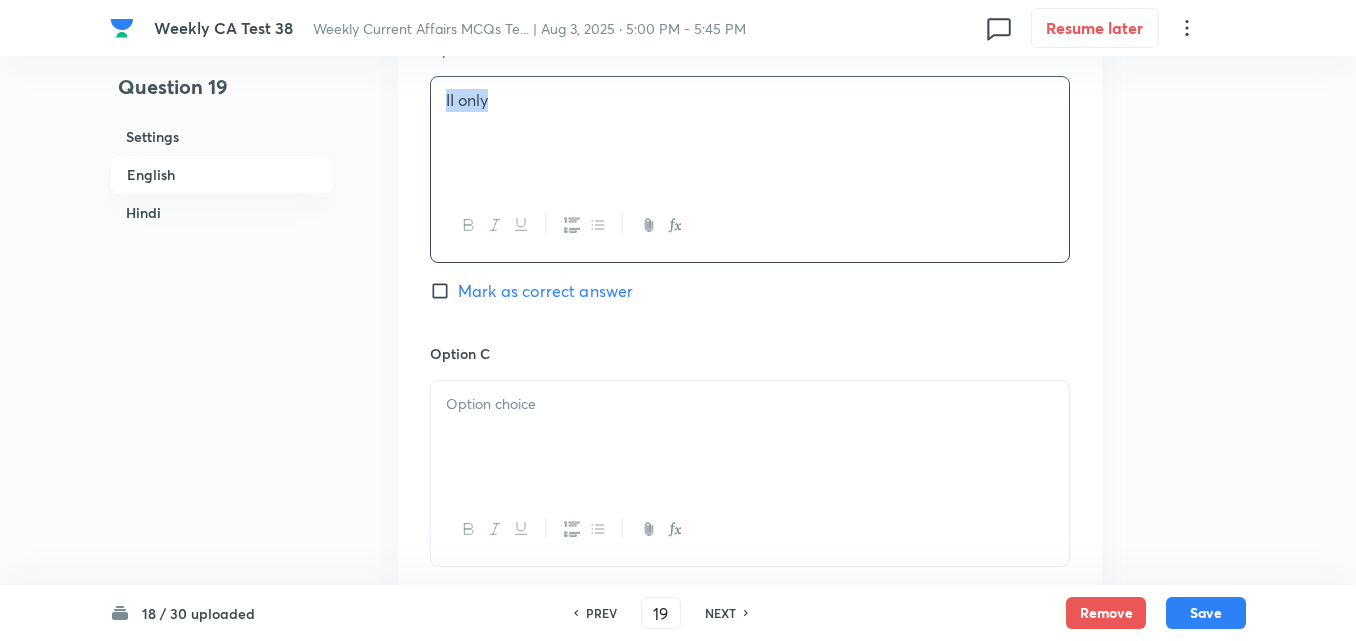 scroll, scrollTop: 1516, scrollLeft: 0, axis: vertical 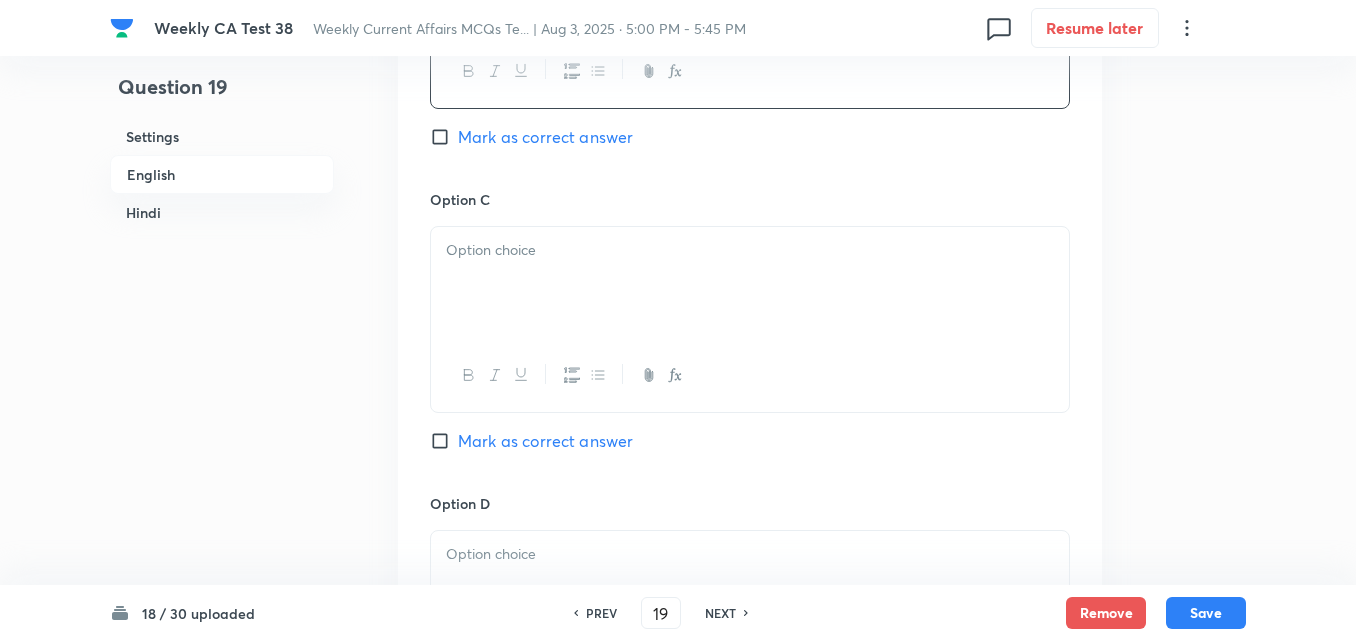 click at bounding box center [750, 283] 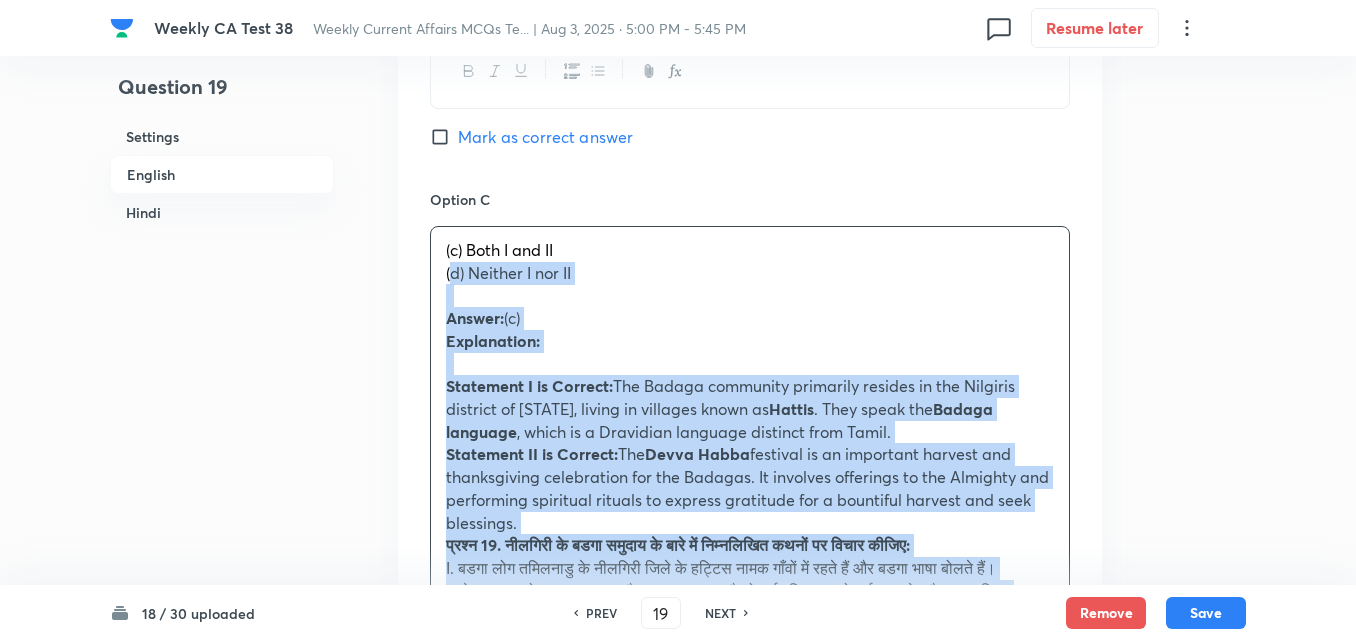 click on "Option A I only Mark as correct answer Option B II only   Mark as correct answer Option C (c) Both I and II  (d) Neither I nor II   Answer:  (c) Explanation:   Statement I is Correct:  The Badaga community primarily resides in the Nilgiris district of Tamil Nadu, living in villages known as  Hattis . They speak the  Badaga language , which is a Dravidian language distinct from Tamil. Statement II is Correct:  The  Devva Habba  festival is an important harvest and thanksgiving celebration for the Badagas. It involves offerings to the Almighty and performing spiritual rituals to express gratitude for a bountiful harvest and seek blessings. प्रश्न 19. नीलगिरी के बडगा समुदाय के बारे में निम्नलिखित कथनों पर विचार कीजिए: उपर्युक्त कथनों में से कौन सा/से सही है/हैं? (a) केवल I (b) केवल II उत्तर: (c)" at bounding box center (750, 465) 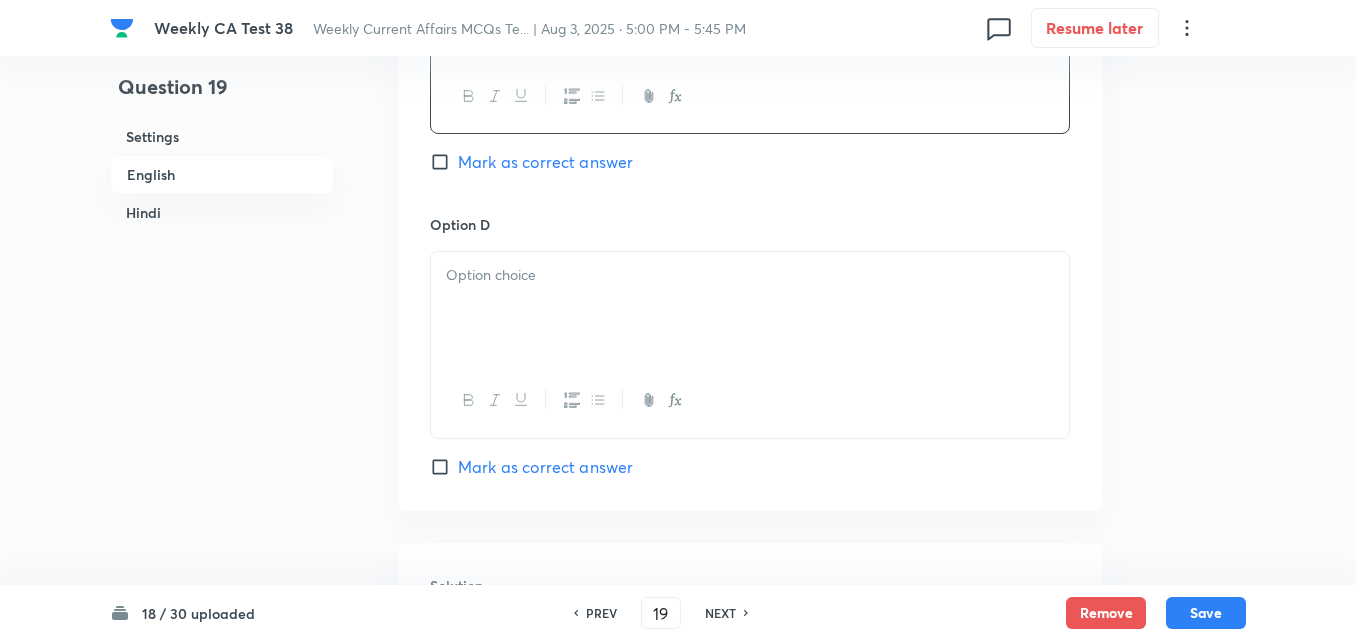 scroll, scrollTop: 1816, scrollLeft: 0, axis: vertical 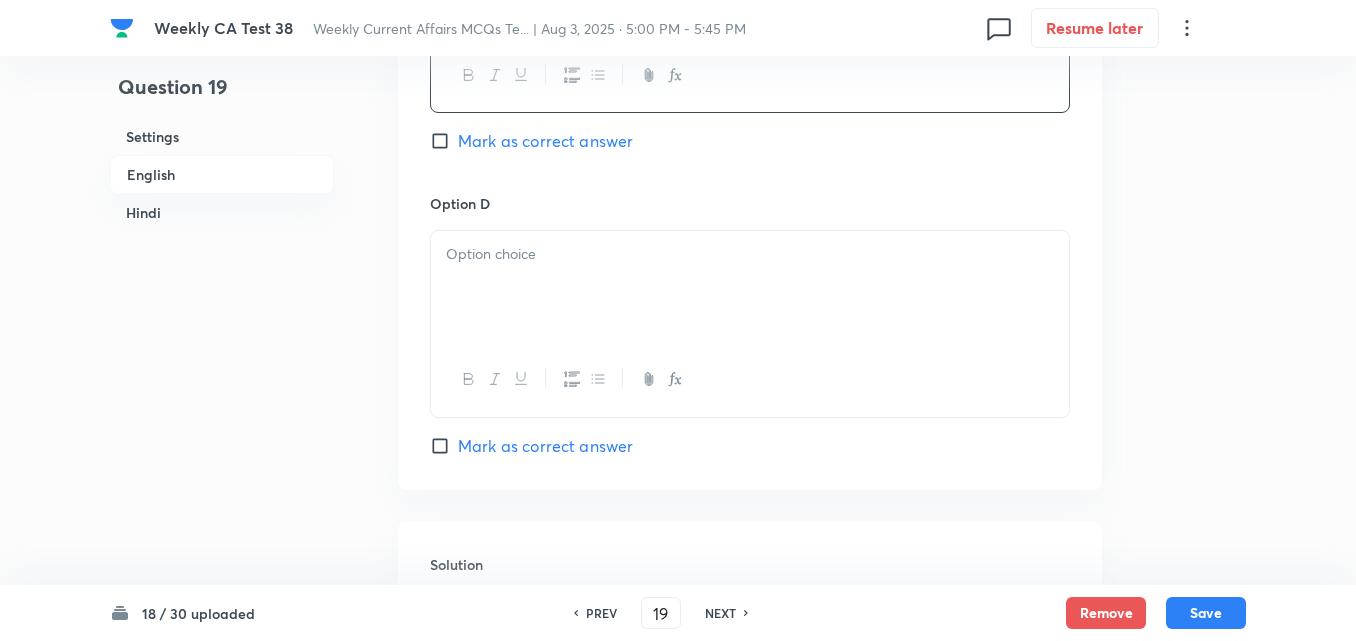 click at bounding box center (750, 287) 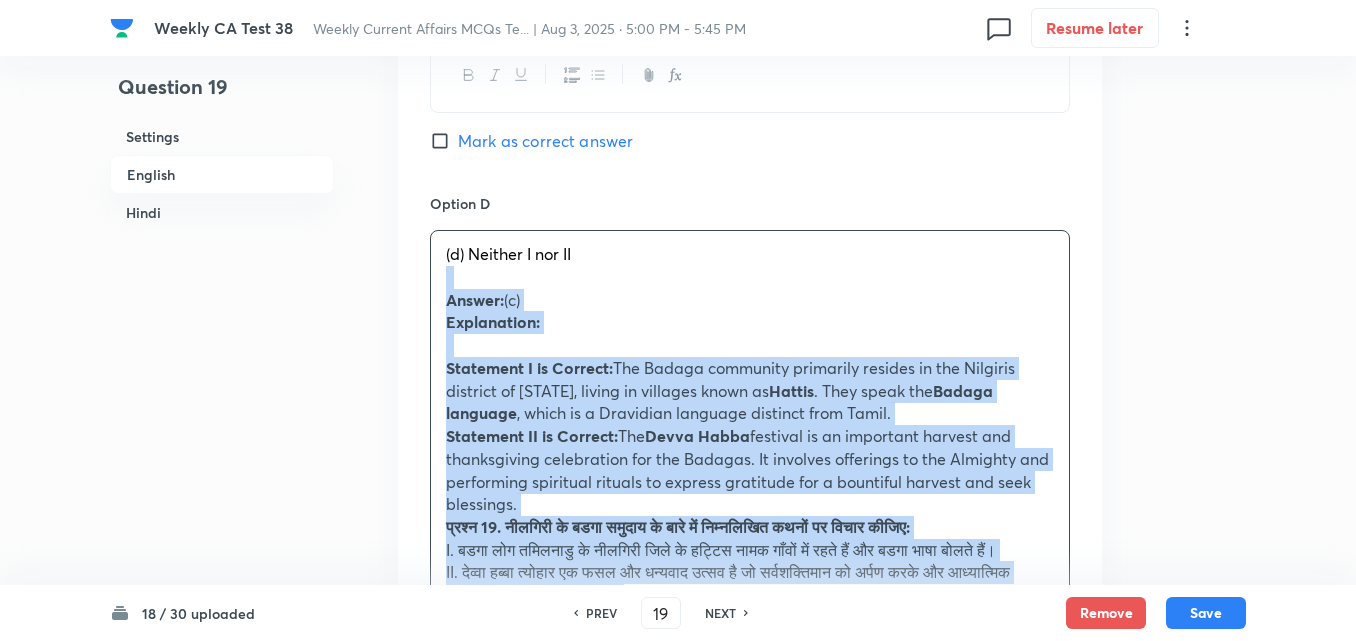 drag, startPoint x: 408, startPoint y: 277, endPoint x: 398, endPoint y: 276, distance: 10.049875 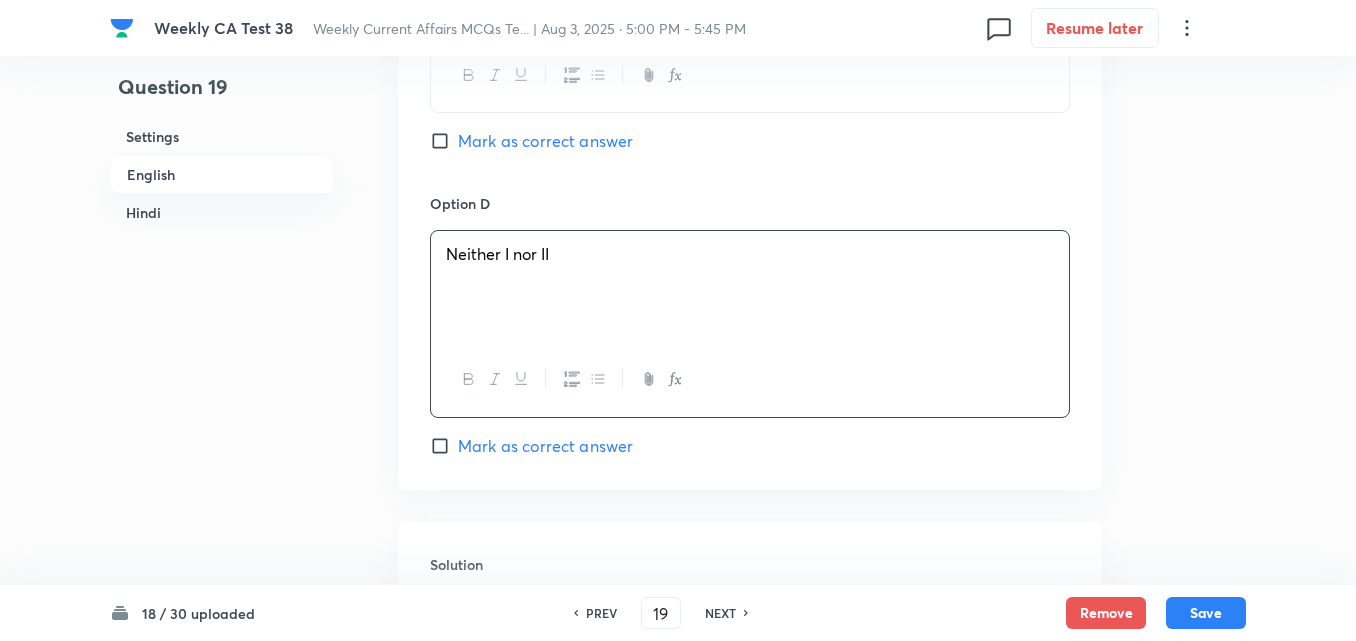 click on "Mark as correct answer" at bounding box center (545, 141) 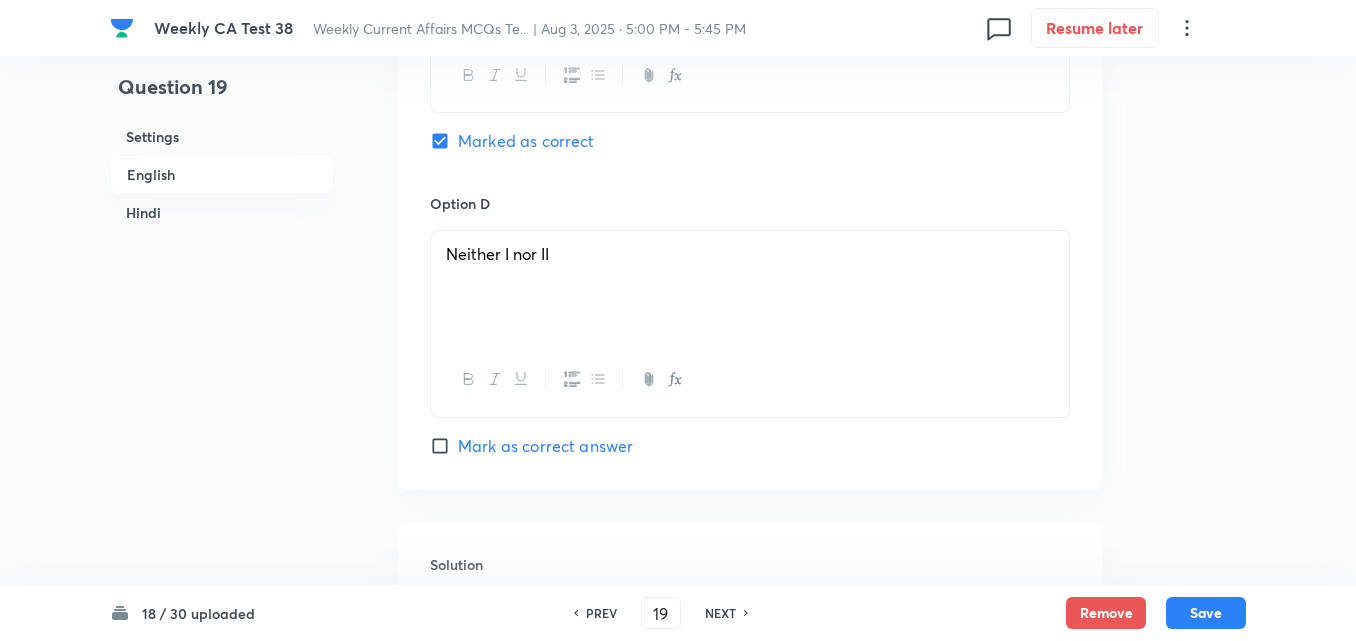 checkbox on "true" 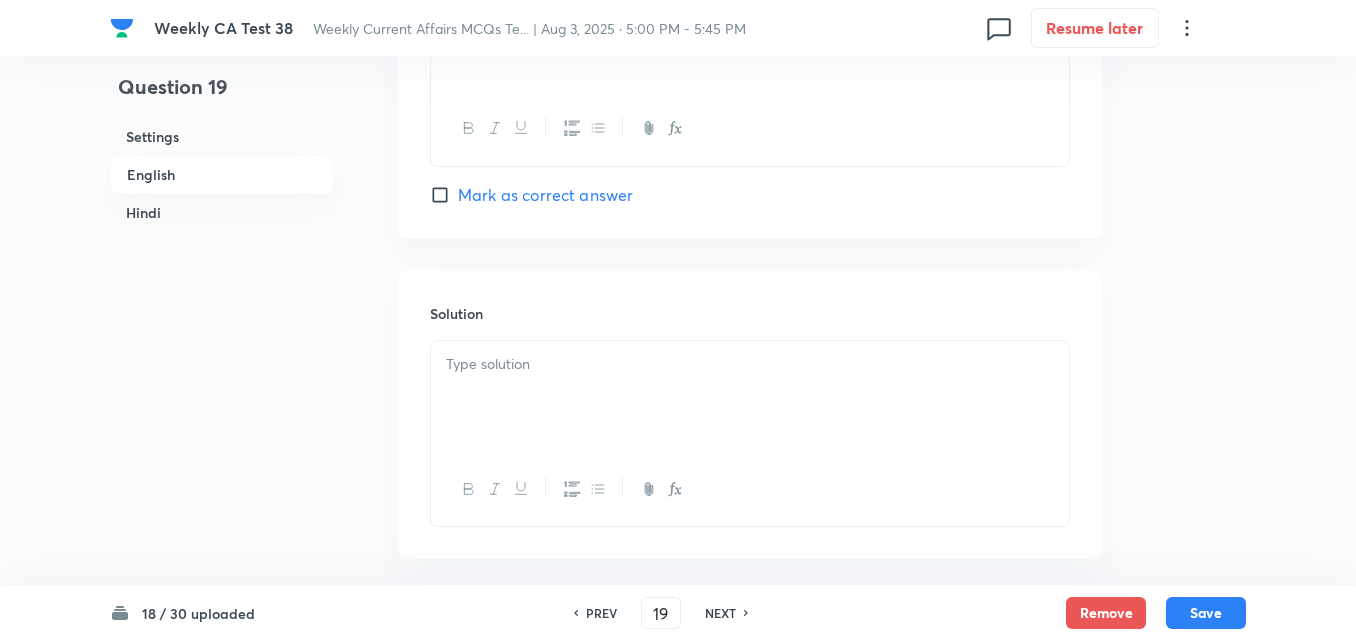 scroll, scrollTop: 2216, scrollLeft: 0, axis: vertical 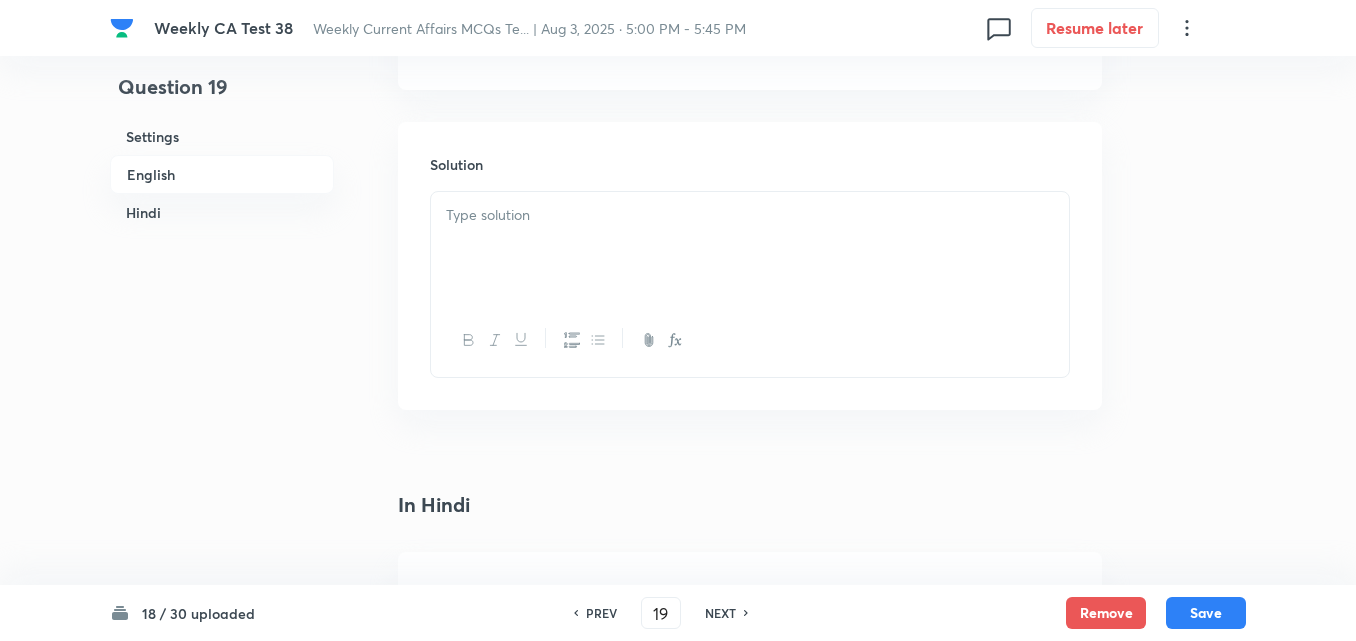 click at bounding box center (750, 248) 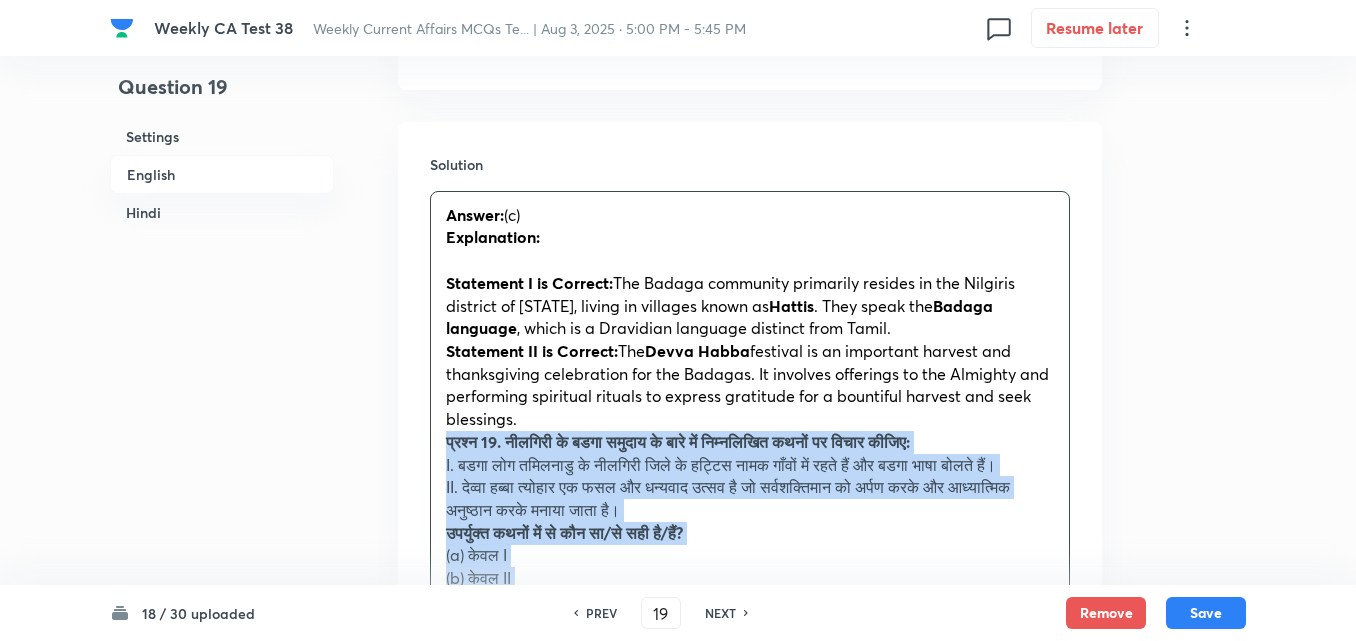 click on "Solution Answer:  (c) Explanation:   Statement I is Correct:  The Badaga community primarily resides in the Nilgiris district of Tamil Nadu, living in villages known as  Hattis . They speak the  Badaga language , which is a Dravidian language distinct from Tamil. Statement II is Correct:  The  Devva Habba  festival is an important harvest and thanksgiving celebration for the Badagas. It involves offerings to the Almighty and performing spiritual rituals to express gratitude for a bountiful harvest and seek blessings. प्रश्न 19. नीलगिरी के बडगा समुदाय के बारे में निम्नलिखित कथनों पर विचार कीजिए: I. बडगा लोग तमिलनाडु के नीलगिरी जिले के हट्टिस नामक गाँवों में रहते हैं और बडगा भाषा बोलते हैं। (a) केवल I (b) केवल II" at bounding box center [750, 529] 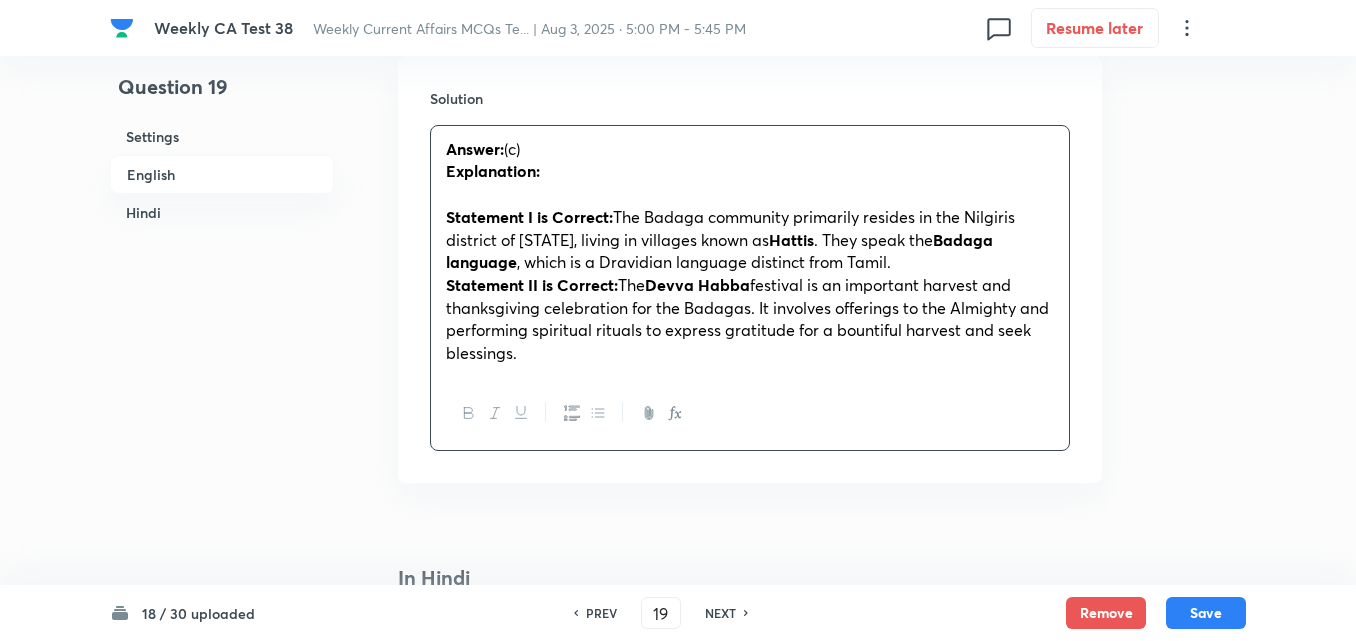 scroll, scrollTop: 2616, scrollLeft: 0, axis: vertical 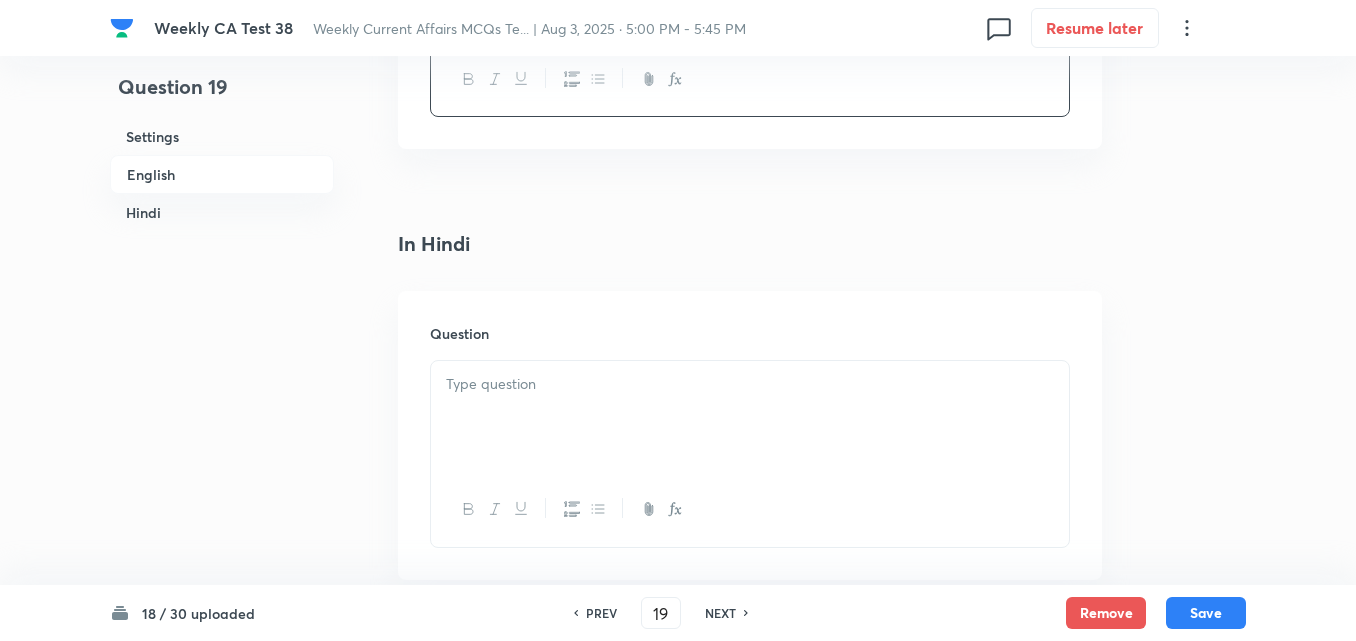 click at bounding box center [750, 417] 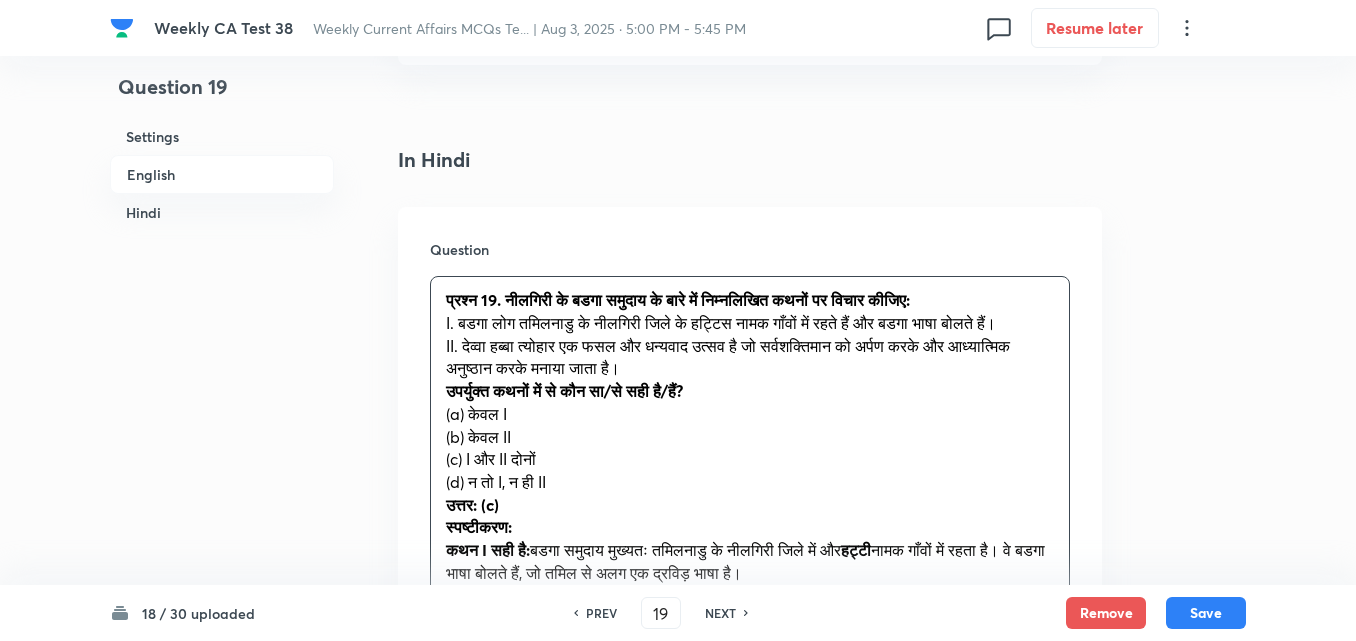 scroll, scrollTop: 2816, scrollLeft: 0, axis: vertical 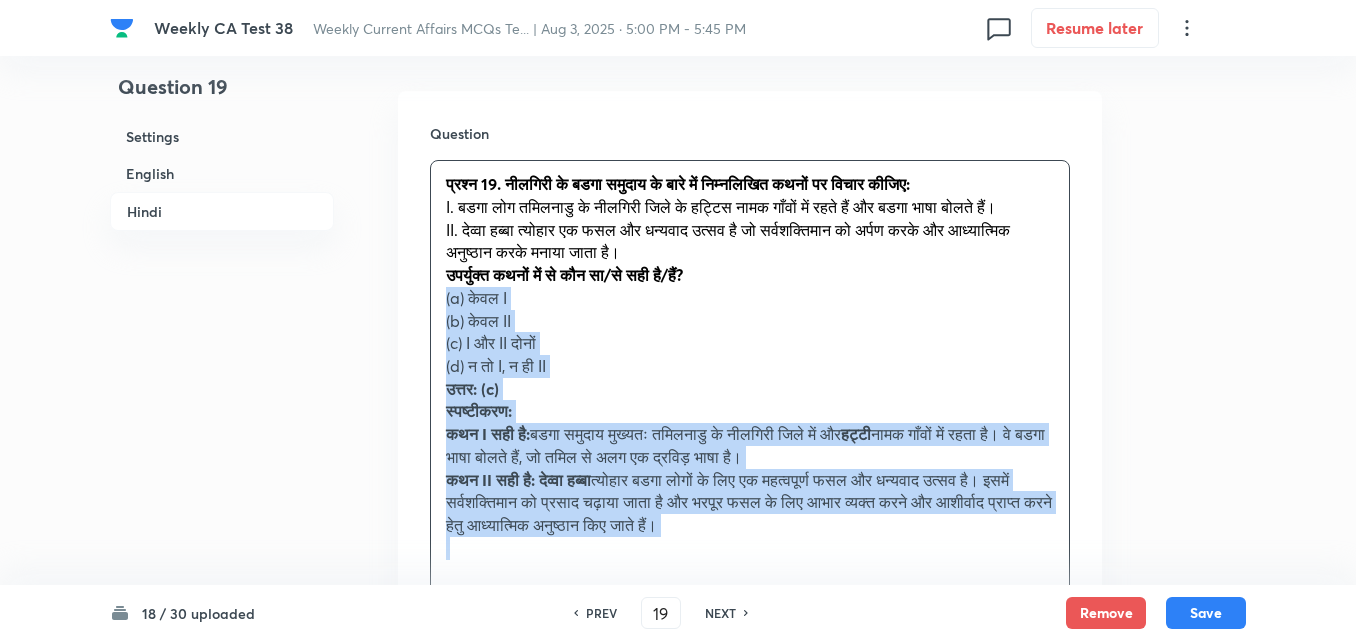 drag, startPoint x: 440, startPoint y: 306, endPoint x: 383, endPoint y: 293, distance: 58.463665 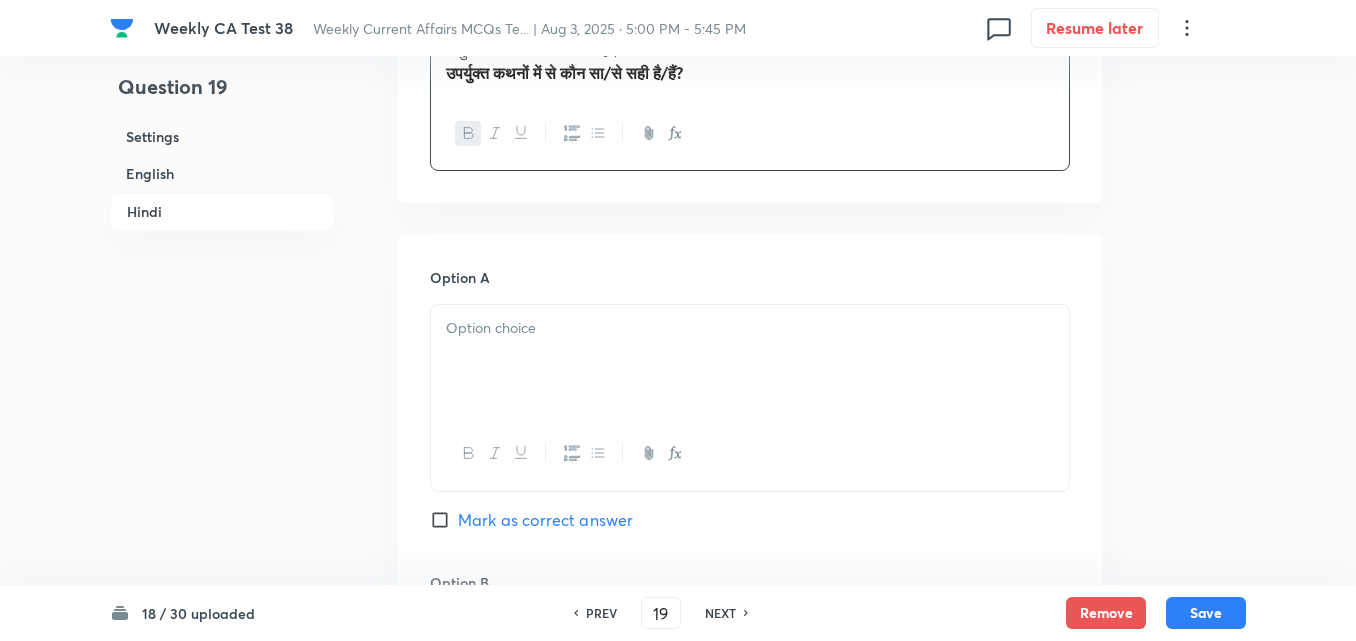 scroll, scrollTop: 3216, scrollLeft: 0, axis: vertical 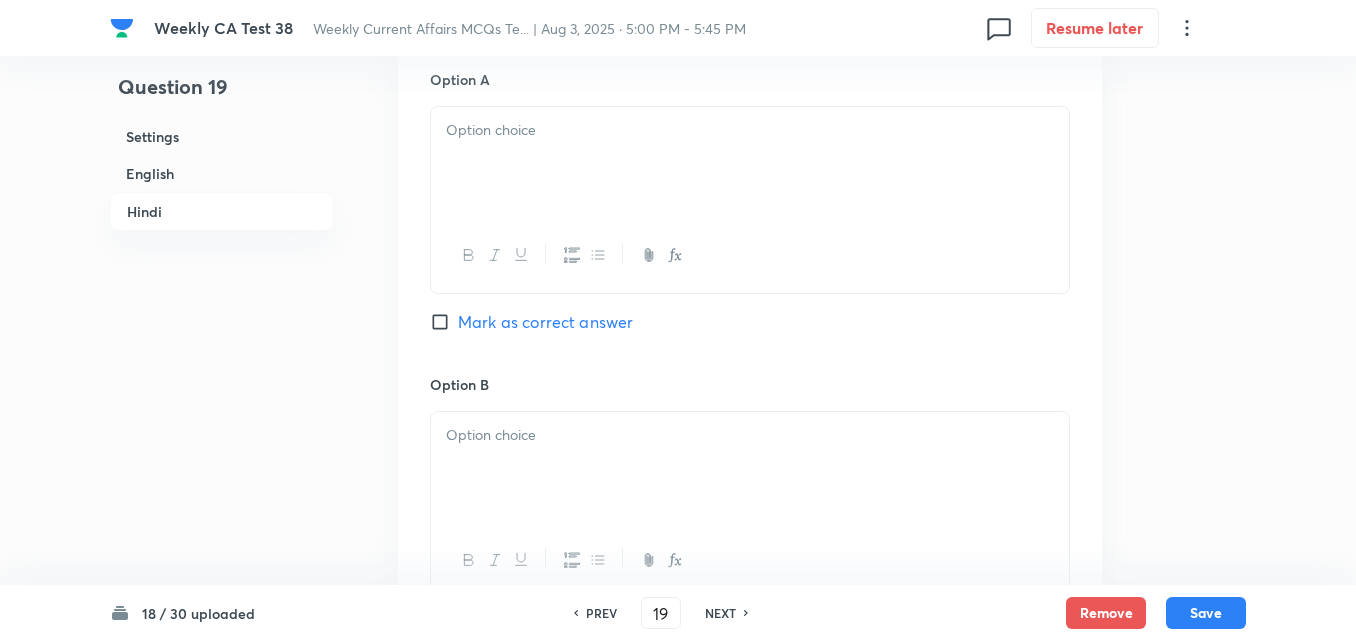 click at bounding box center [750, 199] 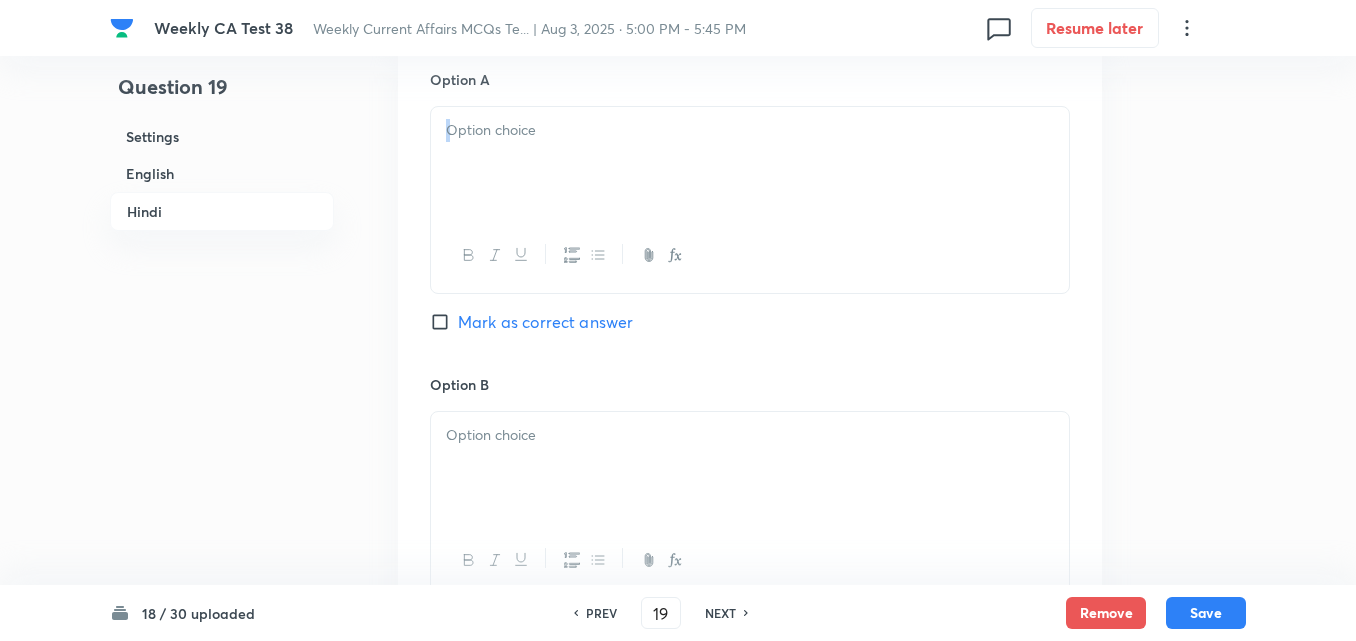 click at bounding box center [750, 163] 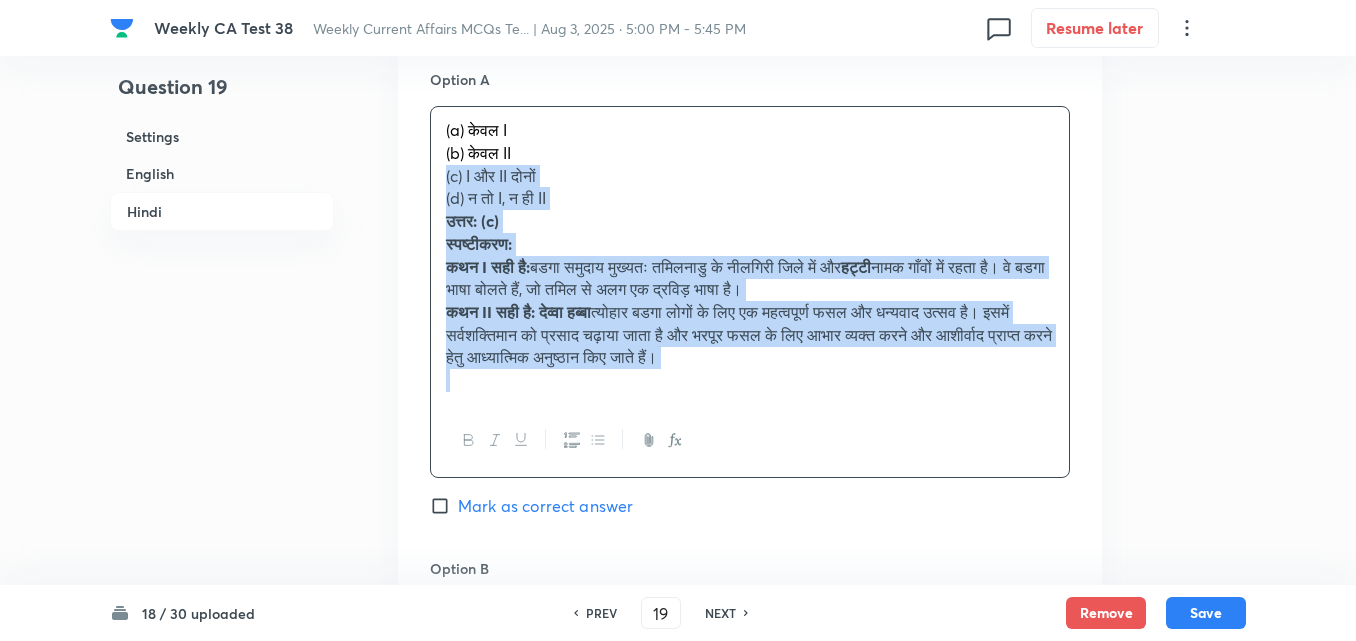 drag, startPoint x: 436, startPoint y: 167, endPoint x: 423, endPoint y: 166, distance: 13.038404 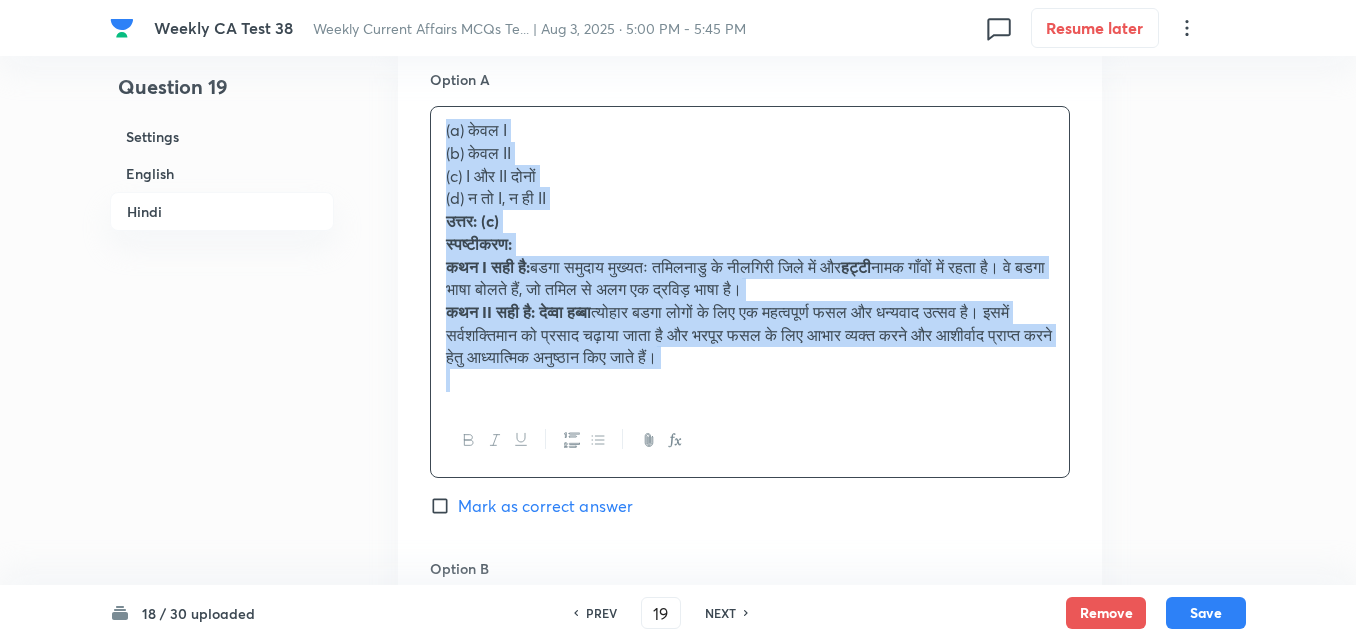 click on "Option A (a) केवल I (b) केवल II (c) I और II दोनों (d) न तो I, न ही II उत्तर: (c) स्पष्टीकरण: कथन I सही है:  बडगा समुदाय मुख्यतः तमिलनाडु के नीलगिरी जिले में और  हट्टी  नामक गाँवों में रहता है। वे बडगा भाषा बोलते हैं, जो तमिल से अलग एक द्रविड़ भाषा है। कथन II सही है:   देव्वा हब्बा   Mark as correct answer Option B Mark as correct answer Option C Marked as correct Option D Mark as correct answer" at bounding box center (750, 750) 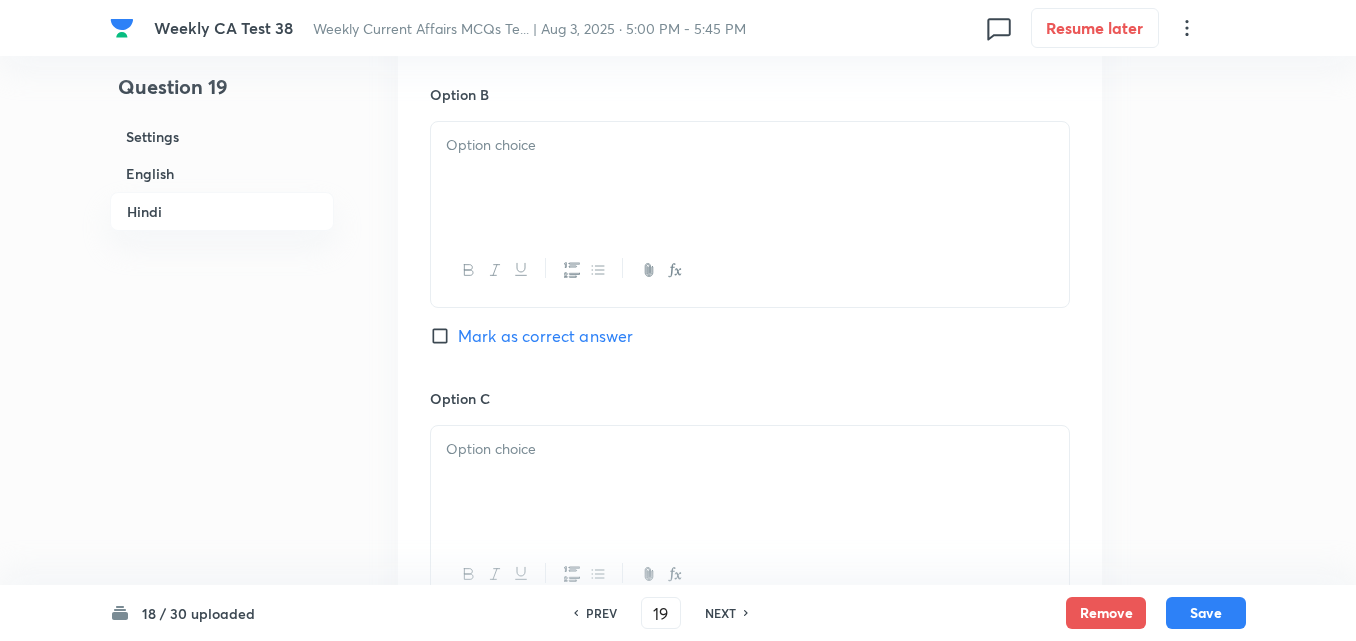 scroll, scrollTop: 3516, scrollLeft: 0, axis: vertical 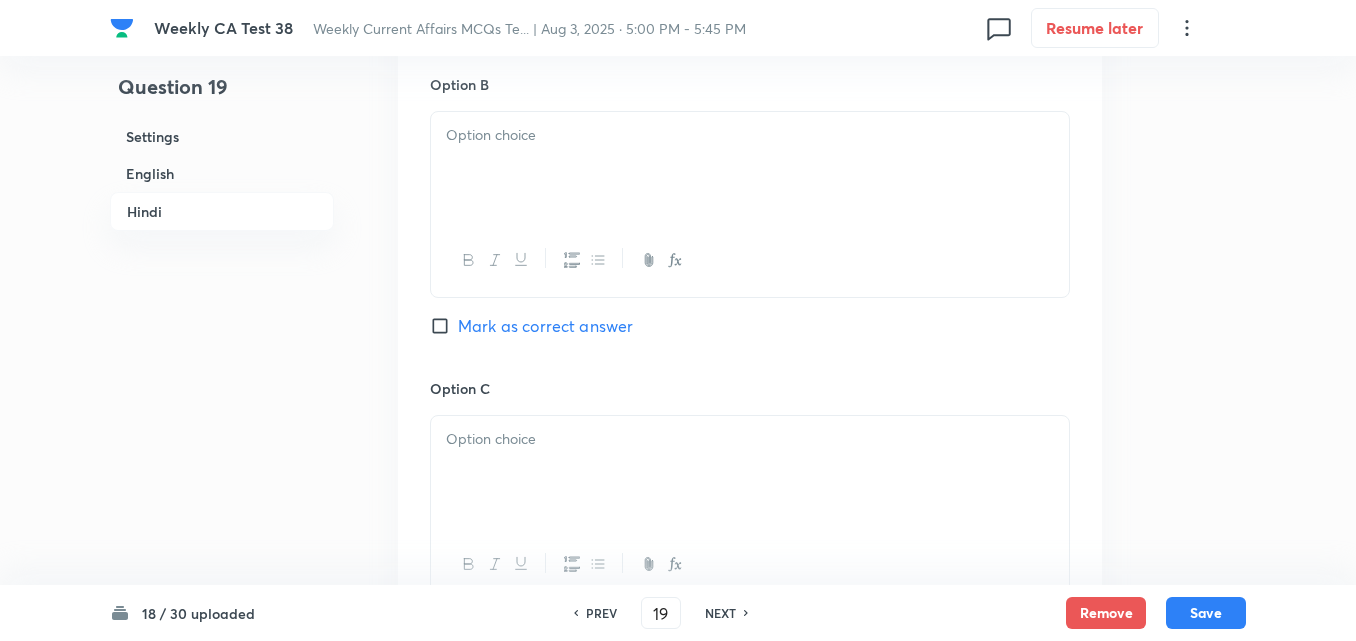 click at bounding box center [750, 168] 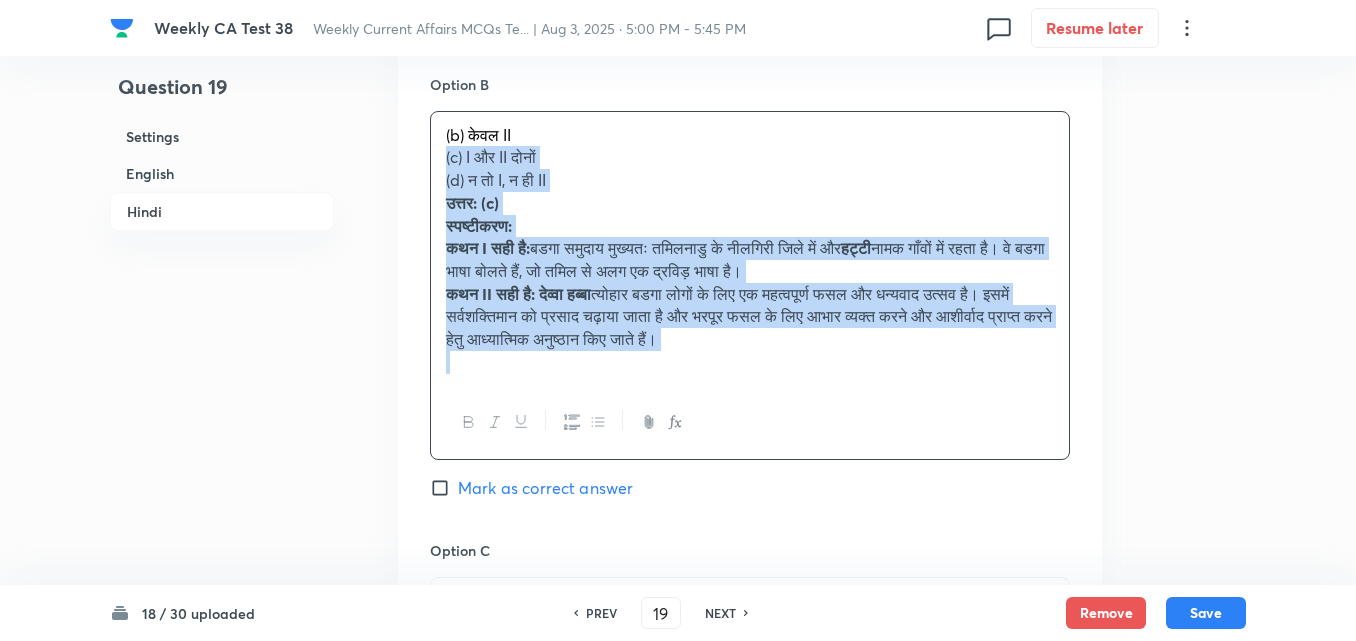 click on "Option A केवल I Mark as correct answer Option B (b) केवल II (c) I और II दोनों (d) न तो I, न ही II उत्तर: (c) स्पष्टीकरण: कथन I सही है:  बडगा समुदाय मुख्यतः तमिलनाडु के नीलगिरी जिले में और  हट्टी  नामक गाँवों में रहता है। वे बडगा भाषा बोलते हैं, जो तमिल से अलग एक द्रविड़ भाषा है। कथन II सही है:   देव्वा हब्बा   Mark as correct answer Option C Marked as correct Option D Mark as correct answer" at bounding box center [750, 438] 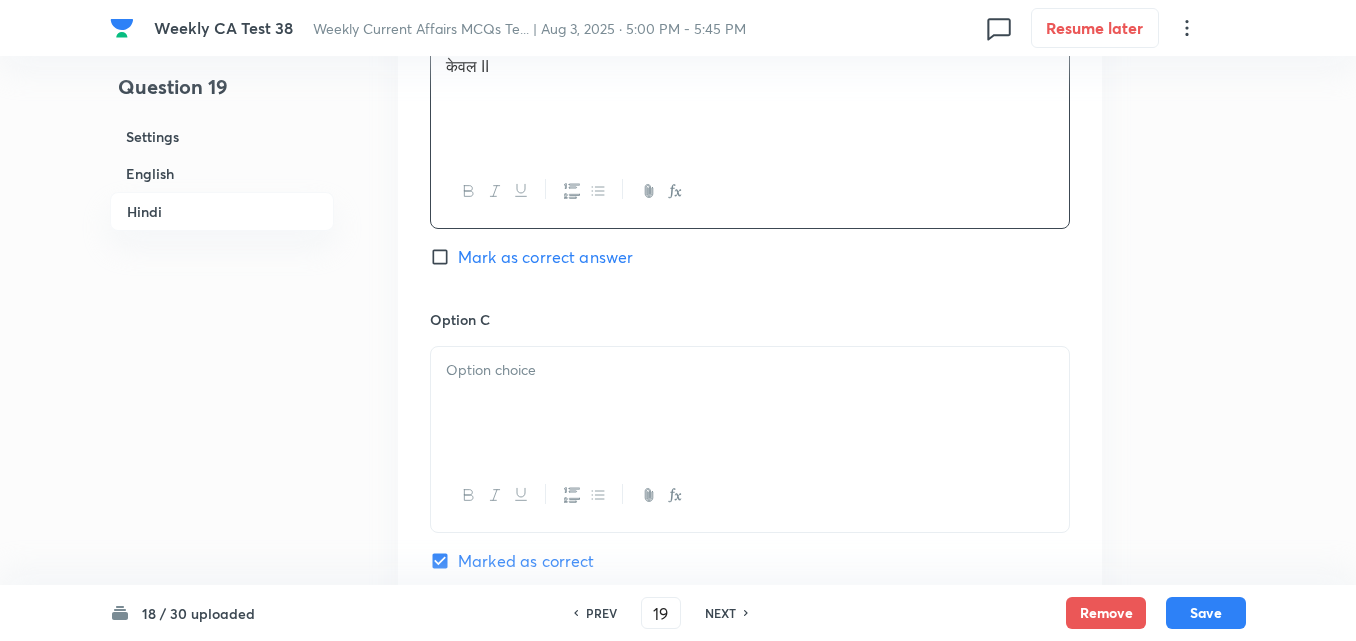 scroll, scrollTop: 3616, scrollLeft: 0, axis: vertical 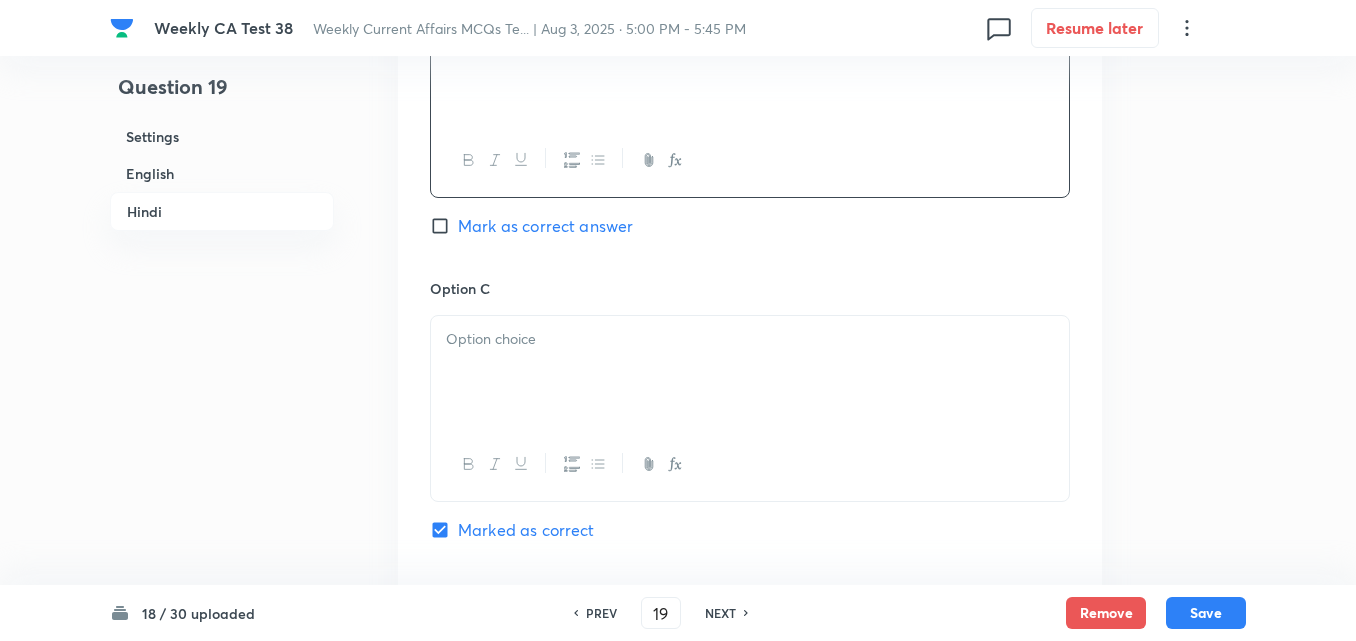 click at bounding box center [750, 339] 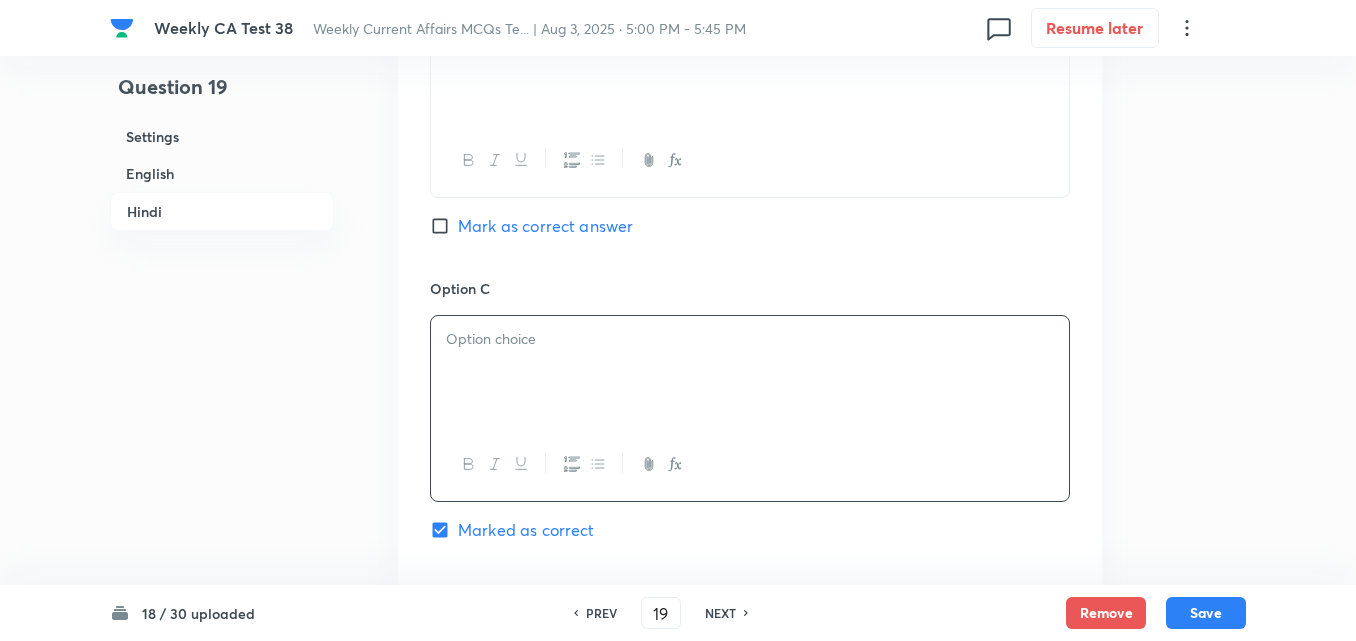 paste 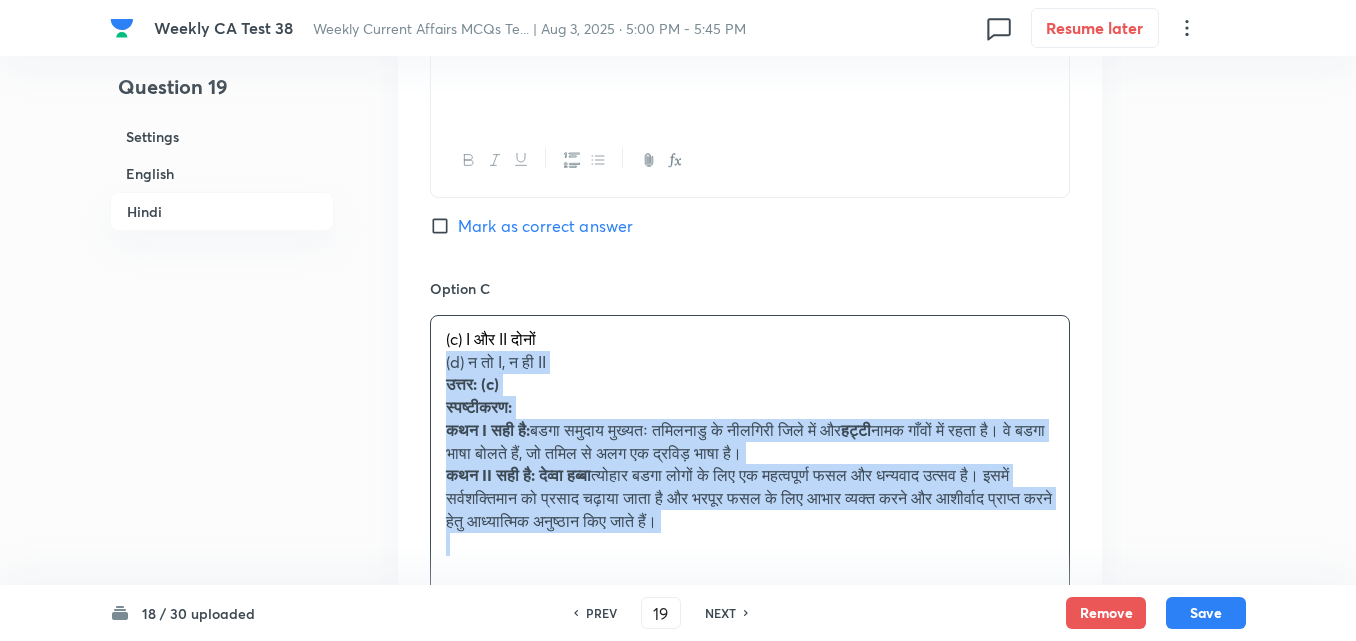 drag, startPoint x: 442, startPoint y: 352, endPoint x: 425, endPoint y: 356, distance: 17.464249 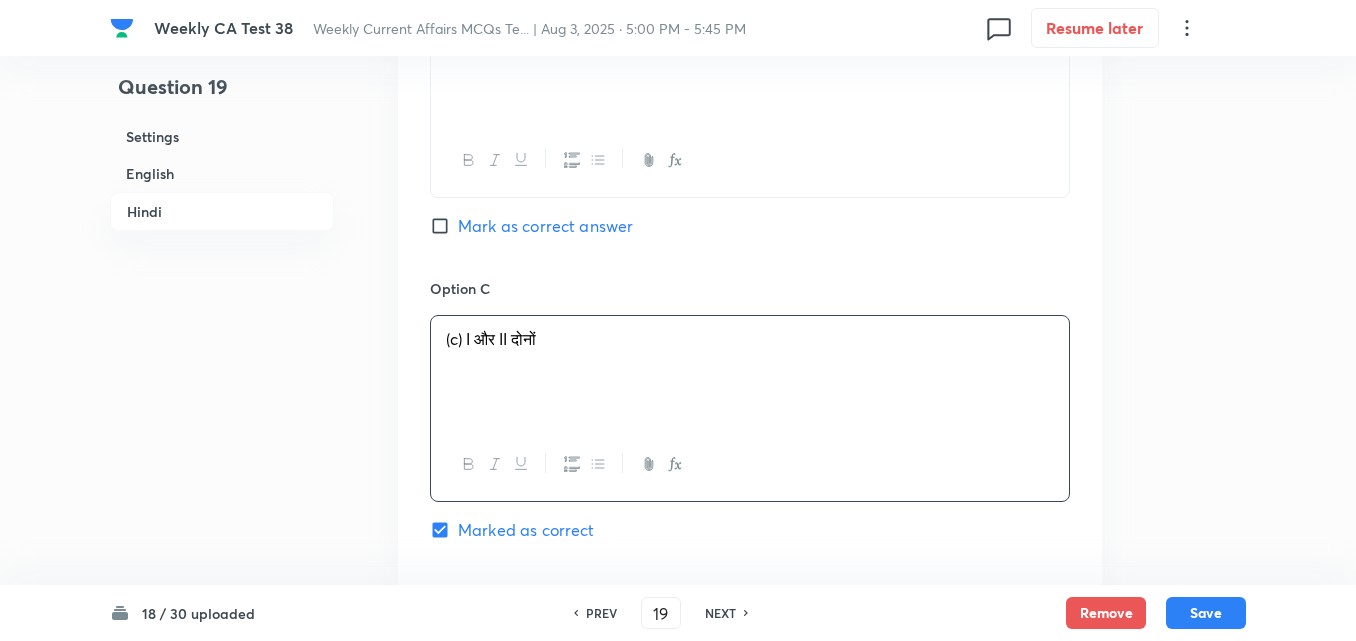 type 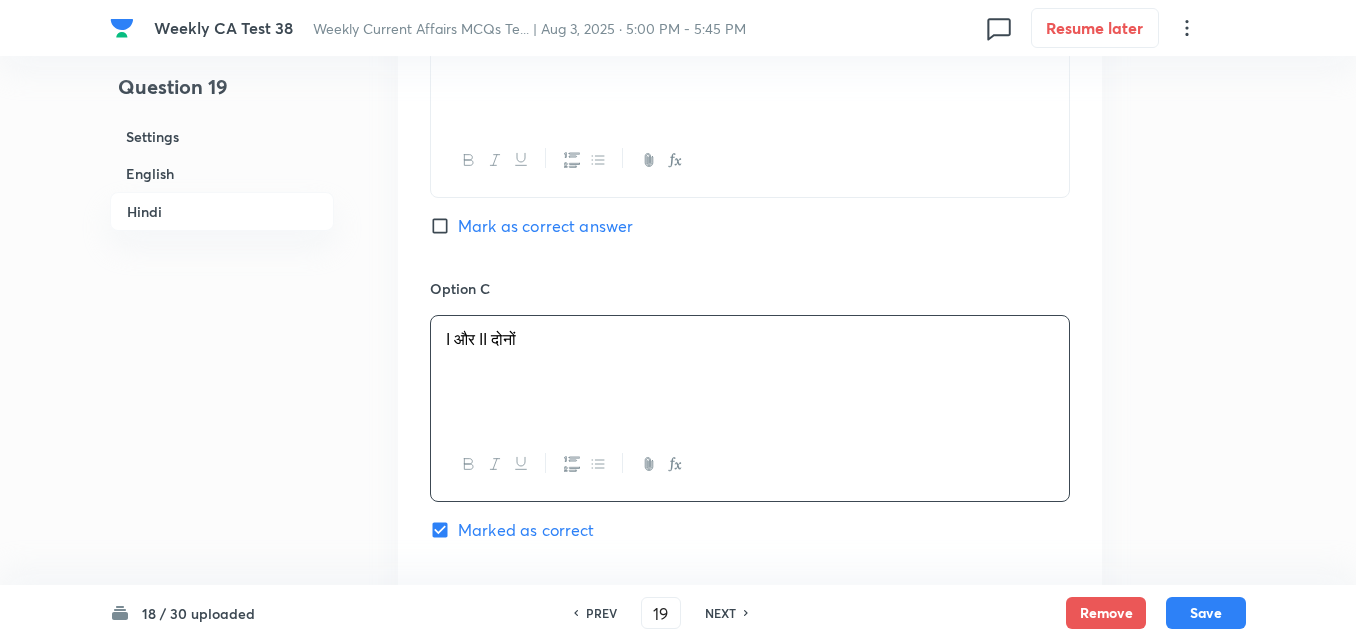scroll, scrollTop: 3916, scrollLeft: 0, axis: vertical 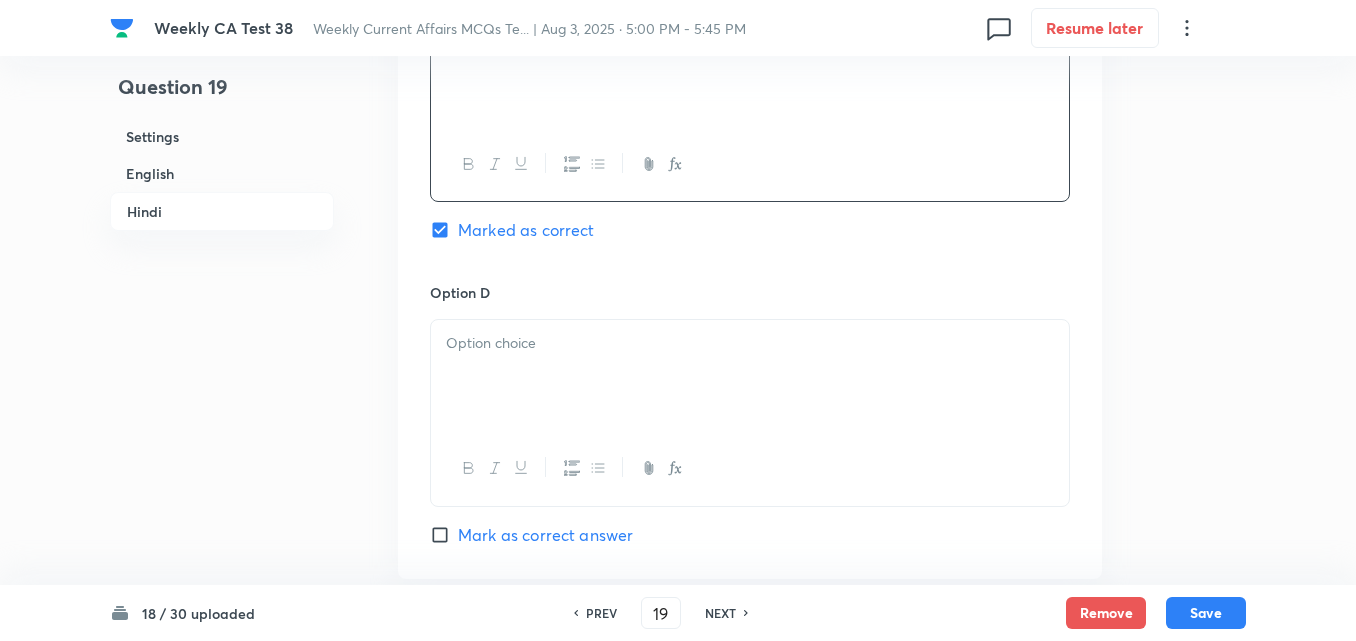 click on "Option C I और II दोनों Marked as correct" at bounding box center (750, 130) 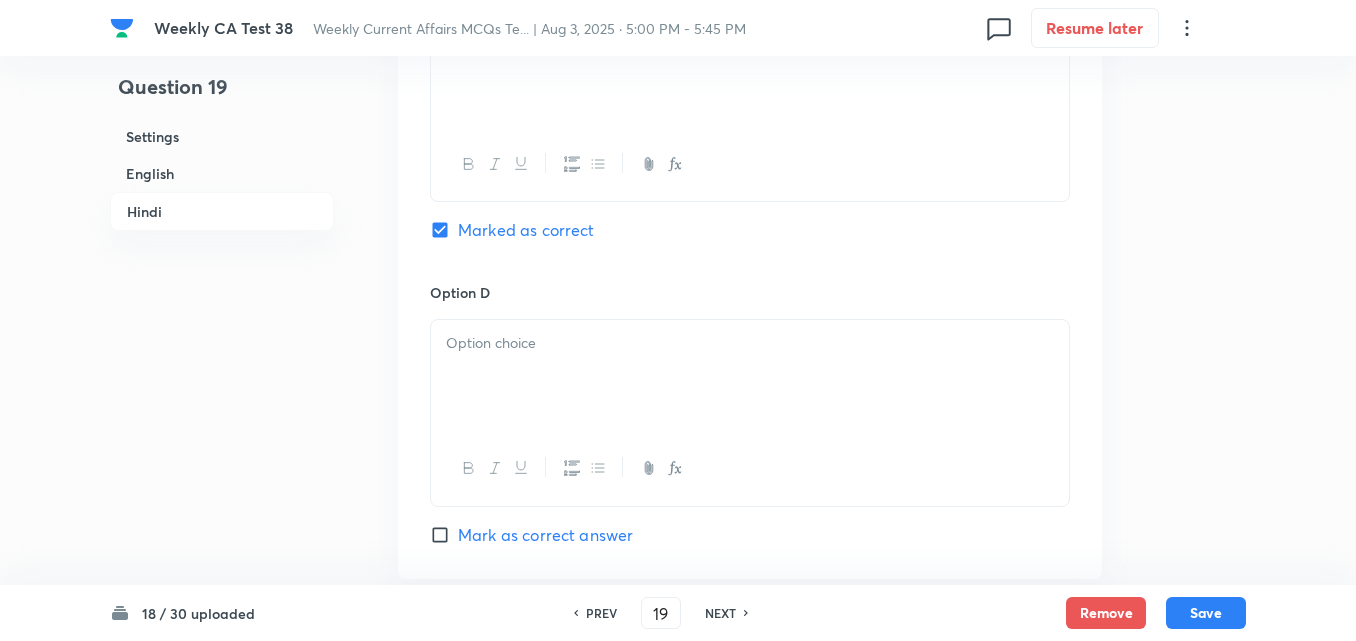 click at bounding box center [750, 376] 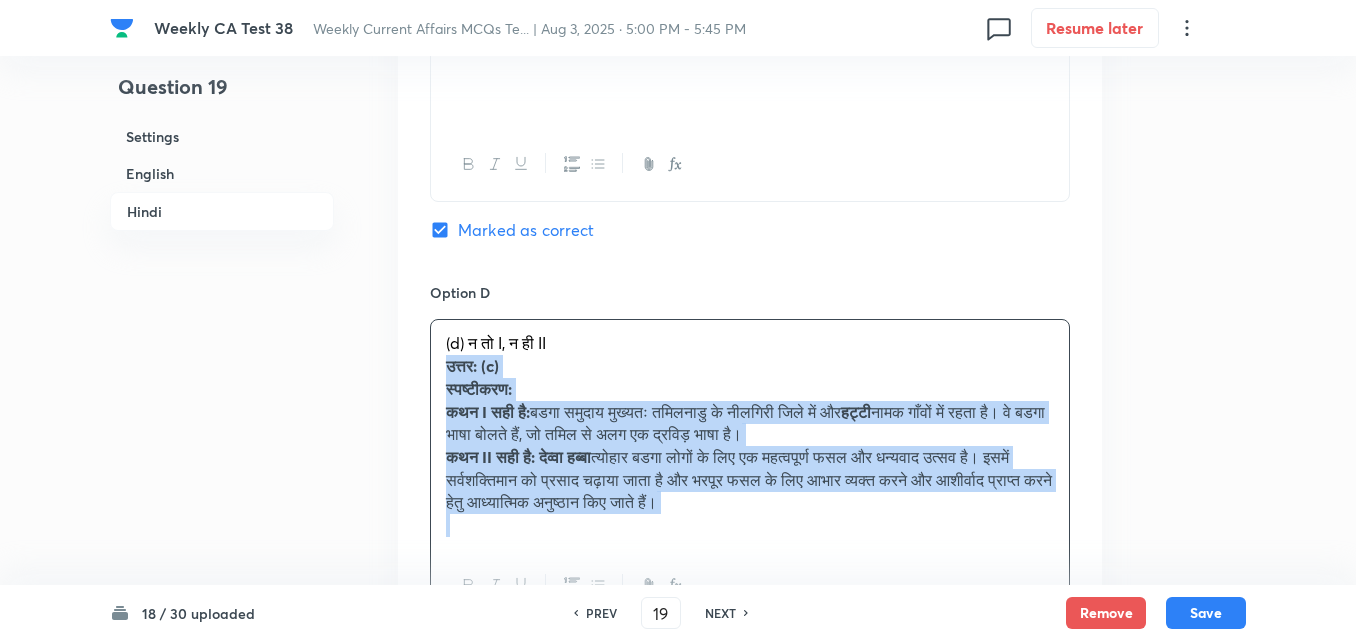 drag, startPoint x: 445, startPoint y: 367, endPoint x: 435, endPoint y: 369, distance: 10.198039 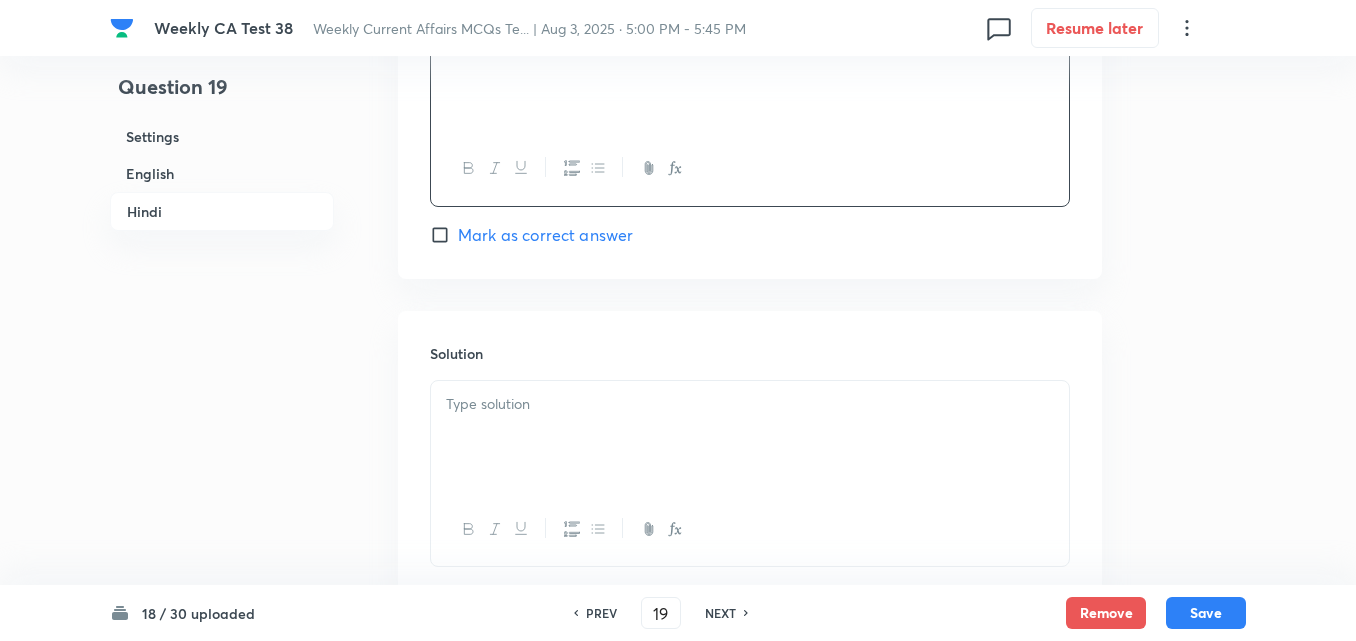 click at bounding box center (750, 404) 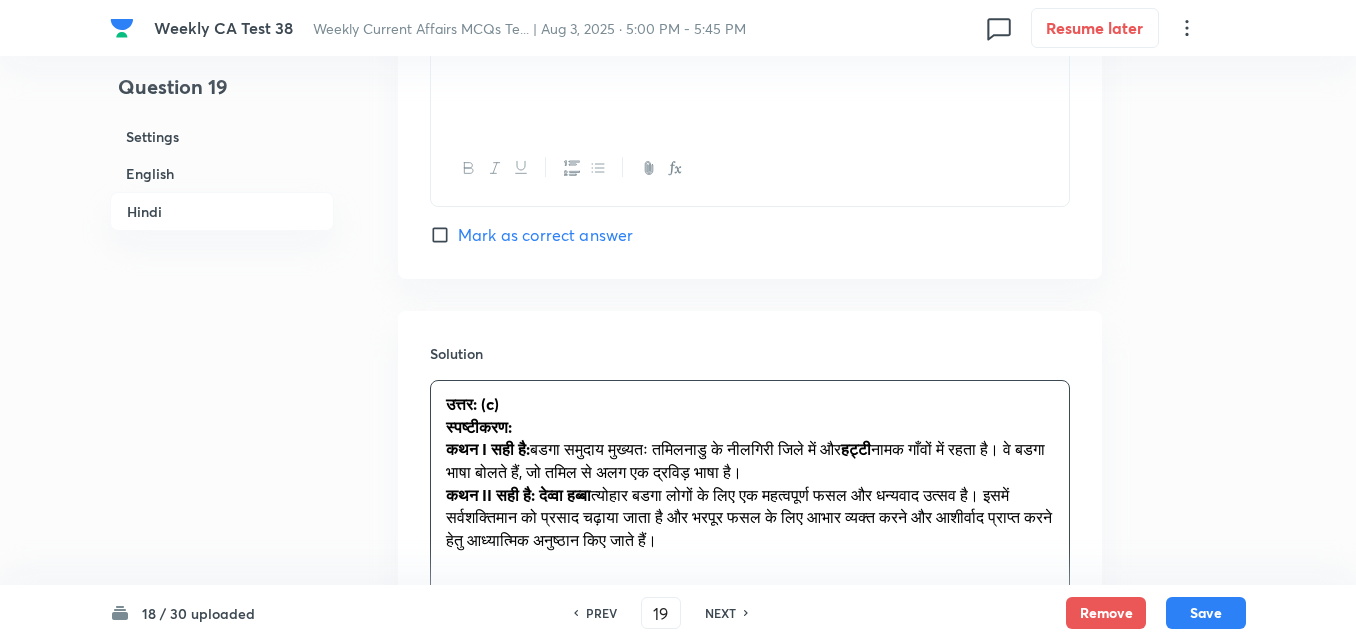 click on "Settings" at bounding box center (222, 136) 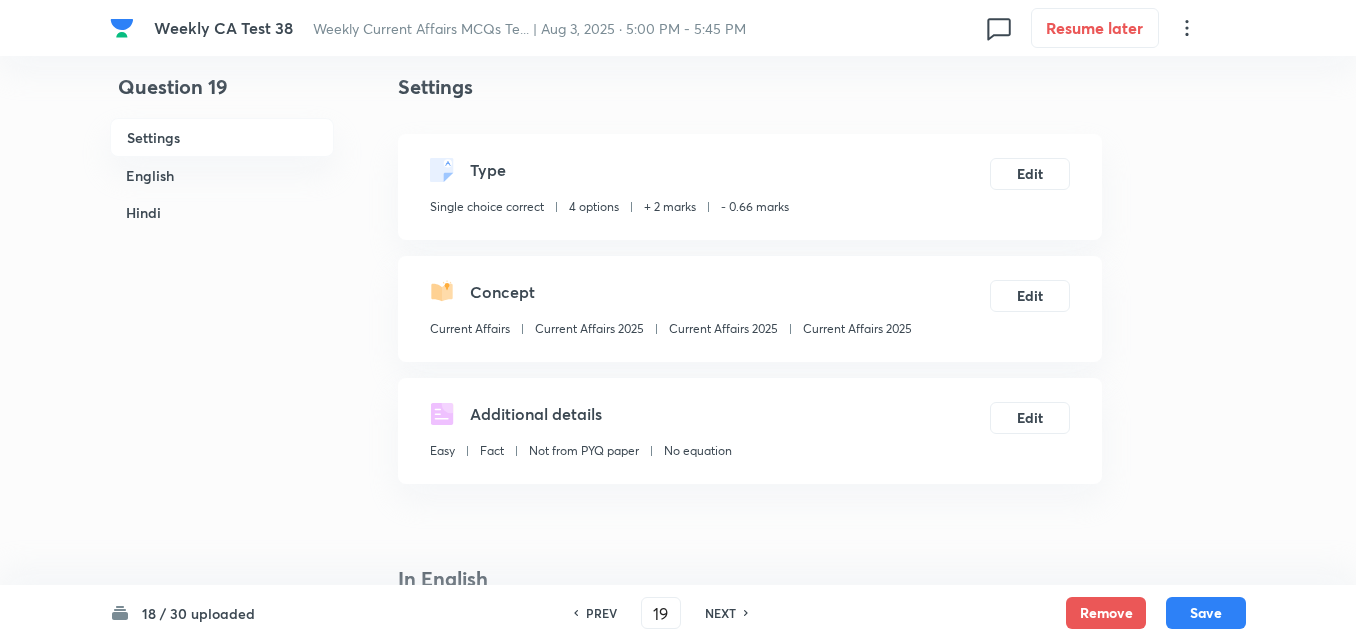 click on "Current Affairs 2025" at bounding box center (857, 329) 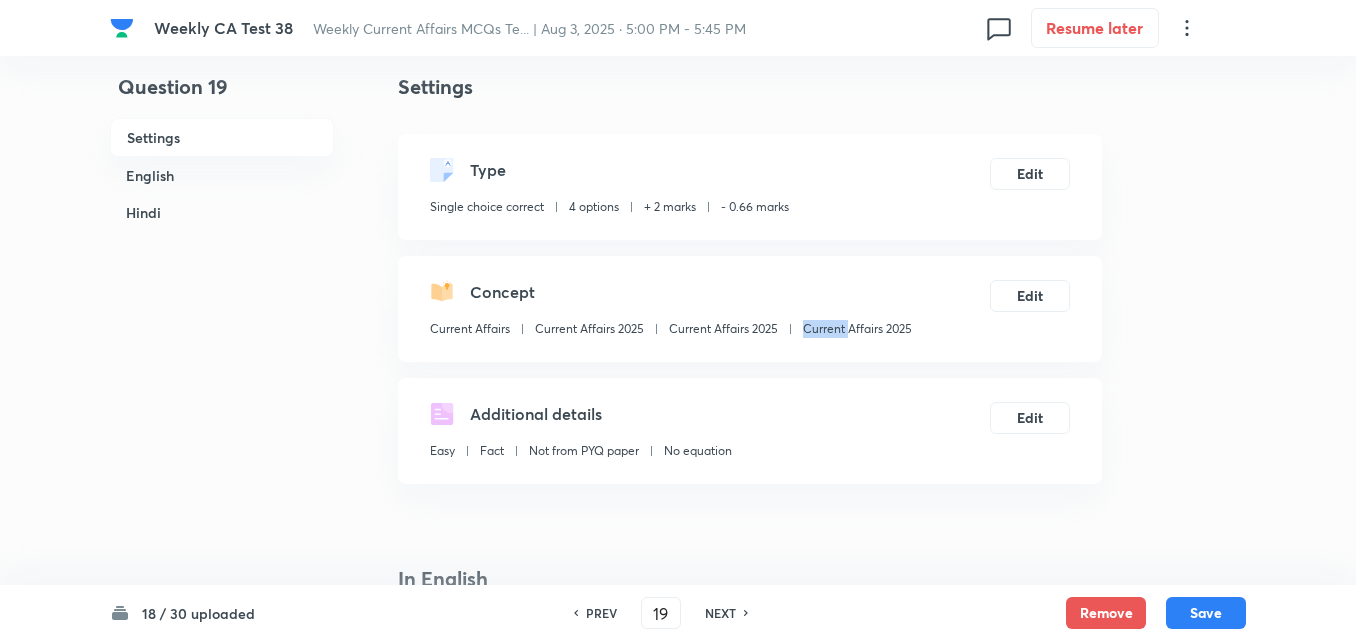click on "Current Affairs 2025" at bounding box center [857, 329] 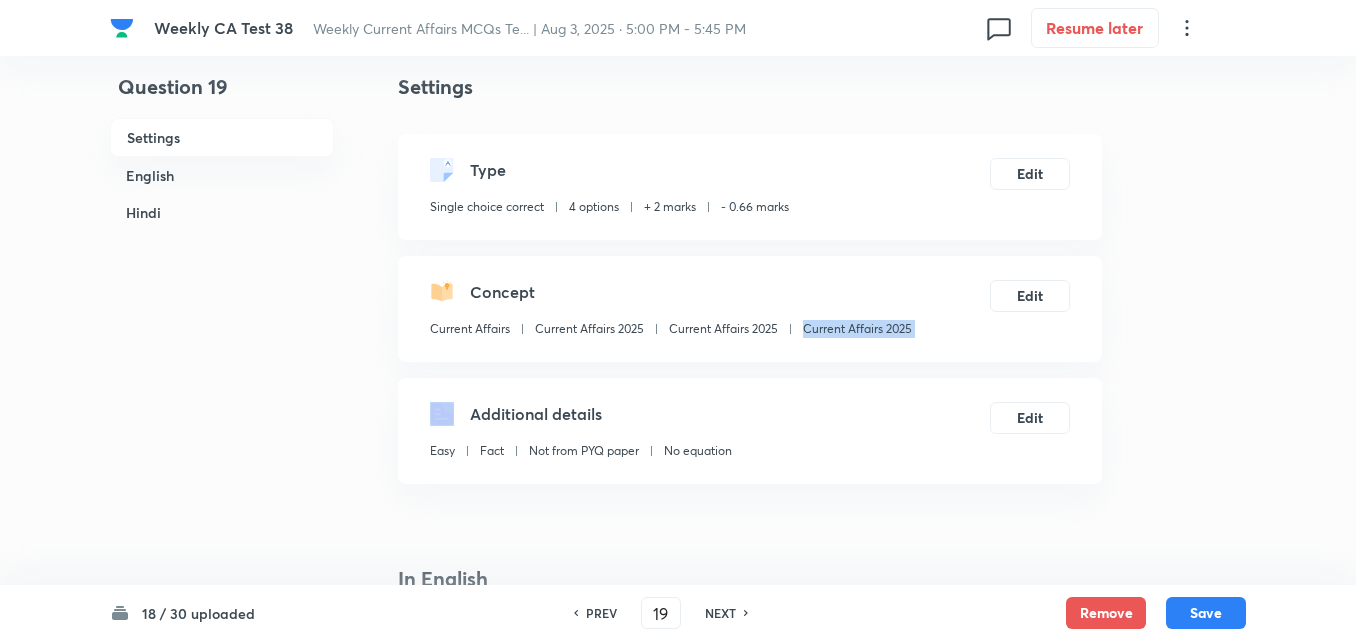 click on "Current Affairs 2025" at bounding box center [857, 329] 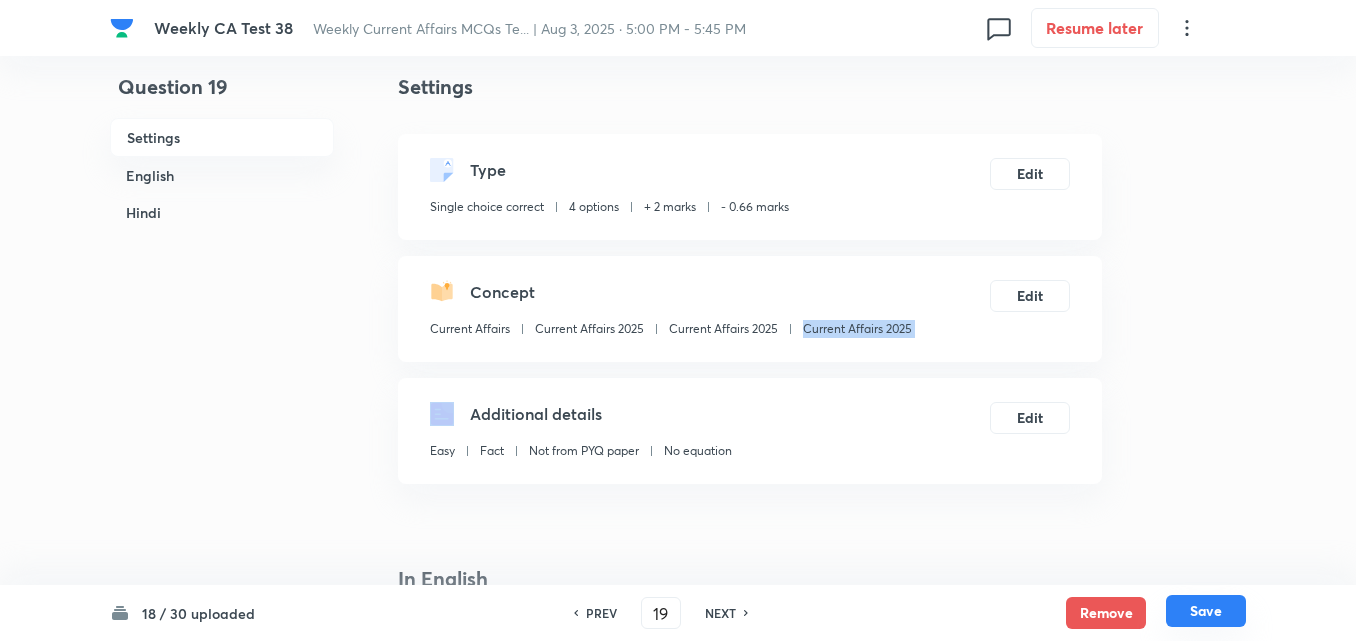 click on "Save" at bounding box center (1206, 611) 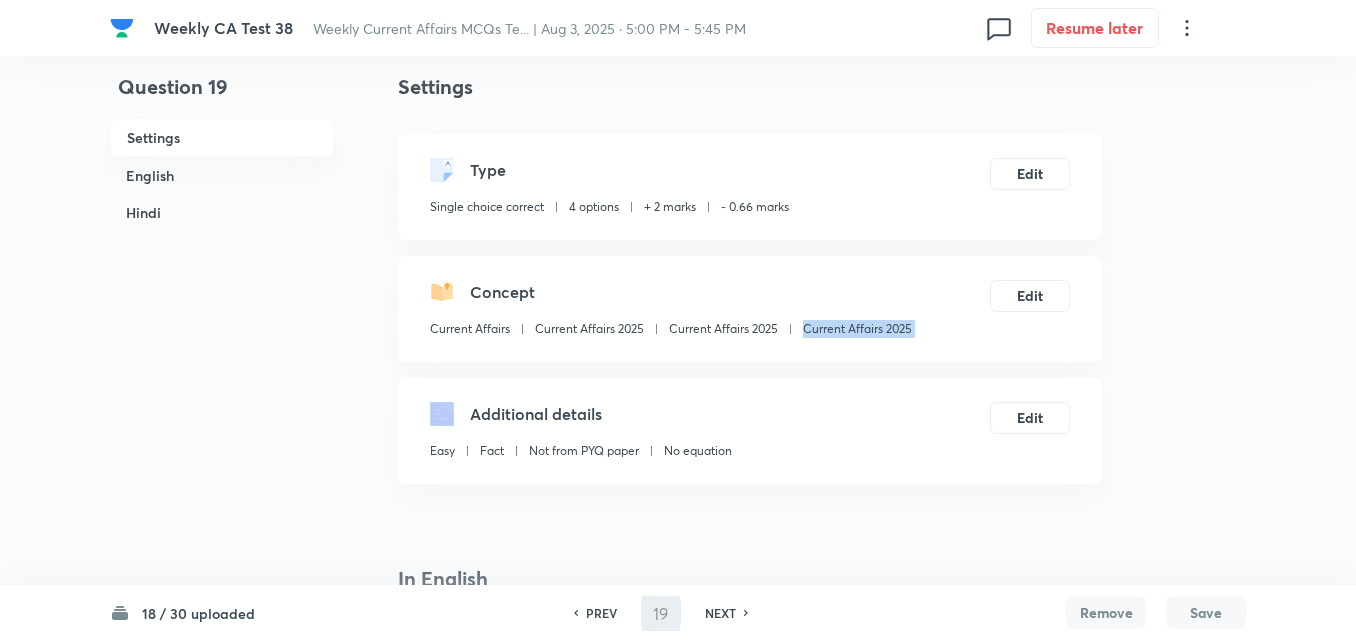 type on "20" 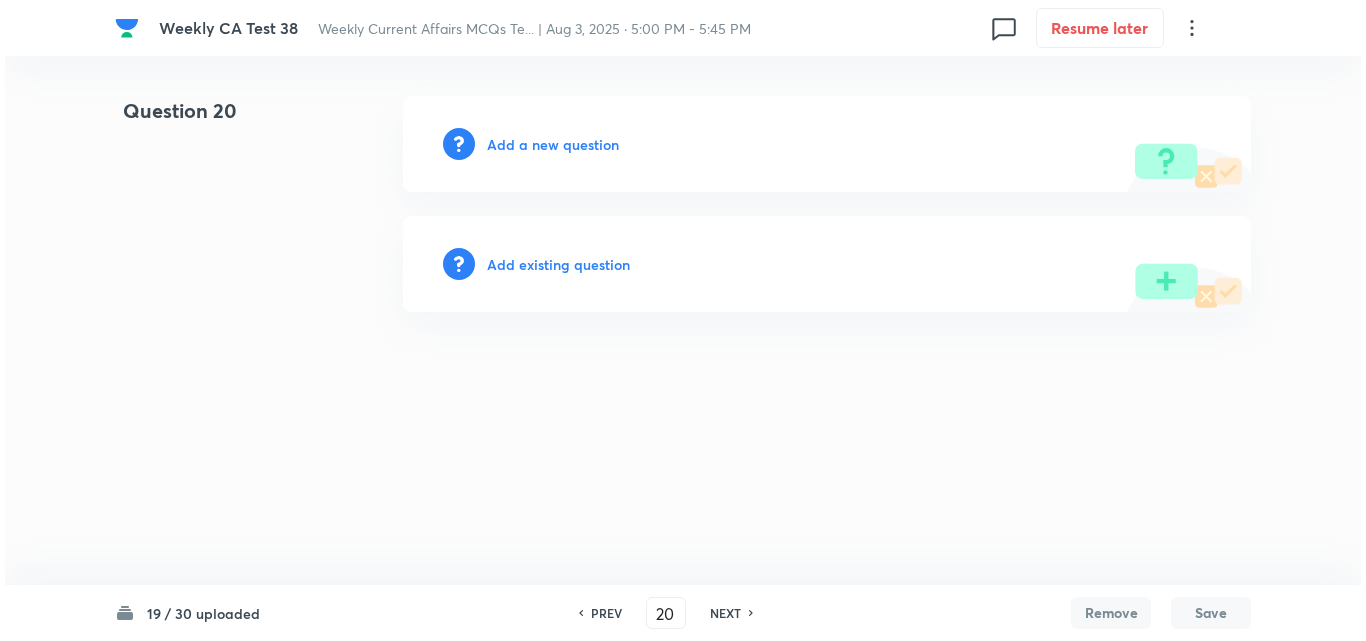 scroll, scrollTop: 0, scrollLeft: 0, axis: both 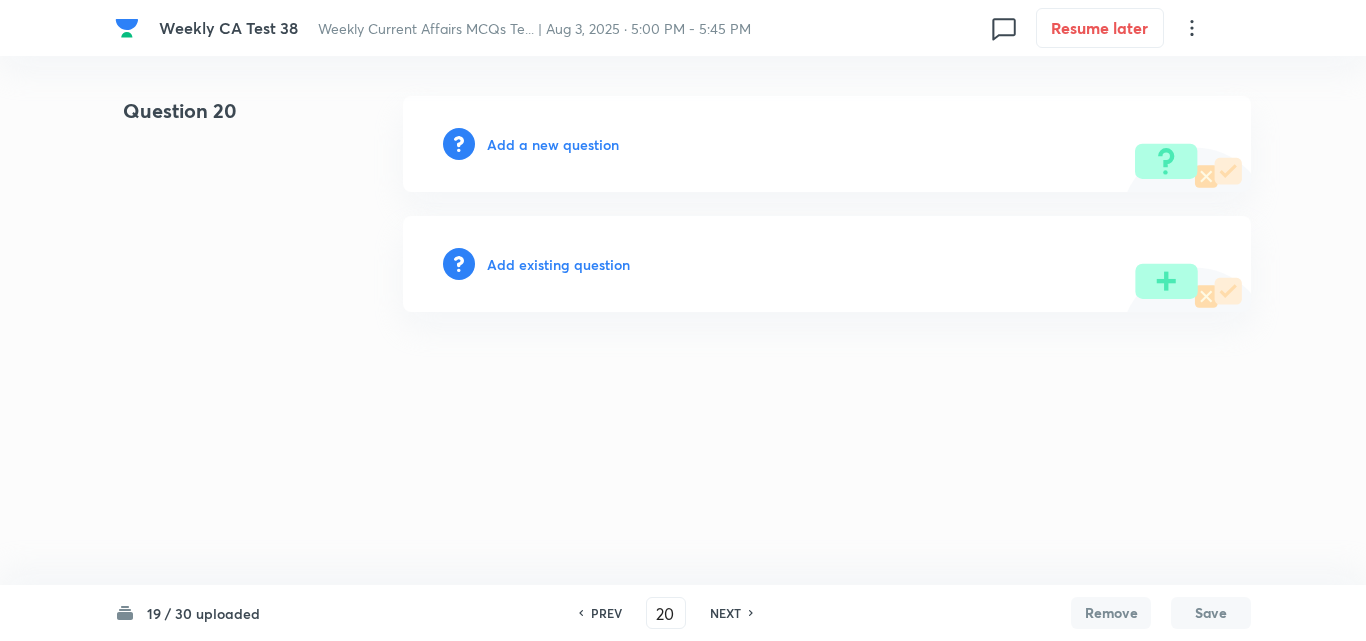 click on "Add a new question" at bounding box center [553, 144] 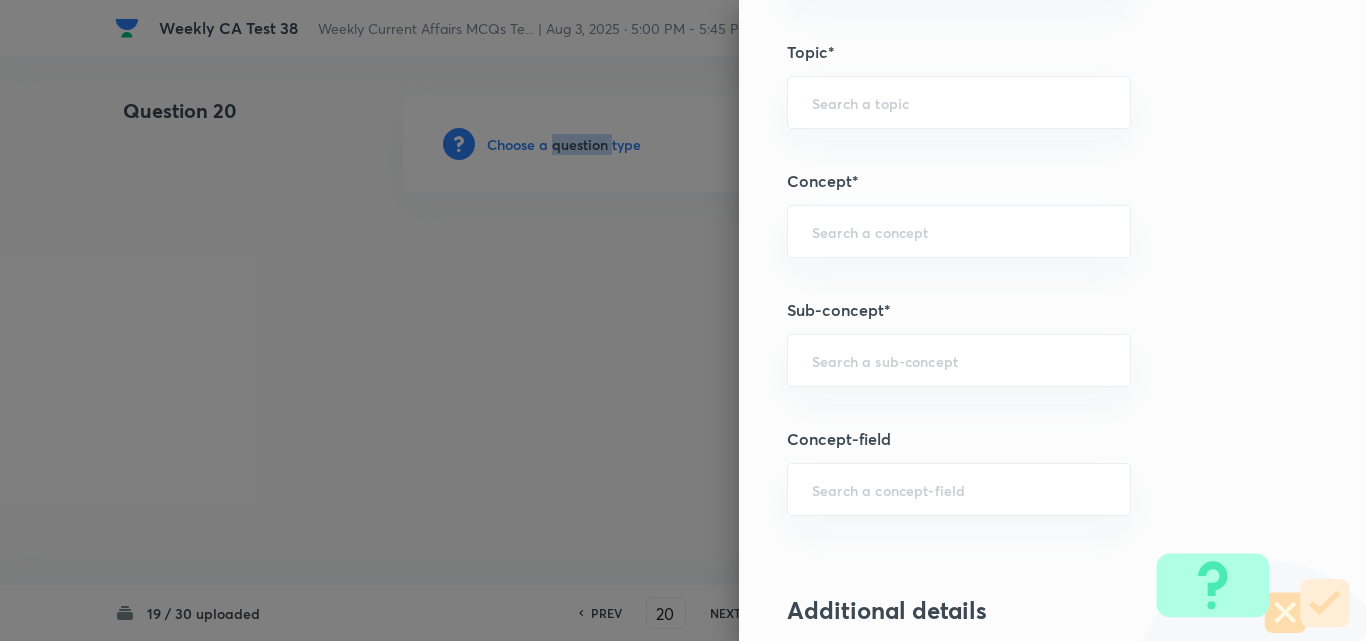 scroll, scrollTop: 1000, scrollLeft: 0, axis: vertical 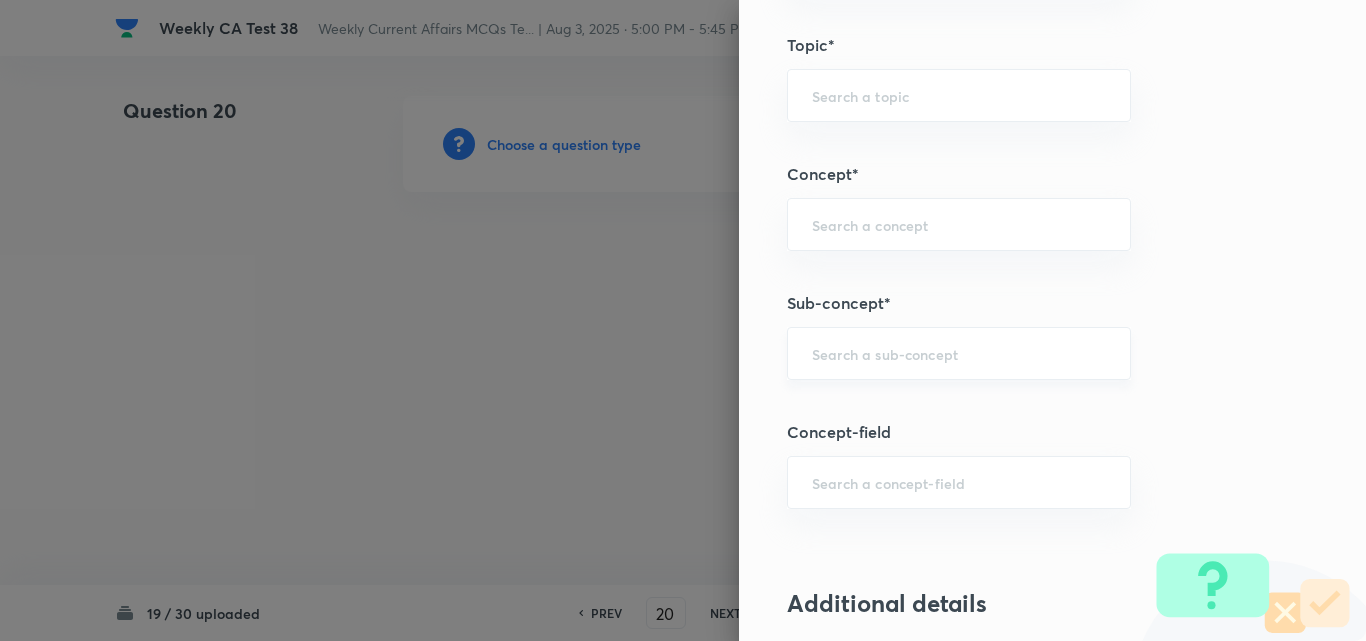 click at bounding box center [959, 353] 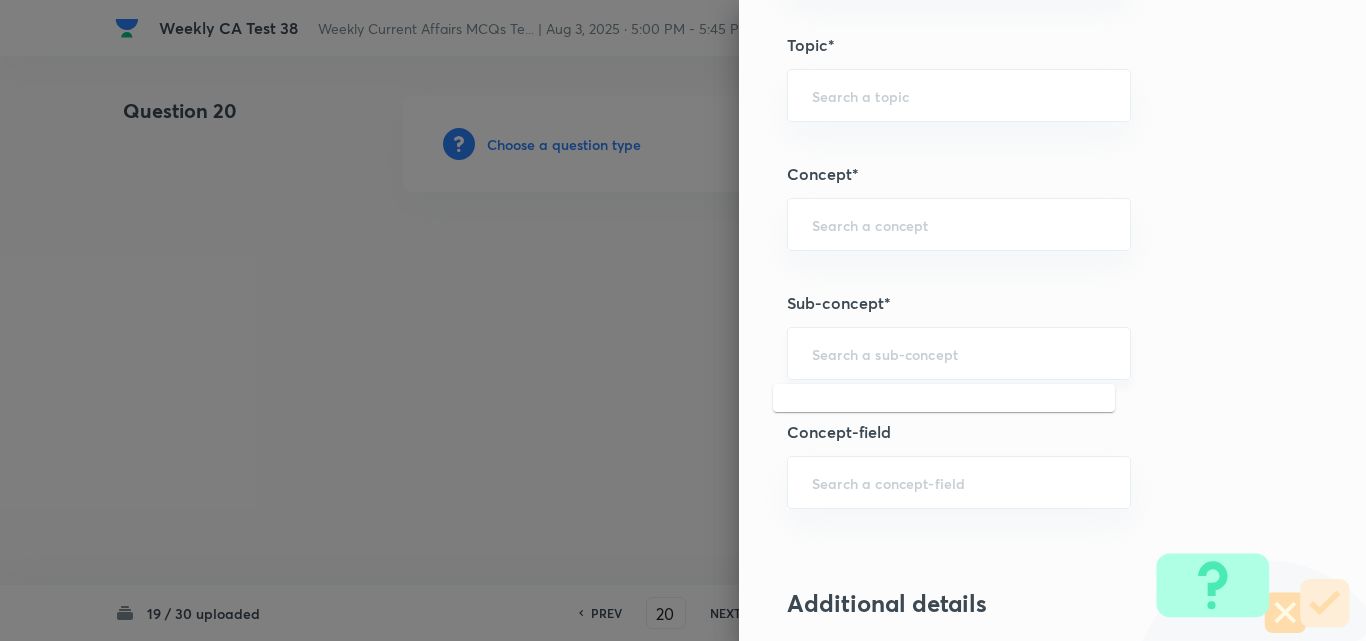 paste on "Current Affairs 2025" 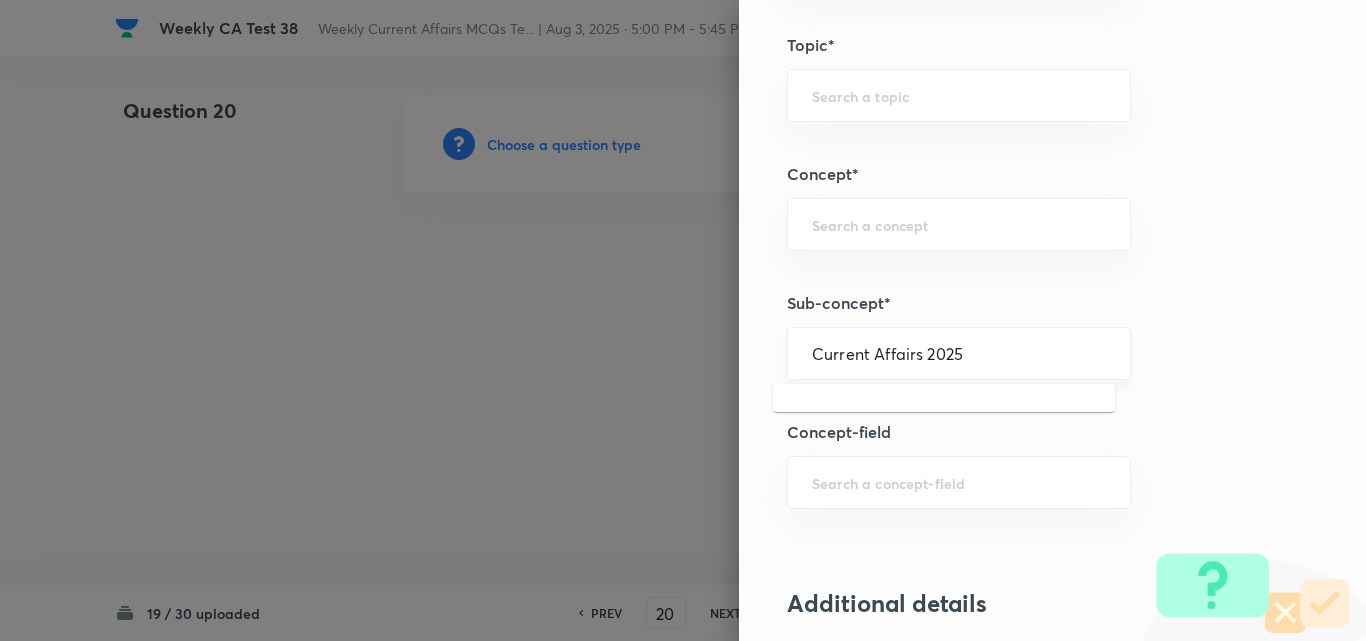 click on "Current Affairs 2025" at bounding box center (959, 353) 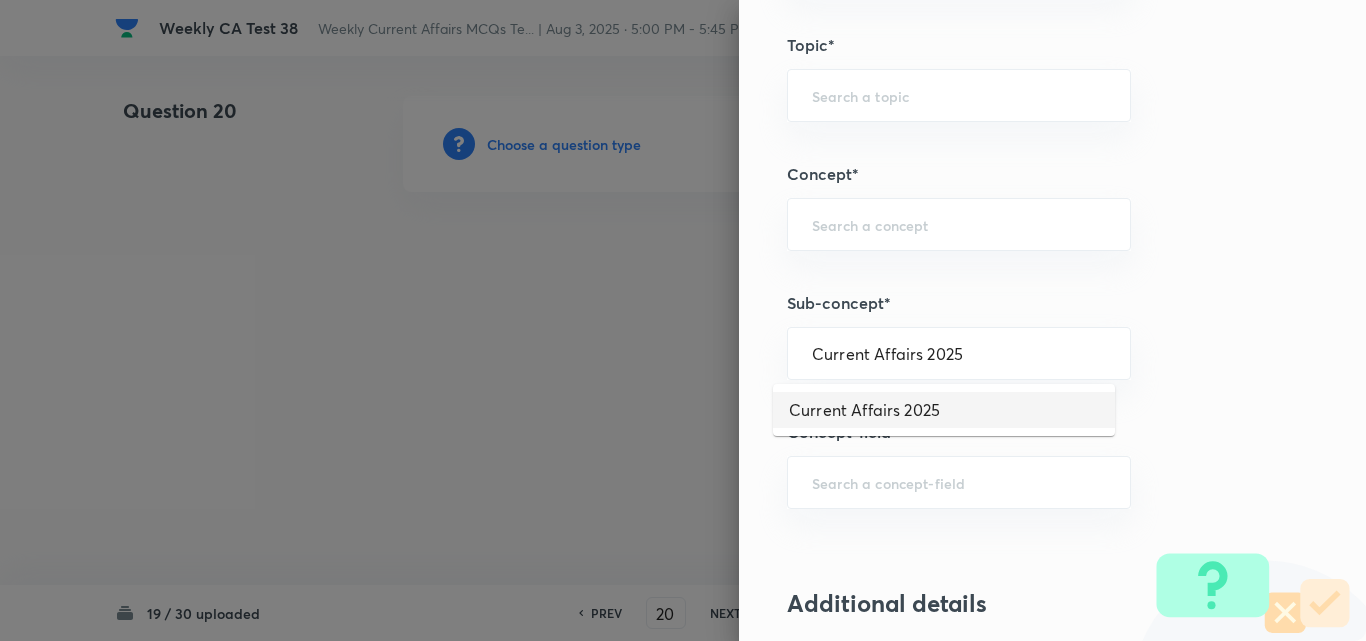 drag, startPoint x: 935, startPoint y: 405, endPoint x: 924, endPoint y: 403, distance: 11.18034 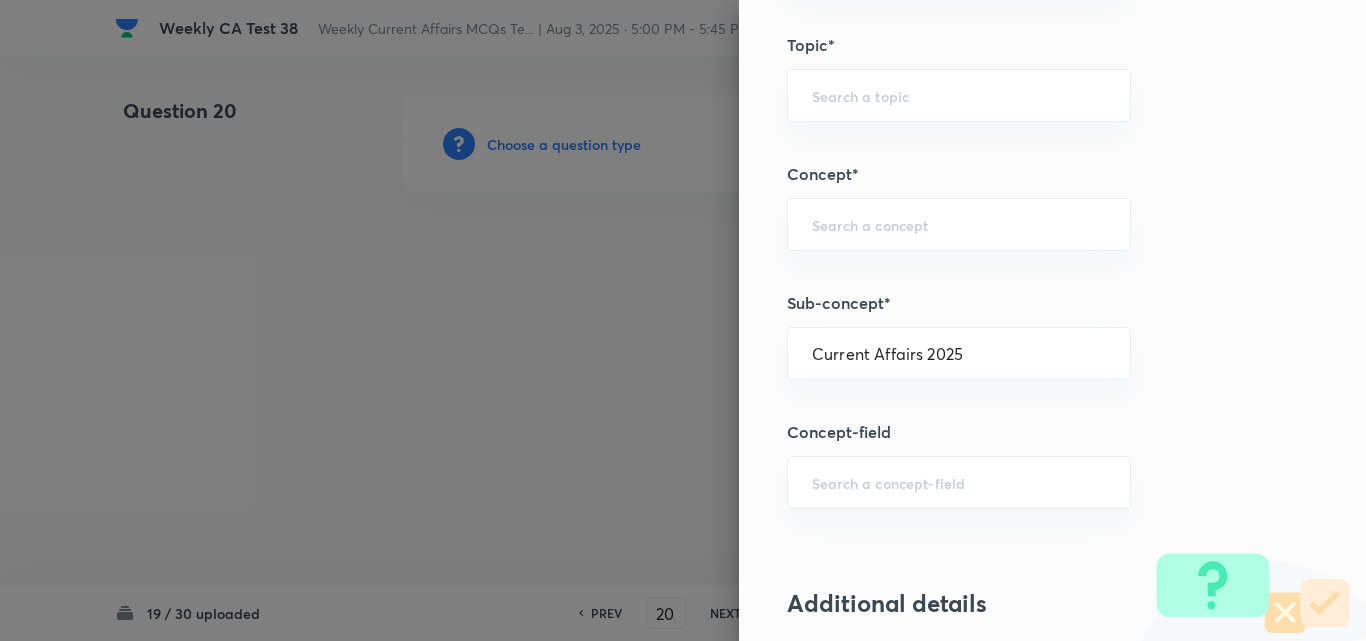 type on "Current Affairs" 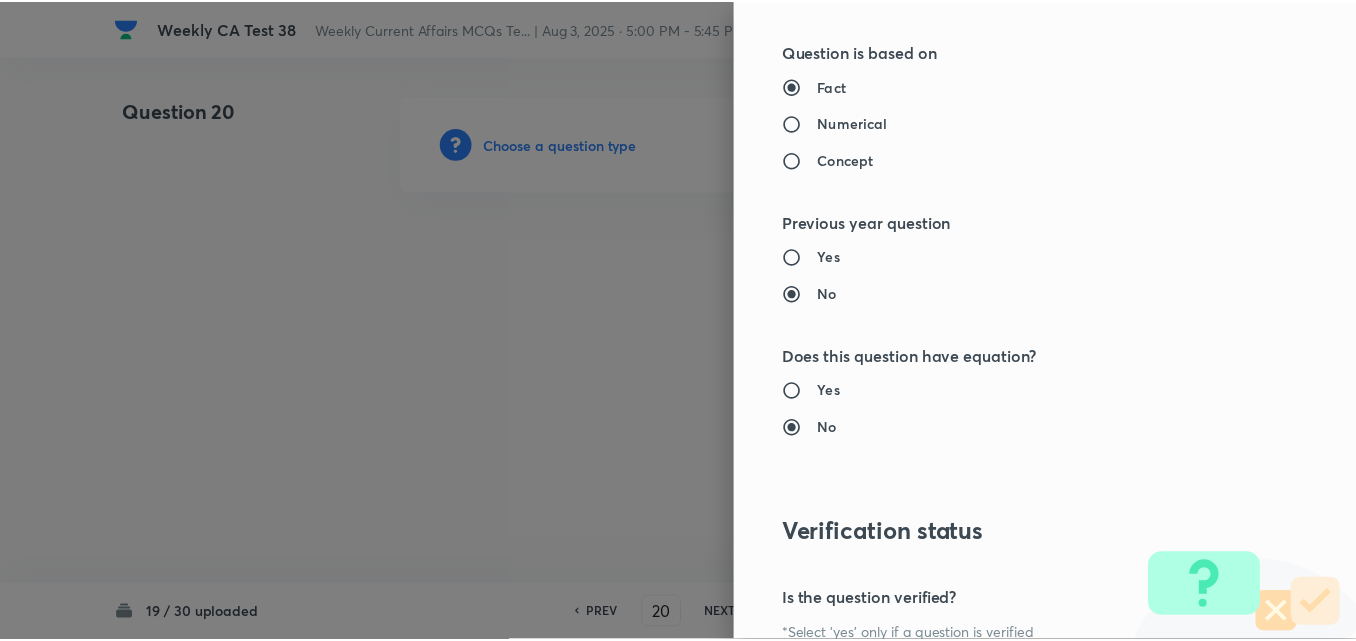 scroll, scrollTop: 2085, scrollLeft: 0, axis: vertical 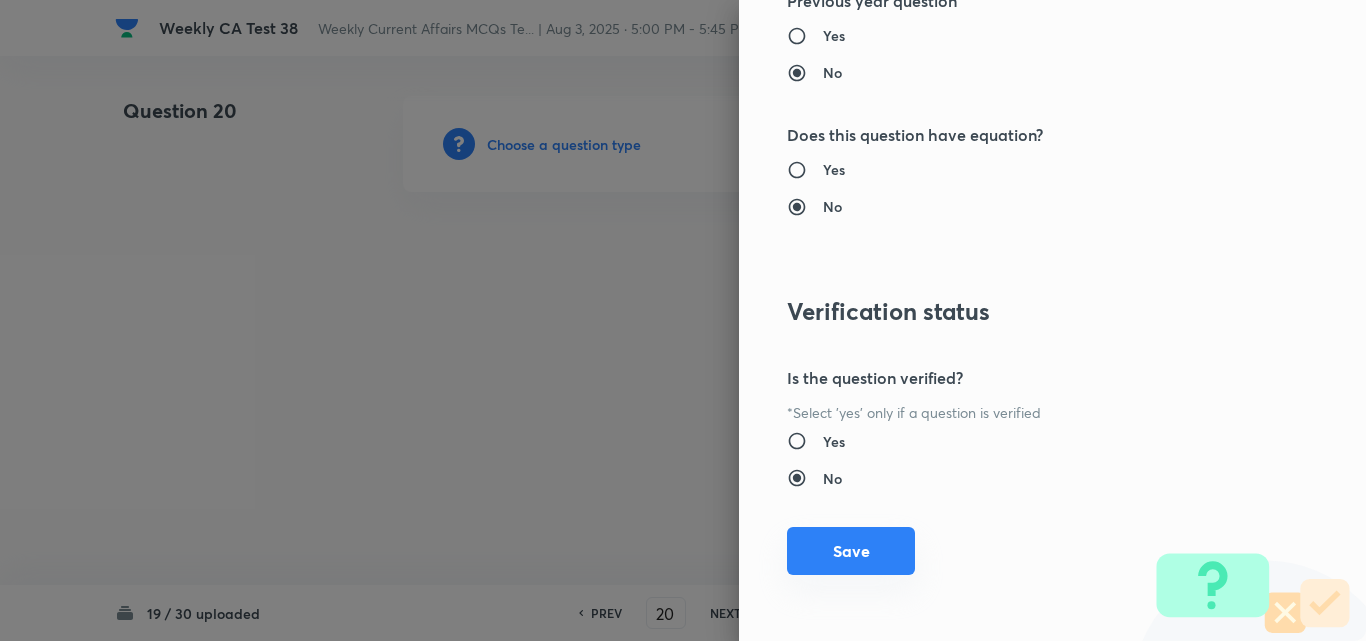 click on "Save" at bounding box center [851, 551] 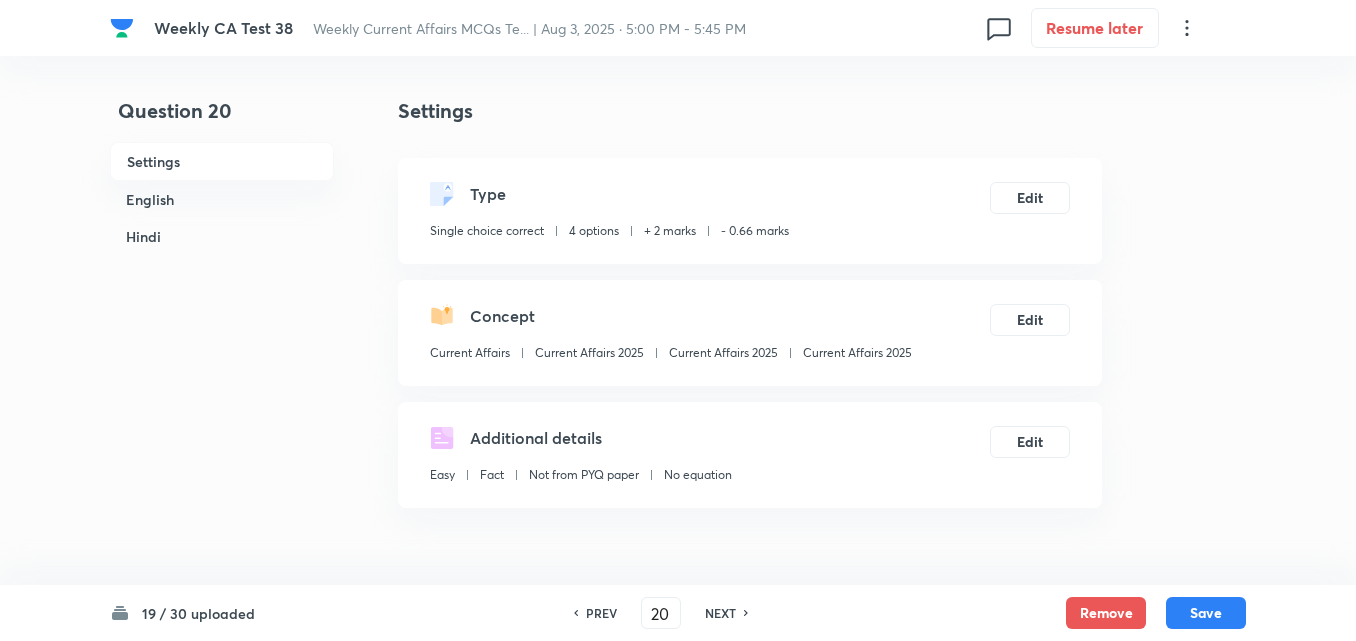 click on "English" at bounding box center [222, 199] 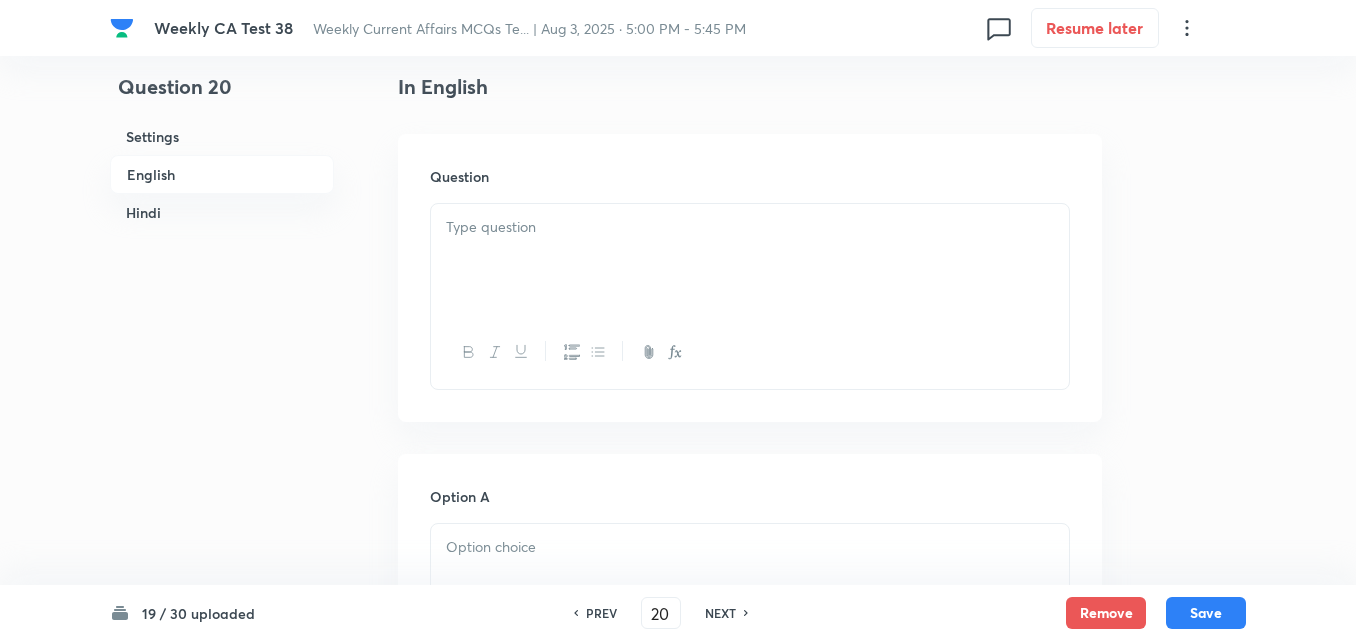 click at bounding box center (750, 260) 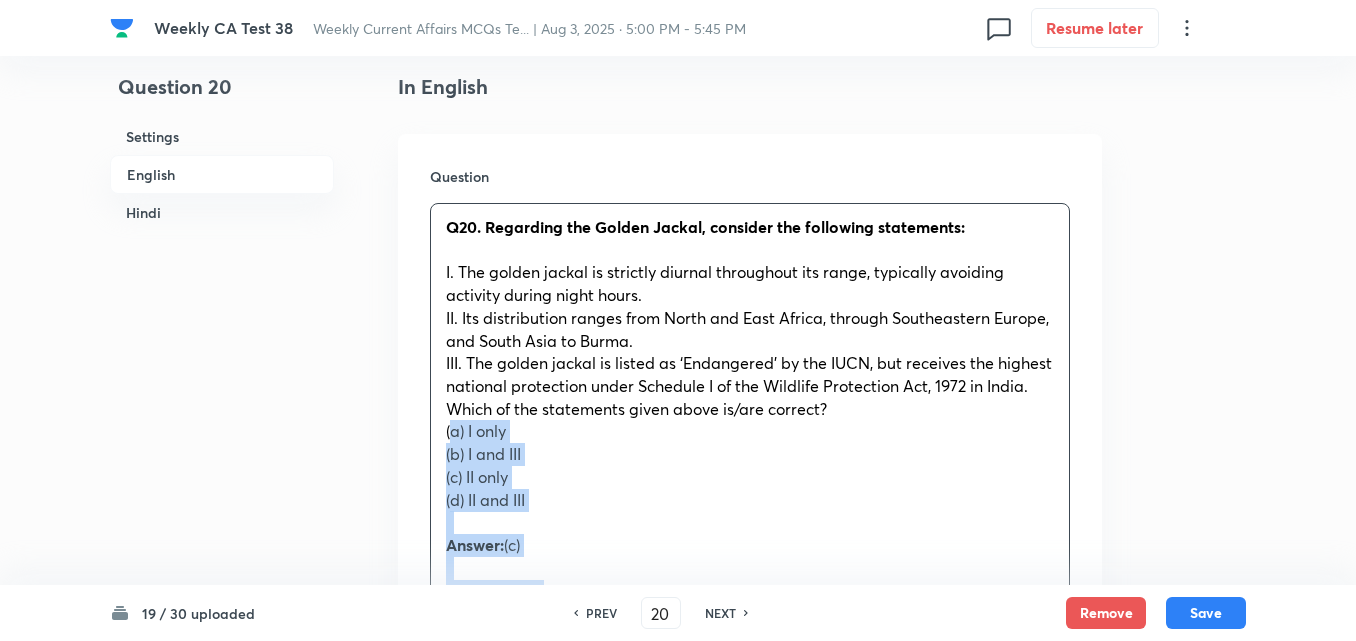 drag, startPoint x: 448, startPoint y: 429, endPoint x: 436, endPoint y: 429, distance: 12 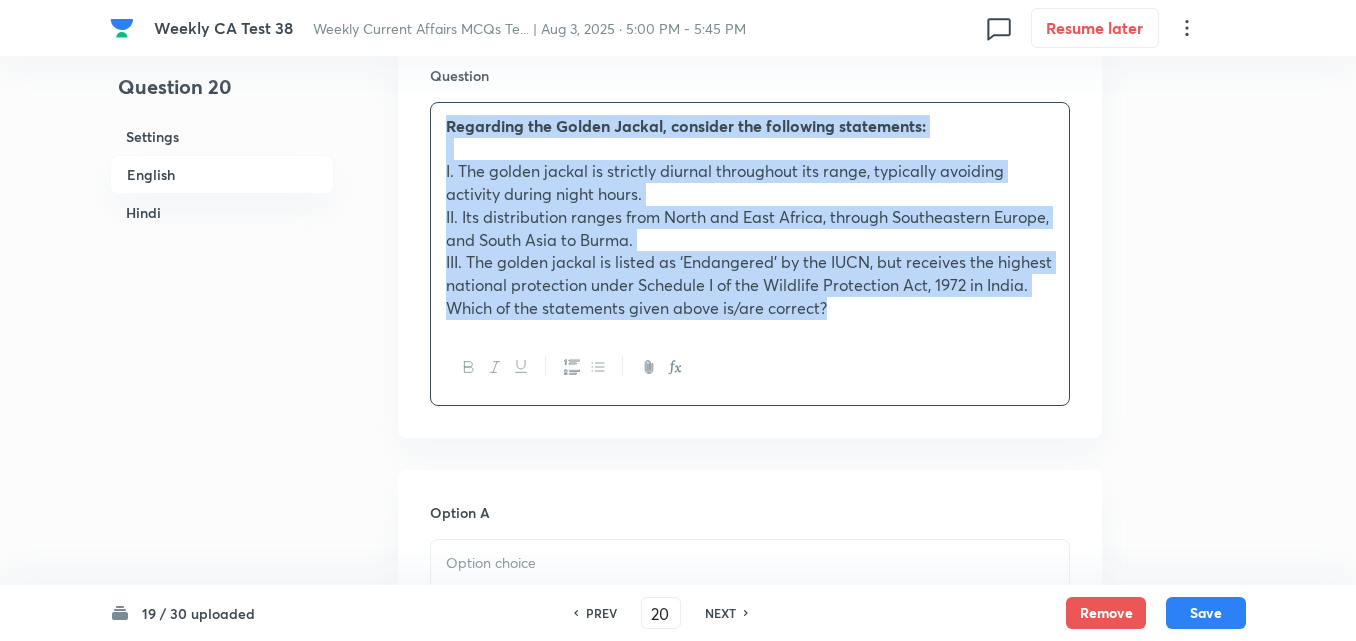 scroll, scrollTop: 916, scrollLeft: 0, axis: vertical 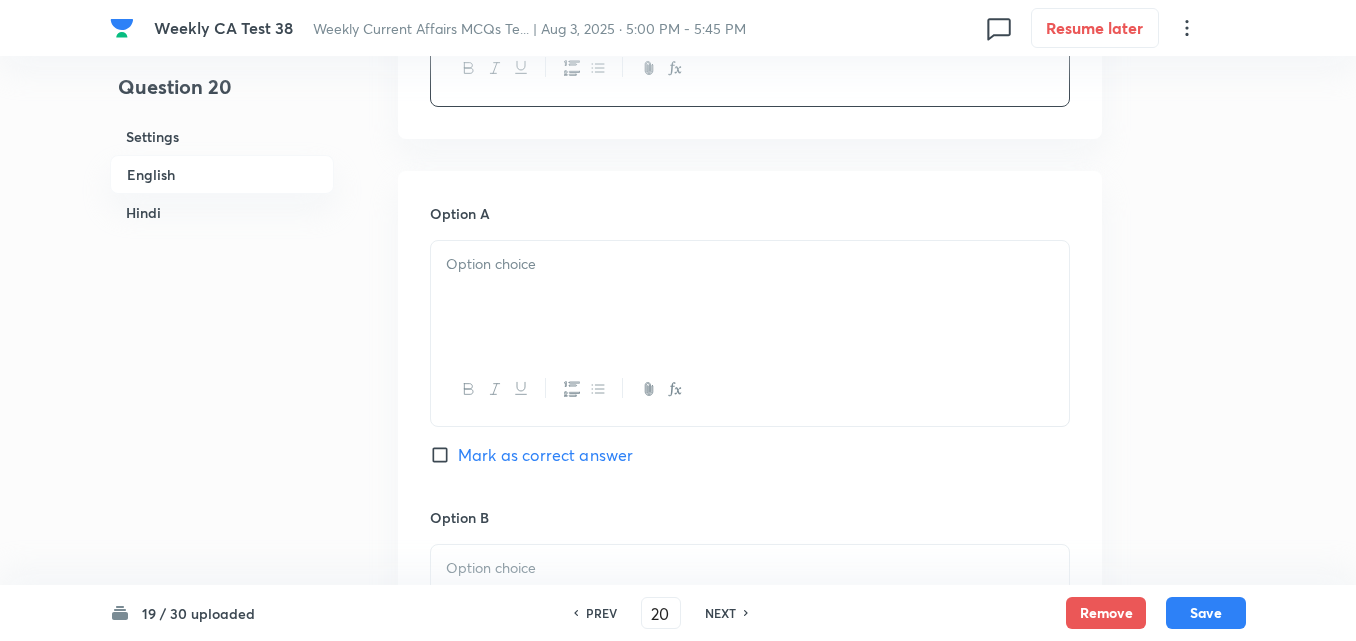 click at bounding box center (750, 297) 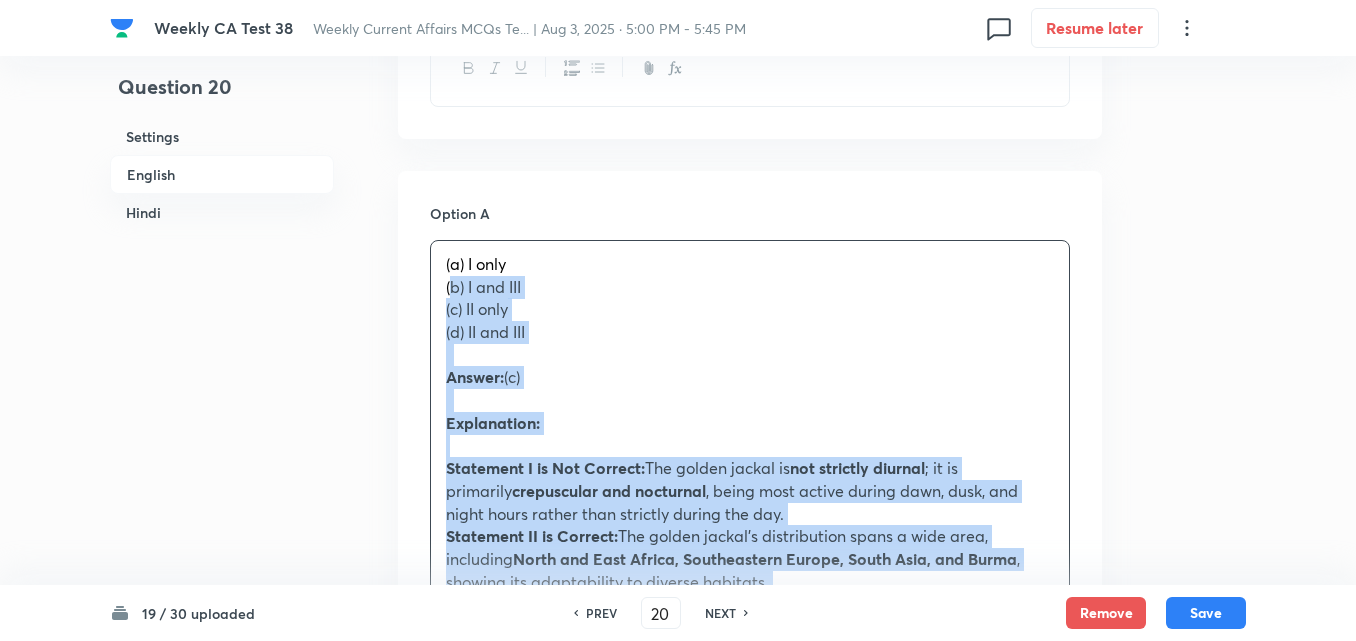 click on "Option A (a) I only  (b) I and III  (c) II only  (d) II and III   Answer:  (c)    Explanation: Statement I is Not Correct:  The golden jackal is  not strictly diurnal ; it is primarily  crepuscular and nocturnal , being most active during dawn, dusk, and night hours rather than strictly during the day. Statement II is Correct:  The golden jackal’s distribution spans a wide area, including  North and East Africa, Southeastern Europe, South Asia, and Burma , showing its adaptability to diverse habitats. Statement III is Not Correct:  The golden jackal is listed as  Least Concern  by the IUCN due to its wide distribution and population stability. It does  not  receive the highest national protection under Schedule I of the Wildlife Protection Act, 1972, in India; it is placed under  Schedule II .   प्रश्न 20. गोल्डन जैकल के संबंध में, निम्नलिखित कथनों पर विचार कीजिए: (a) केवल I (b) I और III" at bounding box center [750, 1202] 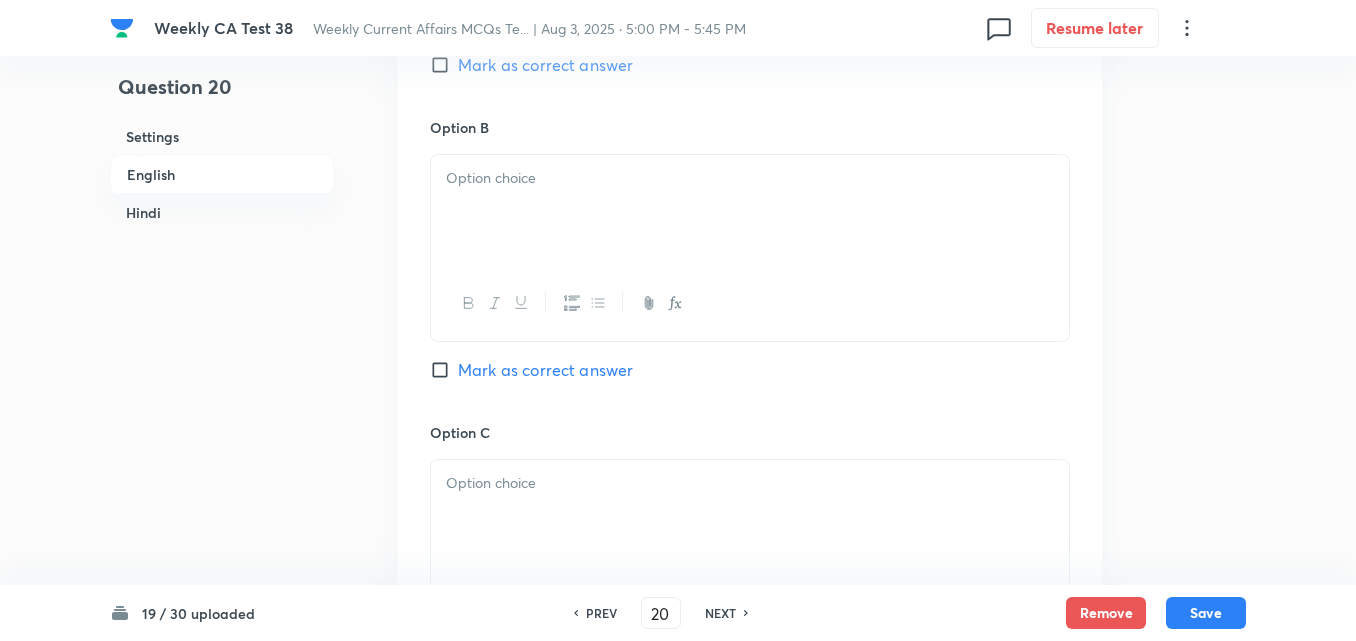 scroll, scrollTop: 1316, scrollLeft: 0, axis: vertical 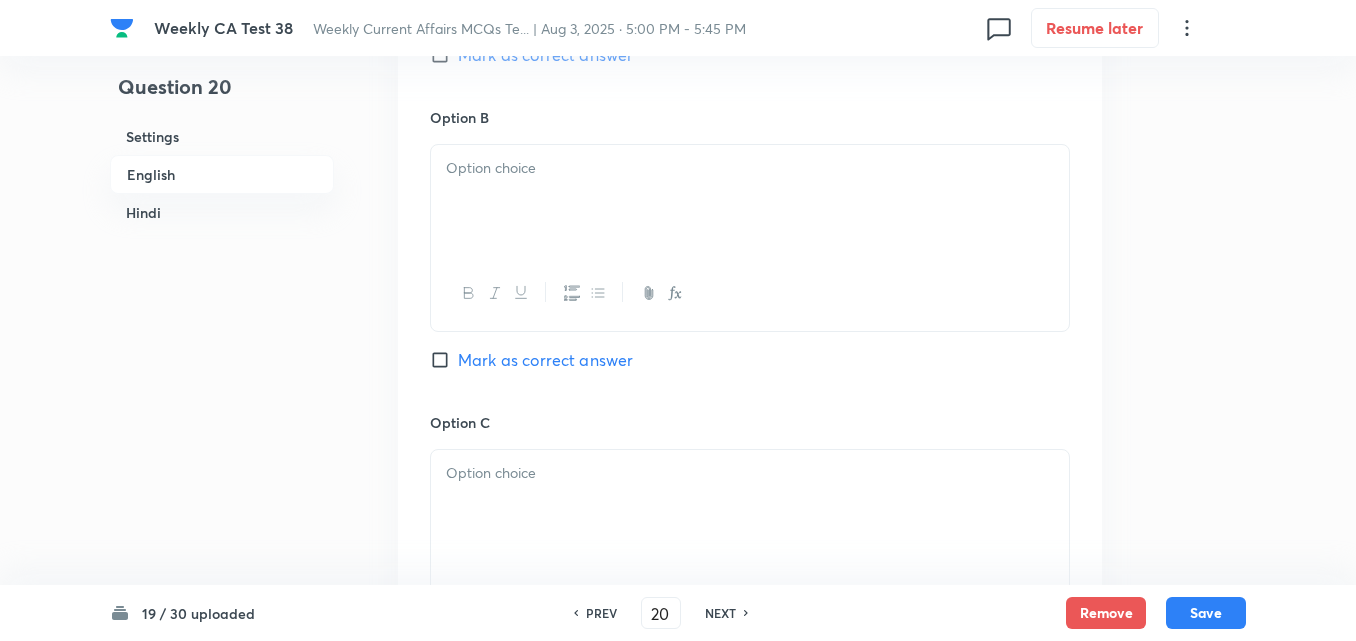 click at bounding box center (750, 293) 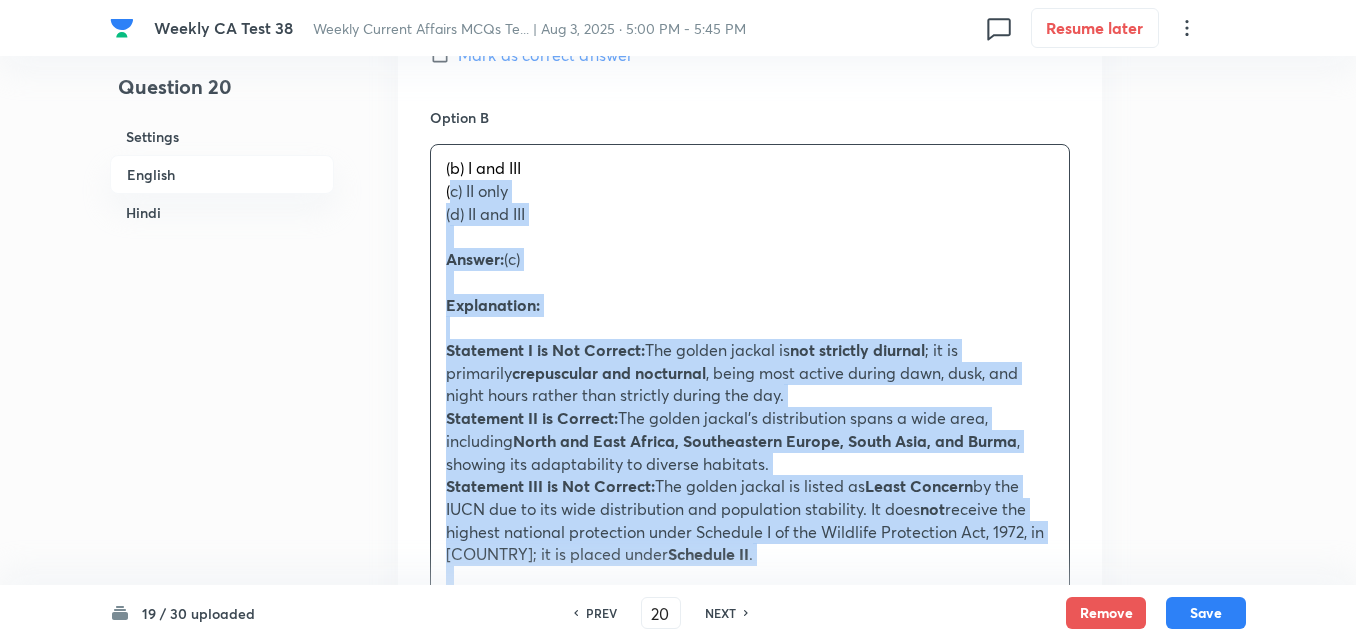 click on "Option A I only   Mark as correct answer Option B (b) I and III  (c) II only  (d) II and III   Answer:  (c)    Explanation: Statement I is Not Correct:  The golden jackal is  not strictly diurnal ; it is primarily  crepuscular and nocturnal , being most active during dawn, dusk, and night hours rather than strictly during the day. Statement II is Correct:  The golden jackal’s distribution spans a wide area, including  North and East Africa, Southeastern Europe, South Asia, and Burma , showing its adaptability to diverse habitats. Statement III is Not Correct:  The golden jackal is listed as  Least Concern  by the IUCN due to its wide distribution and population stability. It does  not  receive the highest national protection under Schedule I of the Wildlife Protection Act, 1972, in India; it is placed under  Schedule II .   प्रश्न 20. गोल्डन जैकल के संबंध में, निम्नलिखित कथनों पर विचार कीजिए:" at bounding box center (750, 791) 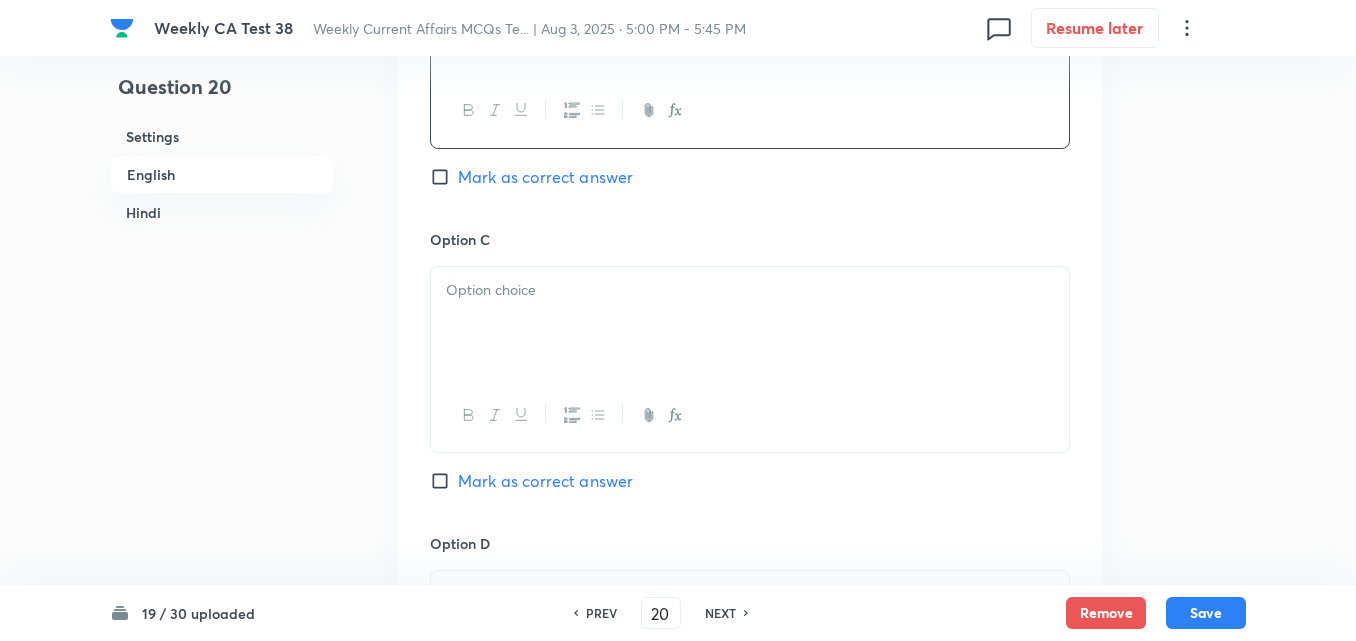 scroll, scrollTop: 1516, scrollLeft: 0, axis: vertical 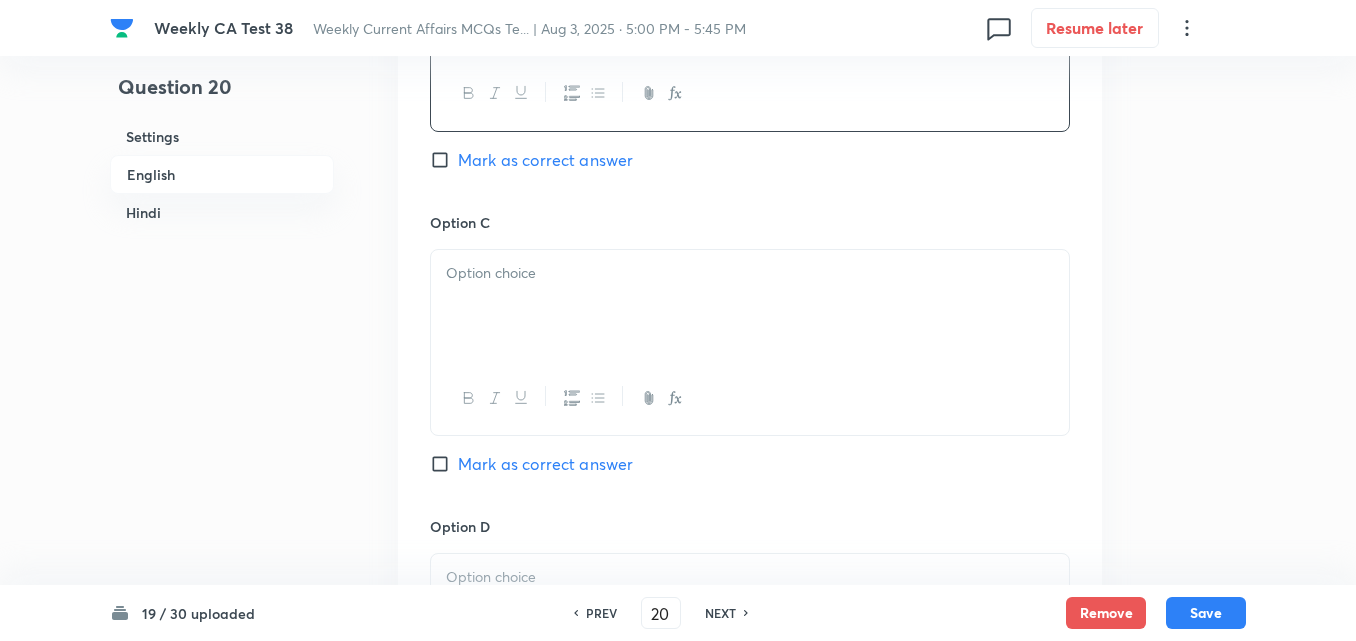 click at bounding box center (750, 306) 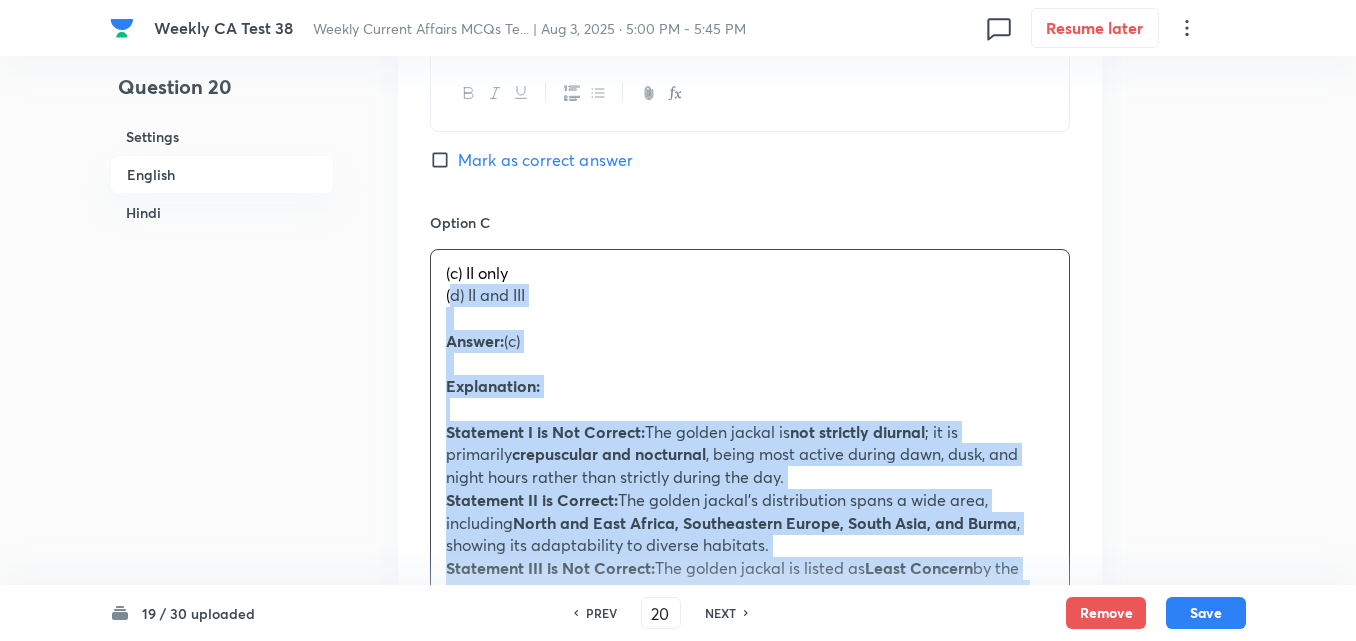 click on "Option A I only   Mark as correct answer Option B I and III   Mark as correct answer Option C (c) II only  (d) II and III   Answer:  (c)    Explanation: Statement I is Not Correct:  The golden jackal is  not strictly diurnal ; it is primarily  crepuscular and nocturnal , being most active during dawn, dusk, and night hours rather than strictly during the day. Statement II is Correct:  The golden jackal’s distribution spans a wide area, including  North and East Africa, Southeastern Europe, South Asia, and Burma , showing its adaptability to diverse habitats. Statement III is Not Correct:  The golden jackal is listed as  Least Concern  by the IUCN due to its wide distribution and population stability. It does  not  receive the highest national protection under Schedule I of the Wildlife Protection Act, 1972, in India; it is placed under  Schedule II .   उपर्युक्त कथनों में से कौन सा/से सही है/हैं? (a) केवल I (b) I और III" at bounding box center [750, 579] 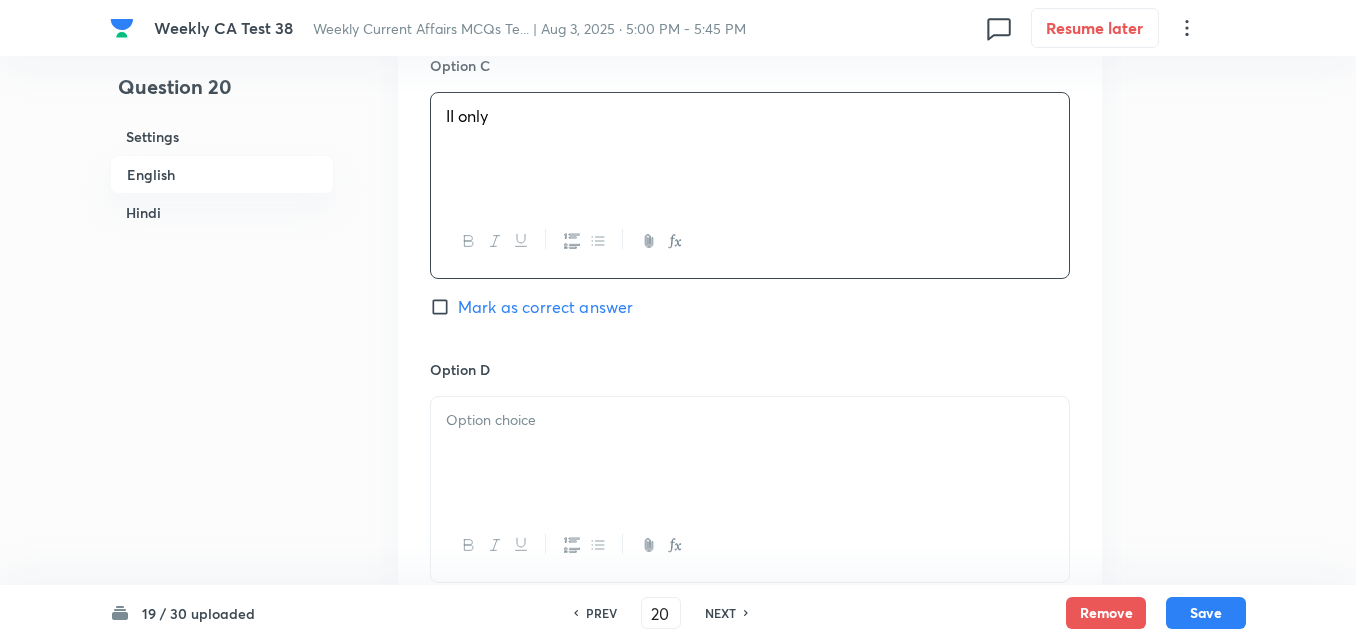 scroll, scrollTop: 1816, scrollLeft: 0, axis: vertical 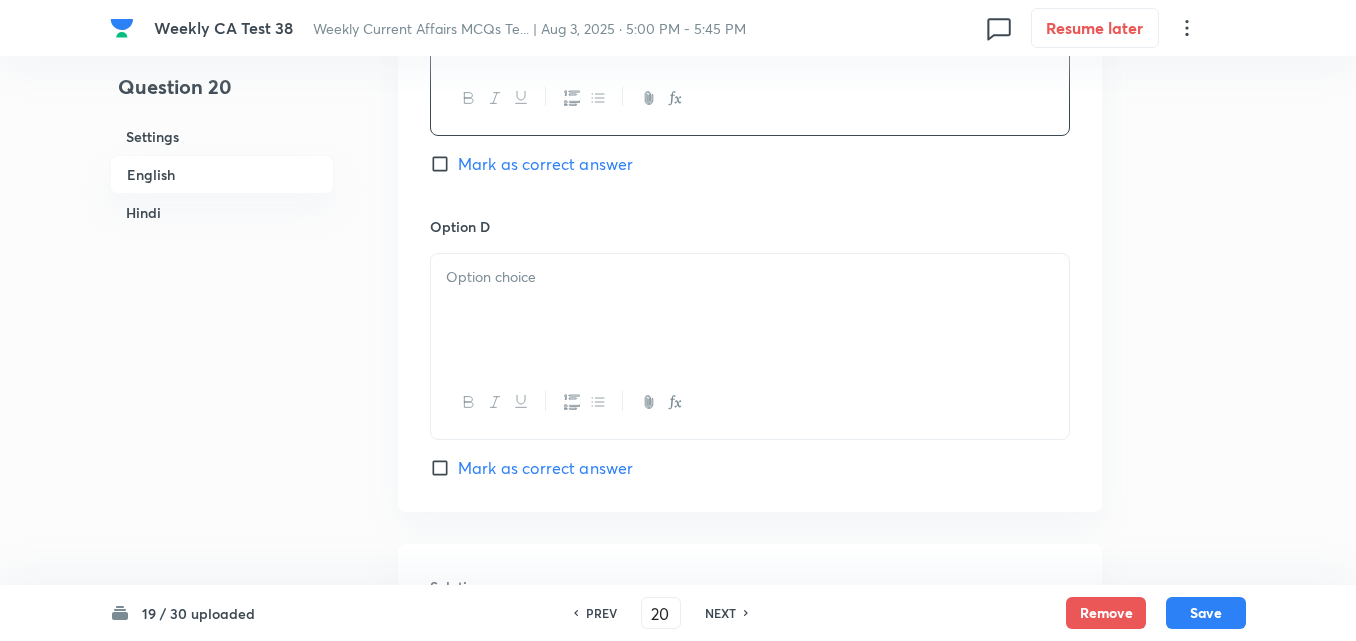 click on "Mark as correct answer" at bounding box center [545, 164] 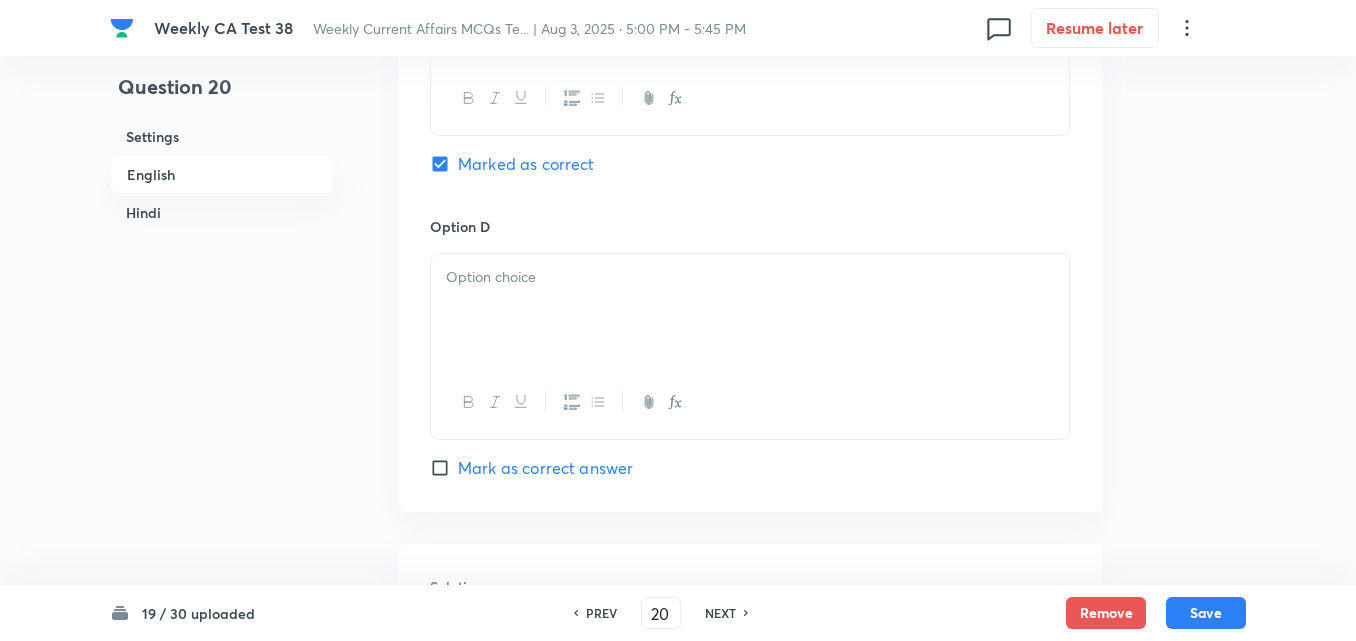 checkbox on "true" 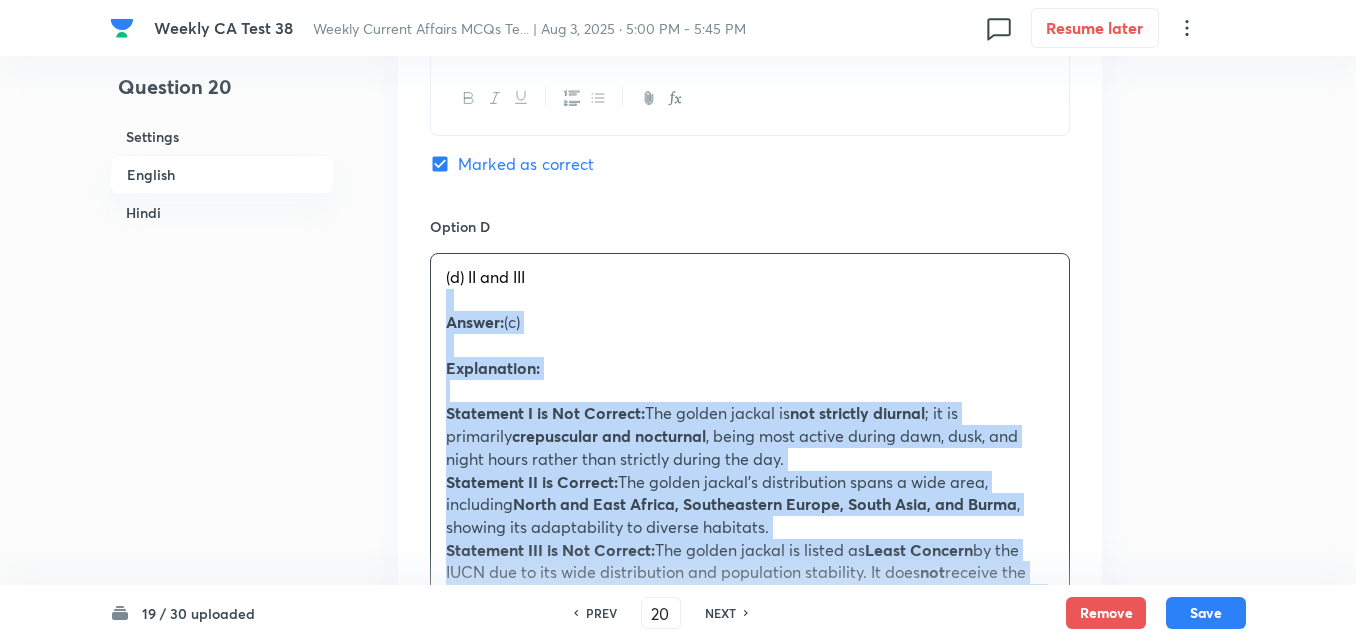 drag, startPoint x: 442, startPoint y: 302, endPoint x: 428, endPoint y: 307, distance: 14.866069 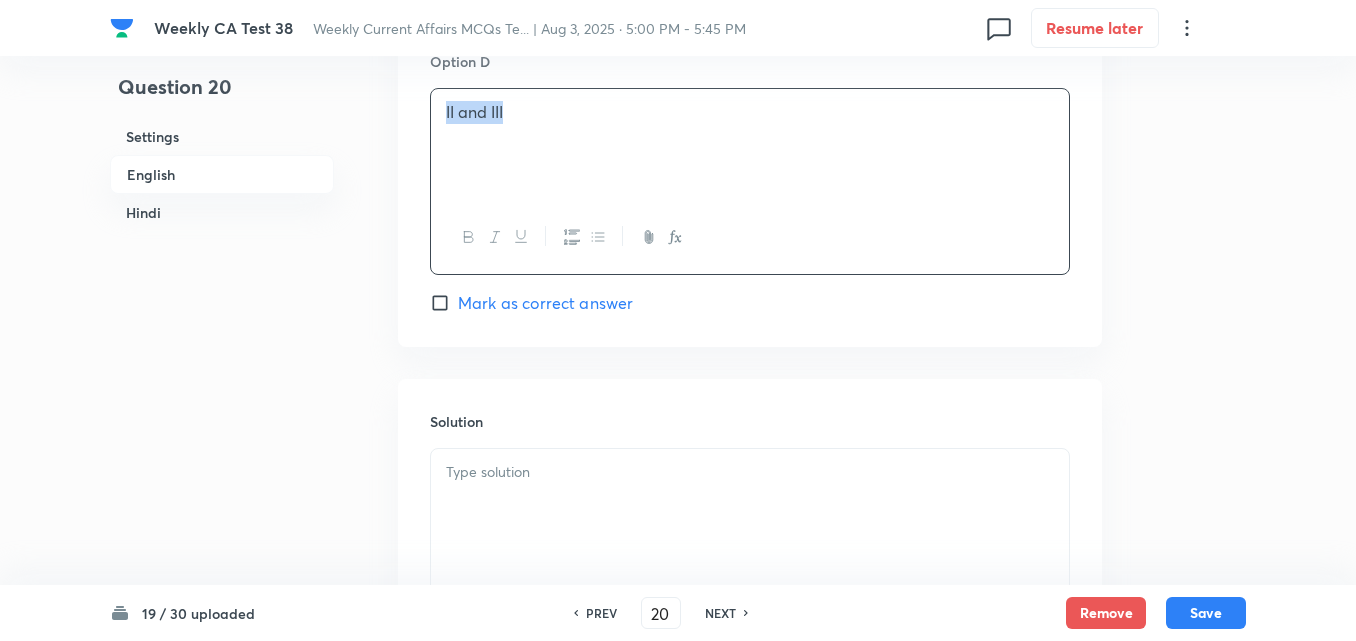 scroll, scrollTop: 2116, scrollLeft: 0, axis: vertical 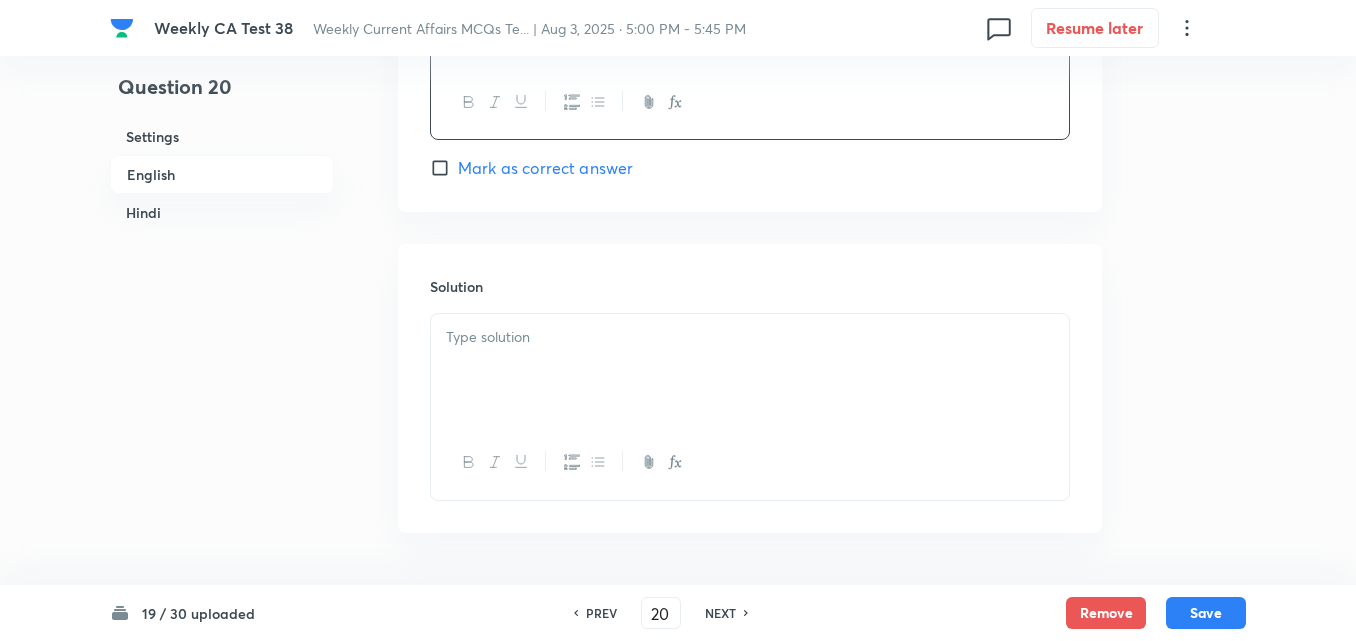 click at bounding box center [750, 337] 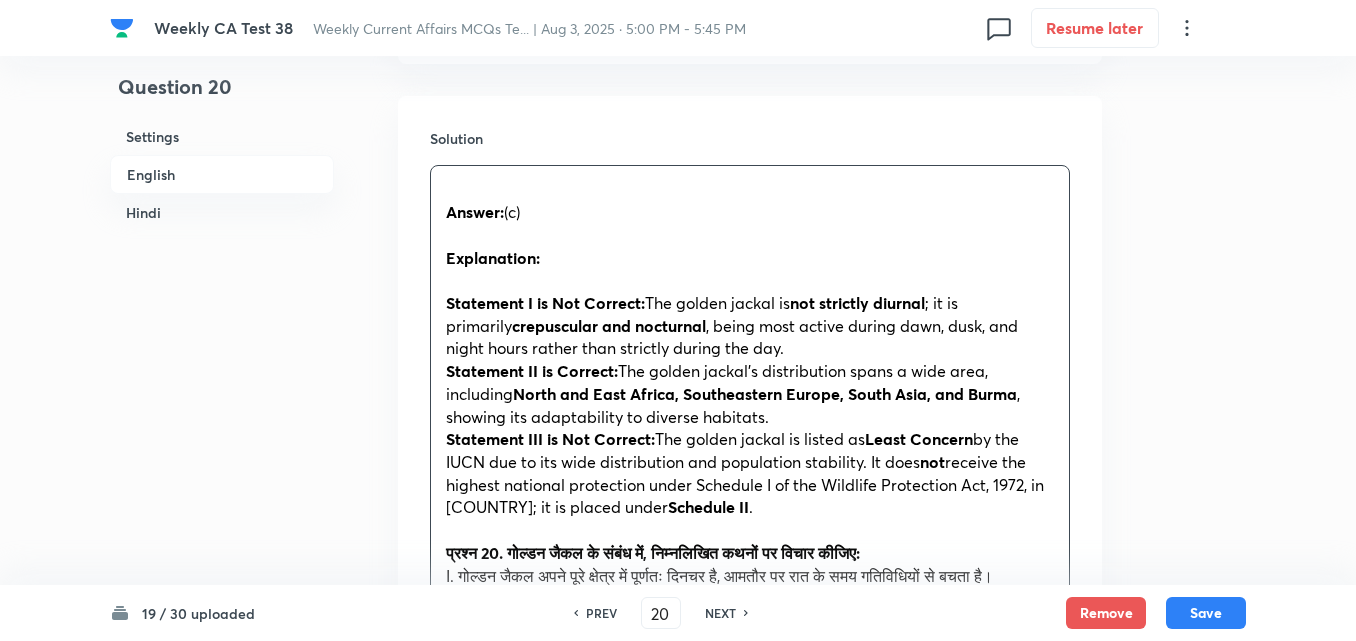 scroll, scrollTop: 2316, scrollLeft: 0, axis: vertical 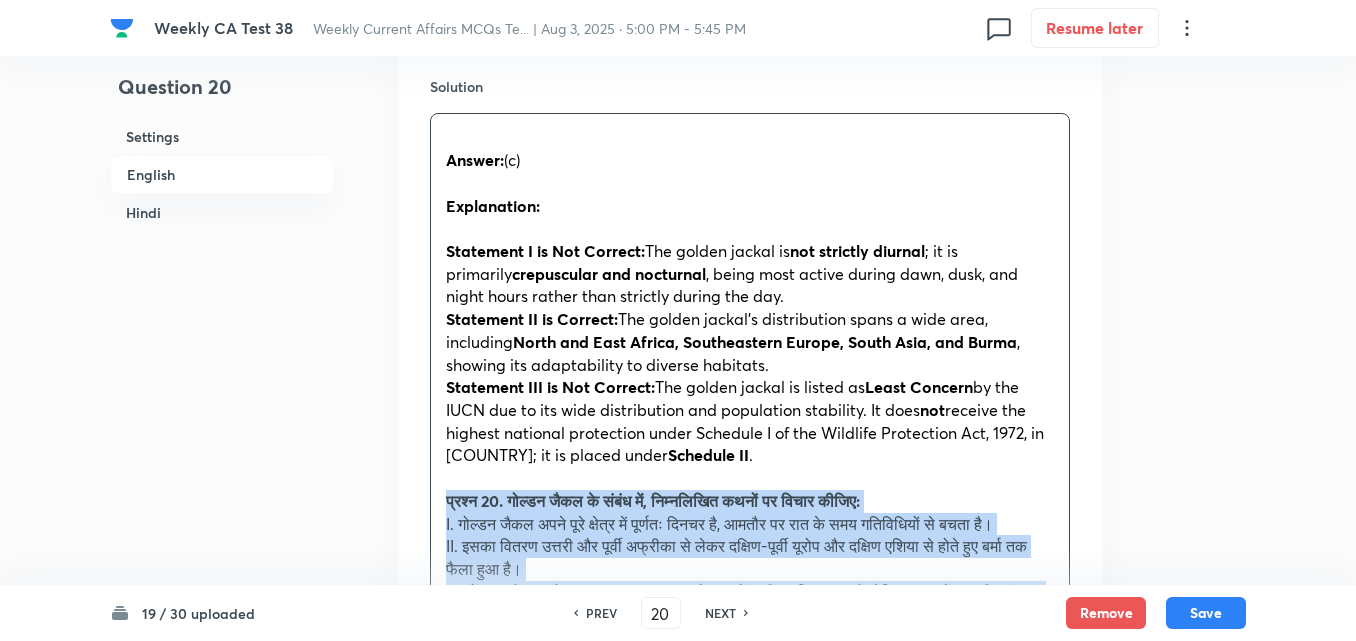 drag, startPoint x: 425, startPoint y: 492, endPoint x: 414, endPoint y: 492, distance: 11 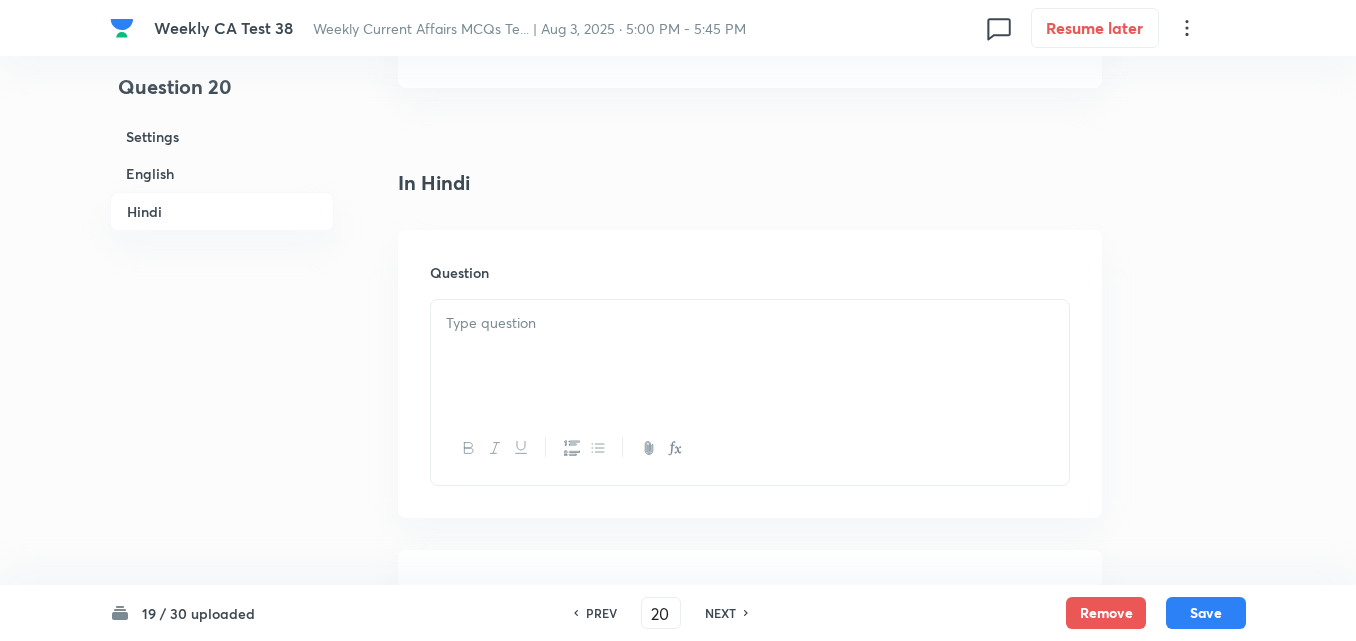 scroll, scrollTop: 2916, scrollLeft: 0, axis: vertical 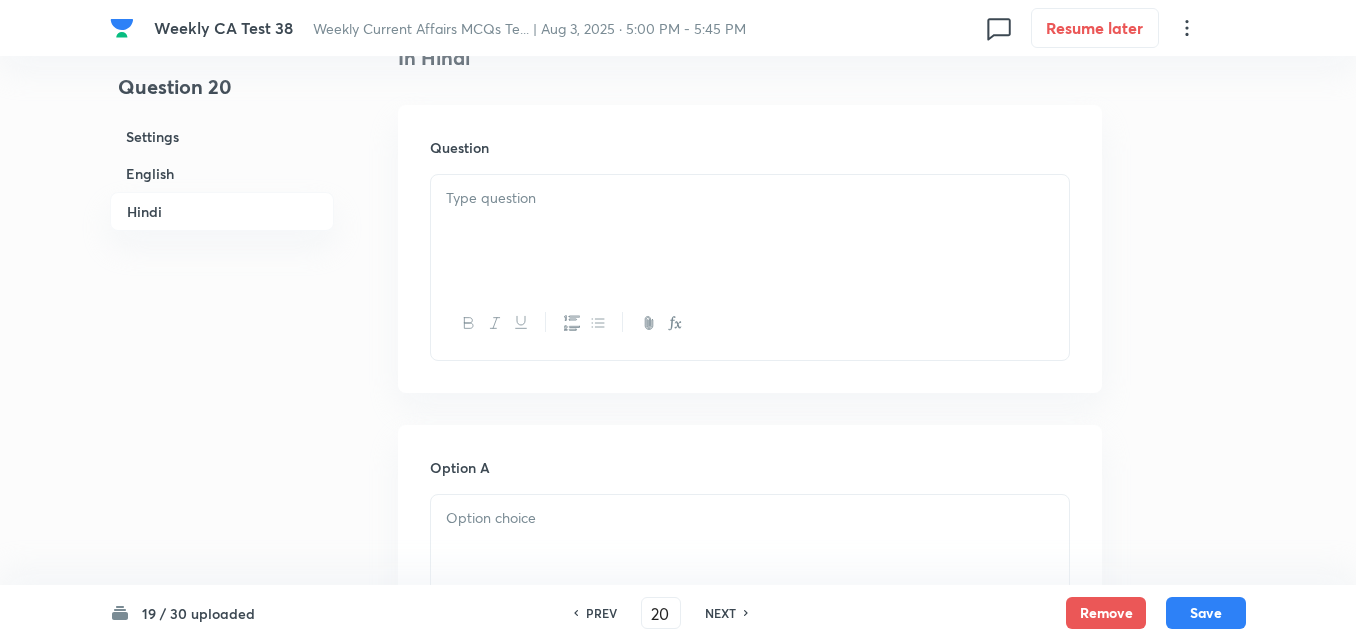click at bounding box center (750, 231) 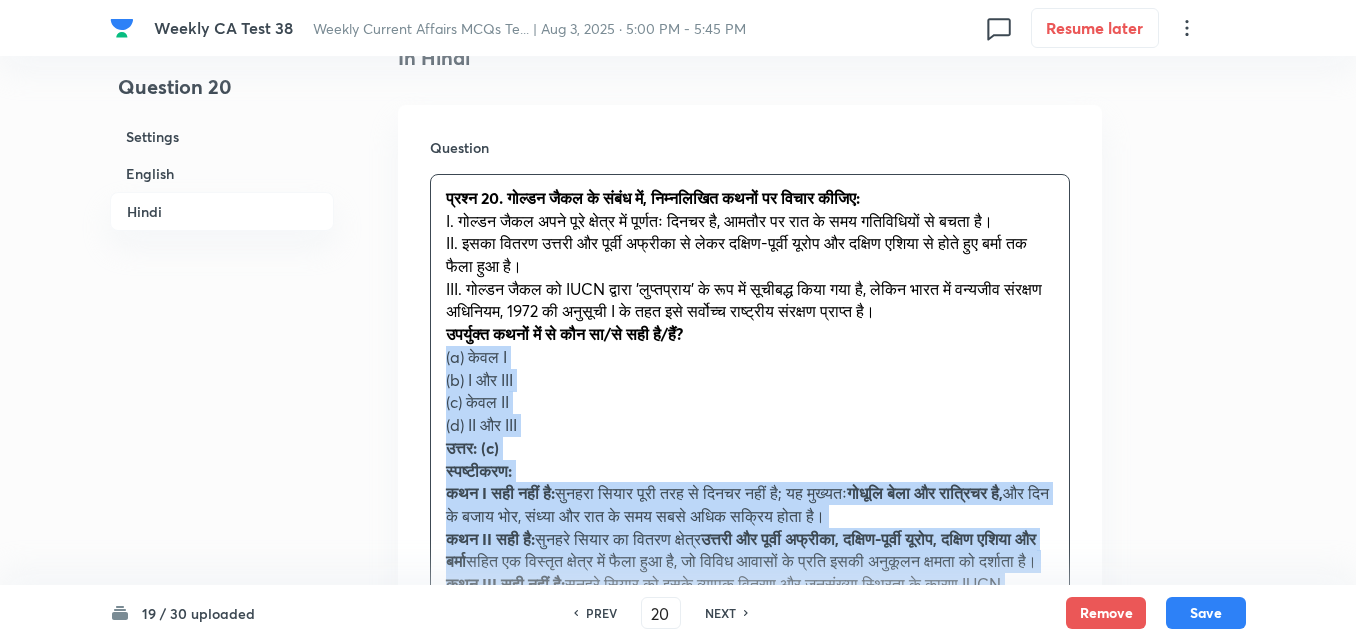 click on "प्रश्न 20. गोल्डन जैकल के संबंध में, निम्नलिखित कथनों पर विचार कीजिए: I. गोल्डन जैकल अपने पूरे क्षेत्र में पूर्णतः दिनचर है, आमतौर पर रात के समय गतिविधियों से बचता है। II. इसका वितरण उत्तरी और पूर्वी अफ्रीका से लेकर दक्षिण-पूर्वी यूरोप और दक्षिण एशिया से होते हुए बर्मा तक फैला हुआ है। उपर्युक्त कथनों में से कौन सा/से सही है/हैं? (a) केवल I (b) I और III (c) केवल II (d) II और III उत्तर: (c) स्पष्टीकरण: कथन I सही नहीं है: नहीं" at bounding box center [750, 414] 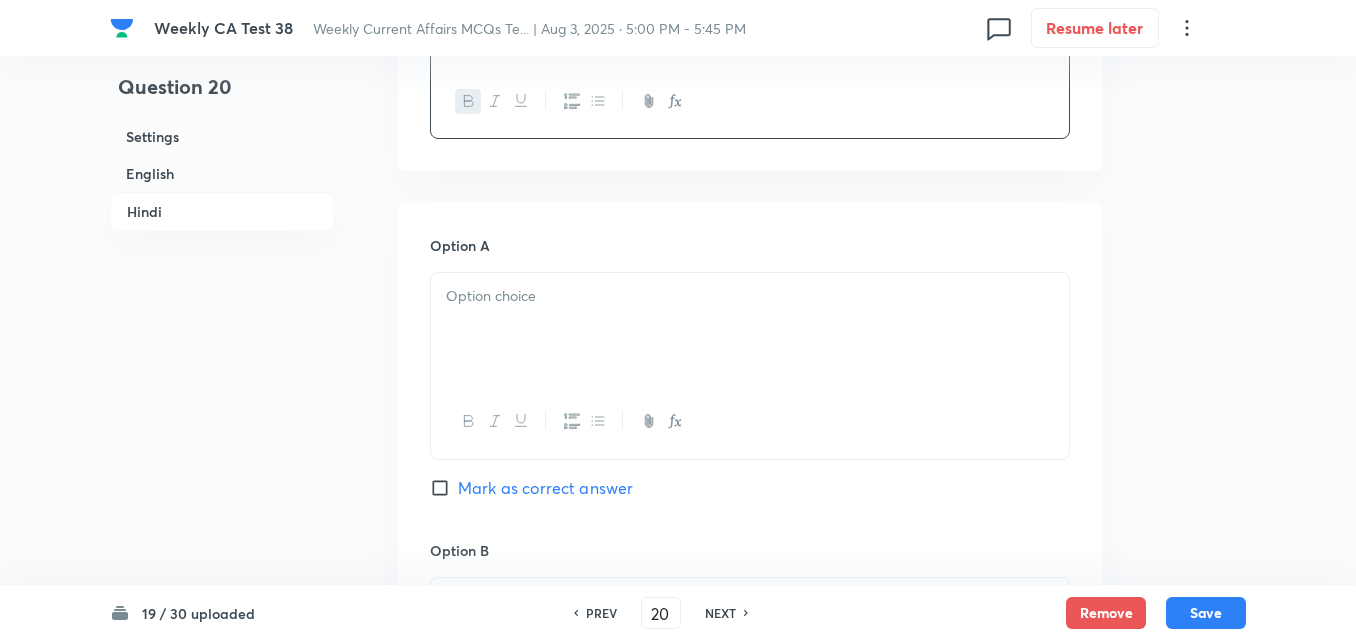 scroll, scrollTop: 3216, scrollLeft: 0, axis: vertical 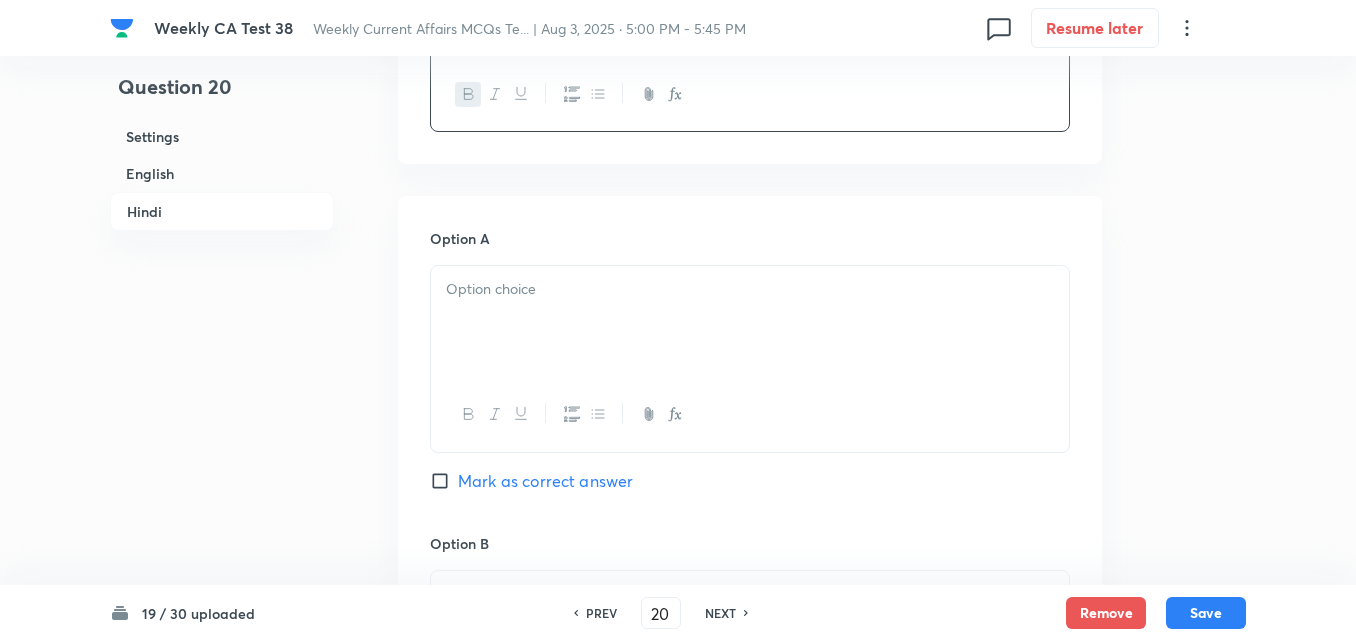 click at bounding box center [750, 289] 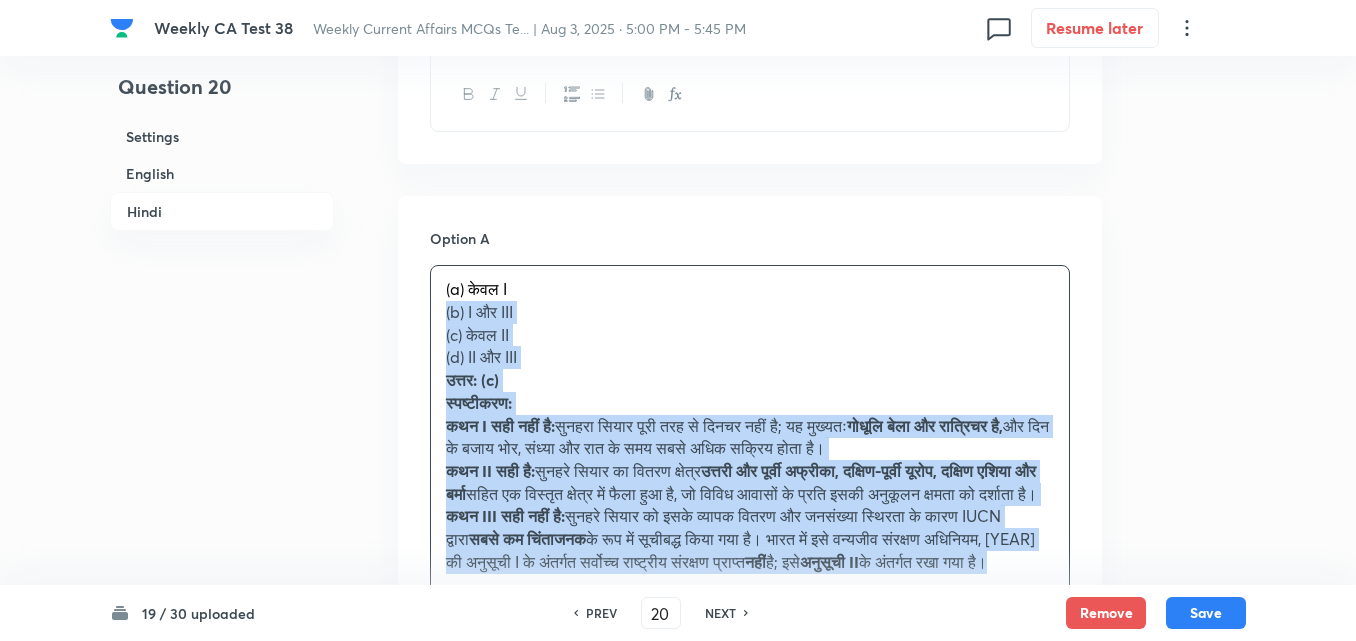 drag, startPoint x: 434, startPoint y: 313, endPoint x: 416, endPoint y: 315, distance: 18.110771 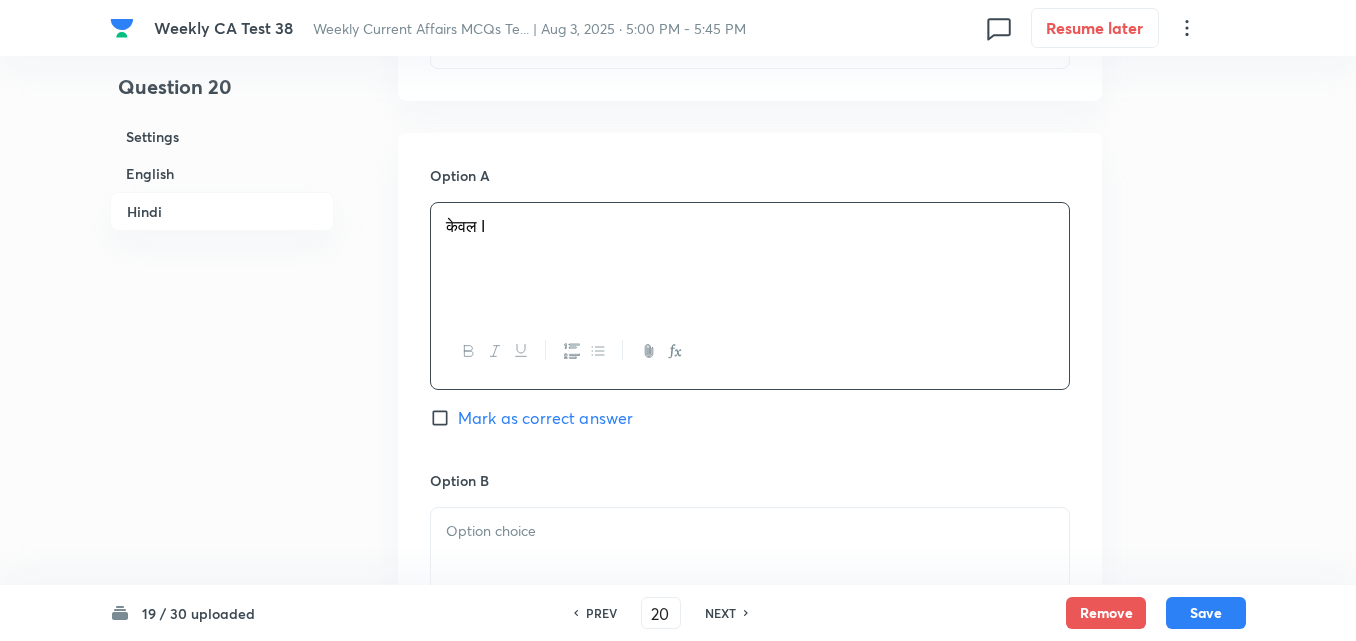 scroll, scrollTop: 3616, scrollLeft: 0, axis: vertical 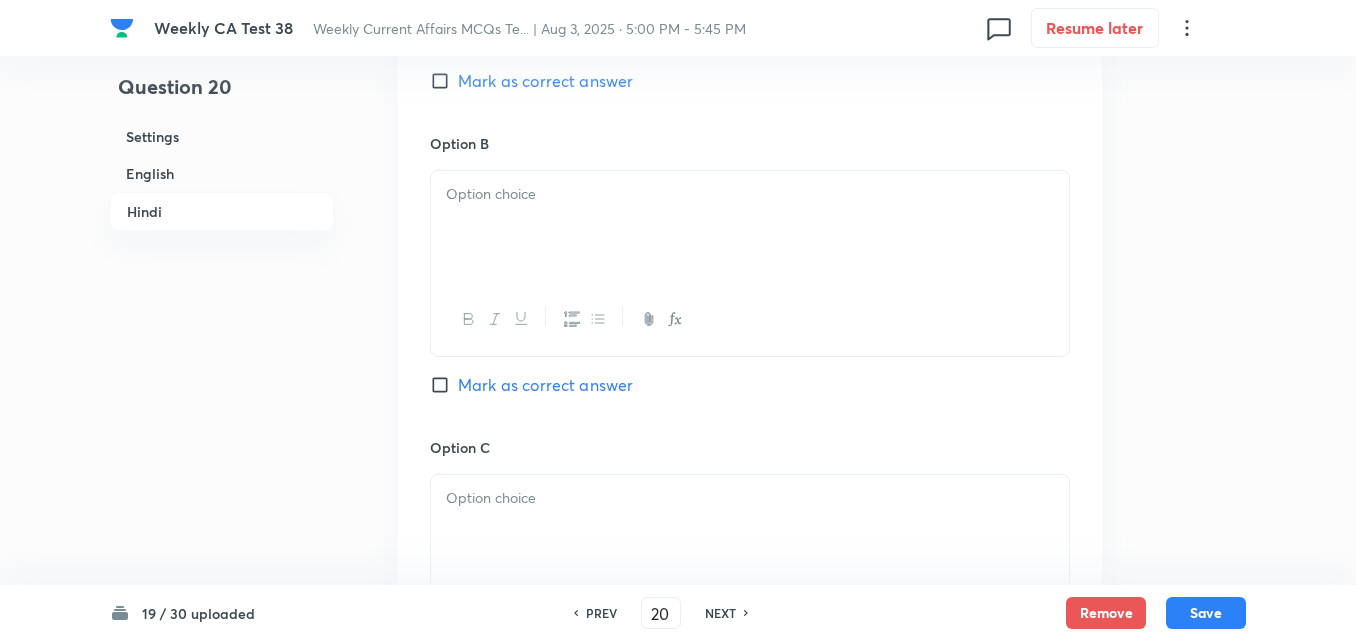 click at bounding box center (750, 227) 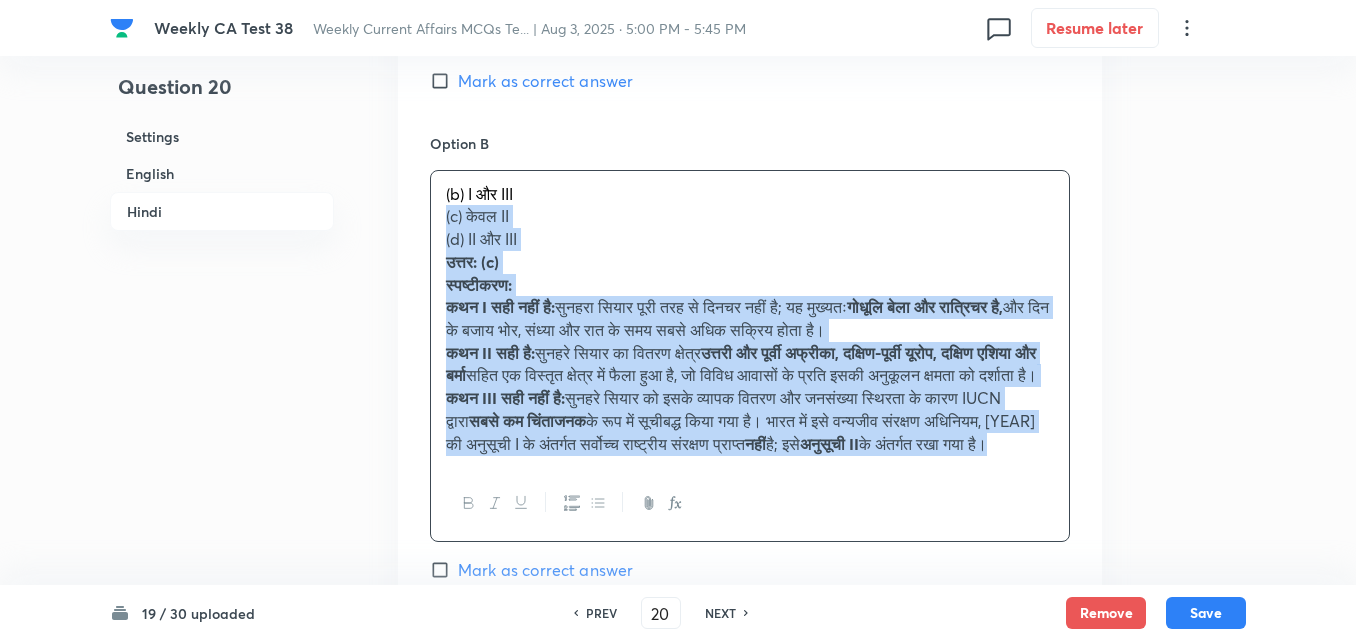 click on "Option A केवल I Mark as correct answer Option B (b) I और III (c) केवल II (d) II और III उत्तर: (c) स्पष्टीकरण: कथन I सही नहीं है: सुनहरा सियार पूरी तरह से दिनचर नहीं है; यह मुख्यतः  गोधूलि बेला और रात्रिचर है,  और दिन के बजाय भोर, संध्या और रात के समय सबसे अधिक सक्रिय होता है। कथन II सही है:  सुनहरे सियार का वितरण क्षेत्र उत्तरी और पूर्वी अफ्रीका, दक्षिण-पूर्वी यूरोप, दक्षिण एशिया और बर्मा कथन III सही नहीं है: सबसे कम चिंताजनक नहीं है; इसे  अनुसूची II" at bounding box center [750, 509] 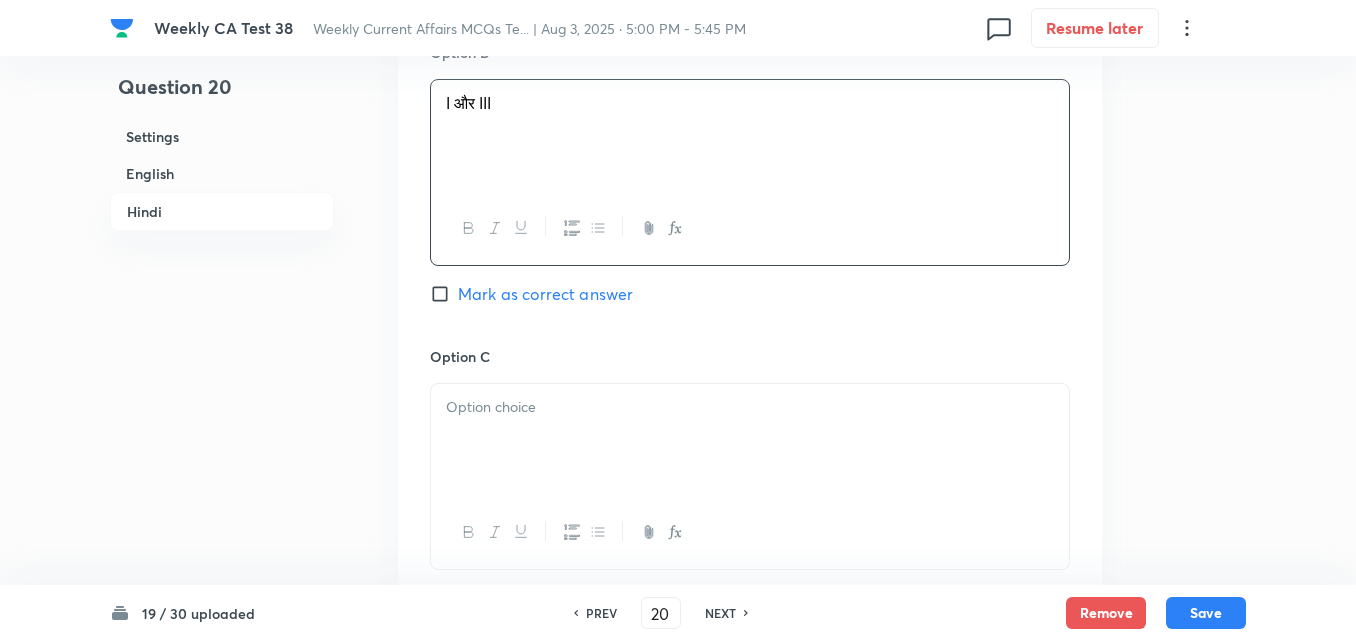 scroll, scrollTop: 3816, scrollLeft: 0, axis: vertical 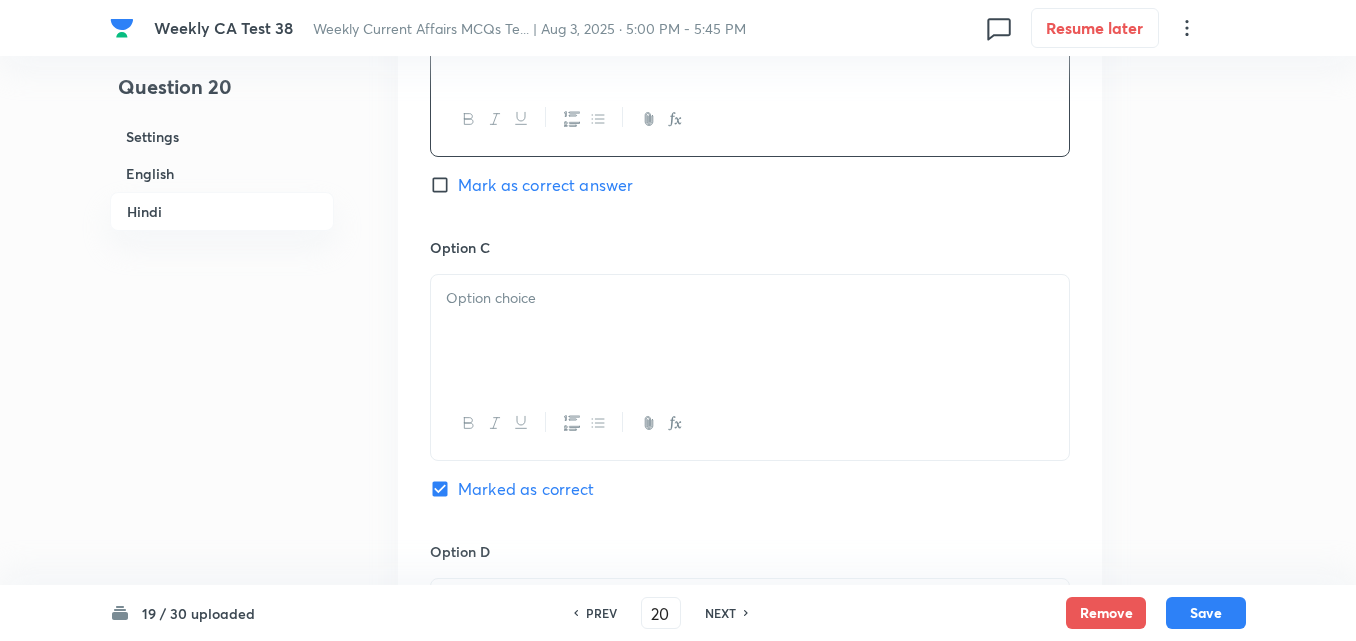 click at bounding box center [750, 331] 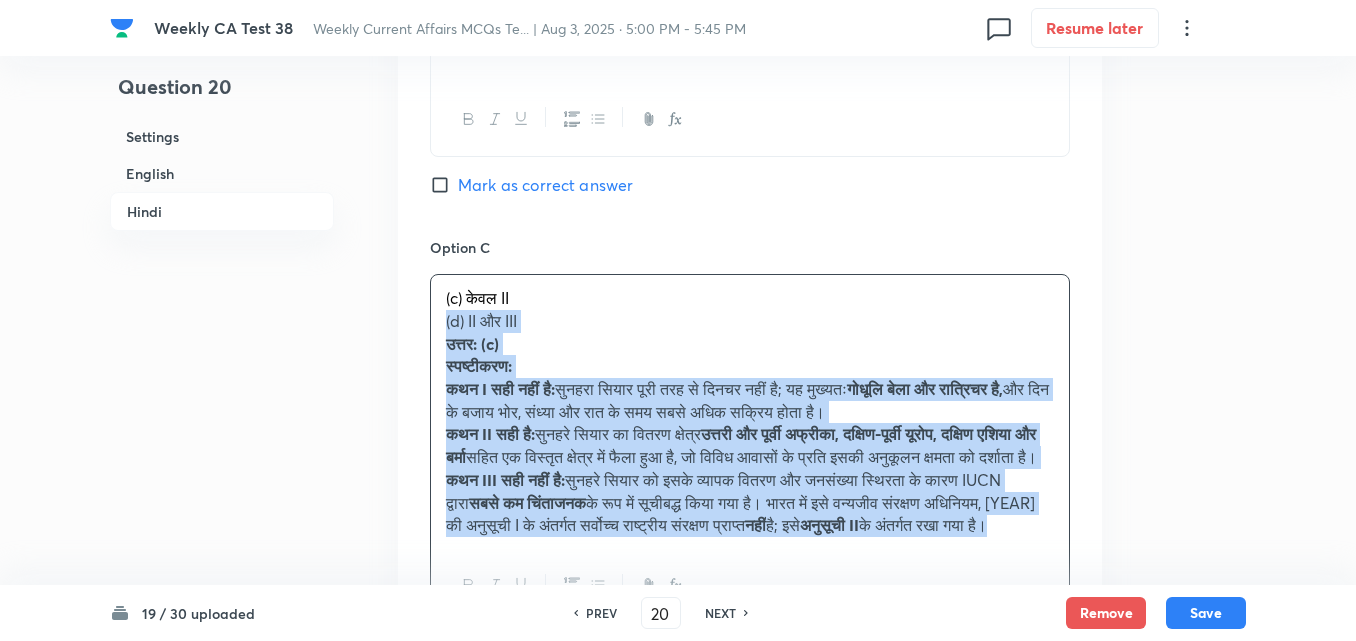 click 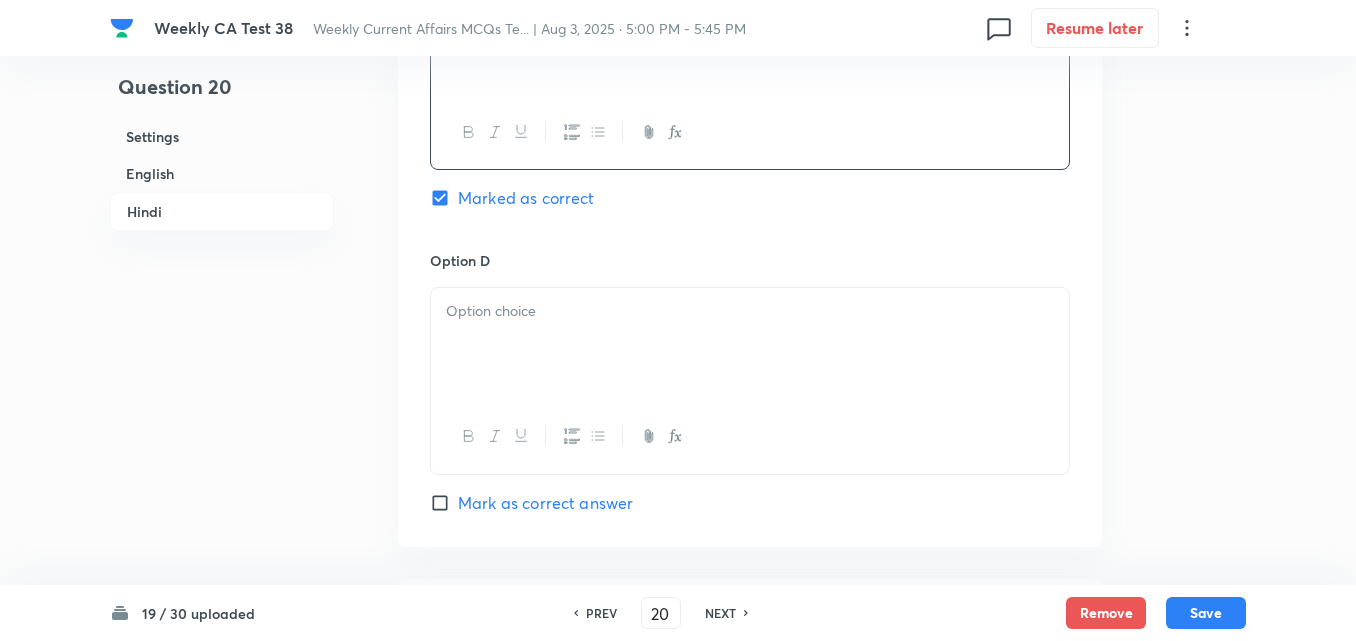 scroll, scrollTop: 4116, scrollLeft: 0, axis: vertical 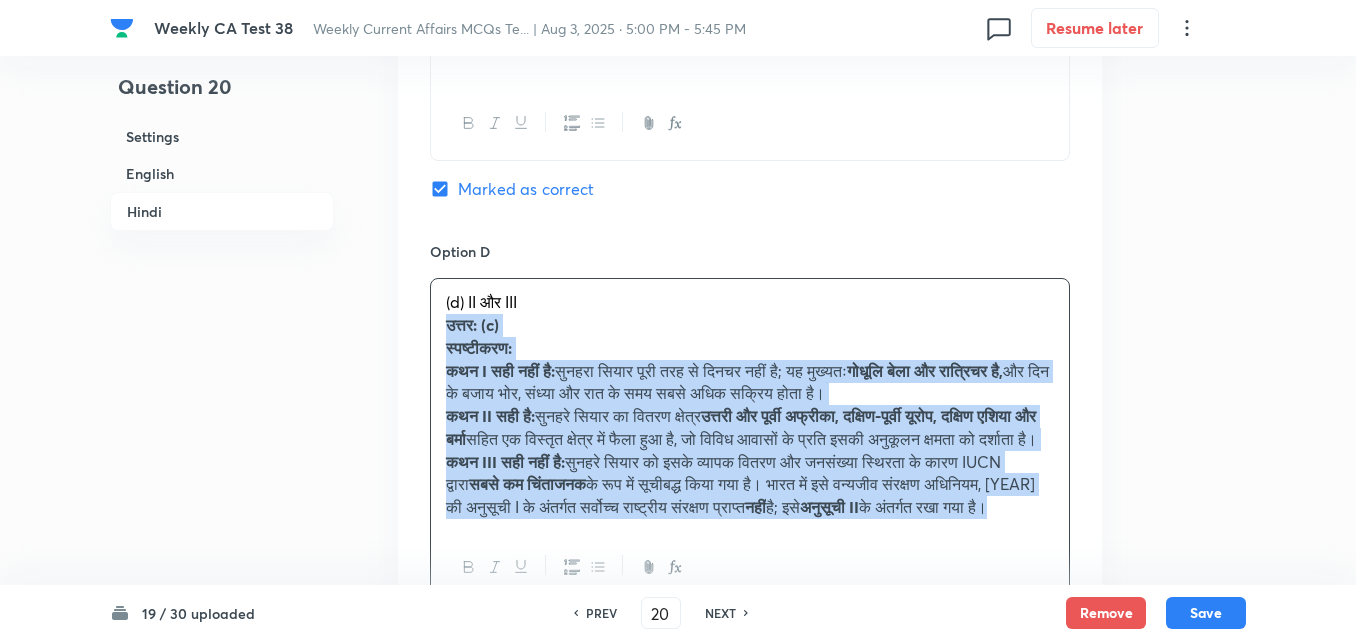 drag, startPoint x: 428, startPoint y: 316, endPoint x: 409, endPoint y: 327, distance: 21.954498 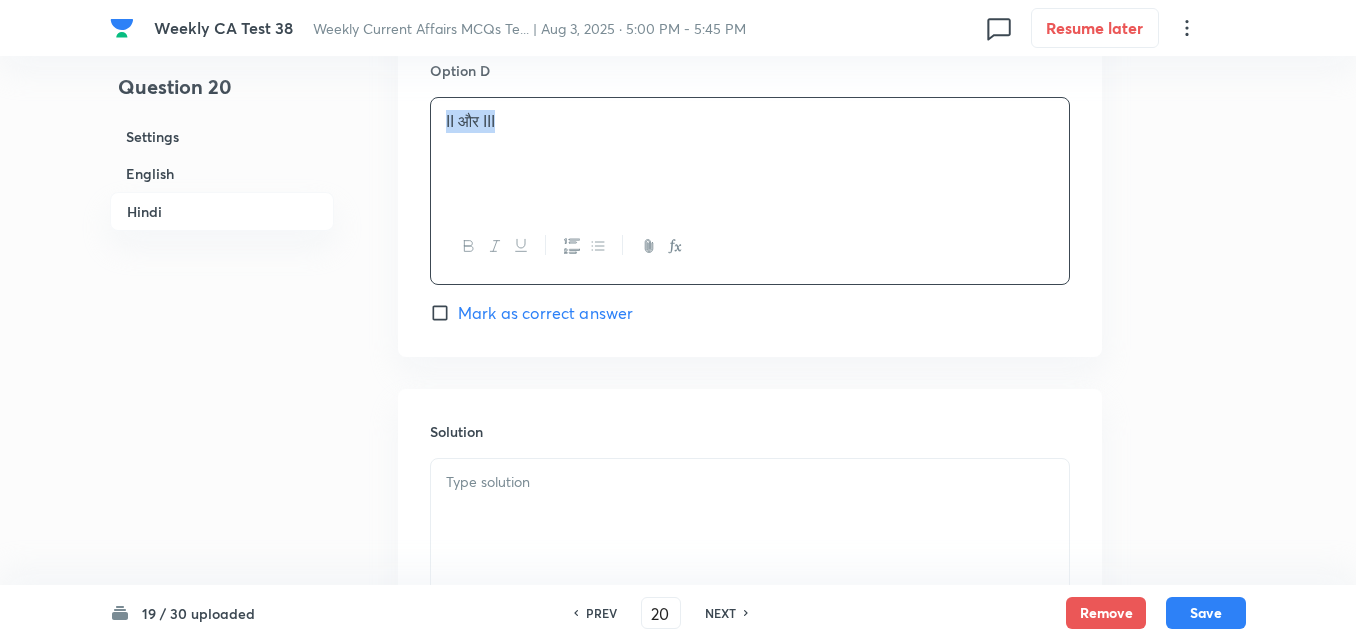 scroll, scrollTop: 4509, scrollLeft: 0, axis: vertical 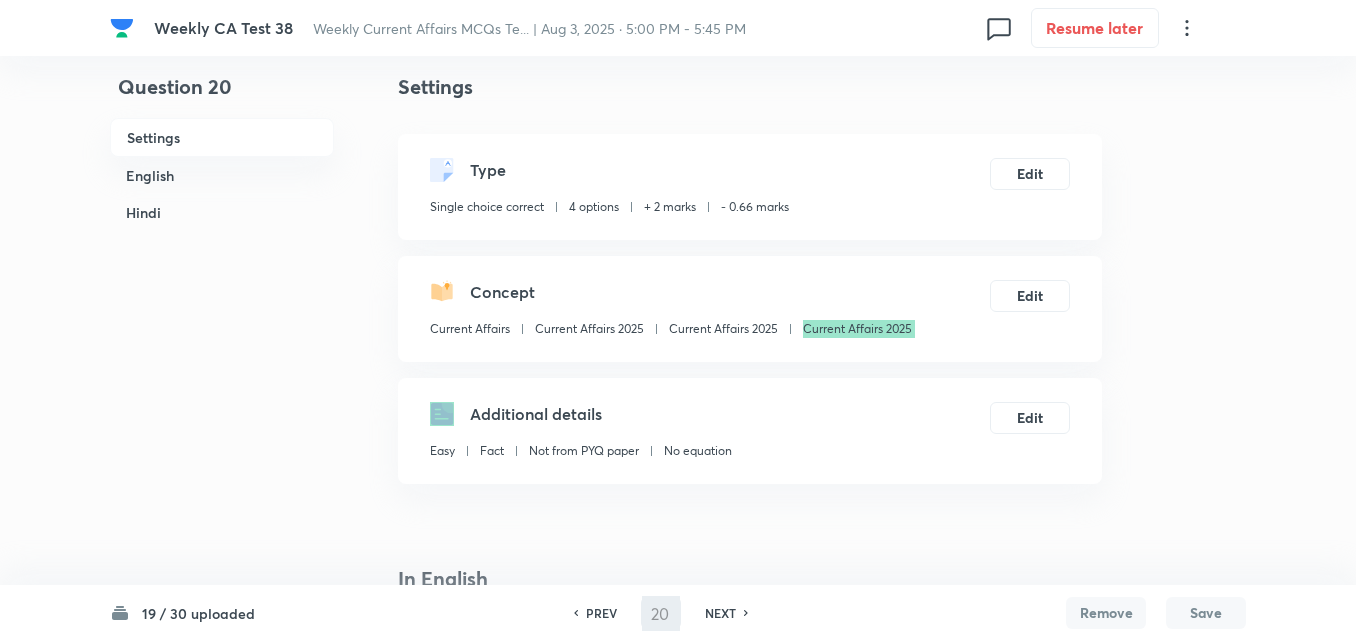 type on "21" 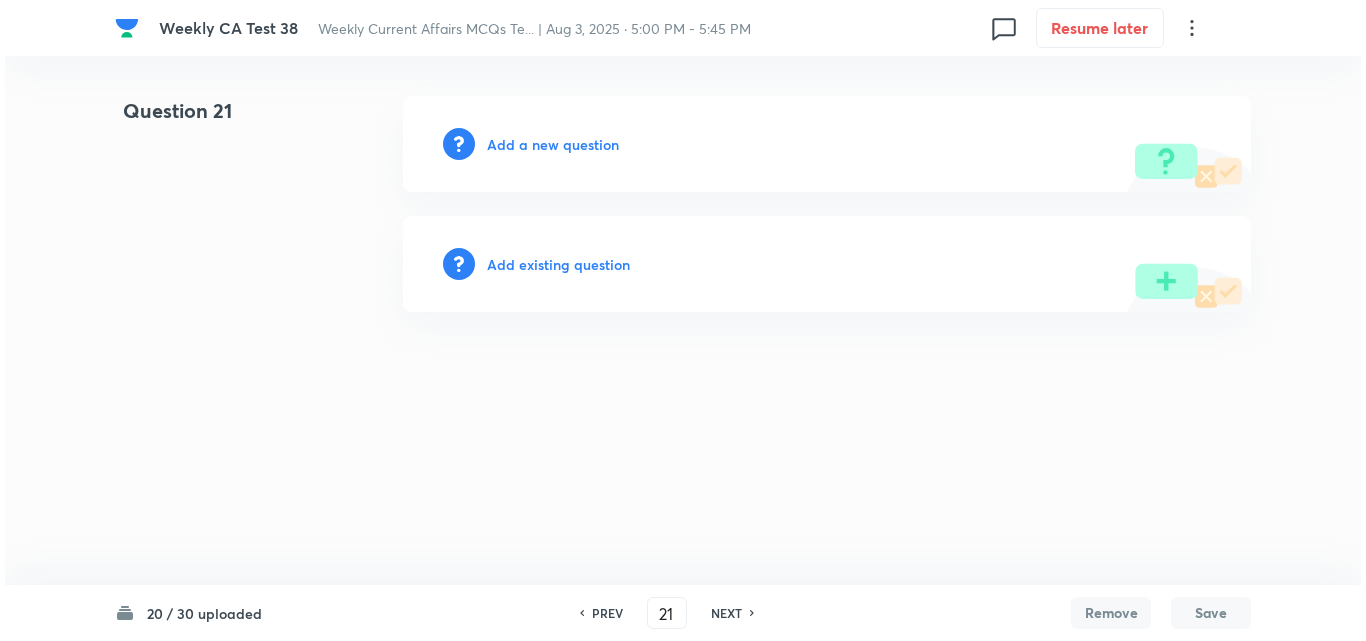 scroll, scrollTop: 0, scrollLeft: 0, axis: both 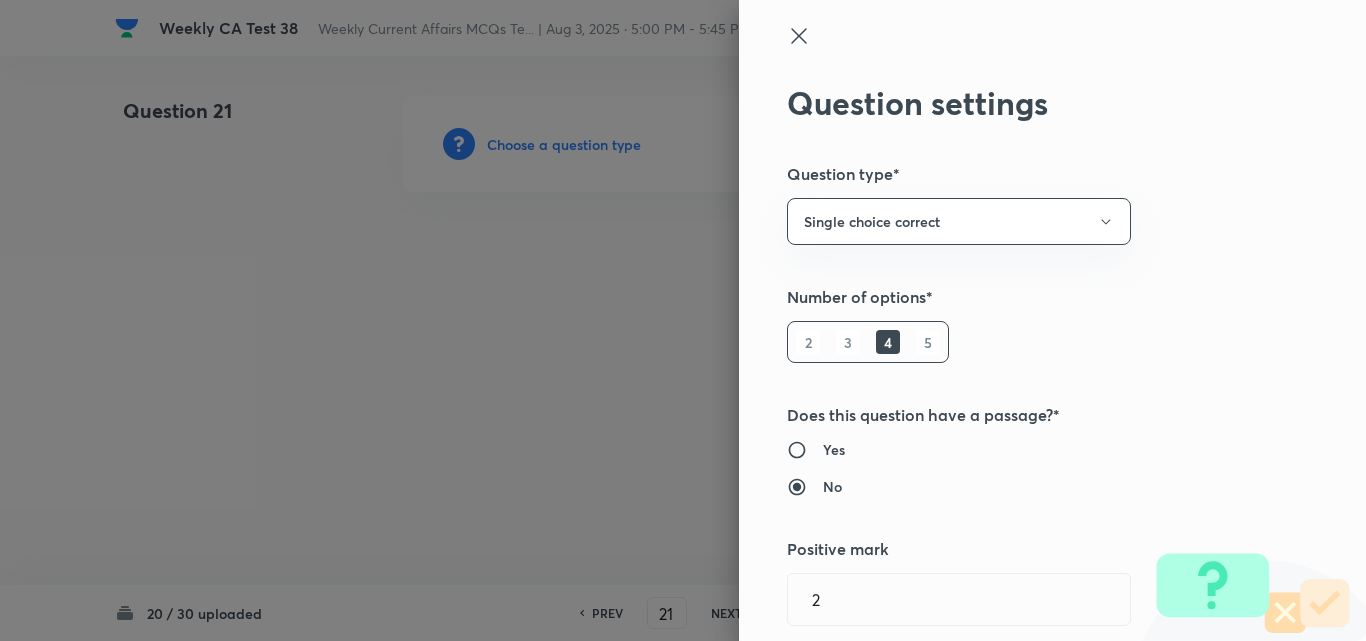 type 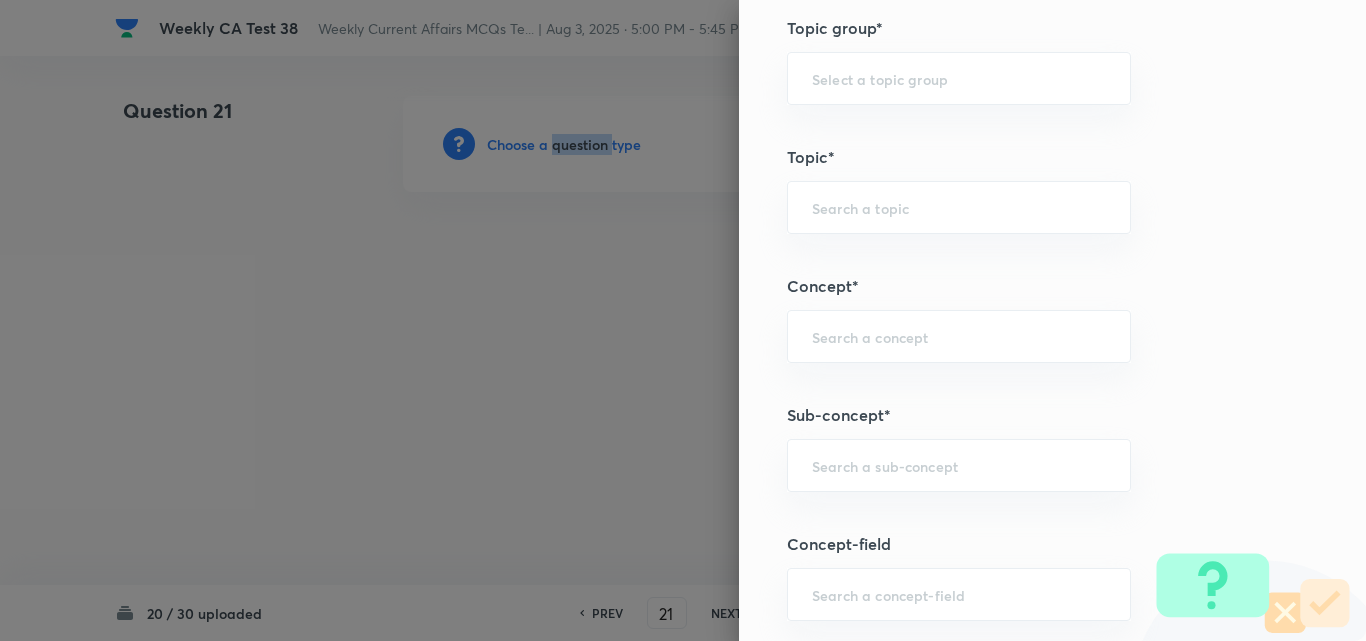scroll, scrollTop: 1100, scrollLeft: 0, axis: vertical 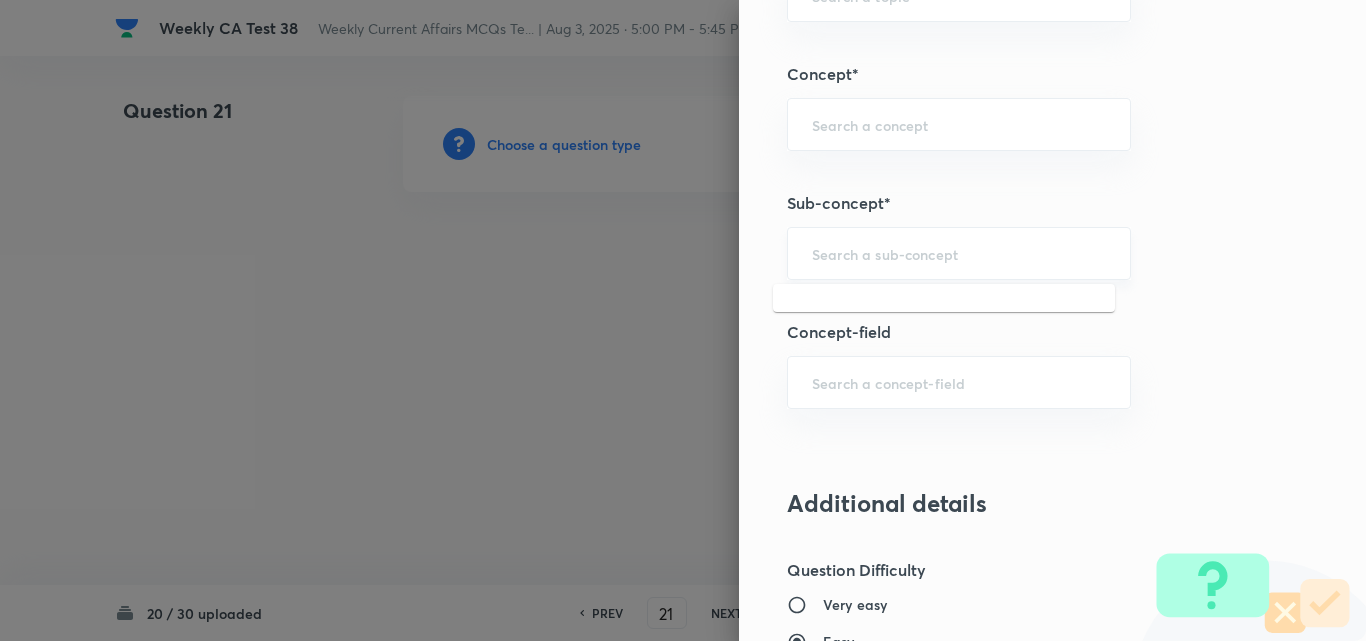 paste on "Current Affairs 2025" 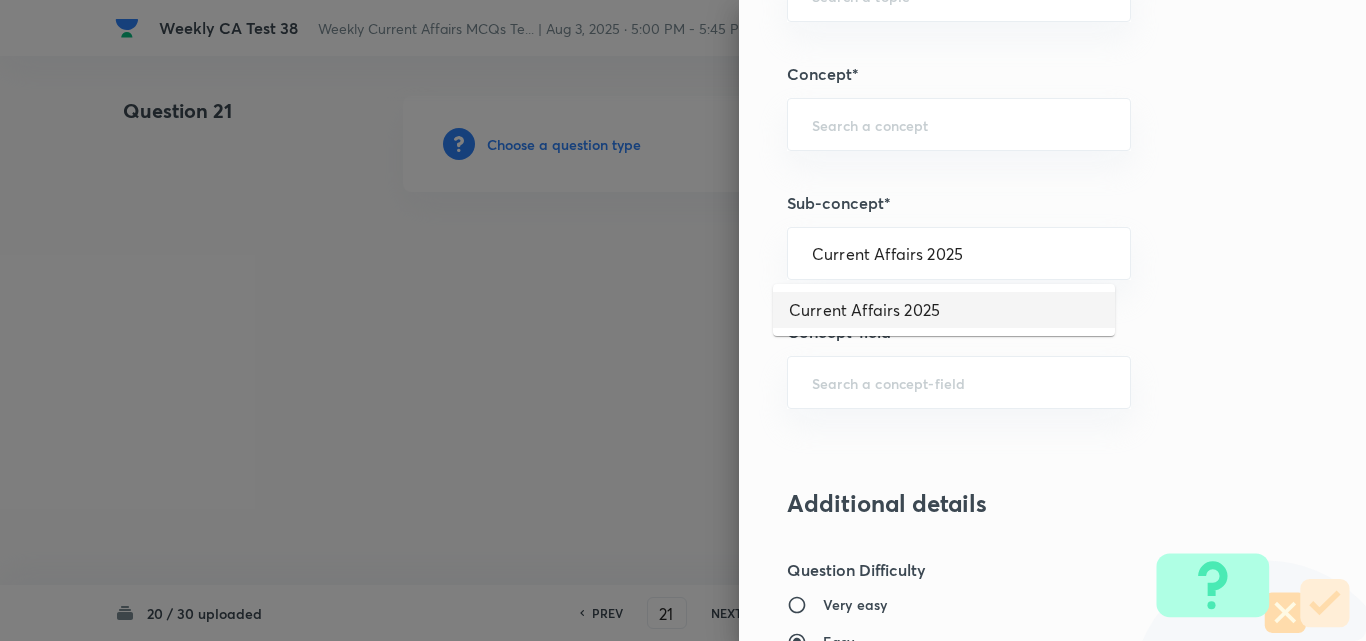 type on "Current Affairs 2025" 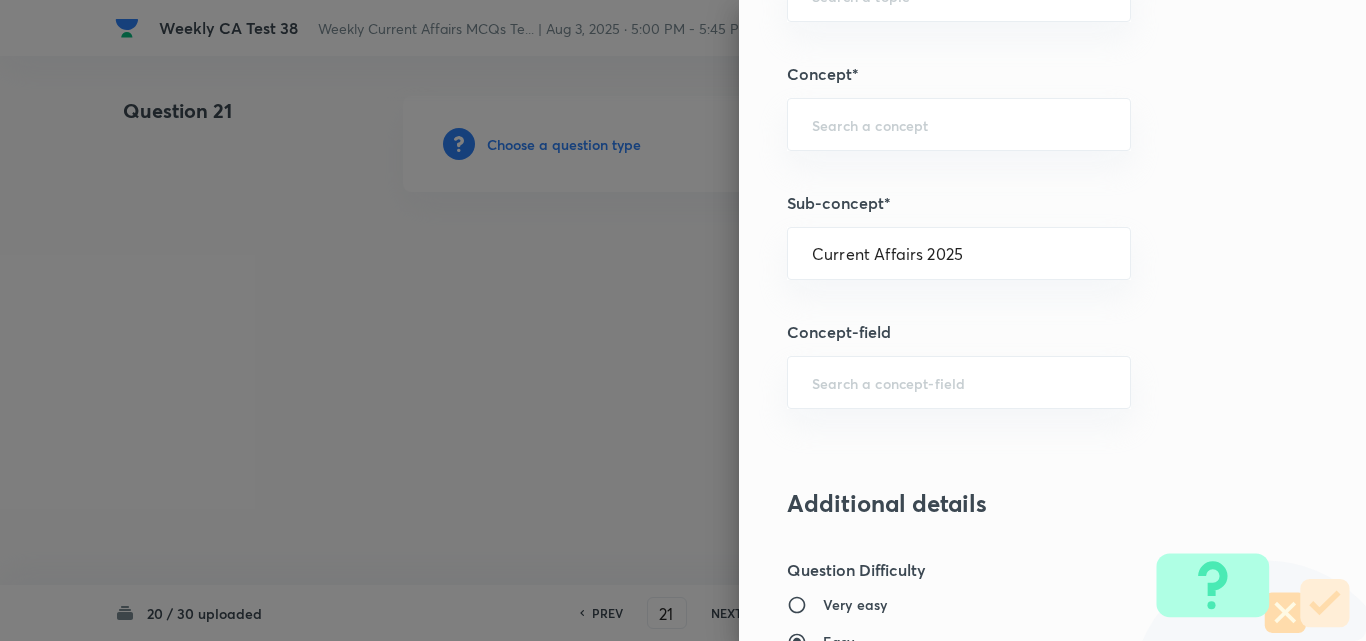 type on "Current Affairs" 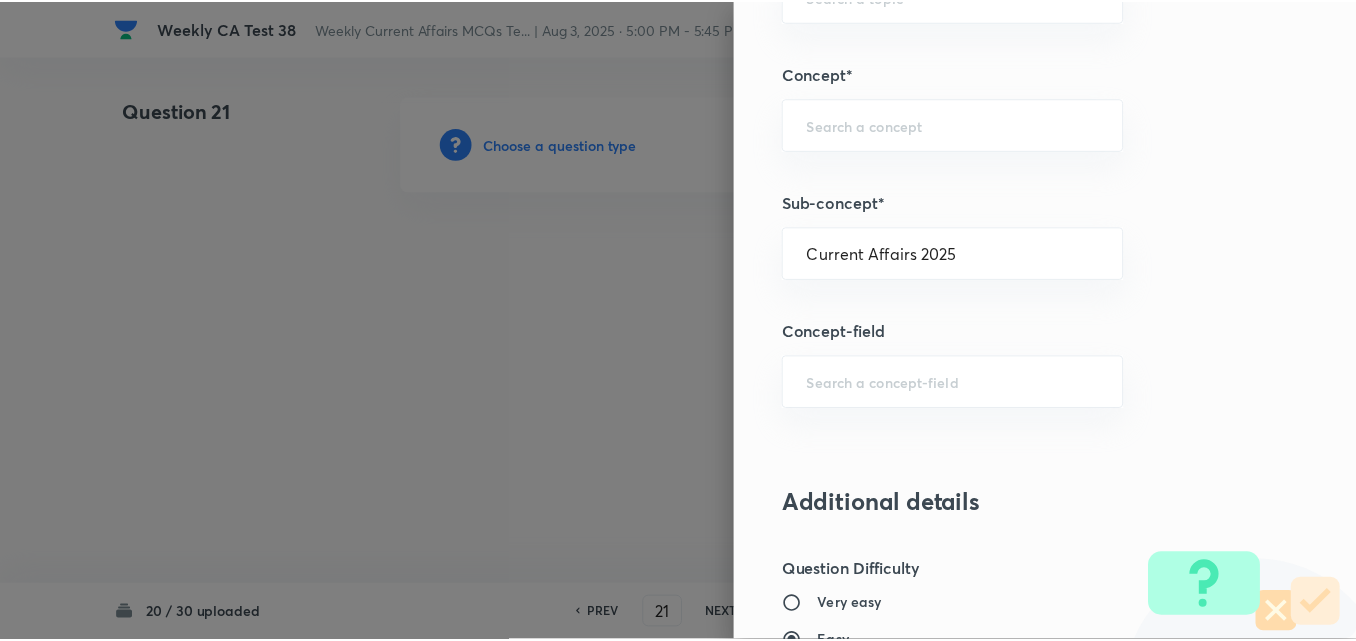 type 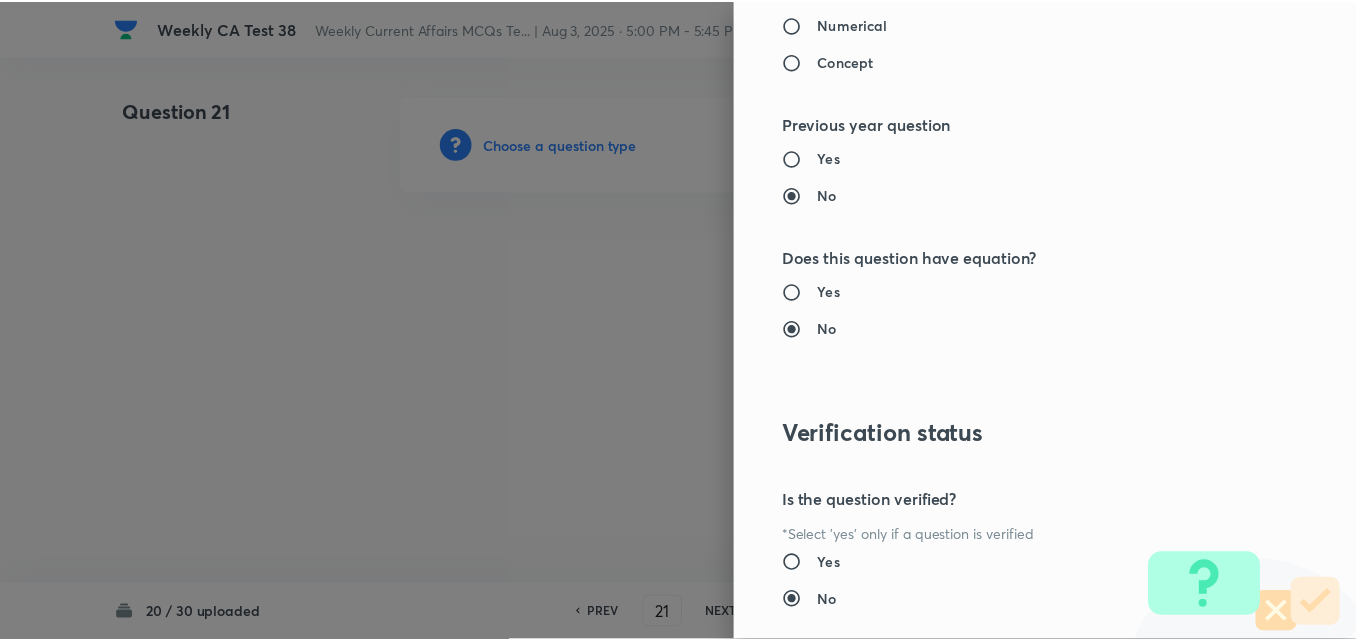 scroll, scrollTop: 2085, scrollLeft: 0, axis: vertical 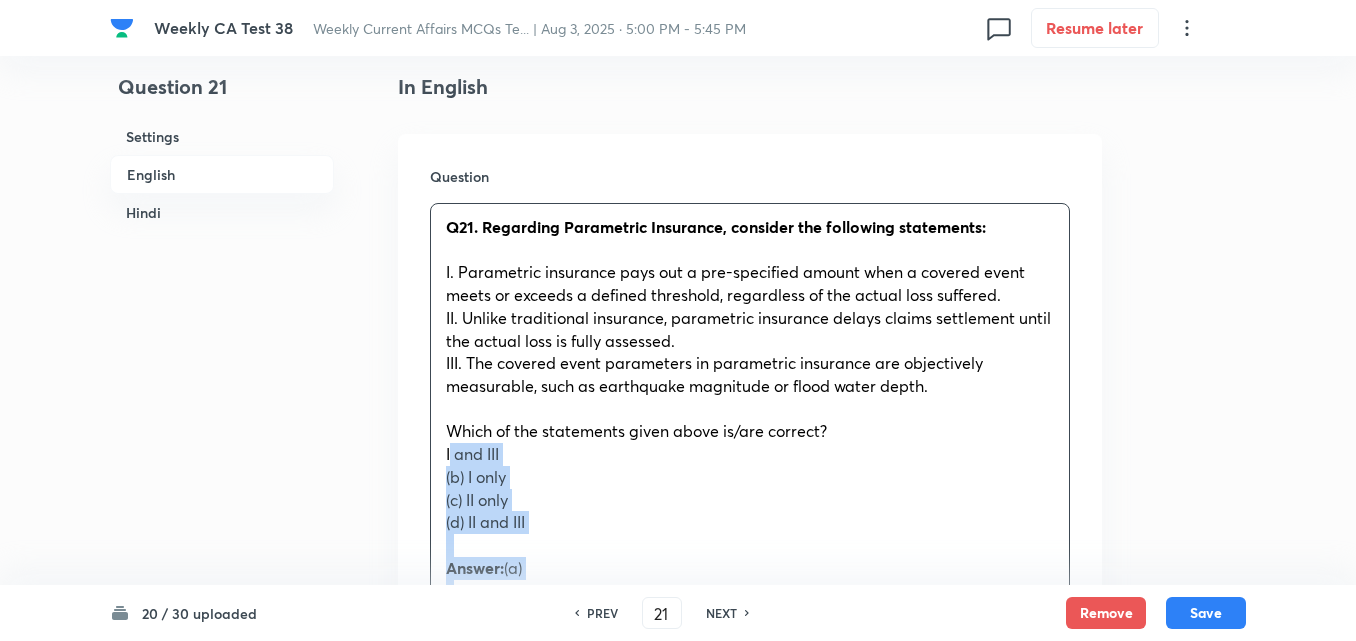 drag, startPoint x: 440, startPoint y: 454, endPoint x: 428, endPoint y: 456, distance: 12.165525 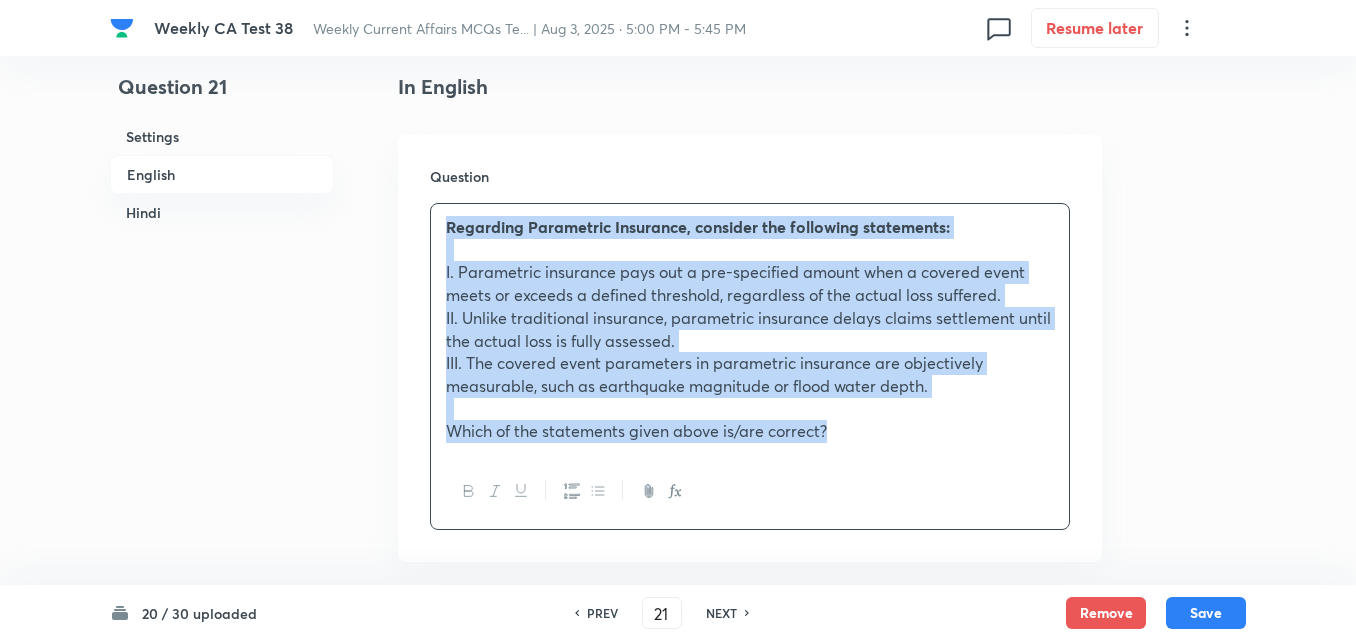 scroll, scrollTop: 916, scrollLeft: 0, axis: vertical 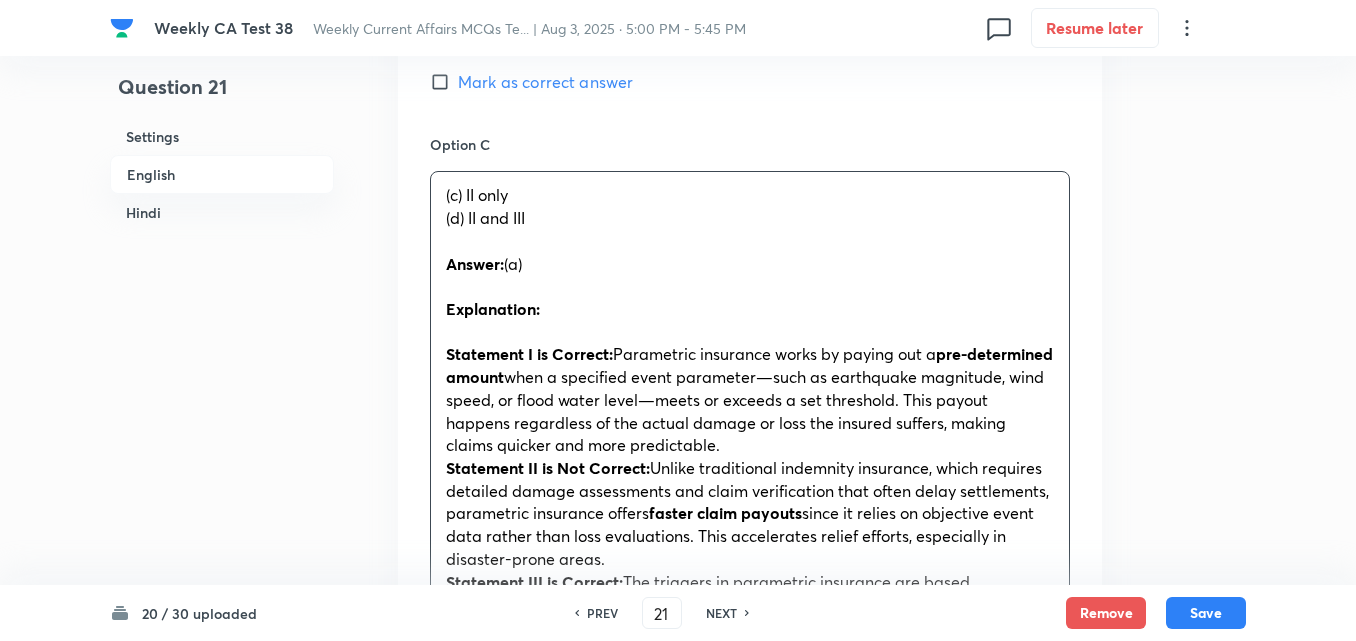 drag, startPoint x: 435, startPoint y: 232, endPoint x: 421, endPoint y: 228, distance: 14.56022 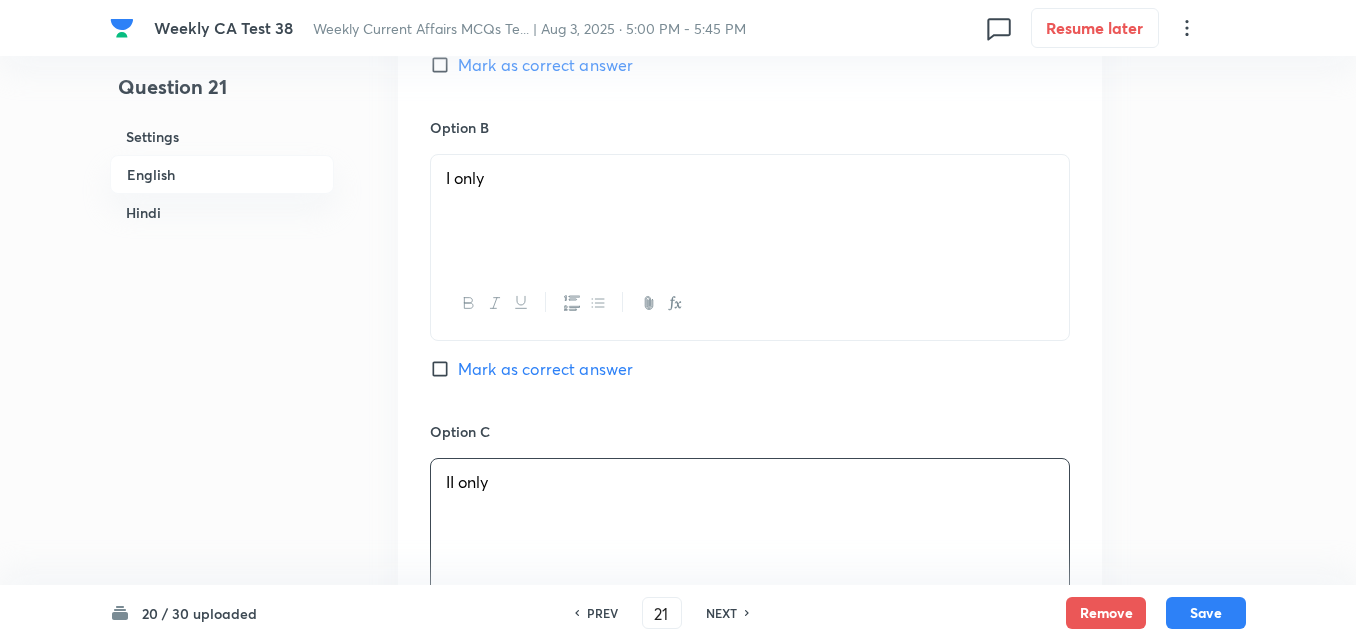 scroll, scrollTop: 1216, scrollLeft: 0, axis: vertical 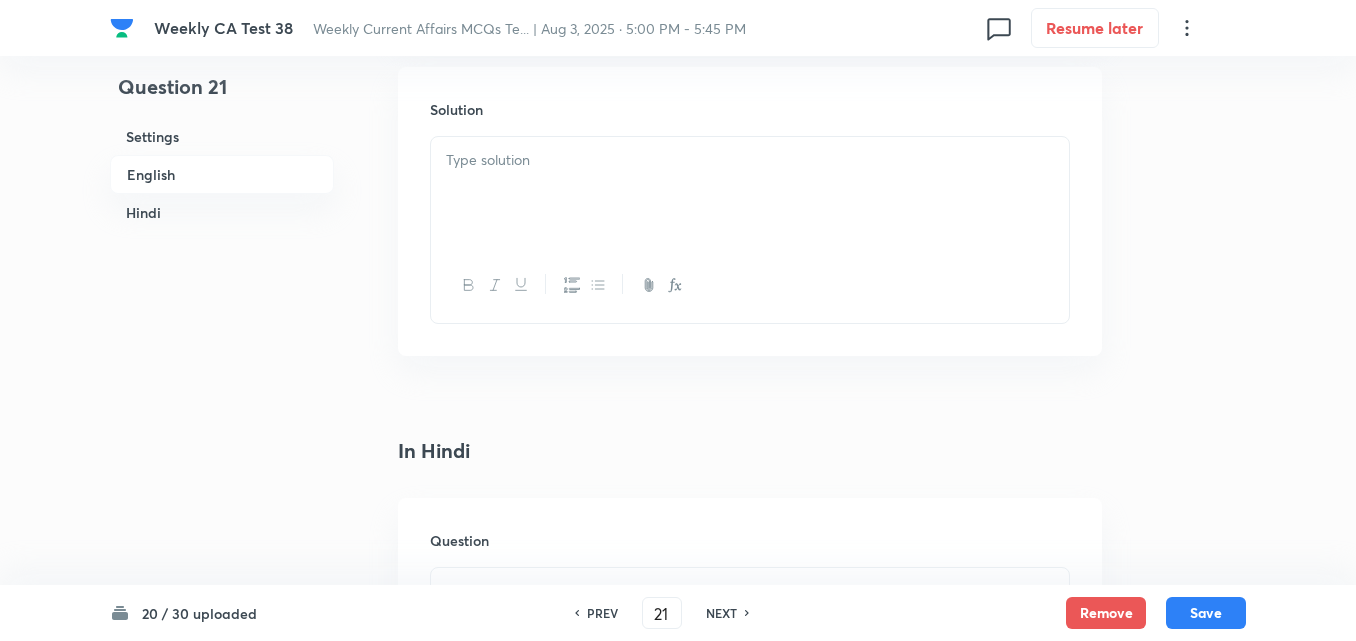 drag, startPoint x: 515, startPoint y: 271, endPoint x: 525, endPoint y: 208, distance: 63.788715 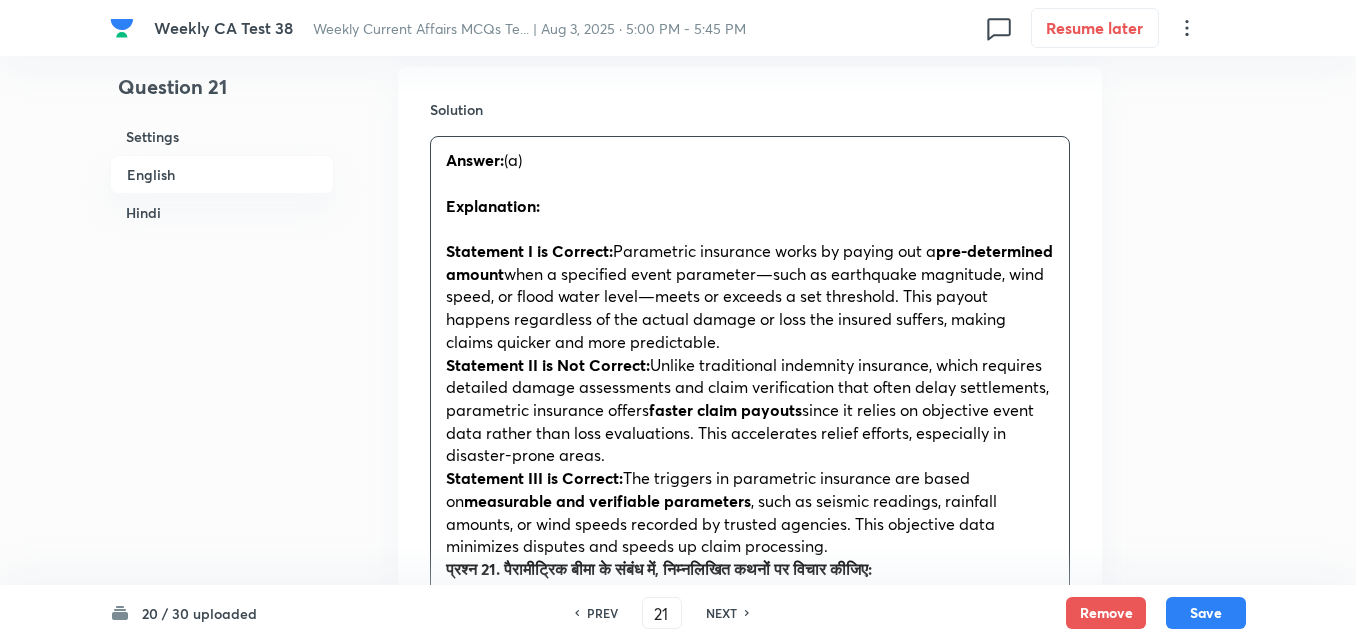 drag, startPoint x: 440, startPoint y: 571, endPoint x: 423, endPoint y: 572, distance: 17.029387 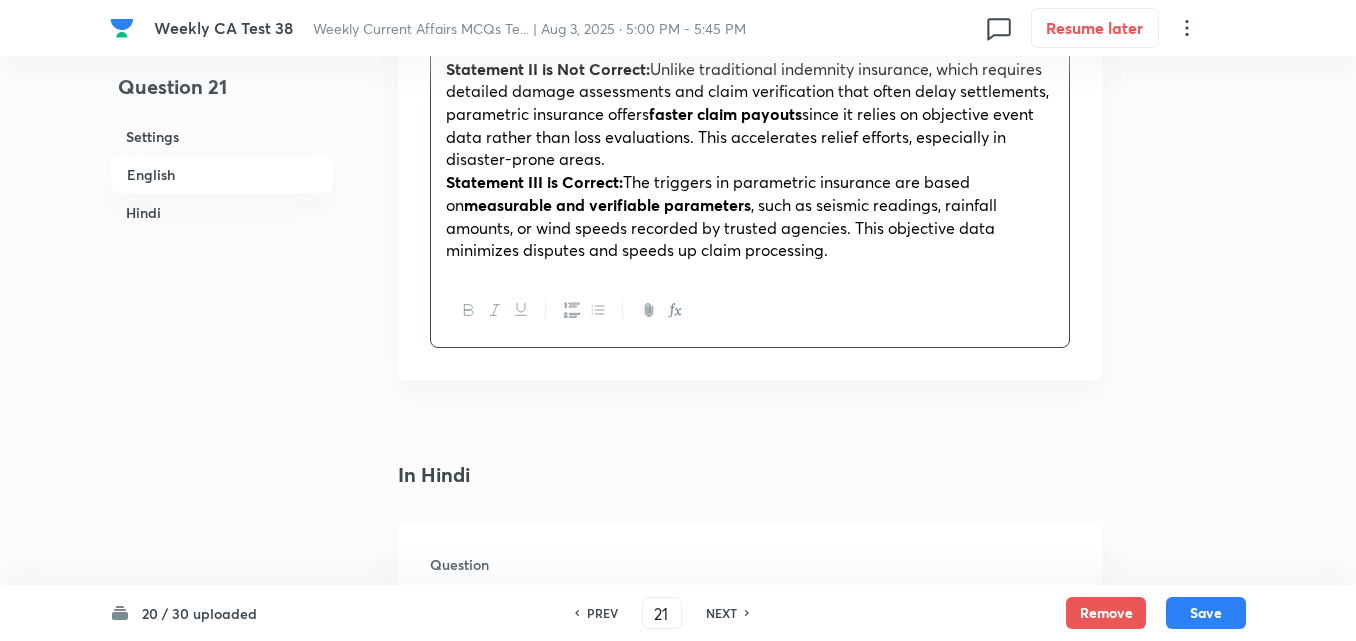scroll, scrollTop: 2916, scrollLeft: 0, axis: vertical 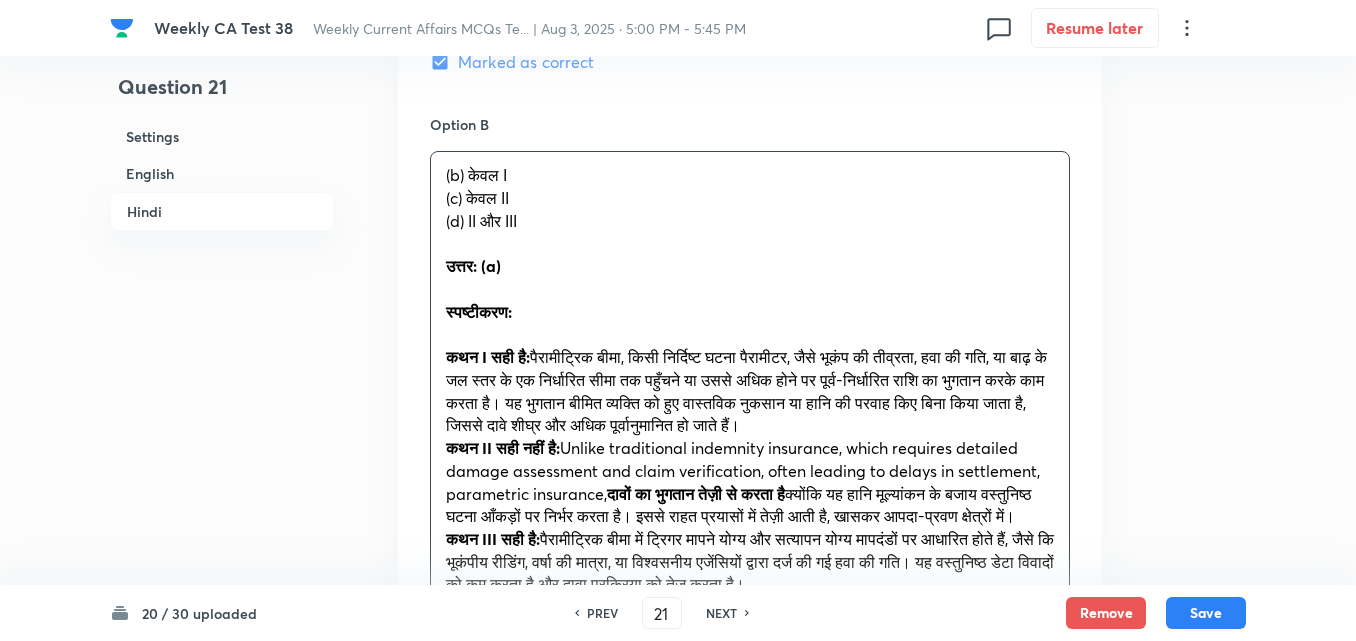 drag, startPoint x: 450, startPoint y: 201, endPoint x: 423, endPoint y: 200, distance: 27.018513 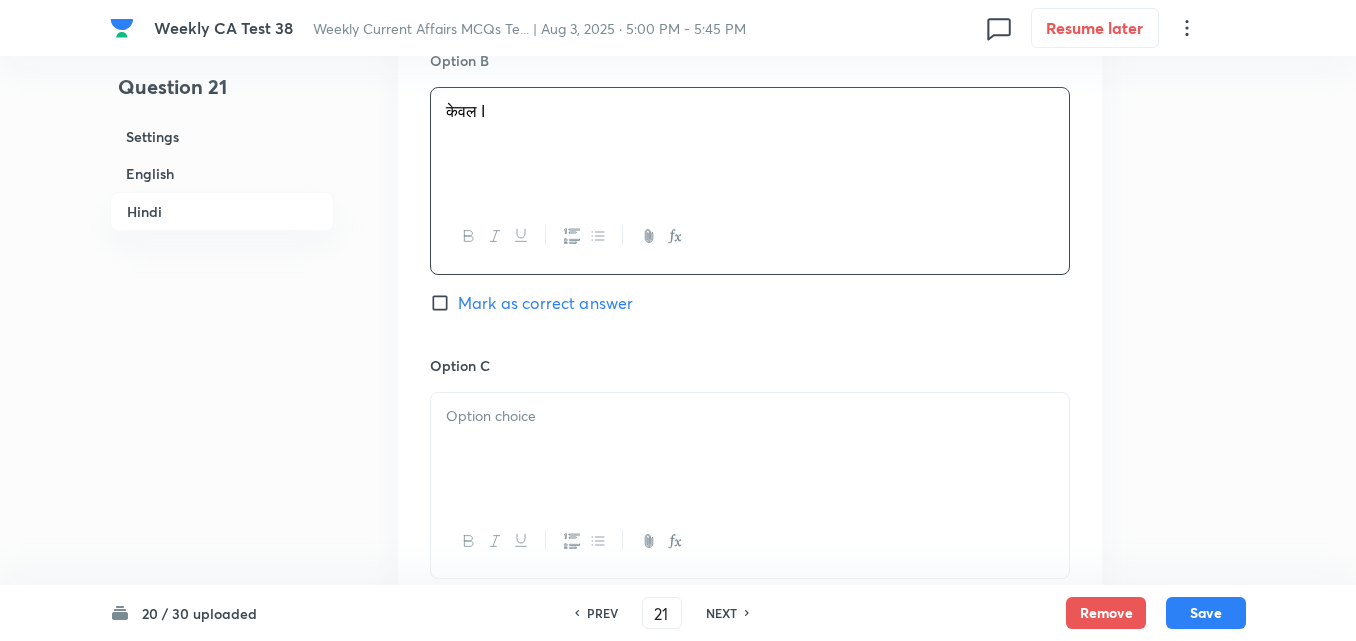 scroll, scrollTop: 3916, scrollLeft: 0, axis: vertical 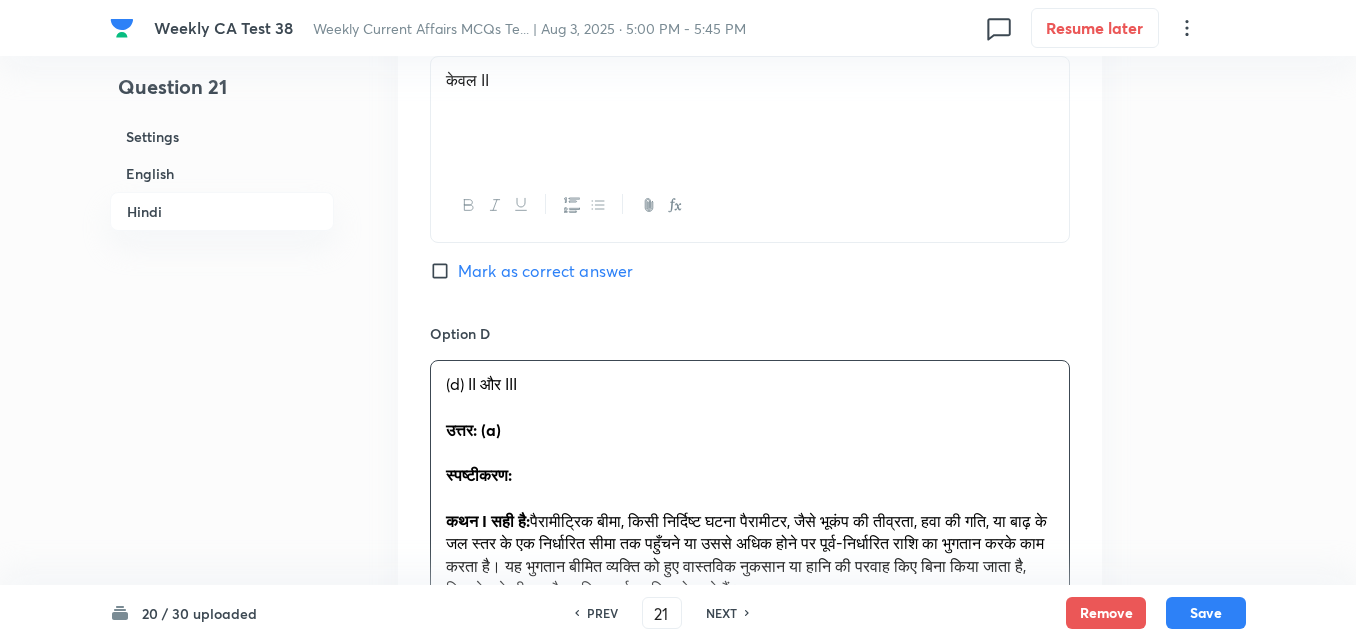 drag, startPoint x: 431, startPoint y: 405, endPoint x: 415, endPoint y: 404, distance: 16.03122 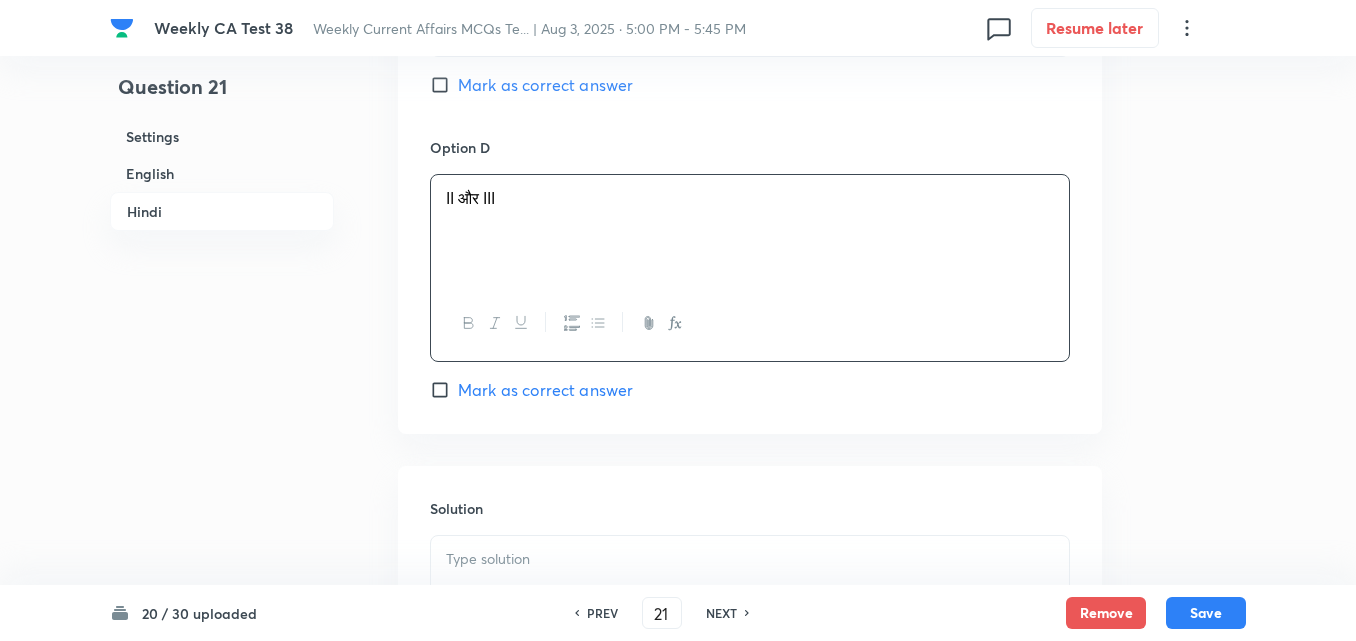 scroll, scrollTop: 4691, scrollLeft: 0, axis: vertical 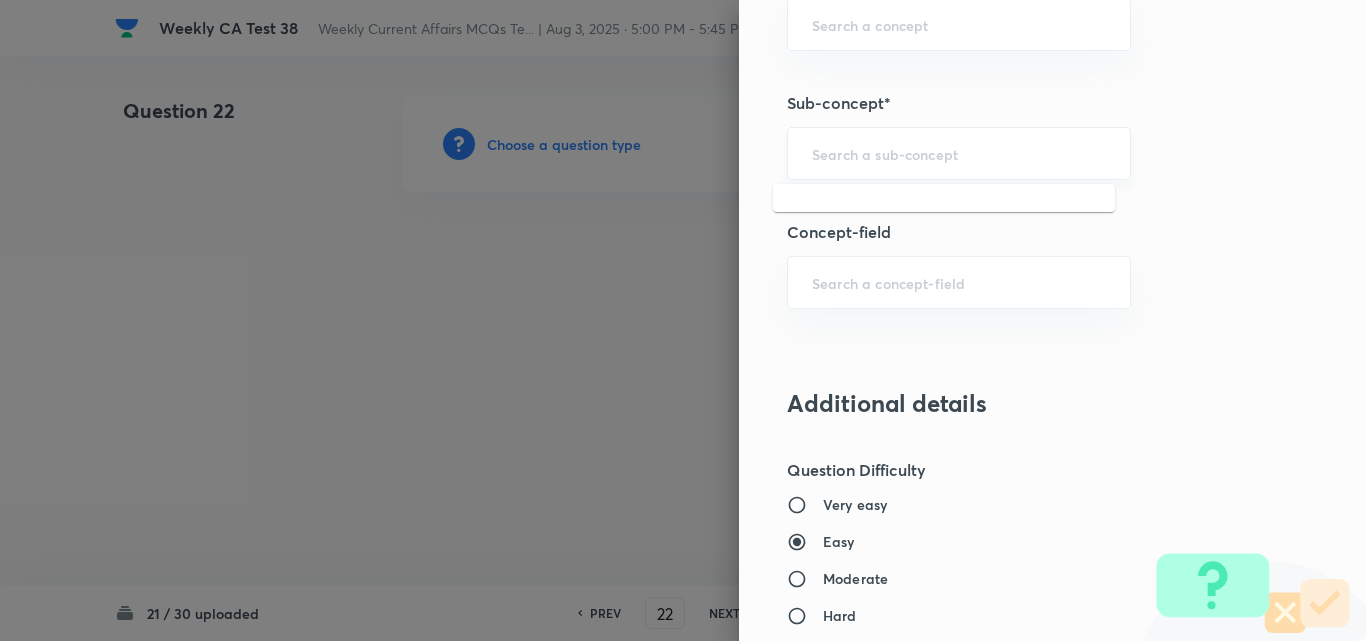 paste on "Current Affairs 2025" 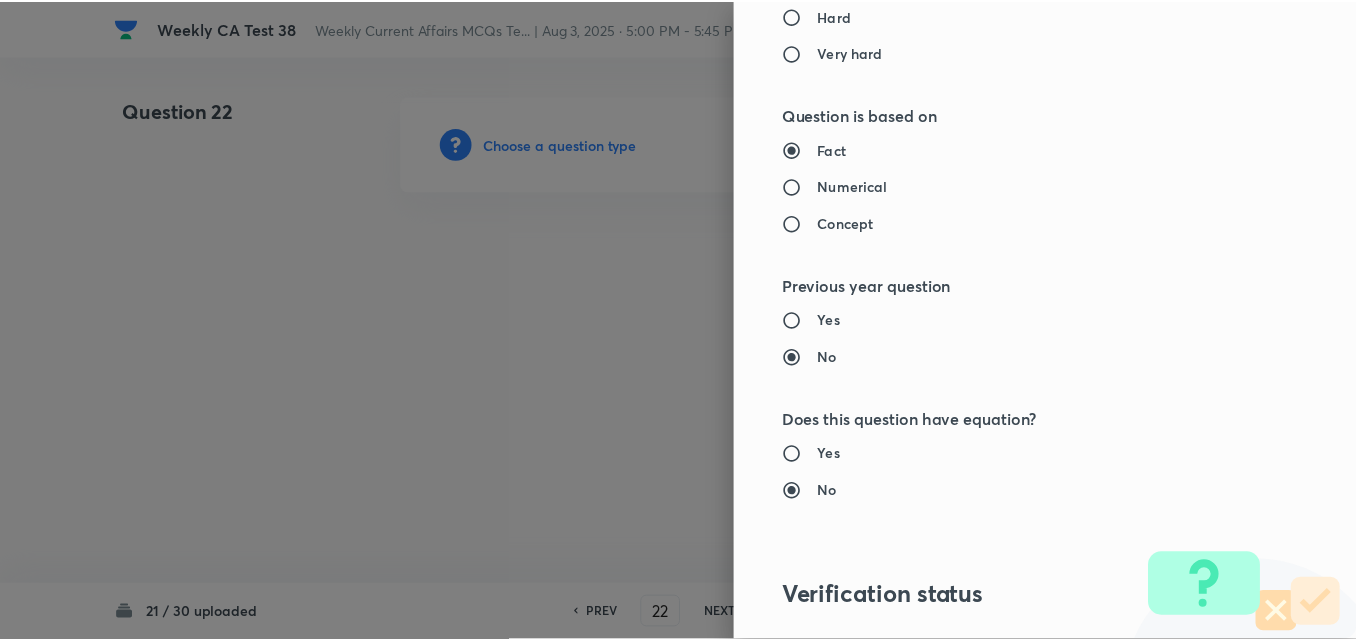 scroll, scrollTop: 2085, scrollLeft: 0, axis: vertical 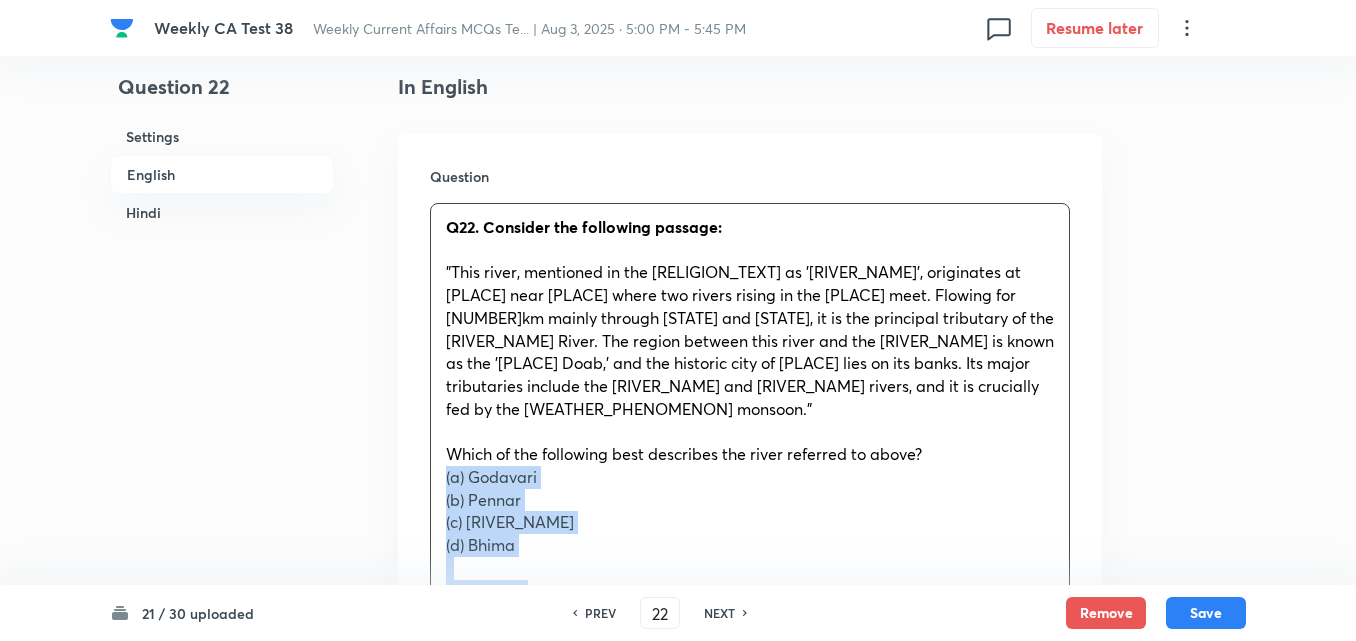 drag, startPoint x: 426, startPoint y: 479, endPoint x: 398, endPoint y: 473, distance: 28.635643 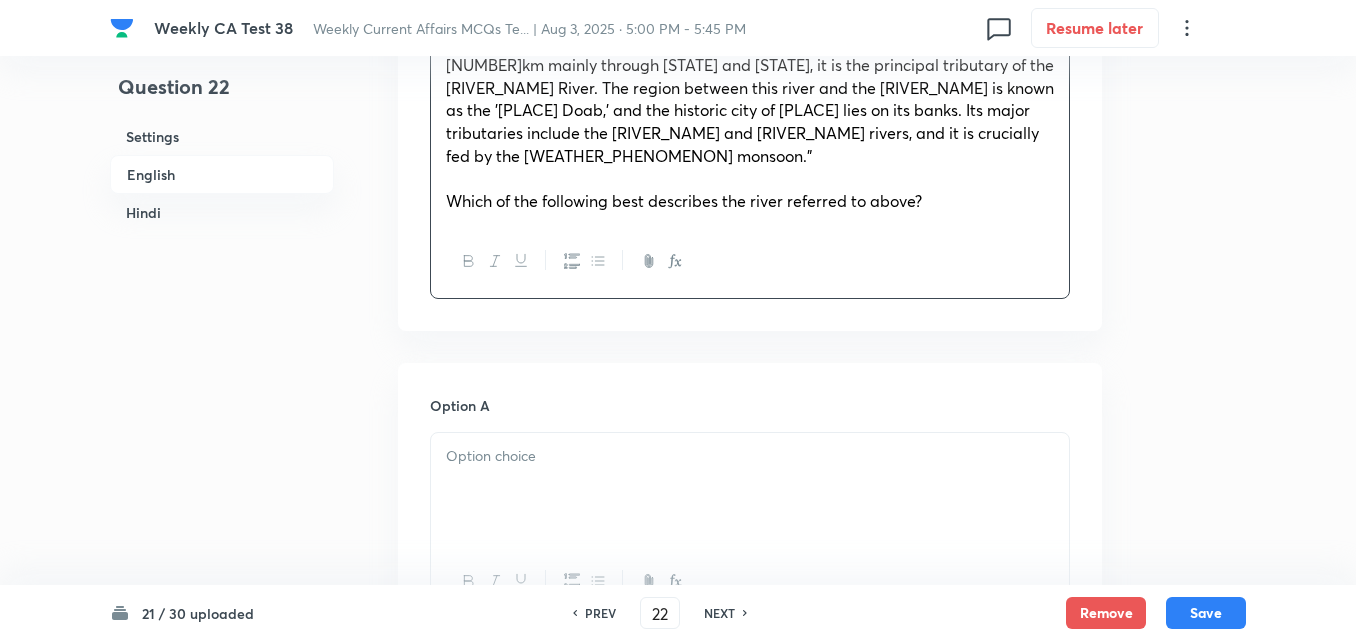 scroll, scrollTop: 916, scrollLeft: 0, axis: vertical 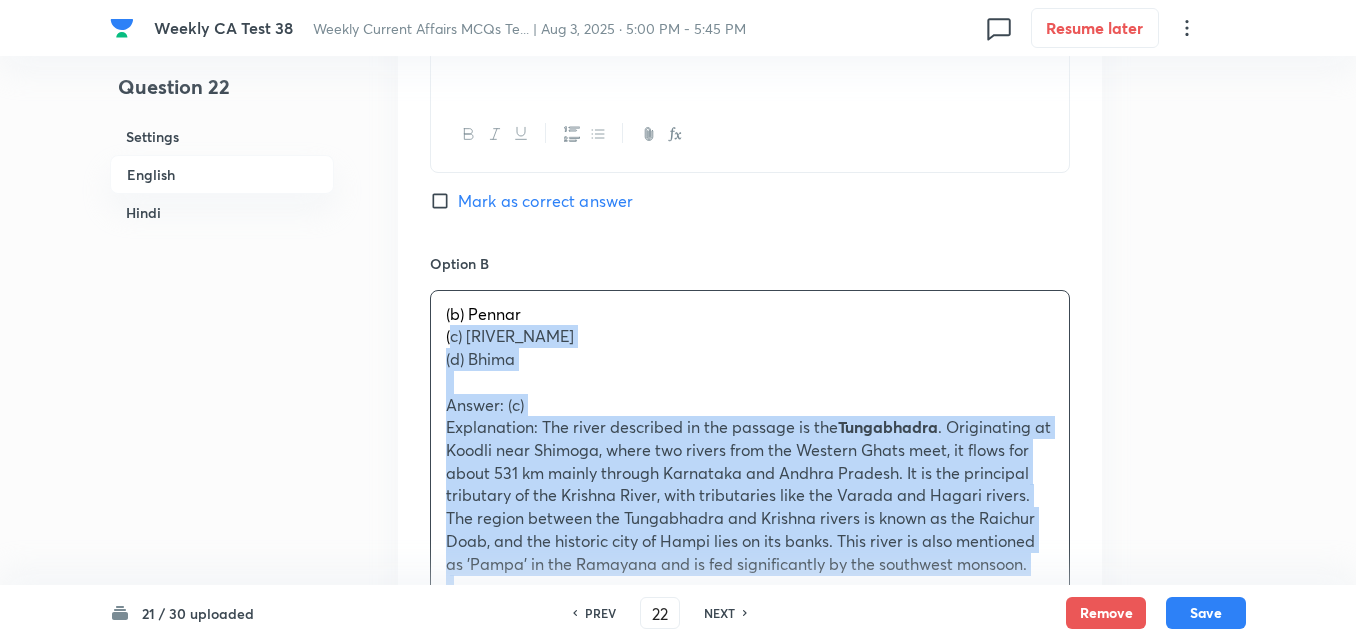 drag, startPoint x: 431, startPoint y: 334, endPoint x: 417, endPoint y: 331, distance: 14.3178215 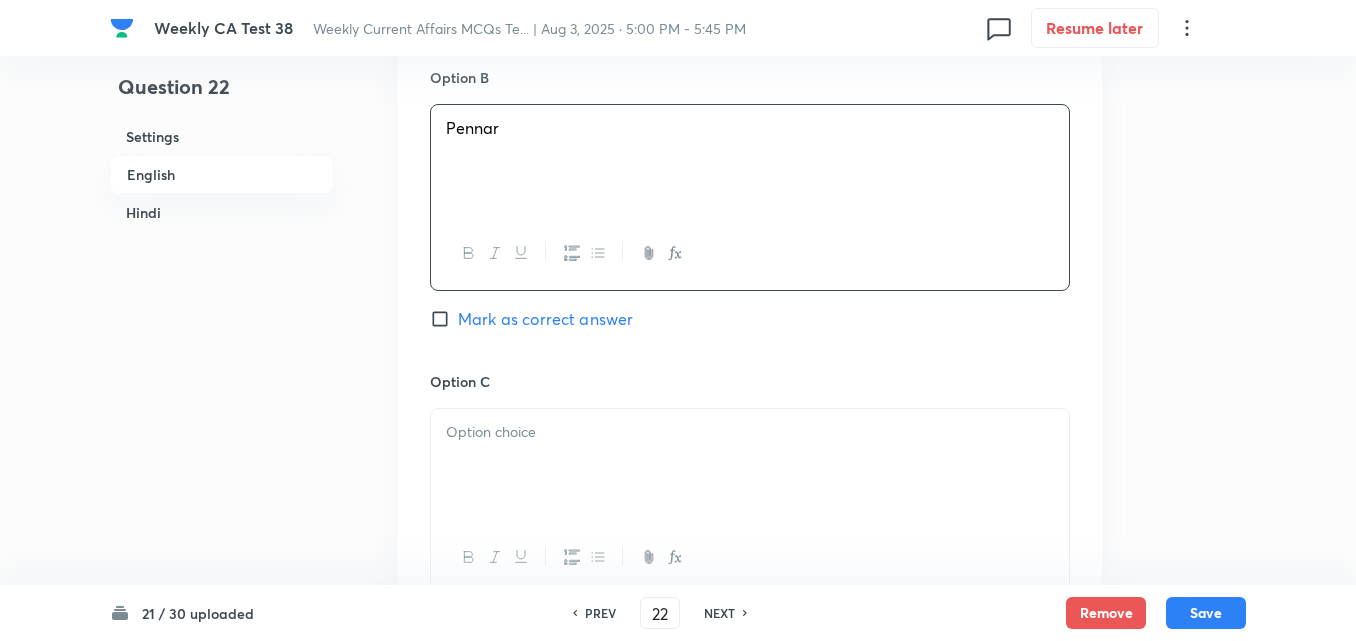 scroll, scrollTop: 1616, scrollLeft: 0, axis: vertical 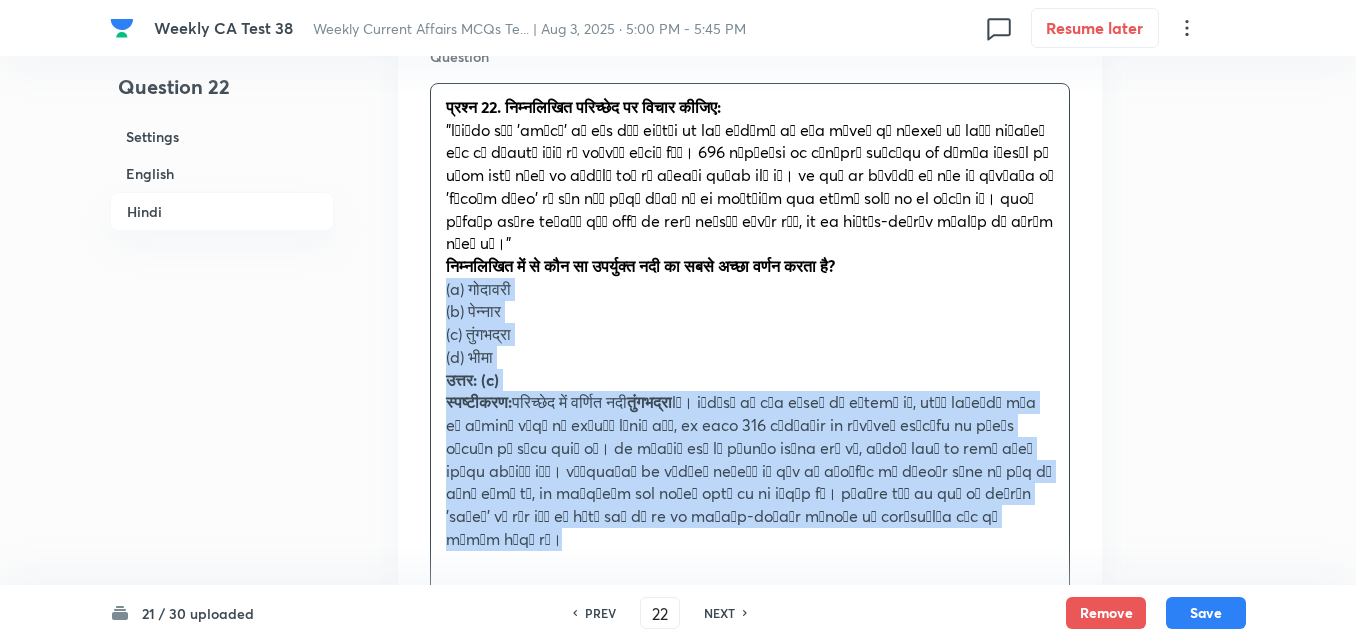 drag, startPoint x: 441, startPoint y: 277, endPoint x: 379, endPoint y: 295, distance: 64.56005 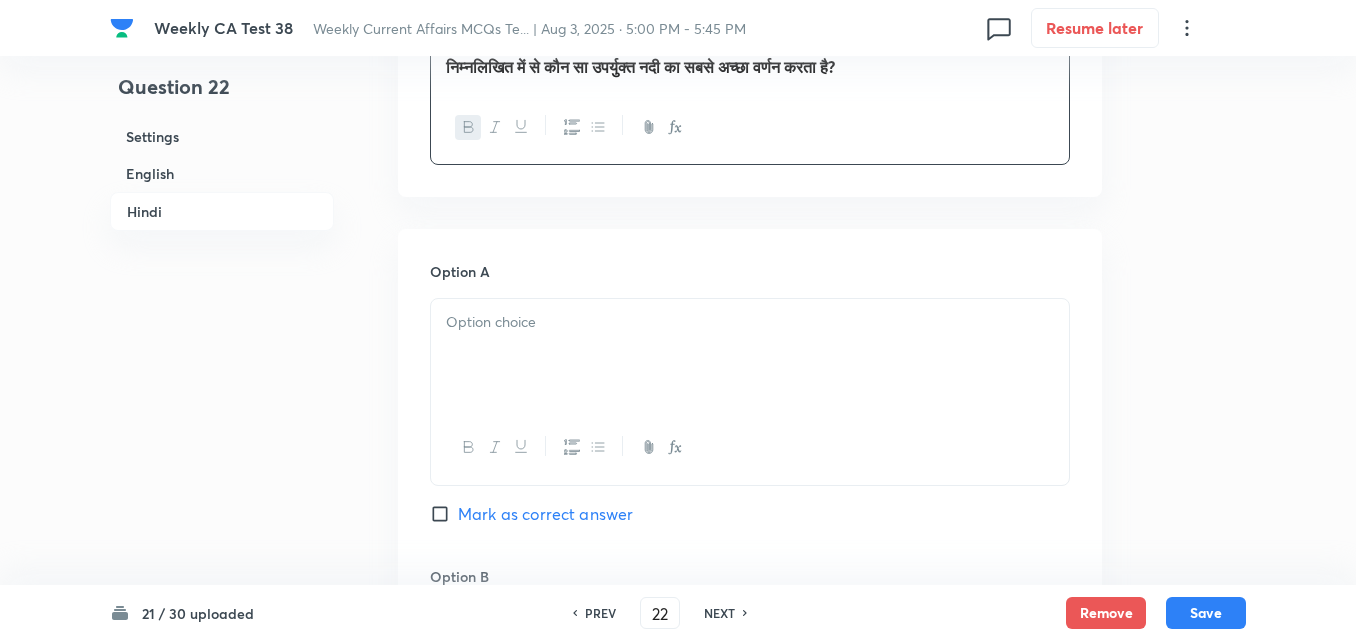 scroll, scrollTop: 3116, scrollLeft: 0, axis: vertical 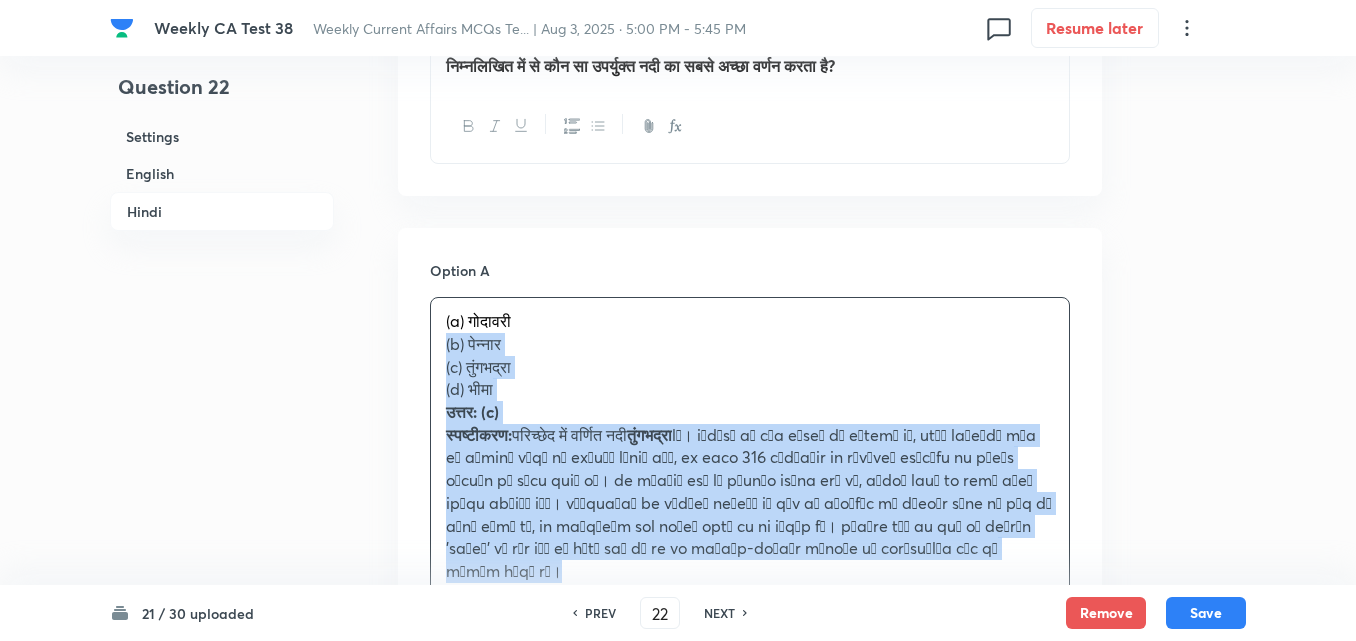 drag, startPoint x: 451, startPoint y: 347, endPoint x: 402, endPoint y: 352, distance: 49.25444 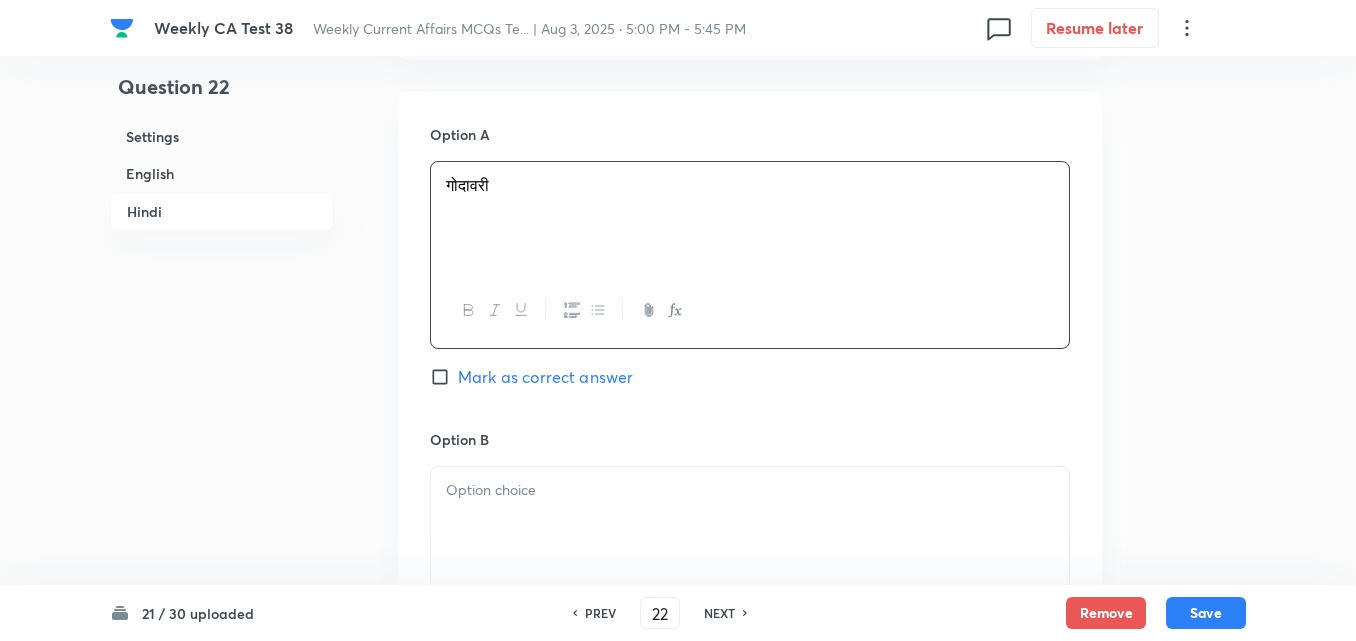 scroll, scrollTop: 3516, scrollLeft: 0, axis: vertical 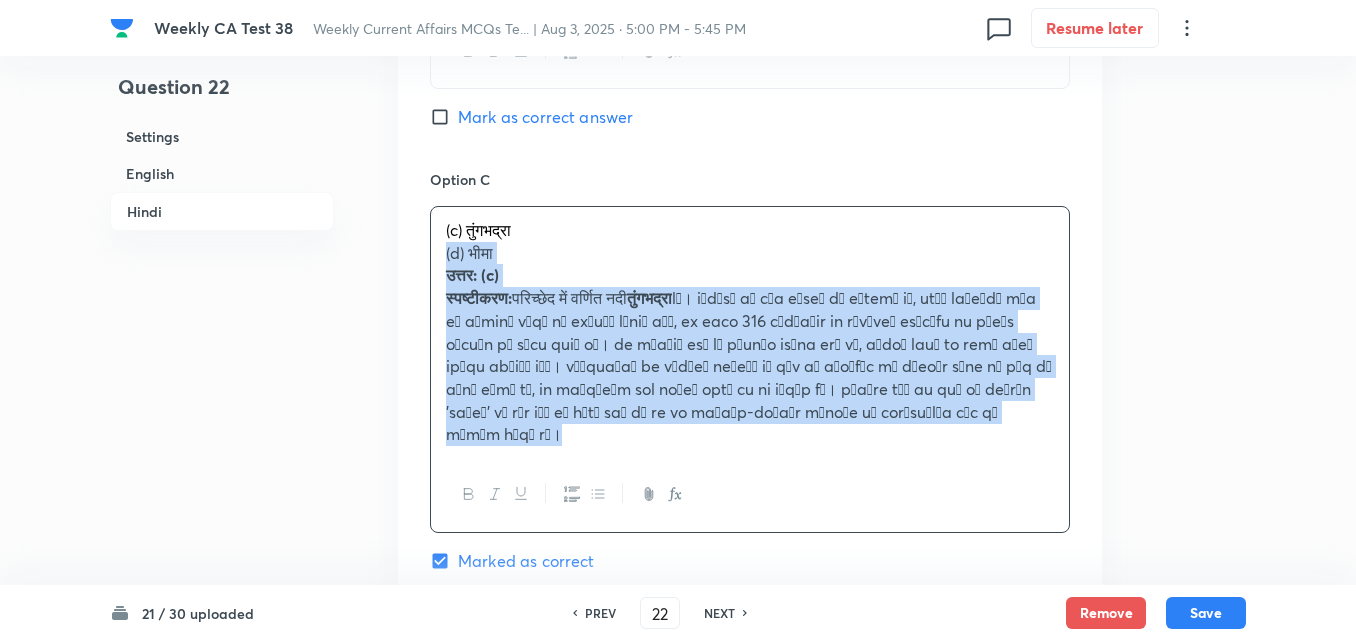 drag, startPoint x: 428, startPoint y: 277, endPoint x: 376, endPoint y: 244, distance: 61.587337 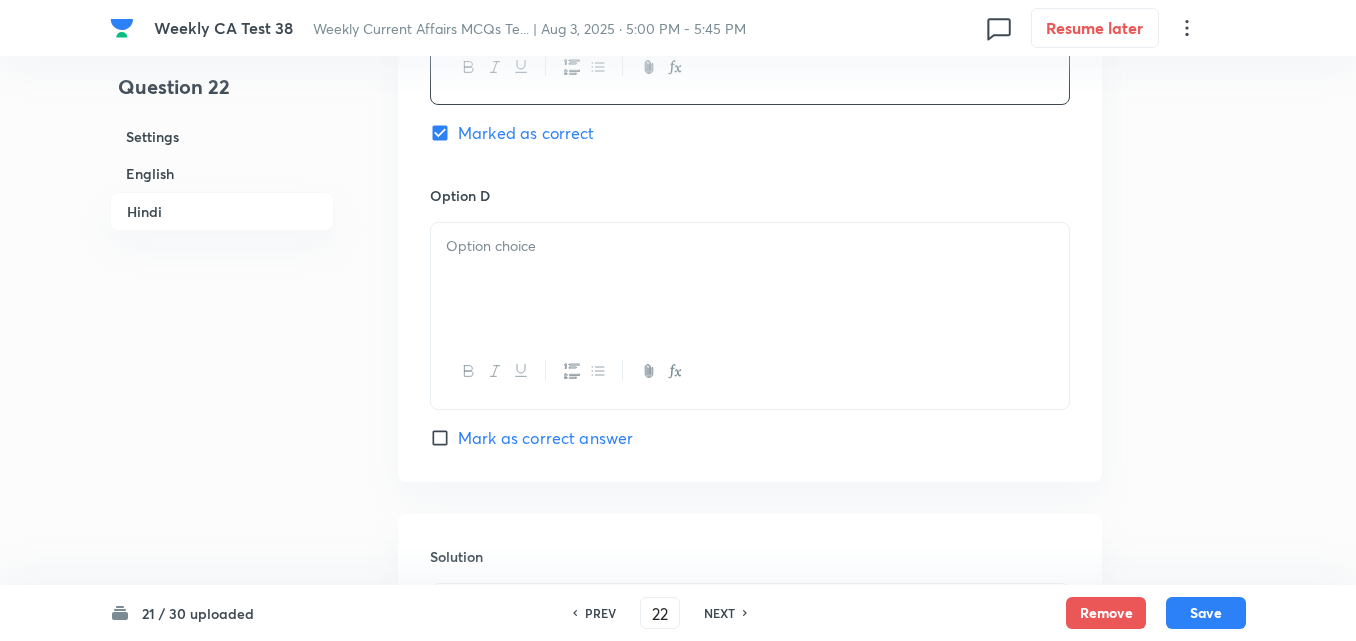 scroll, scrollTop: 4116, scrollLeft: 0, axis: vertical 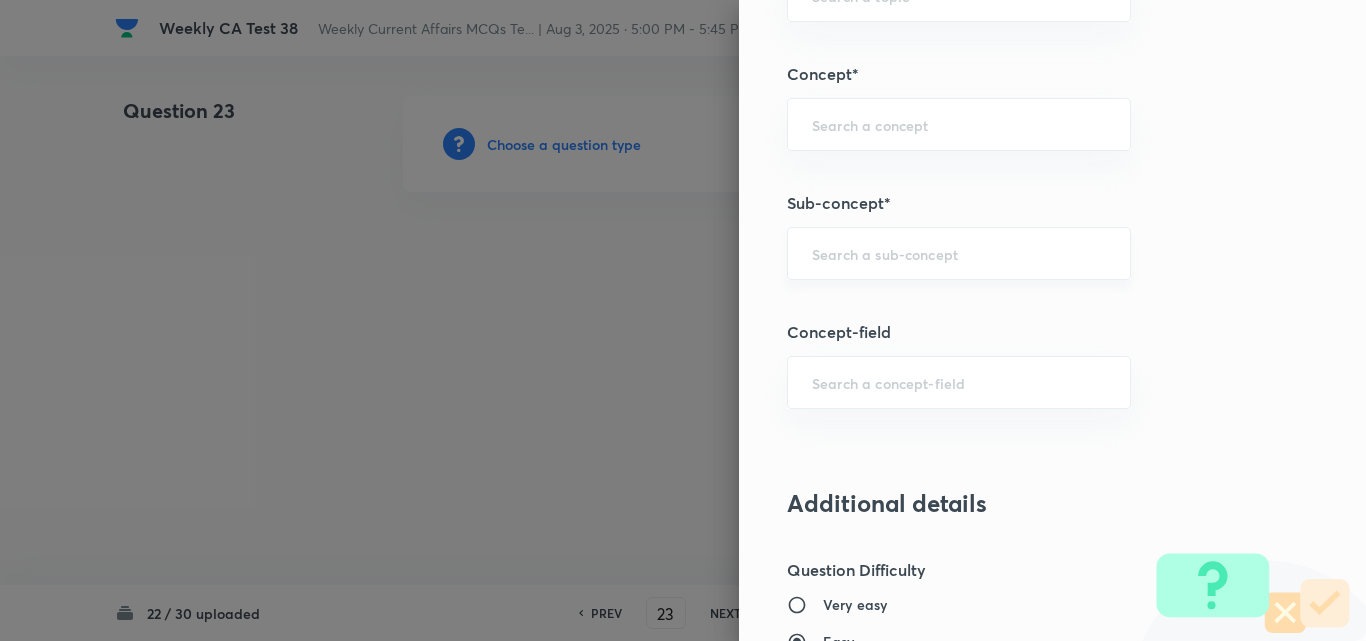 paste on "Current Affairs 2025" 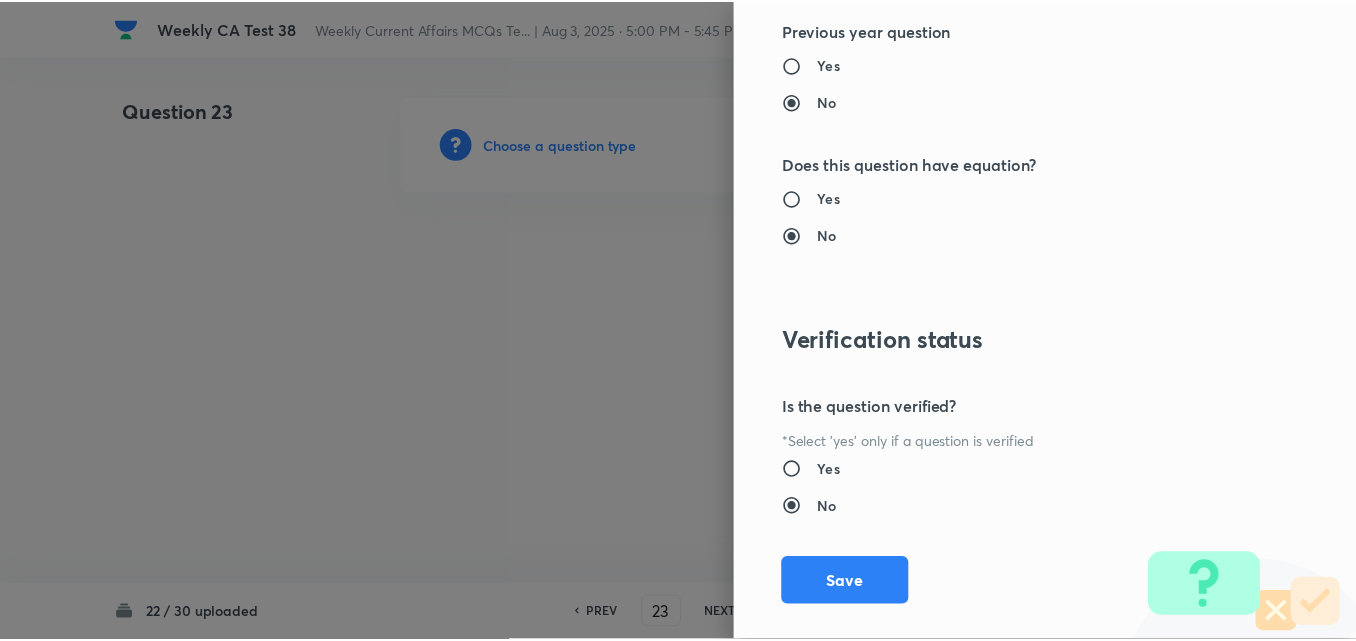 scroll, scrollTop: 2085, scrollLeft: 0, axis: vertical 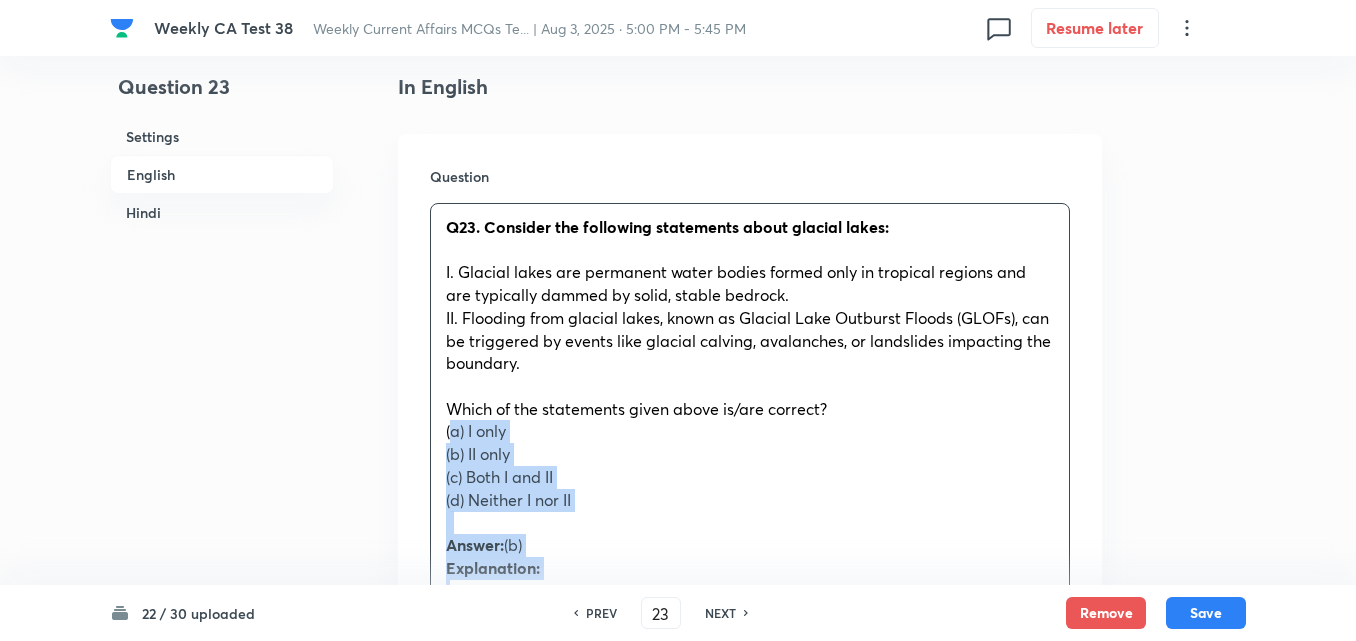 drag, startPoint x: 429, startPoint y: 435, endPoint x: 285, endPoint y: 433, distance: 144.01389 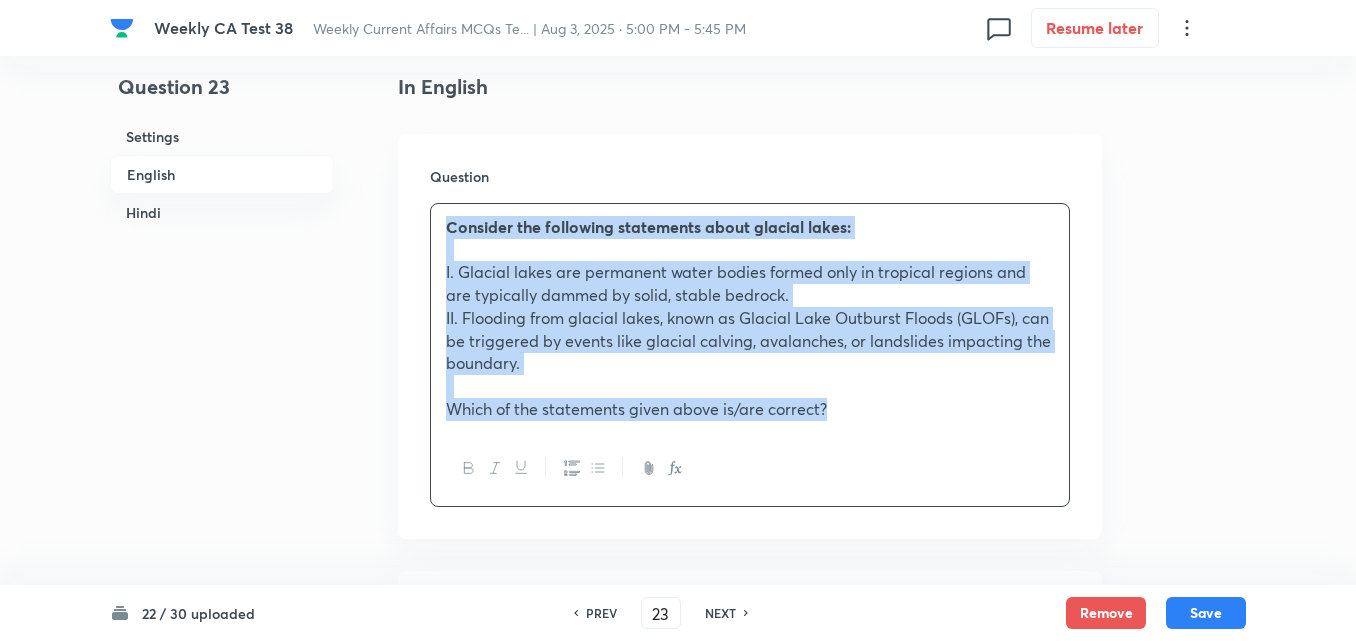 scroll, scrollTop: 916, scrollLeft: 0, axis: vertical 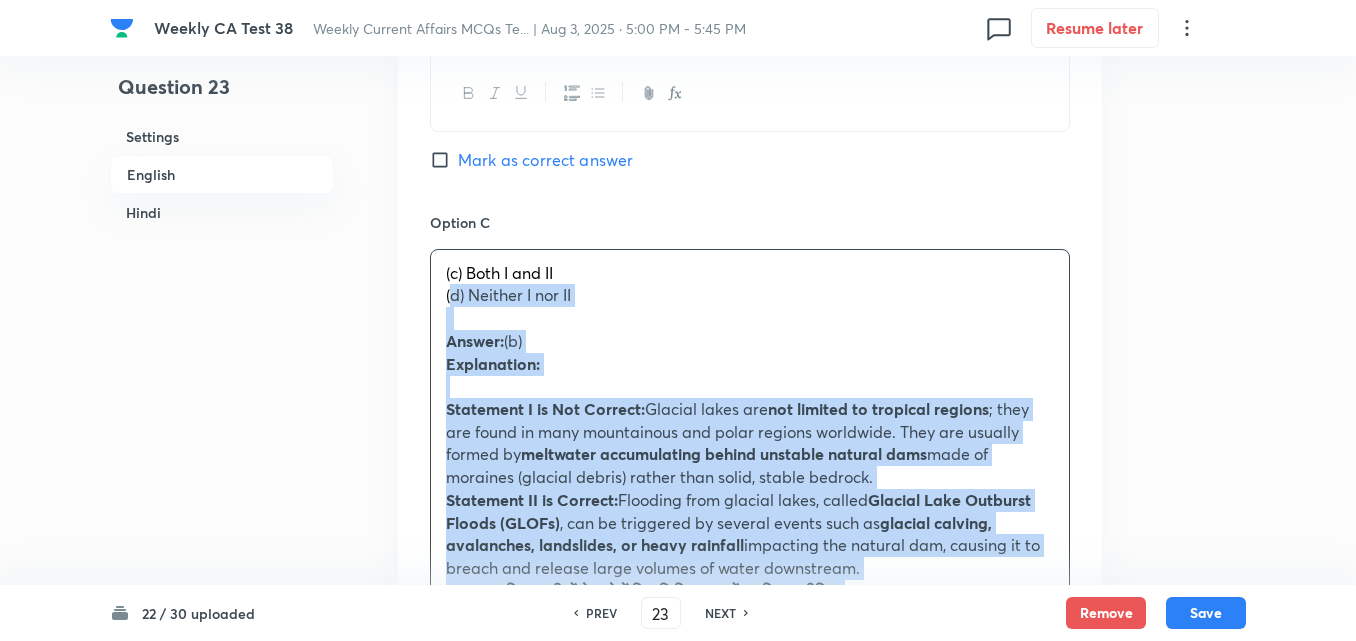 drag, startPoint x: 443, startPoint y: 310, endPoint x: 416, endPoint y: 286, distance: 36.124783 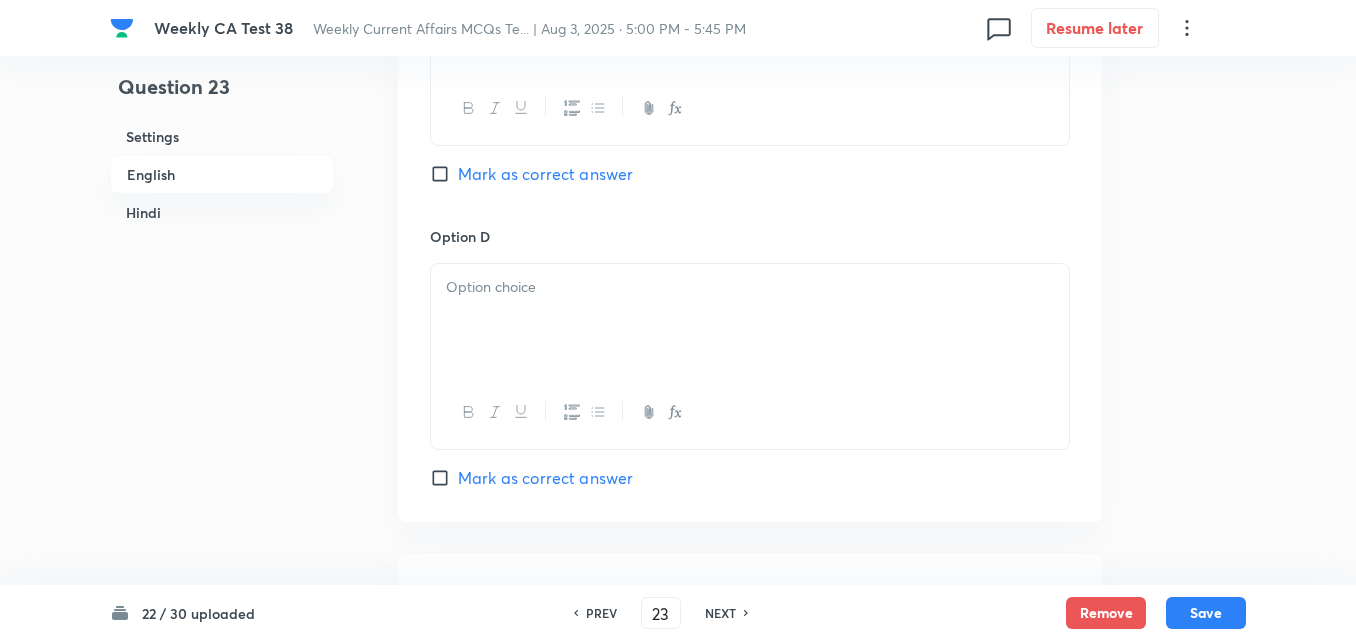 scroll, scrollTop: 1816, scrollLeft: 0, axis: vertical 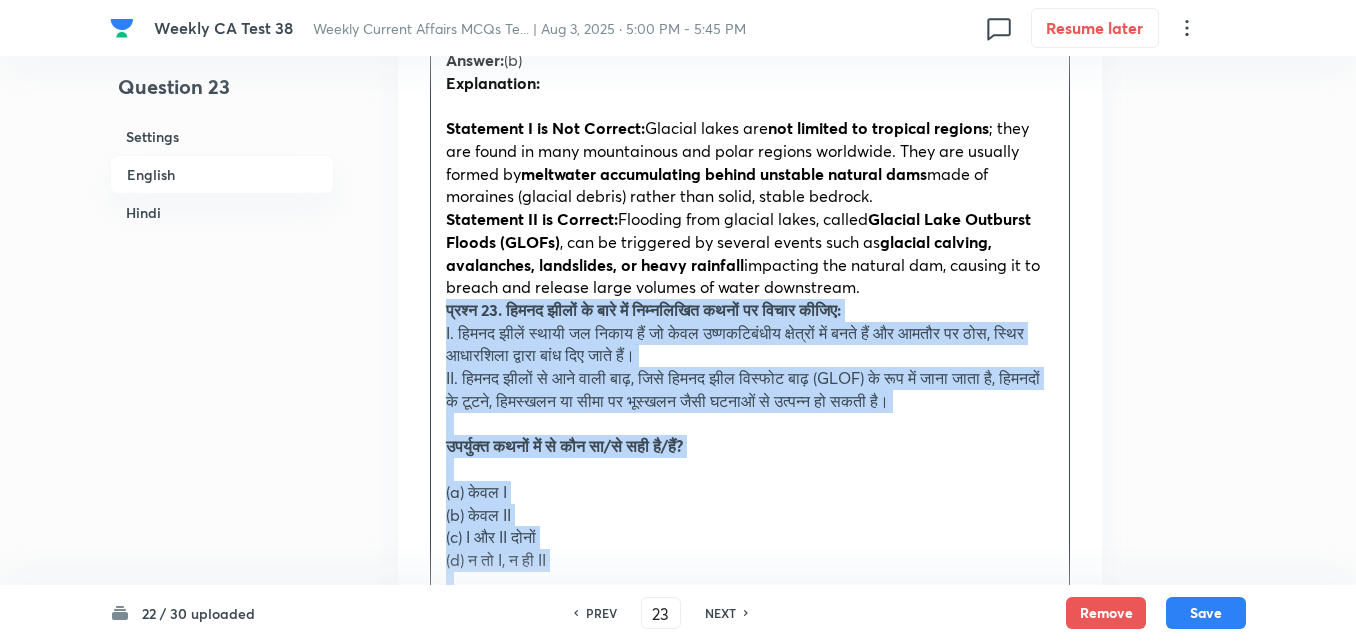 drag, startPoint x: 444, startPoint y: 321, endPoint x: 414, endPoint y: 310, distance: 31.95309 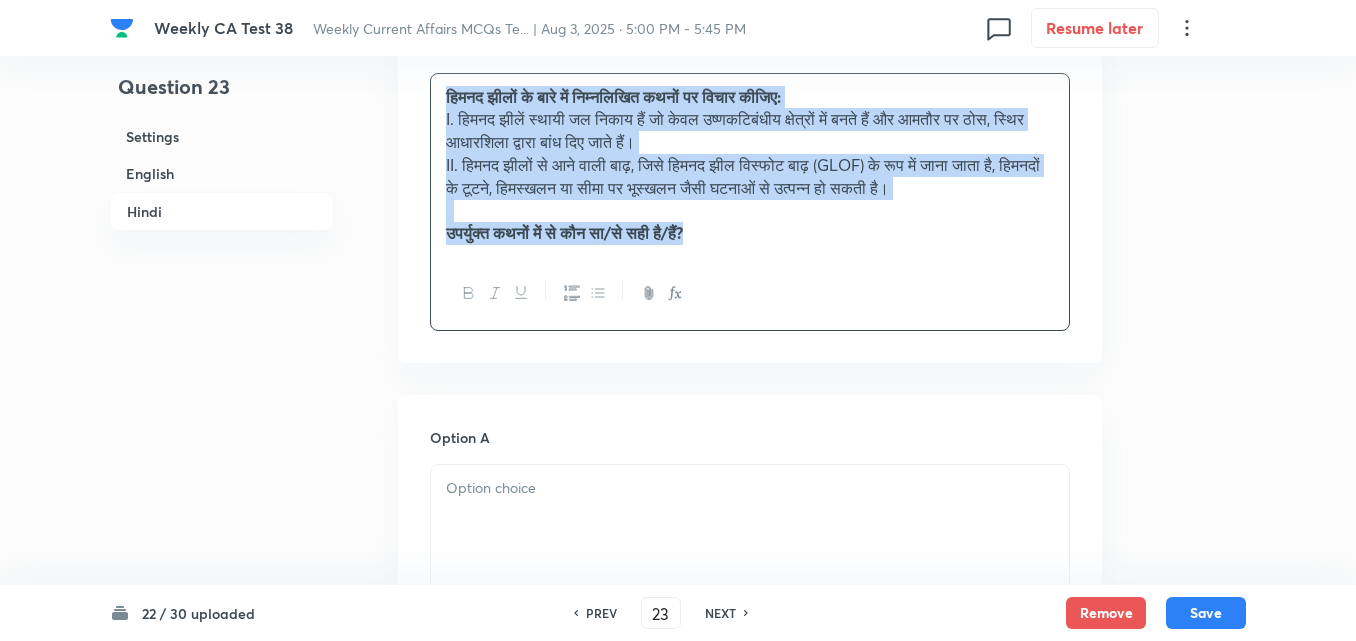 scroll, scrollTop: 3216, scrollLeft: 0, axis: vertical 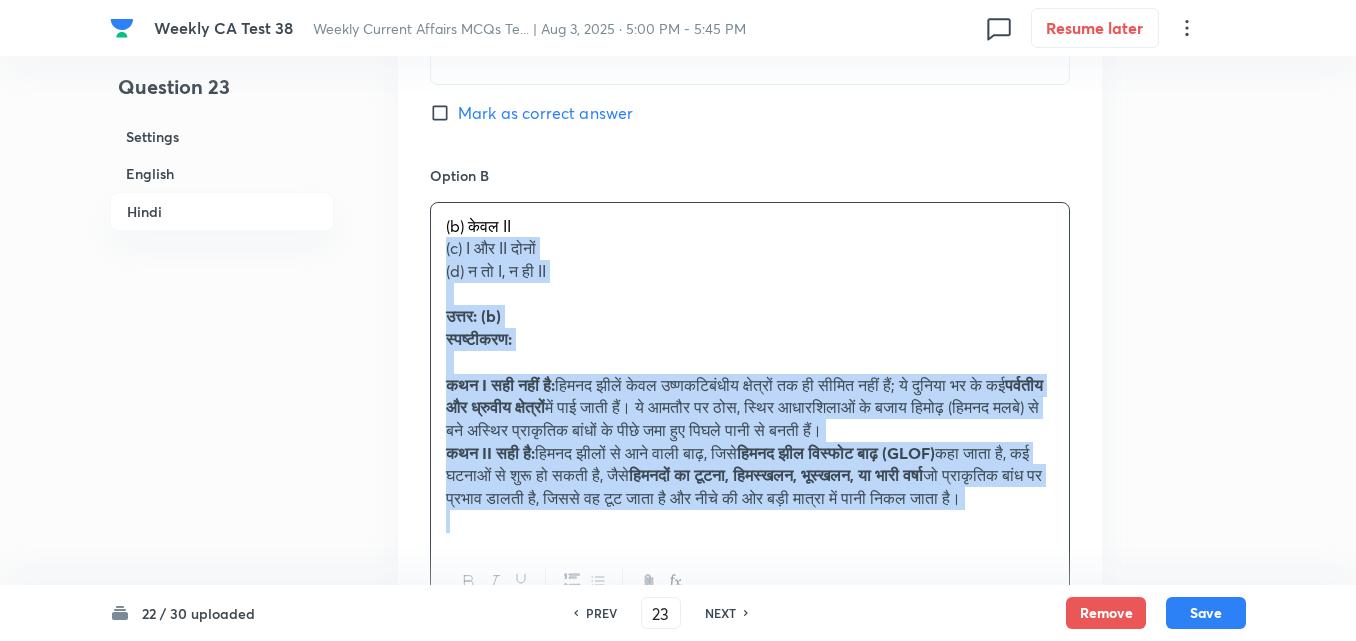 drag, startPoint x: 435, startPoint y: 253, endPoint x: 420, endPoint y: 253, distance: 15 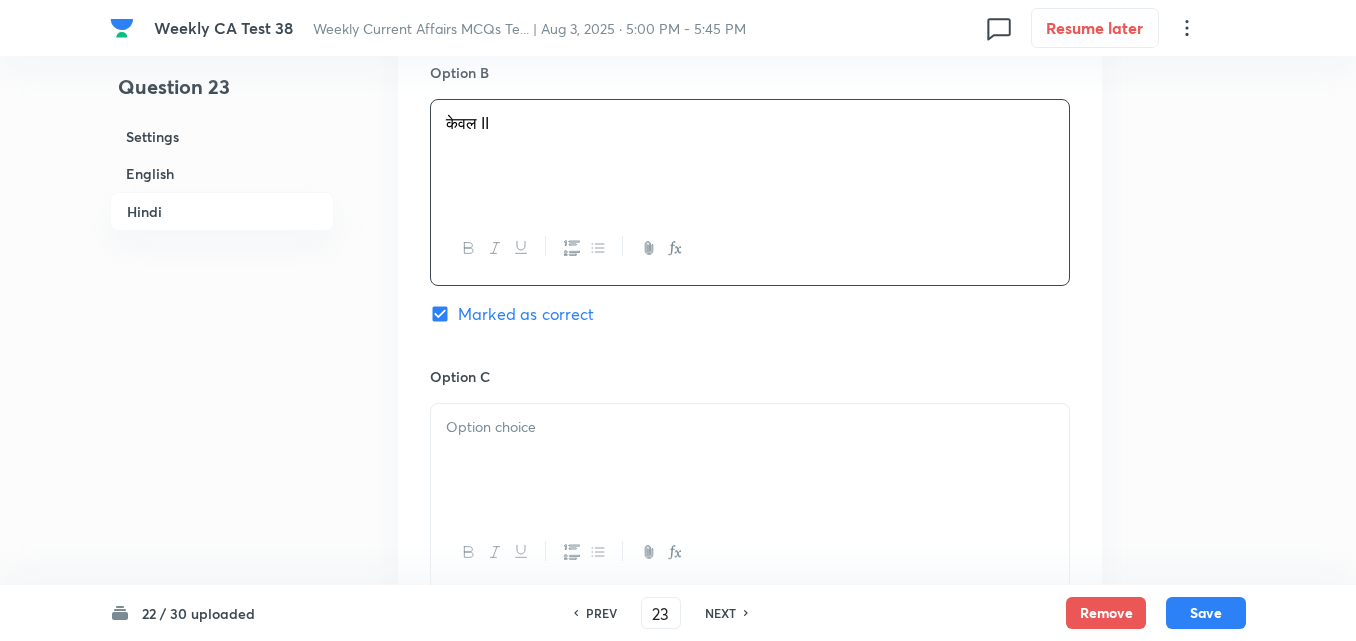scroll, scrollTop: 3716, scrollLeft: 0, axis: vertical 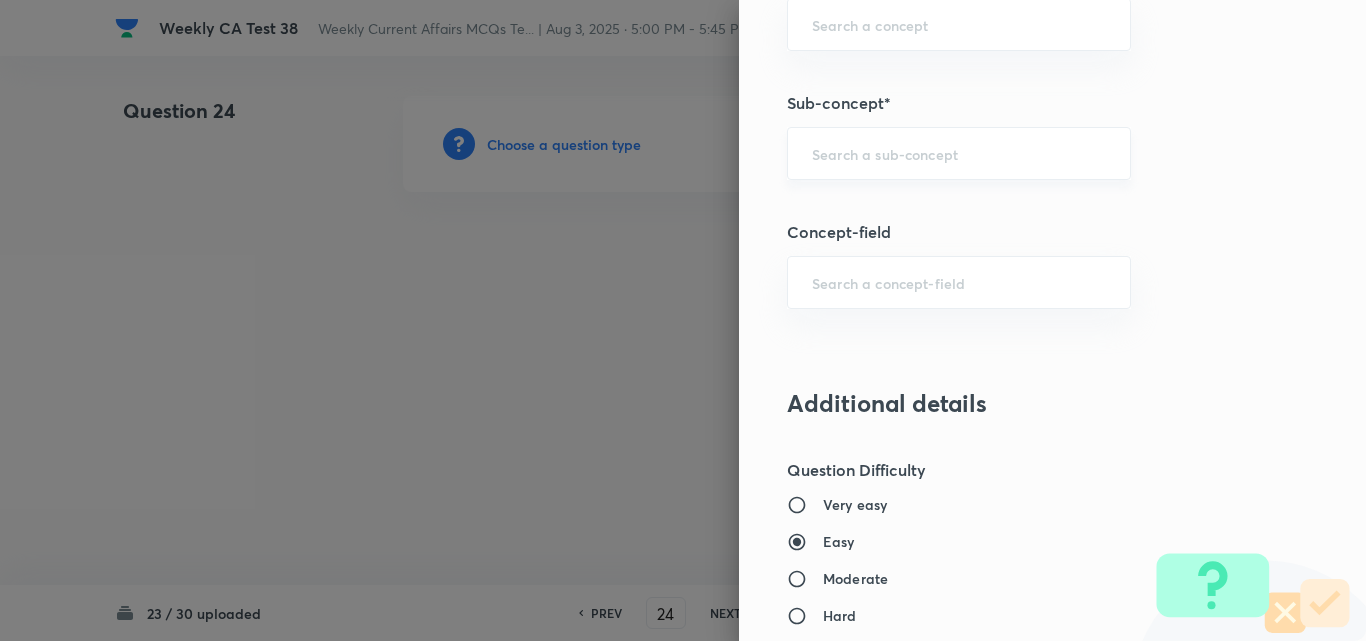 paste on "Current Affairs 2025" 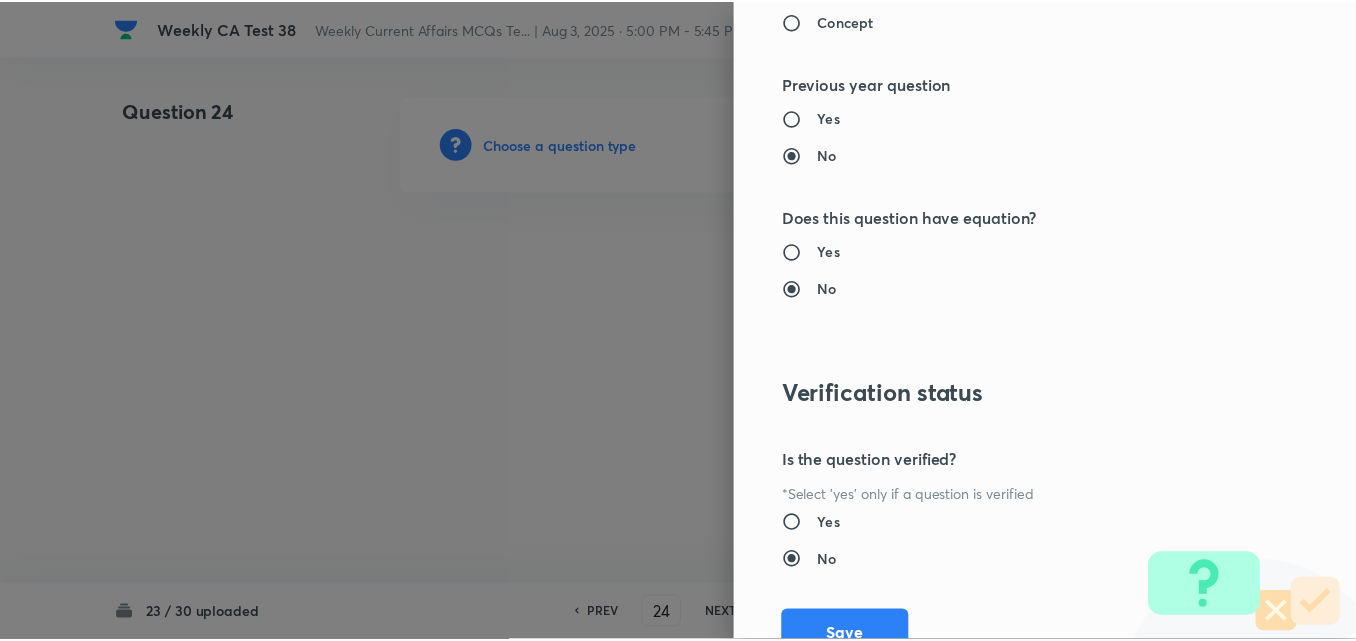 scroll, scrollTop: 2085, scrollLeft: 0, axis: vertical 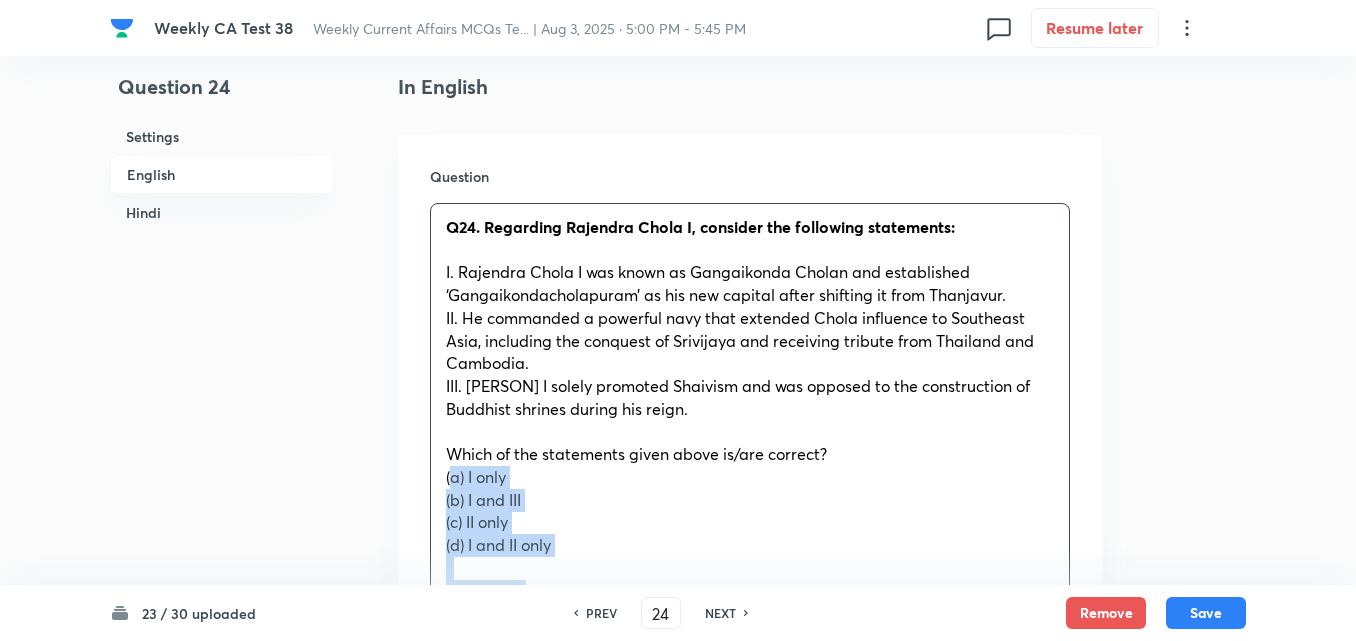 drag, startPoint x: 445, startPoint y: 464, endPoint x: 425, endPoint y: 469, distance: 20.615528 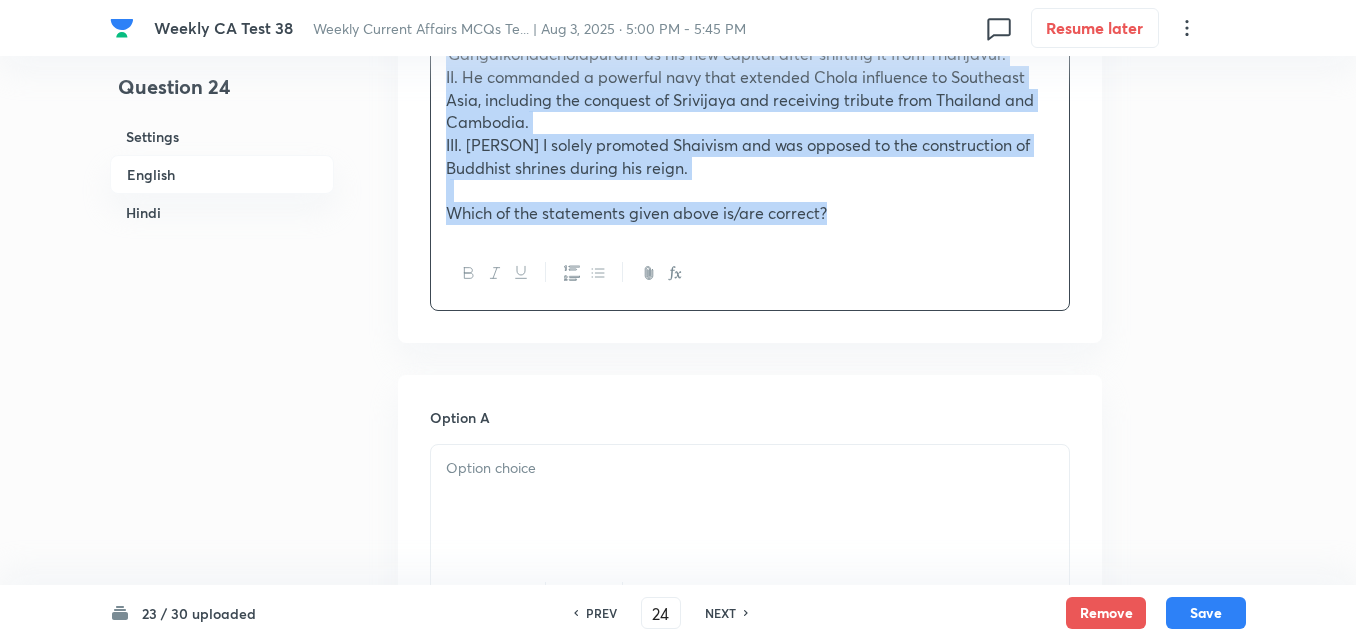 scroll, scrollTop: 1016, scrollLeft: 0, axis: vertical 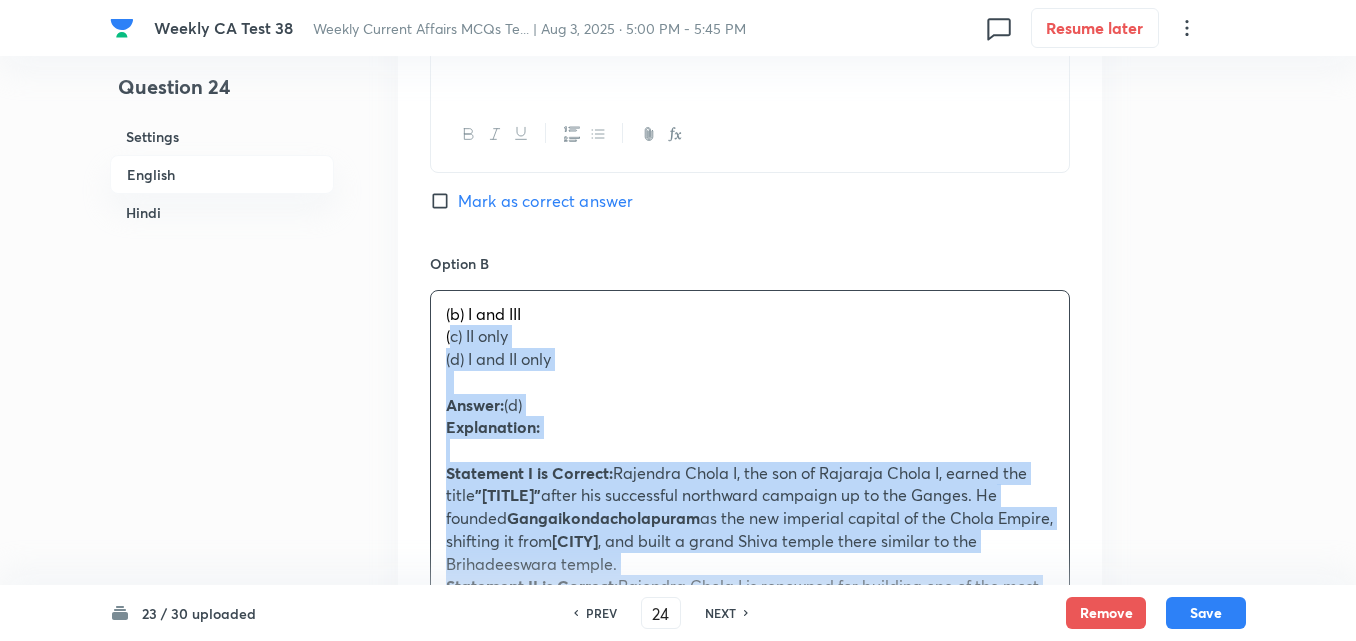 drag, startPoint x: 441, startPoint y: 341, endPoint x: 417, endPoint y: 341, distance: 24 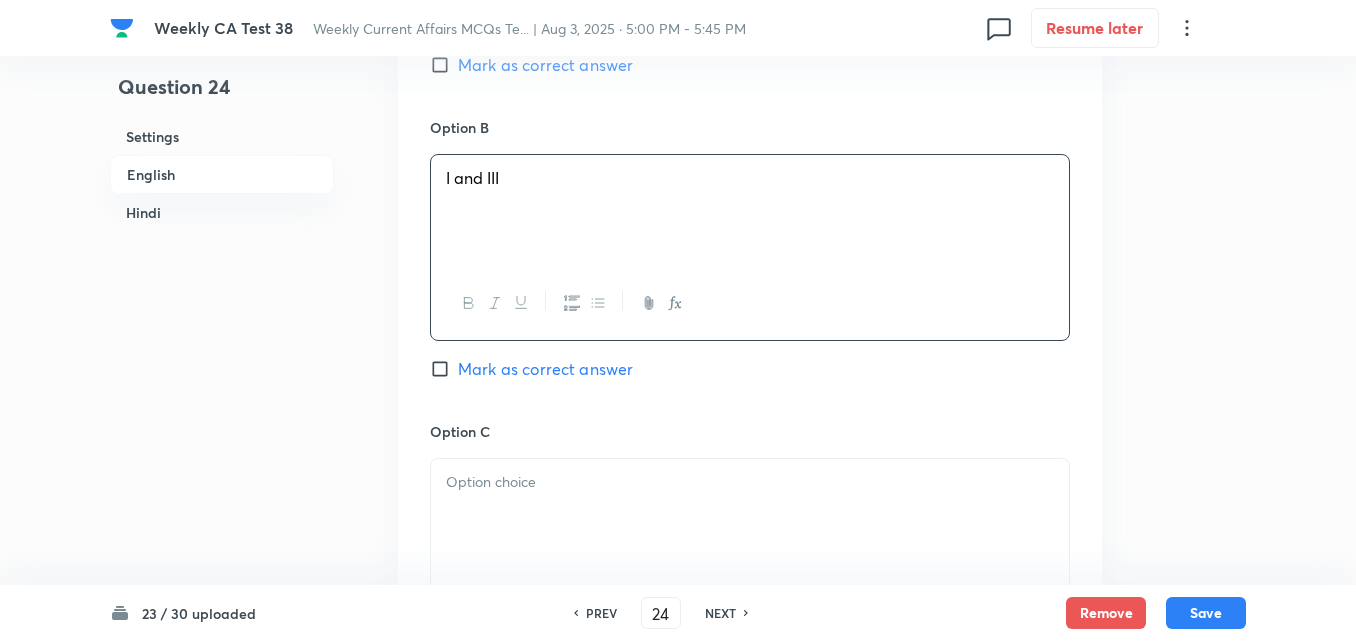 scroll, scrollTop: 1616, scrollLeft: 0, axis: vertical 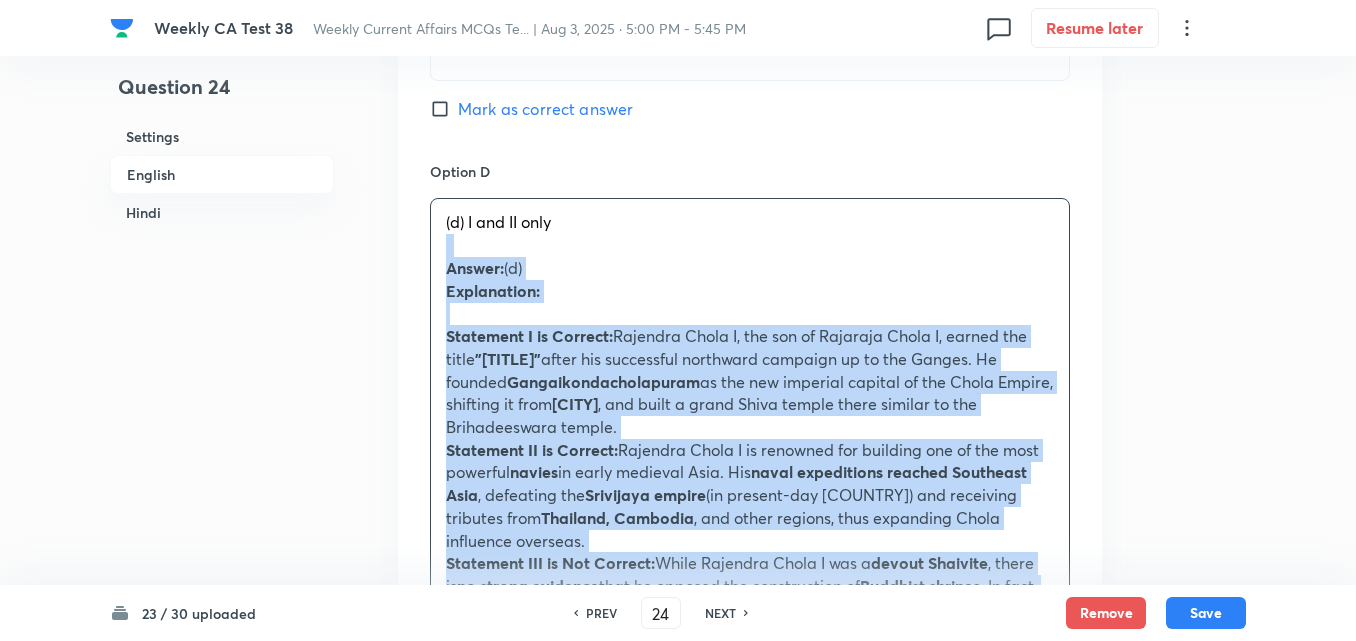 drag, startPoint x: 429, startPoint y: 242, endPoint x: 372, endPoint y: 236, distance: 57.31492 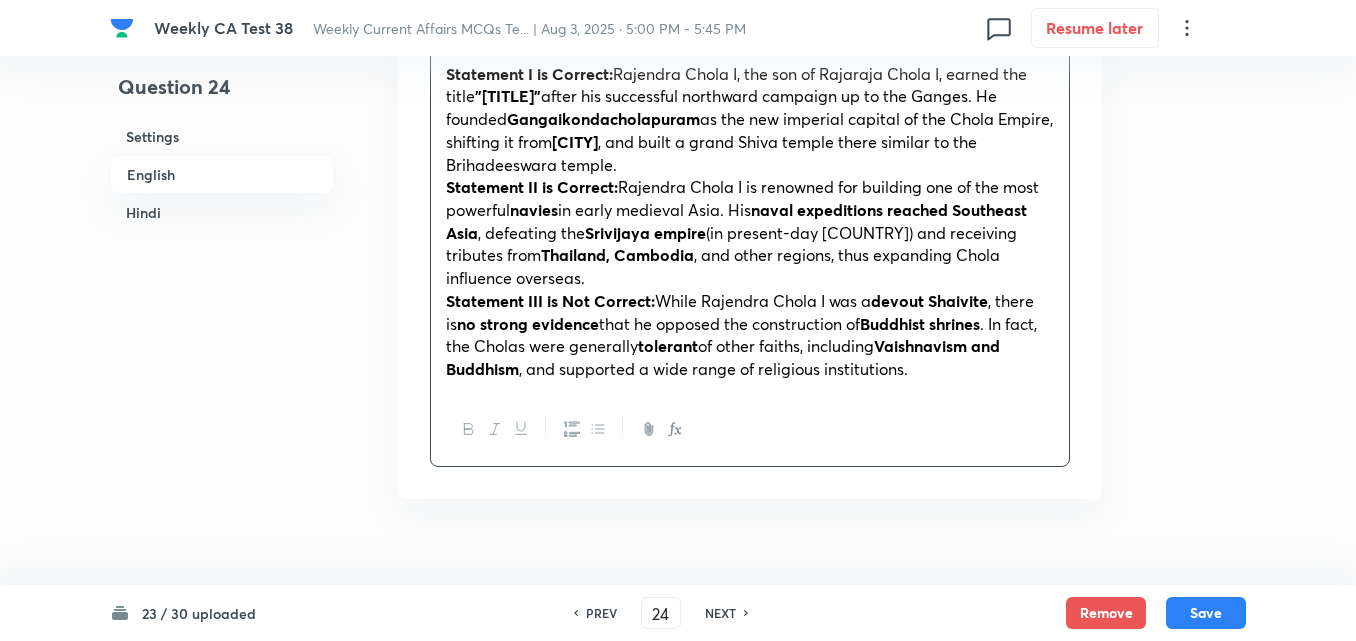 scroll, scrollTop: 2216, scrollLeft: 0, axis: vertical 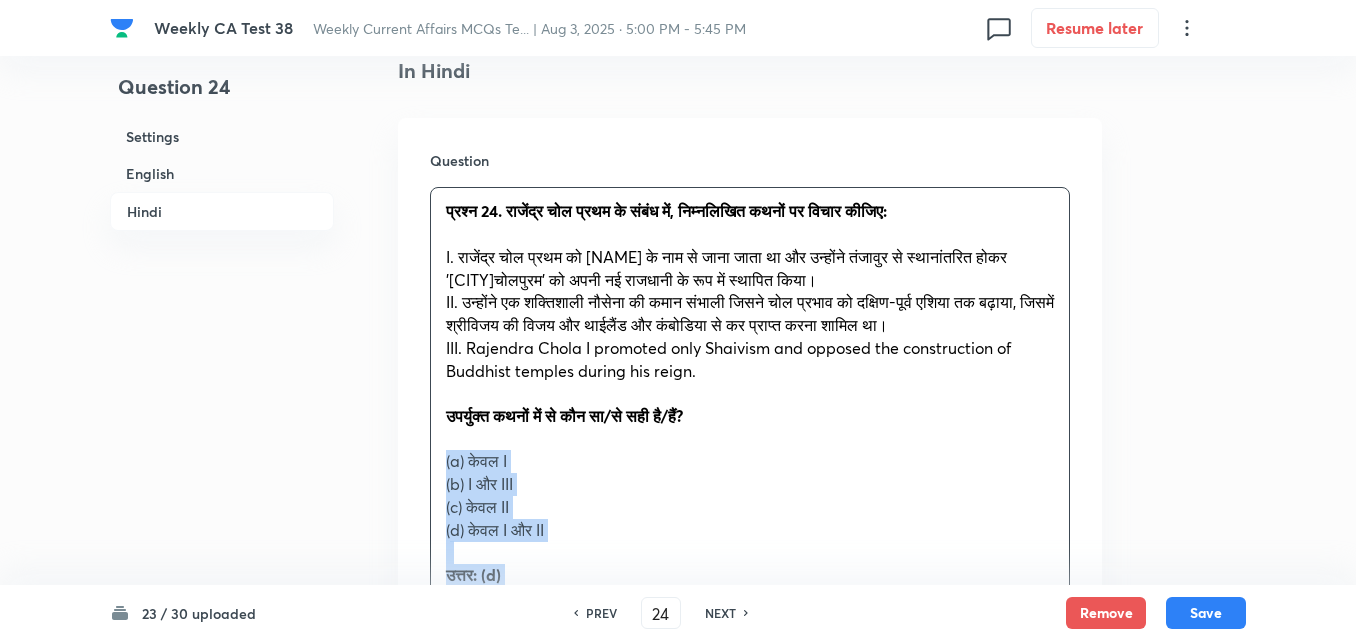 drag, startPoint x: 441, startPoint y: 457, endPoint x: 416, endPoint y: 455, distance: 25.079872 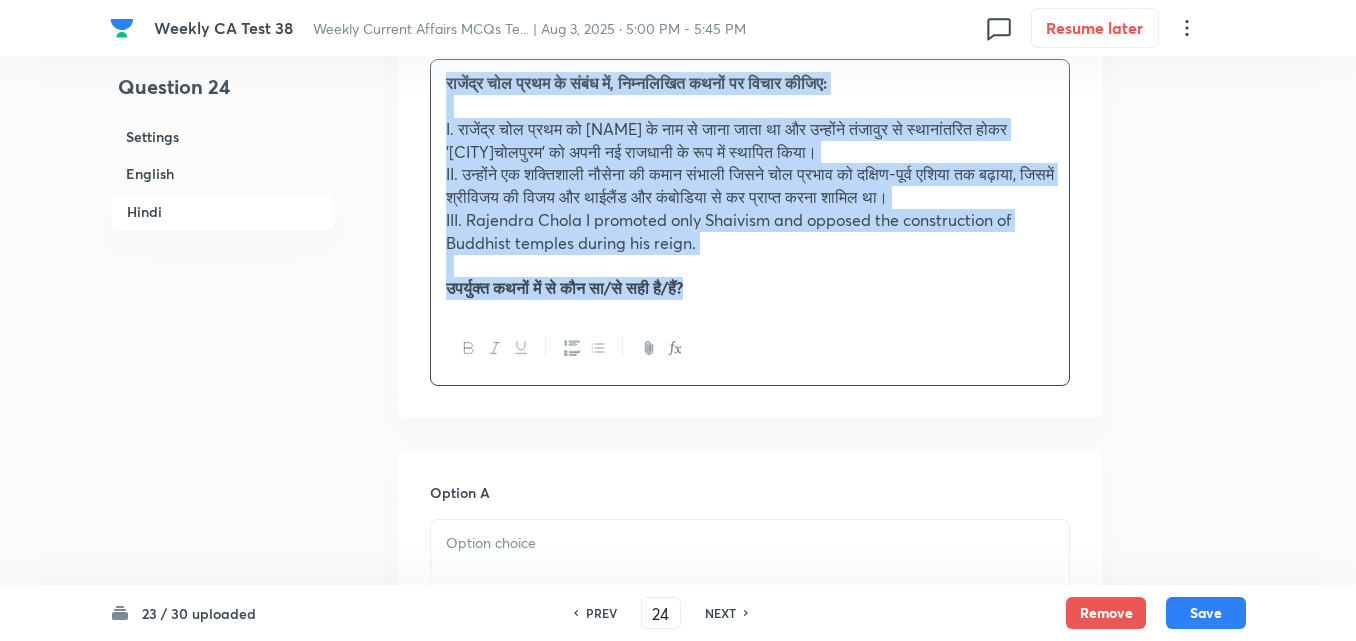 scroll, scrollTop: 3316, scrollLeft: 0, axis: vertical 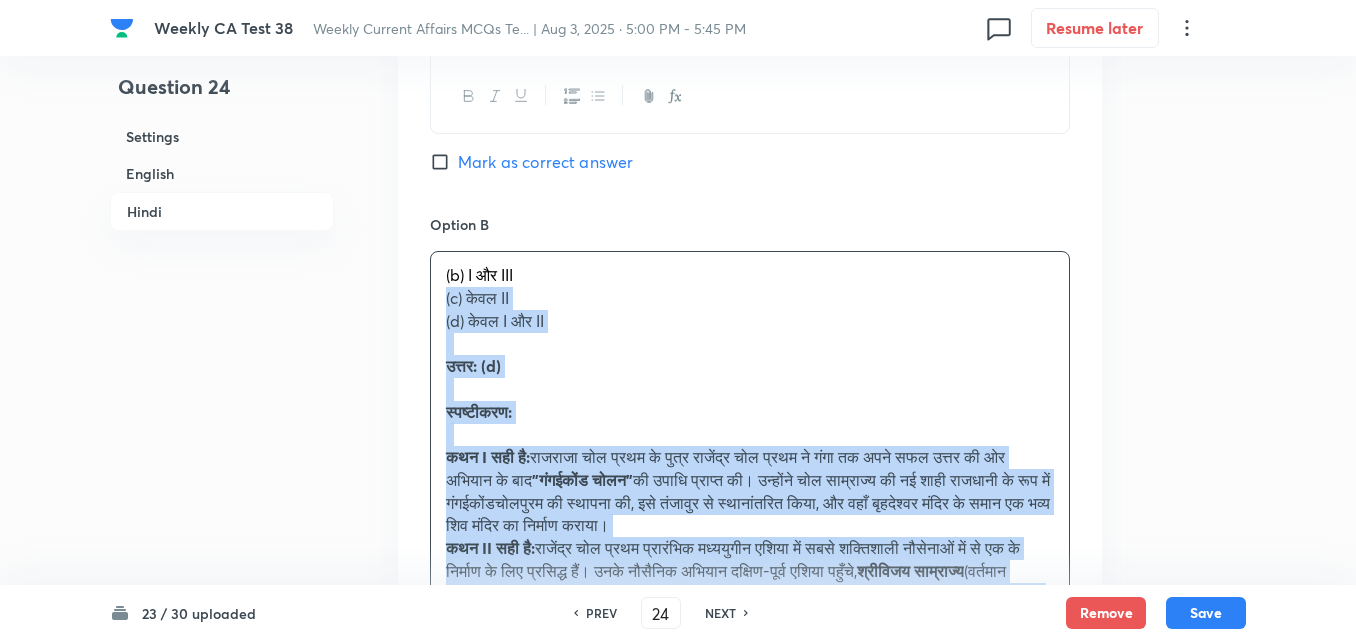 drag, startPoint x: 428, startPoint y: 307, endPoint x: 410, endPoint y: 301, distance: 18.973665 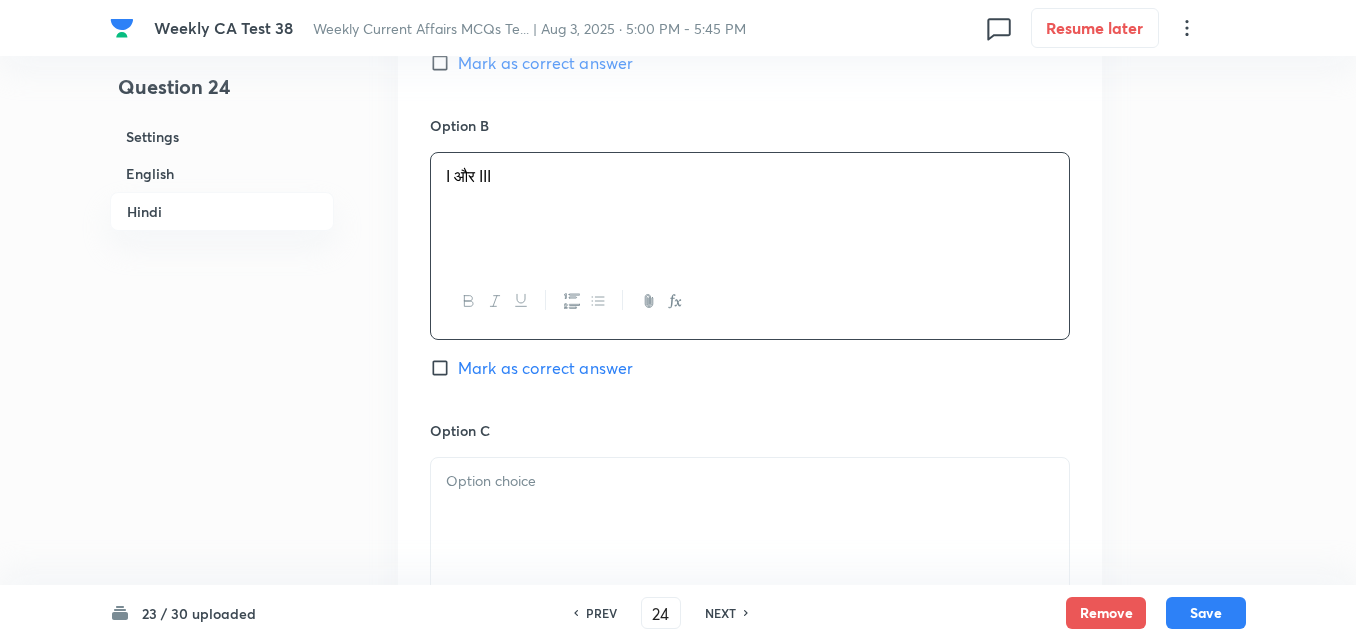 scroll, scrollTop: 4016, scrollLeft: 0, axis: vertical 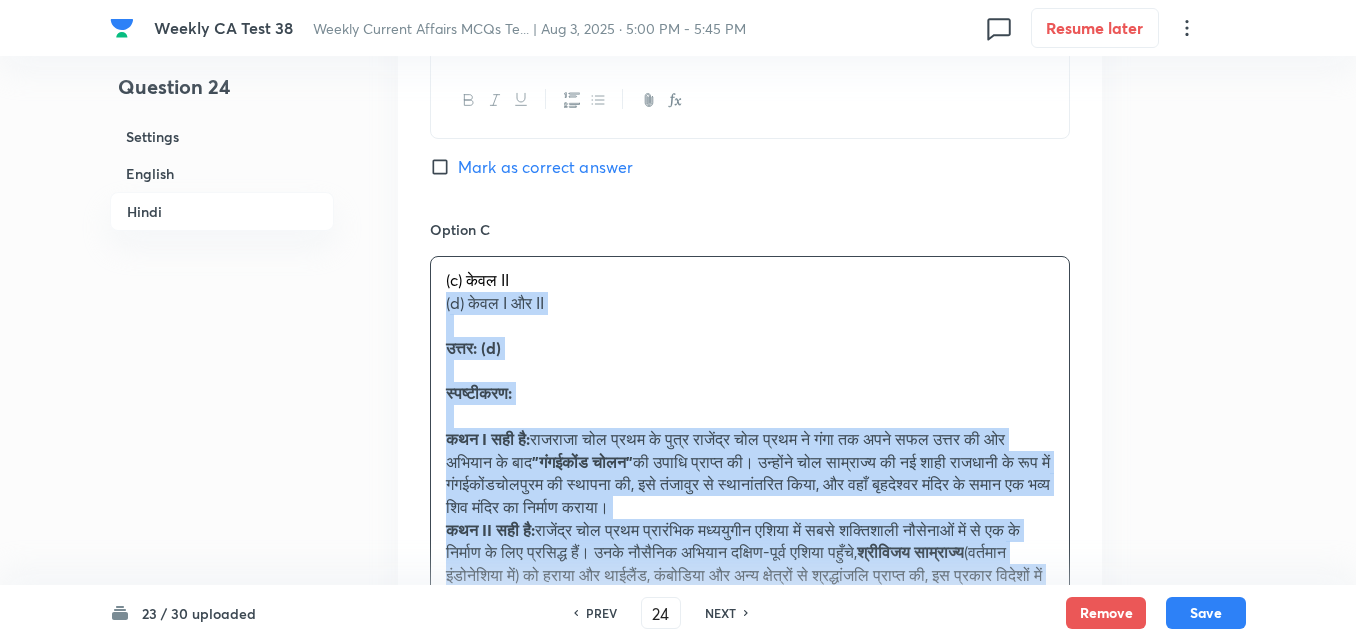 drag, startPoint x: 427, startPoint y: 311, endPoint x: 410, endPoint y: 305, distance: 18.027756 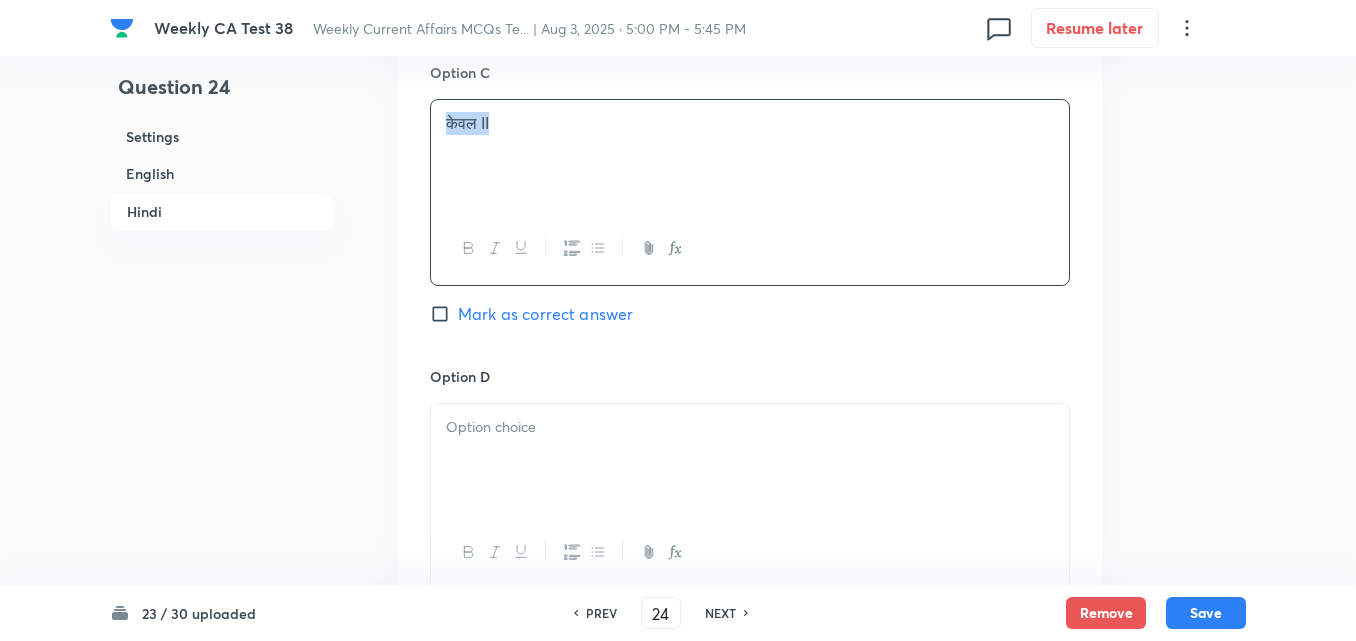 scroll, scrollTop: 4316, scrollLeft: 0, axis: vertical 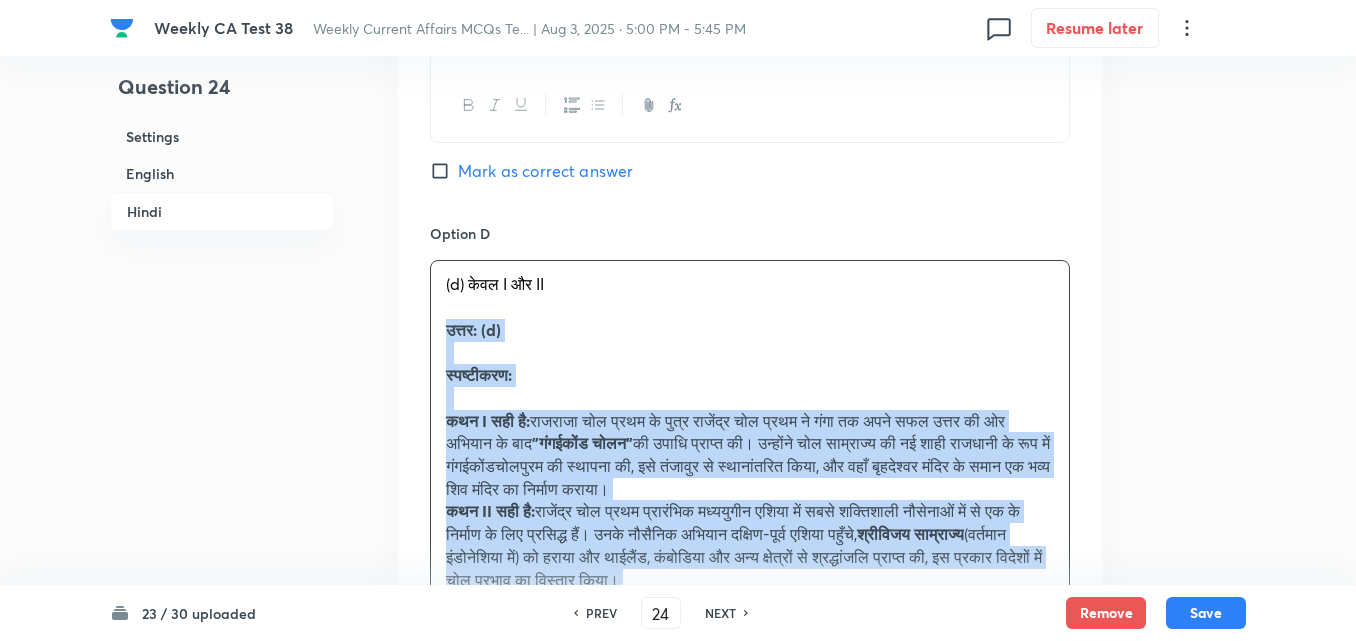 drag, startPoint x: 458, startPoint y: 328, endPoint x: 430, endPoint y: 348, distance: 34.4093 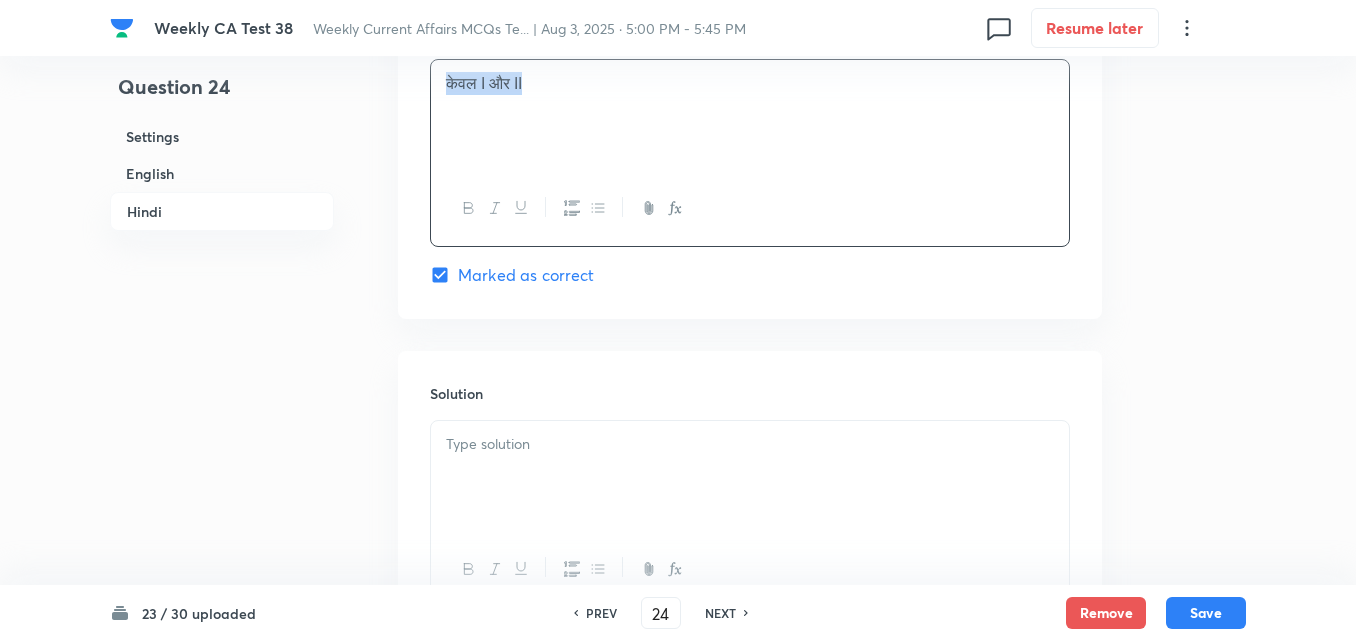 scroll, scrollTop: 4691, scrollLeft: 0, axis: vertical 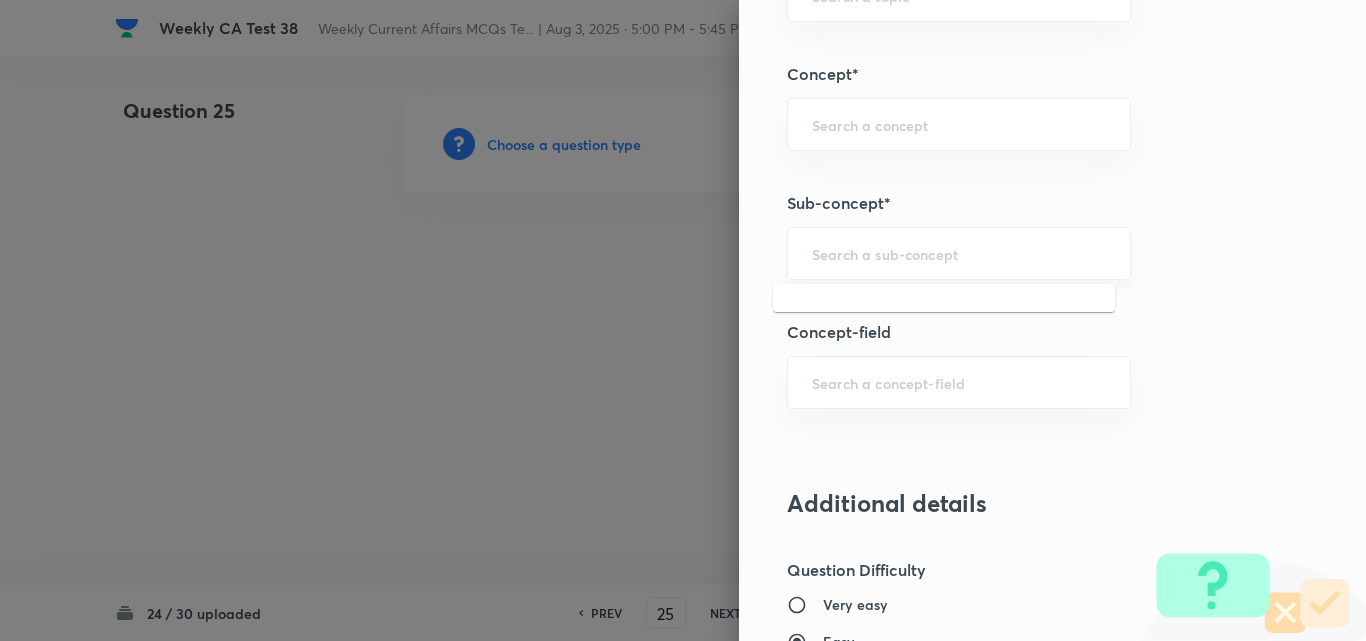 paste on "Current Affairs 2025" 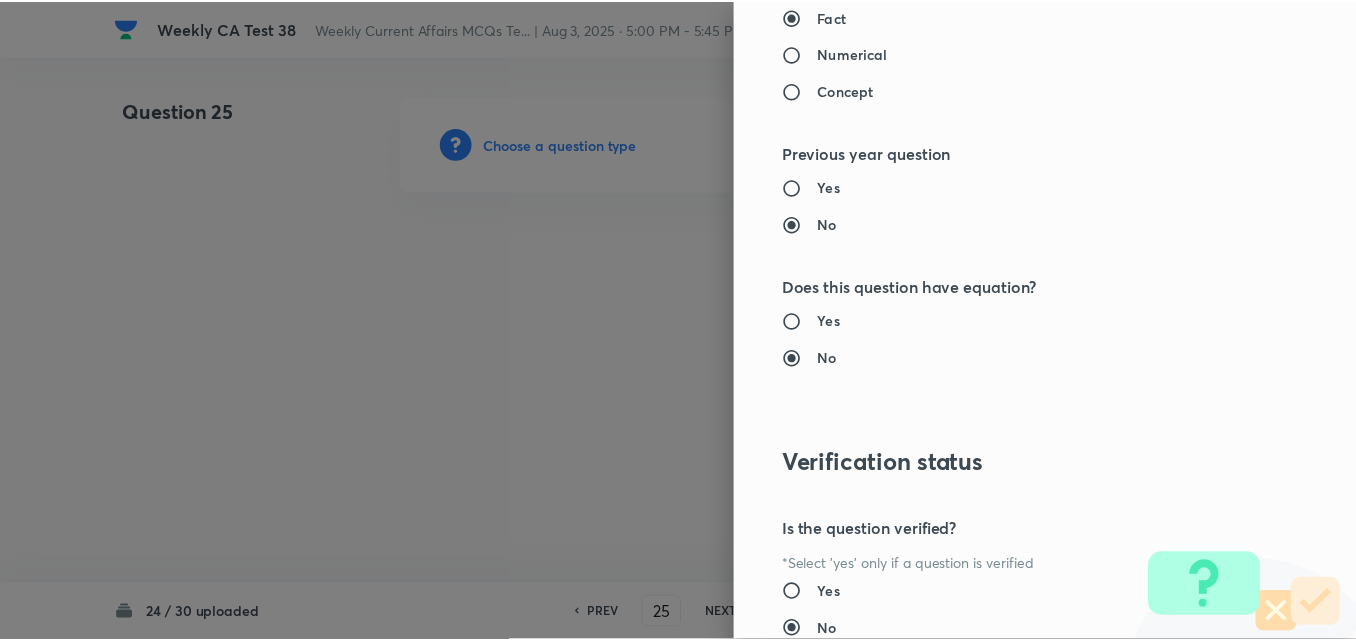 scroll, scrollTop: 2085, scrollLeft: 0, axis: vertical 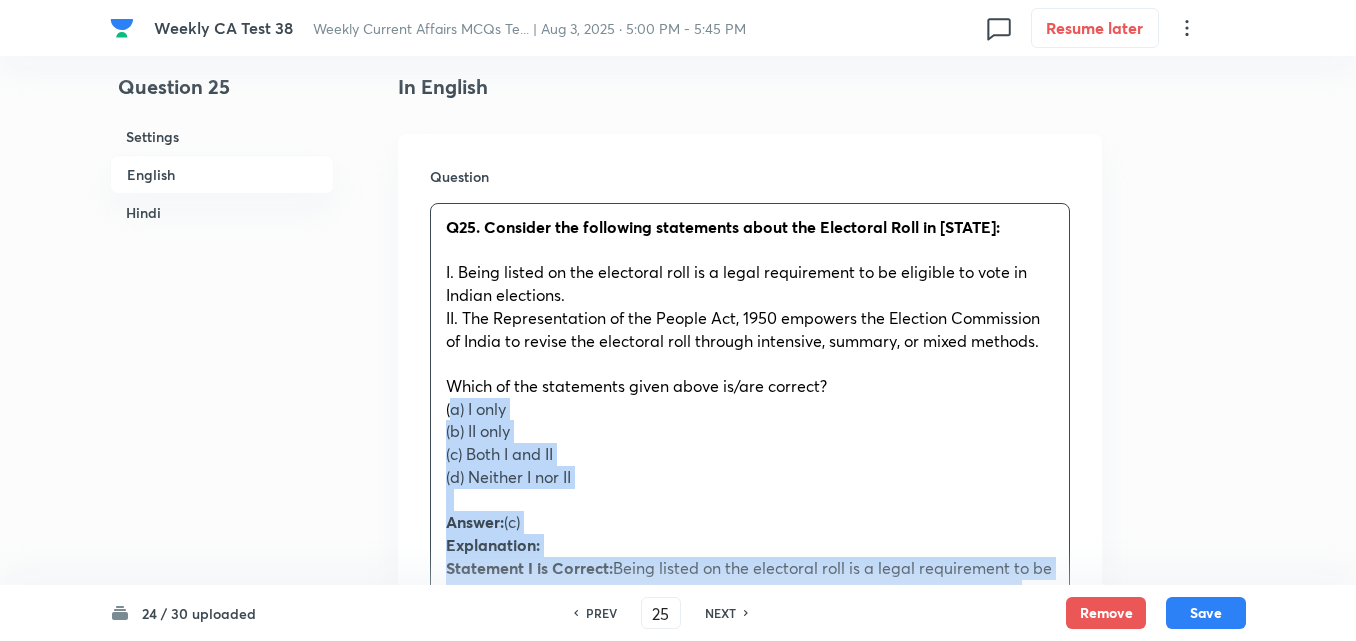 drag, startPoint x: 463, startPoint y: 425, endPoint x: 440, endPoint y: 417, distance: 24.351591 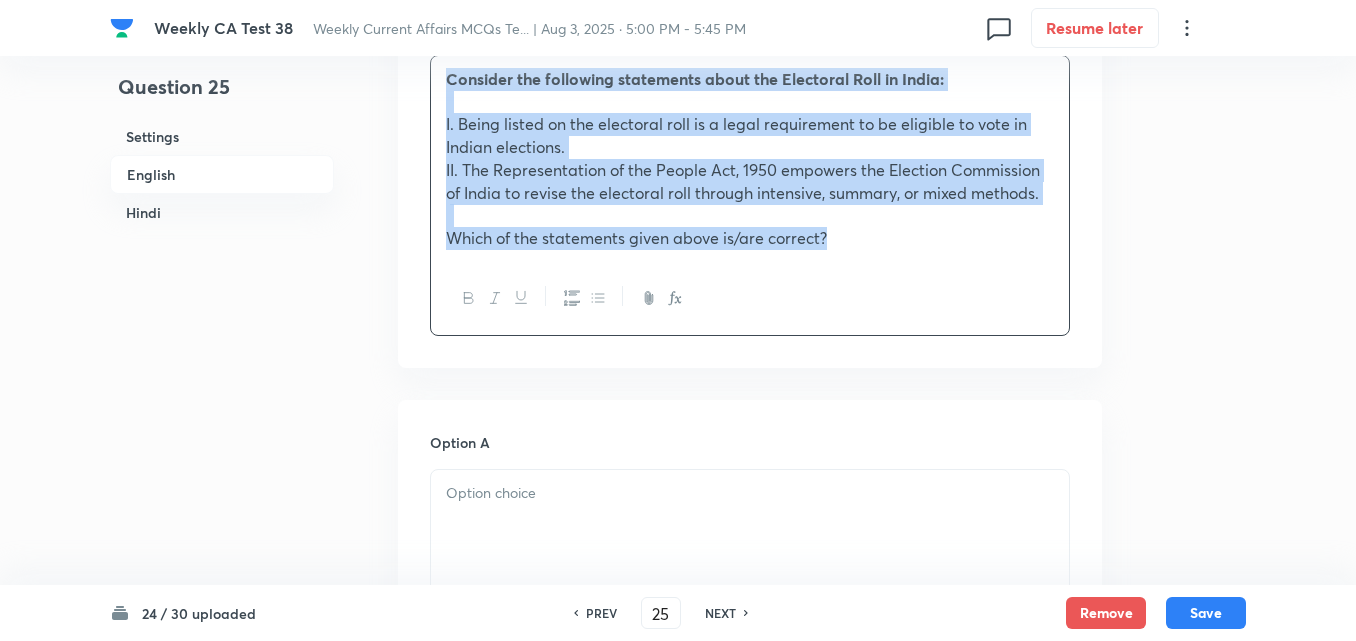 scroll, scrollTop: 916, scrollLeft: 0, axis: vertical 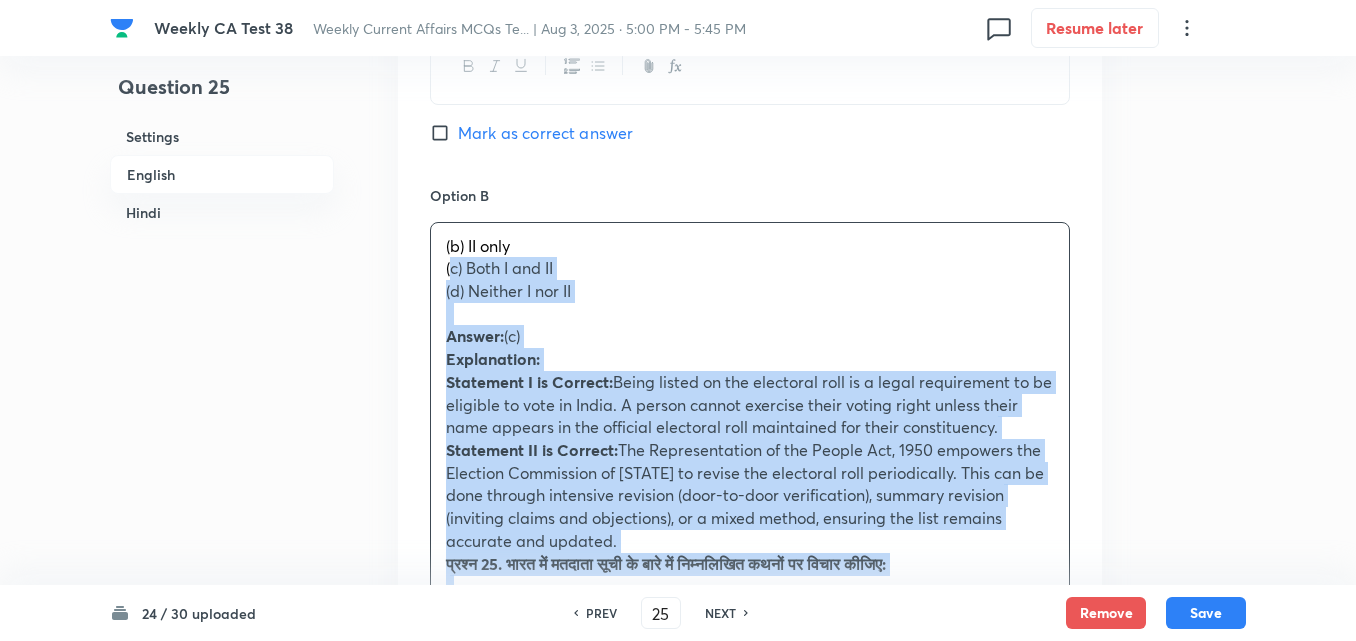 drag, startPoint x: 435, startPoint y: 265, endPoint x: 423, endPoint y: 266, distance: 12.0415945 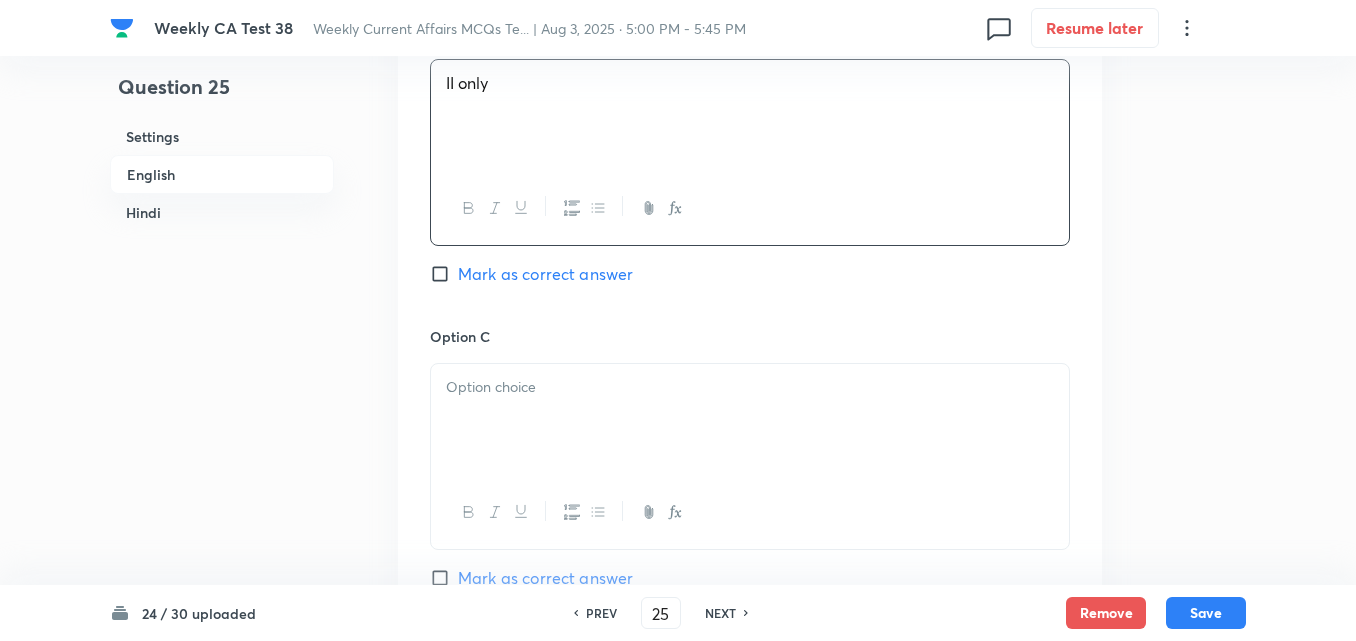 scroll, scrollTop: 1516, scrollLeft: 0, axis: vertical 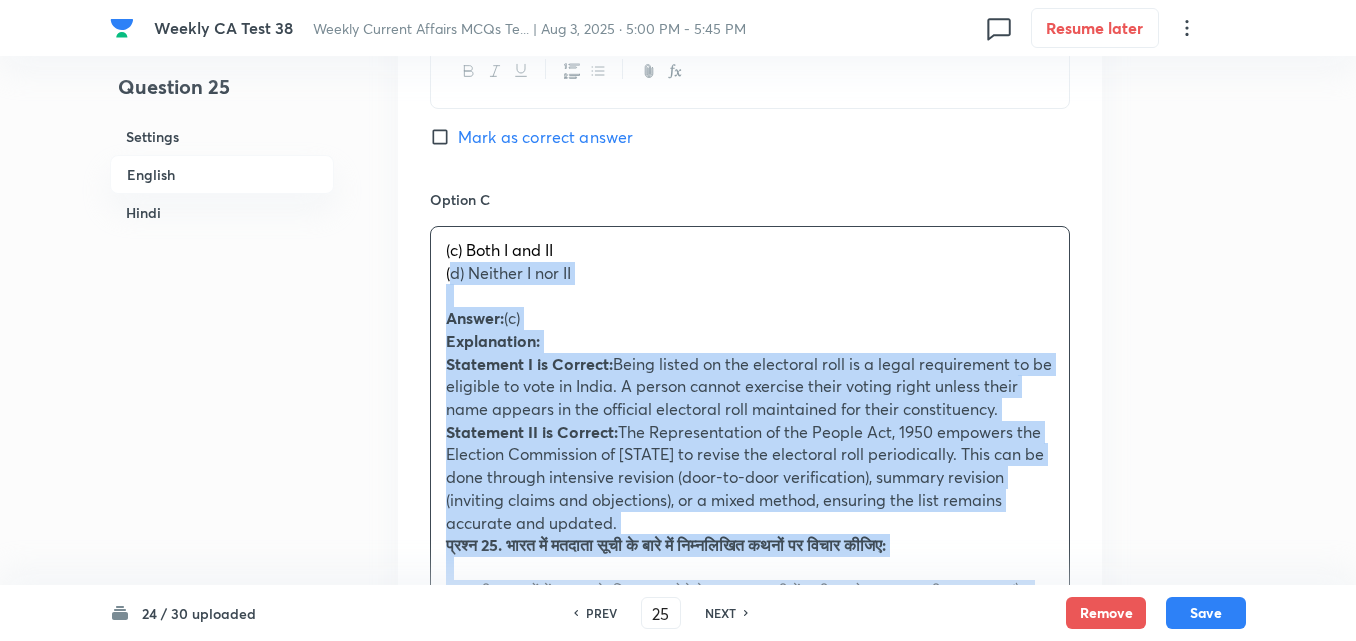 drag, startPoint x: 434, startPoint y: 273, endPoint x: 420, endPoint y: 276, distance: 14.3178215 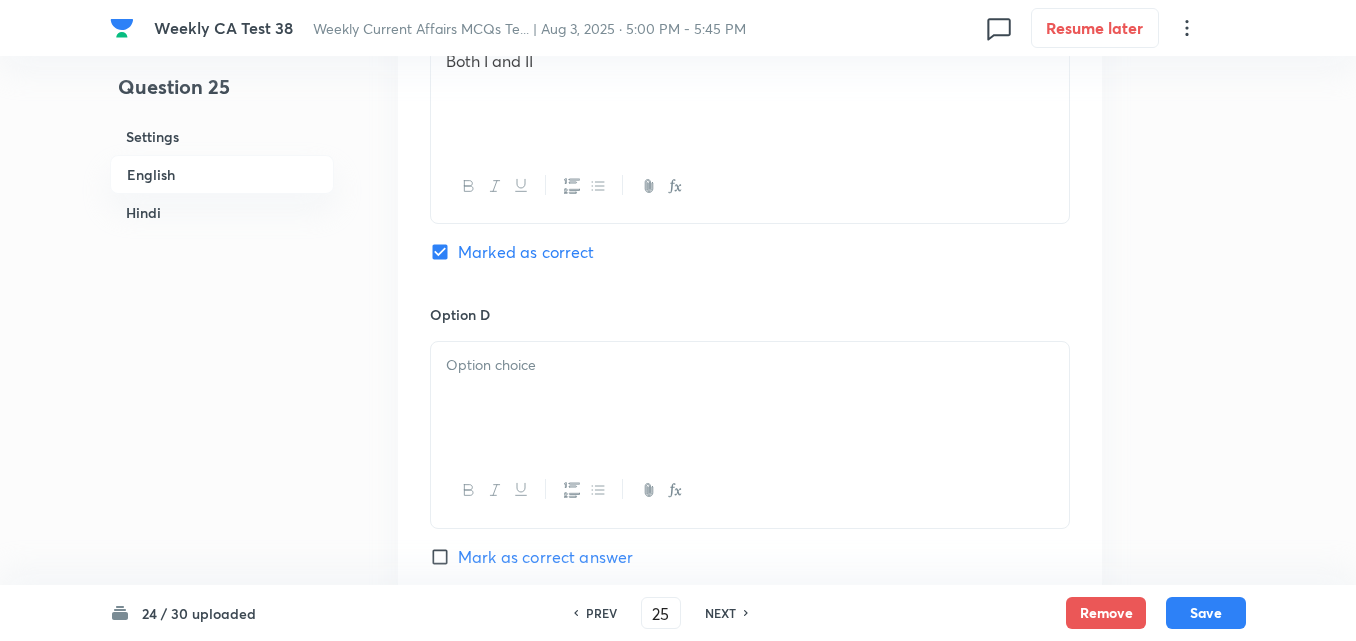 scroll, scrollTop: 1816, scrollLeft: 0, axis: vertical 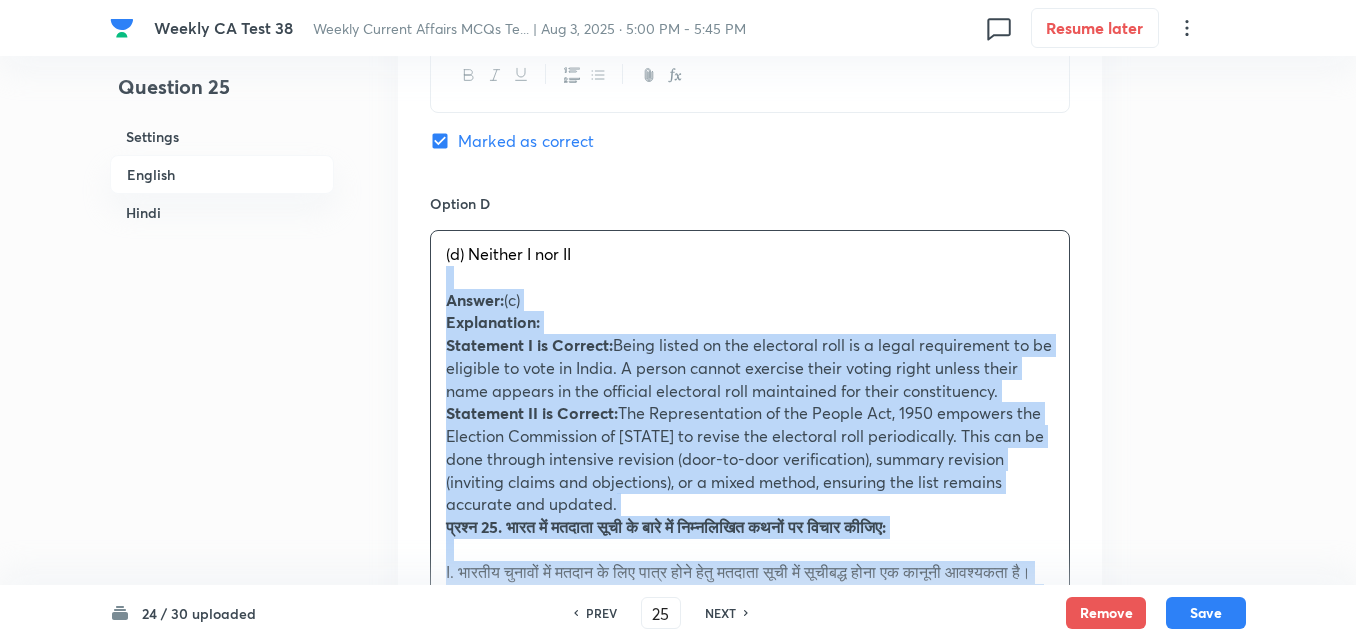 drag, startPoint x: 412, startPoint y: 266, endPoint x: 388, endPoint y: 269, distance: 24.186773 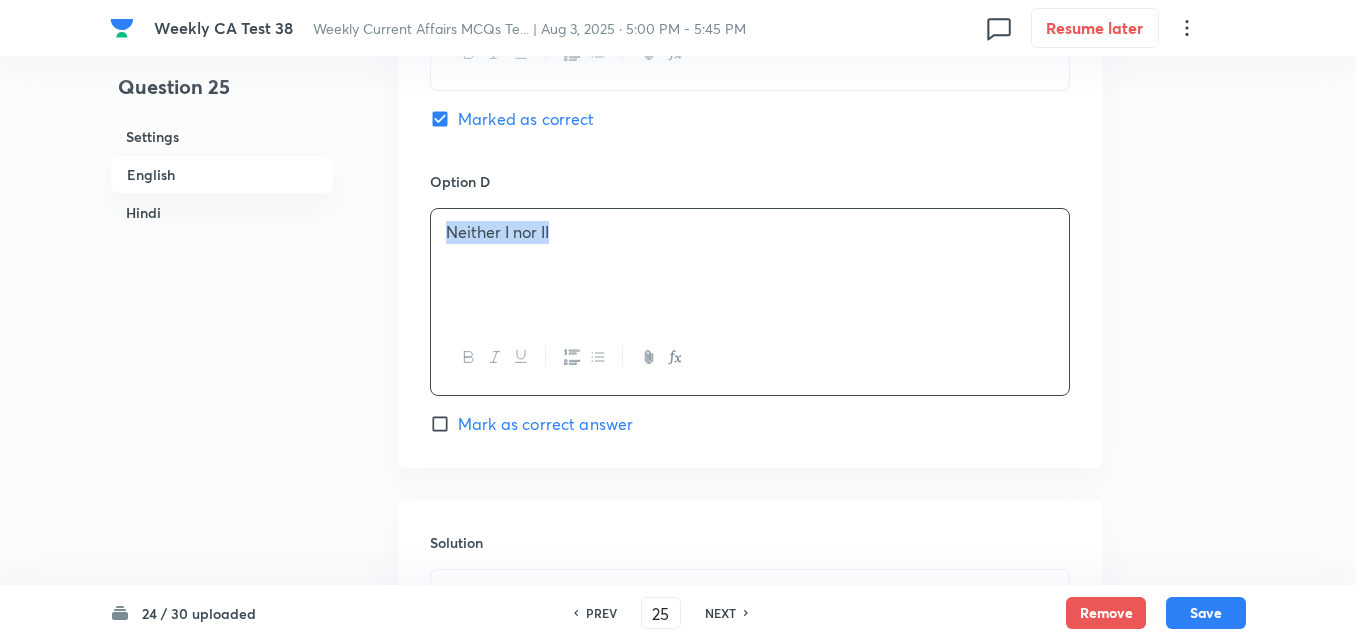 scroll, scrollTop: 2216, scrollLeft: 0, axis: vertical 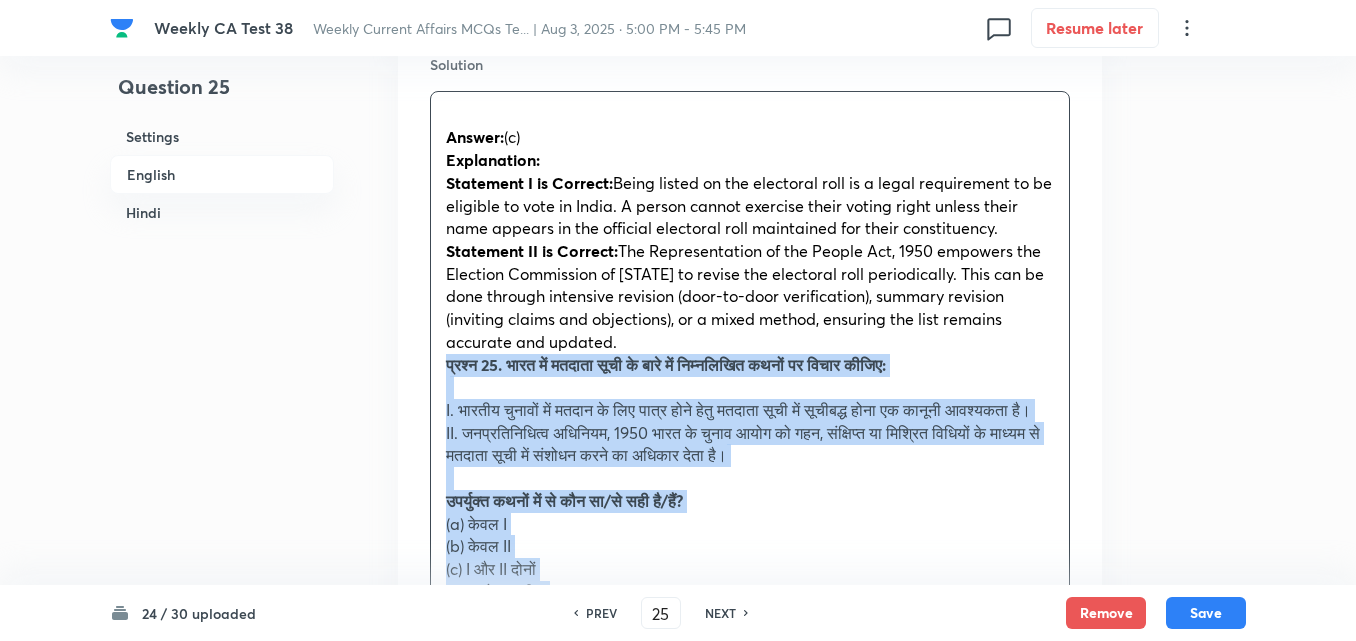 drag, startPoint x: 444, startPoint y: 369, endPoint x: 365, endPoint y: 379, distance: 79.630394 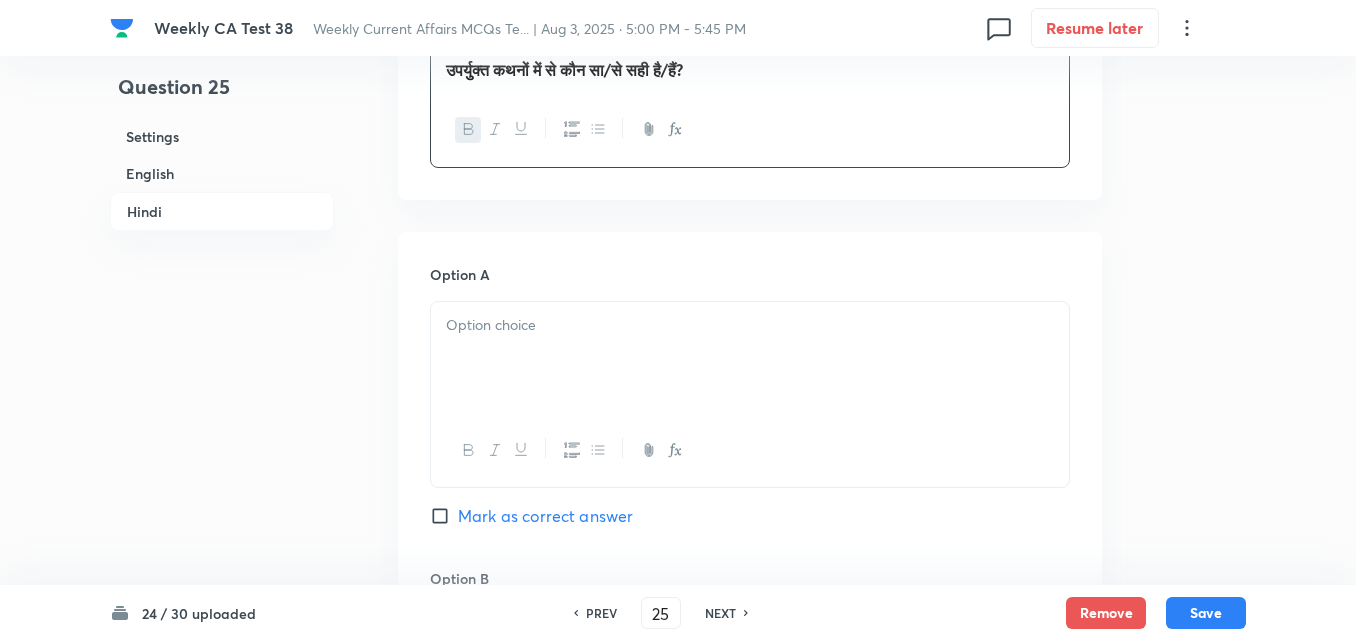 scroll, scrollTop: 3216, scrollLeft: 0, axis: vertical 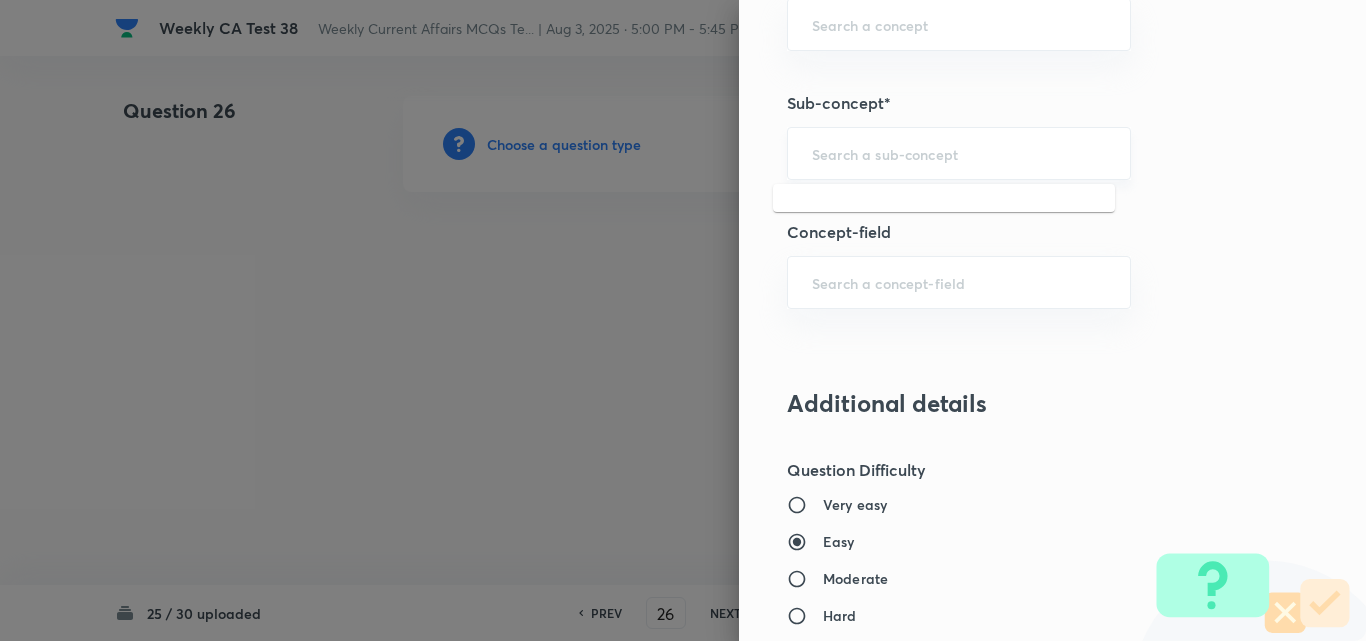 paste on "Current Affairs 2025" 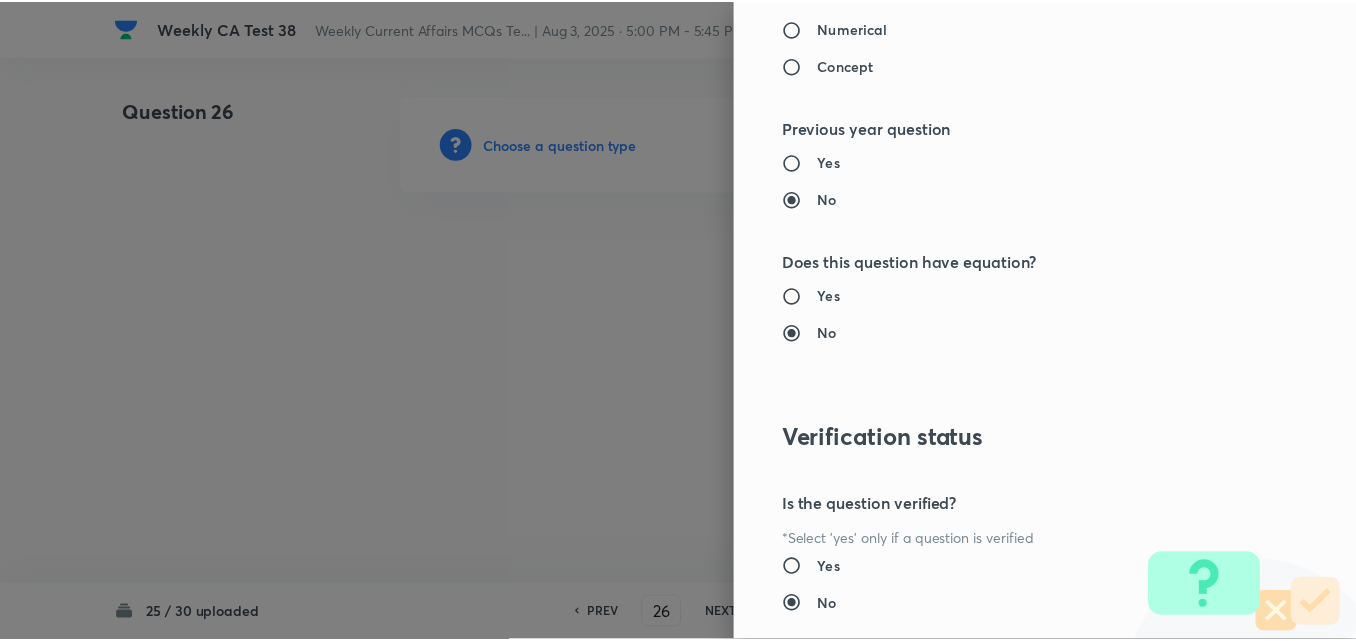 scroll, scrollTop: 2085, scrollLeft: 0, axis: vertical 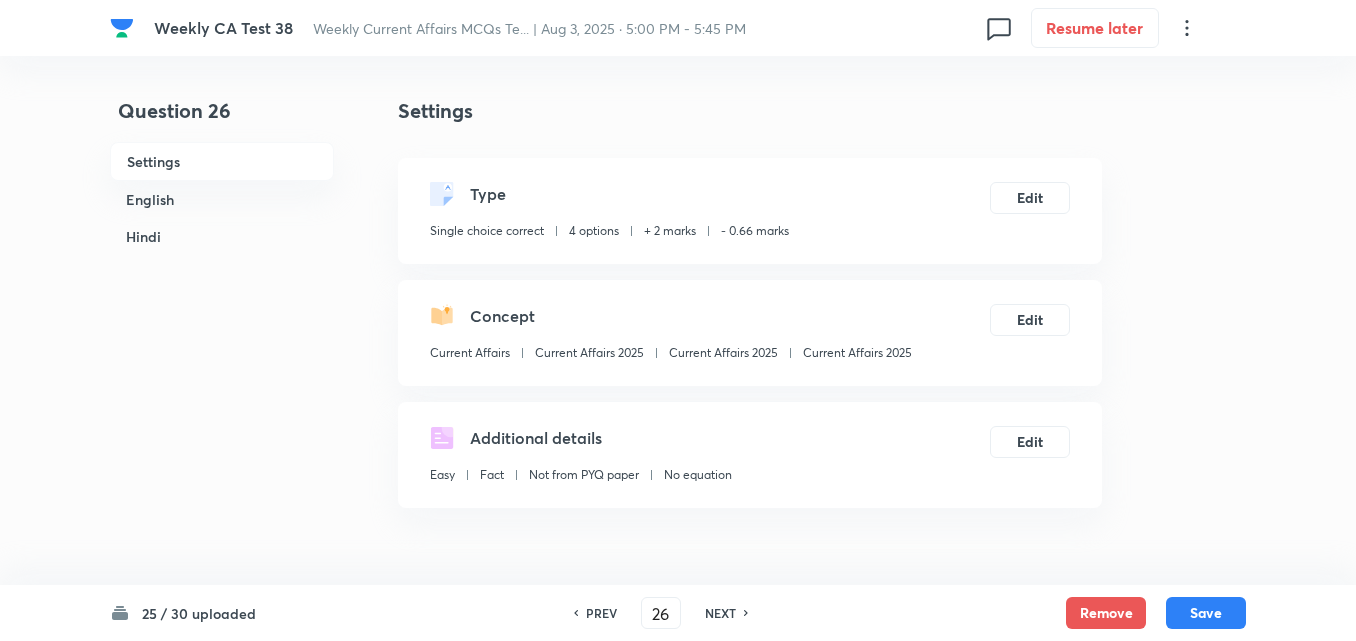 drag, startPoint x: 190, startPoint y: 202, endPoint x: 207, endPoint y: 217, distance: 22.671568 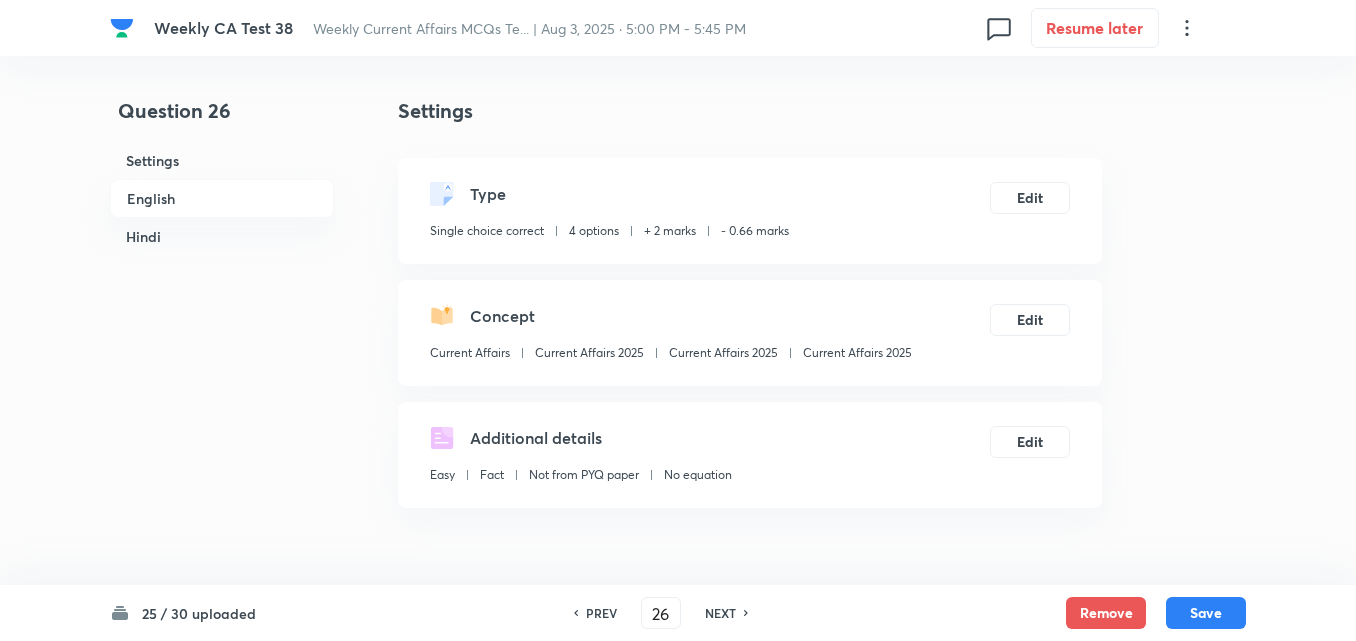 scroll, scrollTop: 516, scrollLeft: 0, axis: vertical 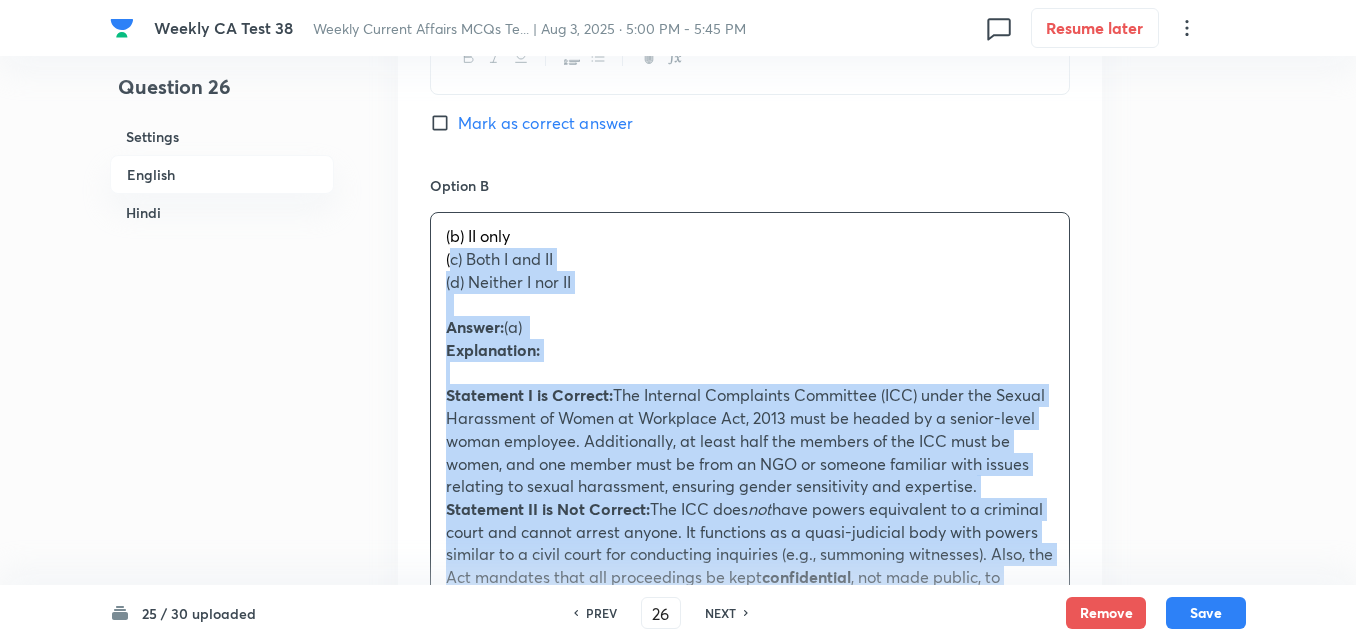 drag, startPoint x: 436, startPoint y: 256, endPoint x: 425, endPoint y: 257, distance: 11.045361 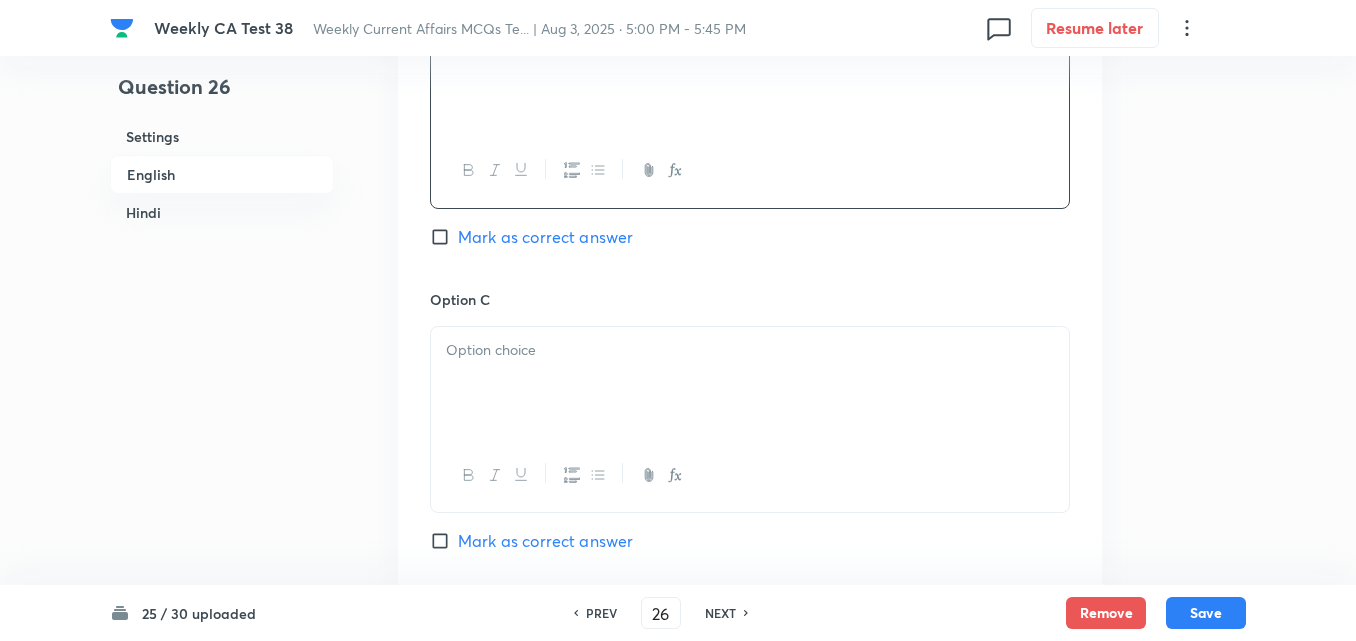 scroll, scrollTop: 1616, scrollLeft: 0, axis: vertical 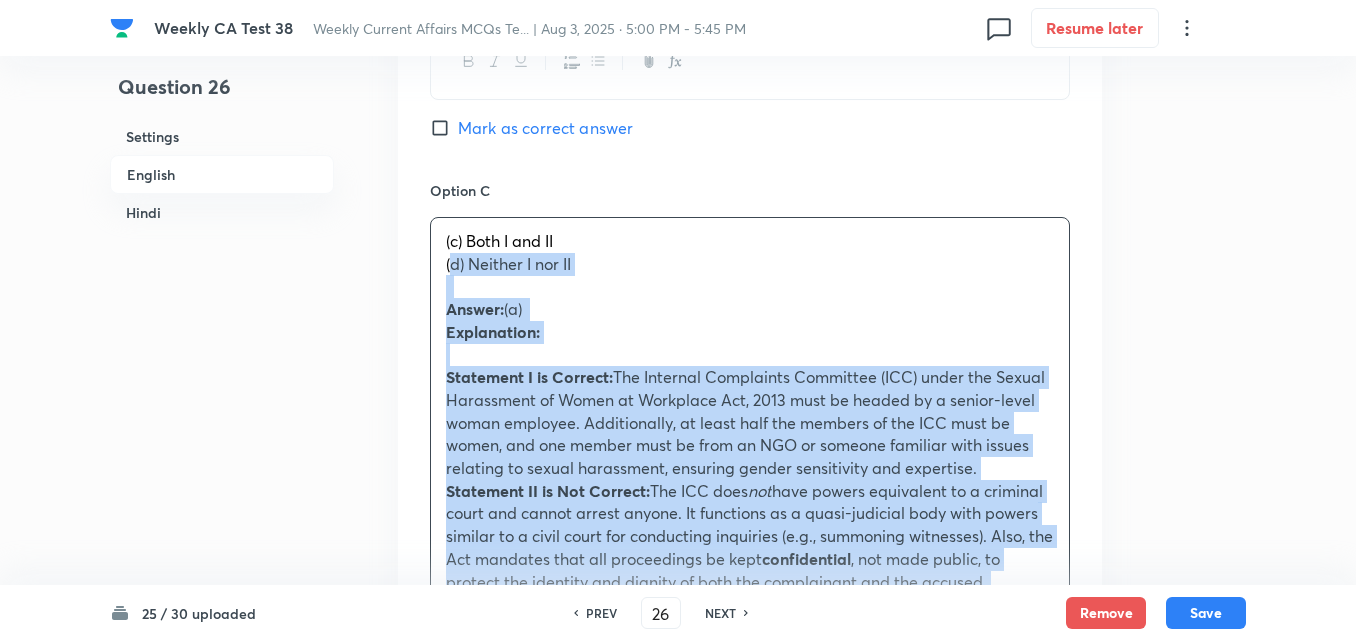 drag, startPoint x: 430, startPoint y: 263, endPoint x: 418, endPoint y: 261, distance: 12.165525 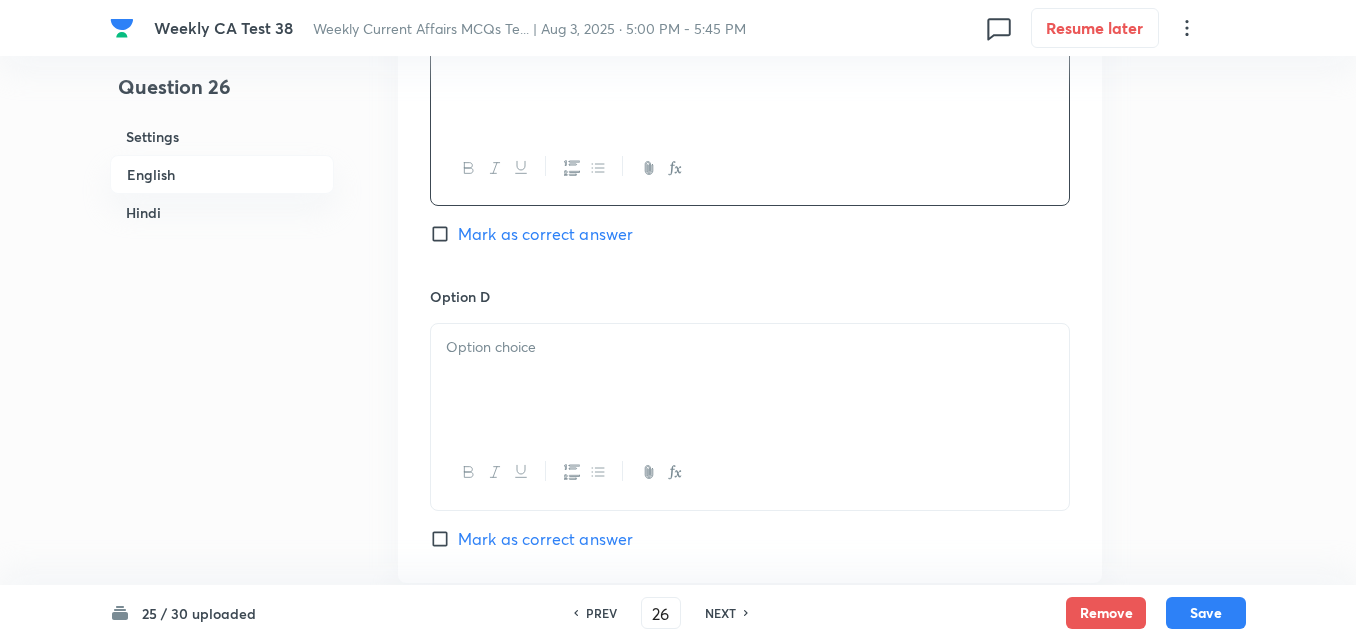 scroll, scrollTop: 1816, scrollLeft: 0, axis: vertical 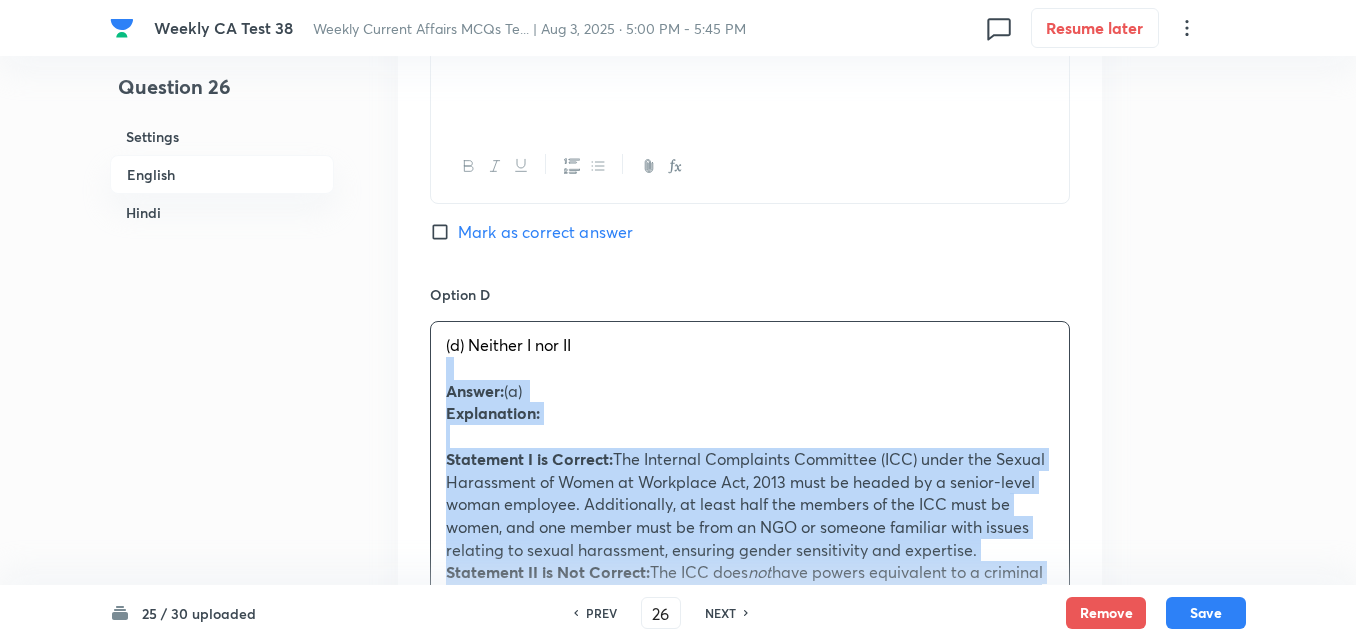 drag, startPoint x: 422, startPoint y: 360, endPoint x: 411, endPoint y: 362, distance: 11.18034 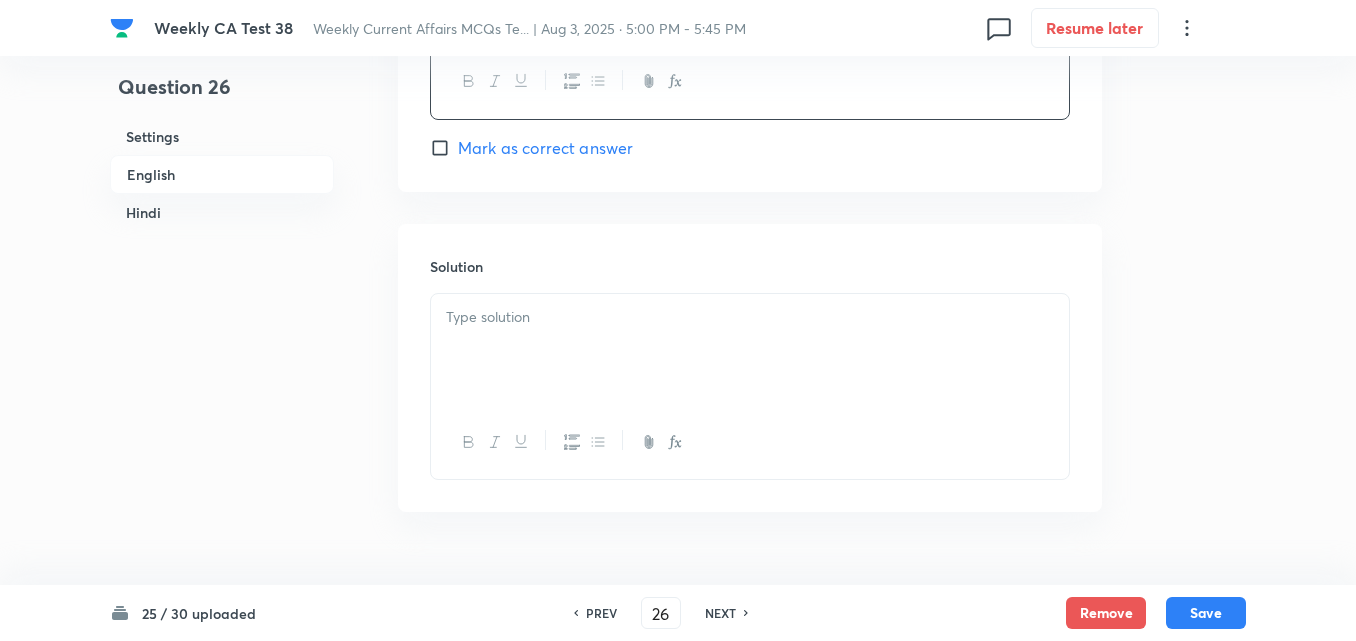 scroll, scrollTop: 2216, scrollLeft: 0, axis: vertical 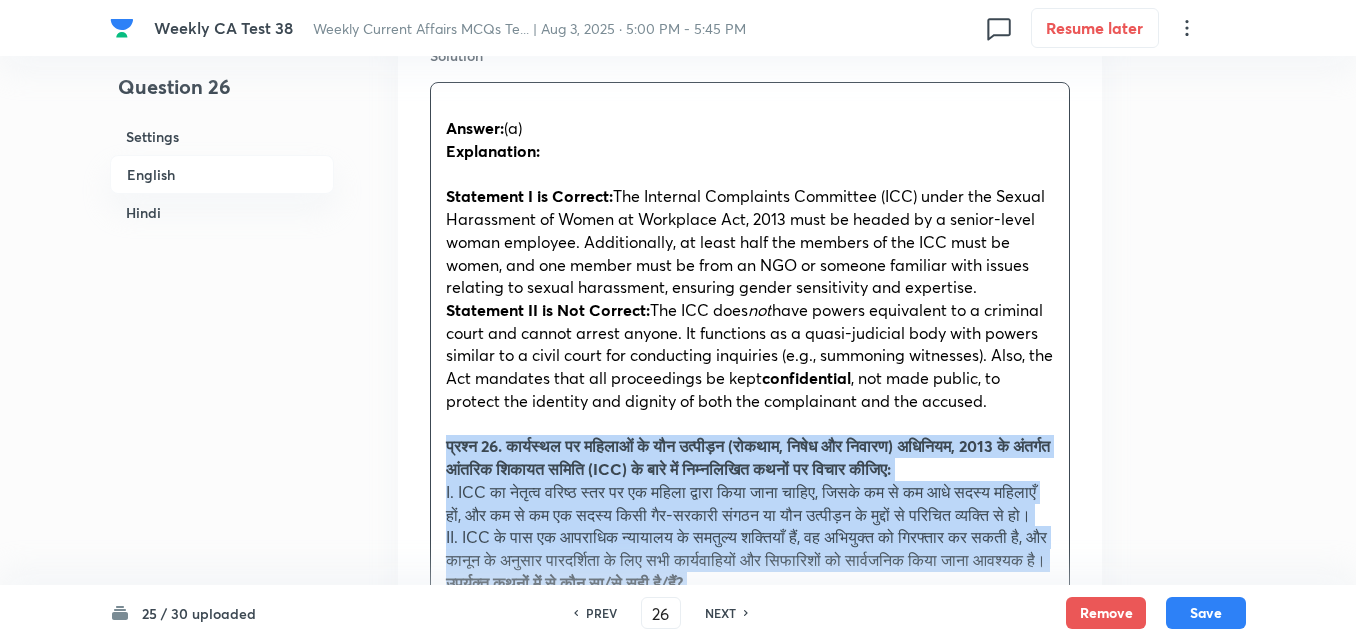 drag, startPoint x: 446, startPoint y: 448, endPoint x: 435, endPoint y: 448, distance: 11 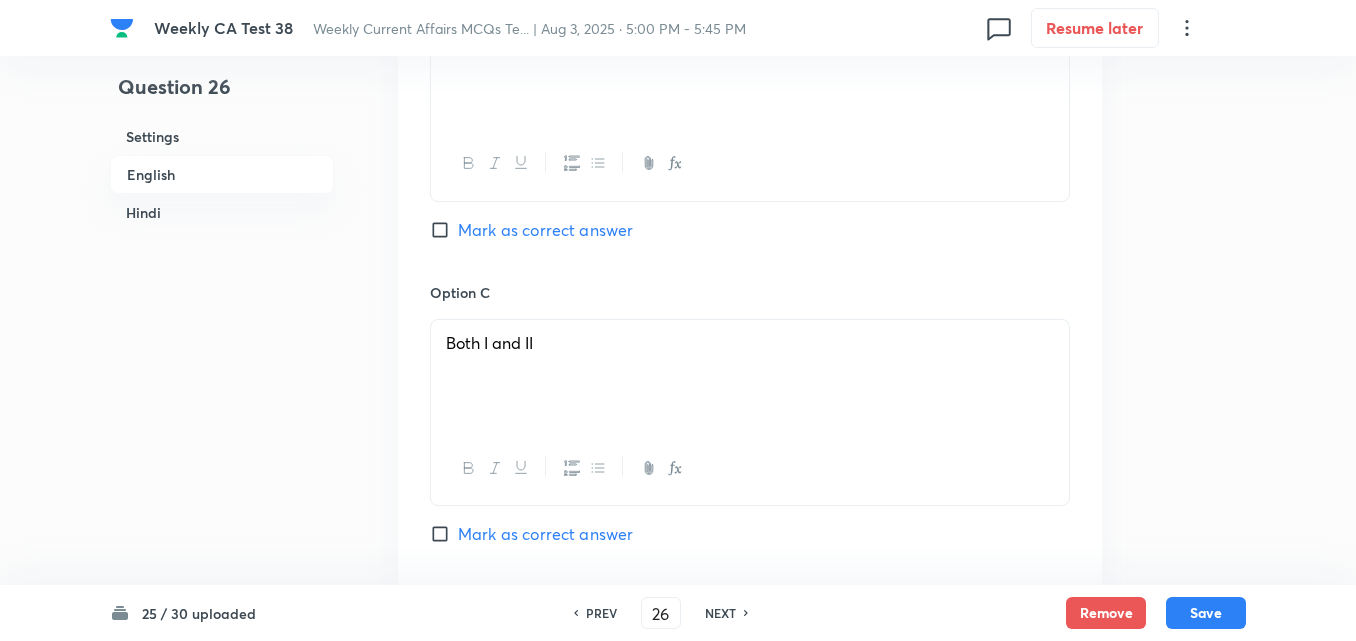 scroll, scrollTop: 1316, scrollLeft: 0, axis: vertical 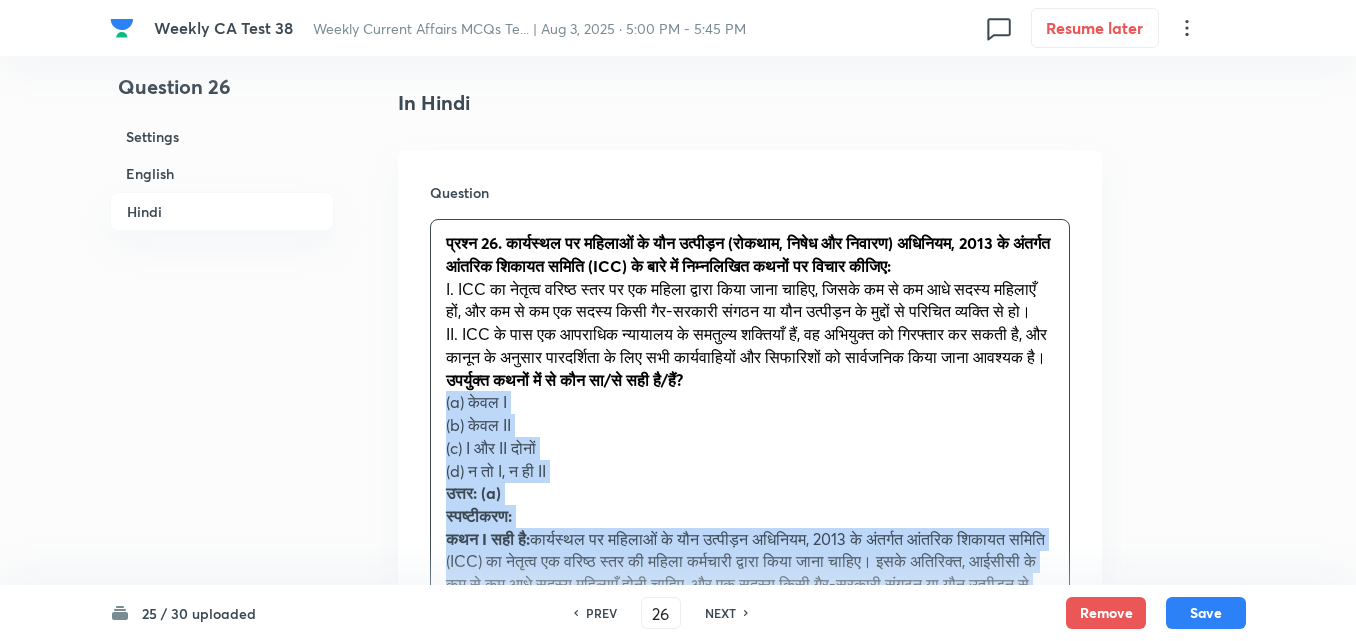 drag, startPoint x: 458, startPoint y: 489, endPoint x: 392, endPoint y: 476, distance: 67.26812 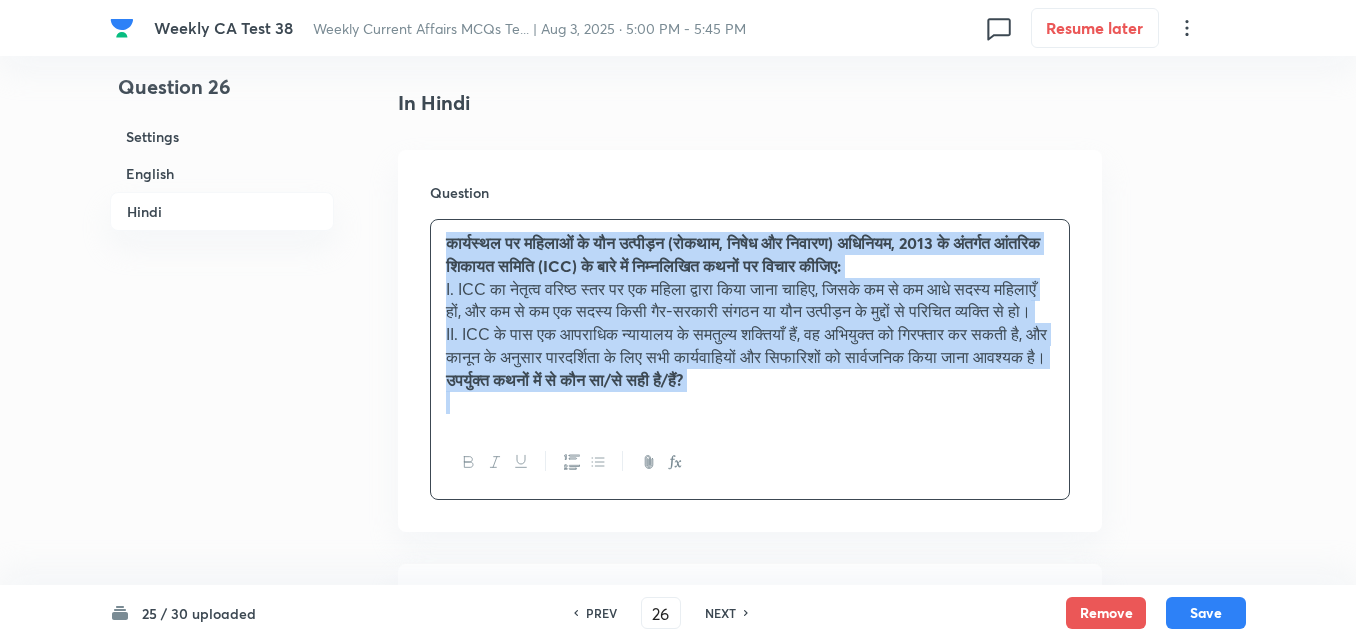 scroll, scrollTop: 3216, scrollLeft: 0, axis: vertical 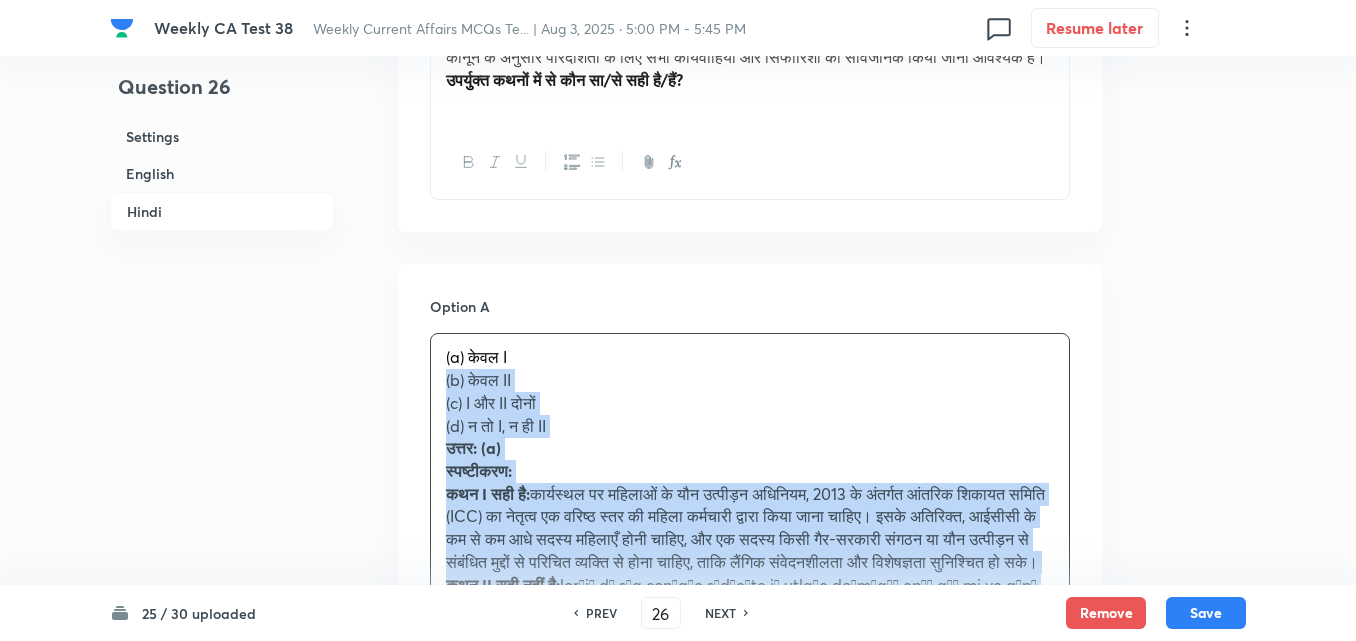drag, startPoint x: 442, startPoint y: 419, endPoint x: 431, endPoint y: 419, distance: 11 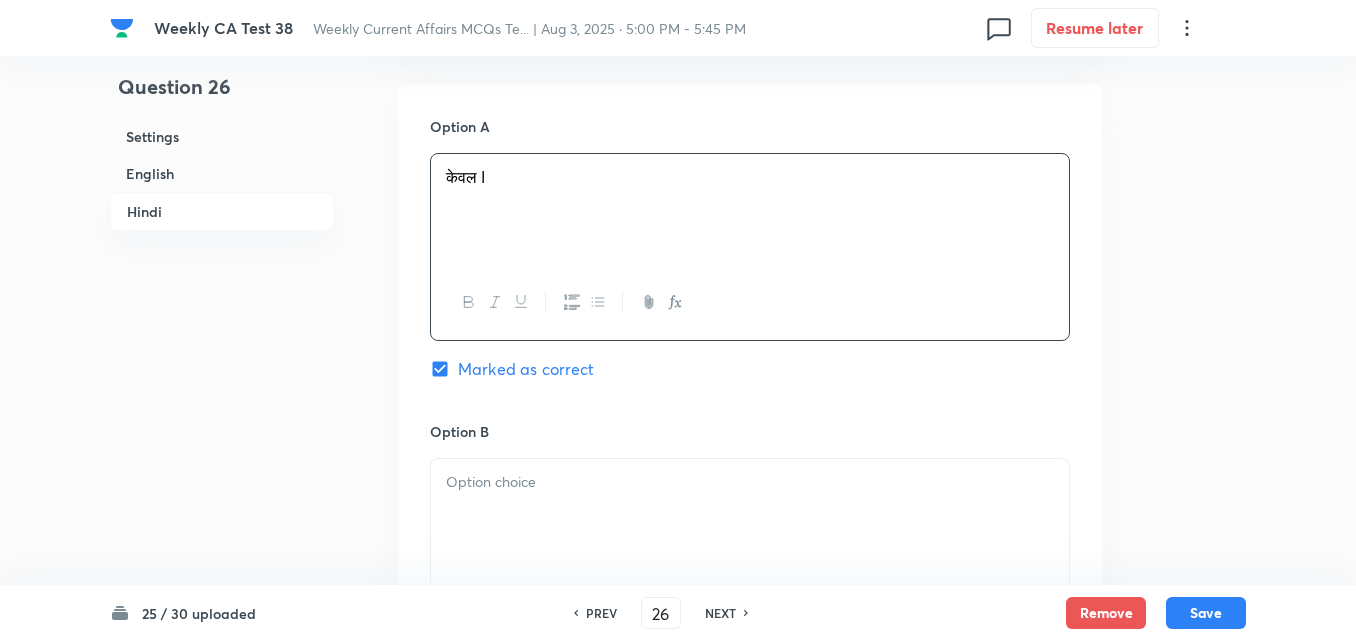scroll, scrollTop: 3616, scrollLeft: 0, axis: vertical 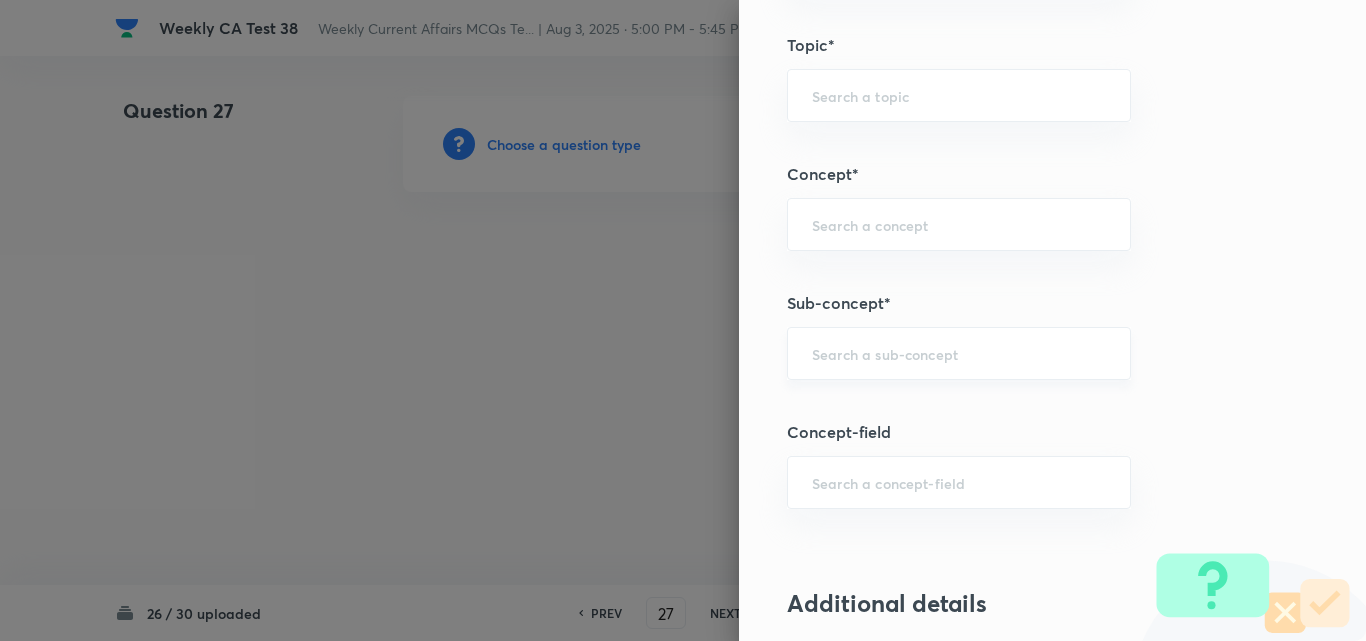 paste on "Current Affairs 2025" 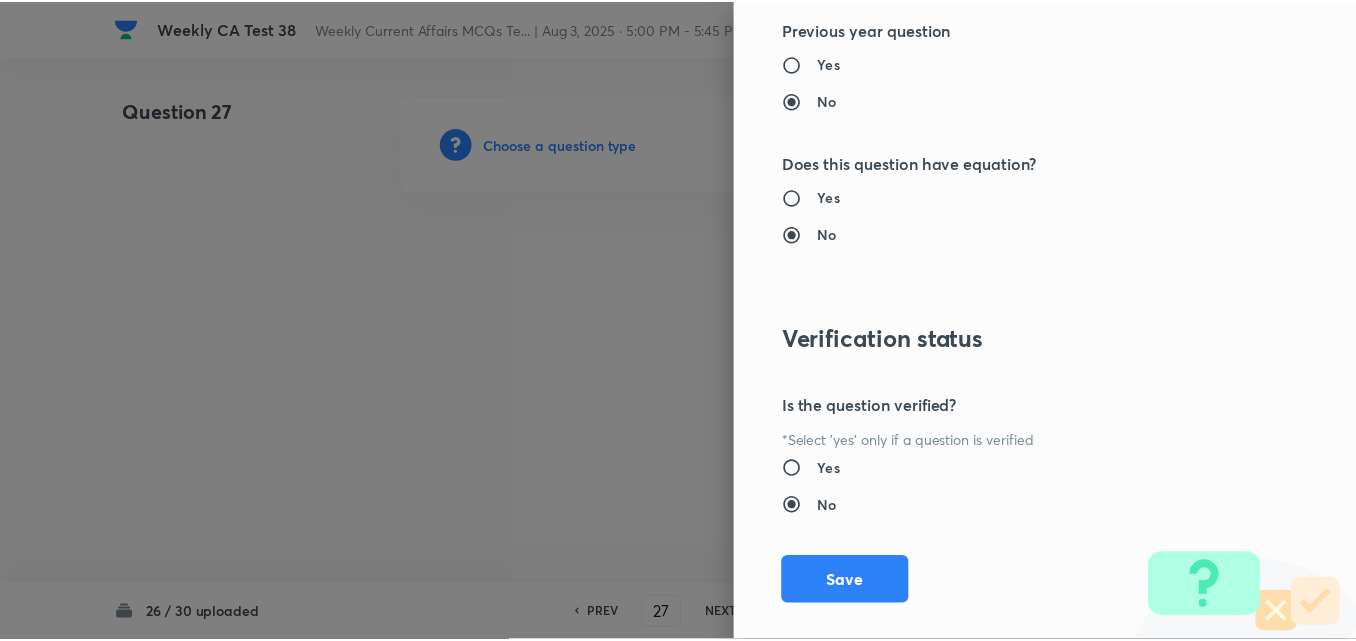 scroll, scrollTop: 2085, scrollLeft: 0, axis: vertical 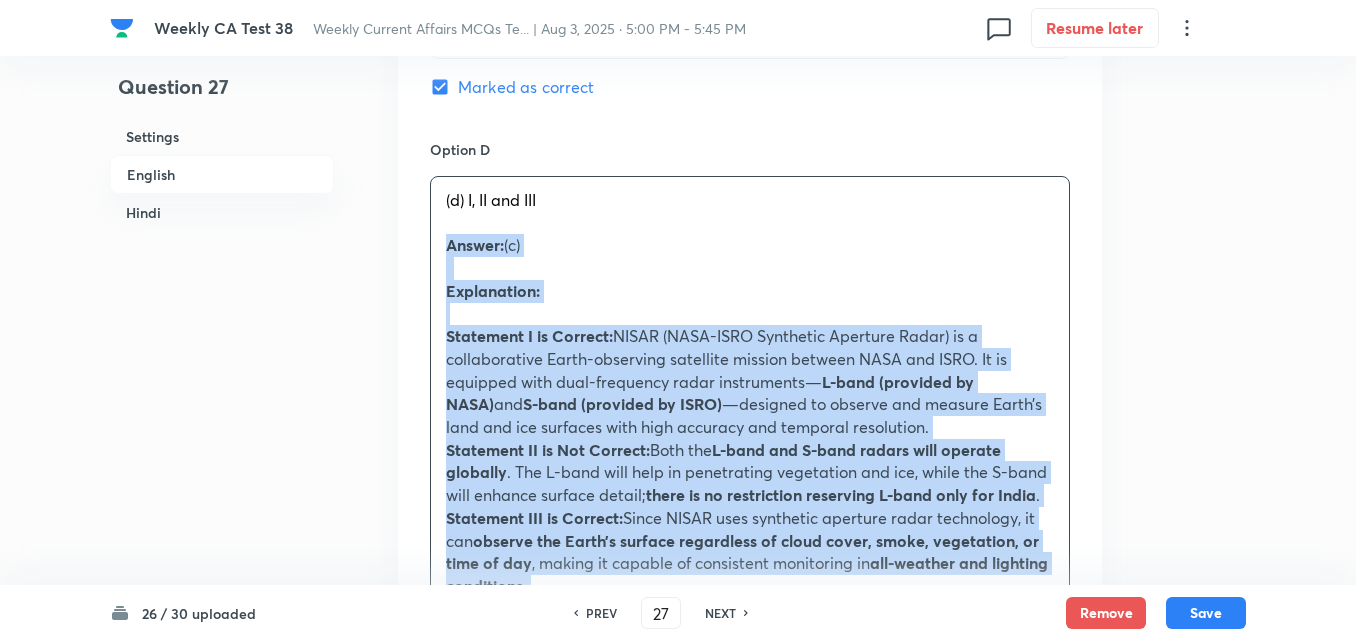 drag, startPoint x: 440, startPoint y: 241, endPoint x: 429, endPoint y: 244, distance: 11.401754 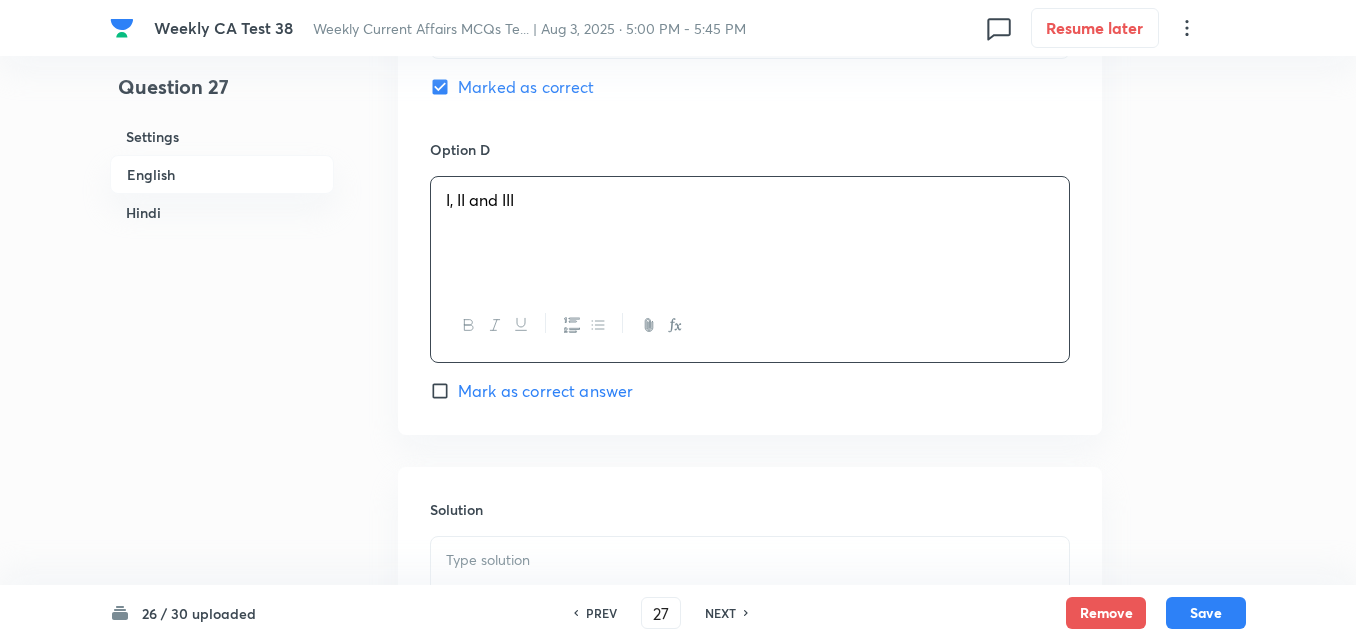 scroll, scrollTop: 2216, scrollLeft: 0, axis: vertical 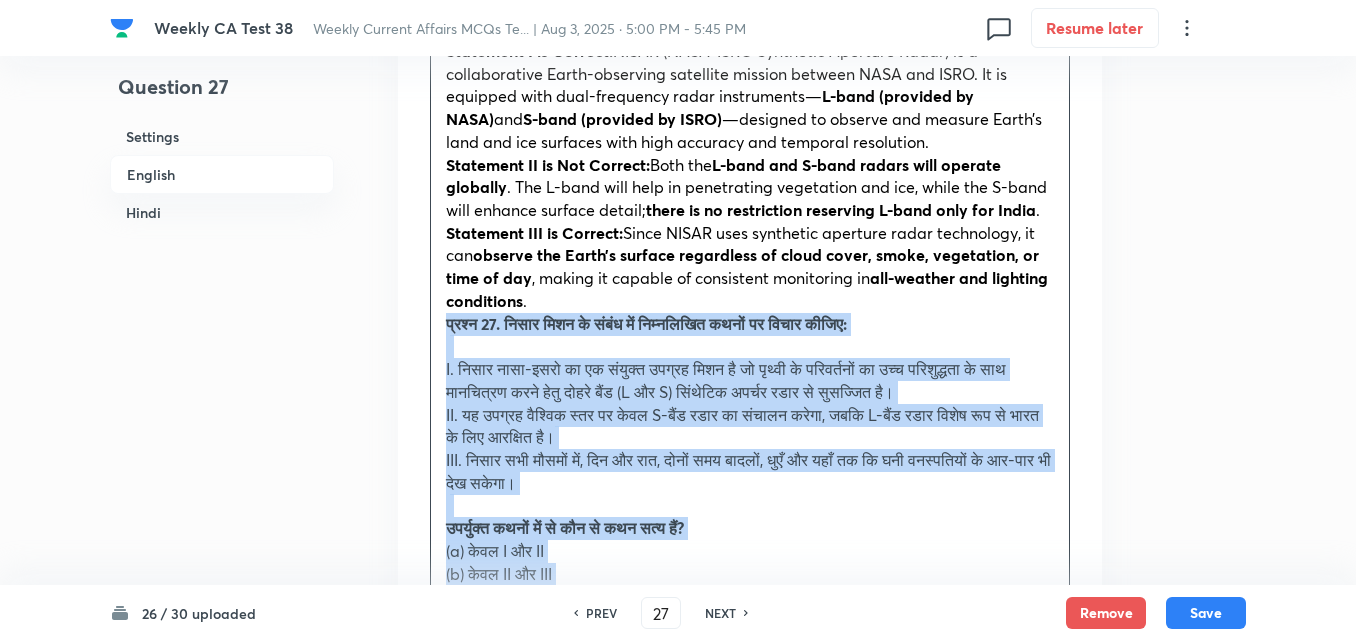 drag, startPoint x: 454, startPoint y: 335, endPoint x: 437, endPoint y: 328, distance: 18.384777 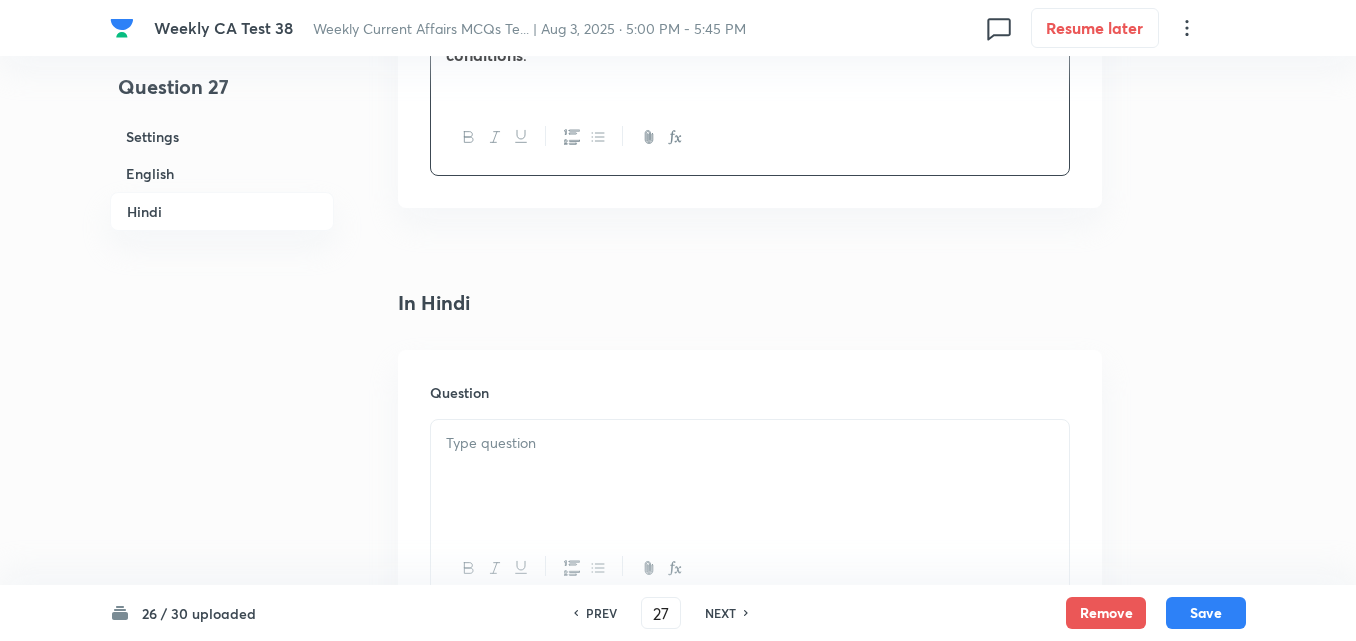 scroll, scrollTop: 3016, scrollLeft: 0, axis: vertical 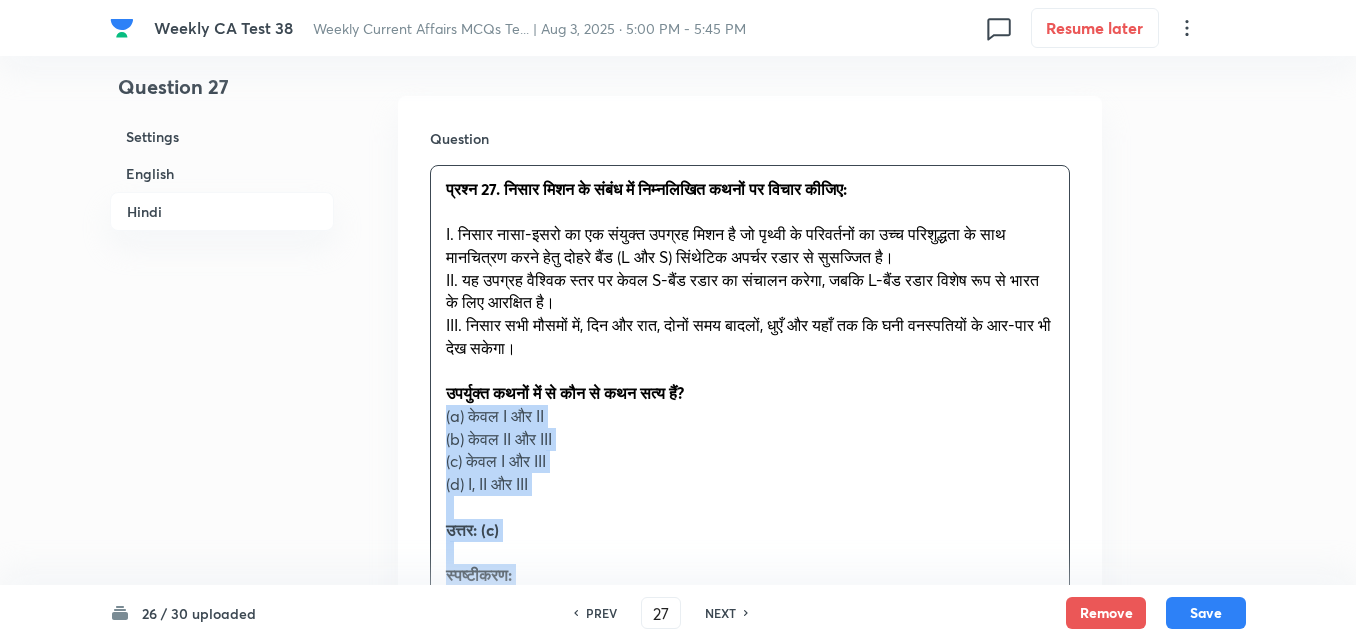 drag, startPoint x: 438, startPoint y: 438, endPoint x: 419, endPoint y: 422, distance: 24.839485 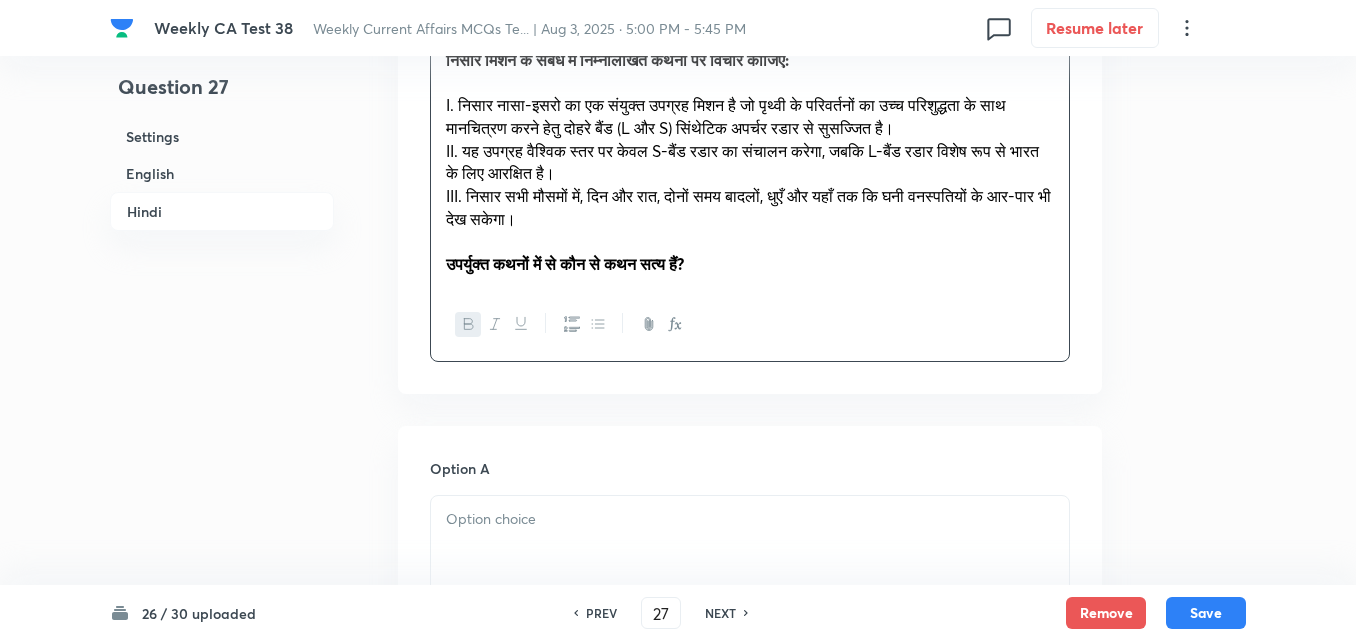 scroll, scrollTop: 3316, scrollLeft: 0, axis: vertical 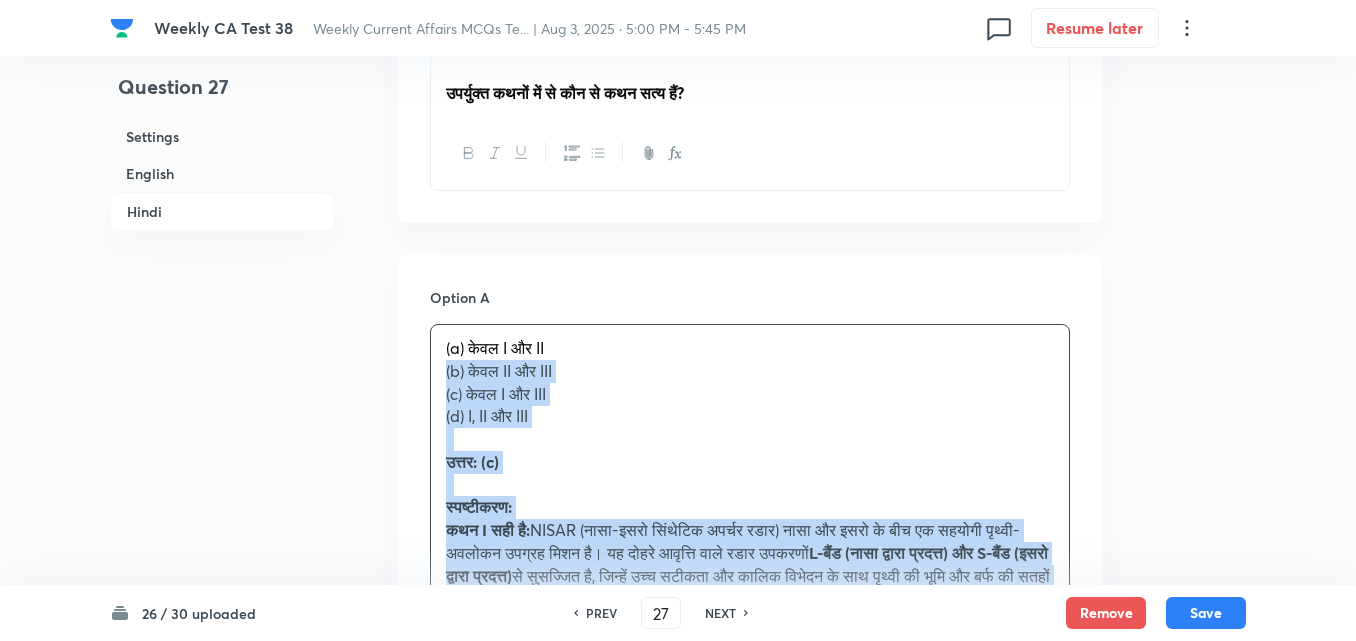 drag, startPoint x: 455, startPoint y: 368, endPoint x: 434, endPoint y: 365, distance: 21.213203 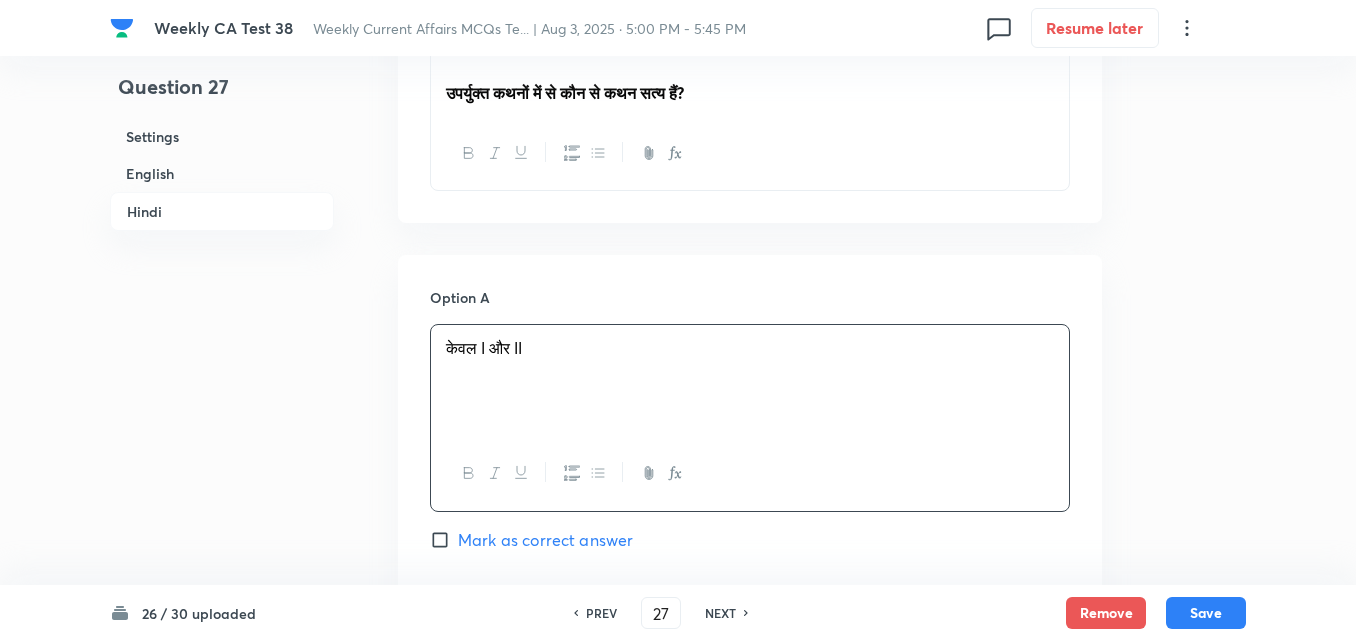 scroll, scrollTop: 3716, scrollLeft: 0, axis: vertical 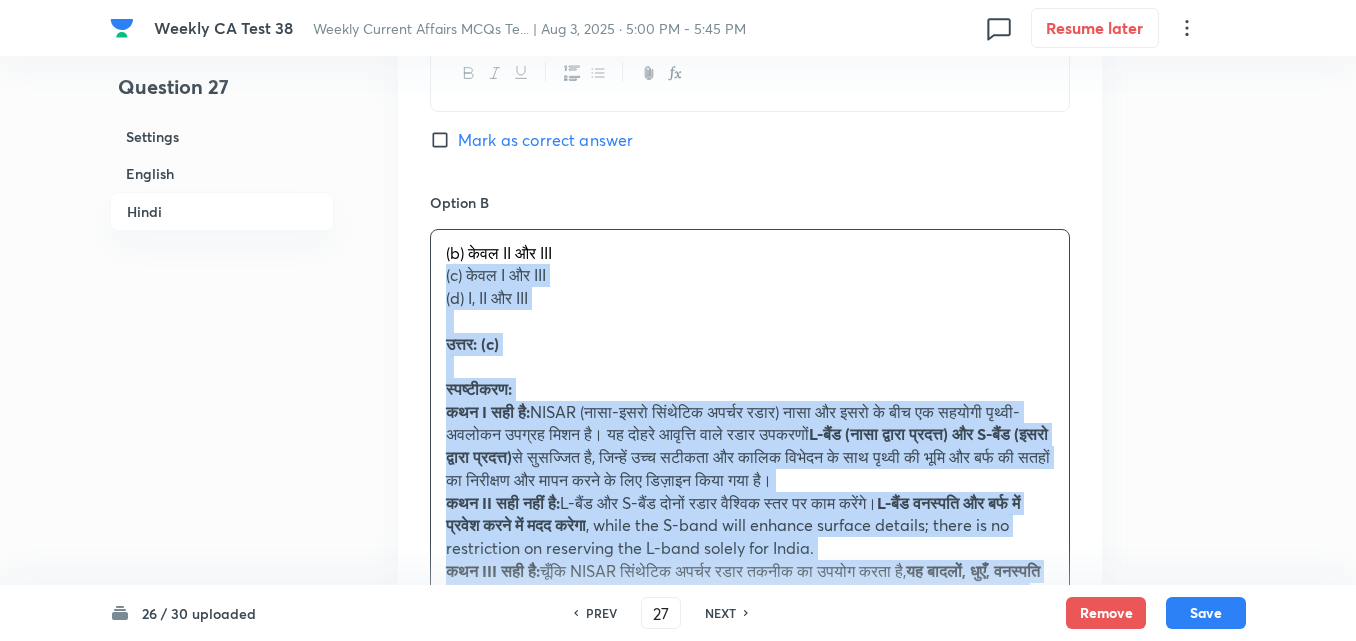 drag, startPoint x: 466, startPoint y: 285, endPoint x: 368, endPoint y: 303, distance: 99.63935 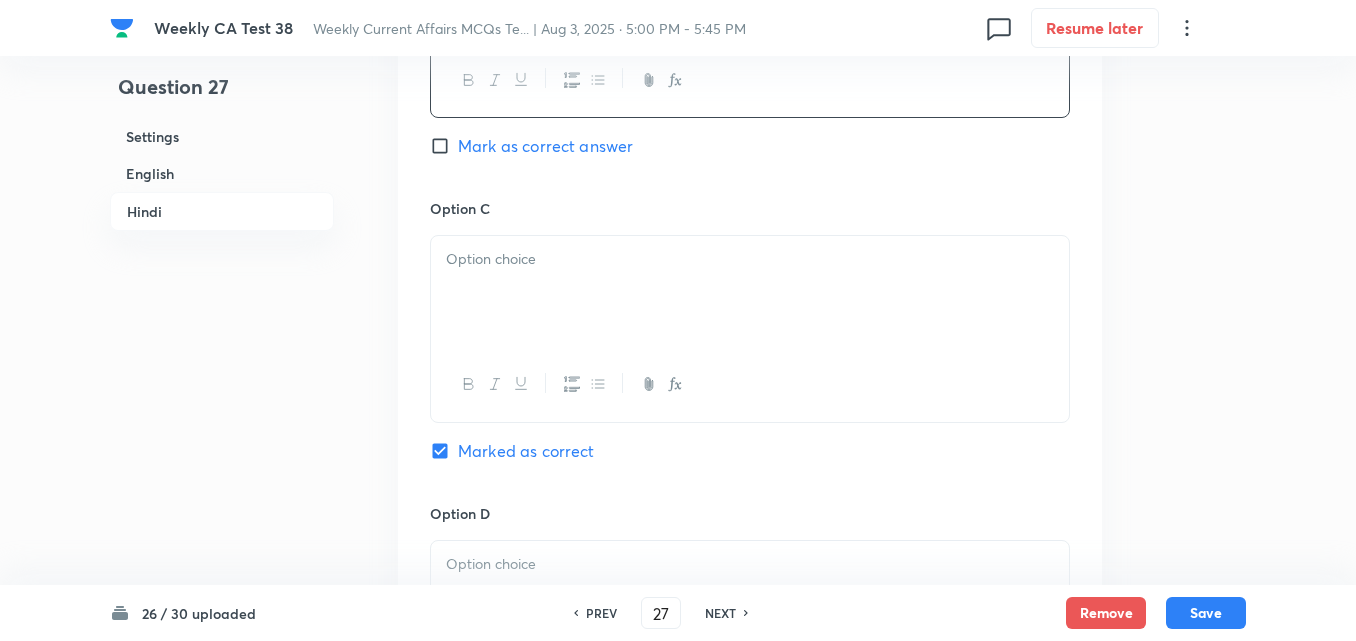 scroll, scrollTop: 4016, scrollLeft: 0, axis: vertical 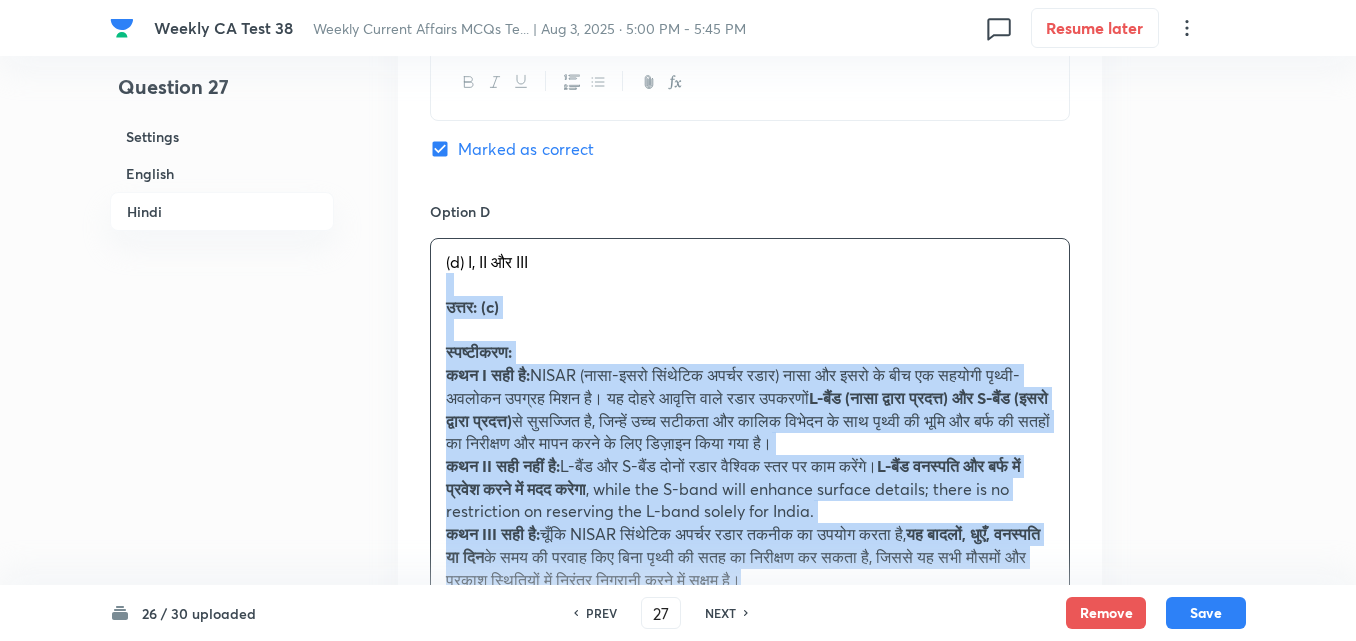 drag, startPoint x: 447, startPoint y: 281, endPoint x: 417, endPoint y: 292, distance: 31.95309 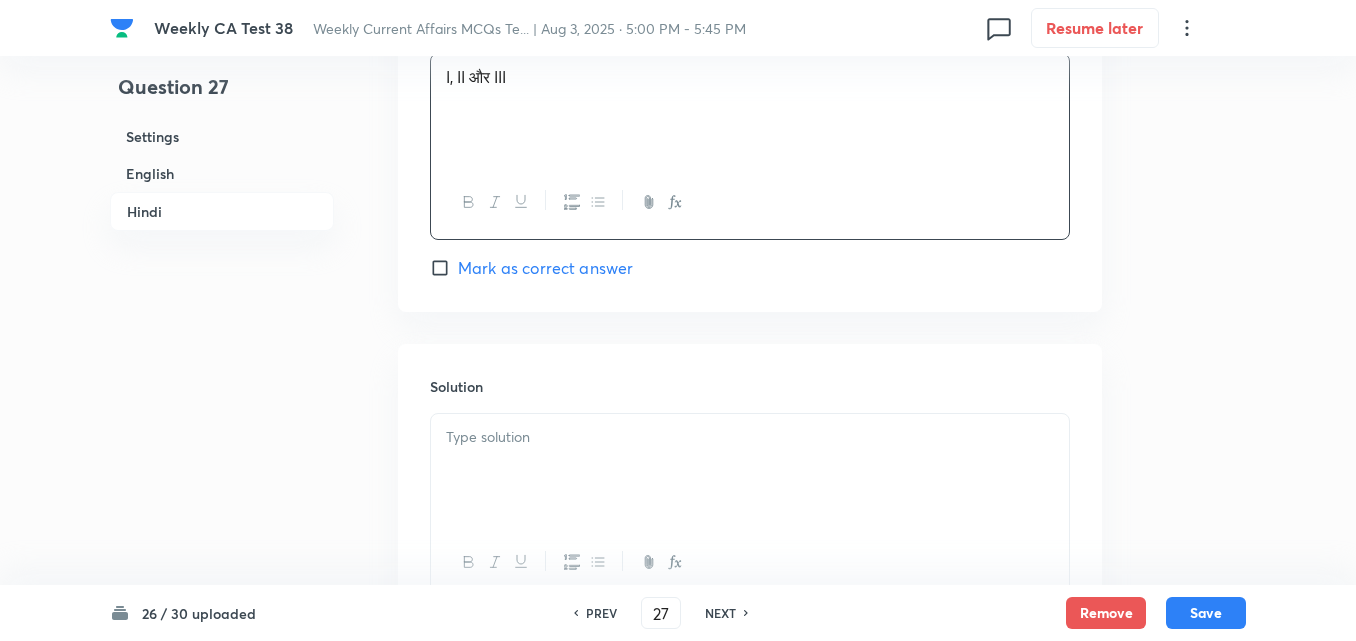 scroll, scrollTop: 4668, scrollLeft: 0, axis: vertical 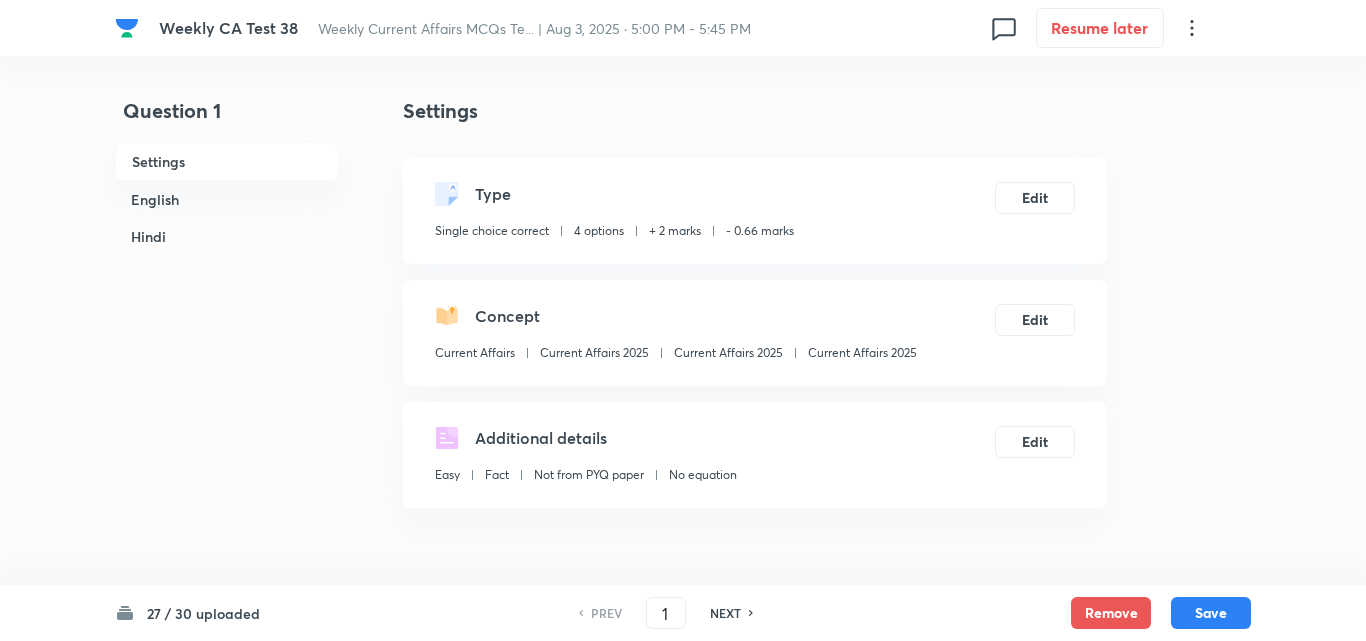 checkbox on "true" 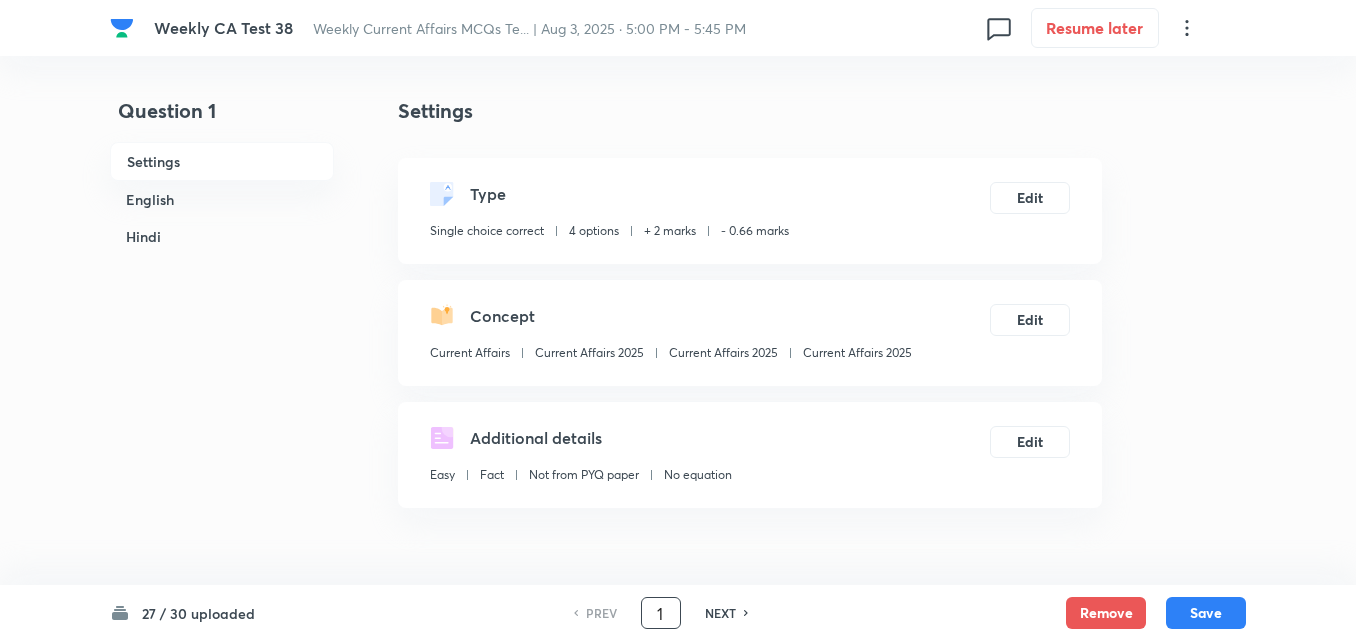 drag, startPoint x: 662, startPoint y: 613, endPoint x: 637, endPoint y: 607, distance: 25.70992 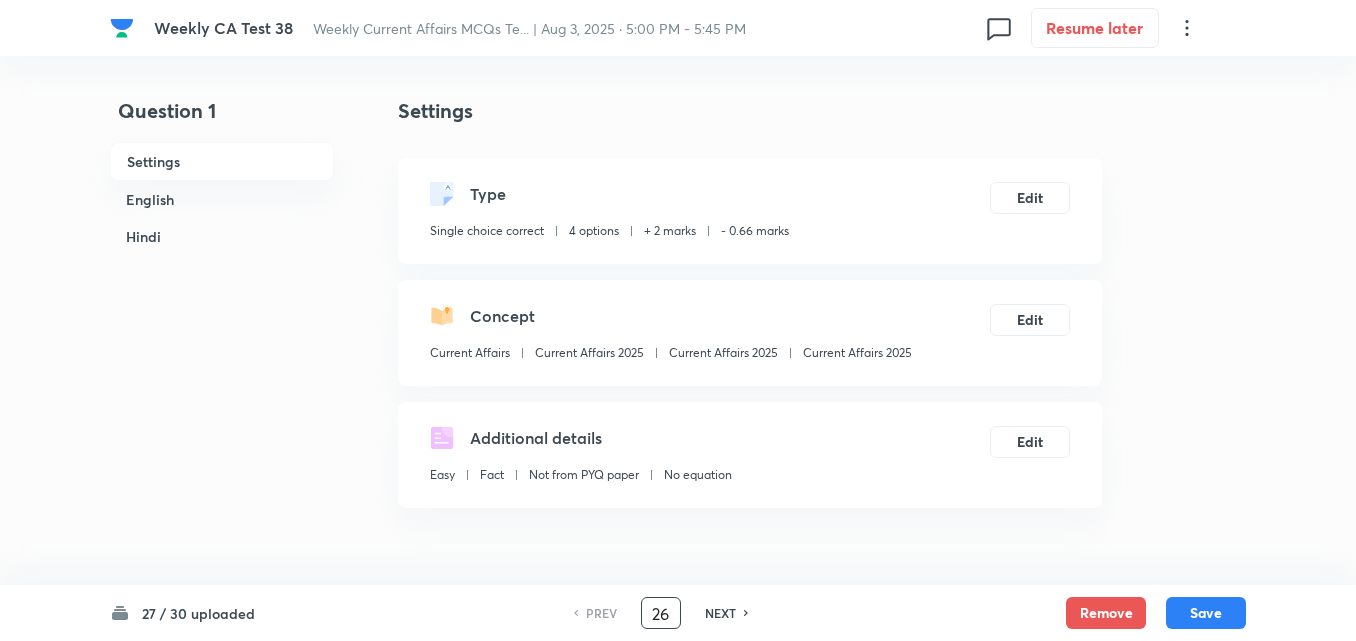 type on "26" 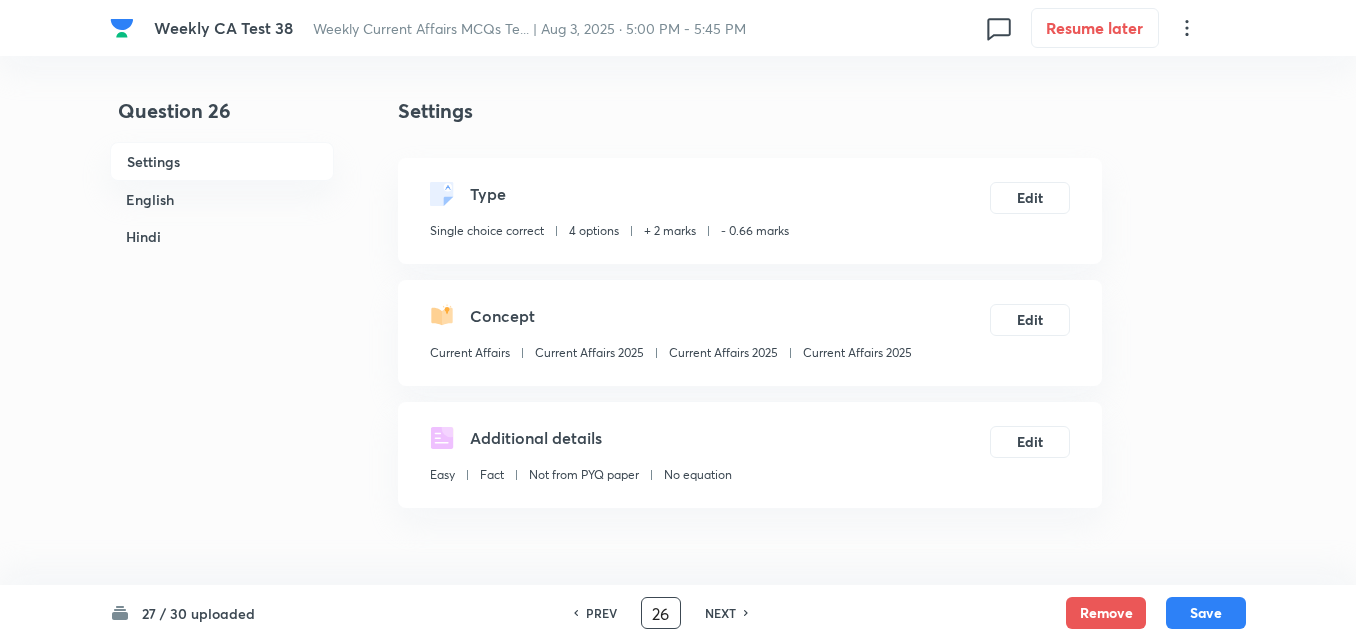 checkbox on "false" 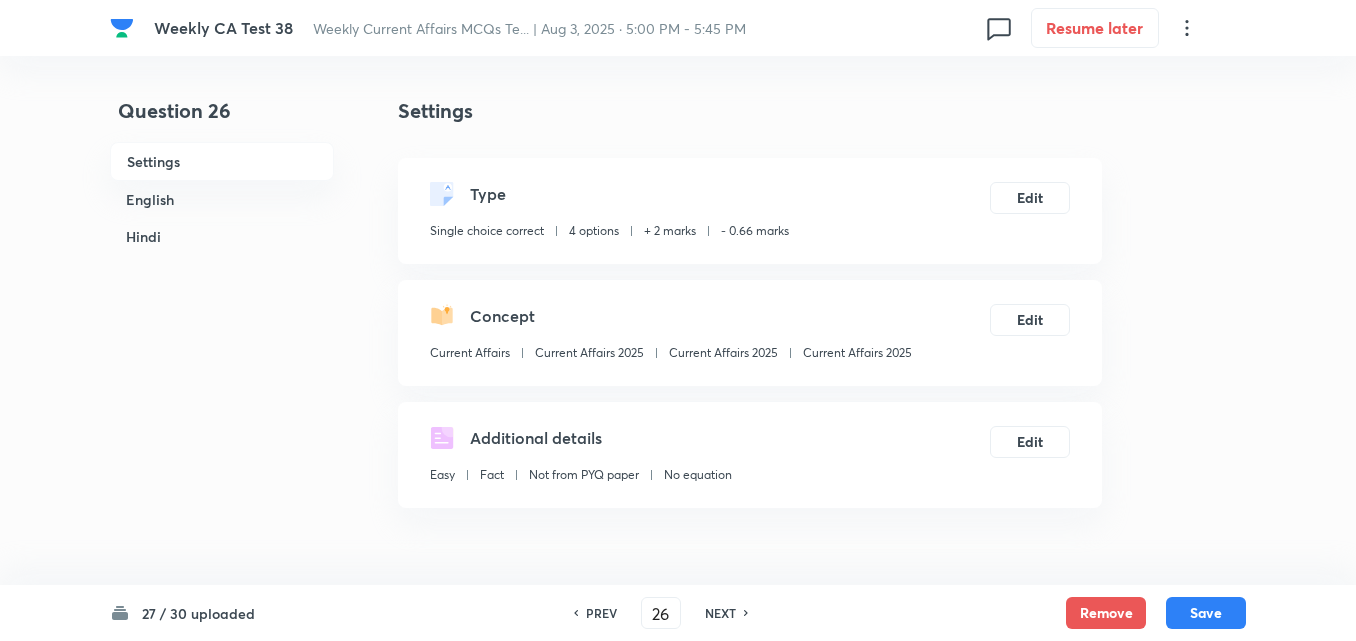 click on "English" at bounding box center [222, 199] 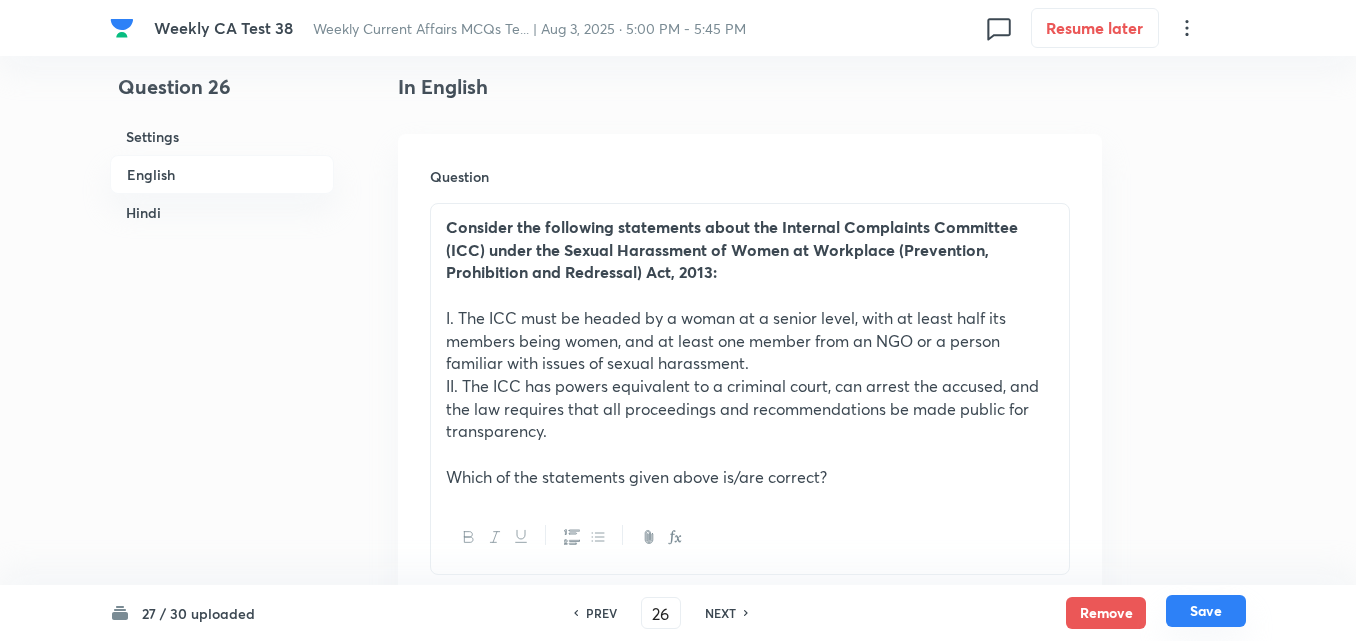 click on "Save" at bounding box center (1206, 611) 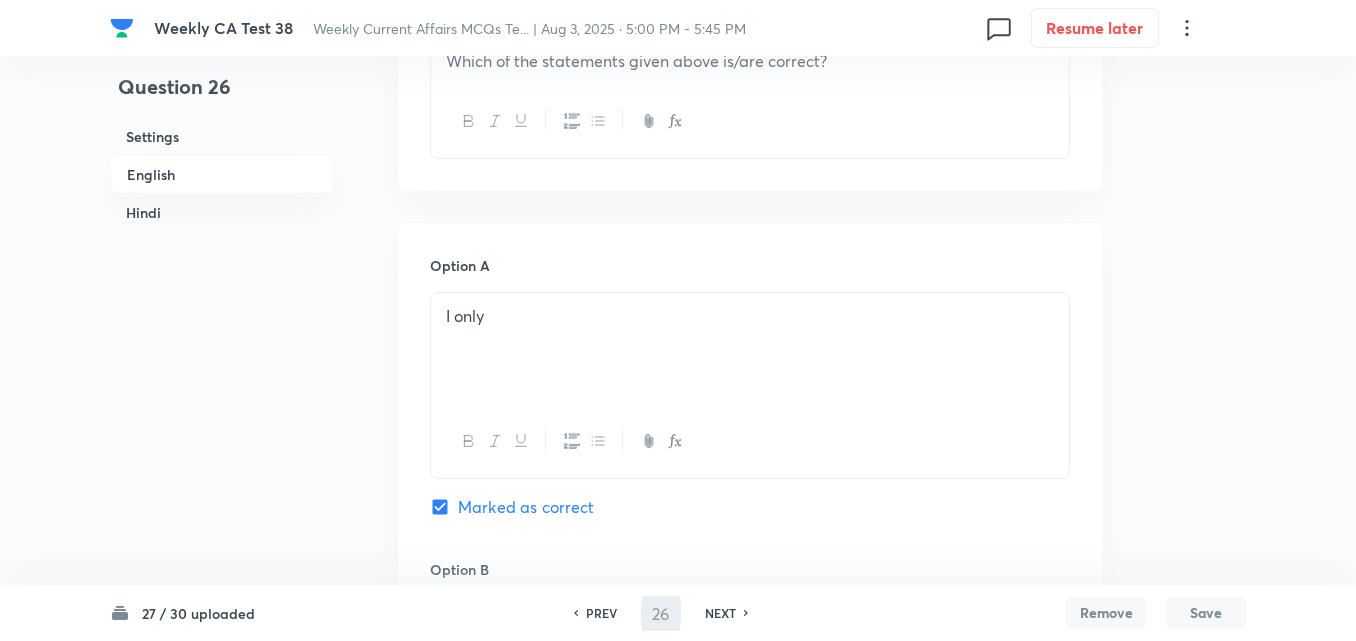 scroll, scrollTop: 816, scrollLeft: 0, axis: vertical 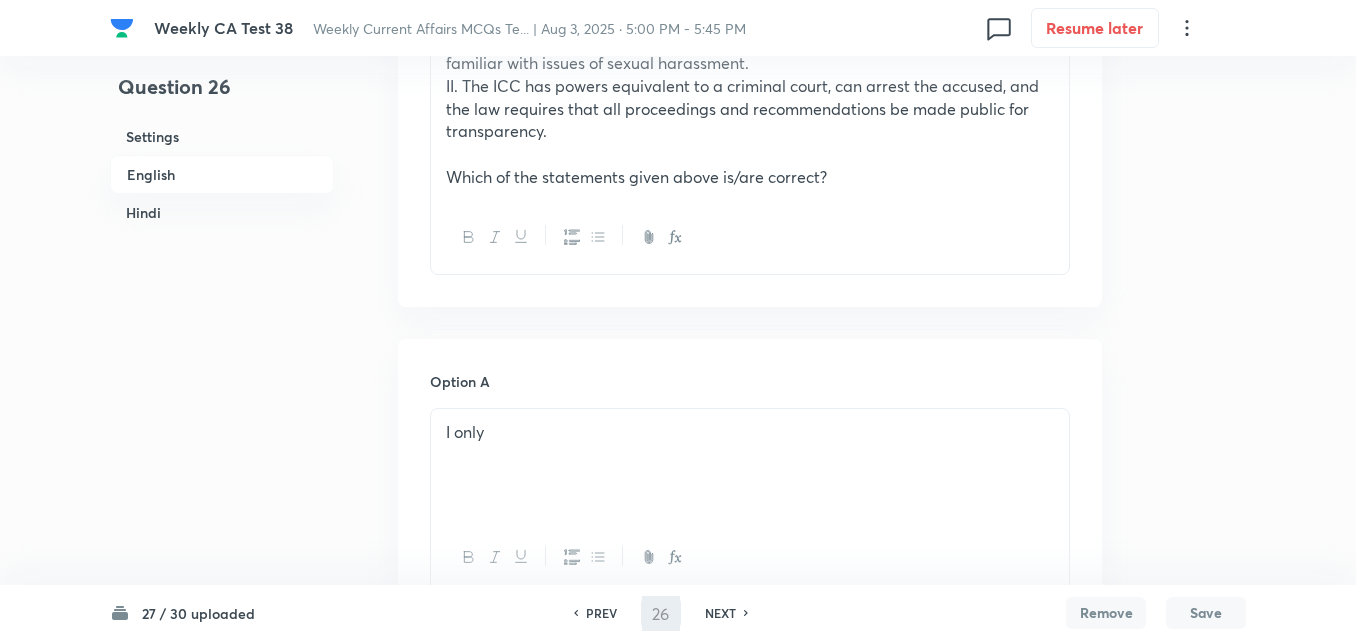 type on "27" 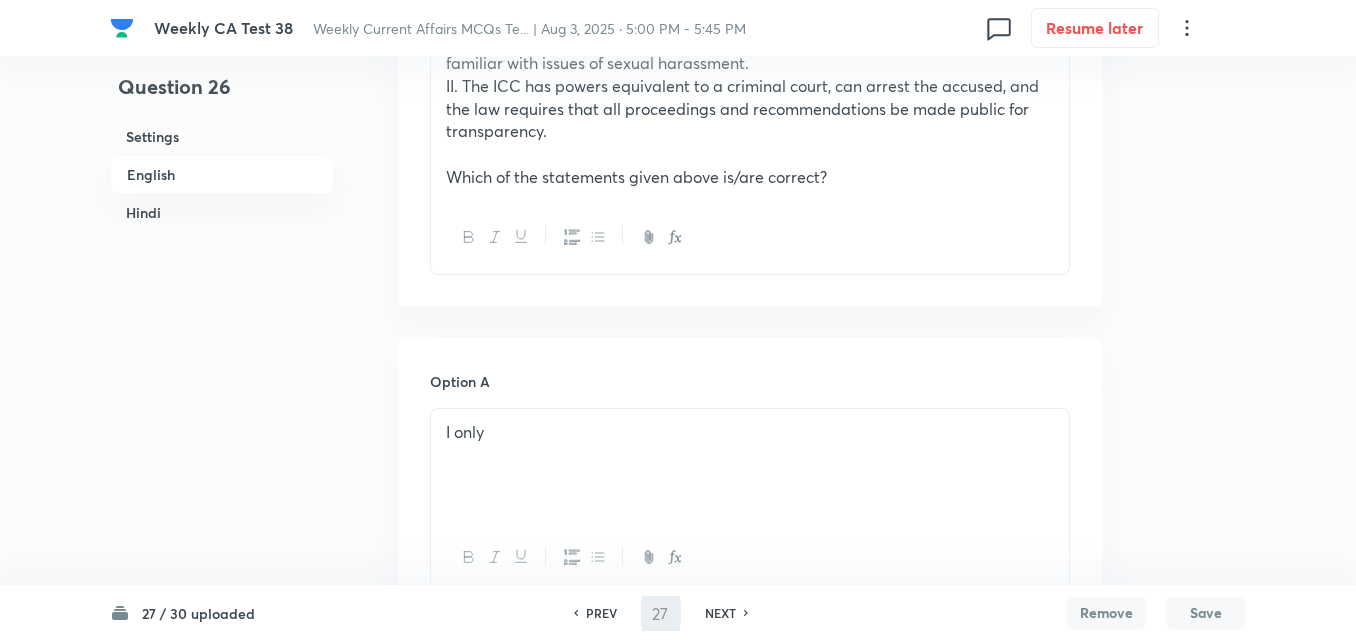 checkbox on "false" 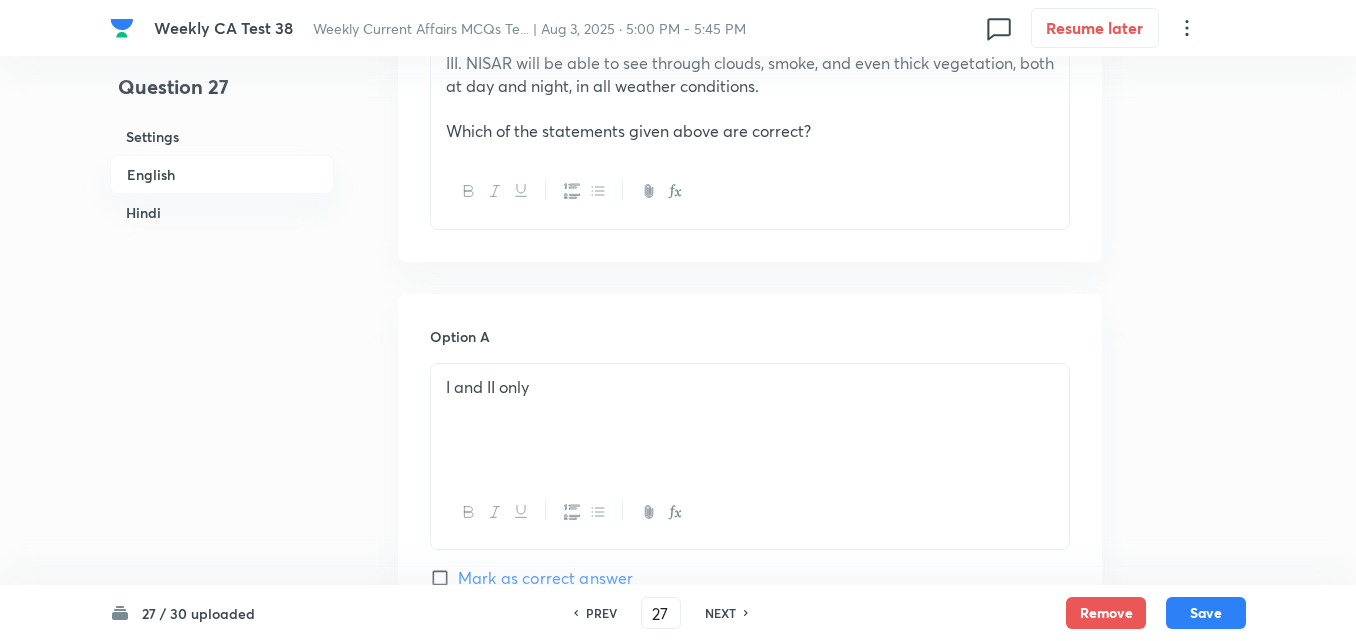click on "English" at bounding box center (222, 174) 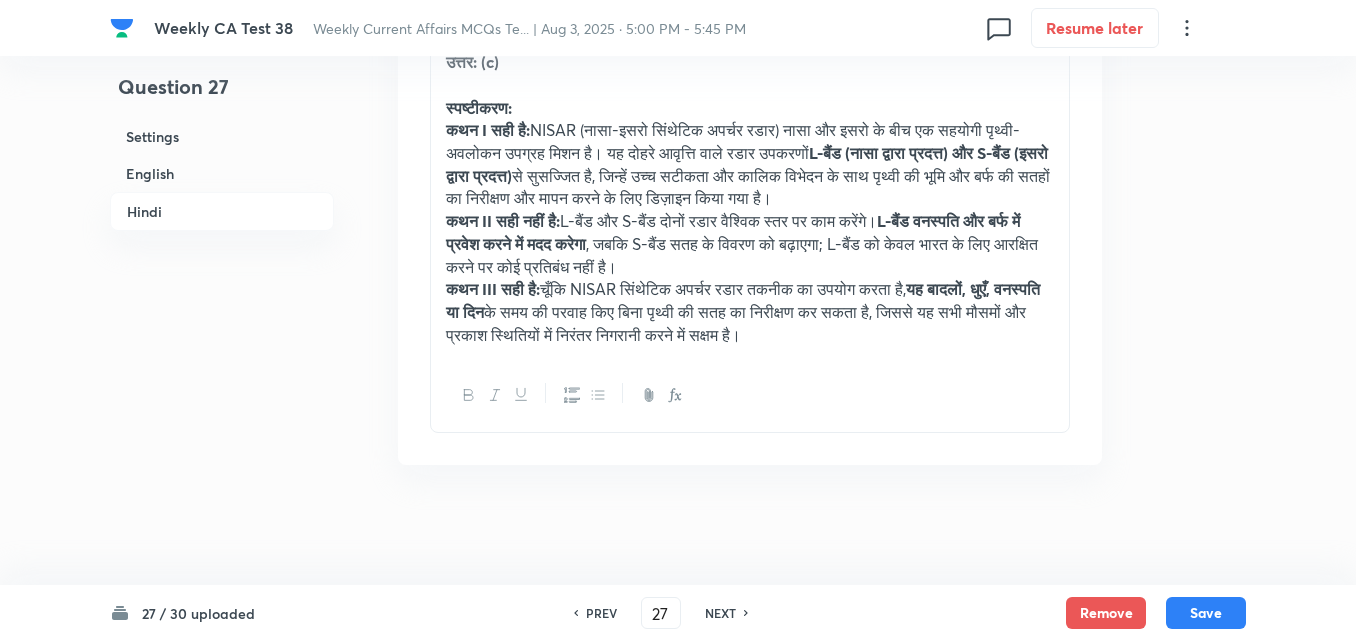 click on "Settings" at bounding box center [222, 136] 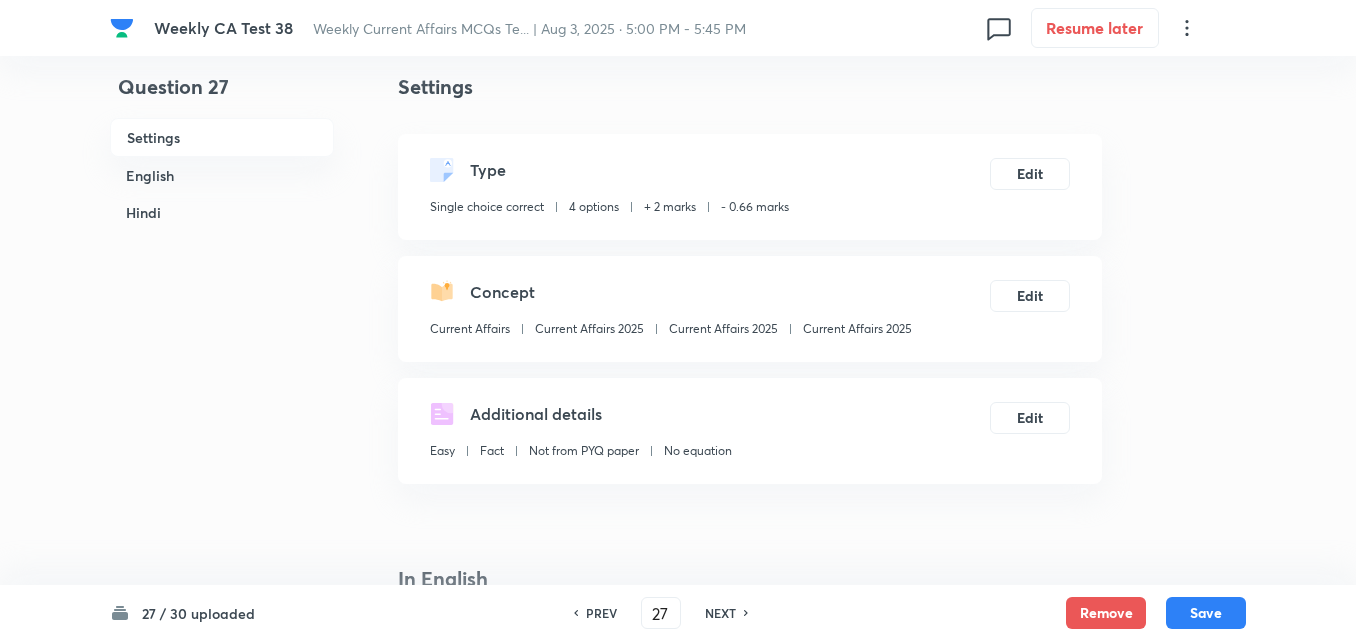 click on "Current Affairs 2025" at bounding box center [857, 329] 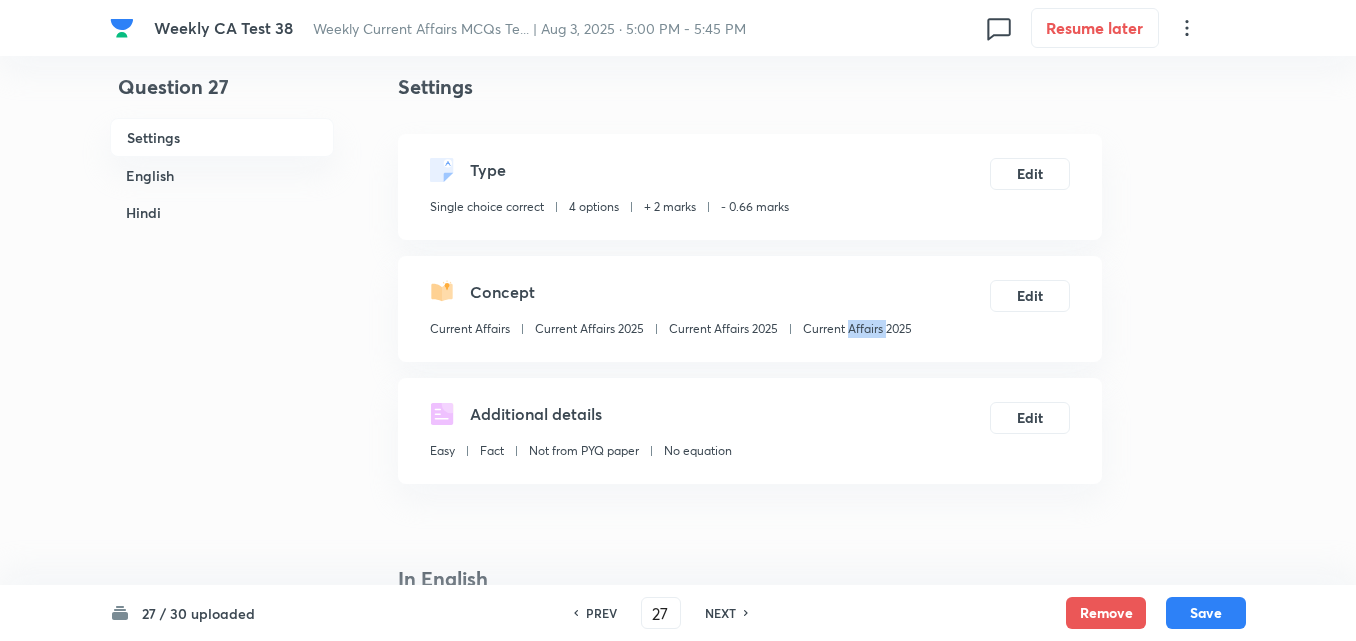 click on "Current Affairs 2025" at bounding box center [857, 329] 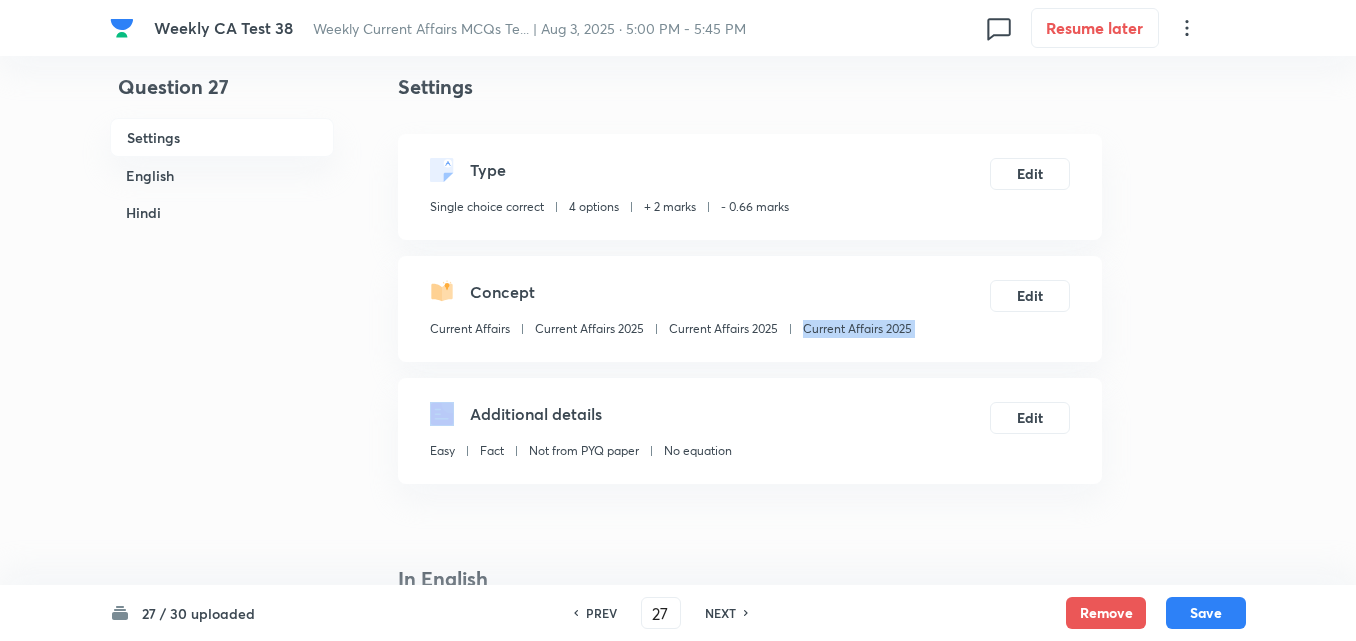 click on "Current Affairs 2025" at bounding box center (857, 329) 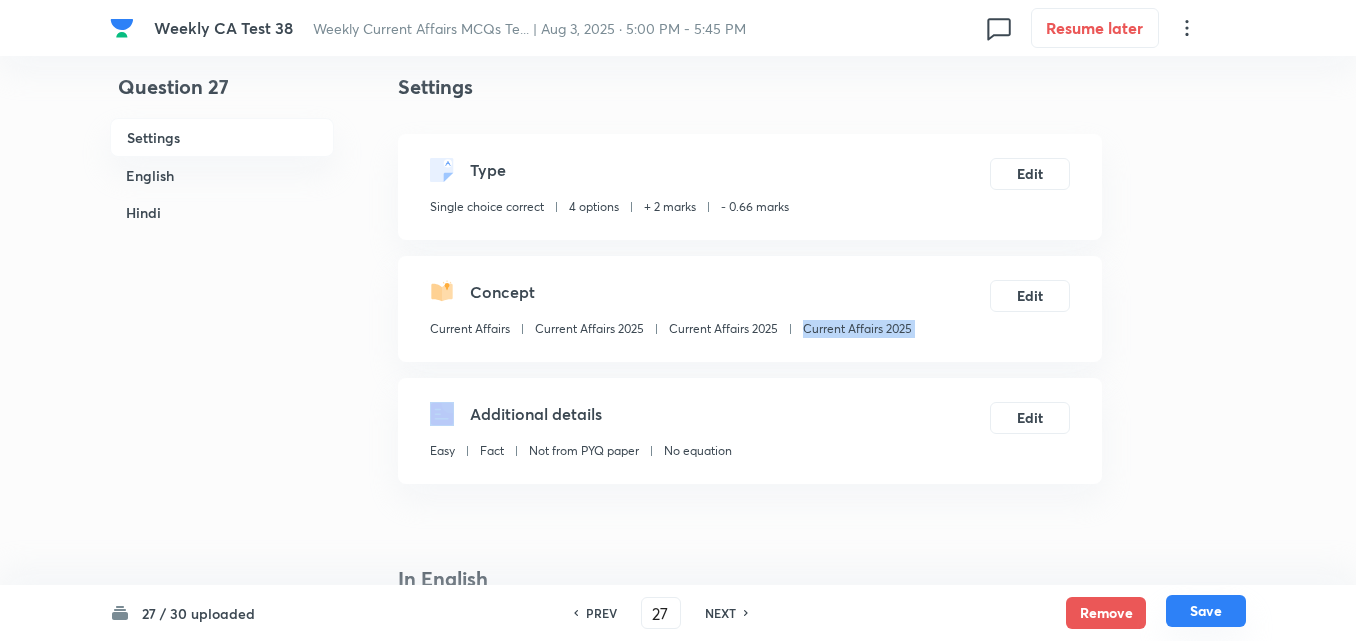 click on "Save" at bounding box center [1206, 611] 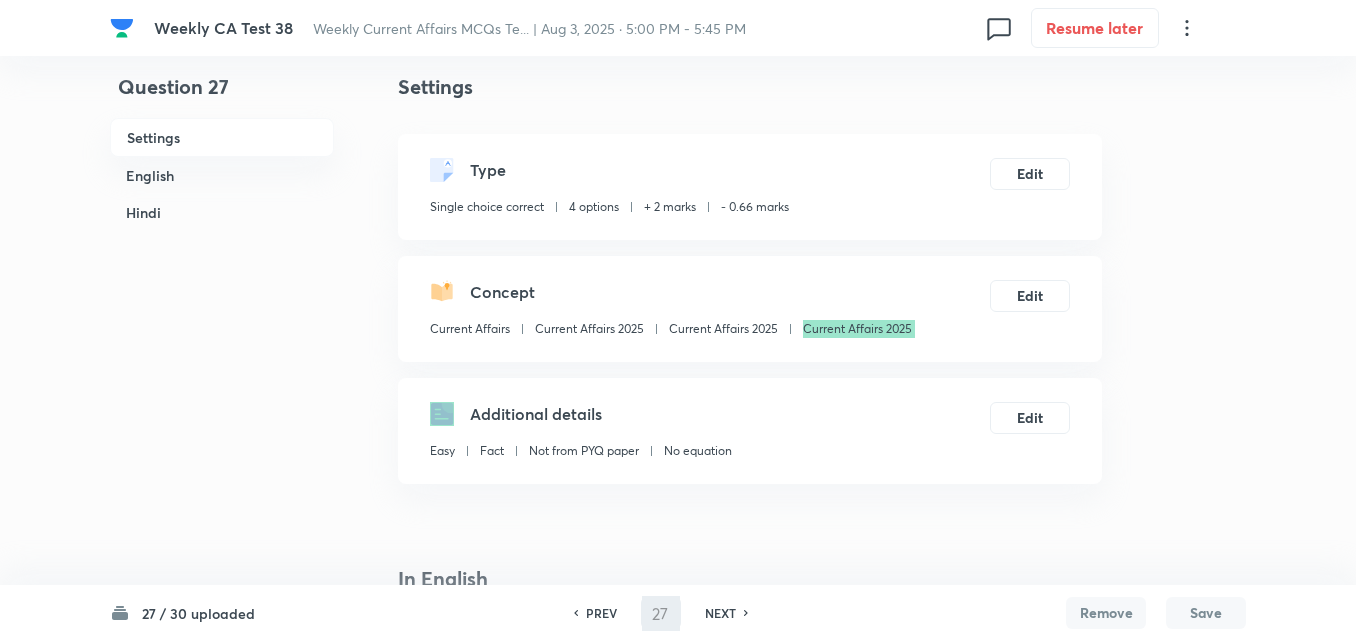 type on "28" 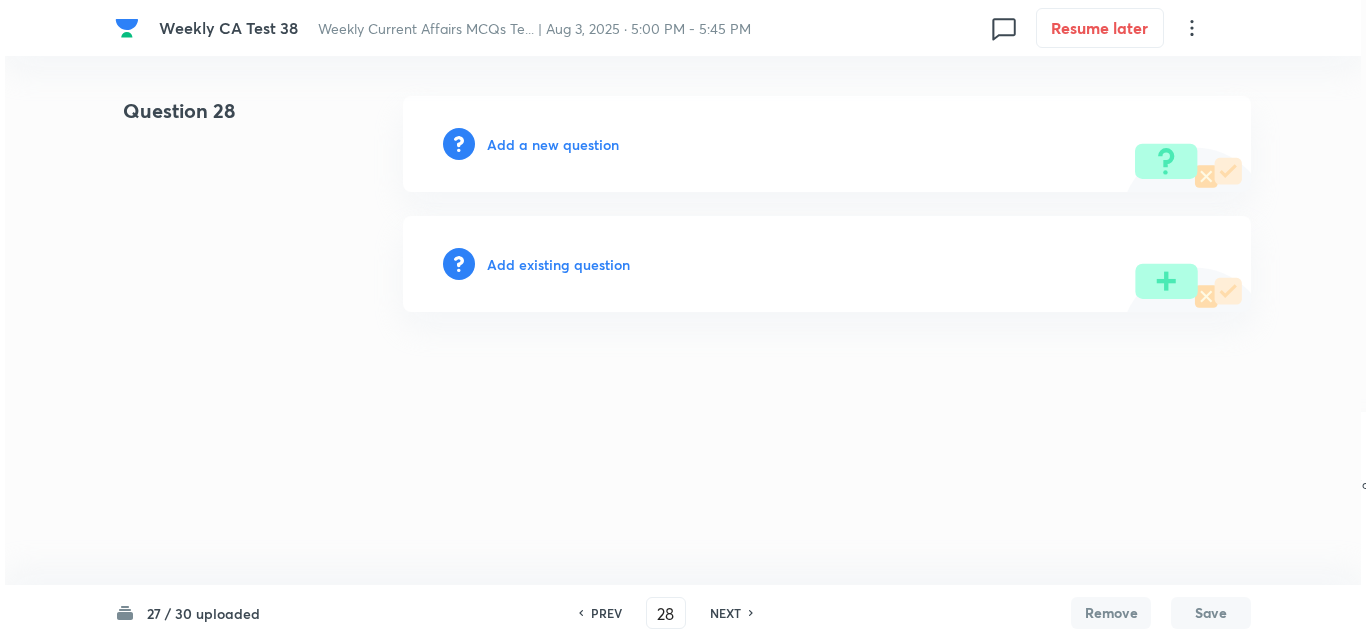 scroll, scrollTop: 0, scrollLeft: 0, axis: both 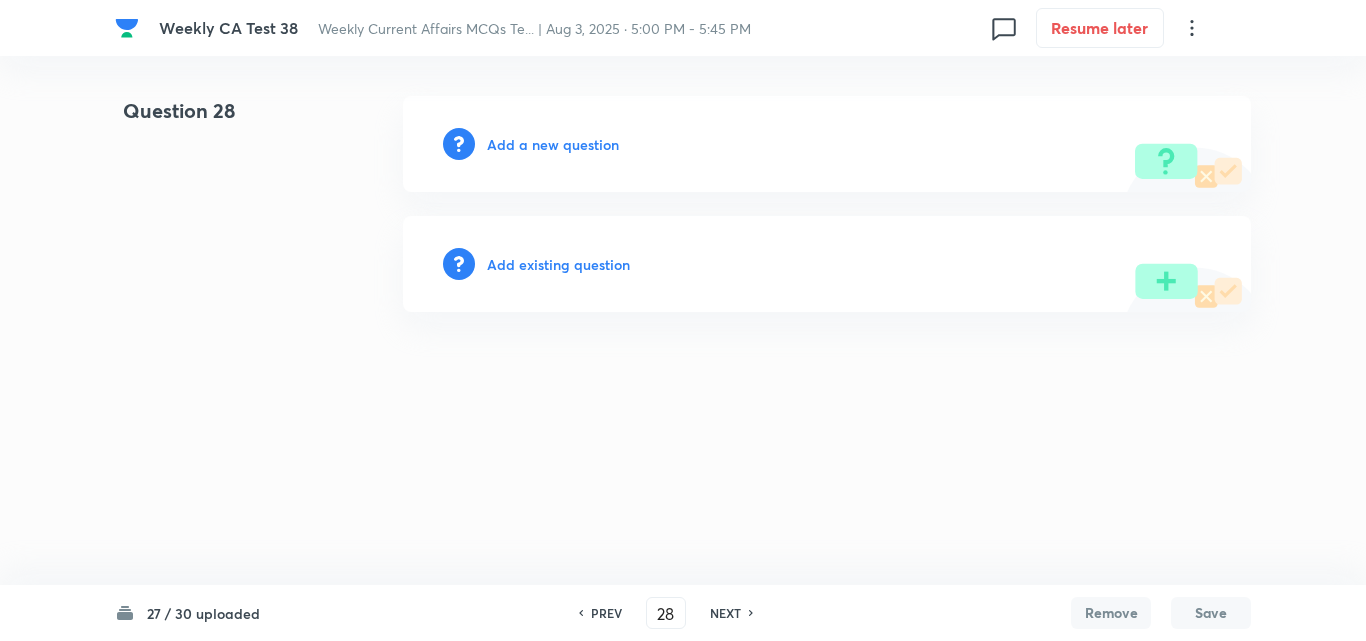click on "Add a new question" at bounding box center (553, 144) 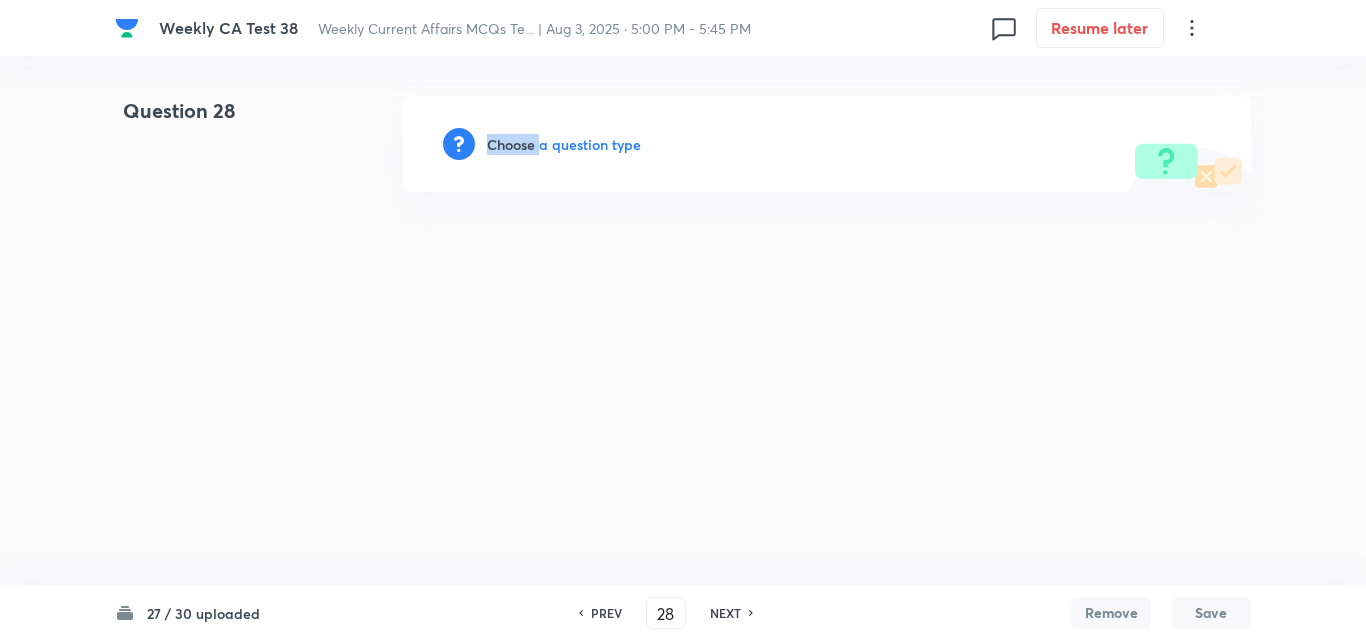click on "Choose a question type" at bounding box center (564, 144) 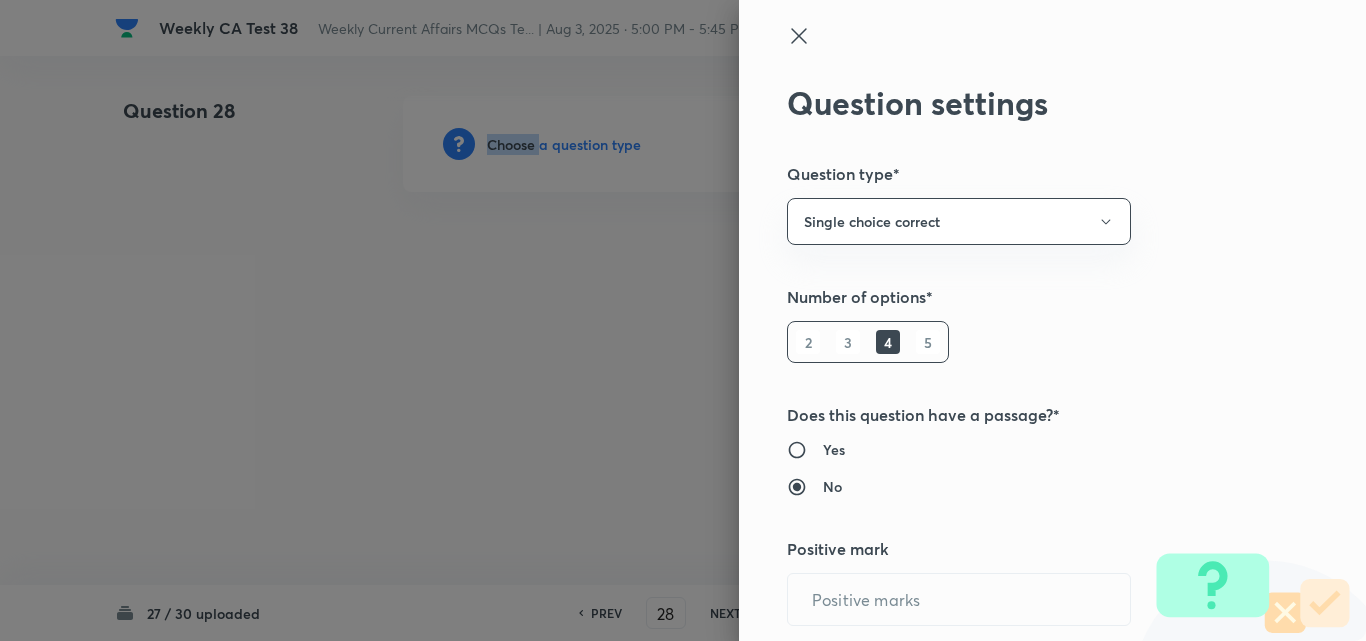type on "2" 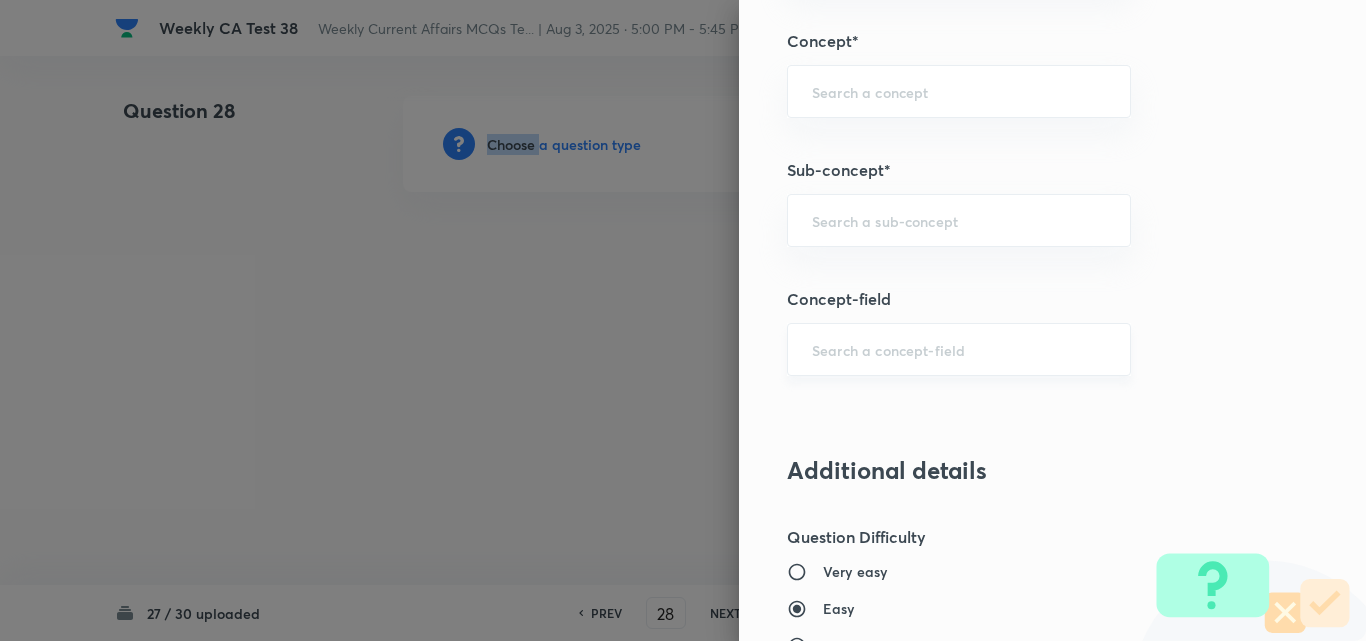 scroll, scrollTop: 1200, scrollLeft: 0, axis: vertical 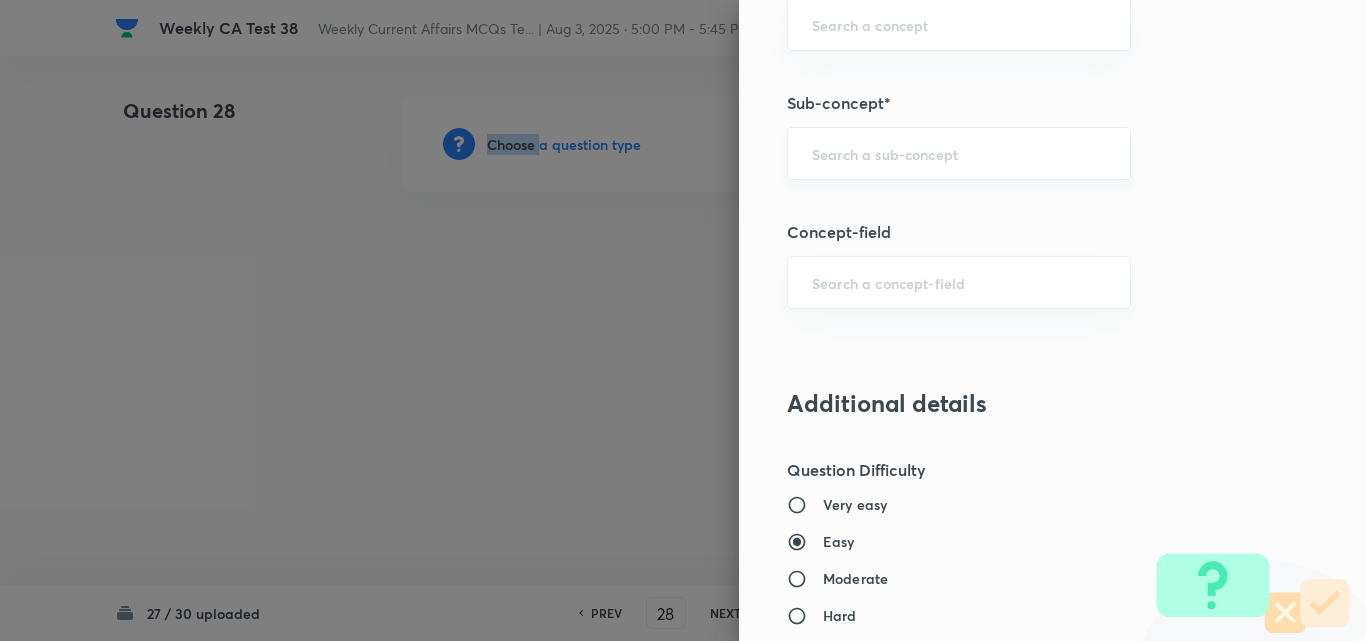 click on "​" at bounding box center (959, 153) 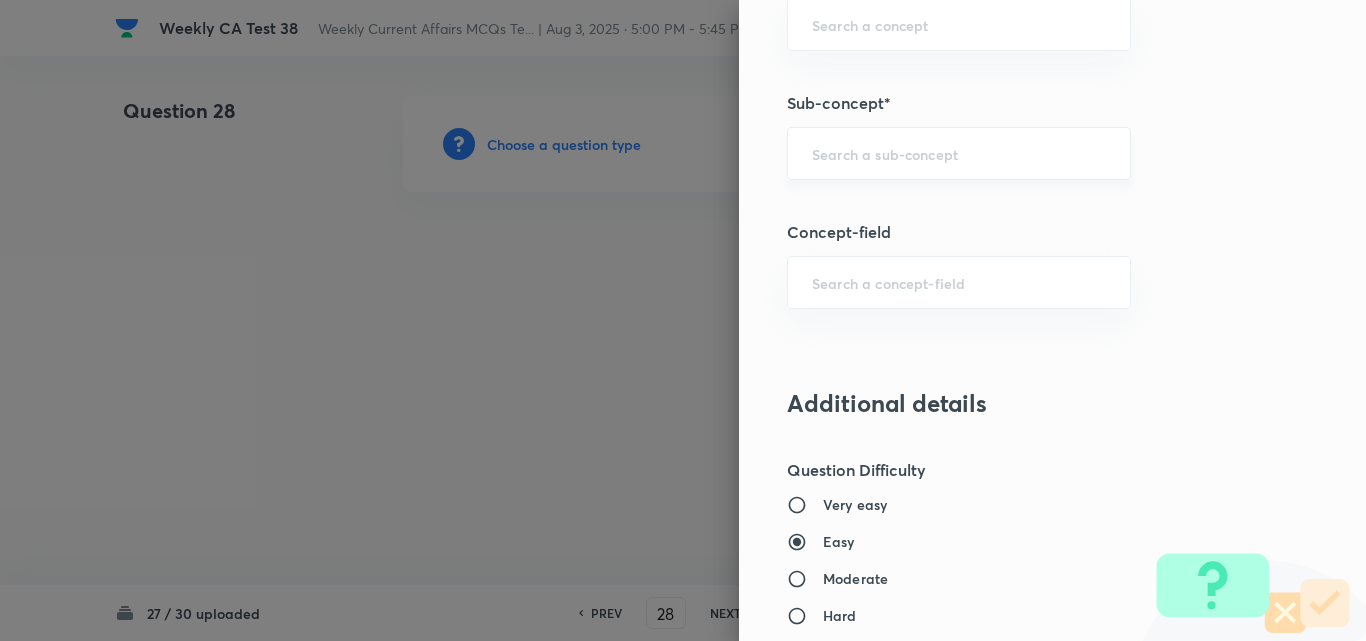 paste on "Current Affairs 2025" 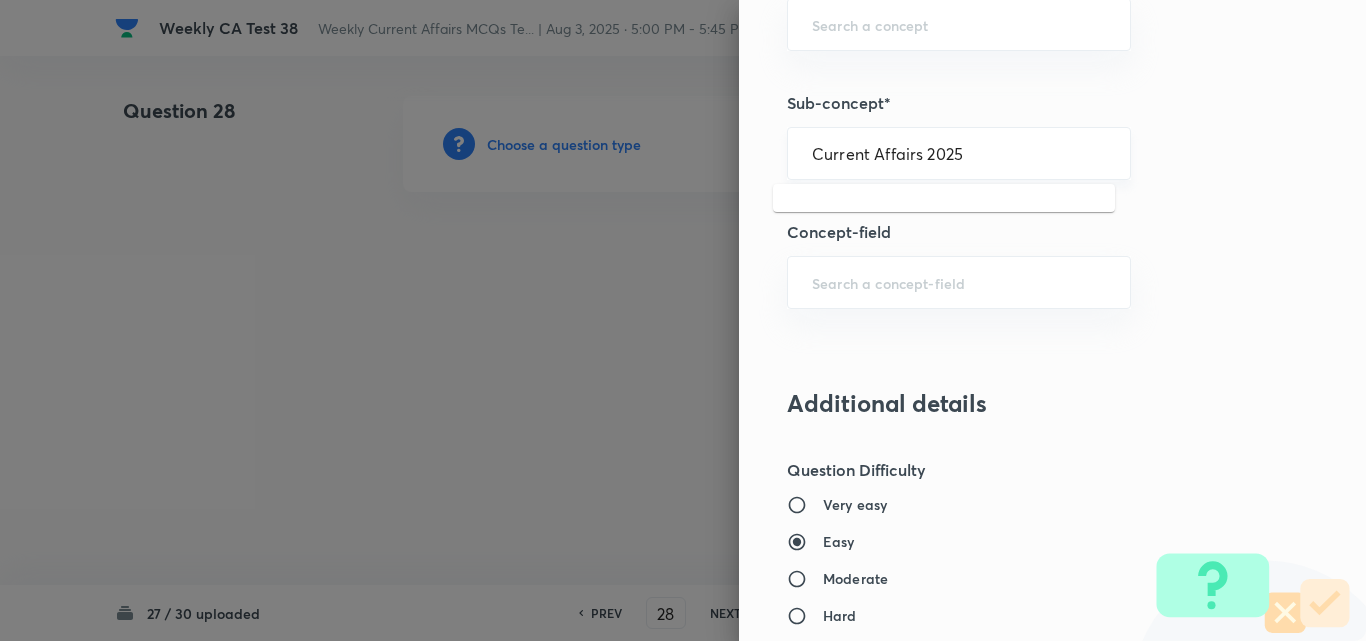 click on "Current Affairs 2025" at bounding box center (959, 153) 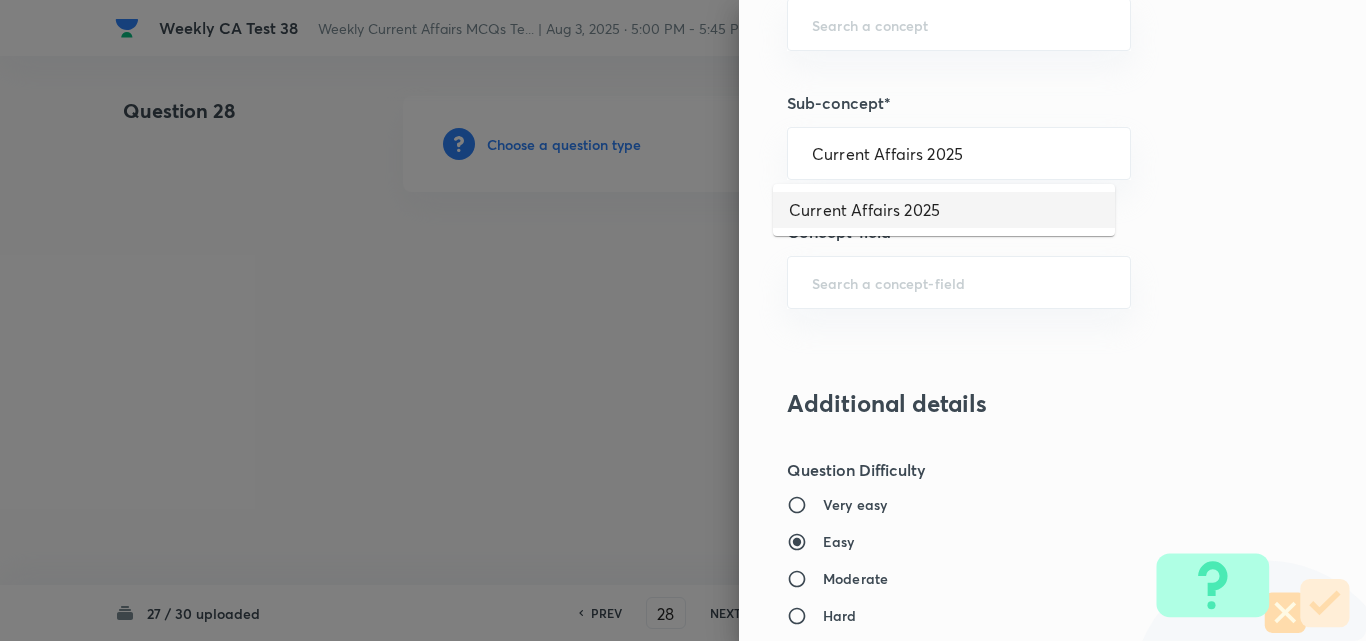 click on "Current Affairs 2025" at bounding box center (944, 210) 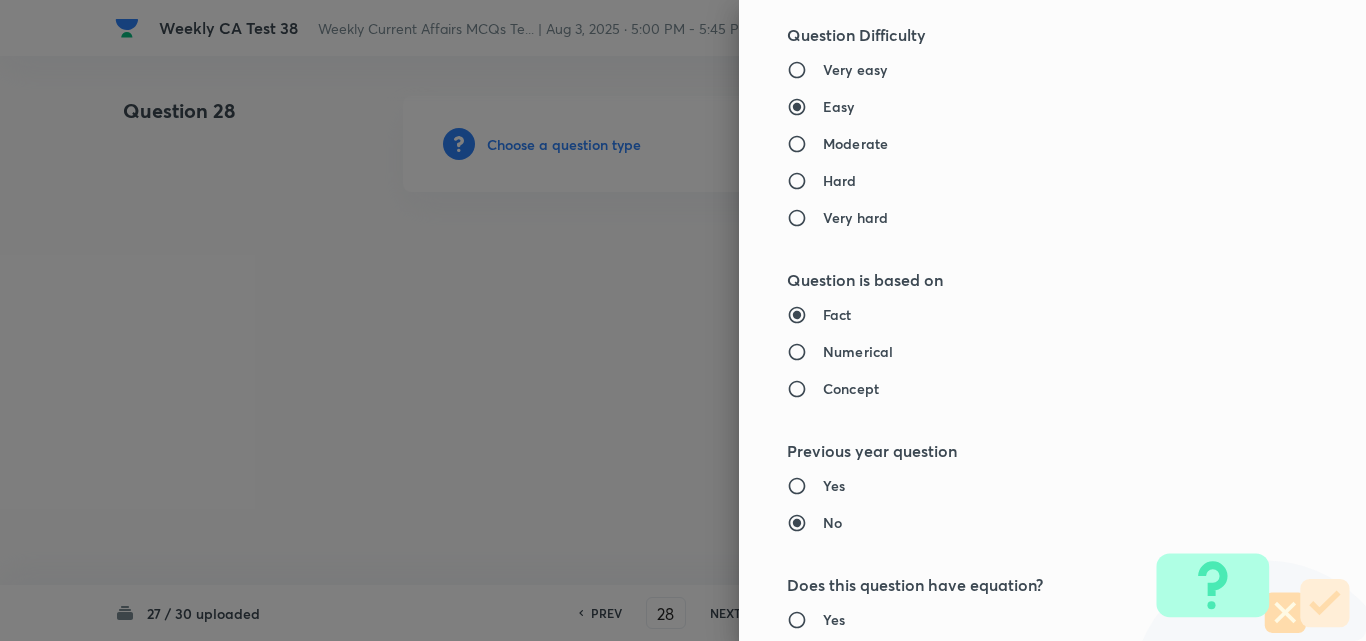 type on "Current Affairs" 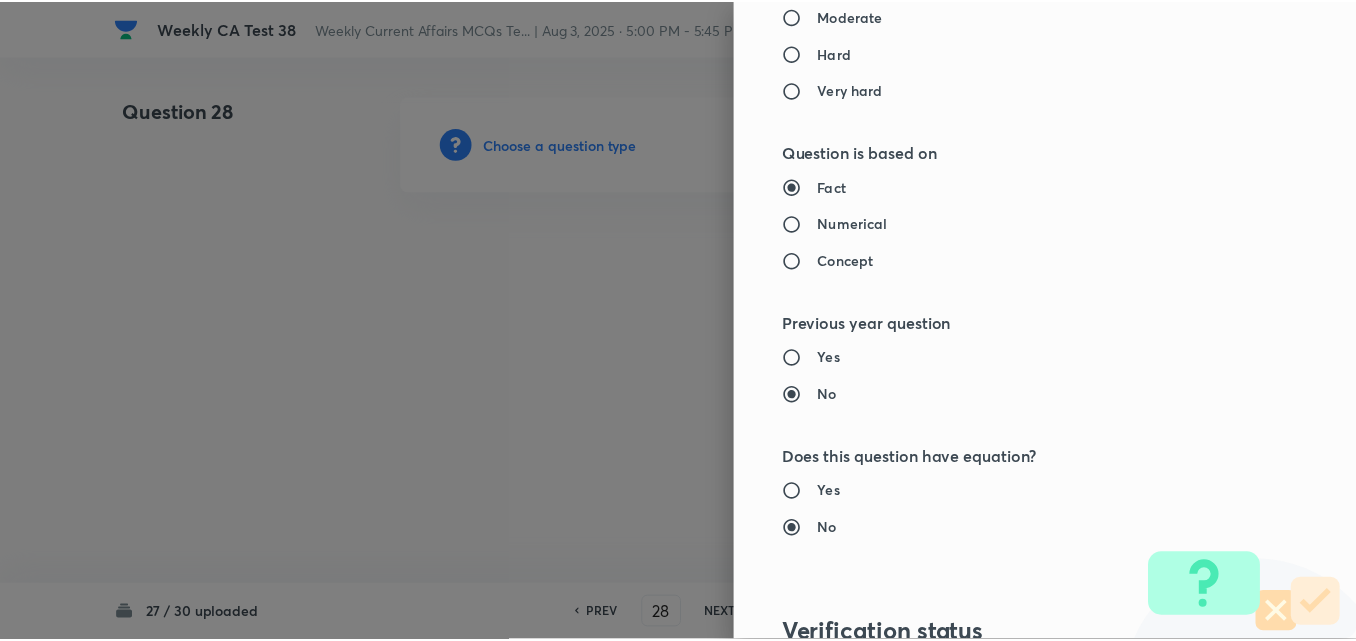 scroll, scrollTop: 2085, scrollLeft: 0, axis: vertical 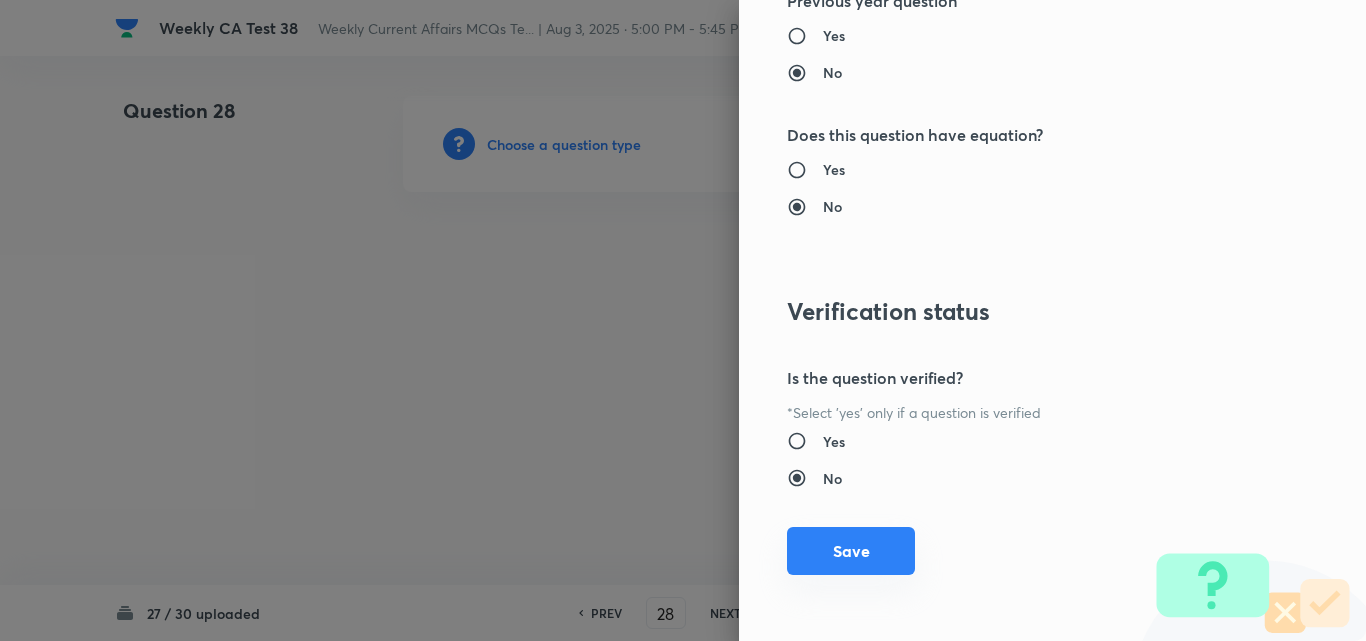 click on "Save" at bounding box center [851, 551] 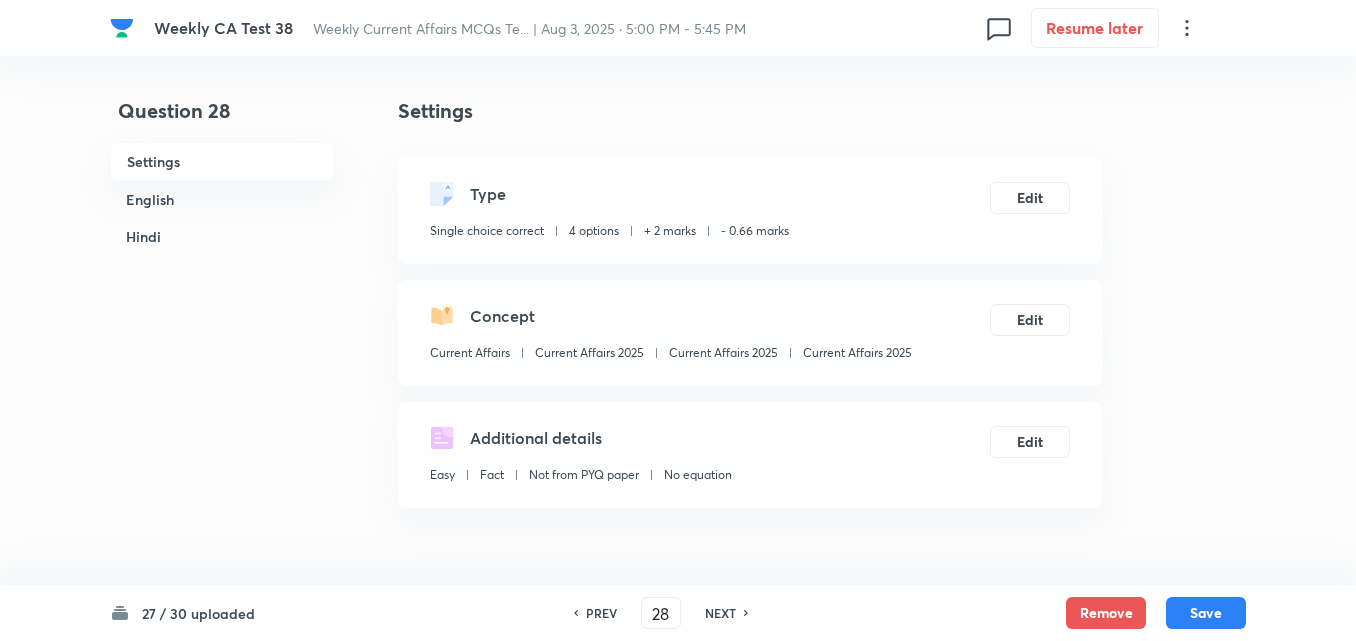 click on "English" at bounding box center [222, 199] 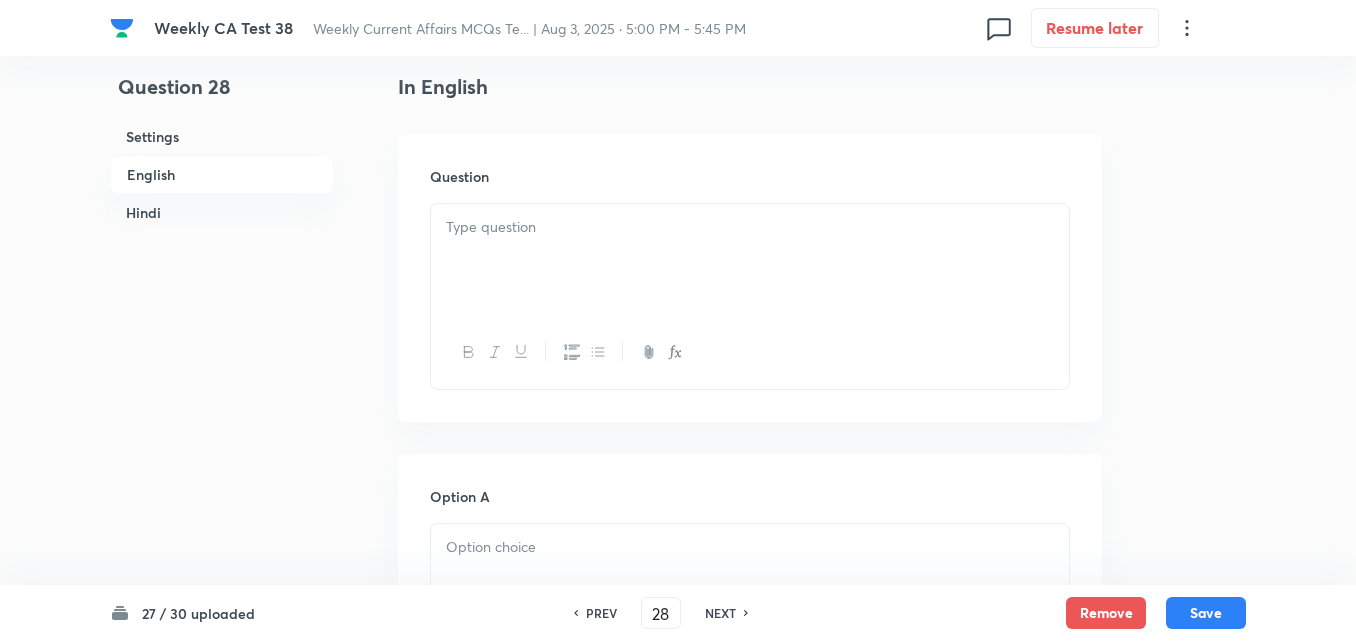 drag, startPoint x: 672, startPoint y: 233, endPoint x: 659, endPoint y: 231, distance: 13.152946 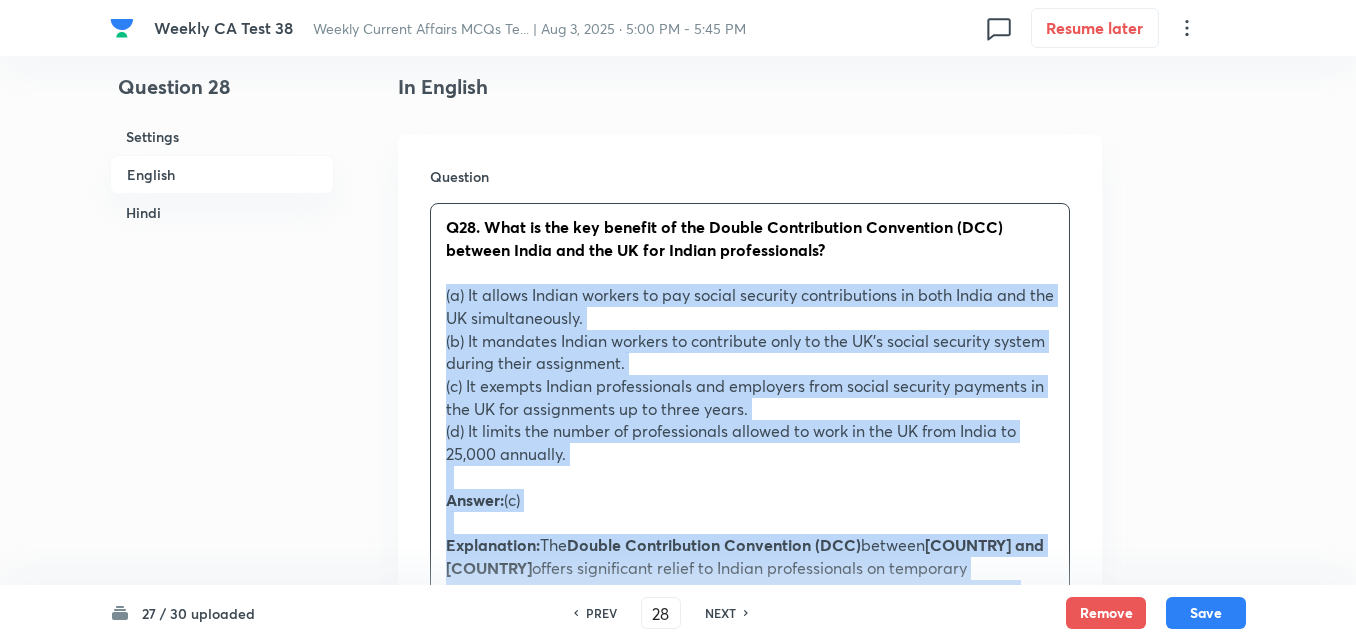 drag, startPoint x: 460, startPoint y: 320, endPoint x: 394, endPoint y: 298, distance: 69.57011 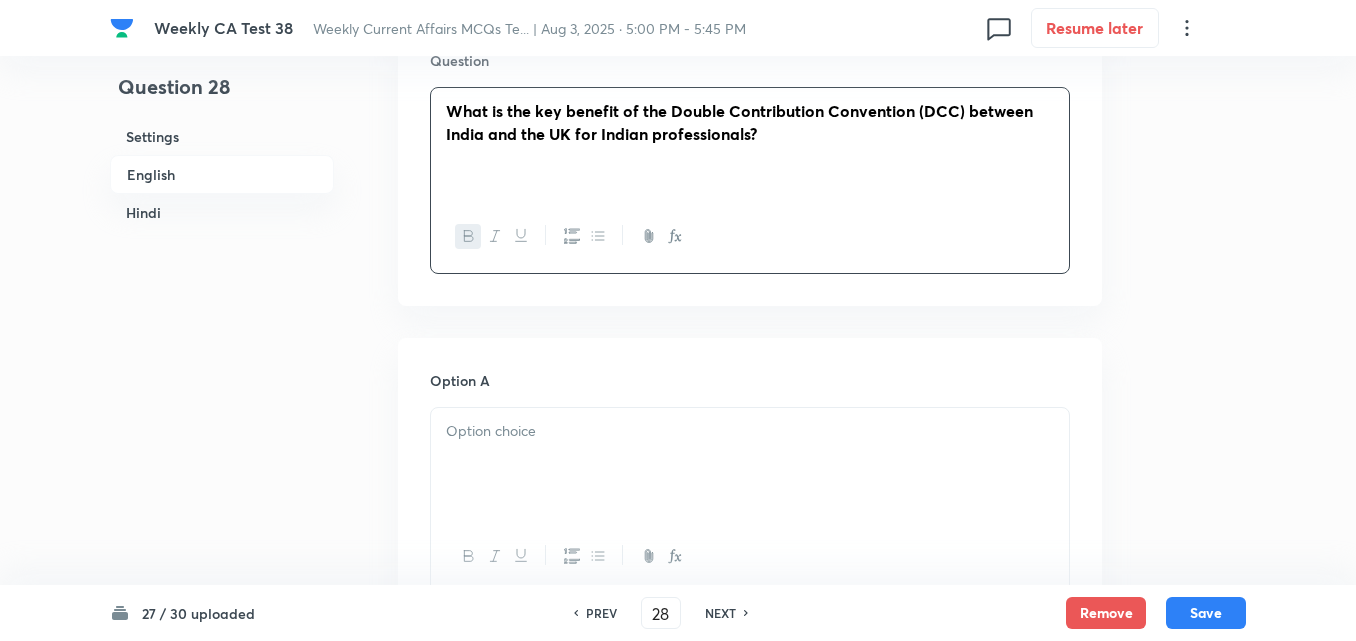 scroll, scrollTop: 916, scrollLeft: 0, axis: vertical 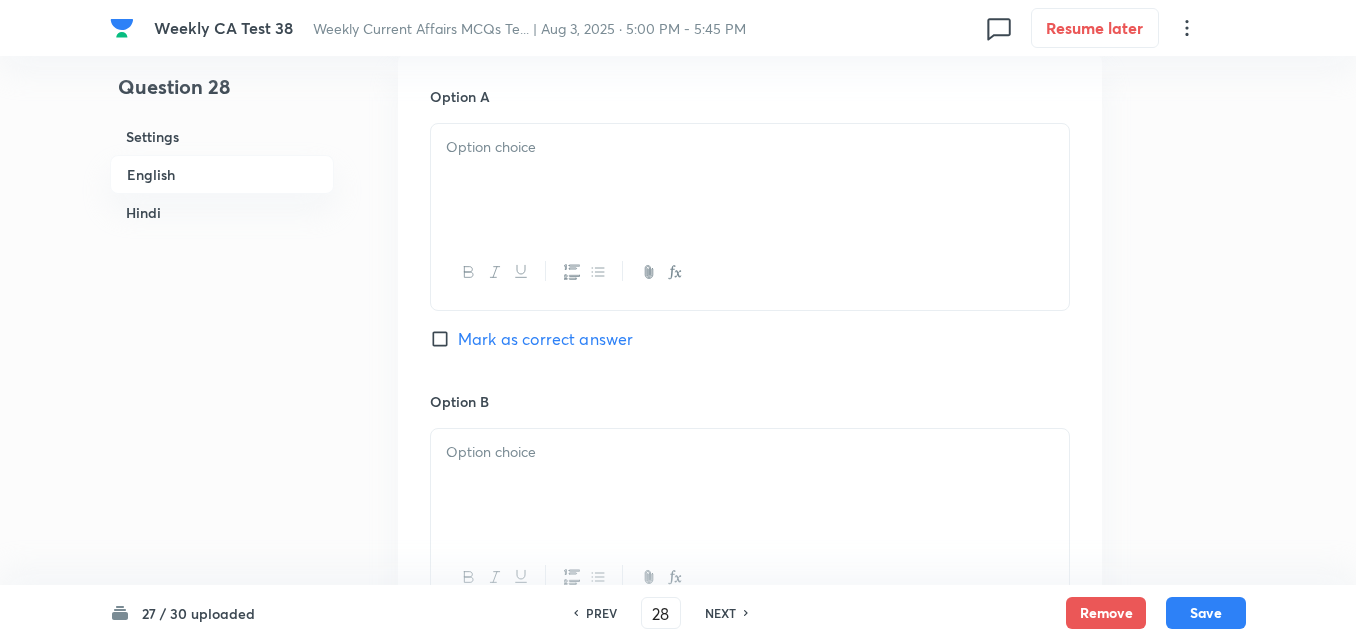 click at bounding box center (750, 180) 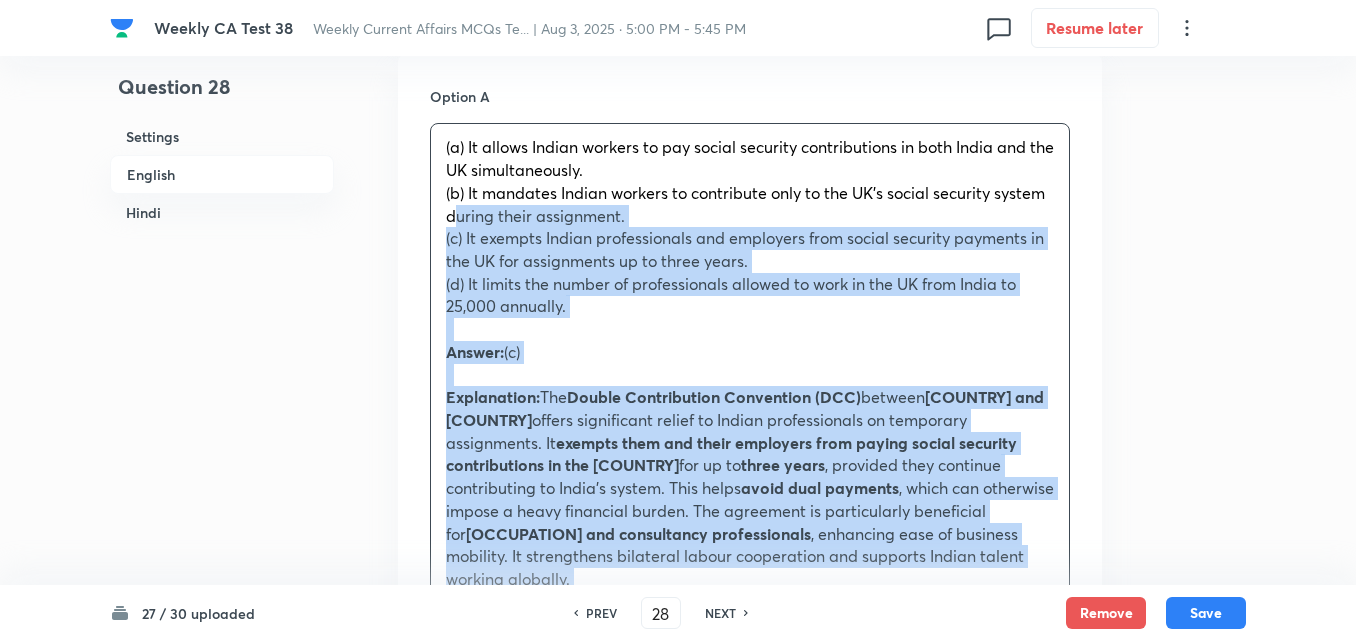 drag, startPoint x: 443, startPoint y: 208, endPoint x: 414, endPoint y: 205, distance: 29.15476 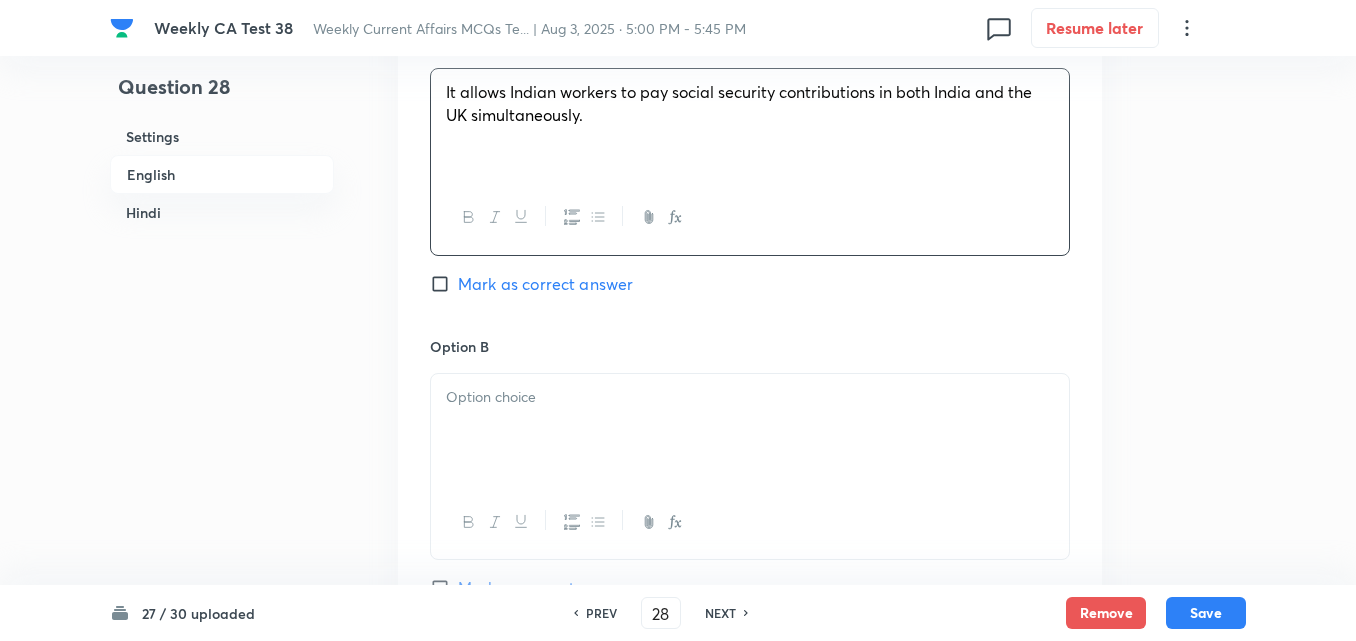 scroll, scrollTop: 1016, scrollLeft: 0, axis: vertical 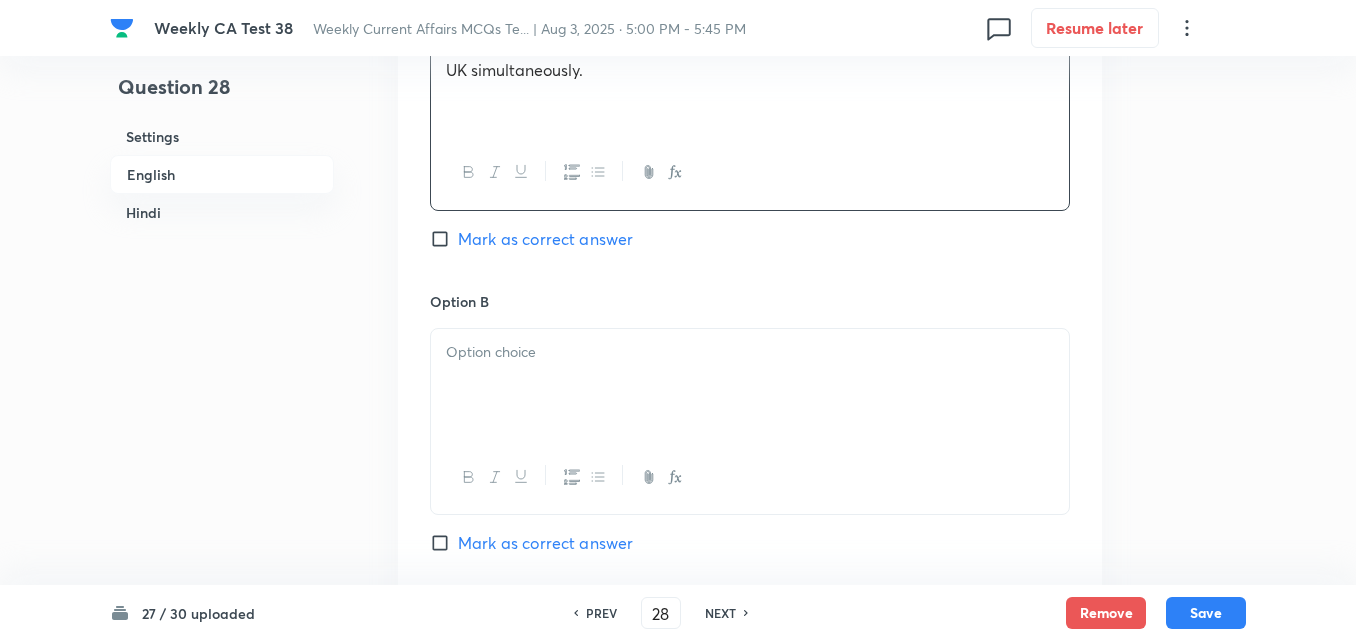 click at bounding box center (750, 385) 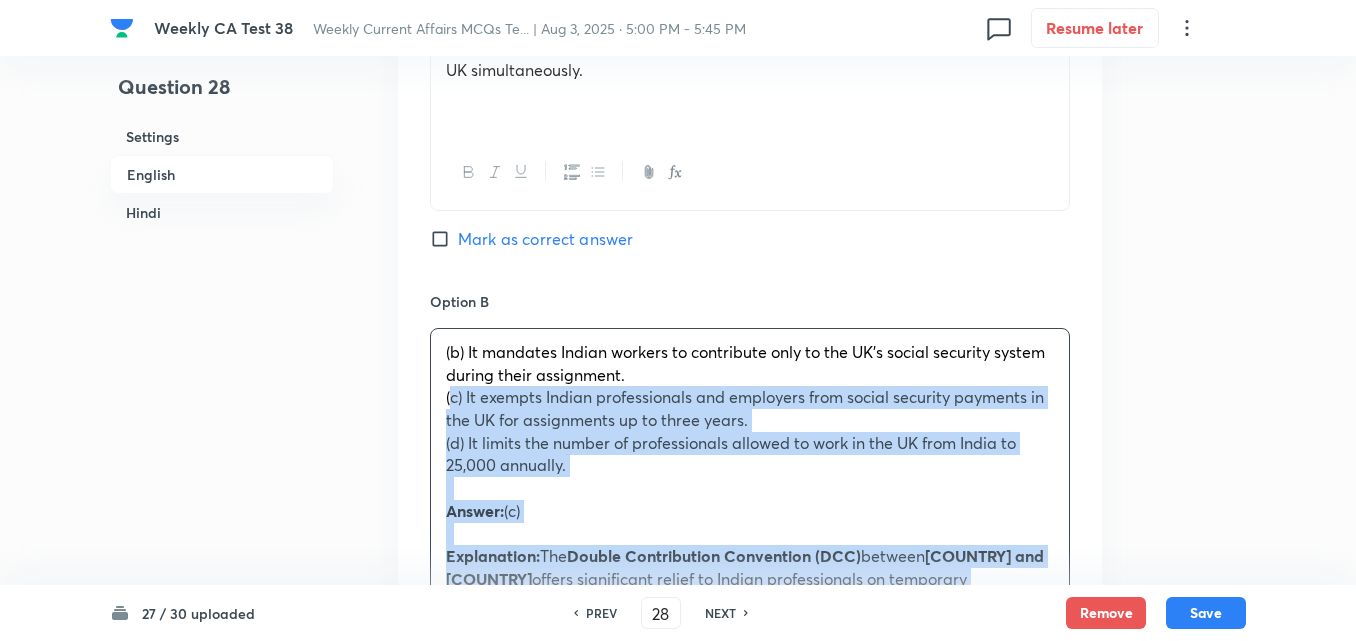 drag, startPoint x: 451, startPoint y: 403, endPoint x: 432, endPoint y: 402, distance: 19.026299 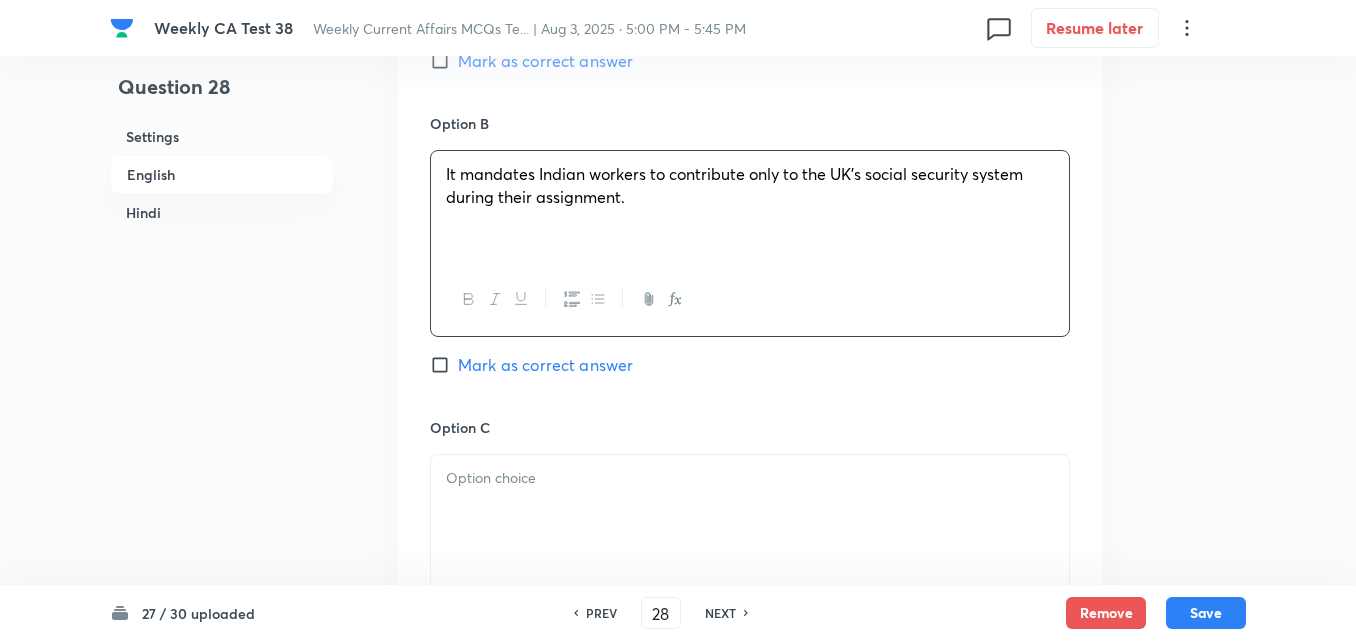 scroll, scrollTop: 1416, scrollLeft: 0, axis: vertical 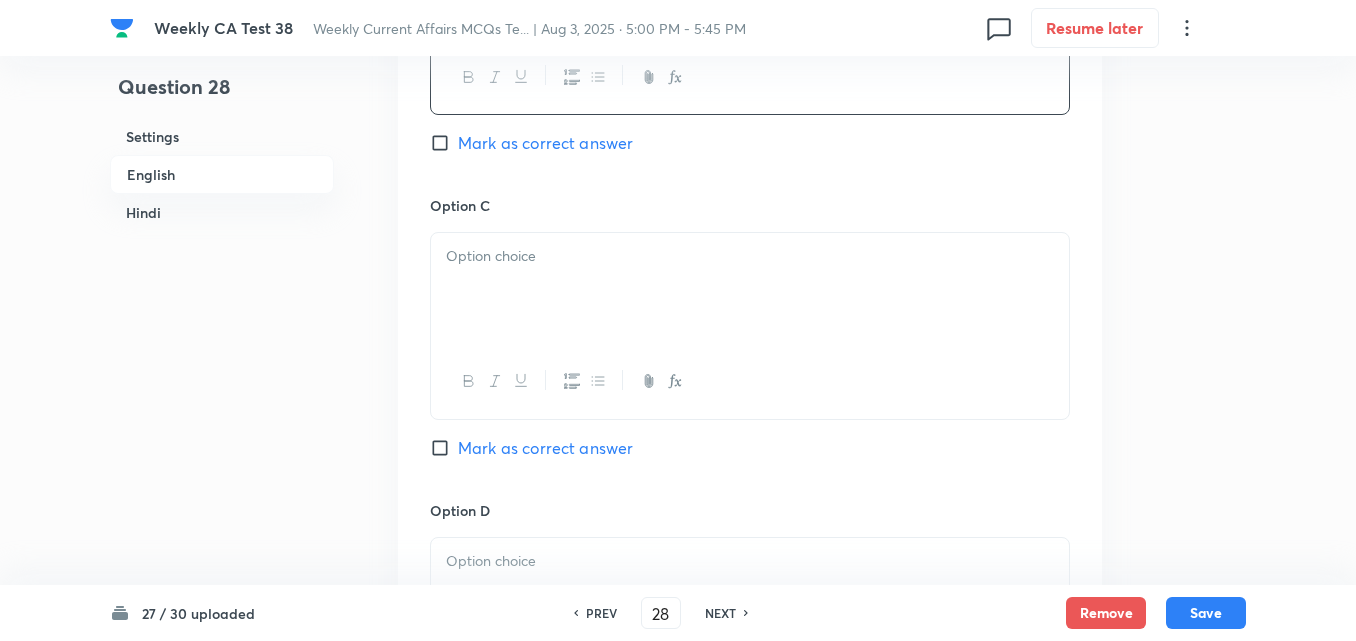 click at bounding box center (750, 289) 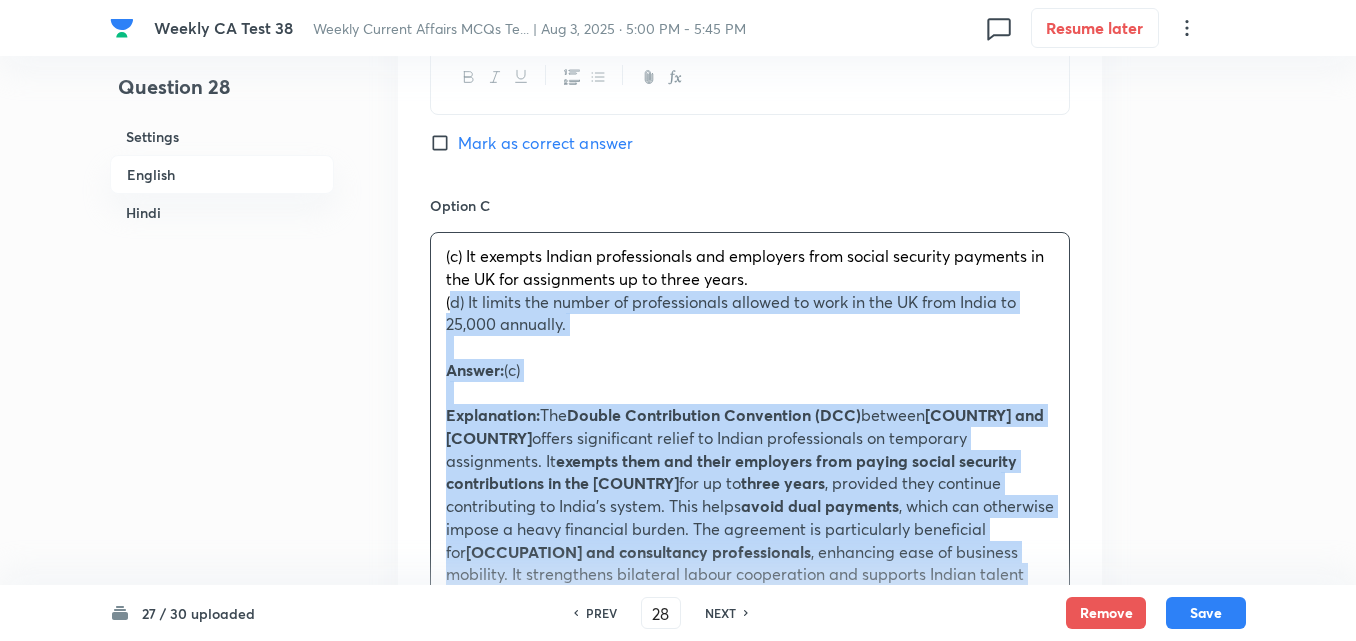 click on "Option A It allows Indian workers to pay social security contributions in both India and the UK simultaneously.   Mark as correct answer Option B It mandates Indian workers to contribute only to the UK’s social security system during their assignment.   Mark as correct answer Option C (c) It exempts Indian professionals and employers from social security payments in the UK for assignments up to three years.  (d) It limits the number of professionals allowed to work in the UK from India to 25,000 annually.   Answer:  (c)     Explanation: The  Double Contribution Convention (DCC)  between  India and the UK  offers significant relief to Indian professionals on temporary assignments. It  exempts them and their employers from paying social security contributions in the UK  for up to  three years , provided they continue contributing to India’s system. This helps  avoid dual payments , which can otherwise impose a heavy financial burden. The agreement is particularly beneficial for        Option D" at bounding box center (750, 539) 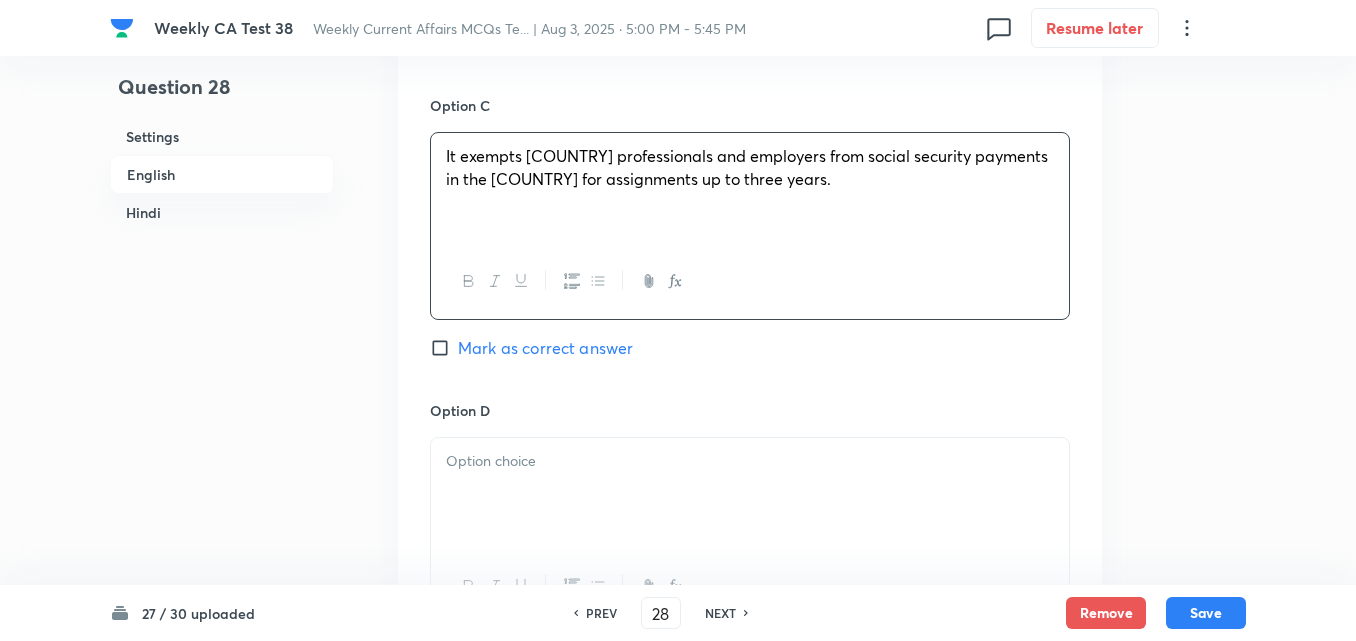 click on "Mark as correct answer" at bounding box center (545, 348) 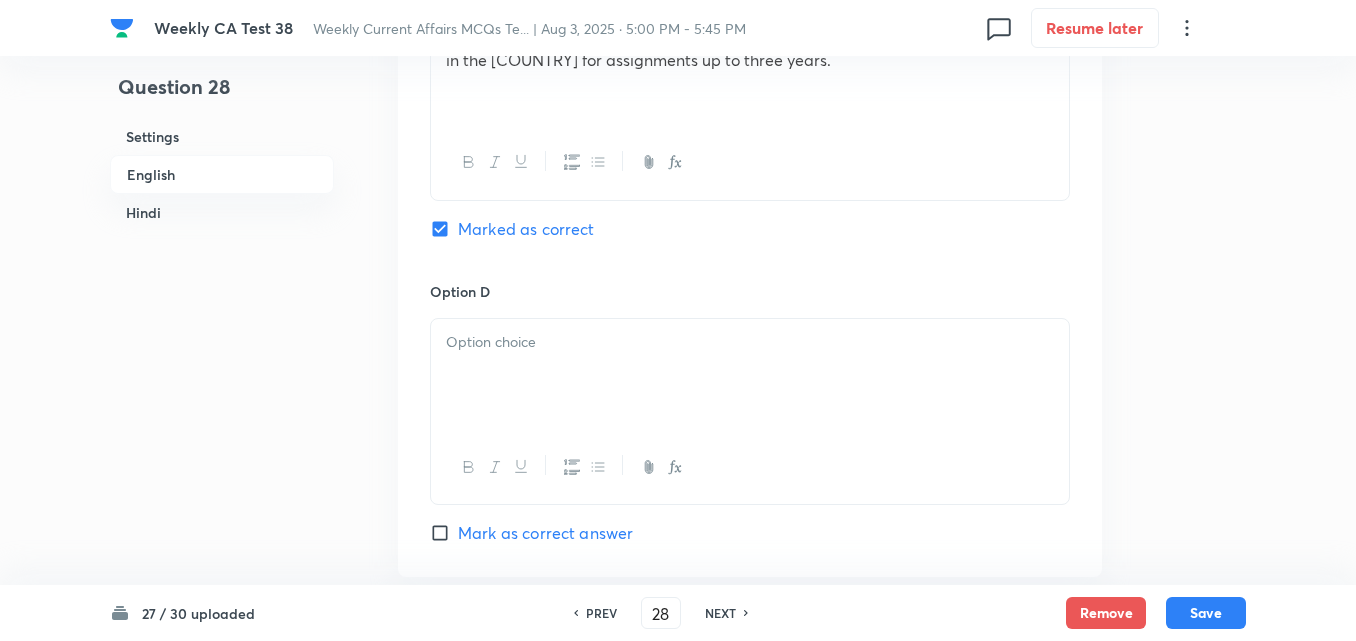 checkbox on "true" 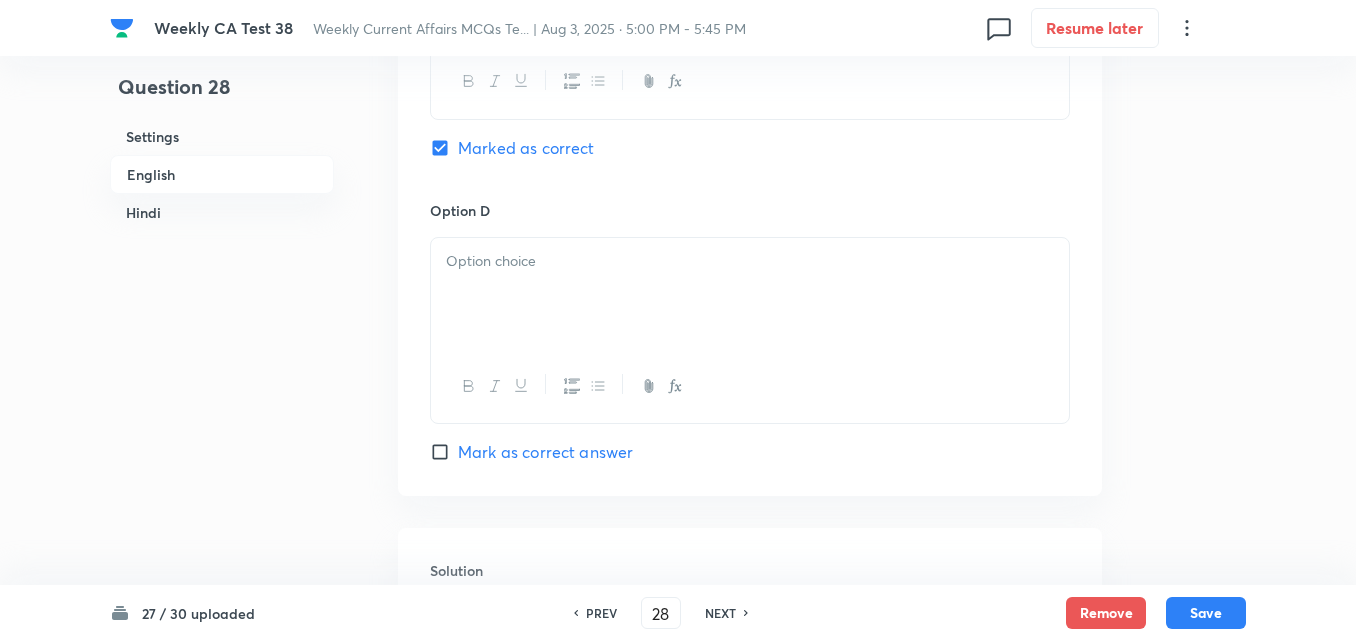 click at bounding box center [750, 294] 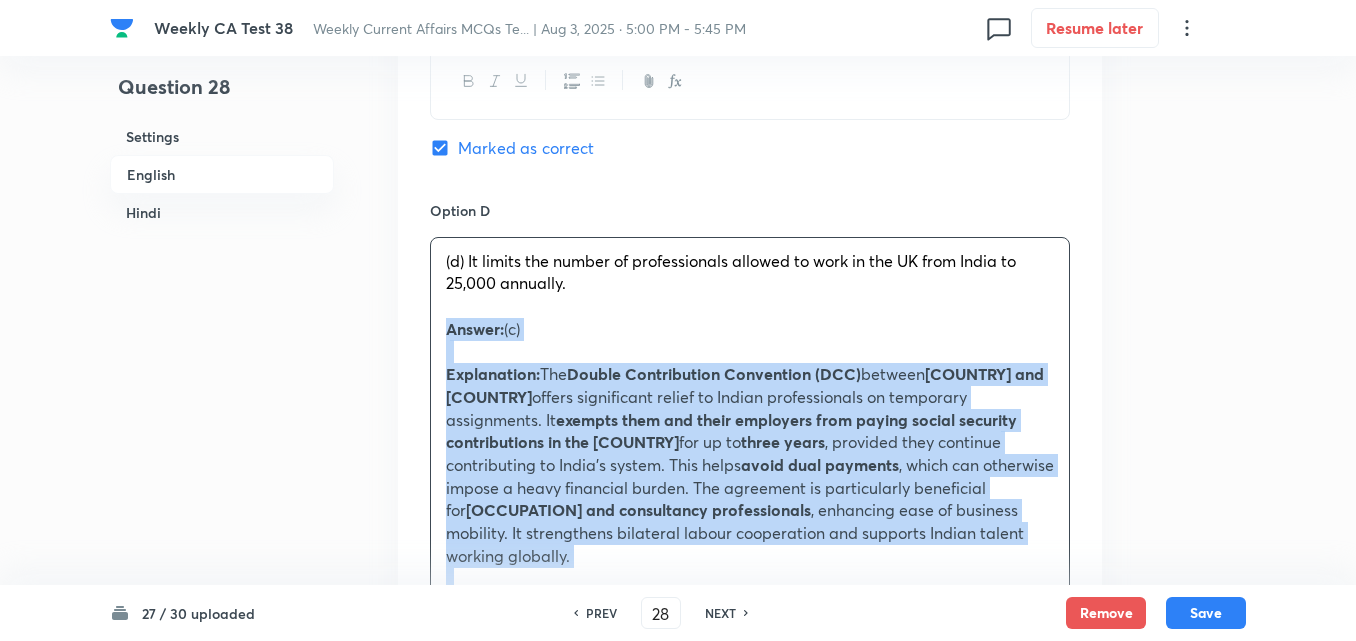 drag, startPoint x: 433, startPoint y: 324, endPoint x: 417, endPoint y: 329, distance: 16.763054 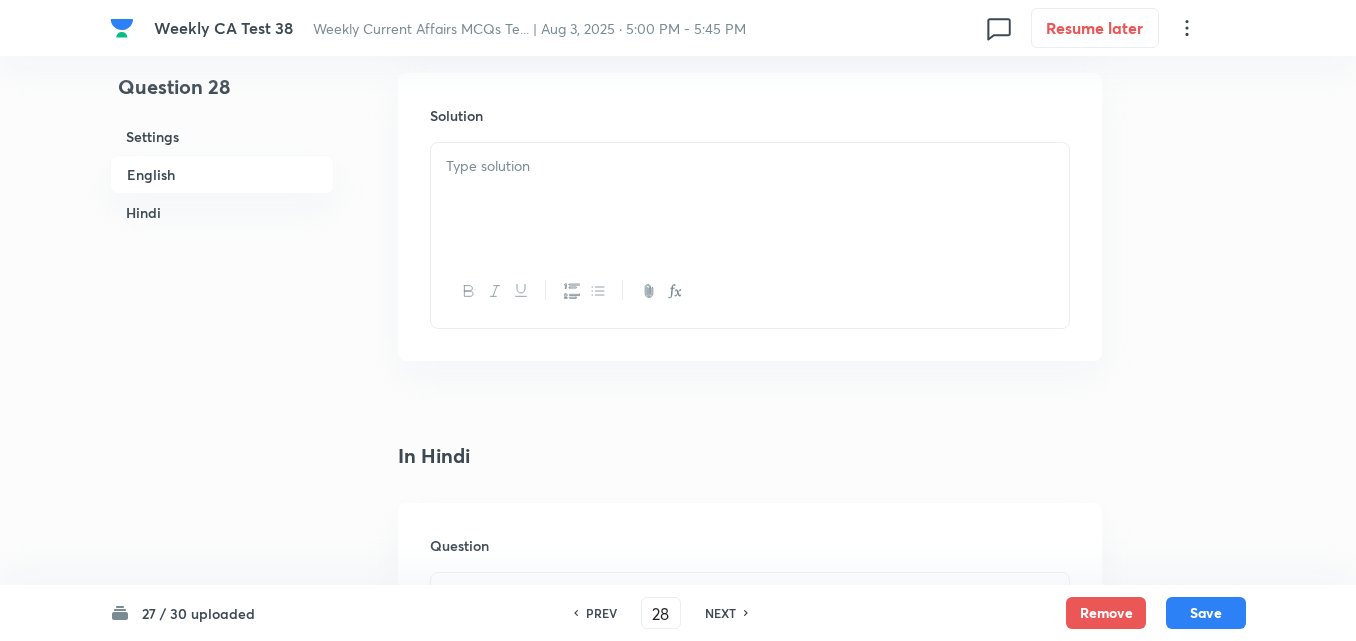 scroll, scrollTop: 2216, scrollLeft: 0, axis: vertical 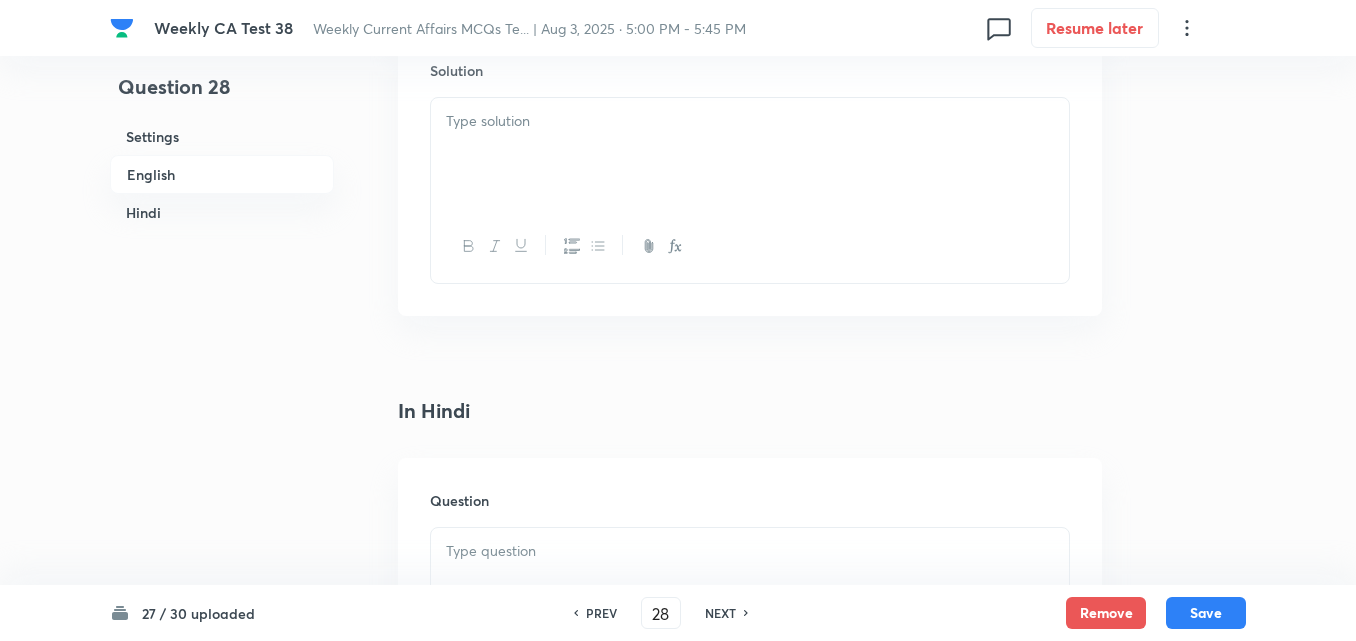 click at bounding box center (750, 154) 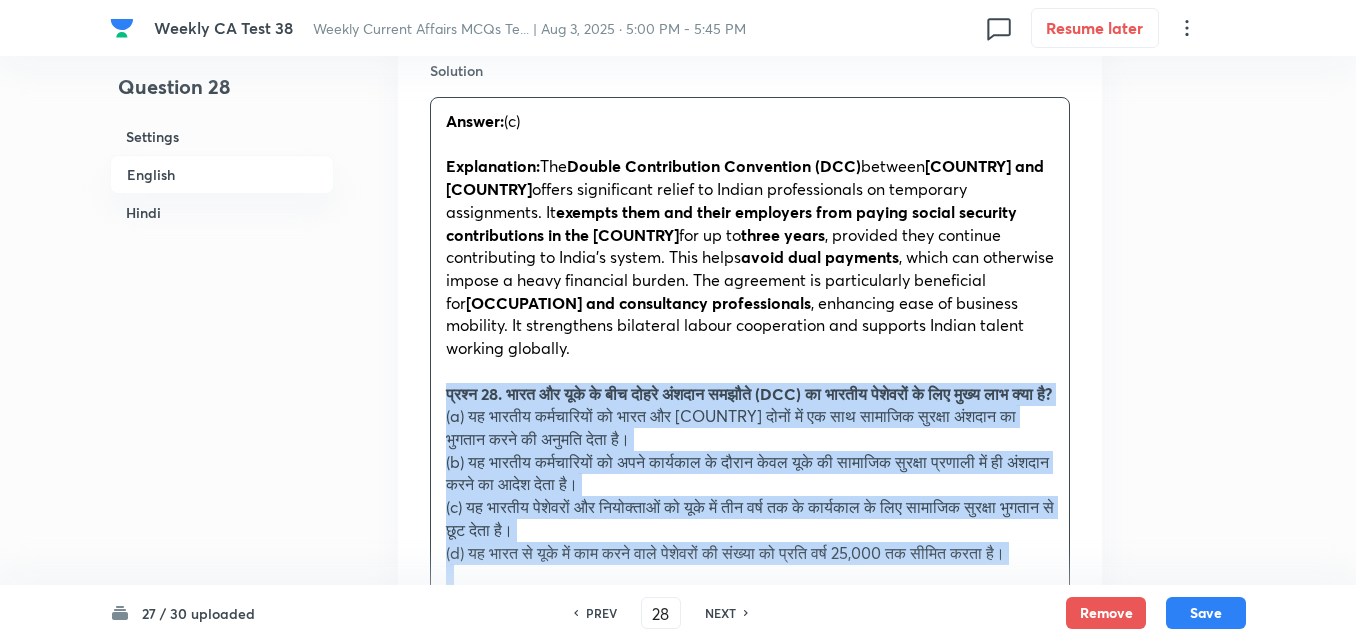 drag, startPoint x: 453, startPoint y: 372, endPoint x: 427, endPoint y: 377, distance: 26.476404 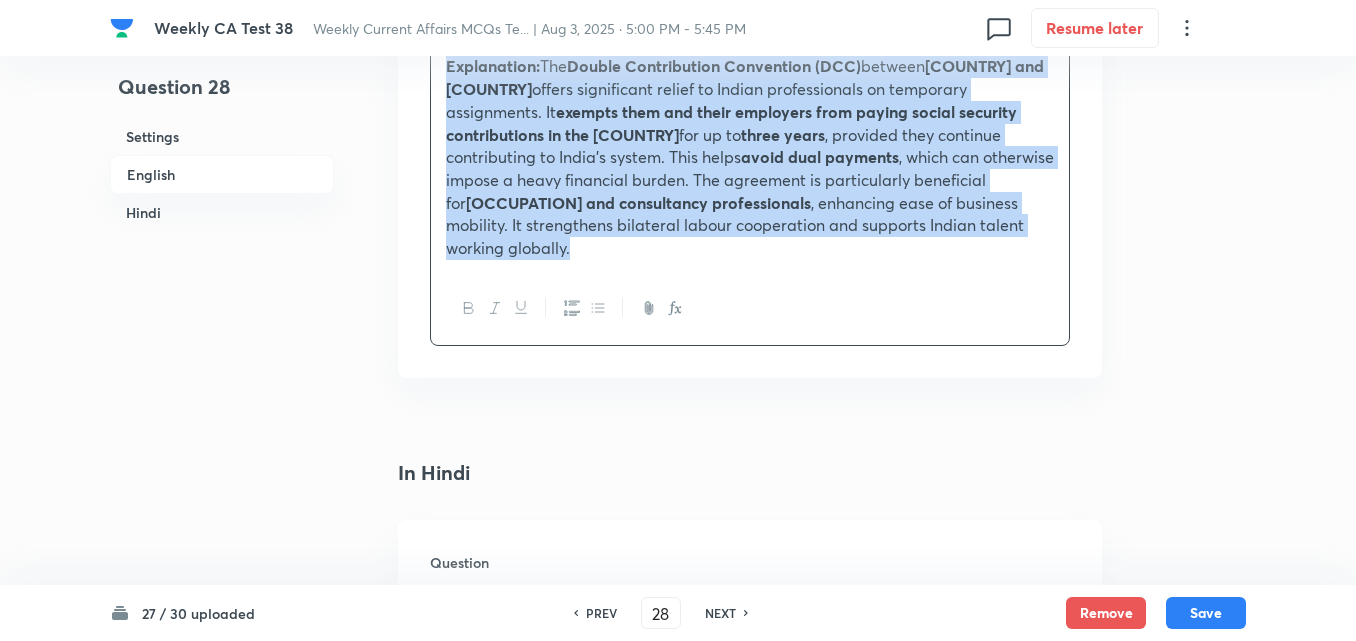 scroll, scrollTop: 2716, scrollLeft: 0, axis: vertical 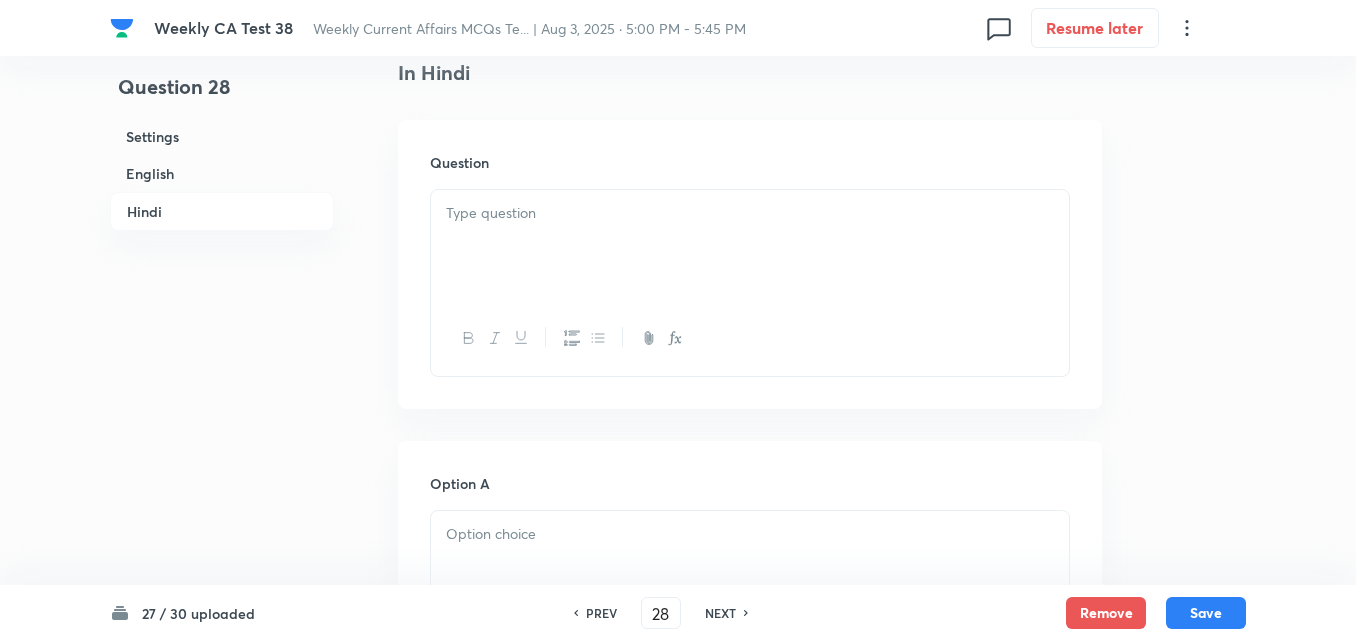 click at bounding box center [750, 246] 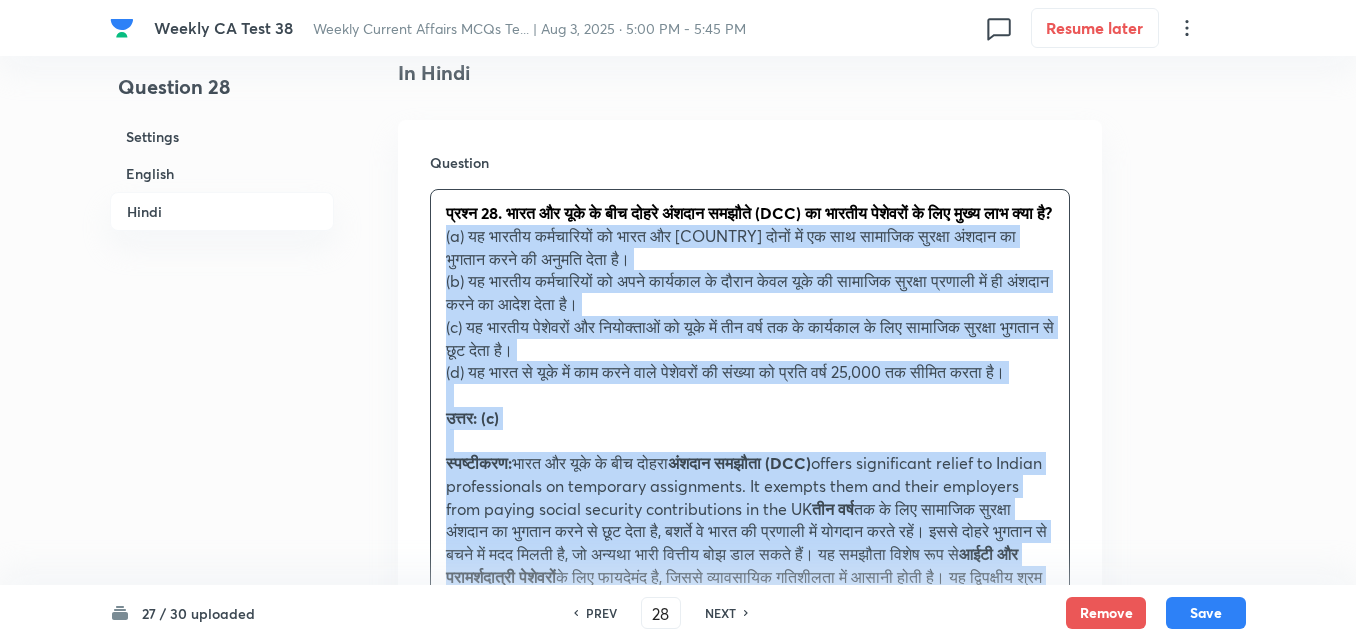 drag, startPoint x: 429, startPoint y: 231, endPoint x: 352, endPoint y: 244, distance: 78.08969 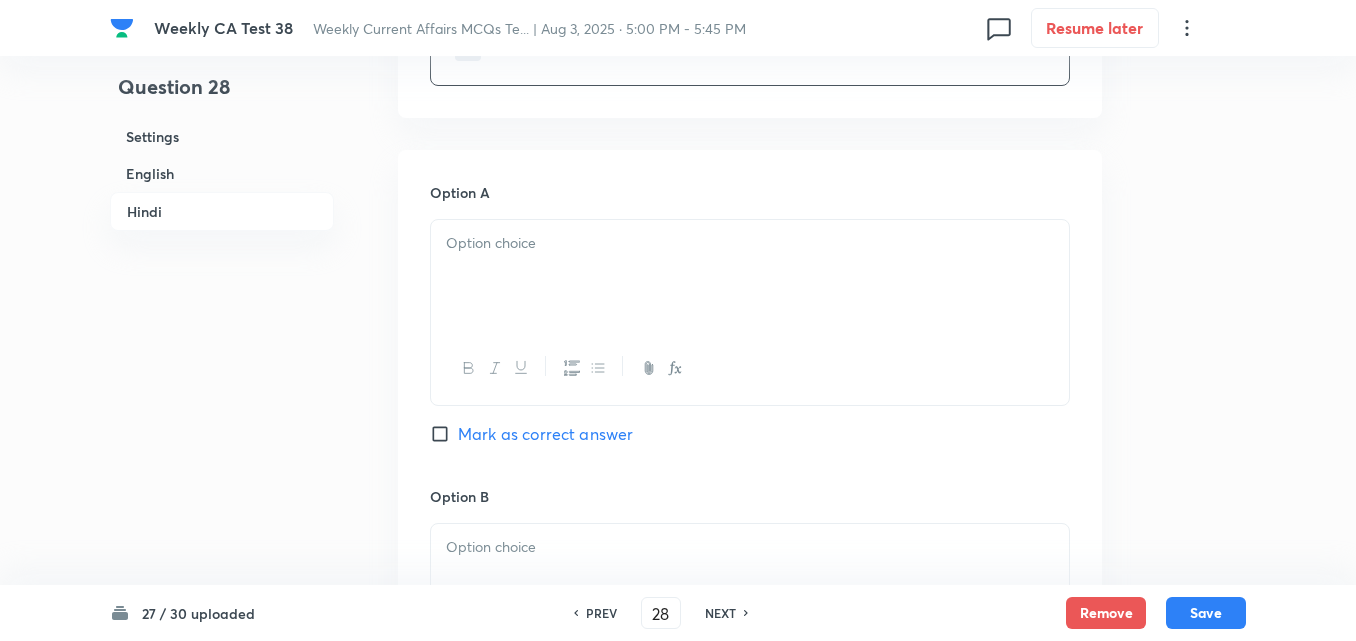 scroll, scrollTop: 3016, scrollLeft: 0, axis: vertical 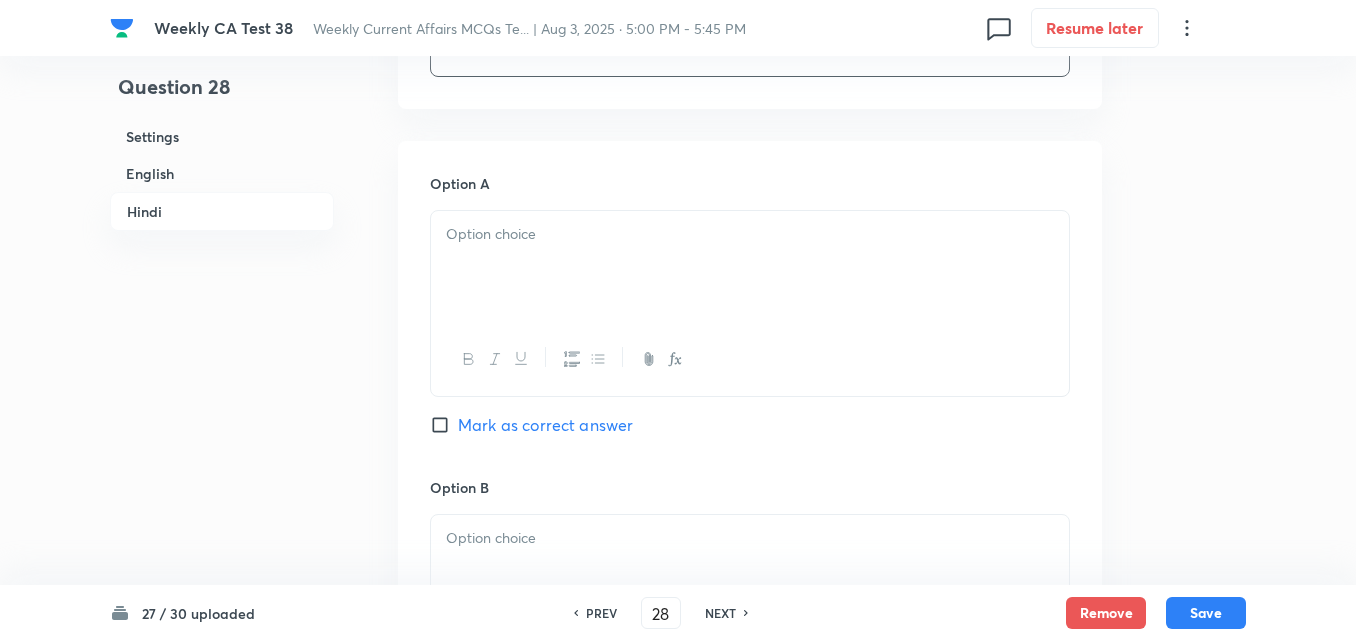 type 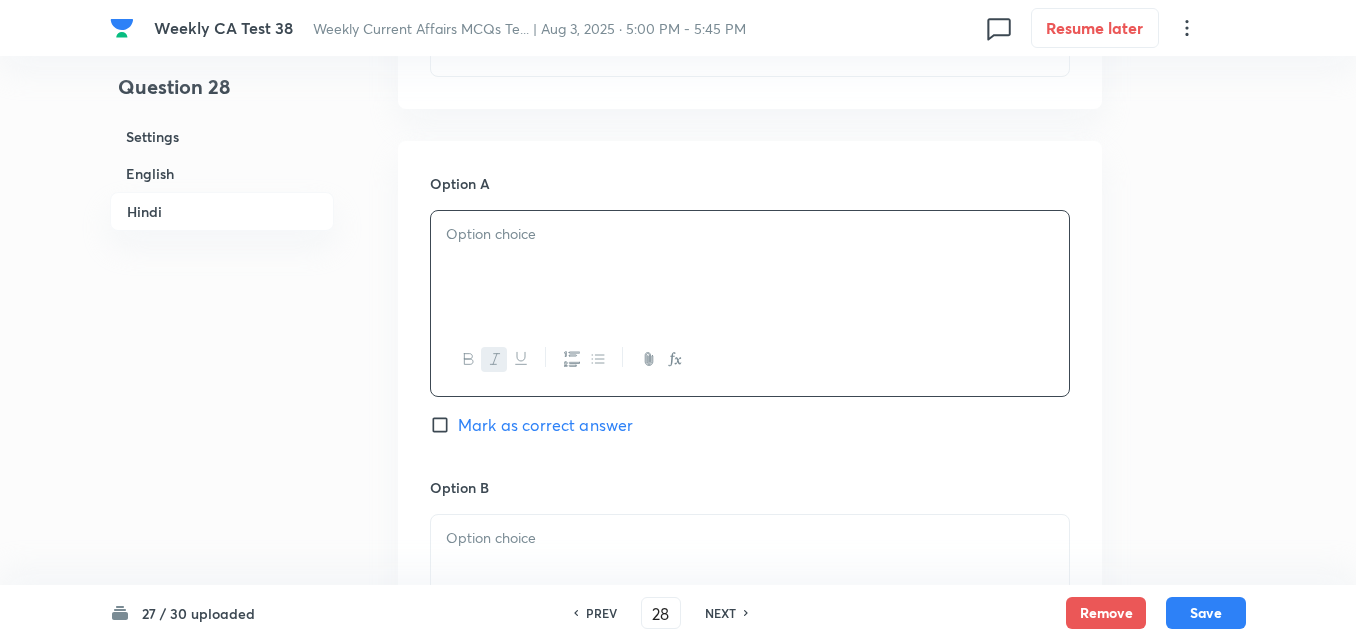 click on "﻿" at bounding box center [750, 267] 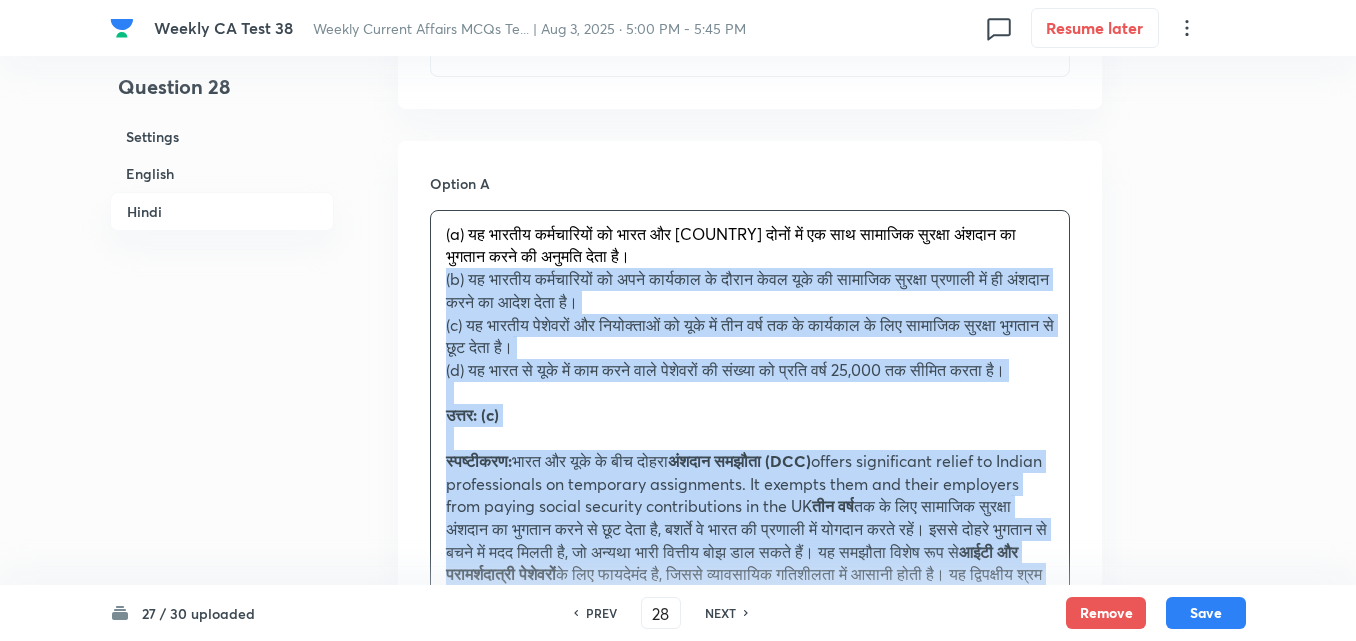 drag, startPoint x: 441, startPoint y: 246, endPoint x: 415, endPoint y: 263, distance: 31.06445 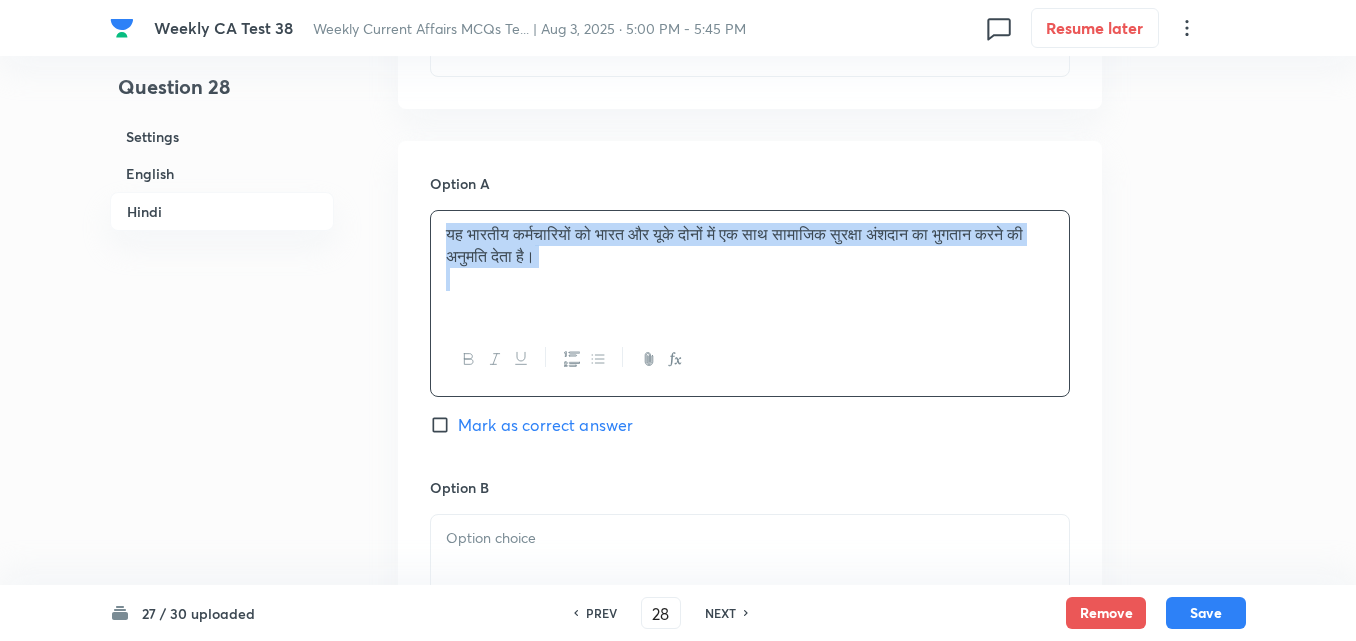 scroll, scrollTop: 3316, scrollLeft: 0, axis: vertical 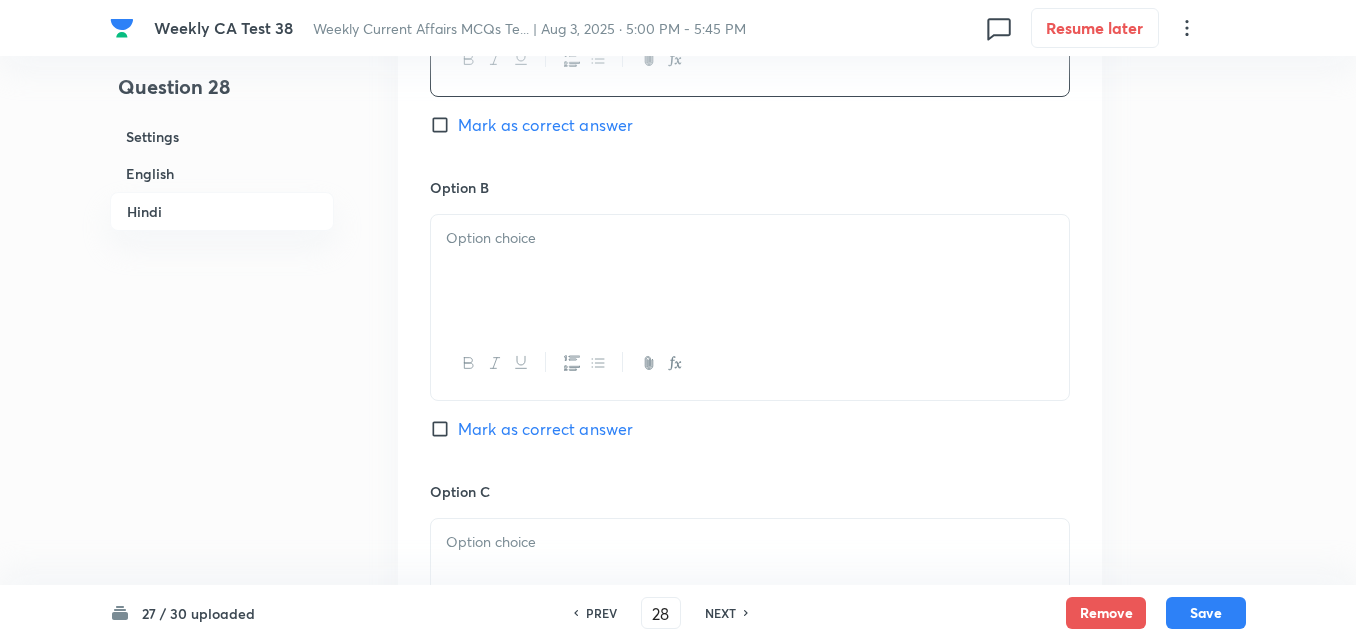 click at bounding box center [750, 271] 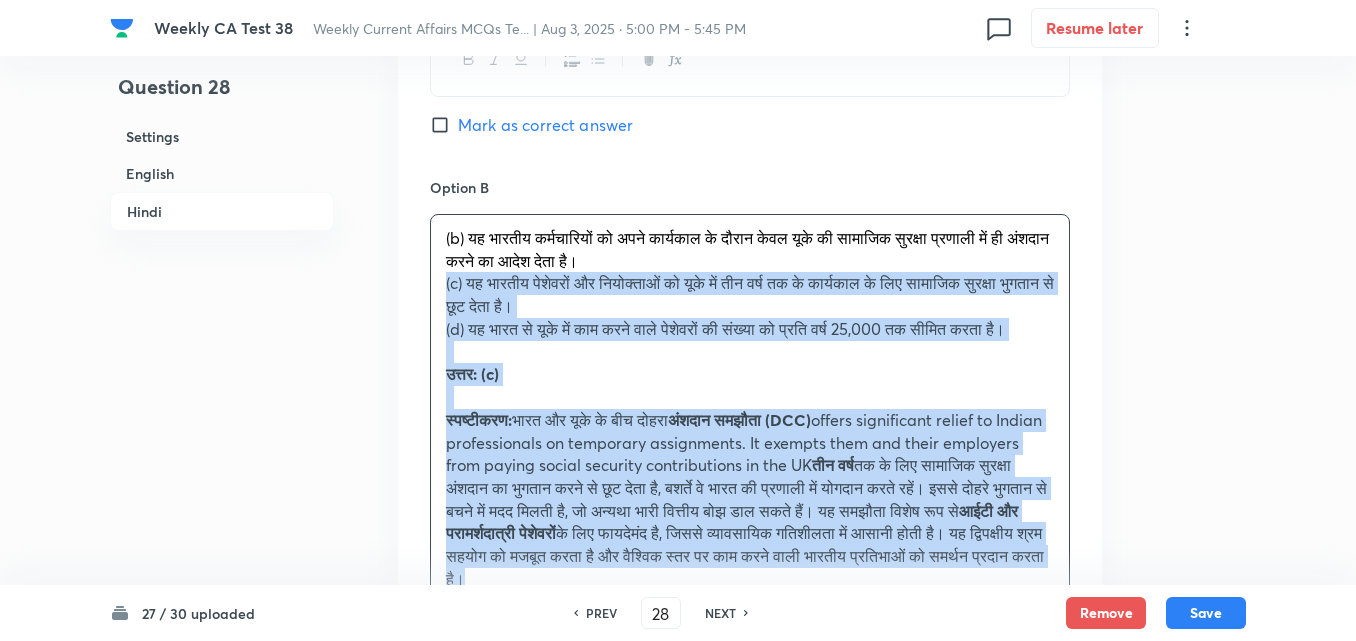 drag, startPoint x: 437, startPoint y: 257, endPoint x: 422, endPoint y: 262, distance: 15.811388 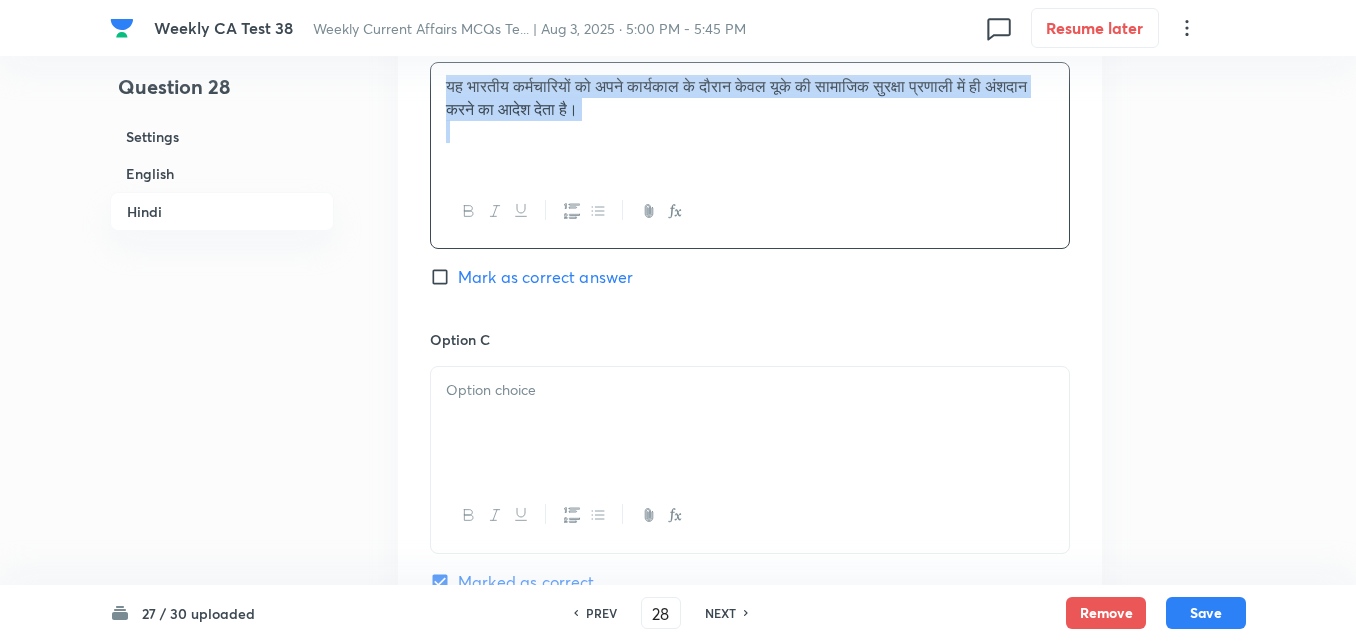 scroll, scrollTop: 3616, scrollLeft: 0, axis: vertical 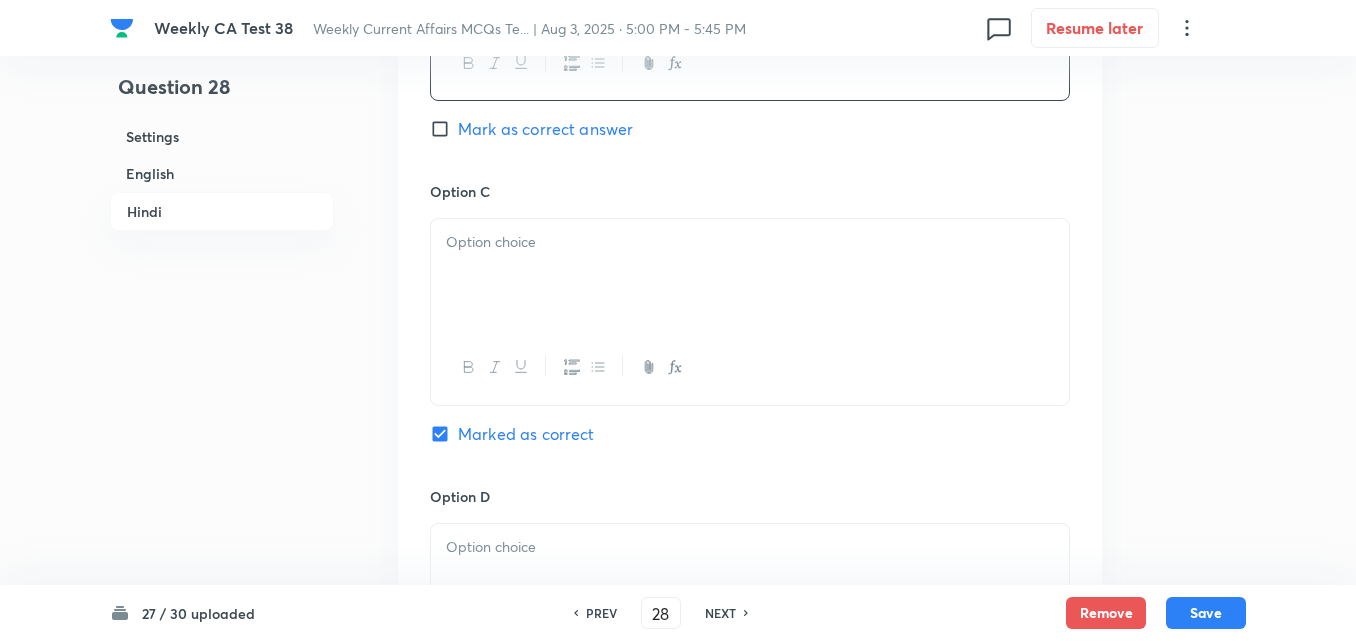 click at bounding box center [750, 275] 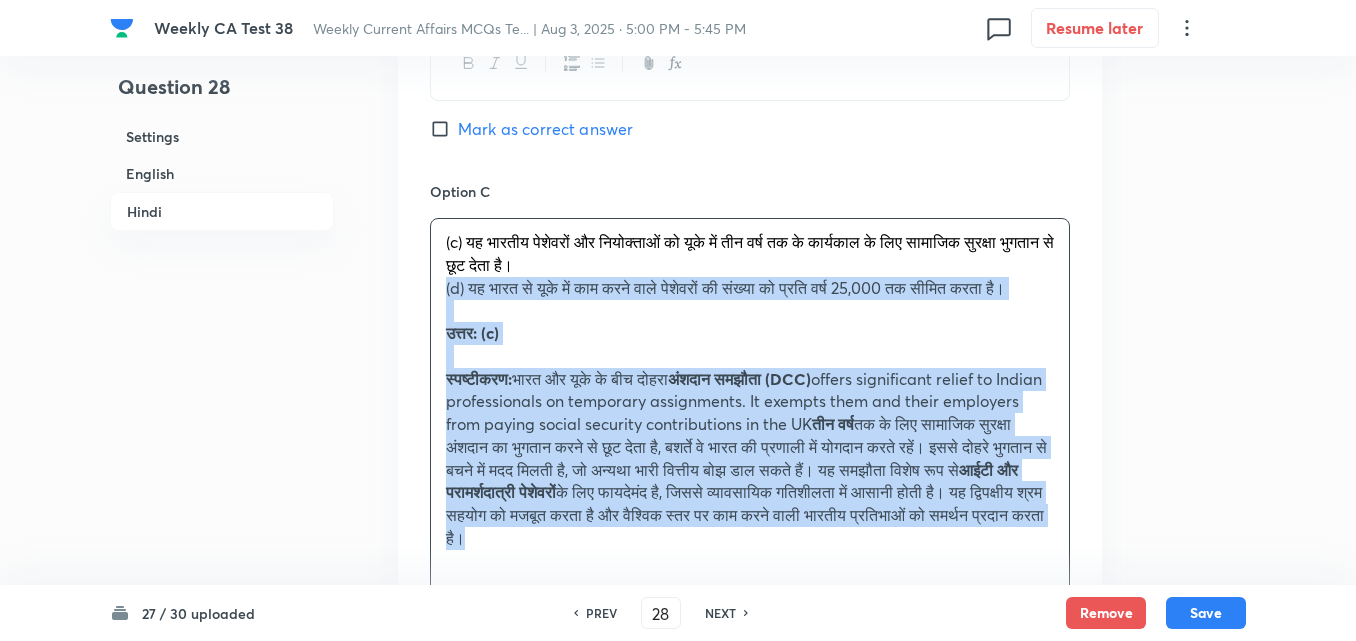 click on "Option A यह भारतीय कर्मचारियों को भारत और यूके दोनों में एक साथ सामाजिक सुरक्षा अंशदान का भुगतान करने की अनुमति देता है। Mark as correct answer Option B यह भारतीय कर्मचारियों को अपने कार्यकाल के दौरान केवल यूके की सामाजिक सुरक्षा प्रणाली में ही अंशदान करने का आदेश देता है। Mark as correct answer Option C (c) यह भारतीय पेशेवरों और नियोक्ताओं को यूके में तीन वर्ष तक के कार्यकाल के लिए सामाजिक सुरक्षा भुगतान से छूट देता है।   उत्तर: (c)" at bounding box center [750, 277] 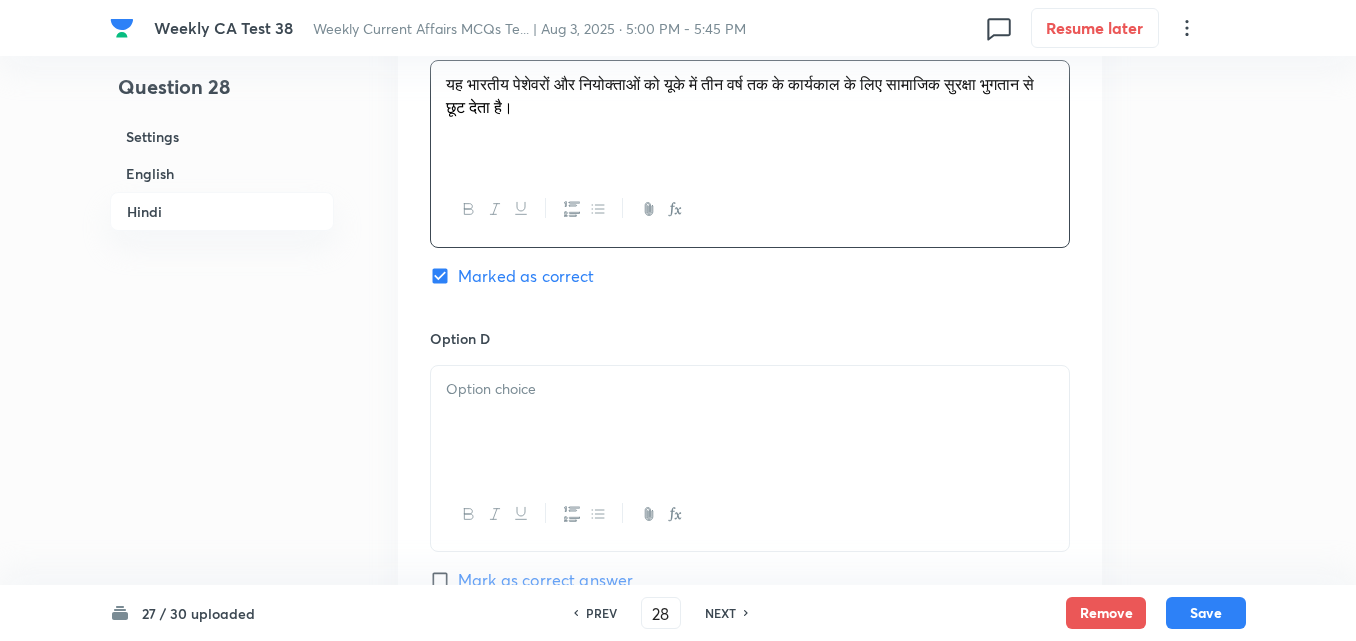 scroll, scrollTop: 3816, scrollLeft: 0, axis: vertical 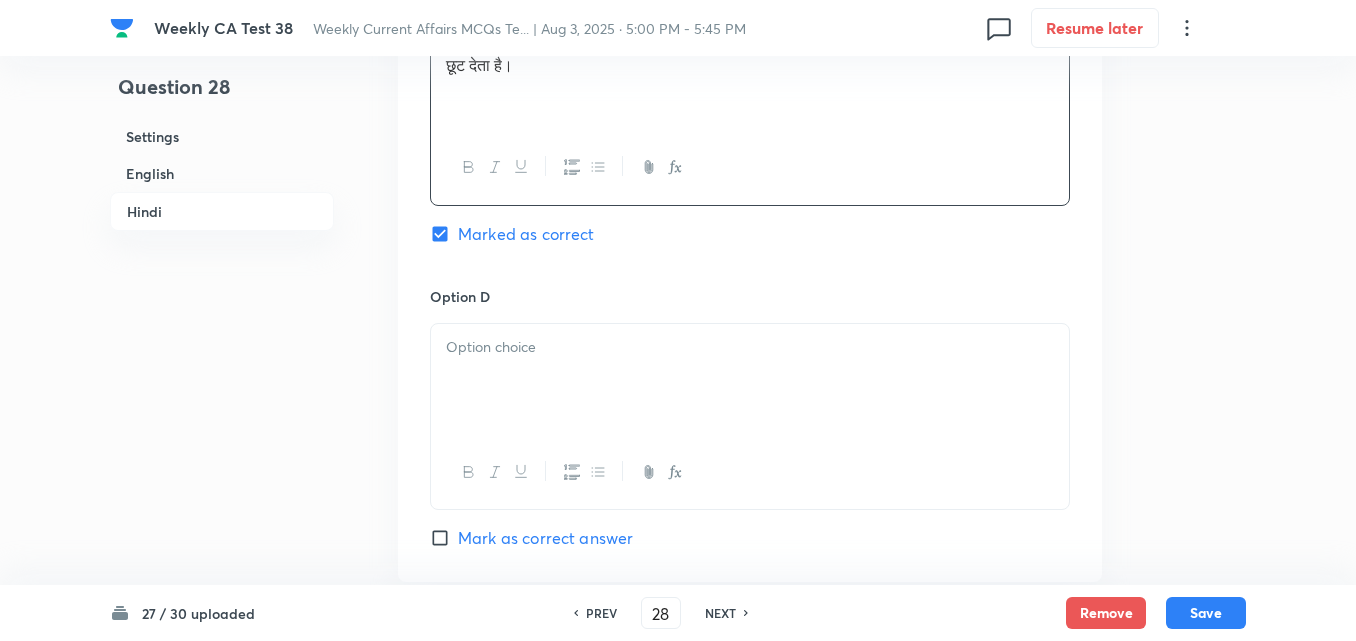click at bounding box center [750, 347] 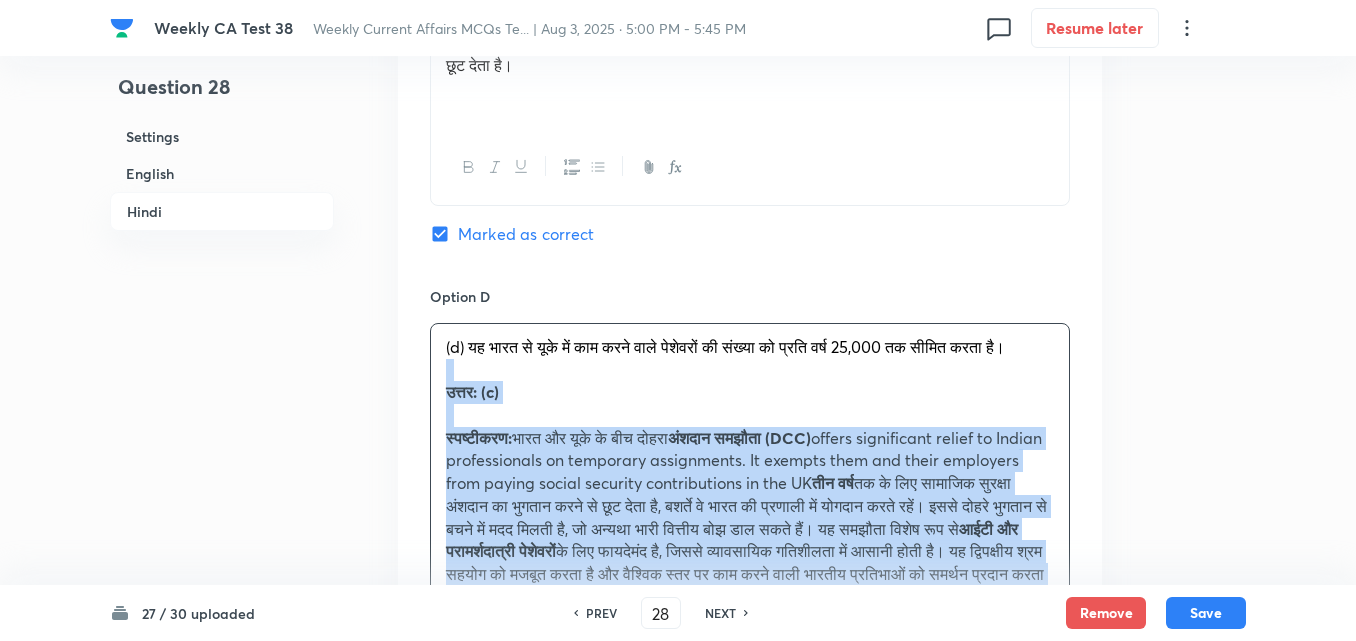 click on "(d) यह भारत से यूके में काम करने वाले पेशेवरों की संख्या को प्रति वर्ष 25,000 तक सीमित करता है।   उत्तर: (c)   स्पष्टीकरण:  भारत और यूके के बीच दोहरा अंशदान समझौता (DCC)  अस्थायी कार्यकाल पर कार्यरत भारतीय पेशेवरों को महत्वपूर्ण राहत प्रदान करता है। यह उन्हें और उनके नियोक्ताओं को यूके में  तीन वर्ष  आईटी और परामर्शदात्री पेशेवरों" at bounding box center [750, 472] 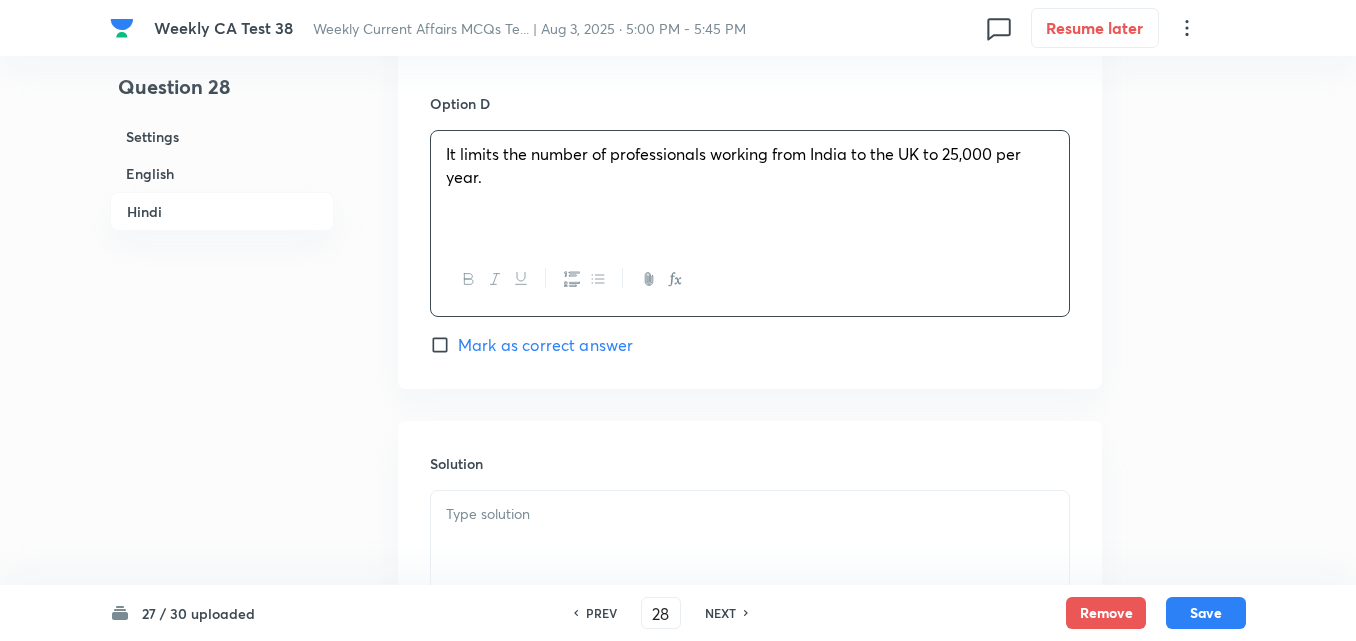 scroll, scrollTop: 4116, scrollLeft: 0, axis: vertical 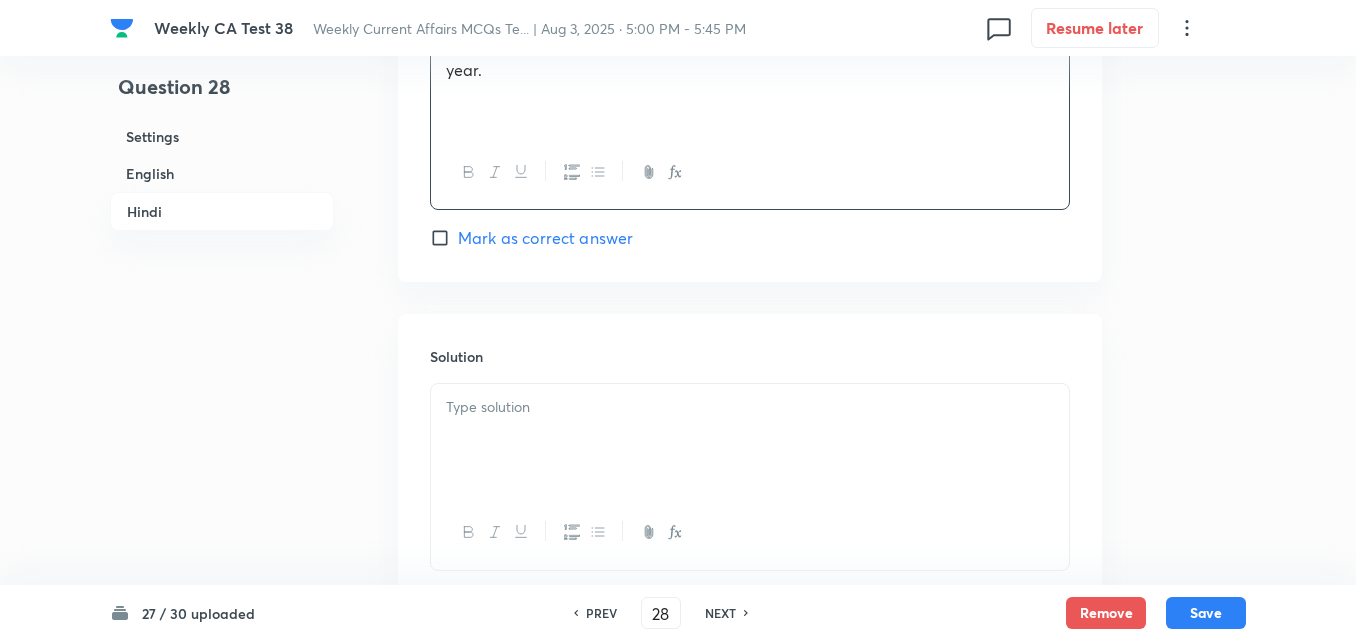 click at bounding box center (750, 407) 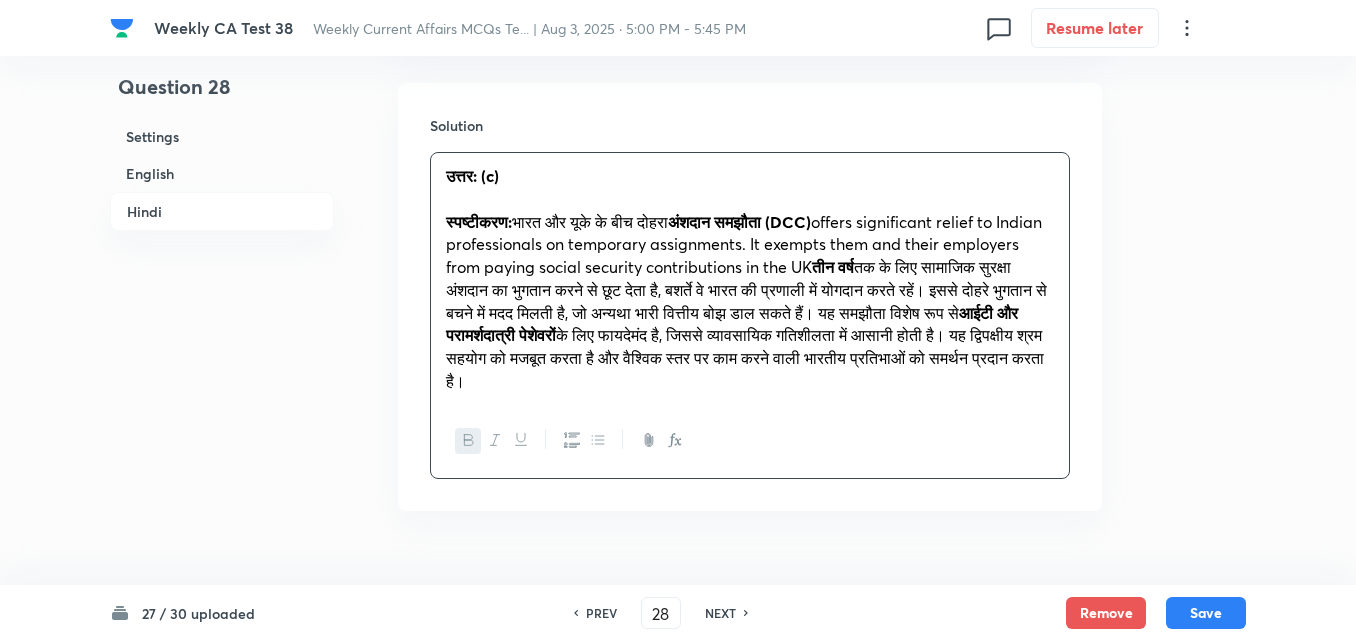 click on "Settings" at bounding box center (222, 136) 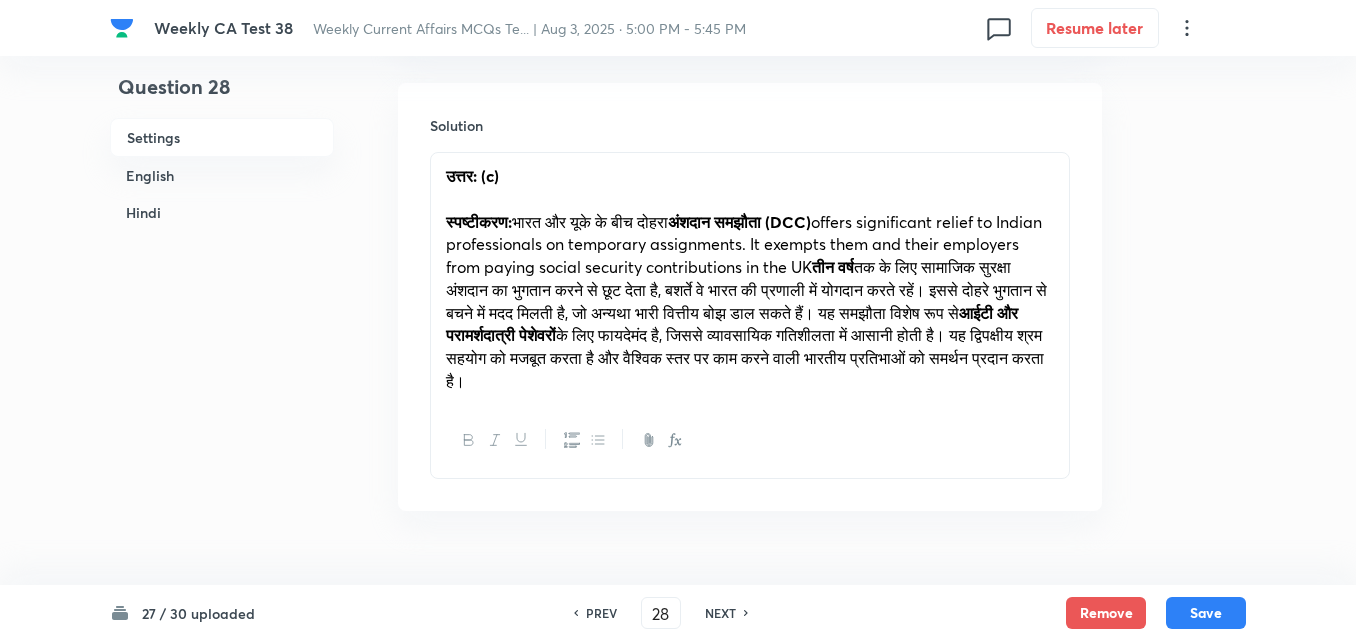 scroll, scrollTop: 24, scrollLeft: 0, axis: vertical 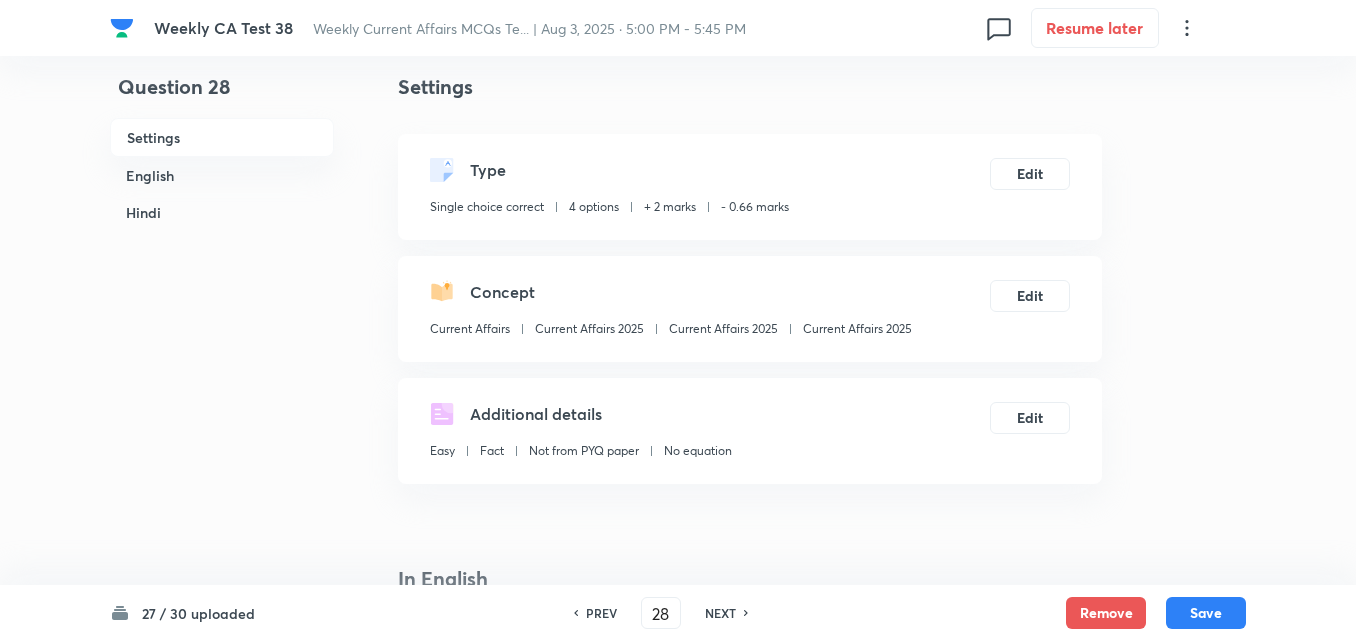 click on "Current Affairs 2025" at bounding box center (857, 329) 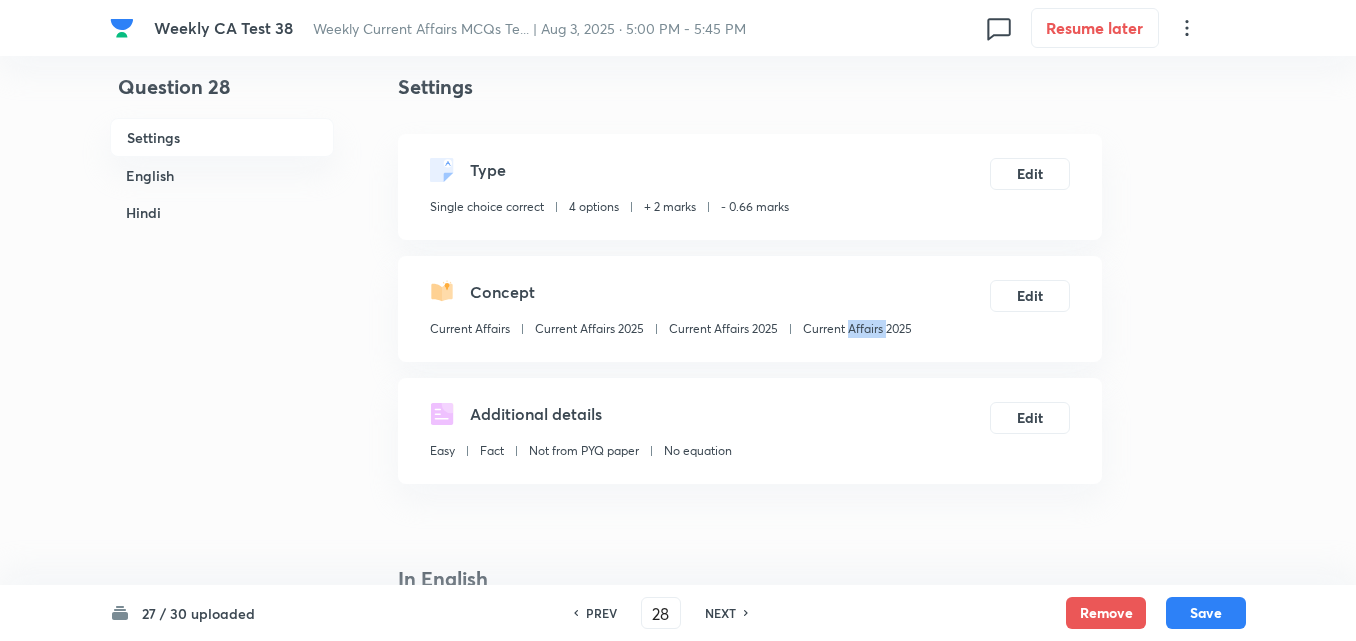click on "Current Affairs 2025" at bounding box center [857, 329] 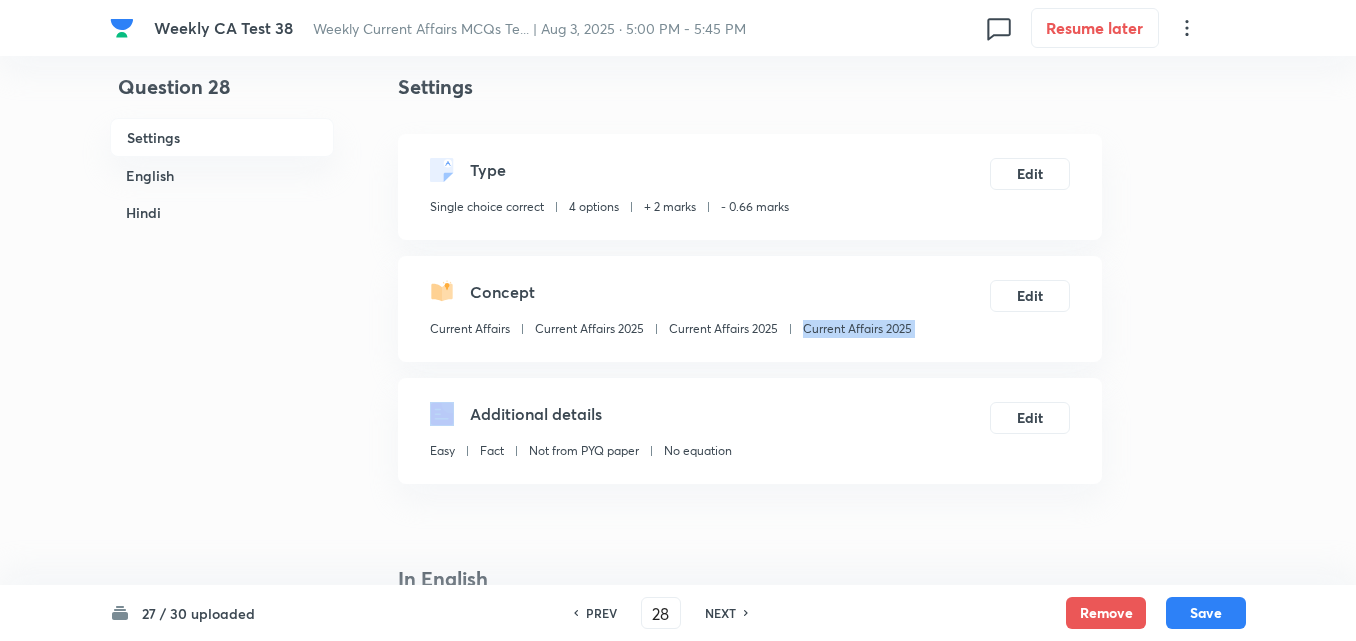click on "Current Affairs 2025" at bounding box center [857, 329] 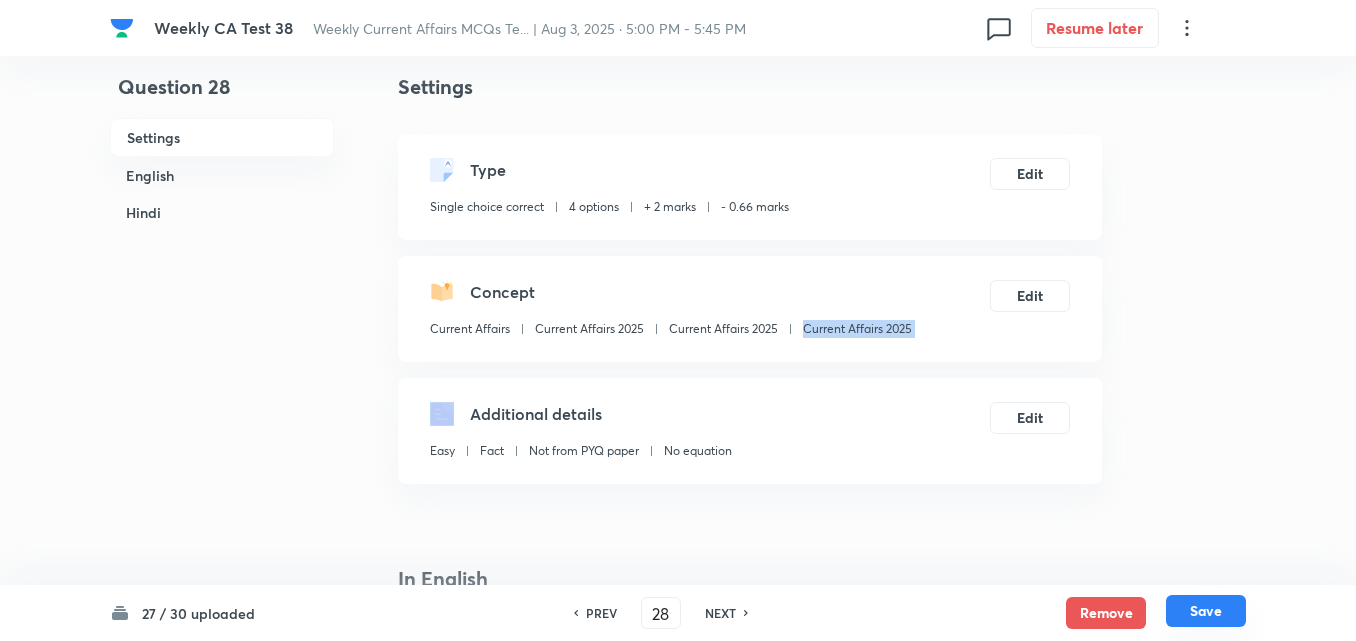 click on "Save" at bounding box center [1206, 611] 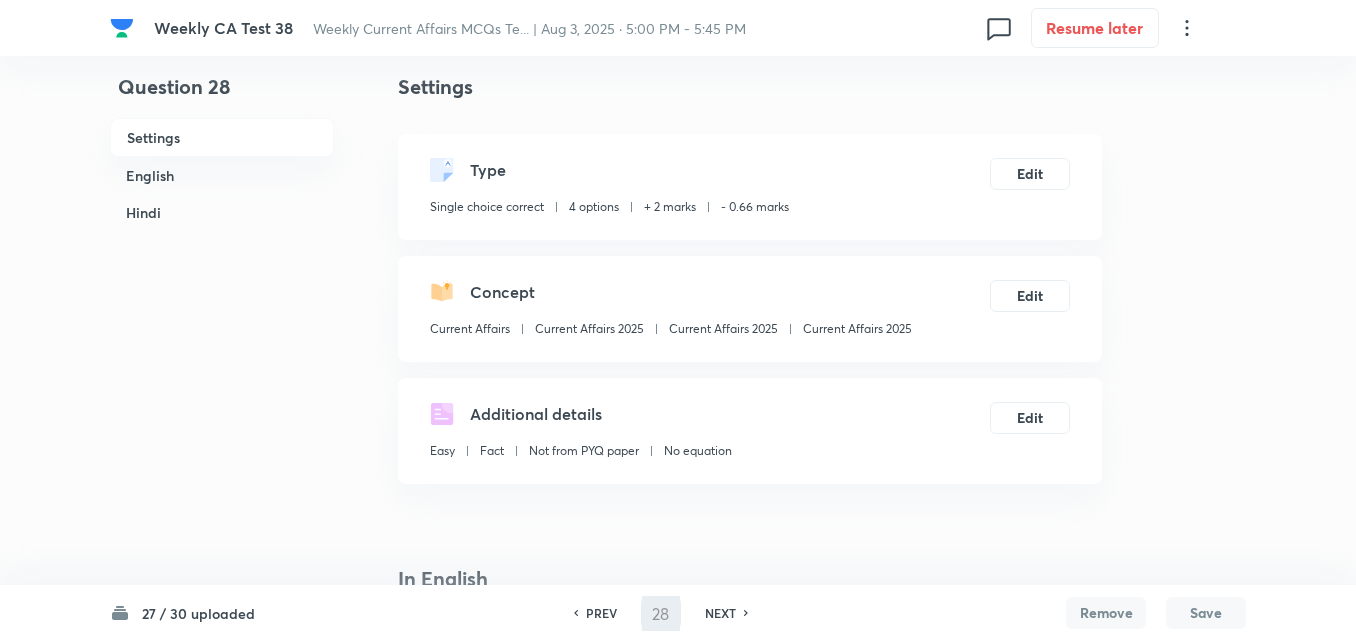 type on "29" 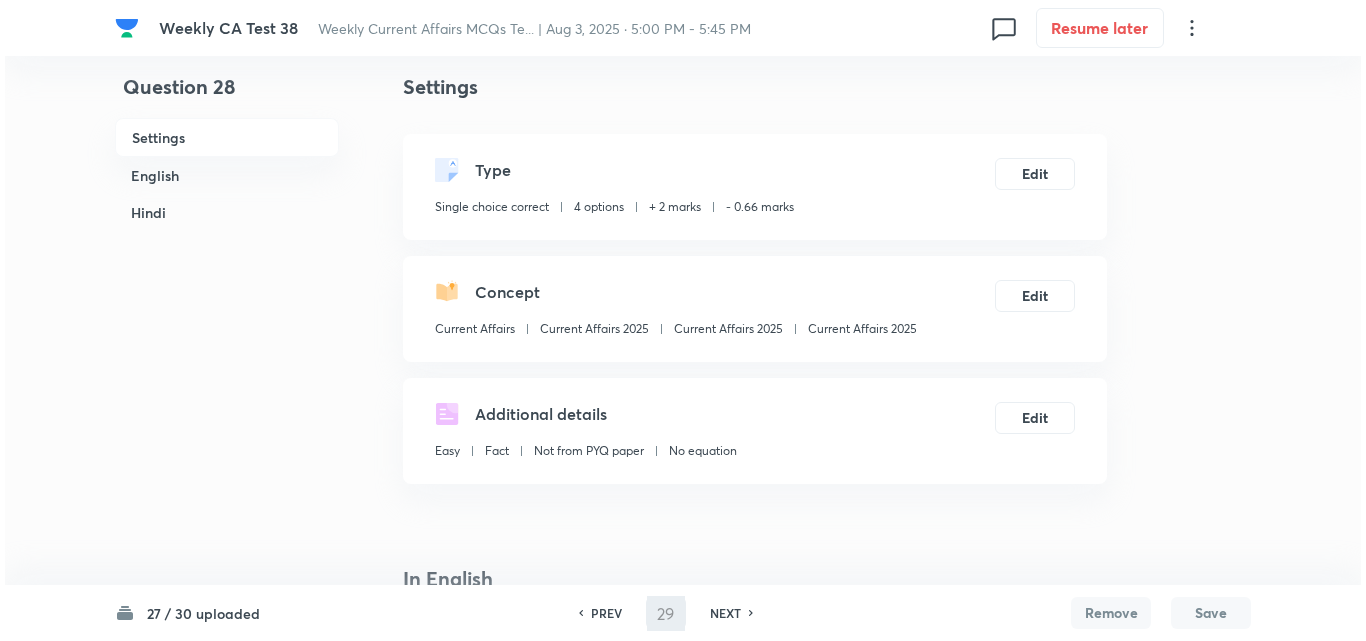 scroll, scrollTop: 0, scrollLeft: 0, axis: both 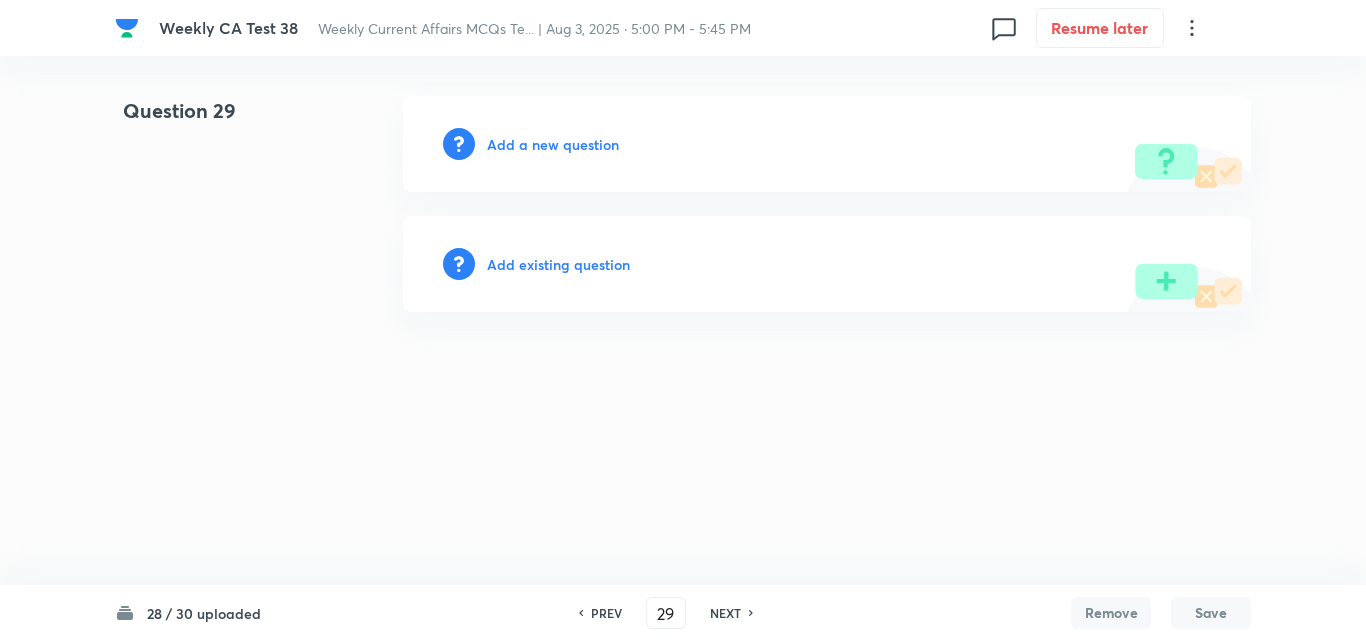 click on "Add a new question" at bounding box center (553, 144) 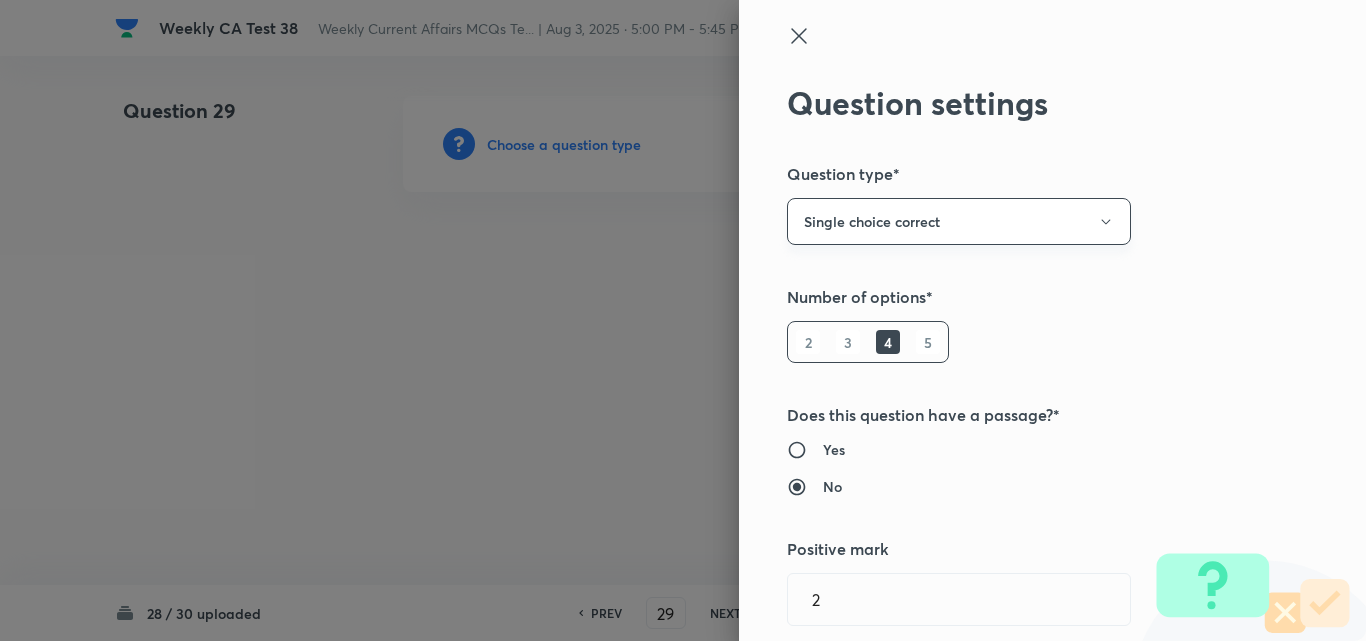 type 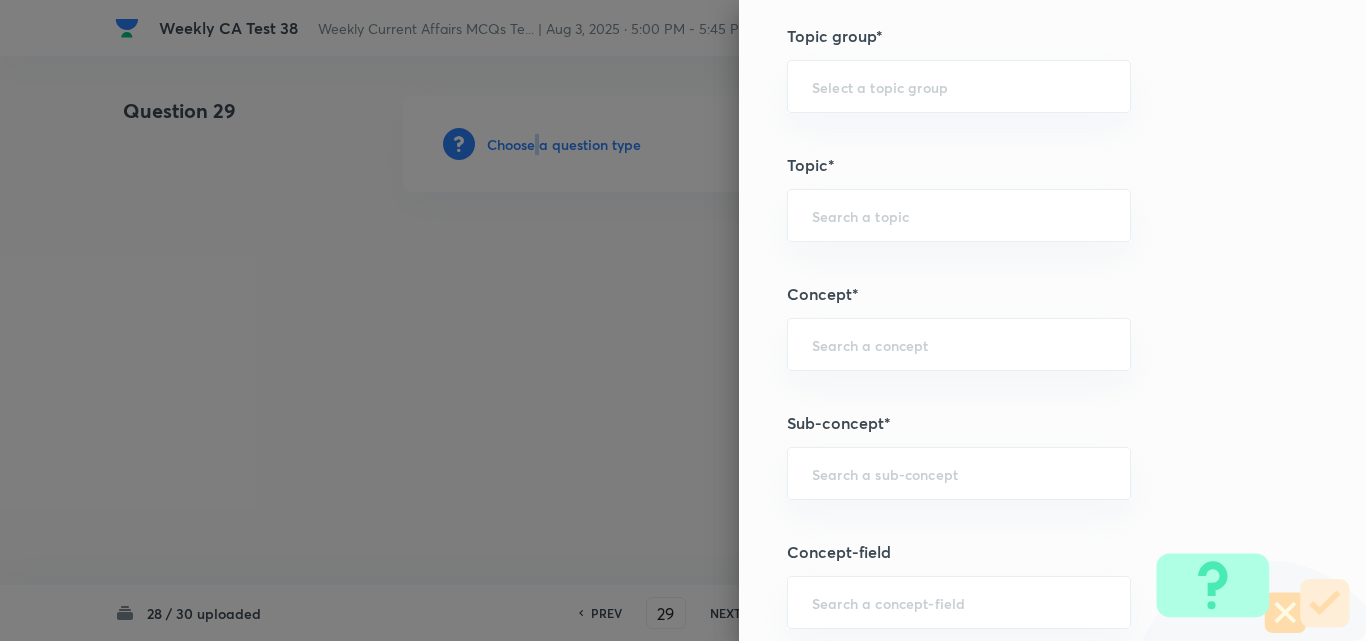 scroll, scrollTop: 1200, scrollLeft: 0, axis: vertical 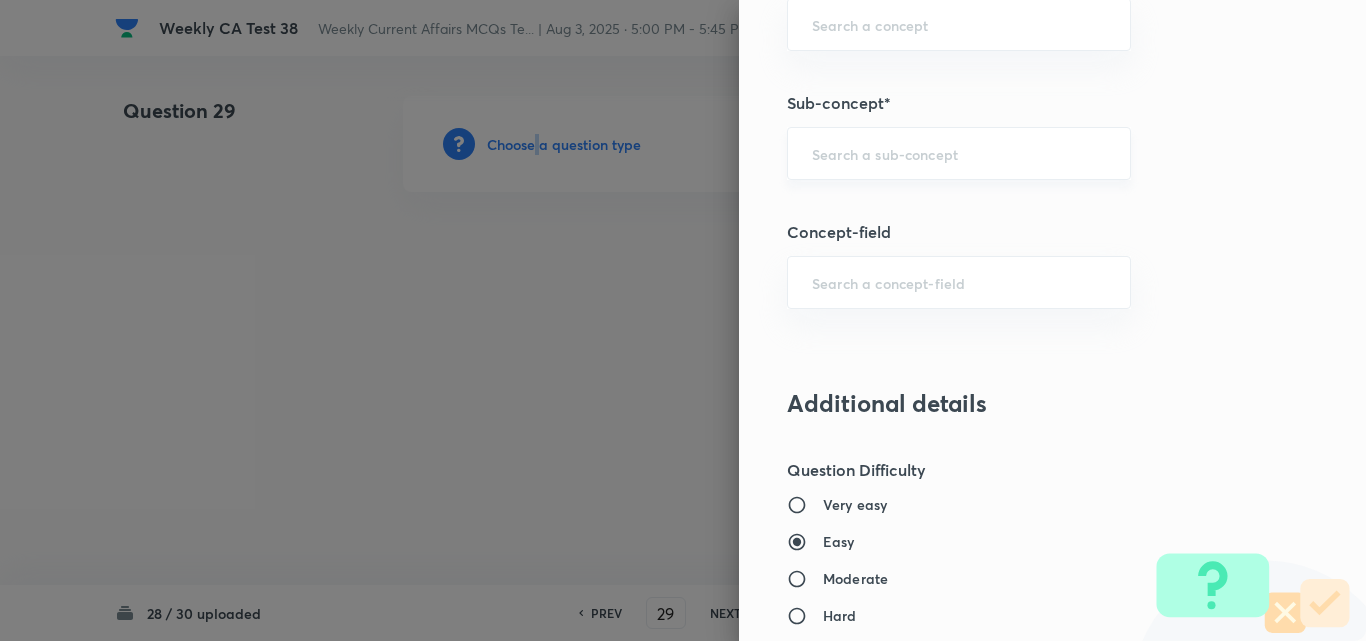 click on "​" at bounding box center [959, 153] 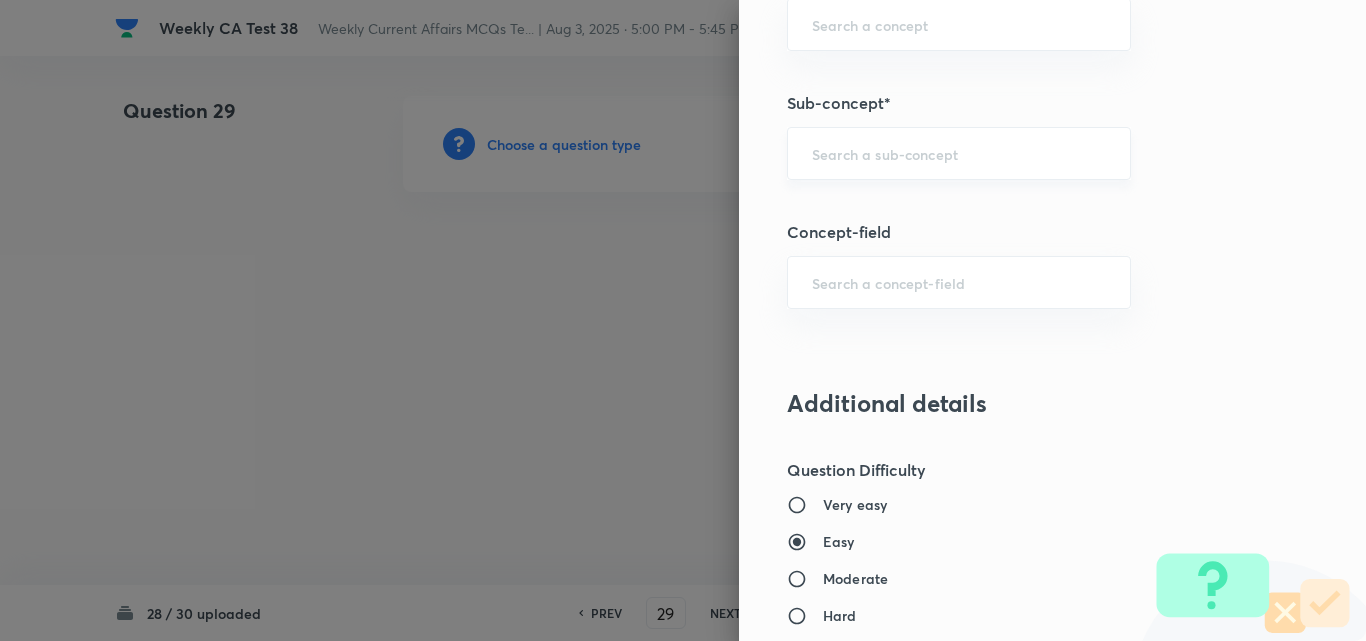 paste on "Current Affairs 2025" 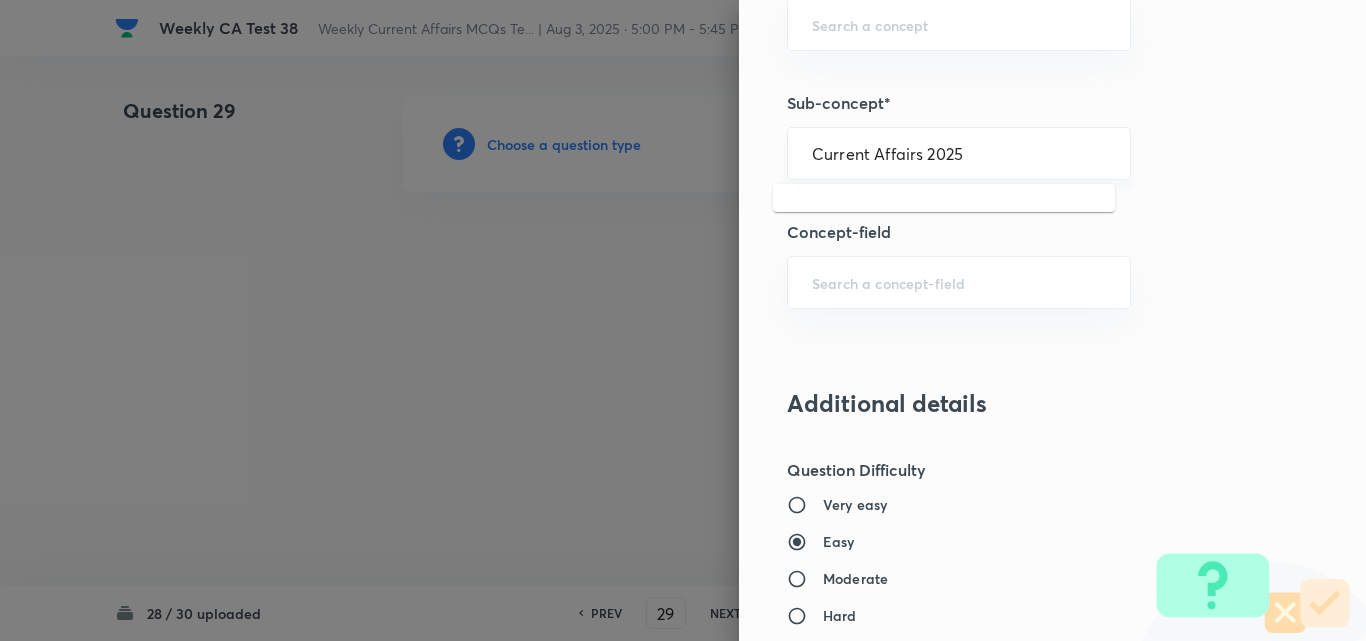 click on "Current Affairs 2025" at bounding box center [959, 153] 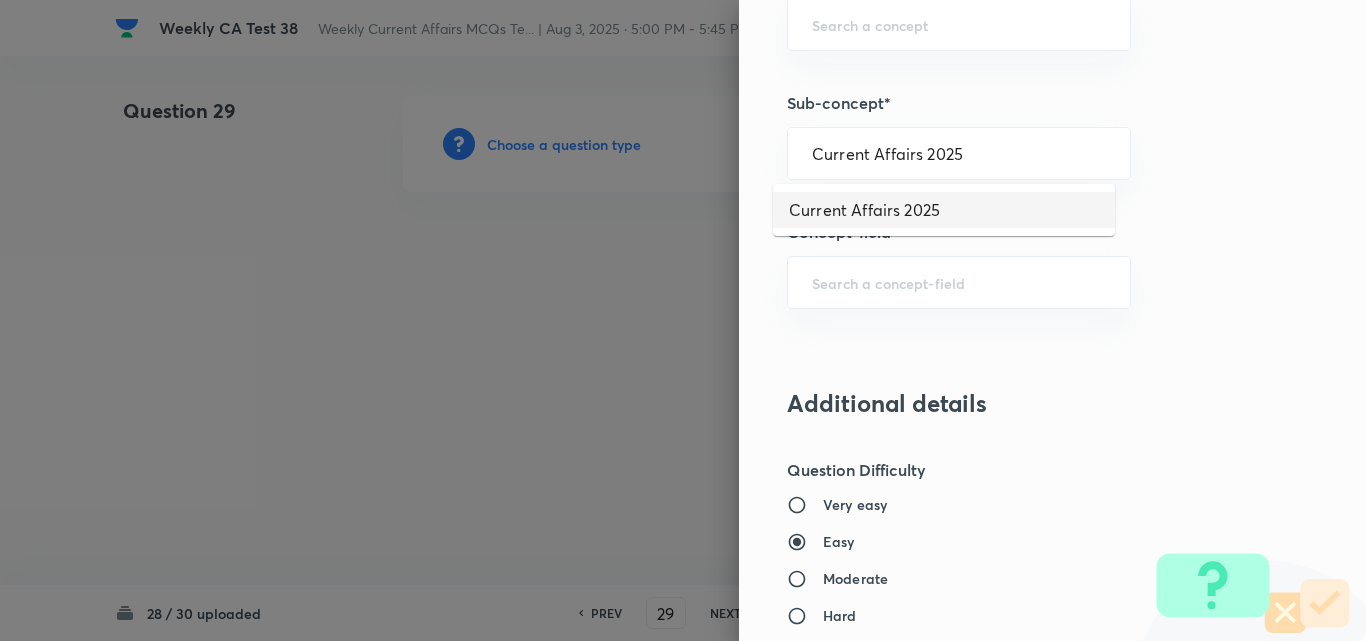 click on "Current Affairs 2025" at bounding box center (944, 210) 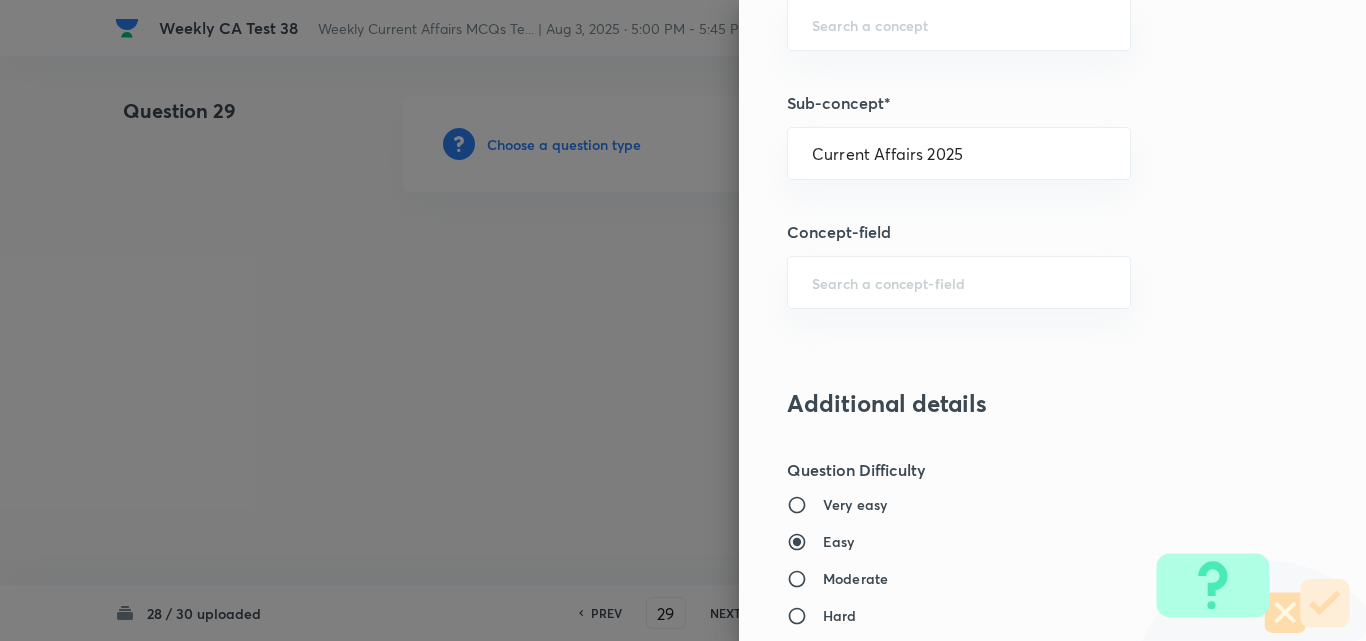 type on "Current Affairs 2025" 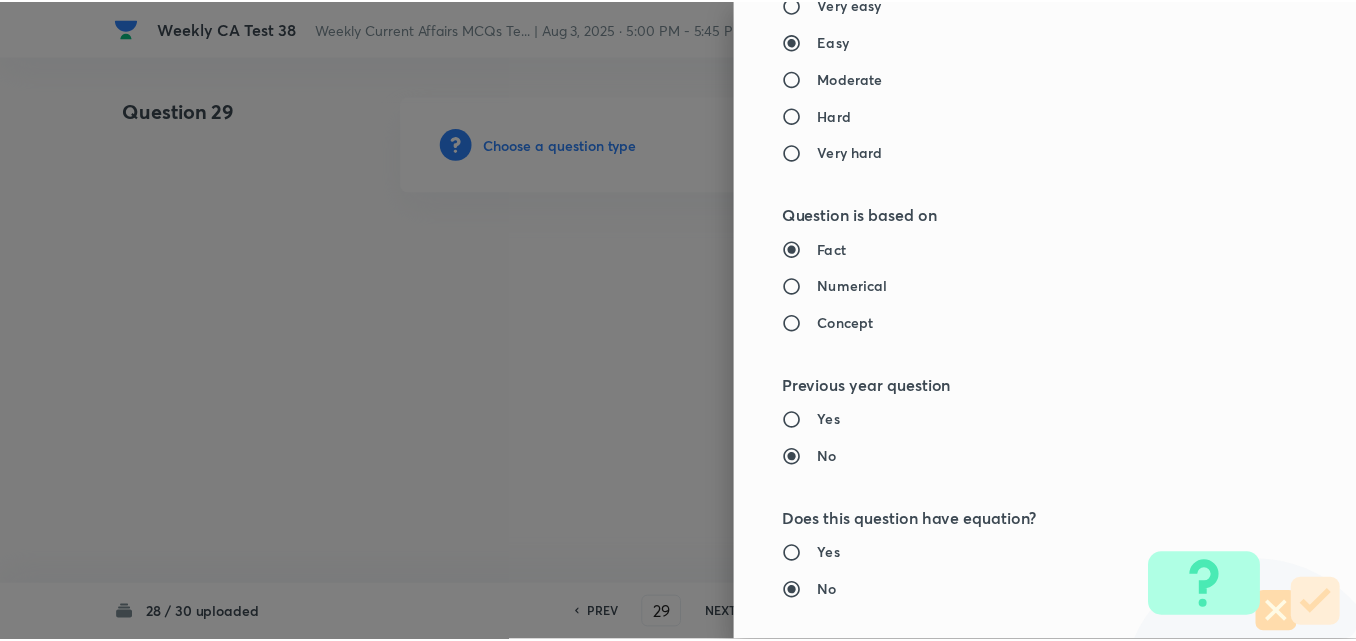 scroll, scrollTop: 2085, scrollLeft: 0, axis: vertical 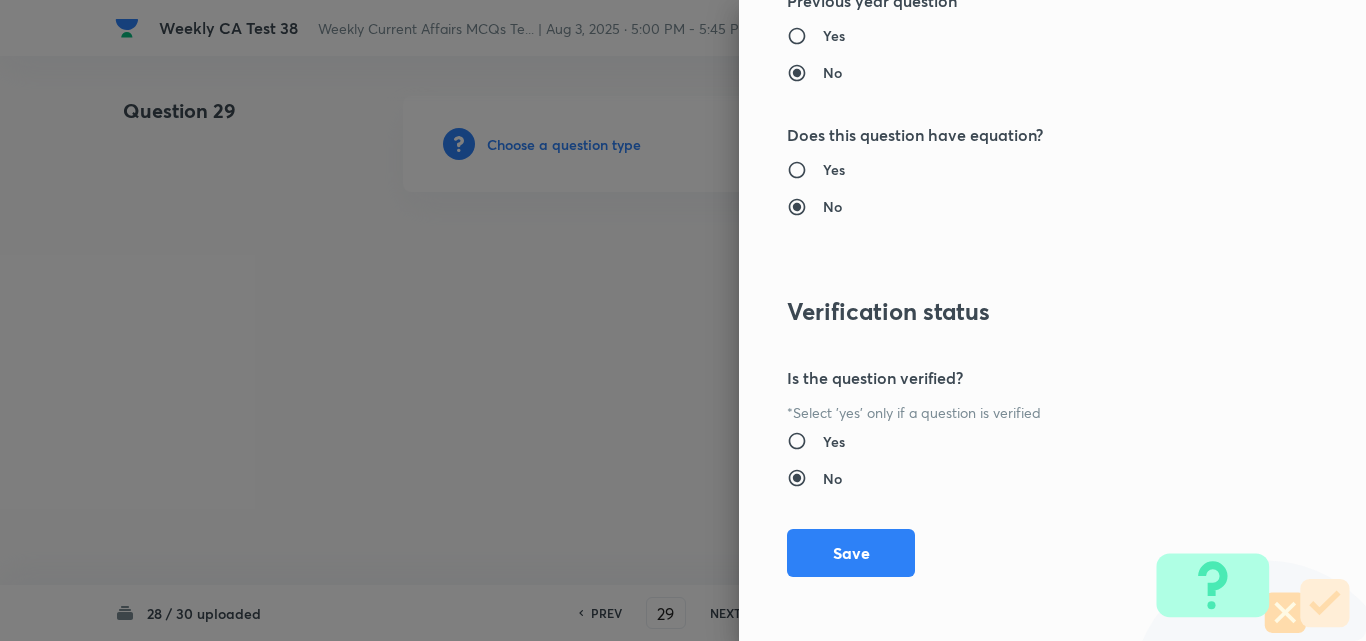 click on "Question settings Question type* Single choice correct Number of options* 2 3 4 5 Does this question have a passage?* Yes No Positive mark 2 ​ Negative Marks (Don’t add negative sign) 0.66 ​ Syllabus Topic group* Current Affairs ​ Topic* Current Affairs 2025 ​ Concept* Current Affairs 2025 ​ Sub-concept* Current Affairs 2025 ​ Concept-field ​ Additional details Question Difficulty Very easy Easy Moderate Hard Very hard Question is based on Fact Numerical Concept Previous year question Yes No Does this question have equation? Yes No Verification status Is the question verified? *Select 'yes' only if a question is verified Yes No Save" at bounding box center [1052, 320] 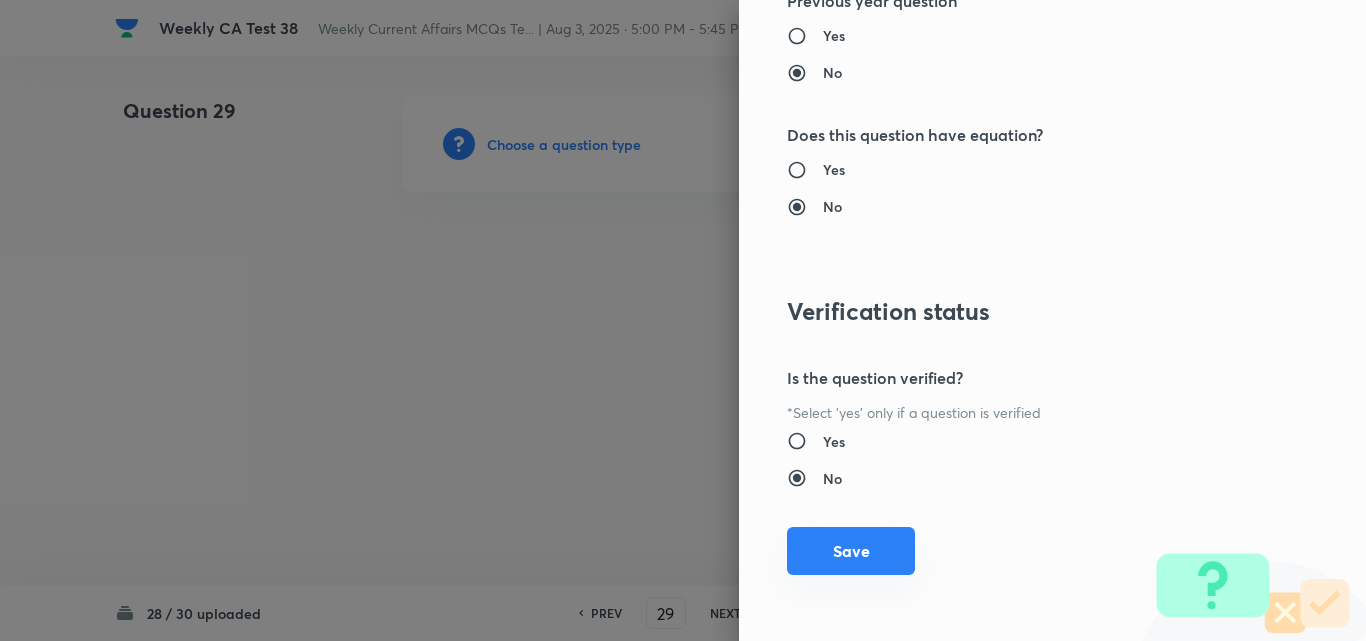 click on "Save" at bounding box center (851, 551) 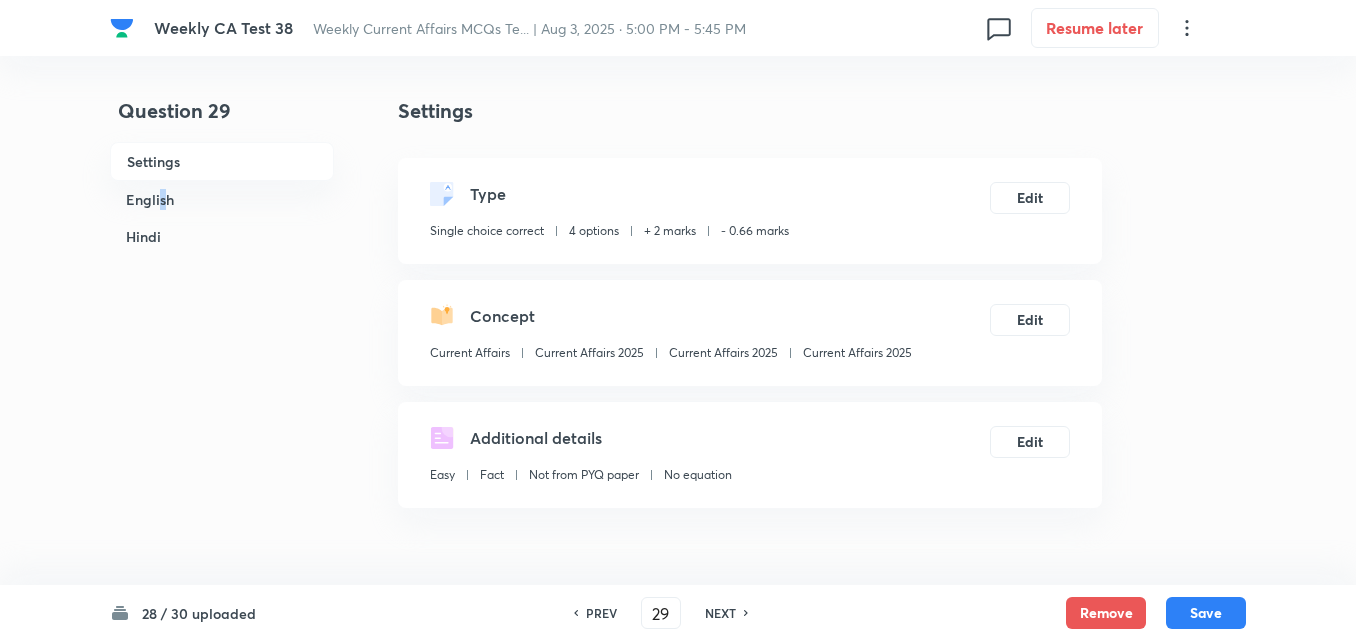 click on "English" at bounding box center (222, 199) 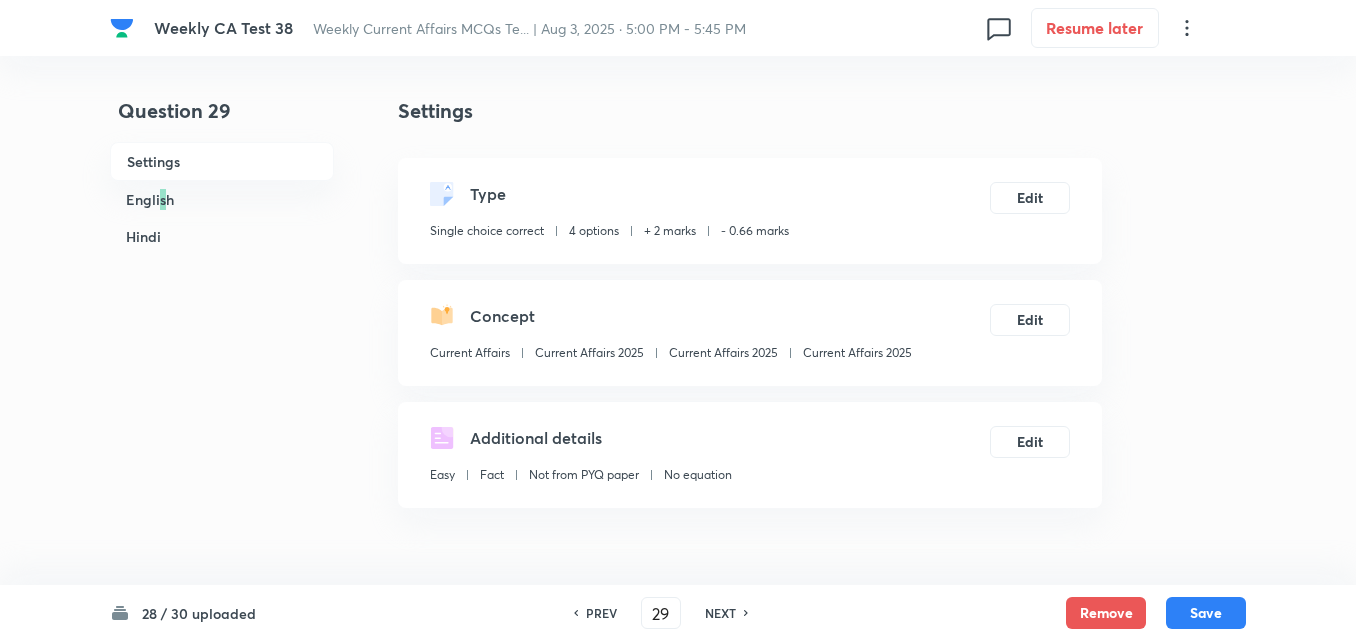 scroll, scrollTop: 516, scrollLeft: 0, axis: vertical 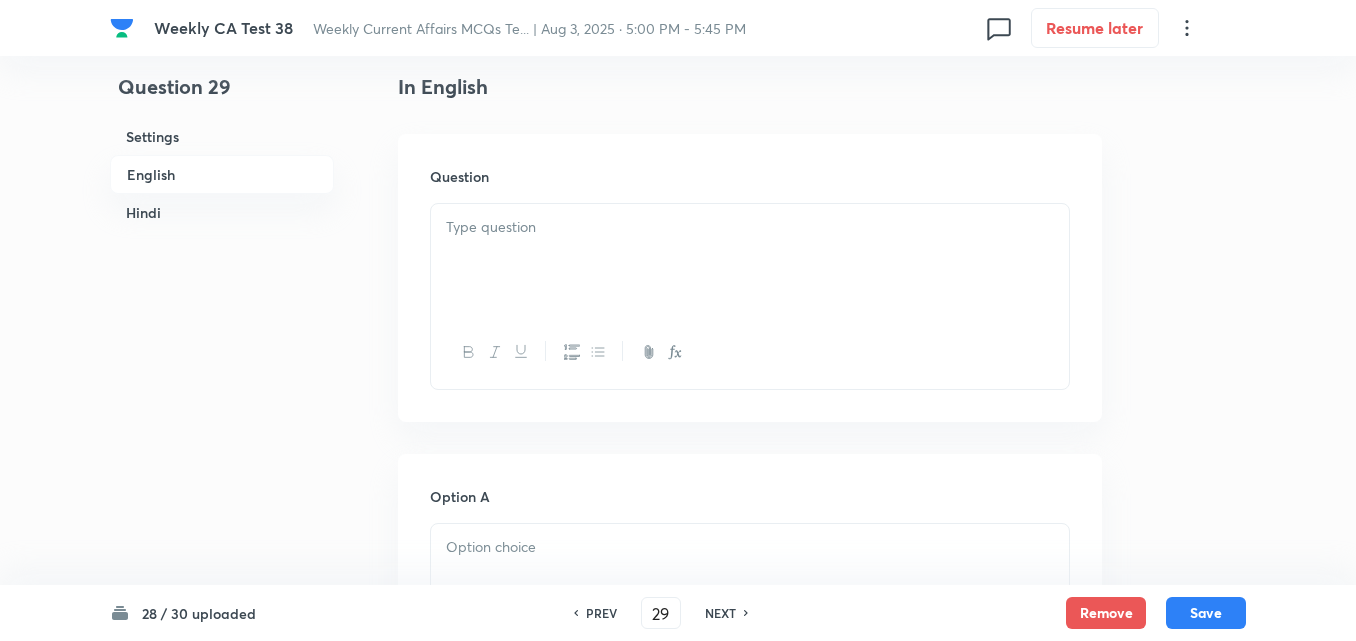 click at bounding box center (750, 260) 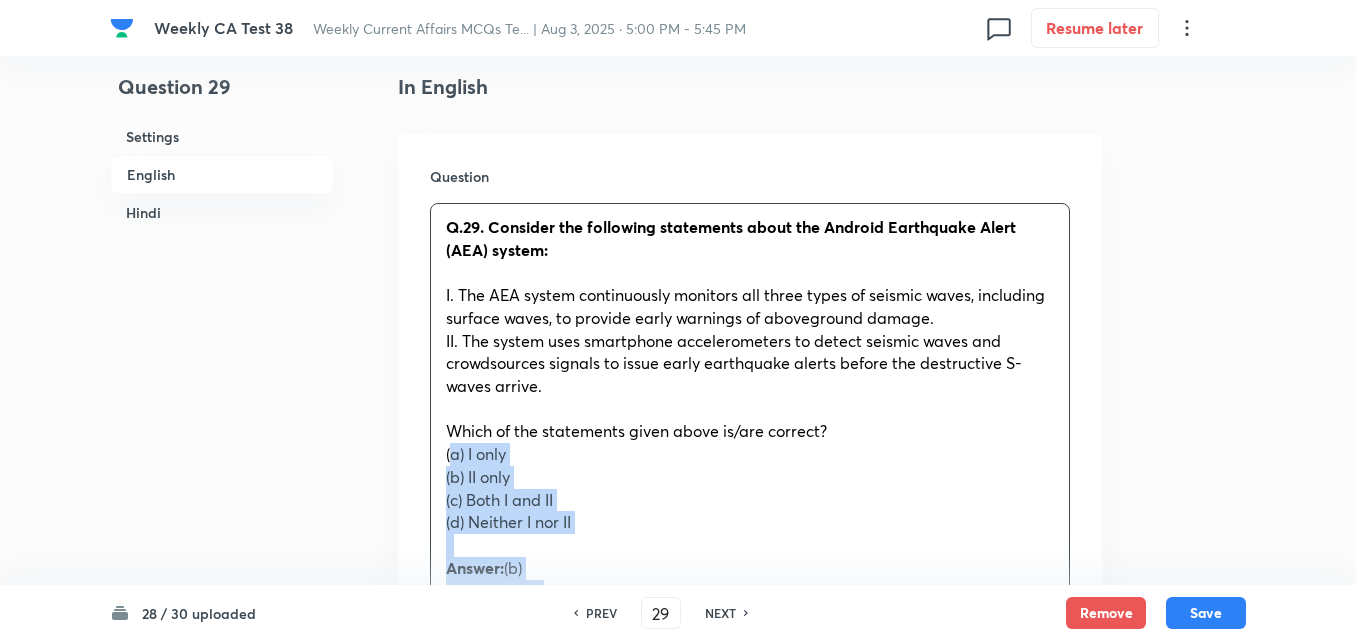 drag, startPoint x: 426, startPoint y: 460, endPoint x: 416, endPoint y: 456, distance: 10.770329 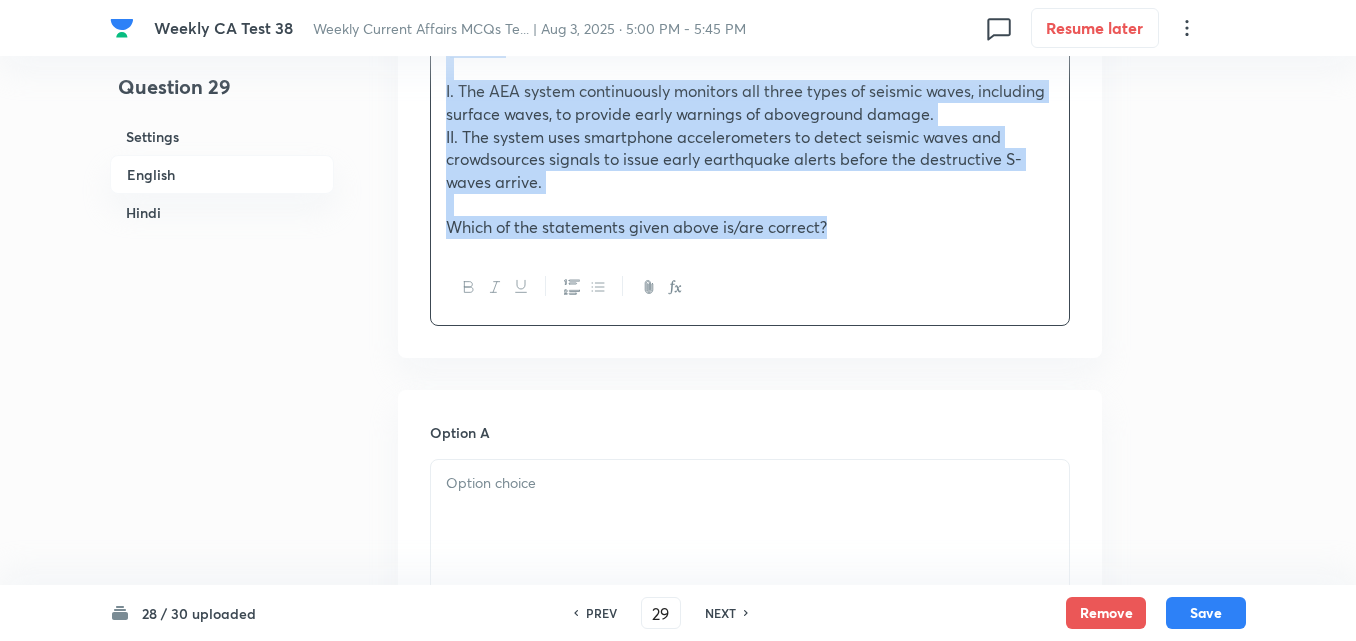 scroll, scrollTop: 916, scrollLeft: 0, axis: vertical 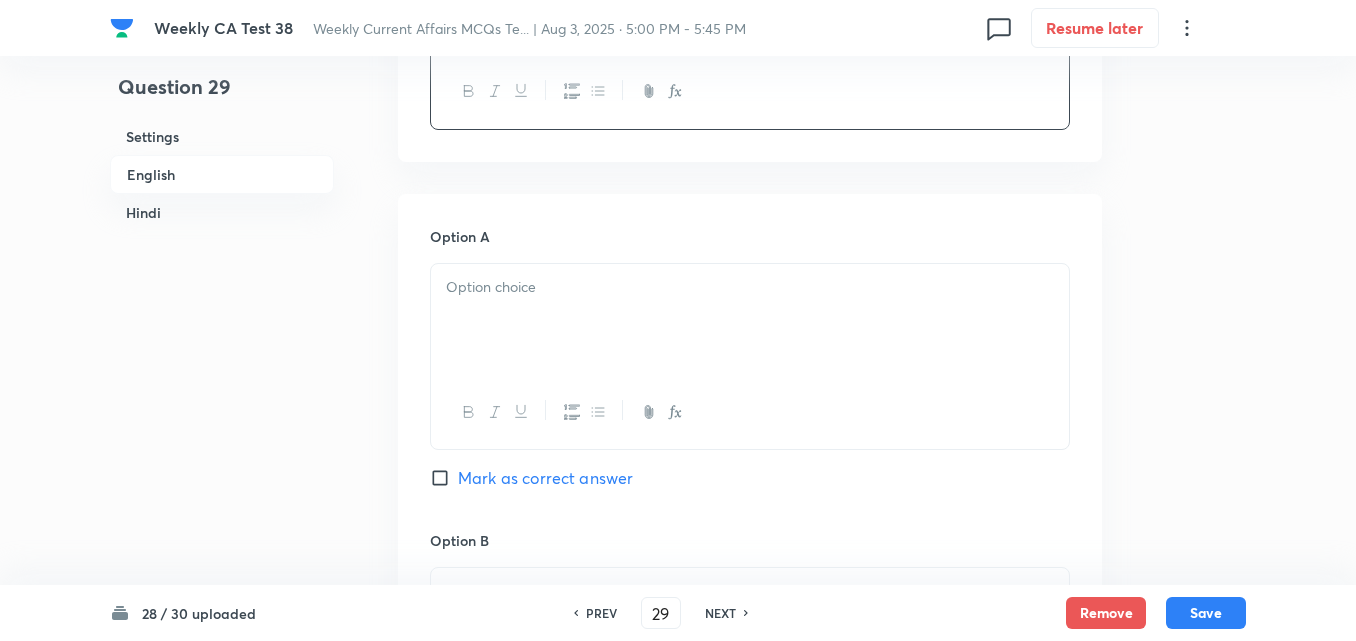 click at bounding box center (750, 320) 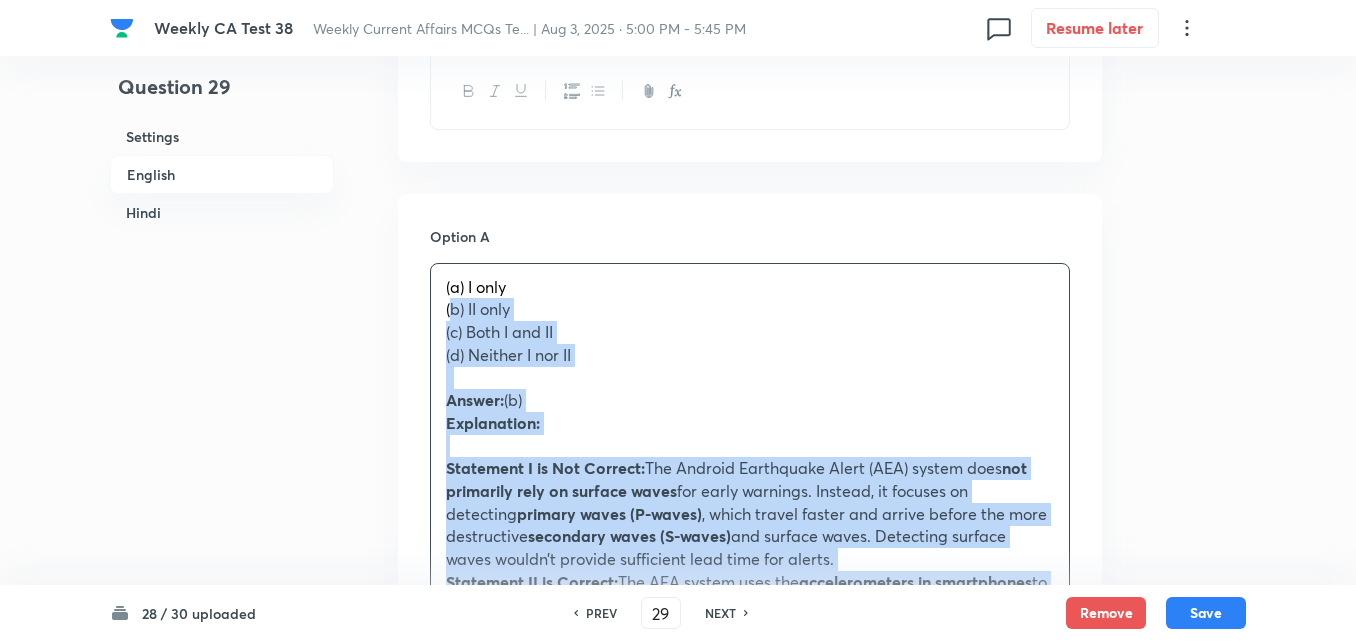 click on "Option A (a) I only  (b) II only  (c) Both I and II  (d) Neither I nor II   Answer:  (b)  Explanation: Statement I is Not Correct:  The Android Earthquake Alert (AEA) system does  not primarily rely on surface waves  for early warnings. Instead, it focuses on detecting  primary waves (P-waves) , which travel faster and arrive before the more destructive  secondary waves (S-waves)  and surface waves. Detecting surface waves wouldn’t provide sufficient lead time for alerts. Statement II is Correct:  The AEA system uses the  accelerometers in smartphones  to sense early tremors (P-waves) and  crowdsources data  from multiple phones to confirm an earthquake. This allows it to  send early alerts  to users before the slower but more damaging S-waves strike, helping people take quick safety actions. उपर्युक्त कथनों में से कौन सा/से सही है/हैं? (a) केवल I (b) केवल II (c) I और II दोनों (d) न तो I, न ही II" at bounding box center [750, 1225] 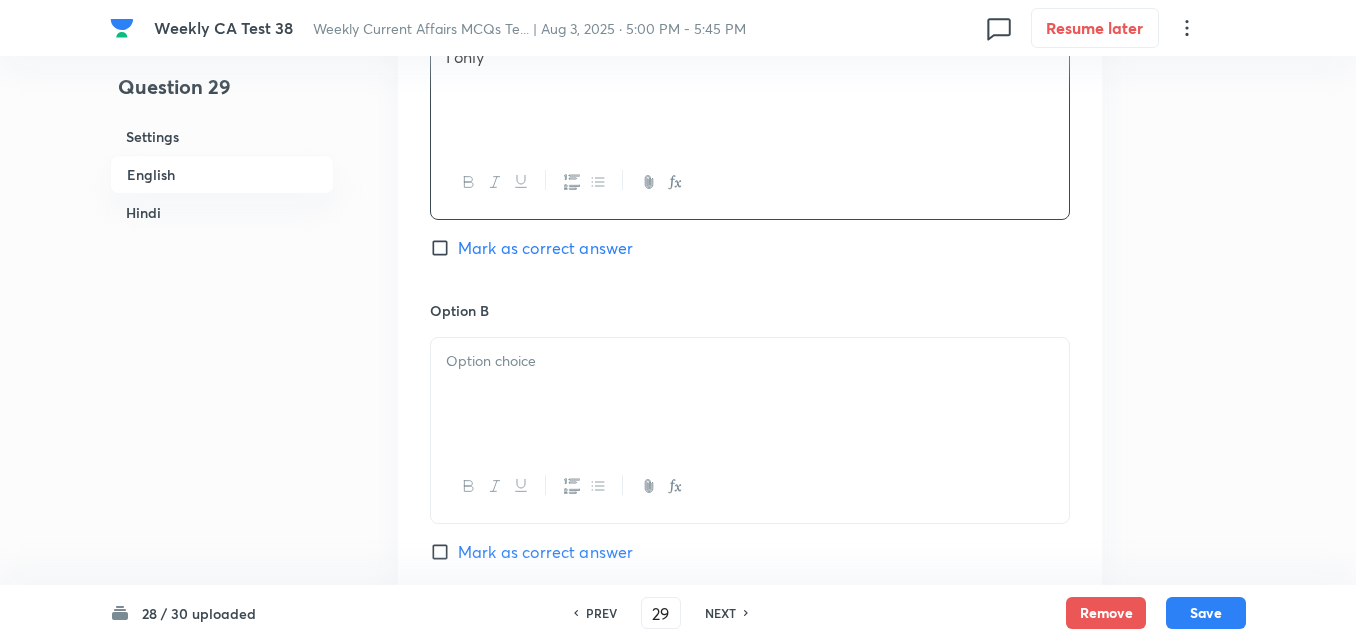 scroll, scrollTop: 1316, scrollLeft: 0, axis: vertical 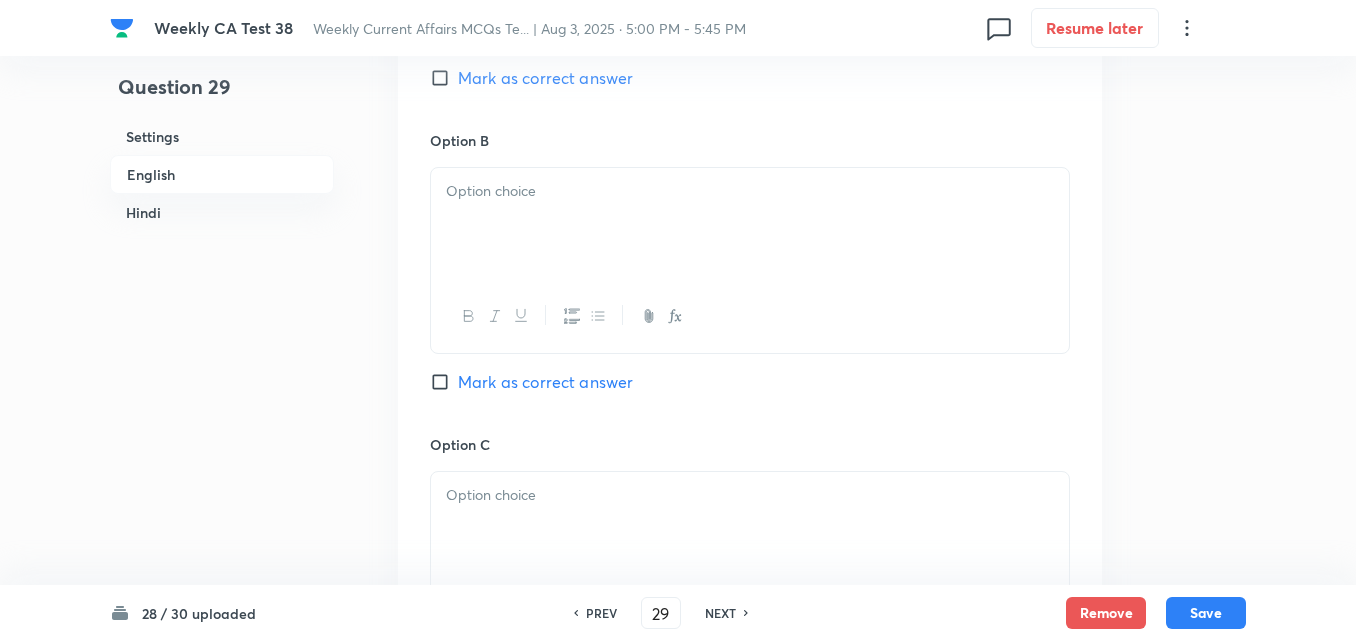 click at bounding box center (750, 224) 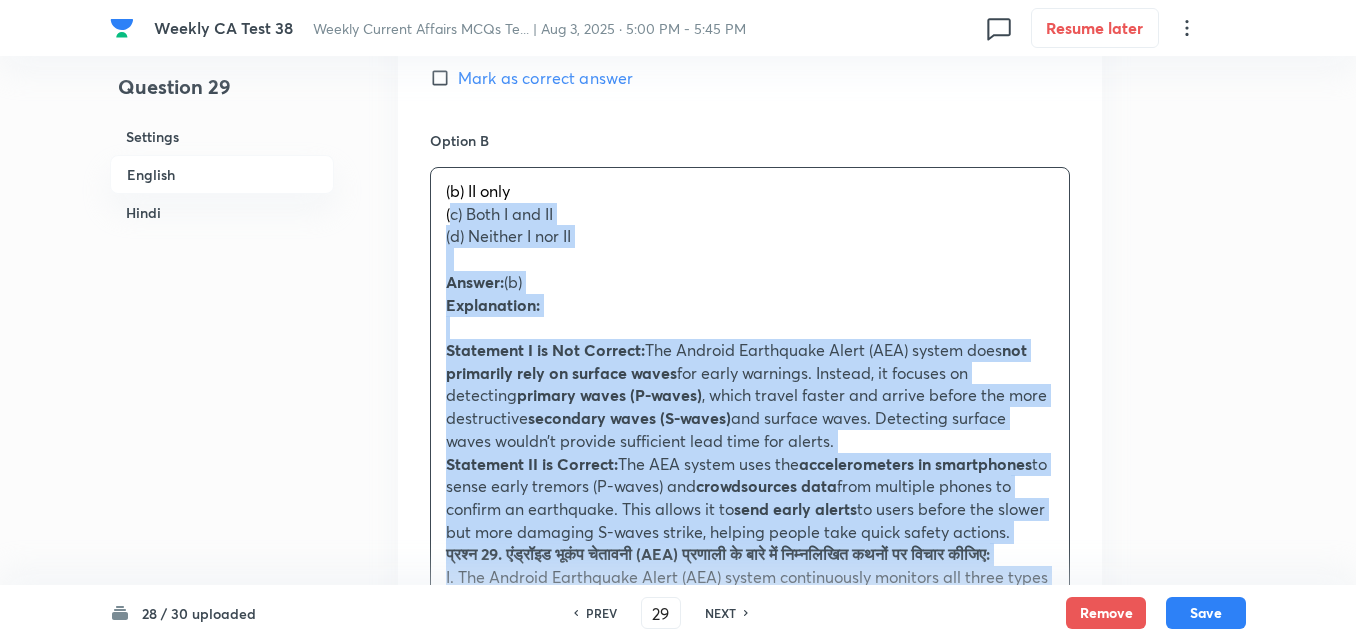 drag, startPoint x: 428, startPoint y: 213, endPoint x: 413, endPoint y: 213, distance: 15 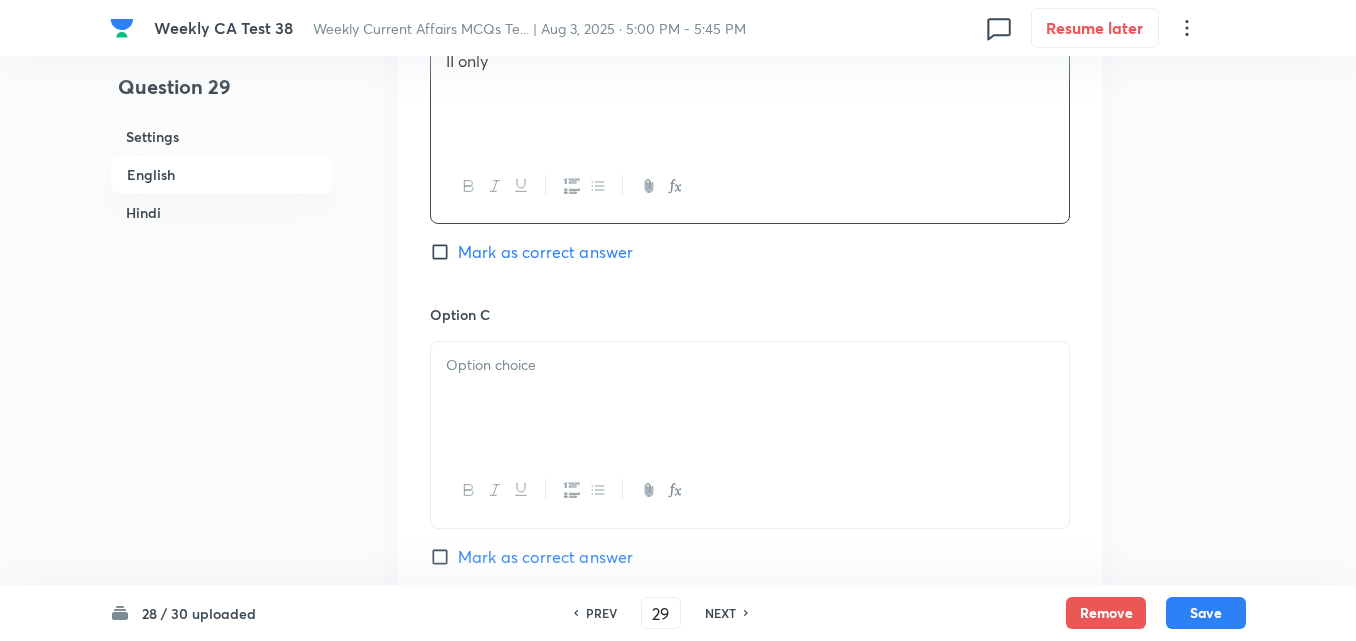 scroll, scrollTop: 1516, scrollLeft: 0, axis: vertical 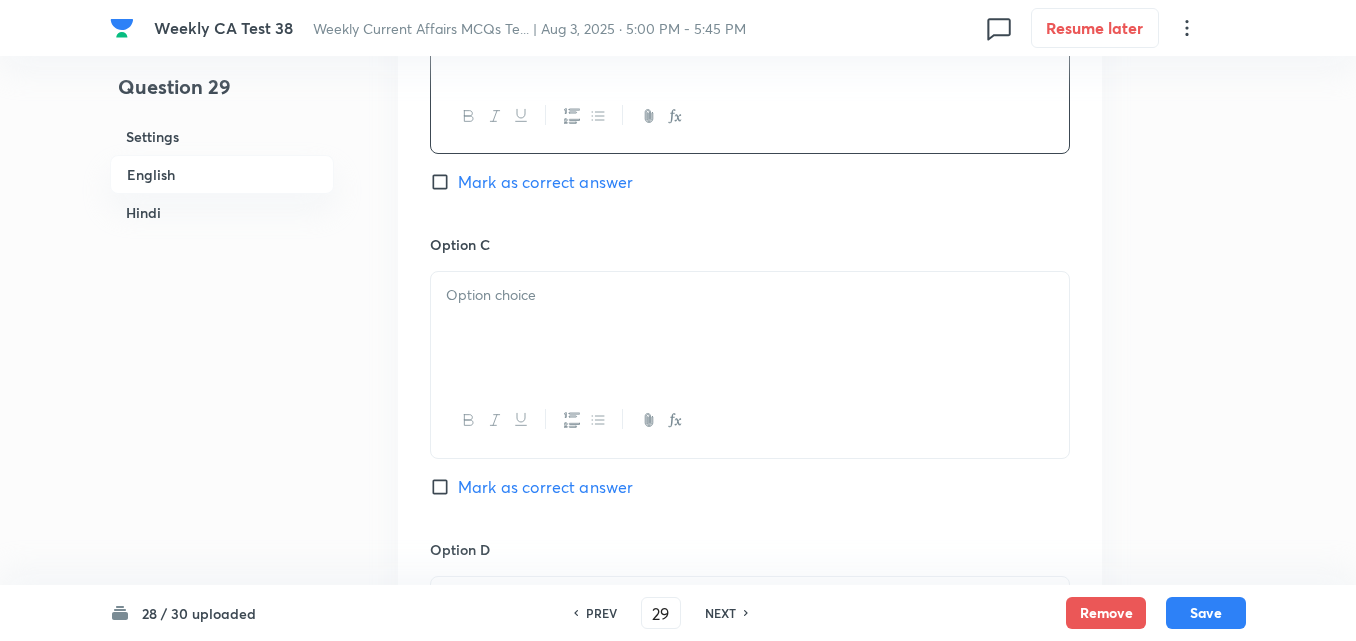 click at bounding box center (750, 295) 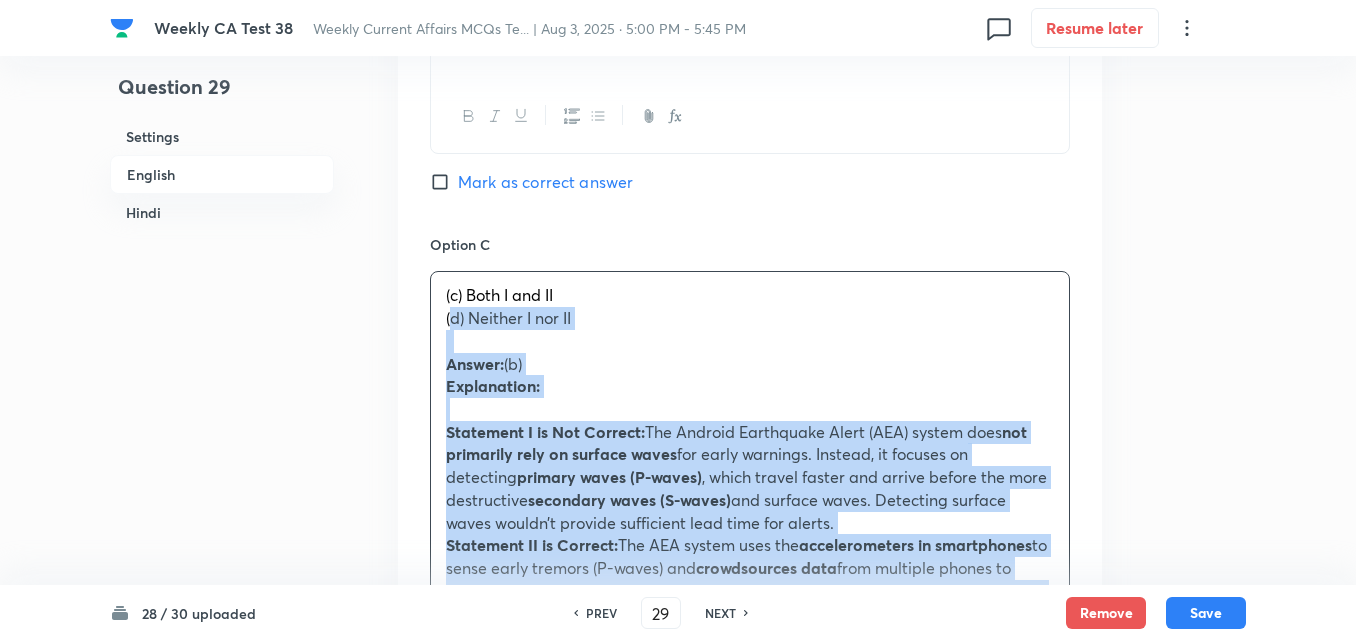 drag, startPoint x: 432, startPoint y: 318, endPoint x: 417, endPoint y: 312, distance: 16.155495 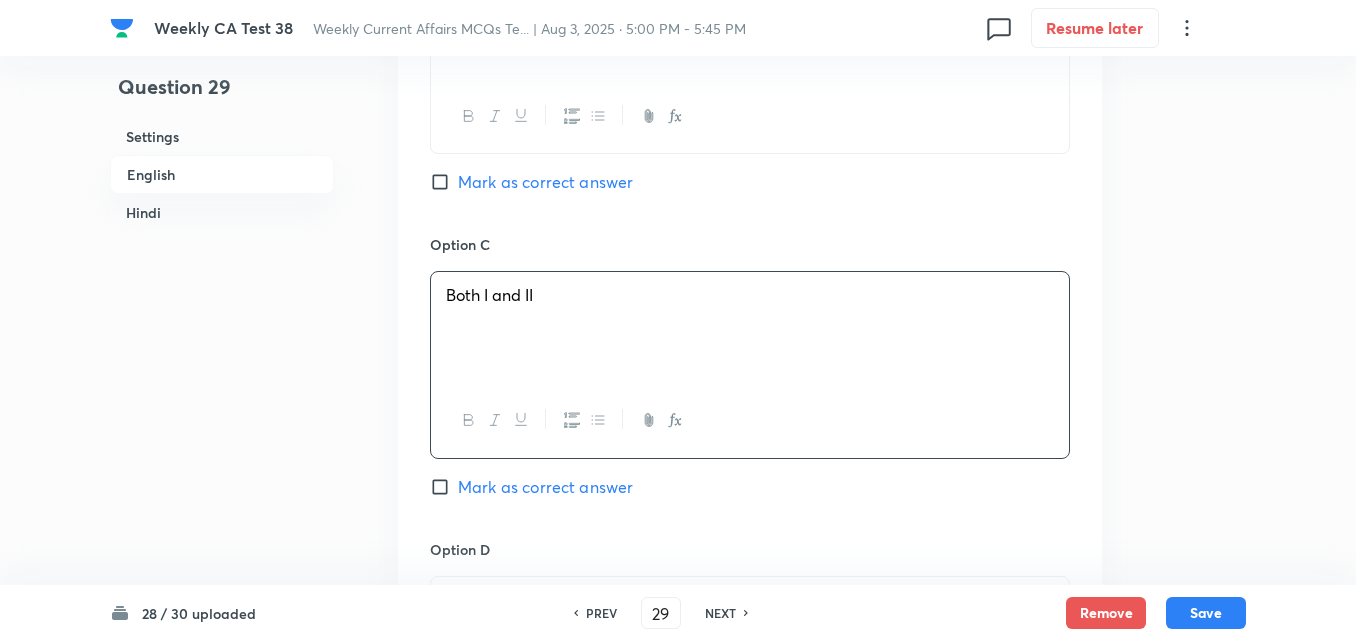 click on "Mark as correct answer" at bounding box center (545, 182) 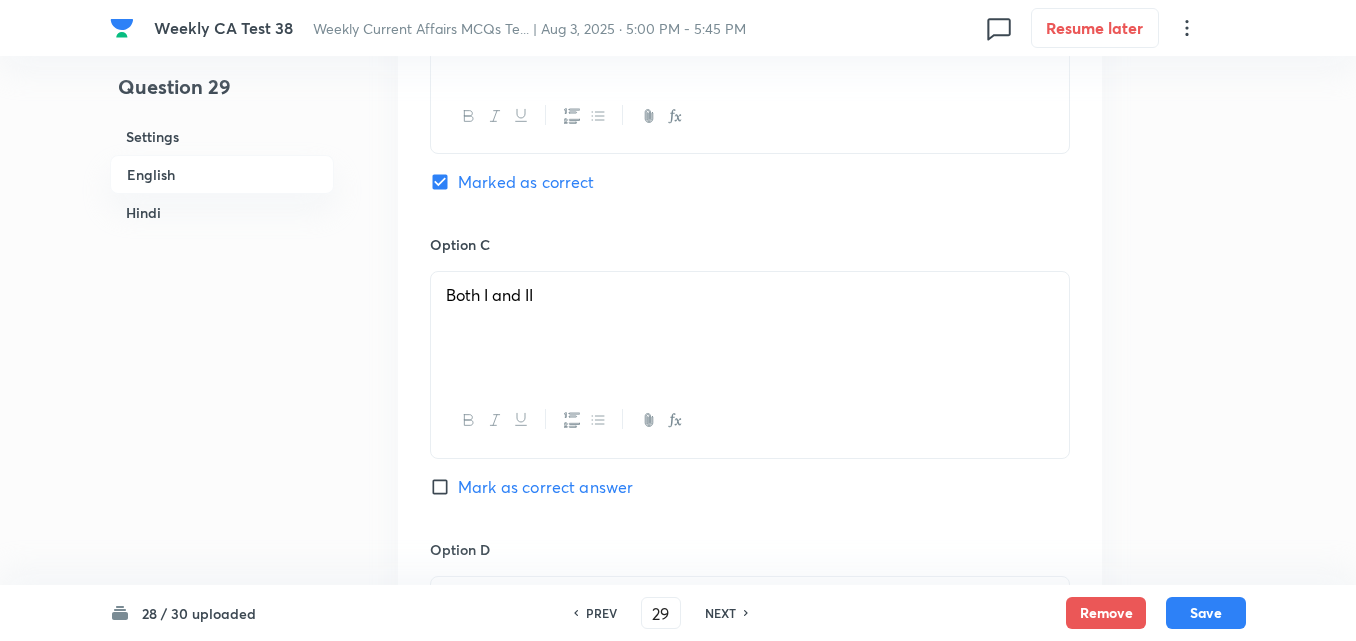 checkbox on "true" 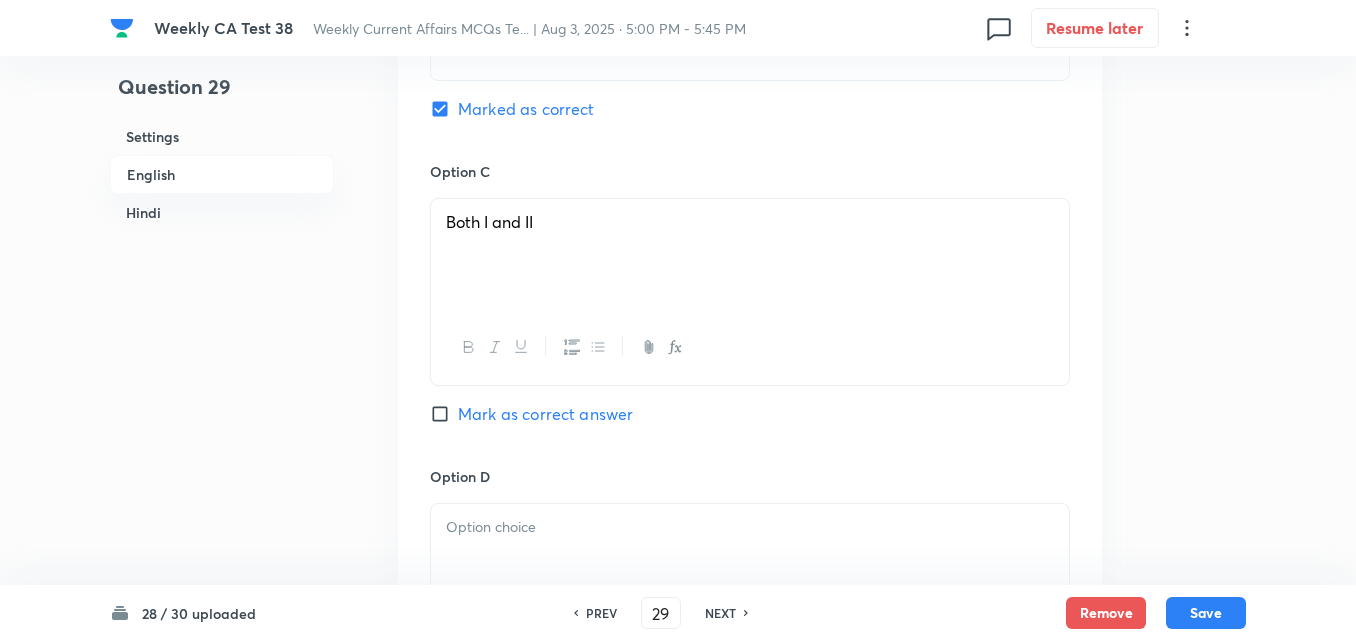 scroll, scrollTop: 1816, scrollLeft: 0, axis: vertical 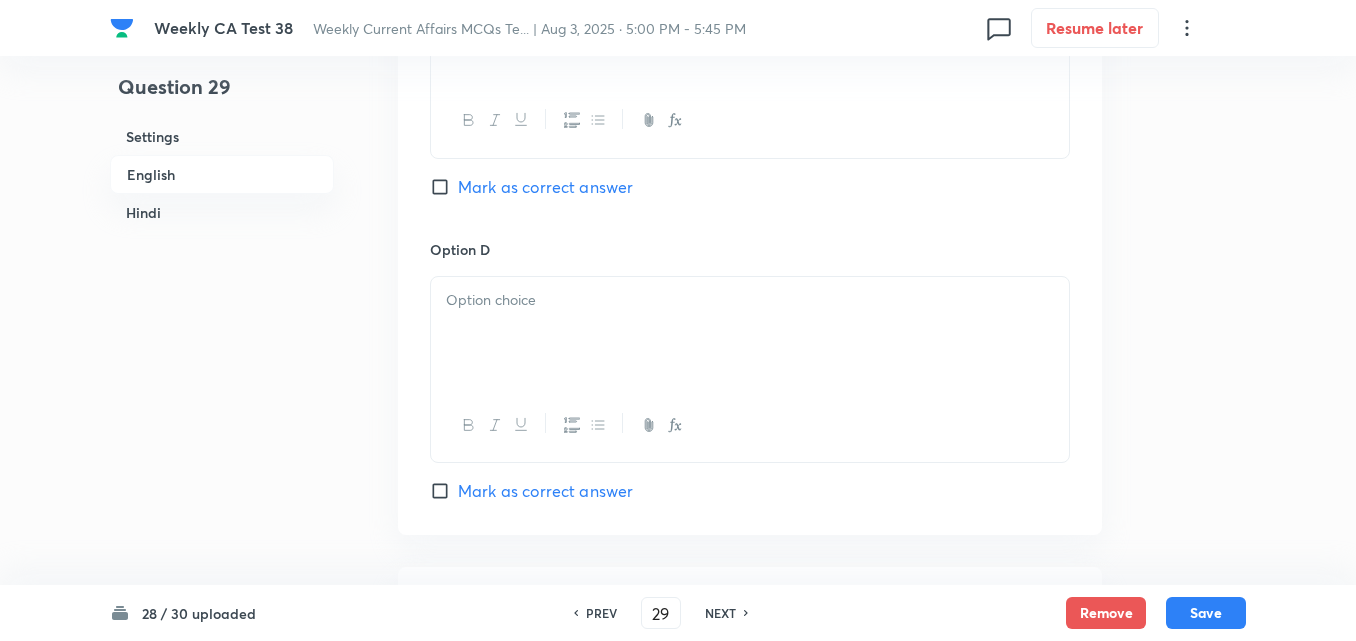 click at bounding box center (750, 300) 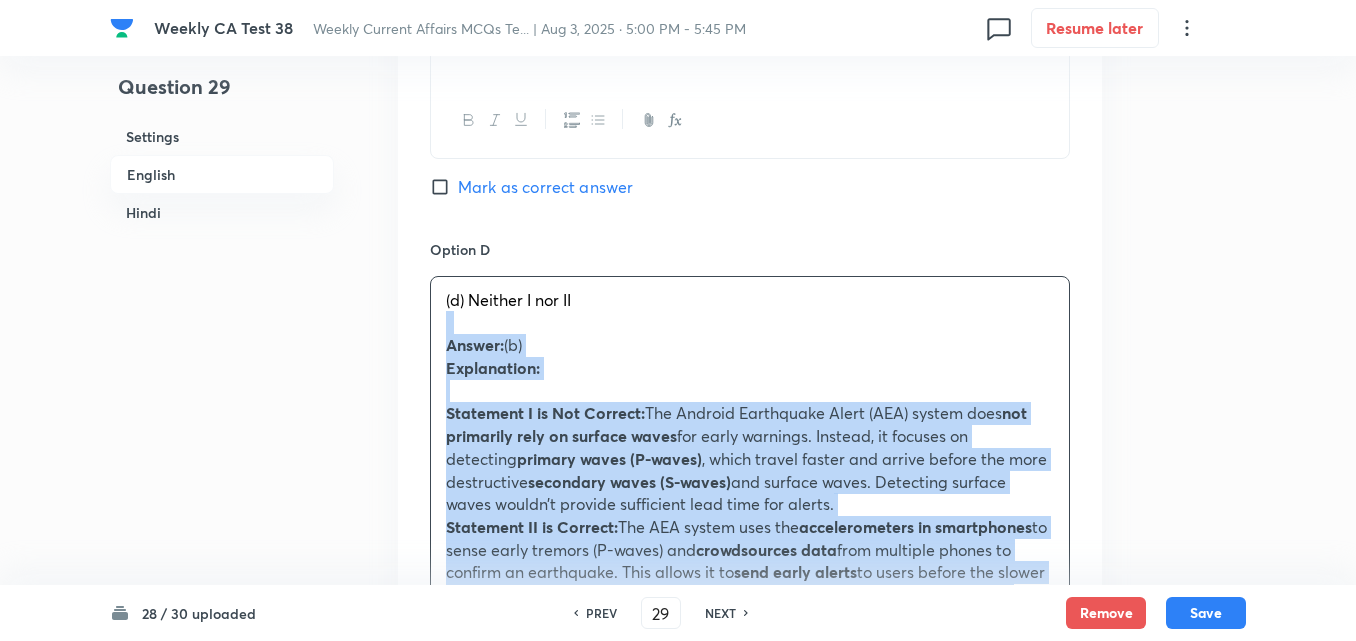 drag, startPoint x: 432, startPoint y: 328, endPoint x: 385, endPoint y: 336, distance: 47.67599 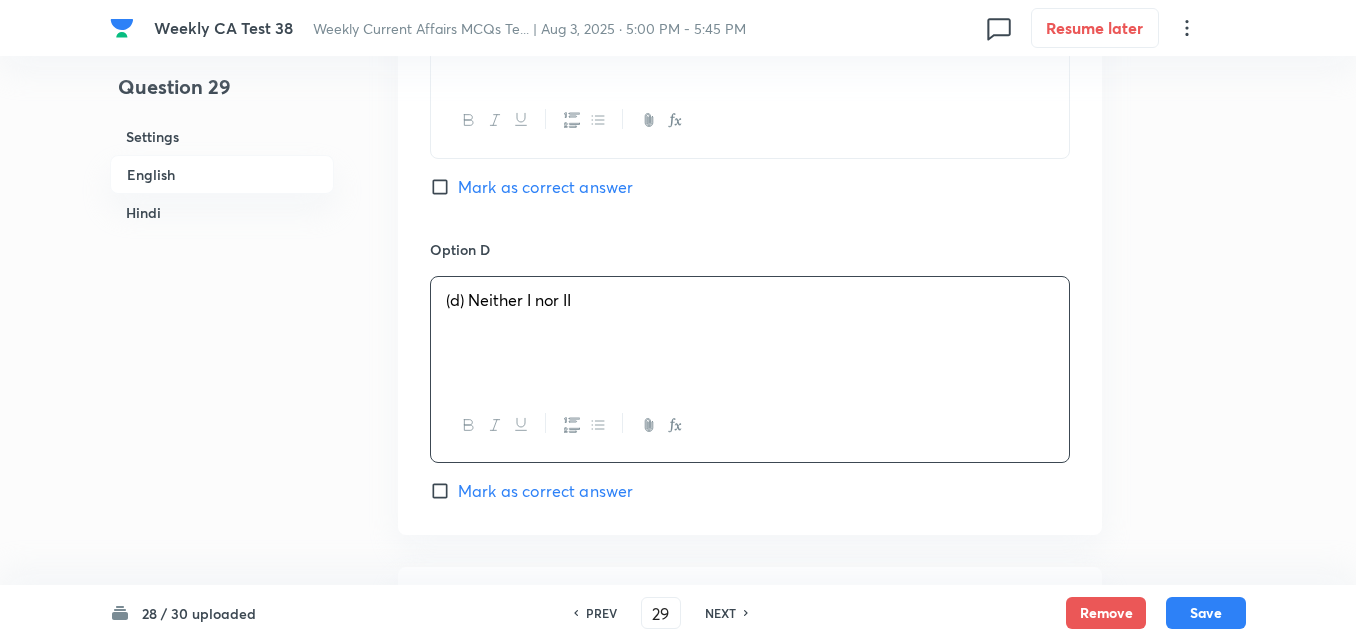 type 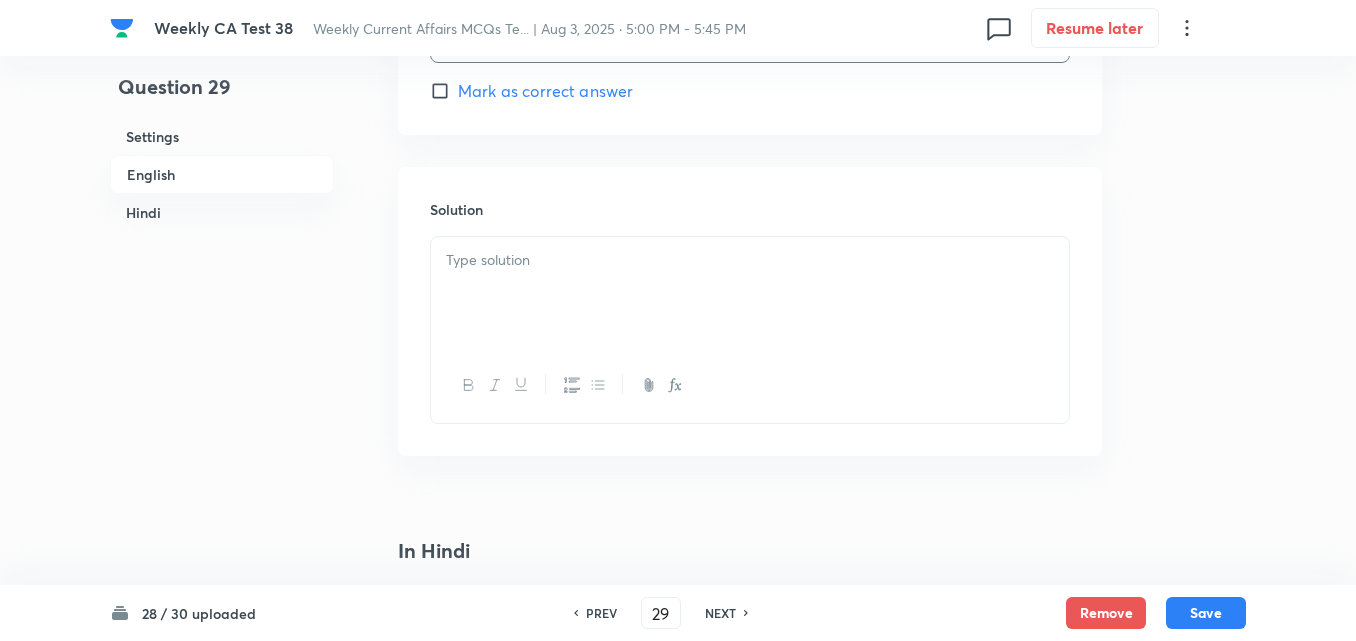 click at bounding box center (750, 293) 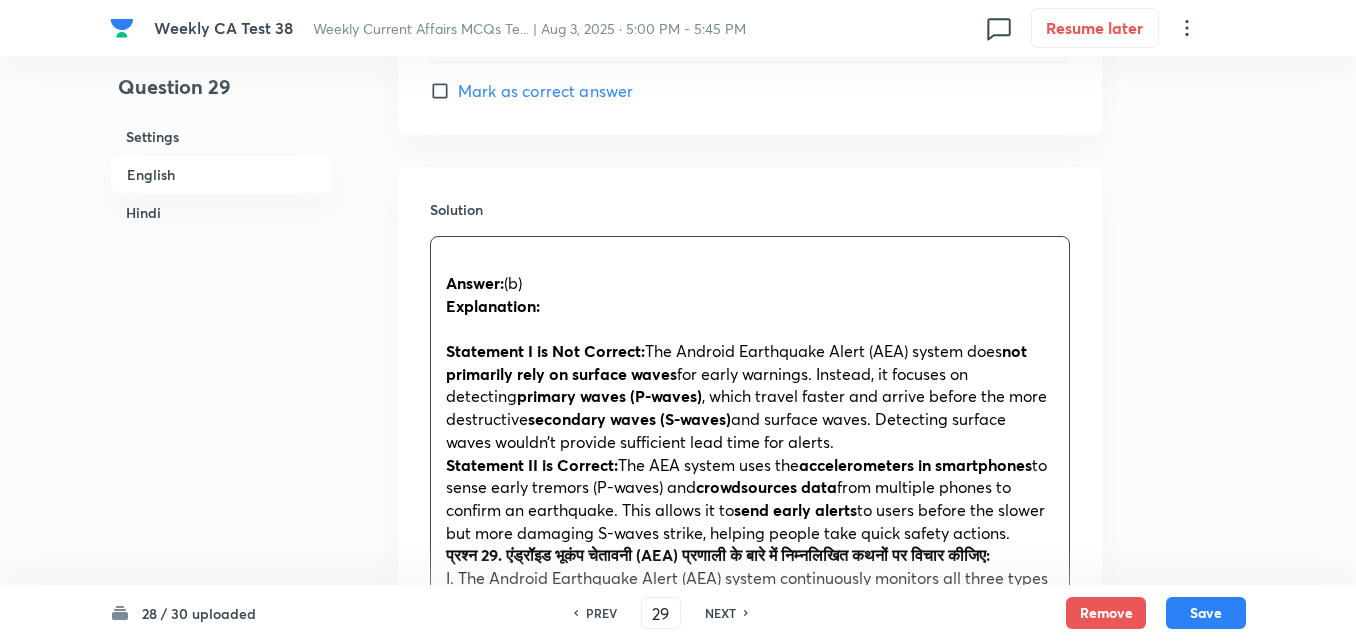 scroll, scrollTop: 2516, scrollLeft: 0, axis: vertical 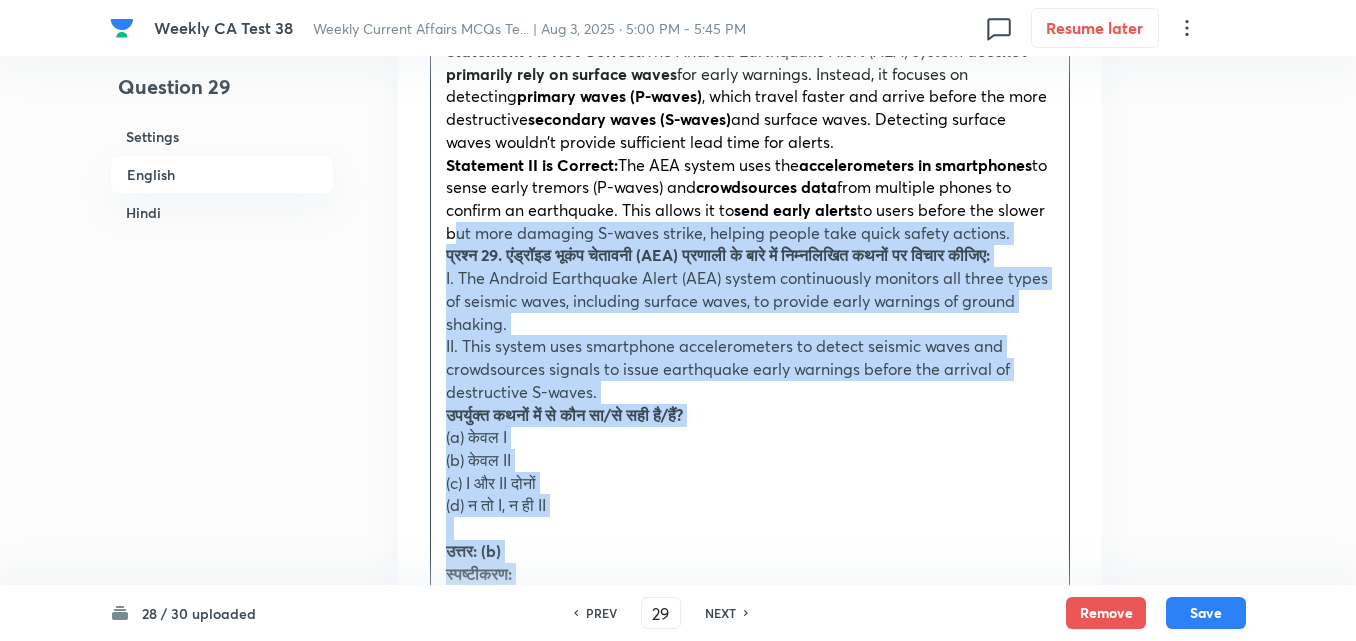 drag, startPoint x: 447, startPoint y: 229, endPoint x: 430, endPoint y: 232, distance: 17.262676 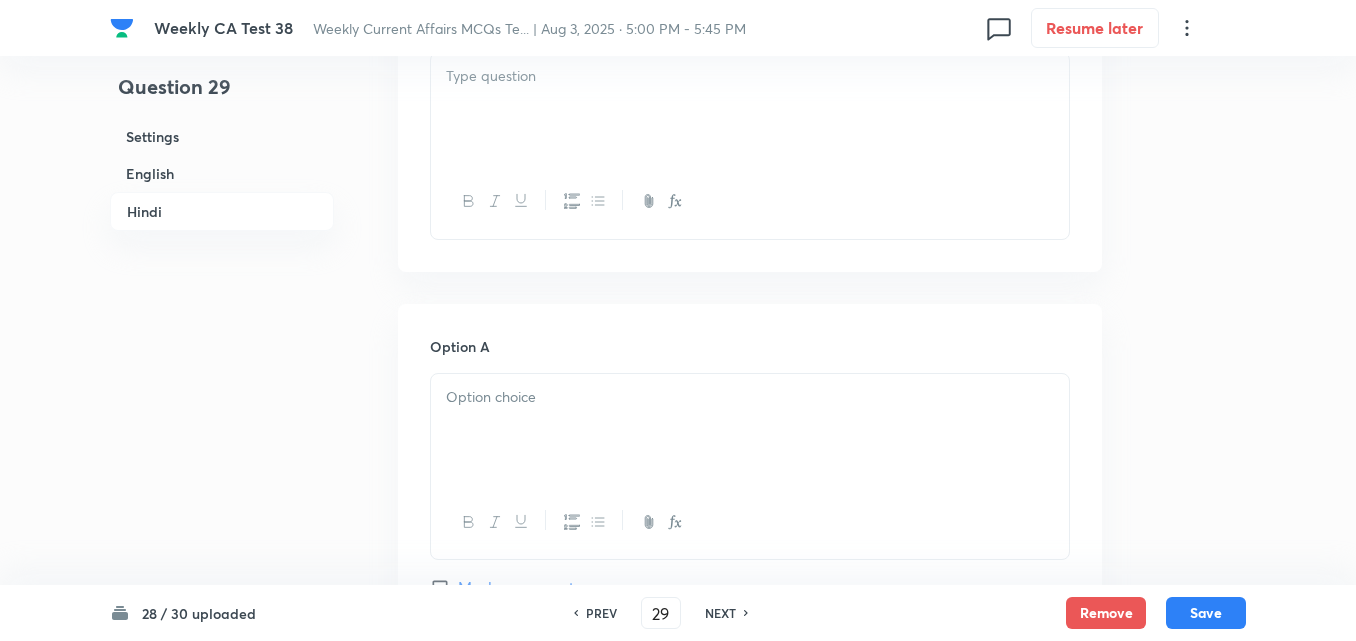 scroll, scrollTop: 3016, scrollLeft: 0, axis: vertical 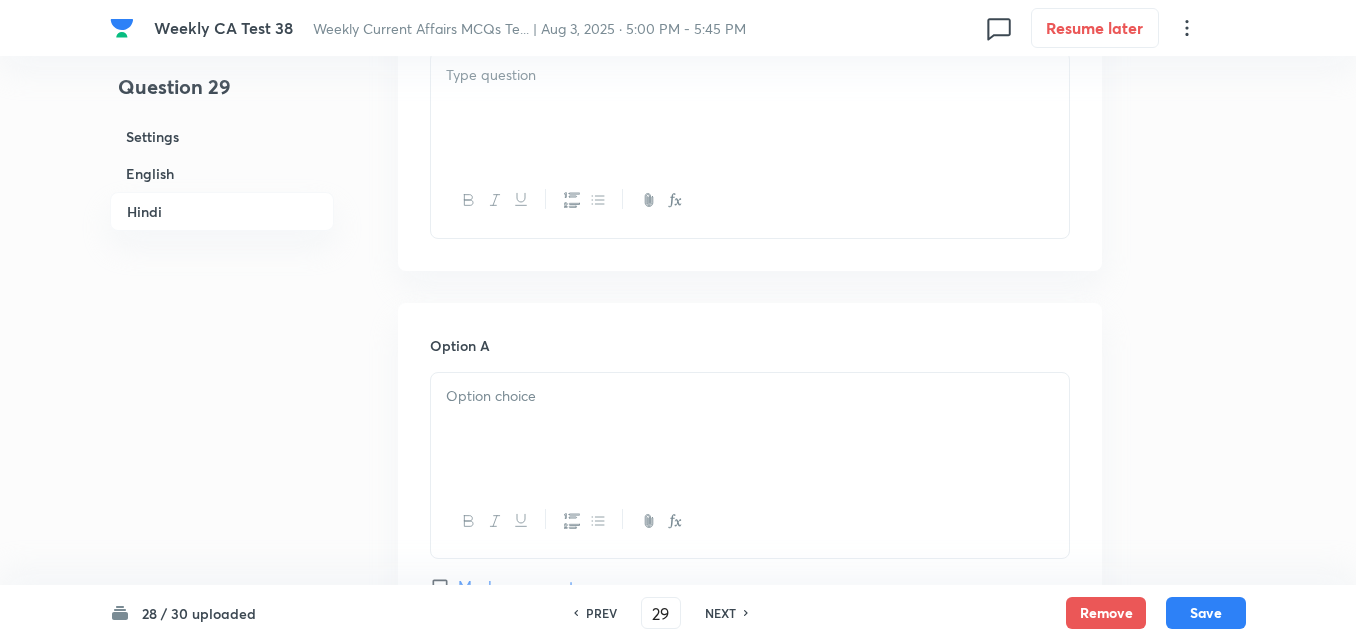click at bounding box center (750, 108) 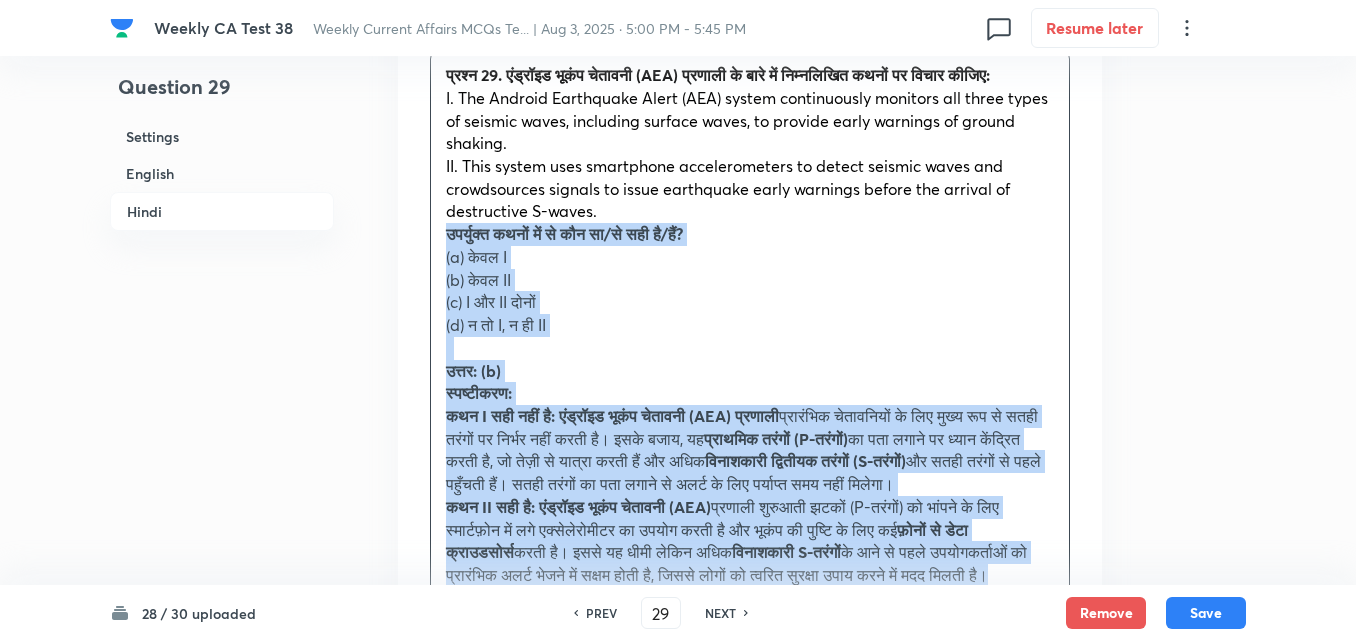 drag, startPoint x: 448, startPoint y: 216, endPoint x: 377, endPoint y: 259, distance: 83.00603 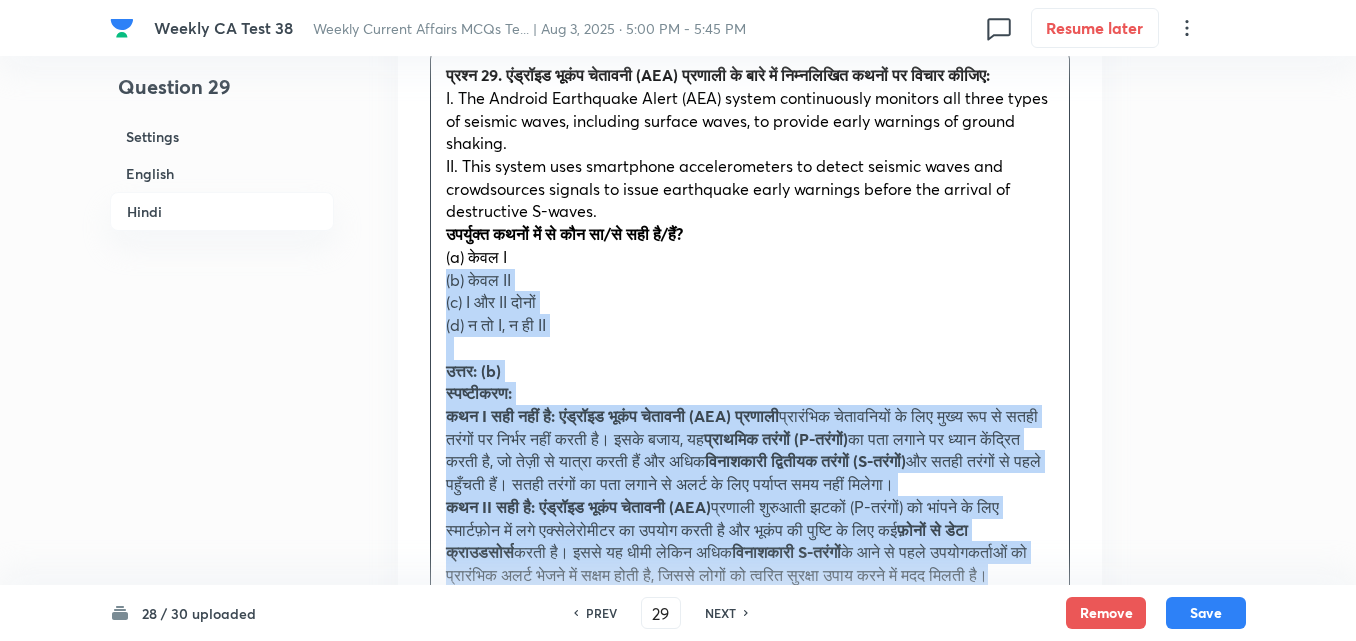 drag, startPoint x: 433, startPoint y: 248, endPoint x: 419, endPoint y: 248, distance: 14 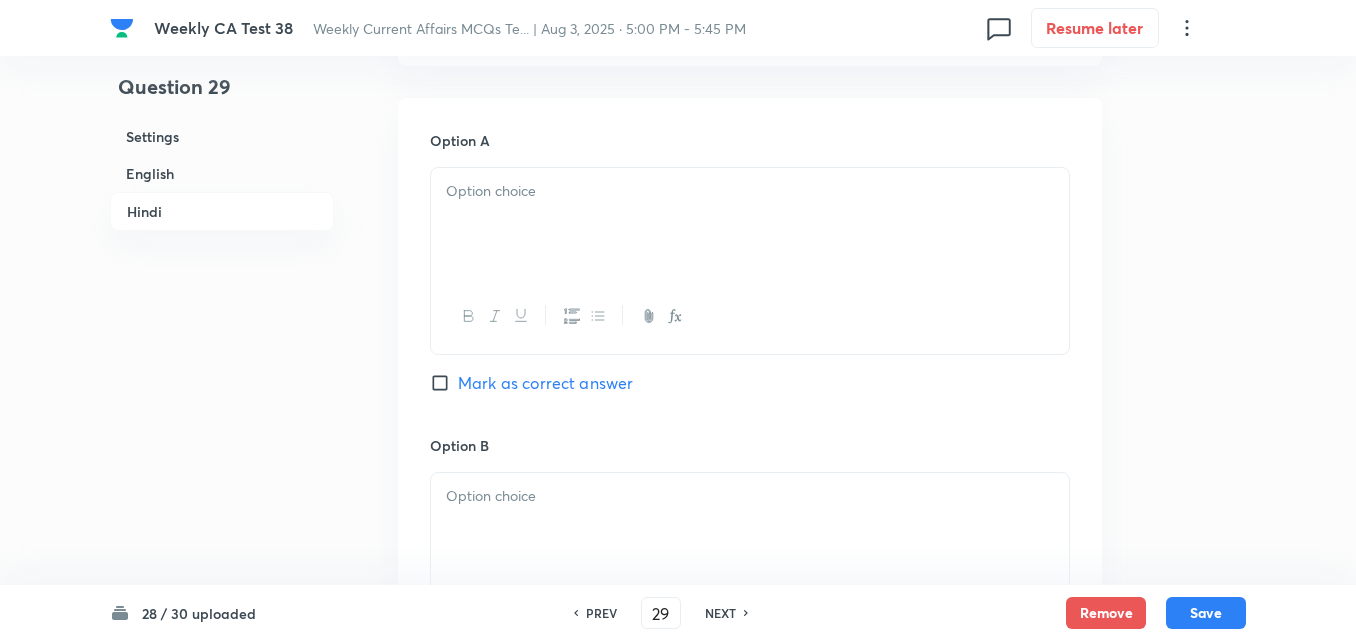 scroll, scrollTop: 3316, scrollLeft: 0, axis: vertical 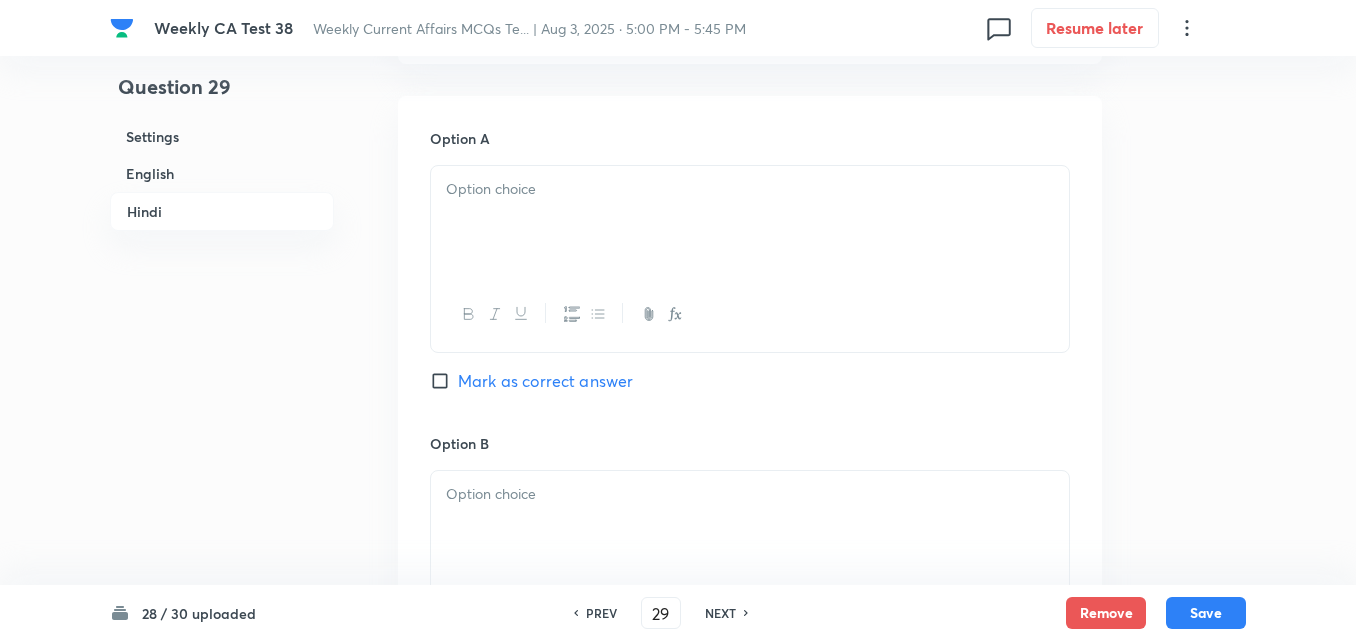 click at bounding box center [750, 222] 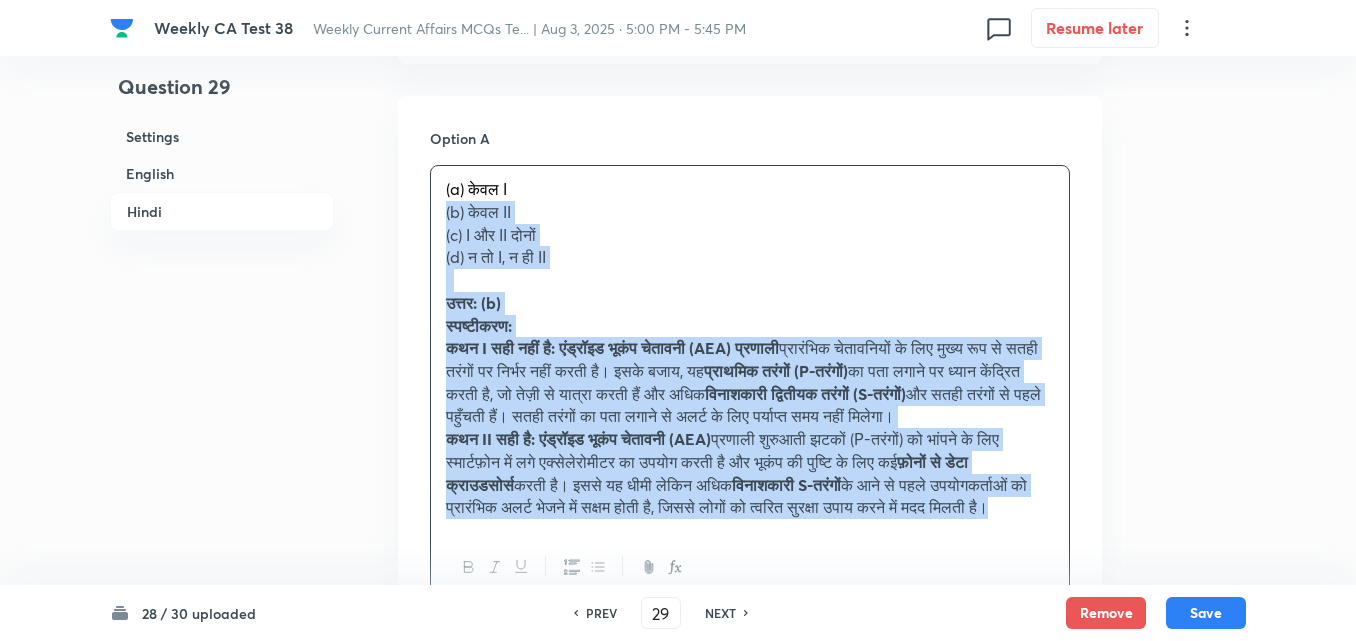 drag, startPoint x: 441, startPoint y: 195, endPoint x: 430, endPoint y: 190, distance: 12.083046 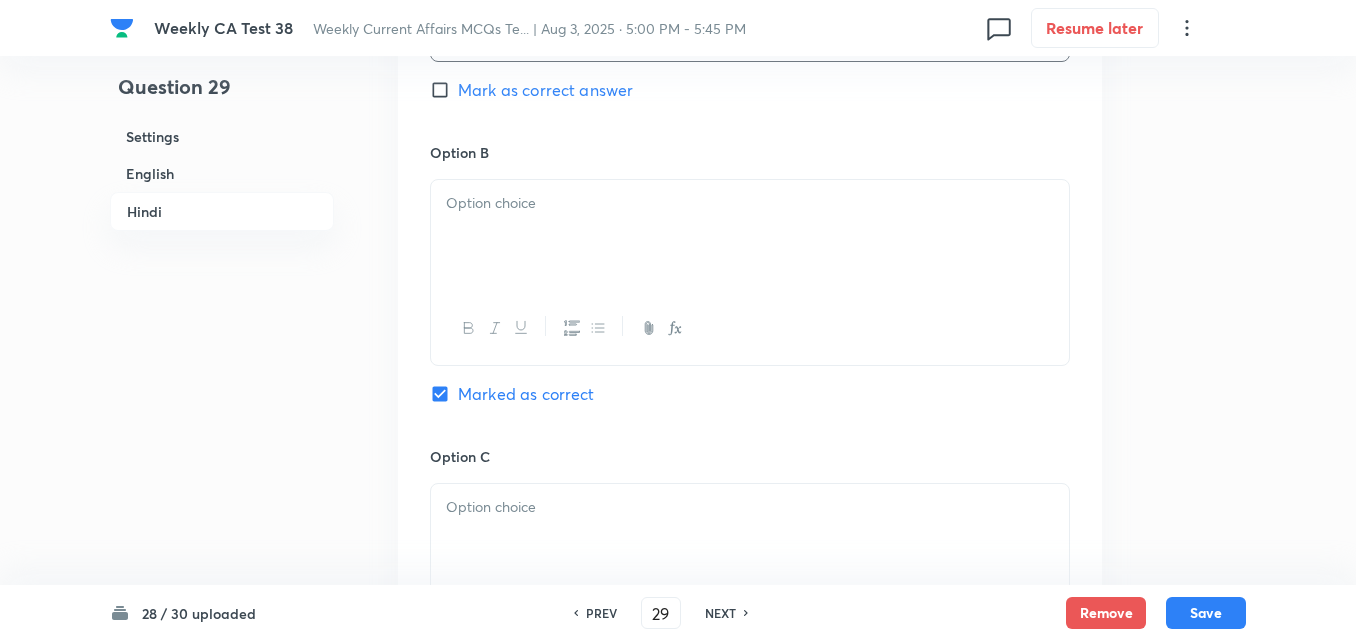 scroll, scrollTop: 3616, scrollLeft: 0, axis: vertical 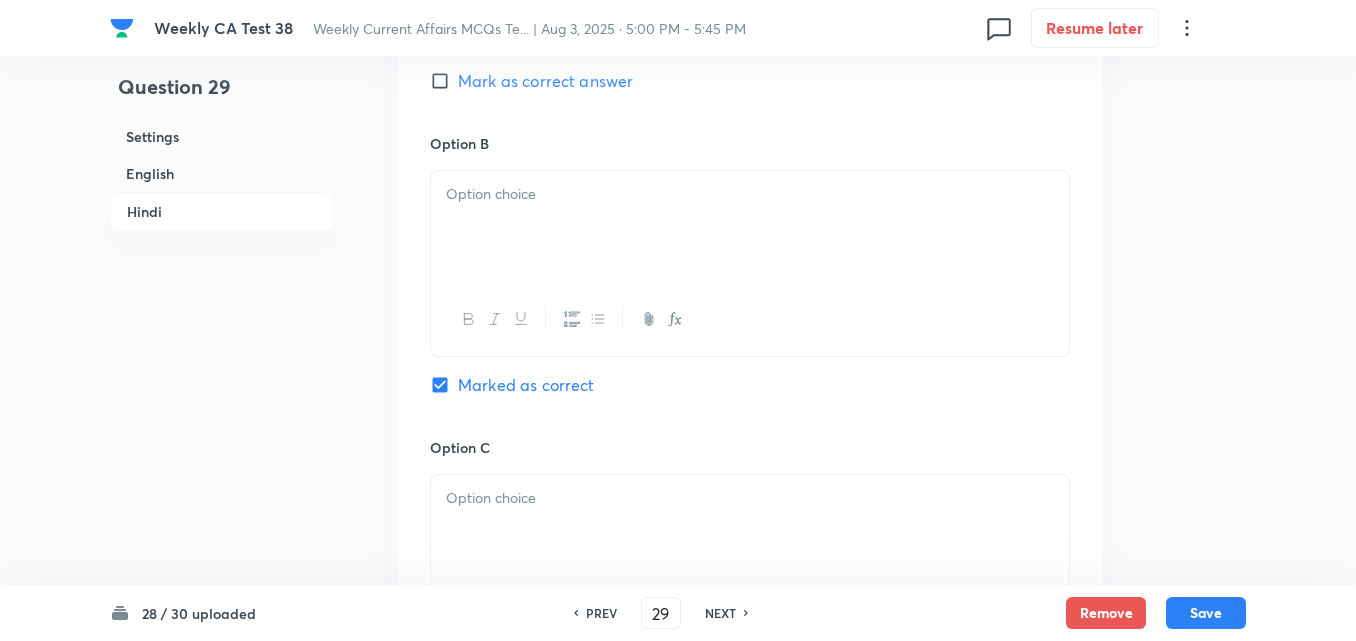 click at bounding box center (750, 194) 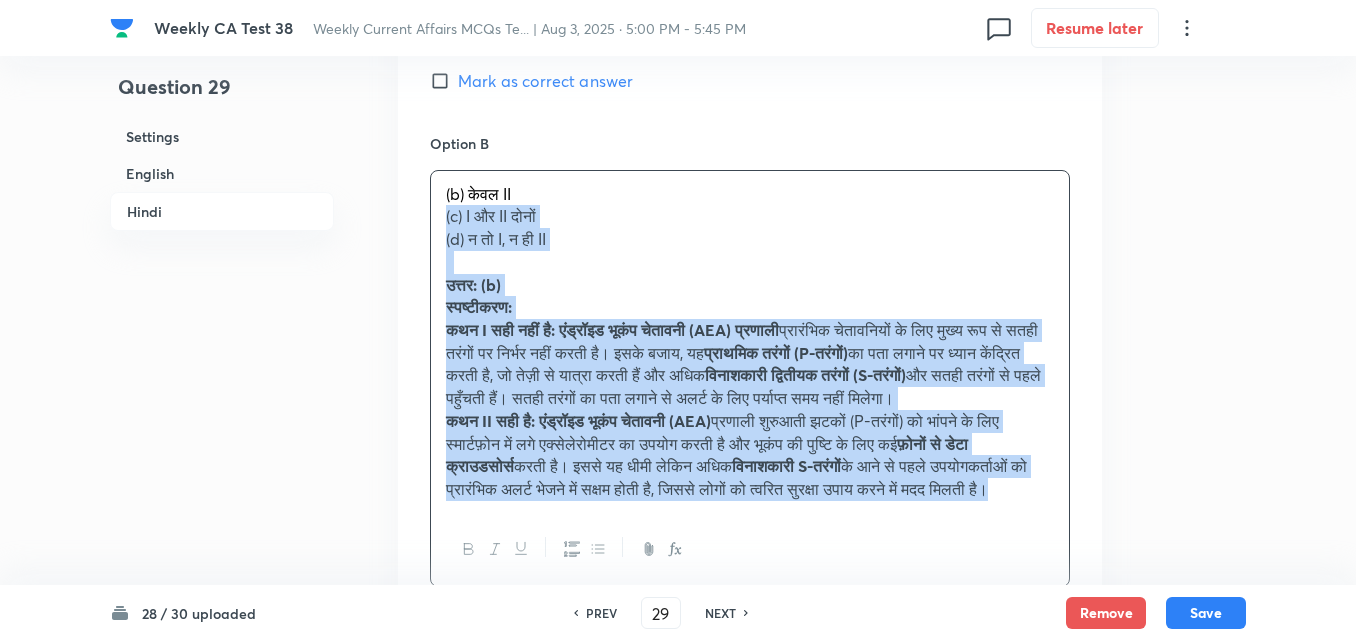 drag, startPoint x: 445, startPoint y: 192, endPoint x: 434, endPoint y: 193, distance: 11.045361 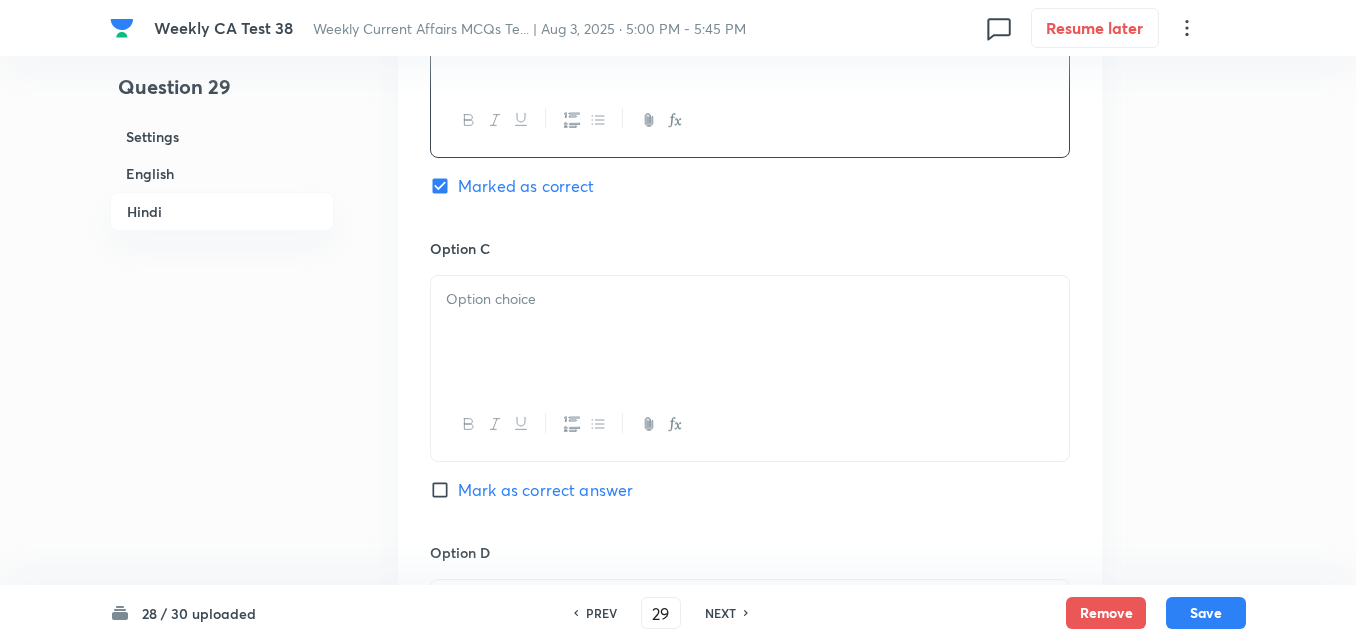 scroll, scrollTop: 3816, scrollLeft: 0, axis: vertical 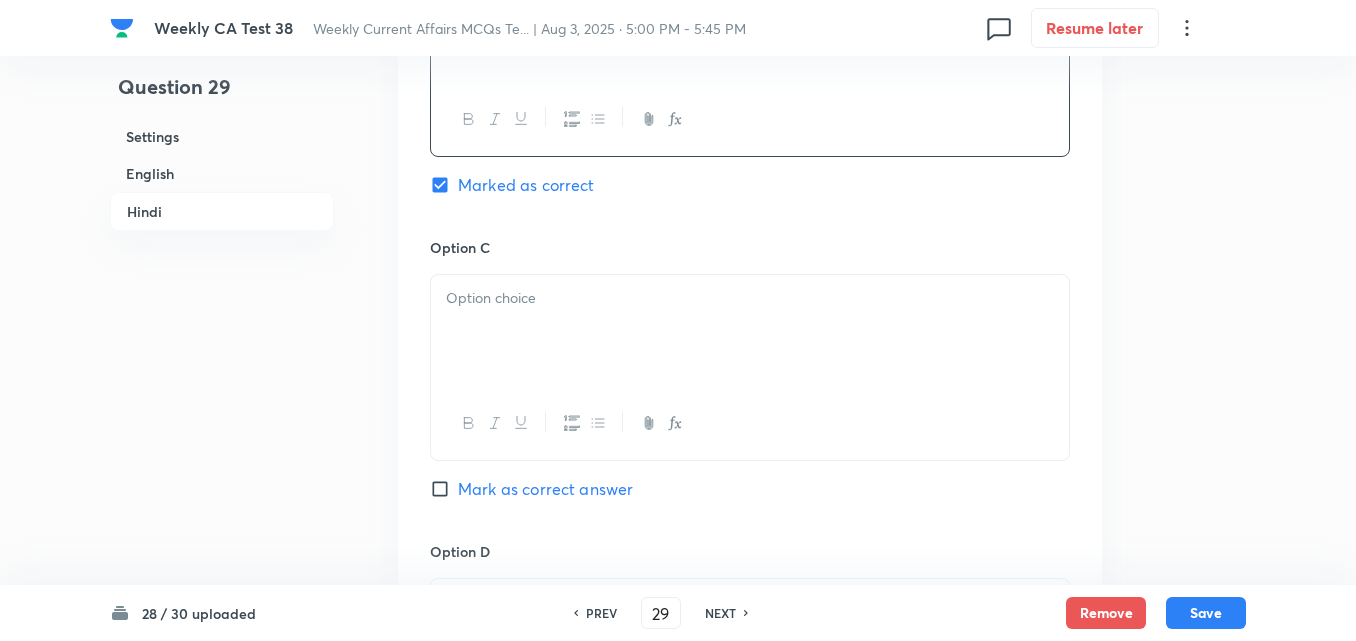 click at bounding box center [750, 331] 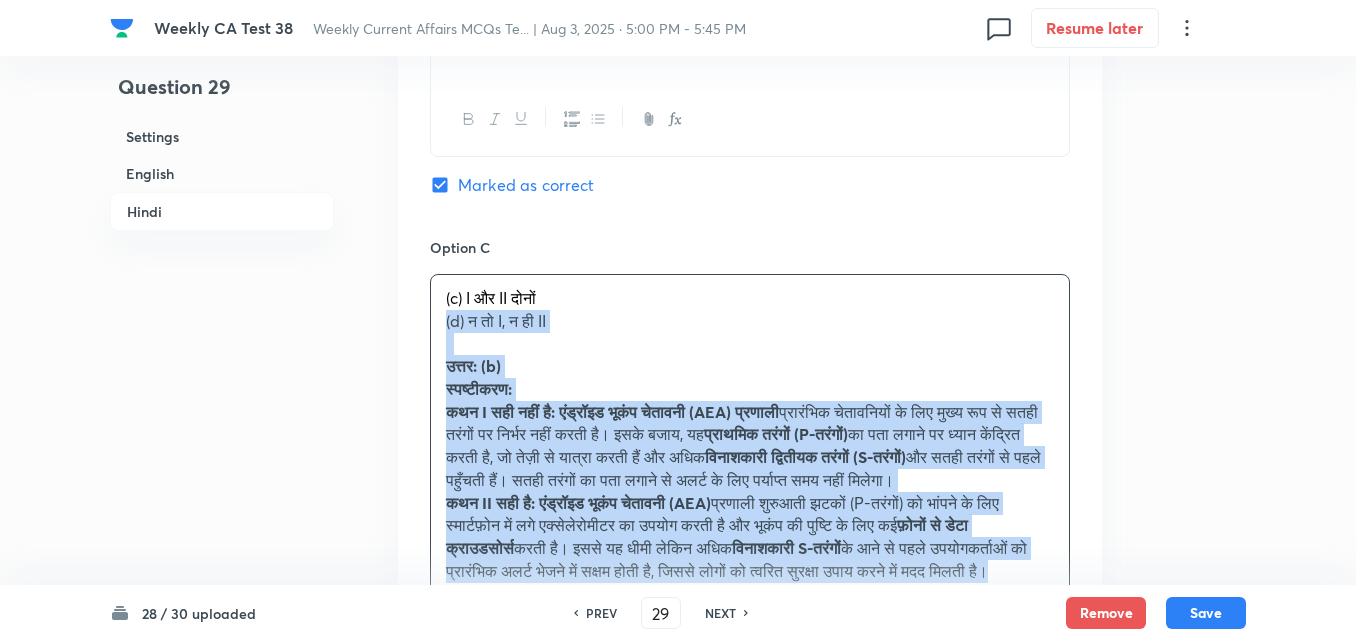 drag, startPoint x: 453, startPoint y: 287, endPoint x: 428, endPoint y: 295, distance: 26.24881 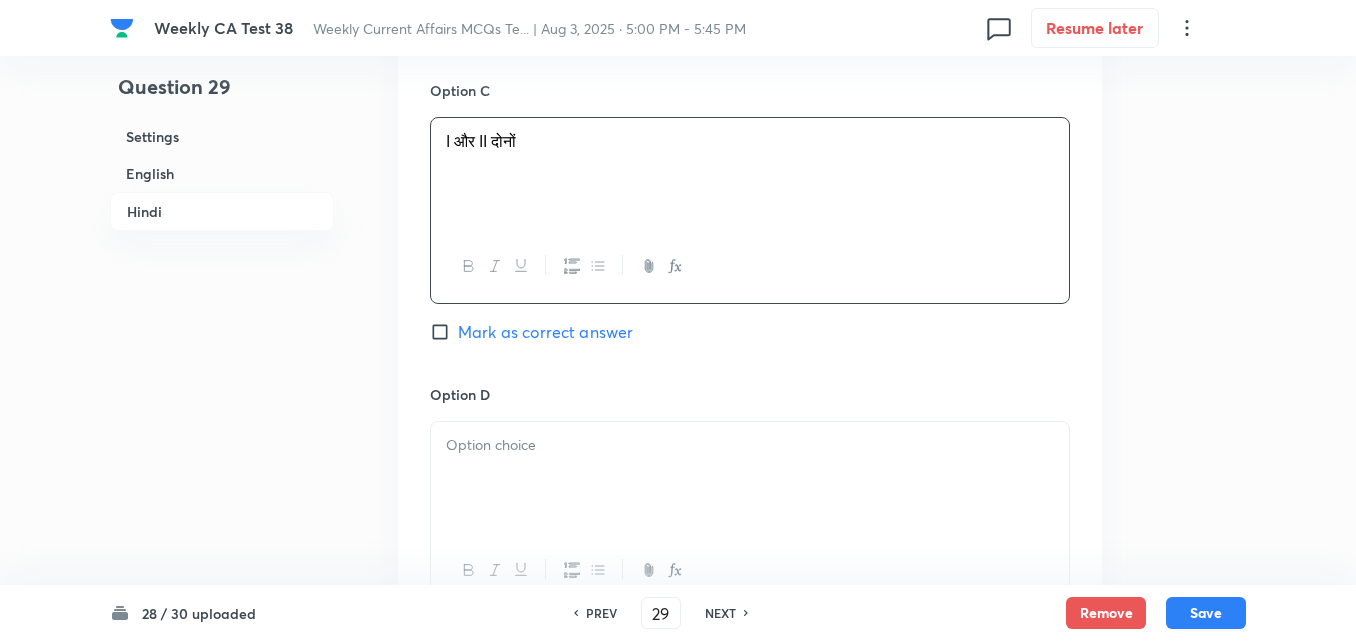 scroll, scrollTop: 4116, scrollLeft: 0, axis: vertical 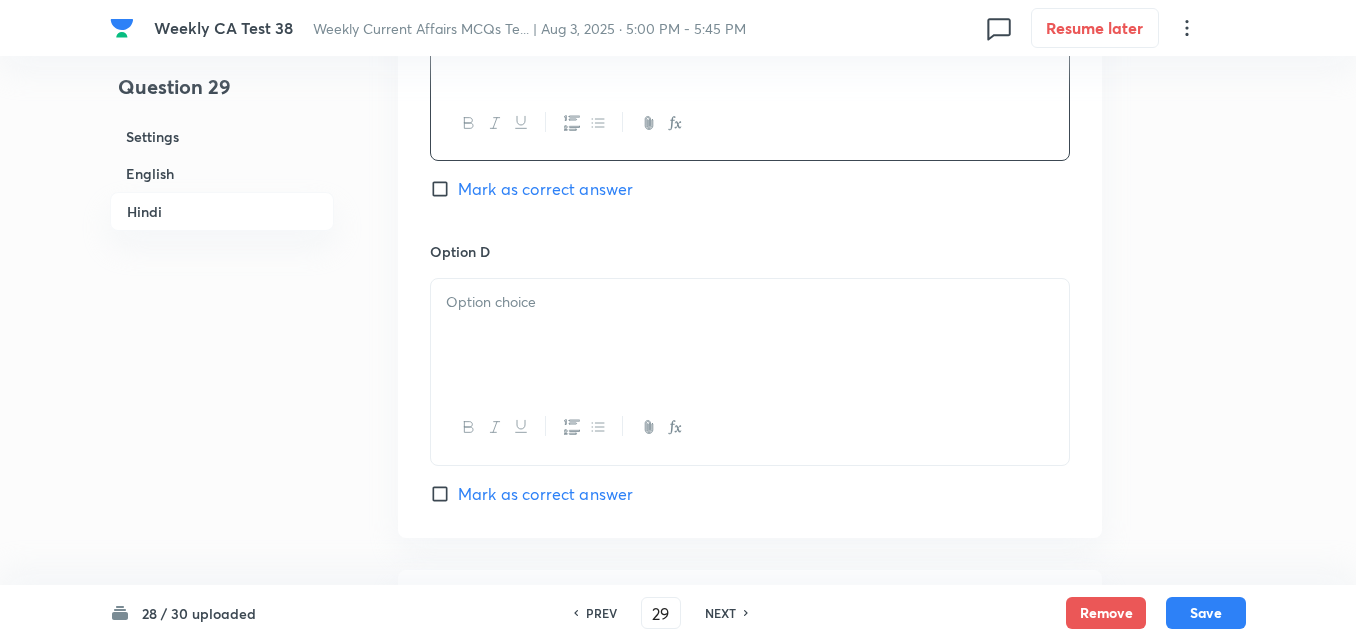 click at bounding box center (750, 335) 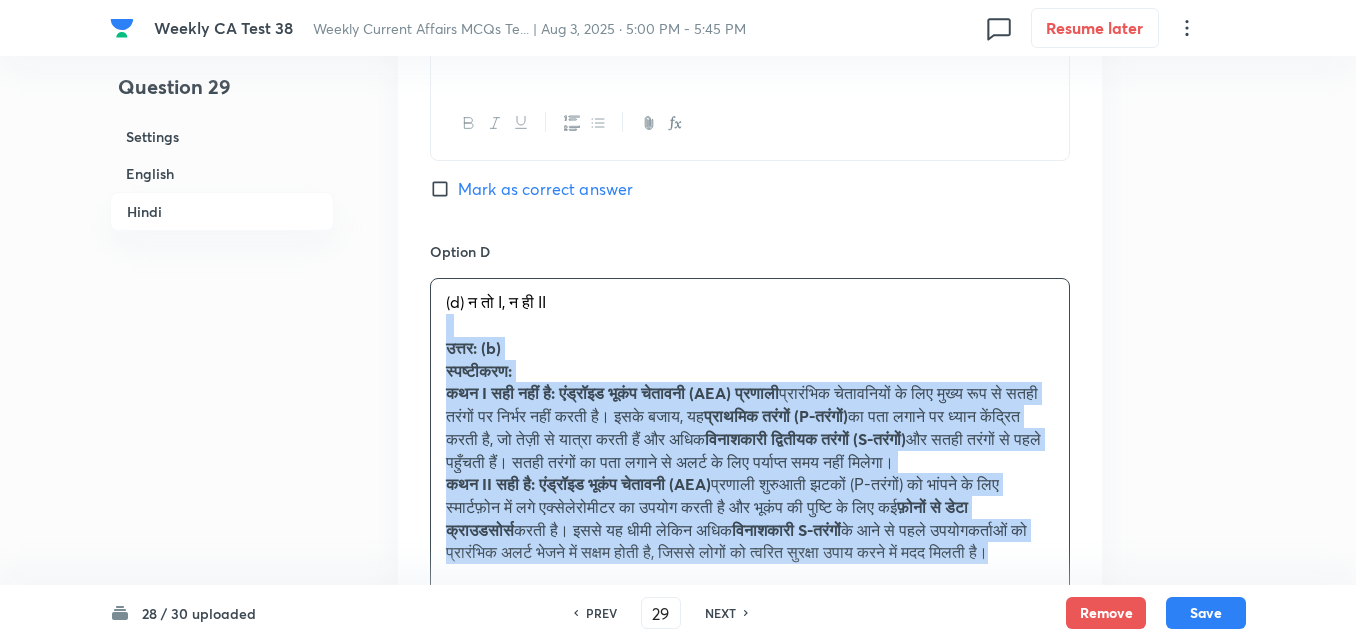drag, startPoint x: 424, startPoint y: 293, endPoint x: 403, endPoint y: 320, distance: 34.20526 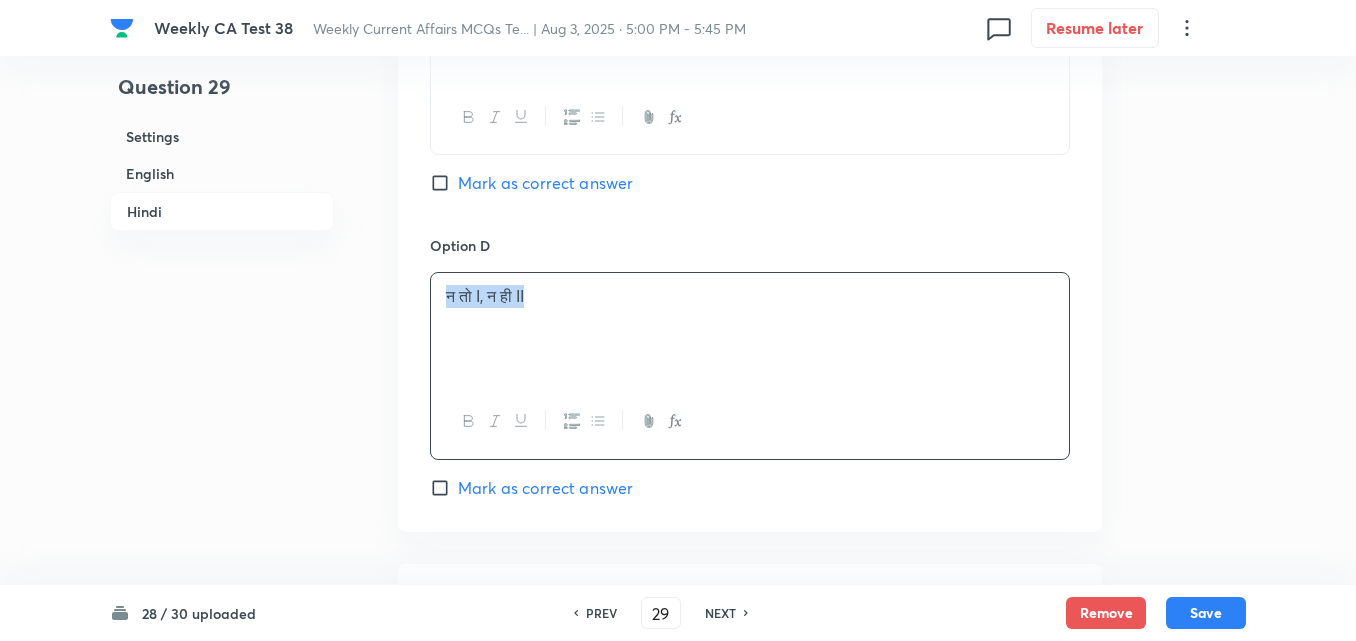 scroll, scrollTop: 4416, scrollLeft: 0, axis: vertical 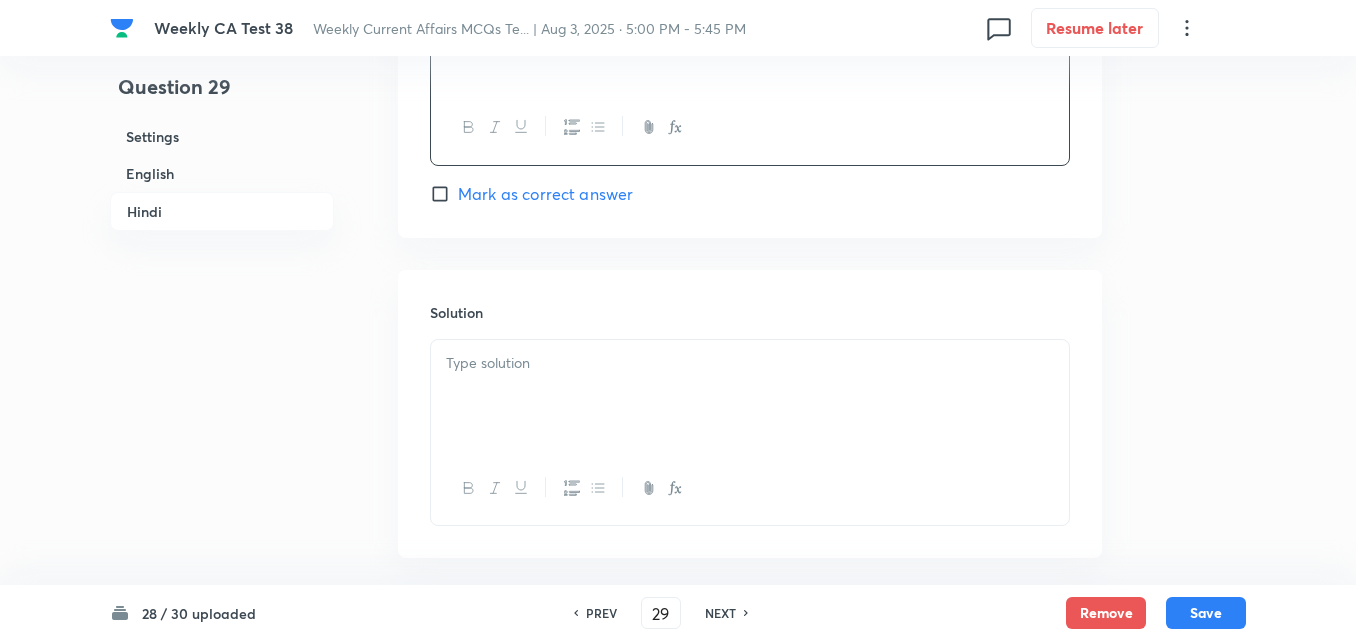 click at bounding box center (750, 396) 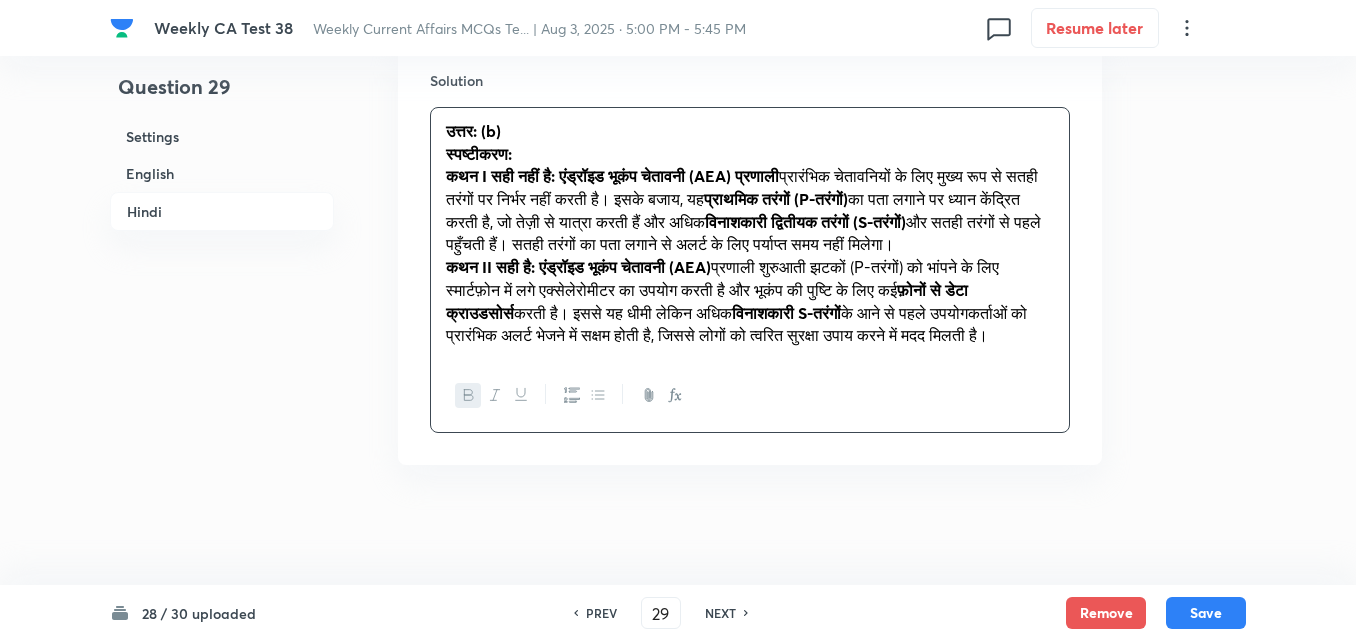 click on "Settings" at bounding box center (222, 136) 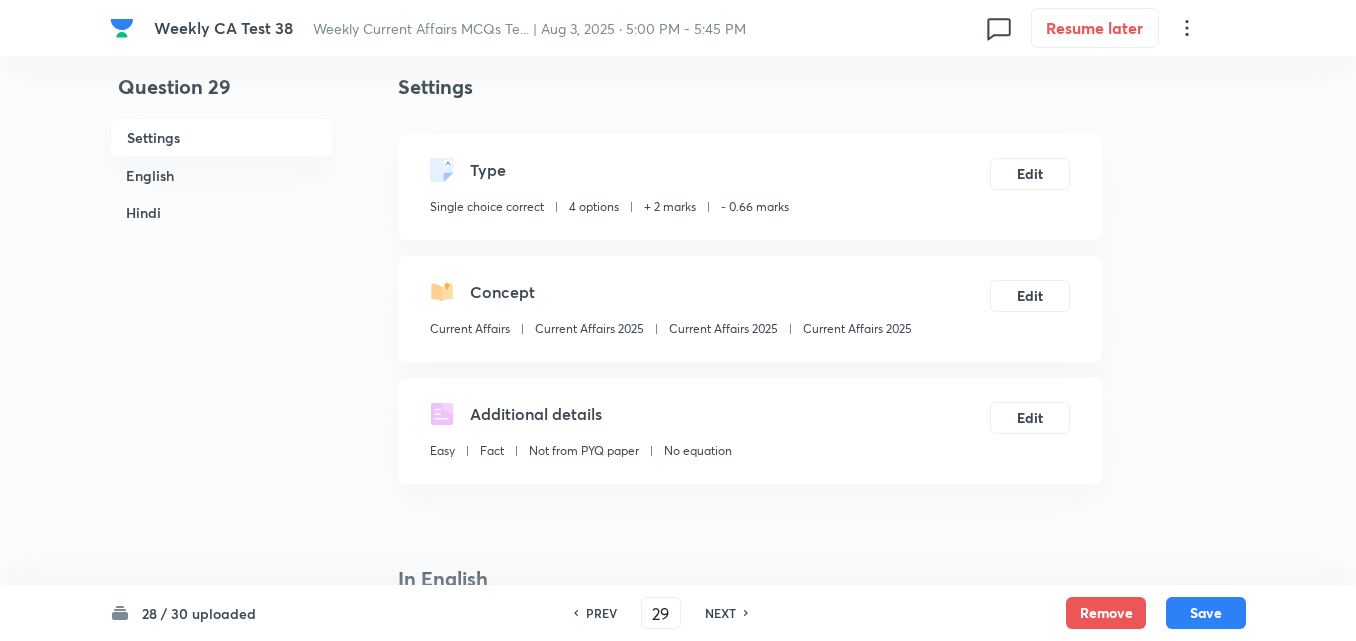click on "Current Affairs Current Affairs 2025 Current Affairs 2025 Current Affairs 2025" at bounding box center (671, 333) 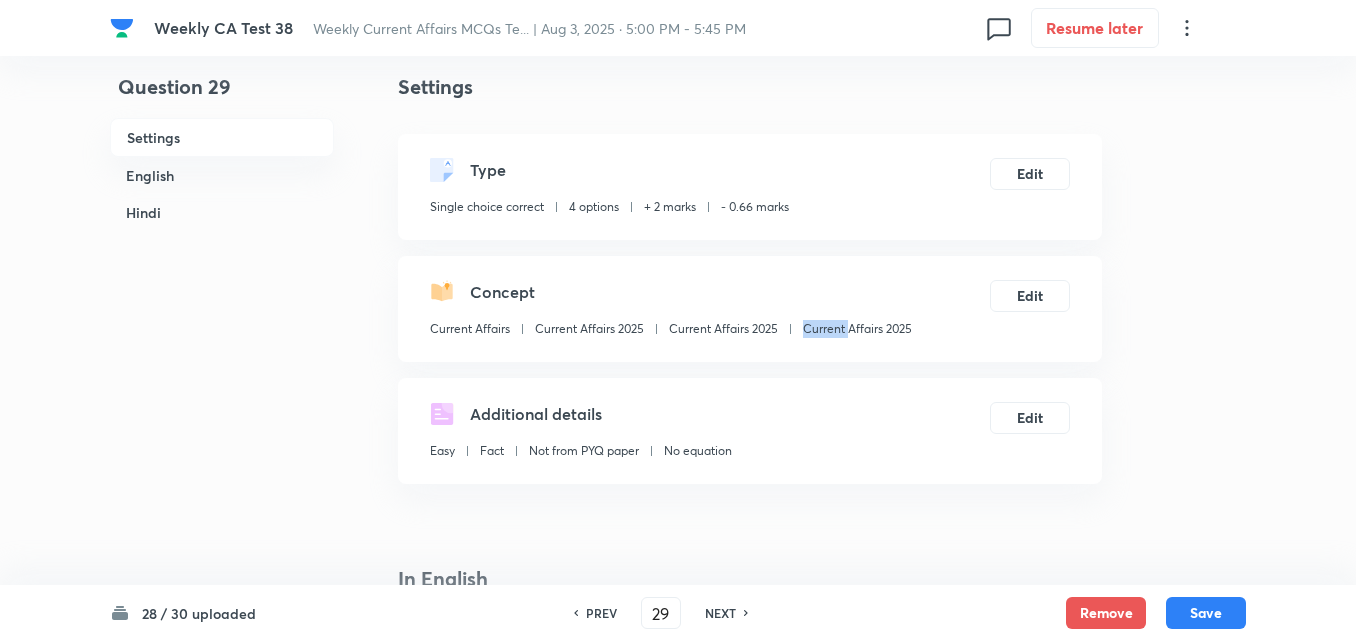 click on "Current Affairs Current Affairs 2025 Current Affairs 2025 Current Affairs 2025" at bounding box center [671, 333] 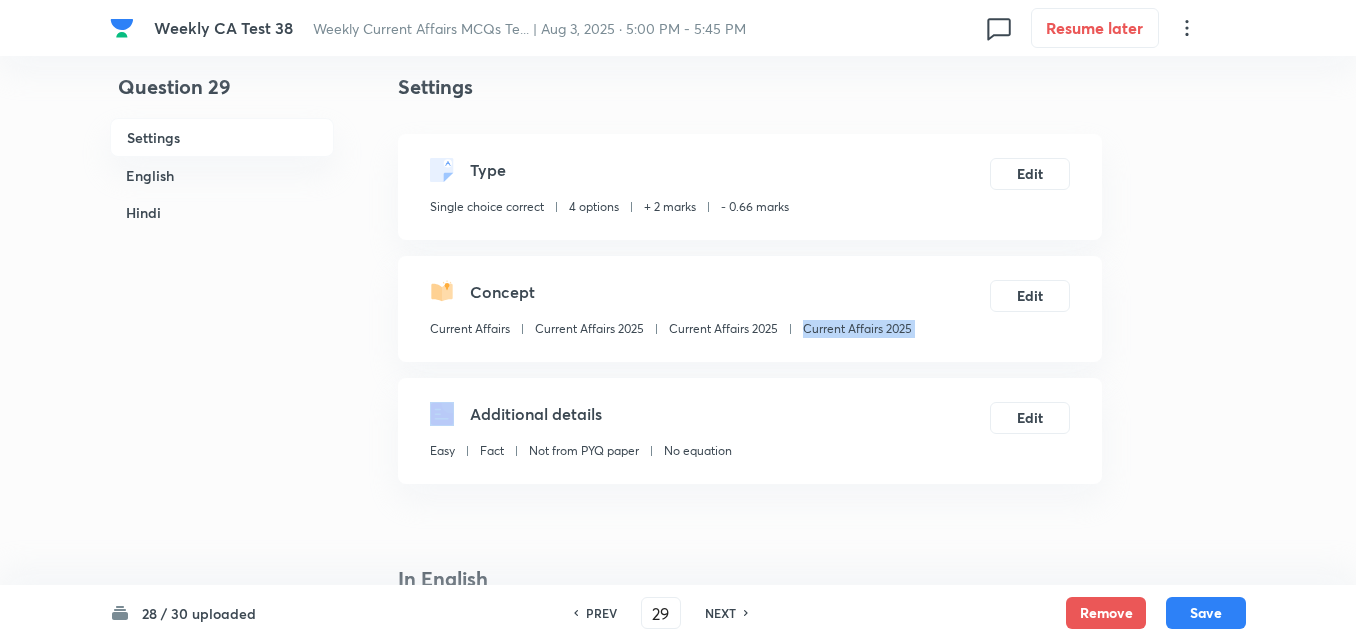 click on "Current Affairs Current Affairs 2025 Current Affairs 2025 Current Affairs 2025" at bounding box center [671, 333] 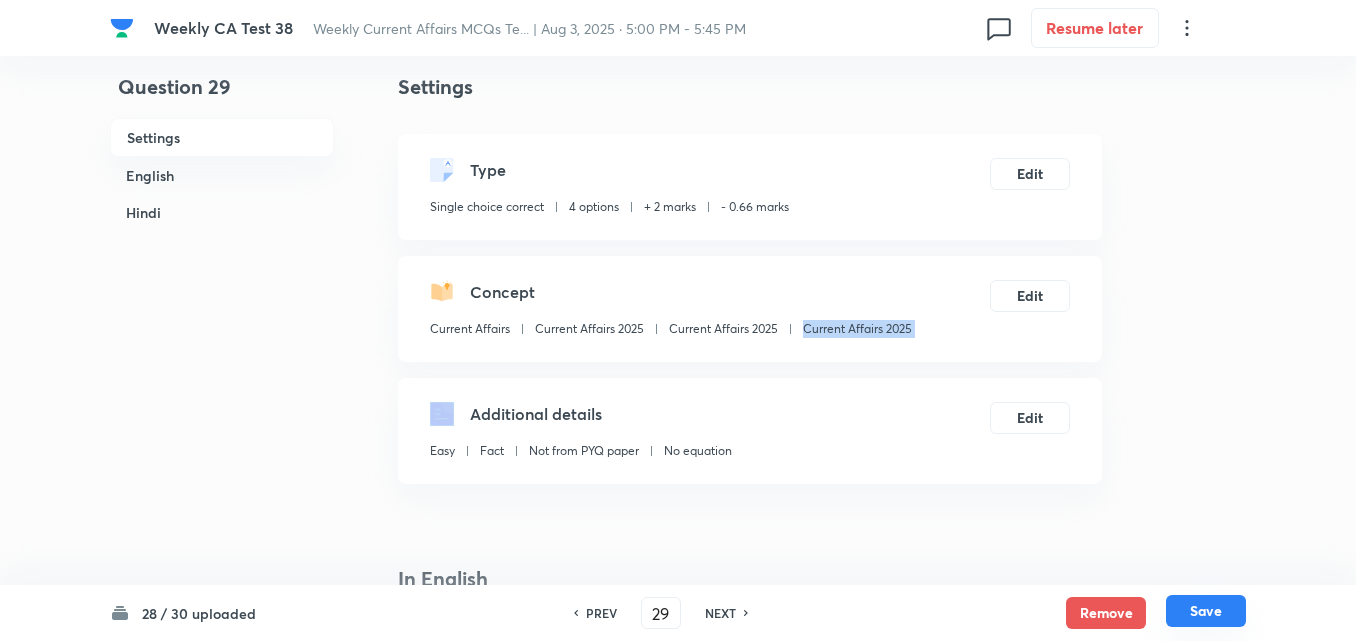 click on "Save" at bounding box center (1206, 611) 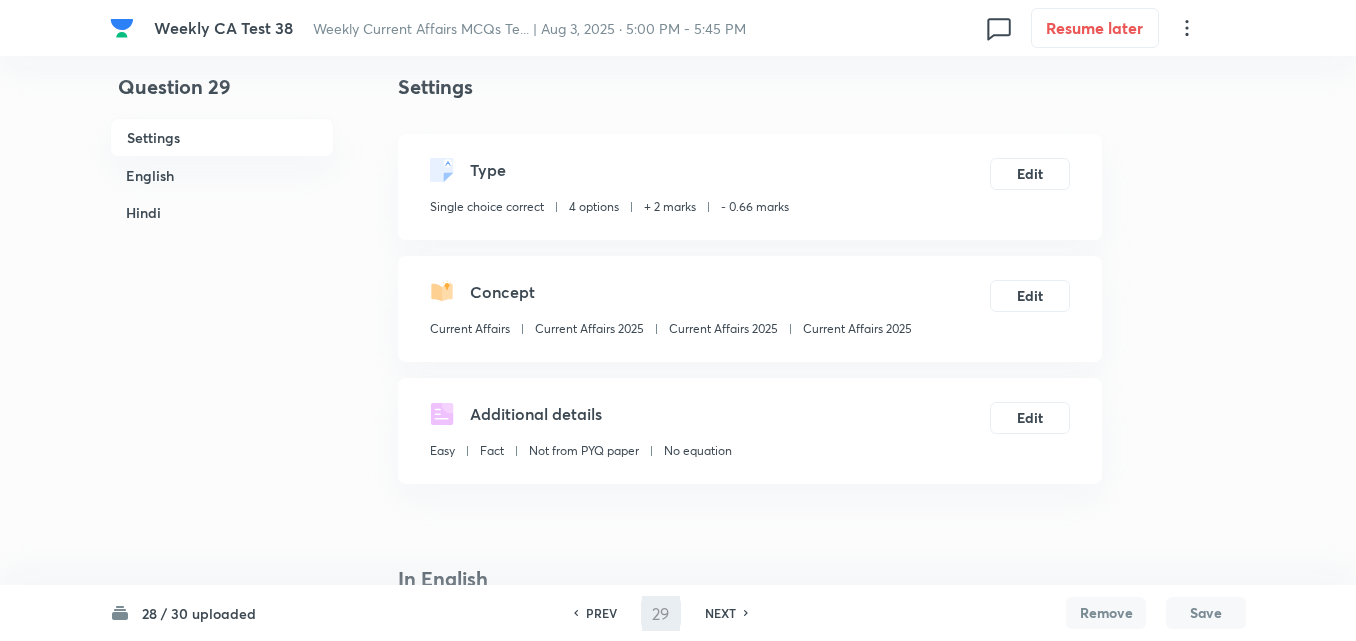 type on "30" 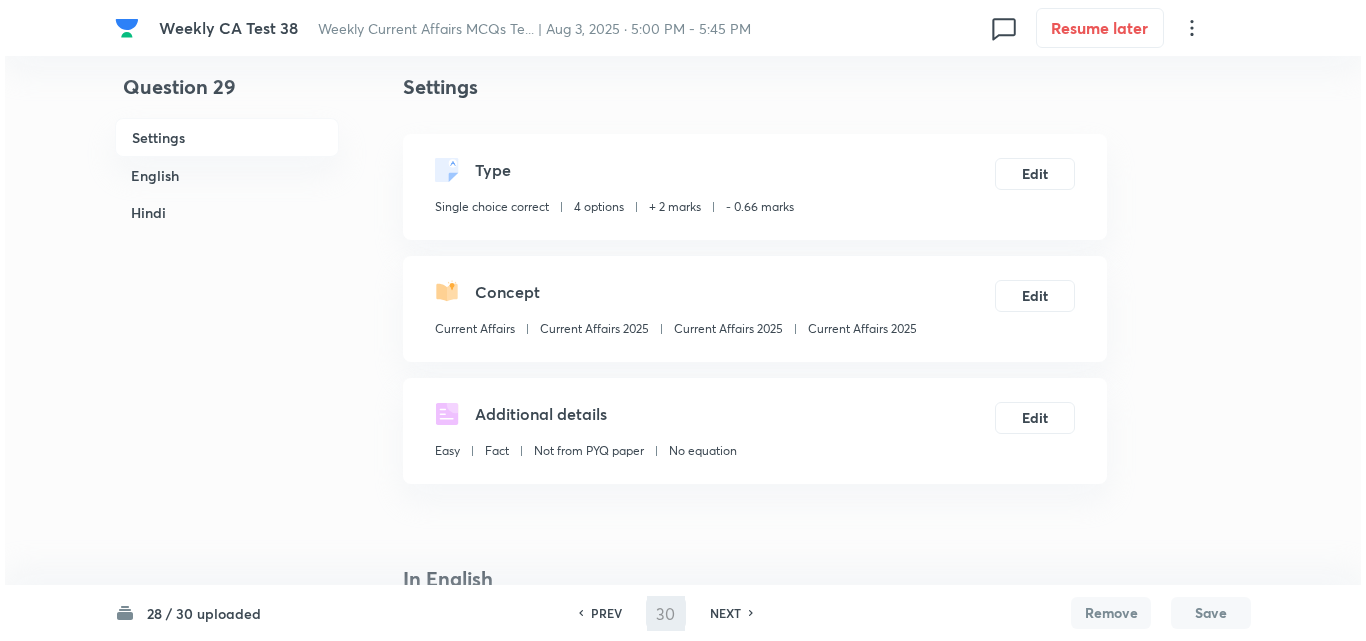 scroll, scrollTop: 0, scrollLeft: 0, axis: both 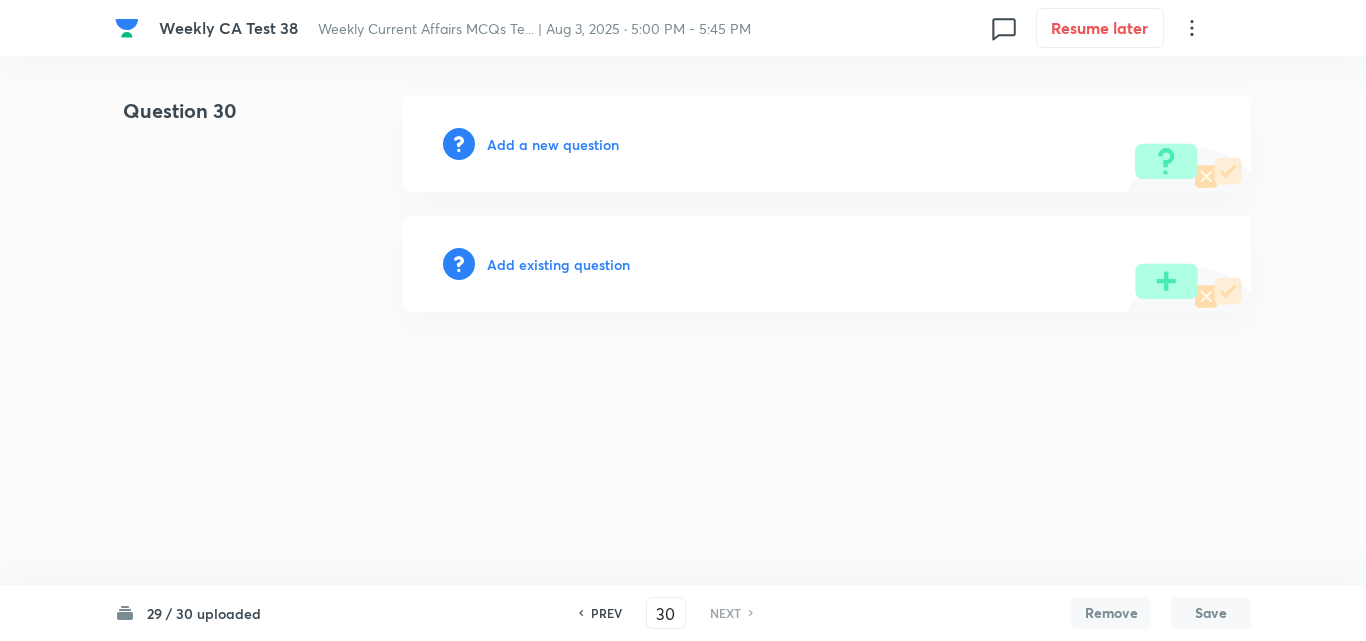 click on "Add a new question" at bounding box center (553, 144) 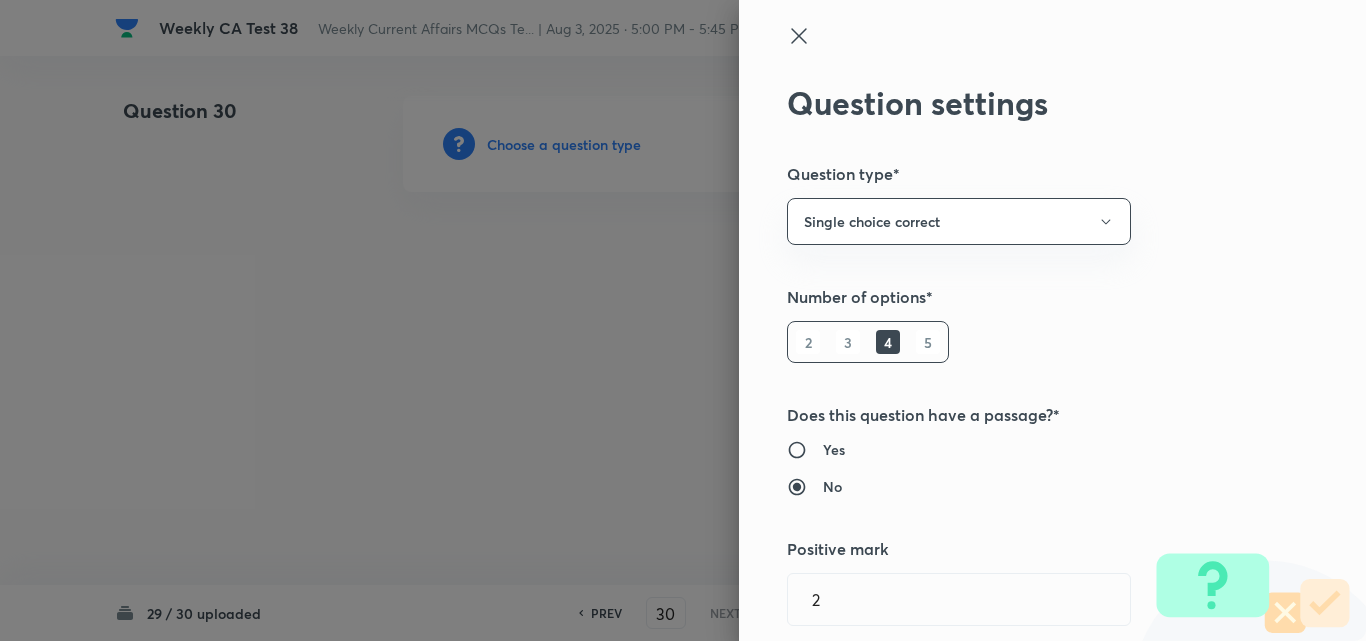 type 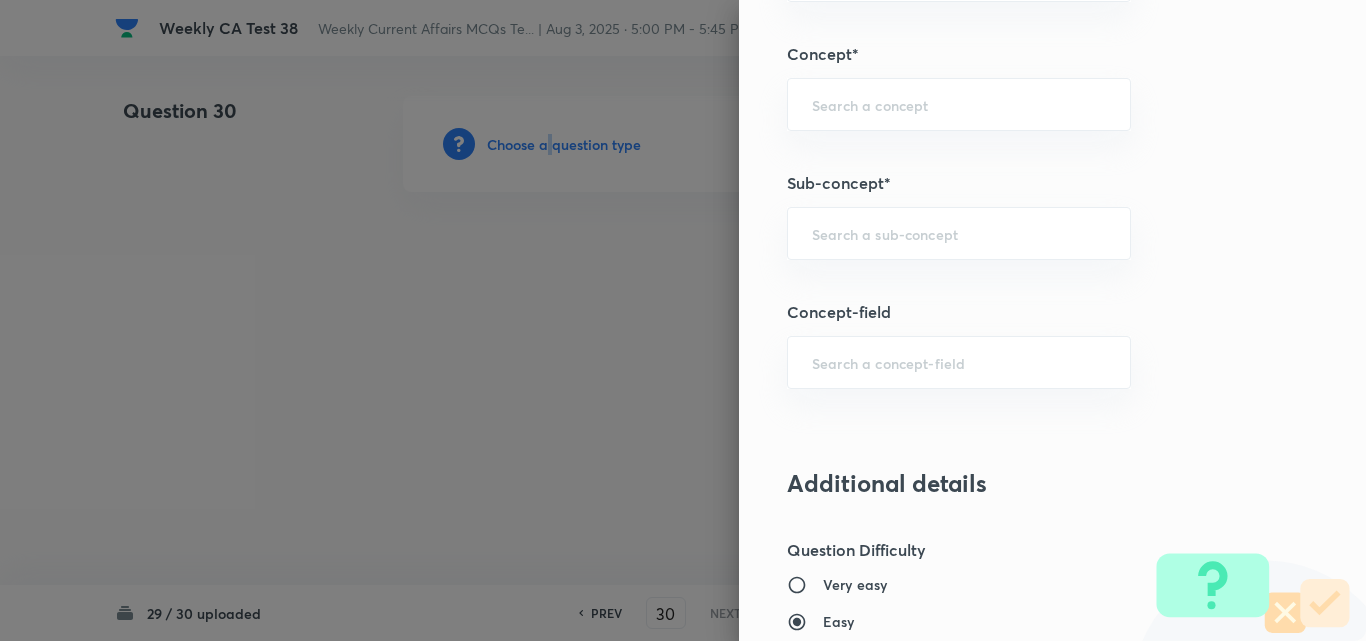 scroll, scrollTop: 1200, scrollLeft: 0, axis: vertical 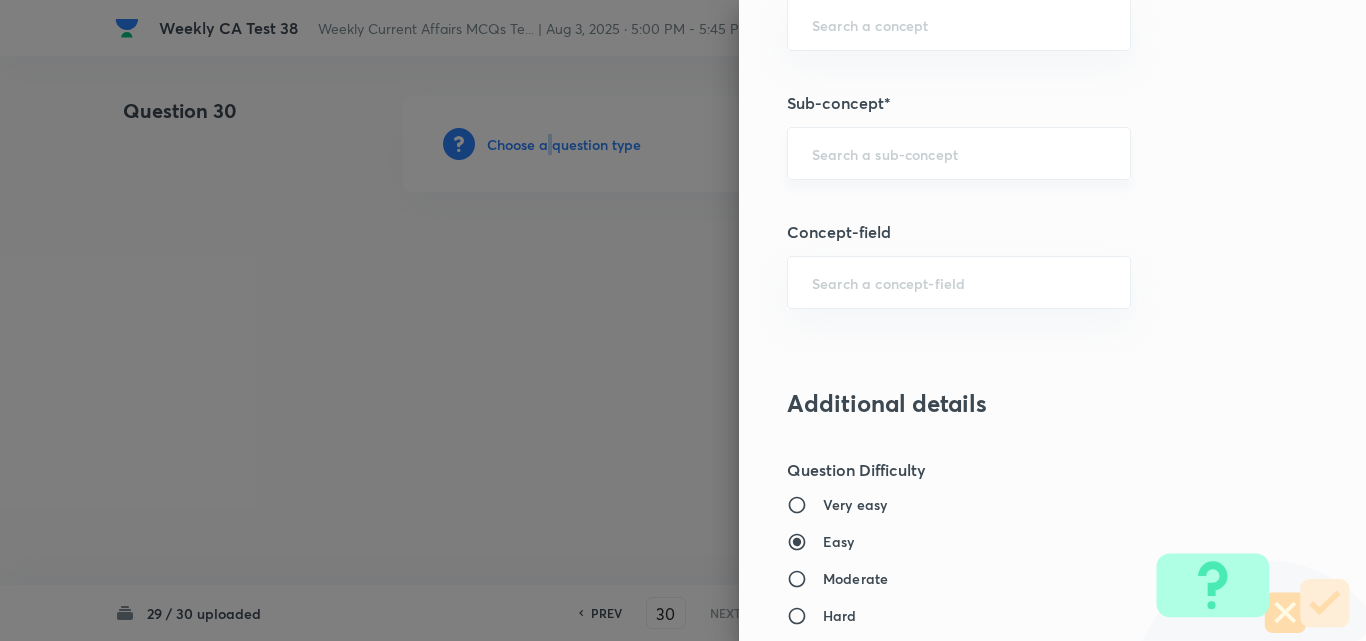click on "​" at bounding box center (959, 153) 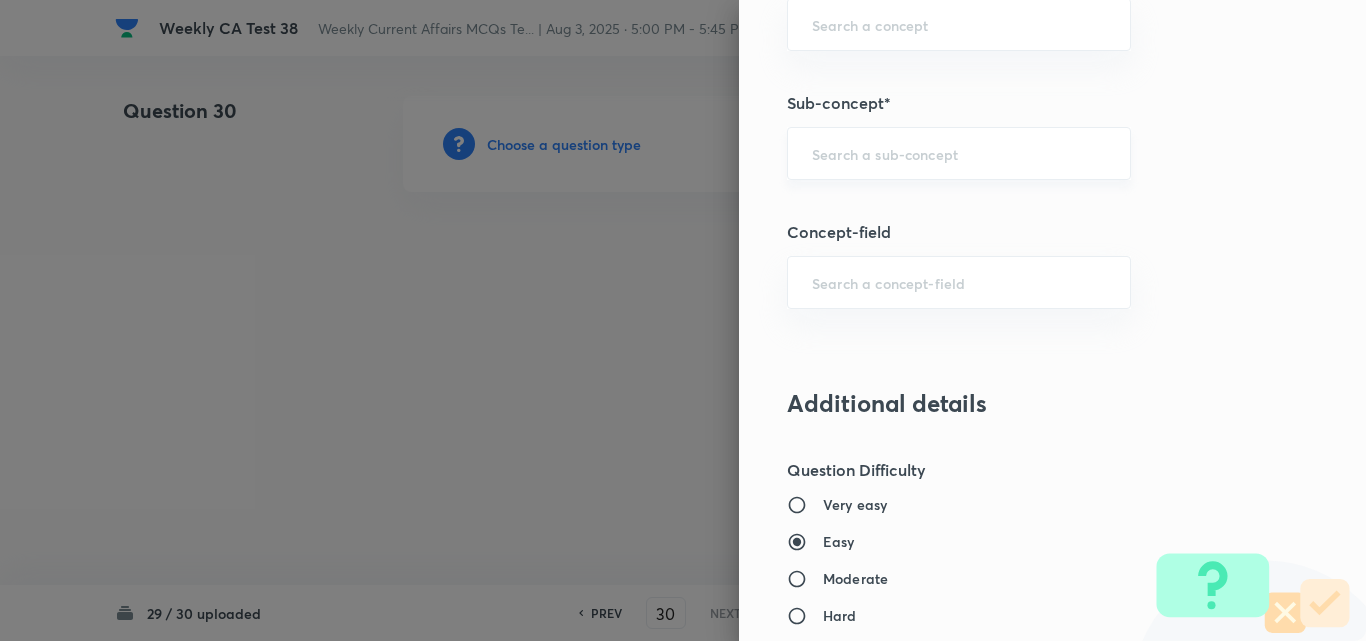 paste on "Current Affairs 2025" 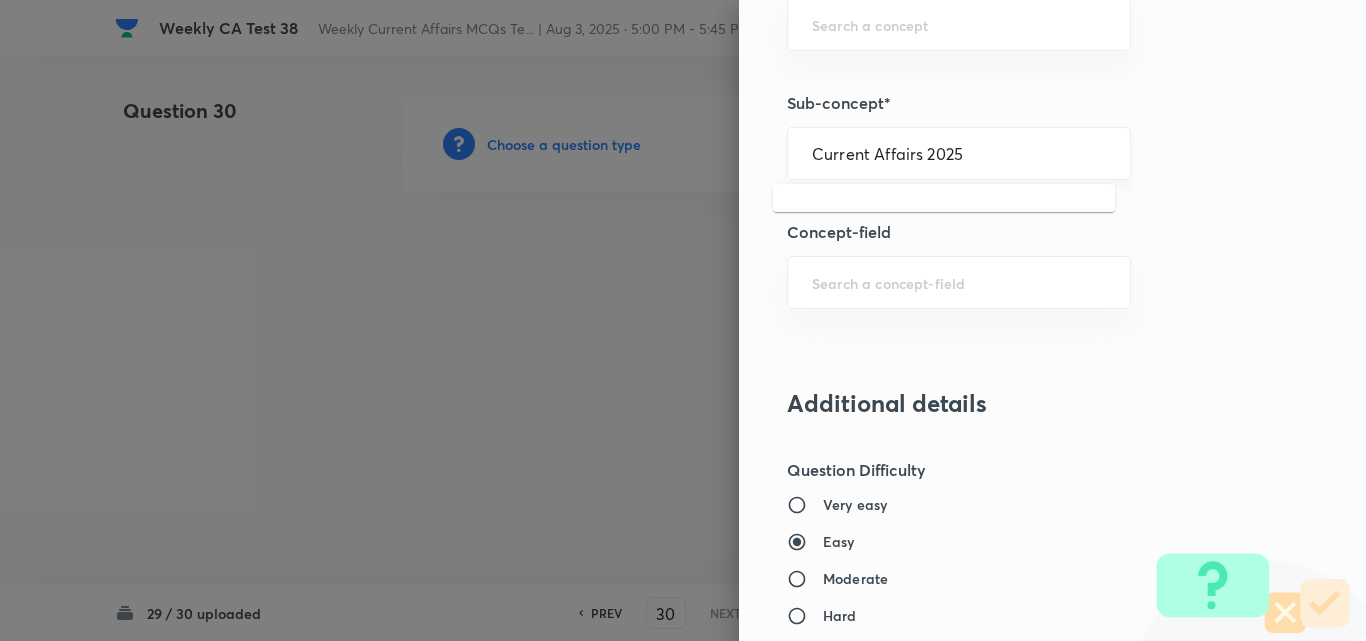 click on "Current Affairs 2025" at bounding box center [959, 153] 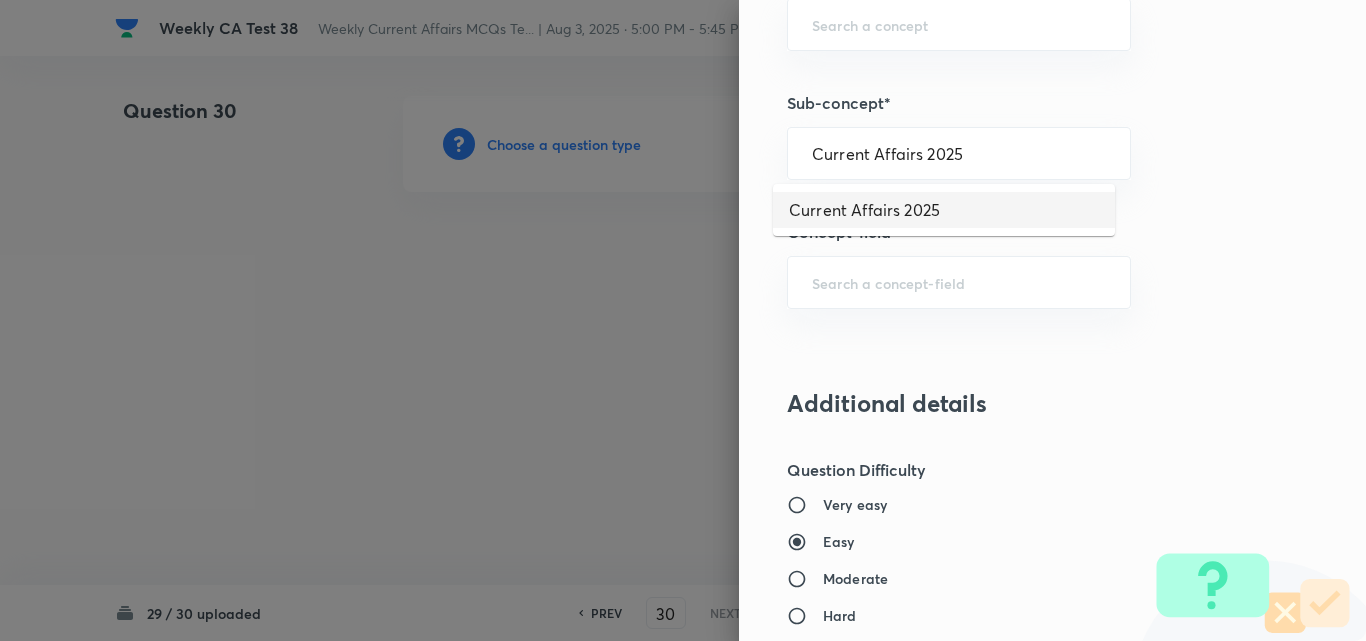 click on "Current Affairs 2025" at bounding box center (944, 210) 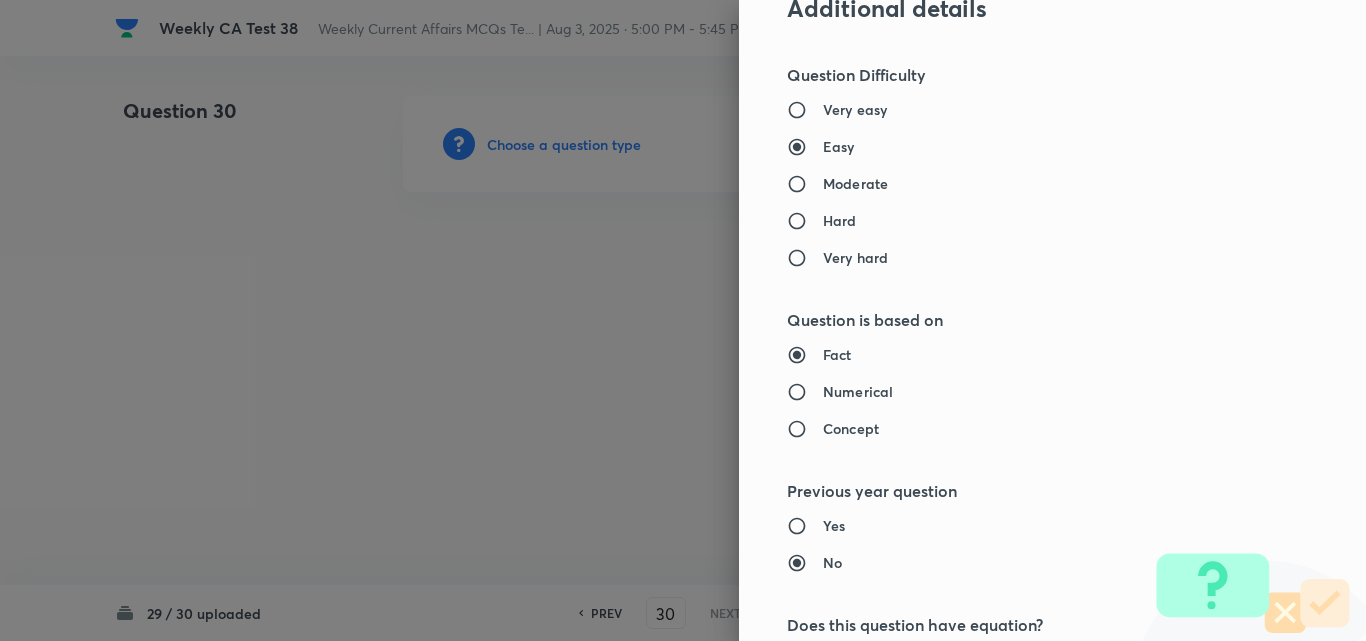 type on "Current Affairs" 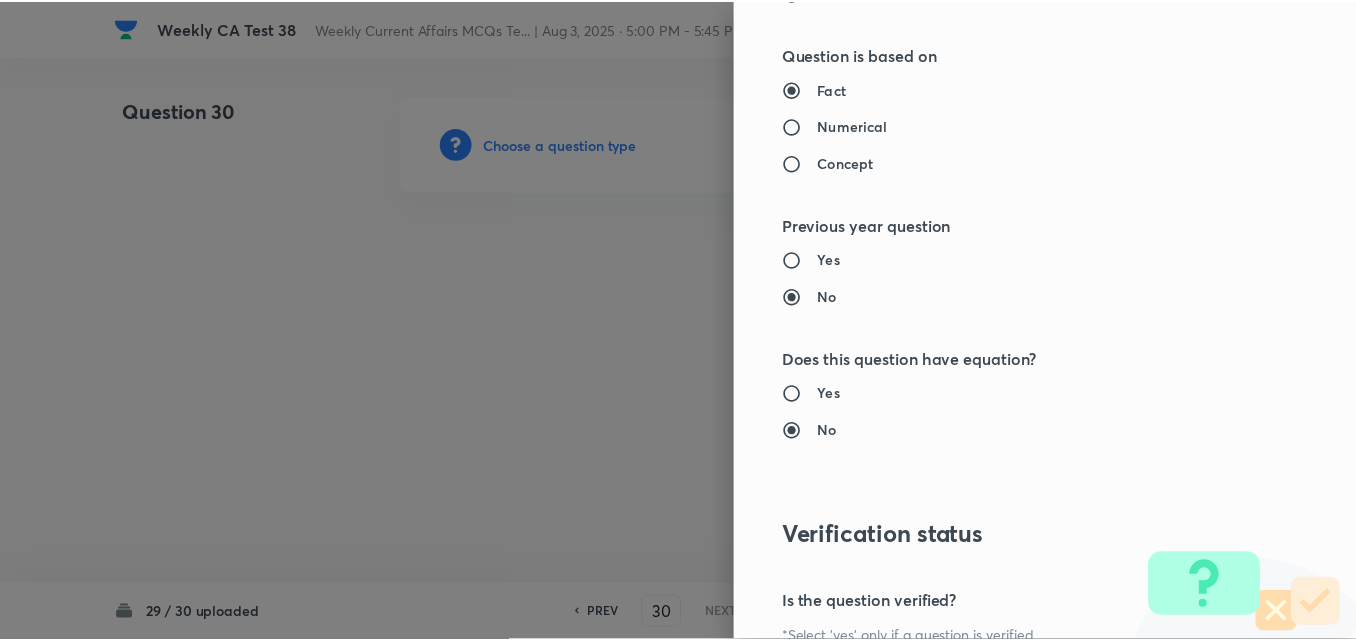 scroll, scrollTop: 2085, scrollLeft: 0, axis: vertical 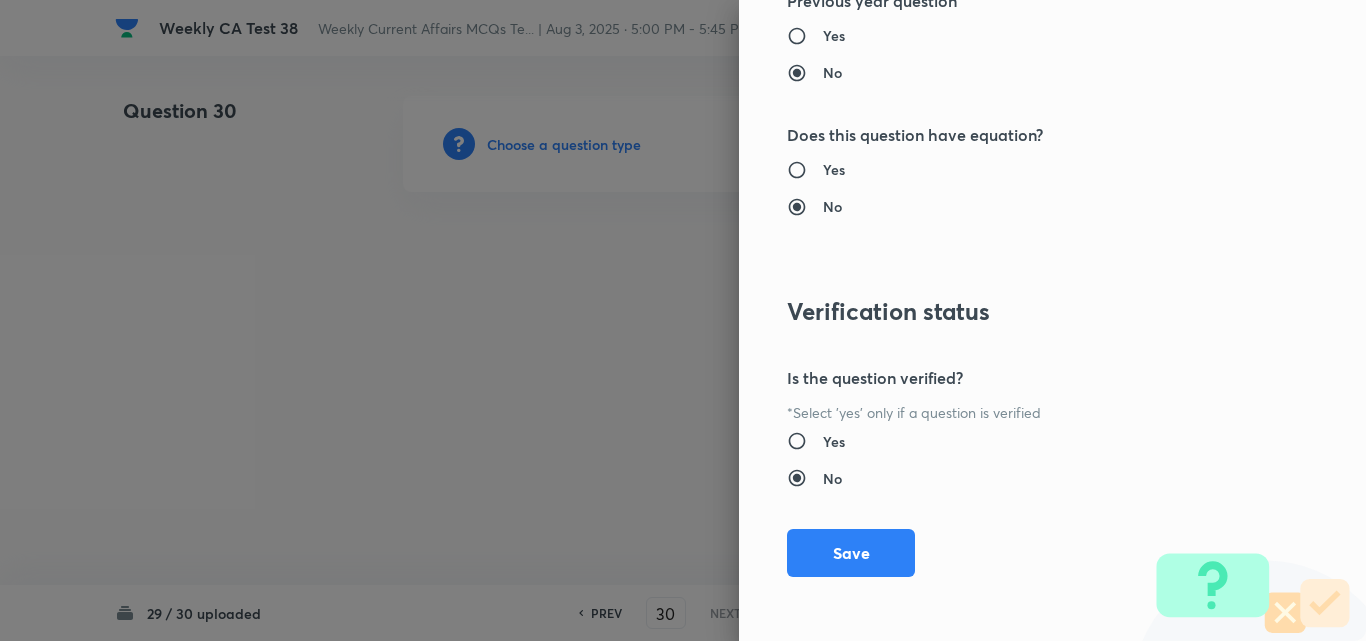 click on "Question settings Question type* Single choice correct Number of options* 2 3 4 5 Does this question have a passage?* Yes No Positive mark 2 ​ Negative Marks (Don’t add negative sign) 0.66 ​ Syllabus Topic group* Current Affairs ​ Topic* Current Affairs 2025 ​ Concept* Current Affairs 2025 ​ Sub-concept* Current Affairs 2025 ​ Concept-field ​ Additional details Question Difficulty Very easy Easy Moderate Hard Very hard Question is based on Fact Numerical Concept Previous year question Yes No Does this question have equation? Yes No Verification status Is the question verified? *Select 'yes' only if a question is verified Yes No Save" at bounding box center [1052, 320] 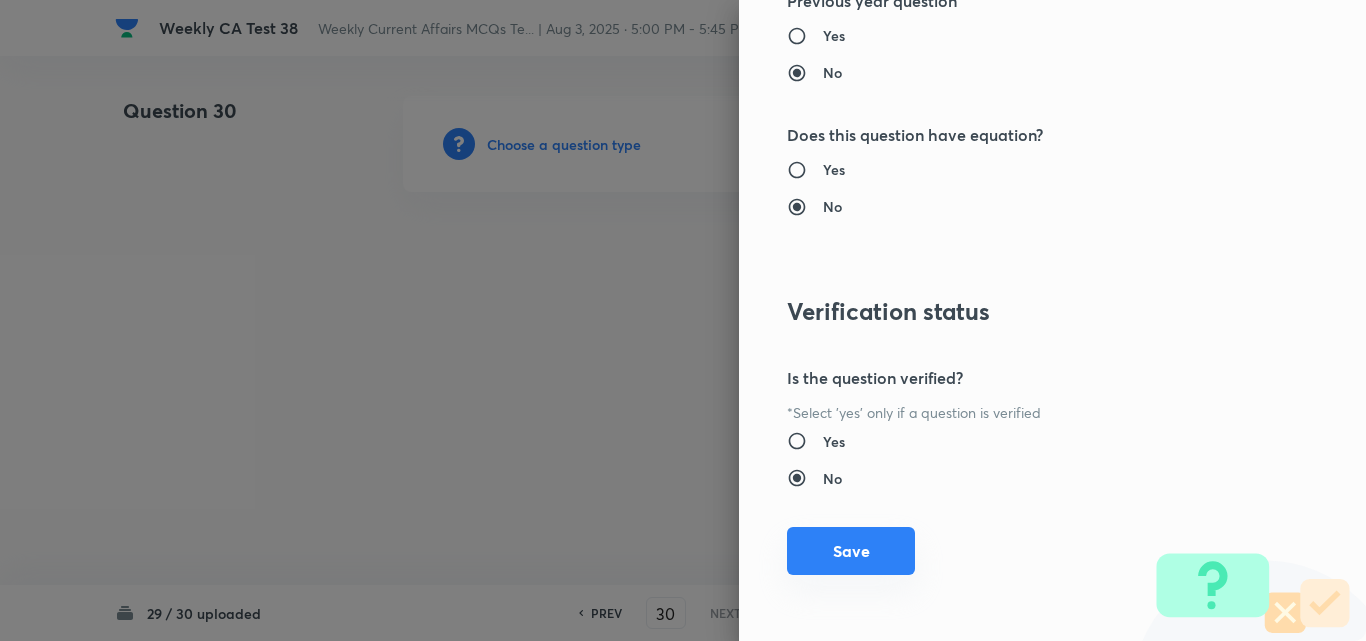 click on "Save" at bounding box center [851, 551] 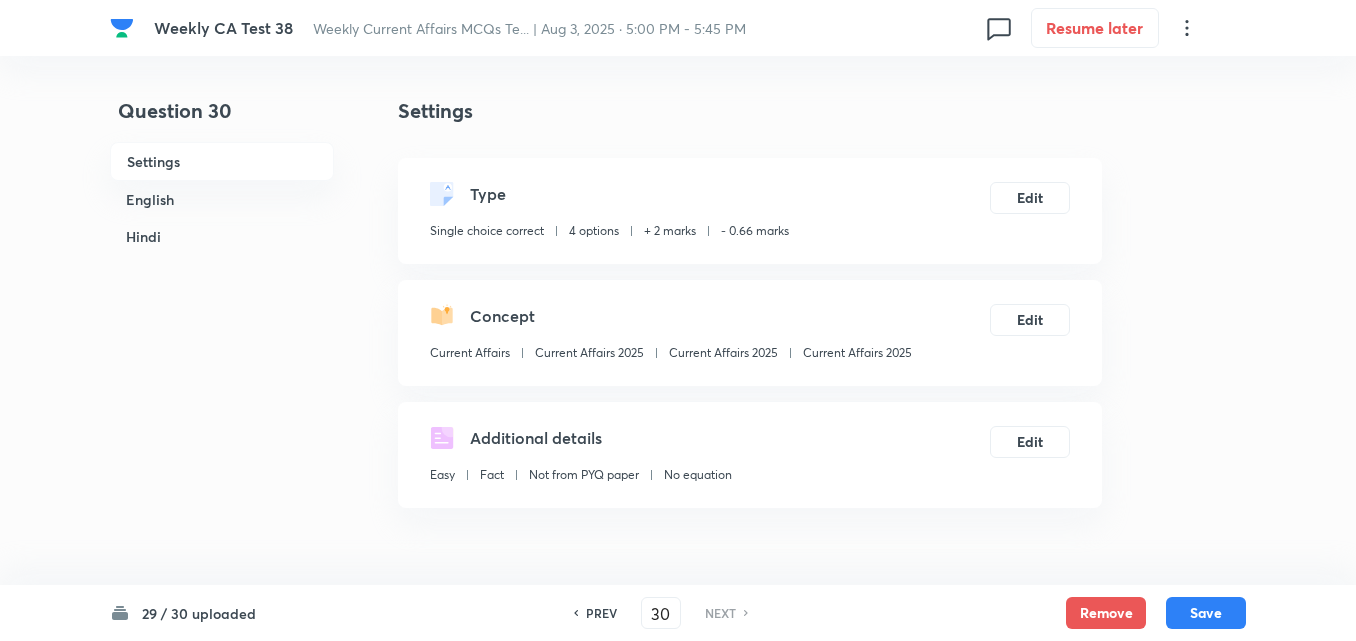 click on "English" at bounding box center [222, 199] 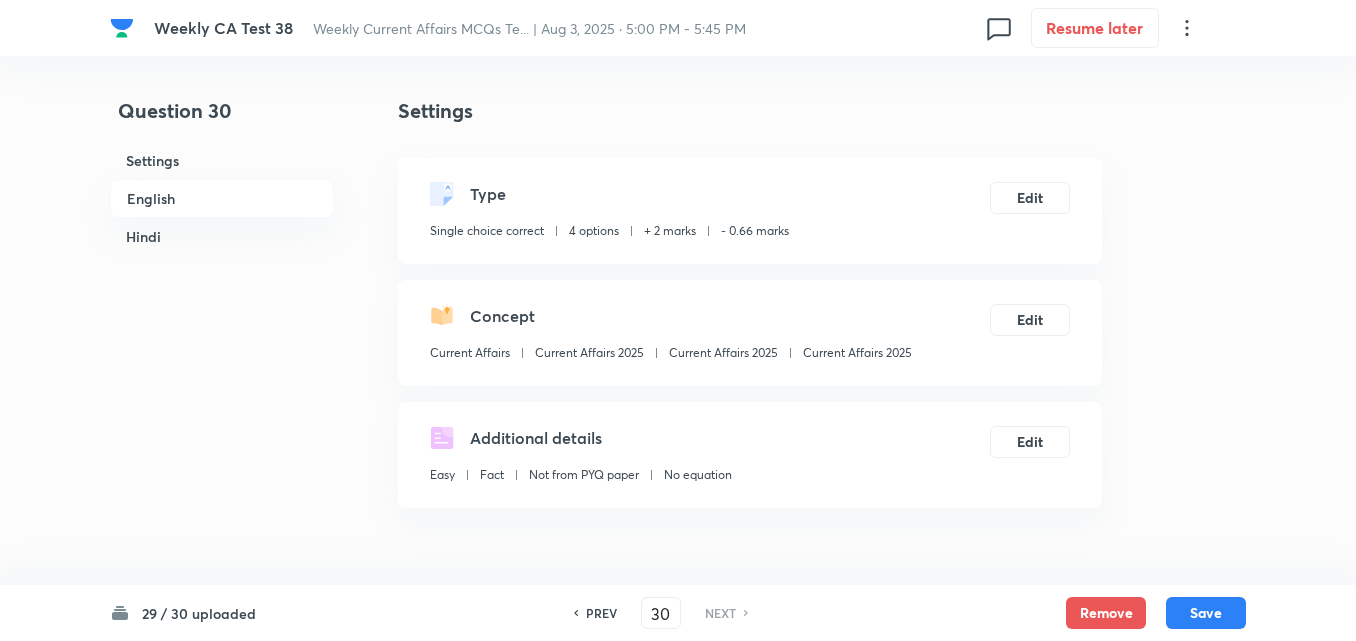 scroll, scrollTop: 516, scrollLeft: 0, axis: vertical 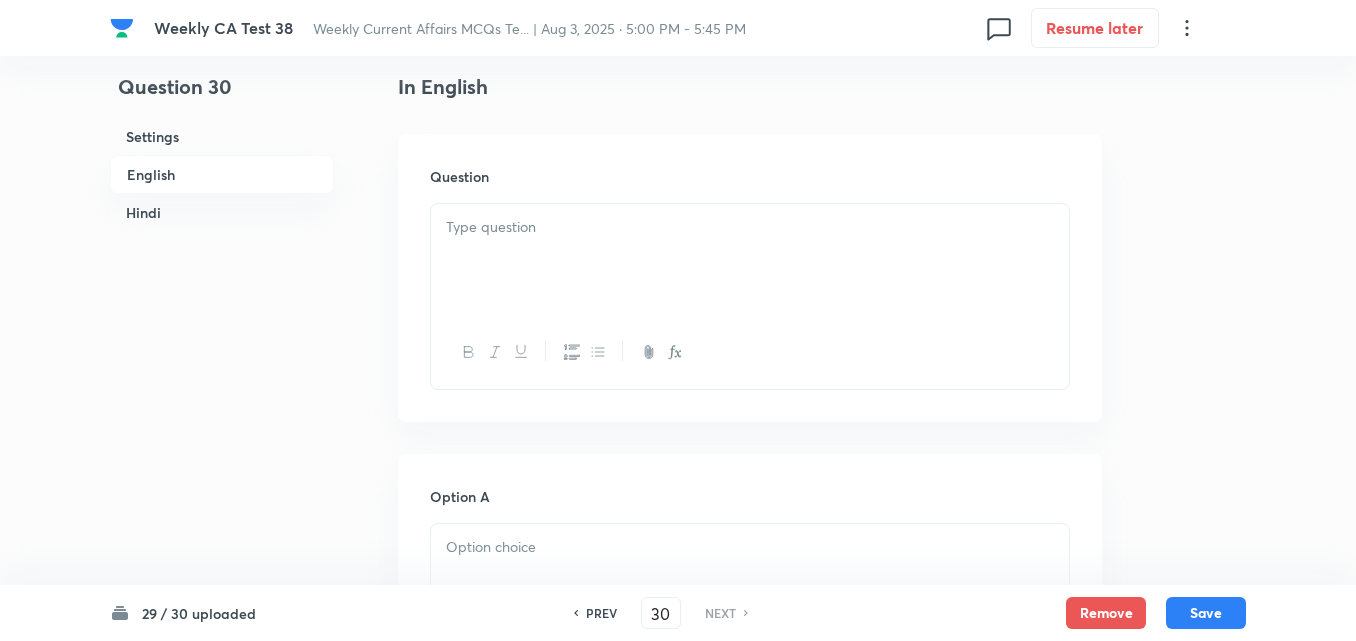click at bounding box center (750, 260) 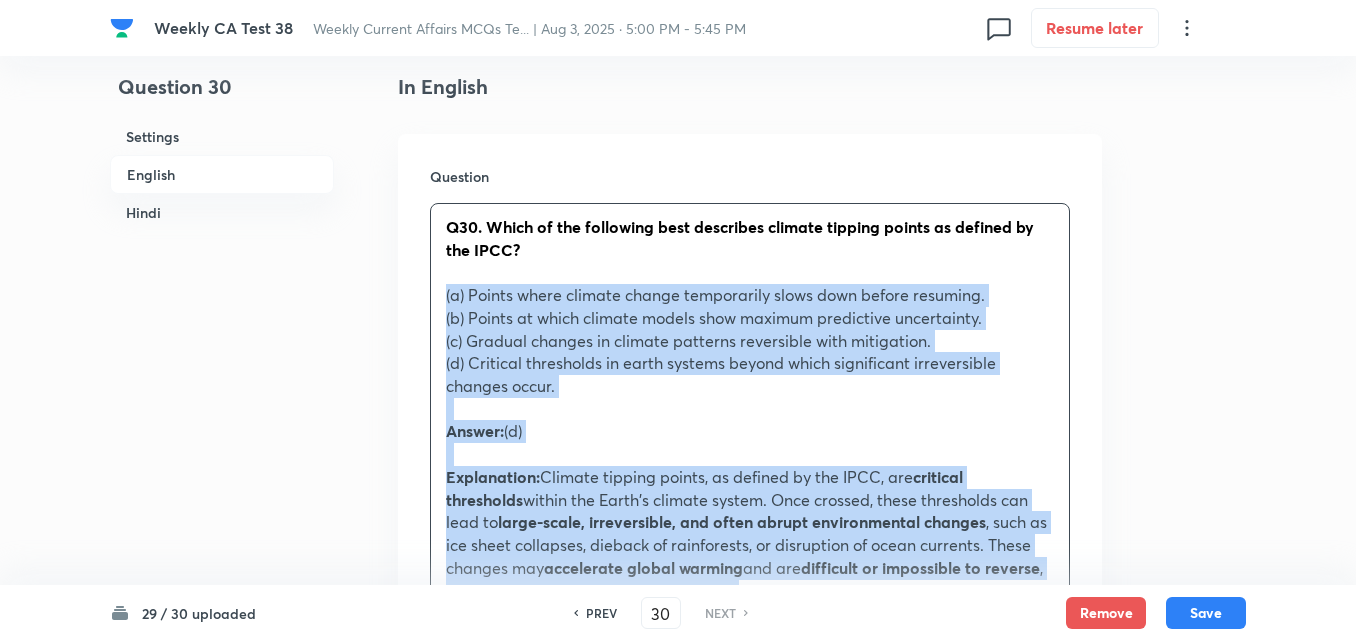 drag, startPoint x: 445, startPoint y: 307, endPoint x: 418, endPoint y: 298, distance: 28.460499 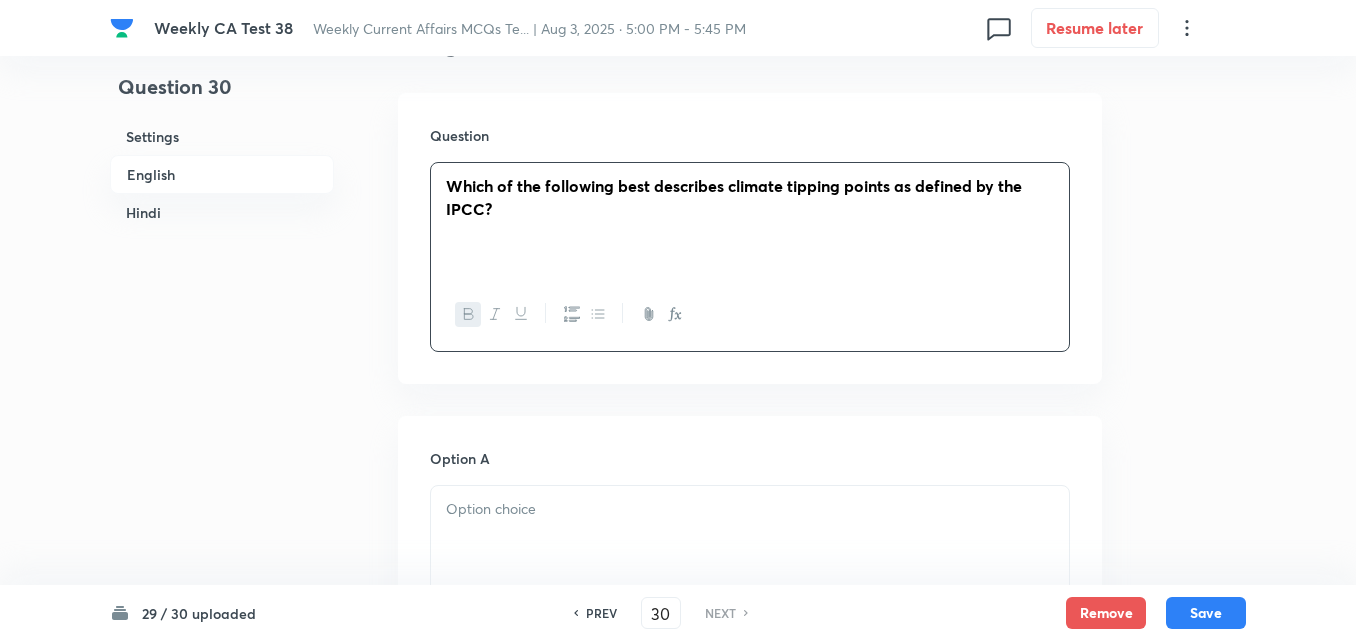 scroll, scrollTop: 916, scrollLeft: 0, axis: vertical 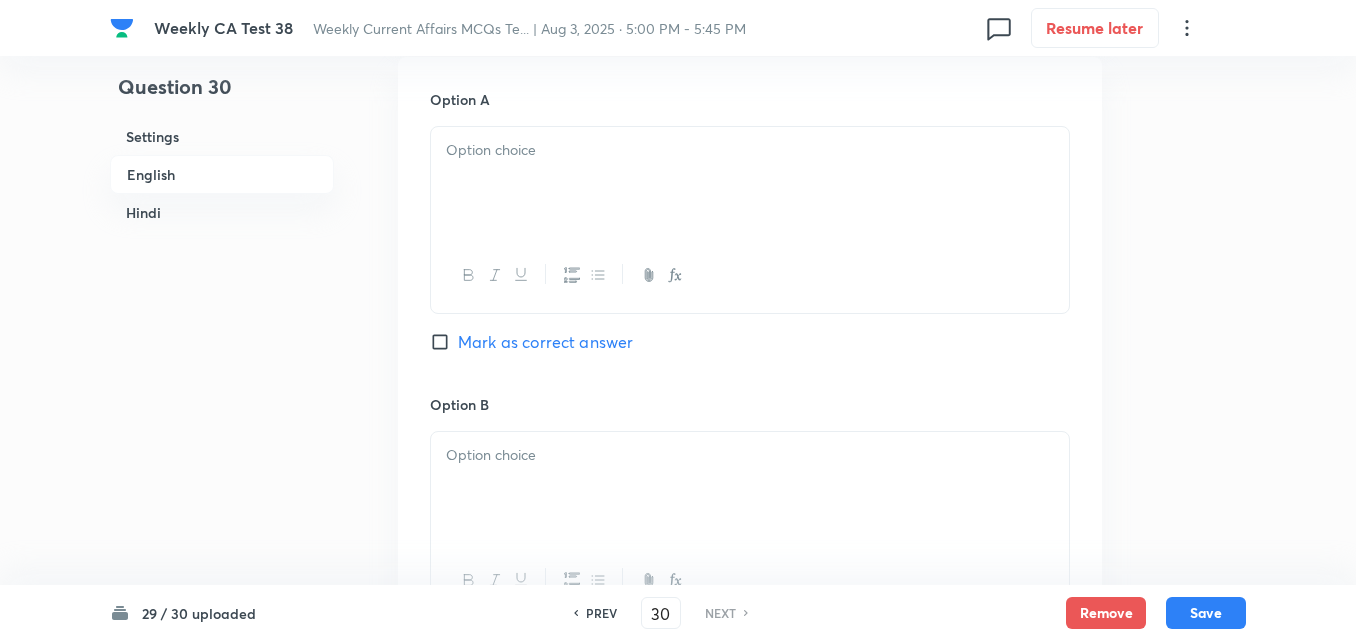 click at bounding box center [750, 183] 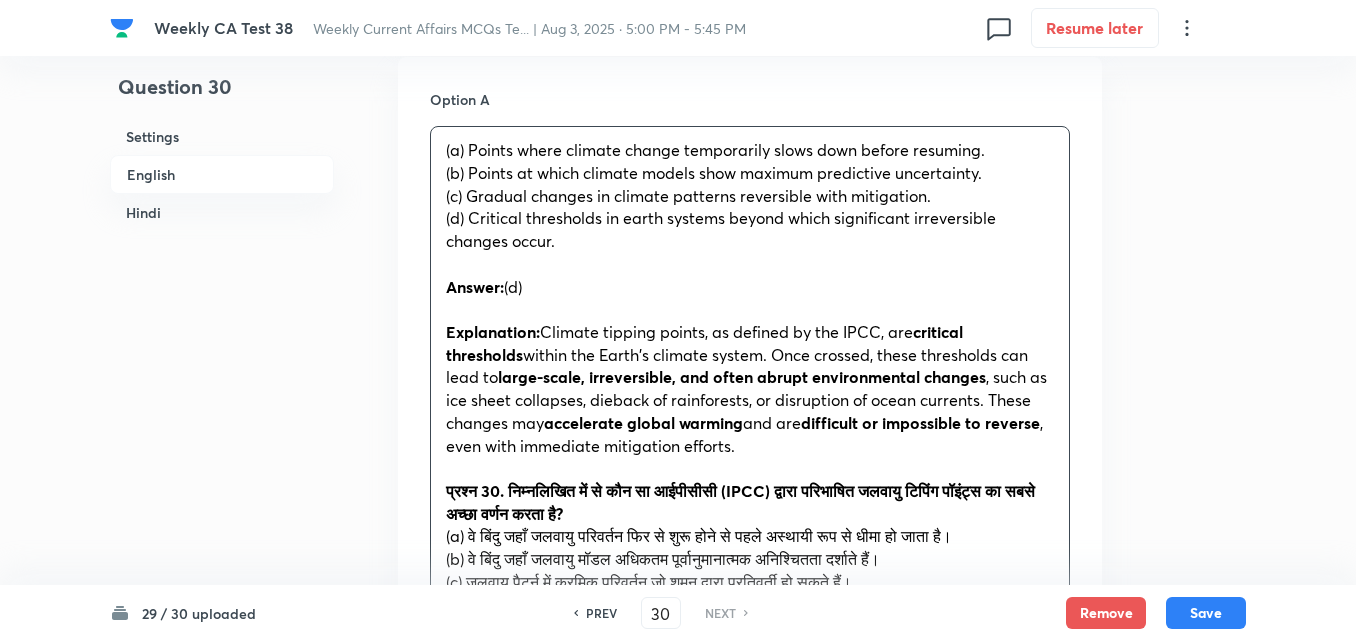 click on "Option A (a) Points where climate change temporarily slows down before resuming.  (b) Points at which climate models show maximum predictive uncertainty.  (c) Gradual changes in climate patterns reversible with mitigation.  (d) Critical thresholds in earth systems beyond which significant irreversible changes occur.    Answer:  (d)    Explanation:  Climate tipping points, as defined by the IPCC, are  critical thresholds  within the Earth's climate system. Once crossed, these thresholds can lead to  large-scale, irreversible, and often abrupt environmental changes , such as ice sheet collapses, dieback of rainforests, or disruption of ocean currents. These changes may  accelerate global warming  and are  difficult or impossible to reverse , even with immediate mitigation efforts.   (b) वे बिंदु जहाँ जलवायु मॉडल अधिकतम पूर्वानुमानात्मक अनिश्चितता दर्शाते हैं। उत्तर: (d)" at bounding box center (750, 940) 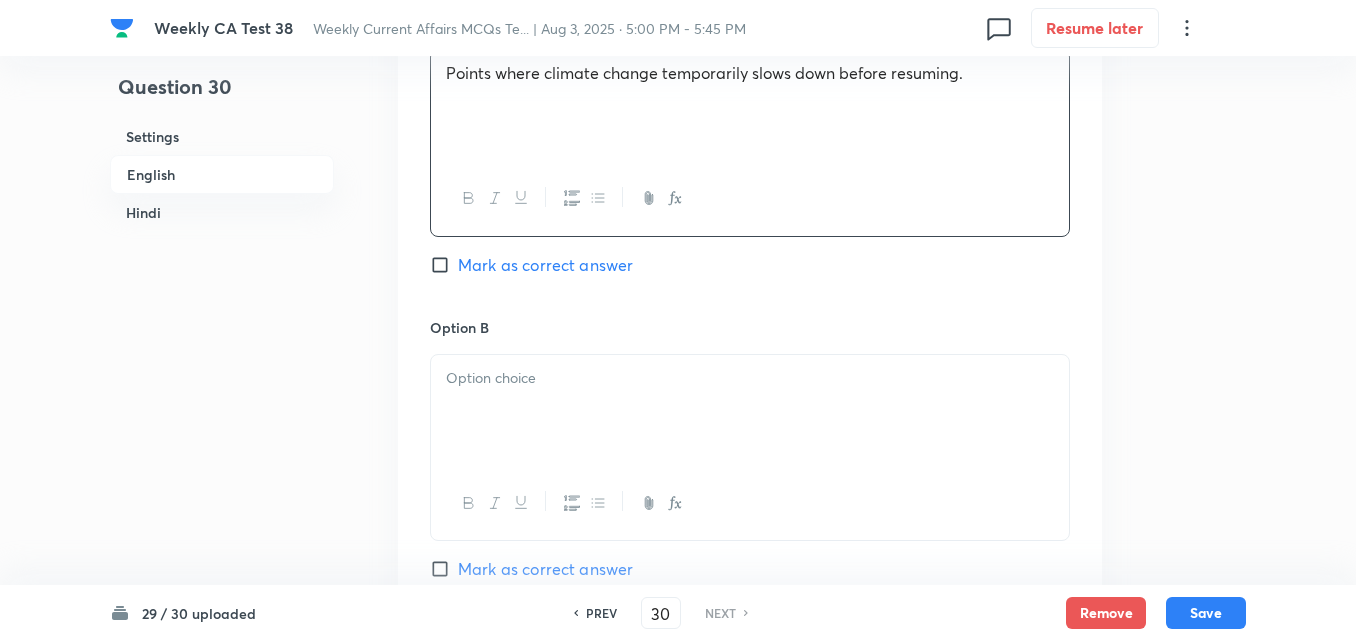 scroll, scrollTop: 1116, scrollLeft: 0, axis: vertical 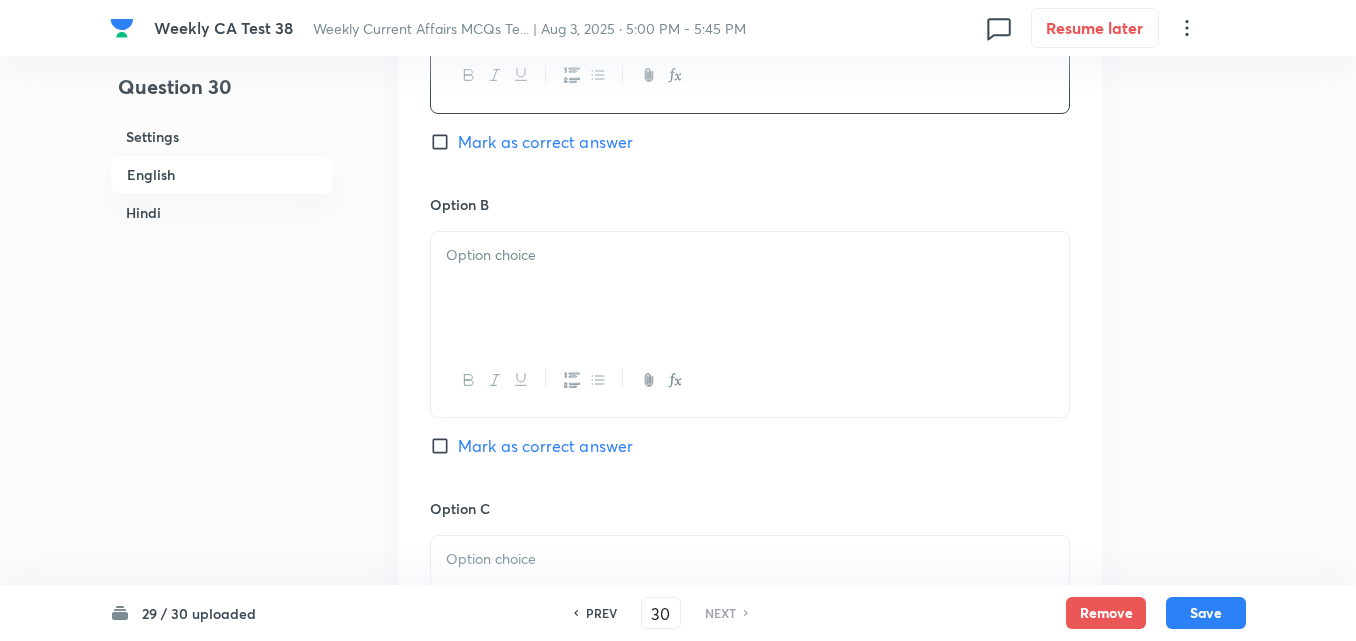click at bounding box center [750, 288] 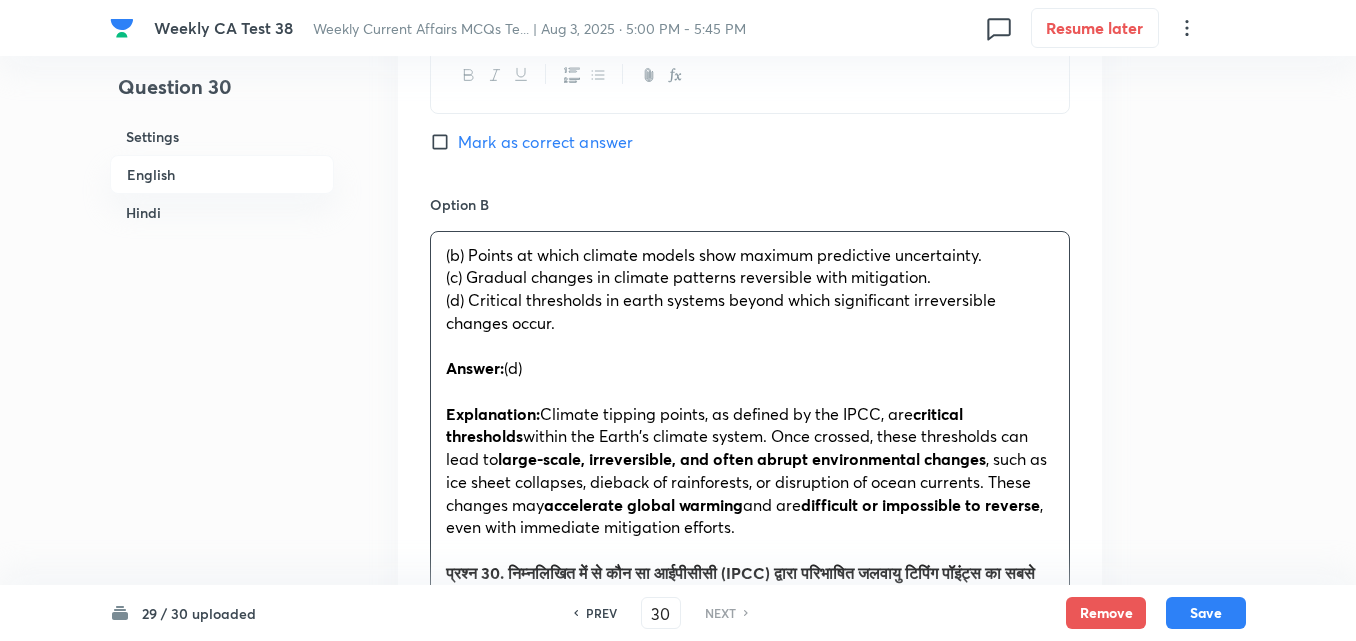 click on "Option A Points where climate change temporarily slows down before resuming.   Mark as correct answer Option B (b) Points at which climate models show maximum predictive uncertainty.  (c) Gradual changes in climate patterns reversible with mitigation.  (d) Critical thresholds in earth systems beyond which significant irreversible changes occur.    Answer:  (d)    Explanation:  Climate tipping points, as defined by the IPCC, are  critical thresholds  within the Earth's climate system. Once crossed, these thresholds can lead to  large-scale, irreversible, and often abrupt environmental changes , such as ice sheet collapses, dieback of rainforests, or disruption of ocean currents. These changes may  accelerate global warming  and are  difficult or impossible to reverse , even with immediate mitigation efforts.   (c) जलवायु पैटर्न में क्रमिक परिवर्तन जो शमन द्वारा प्रतिवर्ती हो सकते हैं।" at bounding box center [750, 729] 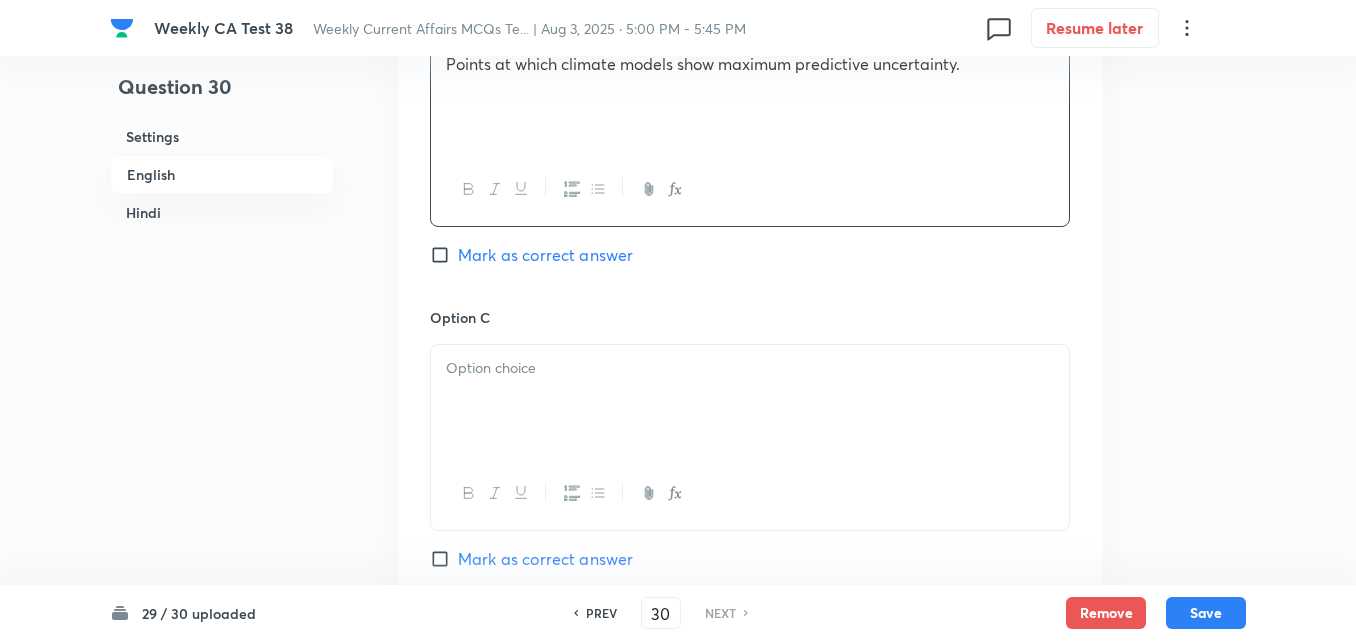 scroll, scrollTop: 1516, scrollLeft: 0, axis: vertical 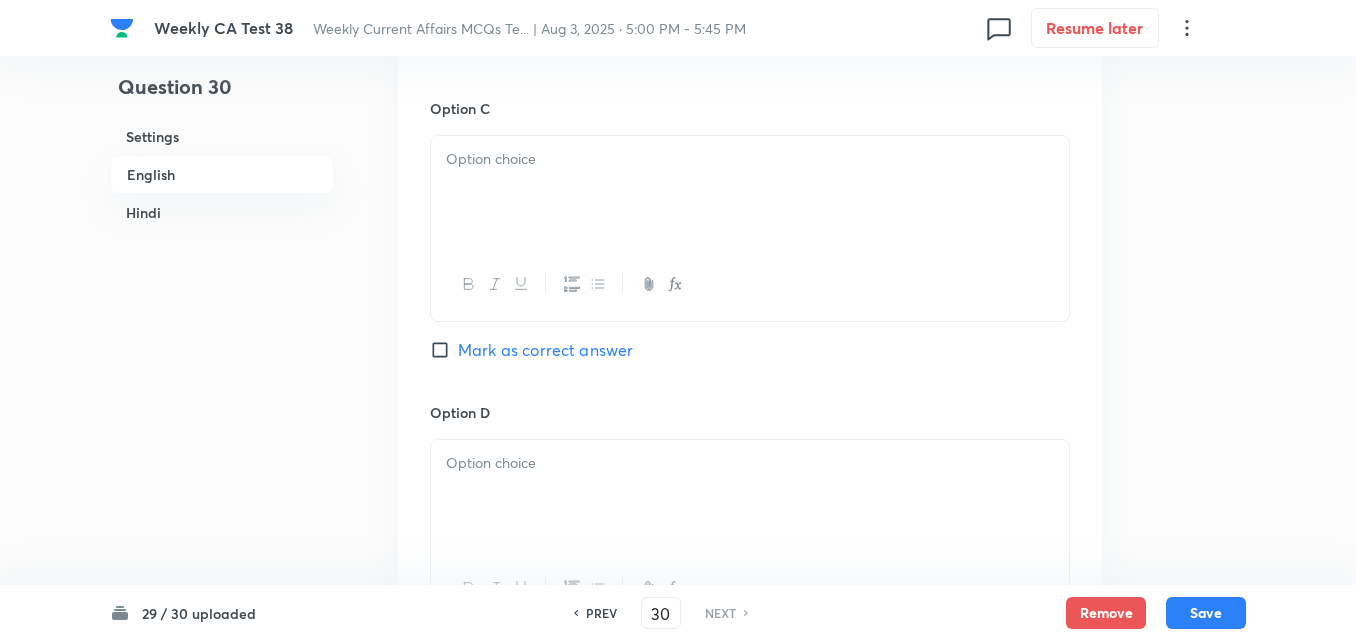click at bounding box center [750, 192] 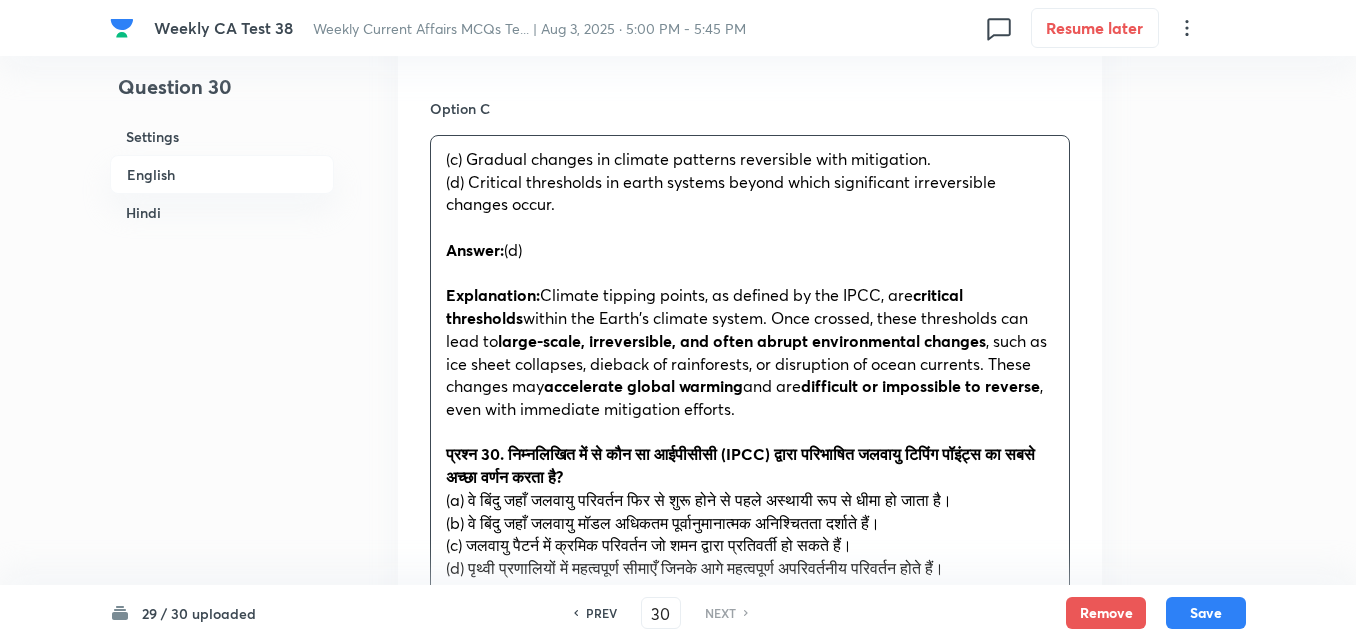 click on "(c) Gradual changes in climate patterns reversible with mitigation.  (d) Critical thresholds in earth systems beyond which significant irreversible changes occur.    Answer:  (d)    Explanation:  Climate tipping points, as defined by the IPCC, are  critical thresholds  within the Earth's climate system. Once crossed, these thresholds can lead to  large-scale, irreversible, and often abrupt environmental changes , such as ice sheet collapses, dieback of rainforests, or disruption of ocean currents. These changes may  accelerate global warming  and are  difficult or impossible to reverse , even with immediate mitigation efforts.   प्रश्न 30. निम्नलिखित में से कौन सा आईपीसीसी (IPCC) द्वारा परिभाषित जलवायु टिपिंग पॉइंट्स का सबसे अच्छा वर्णन करता है? उत्तर: (d) स्पष्टीकरण:" at bounding box center (750, 432) 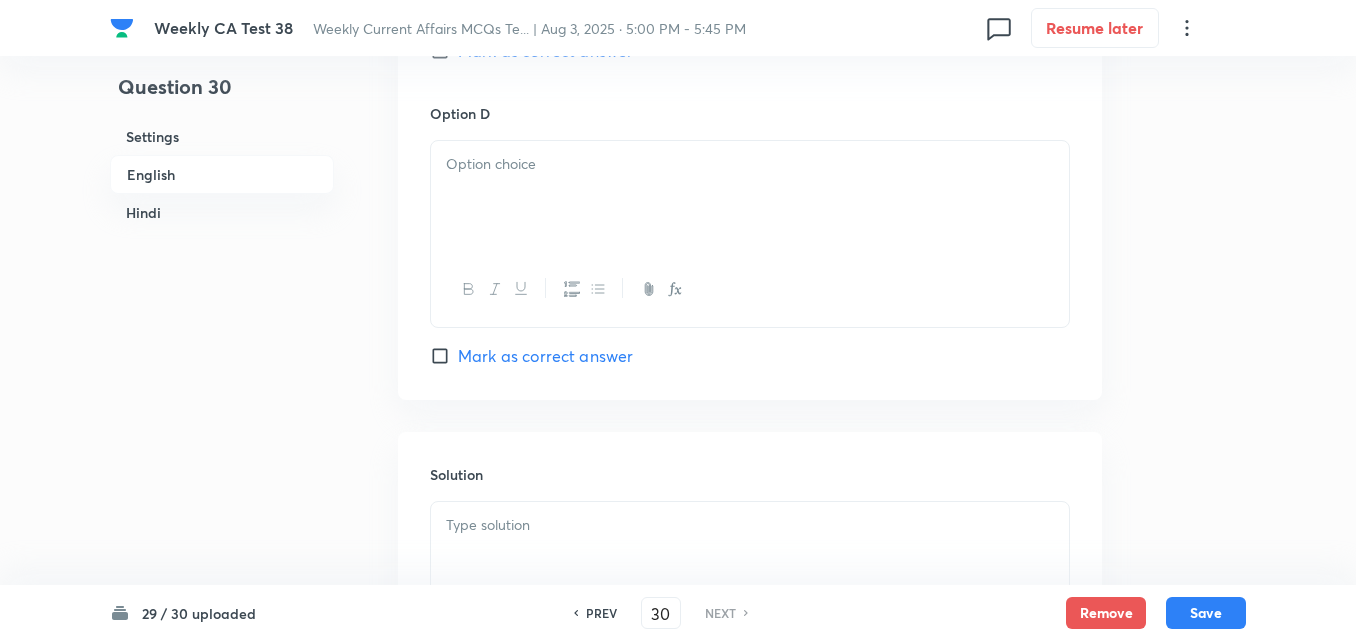 scroll, scrollTop: 1816, scrollLeft: 0, axis: vertical 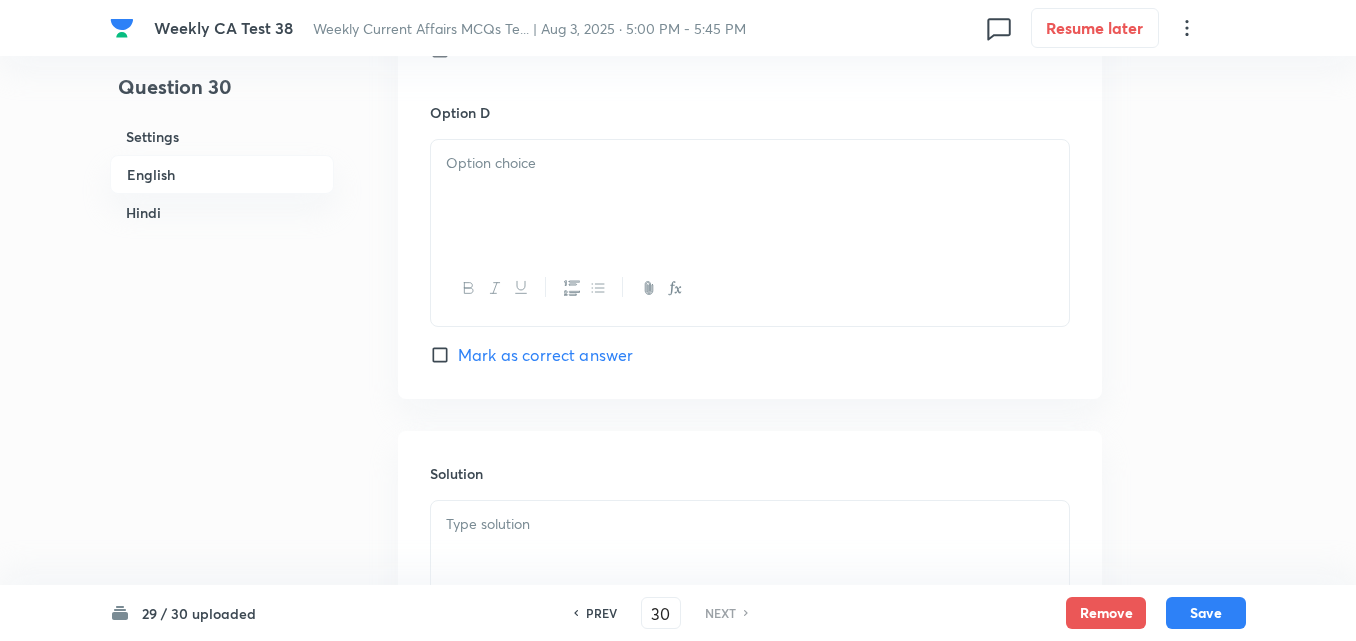 click at bounding box center (750, 196) 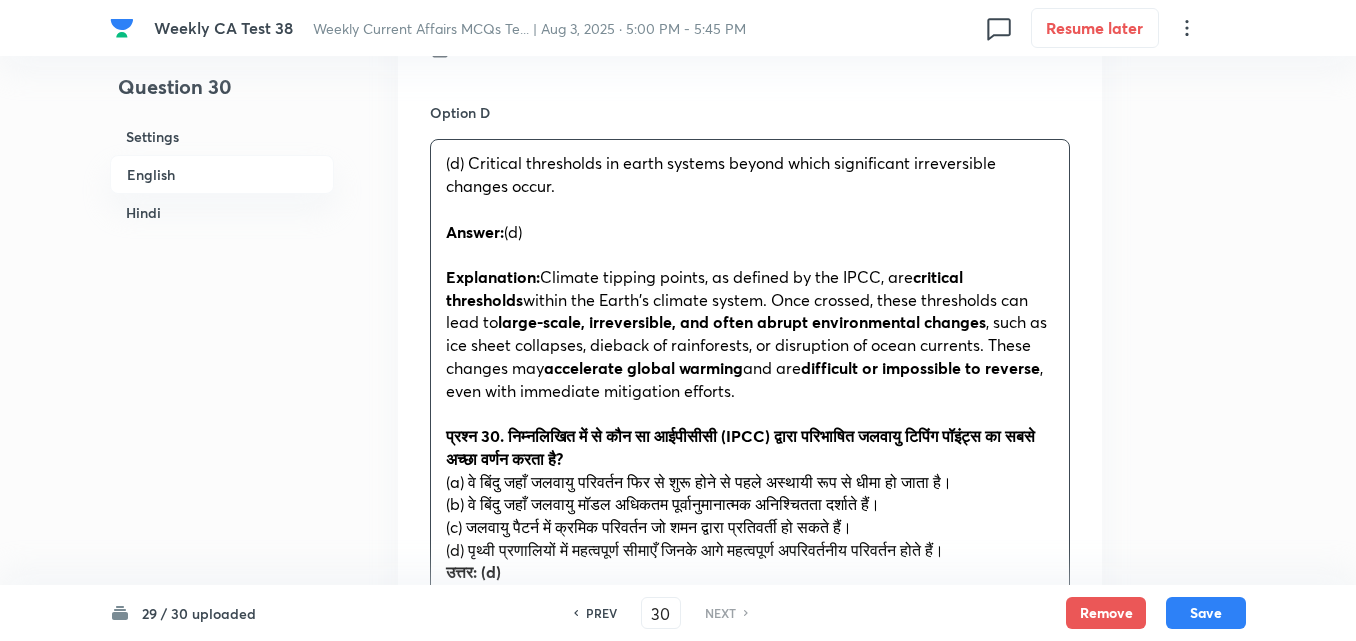 click on "Option A Points where climate change temporarily slows down before resuming.   Mark as correct answer Option B Points at which climate models show maximum predictive uncertainty.   Mark as correct answer Option C Gradual changes in climate patterns reversible with mitigation.   Mark as correct answer Option D (d) Critical thresholds in earth systems beyond which significant irreversible changes occur.    Answer:  (d)    Explanation:  Climate tipping points, as defined by the IPCC, are  critical thresholds  within the Earth's climate system. Once crossed, these thresholds can lead to  large-scale, irreversible, and often abrupt environmental changes , such as ice sheet collapses, dieback of rainforests, or disruption of ocean currents. These changes may  accelerate global warming  and are  difficult or impossible to reverse , even with immediate mitigation efforts.   उत्तर: (d) स्पष्टीकरण: परिवर्तन ग्लोबल वार्मिंग" at bounding box center (750, 6) 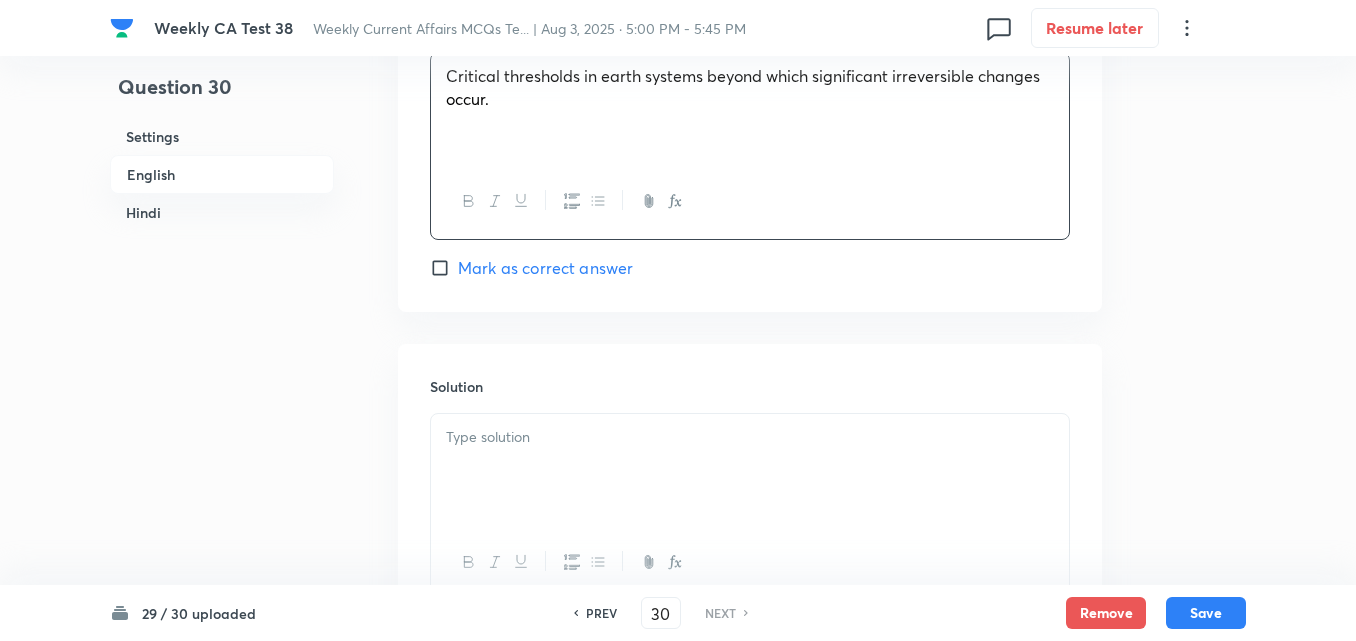 scroll, scrollTop: 2016, scrollLeft: 0, axis: vertical 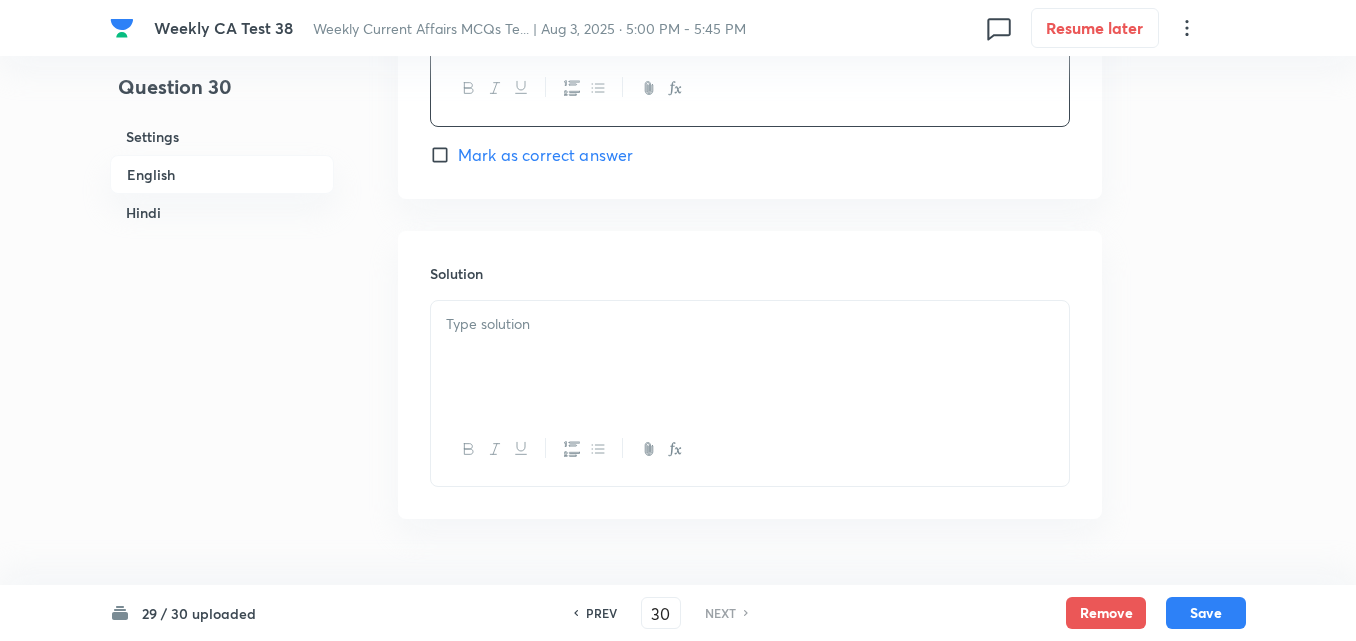 click on "Mark as correct answer" at bounding box center [545, 155] 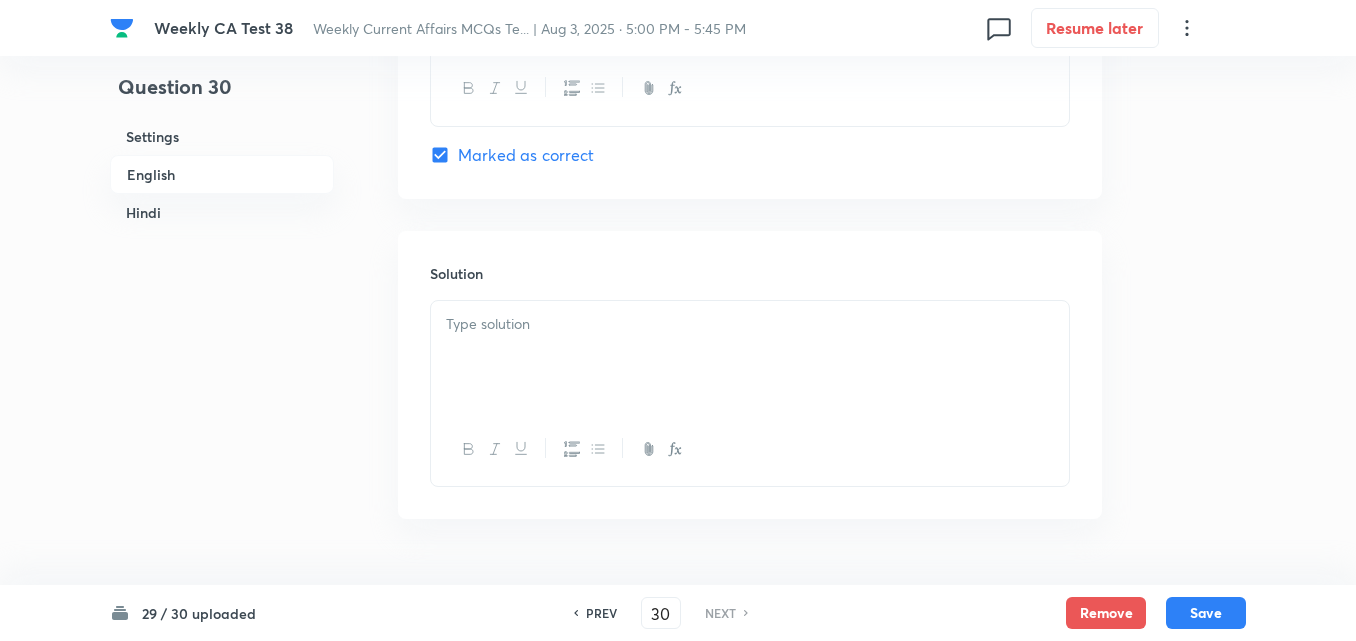 checkbox on "true" 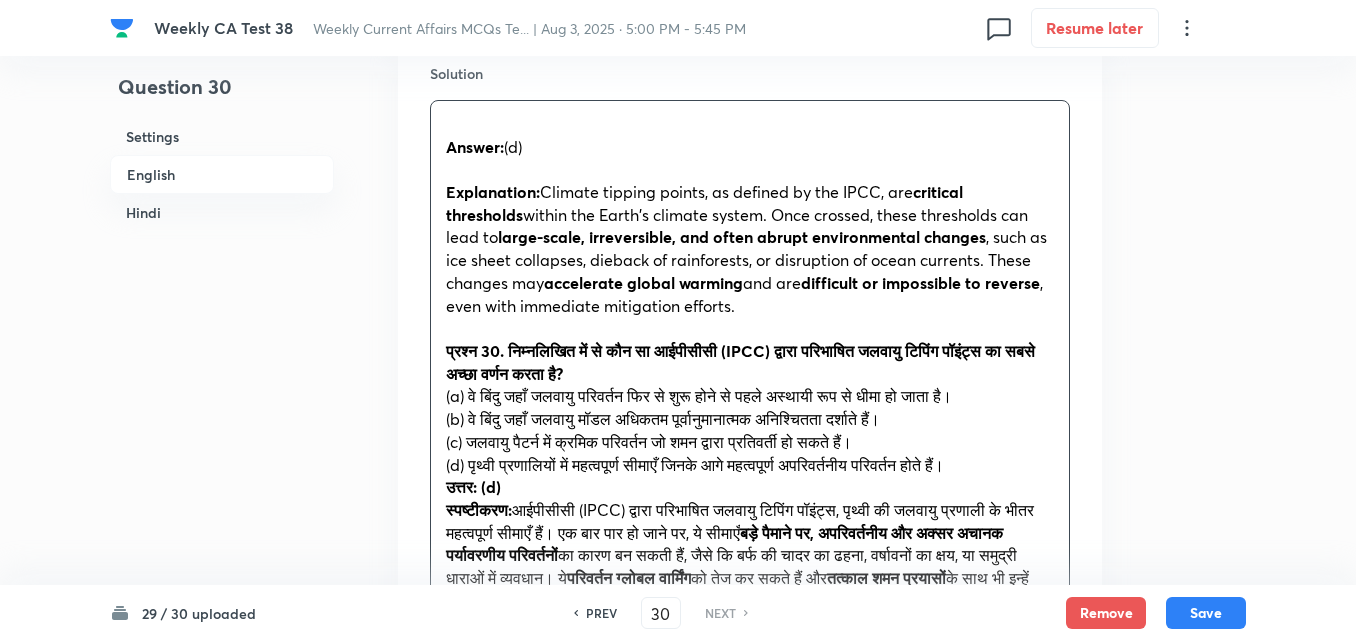 drag, startPoint x: 455, startPoint y: 366, endPoint x: 433, endPoint y: 362, distance: 22.36068 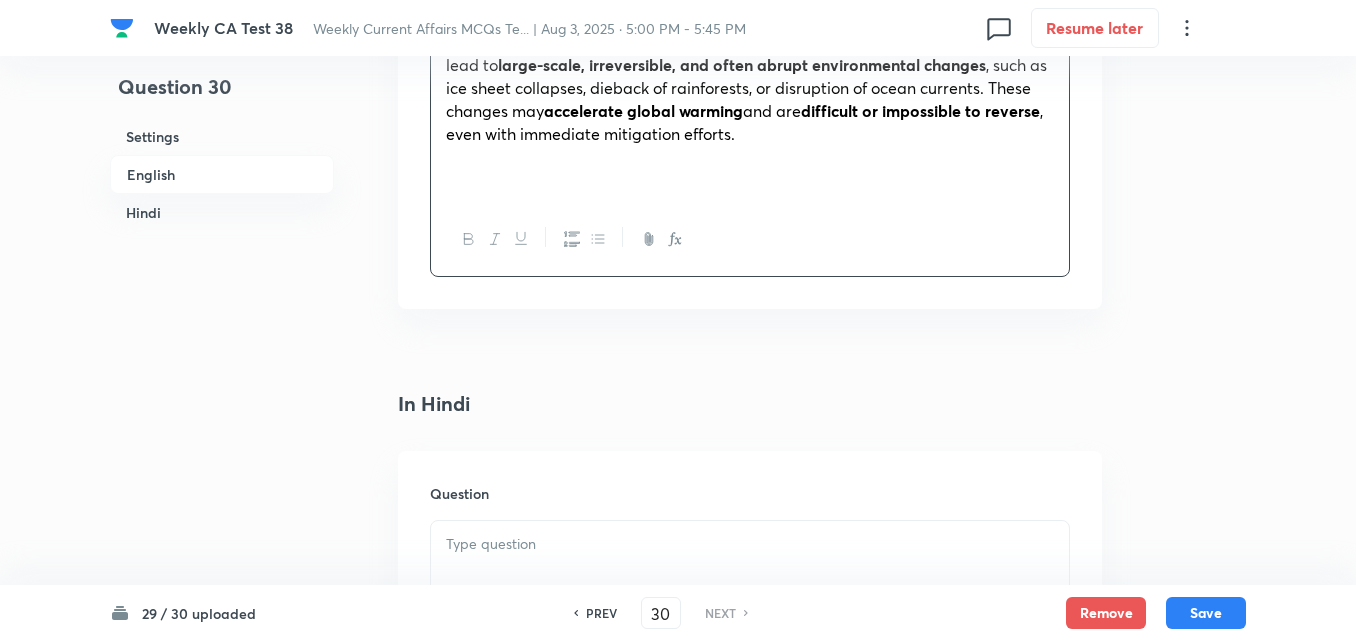 scroll, scrollTop: 2616, scrollLeft: 0, axis: vertical 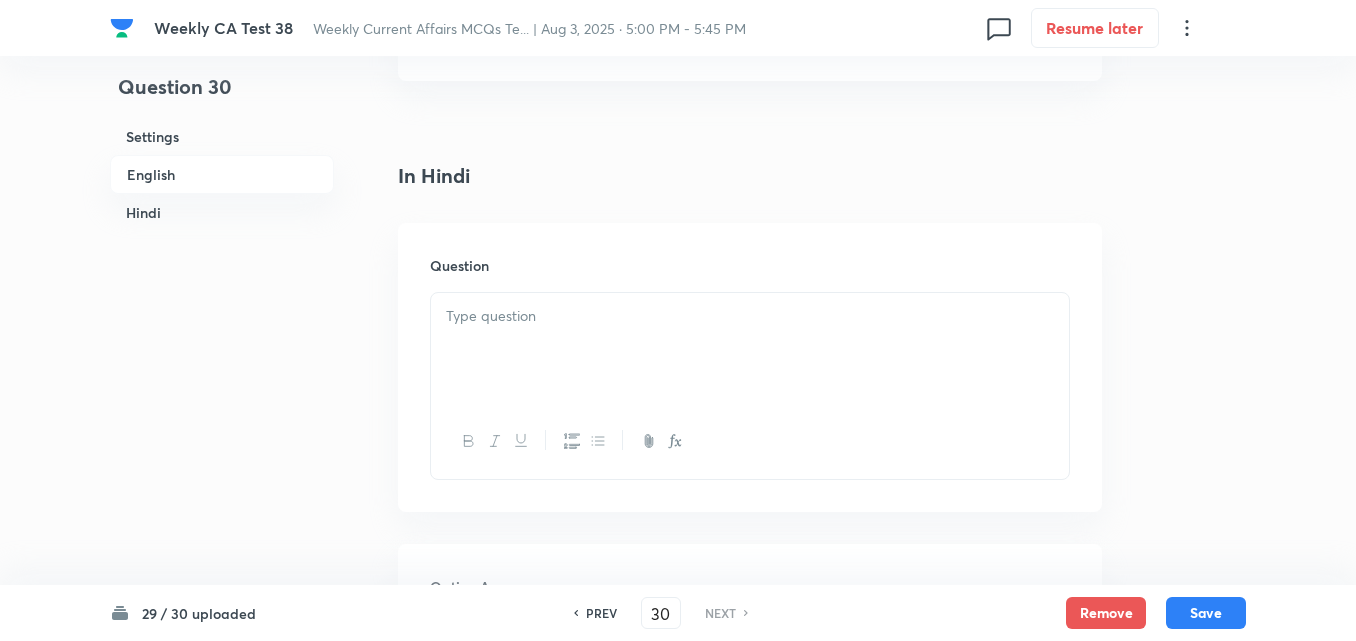 click on "Question" at bounding box center [750, 367] 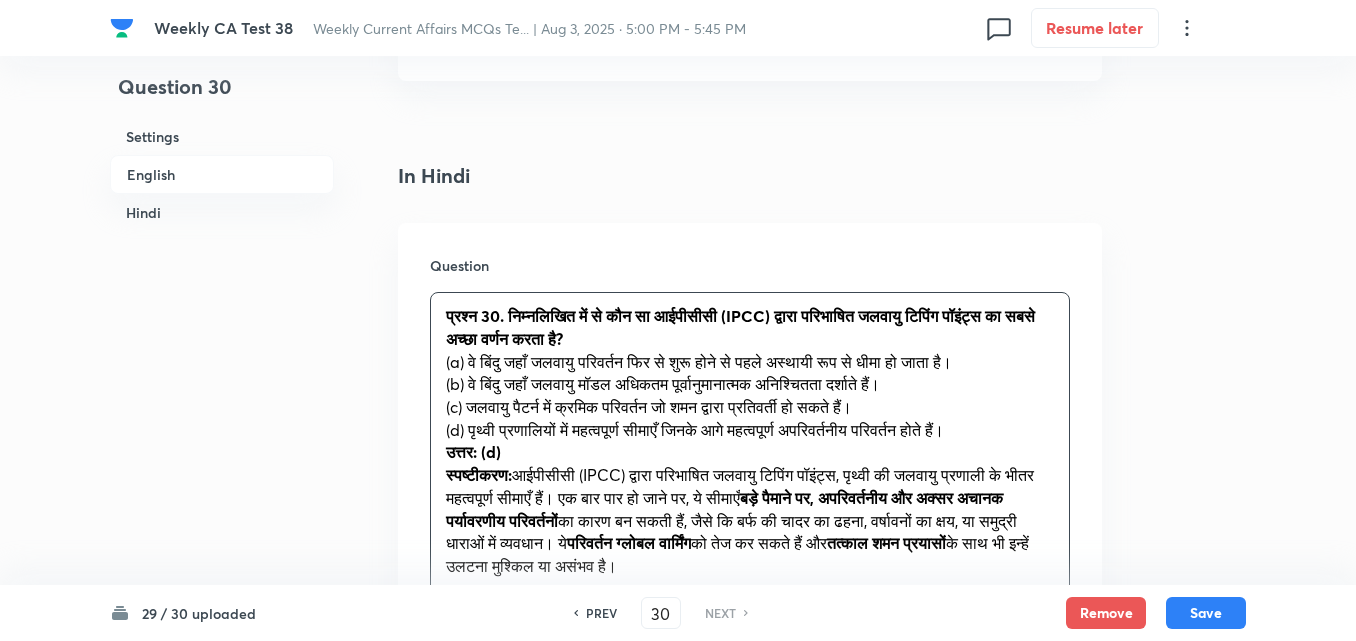 drag, startPoint x: 443, startPoint y: 365, endPoint x: 425, endPoint y: 365, distance: 18 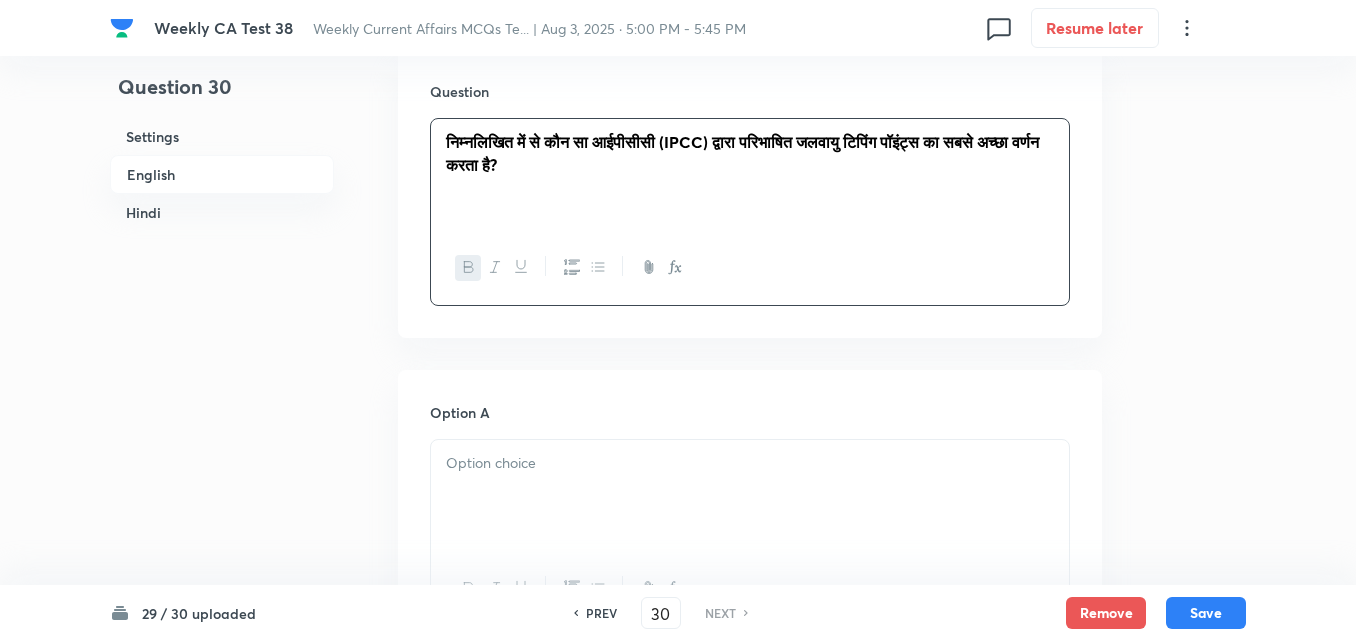 scroll, scrollTop: 3016, scrollLeft: 0, axis: vertical 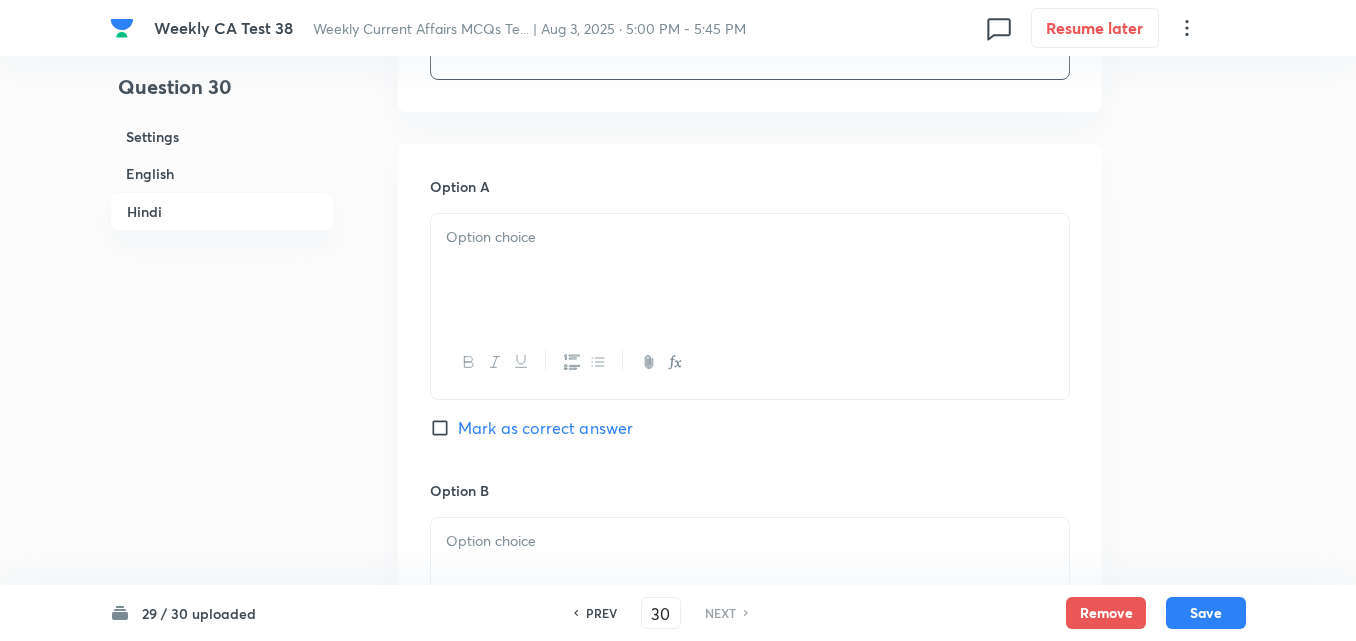 click at bounding box center [750, 237] 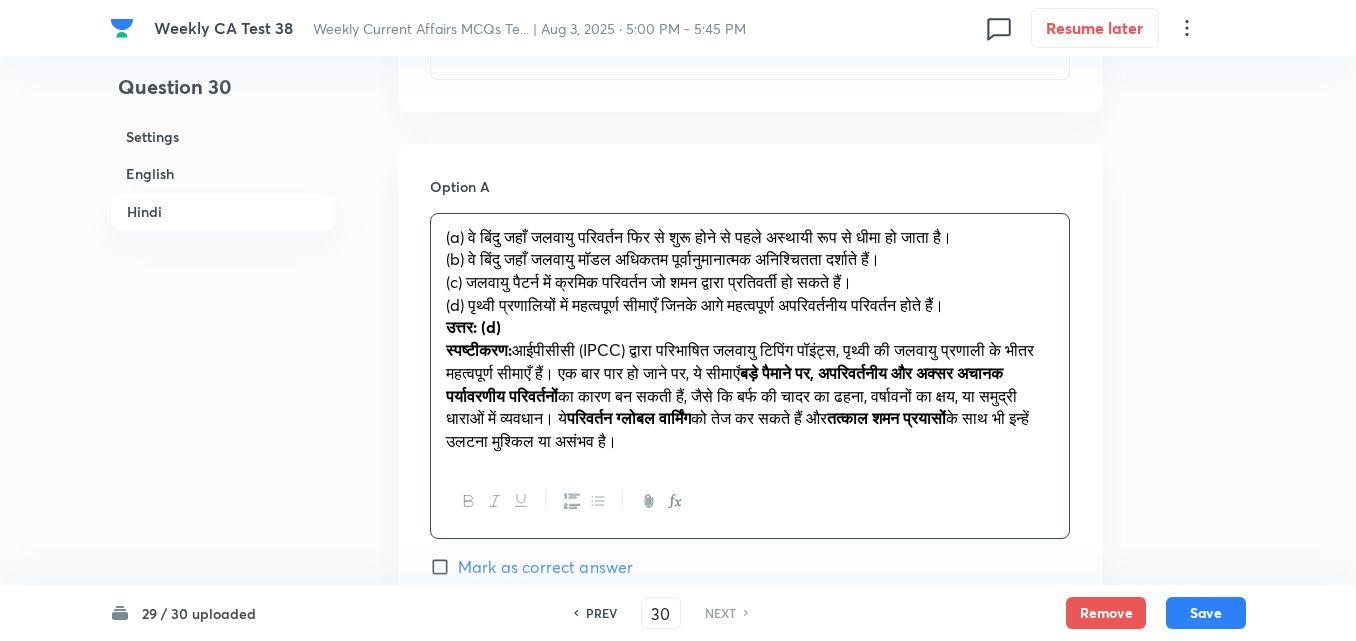 drag, startPoint x: 441, startPoint y: 268, endPoint x: 425, endPoint y: 262, distance: 17.088007 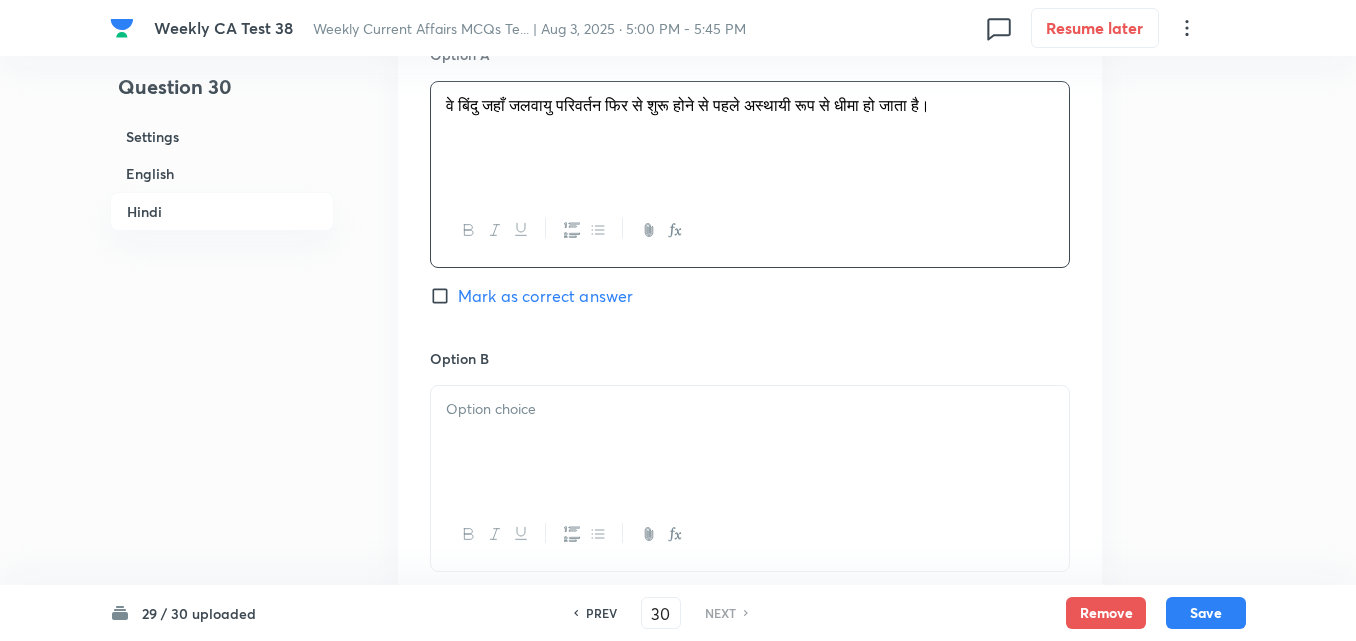 scroll, scrollTop: 3316, scrollLeft: 0, axis: vertical 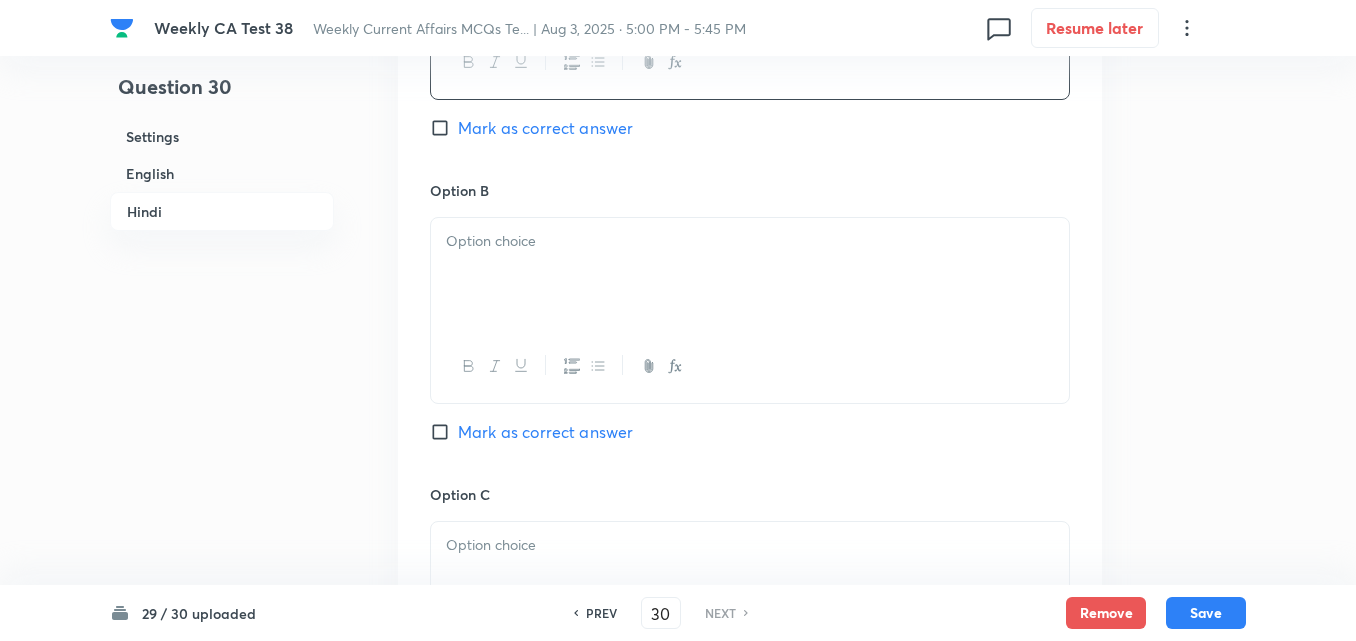 click at bounding box center (750, 241) 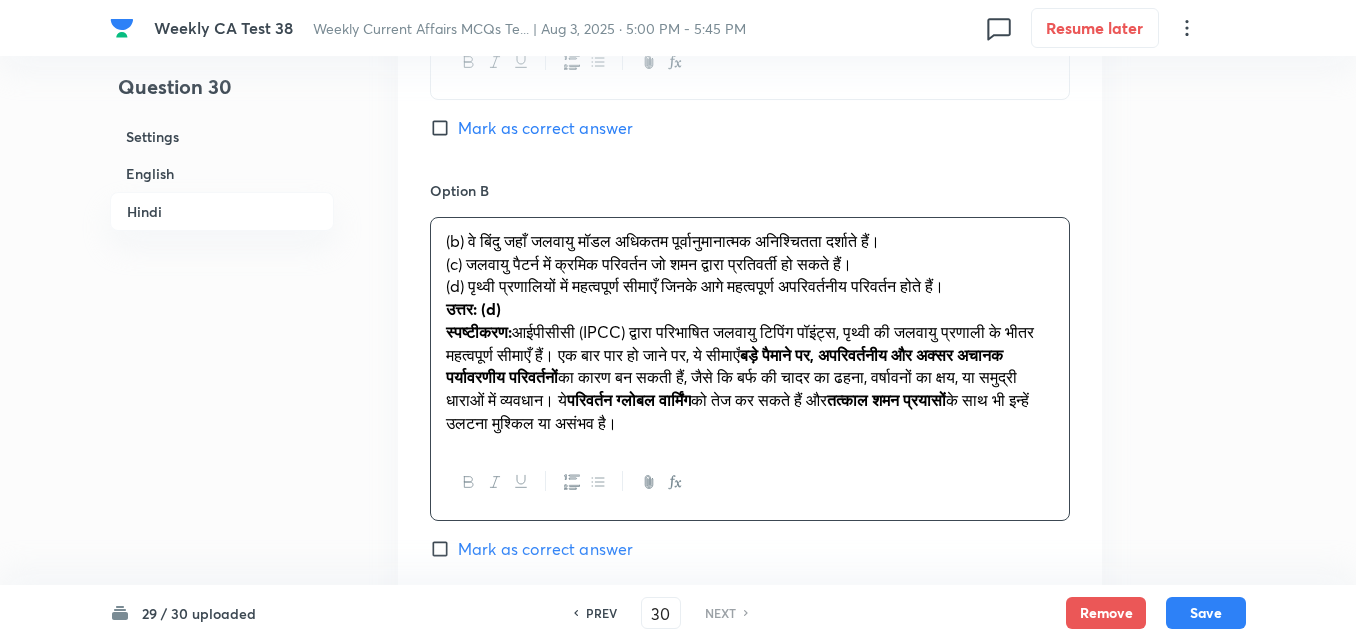click on "Option A वे बिंदु जहाँ जलवायु परिवर्तन फिर से शुरू होने से पहले अस्थायी रूप से धीमा हो जाता है। Mark as correct answer Option B (b) वे बिंदु जहाँ जलवायु मॉडल अधिकतम पूर्वानुमानात्मक अनिश्चितता दर्शाते हैं। (c) जलवायु पैटर्न में क्रमिक परिवर्तन जो शमन द्वारा प्रतिवर्ती हो सकते हैं। (d) पृथ्वी प्रणालियों में महत्वपूर्ण सीमाएँ जिनके आगे महत्वपूर्ण अपरिवर्तनीय परिवर्तन होते हैं। उत्तर: (d) स्पष्टीकरण: Mark as correct answer Option C Option D" at bounding box center (750, 523) 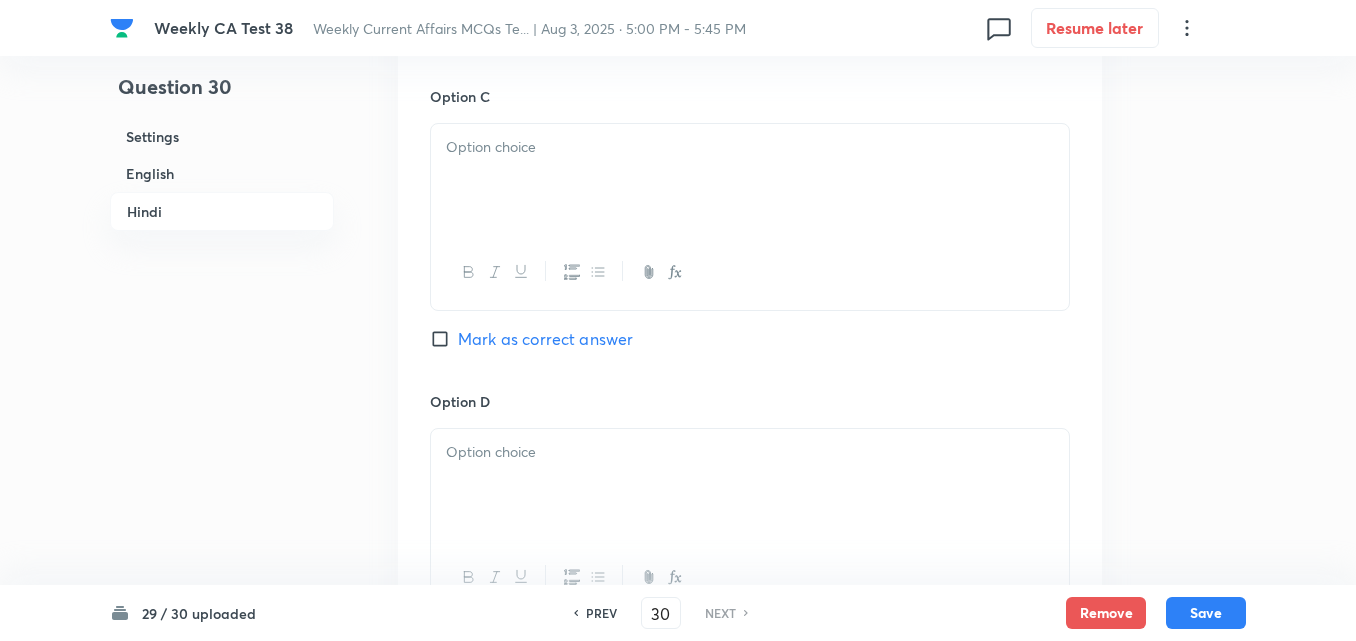 scroll, scrollTop: 3716, scrollLeft: 0, axis: vertical 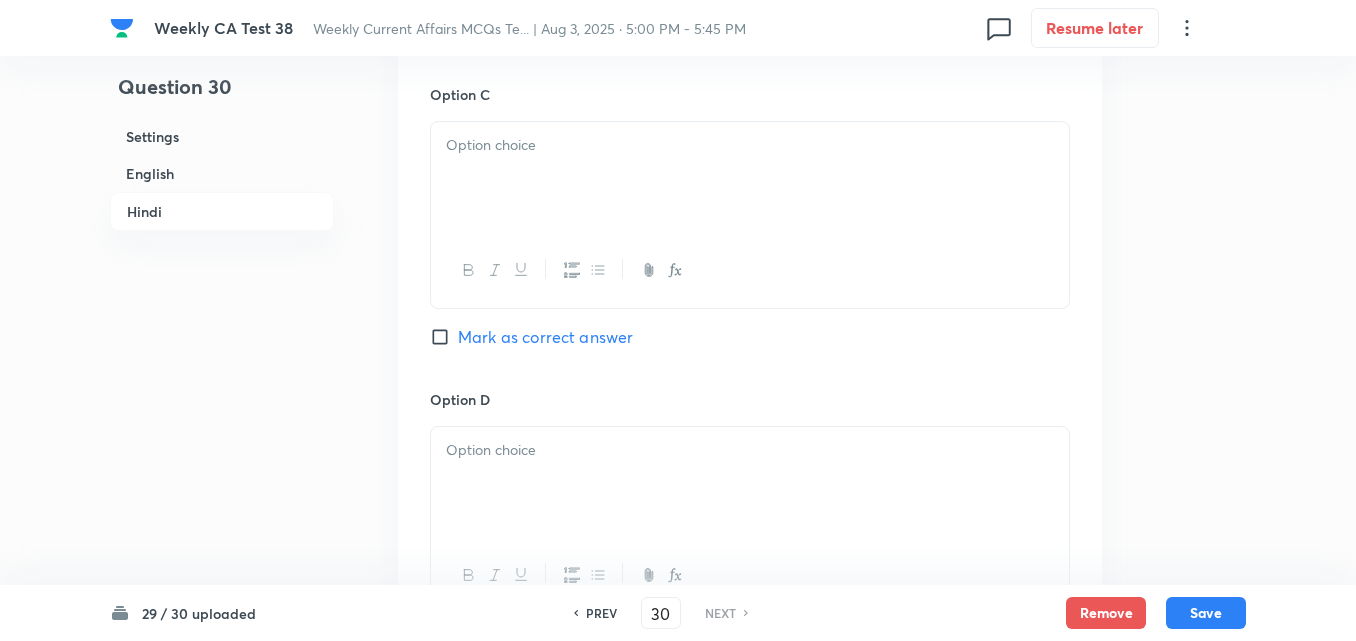 click at bounding box center (750, 178) 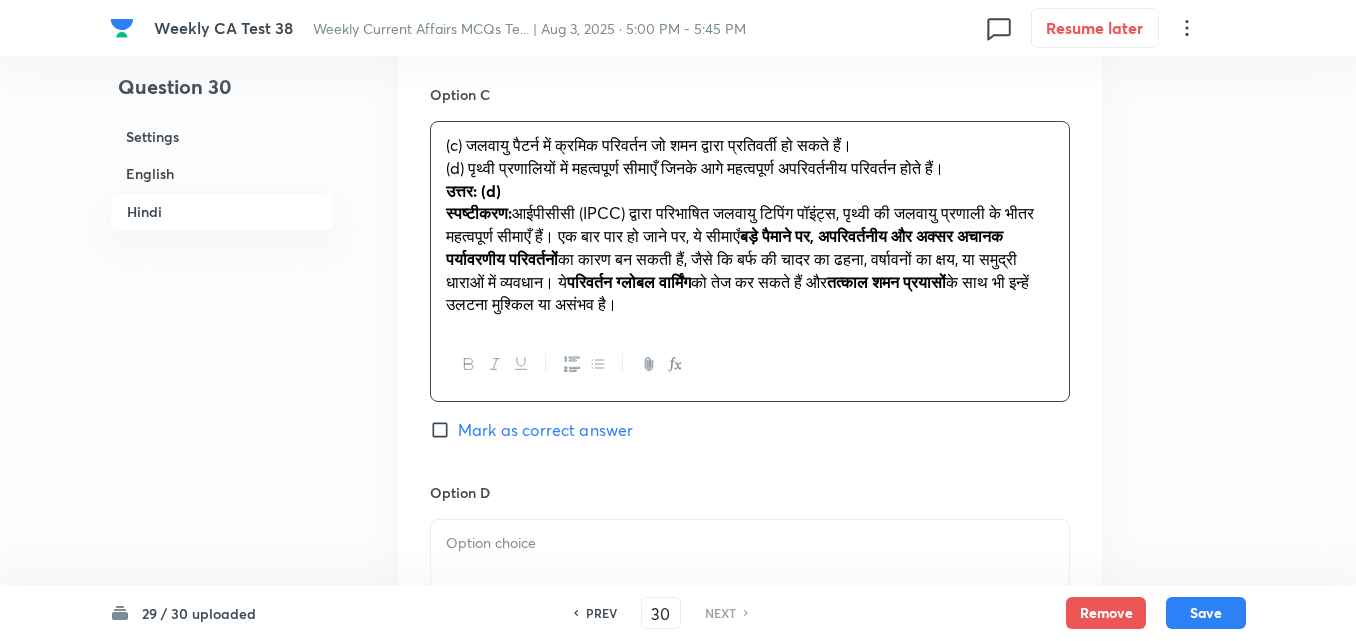 click on "Option A वे बिंदु जहाँ जलवायु परिवर्तन फिर से शुरू होने से पहले अस्थायी रूप से धीमा हो जाता है। Mark as correct answer Option B वे बिंदु जहाँ जलवायु मॉडल अधिकतम पूर्वानुमानात्मक अनिश्चितता दर्शाते हैं। Mark as correct answer Option C (c) जलवायु पैटर्न में क्रमिक परिवर्तन जो शमन द्वारा प्रतिवर्ती हो सकते हैं। (d) पृथ्वी प्रणालियों में महत्वपूर्ण सीमाएँ जिनके आगे महत्वपूर्ण अपरिवर्तनीय परिवर्तन होते हैं। उत्तर: (d) स्पष्टीकरण: Option D" at bounding box center (750, 111) 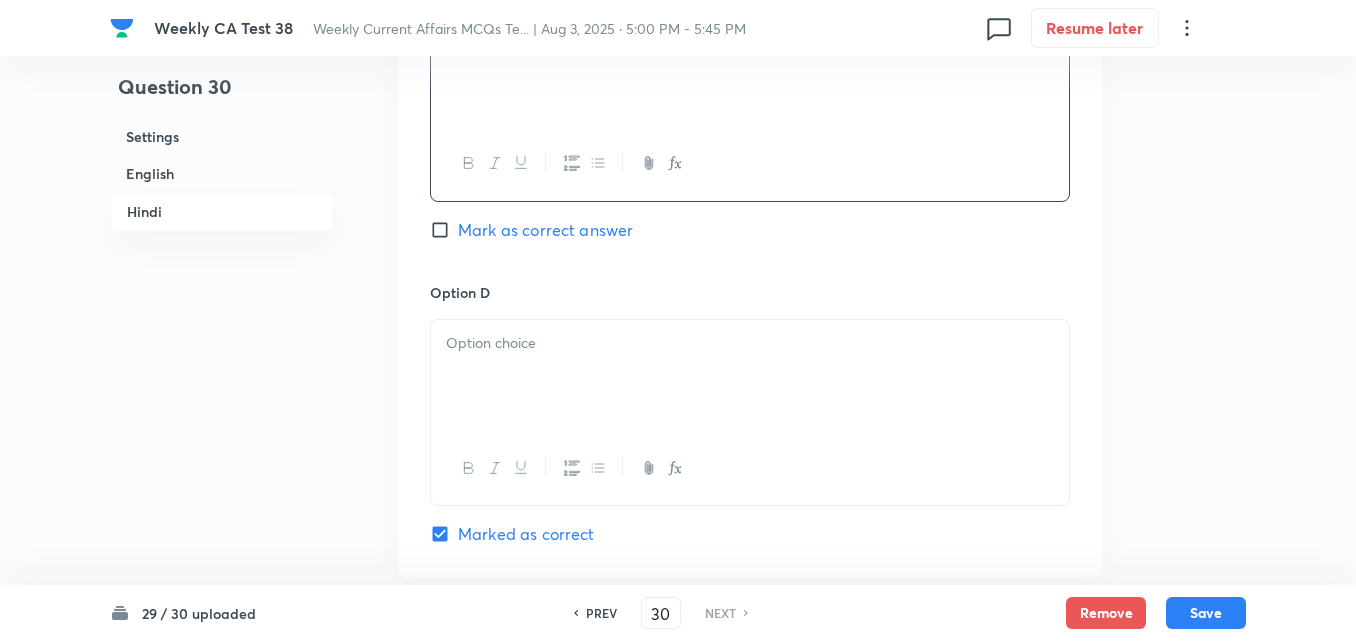 scroll, scrollTop: 3916, scrollLeft: 0, axis: vertical 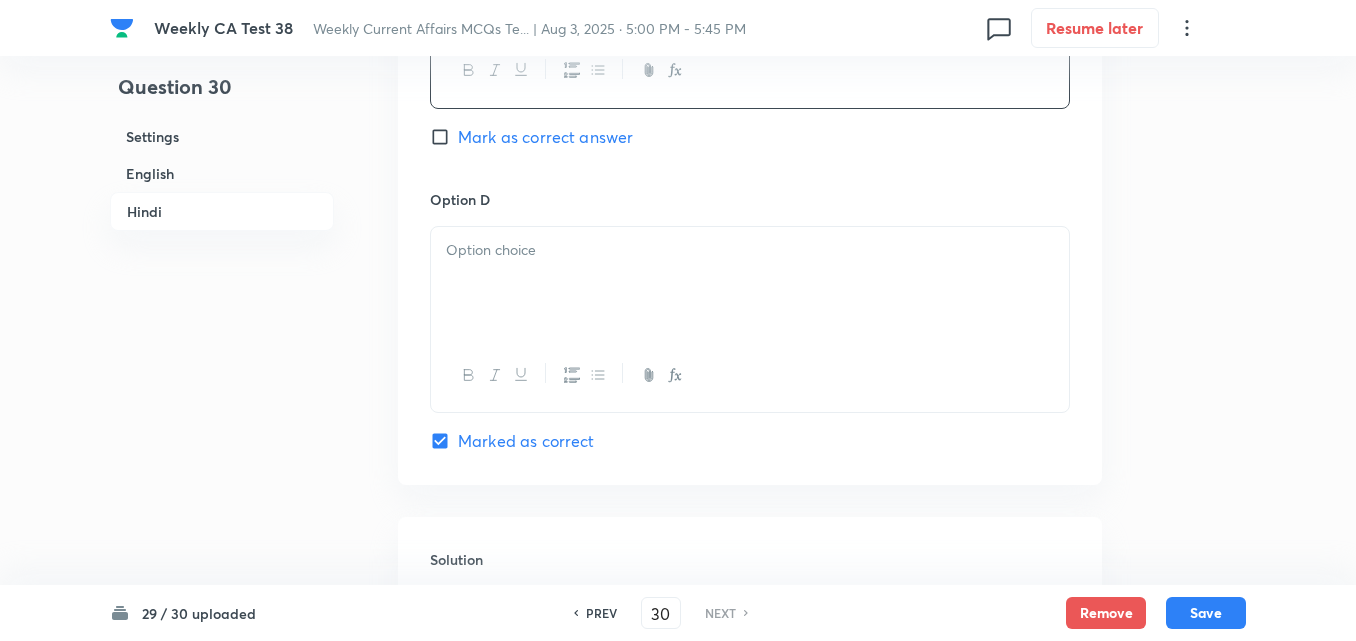 click at bounding box center (750, 250) 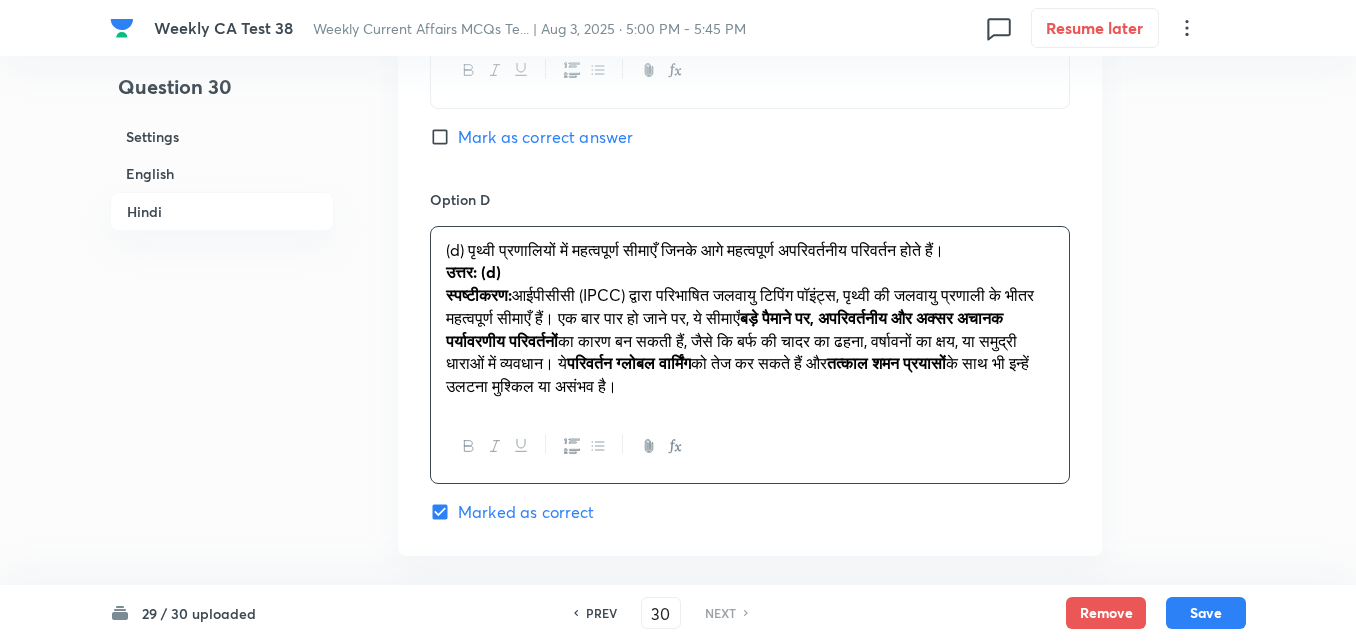 click on "(d) पृथ्वी प्रणालियों में महत्वपूर्ण सीमाएँ जिनके आगे महत्वपूर्ण अपरिवर्तनीय परिवर्तन होते हैं। उत्तर: (d) स्पष्टीकरण: आईपीसीसी (IPCC) द्वारा परिभाषित जलवायु टिपिंग पॉइंट्स, पृथ्वी की जलवायु प्रणाली के भीतर महत्वपूर्ण सीमाएँ हैं। एक बार पार हो जाने पर, ये सीमाएँ  बड़े पैमाने पर, अपरिवर्तनीय और अक्सर अचानक पर्यावरणीय परिवर्तनों परिवर्तन ग्लोबल वार्मिंग को तेज कर सकते हैं और" at bounding box center (750, 318) 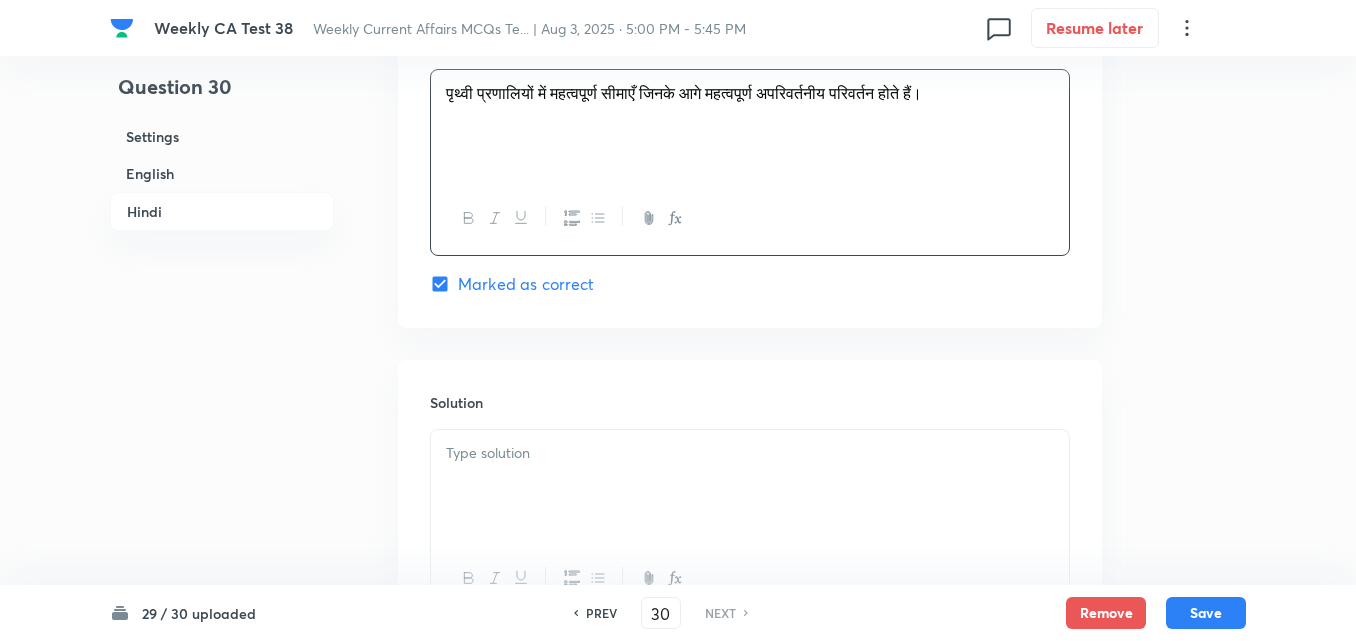 scroll, scrollTop: 4256, scrollLeft: 0, axis: vertical 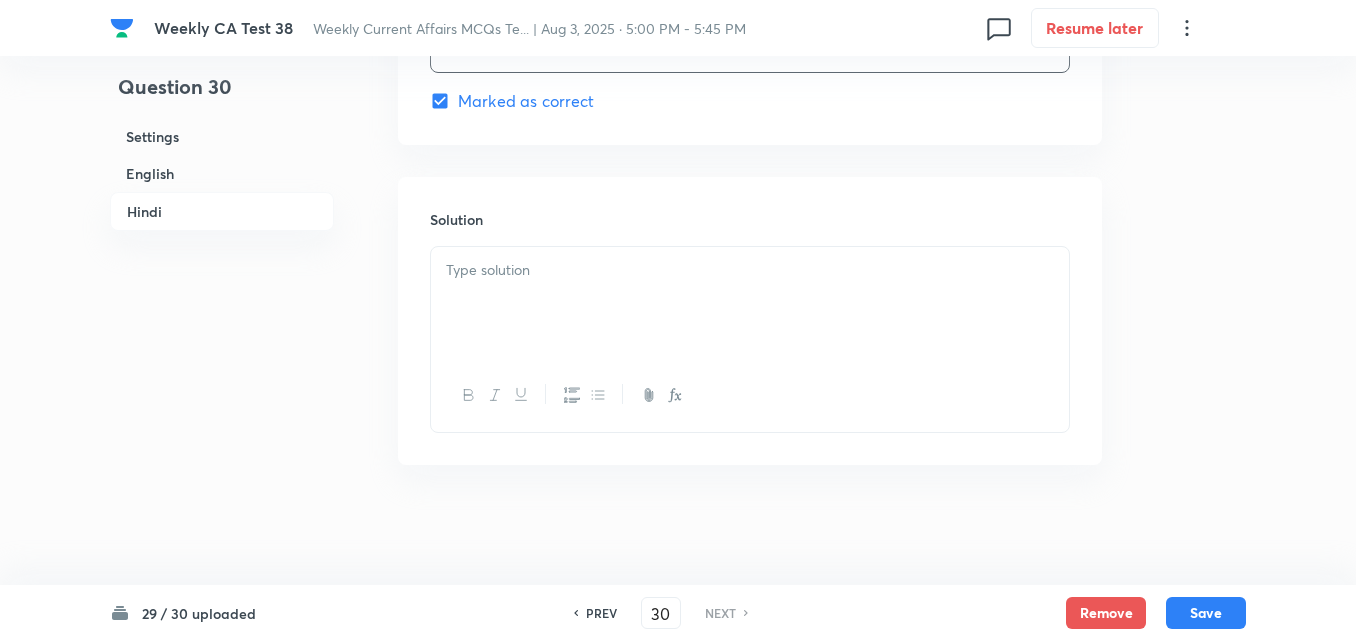 click at bounding box center (750, 303) 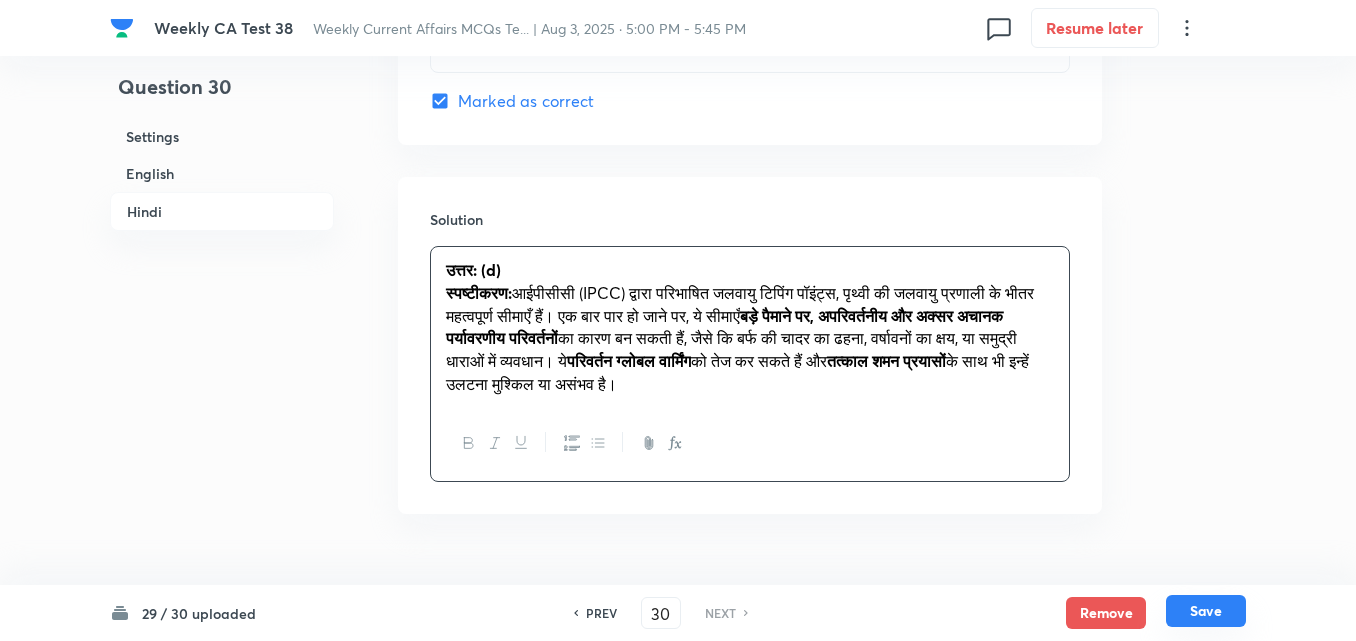 click on "Save" at bounding box center [1206, 611] 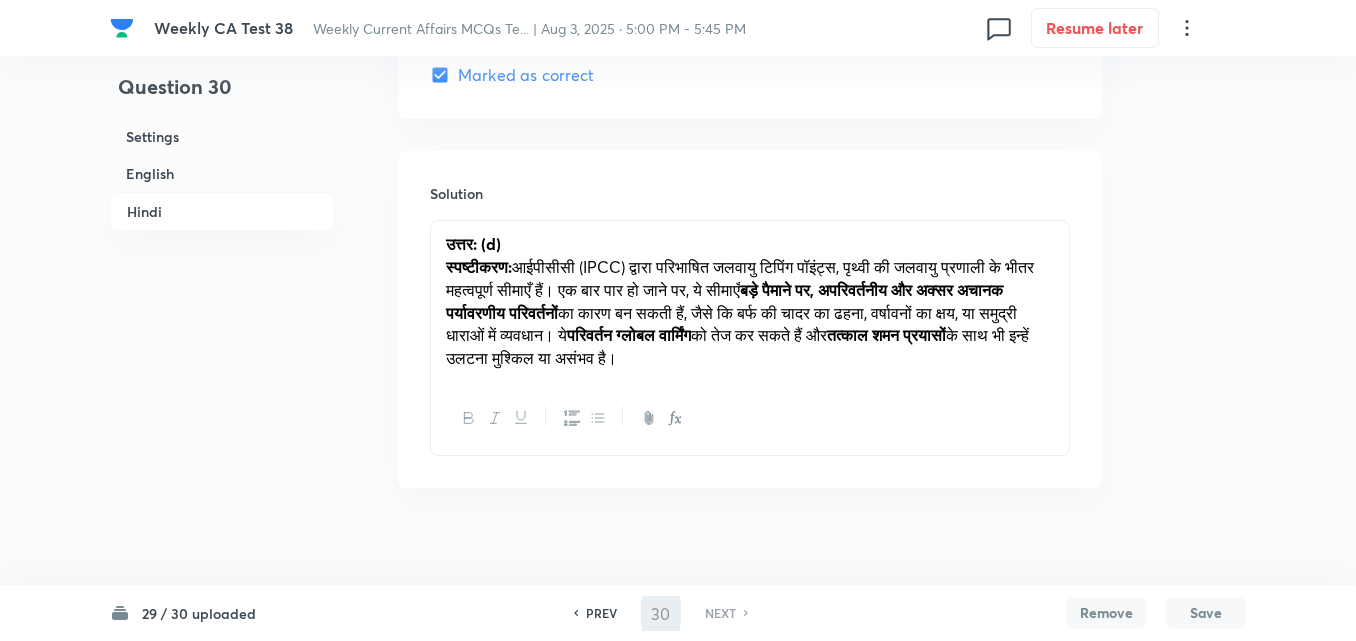 checkbox on "false" 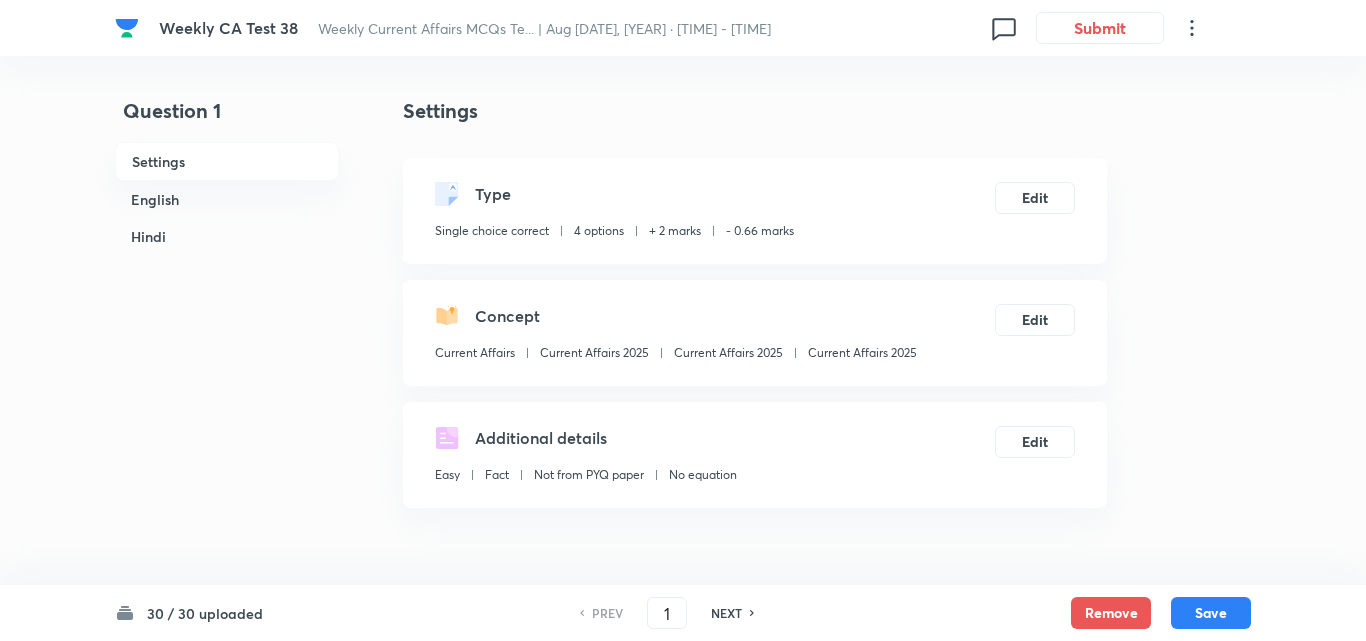 checkbox on "true" 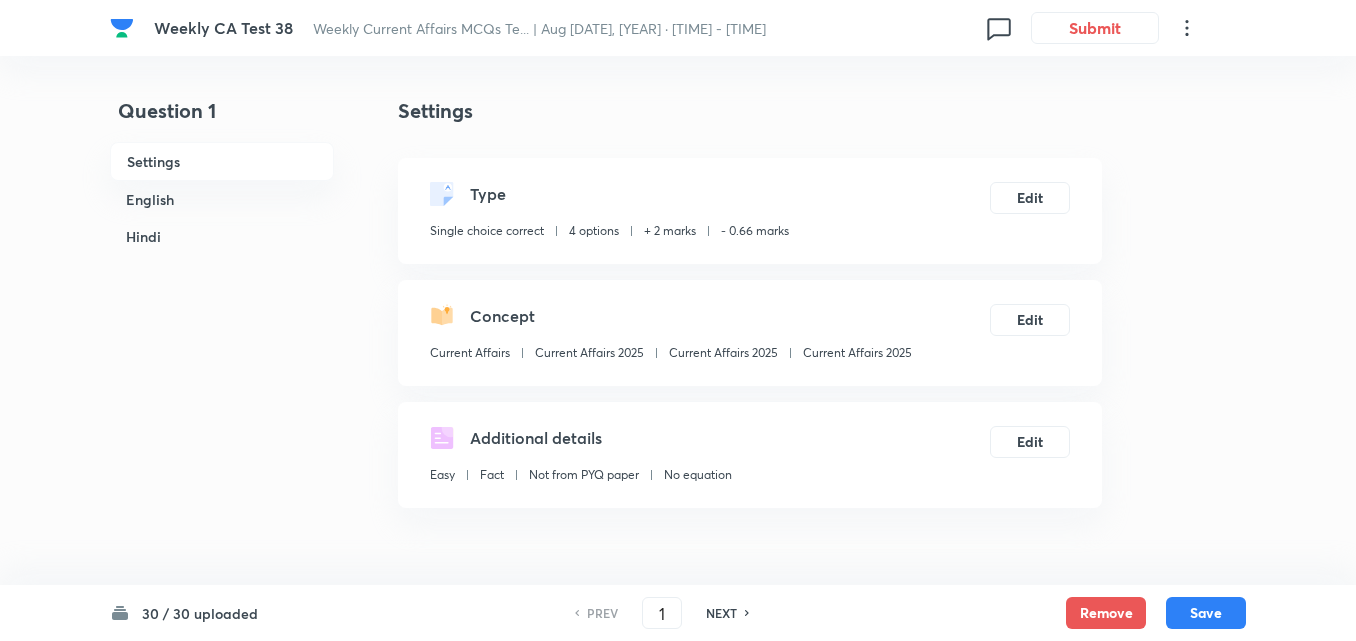 scroll, scrollTop: 4219, scrollLeft: 0, axis: vertical 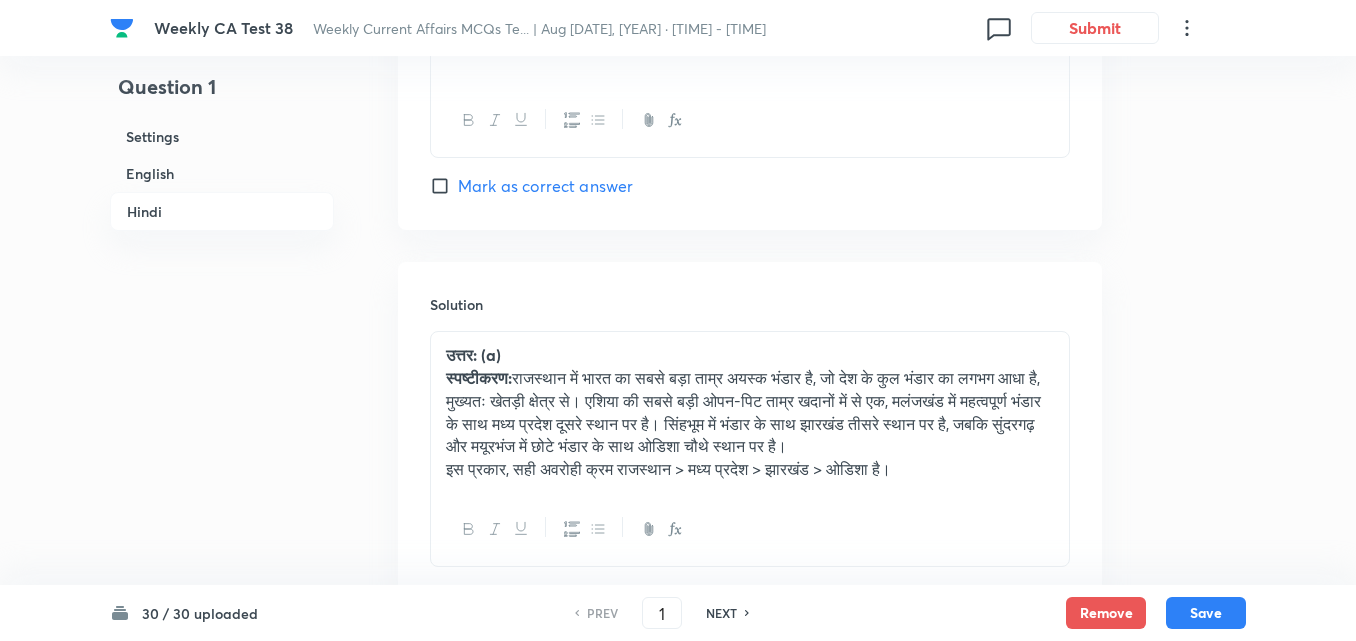 click on "English" at bounding box center [222, 173] 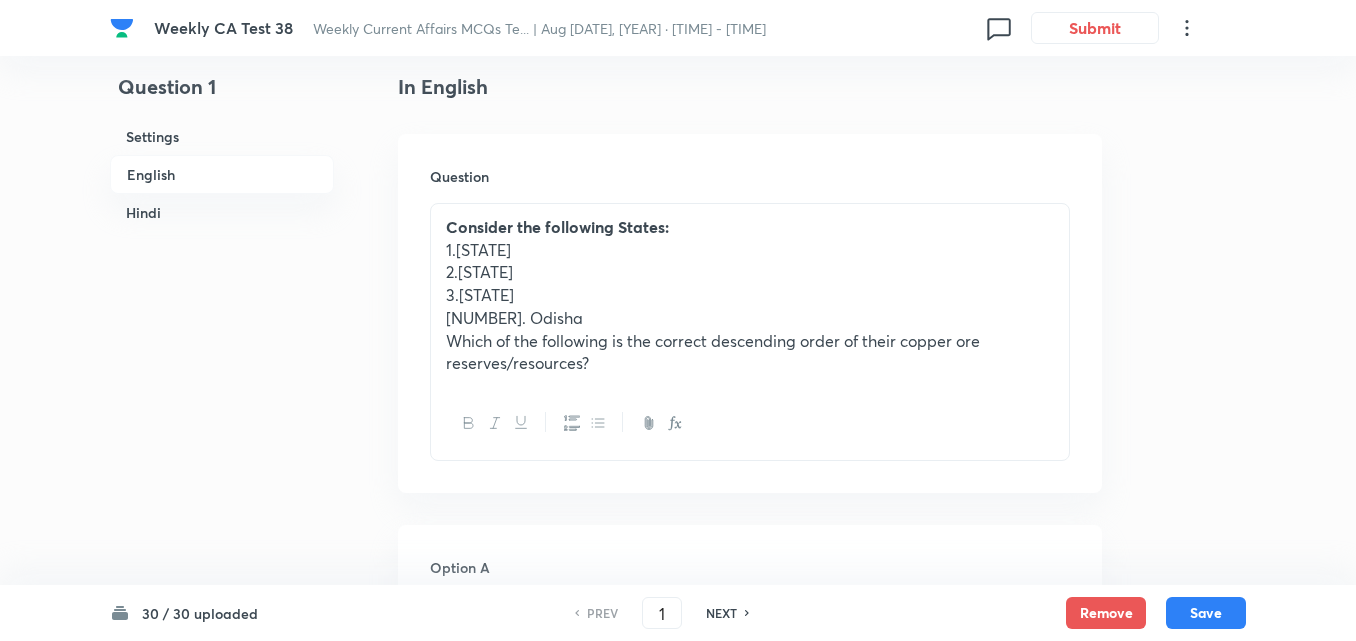 click on "Settings" at bounding box center (222, 136) 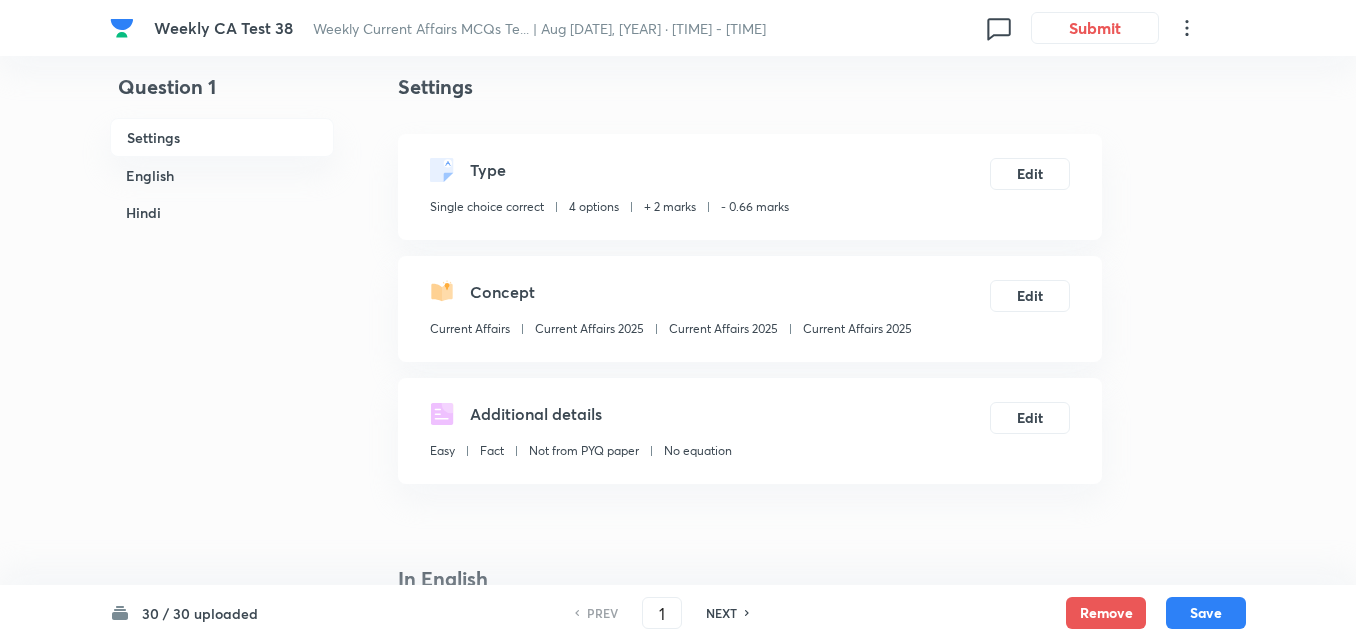 click on "English" at bounding box center (222, 175) 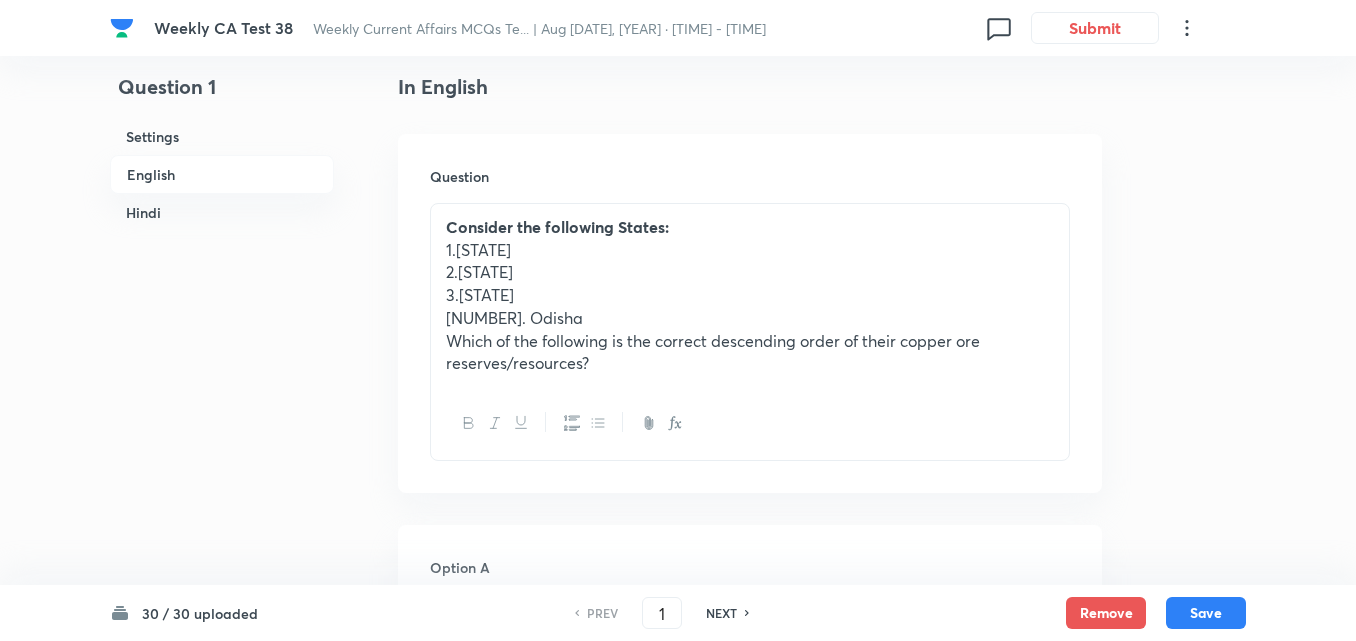 click on "Hindi" at bounding box center (222, 212) 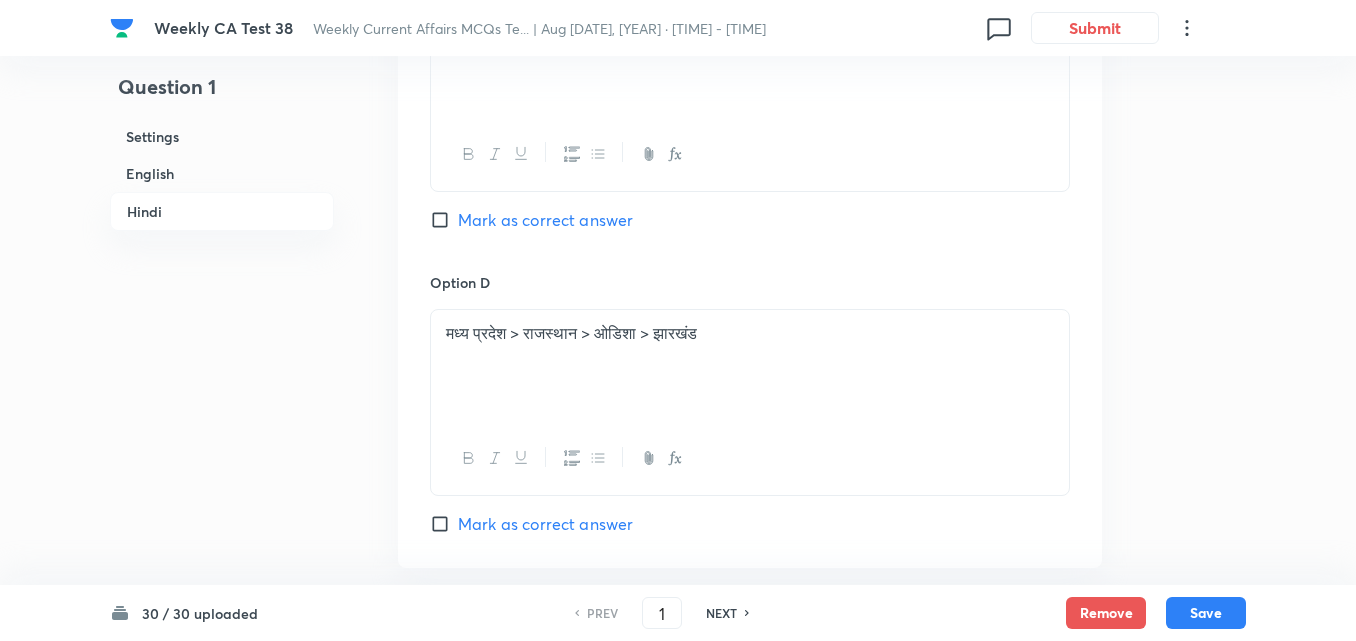 scroll, scrollTop: 4105, scrollLeft: 0, axis: vertical 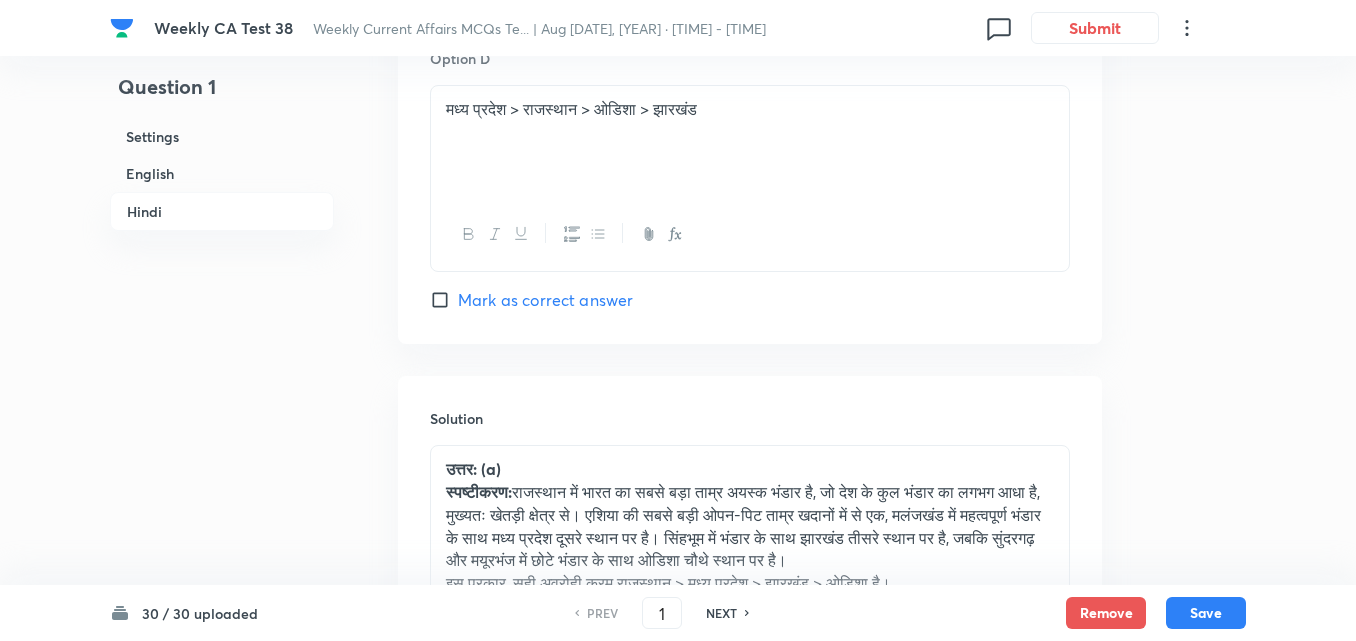 click on "NEXT" at bounding box center (721, 613) 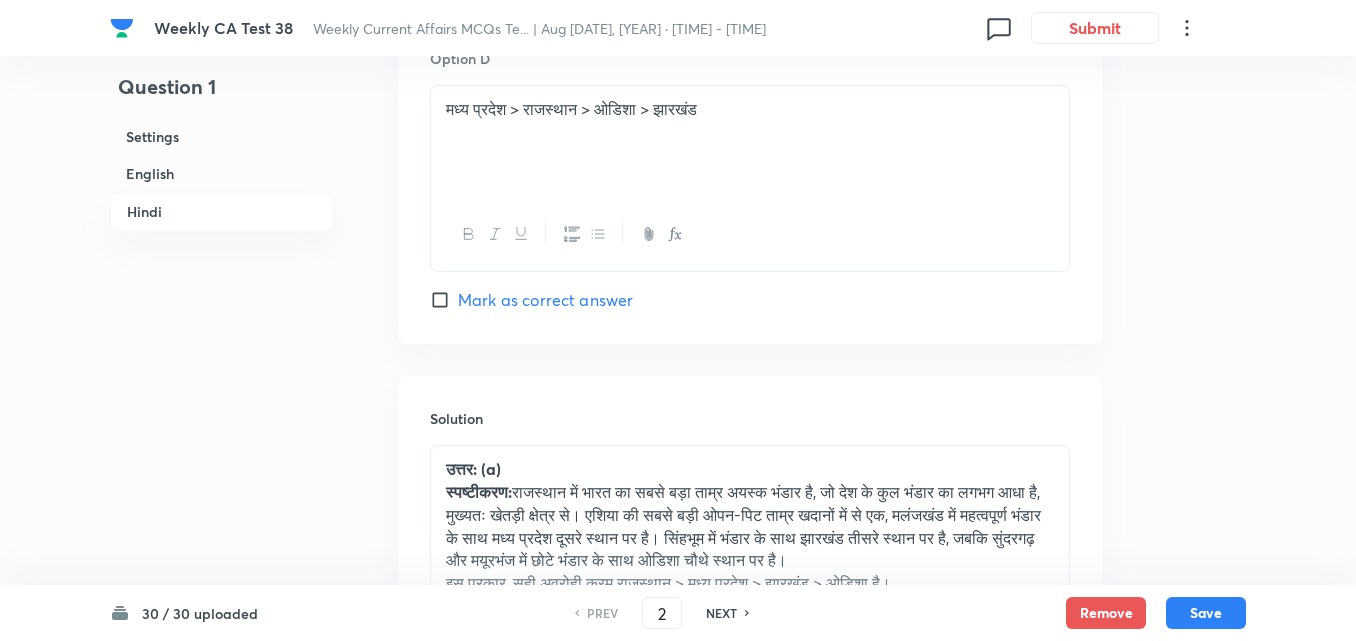 checkbox on "false" 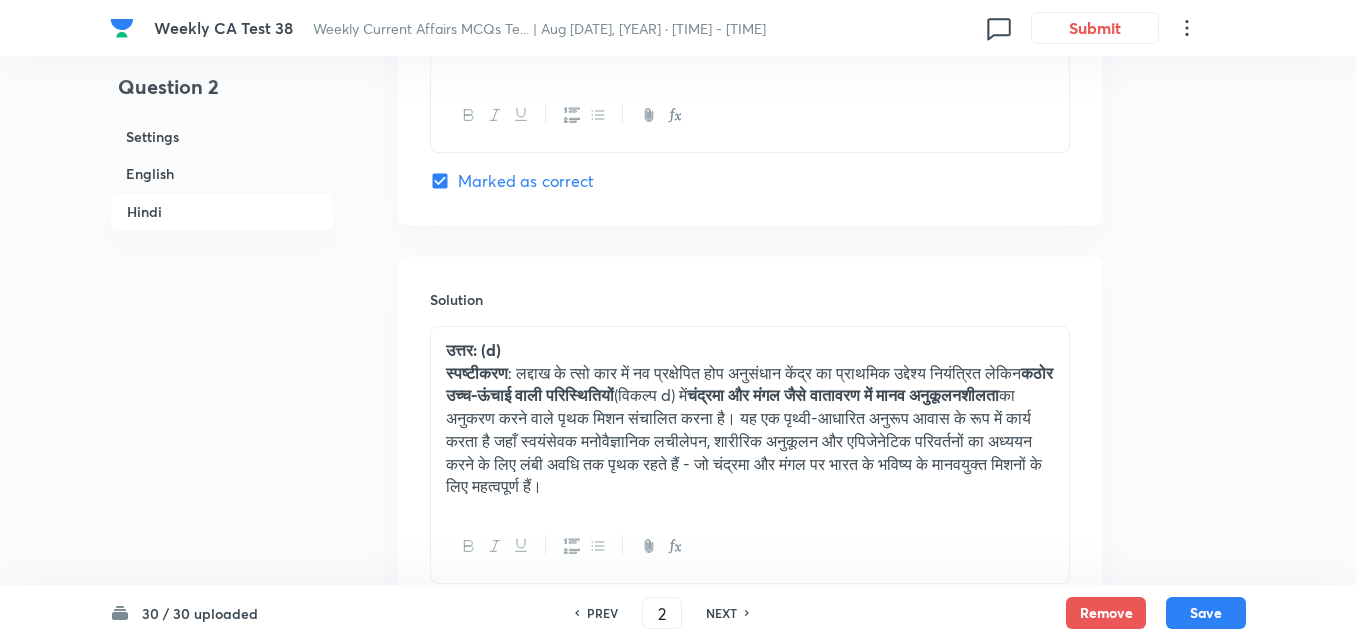 click on "NEXT" at bounding box center [721, 613] 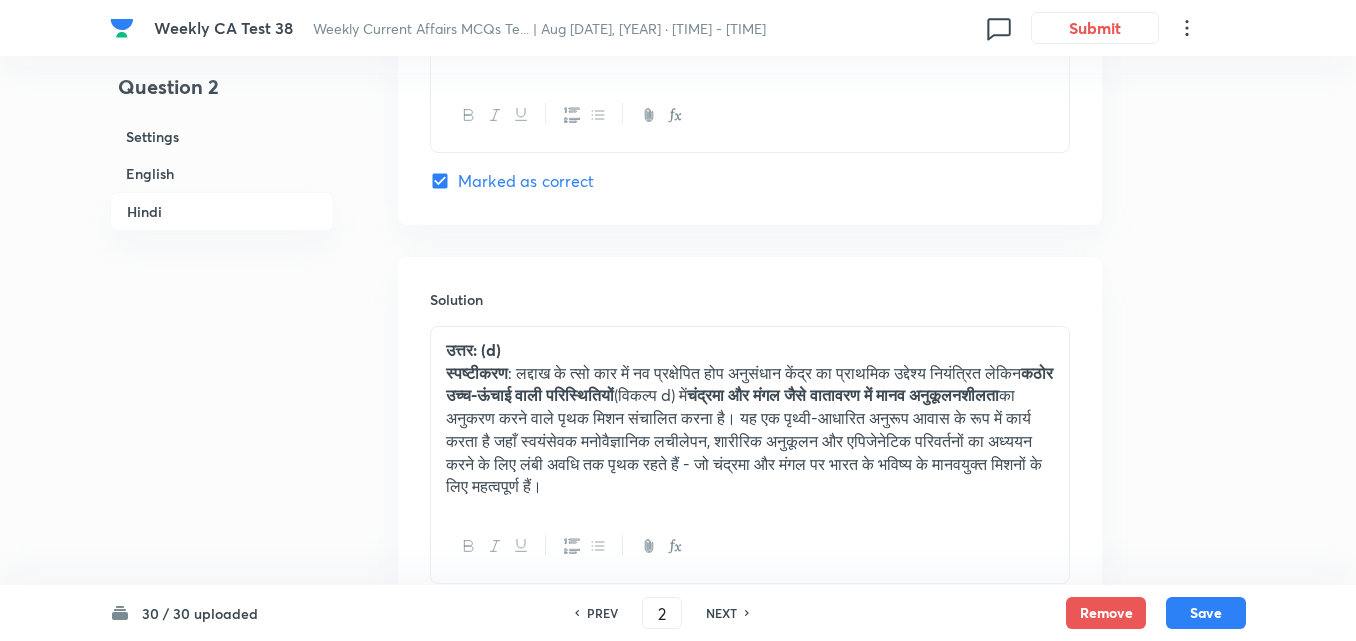 type on "3" 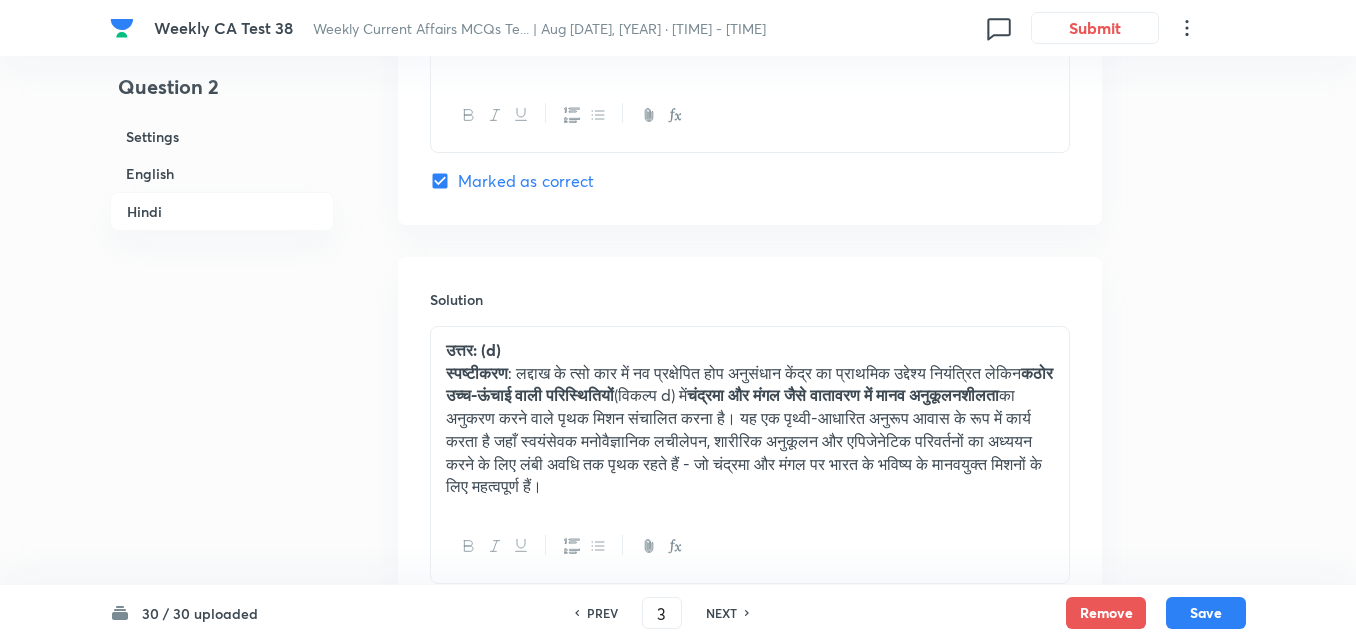 checkbox on "false" 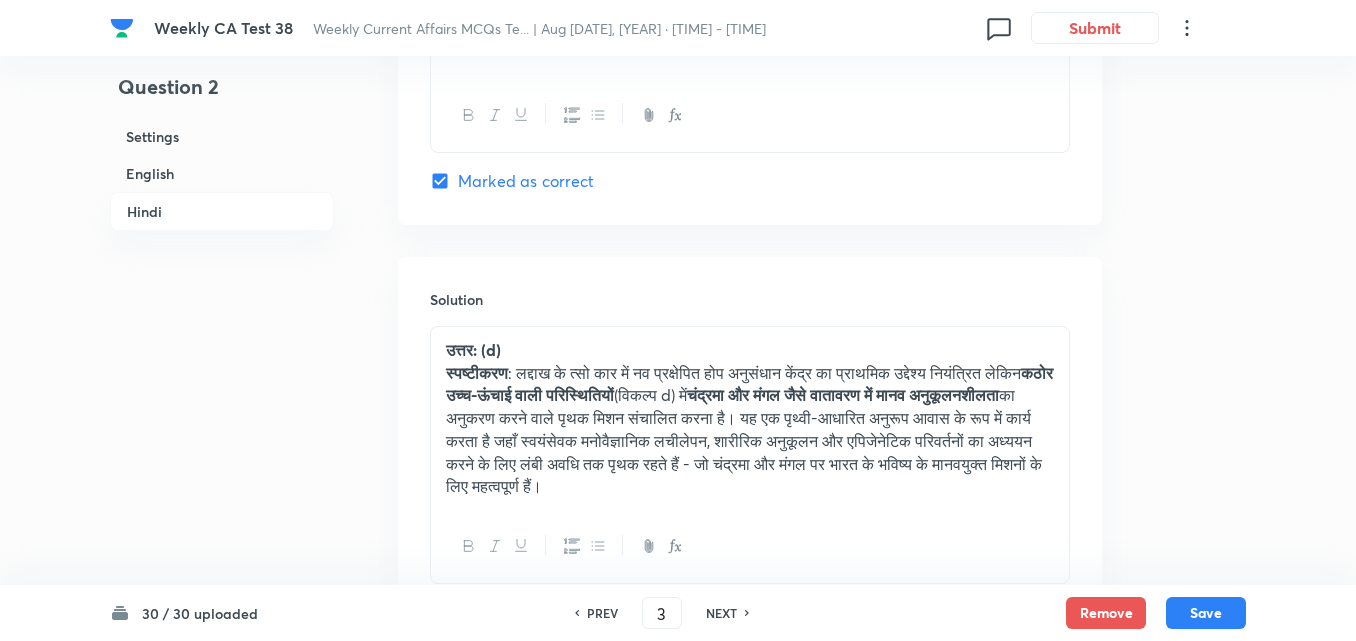 checkbox on "false" 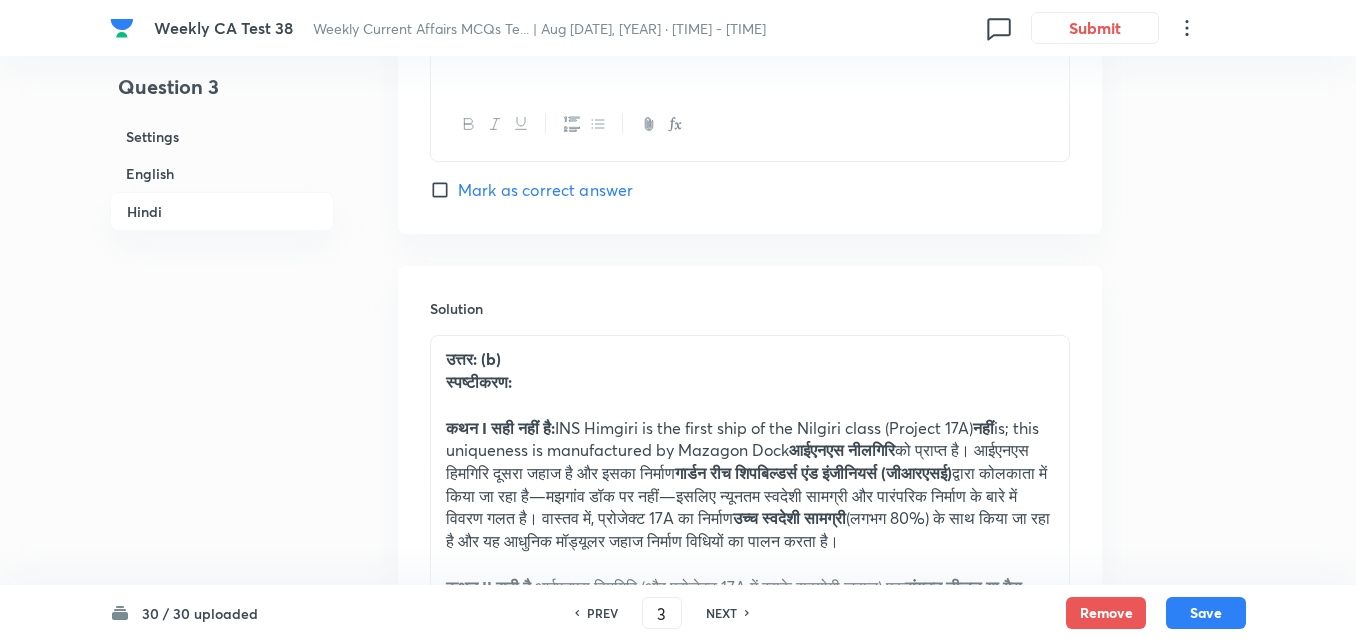 scroll, scrollTop: 4705, scrollLeft: 0, axis: vertical 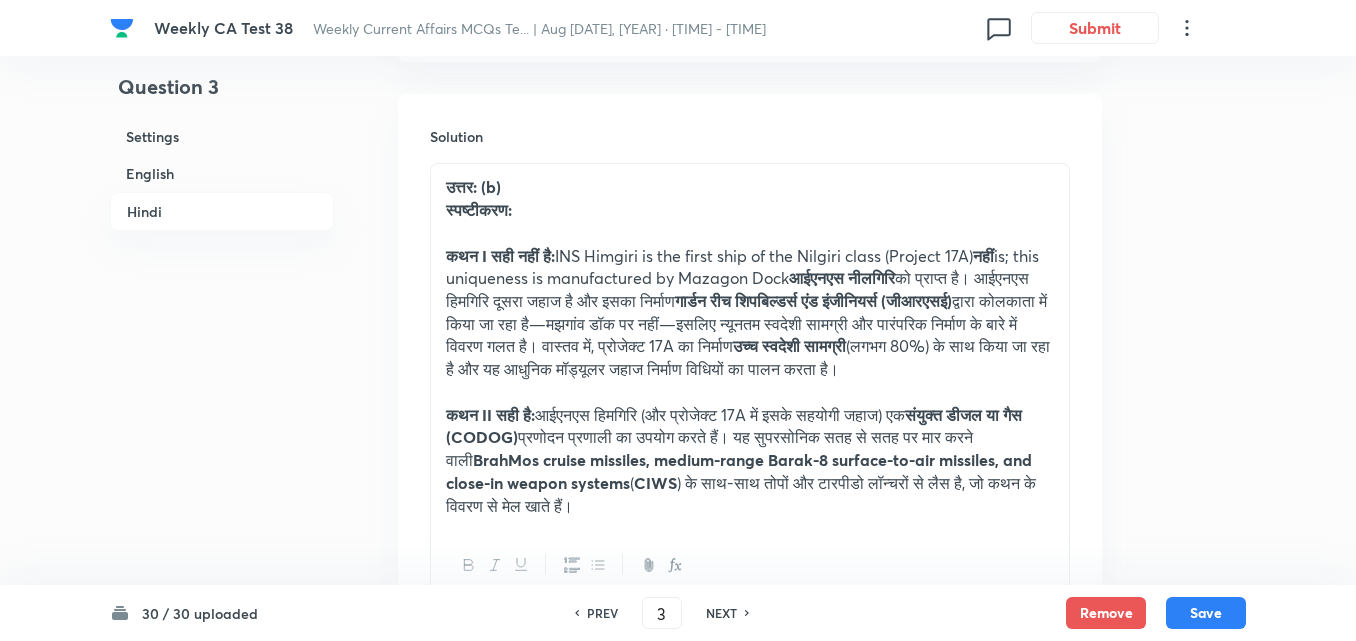 click on "PREV 3 ​ NEXT" at bounding box center (662, 613) 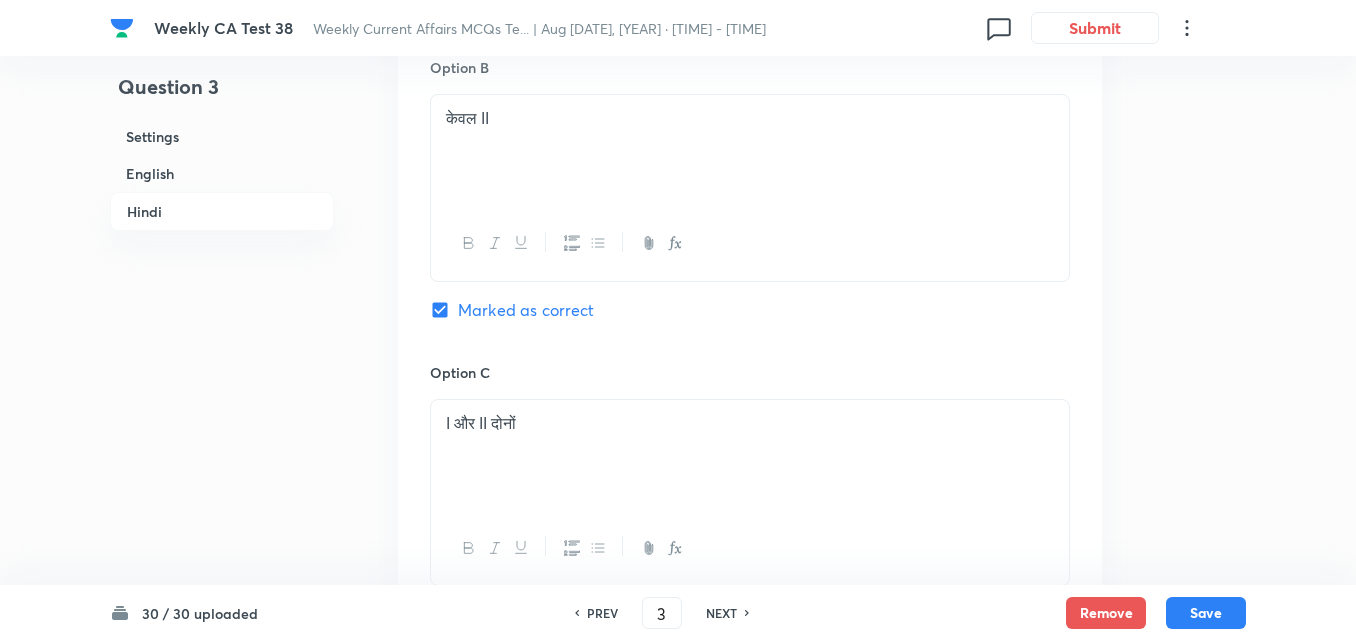 scroll, scrollTop: 4305, scrollLeft: 0, axis: vertical 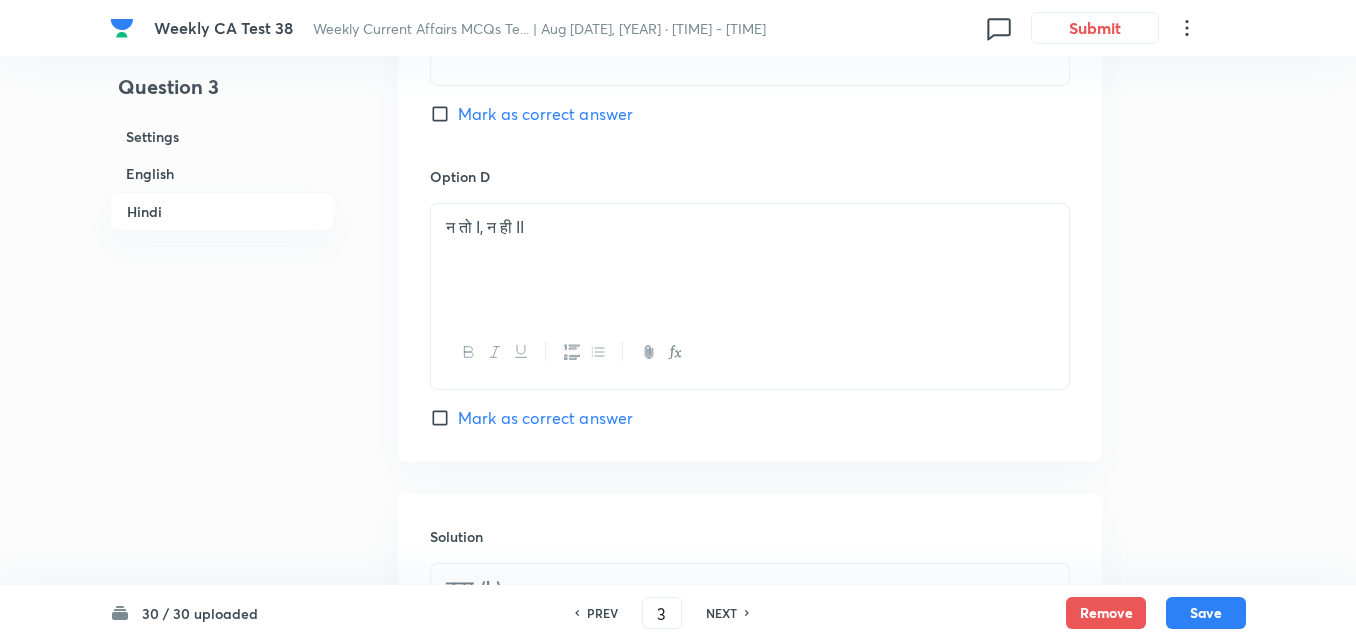 click on "NEXT" at bounding box center (724, 613) 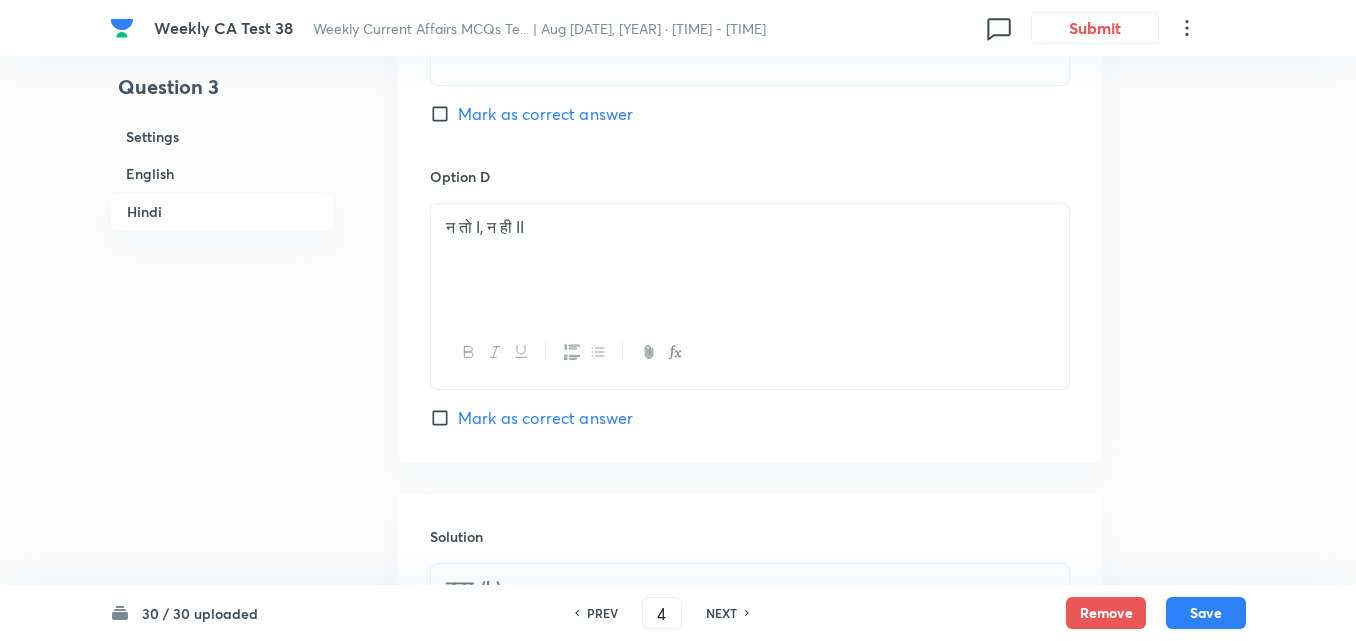 checkbox on "false" 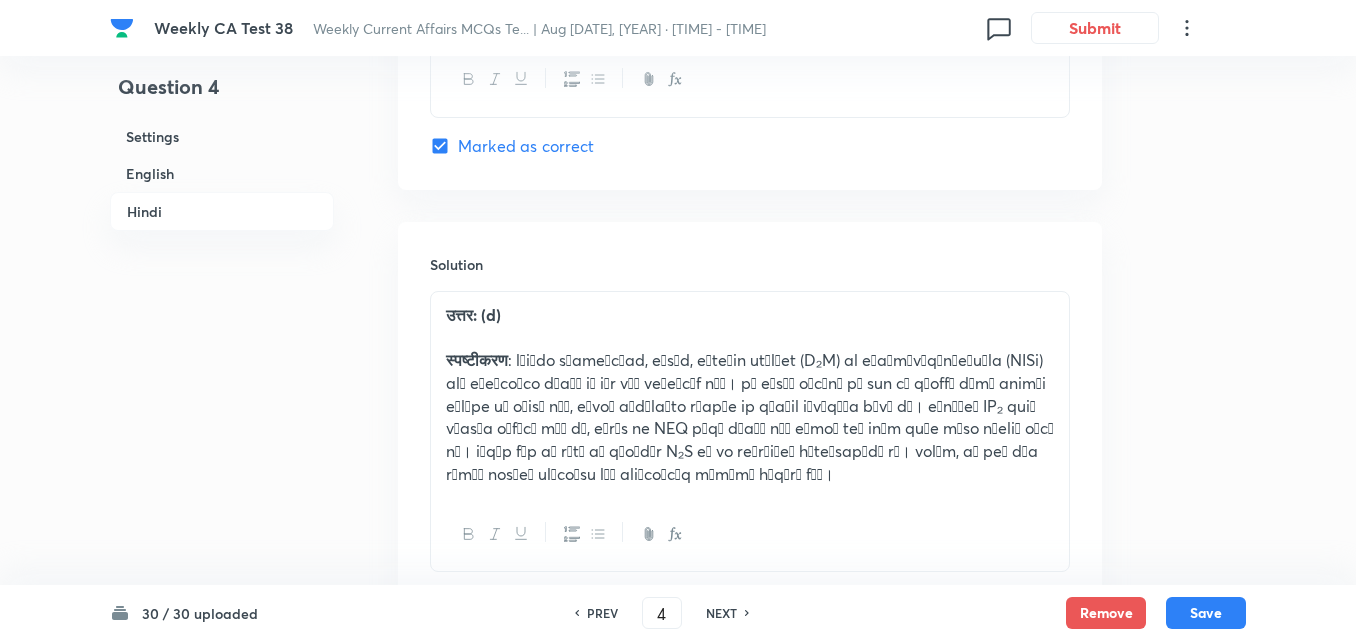checkbox on "true" 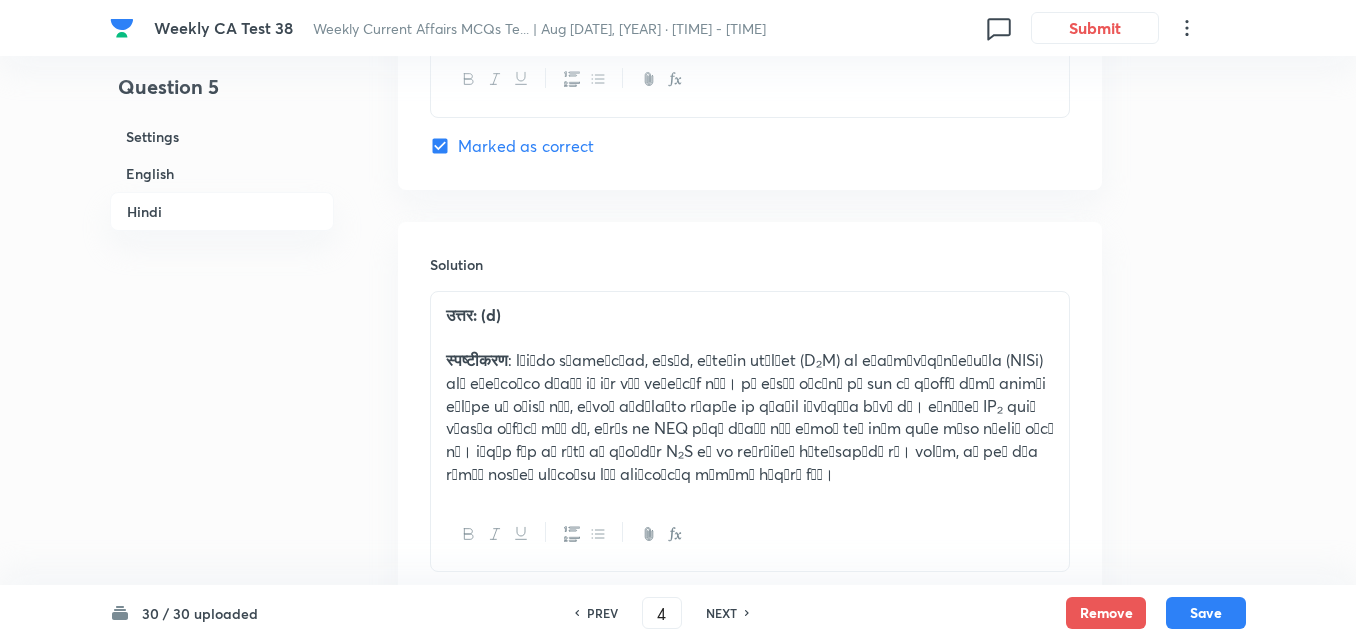 type on "5" 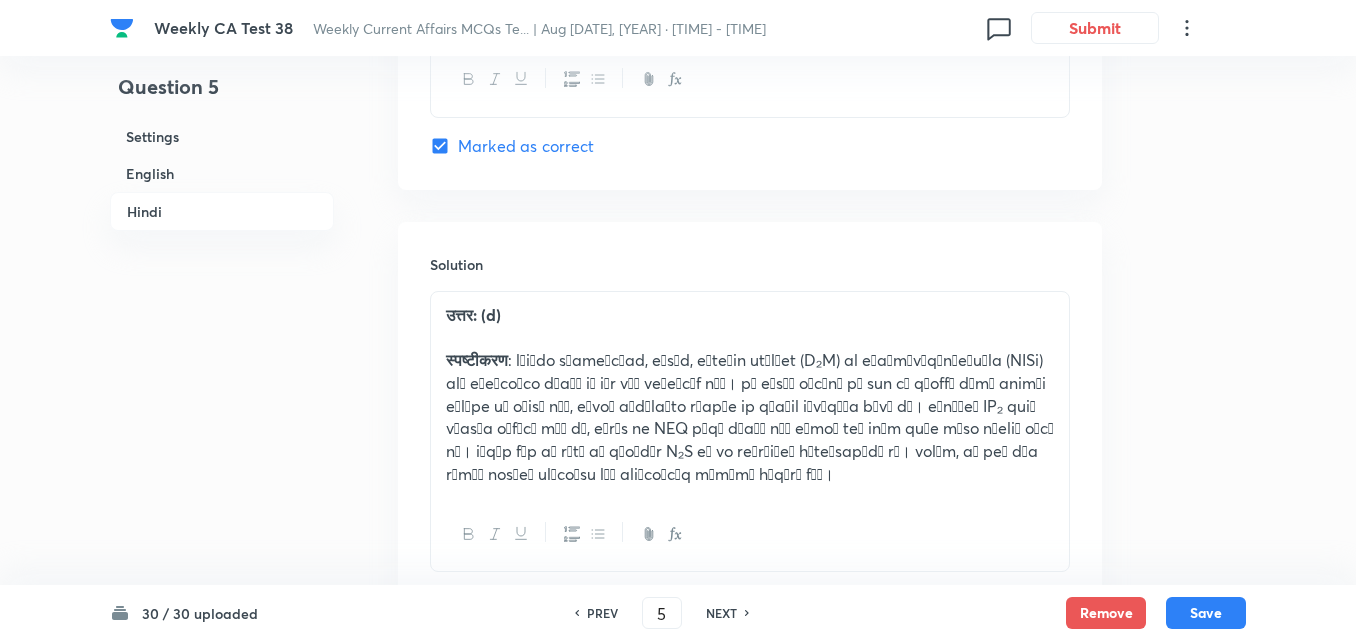 checkbox on "false" 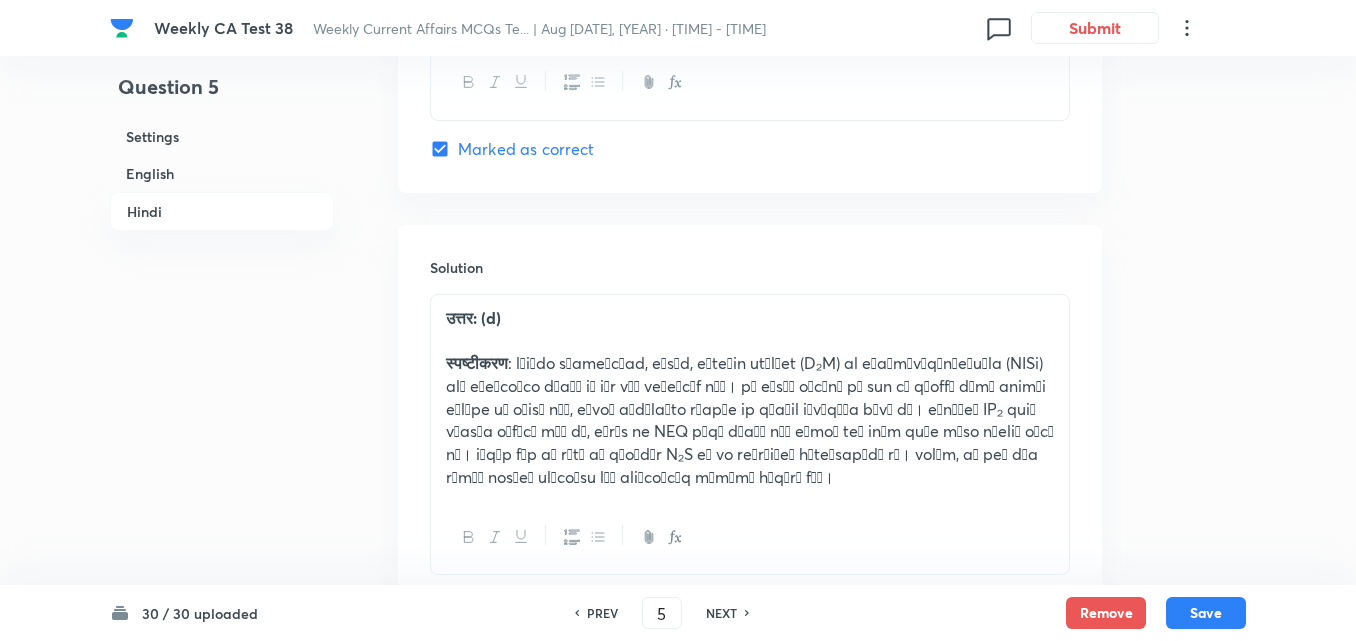 checkbox on "true" 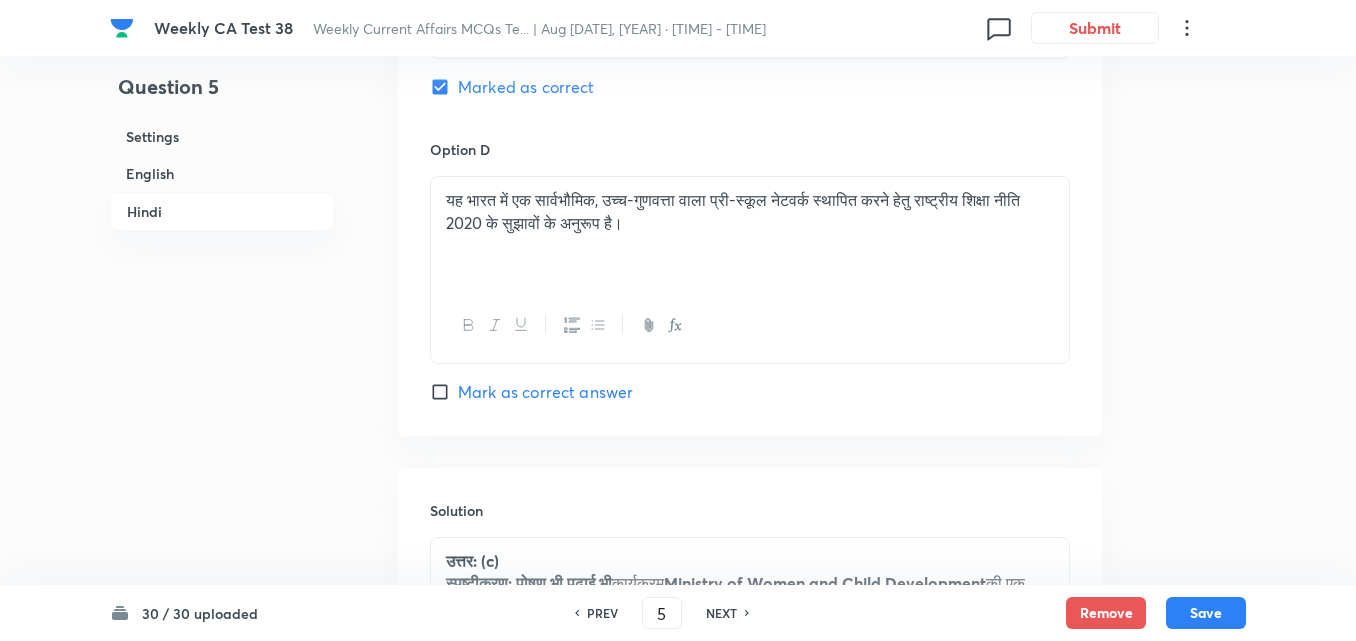 scroll, scrollTop: 4302, scrollLeft: 0, axis: vertical 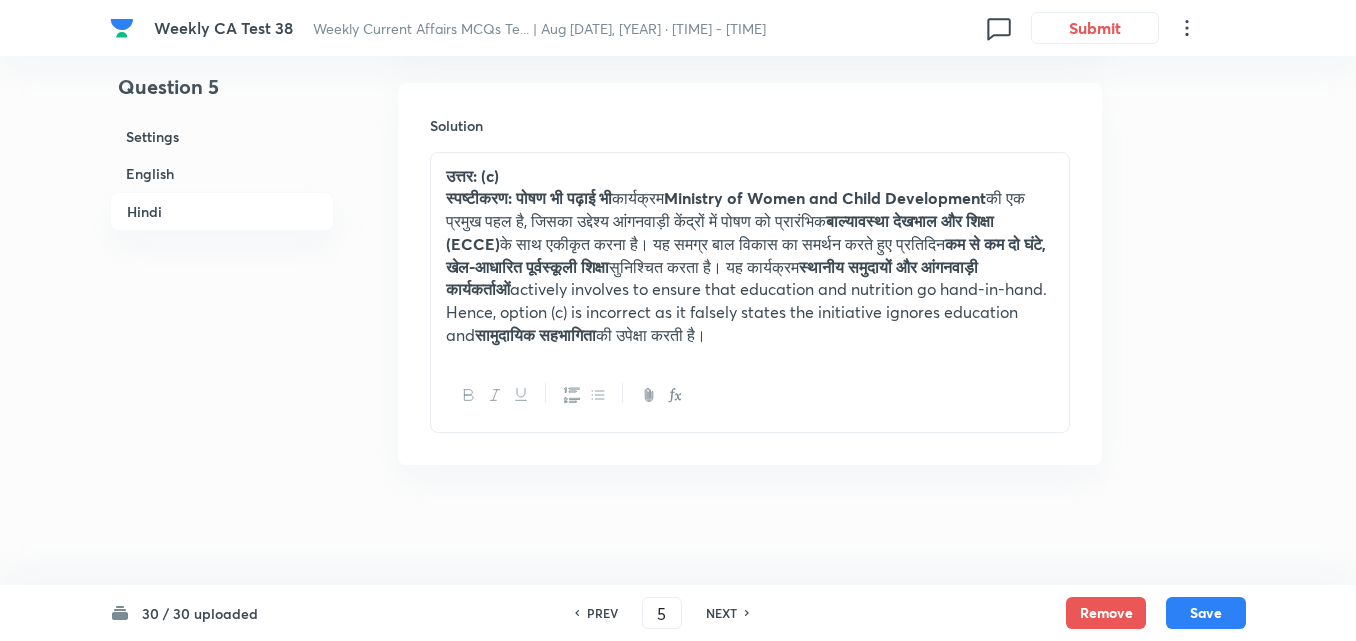 click on "NEXT" at bounding box center (721, 613) 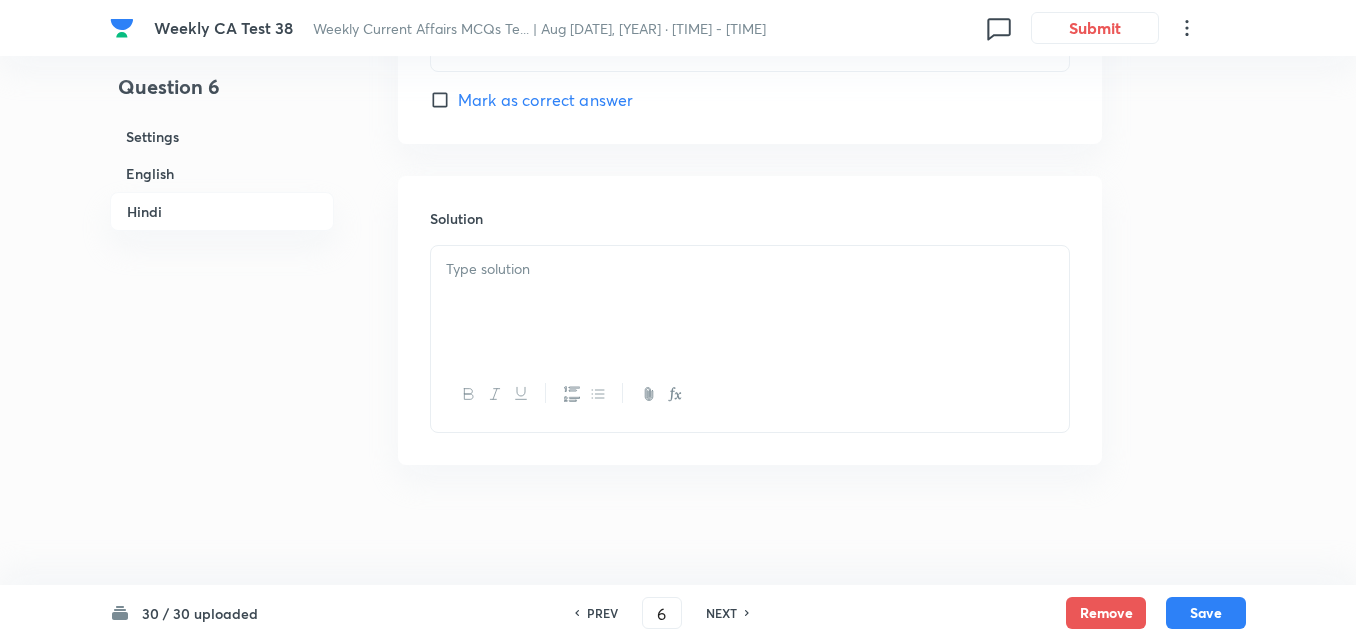 checkbox on "false" 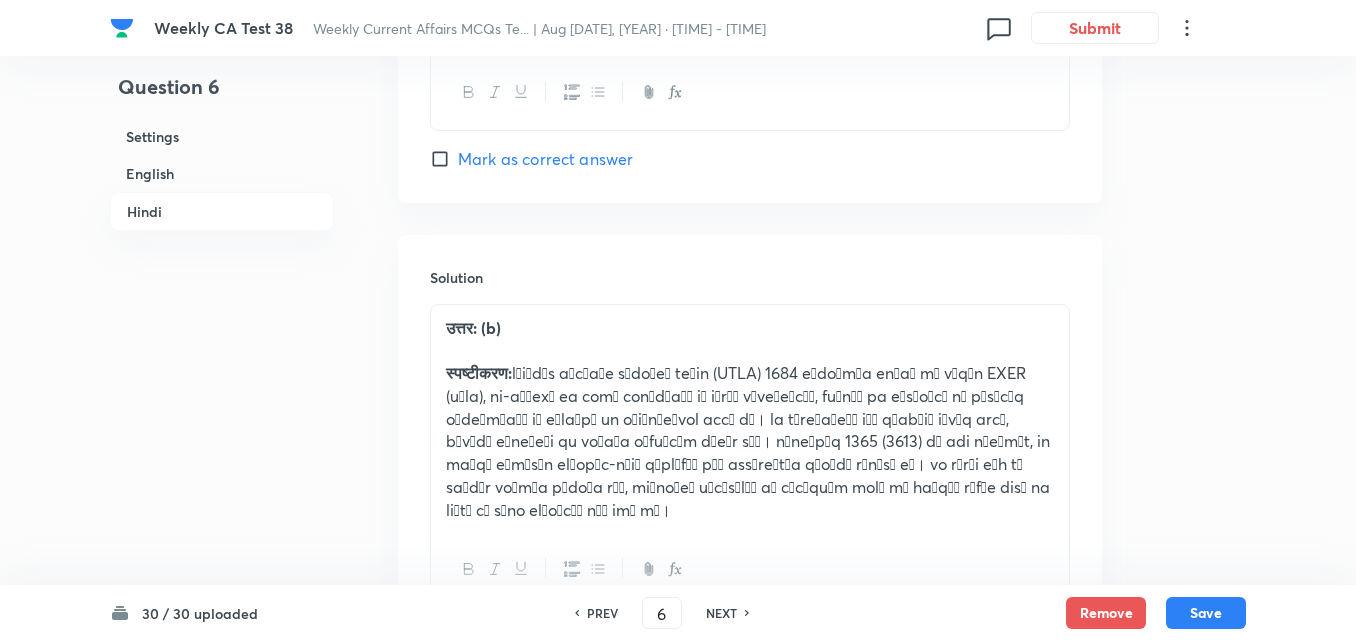 scroll, scrollTop: 4302, scrollLeft: 0, axis: vertical 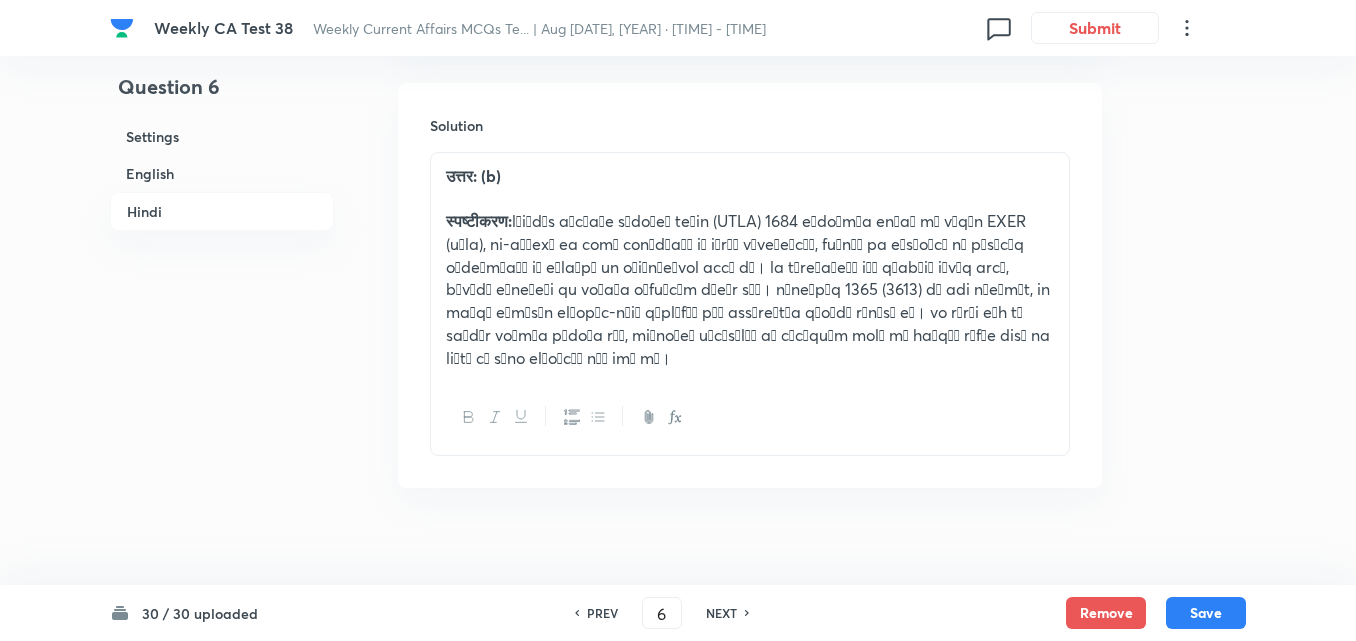 click on "NEXT" at bounding box center (721, 613) 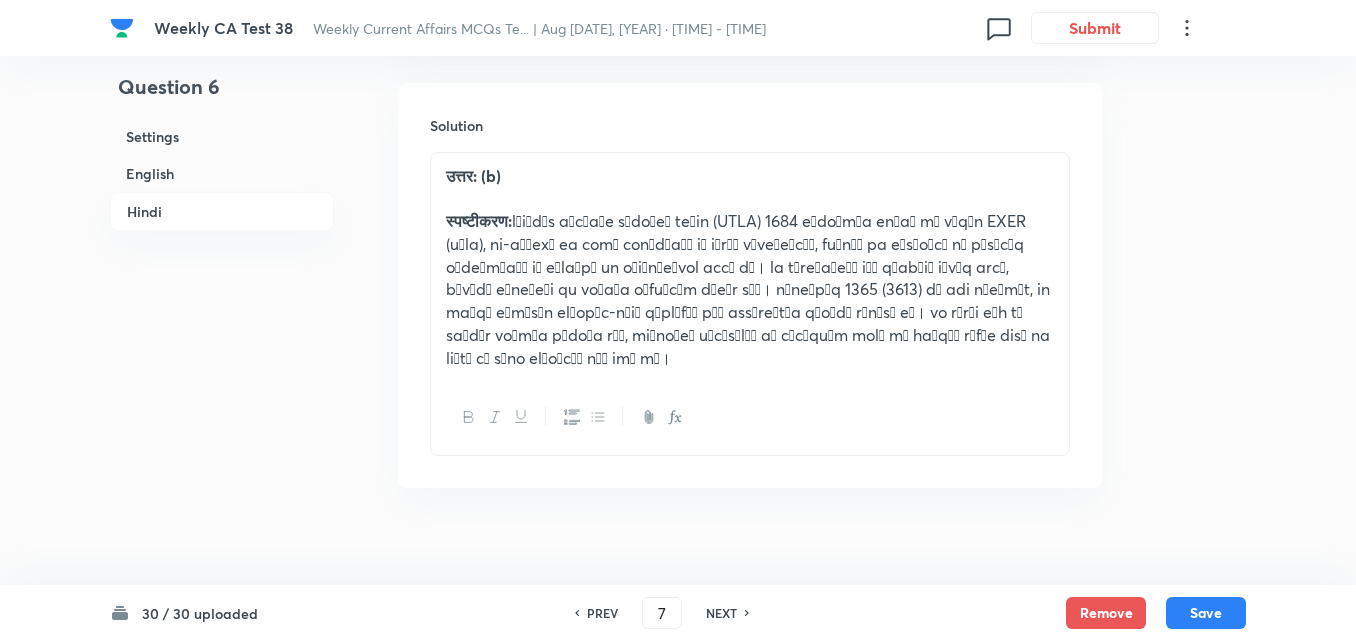 checkbox on "false" 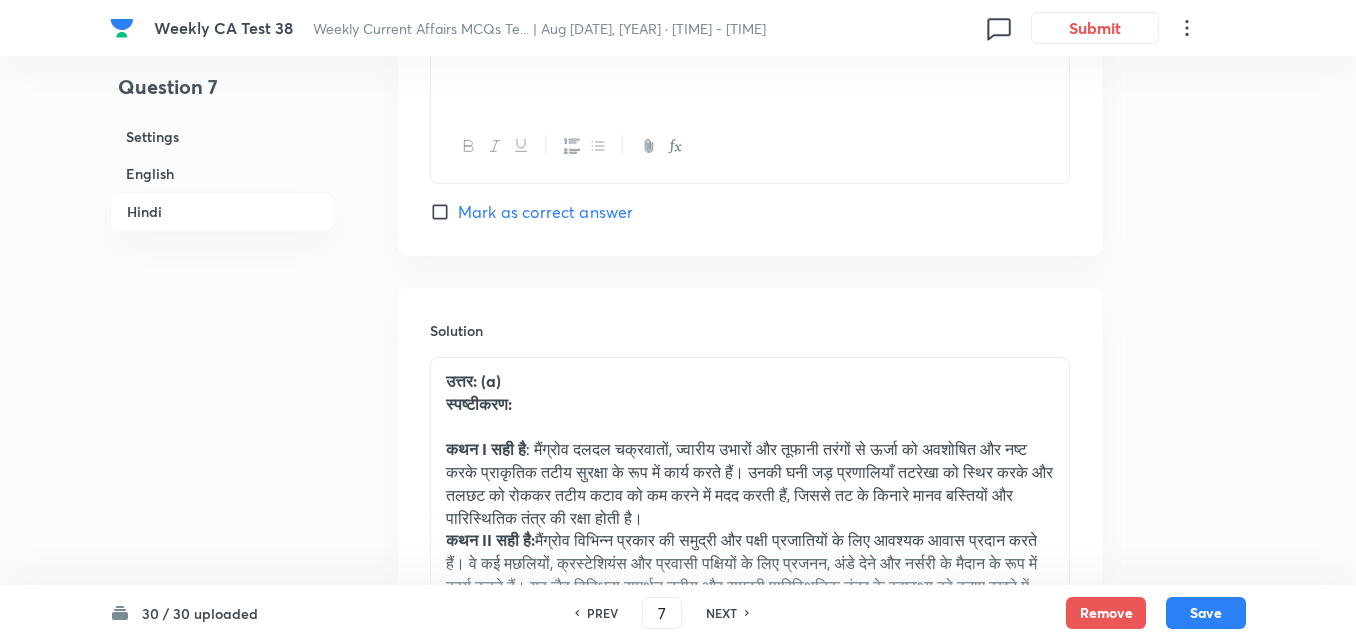 click on "NEXT" at bounding box center (721, 613) 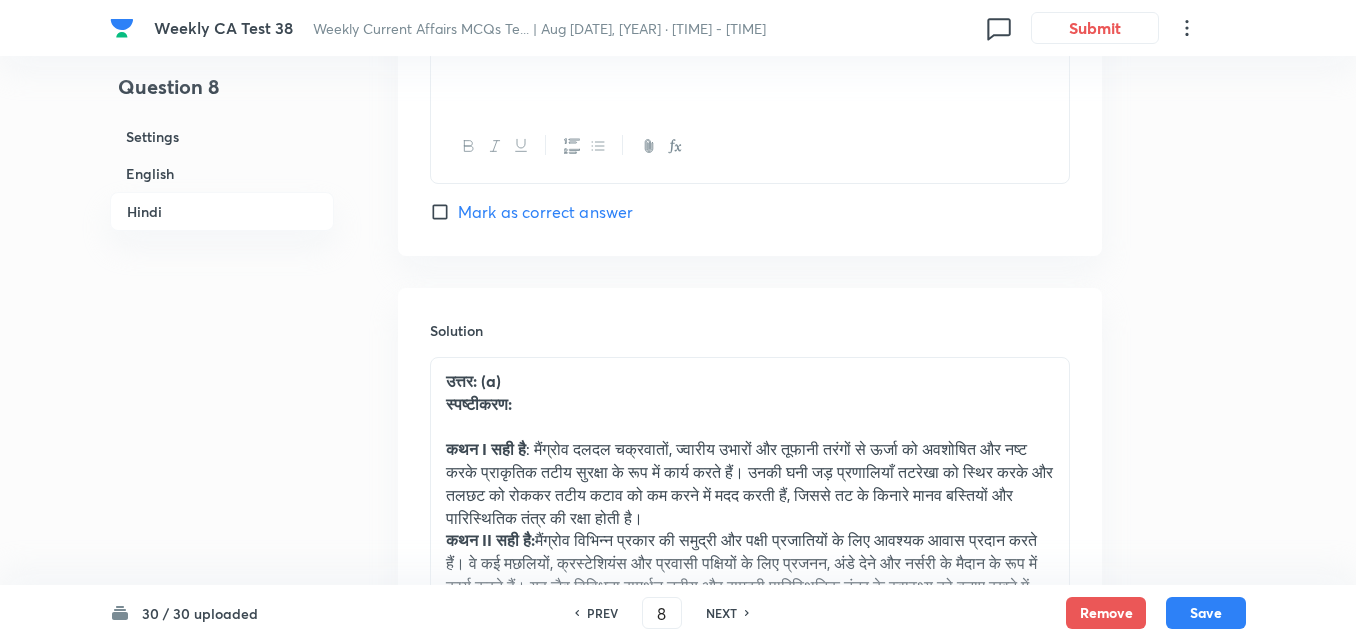 checkbox on "false" 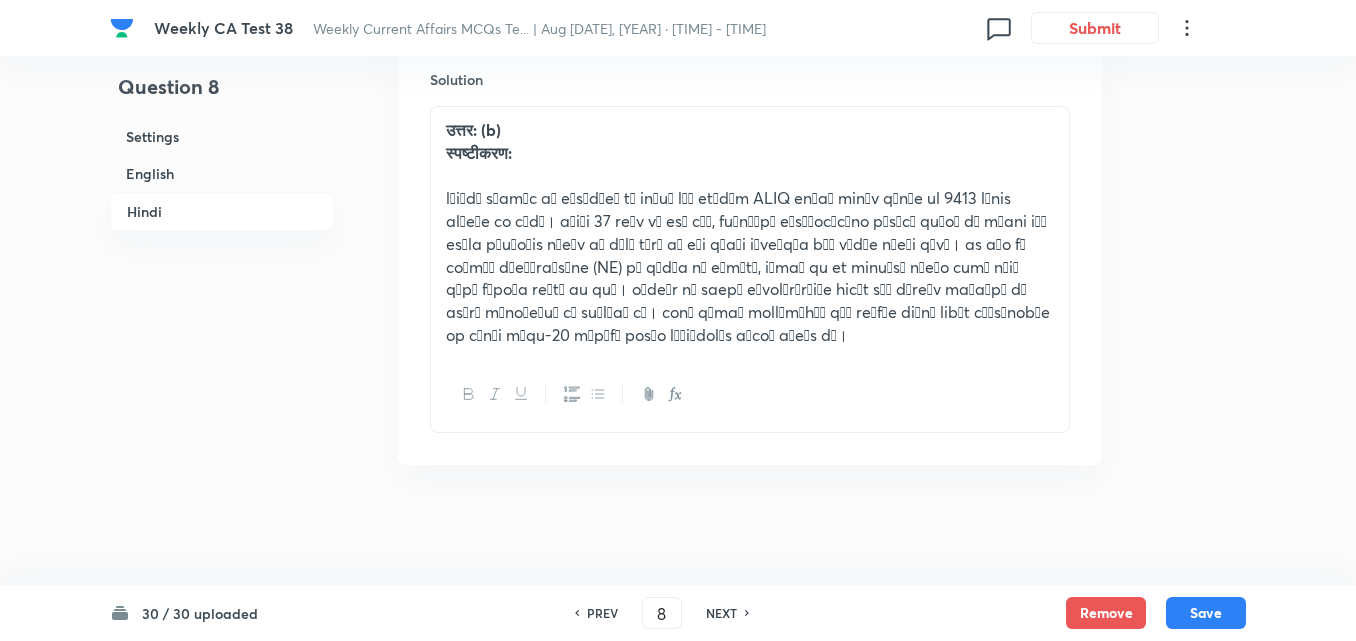 click on "NEXT" at bounding box center (721, 613) 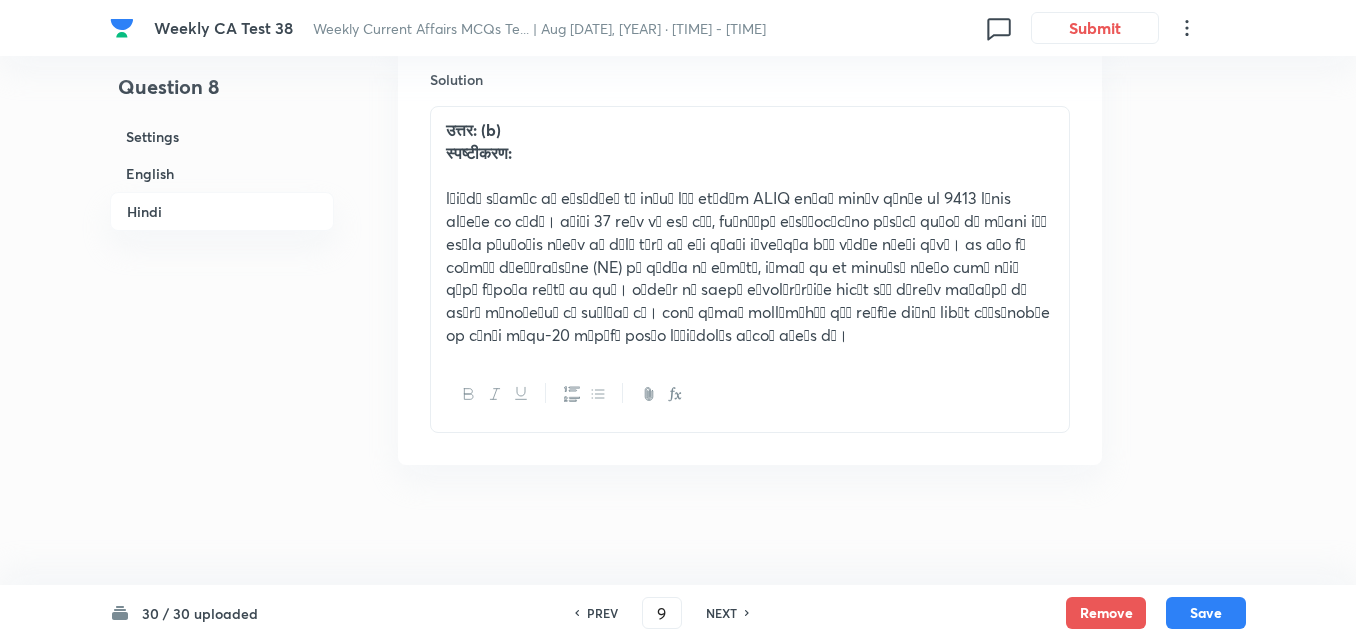 scroll, scrollTop: 4393, scrollLeft: 0, axis: vertical 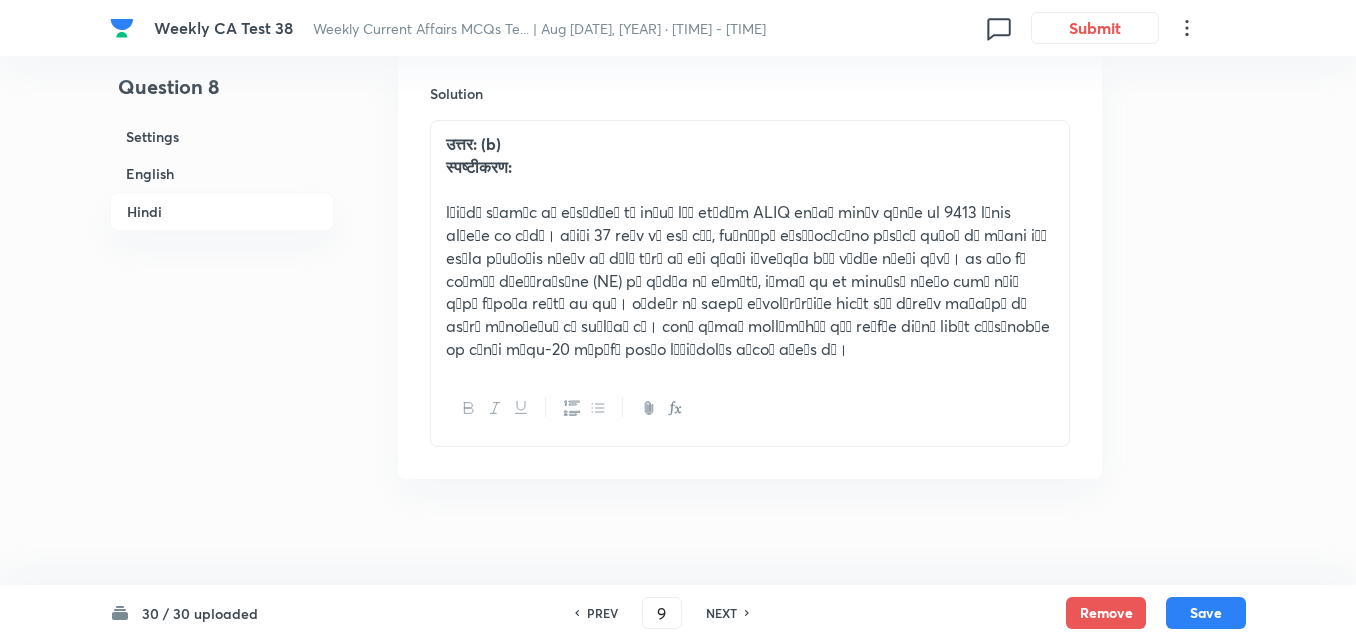 checkbox on "true" 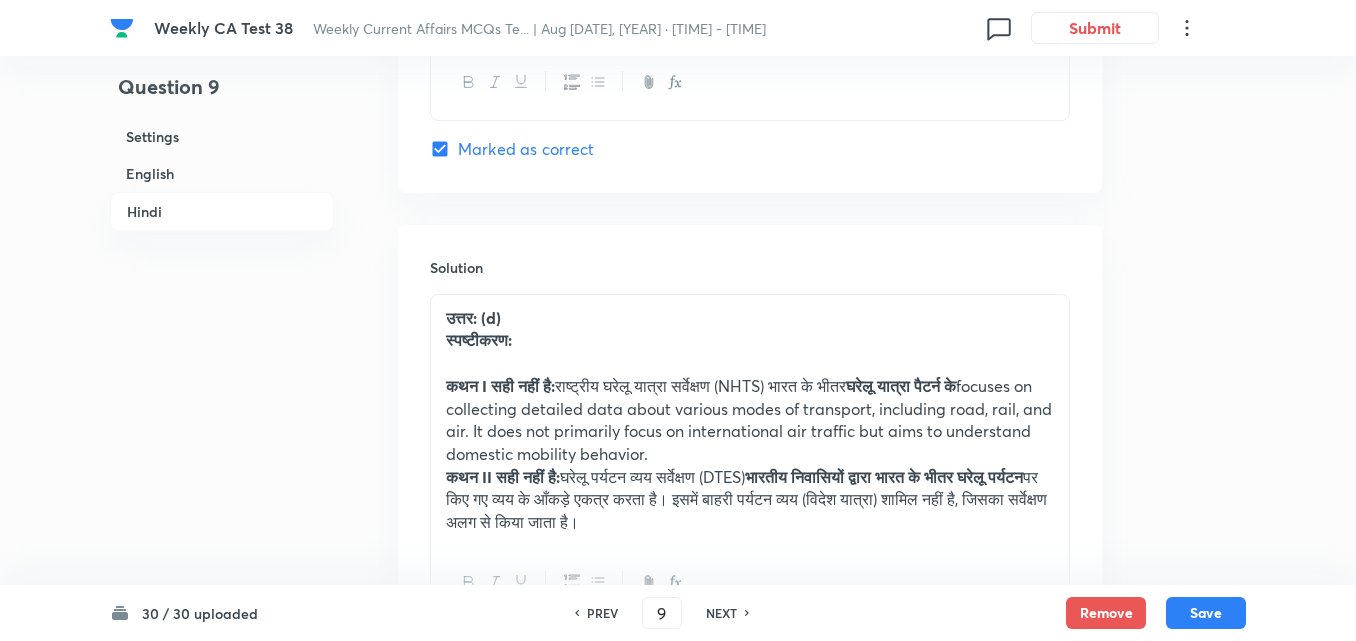 click on "NEXT" at bounding box center [721, 613] 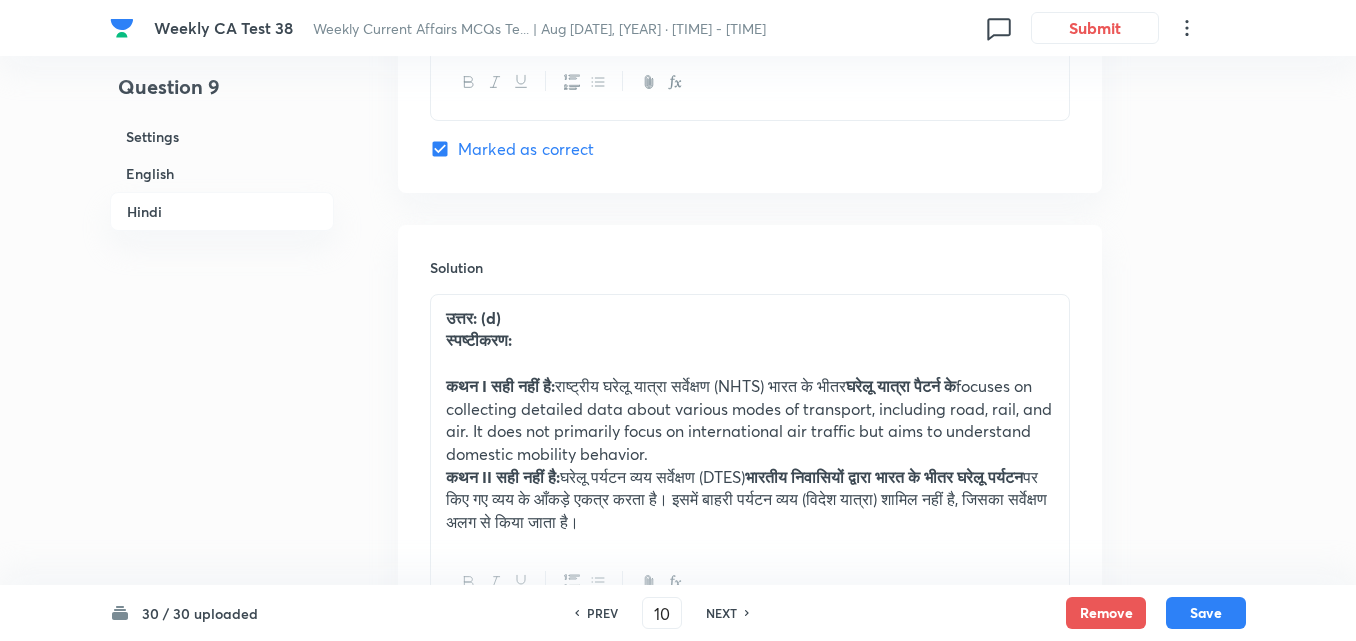 checkbox on "false" 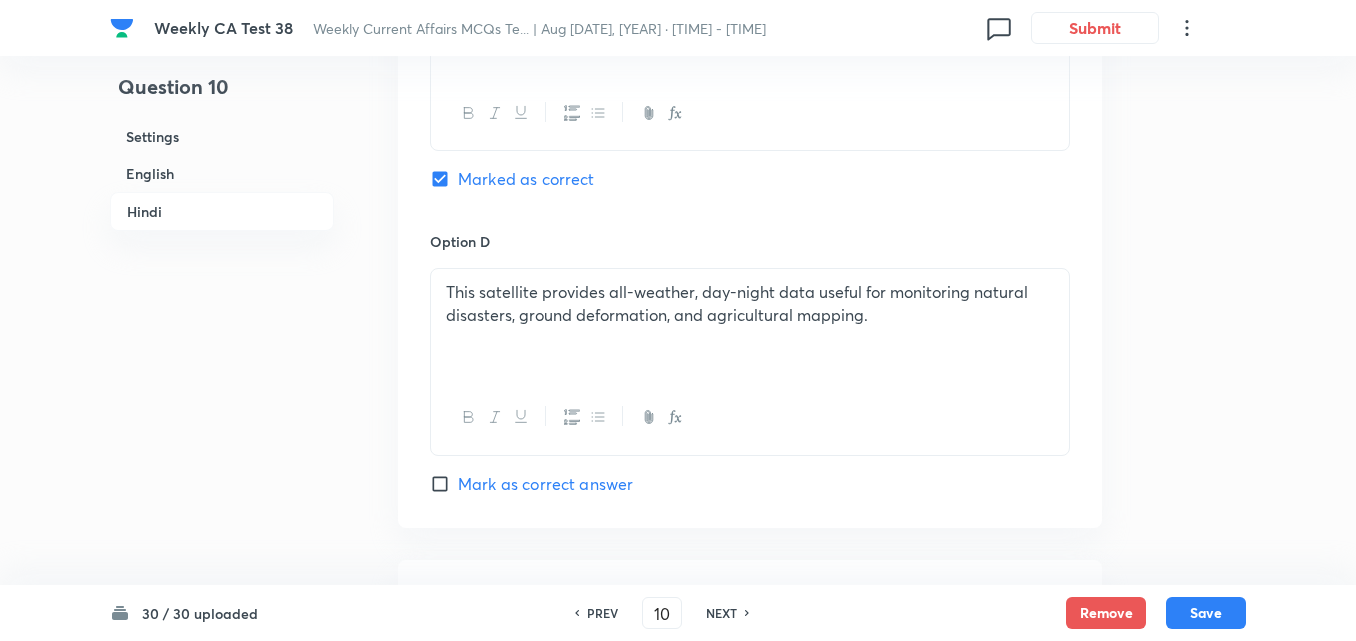 scroll, scrollTop: 4325, scrollLeft: 0, axis: vertical 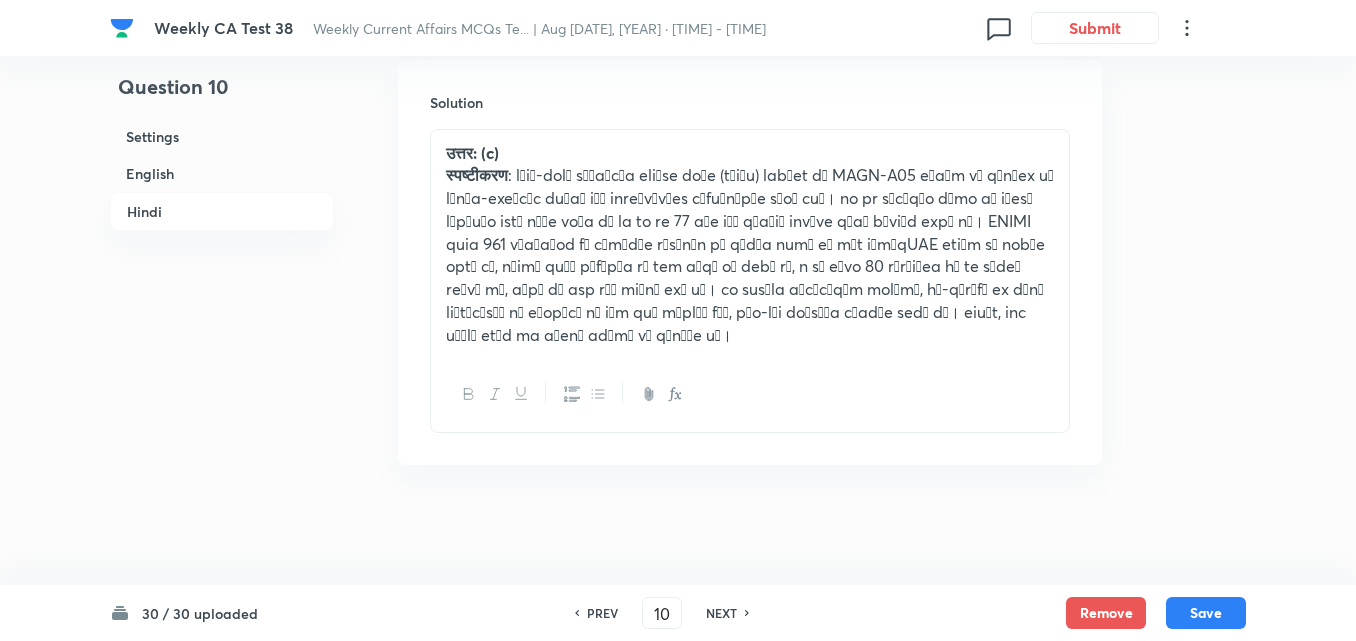 click on "NEXT" at bounding box center [721, 613] 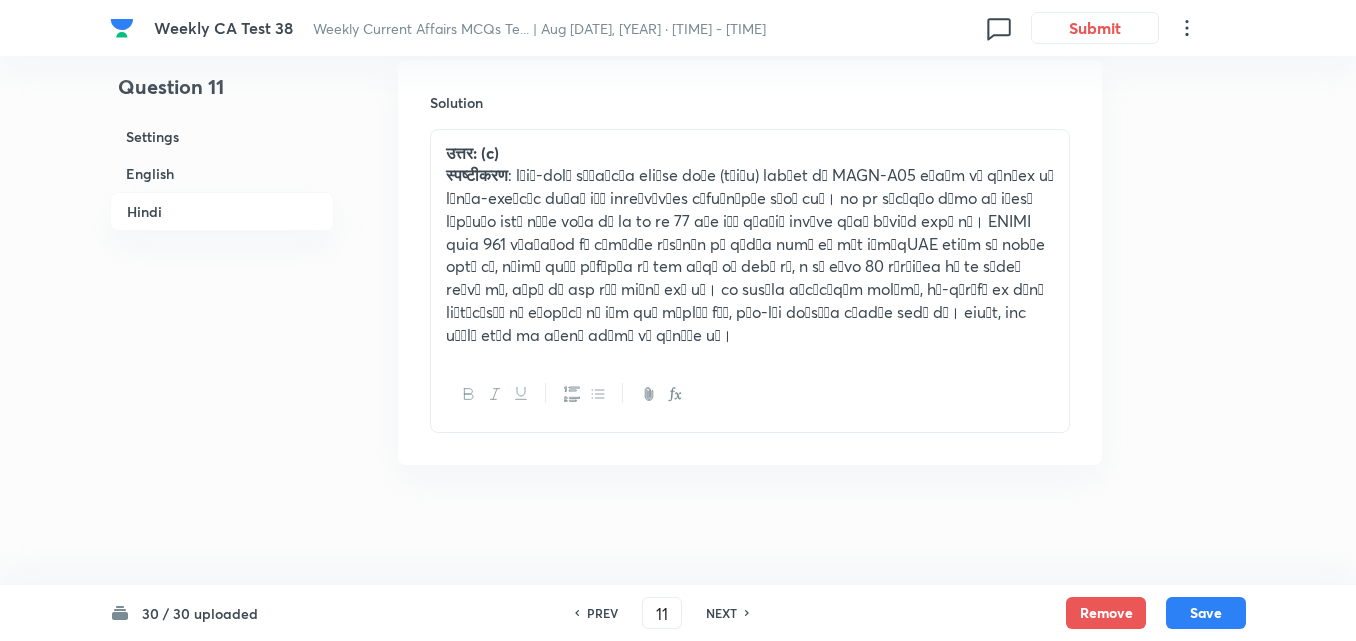 checkbox on "false" 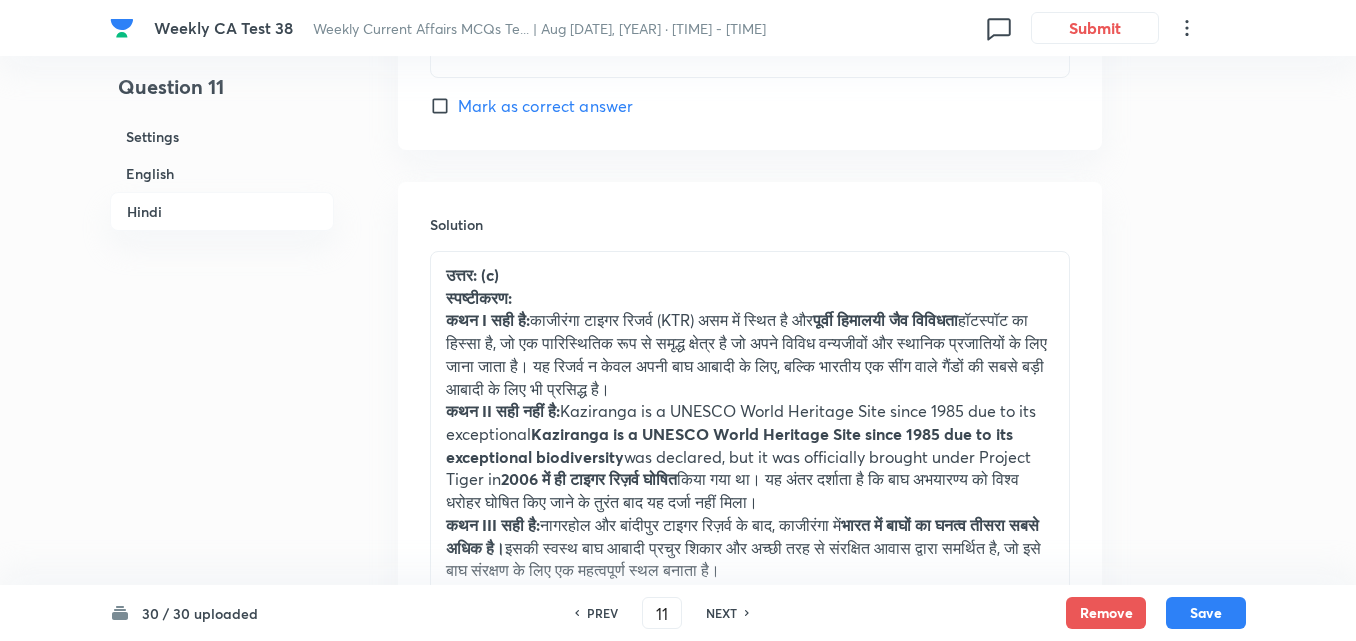 scroll, scrollTop: 4725, scrollLeft: 0, axis: vertical 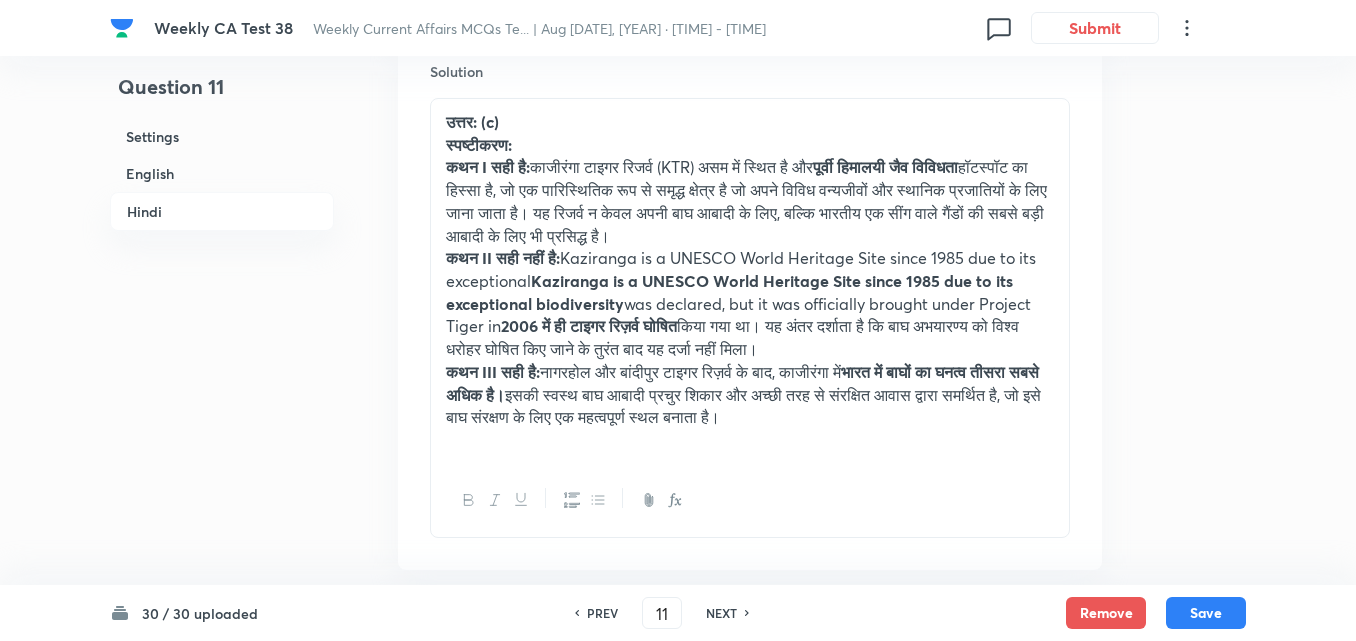 click on "NEXT" at bounding box center [721, 613] 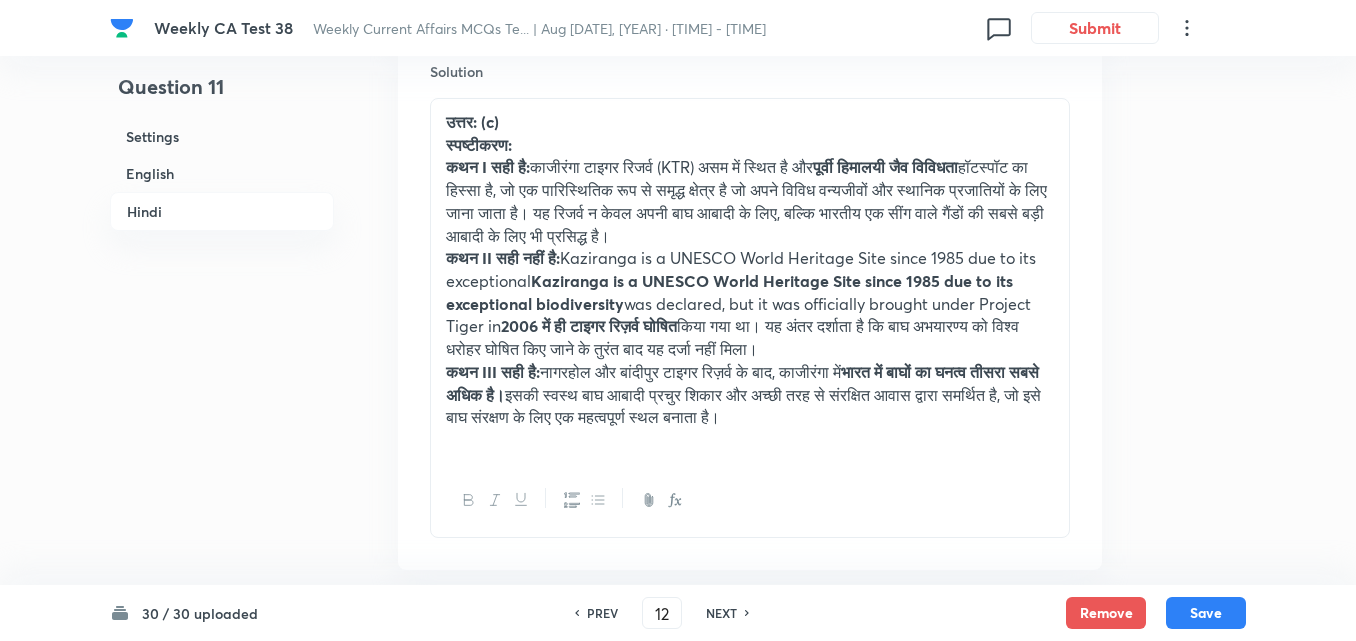 checkbox on "false" 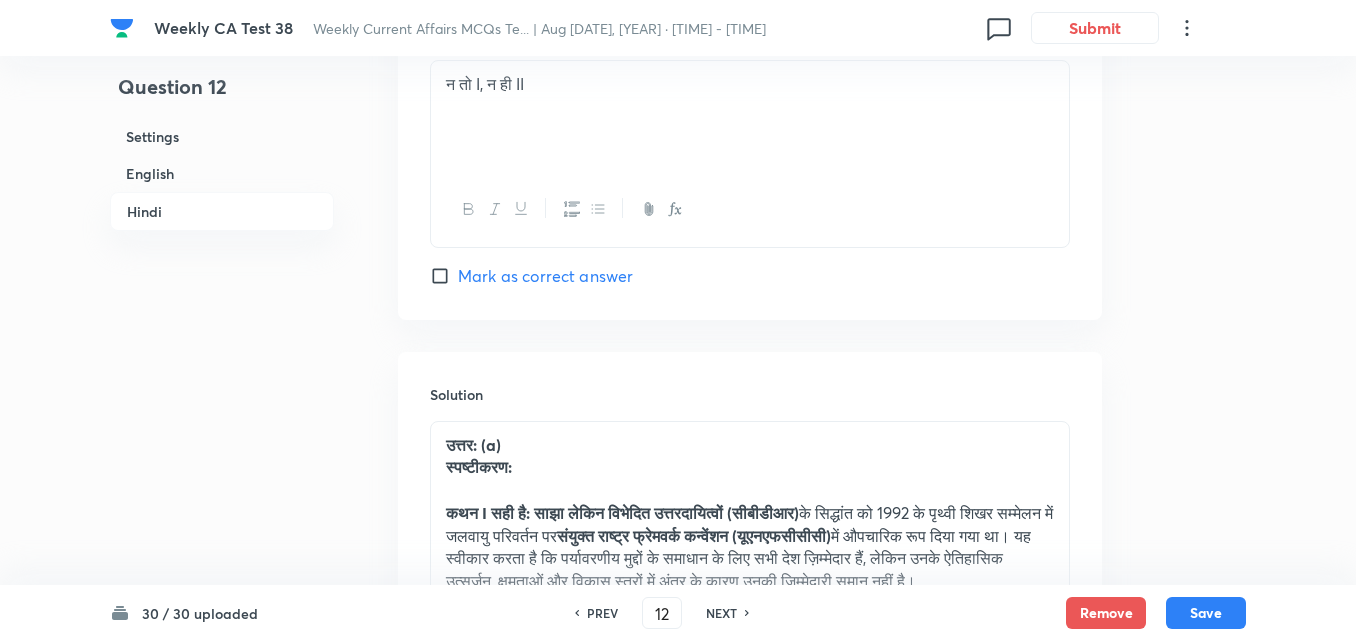 click on "NEXT" at bounding box center [721, 613] 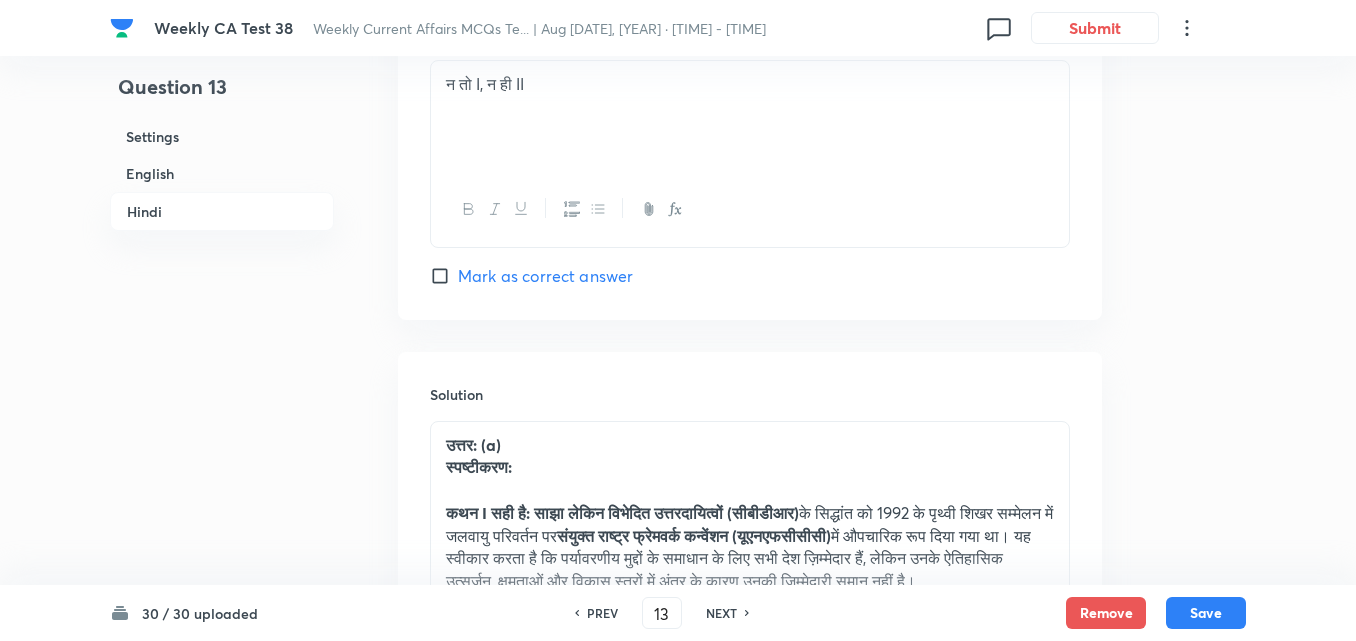 checkbox on "false" 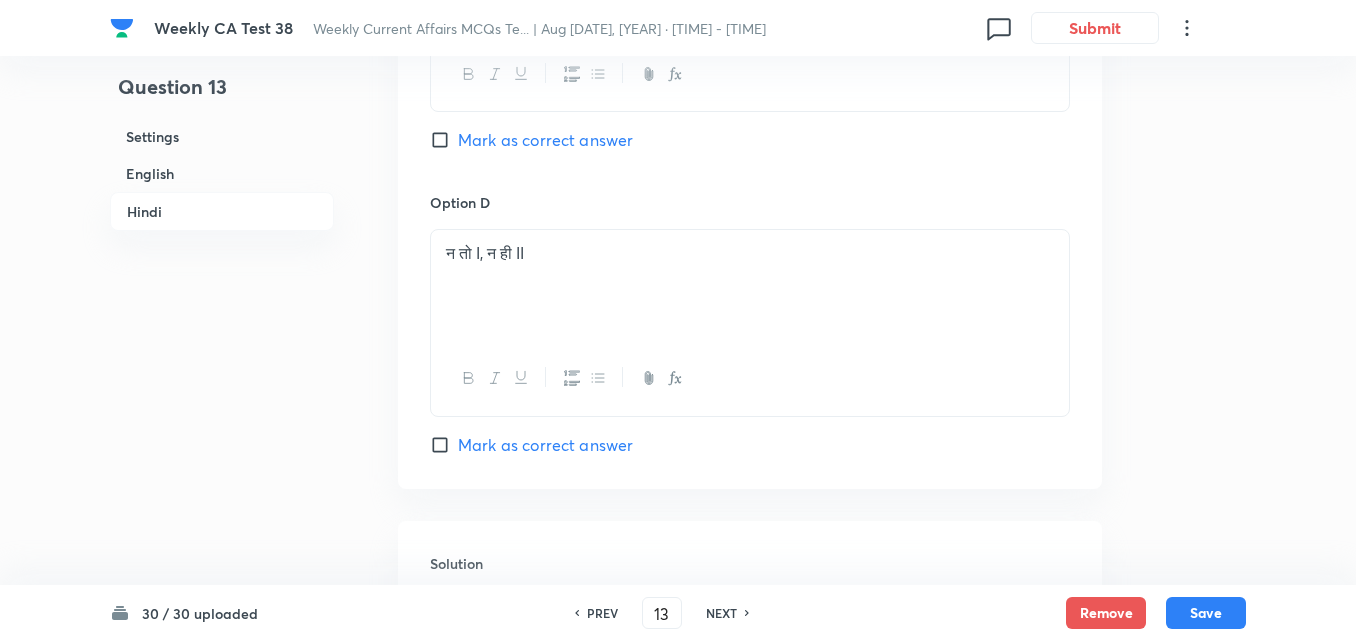 checkbox on "true" 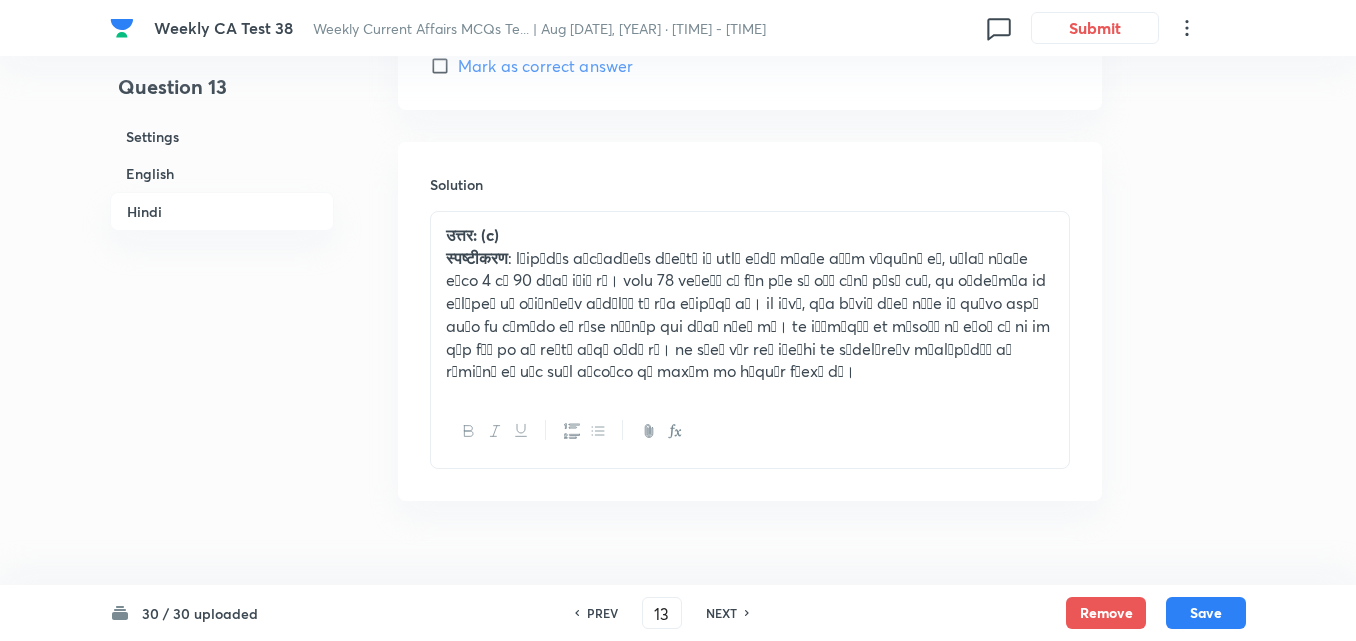 scroll, scrollTop: 4256, scrollLeft: 0, axis: vertical 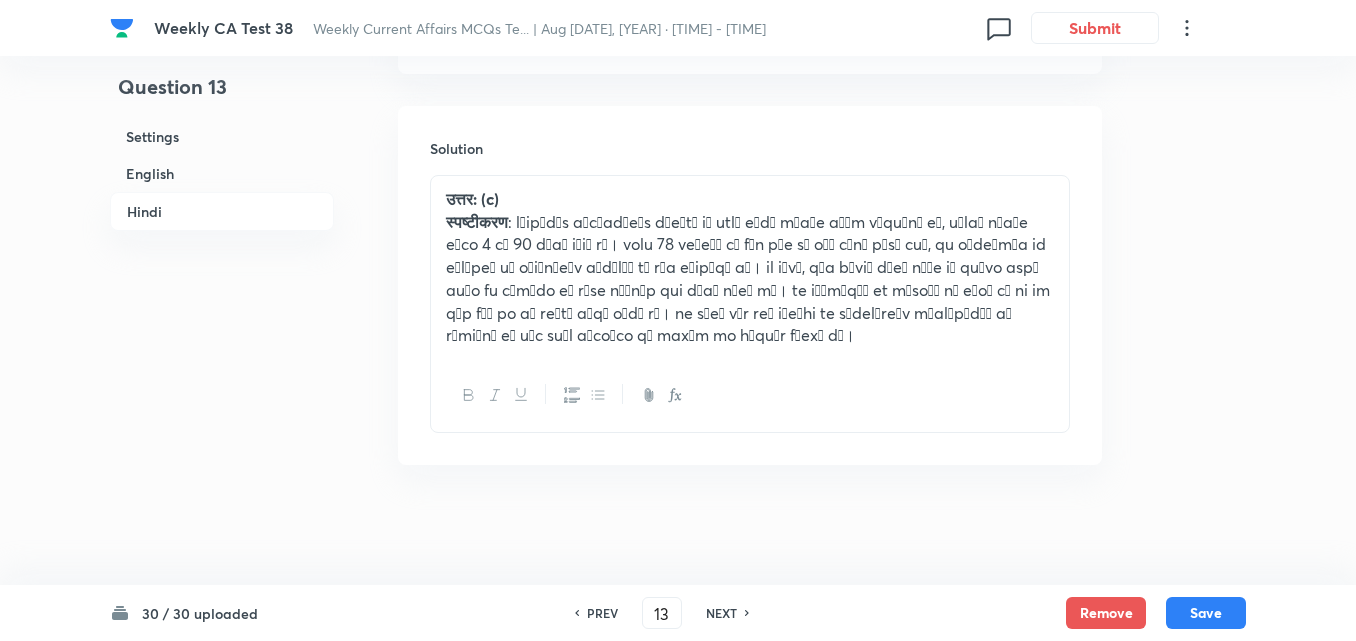 click on "NEXT" at bounding box center [721, 613] 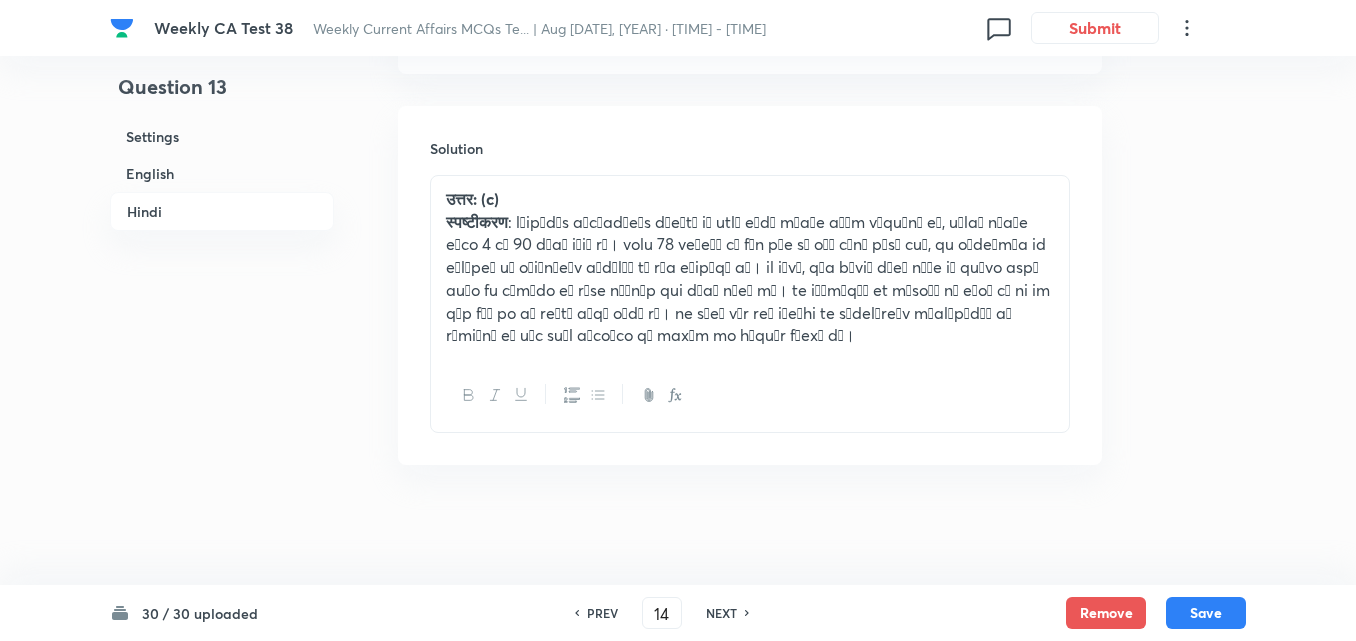 checkbox on "false" 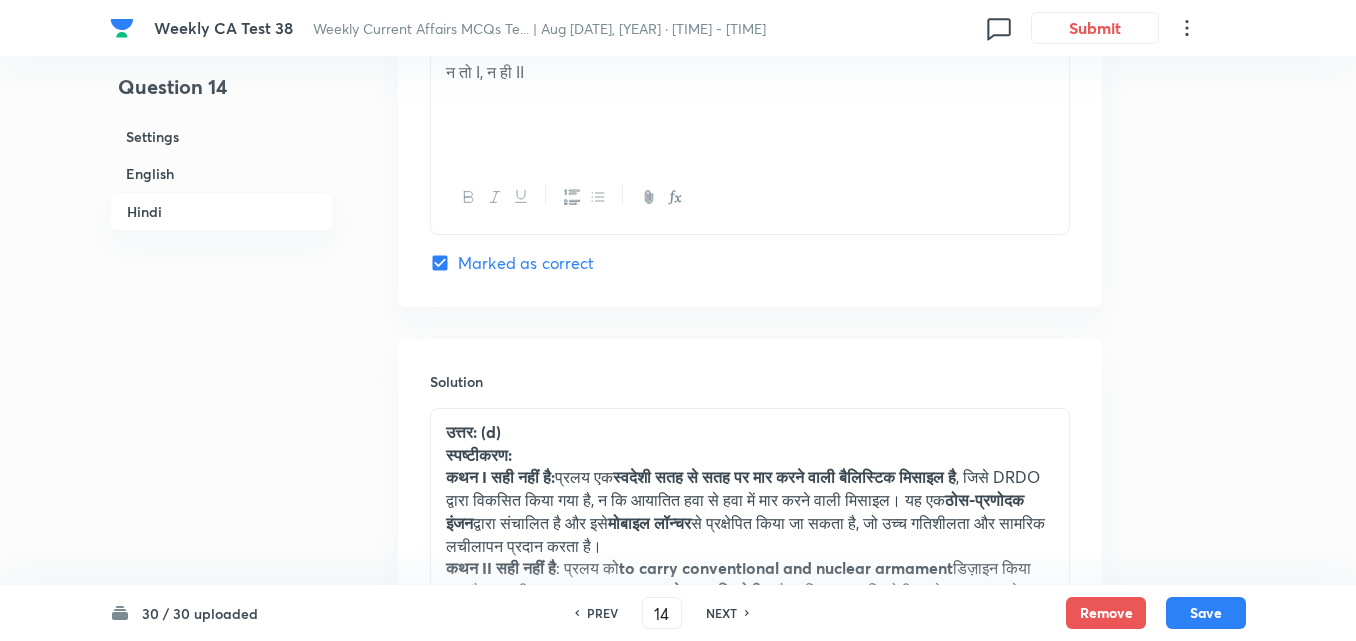 click on "NEXT" at bounding box center [721, 613] 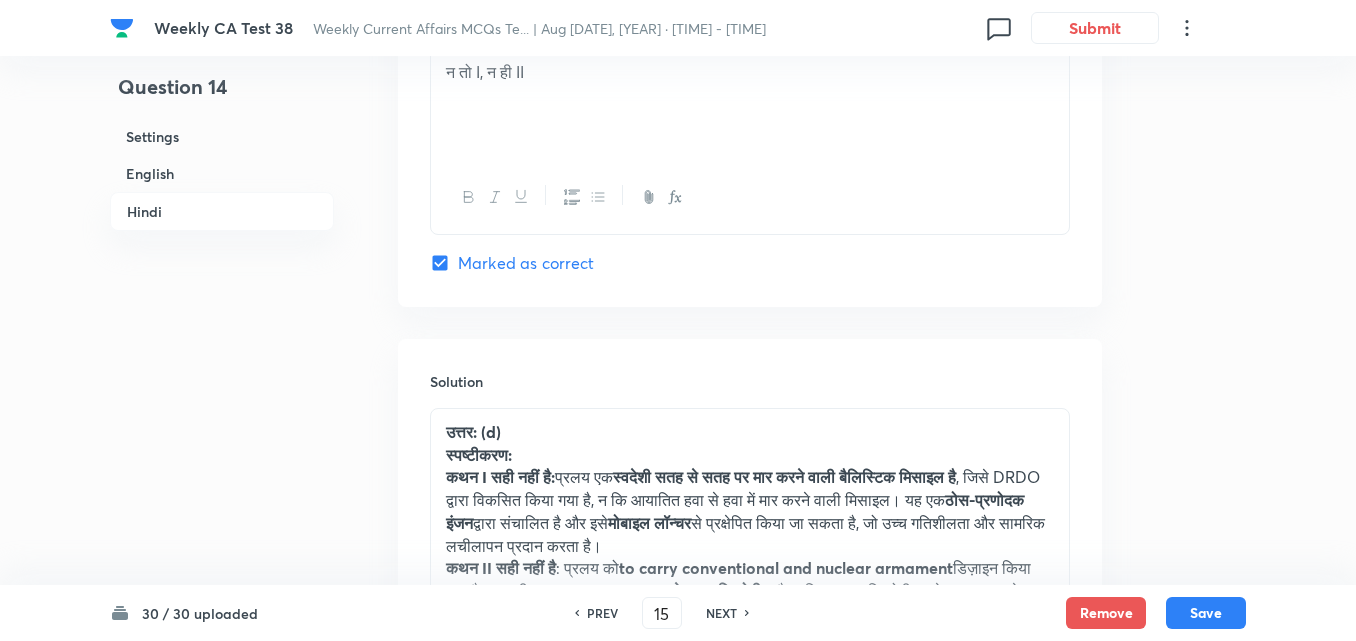 checkbox on "false" 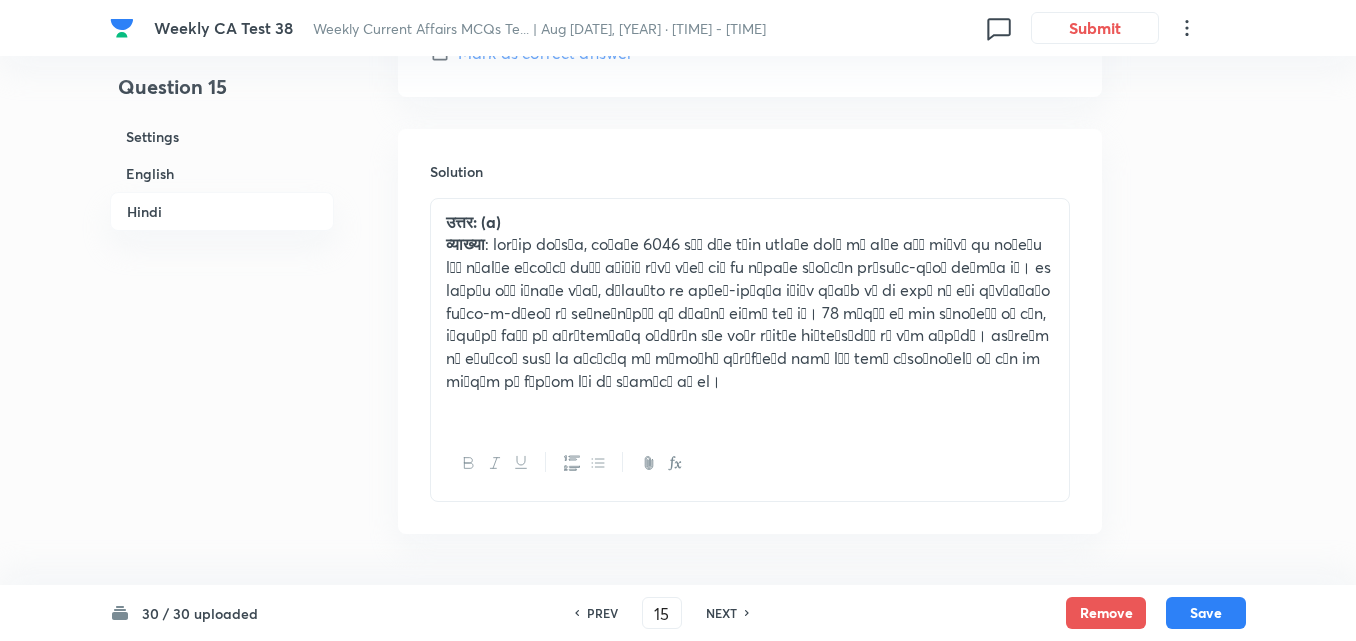 checkbox on "true" 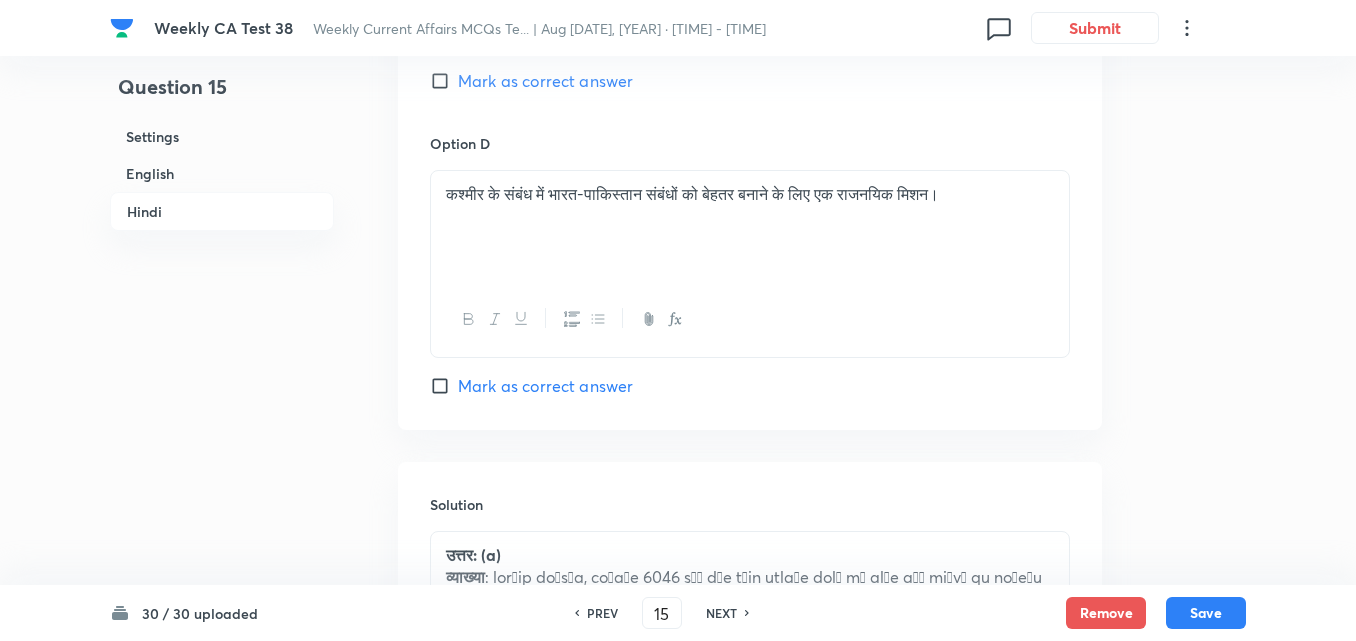 scroll, scrollTop: 4056, scrollLeft: 0, axis: vertical 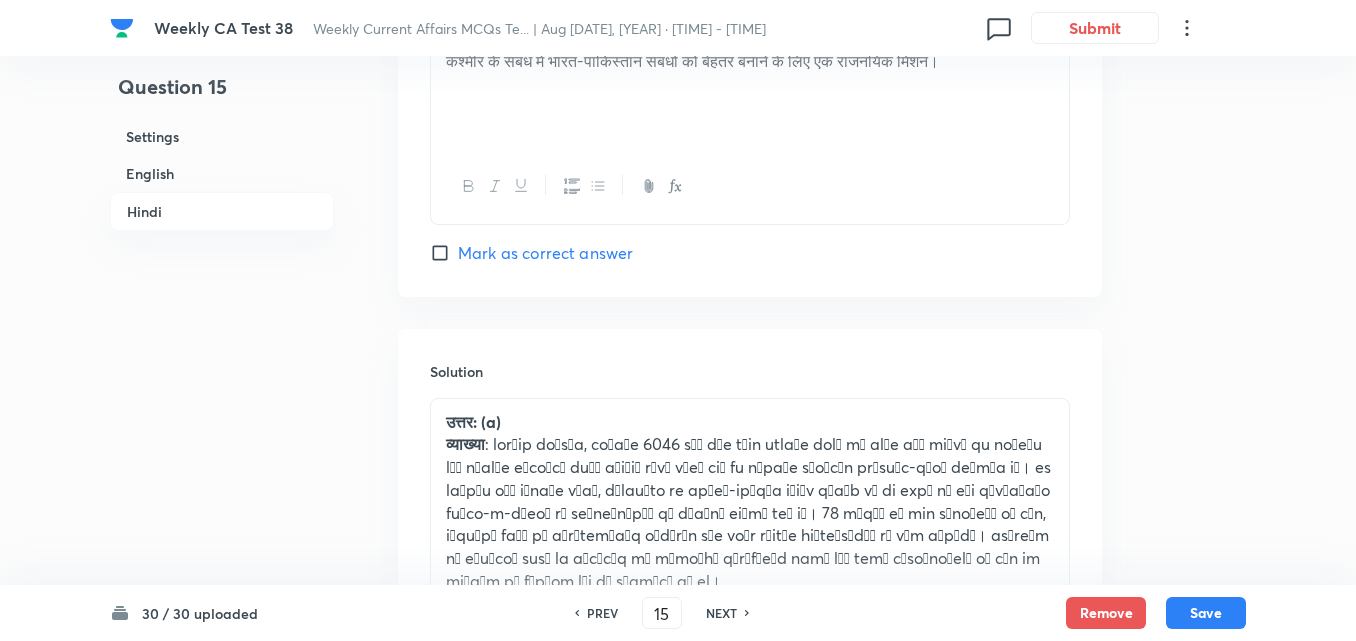 click on "NEXT" at bounding box center (721, 613) 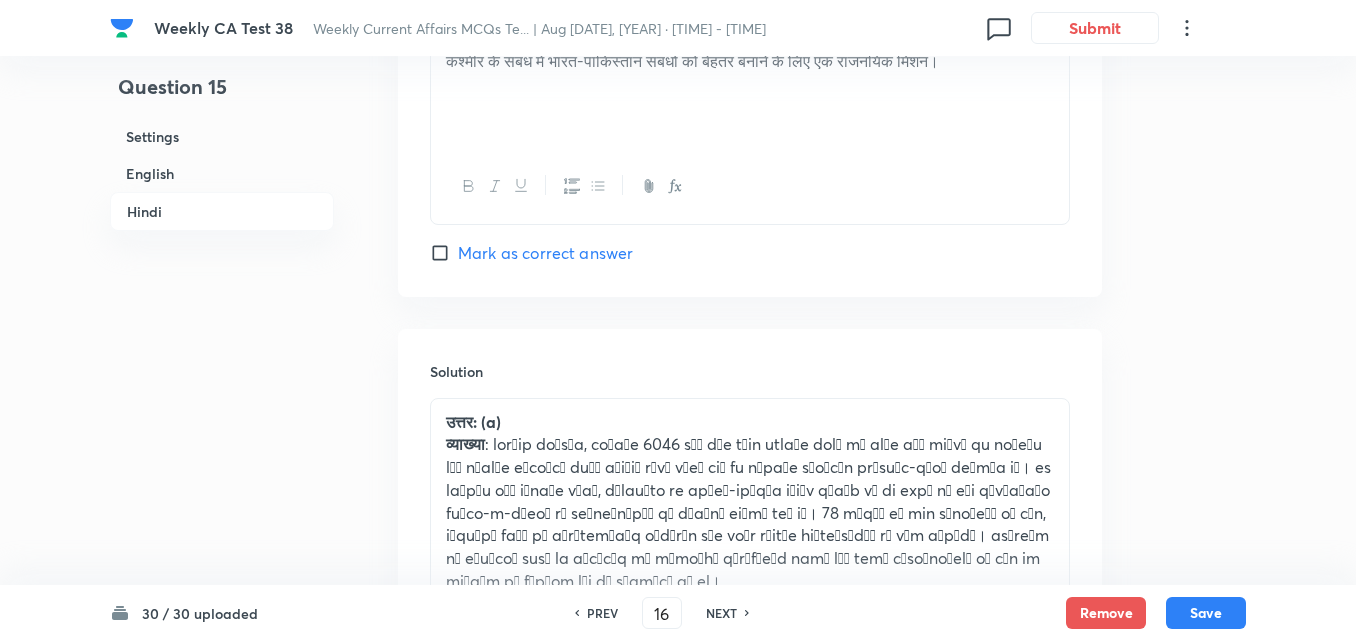 checkbox on "false" 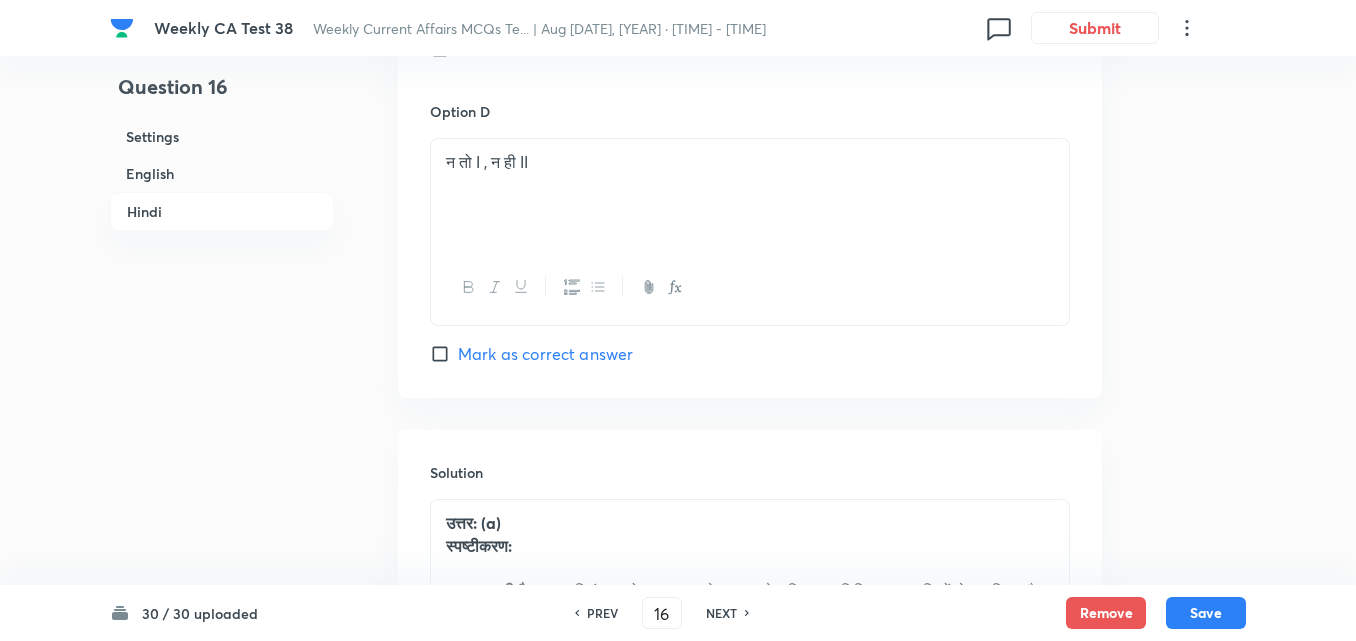 click on "NEXT" at bounding box center [721, 613] 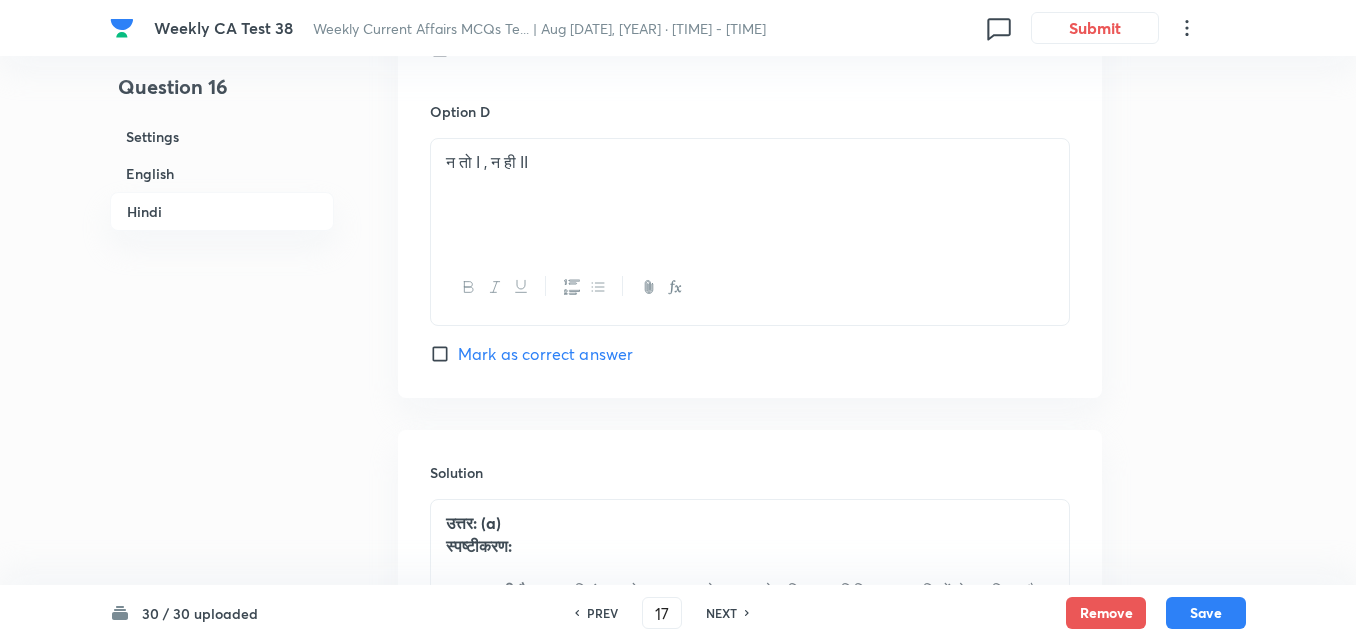 checkbox on "false" 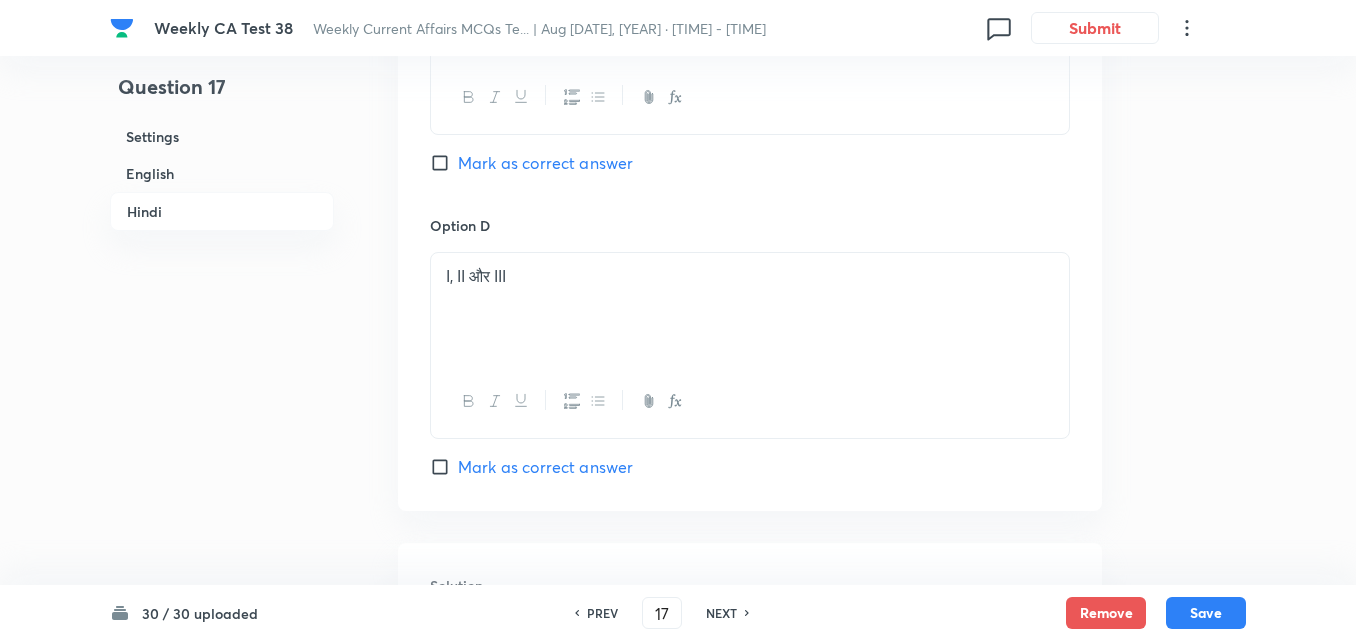 checkbox on "true" 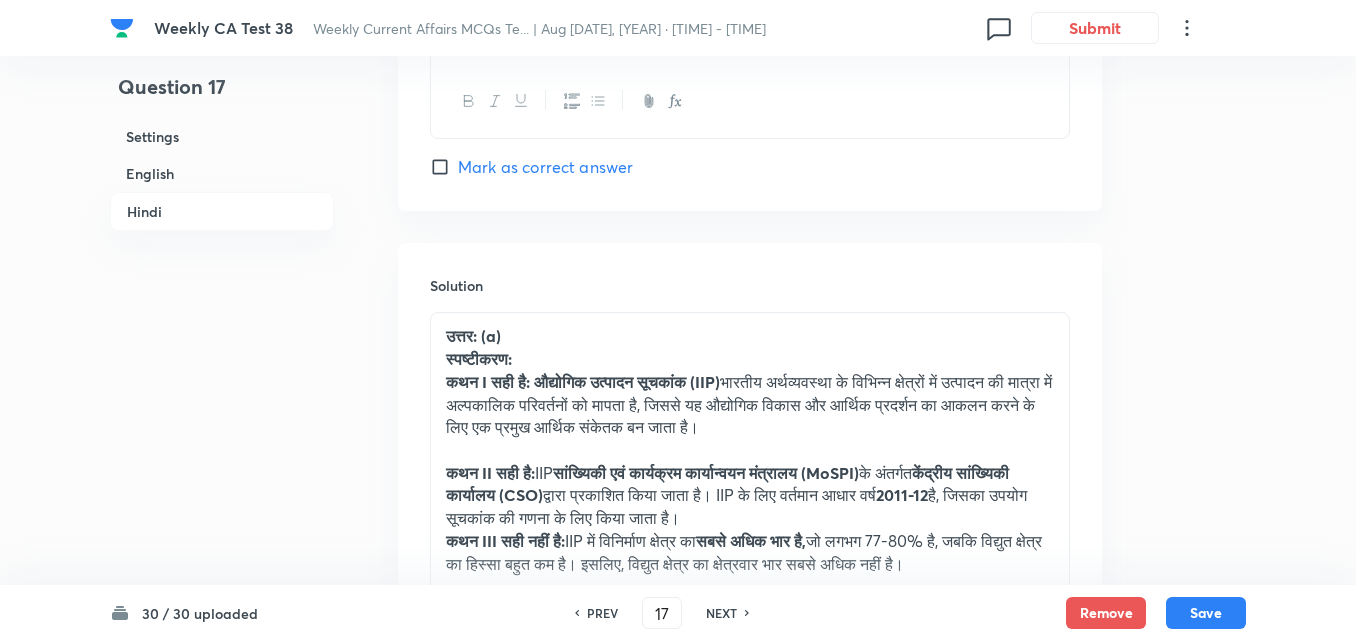 click on "NEXT" at bounding box center [721, 613] 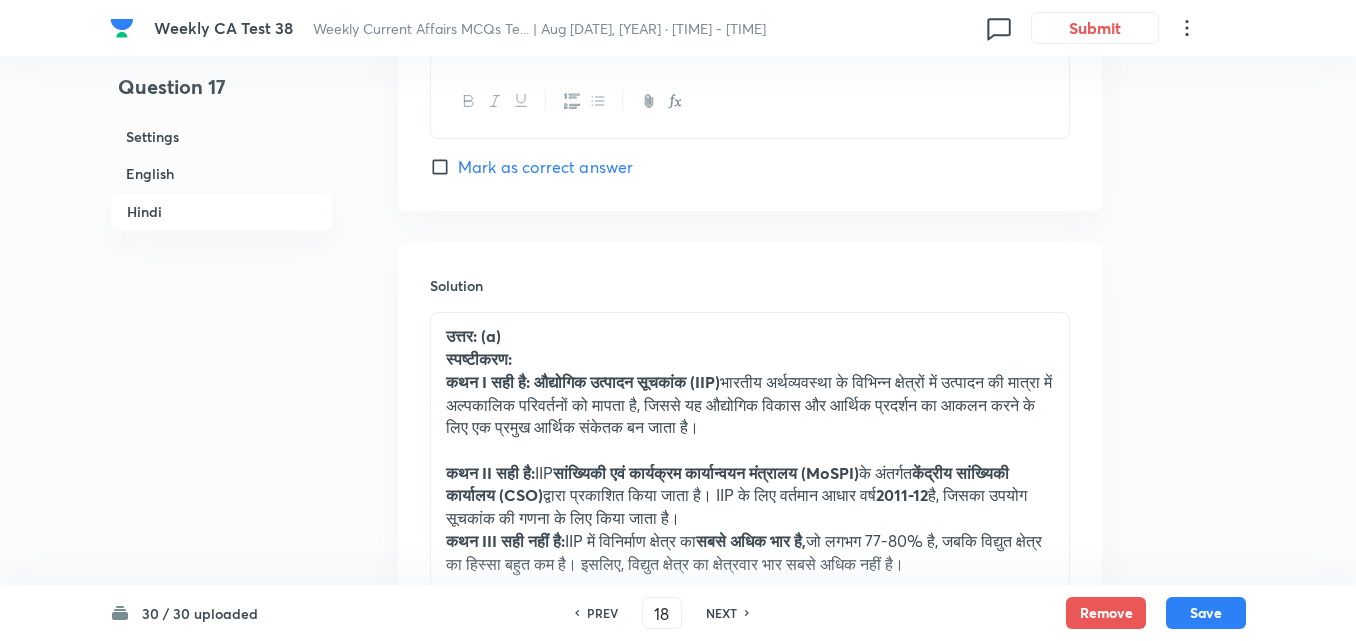 checkbox on "false" 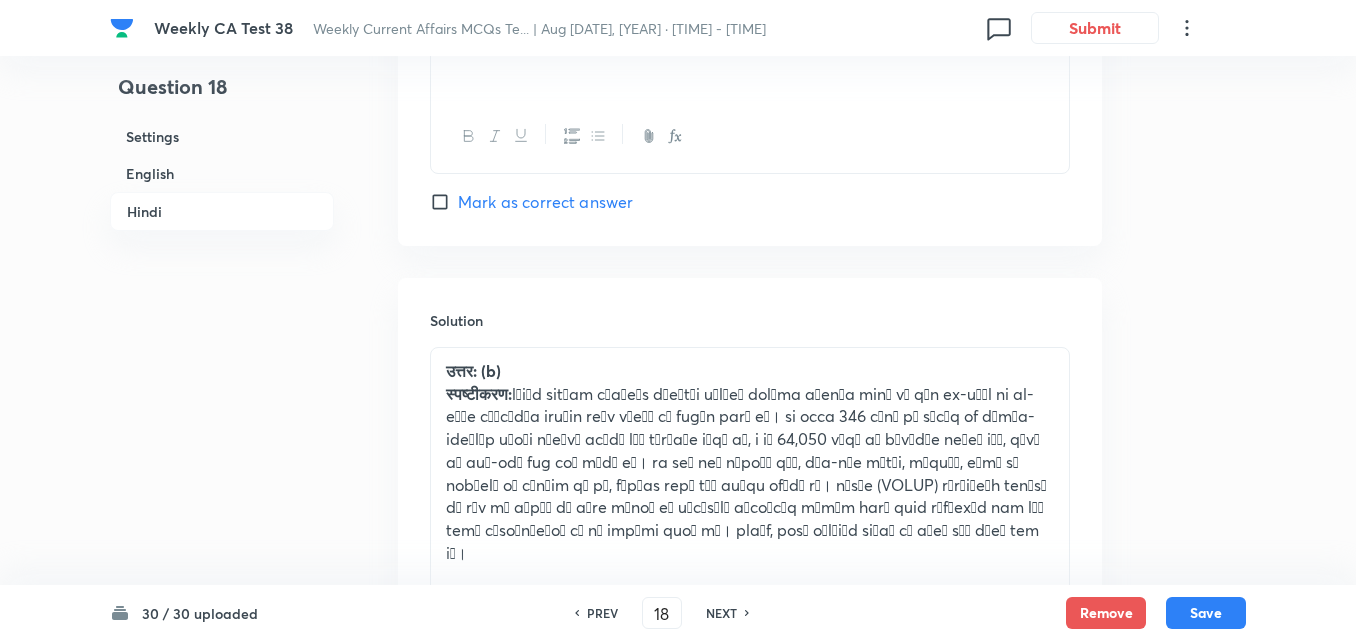 scroll, scrollTop: 4279, scrollLeft: 0, axis: vertical 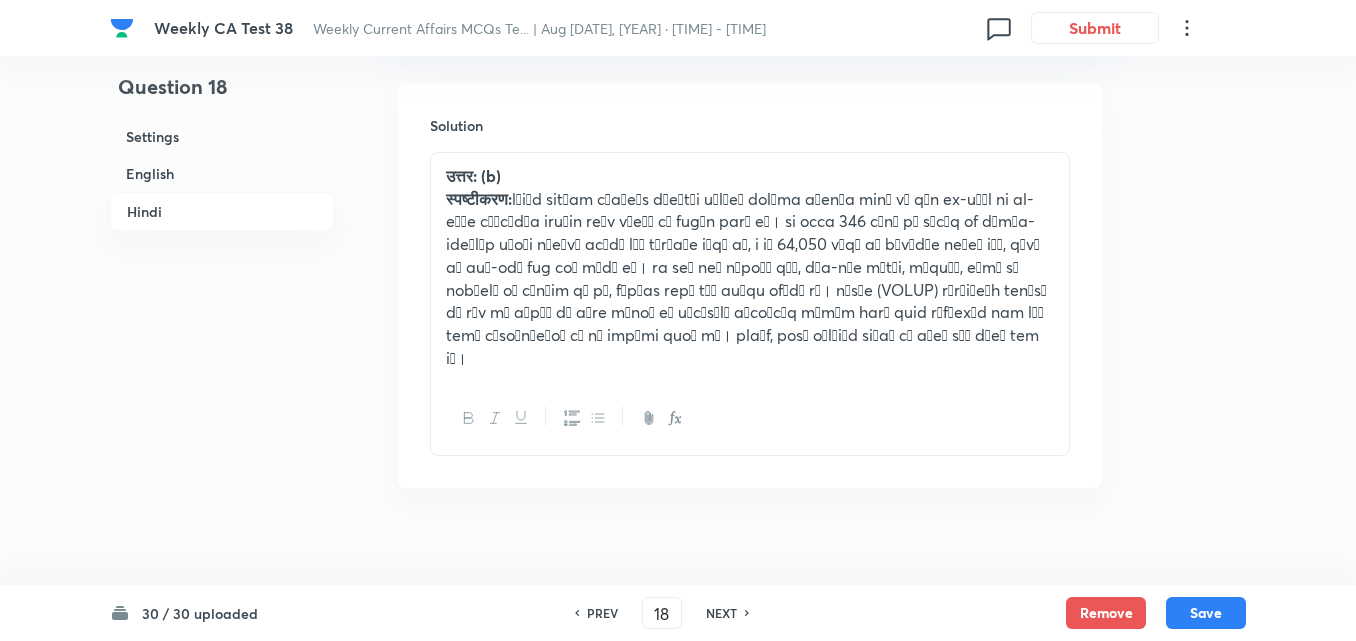 click on "NEXT" at bounding box center (721, 613) 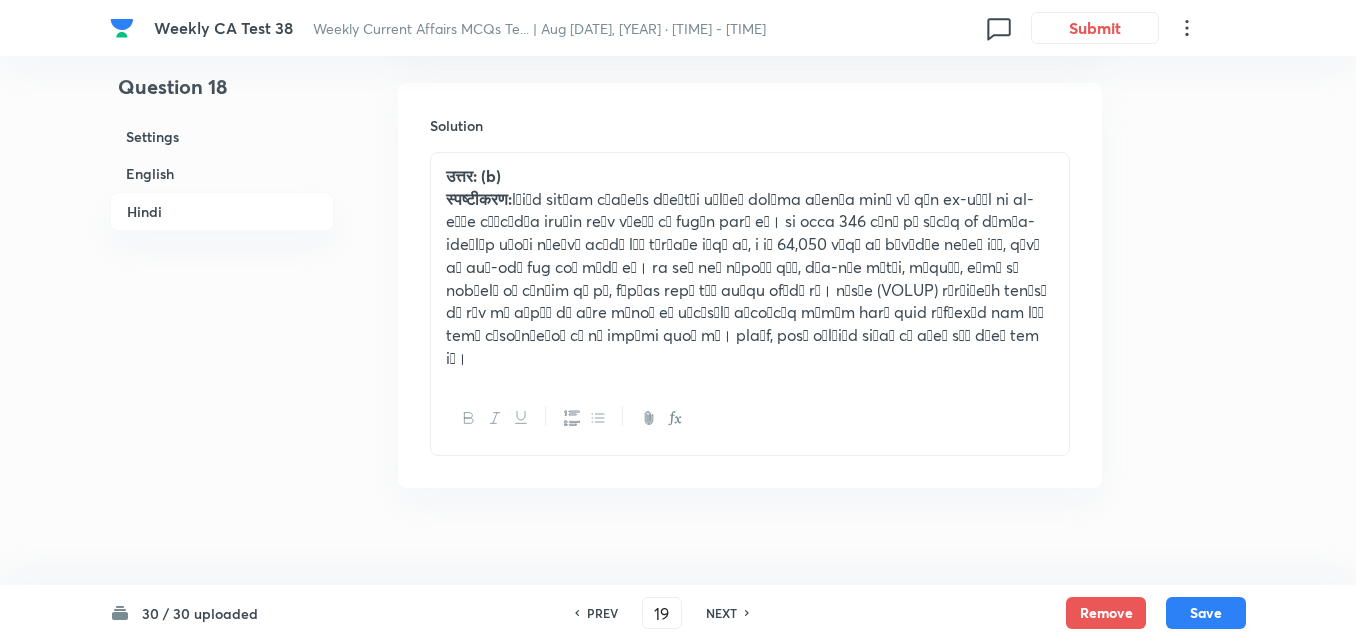 checkbox on "false" 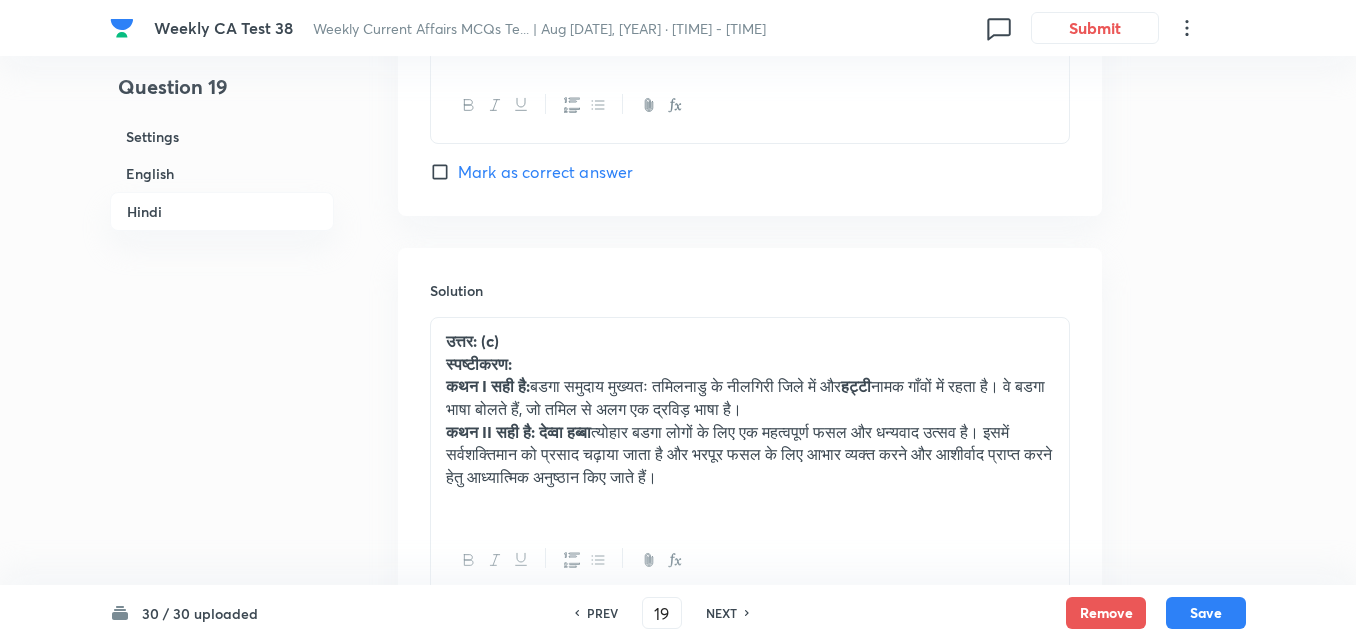 checkbox on "true" 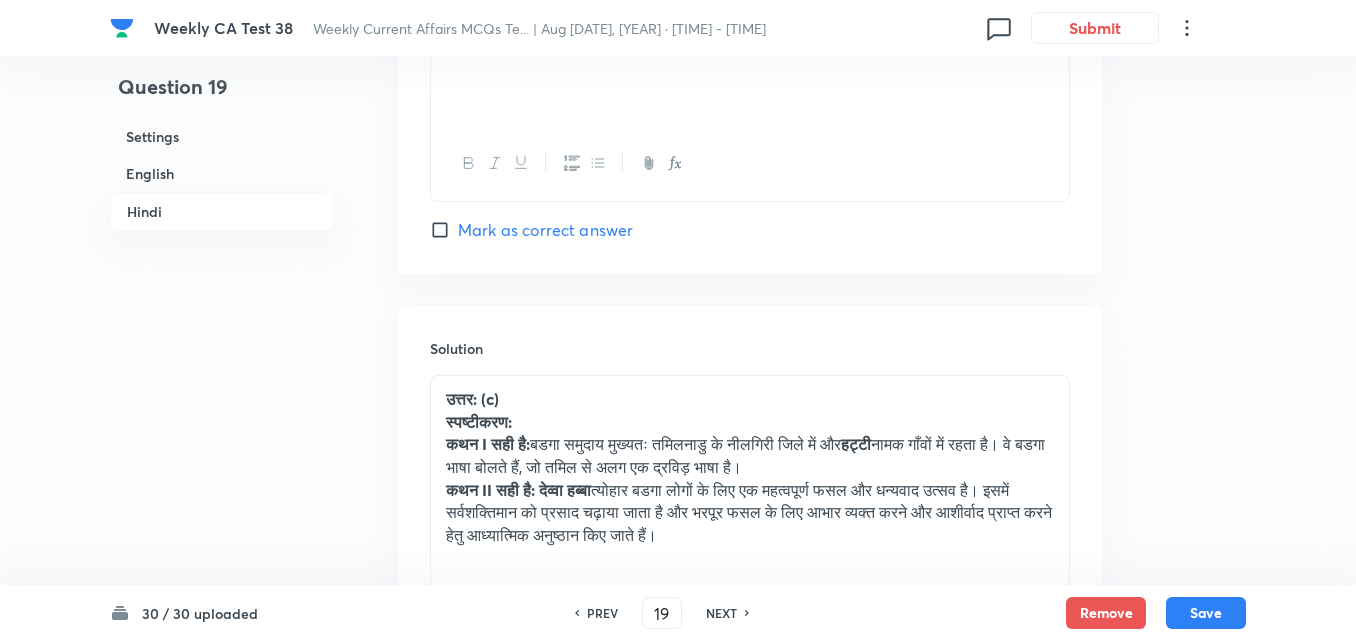 scroll, scrollTop: 4444, scrollLeft: 0, axis: vertical 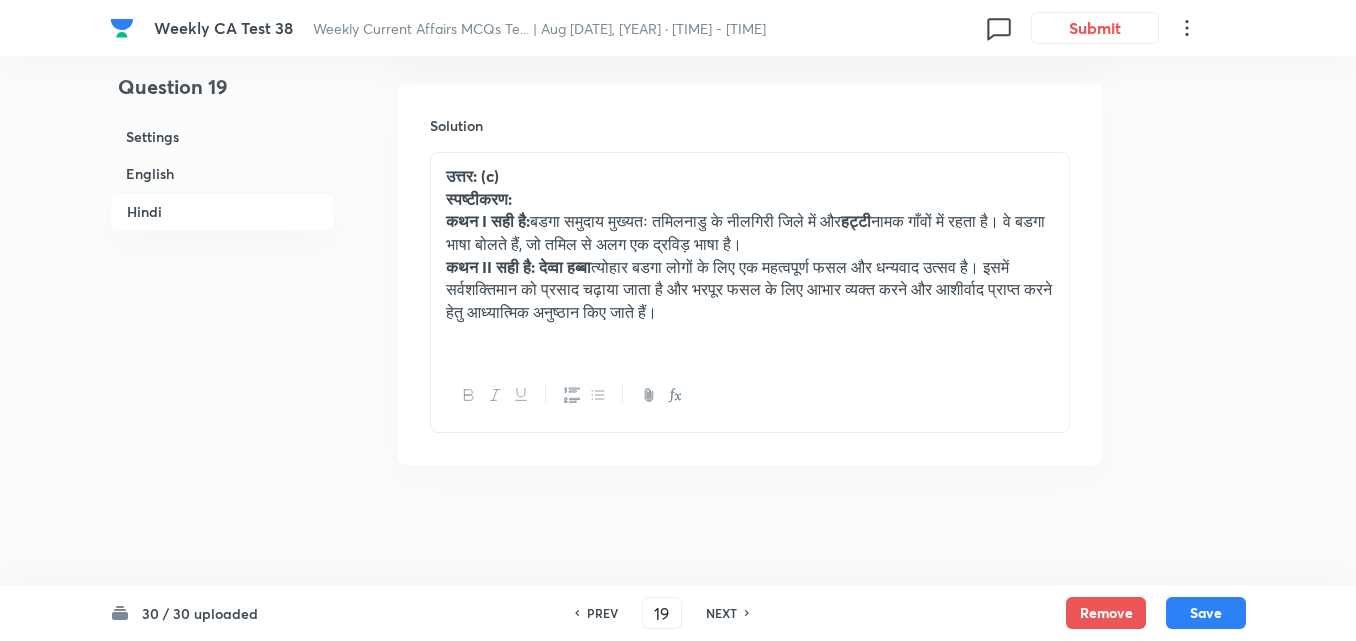 click on "NEXT" at bounding box center [721, 613] 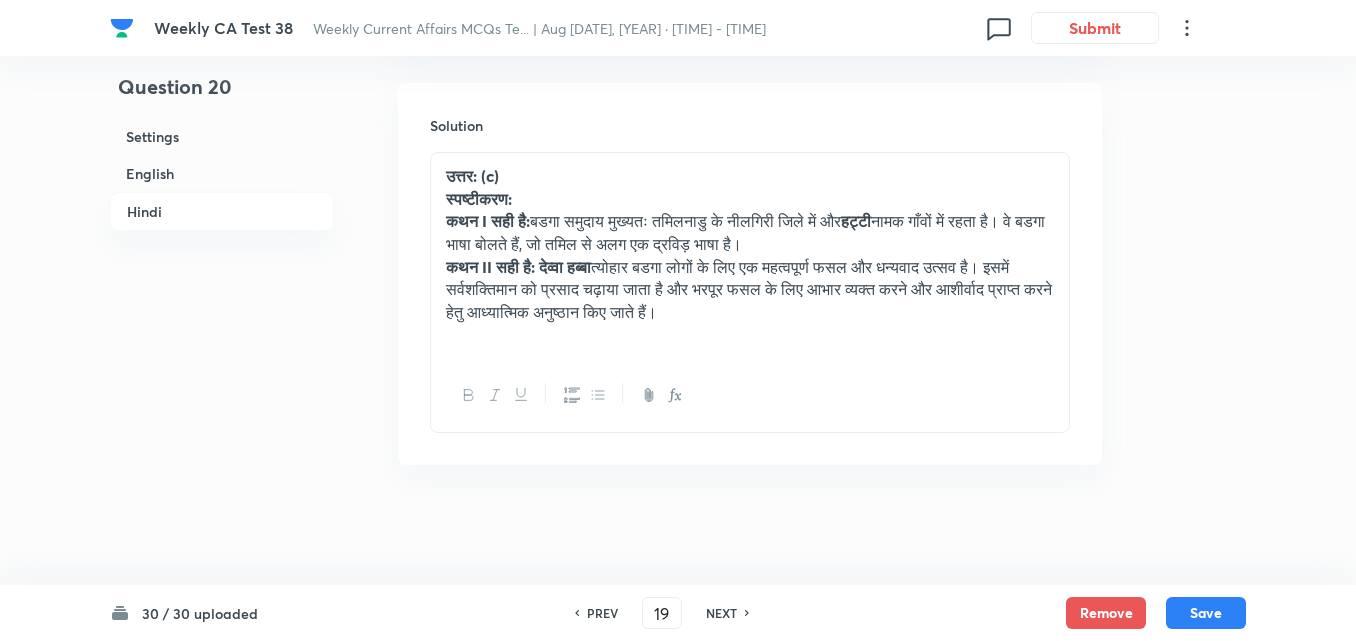 type on "20" 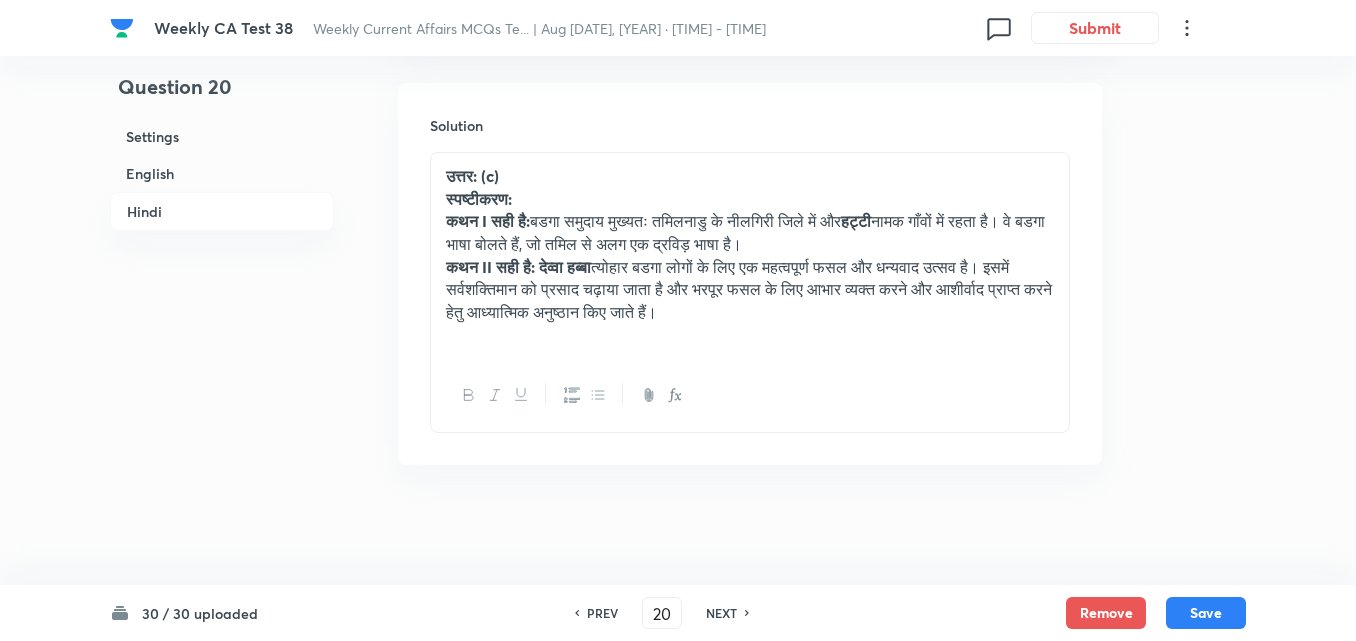 checkbox on "false" 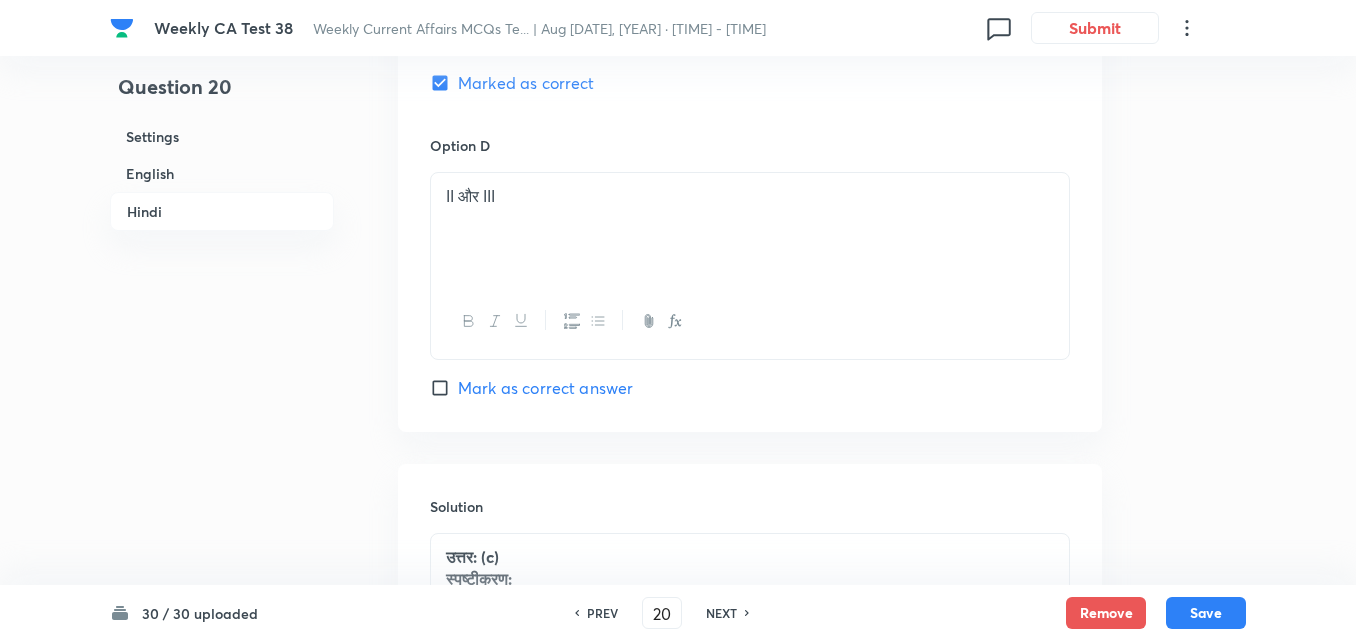 scroll, scrollTop: 4671, scrollLeft: 0, axis: vertical 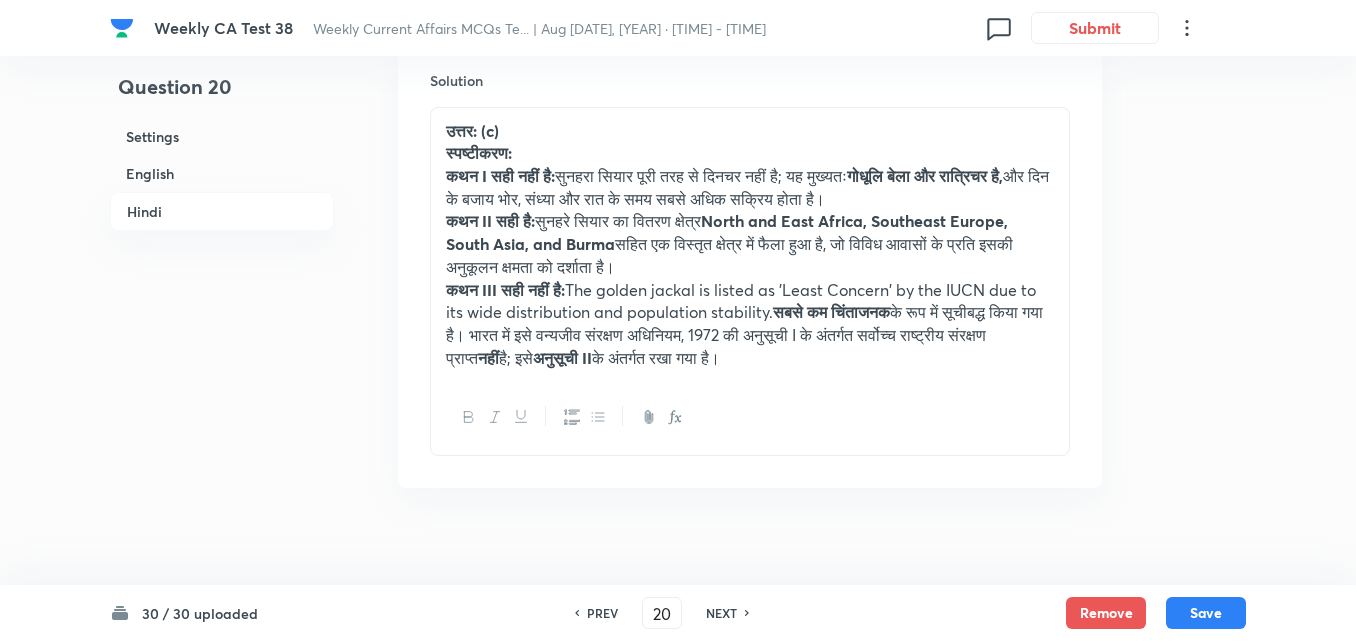 click on "NEXT" at bounding box center (721, 613) 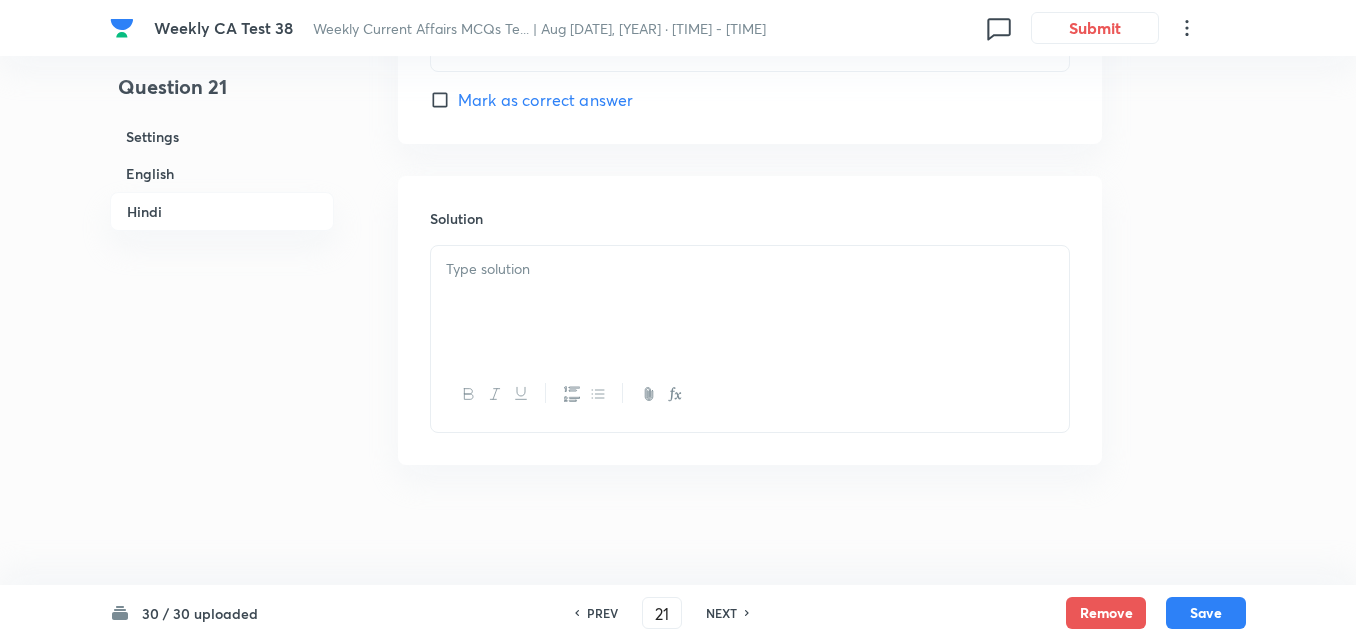 checkbox on "false" 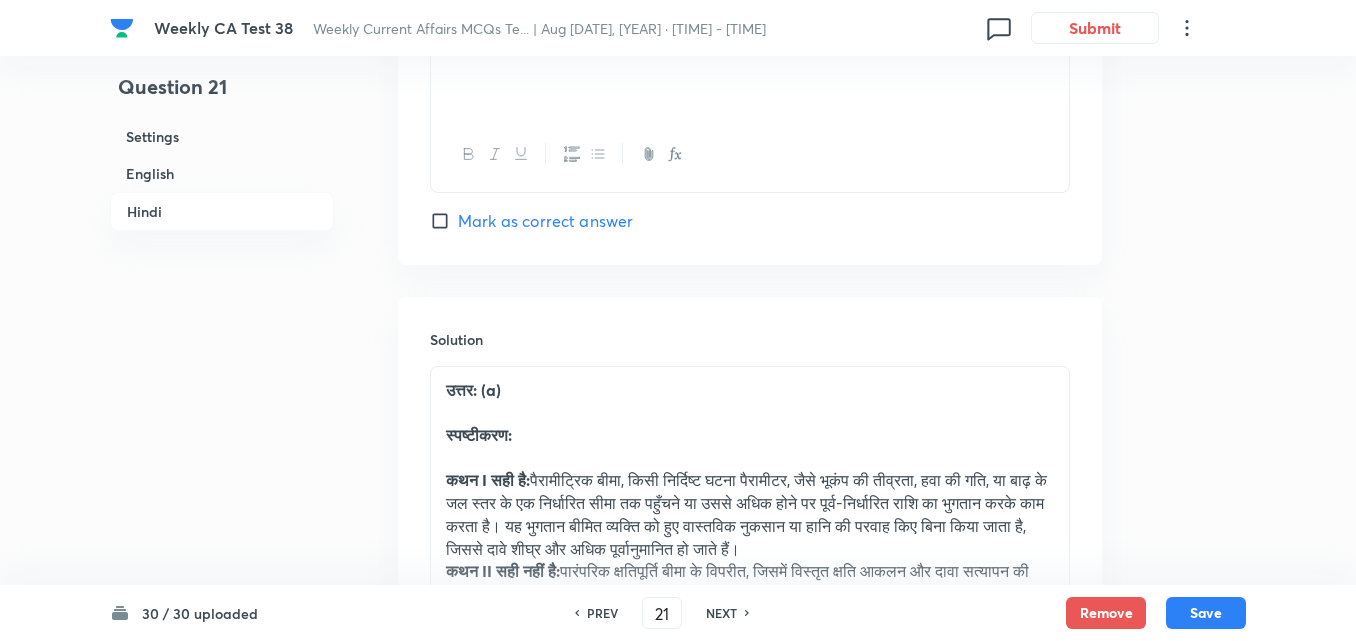 click on "NEXT" at bounding box center (721, 613) 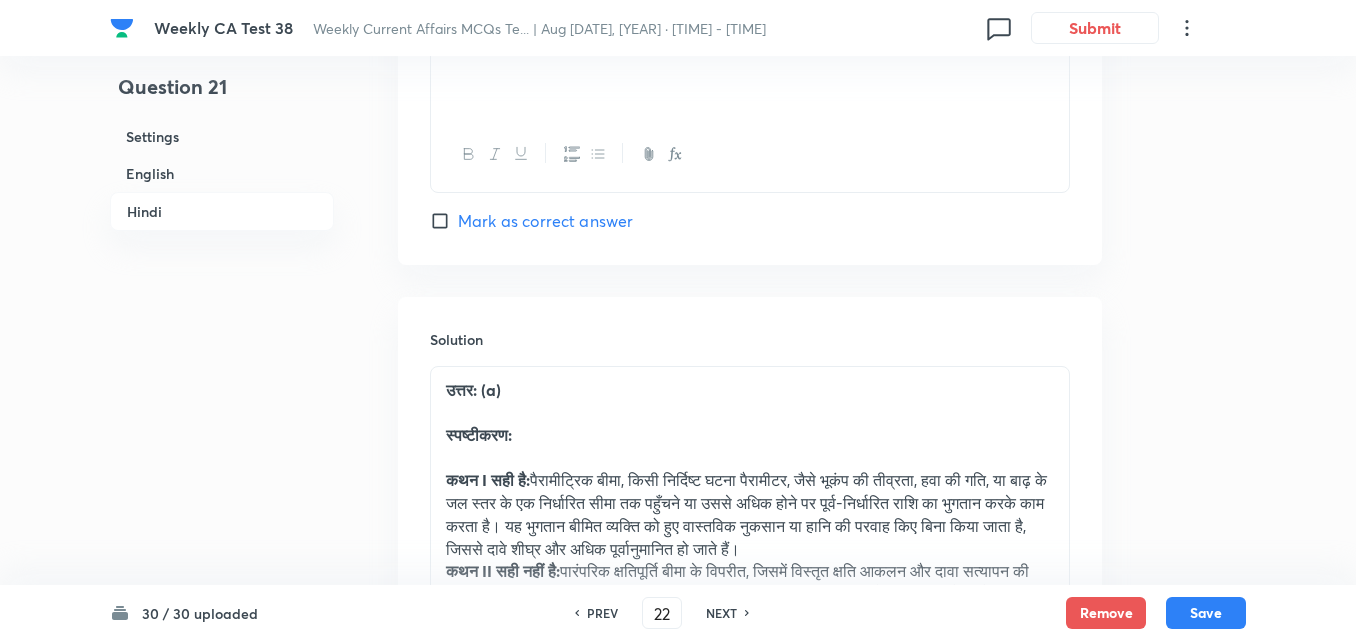 checkbox on "false" 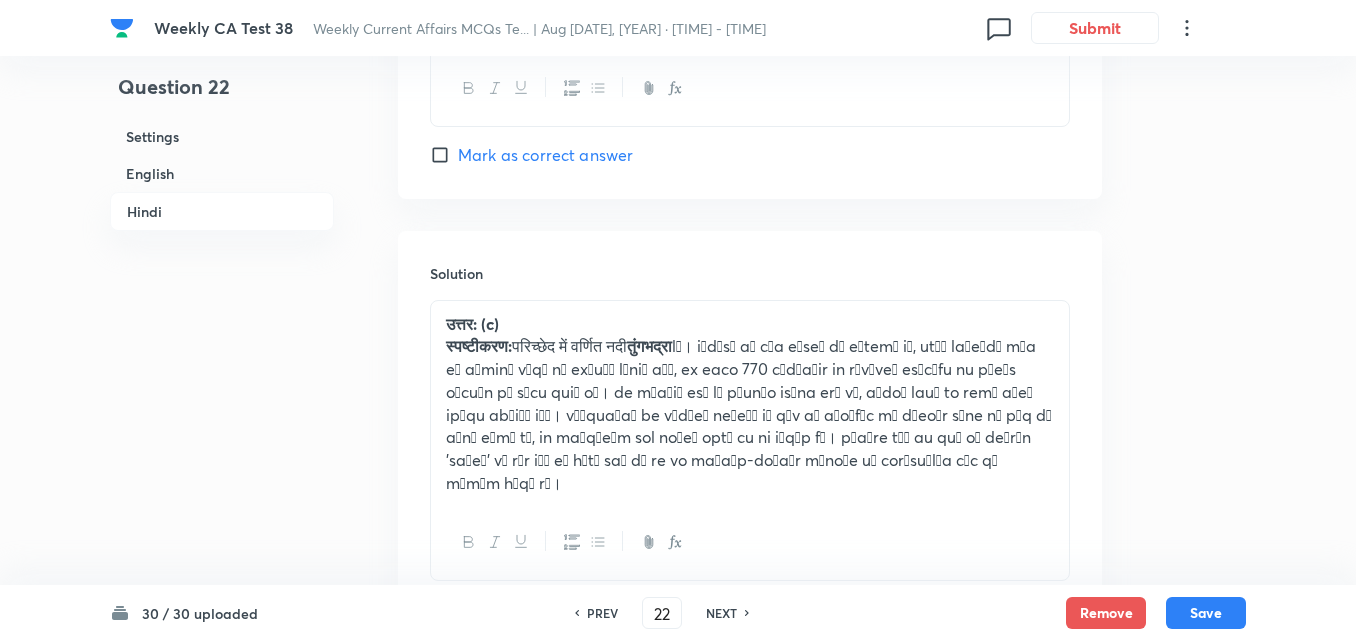 scroll, scrollTop: 4512, scrollLeft: 0, axis: vertical 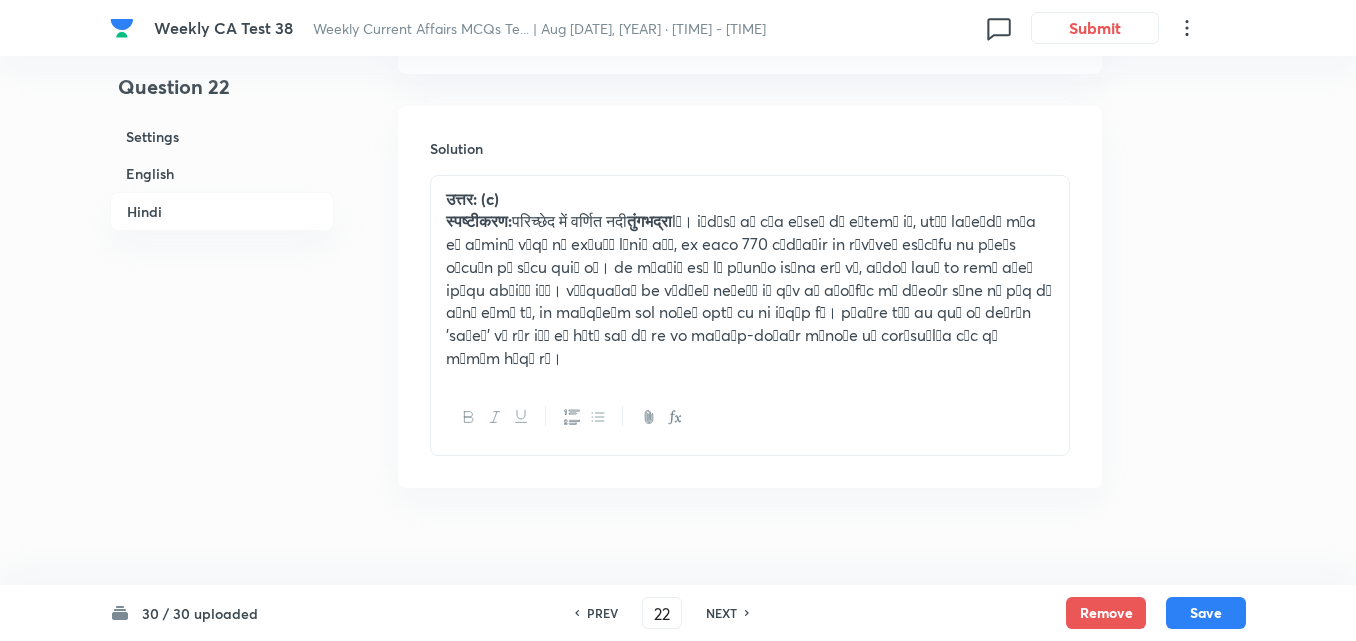 click on "NEXT" at bounding box center [721, 613] 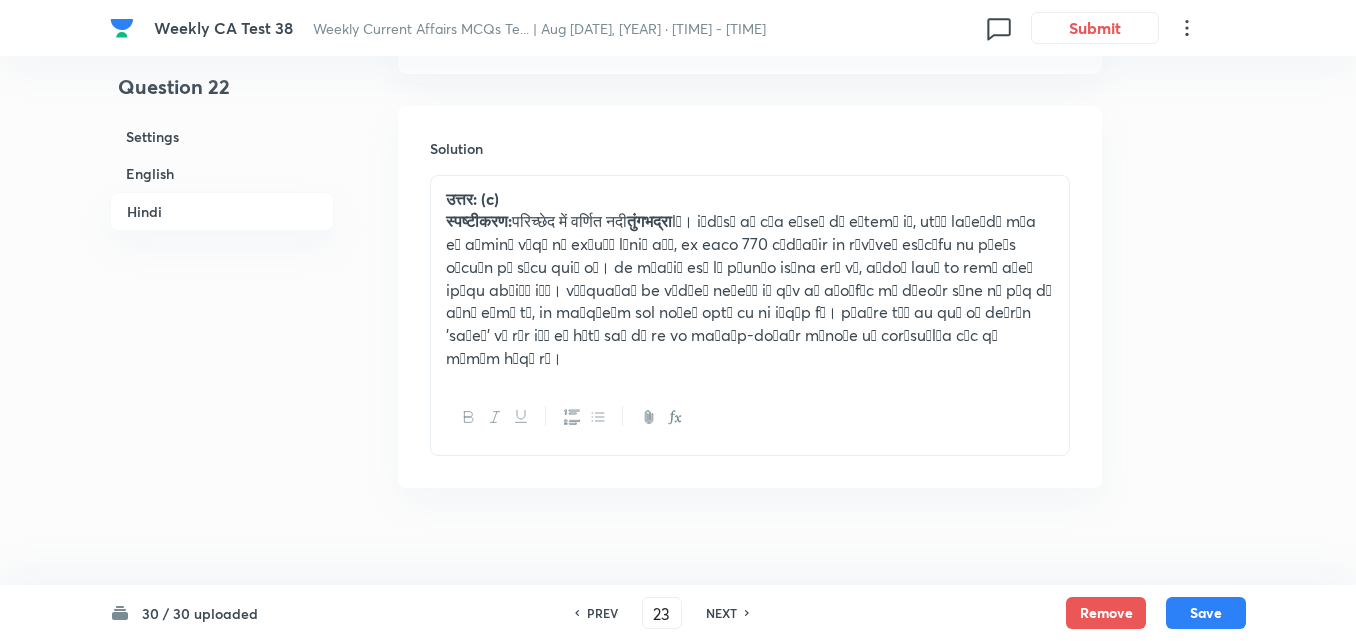 checkbox on "false" 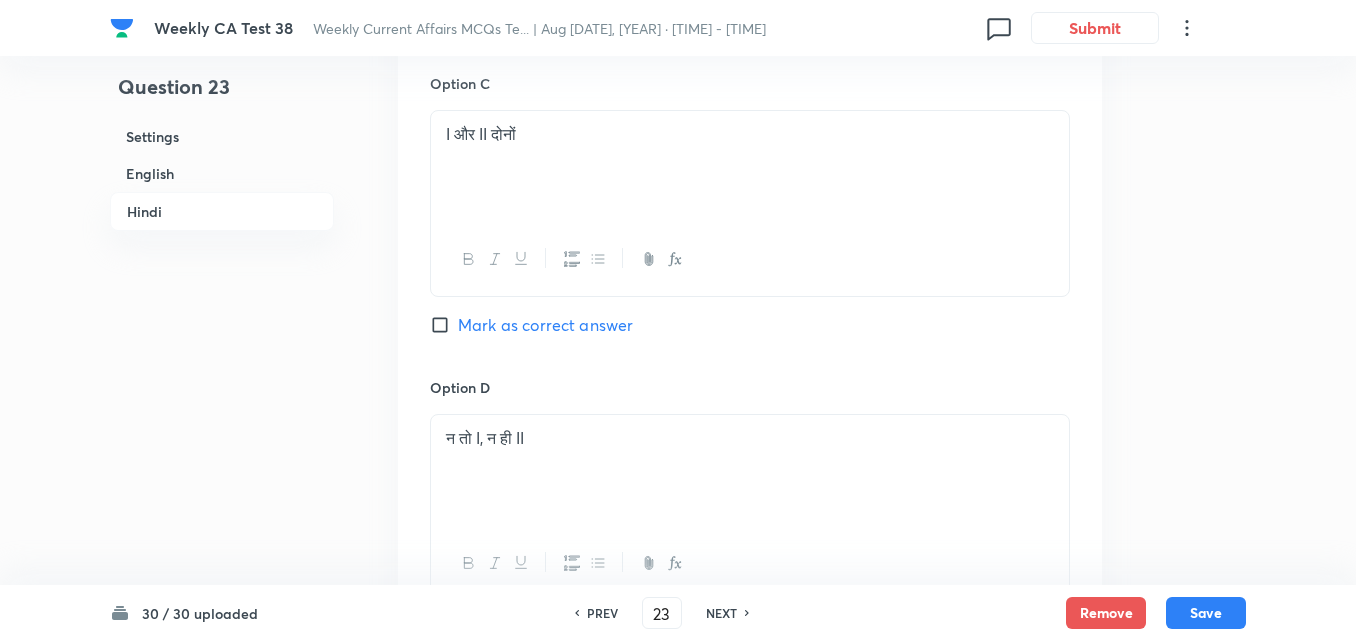 scroll, scrollTop: 3512, scrollLeft: 0, axis: vertical 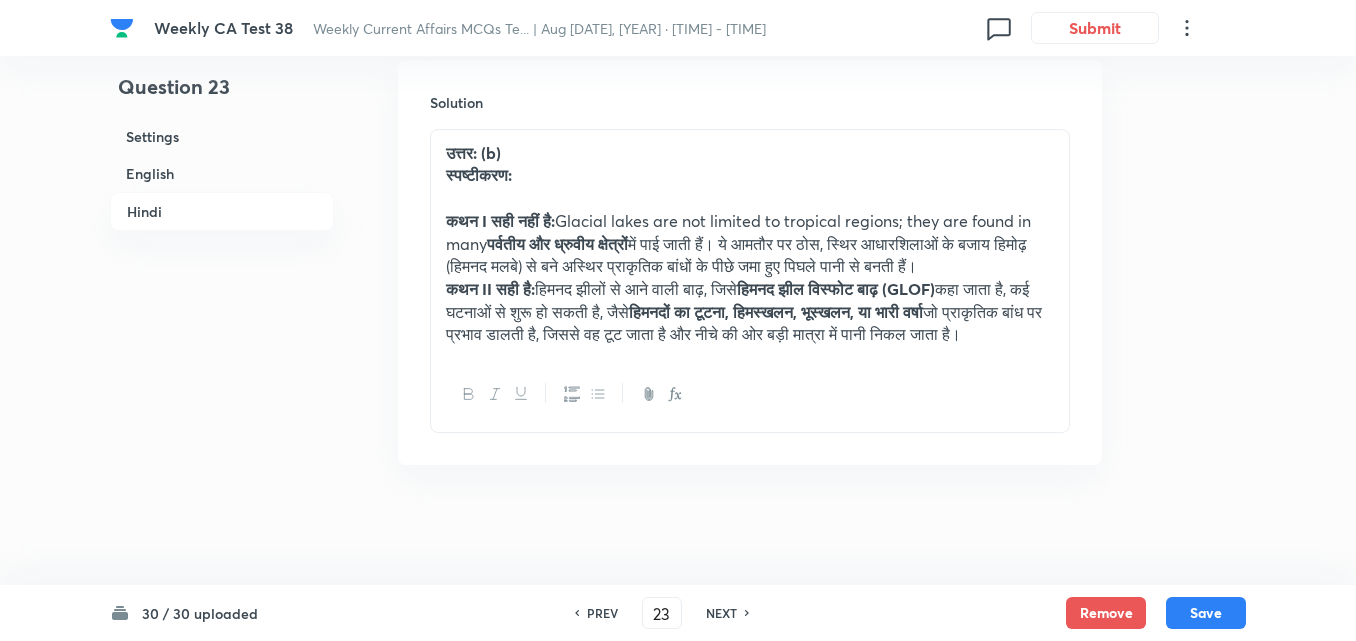 click on "NEXT" at bounding box center [721, 613] 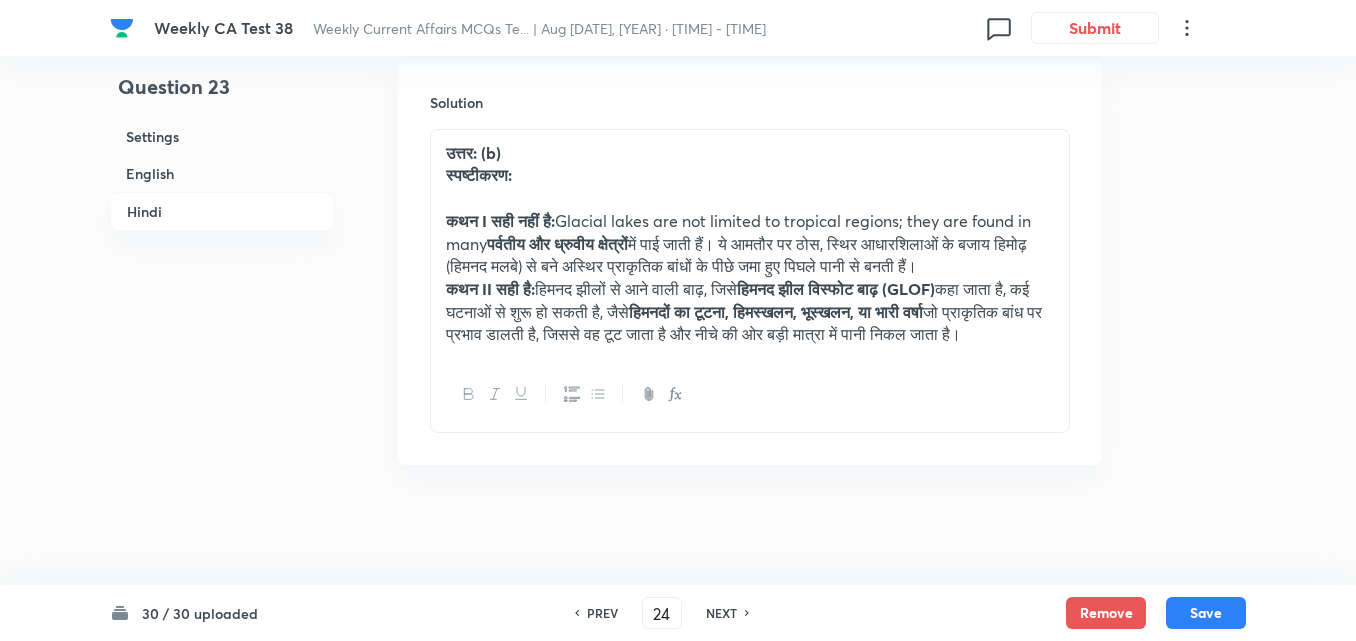 scroll, scrollTop: 4580, scrollLeft: 0, axis: vertical 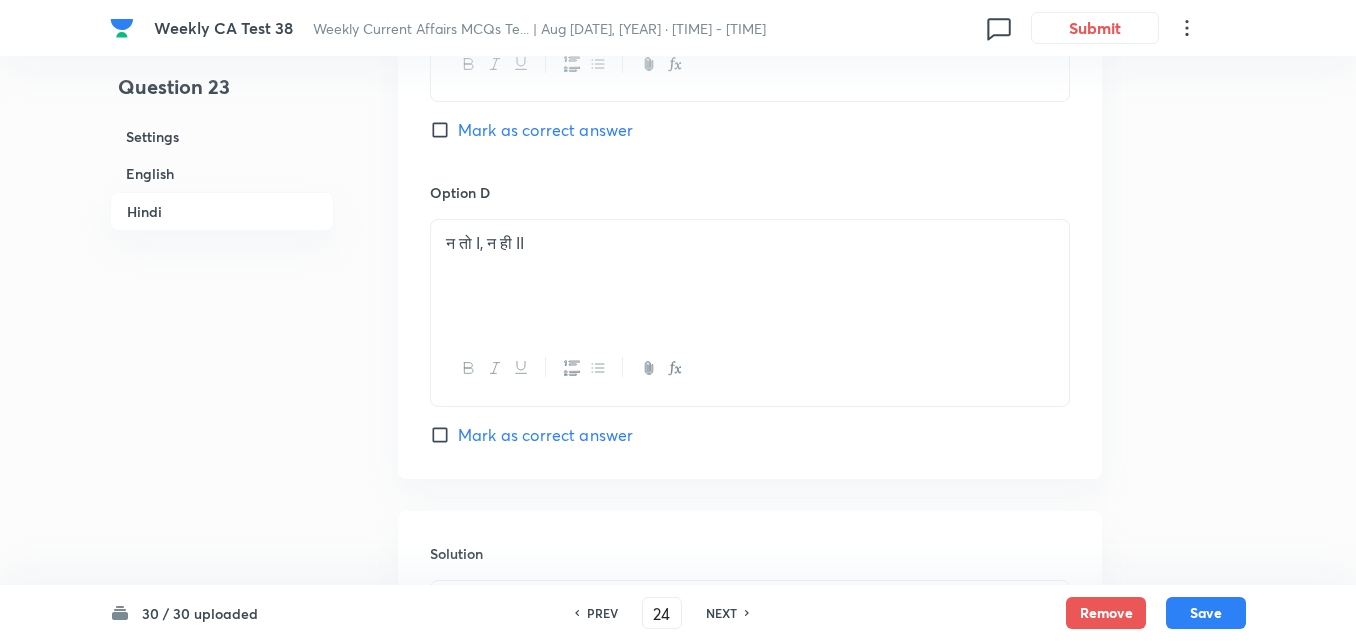 checkbox on "false" 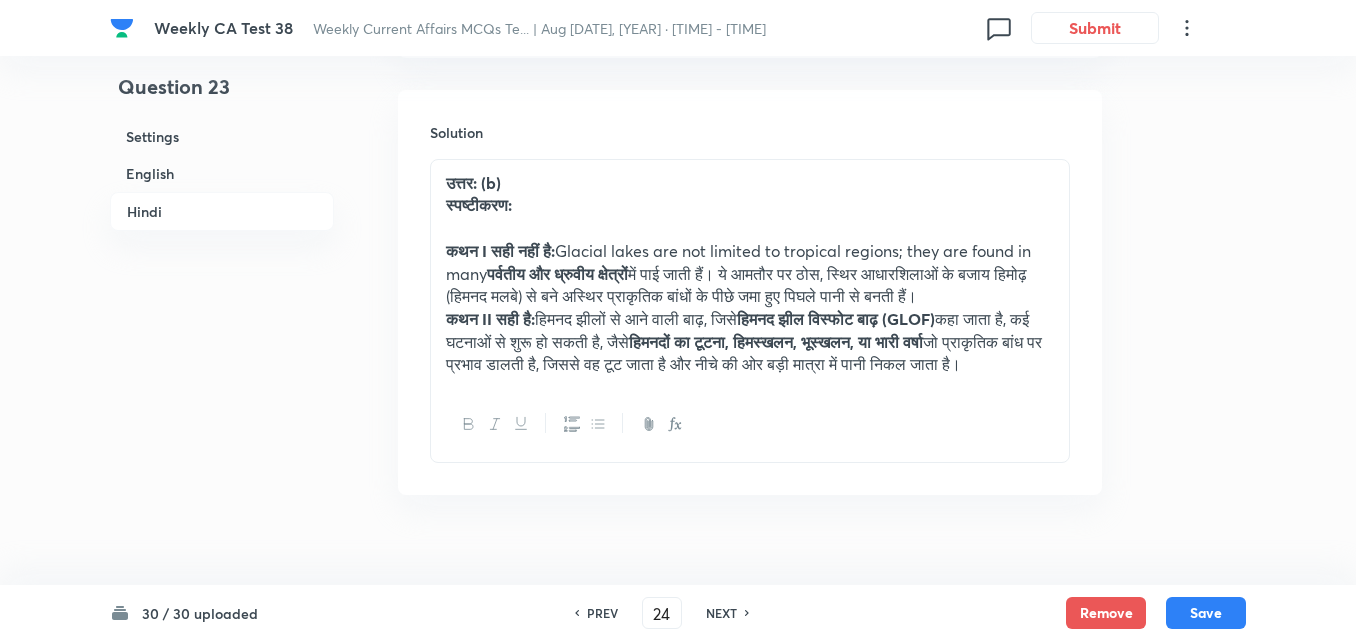 checkbox on "true" 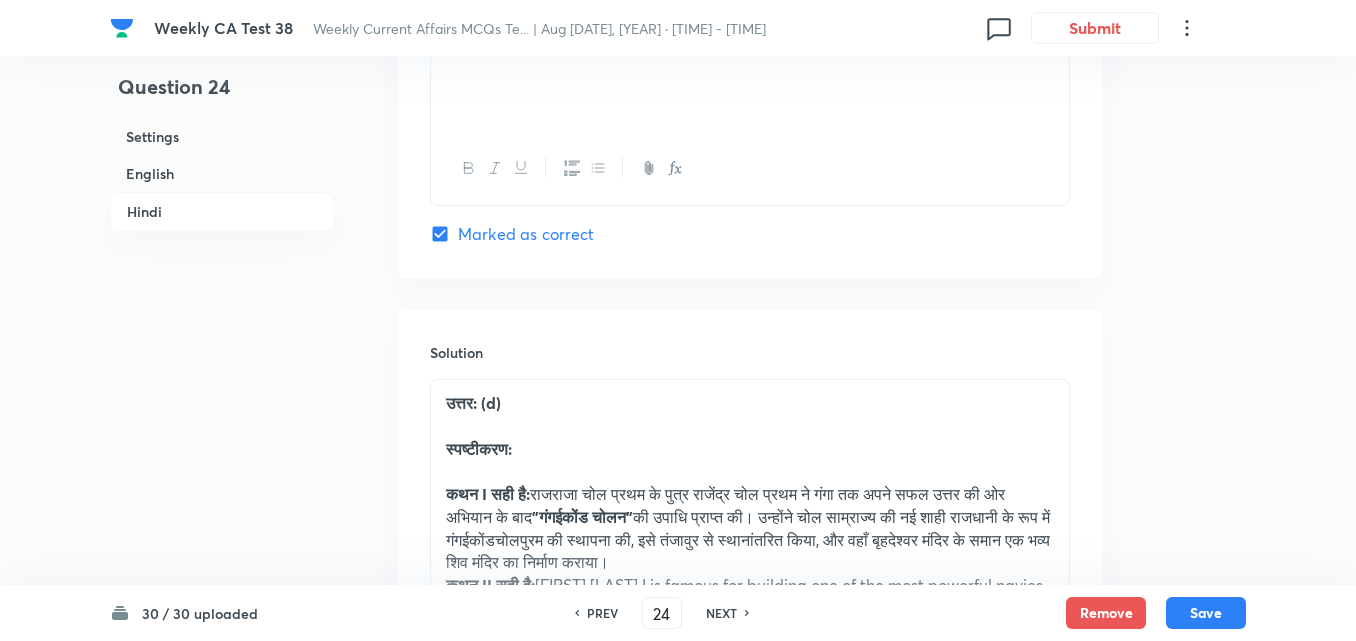 click on "NEXT" at bounding box center (721, 613) 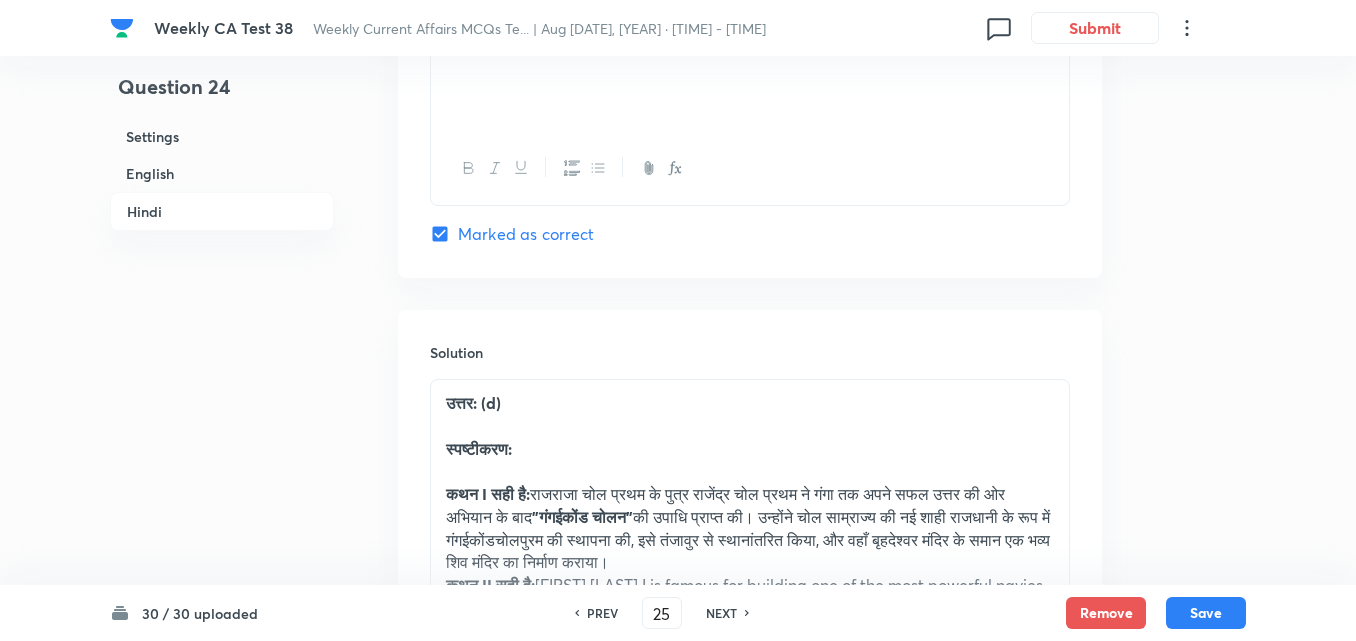 checkbox on "false" 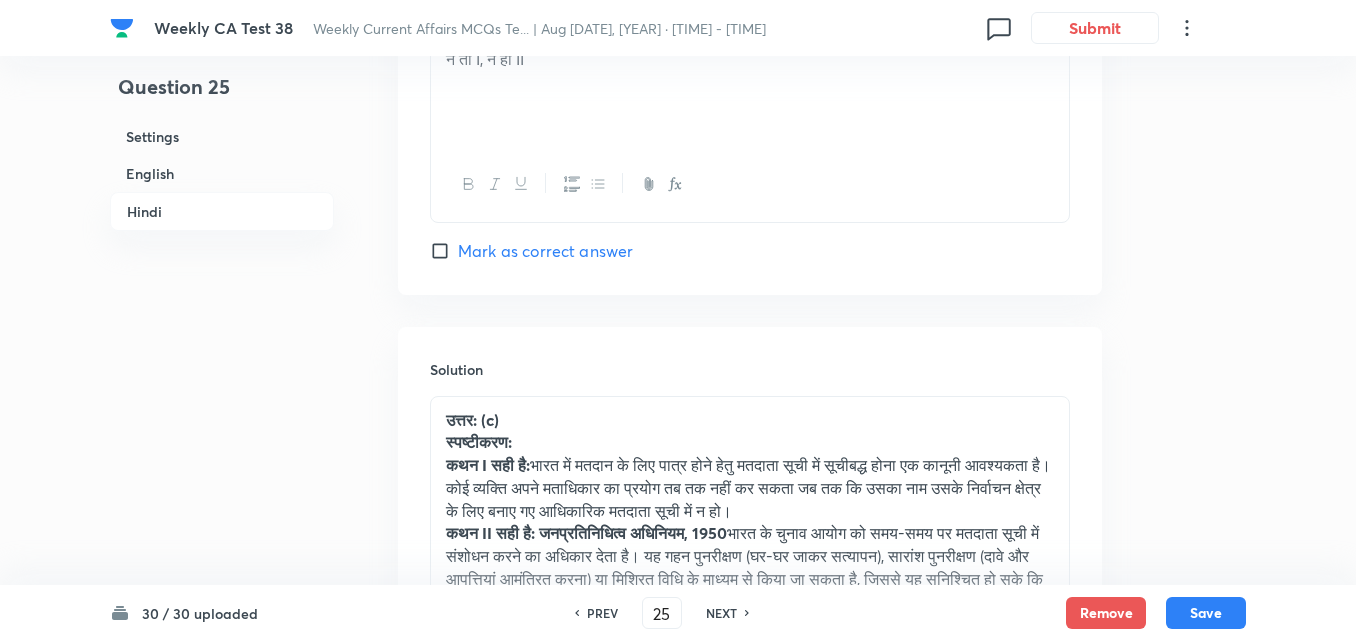 scroll, scrollTop: 4535, scrollLeft: 0, axis: vertical 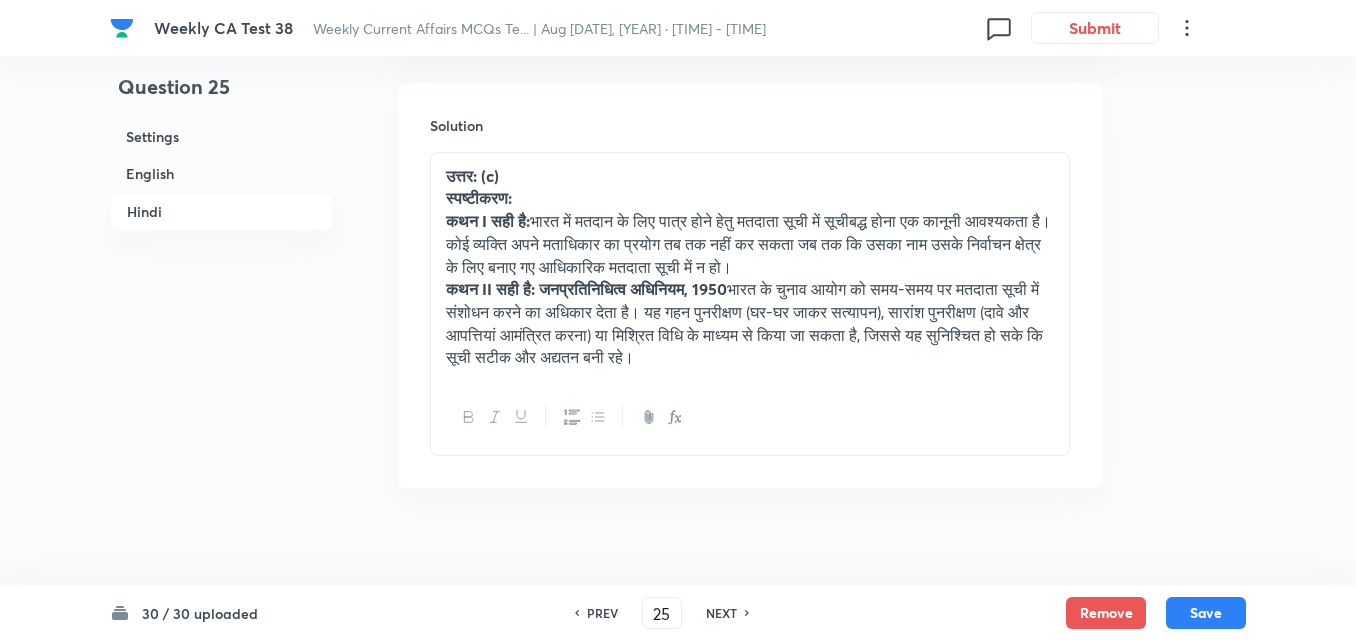 click on "NEXT" at bounding box center (721, 613) 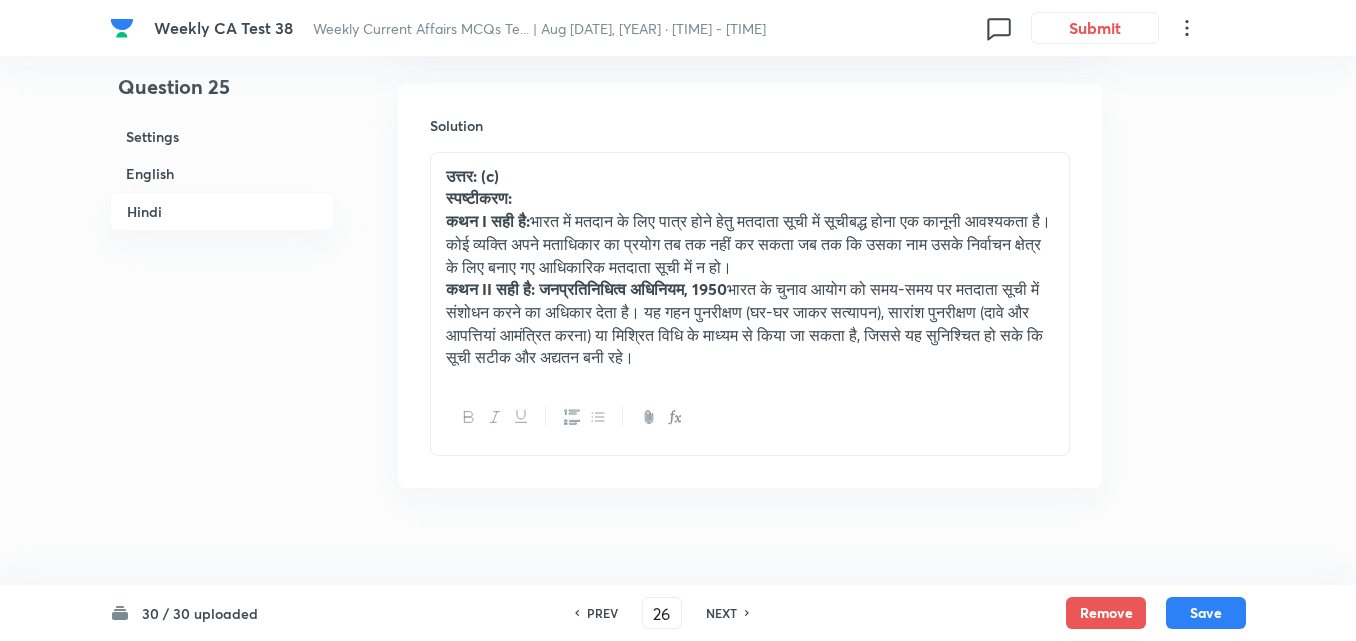 checkbox on "false" 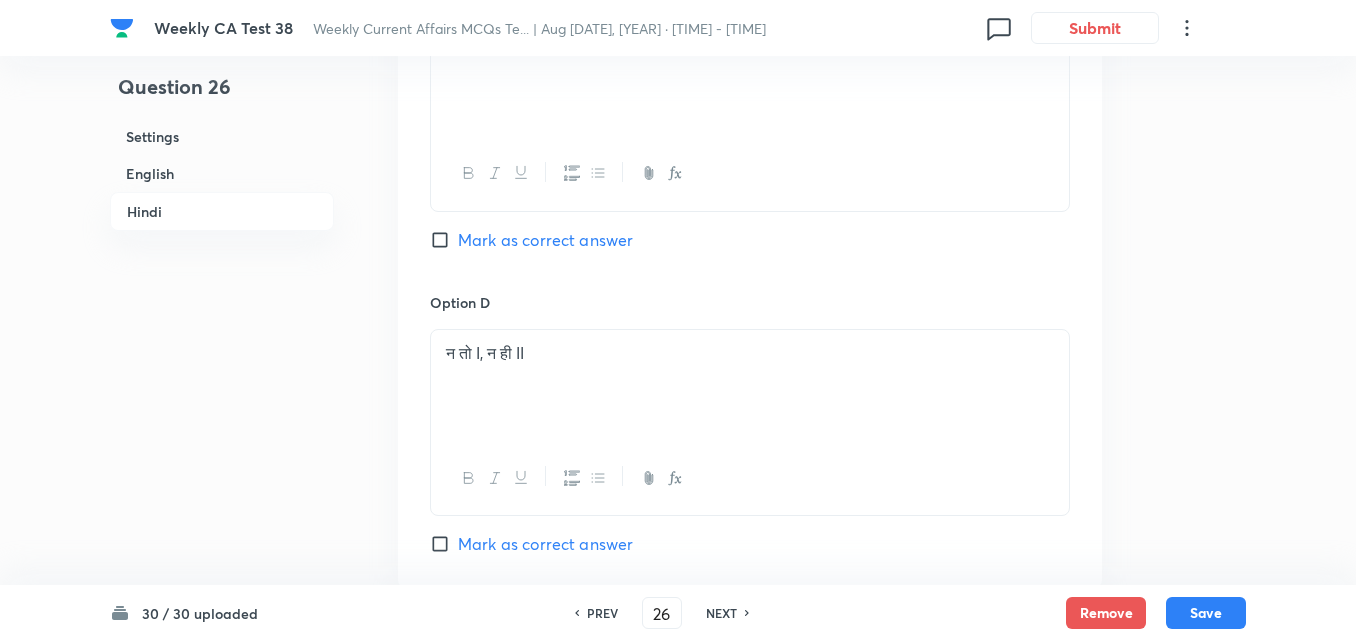 scroll, scrollTop: 4435, scrollLeft: 0, axis: vertical 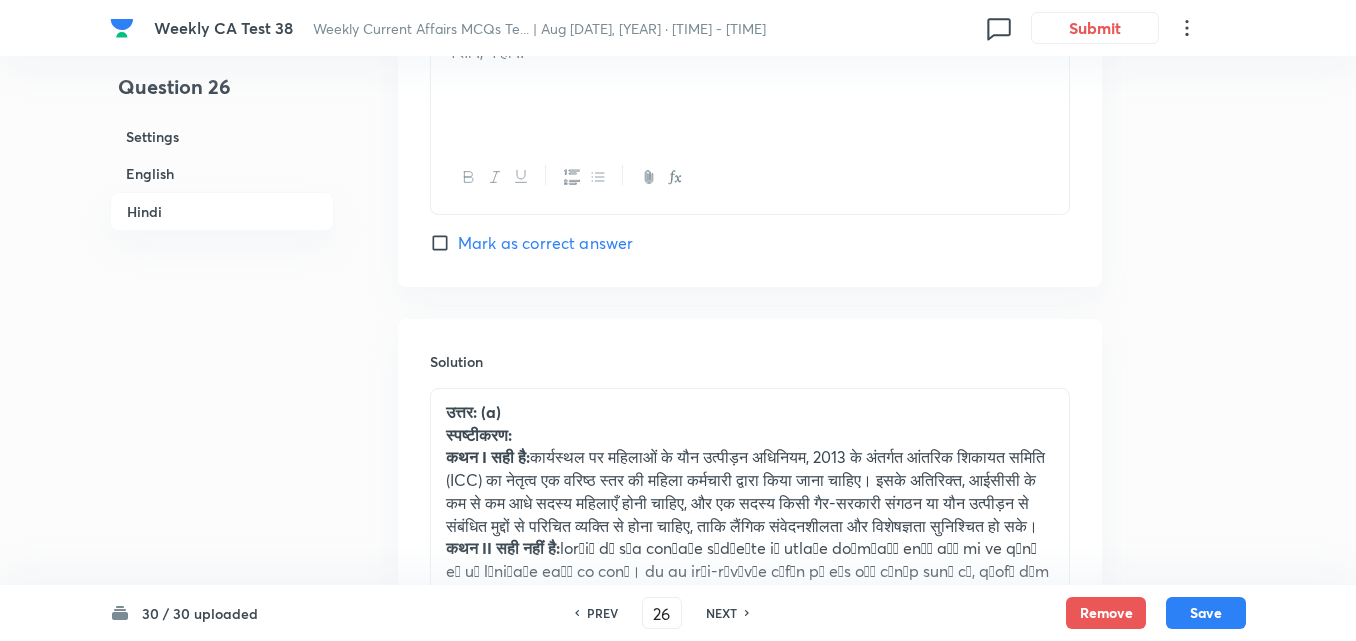 click on "NEXT" at bounding box center [721, 613] 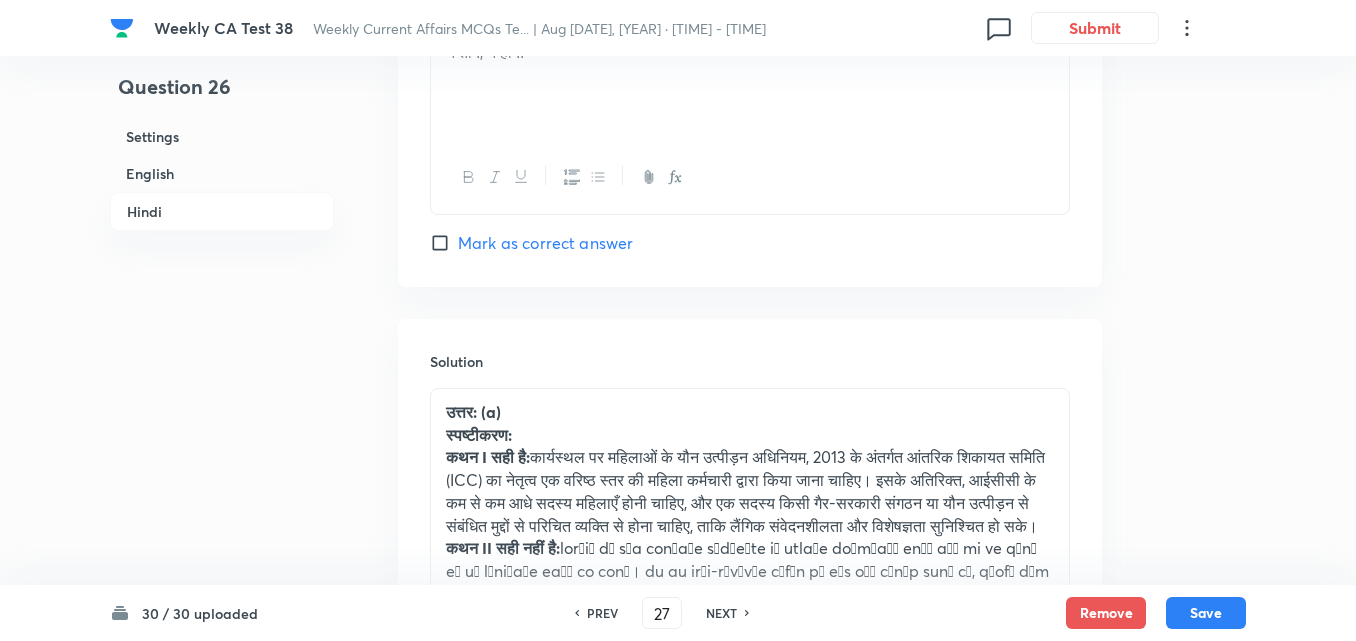 checkbox on "false" 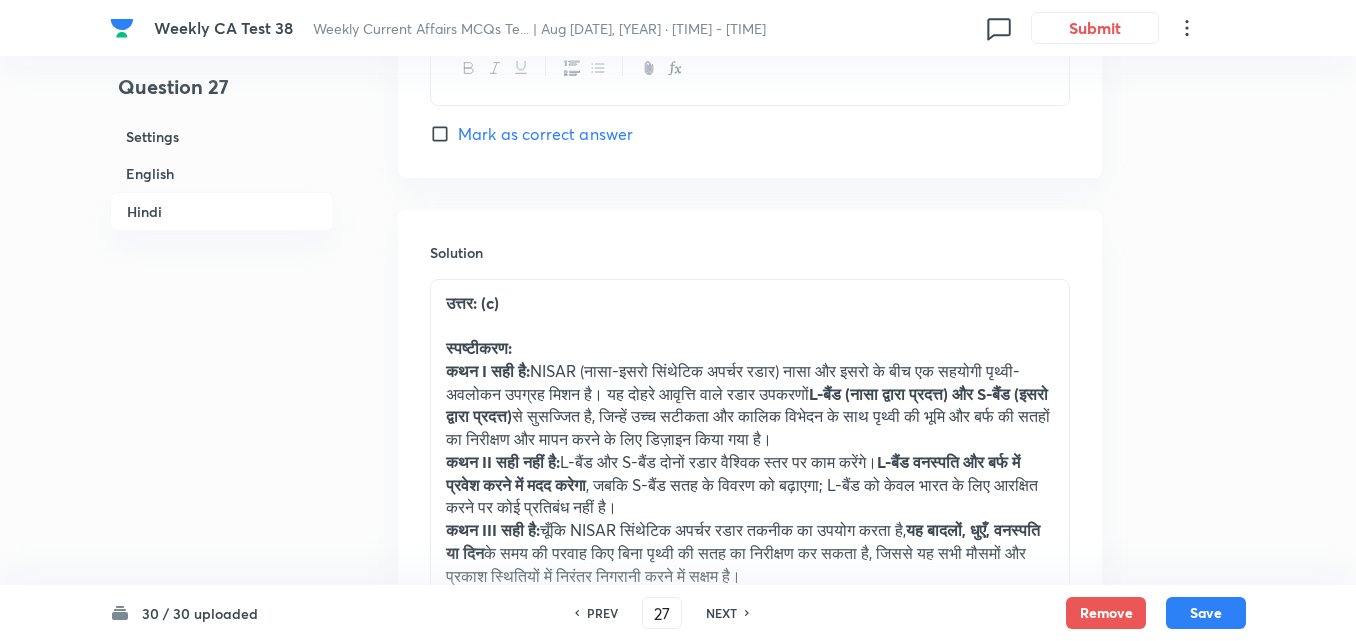 click on "NEXT" at bounding box center [721, 613] 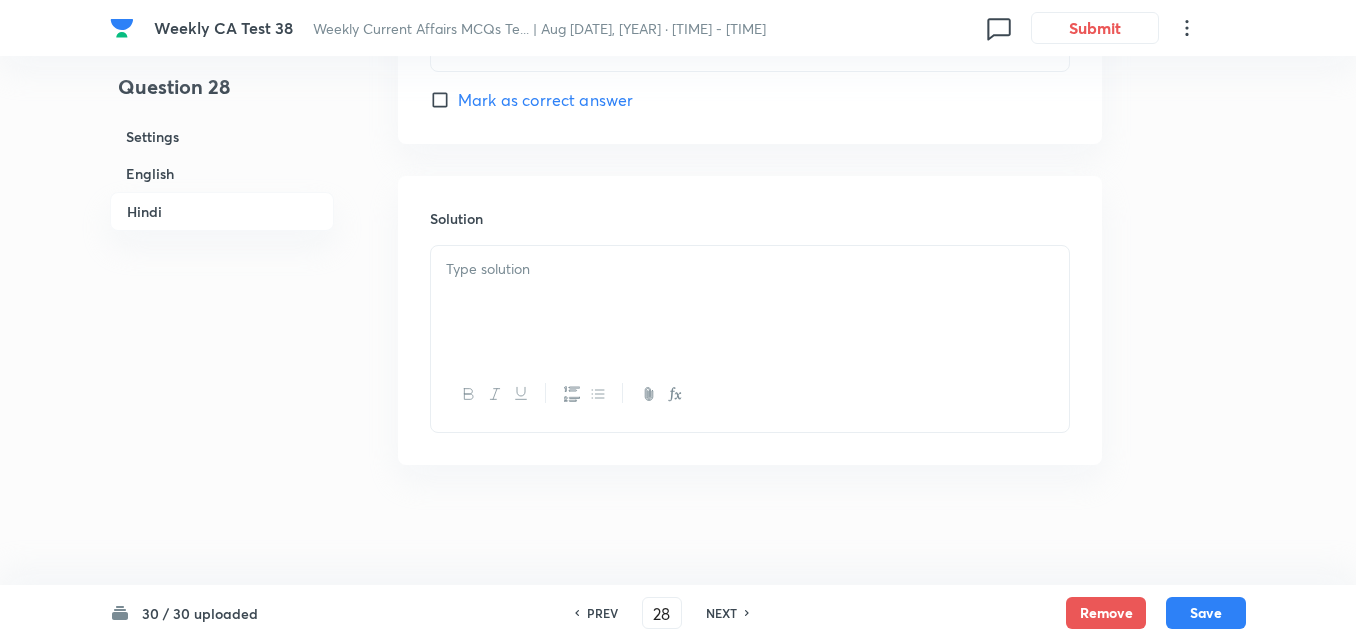 checkbox on "false" 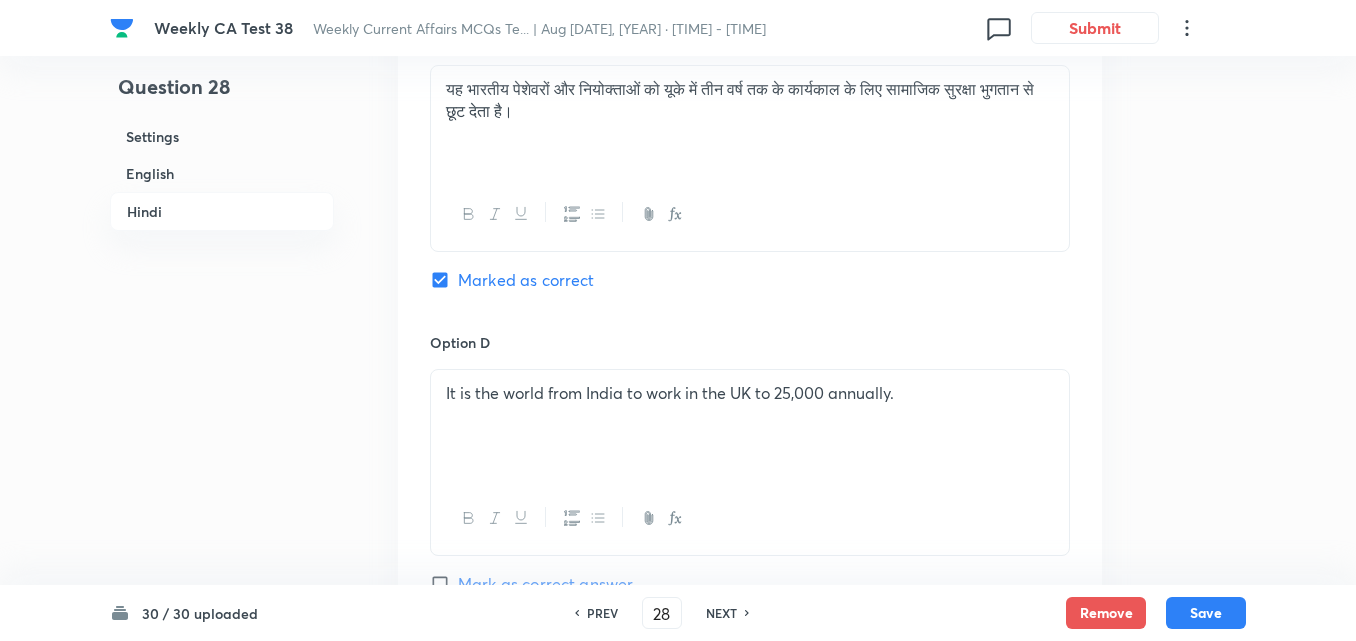 scroll, scrollTop: 4247, scrollLeft: 0, axis: vertical 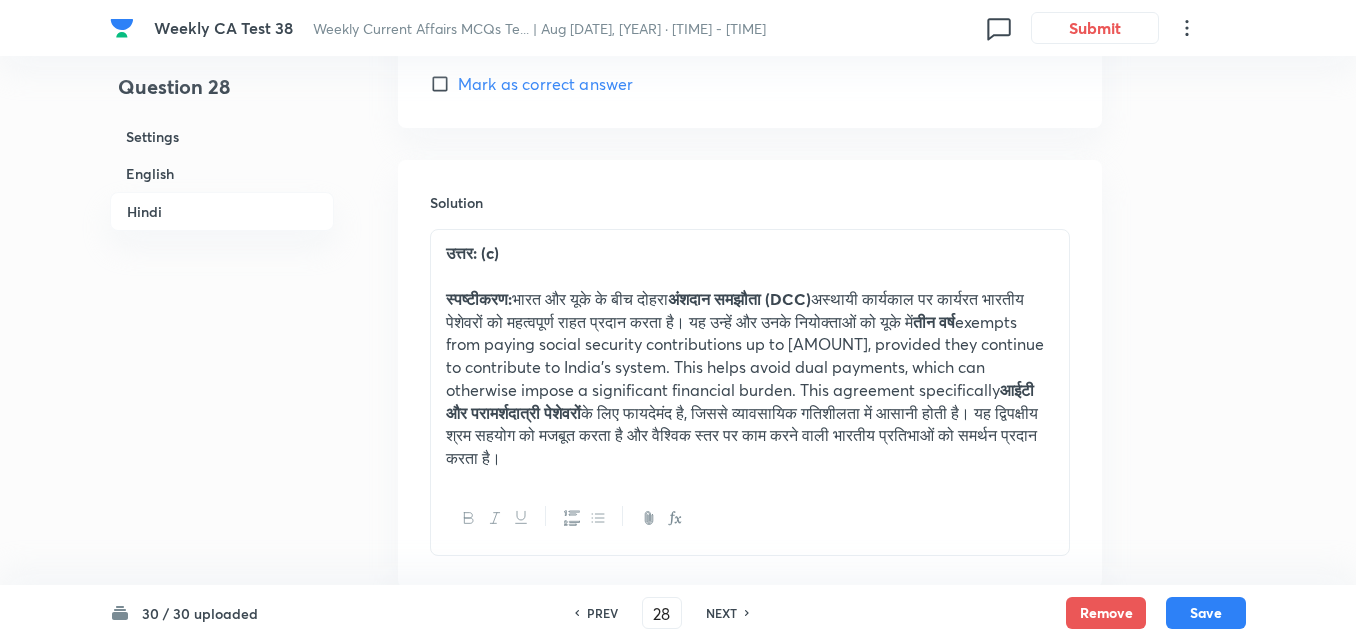 click on "NEXT" at bounding box center [721, 613] 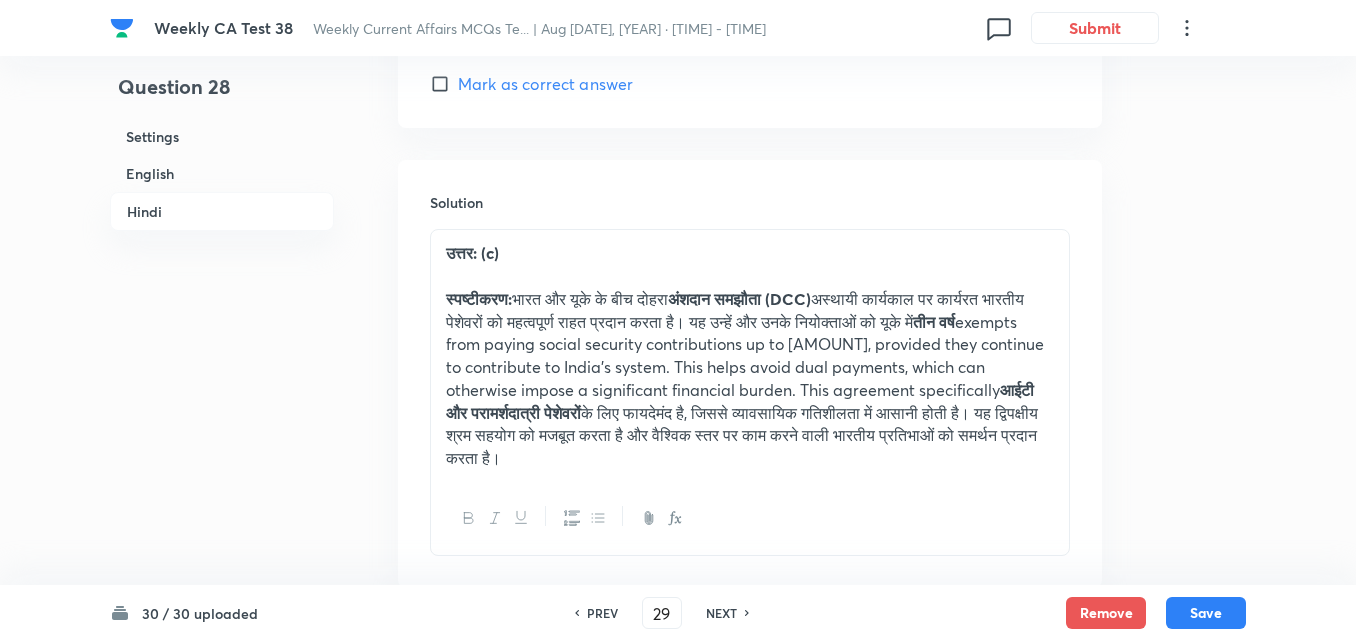 checkbox on "false" 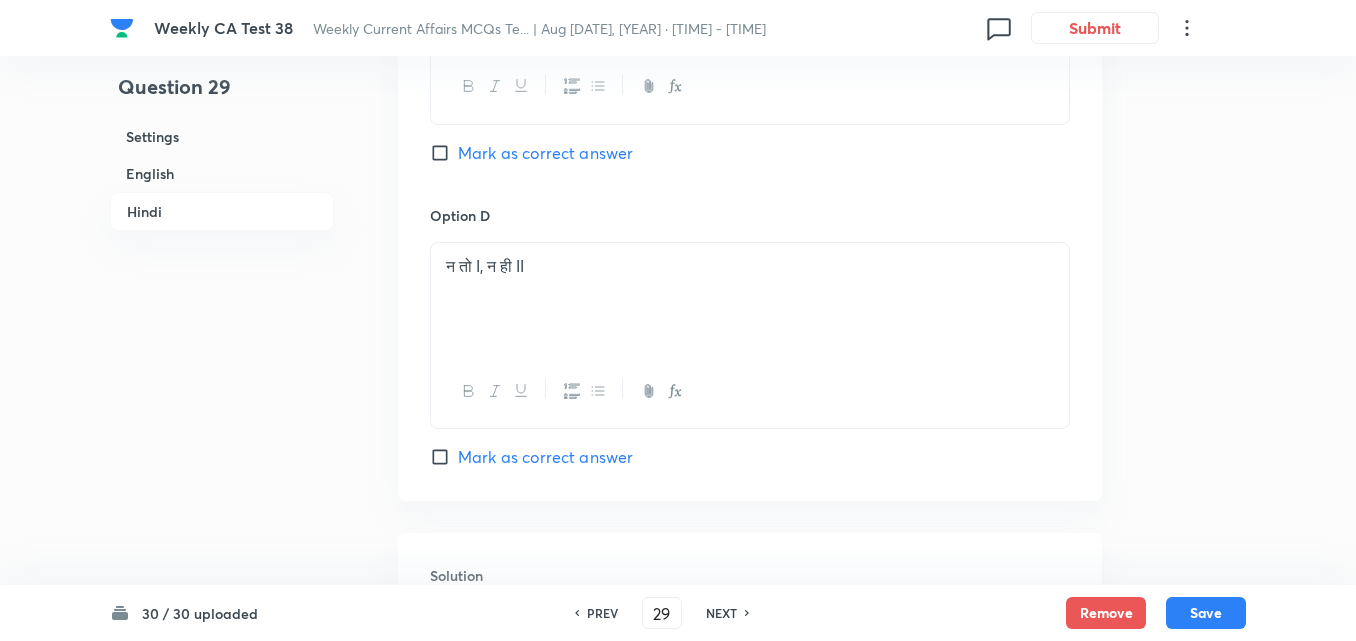 scroll, scrollTop: 4247, scrollLeft: 0, axis: vertical 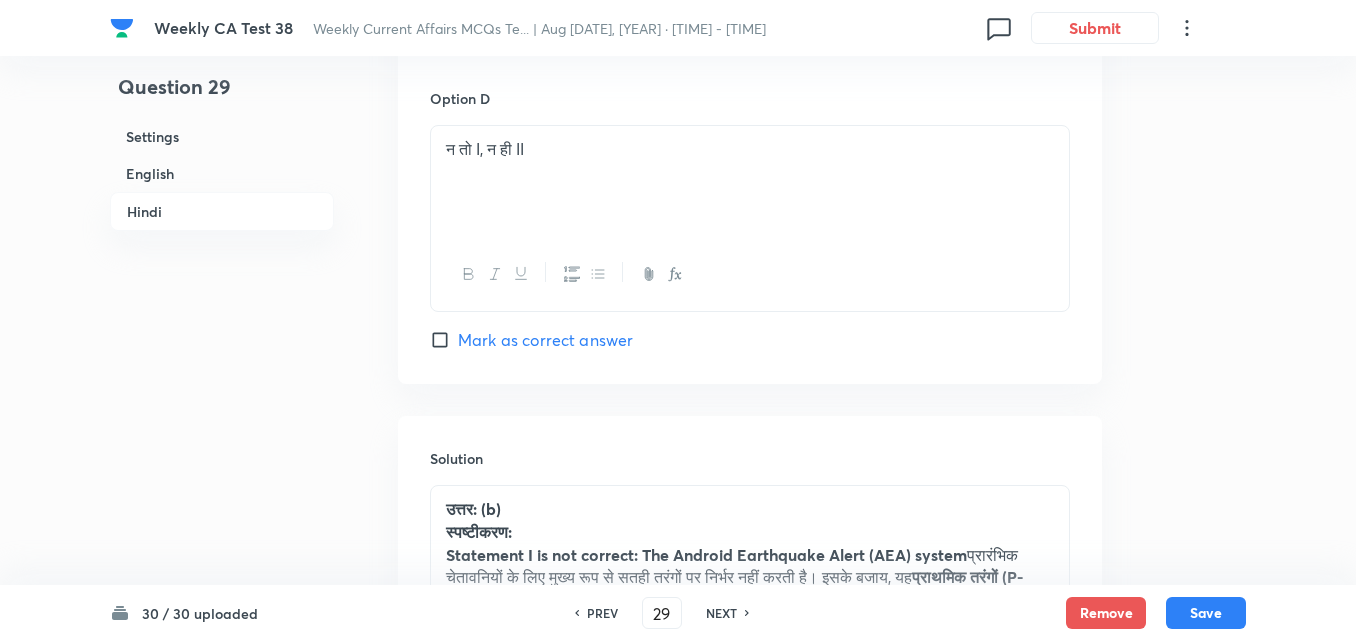 click on "NEXT" at bounding box center [721, 613] 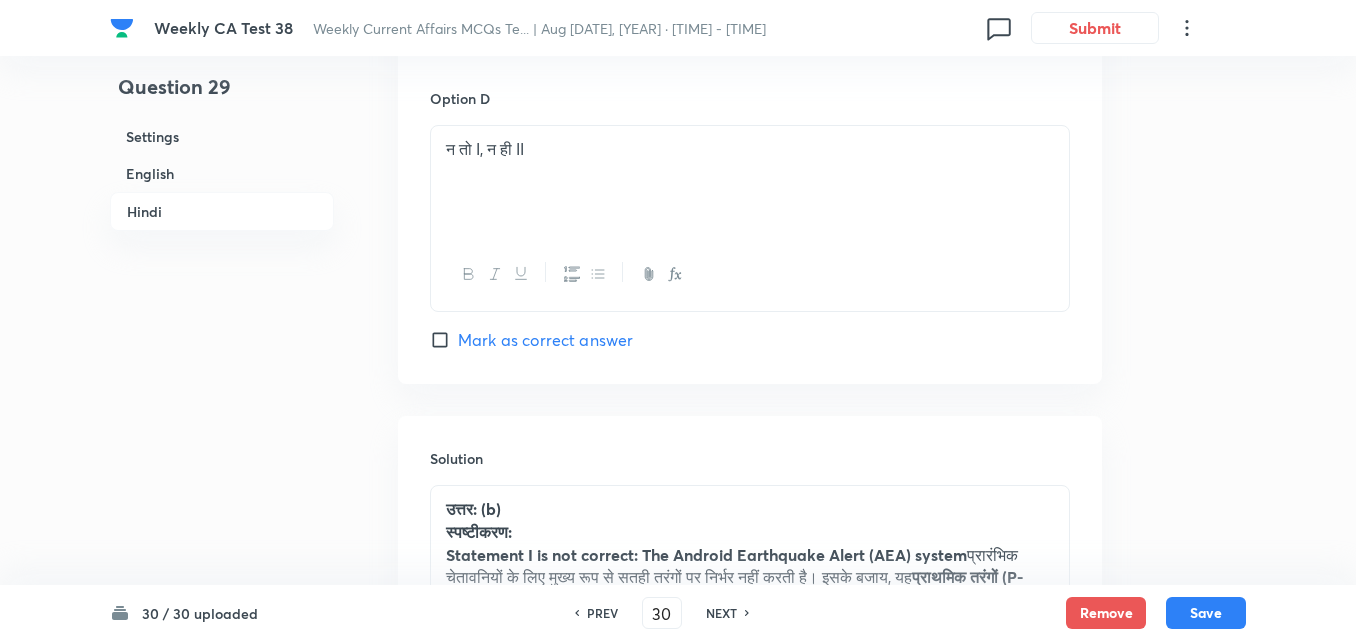 checkbox on "false" 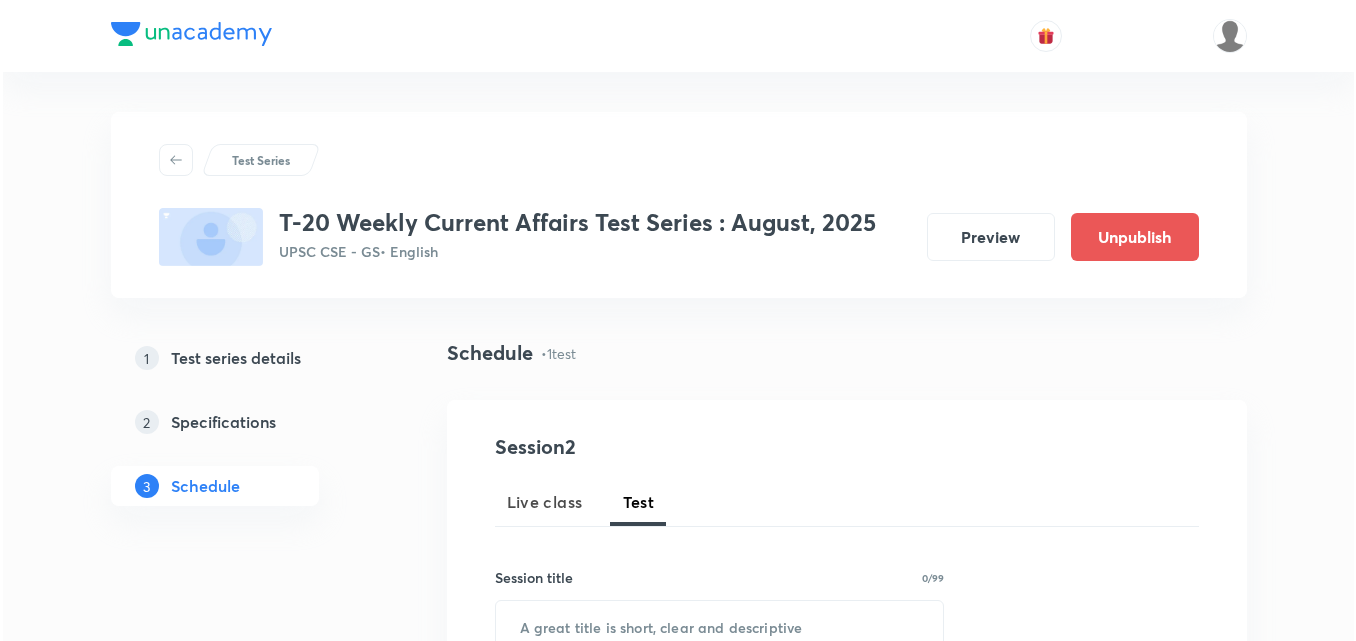 scroll, scrollTop: 800, scrollLeft: 0, axis: vertical 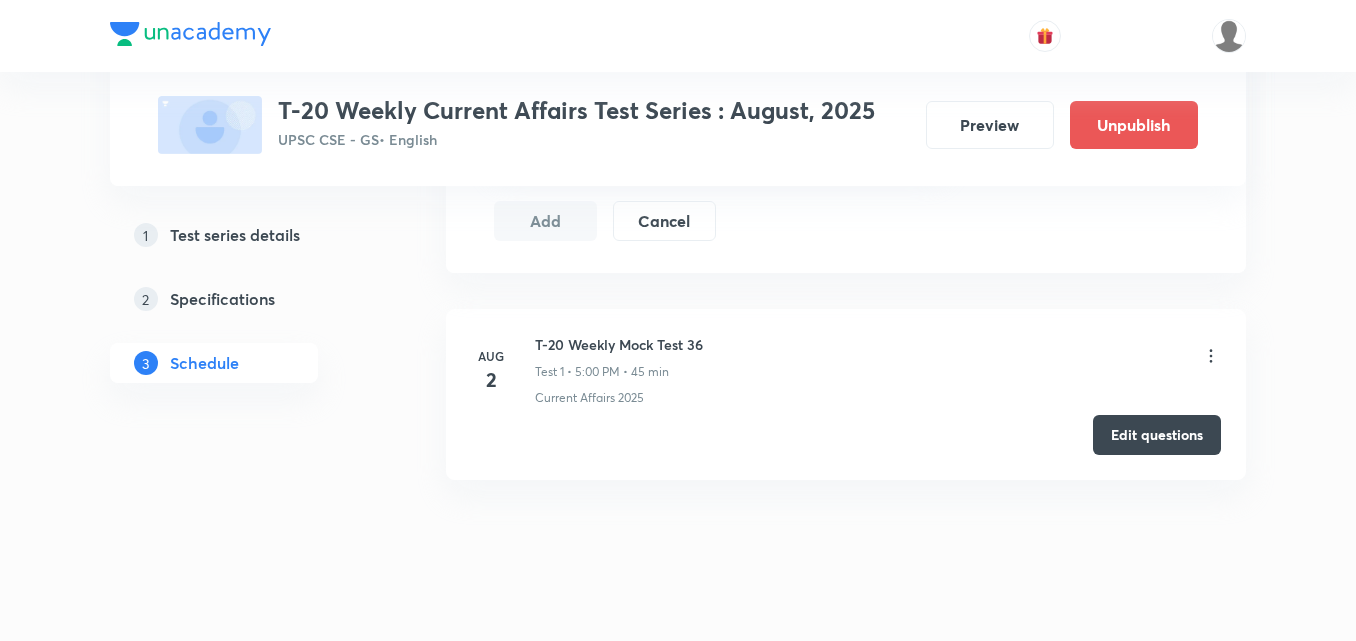 click on "T-20 Weekly Mock Test 36" at bounding box center [619, 344] 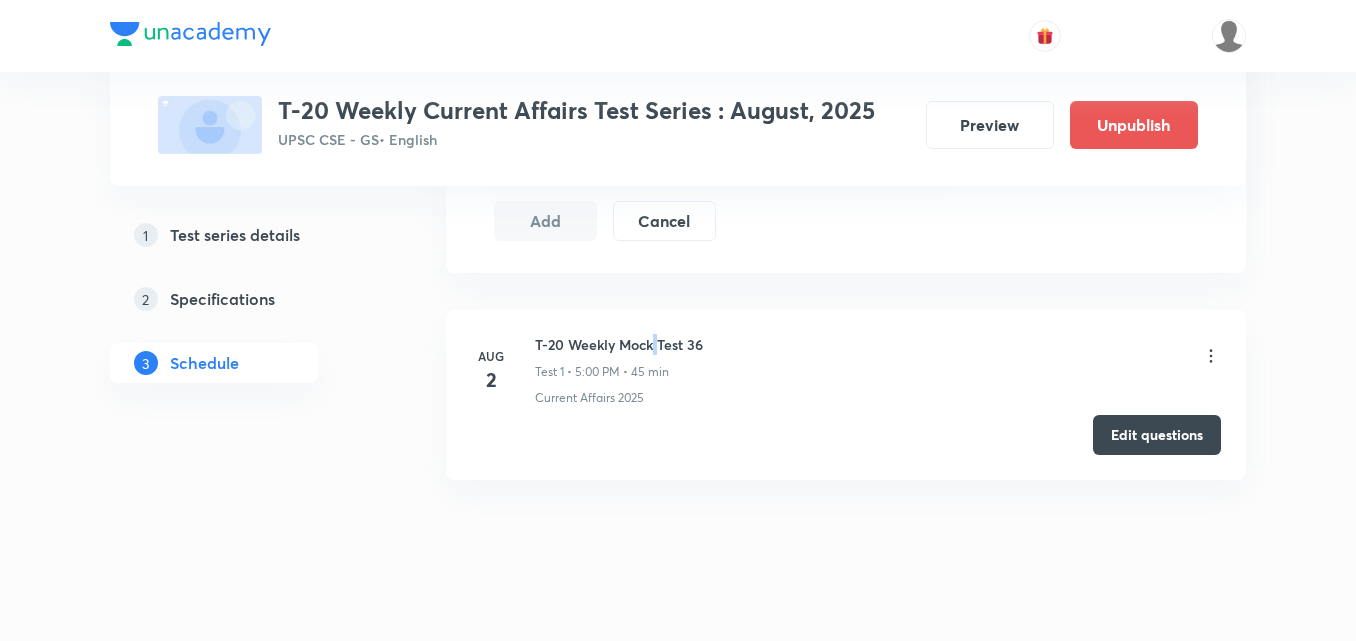 click on "T-20 Weekly Mock Test 36" at bounding box center (619, 344) 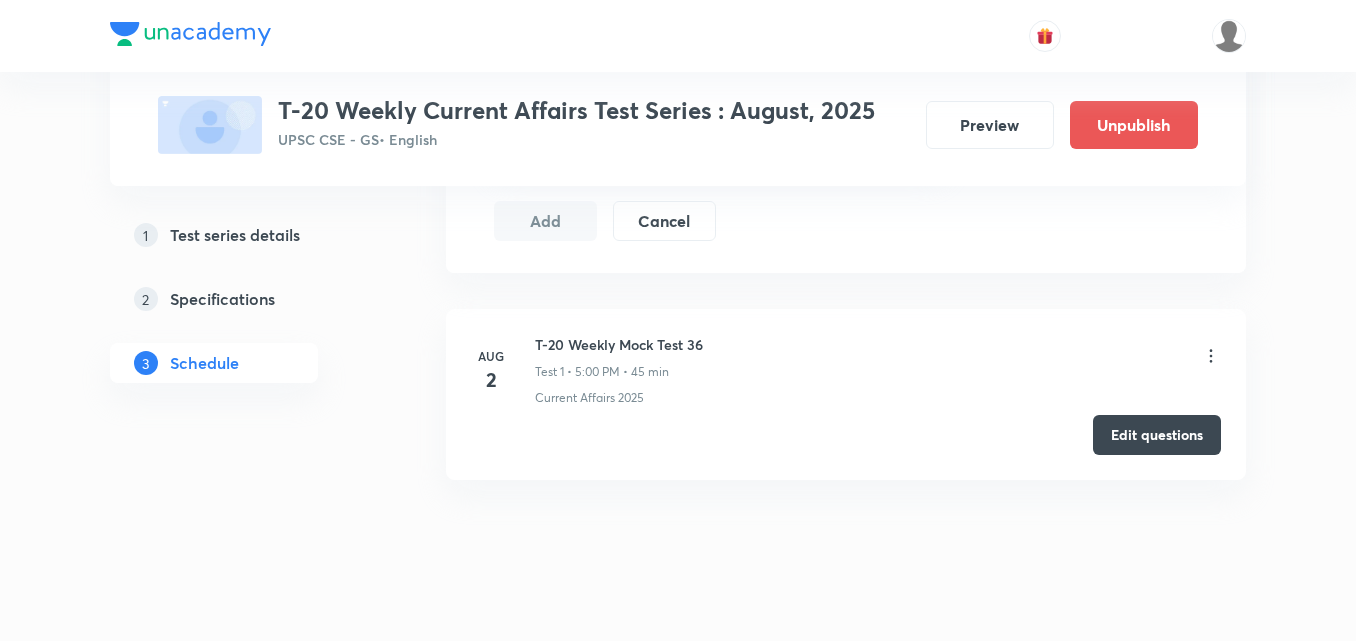click on "T-20 Weekly Mock Test 36" at bounding box center [619, 344] 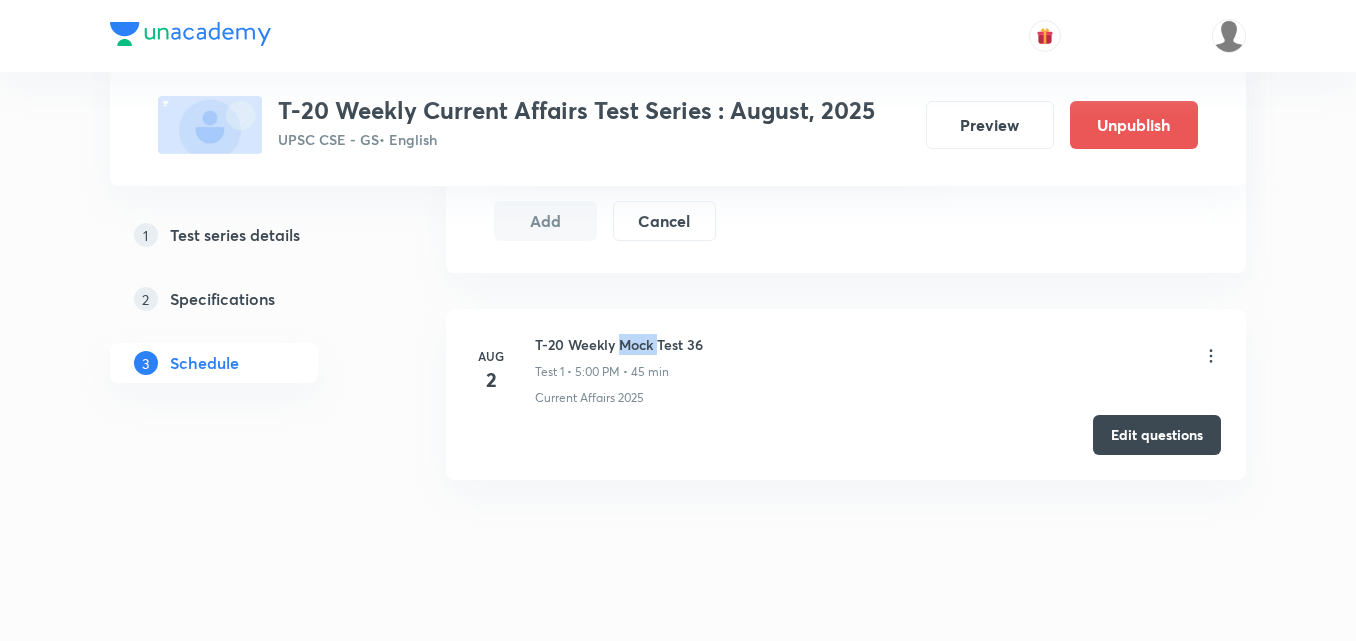click on "T-20 Weekly Mock Test 36" at bounding box center (619, 344) 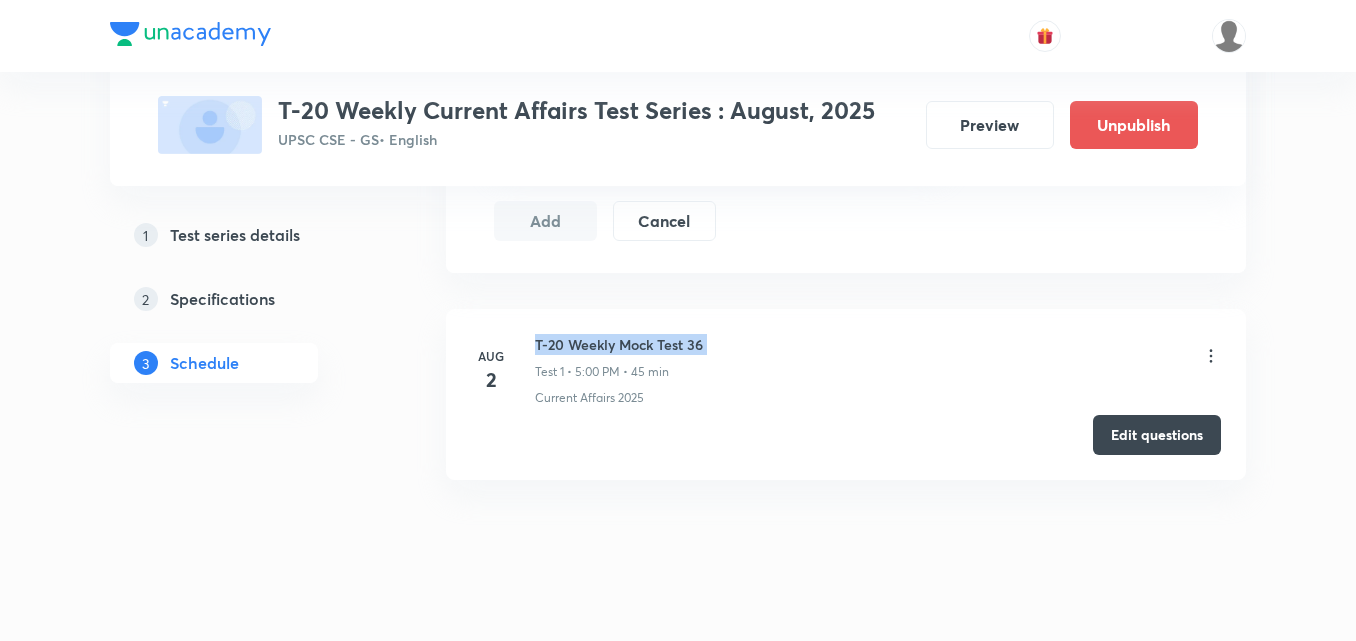 click on "T-20 Weekly Mock Test 36" at bounding box center [619, 344] 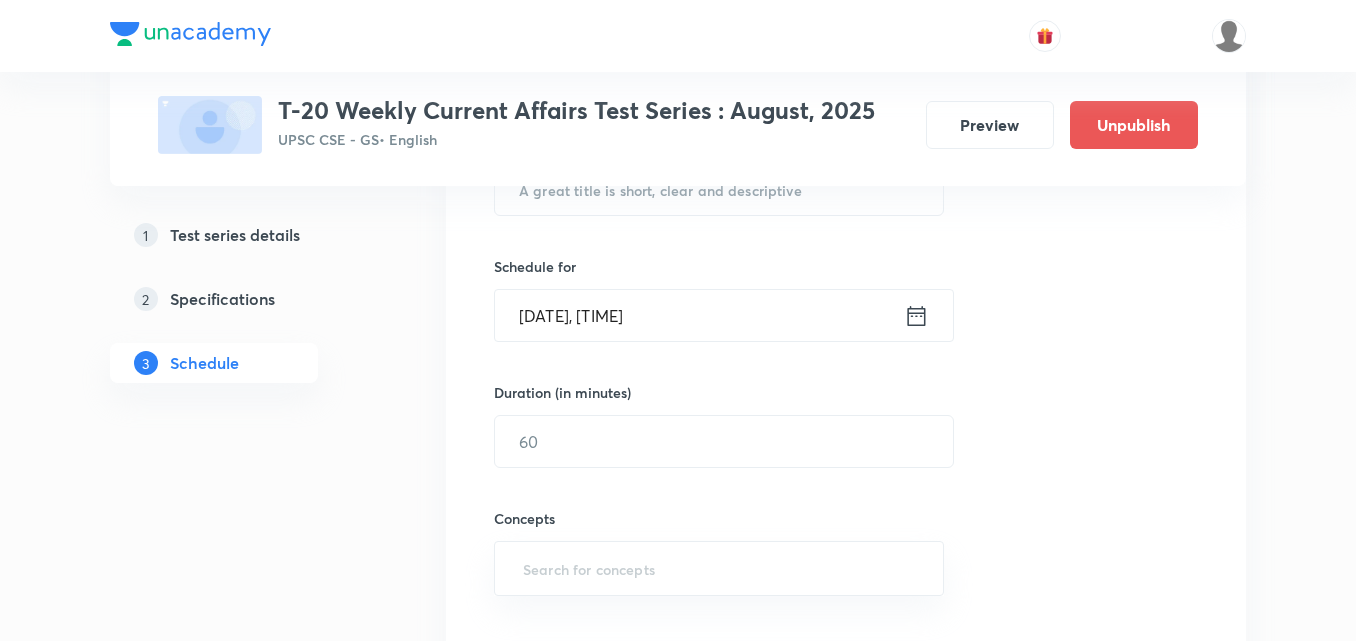 scroll, scrollTop: 300, scrollLeft: 0, axis: vertical 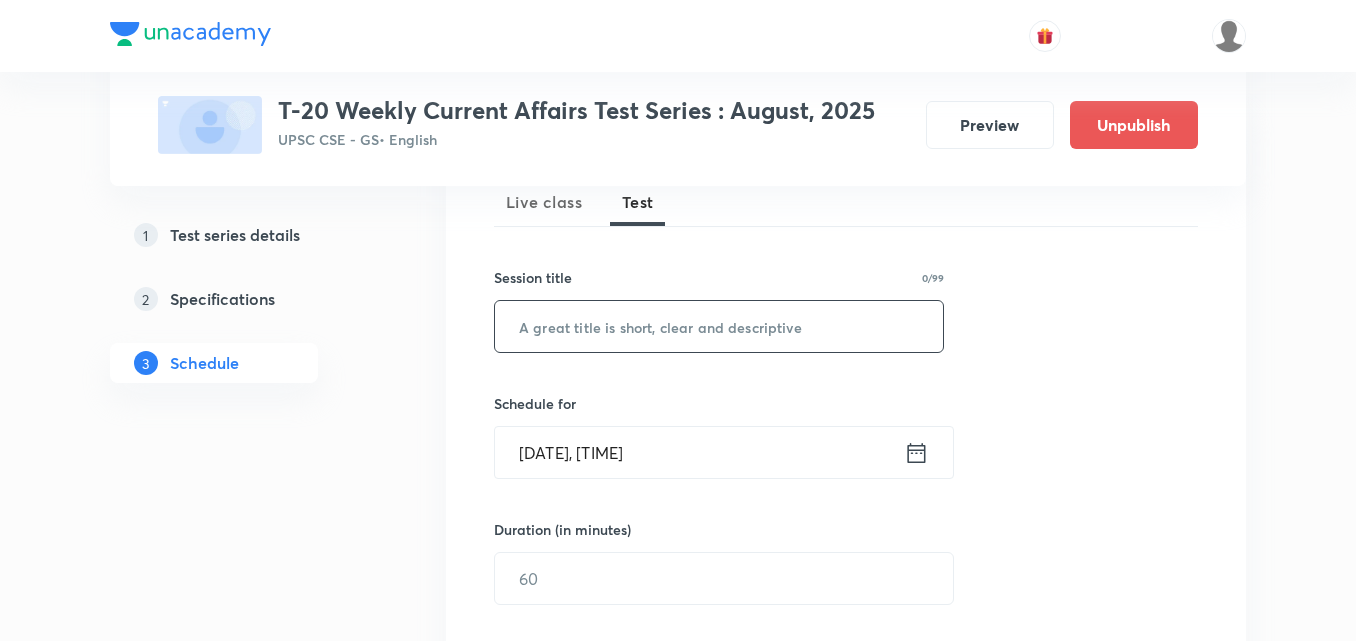 click at bounding box center (719, 326) 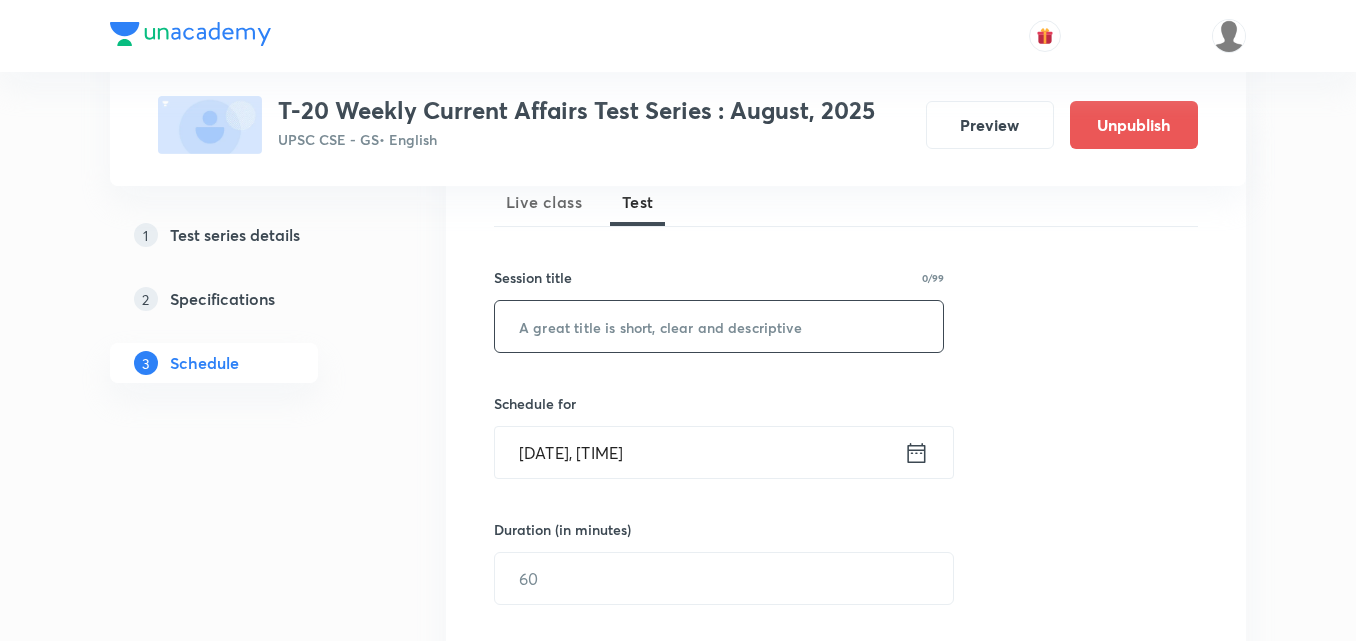 paste on "T-20 Weekly Mock Test 36" 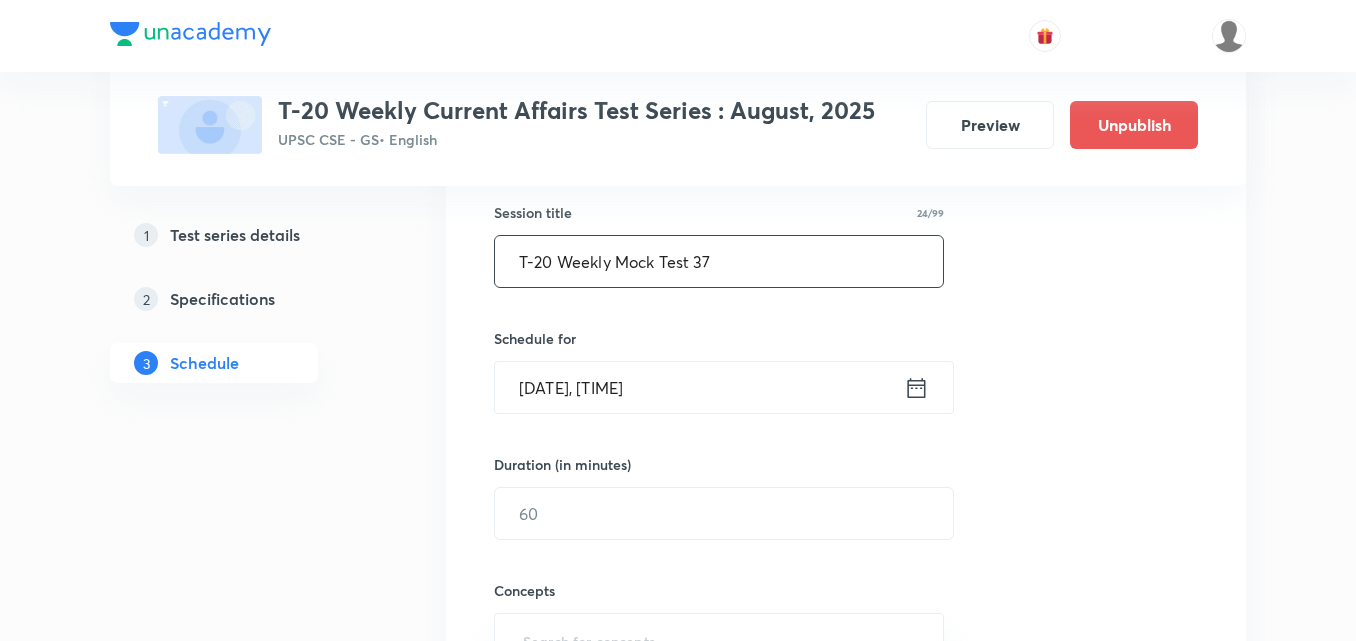 scroll, scrollTop: 400, scrollLeft: 0, axis: vertical 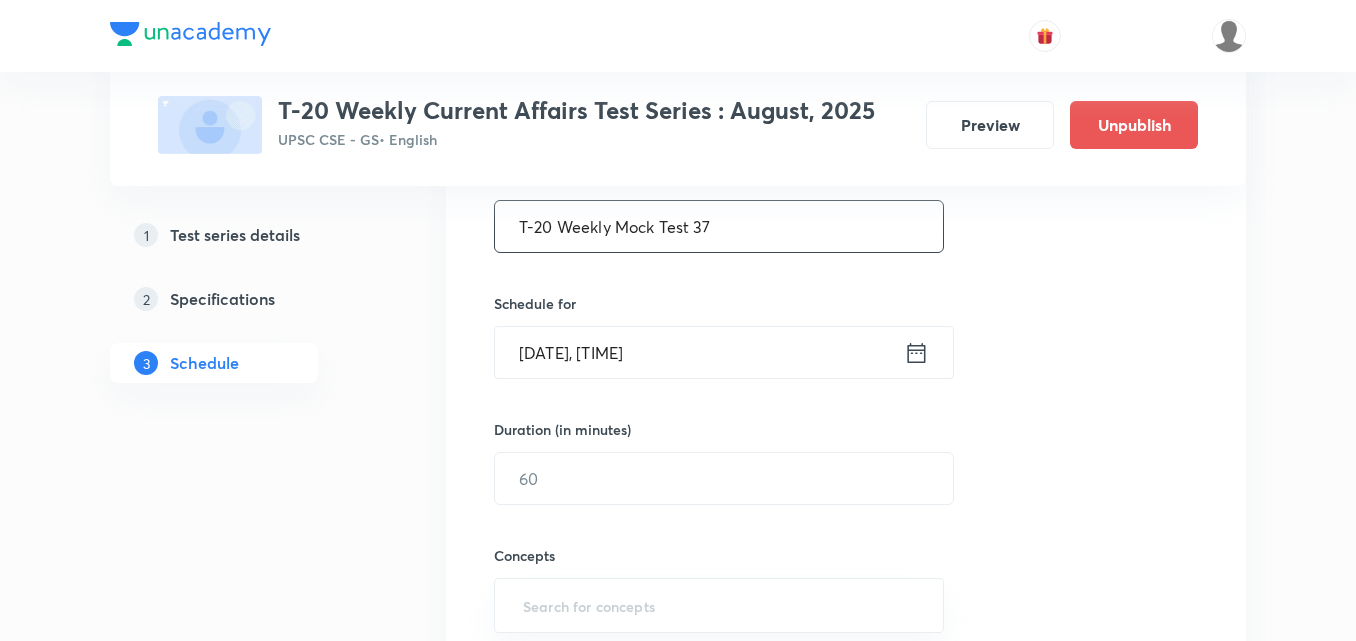 type on "T-20 Weekly Mock Test 37" 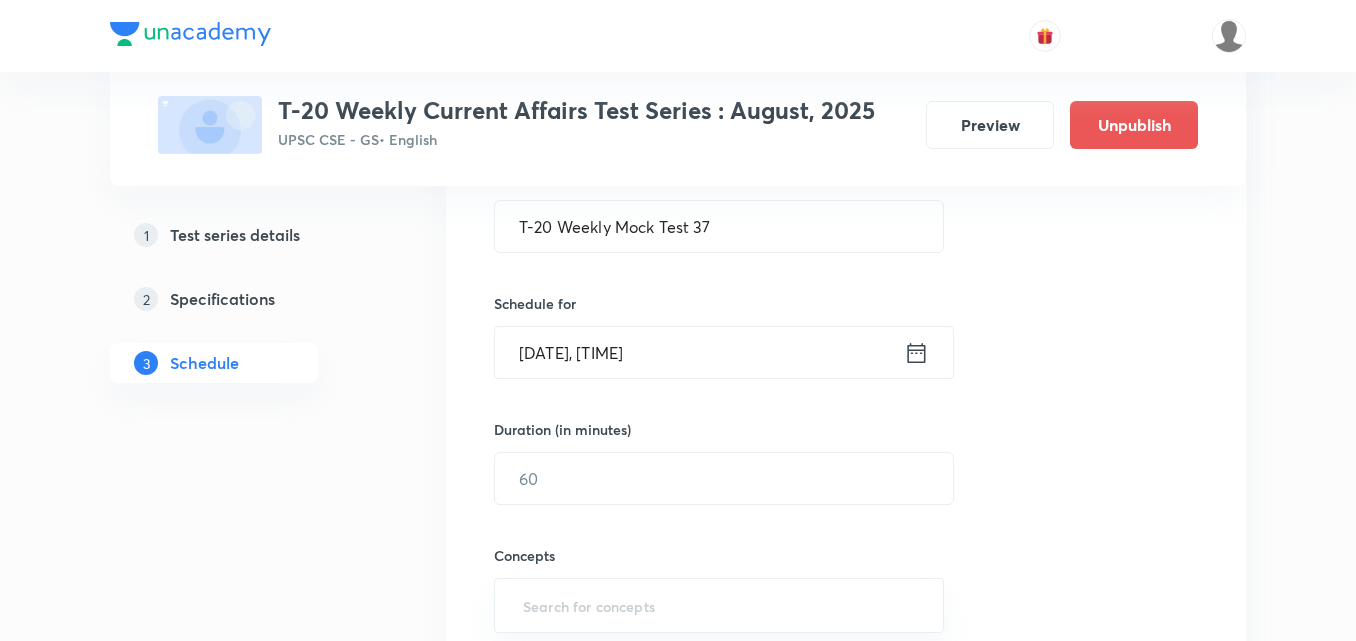 click on "Aug 2, 2025, 9:08 PM" at bounding box center [699, 352] 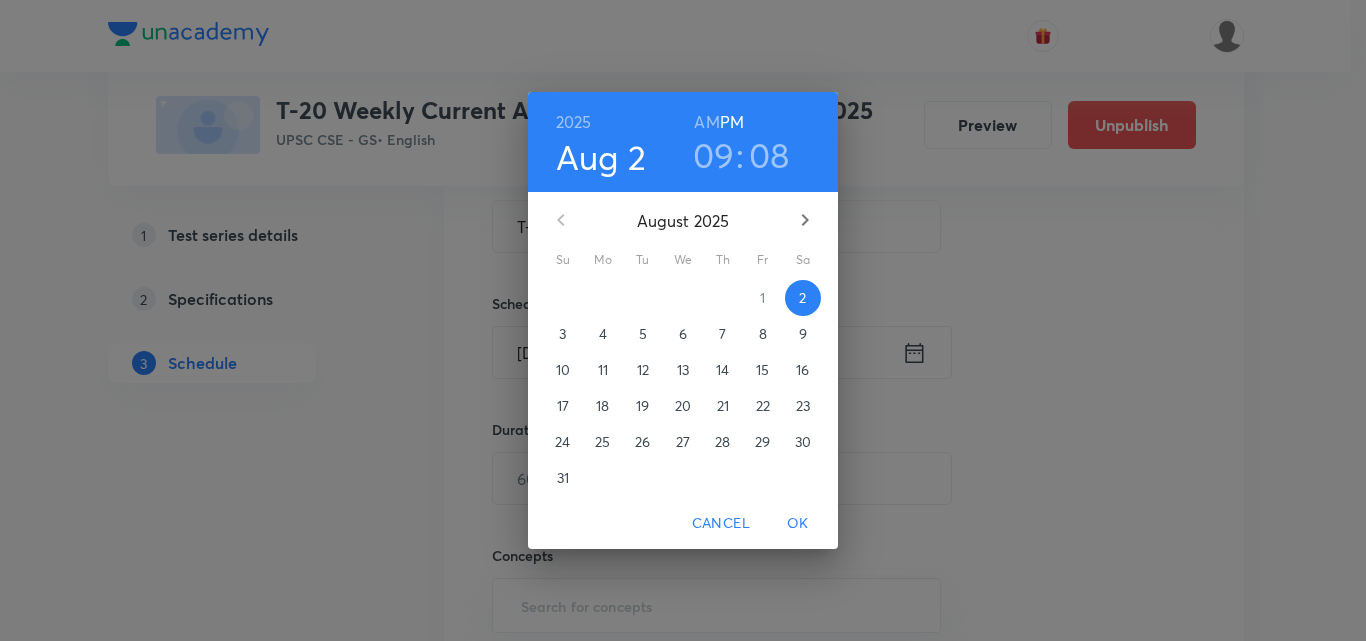 click on "9" at bounding box center (803, 334) 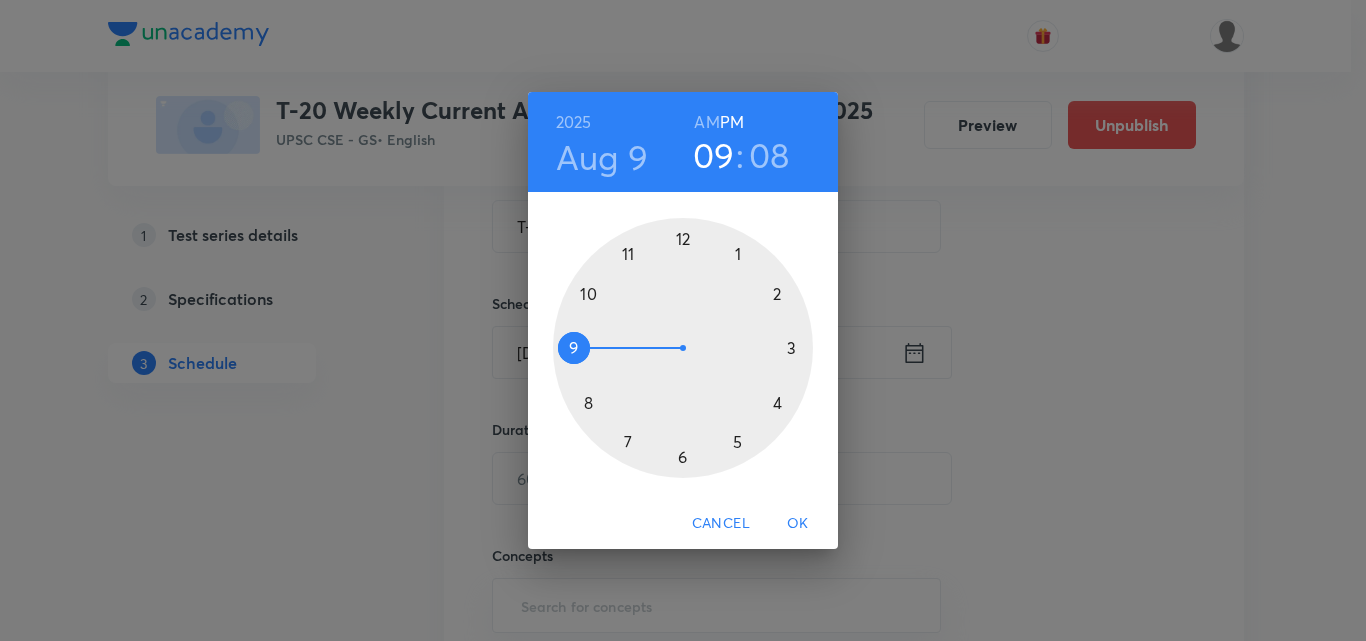 click on "AM" at bounding box center [706, 122] 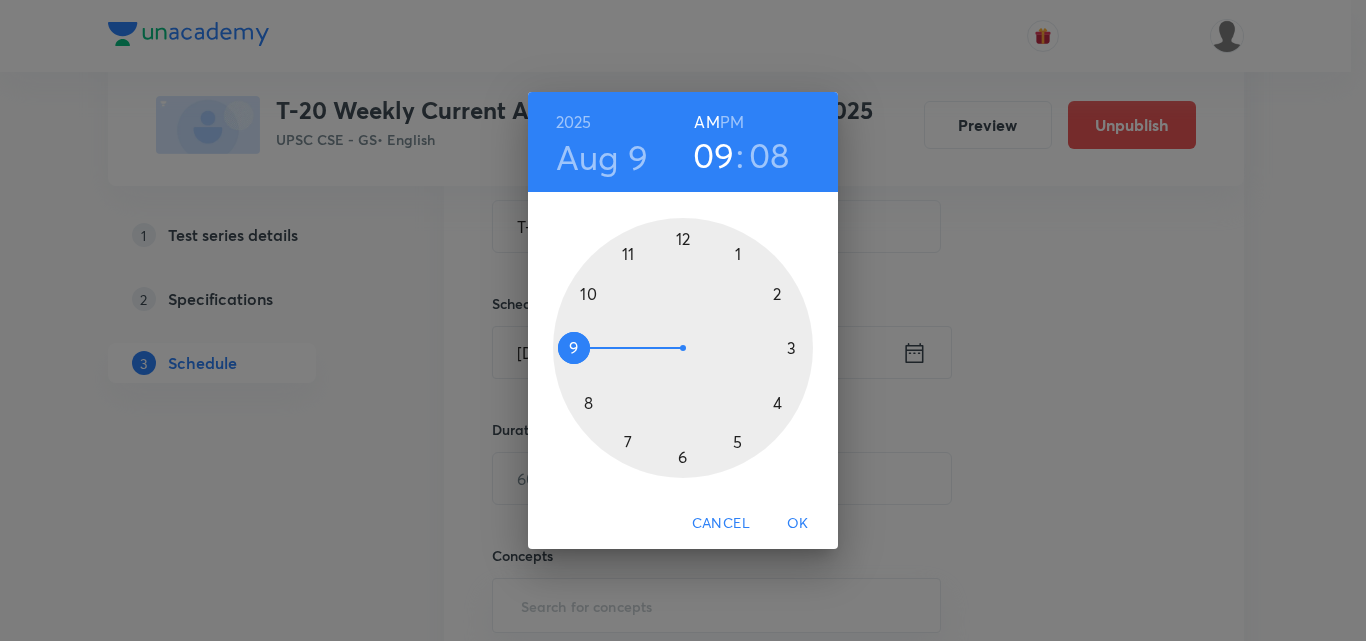 click at bounding box center (683, 348) 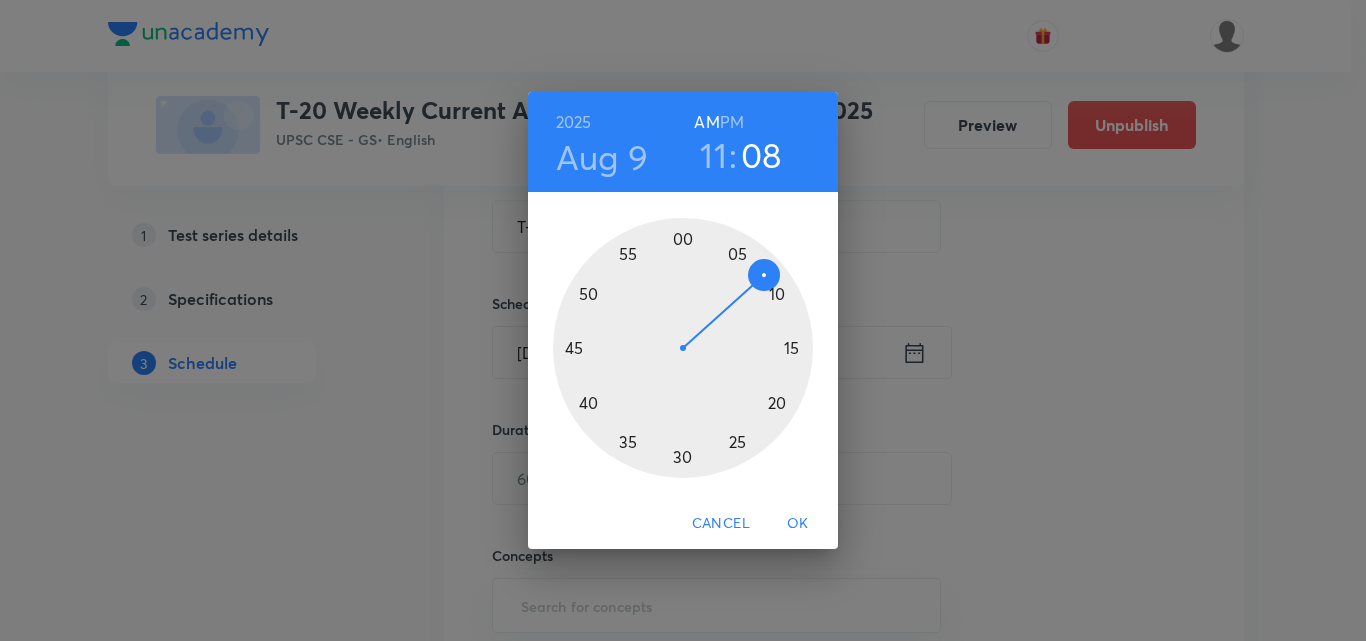 click at bounding box center (683, 348) 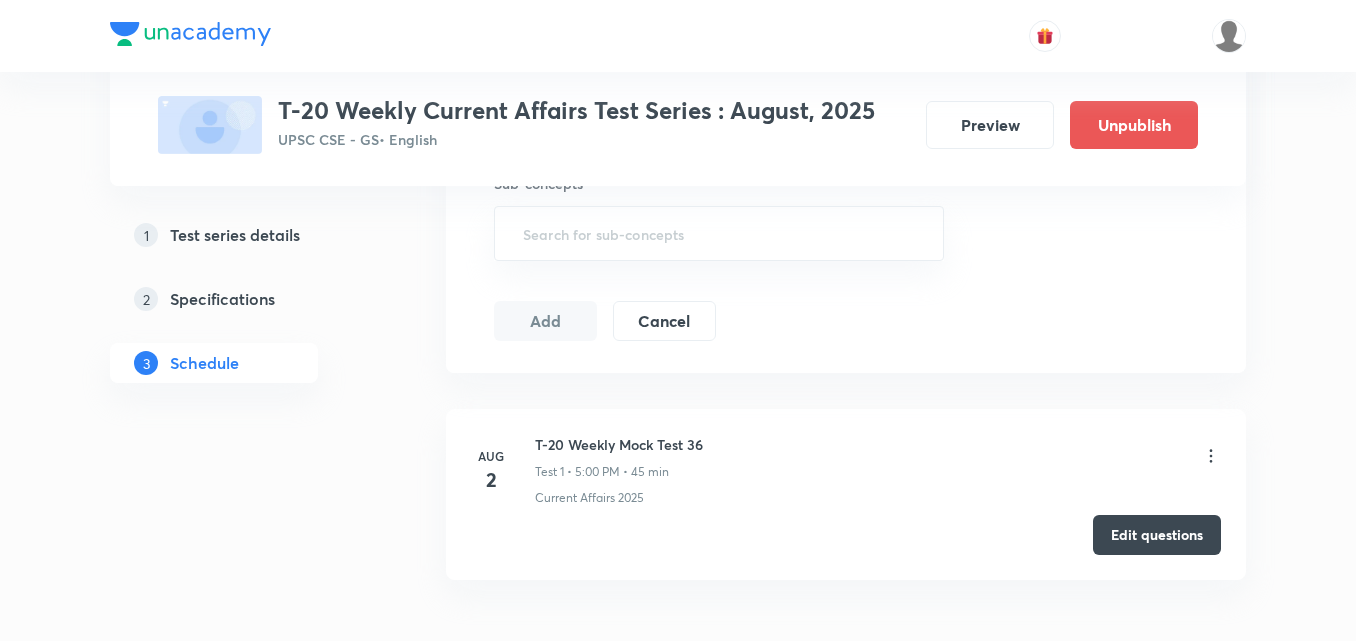 scroll, scrollTop: 600, scrollLeft: 0, axis: vertical 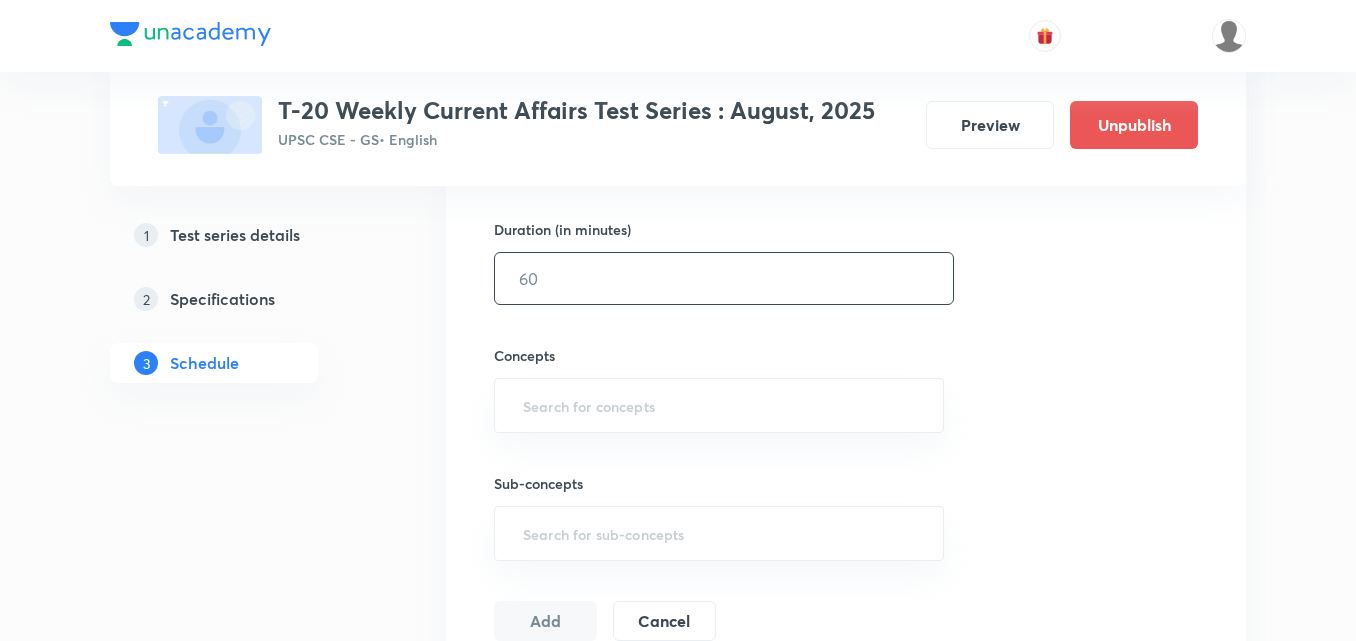 click at bounding box center [724, 278] 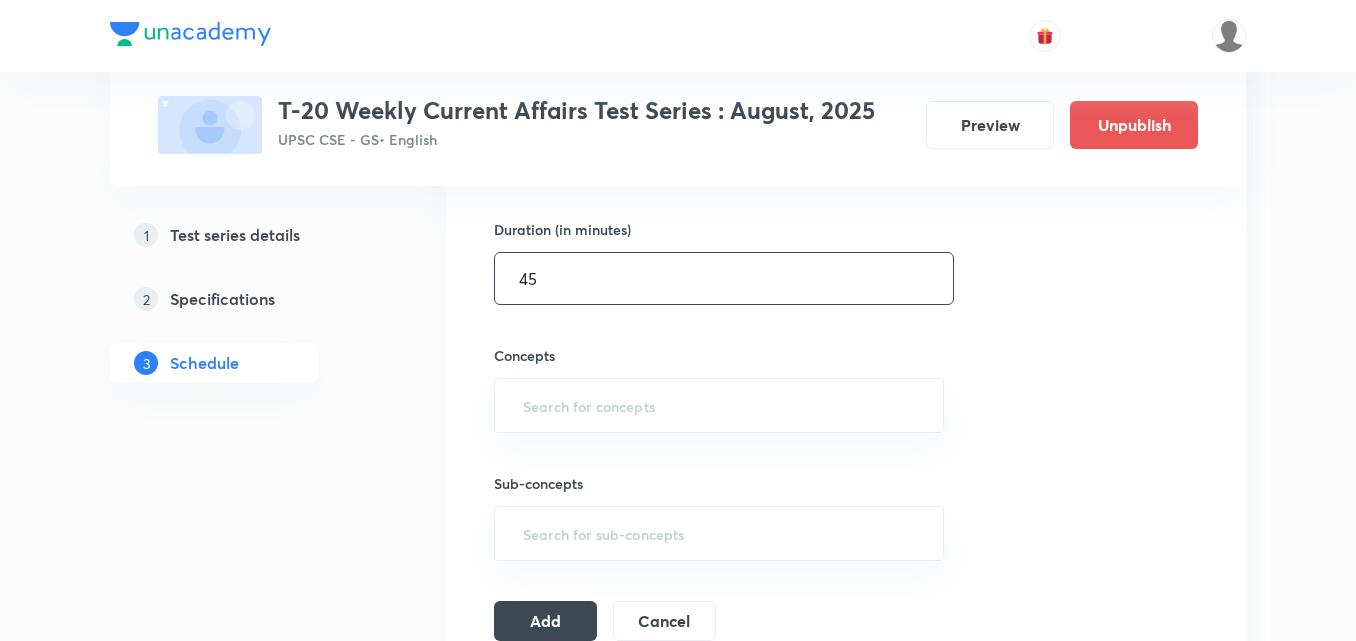 scroll, scrollTop: 700, scrollLeft: 0, axis: vertical 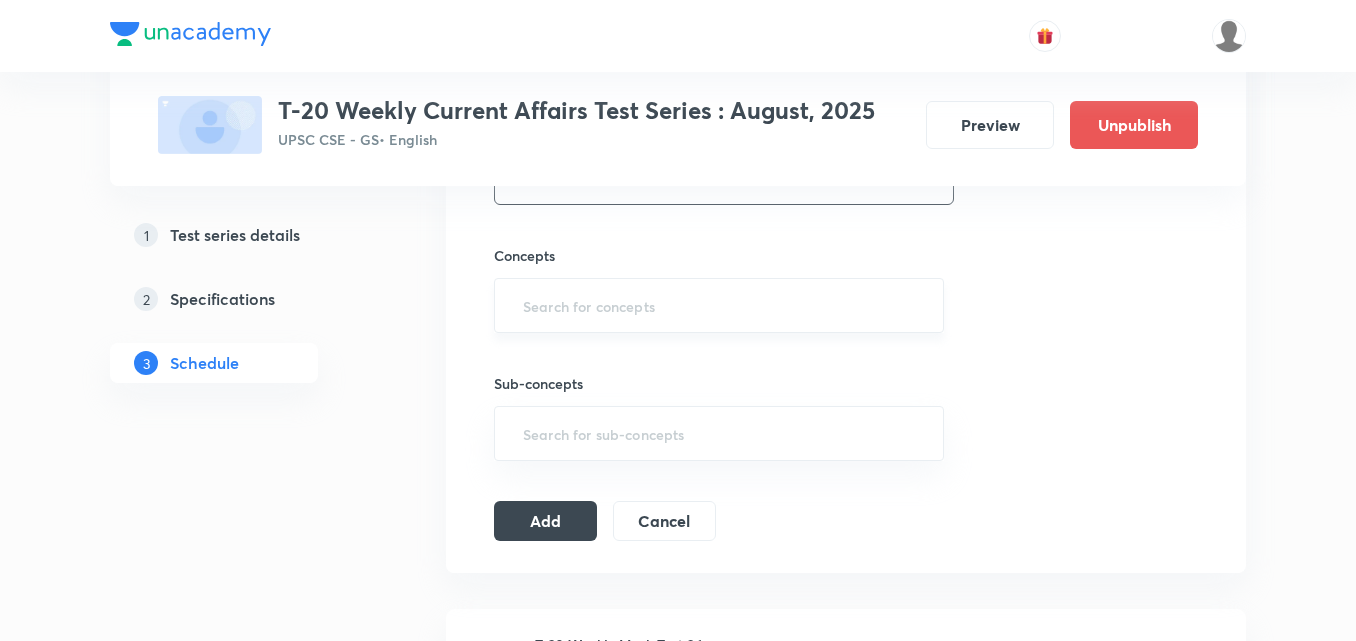 type on "45" 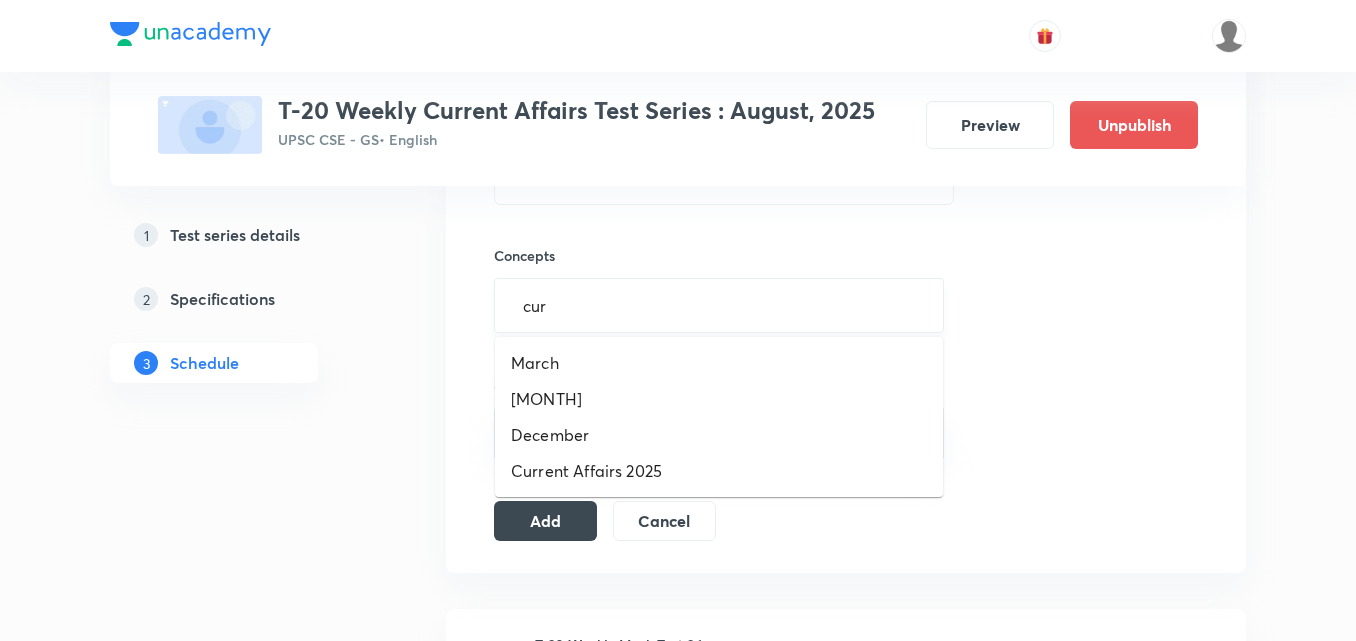type on "curr" 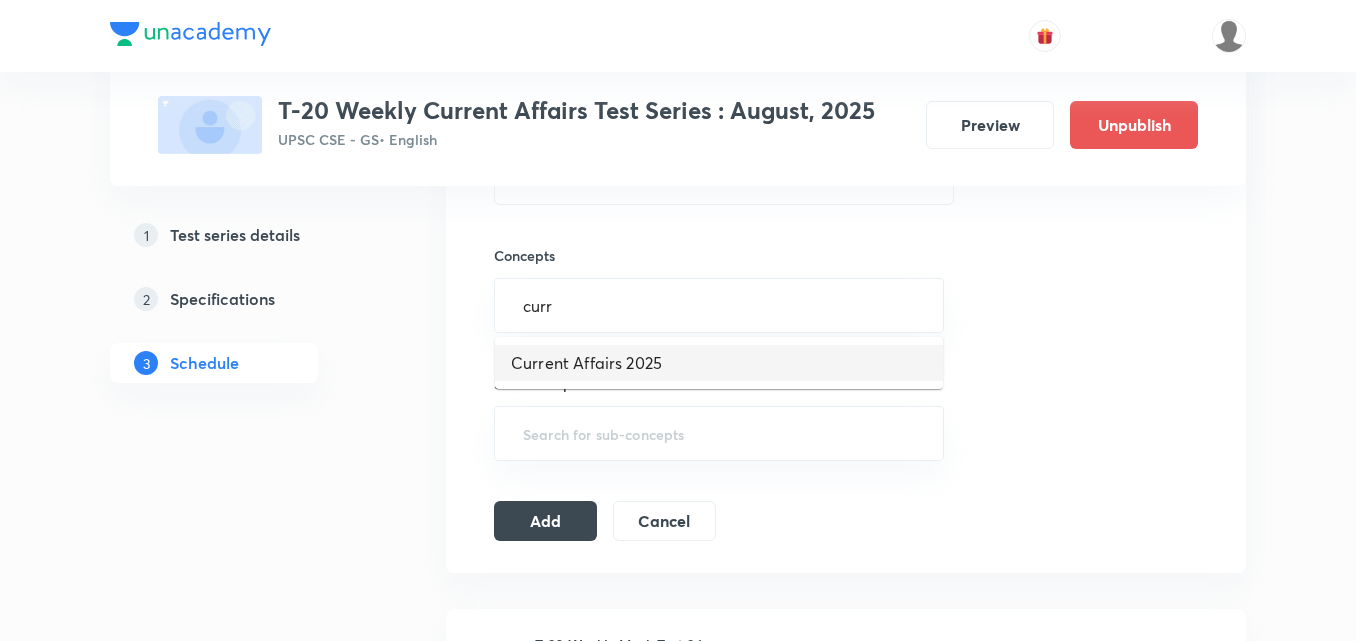 click on "Current Affairs 2025" at bounding box center (719, 363) 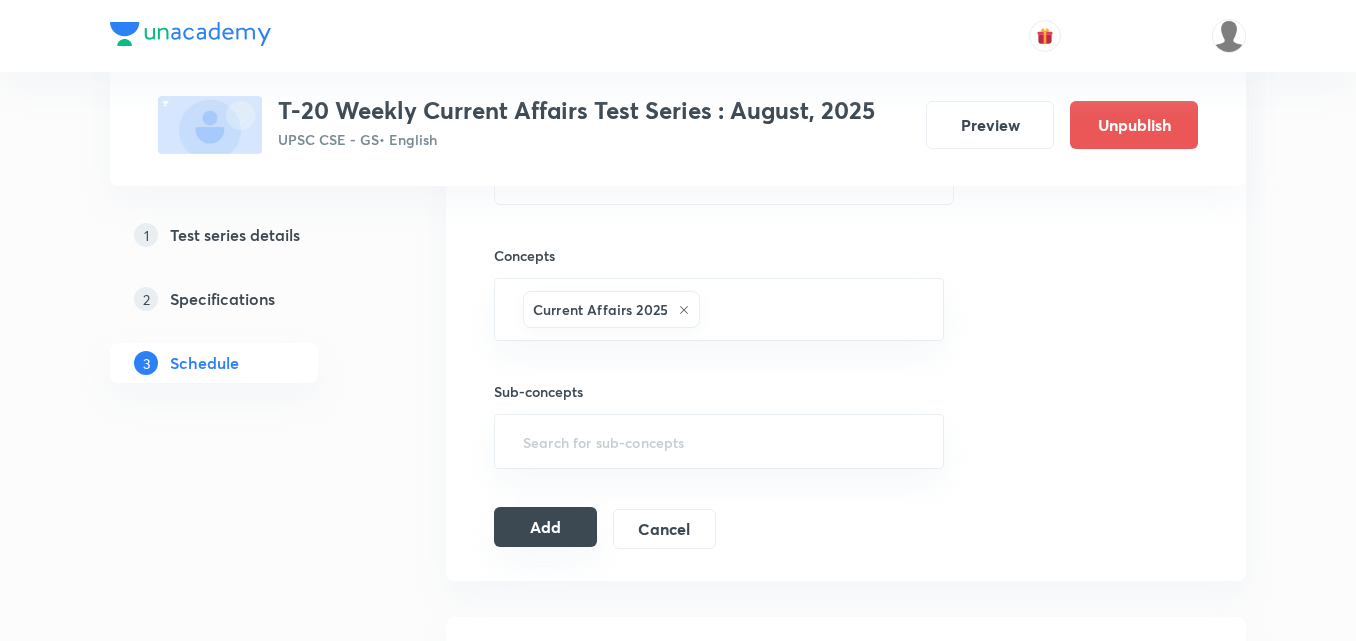 click on "Add" at bounding box center [545, 527] 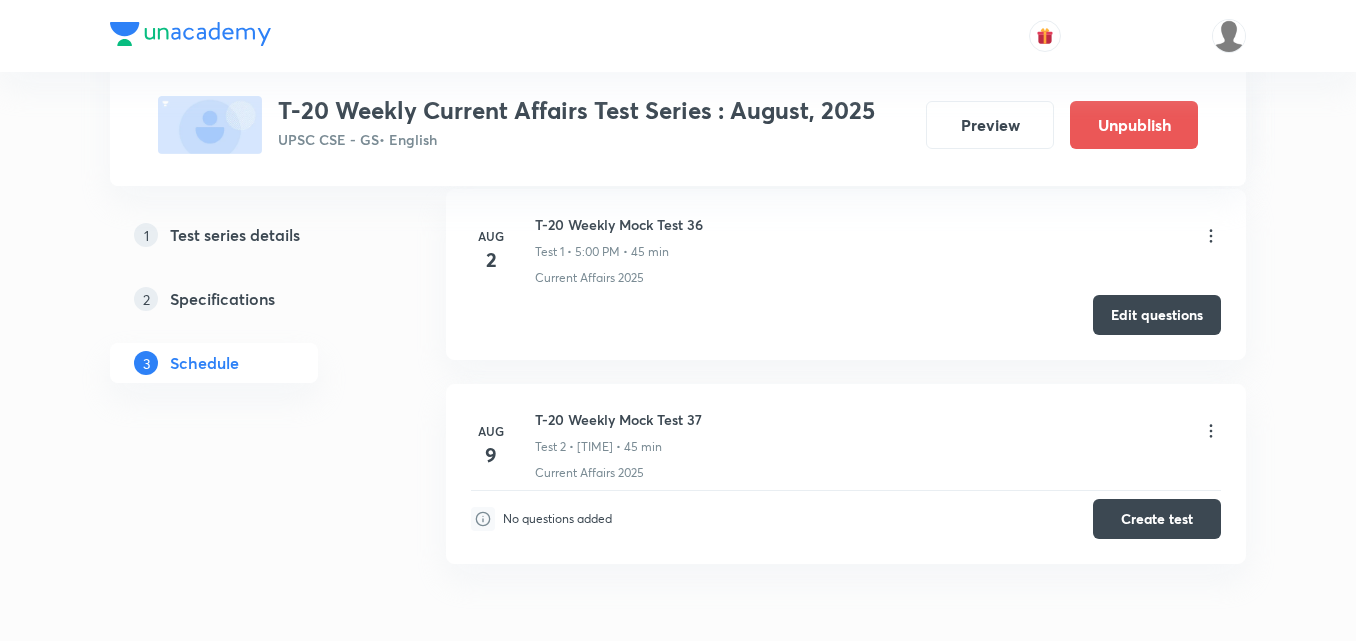 scroll, scrollTop: 300, scrollLeft: 0, axis: vertical 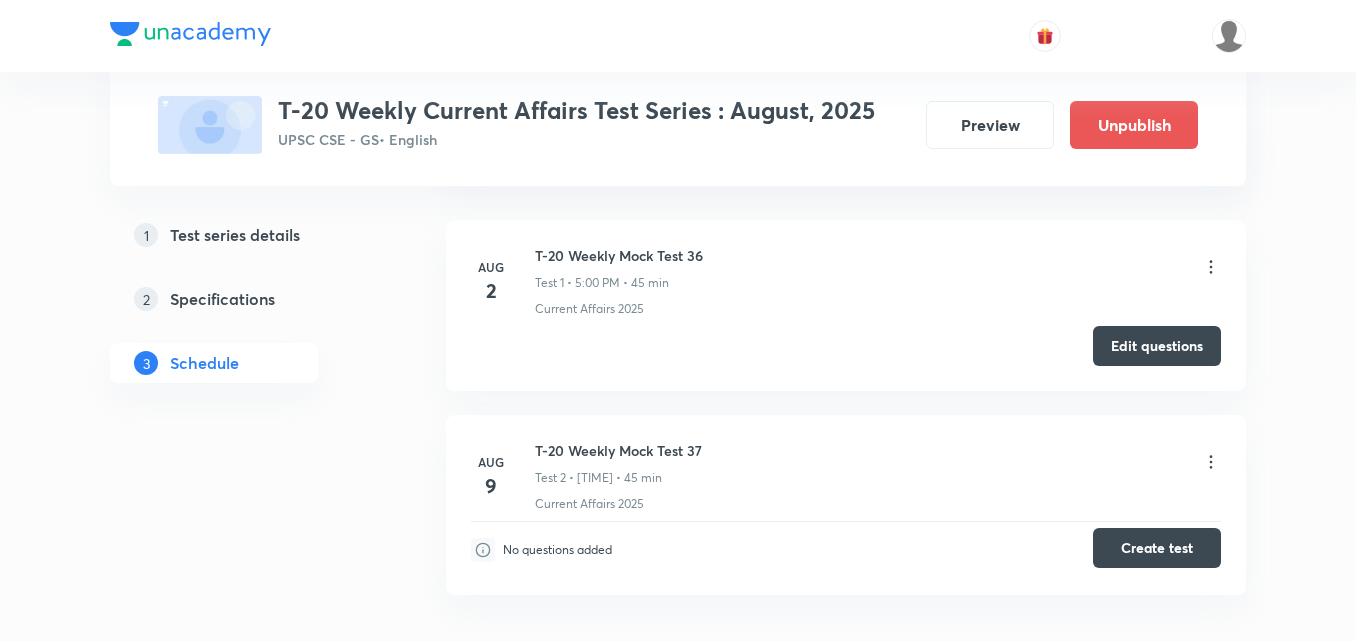 click on "Create test" at bounding box center (1157, 548) 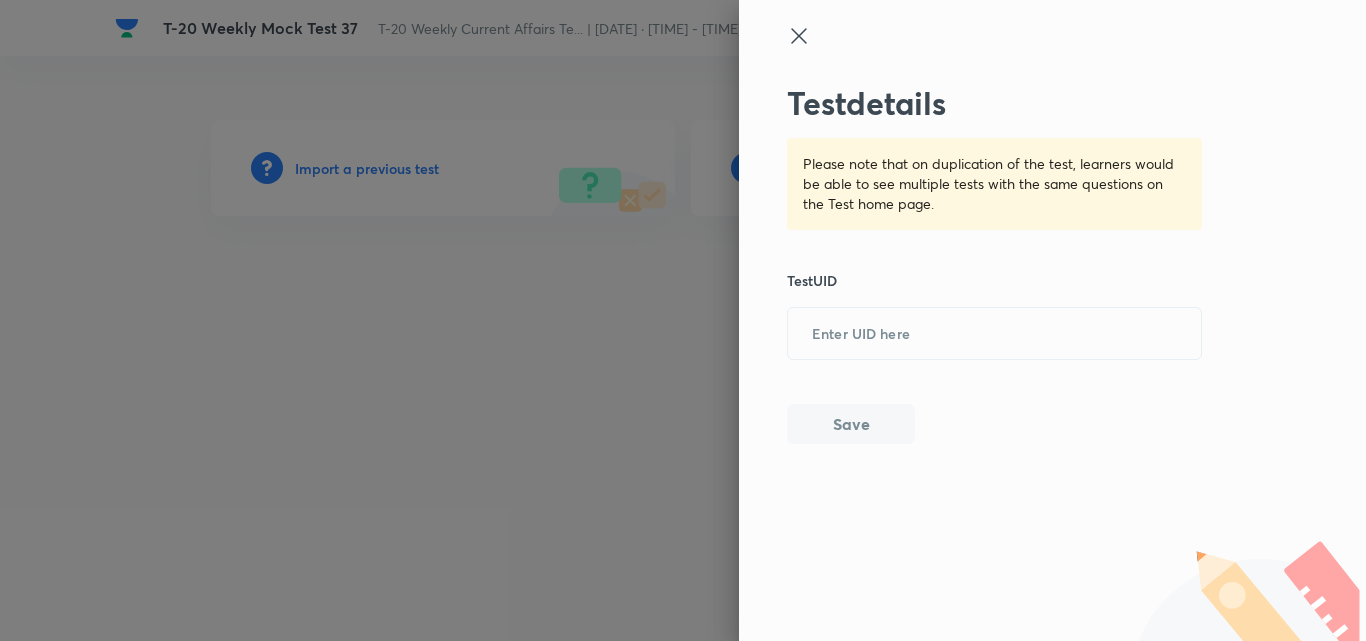 scroll, scrollTop: 0, scrollLeft: 0, axis: both 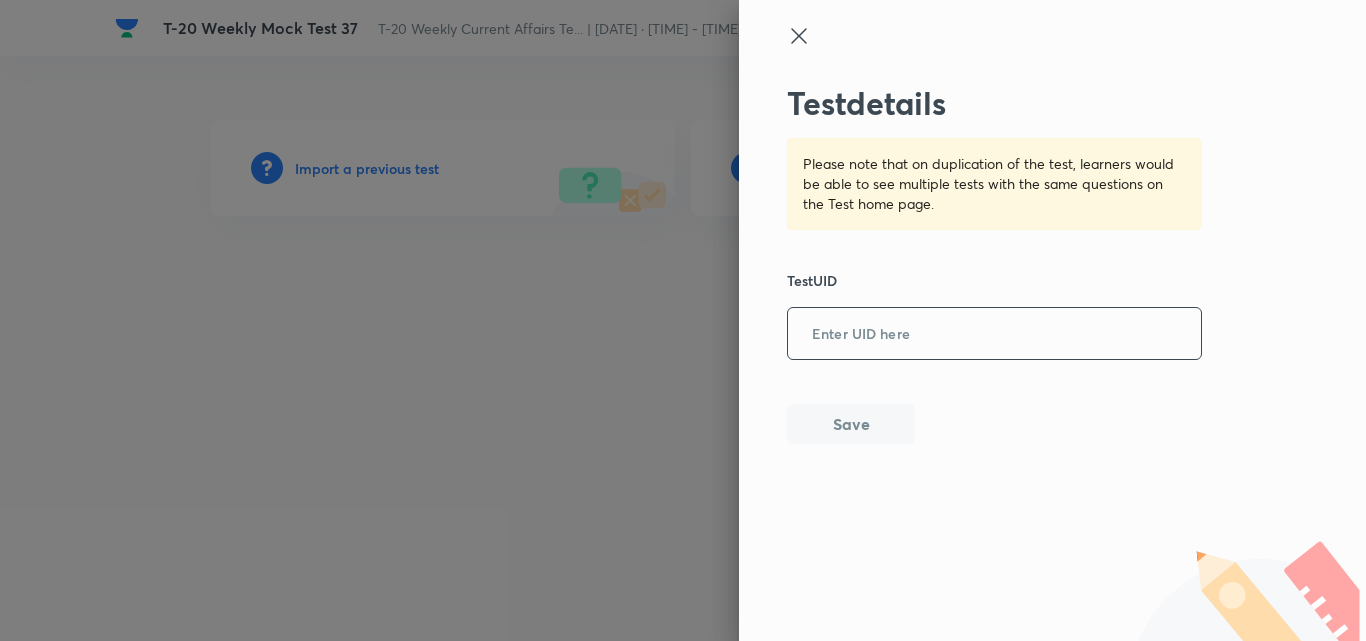 paste on "[LICENSE]" 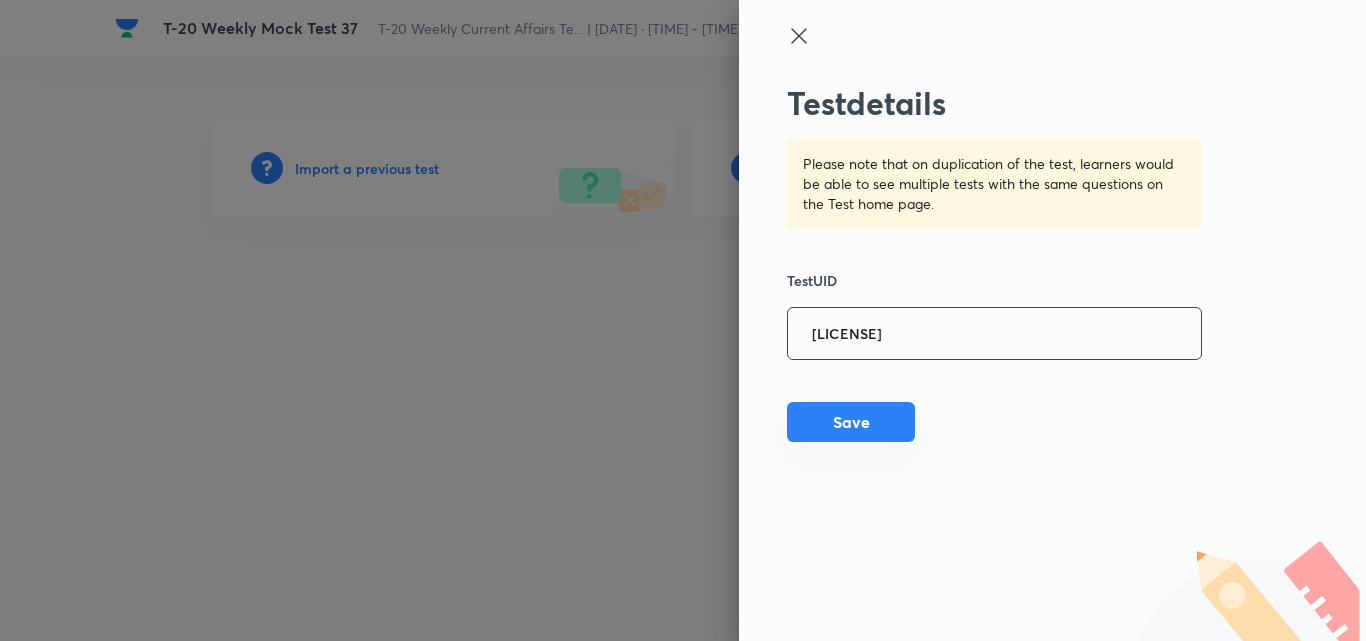 type on "[LICENSE]" 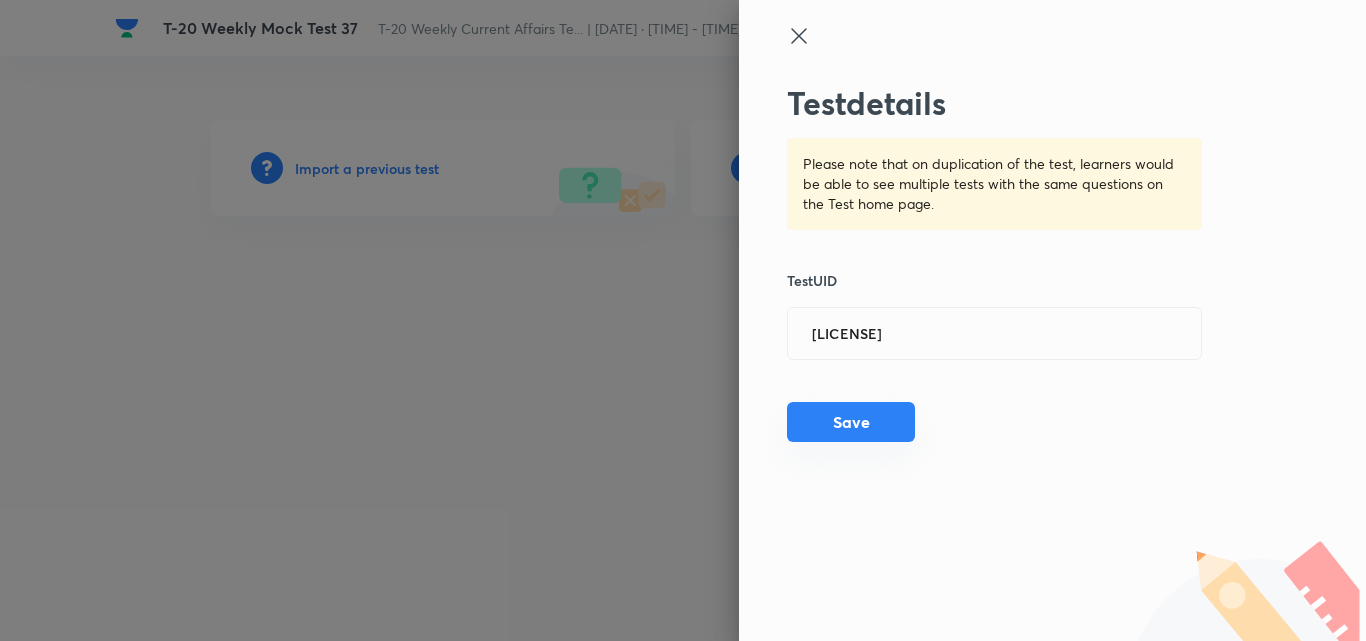 click on "Save" at bounding box center [851, 422] 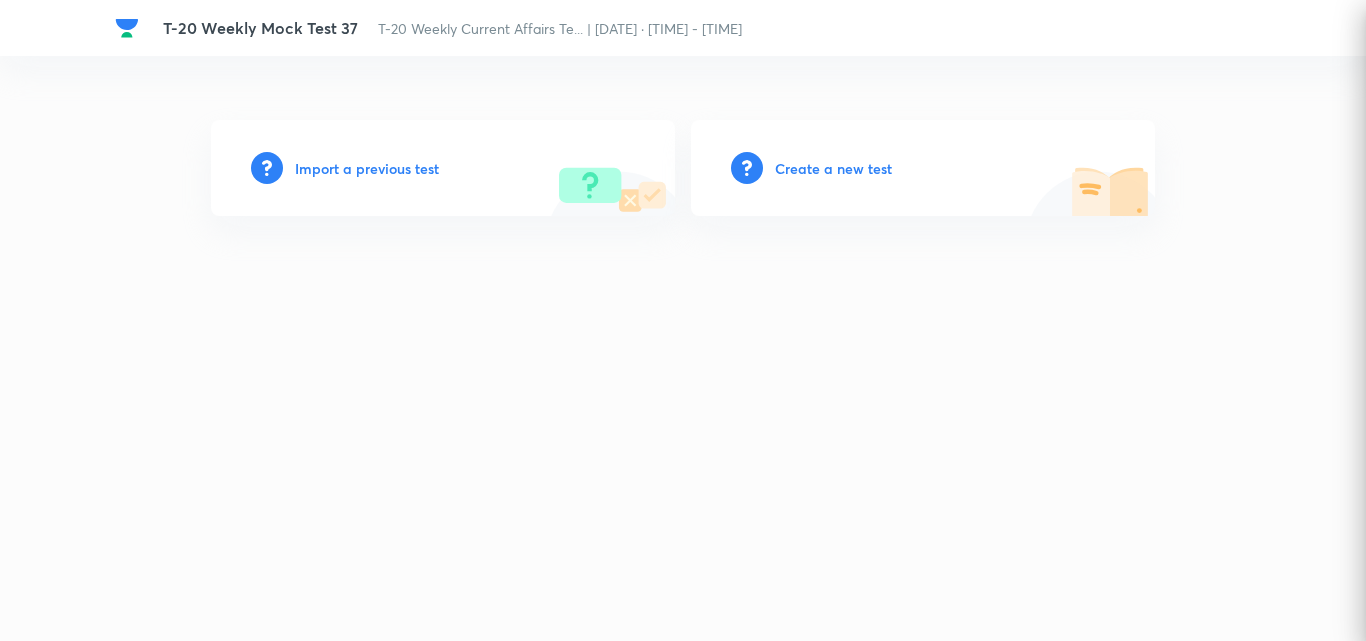 type 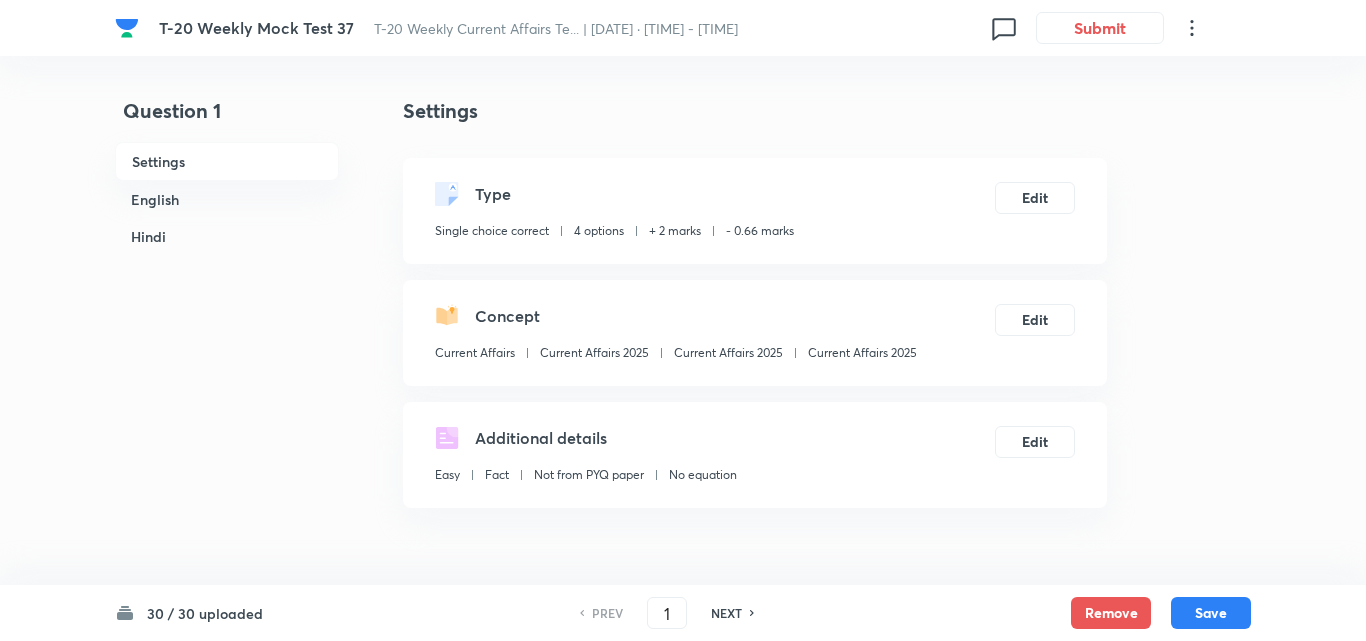 checkbox on "true" 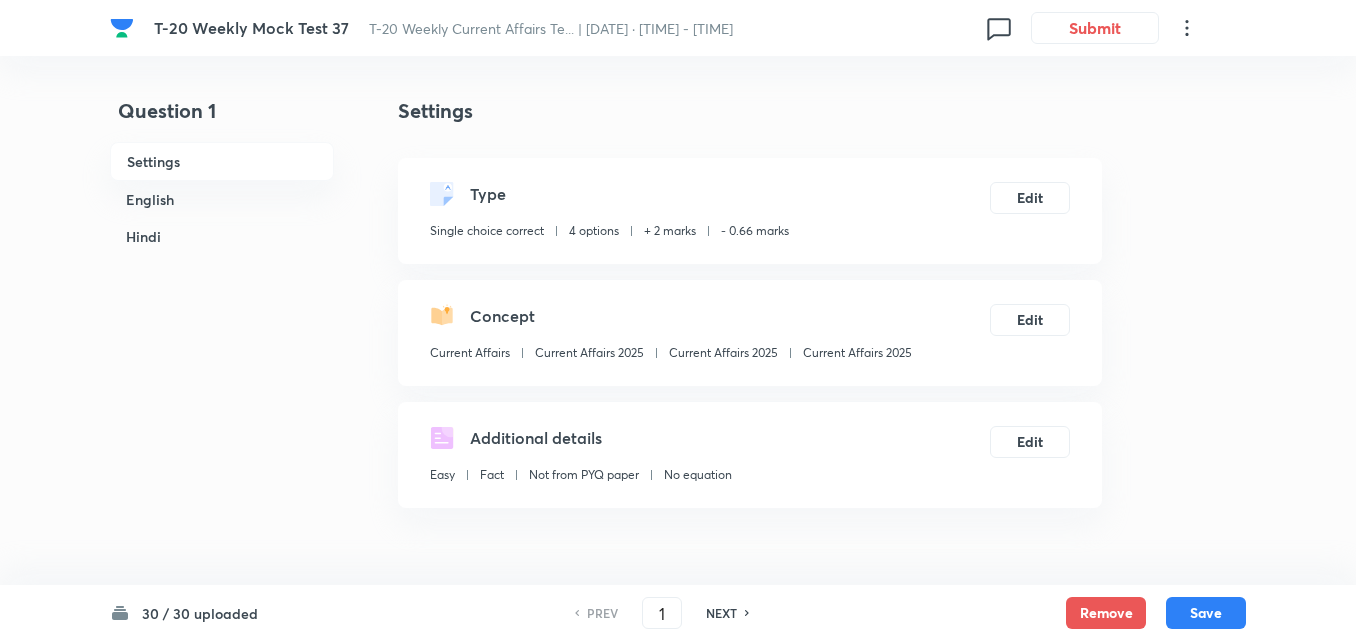 click on "English" at bounding box center [222, 199] 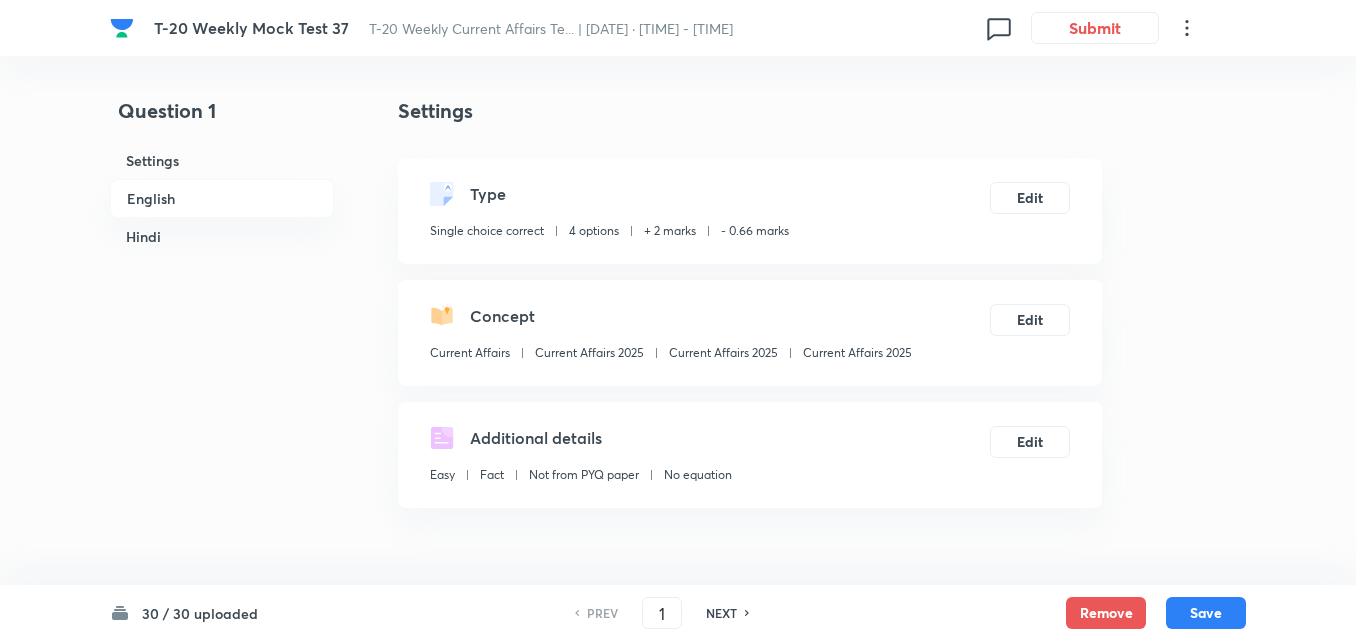 scroll, scrollTop: 516, scrollLeft: 0, axis: vertical 